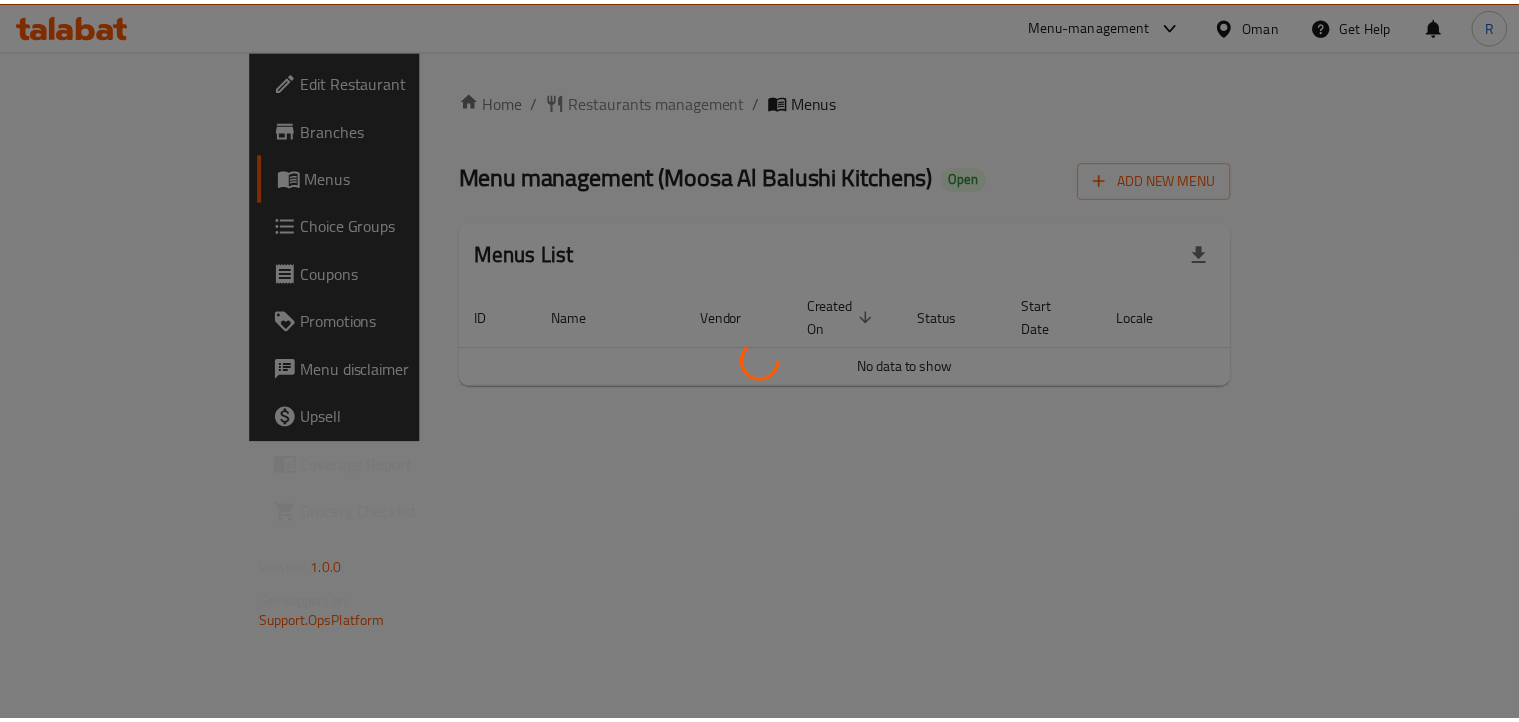 scroll, scrollTop: 0, scrollLeft: 0, axis: both 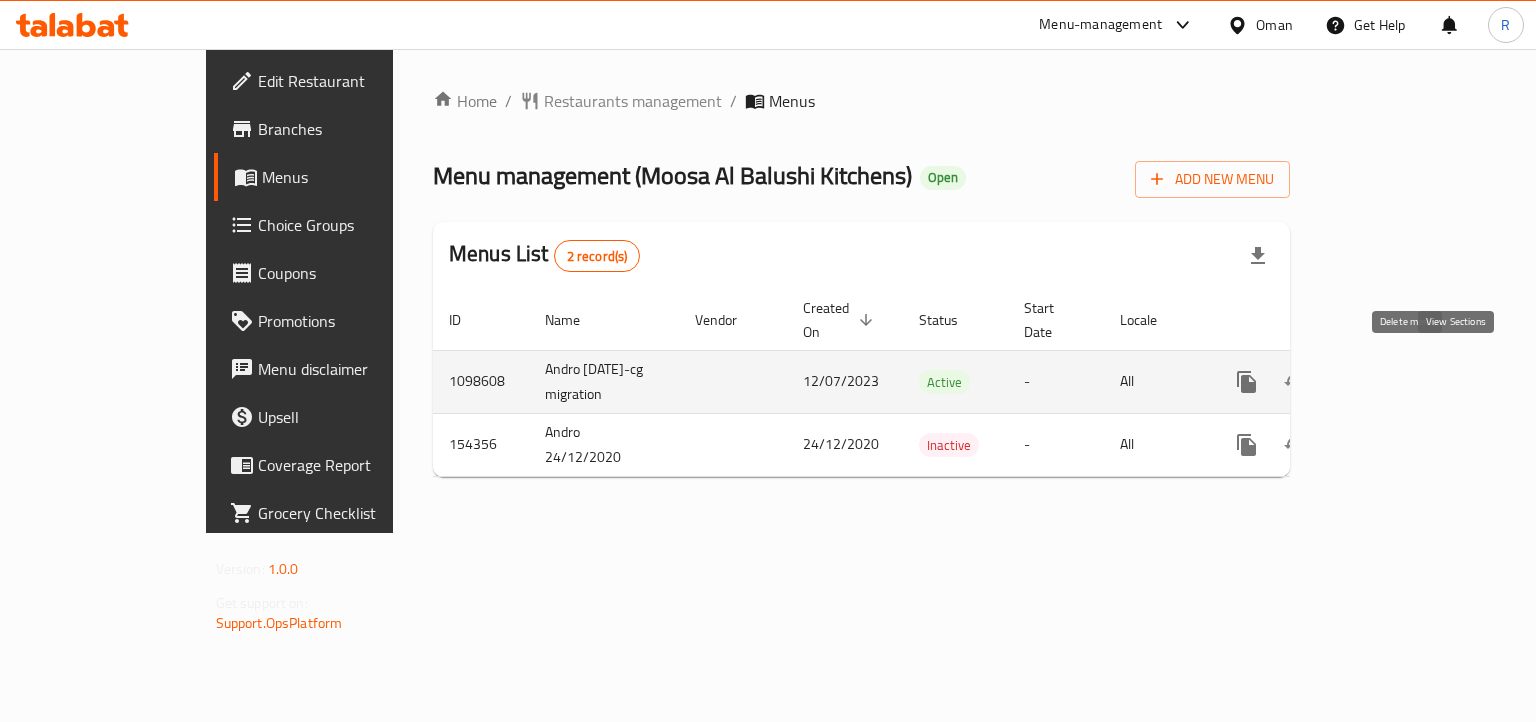 click at bounding box center (1391, 382) 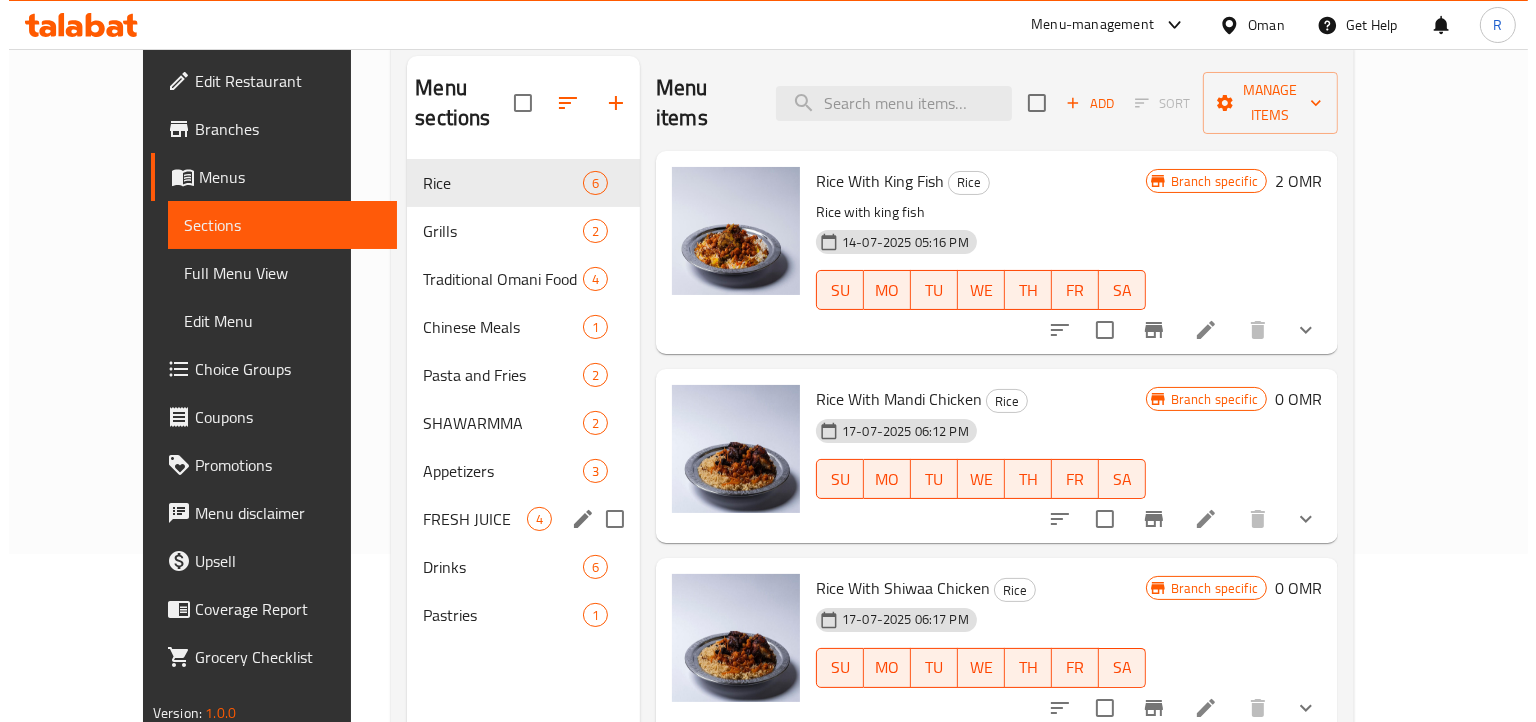 scroll, scrollTop: 0, scrollLeft: 0, axis: both 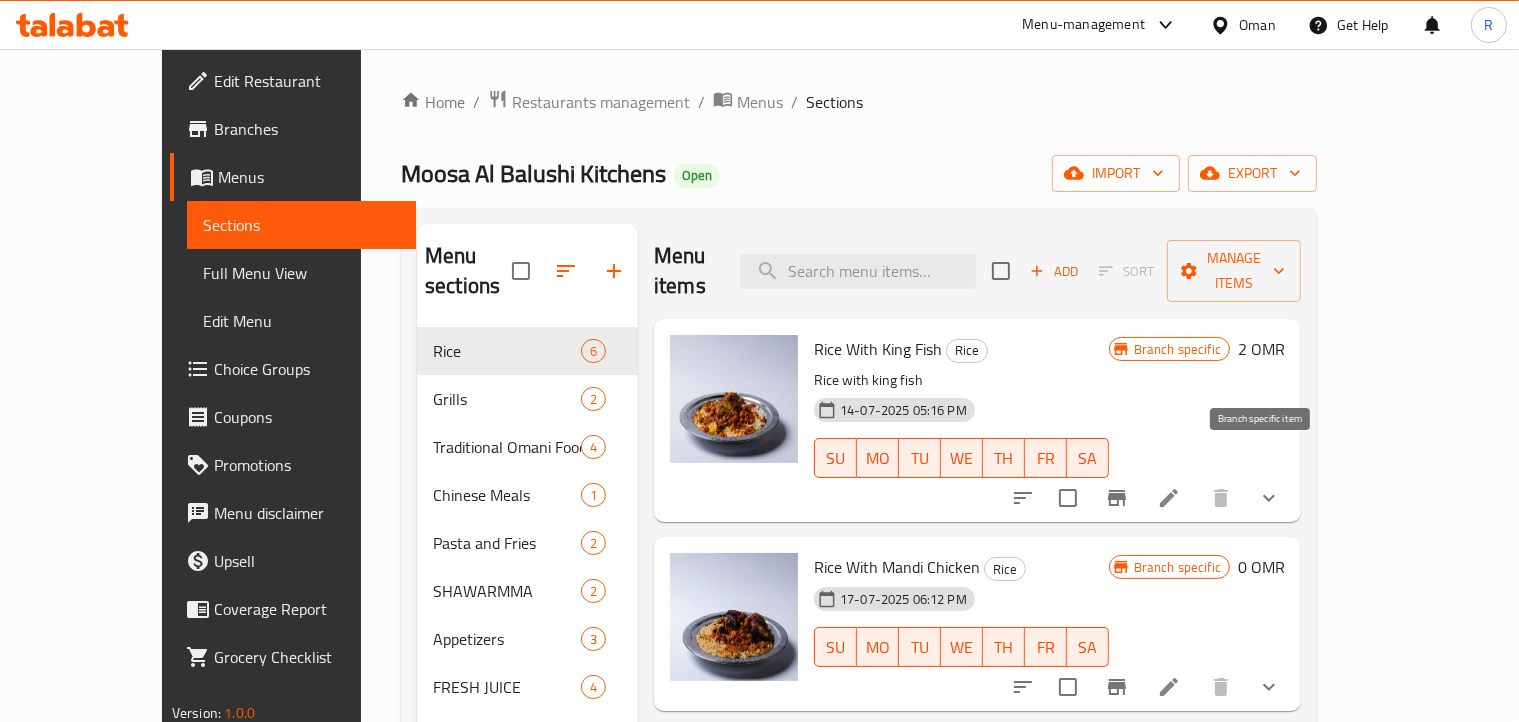 click 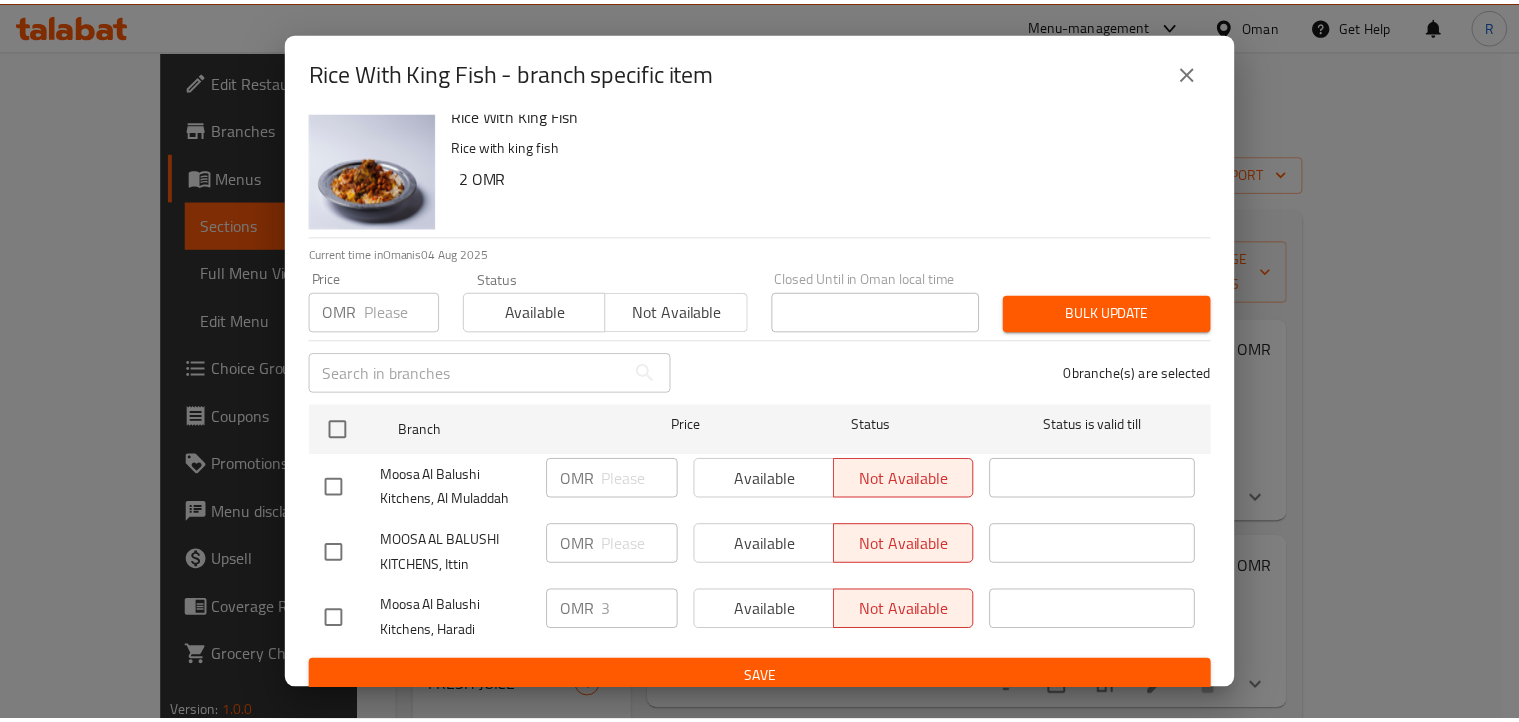 scroll, scrollTop: 36, scrollLeft: 0, axis: vertical 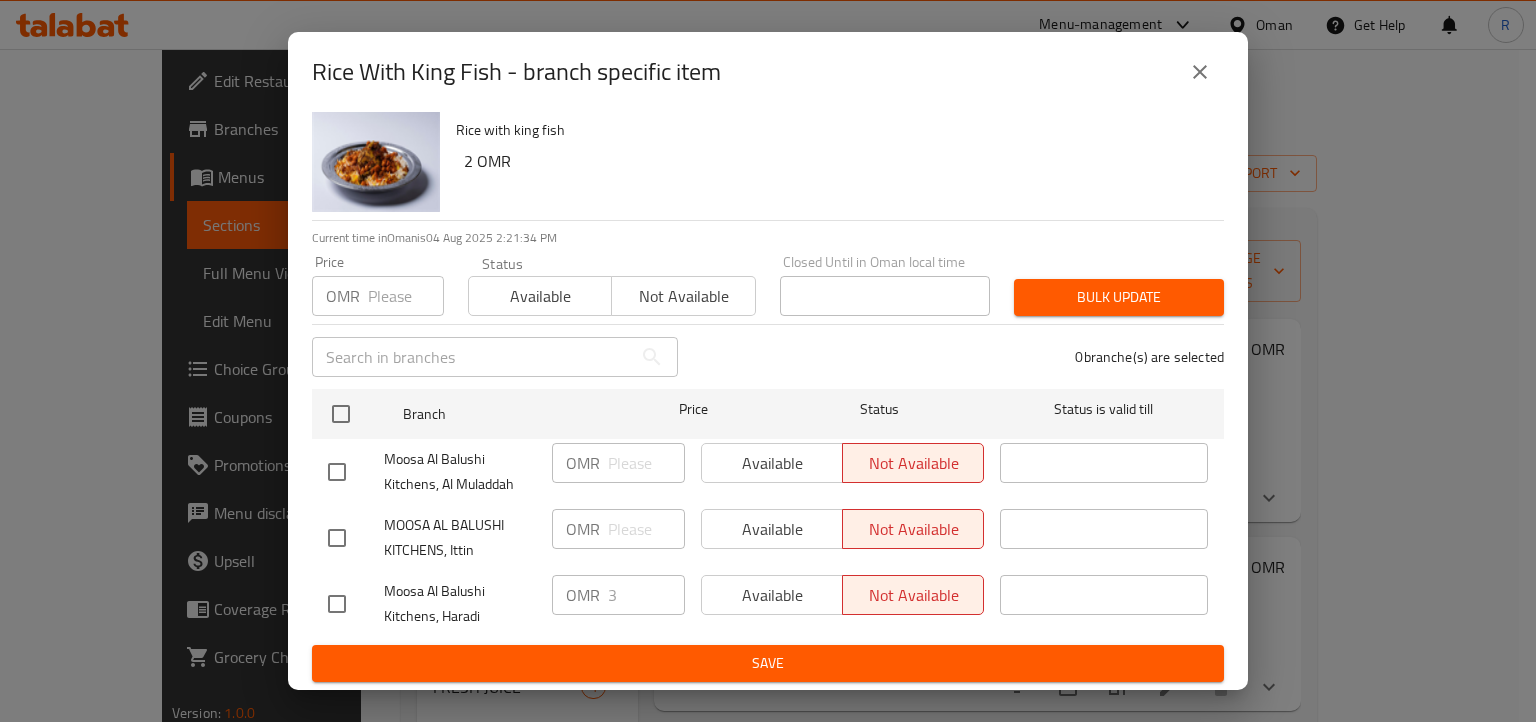 click on "Rice With King Fish - branch specific item Rice With King Fish Rice with king fish  2   OMR Current time in  Oman  is  [DATE]   [TIME] PM Price OMR Price Status Available Not available Closed Until in Oman local time Closed Until in Oman local time Bulk update ​ 0  branche(s) are selected Branch Price Status Status is valid till [PERSON] Kitchens, Al Muladdah OMR ​ Available Not available ​ [PERSON] KITCHENS, Ittin OMR ​ Available Not available ​ [PERSON] Kitchens, Haradi OMR 3 ​ Available Not available ​ Save" at bounding box center [768, 361] 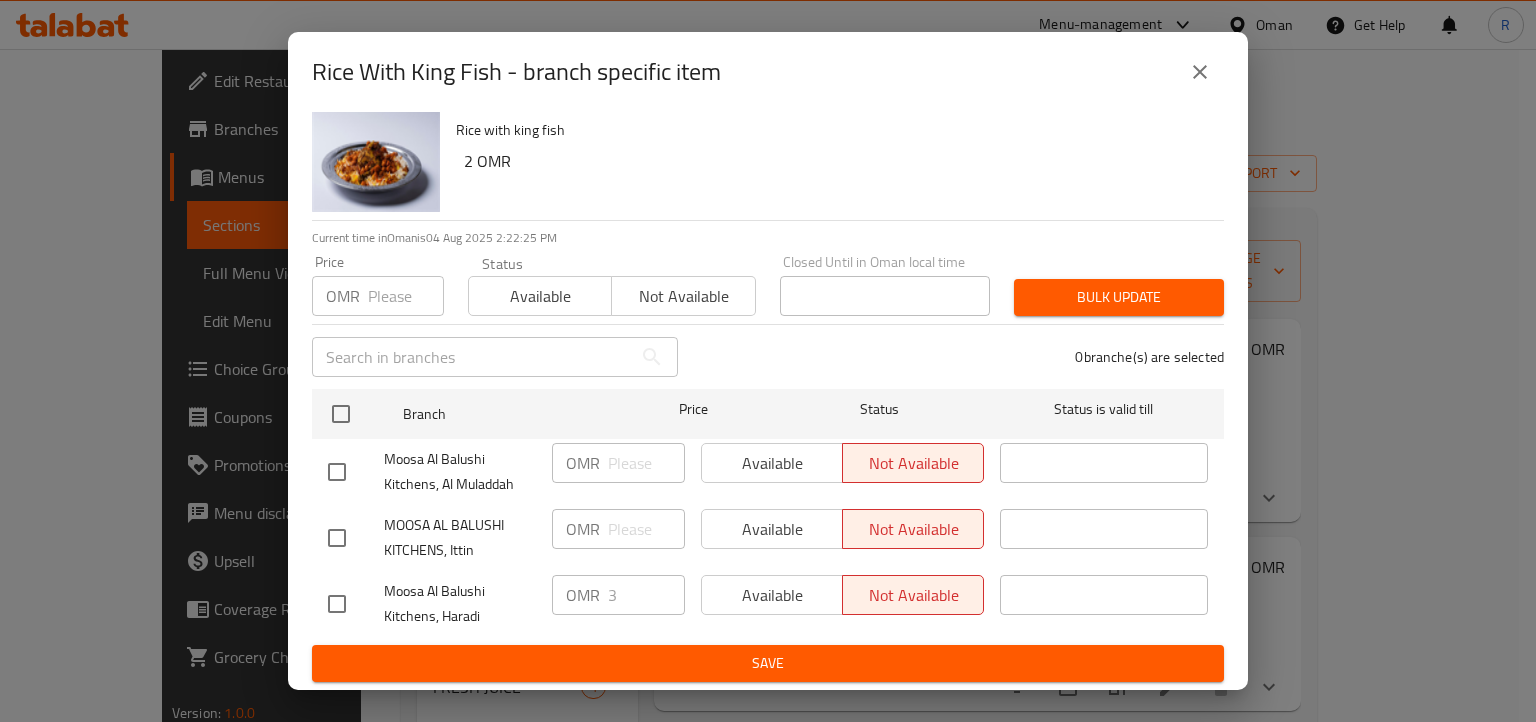 click on "Rice With King Fish - branch specific item Rice With King Fish Rice with king fish  2   OMR Current time in  Oman  is  04 Aug 2025   2:22:25 PM Price OMR Price Status Available Not available Closed Until in Oman local time Closed Until in Oman local time Bulk update ​ 0  branche(s) are selected Branch Price Status Status is valid till Moosa Al Balushi Kitchens, Al Muladdah OMR ​ Available Not available ​ MOOSA AL BALUSHI KITCHENS, Ittin OMR ​ Available Not available ​ Moosa Al Balushi Kitchens, Haradi OMR 3 ​ Available Not available ​ Save" at bounding box center [768, 361] 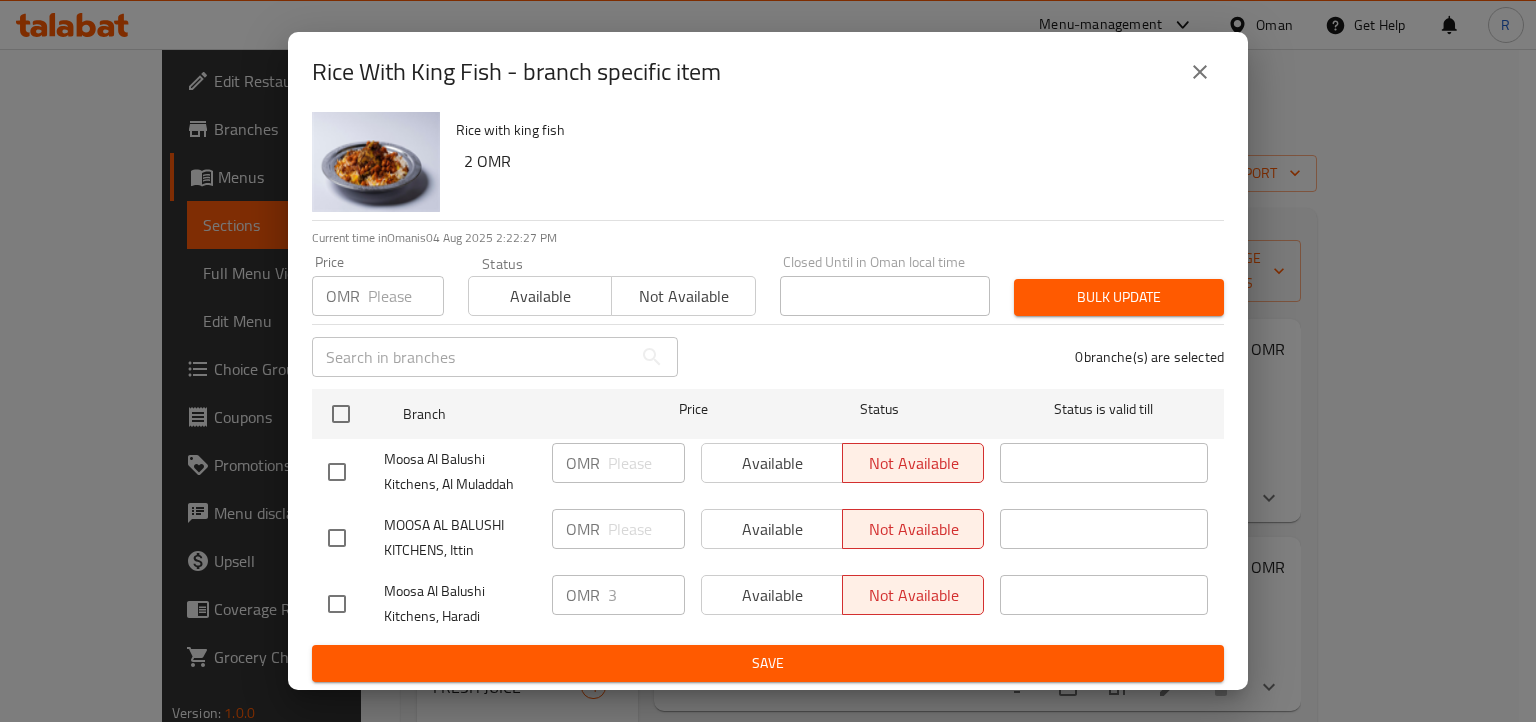 click 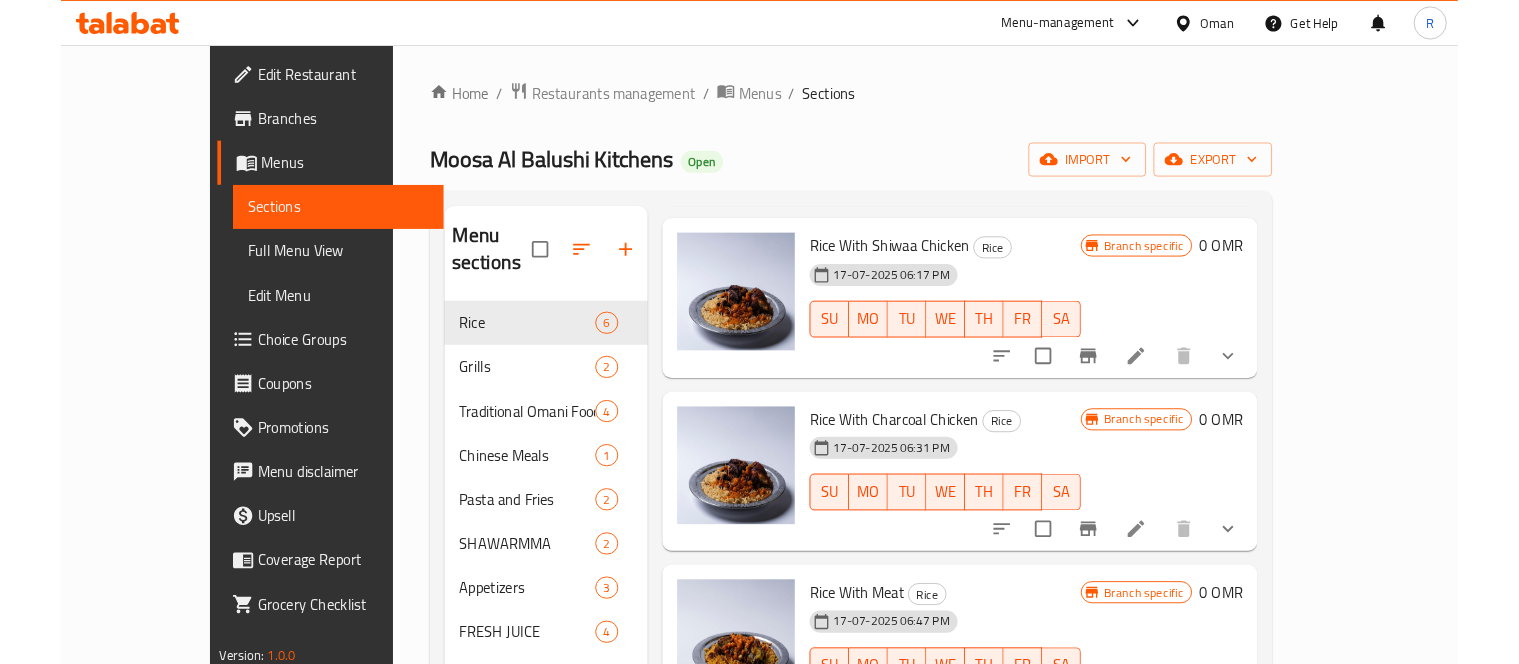 scroll, scrollTop: 0, scrollLeft: 0, axis: both 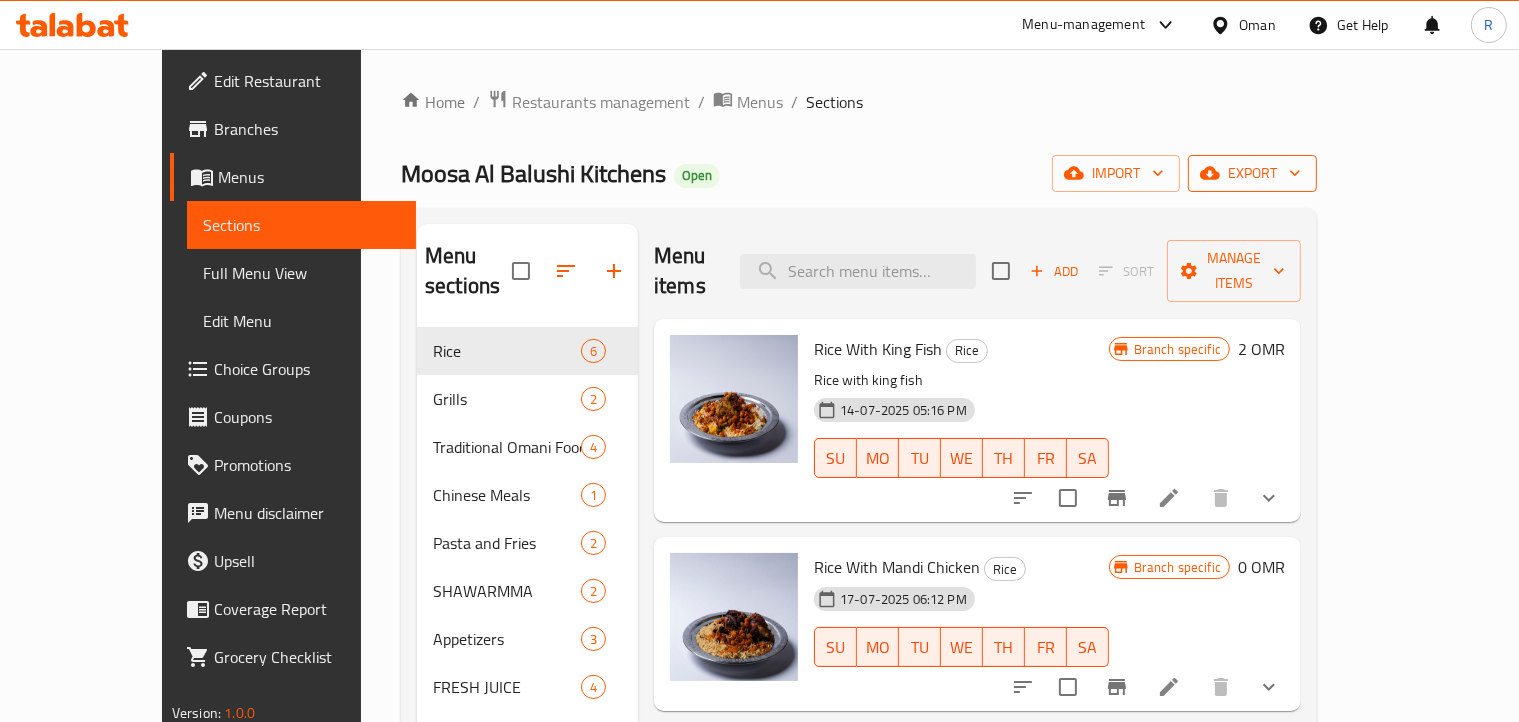 click on "export" at bounding box center [1252, 173] 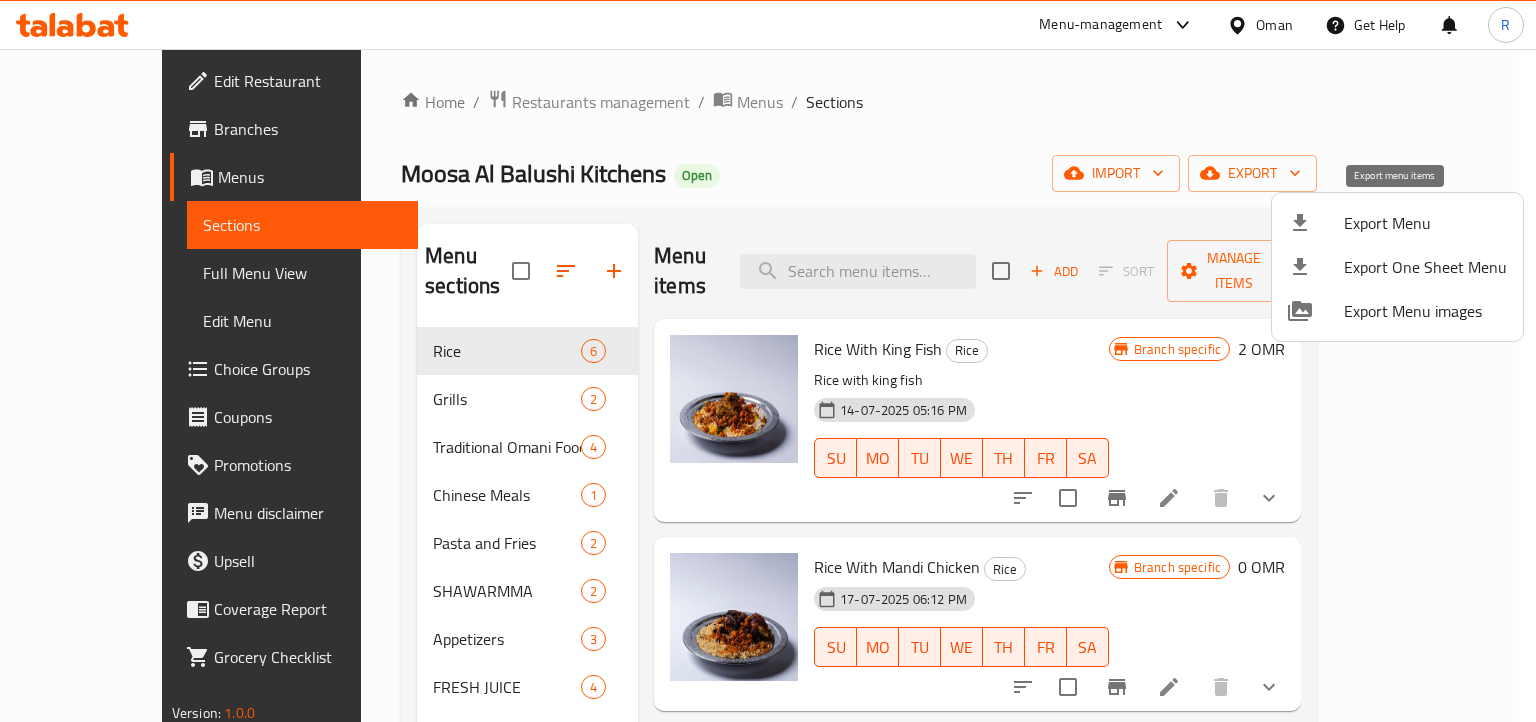 click on "Export Menu" at bounding box center (1425, 223) 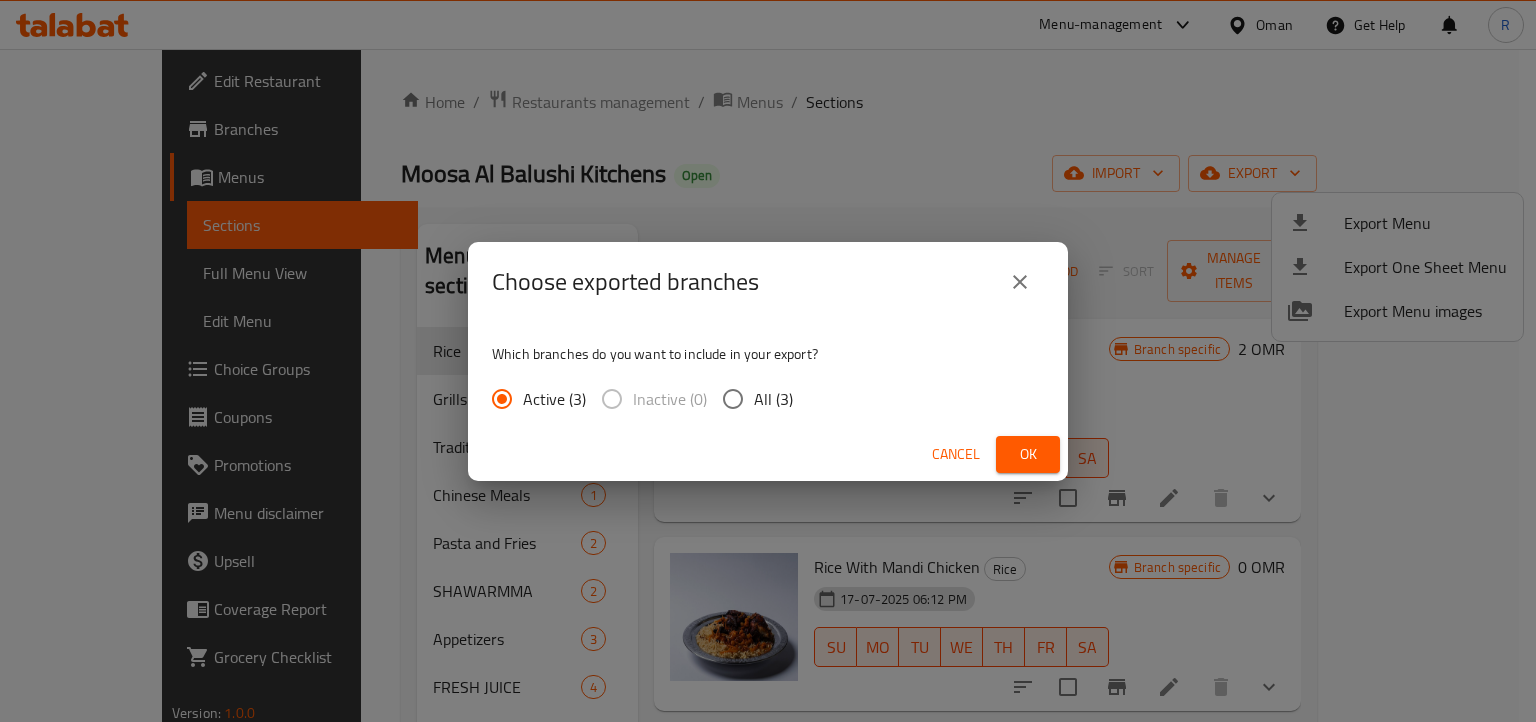 click on "All (3)" at bounding box center (733, 399) 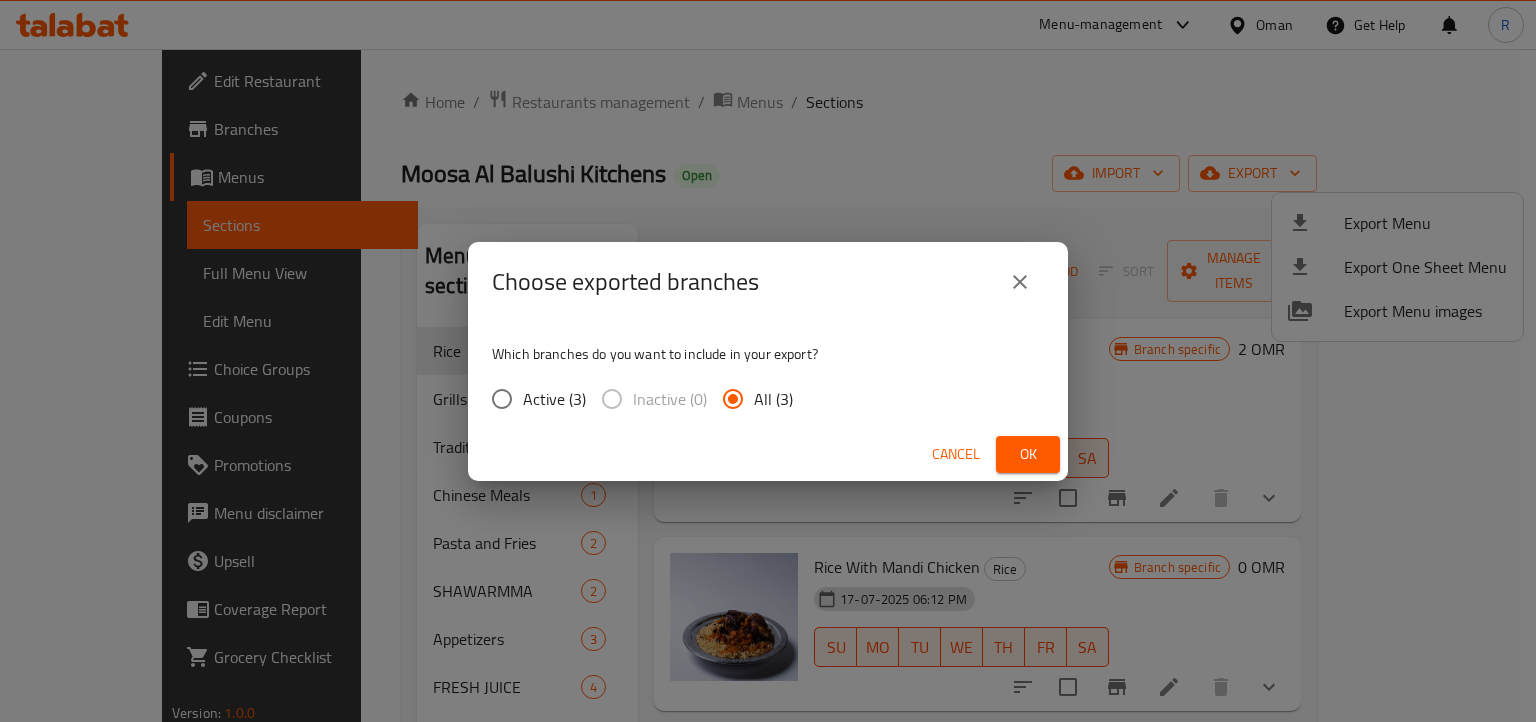 click on "Ok" at bounding box center (1028, 454) 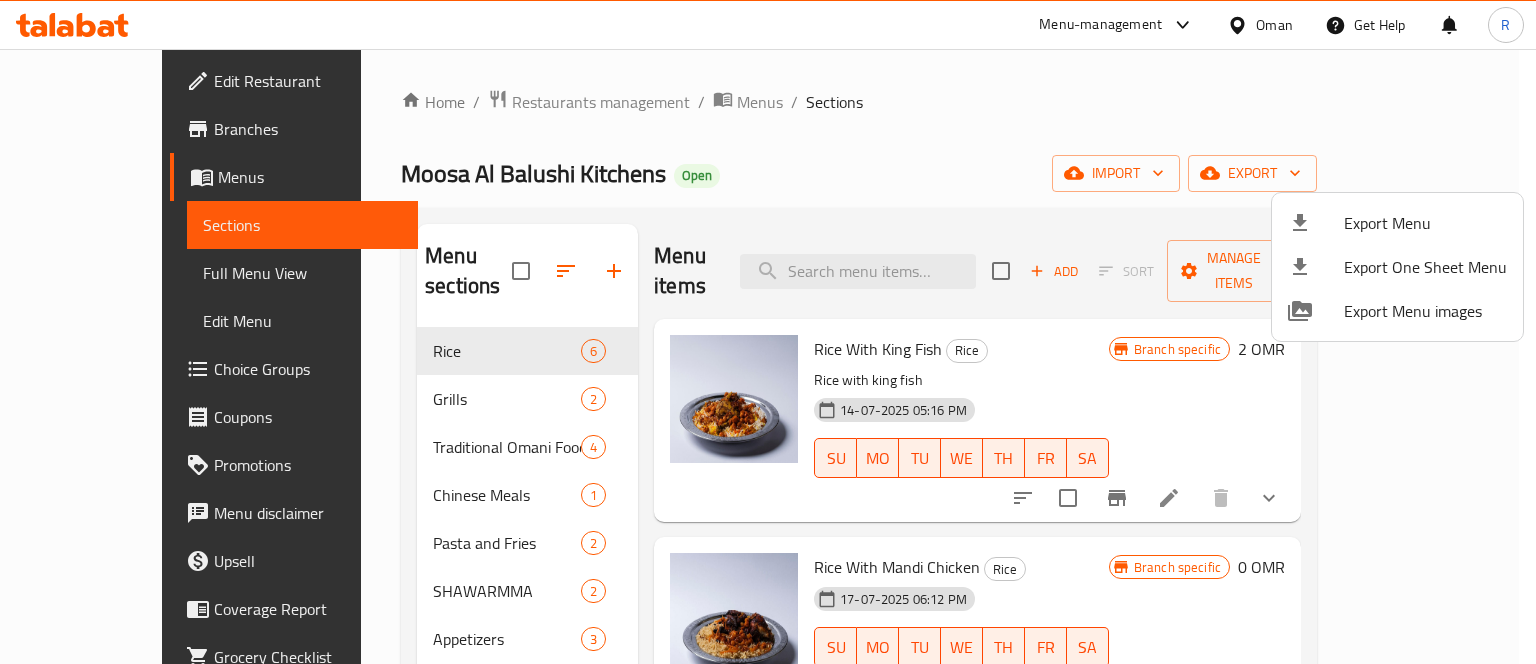 click at bounding box center (768, 332) 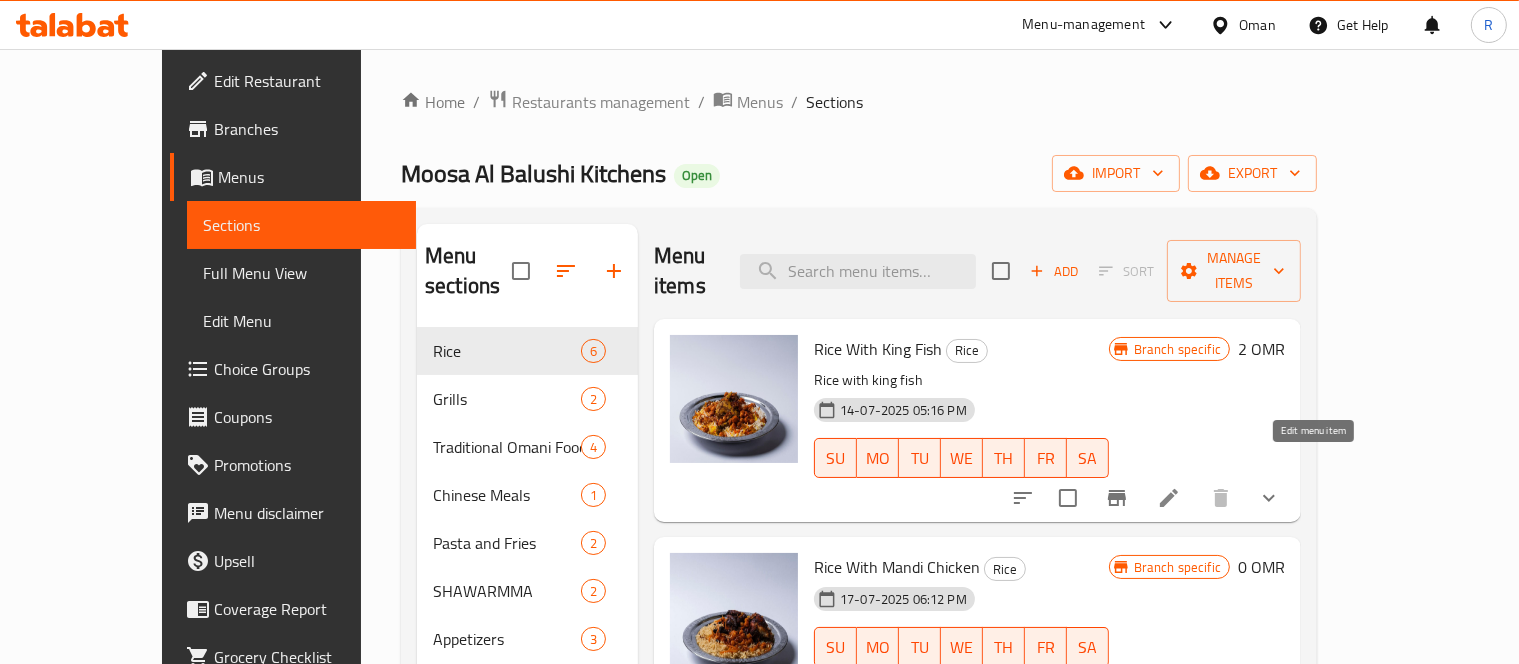 click 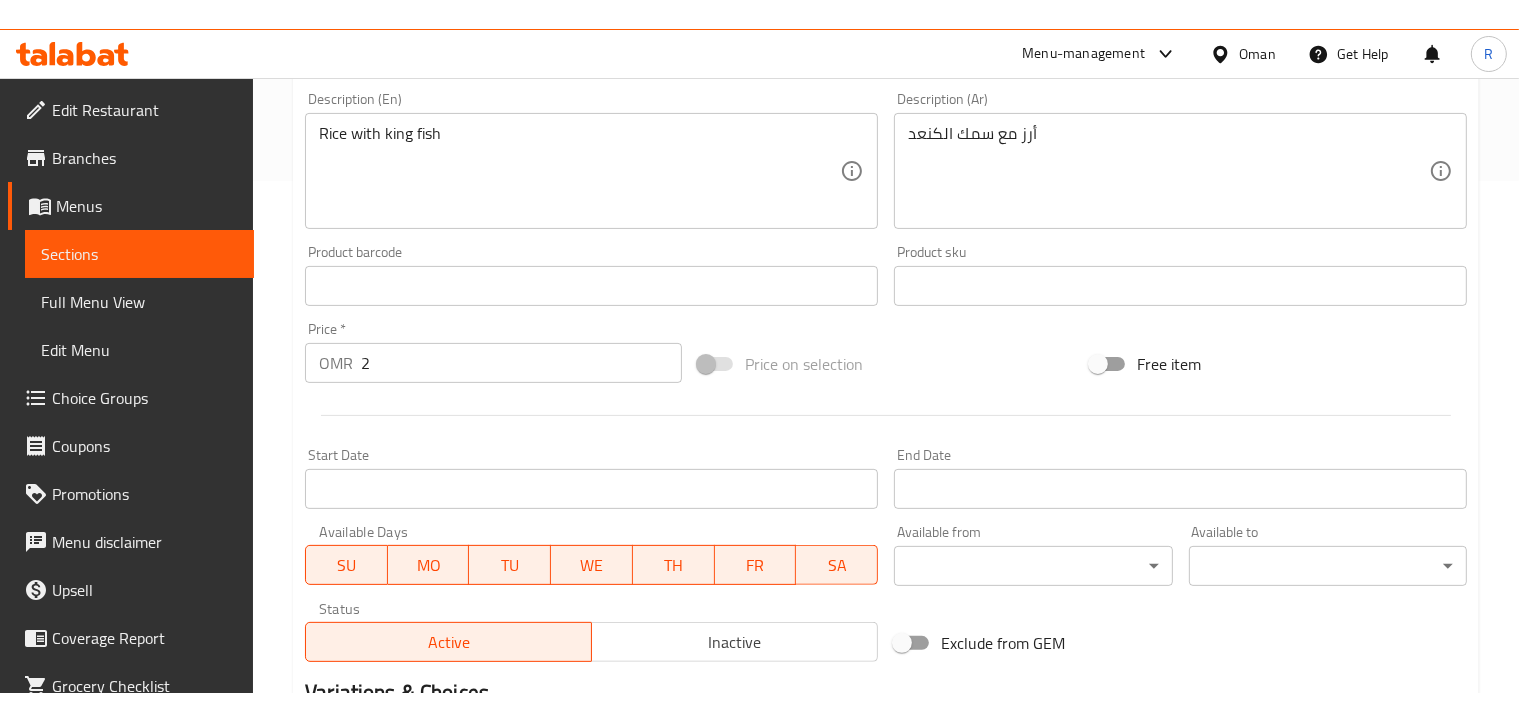 scroll, scrollTop: 500, scrollLeft: 0, axis: vertical 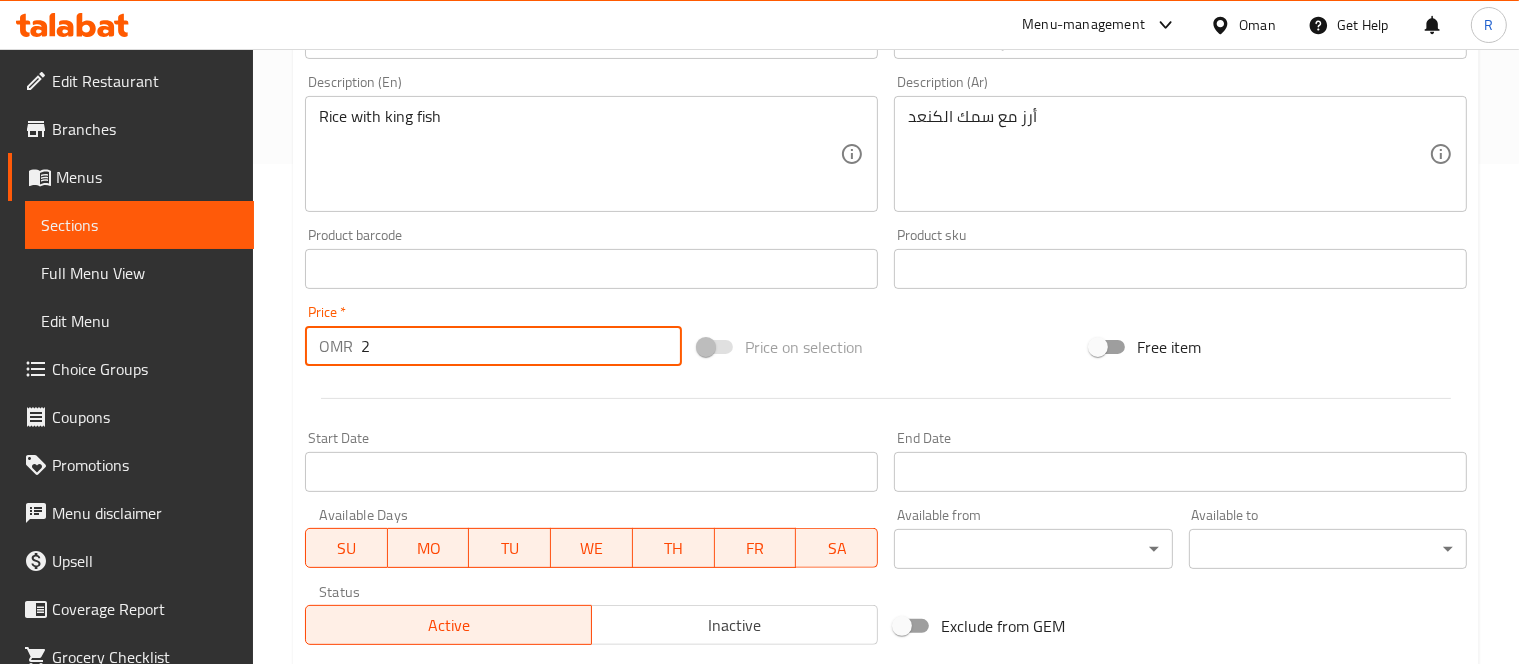 drag, startPoint x: 396, startPoint y: 347, endPoint x: 358, endPoint y: 349, distance: 38.052597 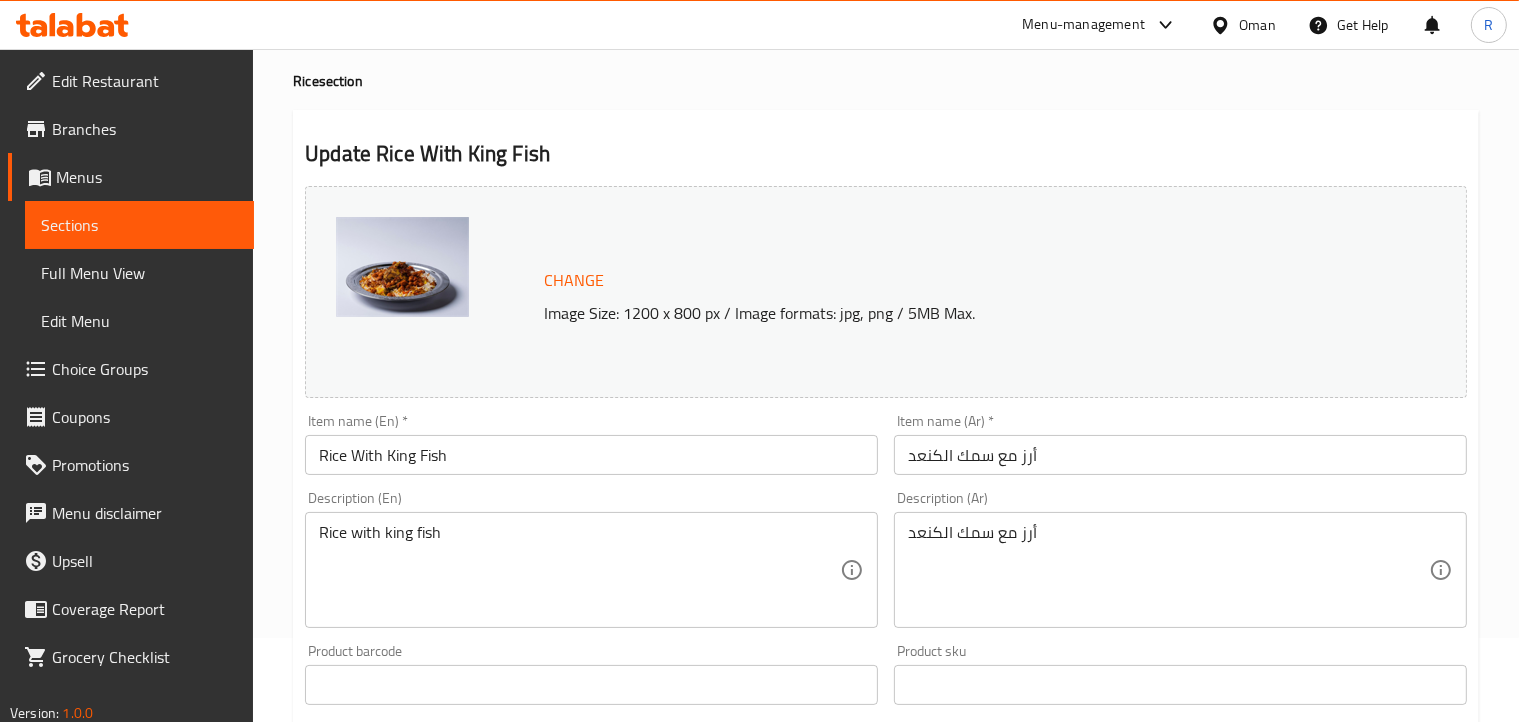 scroll, scrollTop: 0, scrollLeft: 0, axis: both 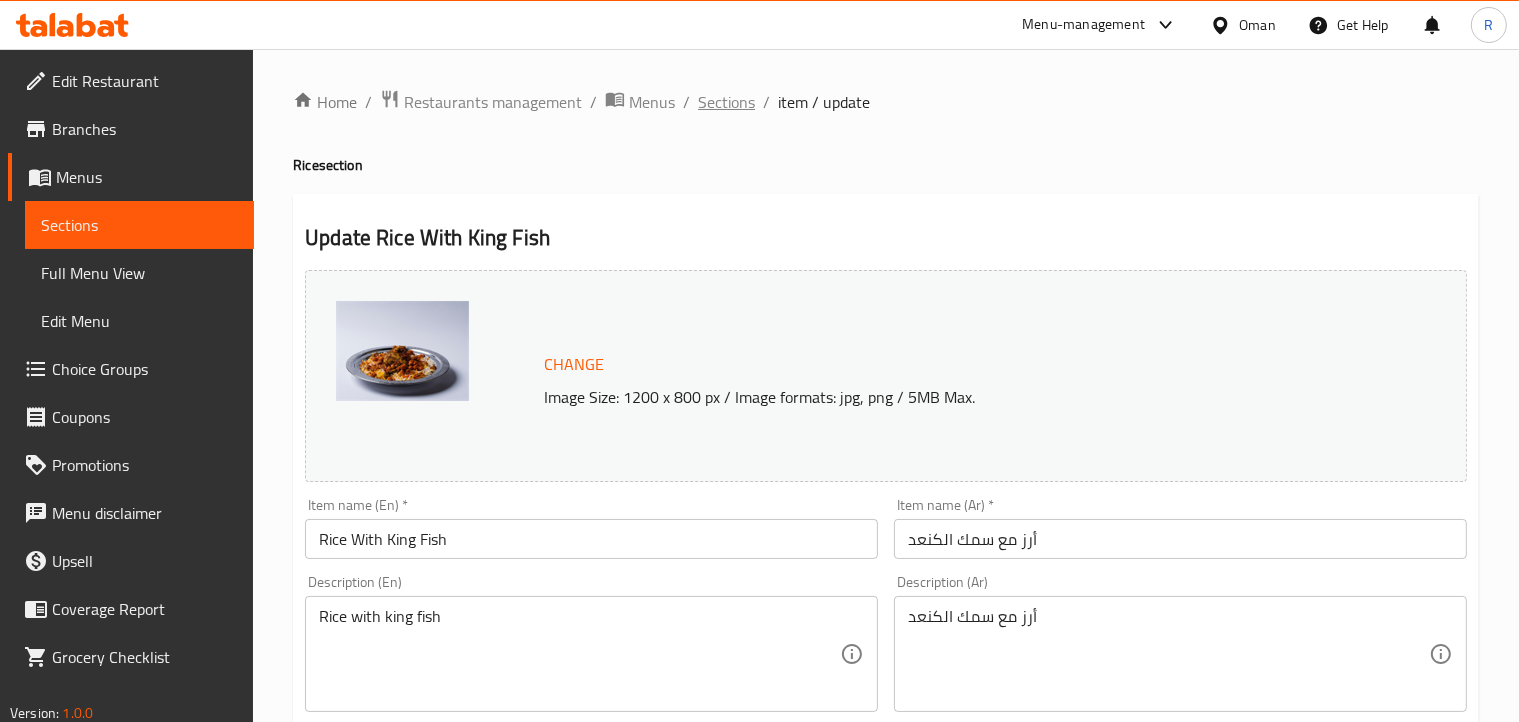 click on "Sections" at bounding box center (726, 102) 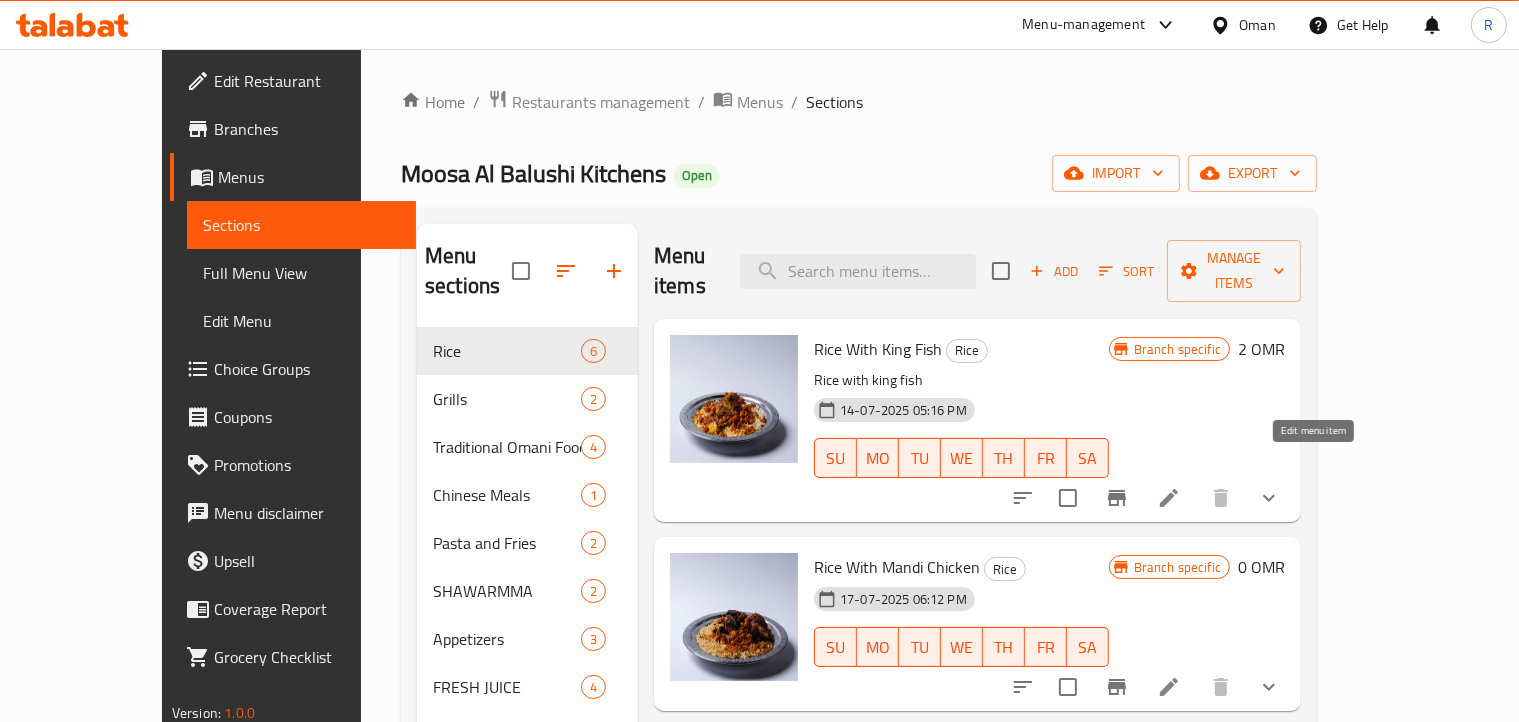 click 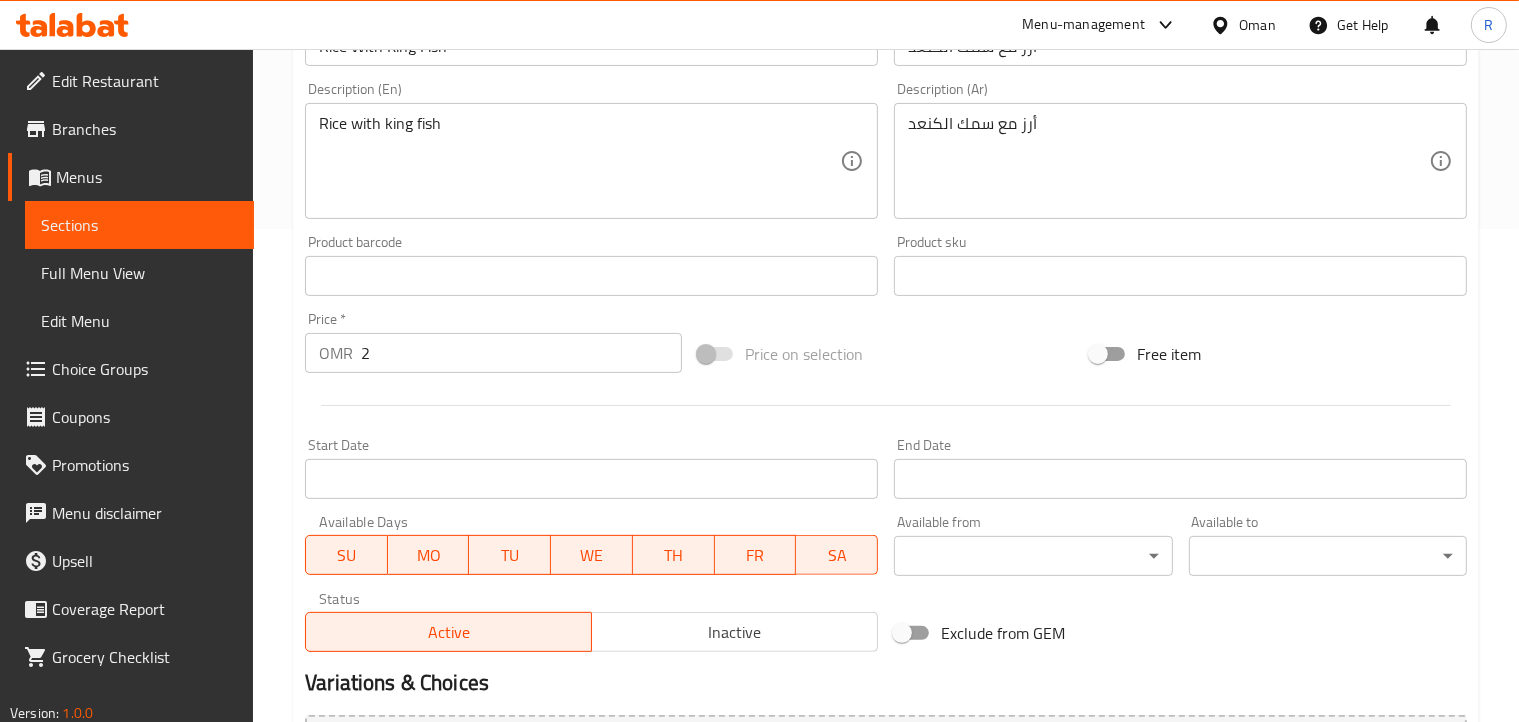 scroll, scrollTop: 500, scrollLeft: 0, axis: vertical 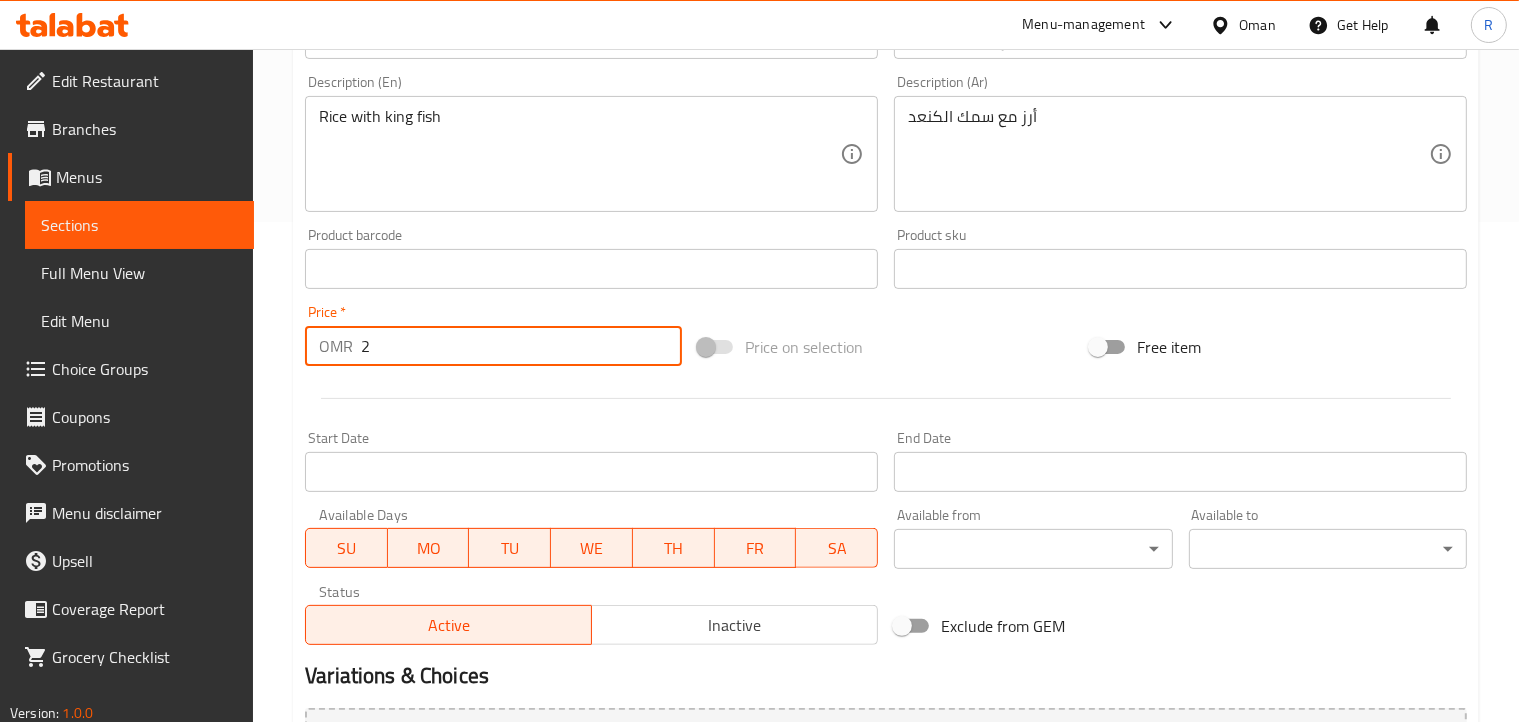 drag, startPoint x: 400, startPoint y: 341, endPoint x: 360, endPoint y: 345, distance: 40.1995 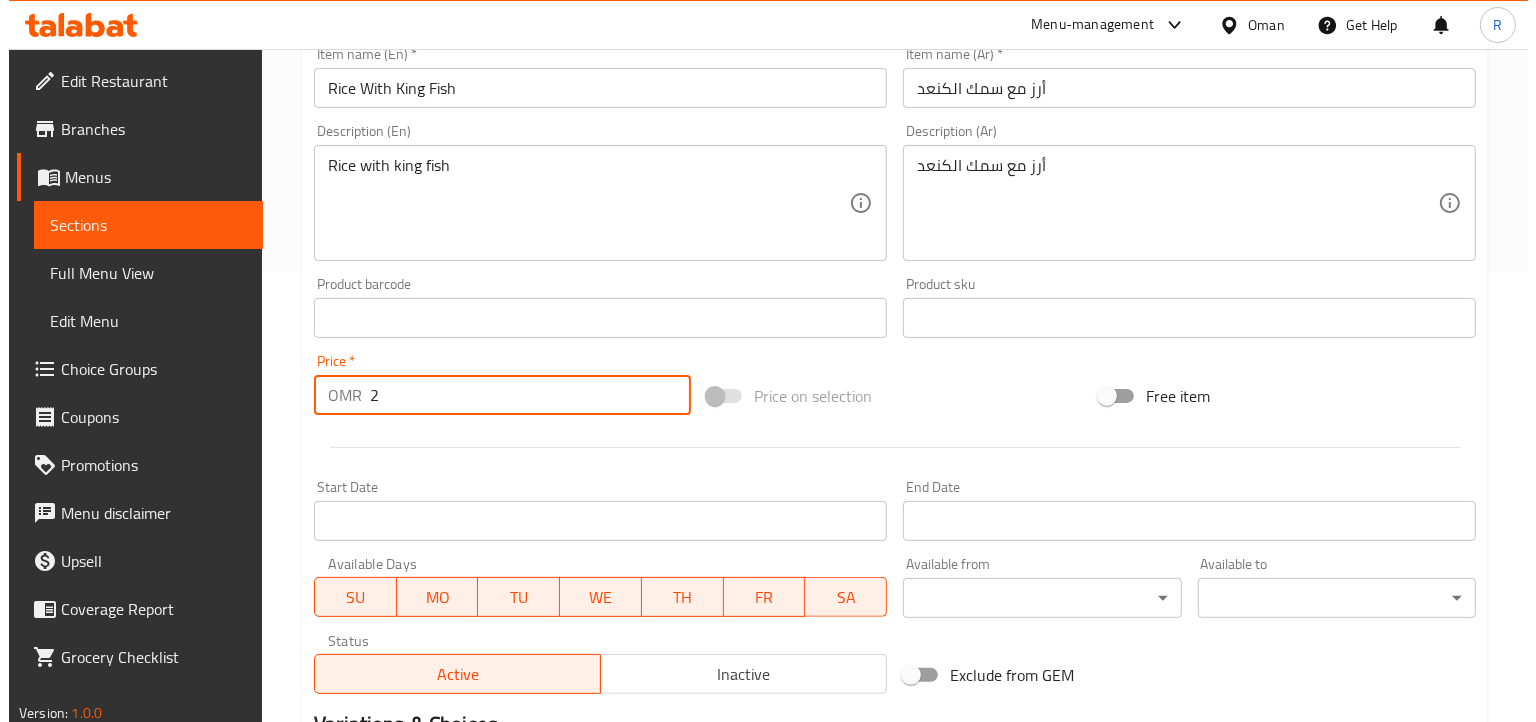 scroll, scrollTop: 0, scrollLeft: 0, axis: both 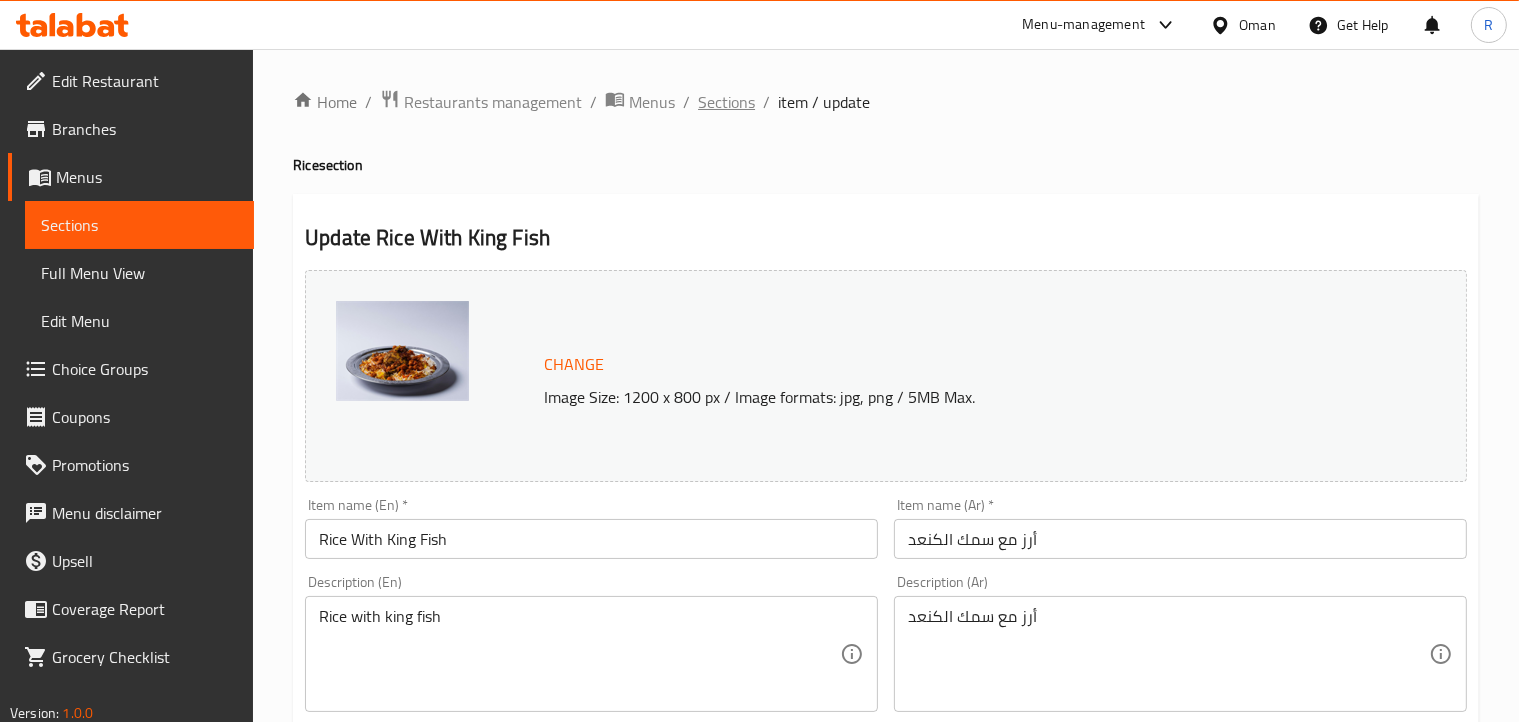 click on "Sections" at bounding box center (726, 102) 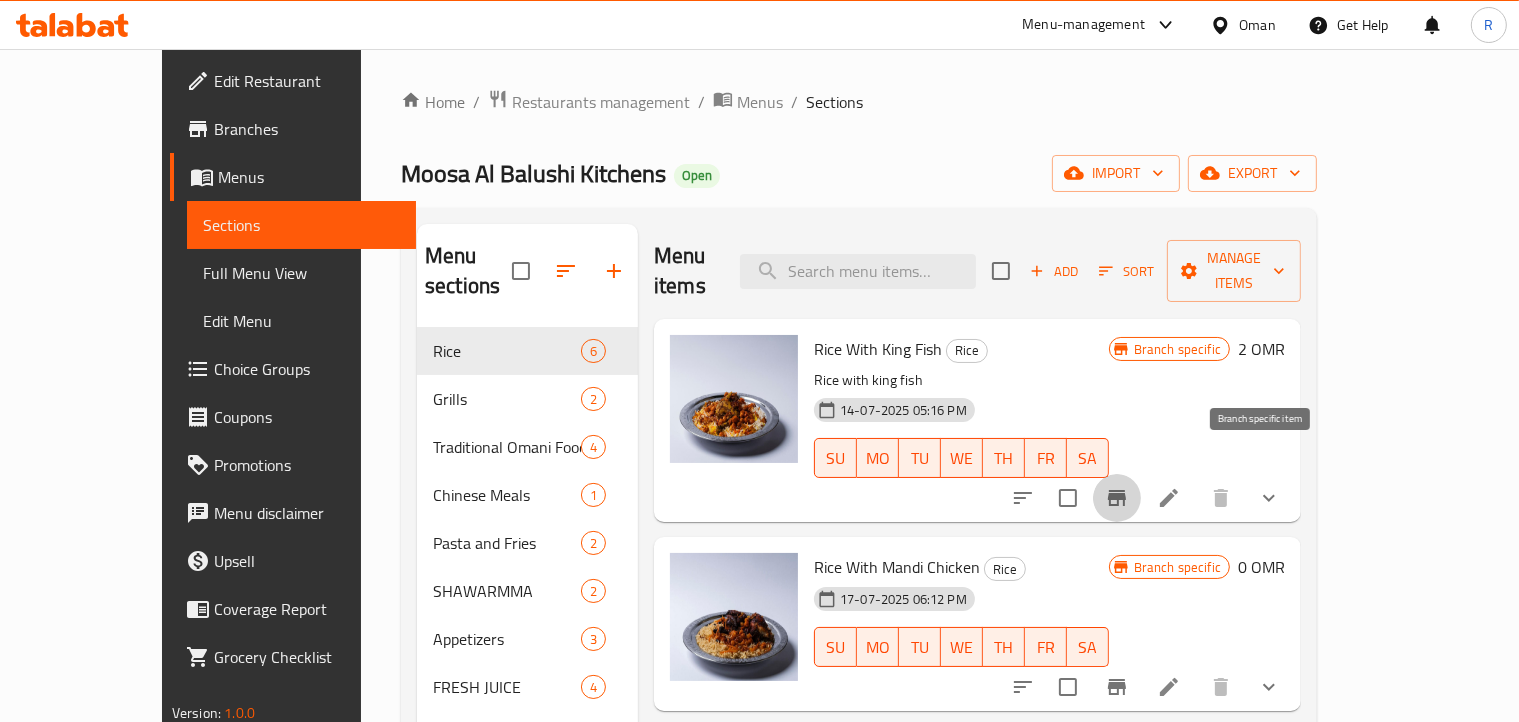 click 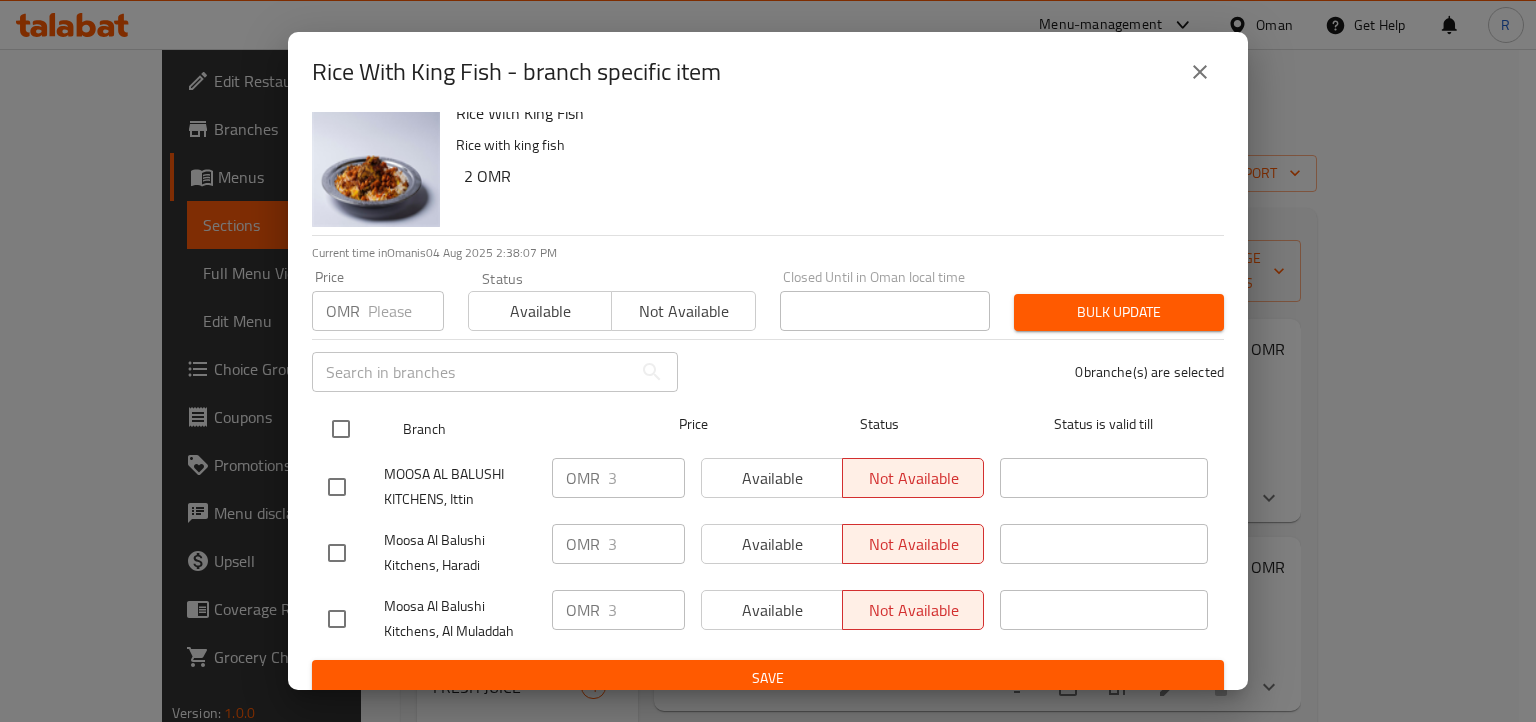 scroll, scrollTop: 36, scrollLeft: 0, axis: vertical 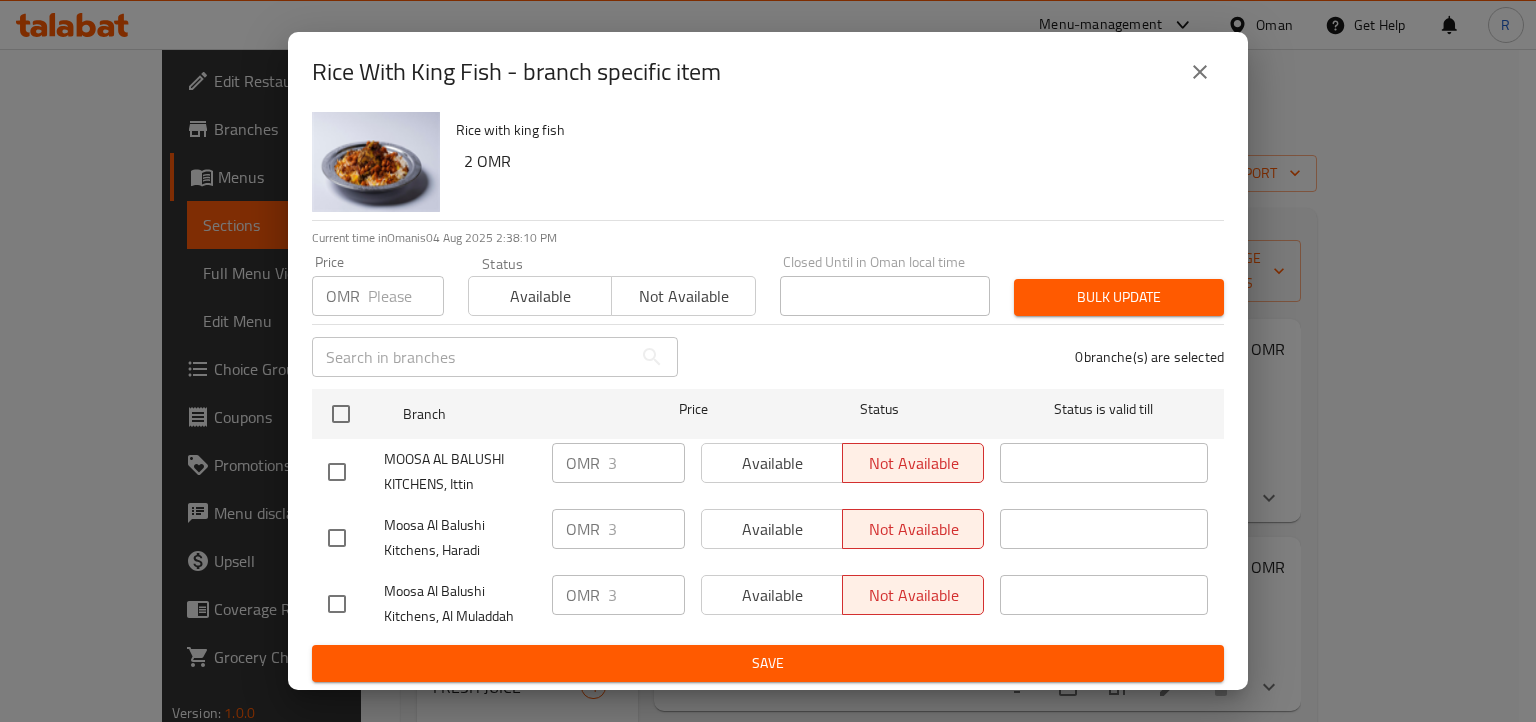 click 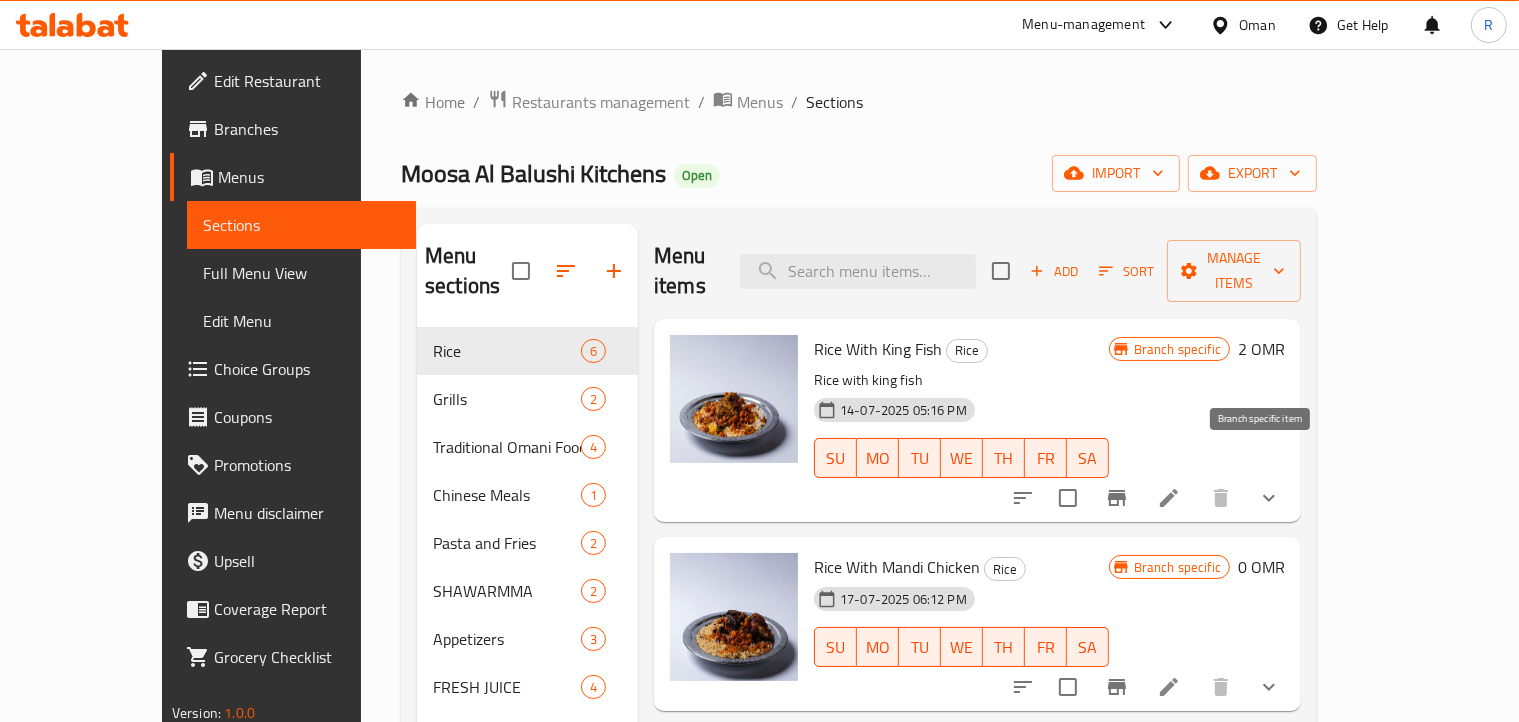 click 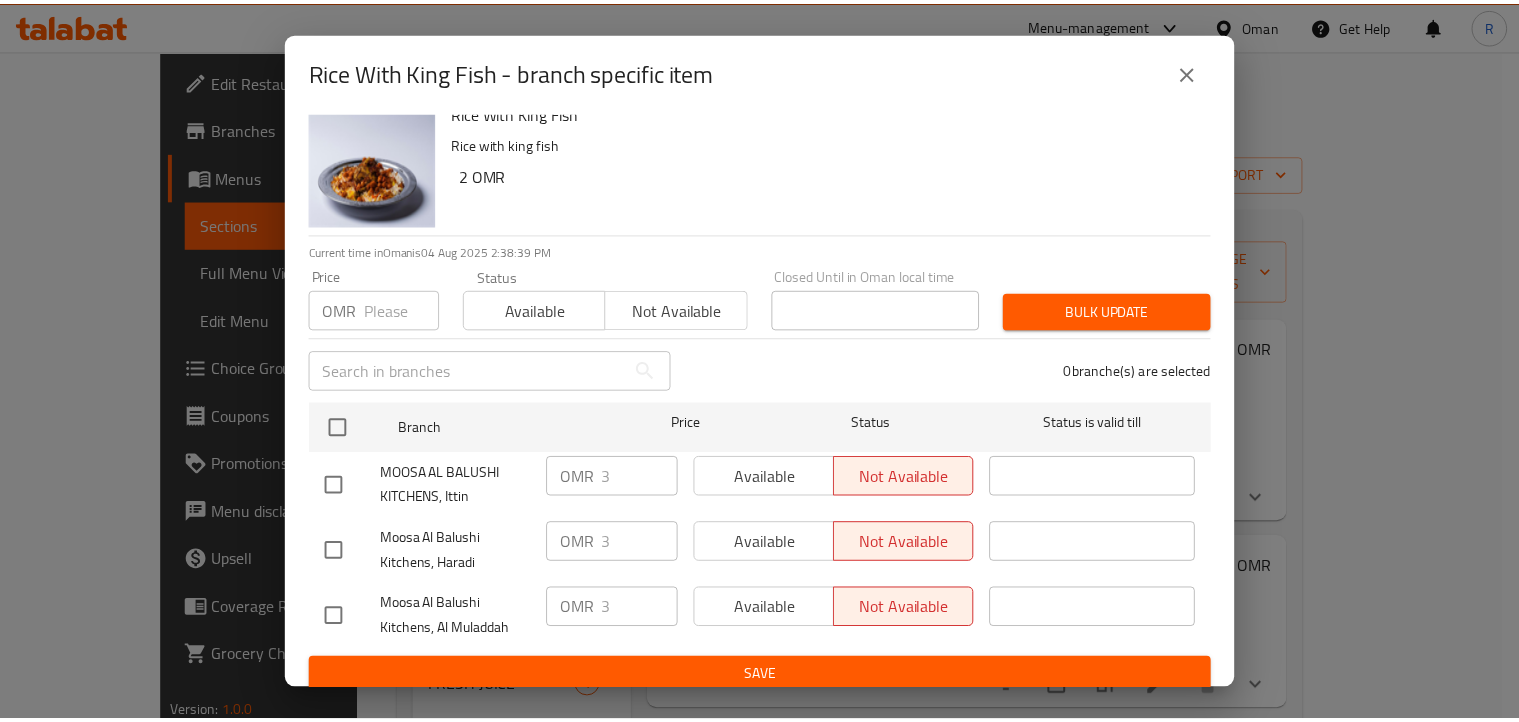 scroll, scrollTop: 36, scrollLeft: 0, axis: vertical 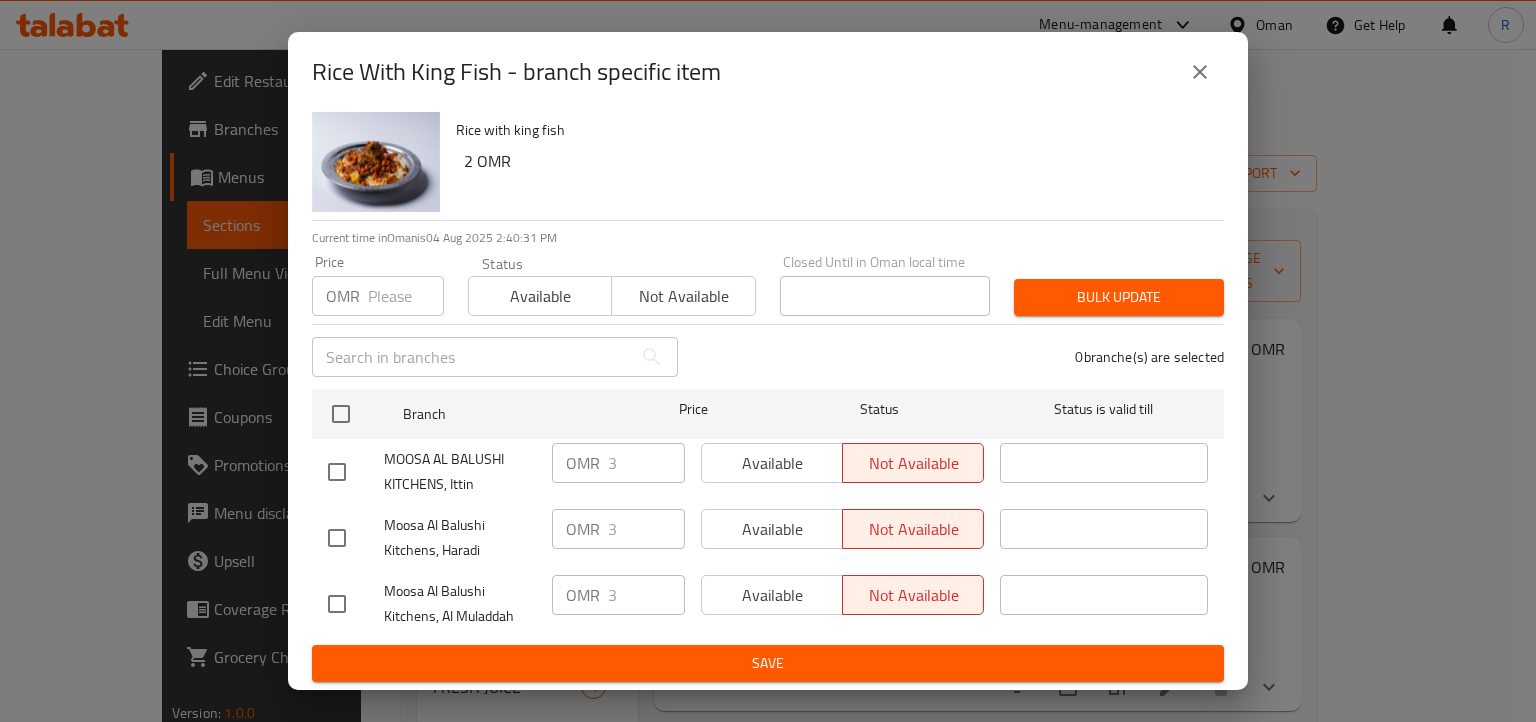click on "Rice With King Fish - branch specific item Rice With King Fish Rice with king fish  2   OMR Current time in  [COUNTRY]  is  04 Aug 2025   2:40:31 PM Price OMR Price Status Available Not available Closed Until in [COUNTRY] local time Closed Until in [COUNTRY] local time Bulk update ​ 0  branche(s) are selected Branch Price Status Status is valid till MOOSA AL BALUSHI KITCHENS, Ittin OMR 3 ​ Available Not available ​ Moosa Al Balushi Kitchens, Haradi OMR 3 ​ Available Not available ​ Moosa Al Balushi Kitchens, Al Muladdah OMR 3 ​ Available Not available ​ Save" at bounding box center (768, 361) 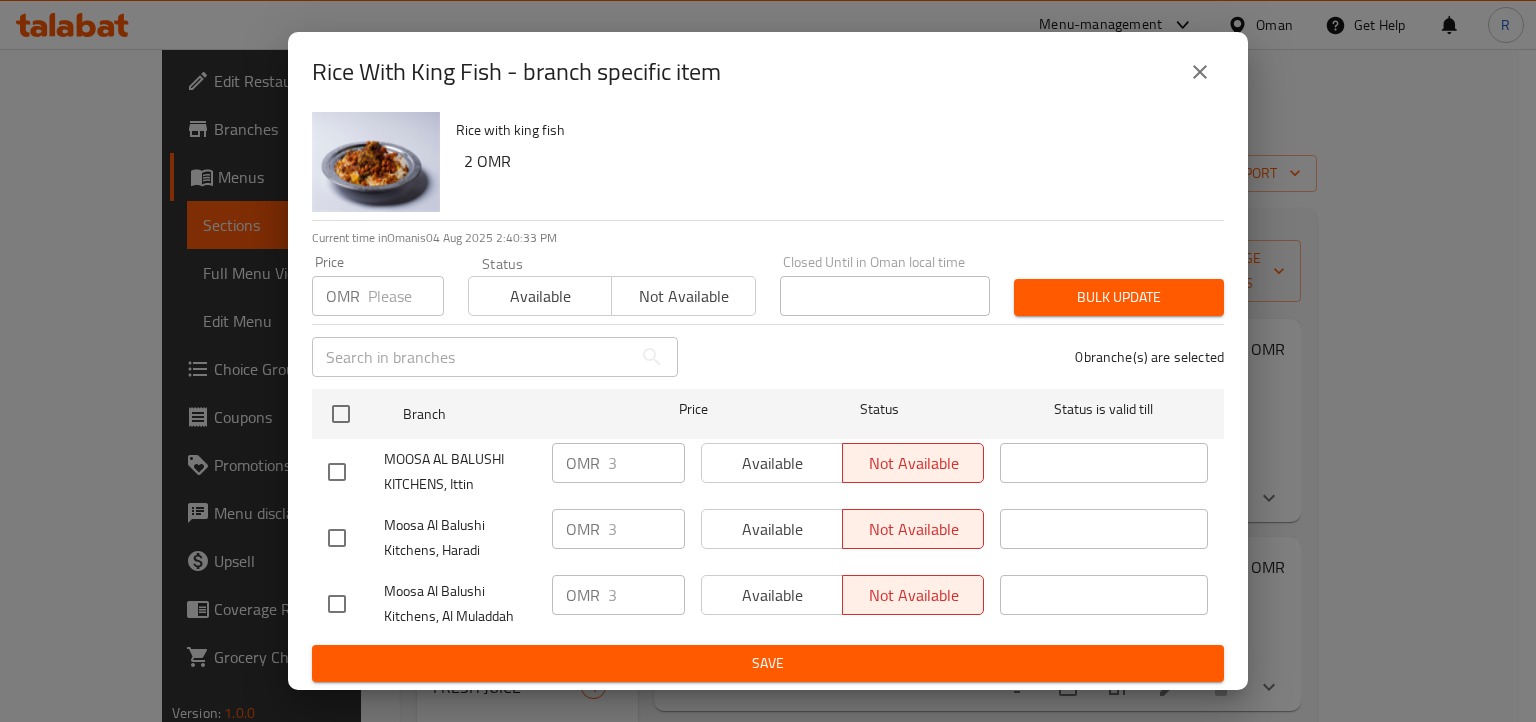 click 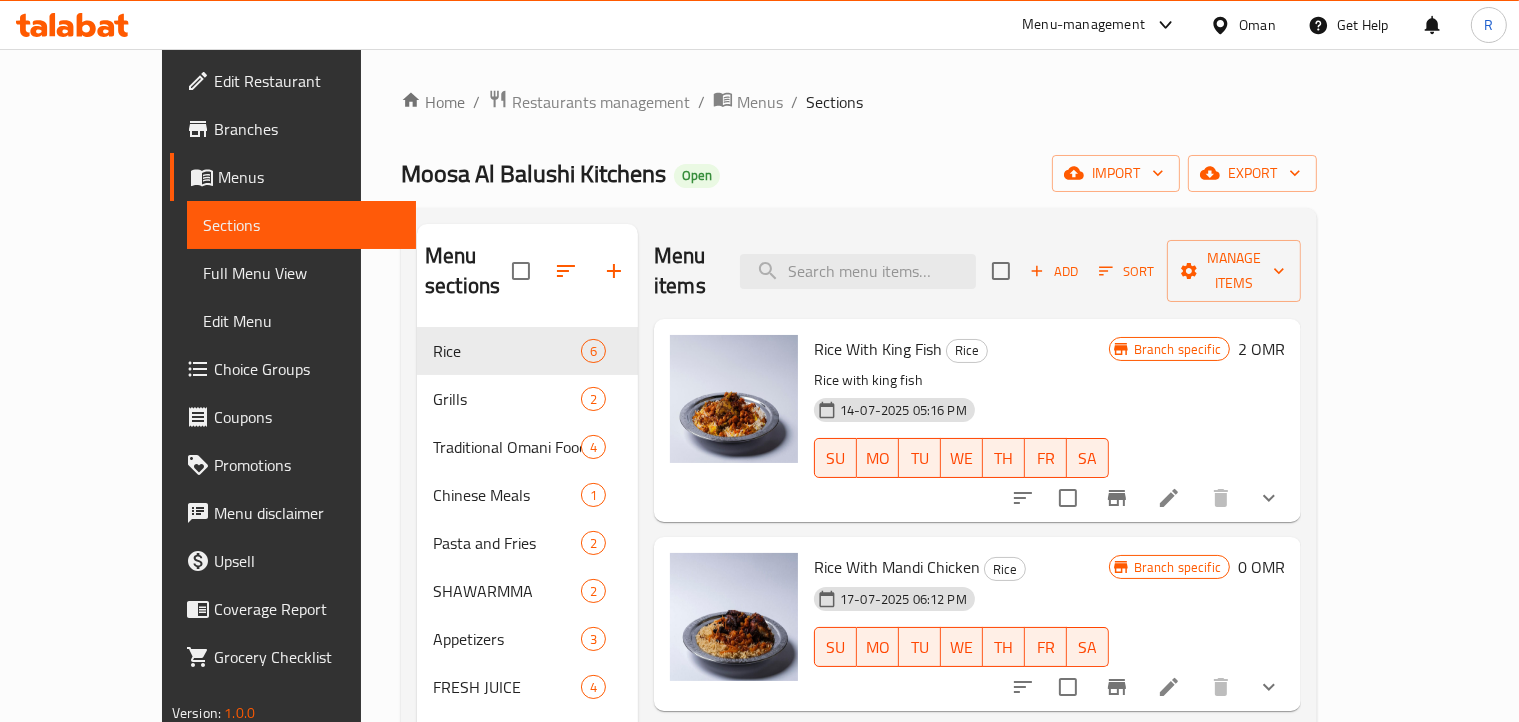 scroll, scrollTop: 489, scrollLeft: 0, axis: vertical 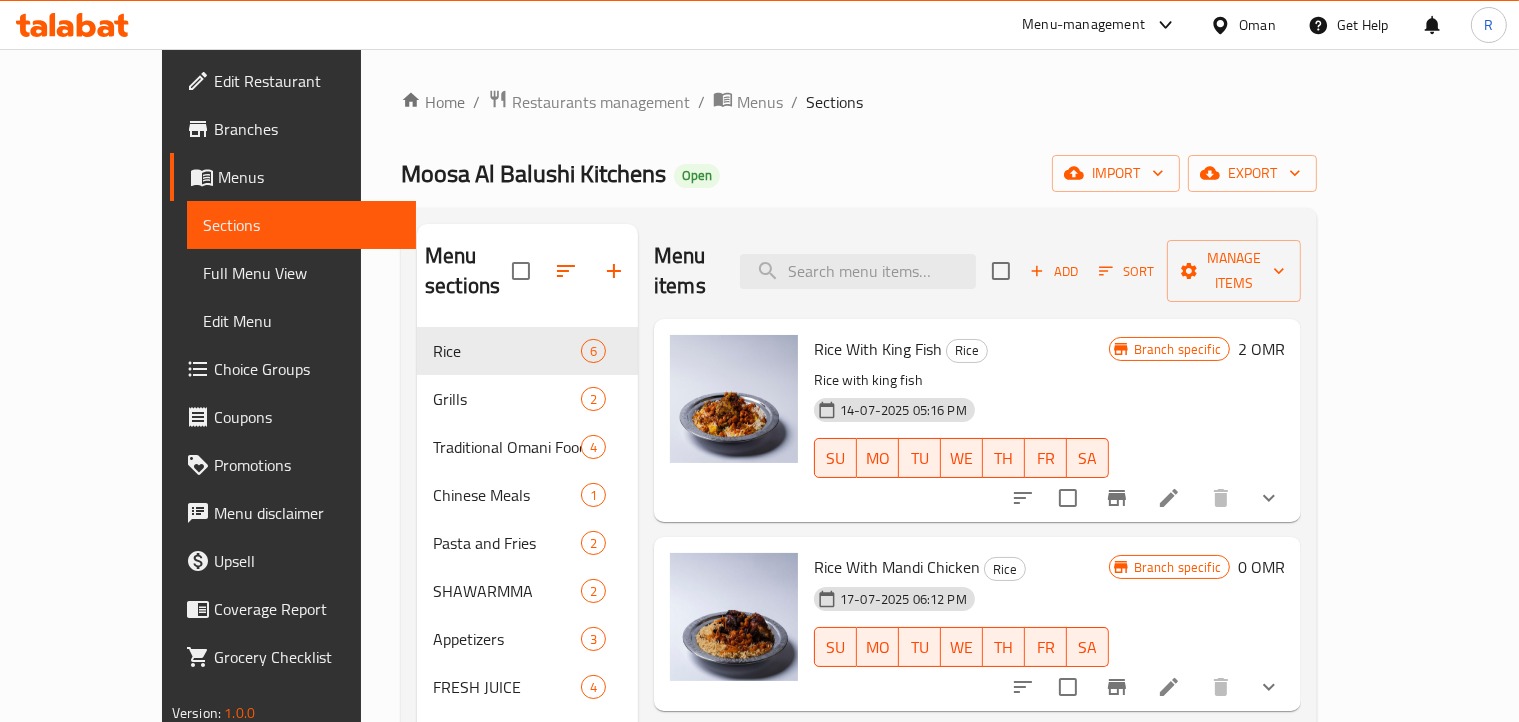 click at bounding box center [1169, 498] 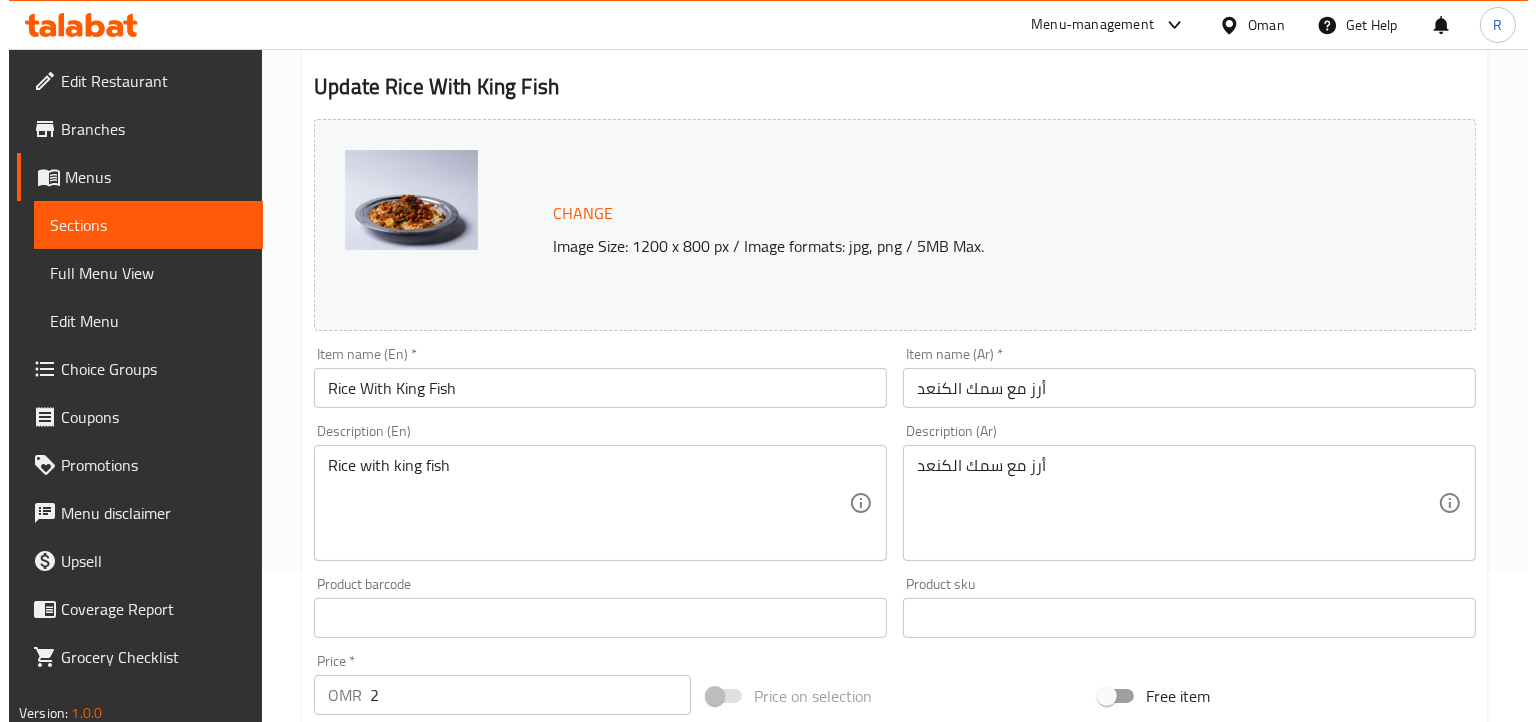 scroll, scrollTop: 0, scrollLeft: 0, axis: both 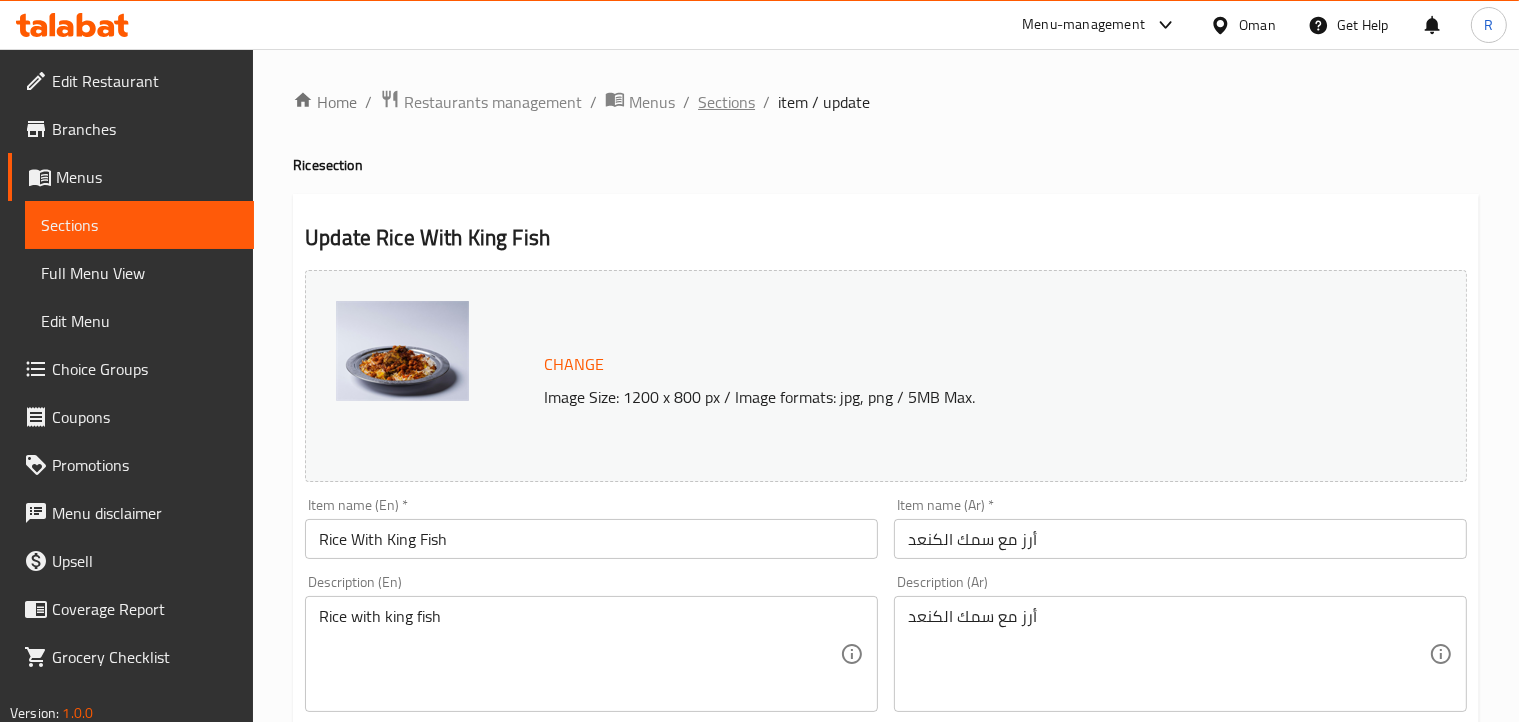 click on "Sections" at bounding box center [726, 102] 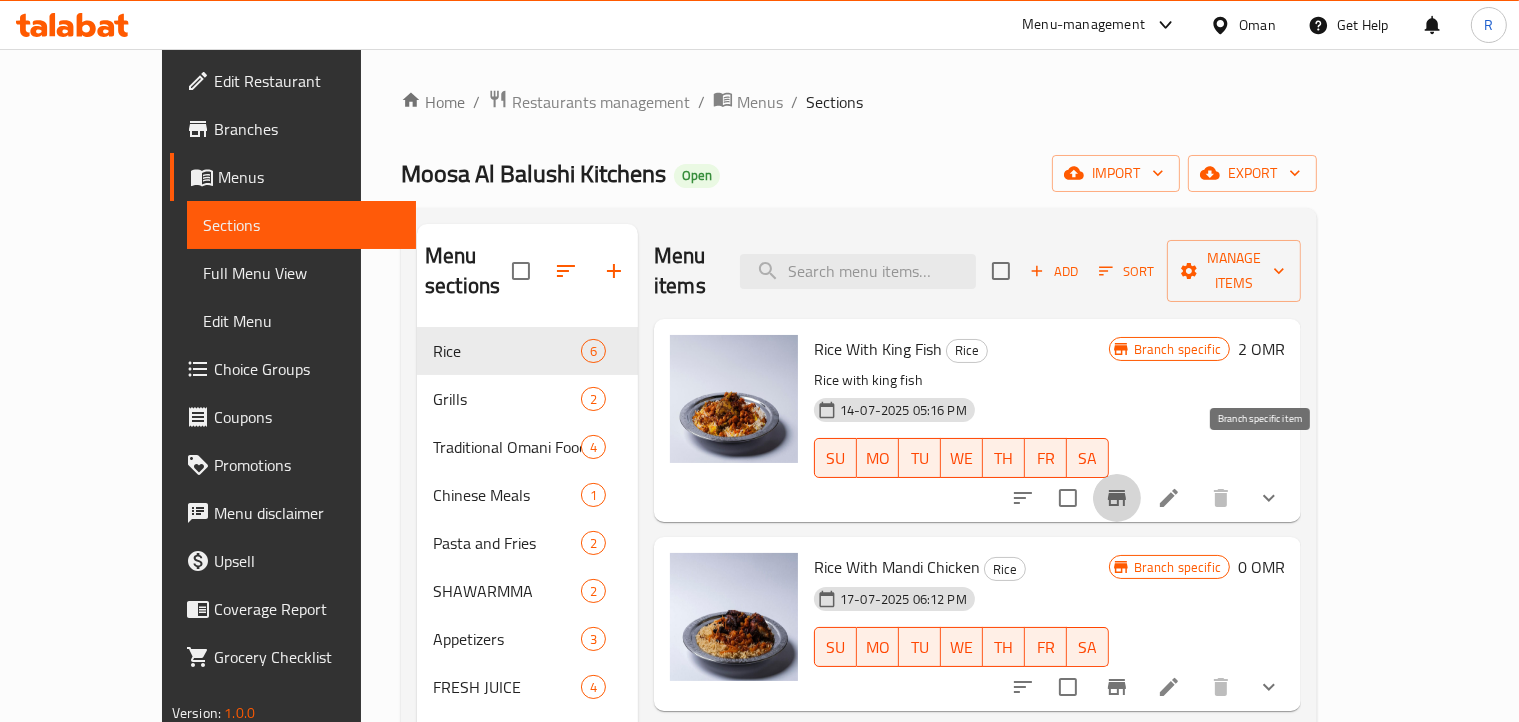 click 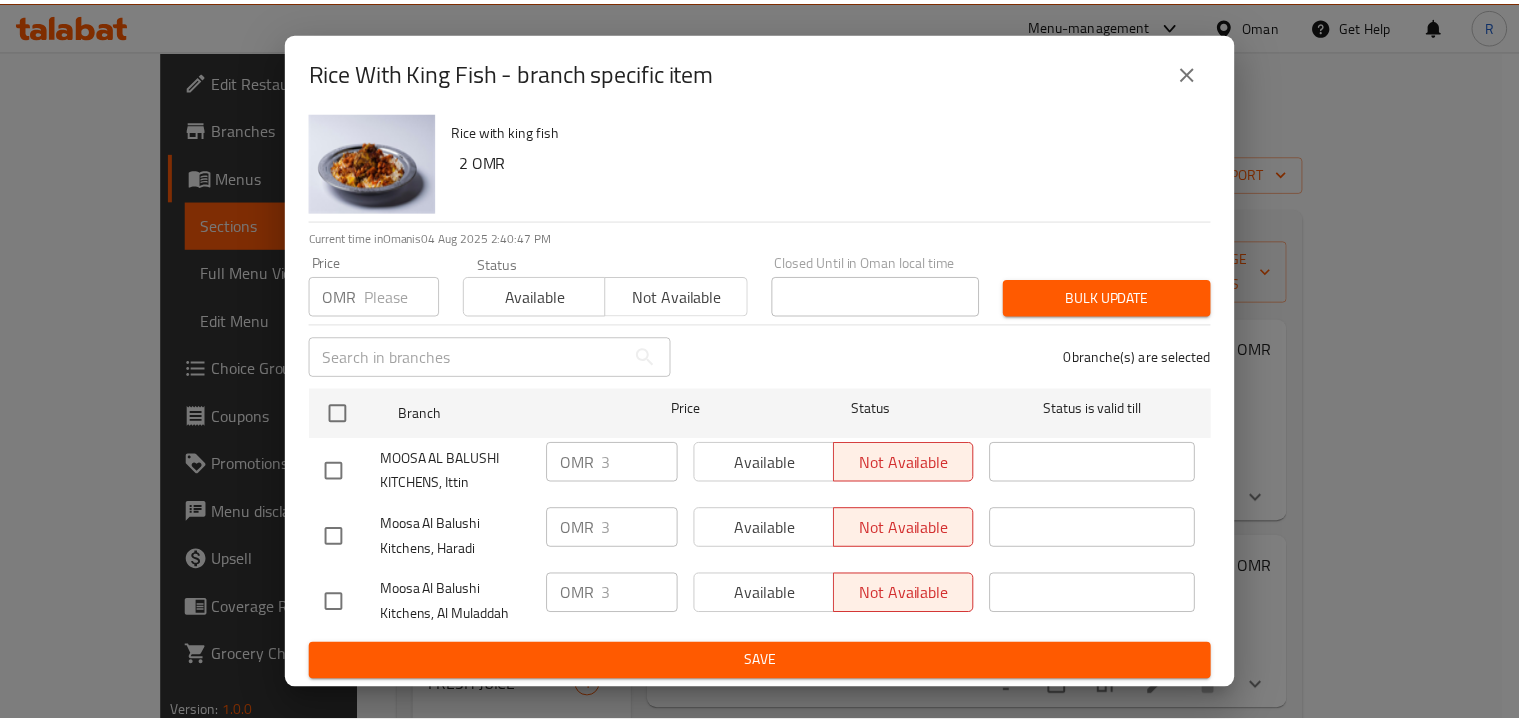 scroll, scrollTop: 0, scrollLeft: 0, axis: both 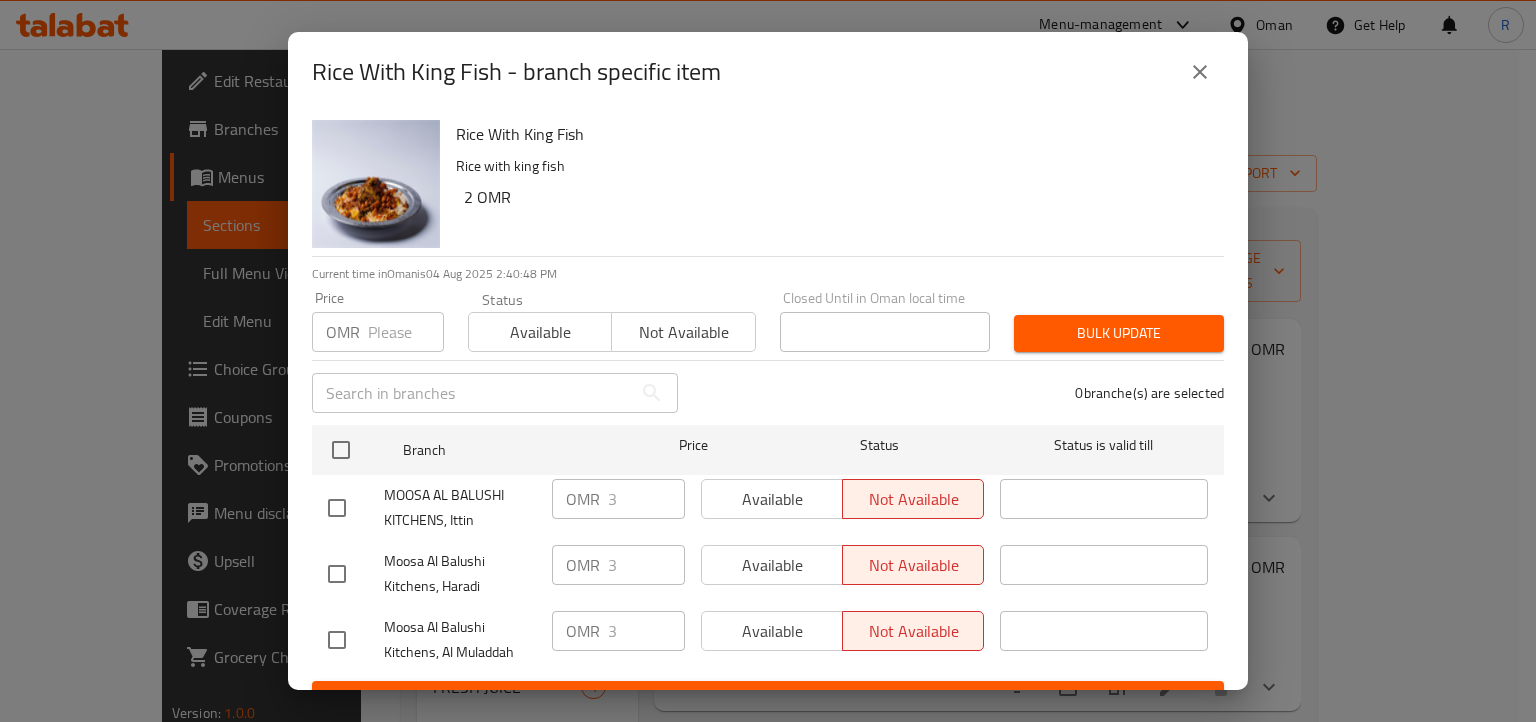 click 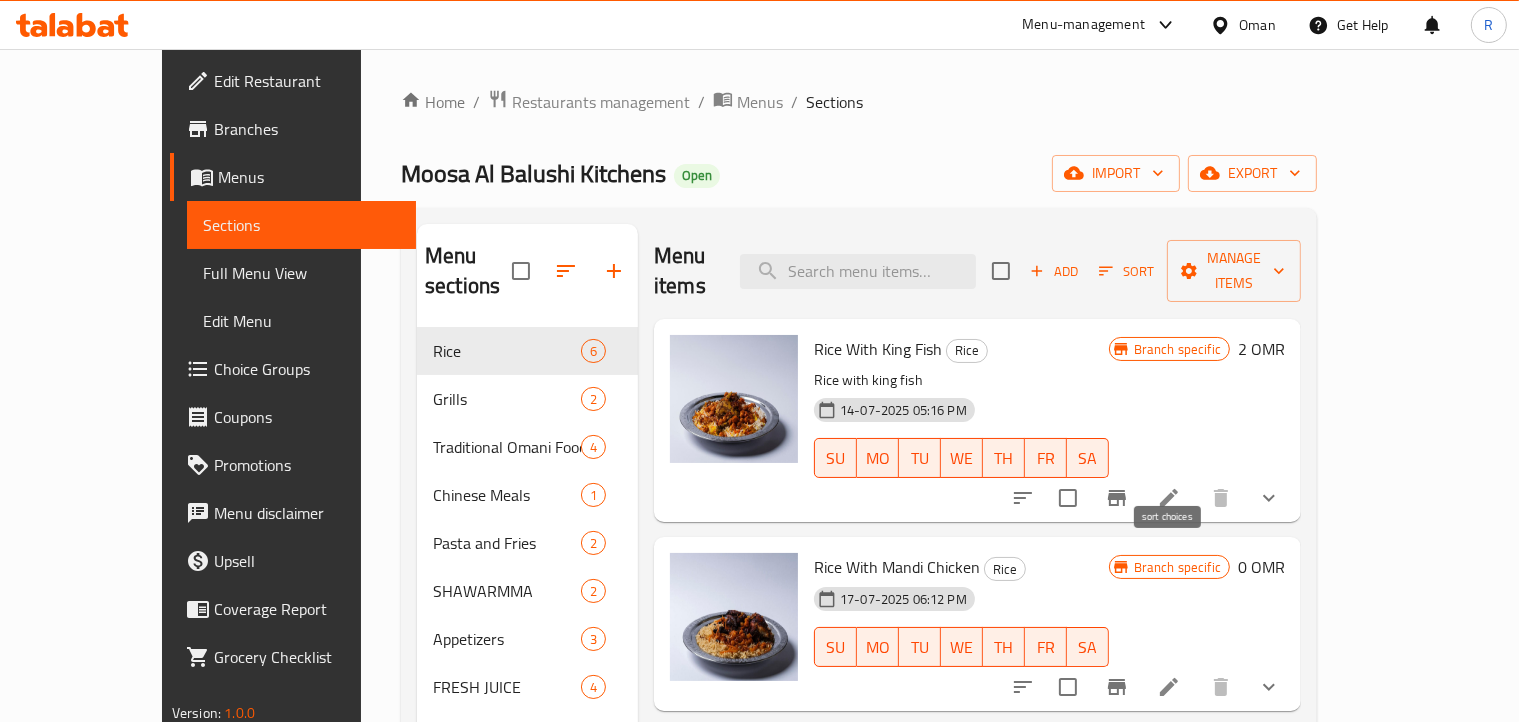 click 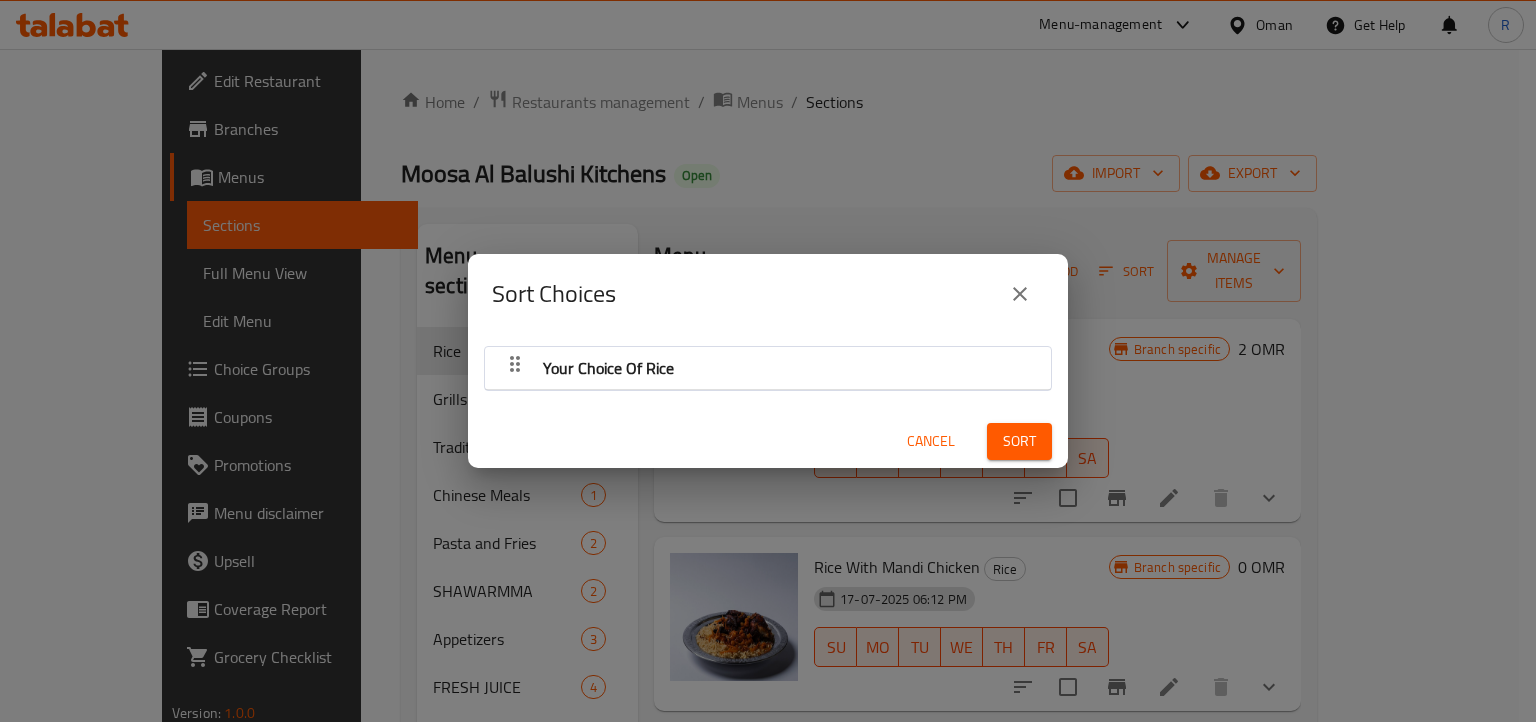click on "Cancel" at bounding box center (931, 441) 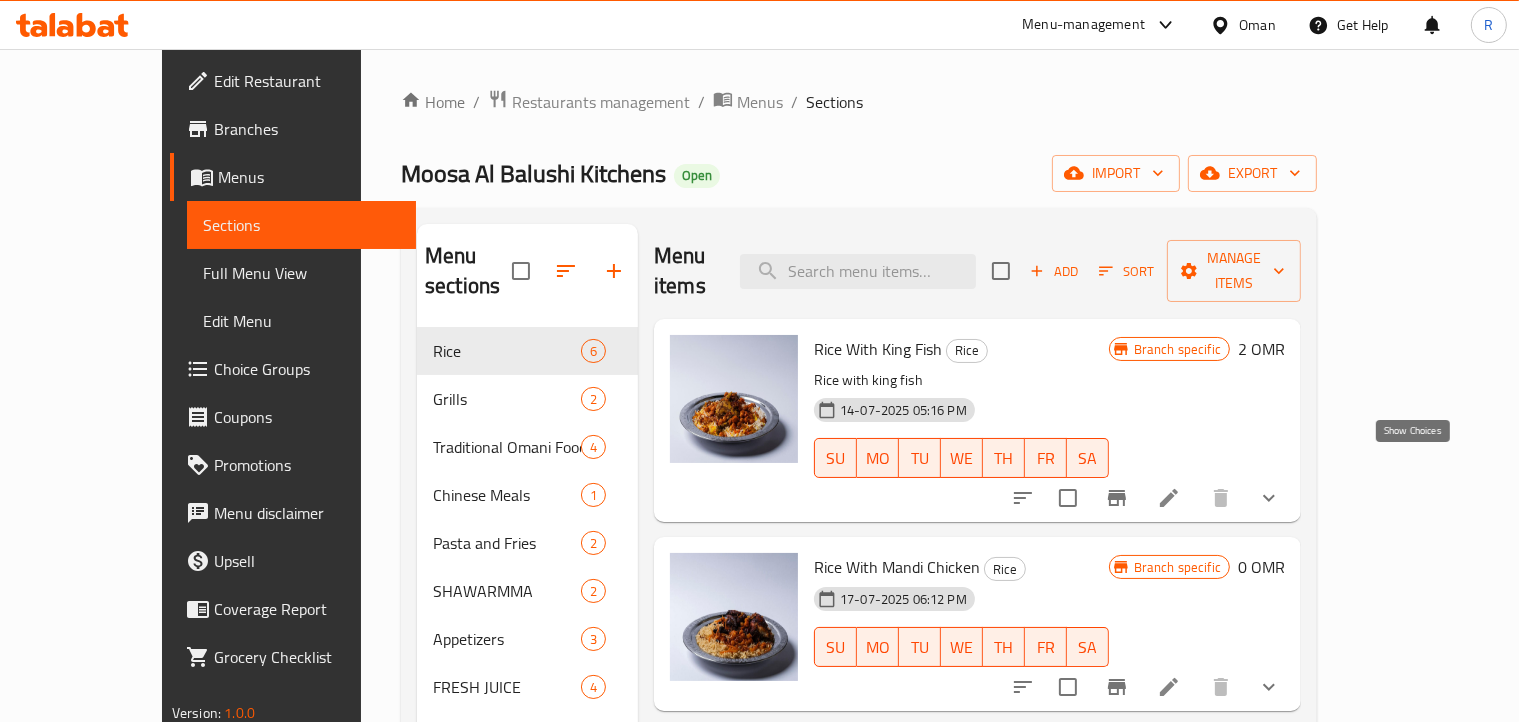 click 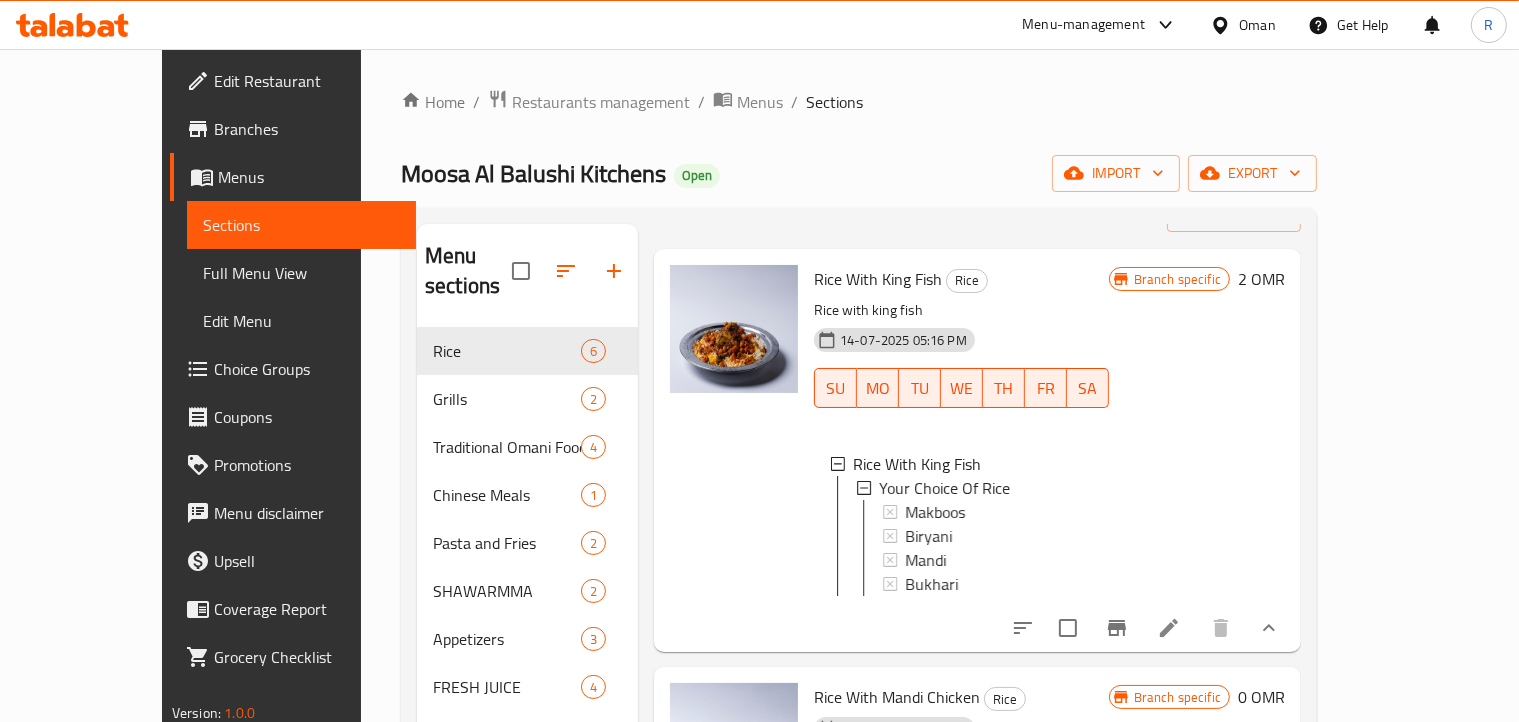 scroll, scrollTop: 200, scrollLeft: 0, axis: vertical 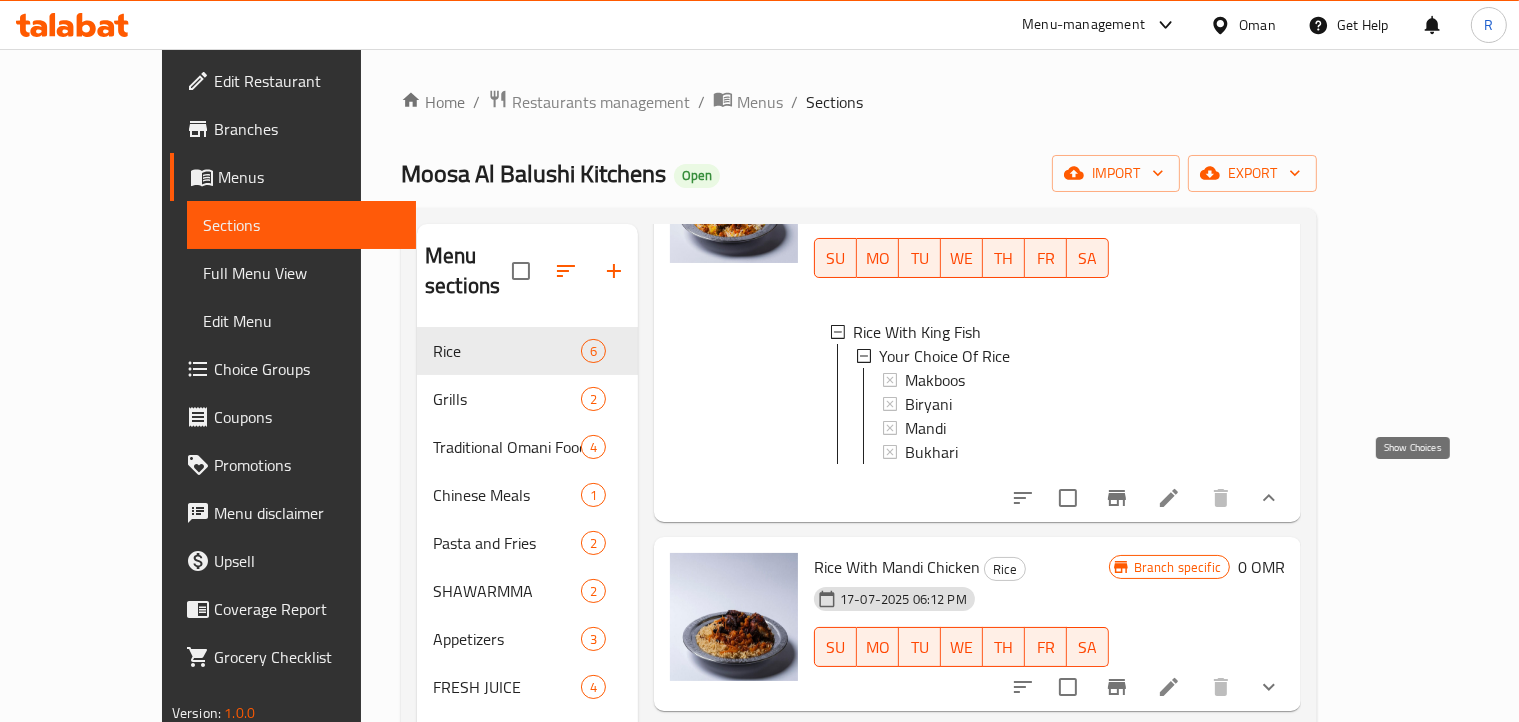 click 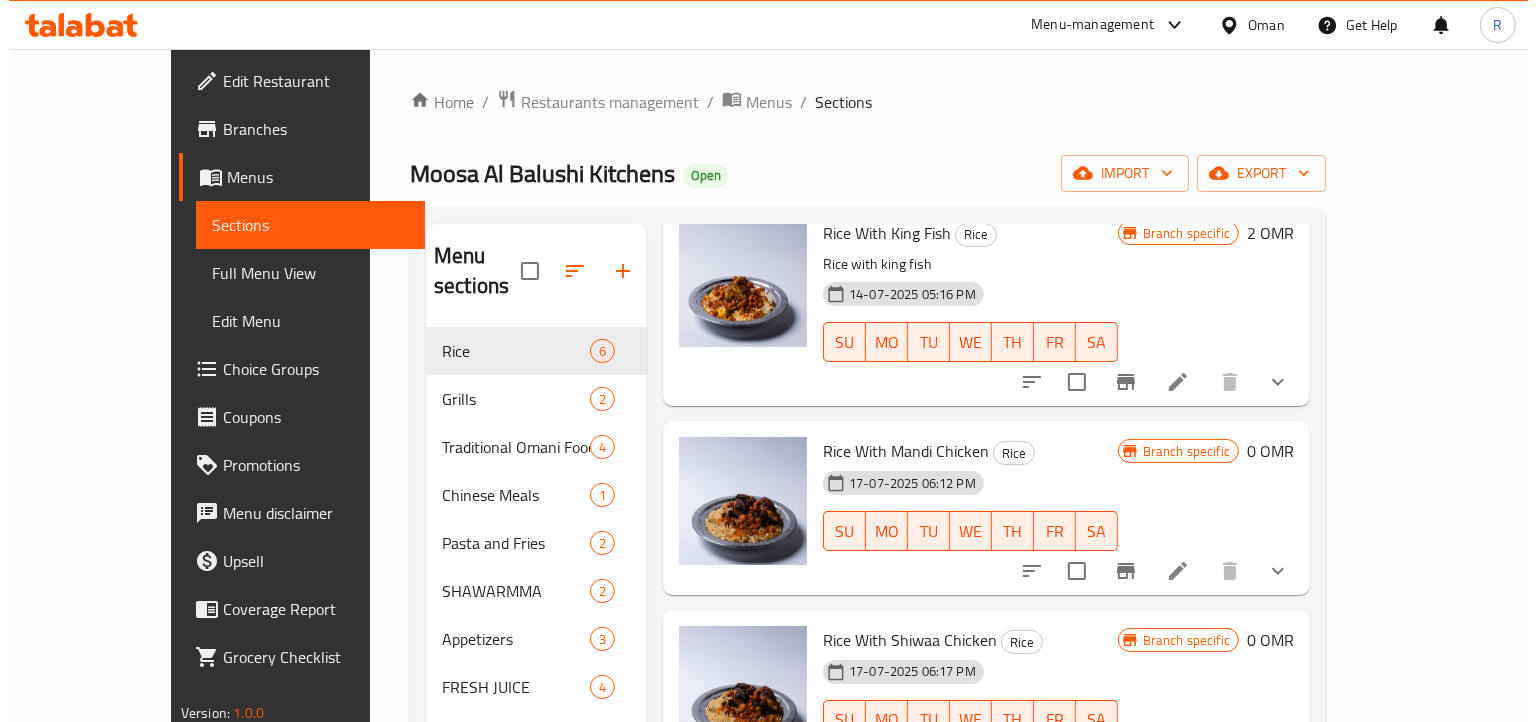 scroll, scrollTop: 0, scrollLeft: 0, axis: both 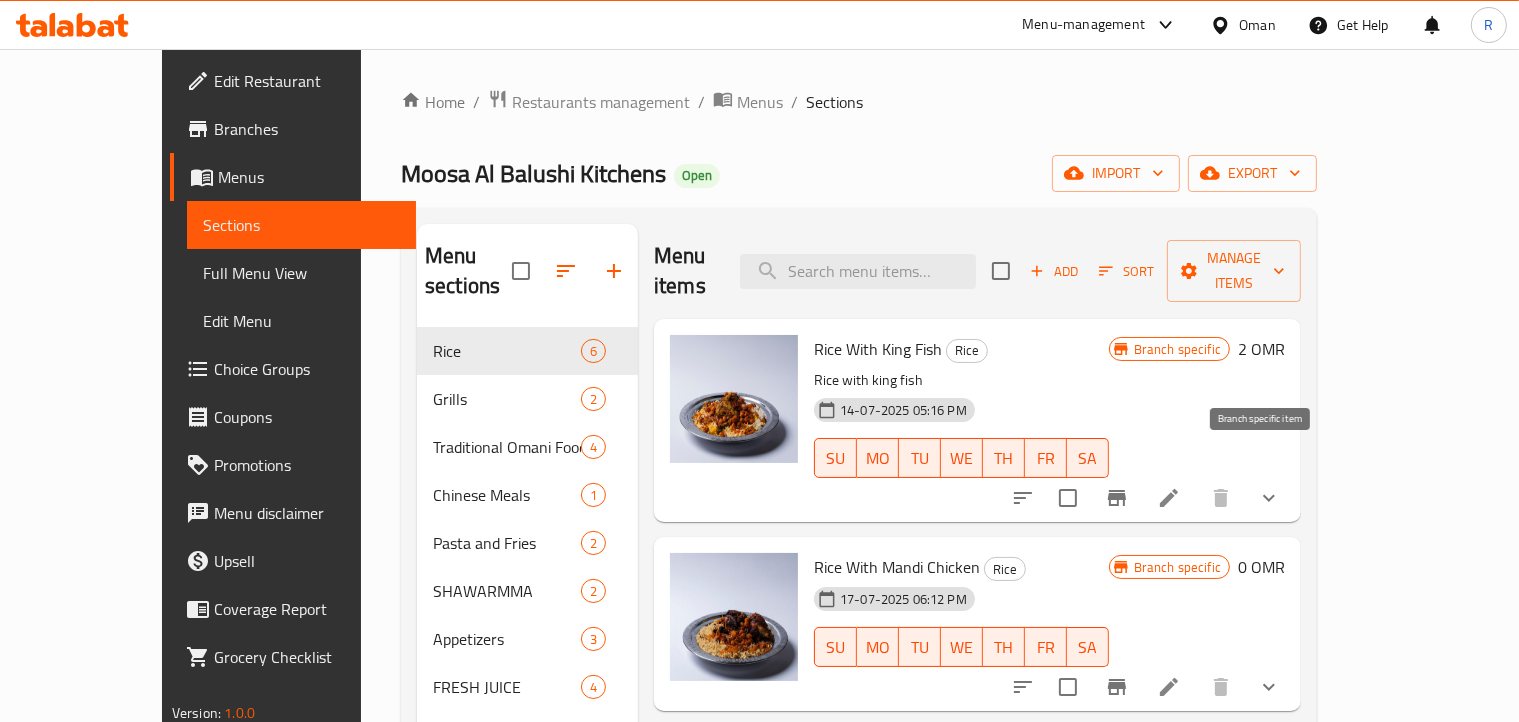 click 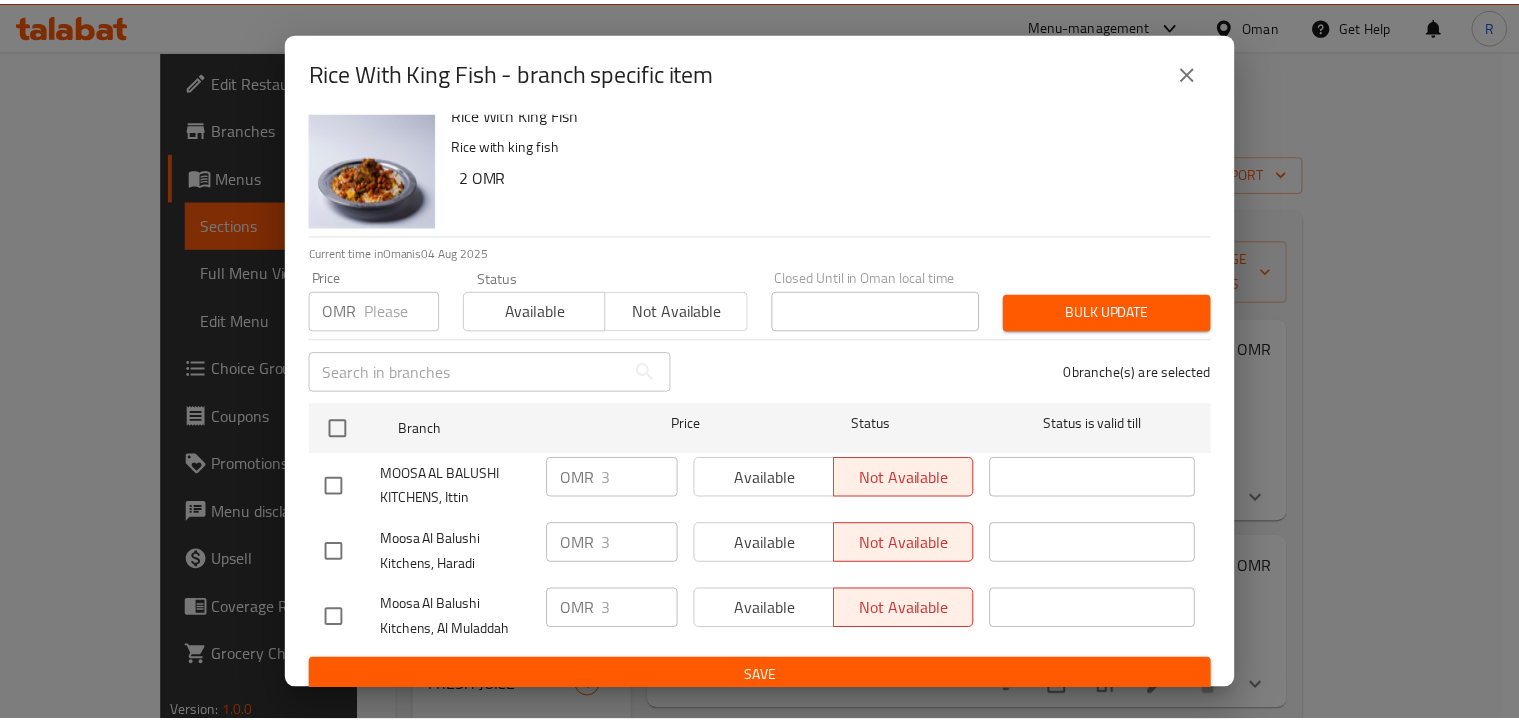 scroll, scrollTop: 36, scrollLeft: 0, axis: vertical 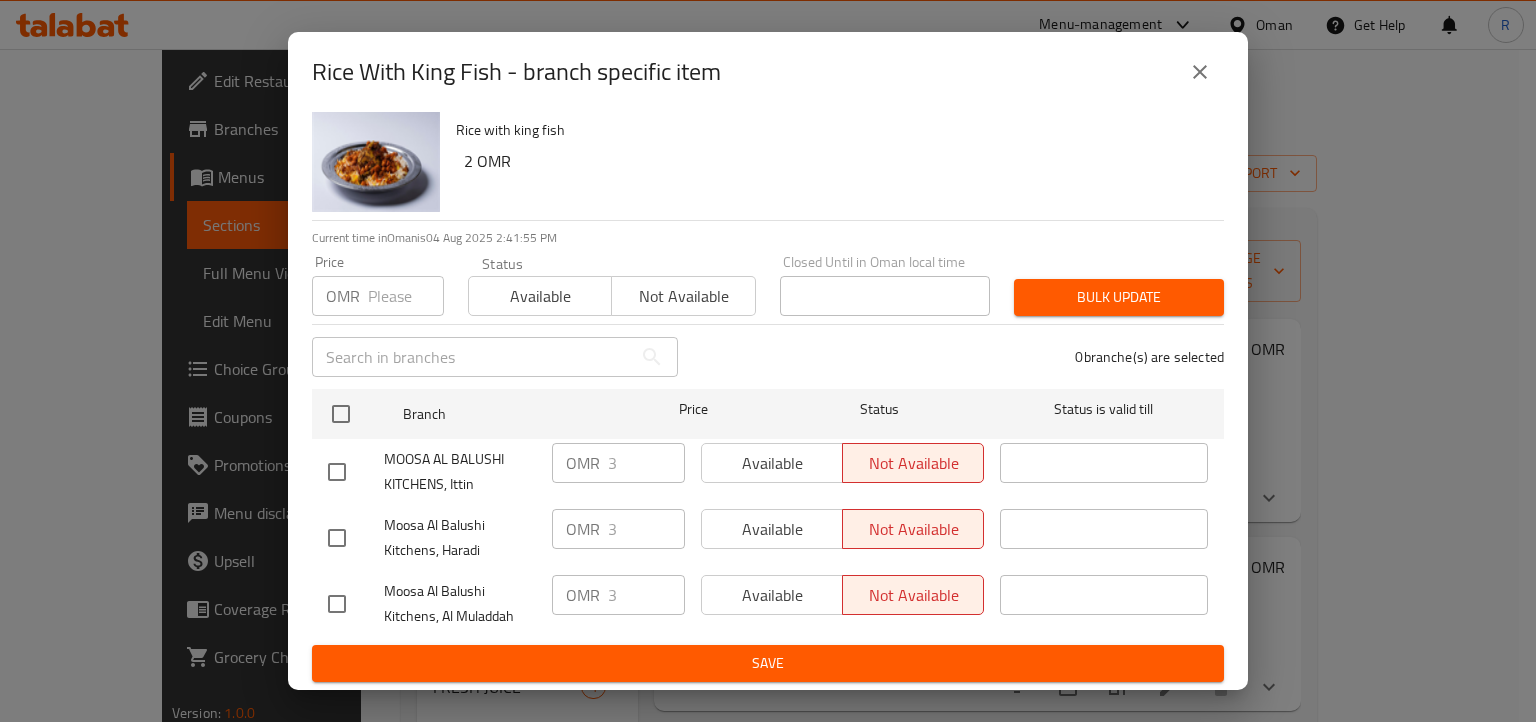 click at bounding box center [1200, 72] 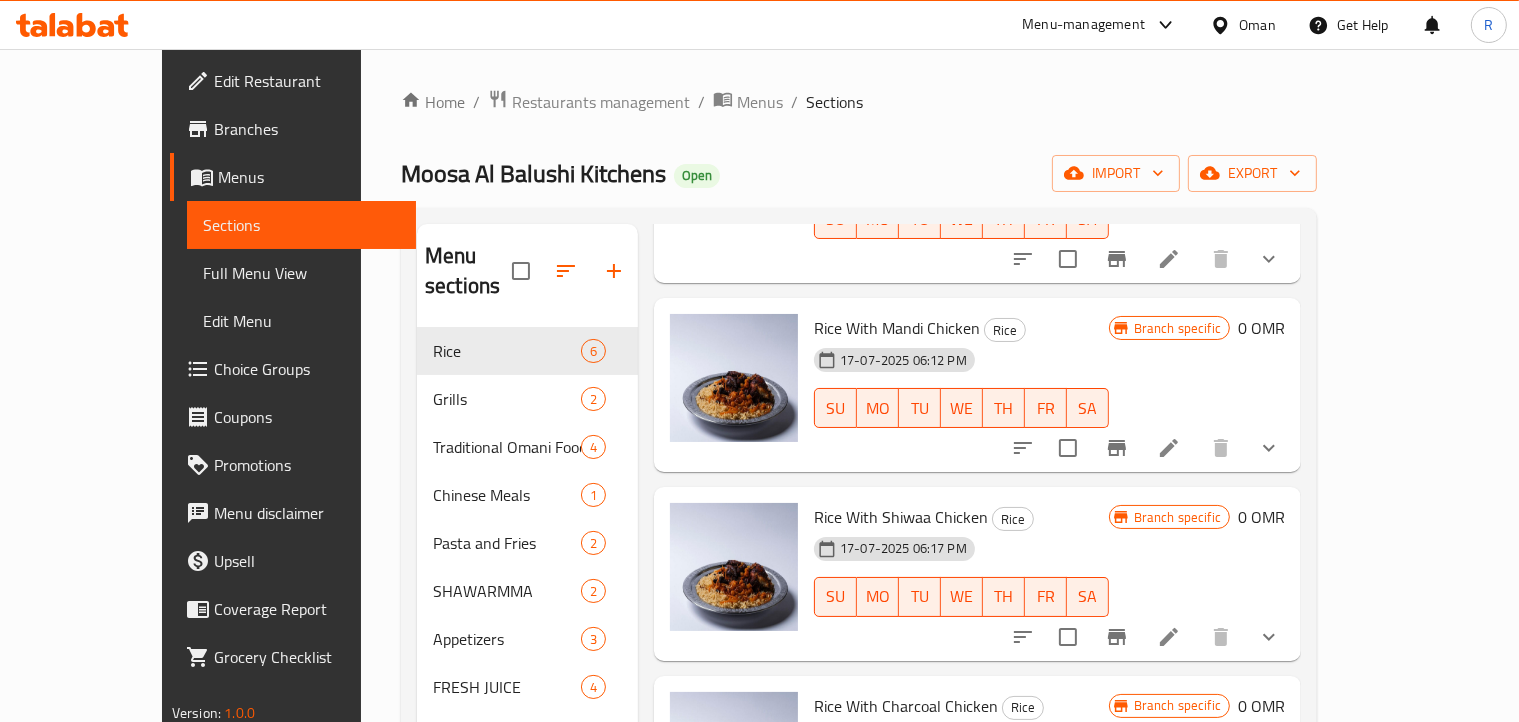 scroll, scrollTop: 200, scrollLeft: 0, axis: vertical 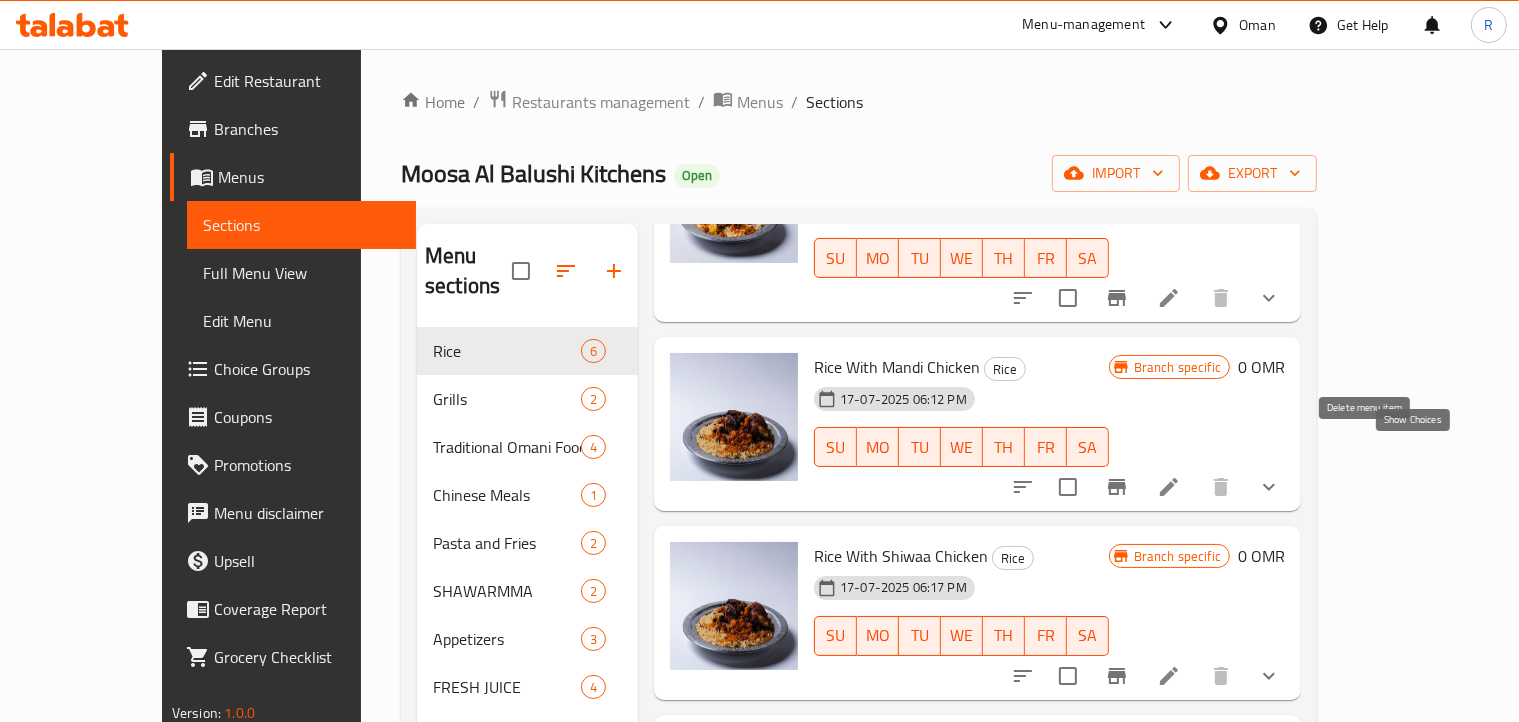 click 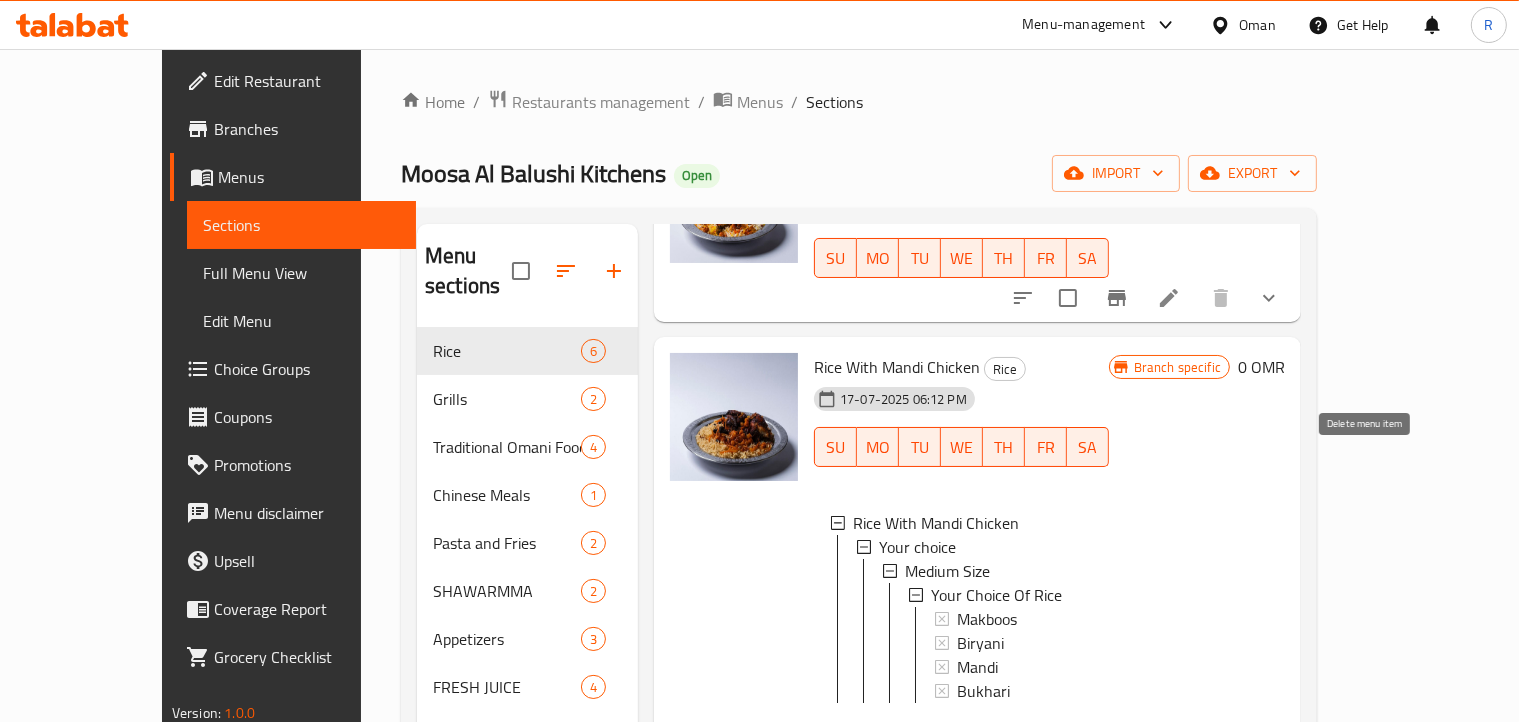 scroll, scrollTop: 2, scrollLeft: 0, axis: vertical 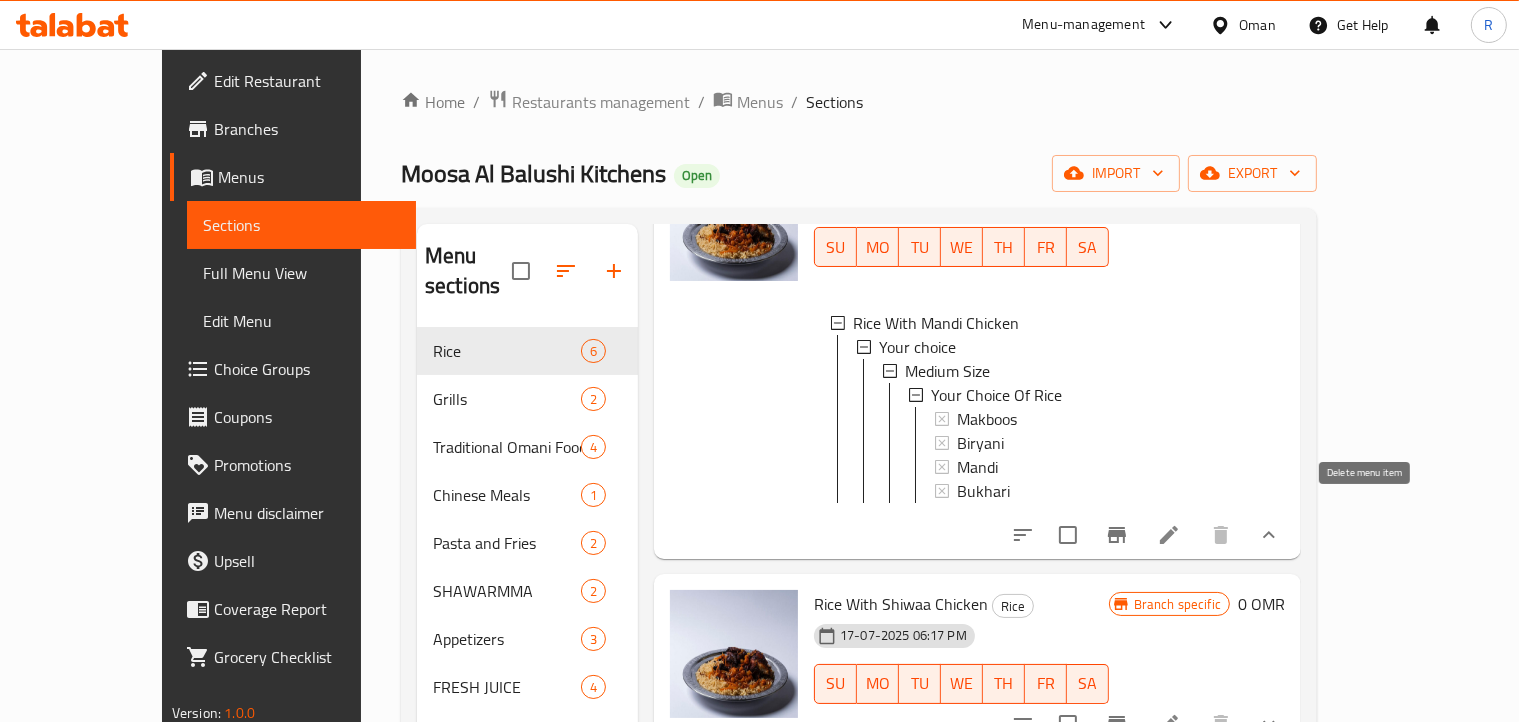 click 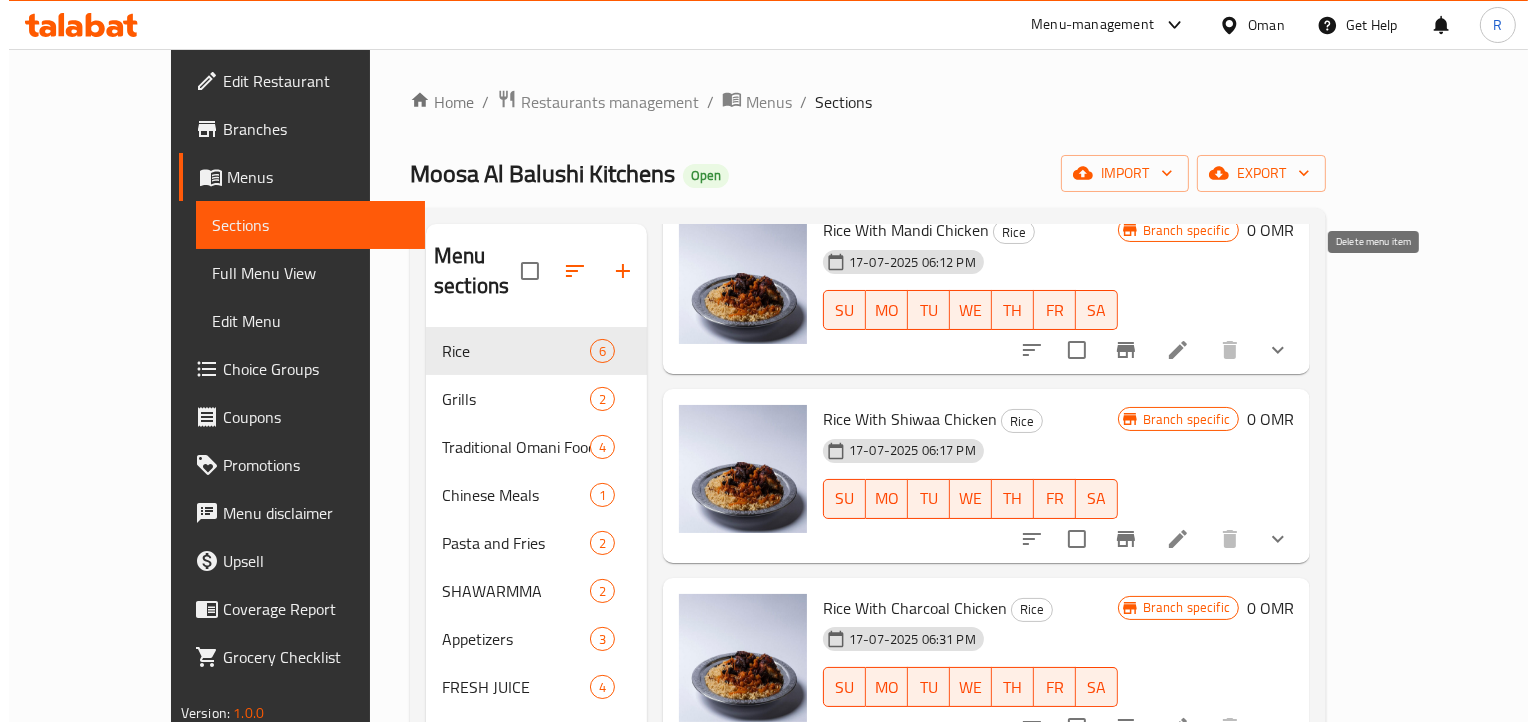 scroll, scrollTop: 300, scrollLeft: 0, axis: vertical 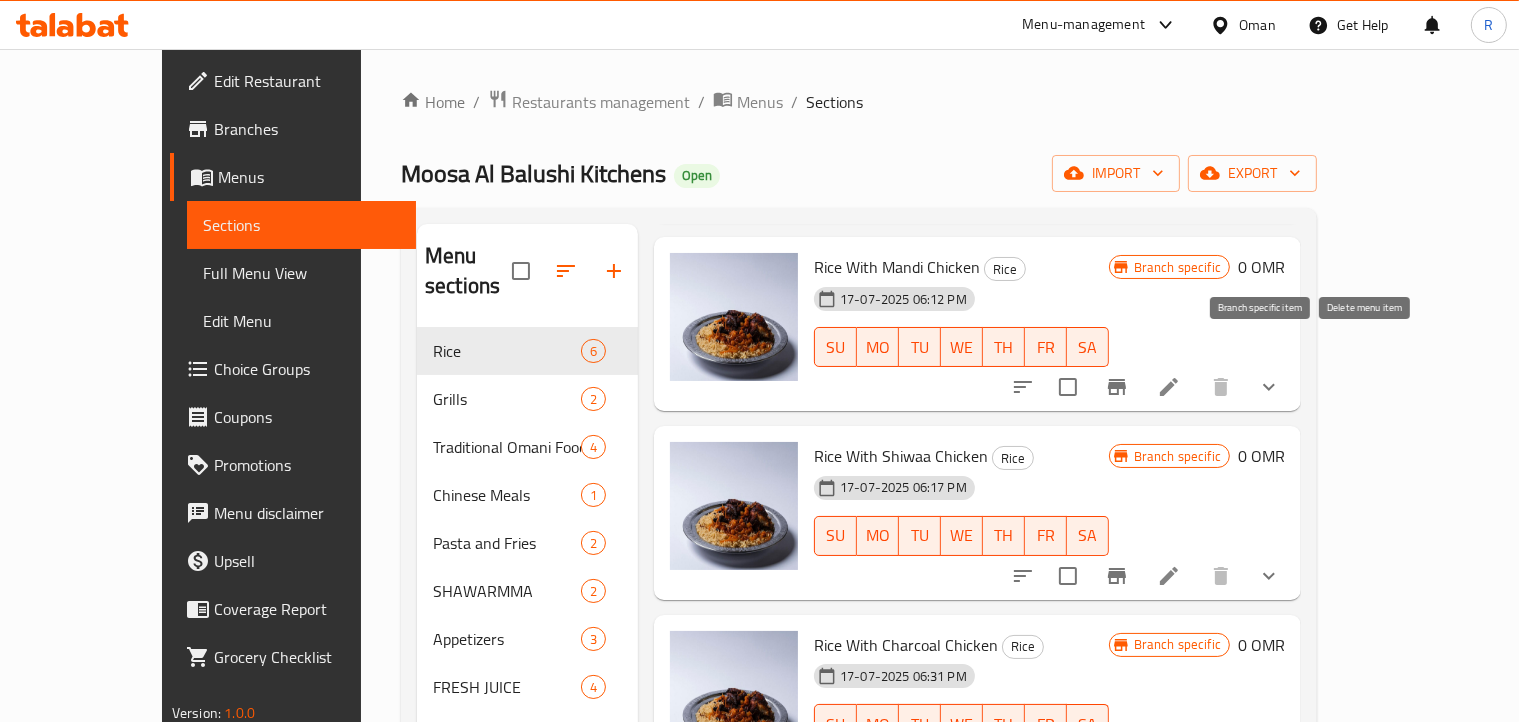 click 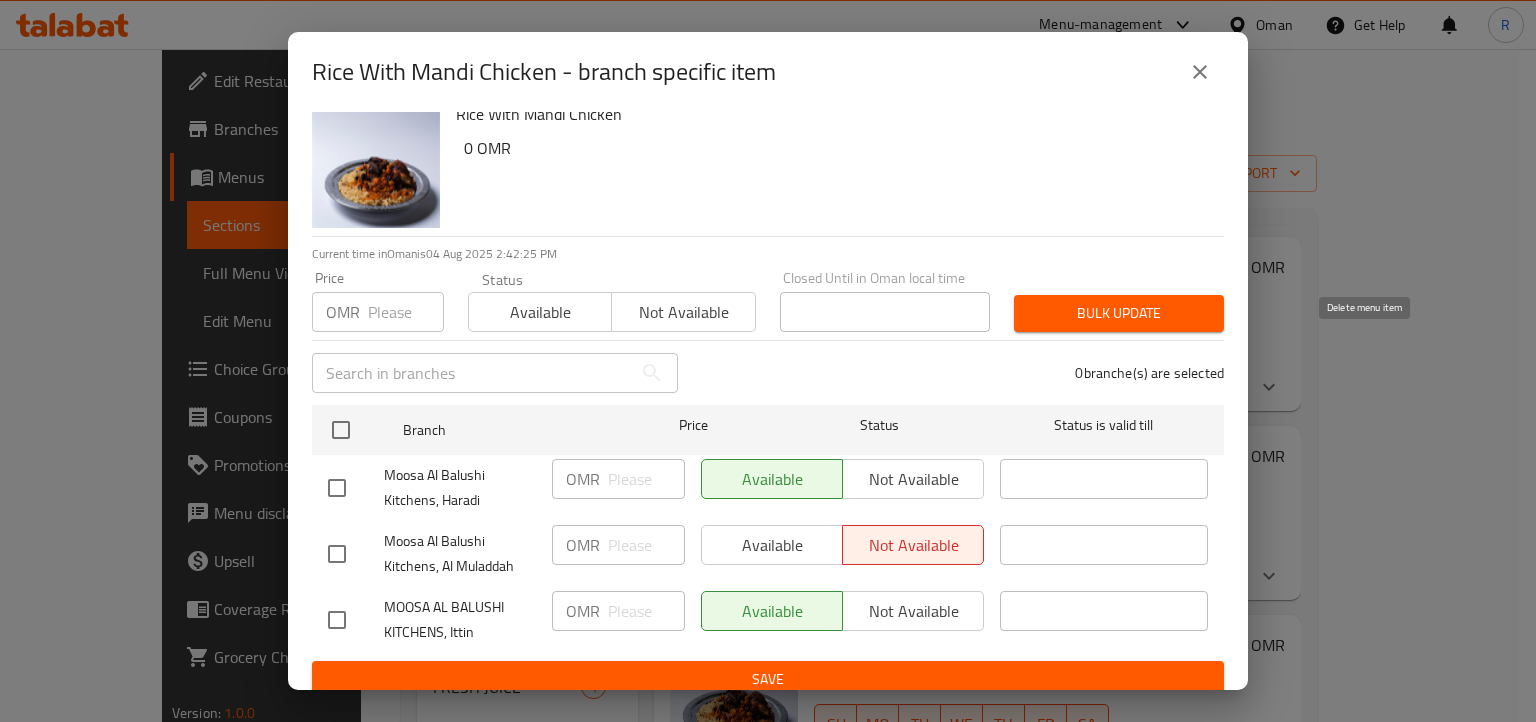 scroll, scrollTop: 36, scrollLeft: 0, axis: vertical 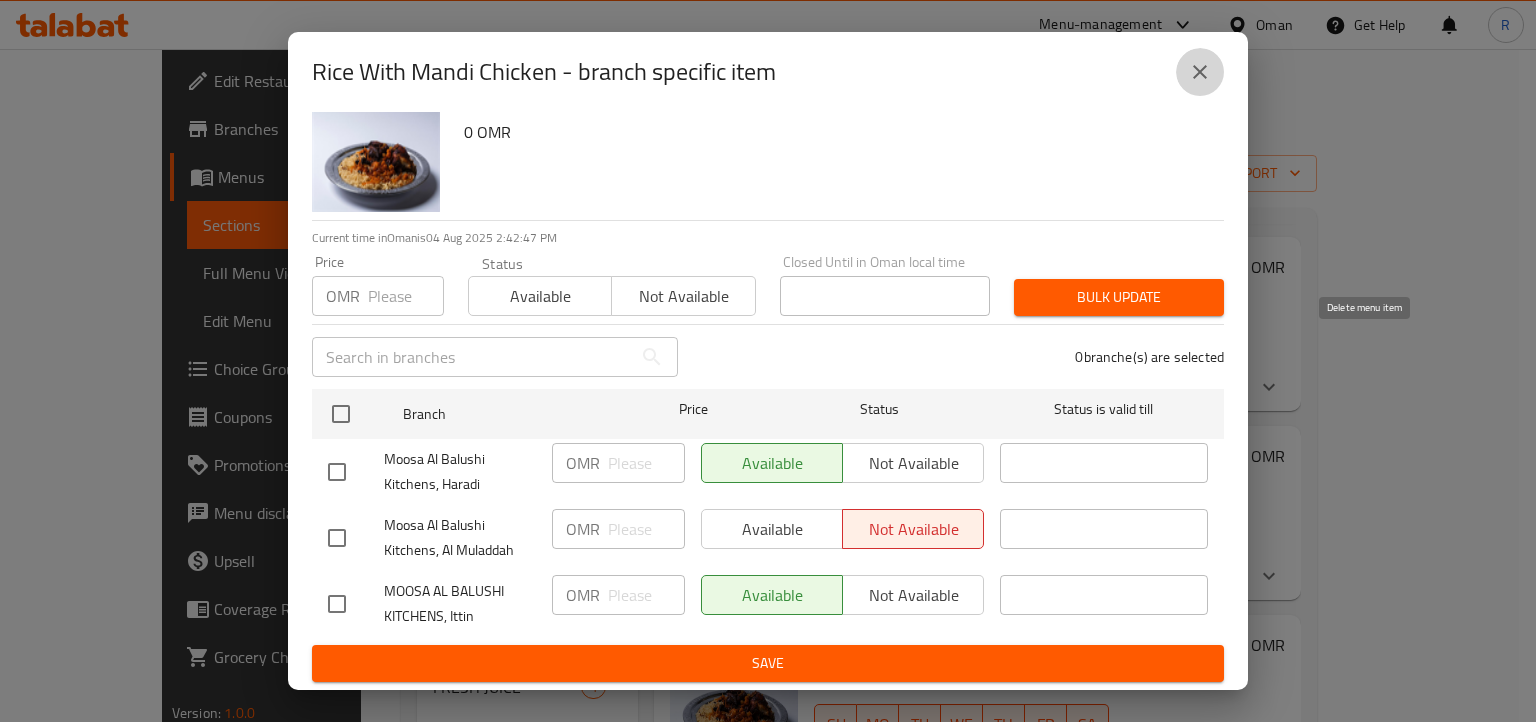 click 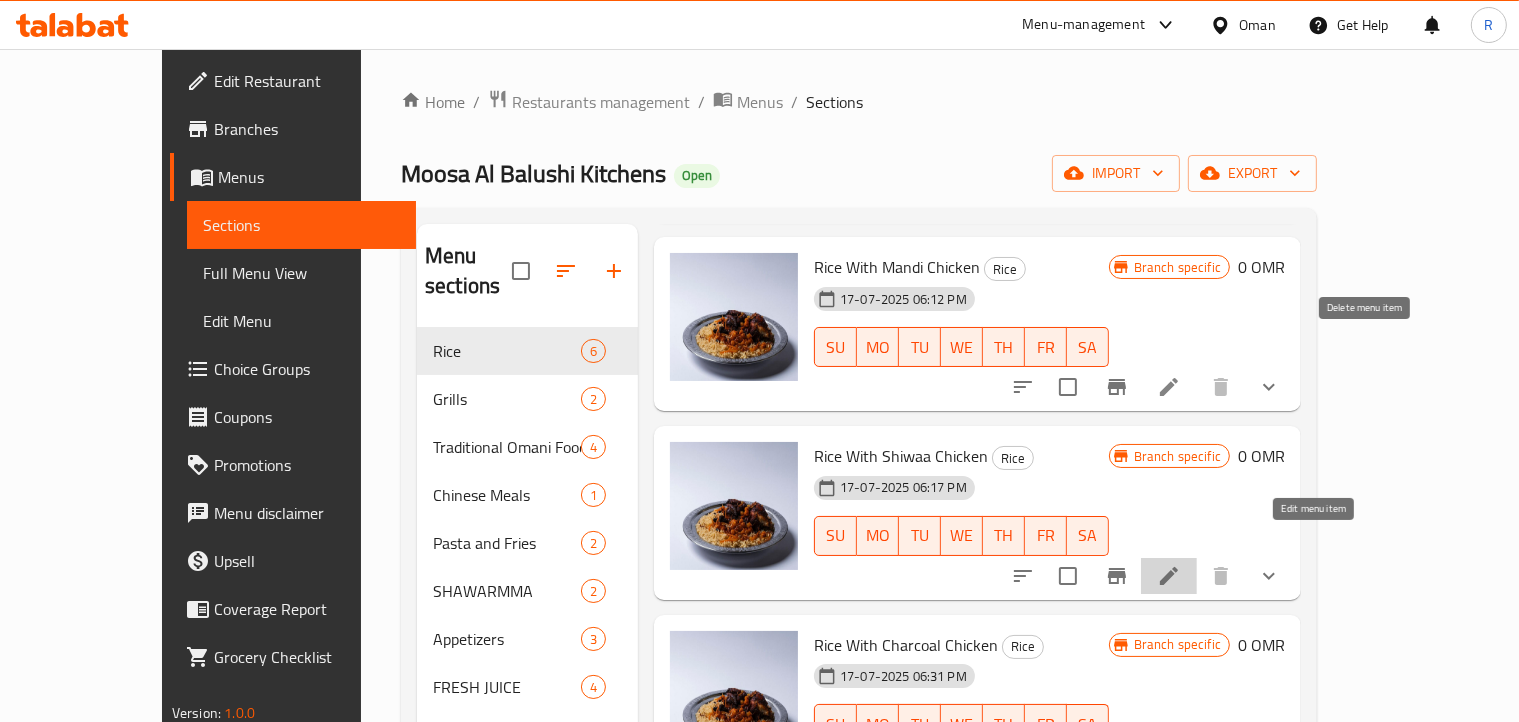 click 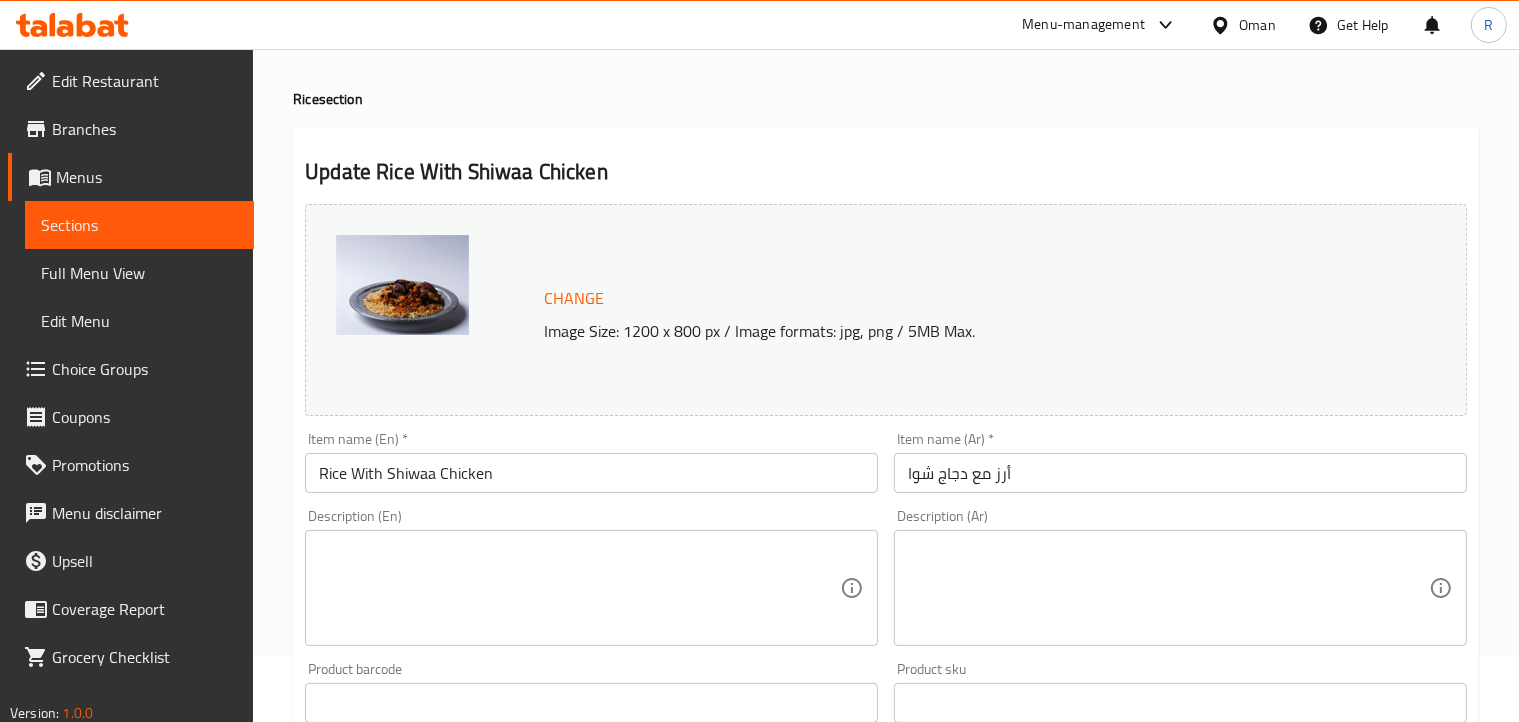 scroll, scrollTop: 0, scrollLeft: 0, axis: both 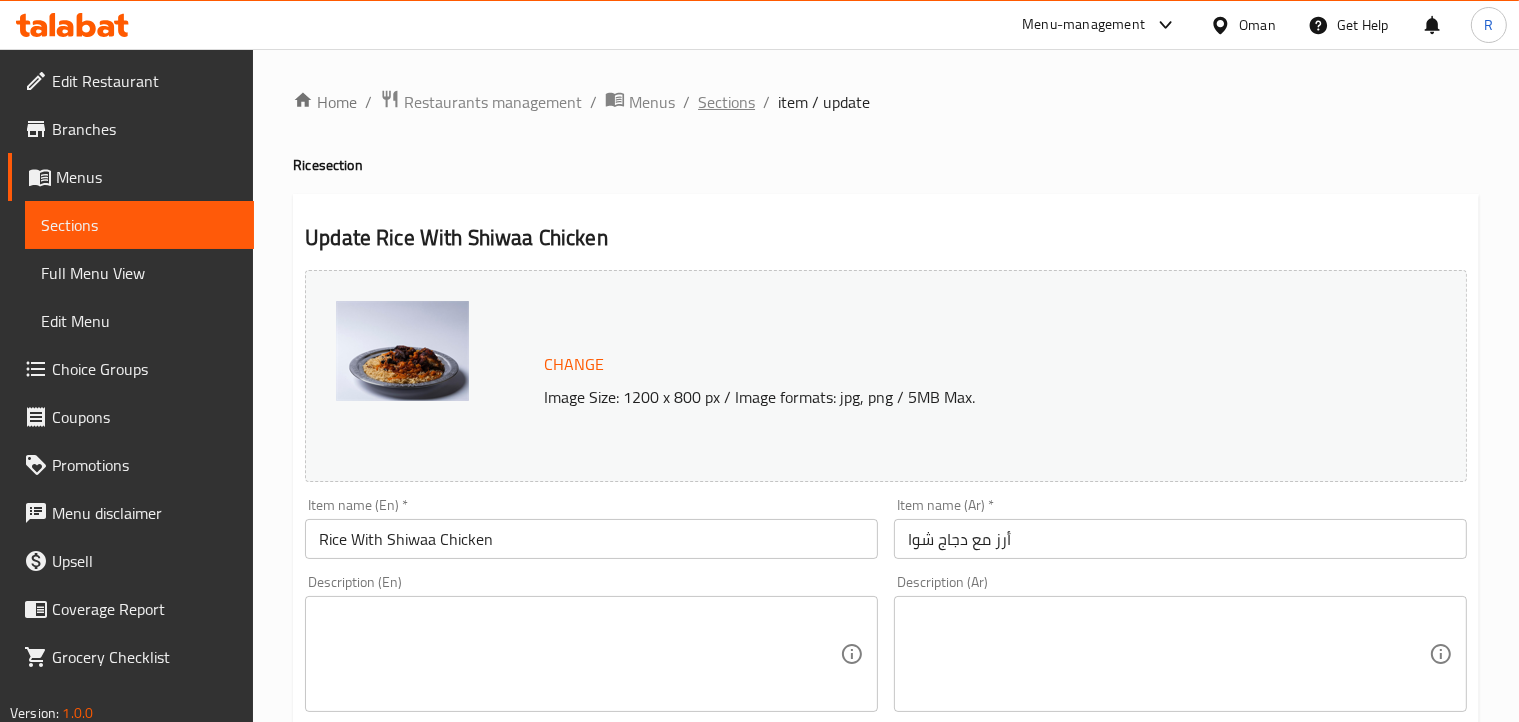 click on "Sections" at bounding box center (726, 102) 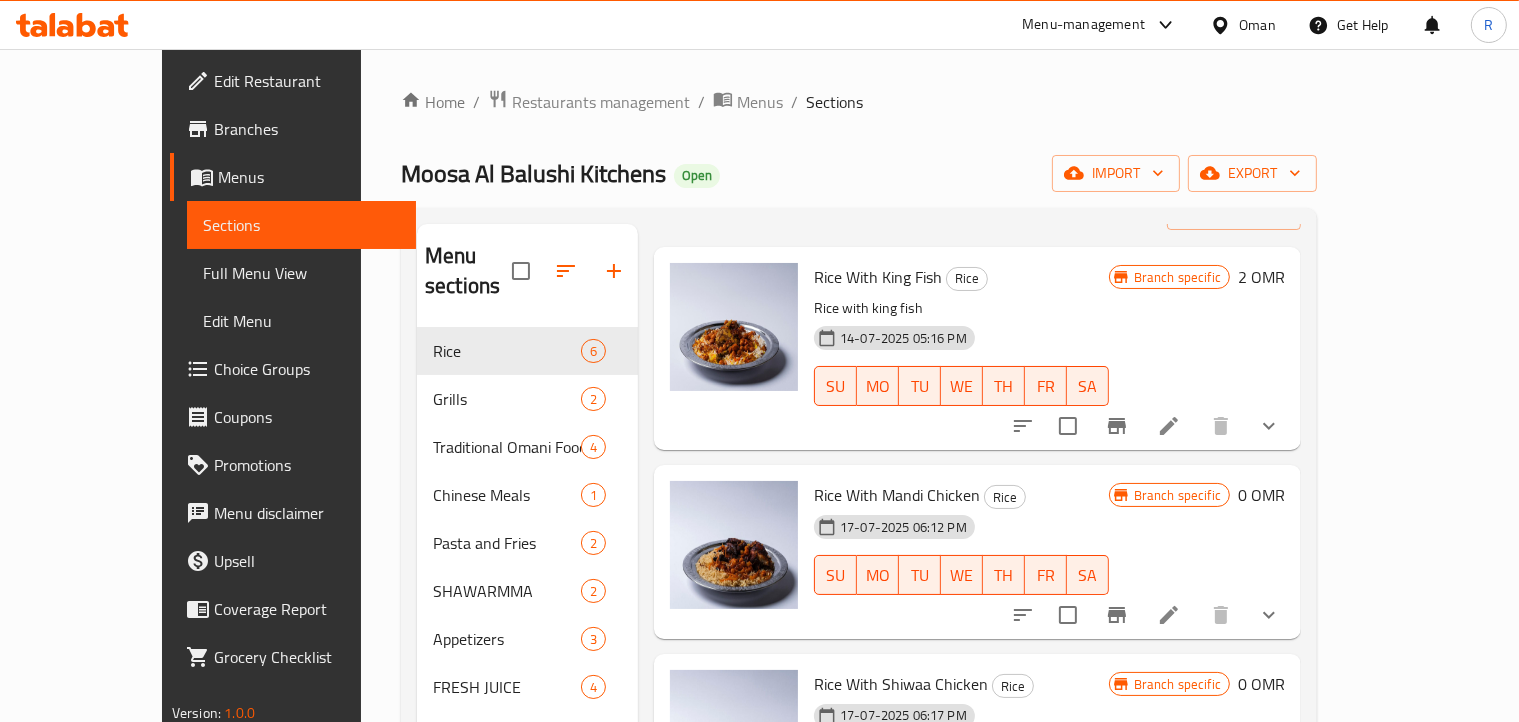 scroll, scrollTop: 100, scrollLeft: 0, axis: vertical 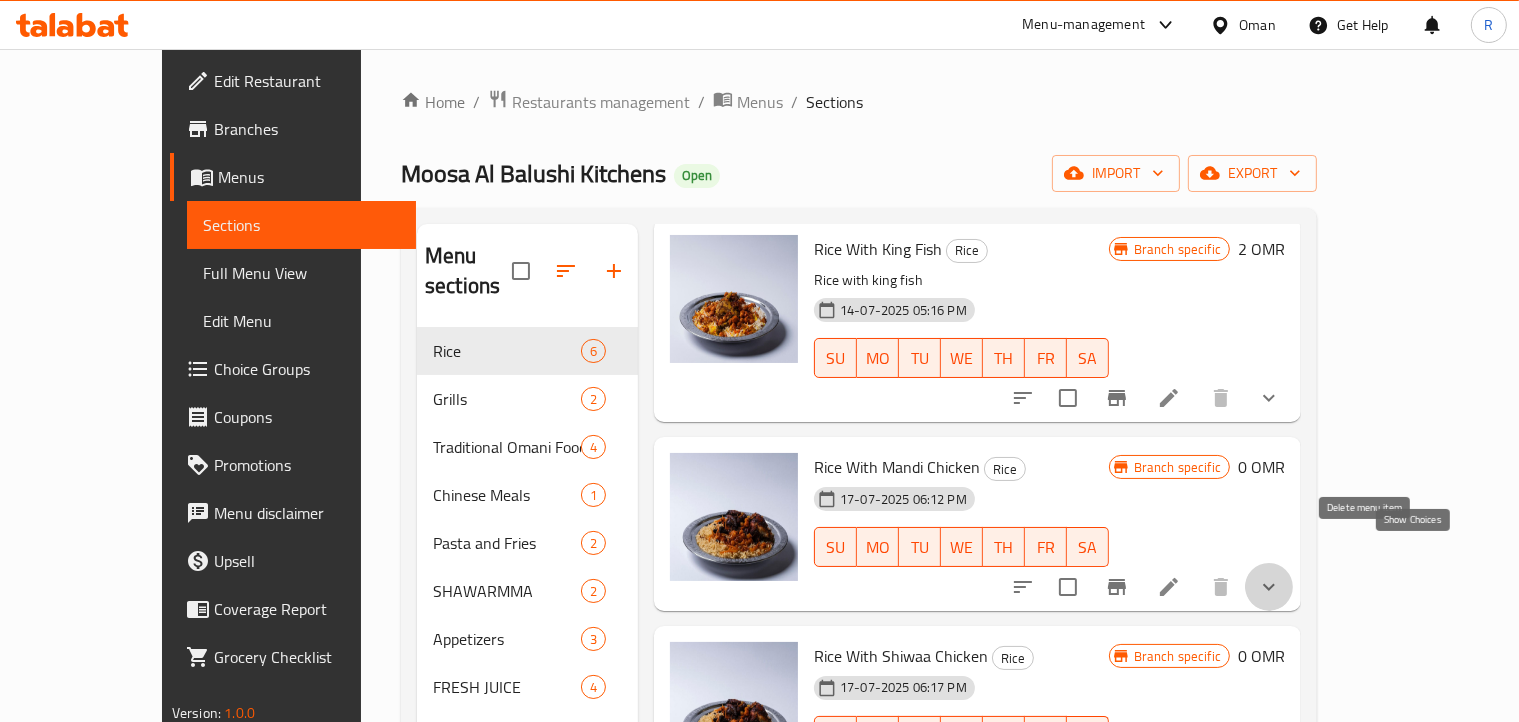 click 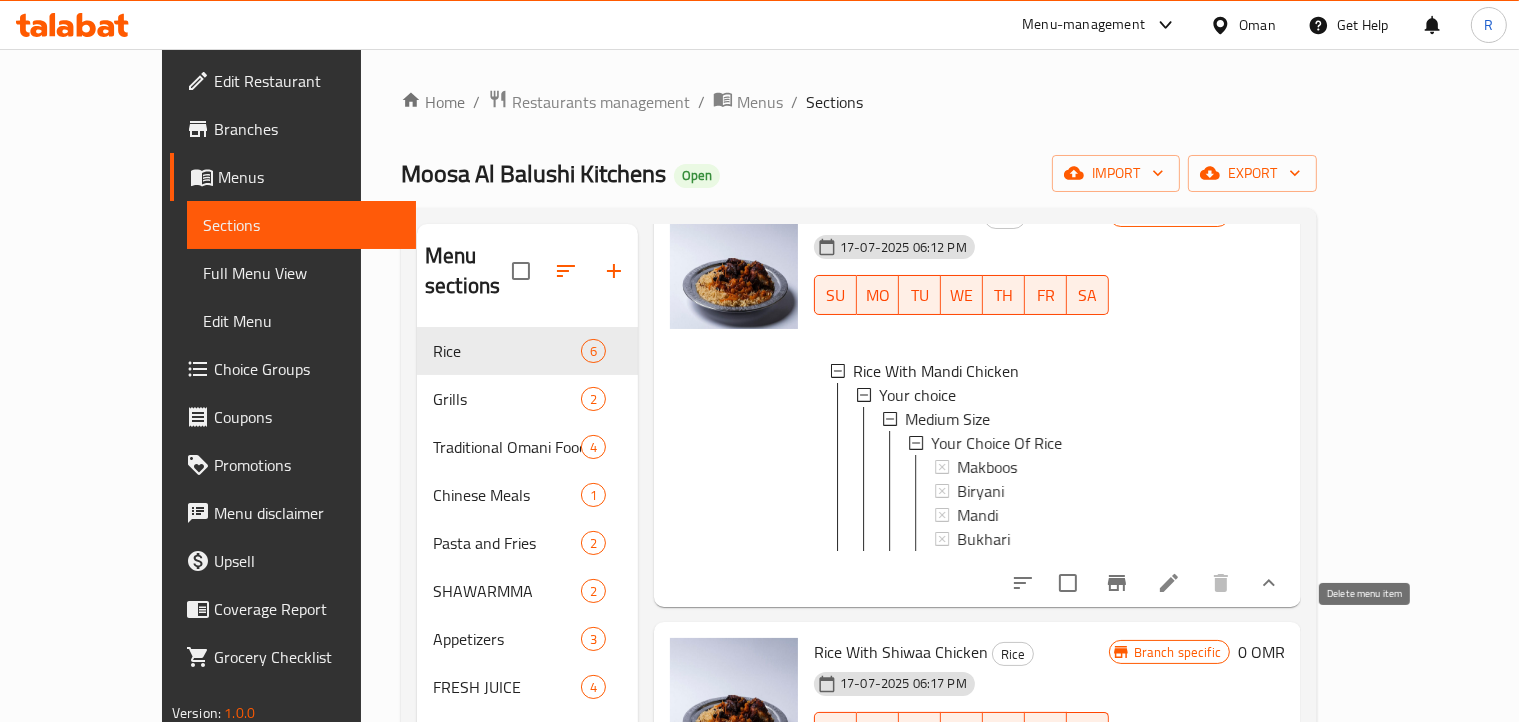 scroll, scrollTop: 400, scrollLeft: 0, axis: vertical 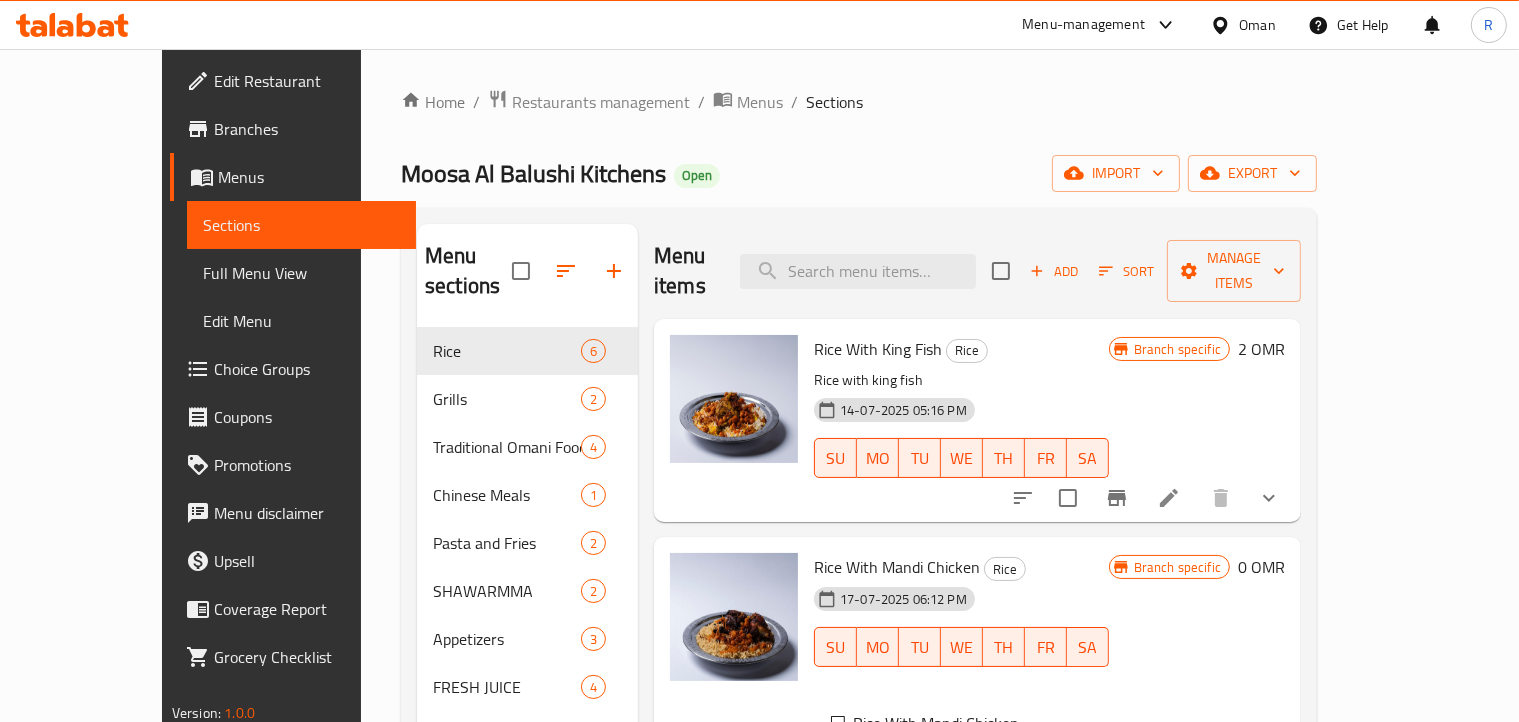 click on "Rice With King Fish   Rice  Rice with king fish  14-07-2025 05:16 PM SU MO TU WE TH FR SA" at bounding box center (961, 420) 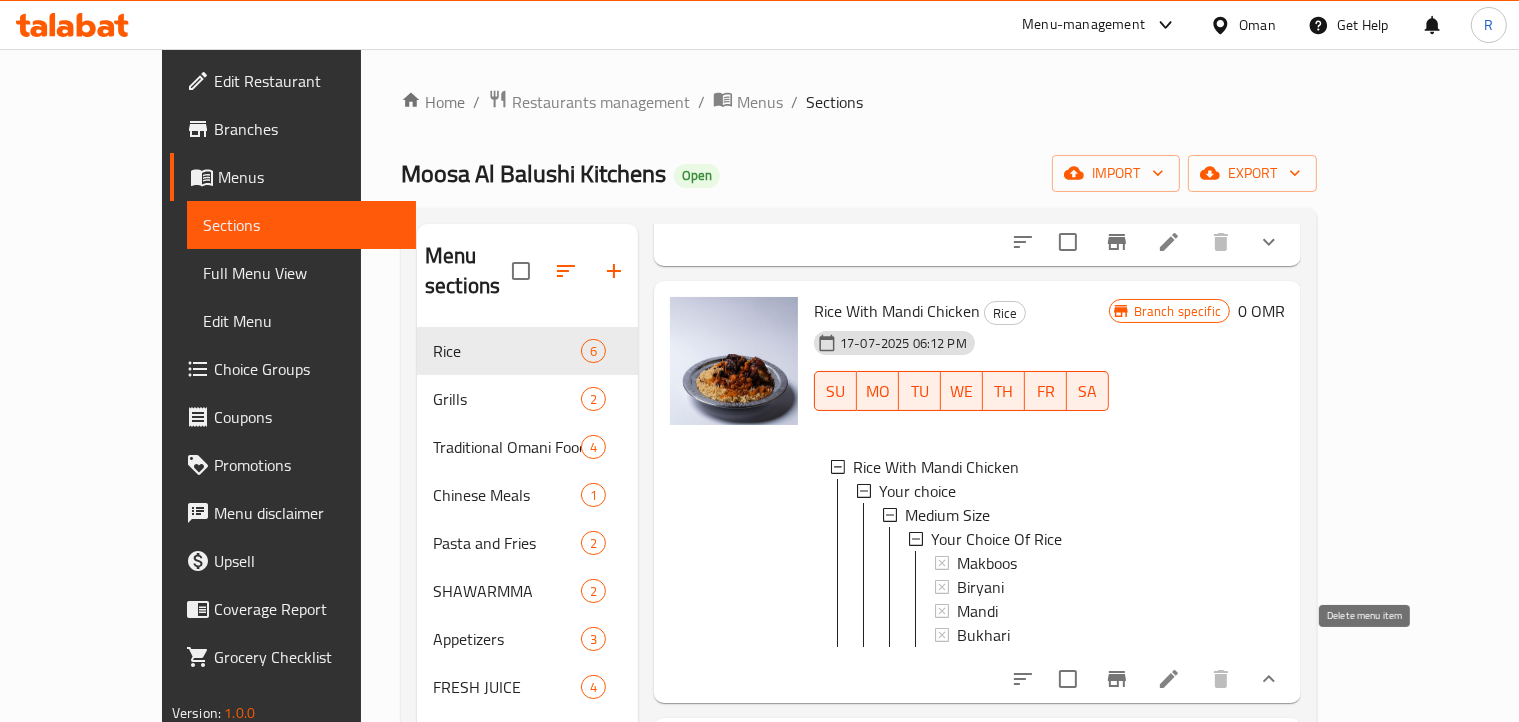 scroll, scrollTop: 300, scrollLeft: 0, axis: vertical 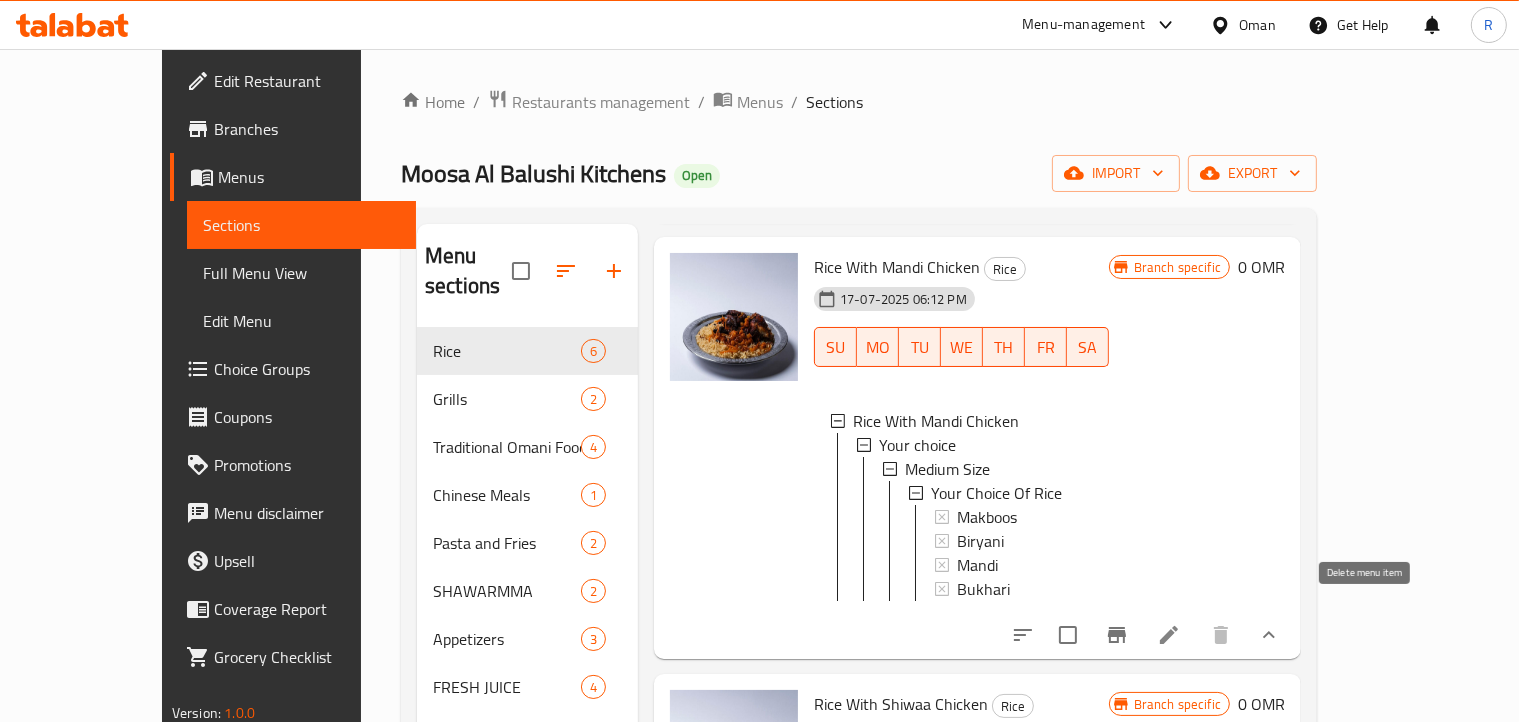 click on "Home / Restaurants management / Menus / Sections Moosa Al Balushi Kitchens Open import export Menu sections Rice  6 Grills 2 Traditional Omani Food 4 Chinese Meals 1 Pasta and Fries 2 SHAWARMMA 2 Appetizers 3 FRESH JUICE 4 Drinks 6 Pastries 1 Menu items Add Sort Manage items Rice With King Fish   Rice  Rice with king fish  14-07-2025 05:16 PM SU MO TU WE TH FR SA Branch specific 2   OMR Rice With Mandi Chicken   Rice  17-07-2025 06:12 PM SU MO TU WE TH FR SA Rice With Mandi Chicken Your choice Medium Size Your Choice Of Rice Makboos Biryani Mandi Bukhari Branch specific 0   OMR Rice With Shiwaa Chicken   Rice                                                              17-07-2025 06:17 PM SU MO TU WE TH FR SA Branch specific 0   OMR Rice With Charcoal Chicken   Rice  17-07-2025 06:31 PM SU MO TU WE TH FR SA Branch specific 0   OMR Rice With Meat   Rice                                                                 17-07-2025 06:47 PM SU MO TU WE TH FR SA Branch specific 0   OMR Rice With Fish Geather   Rice" at bounding box center [859, 525] 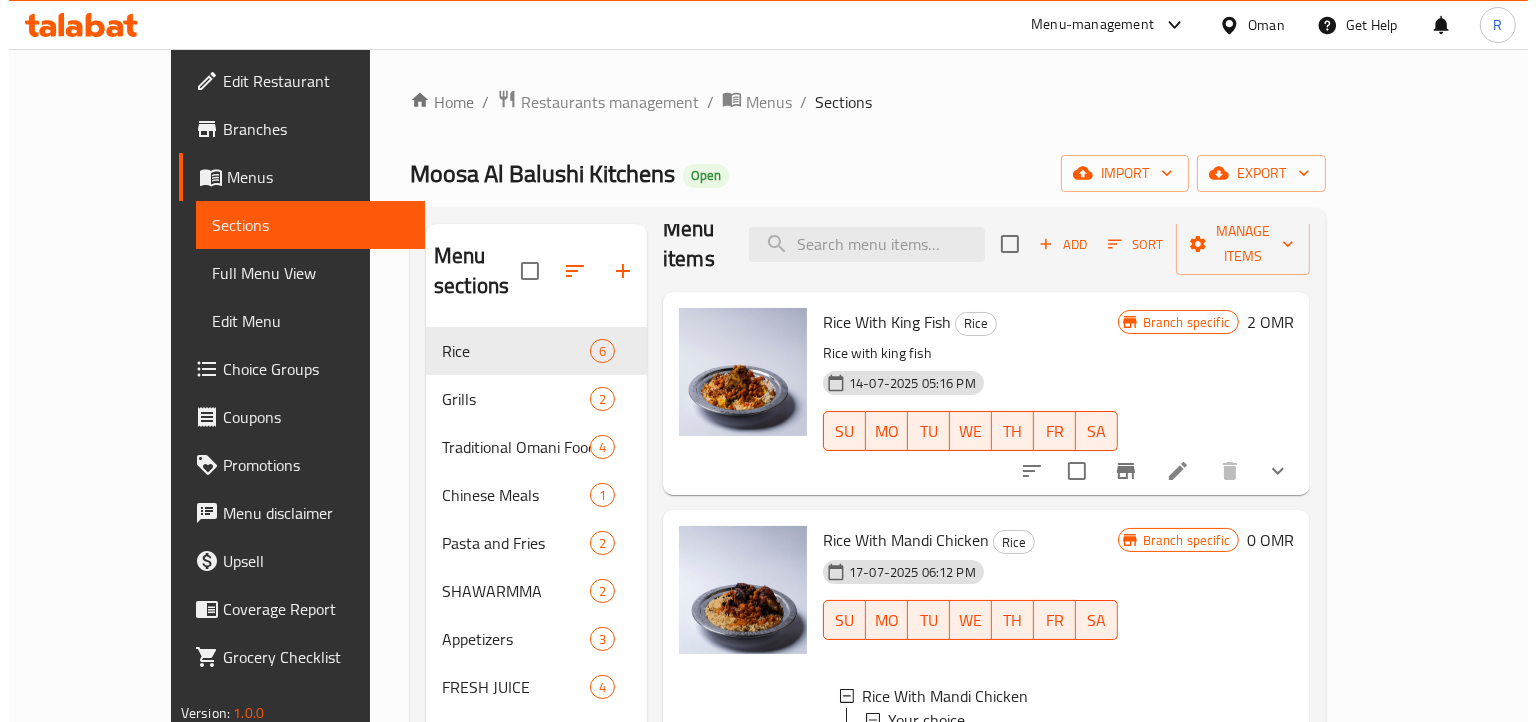 scroll, scrollTop: 0, scrollLeft: 0, axis: both 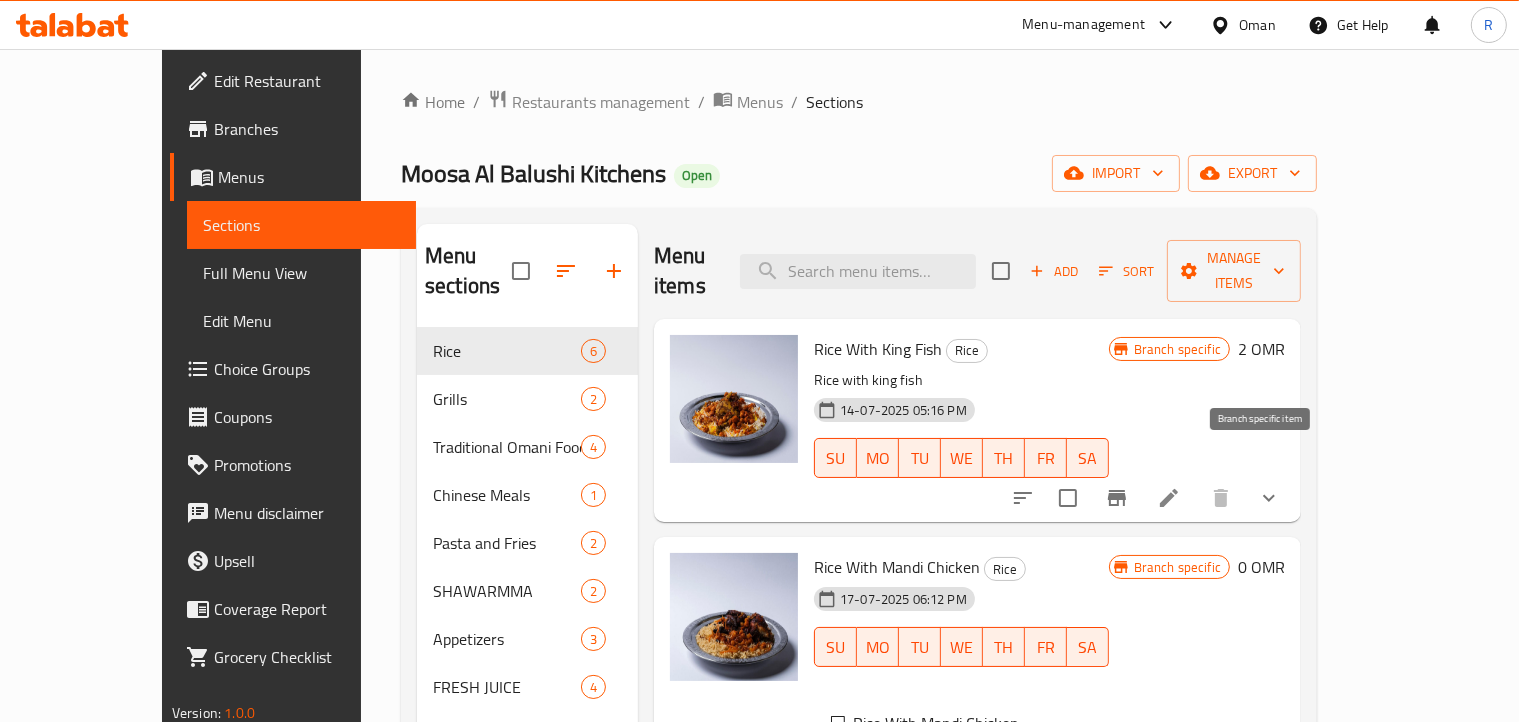 click 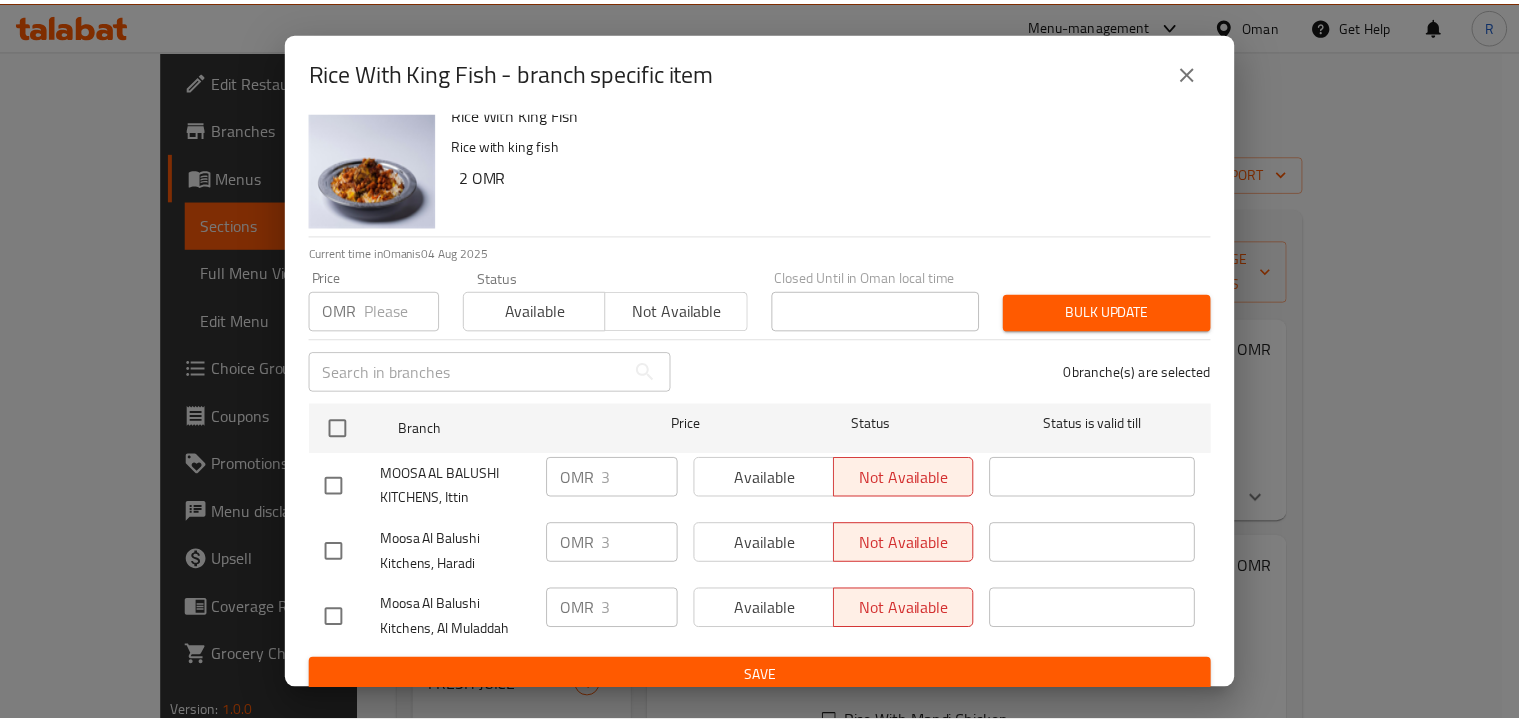 scroll, scrollTop: 36, scrollLeft: 0, axis: vertical 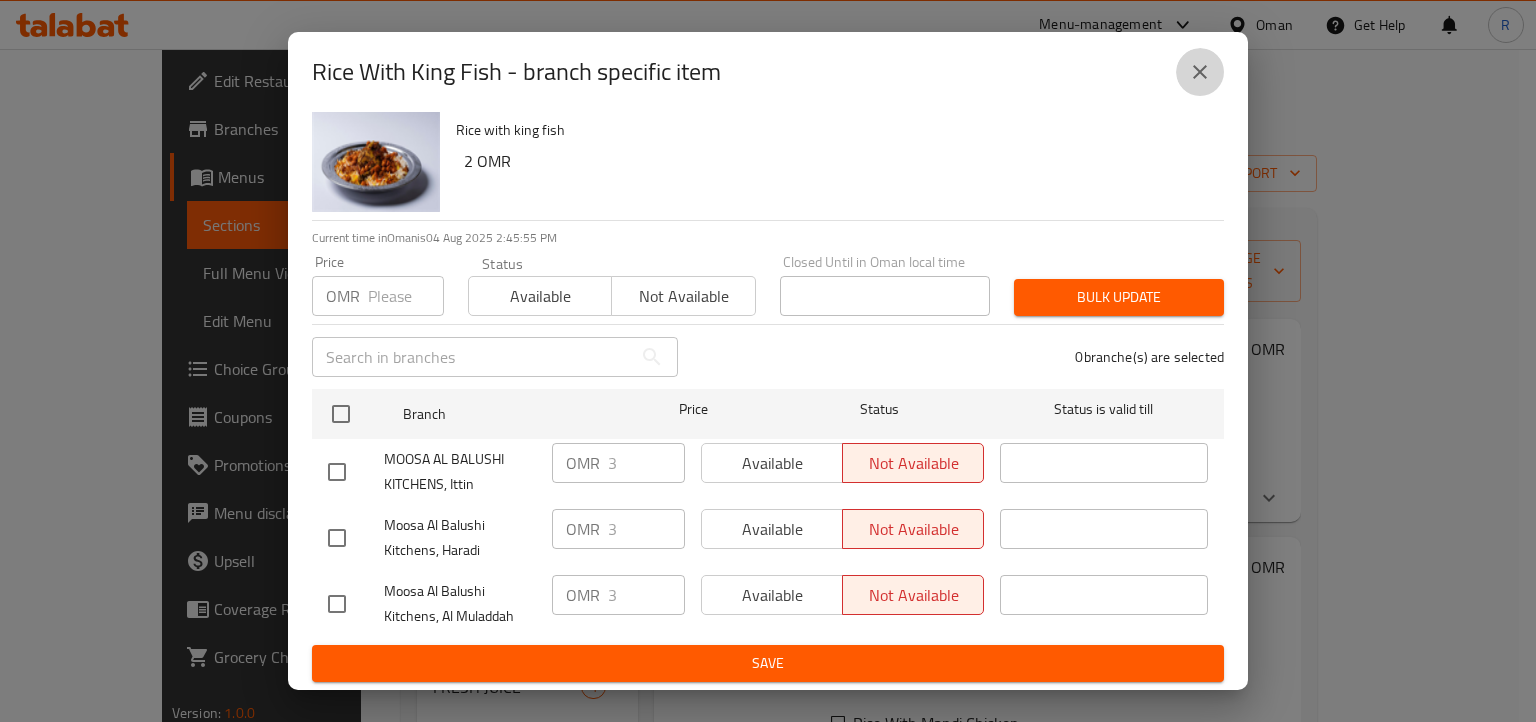 click 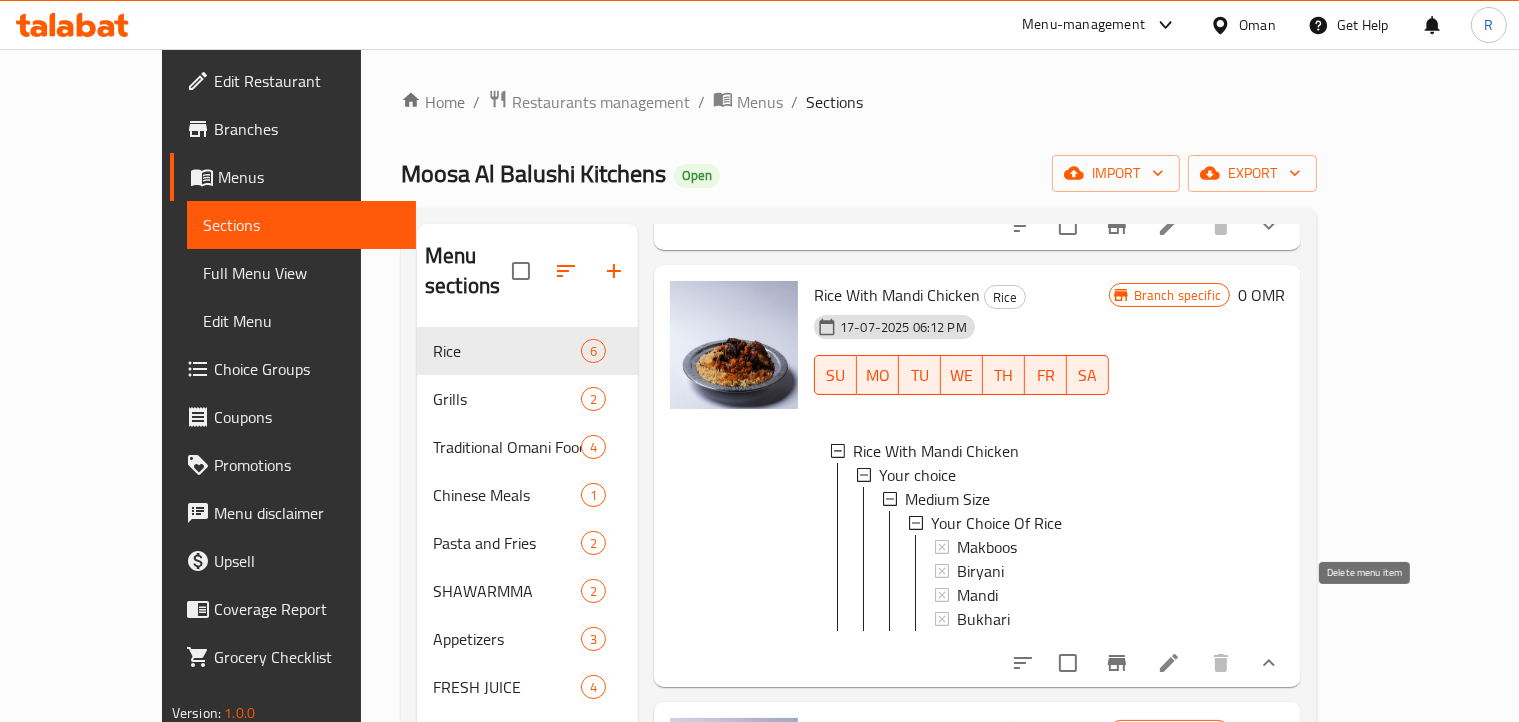 scroll, scrollTop: 300, scrollLeft: 0, axis: vertical 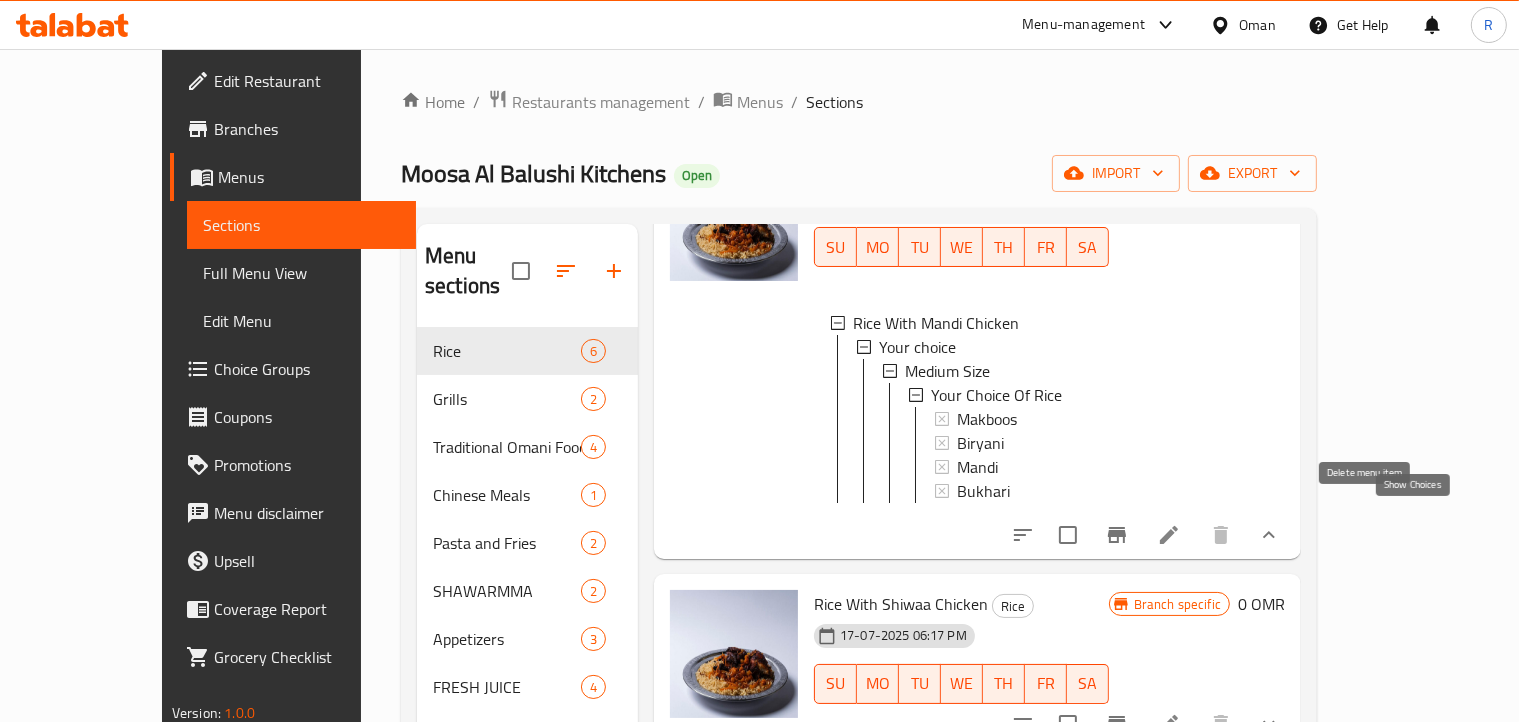 click 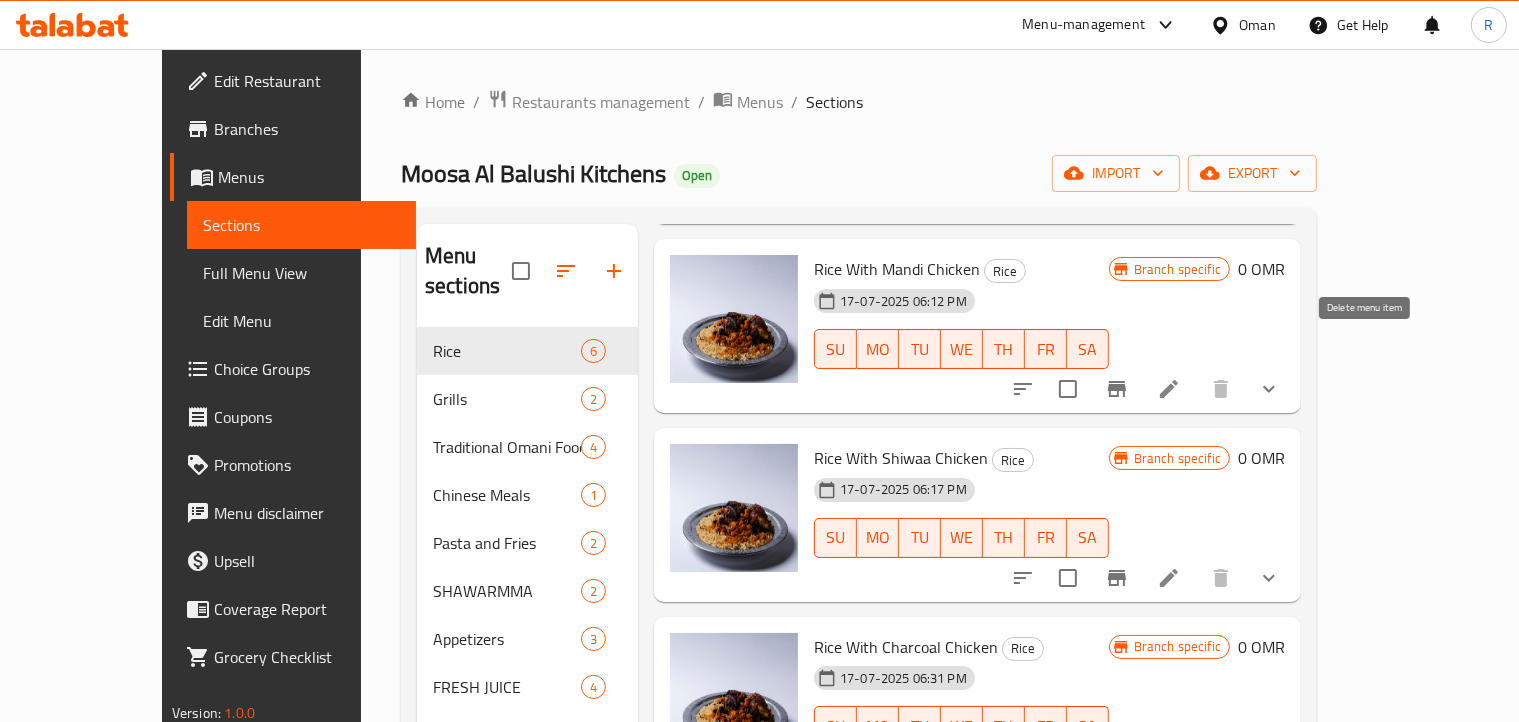 scroll, scrollTop: 200, scrollLeft: 0, axis: vertical 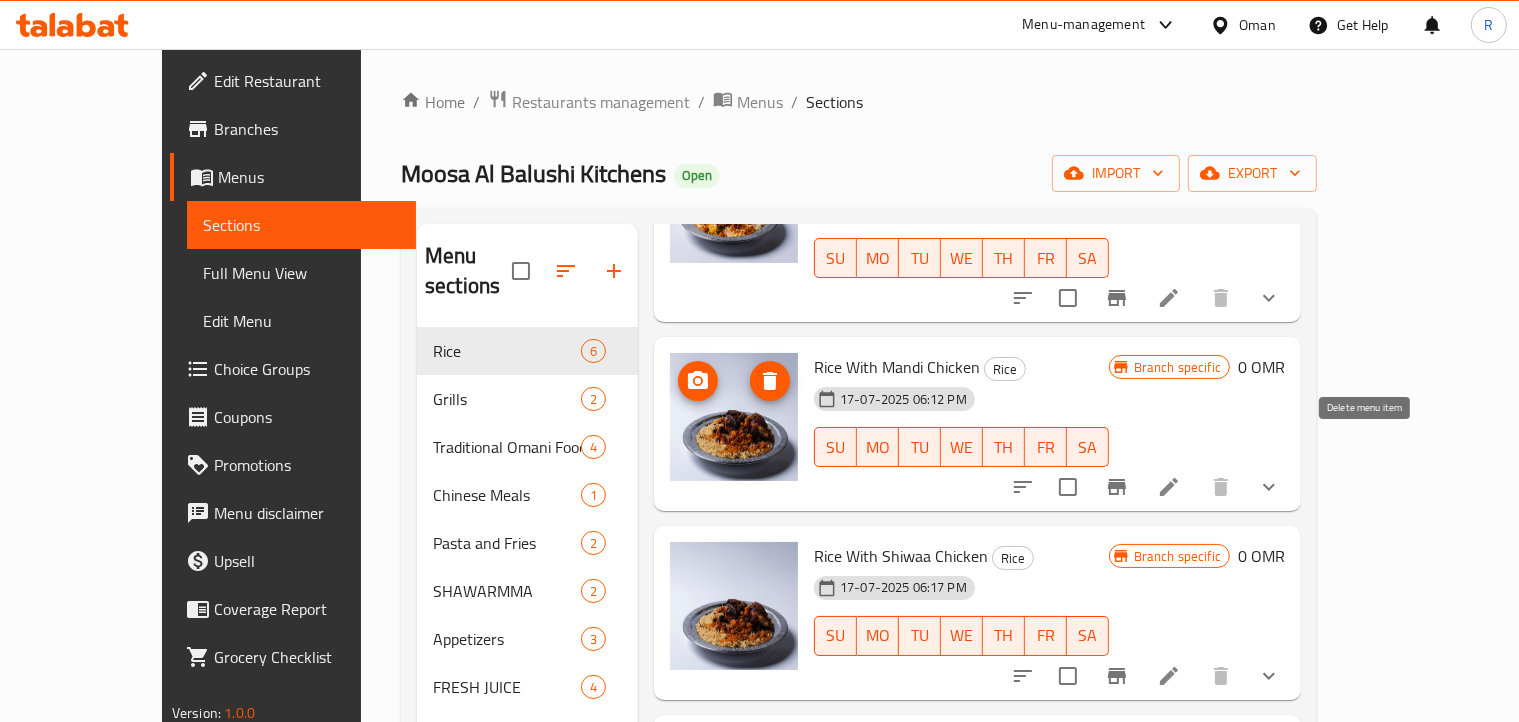 click 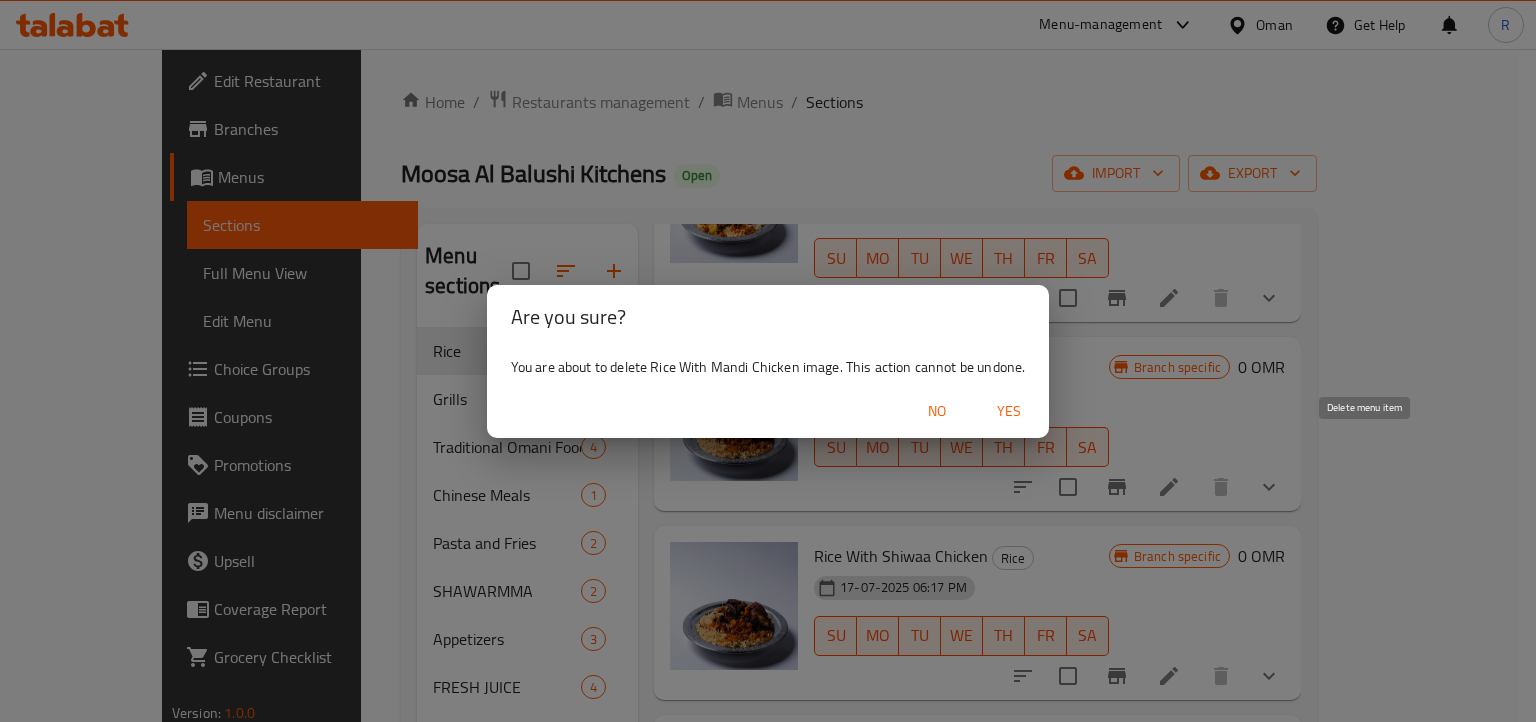 drag, startPoint x: 933, startPoint y: 420, endPoint x: 914, endPoint y: 416, distance: 19.416489 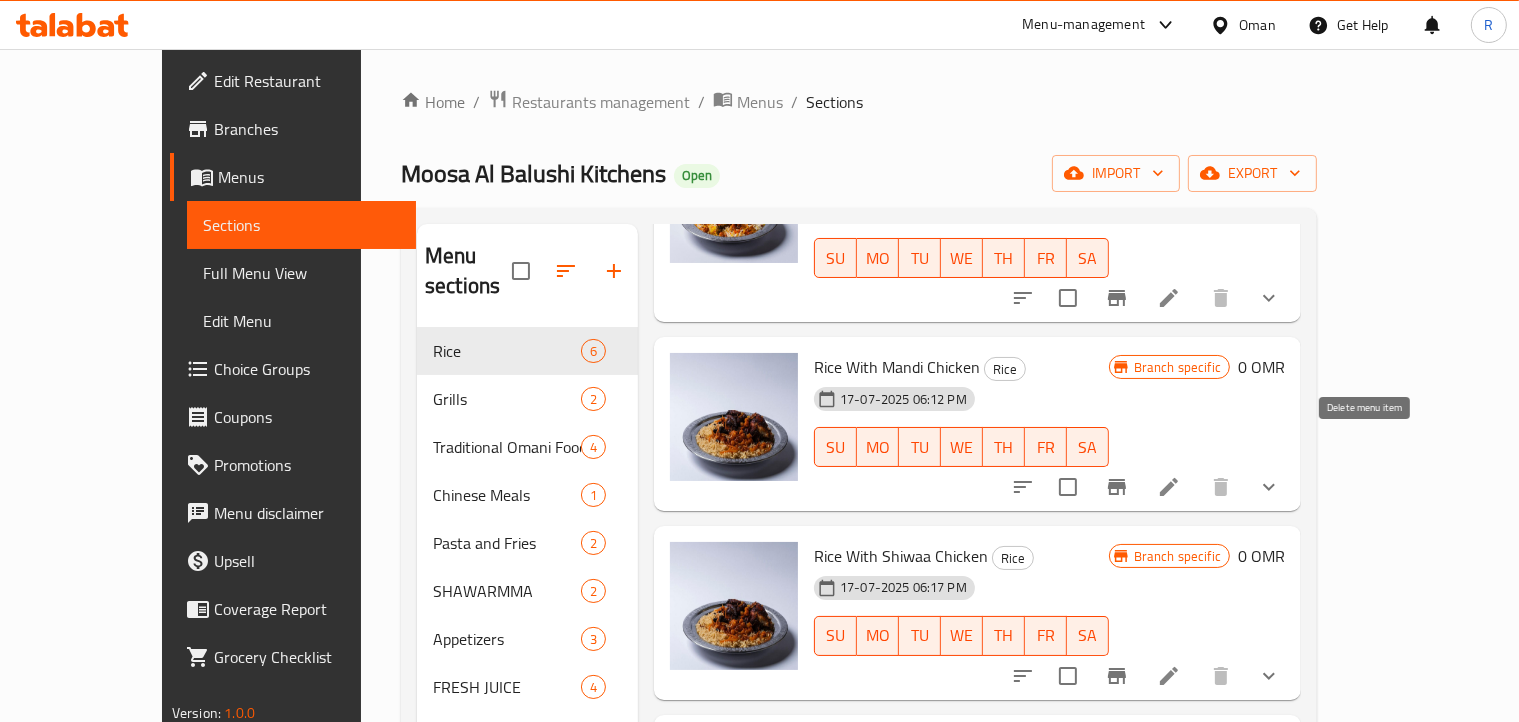 click at bounding box center (734, 417) 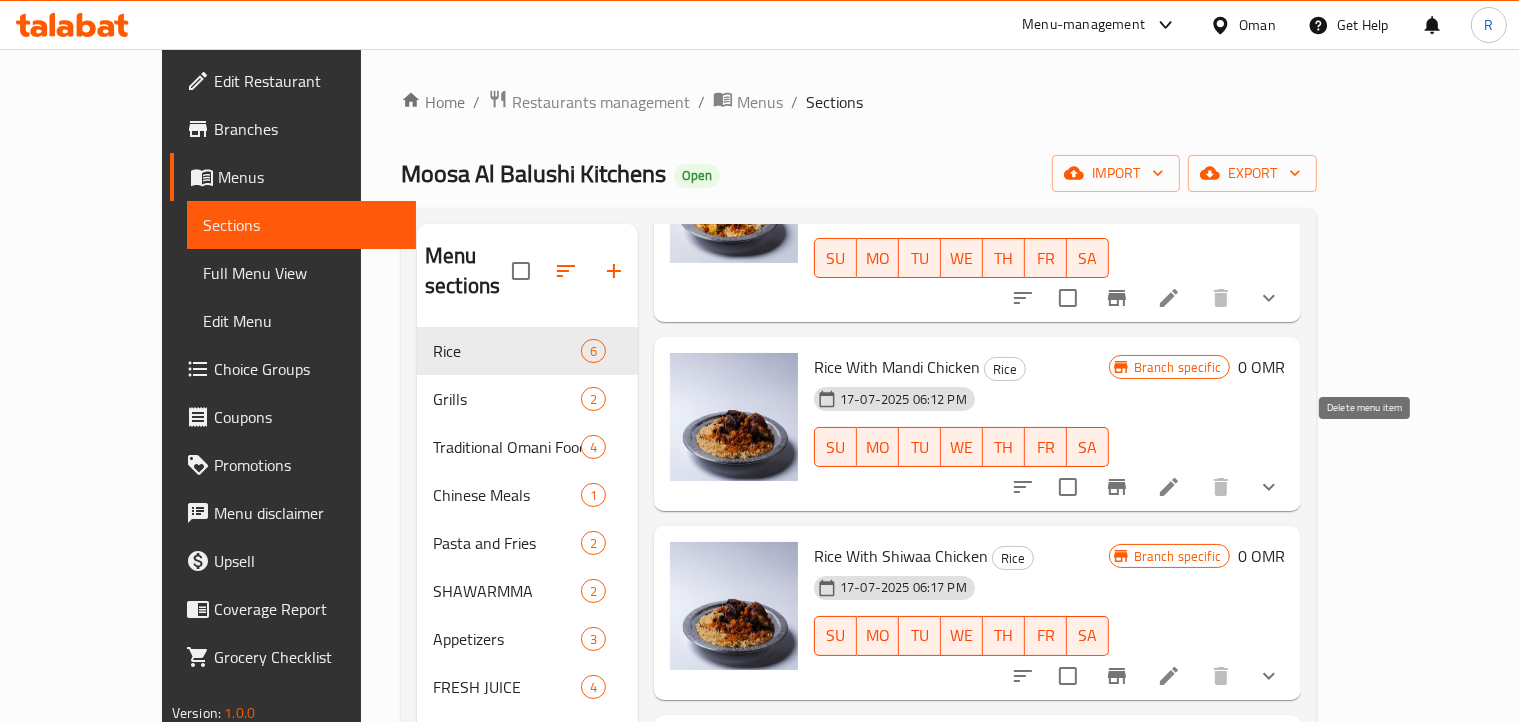 click on "Rice With Mandi Chicken" at bounding box center (897, 367) 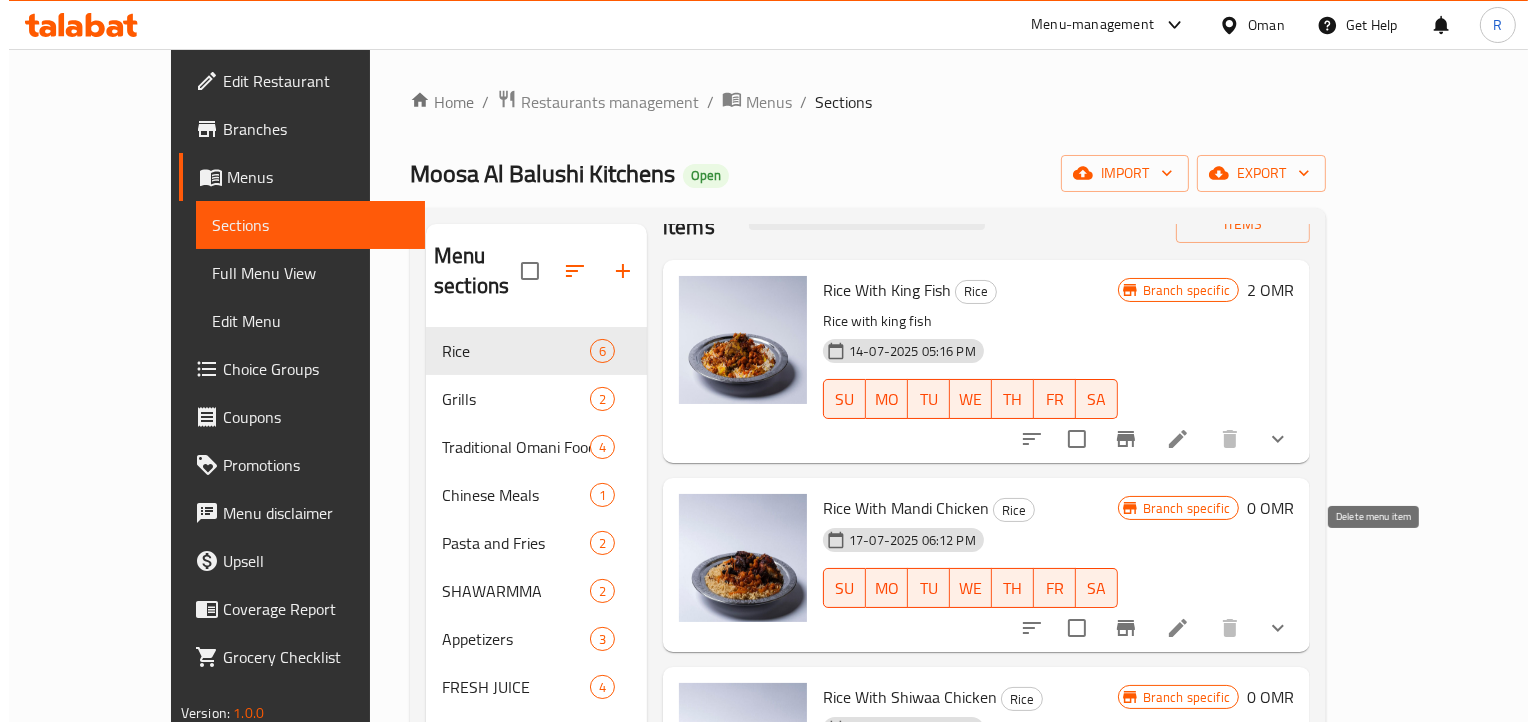 scroll, scrollTop: 100, scrollLeft: 0, axis: vertical 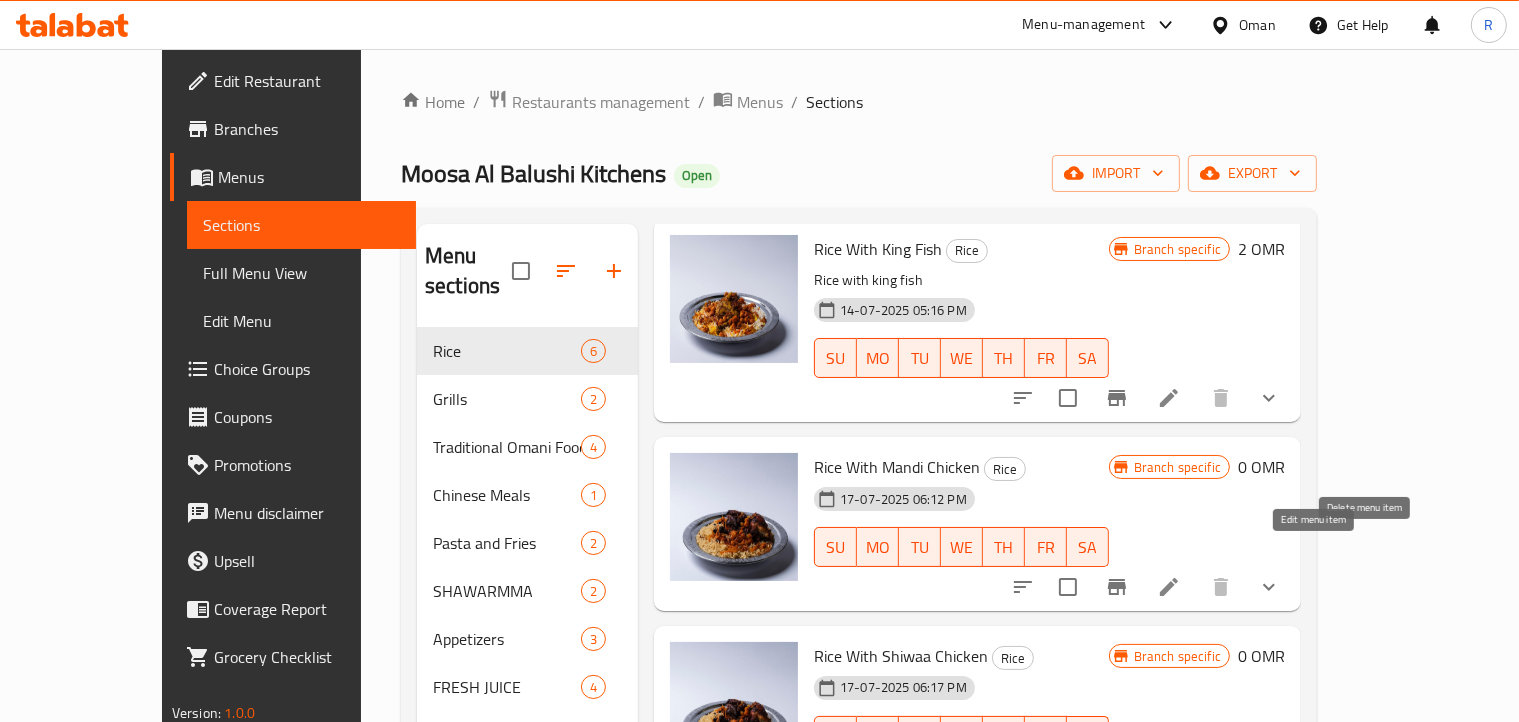 click 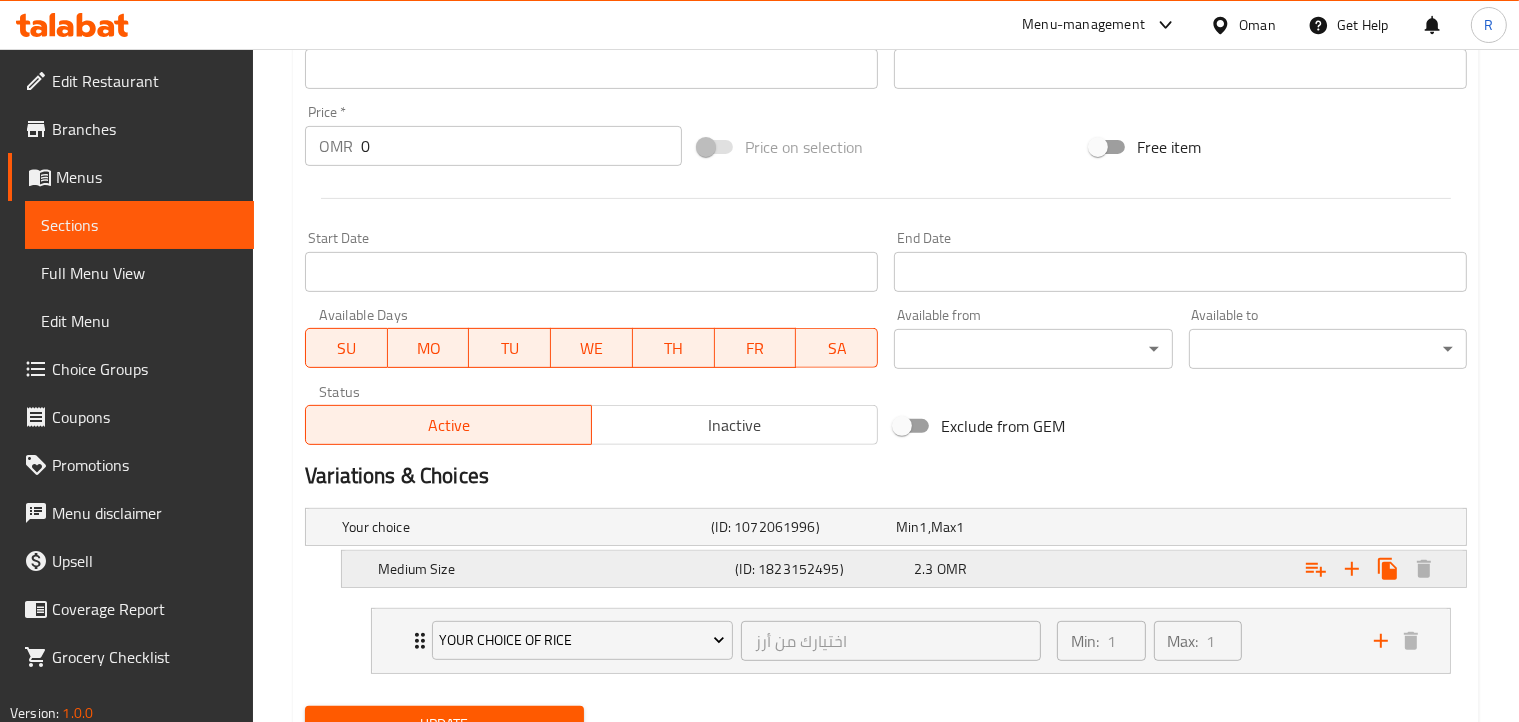 scroll, scrollTop: 788, scrollLeft: 0, axis: vertical 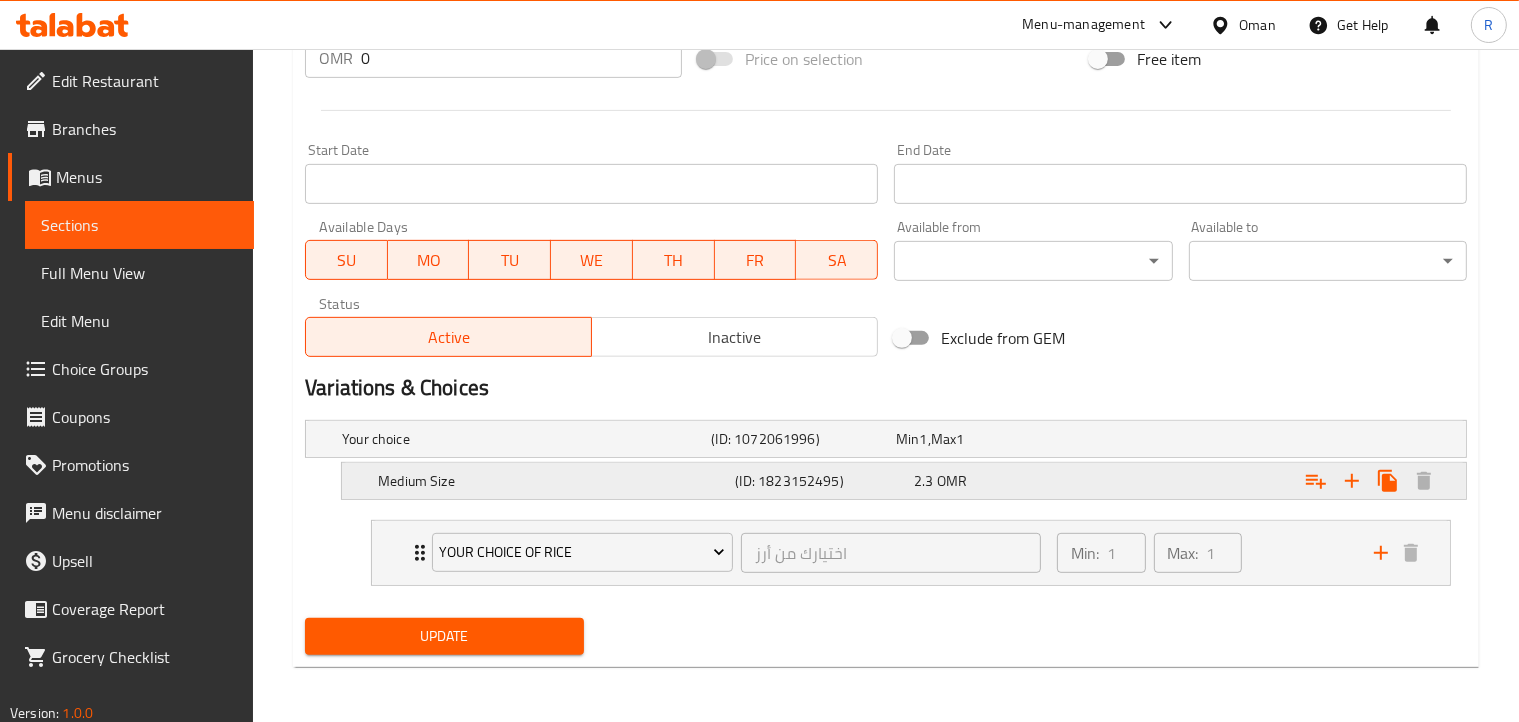 click on "Medium Size" at bounding box center (522, 439) 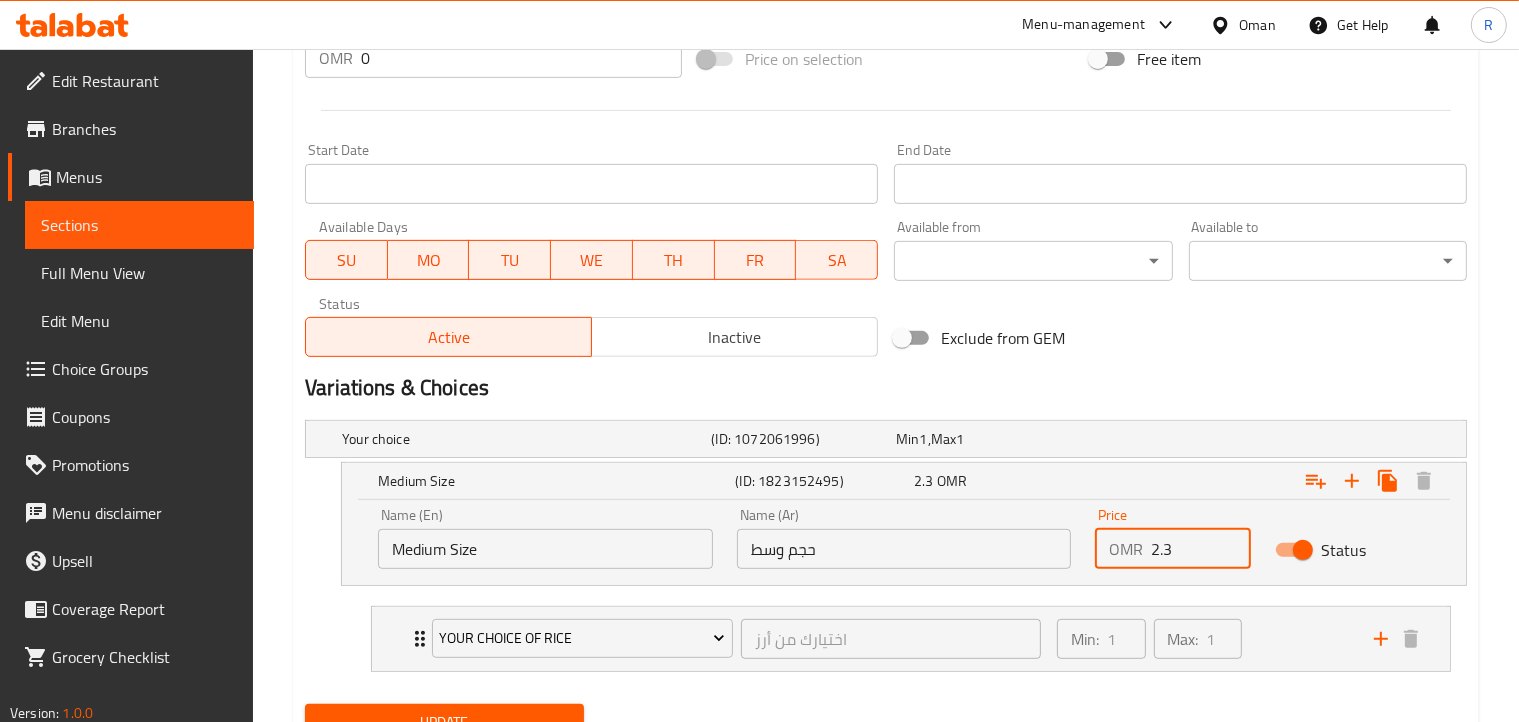 drag, startPoint x: 1152, startPoint y: 549, endPoint x: 1175, endPoint y: 549, distance: 23 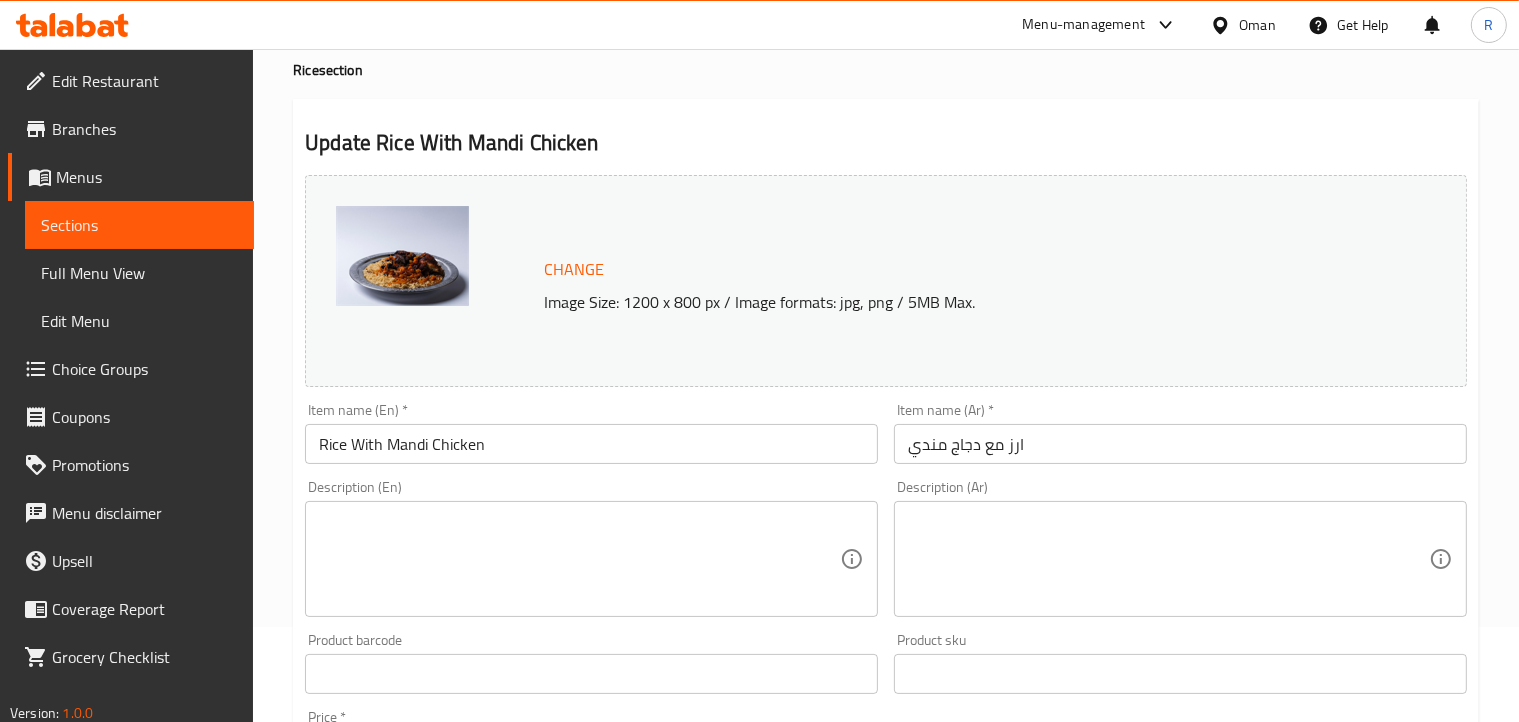 scroll, scrollTop: 0, scrollLeft: 0, axis: both 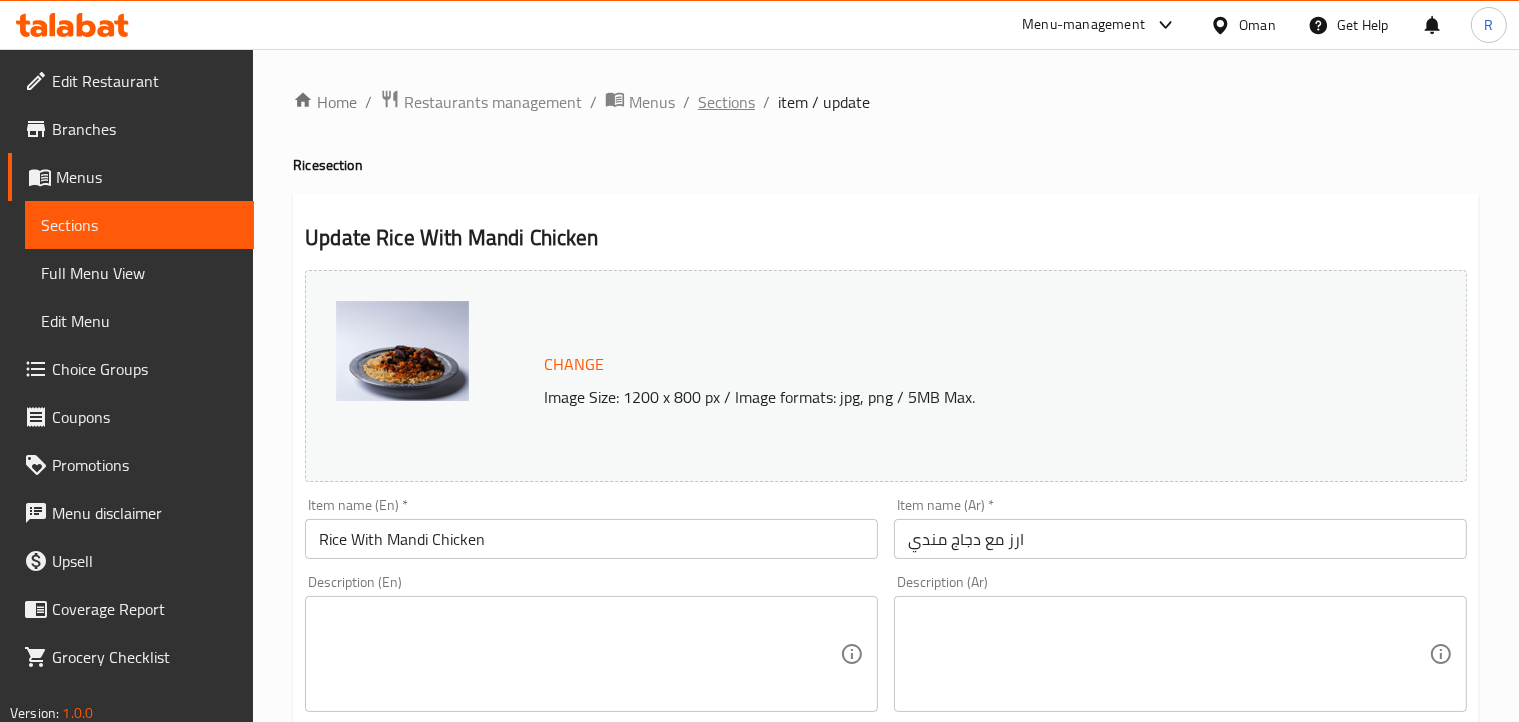 click on "Sections" at bounding box center [726, 102] 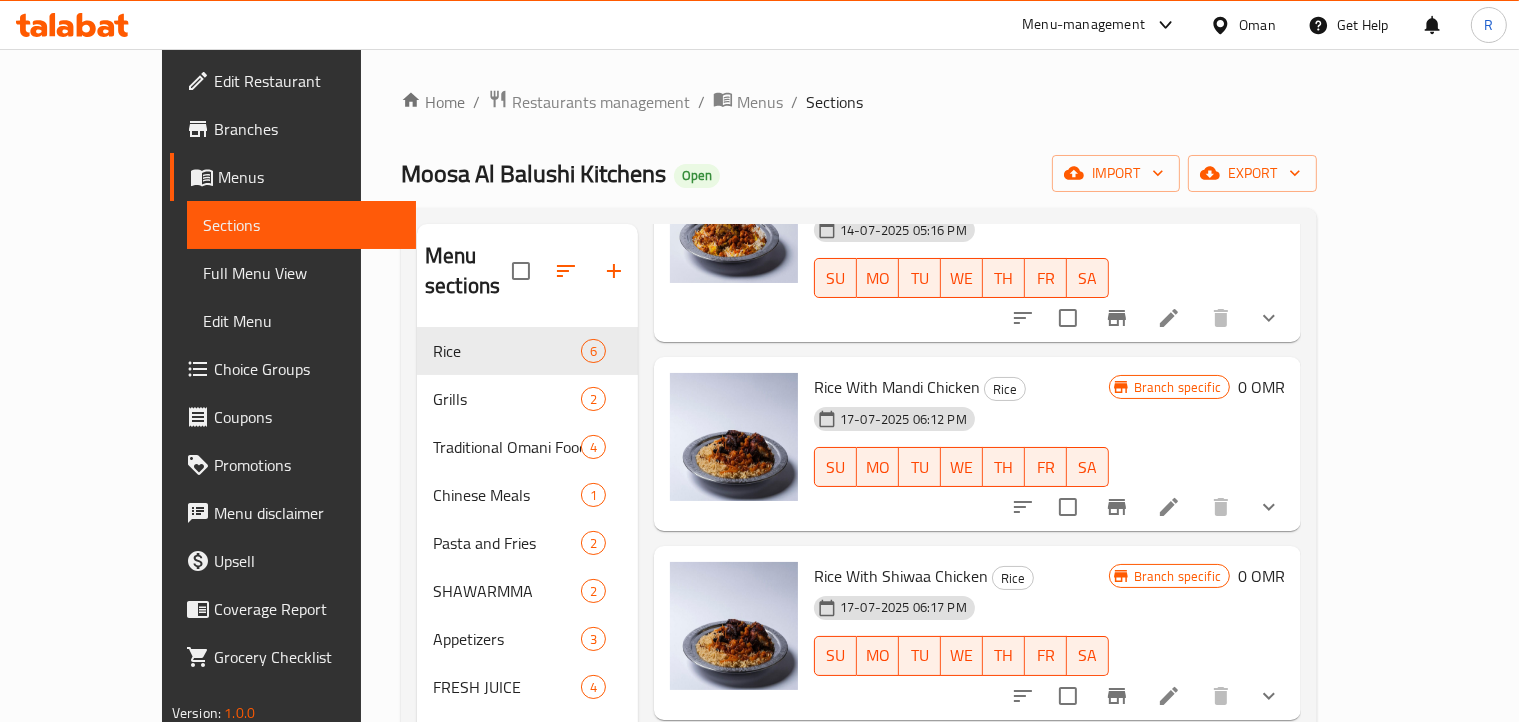 scroll, scrollTop: 200, scrollLeft: 0, axis: vertical 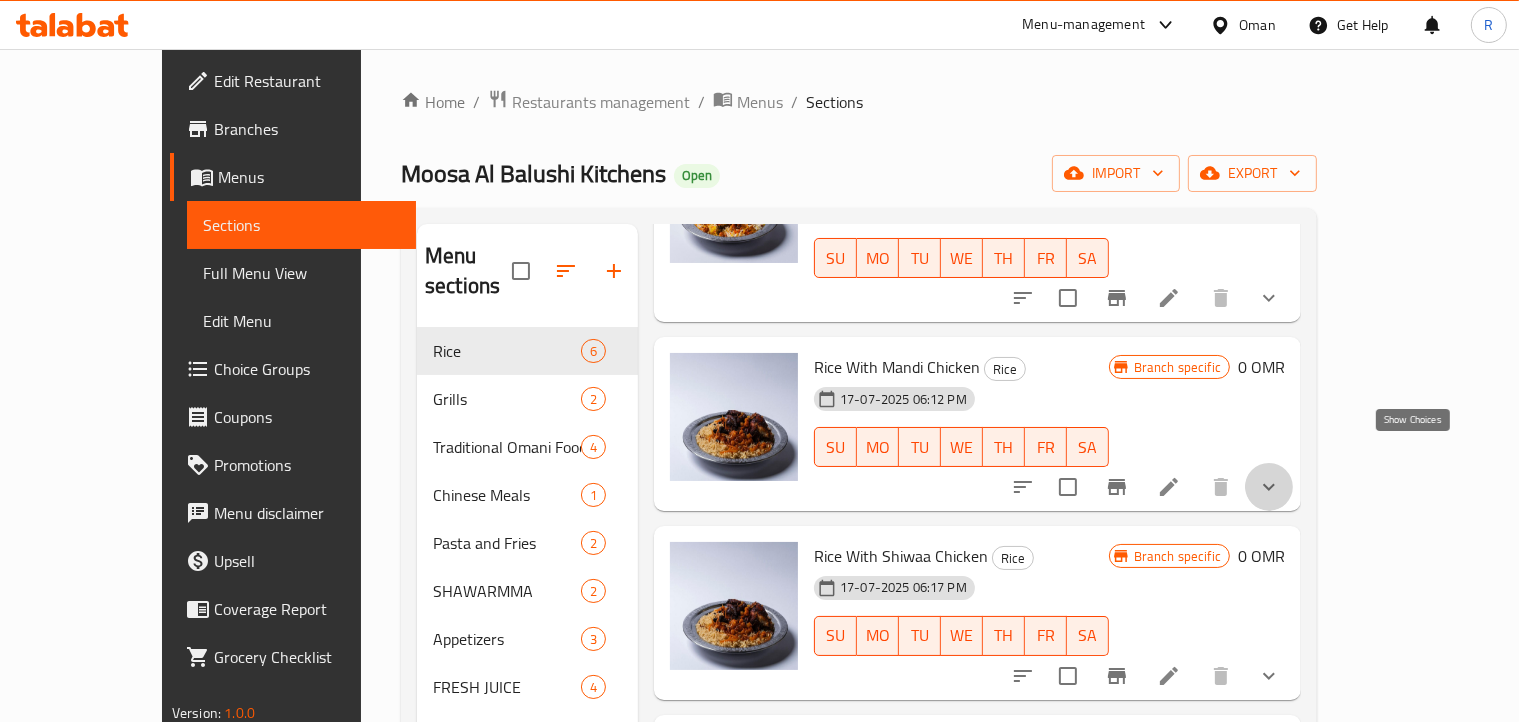 click 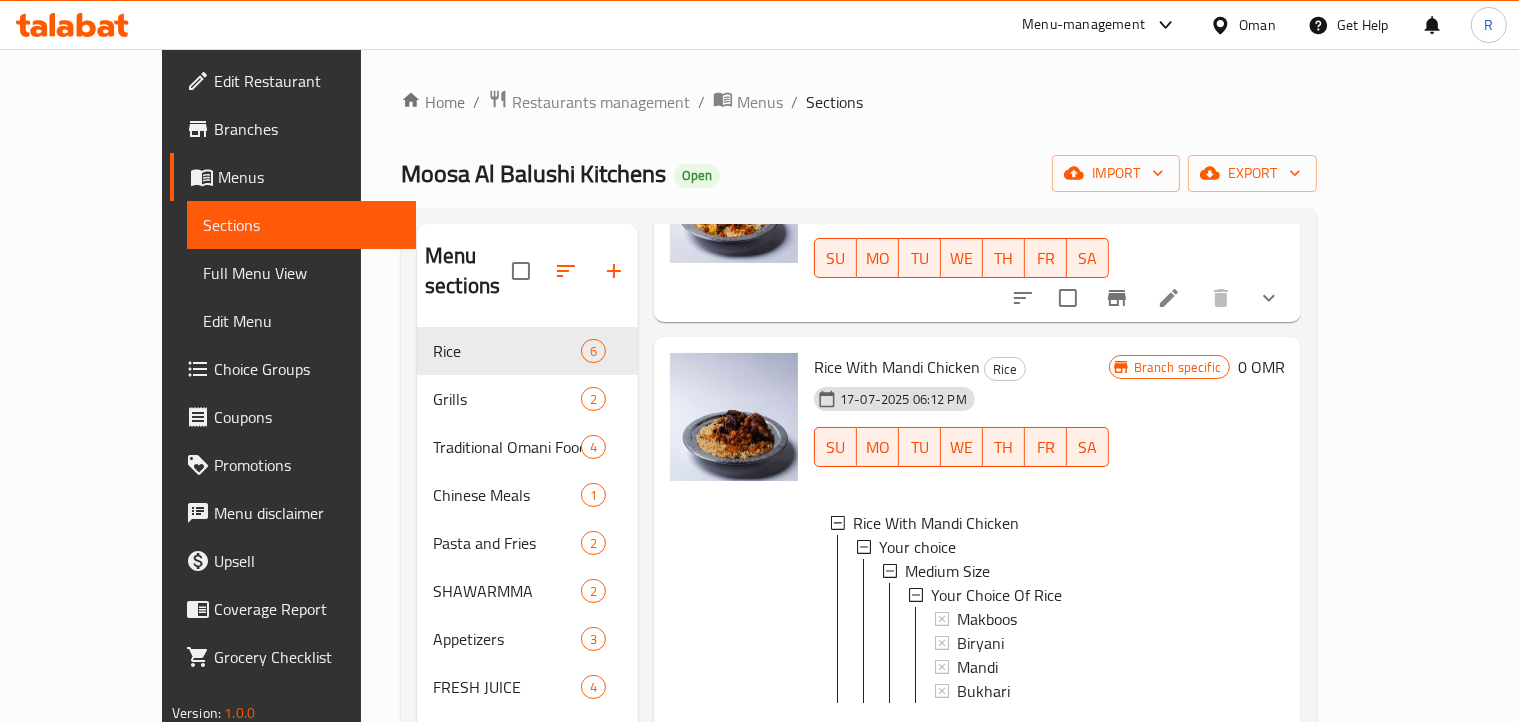 scroll, scrollTop: 2, scrollLeft: 0, axis: vertical 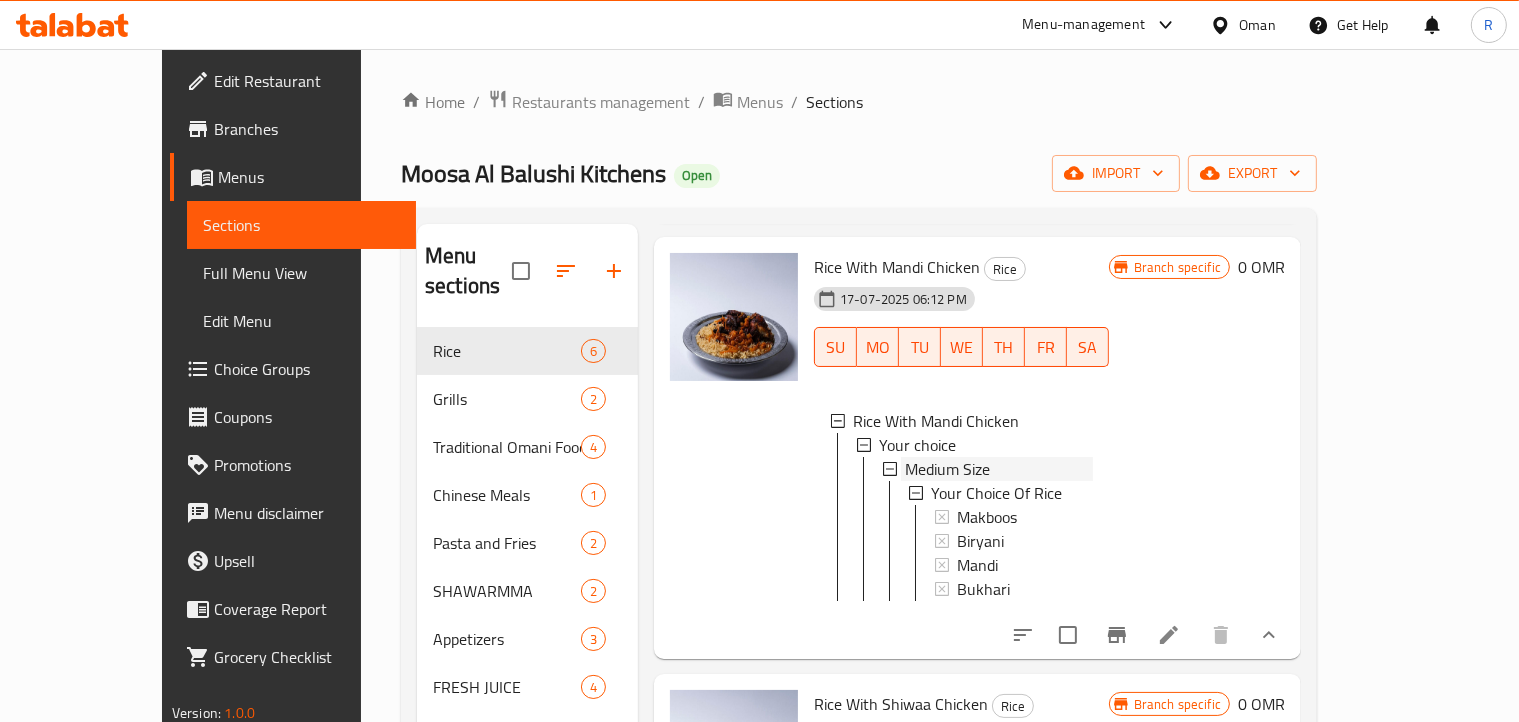 click on "Medium Size" at bounding box center (947, 469) 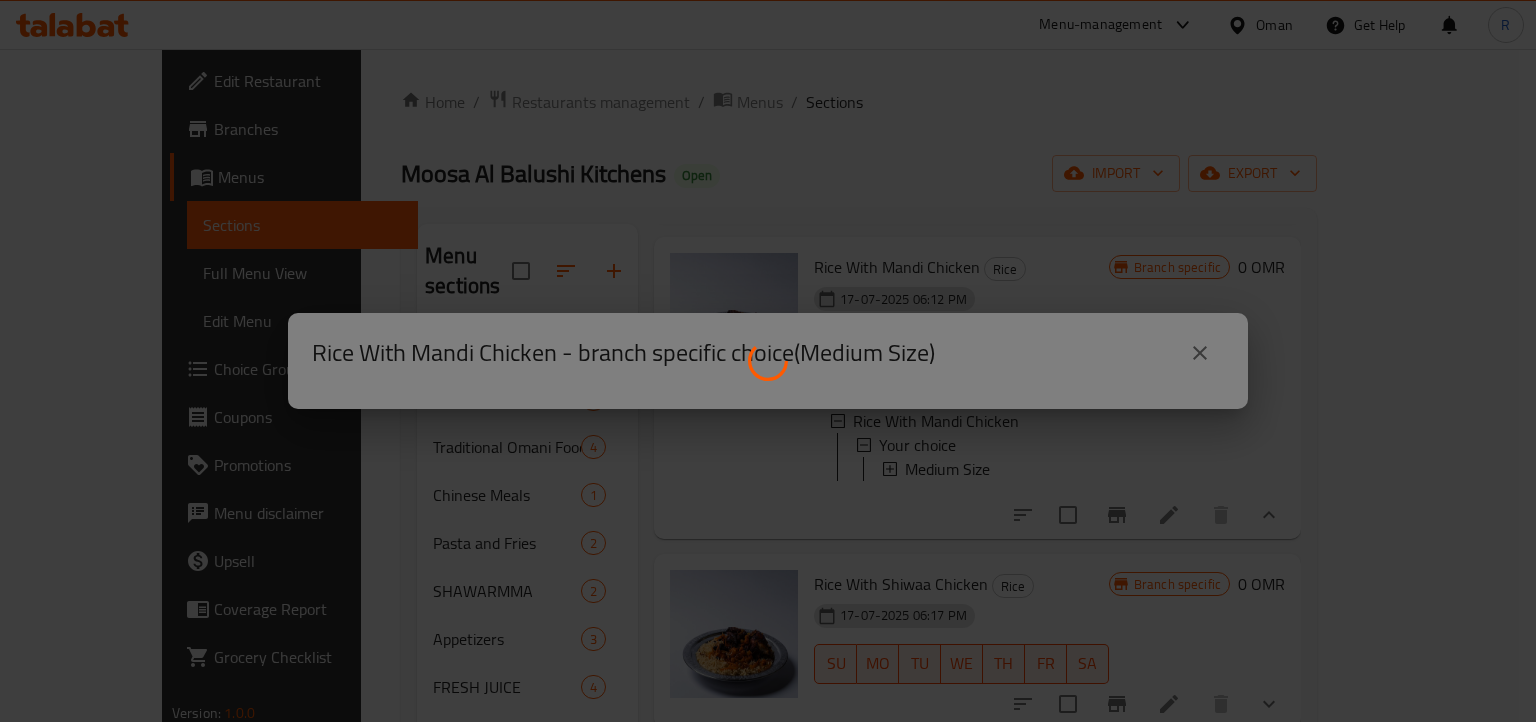 scroll, scrollTop: 0, scrollLeft: 0, axis: both 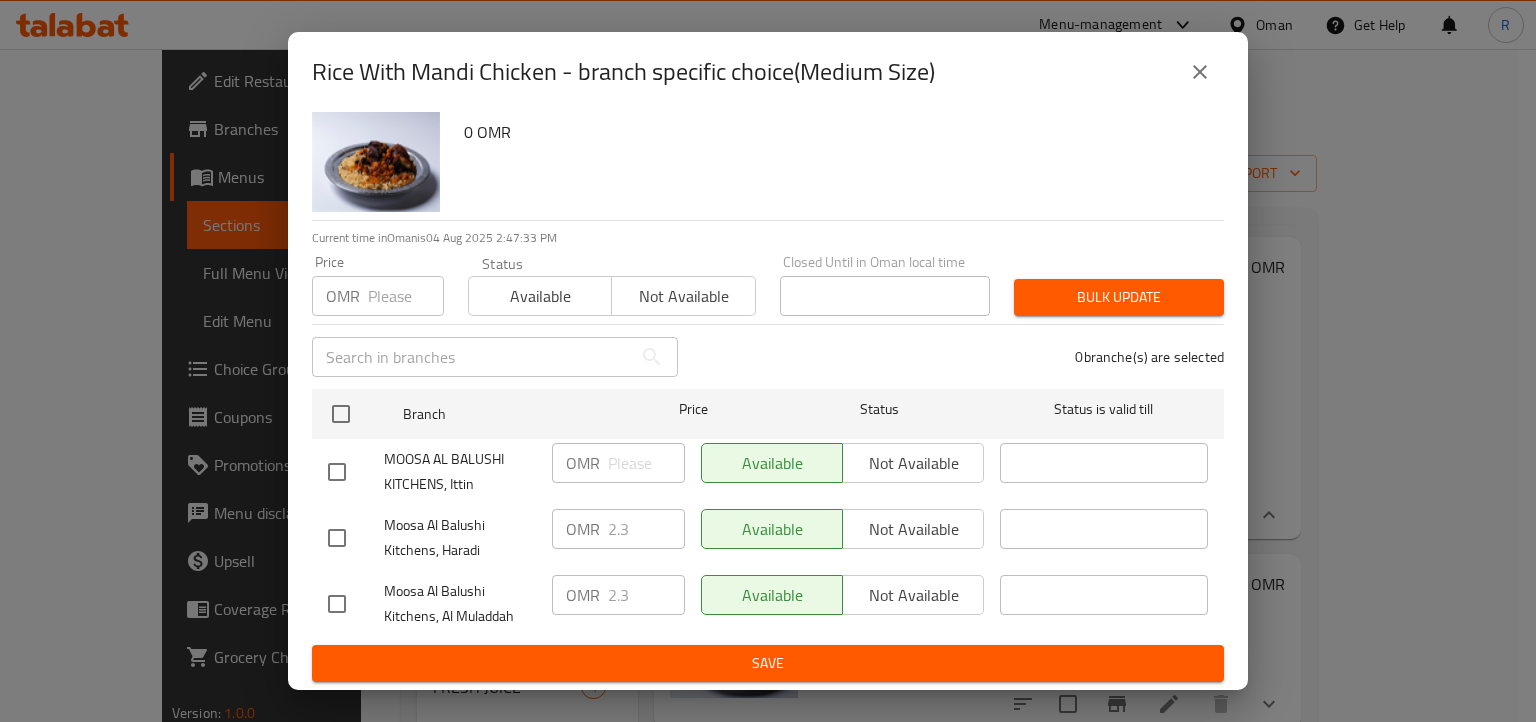 click at bounding box center (337, 472) 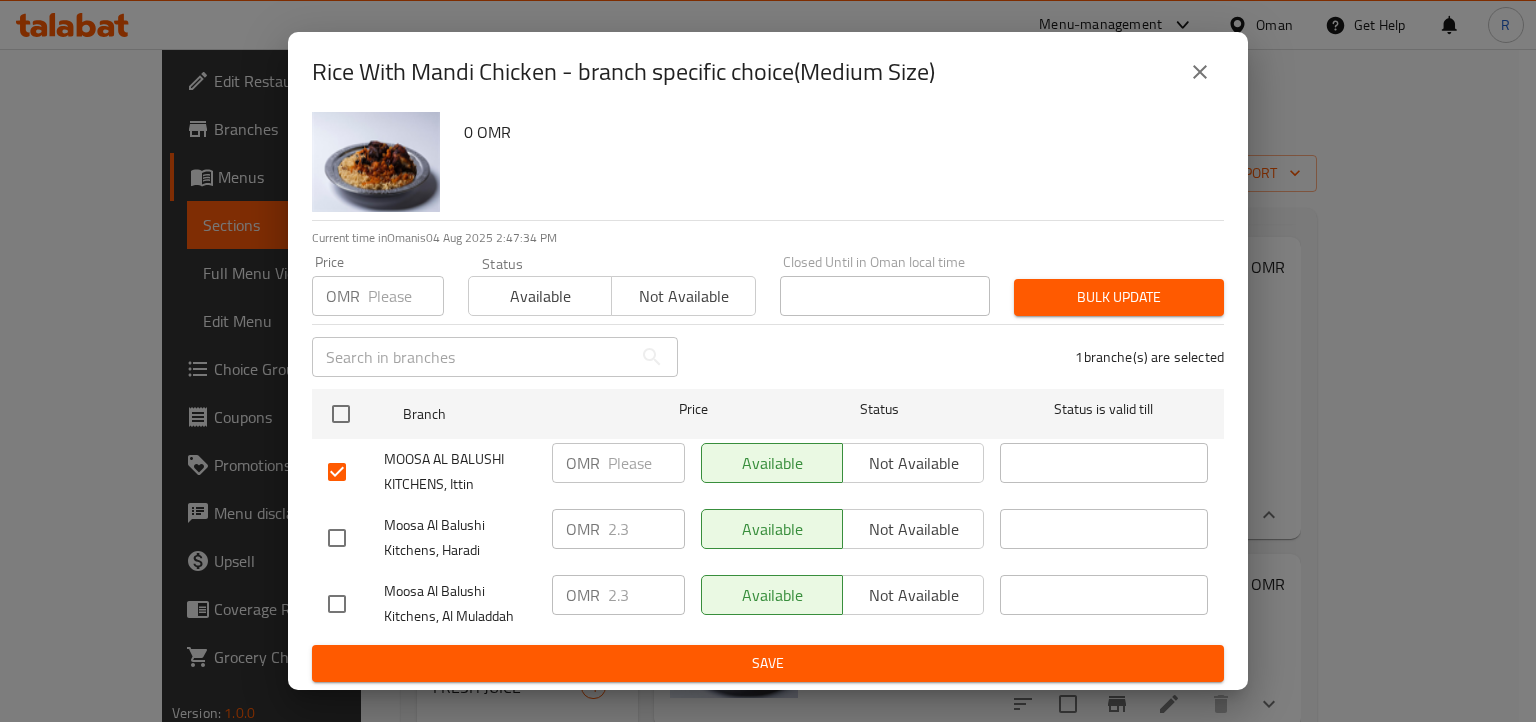 click at bounding box center (337, 472) 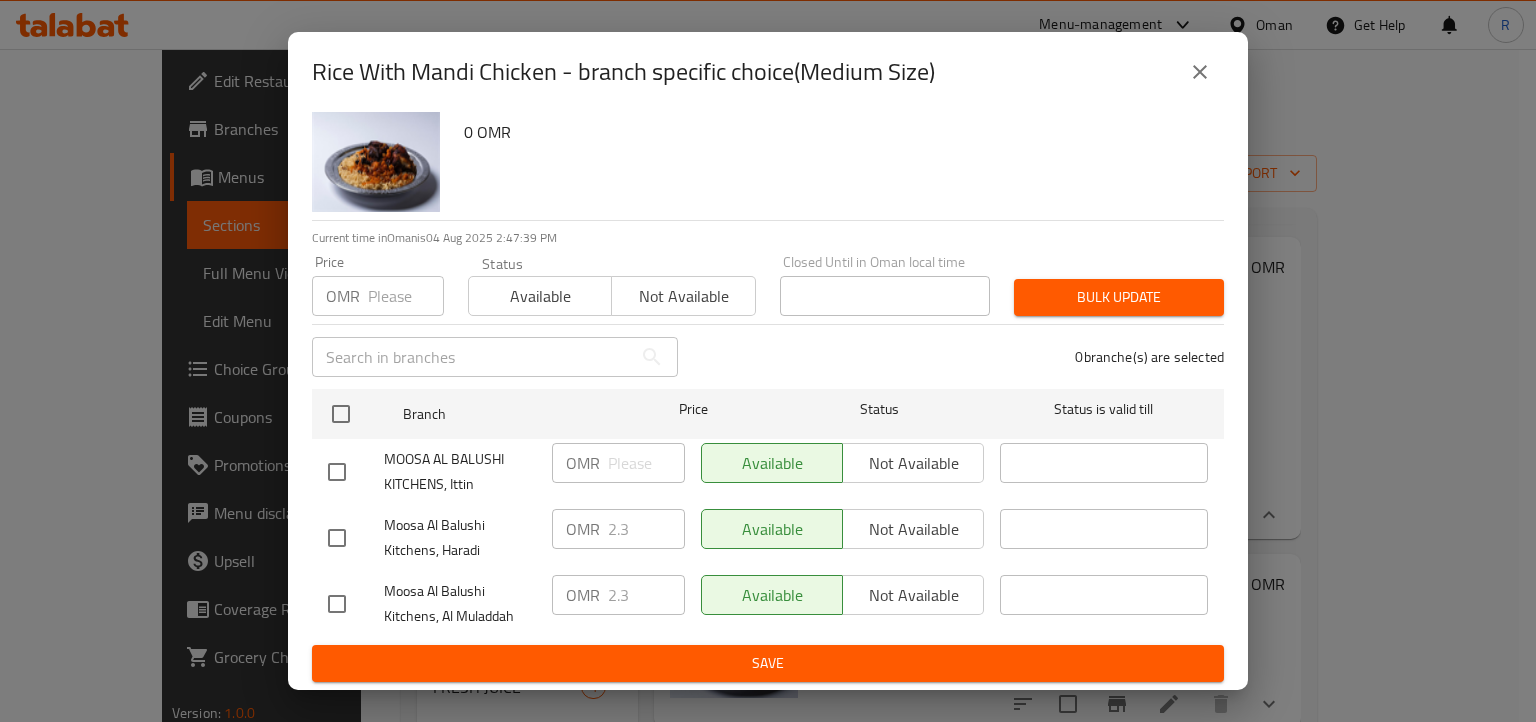 click at bounding box center (646, 463) 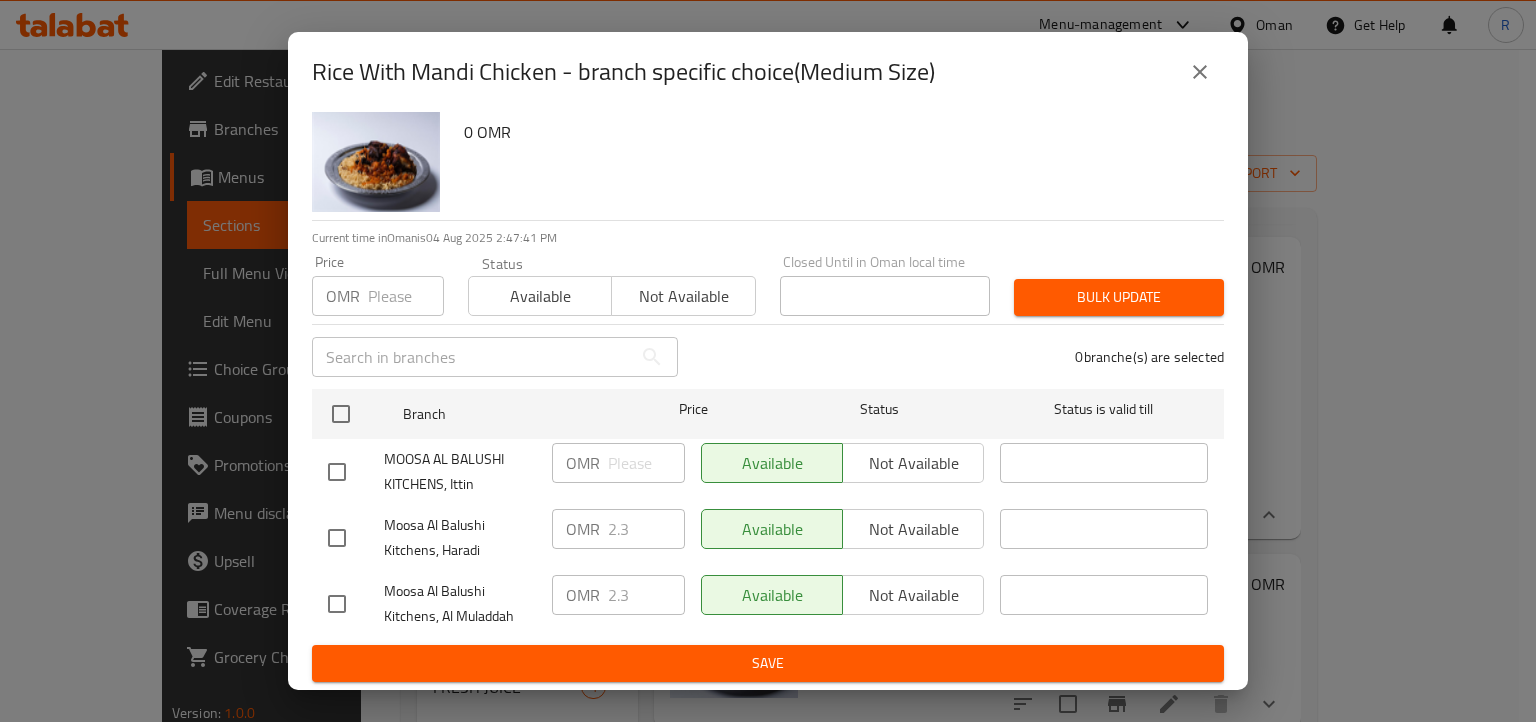 click at bounding box center (337, 472) 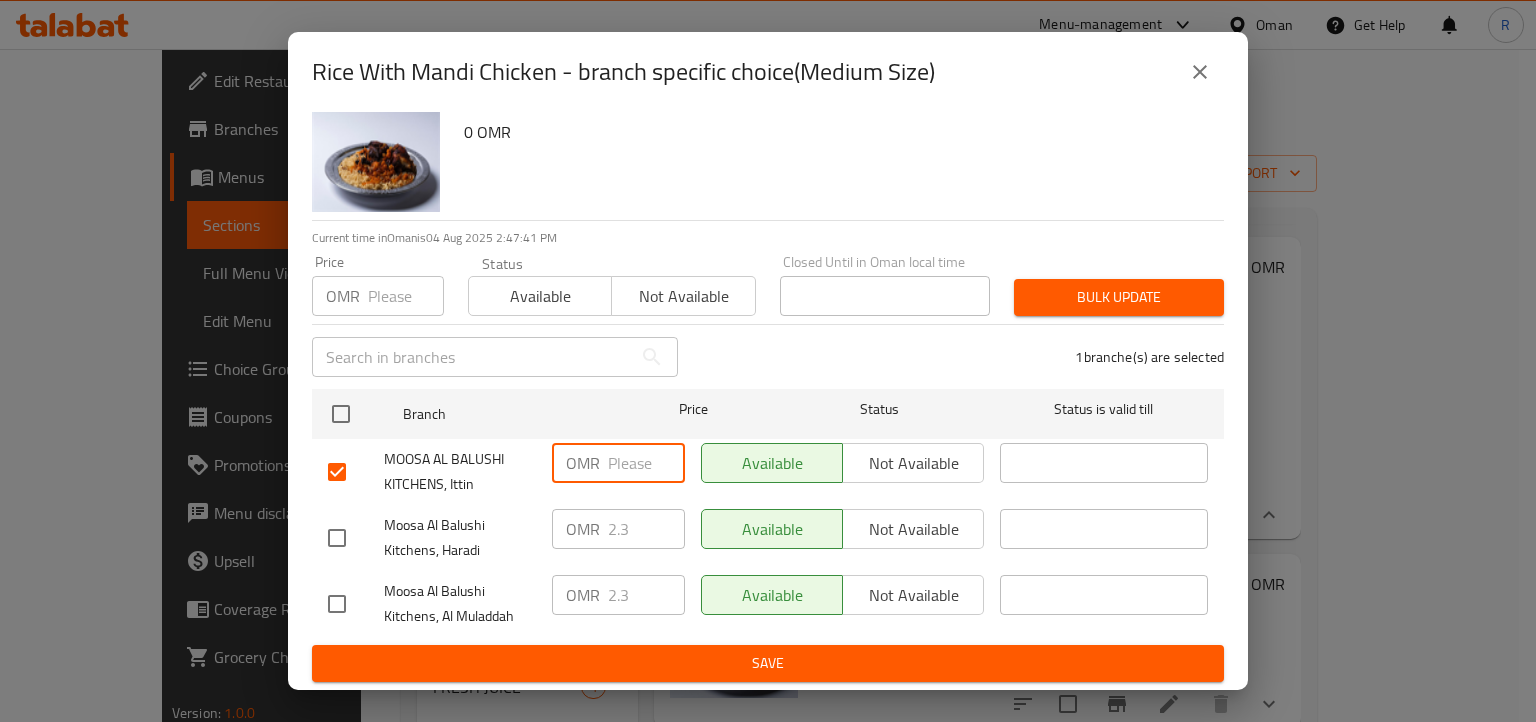 click at bounding box center [646, 463] 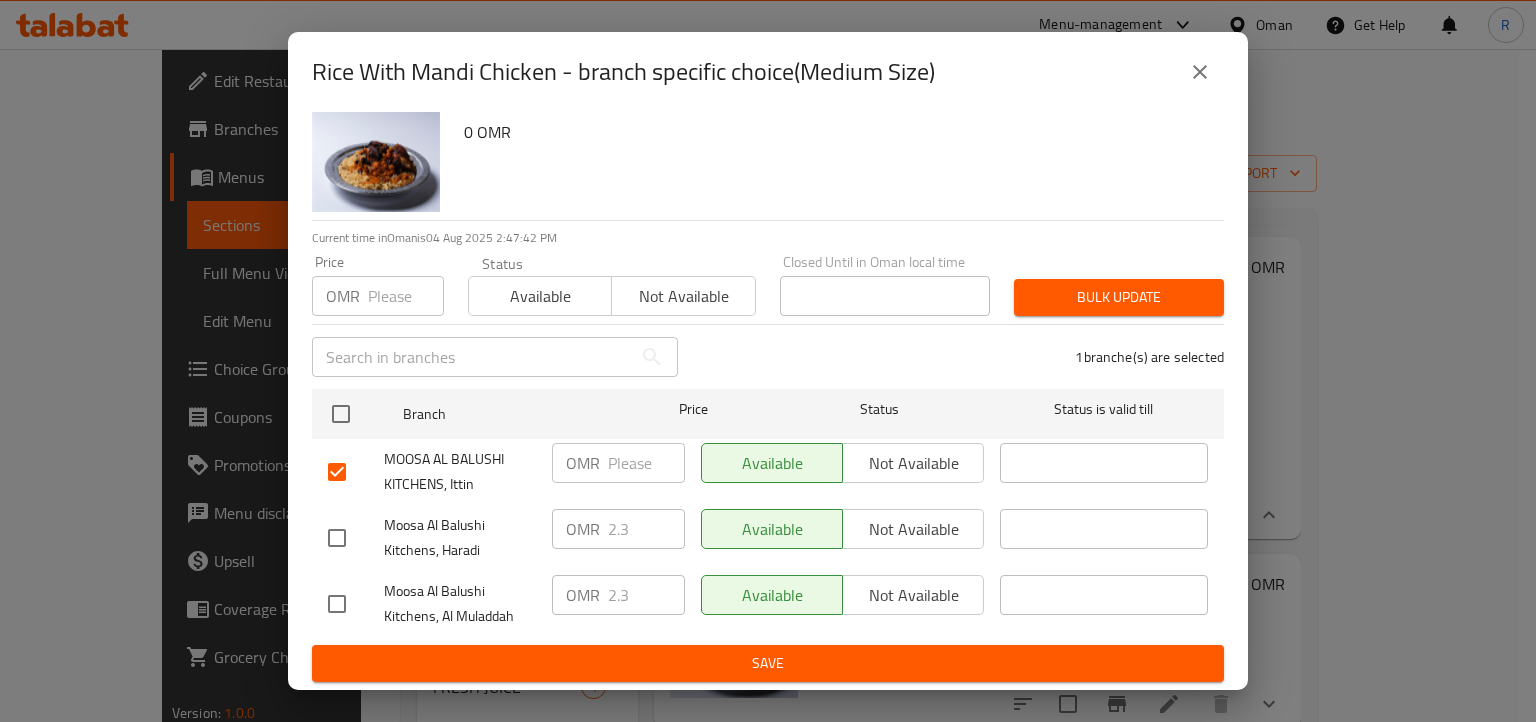 click at bounding box center [337, 472] 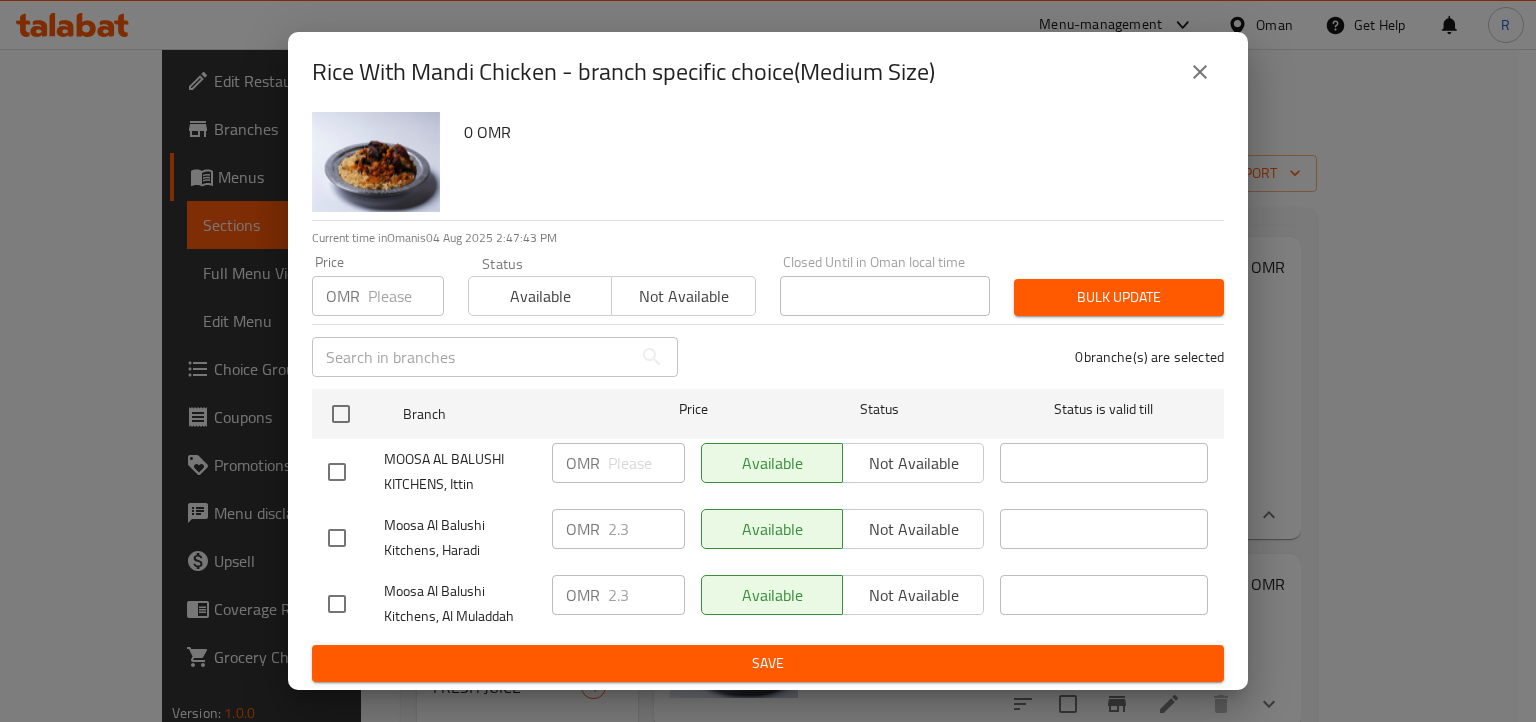 click at bounding box center (646, 463) 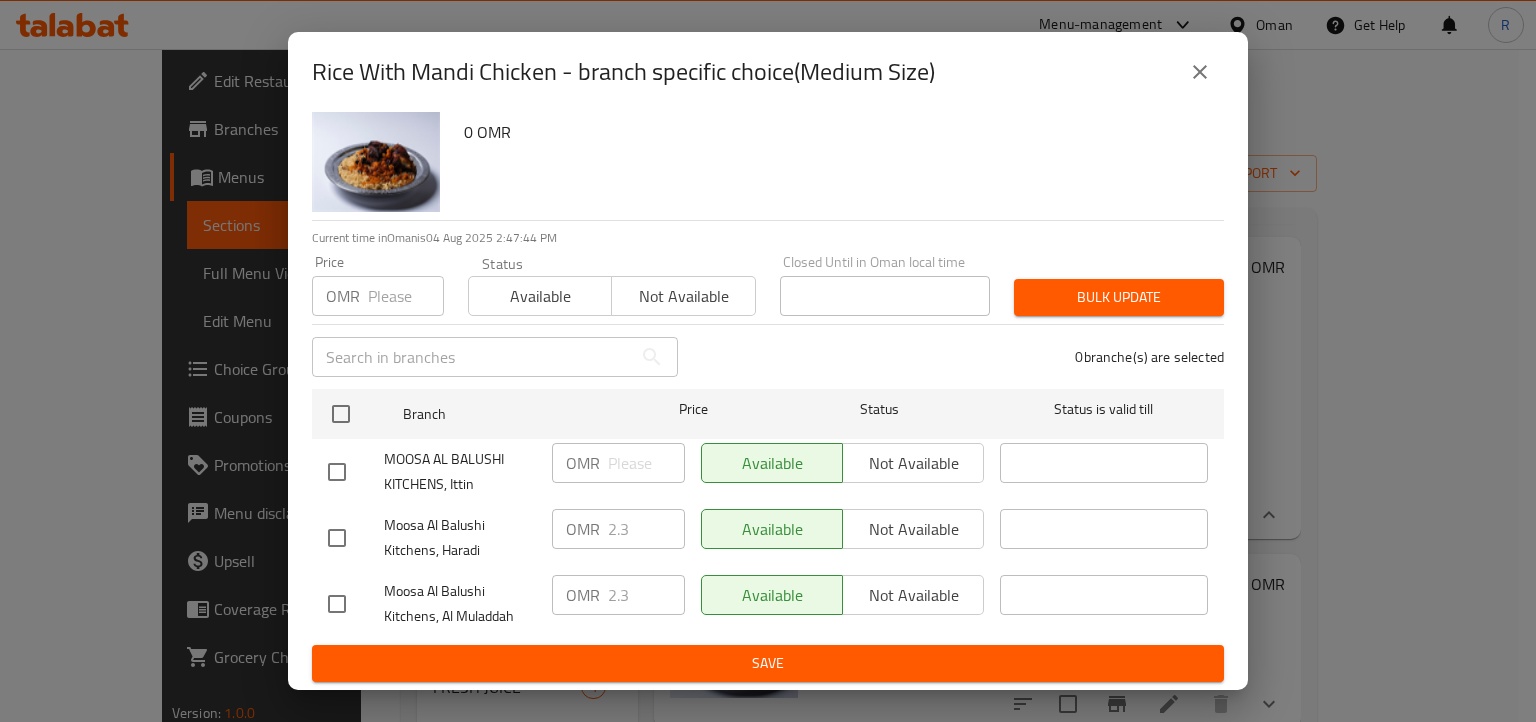 click at bounding box center (337, 472) 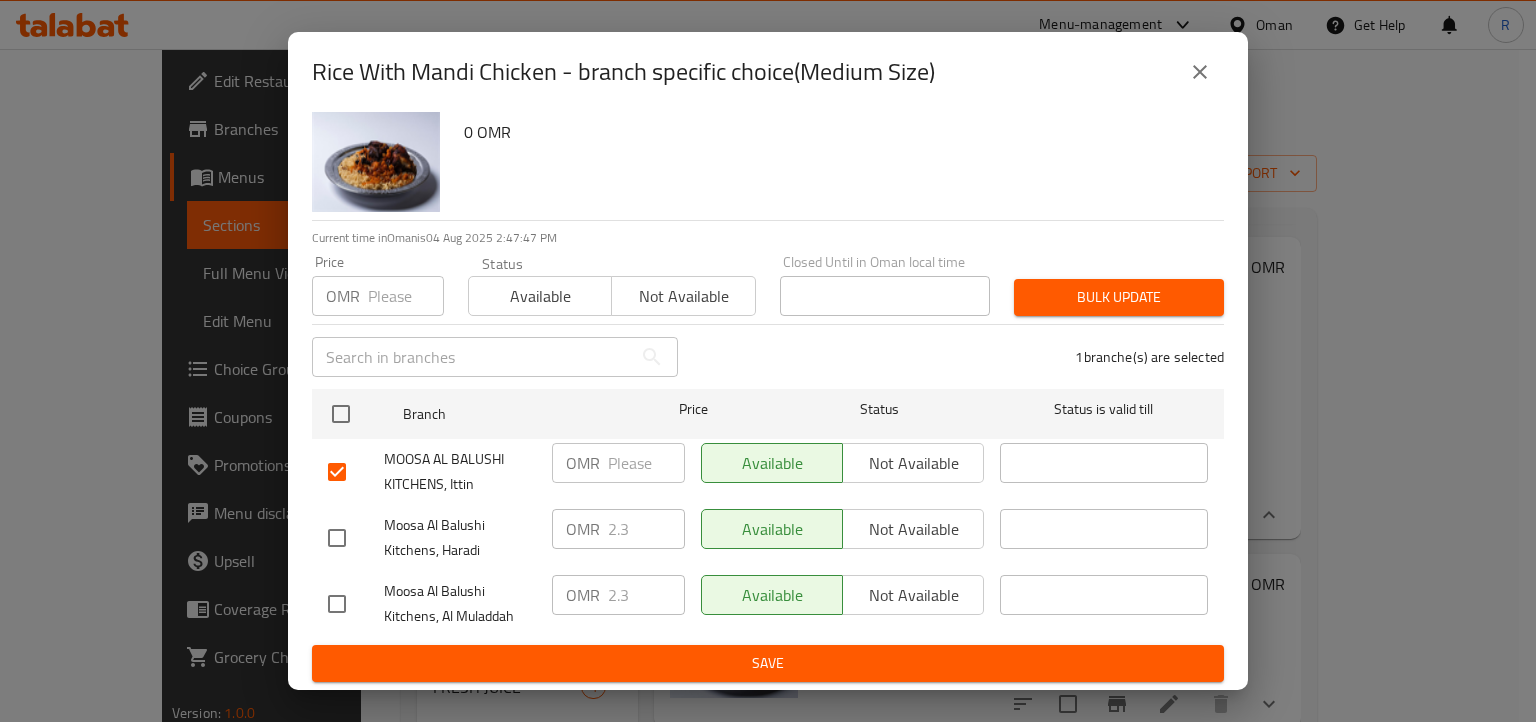 click at bounding box center (337, 472) 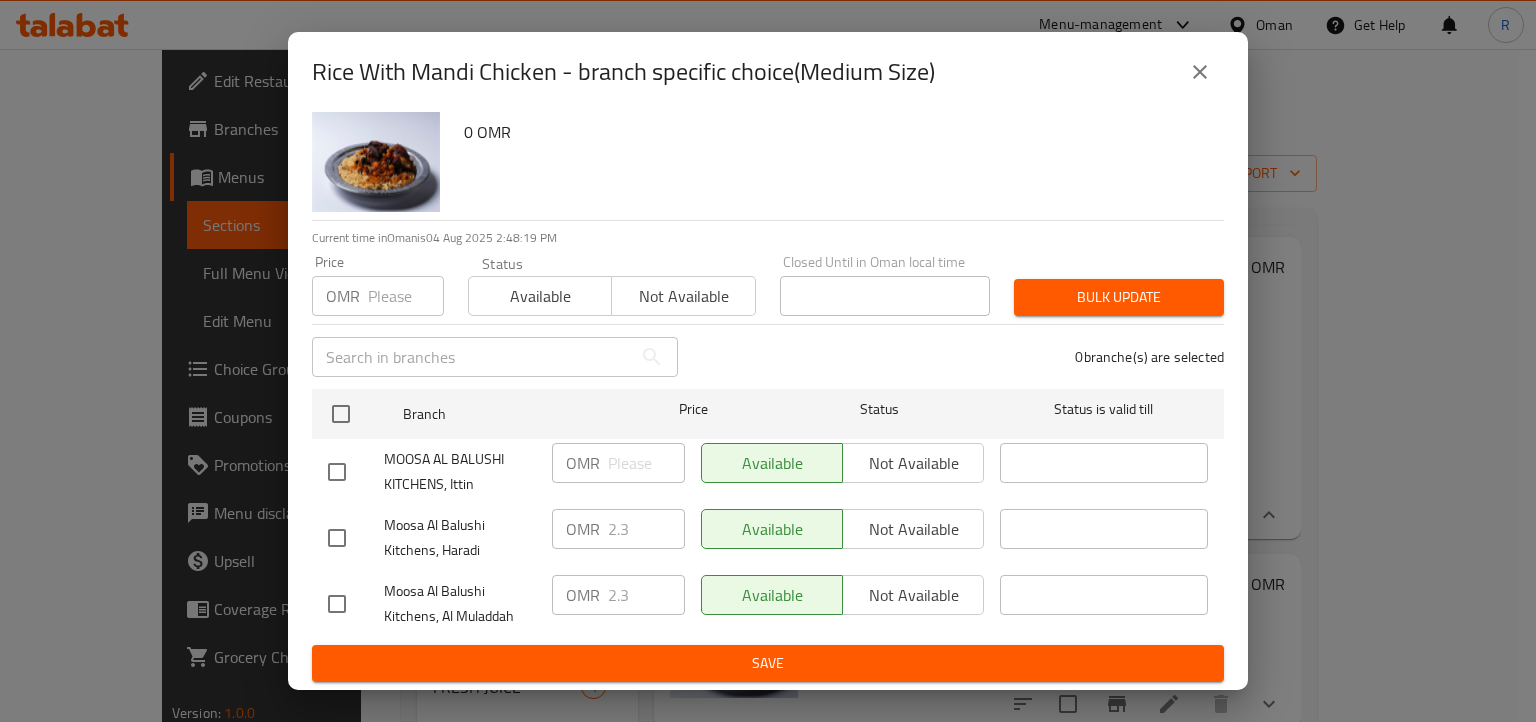 click 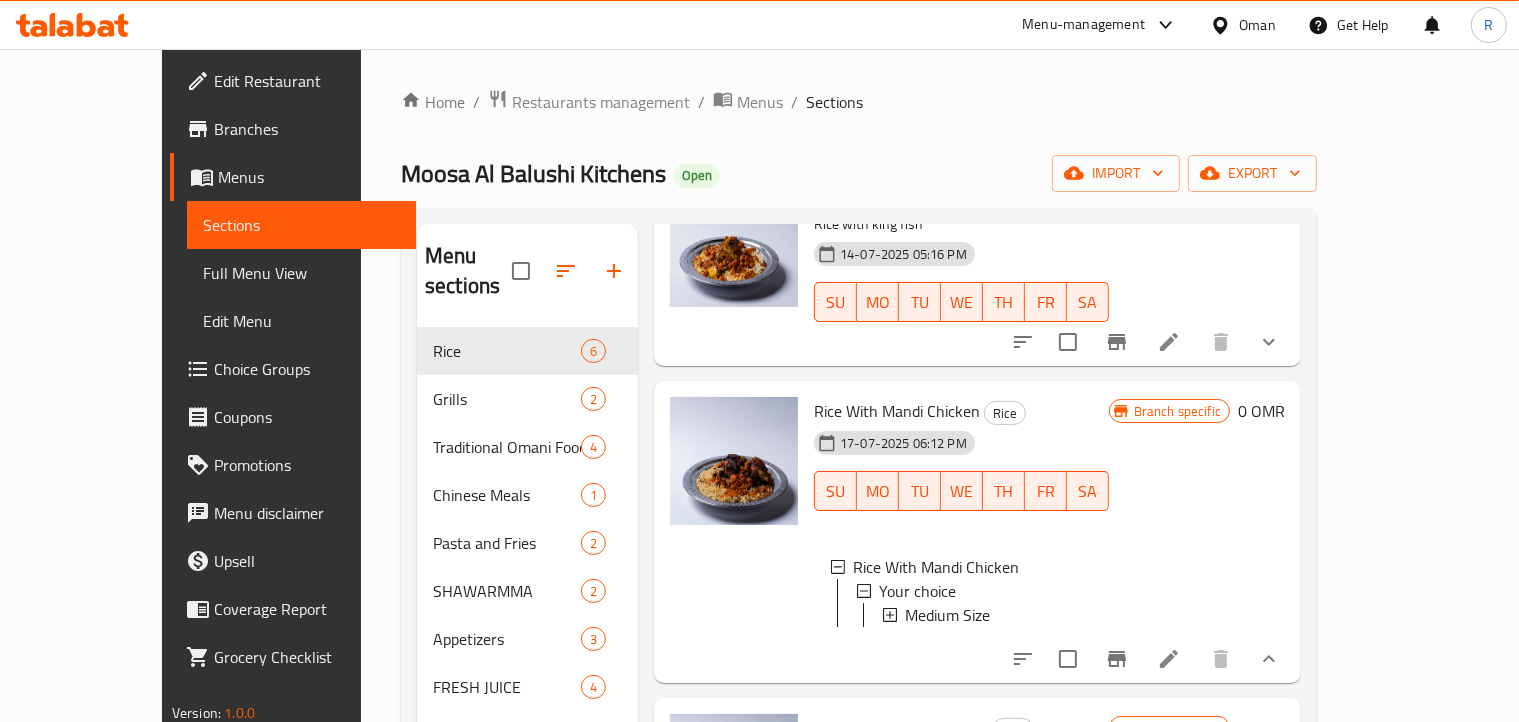 scroll, scrollTop: 200, scrollLeft: 0, axis: vertical 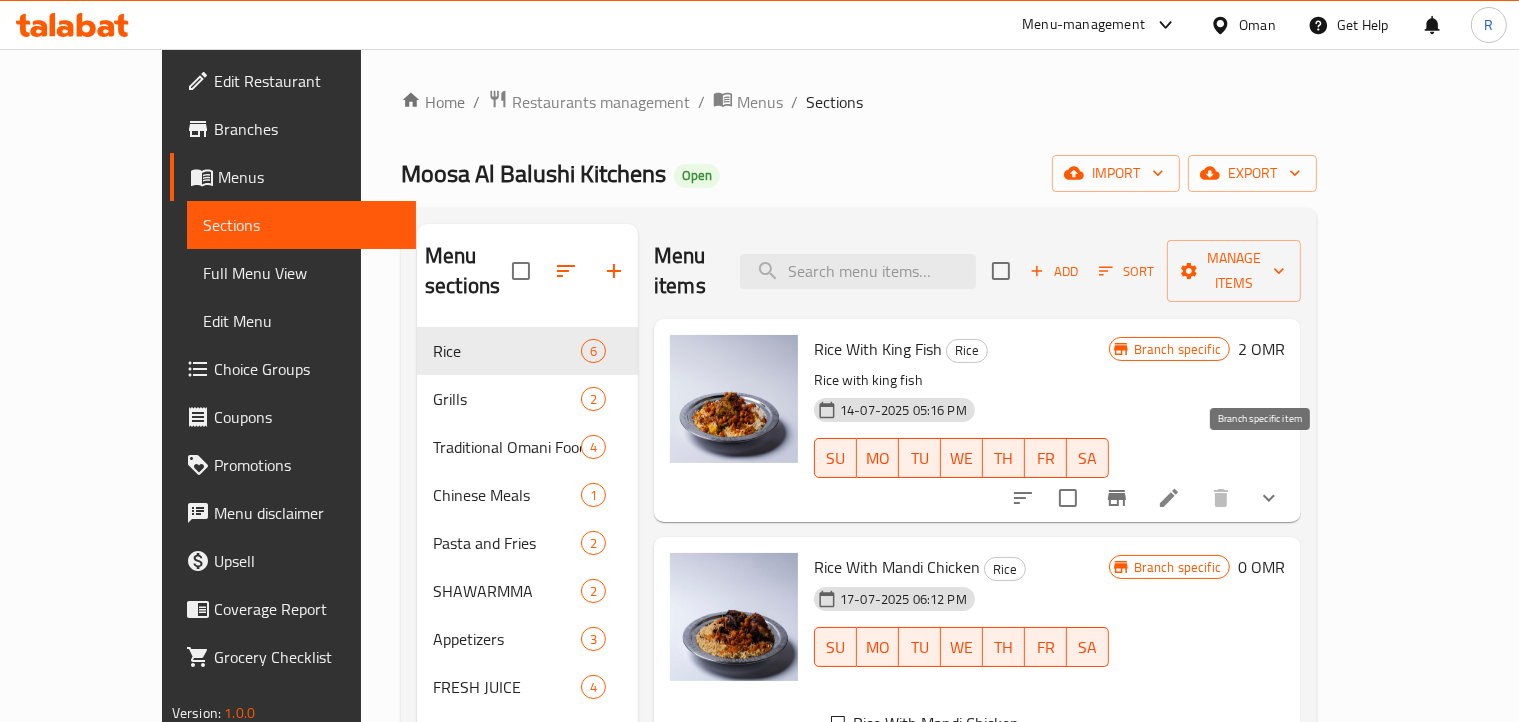 click 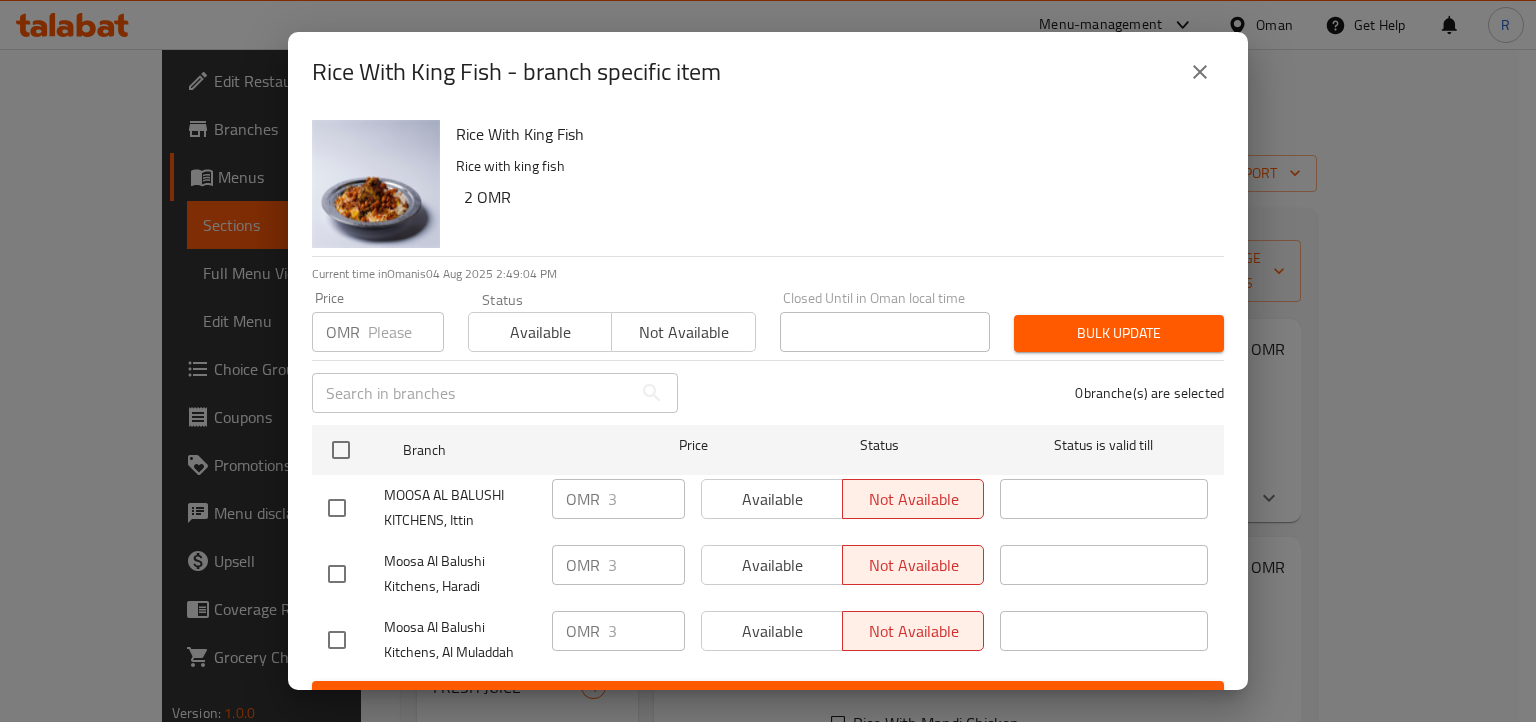 click 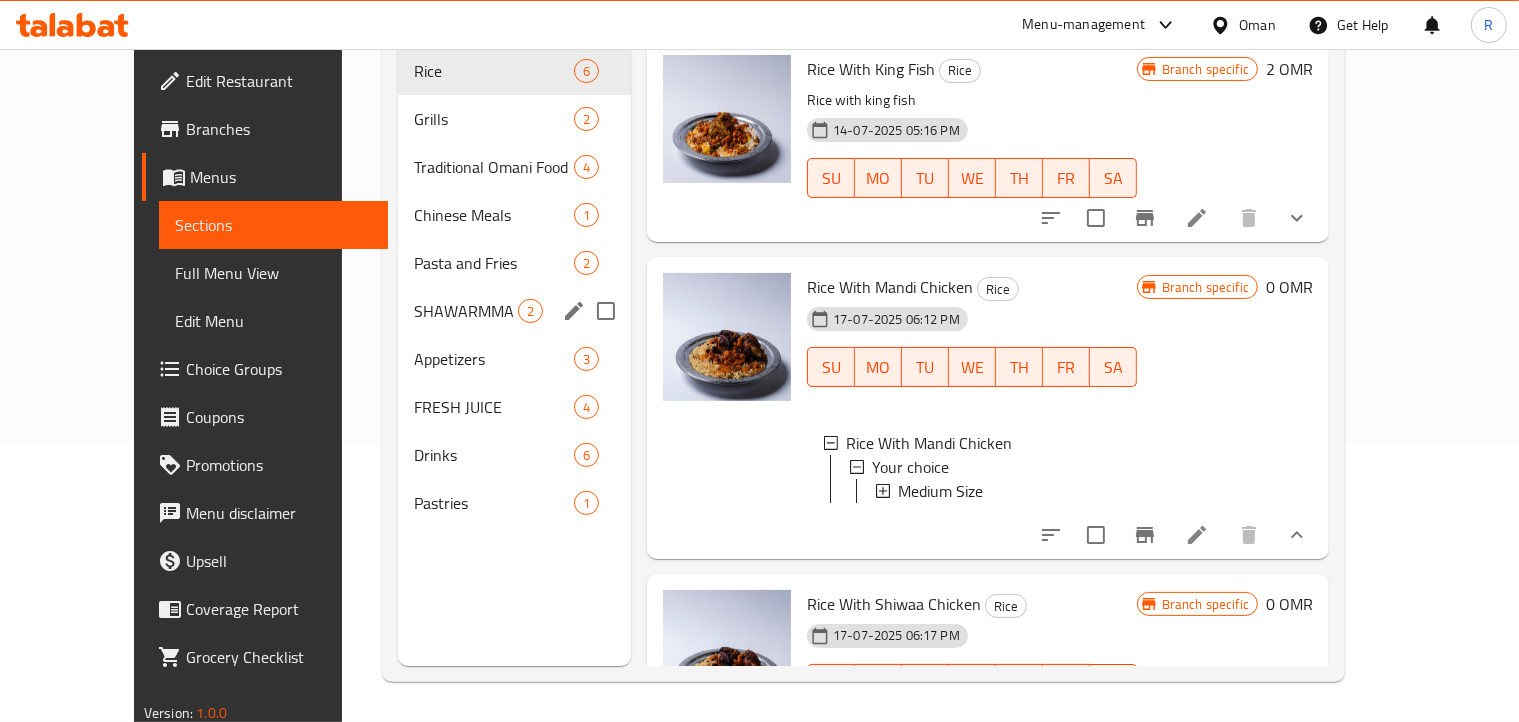 scroll, scrollTop: 0, scrollLeft: 0, axis: both 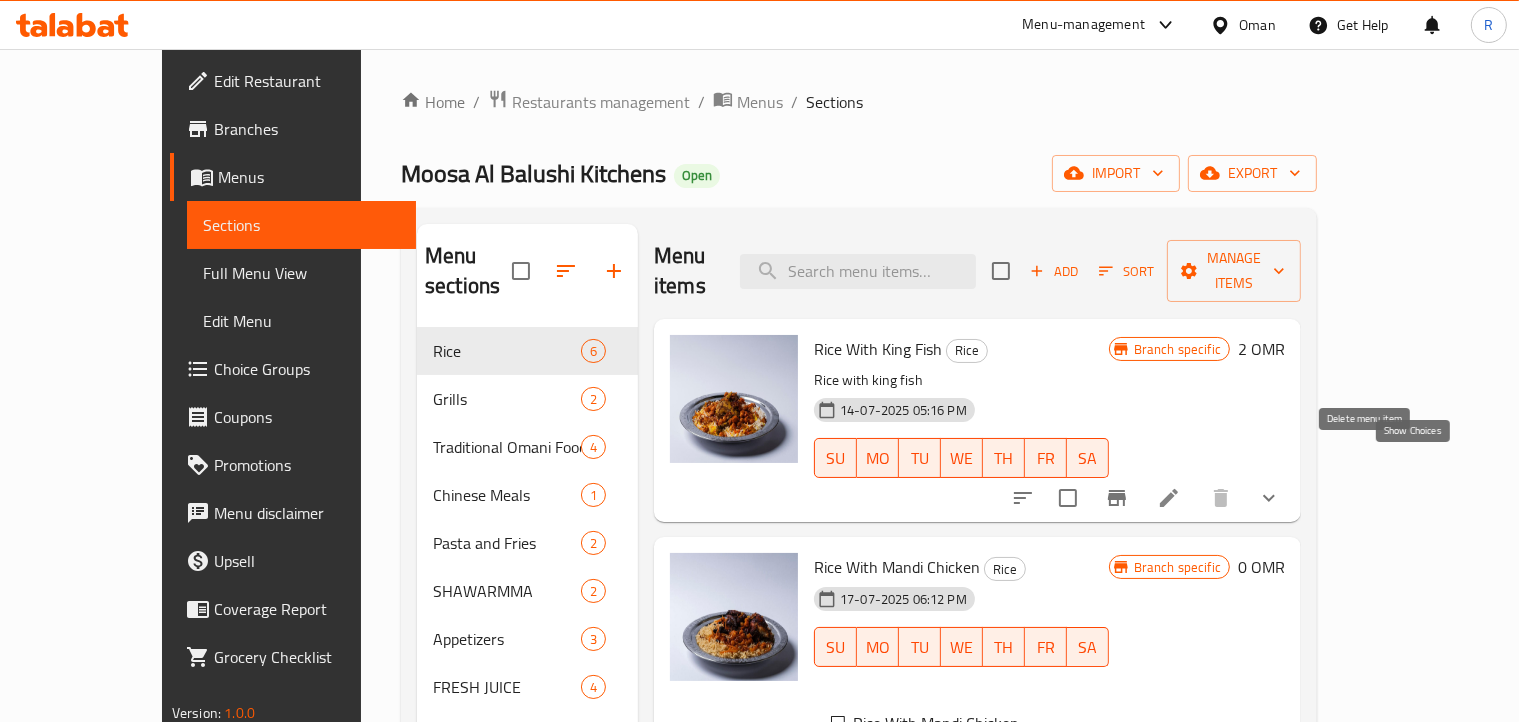 click 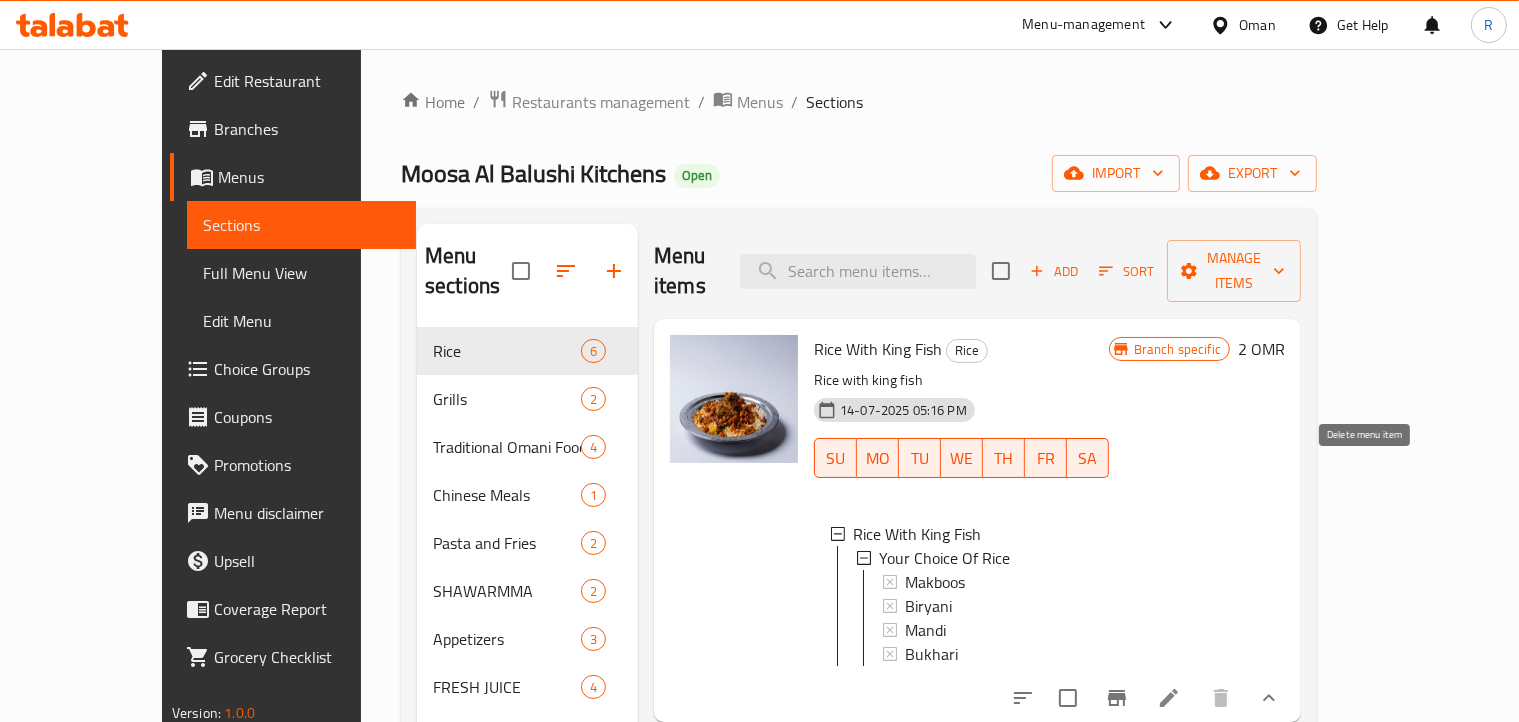 scroll, scrollTop: 2, scrollLeft: 0, axis: vertical 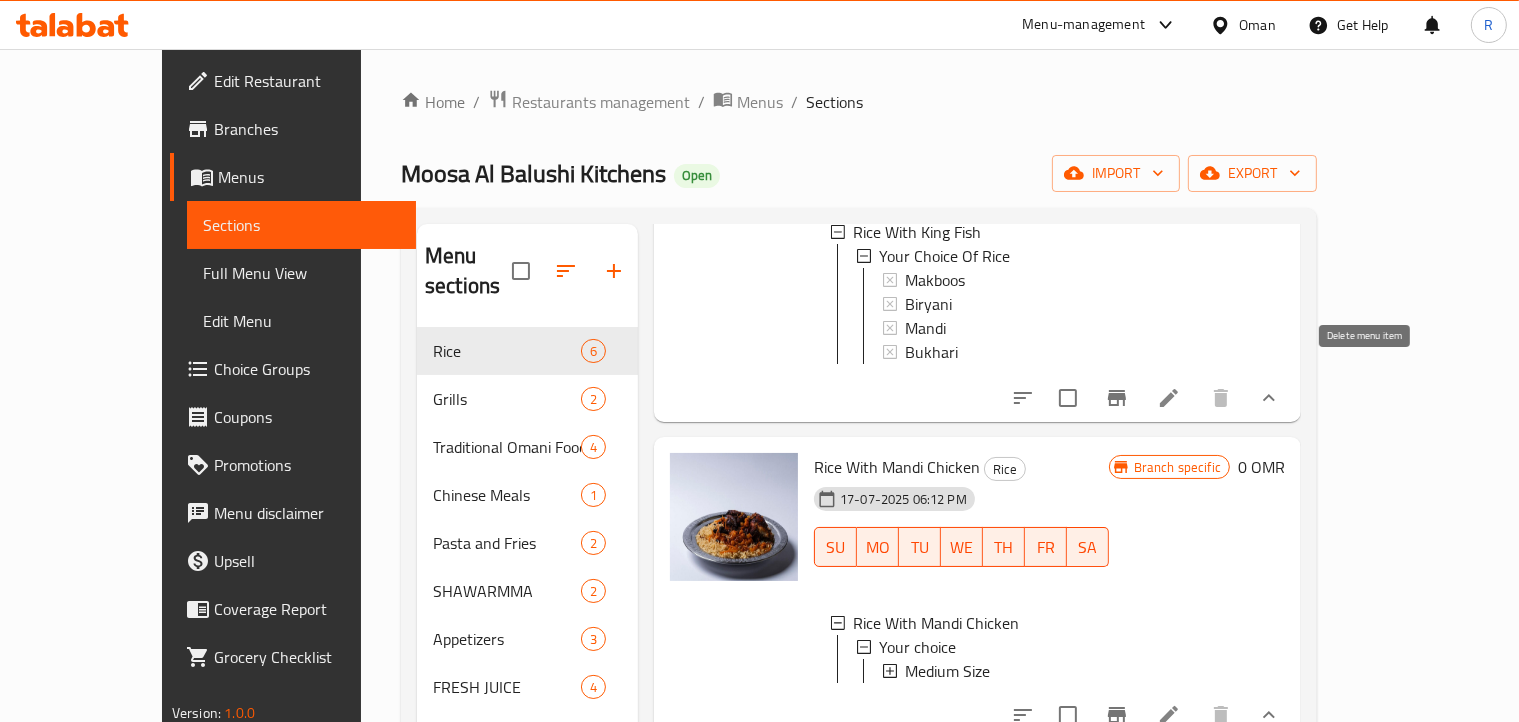 click at bounding box center (1269, 398) 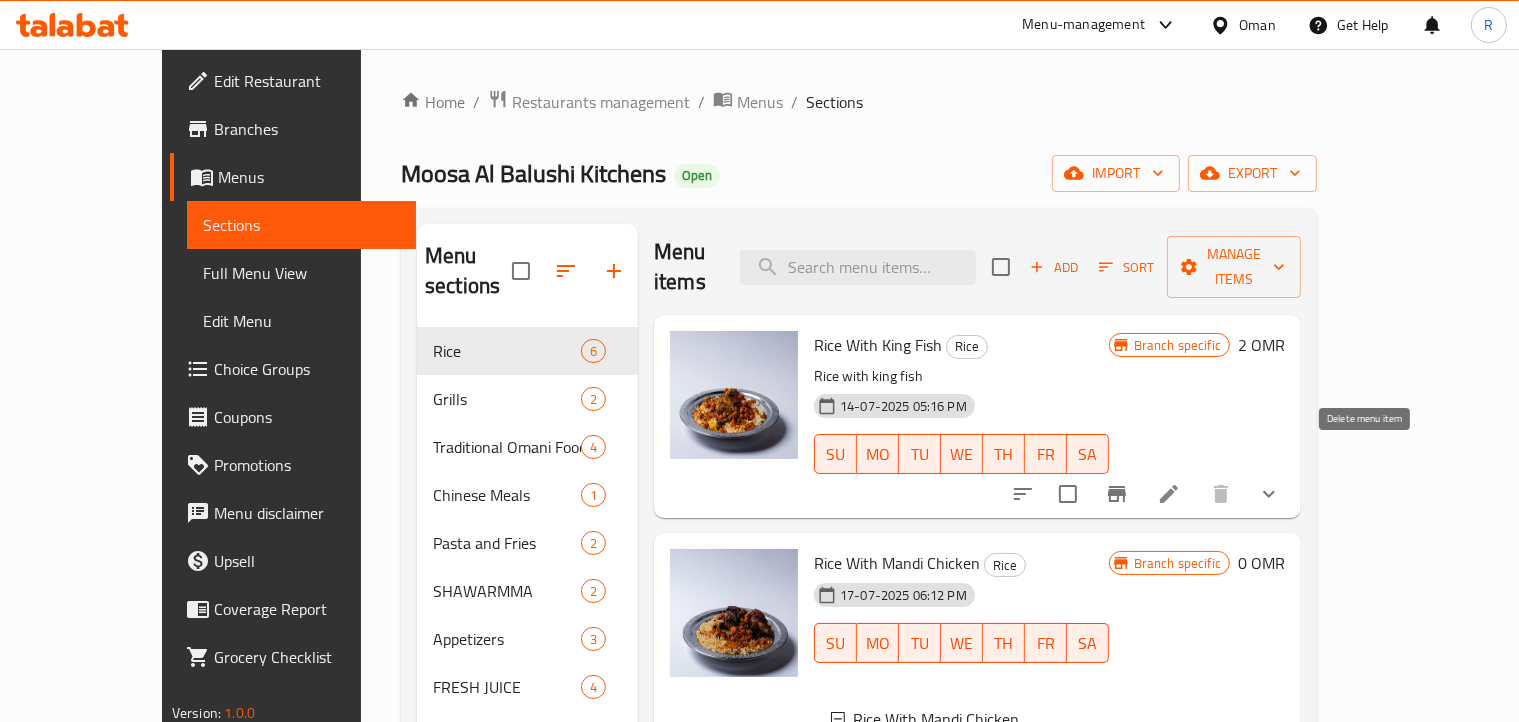 scroll, scrollTop: 0, scrollLeft: 0, axis: both 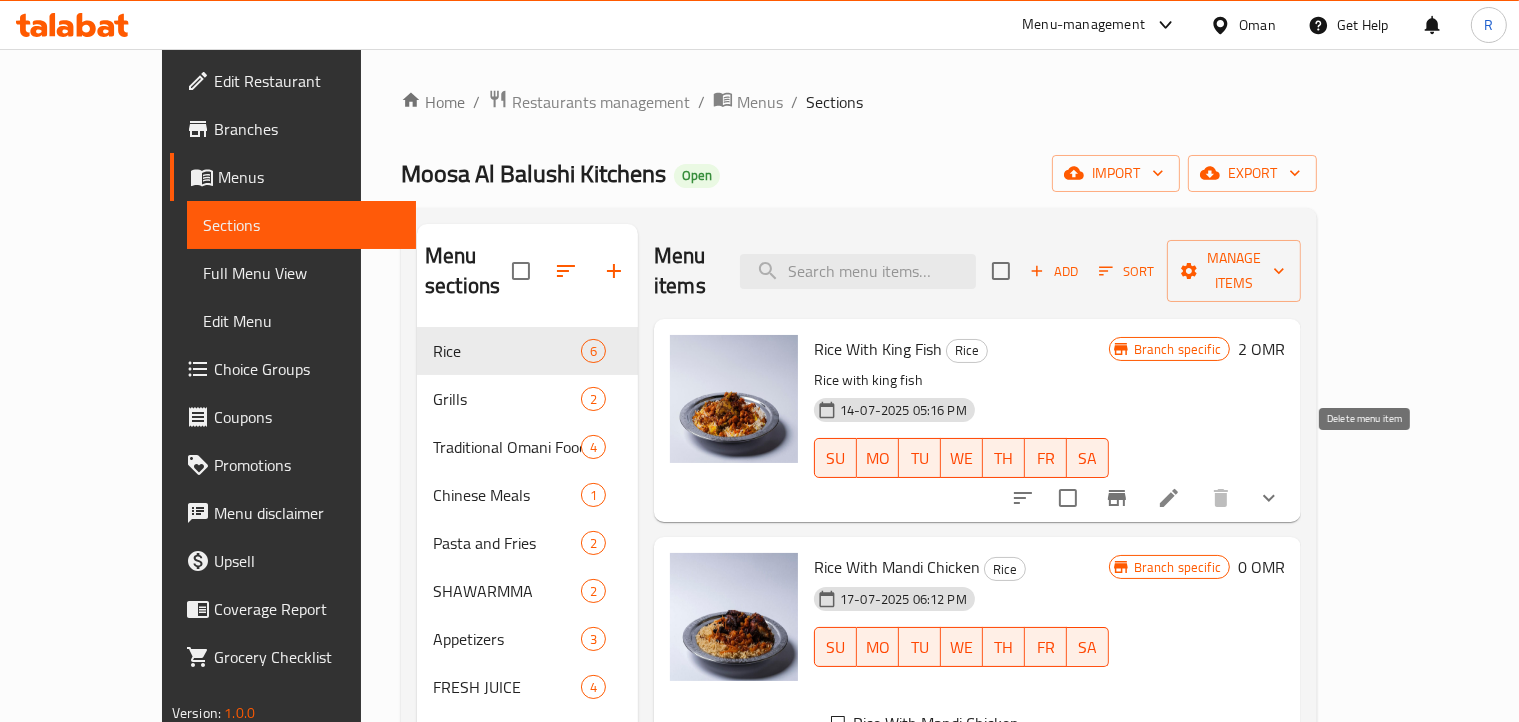 click on "Home / Restaurants management / Menus / Sections Moosa Al Balushi Kitchens Open import export Menu sections Rice  6 Grills 2 Traditional Omani Food 4 Chinese Meals 1 Pasta and Fries 2 SHAWARMMA 2 Appetizers 3 FRESH JUICE 4 Drinks 6 Pastries 1 Menu items Add Sort Manage items Rice With King Fish   Rice  Rice with king fish  14-07-2025 05:16 PM SU MO TU WE TH FR SA Branch specific 2   OMR Rice With Mandi Chicken   Rice  17-07-2025 06:12 PM SU MO TU WE TH FR SA Rice With Mandi Chicken Your choice Medium Size Branch specific 0   OMR Rice With Shiwaa Chicken   Rice                                                              17-07-2025 06:17 PM SU MO TU WE TH FR SA Branch specific 0   OMR Rice With Charcoal Chicken   Rice  17-07-2025 06:31 PM SU MO TU WE TH FR SA Branch specific 0   OMR Rice With Meat   Rice                                                                 17-07-2025 06:47 PM SU MO TU WE TH FR SA Branch specific 0   OMR Rice With Fish Geather   Rice  15-07-2025 05:22 PM SU MO TU WE TH FR SA 2.8" at bounding box center [859, 525] 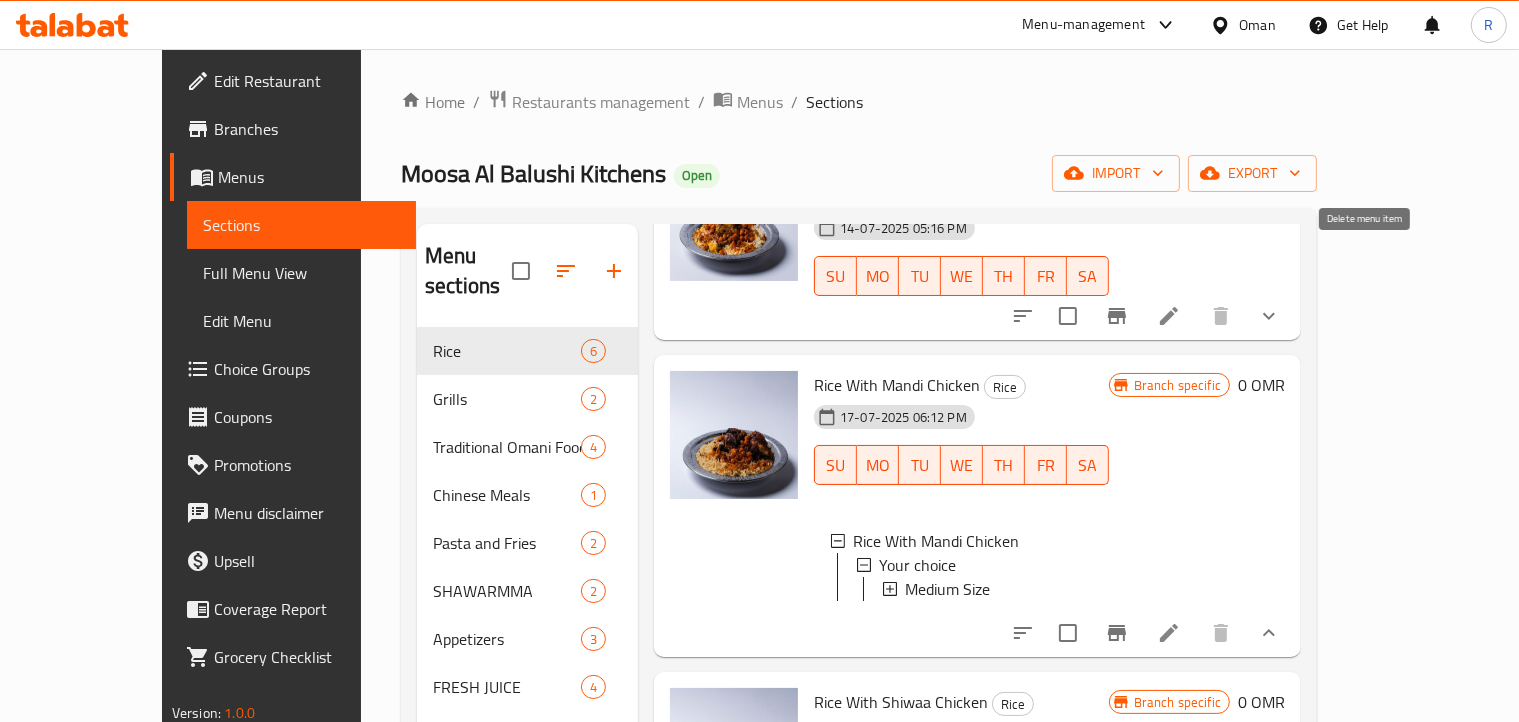 scroll, scrollTop: 200, scrollLeft: 0, axis: vertical 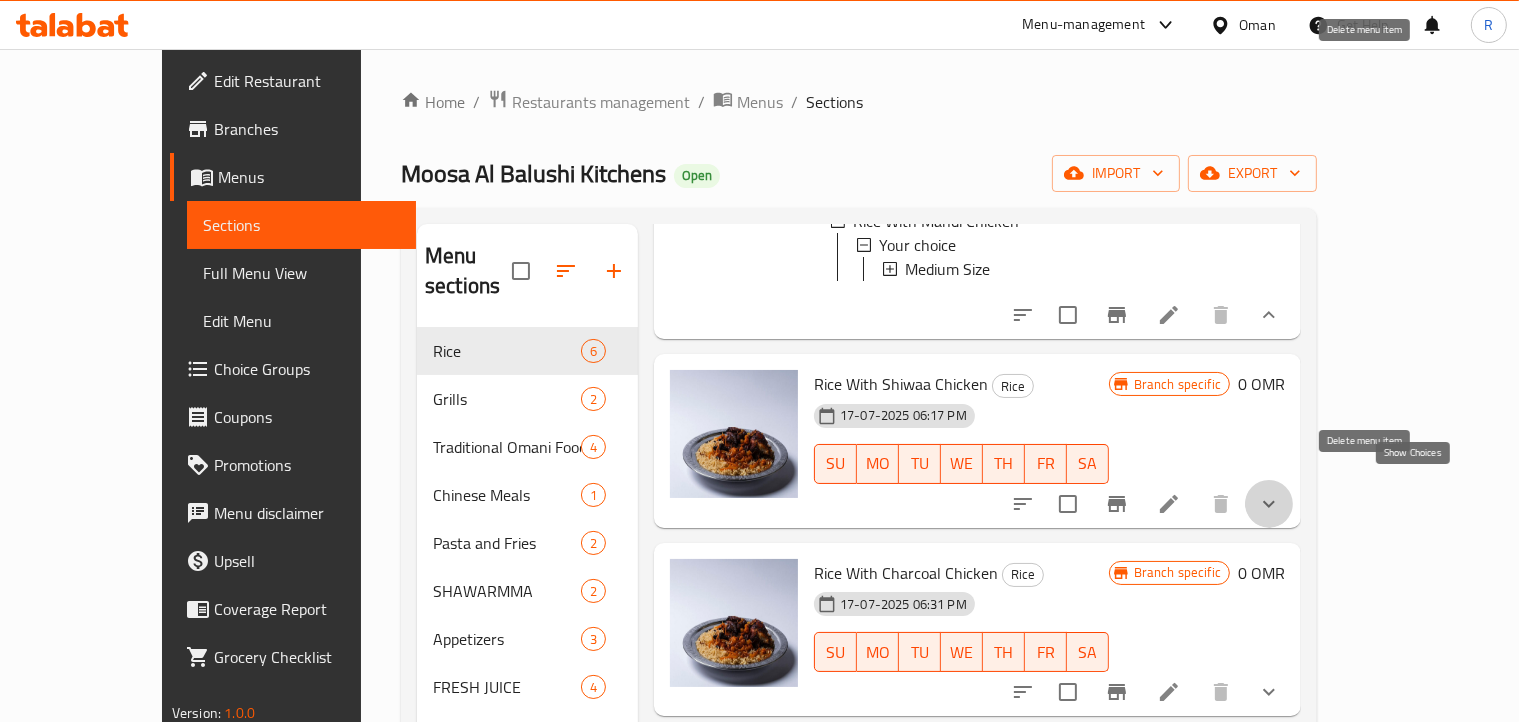 click 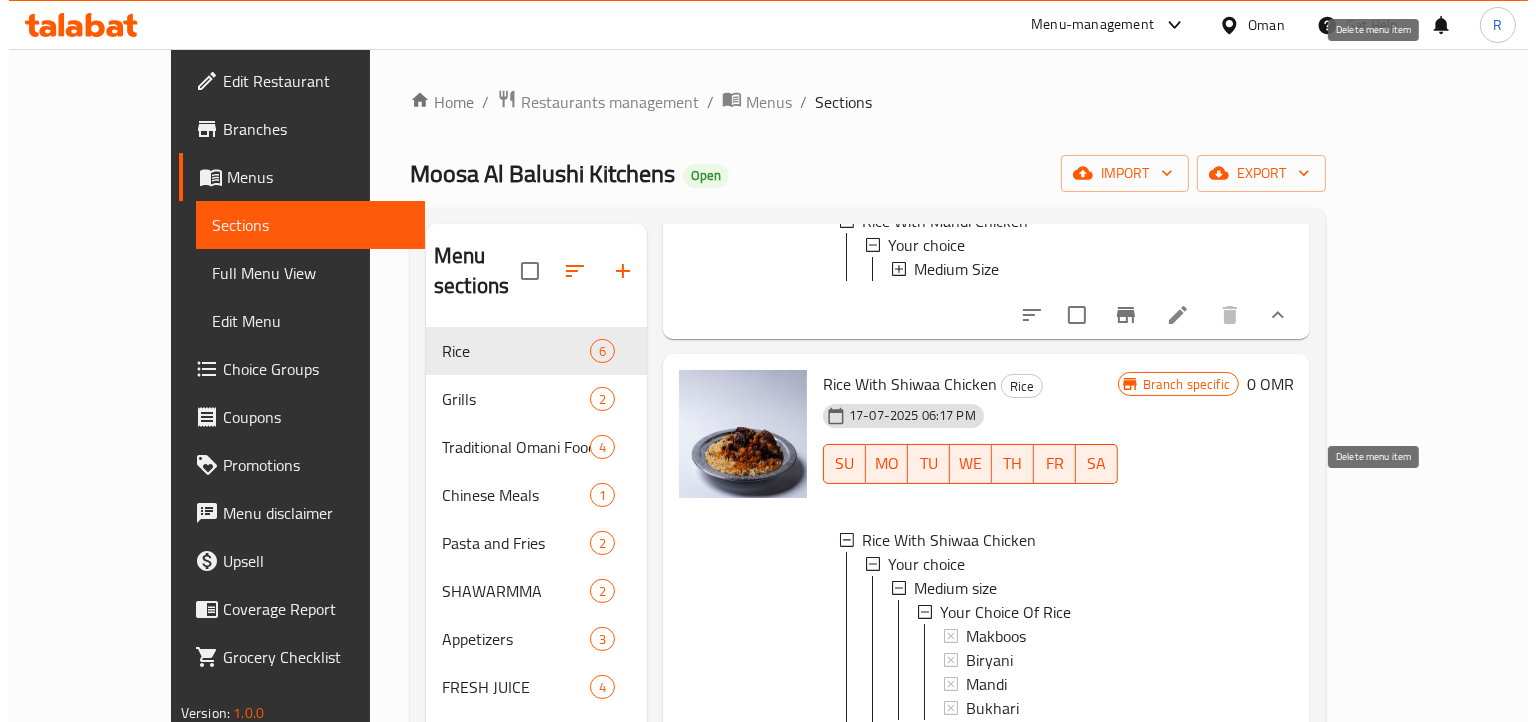scroll, scrollTop: 600, scrollLeft: 0, axis: vertical 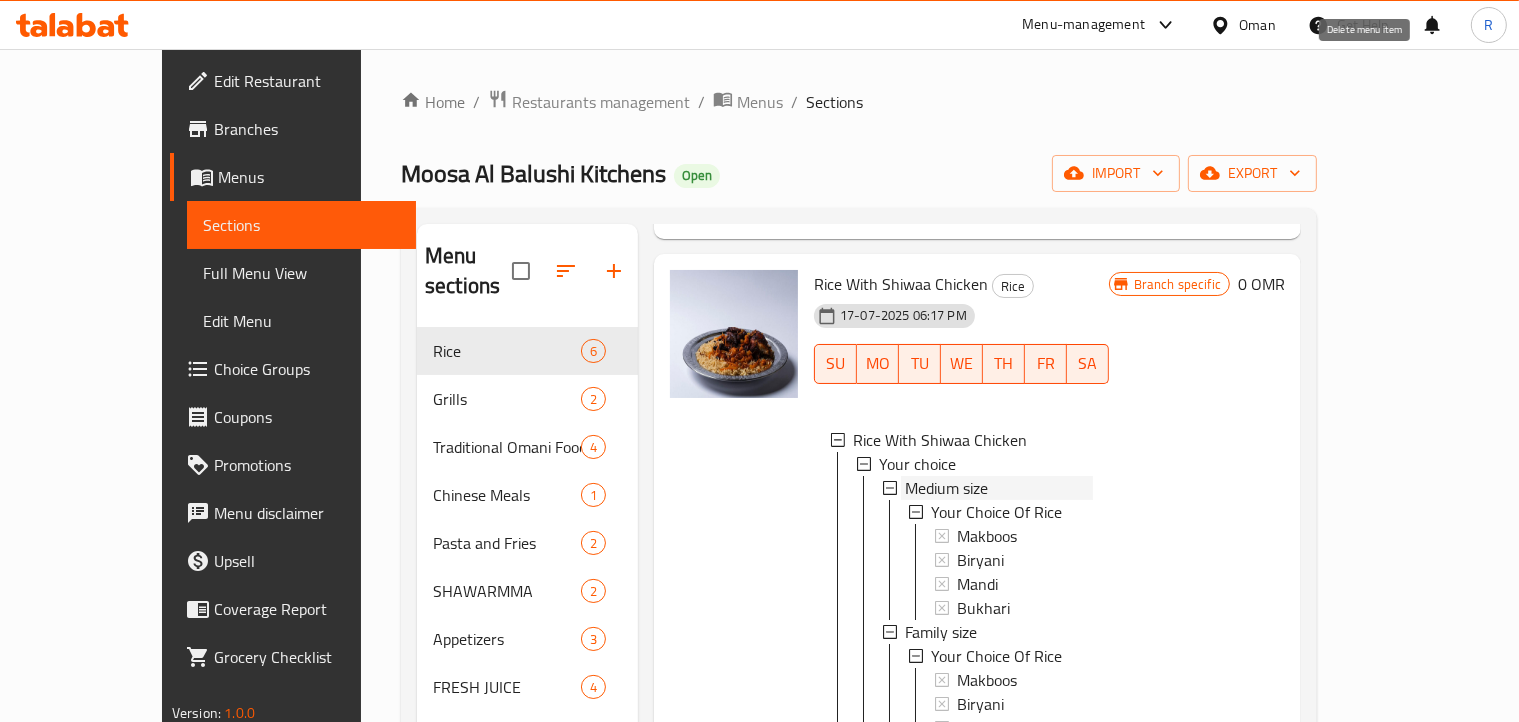 click on "Medium size" at bounding box center (946, 488) 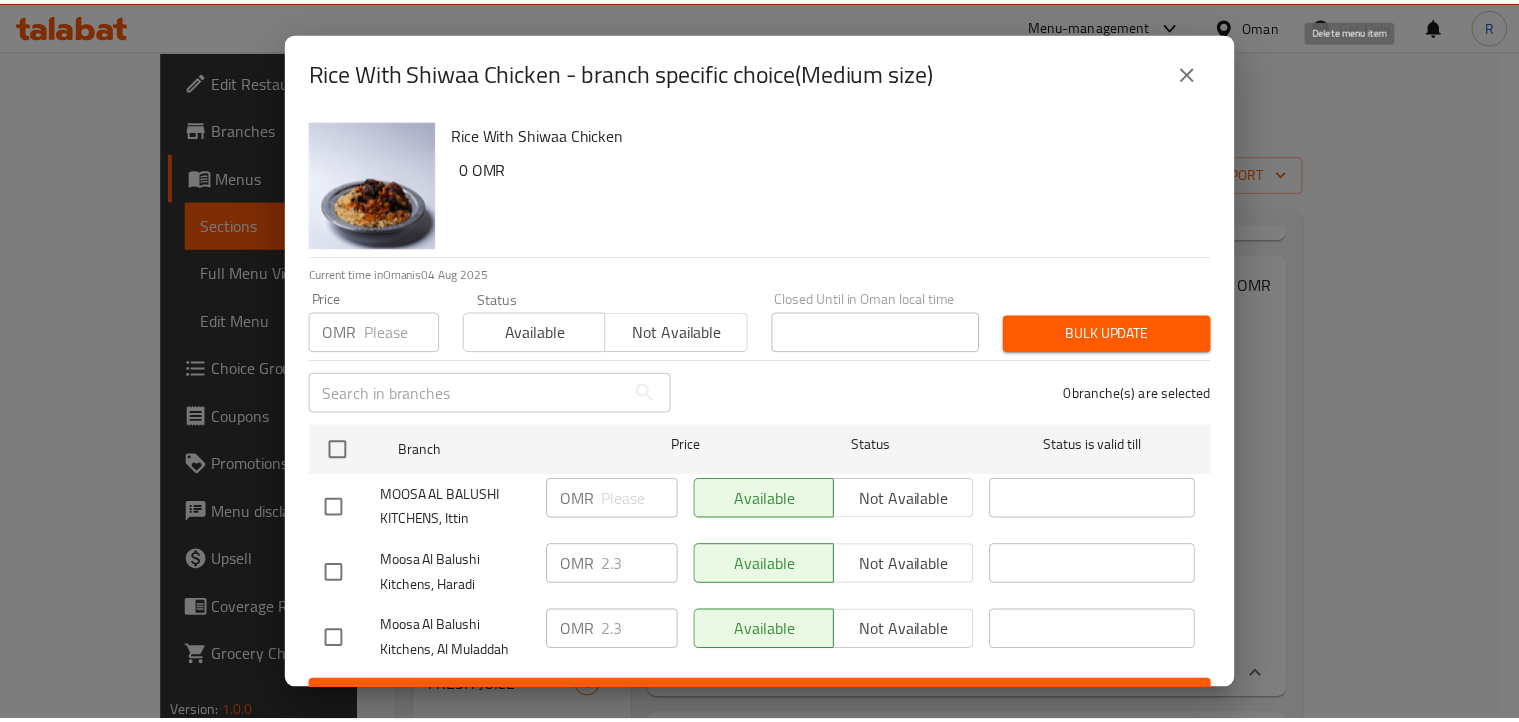 scroll, scrollTop: 36, scrollLeft: 0, axis: vertical 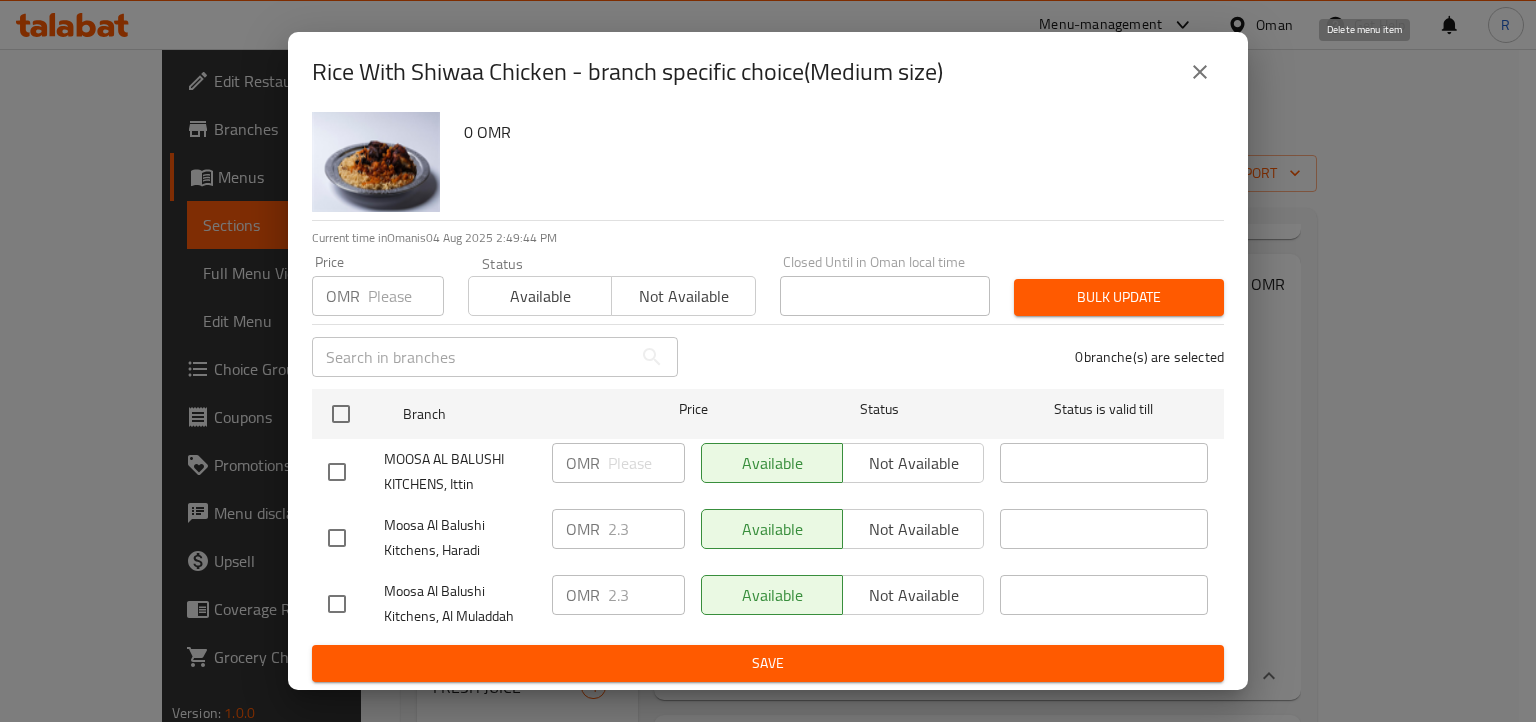 click 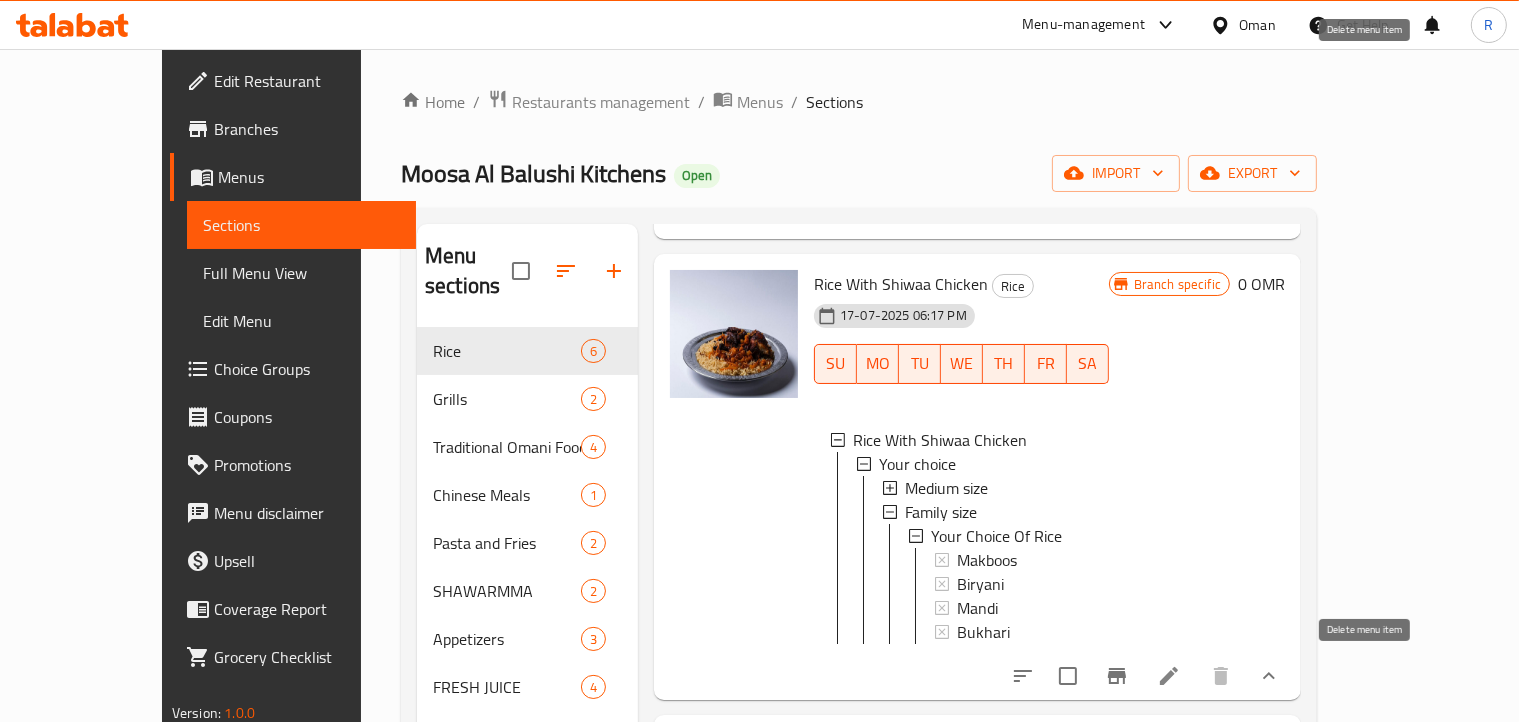 click on "Medium size" at bounding box center [946, 488] 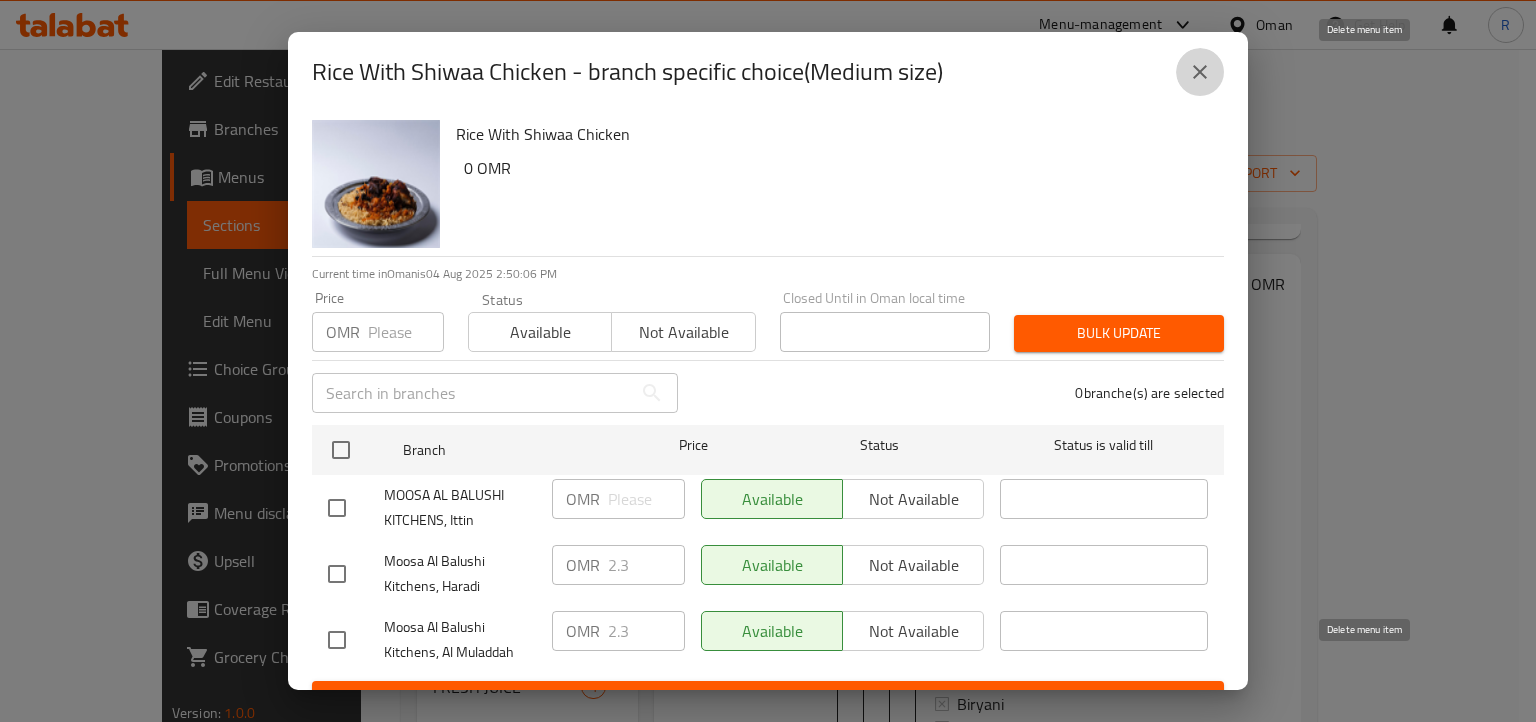 click at bounding box center [1200, 72] 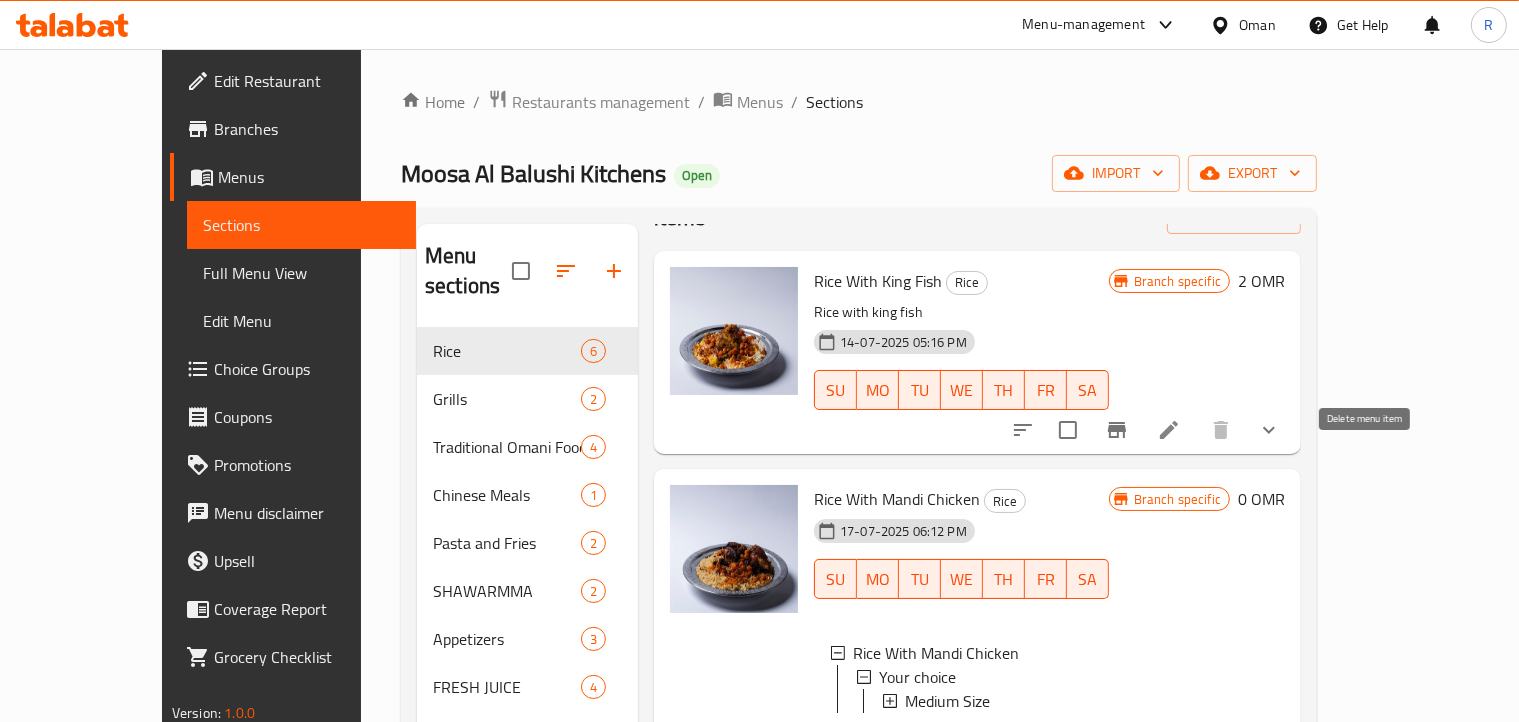 scroll, scrollTop: 0, scrollLeft: 0, axis: both 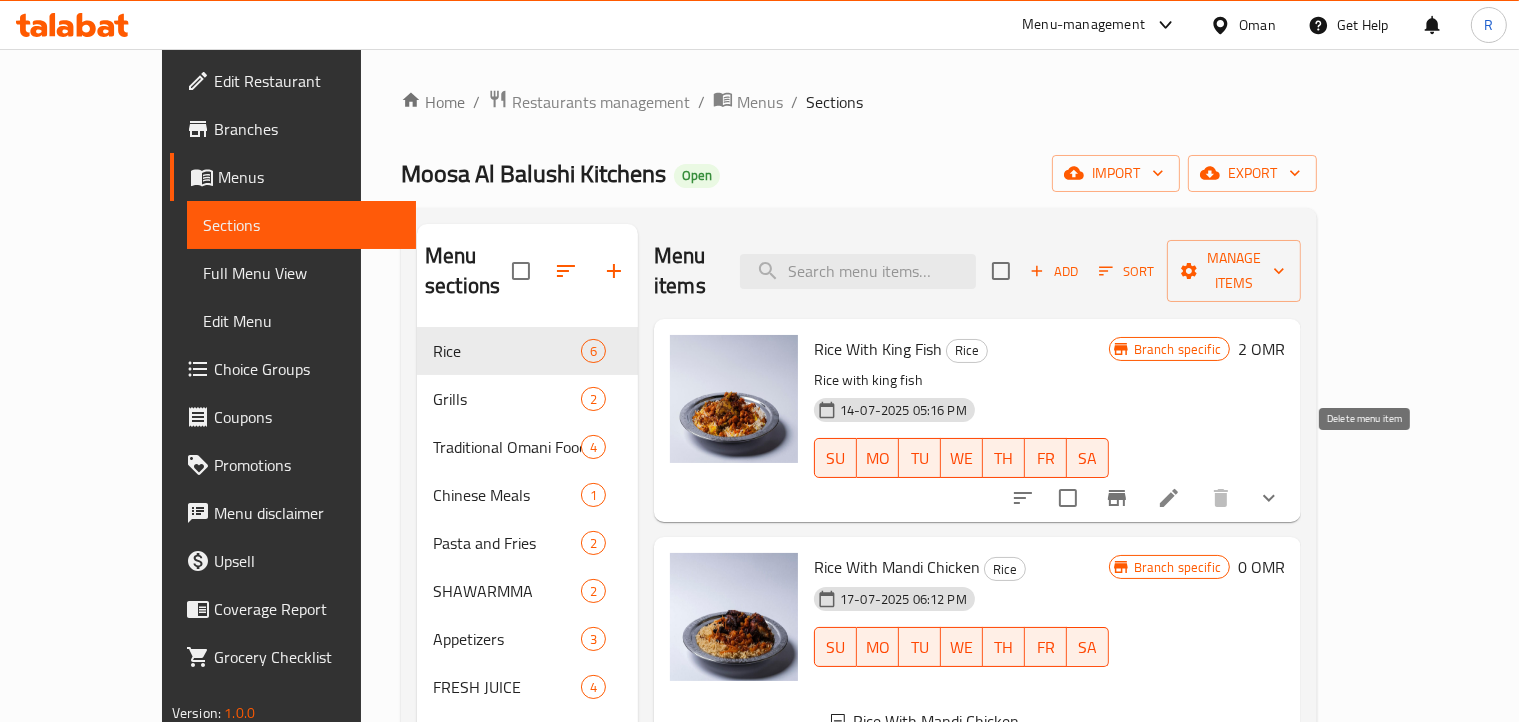 click on "Rice with king fish" at bounding box center (961, 380) 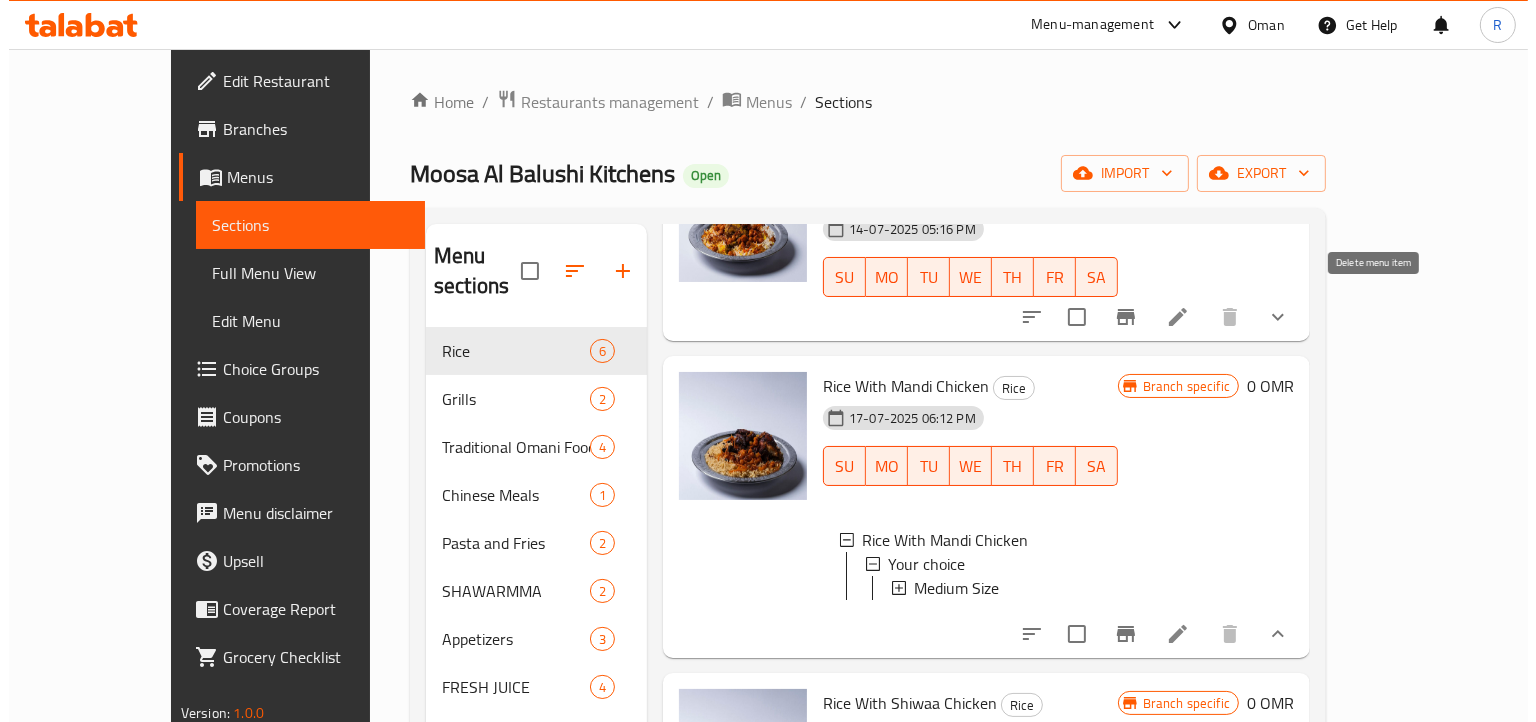 scroll, scrollTop: 200, scrollLeft: 0, axis: vertical 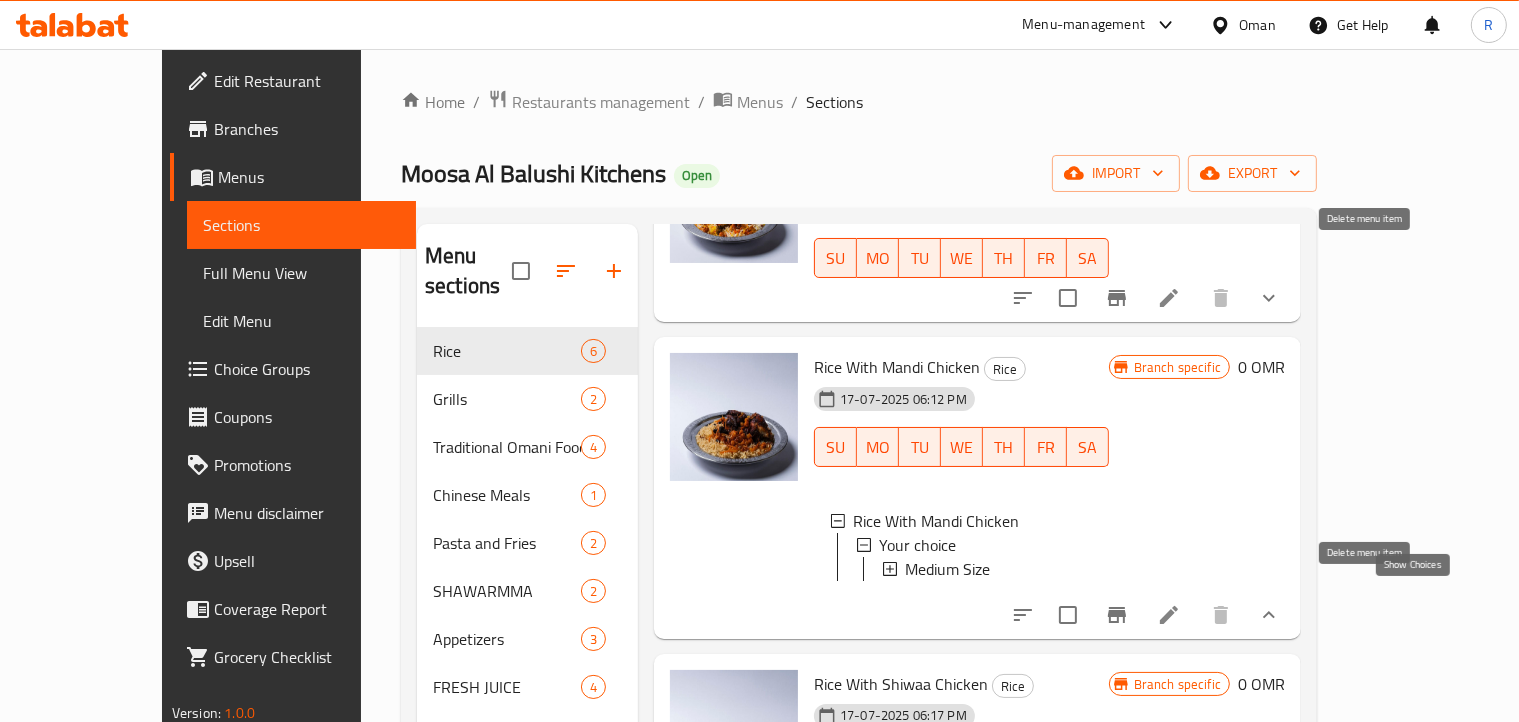 click 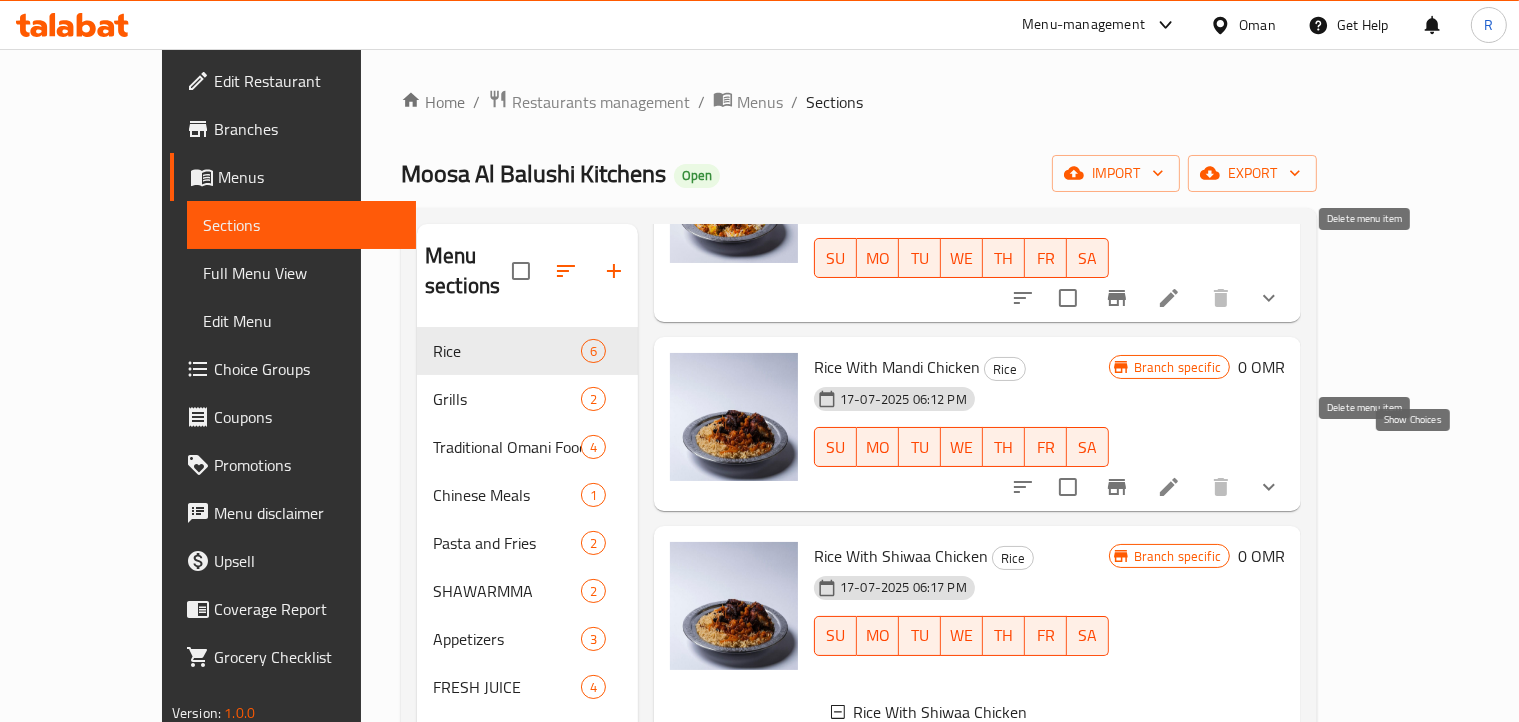 click 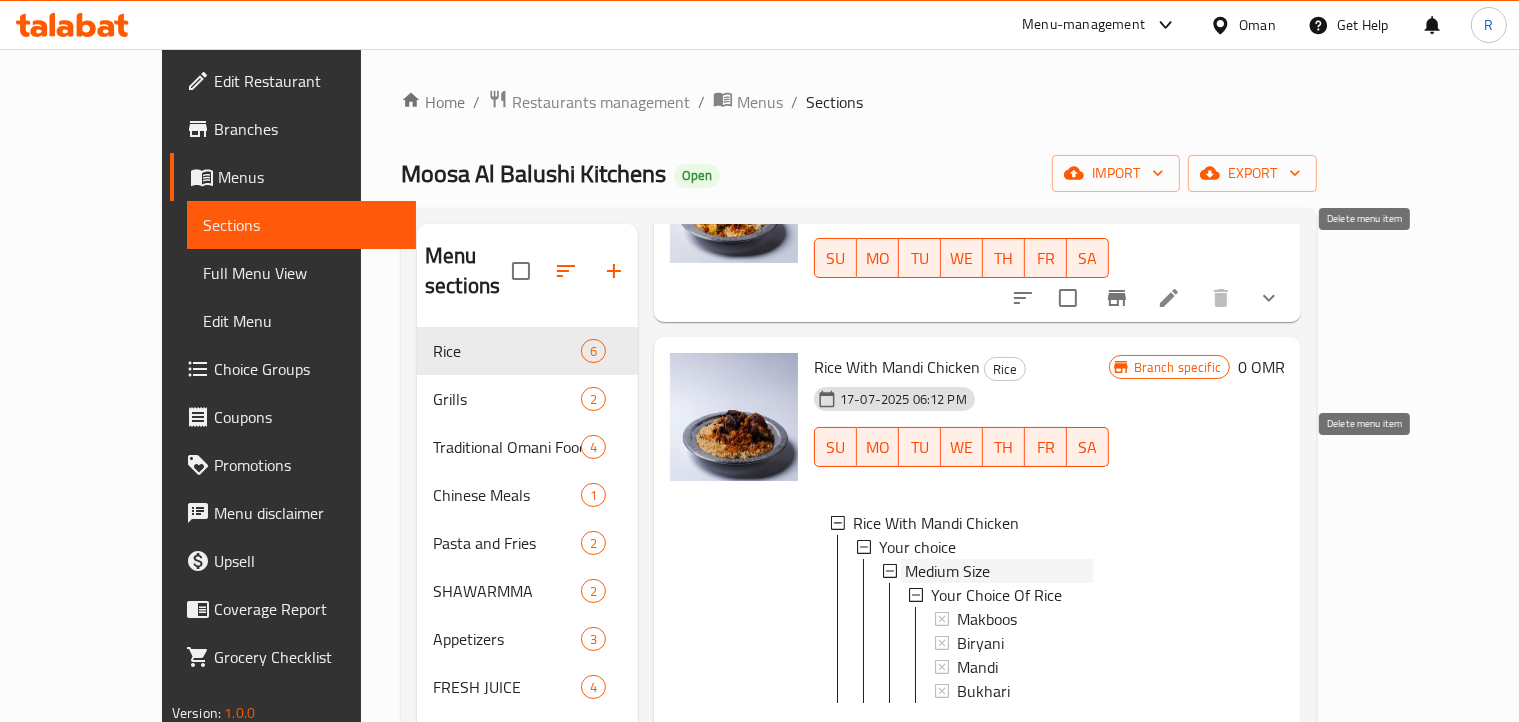 click on "Medium Size" at bounding box center [999, 571] 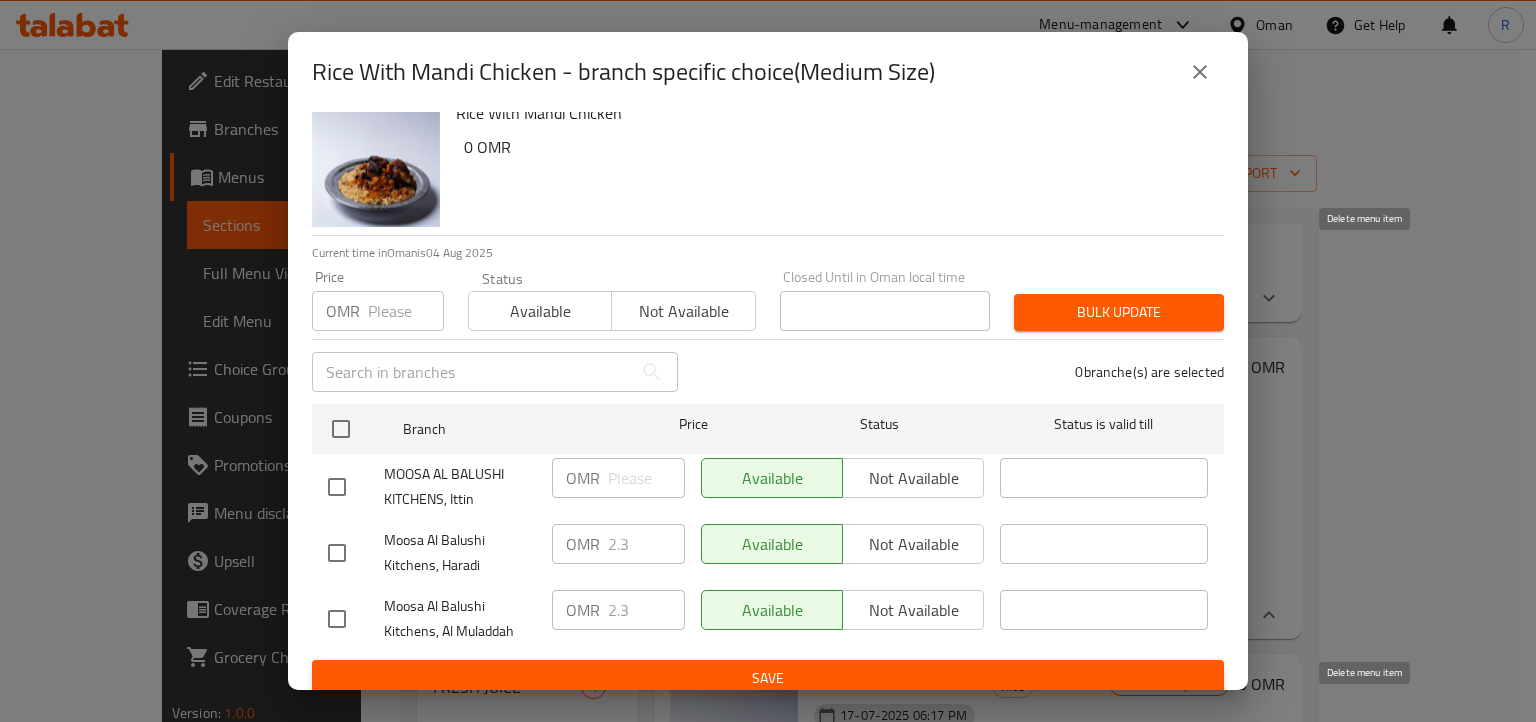 scroll, scrollTop: 36, scrollLeft: 0, axis: vertical 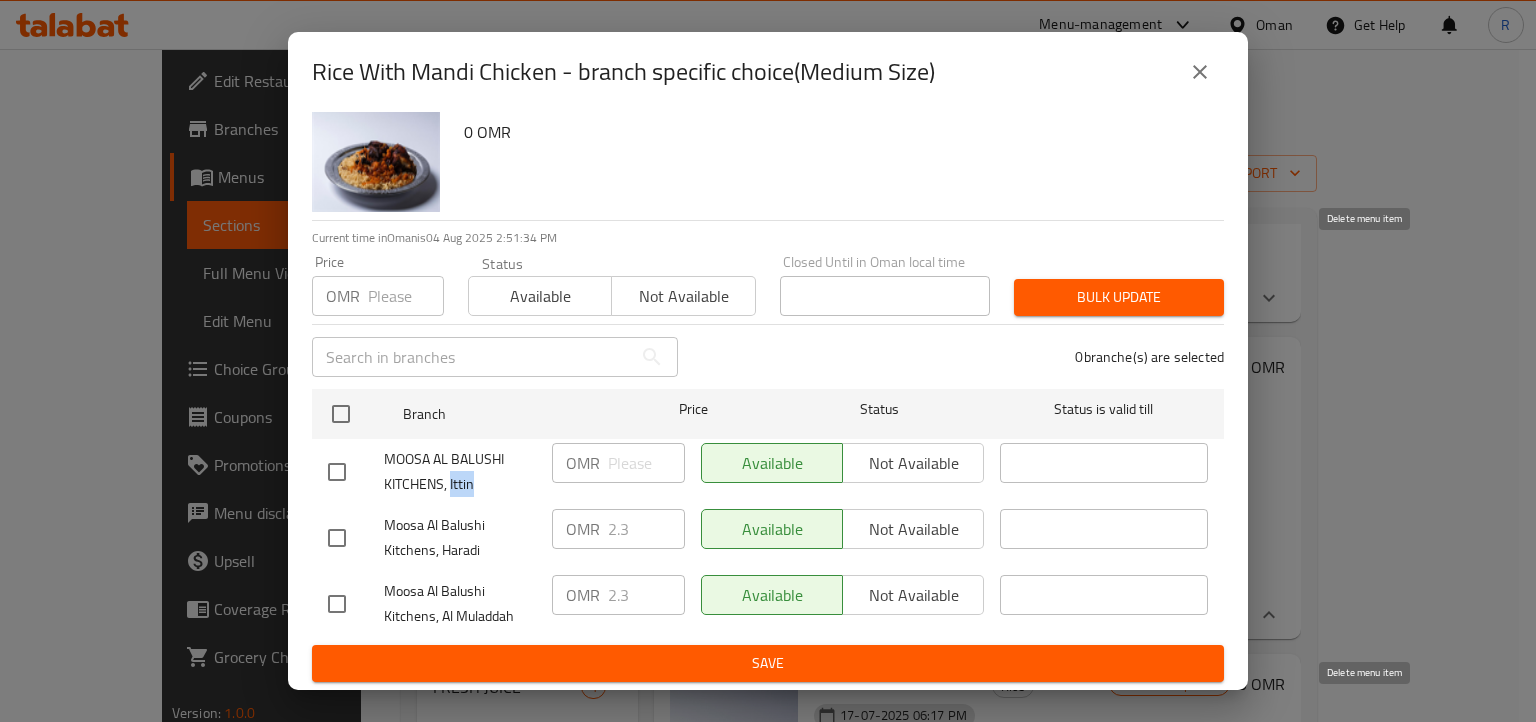 drag, startPoint x: 450, startPoint y: 483, endPoint x: 480, endPoint y: 489, distance: 30.594116 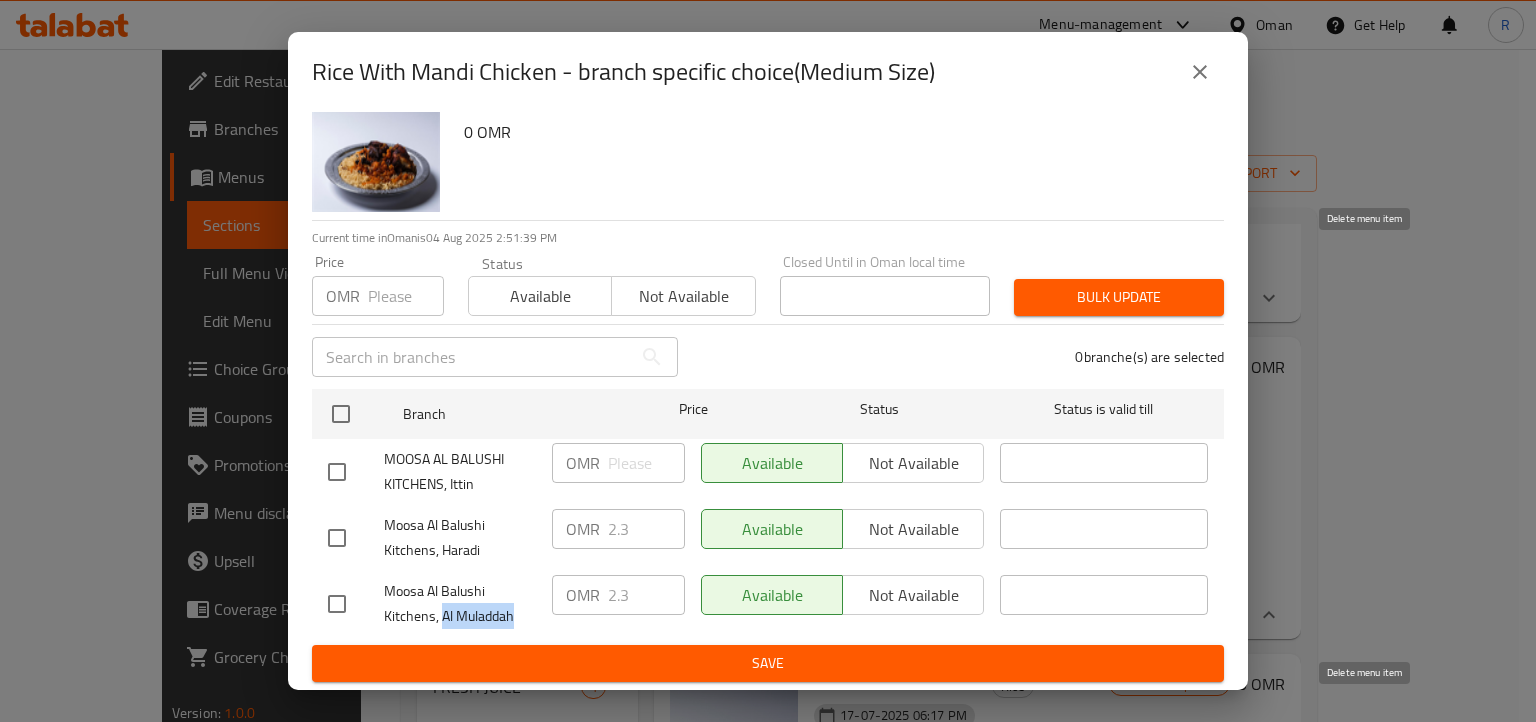 drag, startPoint x: 442, startPoint y: 618, endPoint x: 516, endPoint y: 620, distance: 74.02702 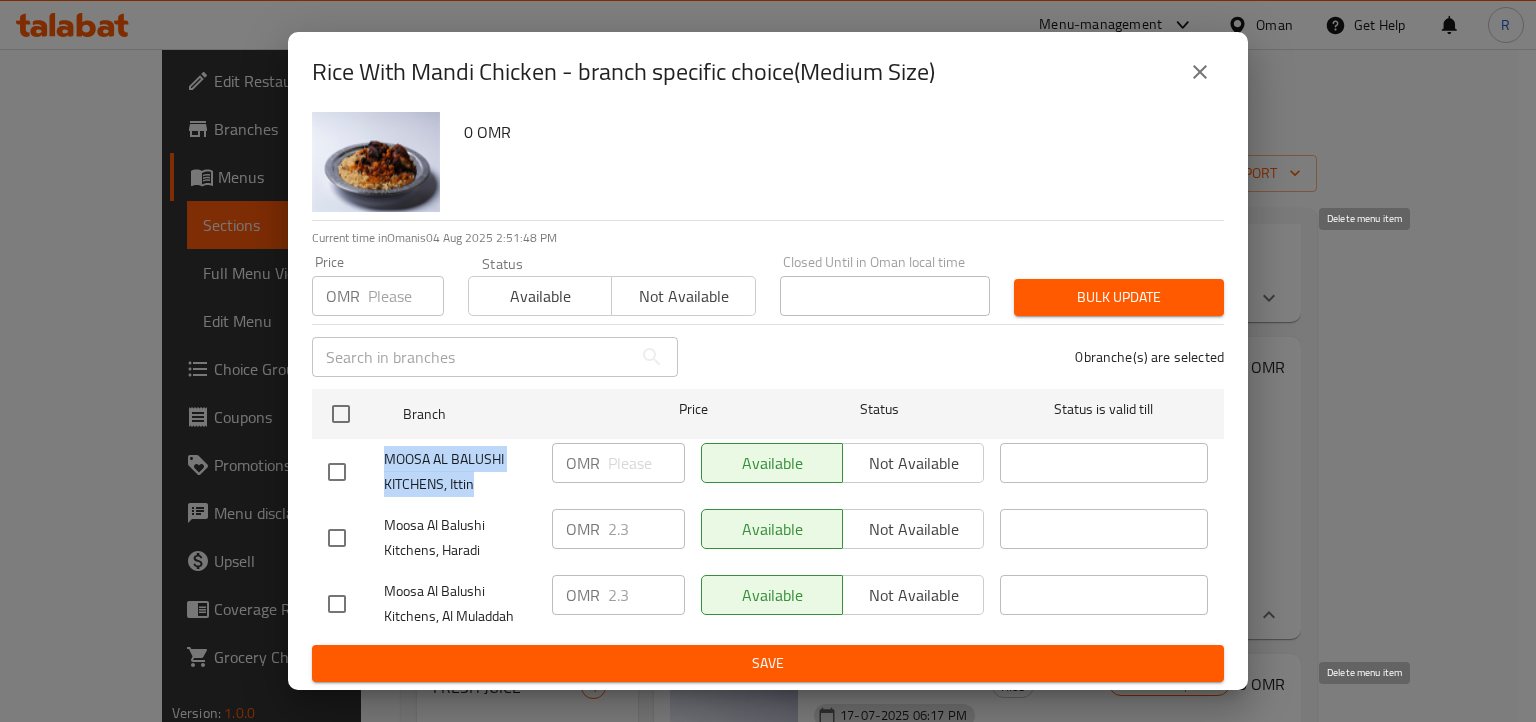 drag, startPoint x: 385, startPoint y: 465, endPoint x: 492, endPoint y: 480, distance: 108.04629 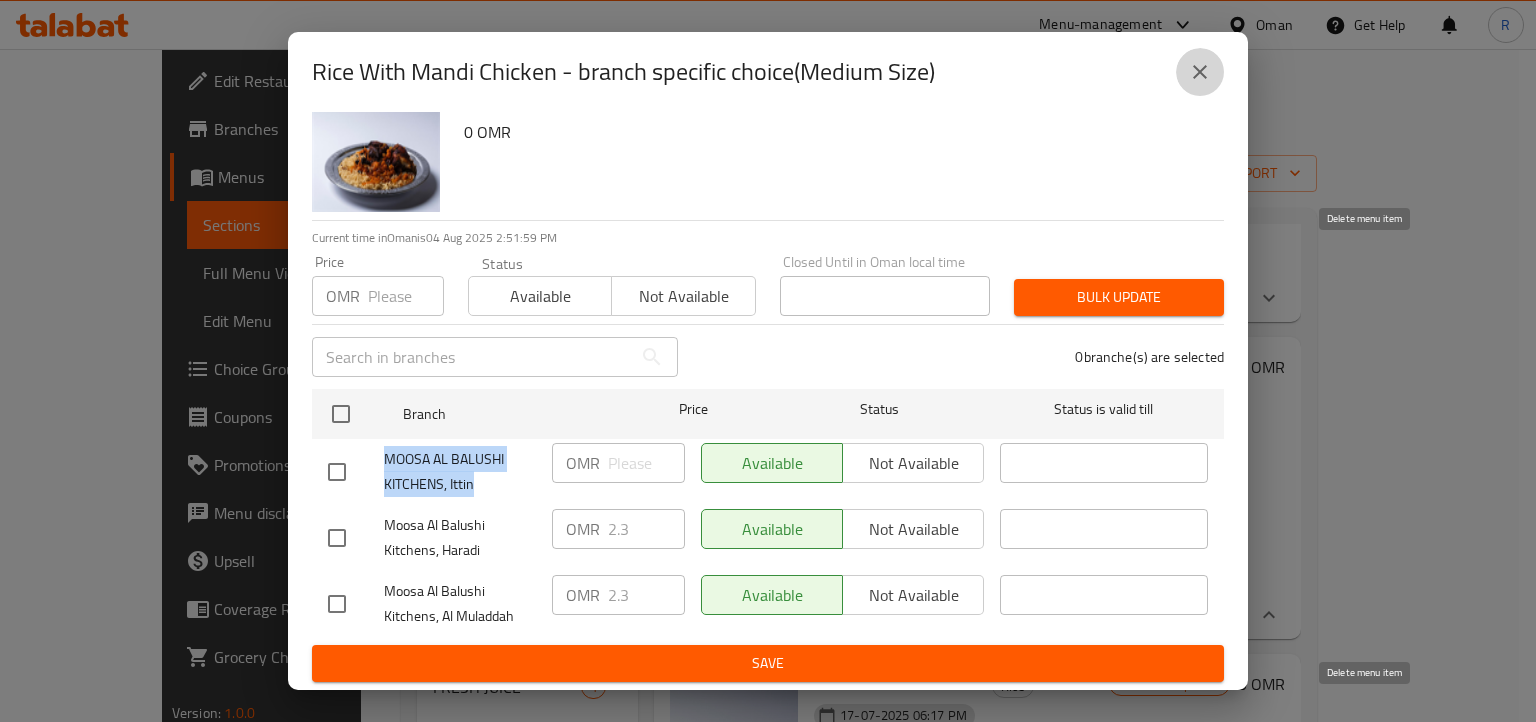 click 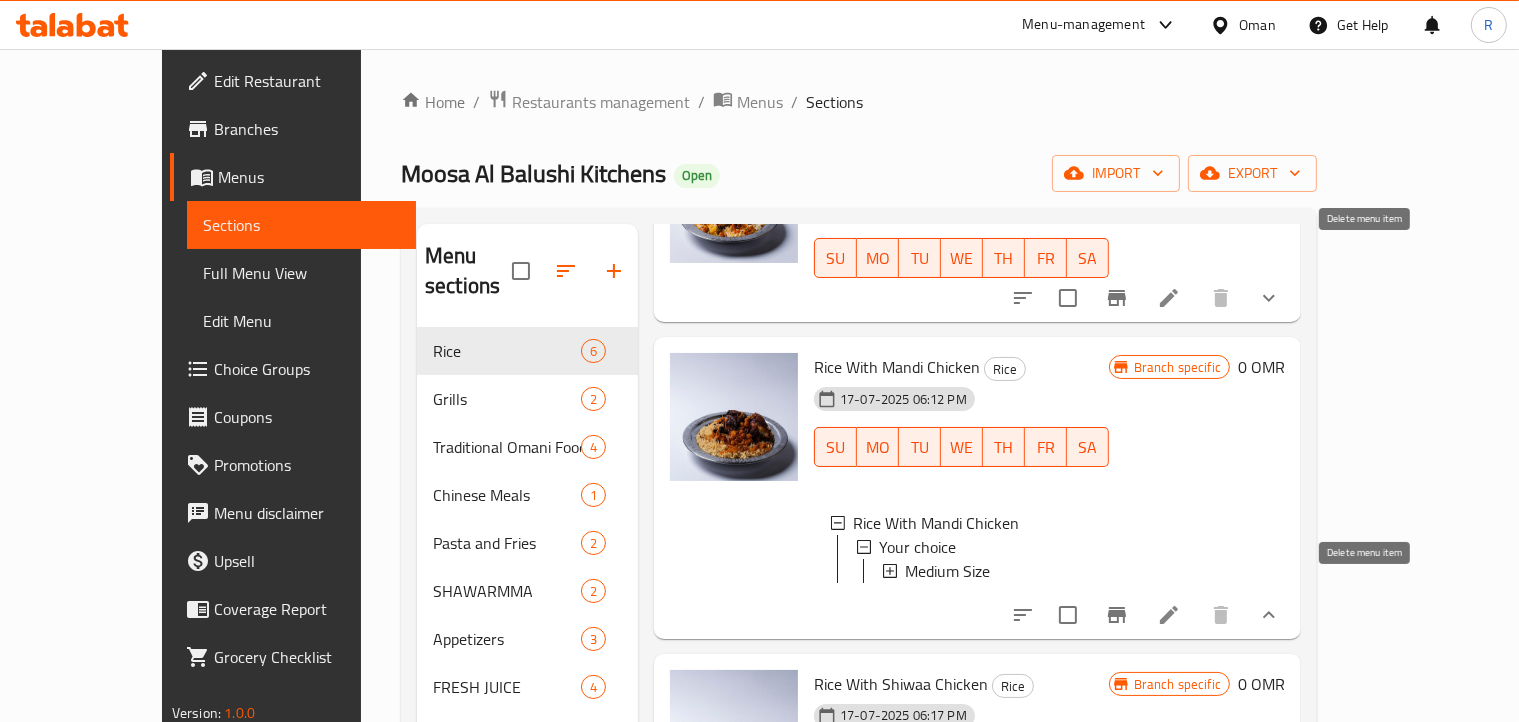 scroll, scrollTop: 2, scrollLeft: 0, axis: vertical 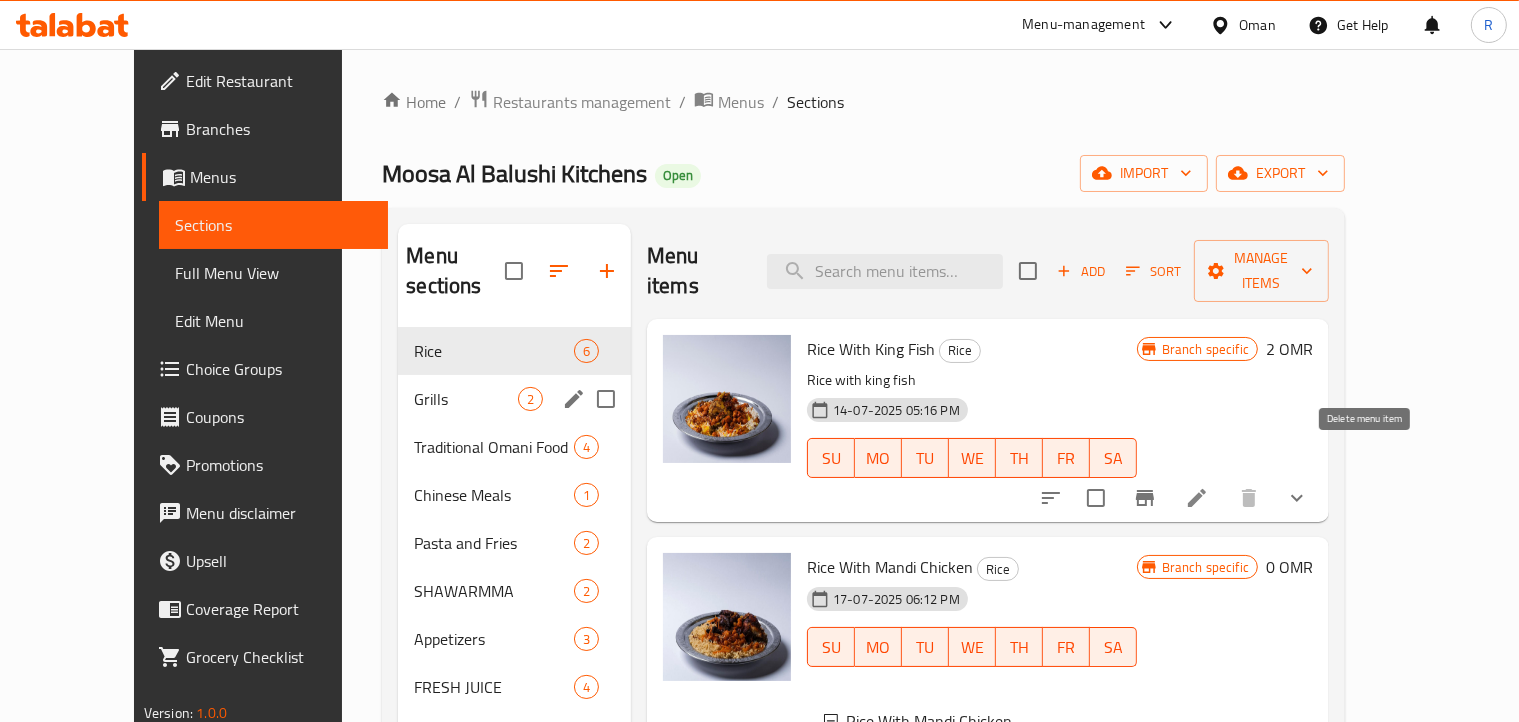 click on "Grills" at bounding box center (466, 399) 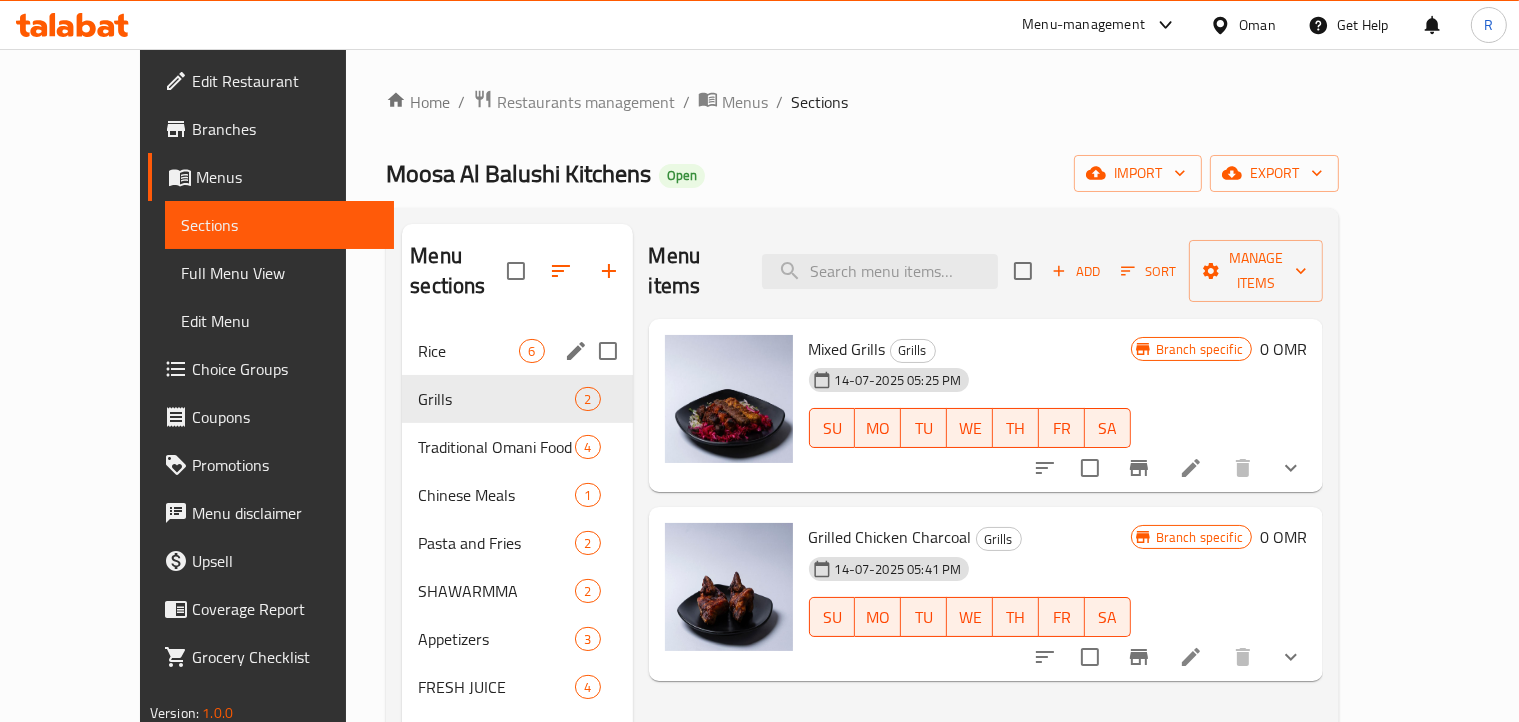 click on "6" at bounding box center (531, 351) 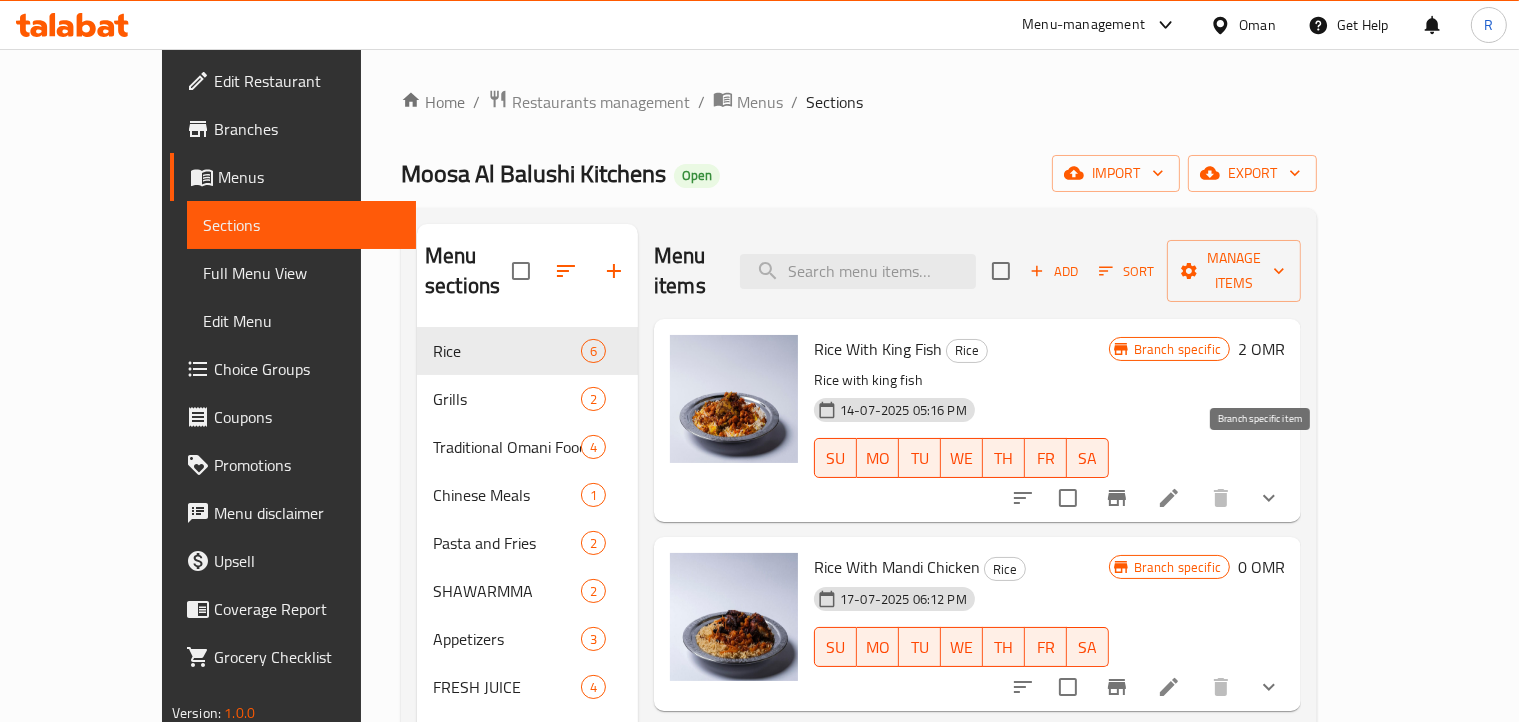 click 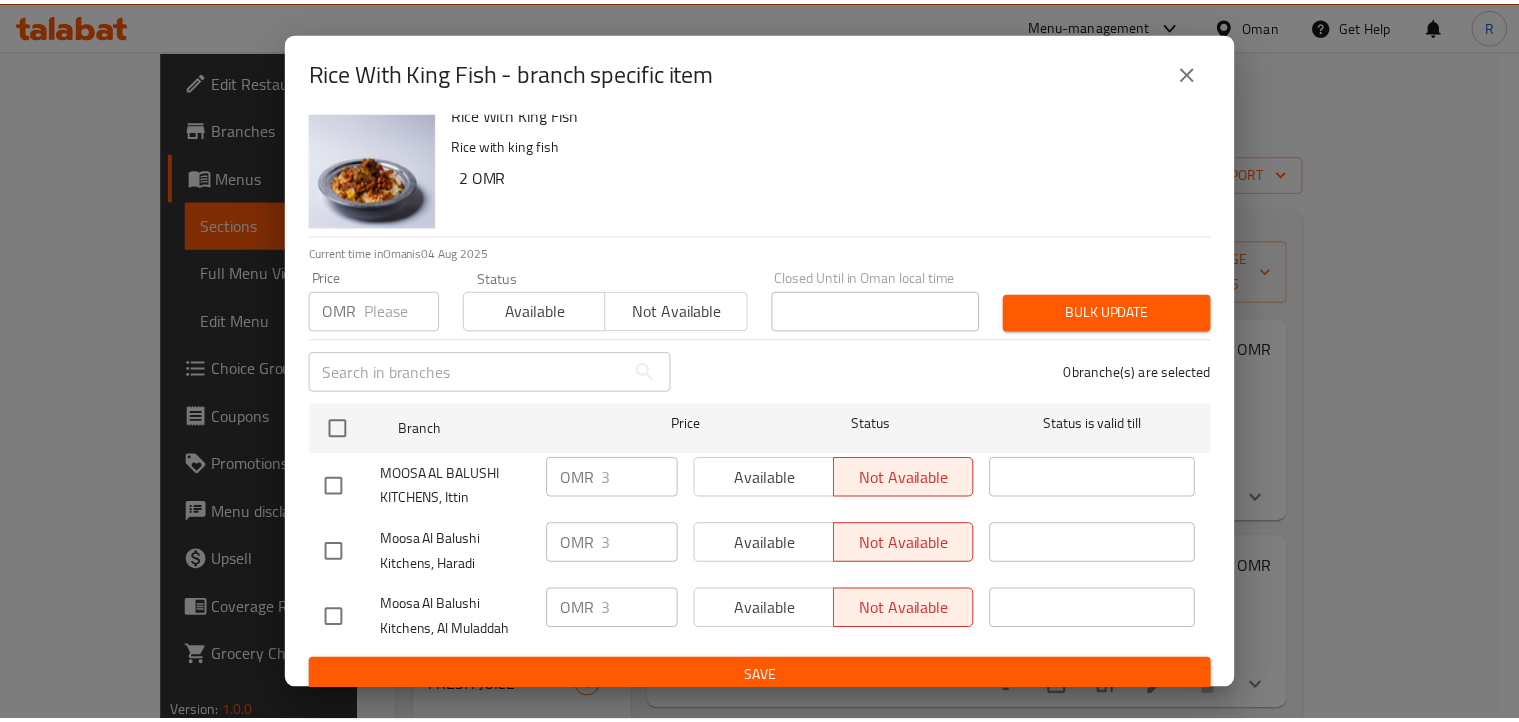 scroll, scrollTop: 36, scrollLeft: 0, axis: vertical 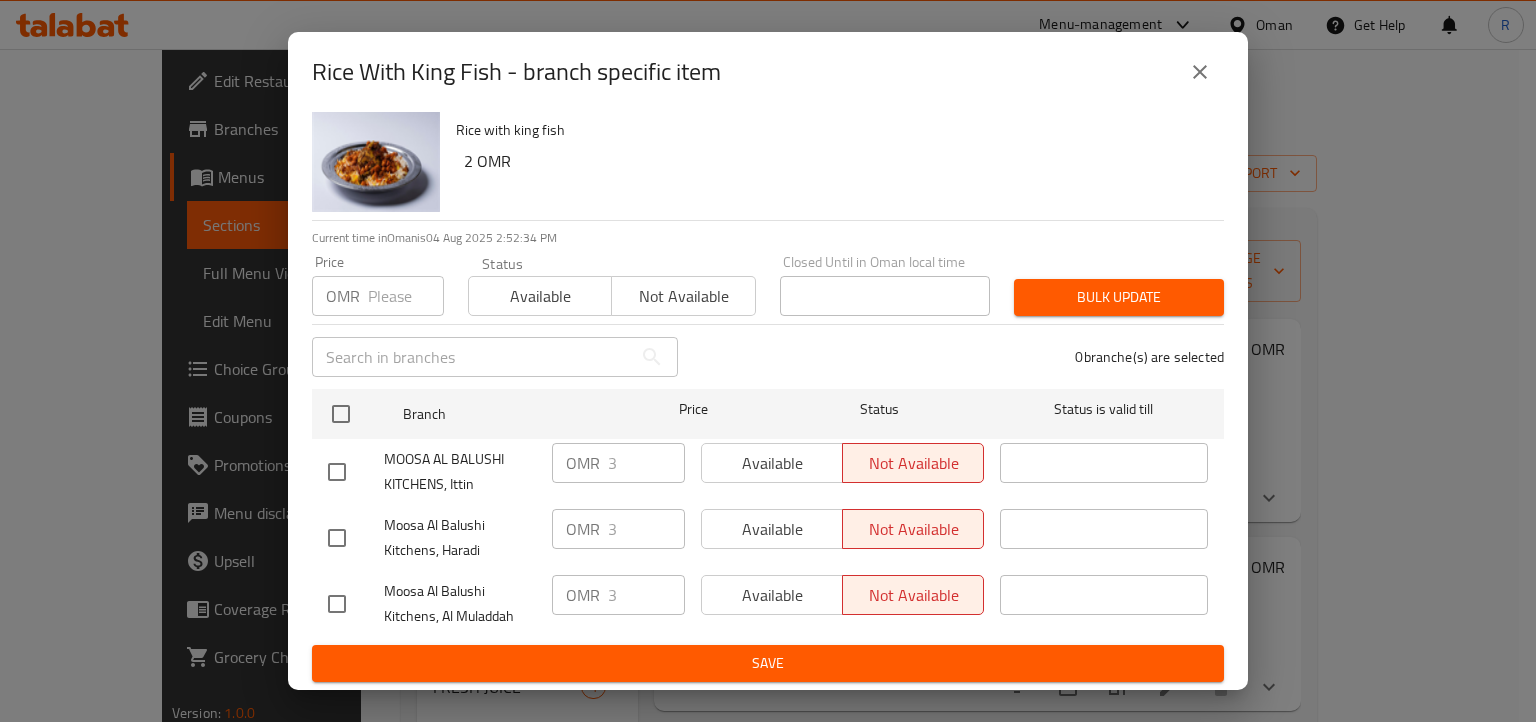 click 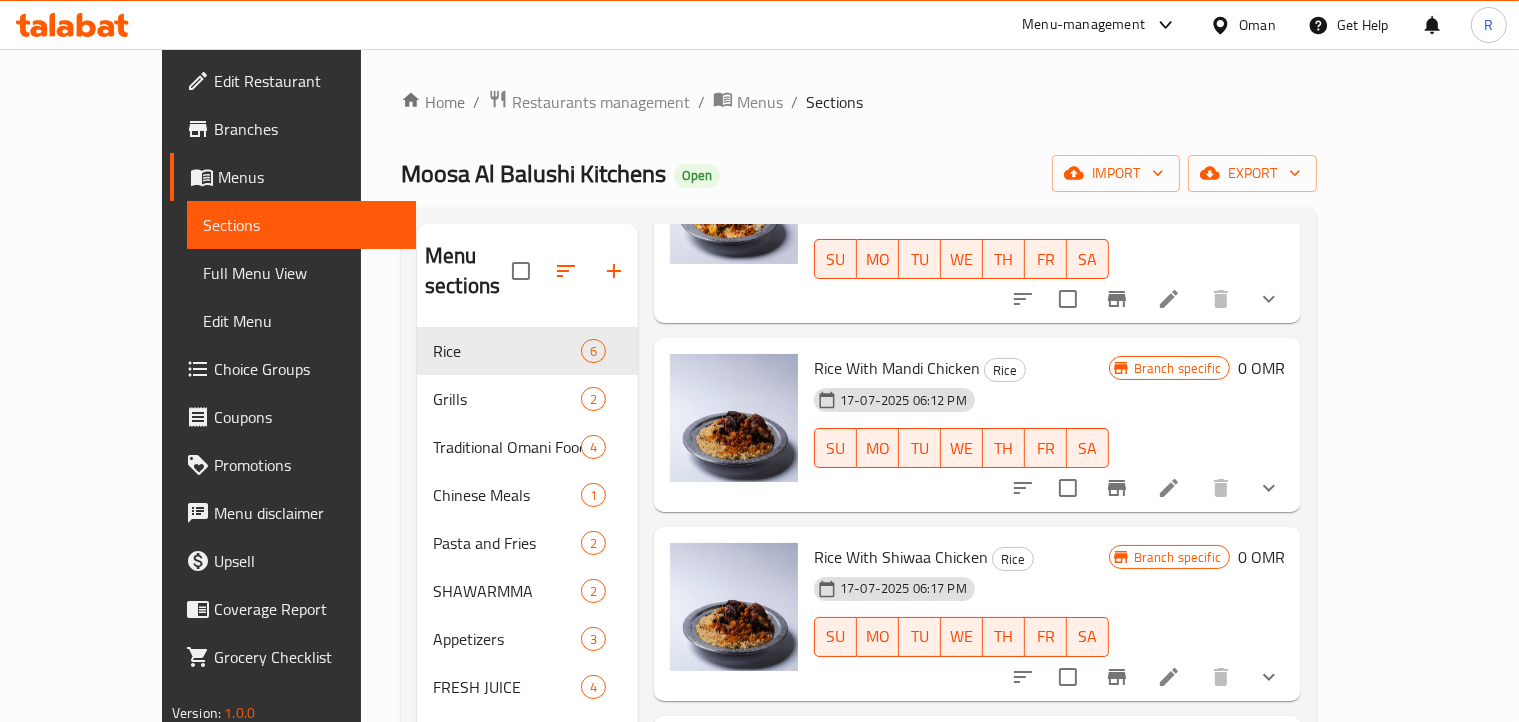 scroll, scrollTop: 200, scrollLeft: 0, axis: vertical 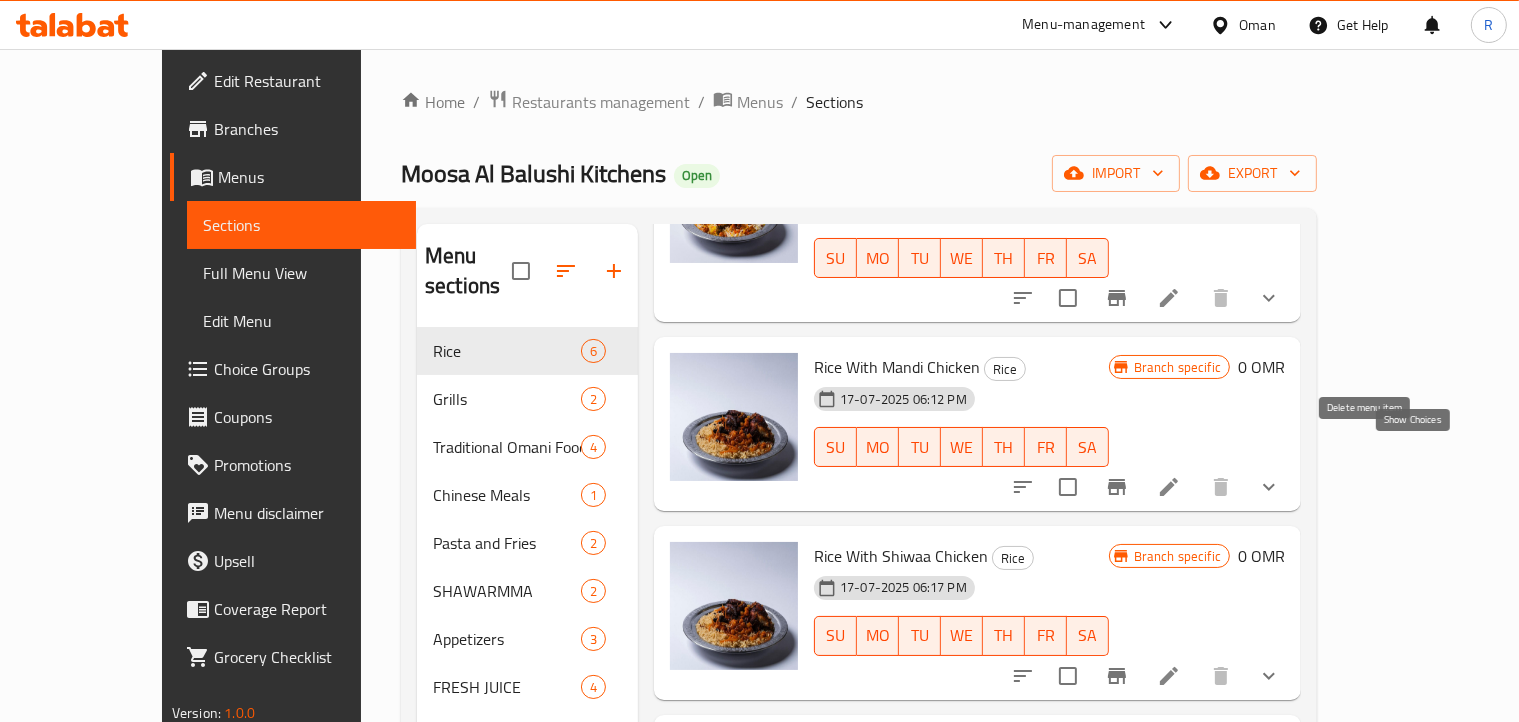 click 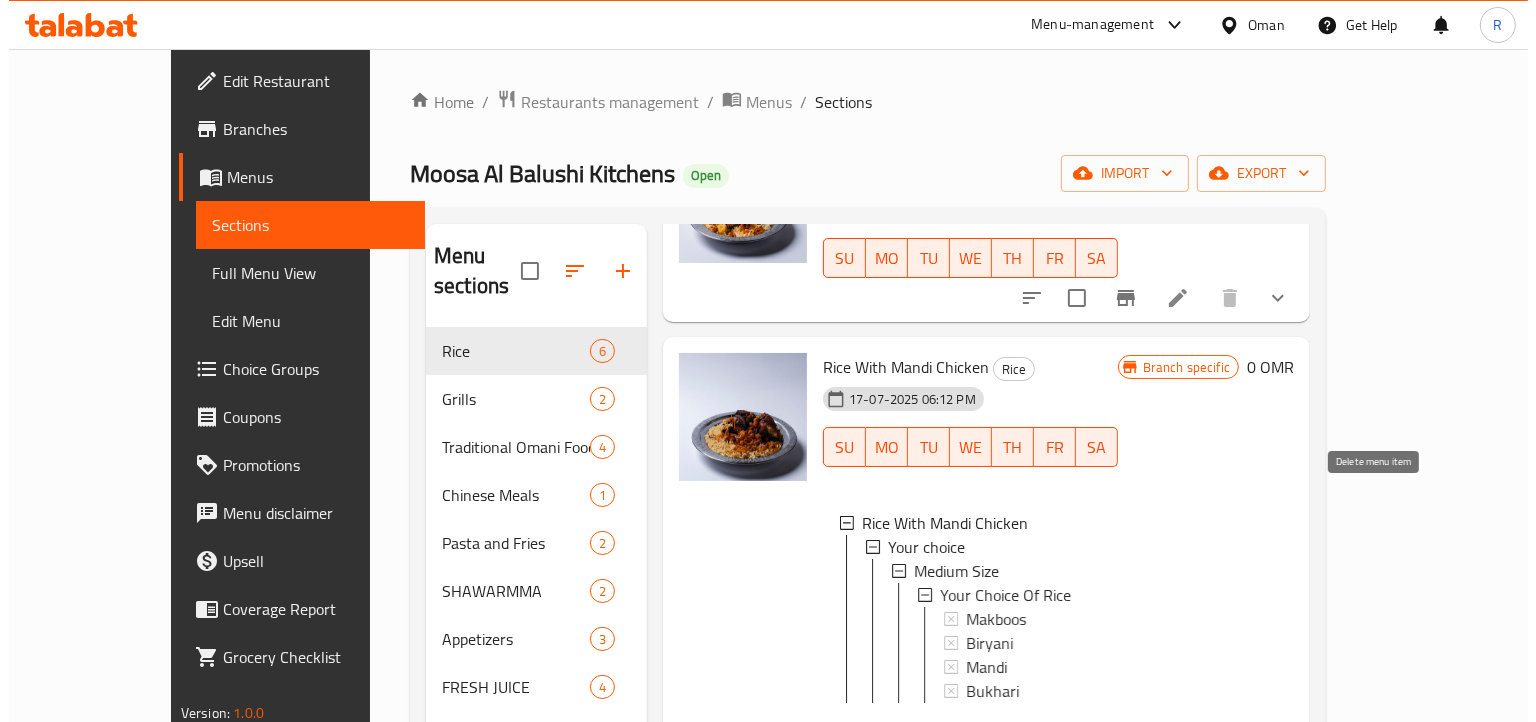 scroll, scrollTop: 2, scrollLeft: 0, axis: vertical 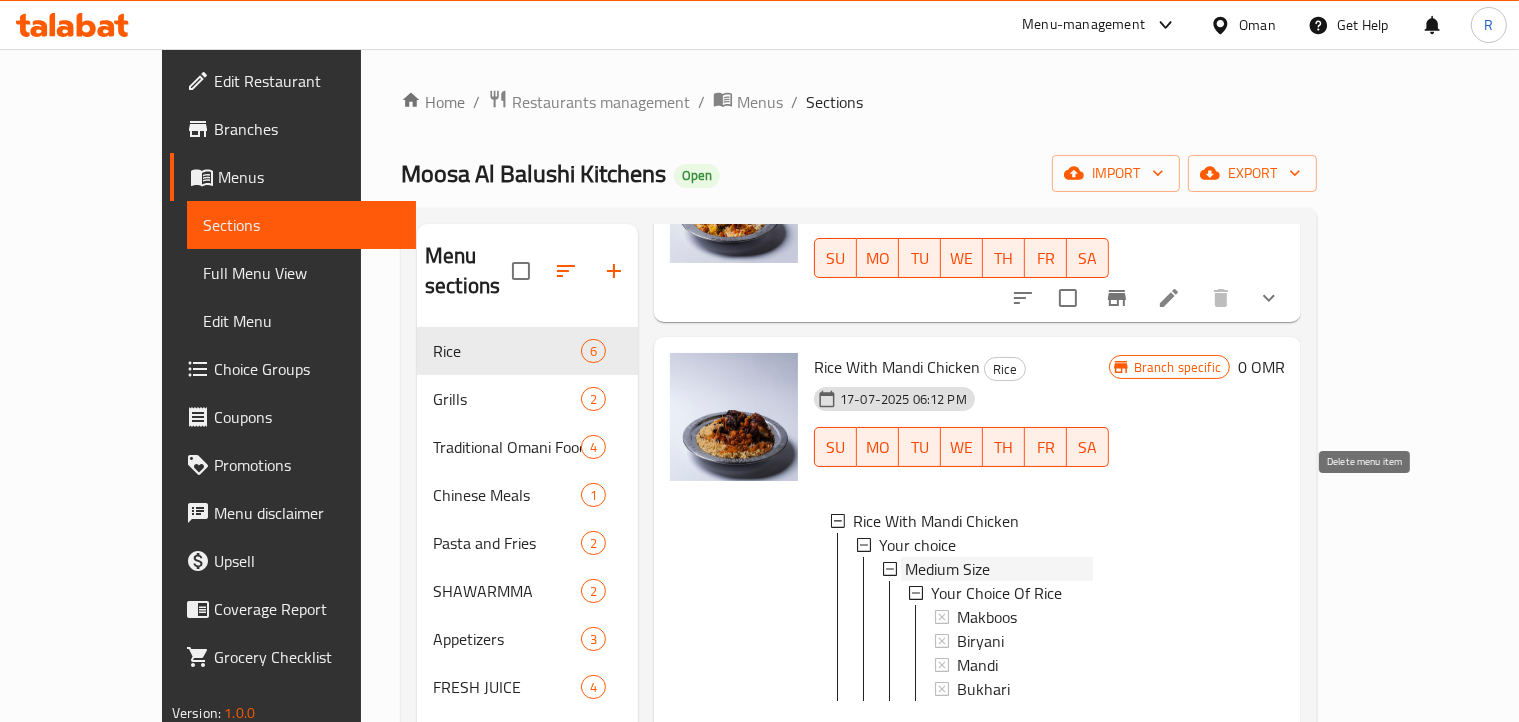 click on "Medium Size" at bounding box center [947, 569] 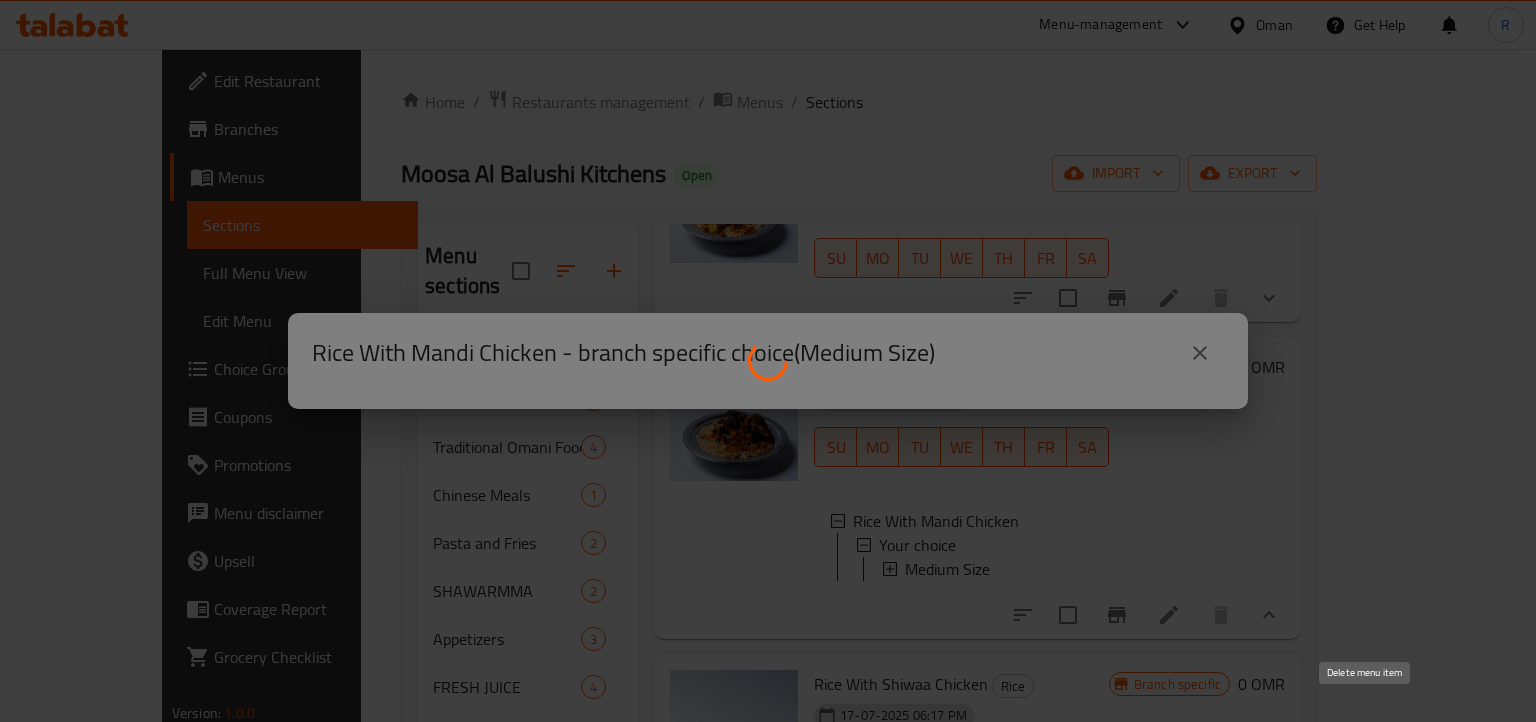 scroll, scrollTop: 0, scrollLeft: 0, axis: both 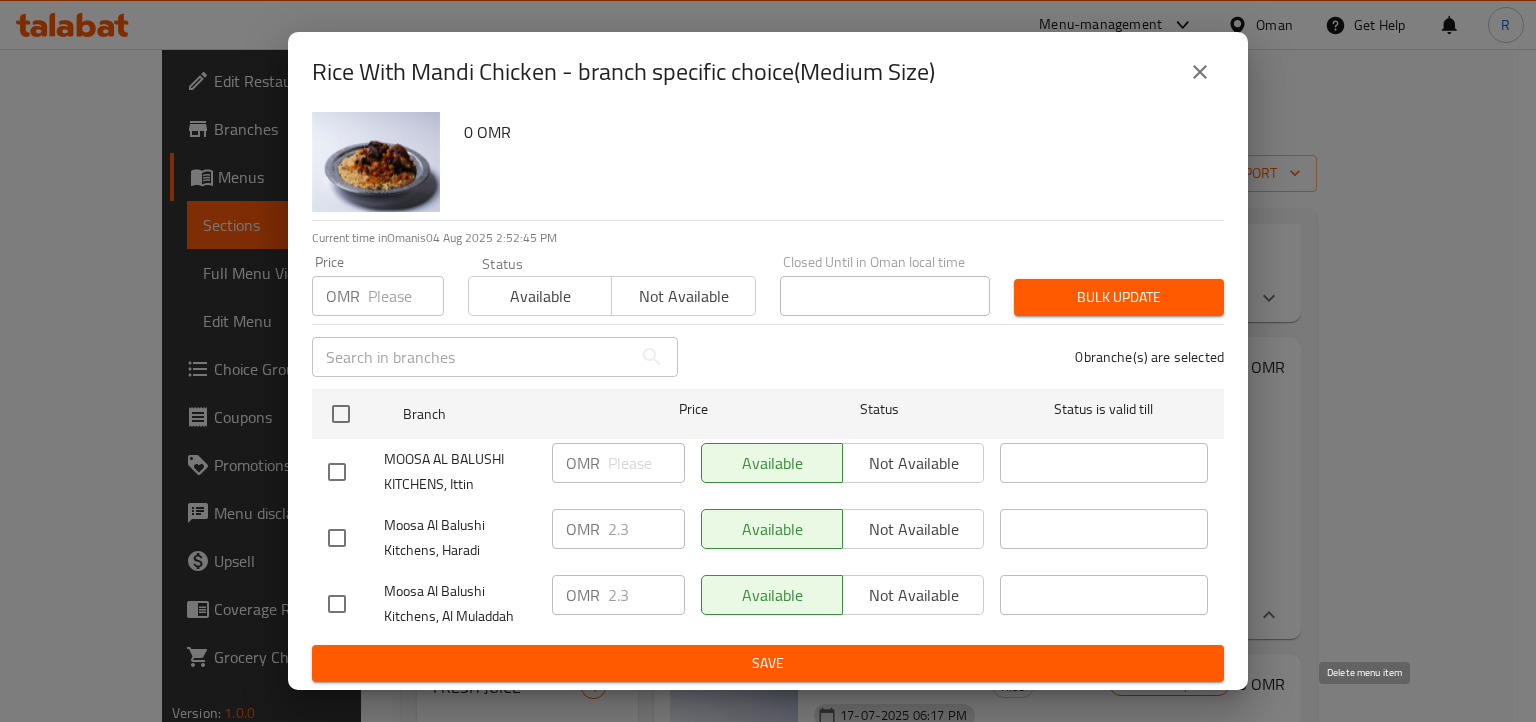 click 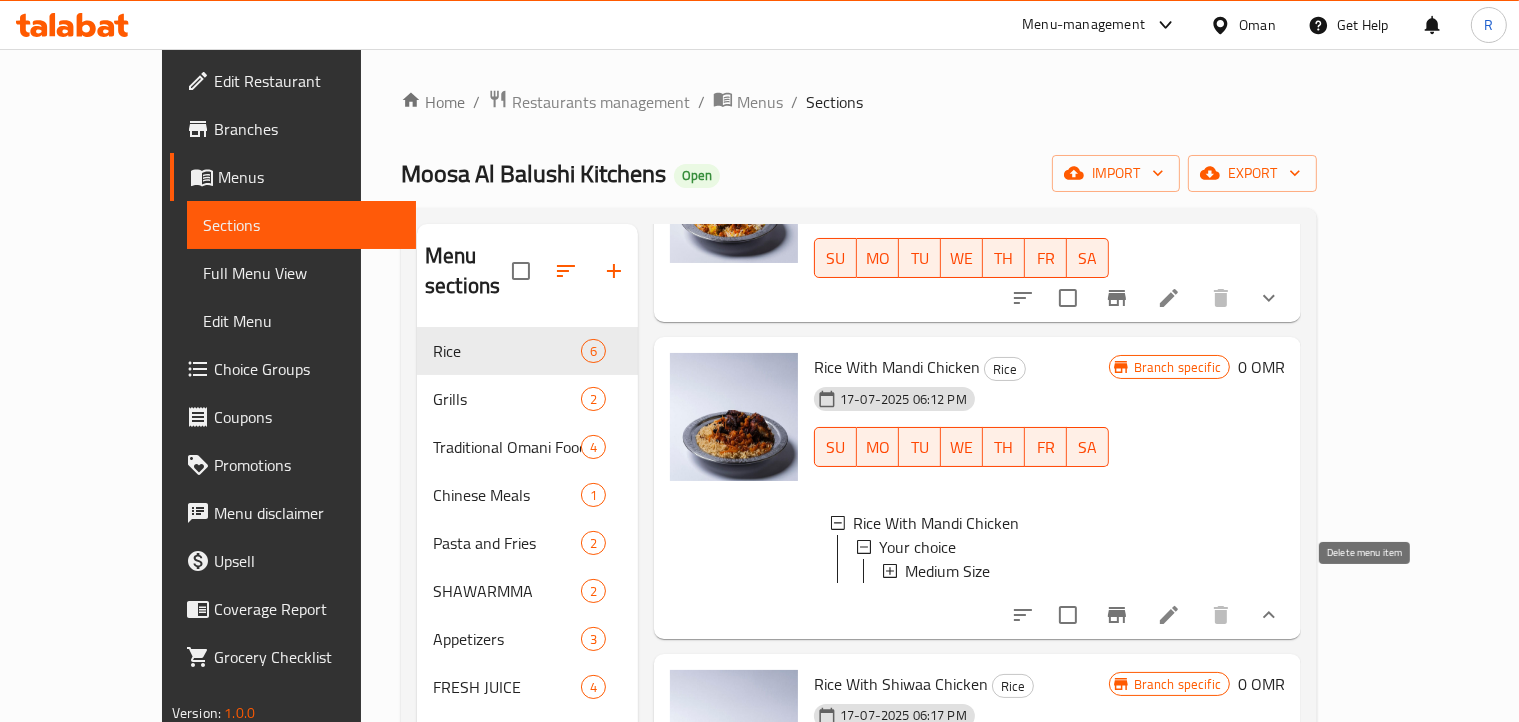 scroll, scrollTop: 2, scrollLeft: 0, axis: vertical 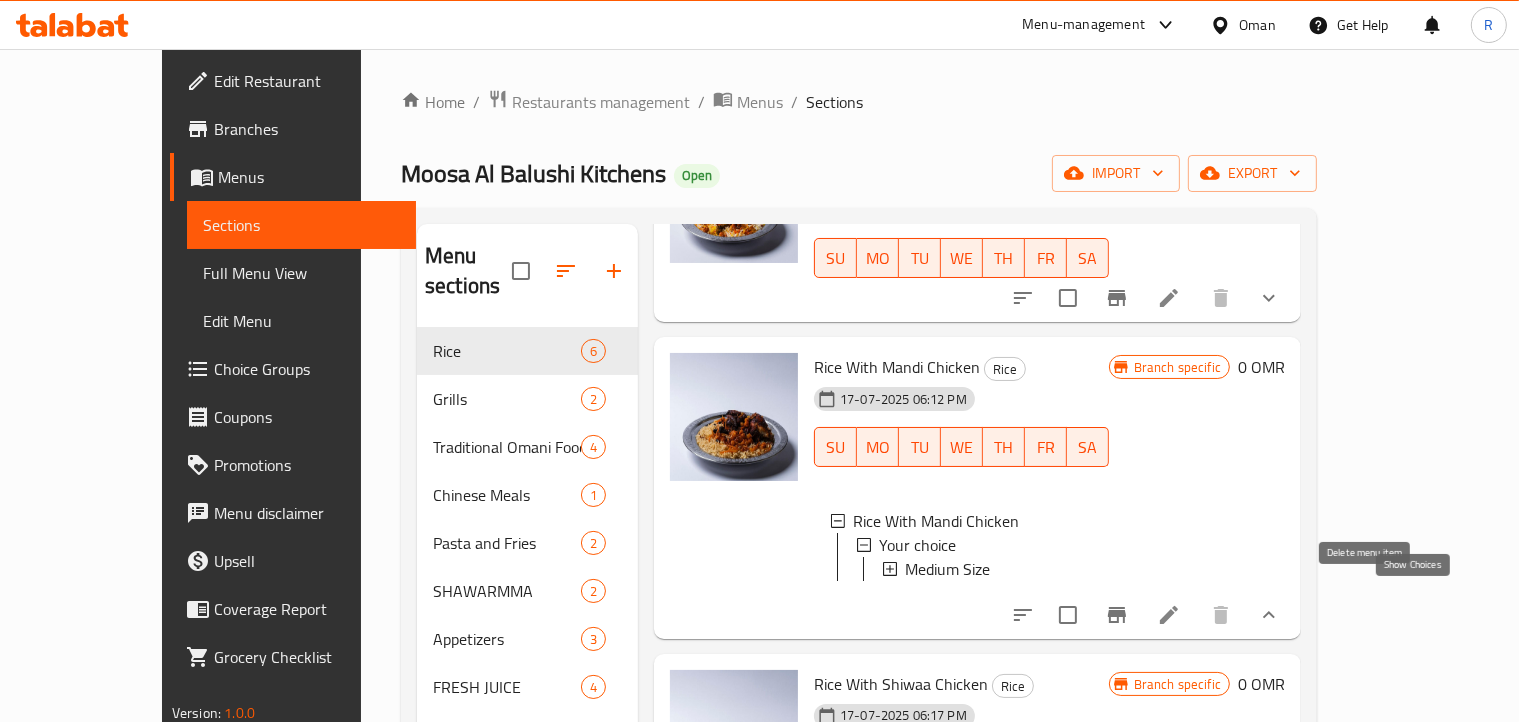 click 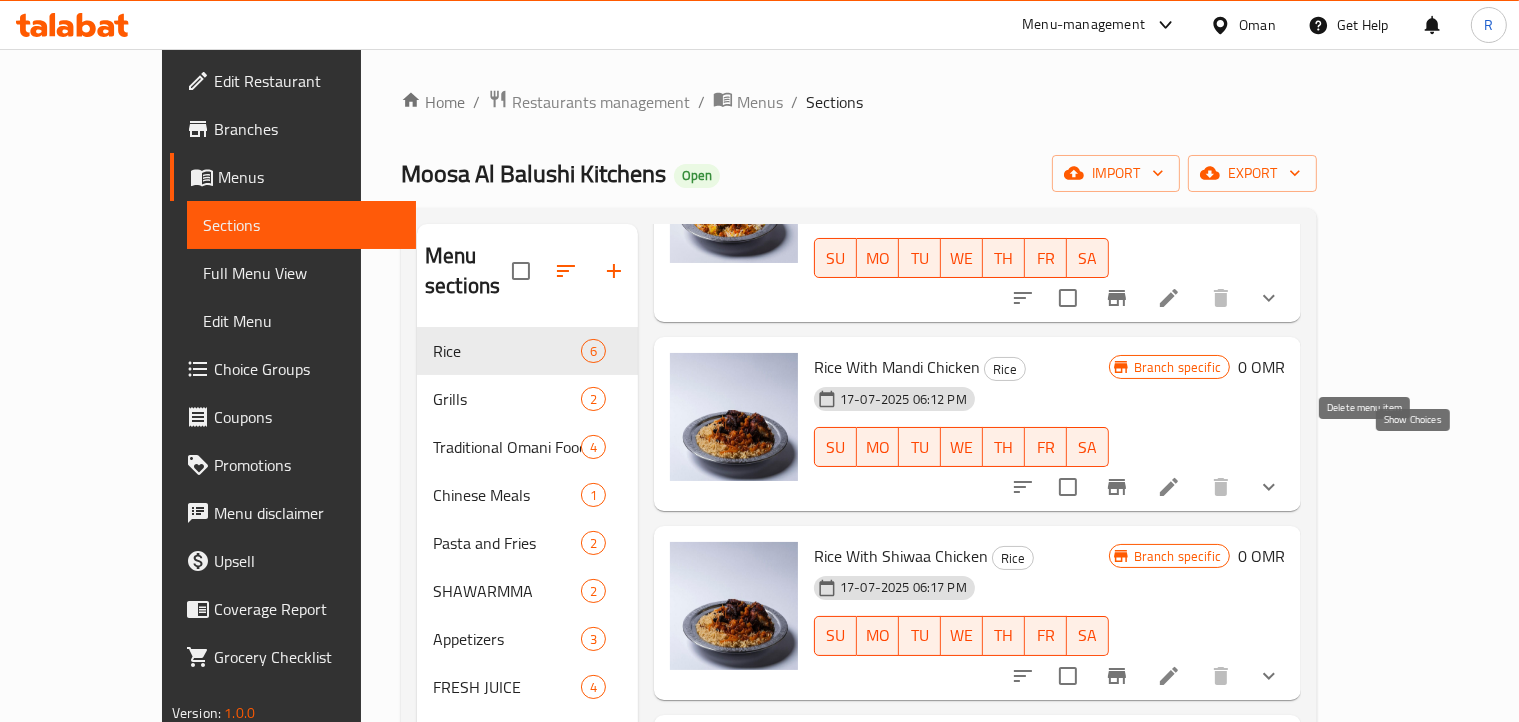 click 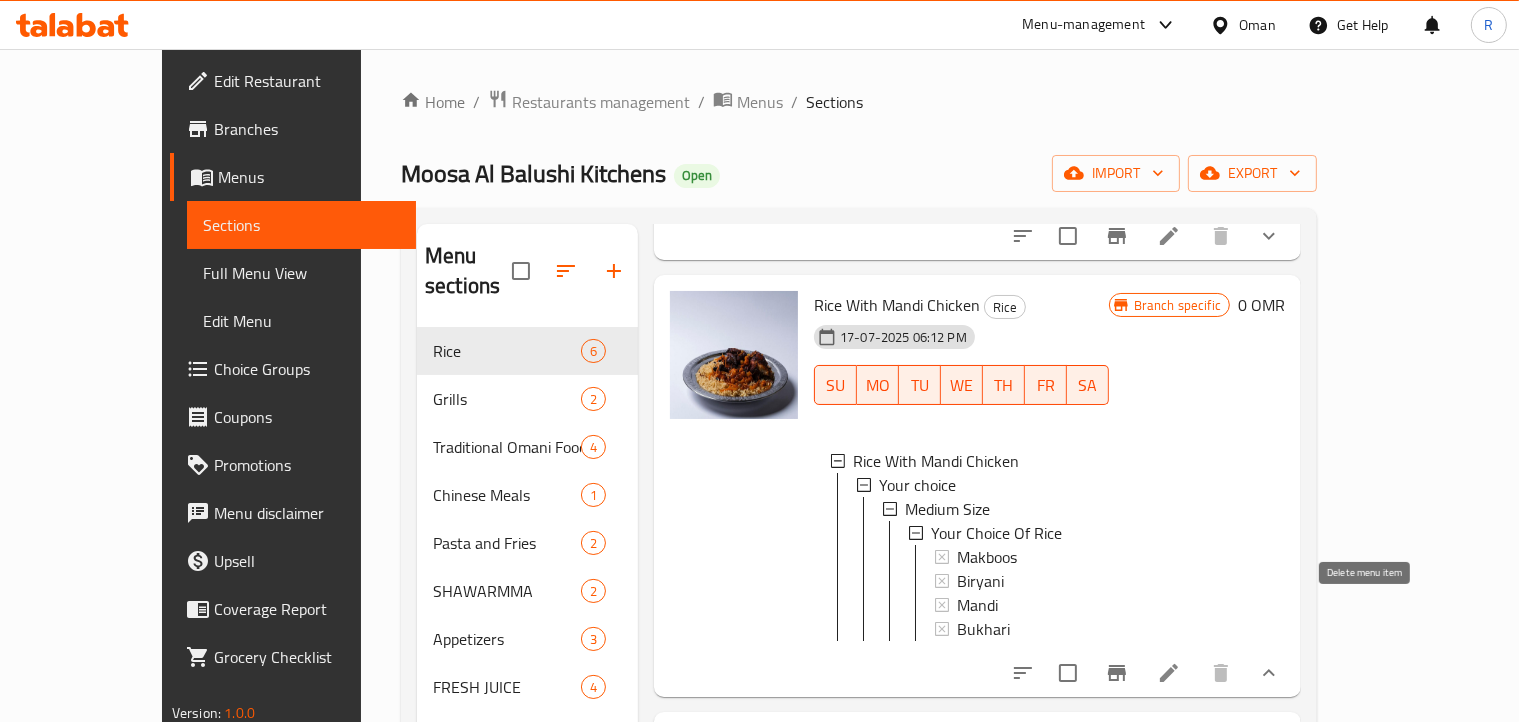 scroll, scrollTop: 300, scrollLeft: 0, axis: vertical 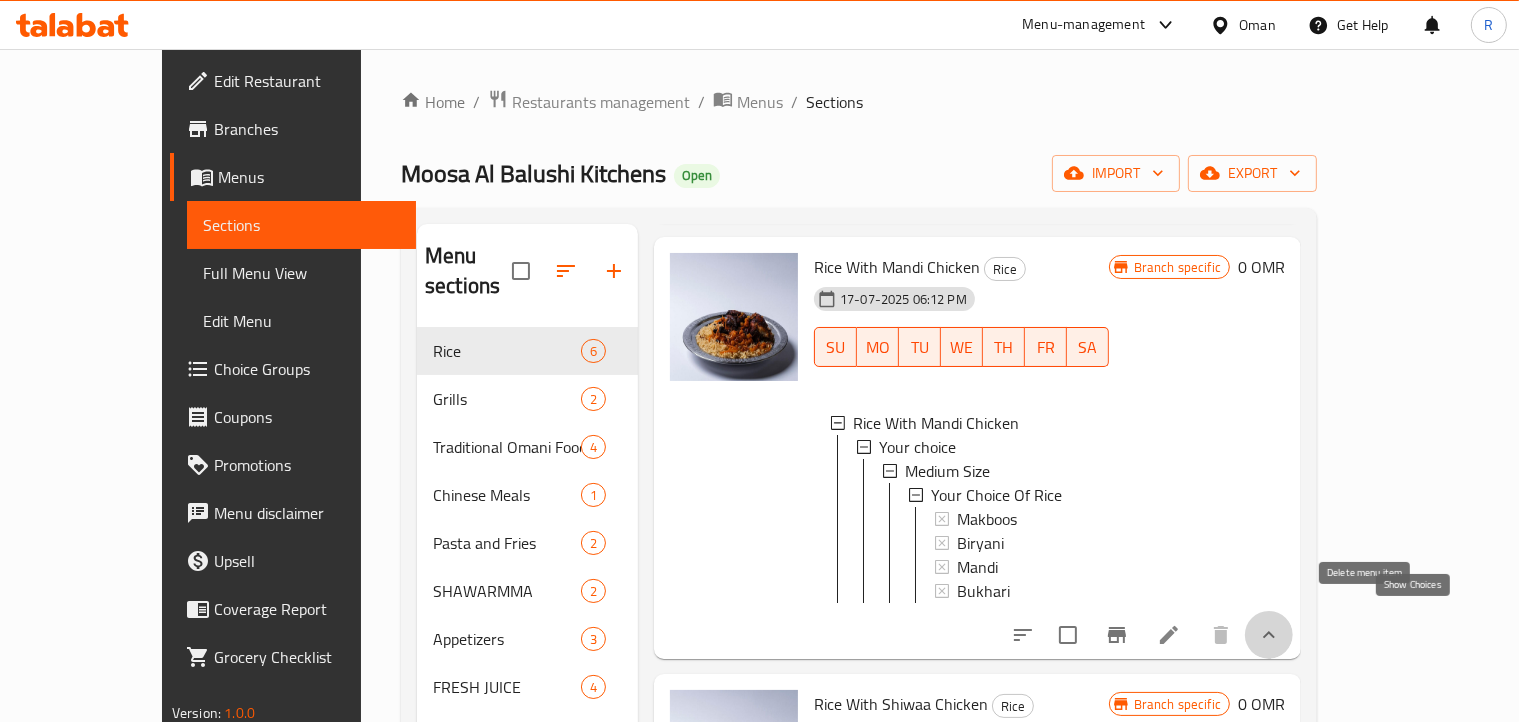 click 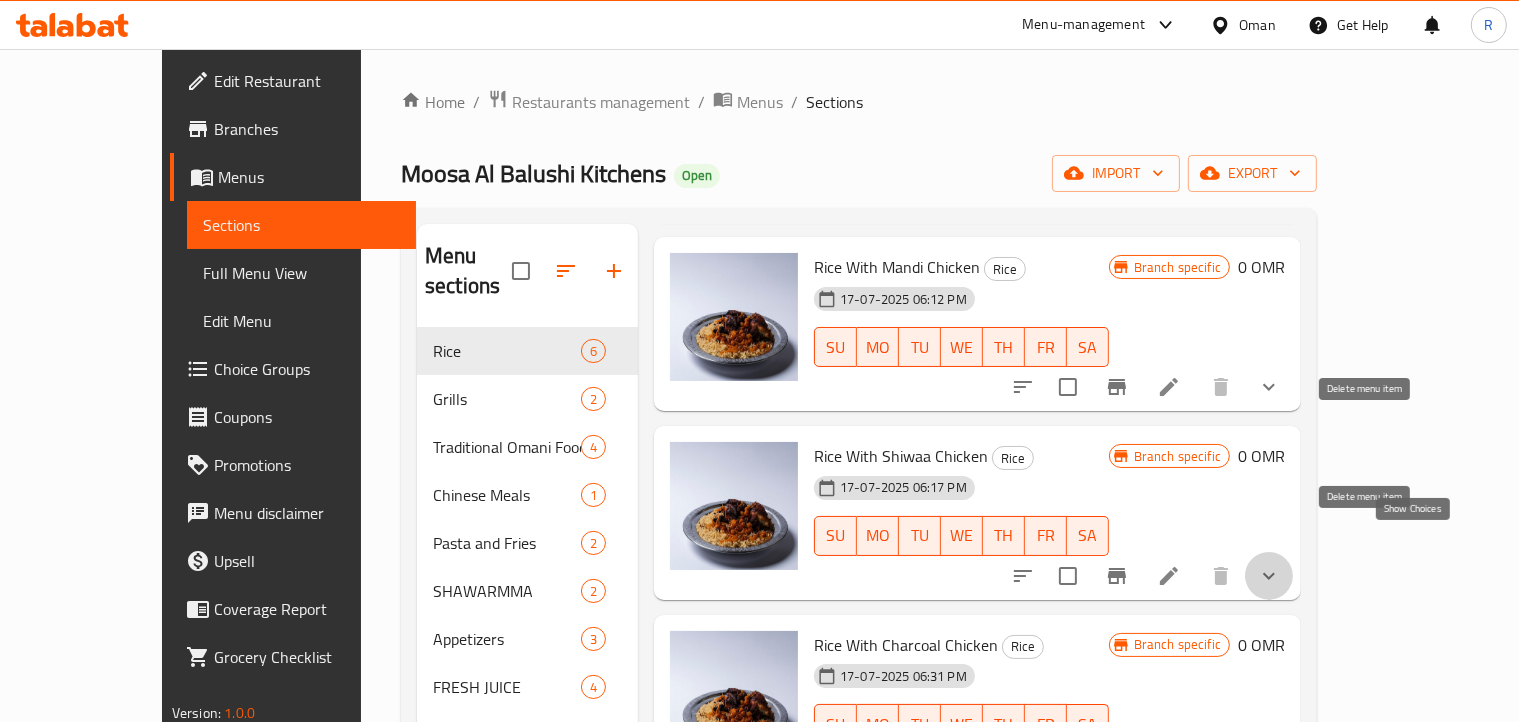 click 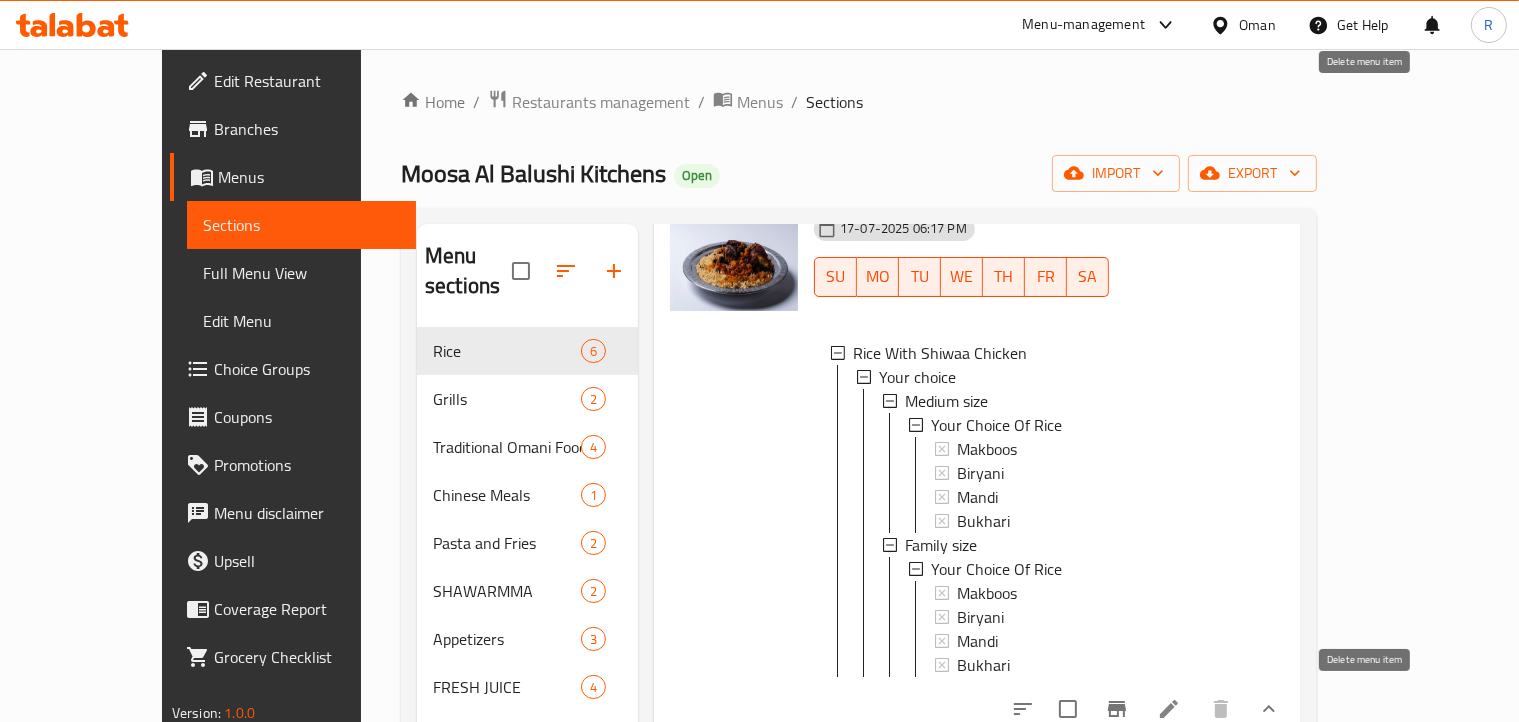 scroll, scrollTop: 600, scrollLeft: 0, axis: vertical 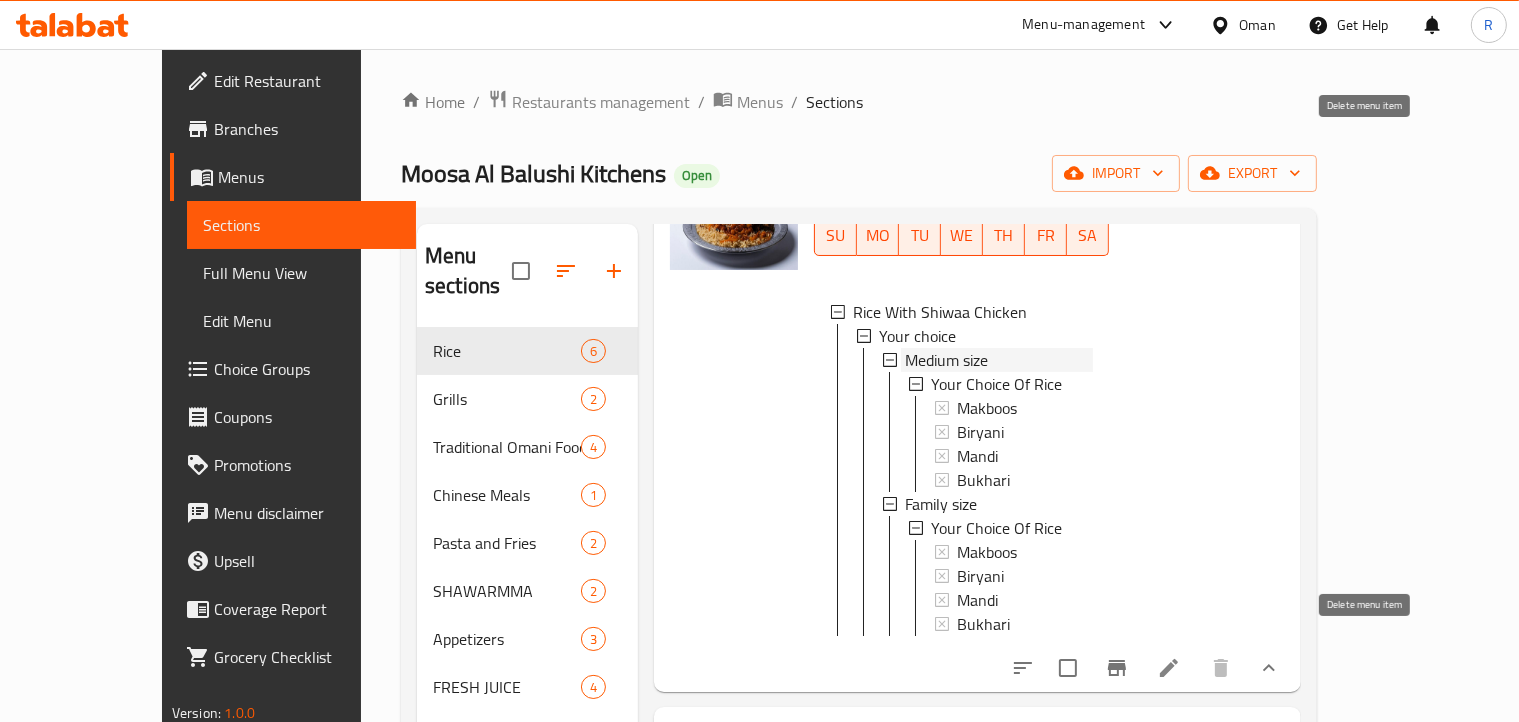 click on "Medium size" at bounding box center [946, 360] 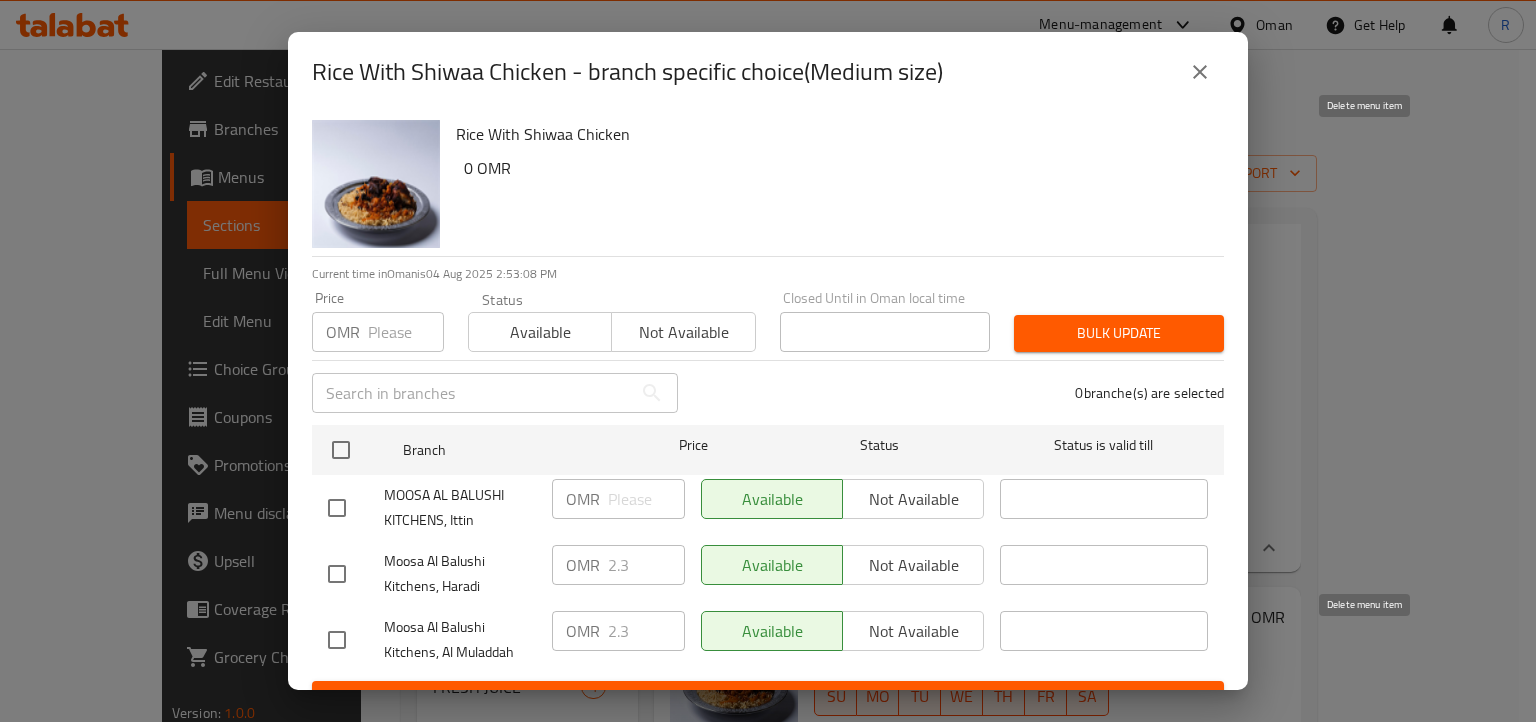 click 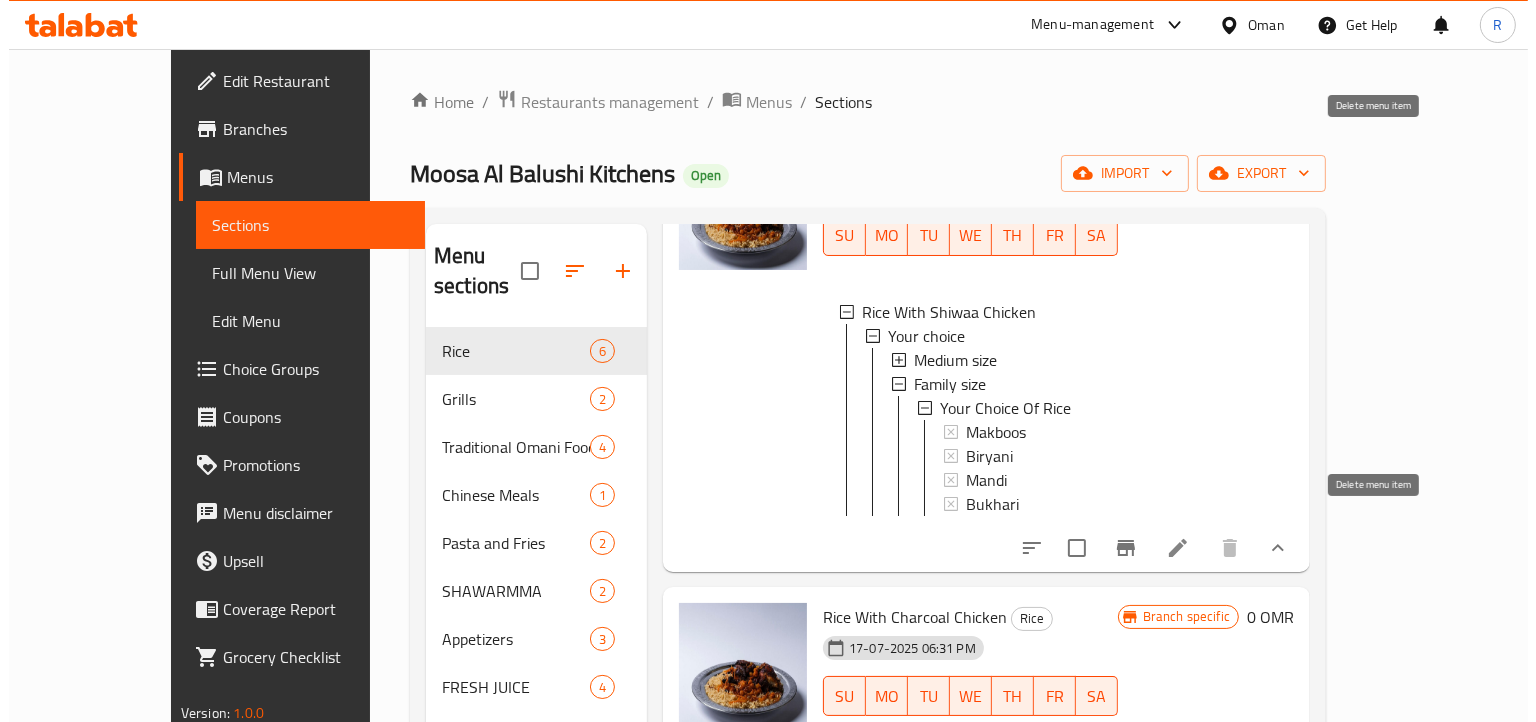 scroll, scrollTop: 2, scrollLeft: 0, axis: vertical 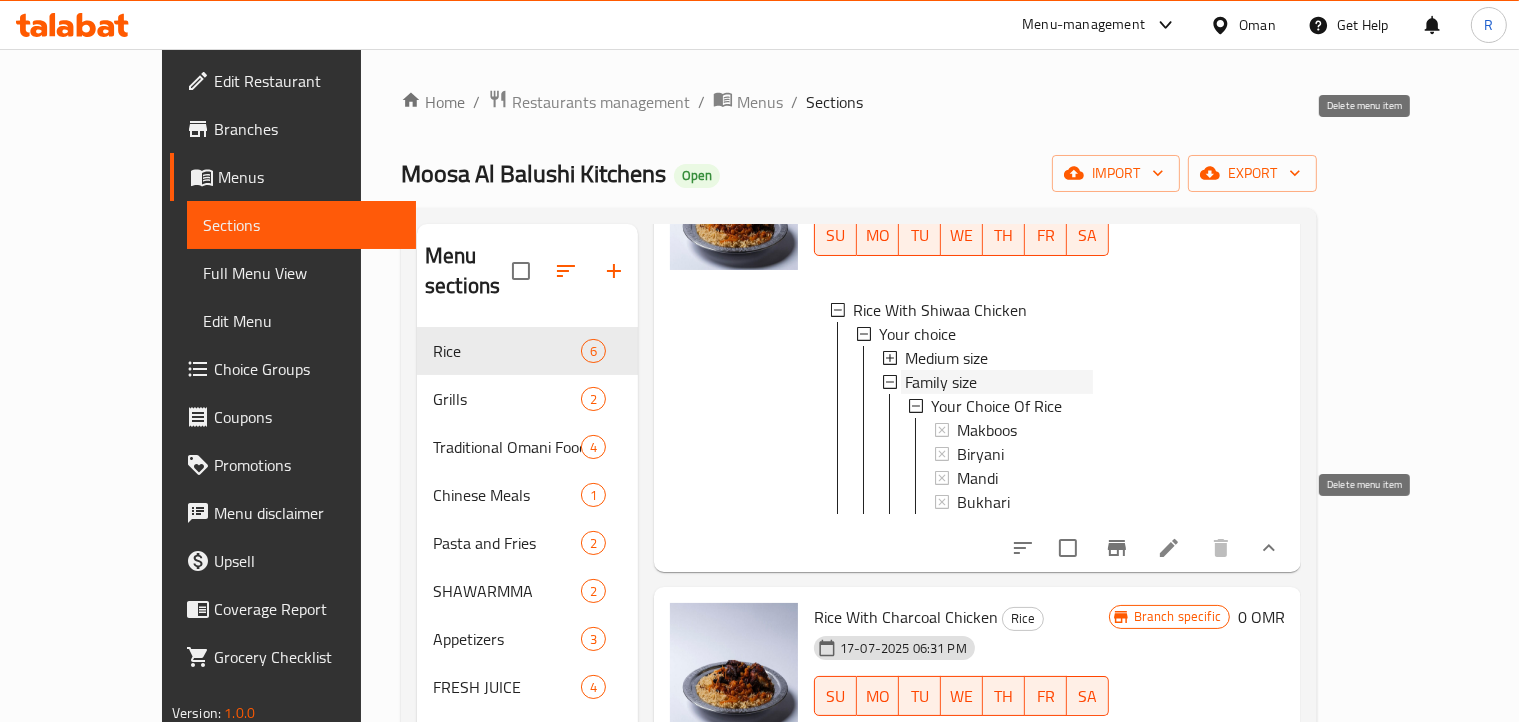 click on "Family size" at bounding box center (941, 382) 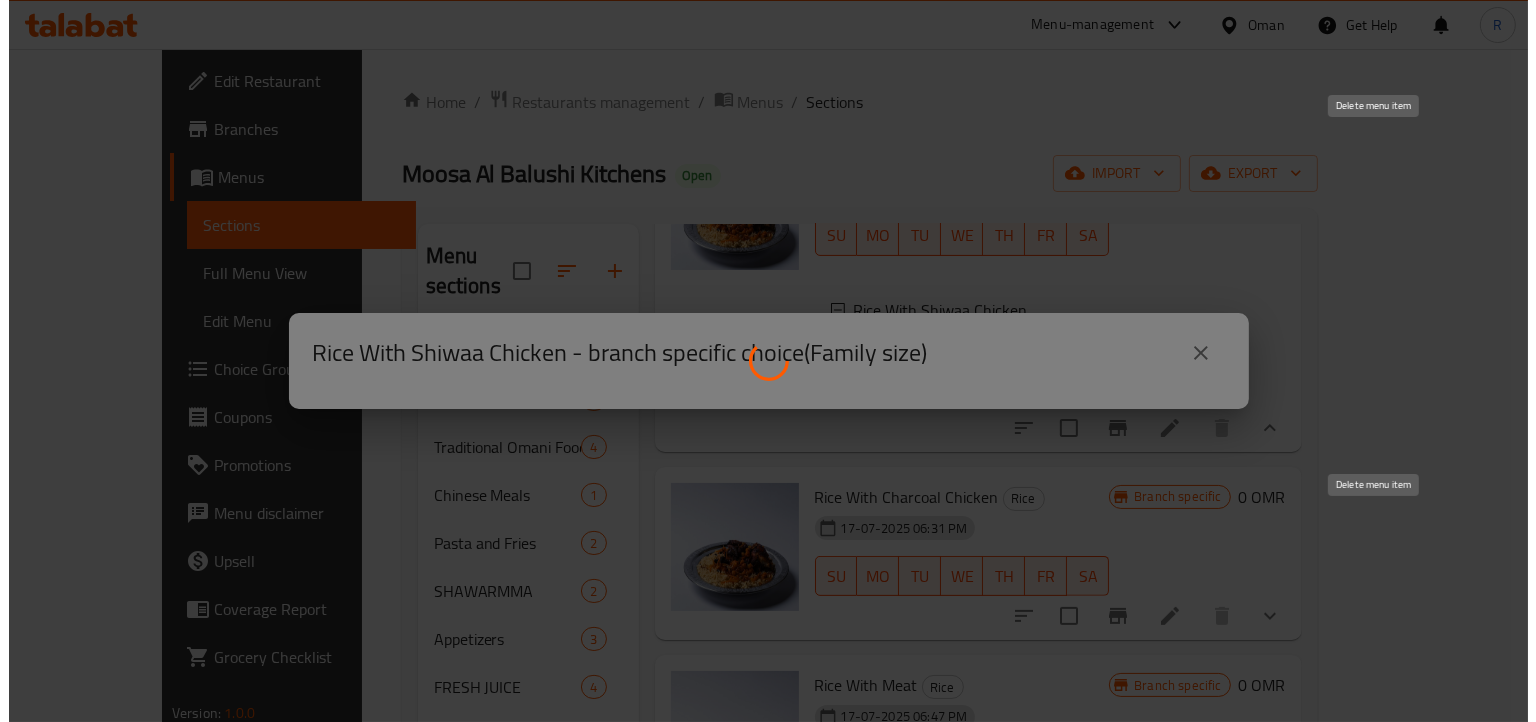 scroll, scrollTop: 0, scrollLeft: 0, axis: both 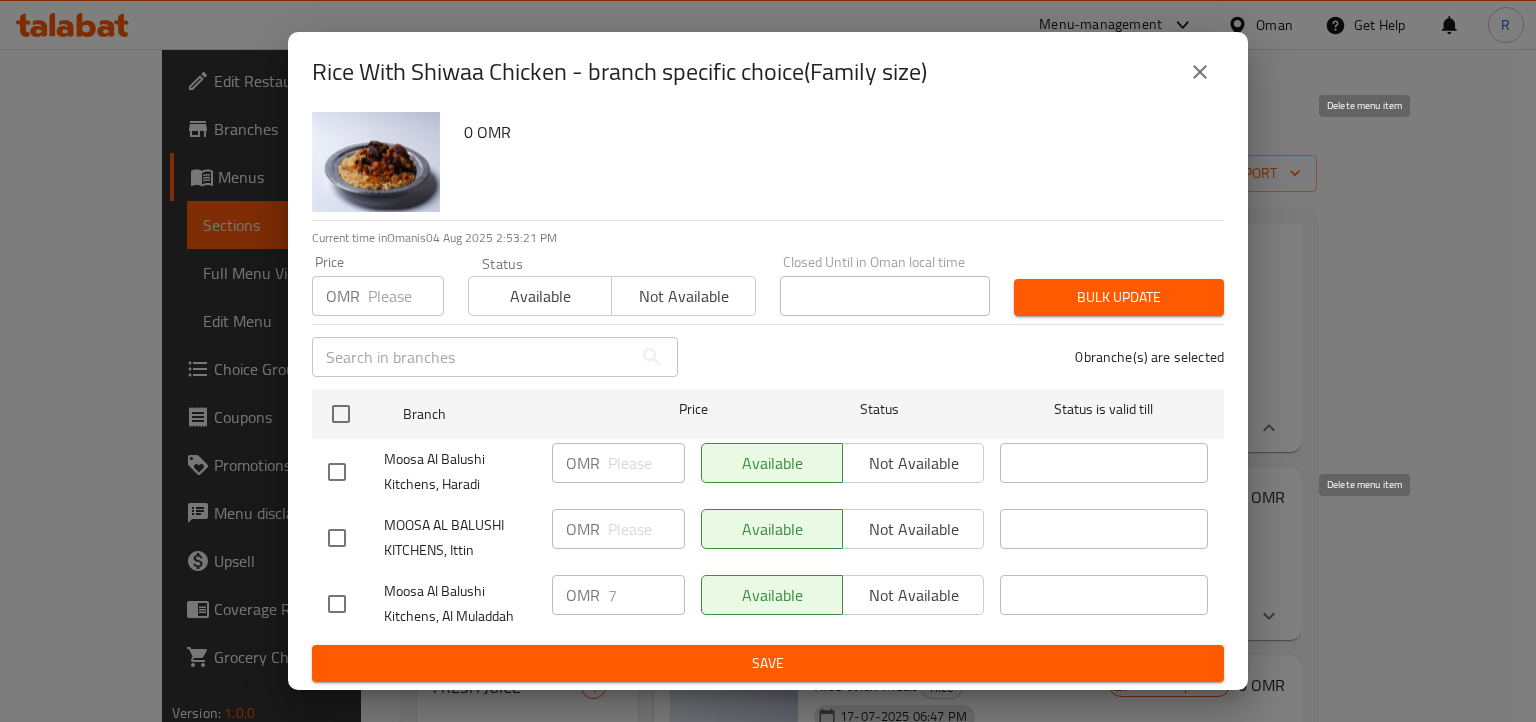 click 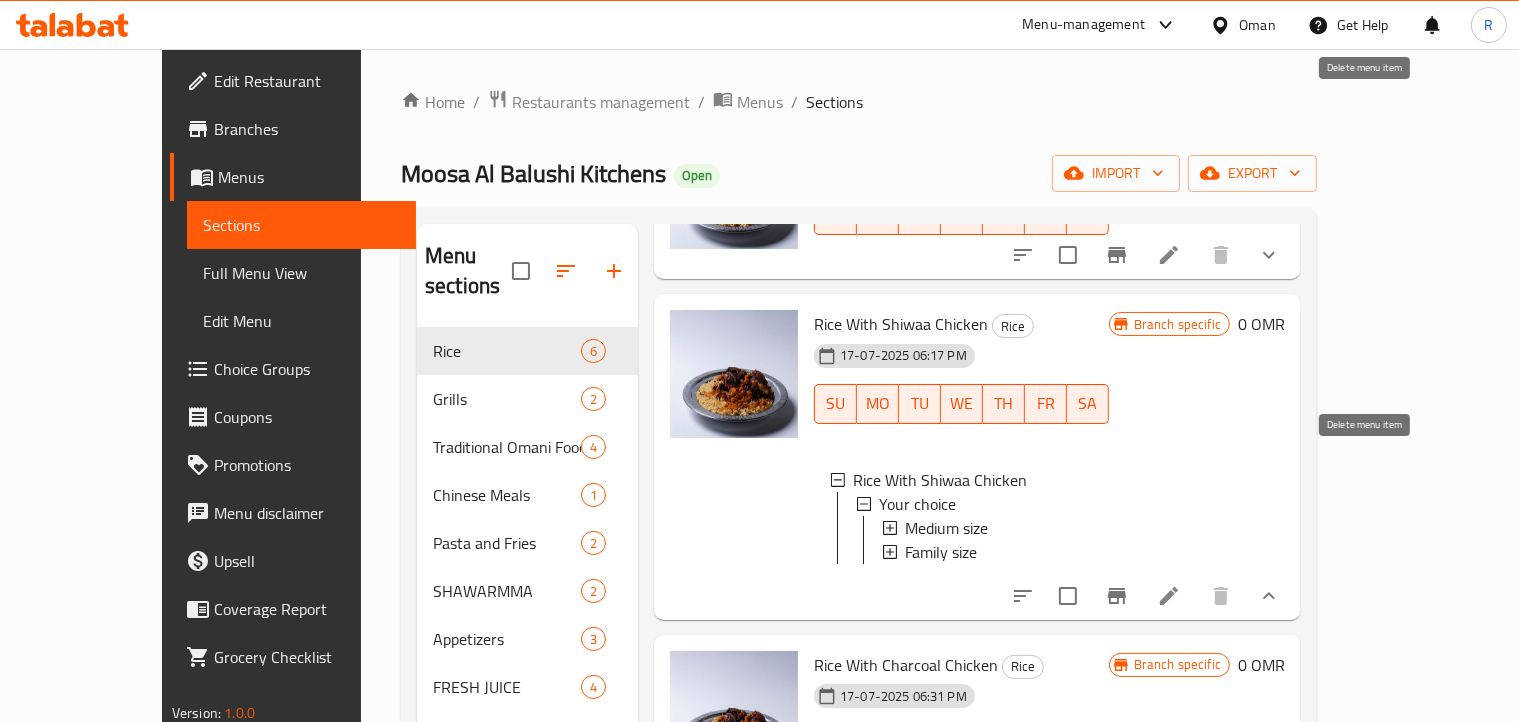 scroll, scrollTop: 400, scrollLeft: 0, axis: vertical 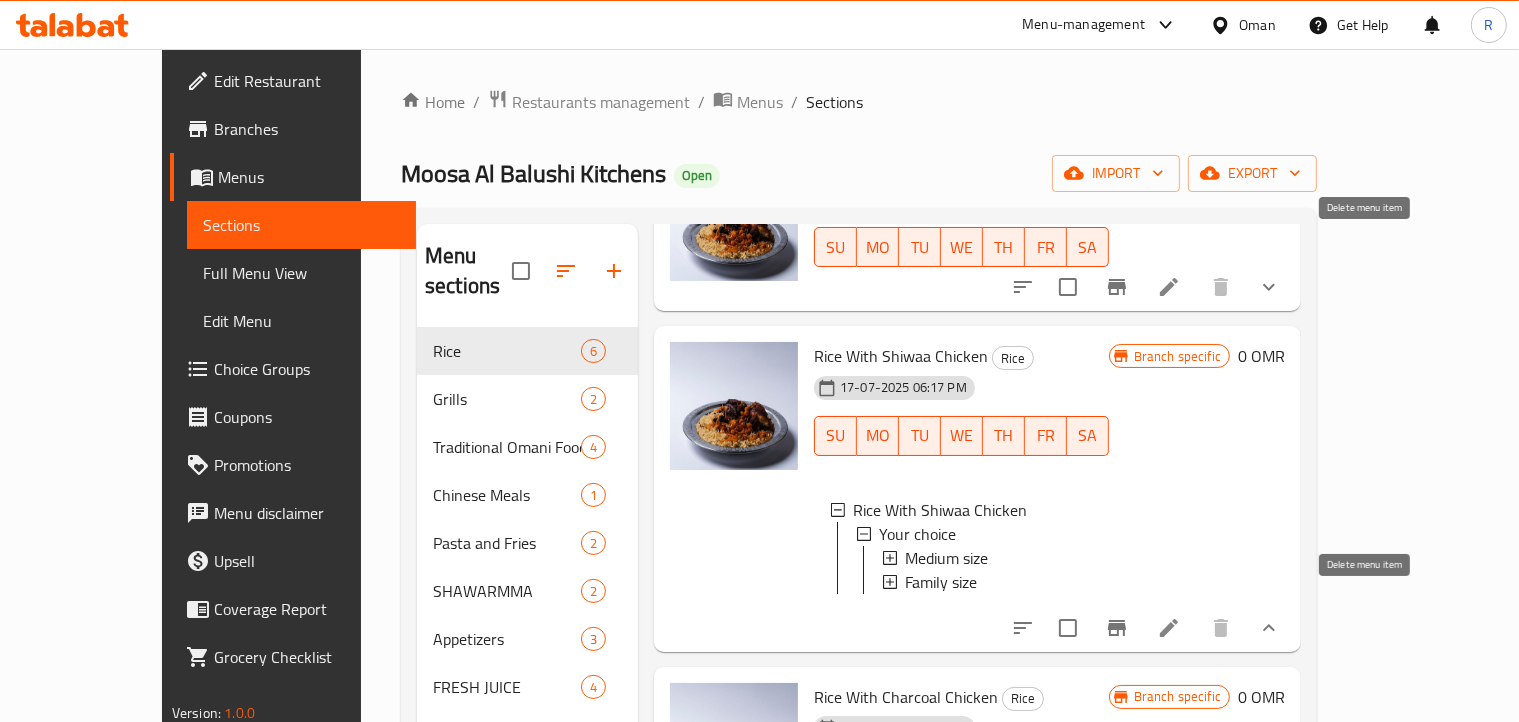 click on "Rice With Shiwaa Chicken" at bounding box center [901, 356] 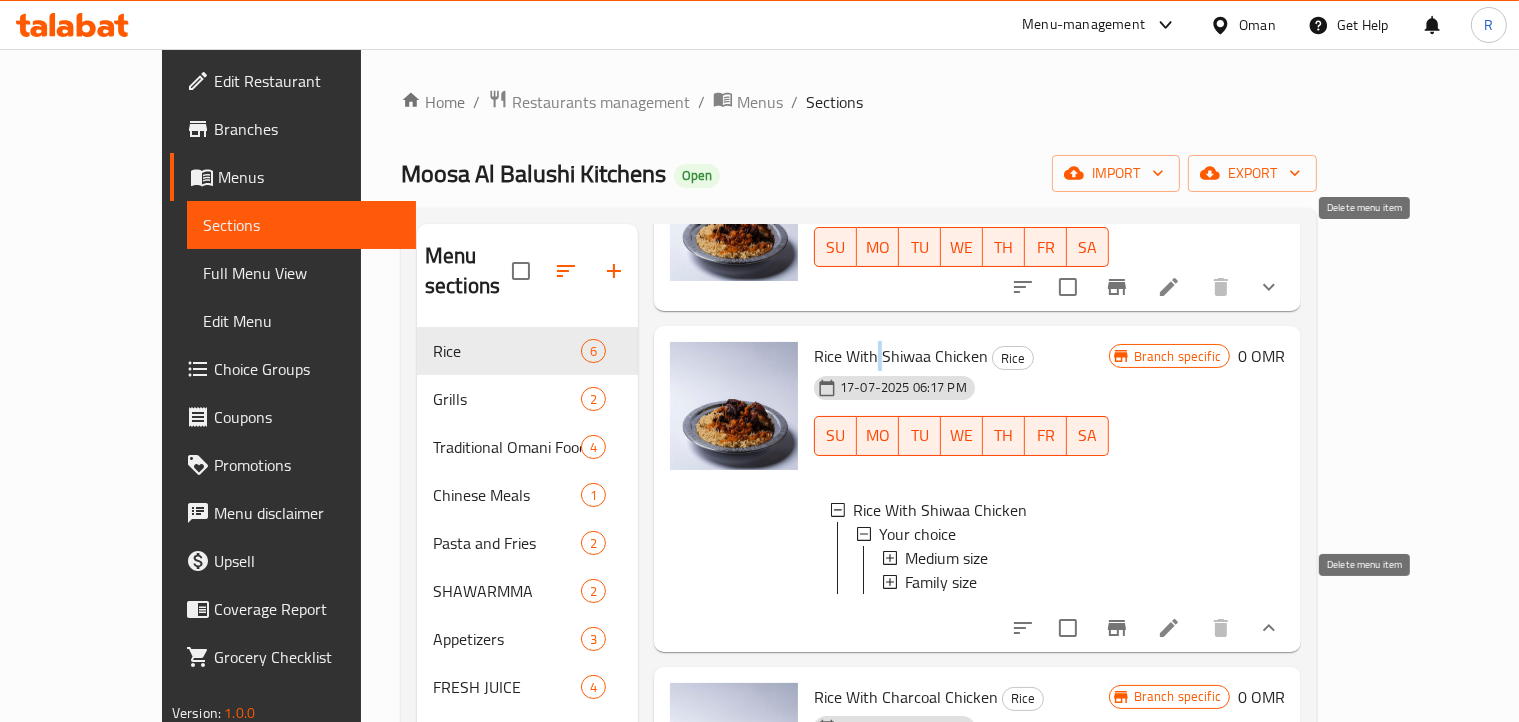 click on "Rice With Shiwaa Chicken" at bounding box center [901, 356] 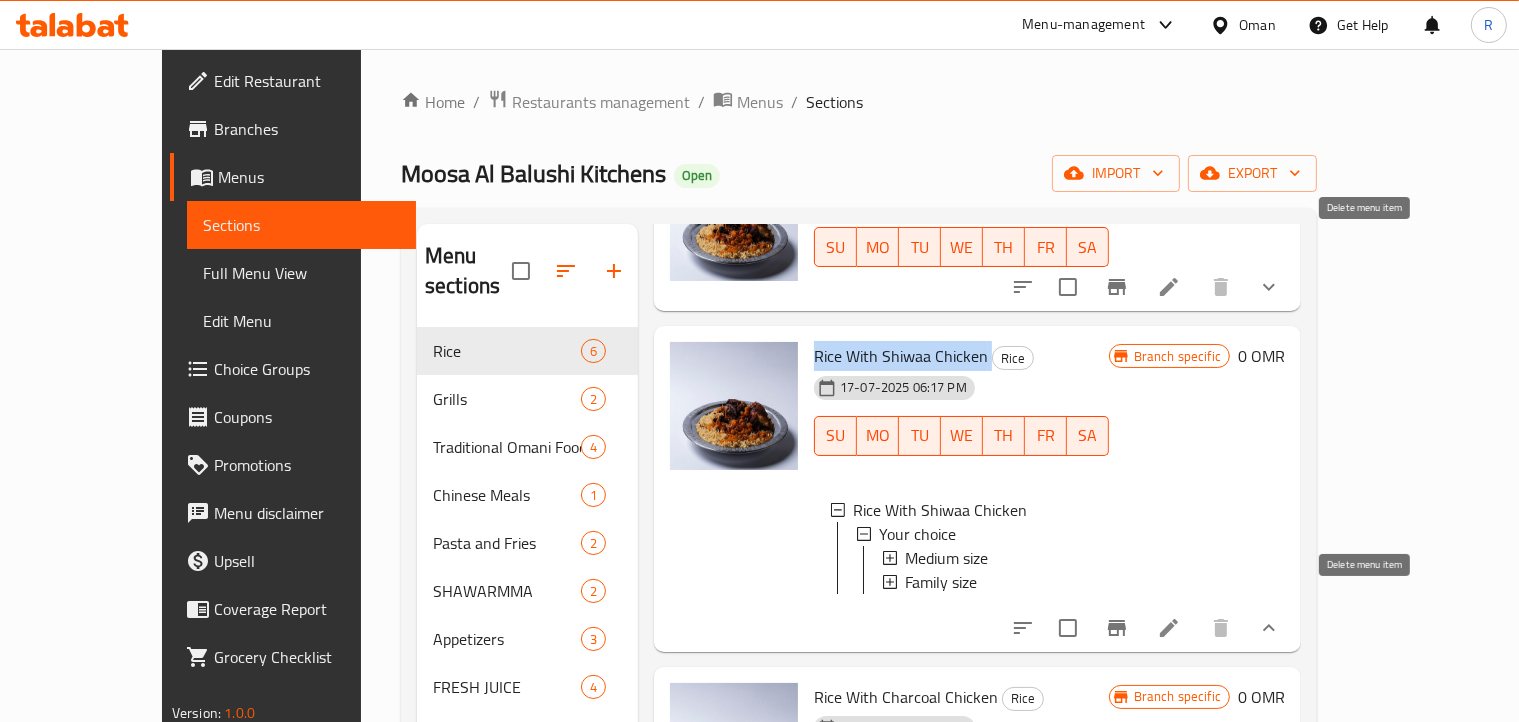 click on "Rice With Shiwaa Chicken" at bounding box center [901, 356] 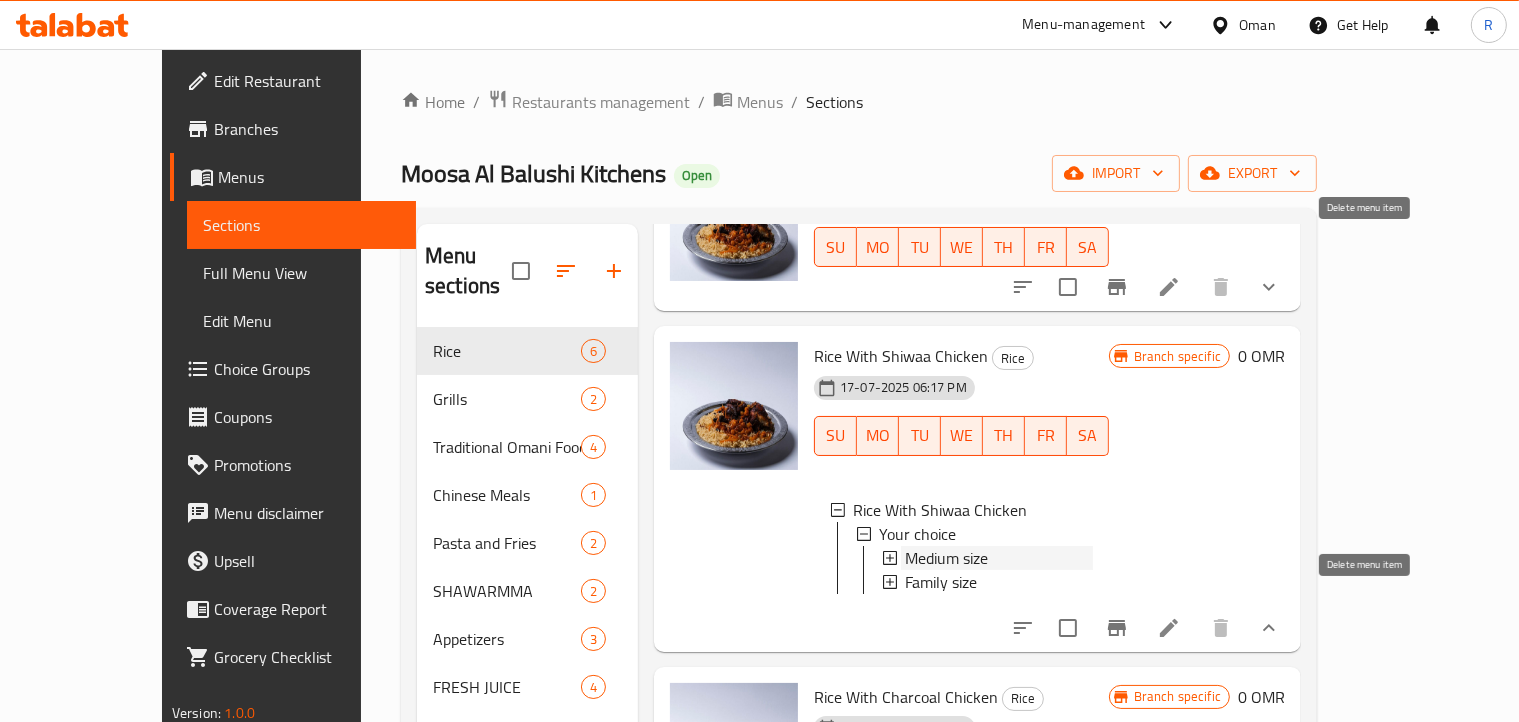 click on "Medium size" at bounding box center [946, 558] 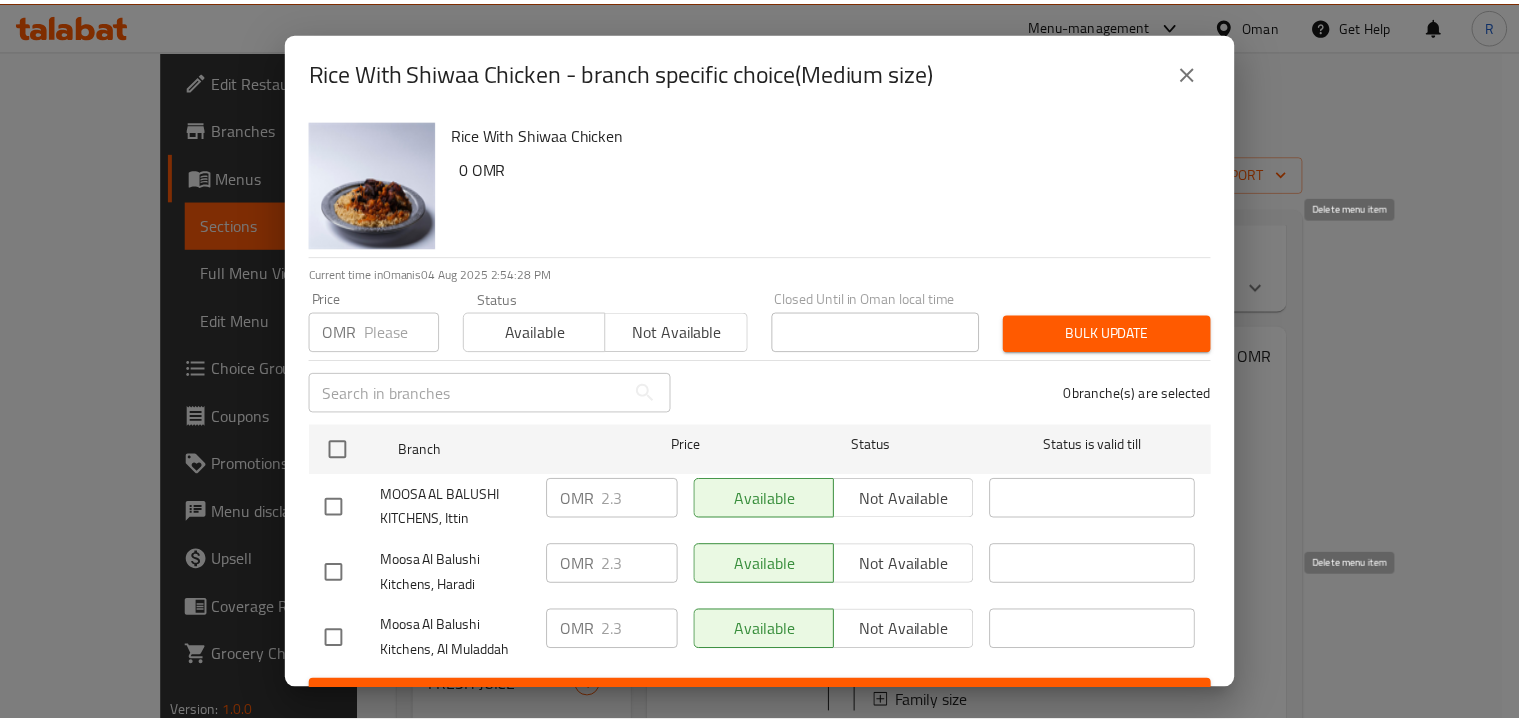 scroll, scrollTop: 36, scrollLeft: 0, axis: vertical 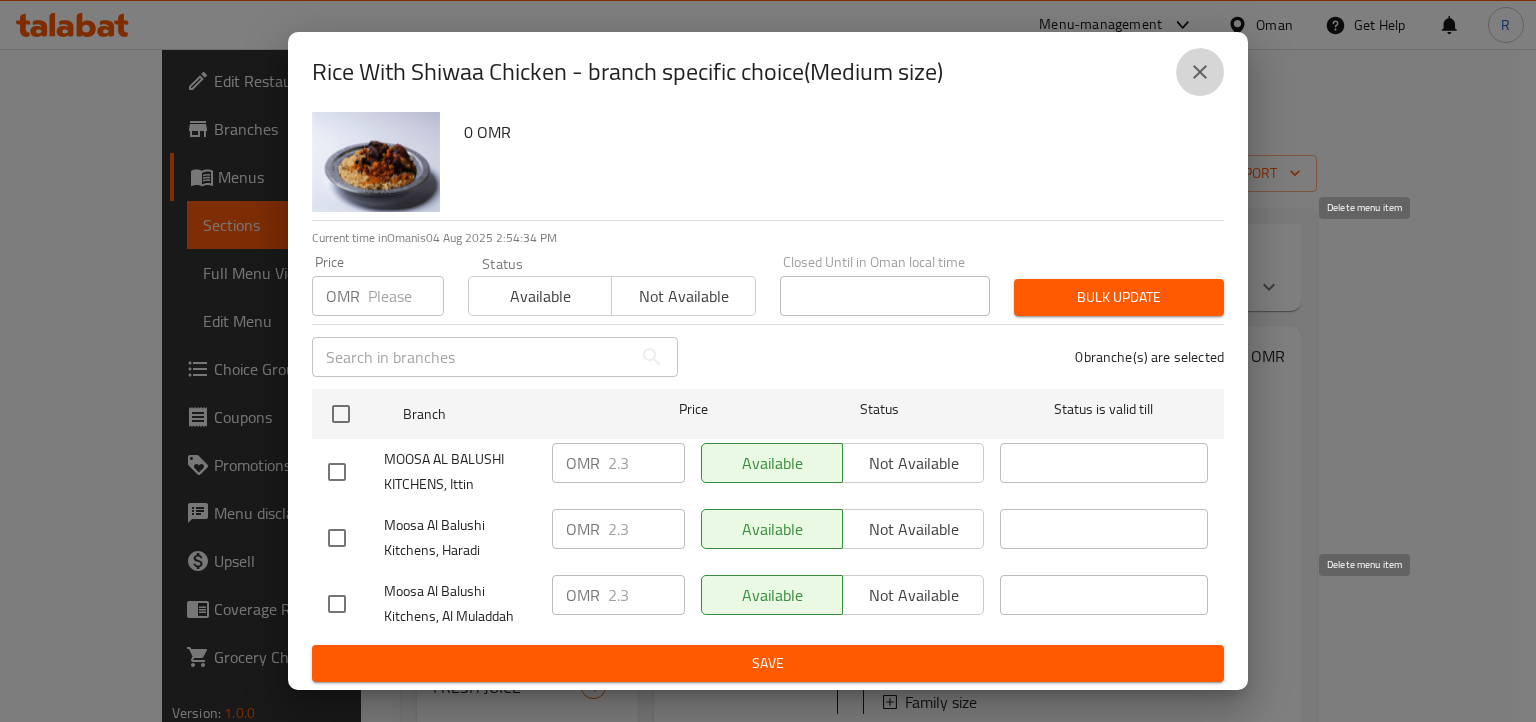 click 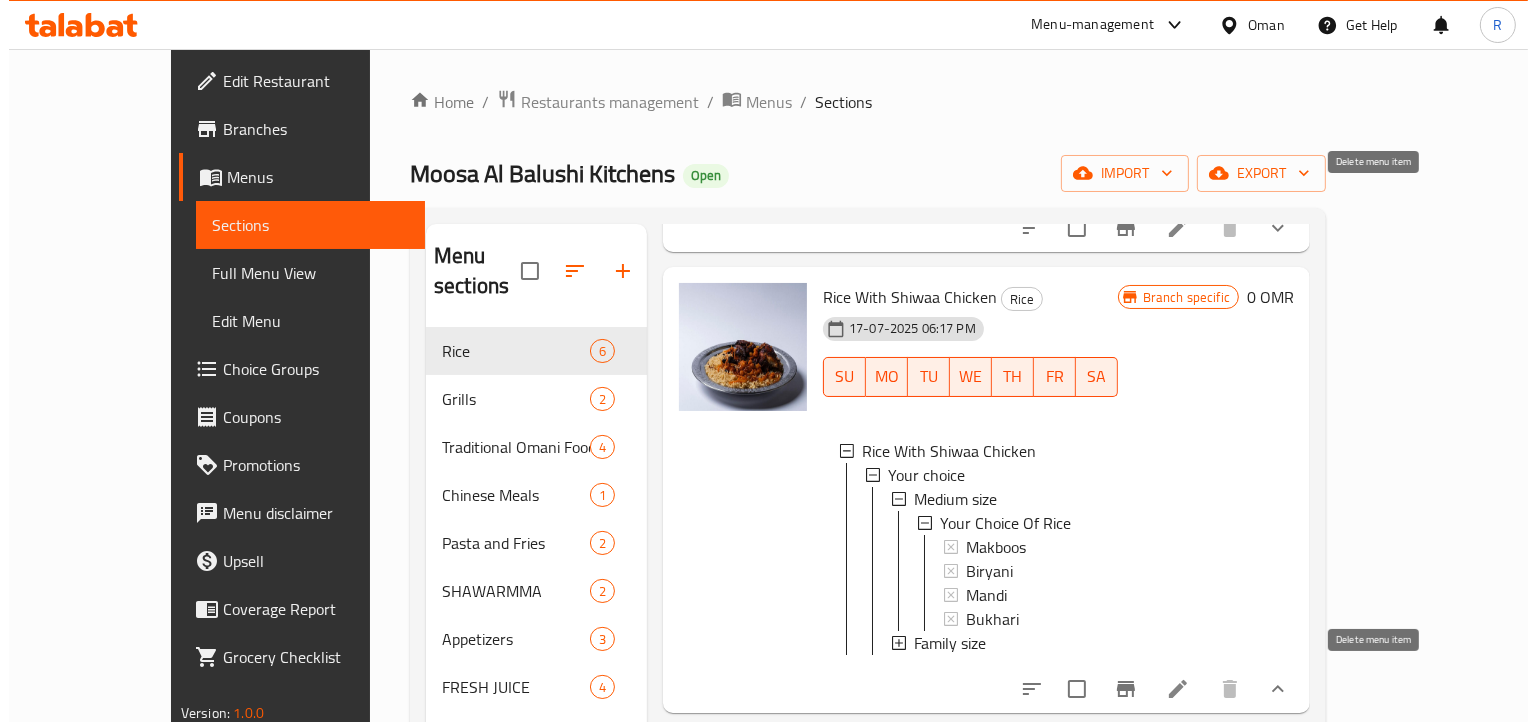 scroll, scrollTop: 500, scrollLeft: 0, axis: vertical 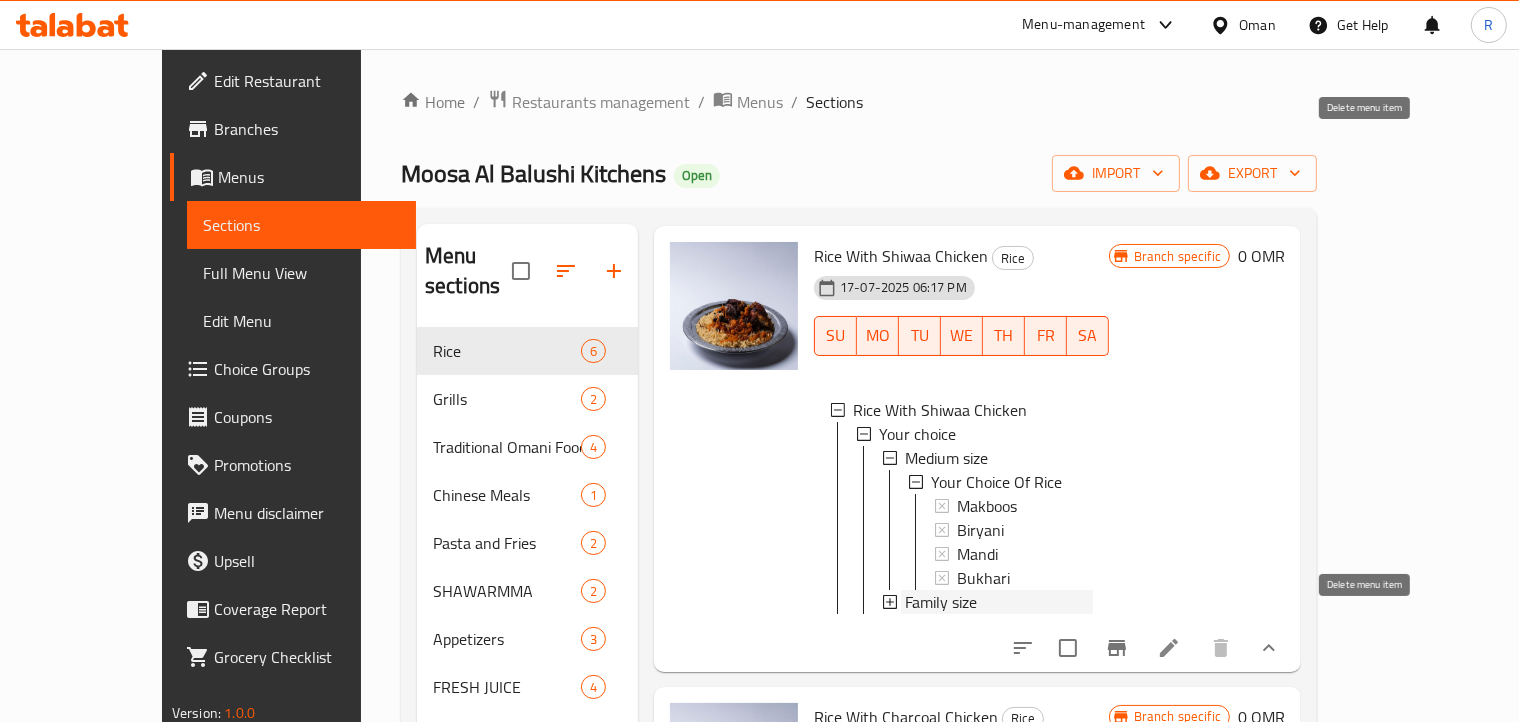 click on "Family size" at bounding box center (941, 602) 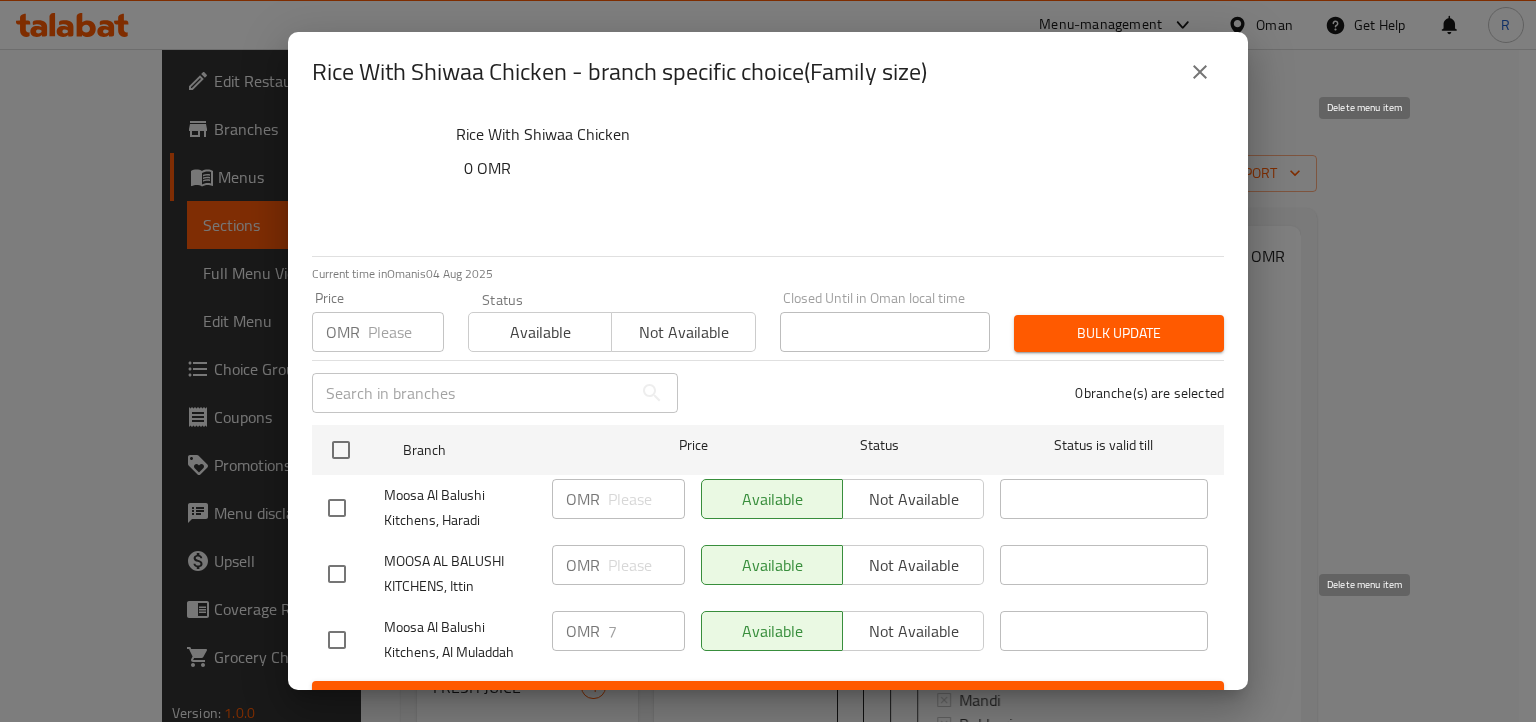 scroll, scrollTop: 0, scrollLeft: 0, axis: both 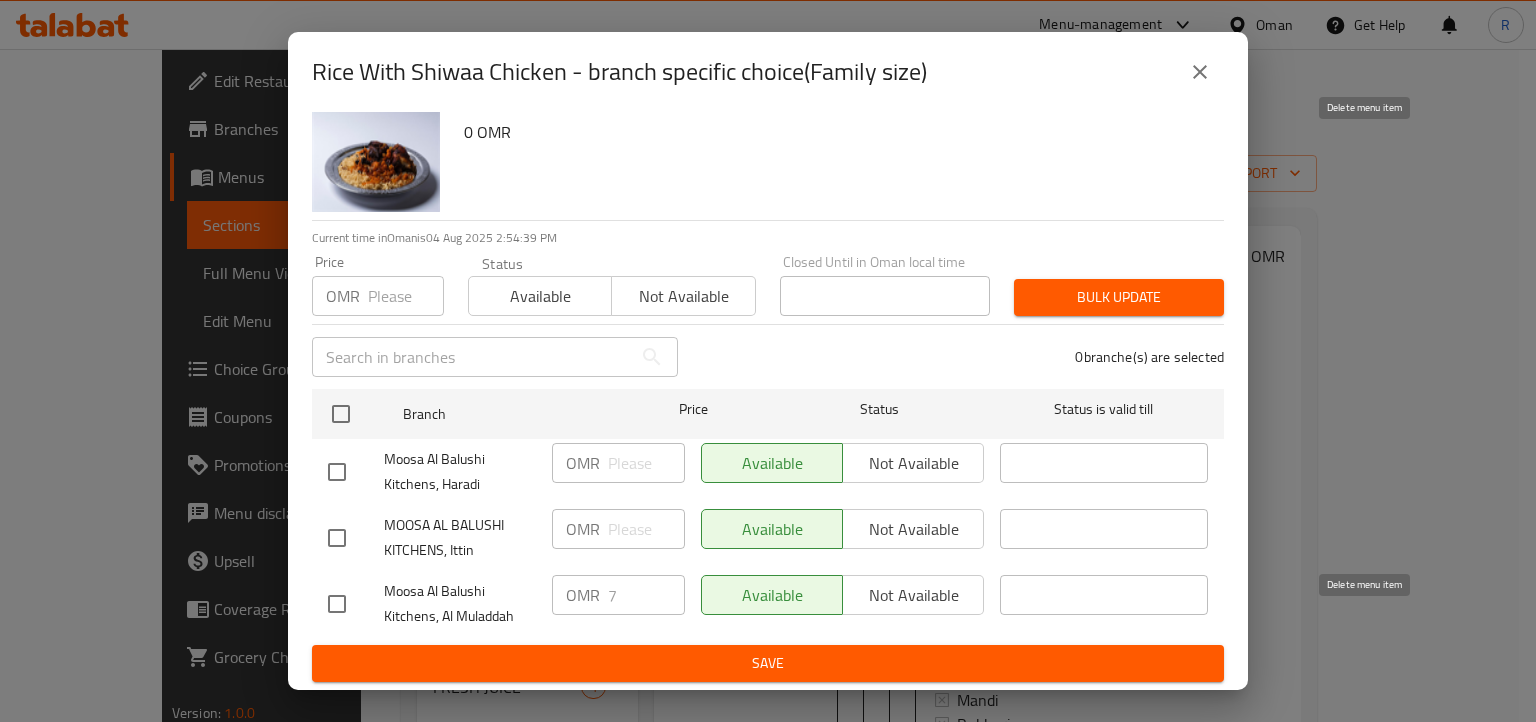 click on "Moosa Al Balushi Kitchens, Al Muladdah" at bounding box center [460, 604] 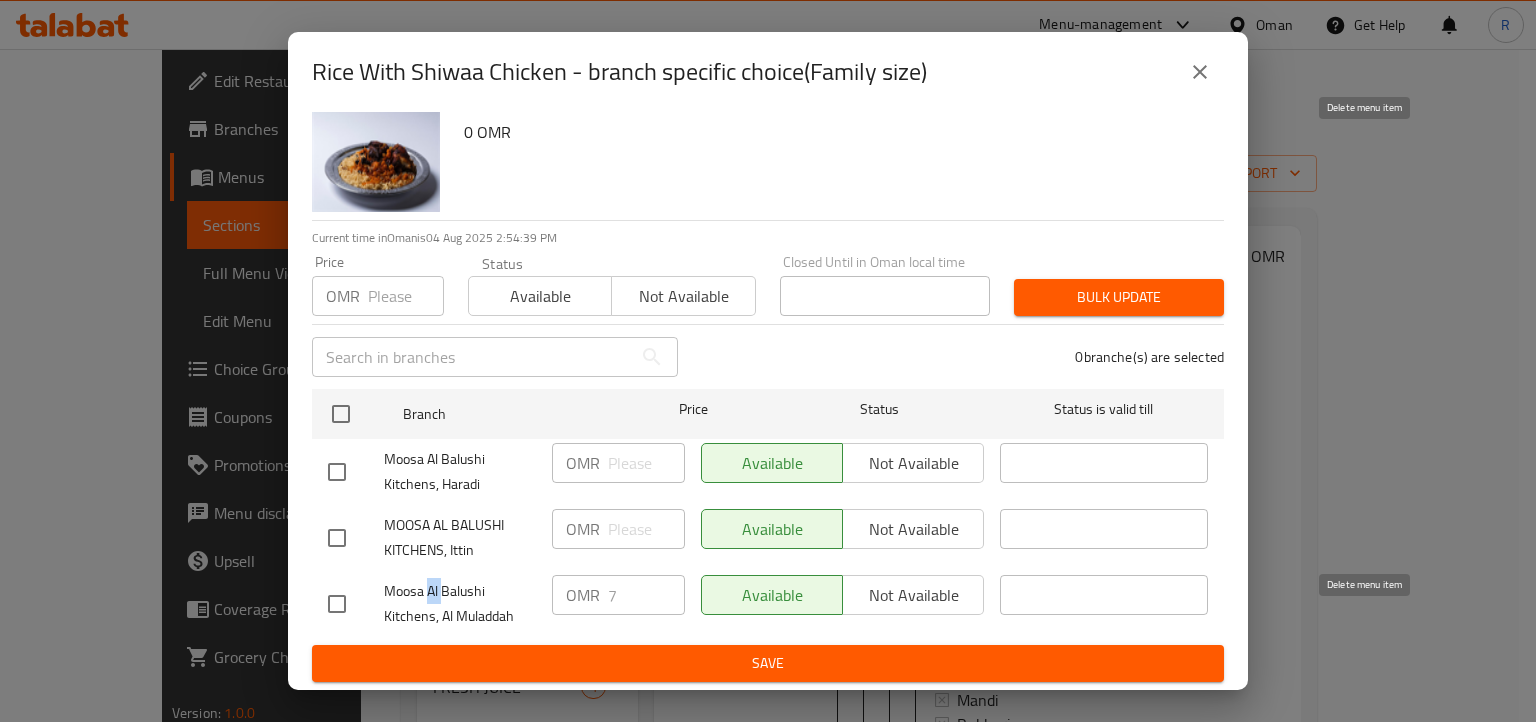 click on "Moosa Al Balushi Kitchens, Al Muladdah" at bounding box center [460, 604] 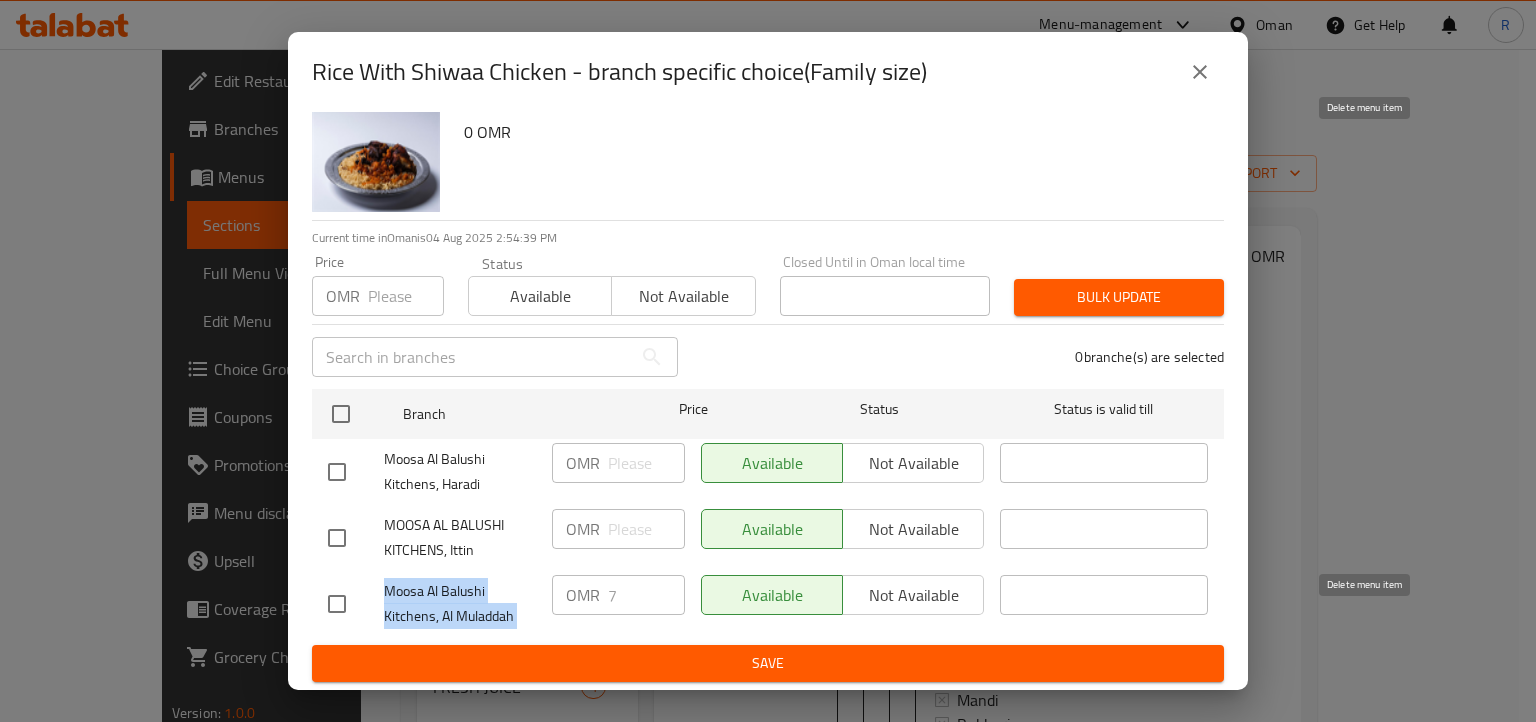click on "Moosa Al Balushi Kitchens, Al Muladdah" at bounding box center (460, 604) 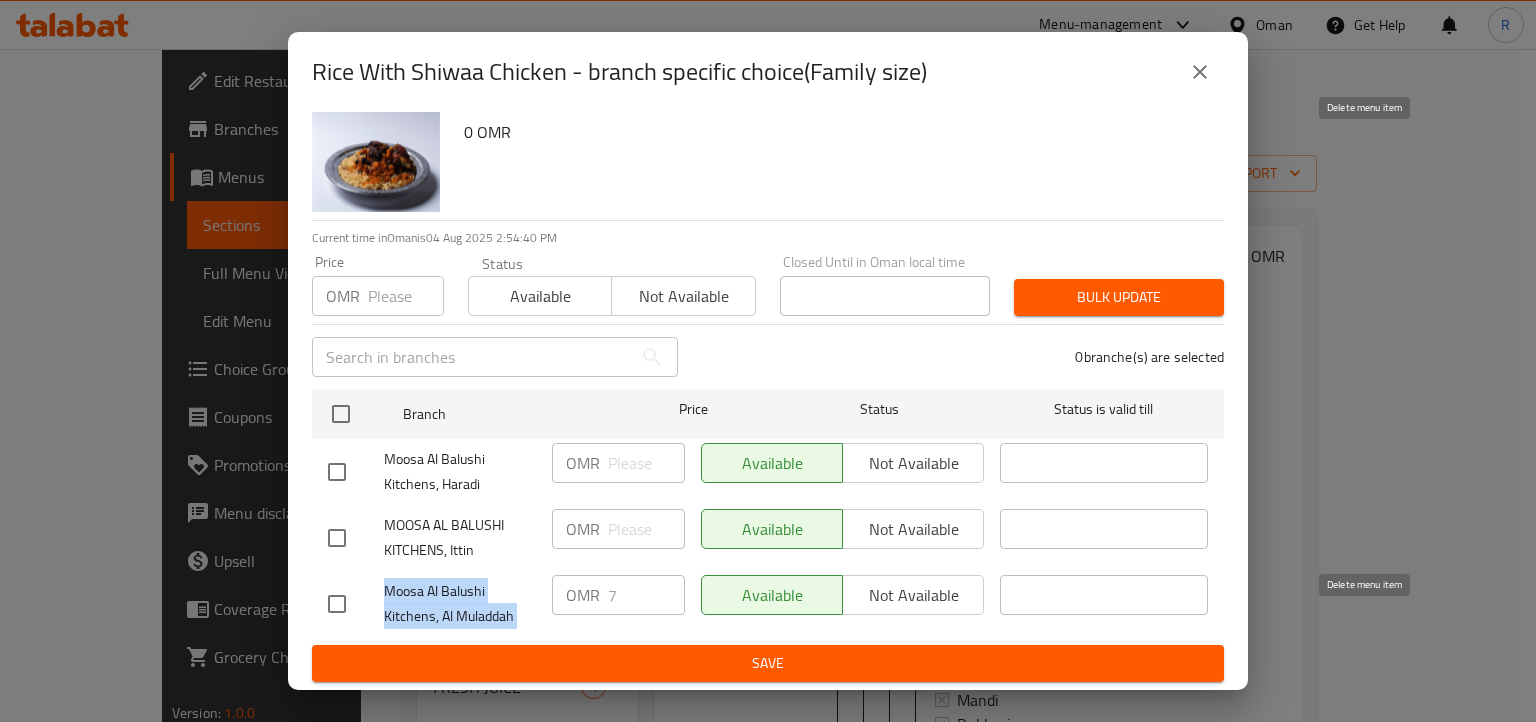 copy on "Moosa Al Balushi Kitchens, Al Muladdah" 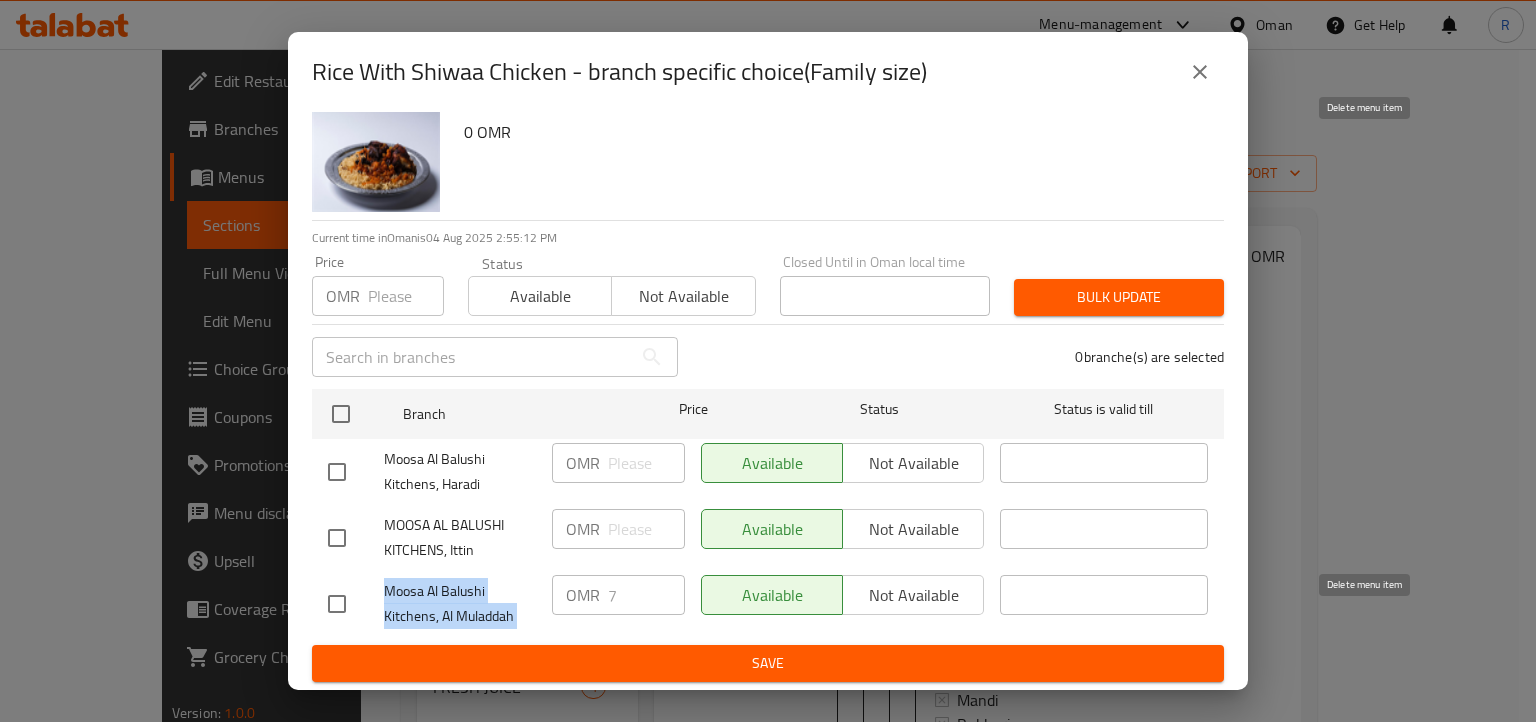 click on "MOOSA AL BALUSHI KITCHENS, Ittin" at bounding box center [460, 538] 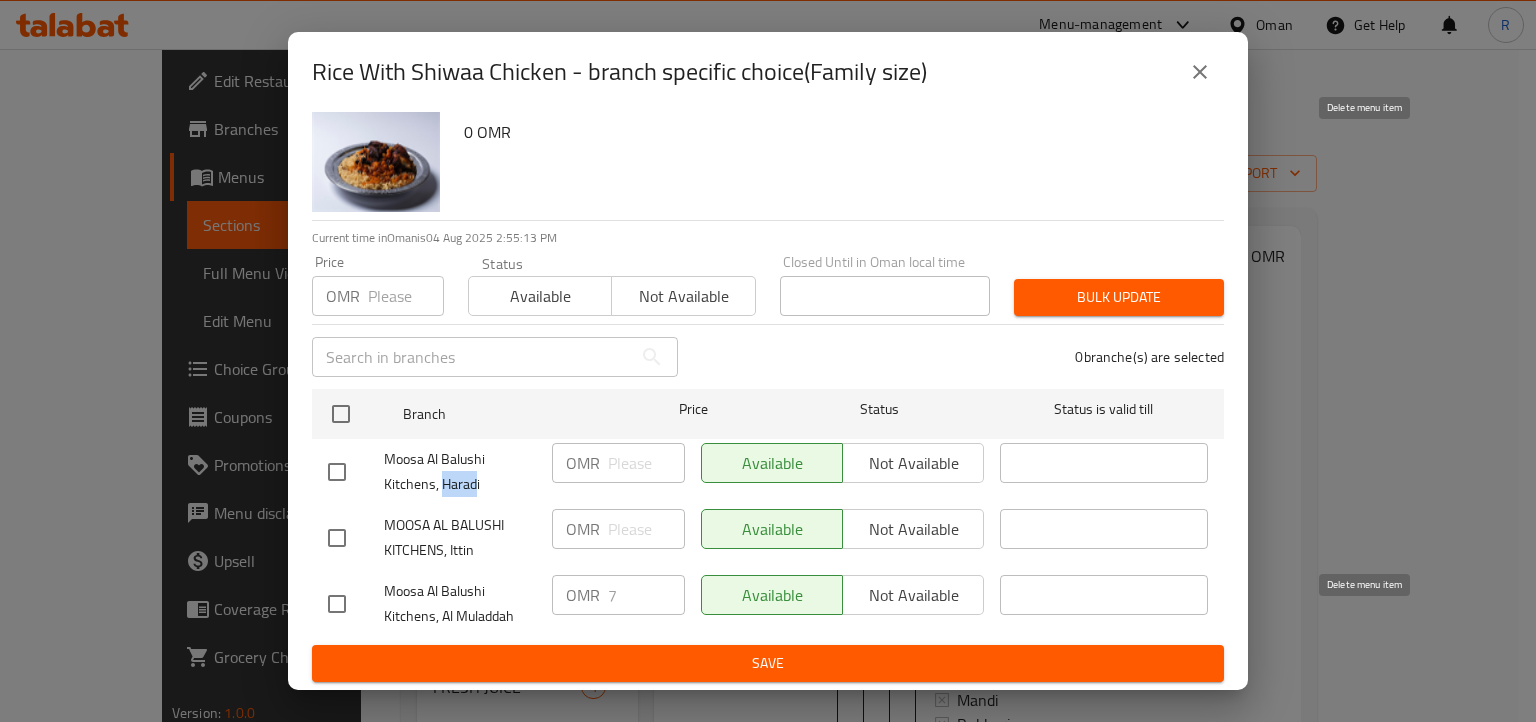 drag, startPoint x: 441, startPoint y: 486, endPoint x: 477, endPoint y: 486, distance: 36 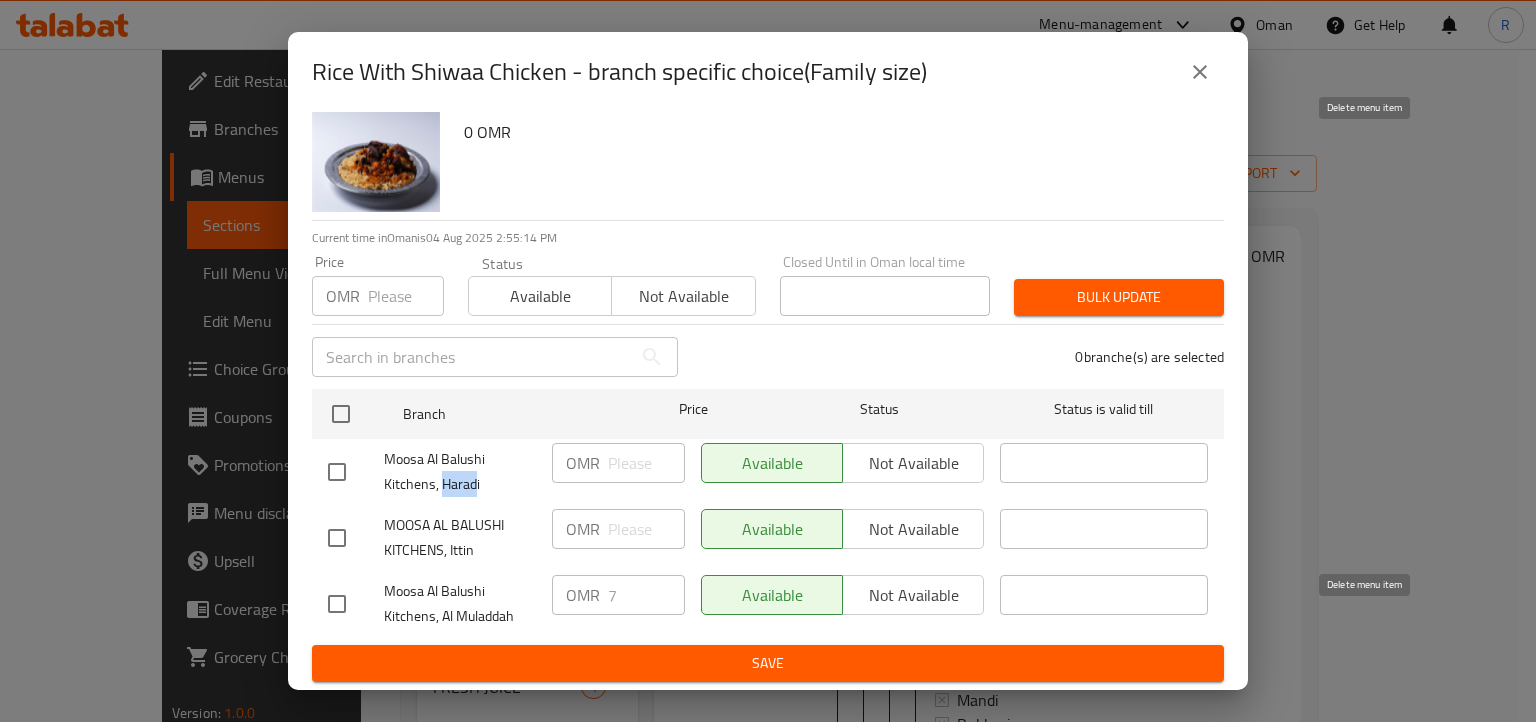 drag, startPoint x: 476, startPoint y: 488, endPoint x: 452, endPoint y: 487, distance: 24.020824 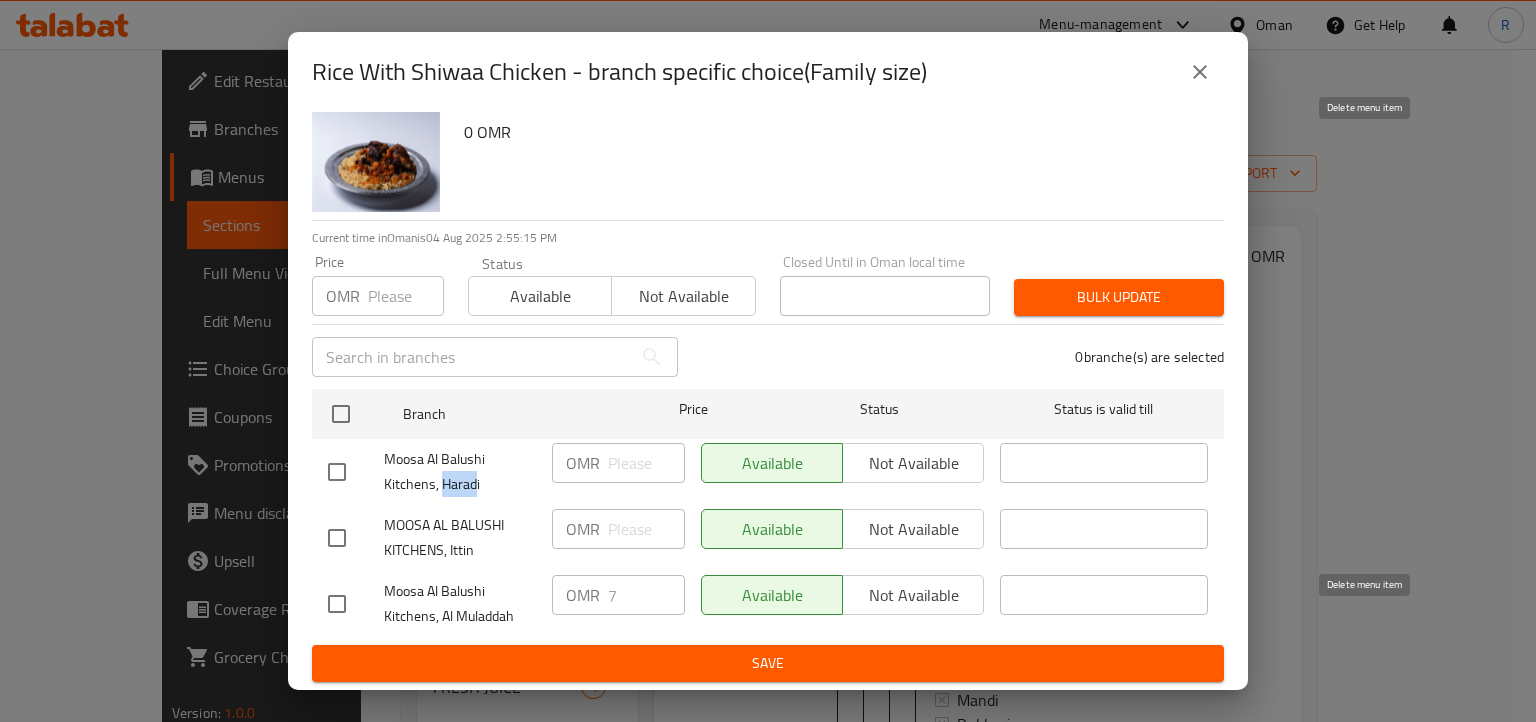 click on "Moosa Al Balushi Kitchens, Haradi" at bounding box center [460, 472] 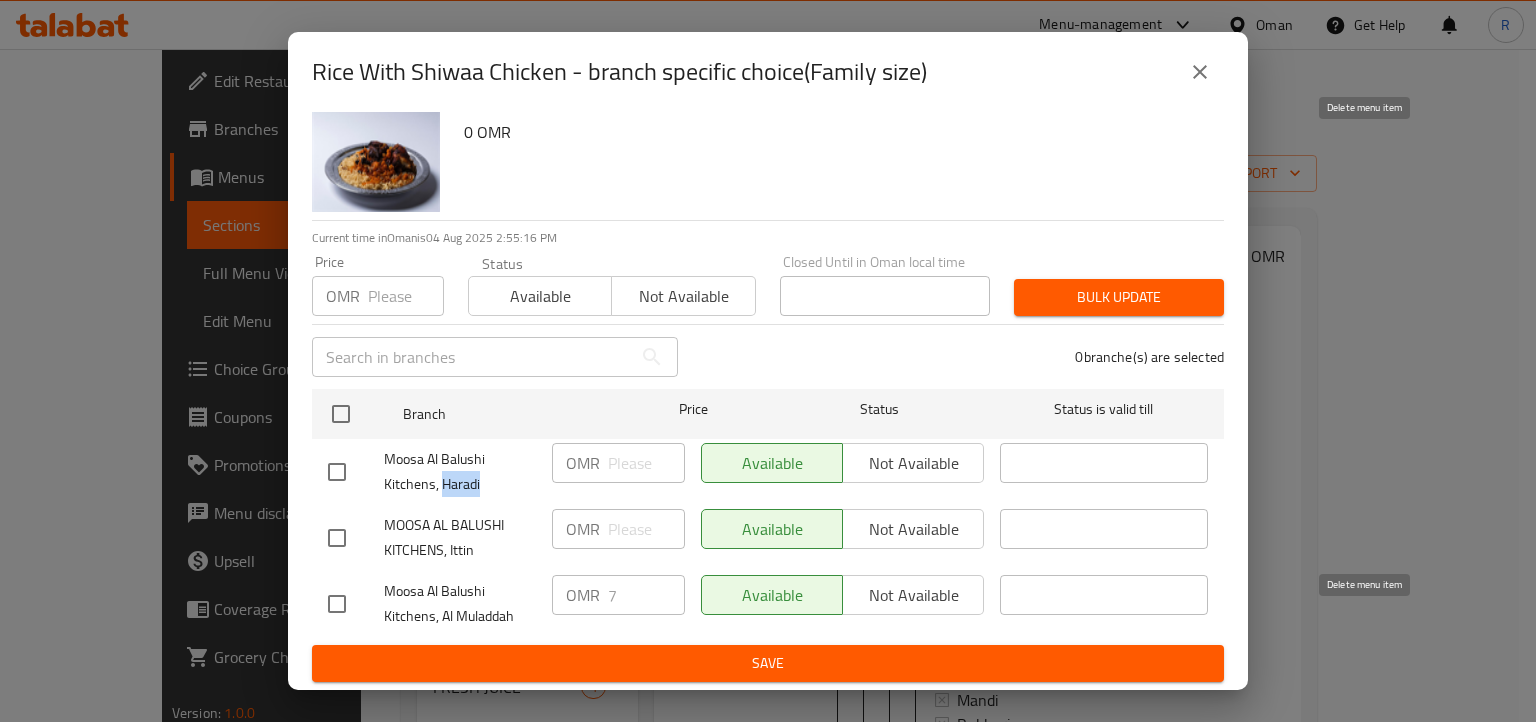 drag, startPoint x: 439, startPoint y: 486, endPoint x: 490, endPoint y: 489, distance: 51.088158 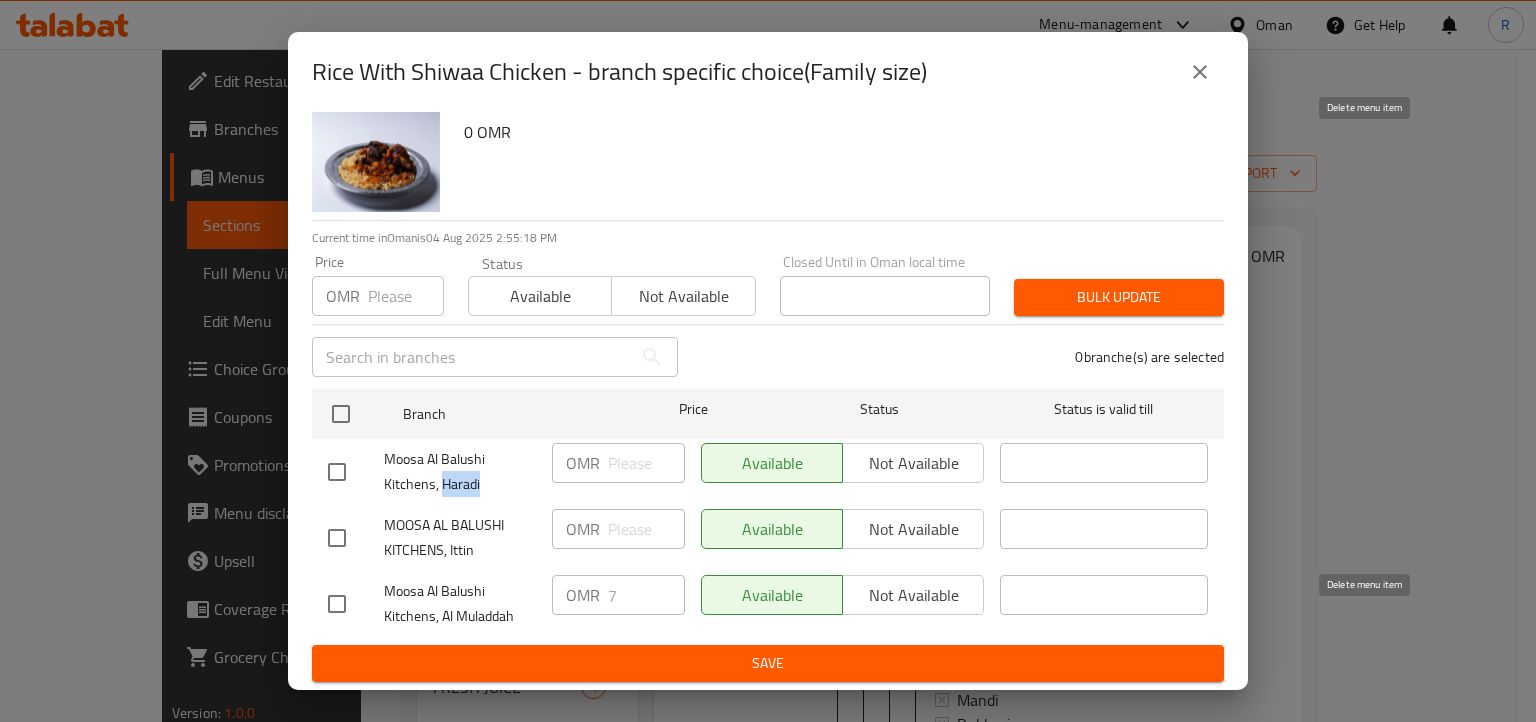 copy on "[NAME]" 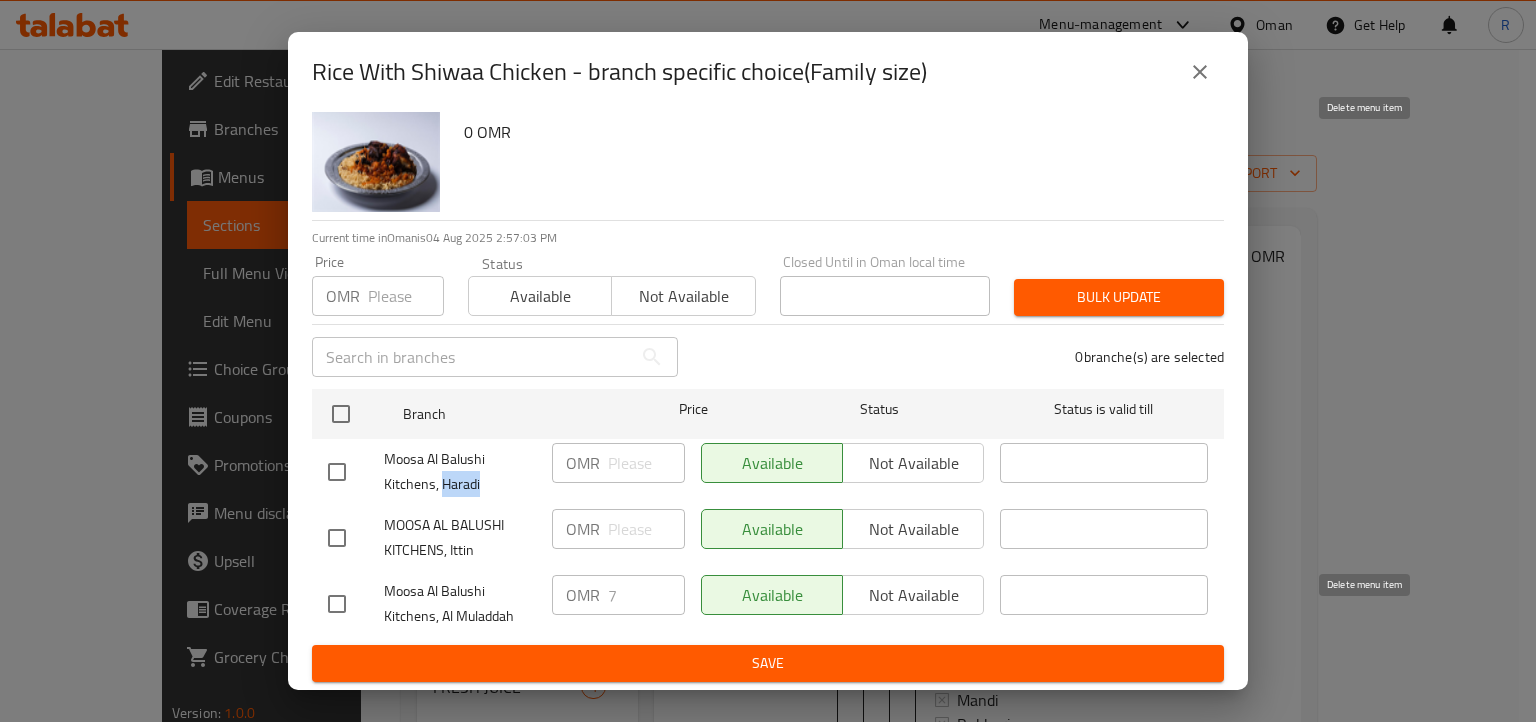 copy on "[NAME]" 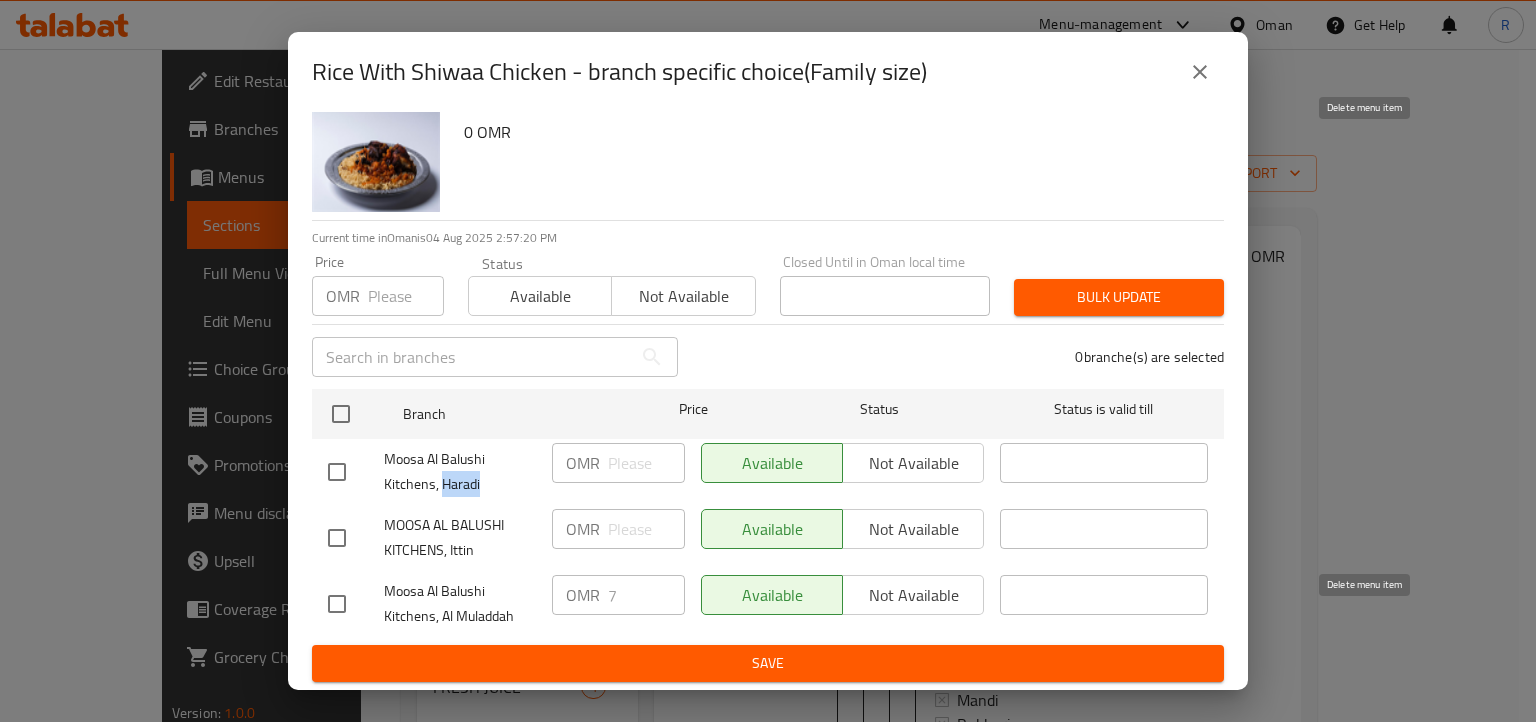 click on "Rice With Shiwaa Chicken                                                             0   OMR" at bounding box center [832, 148] 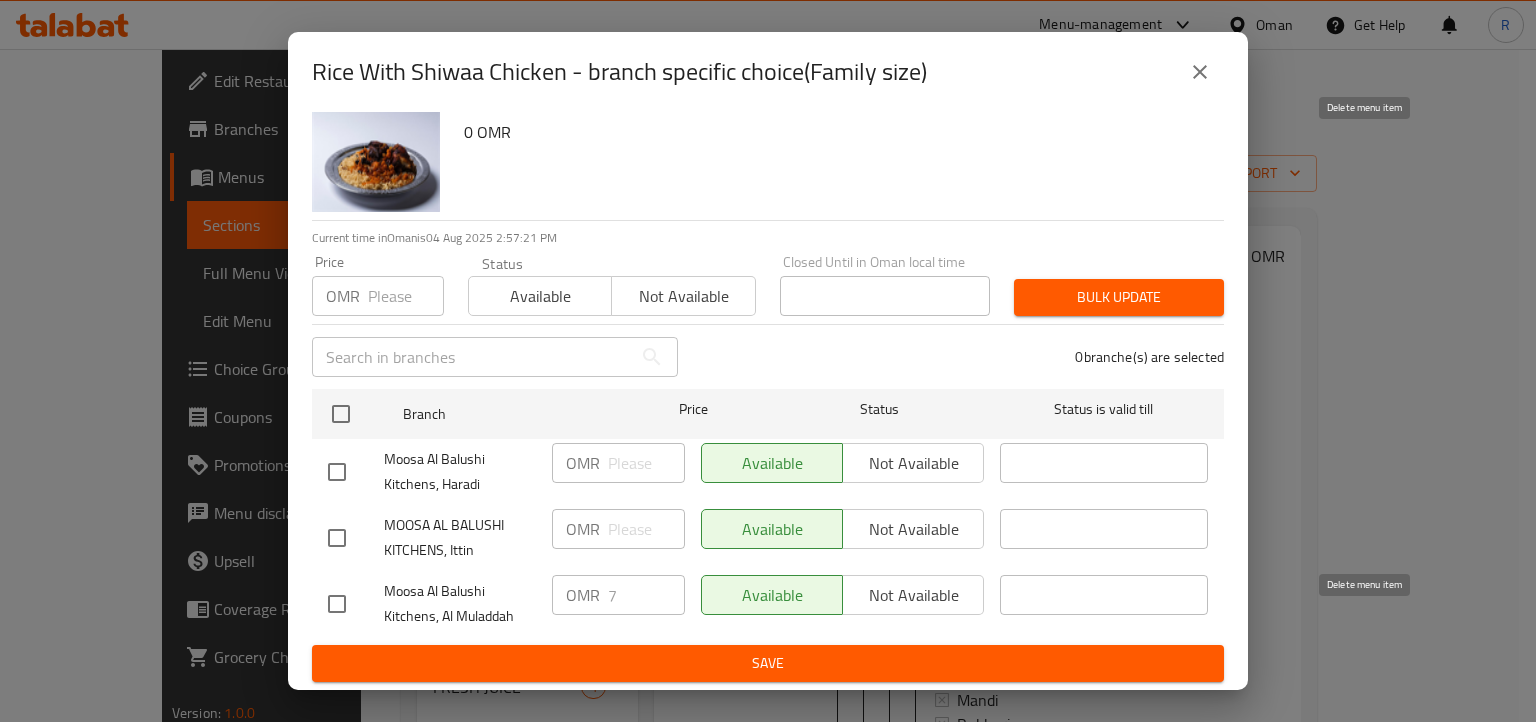 click 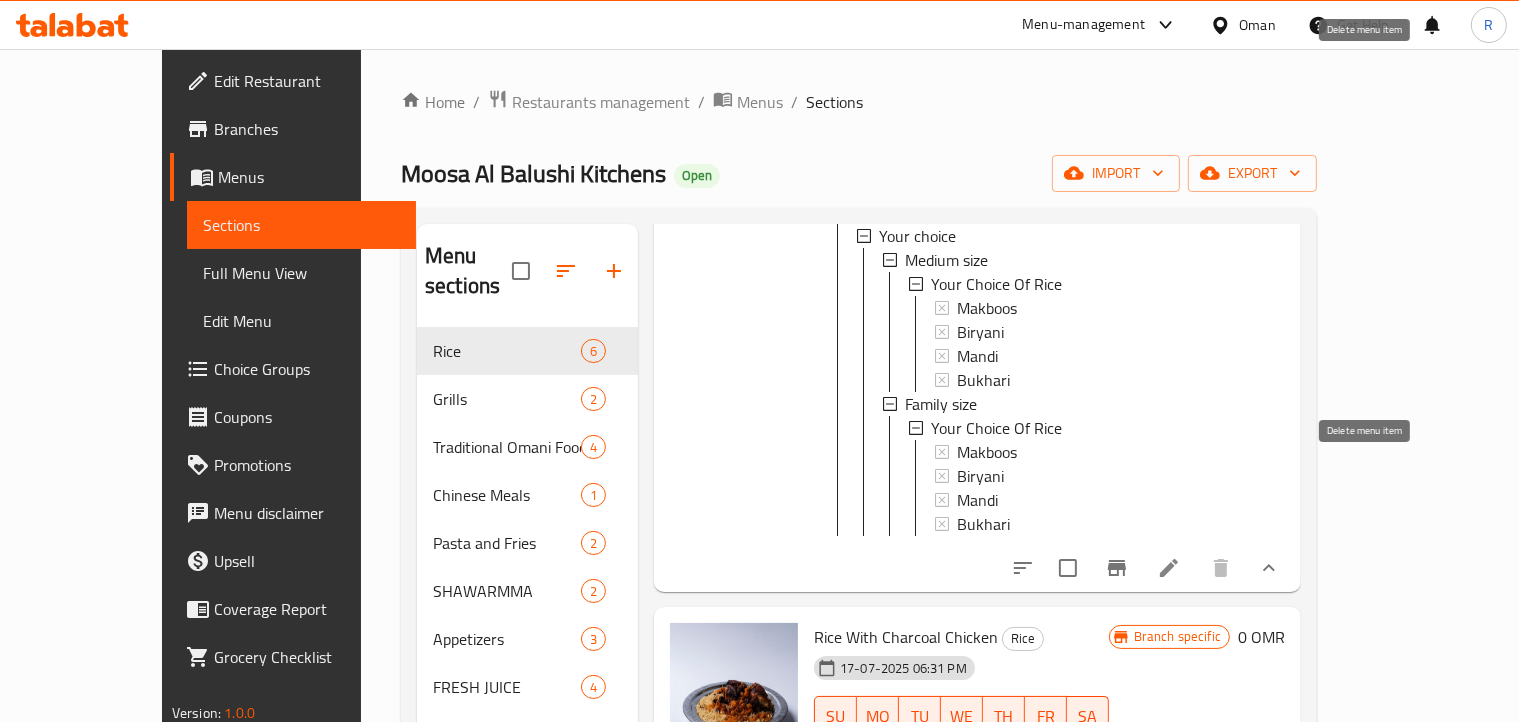 scroll, scrollTop: 800, scrollLeft: 0, axis: vertical 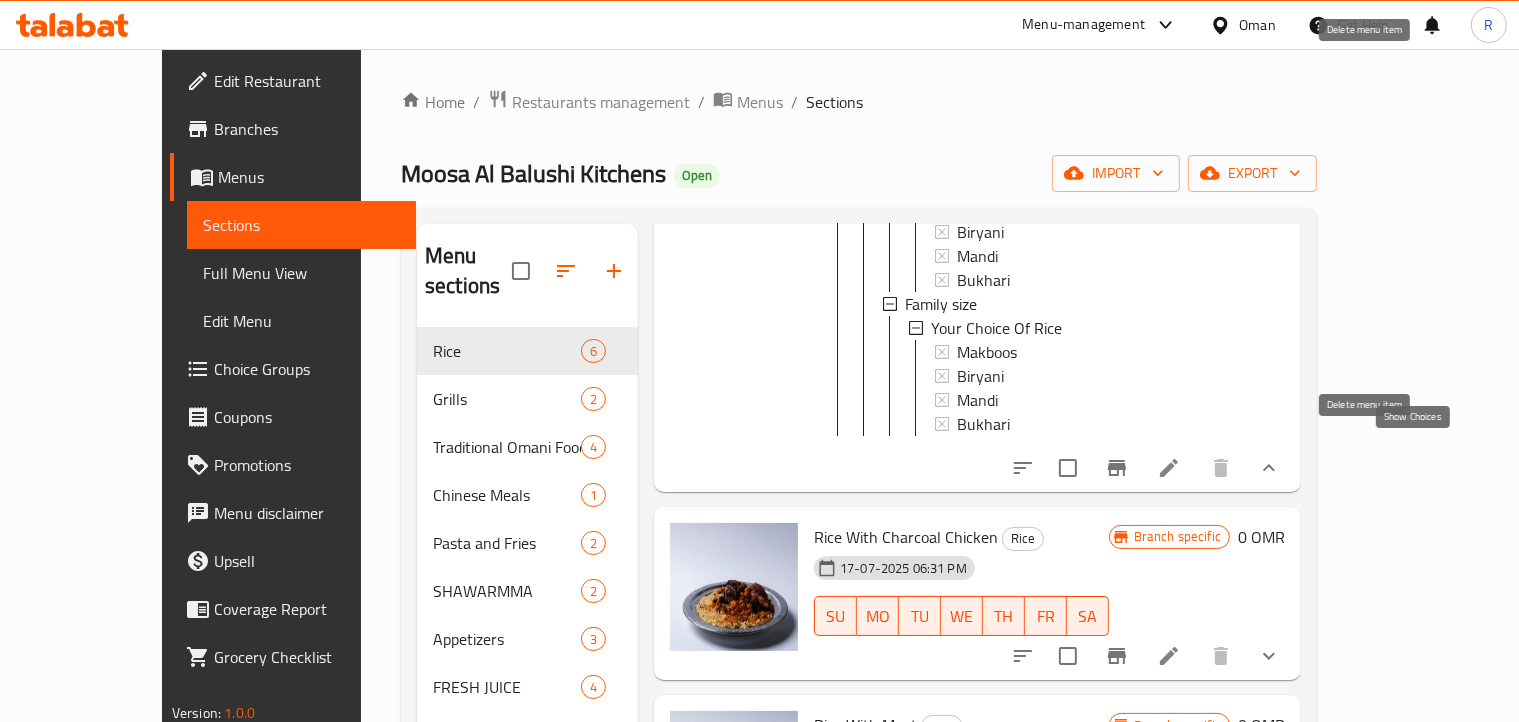 click 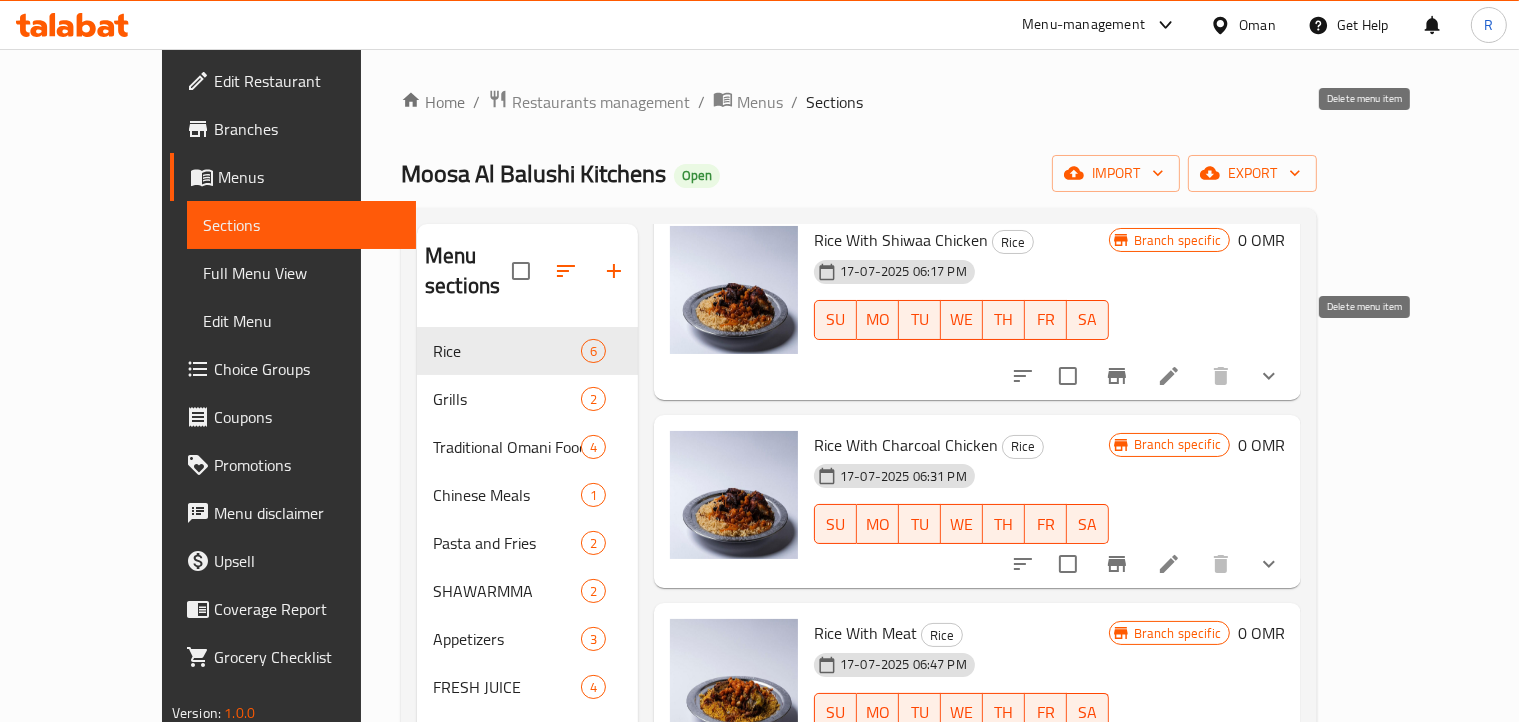 scroll, scrollTop: 489, scrollLeft: 0, axis: vertical 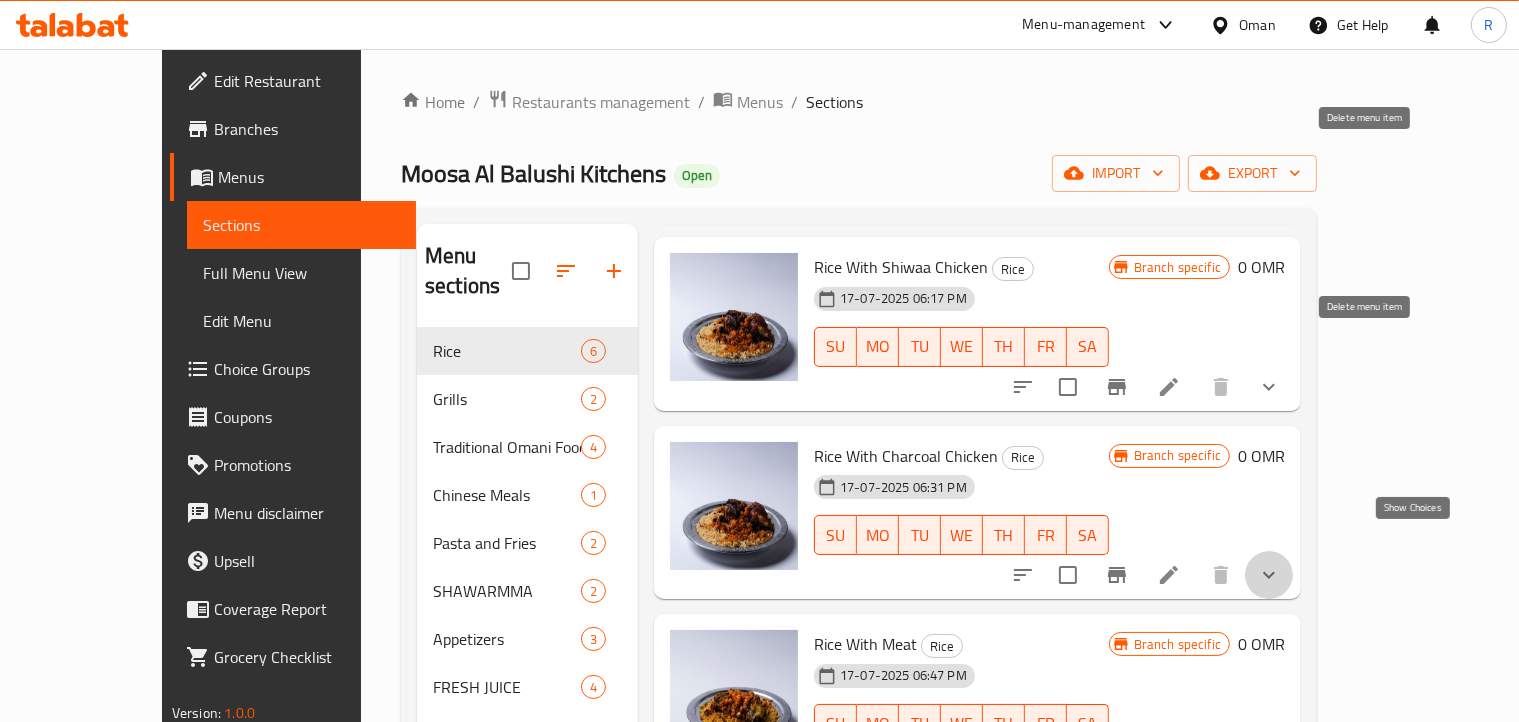 click 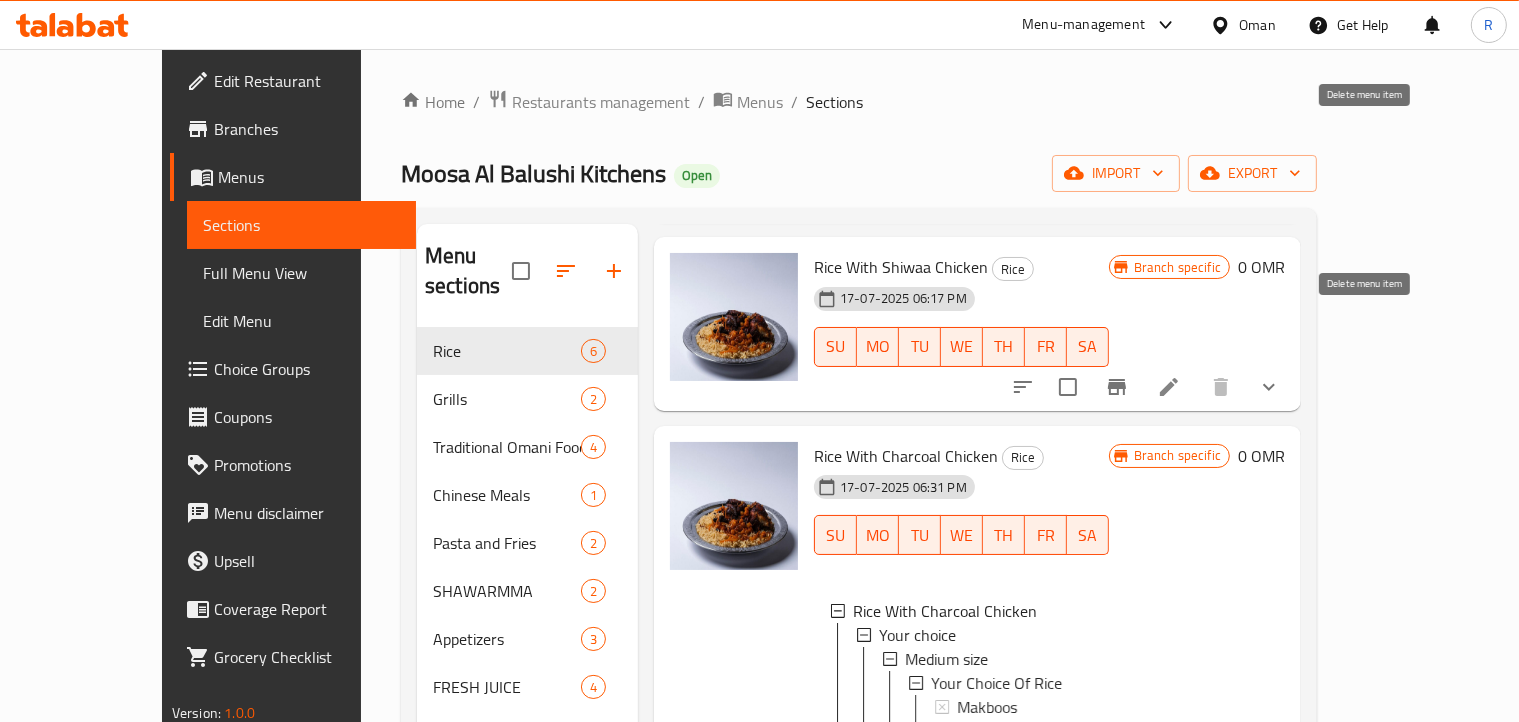 scroll, scrollTop: 689, scrollLeft: 0, axis: vertical 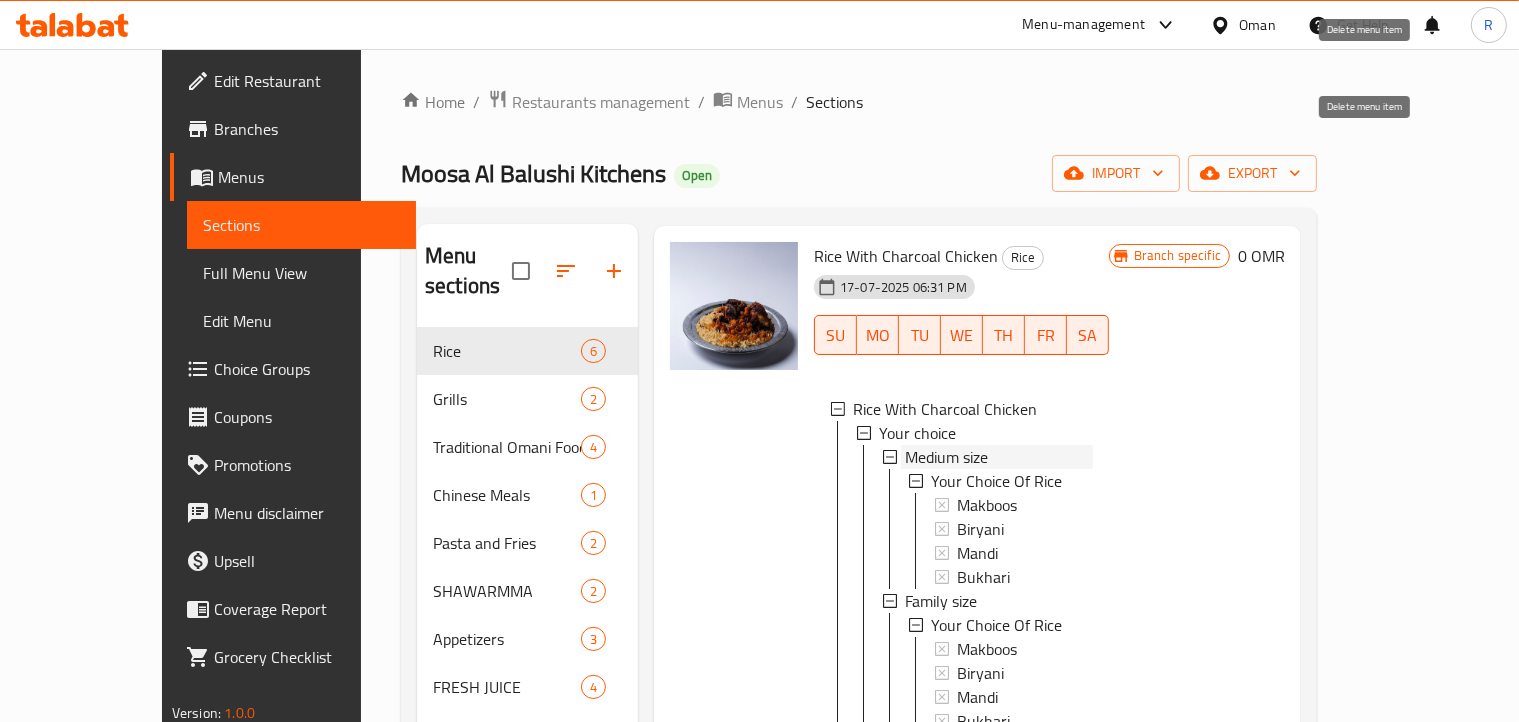 click on "Medium size" at bounding box center (946, 457) 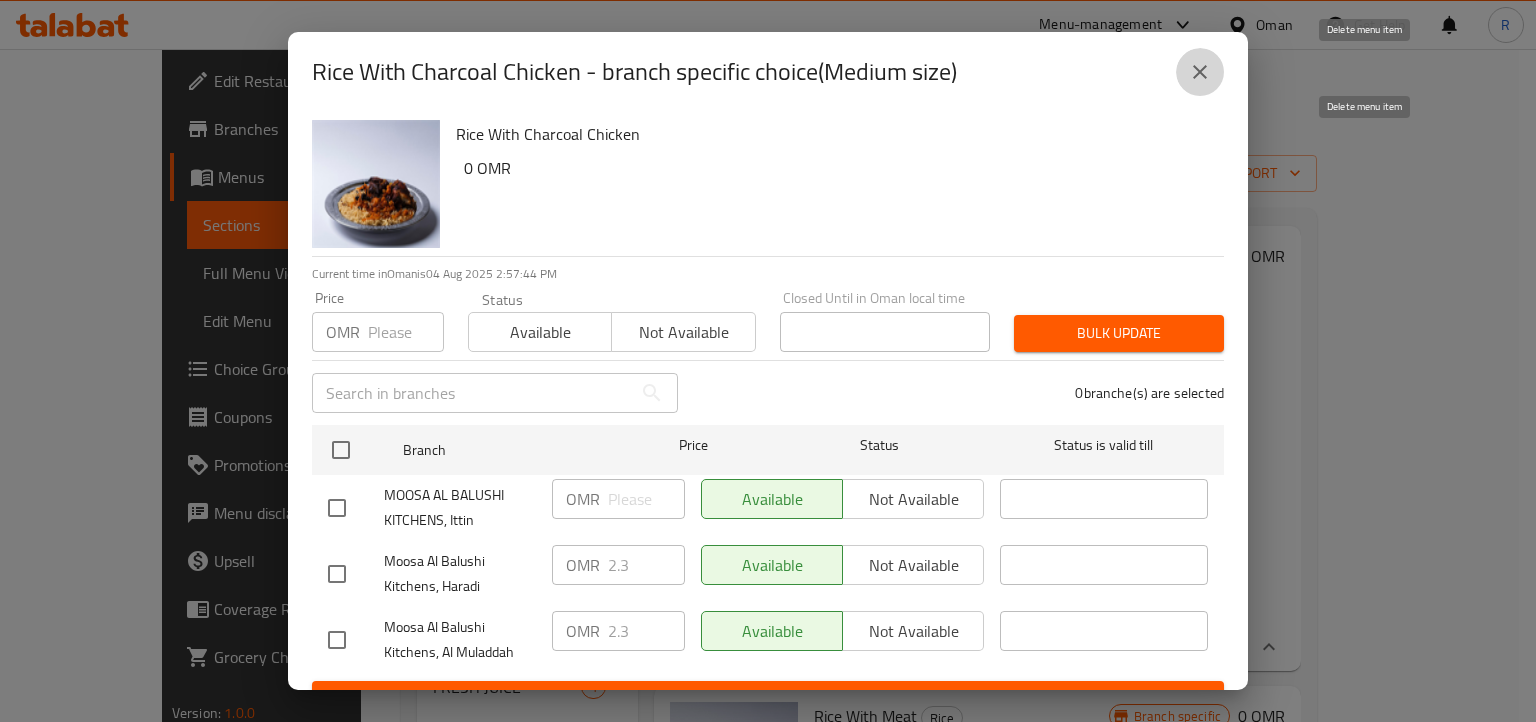 click 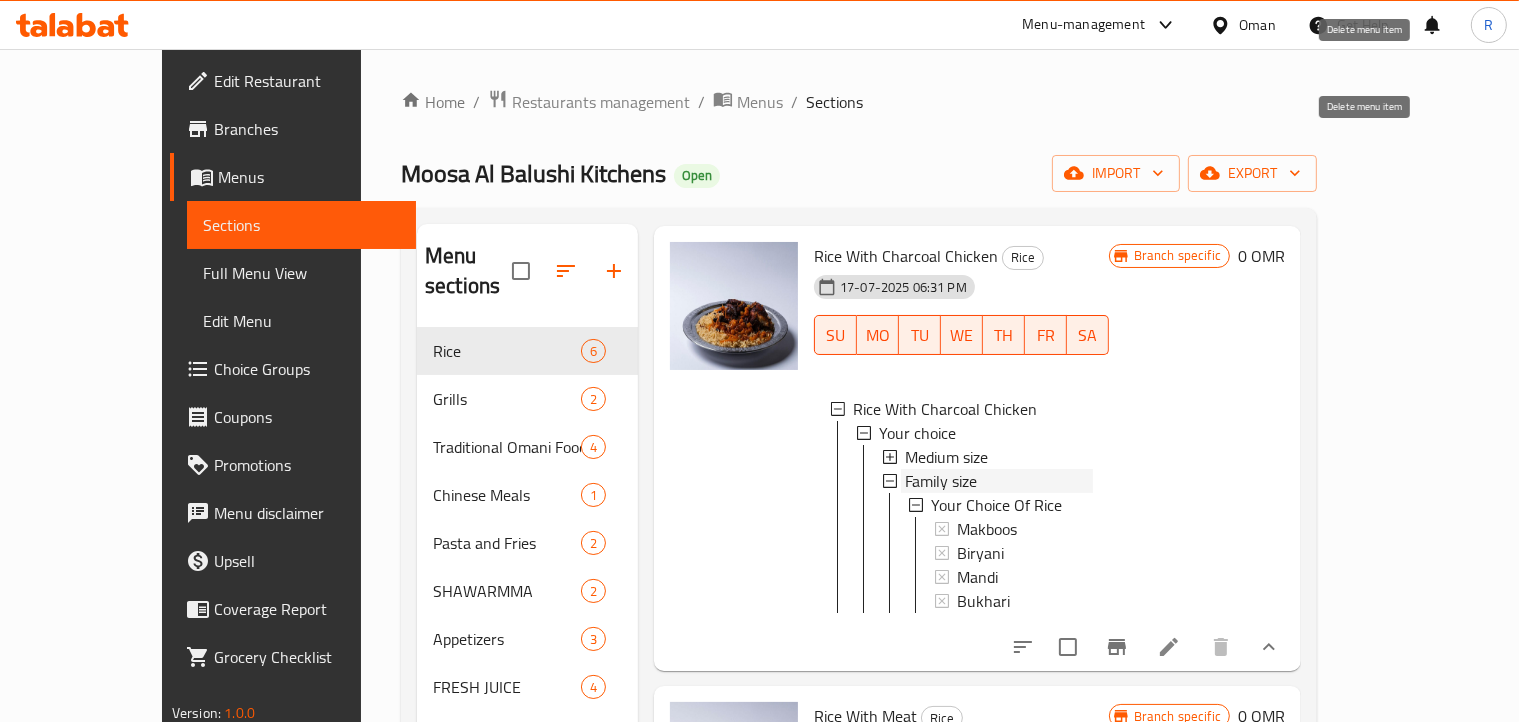 click on "Family size" at bounding box center [941, 481] 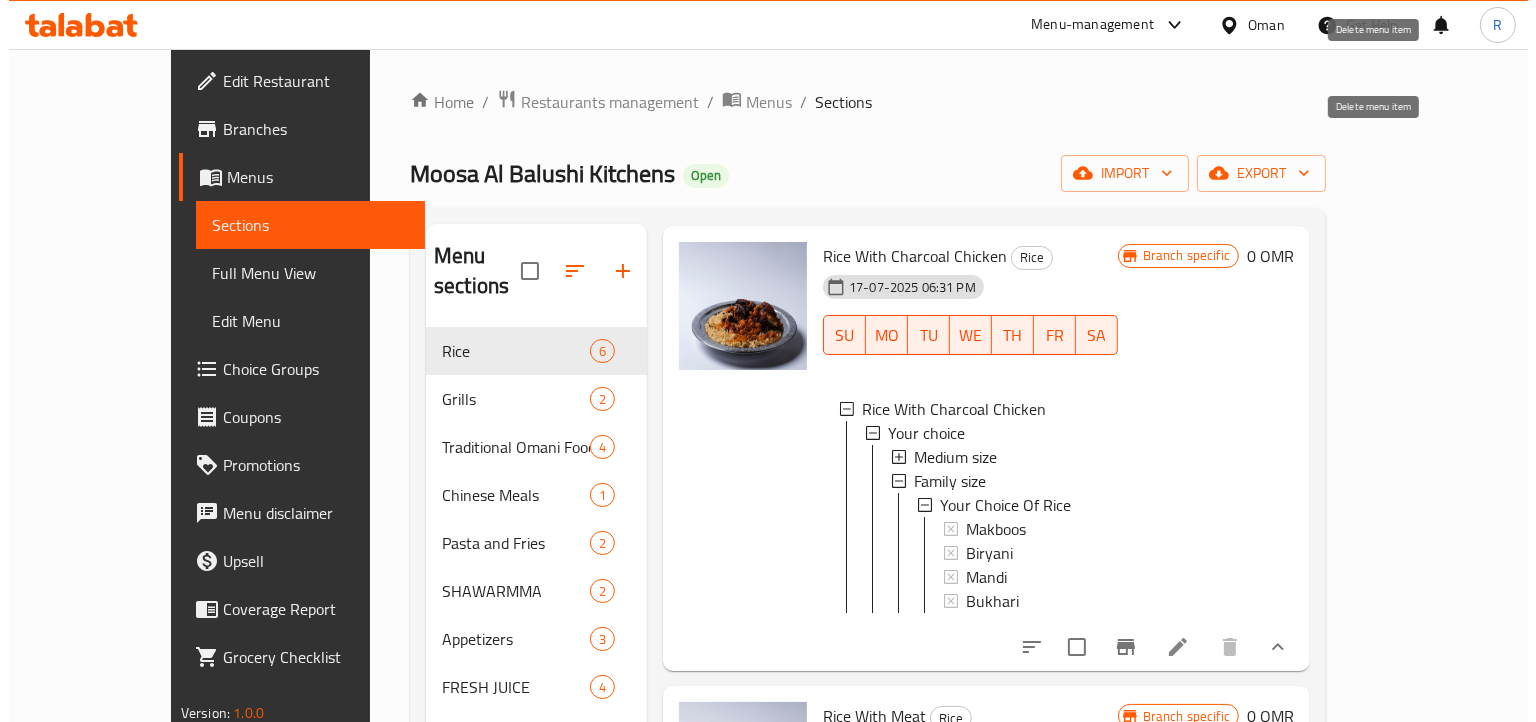 scroll, scrollTop: 0, scrollLeft: 0, axis: both 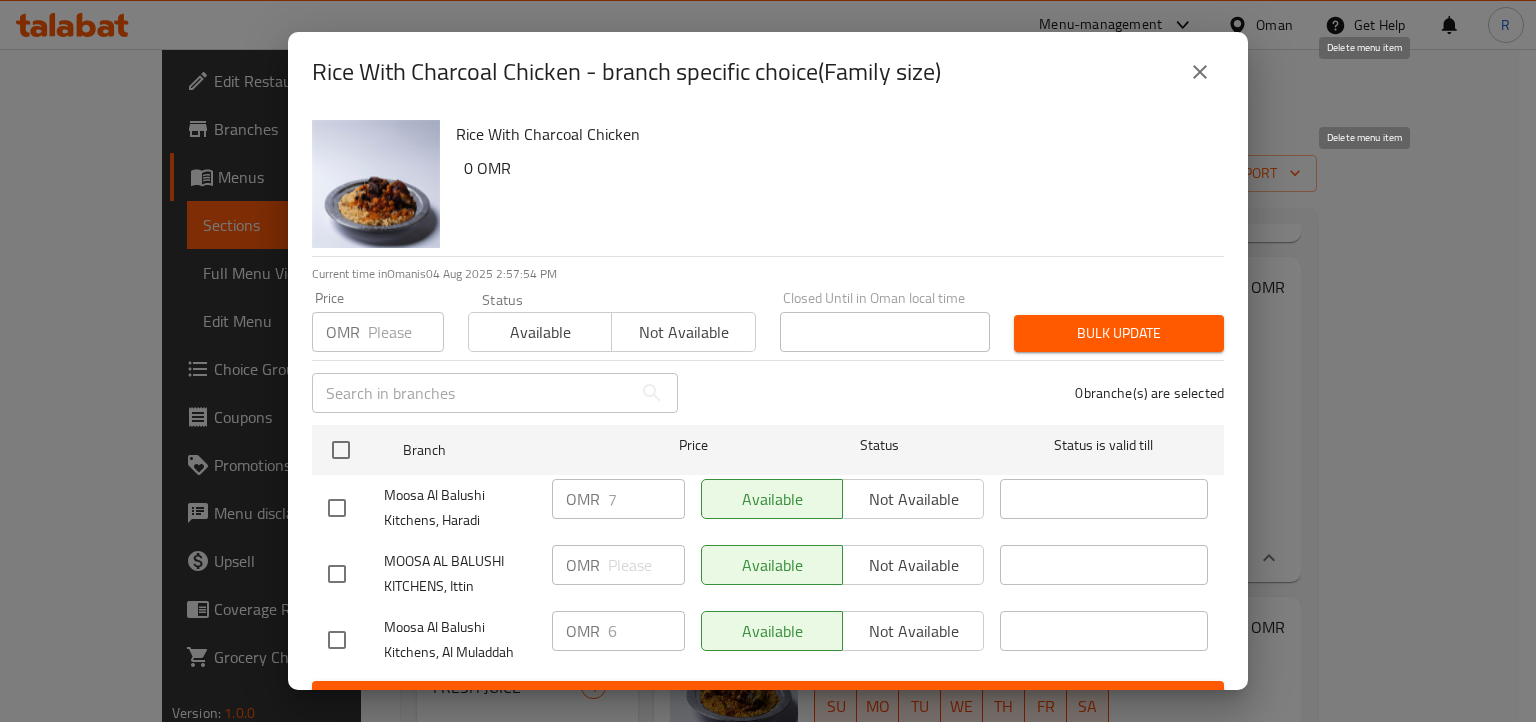 click at bounding box center [337, 640] 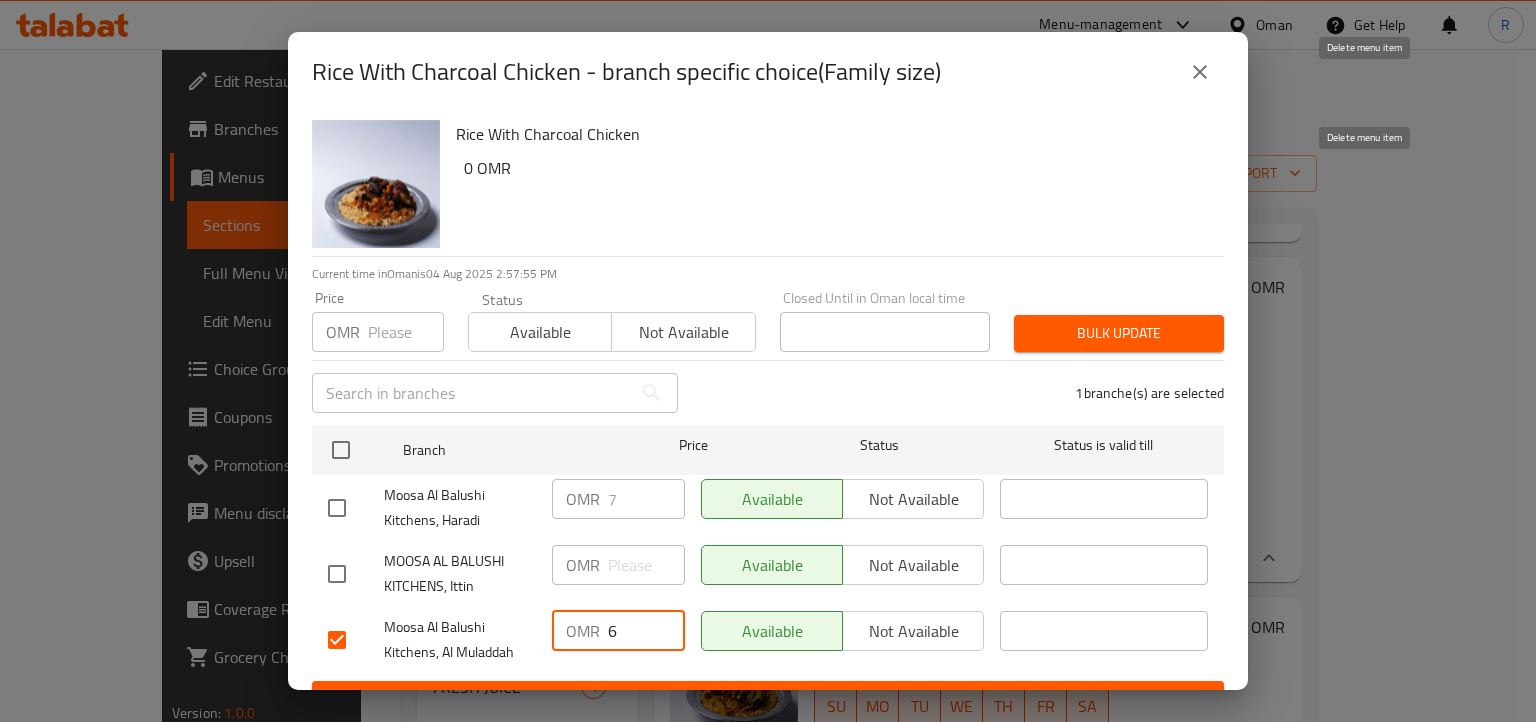 drag, startPoint x: 624, startPoint y: 636, endPoint x: 606, endPoint y: 633, distance: 18.248287 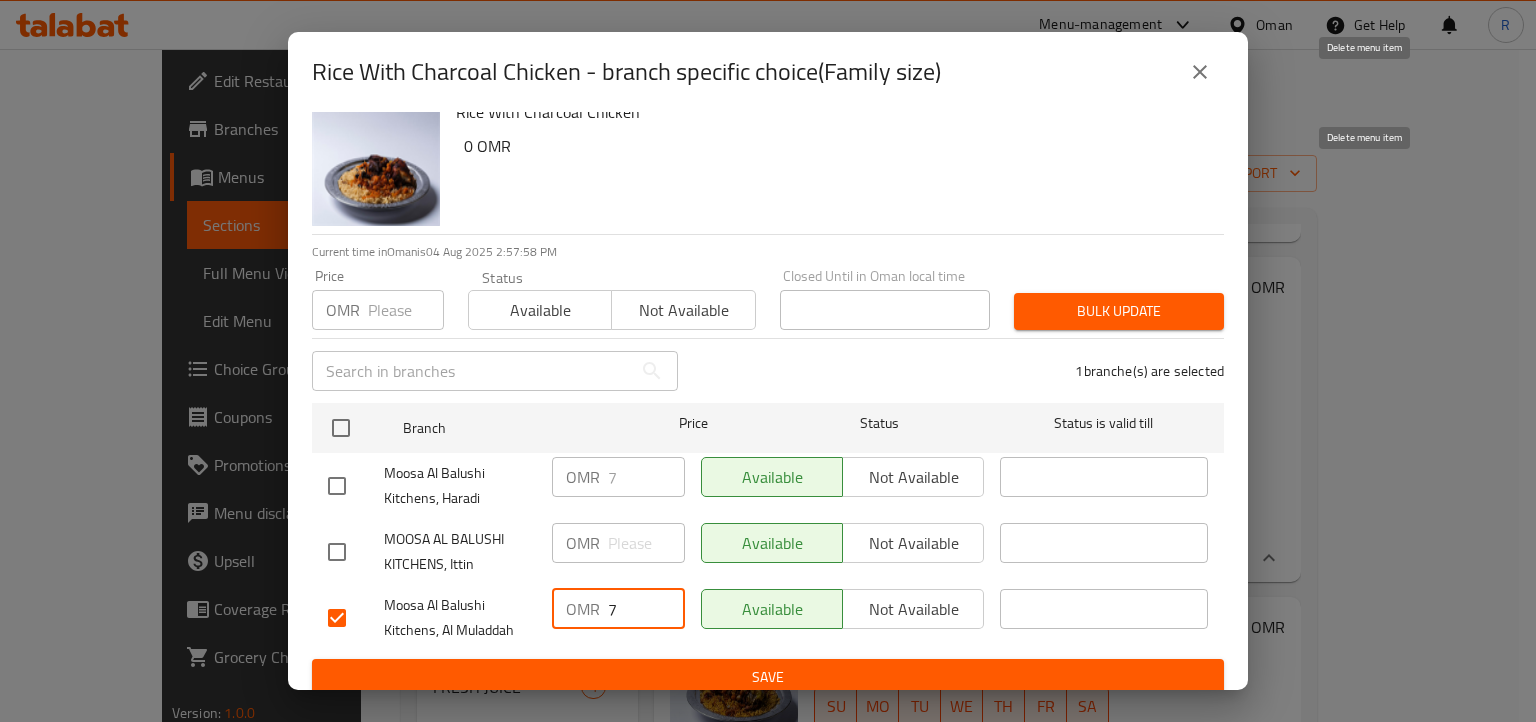 scroll, scrollTop: 36, scrollLeft: 0, axis: vertical 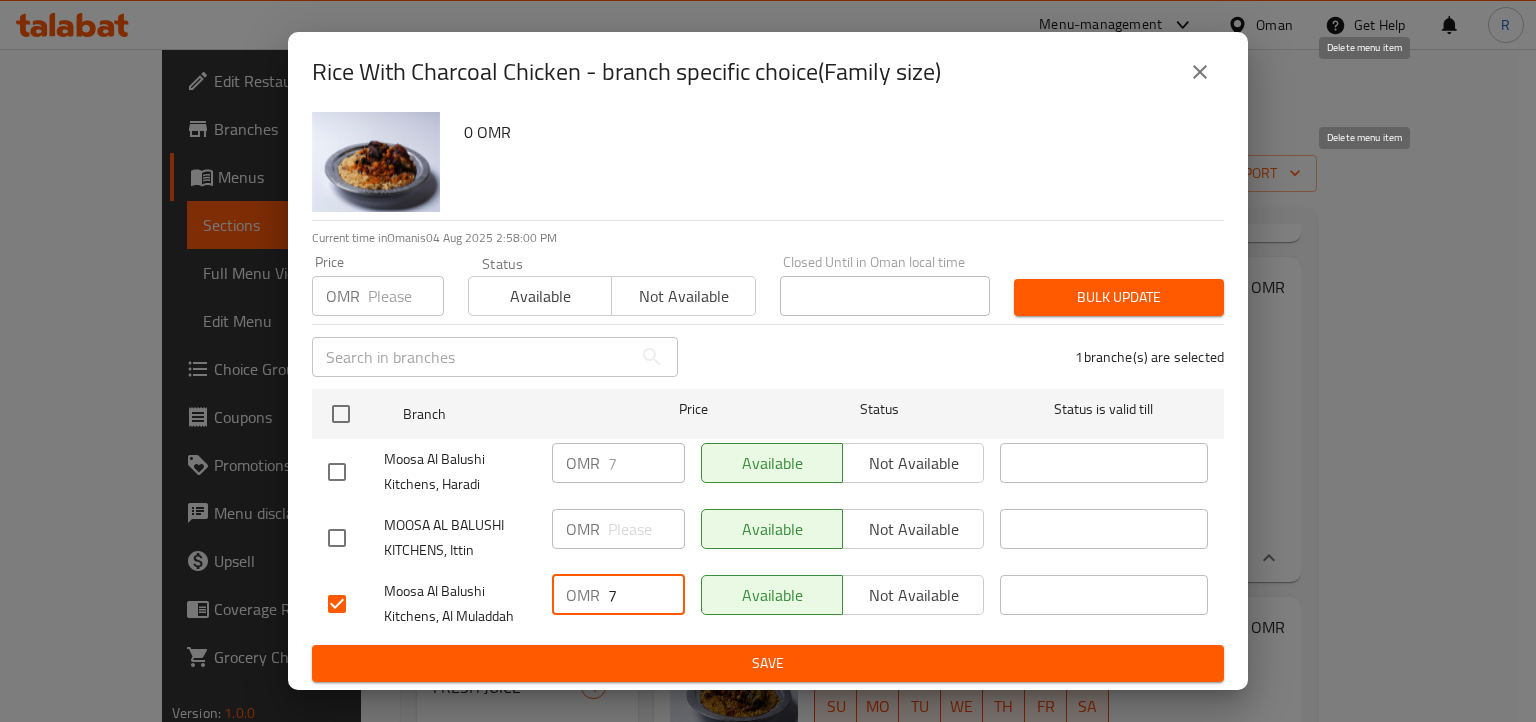 type on "7" 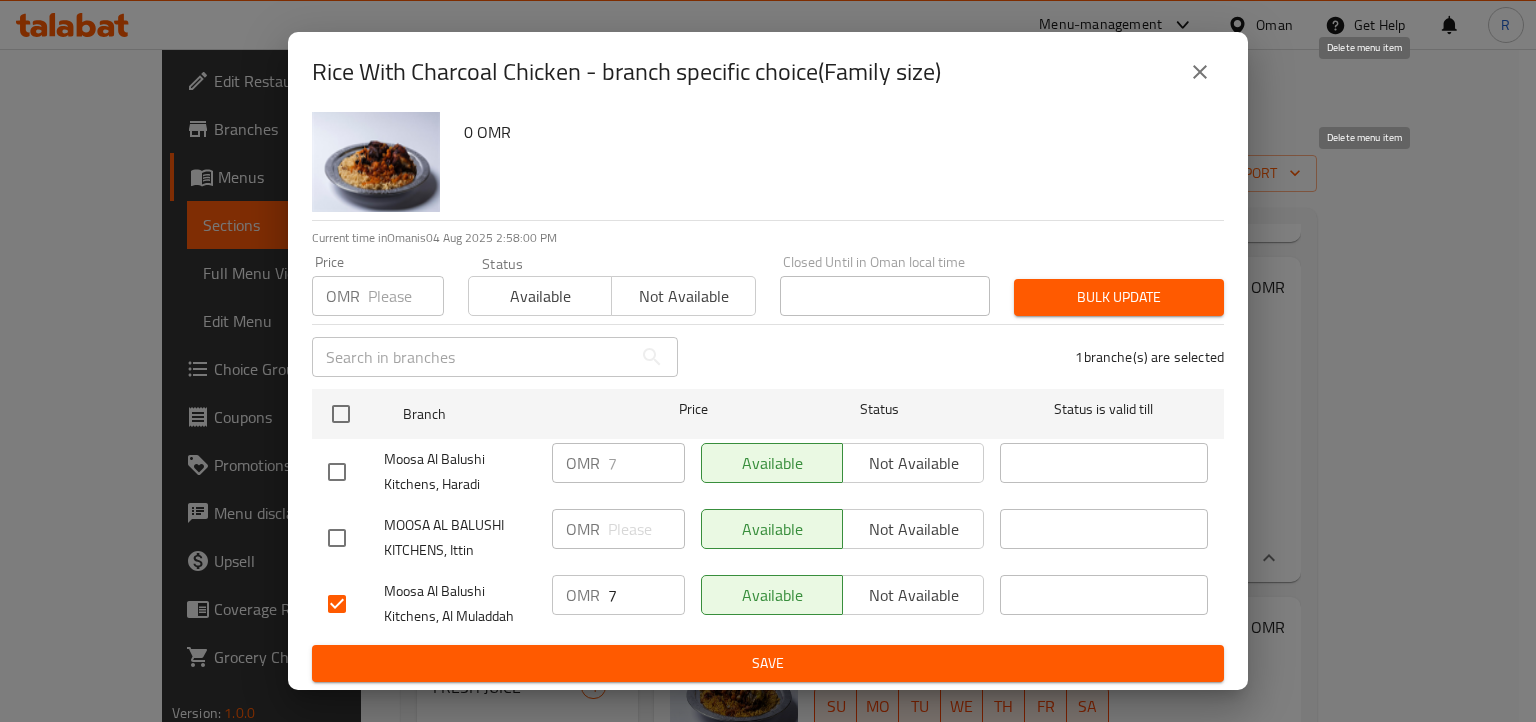 click on "OMR 7 ​" at bounding box center [618, 604] 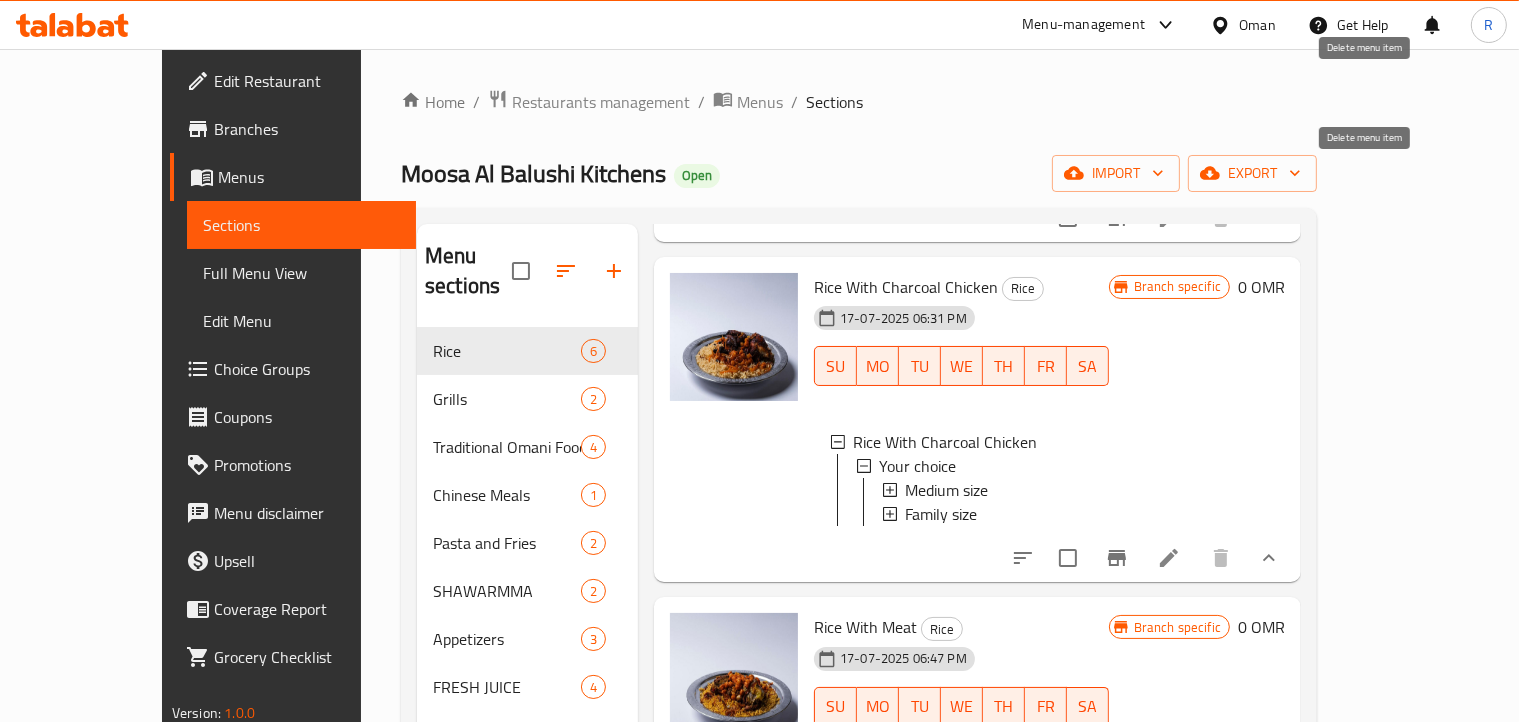 click on "Family size" at bounding box center (999, 514) 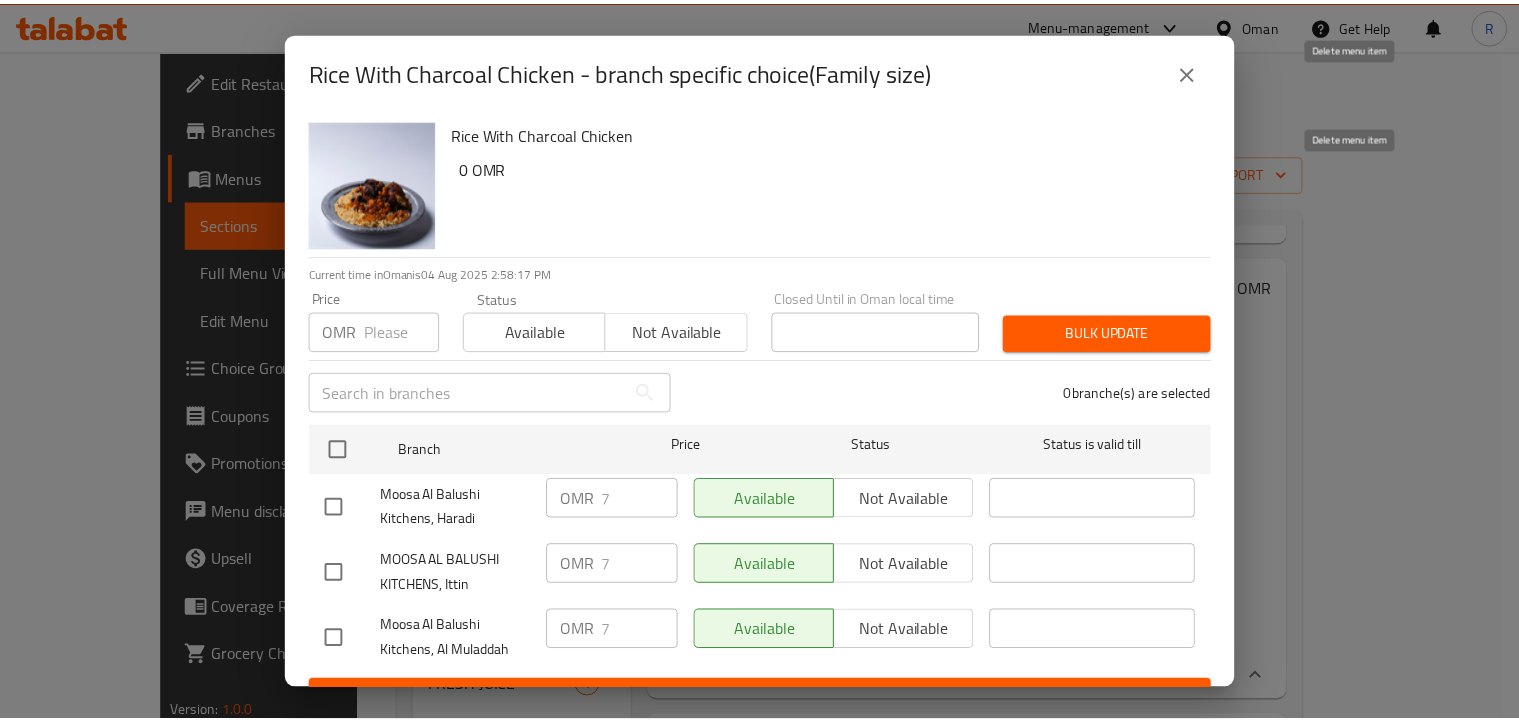 scroll, scrollTop: 36, scrollLeft: 0, axis: vertical 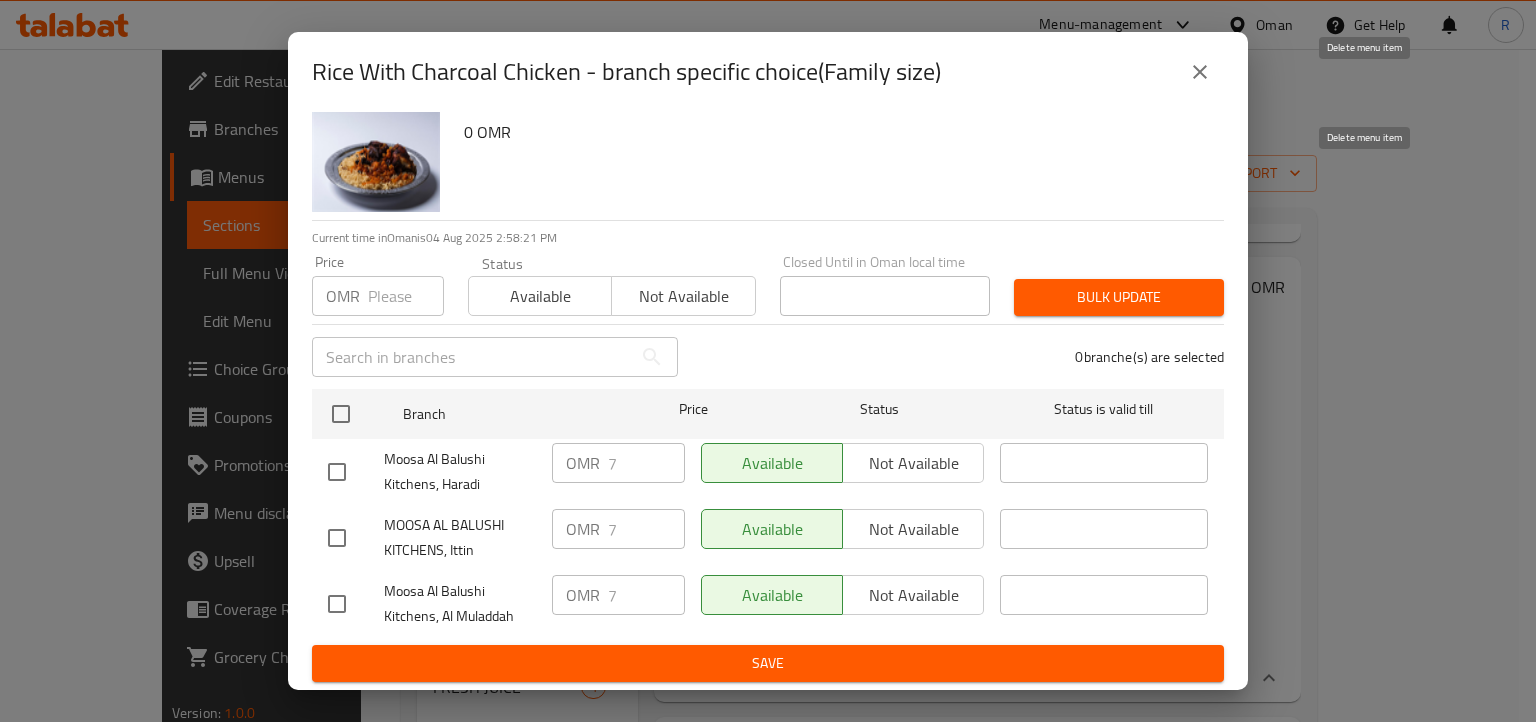 click 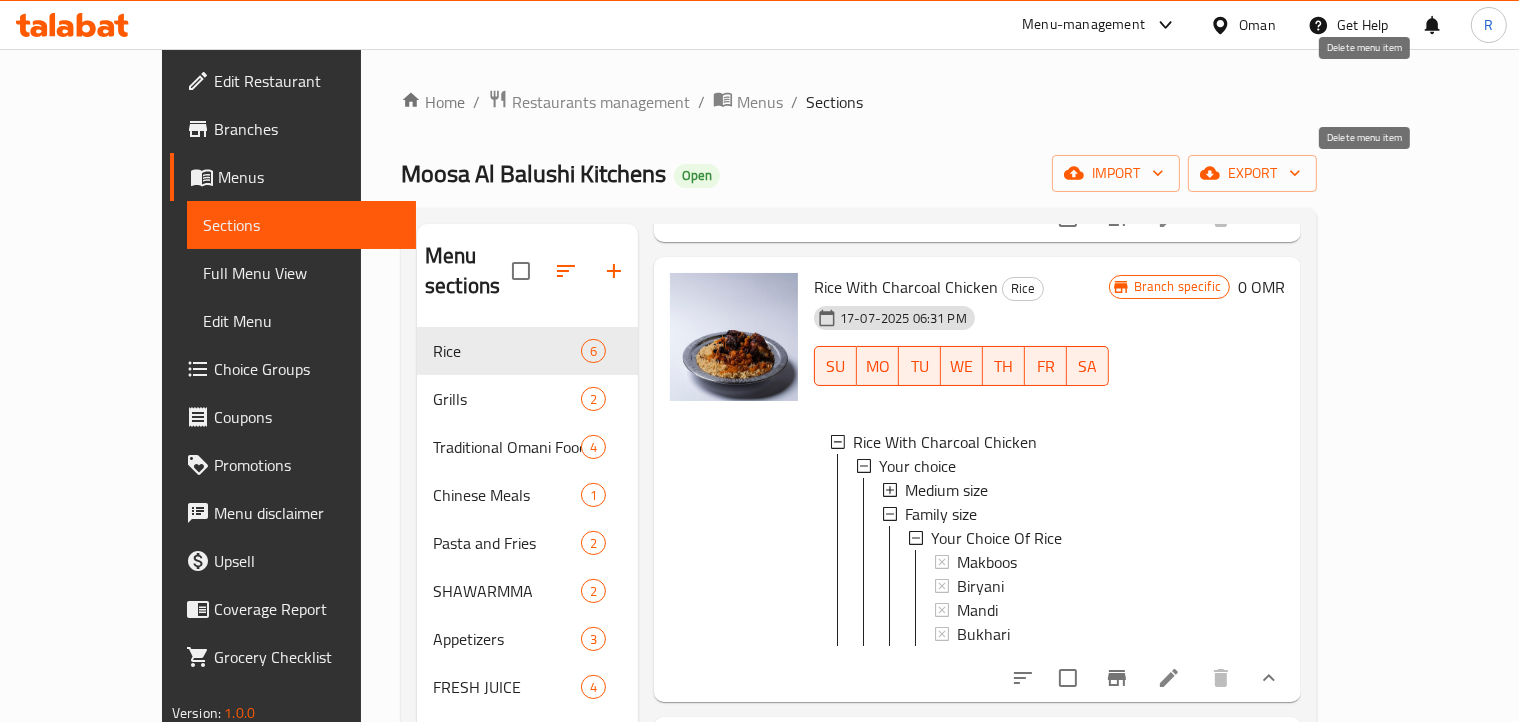 scroll, scrollTop: 2, scrollLeft: 0, axis: vertical 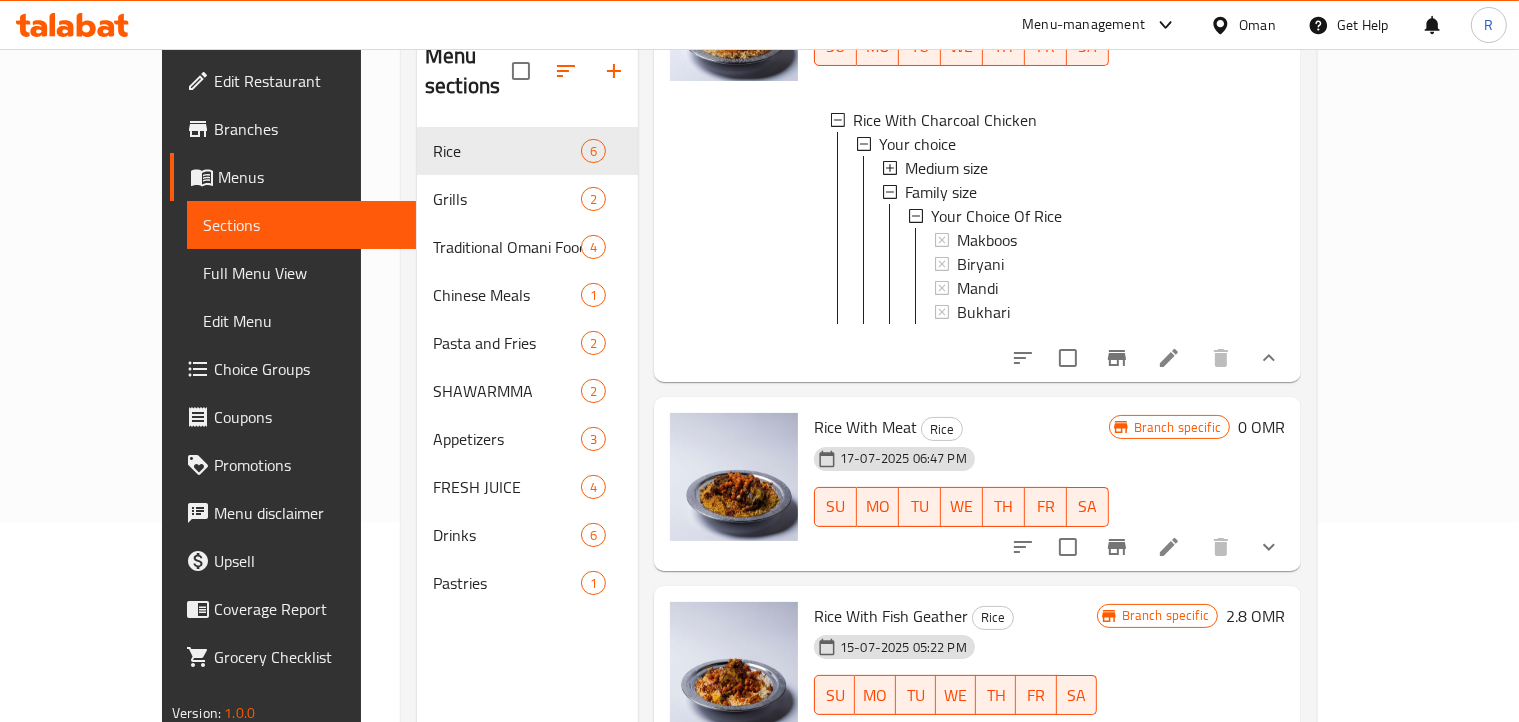 click on "Rice With Meat" at bounding box center [865, 427] 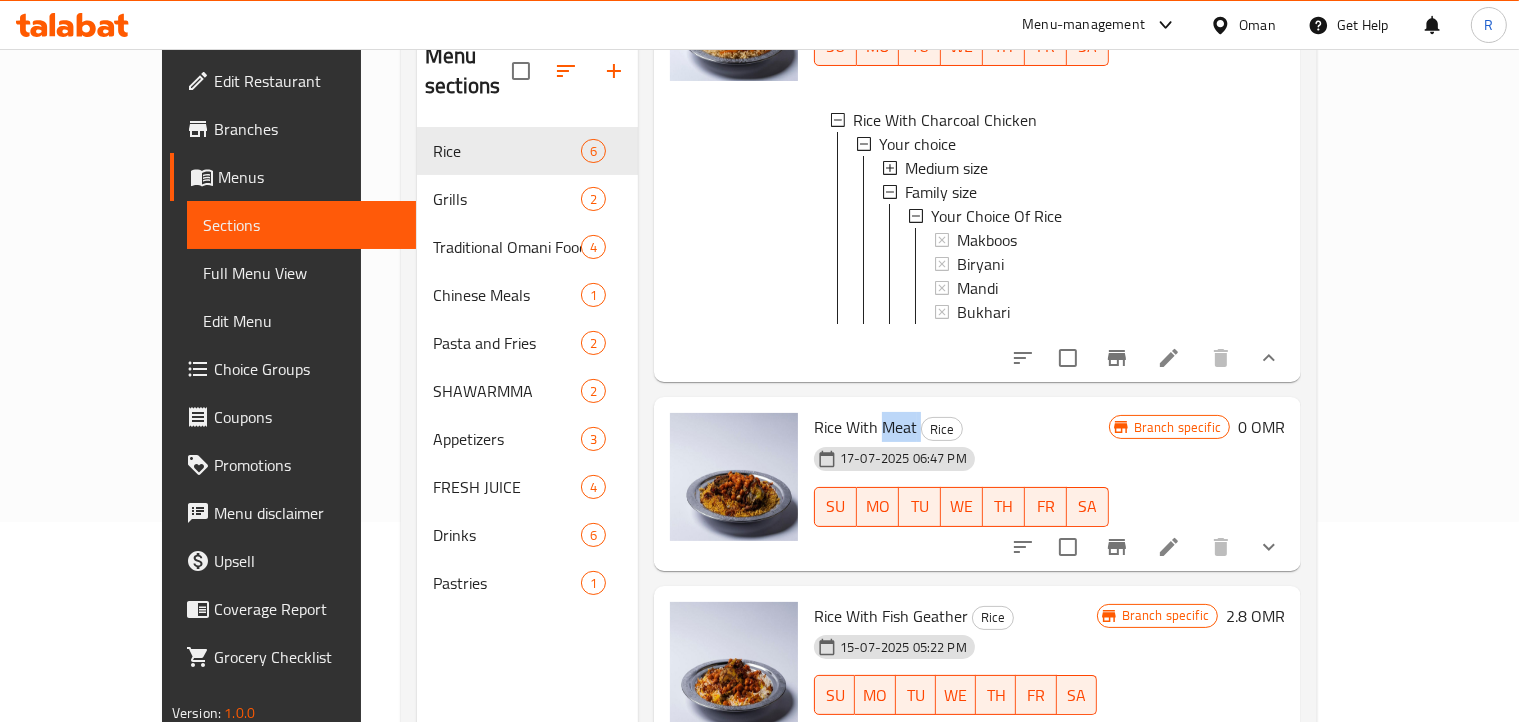 click on "Rice With Meat" at bounding box center (865, 427) 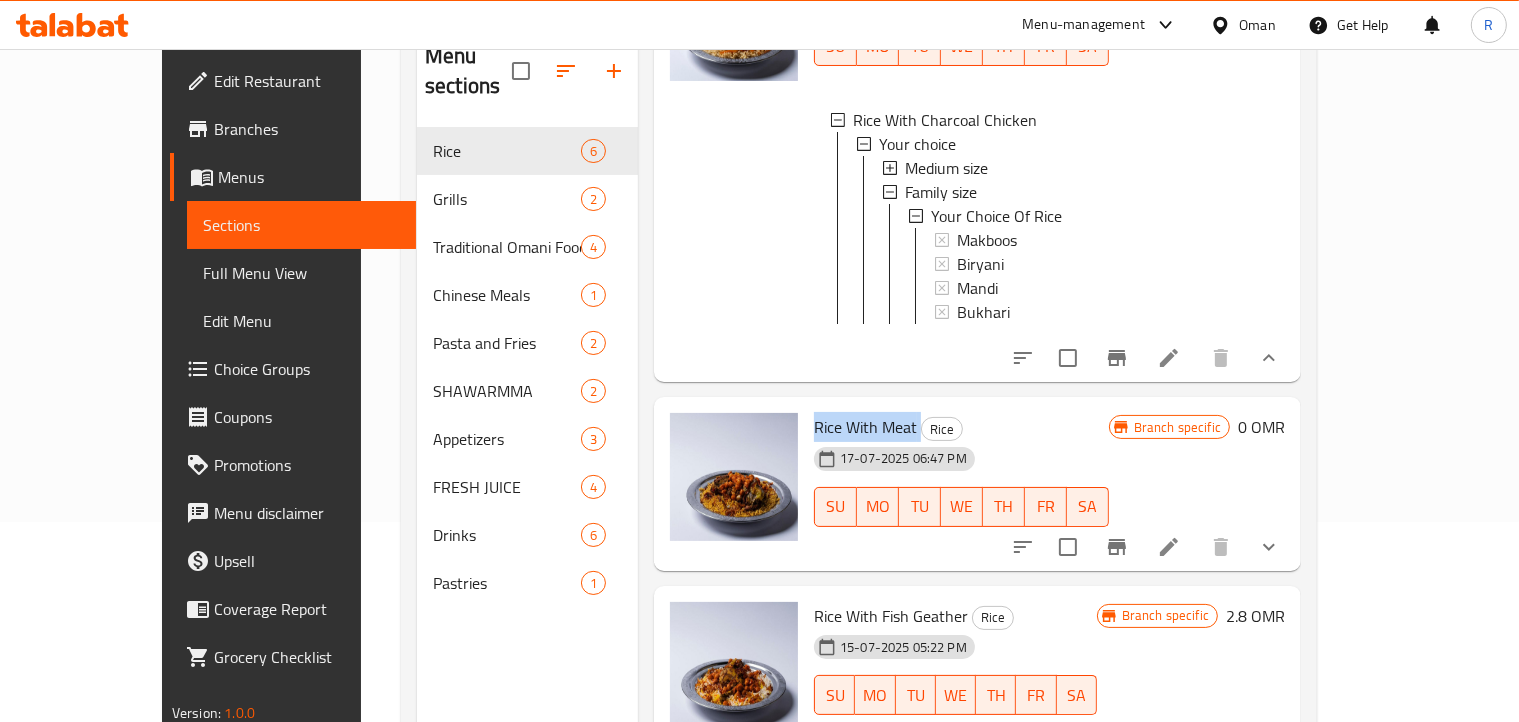 click on "Rice With Meat" at bounding box center [865, 427] 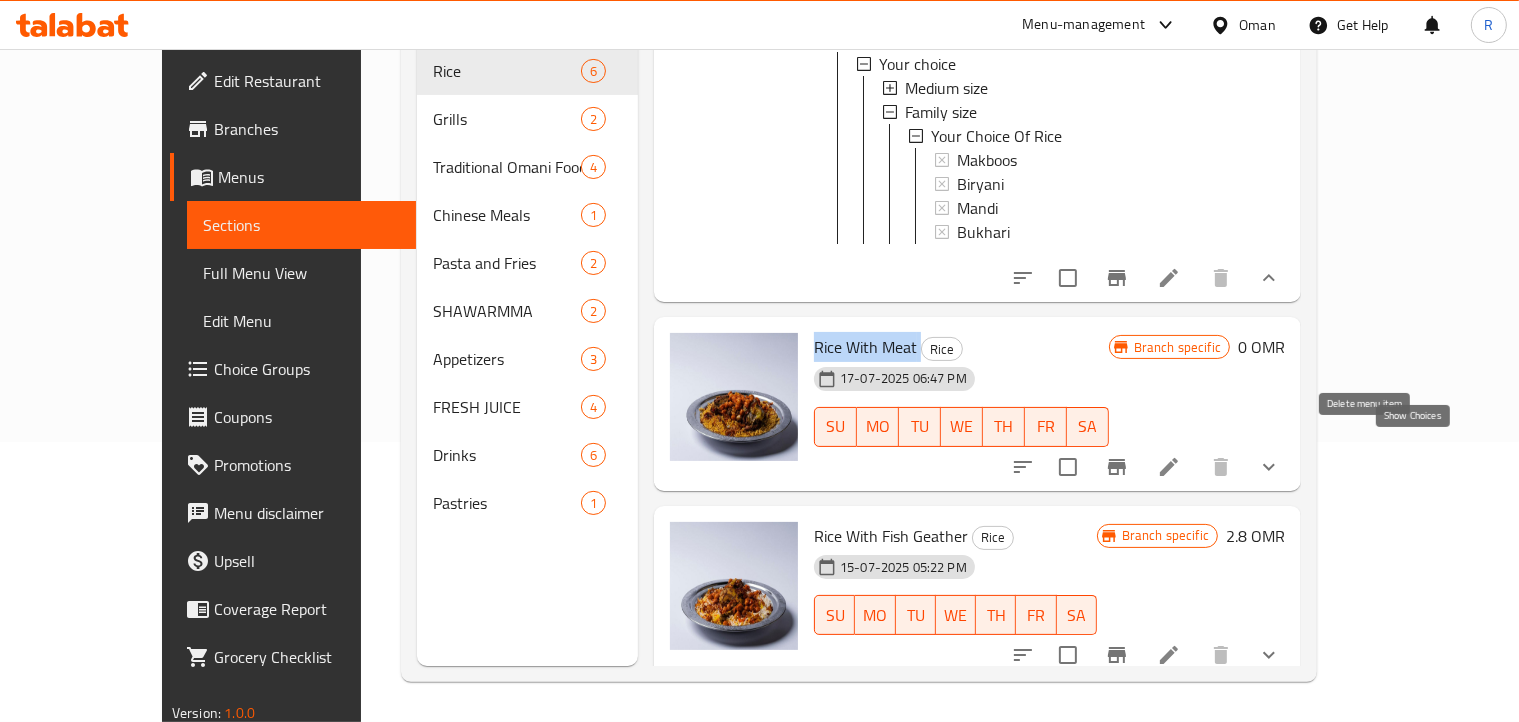 click 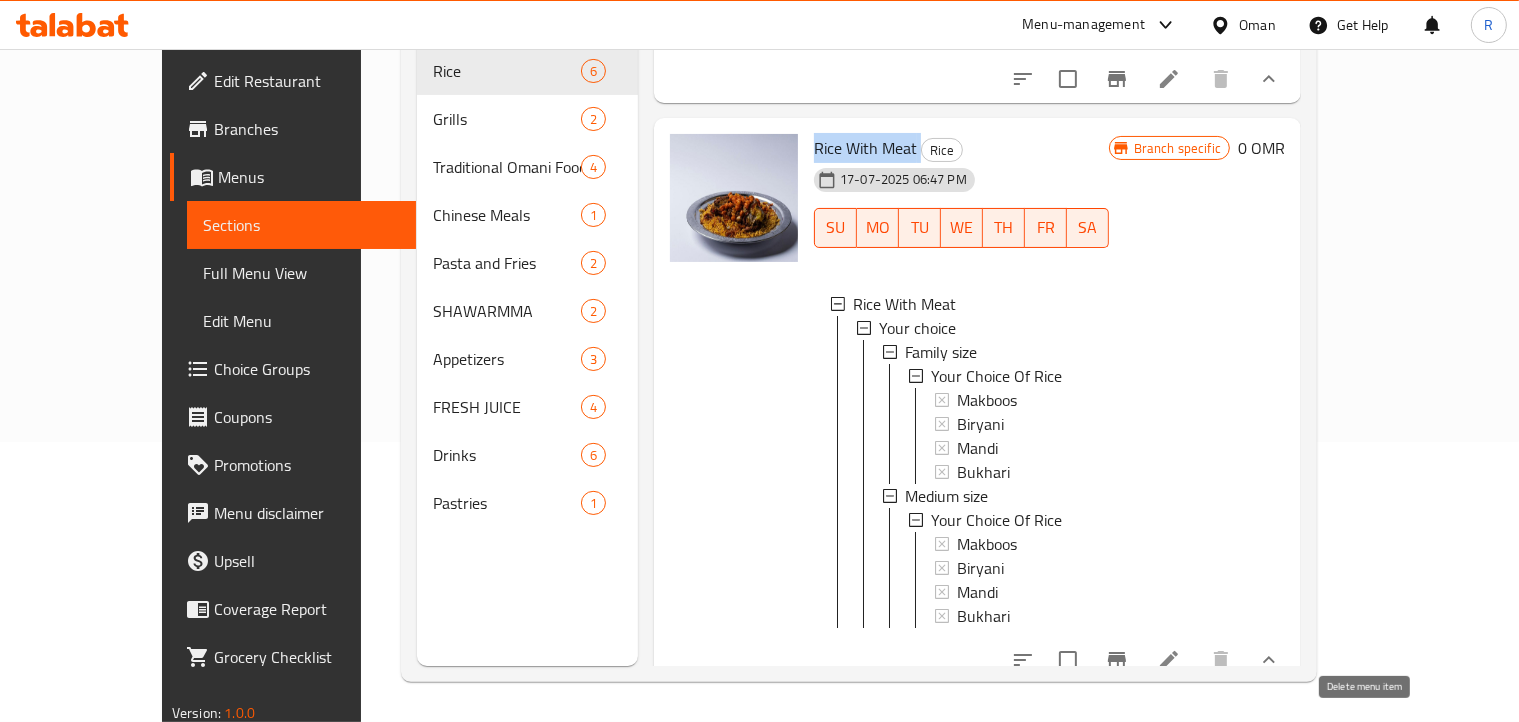 scroll, scrollTop: 978, scrollLeft: 0, axis: vertical 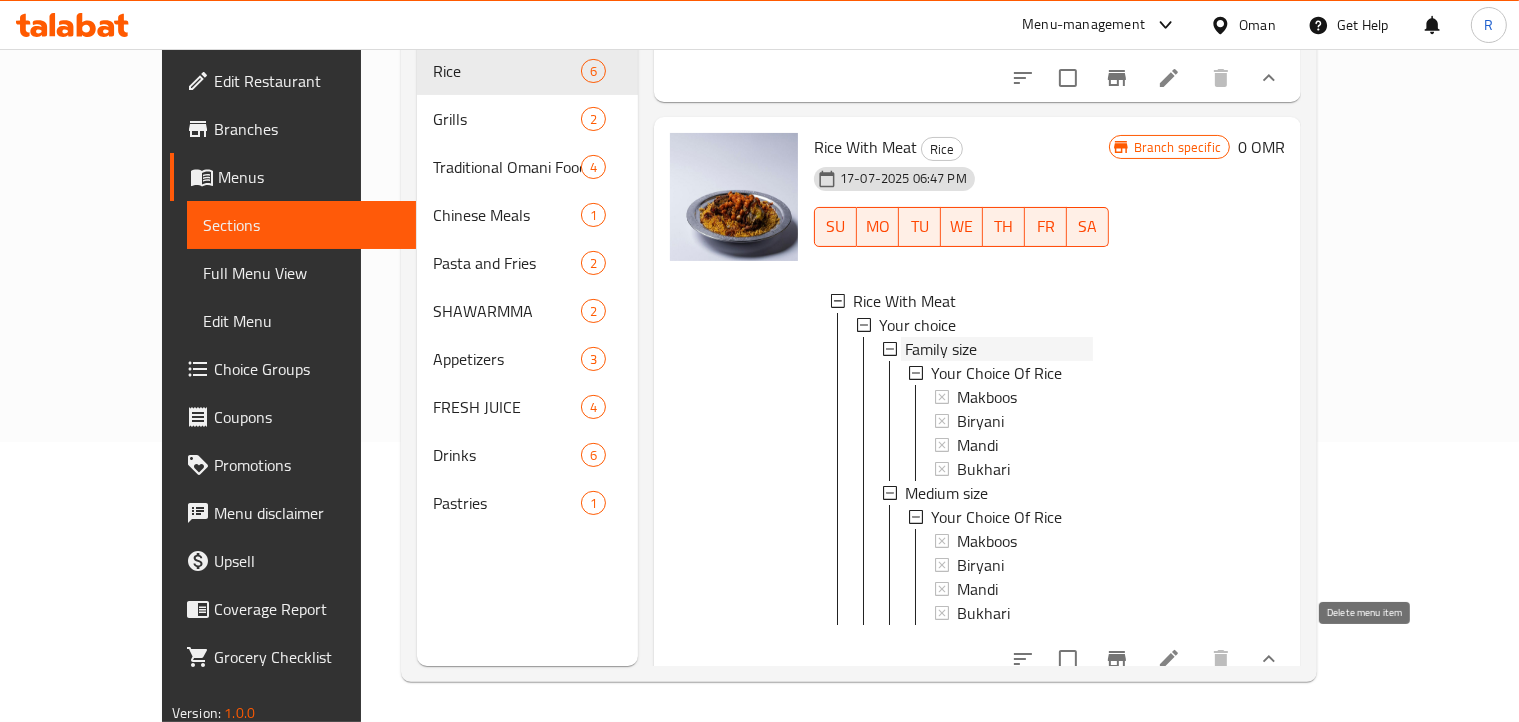 click on "Family size" at bounding box center (941, 349) 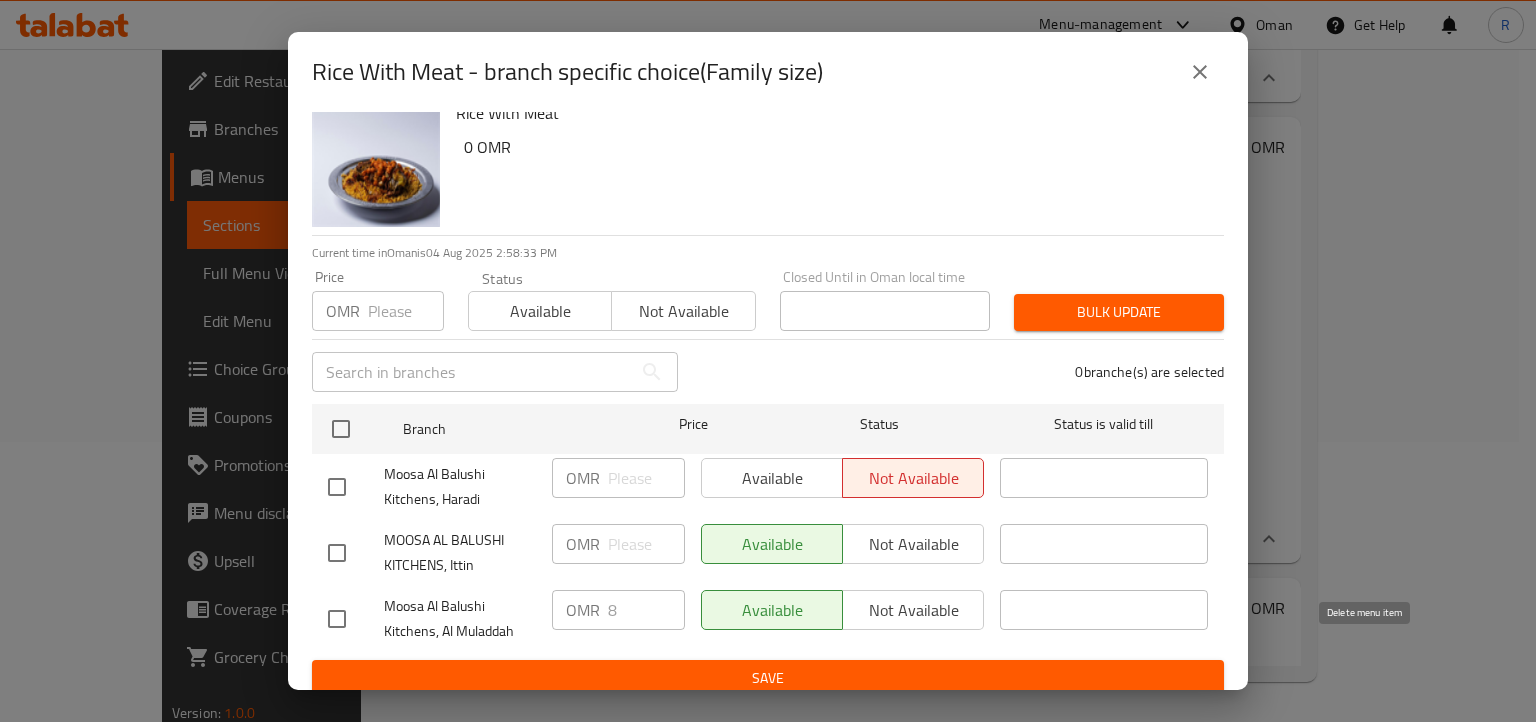 scroll, scrollTop: 36, scrollLeft: 0, axis: vertical 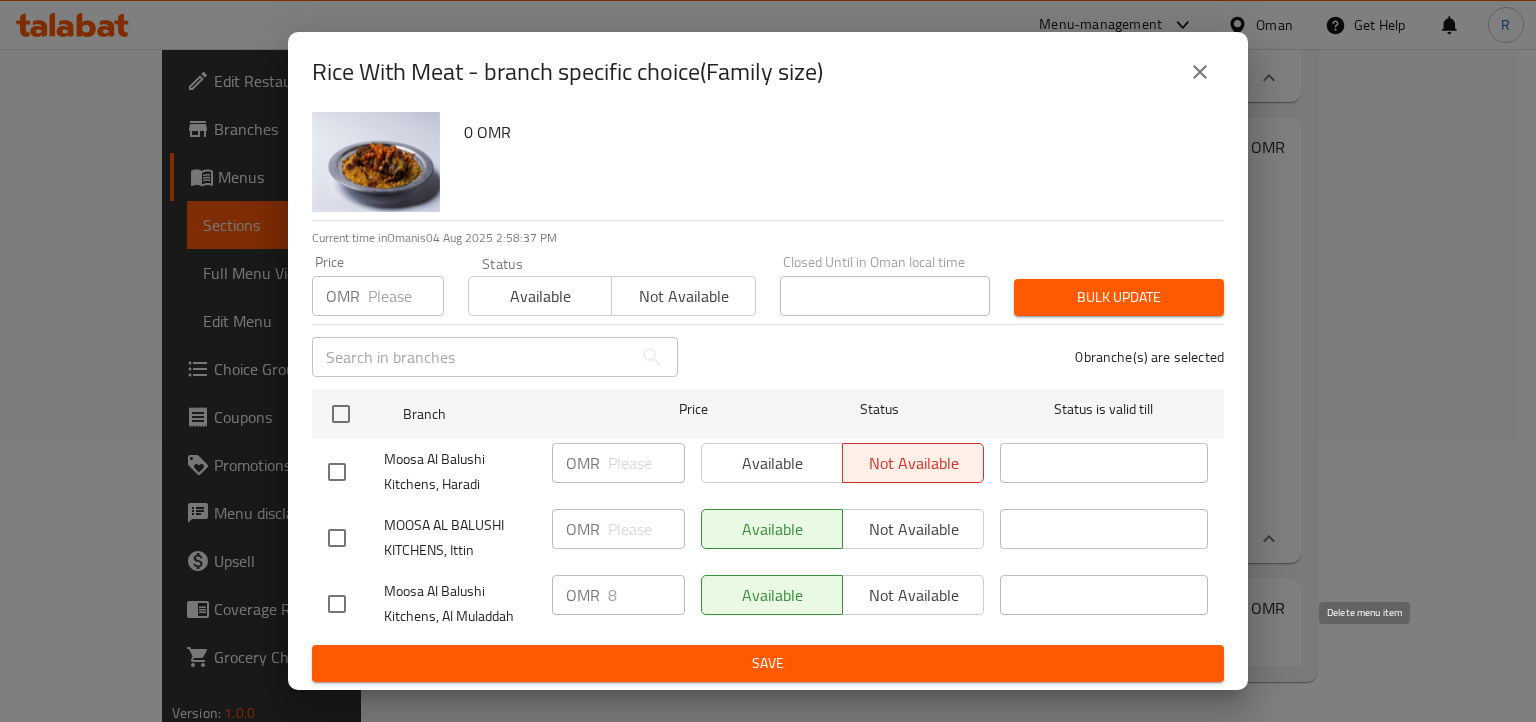 click on "Rice With Meat - branch specific choice(Family size)" at bounding box center (567, 72) 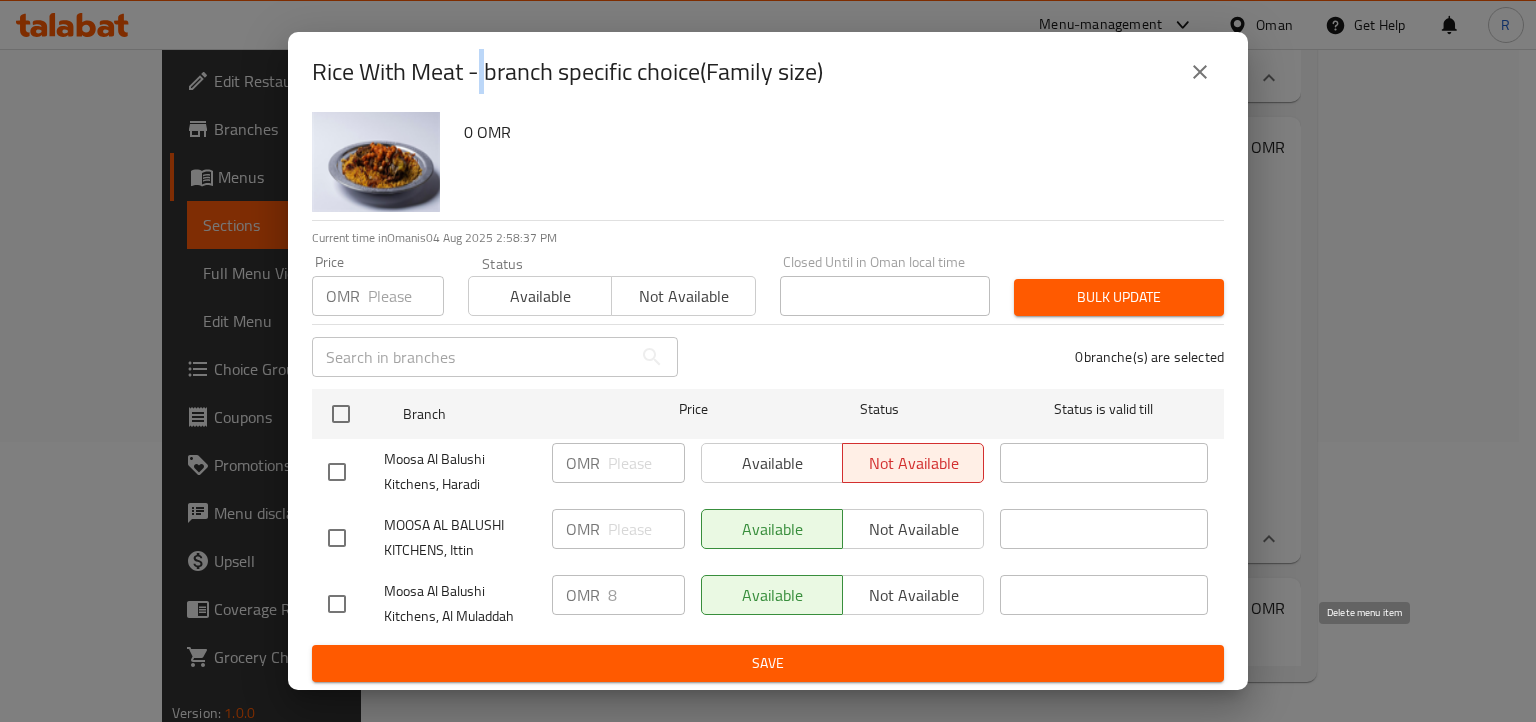 click on "Rice With Meat - branch specific choice(Family size)" at bounding box center [567, 72] 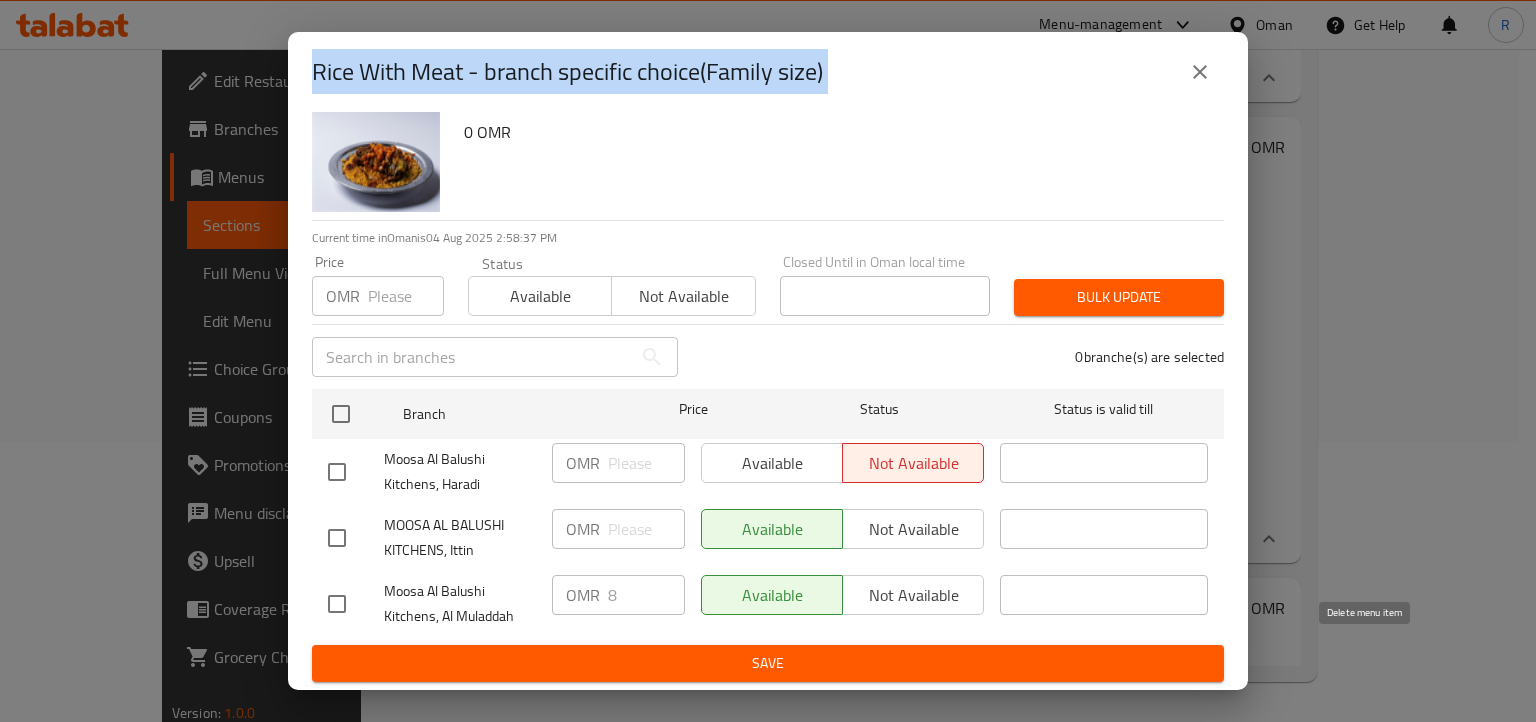 click on "Rice With Meat - branch specific choice(Family size)" at bounding box center (567, 72) 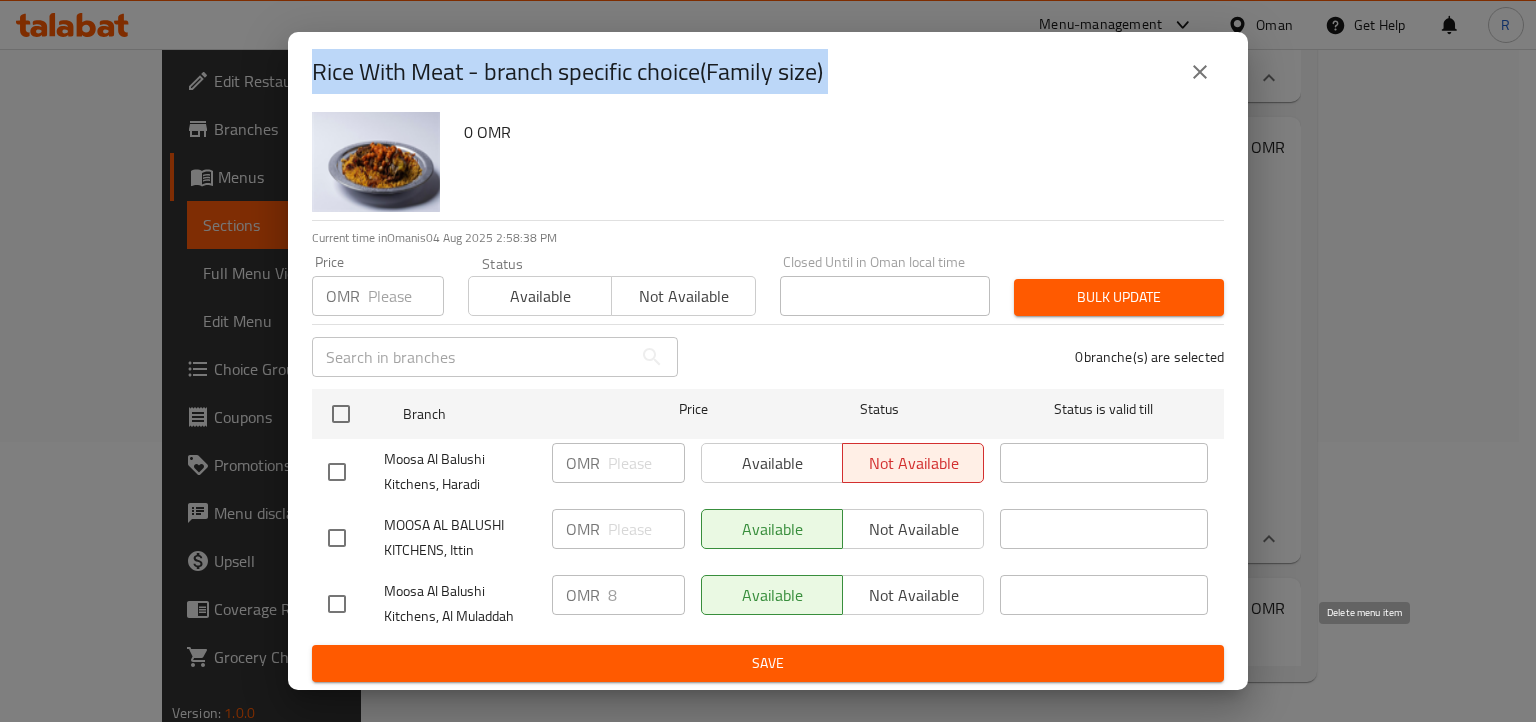 copy on "Rice With Meat - branch specific choice(Family size)" 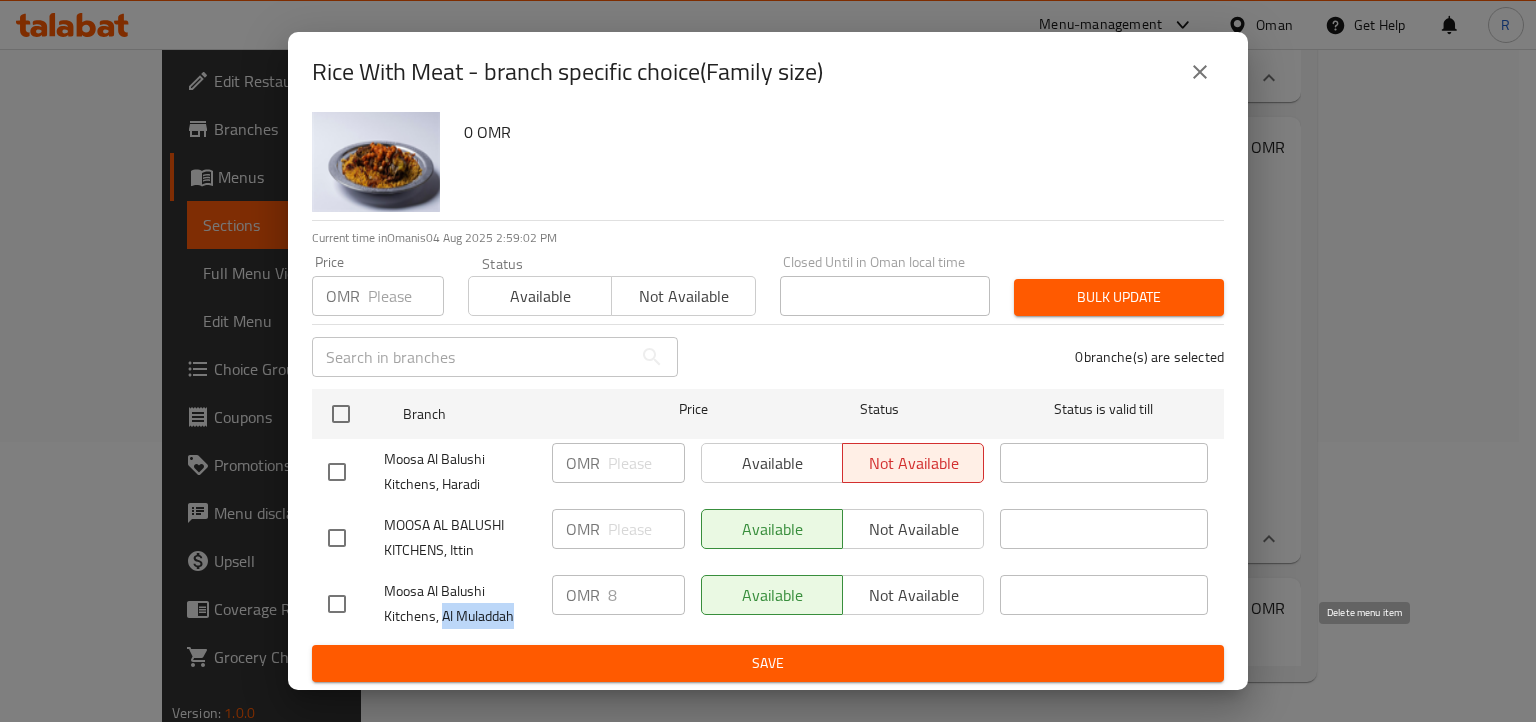 drag, startPoint x: 439, startPoint y: 617, endPoint x: 514, endPoint y: 617, distance: 75 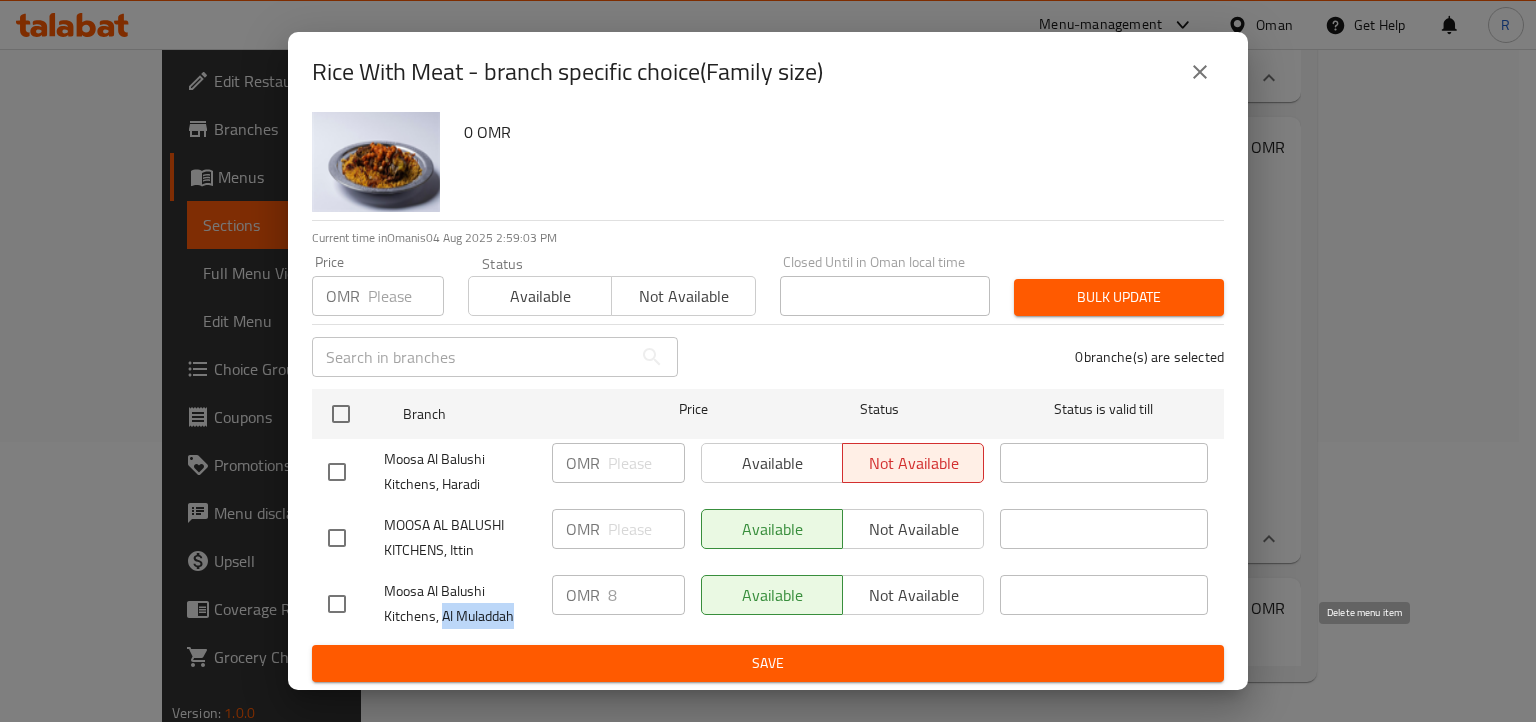 copy on "Al Muladdah" 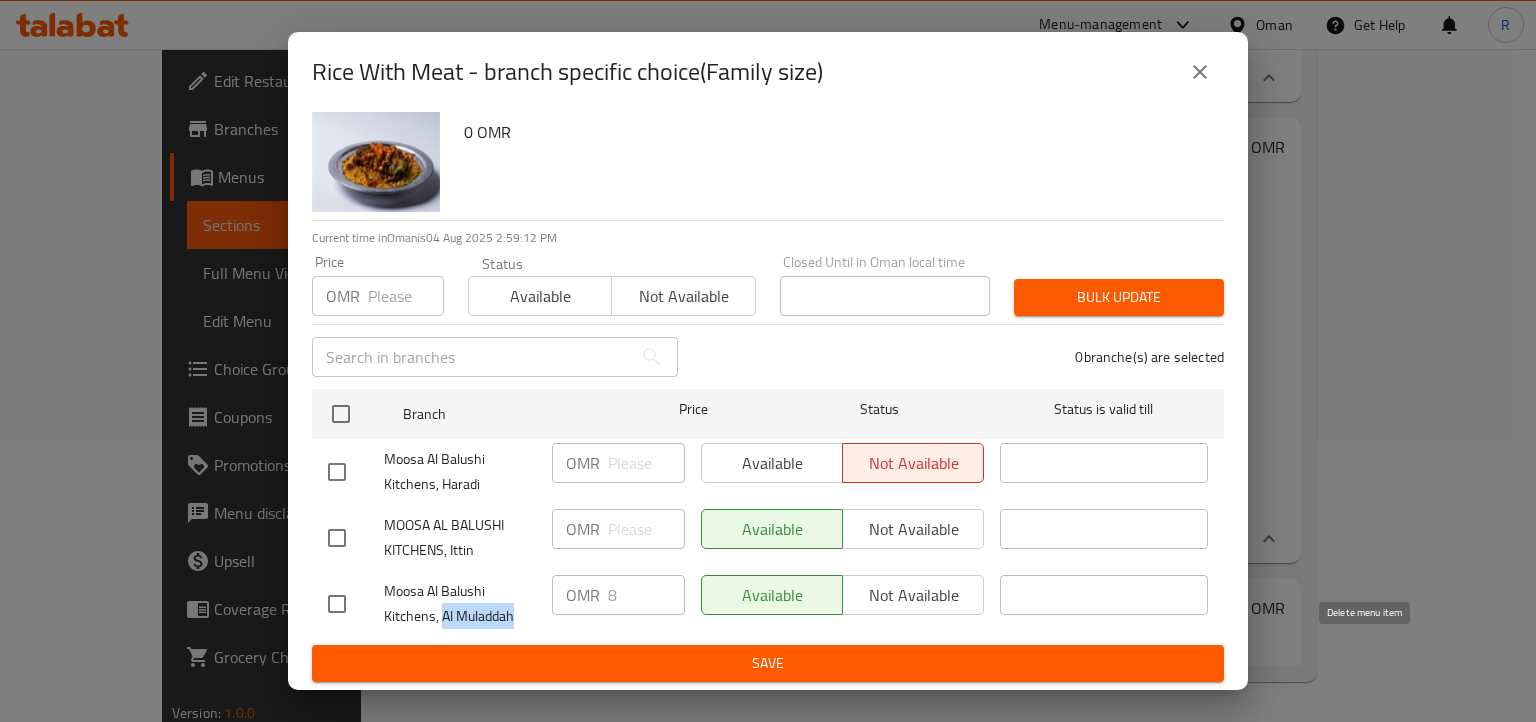 click on "Rice With Meat                                                                0   OMR" at bounding box center [832, 148] 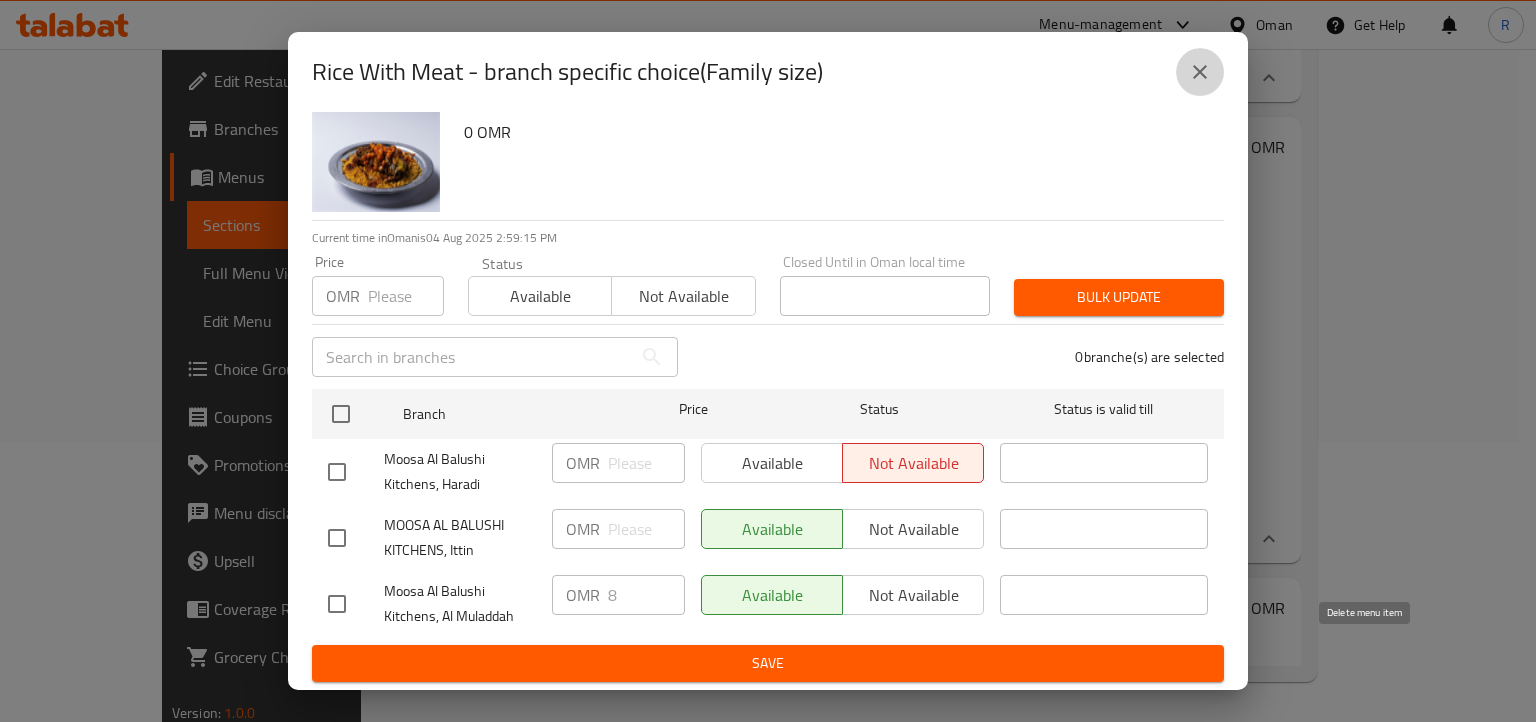 click 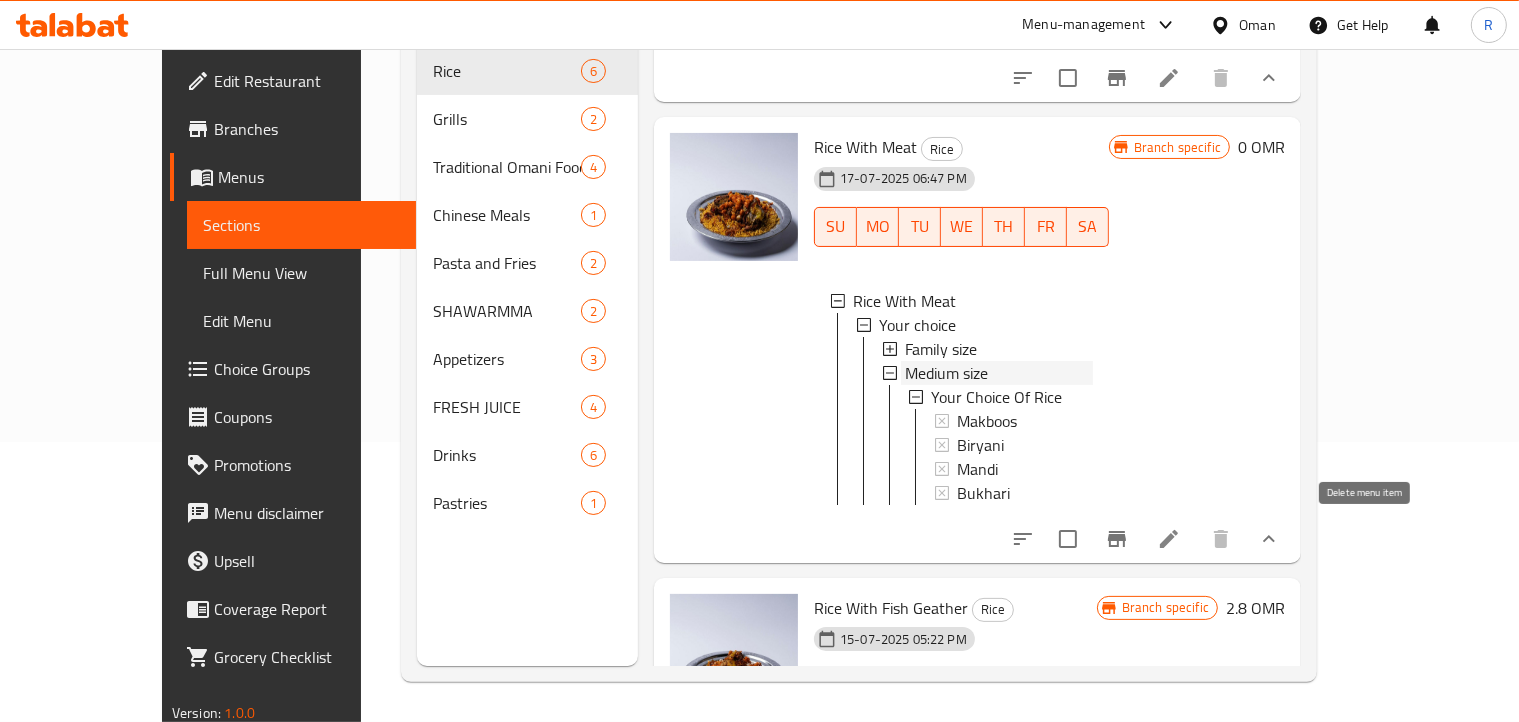 click on "Medium size" at bounding box center [946, 373] 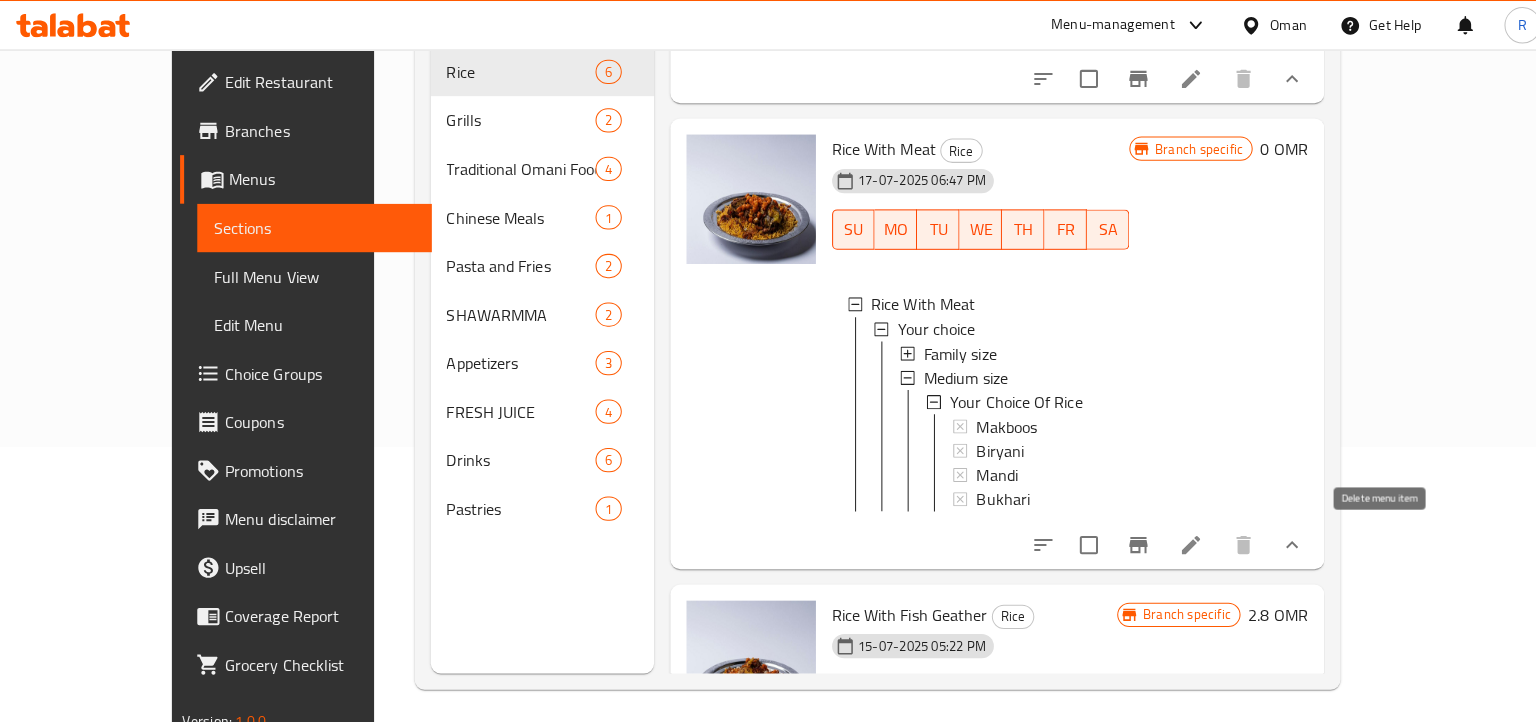 scroll, scrollTop: 0, scrollLeft: 0, axis: both 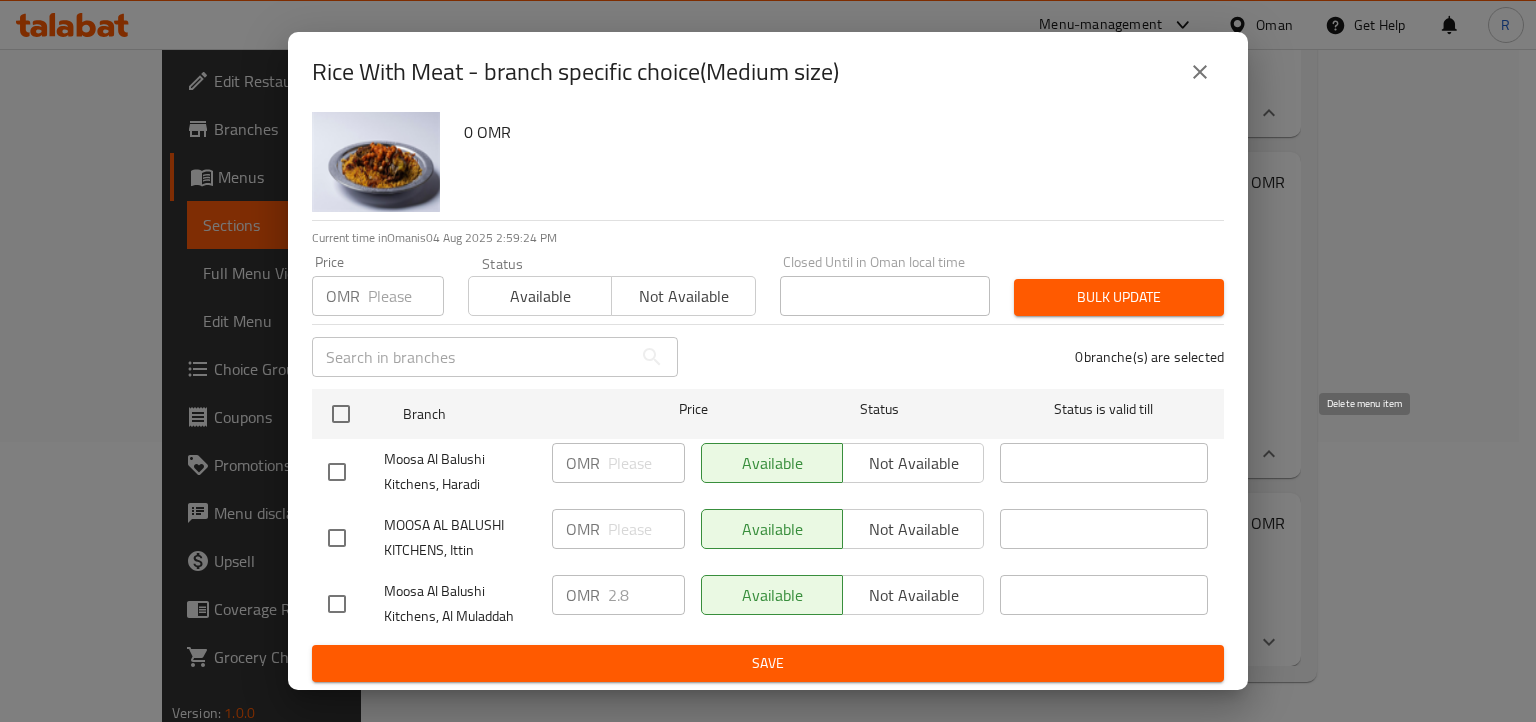 click 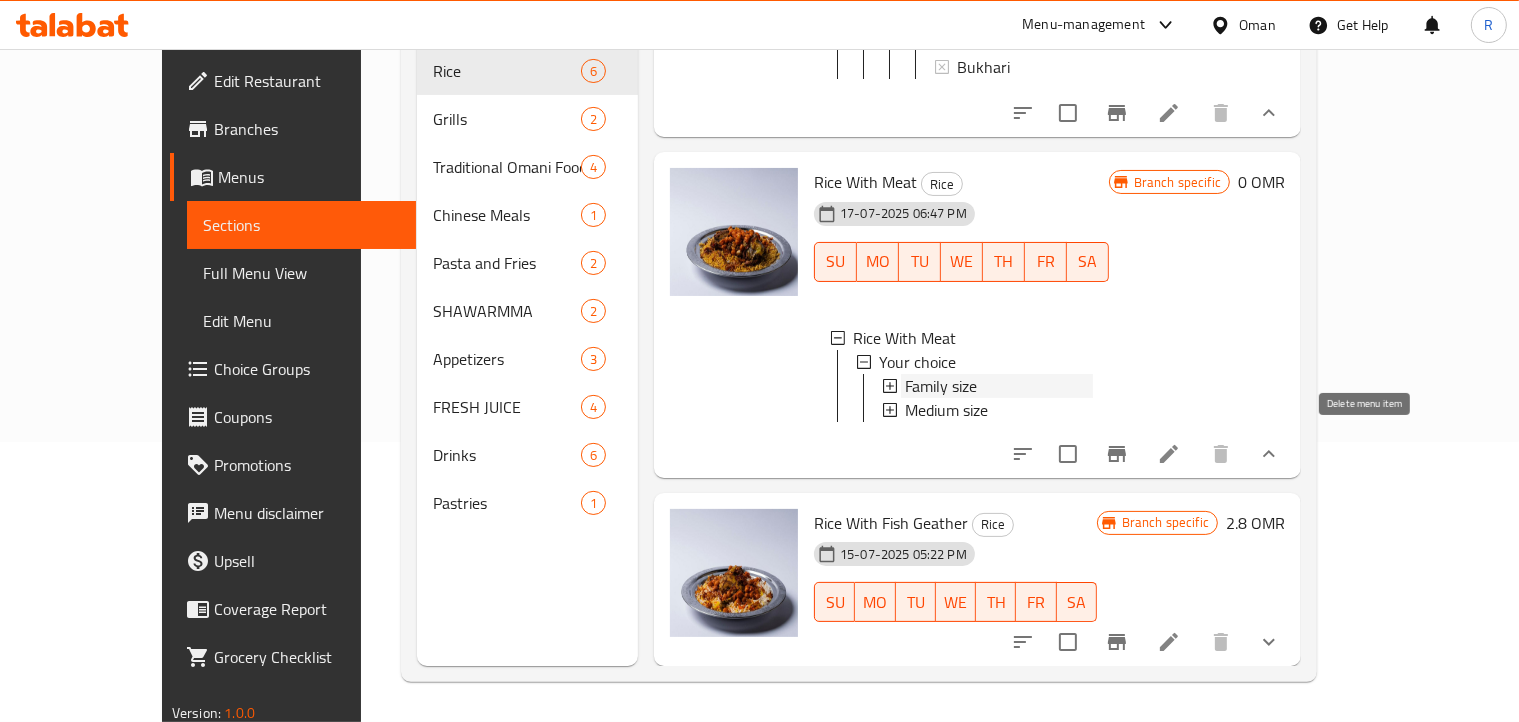 click on "Family size" at bounding box center (999, 386) 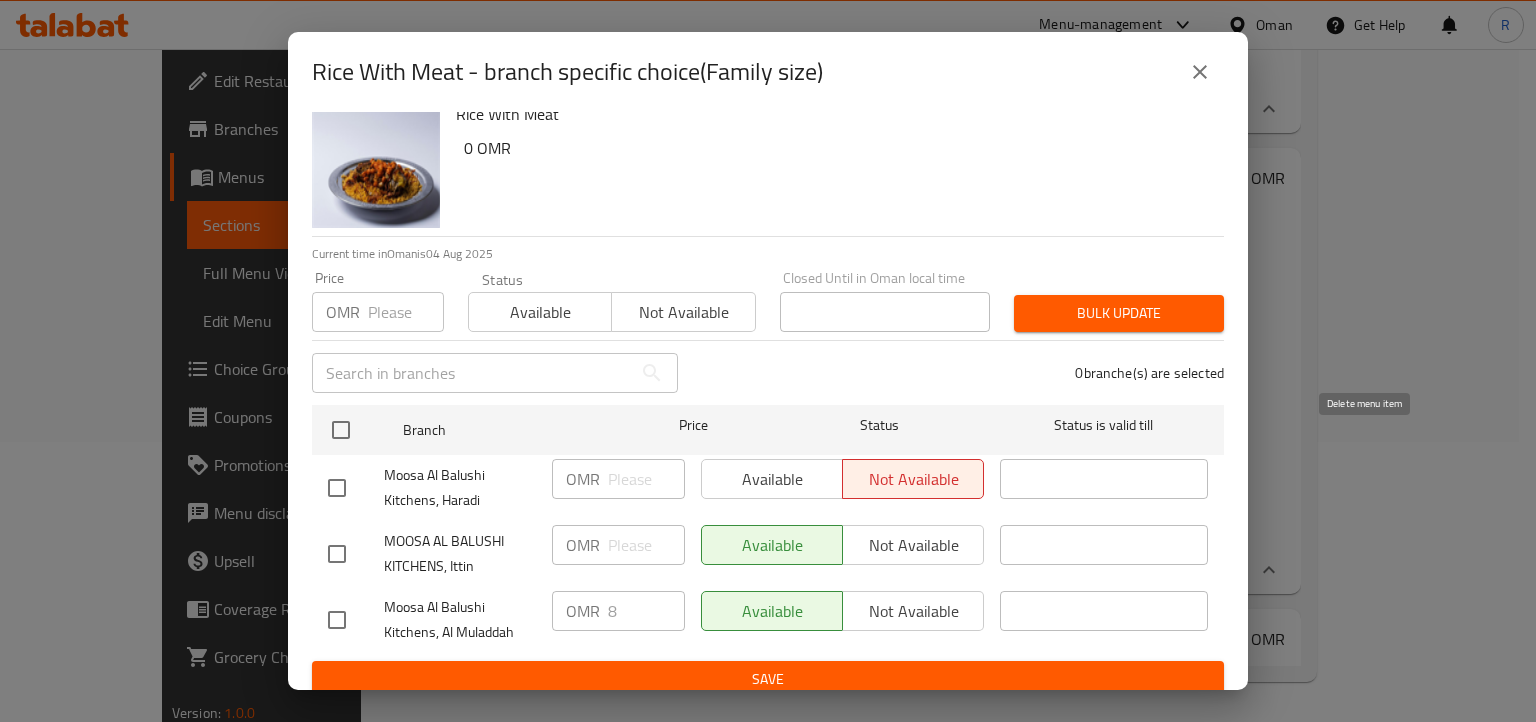 scroll, scrollTop: 36, scrollLeft: 0, axis: vertical 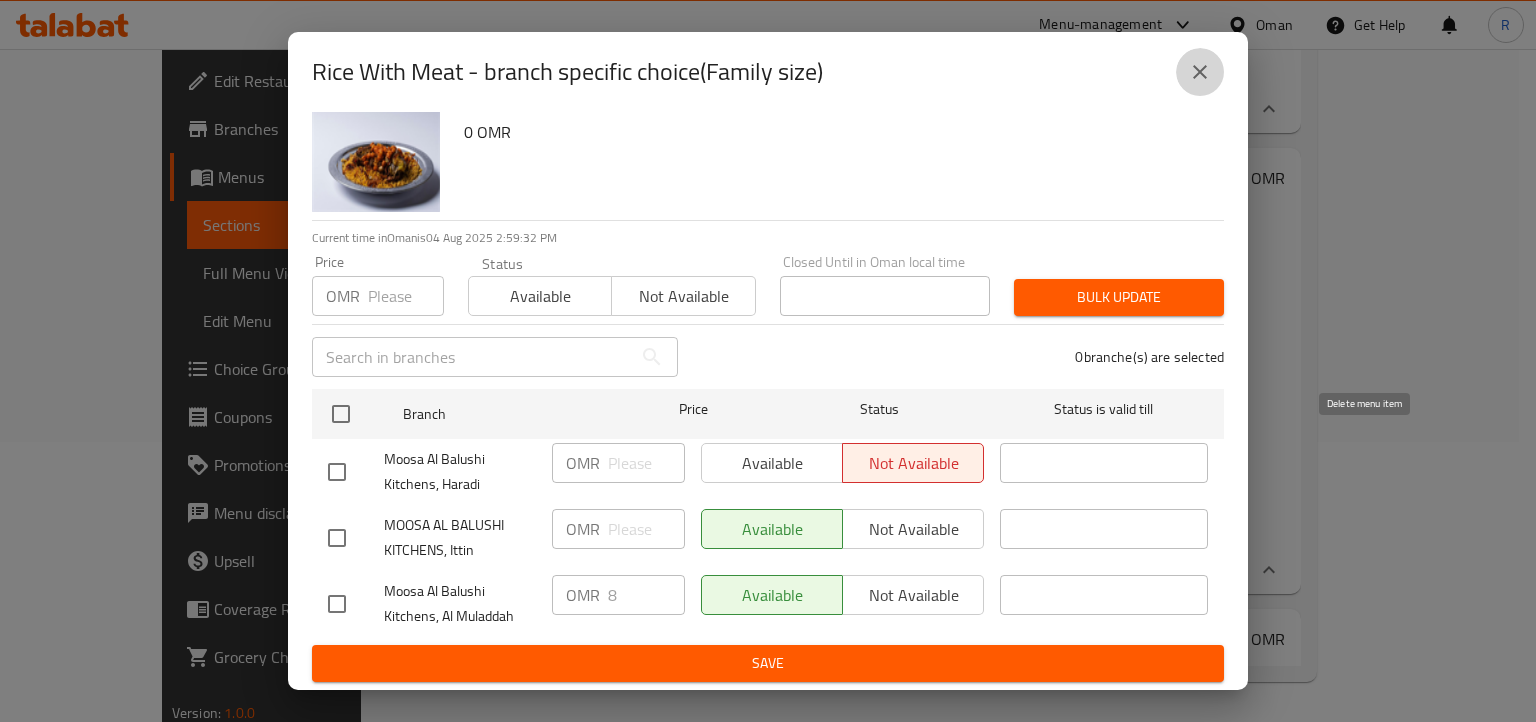 click 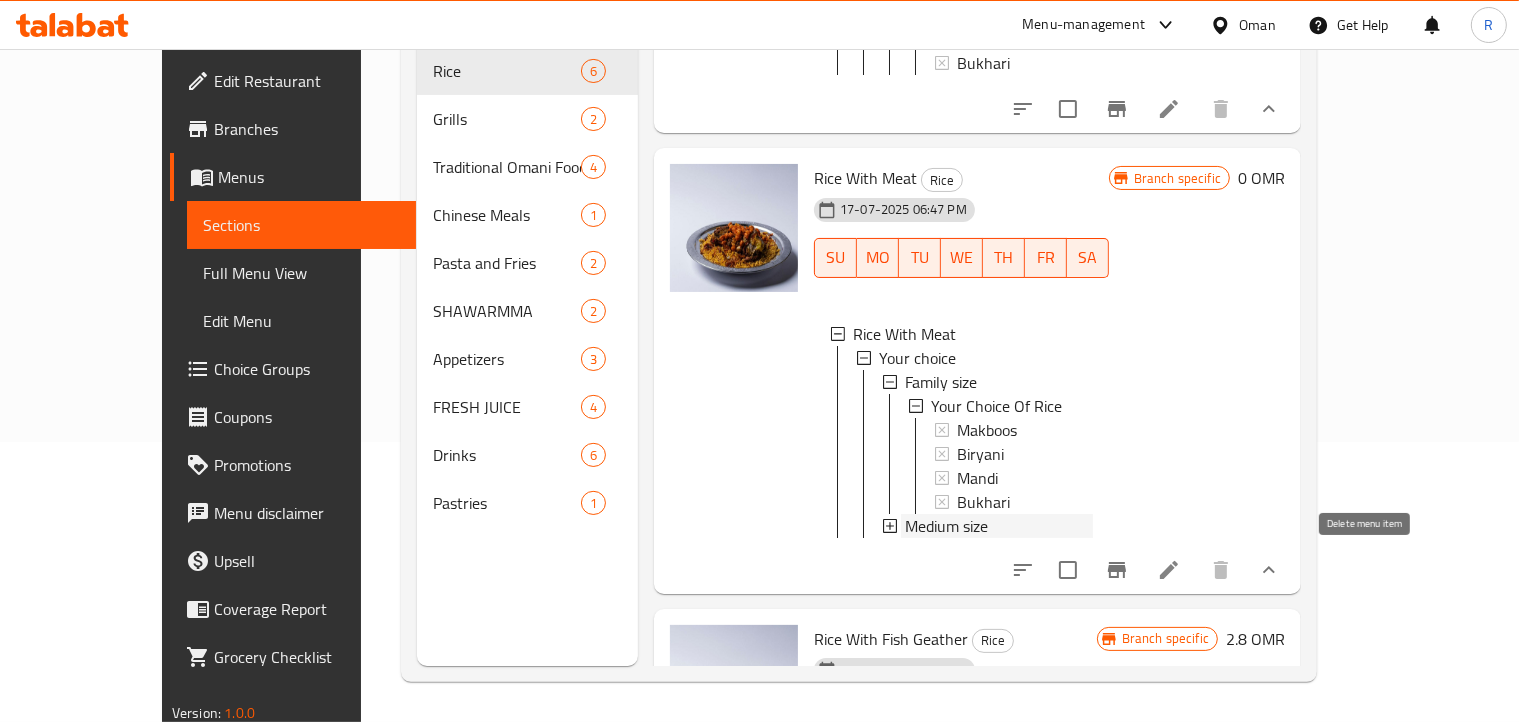 click on "Medium size" at bounding box center [946, 526] 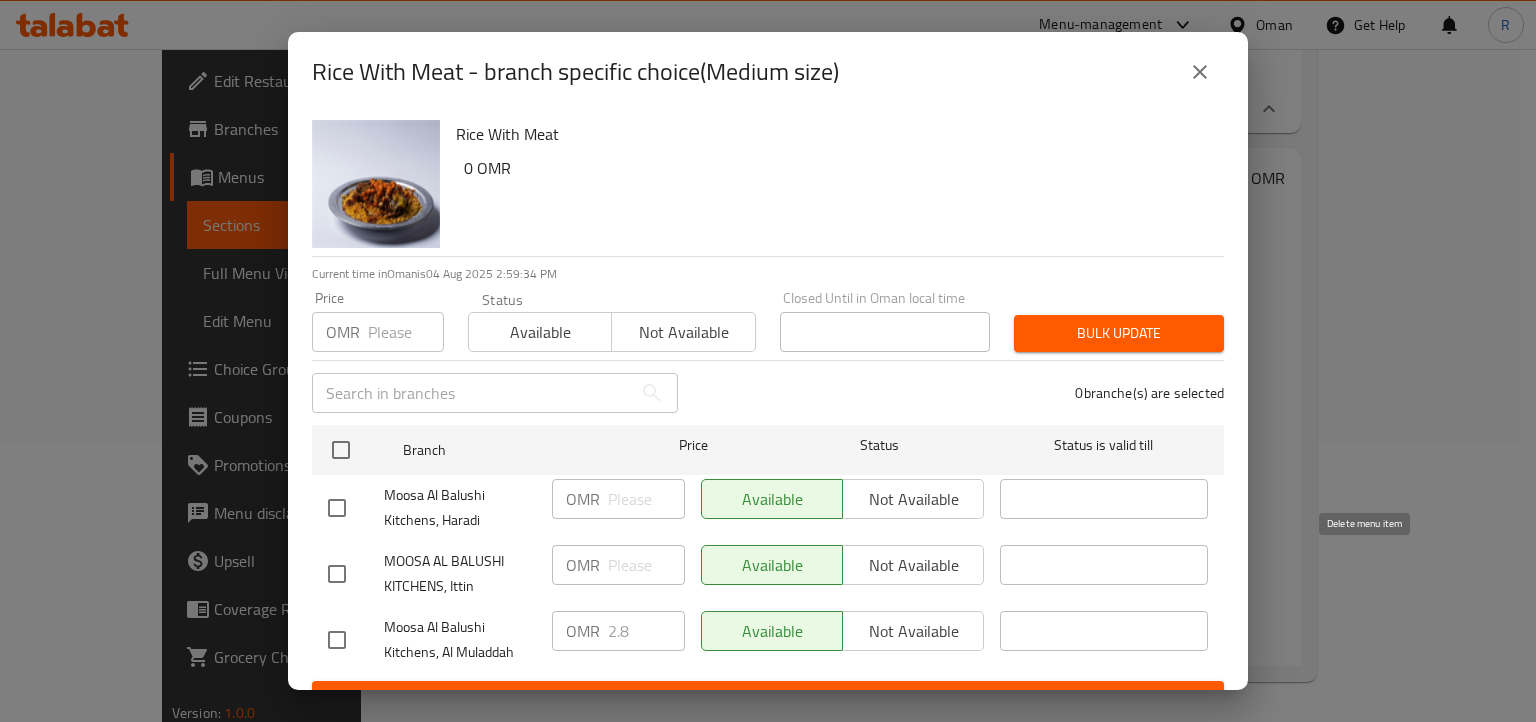 scroll, scrollTop: 36, scrollLeft: 0, axis: vertical 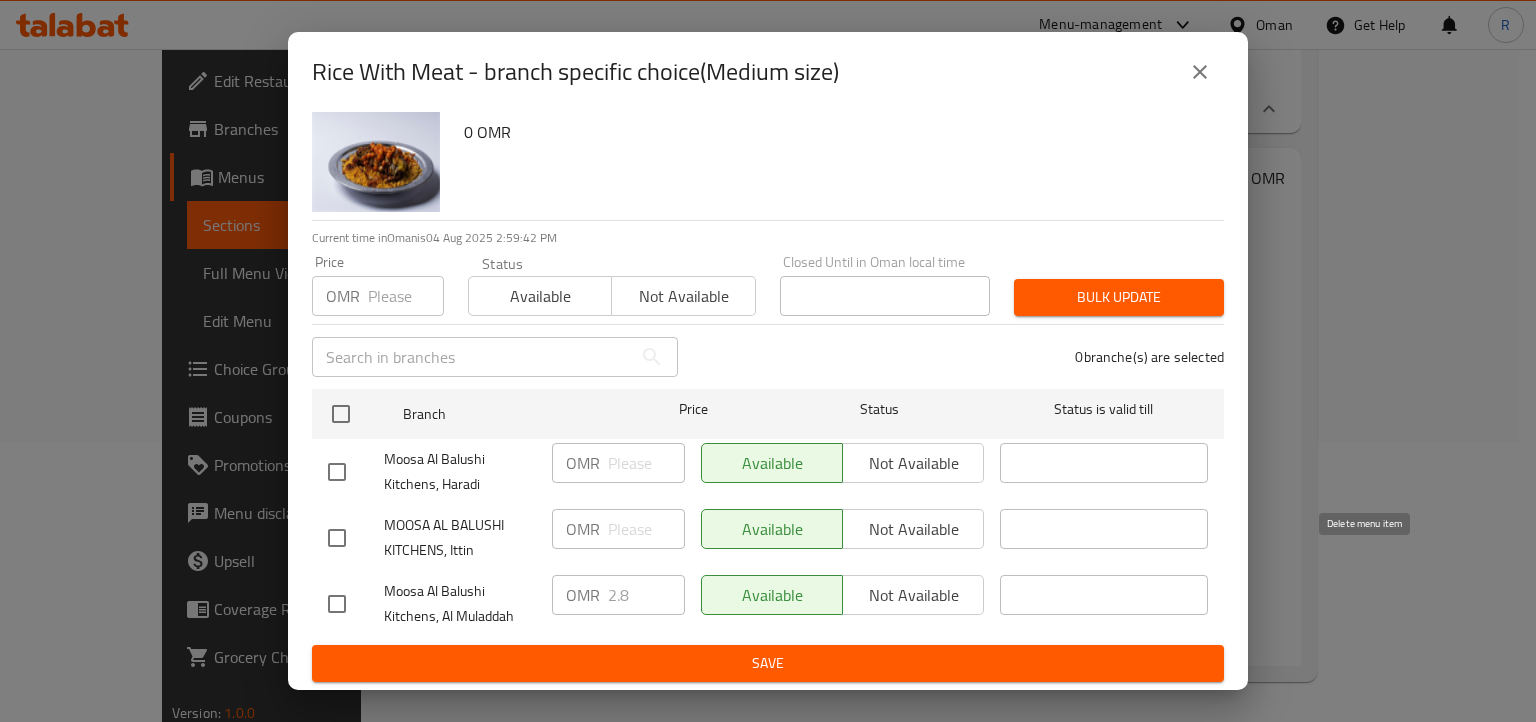 click on "Rice With Meat - branch specific choice(Medium size)" at bounding box center [575, 72] 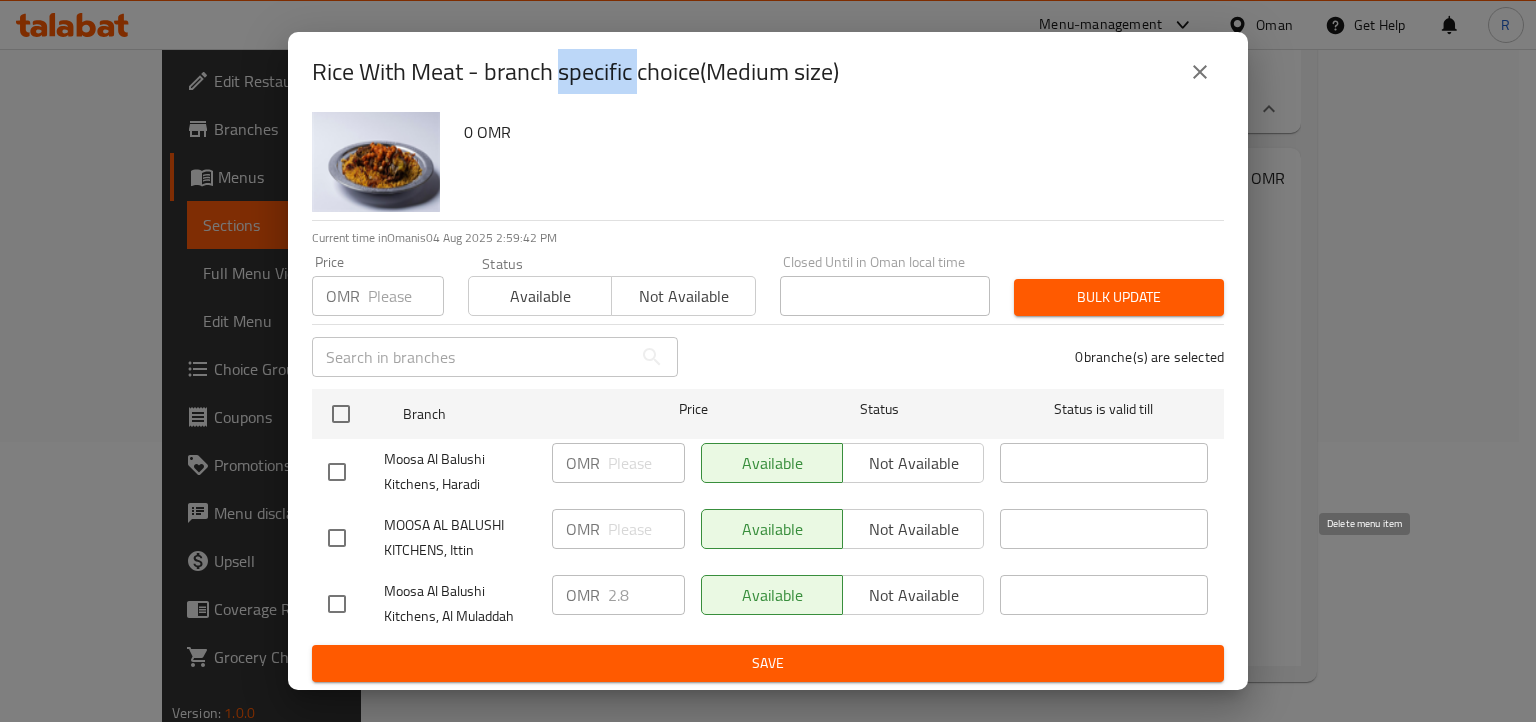 click on "Rice With Meat - branch specific choice(Medium size)" at bounding box center [575, 72] 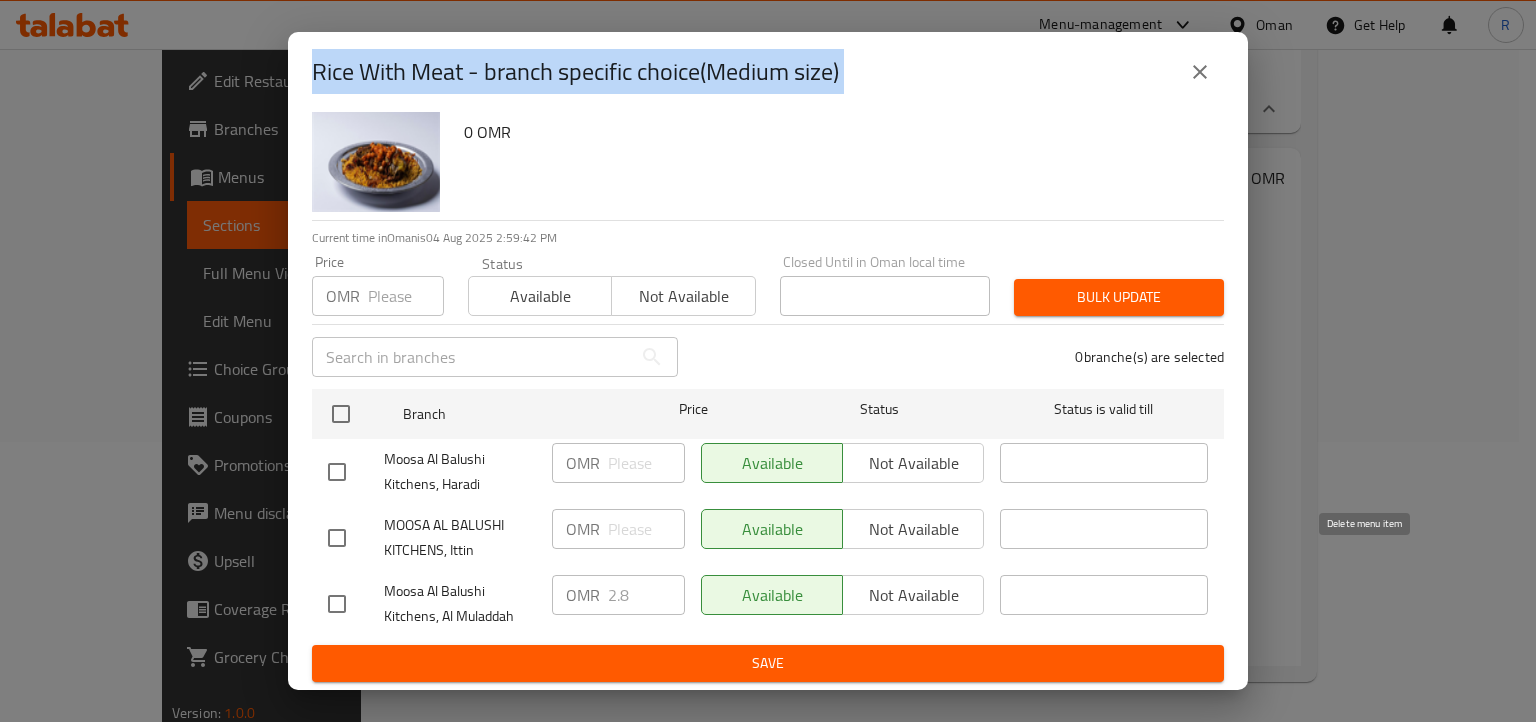 click on "Rice With Meat - branch specific choice(Medium size)" at bounding box center (575, 72) 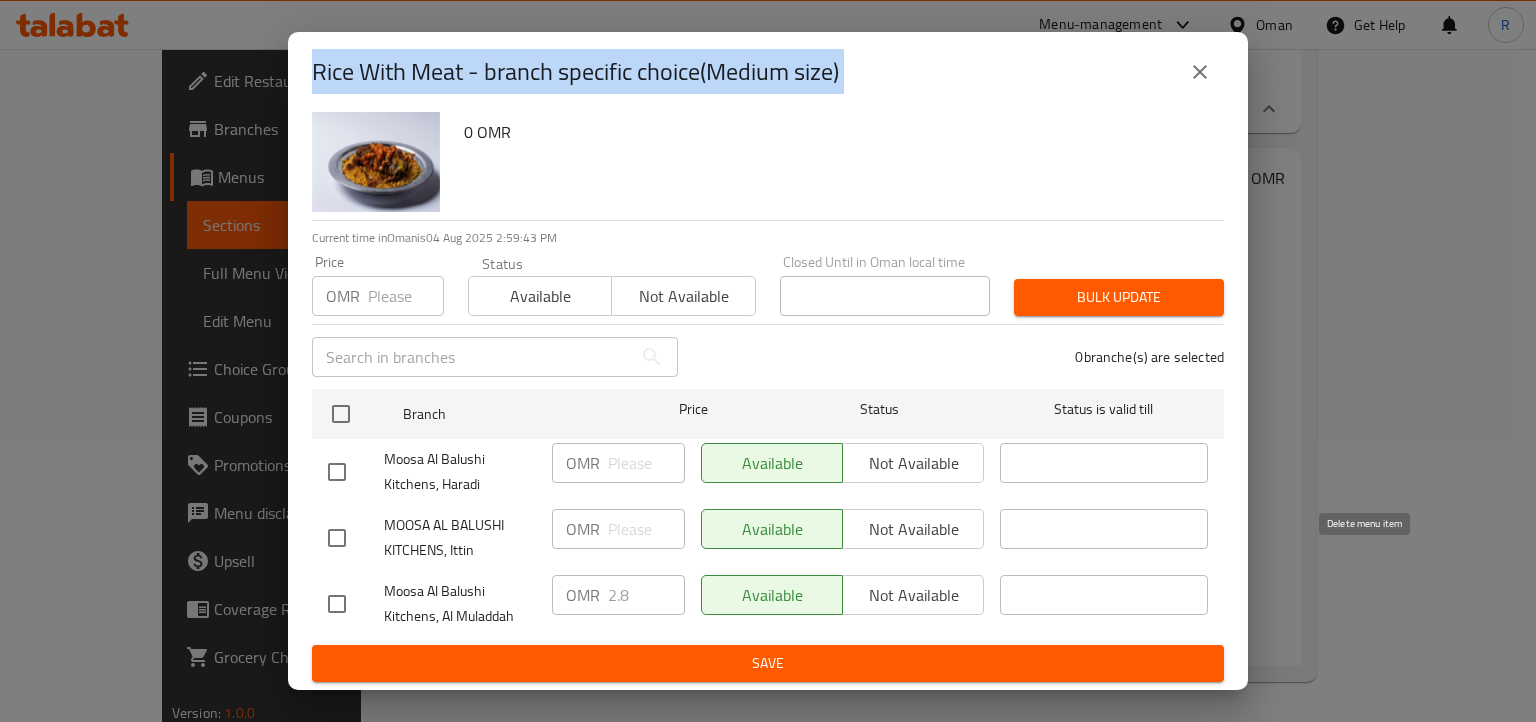 copy on "Rice With Meat - branch specific choice(Medium size)" 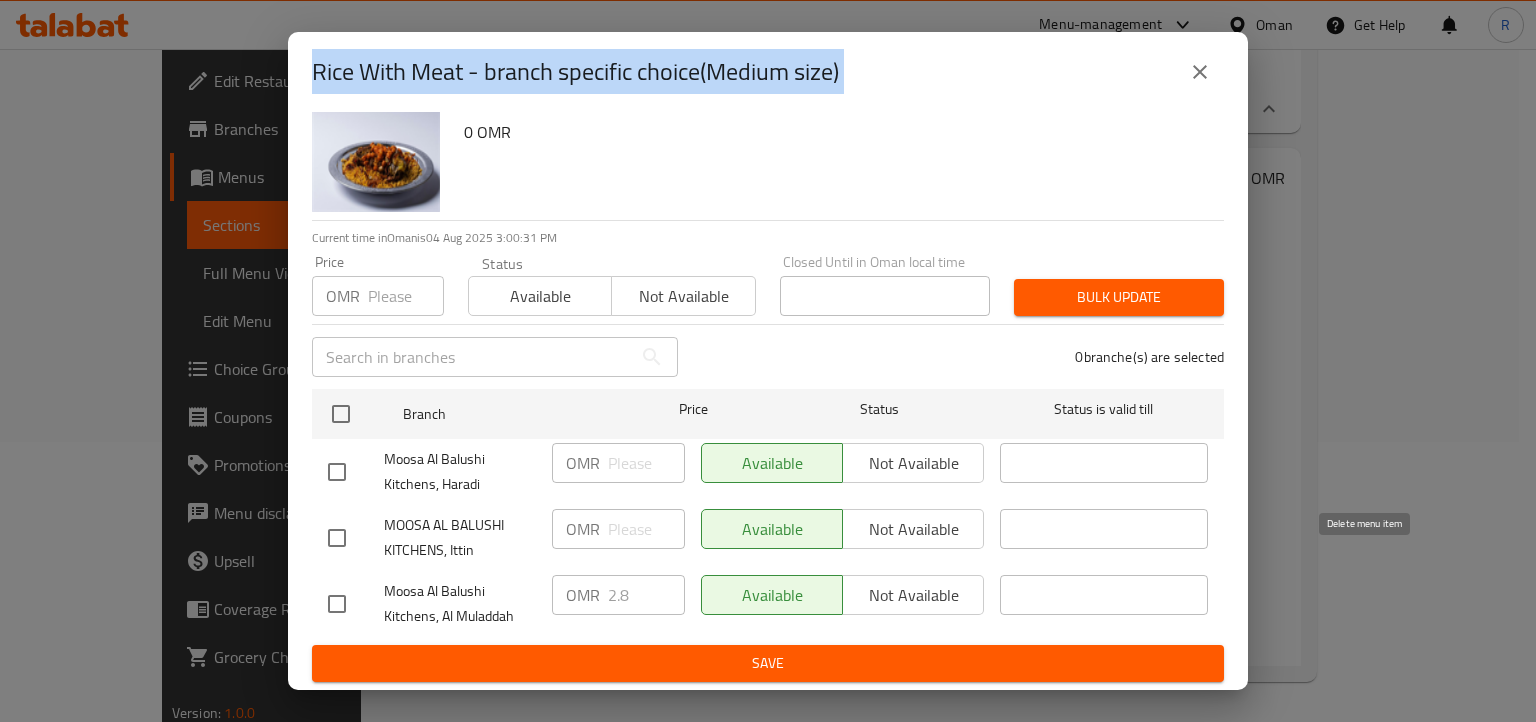click on "Rice With Meat                                                                0   OMR" at bounding box center (832, 148) 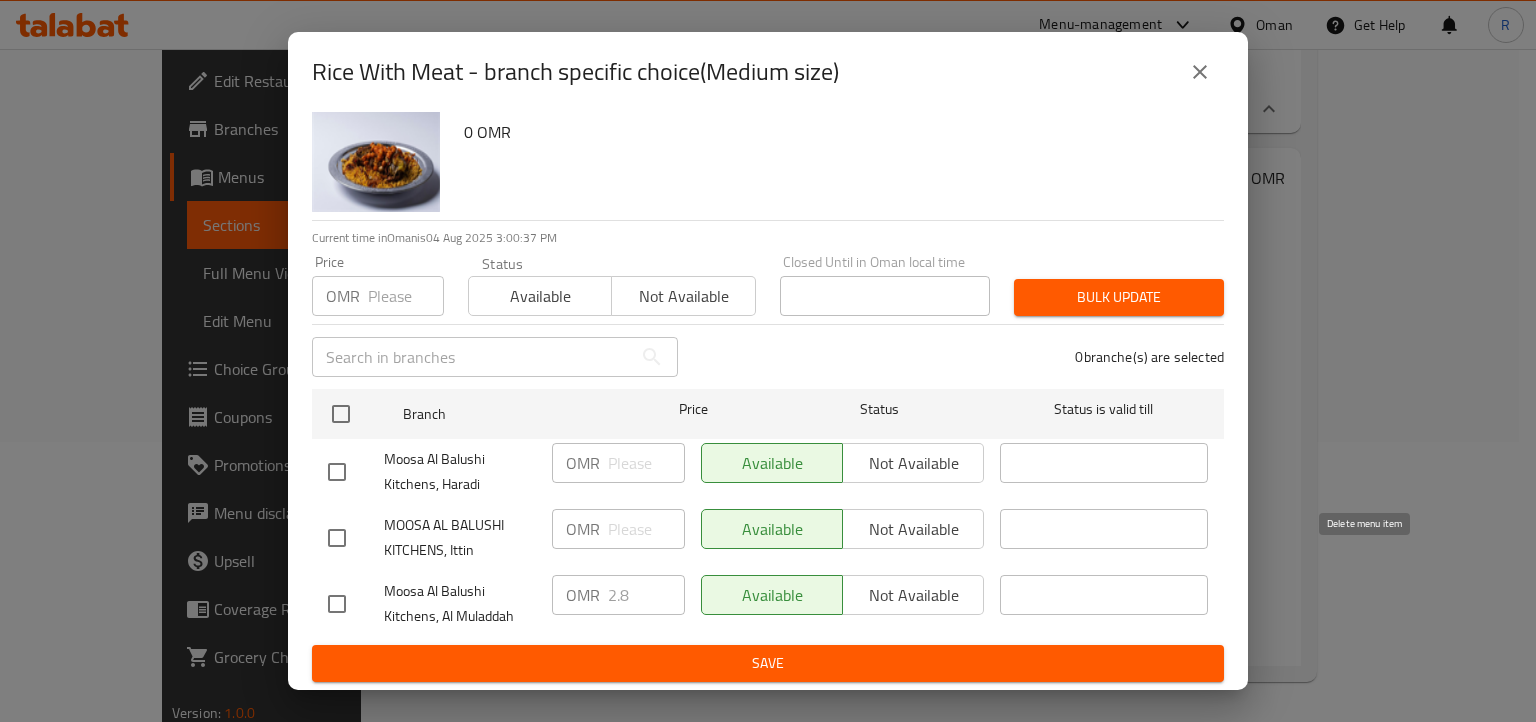 click on "Rice With Meat                                                                0   OMR" at bounding box center [832, 148] 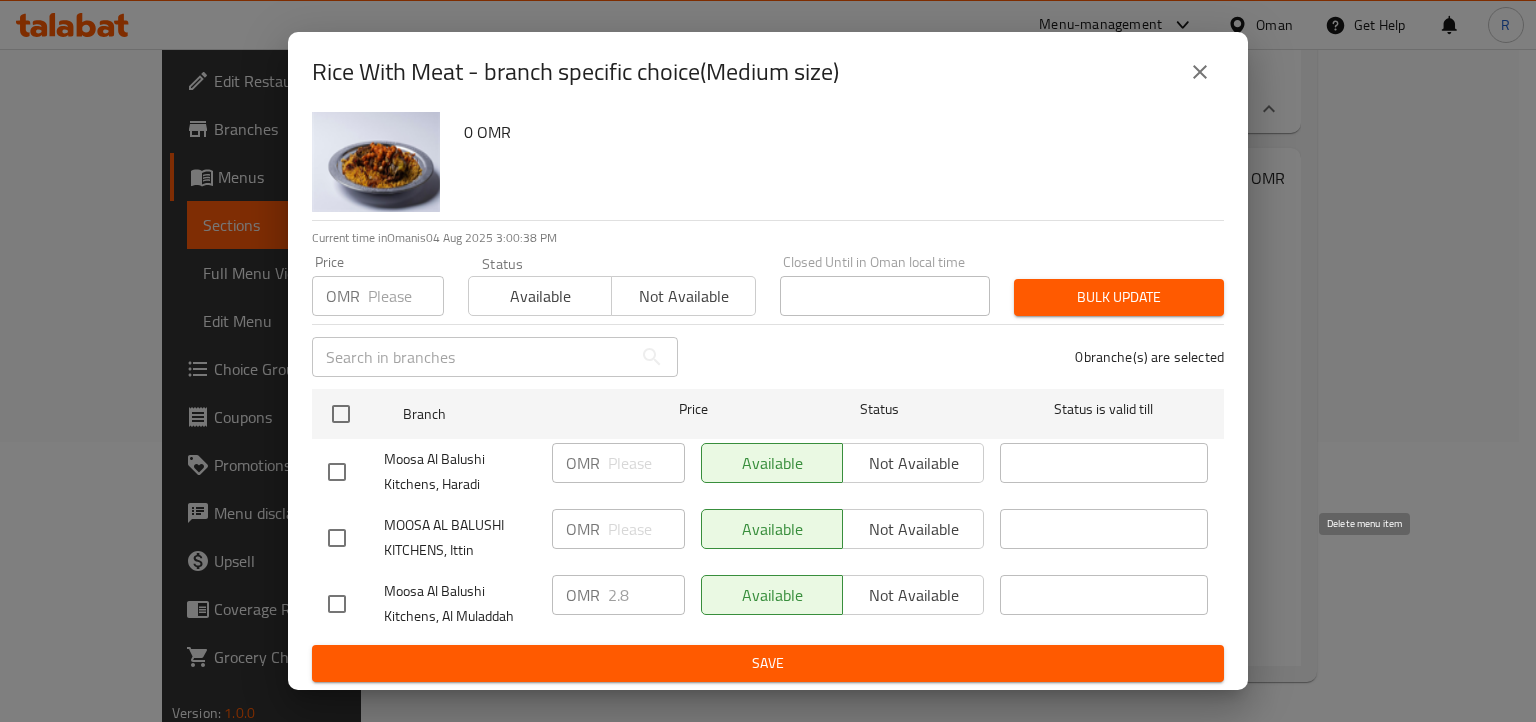 click 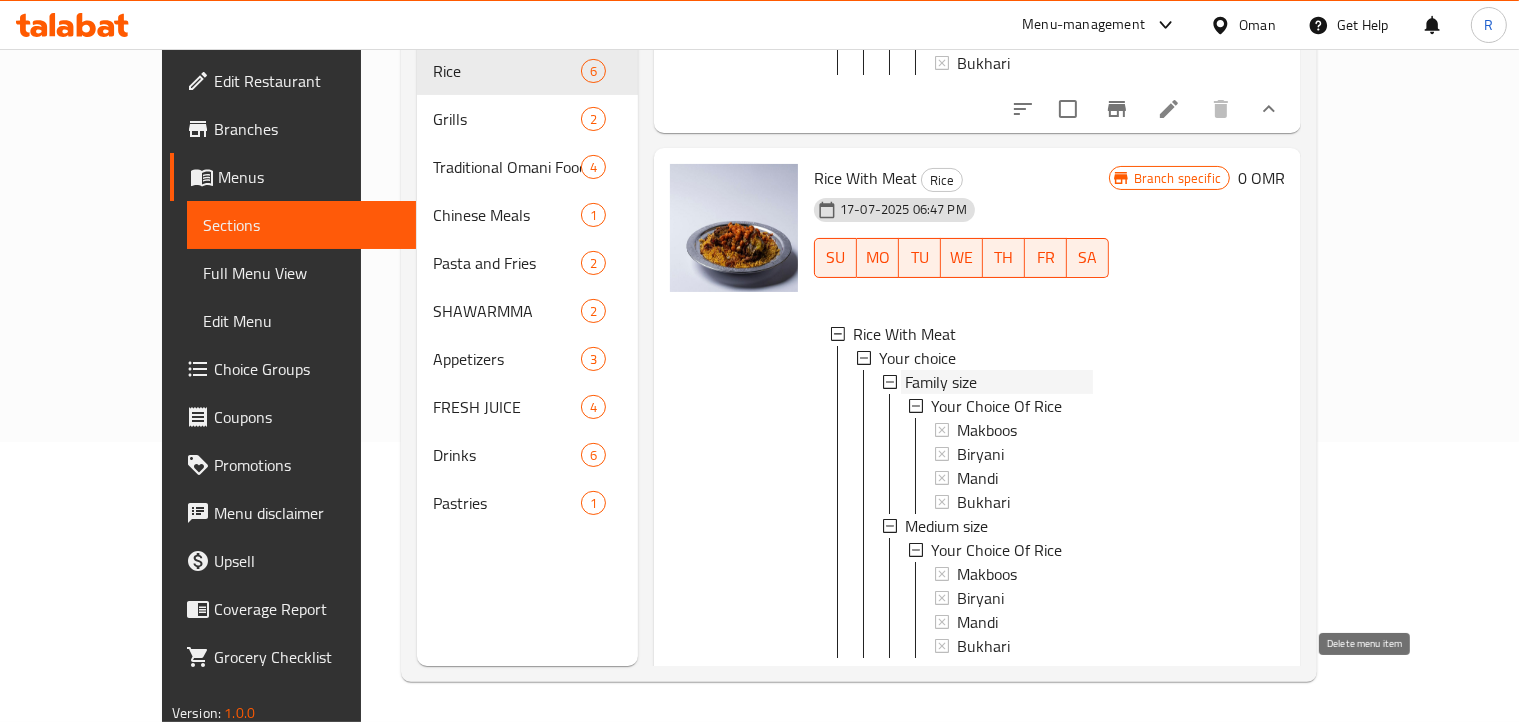 click on "Family size" at bounding box center [941, 382] 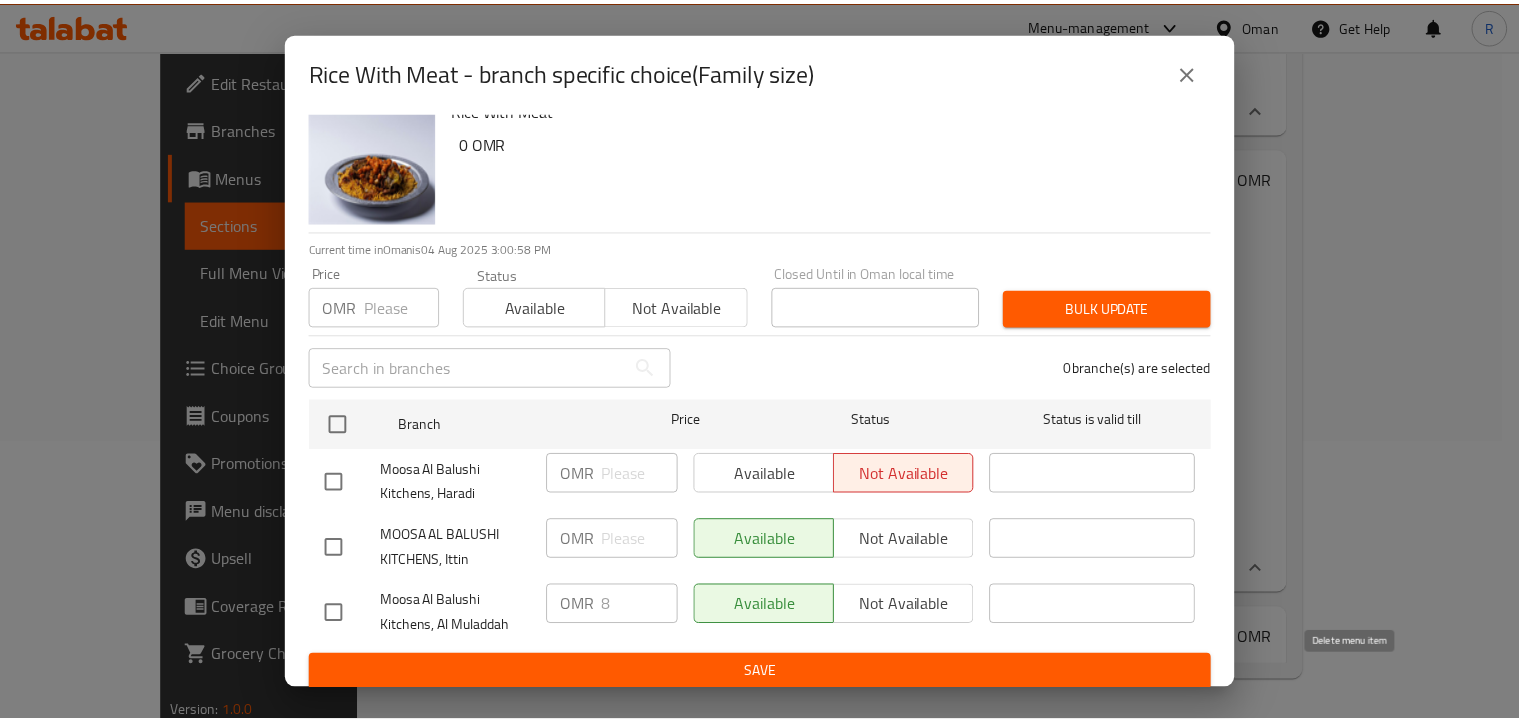 scroll, scrollTop: 36, scrollLeft: 0, axis: vertical 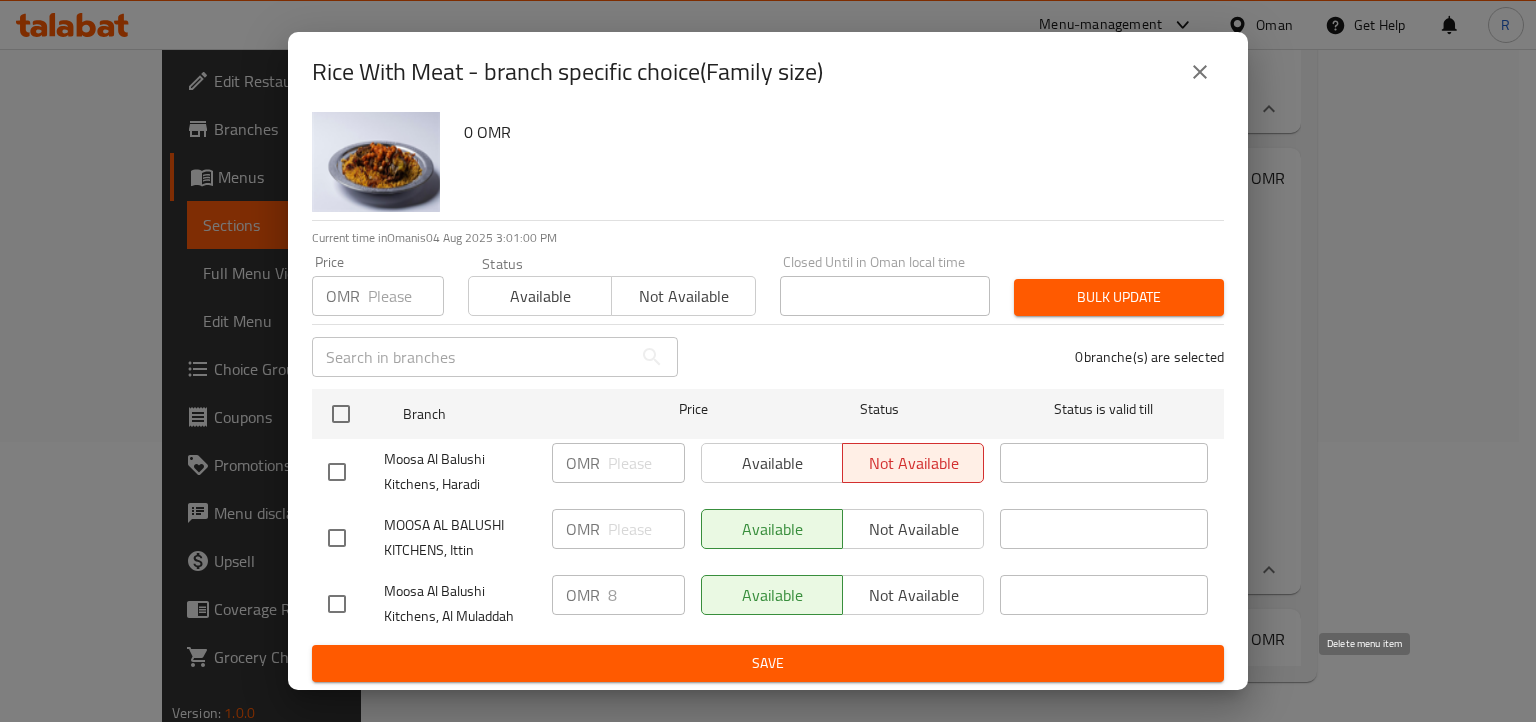 click 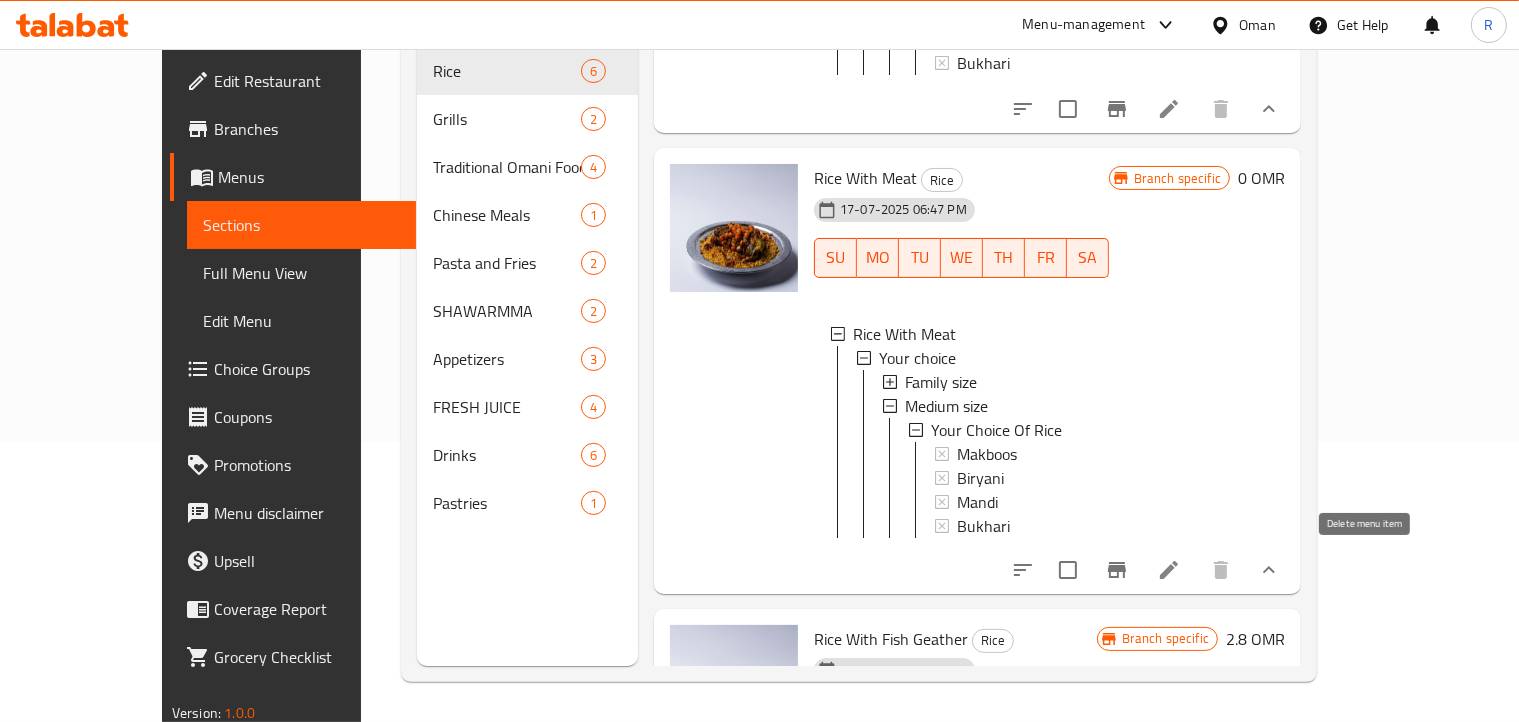 scroll, scrollTop: 2, scrollLeft: 0, axis: vertical 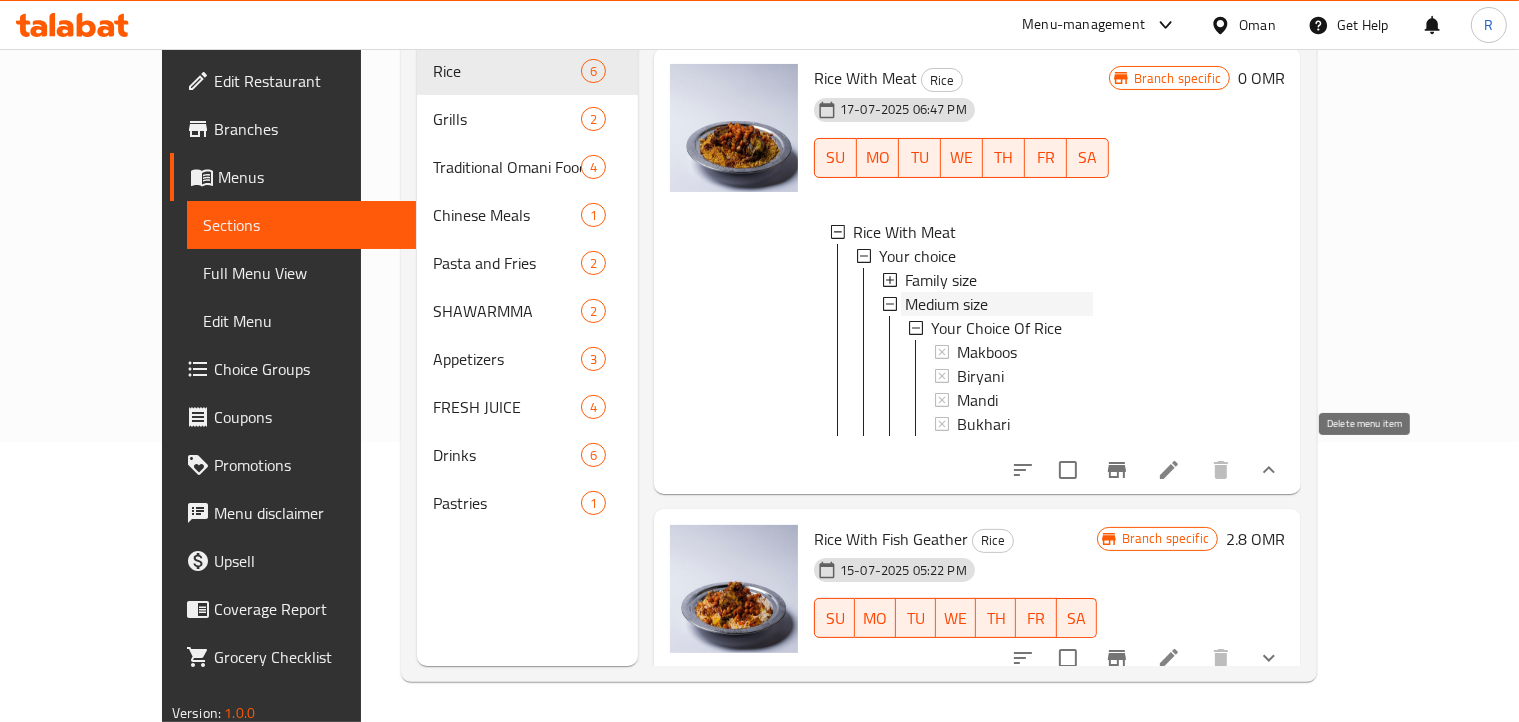 click on "Medium size" at bounding box center [946, 304] 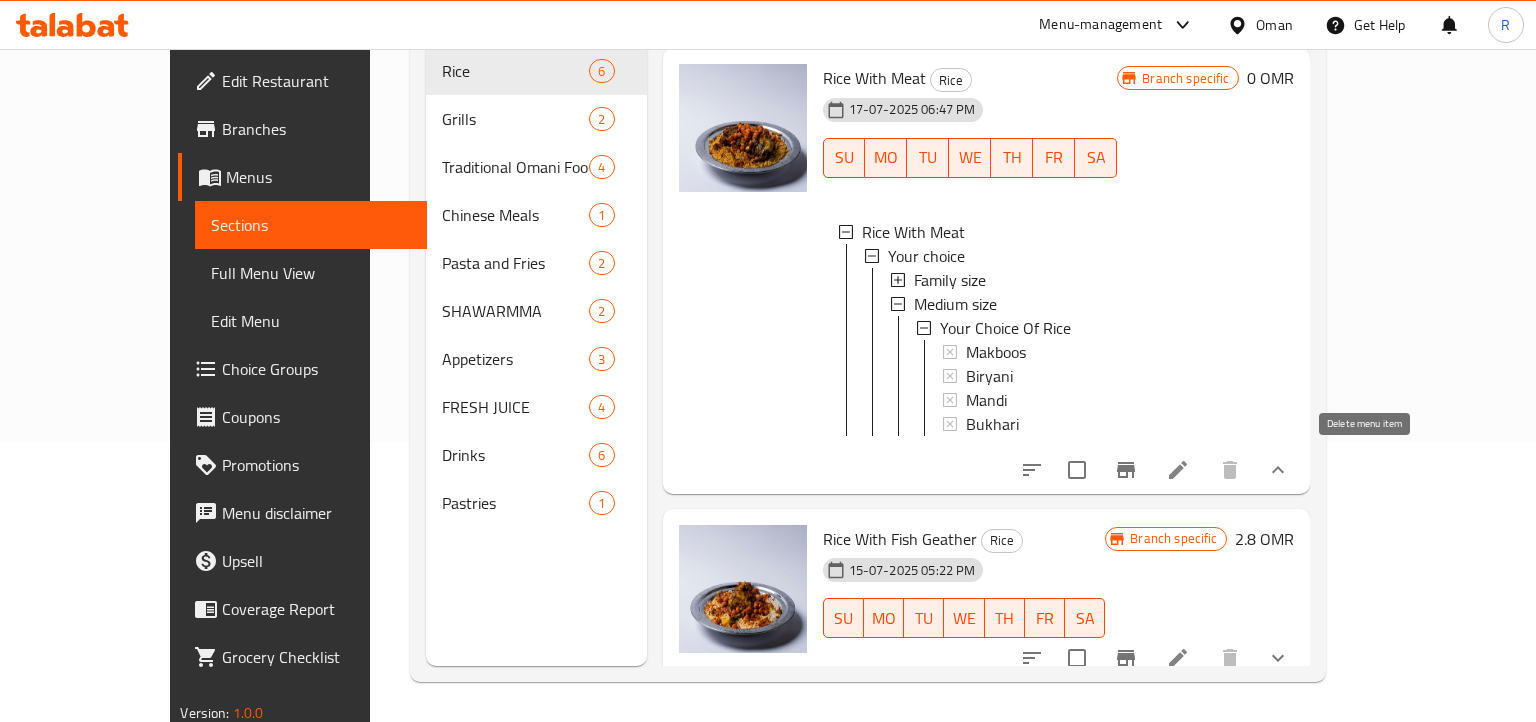 scroll, scrollTop: 0, scrollLeft: 0, axis: both 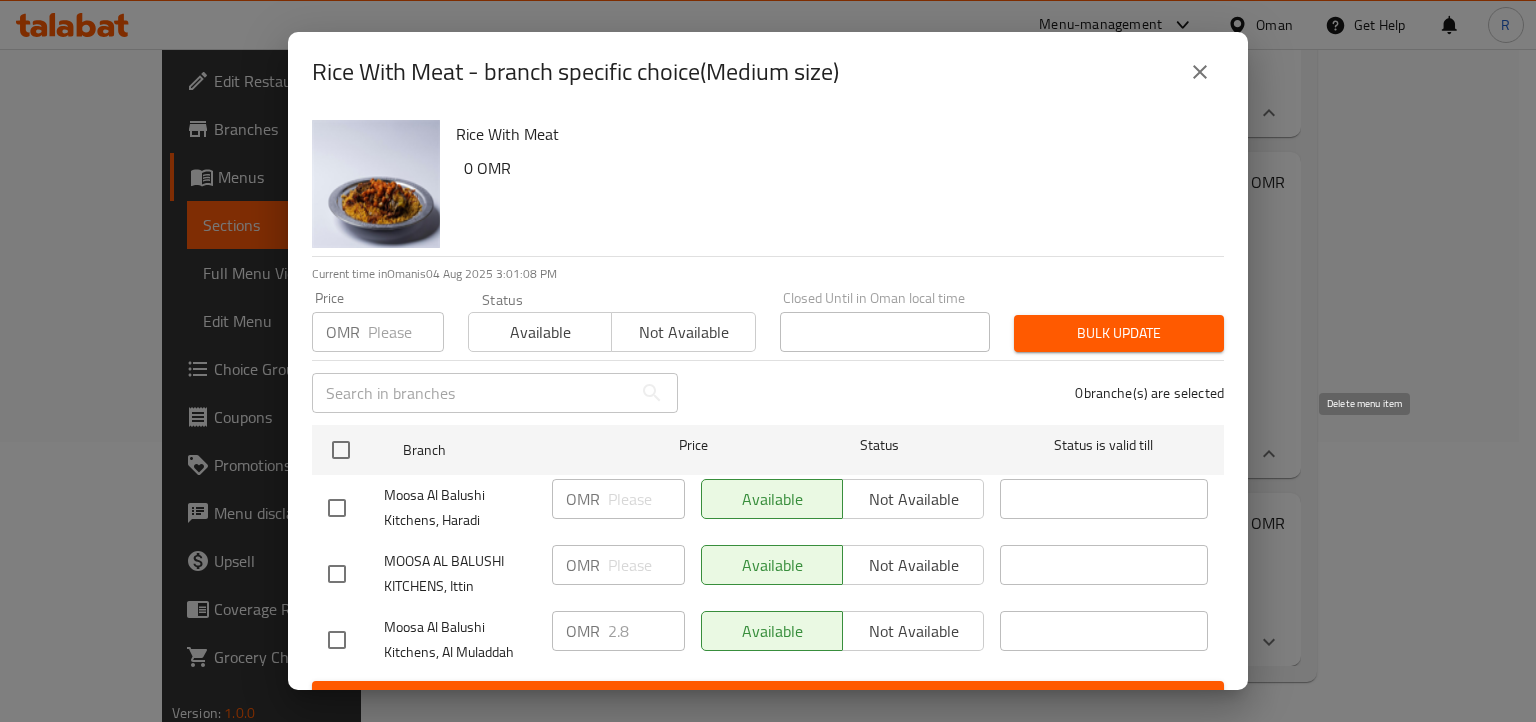 click 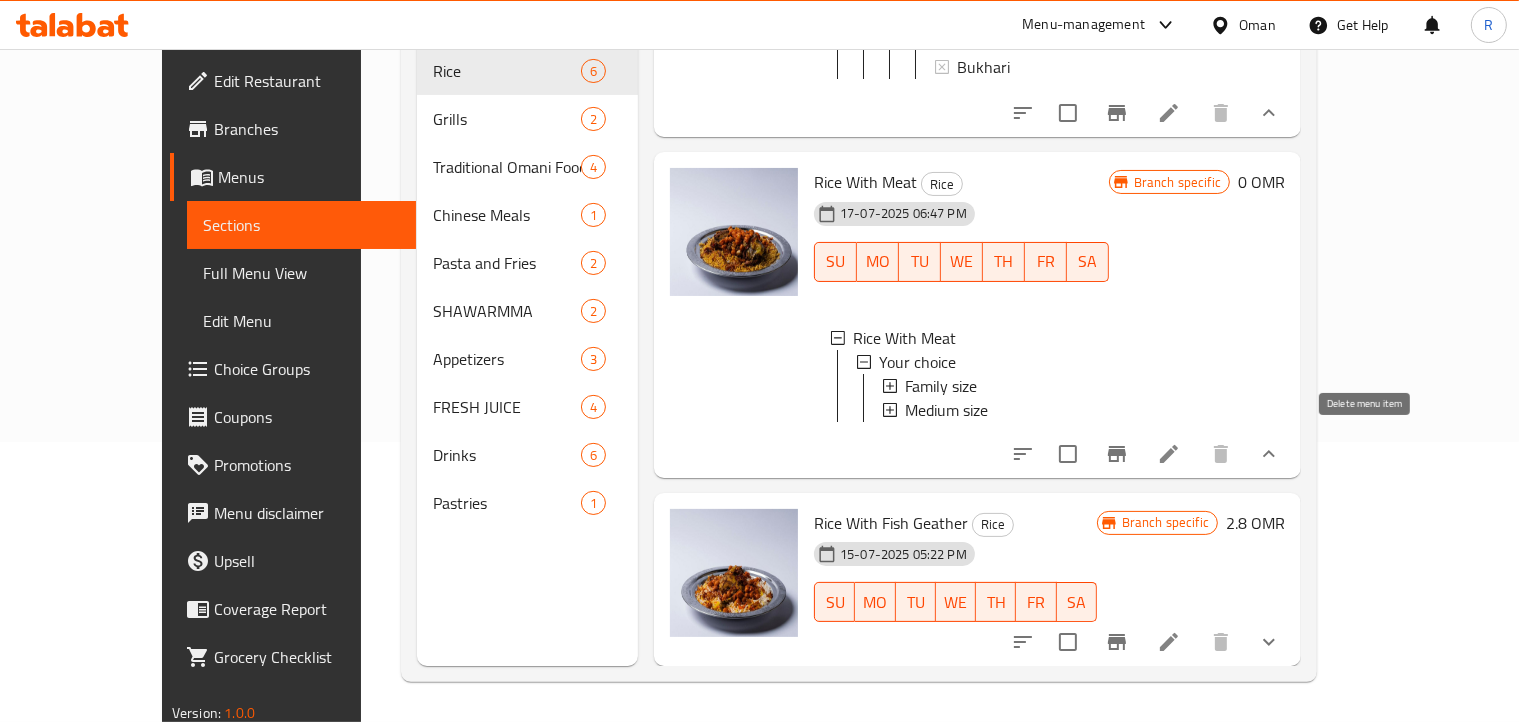 scroll, scrollTop: 2, scrollLeft: 0, axis: vertical 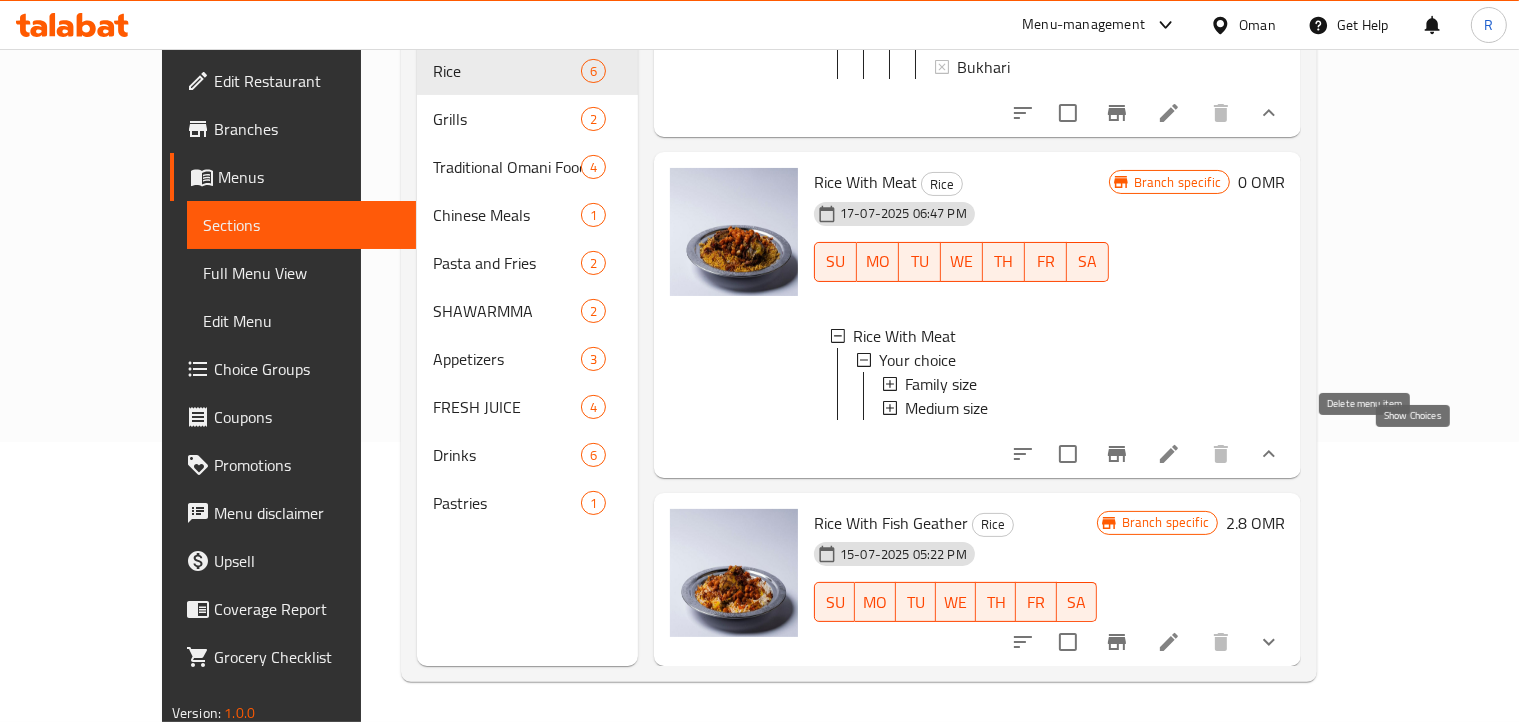 click 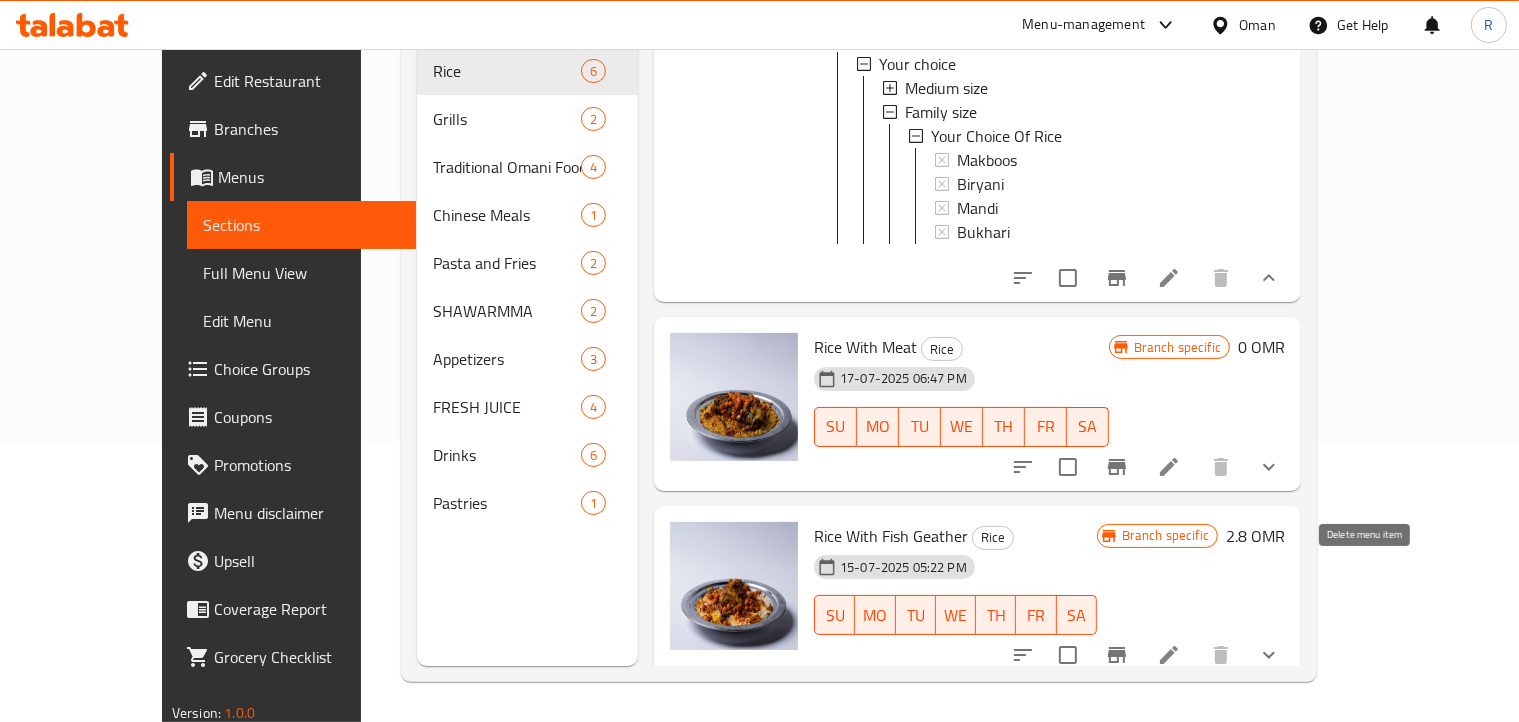 scroll, scrollTop: 578, scrollLeft: 0, axis: vertical 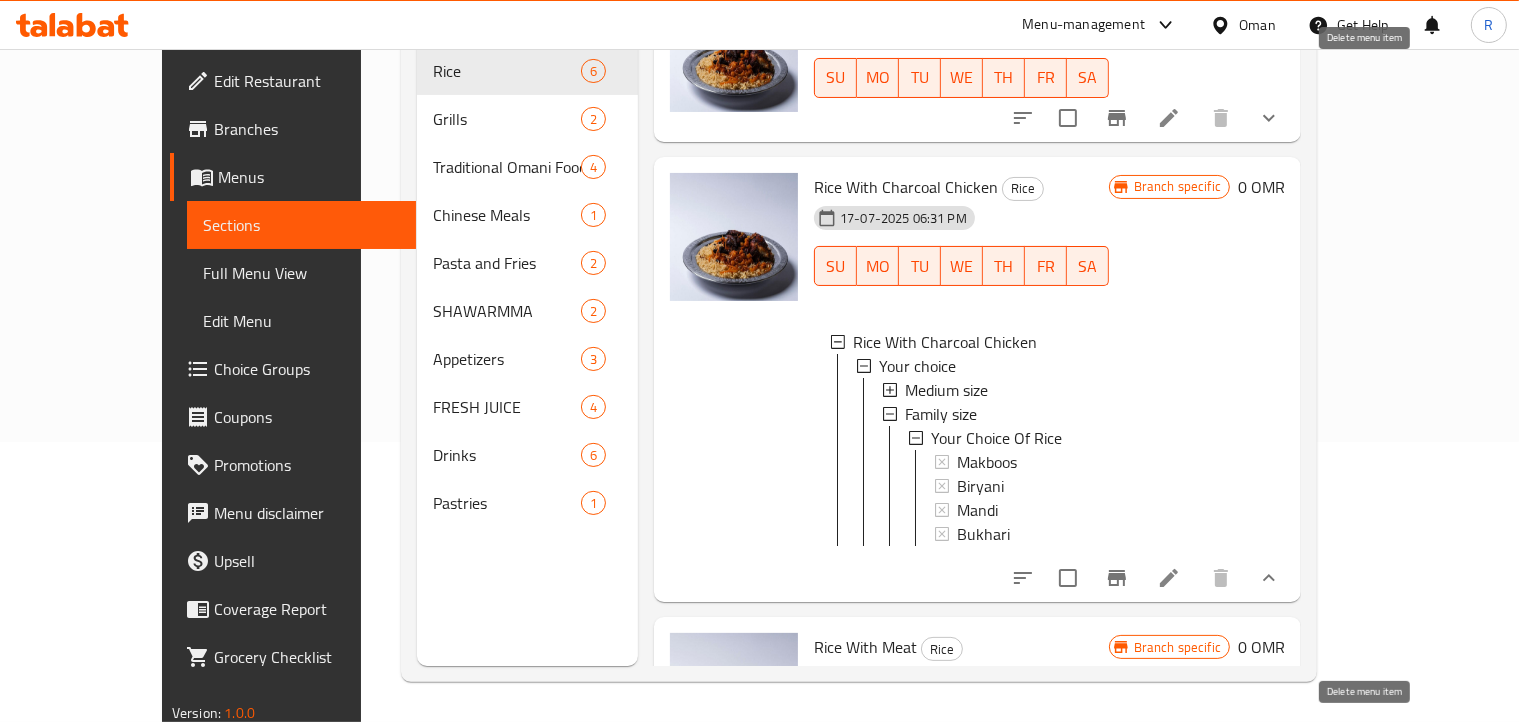 click on "Family size" at bounding box center (941, 414) 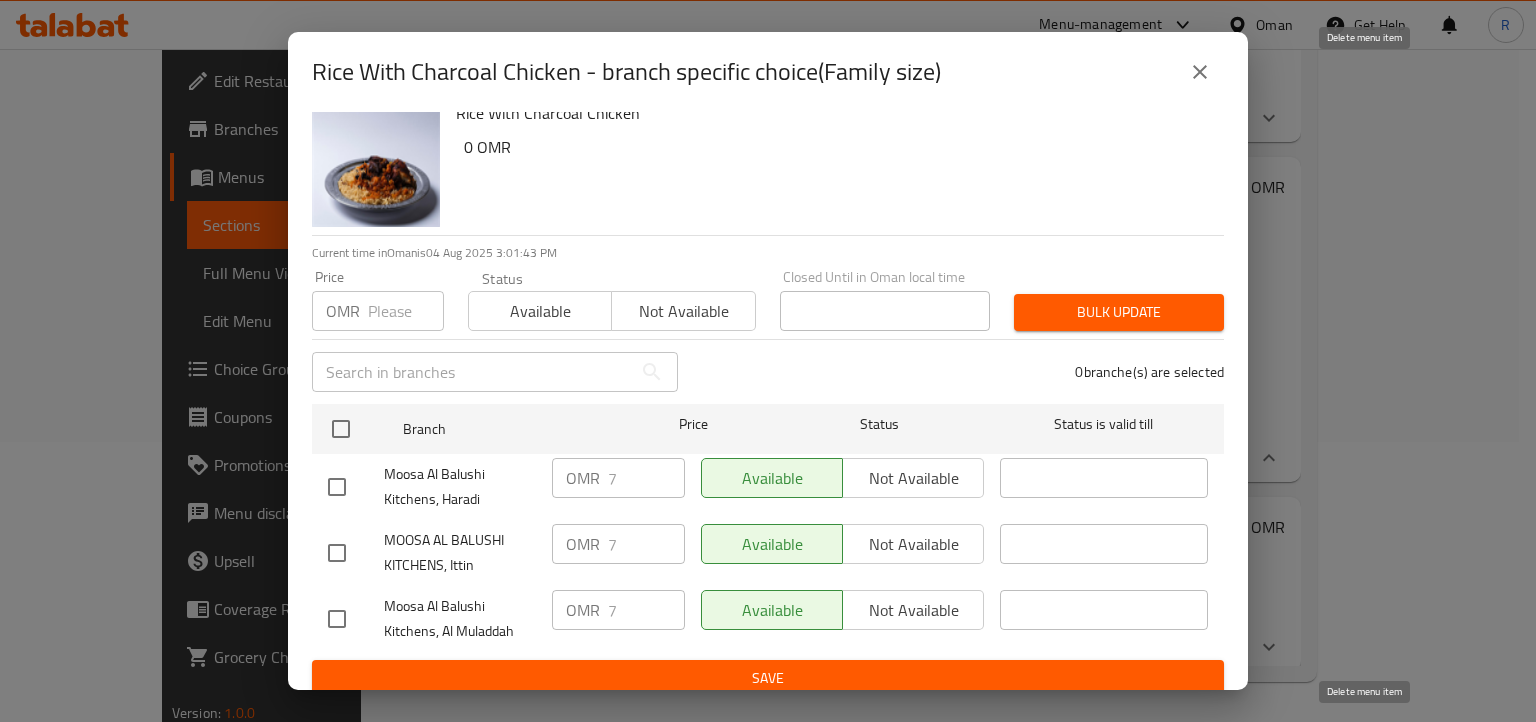 scroll, scrollTop: 36, scrollLeft: 0, axis: vertical 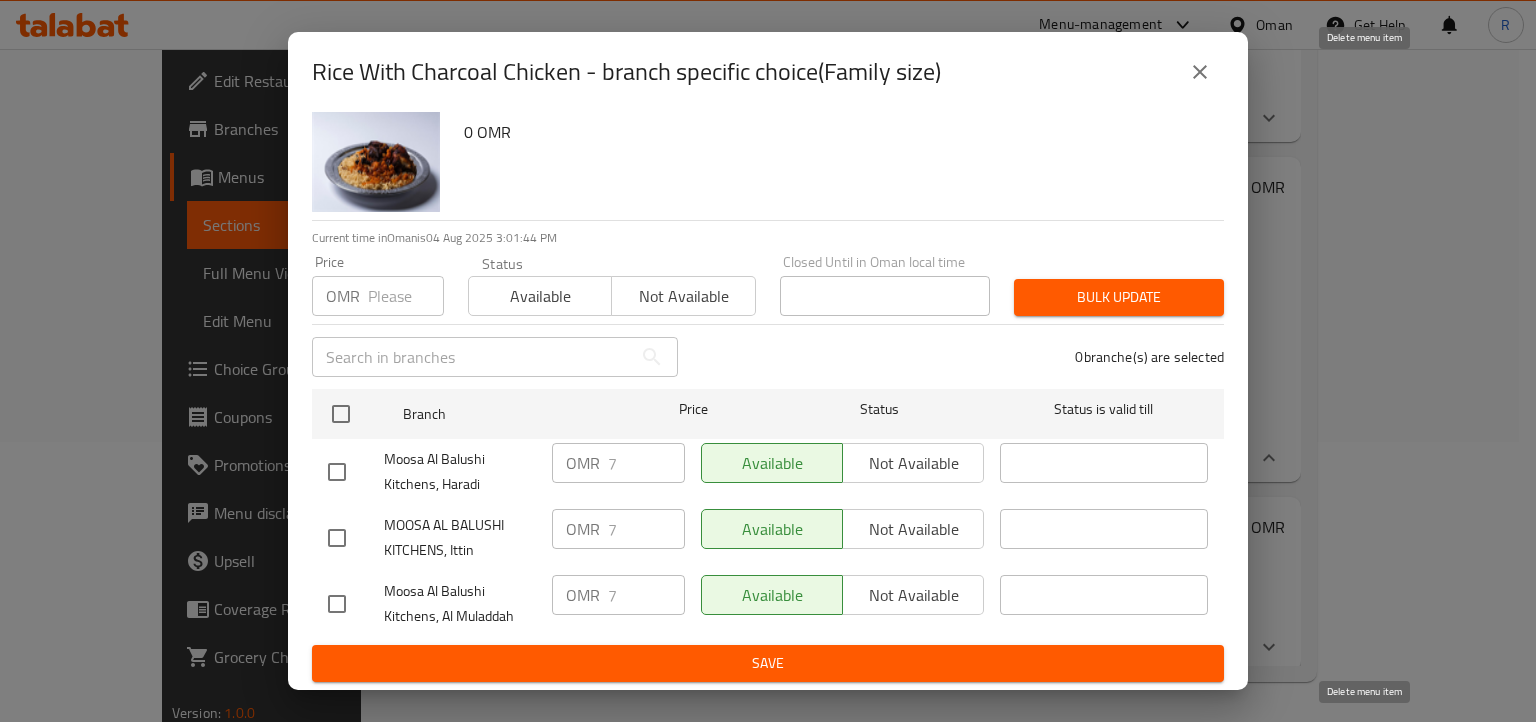drag, startPoint x: 1197, startPoint y: 61, endPoint x: 1091, endPoint y: 162, distance: 146.4138 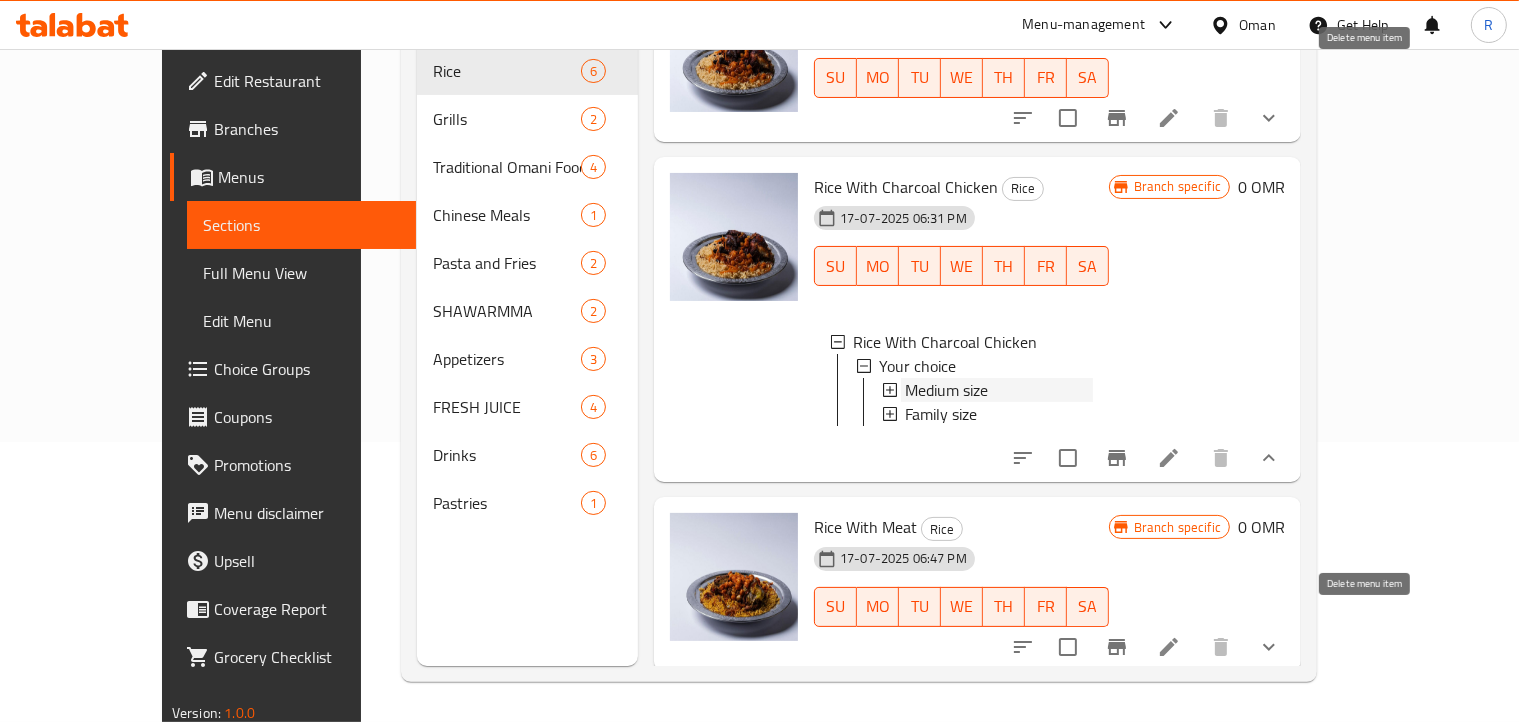 click on "Medium size" at bounding box center [946, 390] 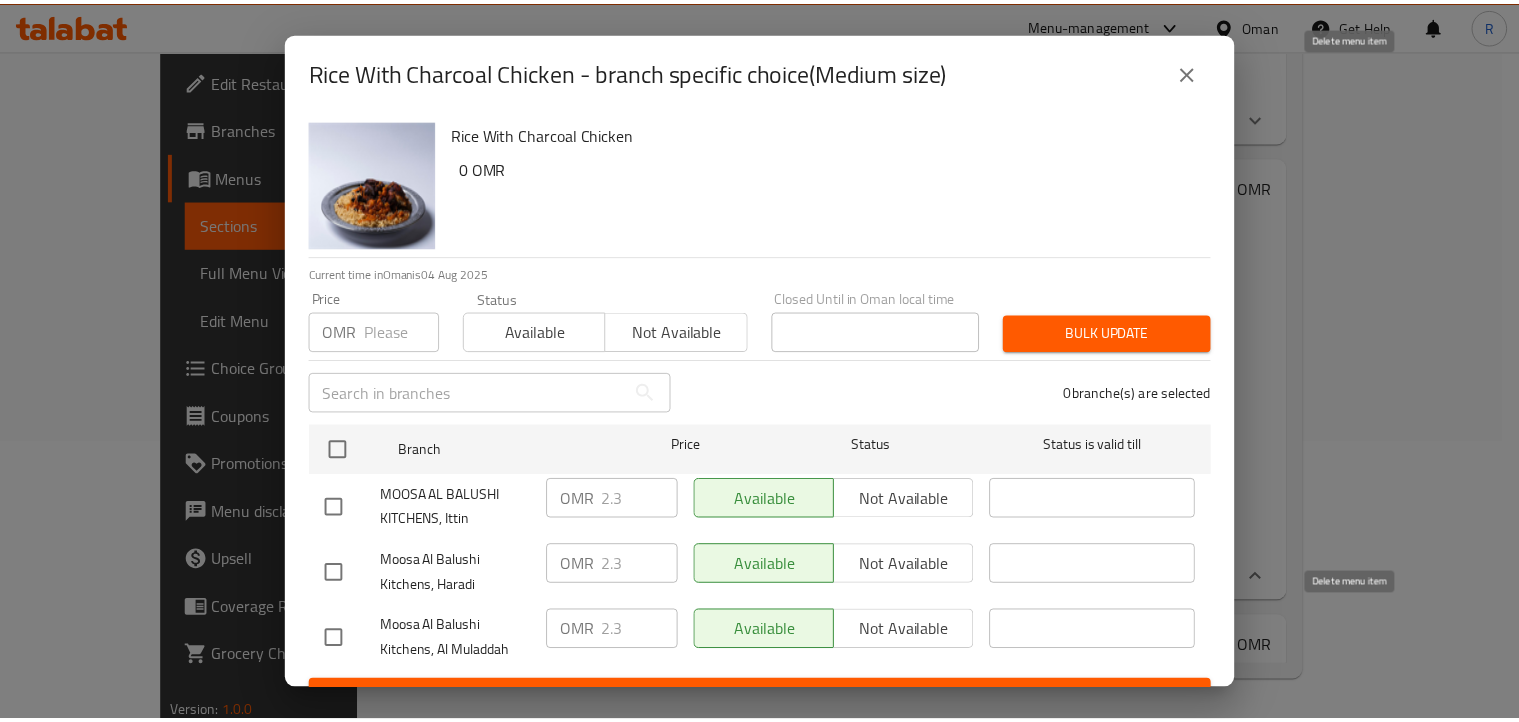 scroll, scrollTop: 36, scrollLeft: 0, axis: vertical 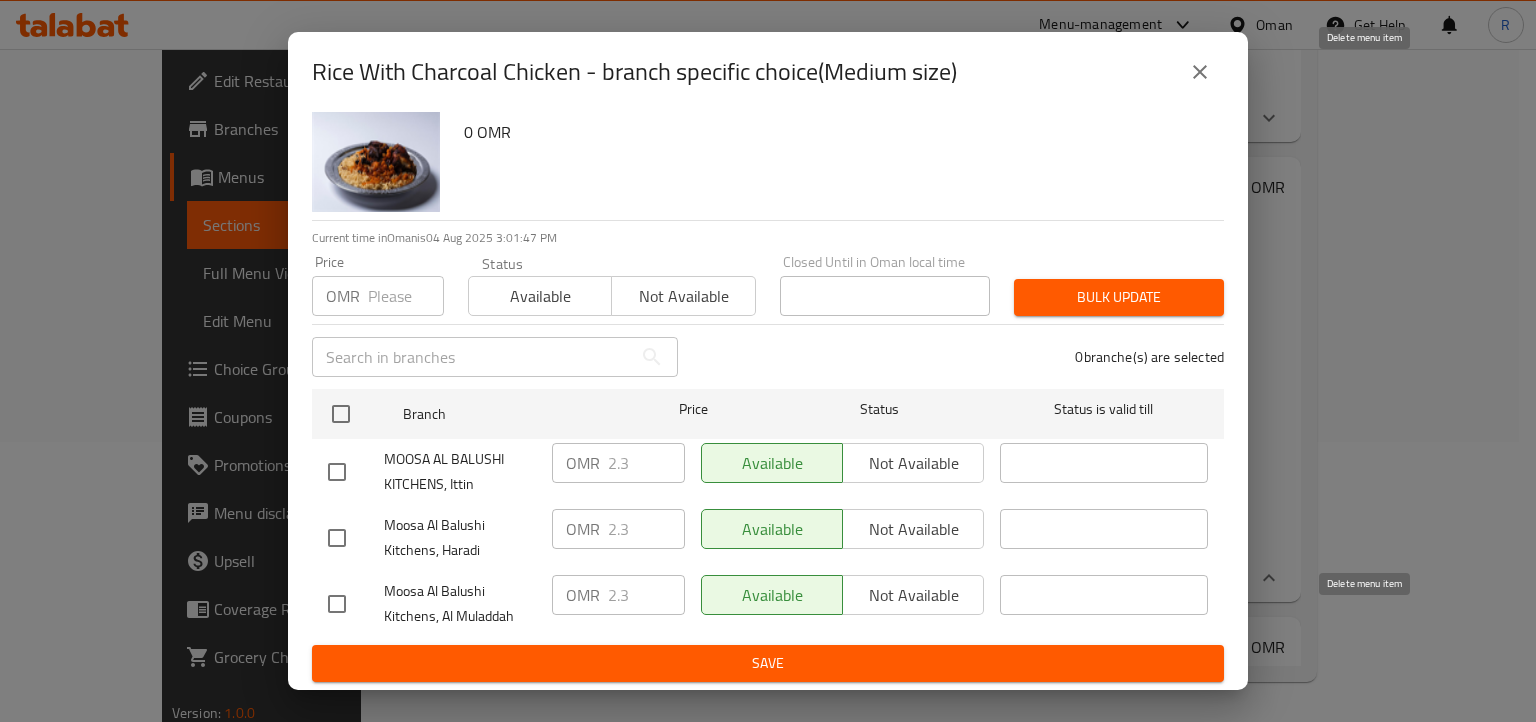 click 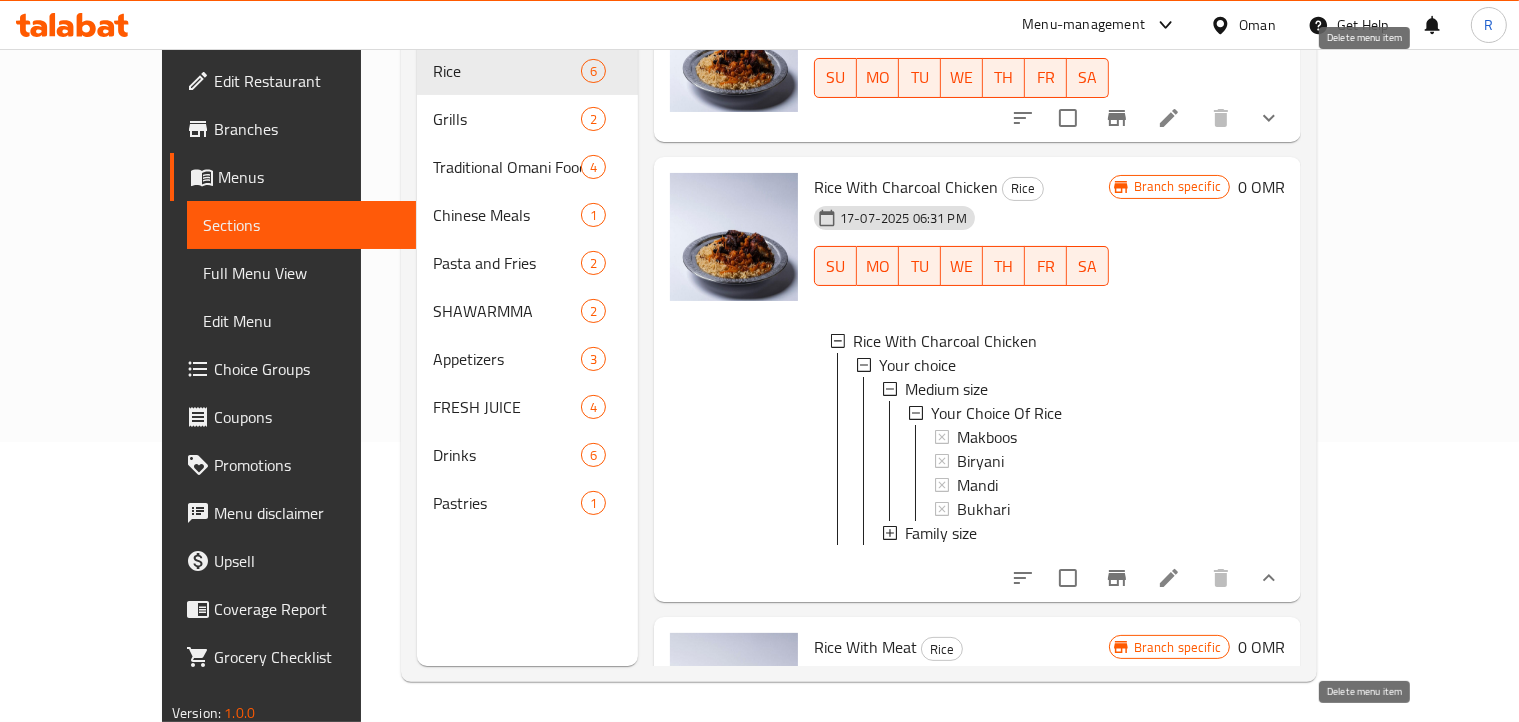 scroll, scrollTop: 2, scrollLeft: 0, axis: vertical 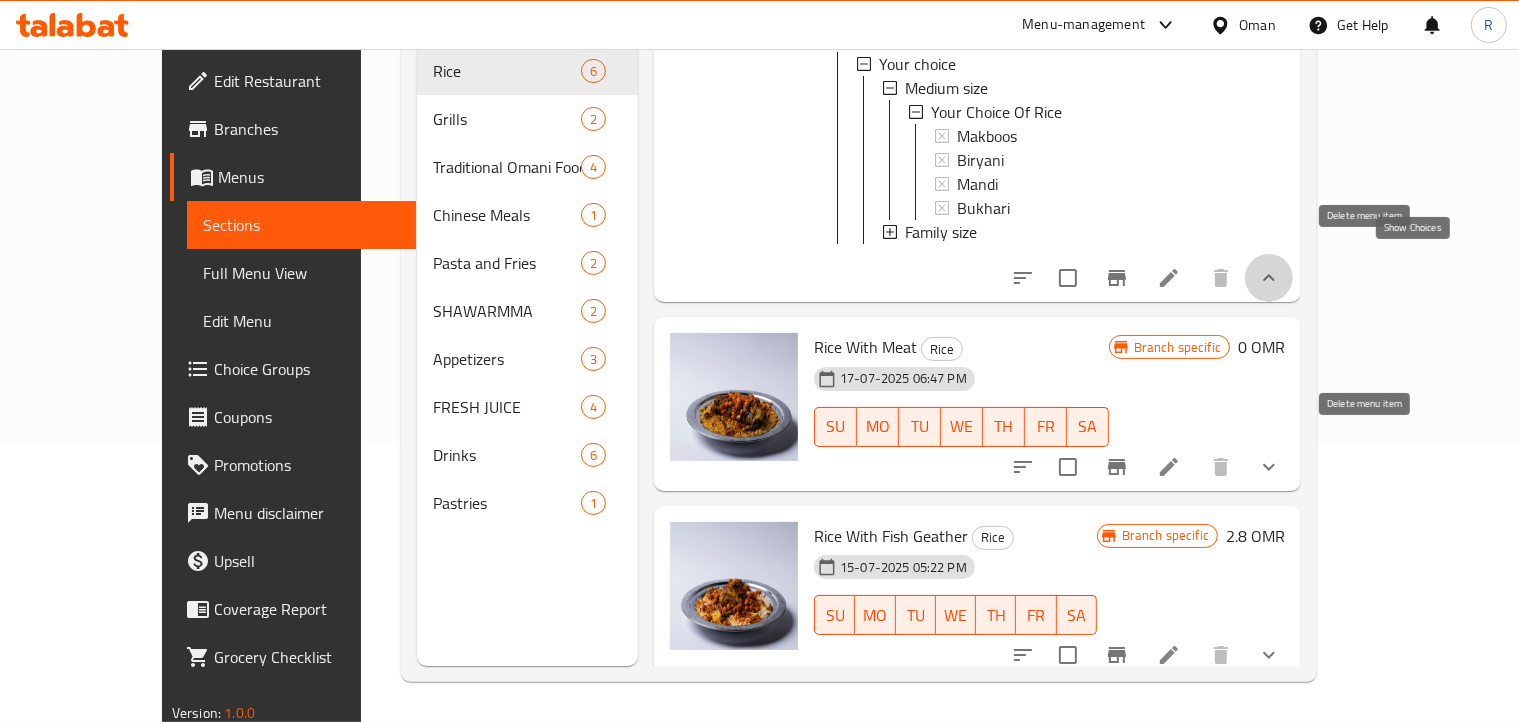 click 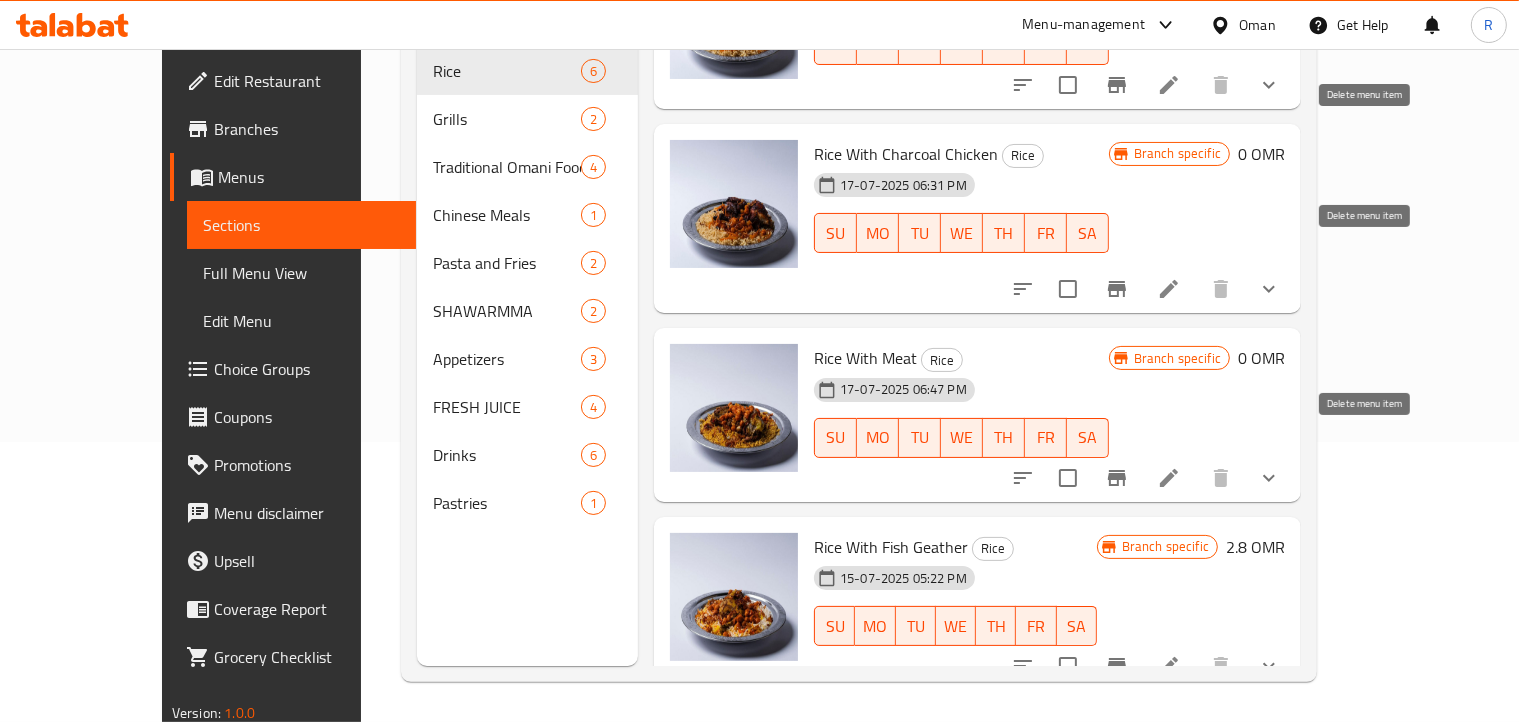 scroll, scrollTop: 489, scrollLeft: 0, axis: vertical 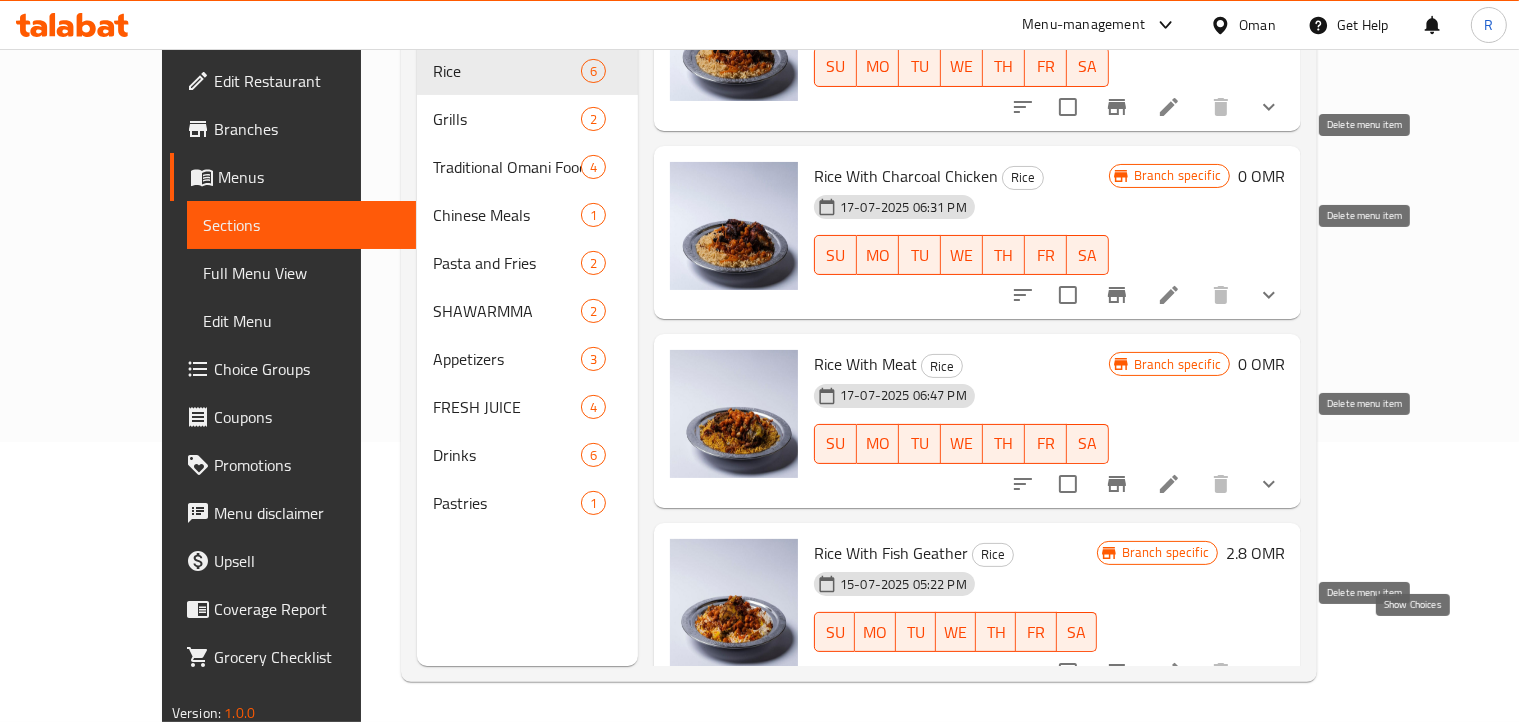 click 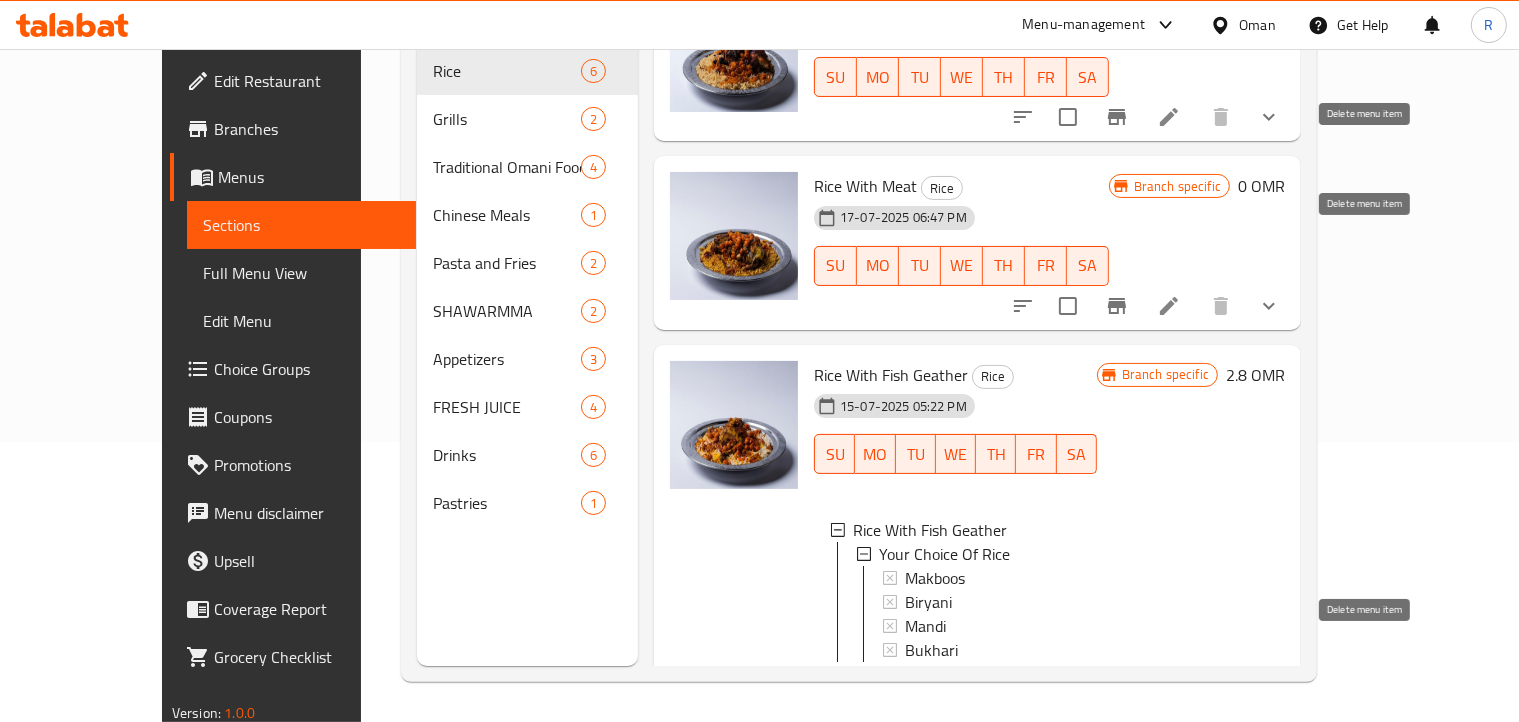 scroll, scrollTop: 706, scrollLeft: 0, axis: vertical 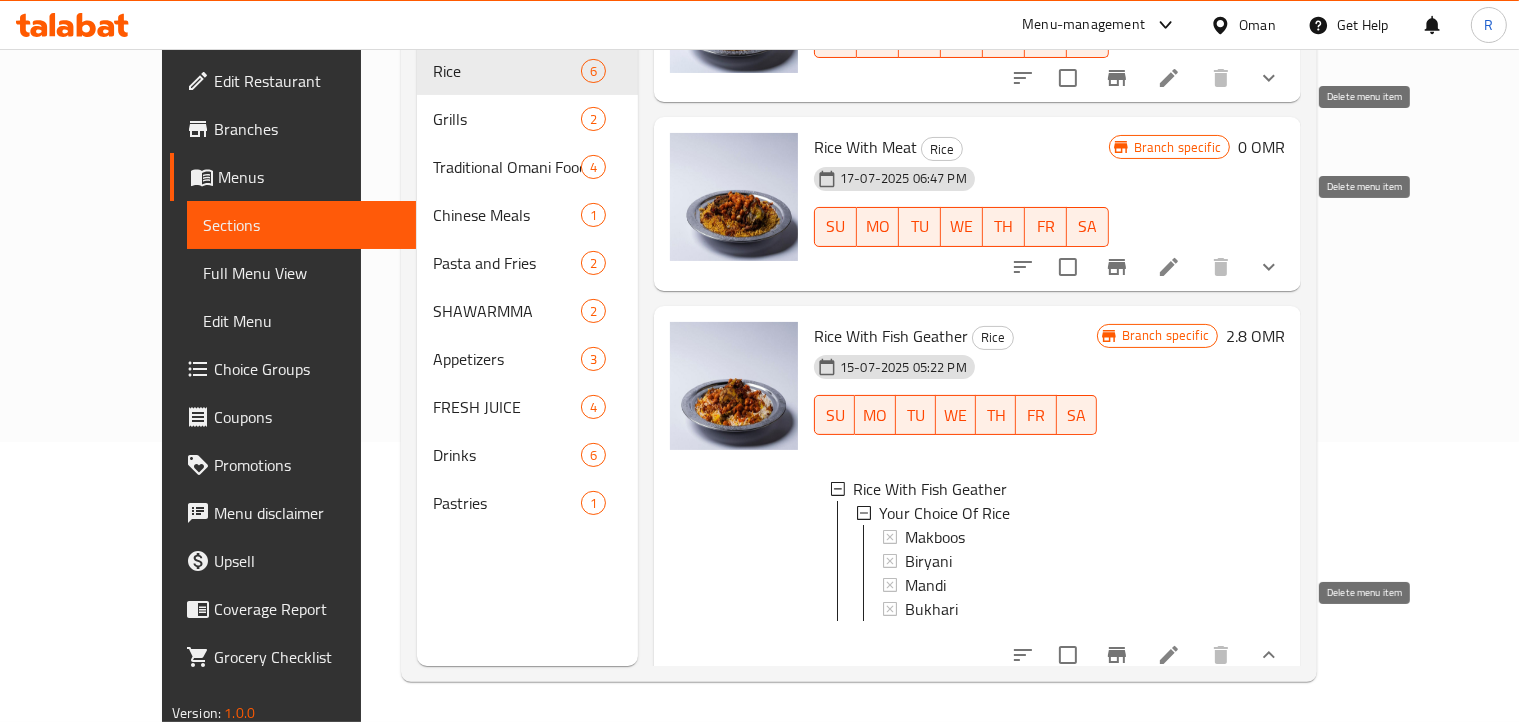 click 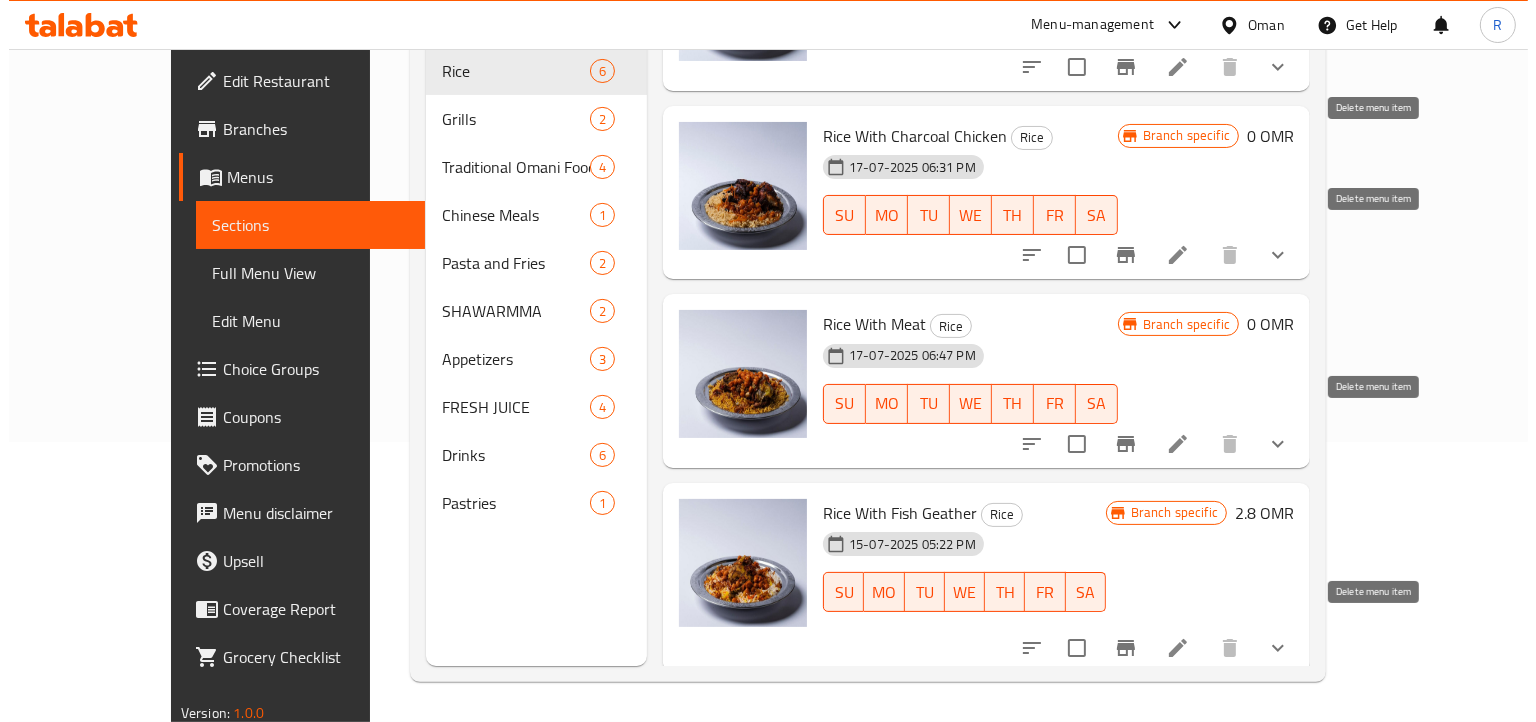scroll, scrollTop: 489, scrollLeft: 0, axis: vertical 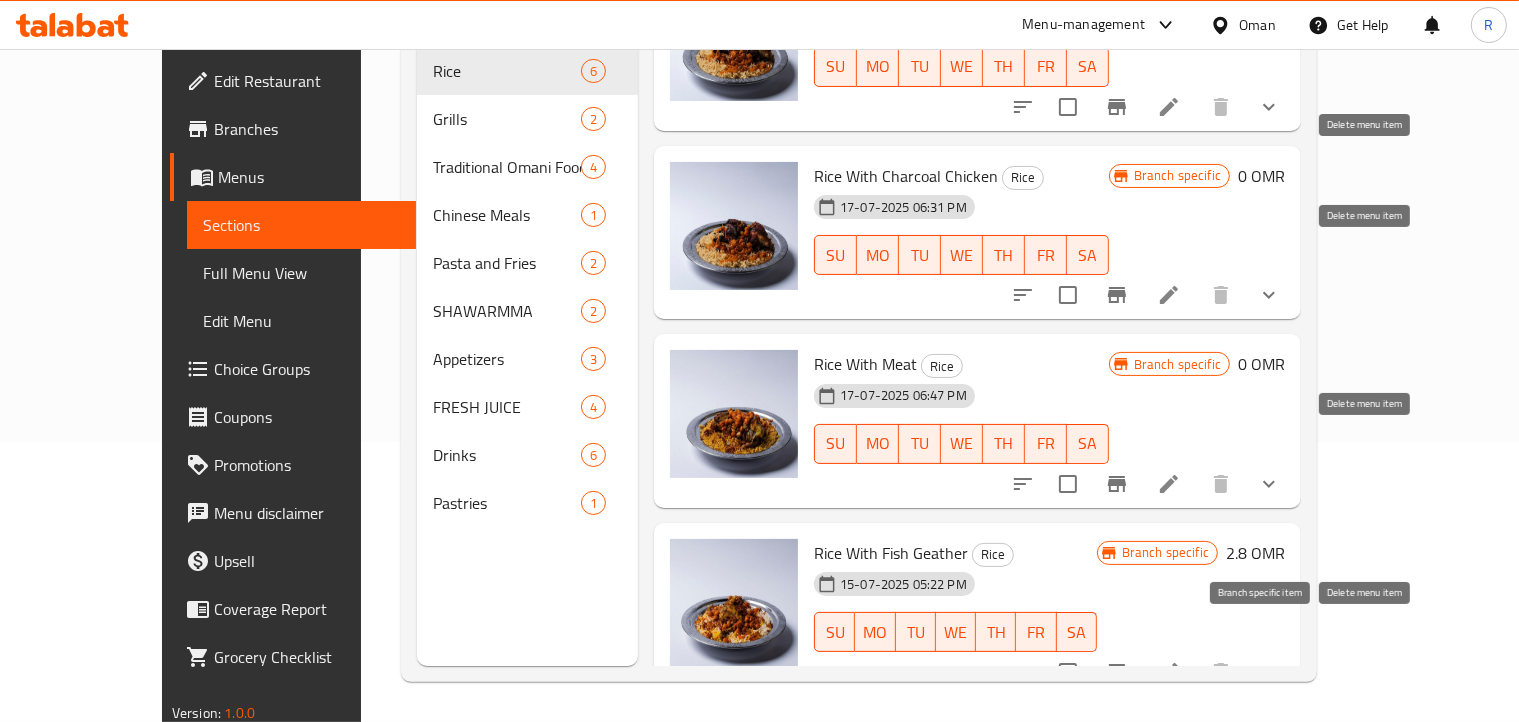 click 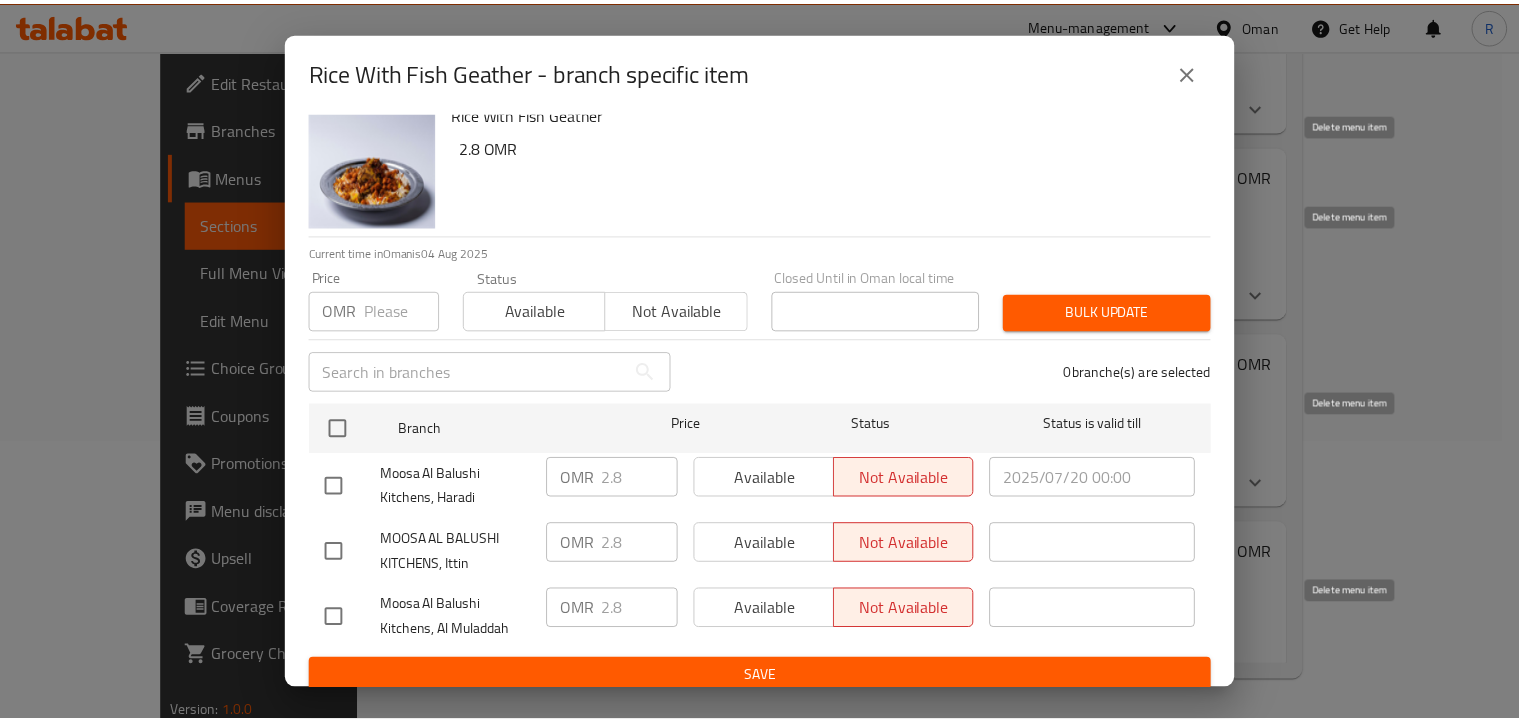 scroll, scrollTop: 36, scrollLeft: 0, axis: vertical 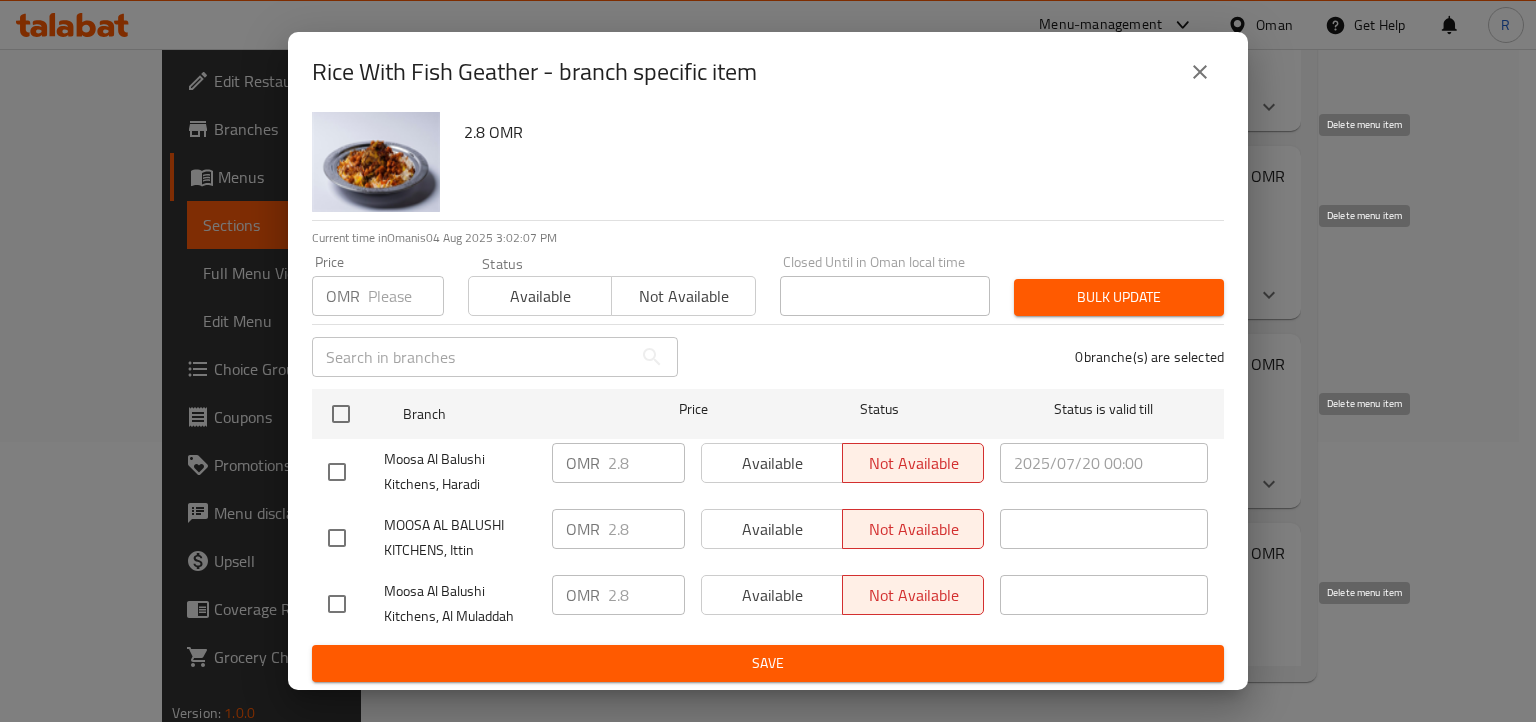 click 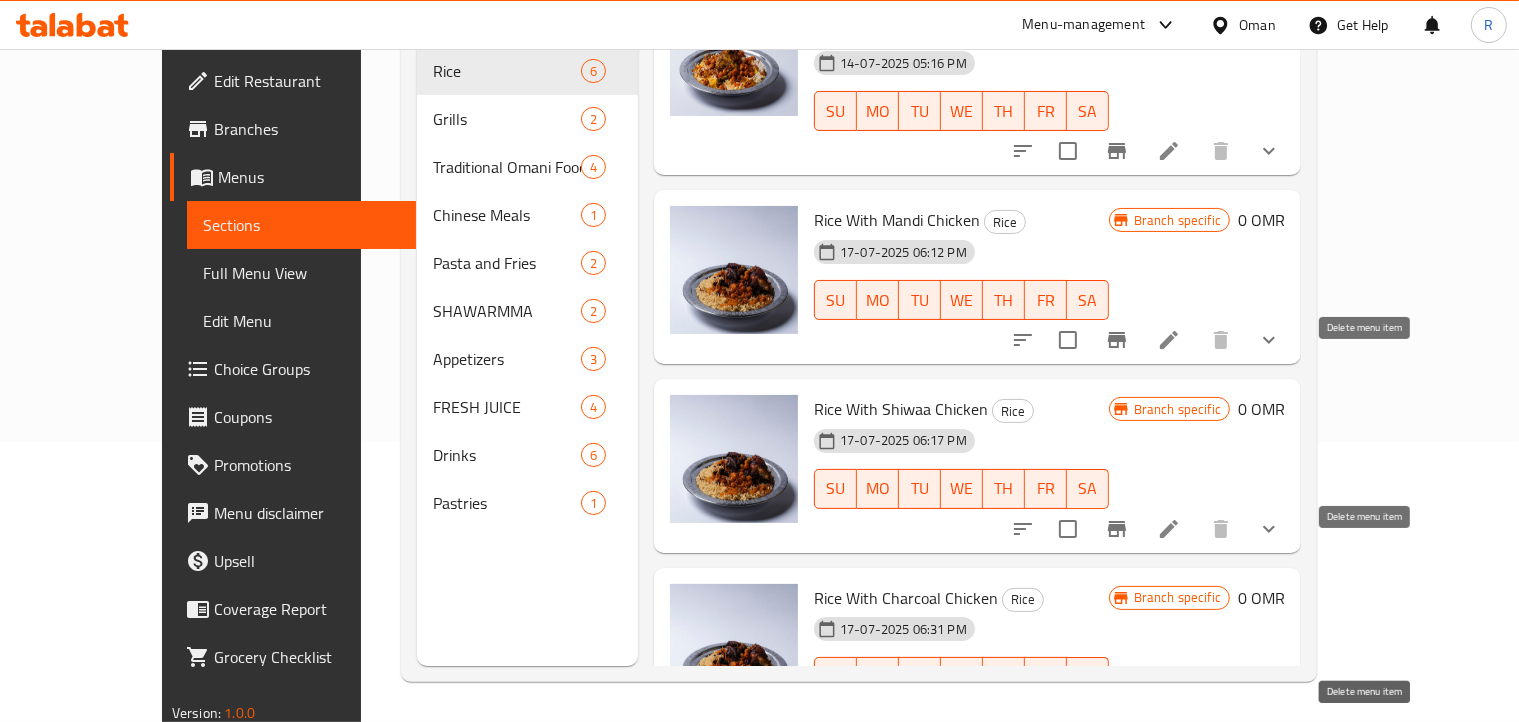 scroll, scrollTop: 0, scrollLeft: 0, axis: both 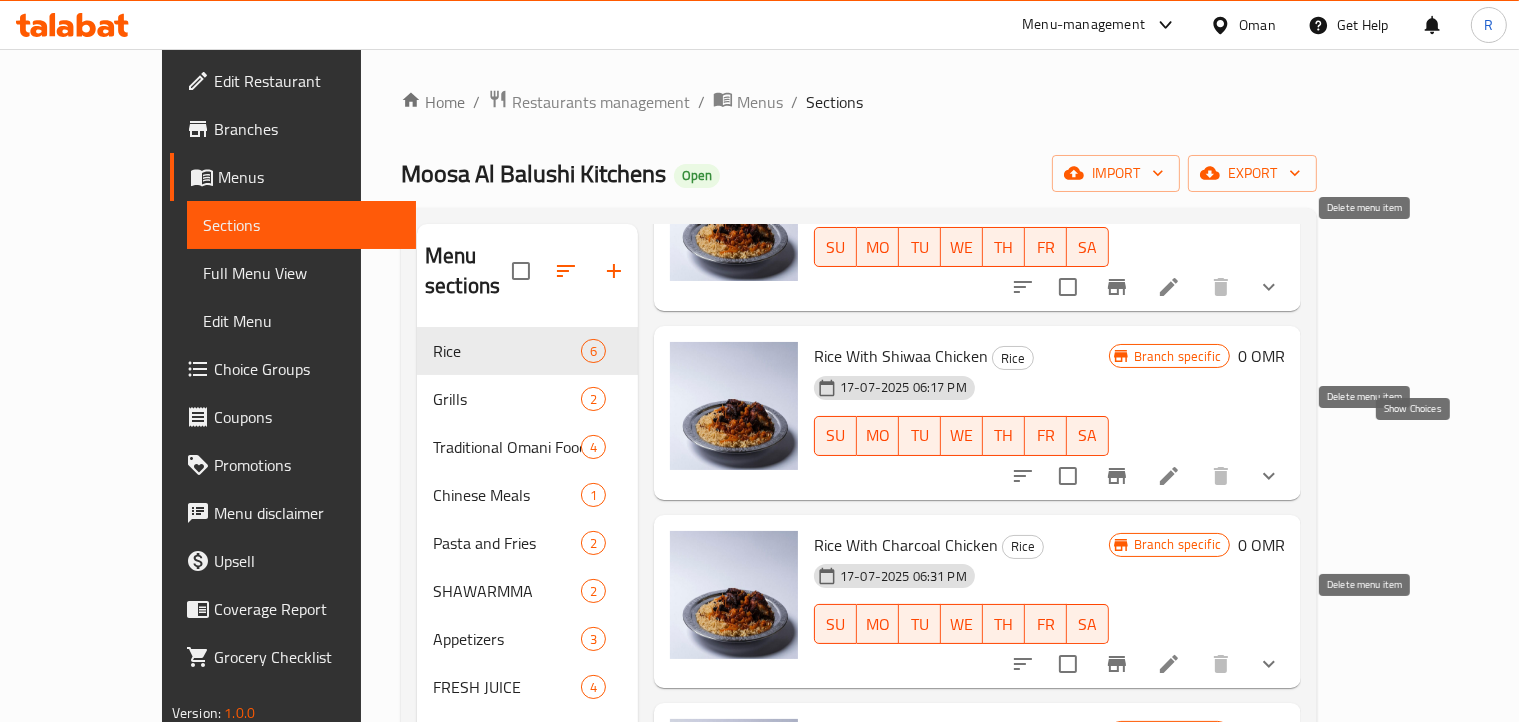 click 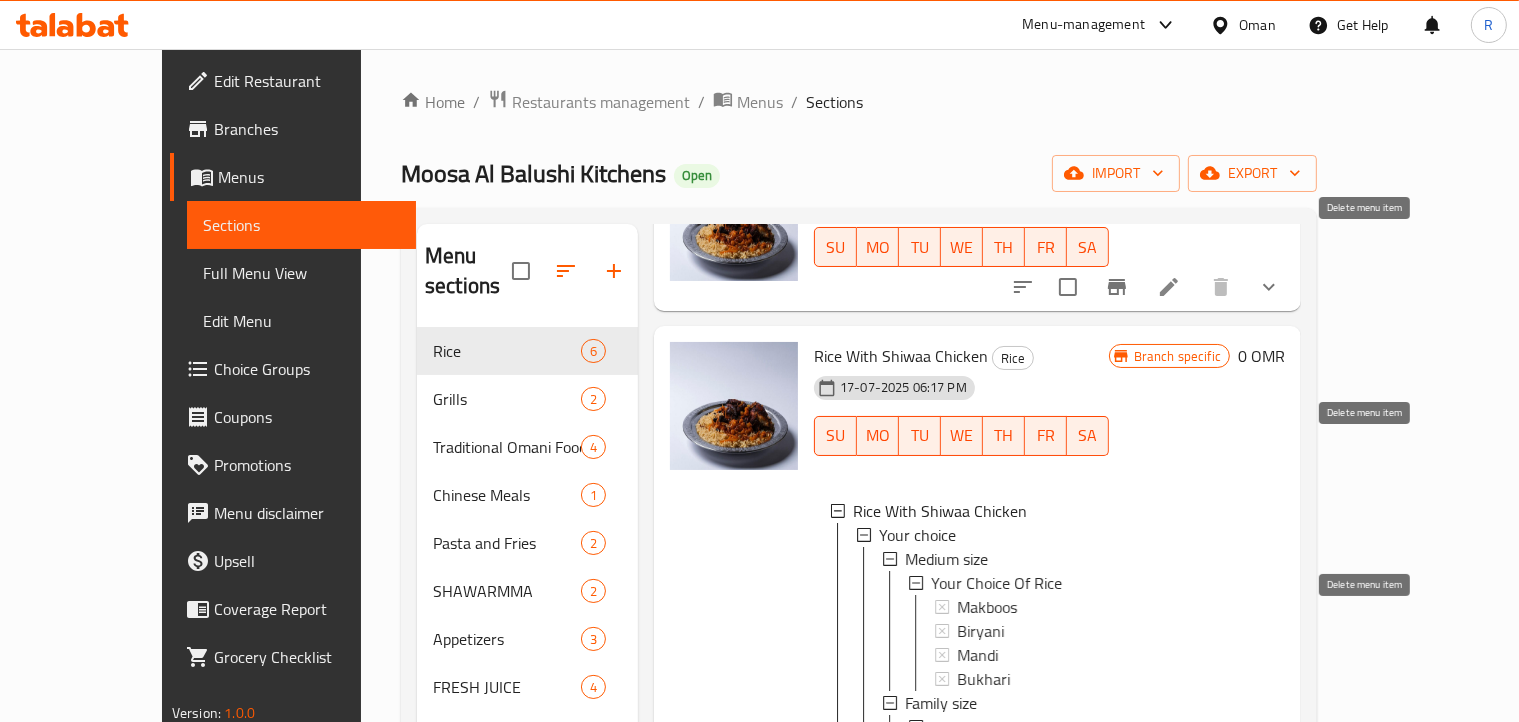 scroll, scrollTop: 2, scrollLeft: 0, axis: vertical 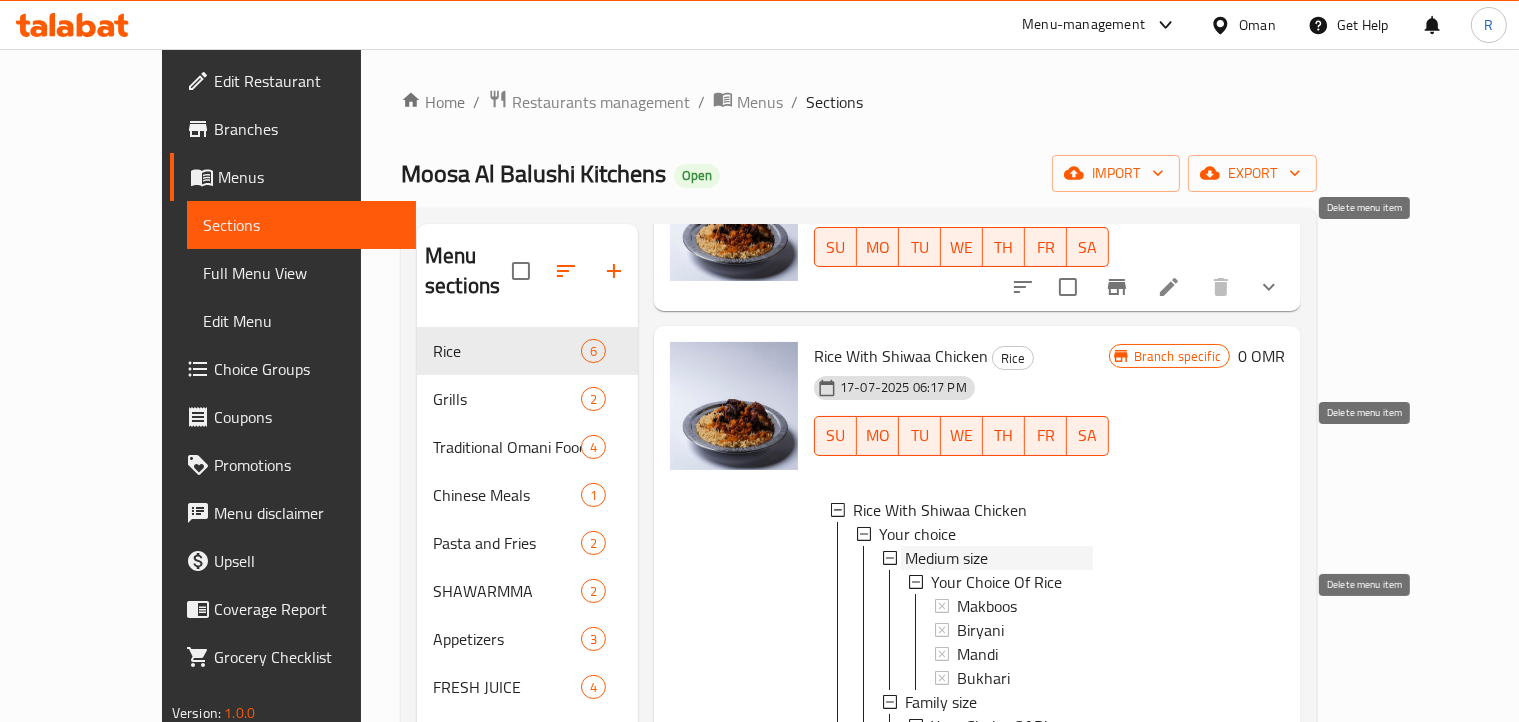 click on "Medium size" at bounding box center [946, 558] 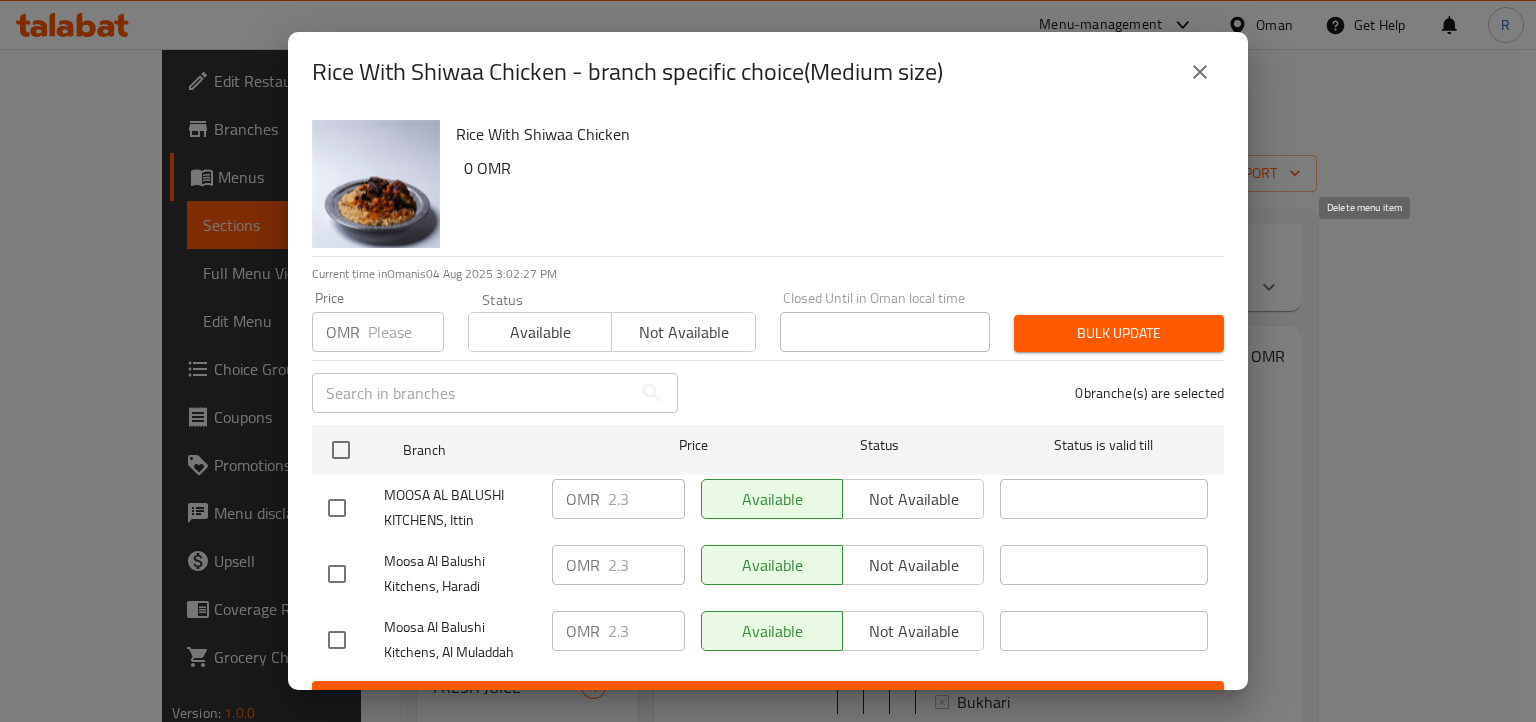 click 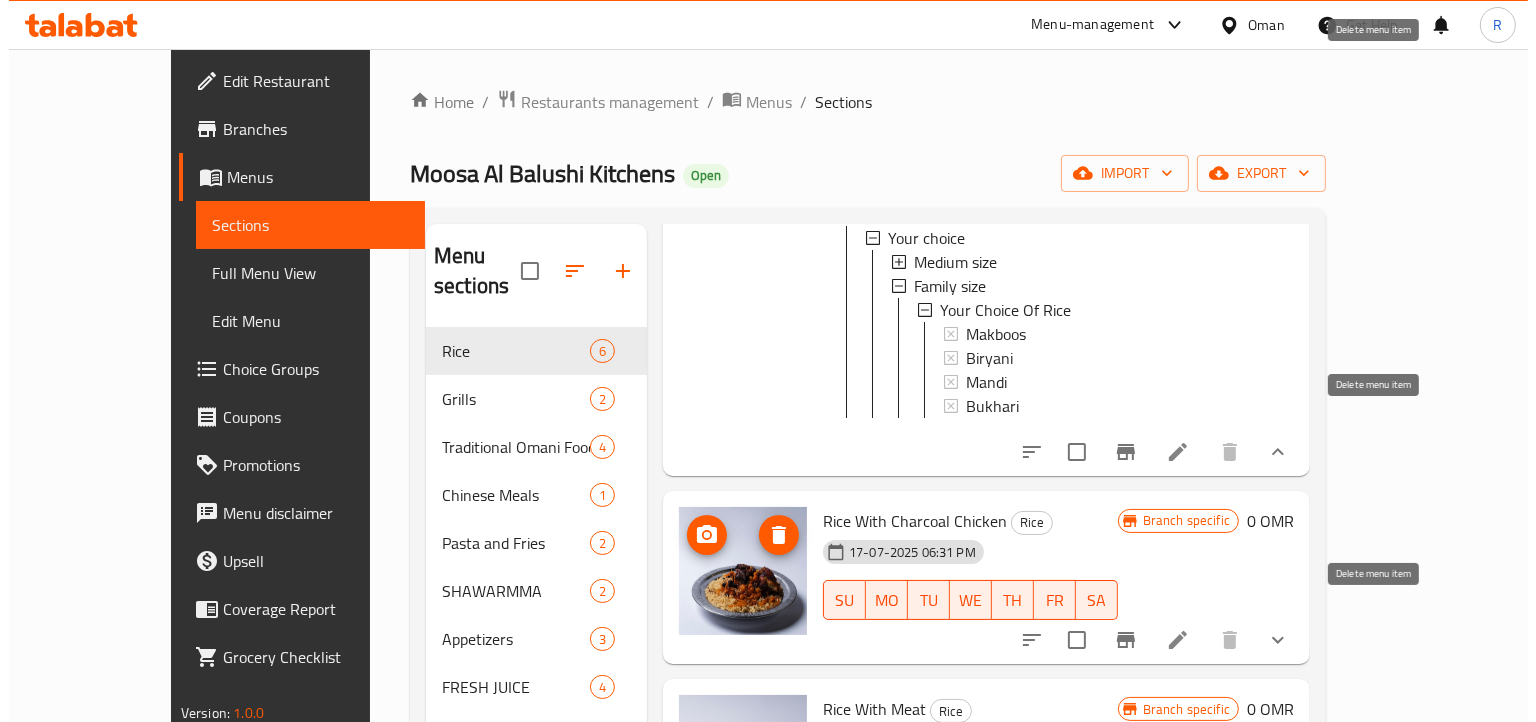 scroll, scrollTop: 700, scrollLeft: 0, axis: vertical 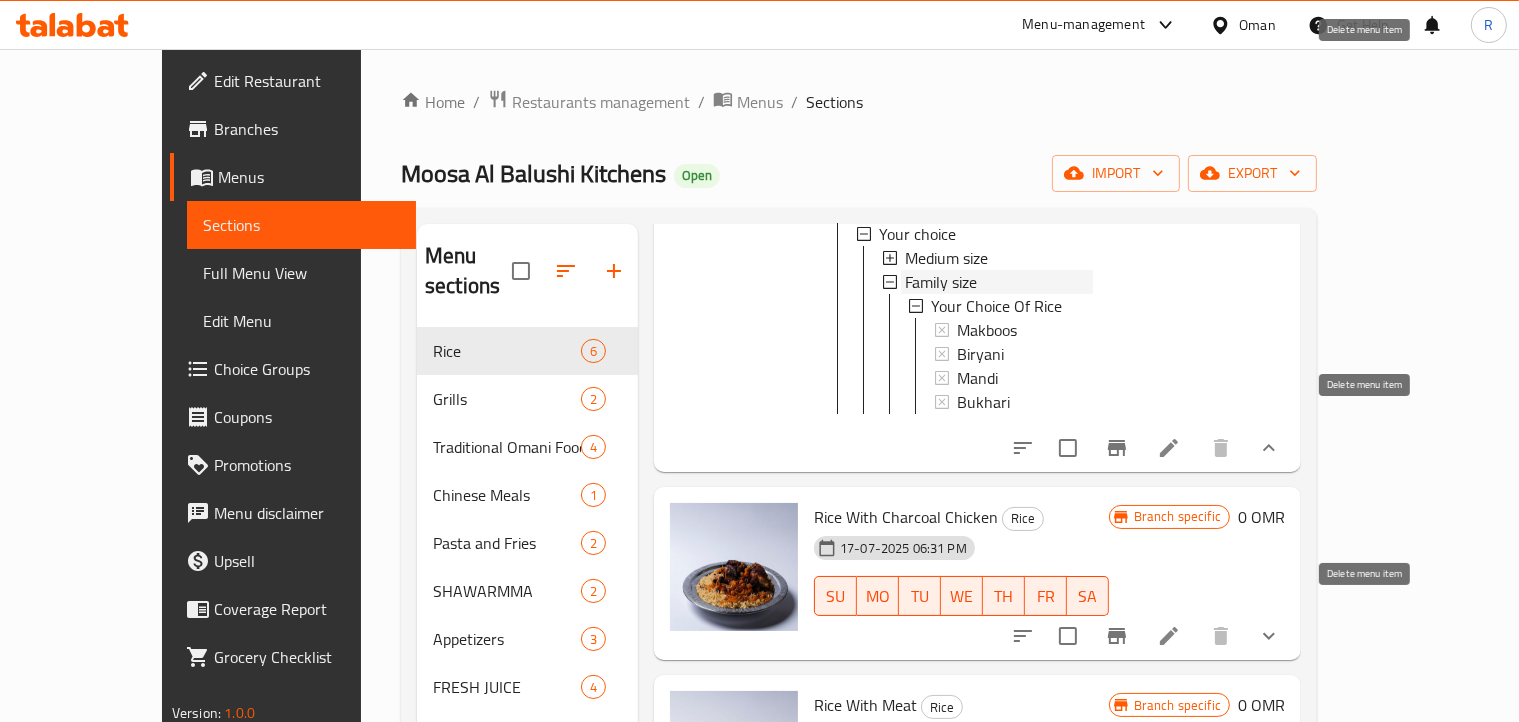 click on "Family size" at bounding box center [941, 282] 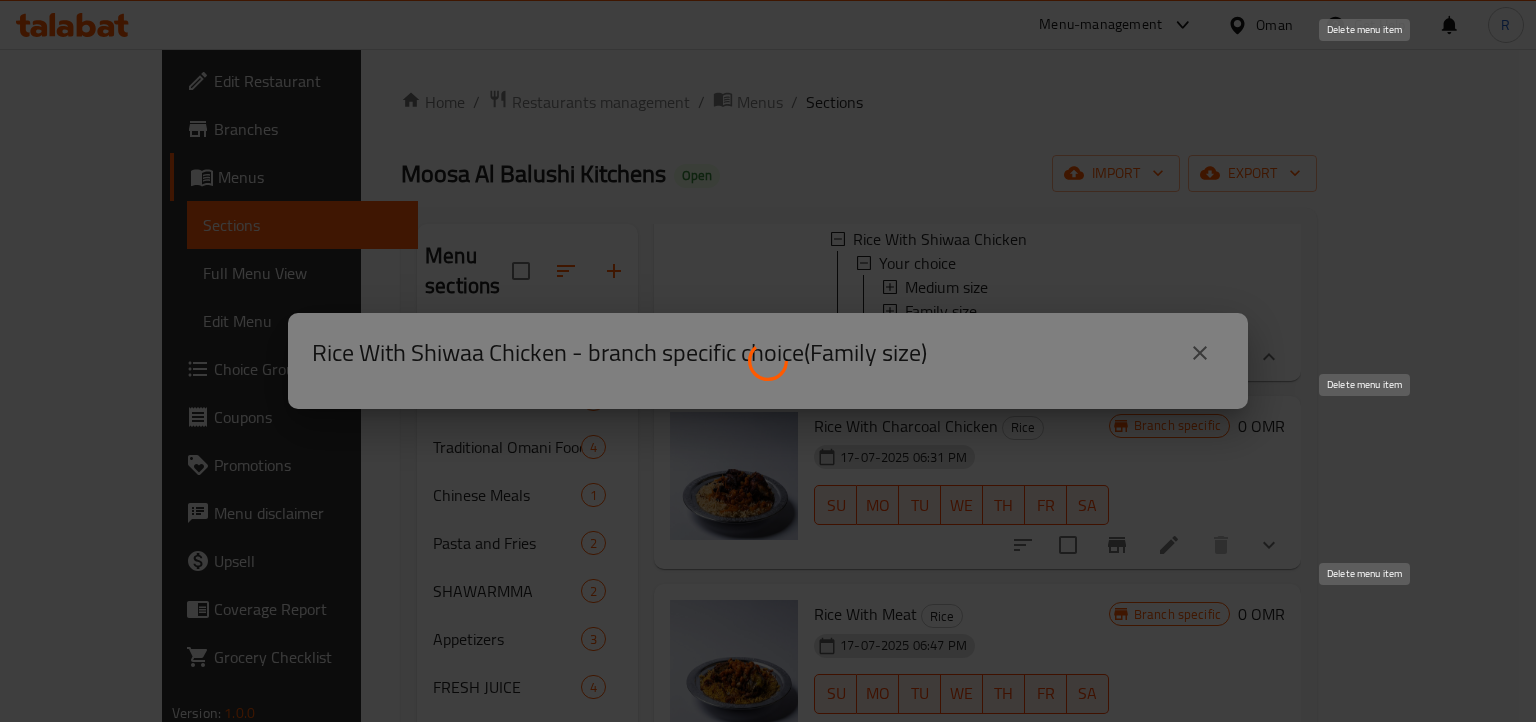 scroll, scrollTop: 0, scrollLeft: 0, axis: both 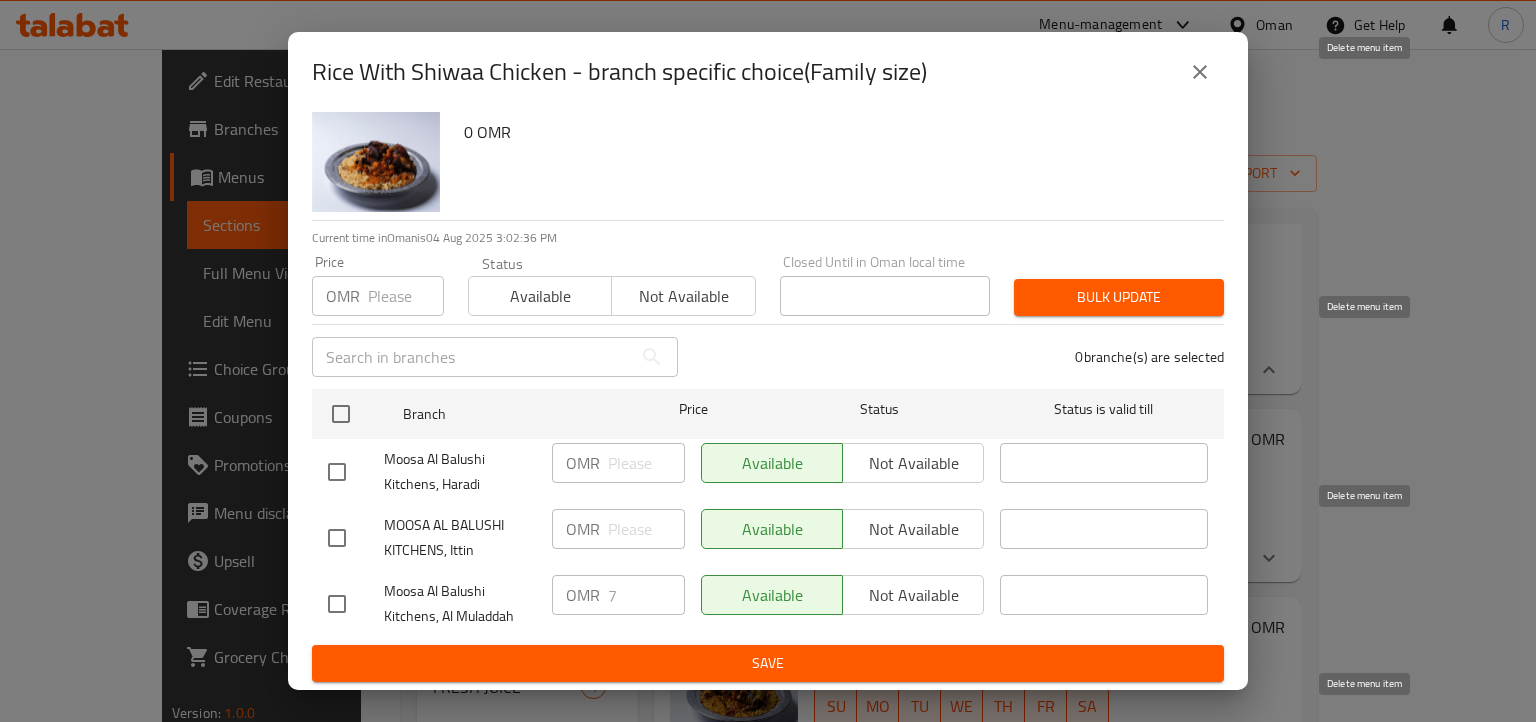 click on "Rice With Shiwaa Chicken - branch specific choice(Family size)" at bounding box center (619, 72) 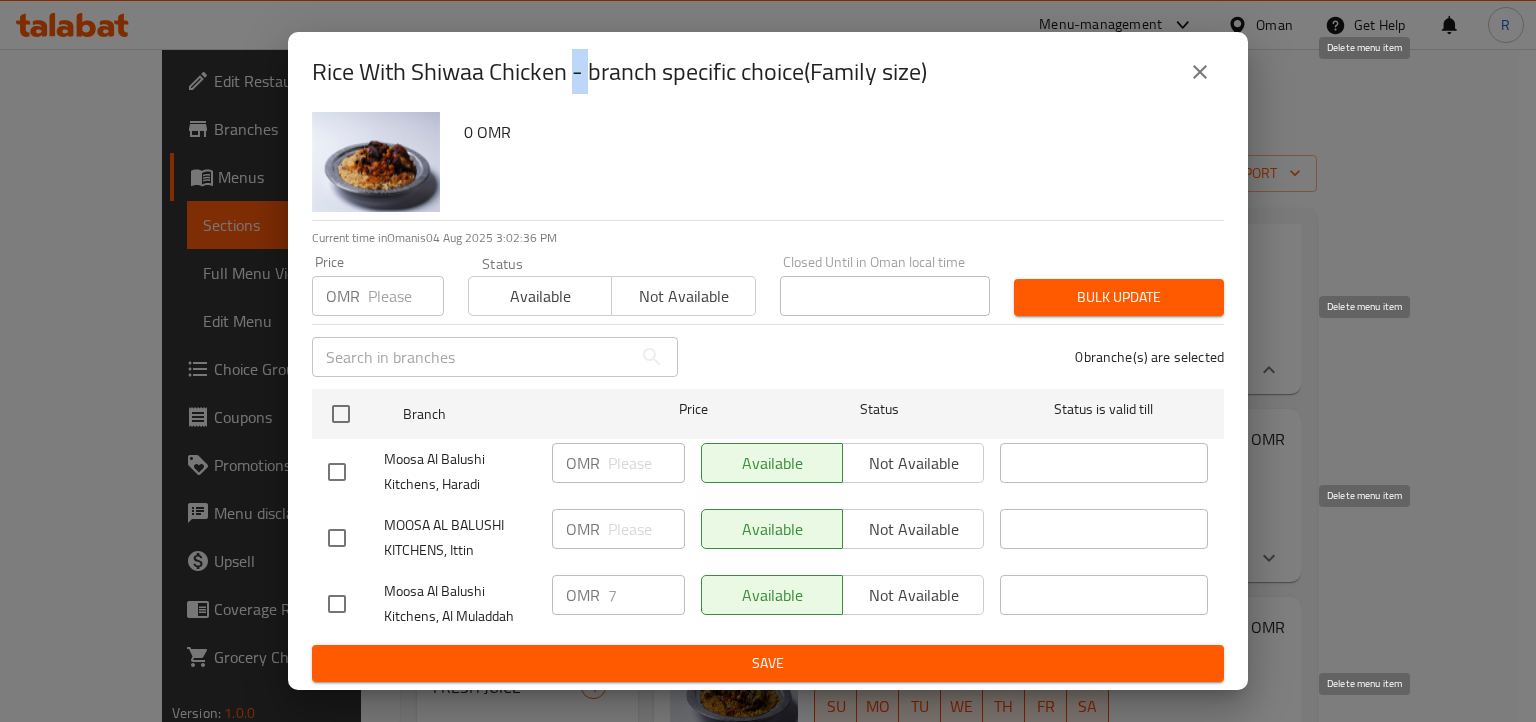 click on "Rice With Shiwaa Chicken - branch specific choice(Family size)" at bounding box center (619, 72) 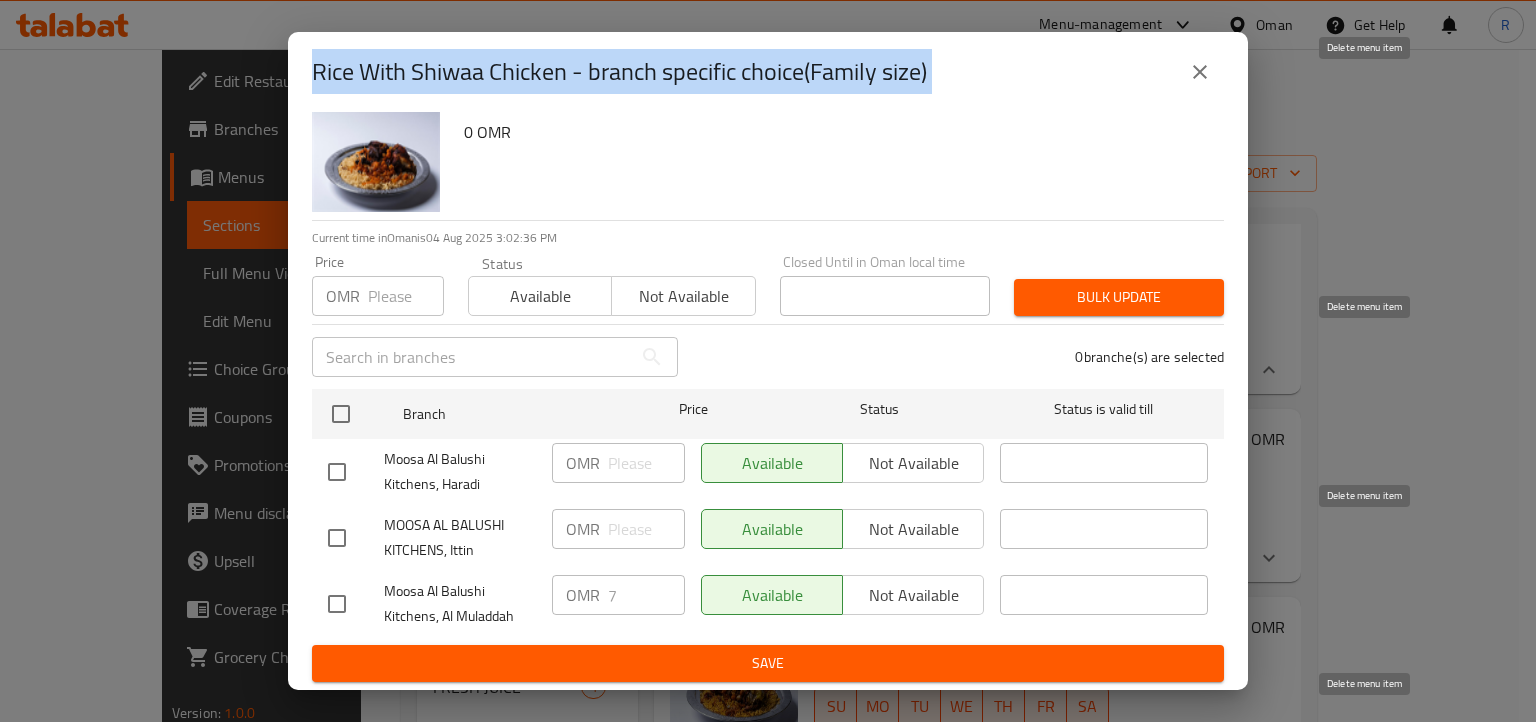 click on "Rice With Shiwaa Chicken - branch specific choice(Family size)" at bounding box center [619, 72] 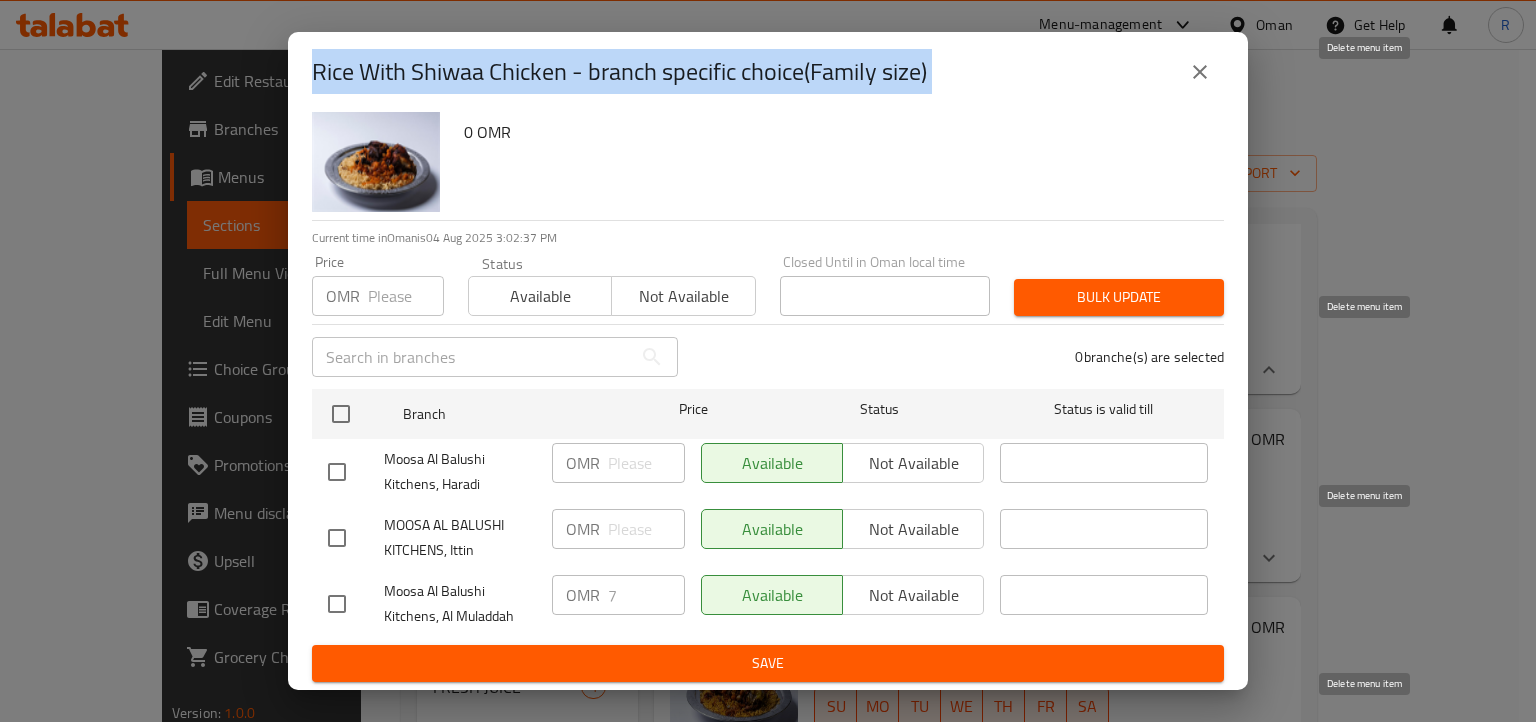 copy on "Rice With Shiwaa Chicken - branch specific choice(Family size)" 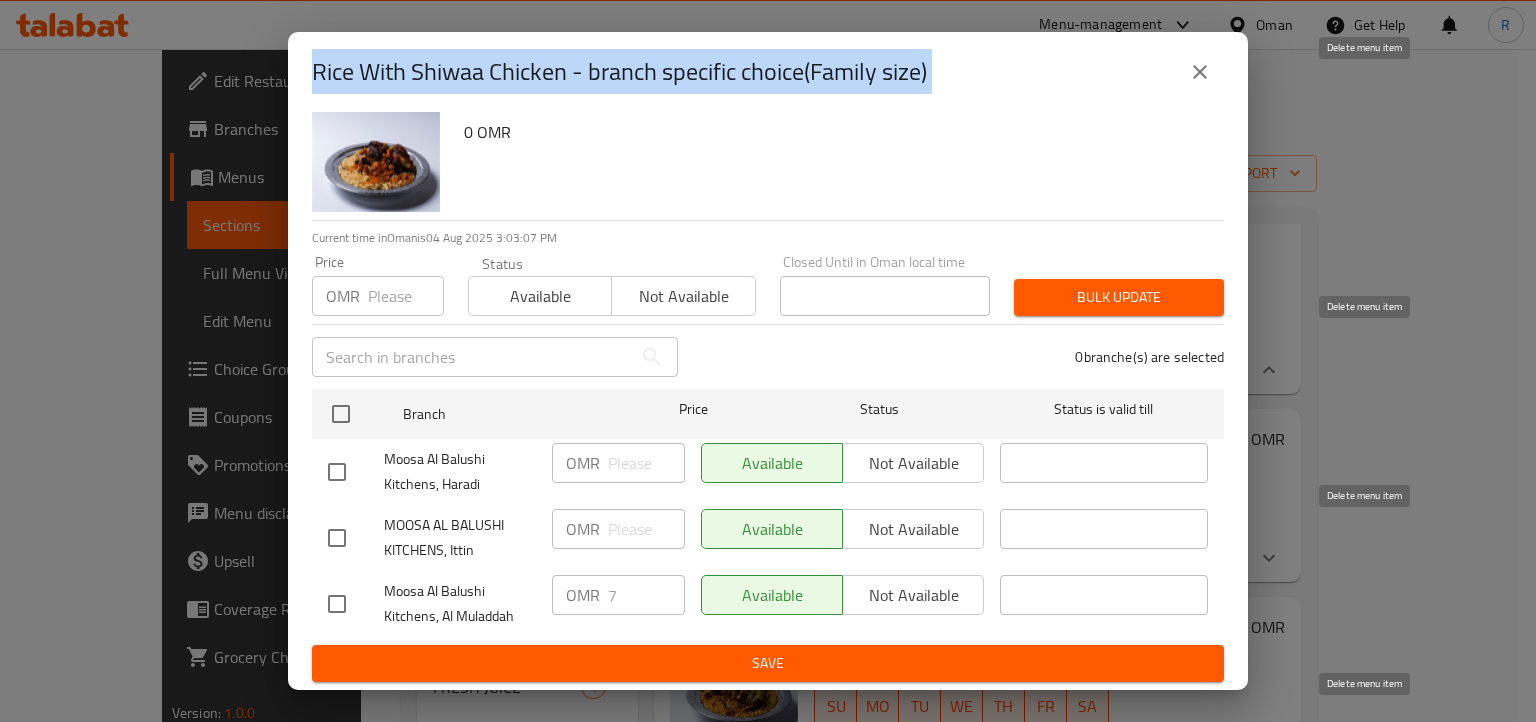 click on "Rice With Shiwaa Chicken                                                             0   OMR" at bounding box center (832, 148) 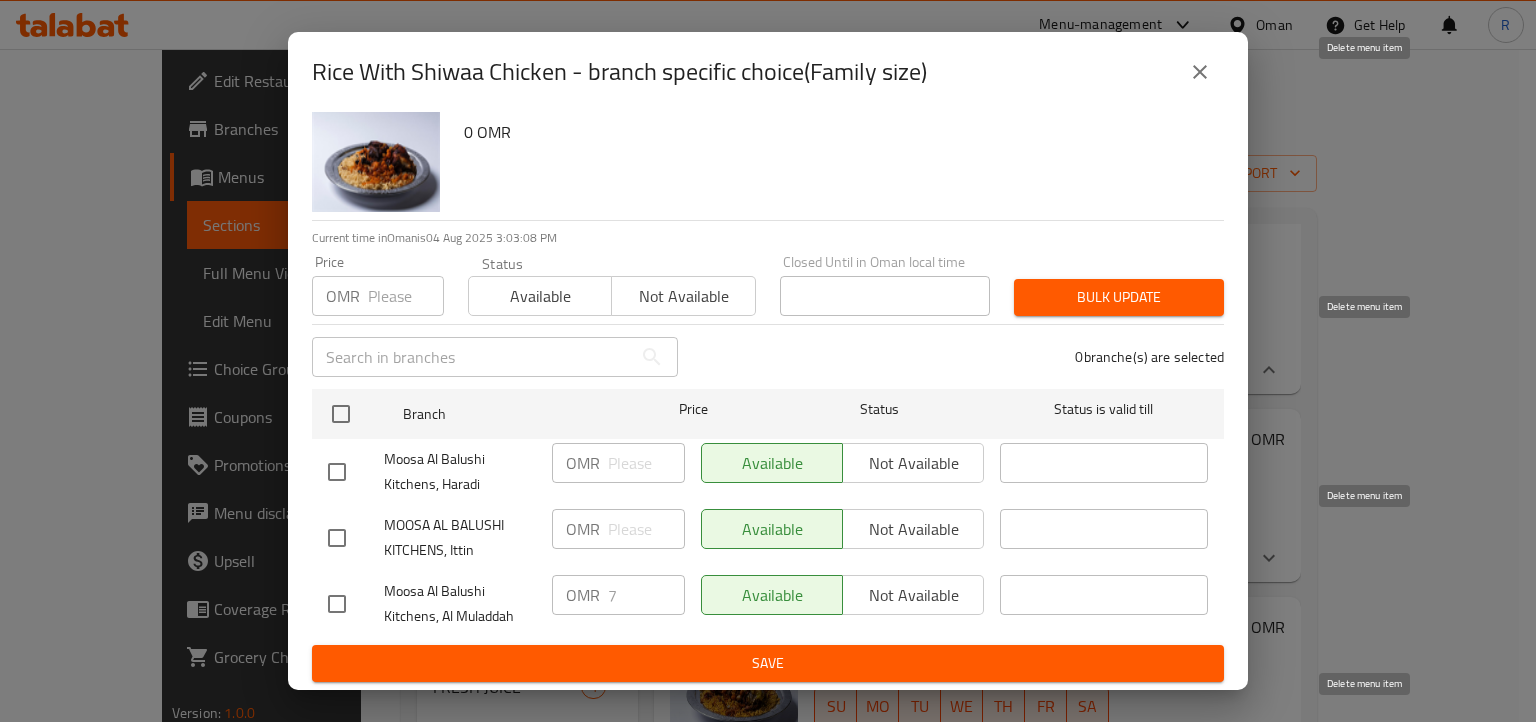 click 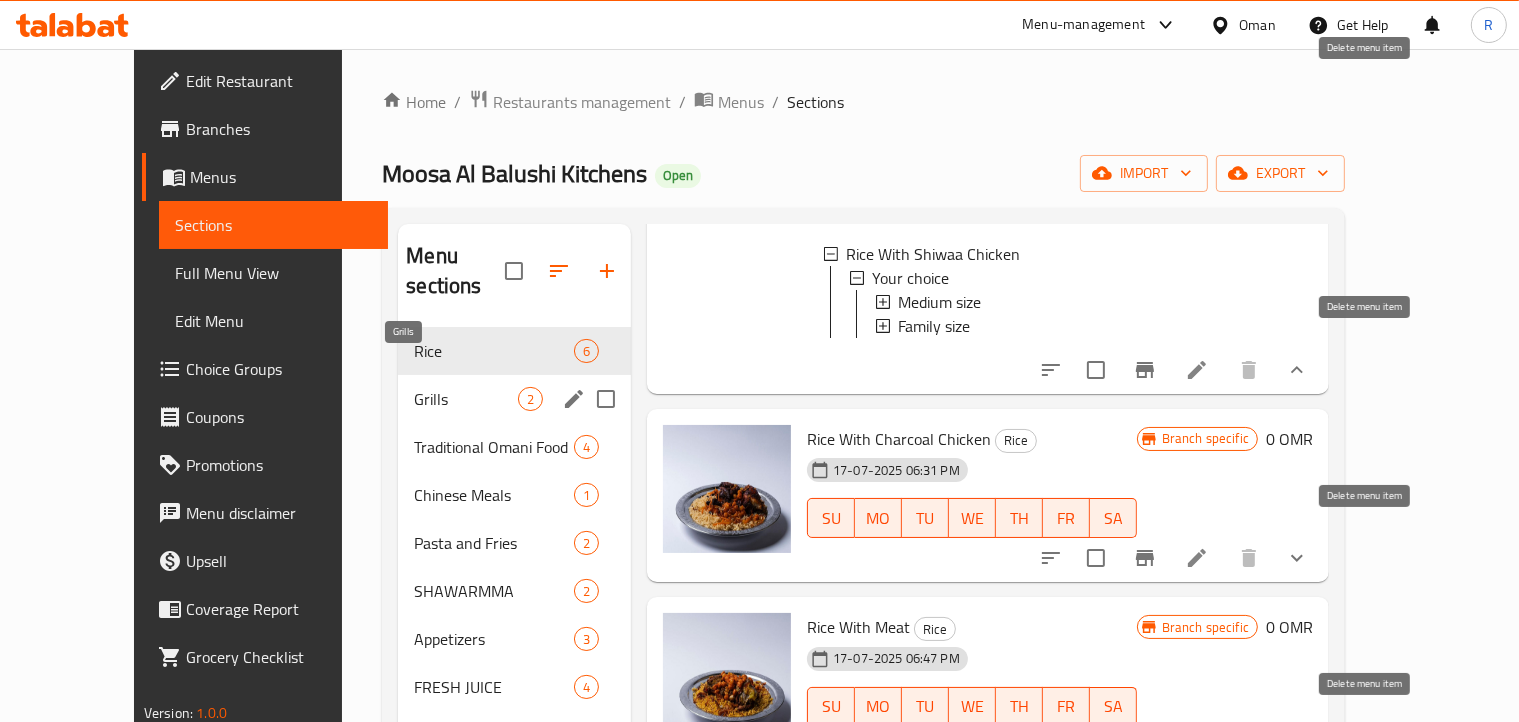 click on "Grills" at bounding box center (466, 399) 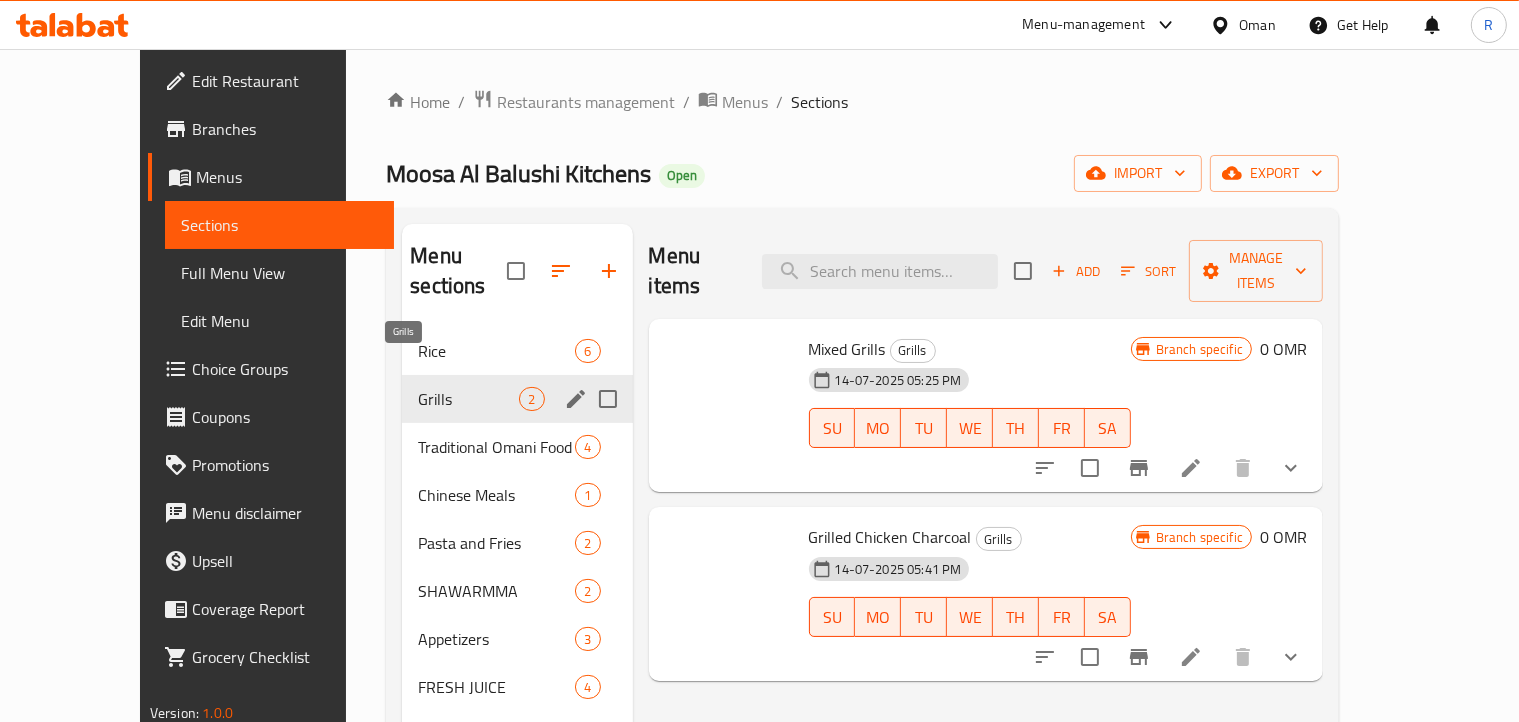 scroll, scrollTop: 0, scrollLeft: 0, axis: both 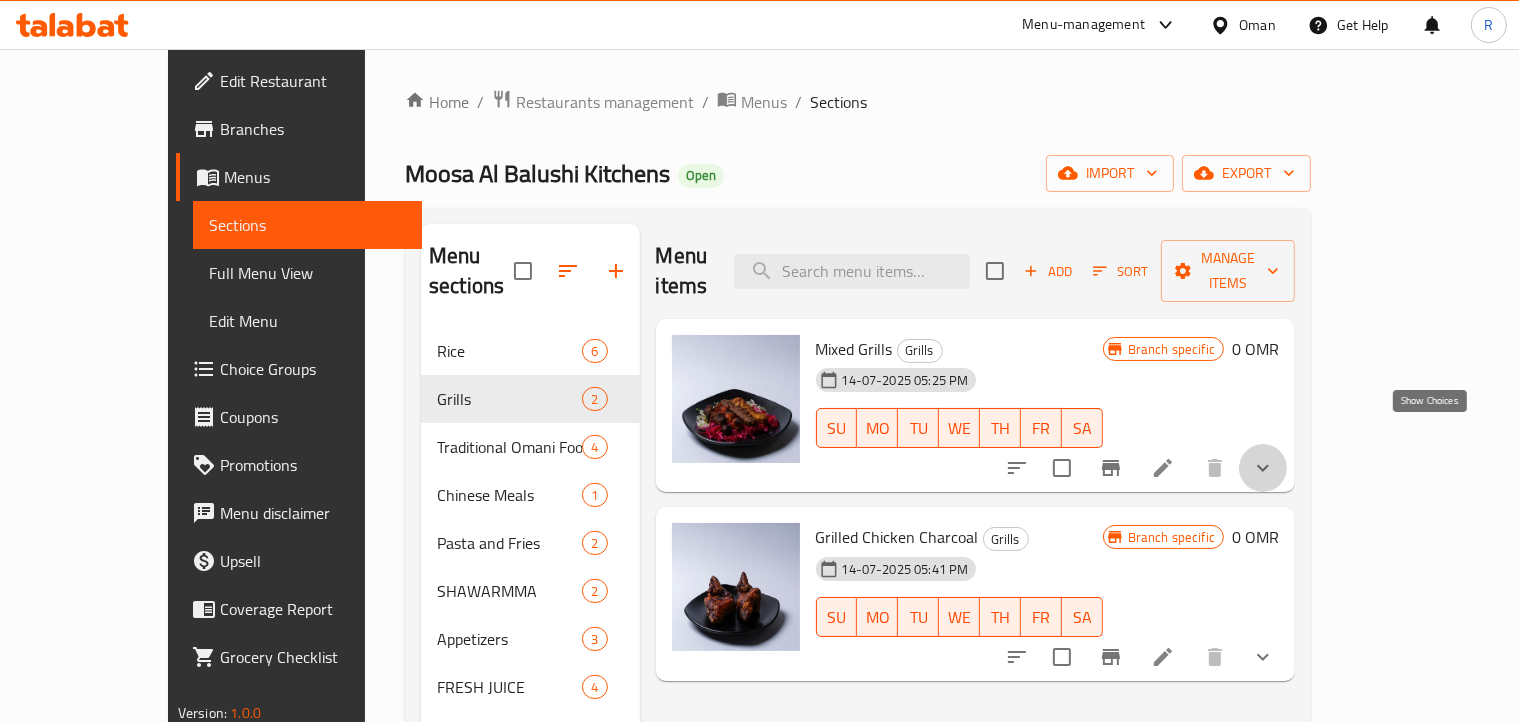 click 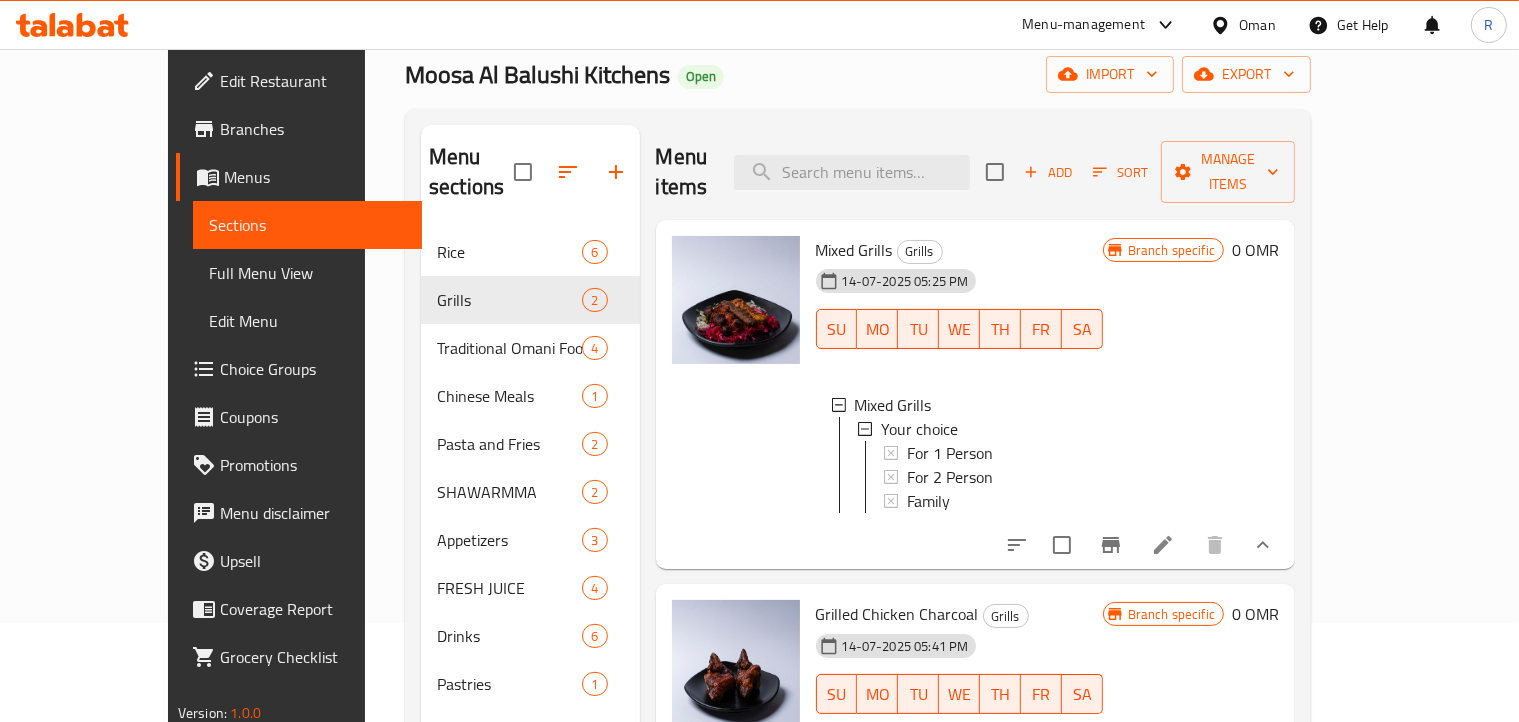 scroll, scrollTop: 100, scrollLeft: 0, axis: vertical 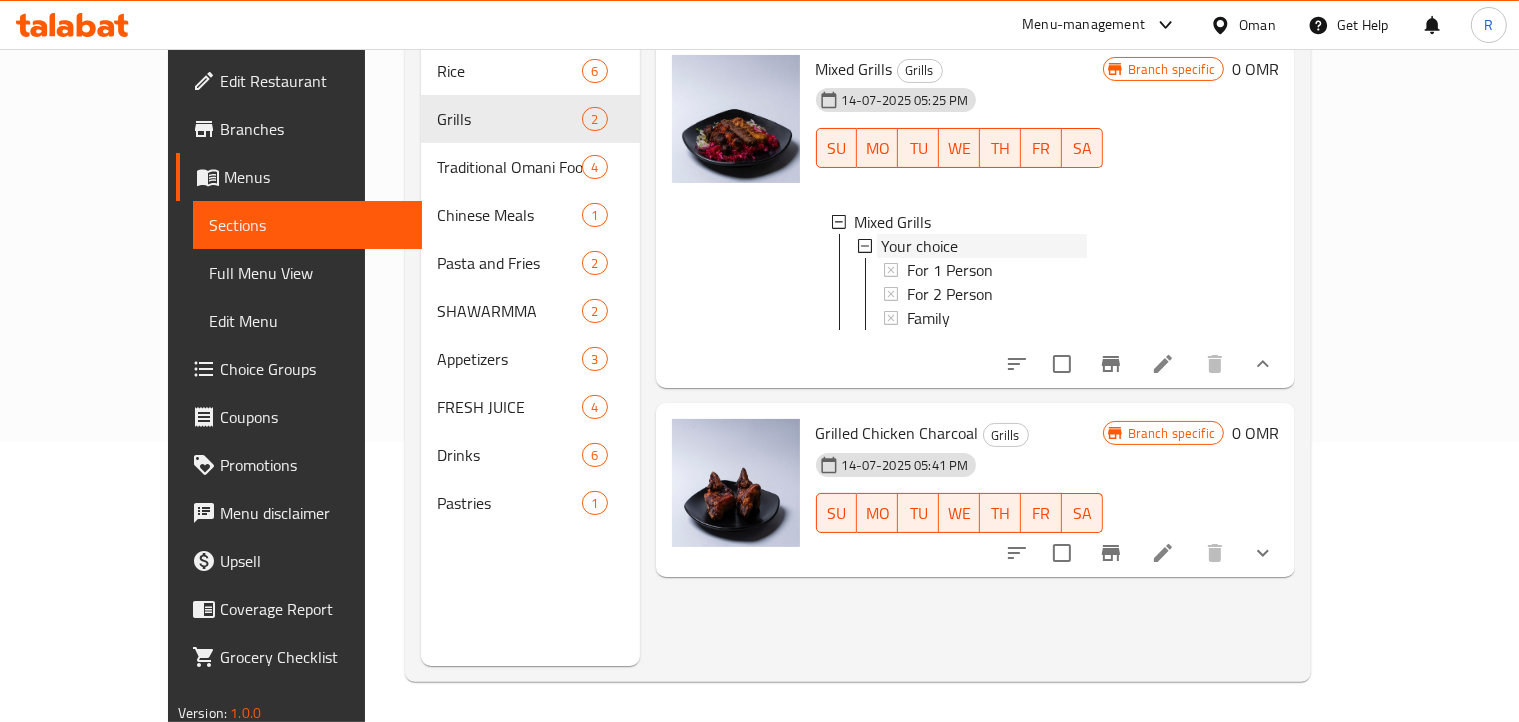 click on "Your choice" at bounding box center [919, 246] 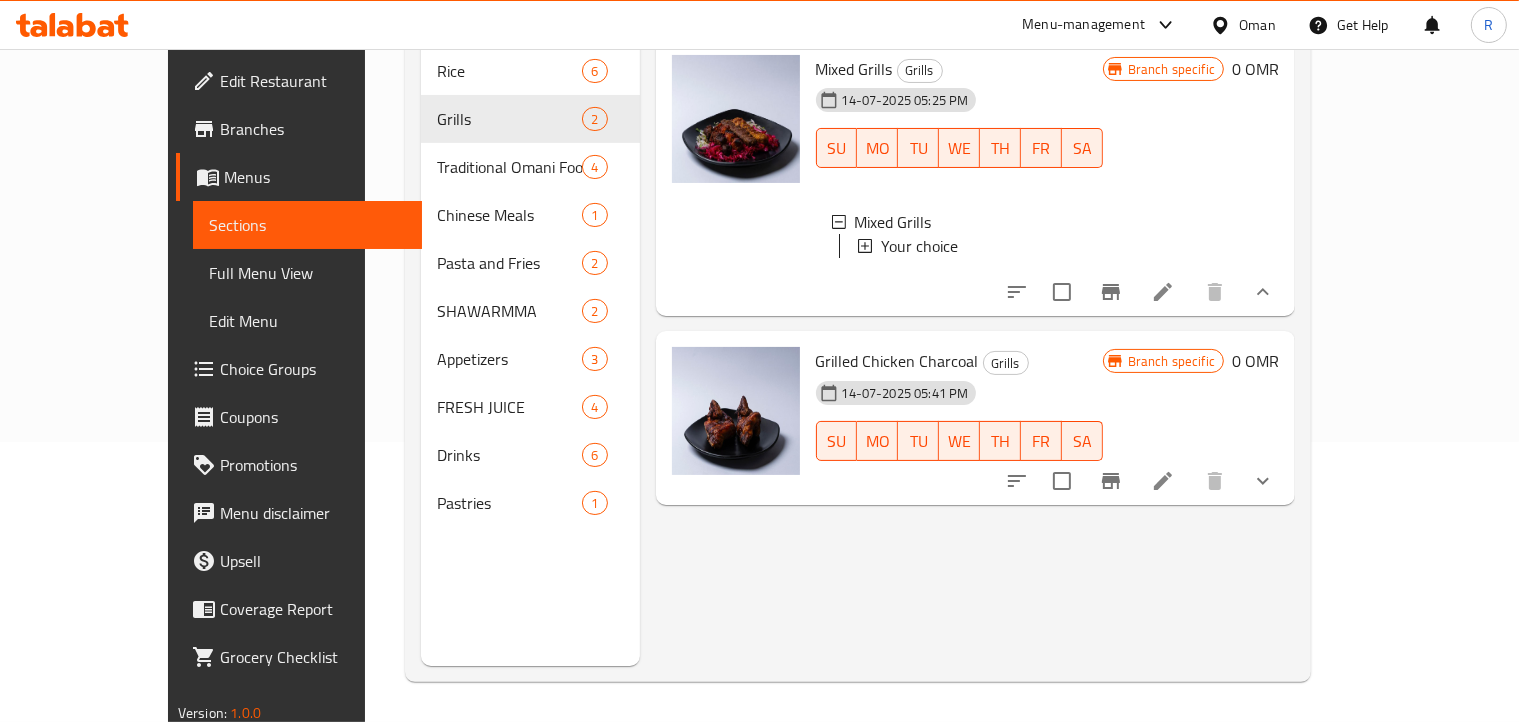 scroll, scrollTop: 0, scrollLeft: 0, axis: both 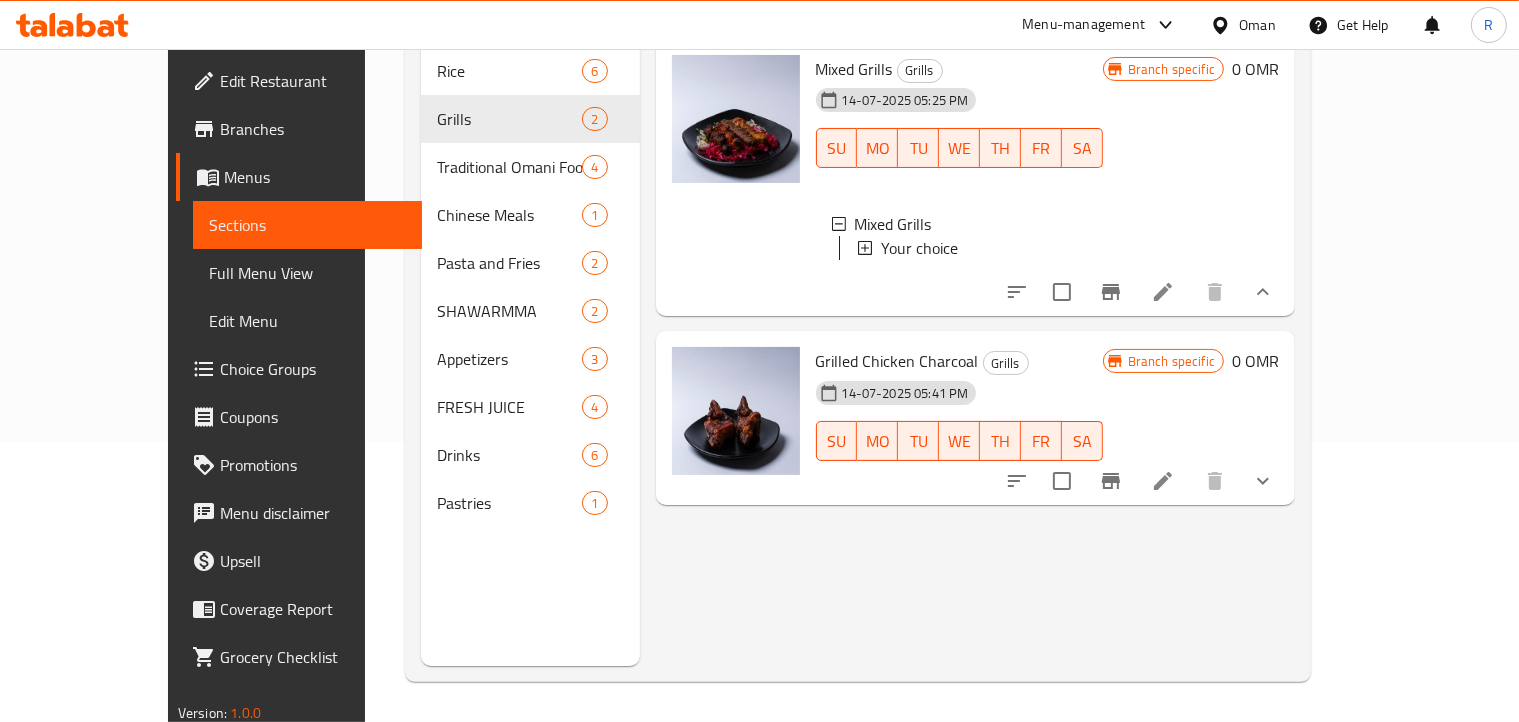 click on "Your choice" at bounding box center (984, 248) 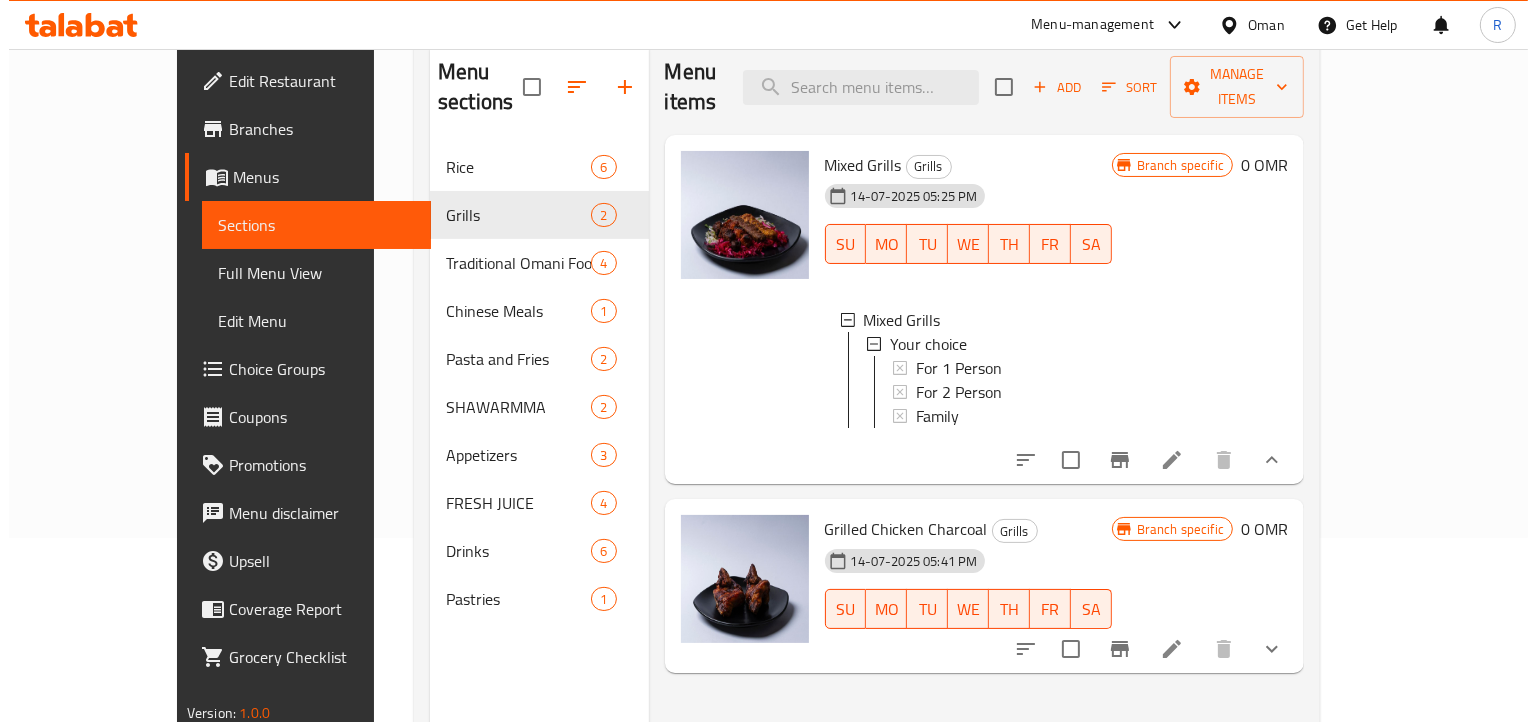 scroll, scrollTop: 200, scrollLeft: 0, axis: vertical 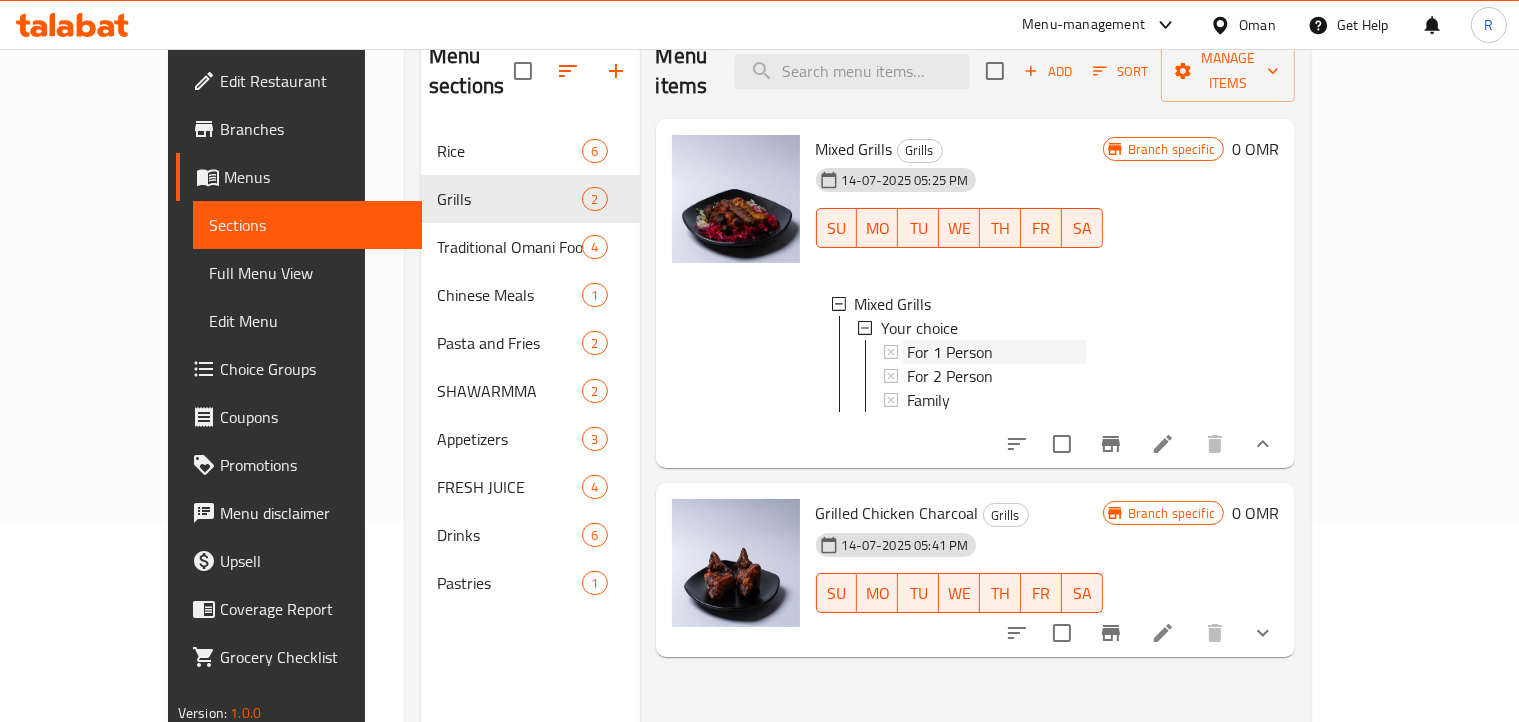 click on "For 1 Person" at bounding box center (950, 352) 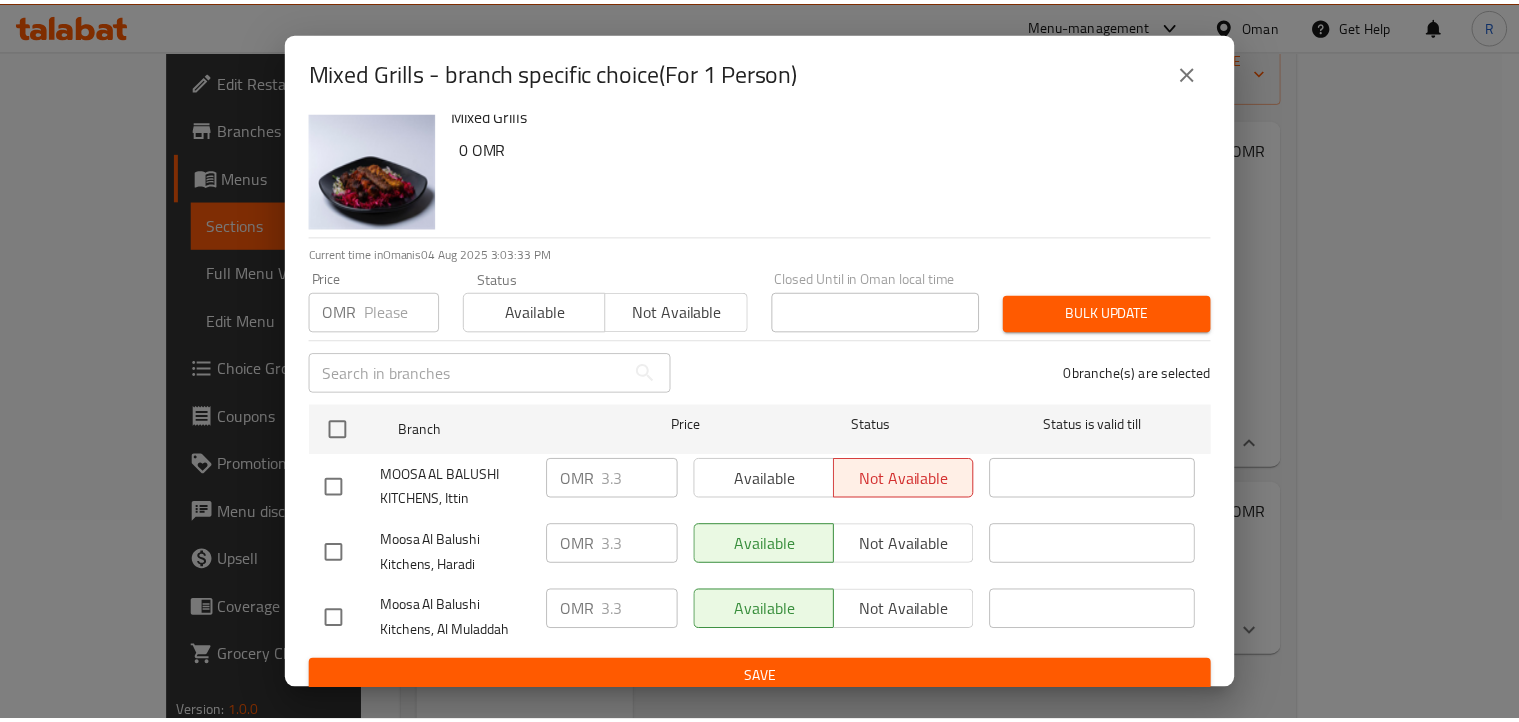 scroll, scrollTop: 36, scrollLeft: 0, axis: vertical 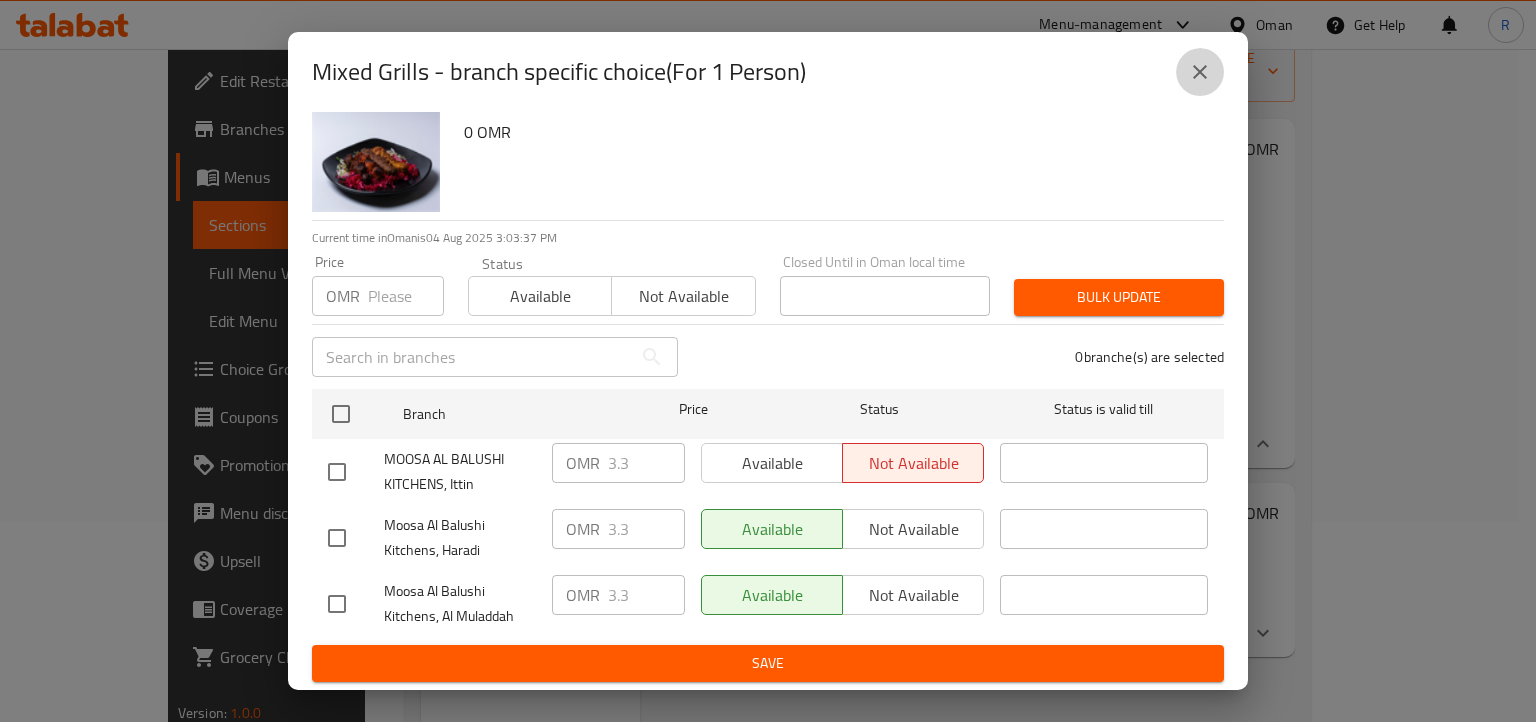 click 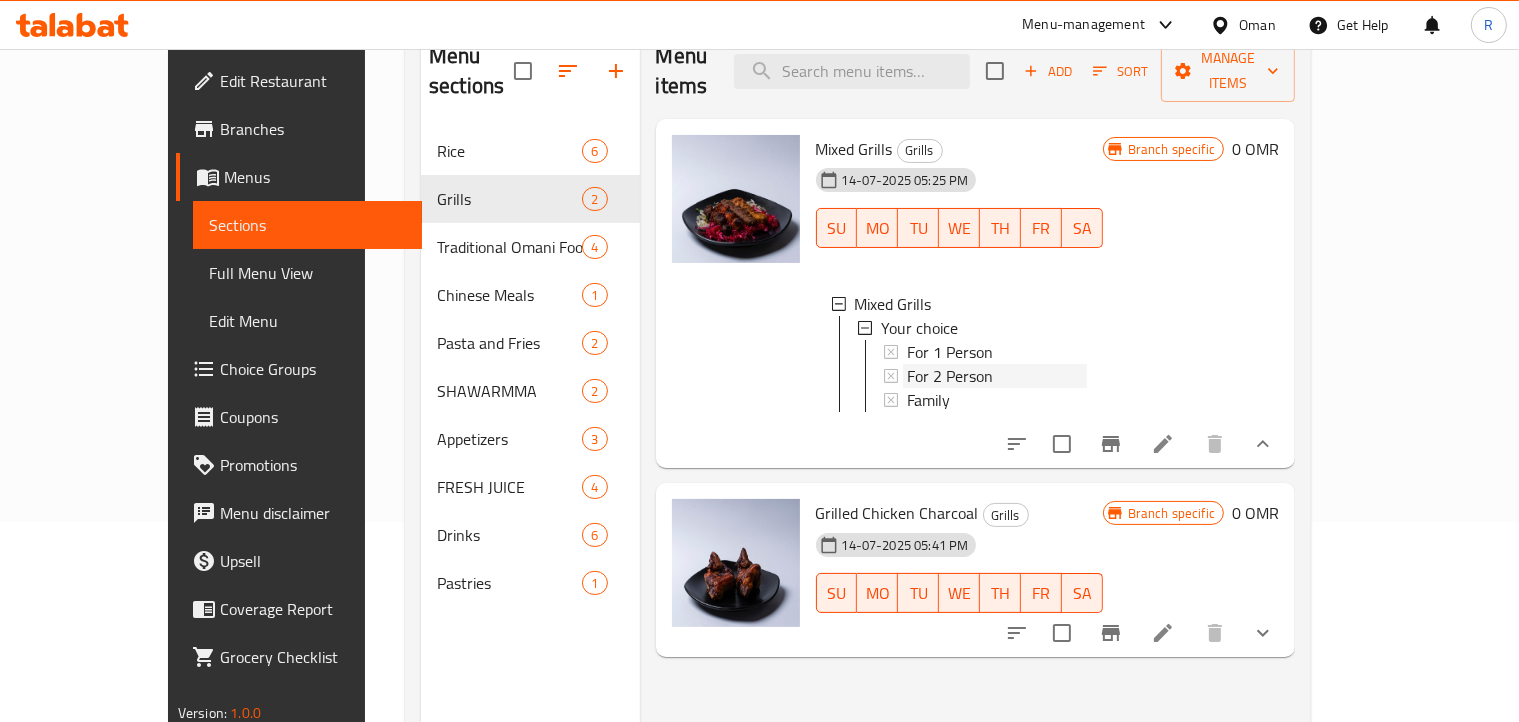 click on "For 2 Person" at bounding box center [950, 376] 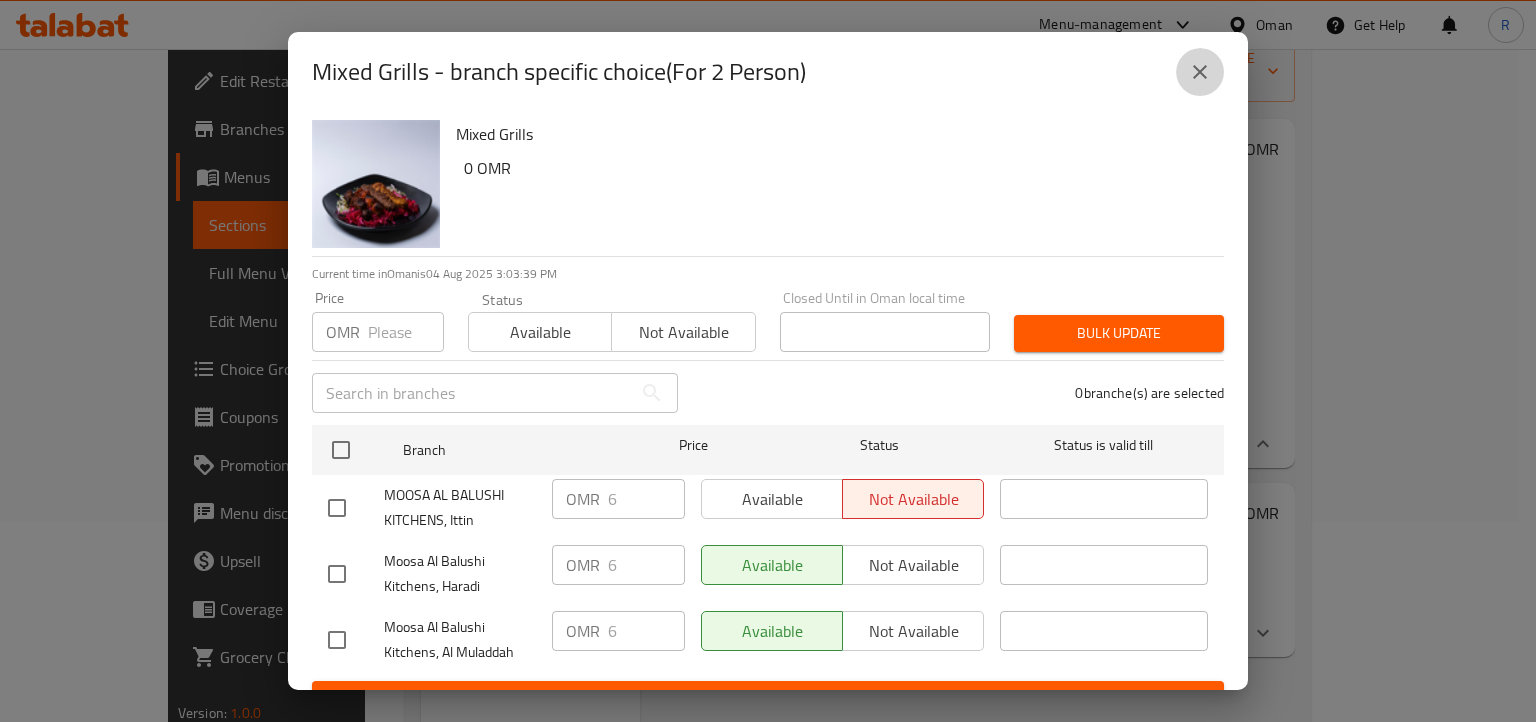 click 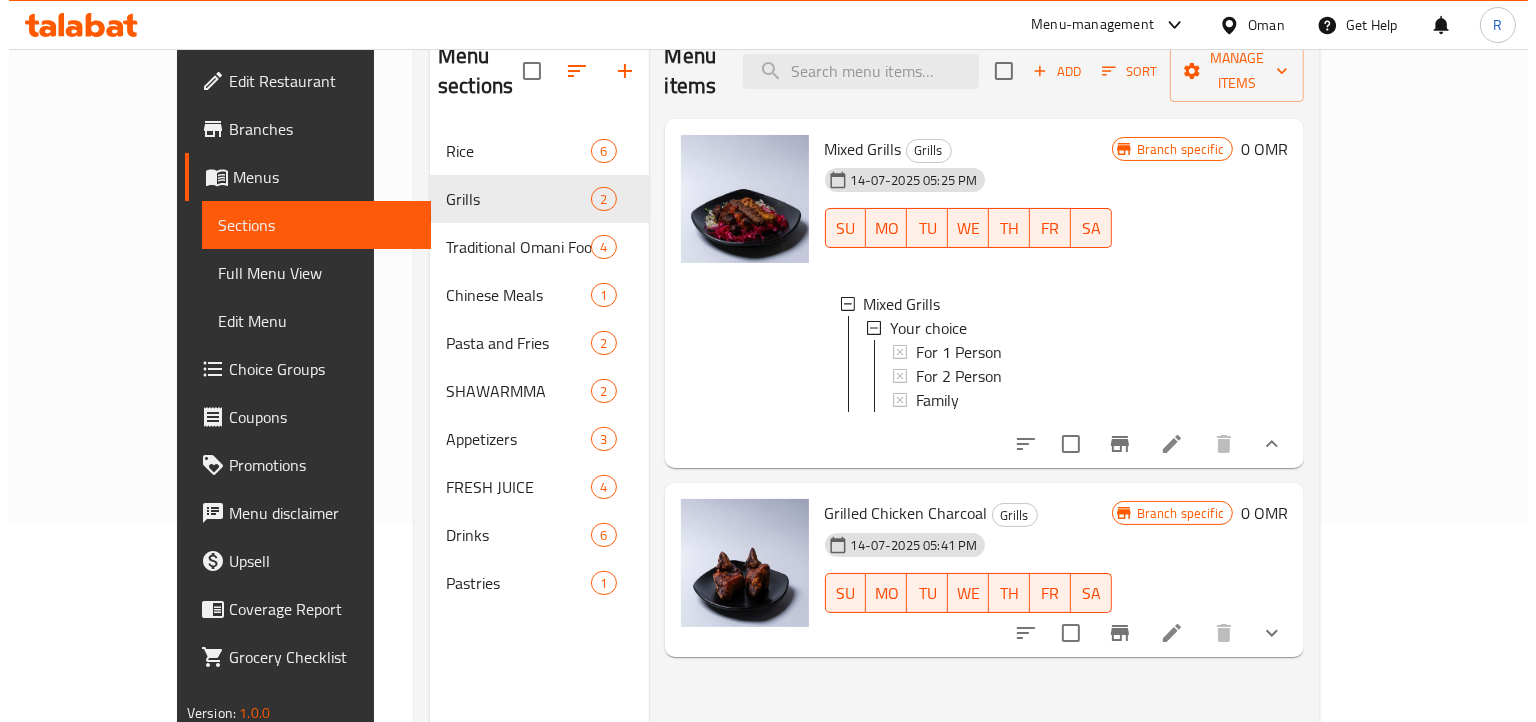 scroll, scrollTop: 2, scrollLeft: 0, axis: vertical 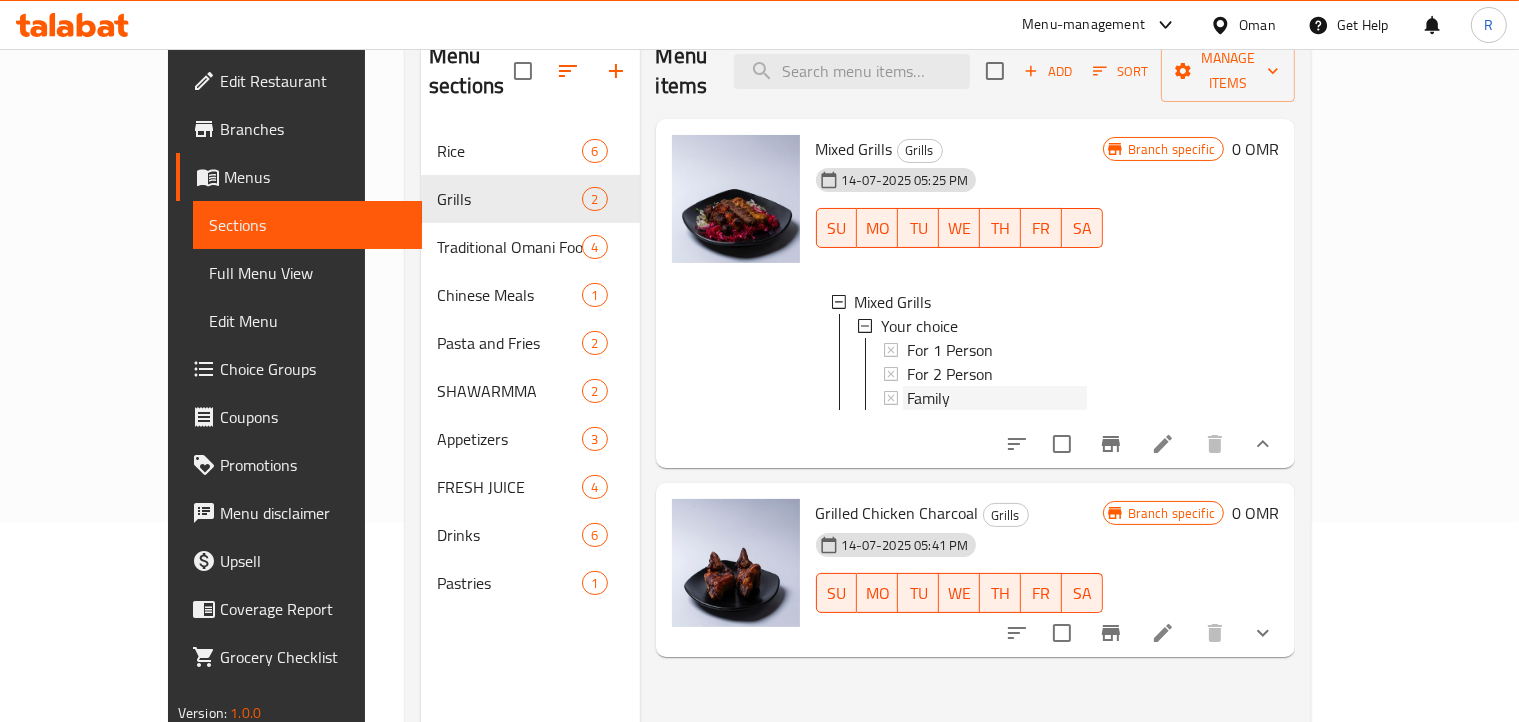 click on "Family" at bounding box center [997, 398] 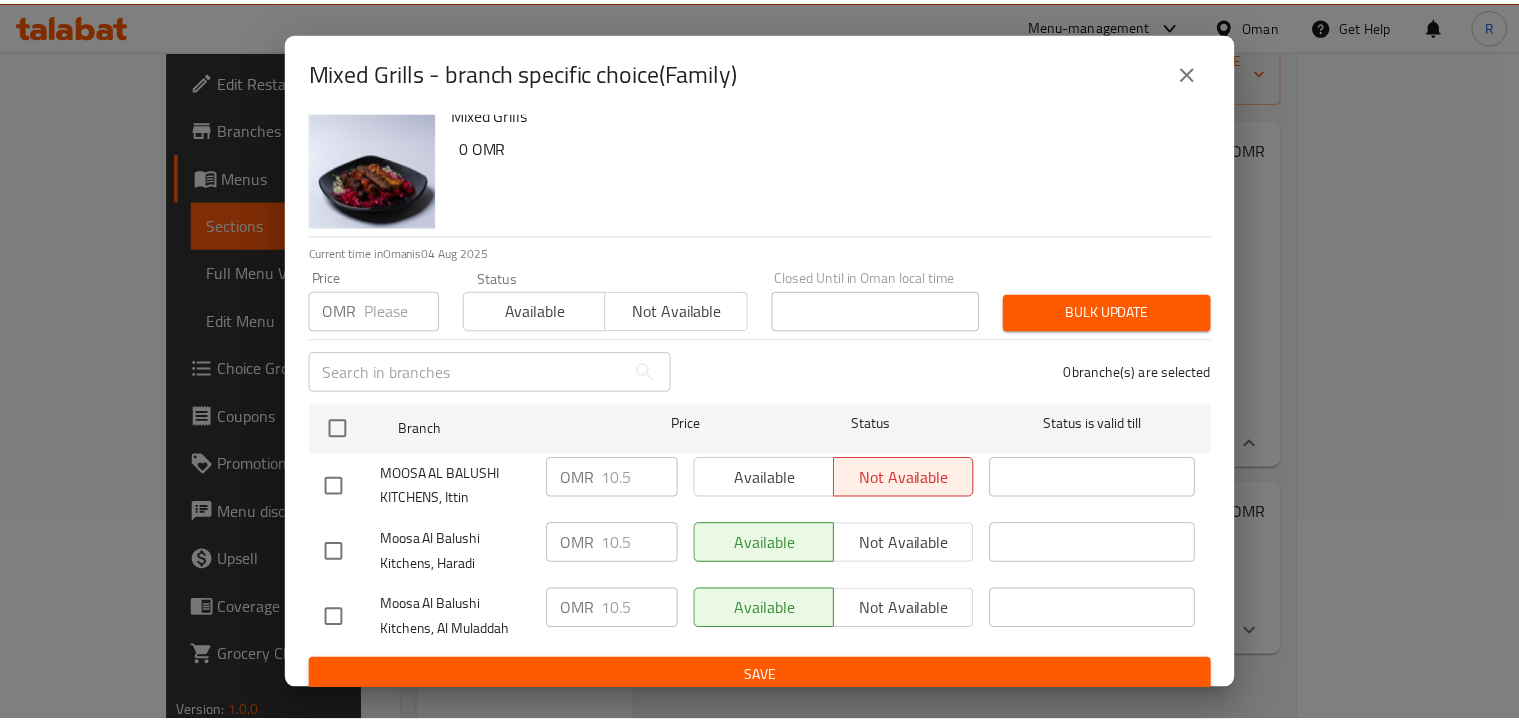 scroll, scrollTop: 36, scrollLeft: 0, axis: vertical 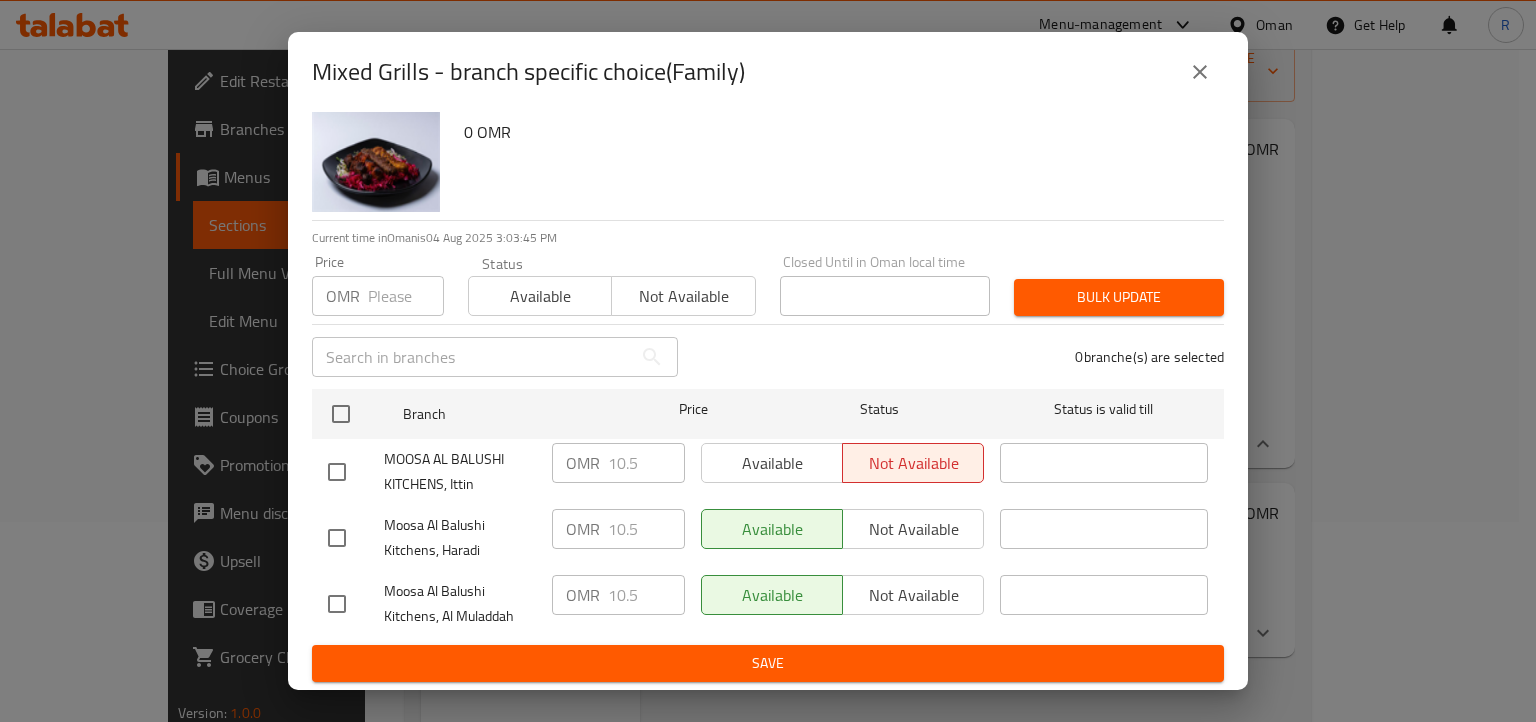 click 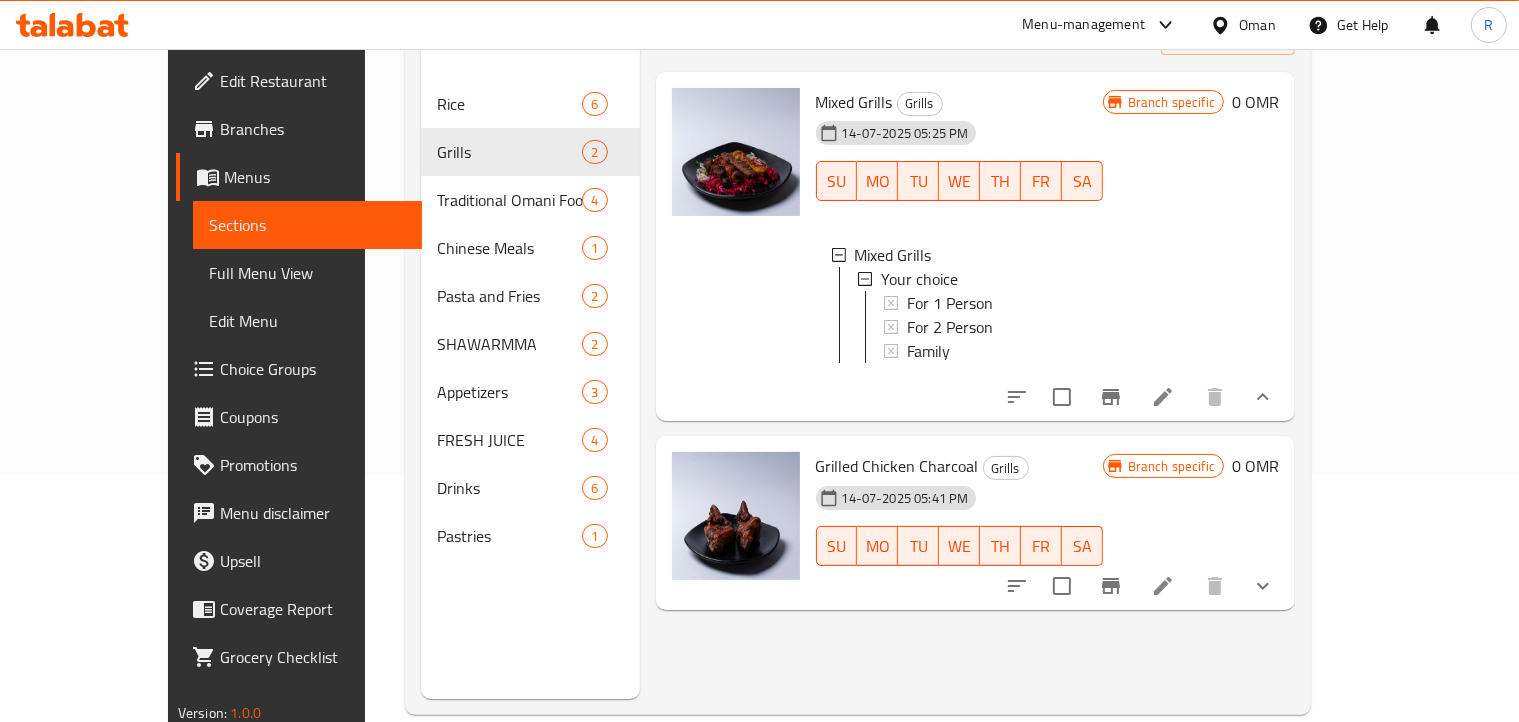 scroll, scrollTop: 280, scrollLeft: 0, axis: vertical 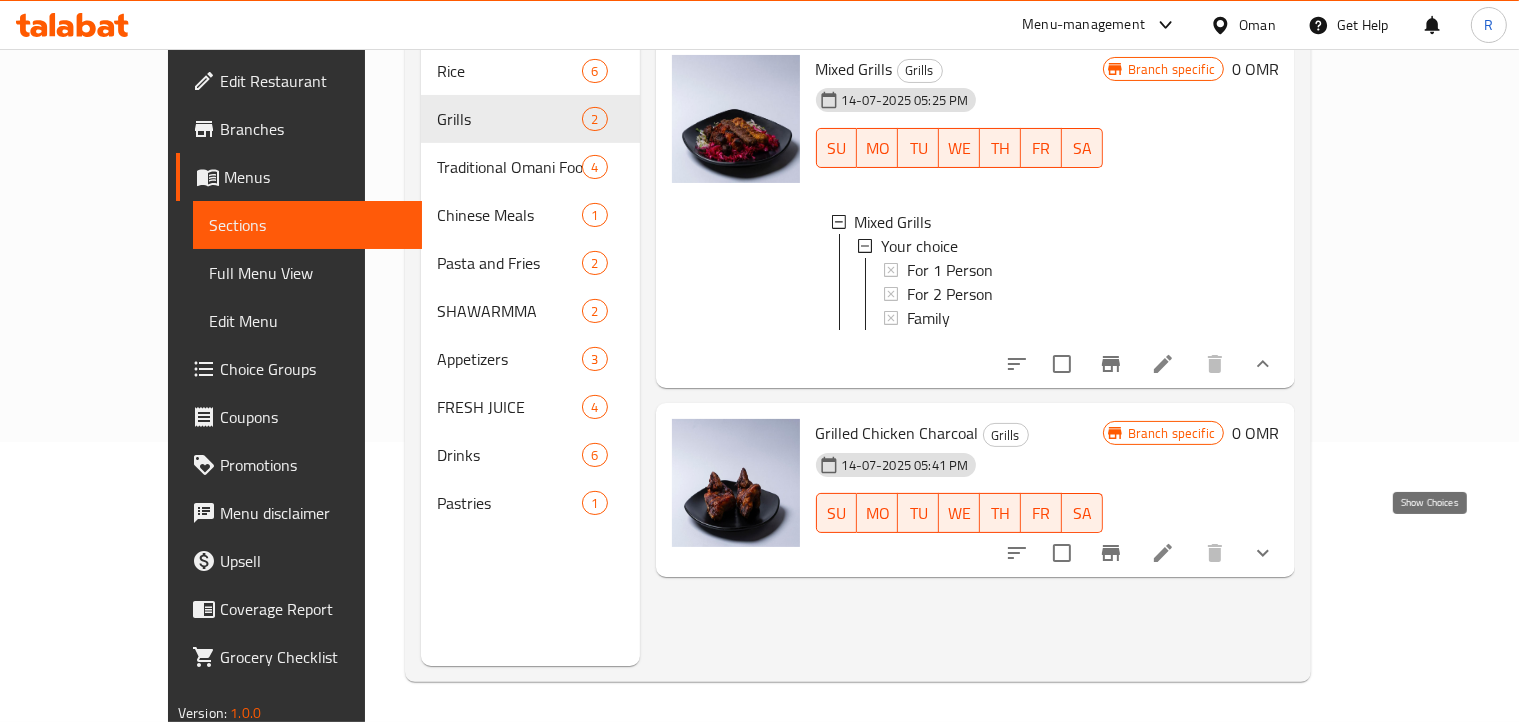 click 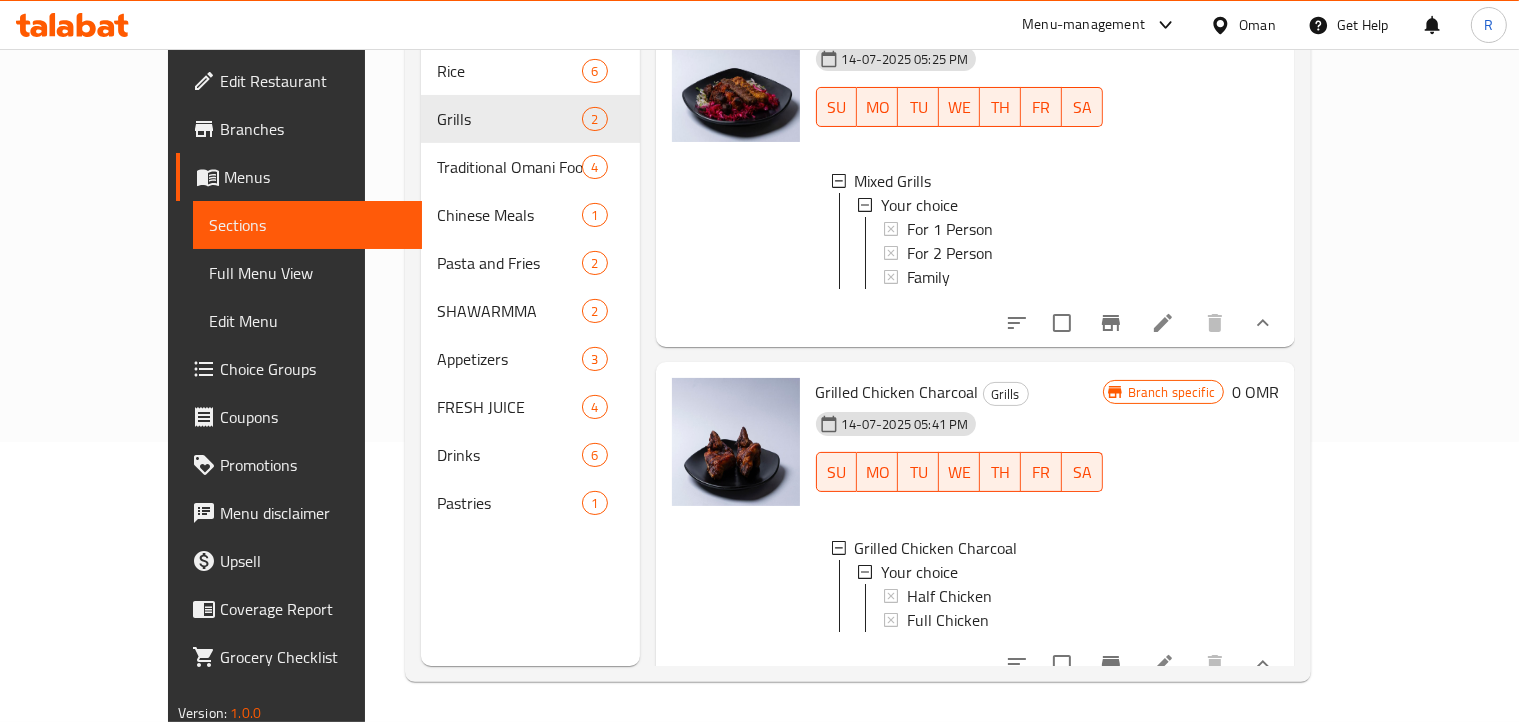 scroll, scrollTop: 67, scrollLeft: 0, axis: vertical 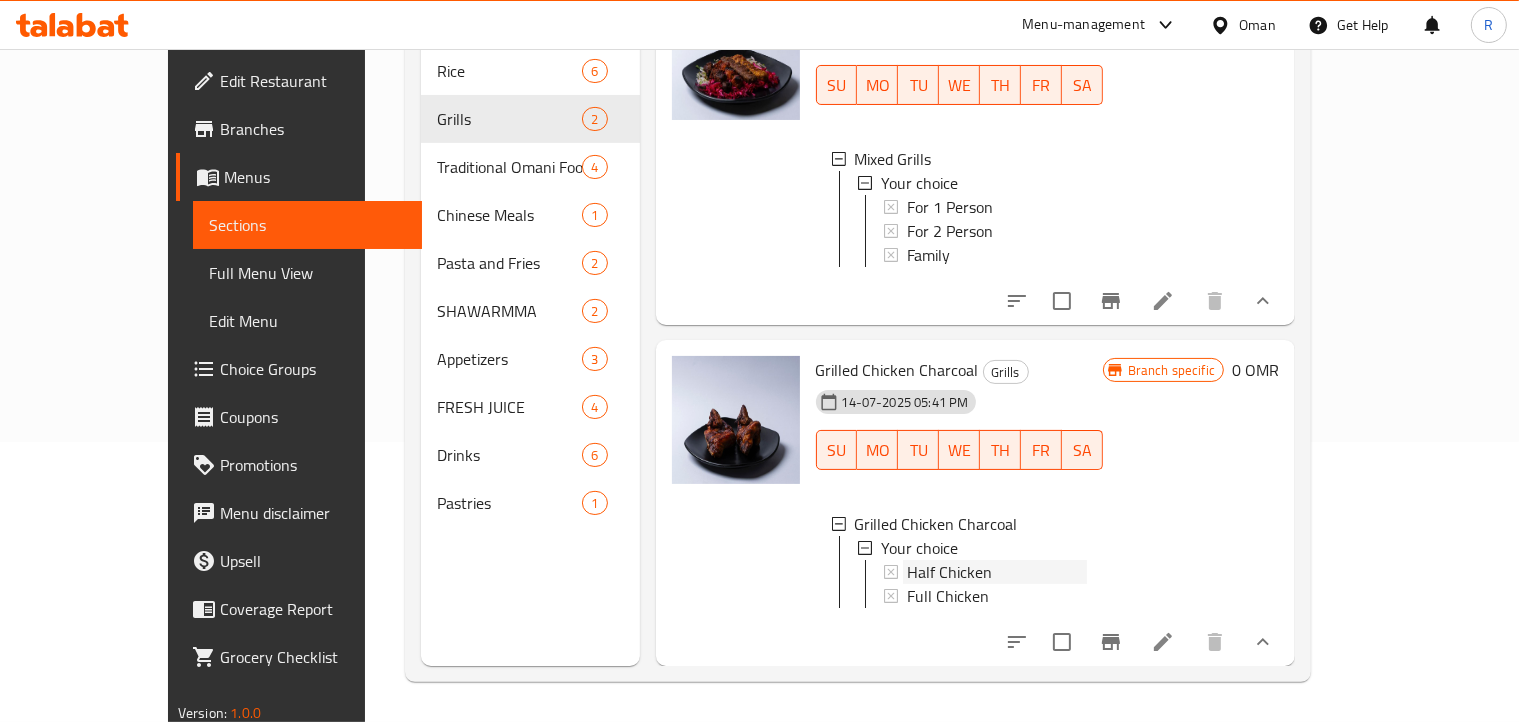 click on "Half Chicken" at bounding box center [949, 572] 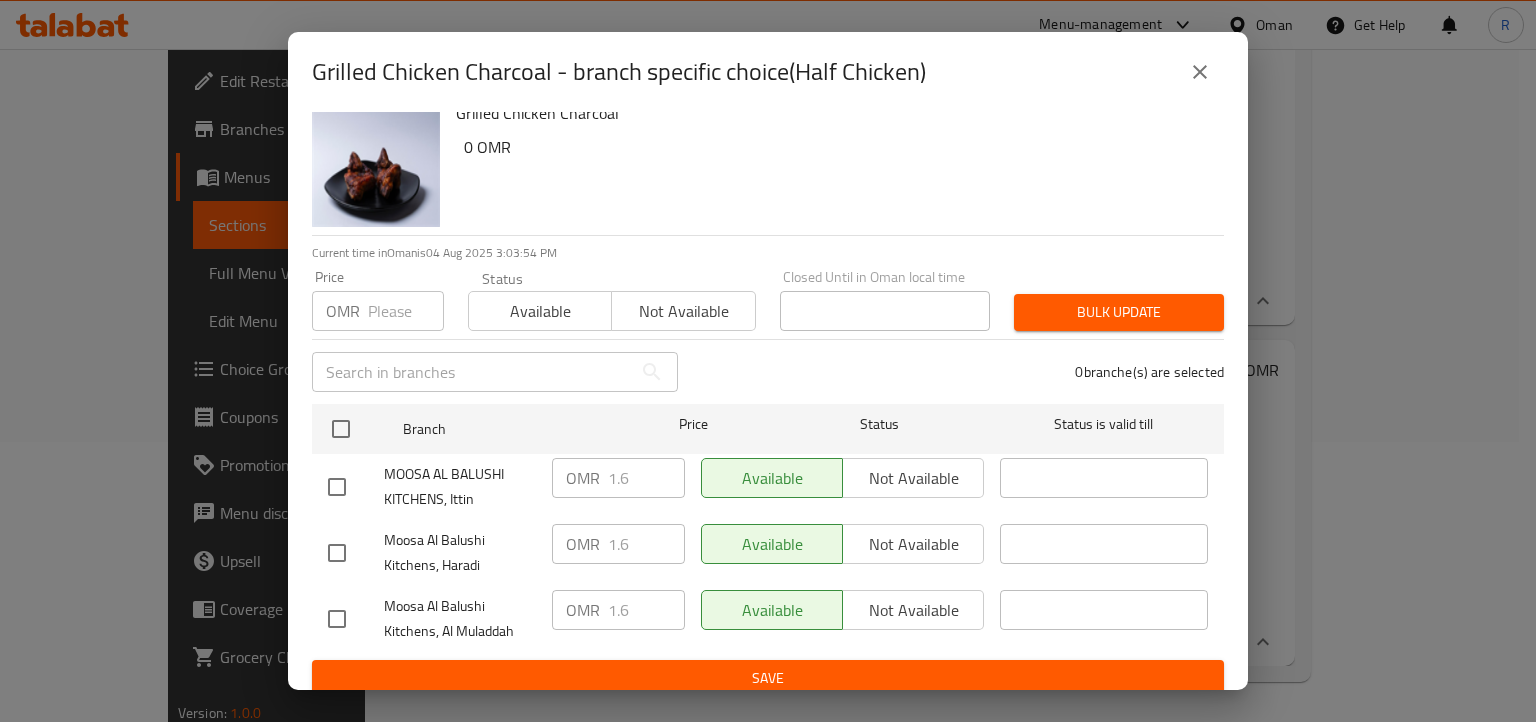 scroll, scrollTop: 36, scrollLeft: 0, axis: vertical 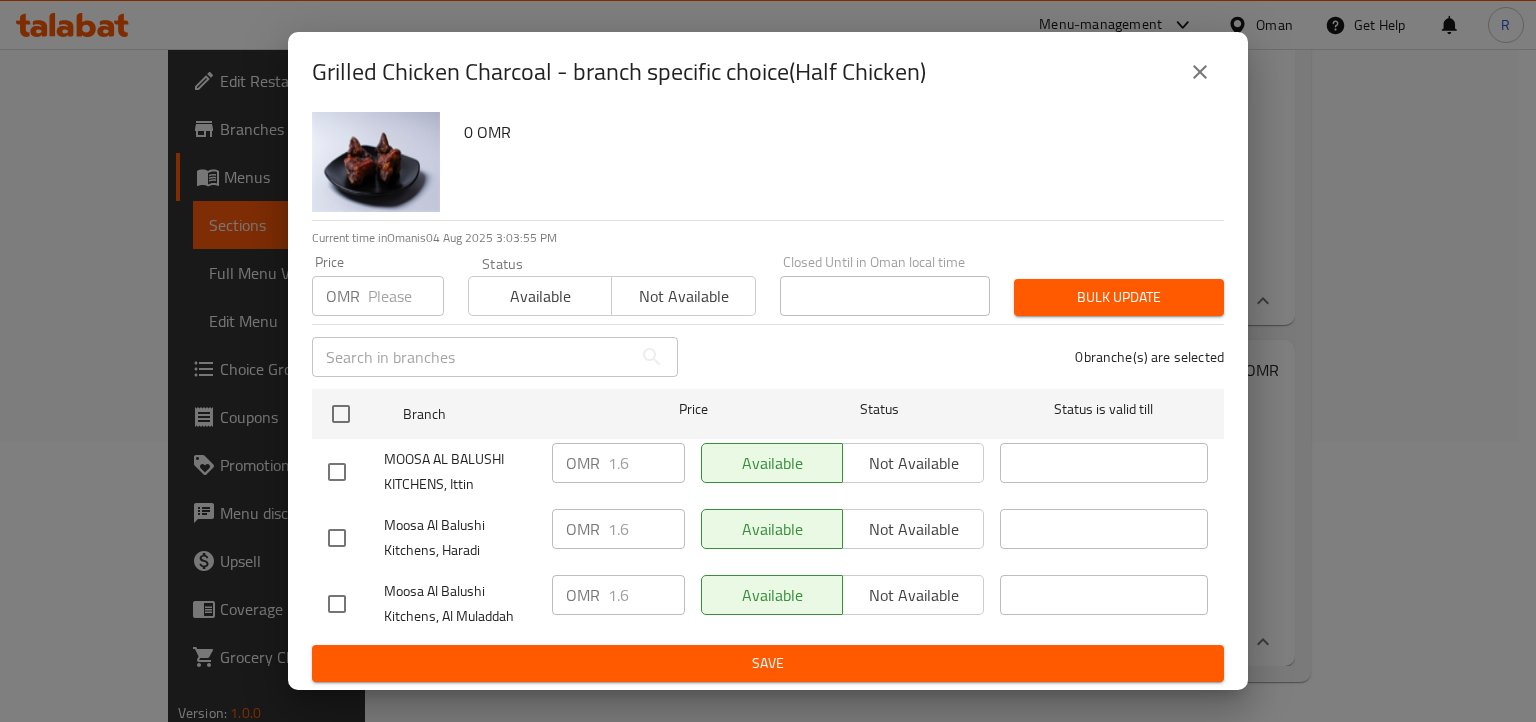 click 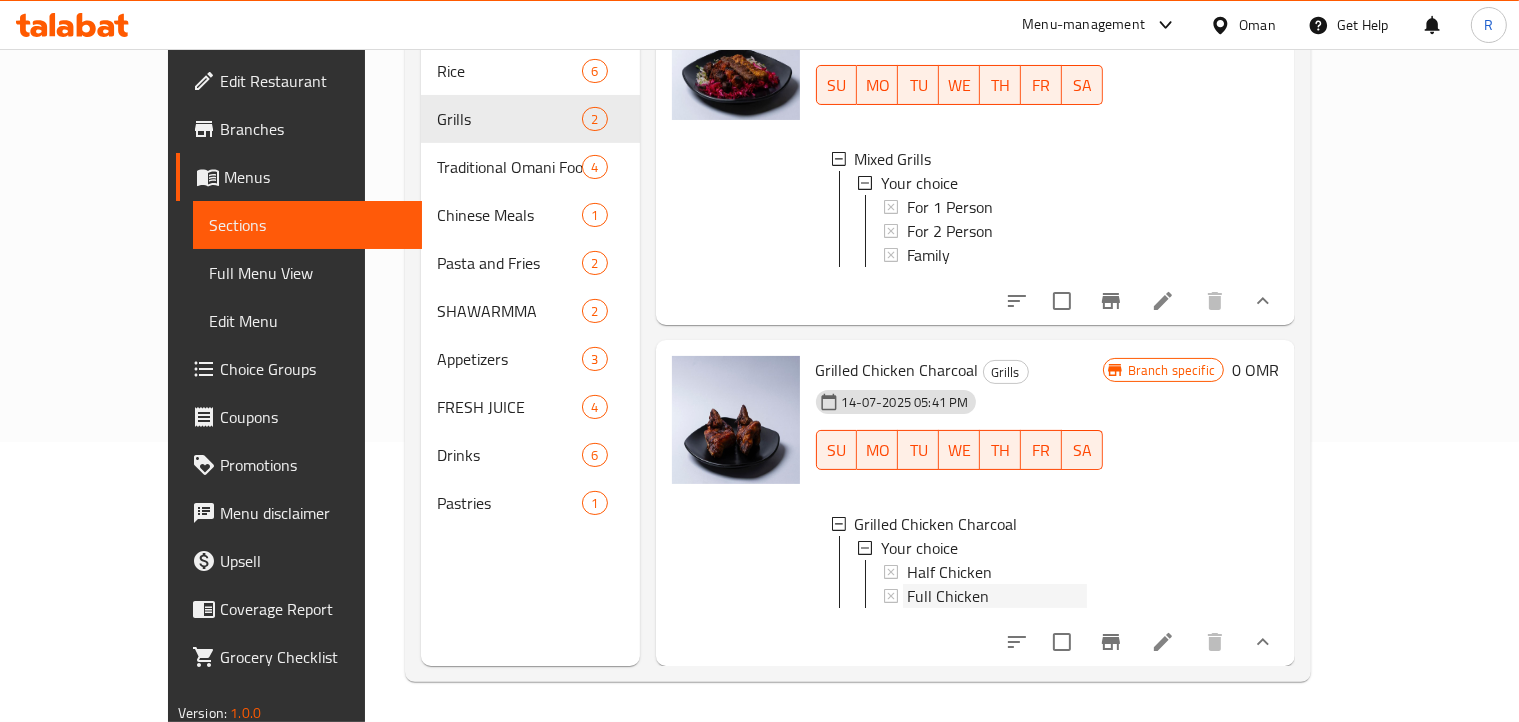 click on "Full Chicken" at bounding box center (948, 596) 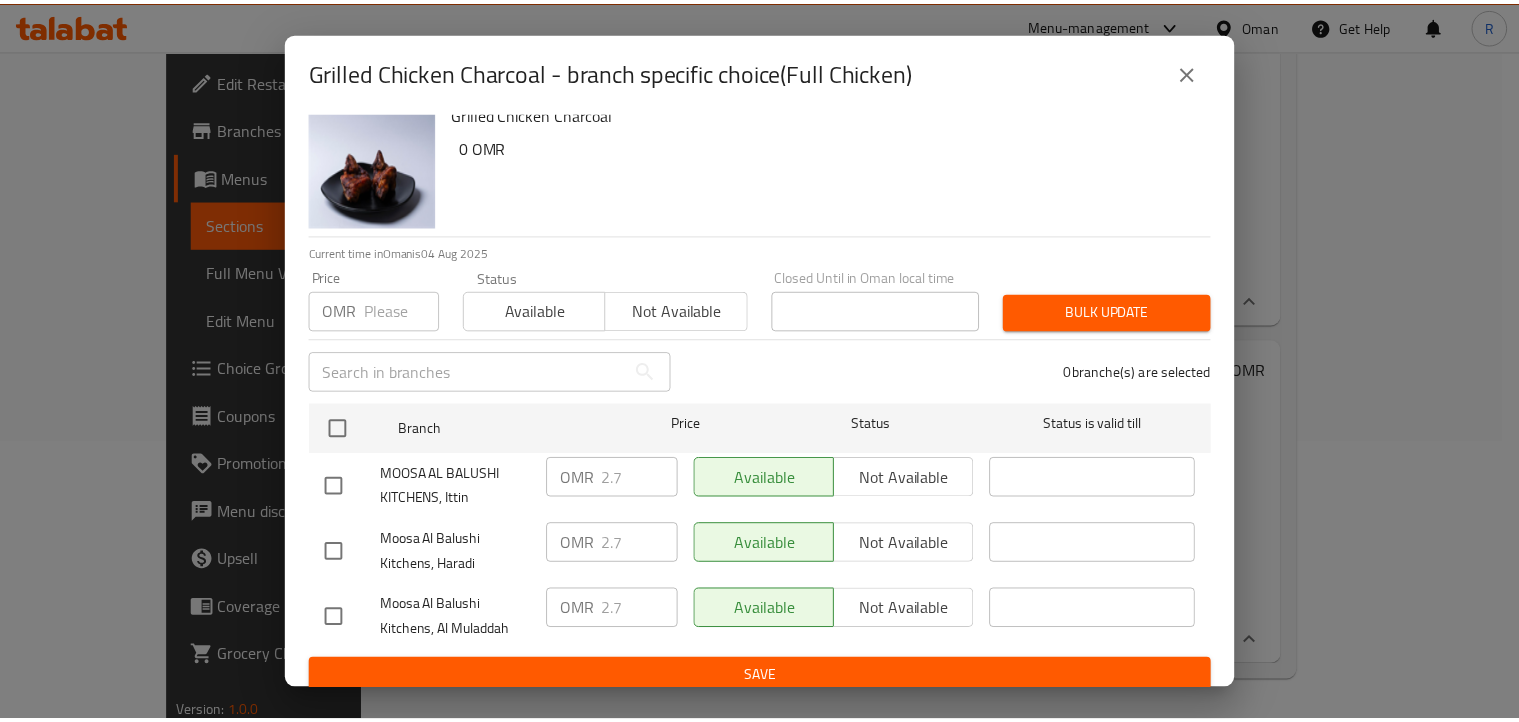 scroll, scrollTop: 36, scrollLeft: 0, axis: vertical 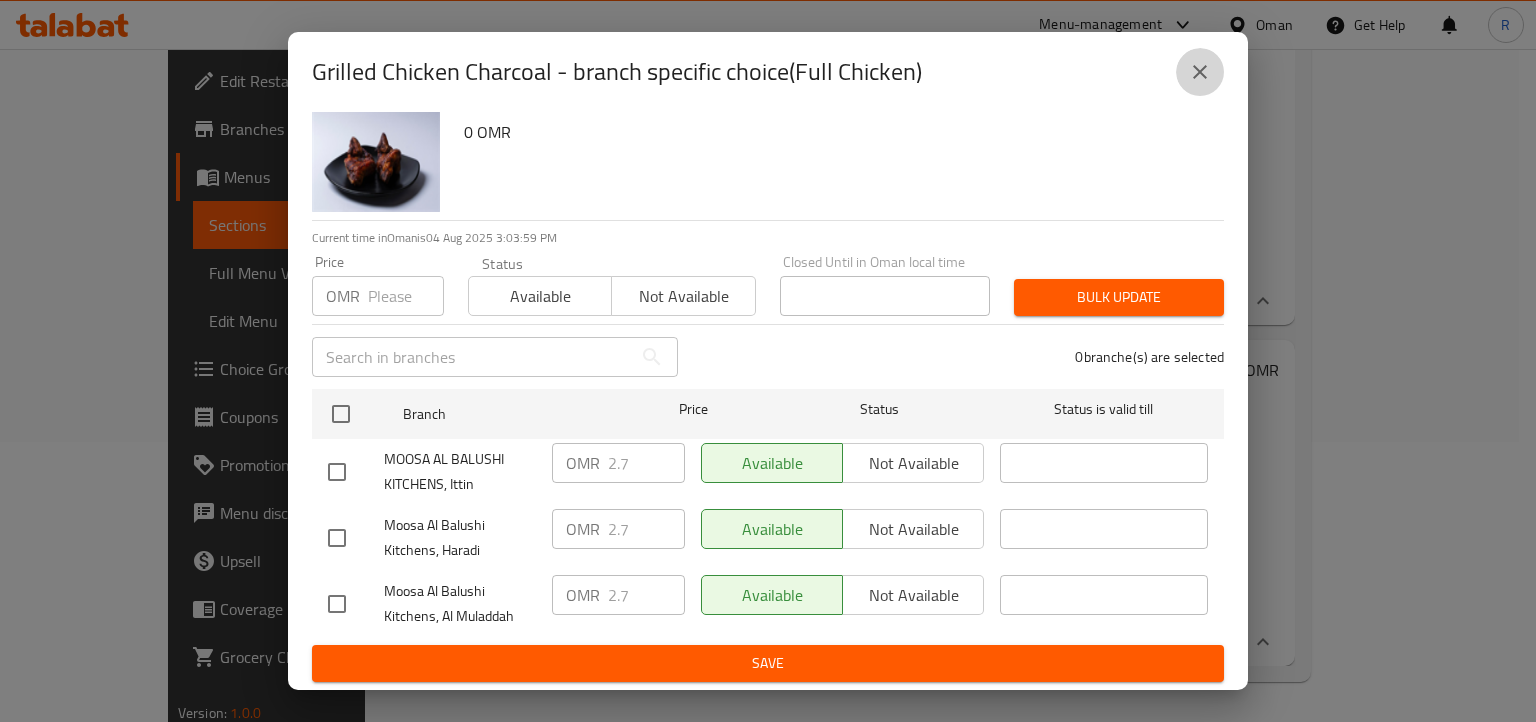 click 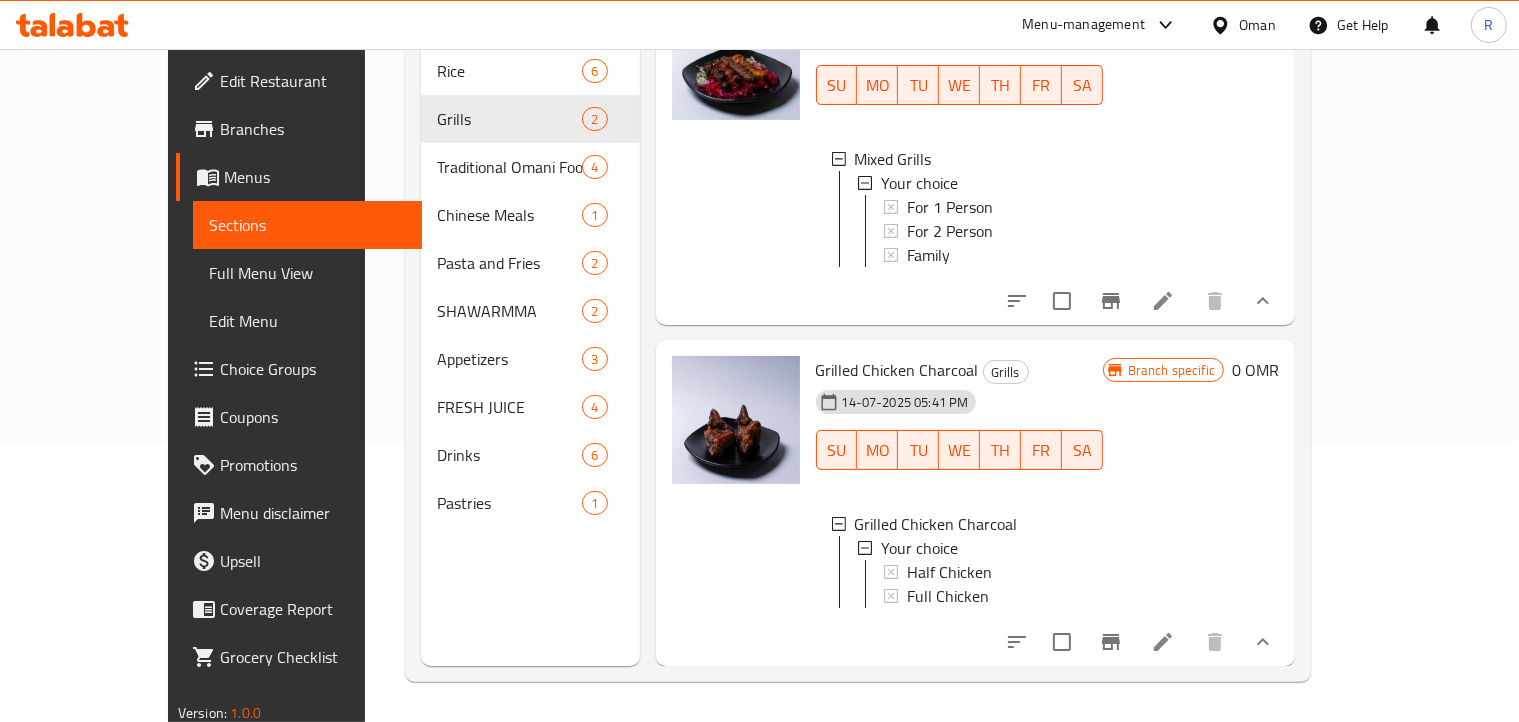 scroll, scrollTop: 0, scrollLeft: 0, axis: both 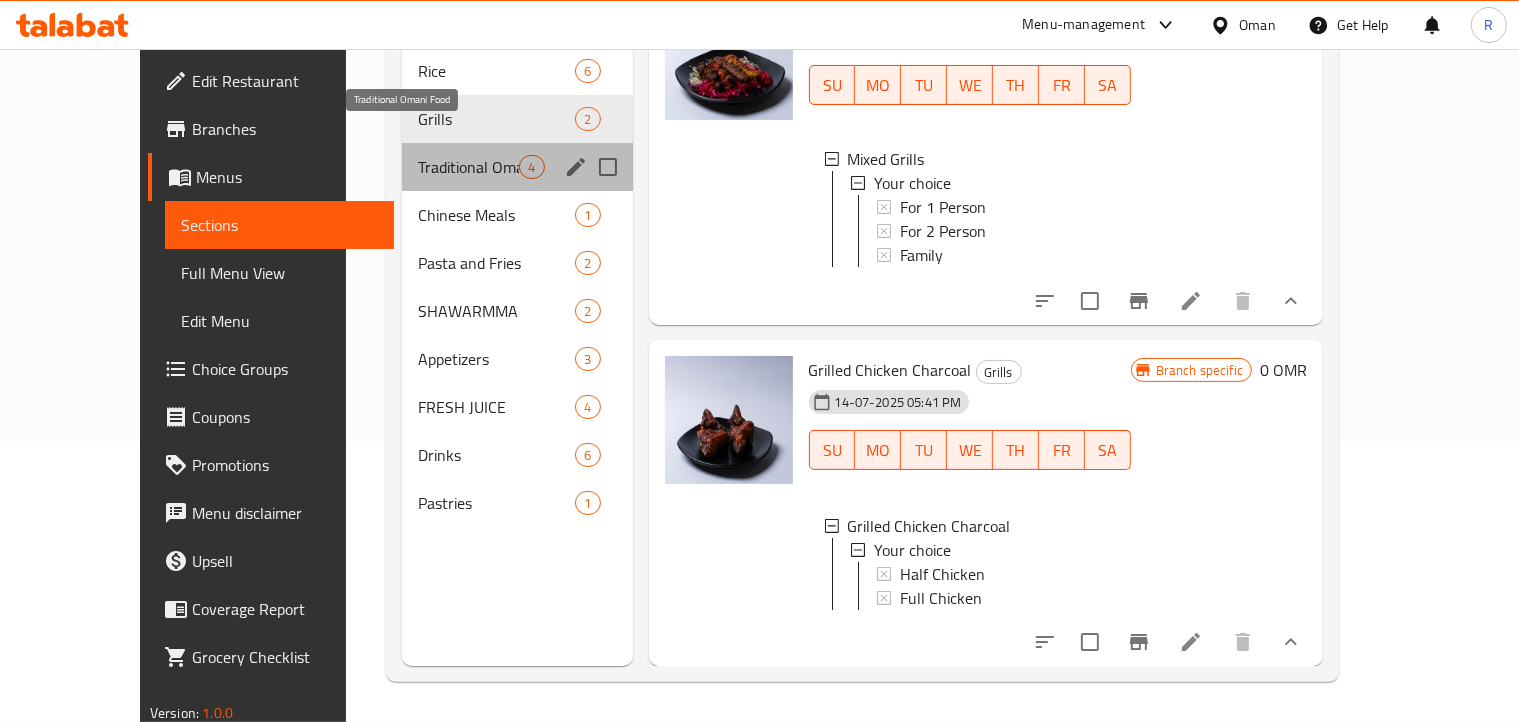 click on "Traditional Omani Food" at bounding box center (468, 167) 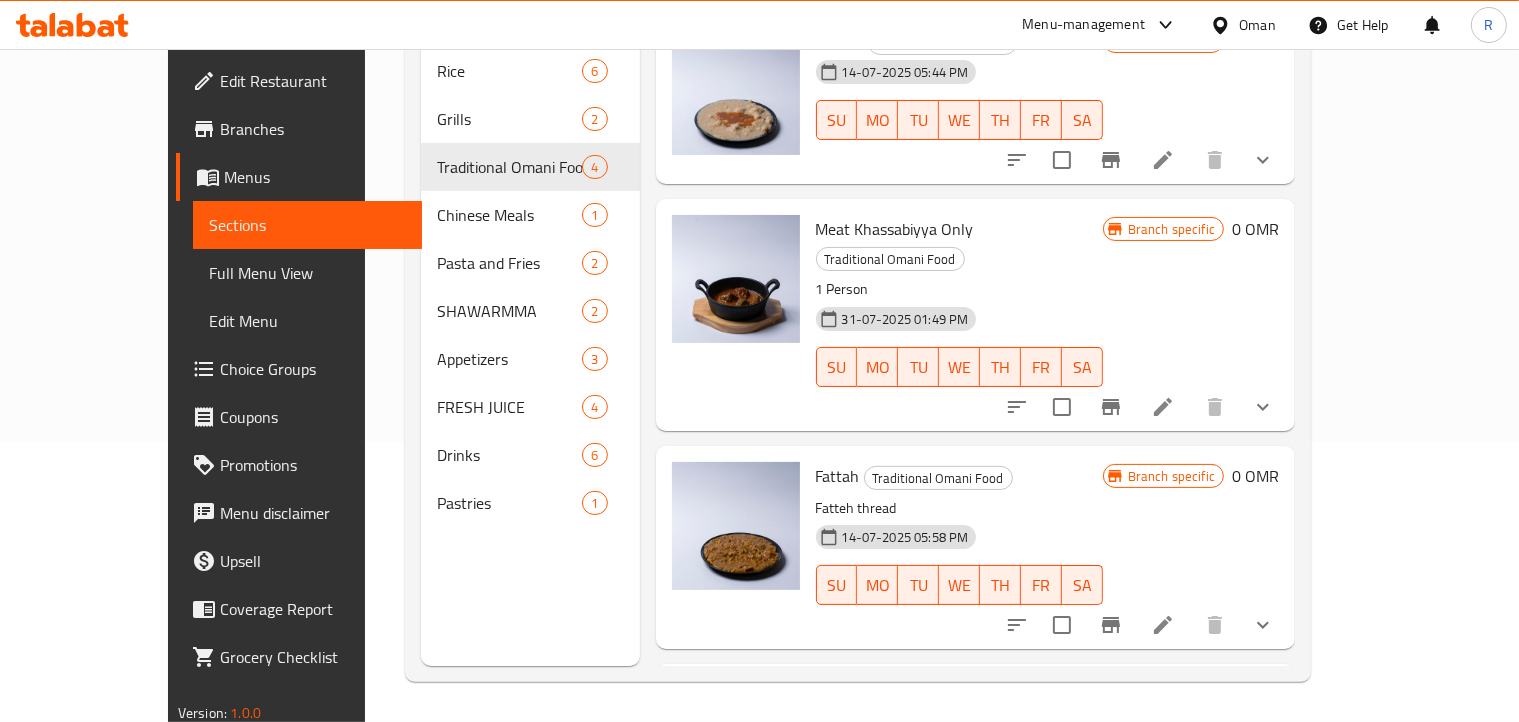 scroll, scrollTop: 0, scrollLeft: 0, axis: both 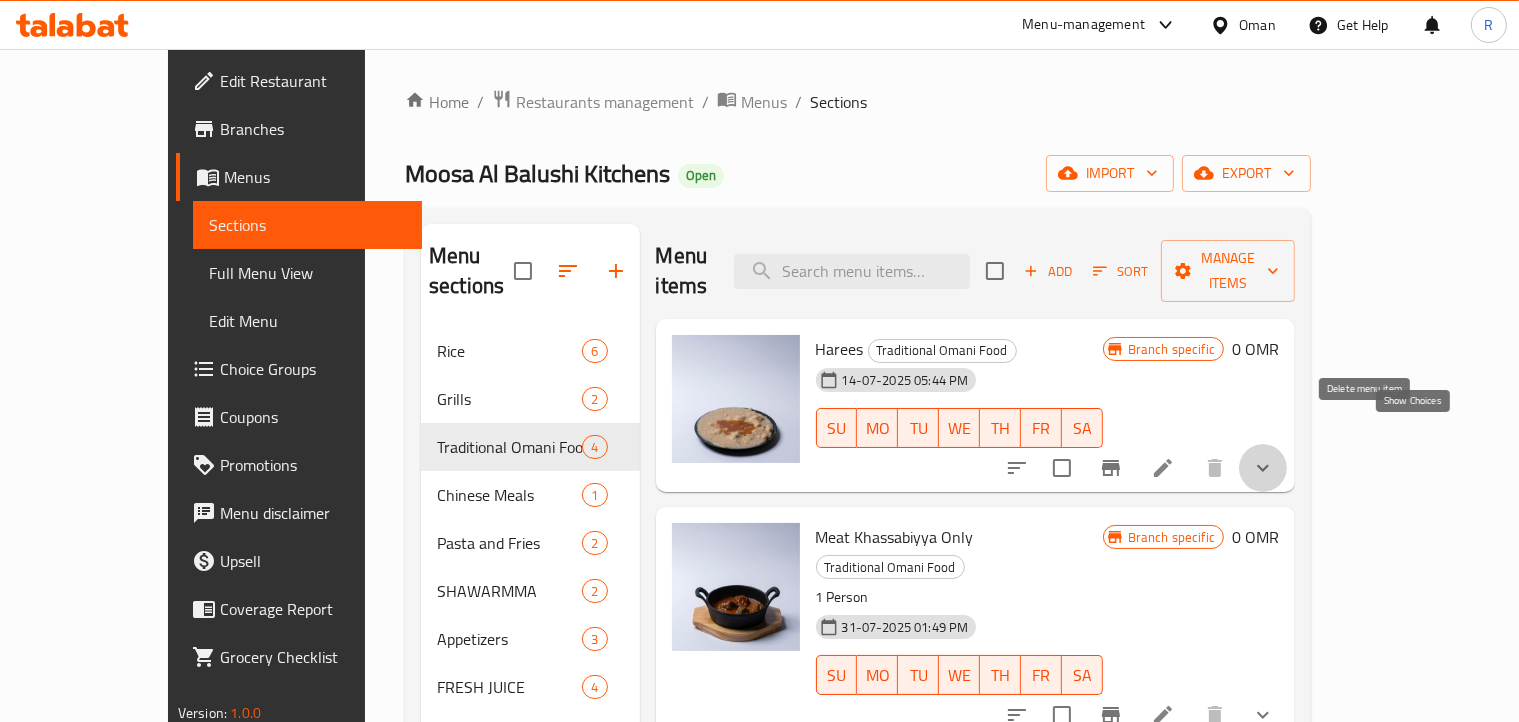 click 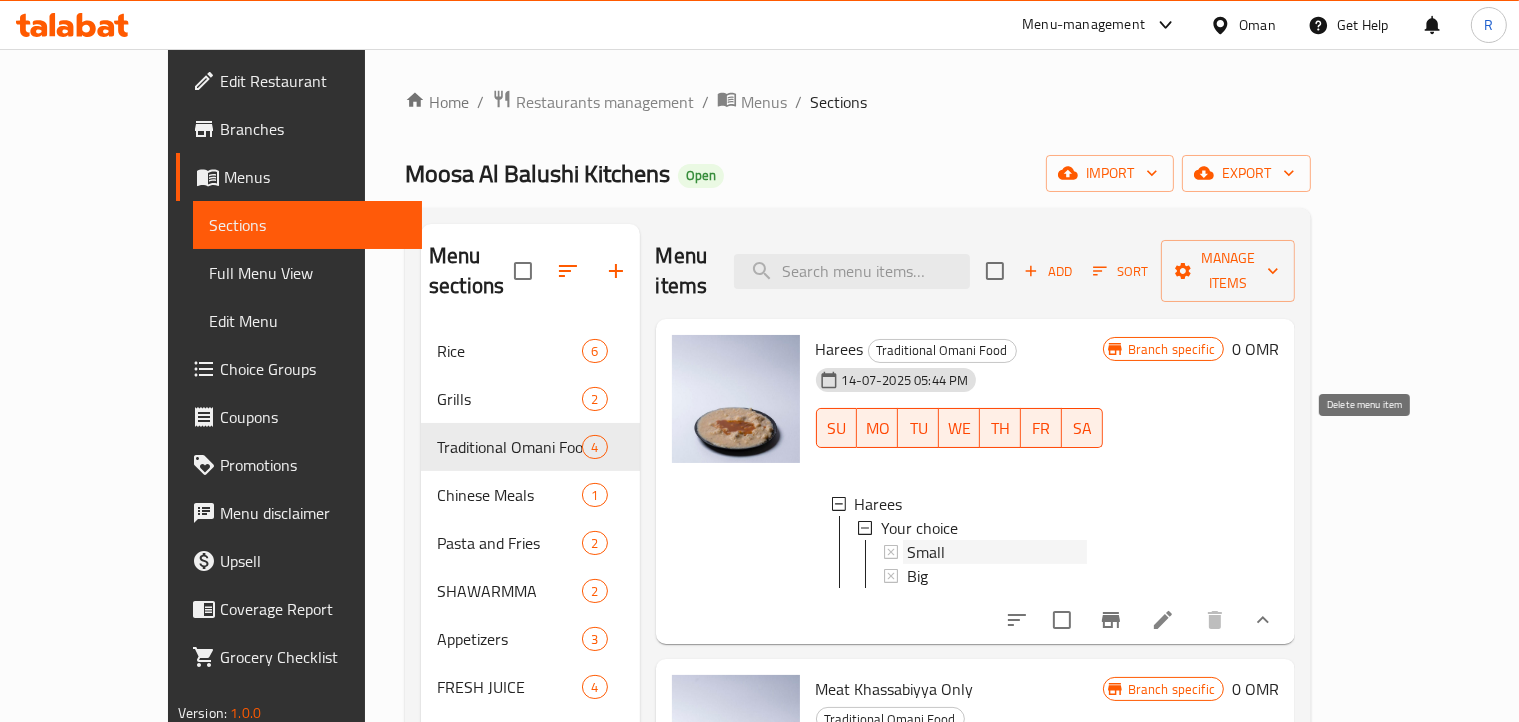 click on "Small" at bounding box center [997, 552] 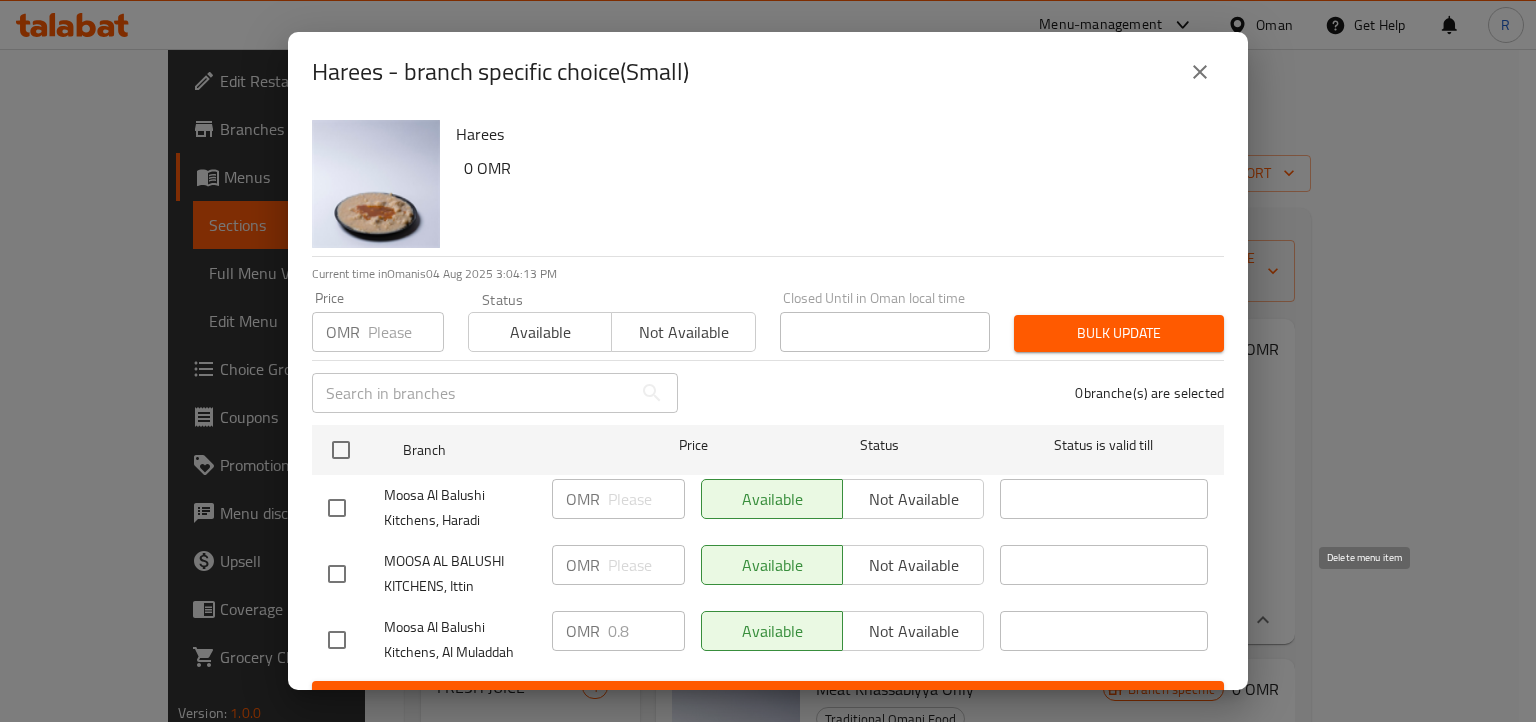 click on "Harees - branch specific choice(Small)" at bounding box center [500, 72] 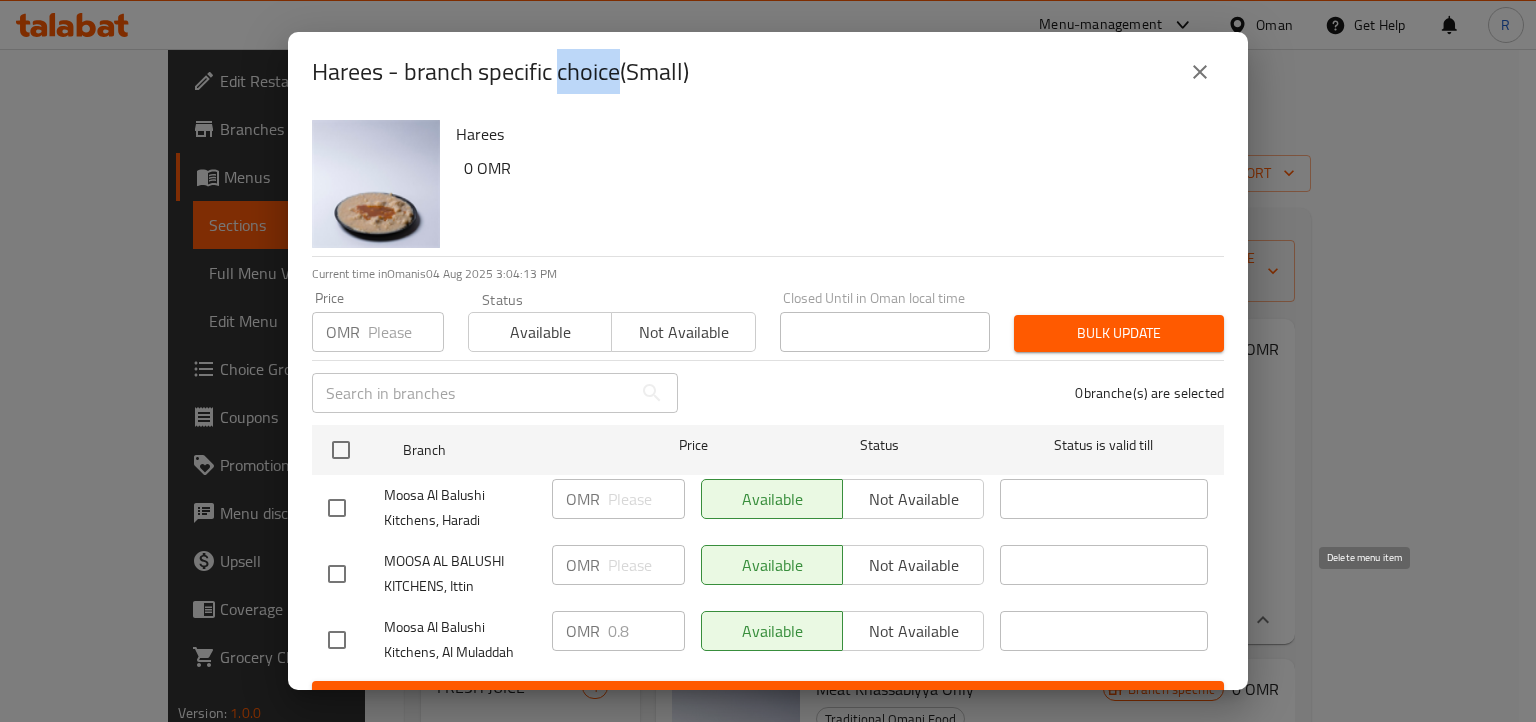 click on "Harees - branch specific choice(Small)" at bounding box center (500, 72) 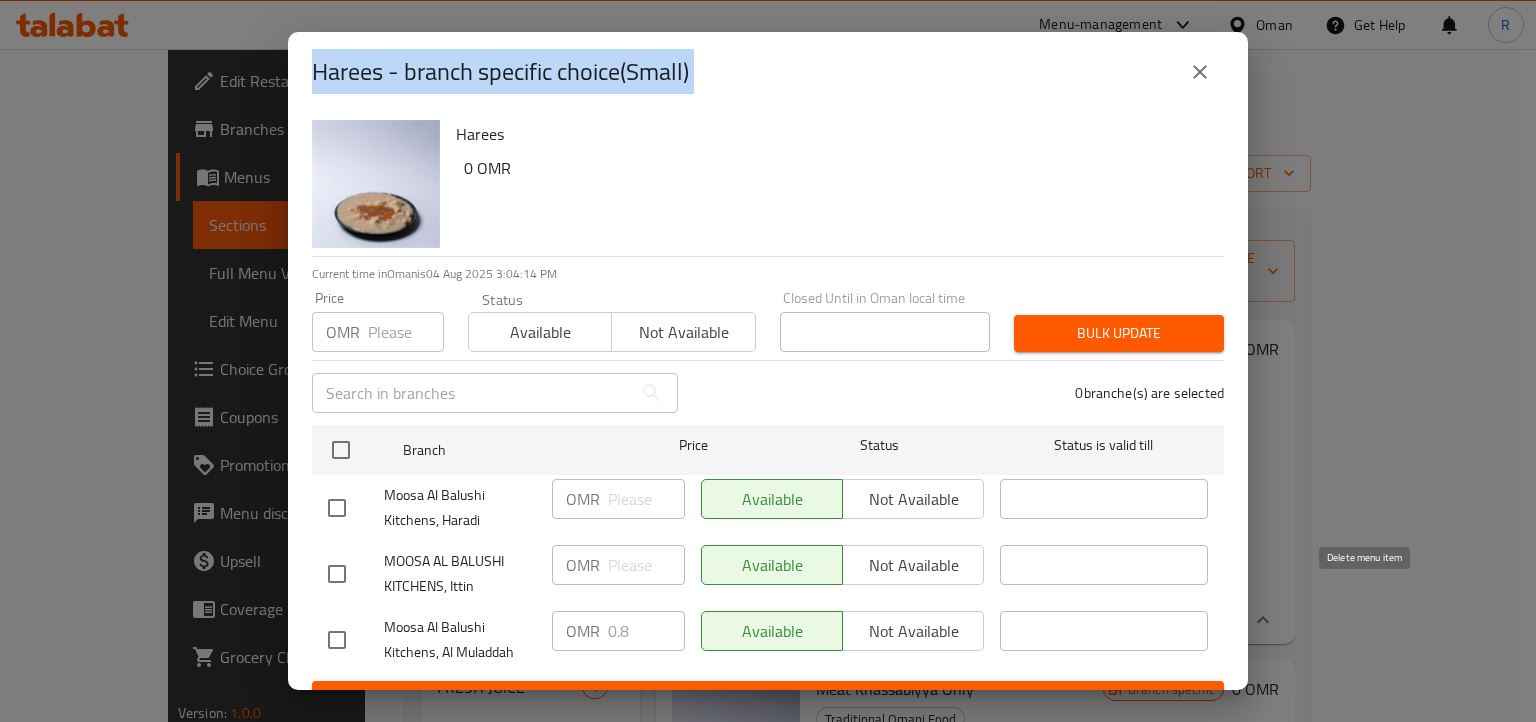 click on "Harees - branch specific choice(Small)" at bounding box center [500, 72] 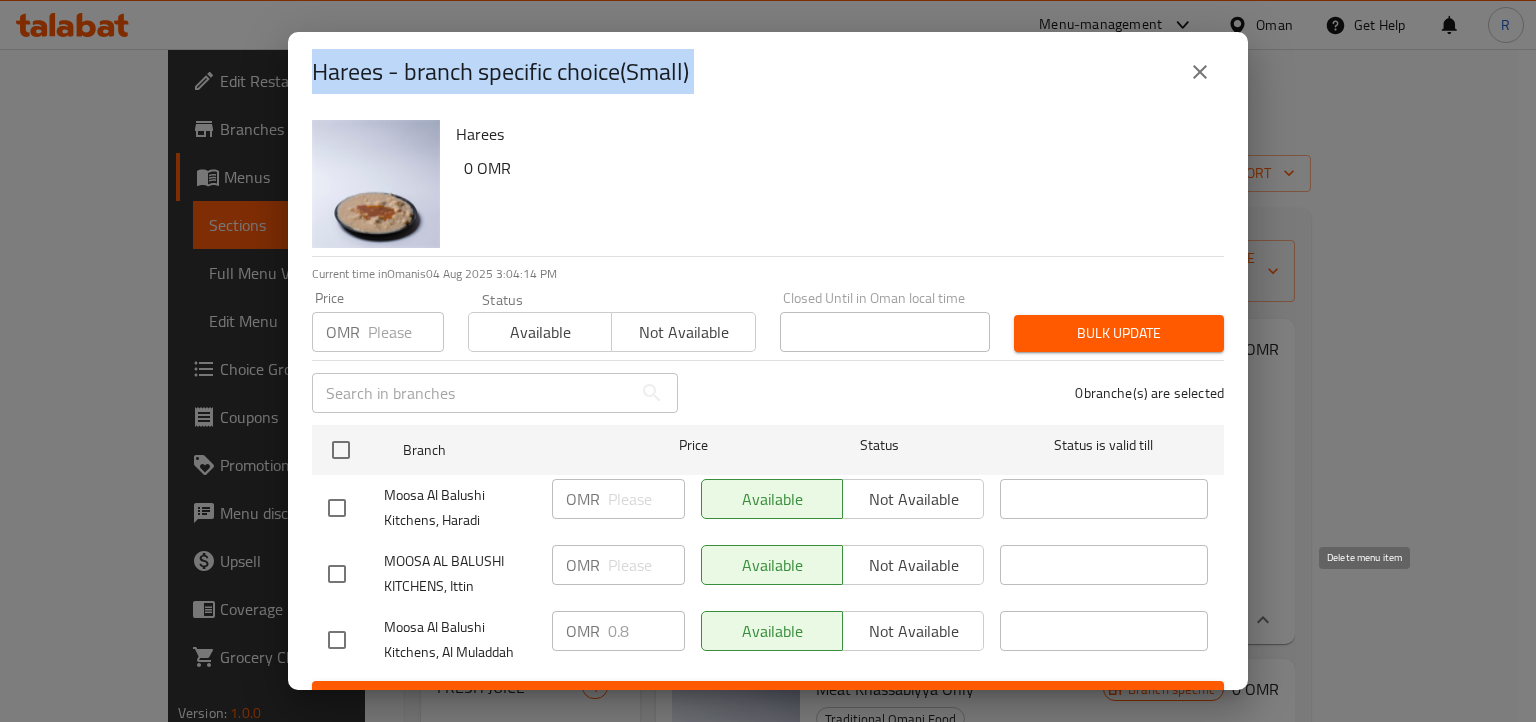 copy on "Harees - branch specific choice(Small)" 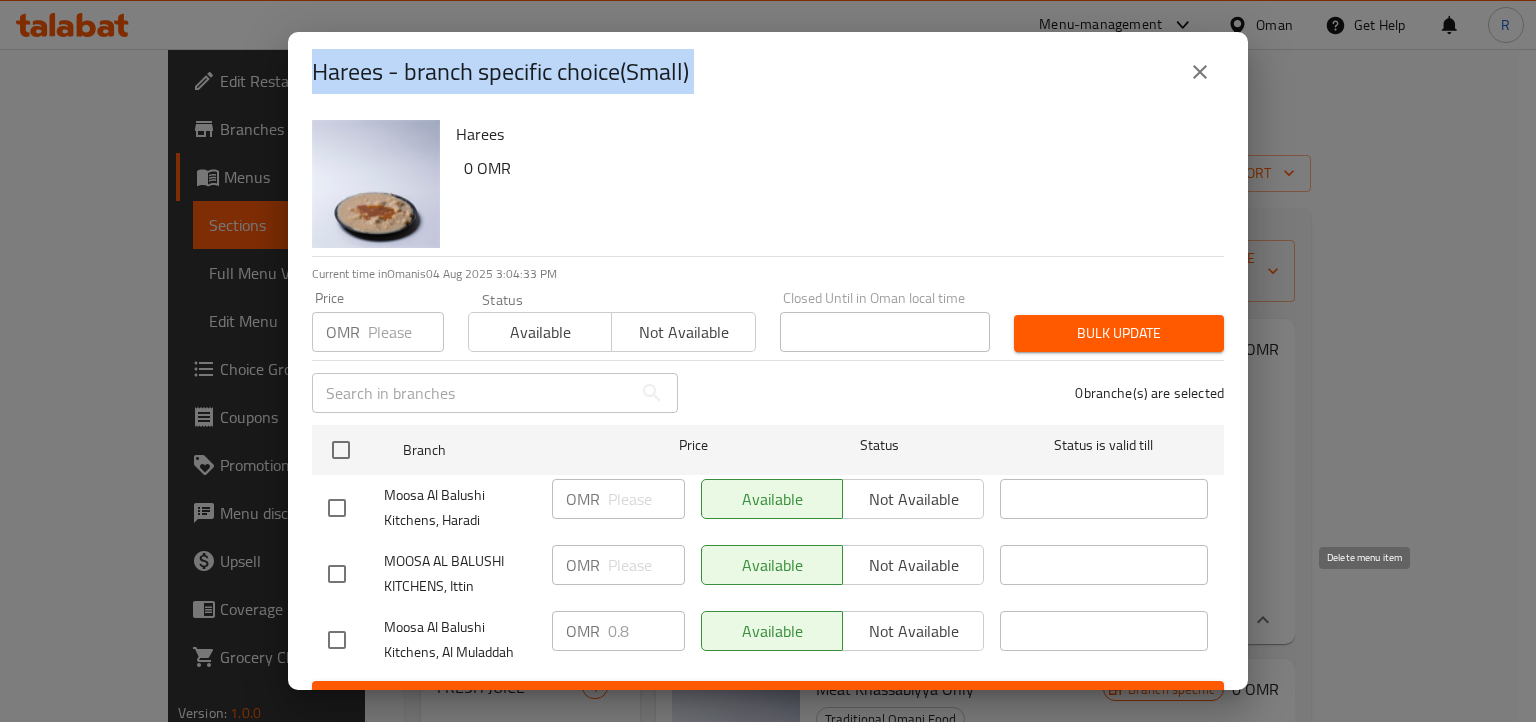 click on "0   OMR" at bounding box center (836, 168) 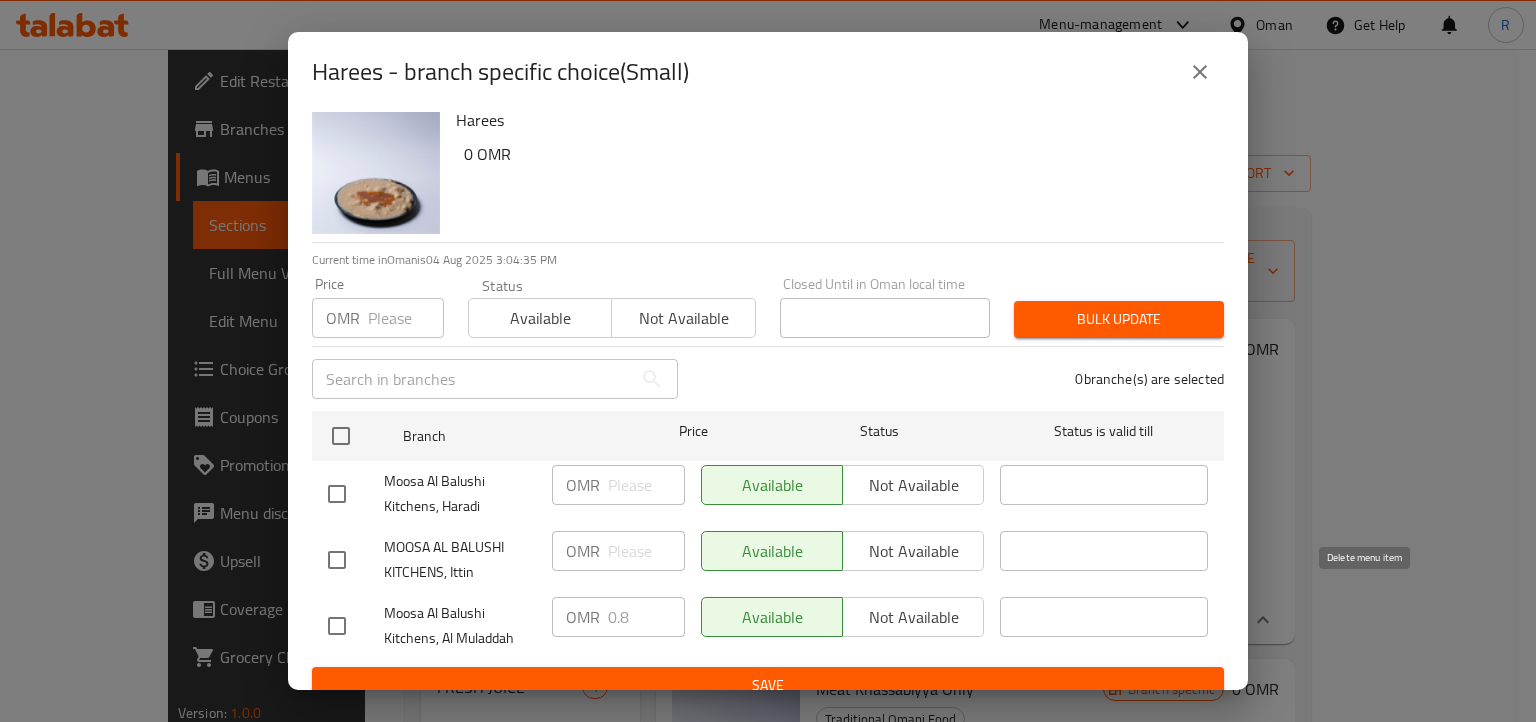scroll, scrollTop: 0, scrollLeft: 0, axis: both 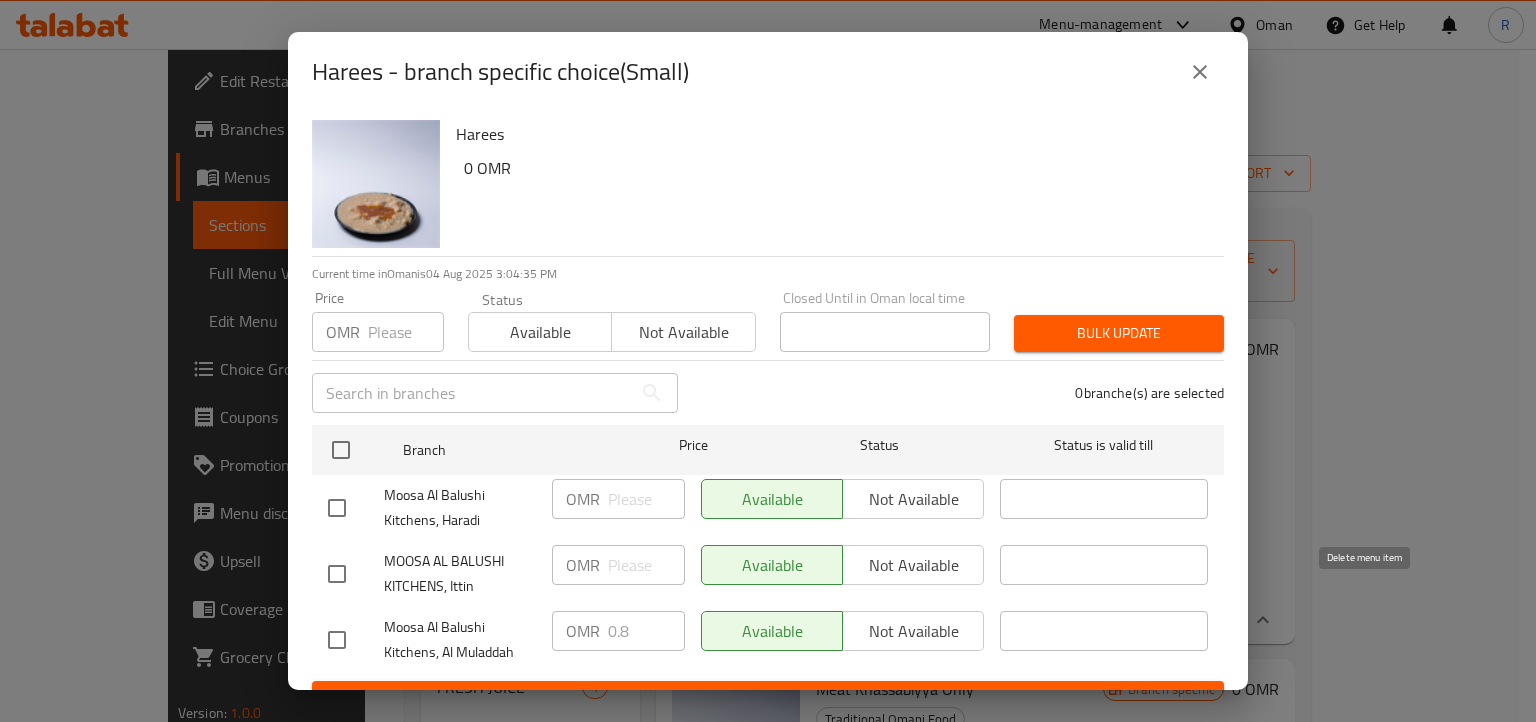 click 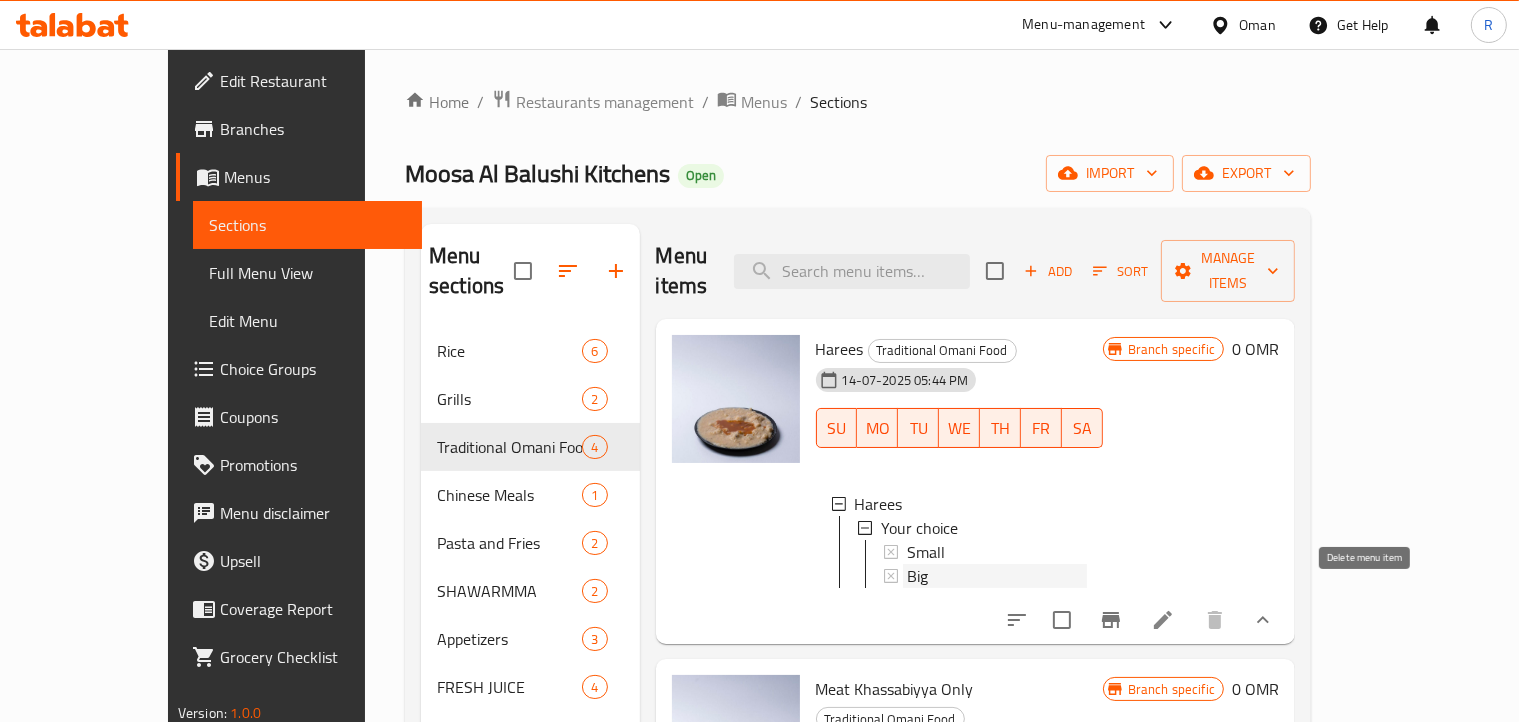 click on "Big" at bounding box center (997, 576) 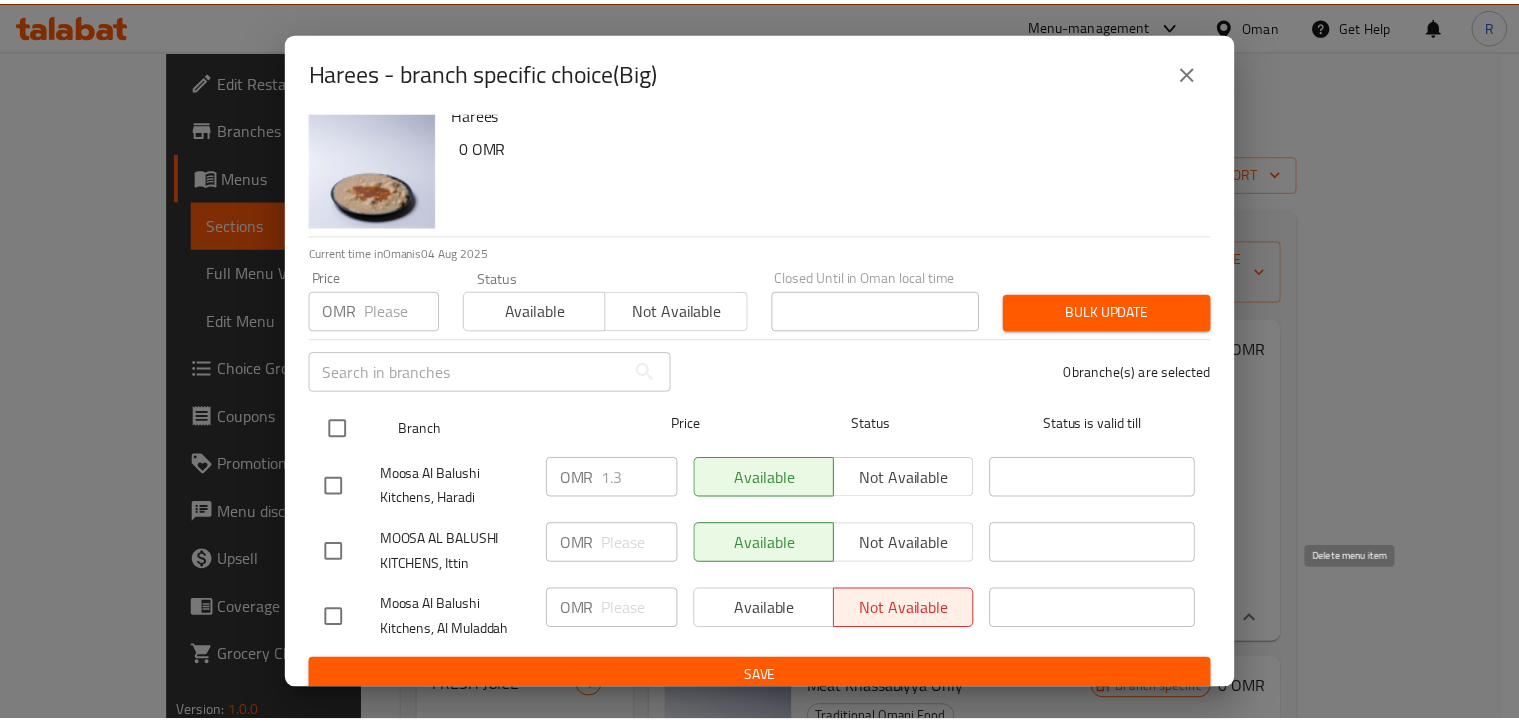 scroll, scrollTop: 36, scrollLeft: 0, axis: vertical 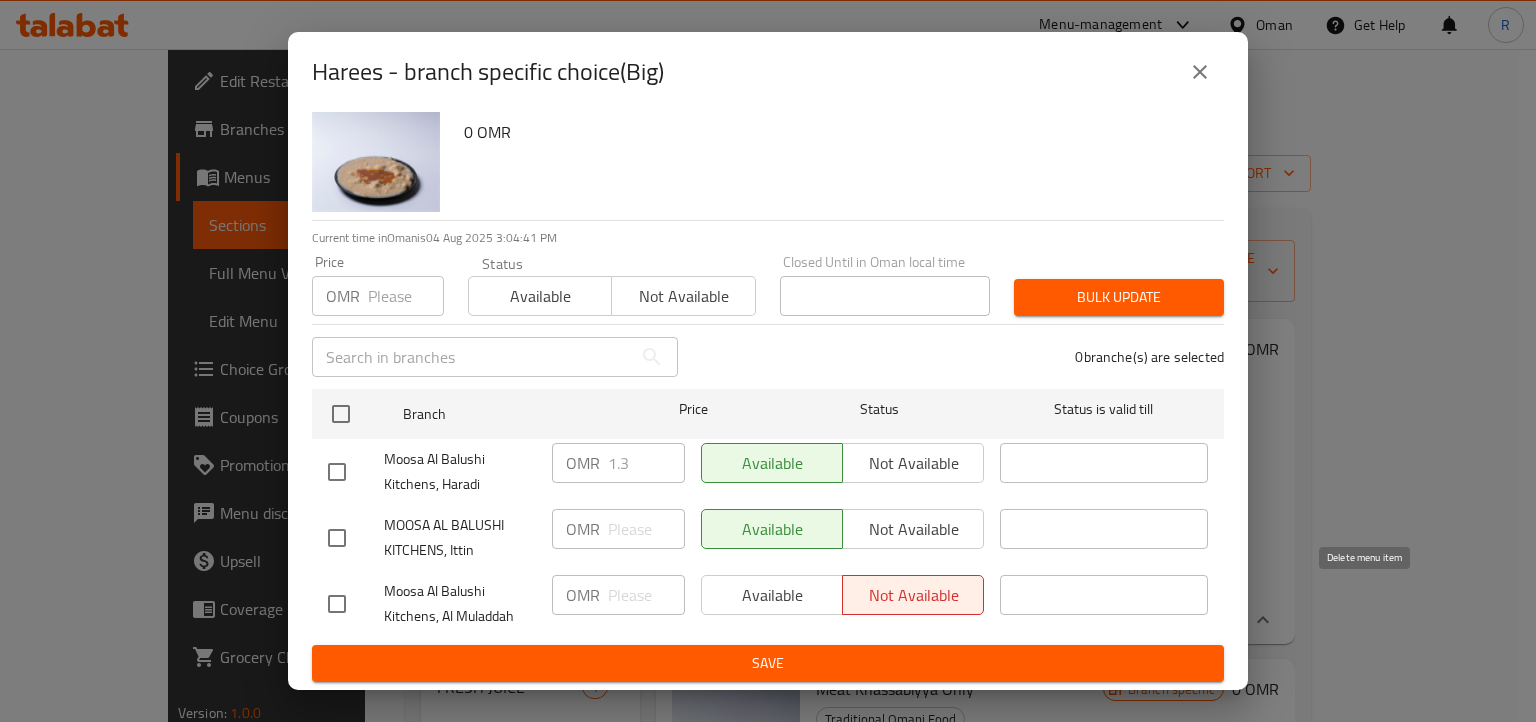 click at bounding box center [337, 538] 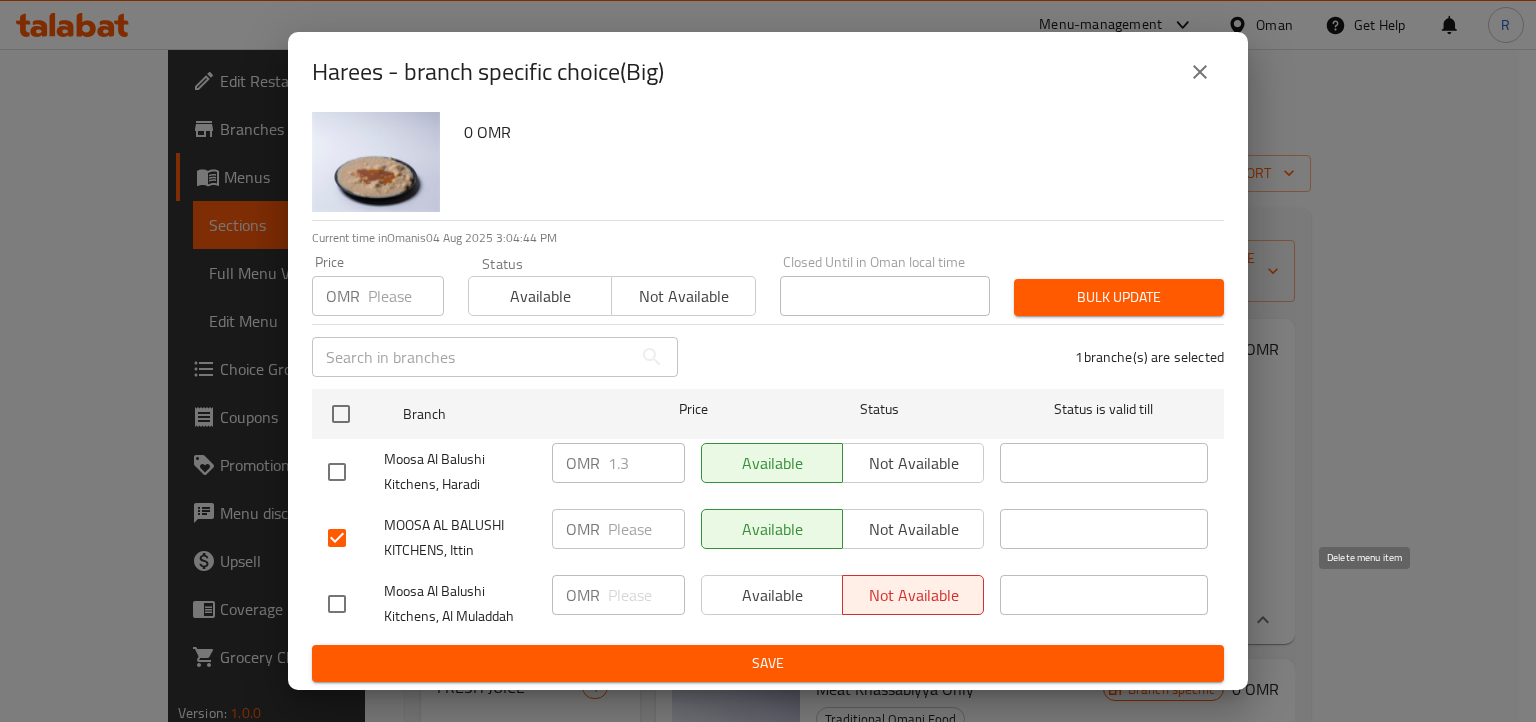 click at bounding box center [337, 538] 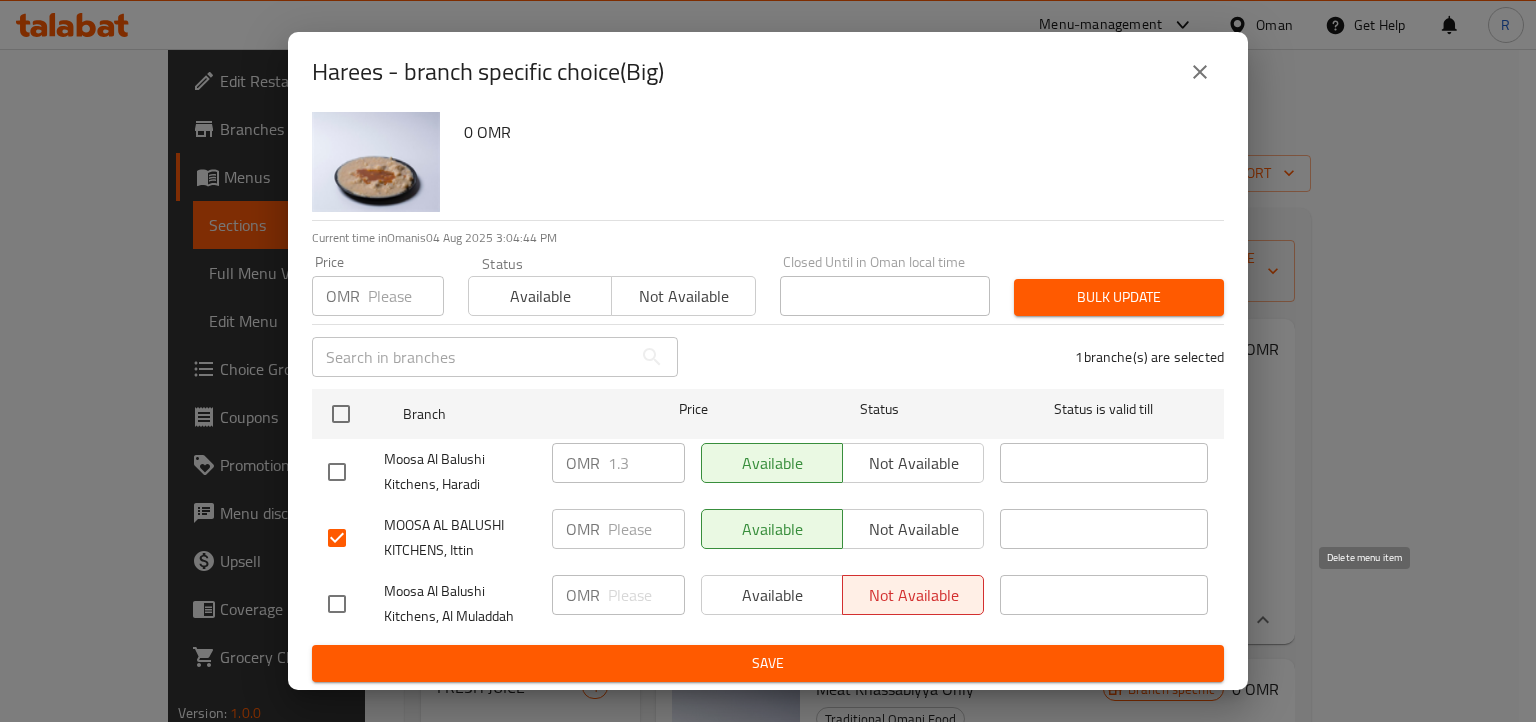 checkbox on "false" 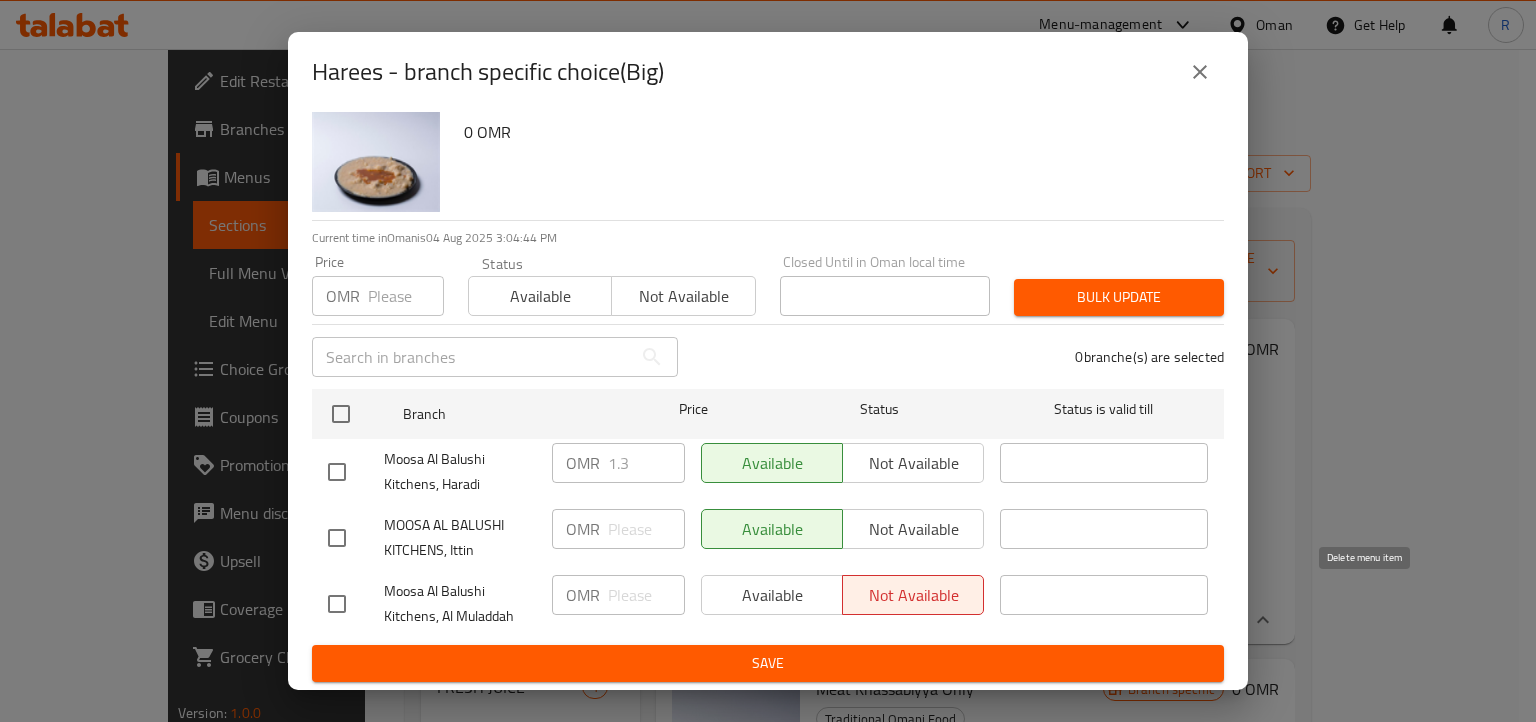 click at bounding box center [337, 604] 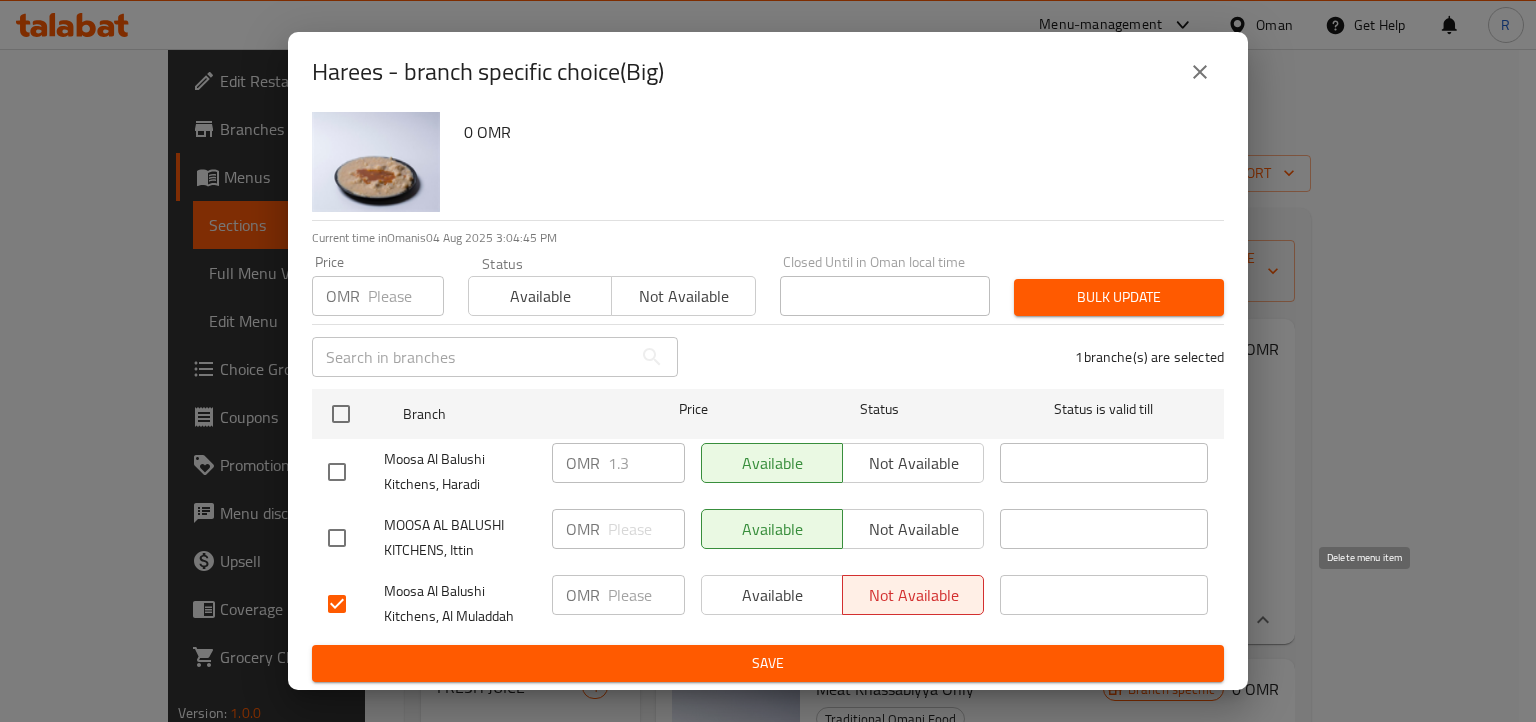 click at bounding box center [646, 595] 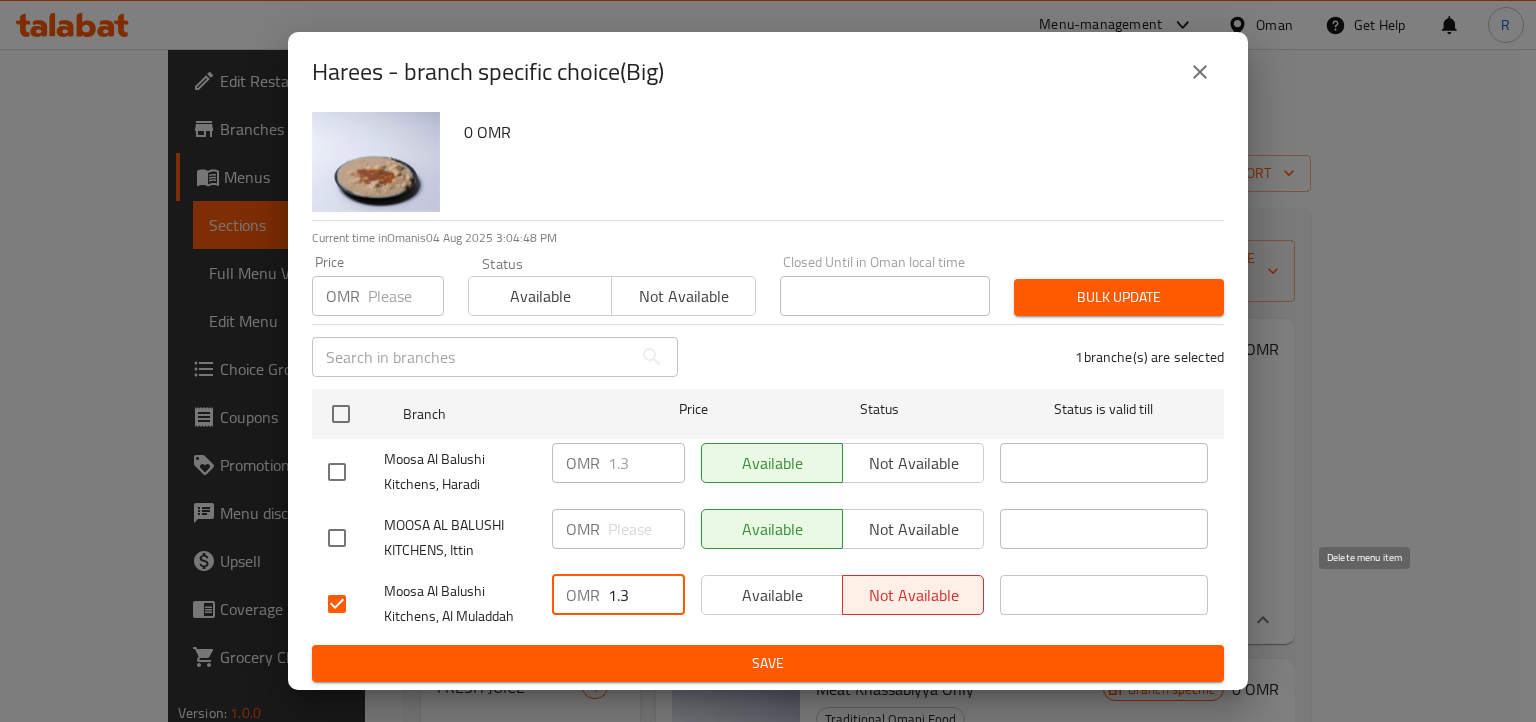 type on "1.3" 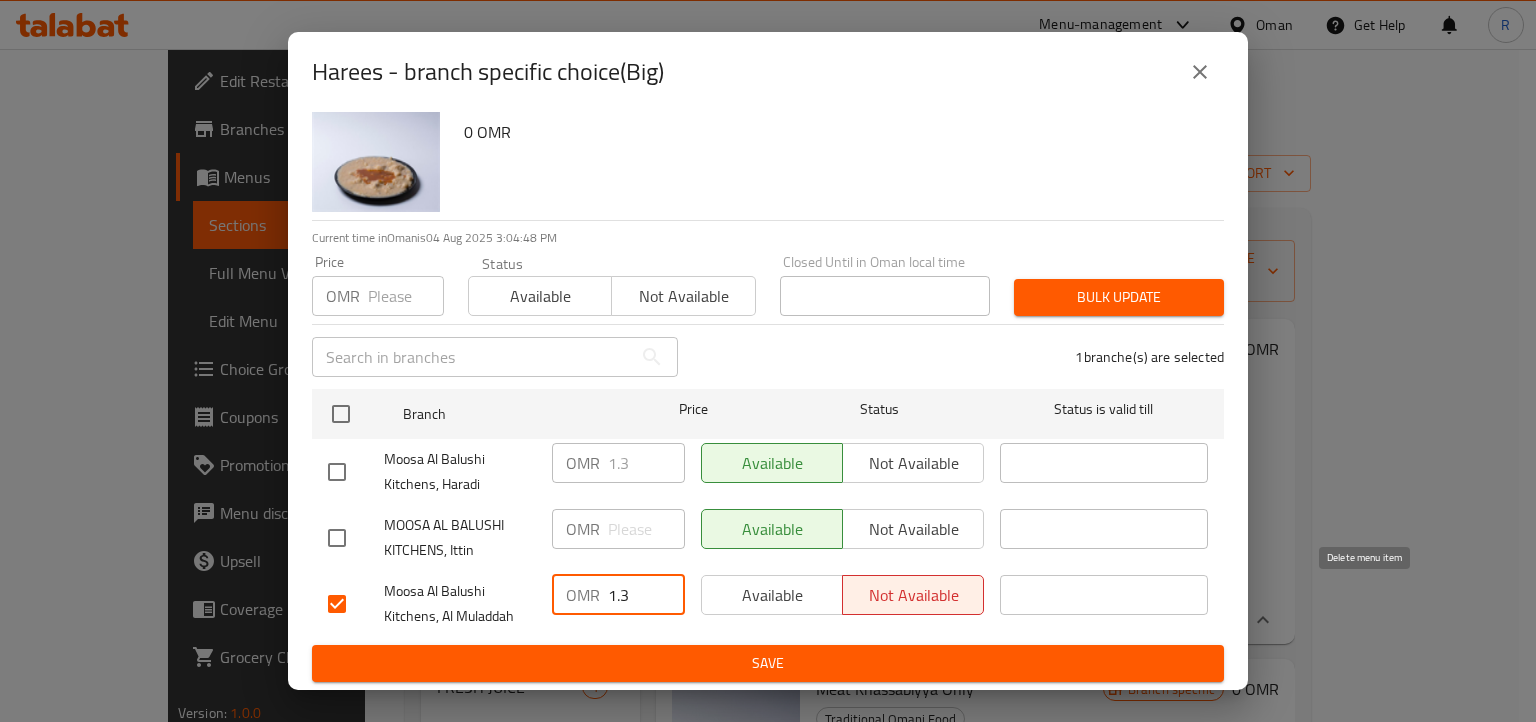 click on "OMR 1.3 ​" at bounding box center [618, 604] 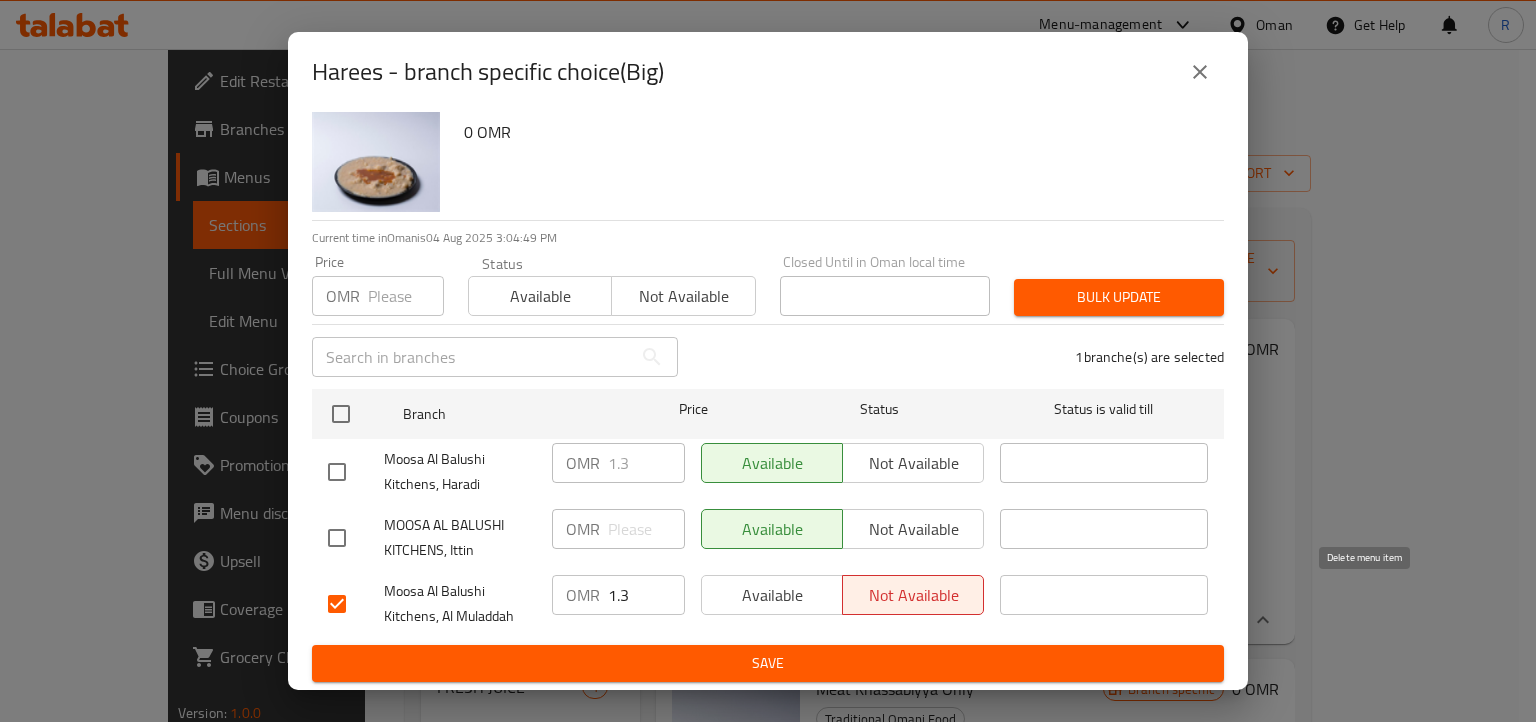 click on "Save" at bounding box center (768, 663) 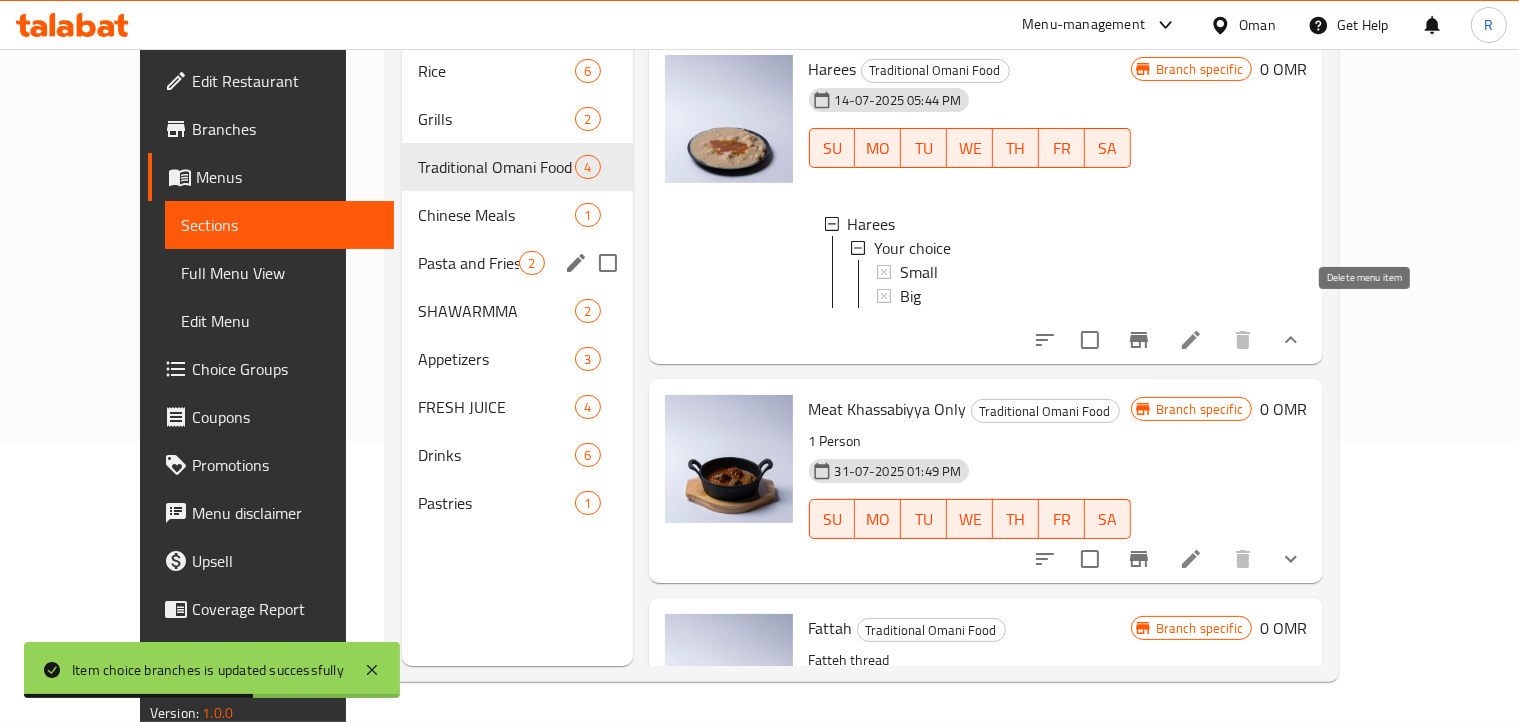scroll, scrollTop: 0, scrollLeft: 0, axis: both 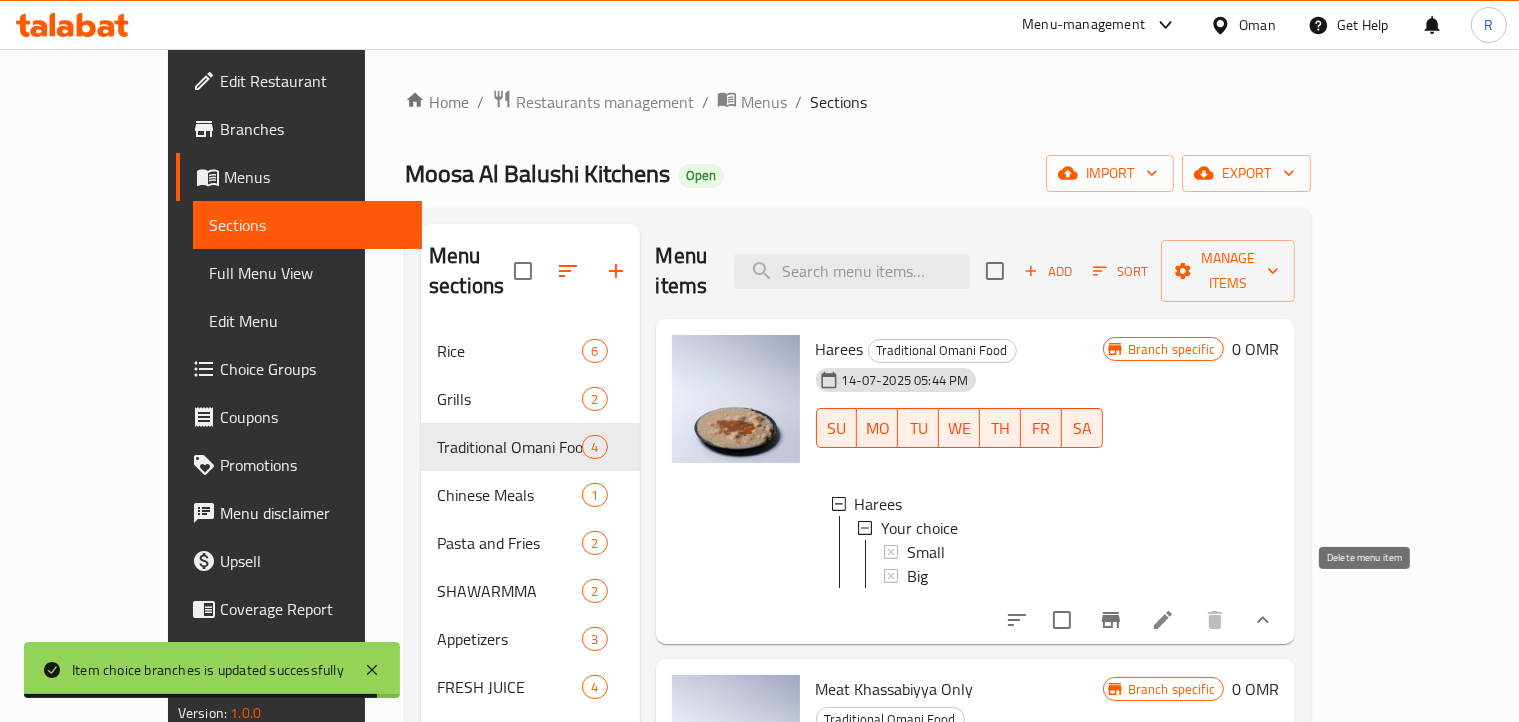 click on "Big" at bounding box center [997, 576] 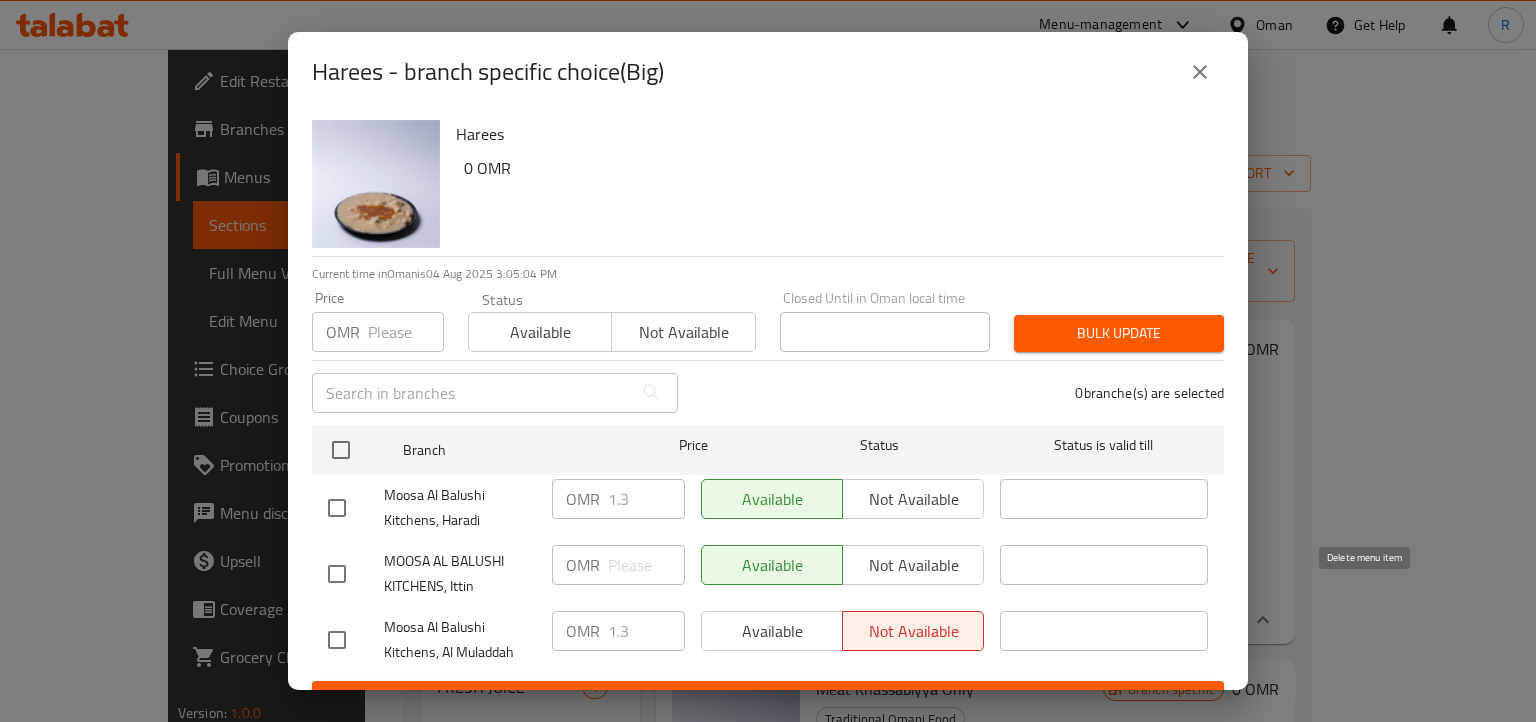 click 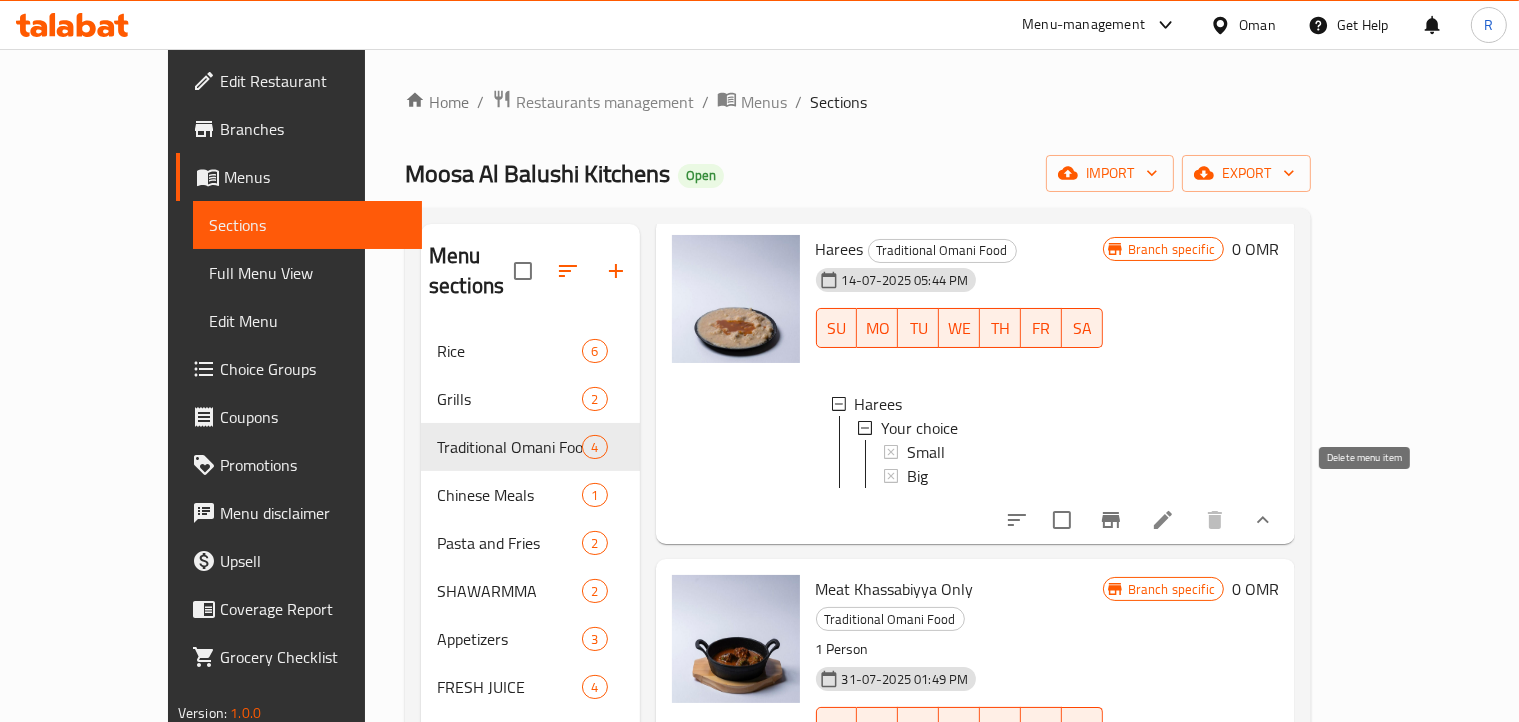 scroll, scrollTop: 200, scrollLeft: 0, axis: vertical 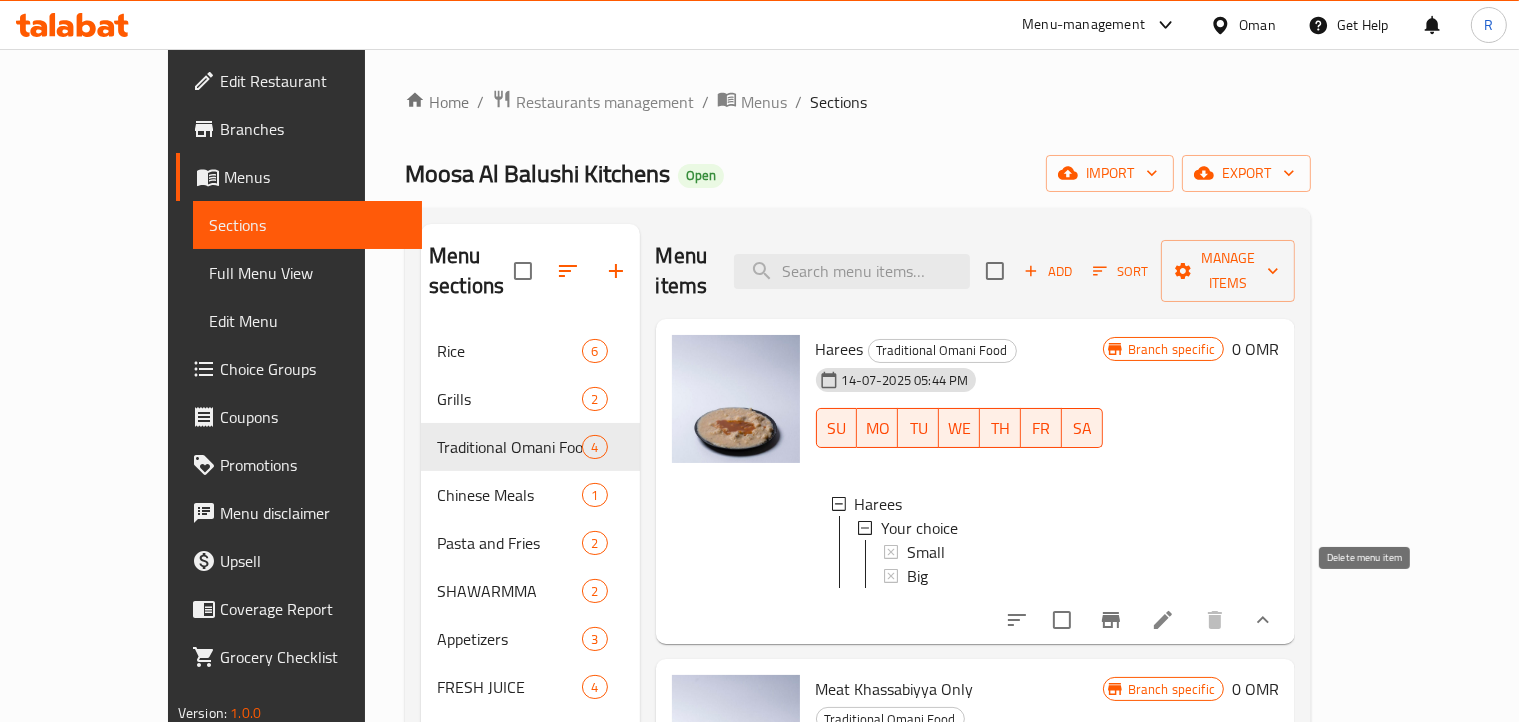 click on "Big" at bounding box center [997, 576] 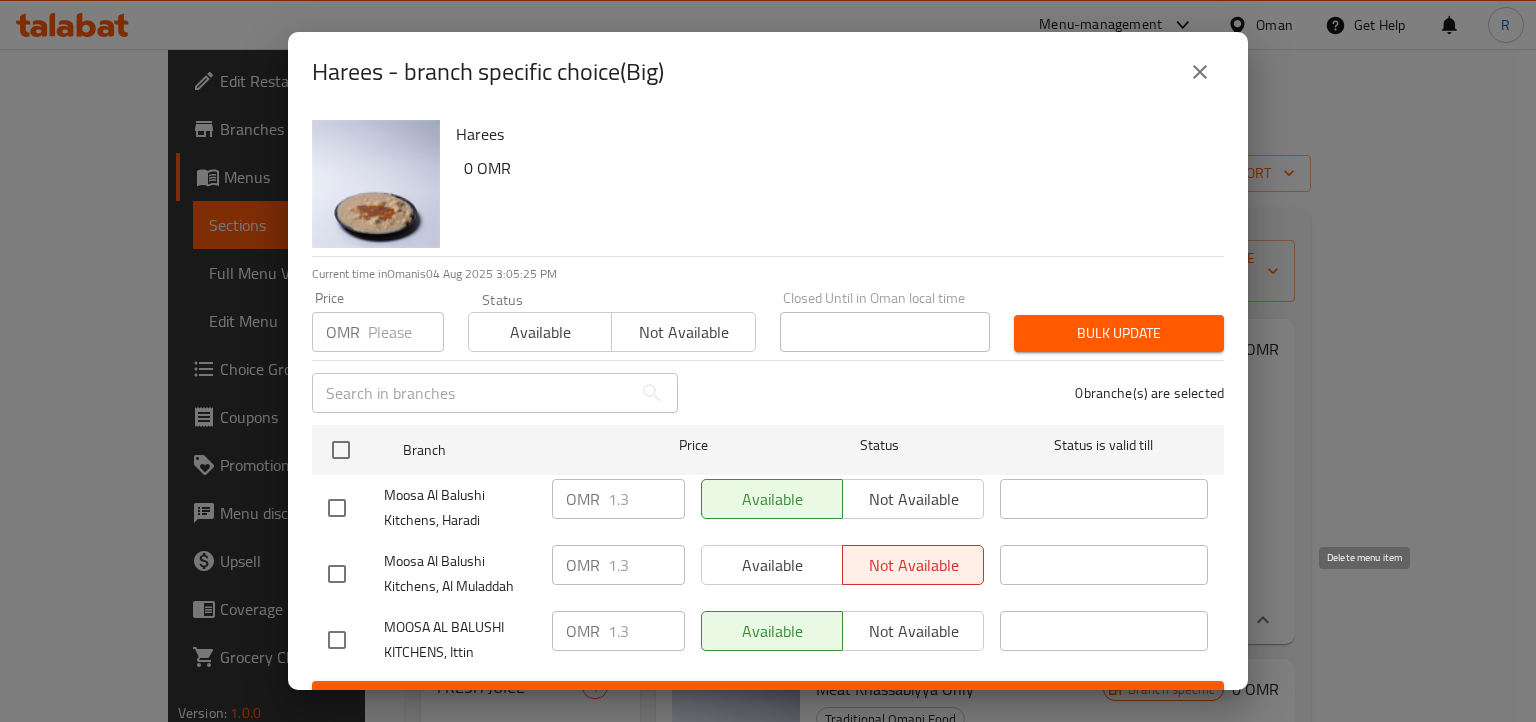 click 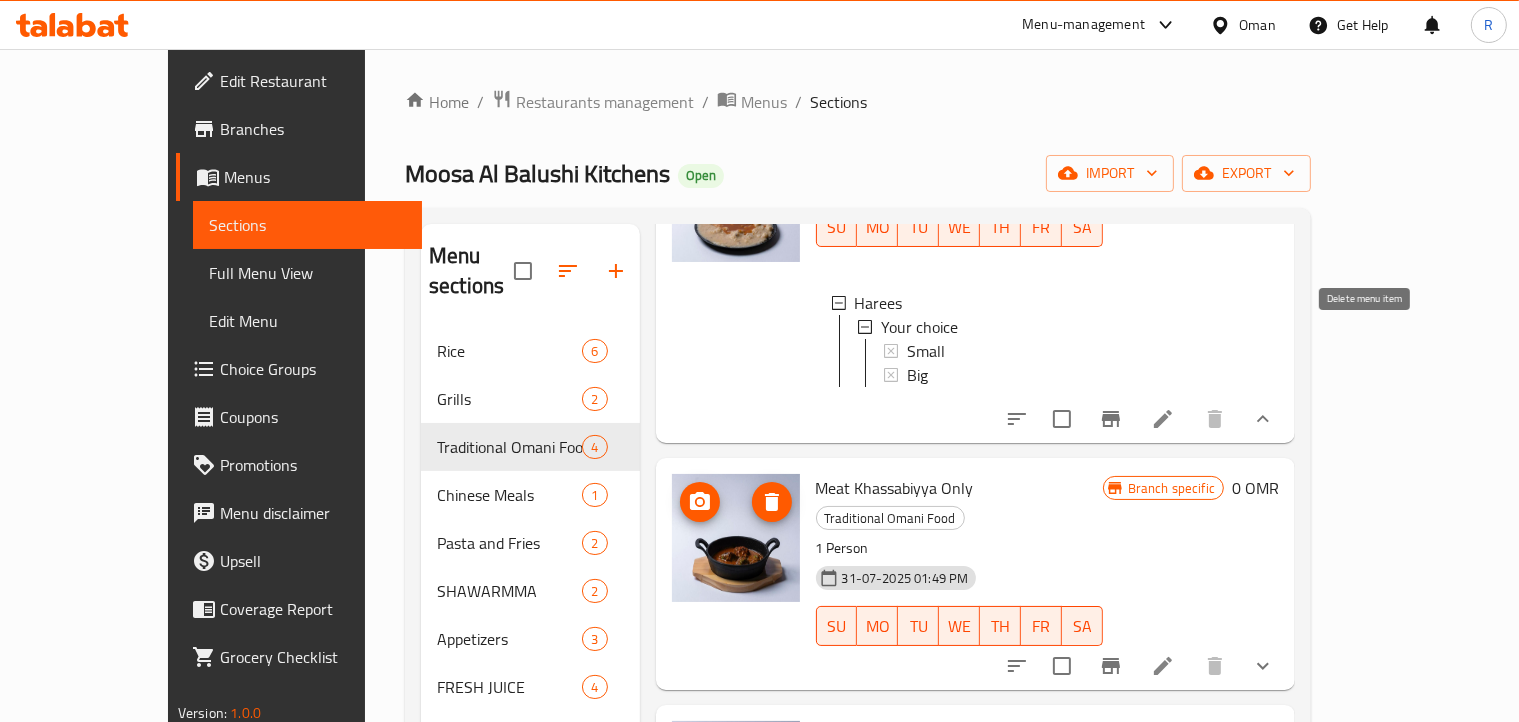 scroll, scrollTop: 300, scrollLeft: 0, axis: vertical 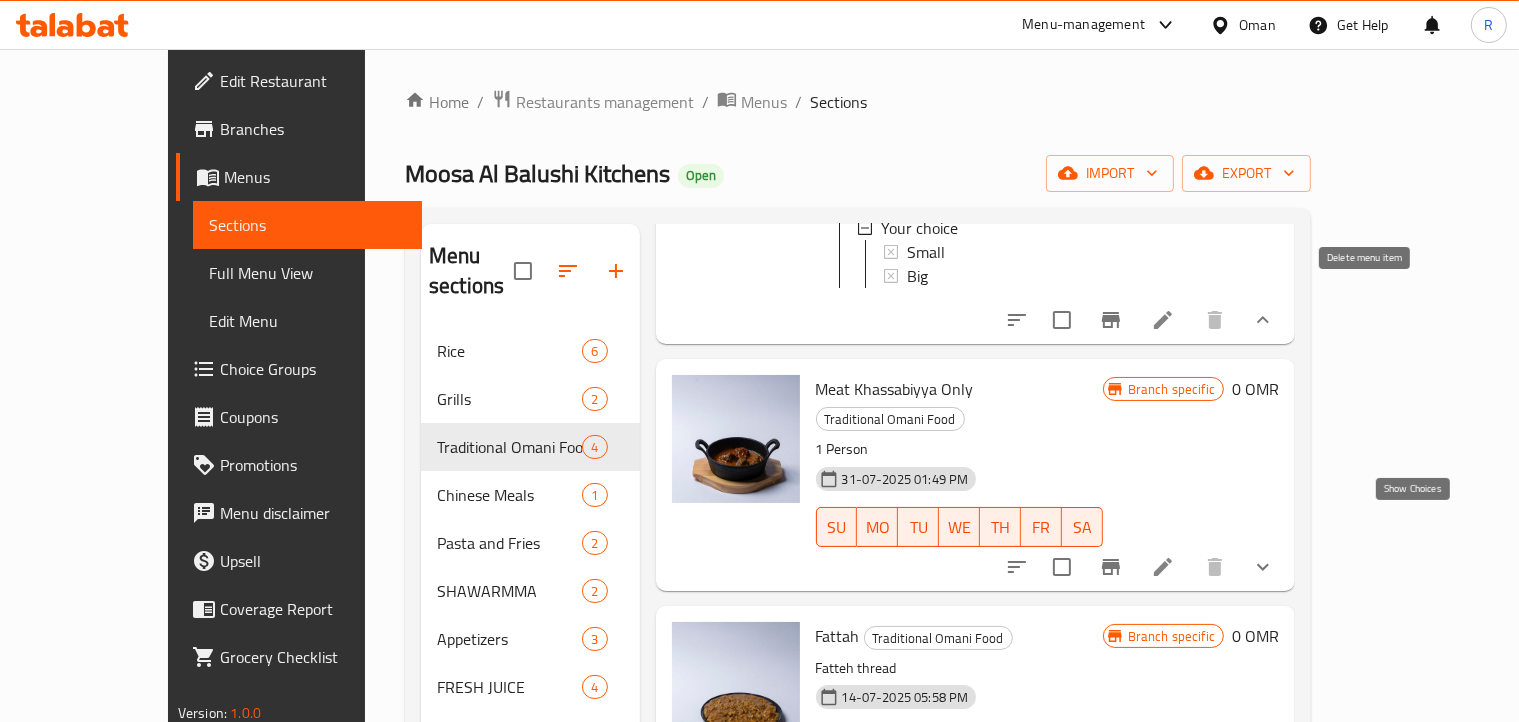 click 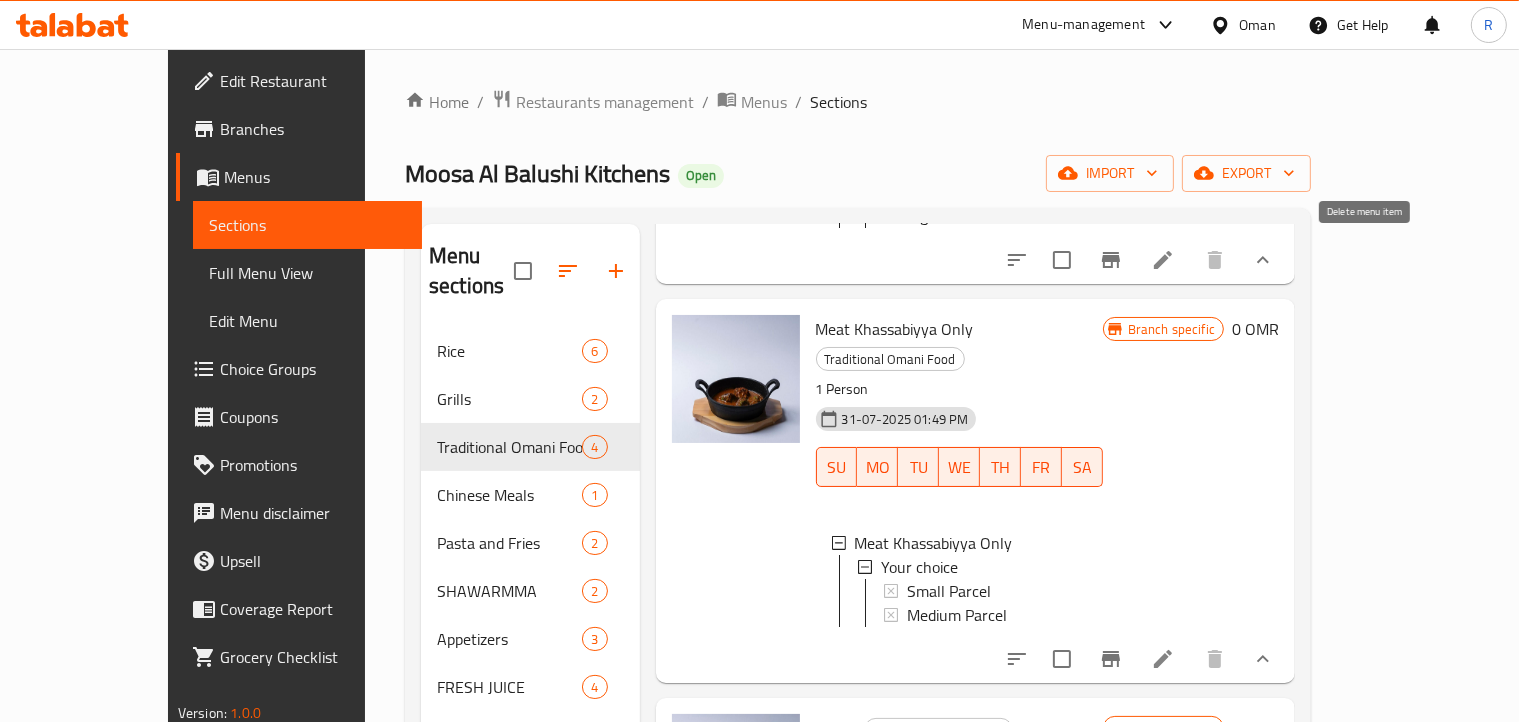 scroll, scrollTop: 400, scrollLeft: 0, axis: vertical 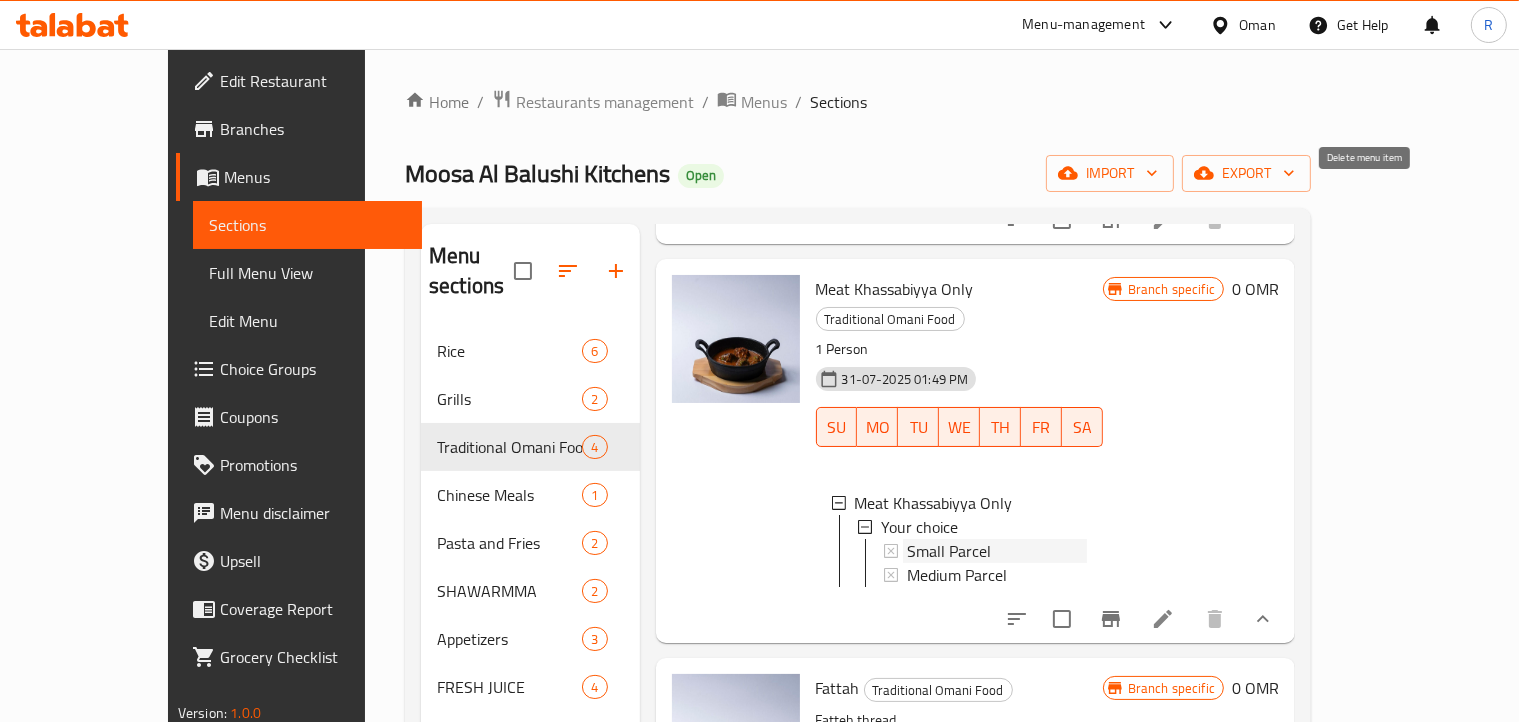 click on "Small Parcel" at bounding box center (949, 551) 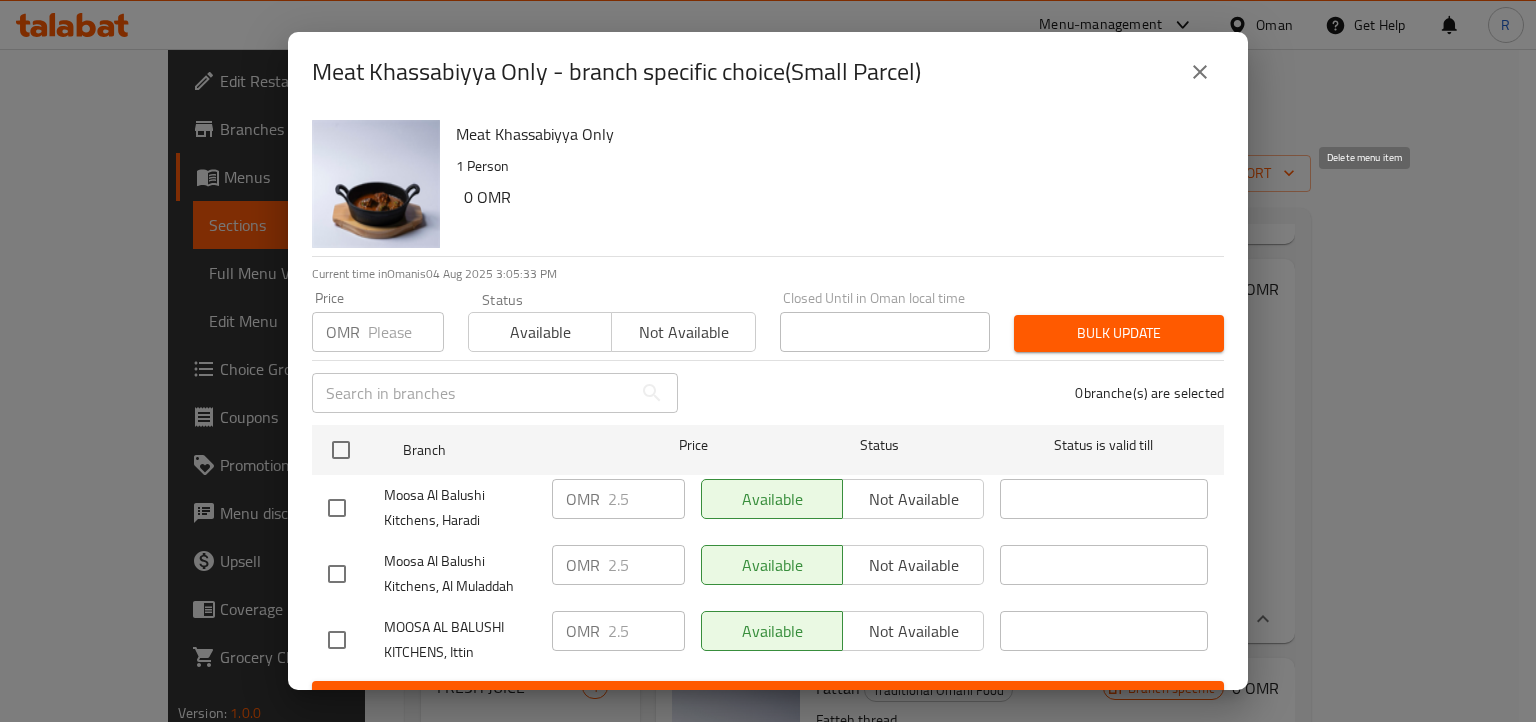 click 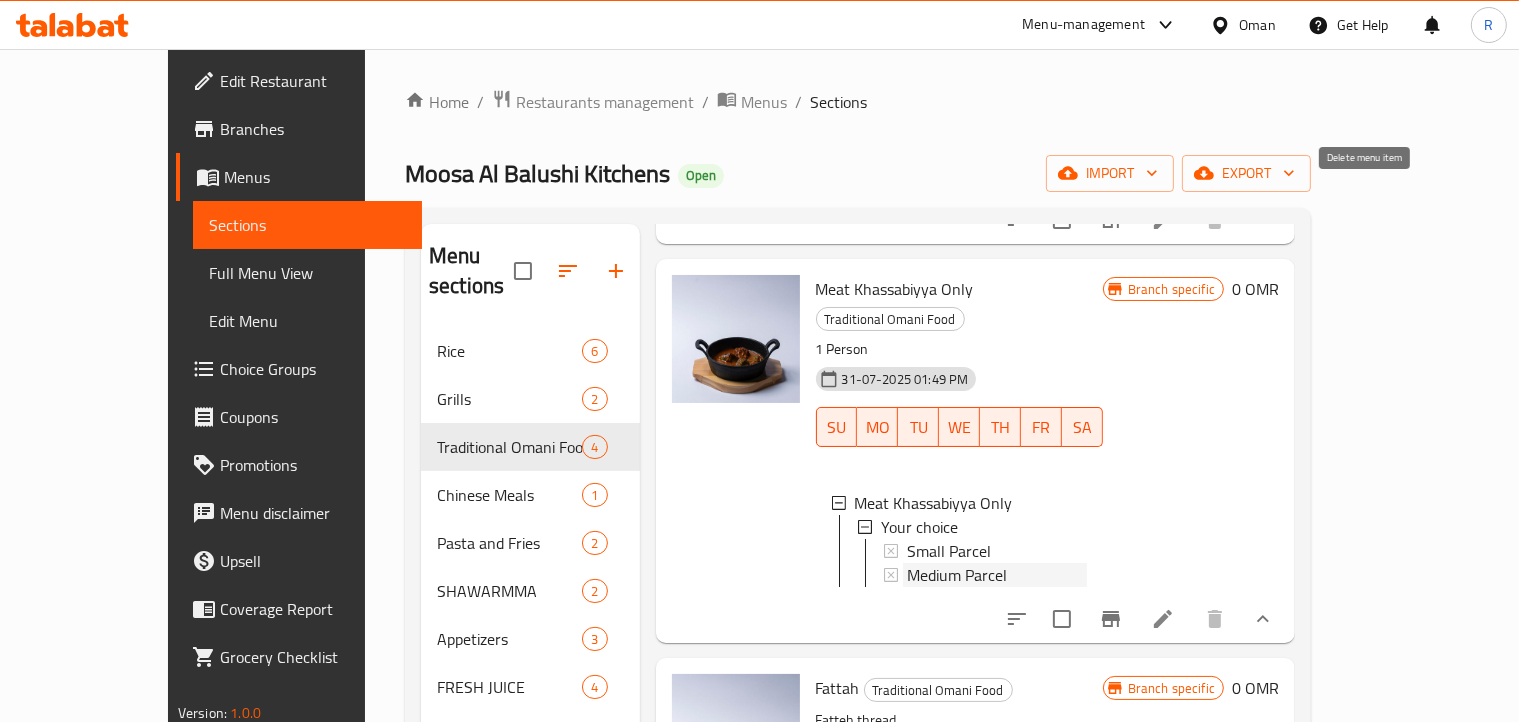 click on "Medium Parcel" at bounding box center [997, 575] 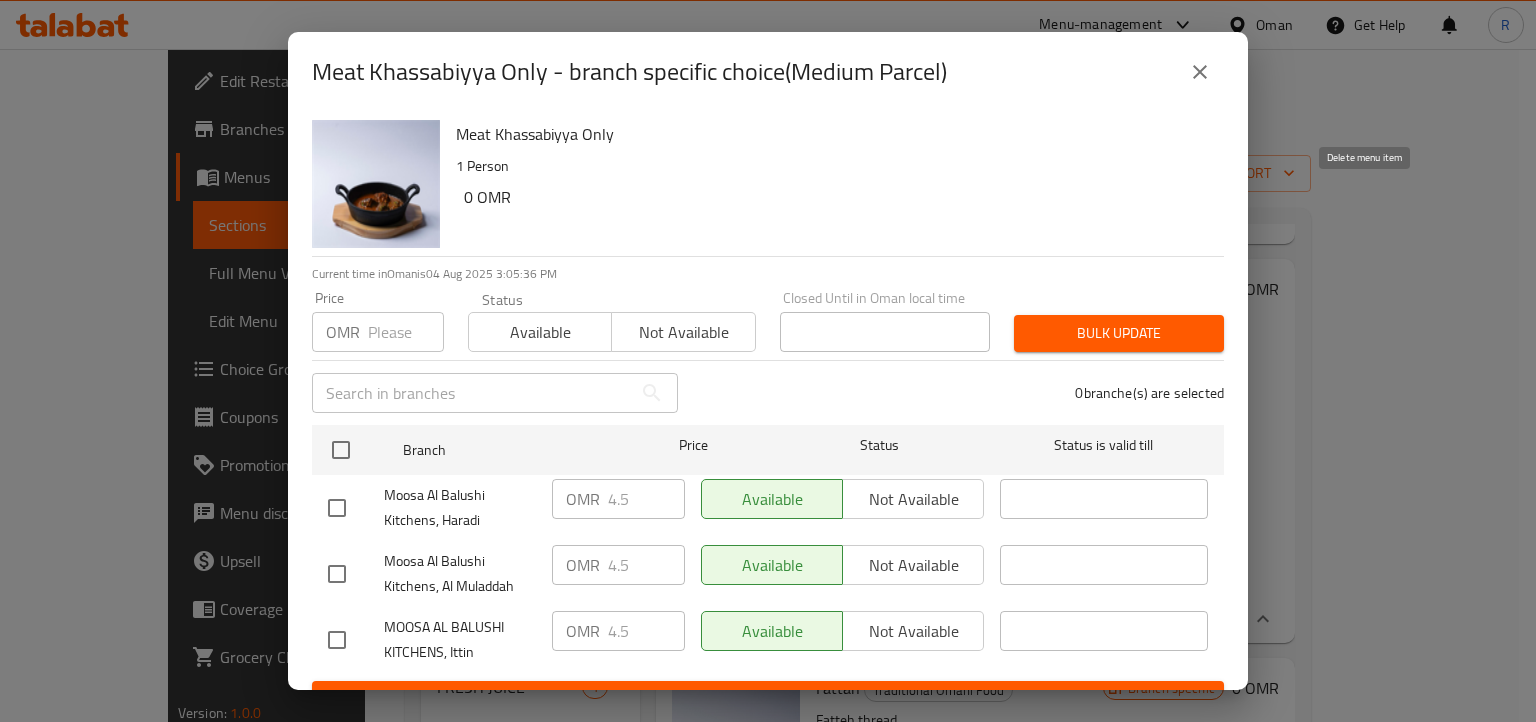 click 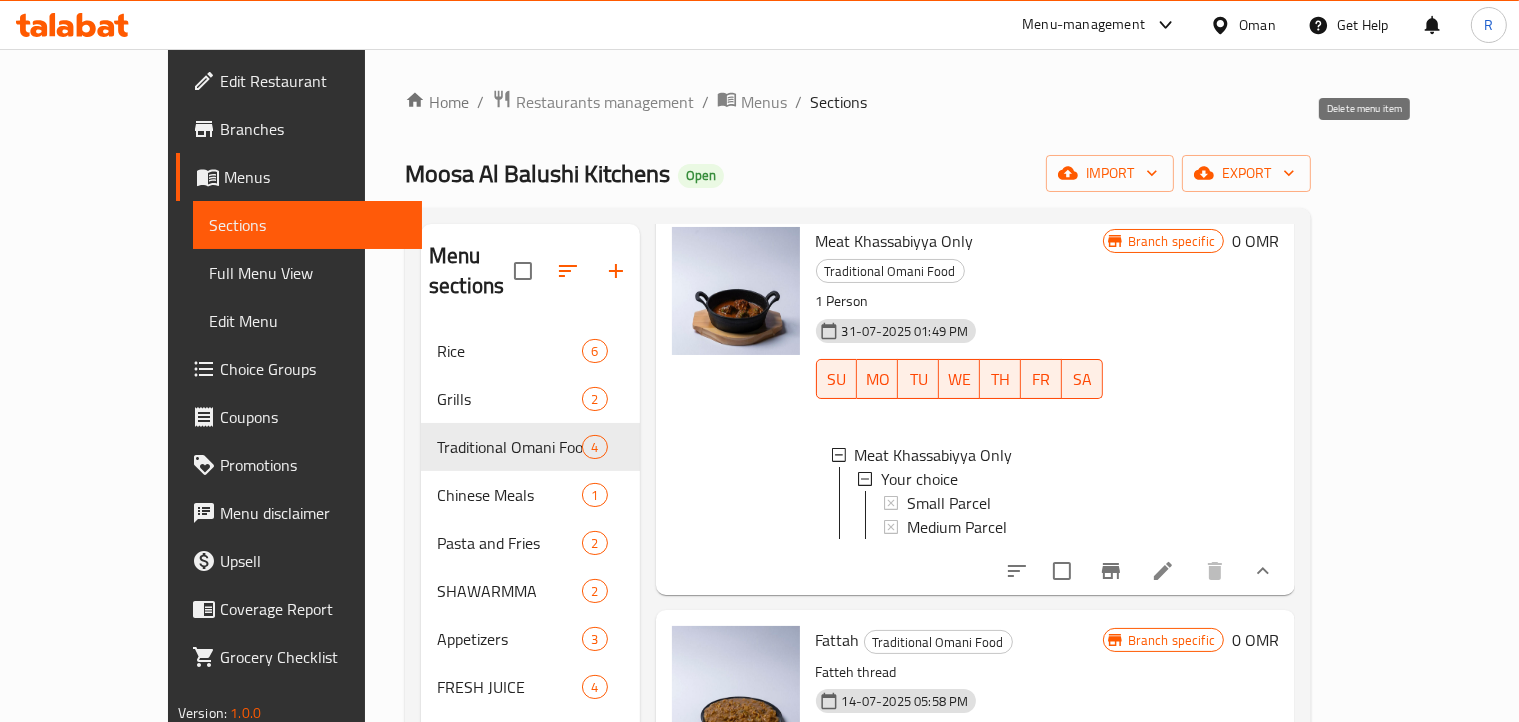 scroll, scrollTop: 480, scrollLeft: 0, axis: vertical 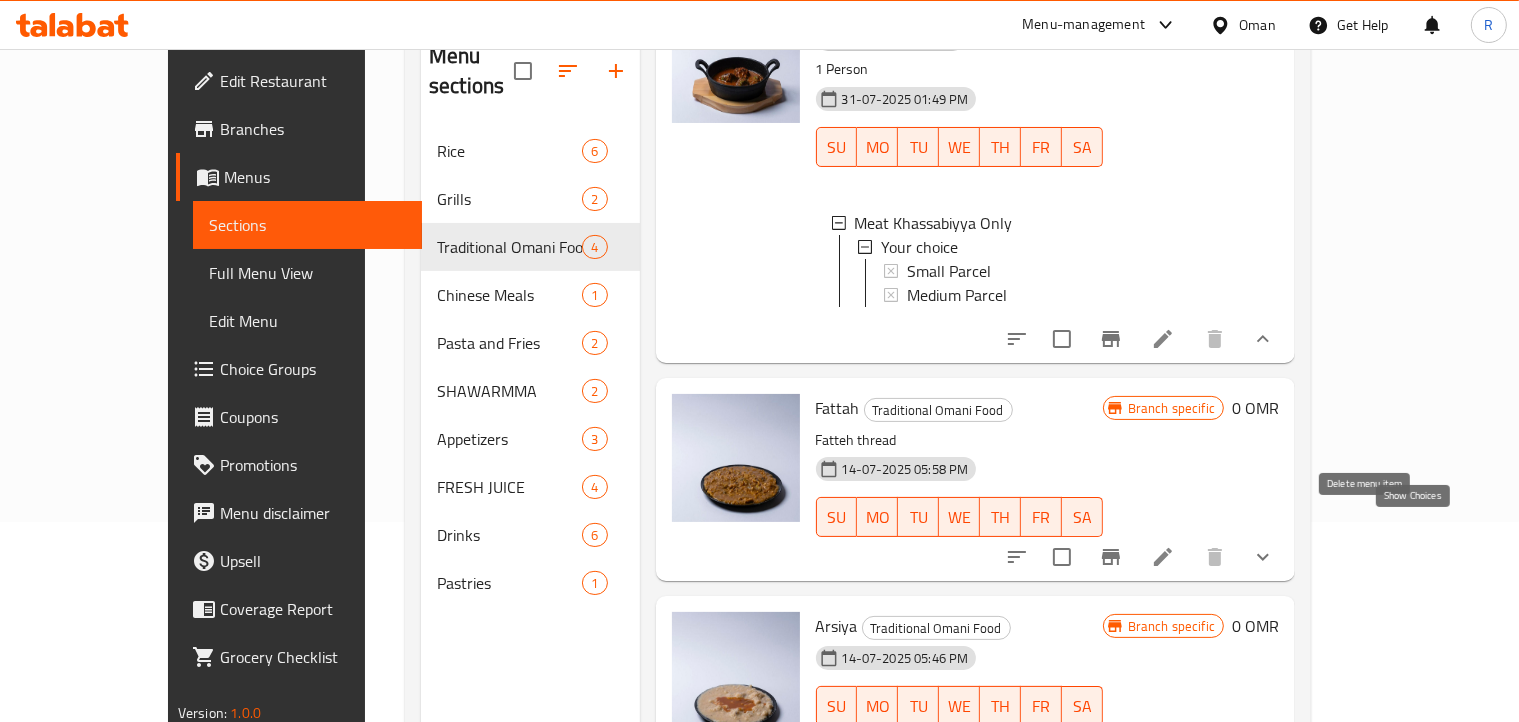 click 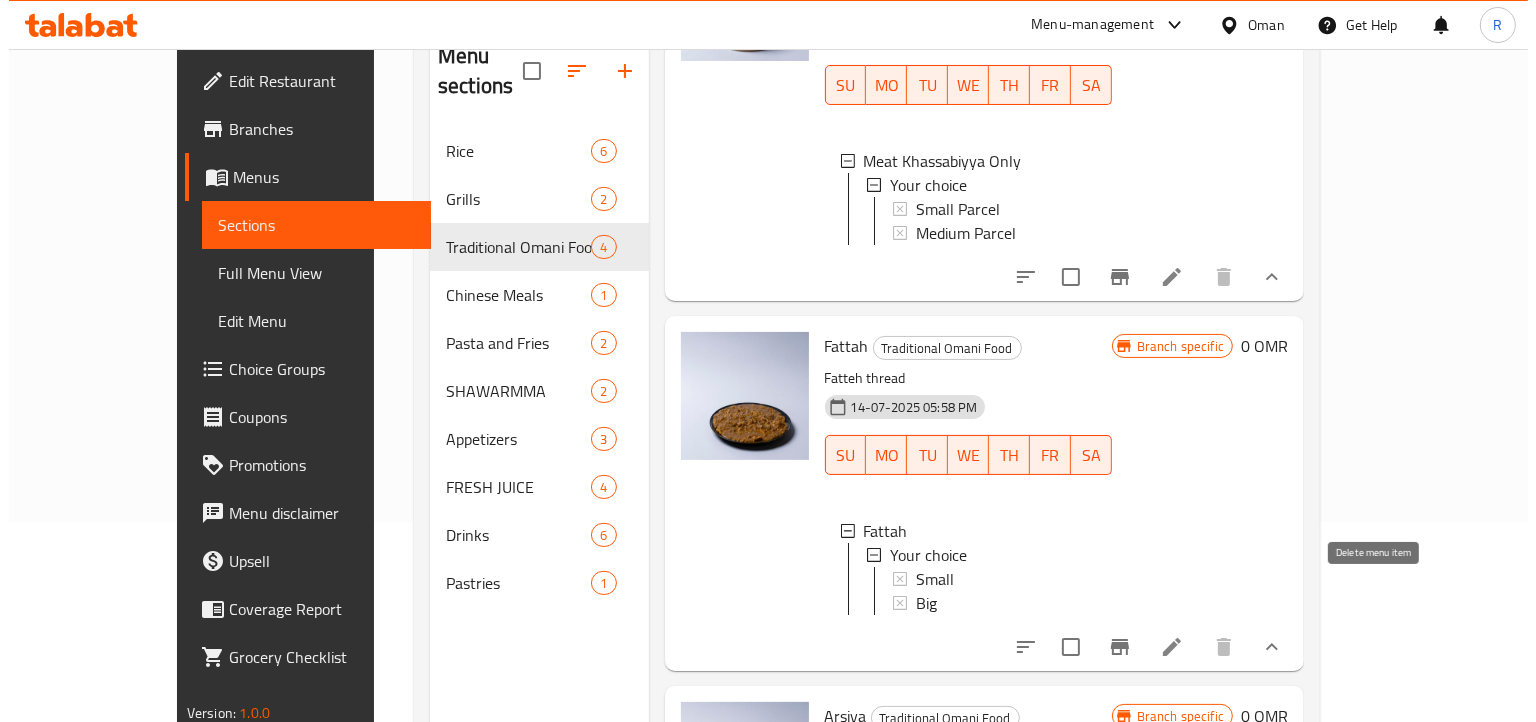 scroll, scrollTop: 580, scrollLeft: 0, axis: vertical 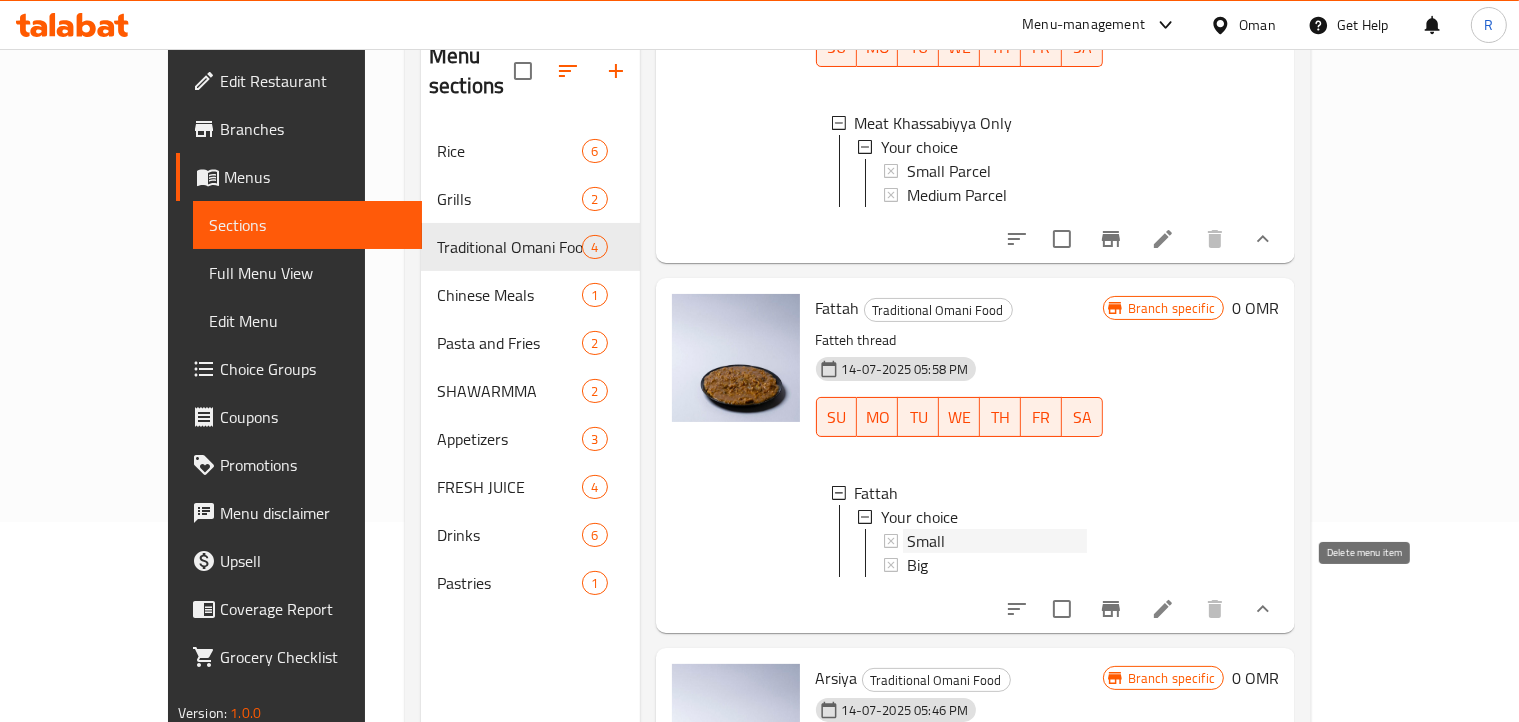 click on "Small" at bounding box center [926, 541] 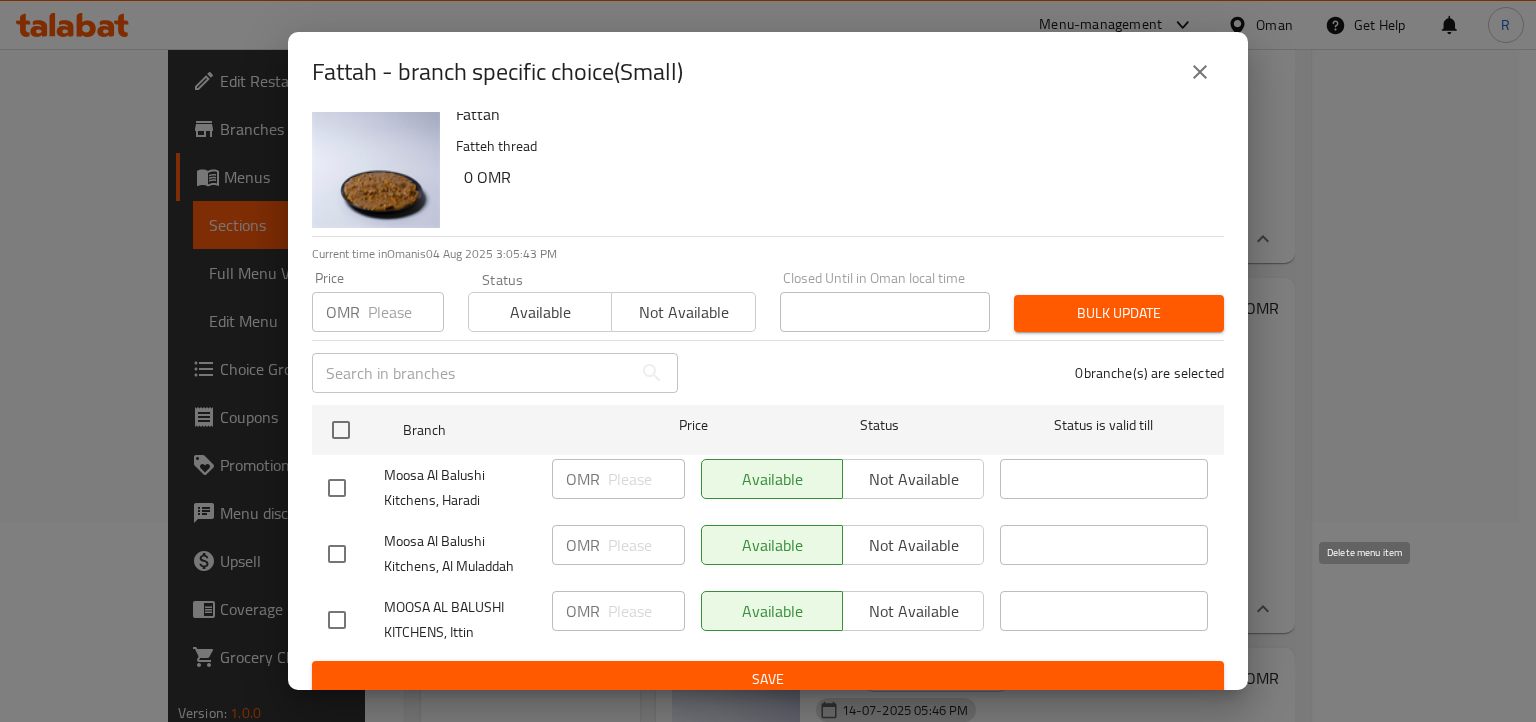 scroll, scrollTop: 36, scrollLeft: 0, axis: vertical 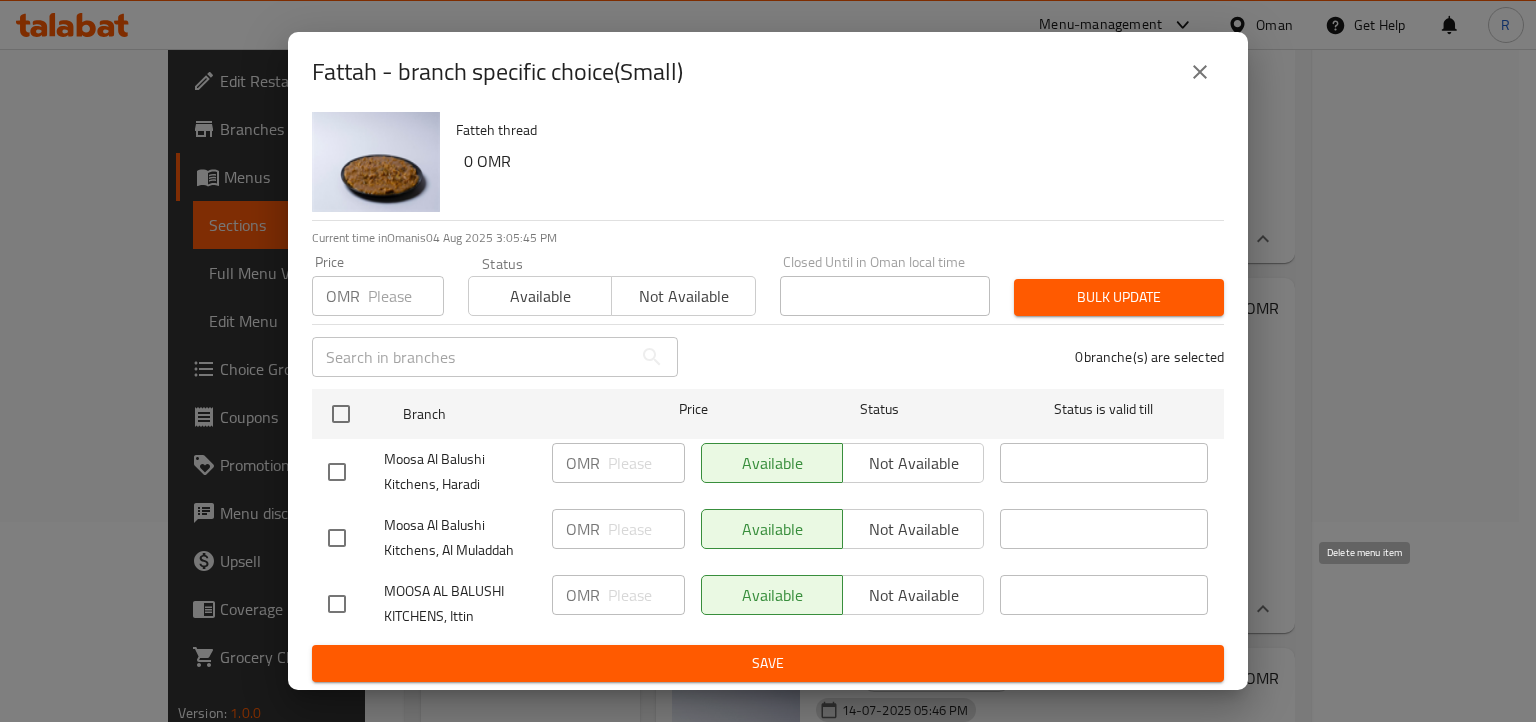 click 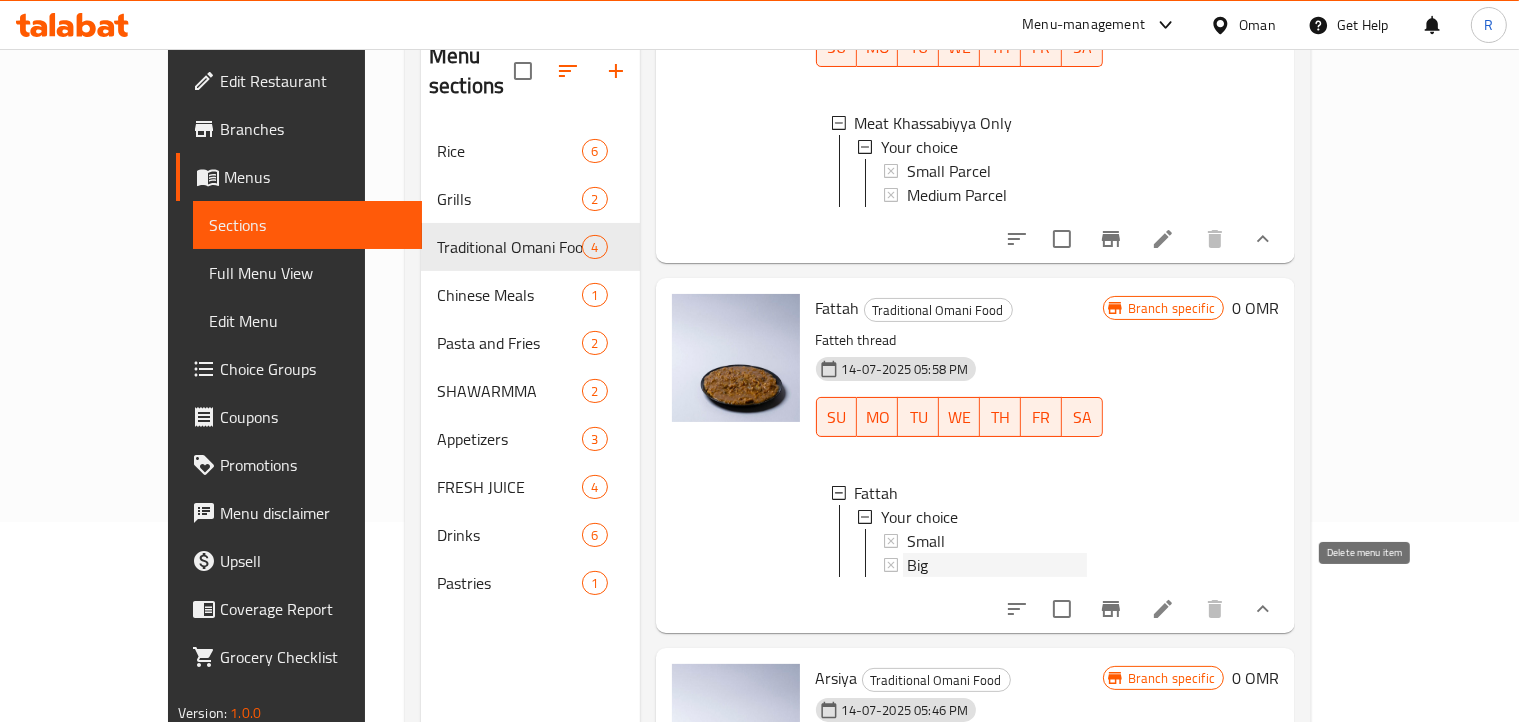 click on "Big" at bounding box center [997, 565] 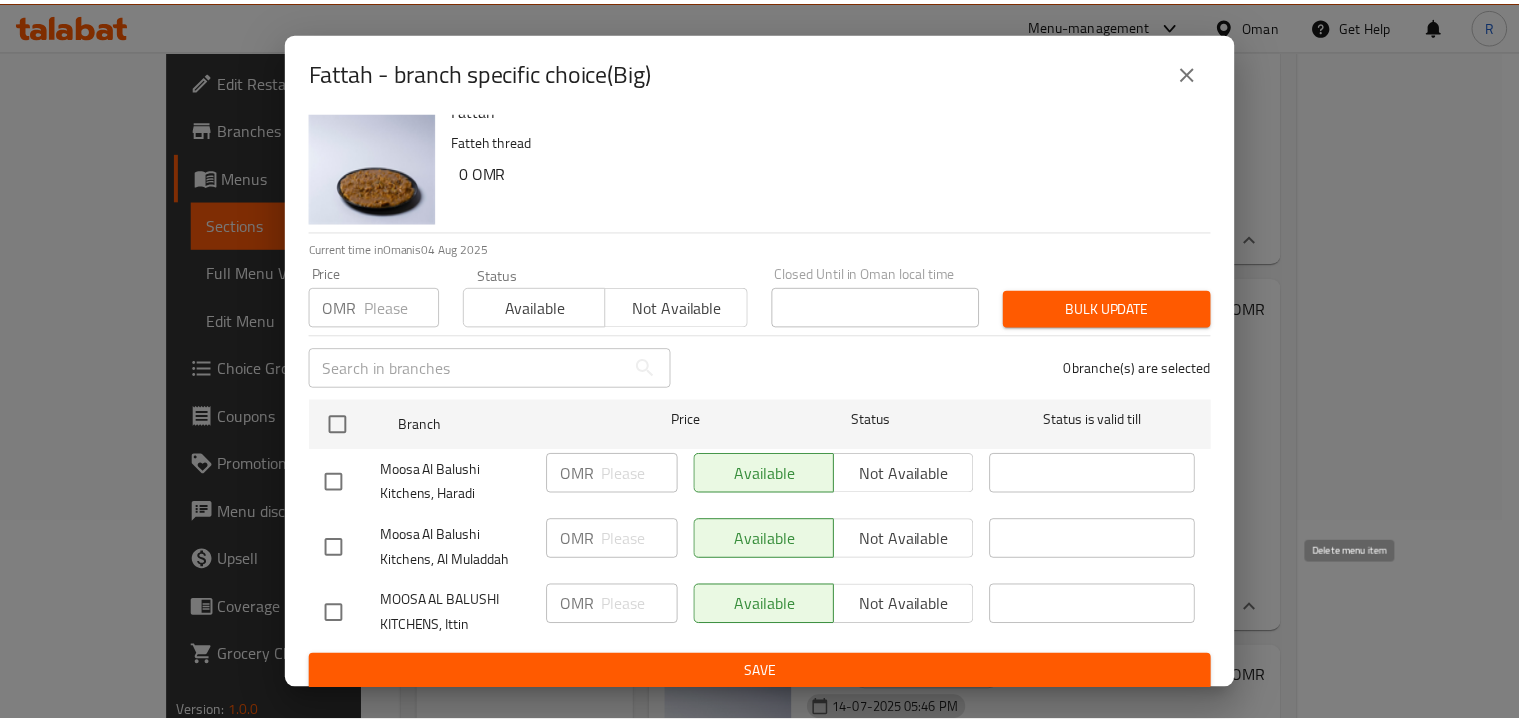 scroll, scrollTop: 36, scrollLeft: 0, axis: vertical 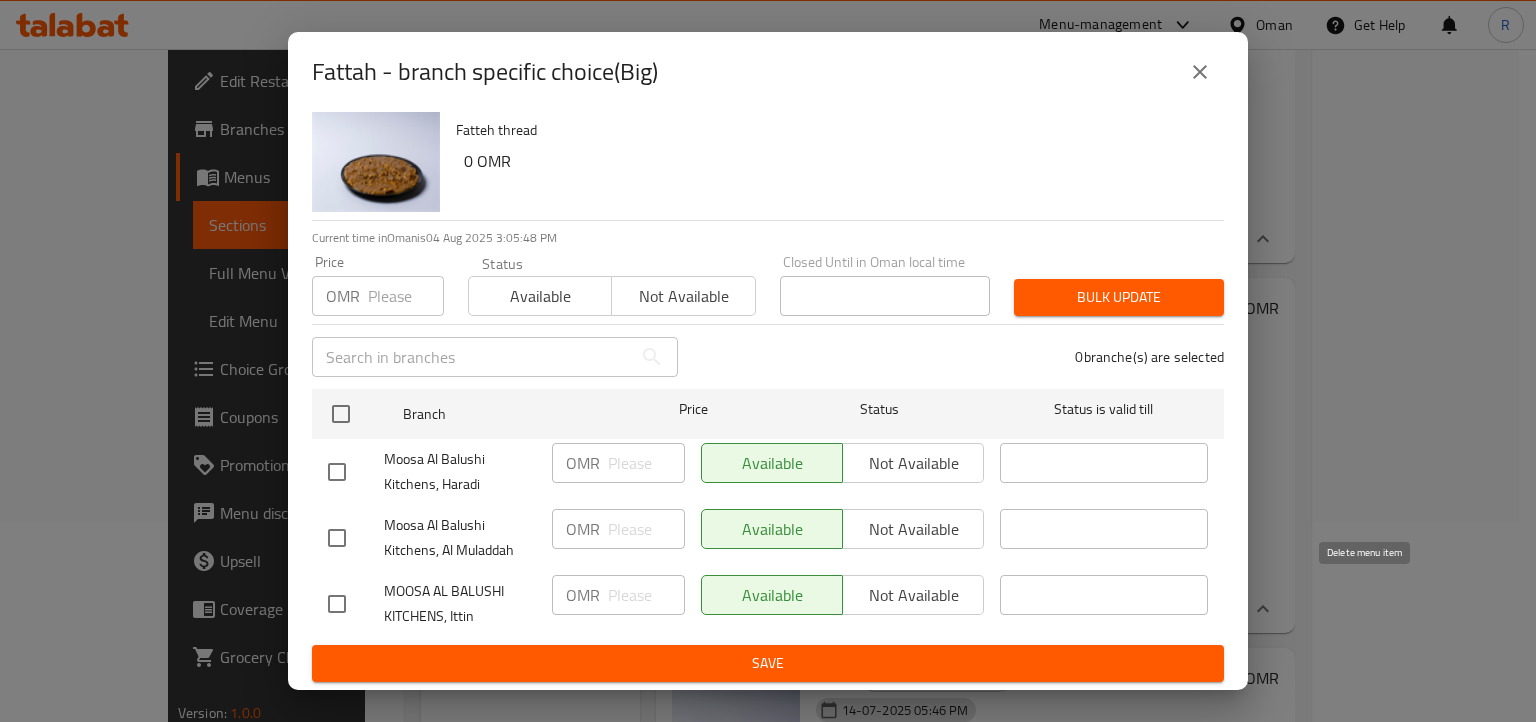 click 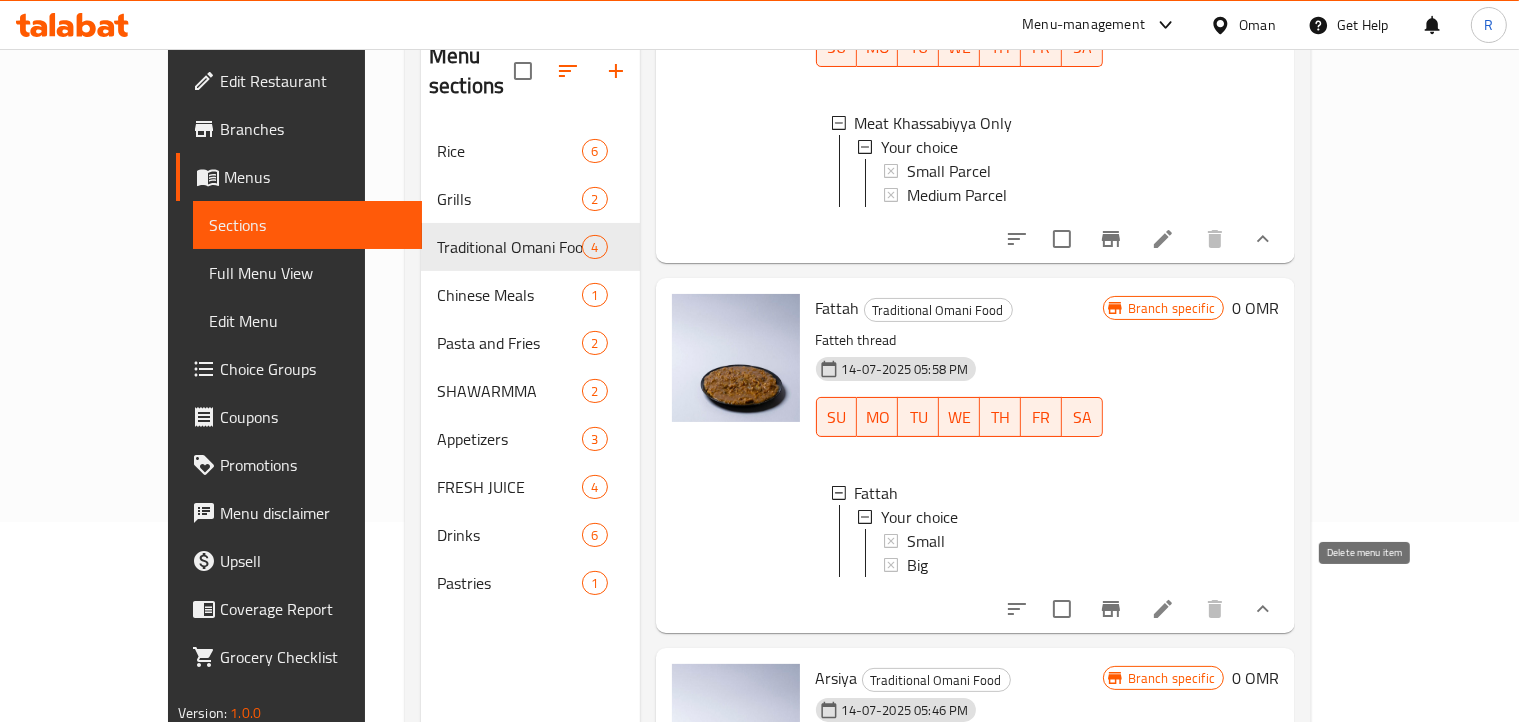 scroll, scrollTop: 2, scrollLeft: 0, axis: vertical 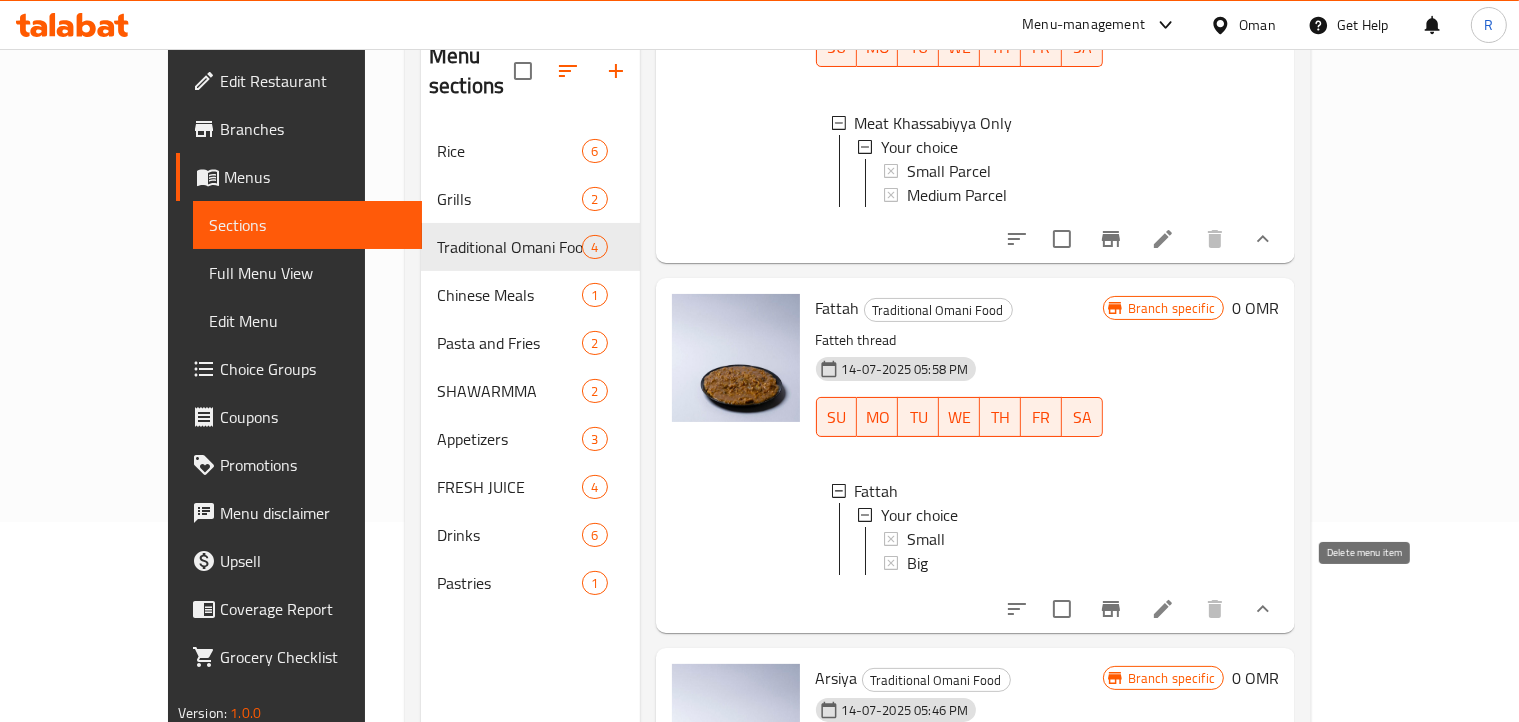 click on "Fattah" at bounding box center (838, 308) 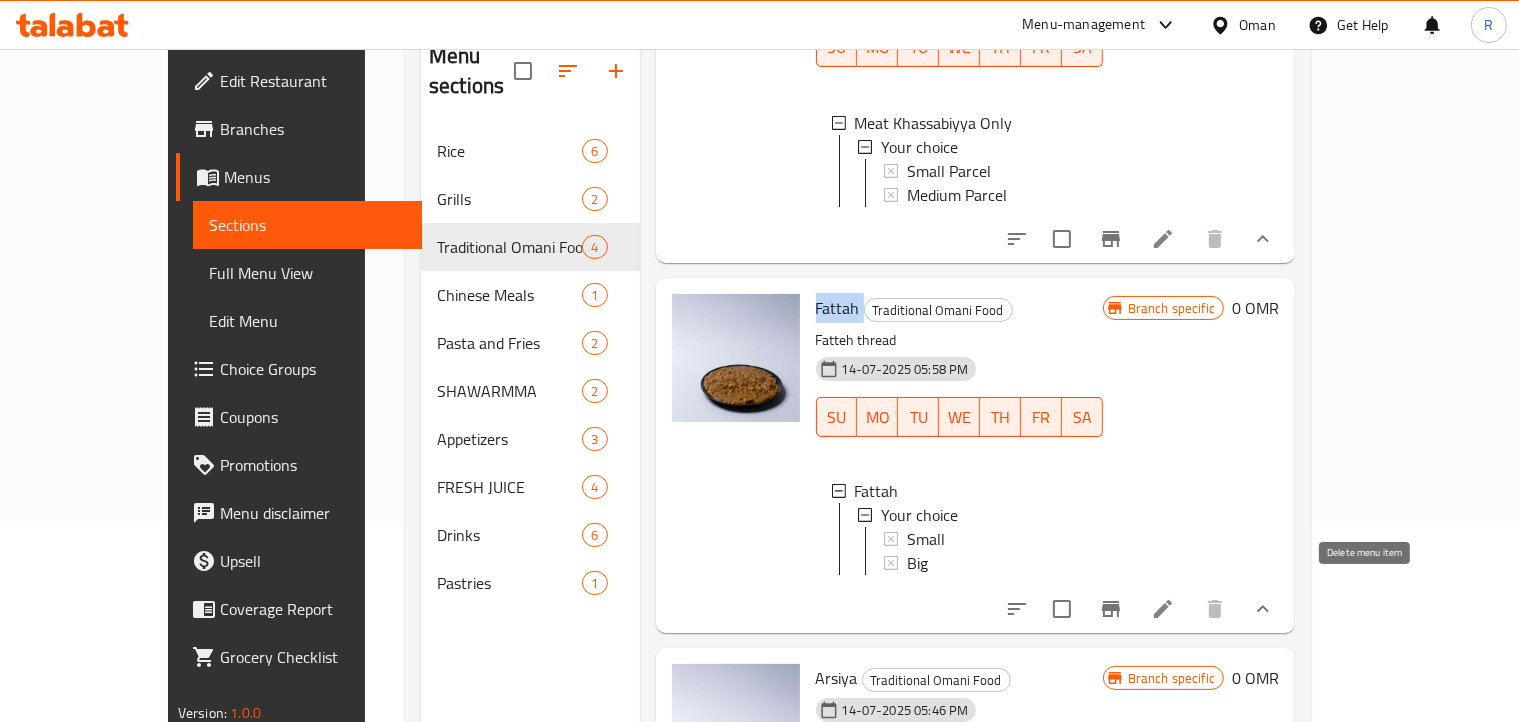 click on "Fattah" at bounding box center [838, 308] 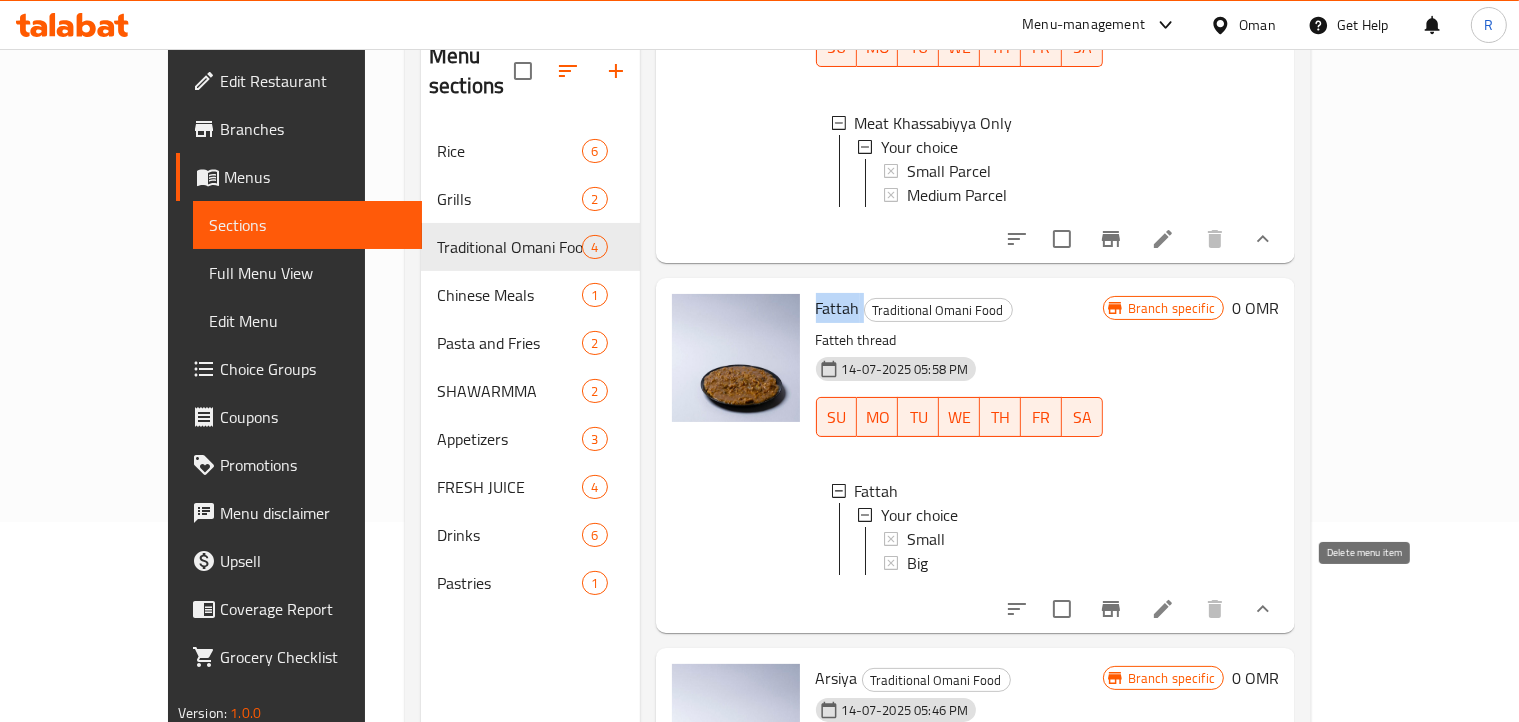 click at bounding box center (736, 455) 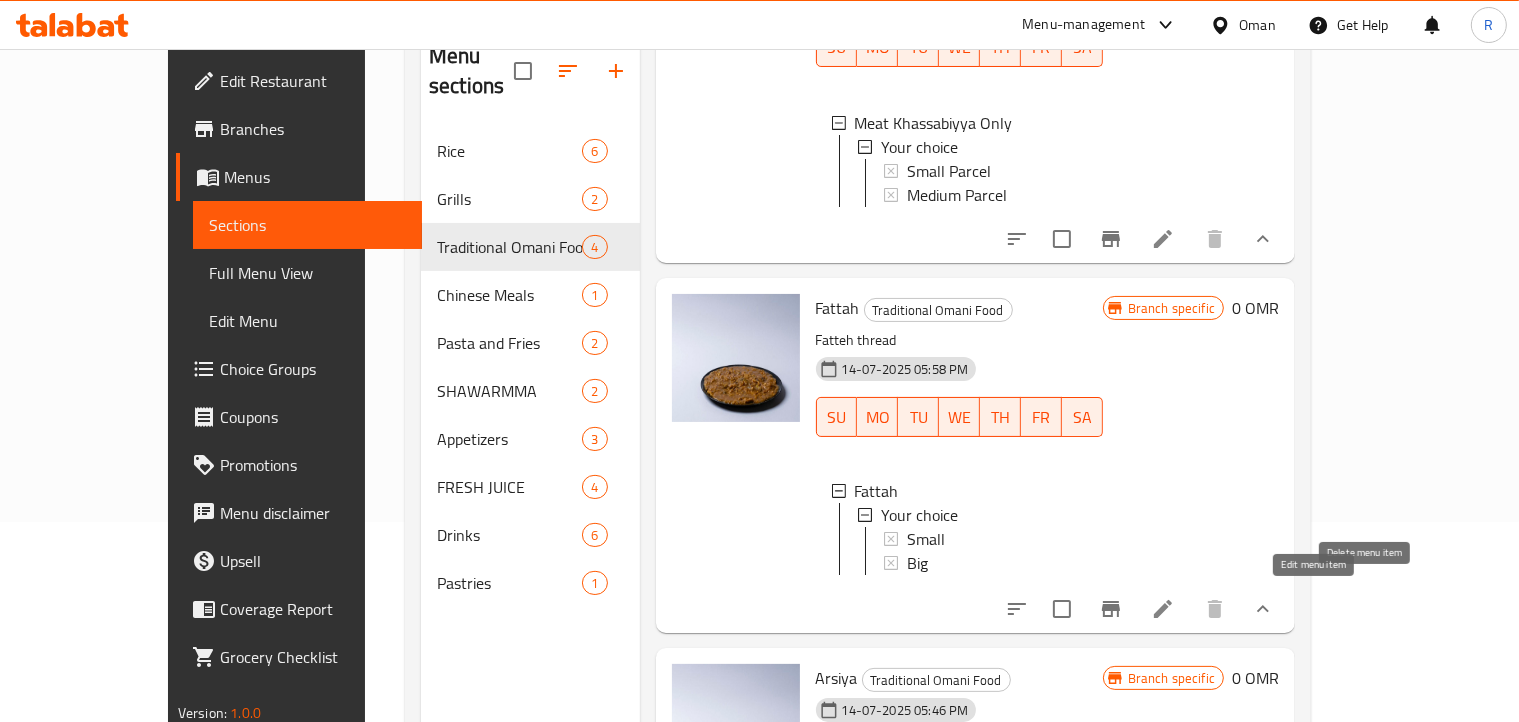 click 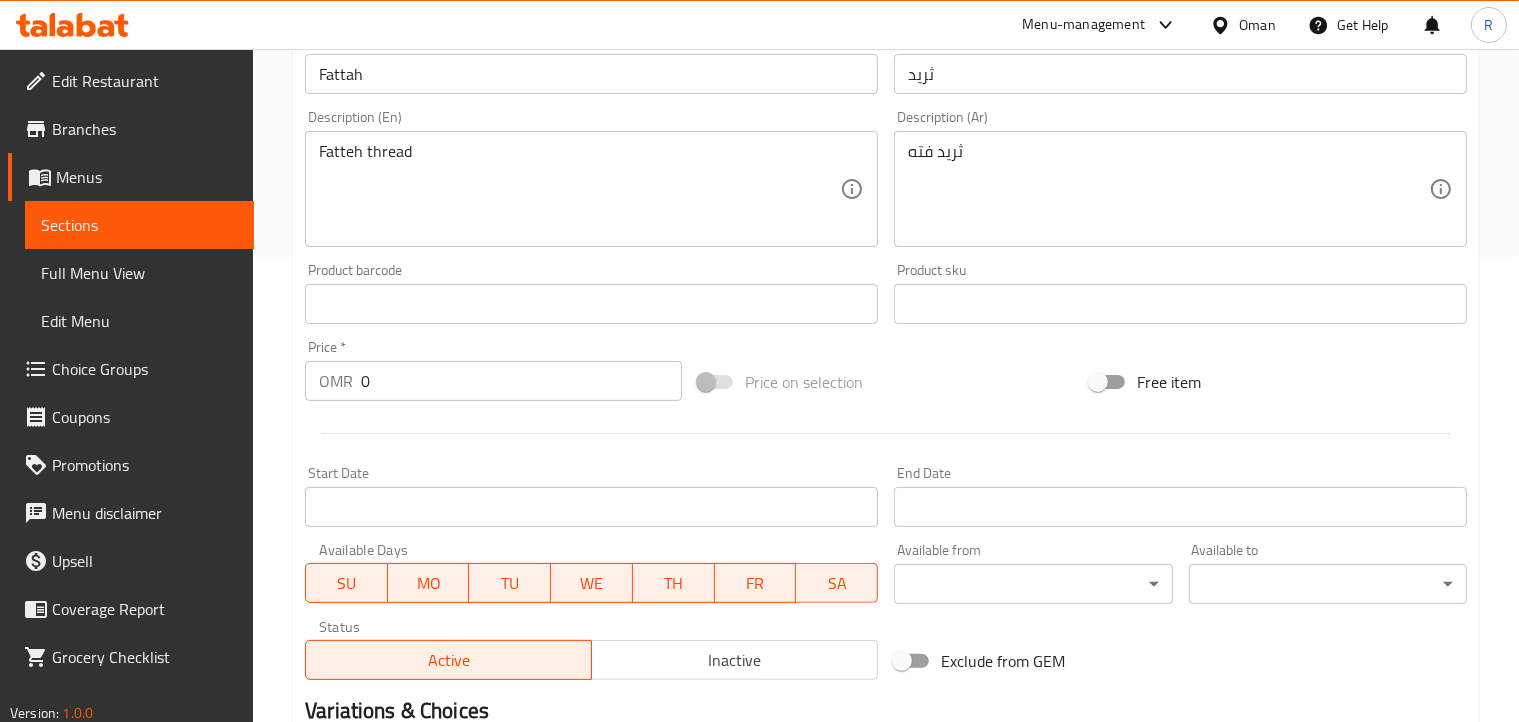 scroll, scrollTop: 764, scrollLeft: 0, axis: vertical 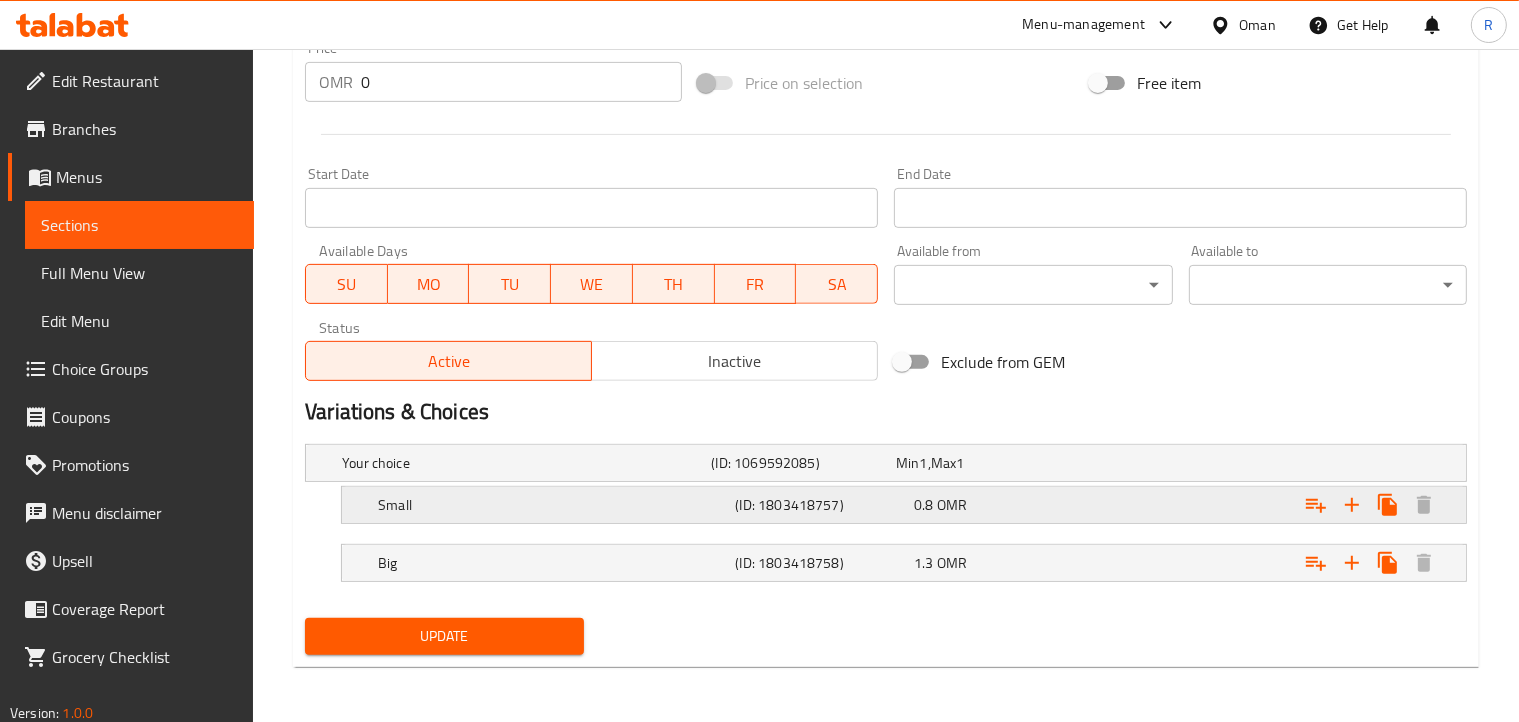 click on "Small" at bounding box center [522, 463] 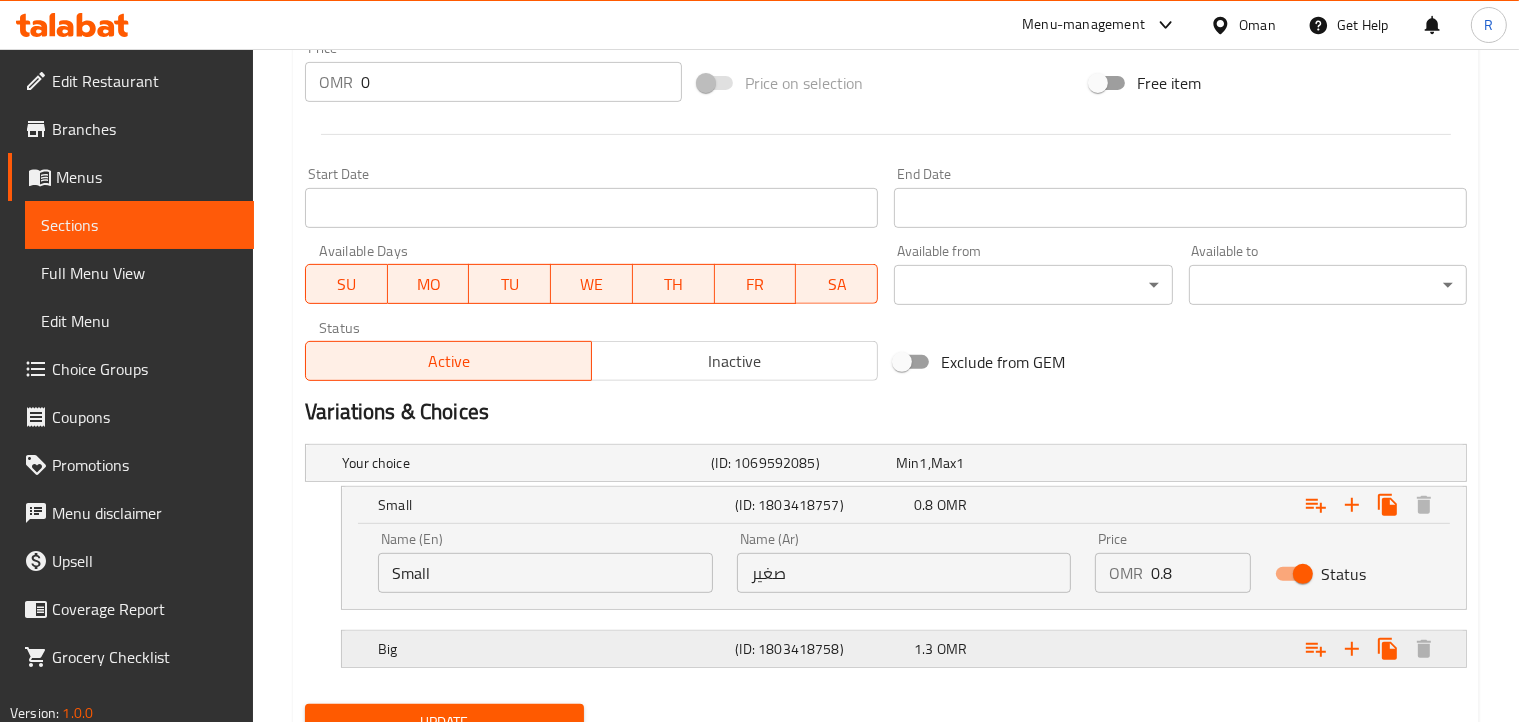 click on "Big" at bounding box center (522, 463) 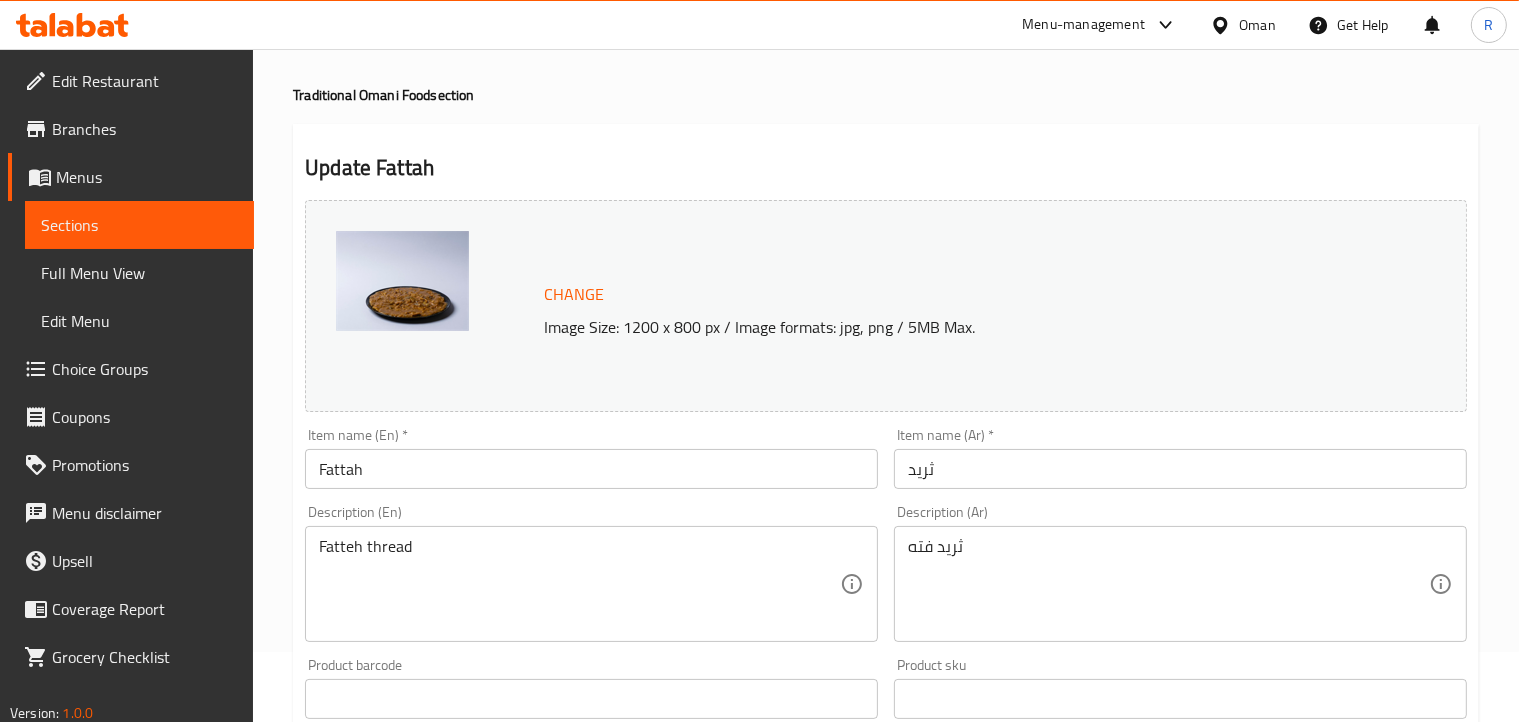 scroll, scrollTop: 0, scrollLeft: 0, axis: both 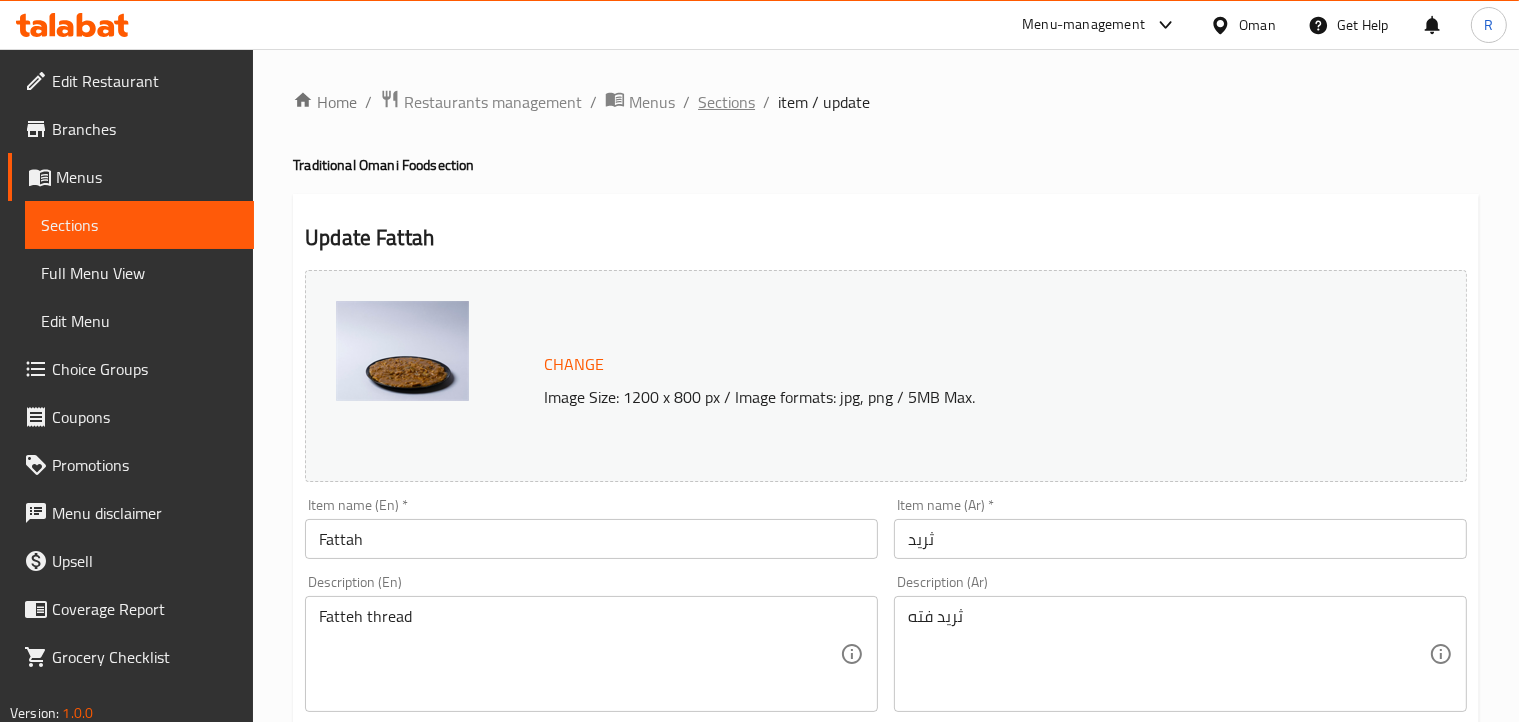 click on "Sections" at bounding box center (726, 102) 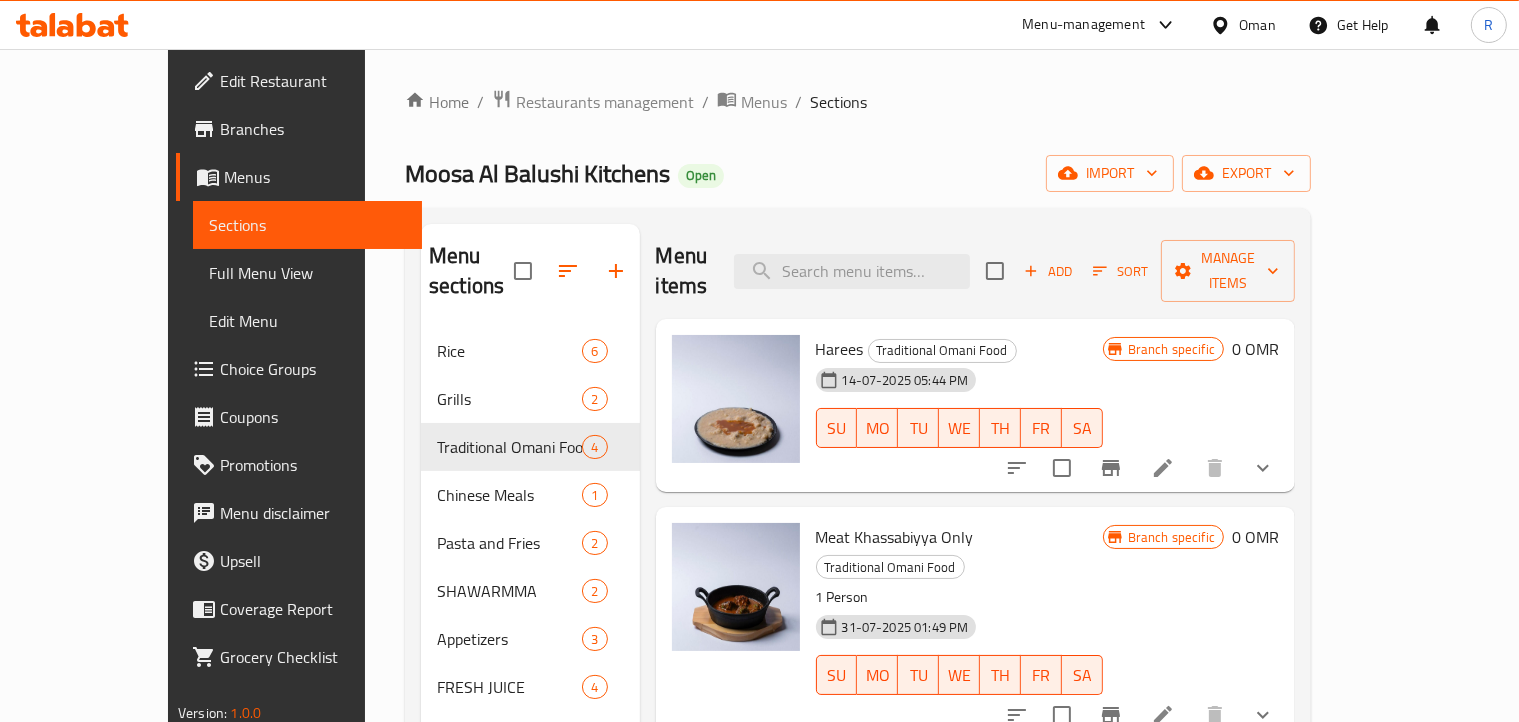 scroll, scrollTop: 142, scrollLeft: 0, axis: vertical 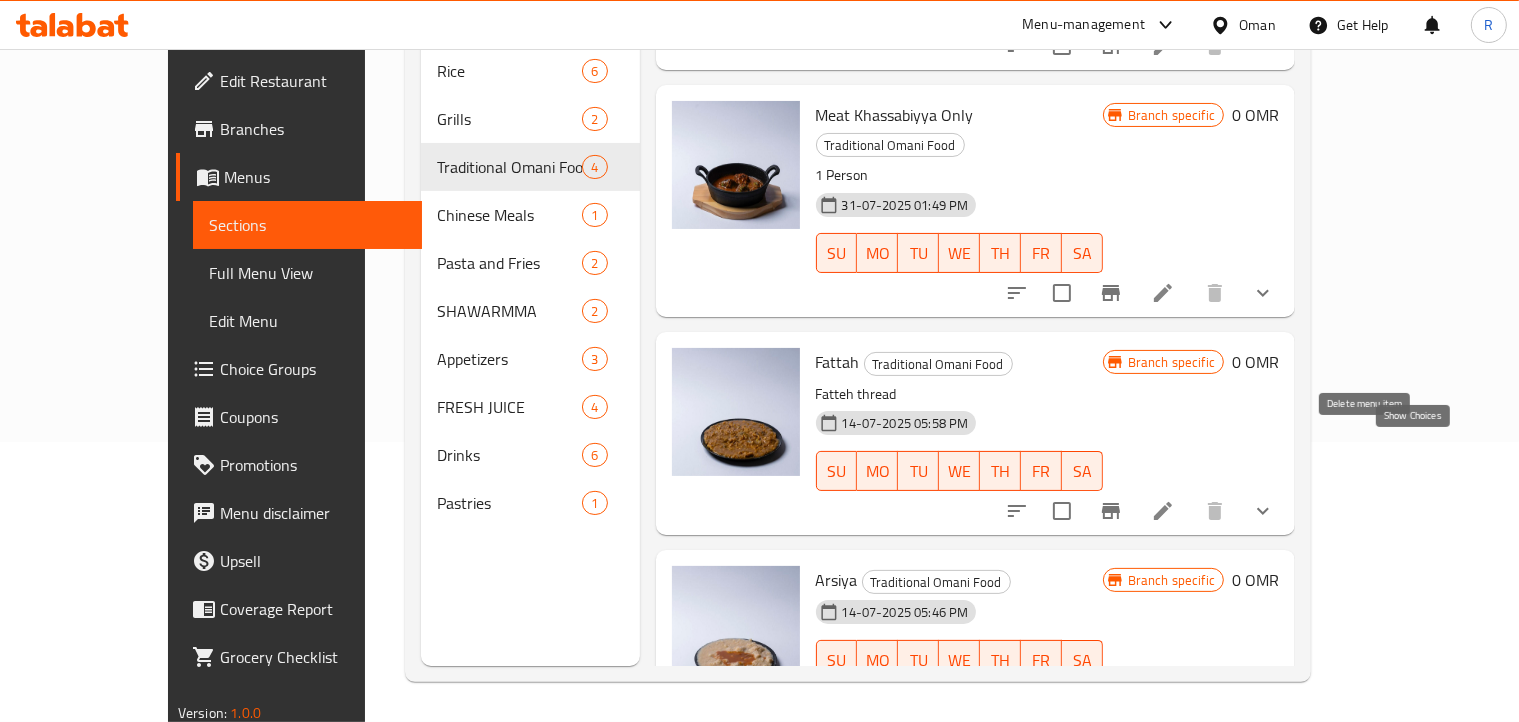 click 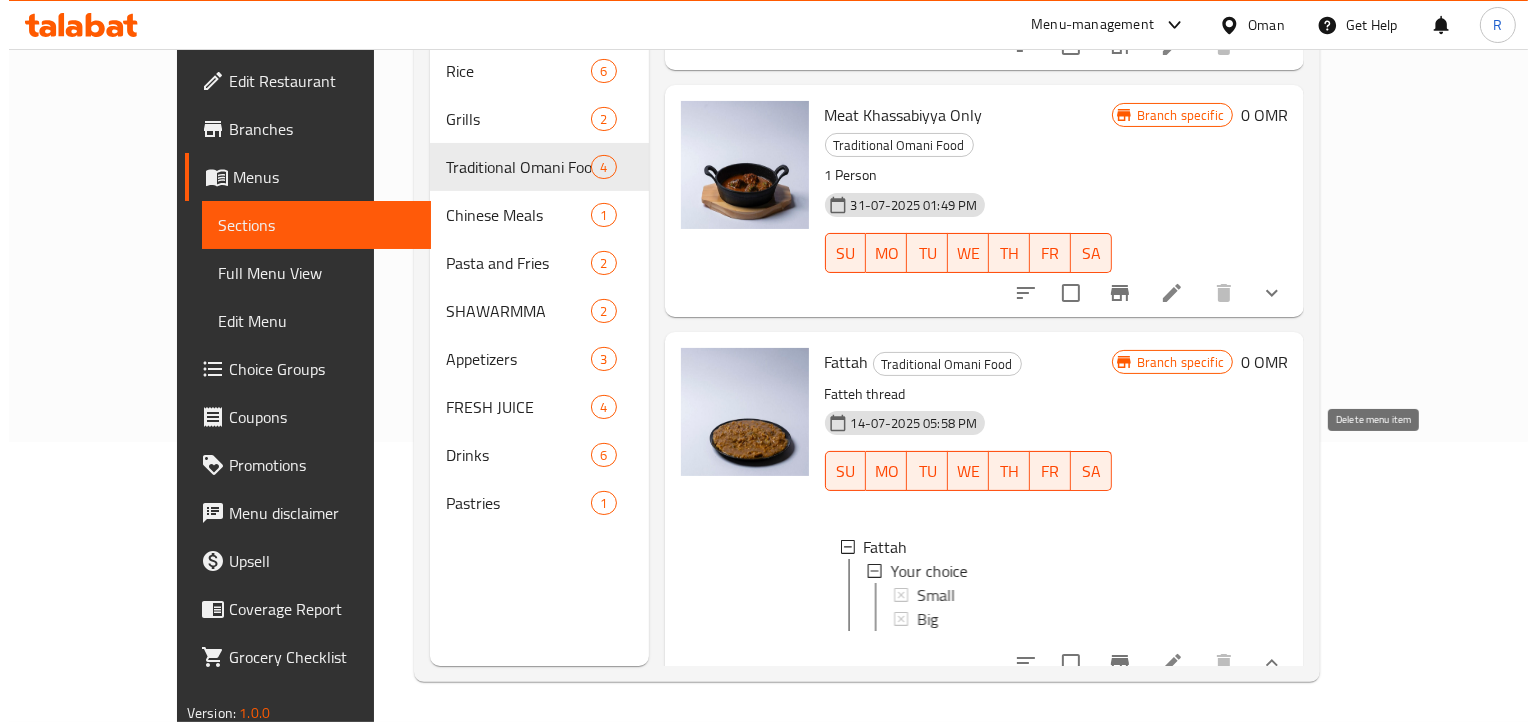 scroll, scrollTop: 2, scrollLeft: 0, axis: vertical 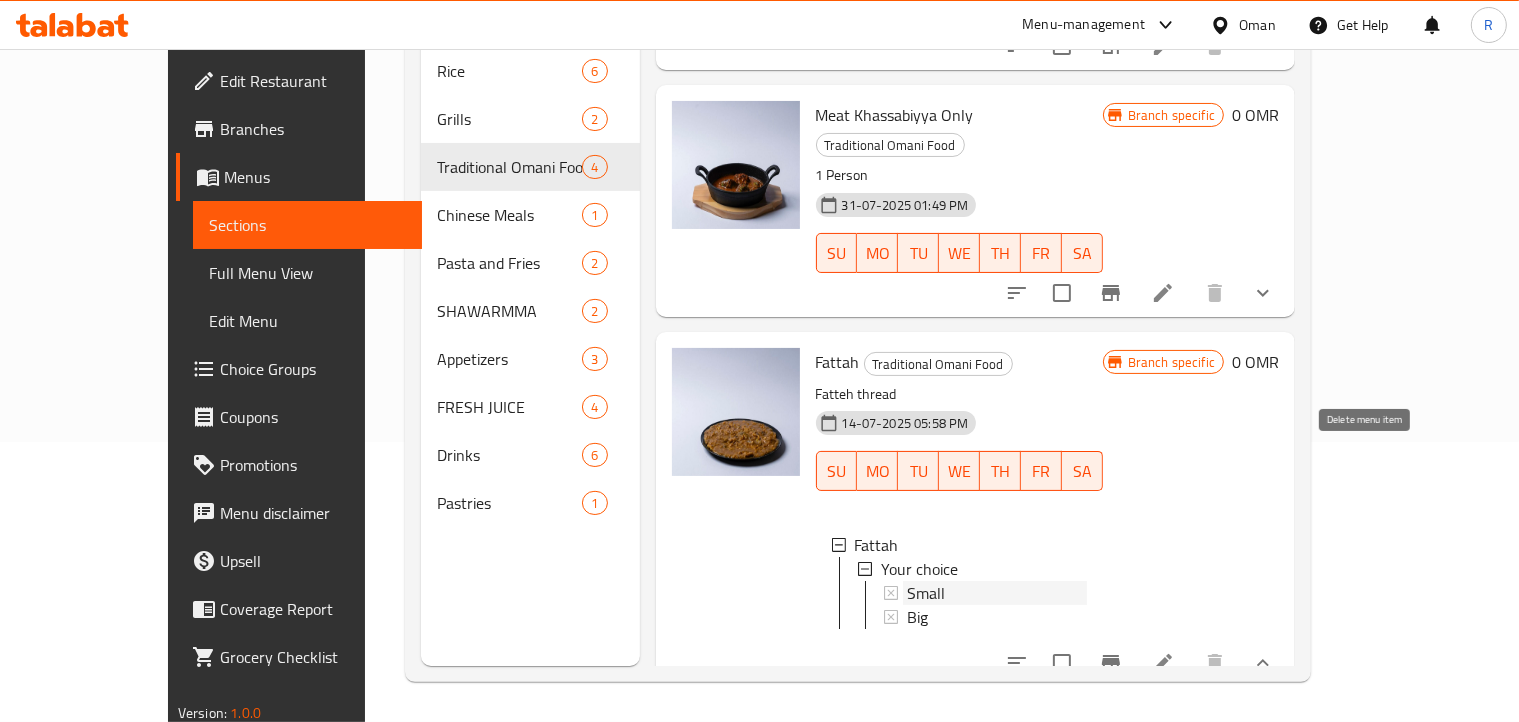 click on "Small" at bounding box center (926, 593) 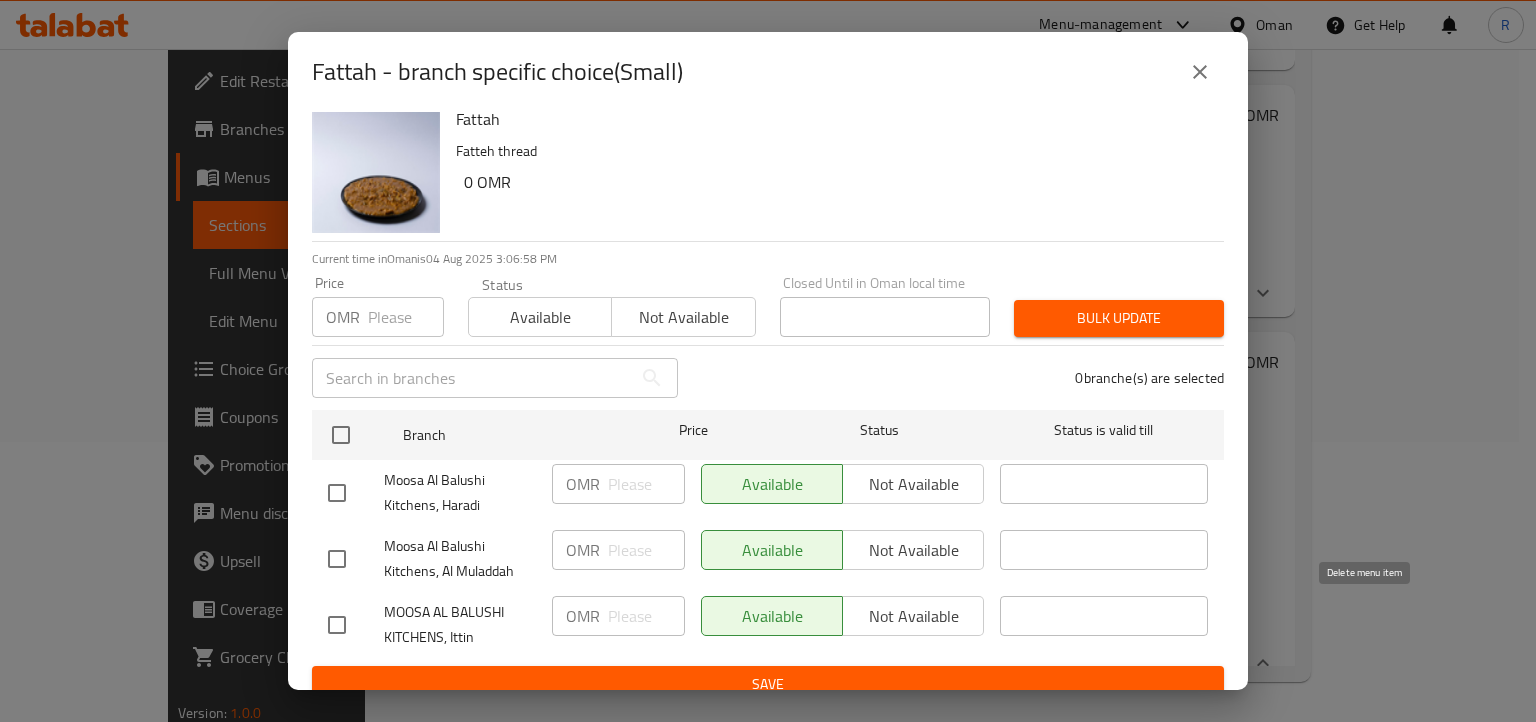 scroll, scrollTop: 0, scrollLeft: 0, axis: both 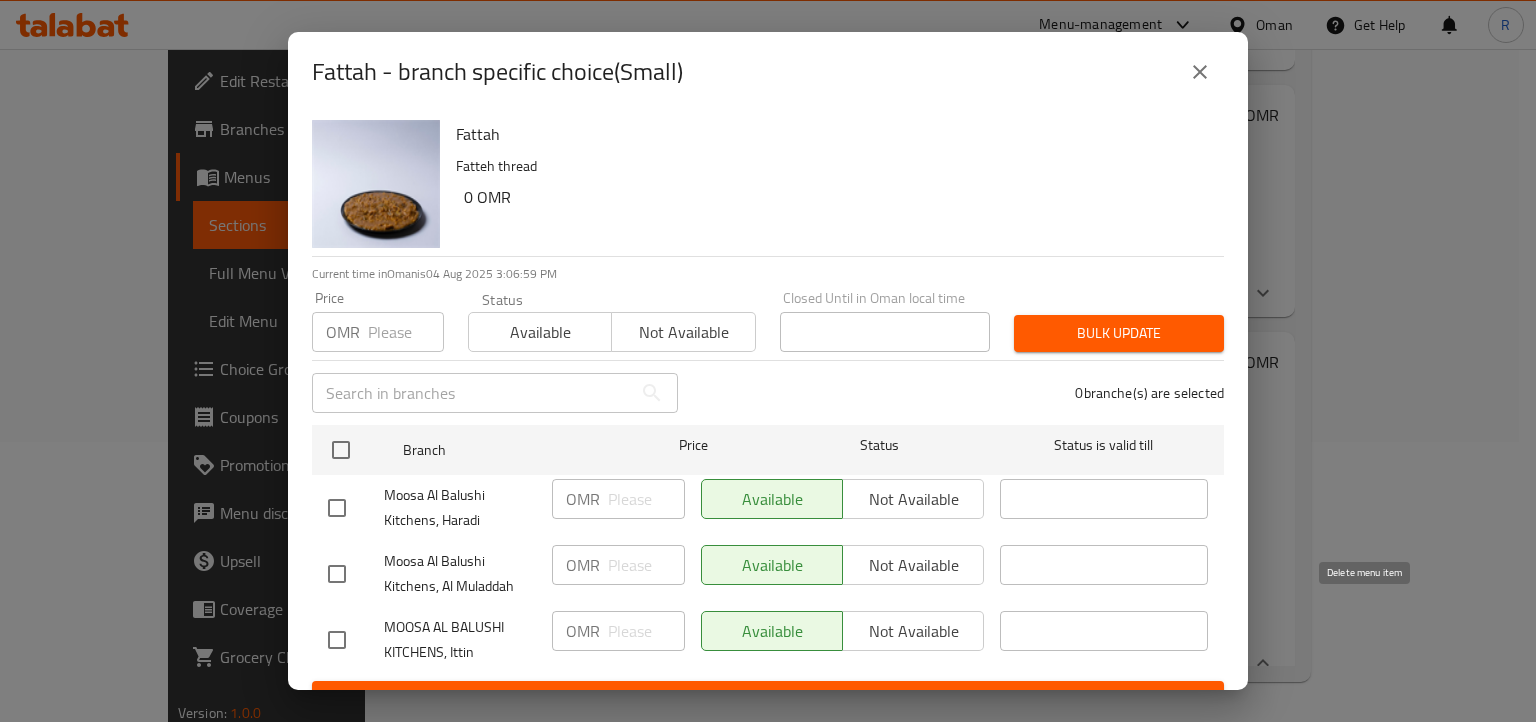 click at bounding box center (1200, 72) 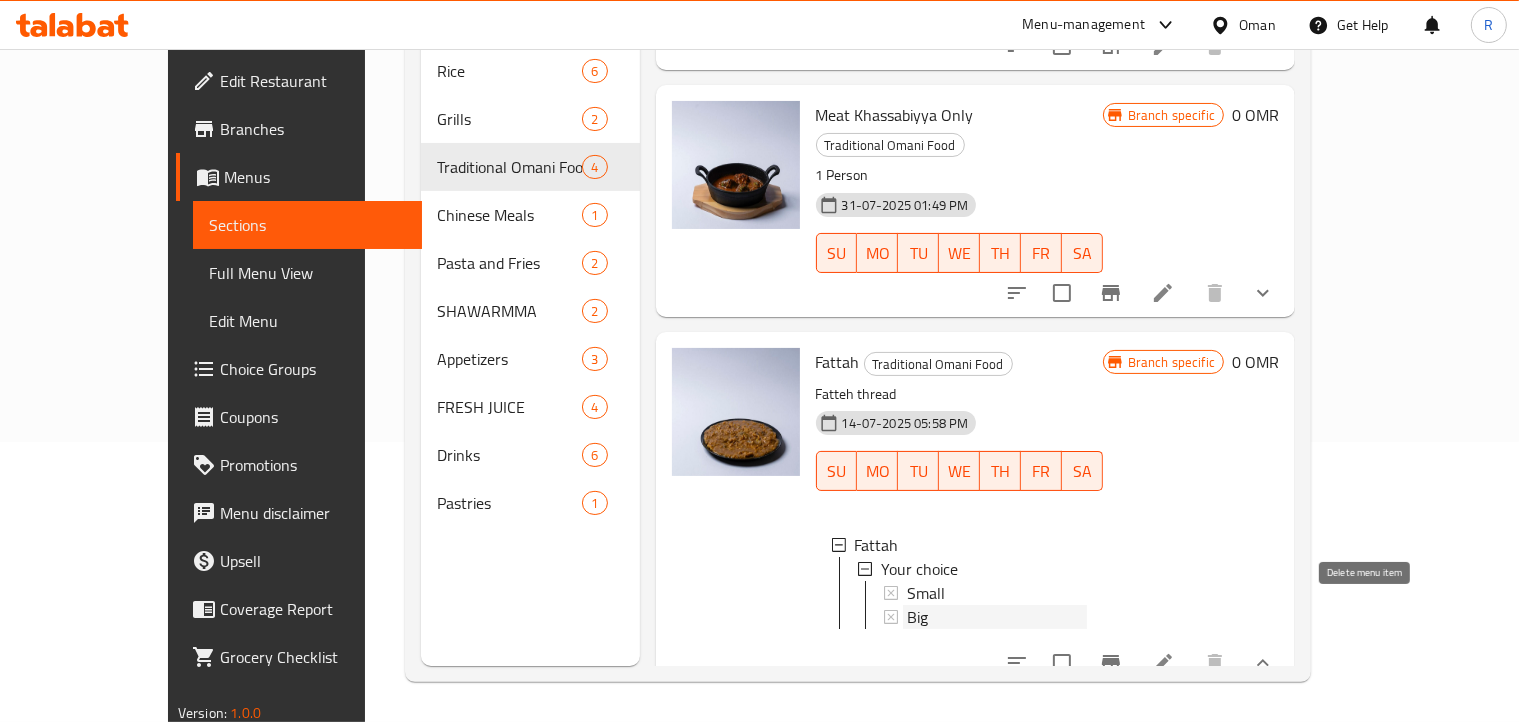 click on "Big" at bounding box center [997, 617] 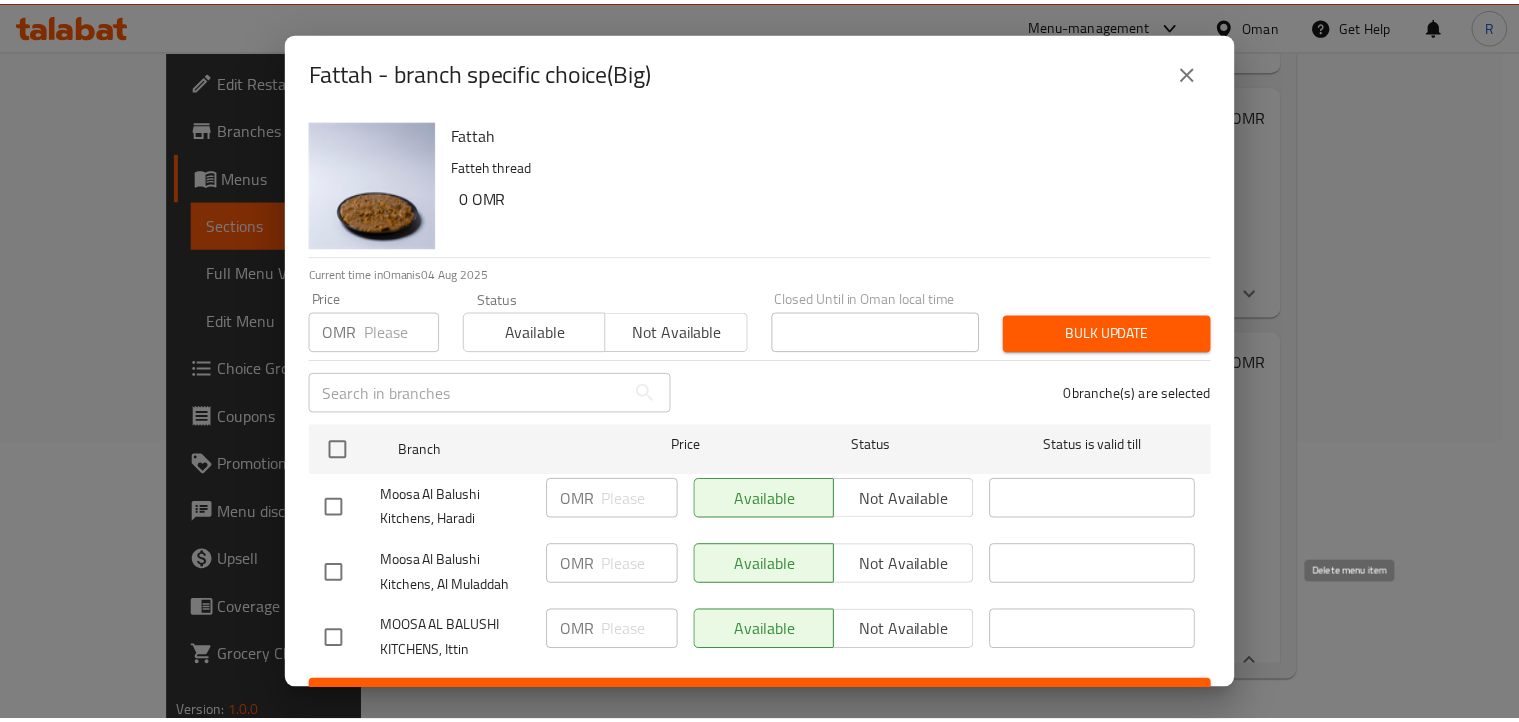 scroll, scrollTop: 36, scrollLeft: 0, axis: vertical 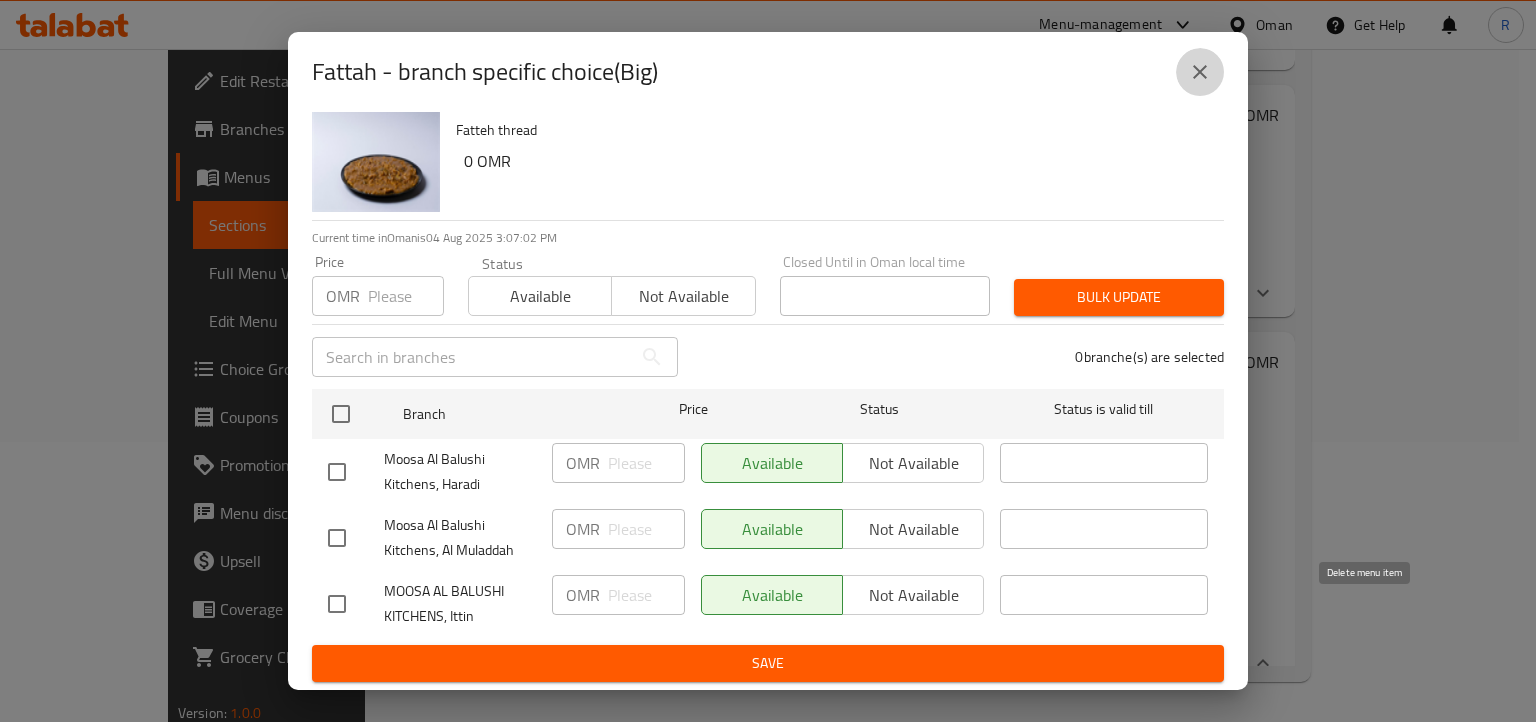 click 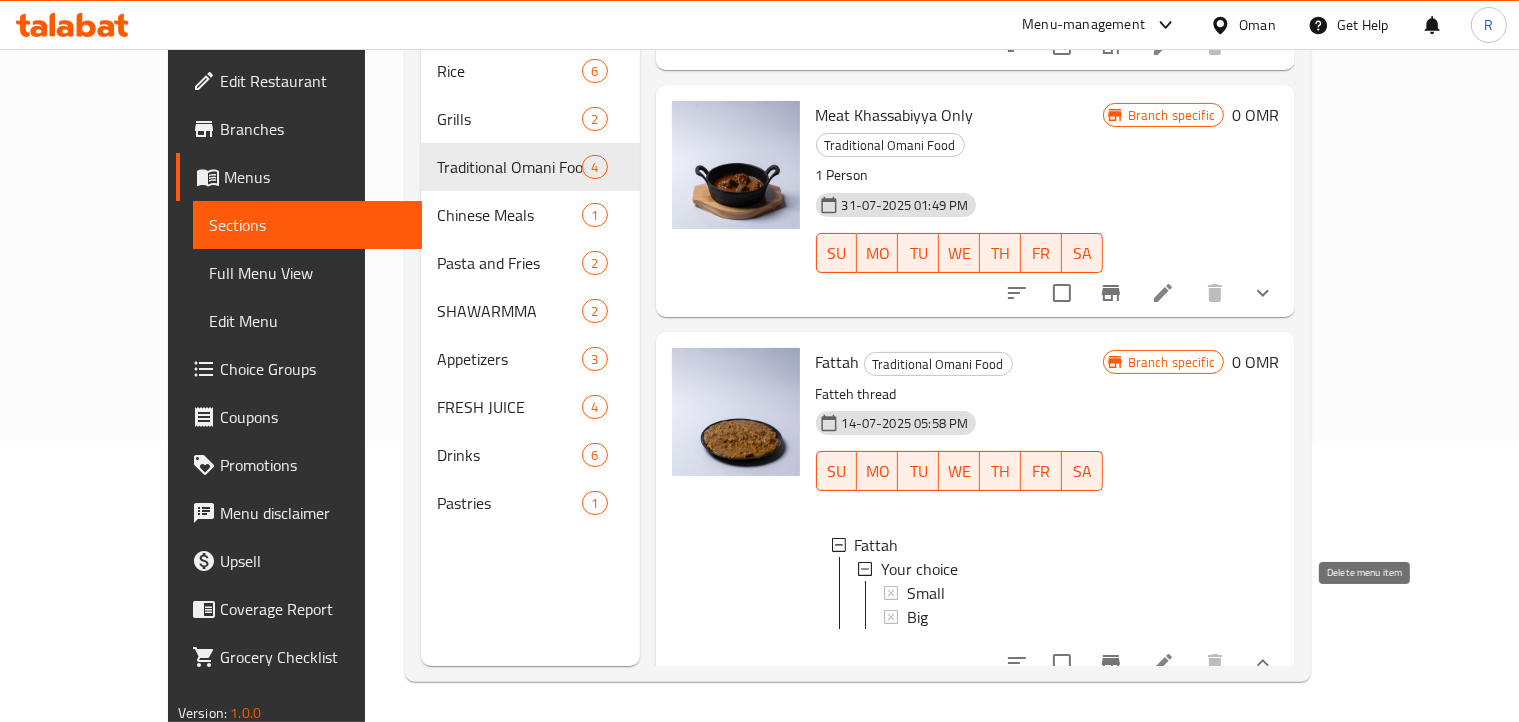 drag, startPoint x: 704, startPoint y: 583, endPoint x: 737, endPoint y: 543, distance: 51.855568 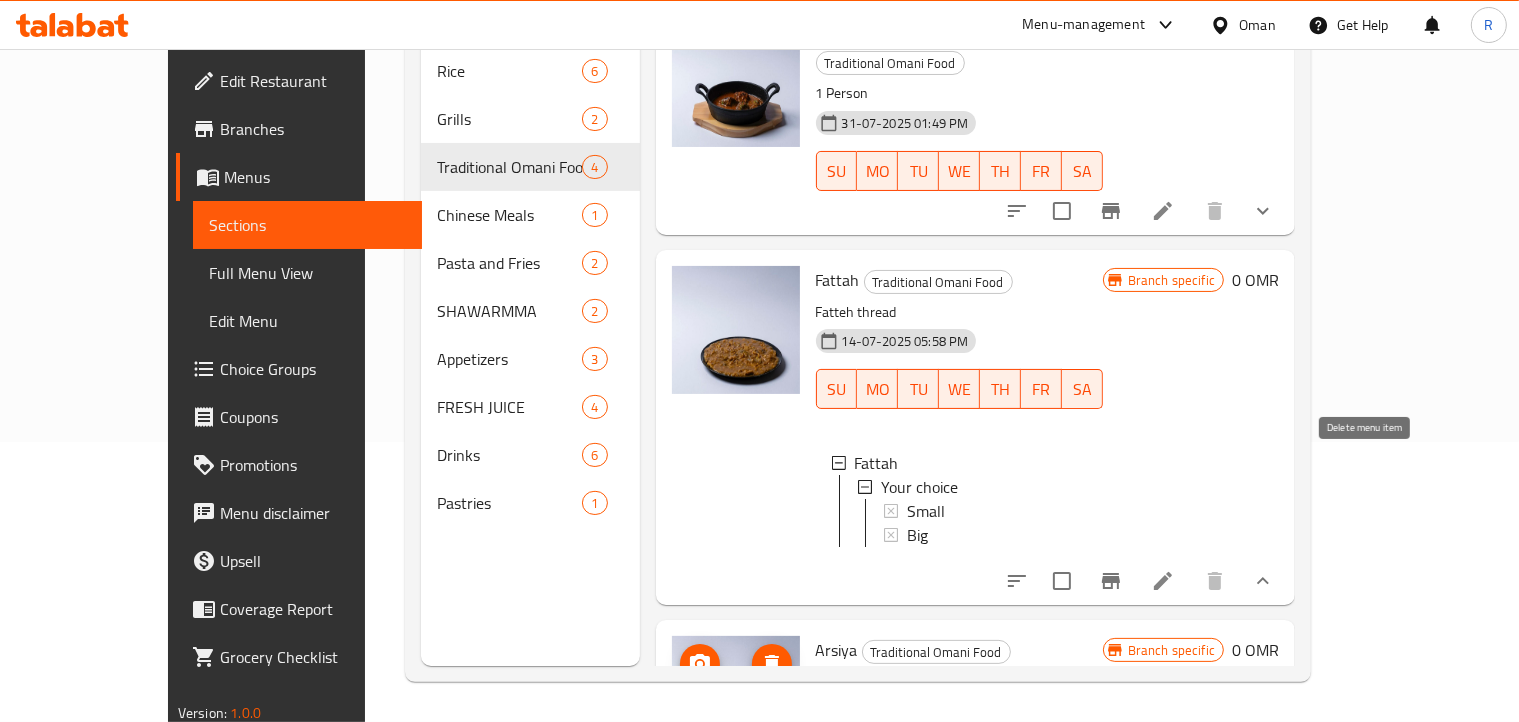 scroll, scrollTop: 311, scrollLeft: 0, axis: vertical 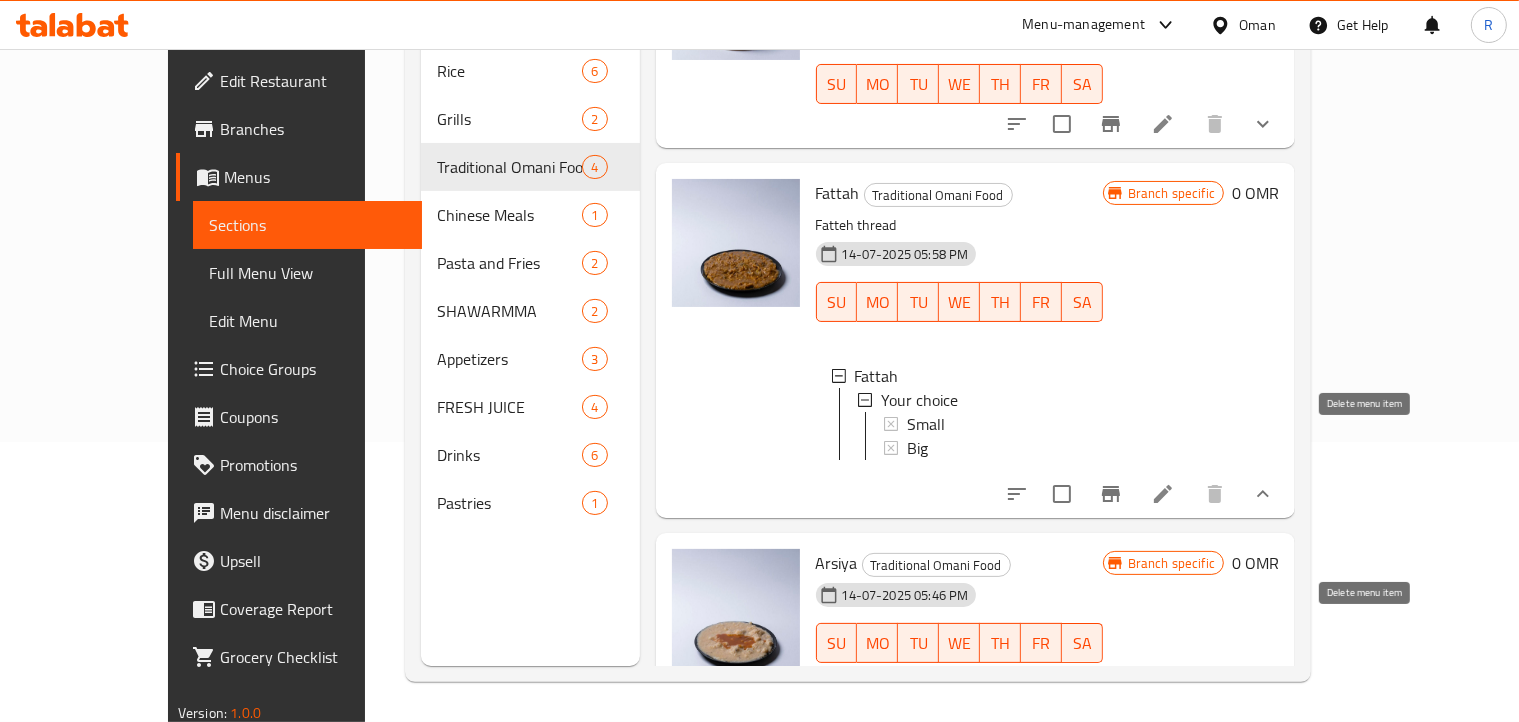 click 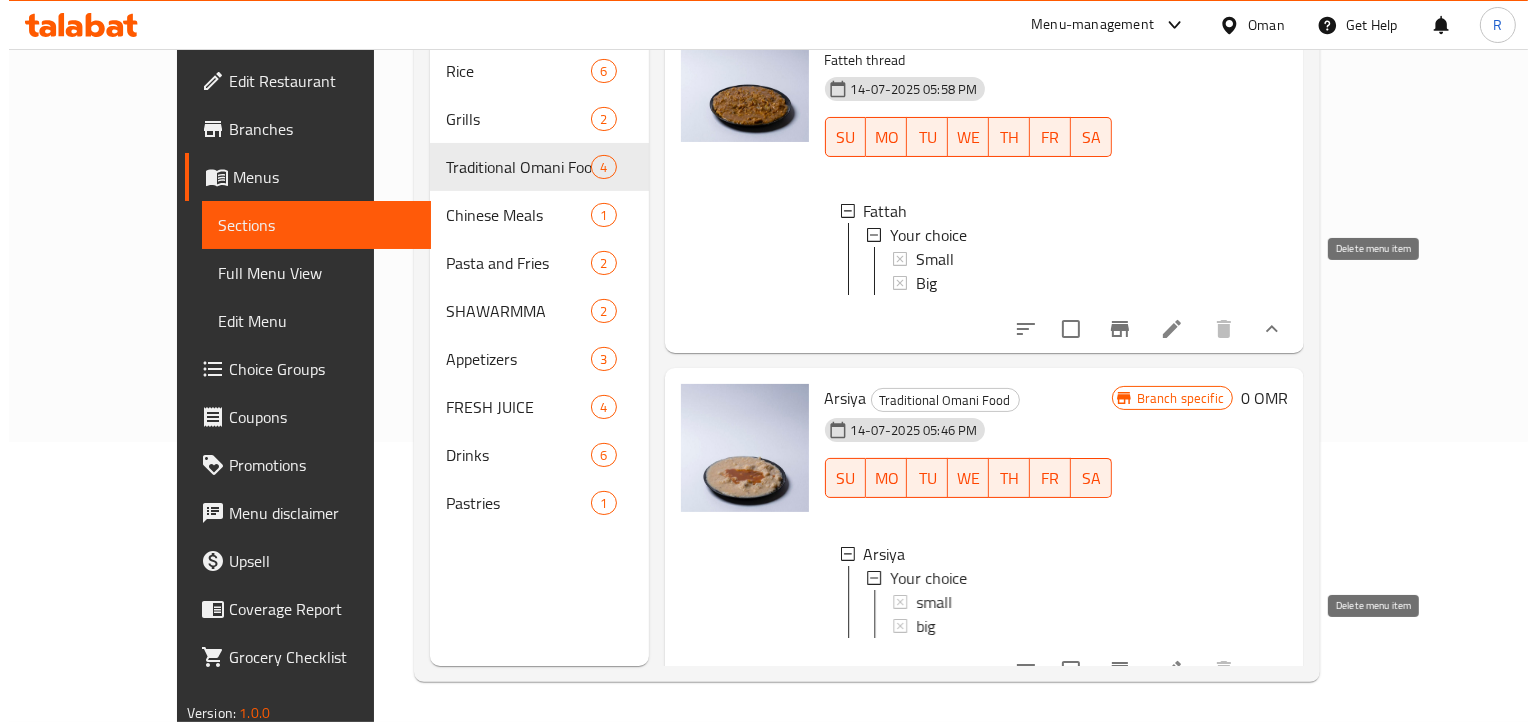 scroll, scrollTop: 480, scrollLeft: 0, axis: vertical 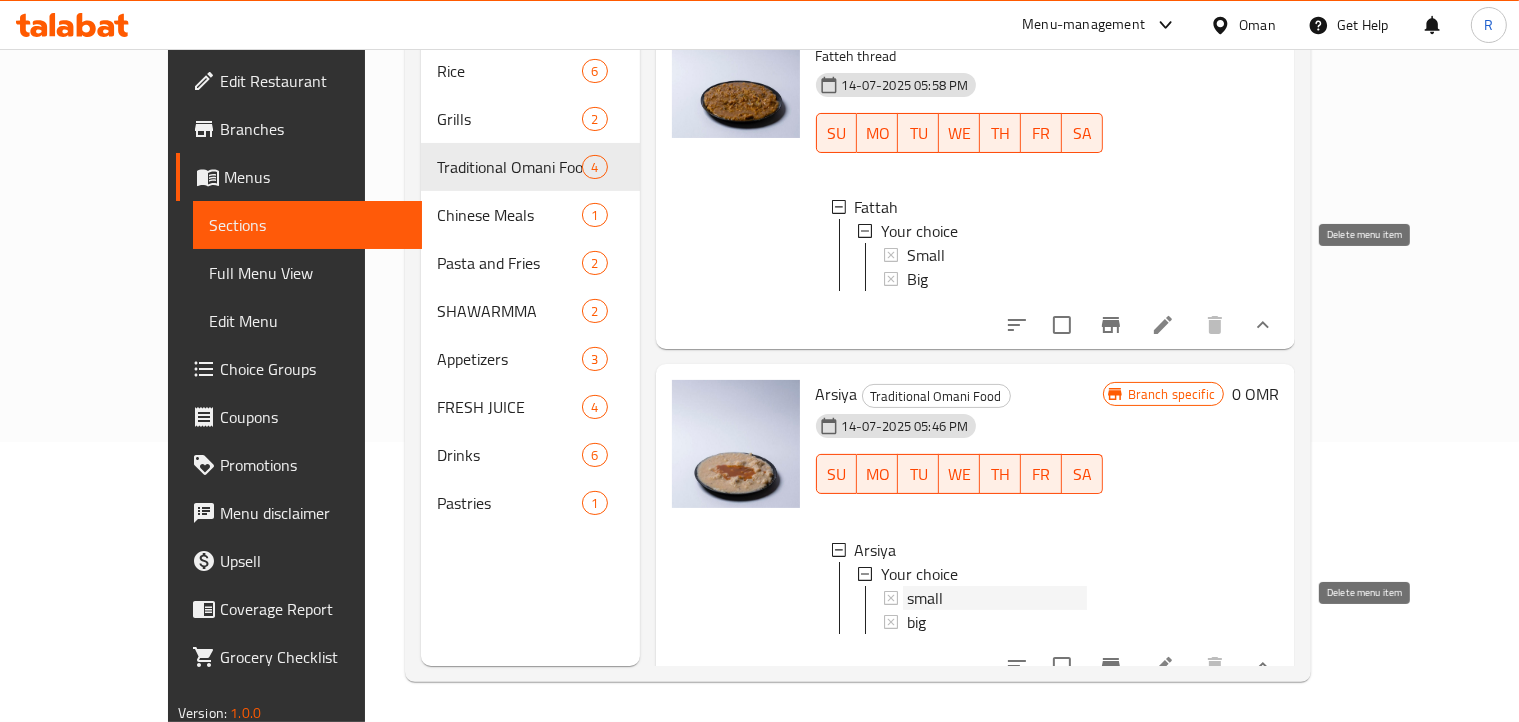 click on "small" at bounding box center [925, 598] 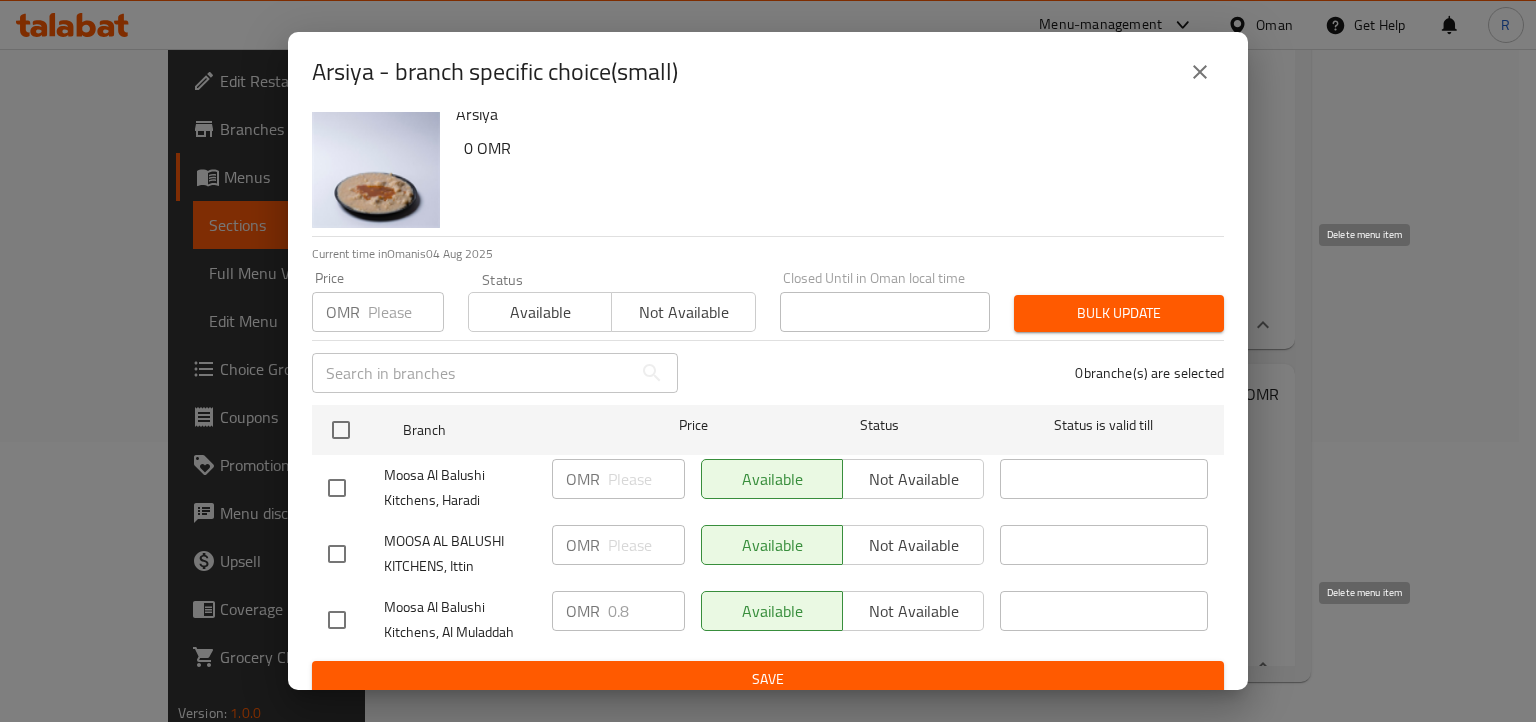 scroll, scrollTop: 36, scrollLeft: 0, axis: vertical 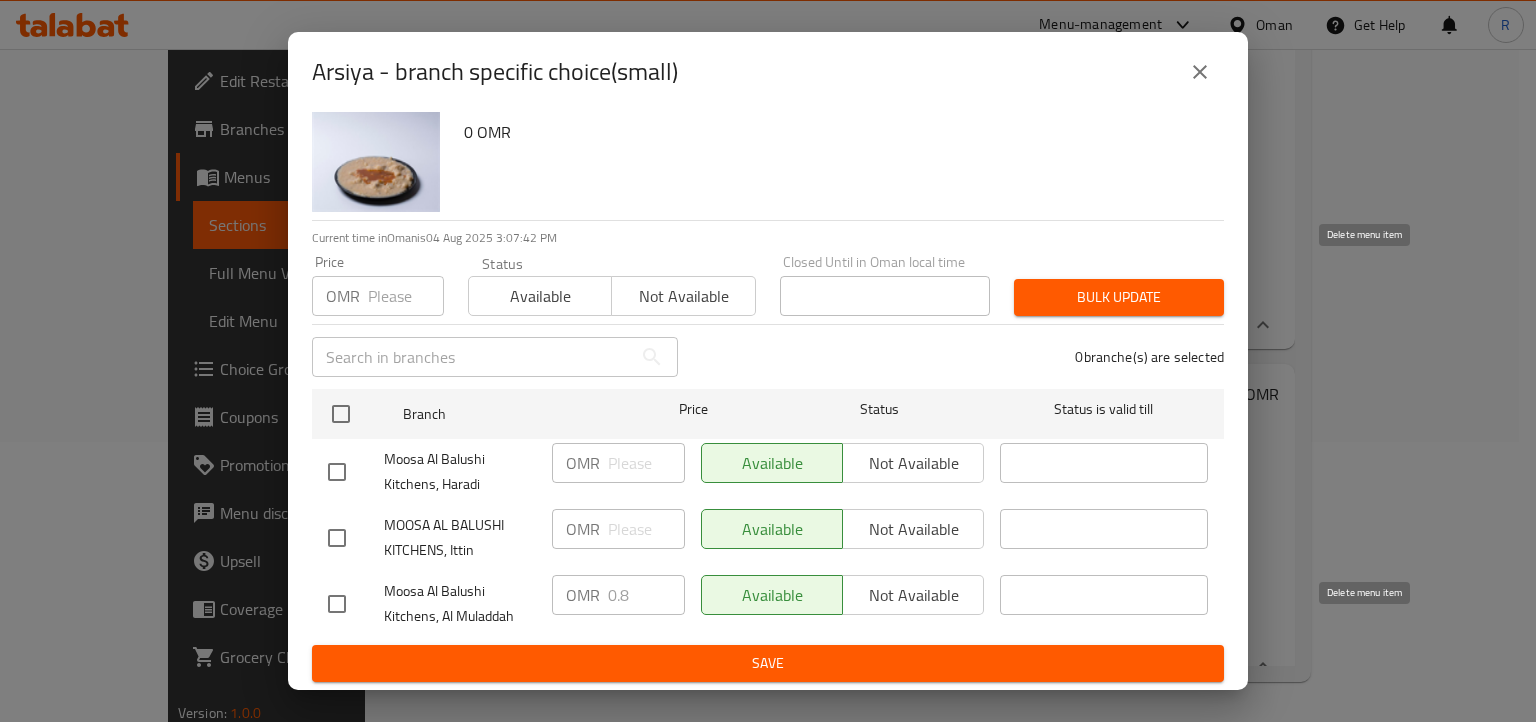 click on "Arsiya - branch specific choice(small)" at bounding box center [495, 72] 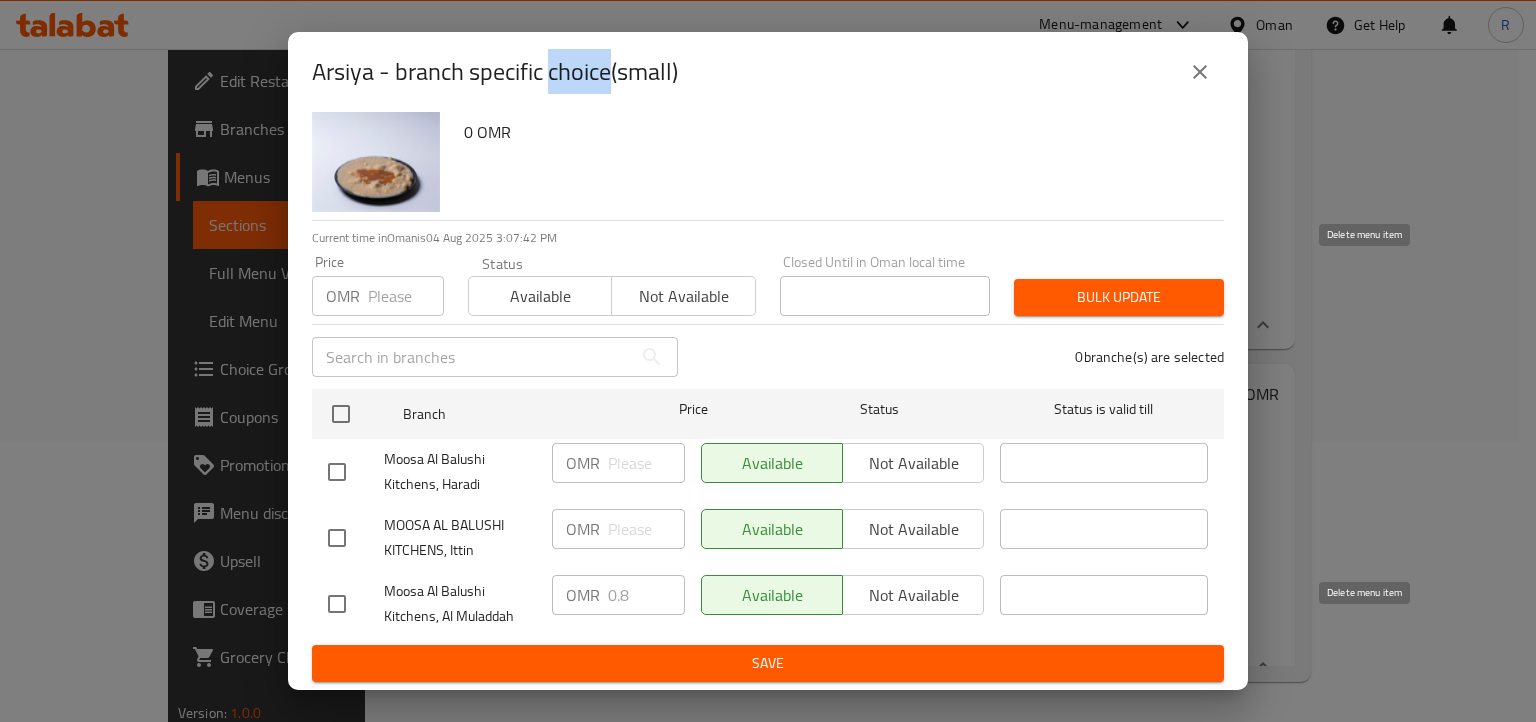 click on "Arsiya - branch specific choice(small)" at bounding box center (495, 72) 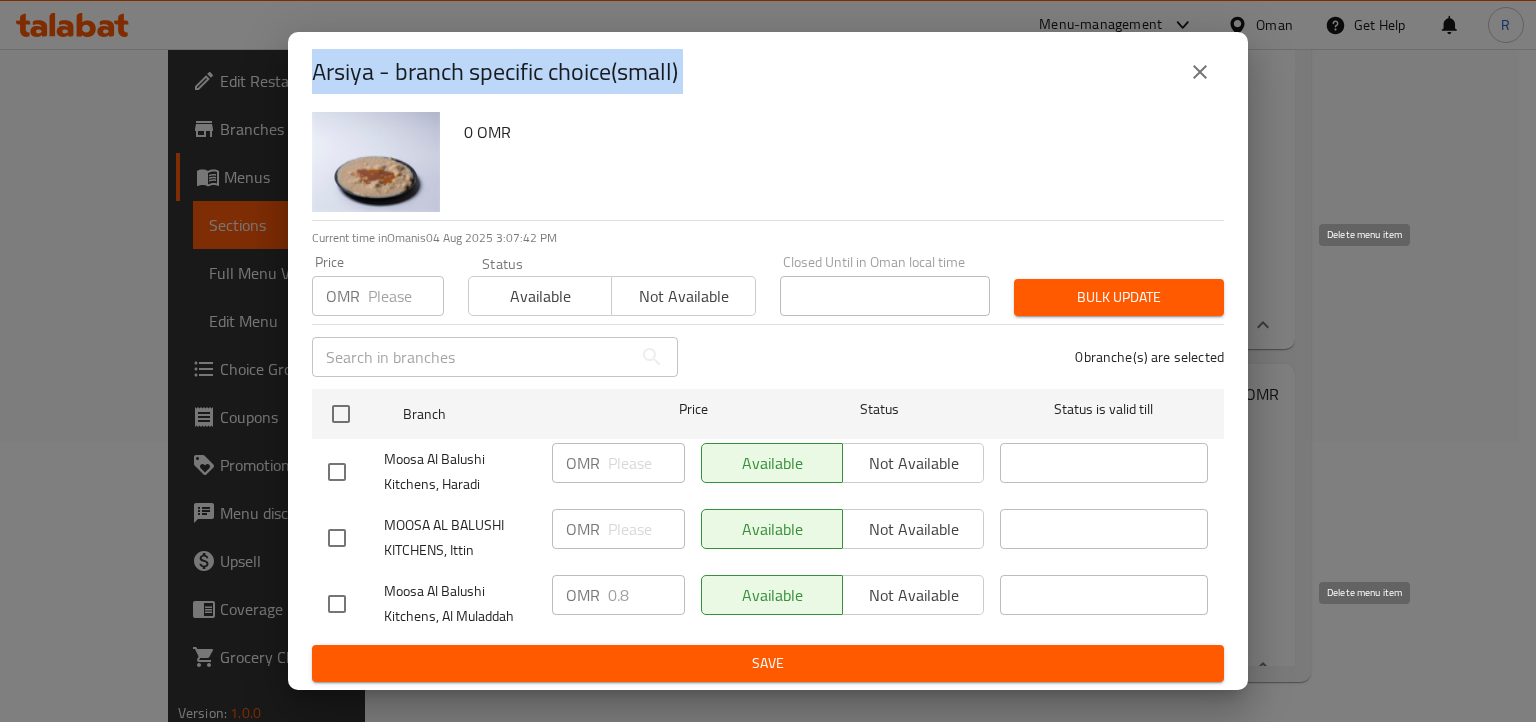click on "Arsiya - branch specific choice(small)" at bounding box center (495, 72) 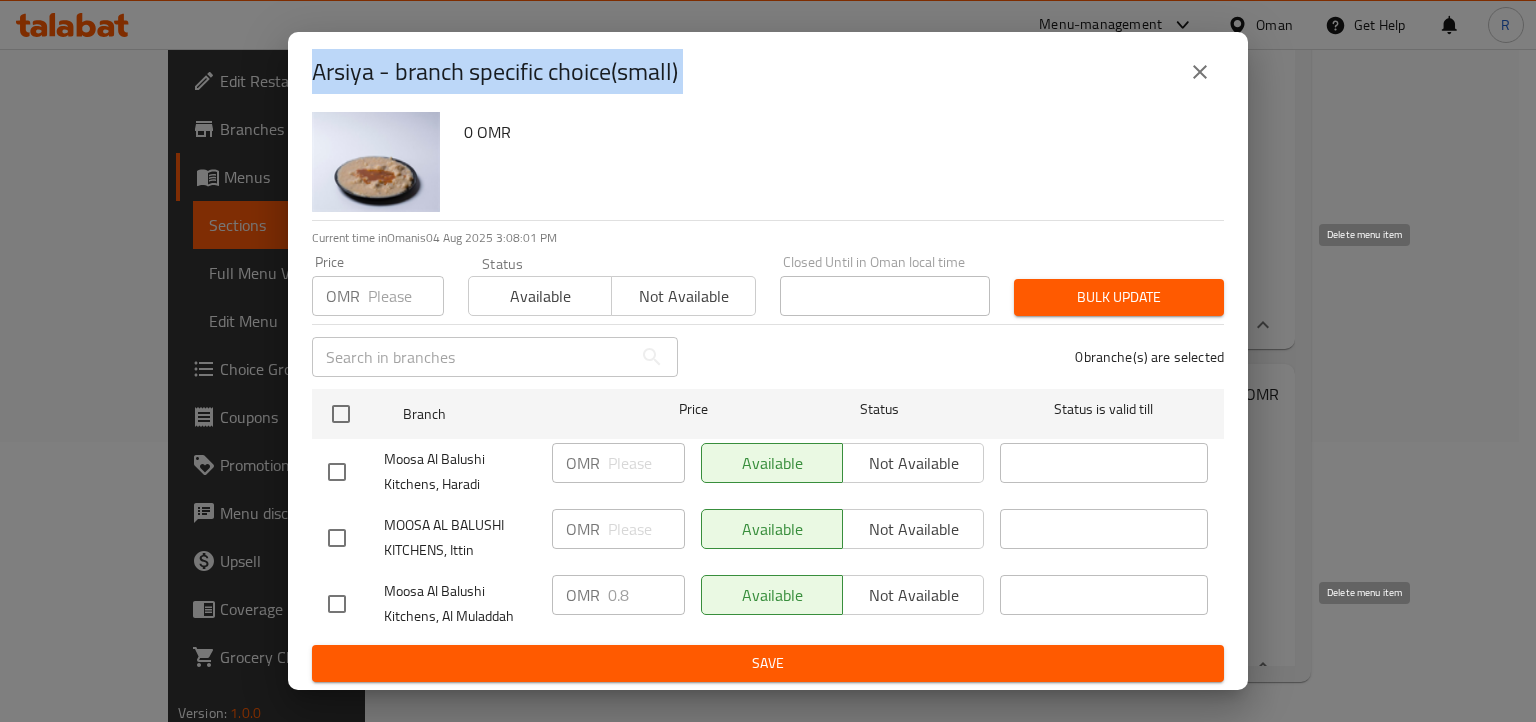 click on "Arsiya 0   OMR" at bounding box center [832, 148] 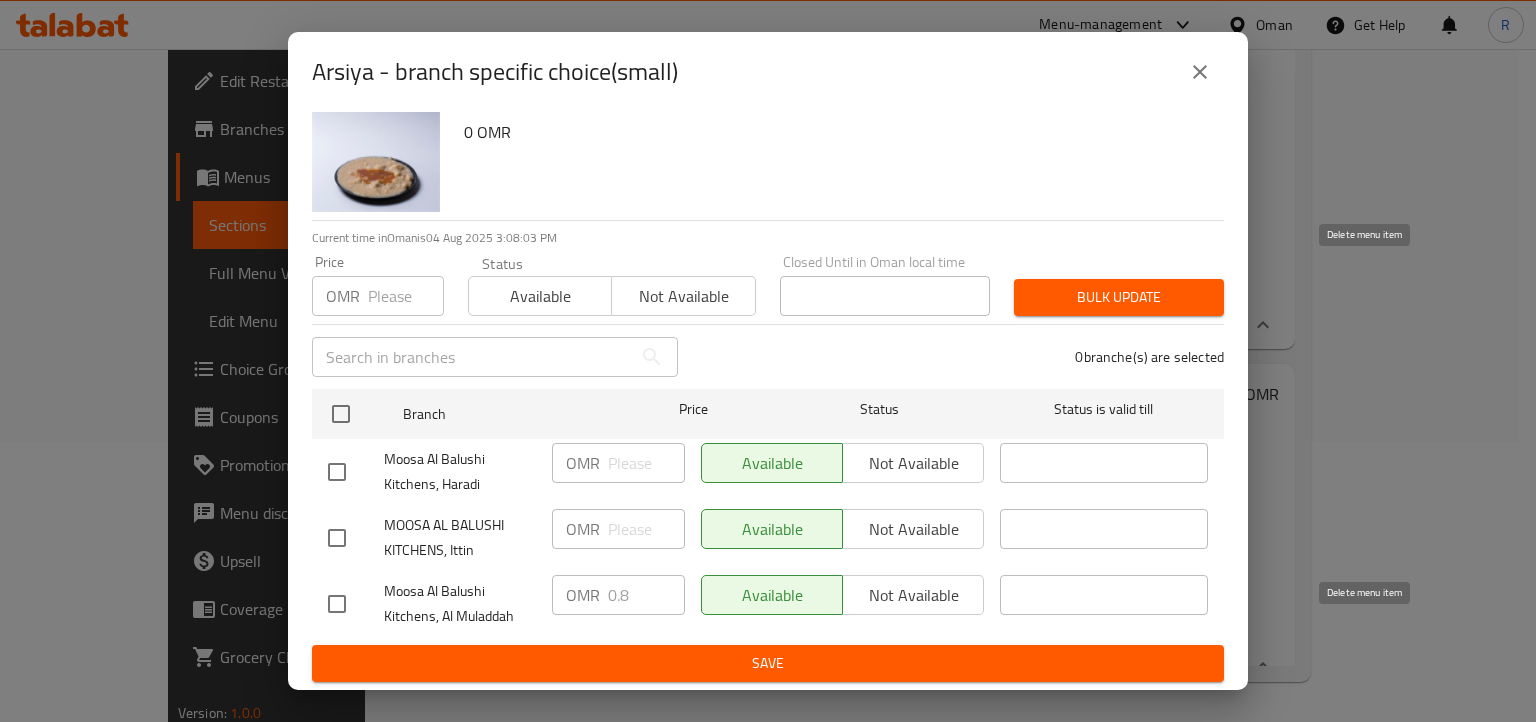click 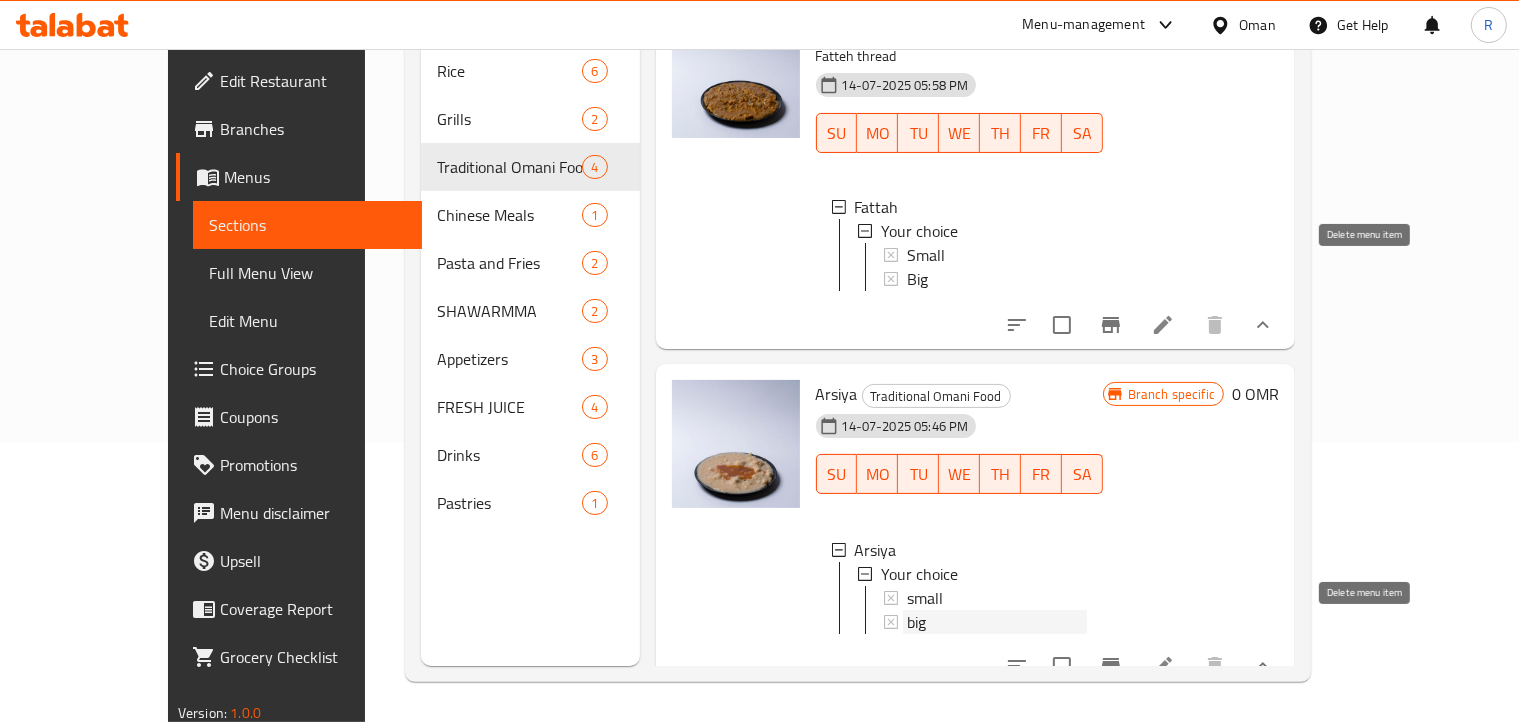 click on "big" at bounding box center (916, 622) 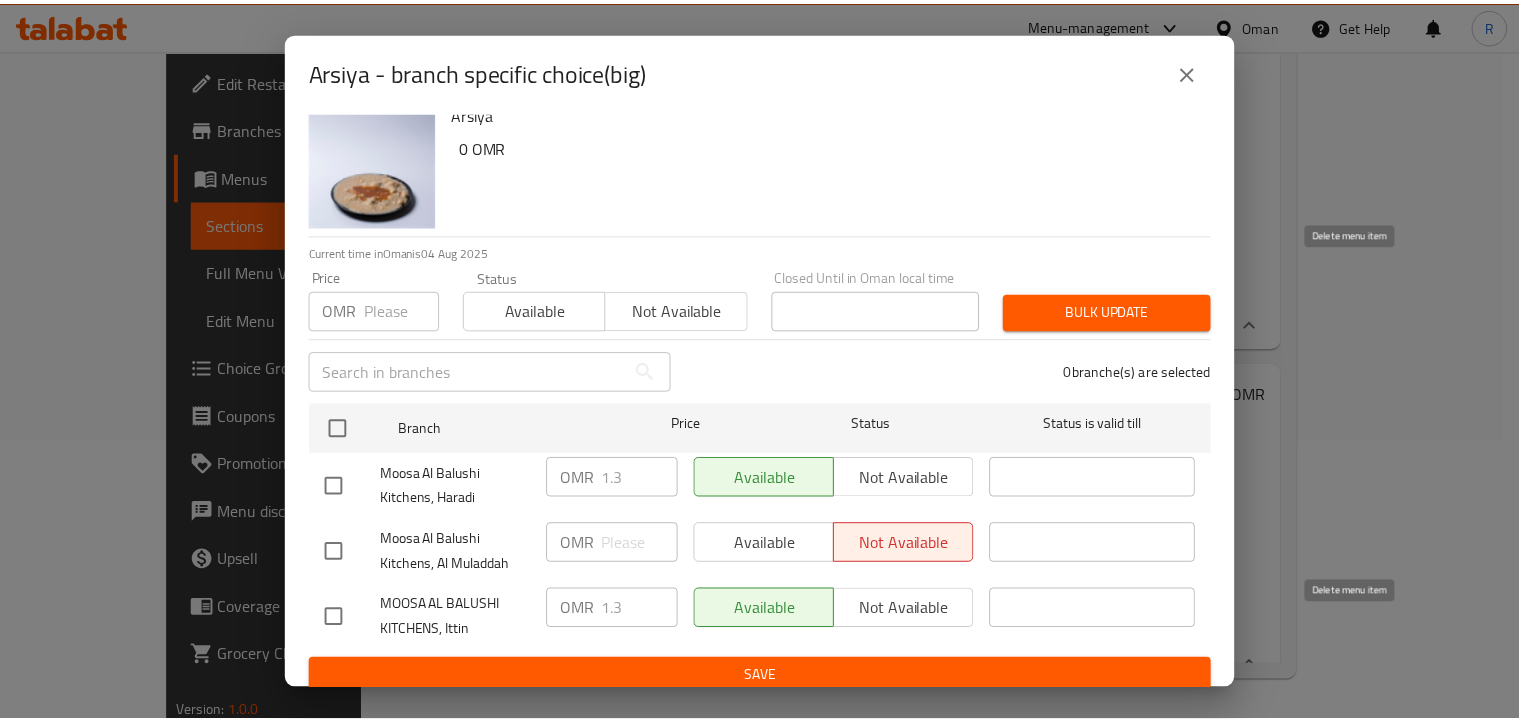 scroll, scrollTop: 36, scrollLeft: 0, axis: vertical 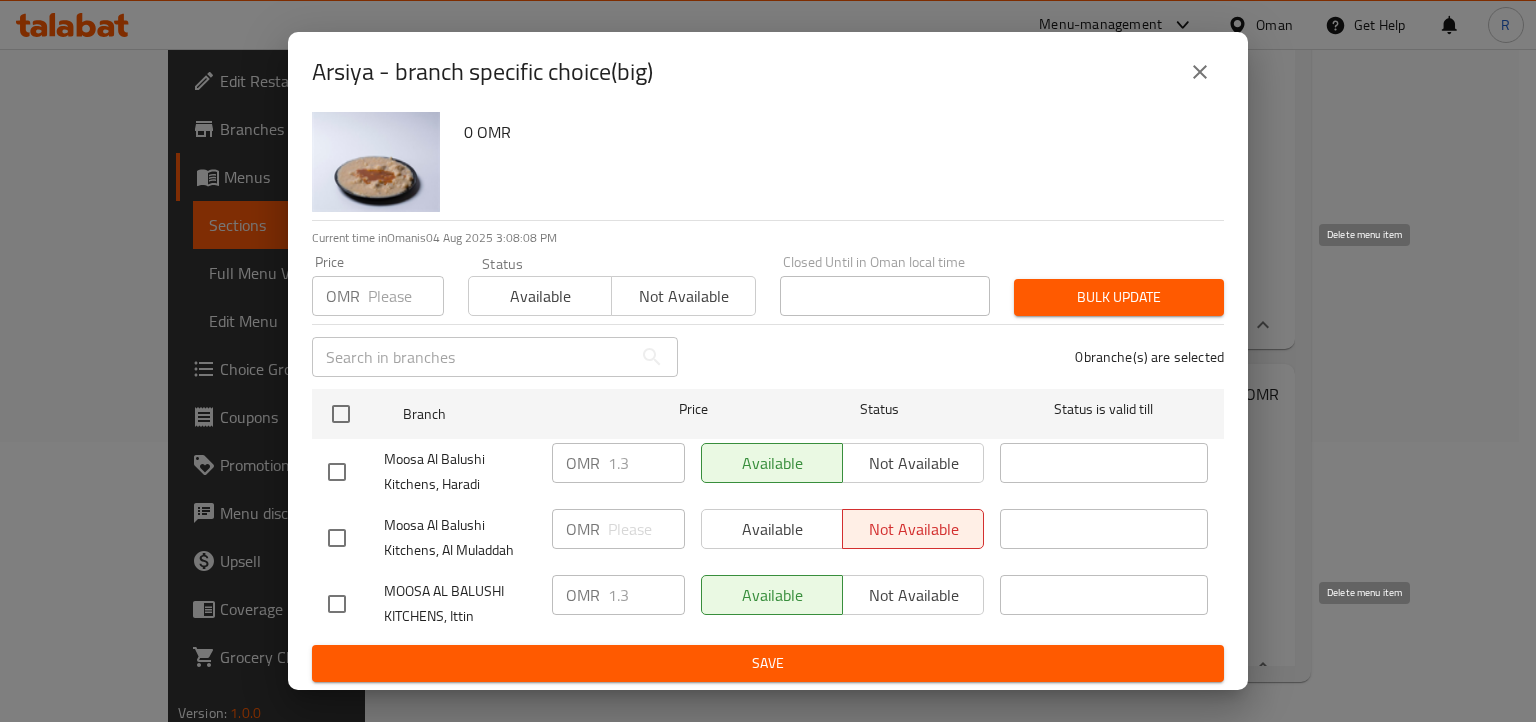 drag, startPoint x: 332, startPoint y: 541, endPoint x: 485, endPoint y: 537, distance: 153.05228 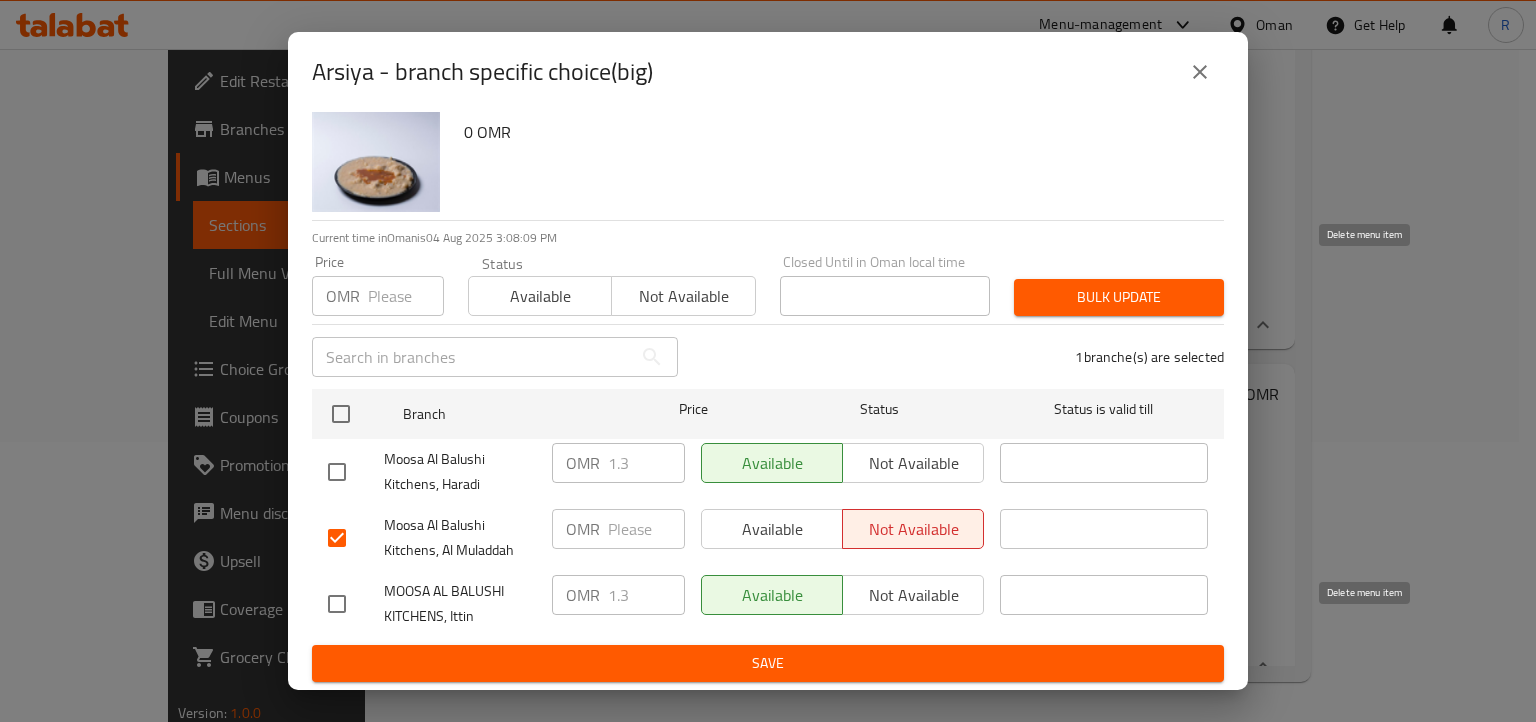 click at bounding box center (646, 529) 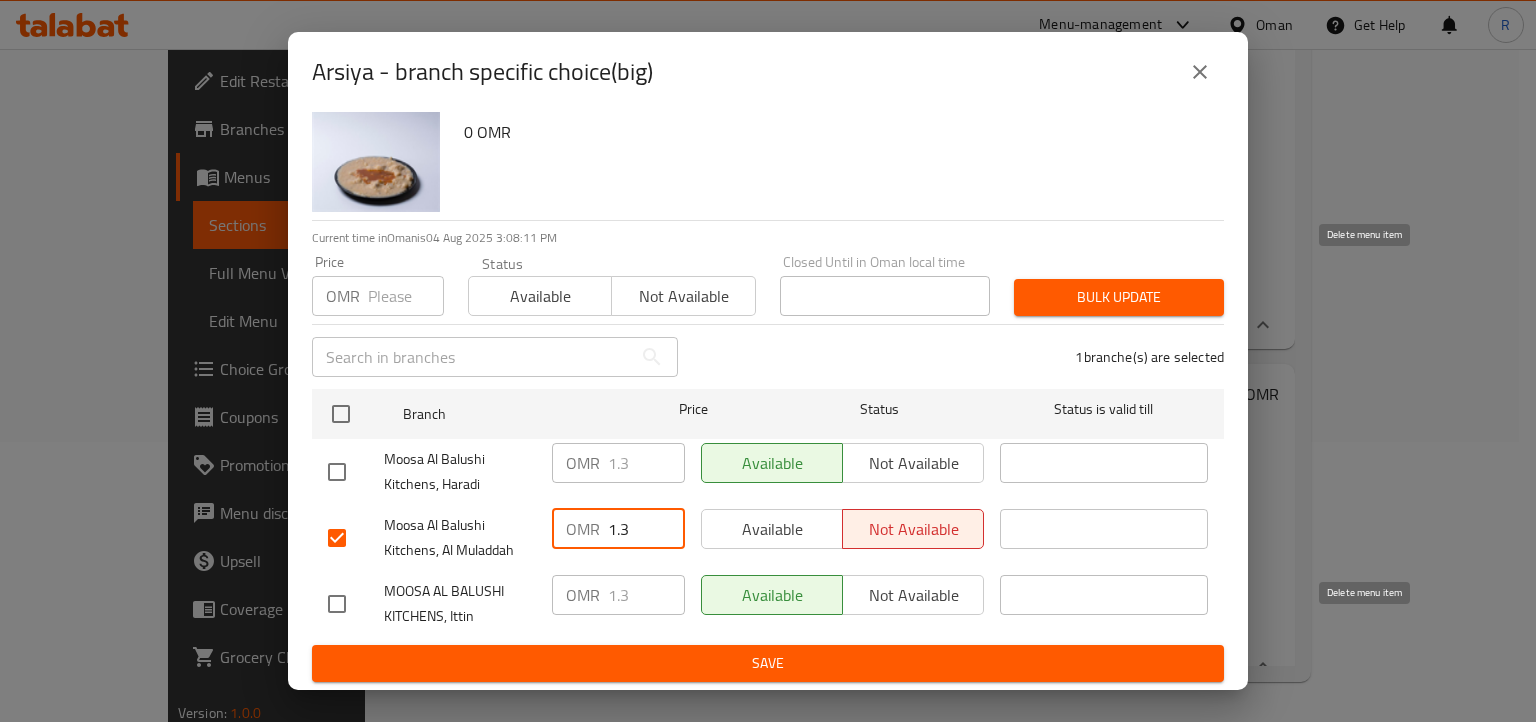 type on "1.3" 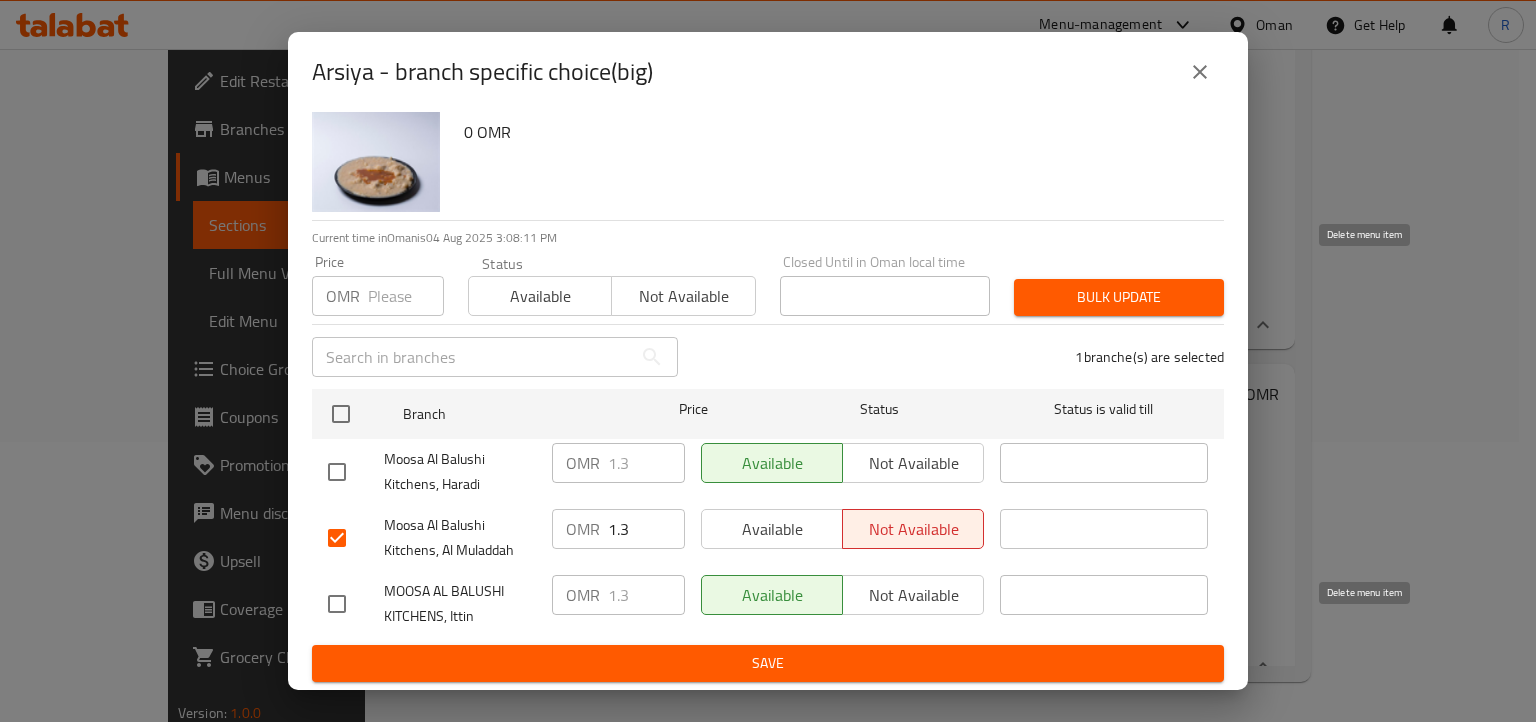 click on "MOOSA AL BALUSHI KITCHENS, Ittin" at bounding box center (460, 604) 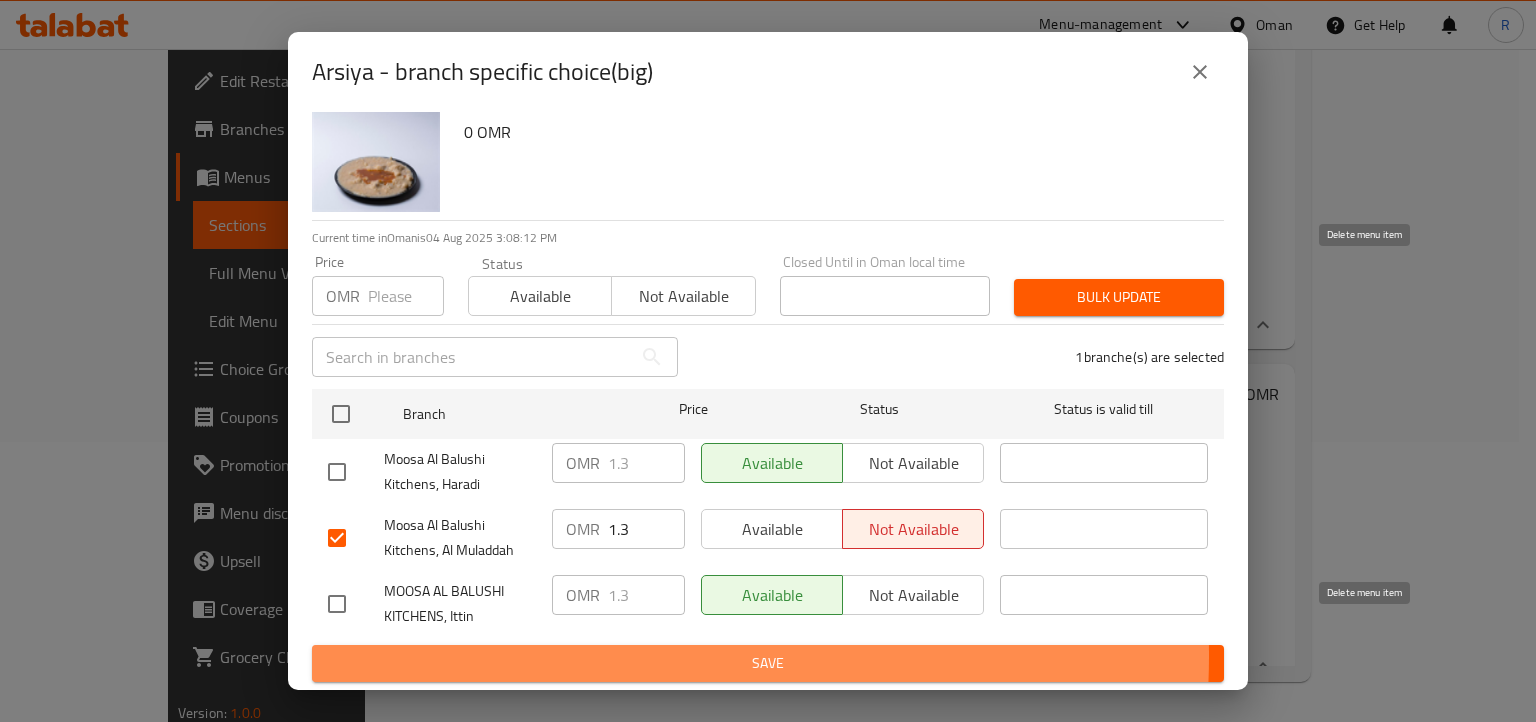 click on "Save" at bounding box center [768, 663] 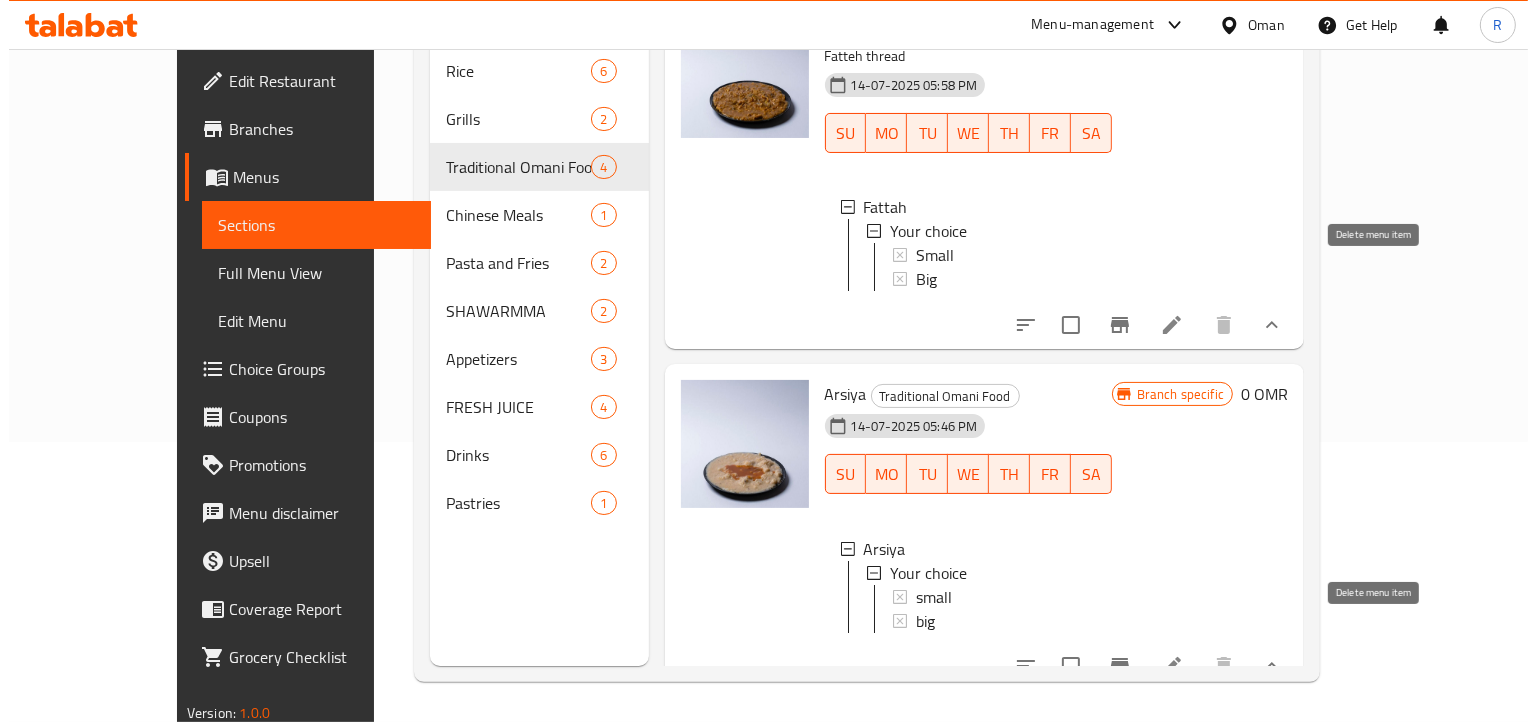 scroll, scrollTop: 2, scrollLeft: 0, axis: vertical 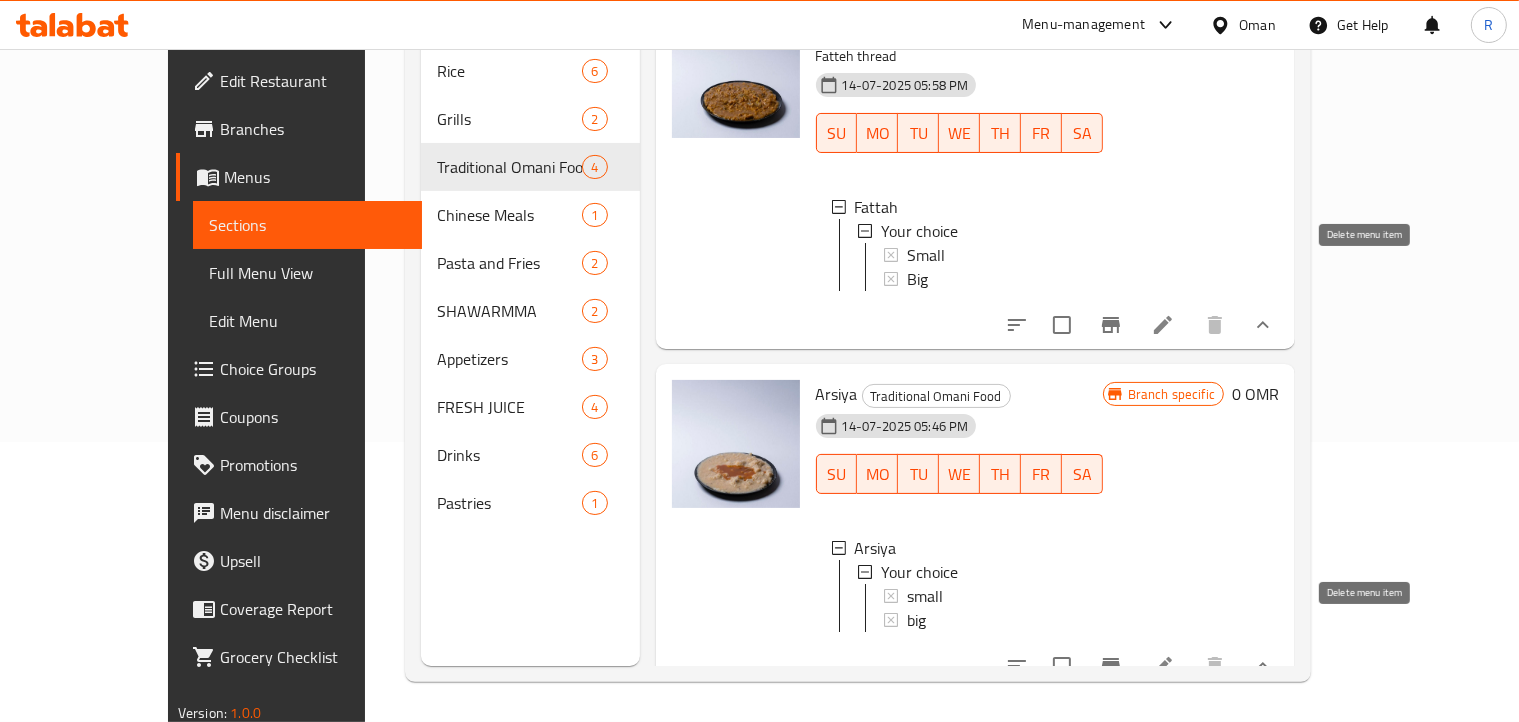 click on "big" at bounding box center [997, 620] 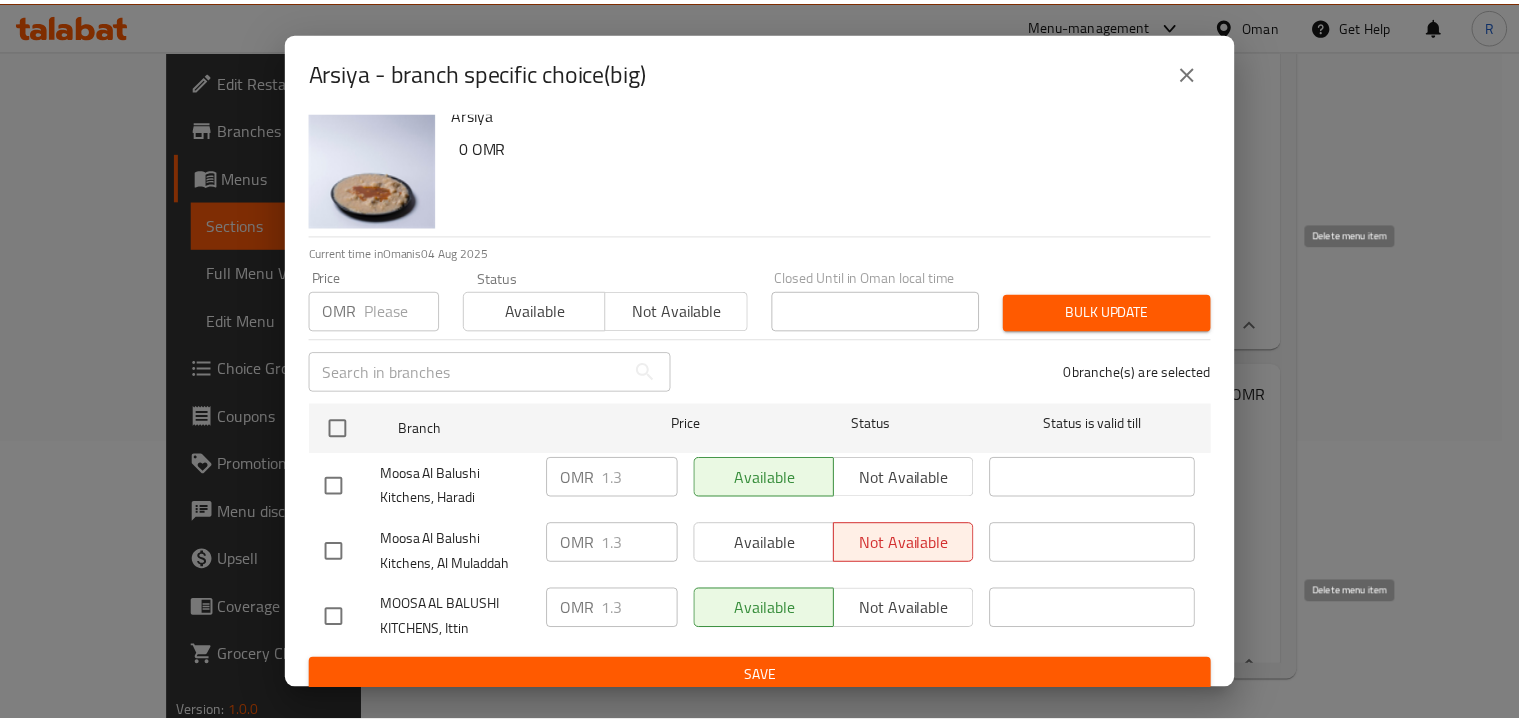 scroll, scrollTop: 36, scrollLeft: 0, axis: vertical 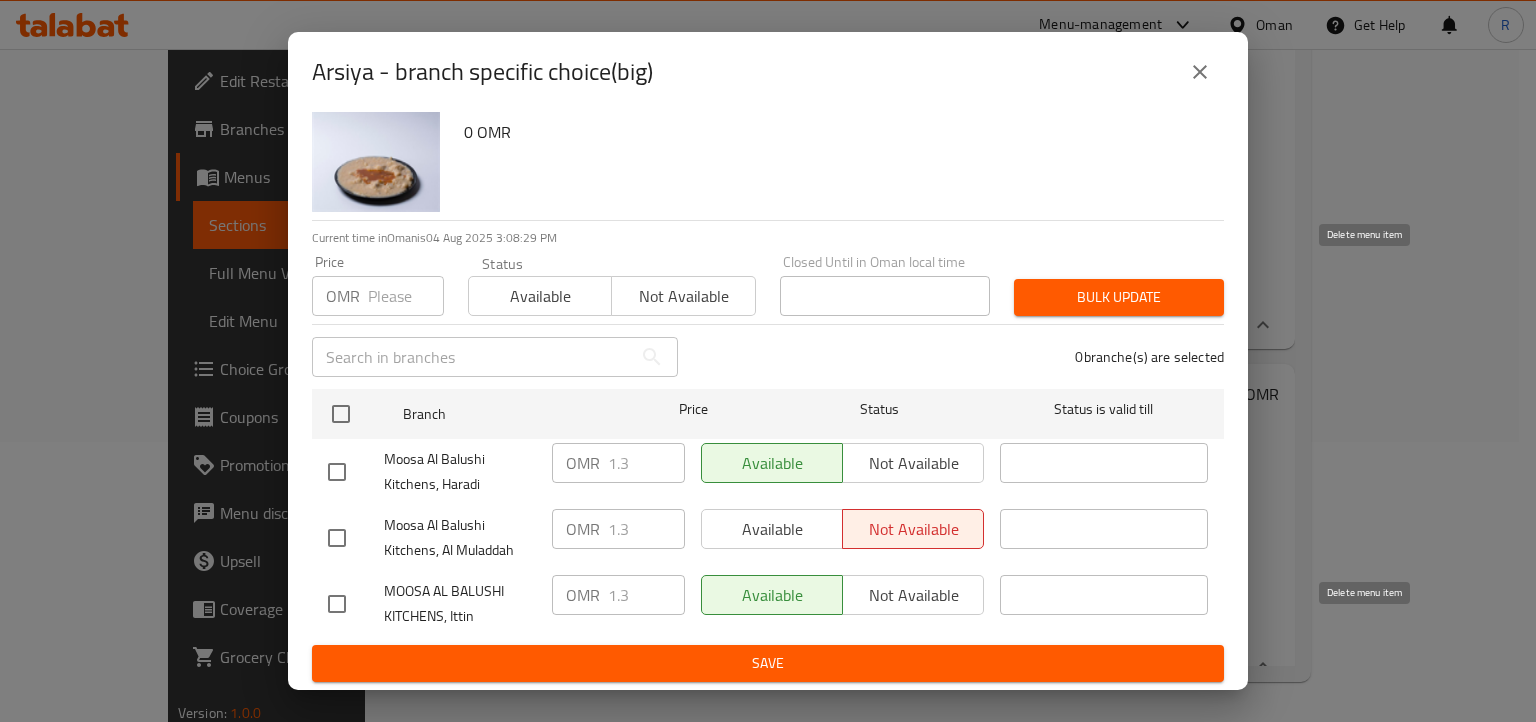 click 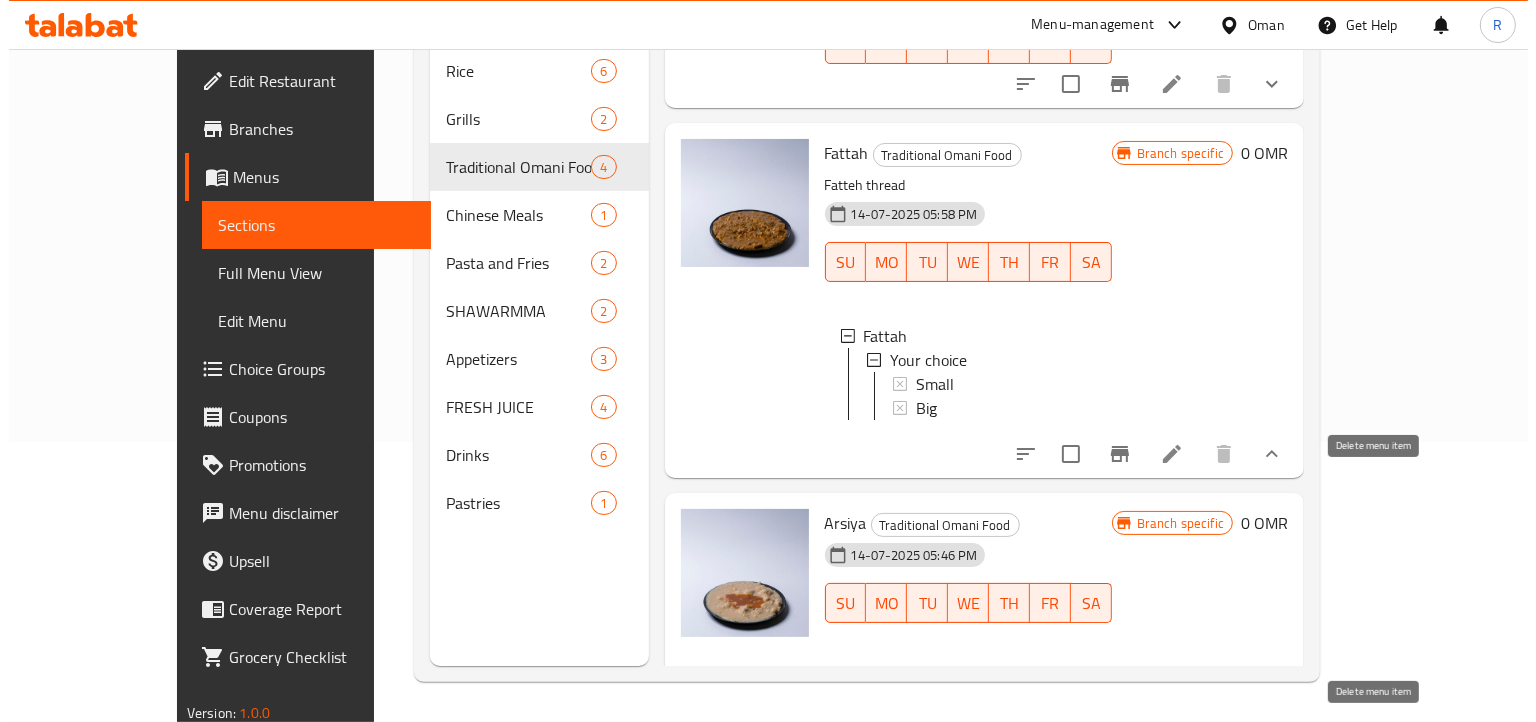 scroll, scrollTop: 380, scrollLeft: 0, axis: vertical 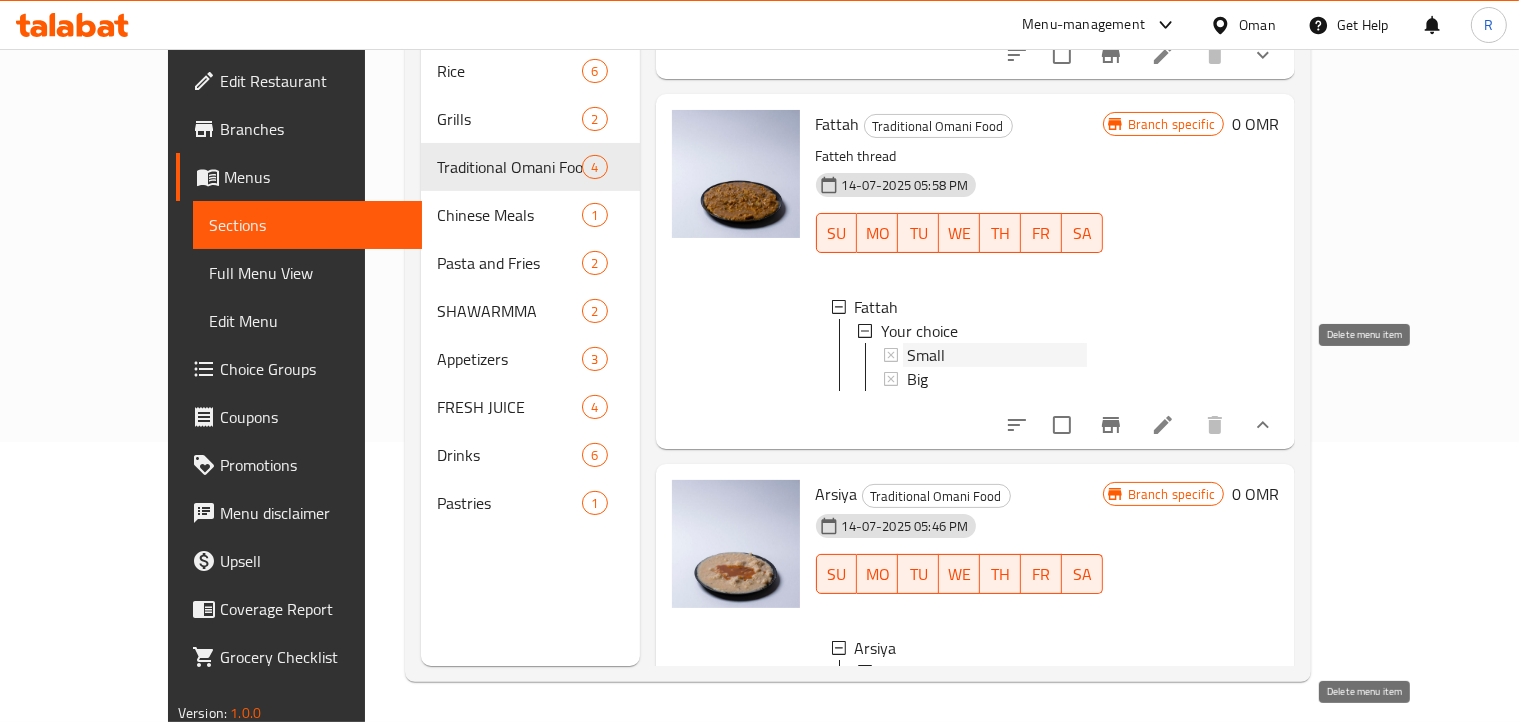 click on "Small" at bounding box center [997, 355] 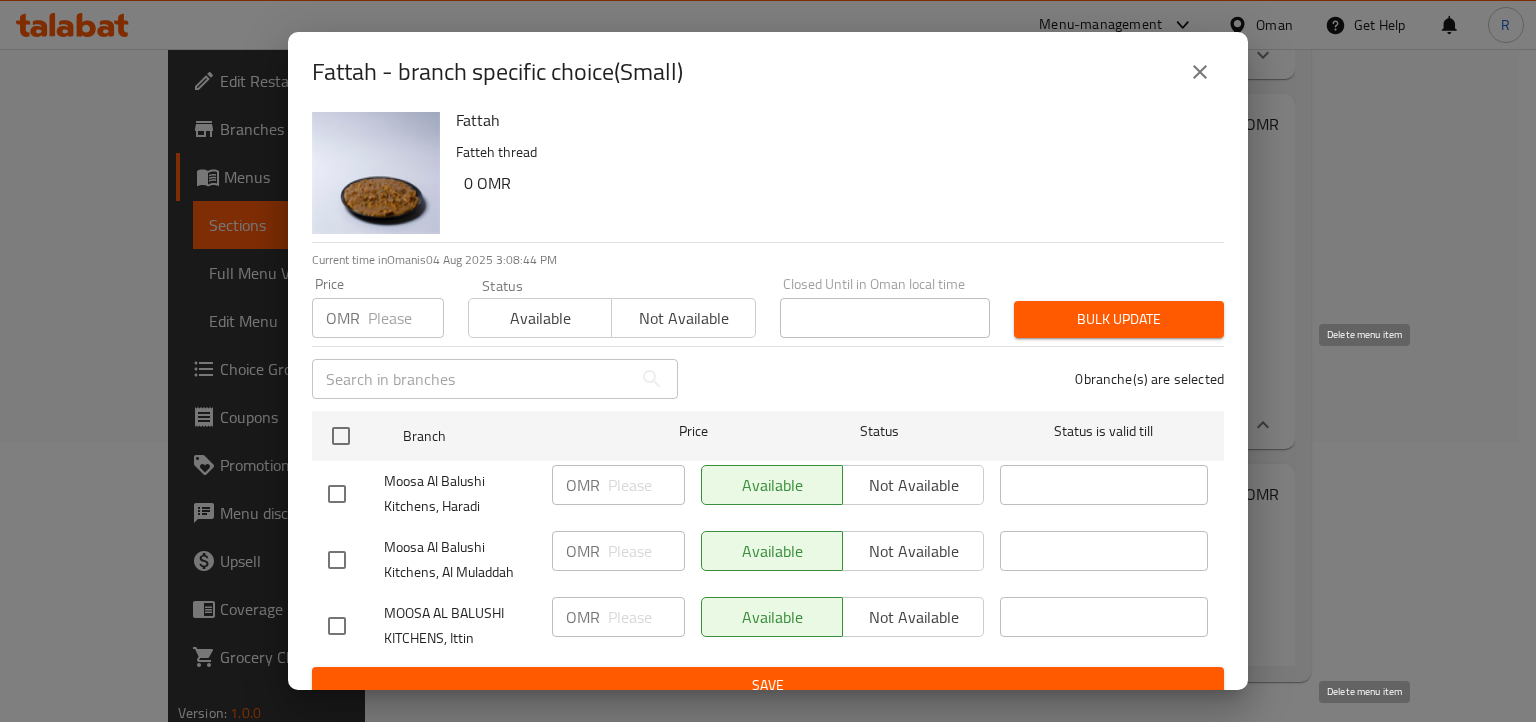 scroll, scrollTop: 0, scrollLeft: 0, axis: both 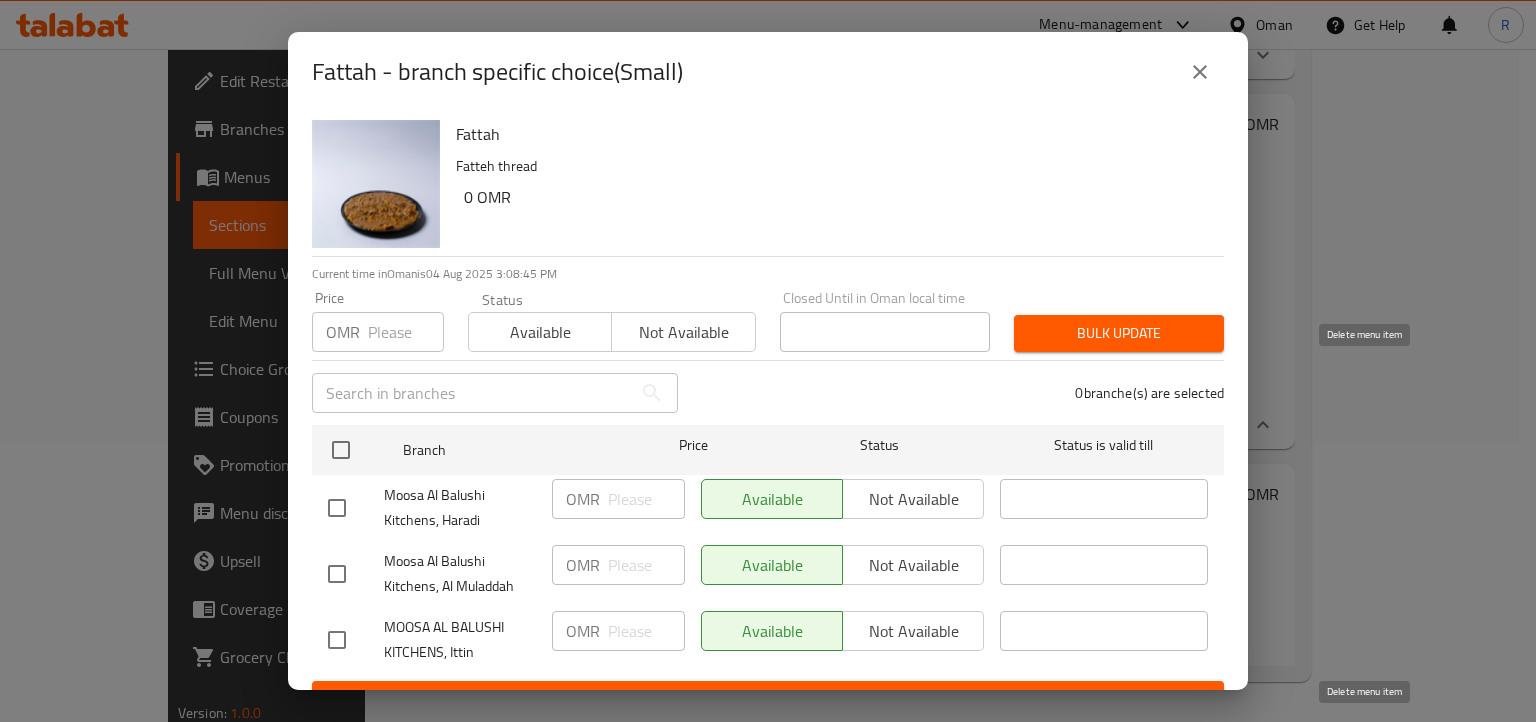 click 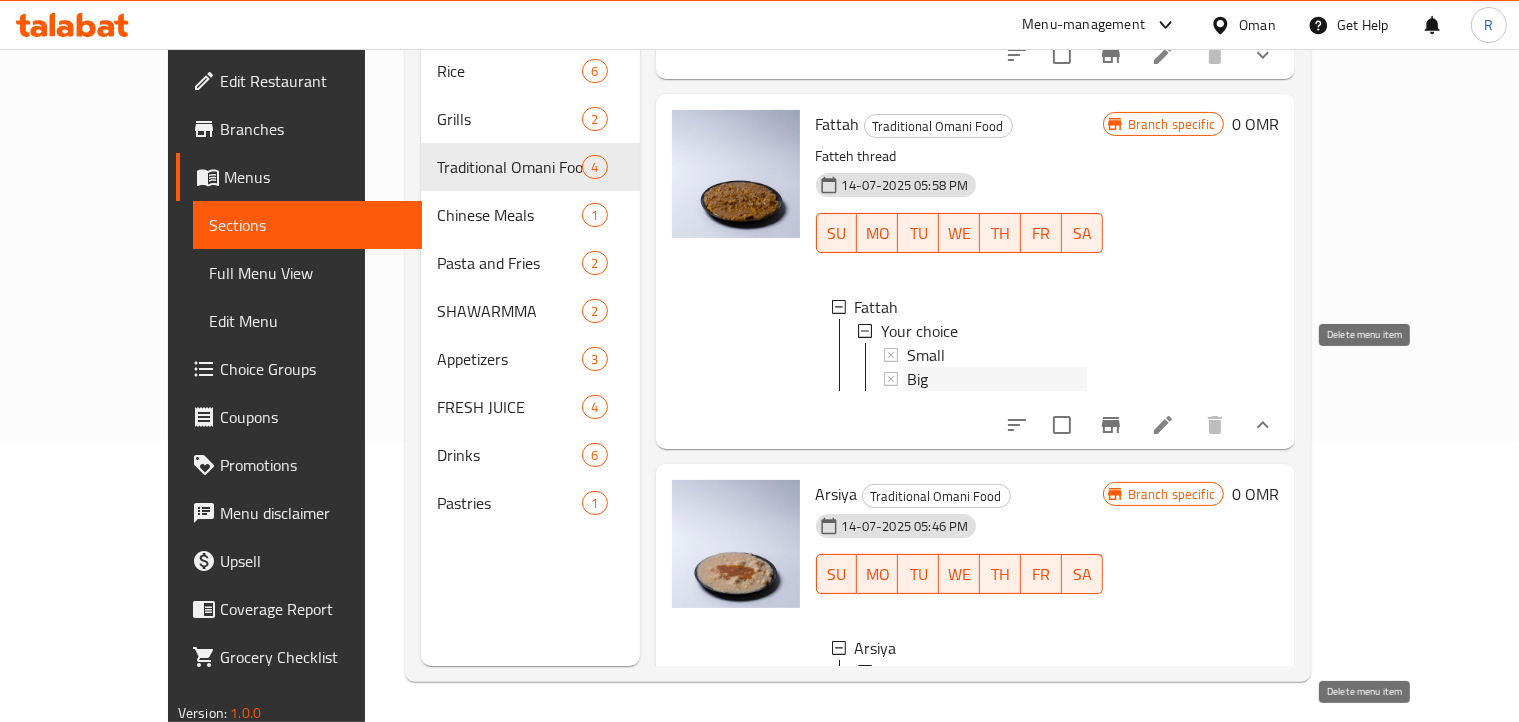 click on "Big" at bounding box center (997, 379) 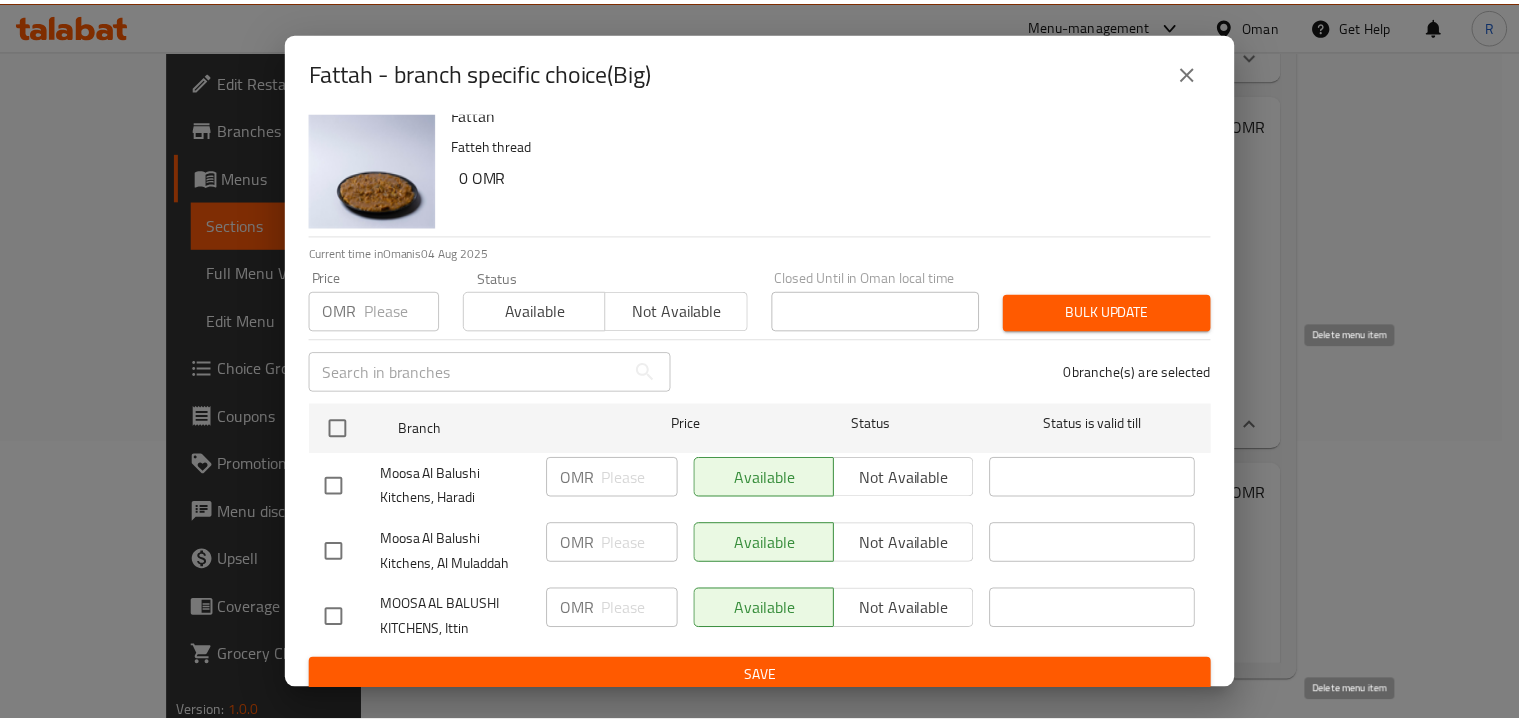 scroll, scrollTop: 36, scrollLeft: 0, axis: vertical 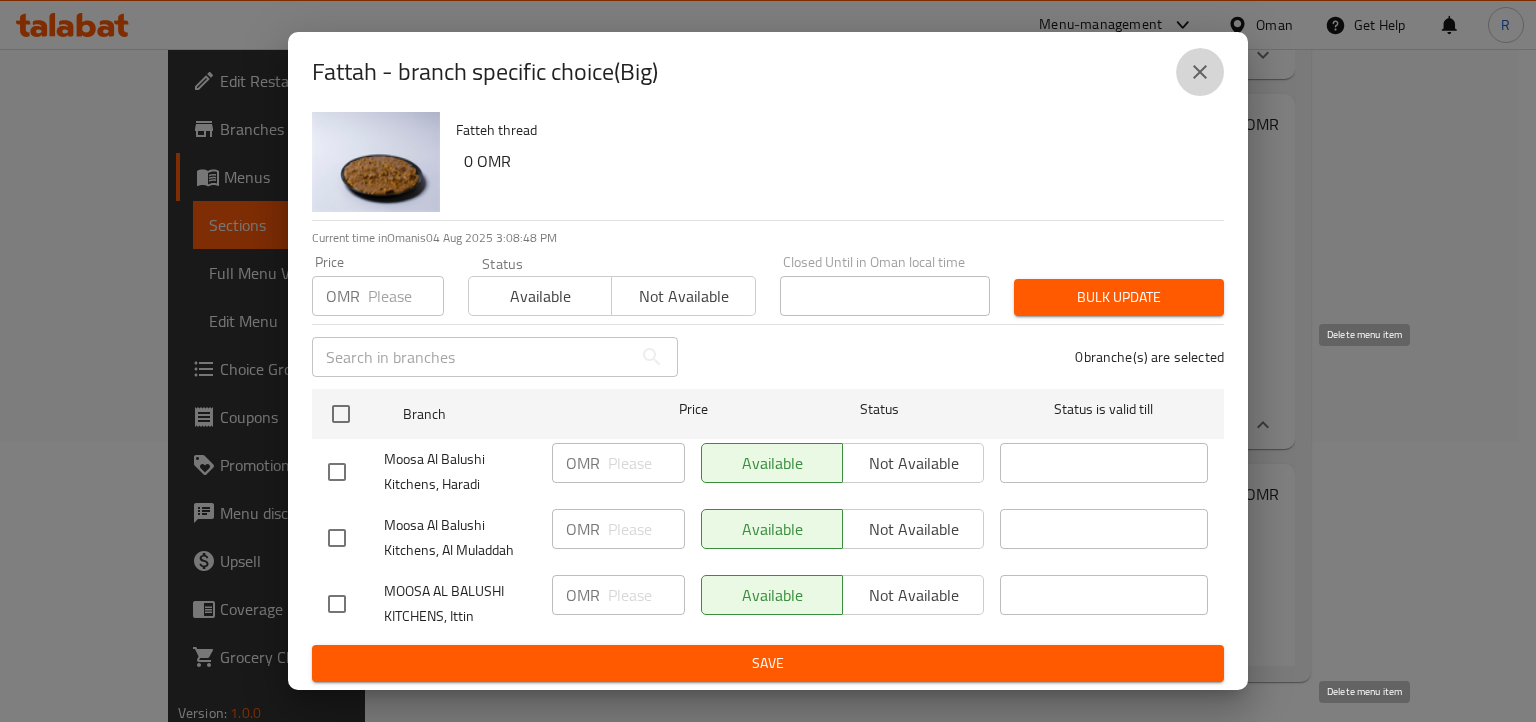 click 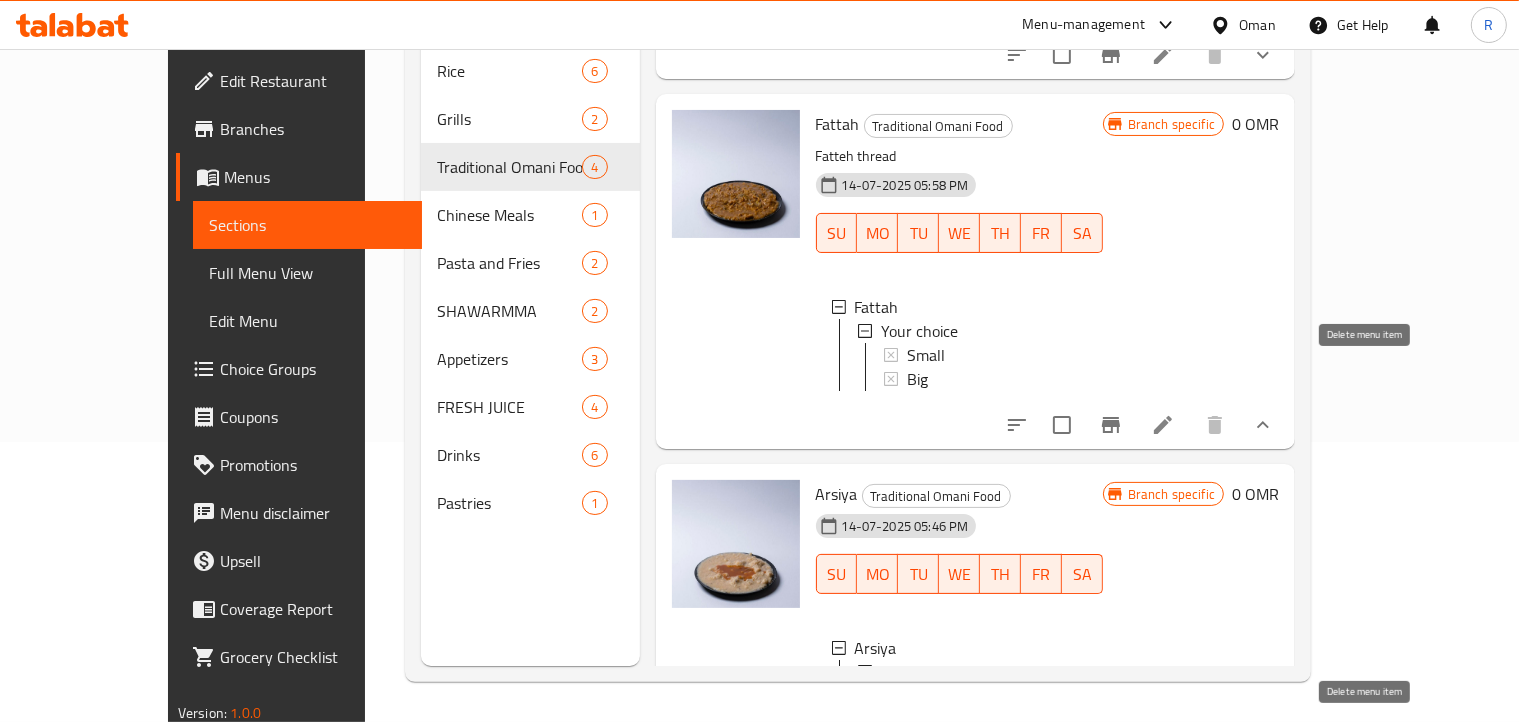 scroll, scrollTop: 0, scrollLeft: 0, axis: both 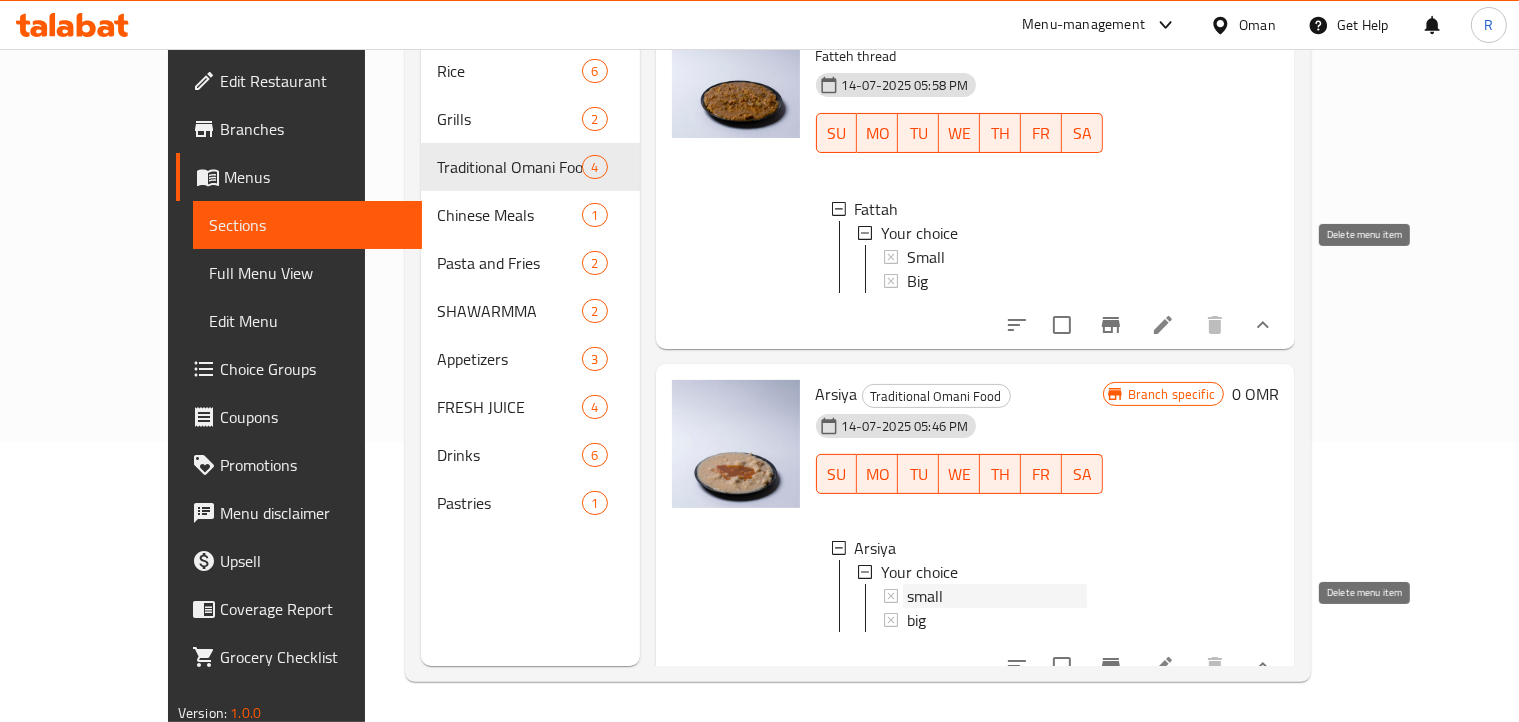 click on "small" at bounding box center [997, 596] 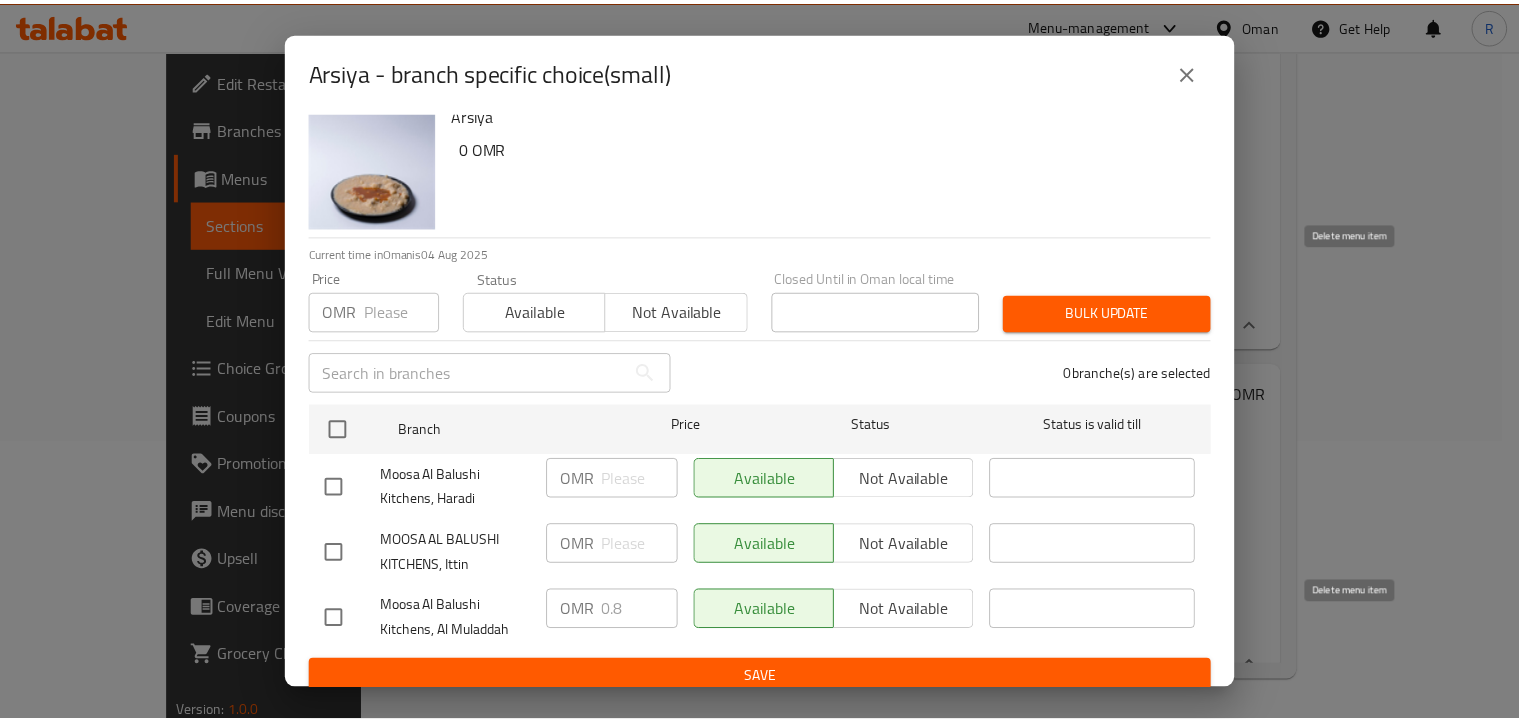 scroll, scrollTop: 36, scrollLeft: 0, axis: vertical 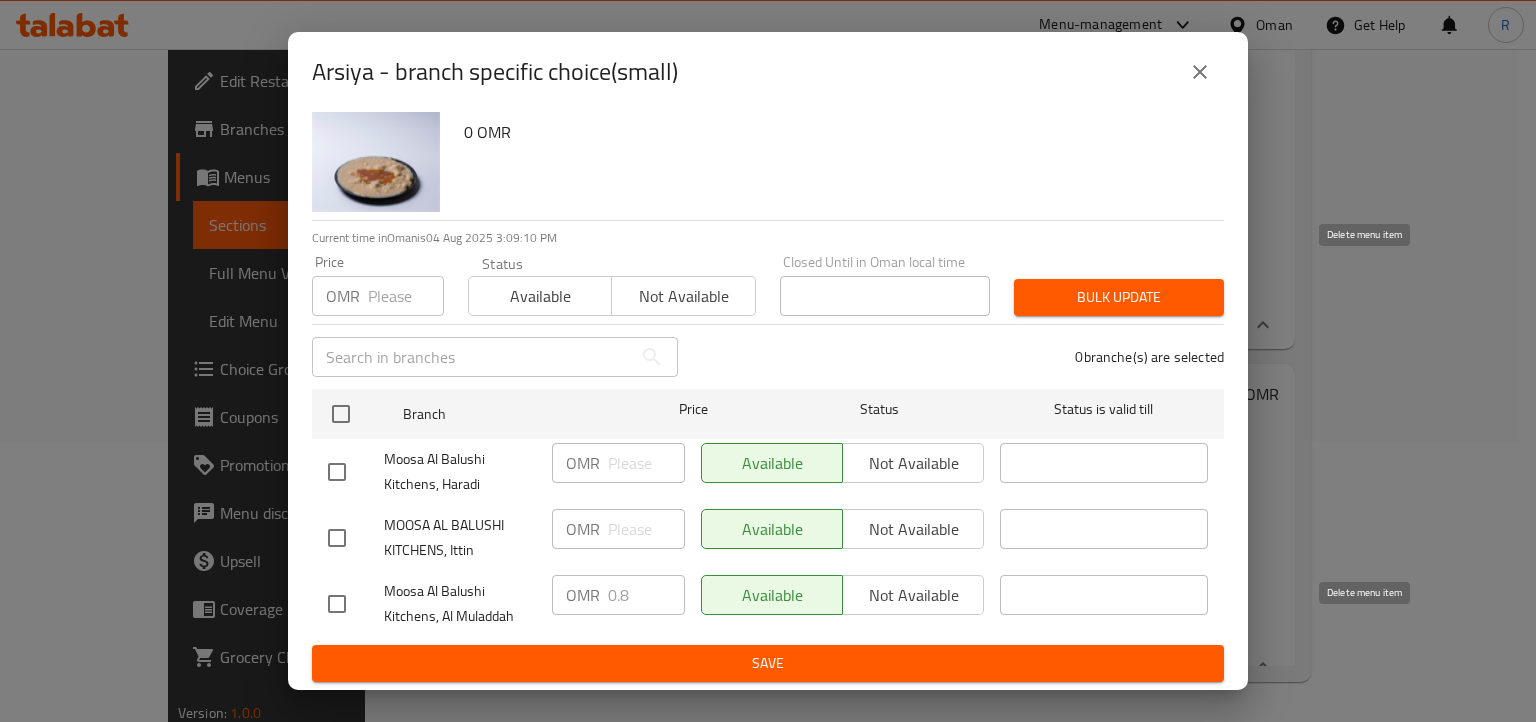 click 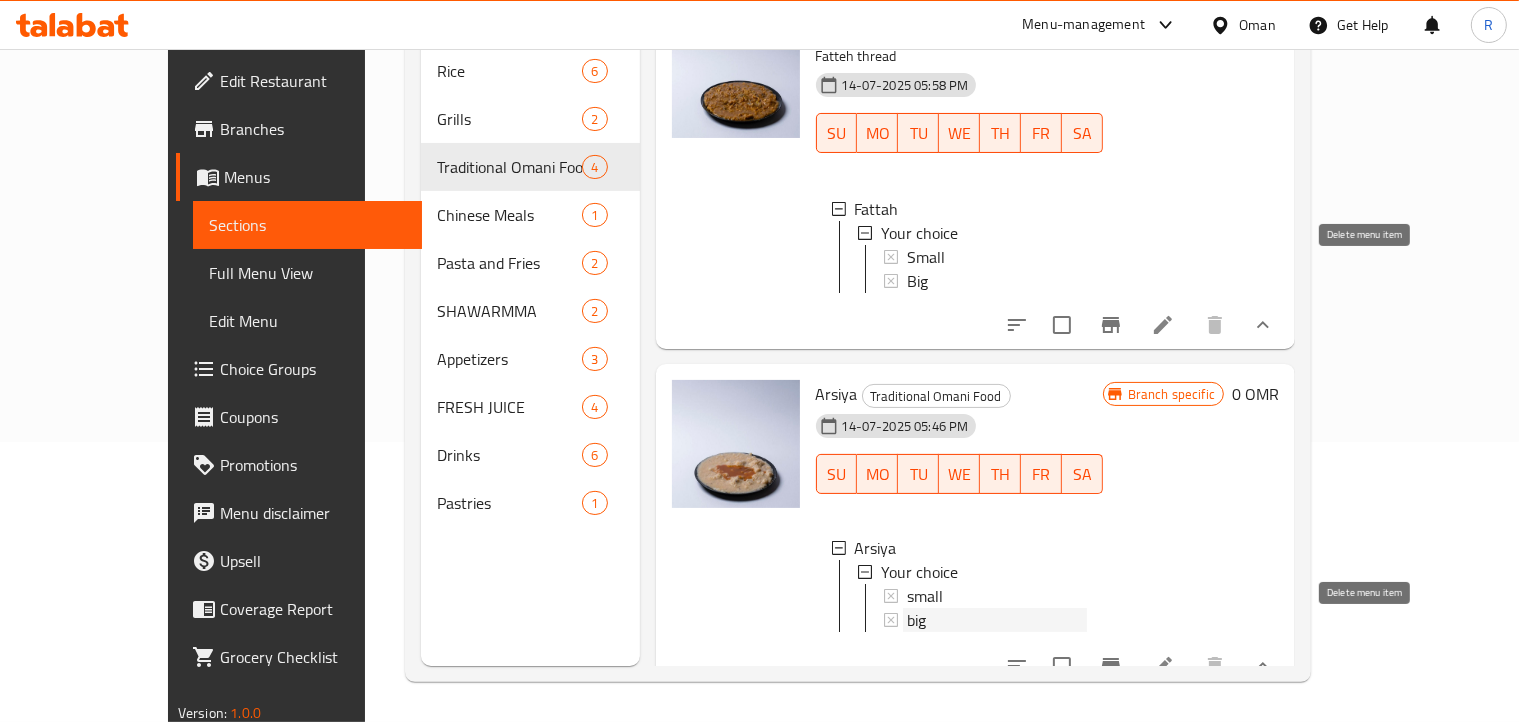 click on "big" at bounding box center (997, 620) 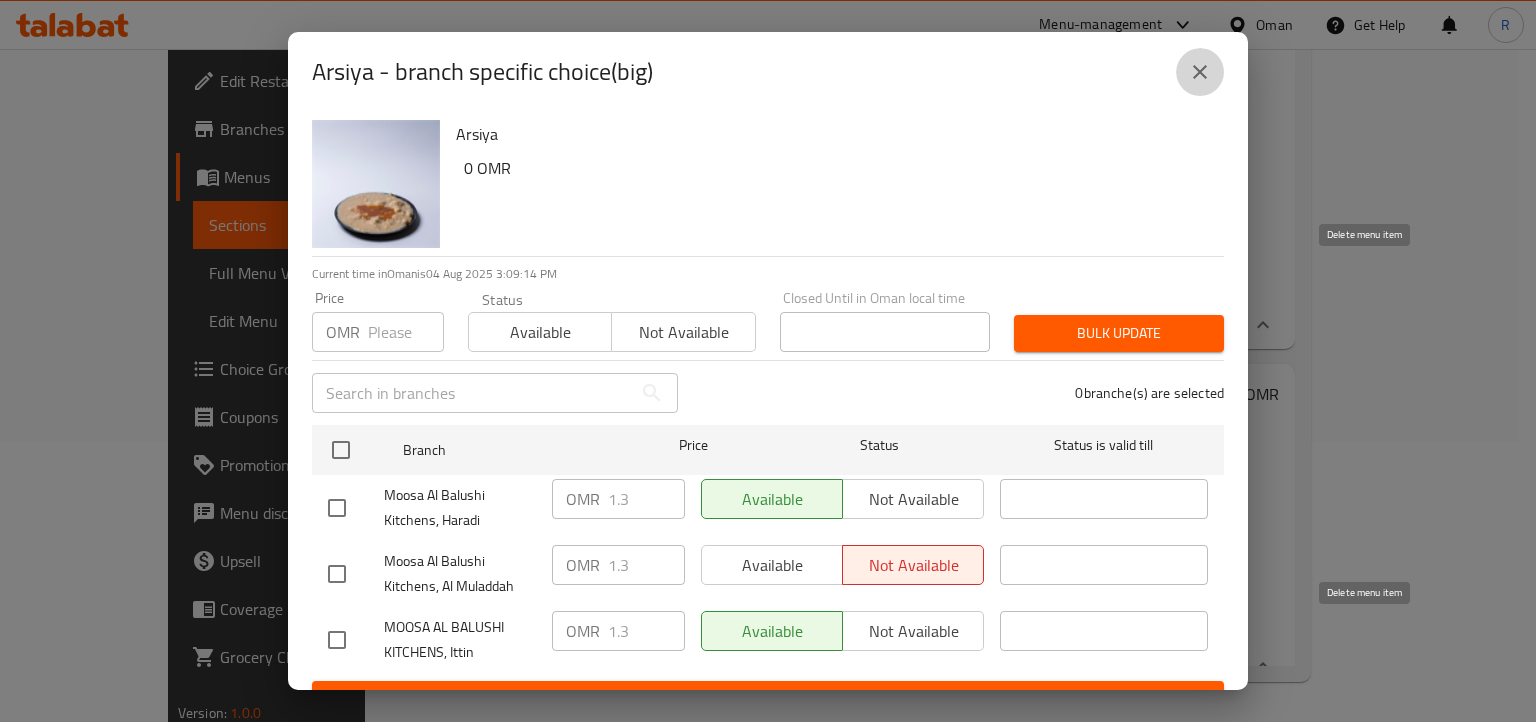 click 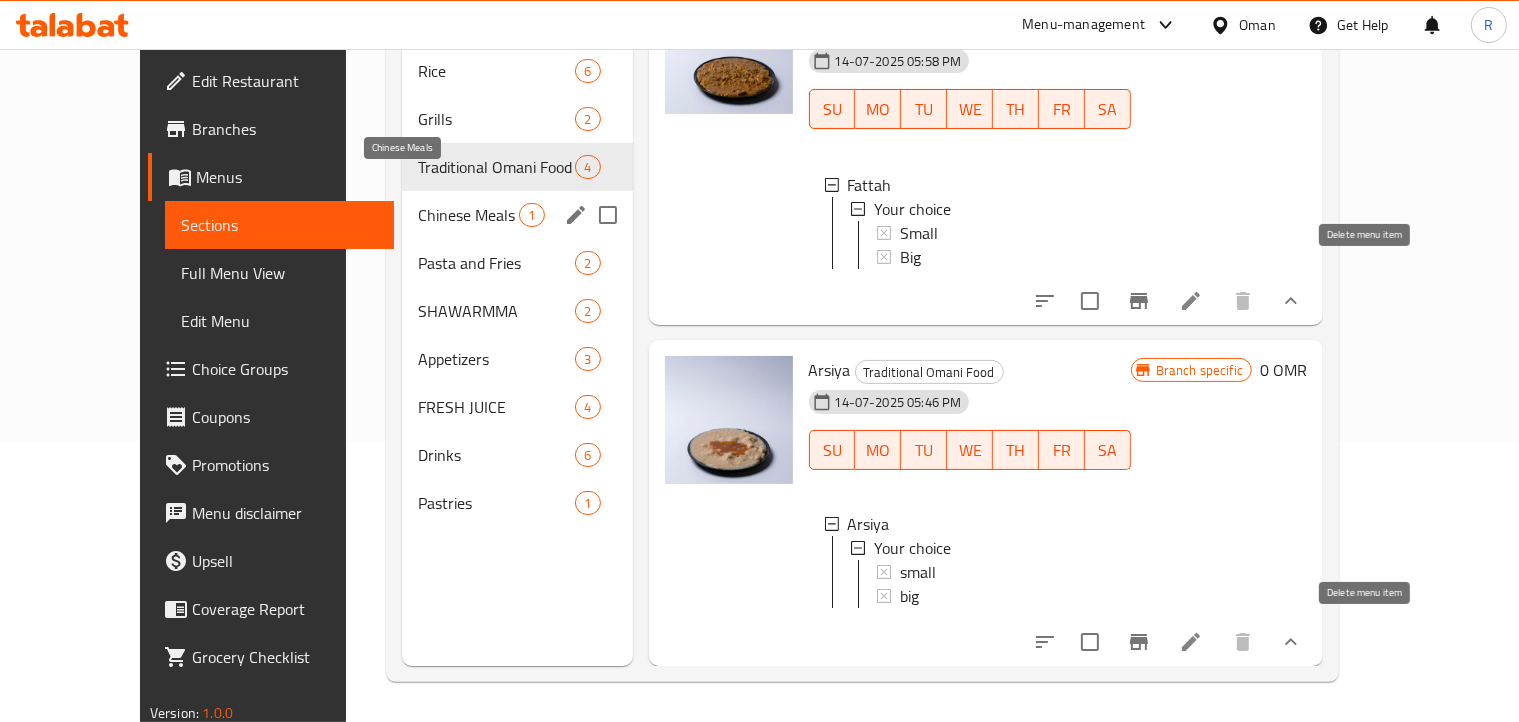 drag, startPoint x: 409, startPoint y: 189, endPoint x: 662, endPoint y: 198, distance: 253.16003 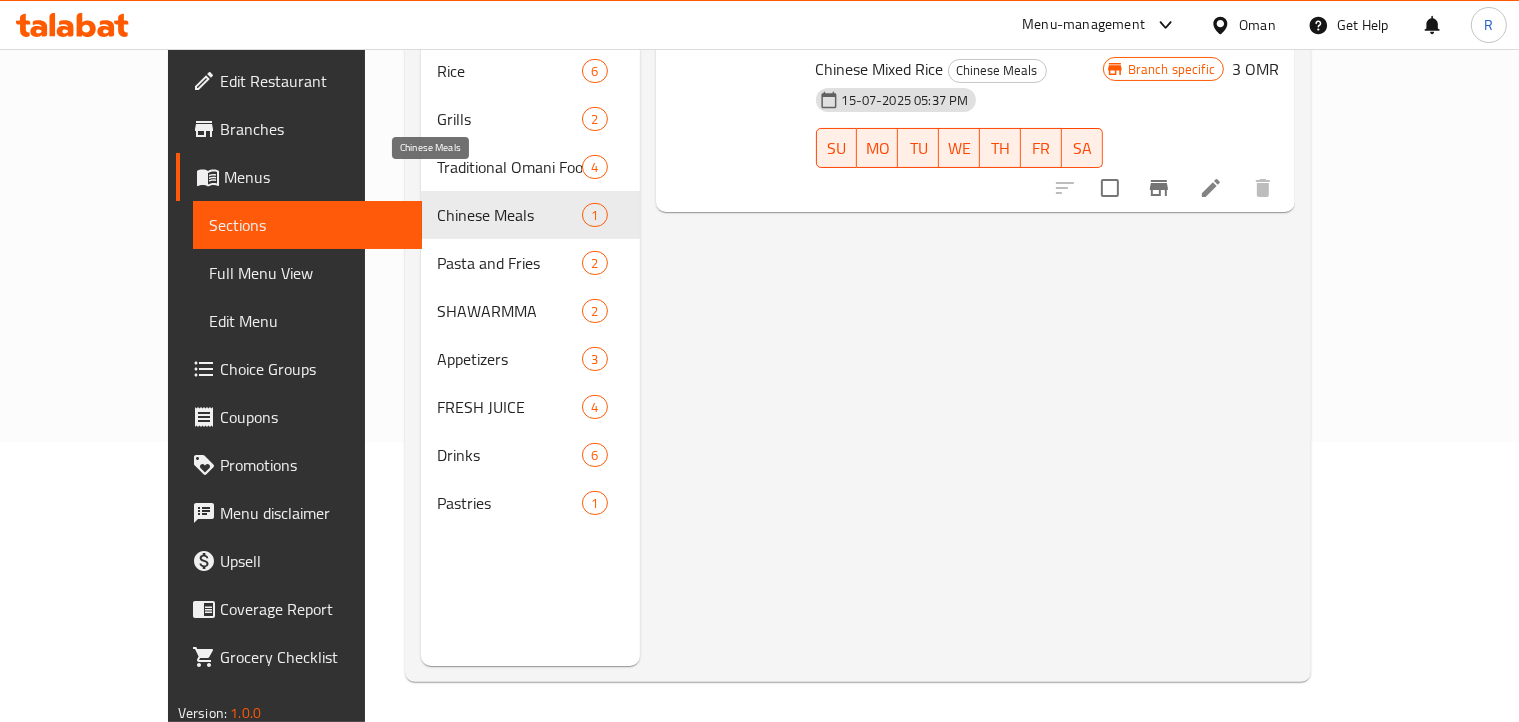 scroll, scrollTop: 0, scrollLeft: 0, axis: both 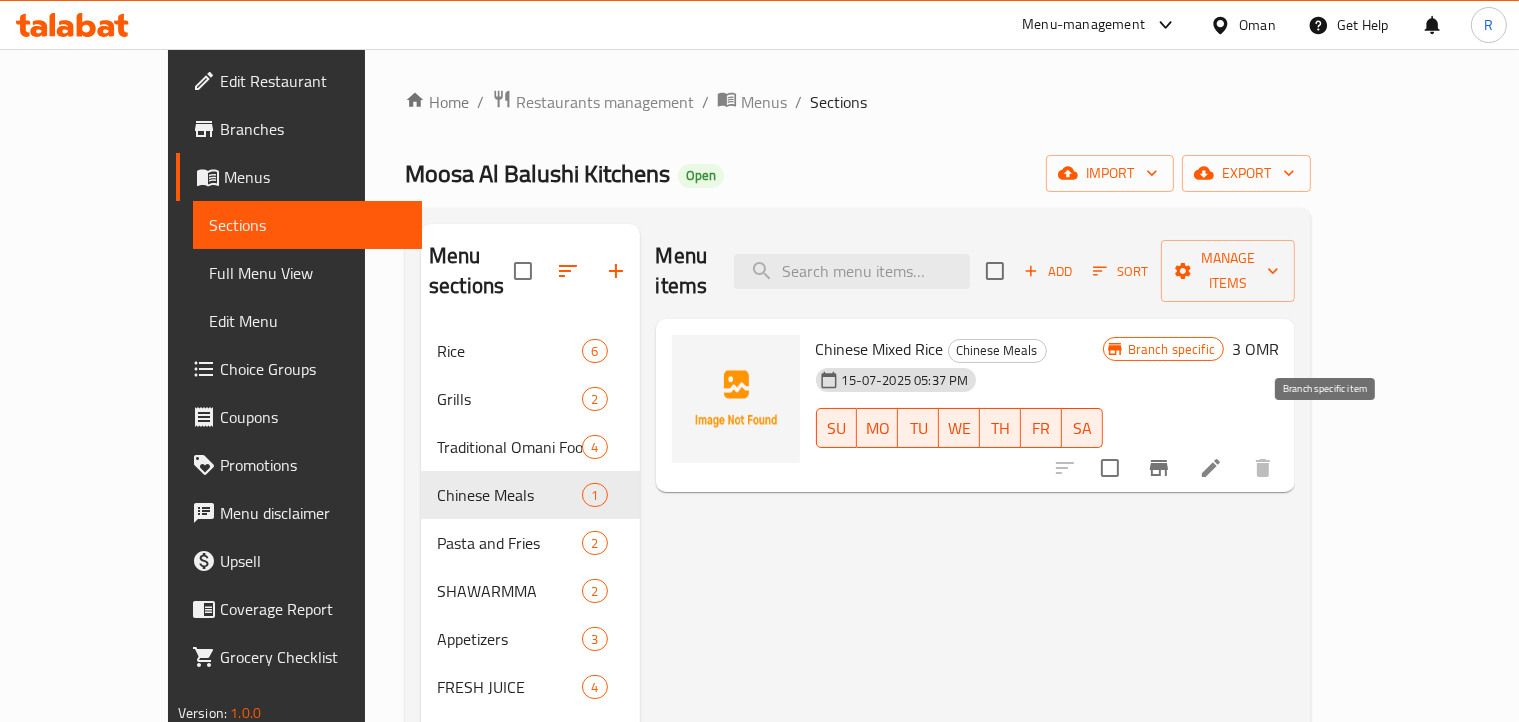 click 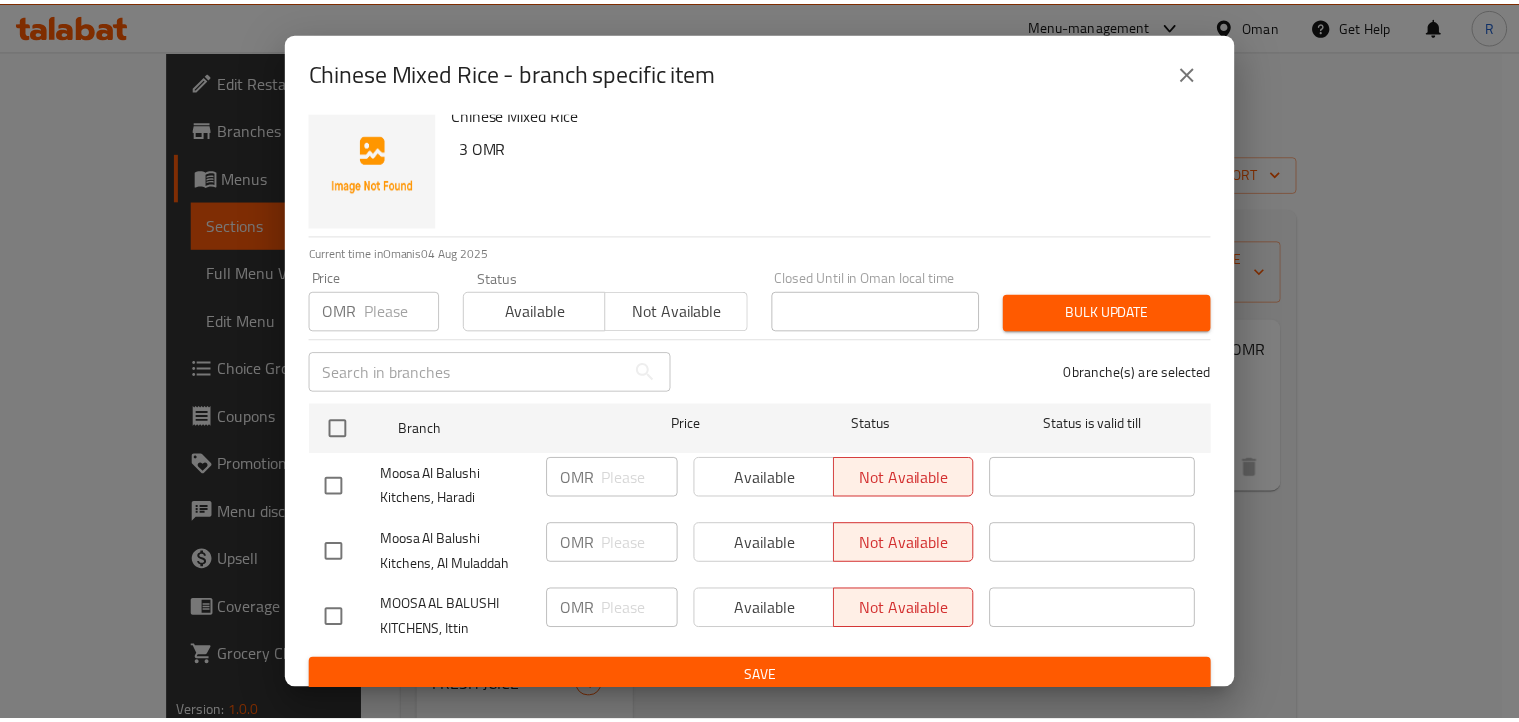 scroll, scrollTop: 36, scrollLeft: 0, axis: vertical 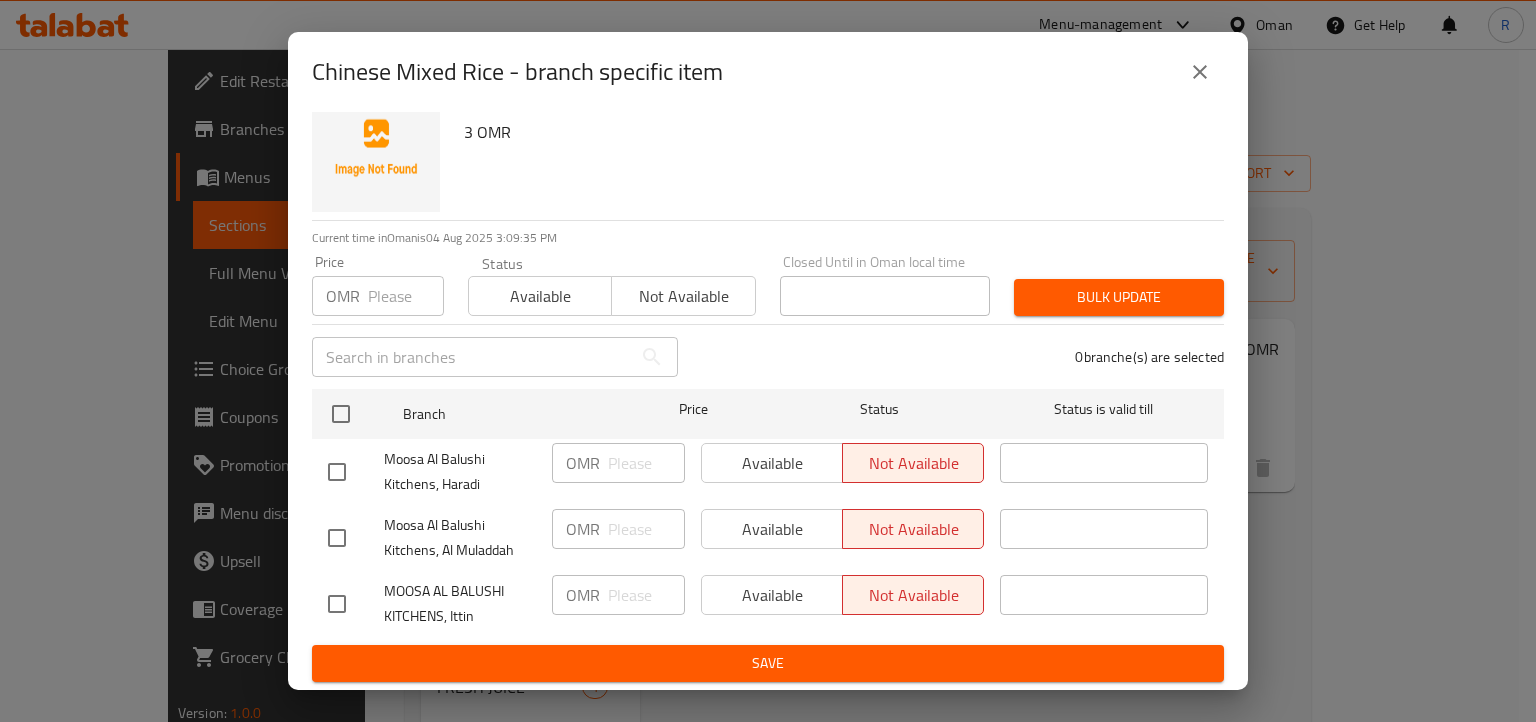 click on "Chinese Mixed Rice - branch specific item" at bounding box center [517, 72] 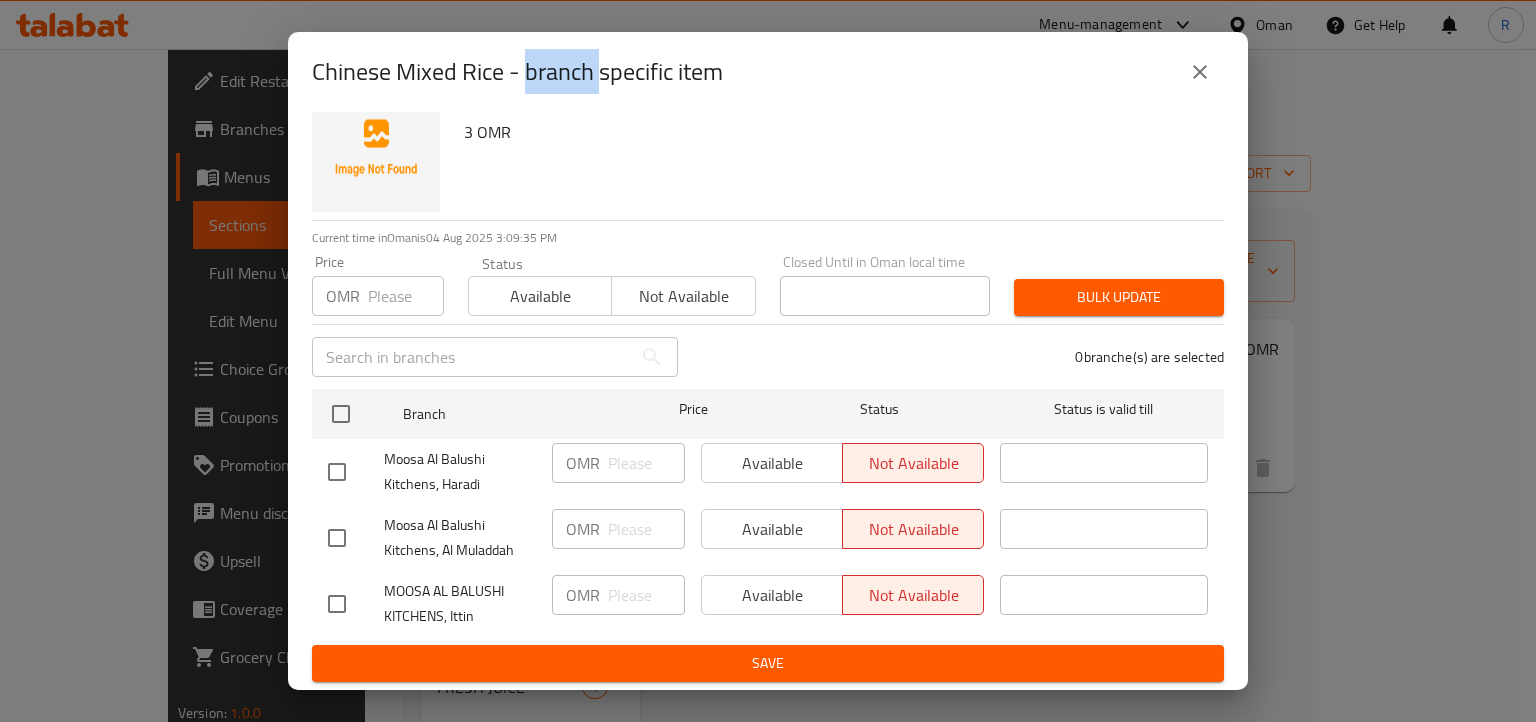 click on "Chinese Mixed Rice - branch specific item" at bounding box center [517, 72] 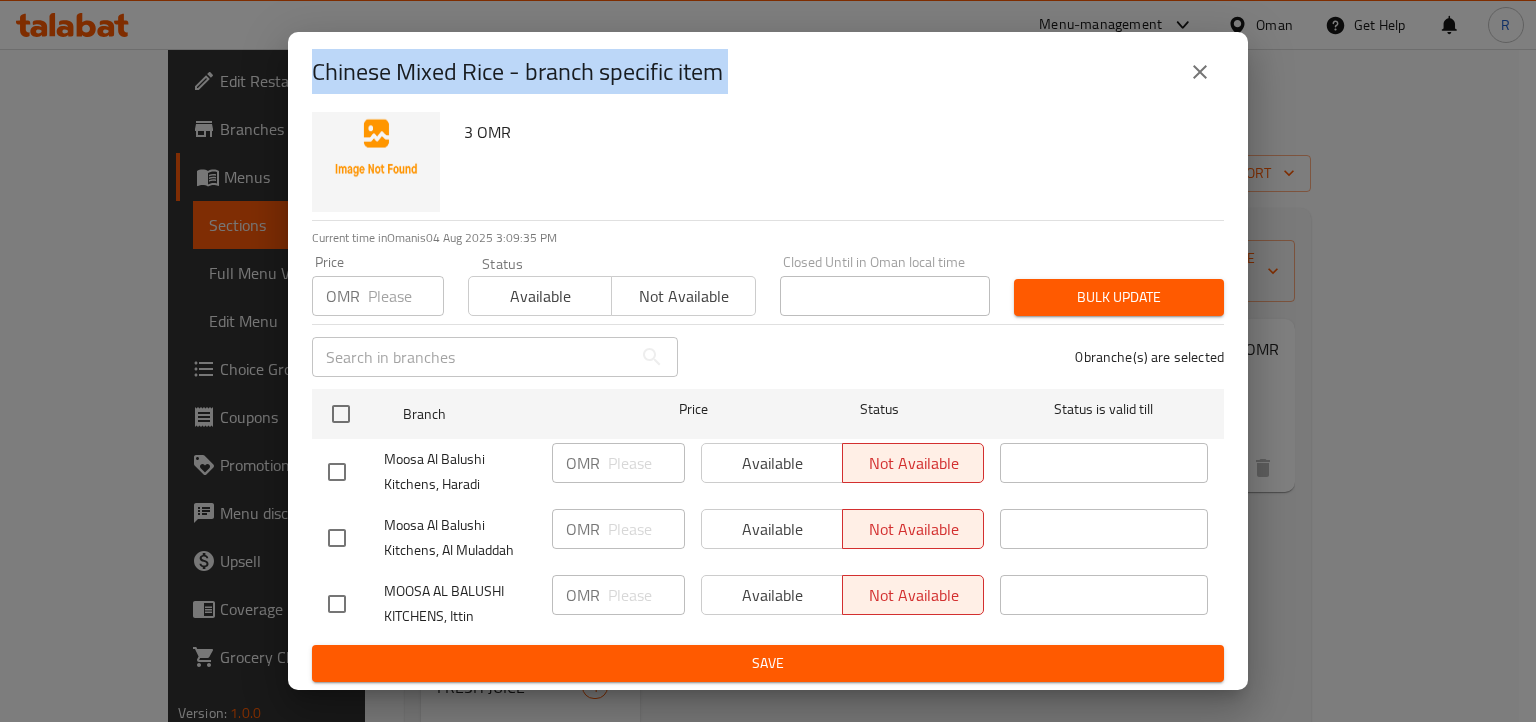 click on "Chinese Mixed Rice - branch specific item" at bounding box center (517, 72) 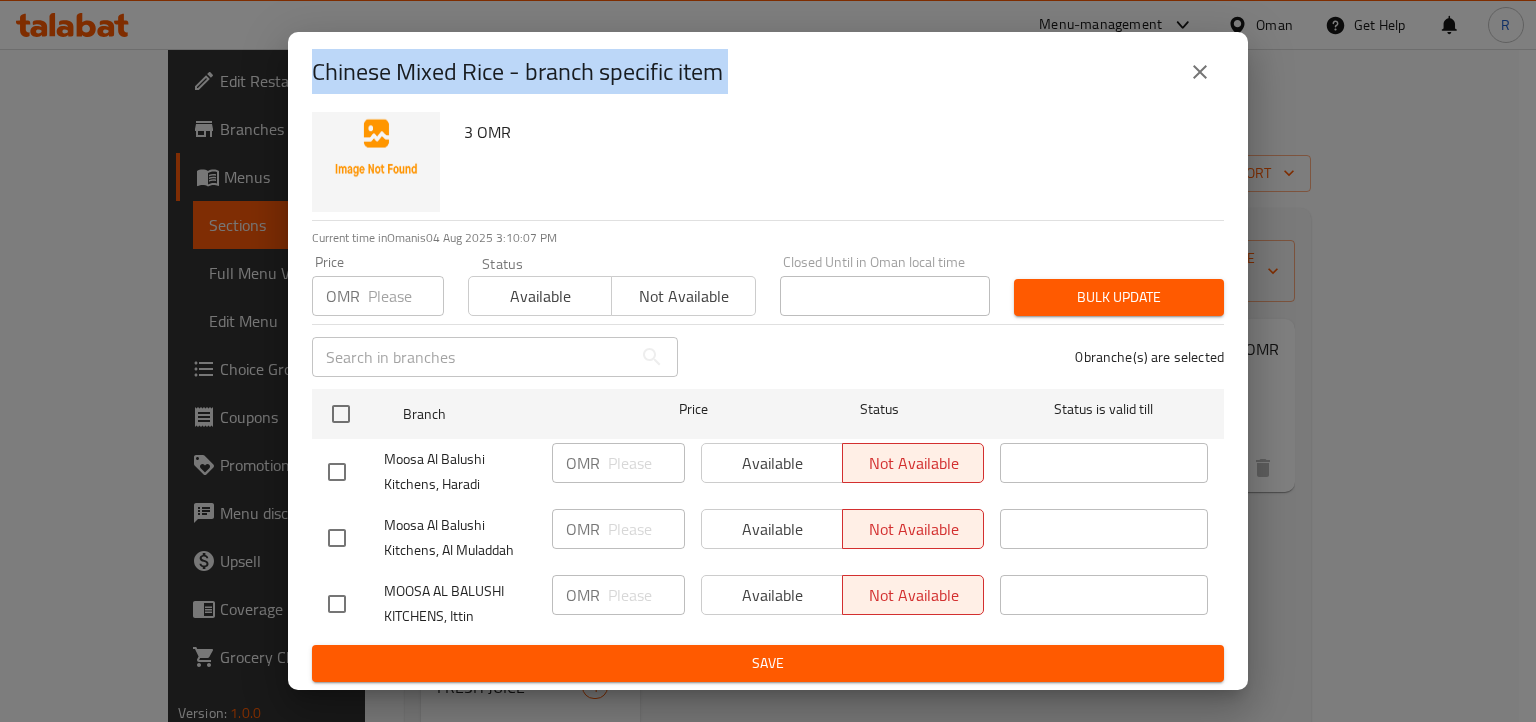 click on "Chinese Mixed Rice 3   OMR" at bounding box center [832, 148] 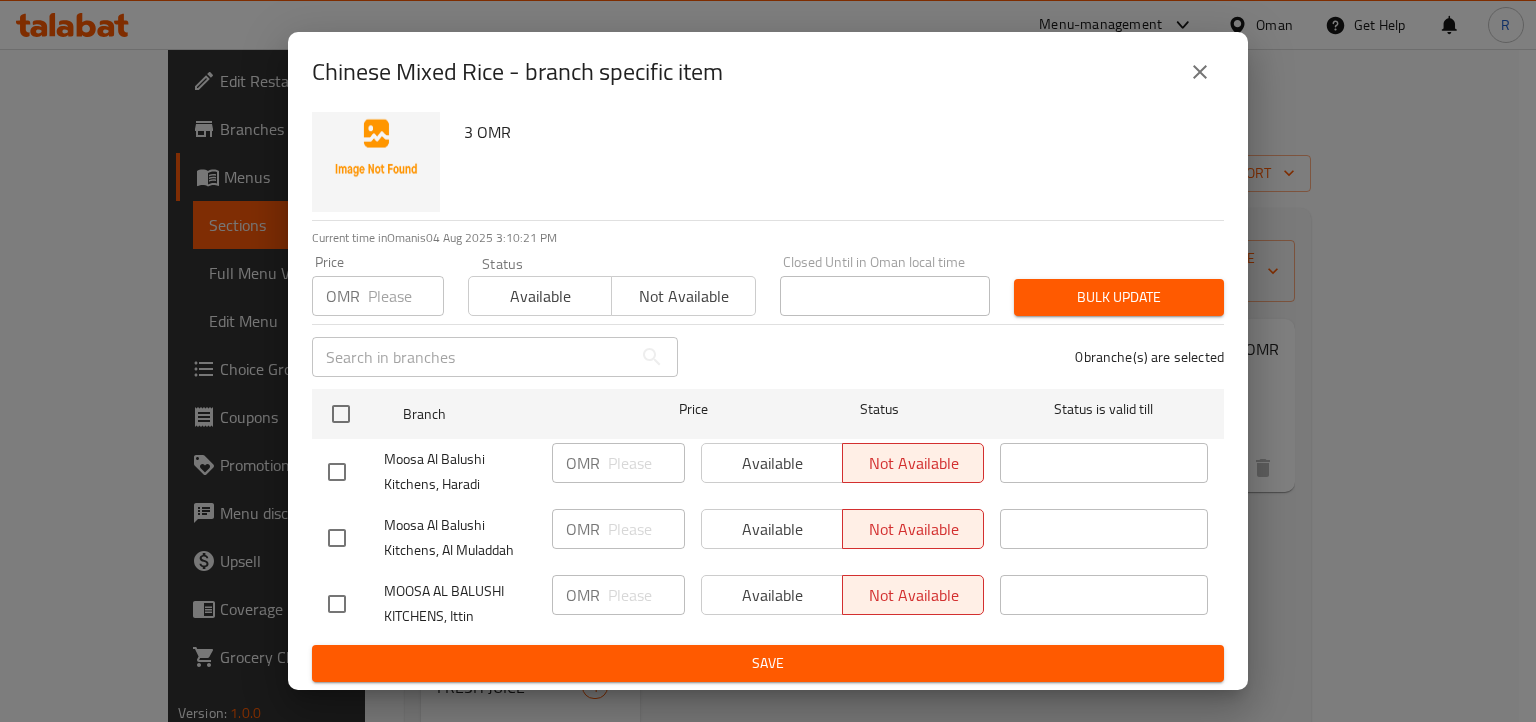 click 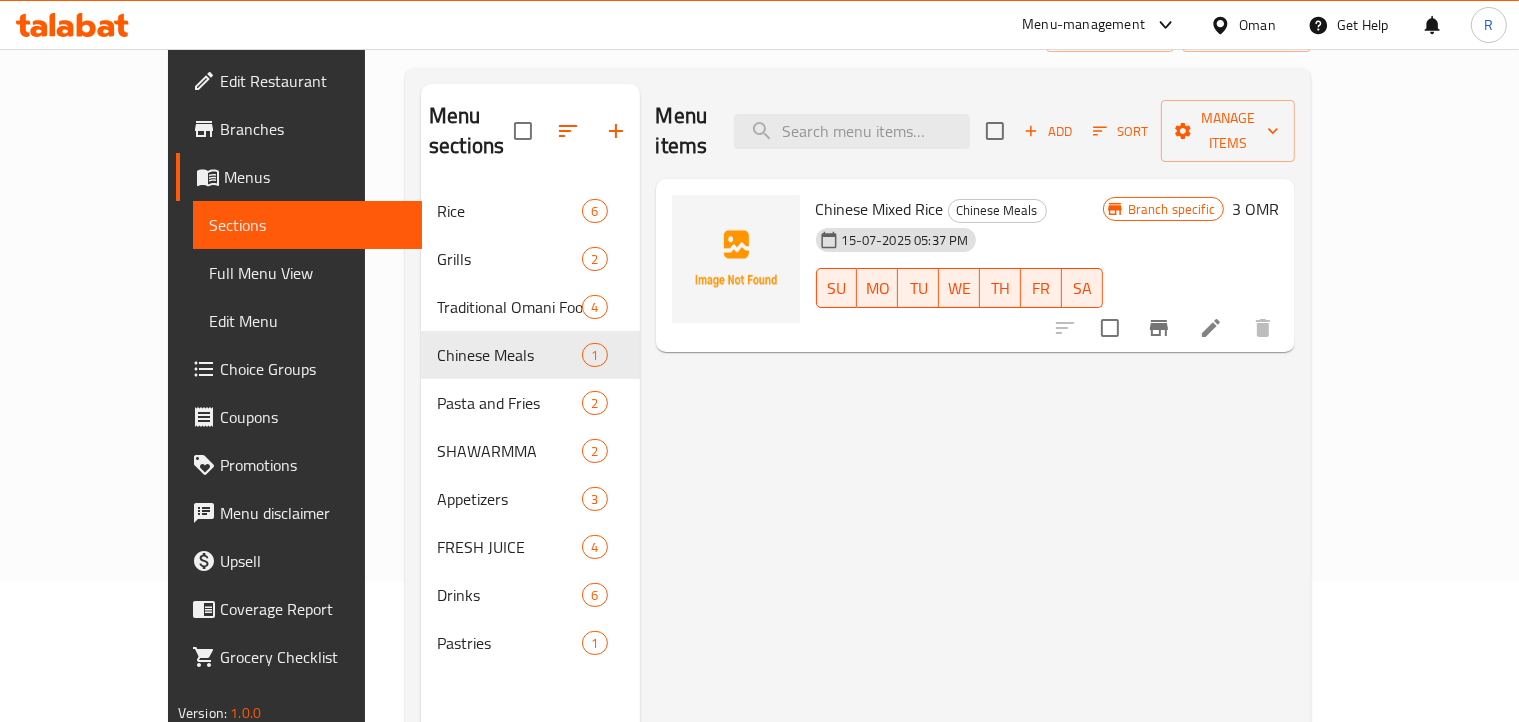 scroll, scrollTop: 100, scrollLeft: 0, axis: vertical 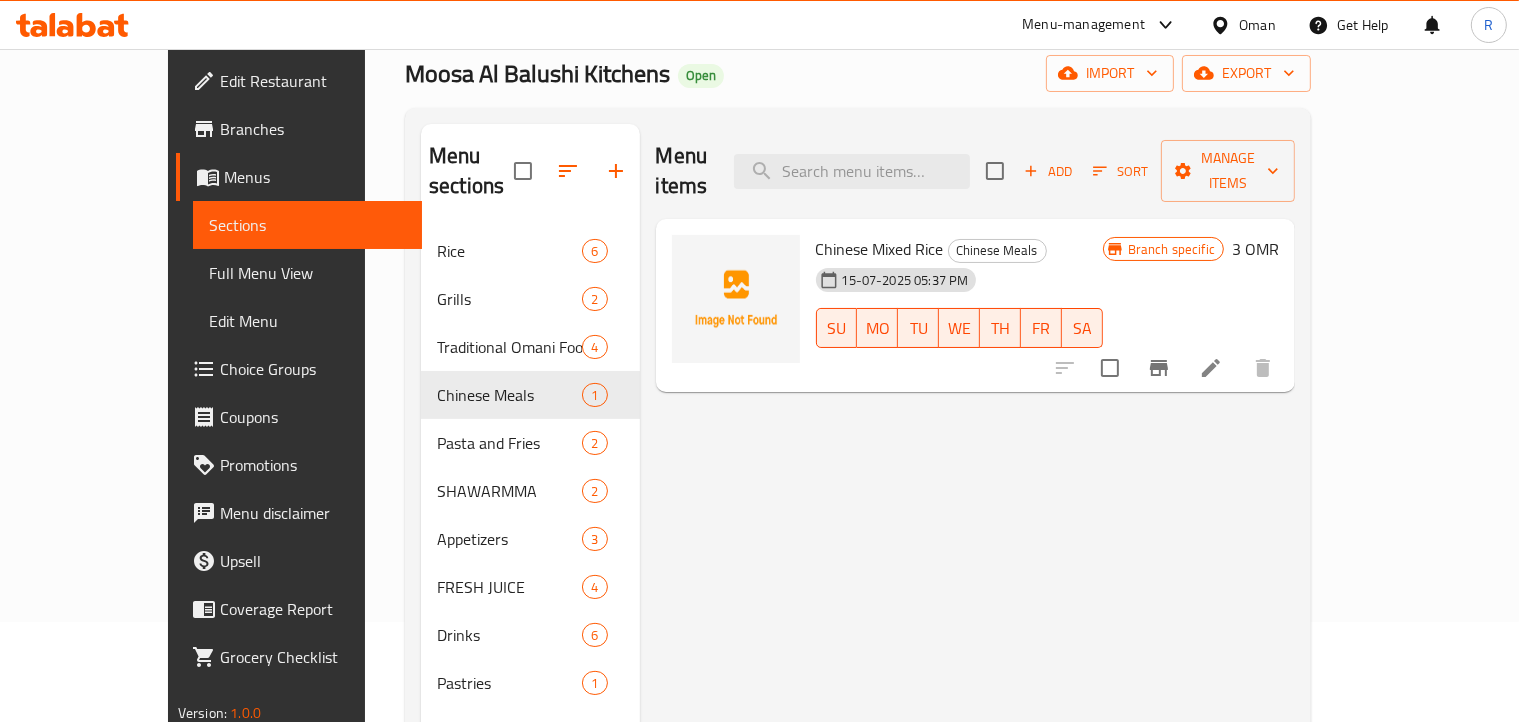 click 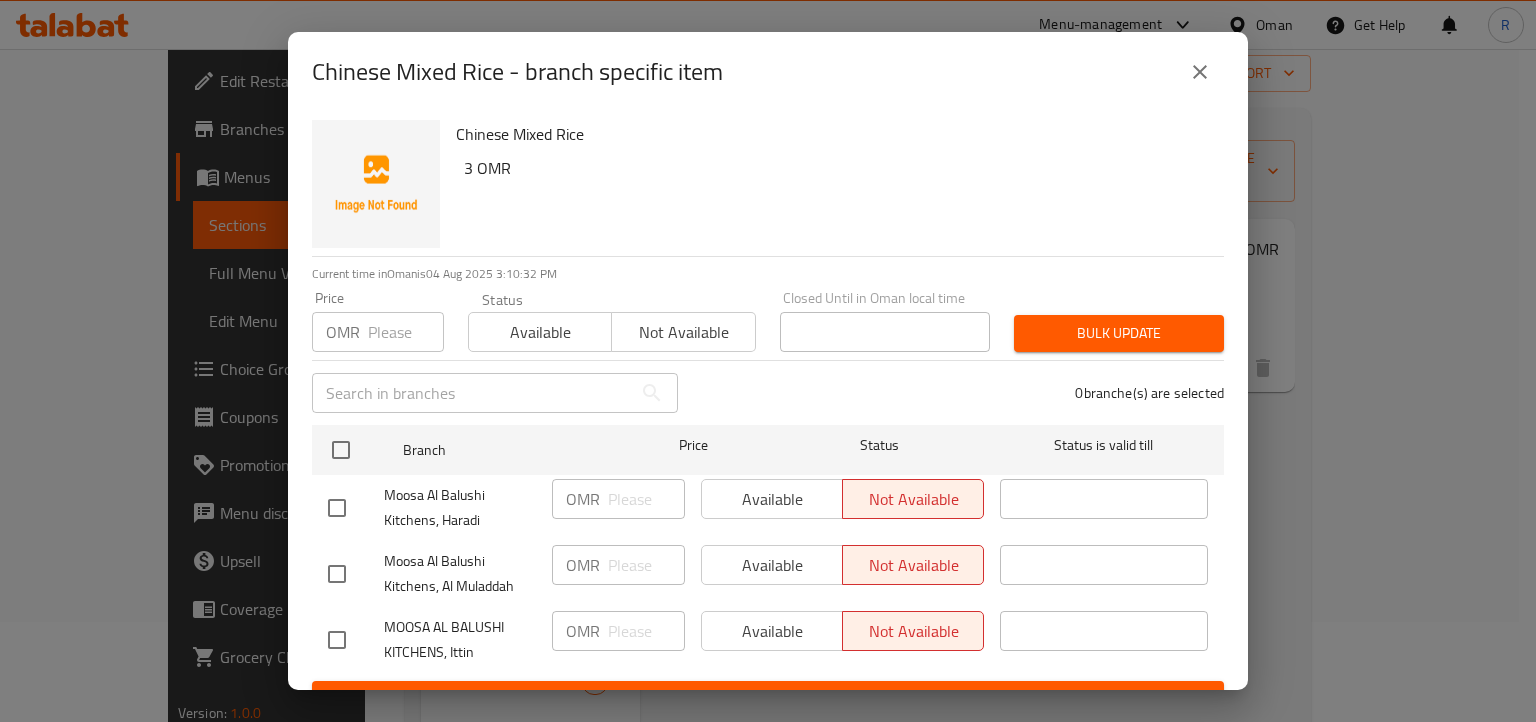 click 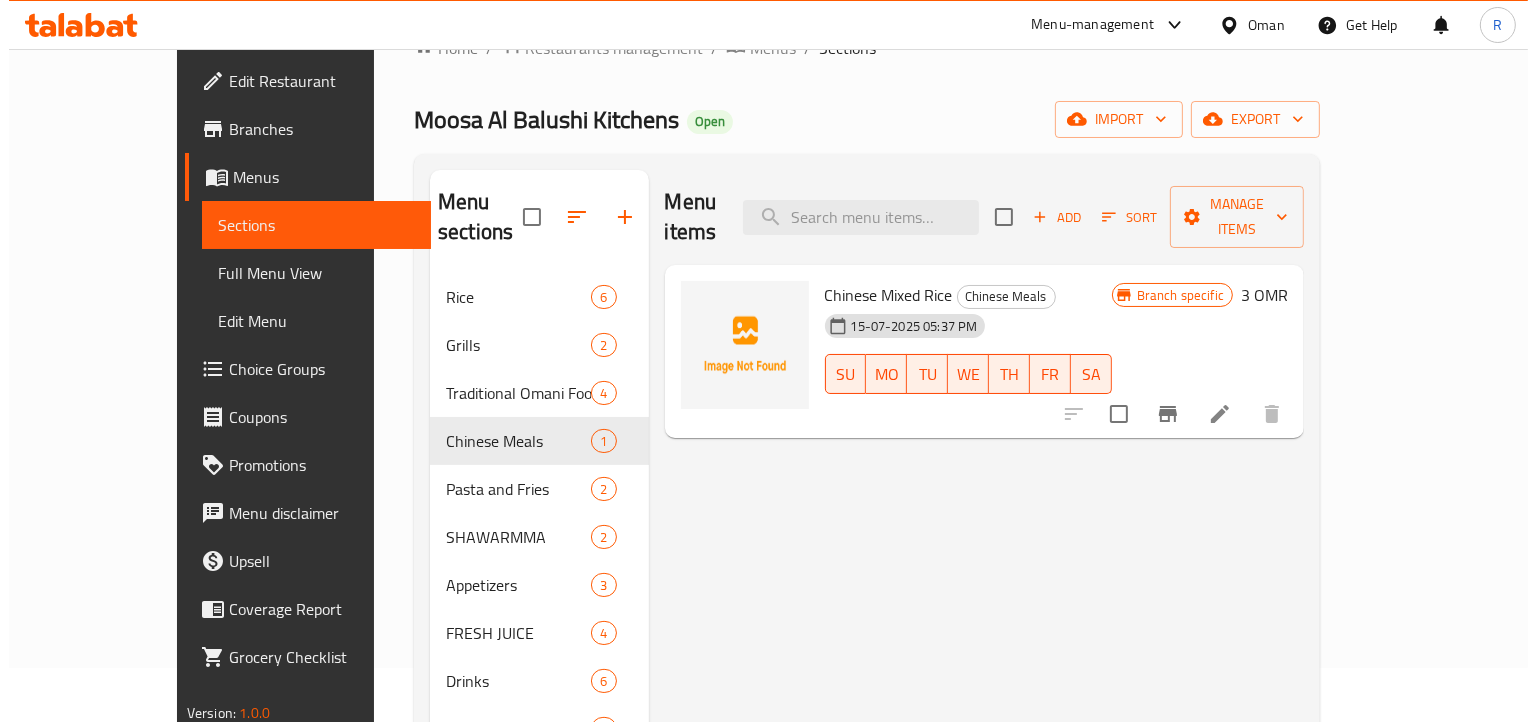 scroll, scrollTop: 0, scrollLeft: 0, axis: both 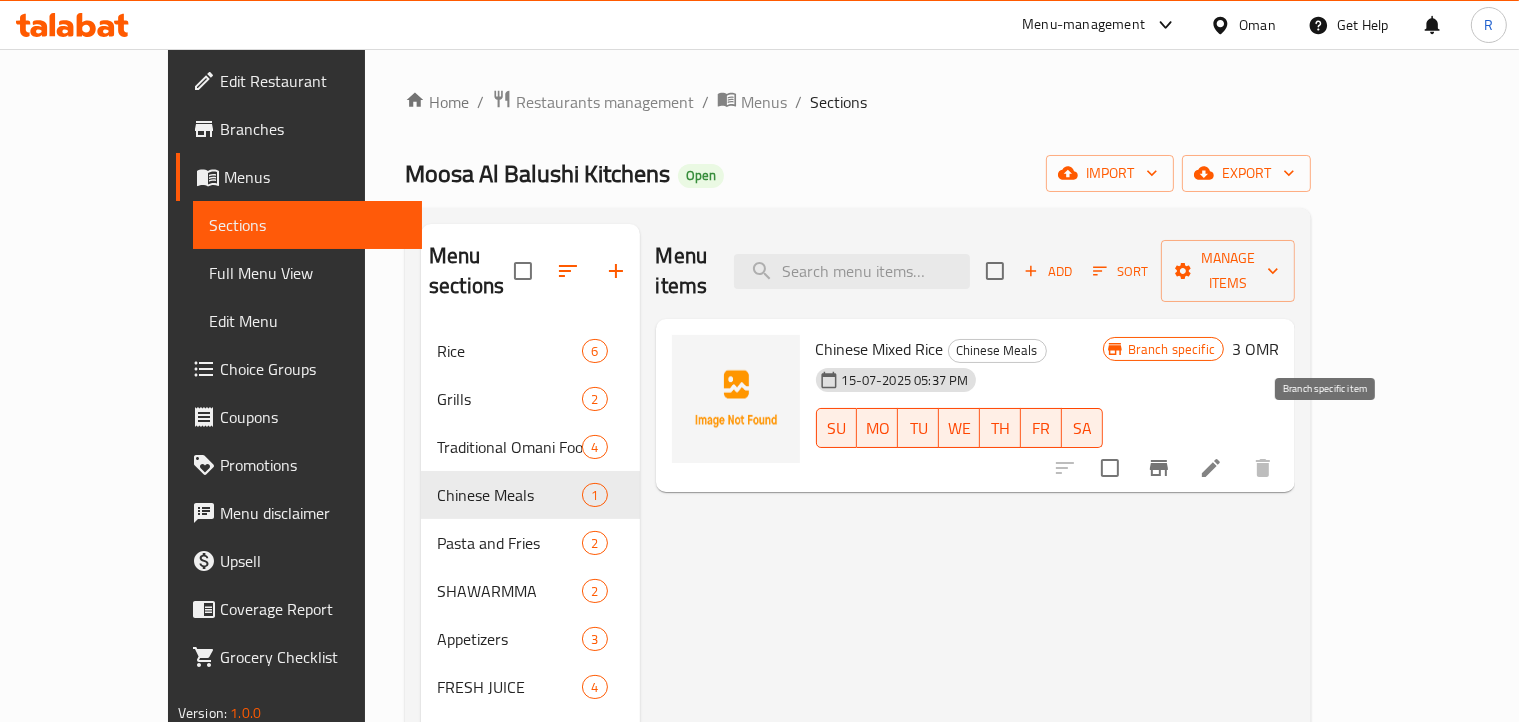 click 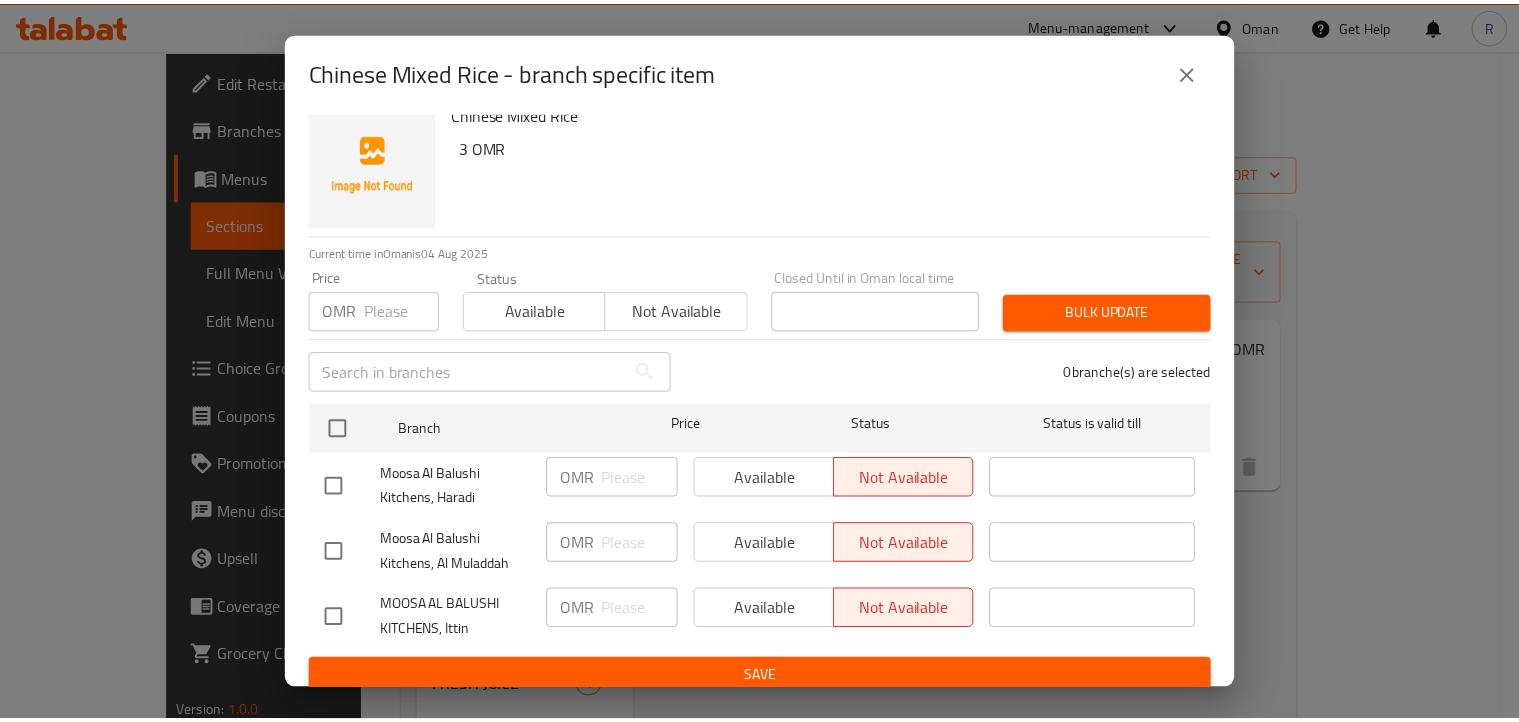 scroll, scrollTop: 36, scrollLeft: 0, axis: vertical 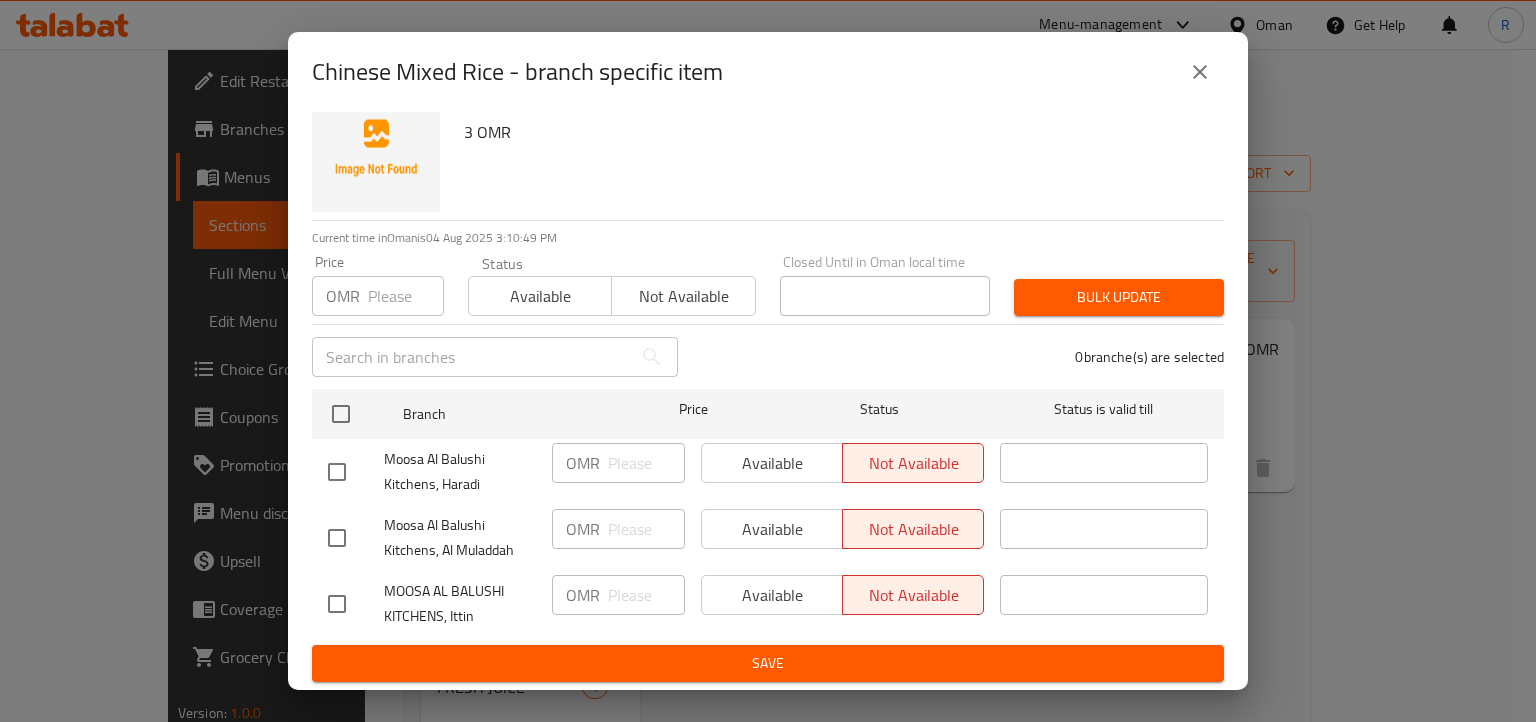 click 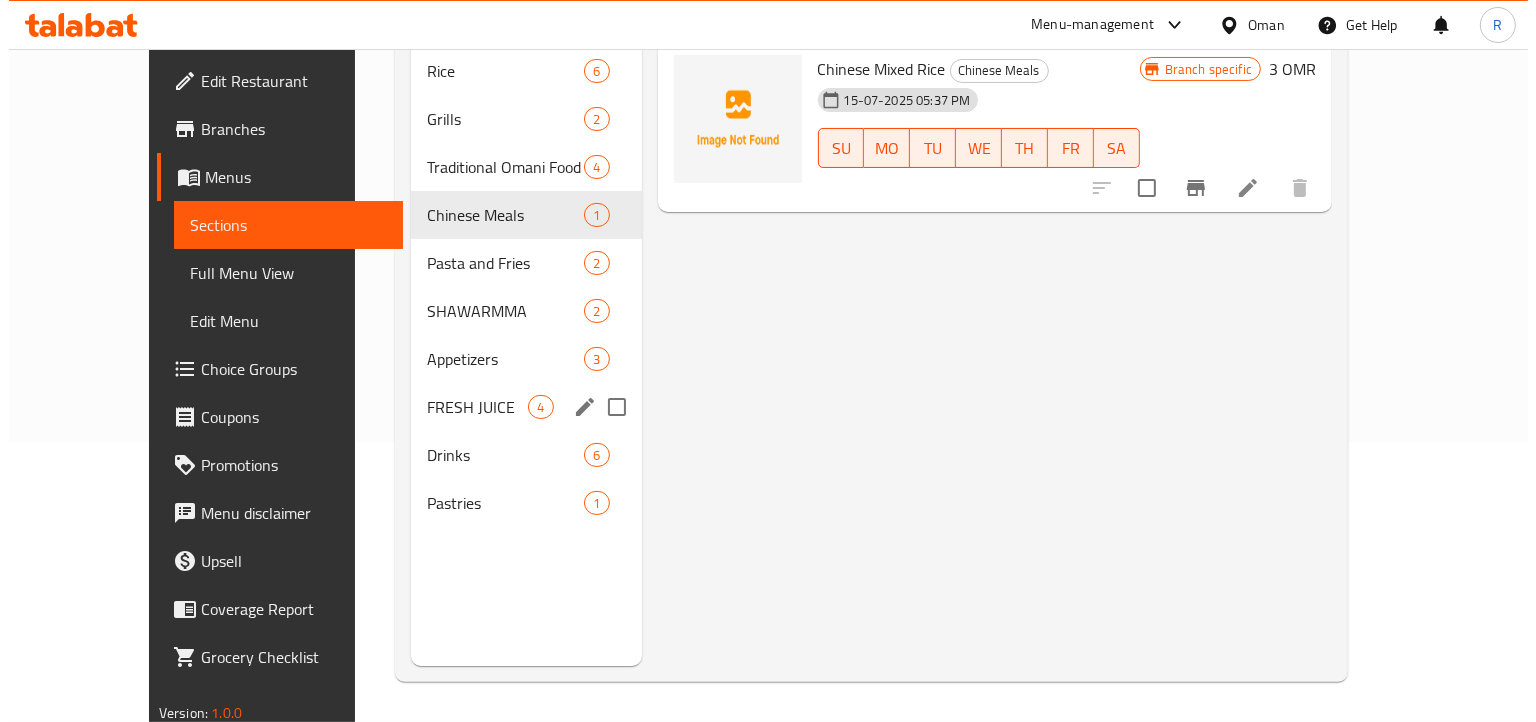 scroll, scrollTop: 0, scrollLeft: 0, axis: both 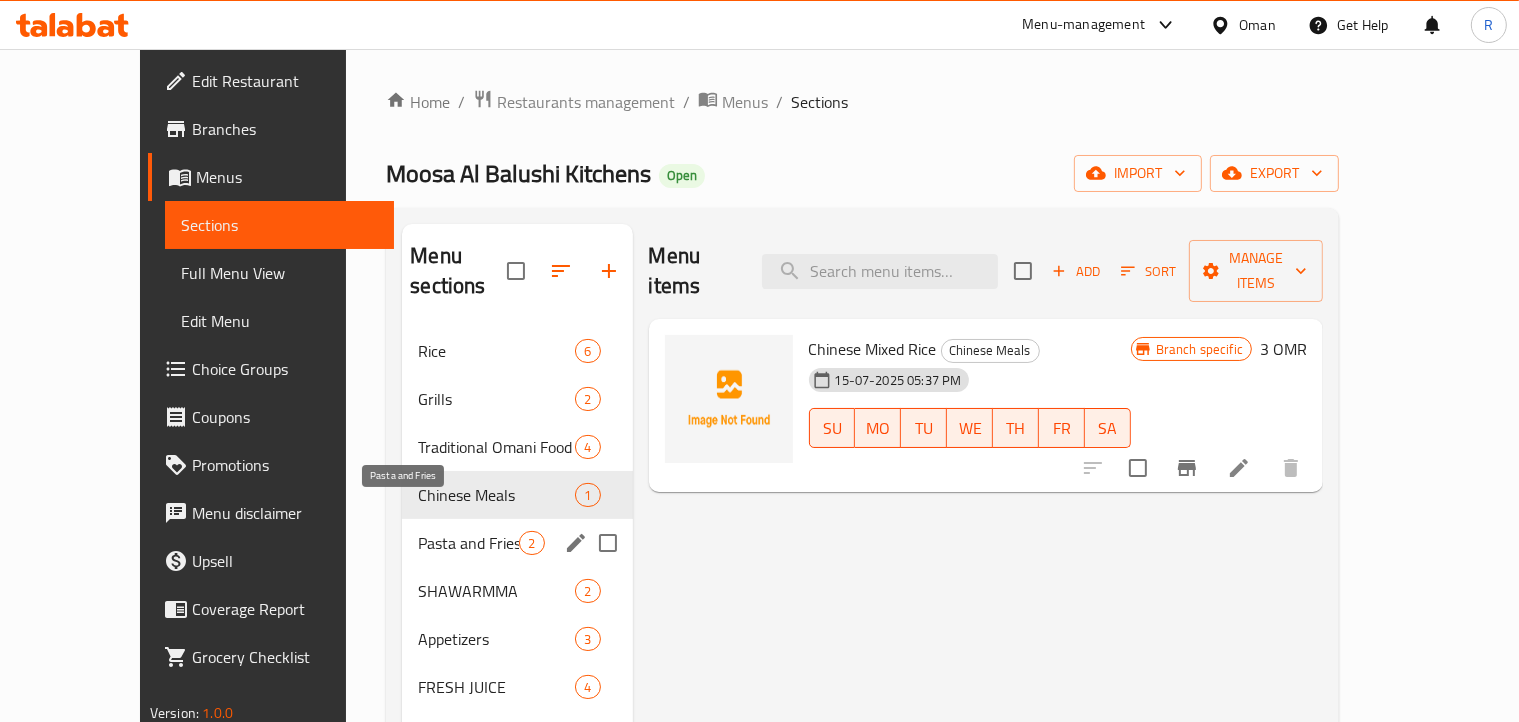 click on "Pasta and Fries" at bounding box center (468, 543) 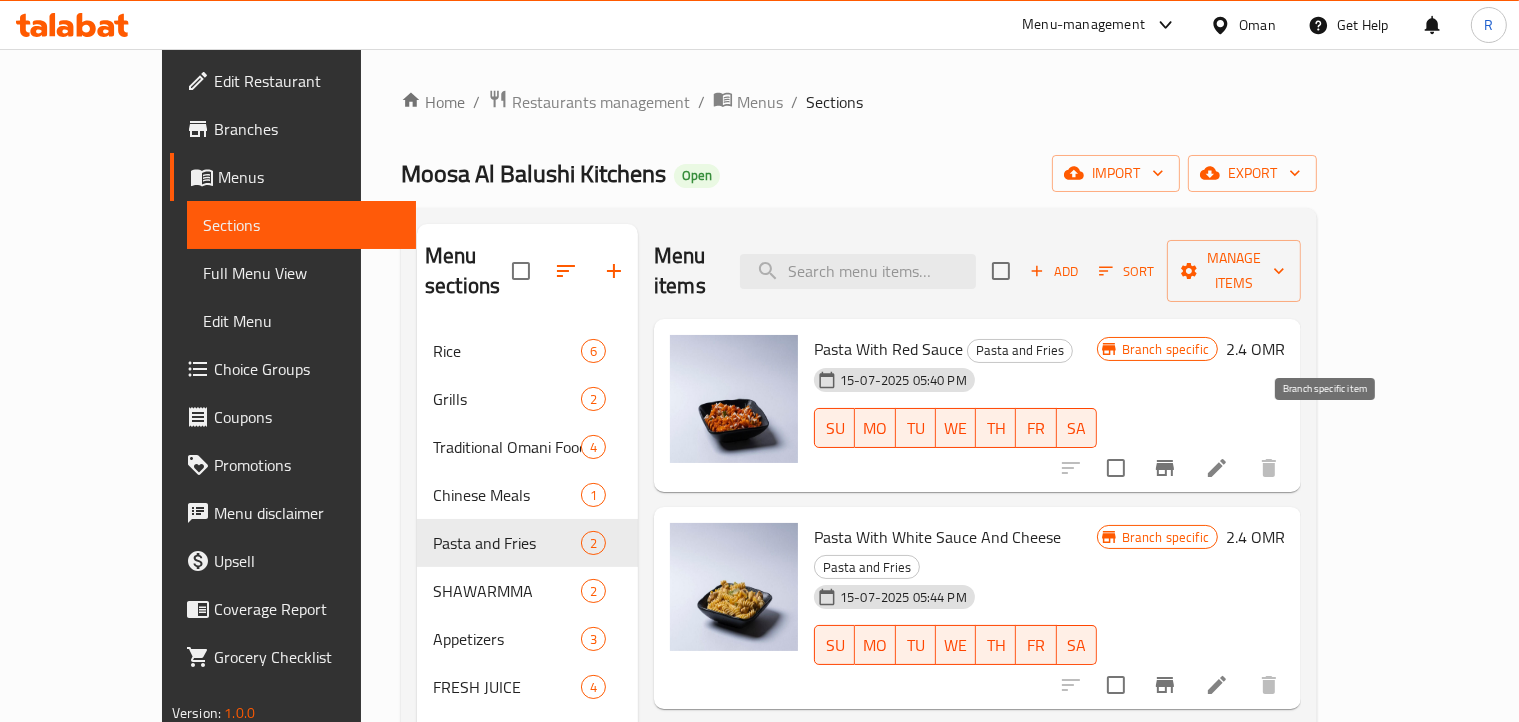 click 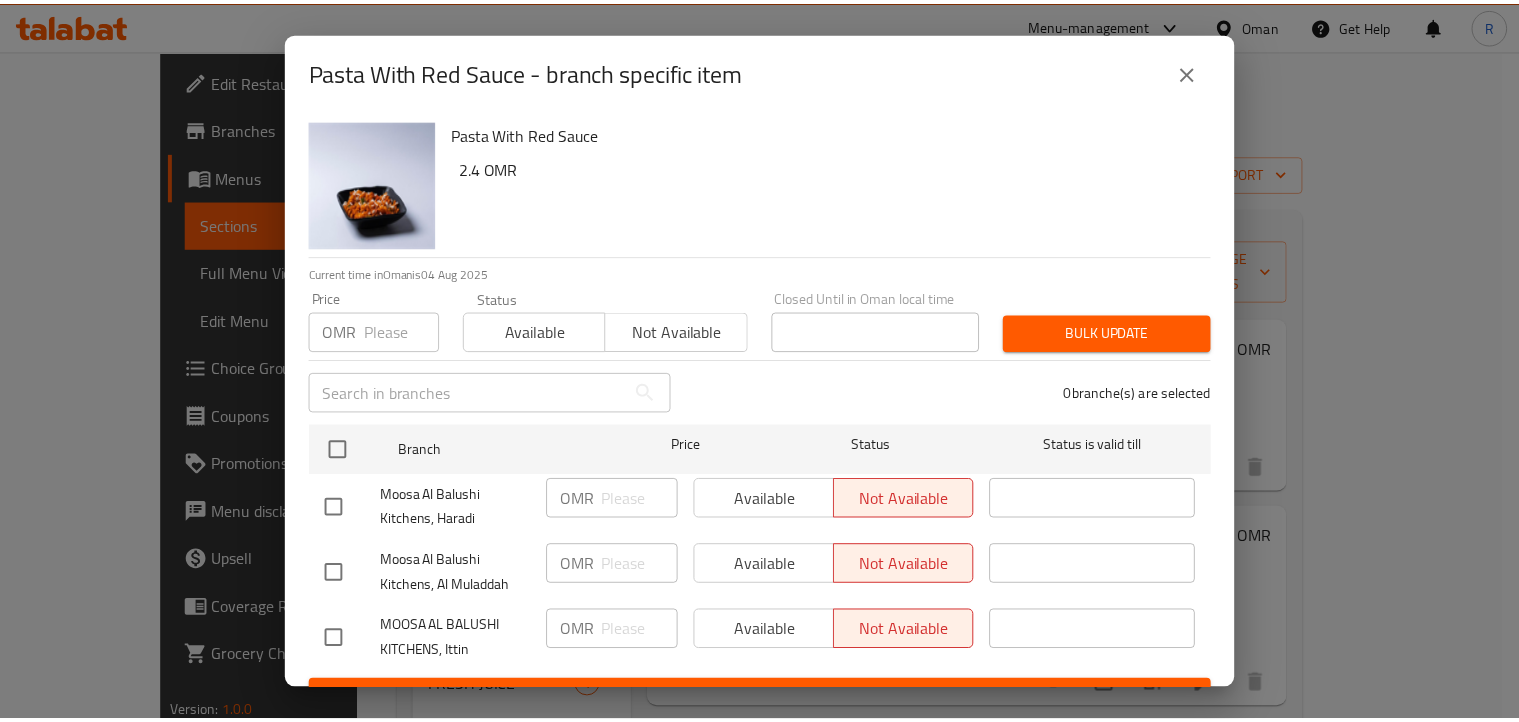 scroll, scrollTop: 36, scrollLeft: 0, axis: vertical 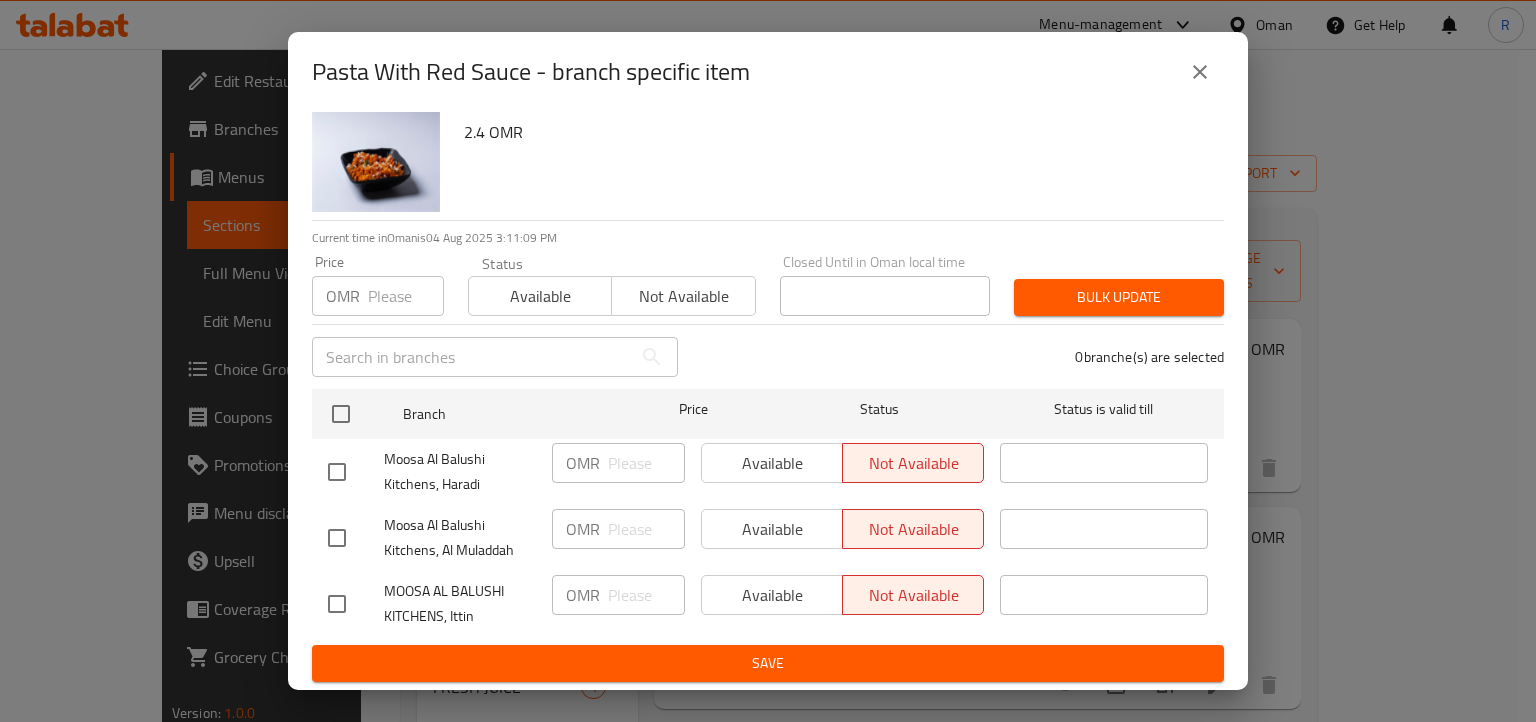 click on "Pasta With Red Sauce - branch specific item" at bounding box center [531, 72] 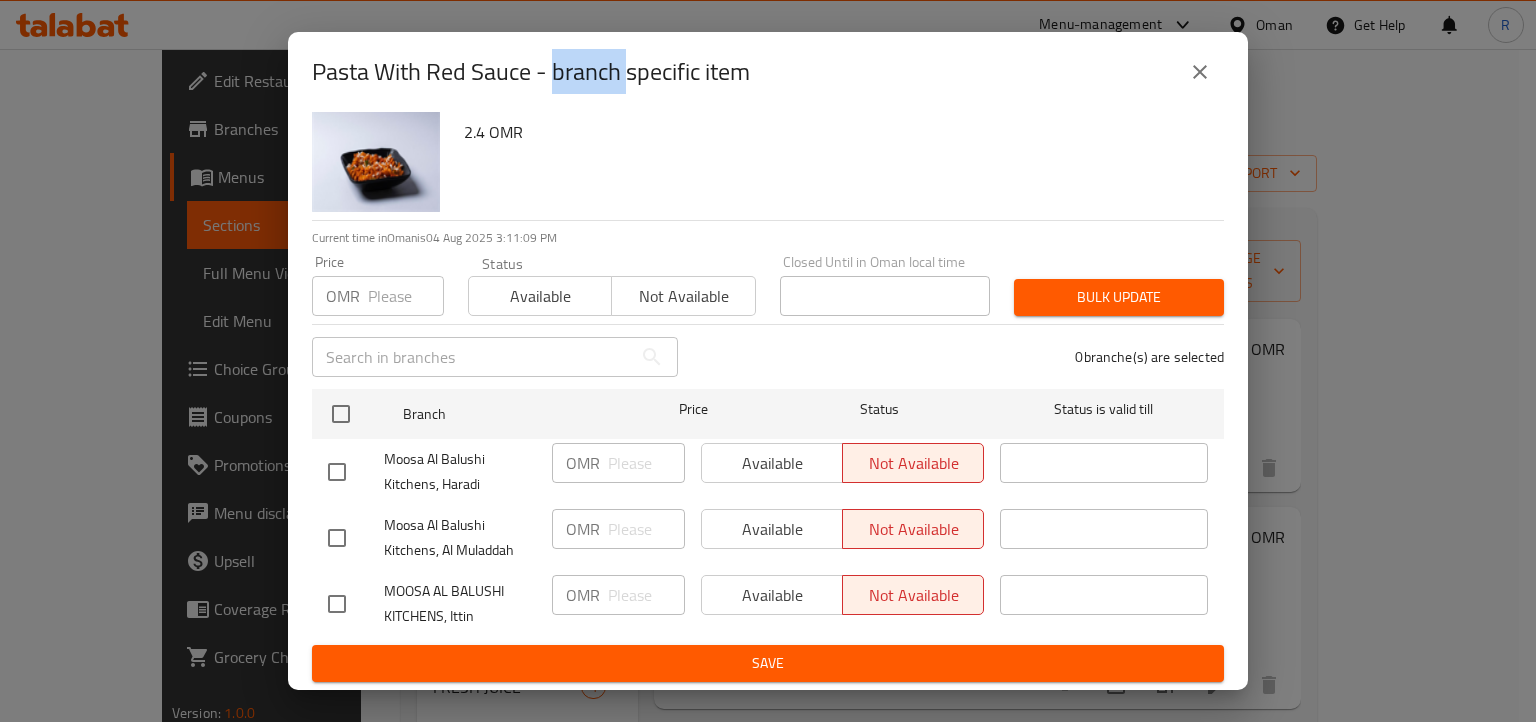 click on "Pasta With Red Sauce - branch specific item" at bounding box center [531, 72] 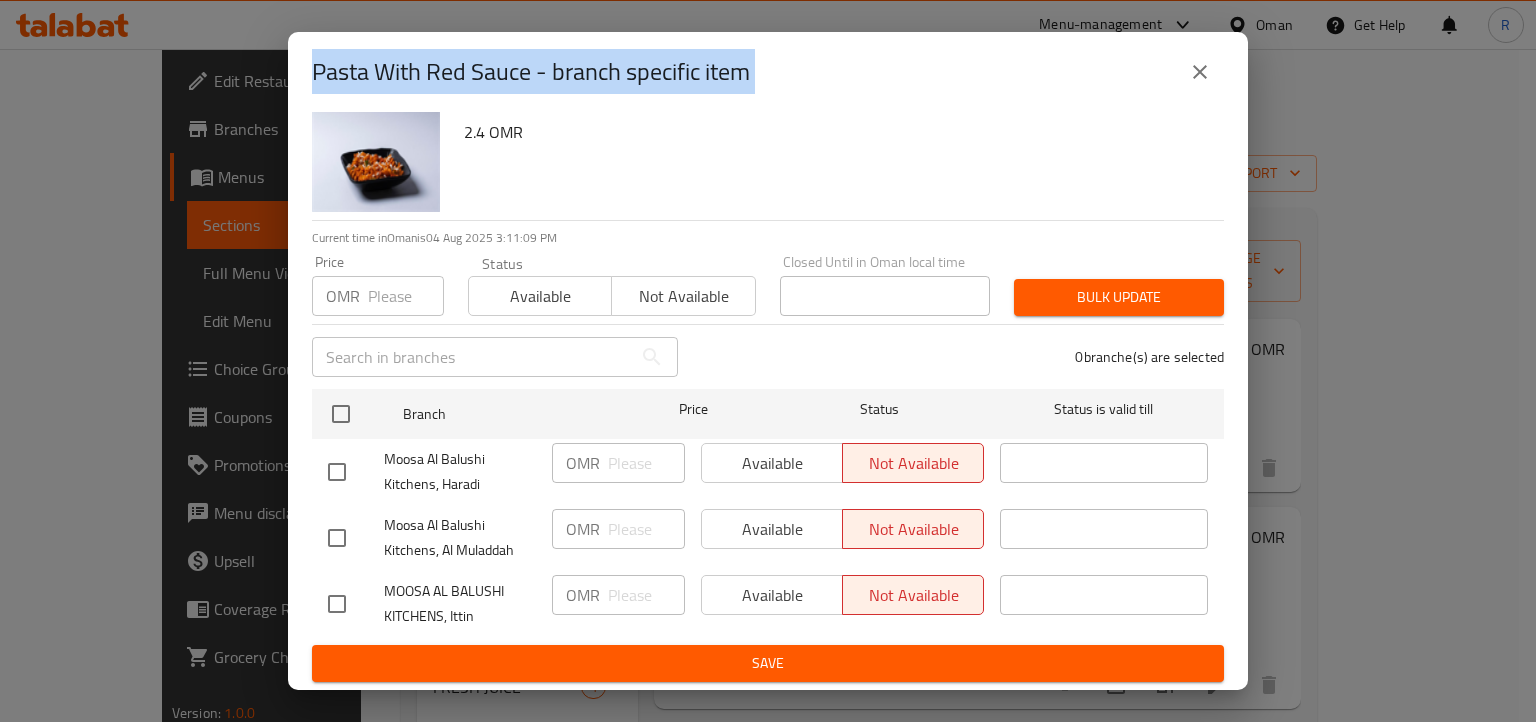 click on "Pasta With Red Sauce - branch specific item" at bounding box center [531, 72] 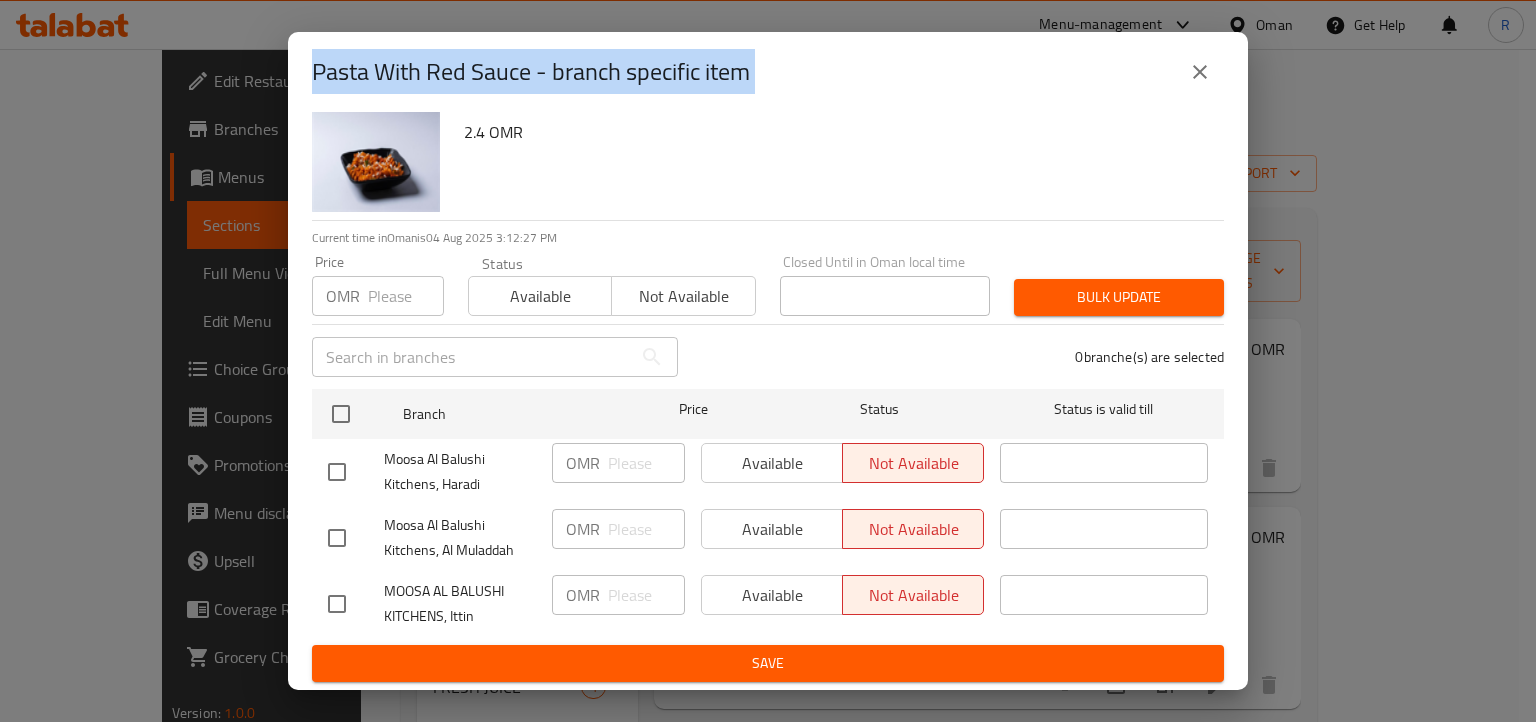 drag, startPoint x: 699, startPoint y: 173, endPoint x: 1199, endPoint y: 103, distance: 504.87622 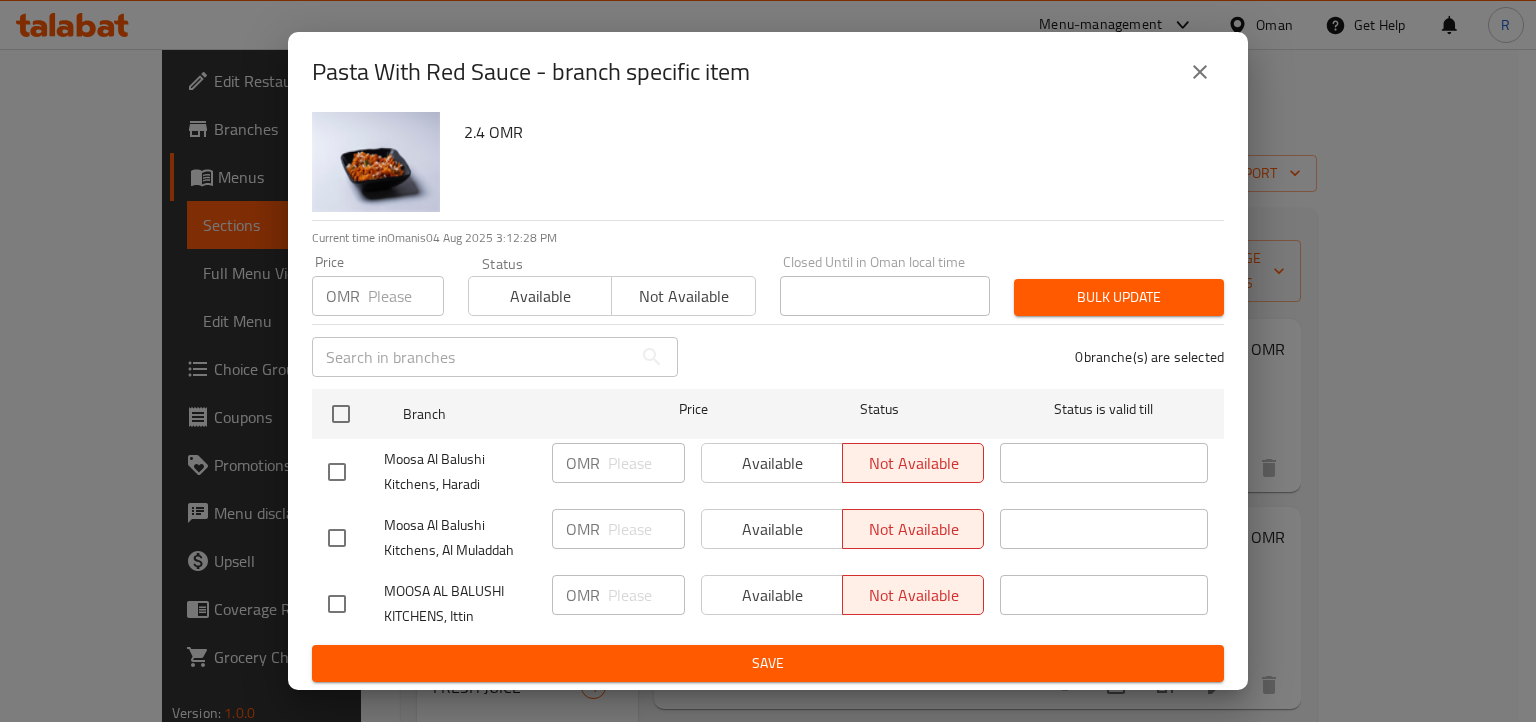 click 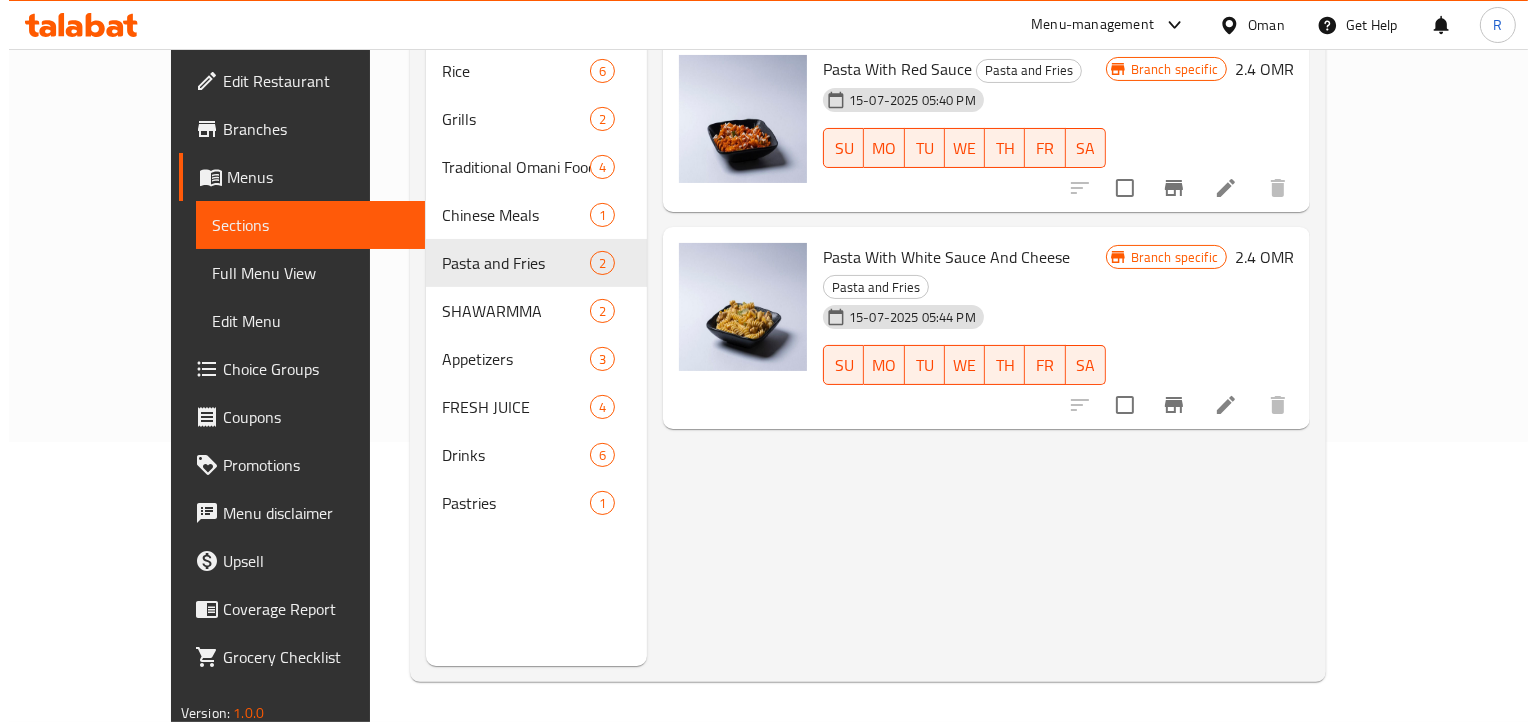 scroll, scrollTop: 0, scrollLeft: 0, axis: both 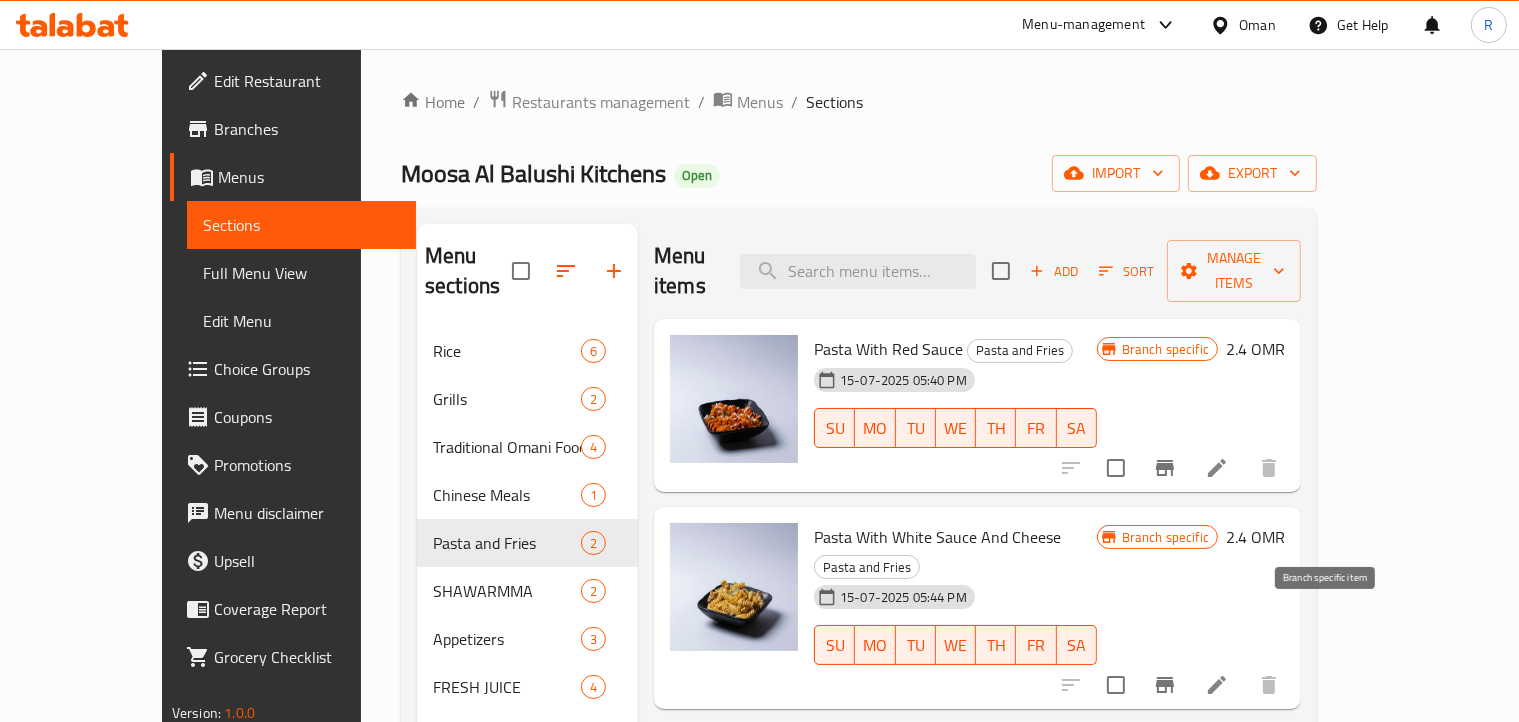 click 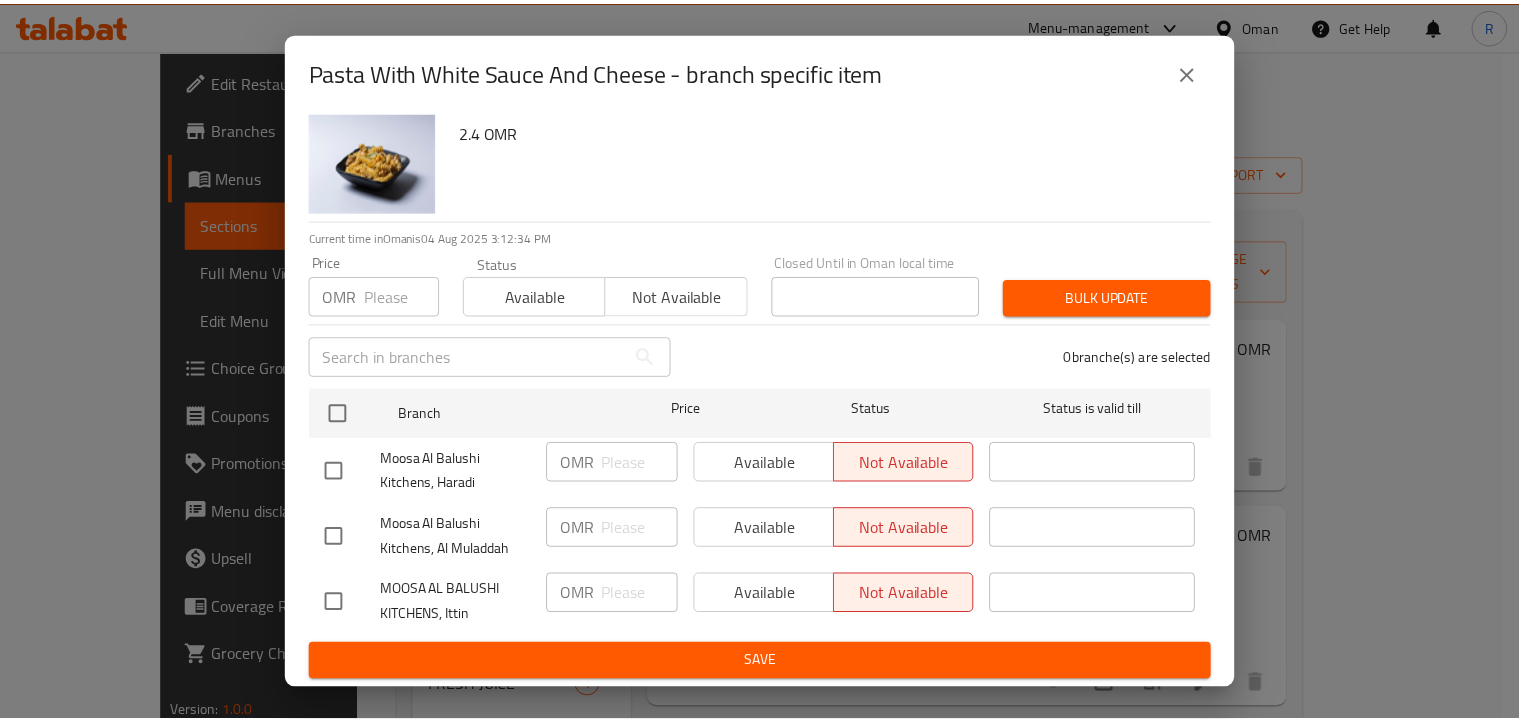 scroll, scrollTop: 0, scrollLeft: 0, axis: both 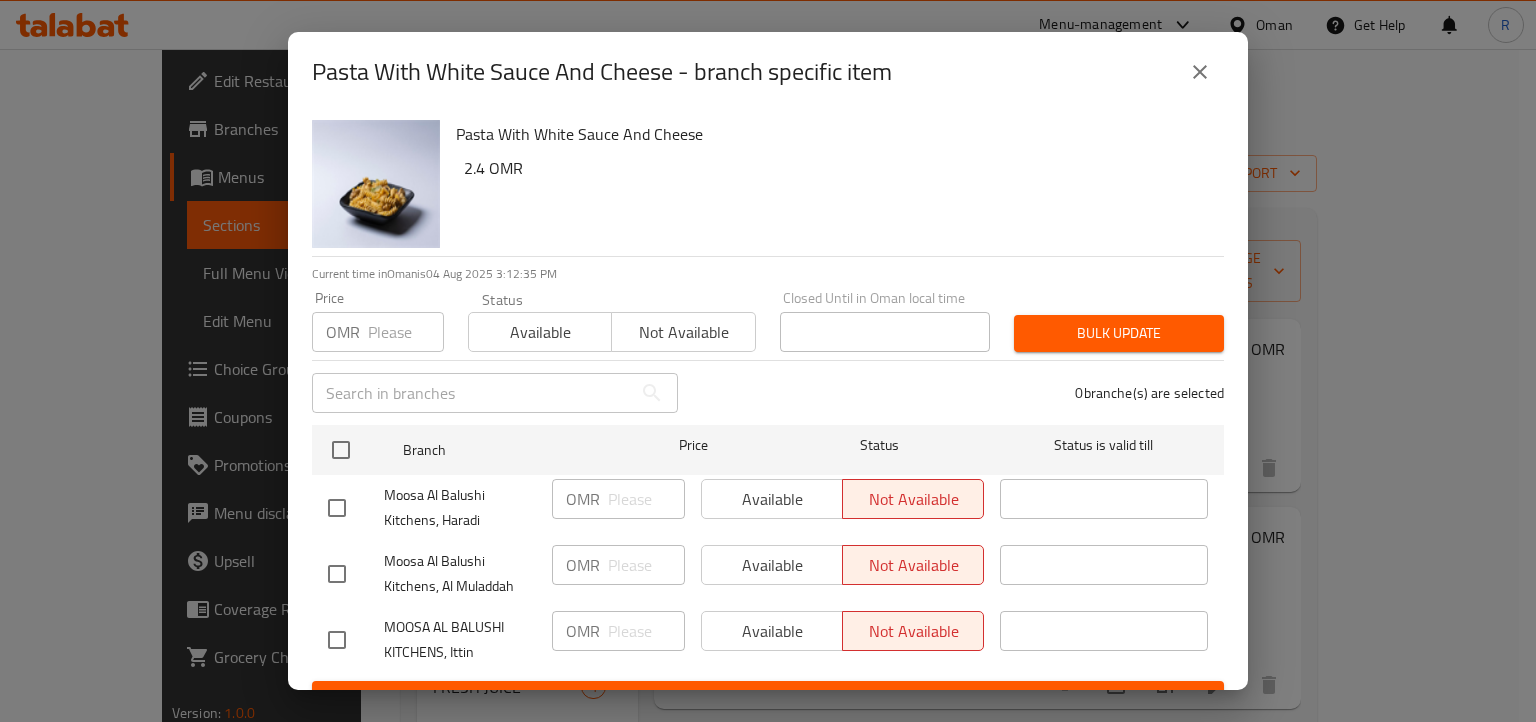 click on "Pasta With White Sauce And Cheese - branch specific item" at bounding box center [602, 72] 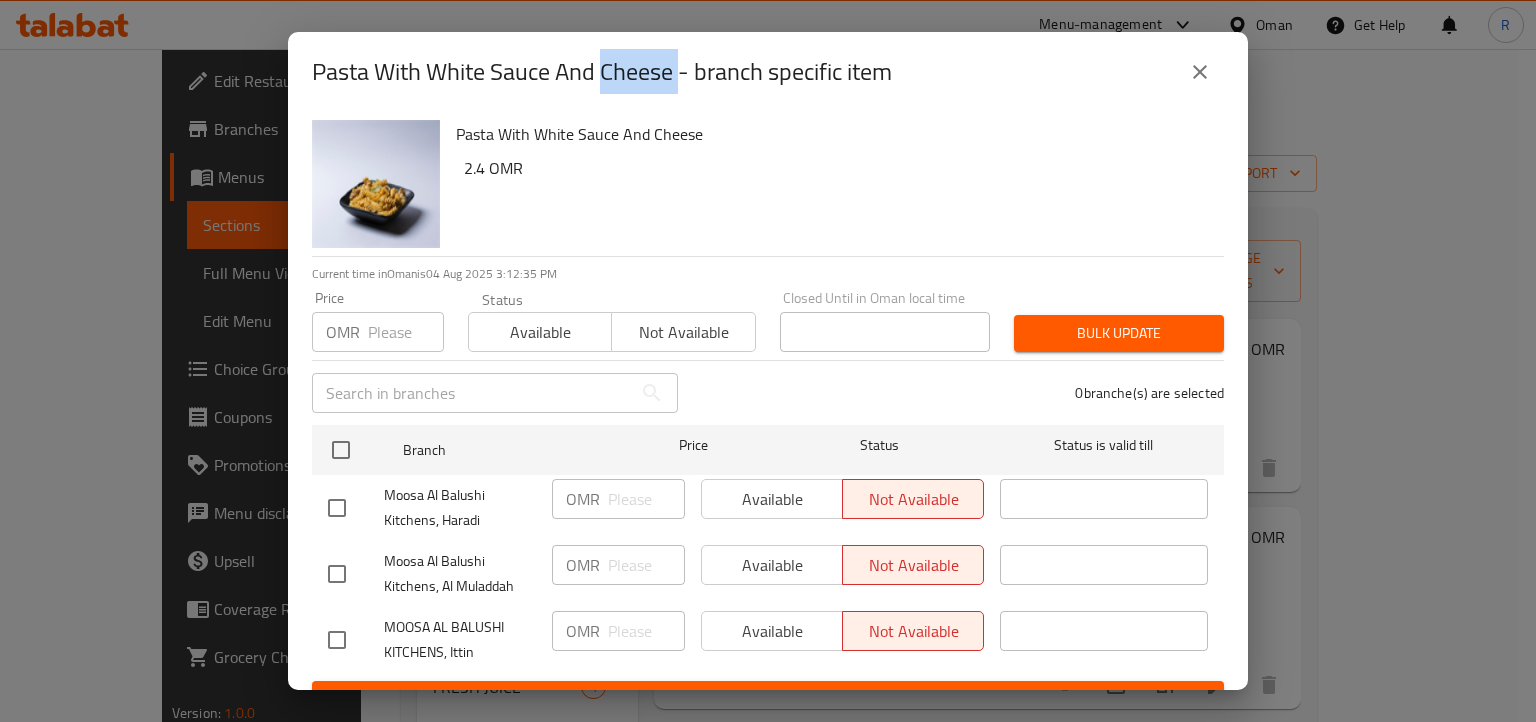 click on "Pasta With White Sauce And Cheese - branch specific item" at bounding box center [602, 72] 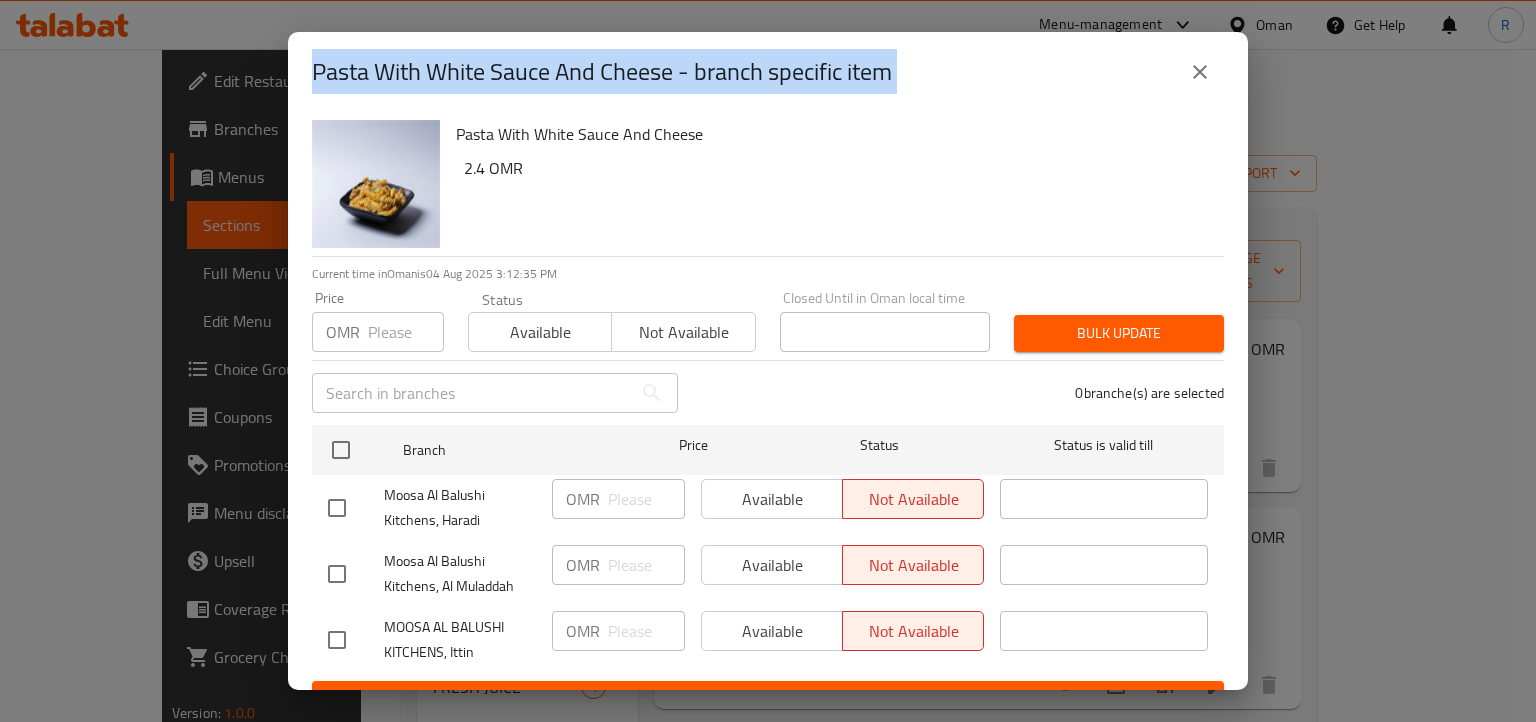 click on "Pasta With White Sauce And Cheese - branch specific item" at bounding box center (602, 72) 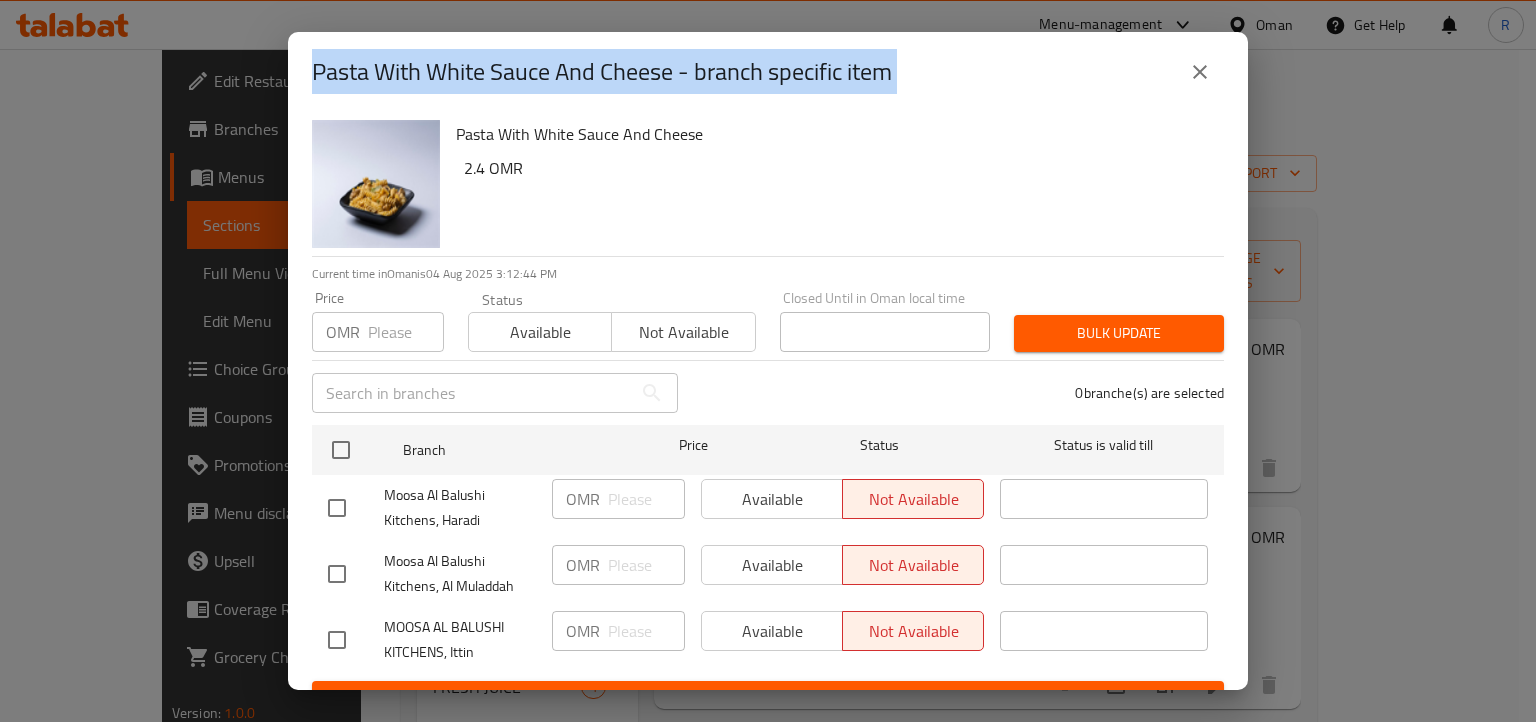 drag, startPoint x: 760, startPoint y: 201, endPoint x: 789, endPoint y: 197, distance: 29.274563 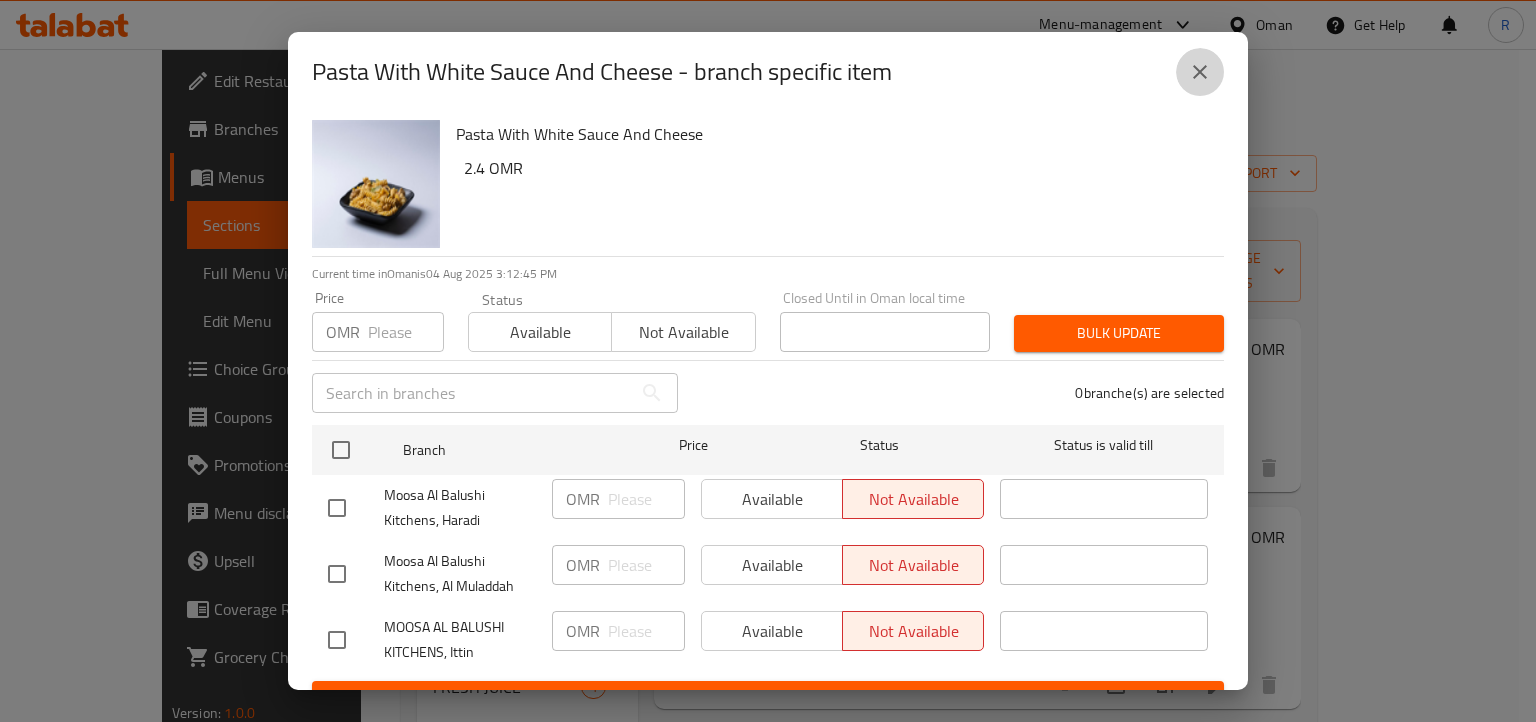 click 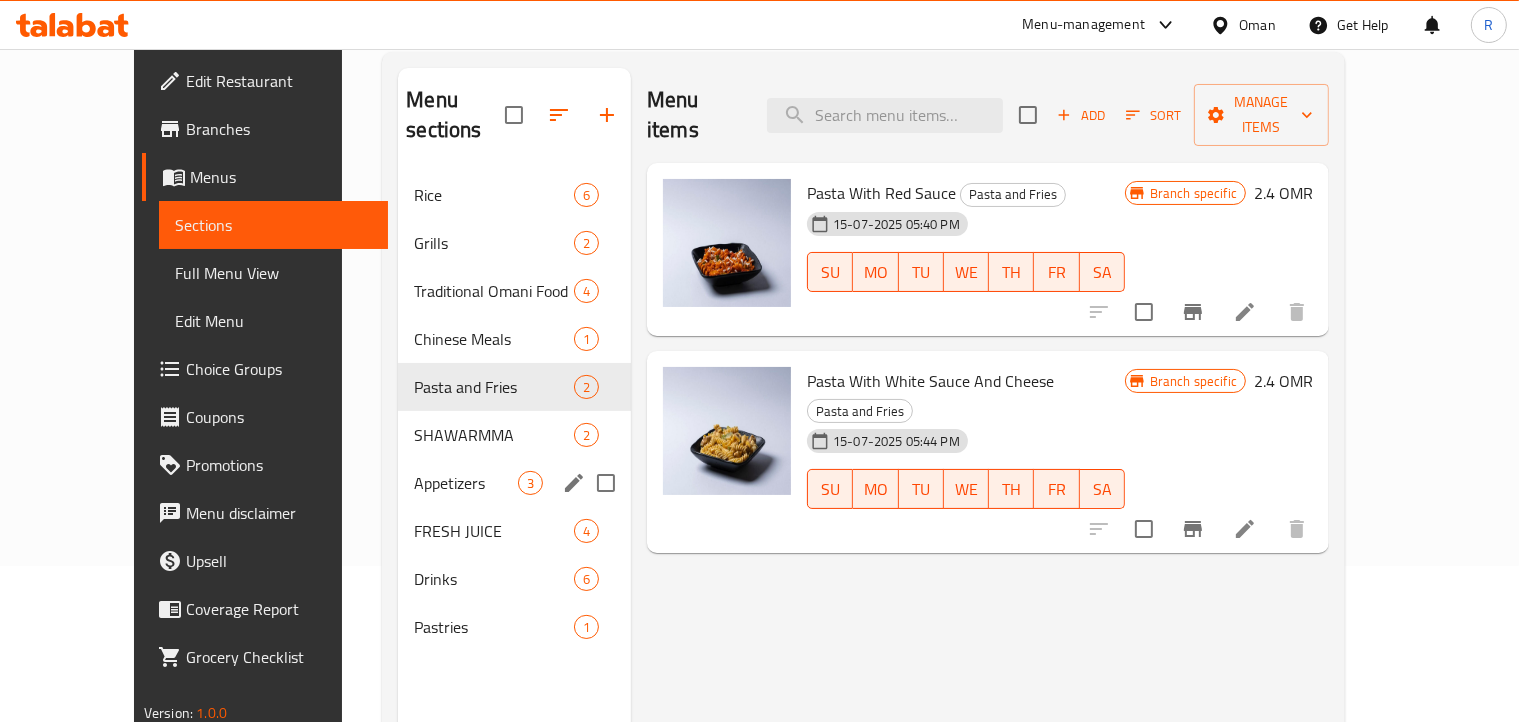 scroll, scrollTop: 200, scrollLeft: 0, axis: vertical 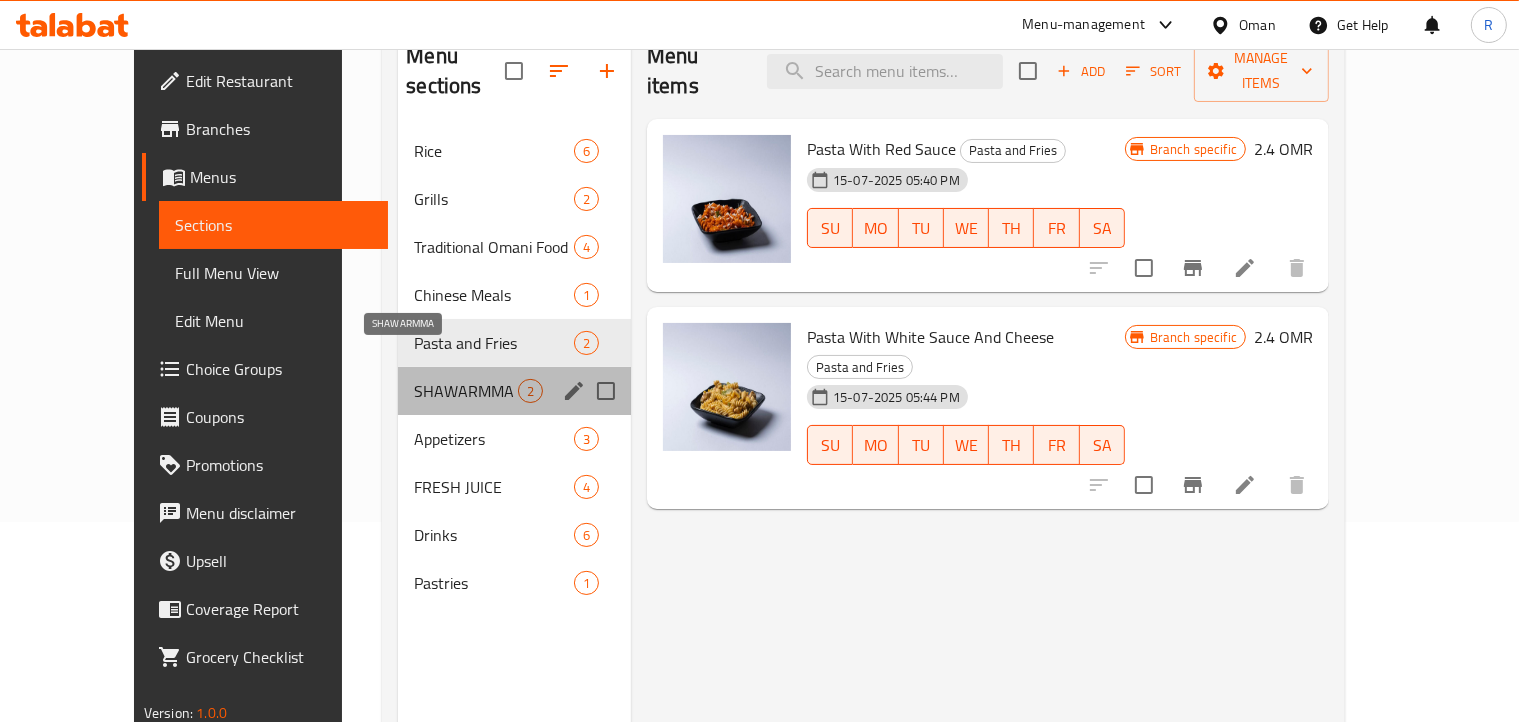 click on "SHAWARMMA" at bounding box center [466, 391] 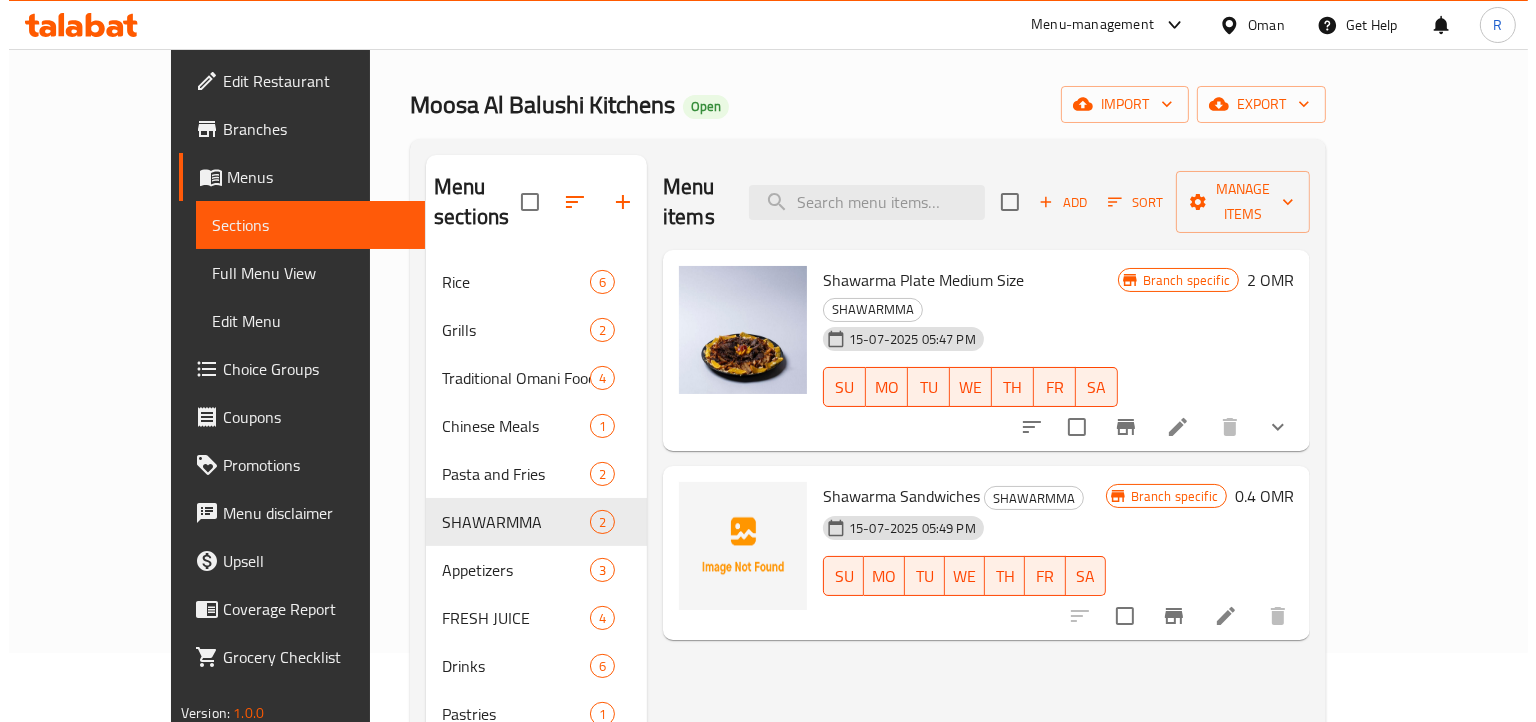 scroll, scrollTop: 0, scrollLeft: 0, axis: both 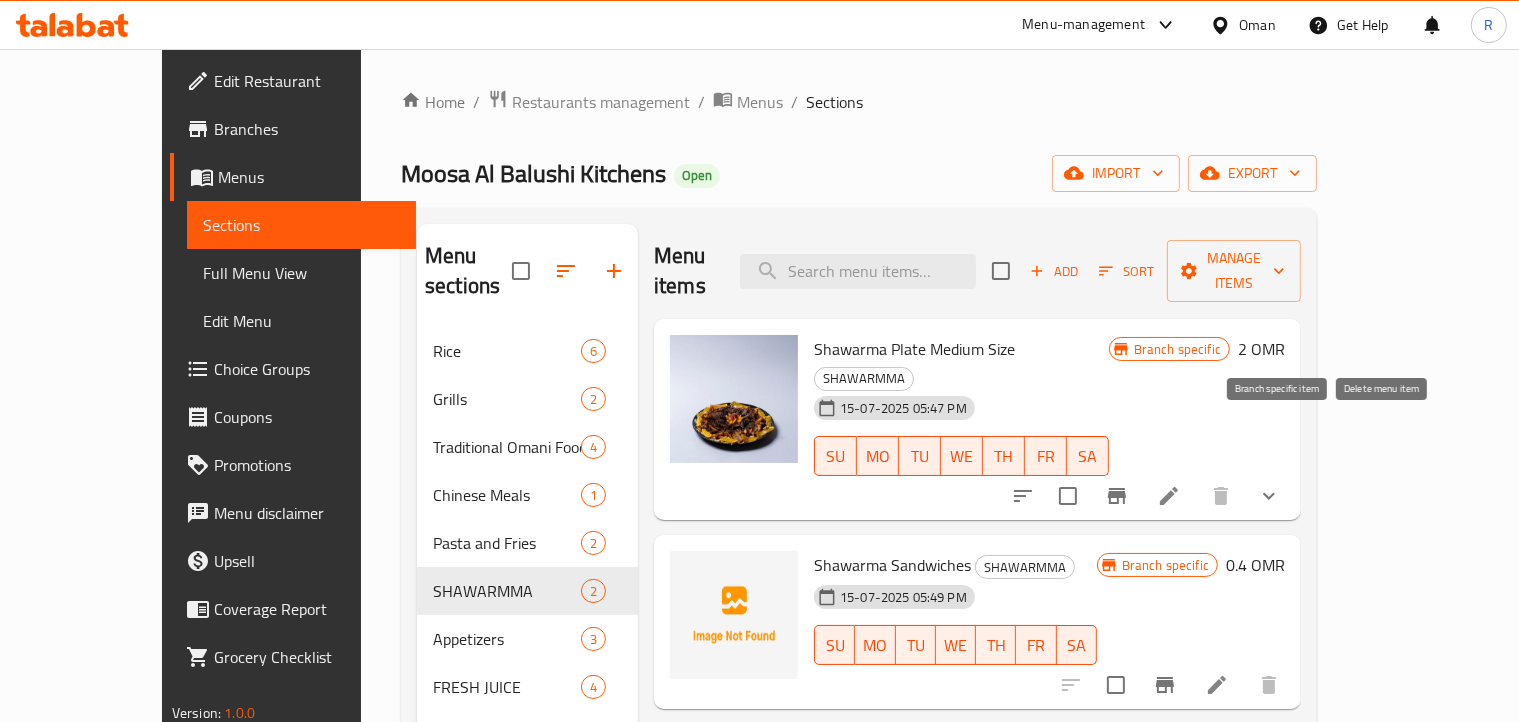 click 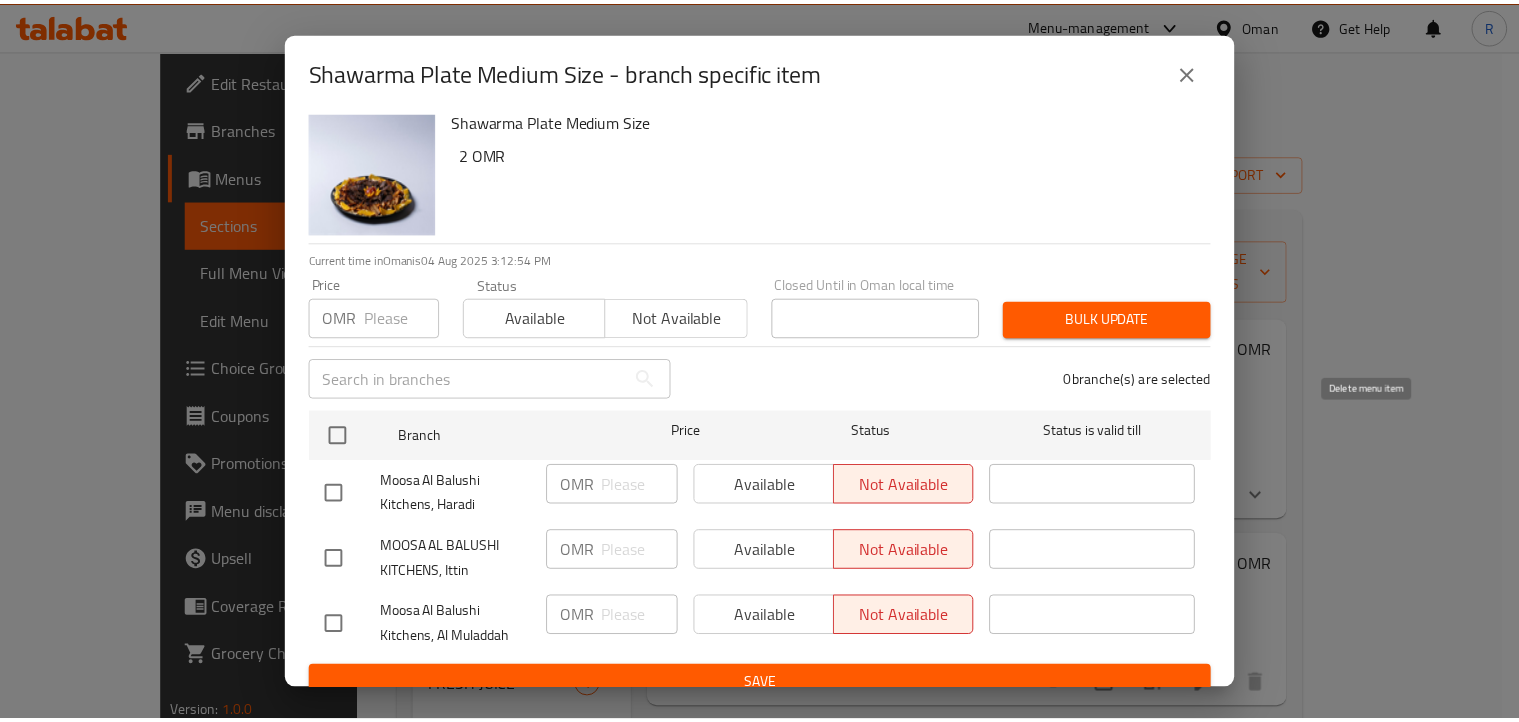 scroll, scrollTop: 0, scrollLeft: 0, axis: both 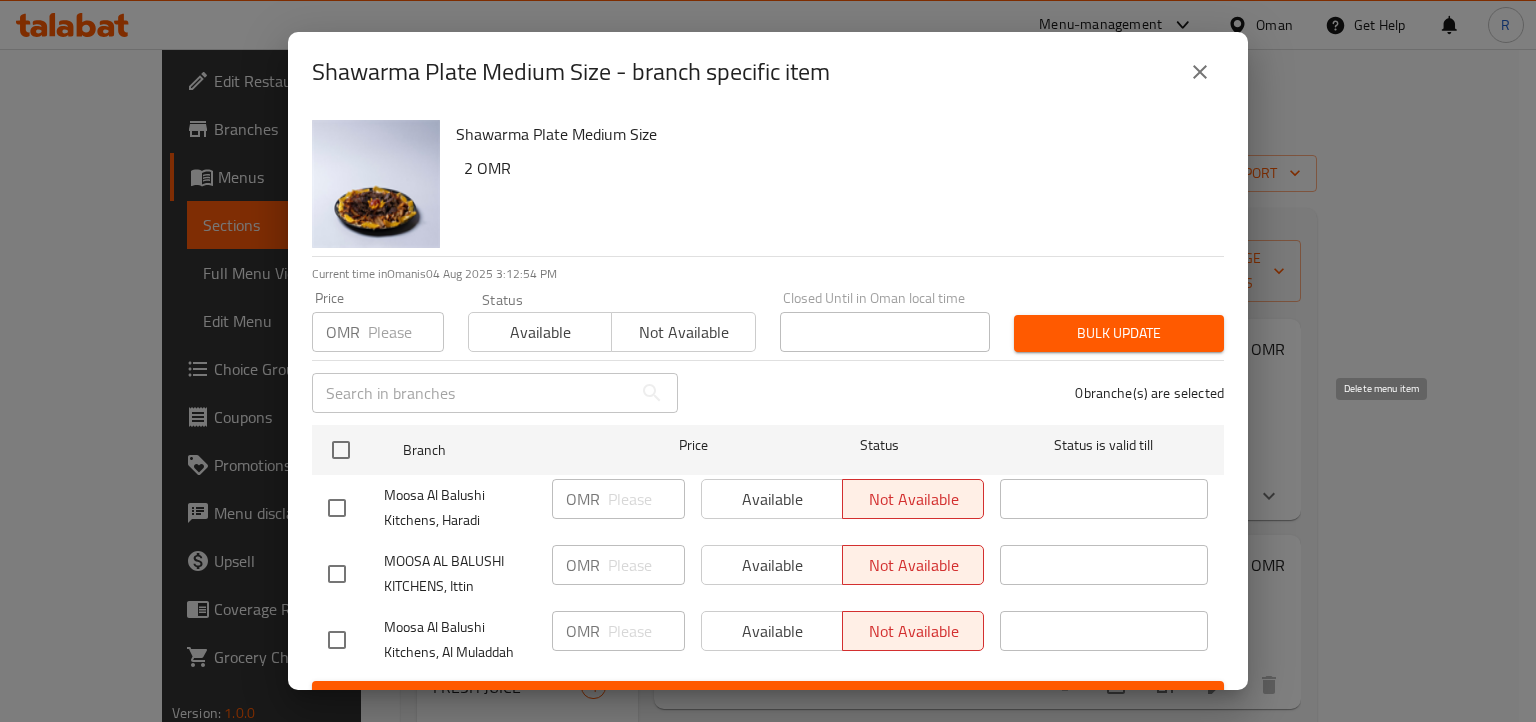 click on "Shawarma Plate Medium Size - branch specific item" at bounding box center [571, 72] 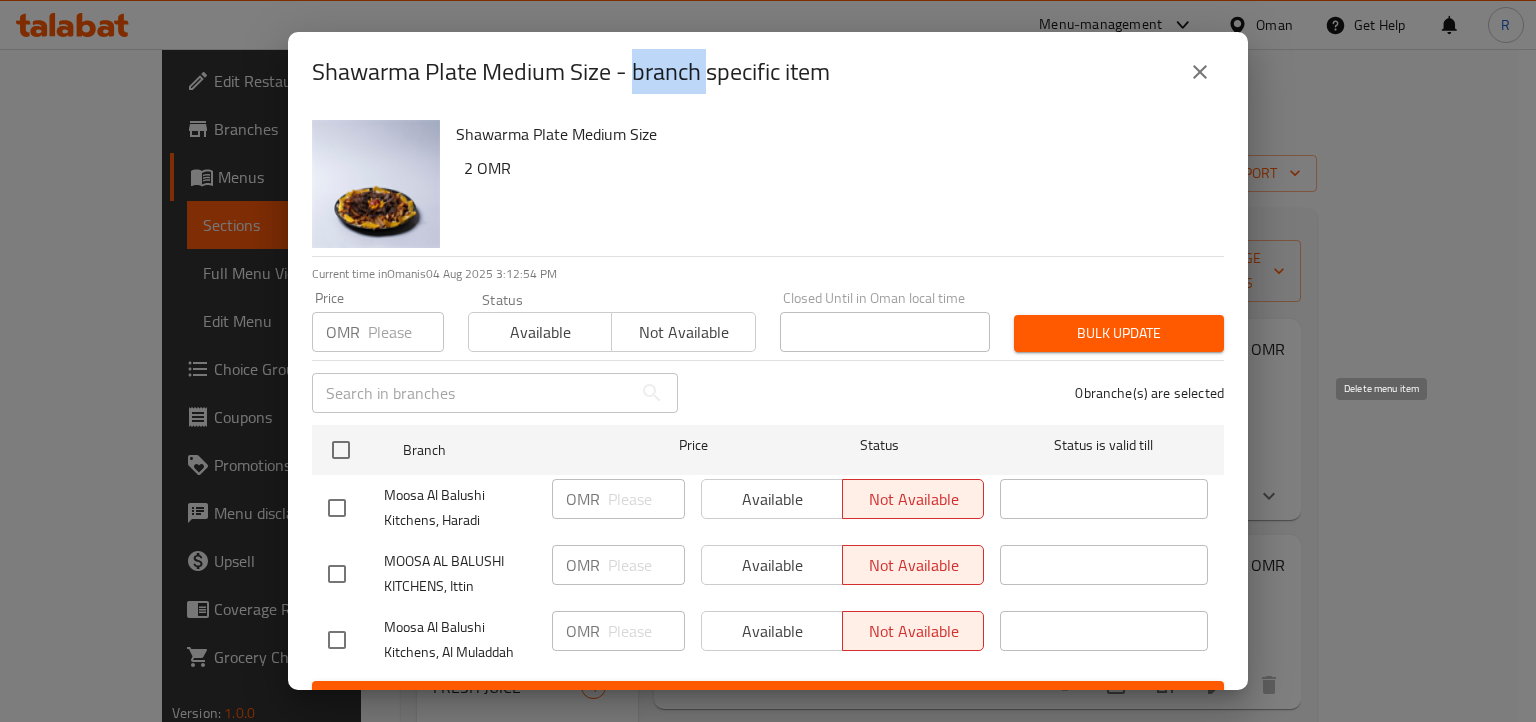 click on "Shawarma Plate Medium Size - branch specific item" at bounding box center [571, 72] 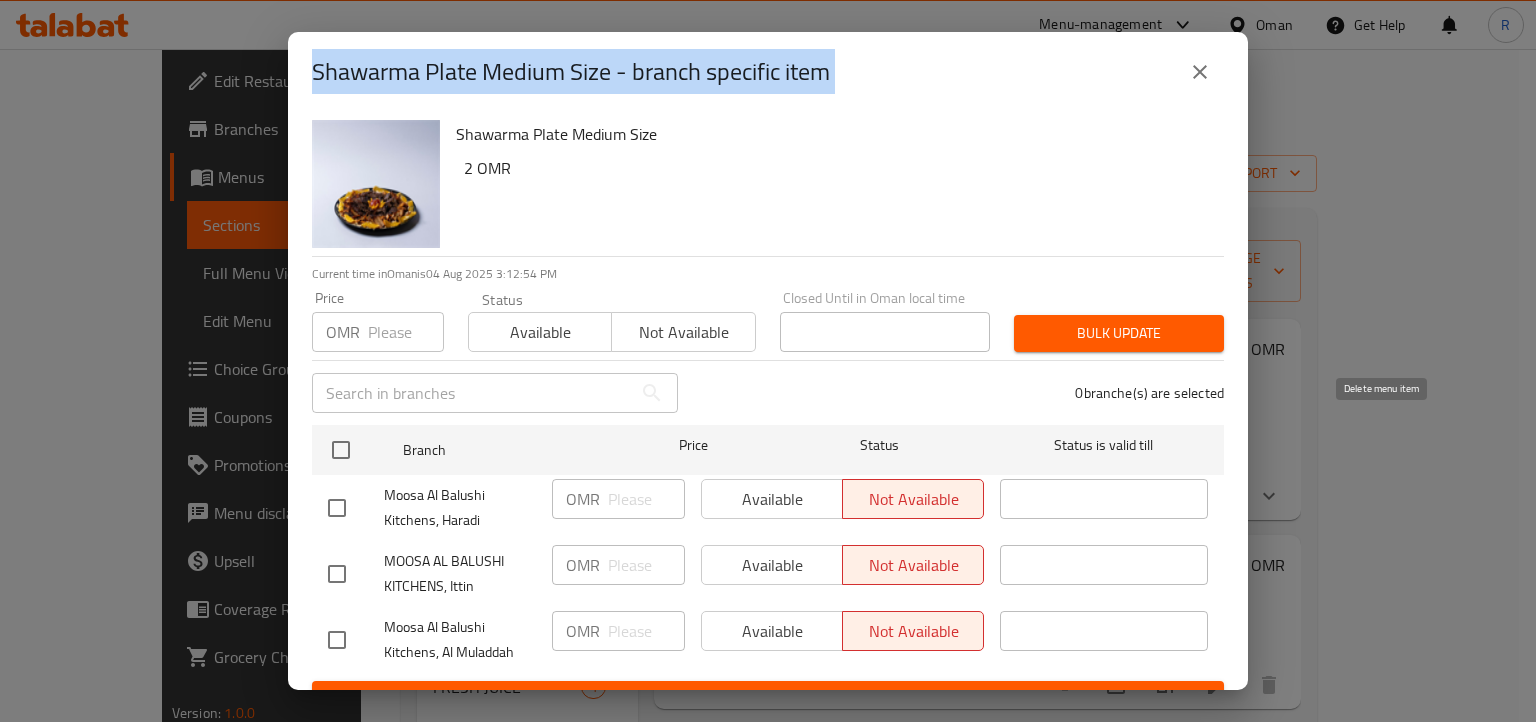 click on "Shawarma Plate Medium Size - branch specific item" at bounding box center [571, 72] 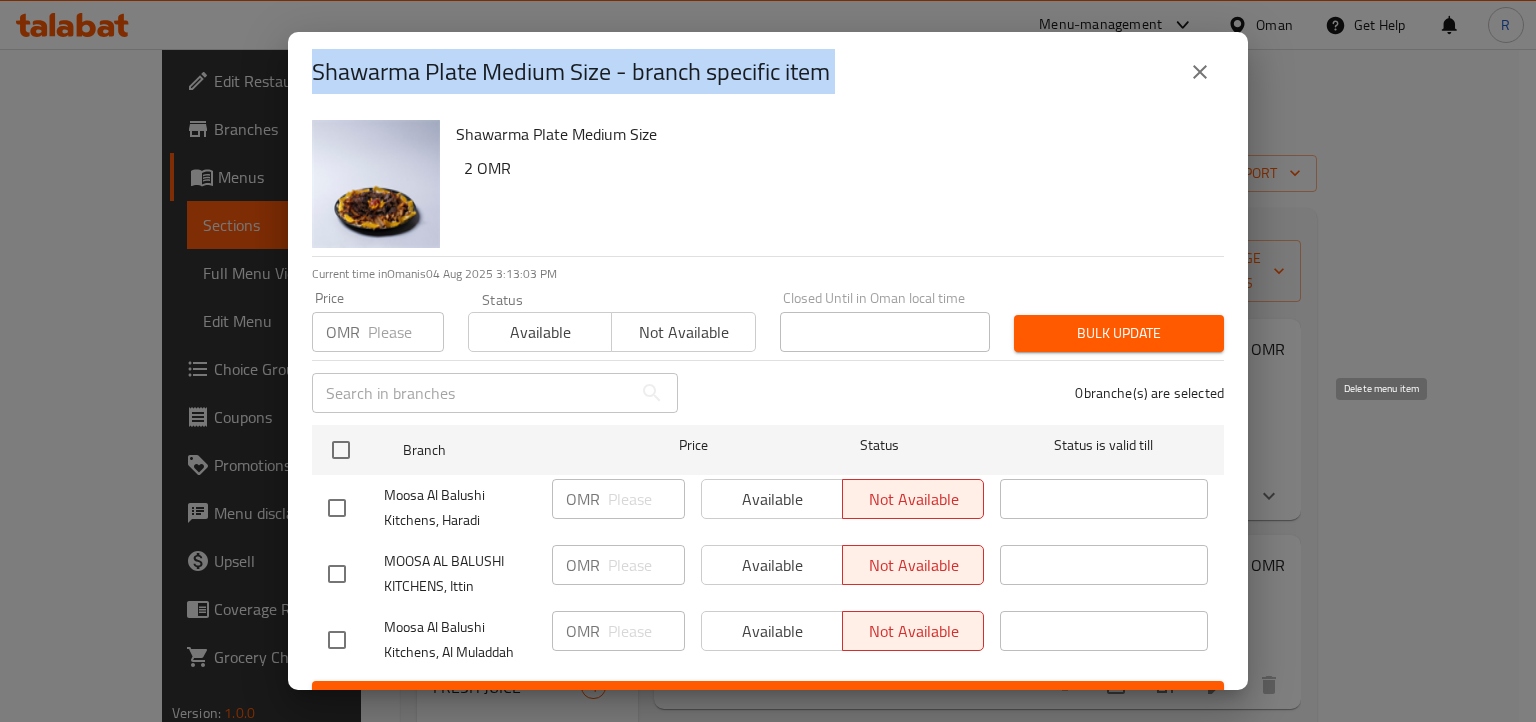drag, startPoint x: 699, startPoint y: 175, endPoint x: 780, endPoint y: 160, distance: 82.37718 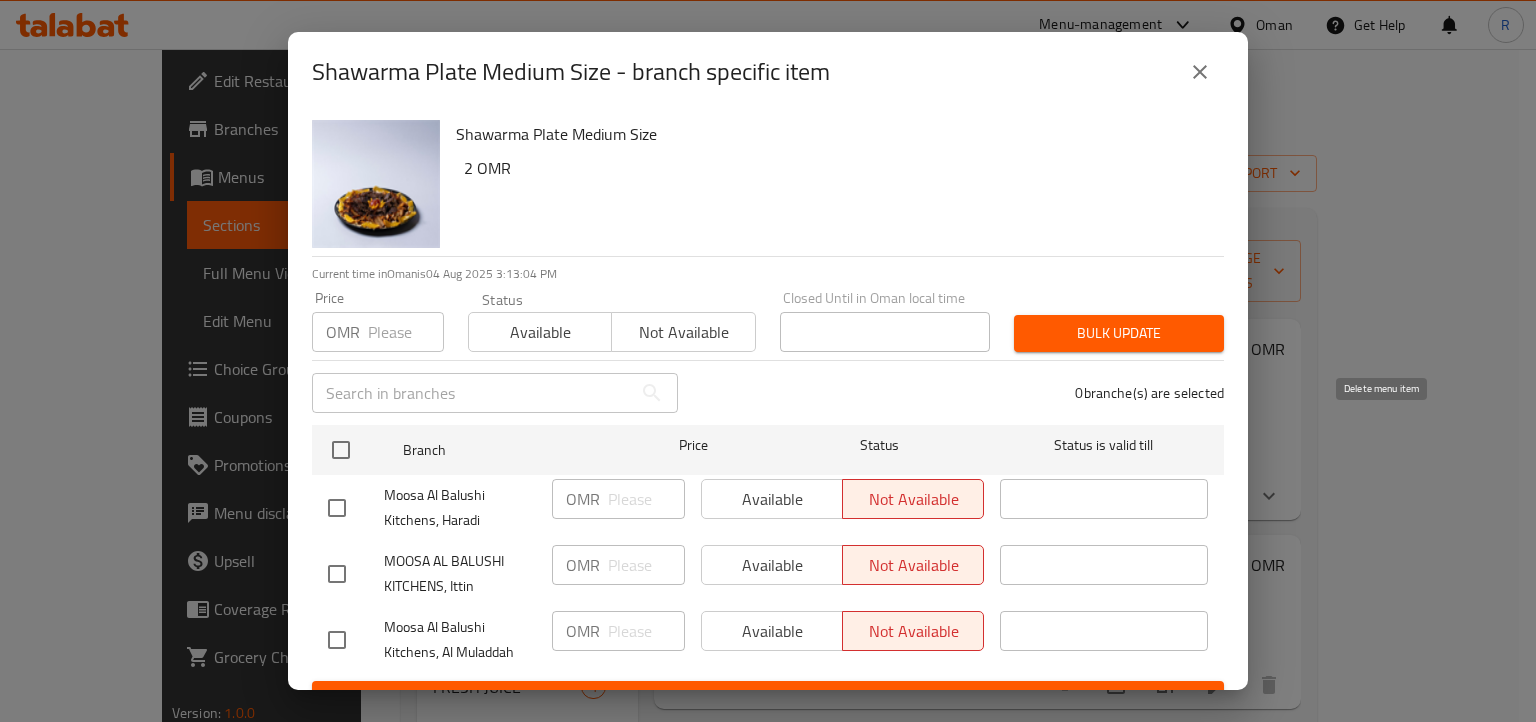 click 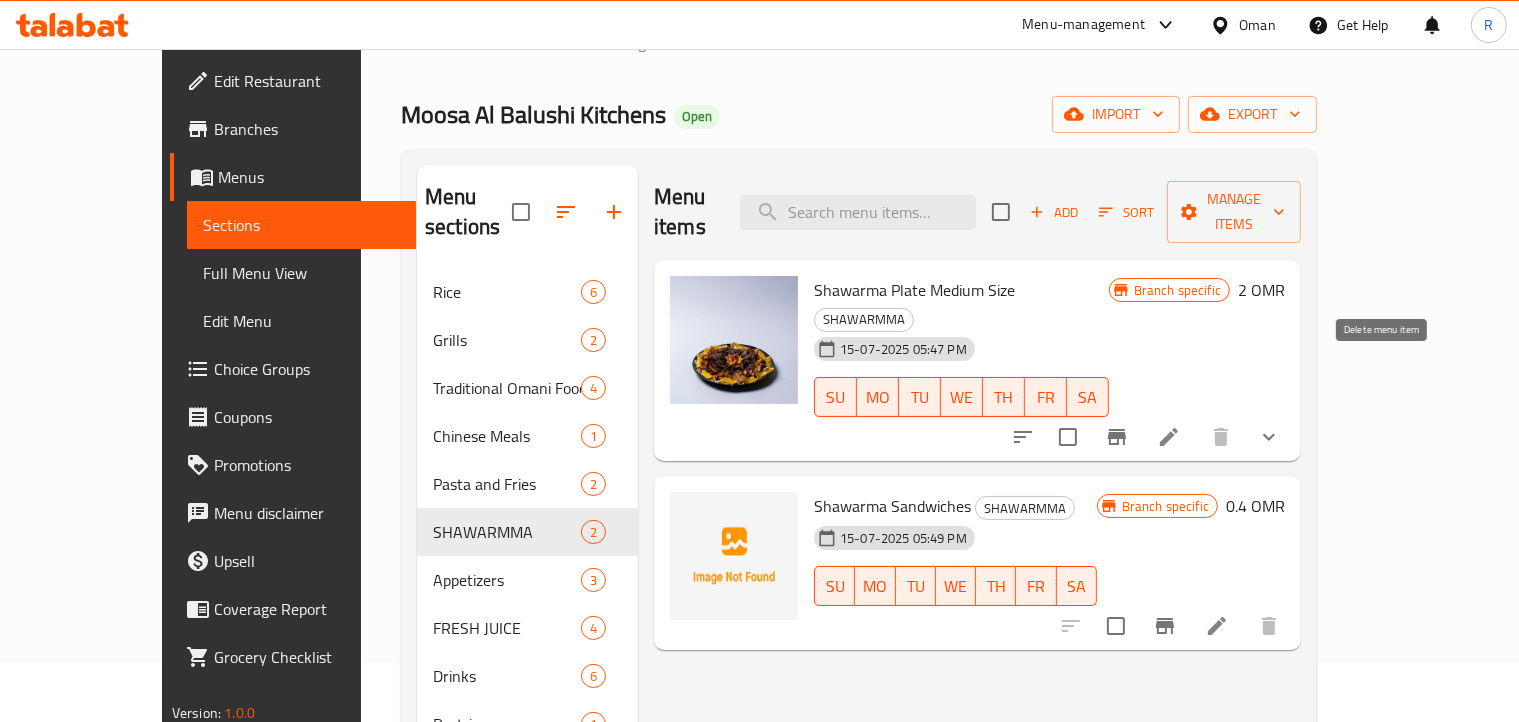 scroll, scrollTop: 100, scrollLeft: 0, axis: vertical 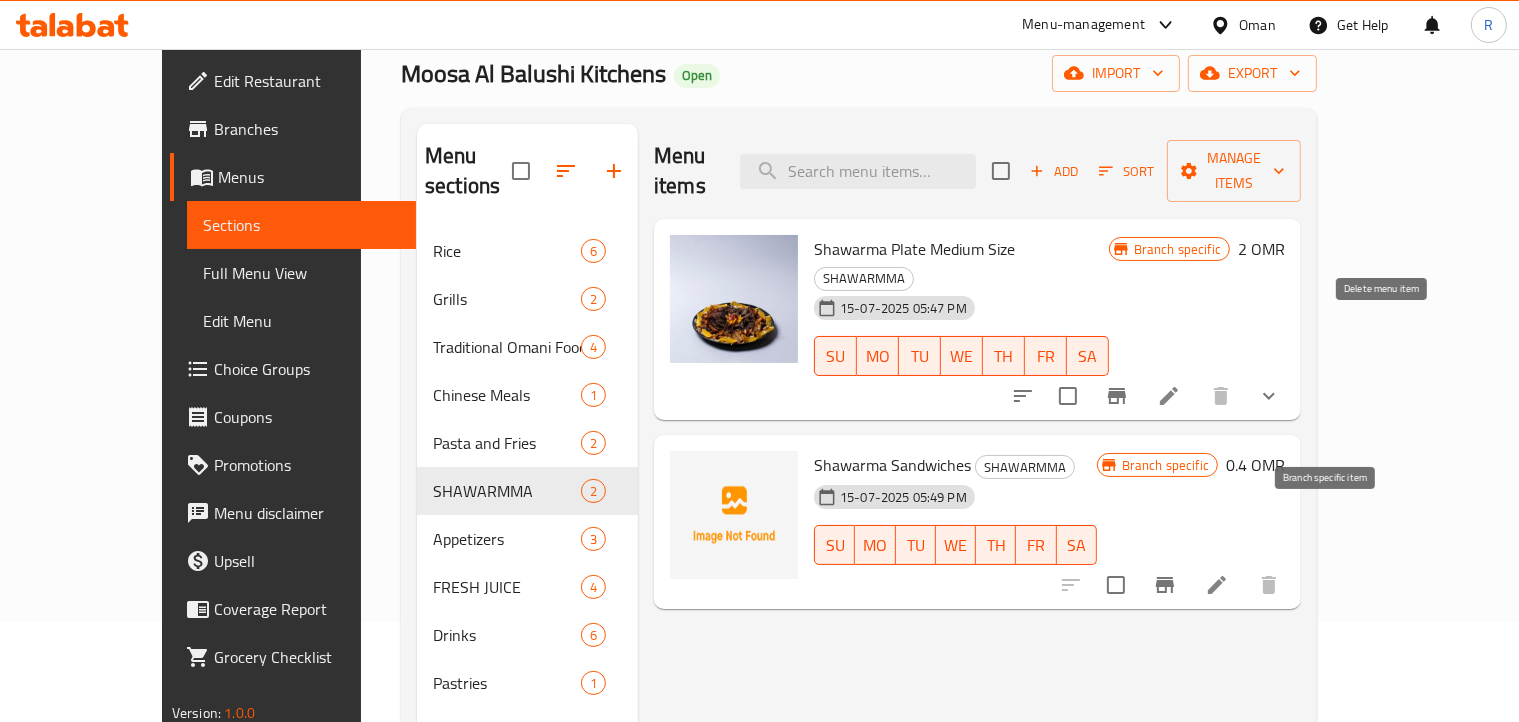 click 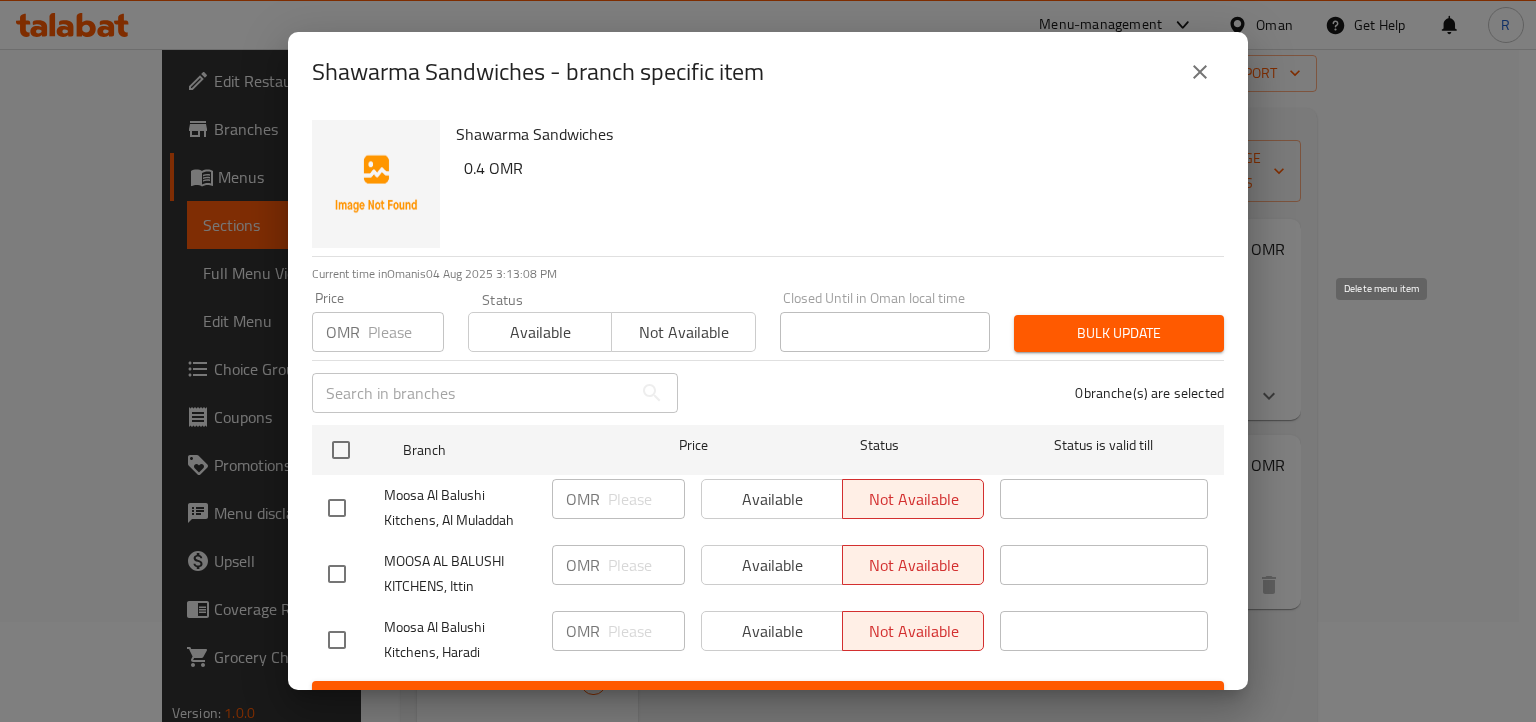 click 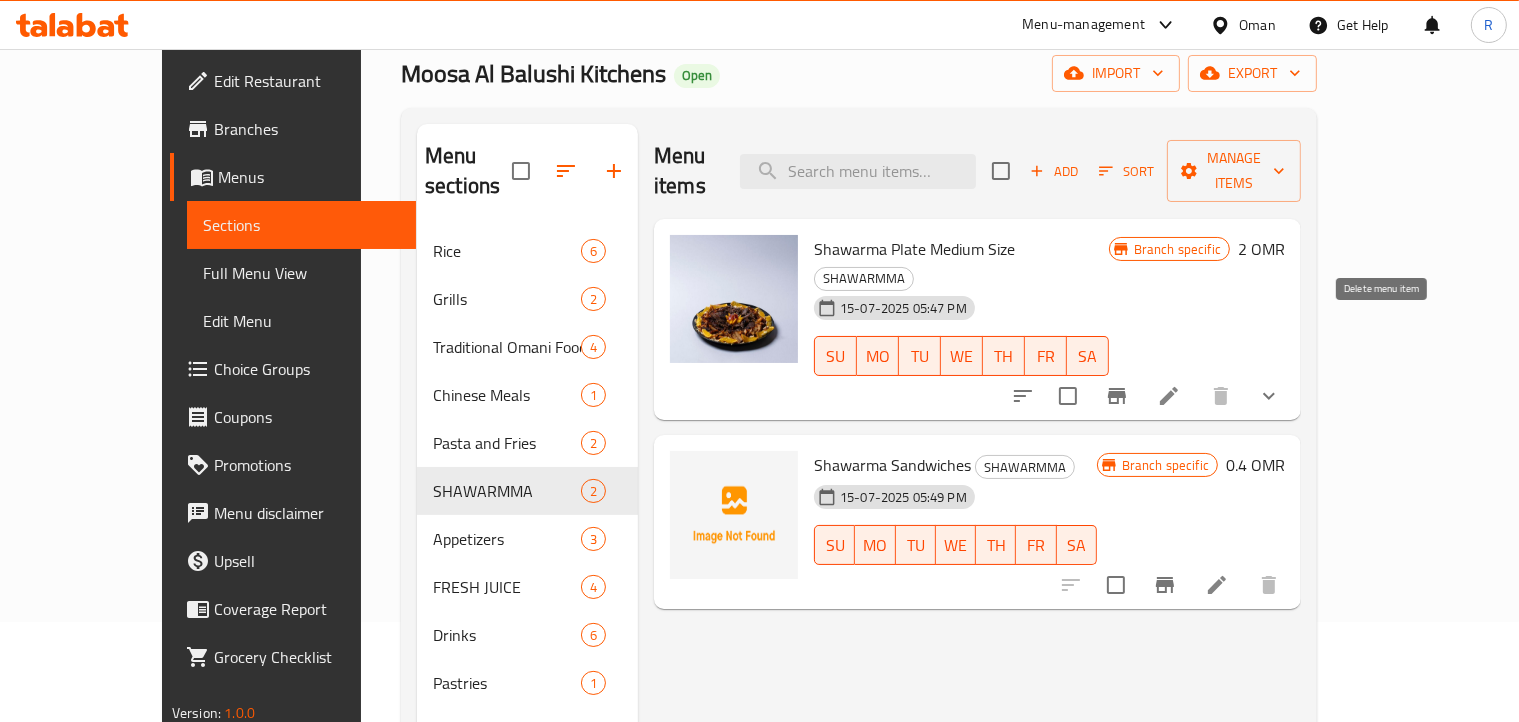 click on "Shawarma Sandwiches" at bounding box center [892, 465] 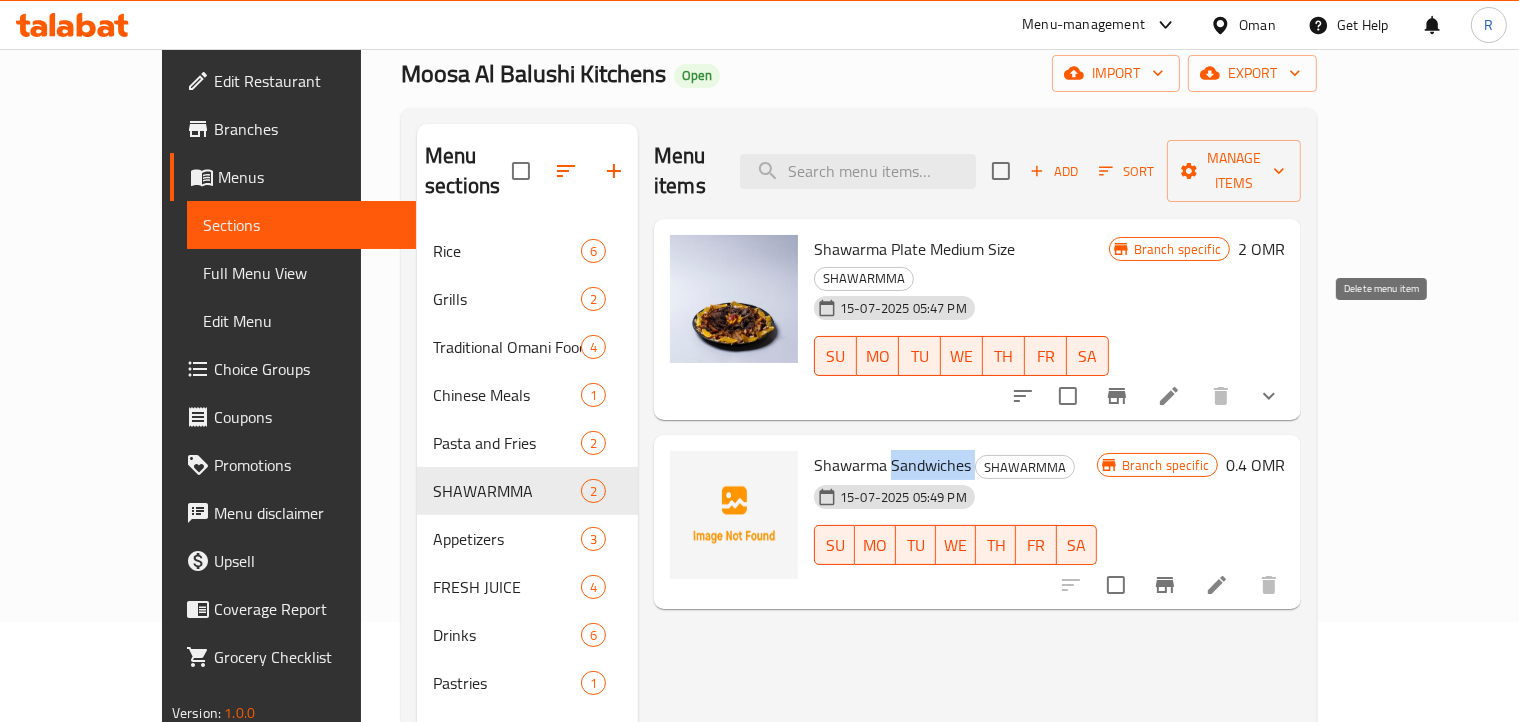 click on "Shawarma Sandwiches" at bounding box center [892, 465] 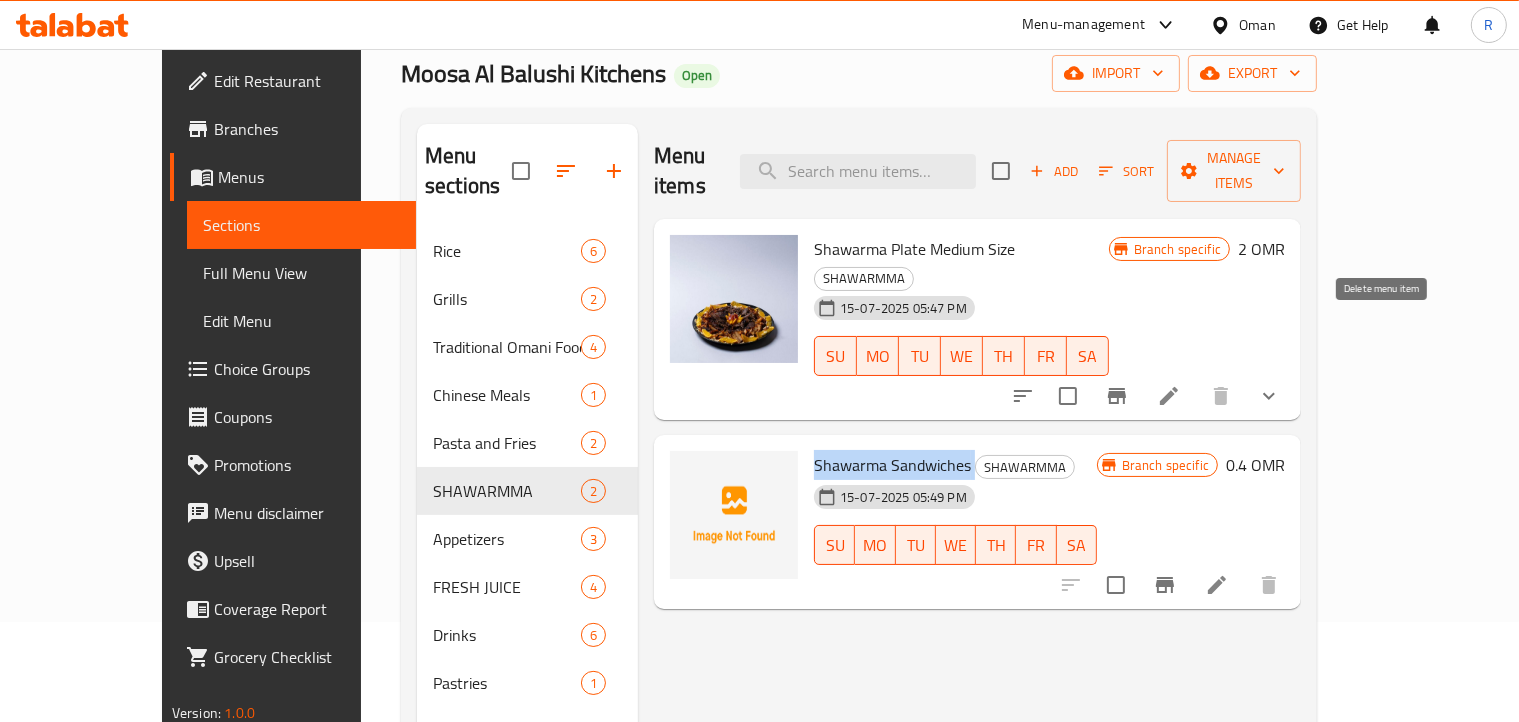 click on "Shawarma Sandwiches" at bounding box center [892, 465] 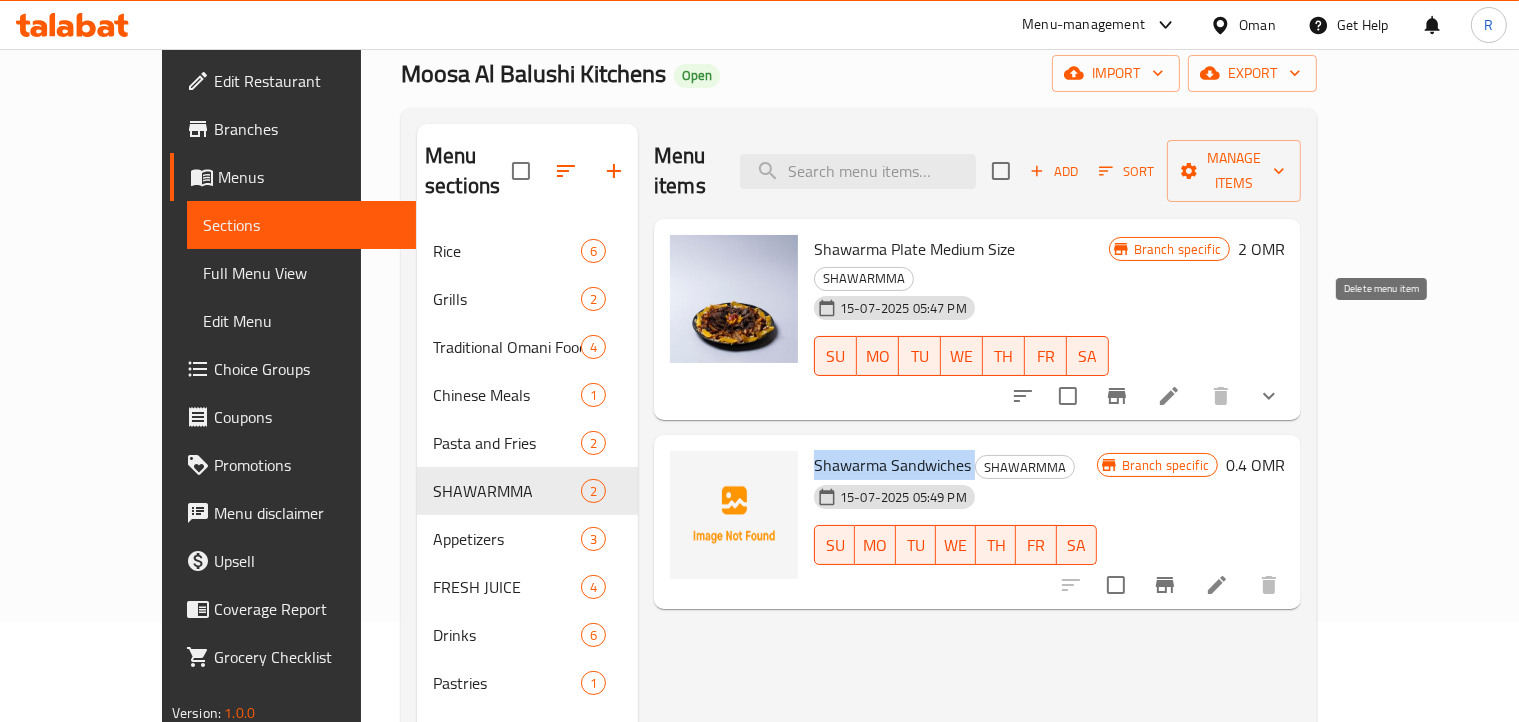 click on "Menu items Add Sort Manage items Shawarma Plate Medium Size   SHAWARMMA 15-07-2025 05:47 PM SU MO TU WE TH FR SA Branch specific 2   OMR Shawarma Sandwiches   SHAWARMMA 15-07-2025 05:49 PM SU MO TU WE TH FR SA Branch specific 0.4   OMR" at bounding box center (969, 485) 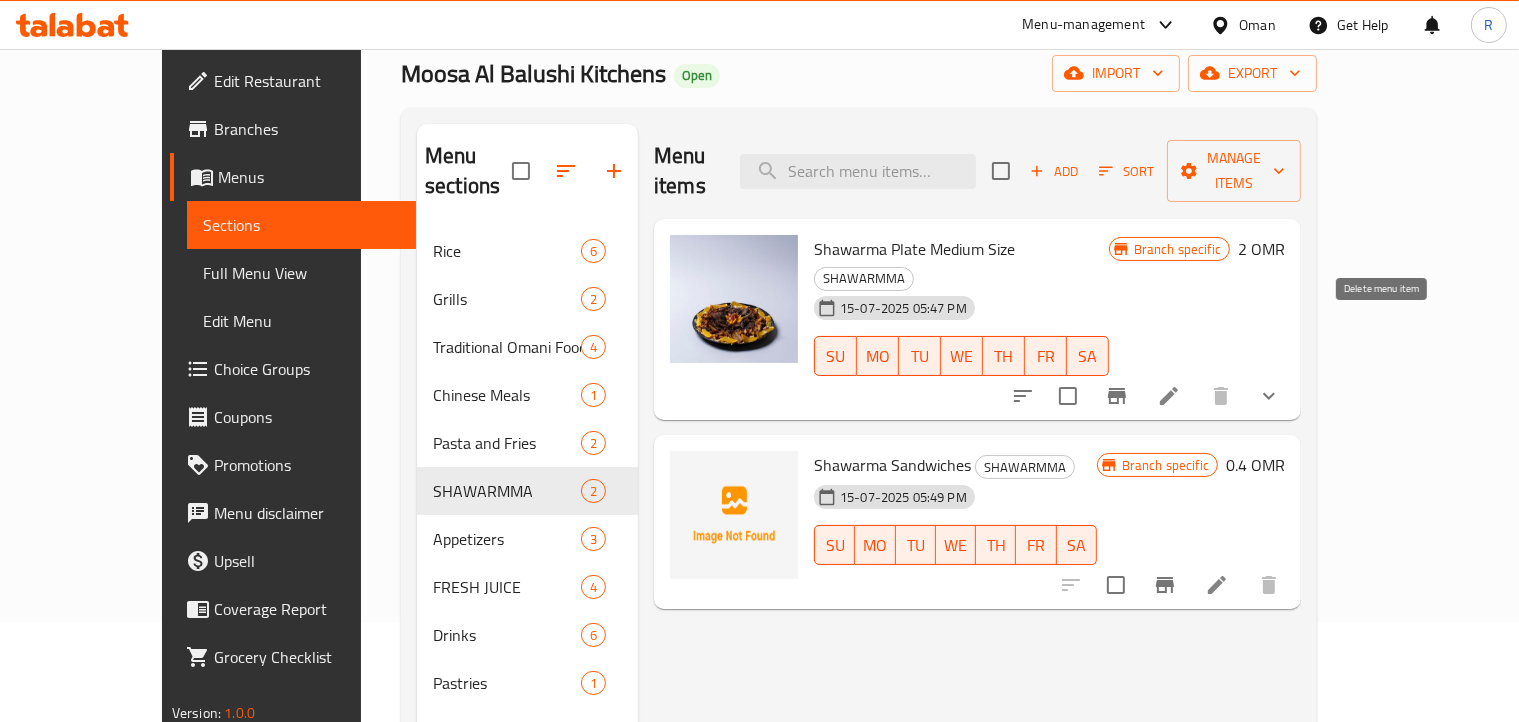 click on "Shawarma Sandwiches   SHAWARMMA [DATE] [TIME] PM SU MO TU WE TH FR SA Branch specific 0.4   OMR" at bounding box center (977, 522) 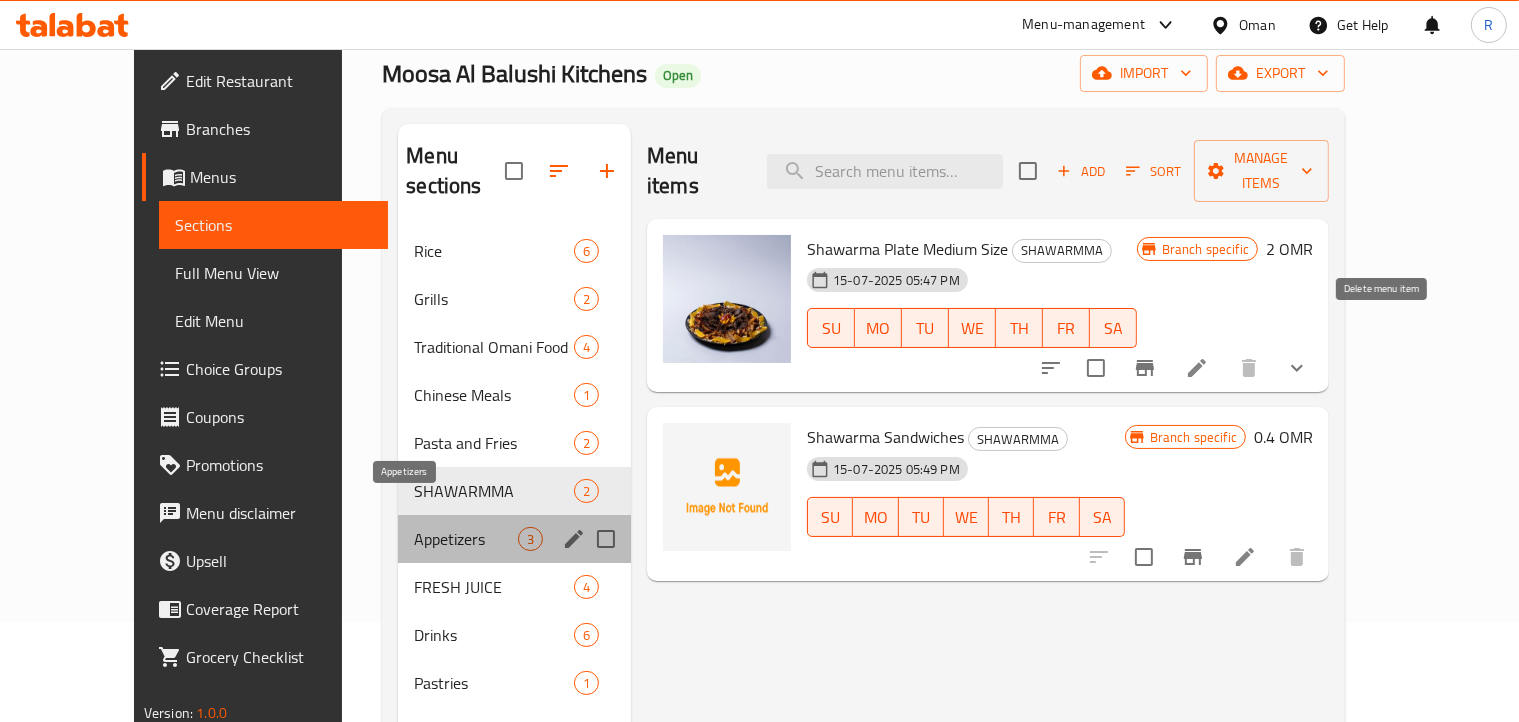 click on "Appetizers" at bounding box center [466, 539] 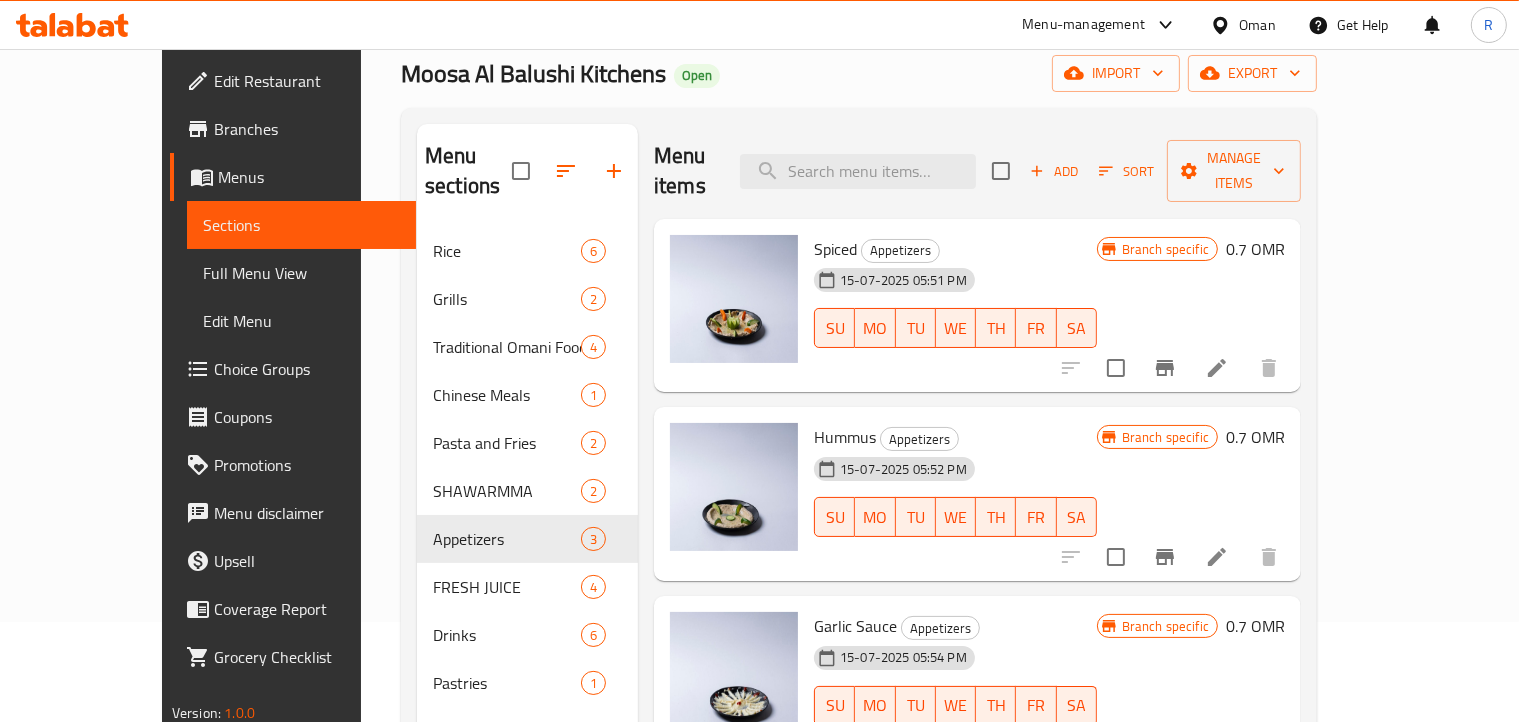 click 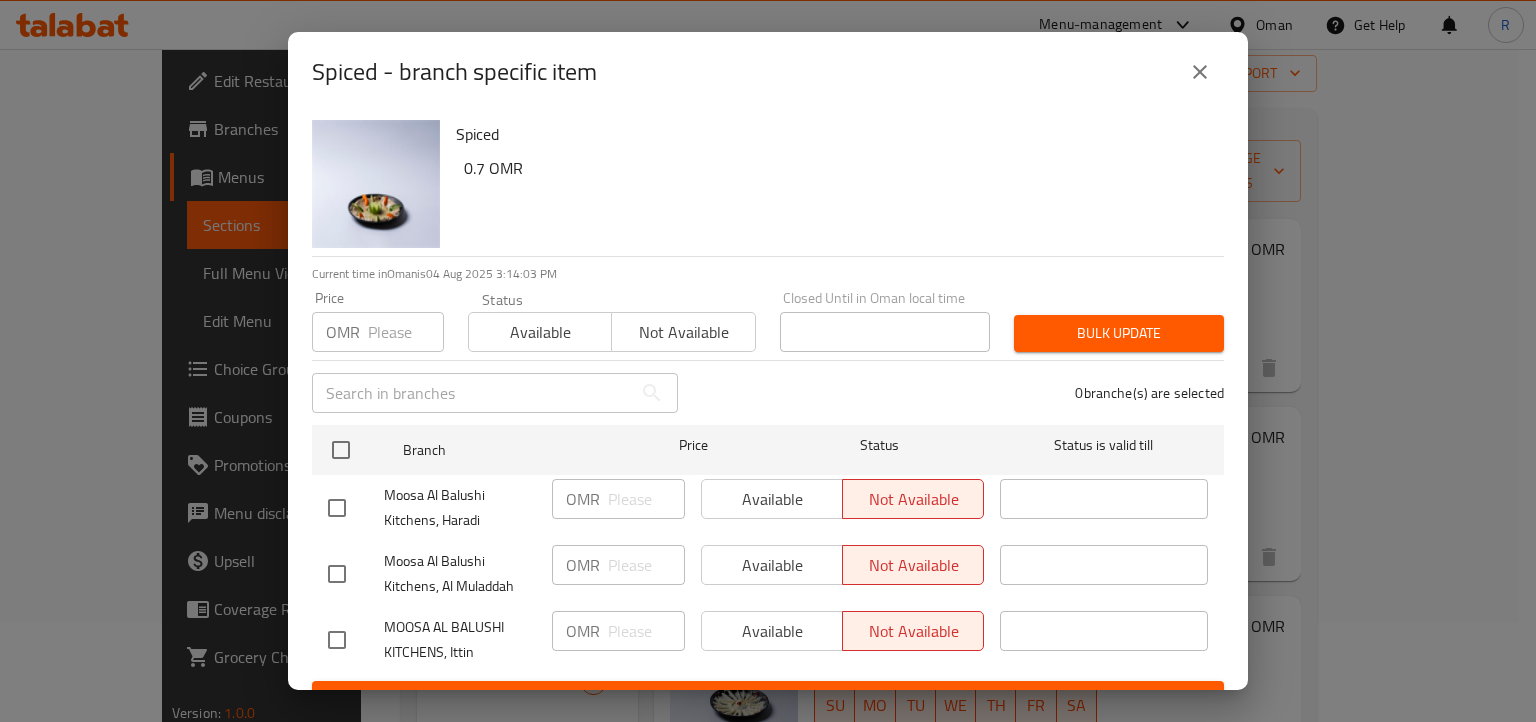 click on "Spiced - branch specific item" at bounding box center [454, 72] 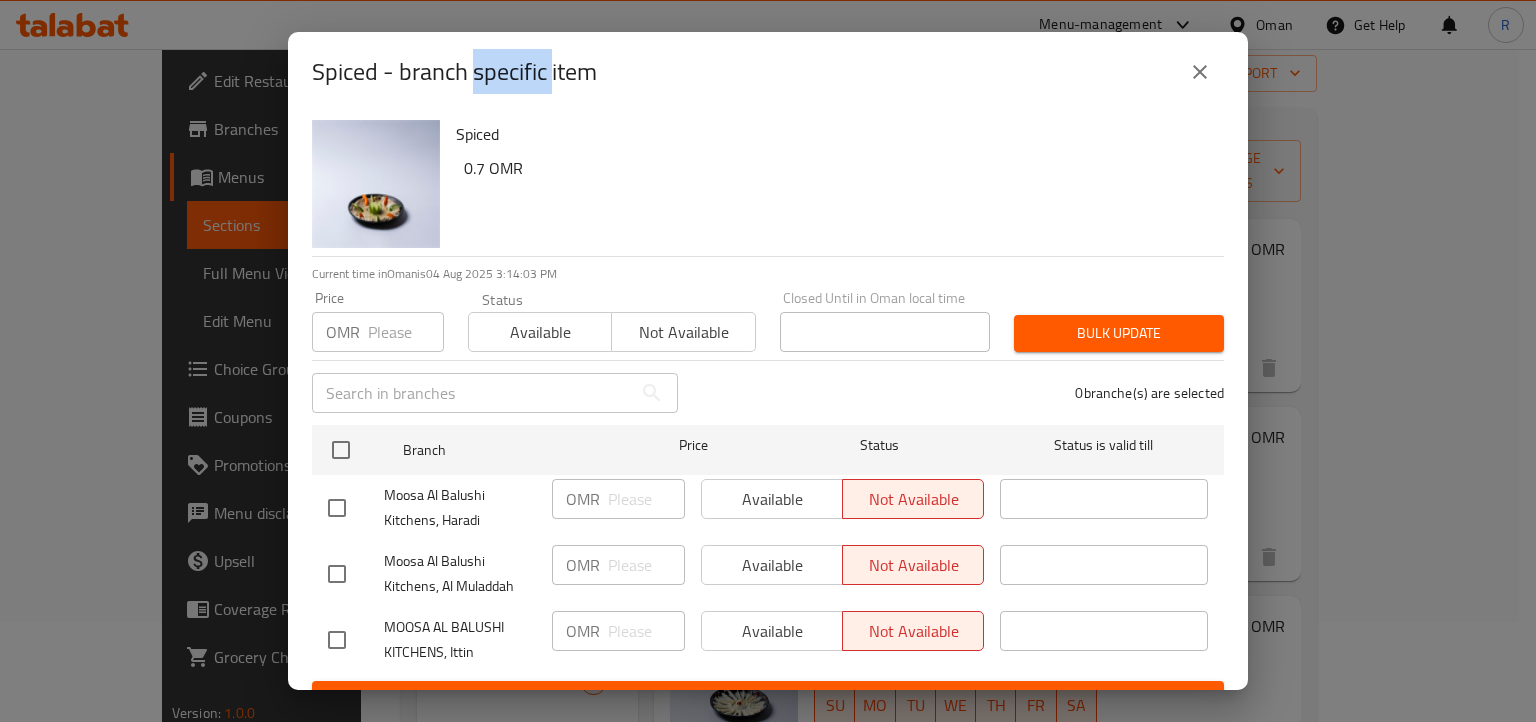 click on "Spiced - branch specific item" at bounding box center (454, 72) 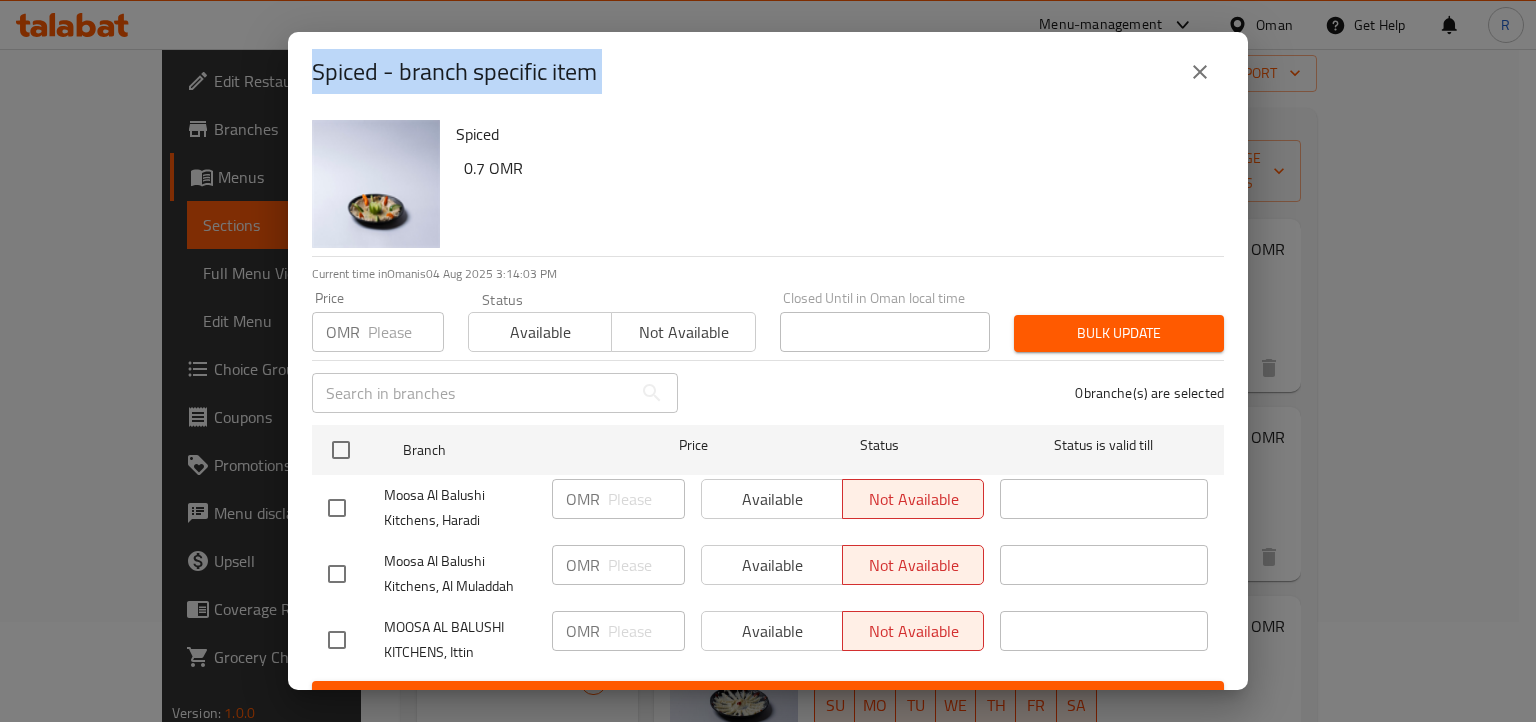 click on "Spiced - branch specific item" at bounding box center [454, 72] 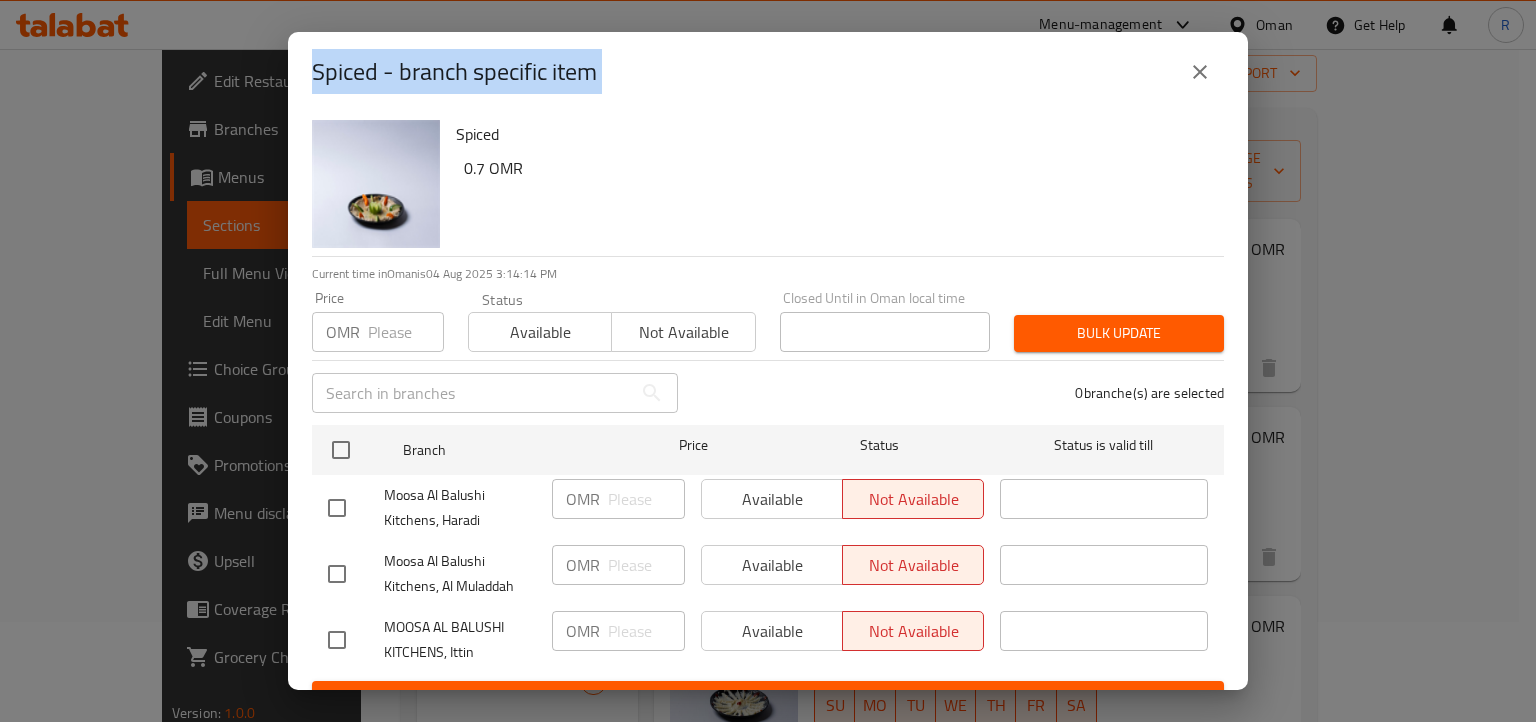 click on "Spiced 0.7   OMR" at bounding box center (832, 184) 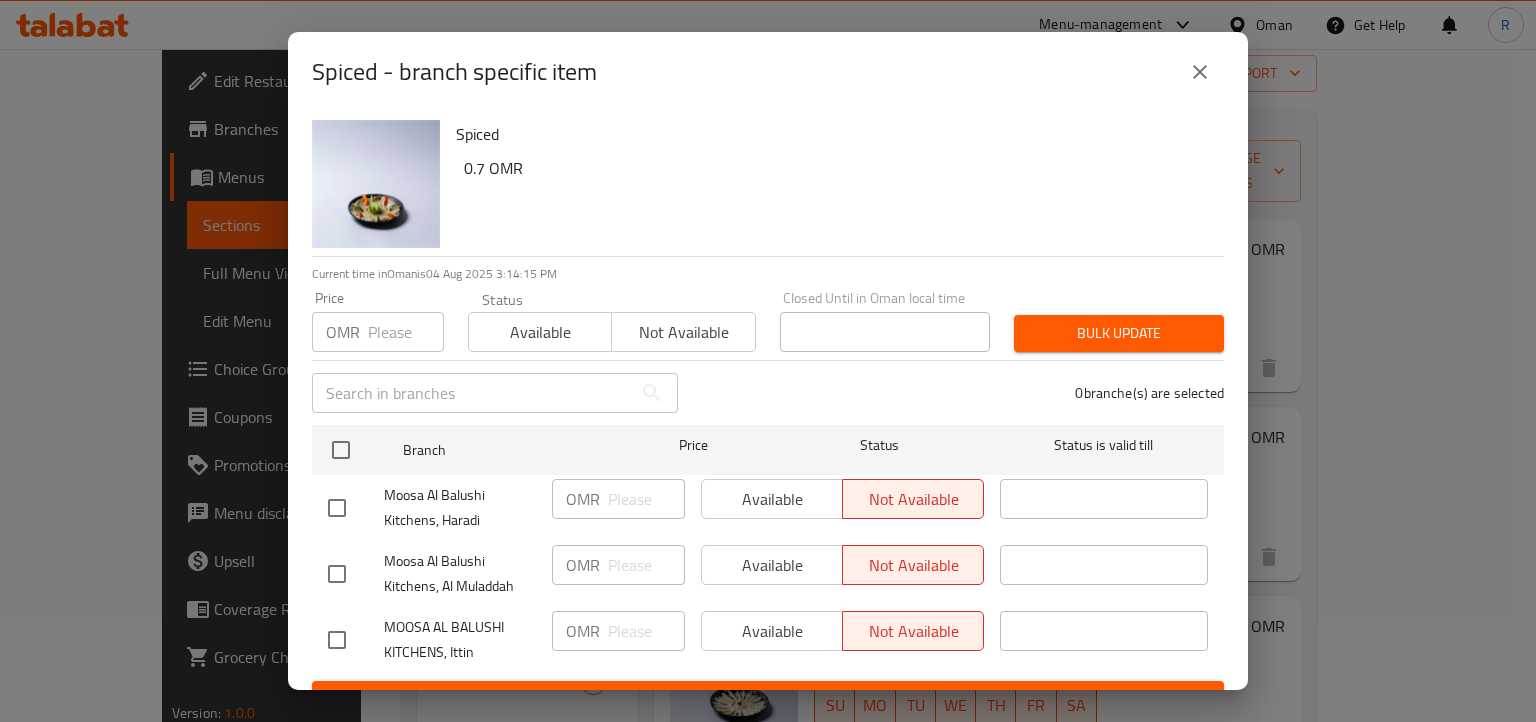 click 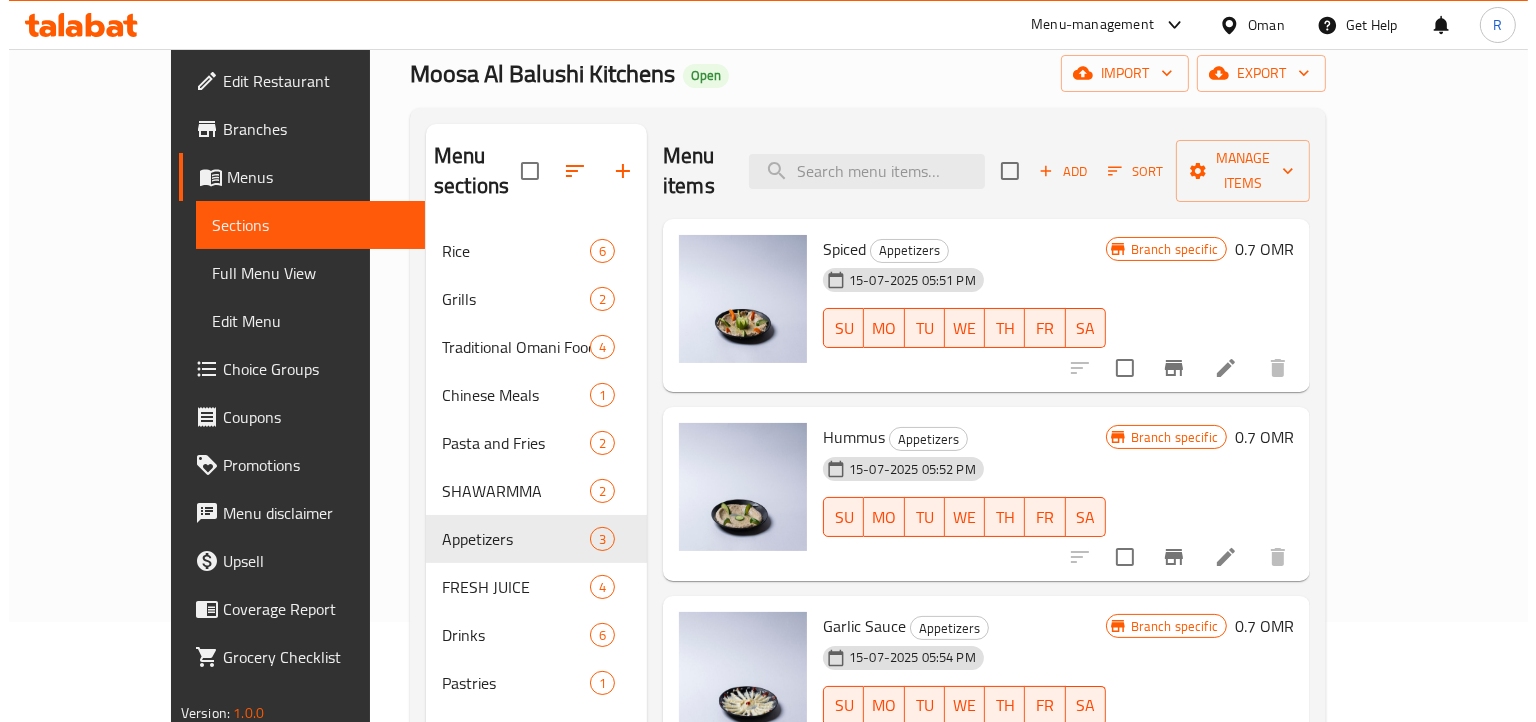 scroll, scrollTop: 0, scrollLeft: 0, axis: both 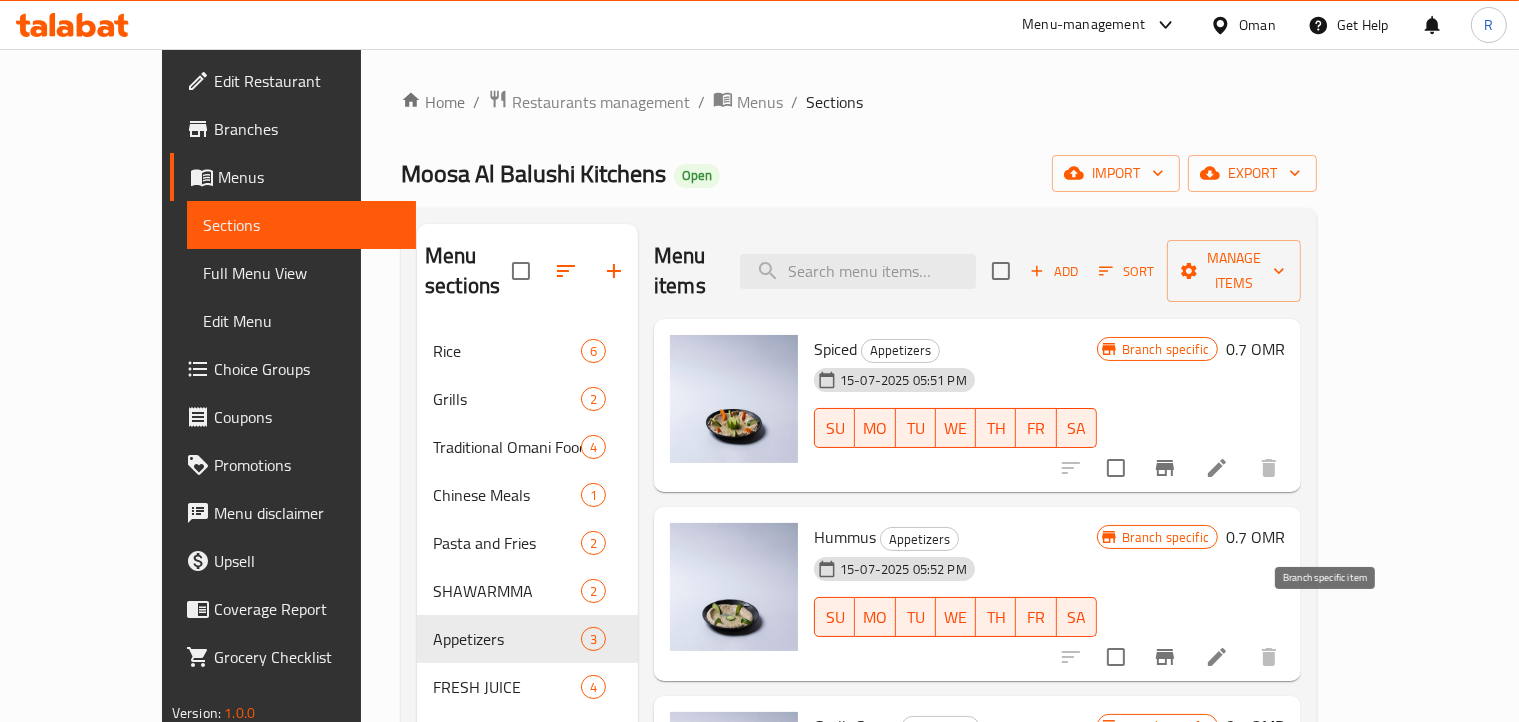 click 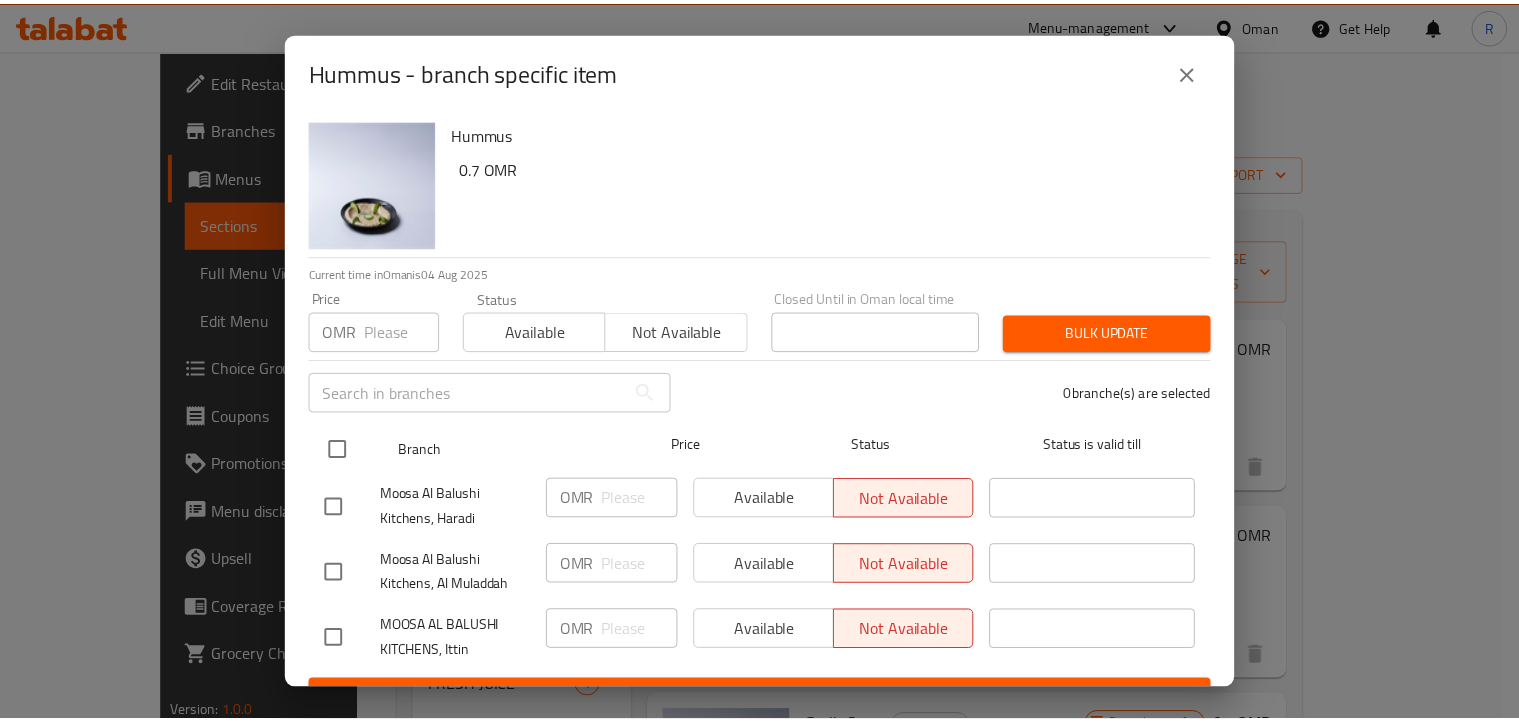 scroll, scrollTop: 36, scrollLeft: 0, axis: vertical 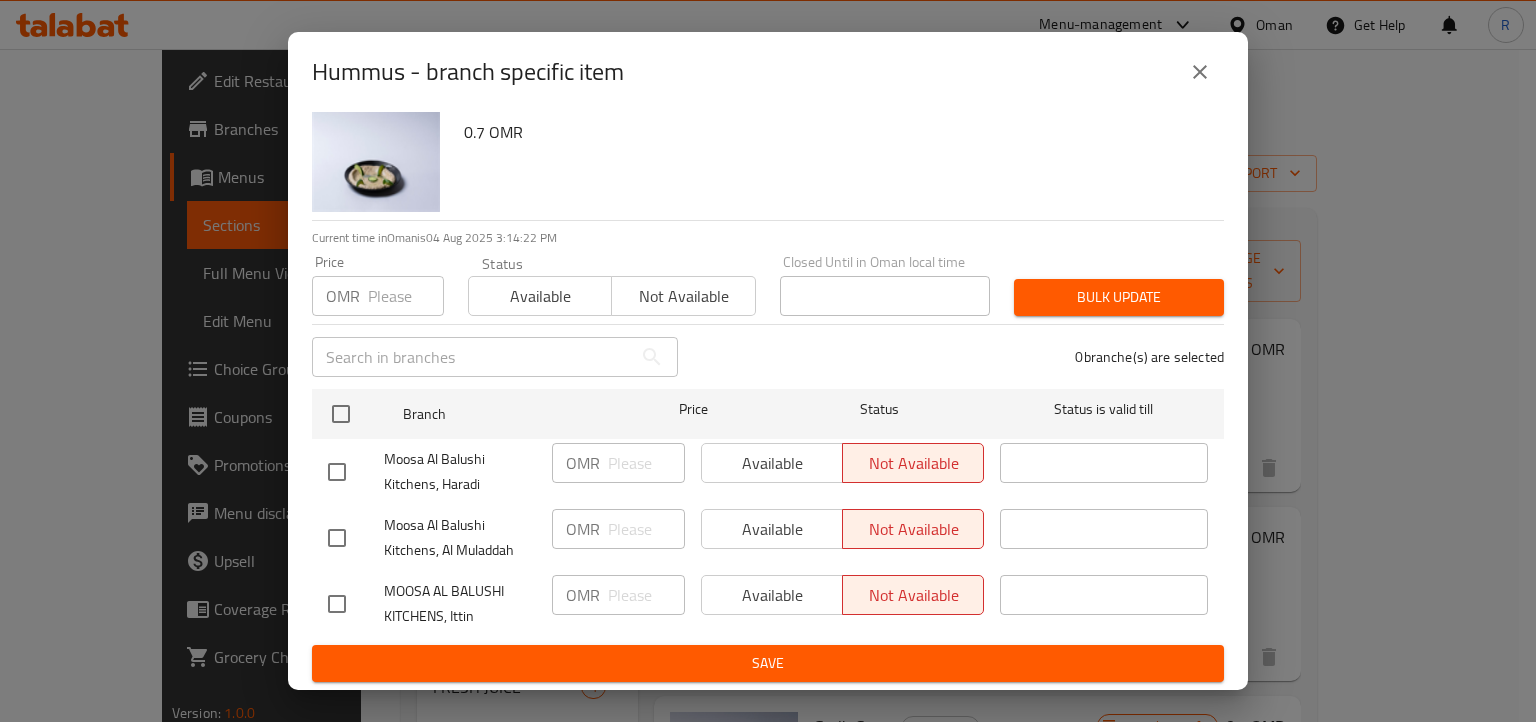 click 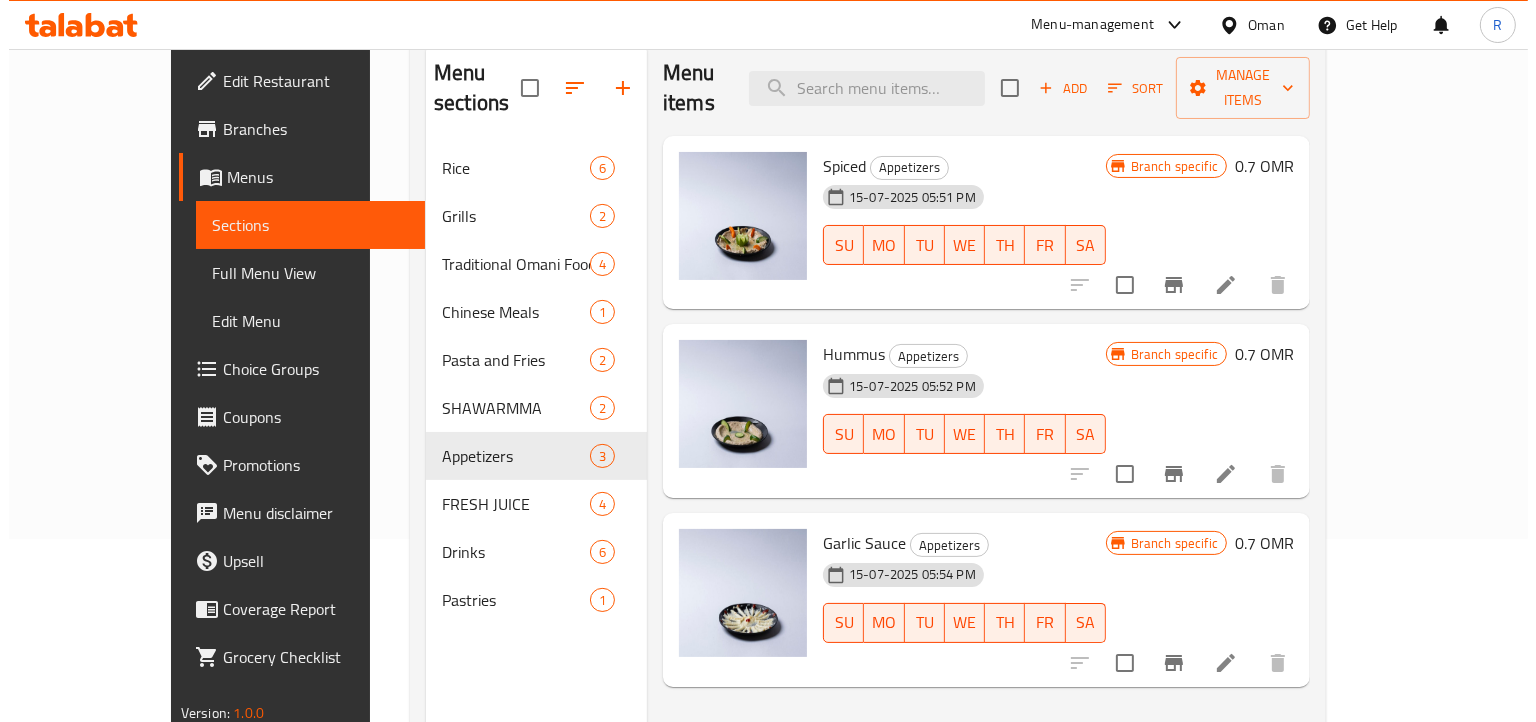 scroll, scrollTop: 280, scrollLeft: 0, axis: vertical 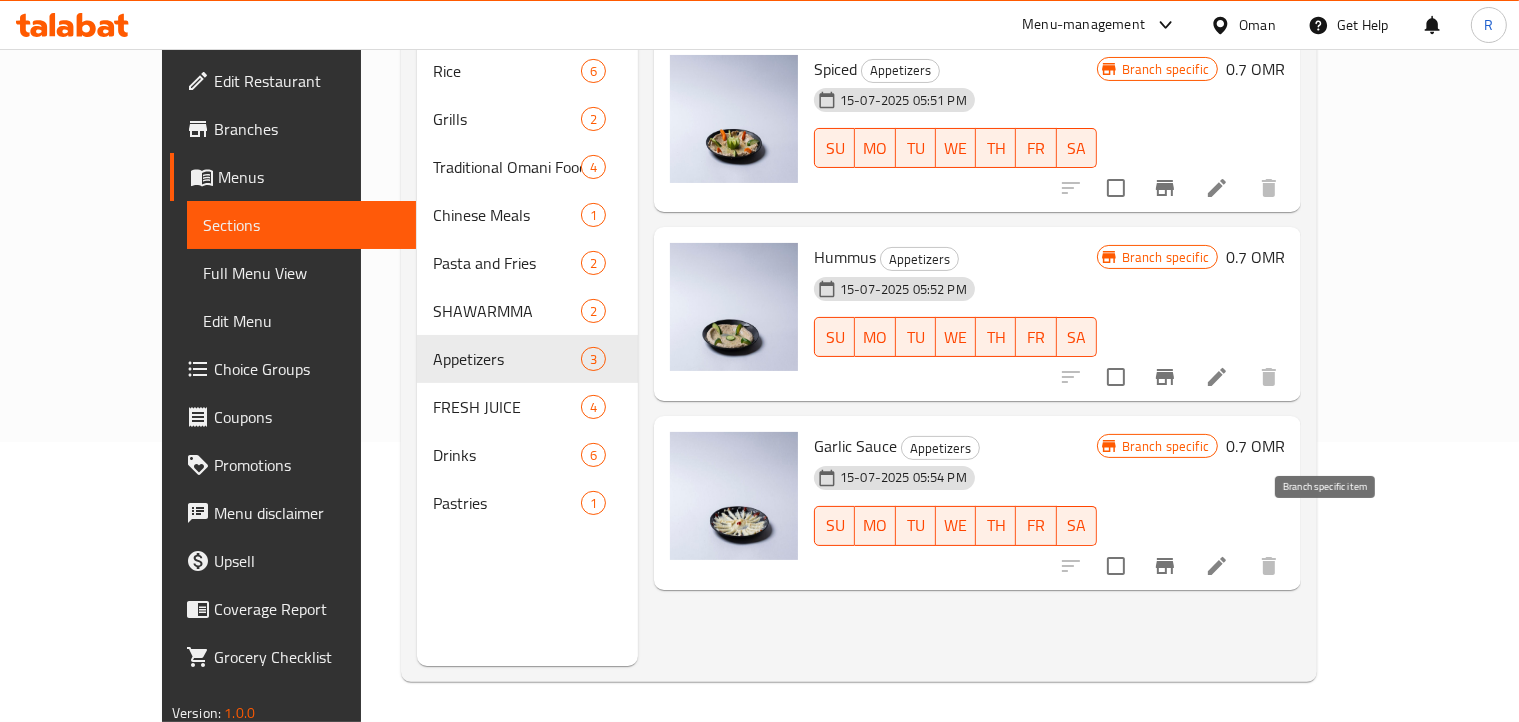 click 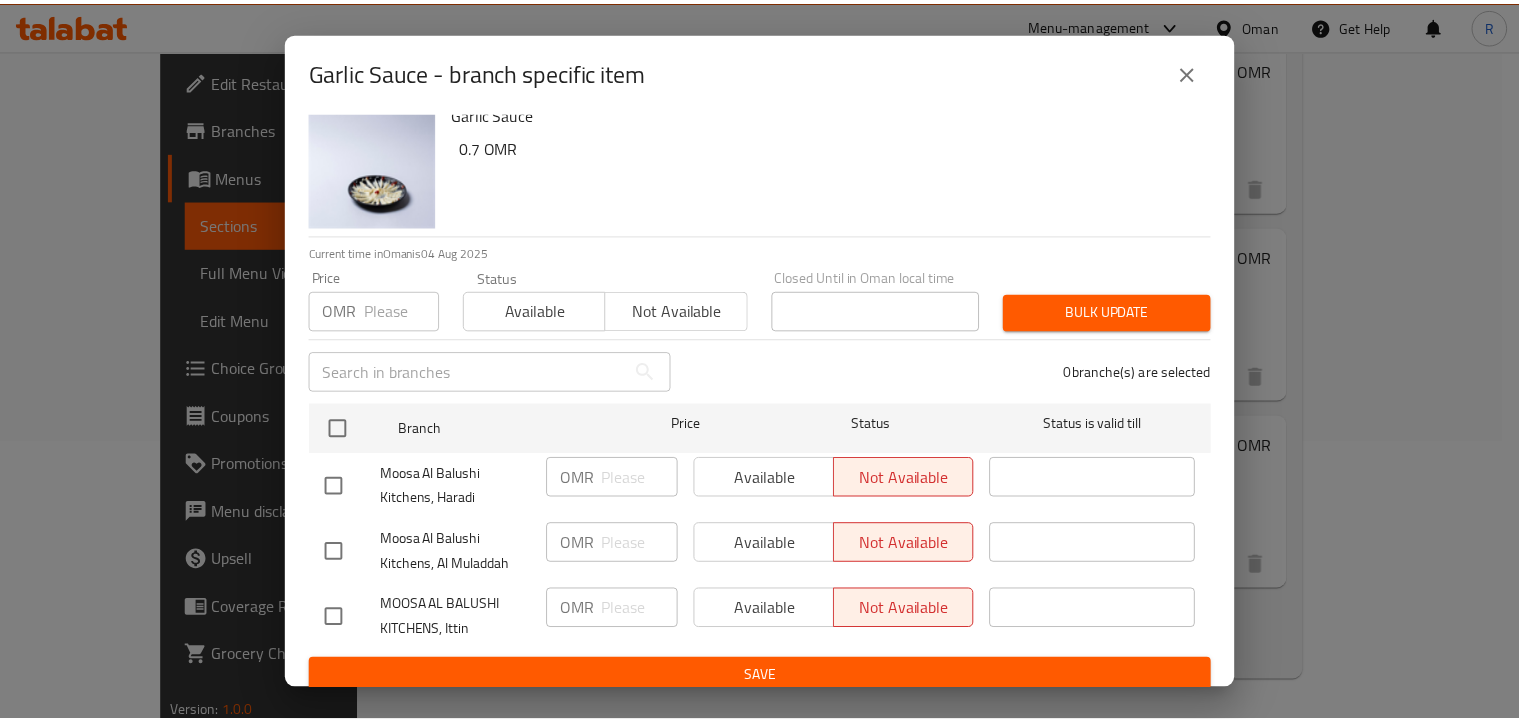 scroll, scrollTop: 36, scrollLeft: 0, axis: vertical 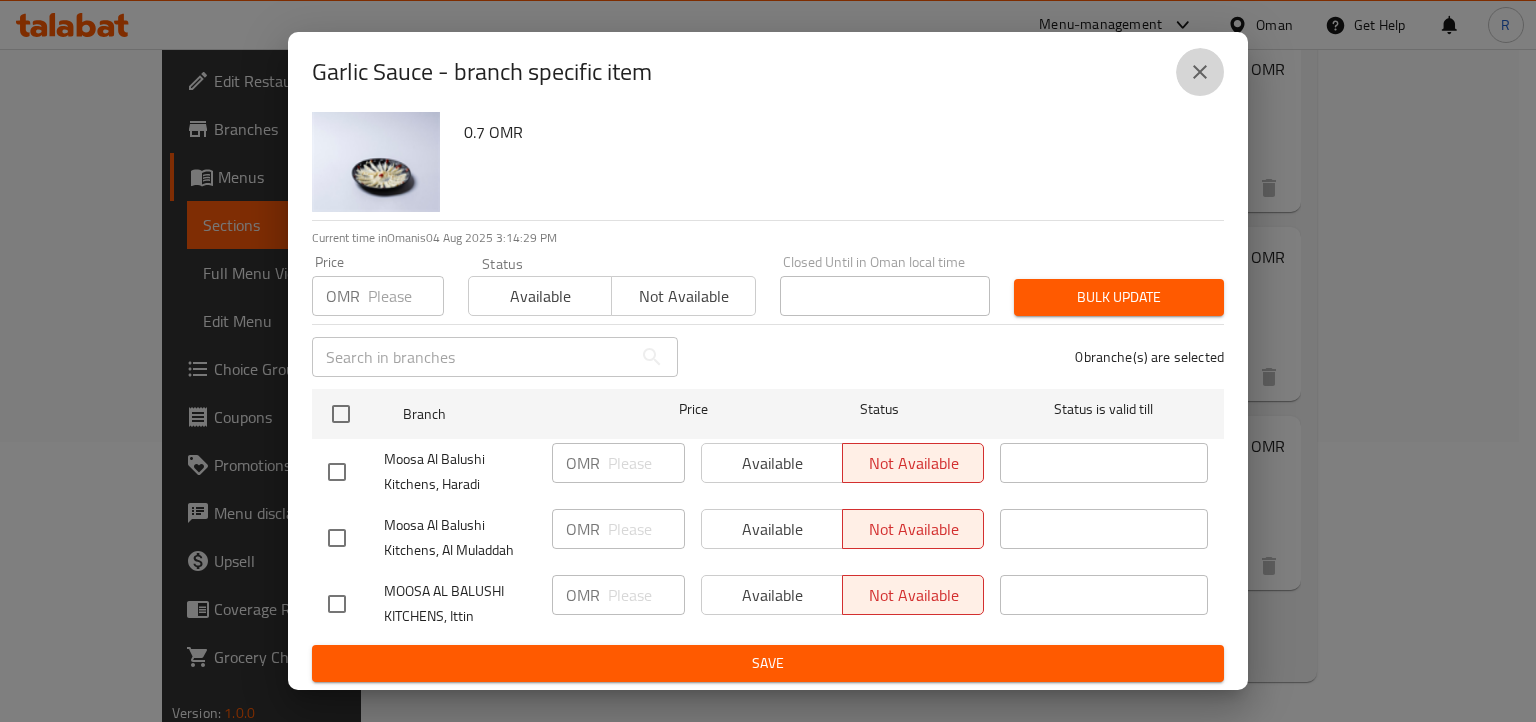 click 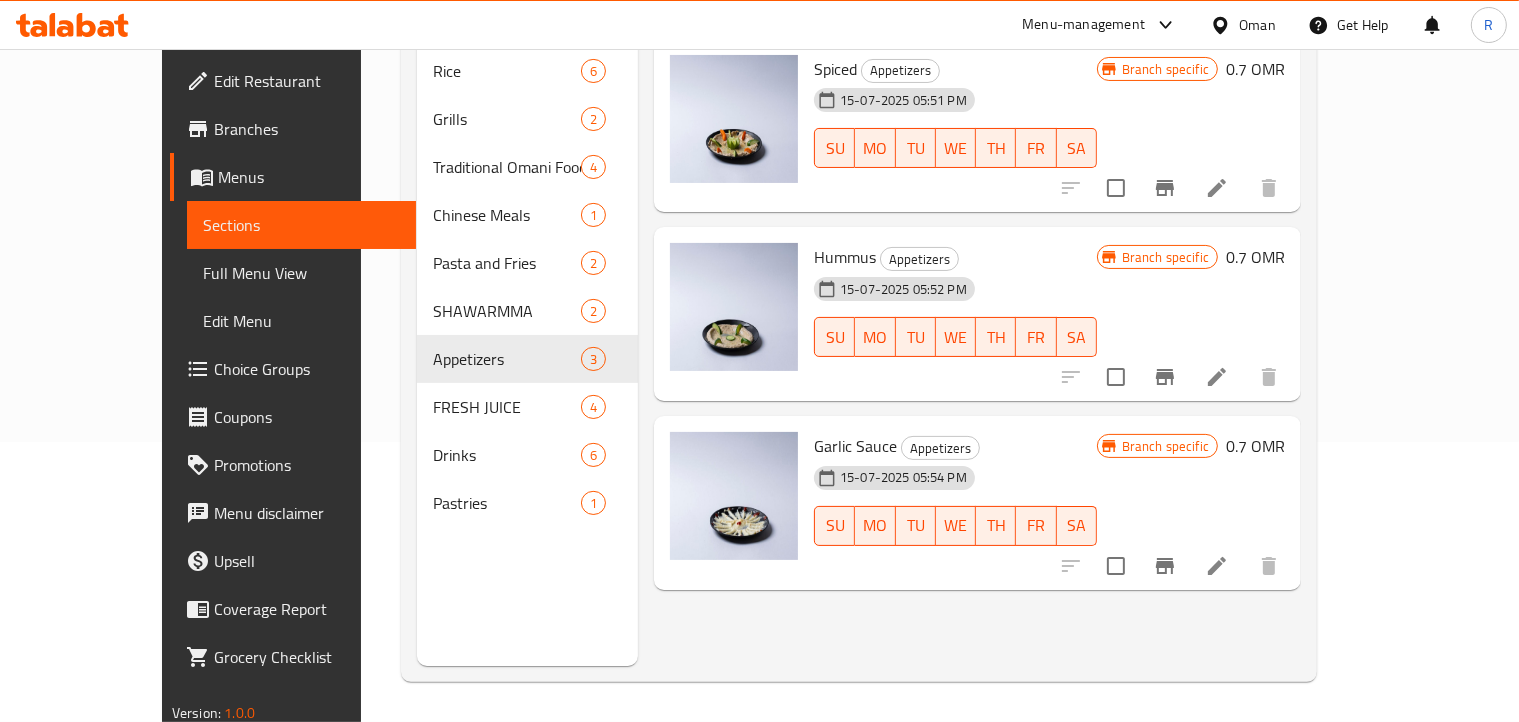 click on "Hummus" at bounding box center (845, 257) 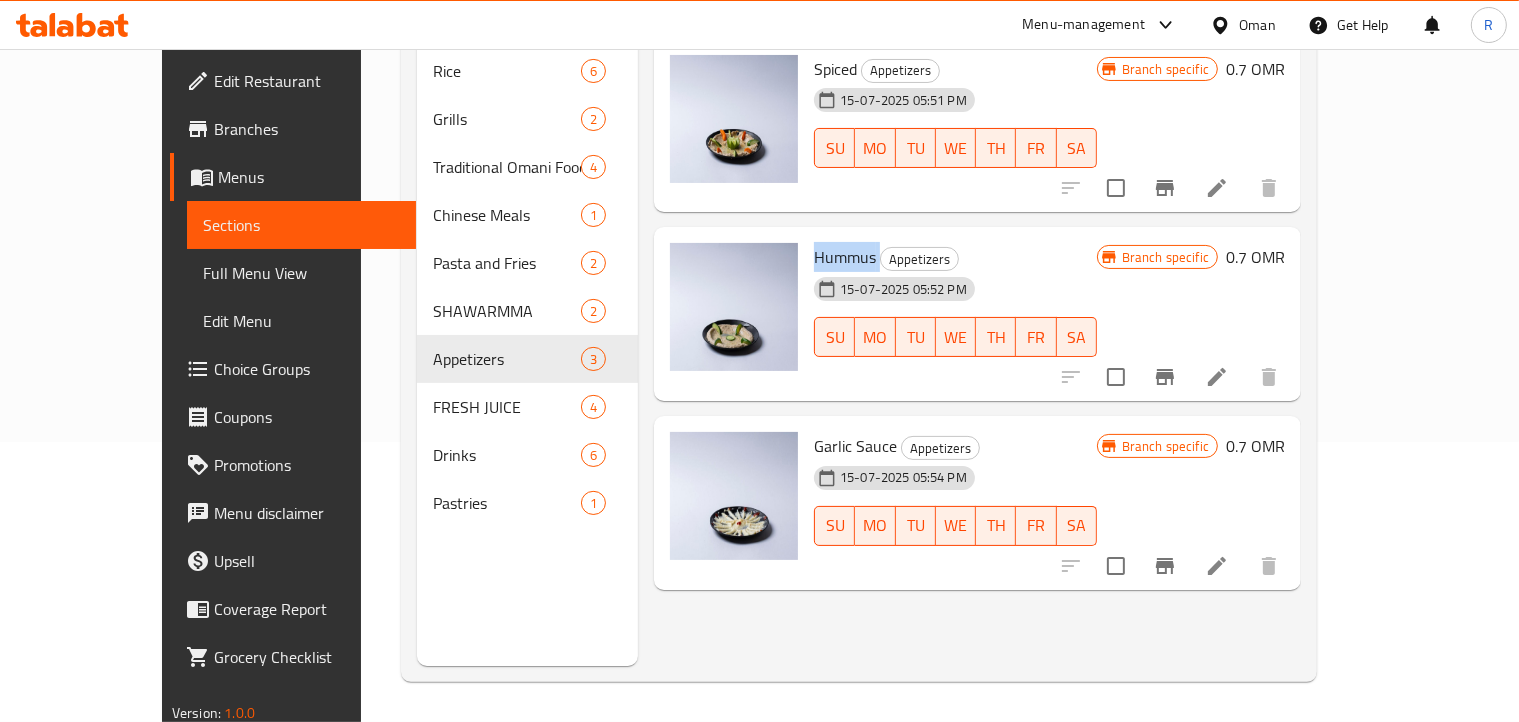 click on "Hummus" at bounding box center [845, 257] 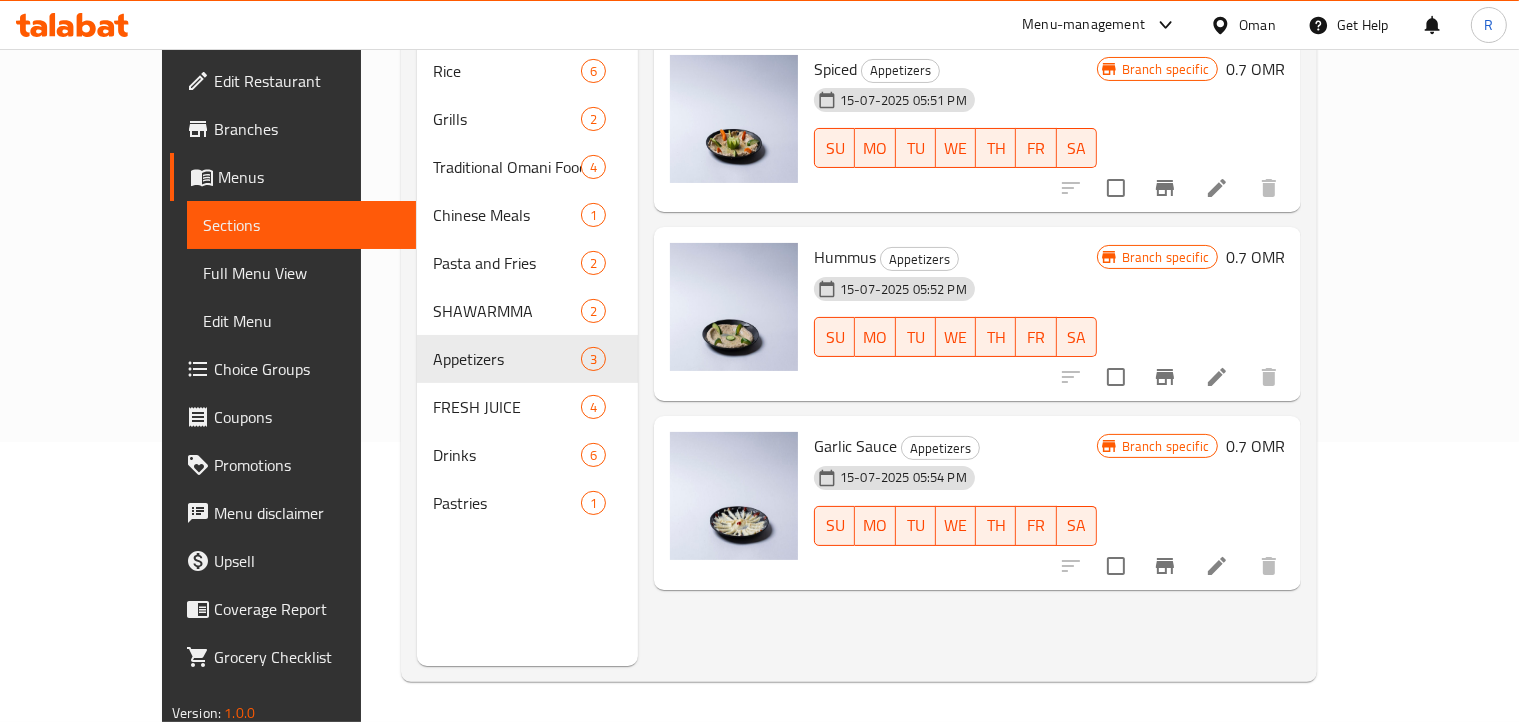 click on "Garlic Sauce" at bounding box center (855, 446) 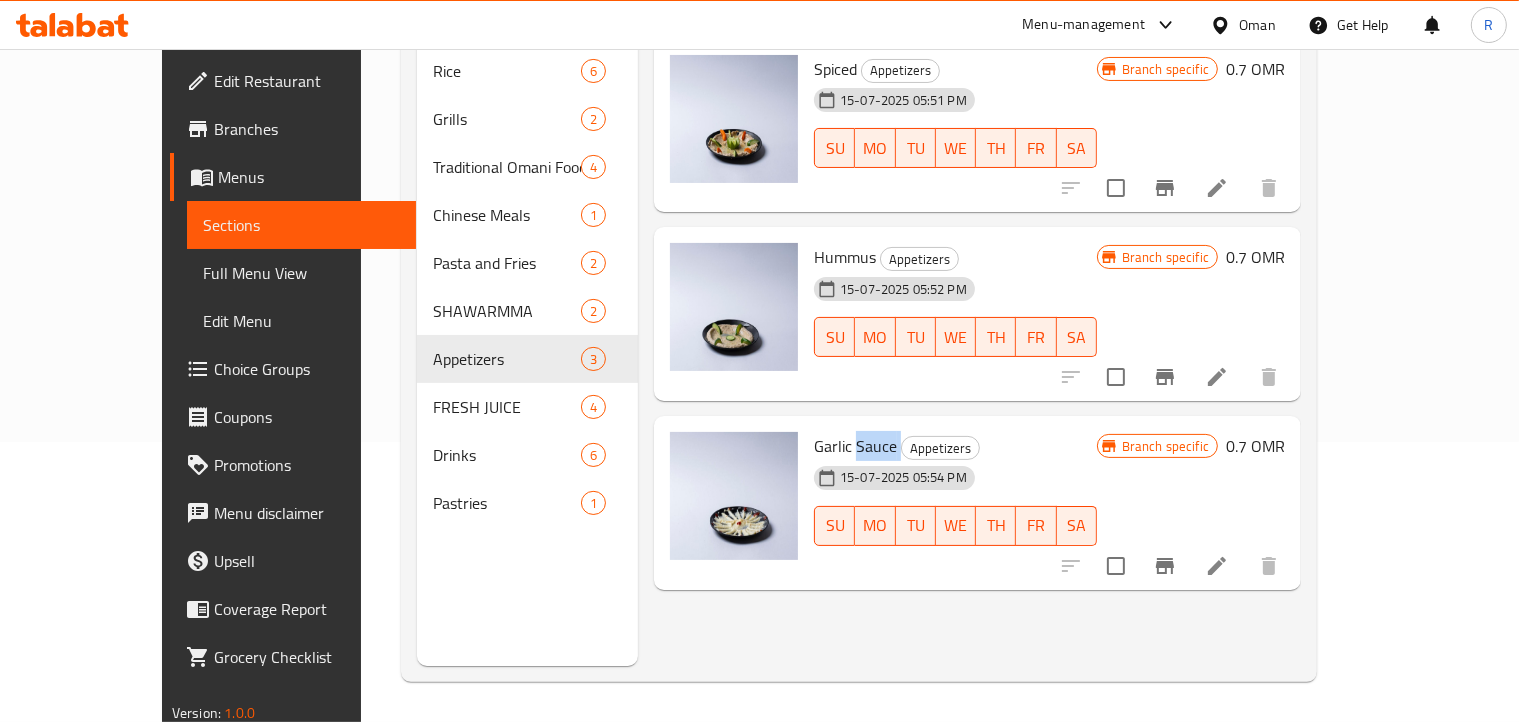 click on "Garlic Sauce" at bounding box center (855, 446) 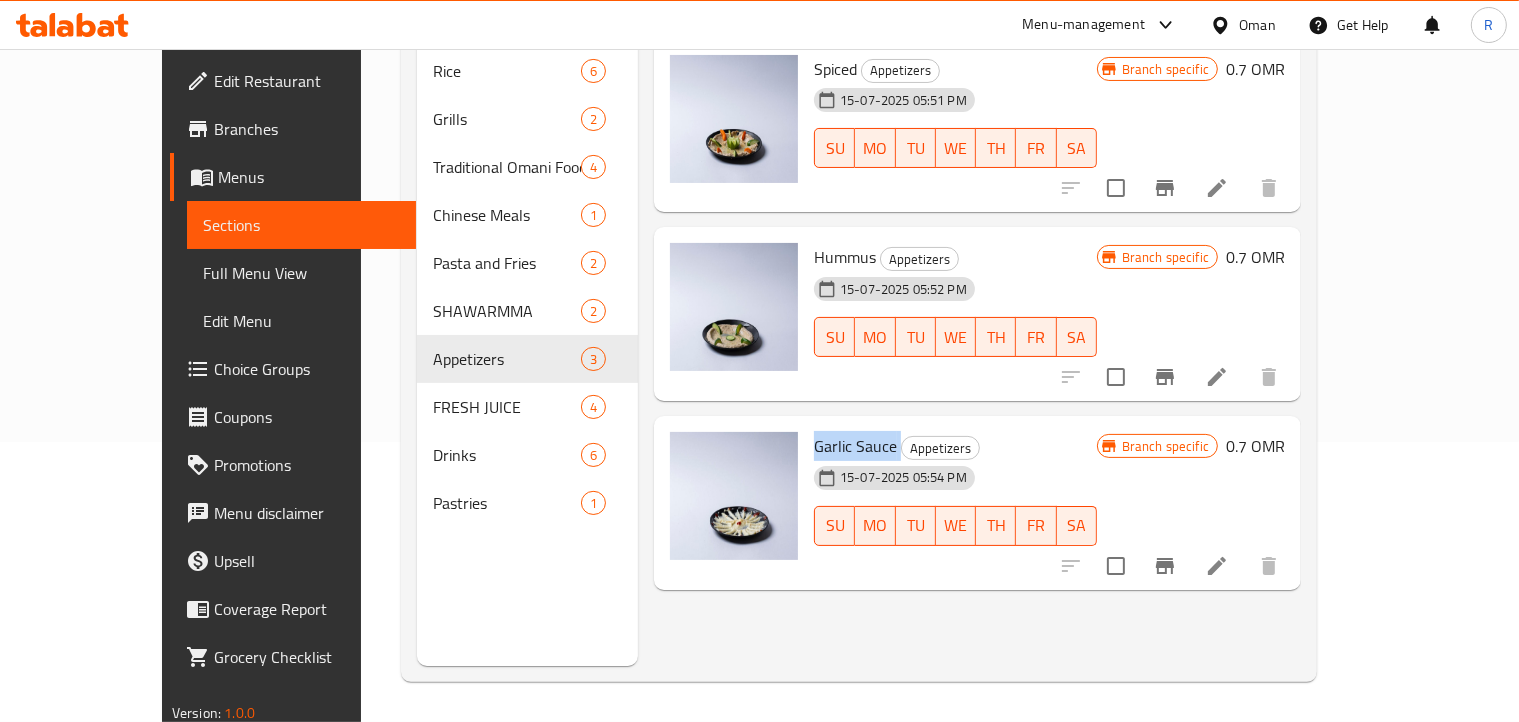 click on "Garlic Sauce" at bounding box center [855, 446] 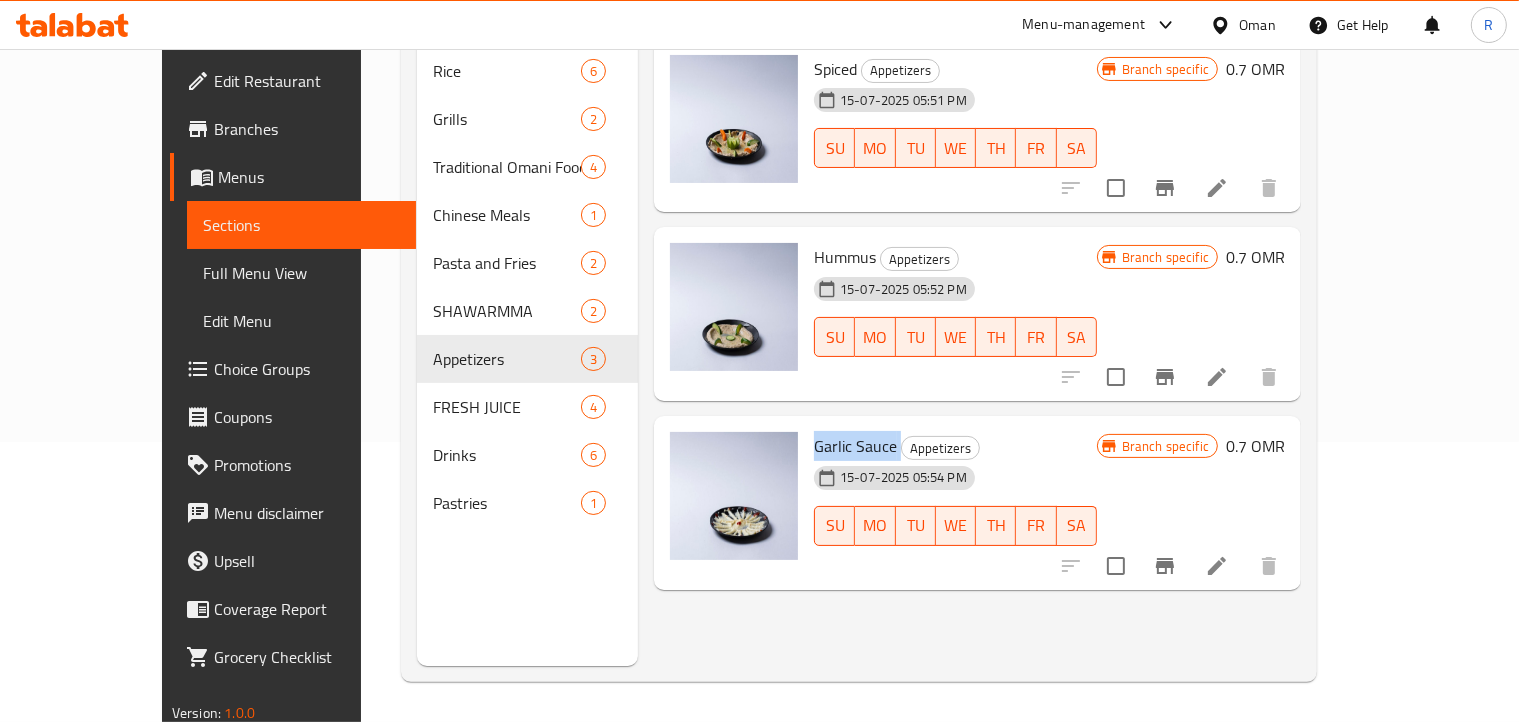 click on "Menu items Add Sort Manage items Spiced   Appetizers 15-07-2025 05:51 PM SU MO TU WE TH FR SA Branch specific 0.7   OMR Hummus   Appetizers 15-07-2025 05:52 PM SU MO TU WE TH FR SA Branch specific 0.7   OMR Garlic Sauce   Appetizers 15-07-2025 05:54 PM SU MO TU WE TH FR SA Branch specific 0.7   OMR" at bounding box center [969, 305] 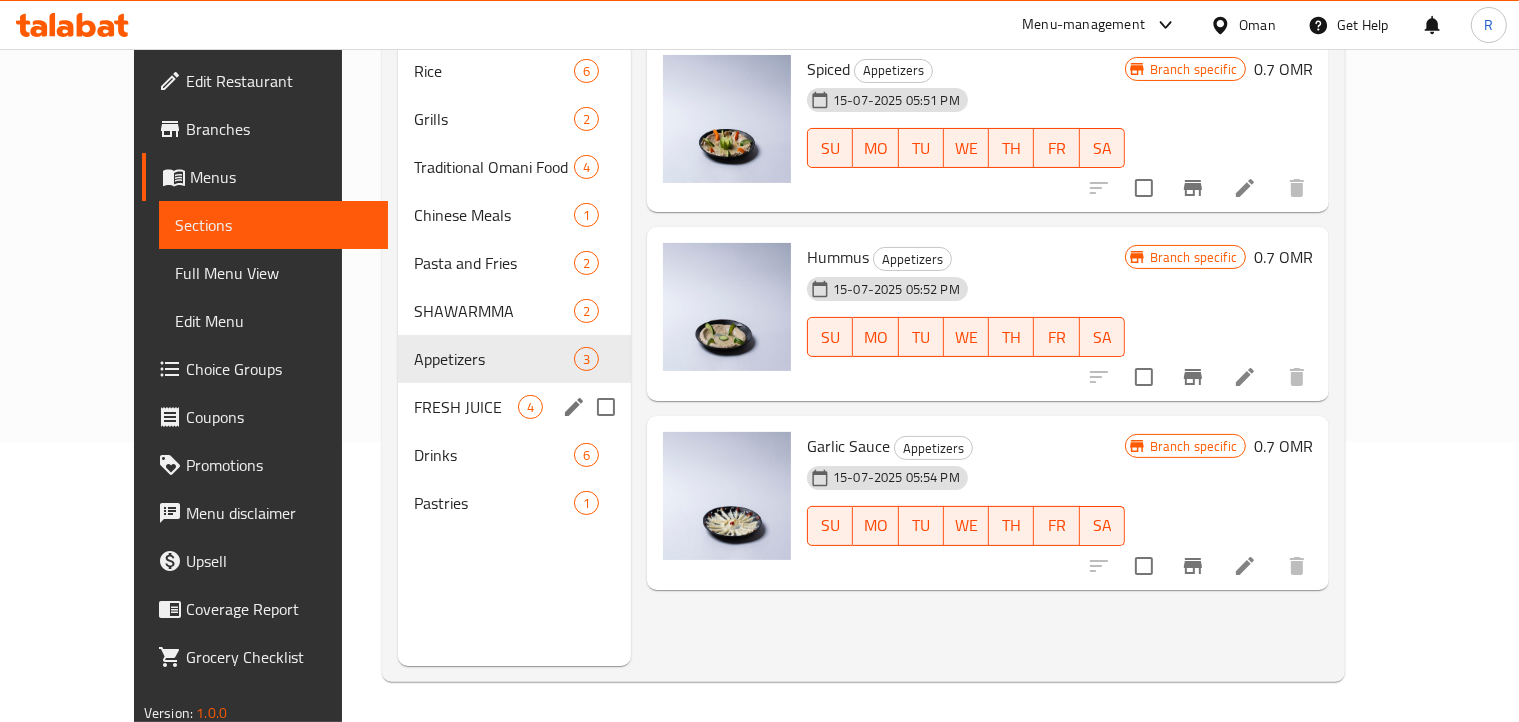 drag, startPoint x: 422, startPoint y: 379, endPoint x: 552, endPoint y: 377, distance: 130.01538 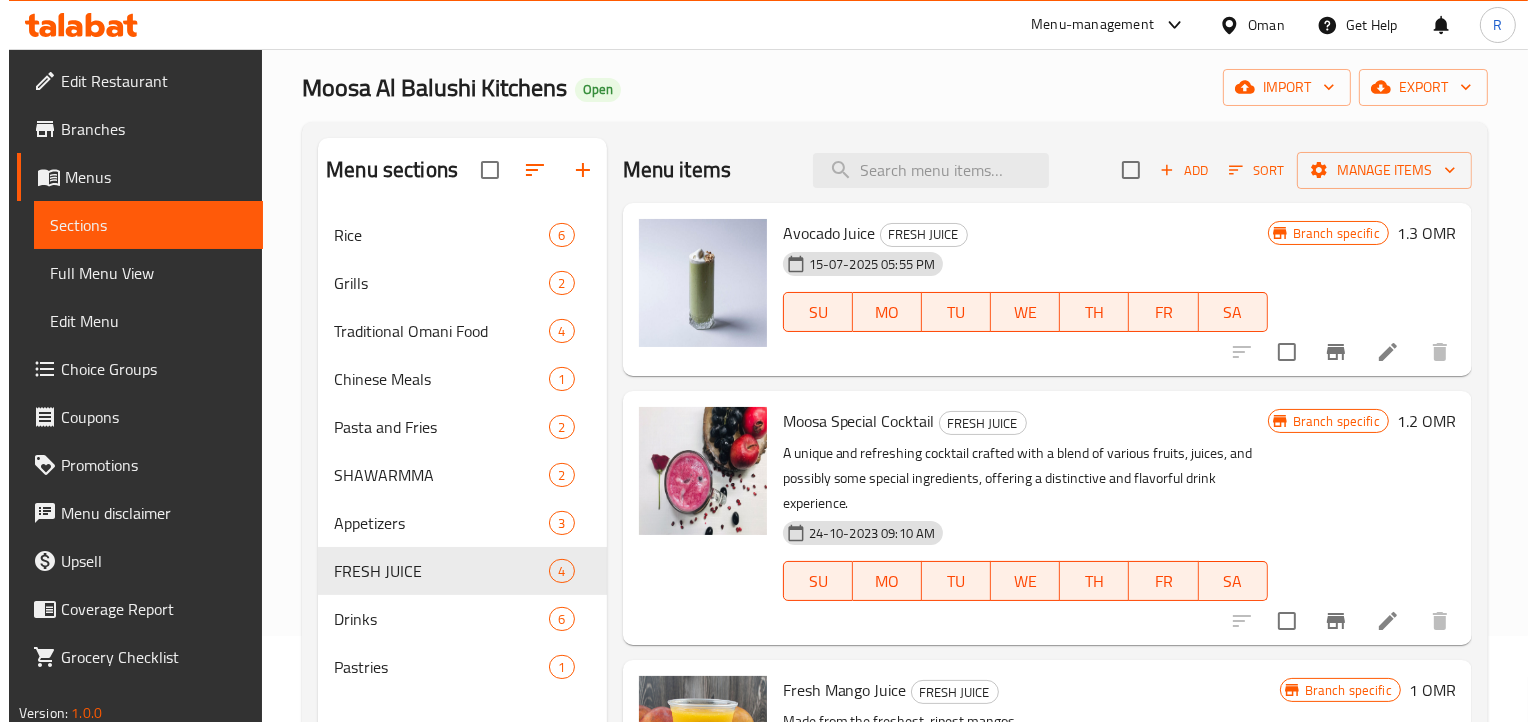 scroll, scrollTop: 0, scrollLeft: 0, axis: both 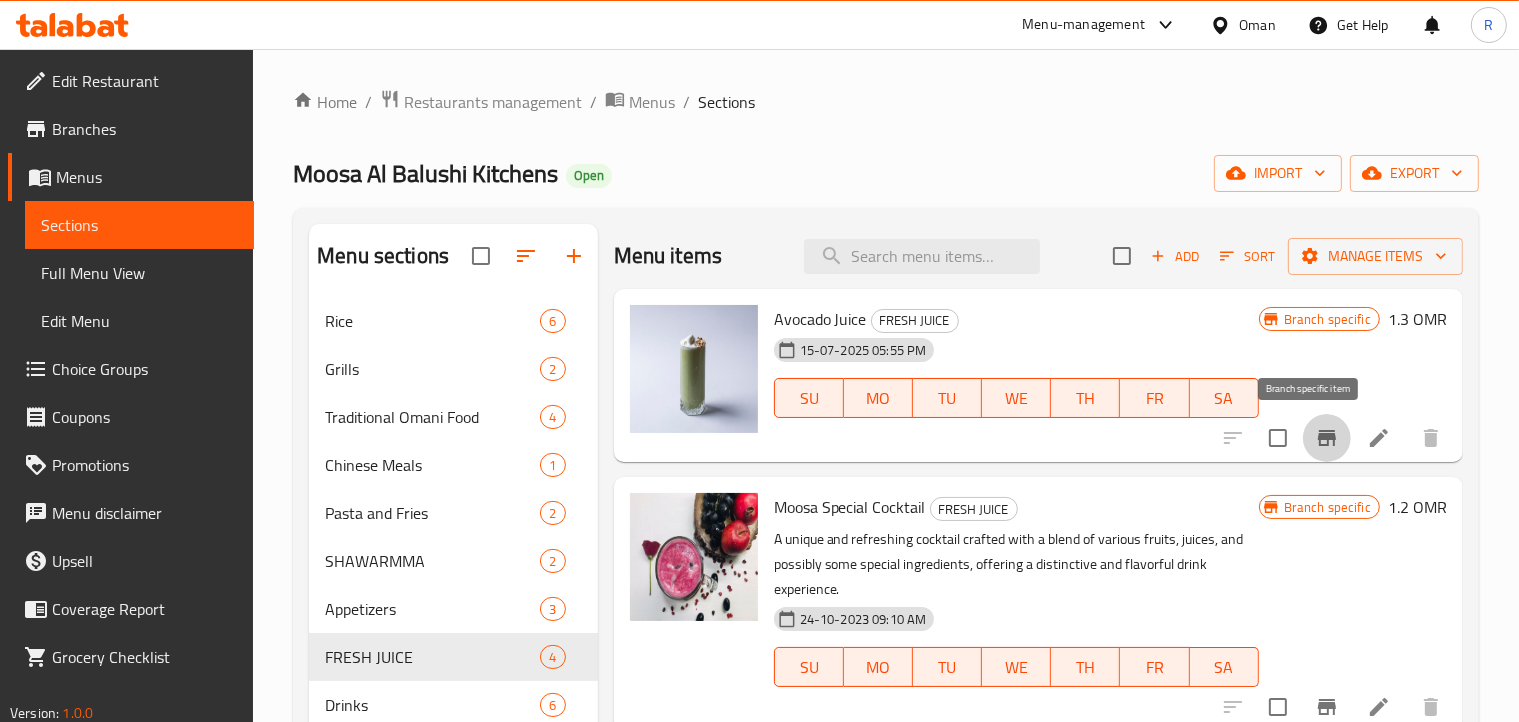 click 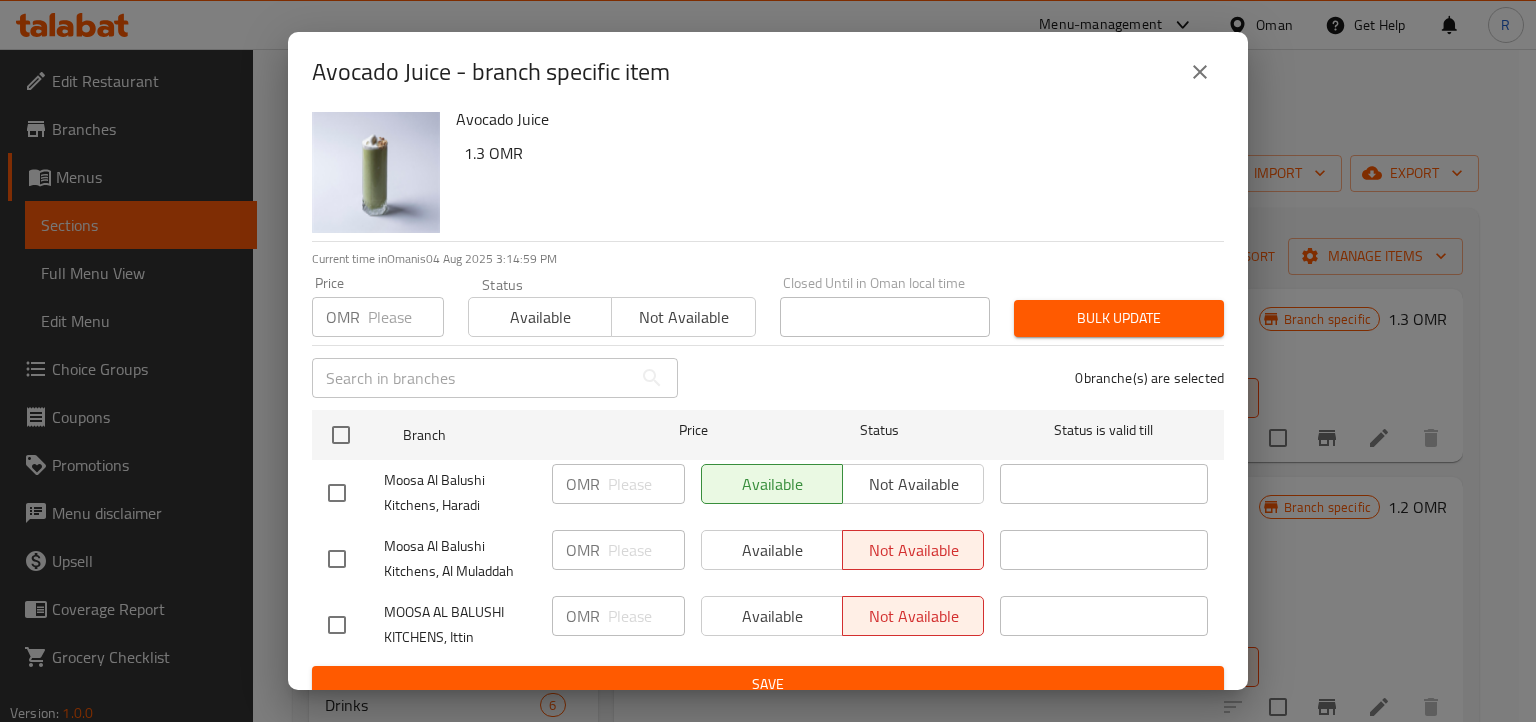 scroll, scrollTop: 0, scrollLeft: 0, axis: both 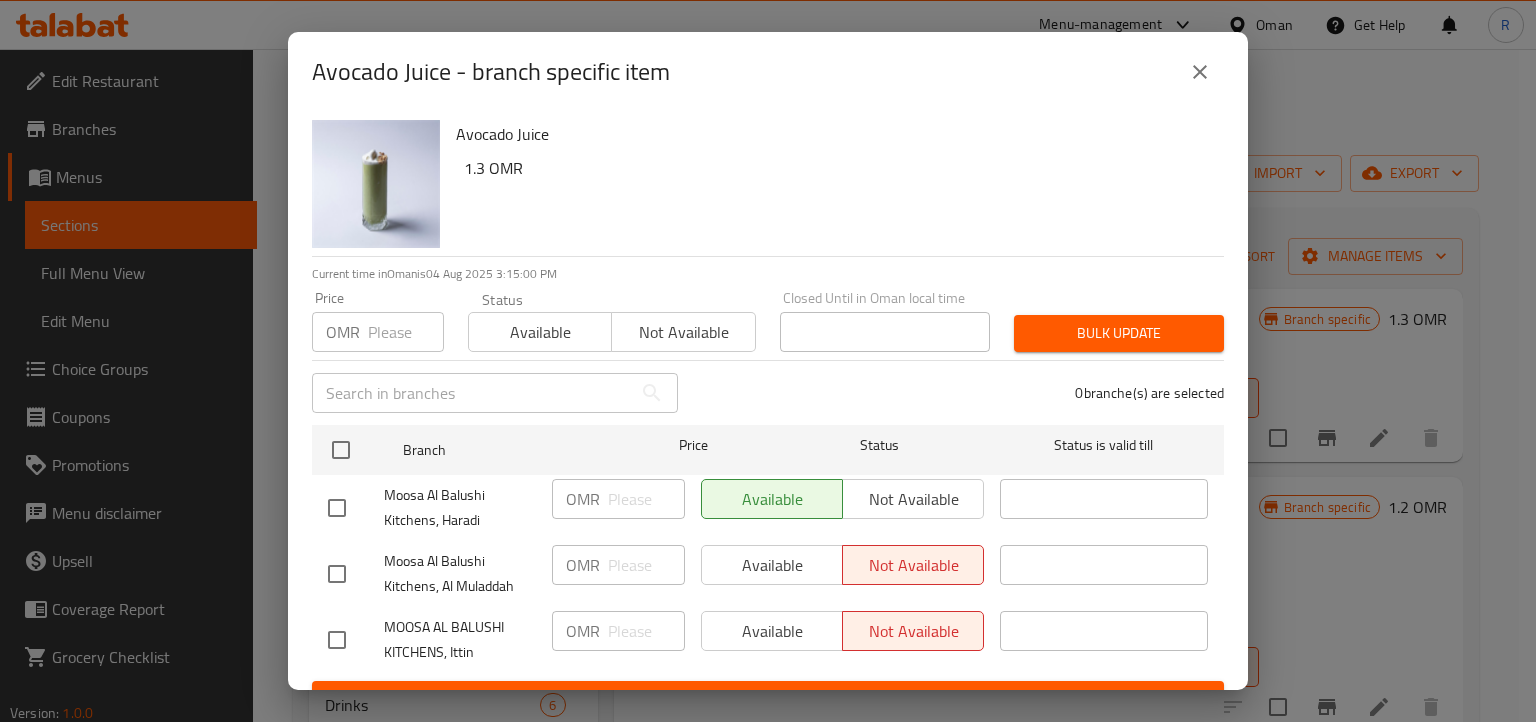 click on "Avocado Juice - branch specific item" at bounding box center (491, 72) 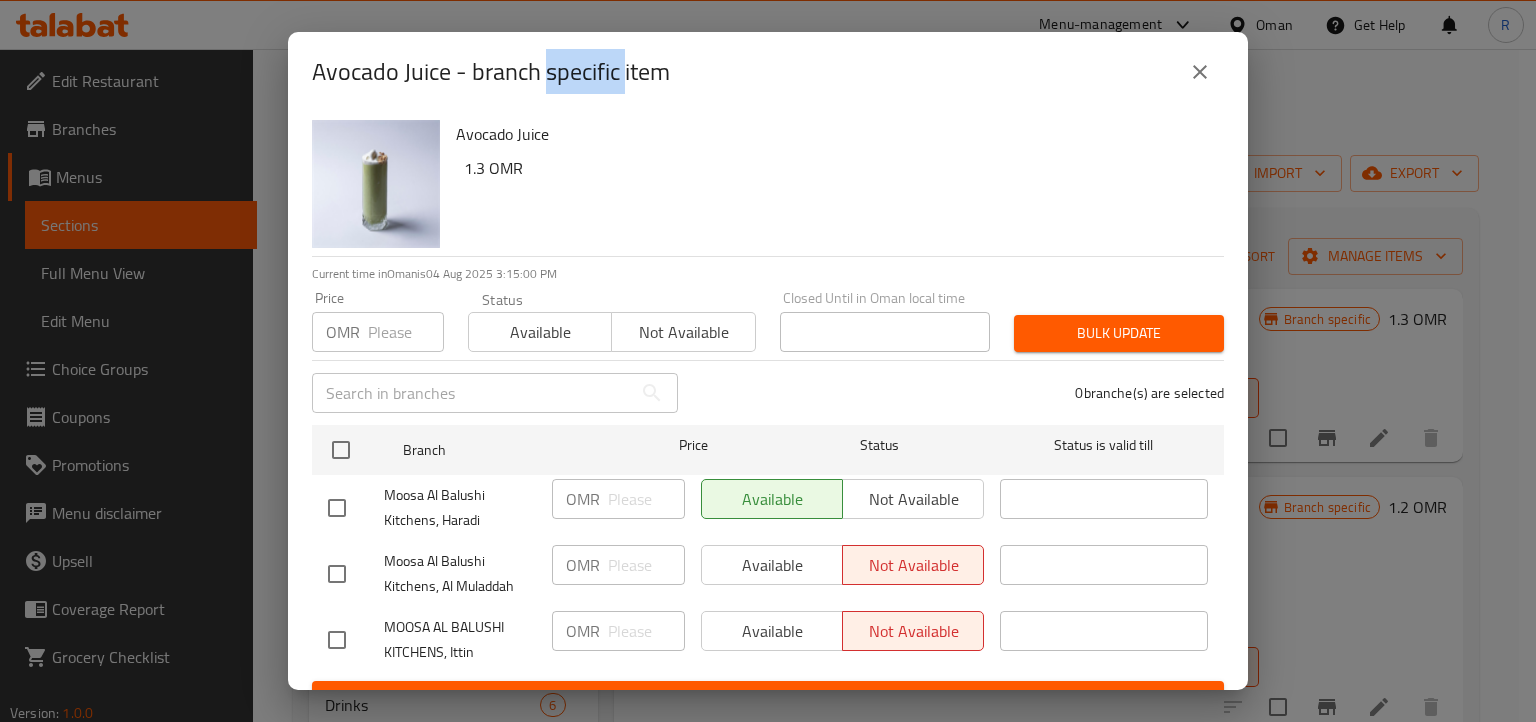 click on "Avocado Juice - branch specific item" at bounding box center (491, 72) 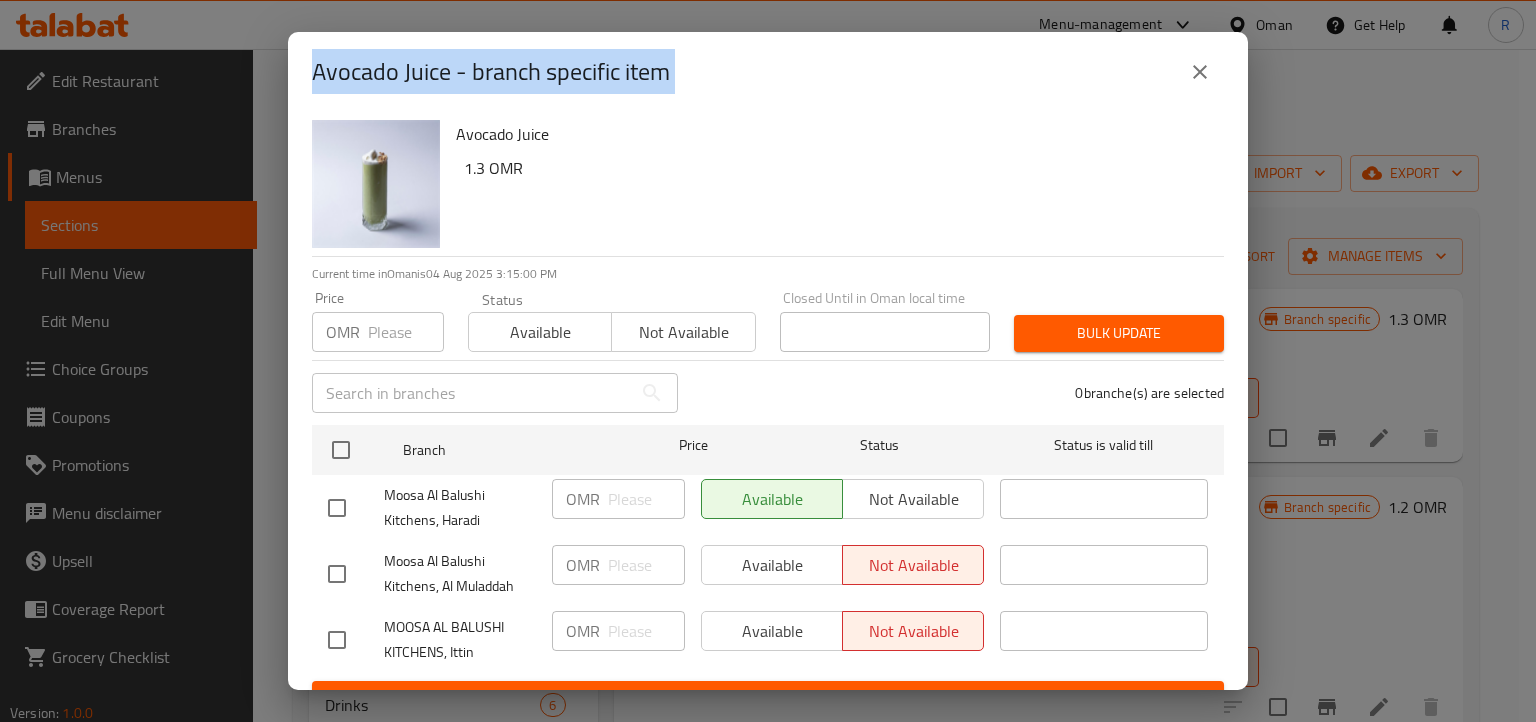 click on "Avocado Juice - branch specific item" at bounding box center [491, 72] 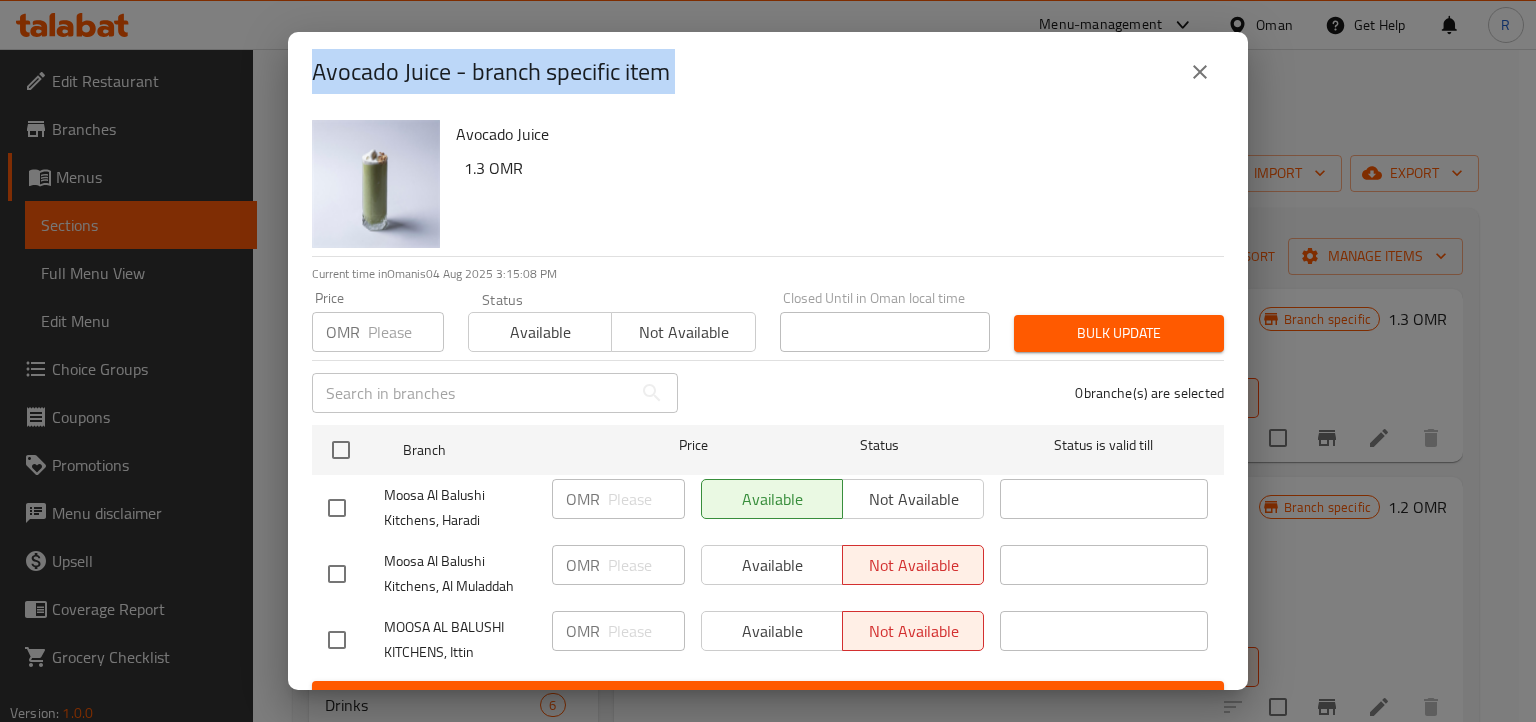 click on "1.3   OMR" at bounding box center (836, 168) 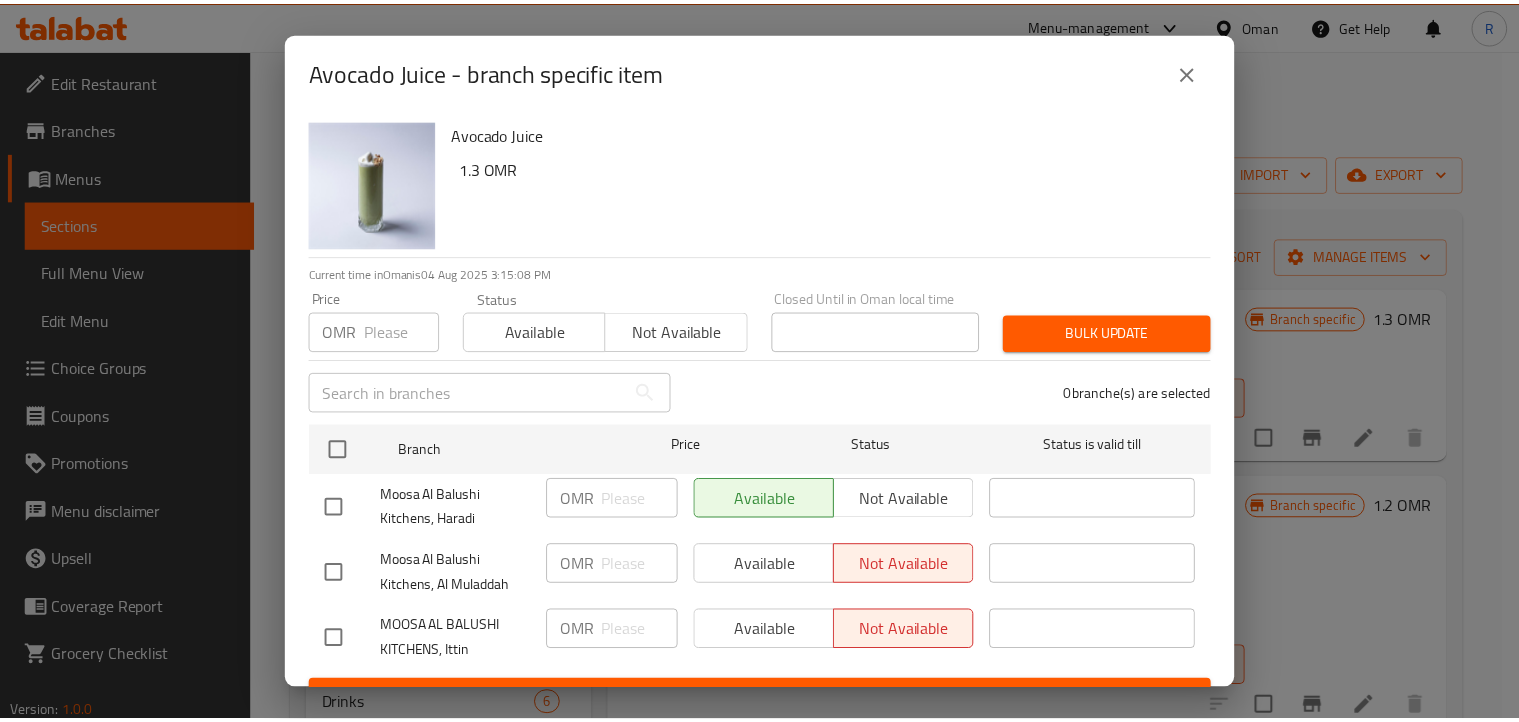 scroll, scrollTop: 36, scrollLeft: 0, axis: vertical 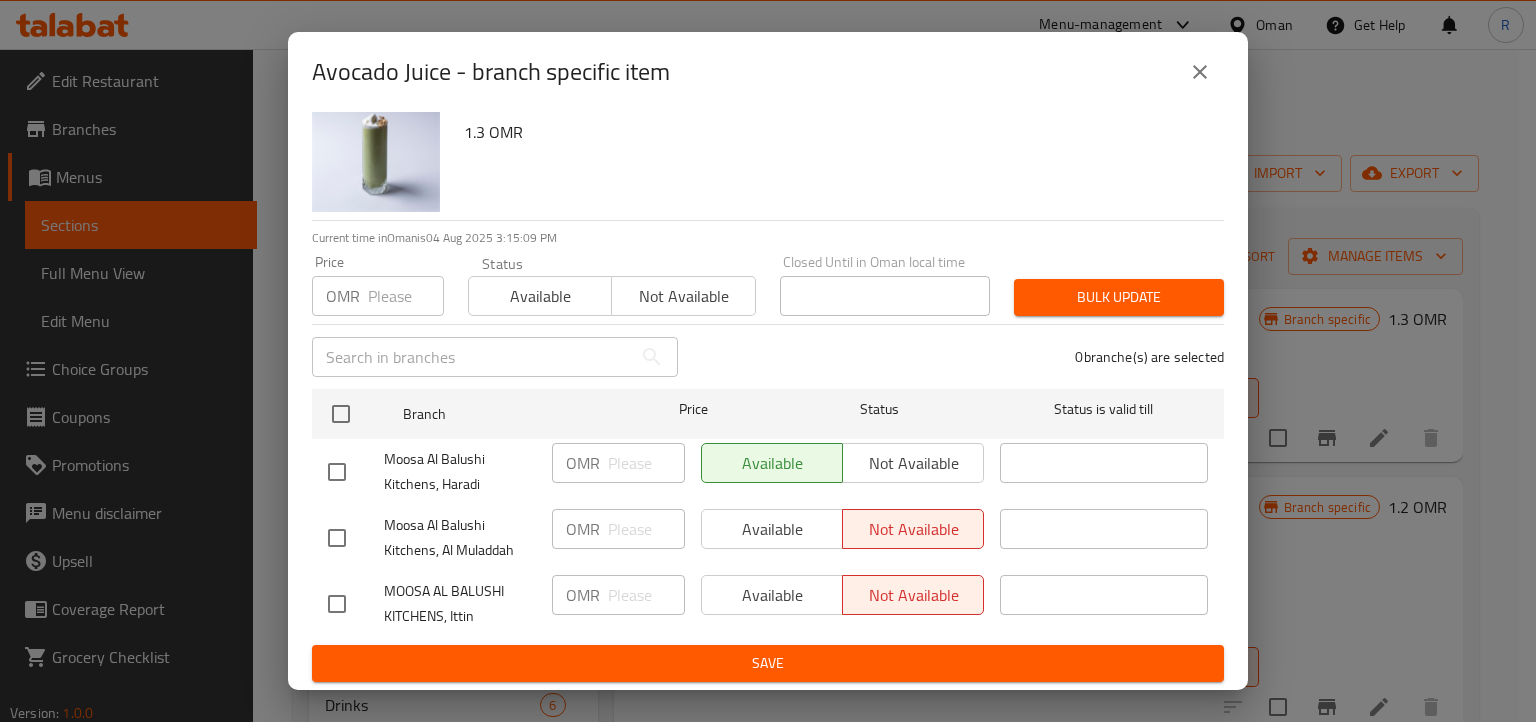 click 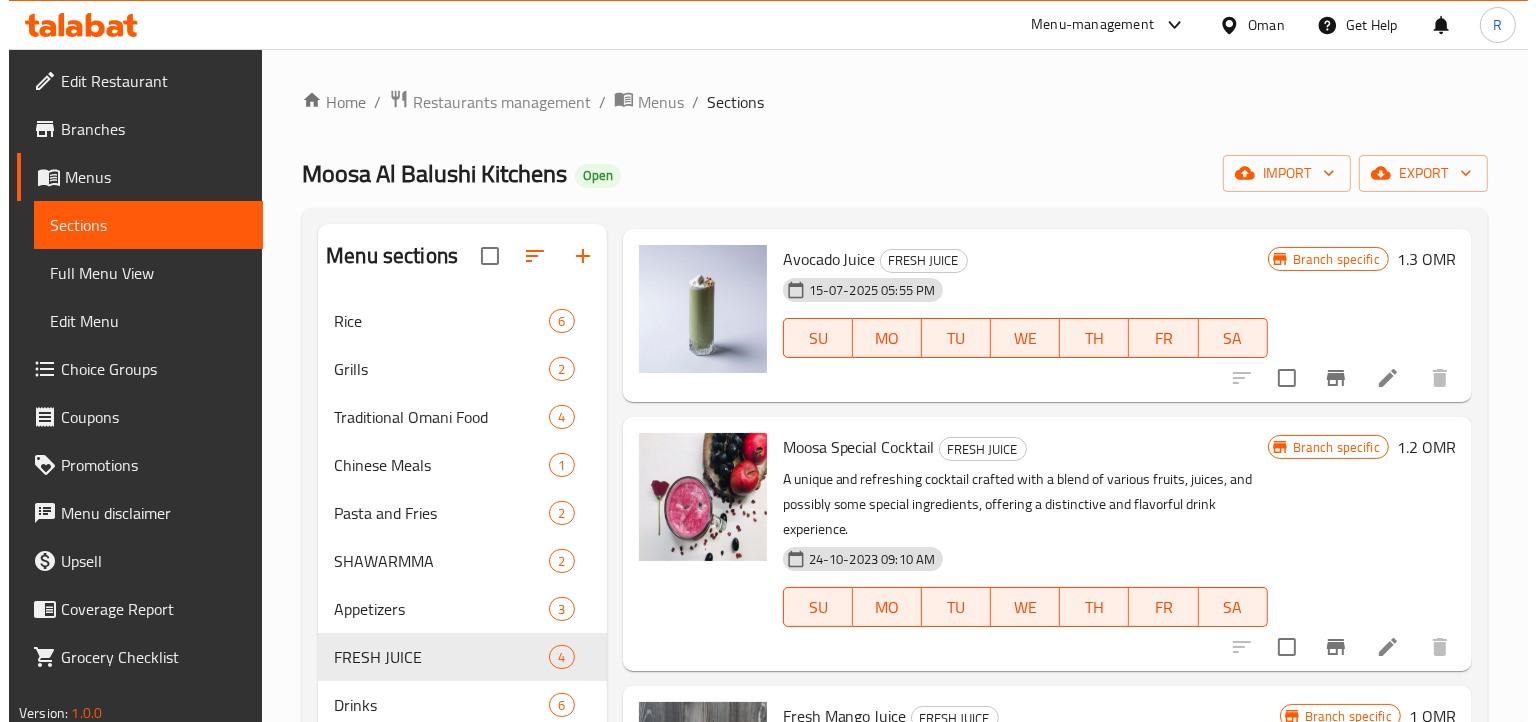 scroll, scrollTop: 100, scrollLeft: 0, axis: vertical 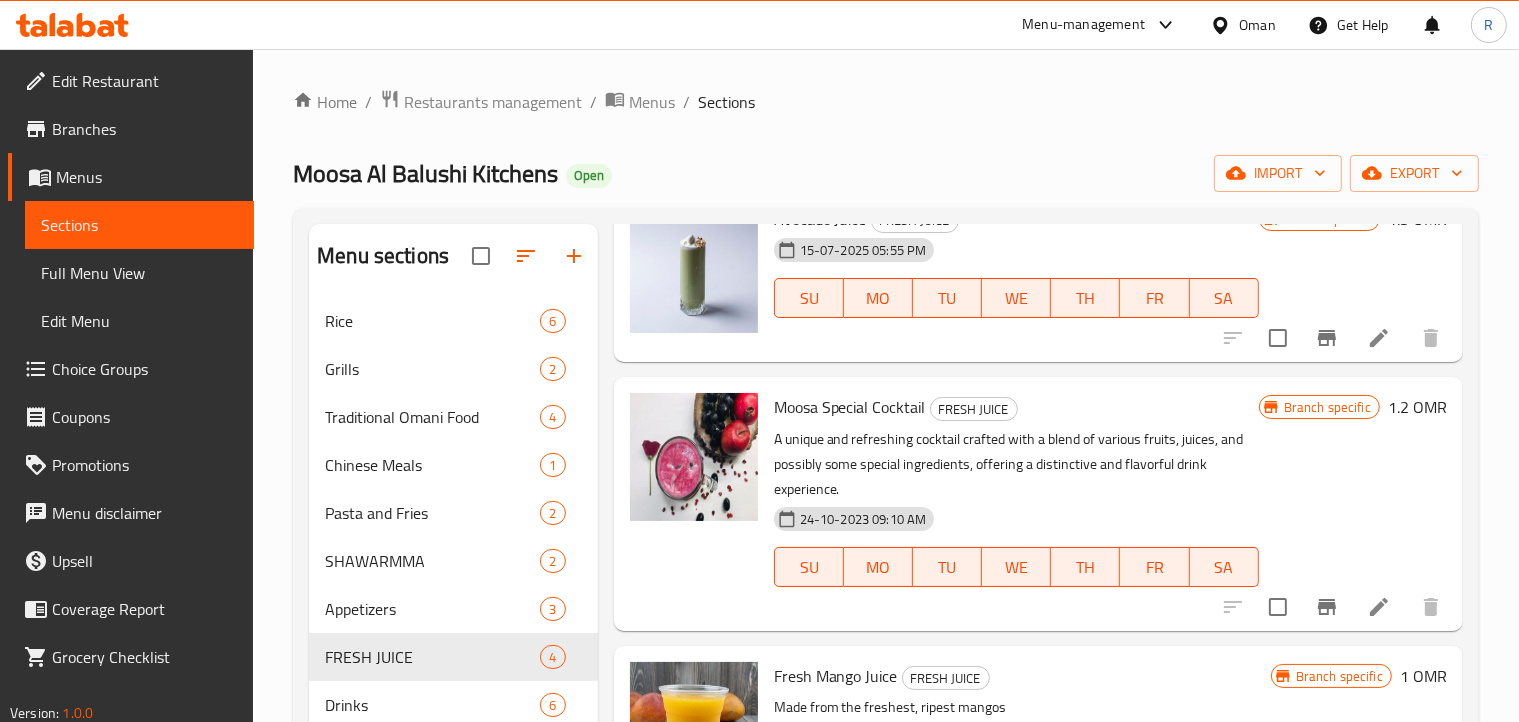 click on "Moosa Special Cocktail" at bounding box center [850, 407] 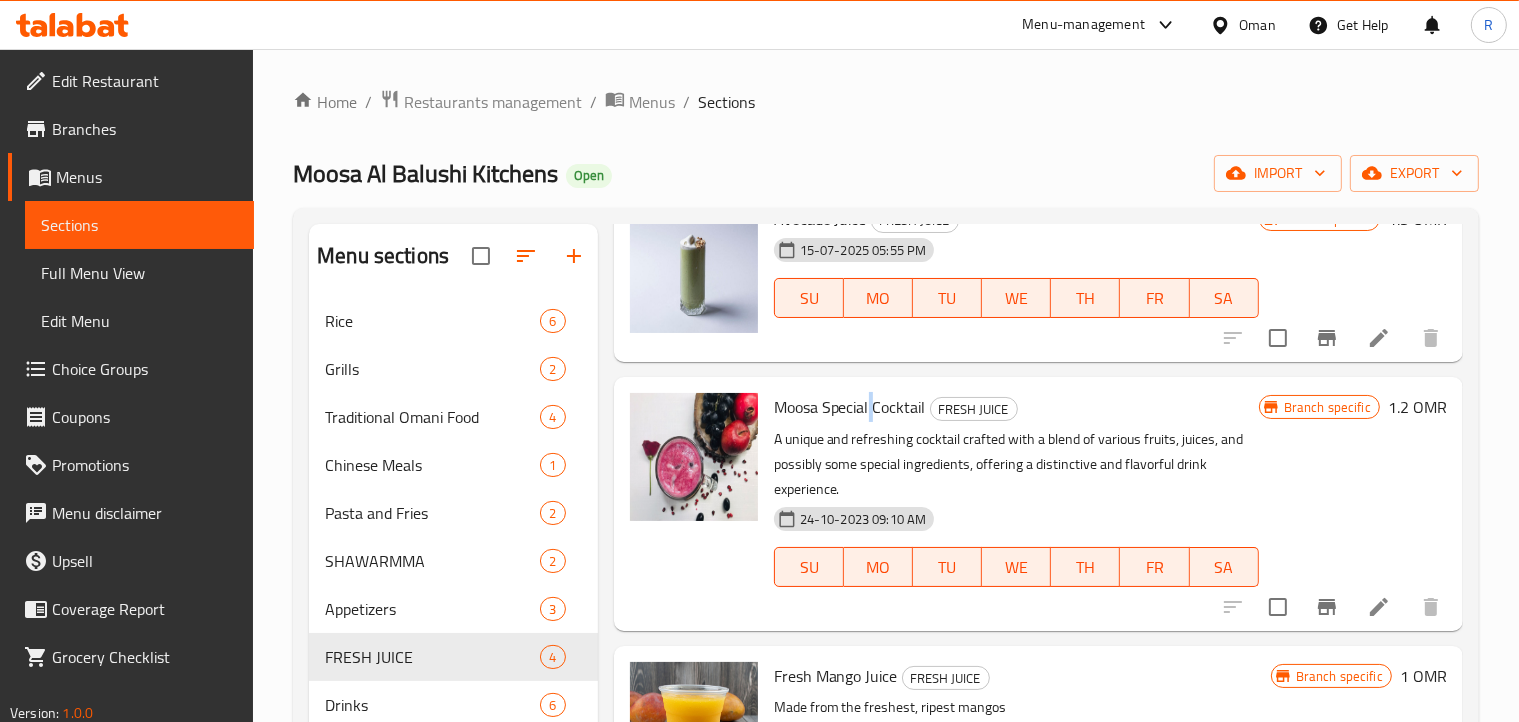 click on "Moosa Special Cocktail" at bounding box center (850, 407) 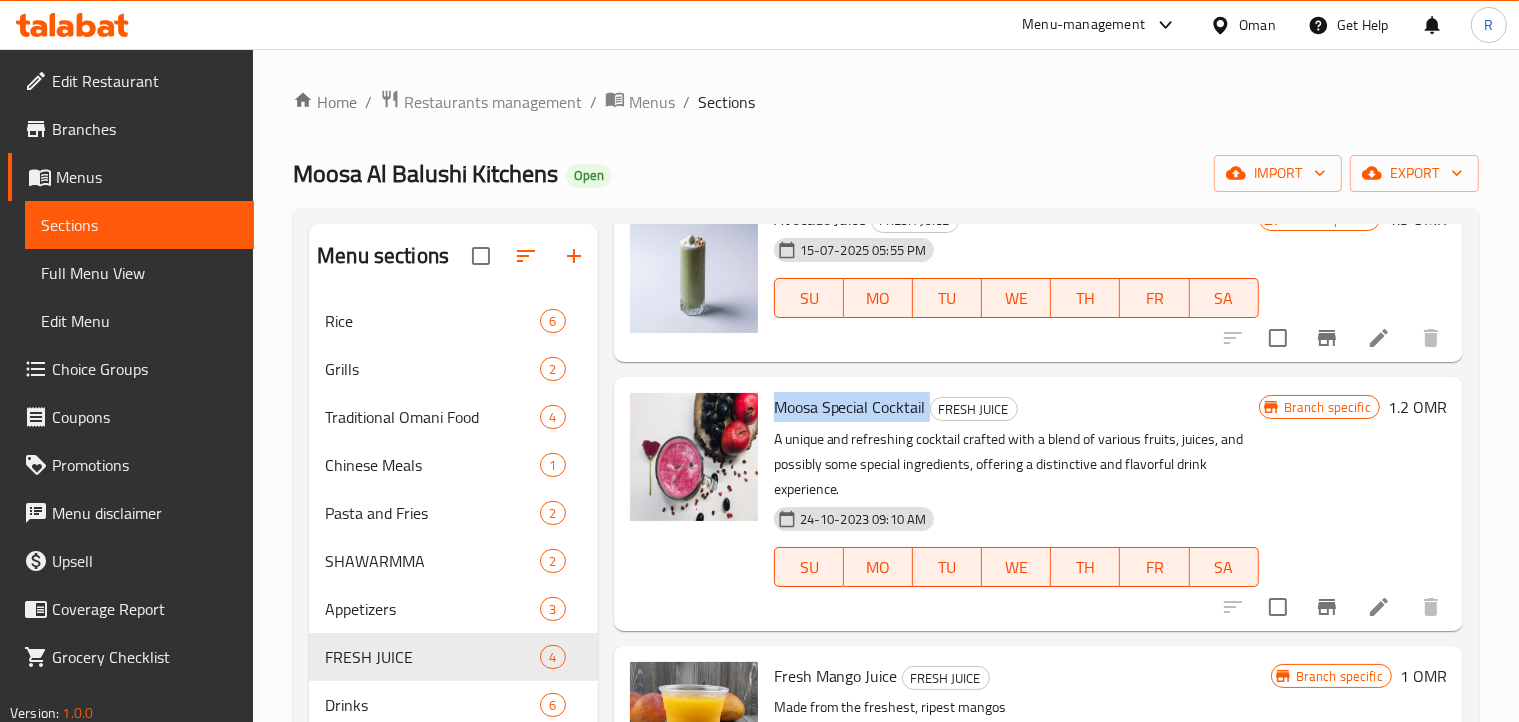 click on "Moosa Special Cocktail" at bounding box center (850, 407) 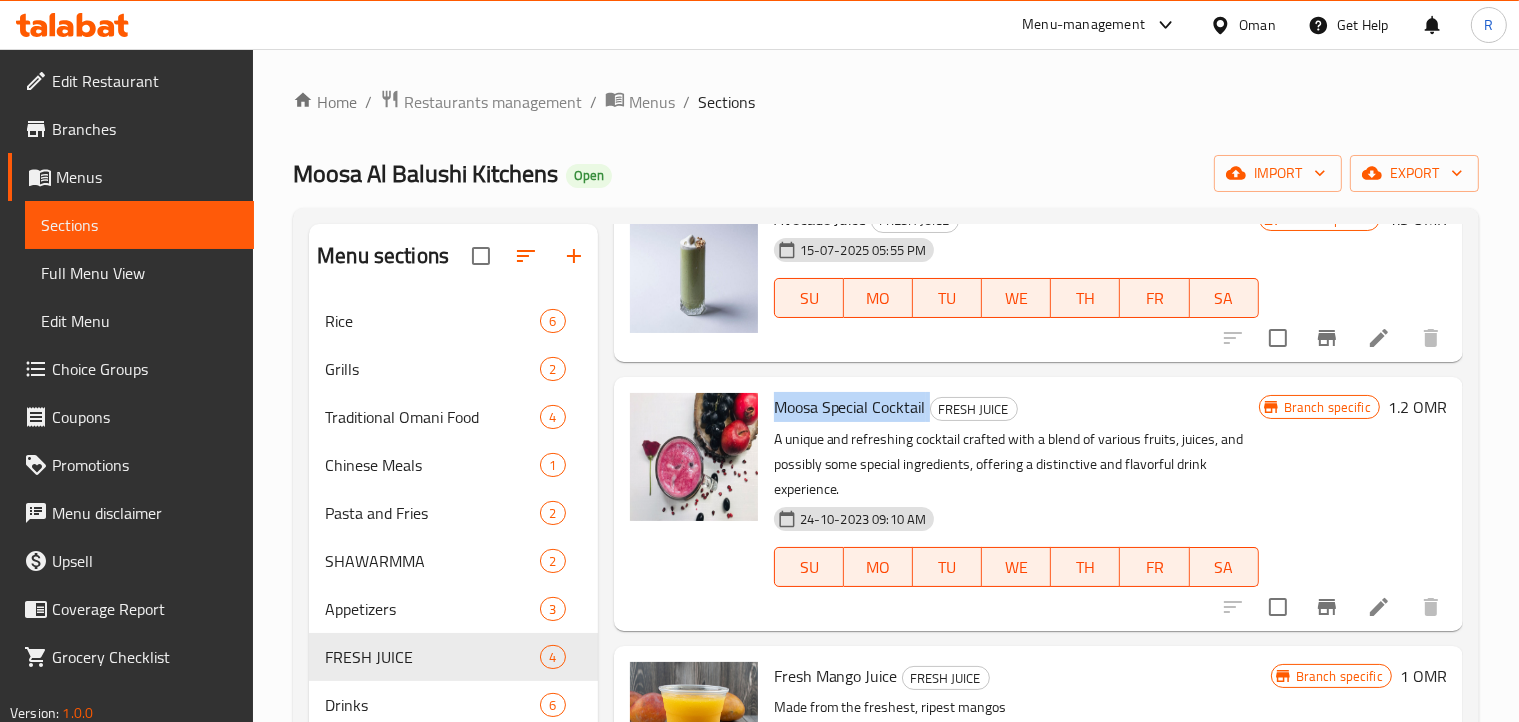 click 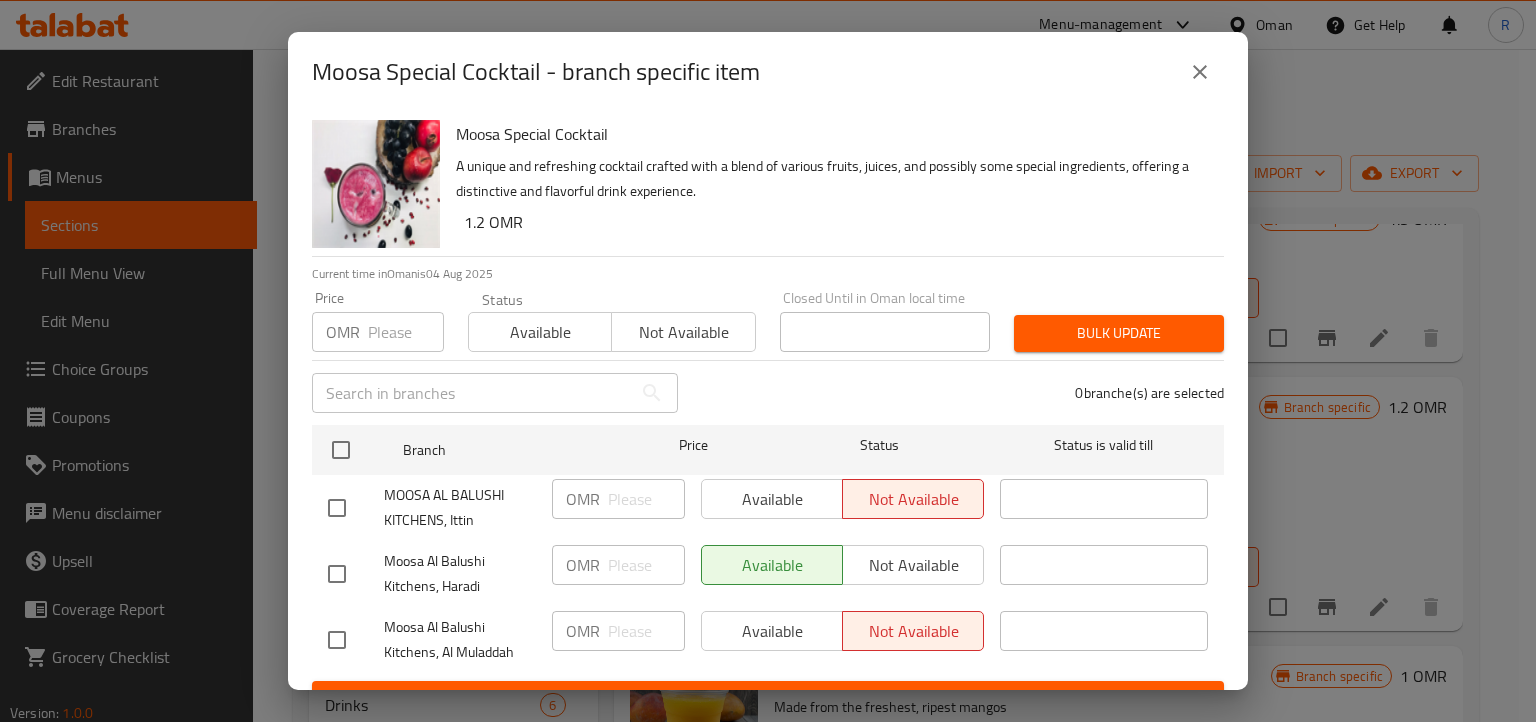 click 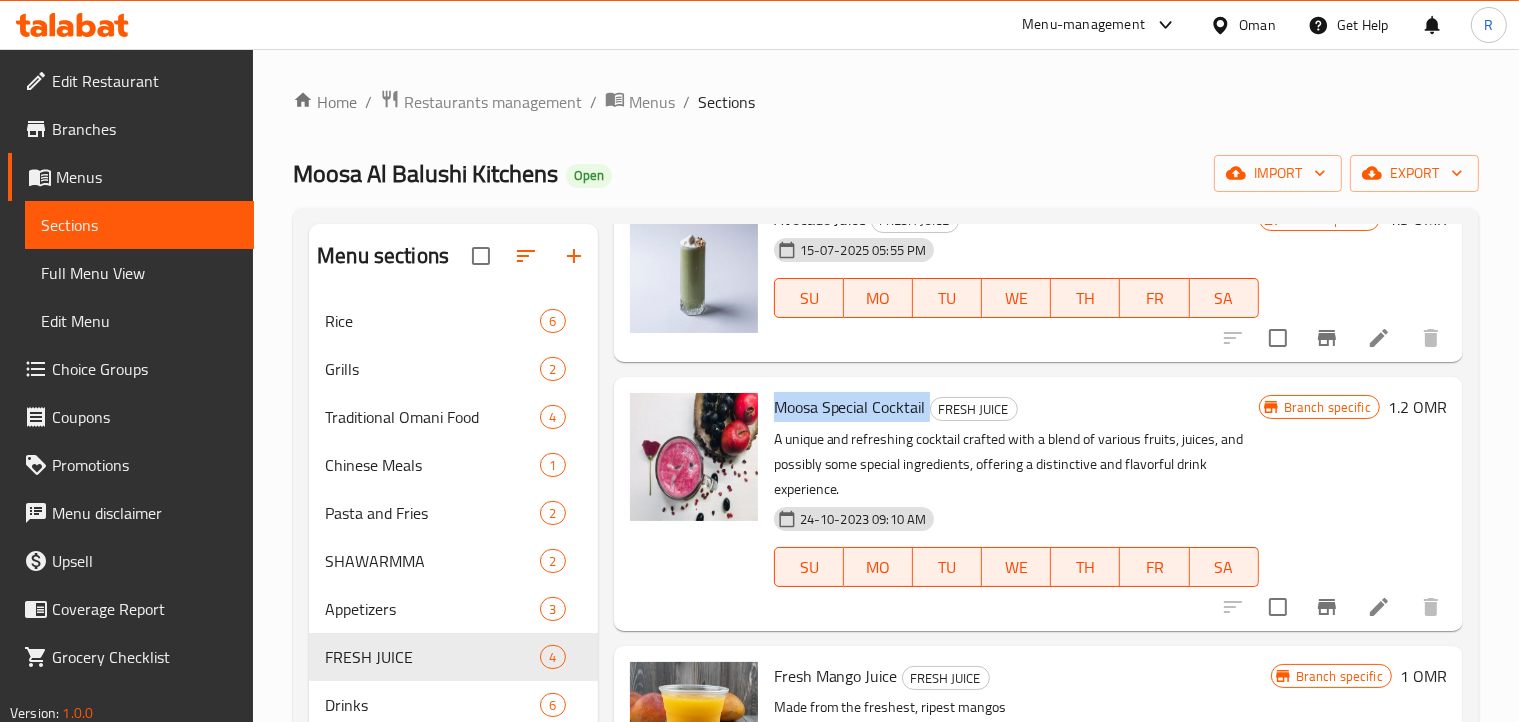 click on "Branch specific 1.2   OMR" at bounding box center (1353, 503) 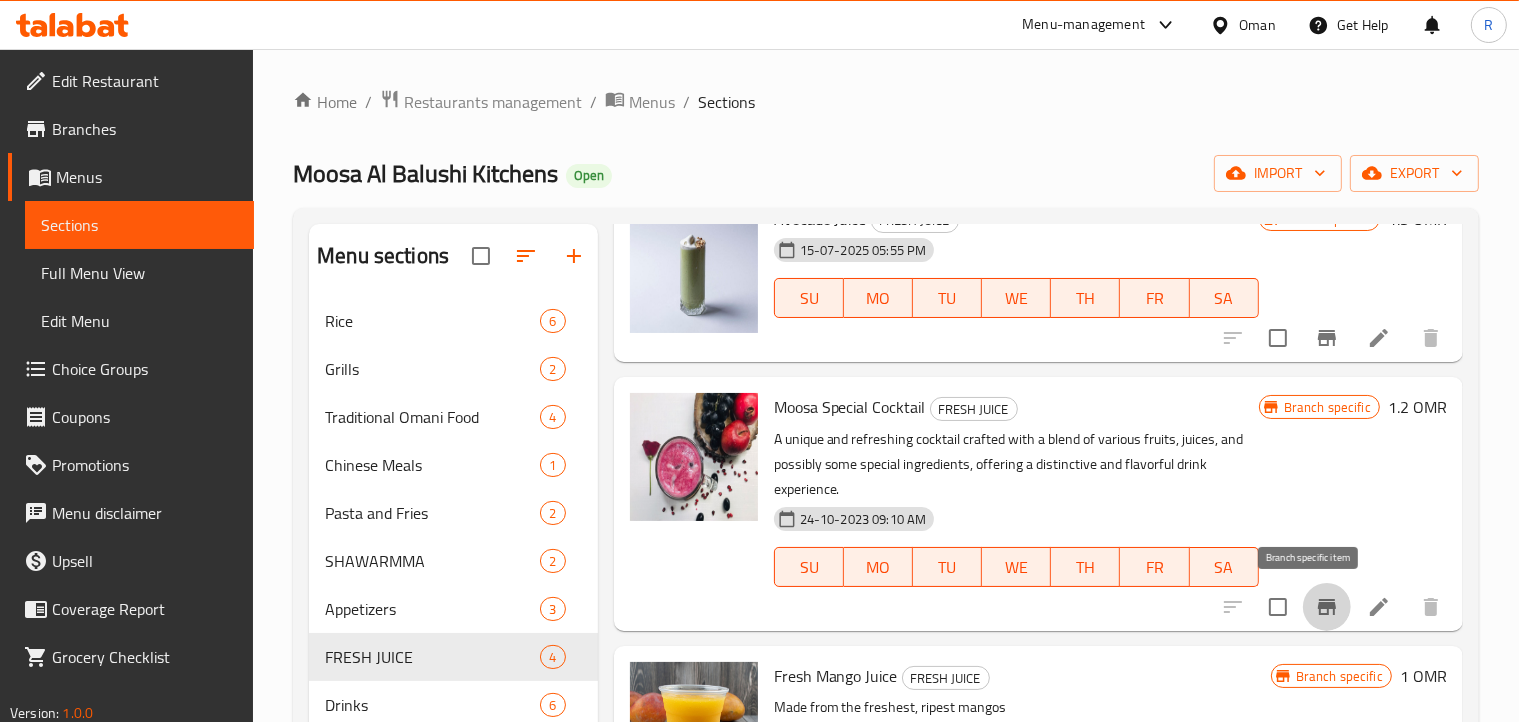 click 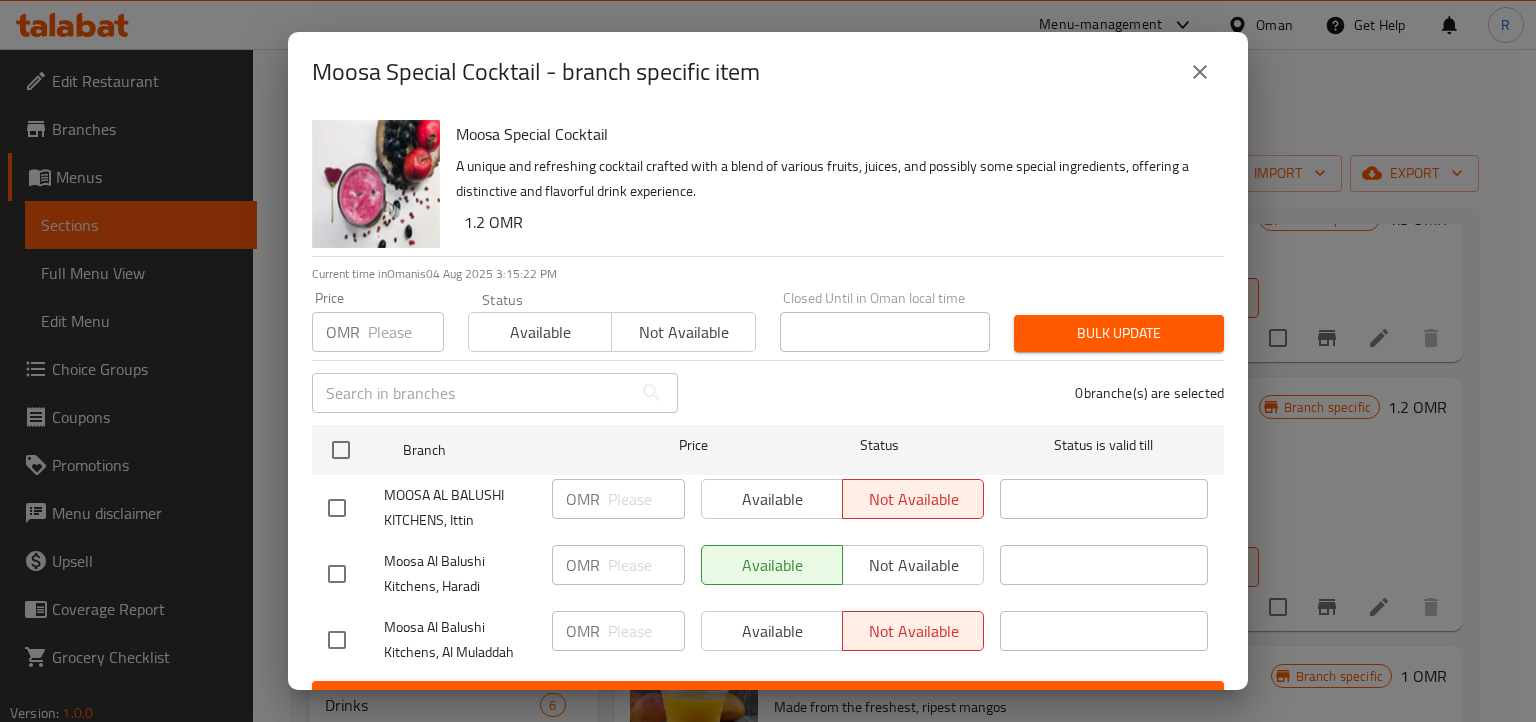 click on "Moosa Special Cocktail - branch specific item" at bounding box center (536, 72) 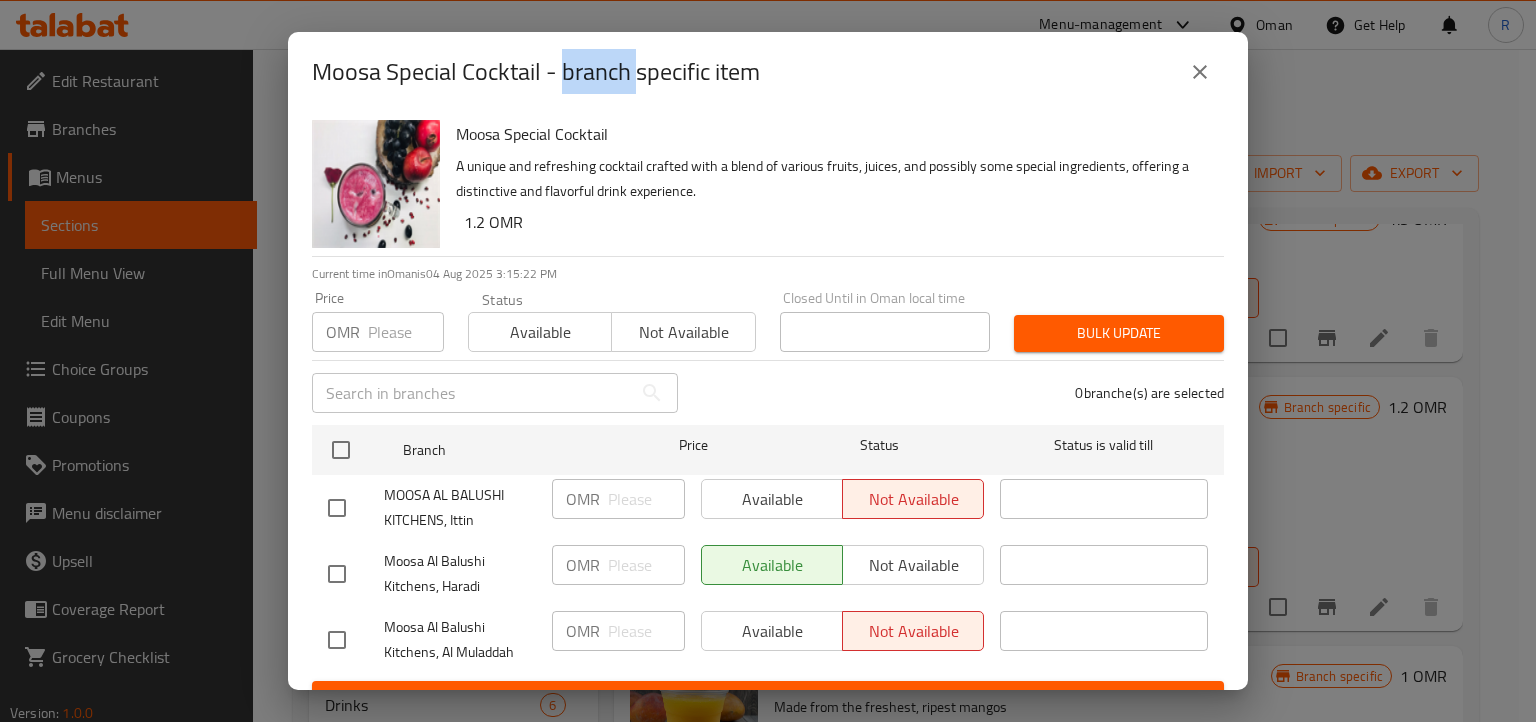 click on "Moosa Special Cocktail - branch specific item" at bounding box center (536, 72) 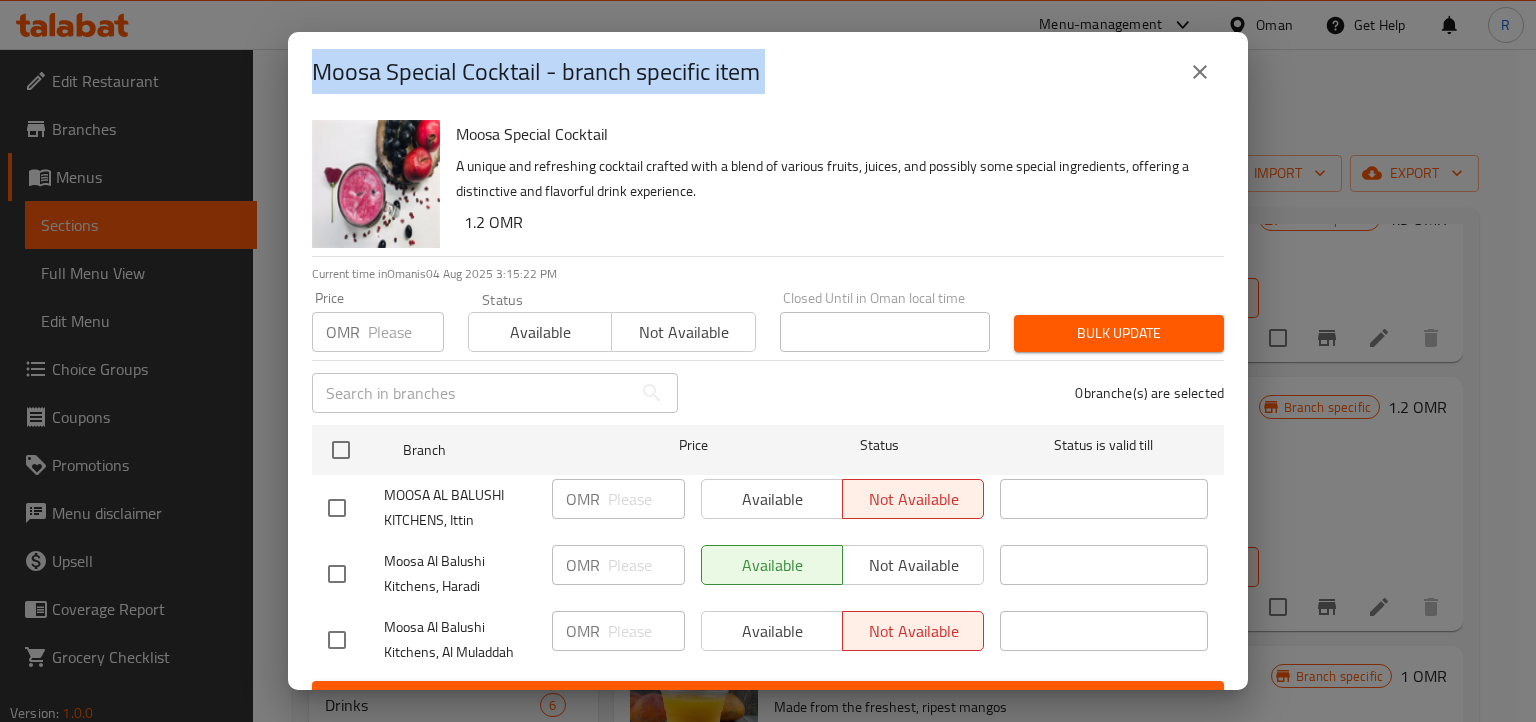 click on "Moosa Special Cocktail - branch specific item" at bounding box center (536, 72) 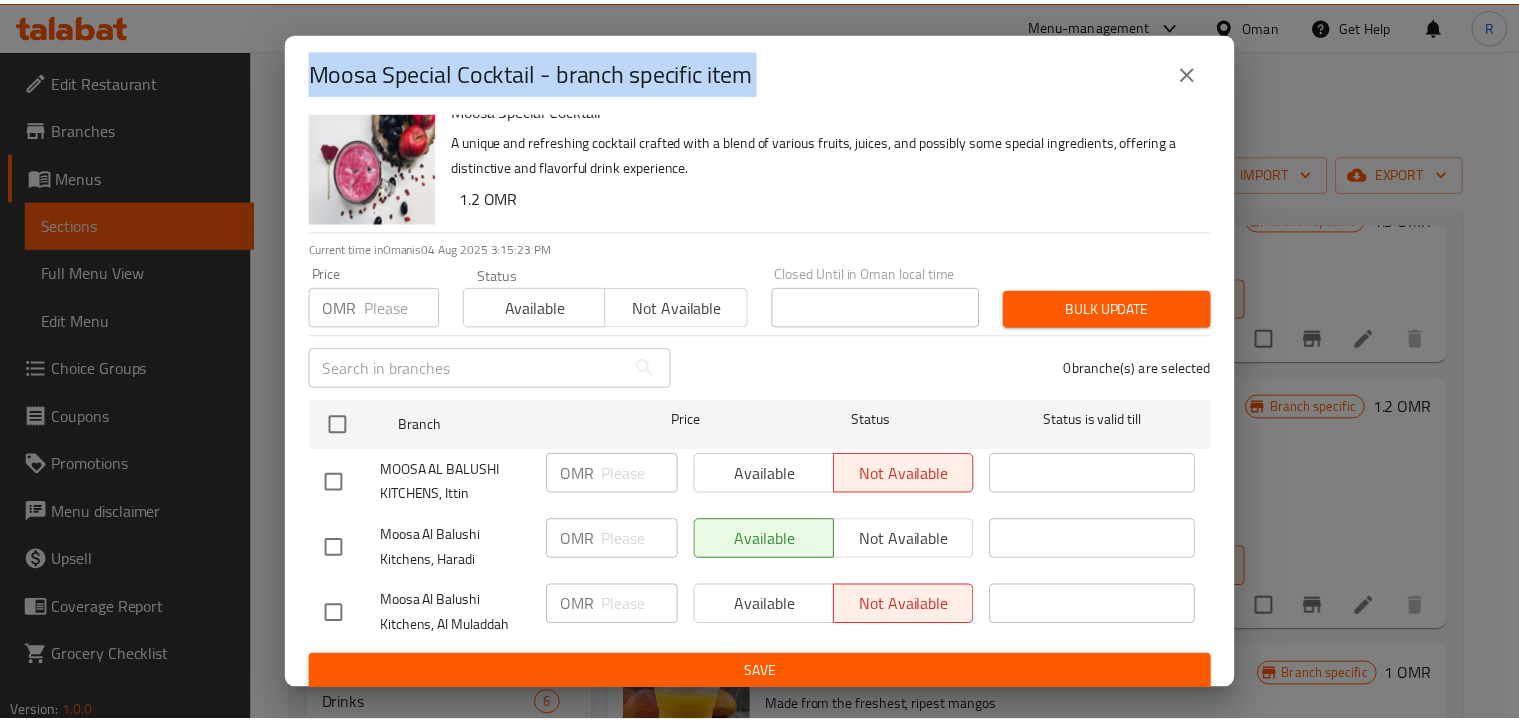 scroll, scrollTop: 36, scrollLeft: 0, axis: vertical 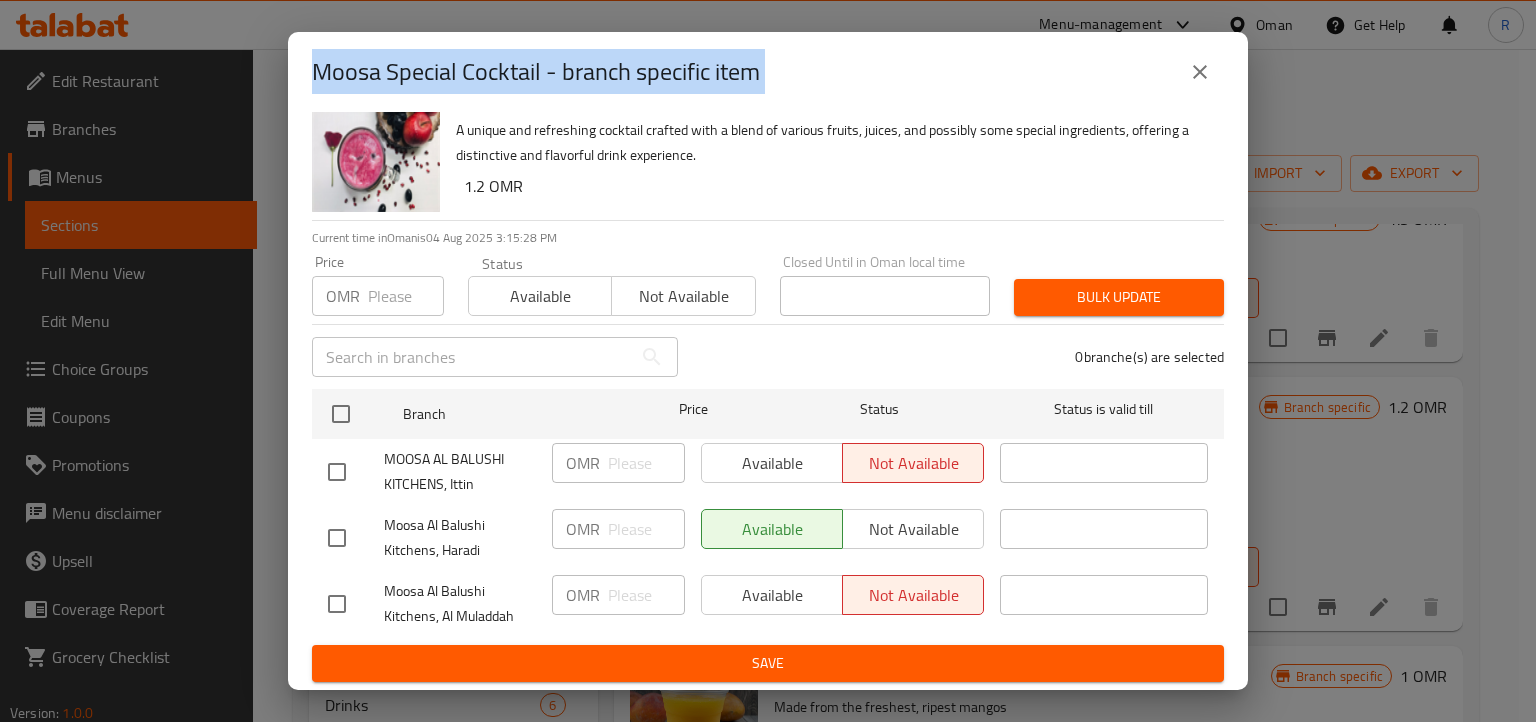 click on "Moosa Special Cocktail - branch specific item Moosa Special Cocktail A unique and refreshing cocktail crafted with a blend of various fruits, juices, and possibly some special ingredients, offering a distinctive and flavorful drink experience. 1.2   OMR Current time in  Oman  is  04 Aug 2025   3:15:28 PM Price OMR Price Status Available Not available Closed Until in Oman local time Closed Until in Oman local time Bulk update ​ 0  branche(s) are selected Branch Price Status Status is valid till MOOSA AL BALUSHI KITCHENS, Ittin OMR ​ Available Not available ​ Moosa Al Balushi Kitchens, Haradi OMR ​ Available Not available ​ Moosa Al Balushi Kitchens, Al Muladdah OMR ​ Available Not available ​ Save" at bounding box center (768, 361) 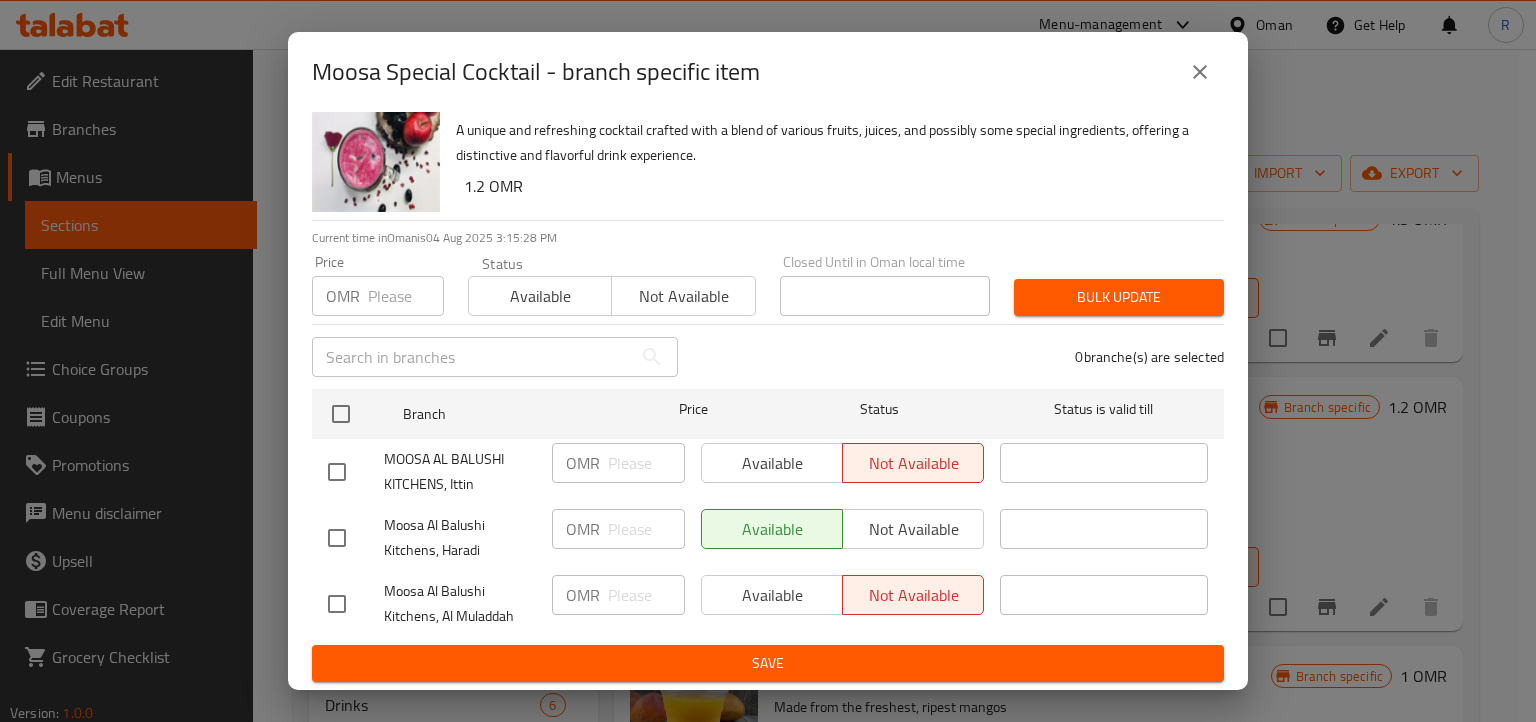 click 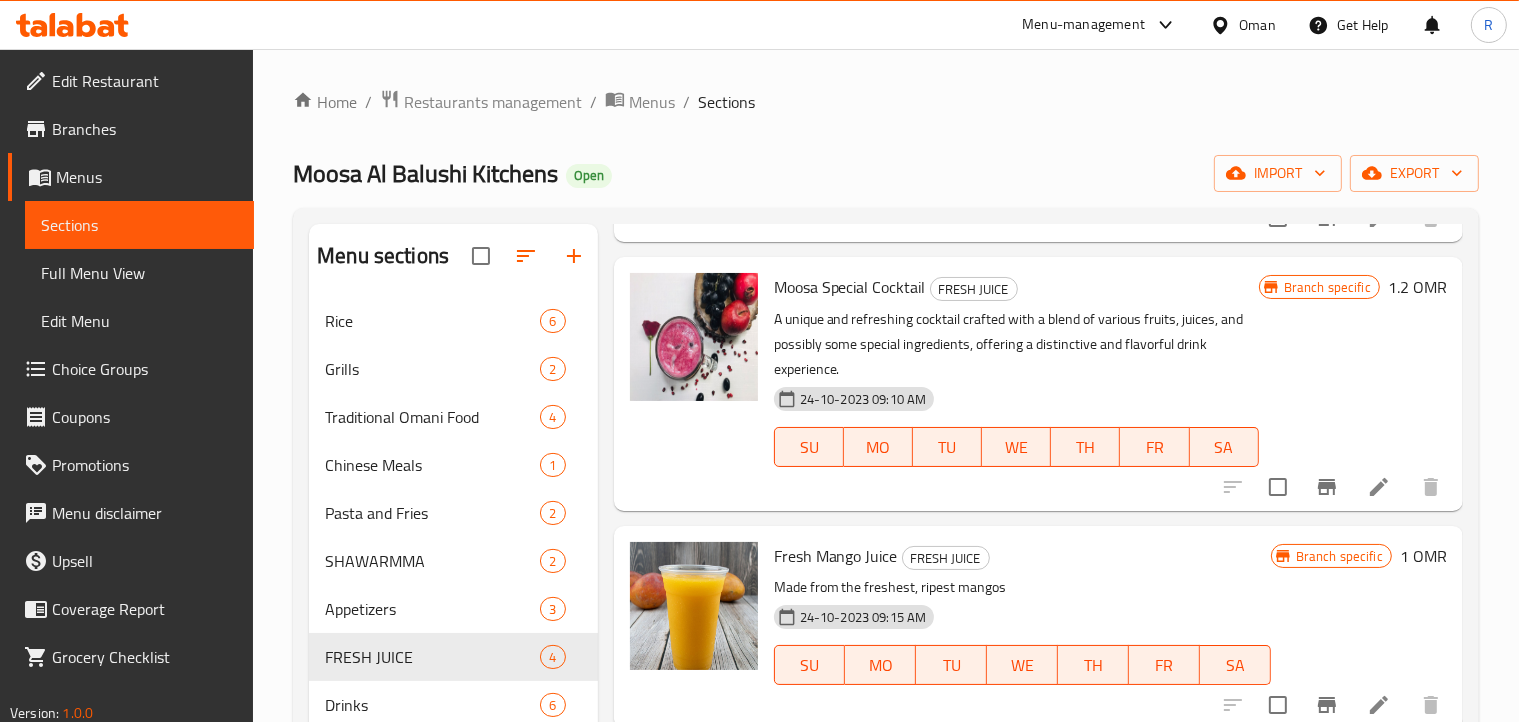 scroll, scrollTop: 222, scrollLeft: 0, axis: vertical 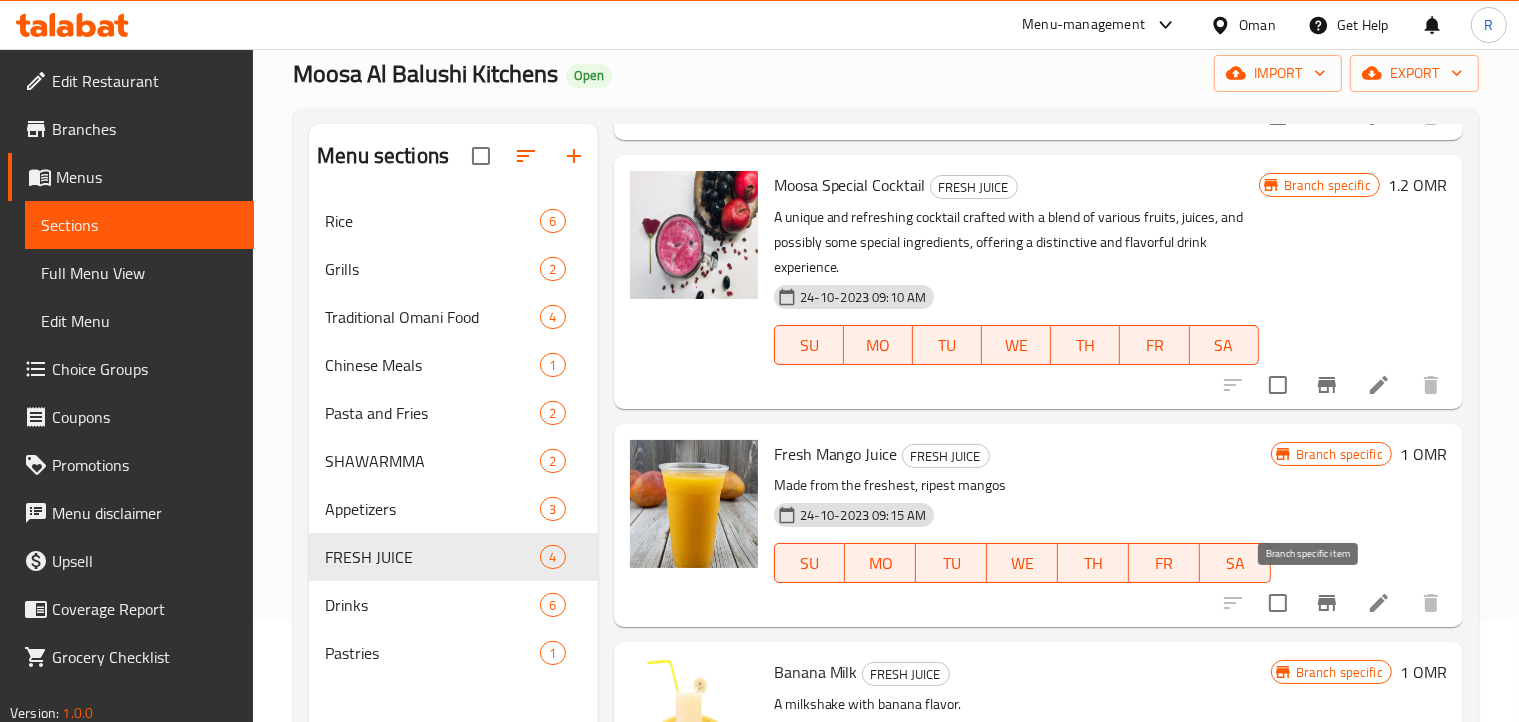 click 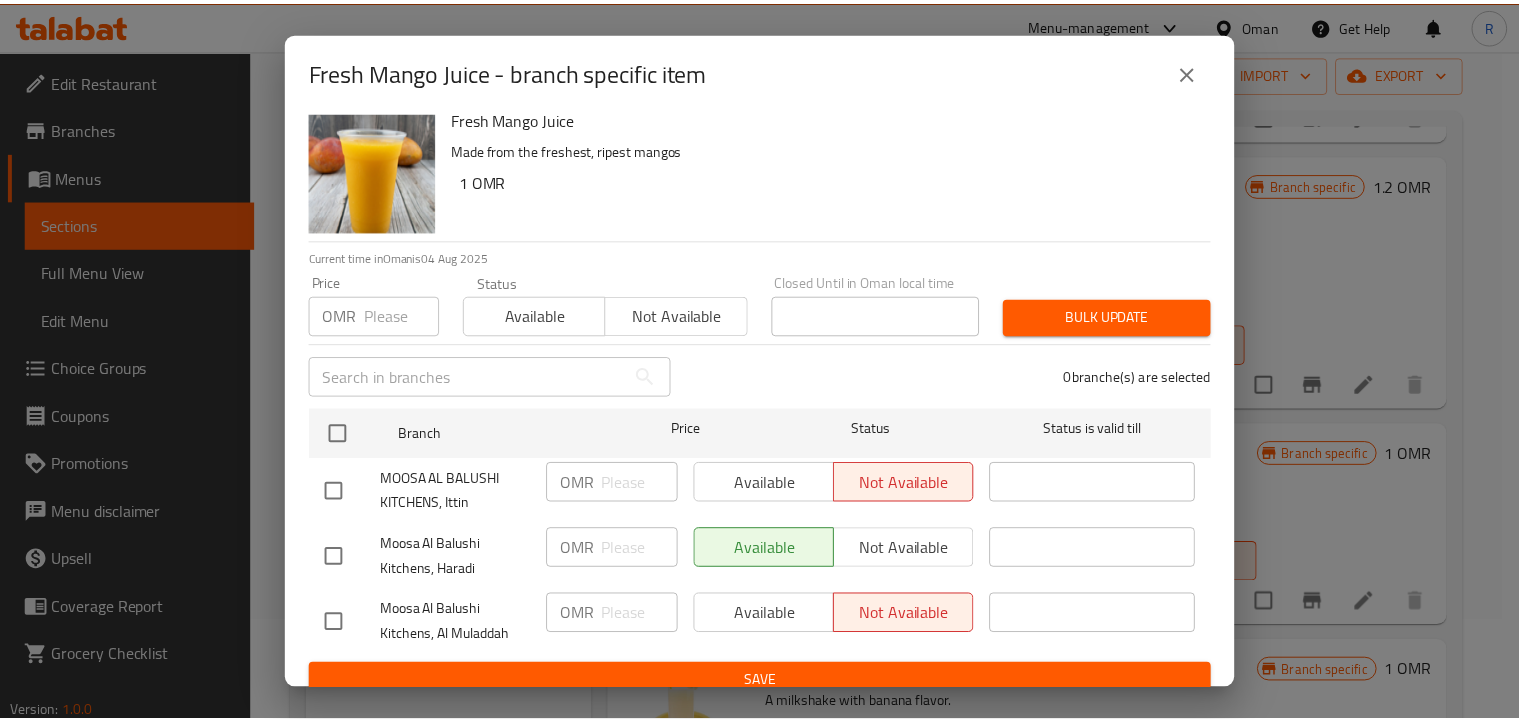 scroll, scrollTop: 36, scrollLeft: 0, axis: vertical 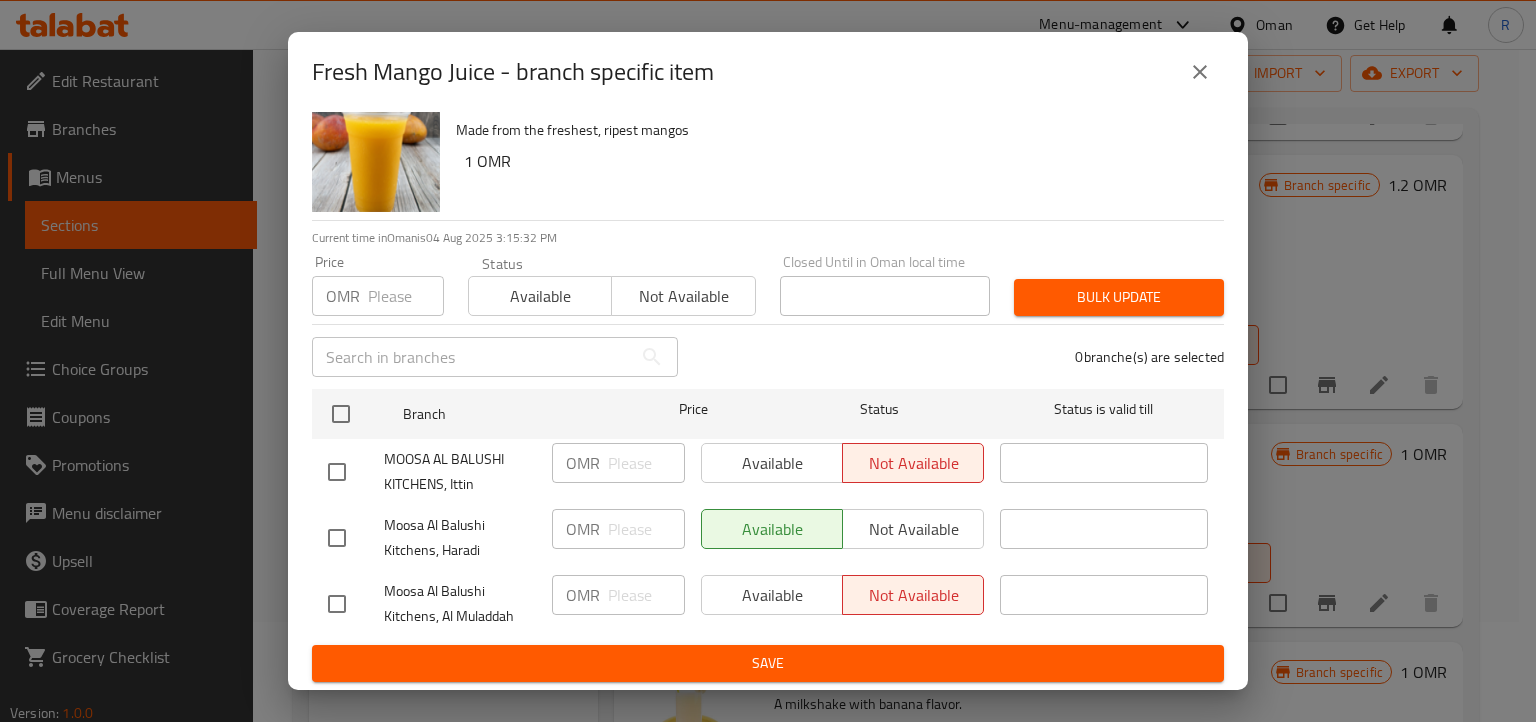 click on "Fresh Mango Juice - branch specific item" at bounding box center (513, 72) 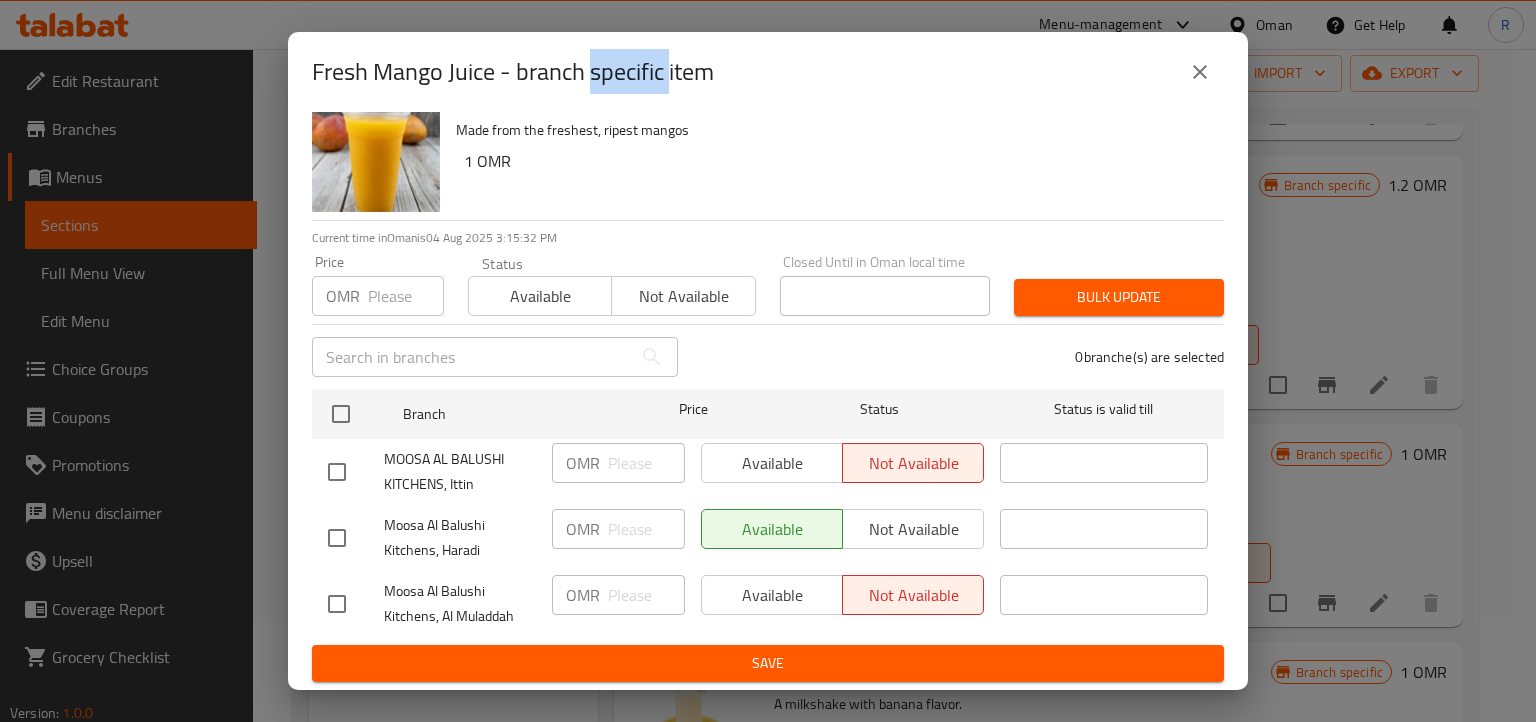 click on "Fresh Mango Juice - branch specific item" at bounding box center (513, 72) 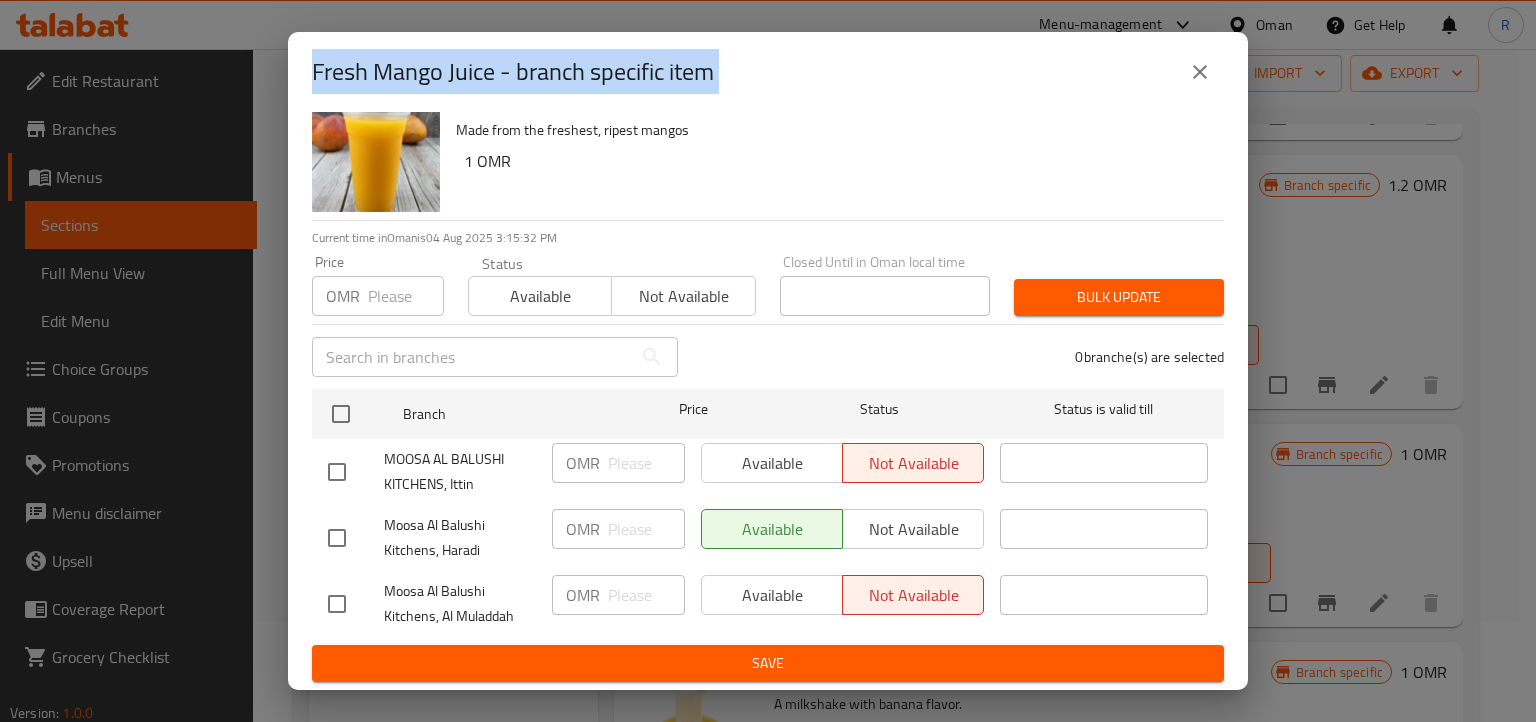 click on "Fresh Mango Juice - branch specific item" at bounding box center (513, 72) 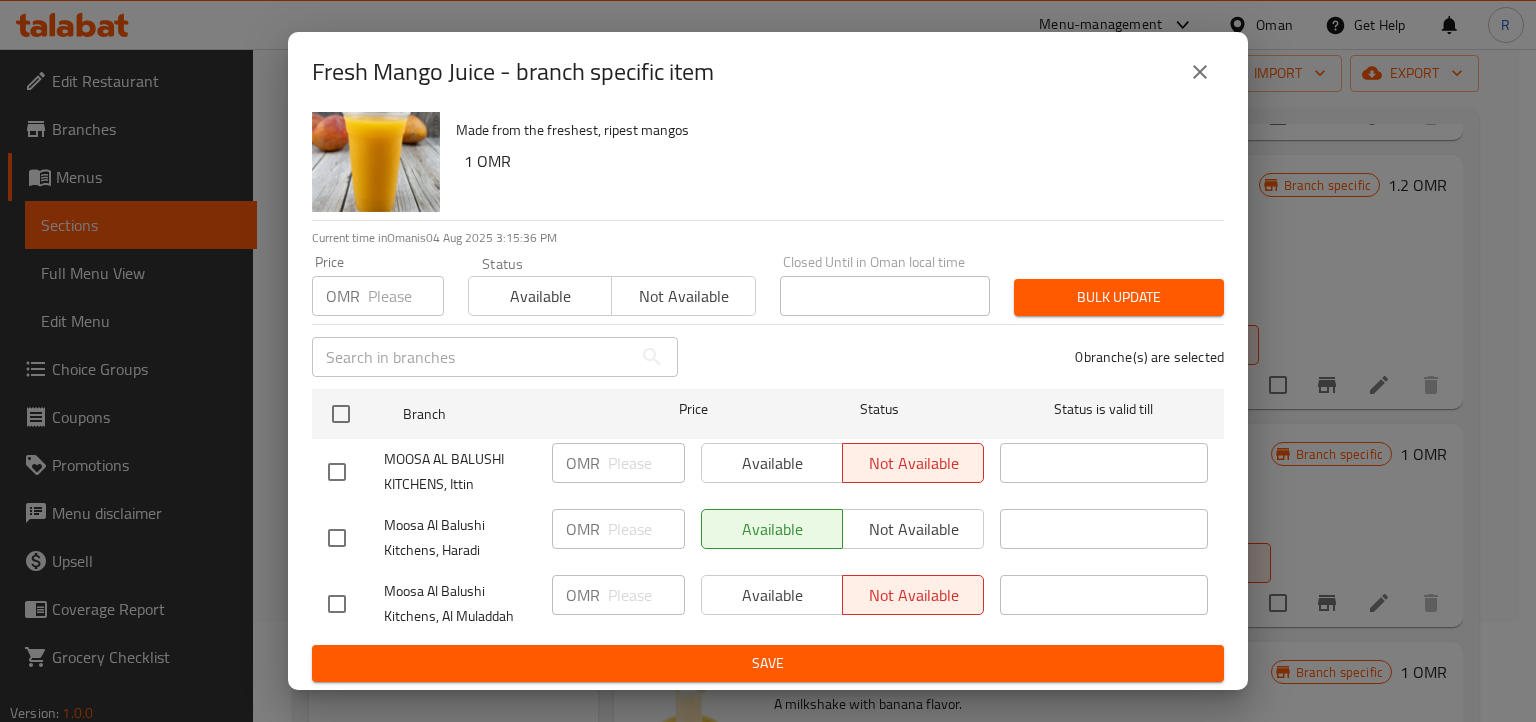 click on "1   OMR" at bounding box center (836, 161) 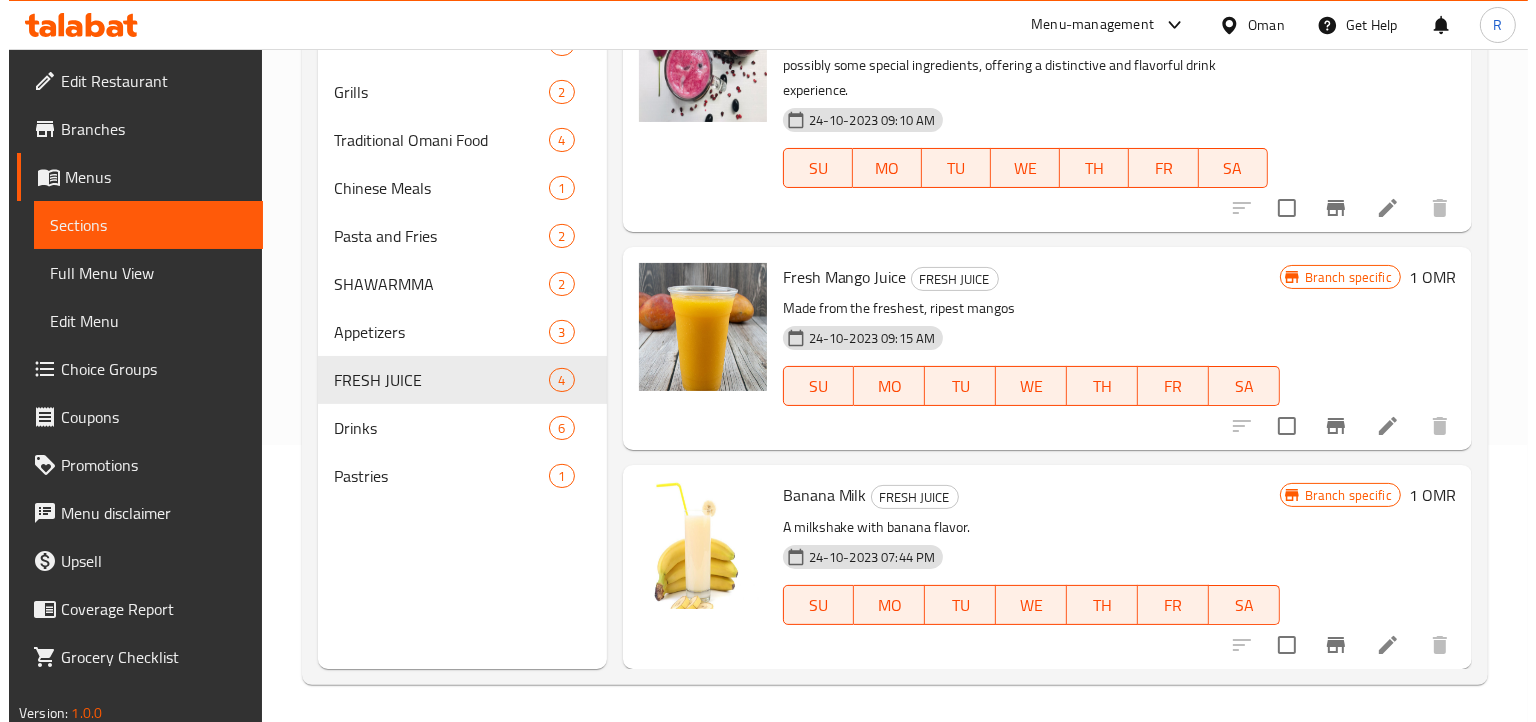scroll, scrollTop: 280, scrollLeft: 0, axis: vertical 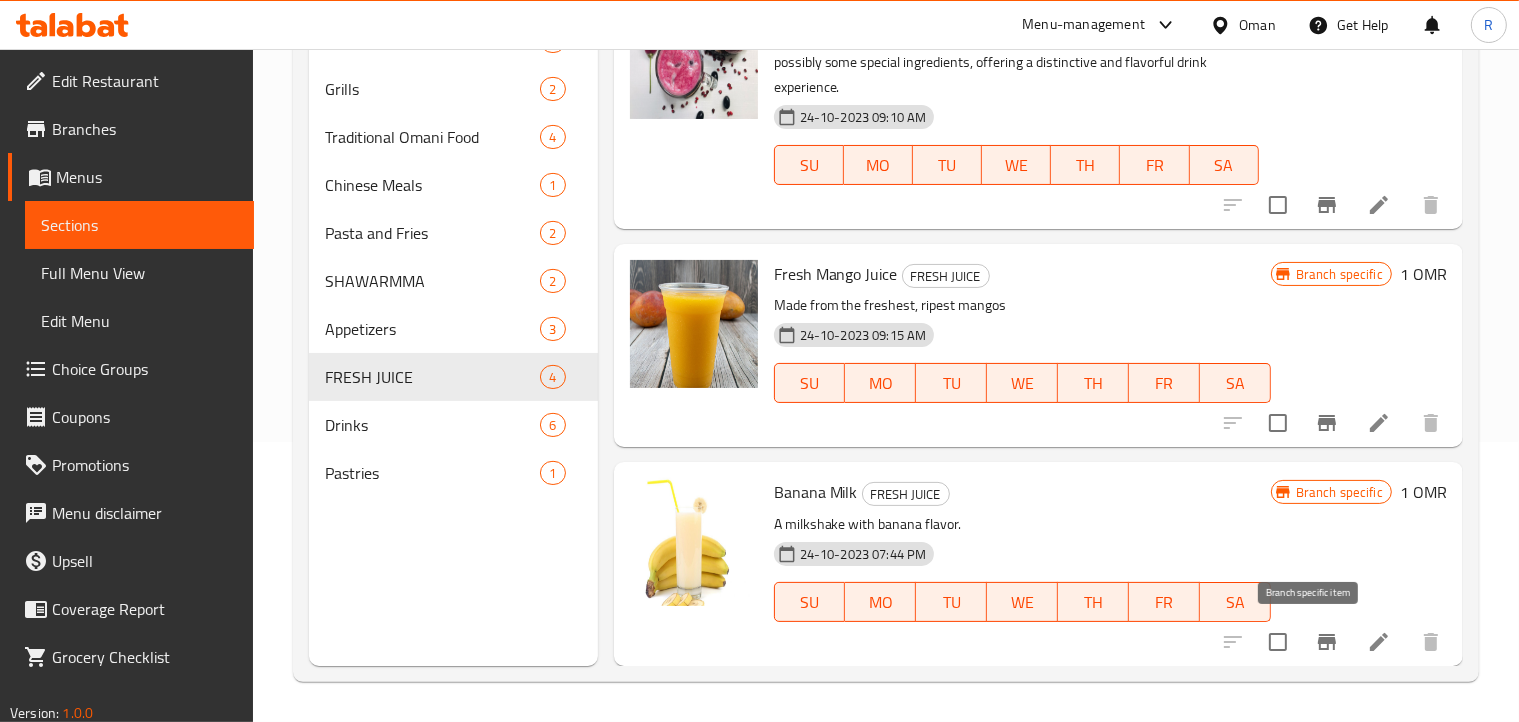 click at bounding box center [1327, 642] 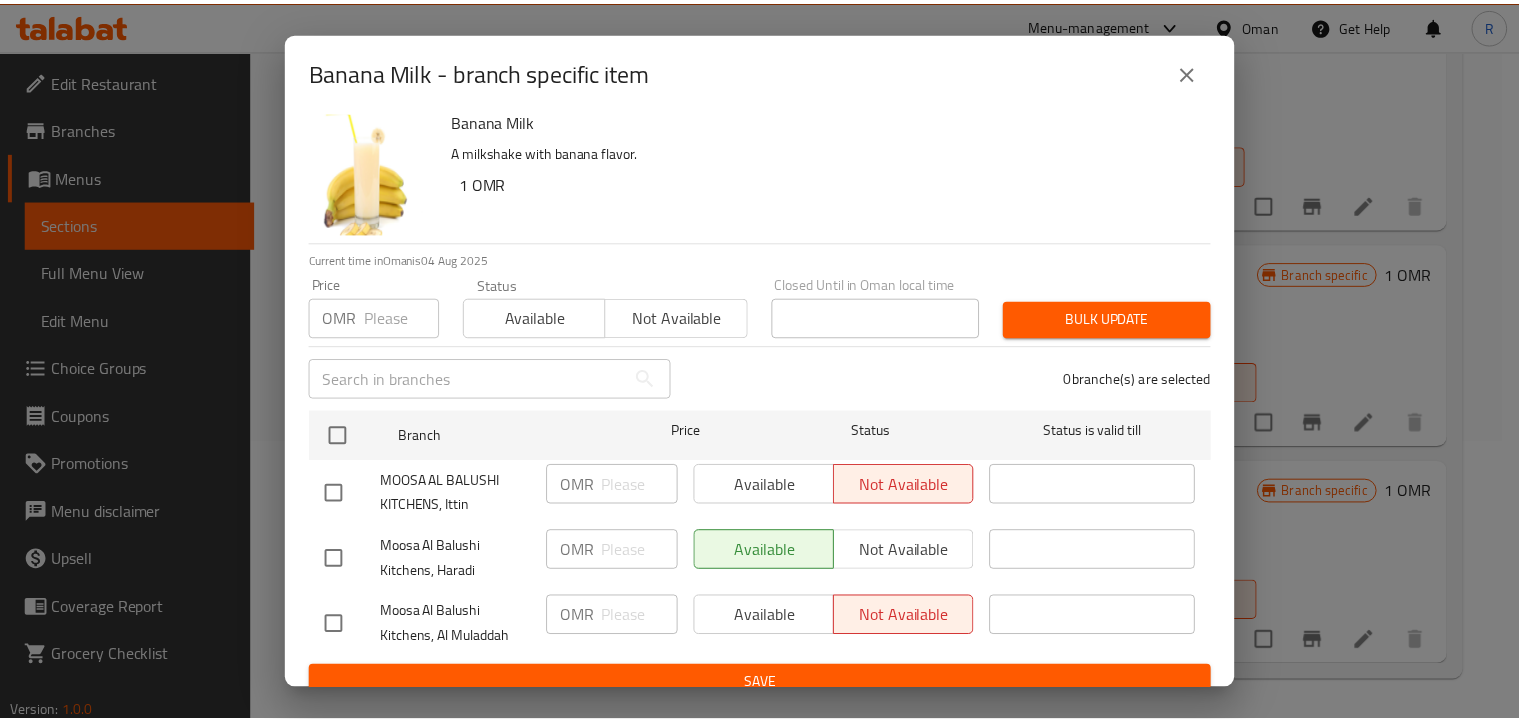 scroll, scrollTop: 0, scrollLeft: 0, axis: both 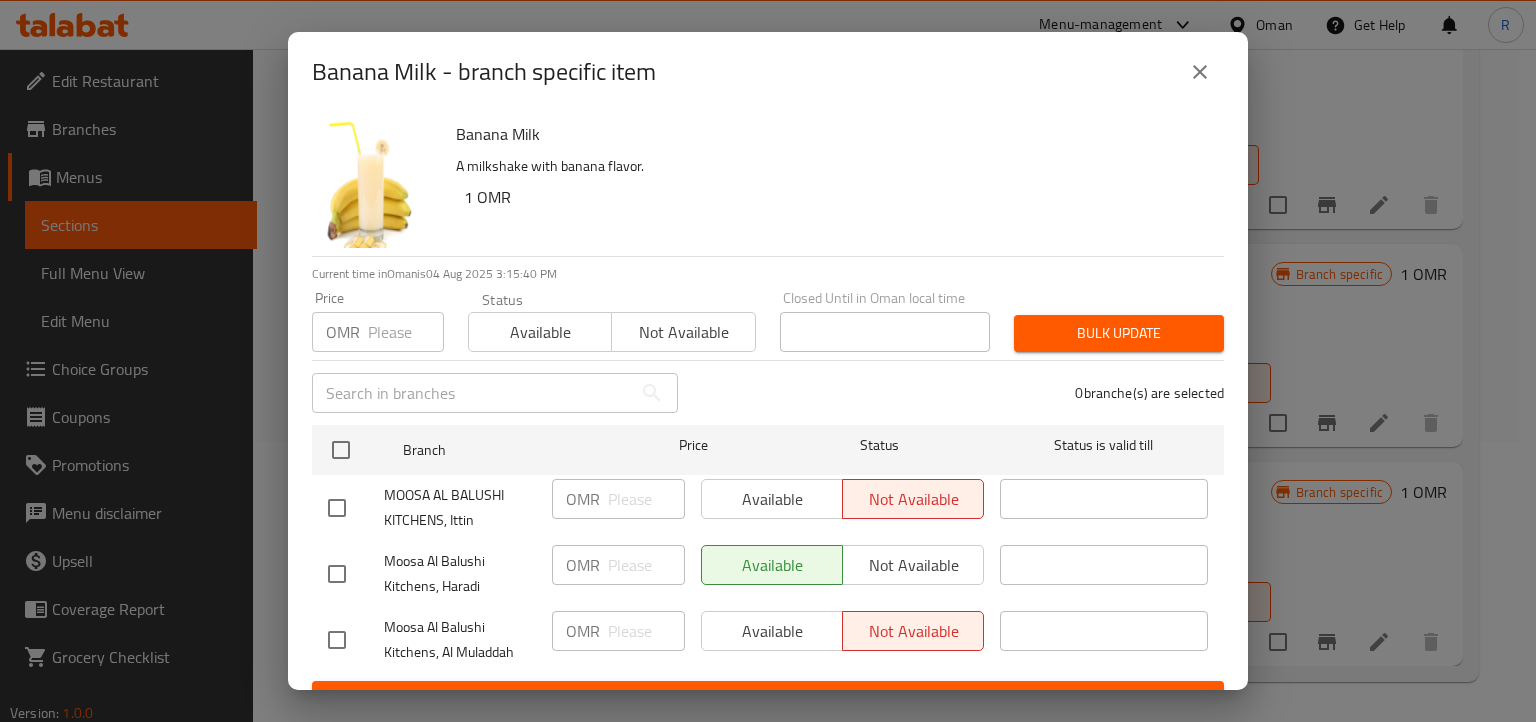 click on "Banana Milk - branch specific item" at bounding box center [484, 72] 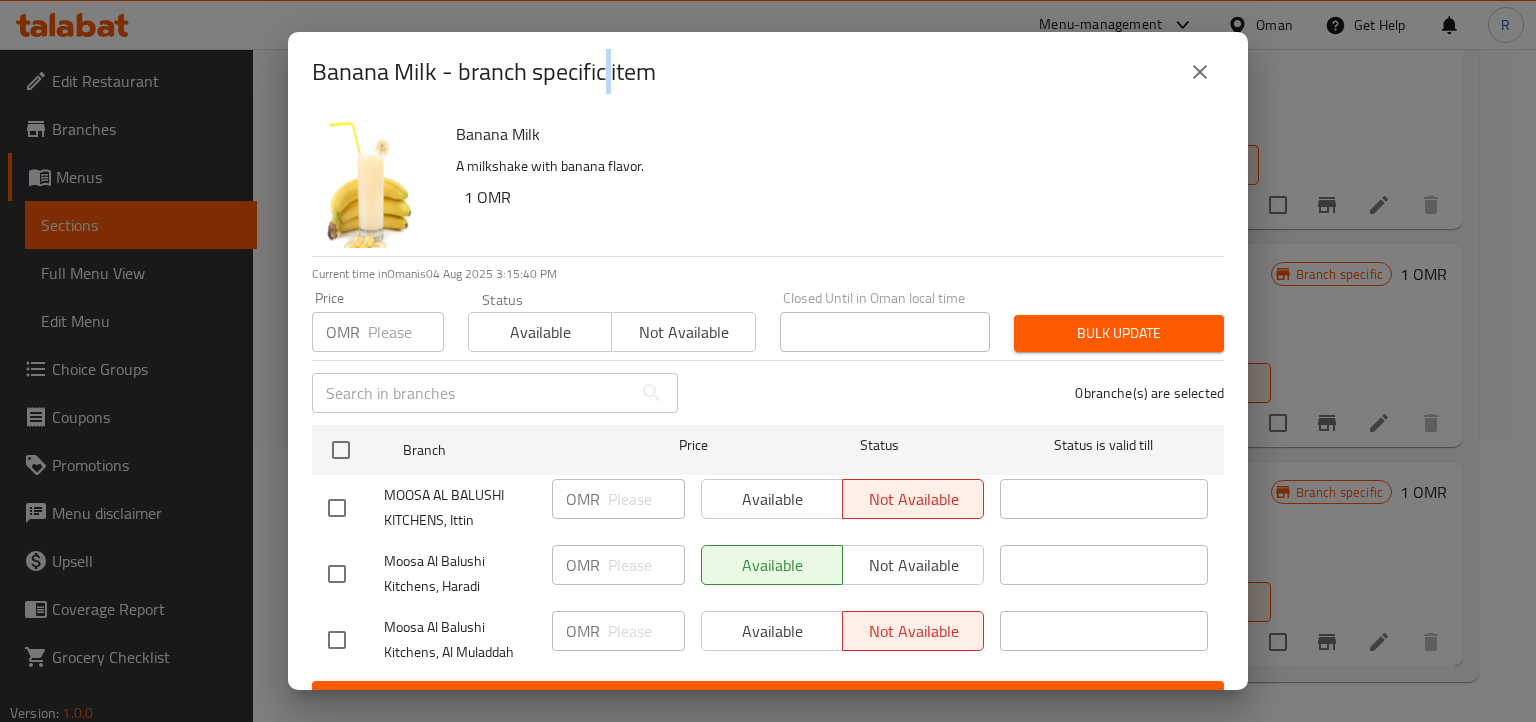 click on "Banana Milk - branch specific item" at bounding box center (484, 72) 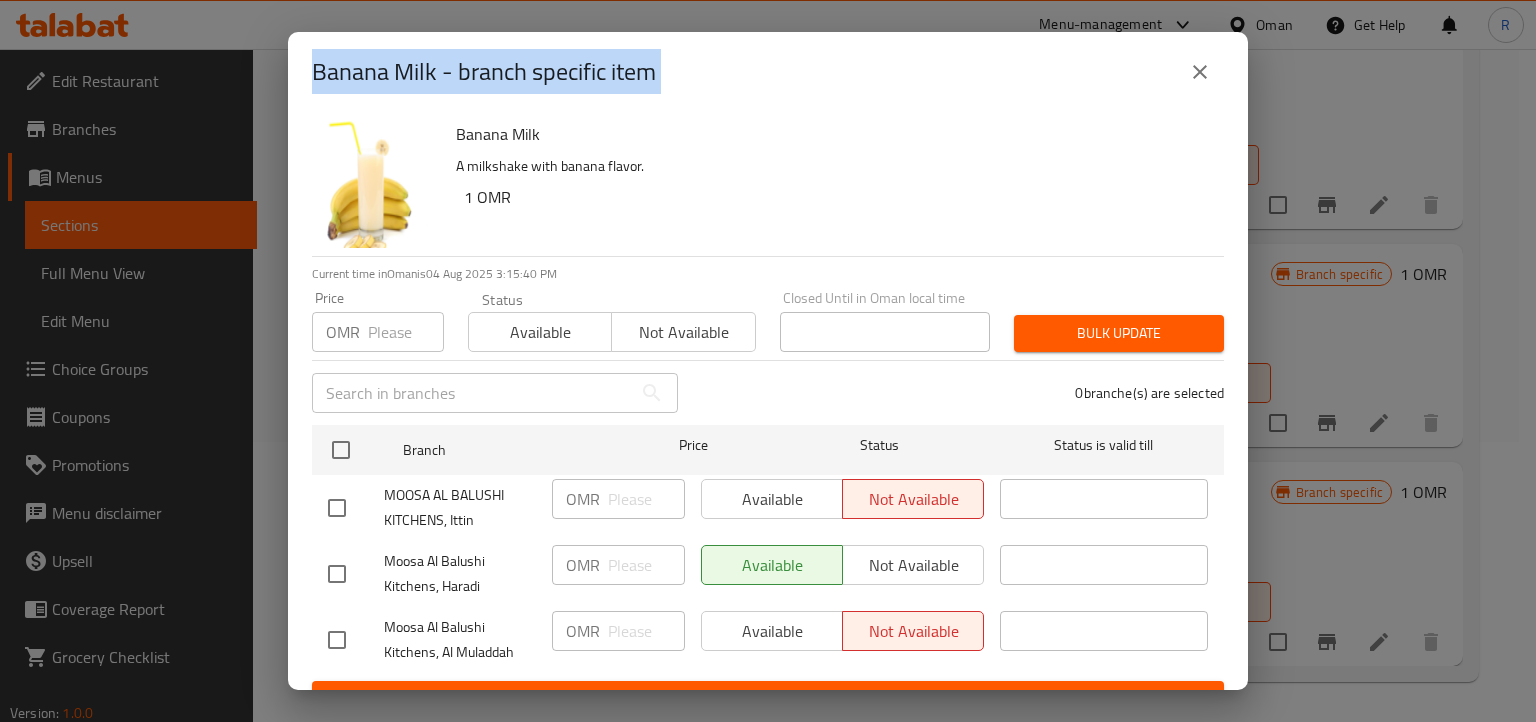 click on "Banana Milk - branch specific item" at bounding box center (484, 72) 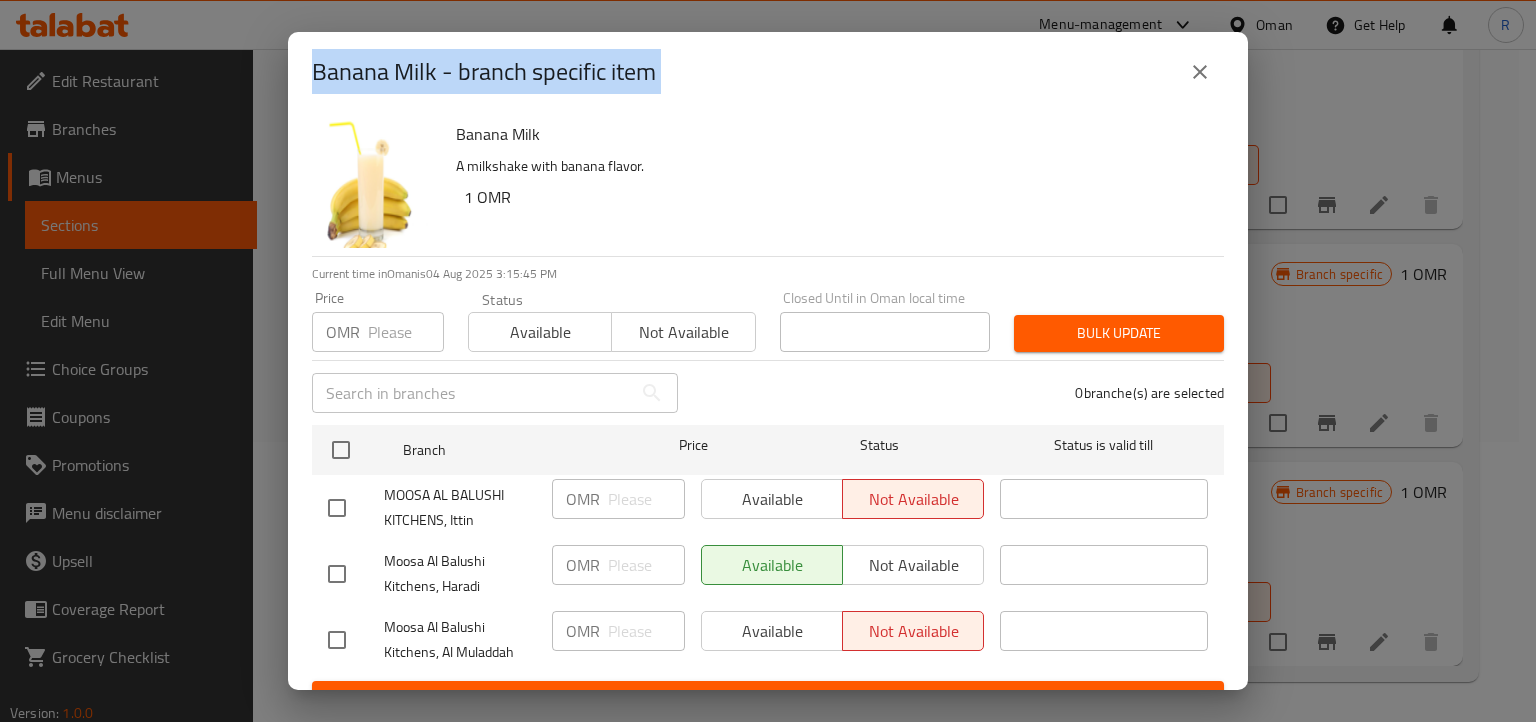 click on "A milkshake with banana flavor." at bounding box center [832, 166] 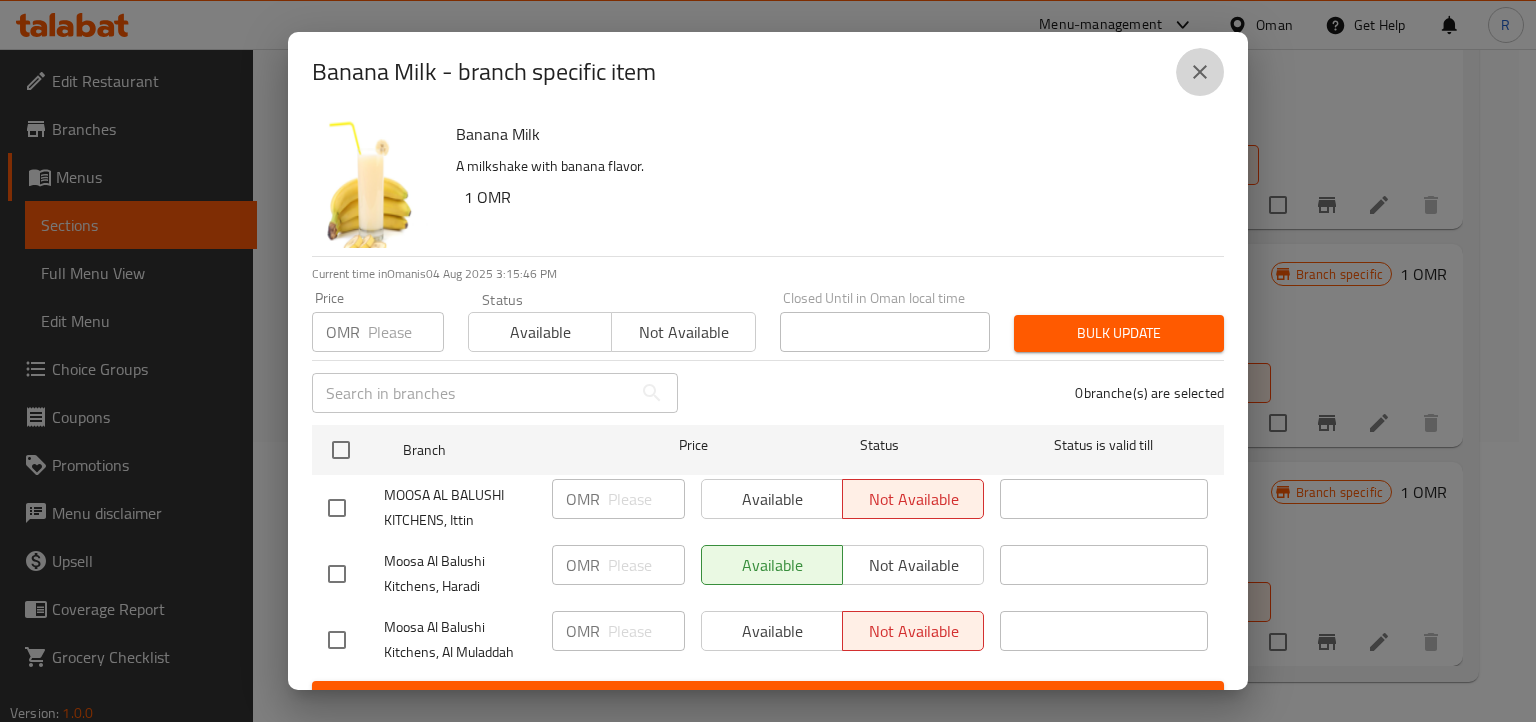 click 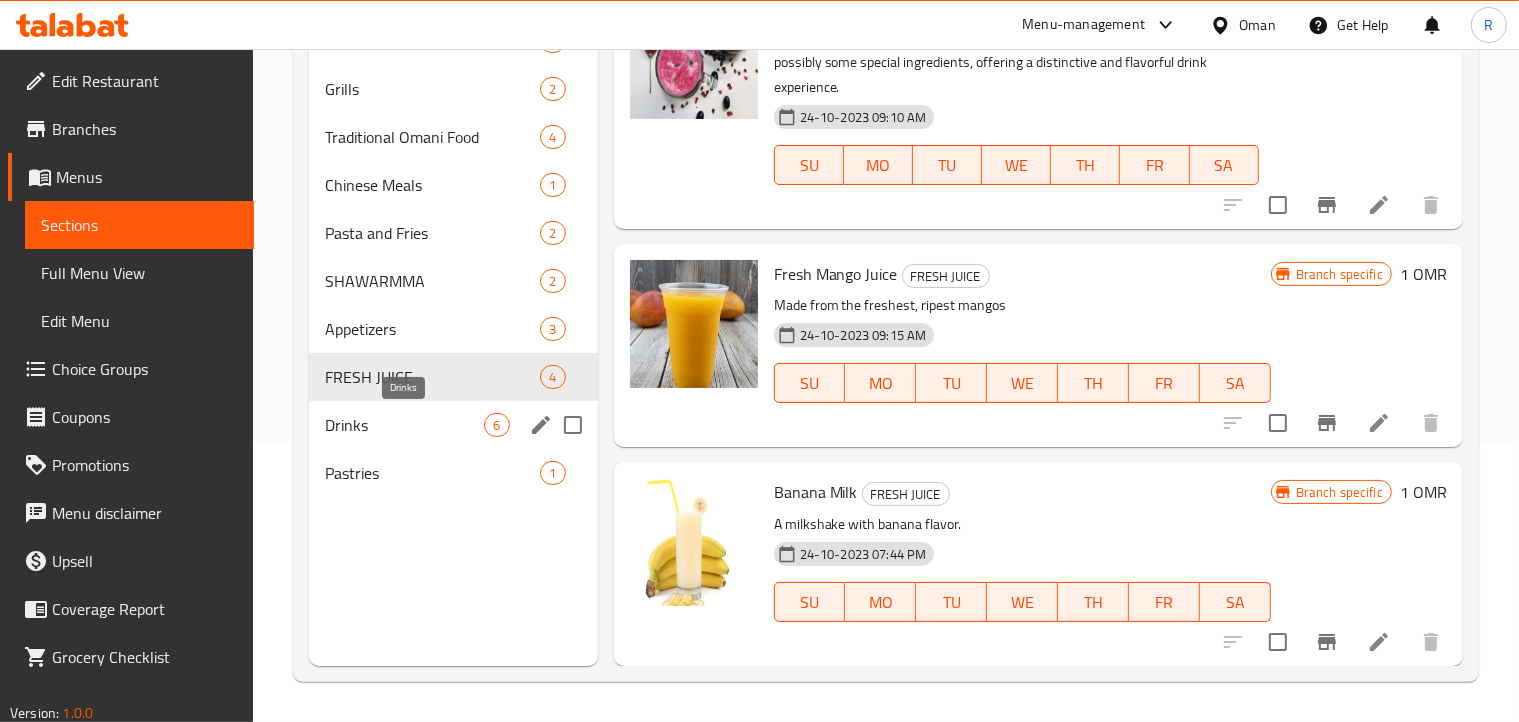 click on "Drinks" at bounding box center [404, 425] 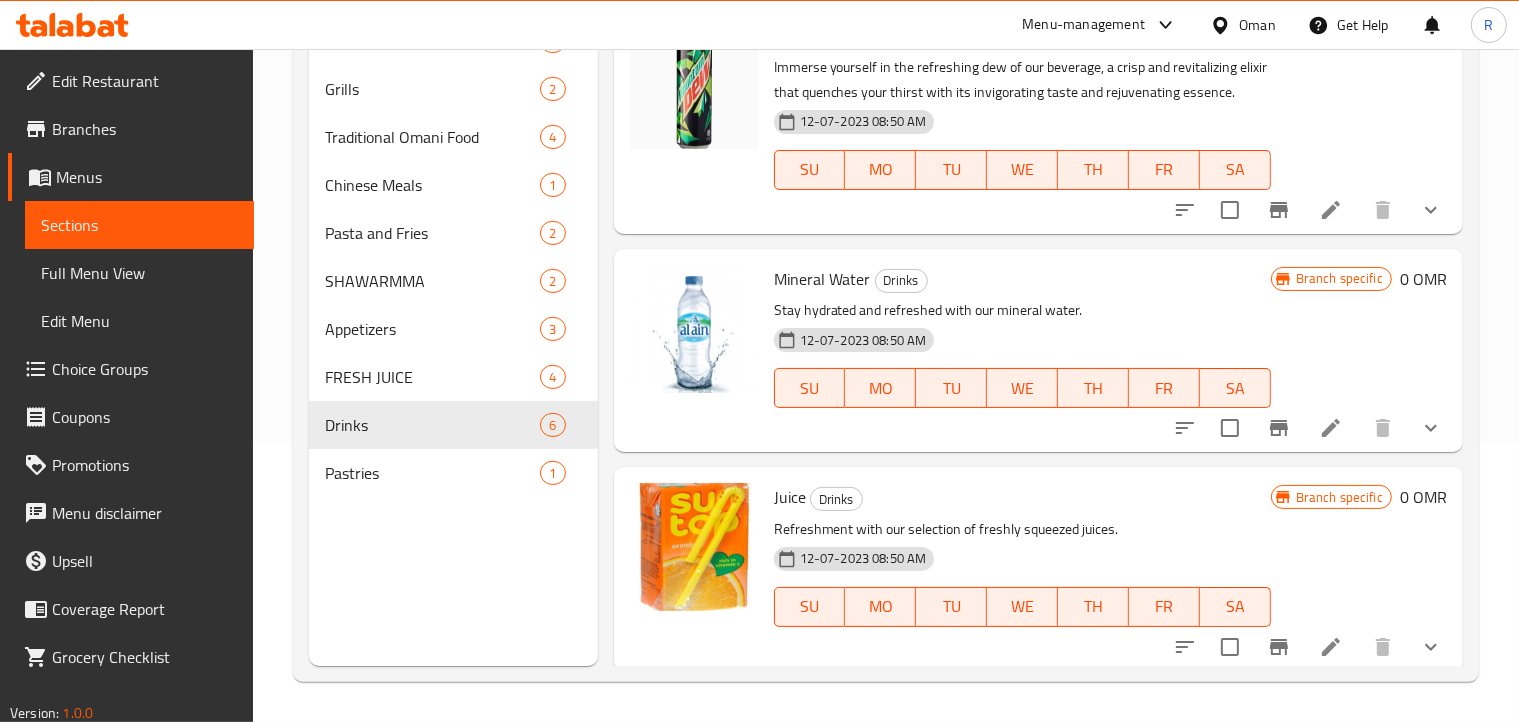 scroll, scrollTop: 0, scrollLeft: 0, axis: both 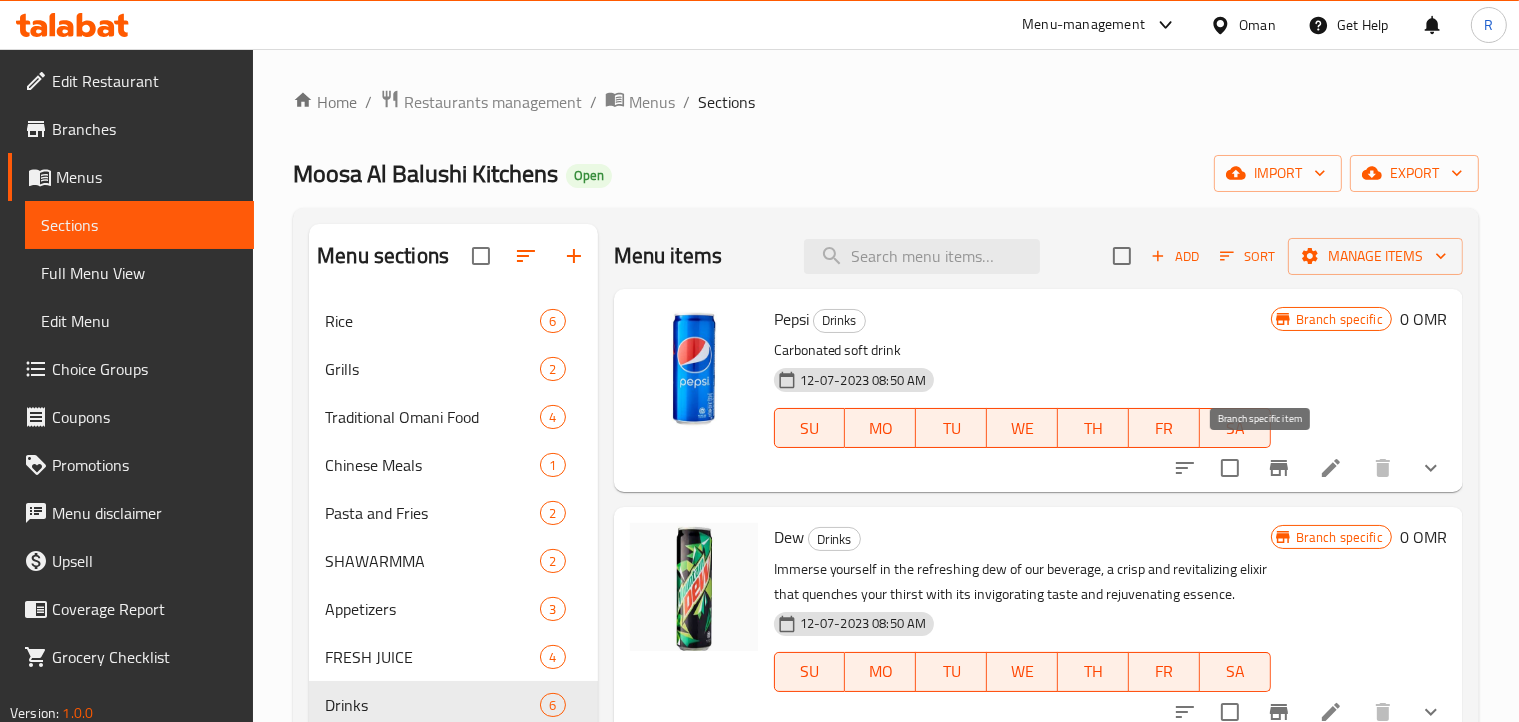 click at bounding box center (1279, 468) 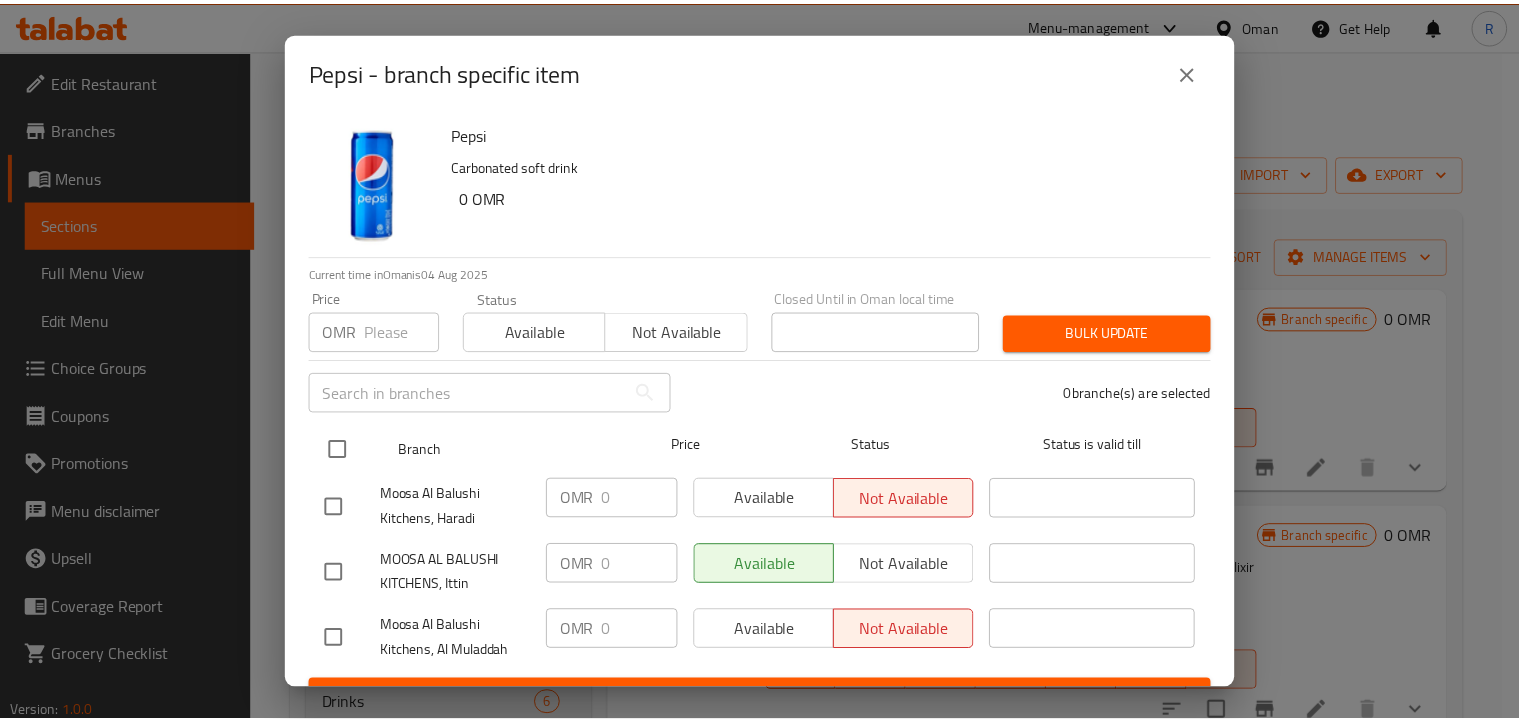 scroll, scrollTop: 36, scrollLeft: 0, axis: vertical 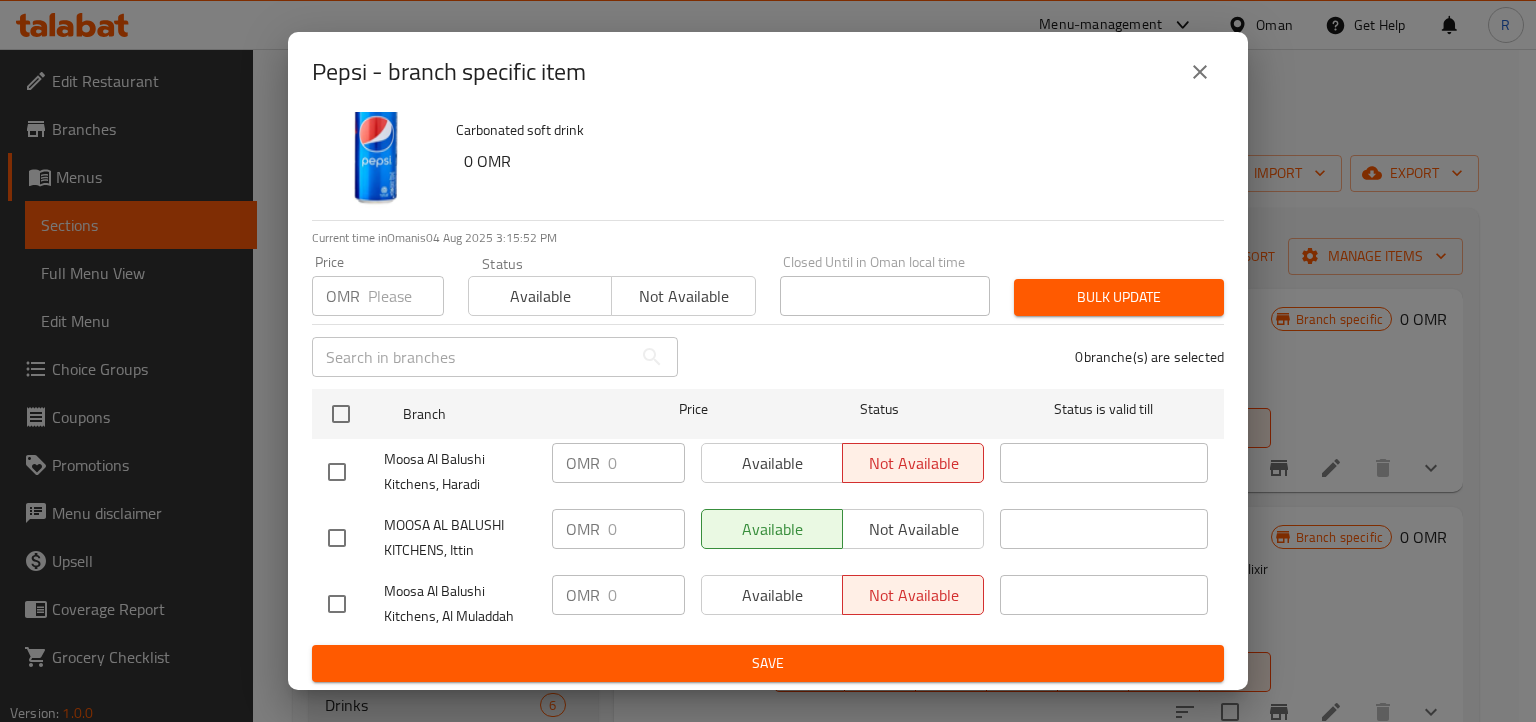 click at bounding box center (1200, 72) 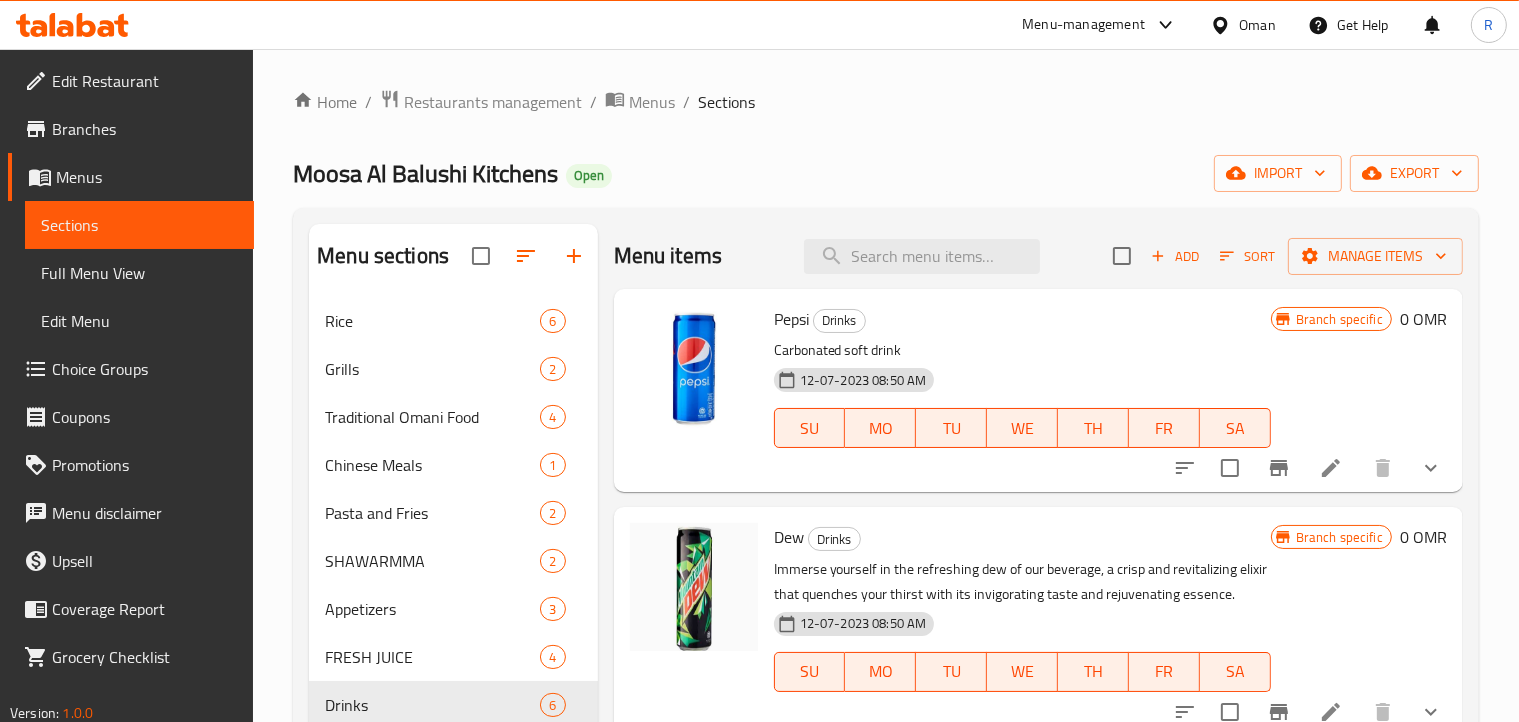 click 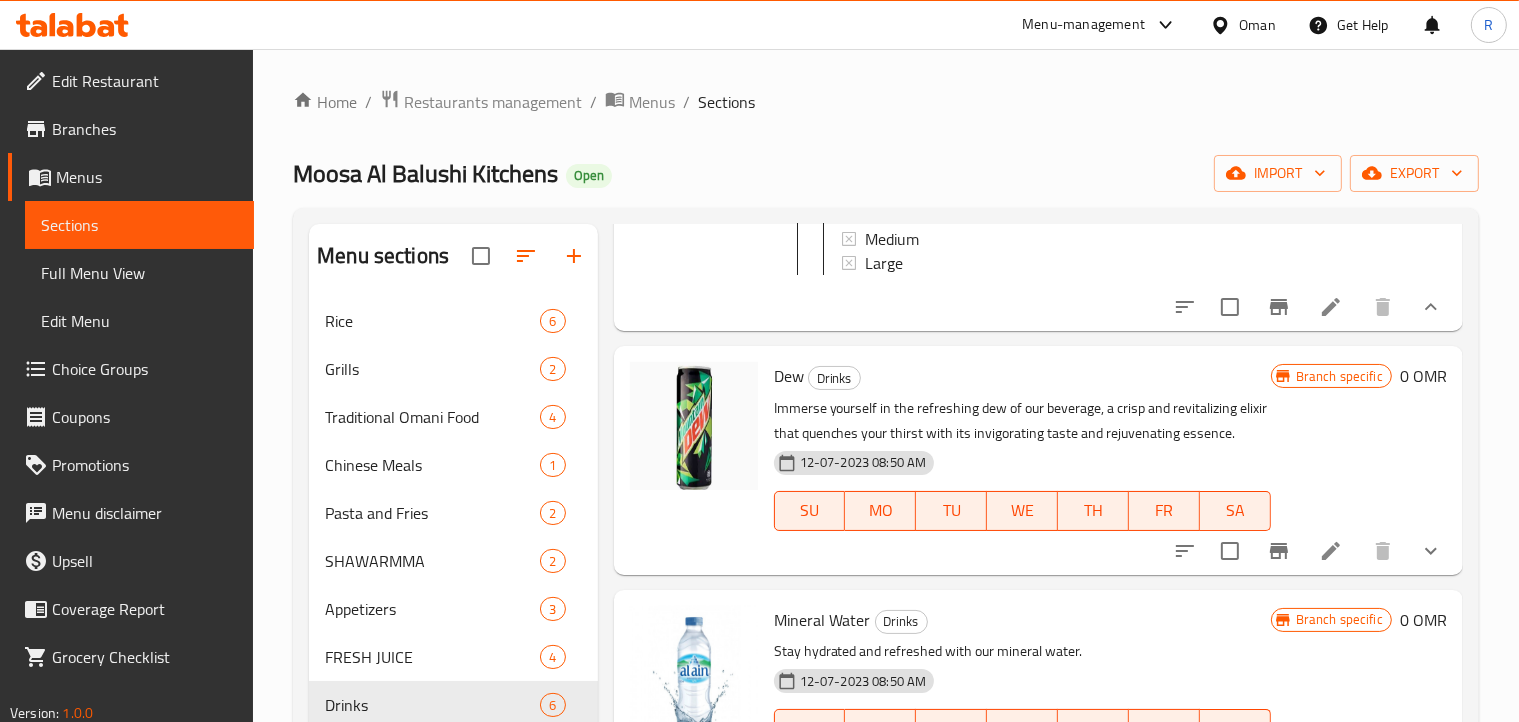scroll, scrollTop: 100, scrollLeft: 0, axis: vertical 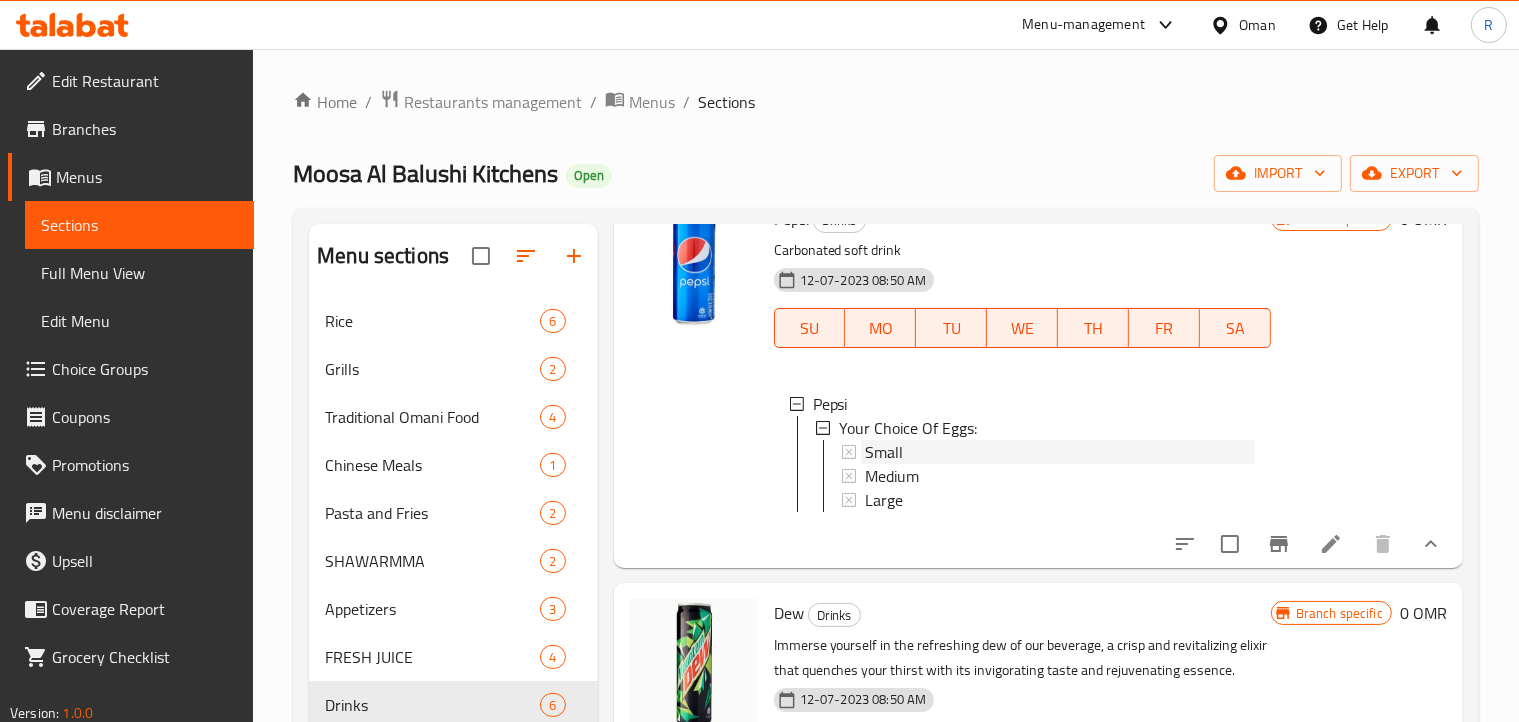 click on "Small" at bounding box center [884, 452] 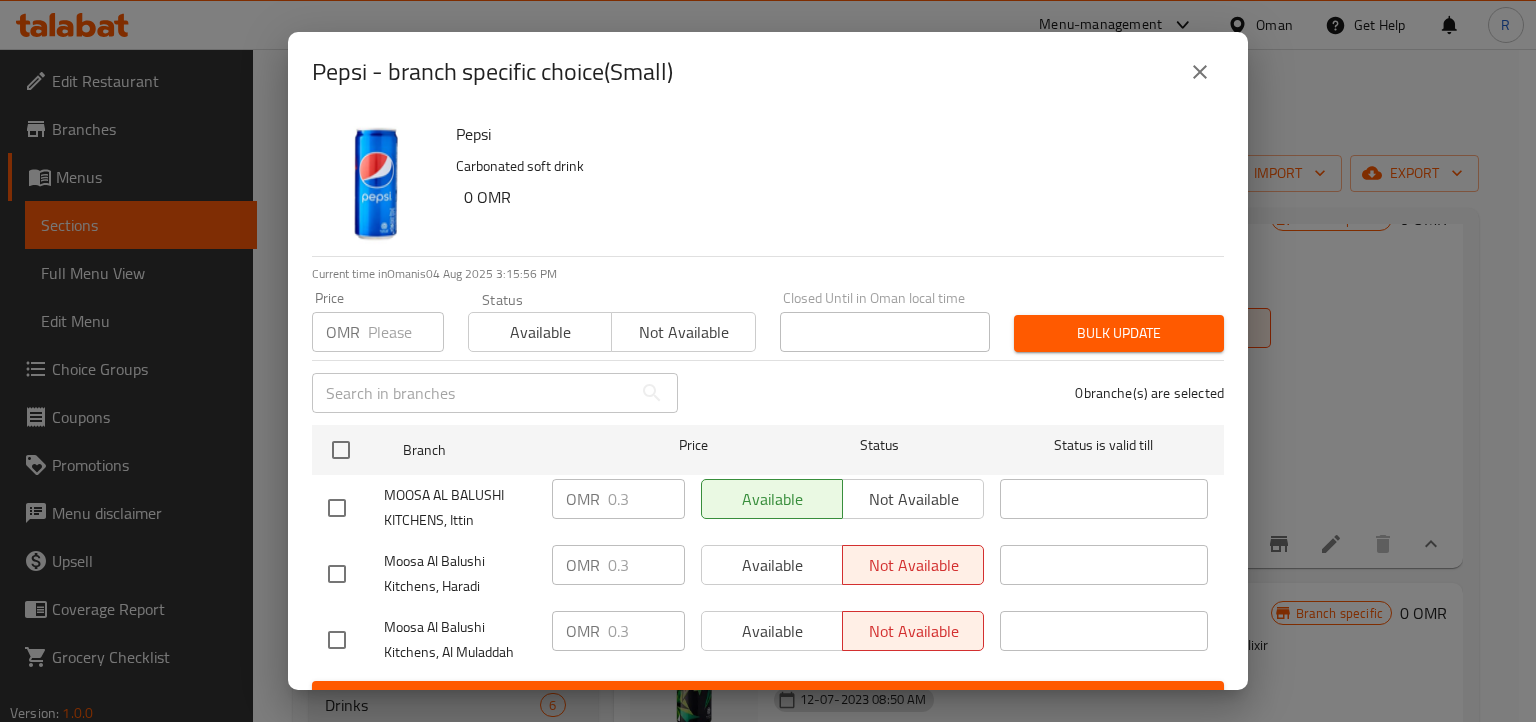 click 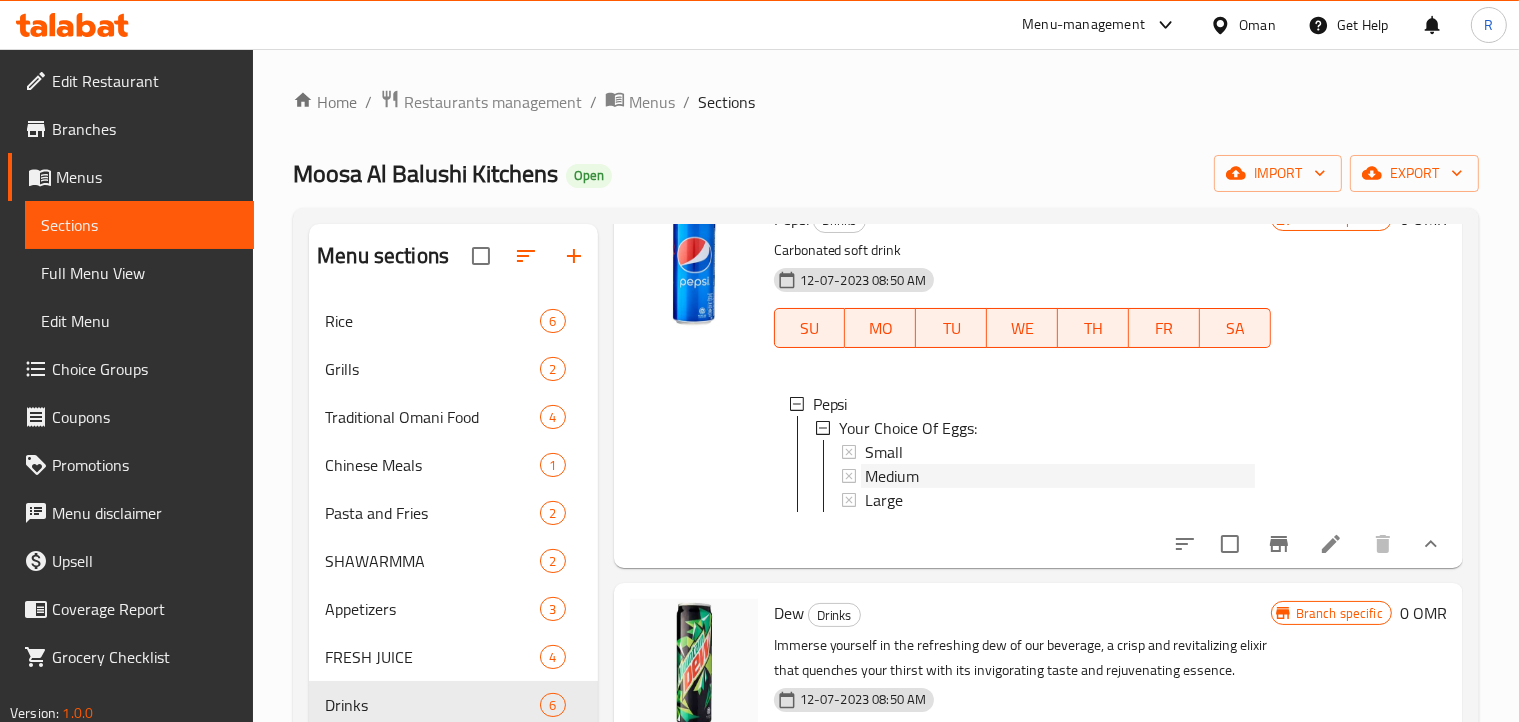 click on "Medium" at bounding box center (1060, 476) 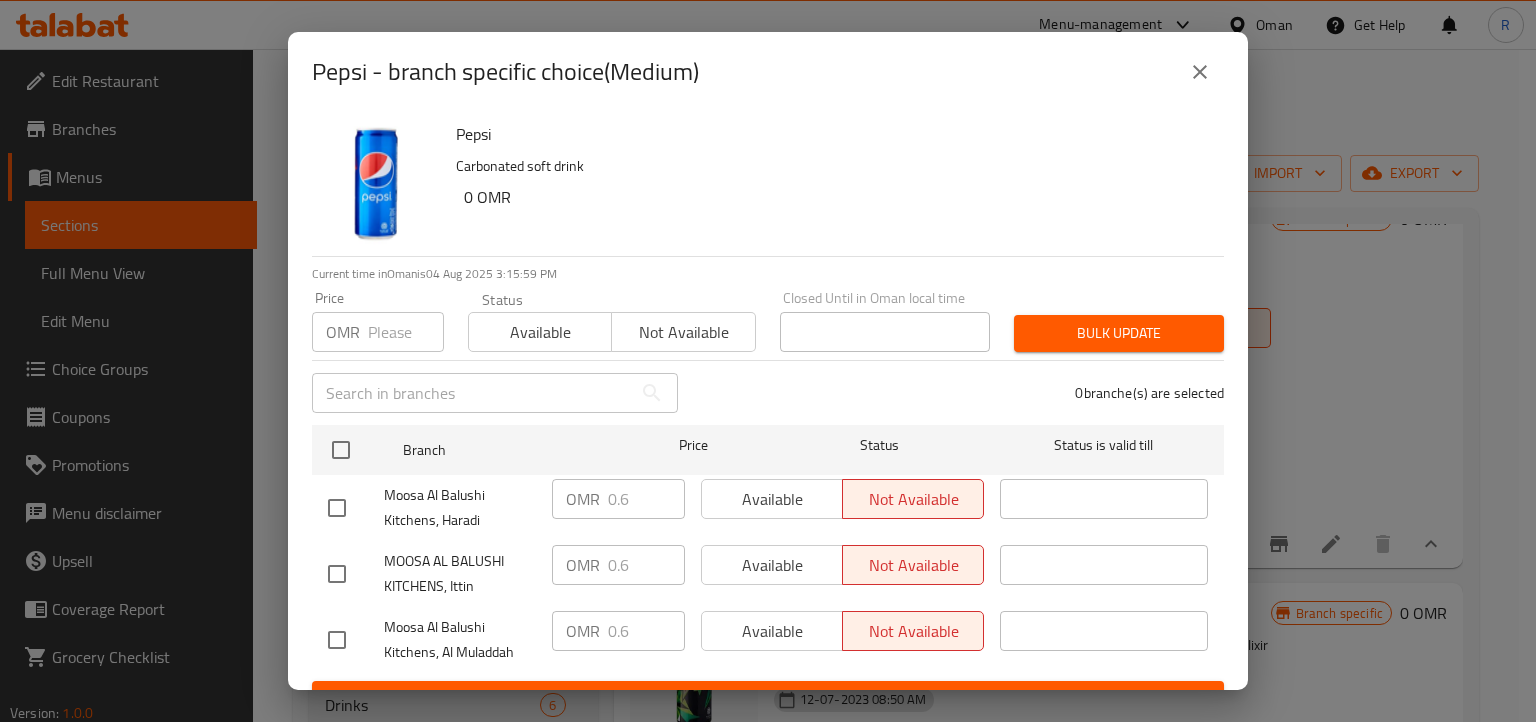 drag, startPoint x: 1196, startPoint y: 66, endPoint x: 1192, endPoint y: 84, distance: 18.439089 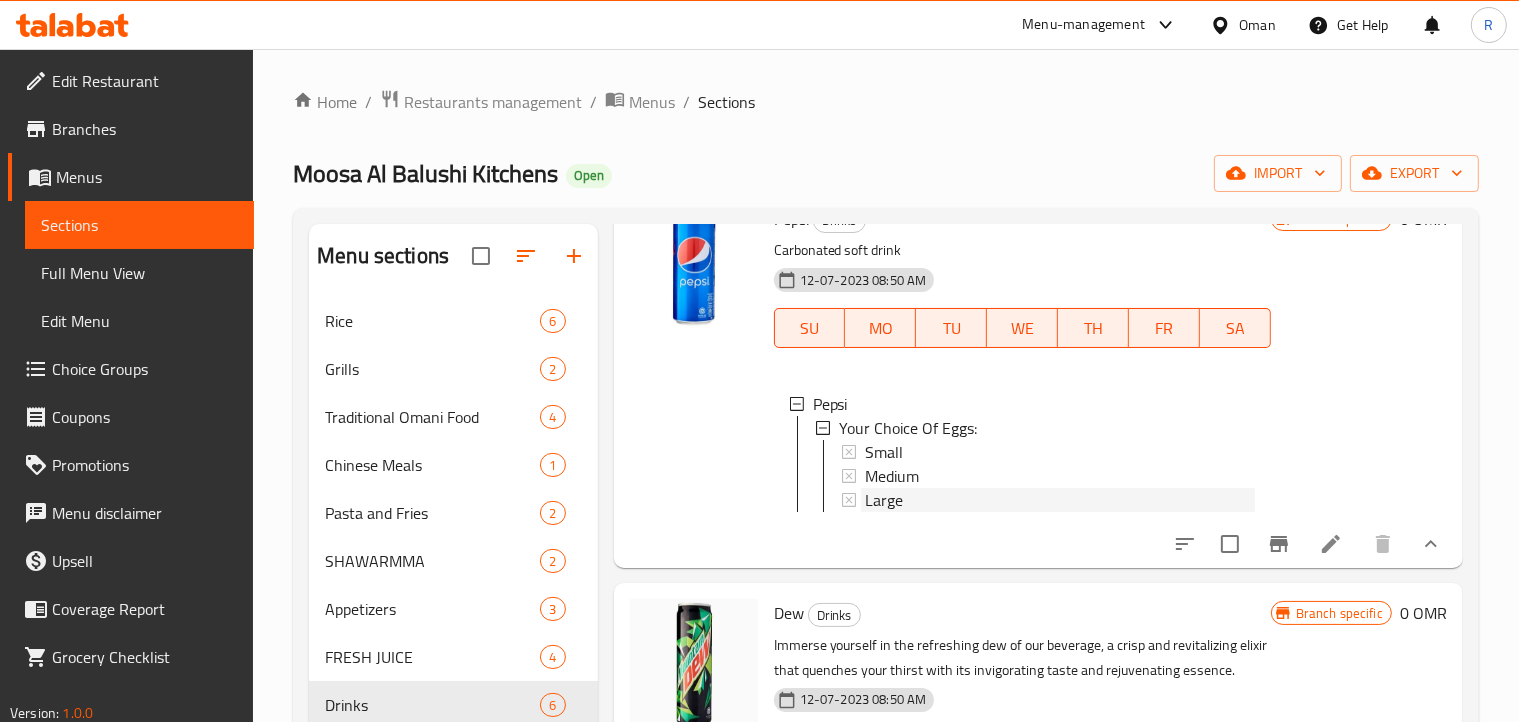 click on "Large" at bounding box center [1060, 500] 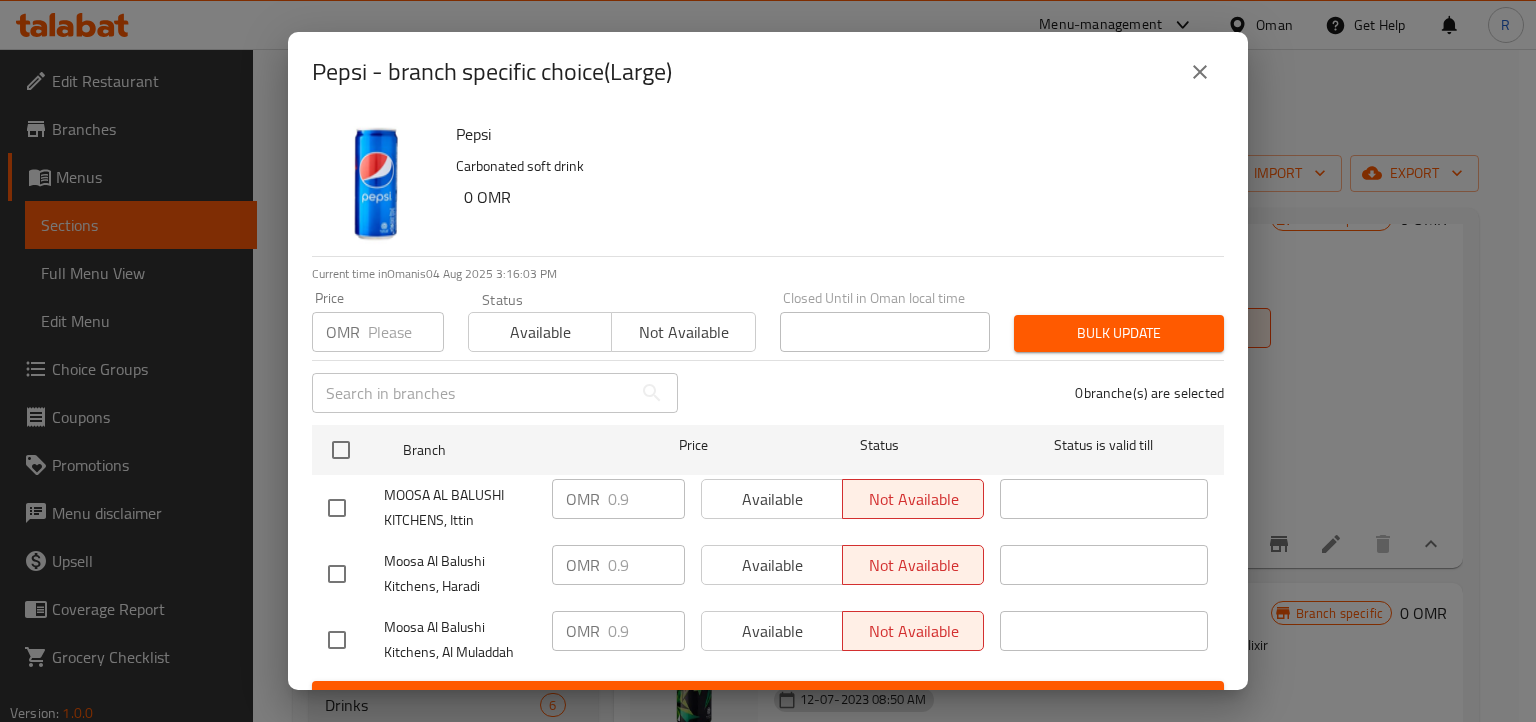 click at bounding box center [1200, 72] 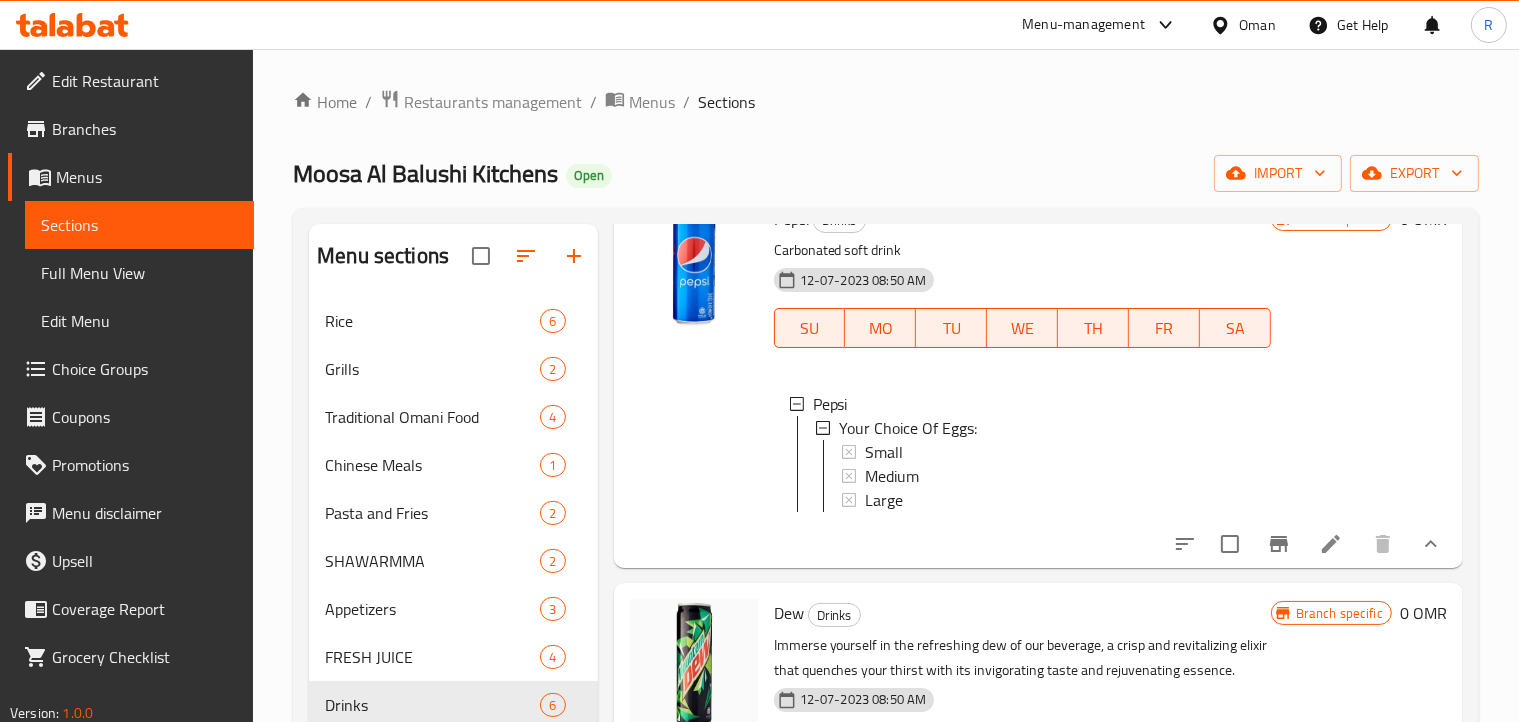click 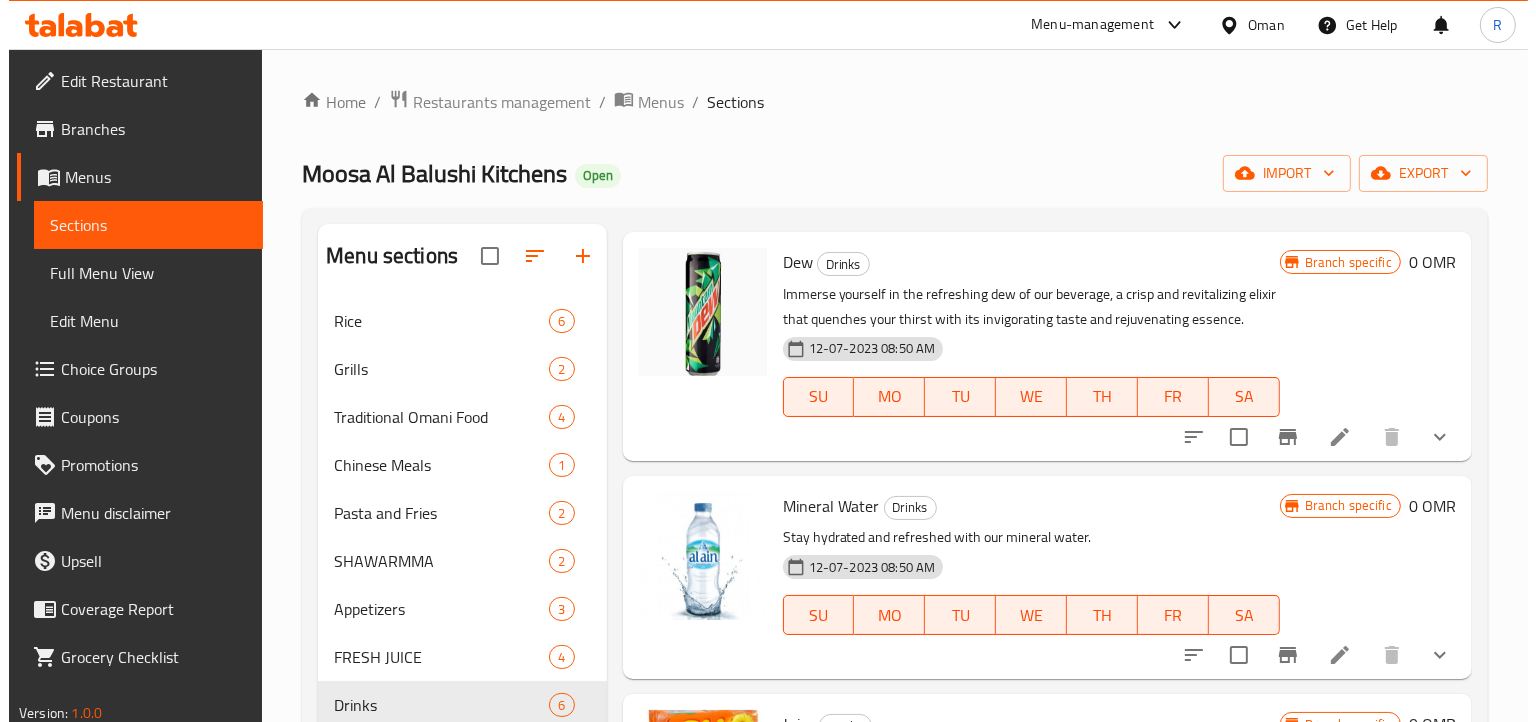 scroll, scrollTop: 300, scrollLeft: 0, axis: vertical 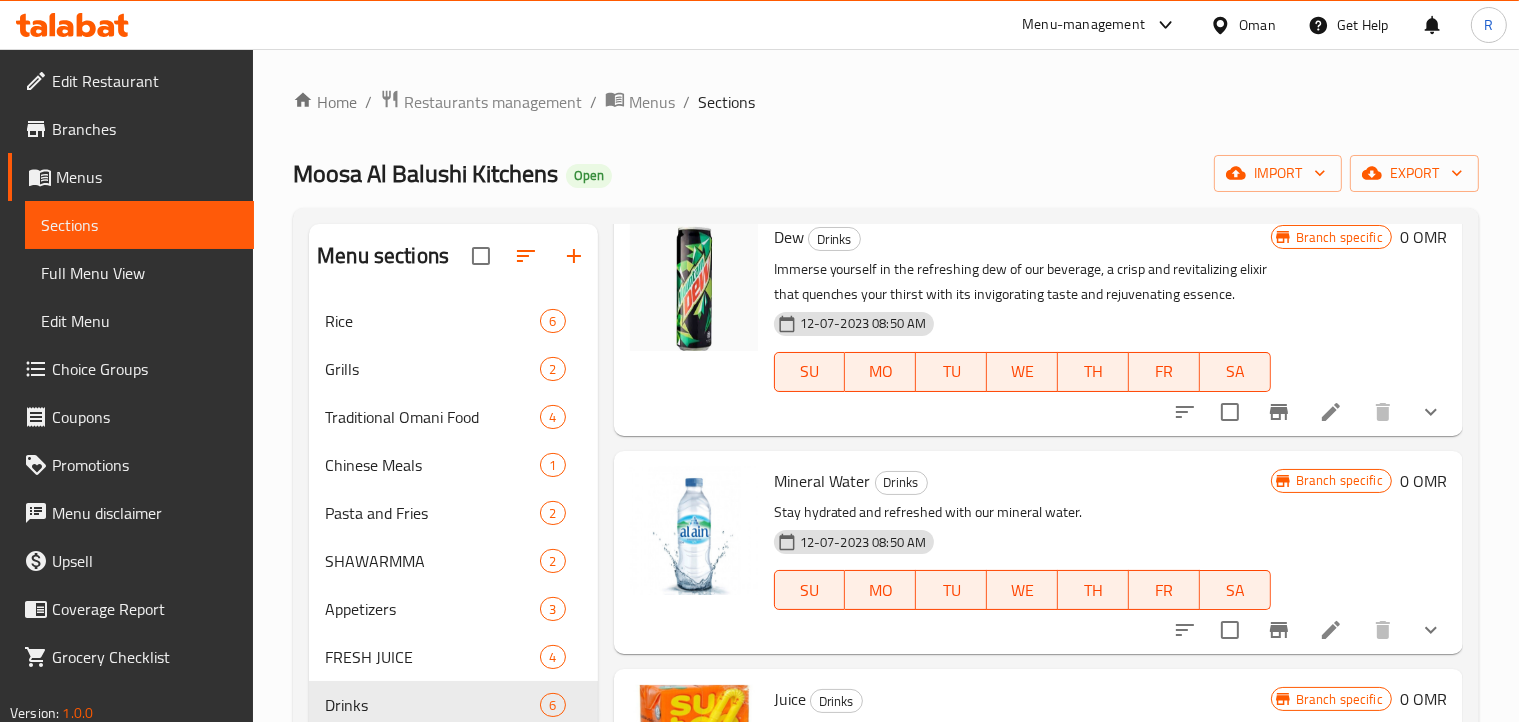 click 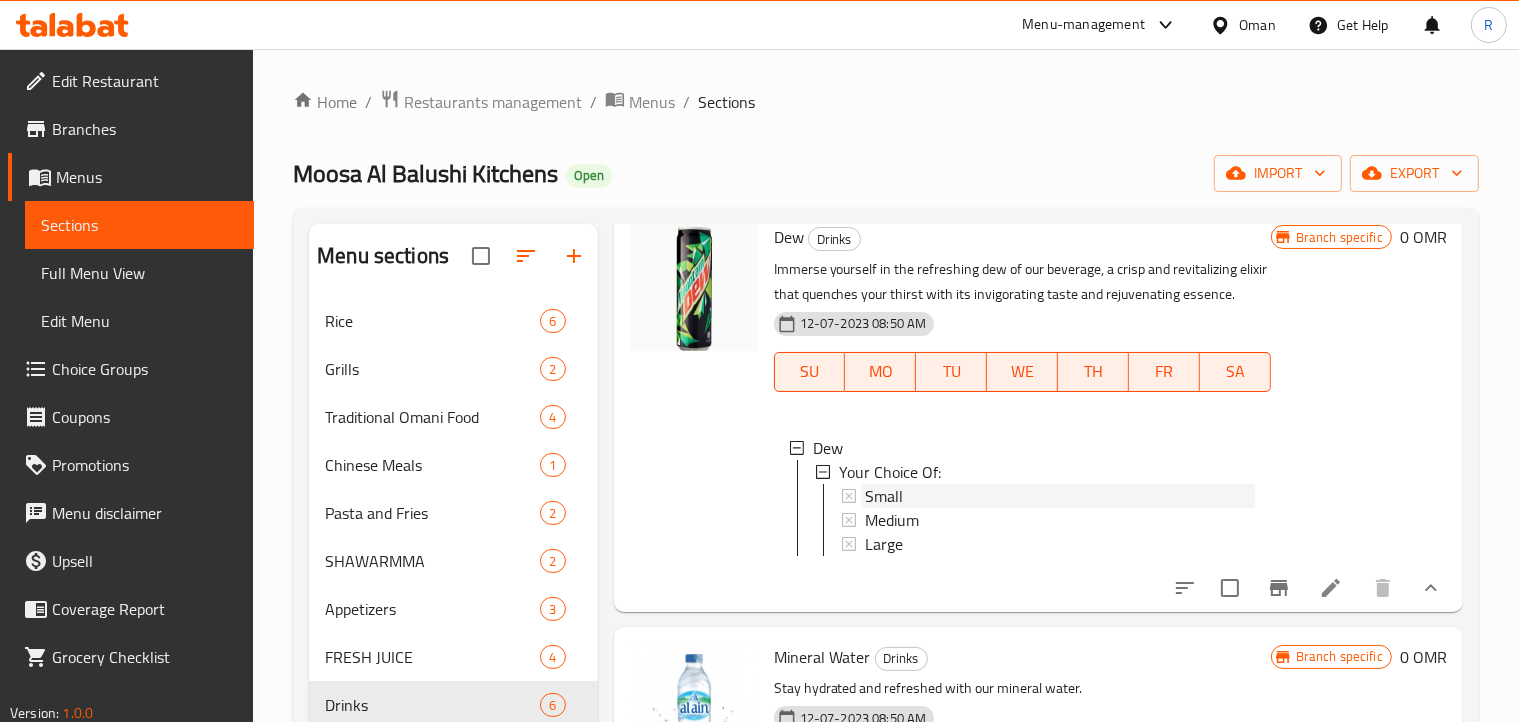 click on "Small" at bounding box center (884, 496) 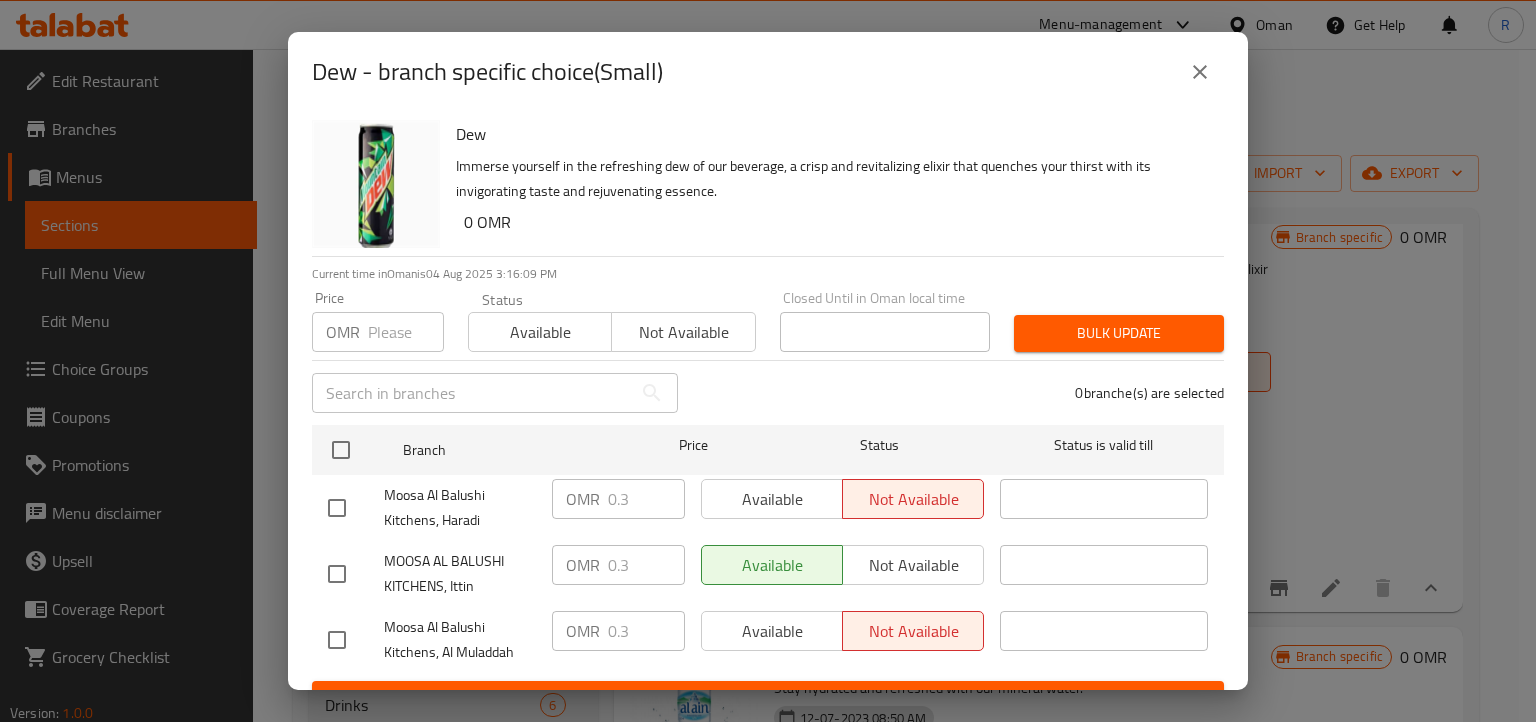 click at bounding box center [1200, 72] 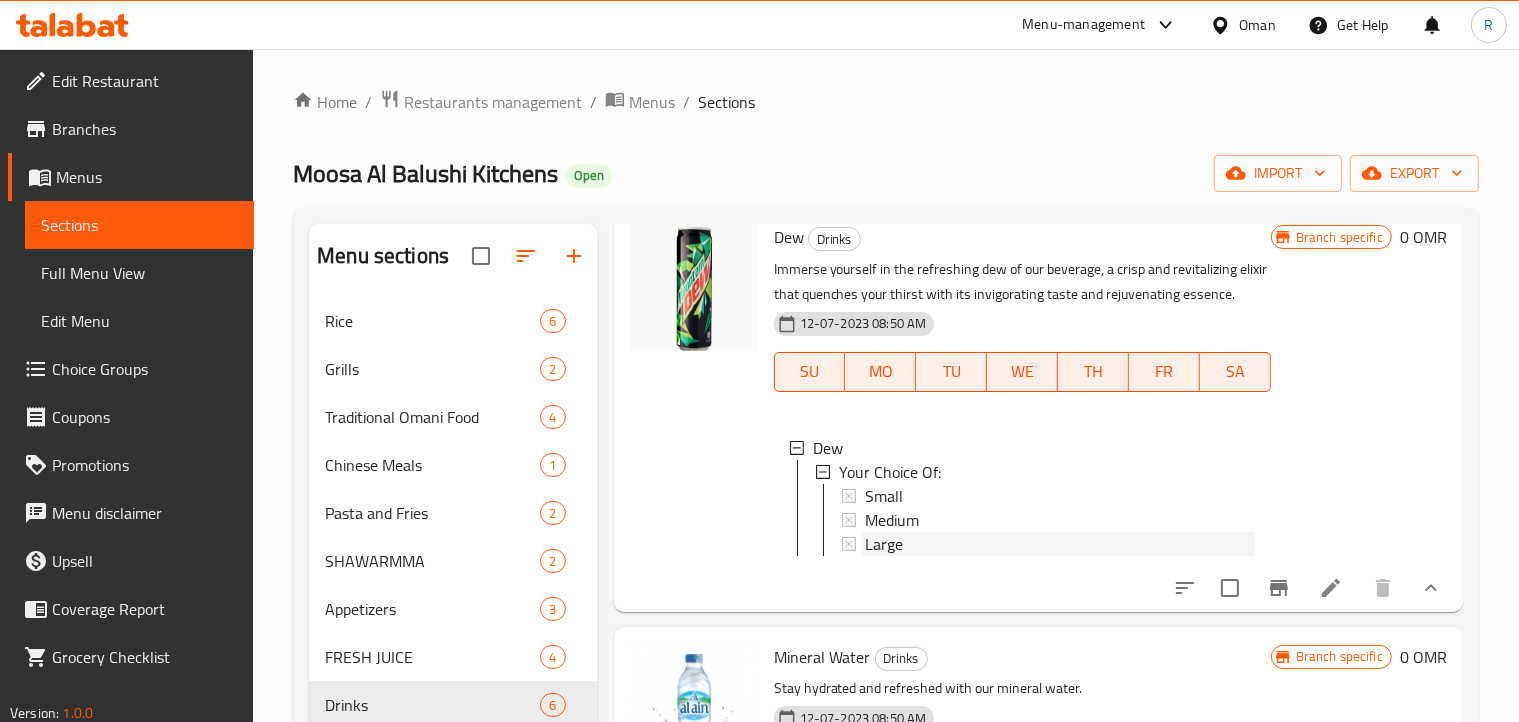 click on "Large" at bounding box center (884, 544) 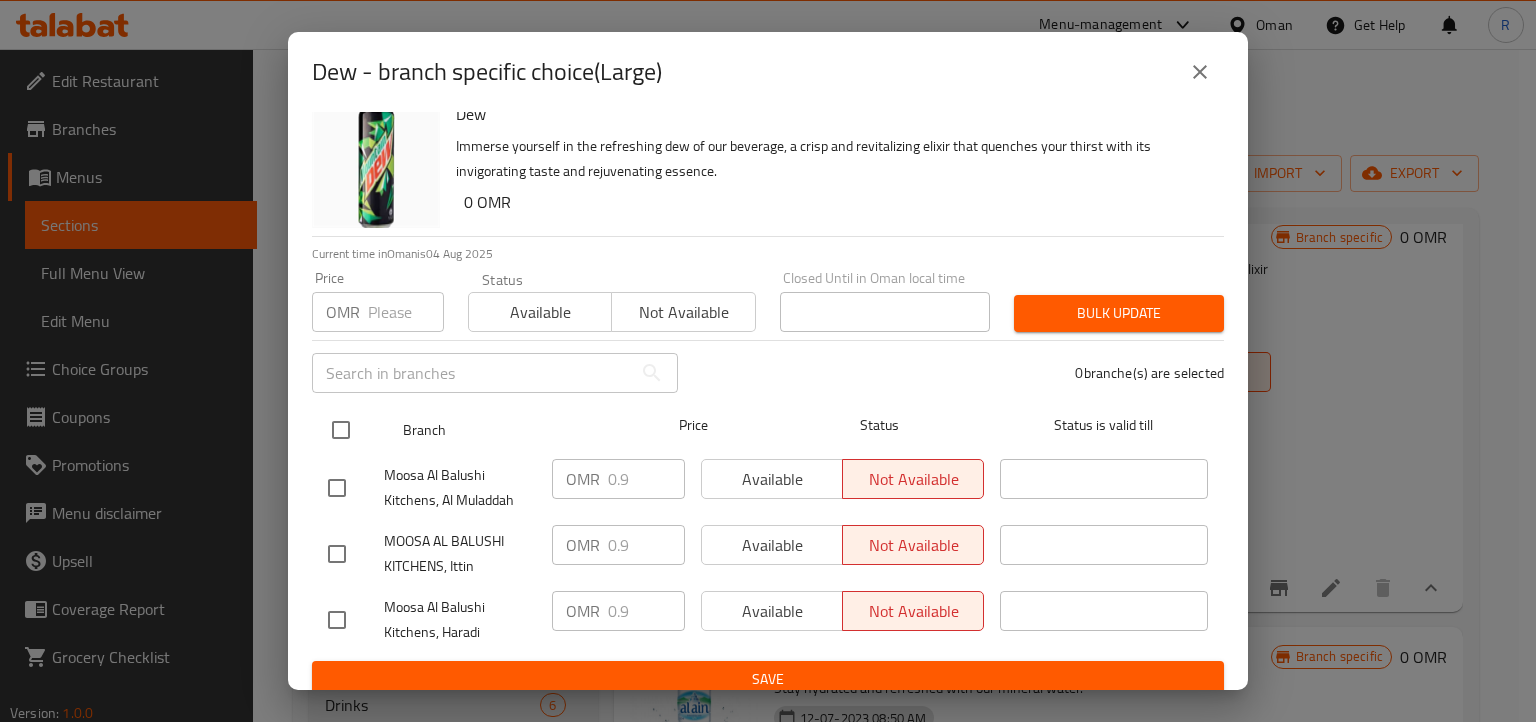 scroll, scrollTop: 36, scrollLeft: 0, axis: vertical 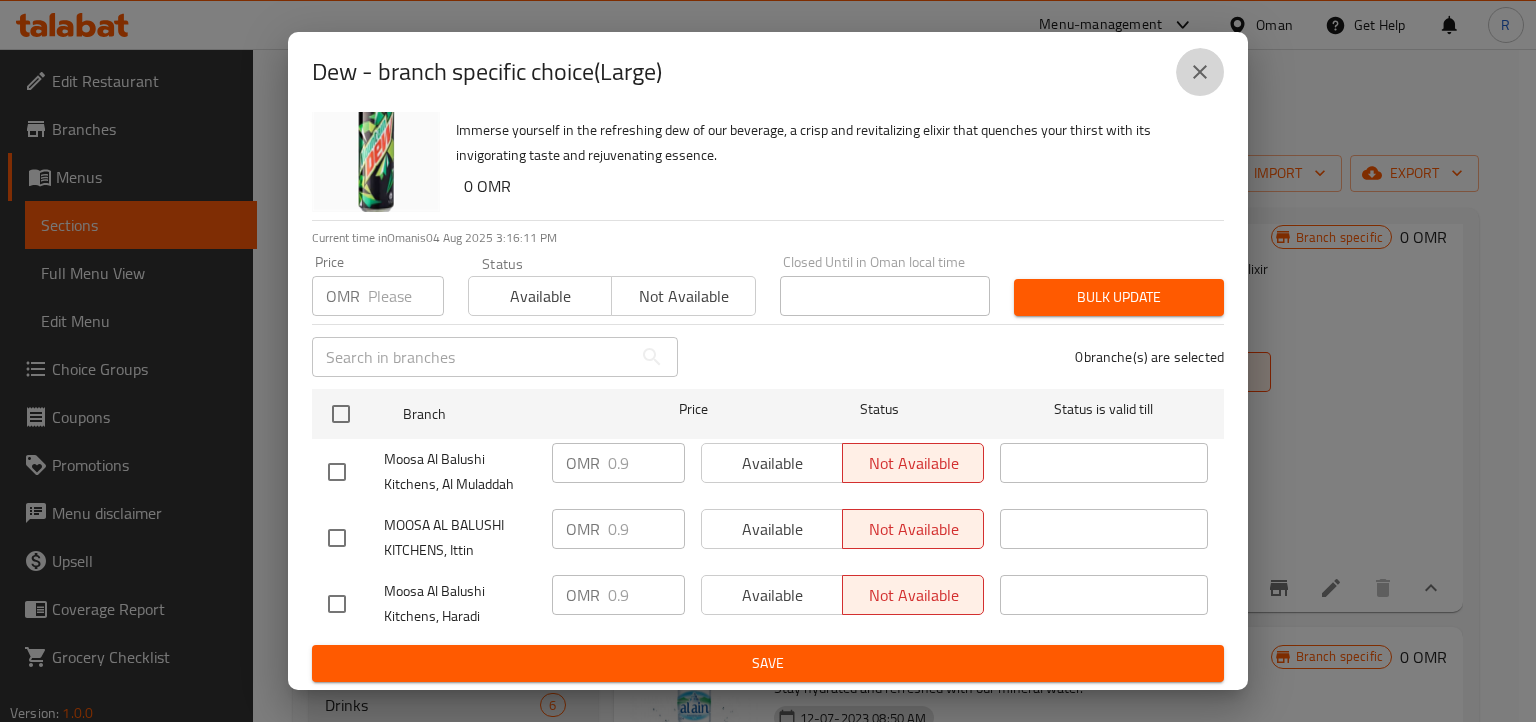 click at bounding box center (1200, 72) 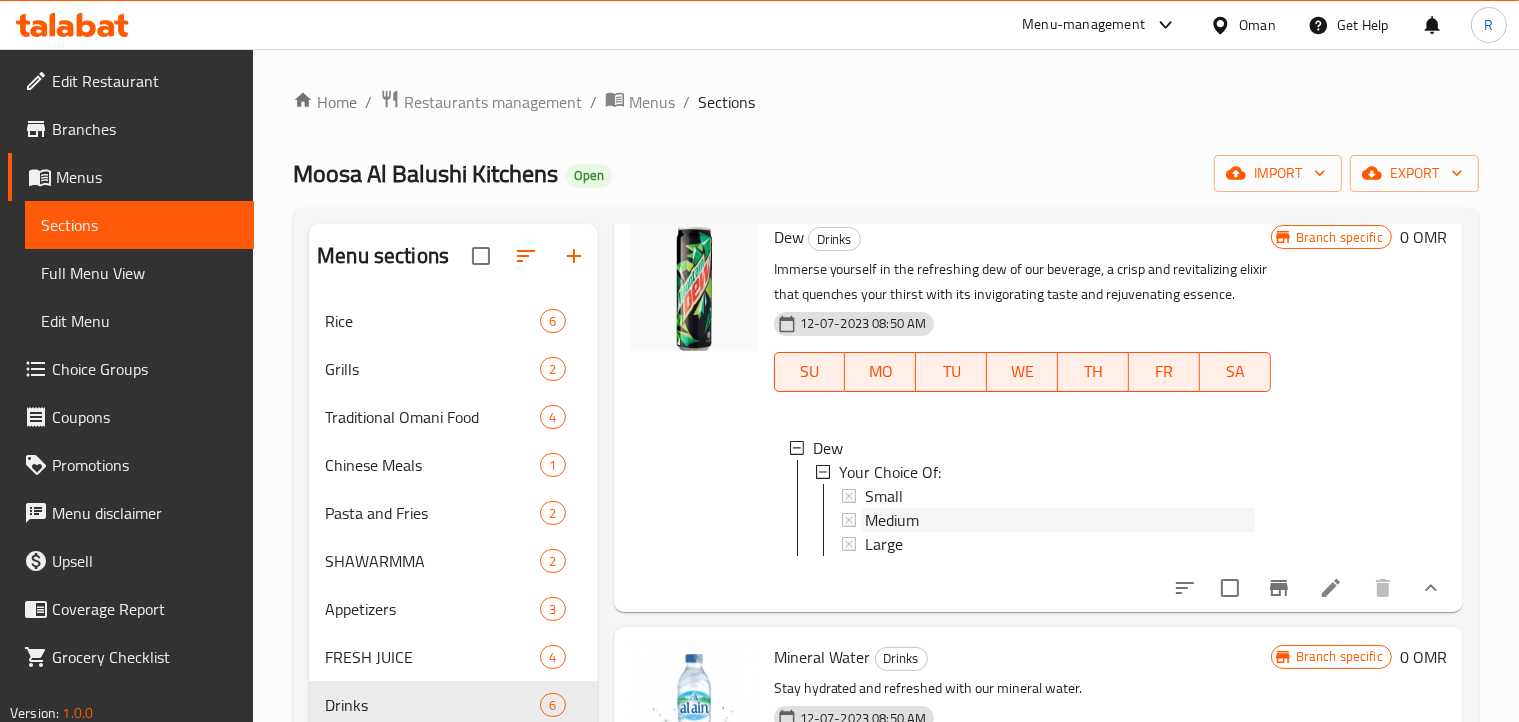 click on "Medium" at bounding box center (892, 520) 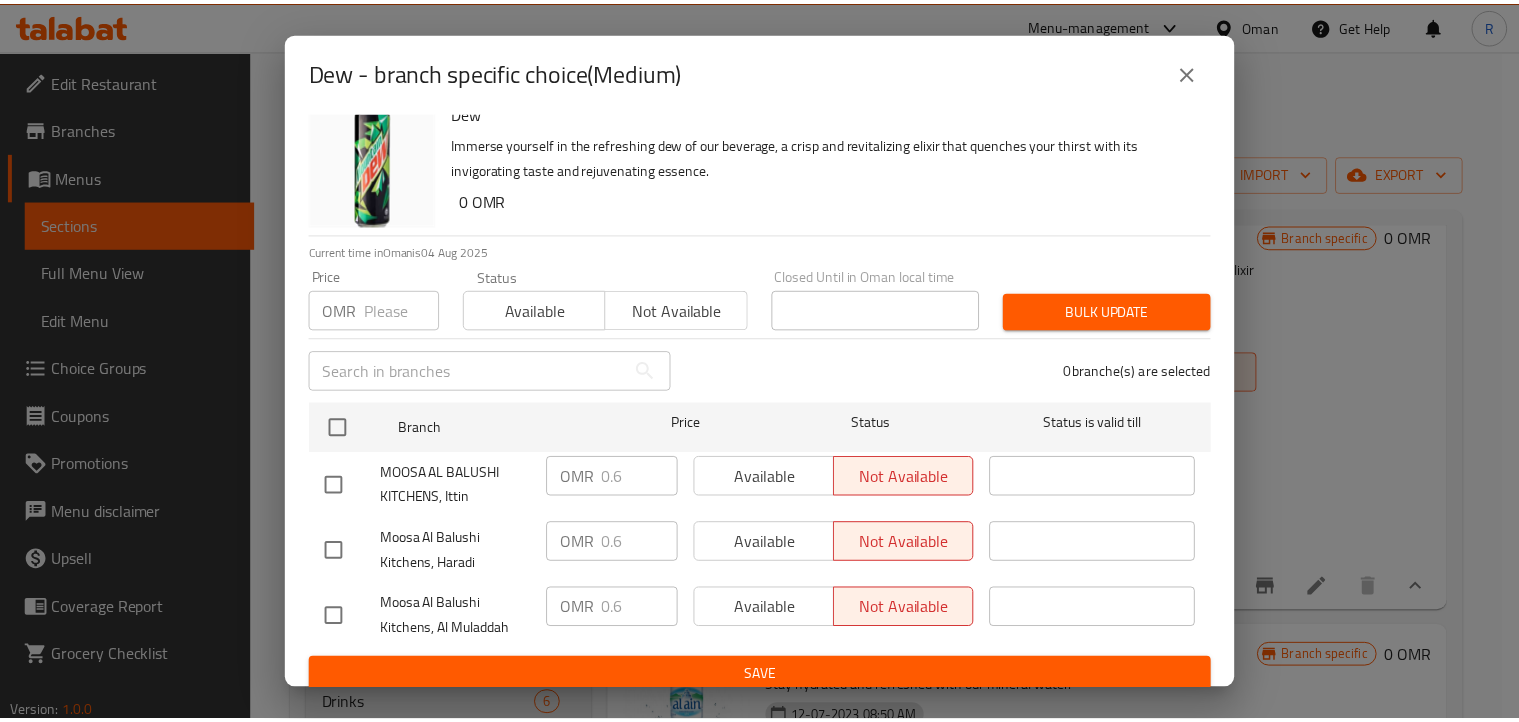 scroll, scrollTop: 36, scrollLeft: 0, axis: vertical 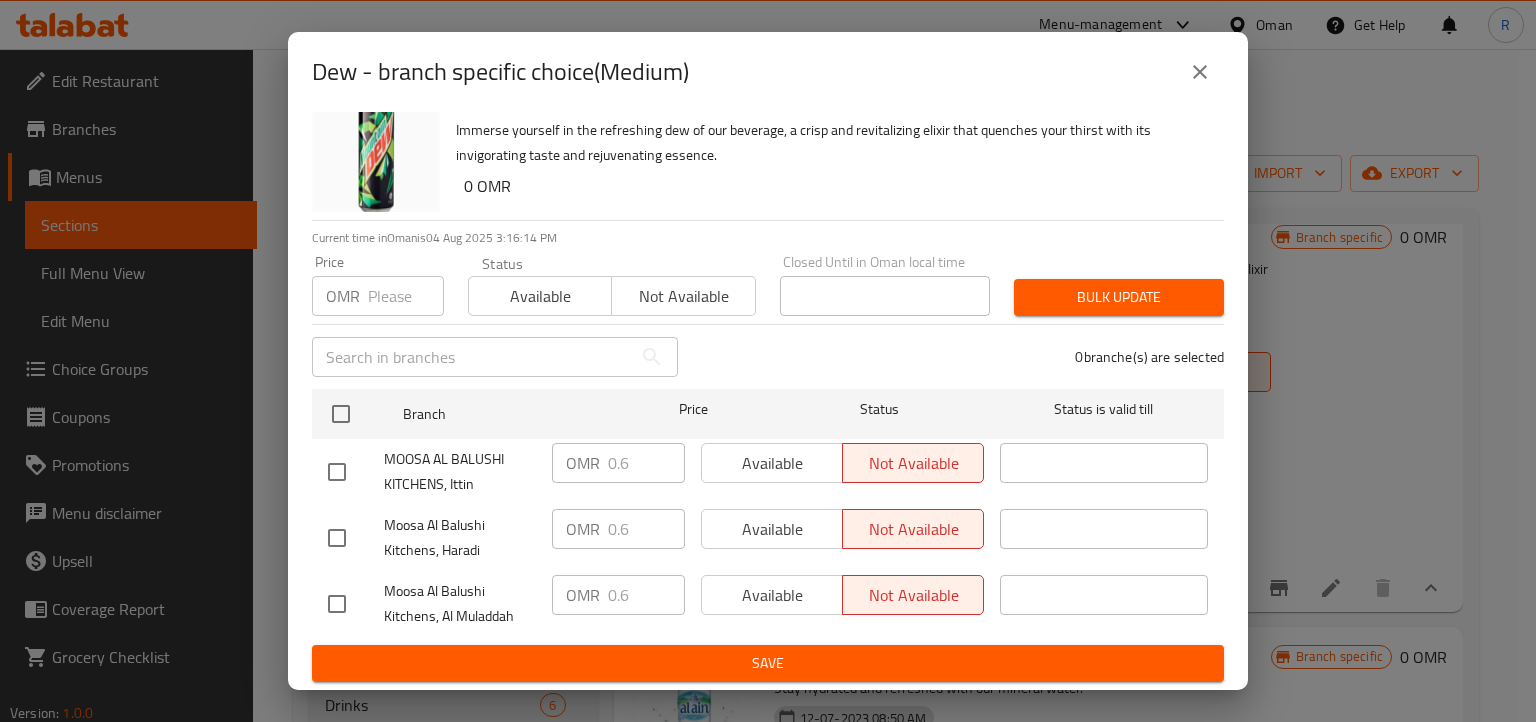 click 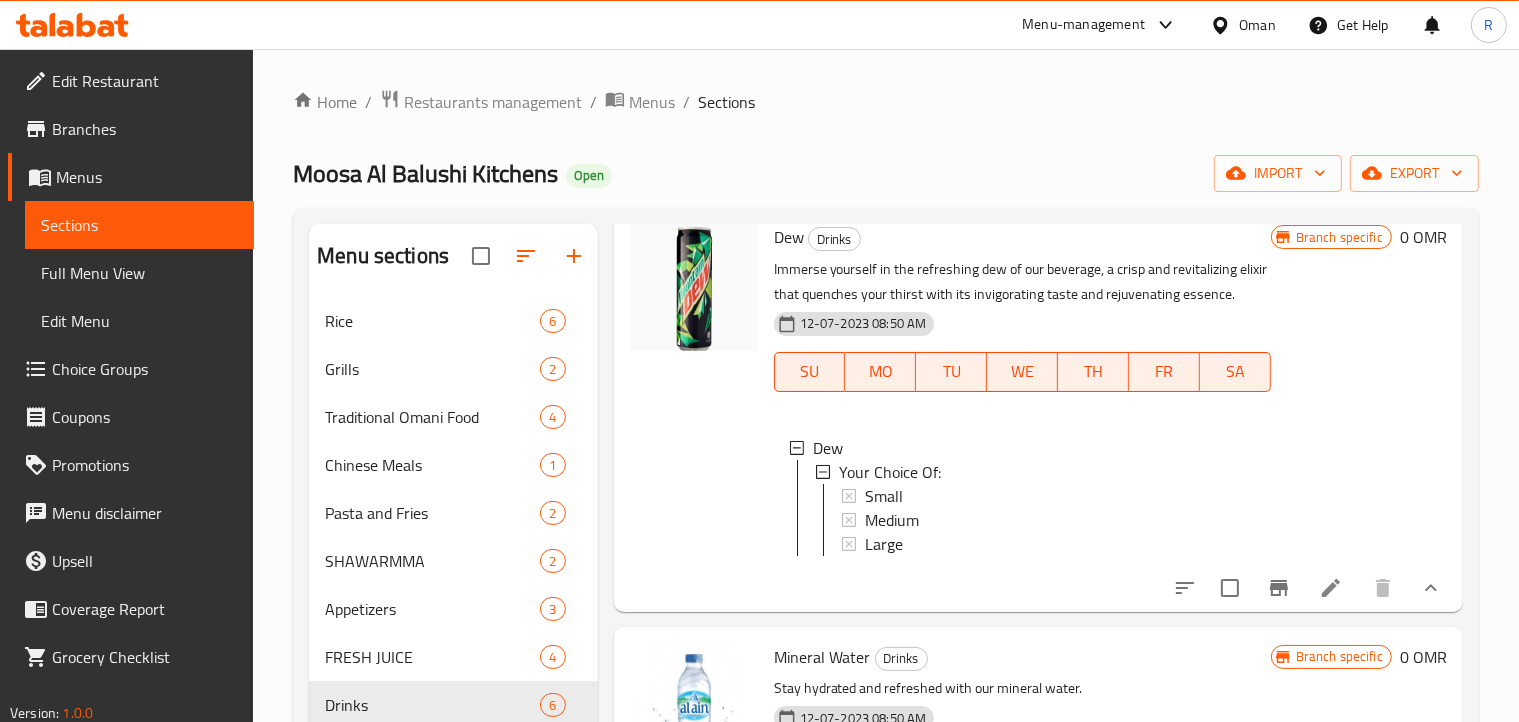 scroll, scrollTop: 2, scrollLeft: 0, axis: vertical 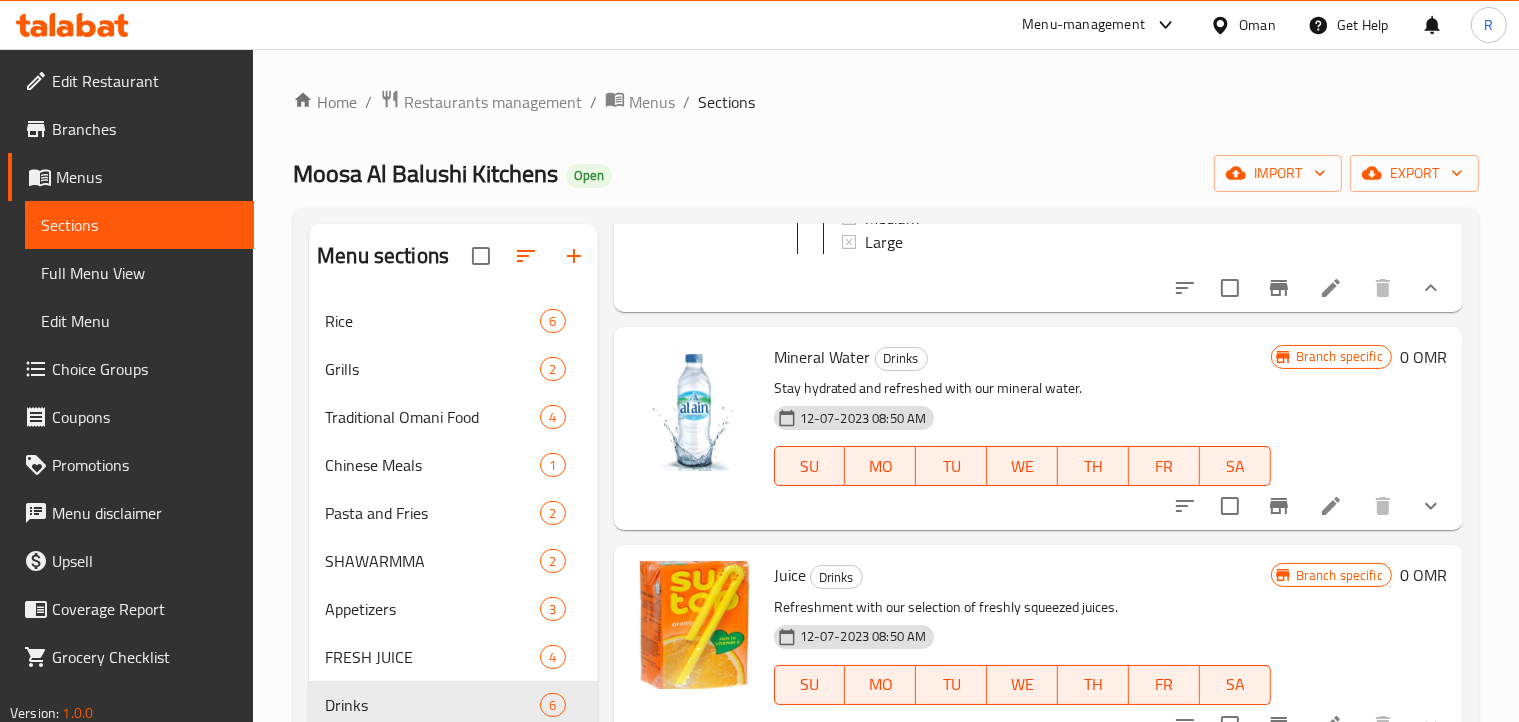 click 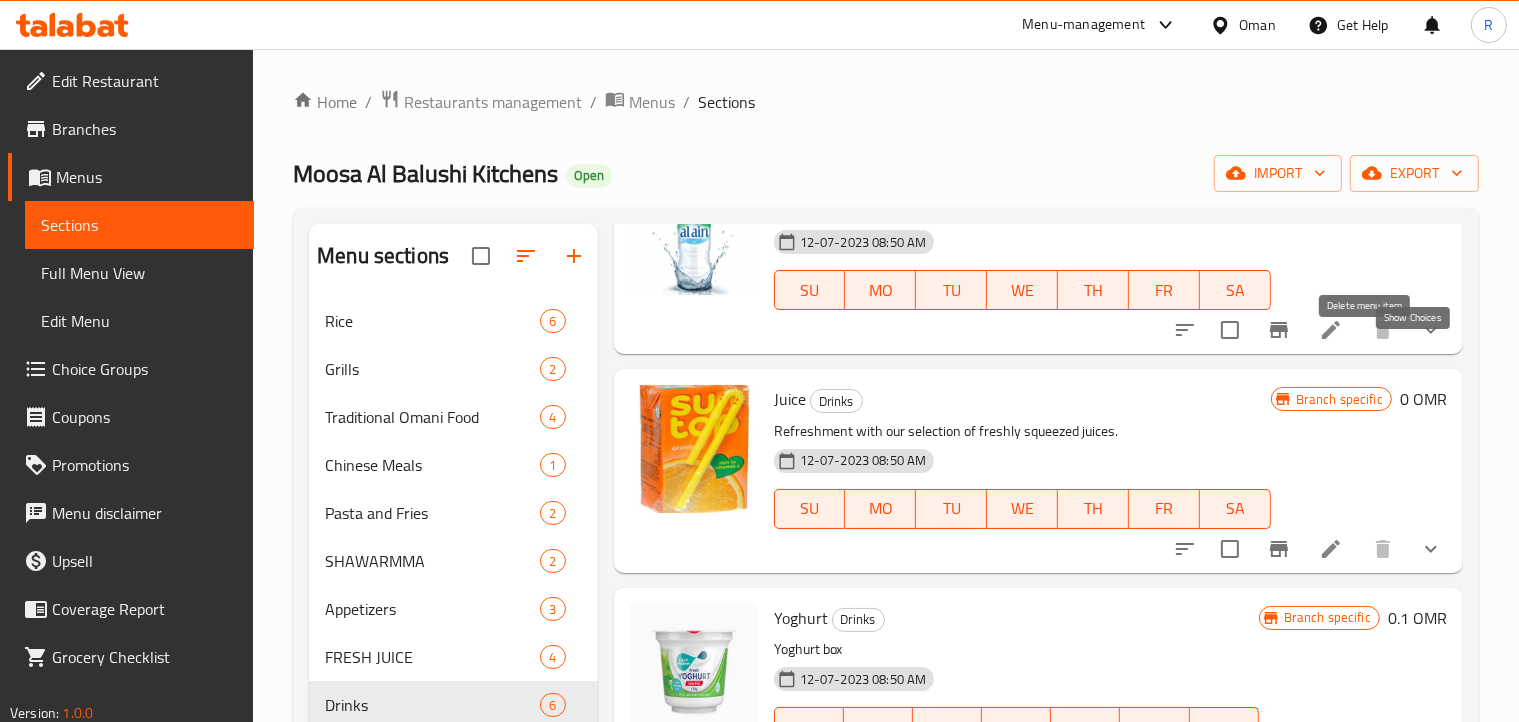 click 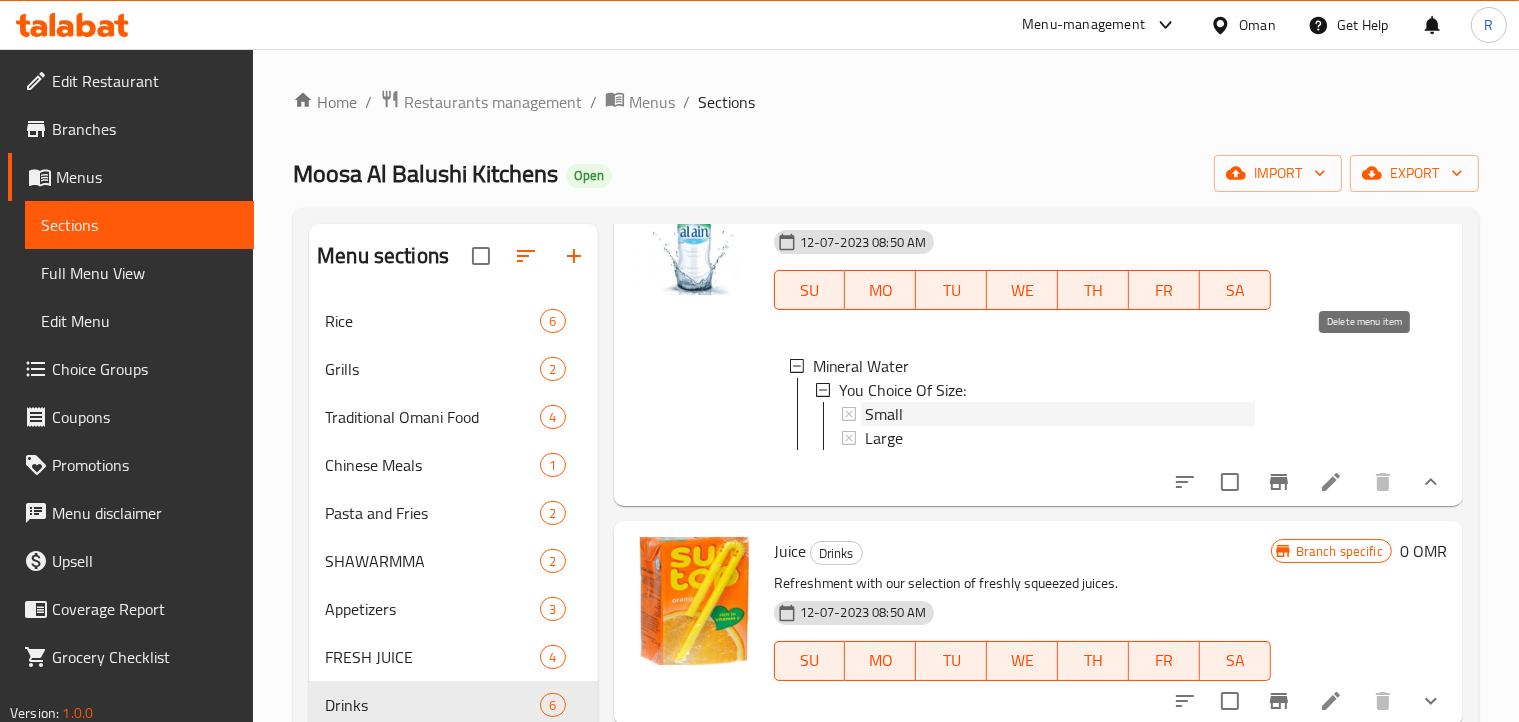 click on "Small" at bounding box center (884, 414) 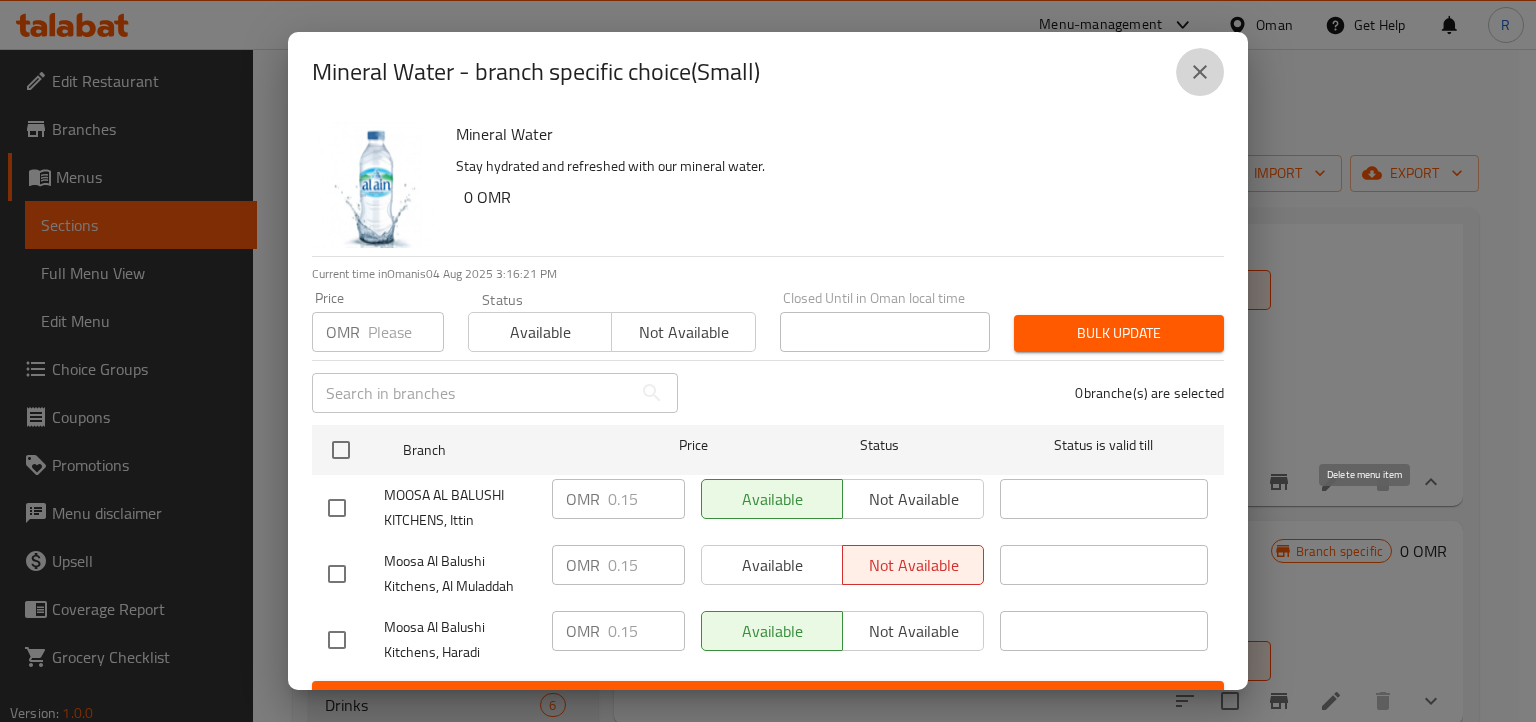 click 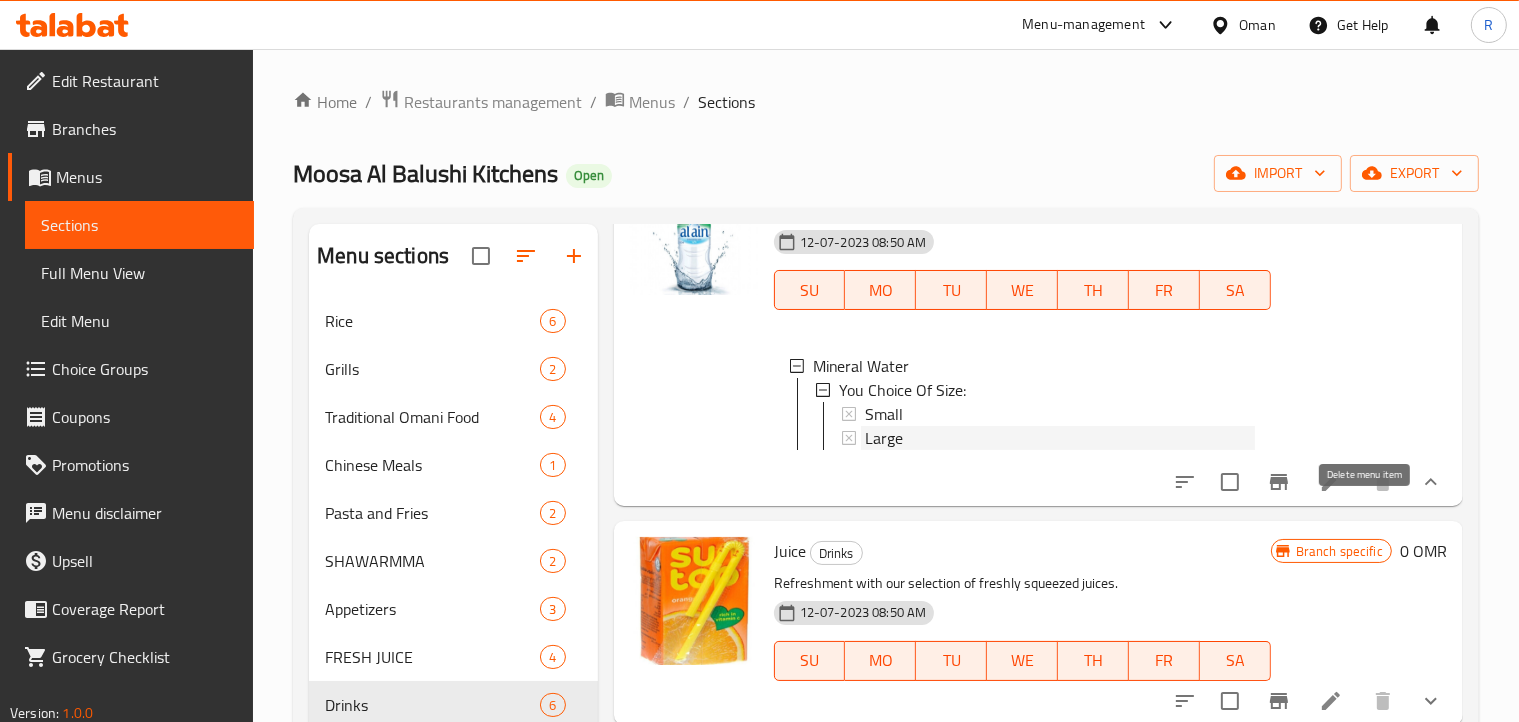 click on "Large" at bounding box center [884, 438] 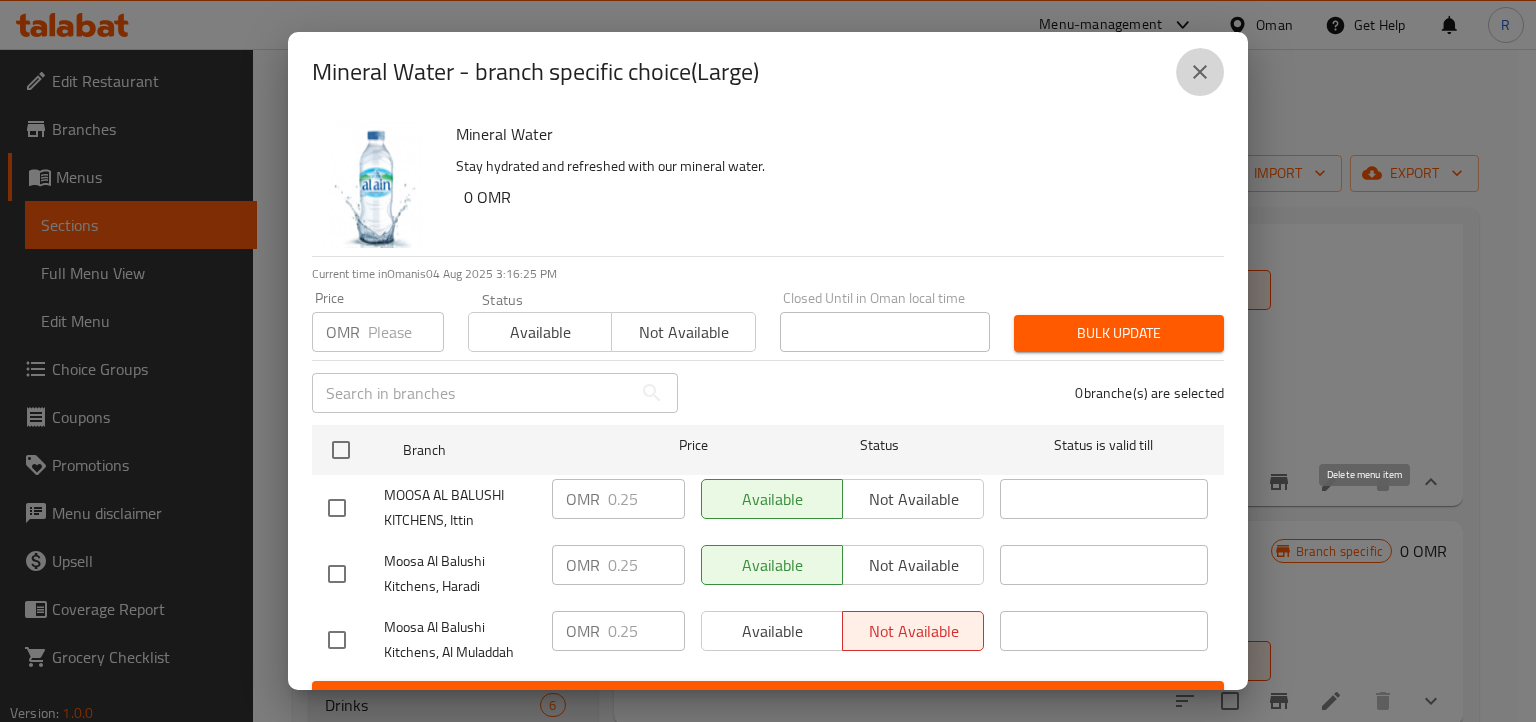 click at bounding box center [1200, 72] 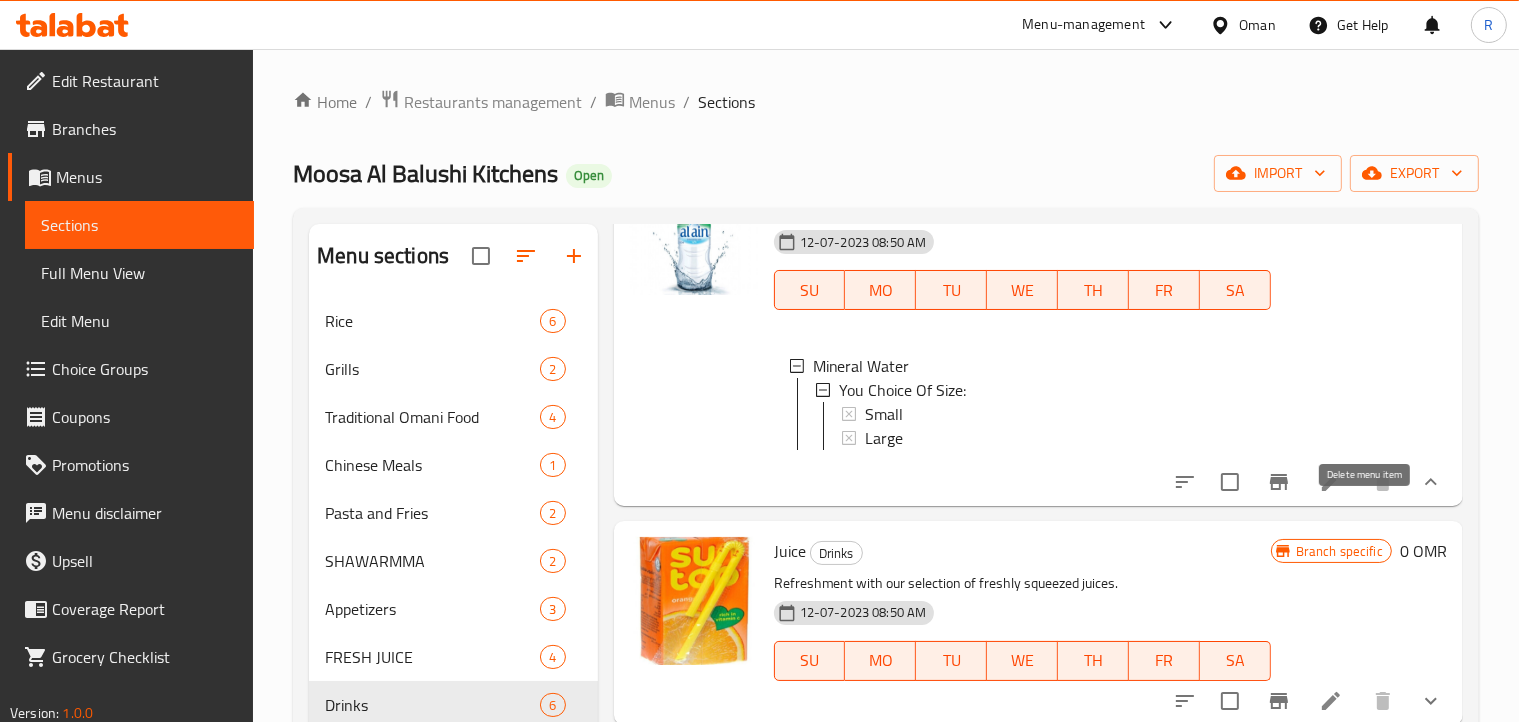 scroll, scrollTop: 2, scrollLeft: 0, axis: vertical 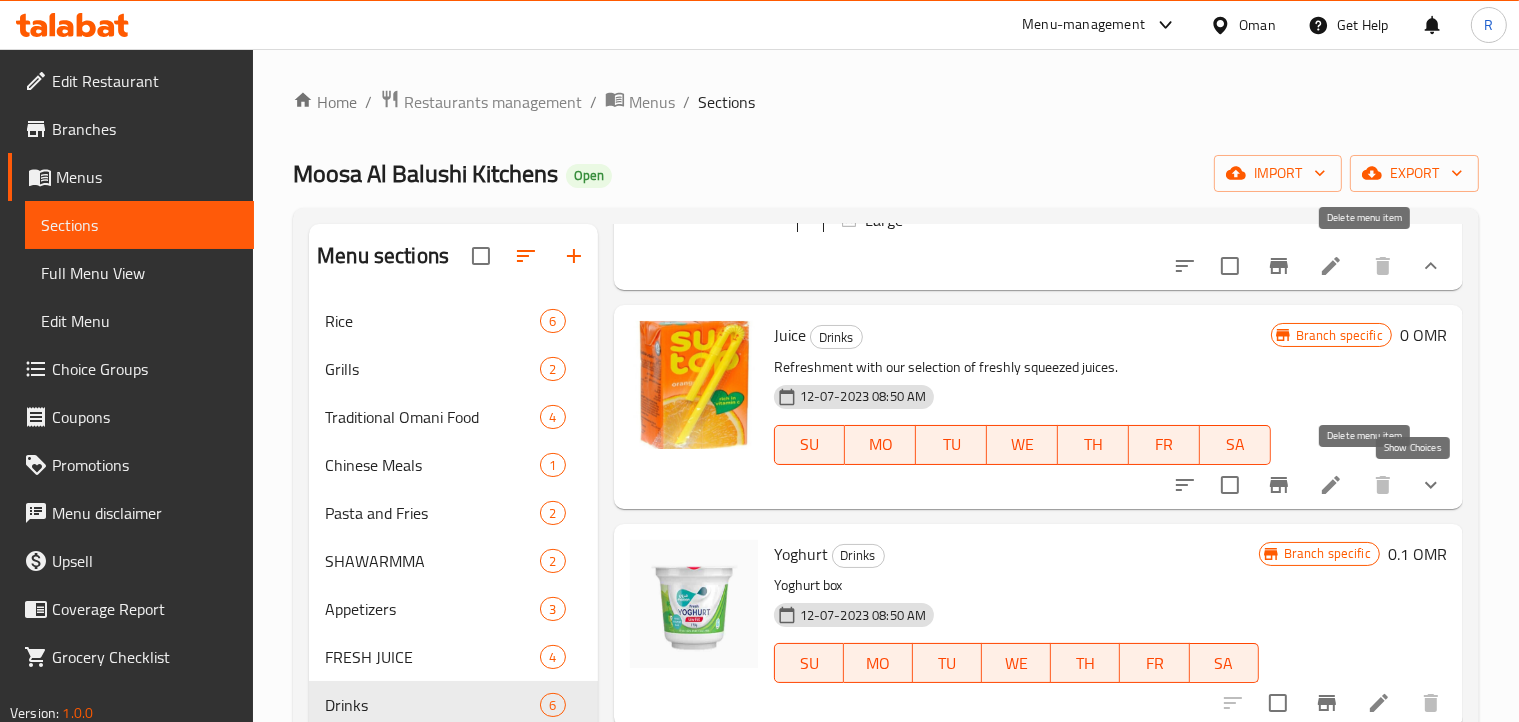 click 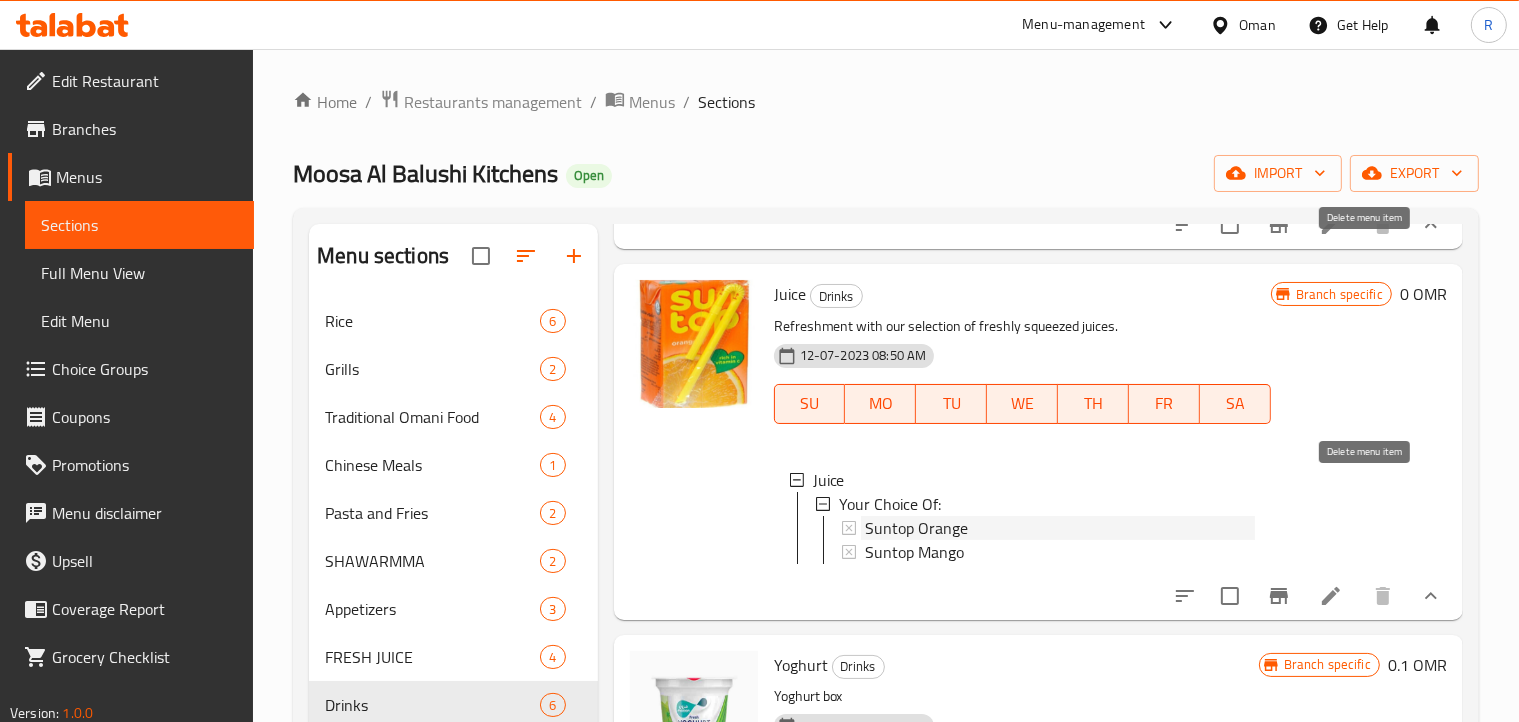 click on "Suntop Orange" at bounding box center (916, 528) 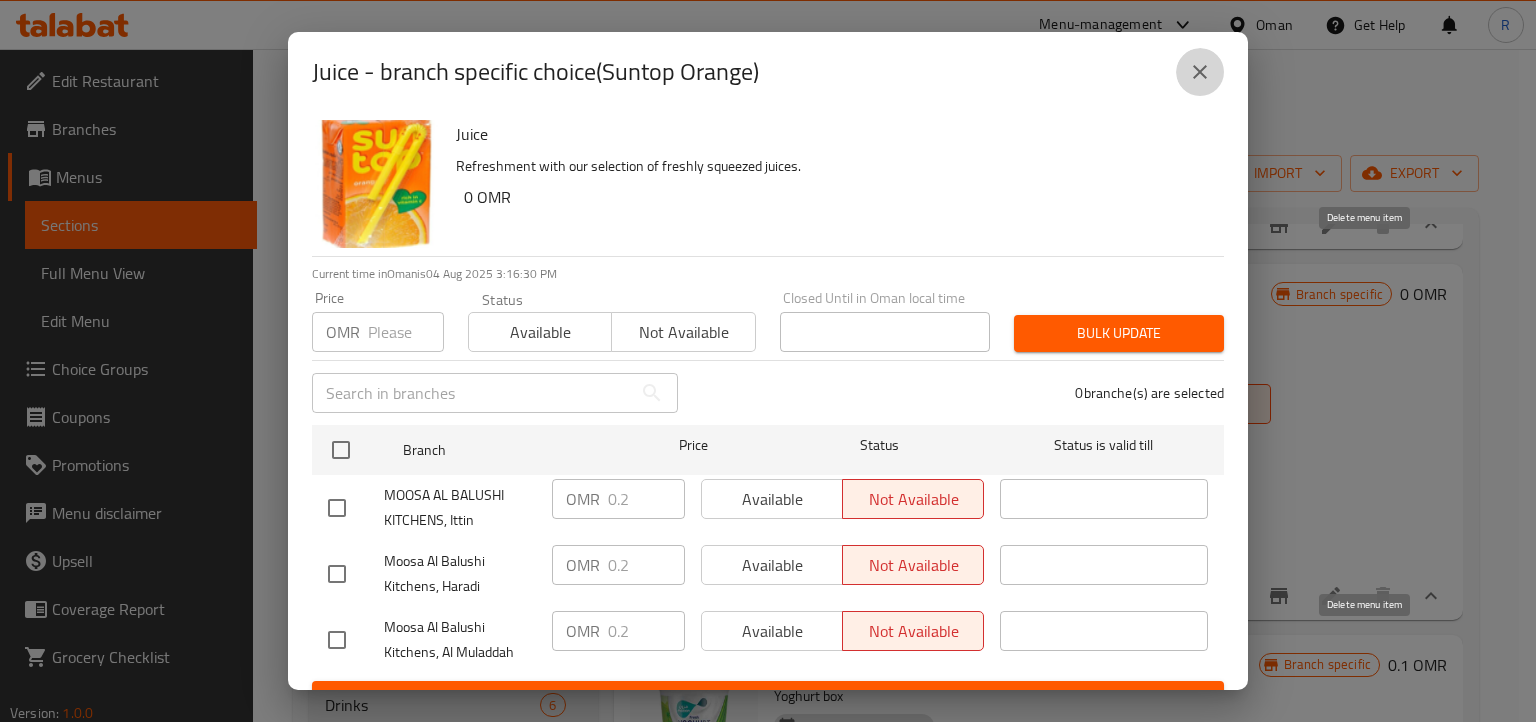 drag, startPoint x: 1192, startPoint y: 69, endPoint x: 1007, endPoint y: 459, distance: 431.6538 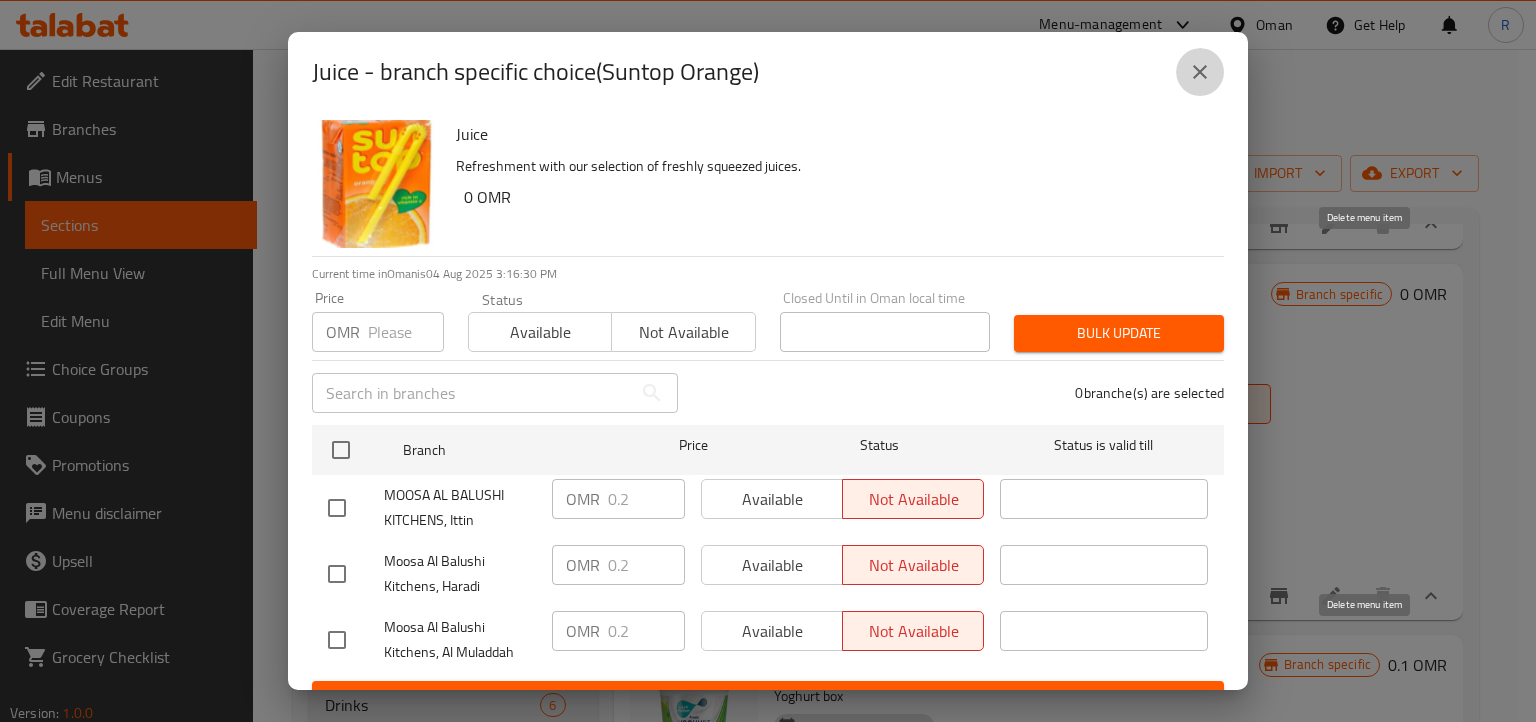 click 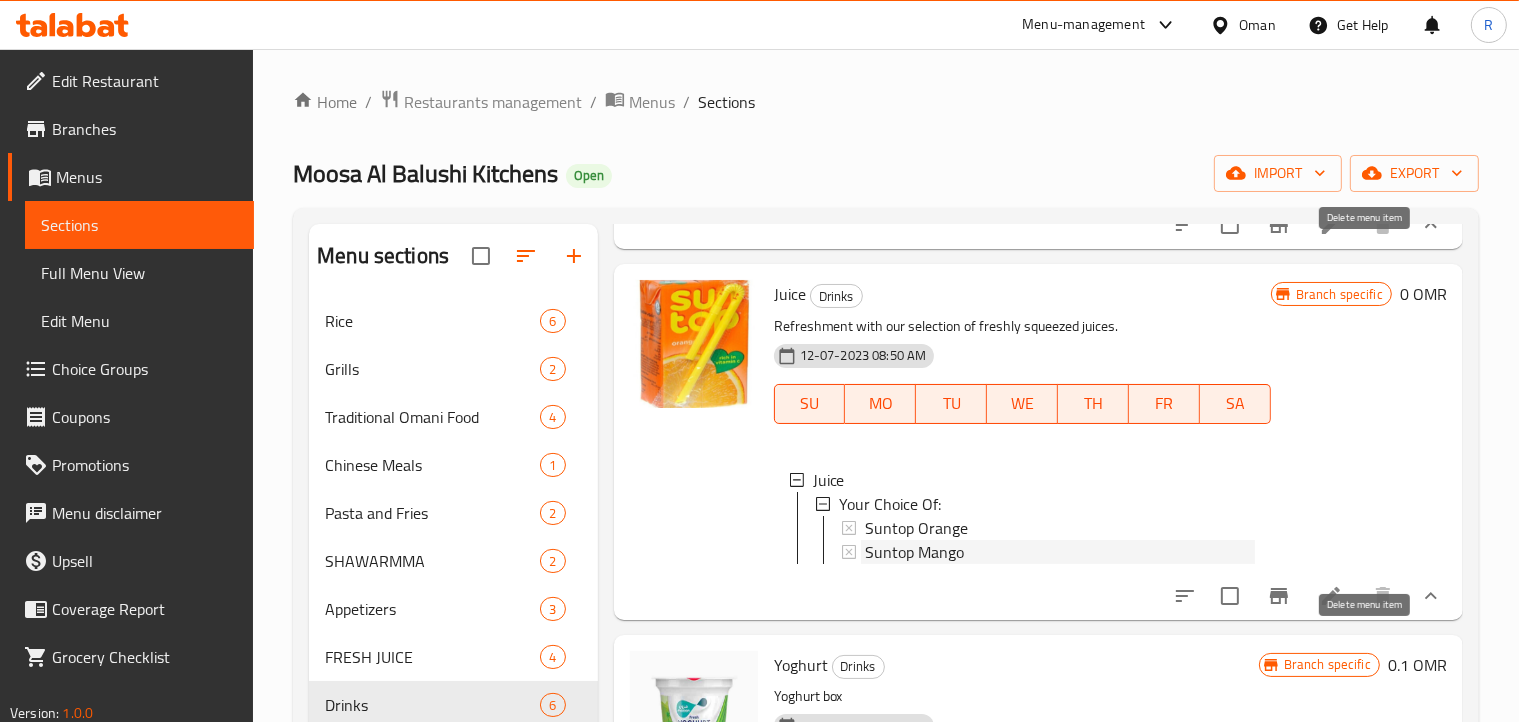 click on "Suntop Mango" at bounding box center (914, 552) 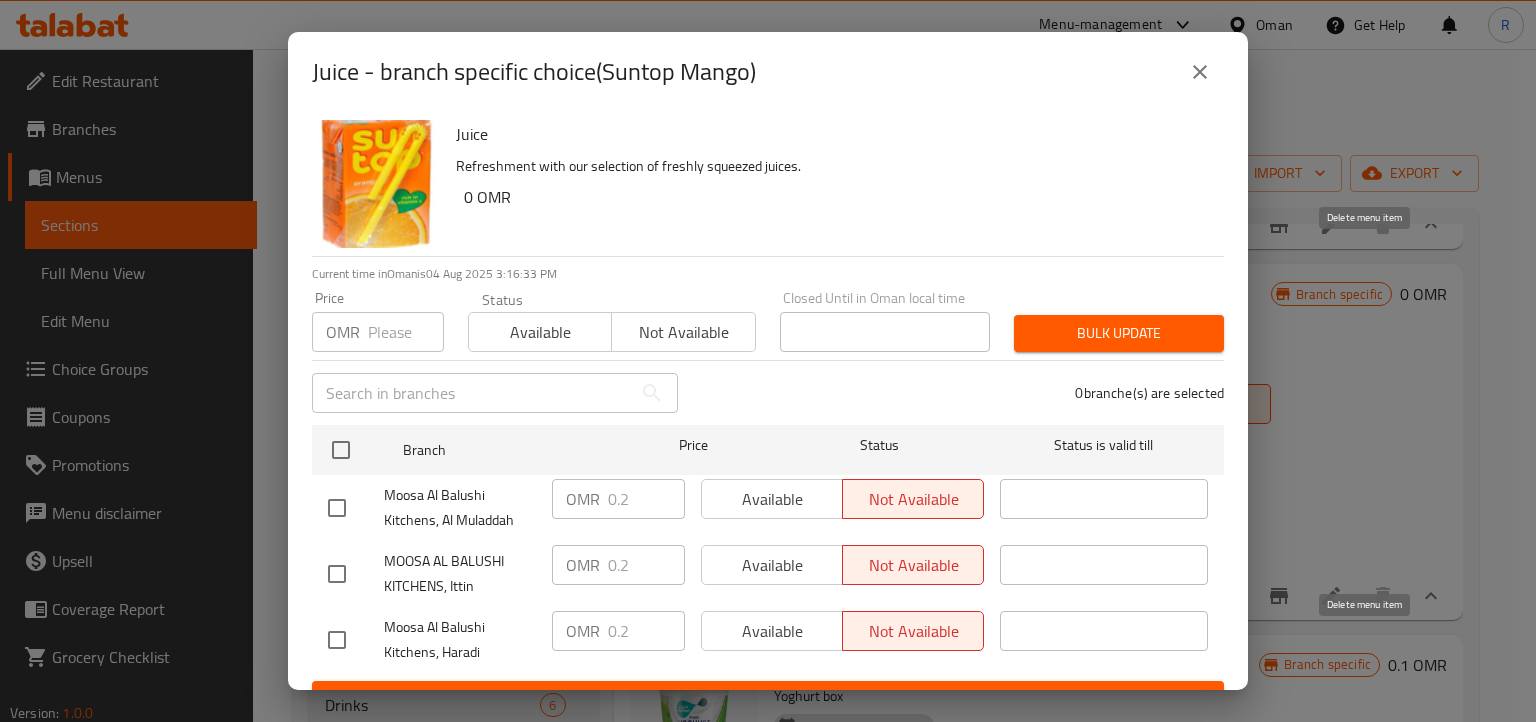 click 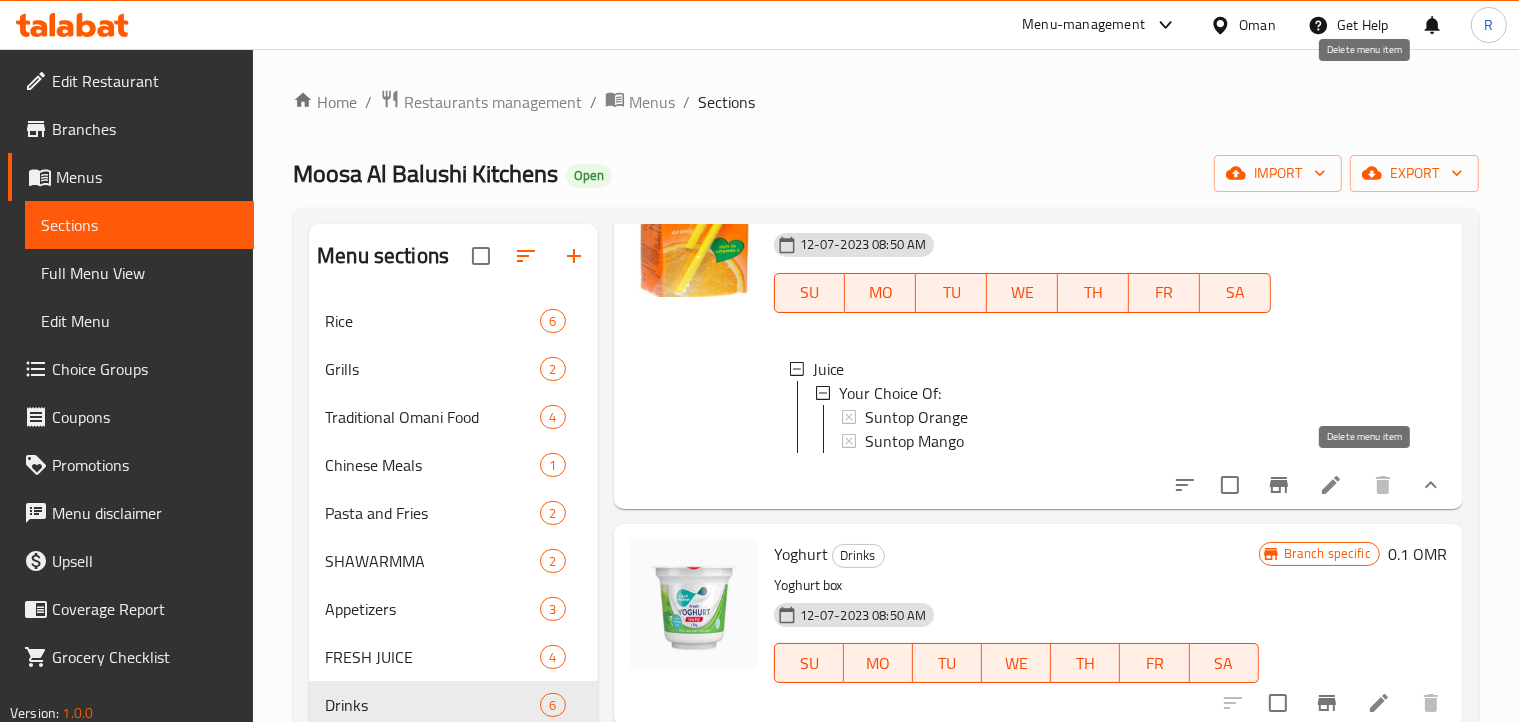 scroll, scrollTop: 1026, scrollLeft: 0, axis: vertical 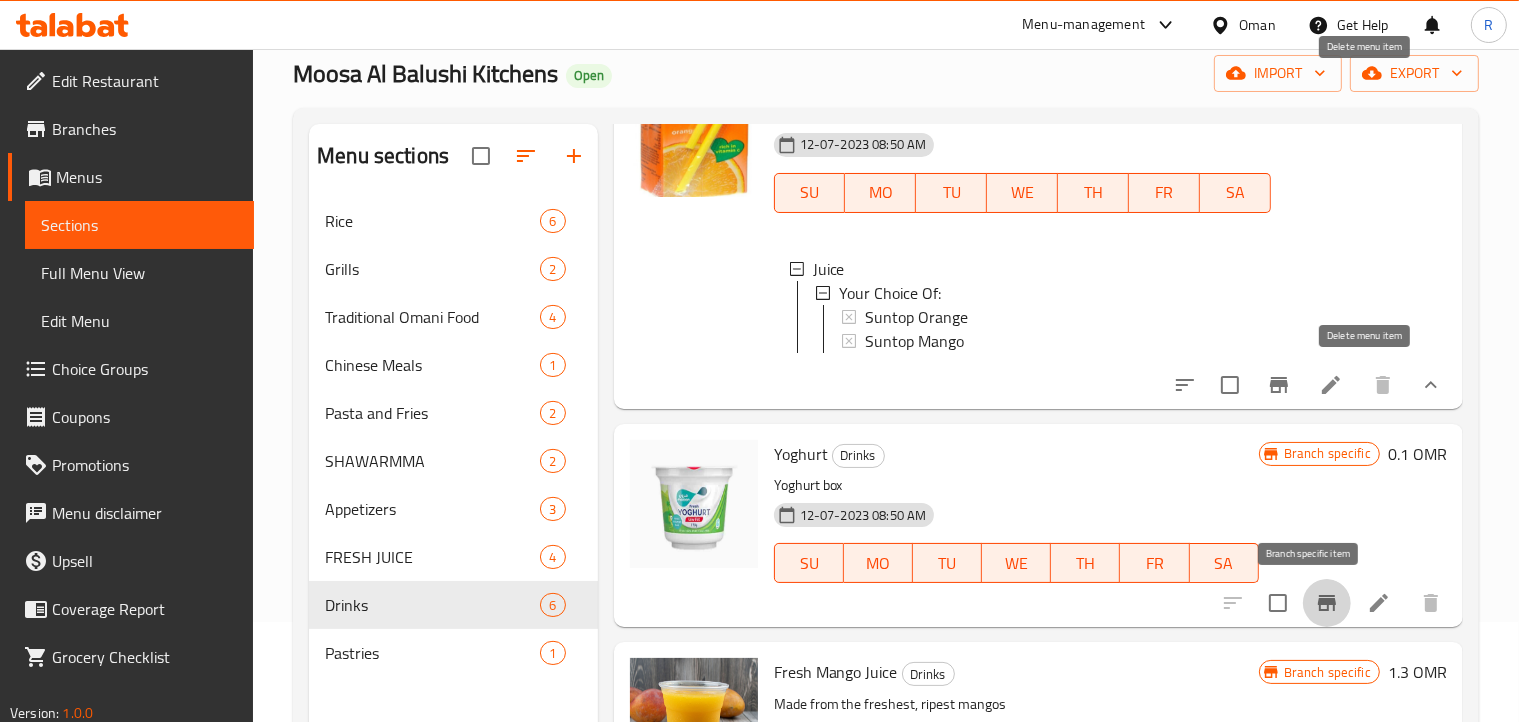click 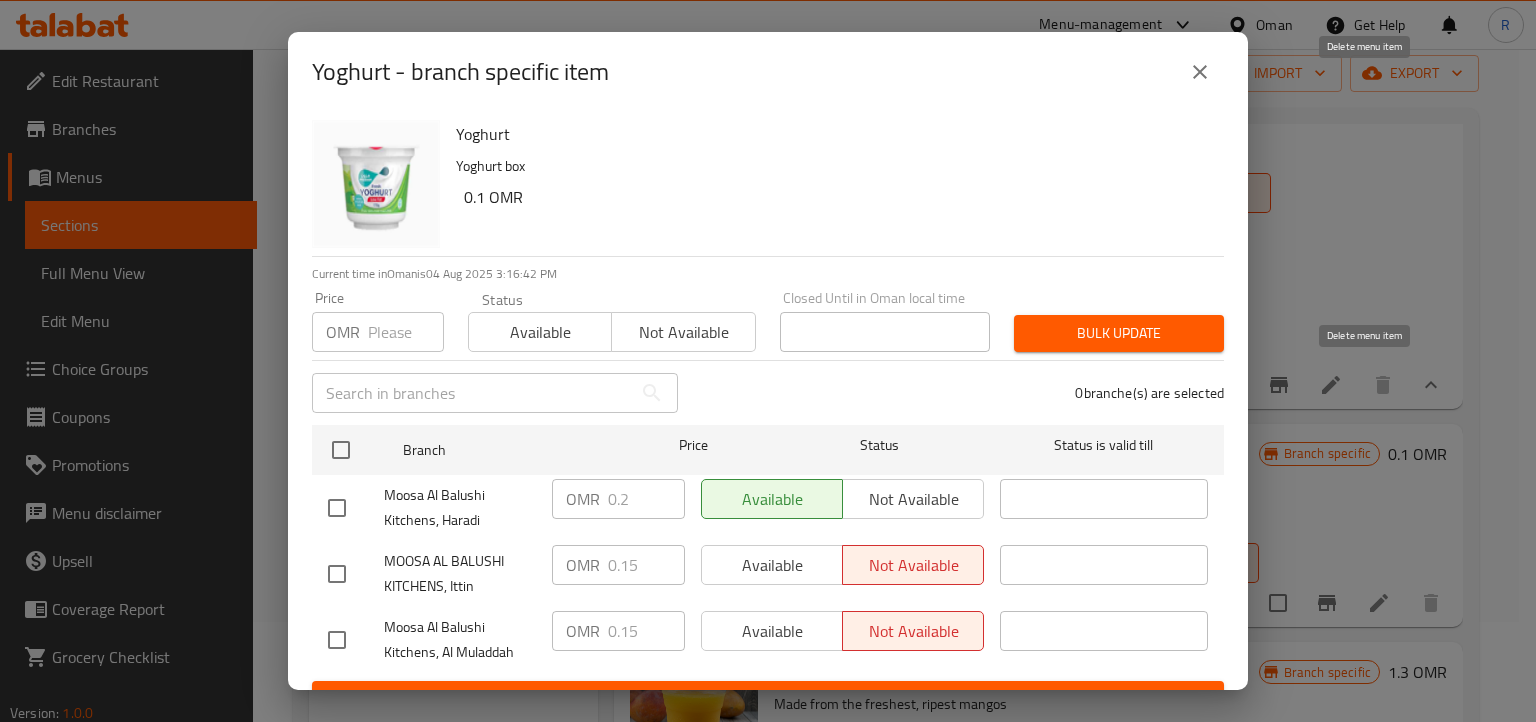 click at bounding box center [337, 640] 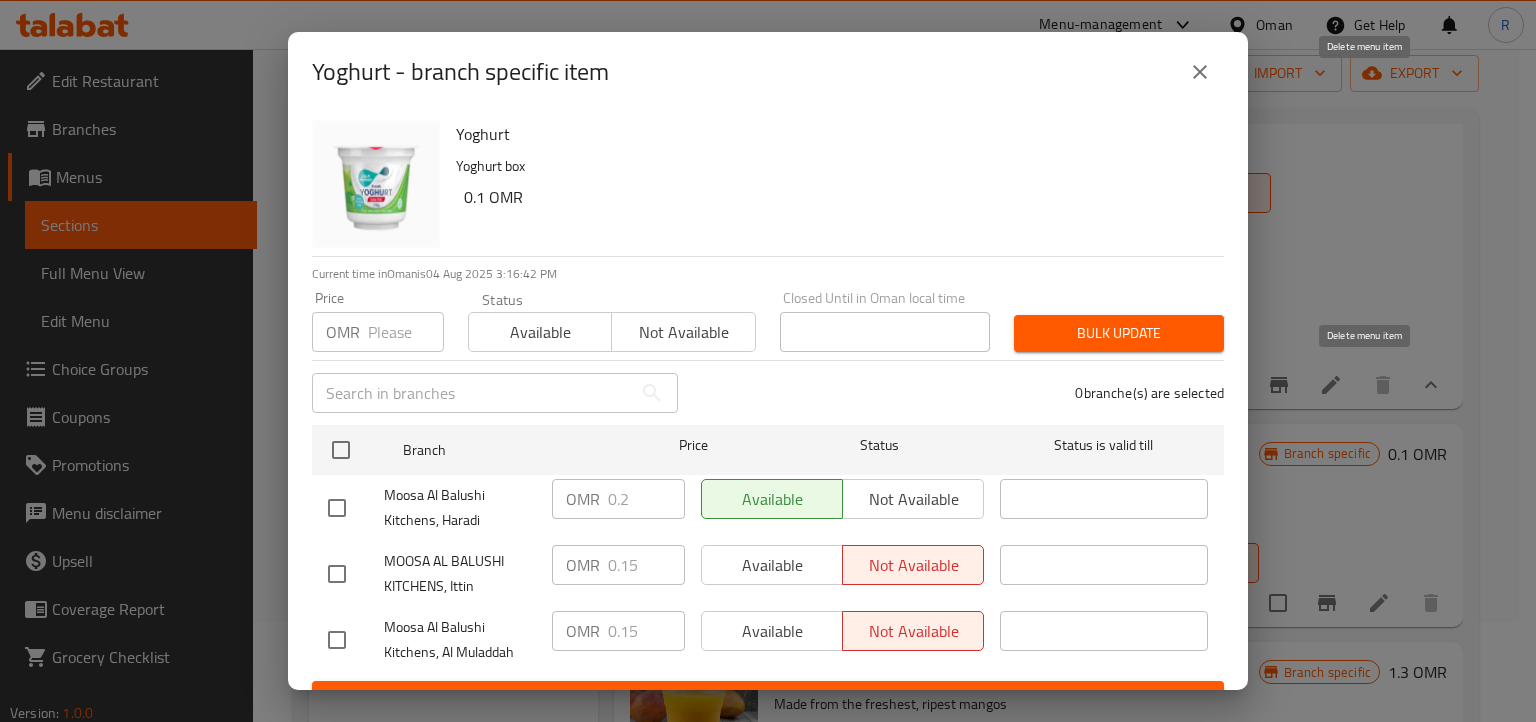 checkbox on "true" 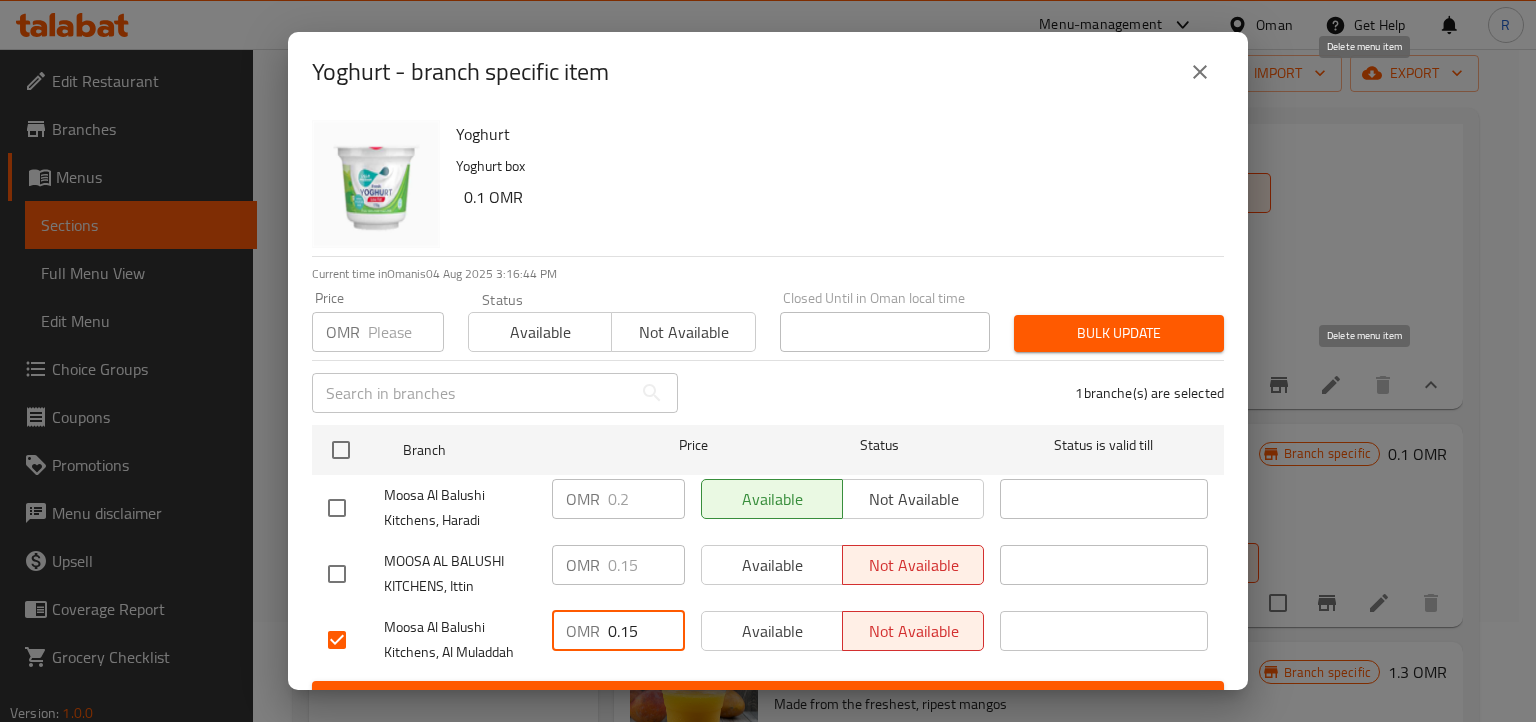 drag, startPoint x: 619, startPoint y: 632, endPoint x: 637, endPoint y: 632, distance: 18 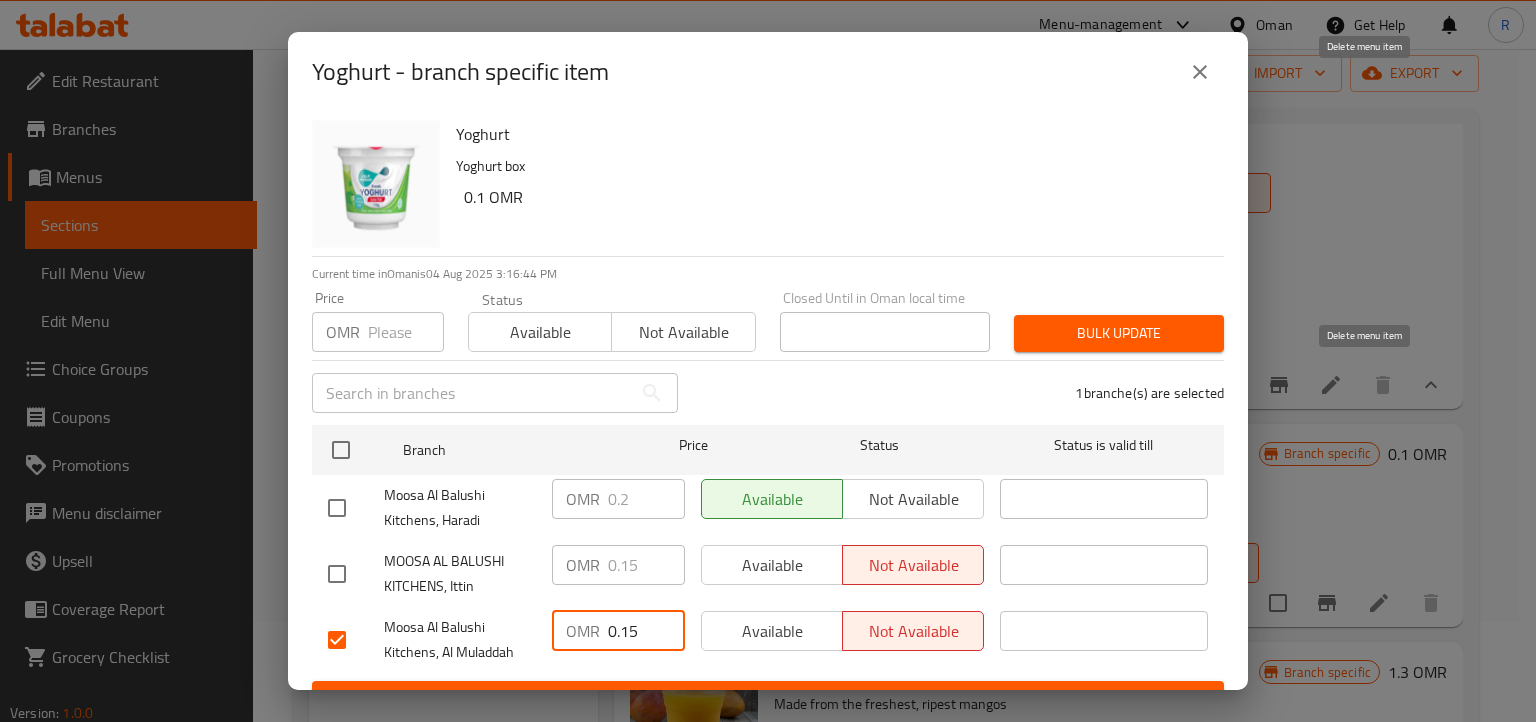 click on "0.15" at bounding box center (646, 631) 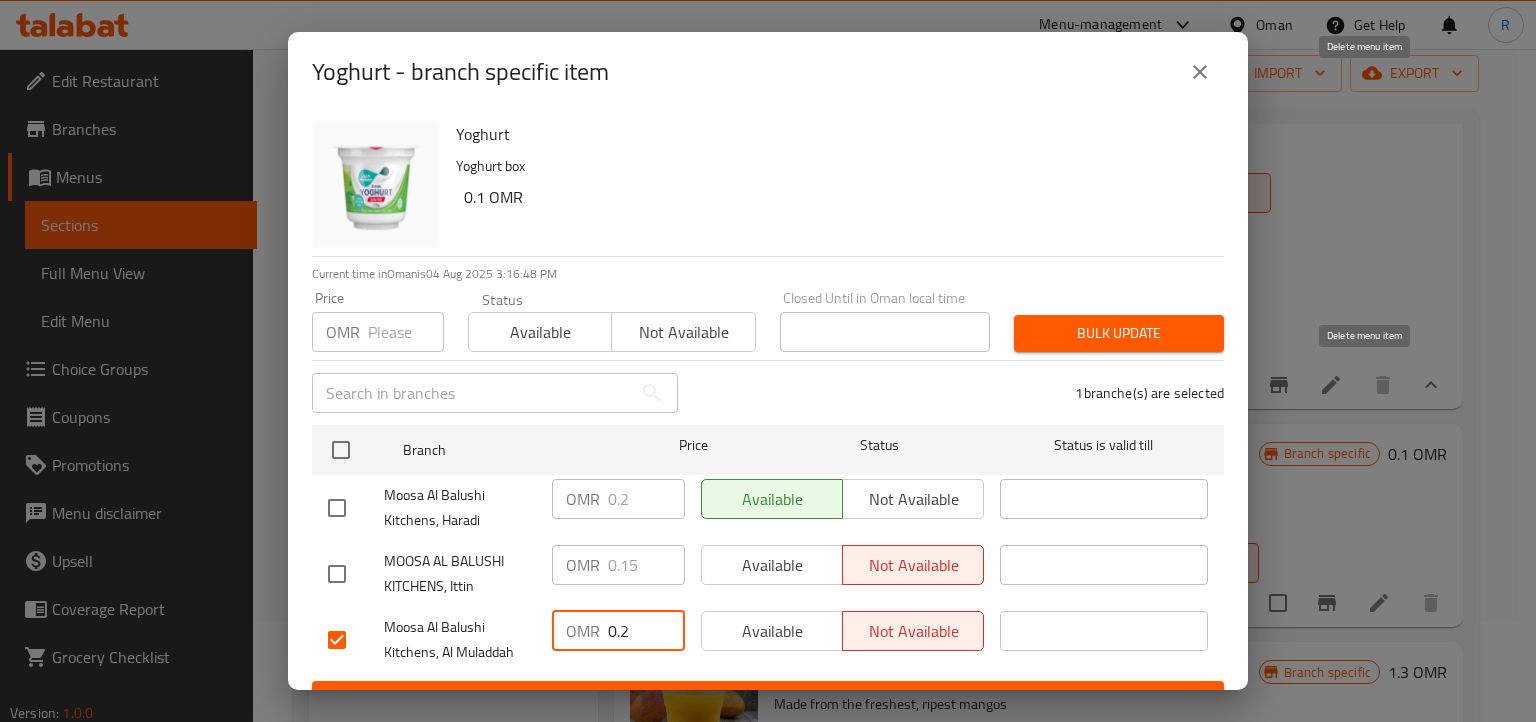 type on "0.2" 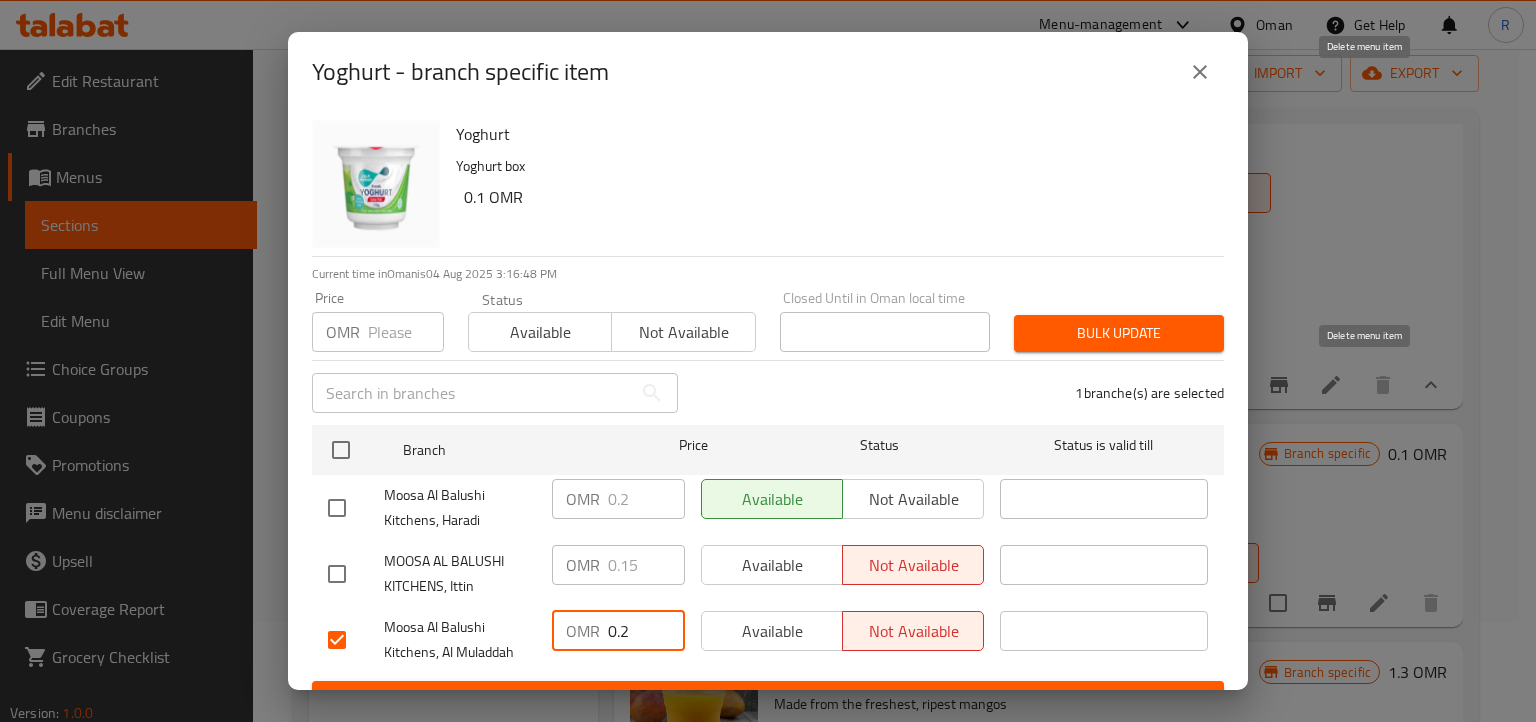 click on "MOOSA AL BALUSHI KITCHENS, Ittin OMR 0.15 ​ Available Not available ​" at bounding box center (768, 574) 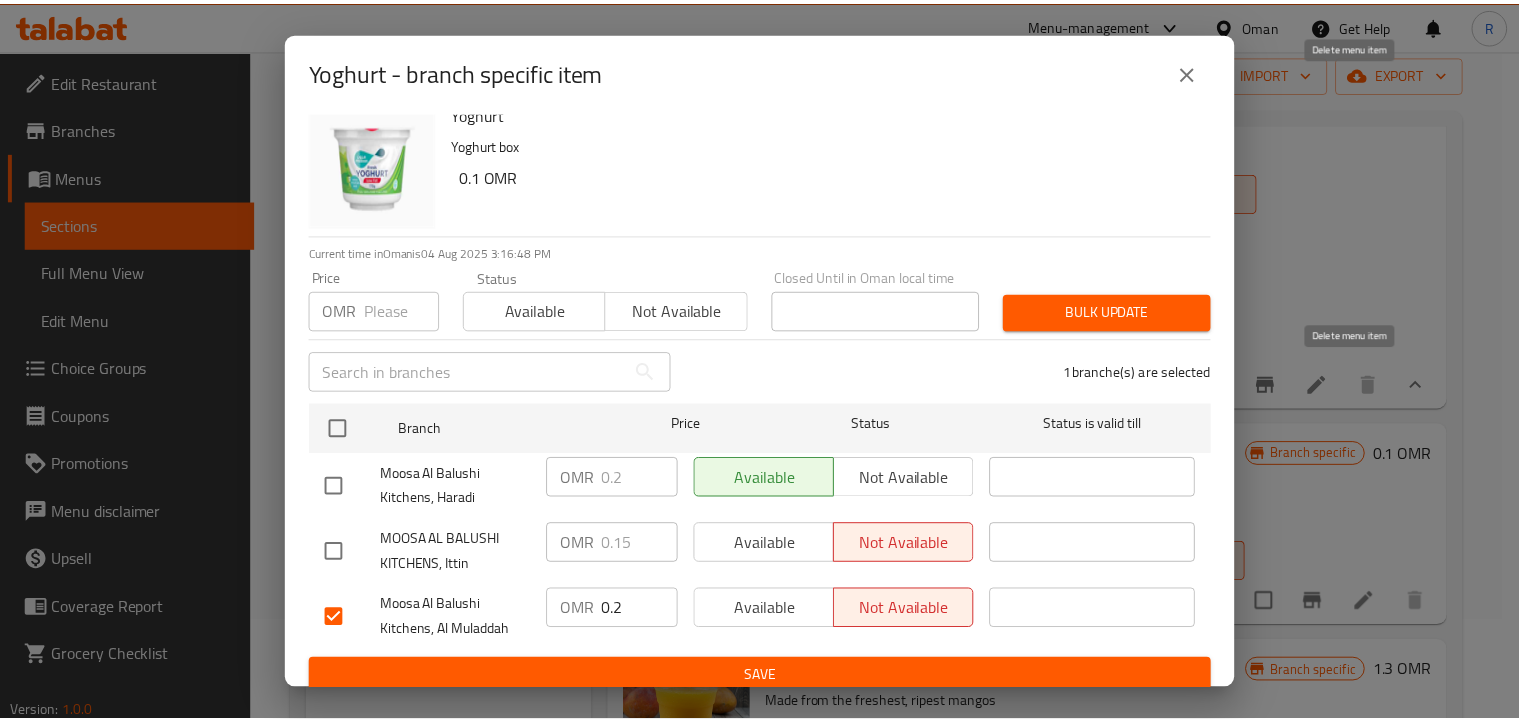 scroll, scrollTop: 36, scrollLeft: 0, axis: vertical 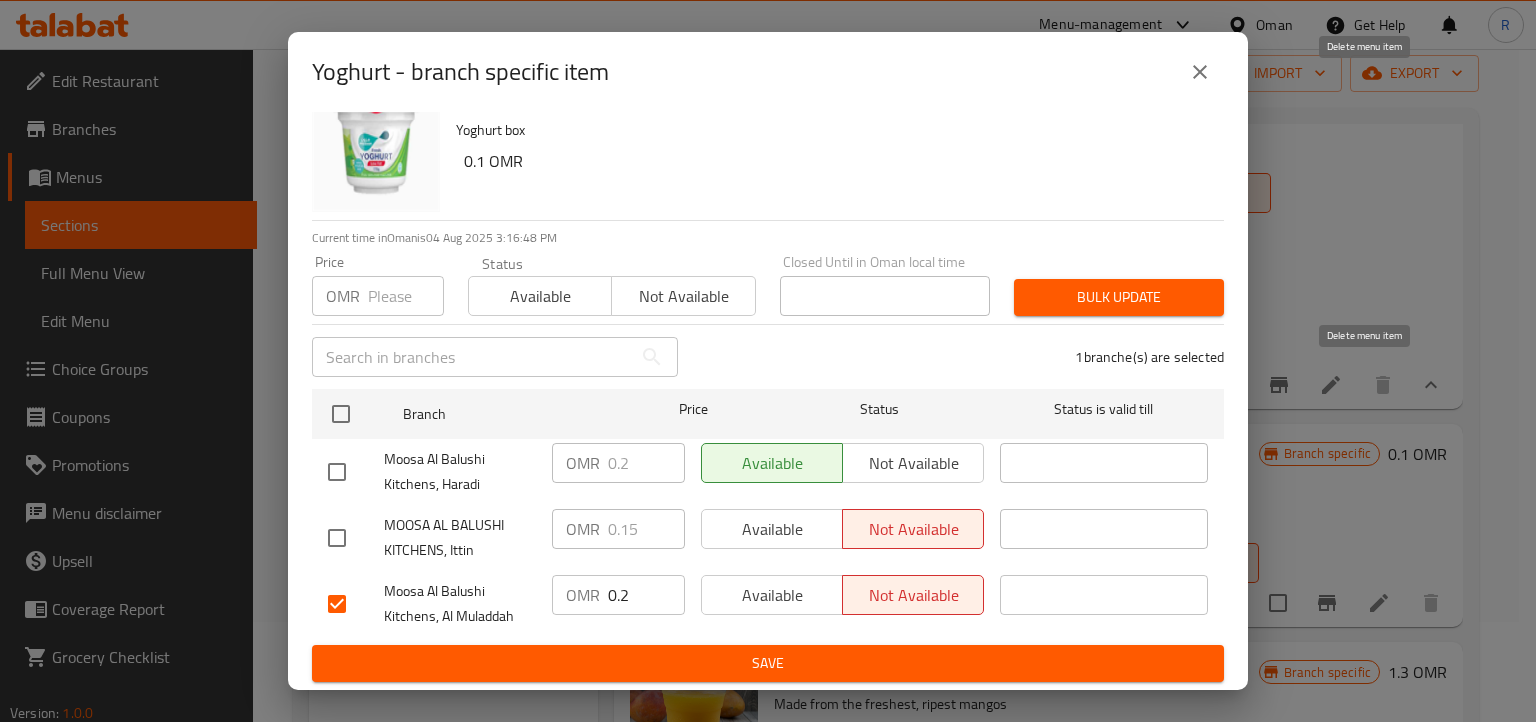click on "Save" at bounding box center (768, 663) 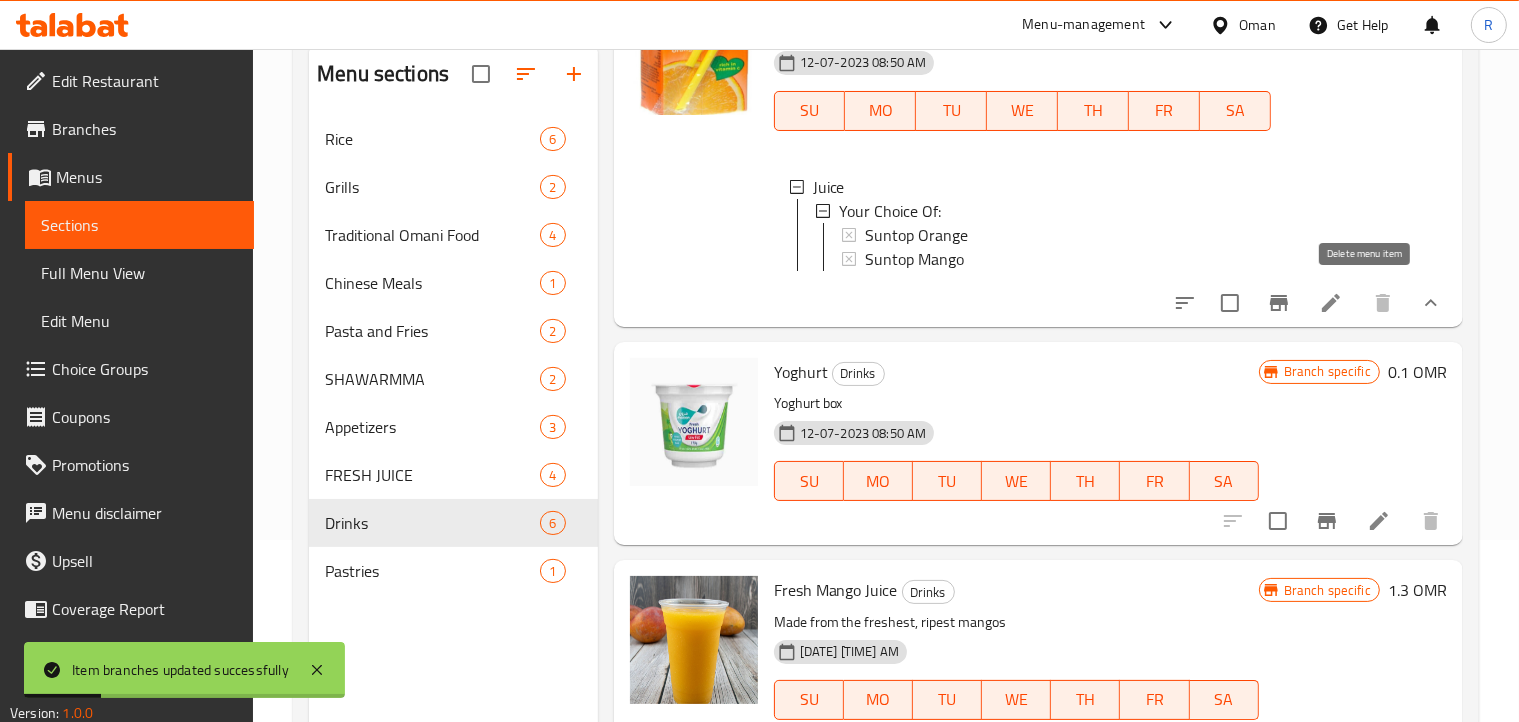 scroll, scrollTop: 280, scrollLeft: 0, axis: vertical 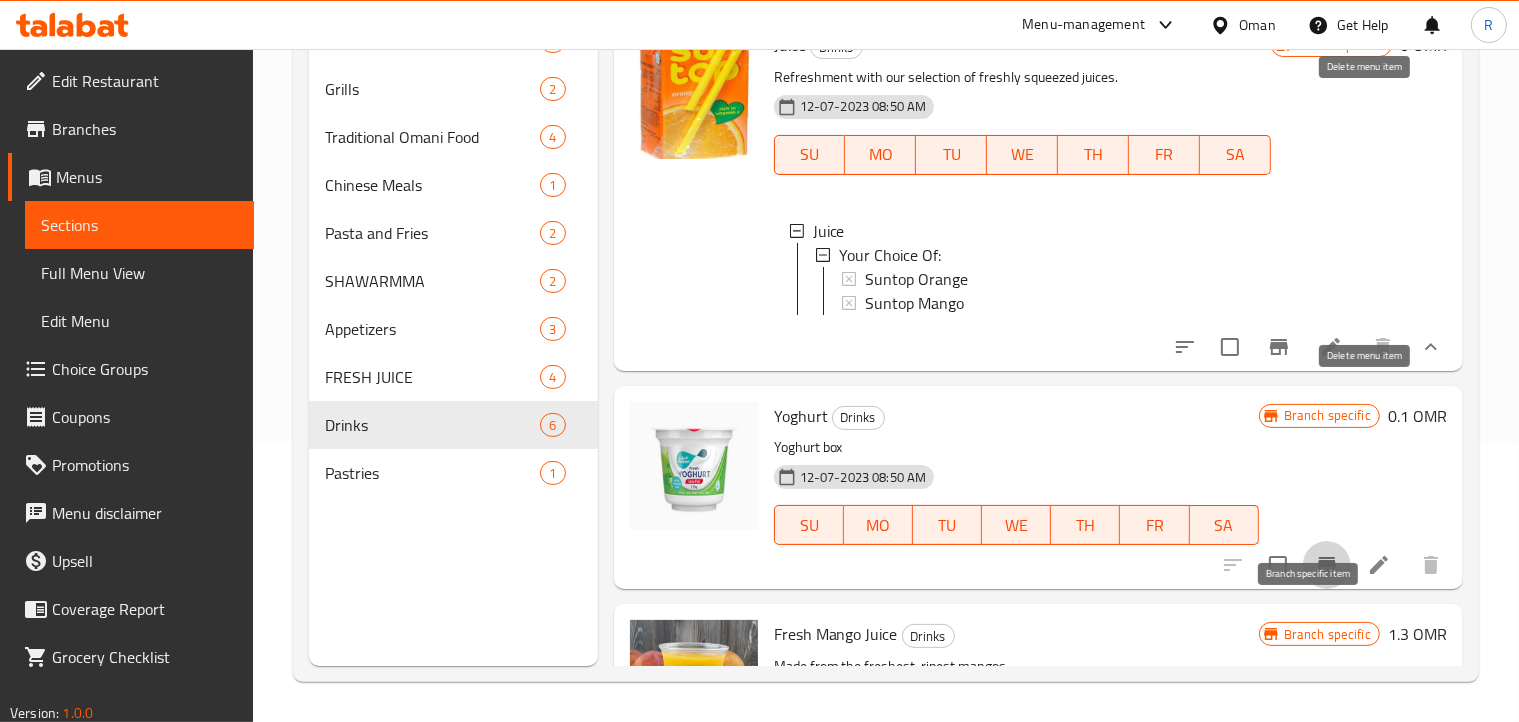 click 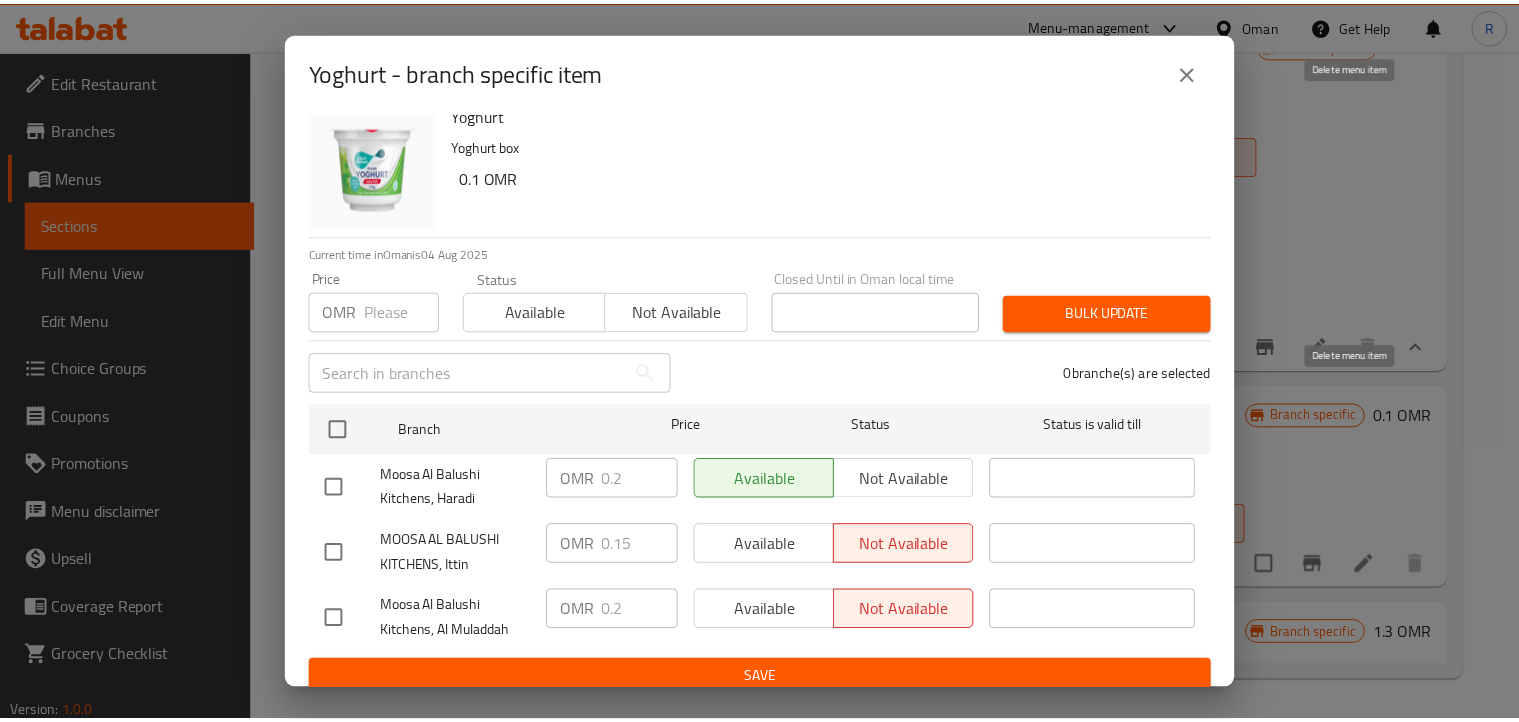 scroll, scrollTop: 36, scrollLeft: 0, axis: vertical 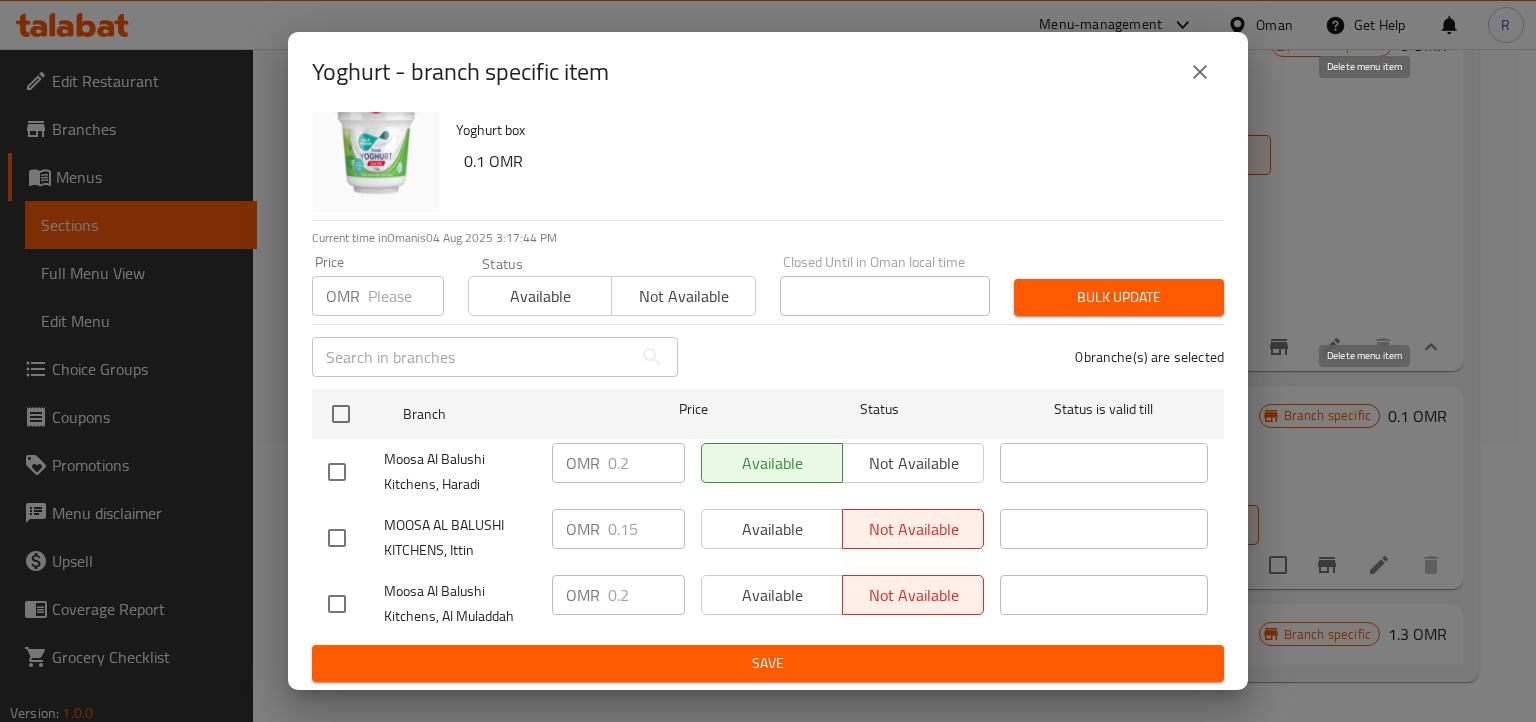 click 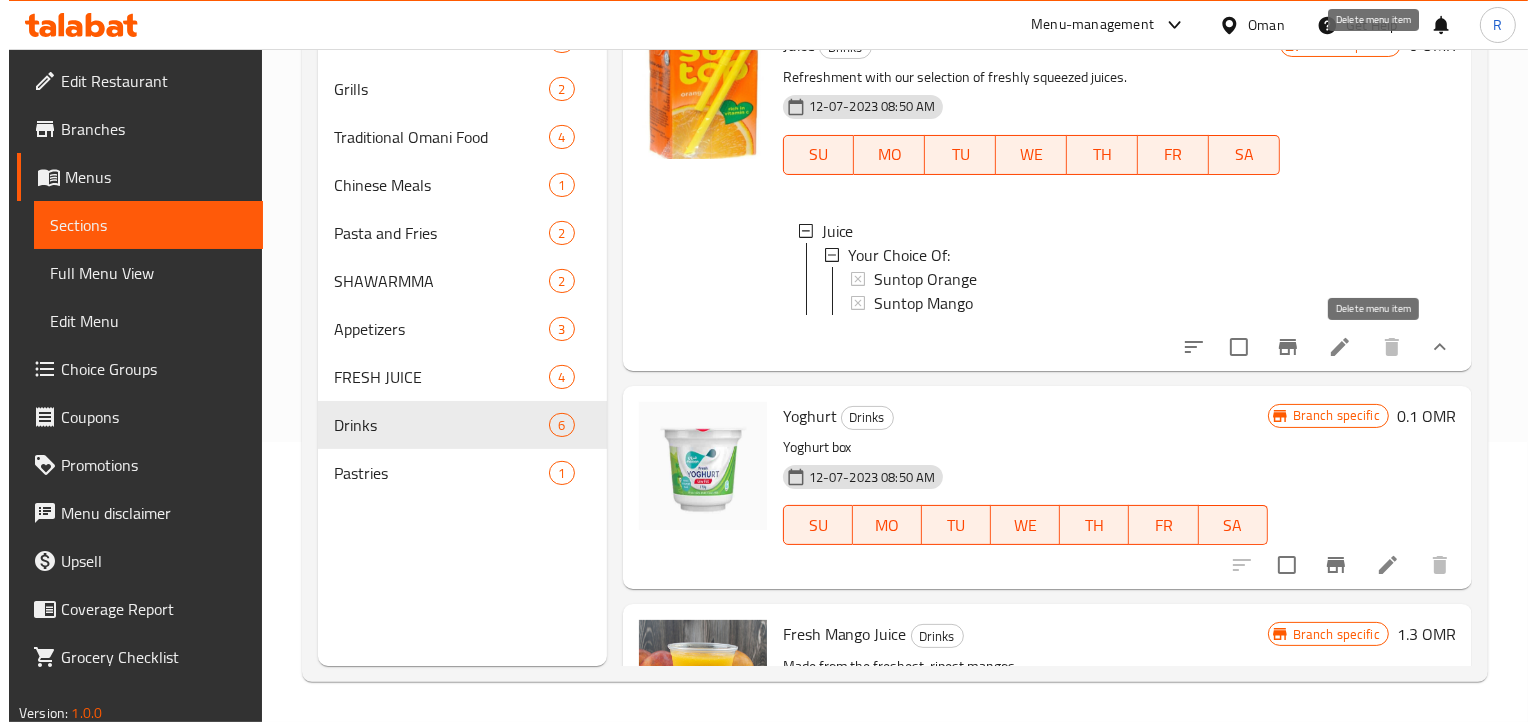 scroll, scrollTop: 1026, scrollLeft: 0, axis: vertical 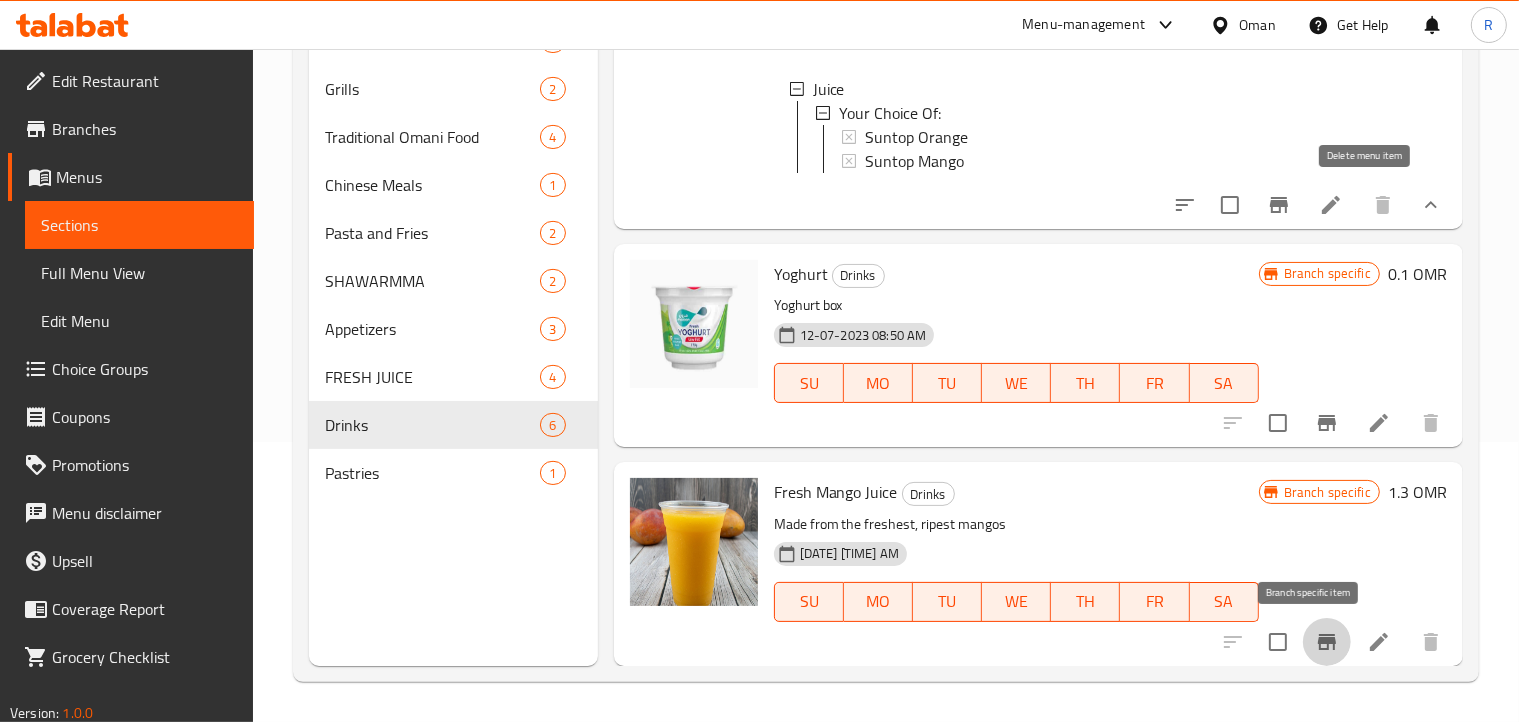 click 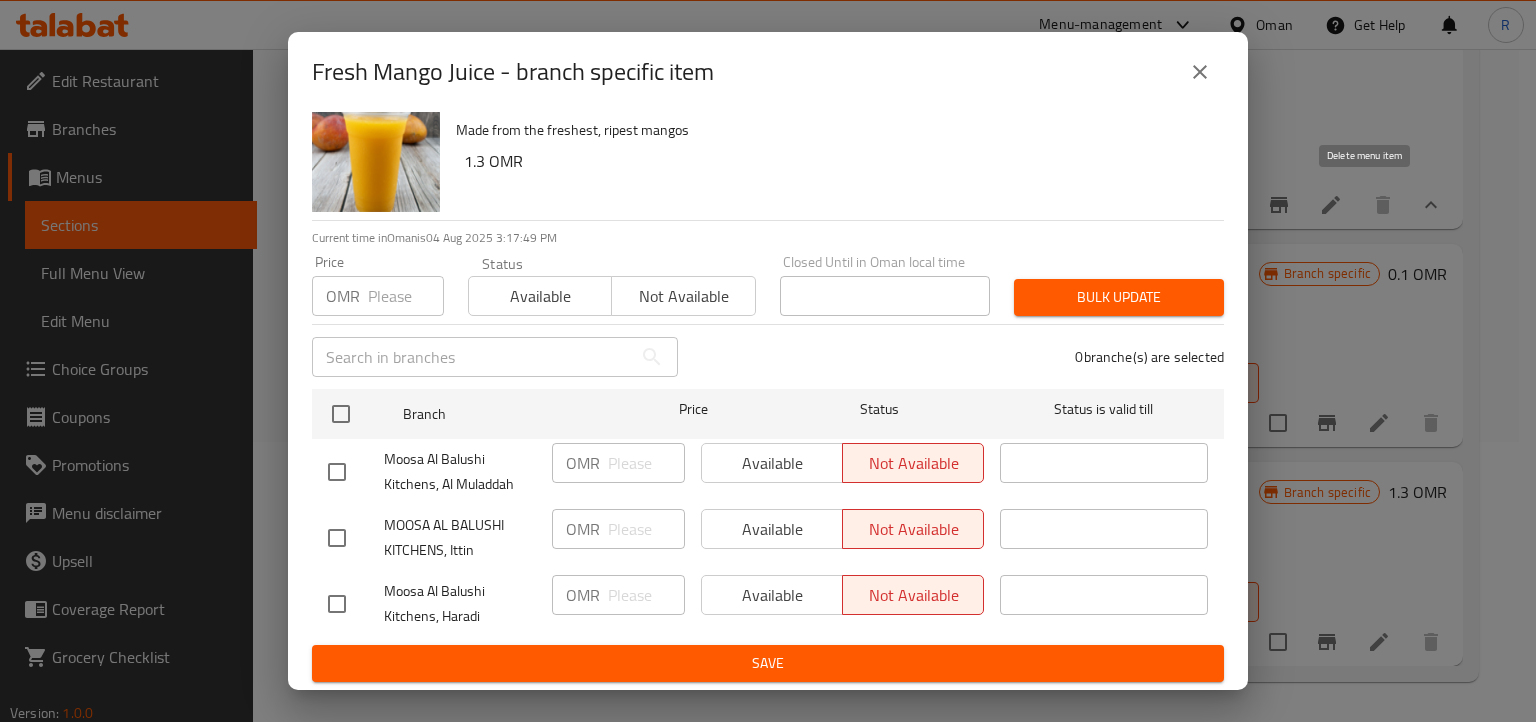 scroll, scrollTop: 0, scrollLeft: 0, axis: both 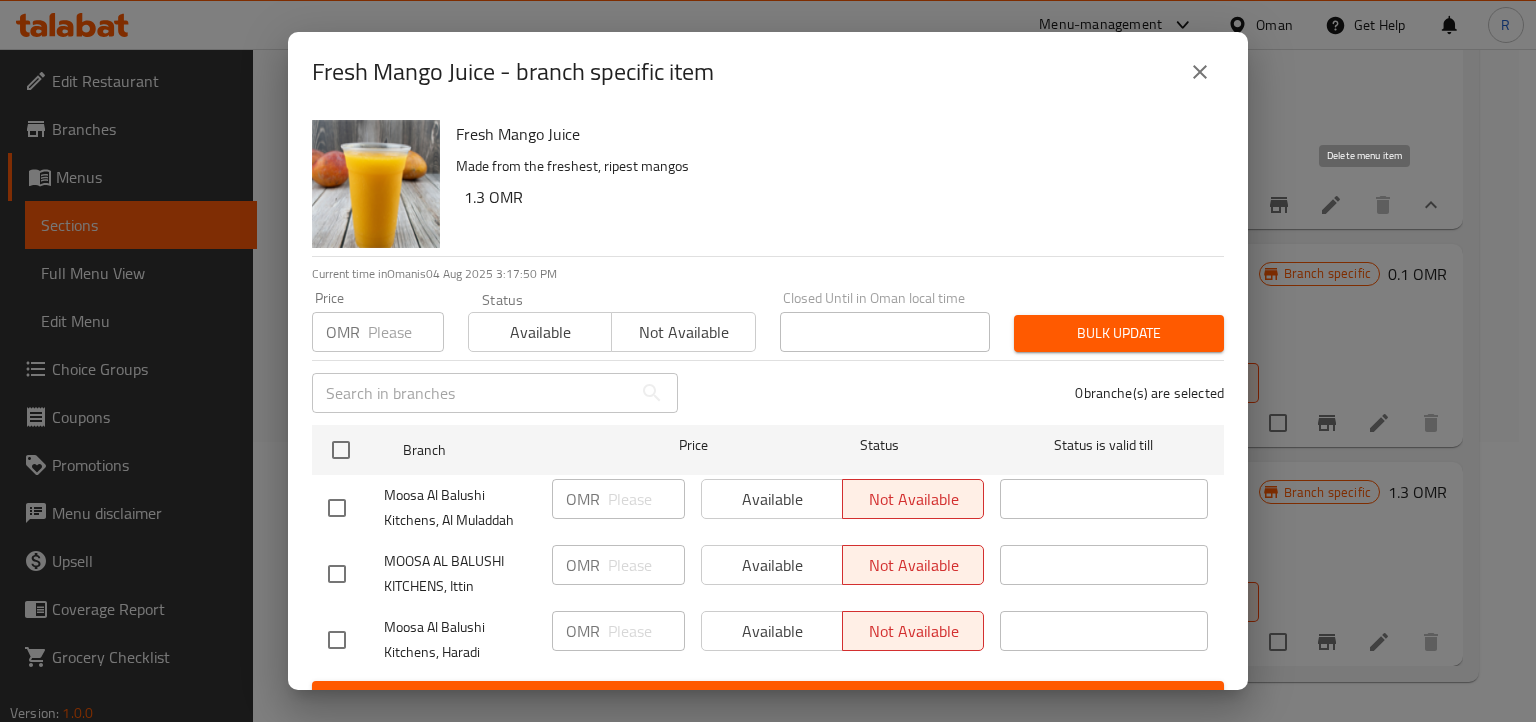 click on "Fresh Mango Juice - branch specific item" at bounding box center [513, 72] 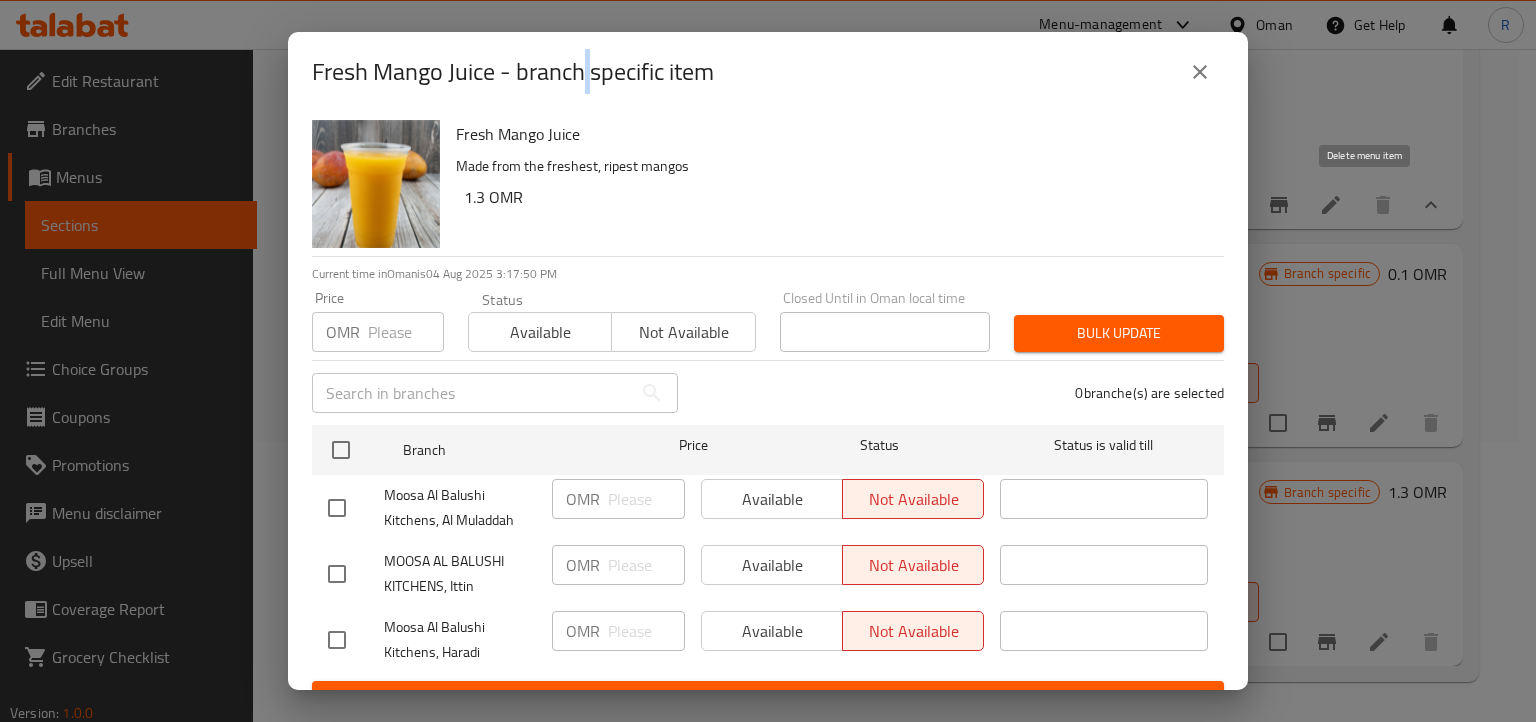 click on "Fresh Mango Juice - branch specific item" at bounding box center (513, 72) 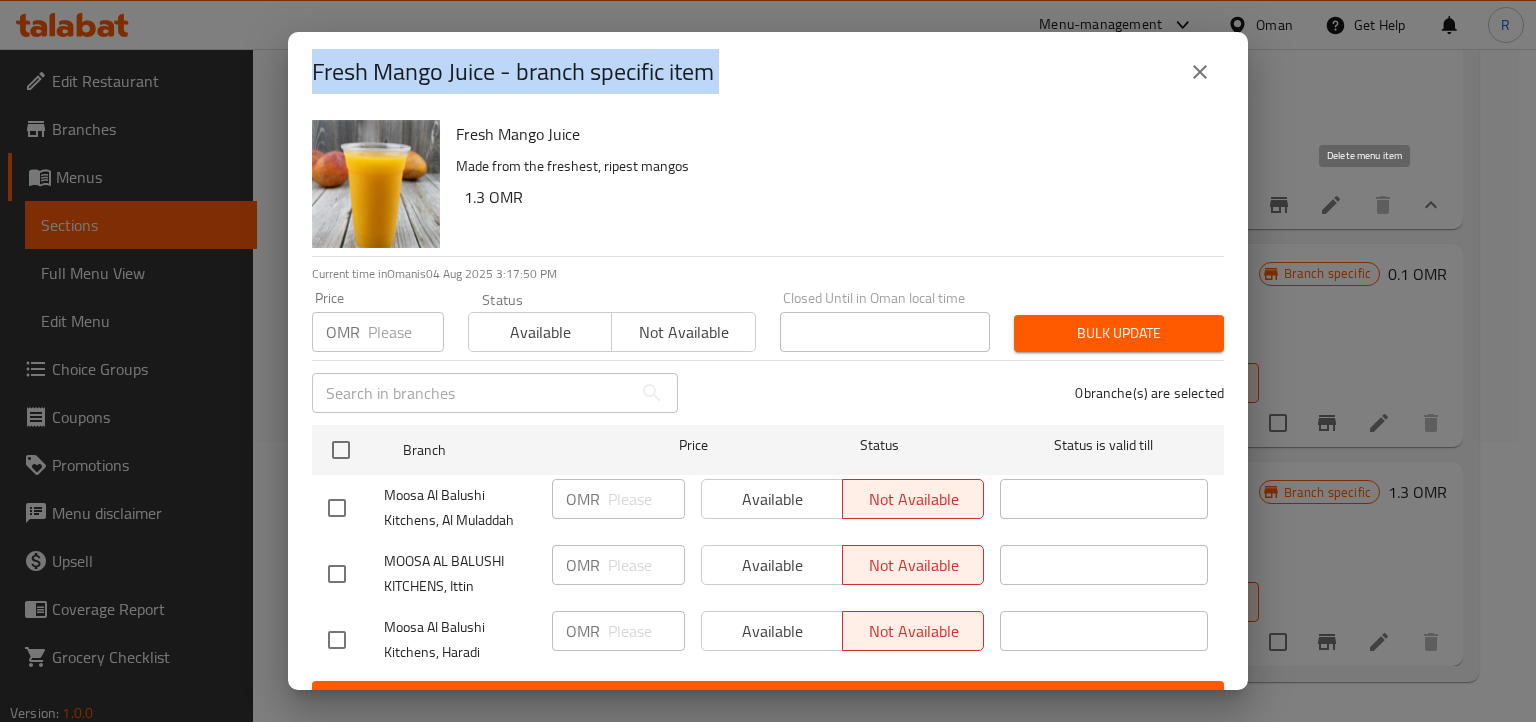 click on "Fresh Mango Juice - branch specific item" at bounding box center (513, 72) 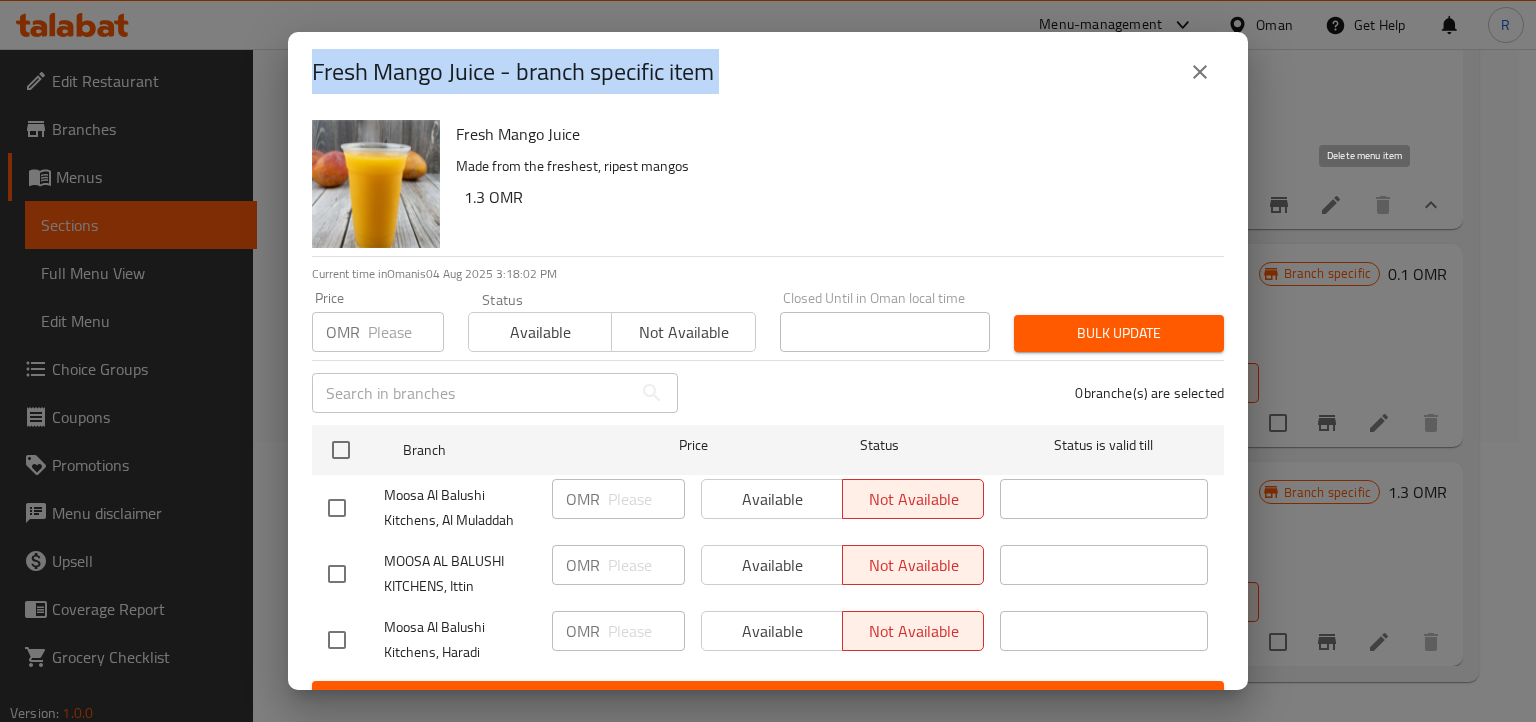 click on "Fresh Mango Juice" at bounding box center (832, 134) 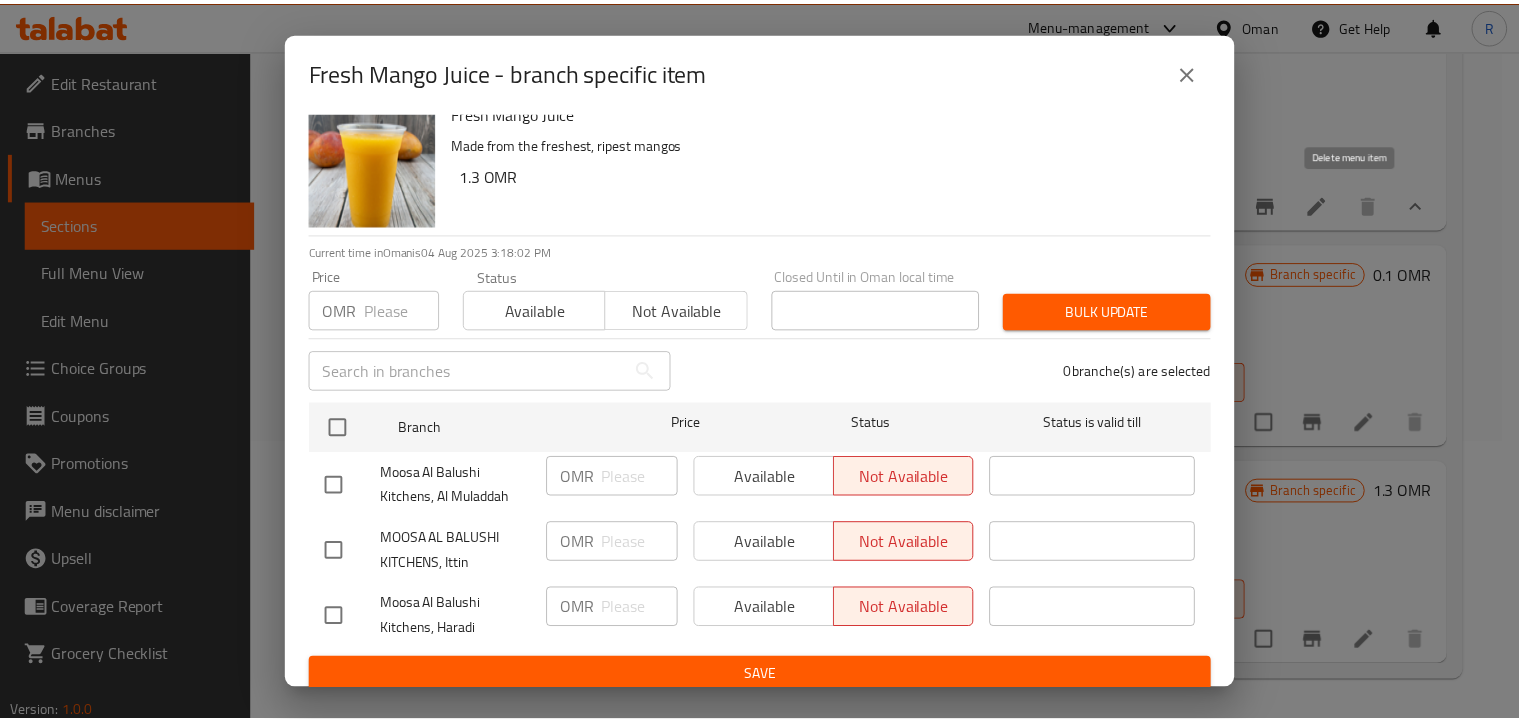 scroll, scrollTop: 36, scrollLeft: 0, axis: vertical 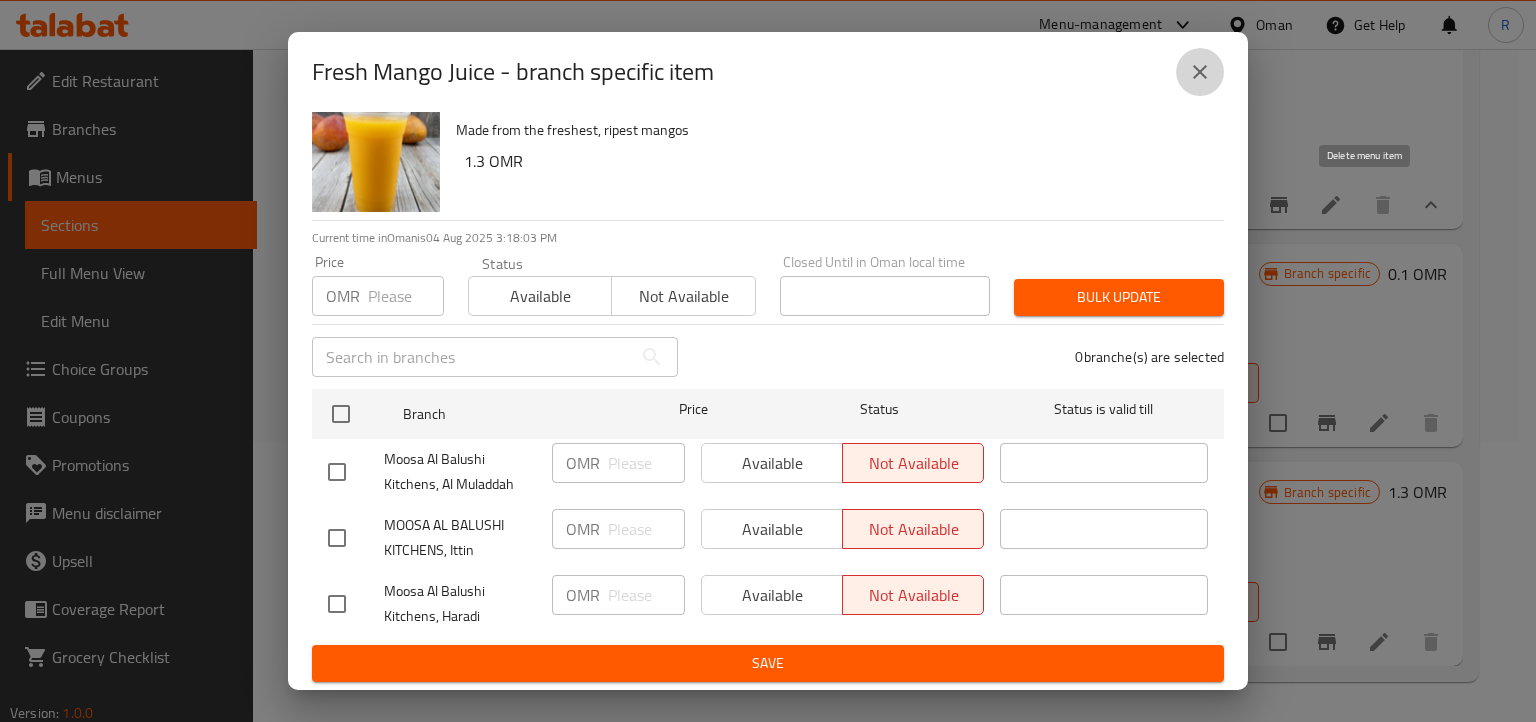 click 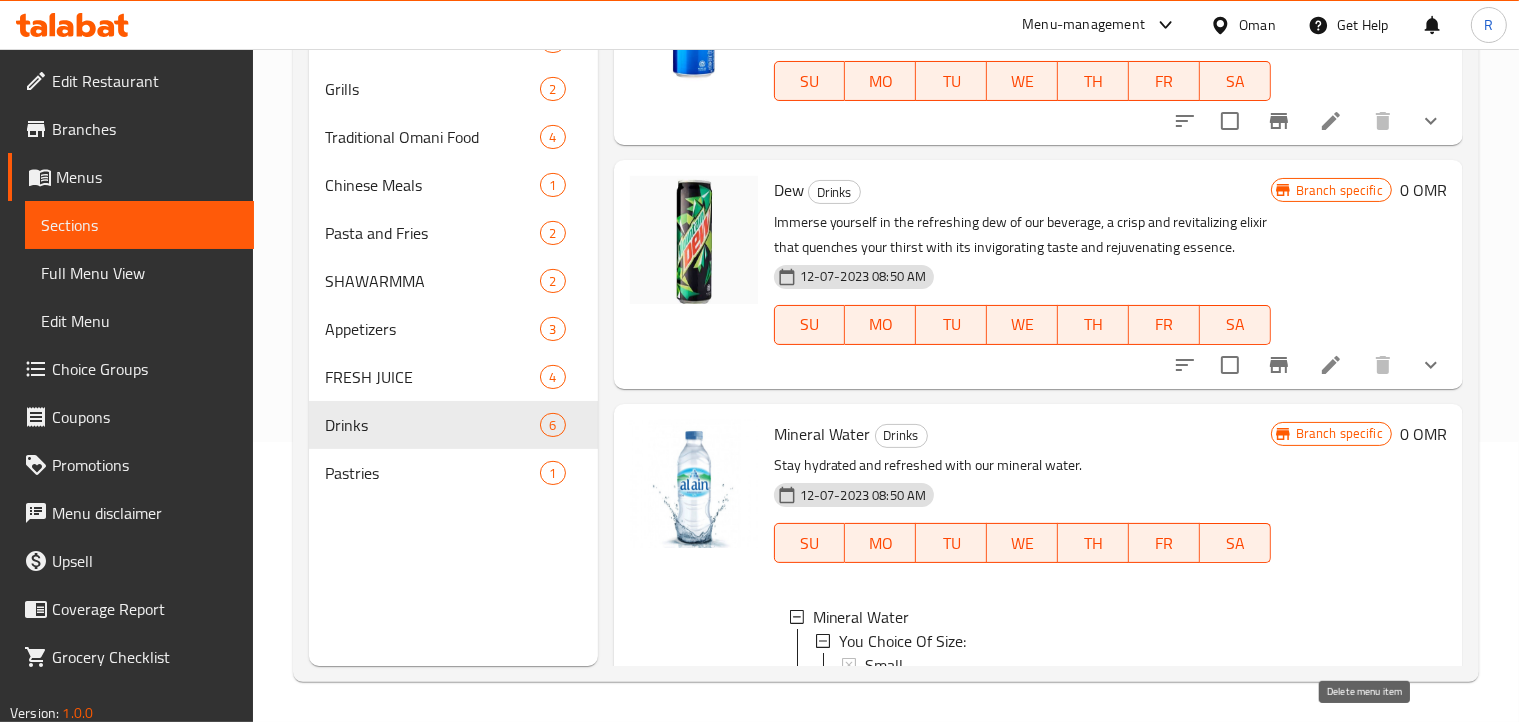 scroll, scrollTop: 0, scrollLeft: 0, axis: both 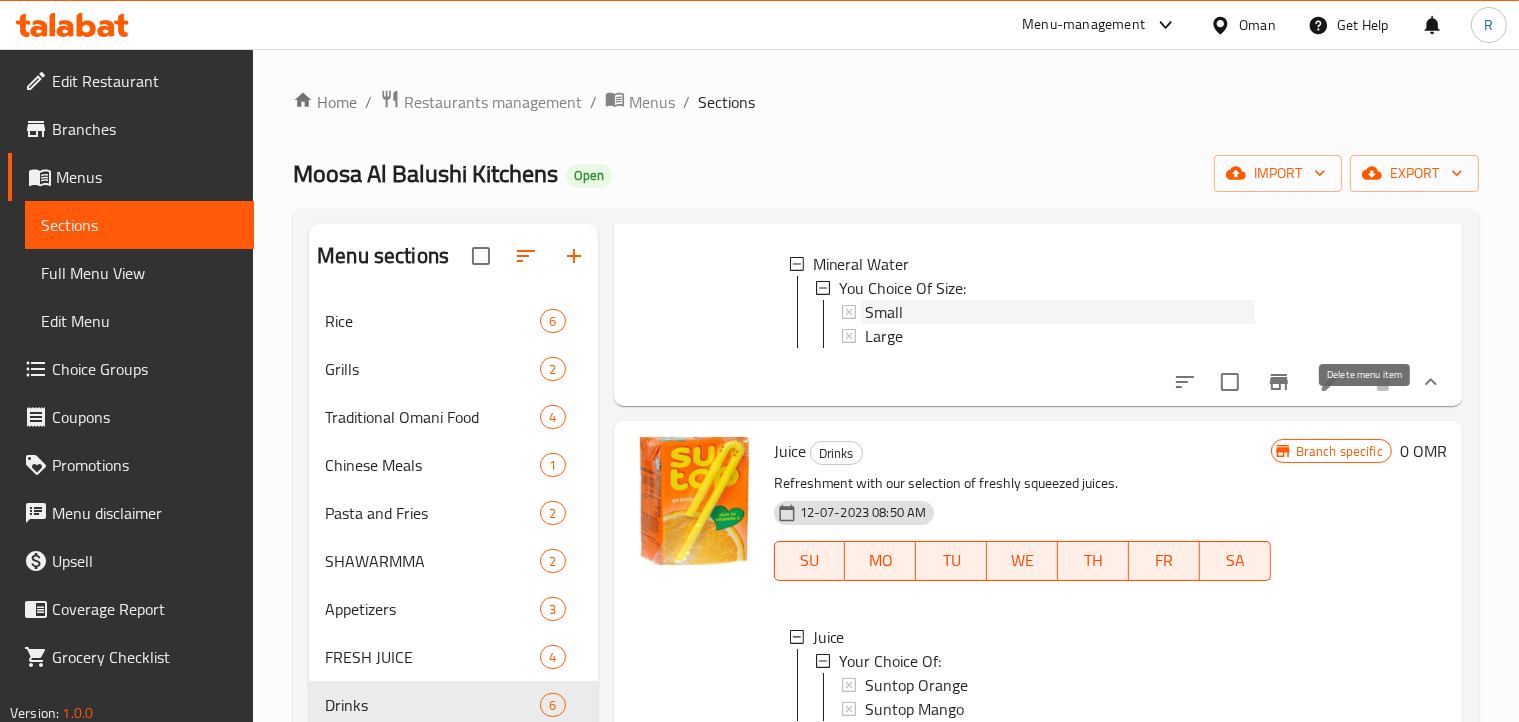 click on "Small" at bounding box center (1060, 312) 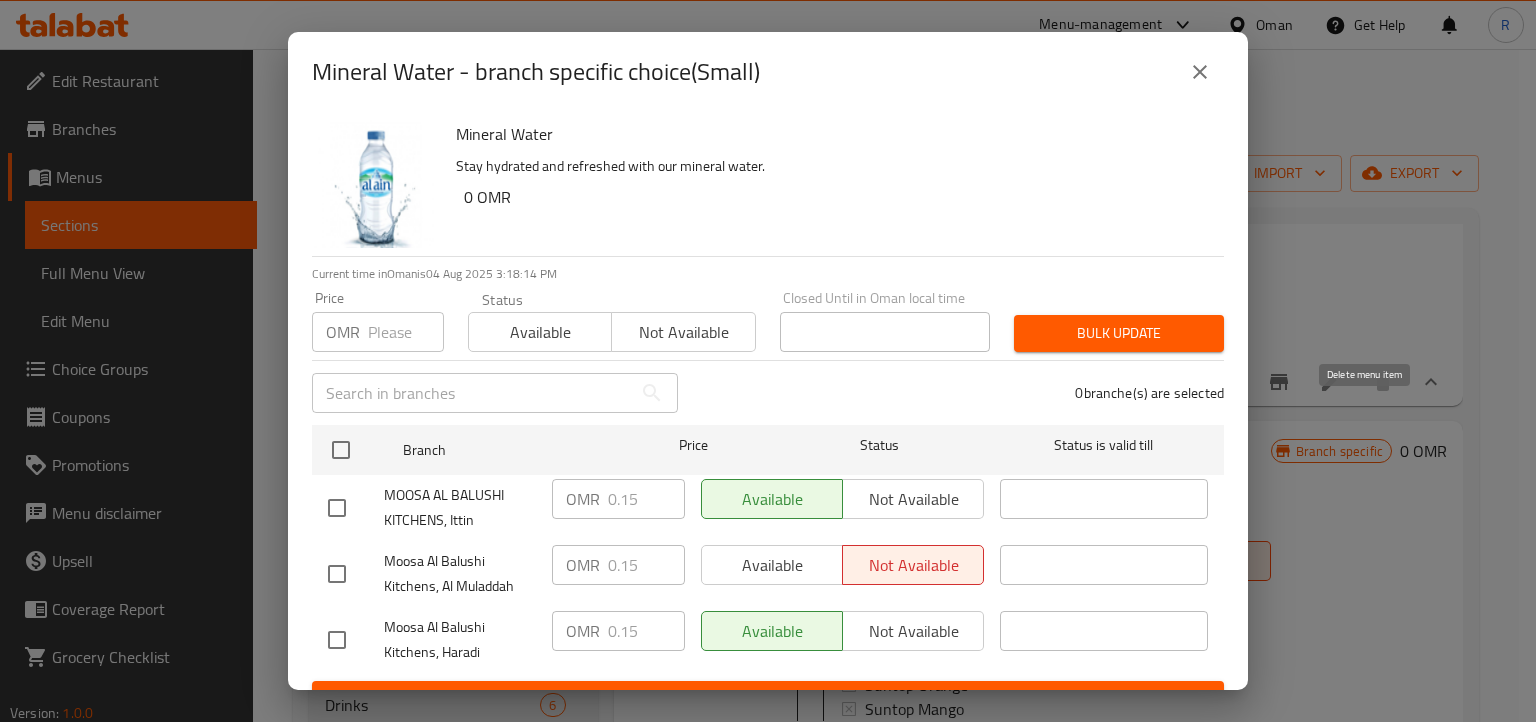 click 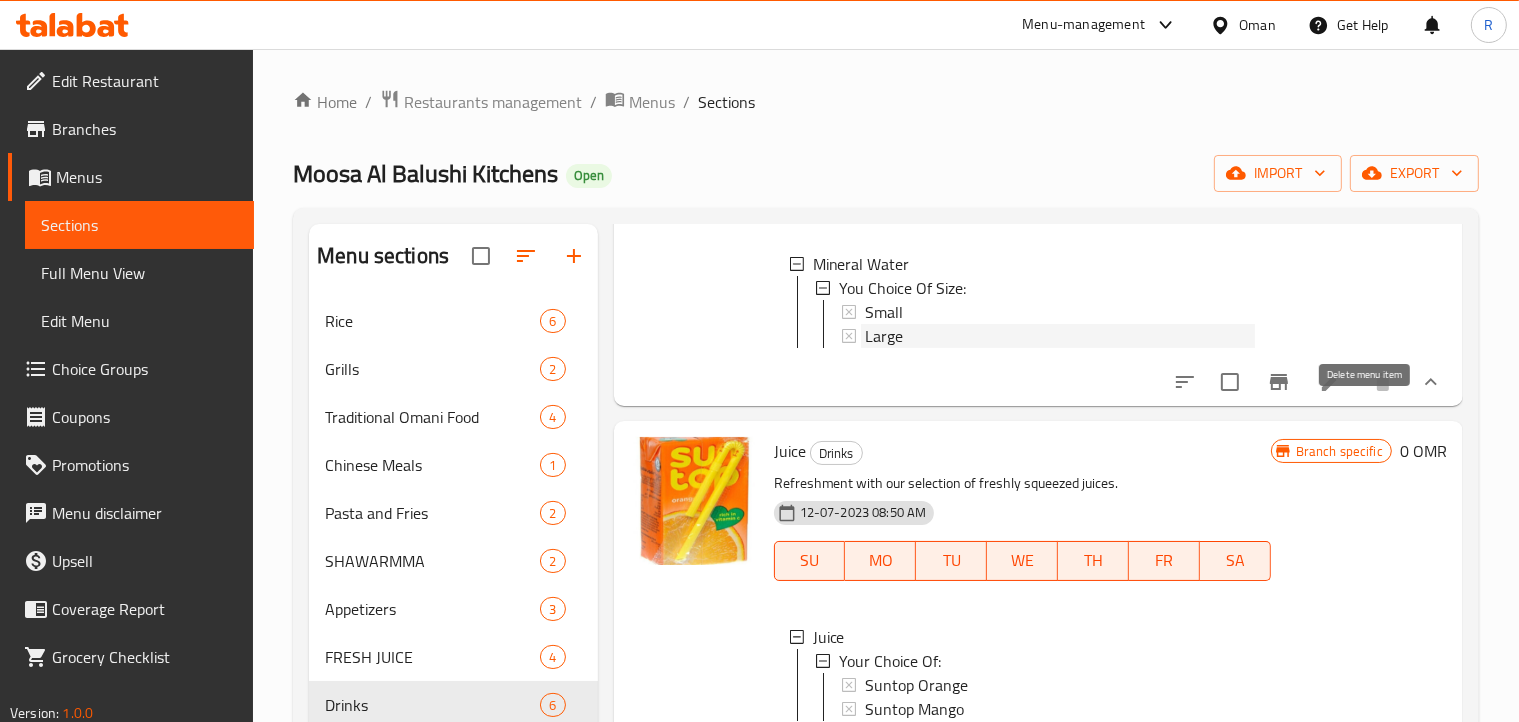 click on "Large" at bounding box center [1060, 336] 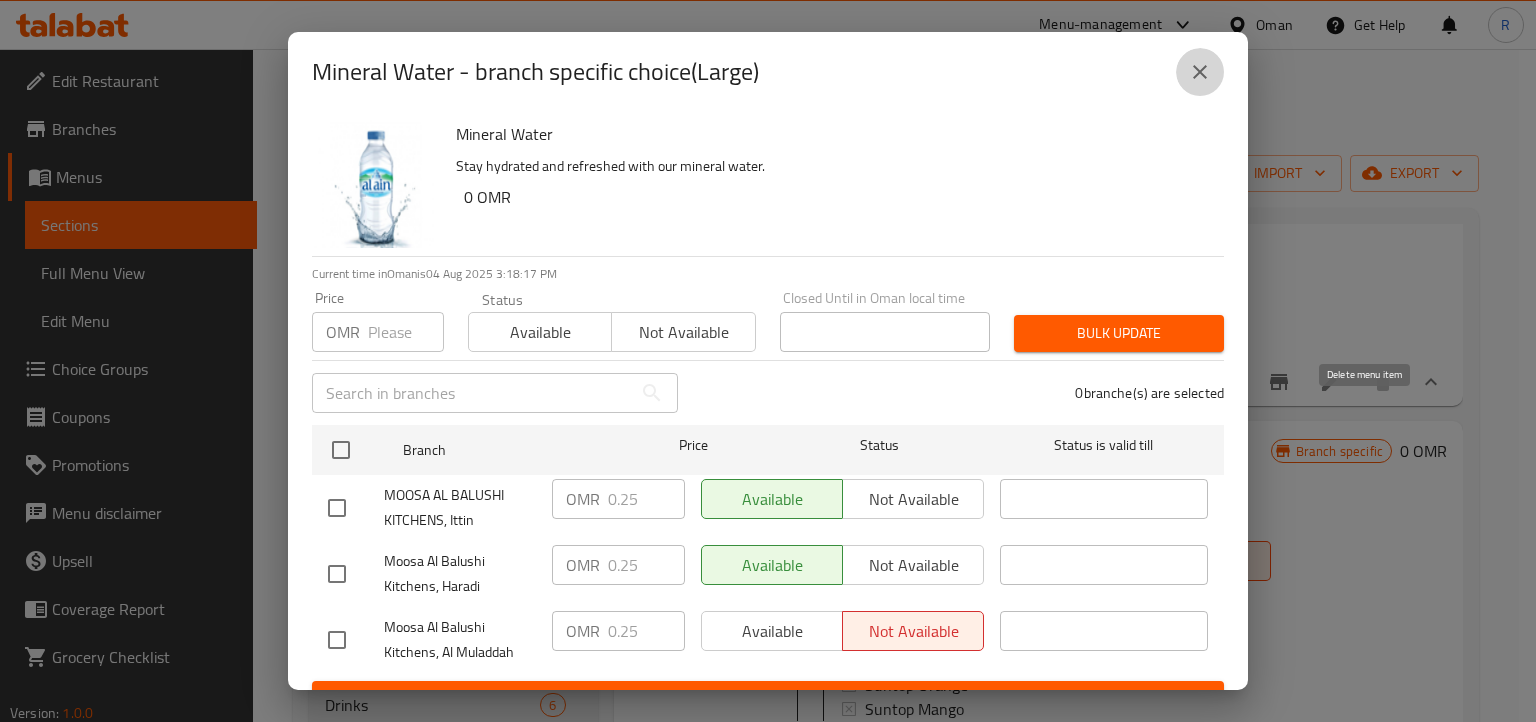 click 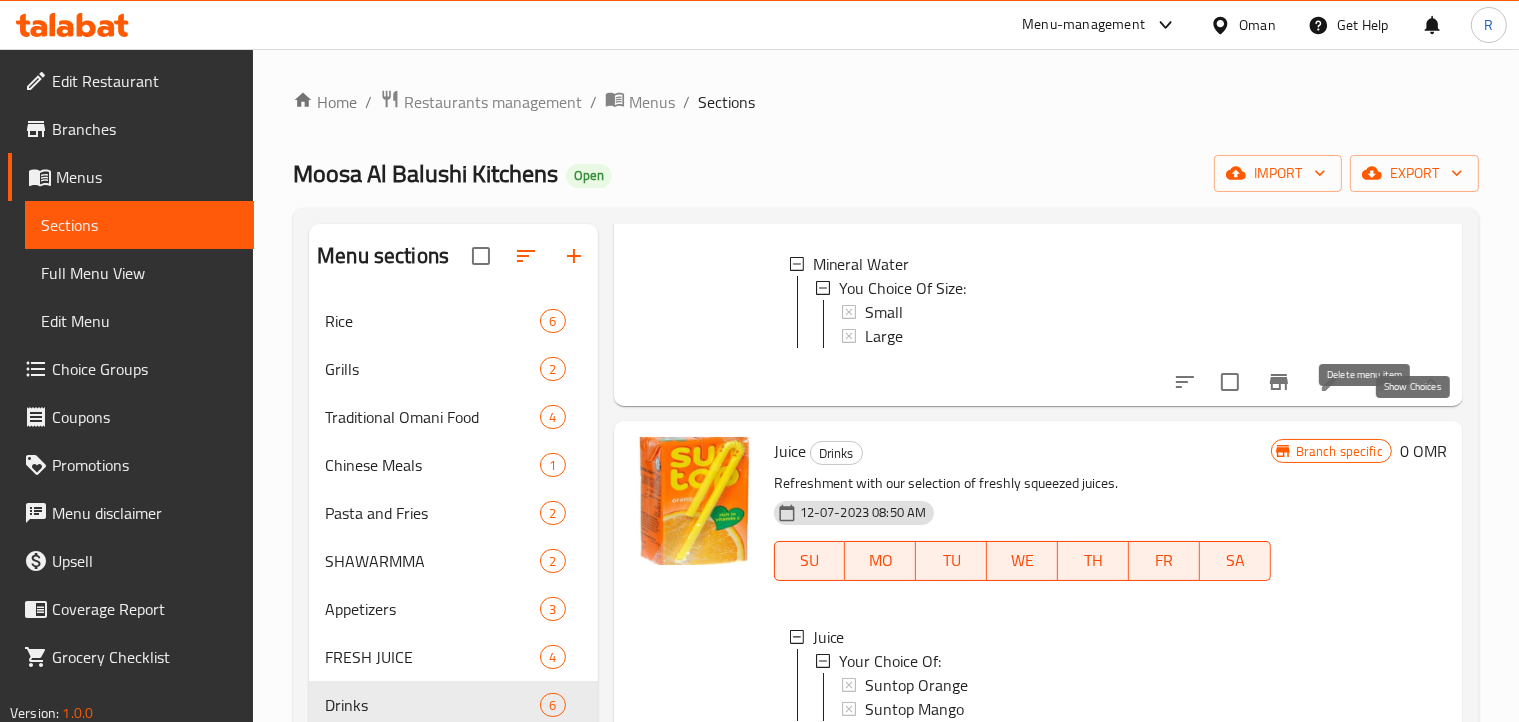 drag, startPoint x: 1416, startPoint y: 422, endPoint x: 1355, endPoint y: 419, distance: 61.073727 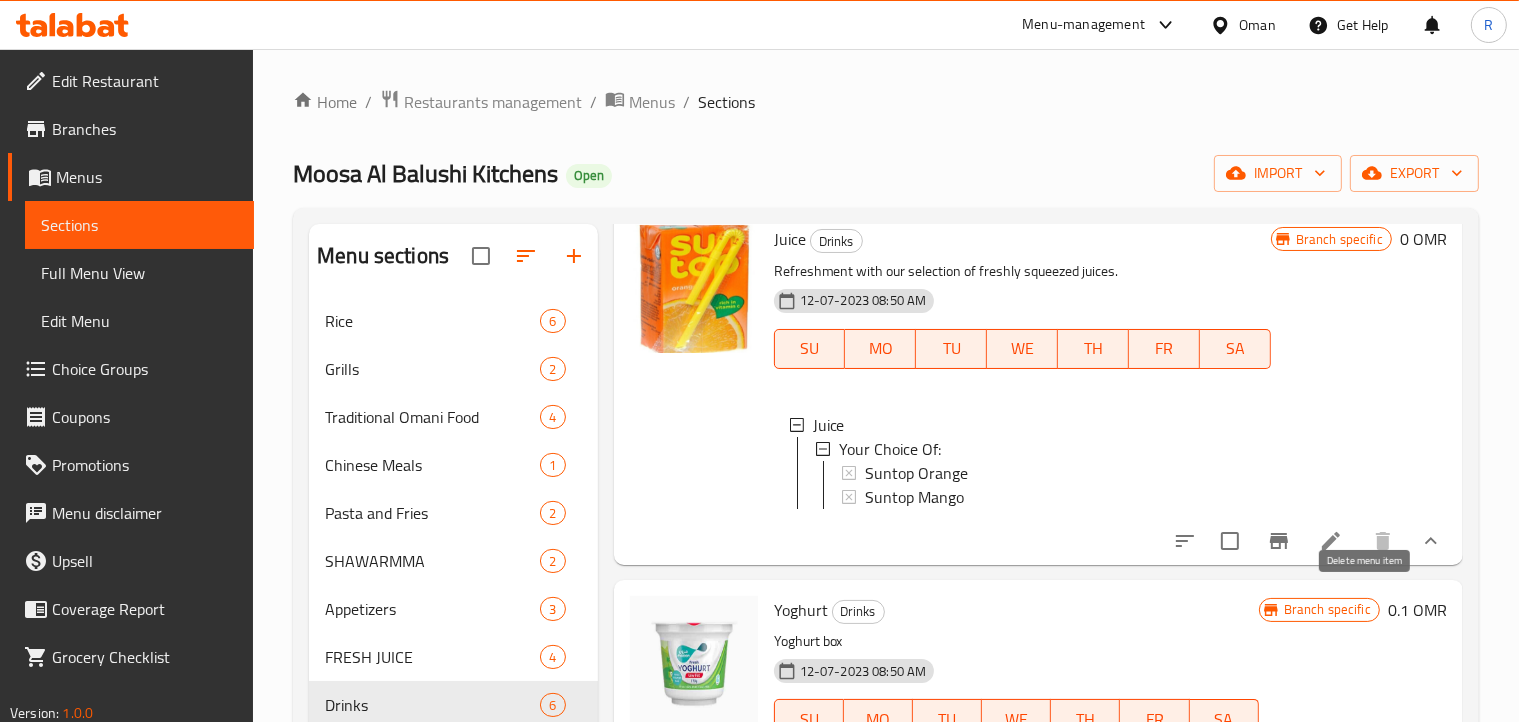 scroll, scrollTop: 800, scrollLeft: 0, axis: vertical 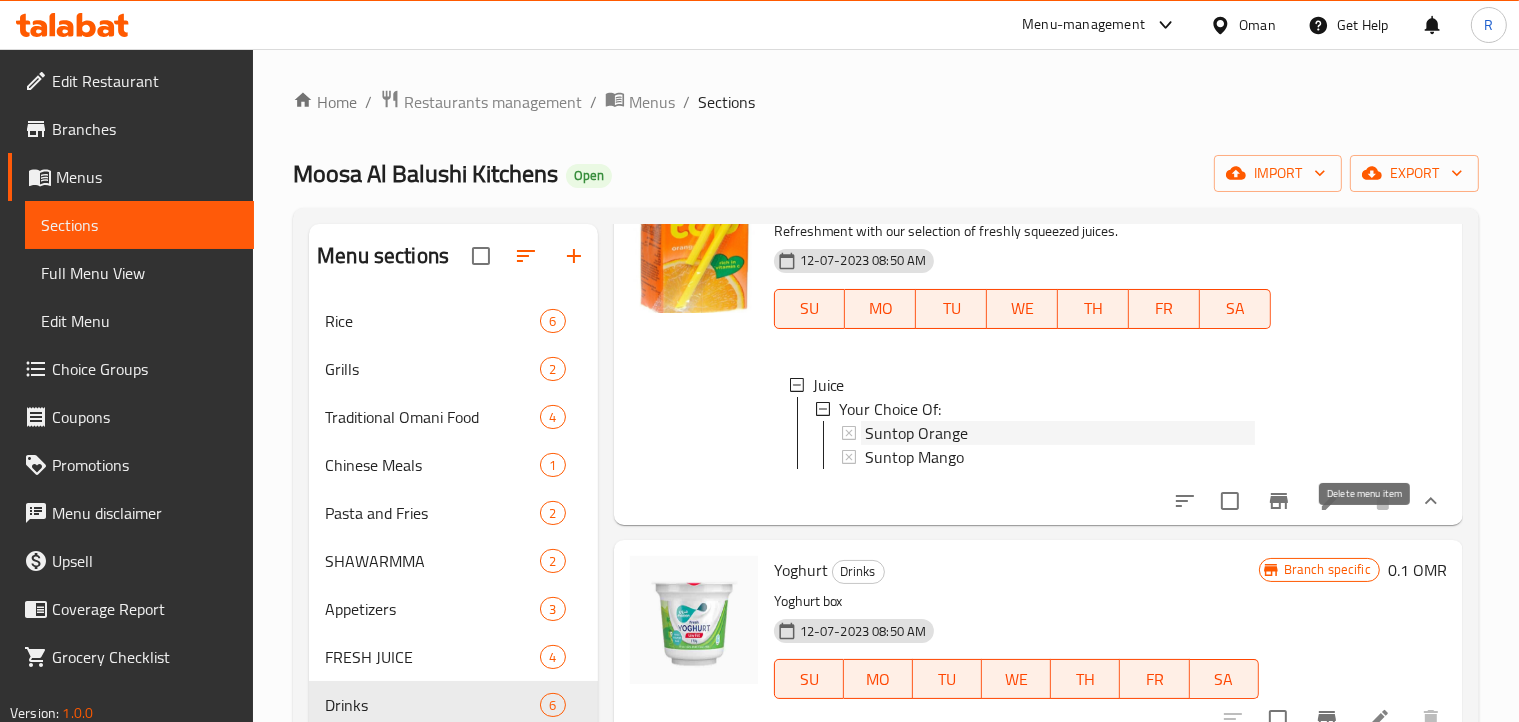 click on "Suntop Orange" at bounding box center [1060, 433] 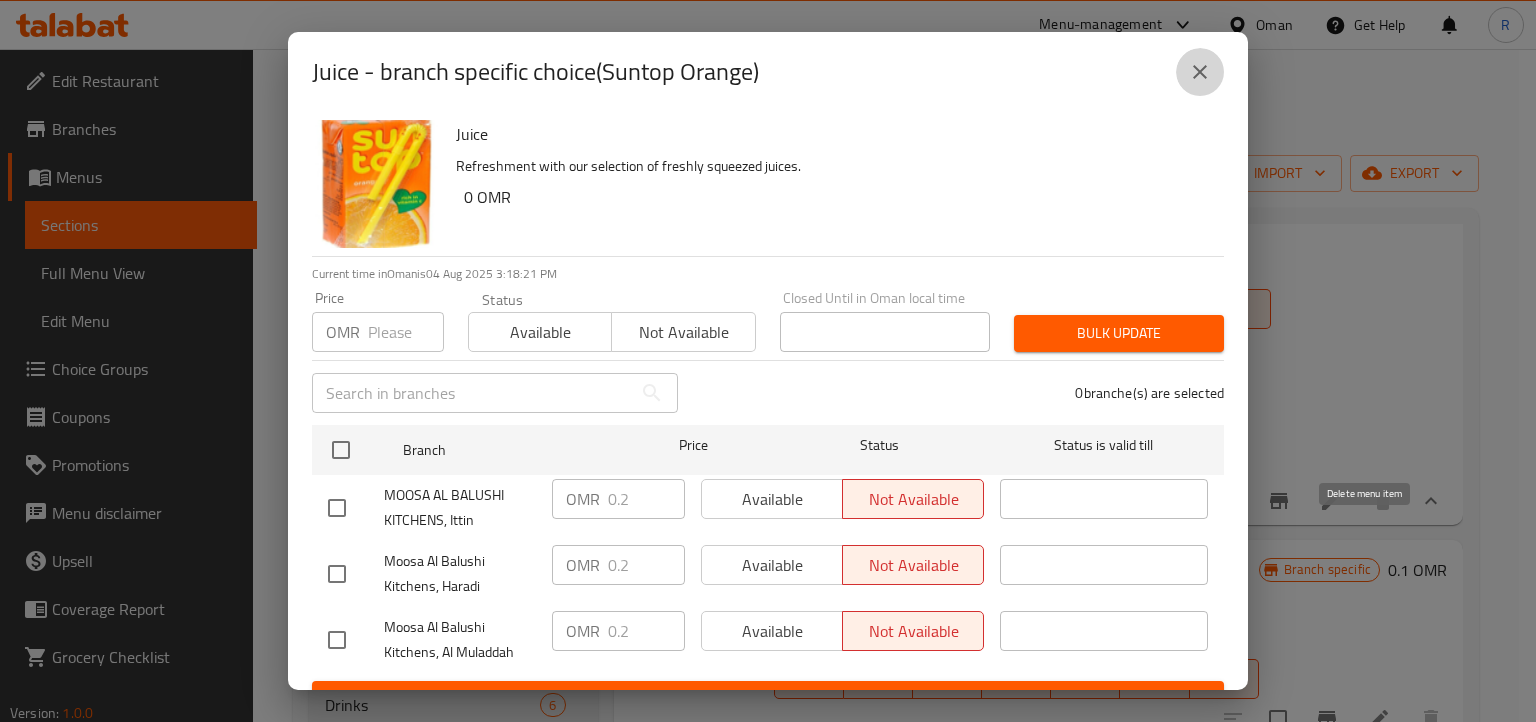click 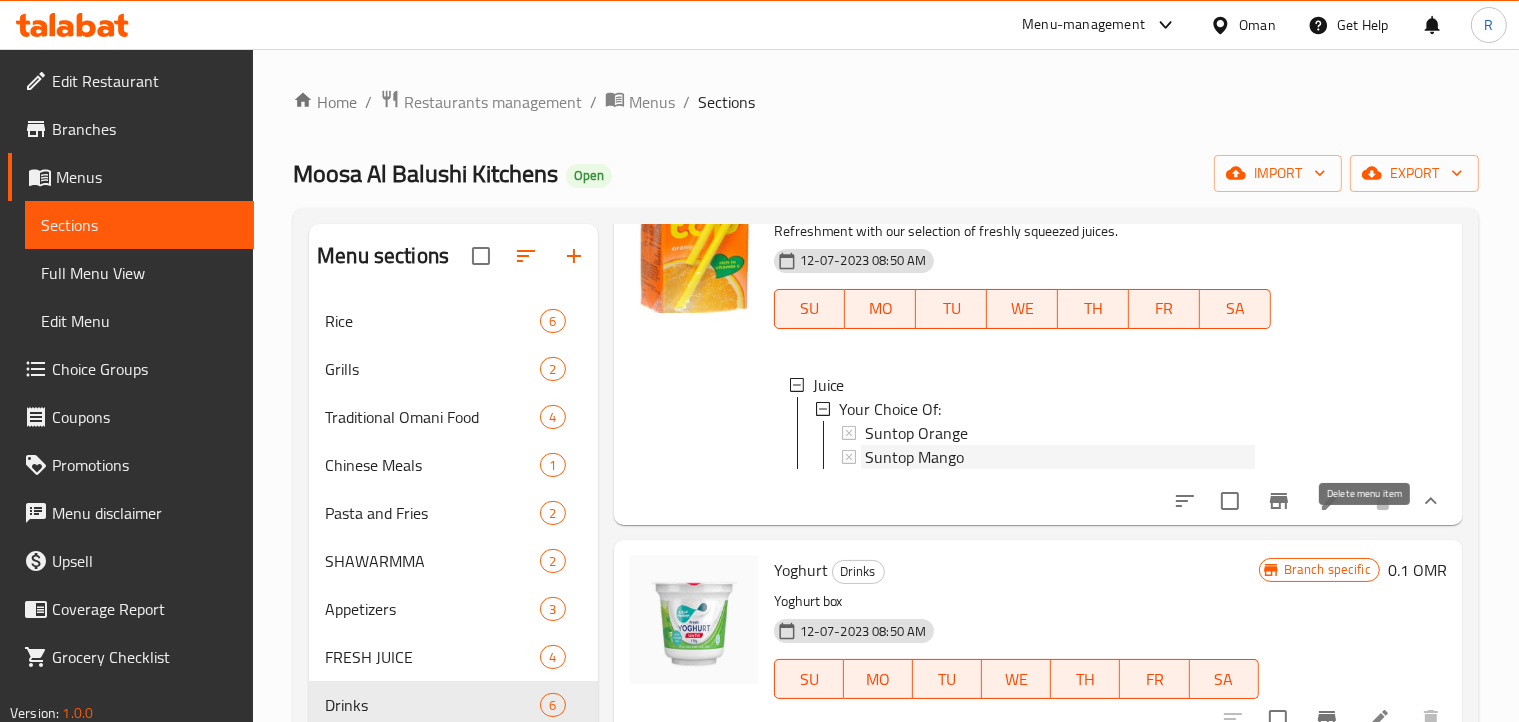 click on "Suntop Mango" at bounding box center (1060, 457) 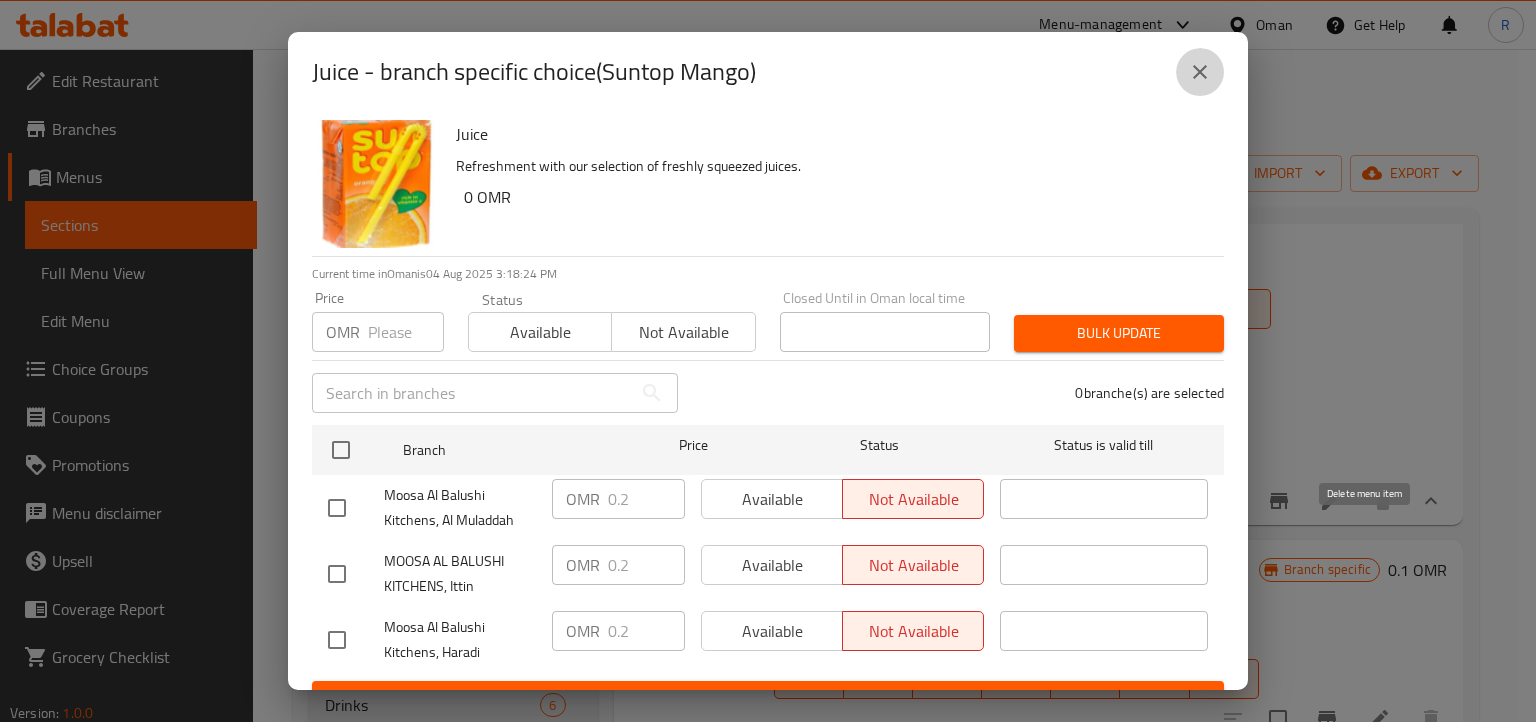 click 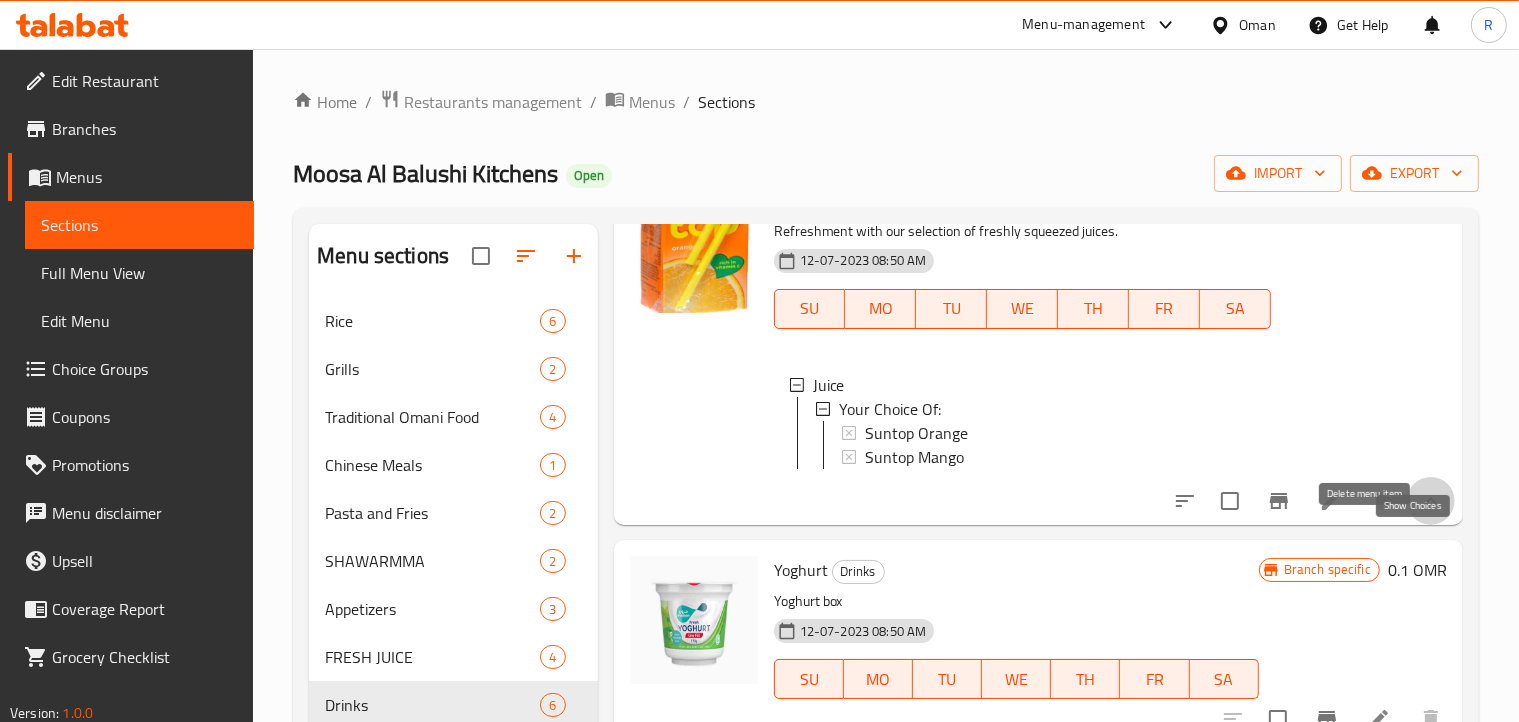 click 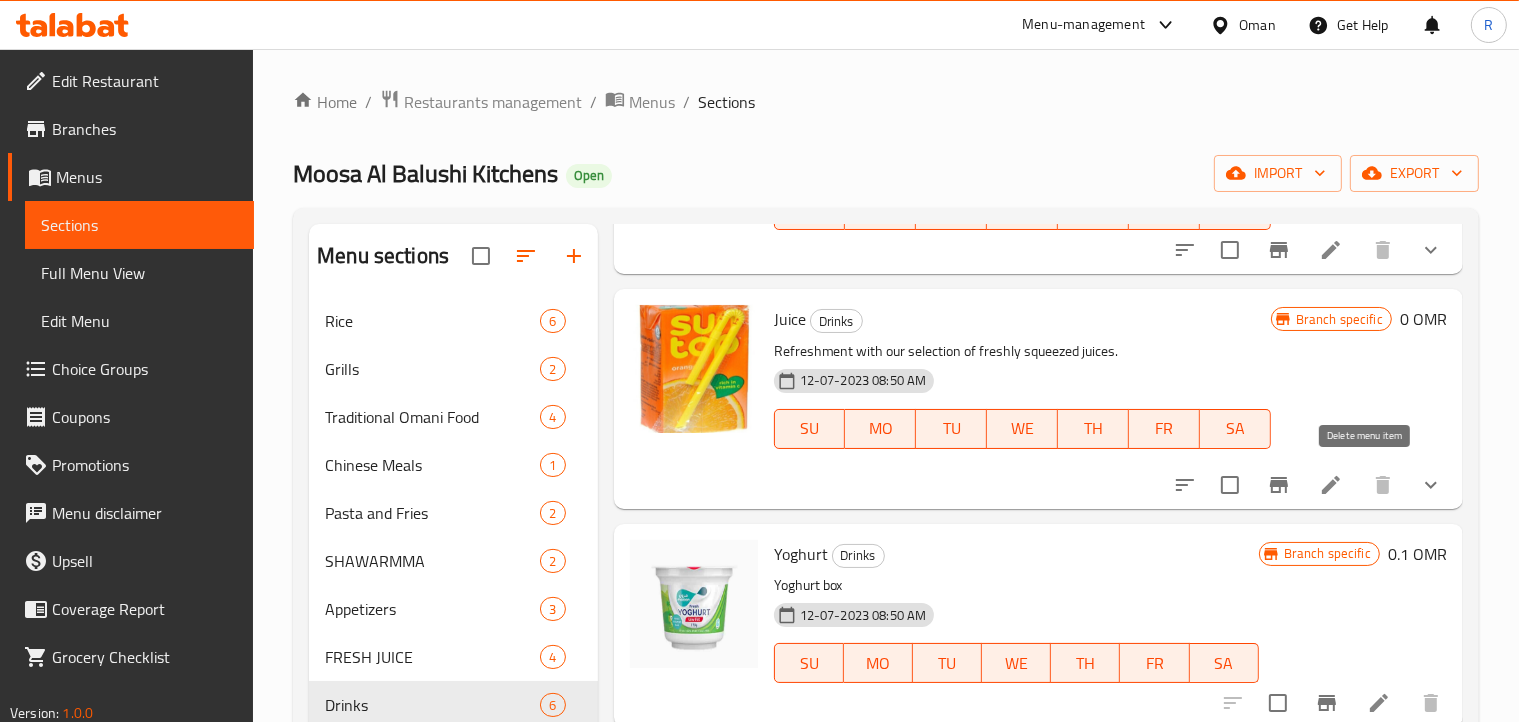 scroll, scrollTop: 688, scrollLeft: 0, axis: vertical 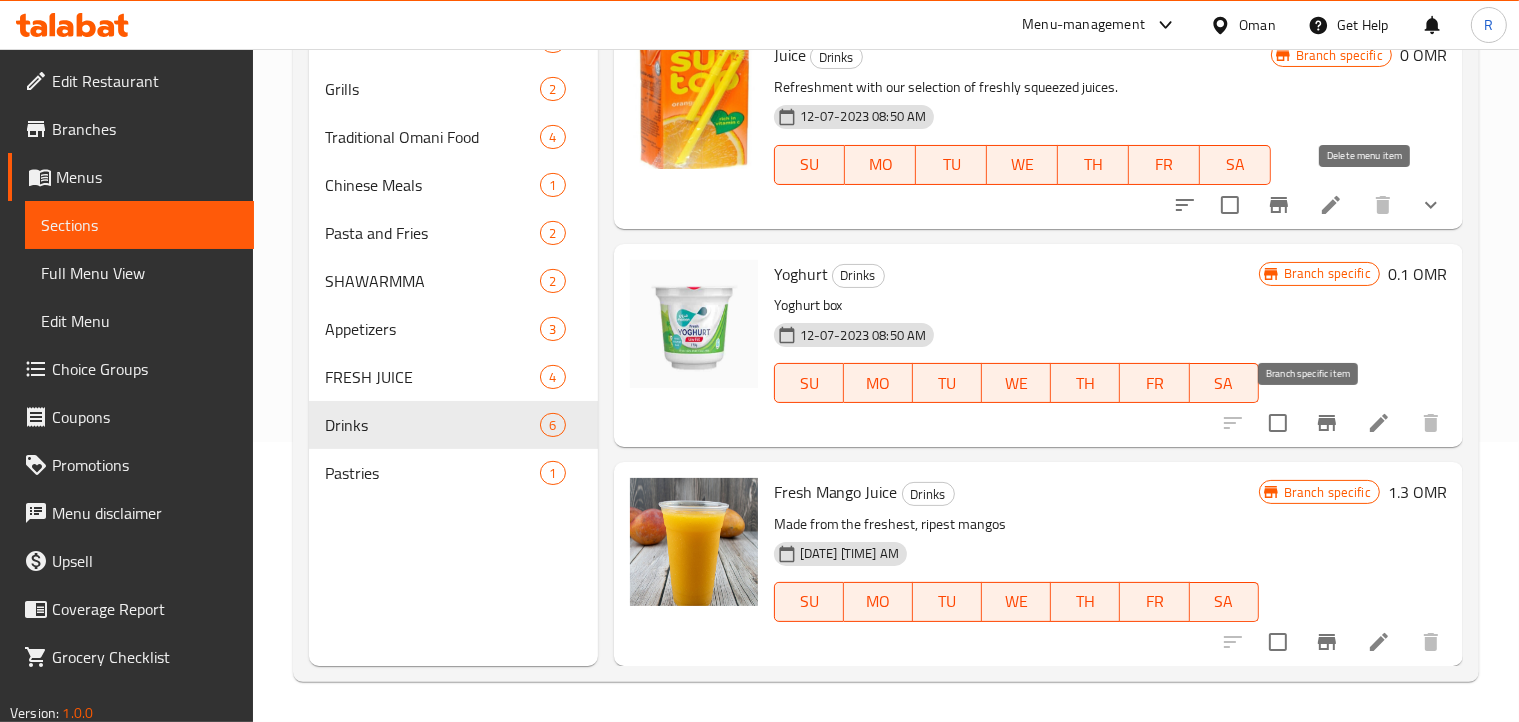click 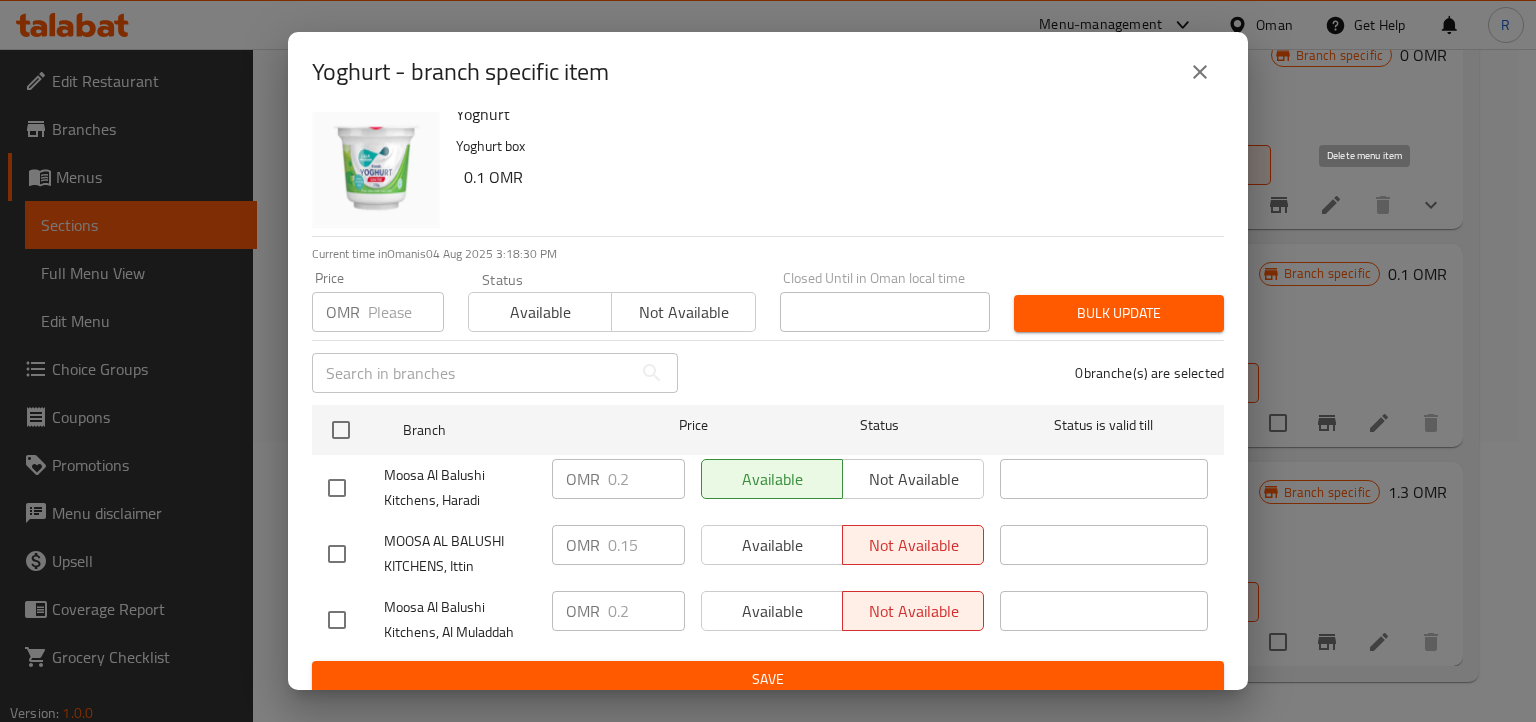 scroll, scrollTop: 36, scrollLeft: 0, axis: vertical 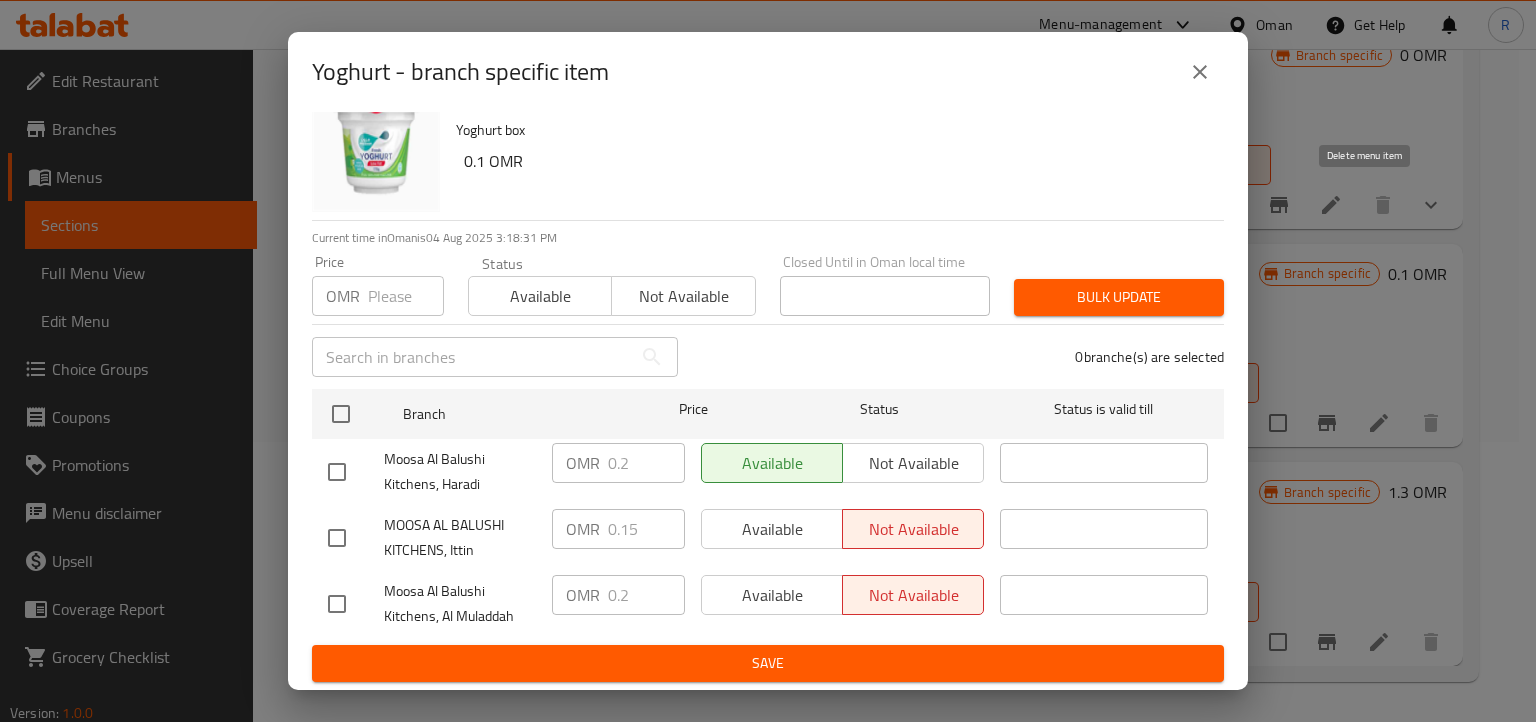 click 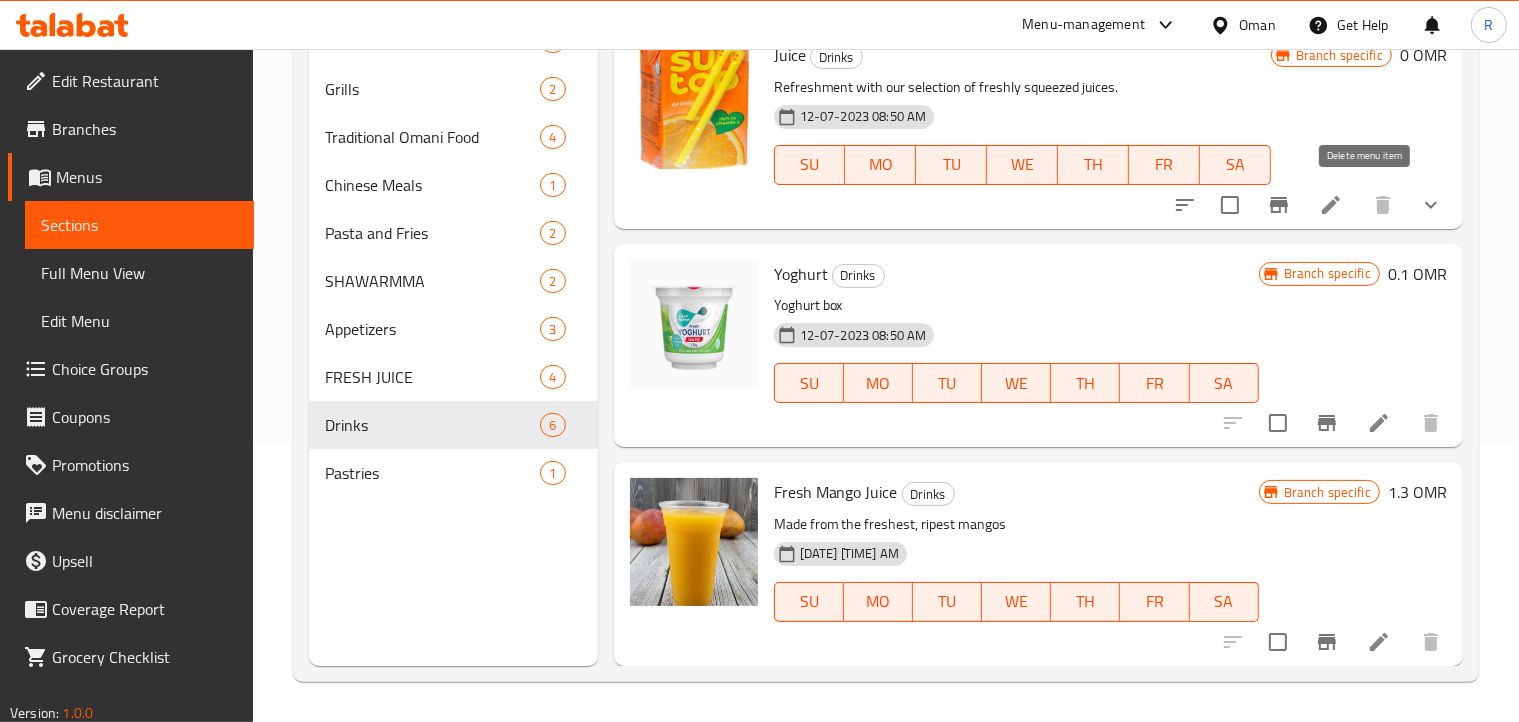 click 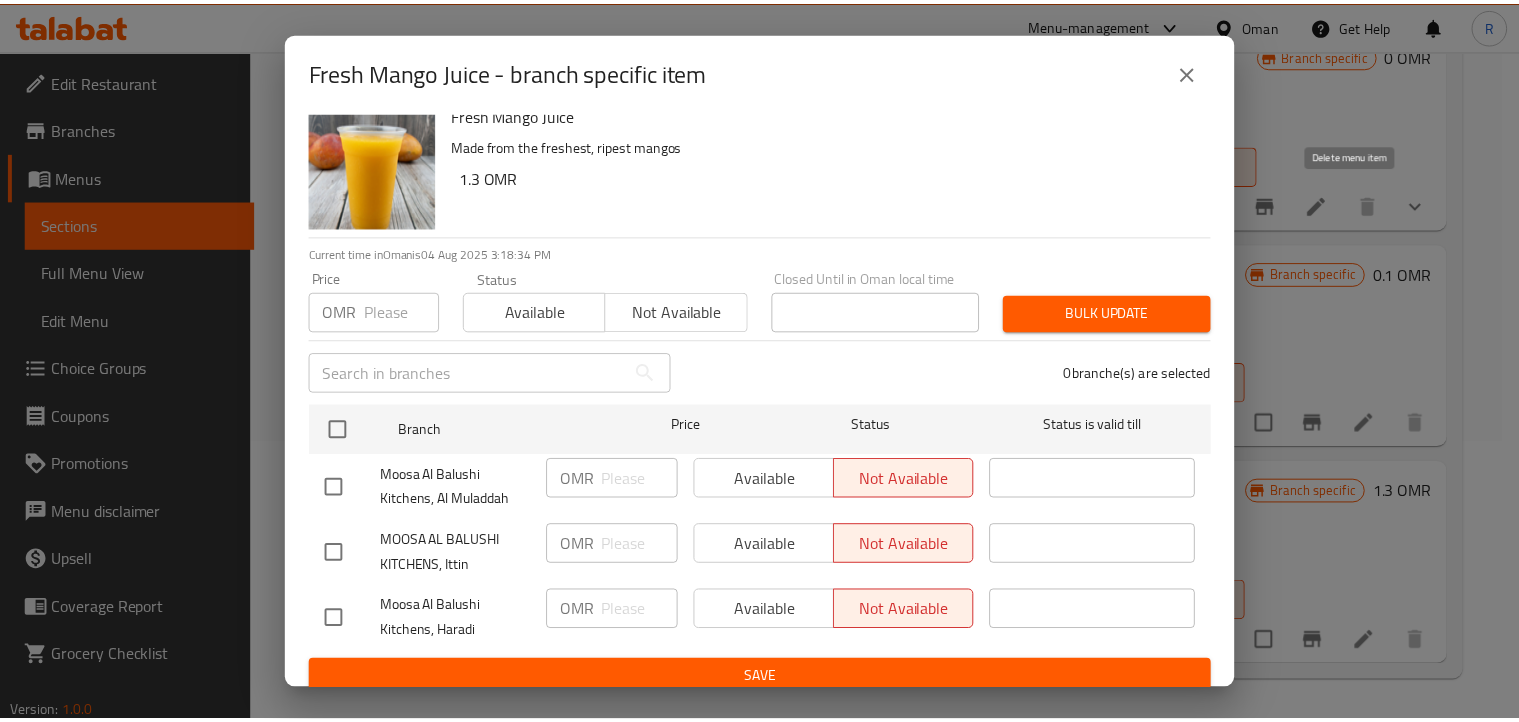 scroll, scrollTop: 0, scrollLeft: 0, axis: both 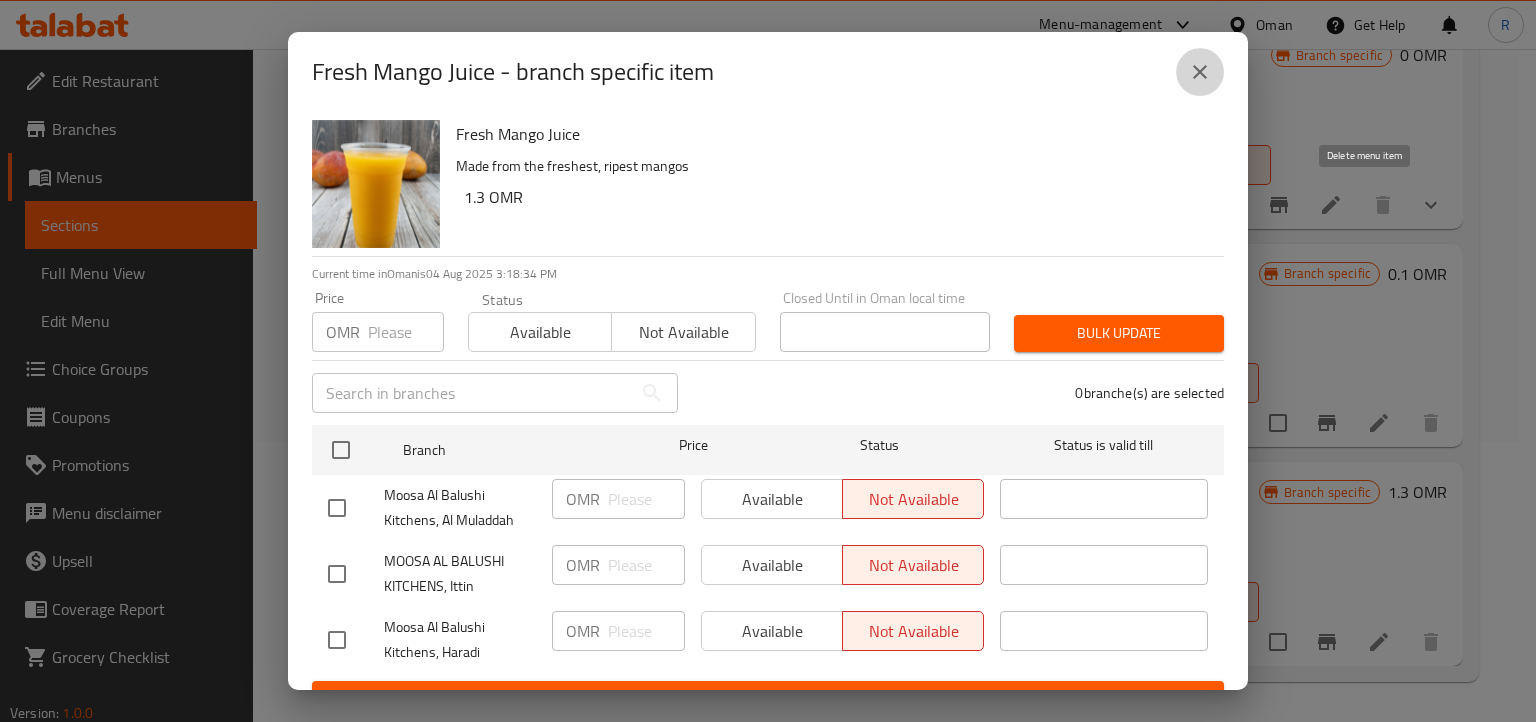 click 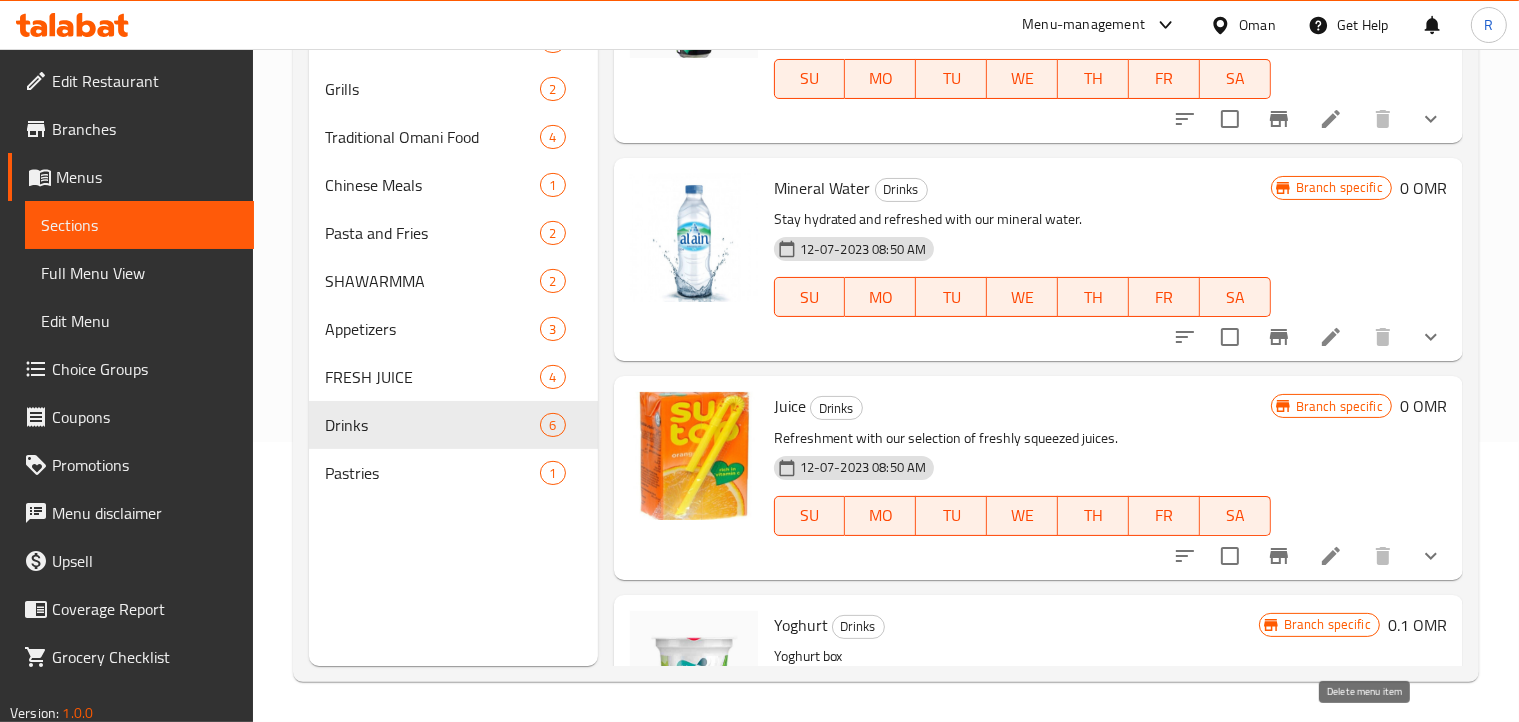 scroll, scrollTop: 88, scrollLeft: 0, axis: vertical 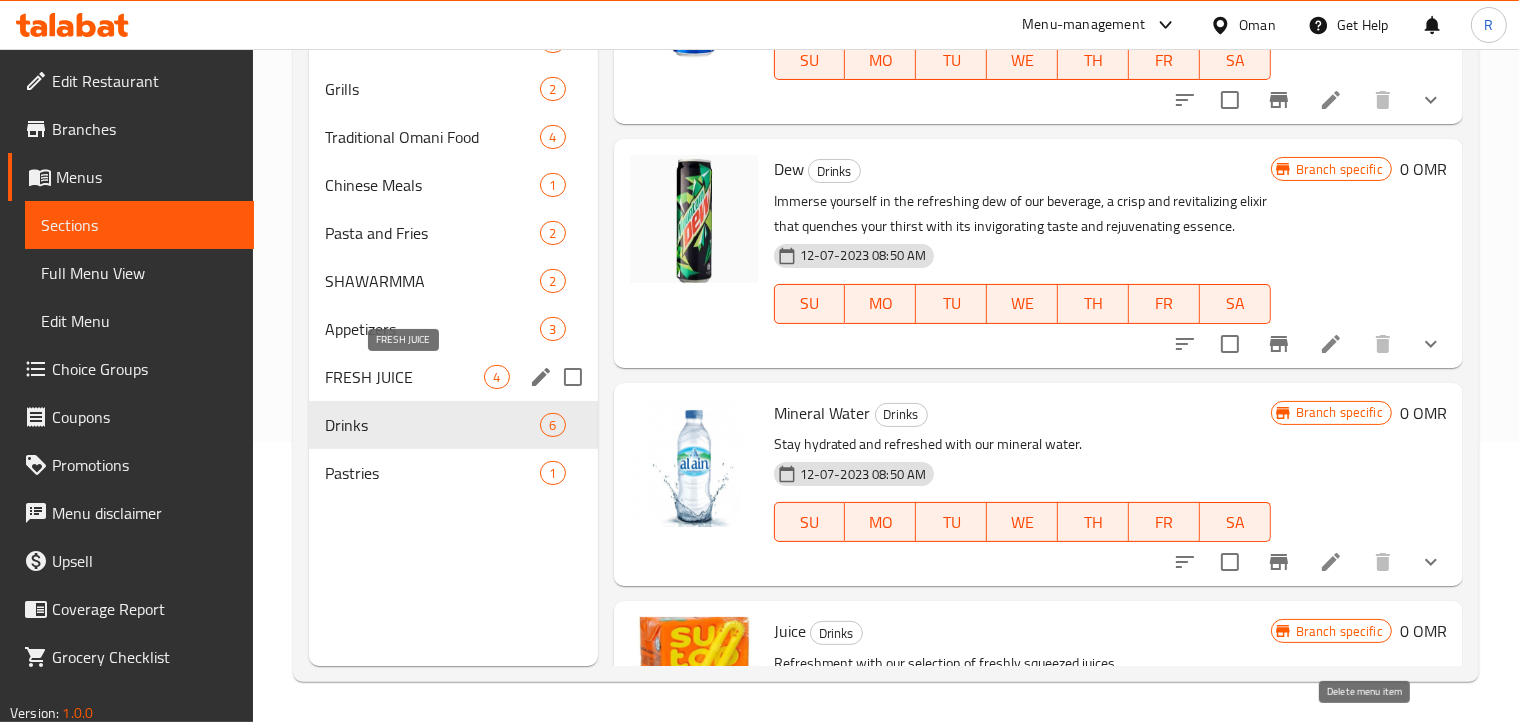 click on "FRESH JUICE" at bounding box center (404, 377) 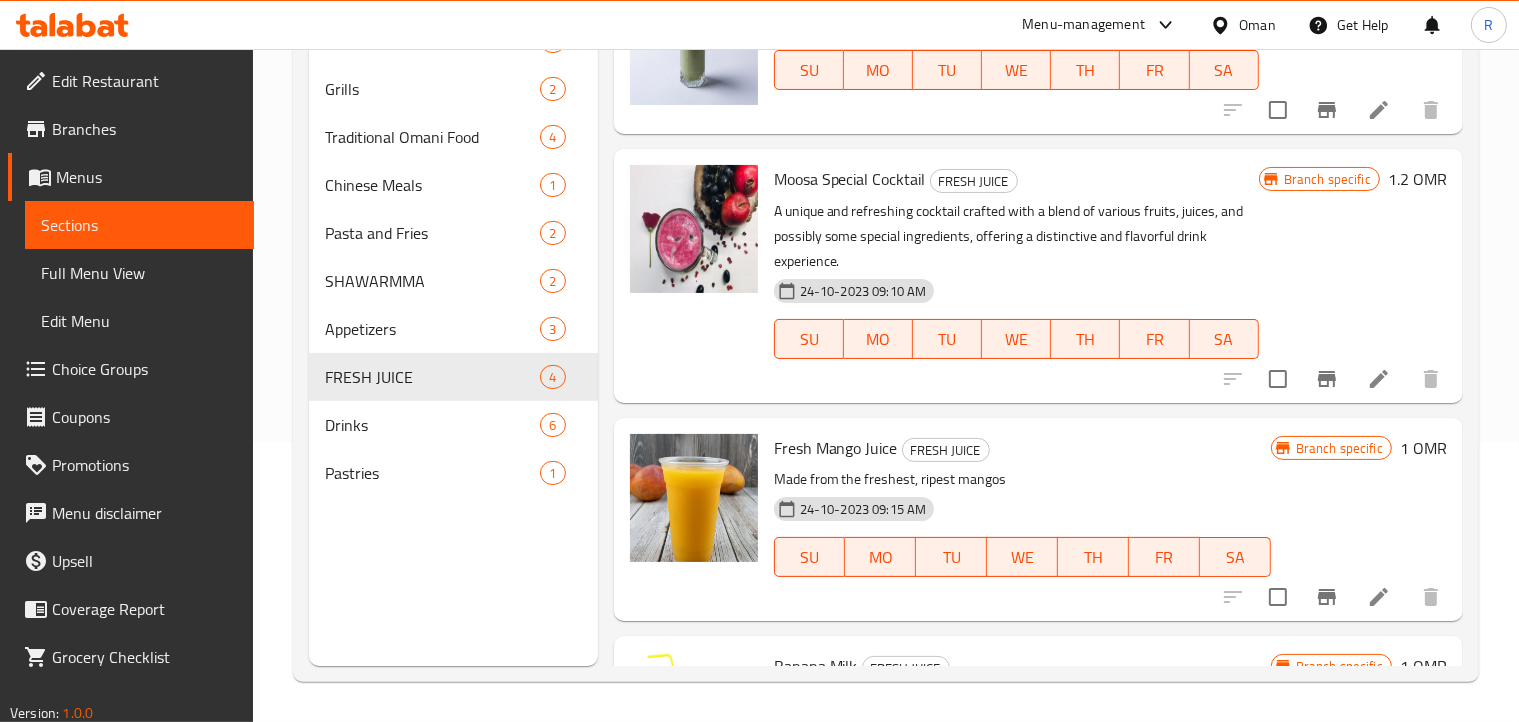 scroll, scrollTop: 0, scrollLeft: 0, axis: both 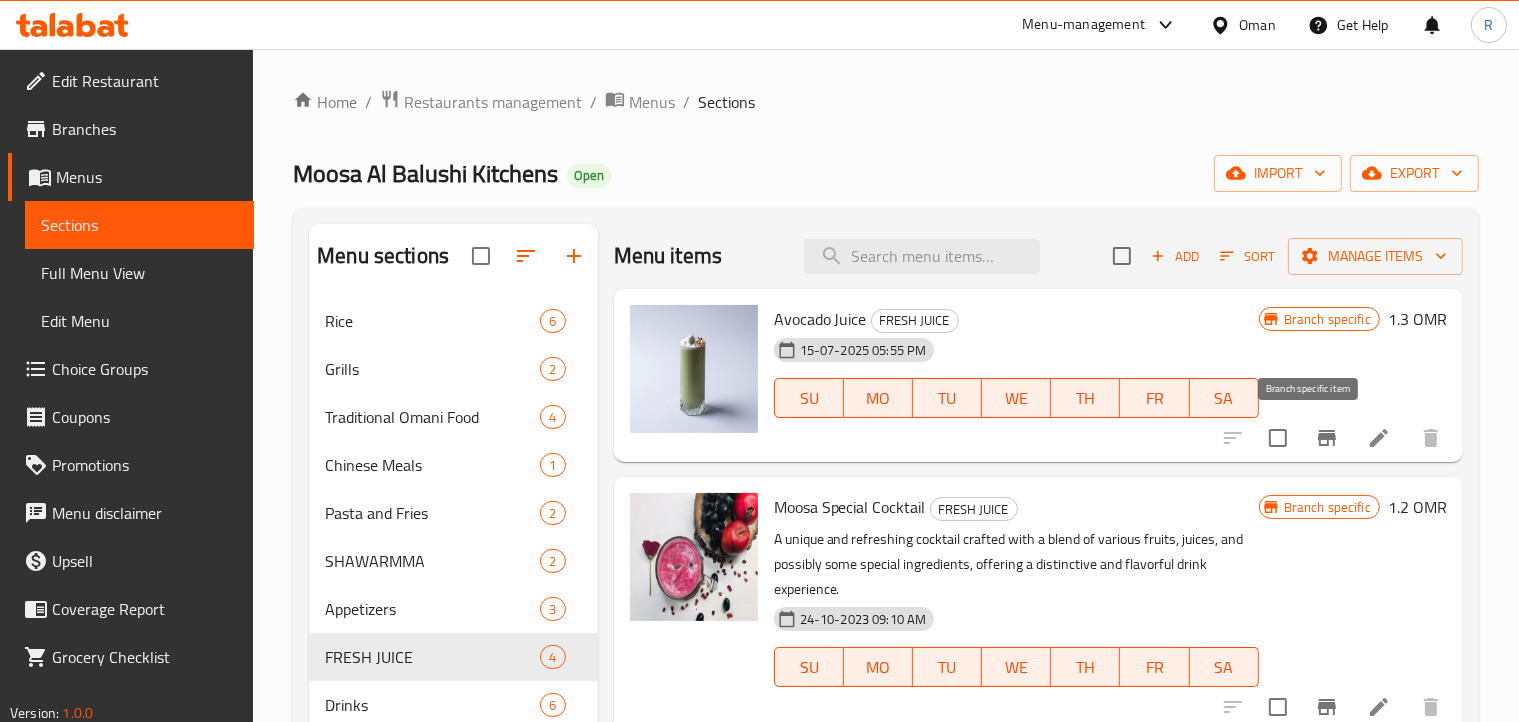 click 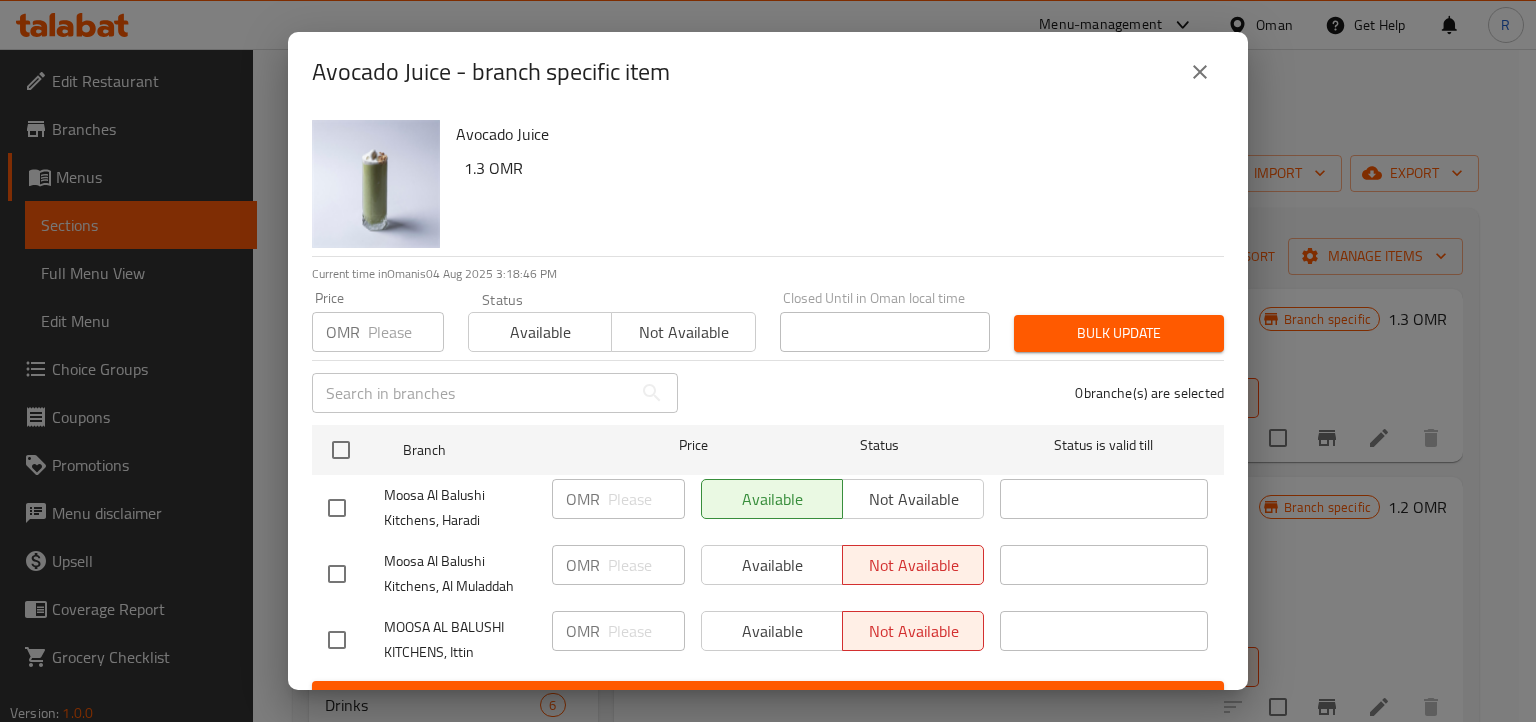 click 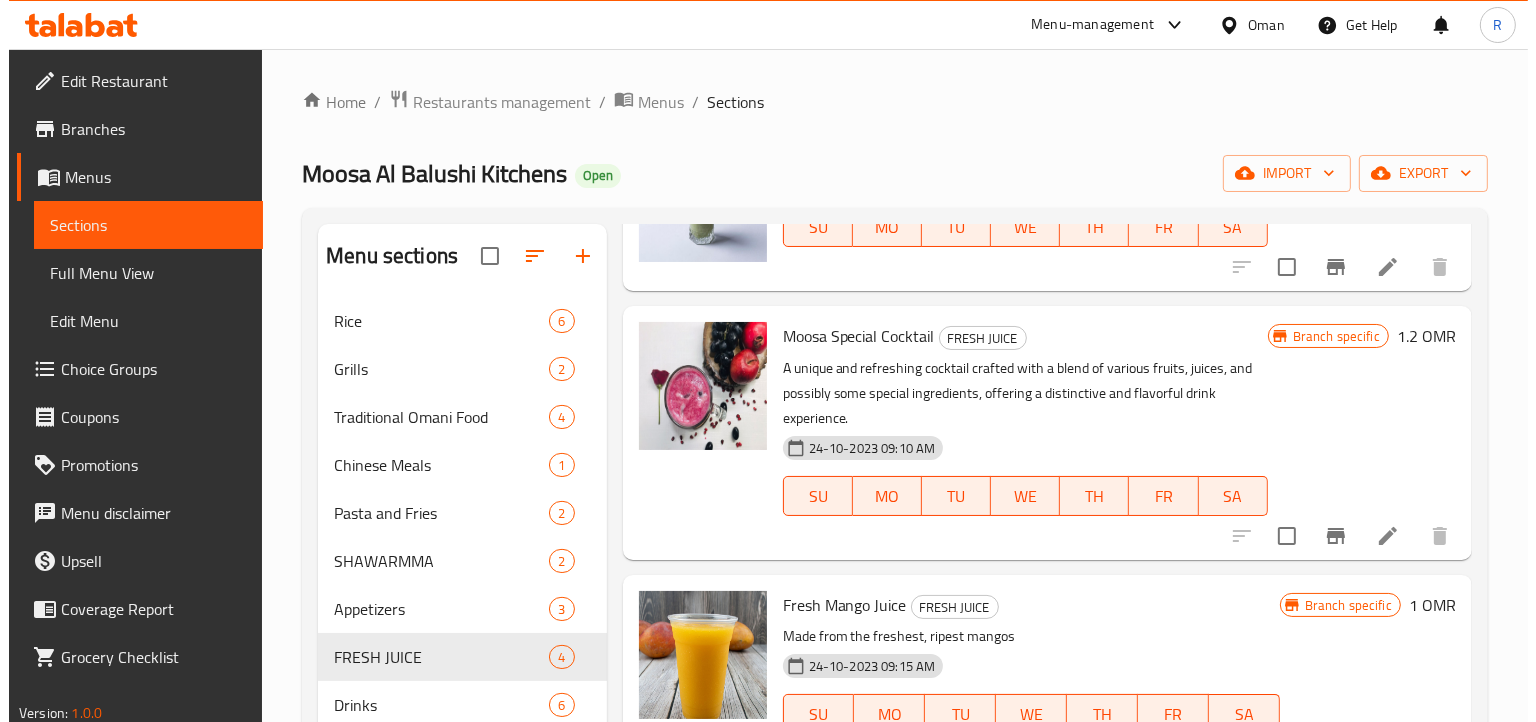 scroll, scrollTop: 200, scrollLeft: 0, axis: vertical 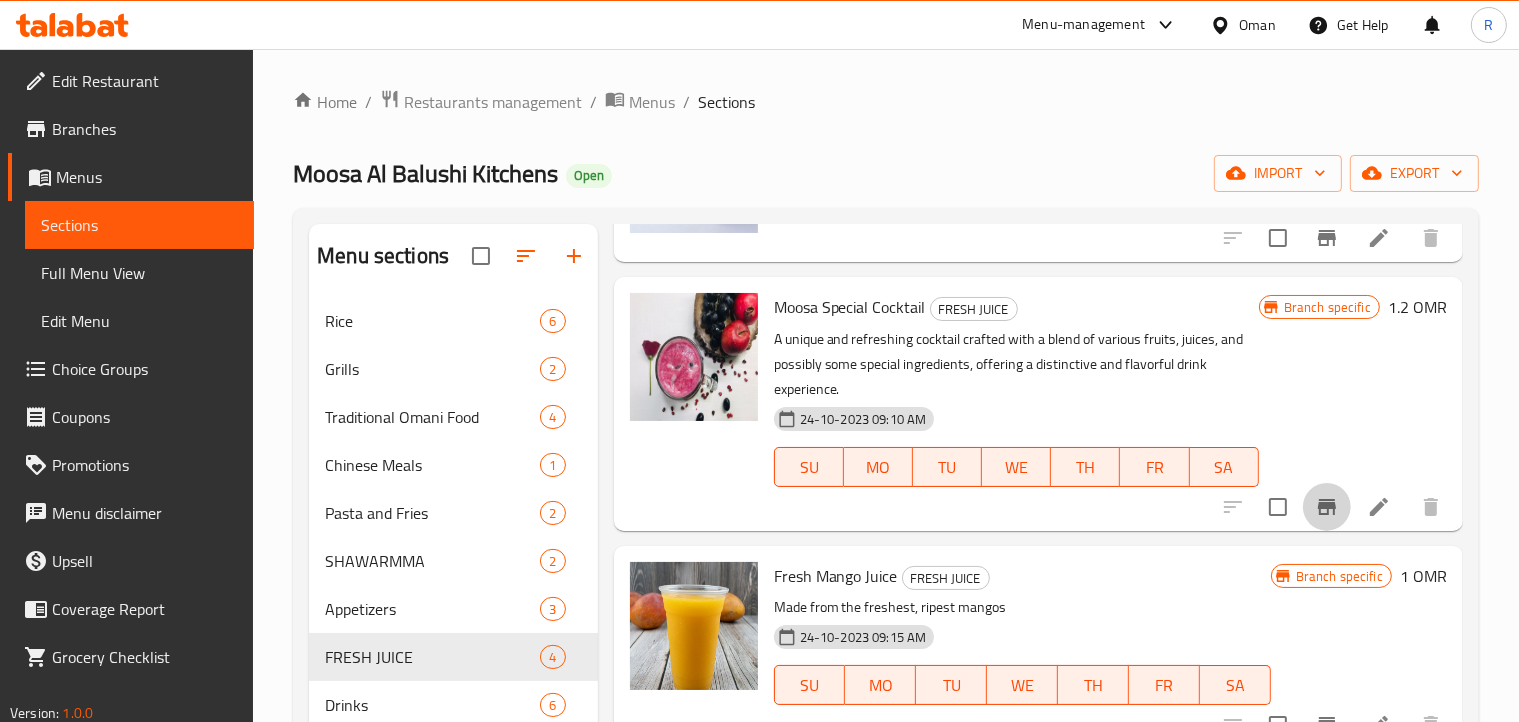 click 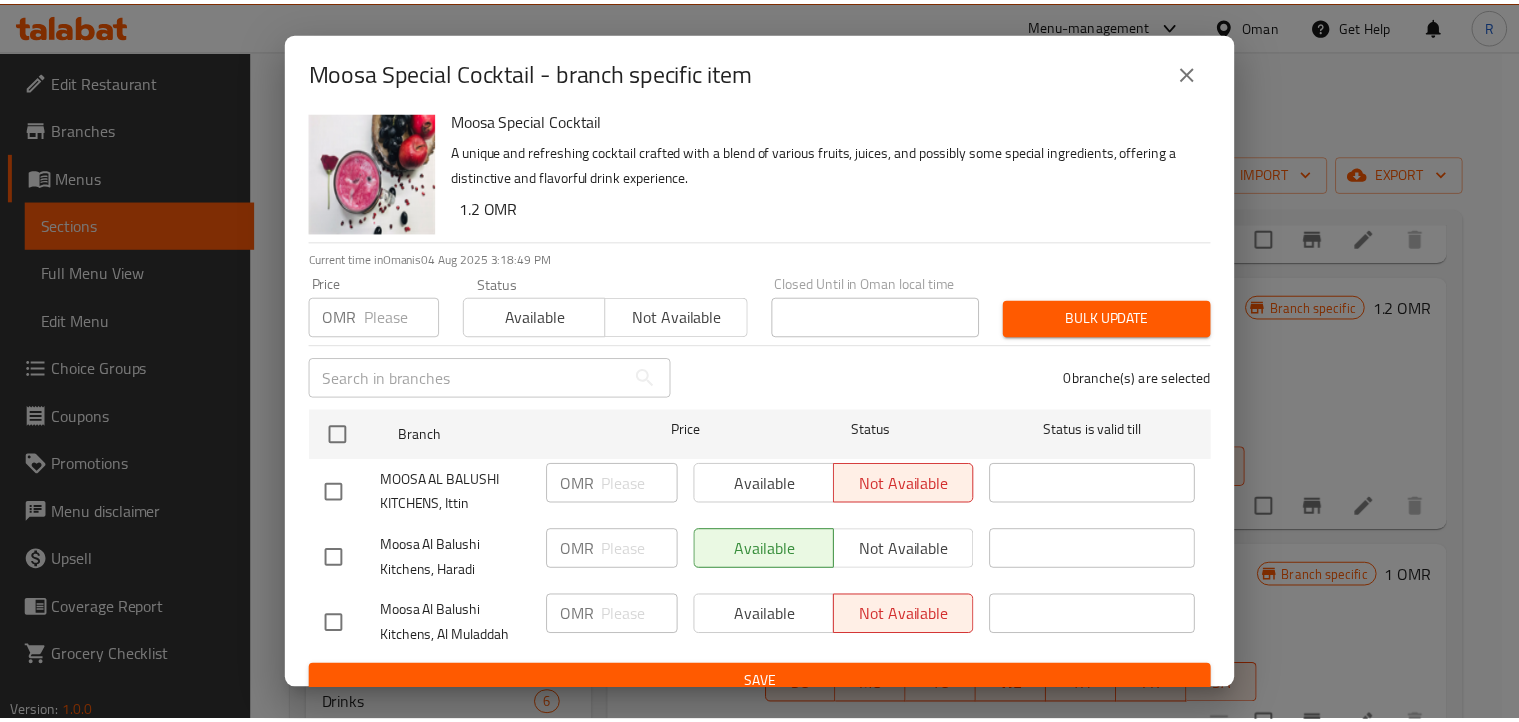 scroll, scrollTop: 0, scrollLeft: 0, axis: both 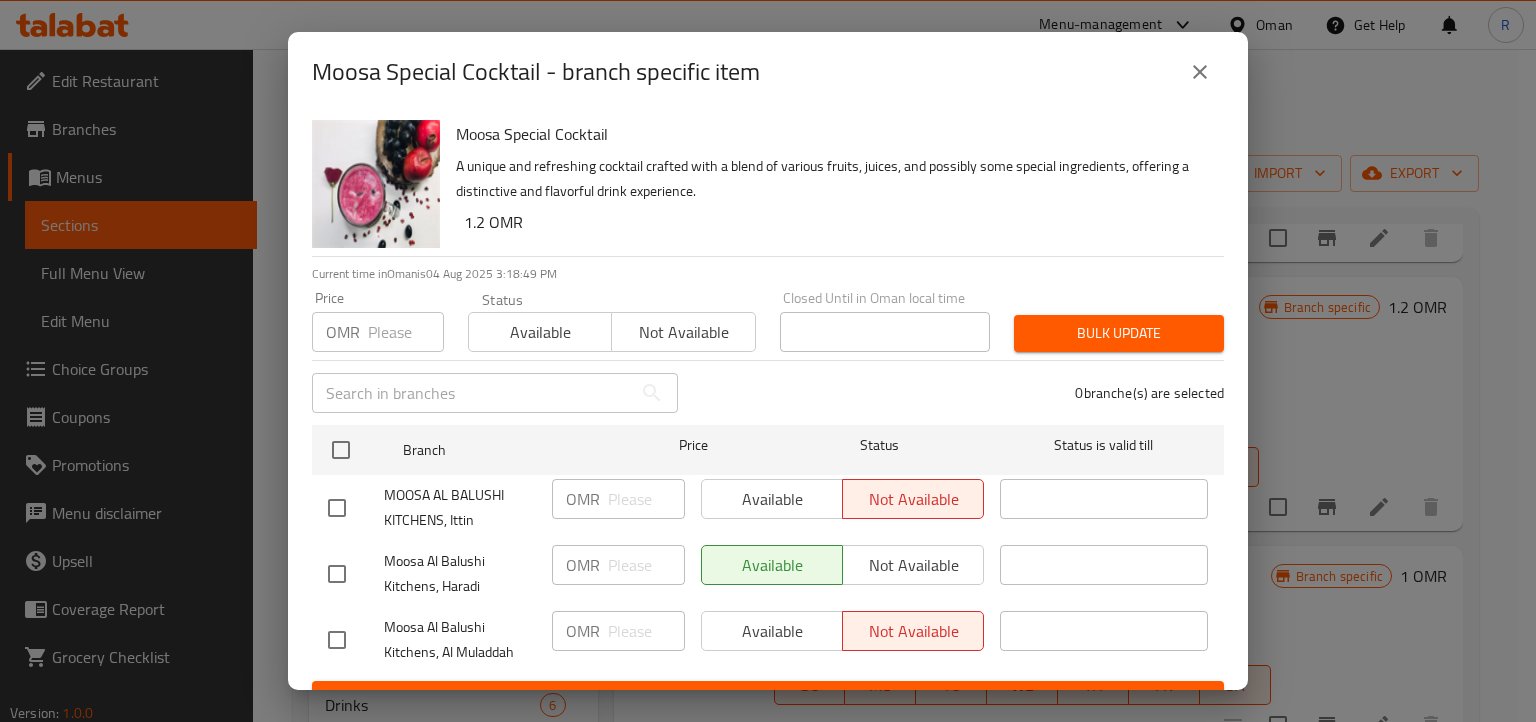 click 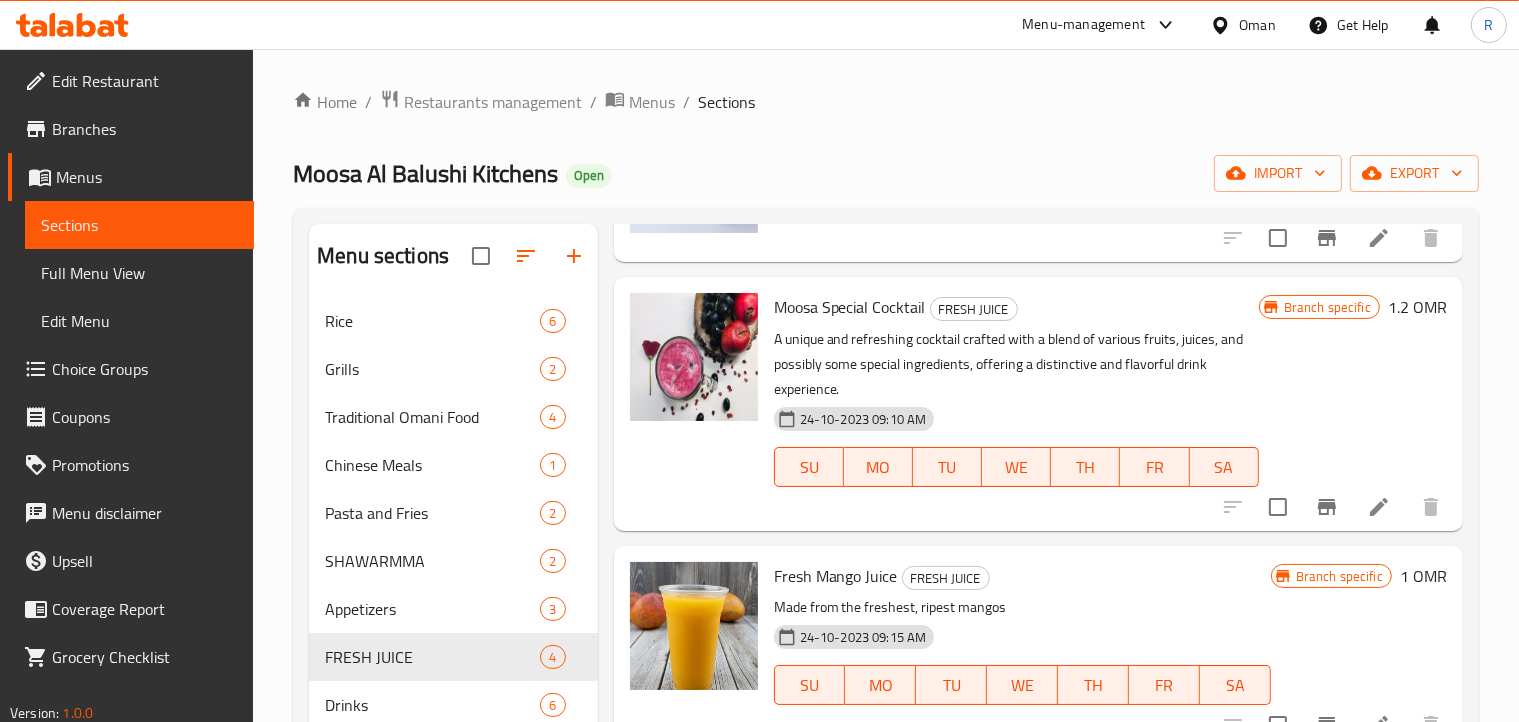 scroll, scrollTop: 222, scrollLeft: 0, axis: vertical 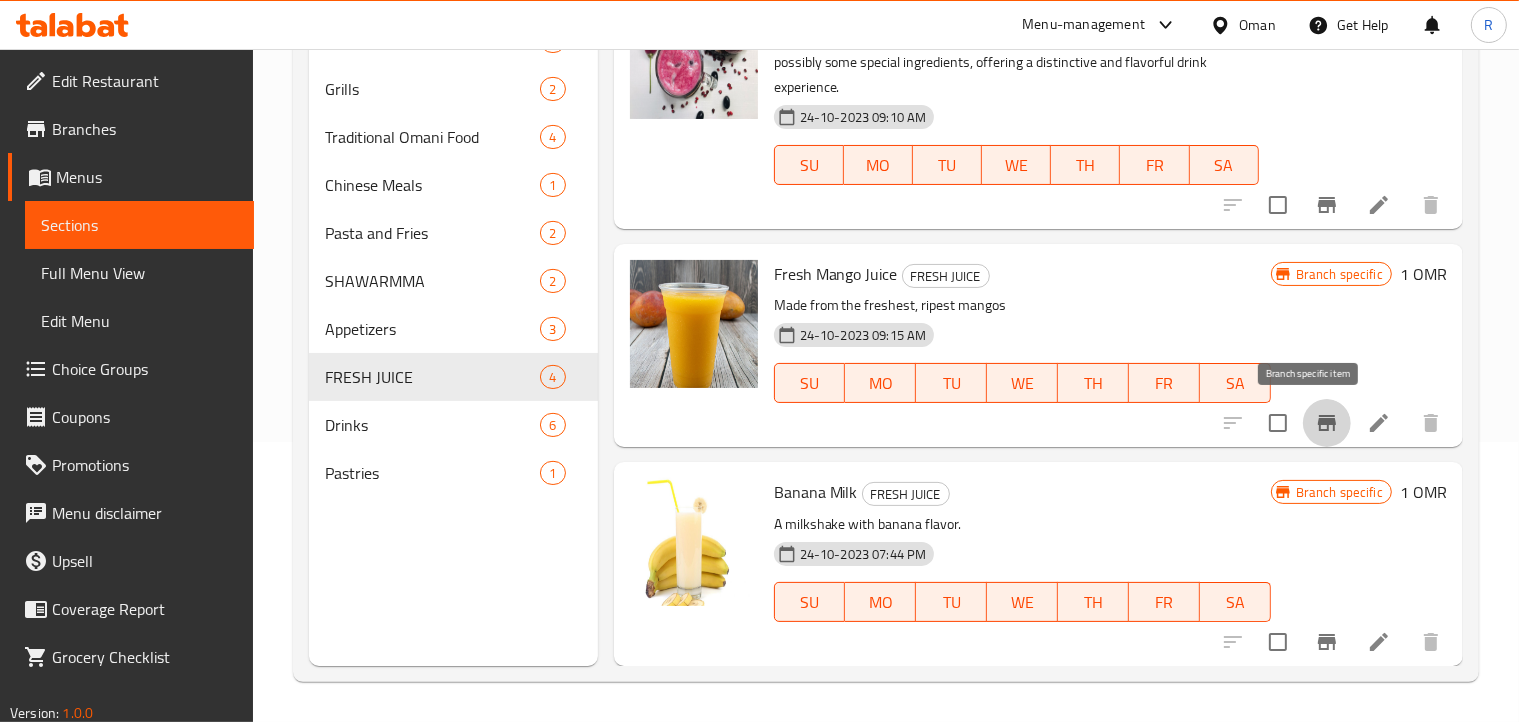 click 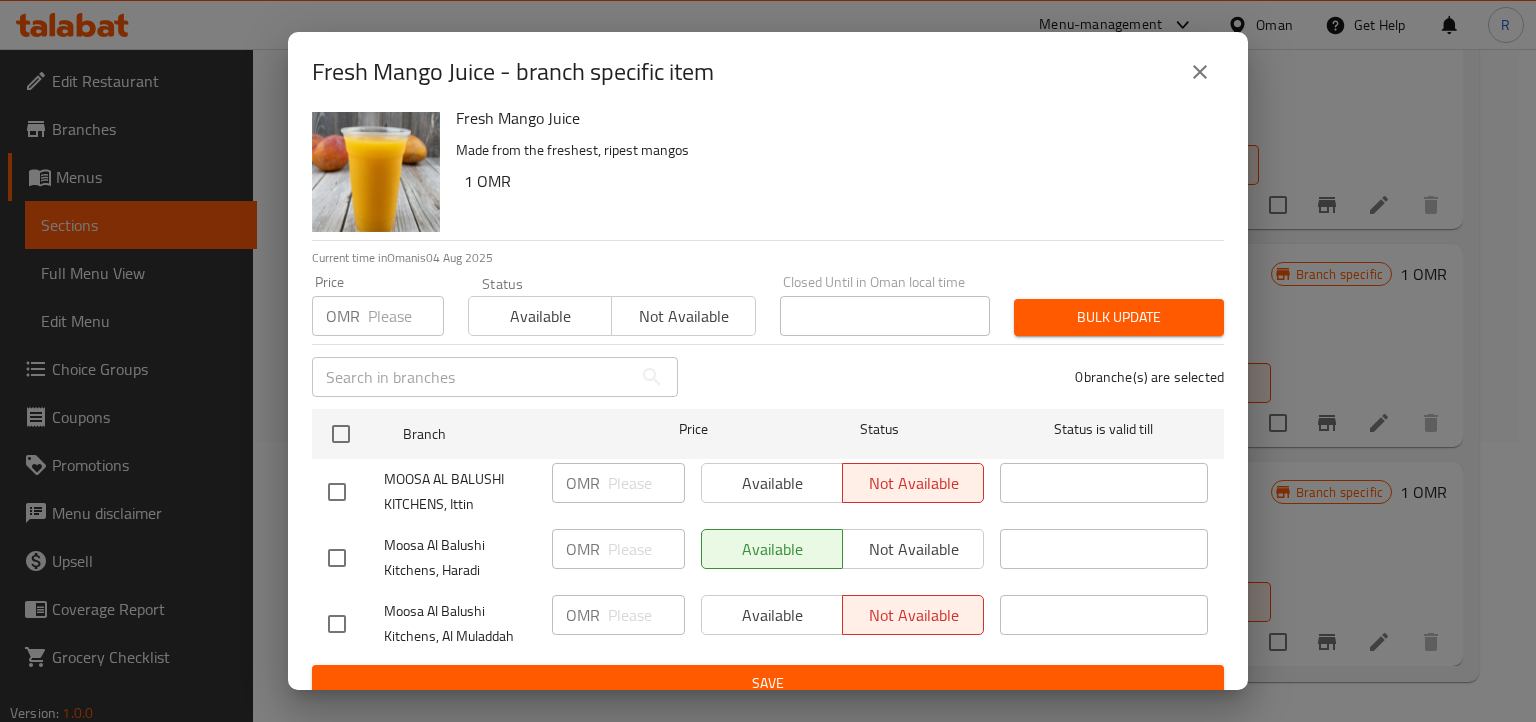 scroll, scrollTop: 36, scrollLeft: 0, axis: vertical 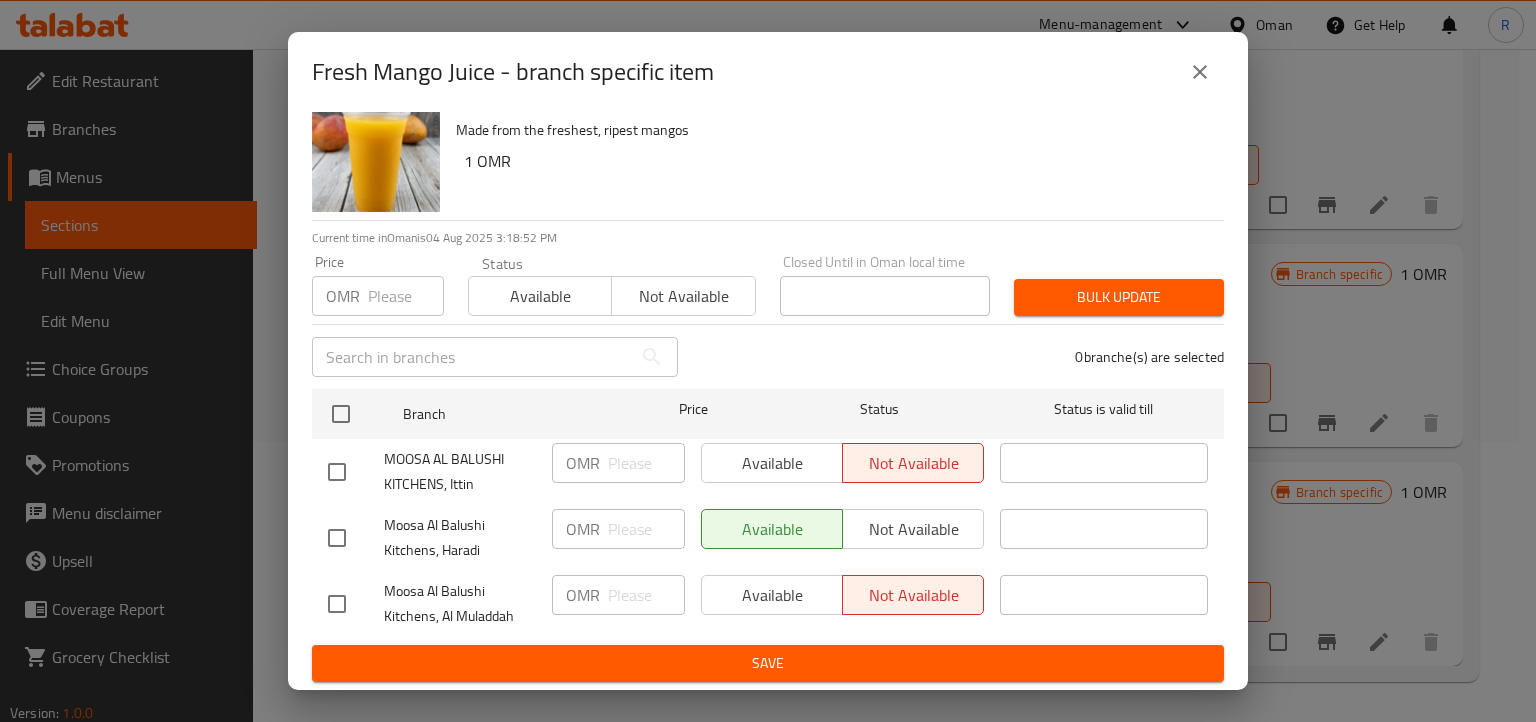 click at bounding box center (1200, 72) 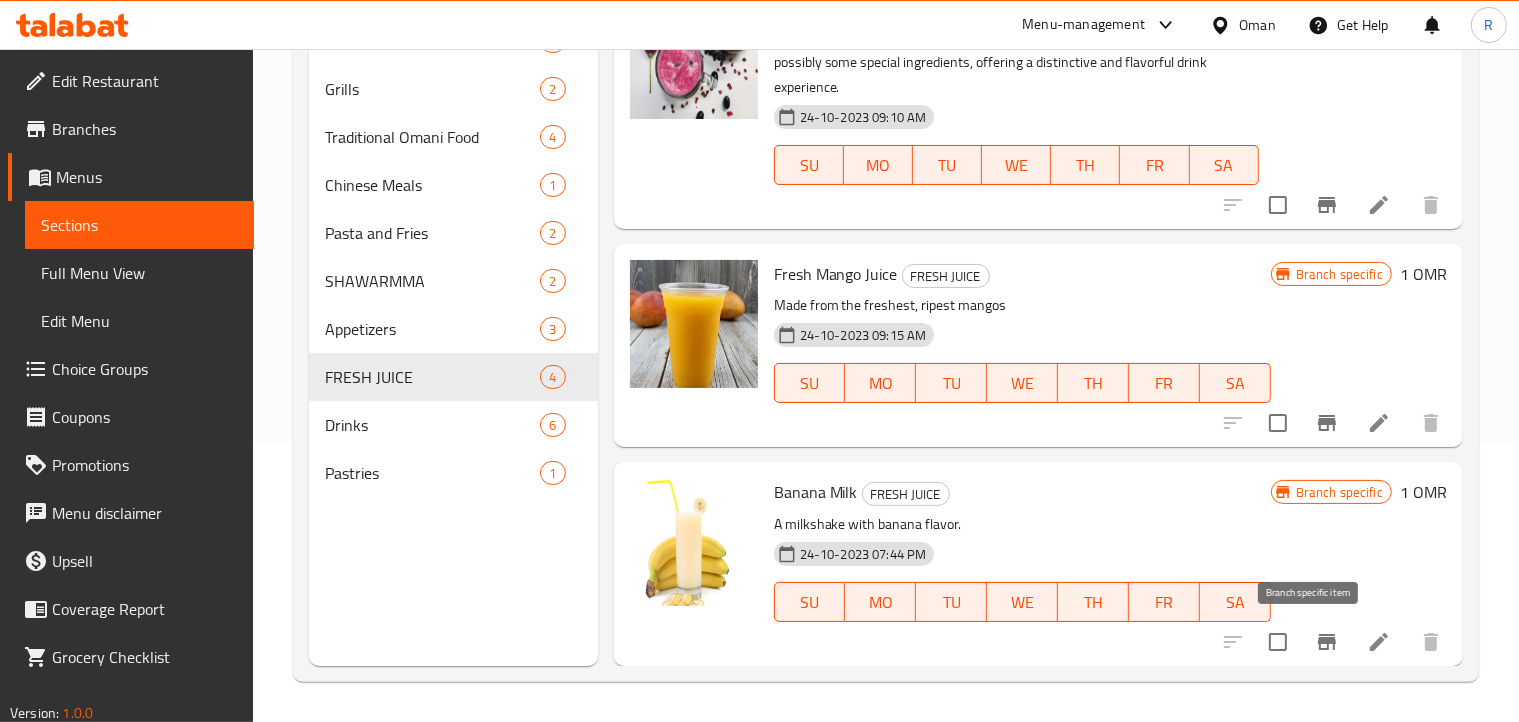 click 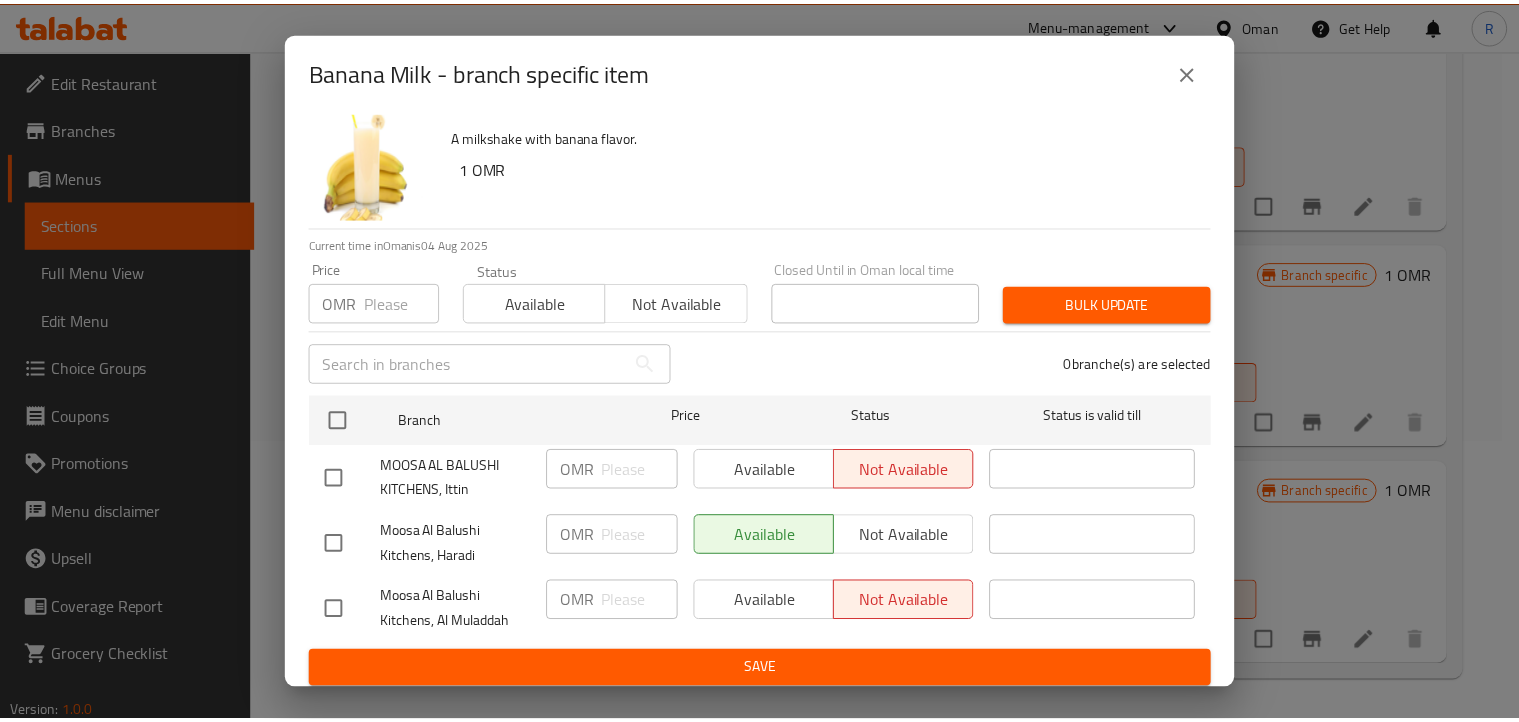scroll, scrollTop: 36, scrollLeft: 0, axis: vertical 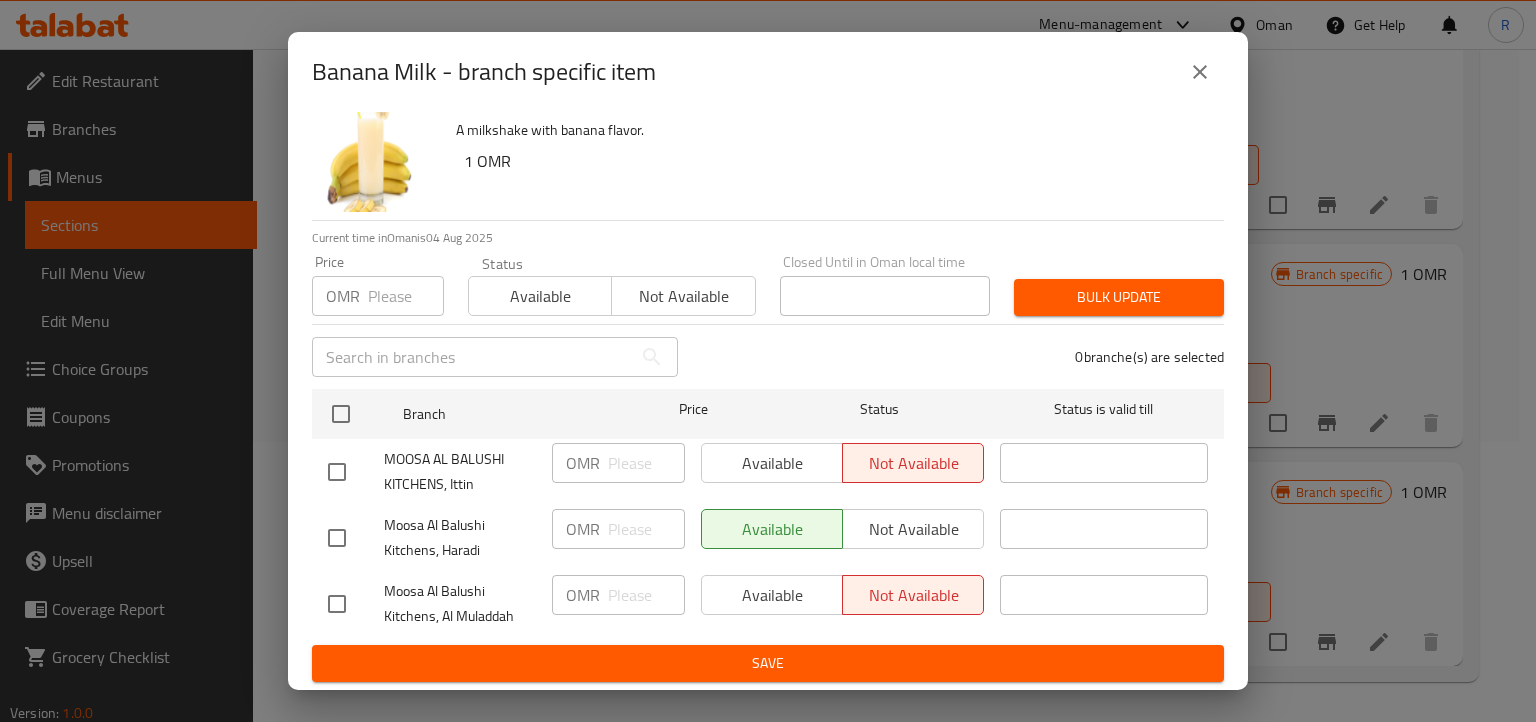 click at bounding box center [1200, 72] 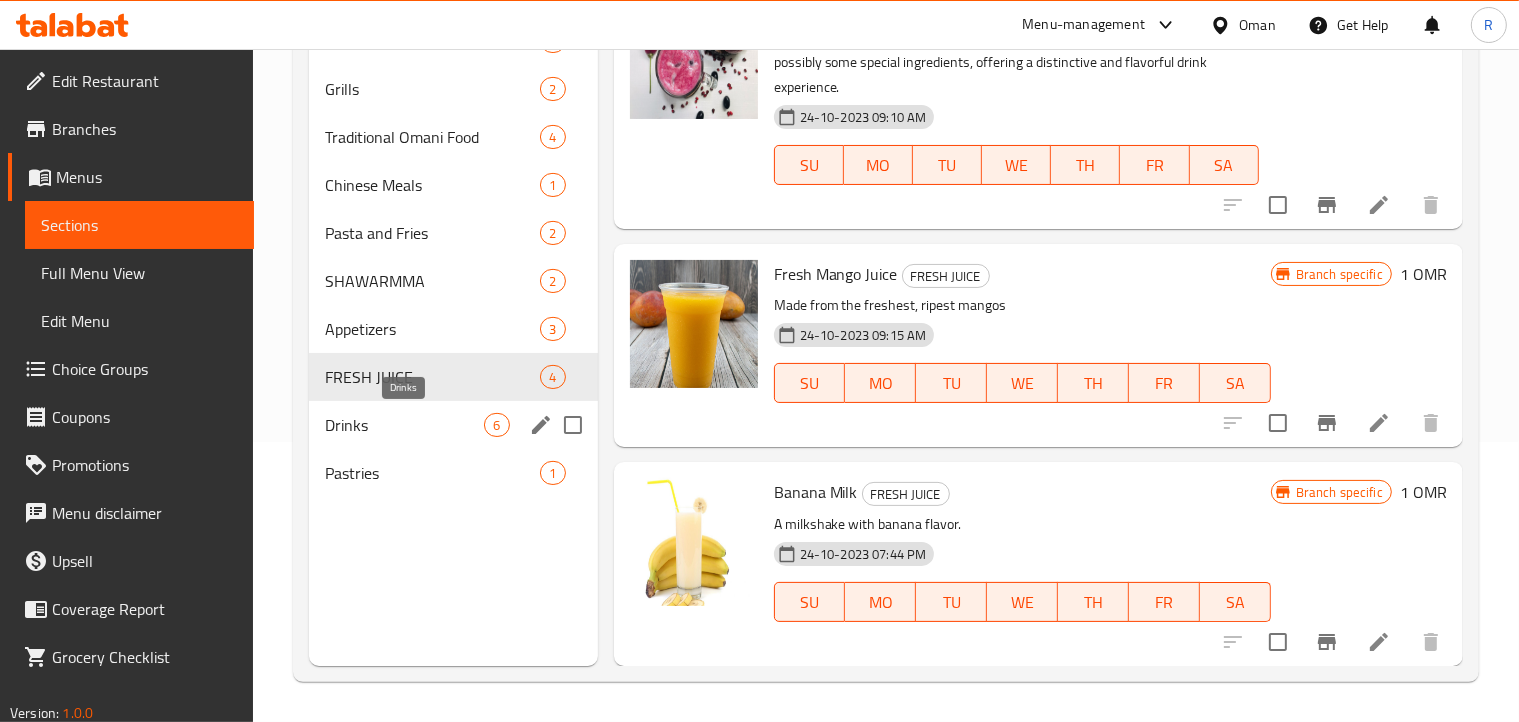 click on "Drinks" at bounding box center (404, 425) 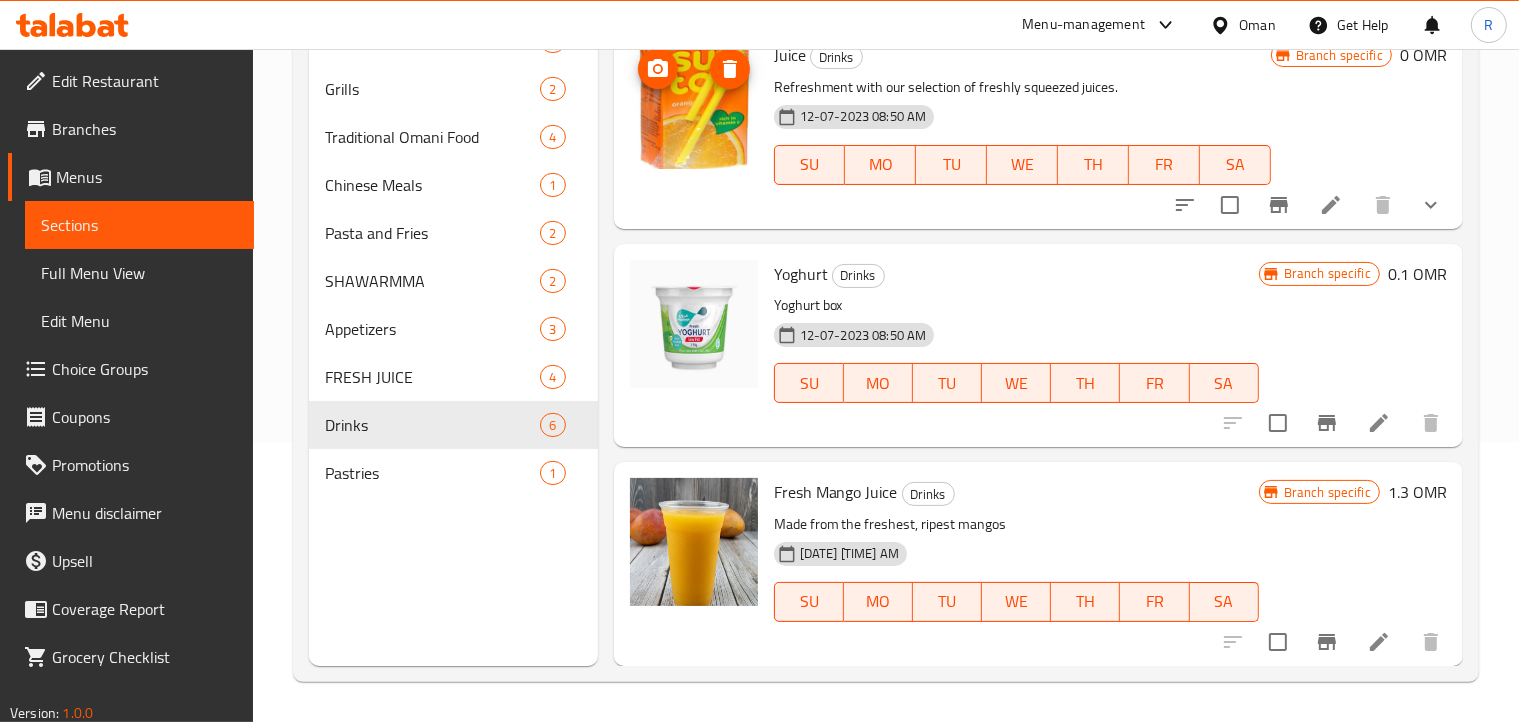 scroll, scrollTop: 188, scrollLeft: 0, axis: vertical 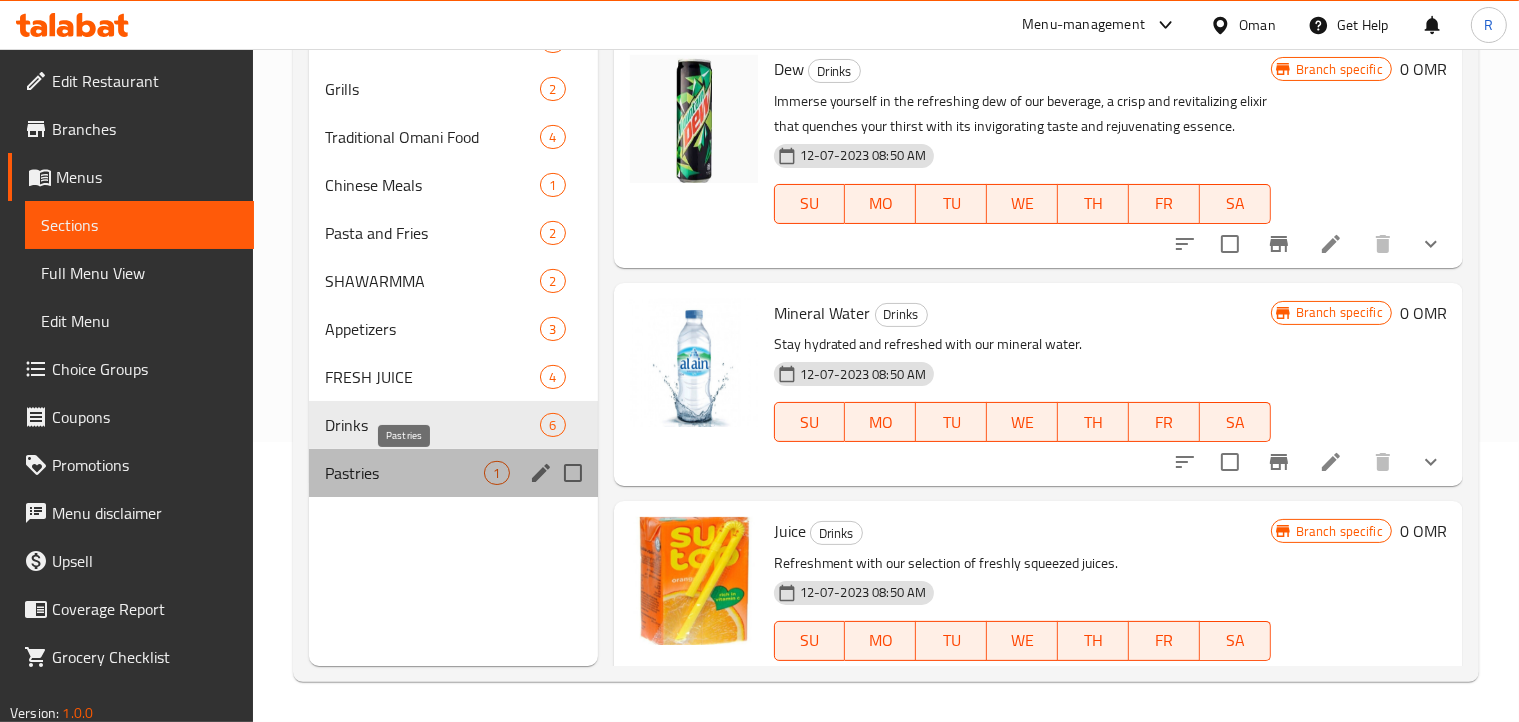 click on "Pastries" at bounding box center (404, 473) 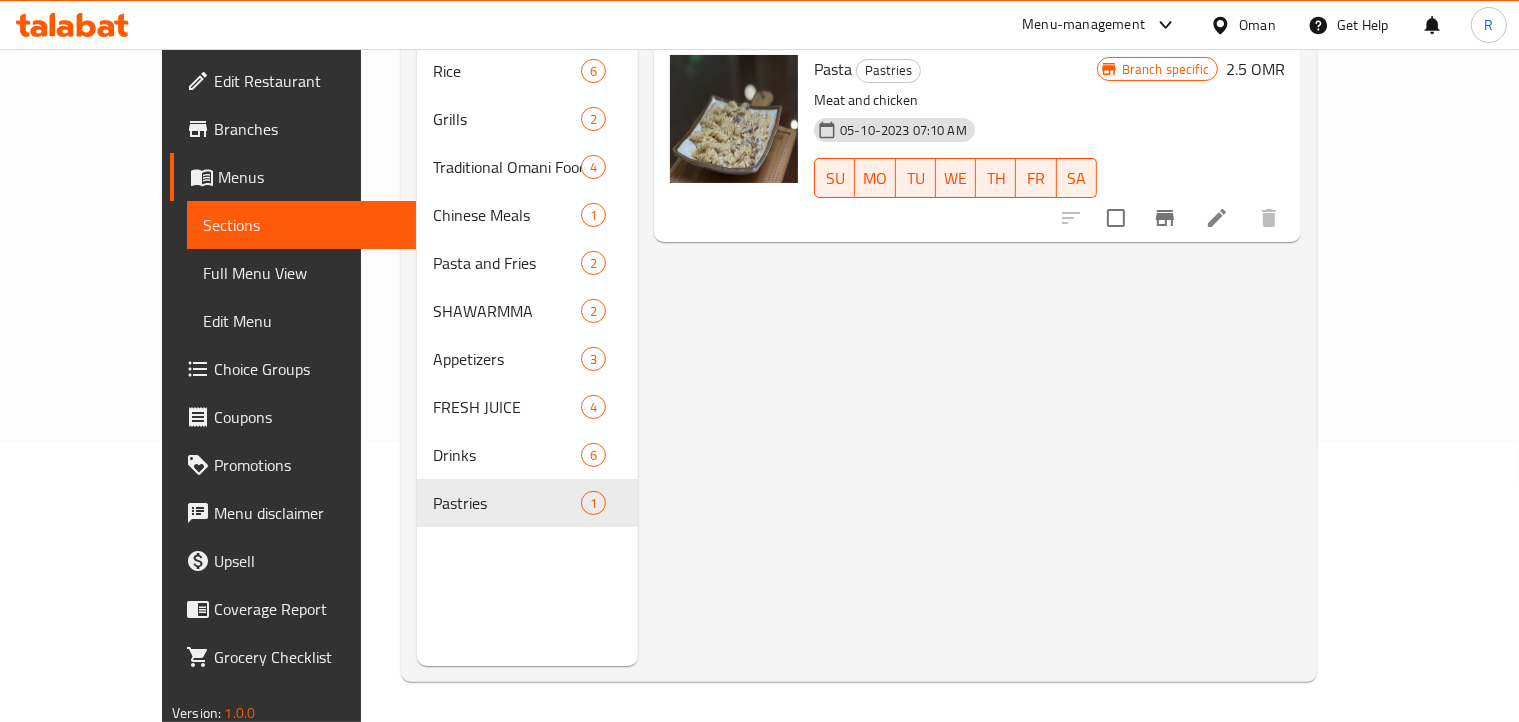 scroll, scrollTop: 0, scrollLeft: 0, axis: both 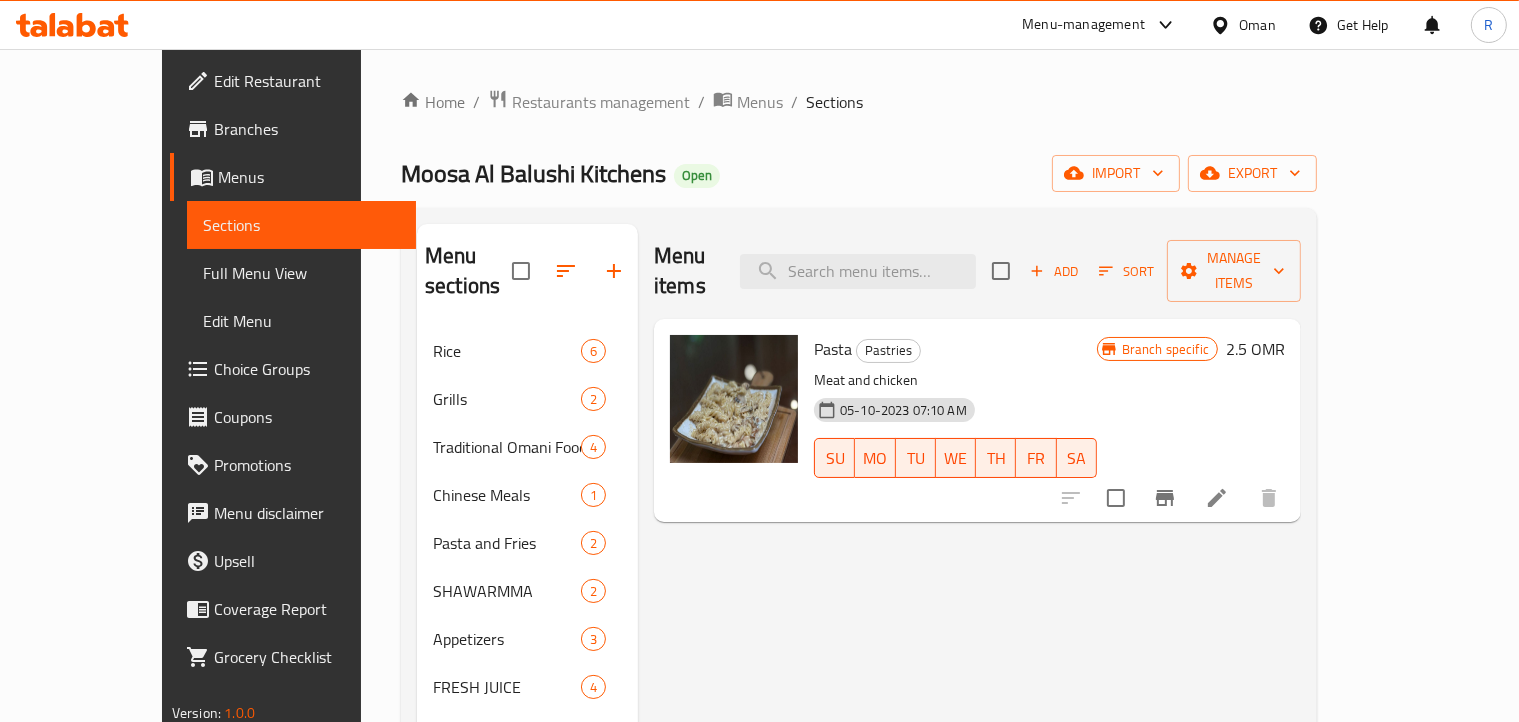 click 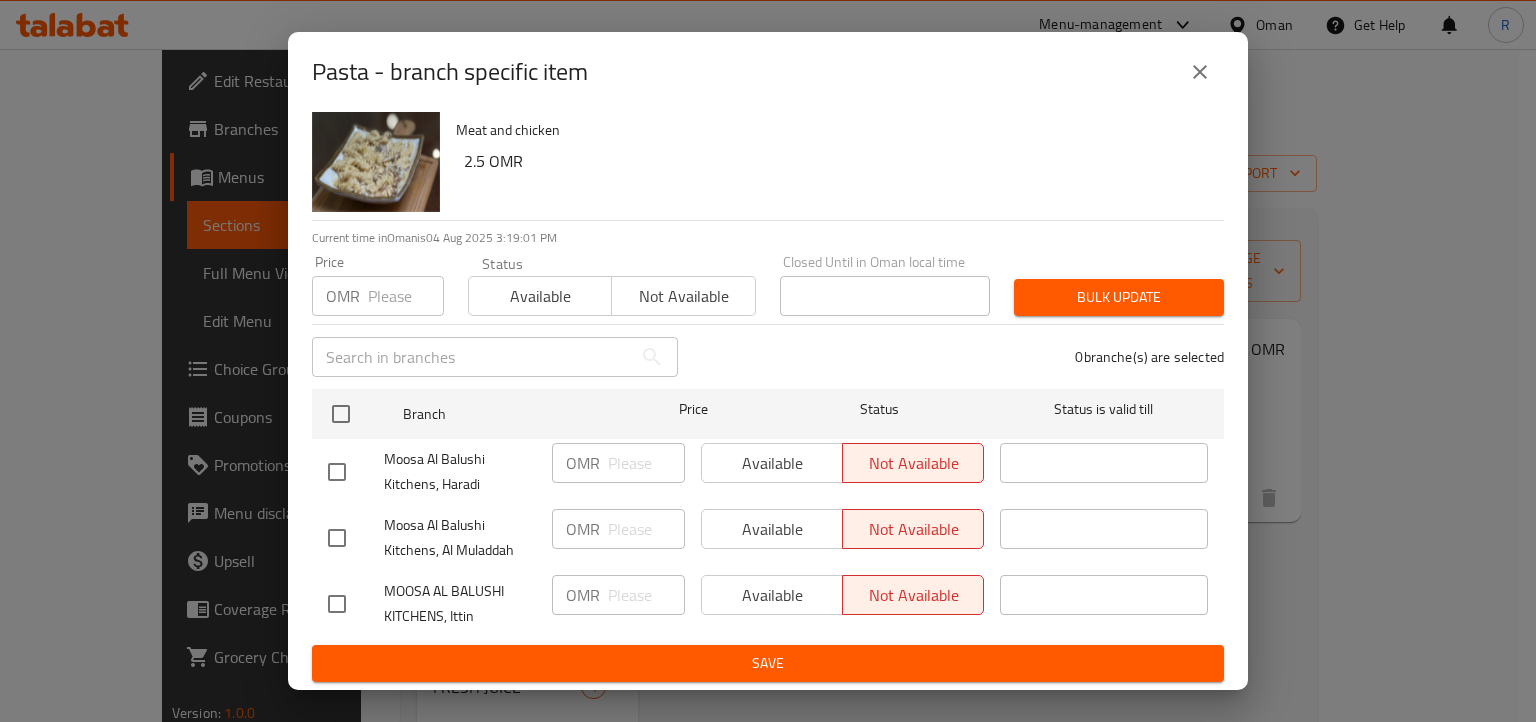 scroll, scrollTop: 13, scrollLeft: 0, axis: vertical 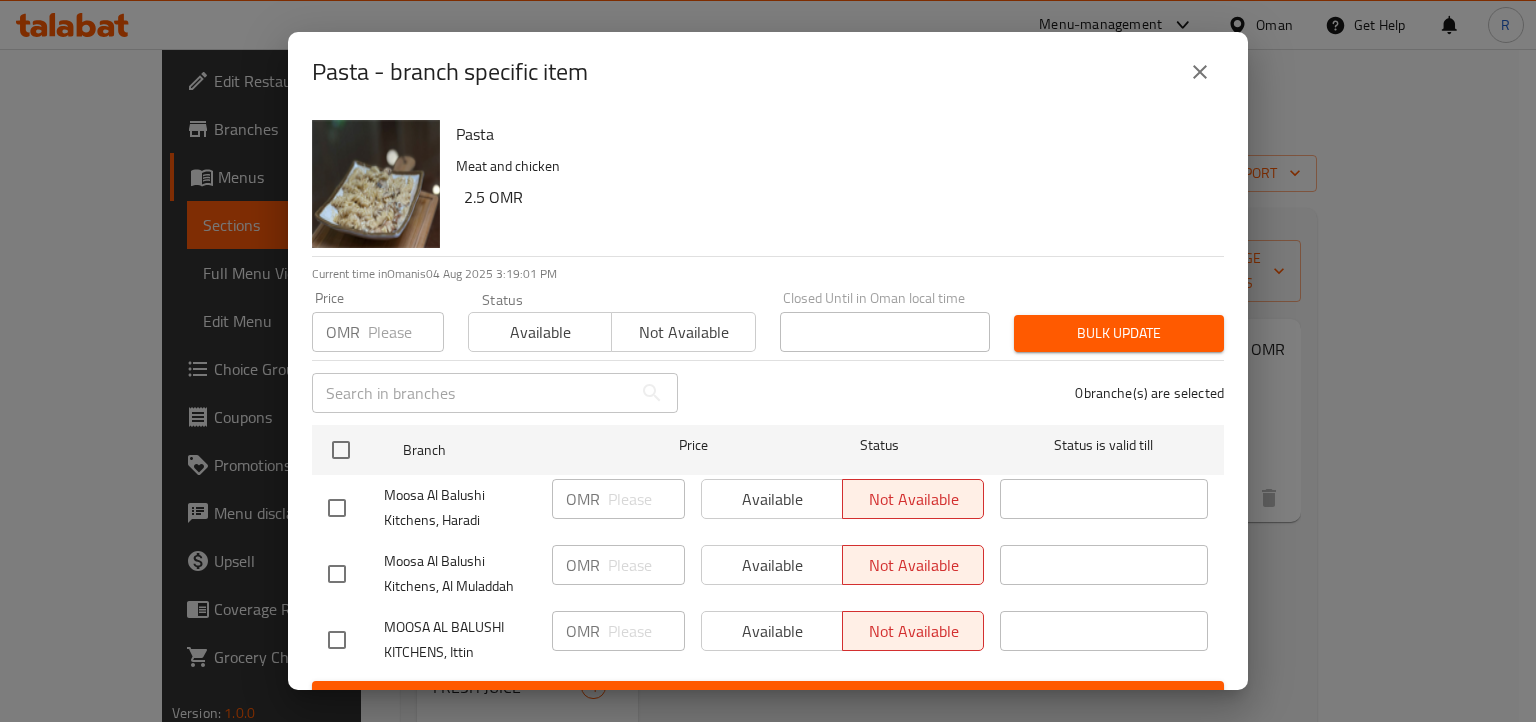 click on "Pasta - branch specific item" at bounding box center (450, 72) 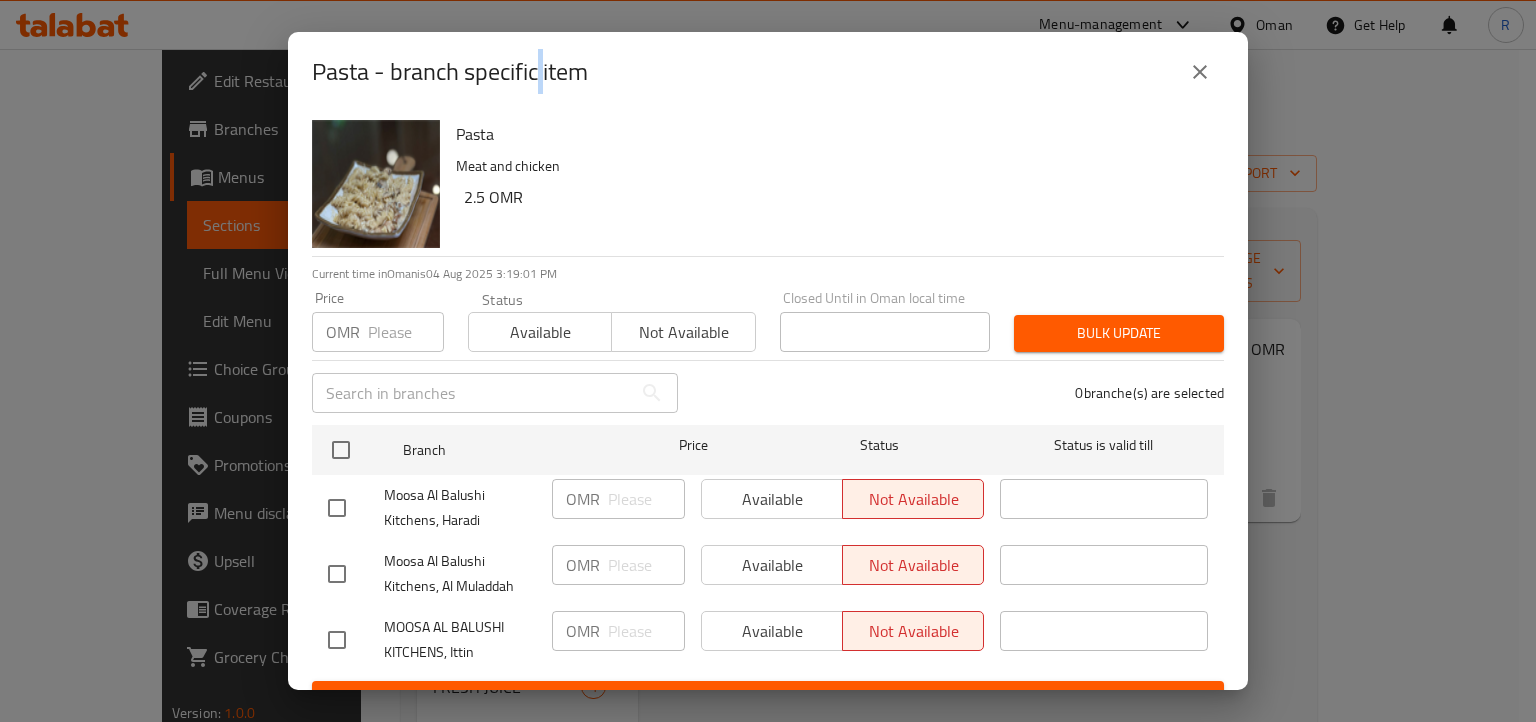 click on "Pasta - branch specific item" at bounding box center [450, 72] 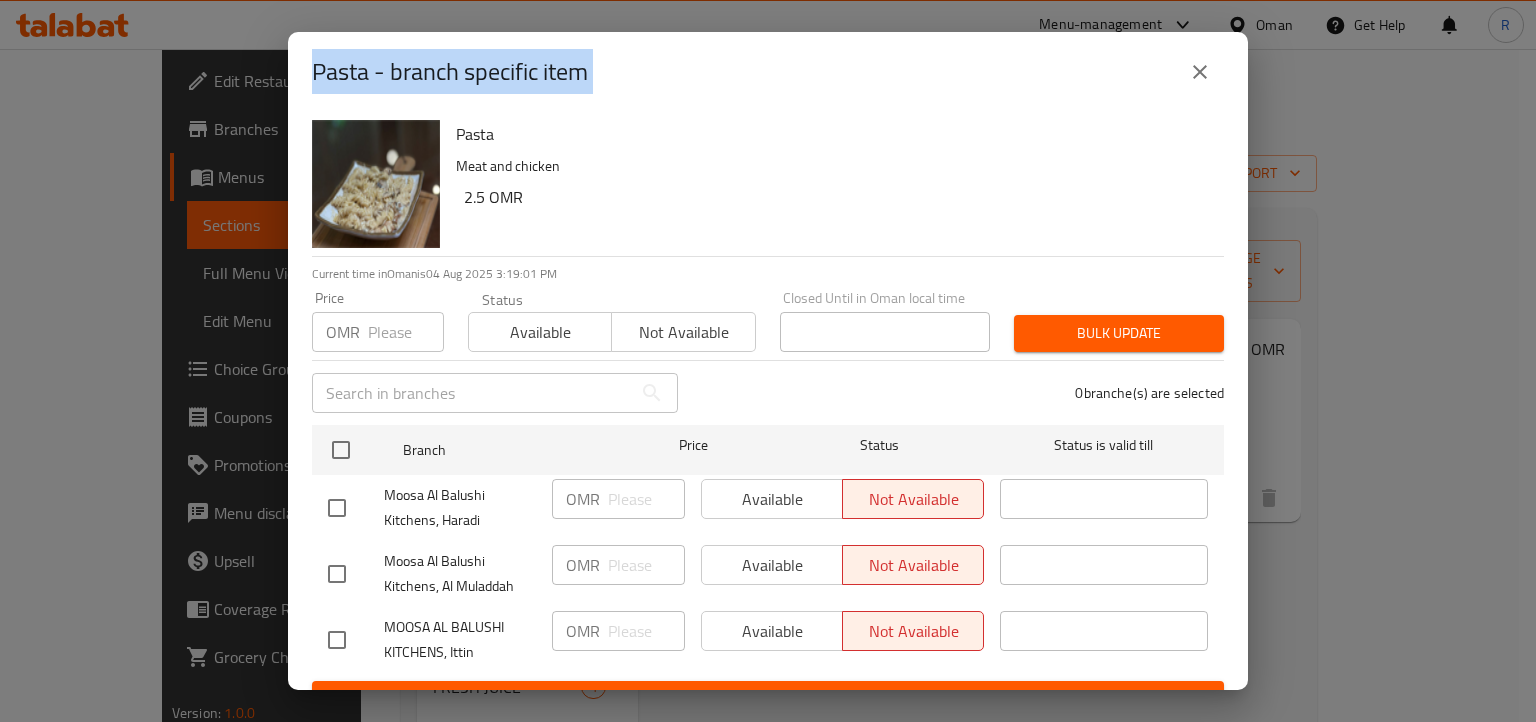 click on "Pasta - branch specific item" at bounding box center [450, 72] 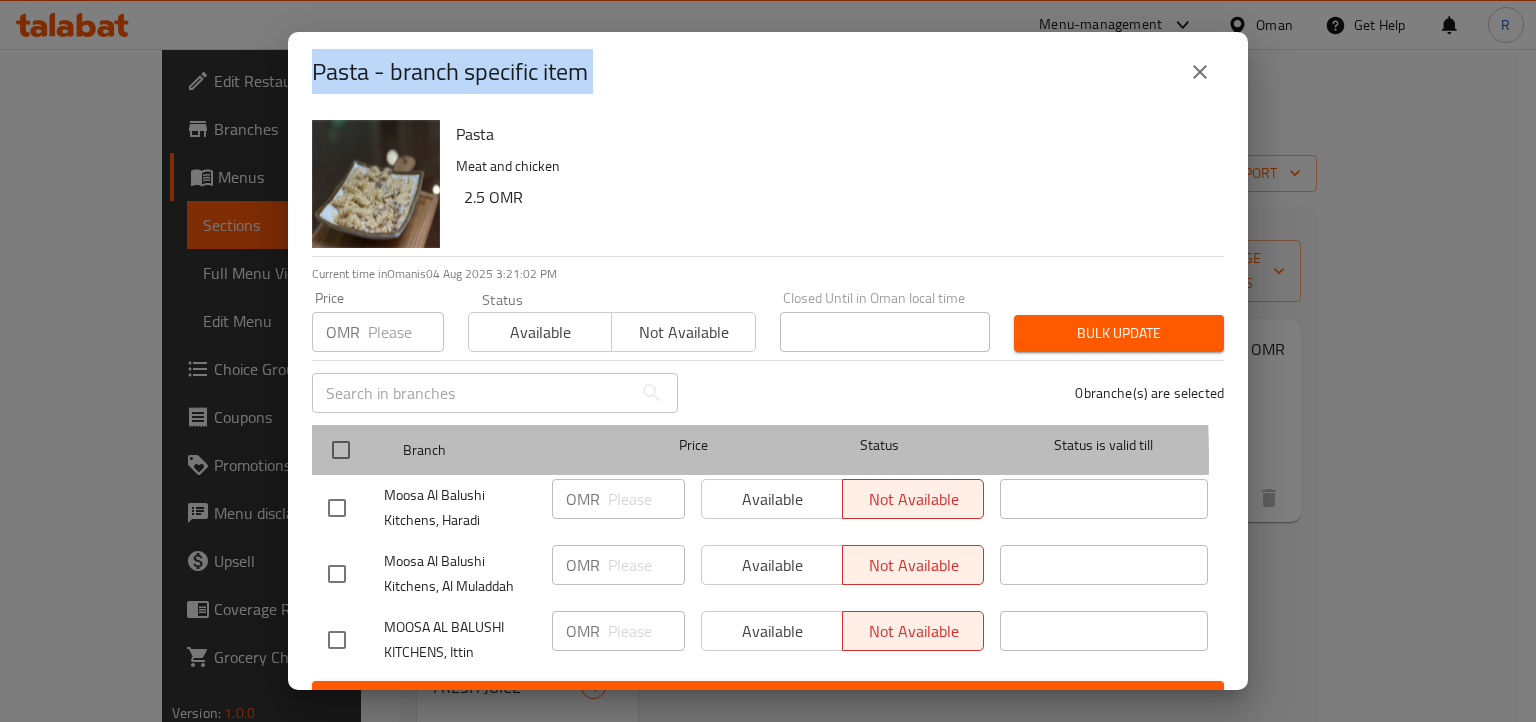 click on "Branch" at bounding box center (507, 450) 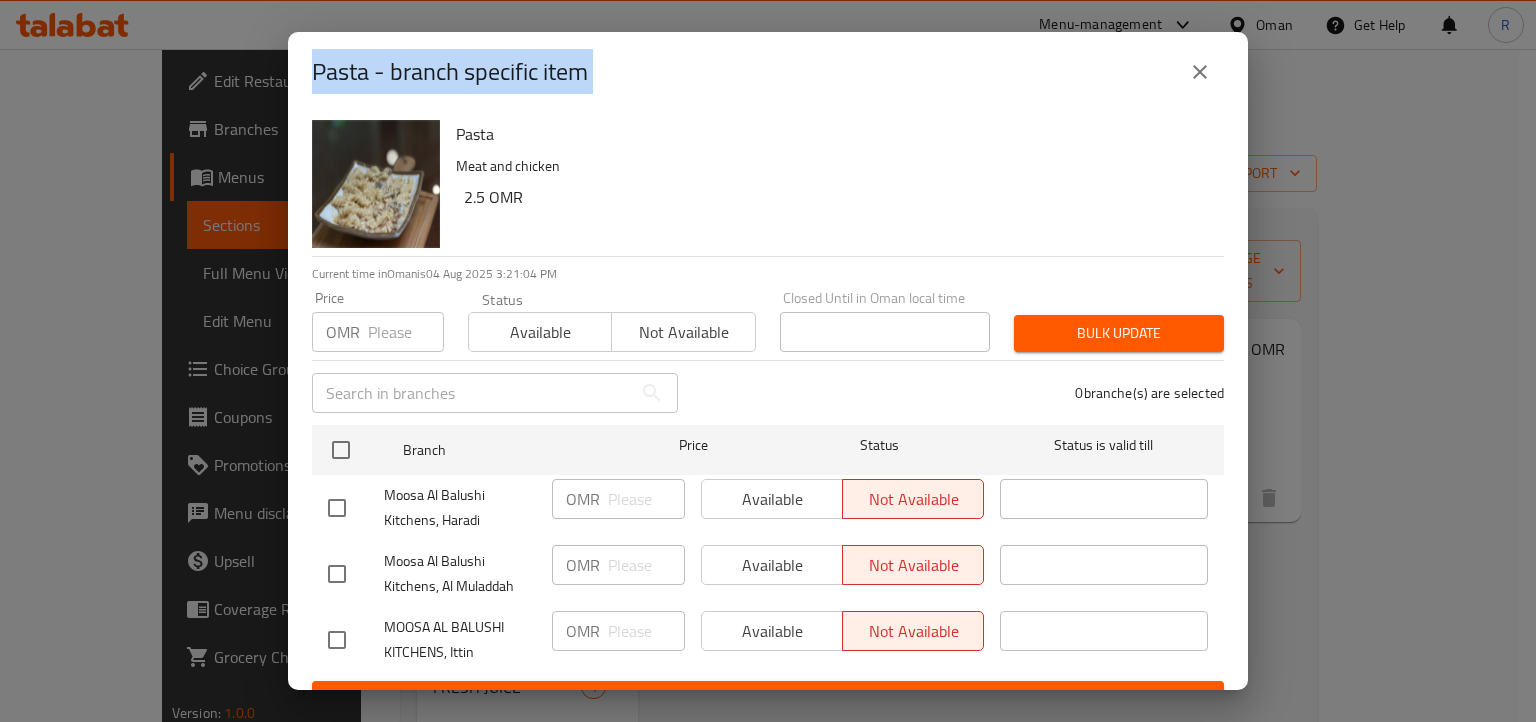 click 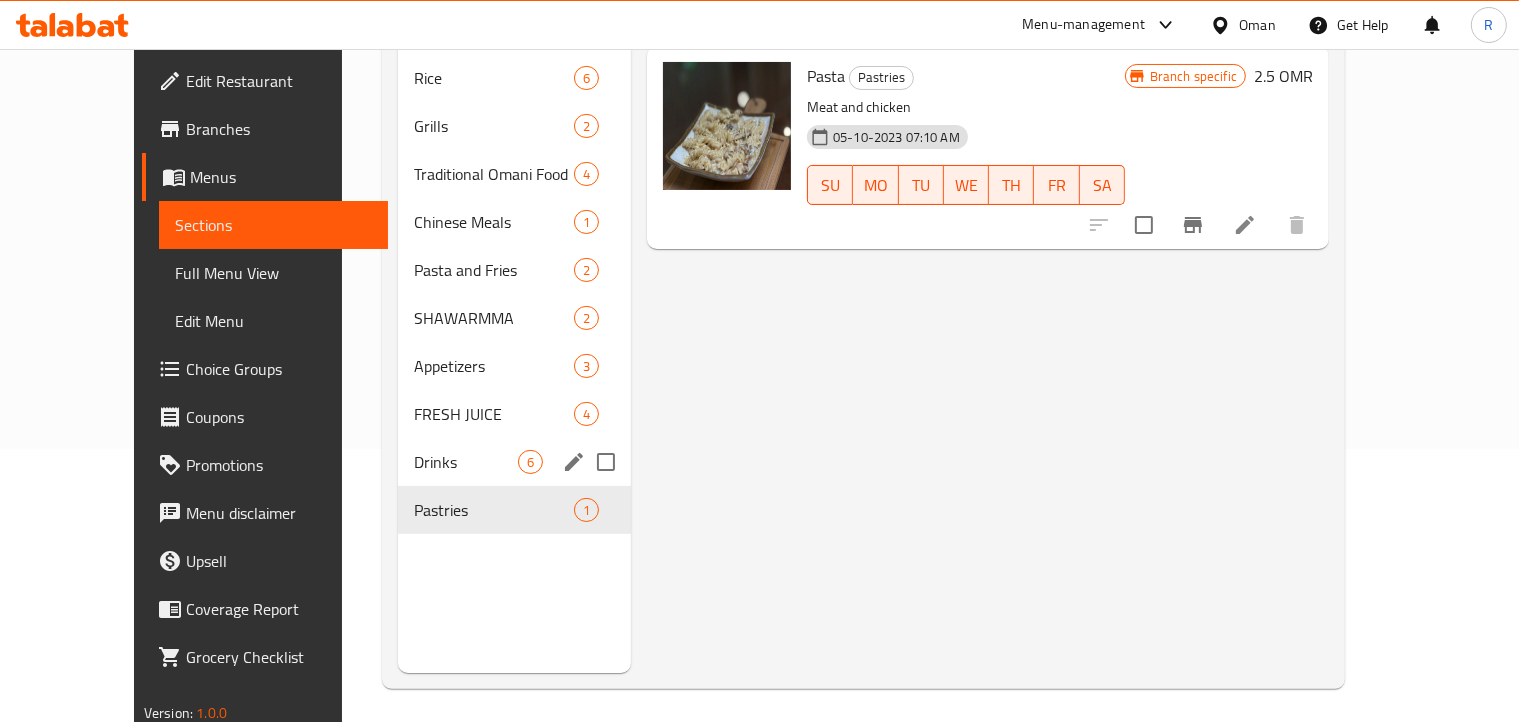 scroll, scrollTop: 280, scrollLeft: 0, axis: vertical 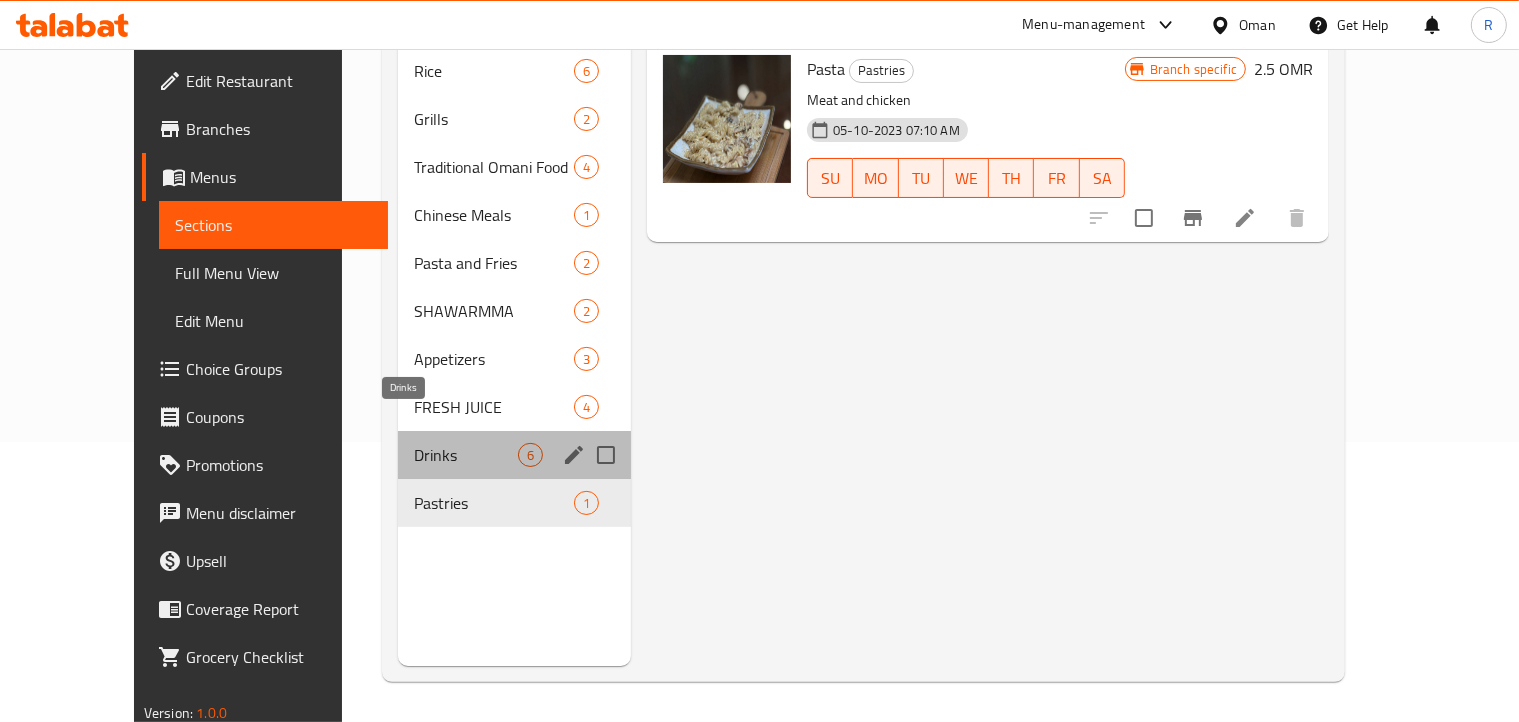click on "Drinks" at bounding box center (466, 455) 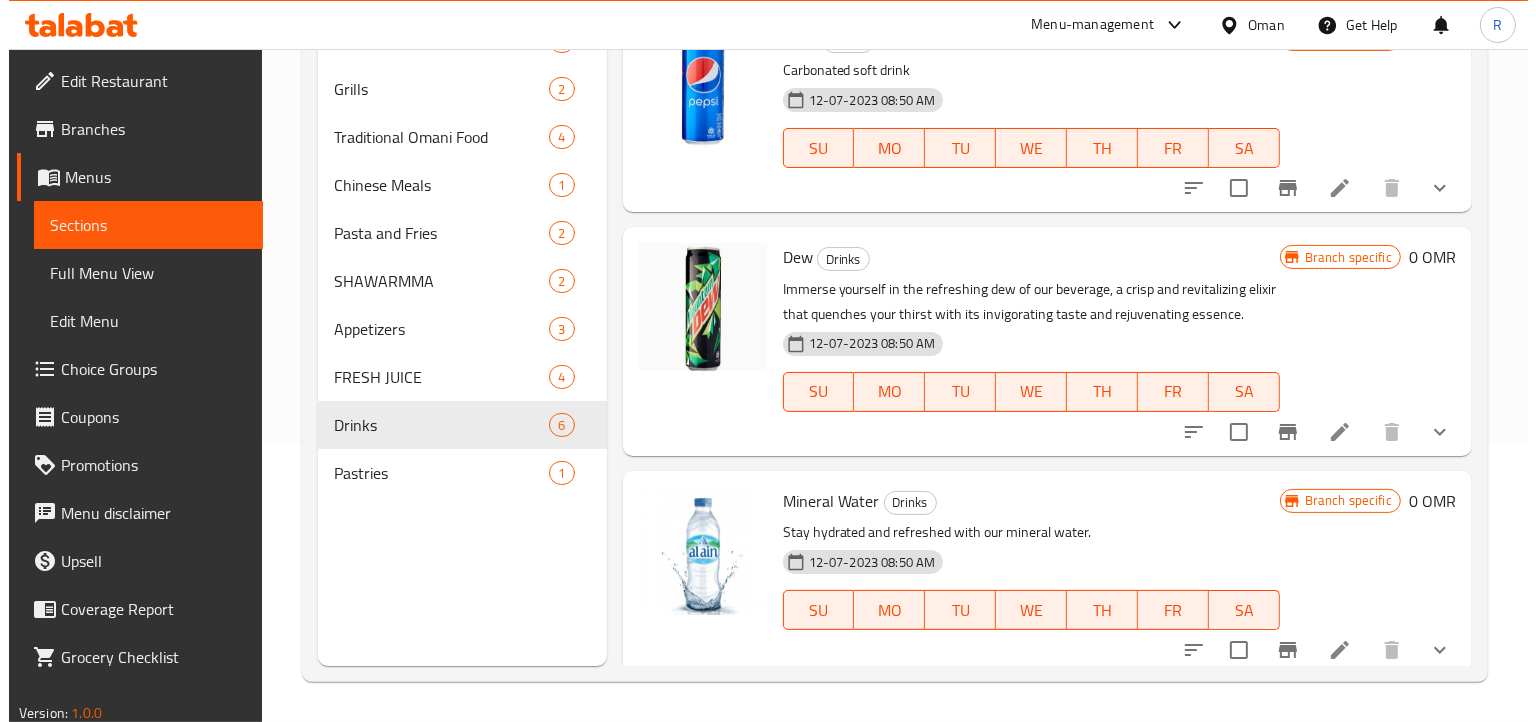 scroll, scrollTop: 688, scrollLeft: 0, axis: vertical 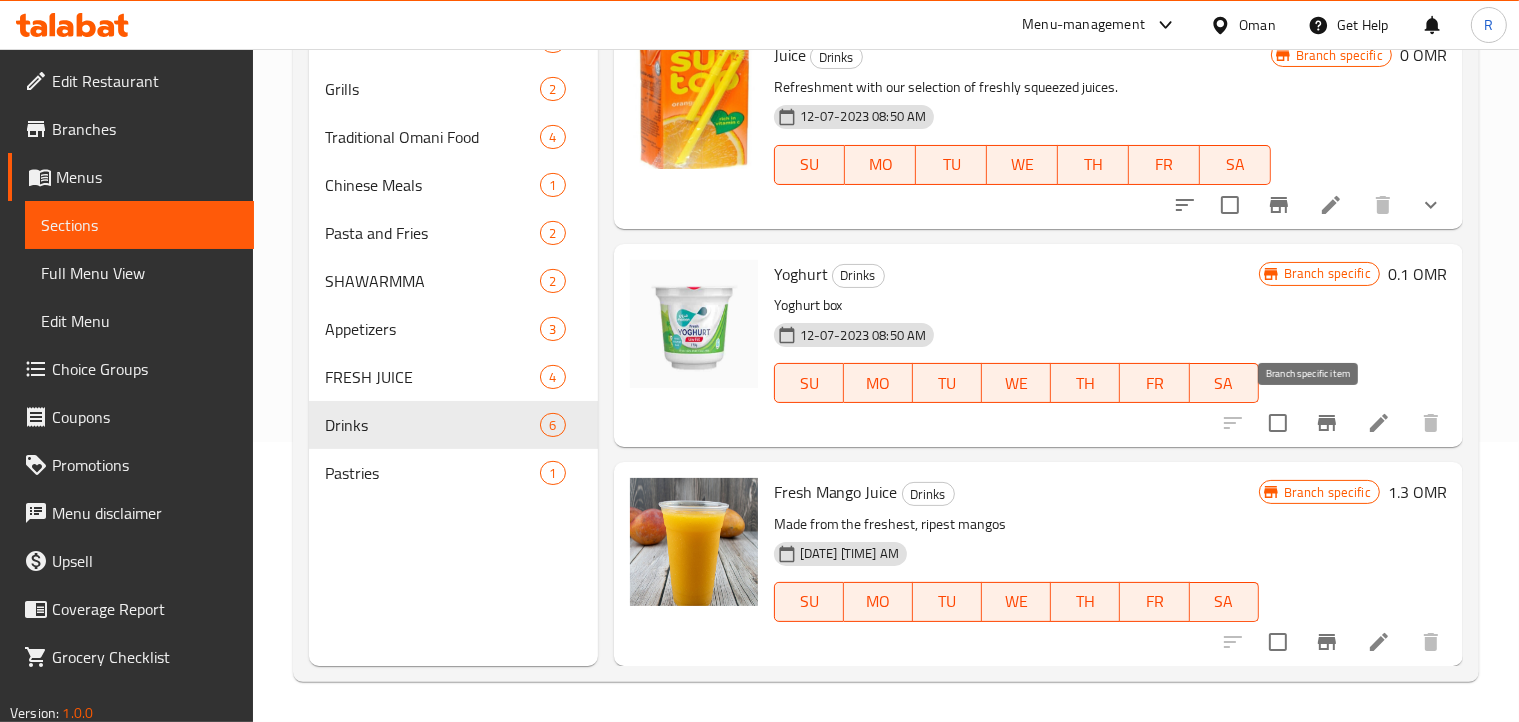 click 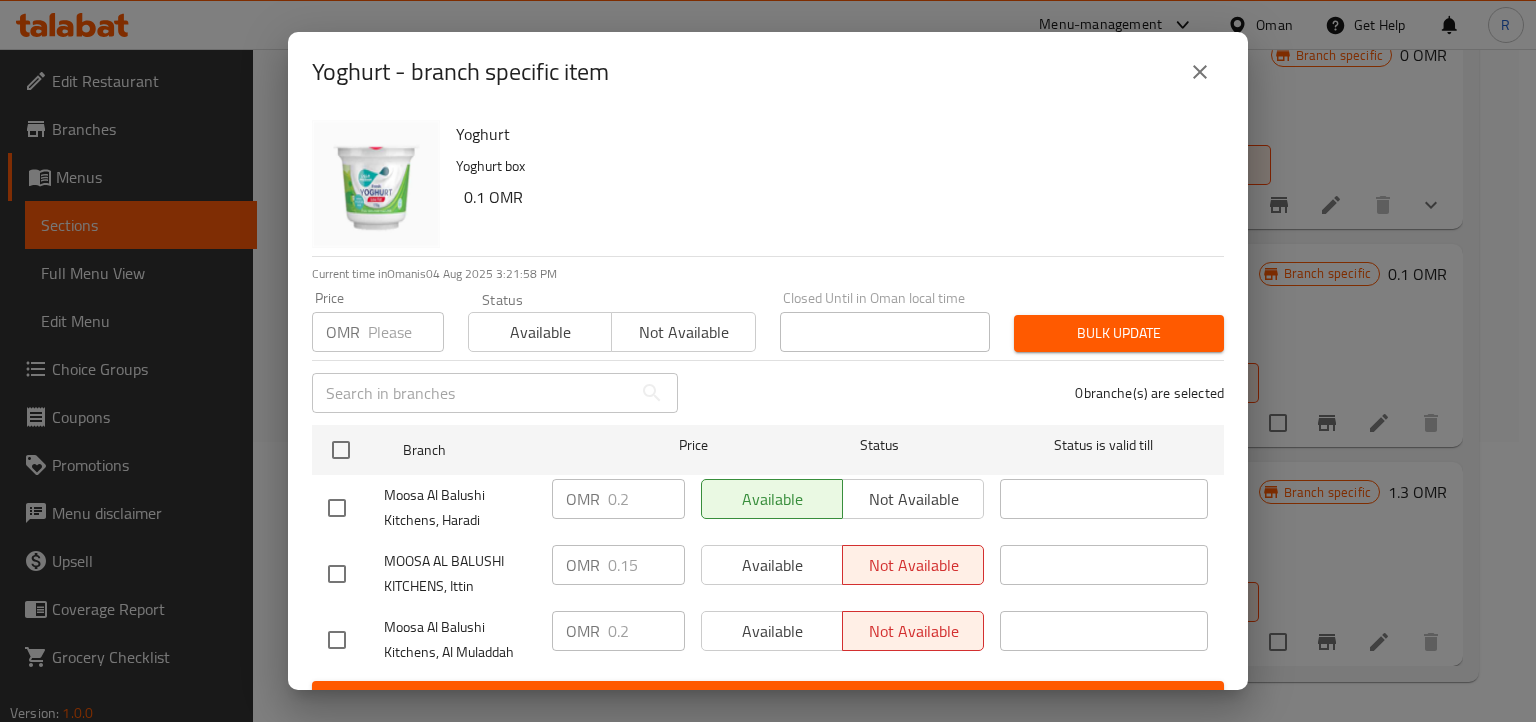click 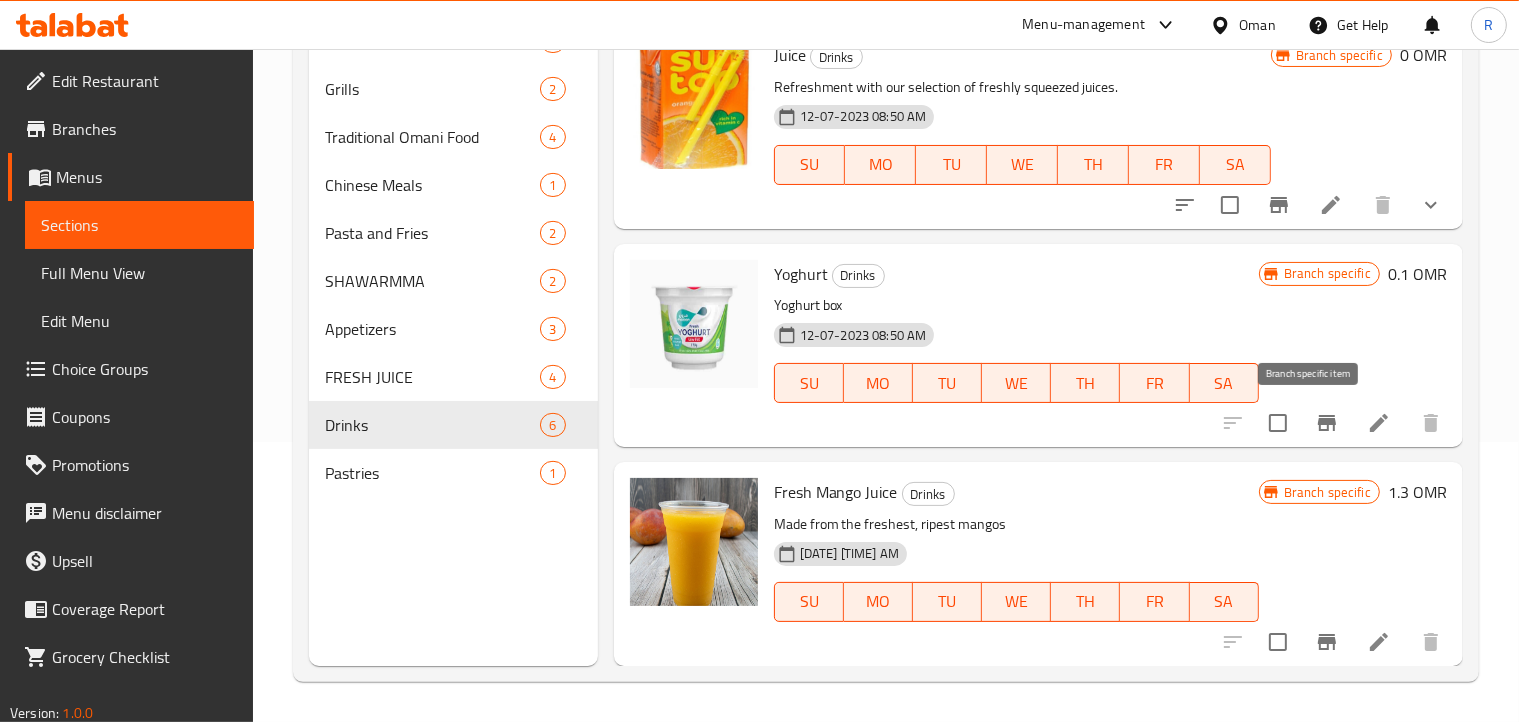 click 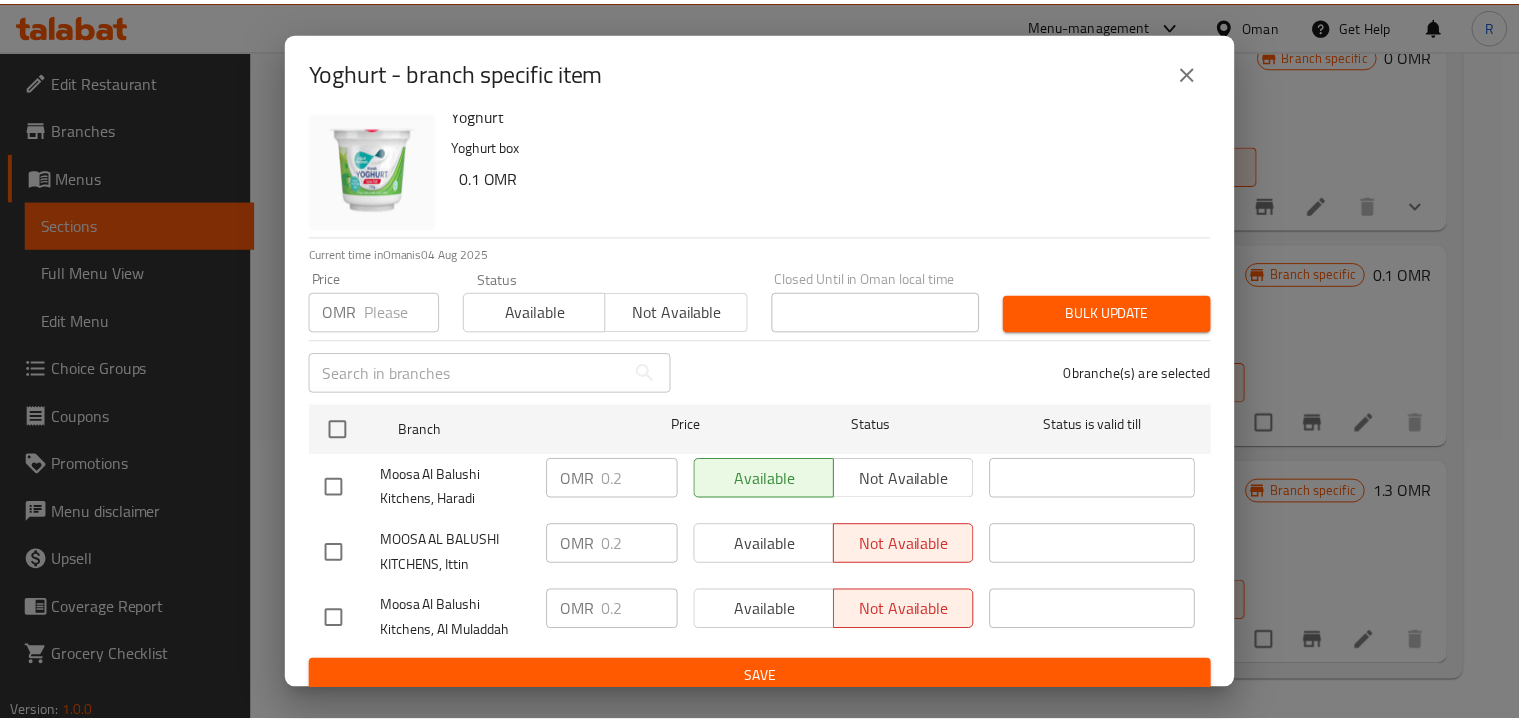 scroll, scrollTop: 36, scrollLeft: 0, axis: vertical 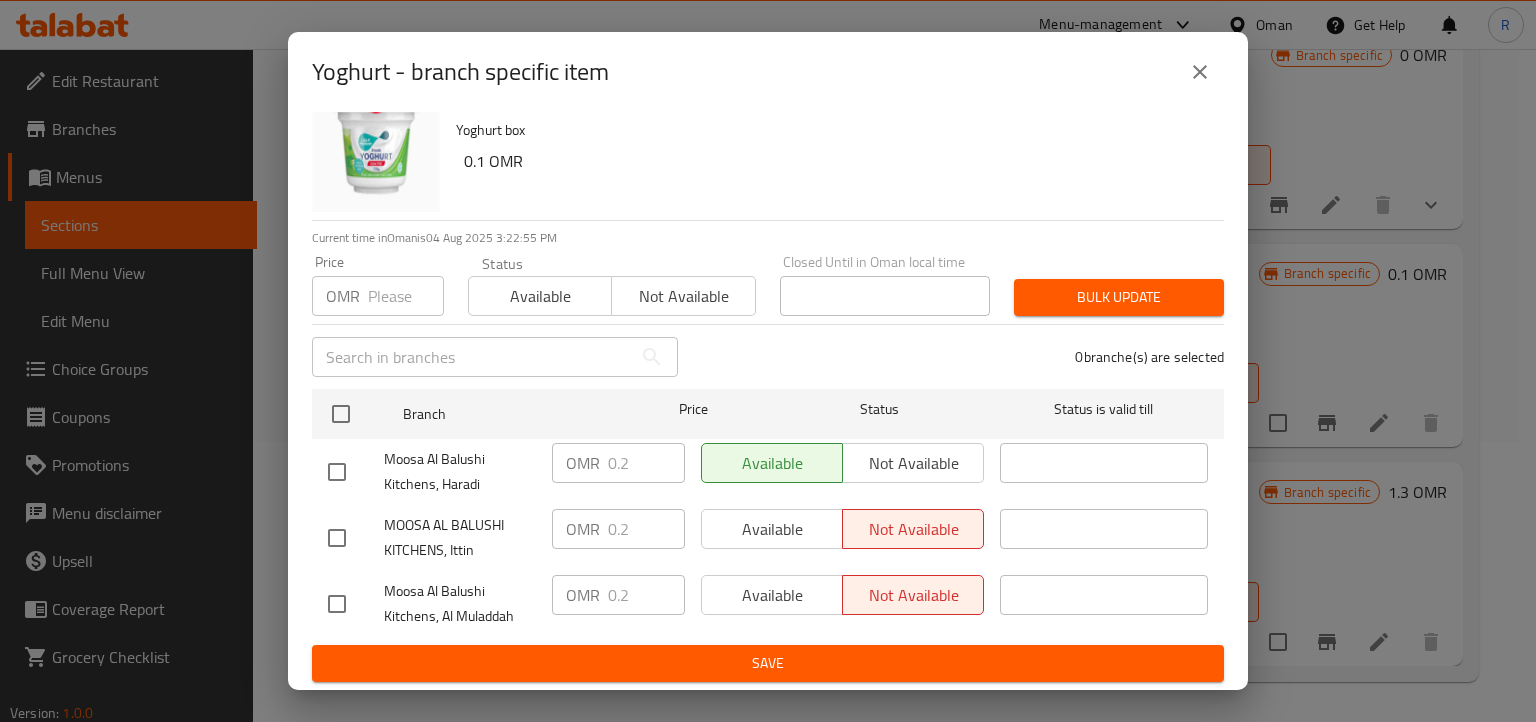 click 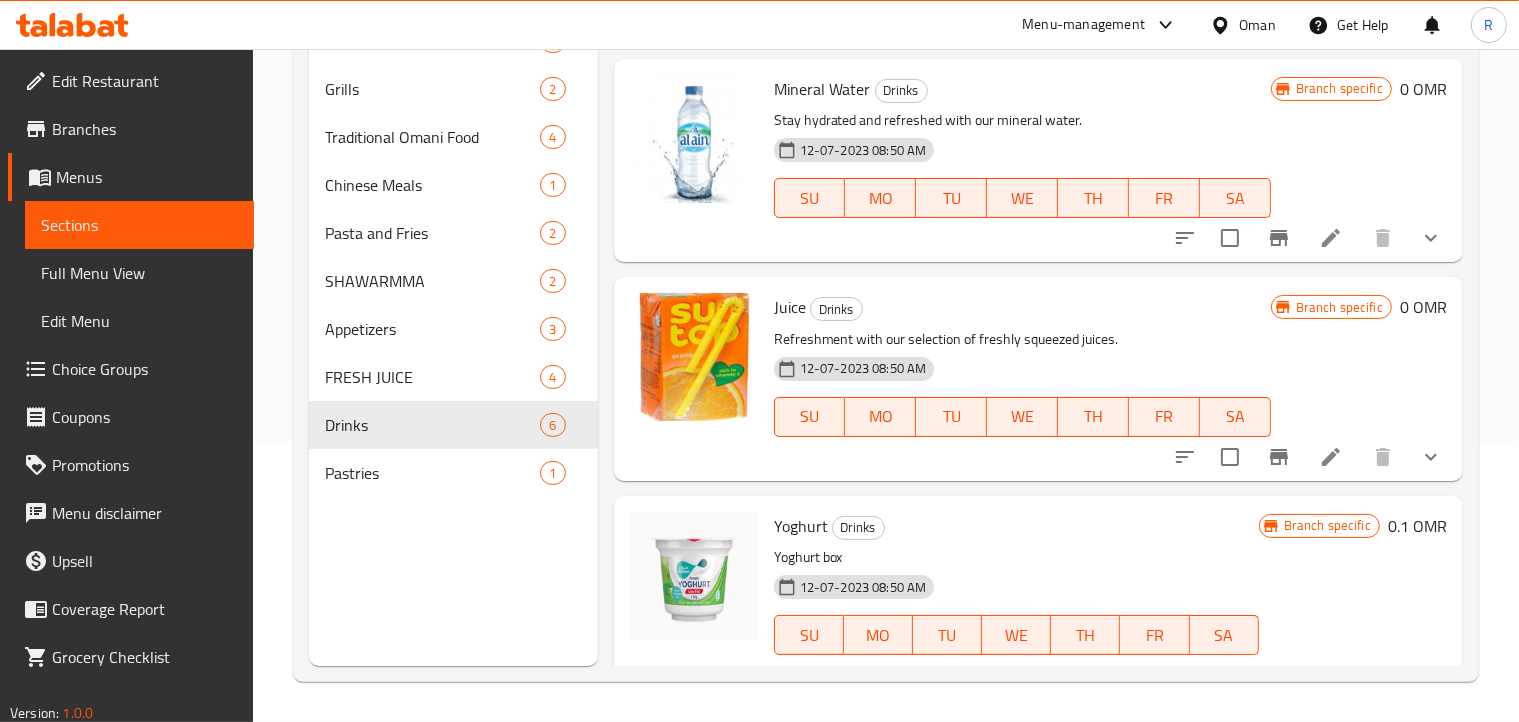 scroll, scrollTop: 0, scrollLeft: 0, axis: both 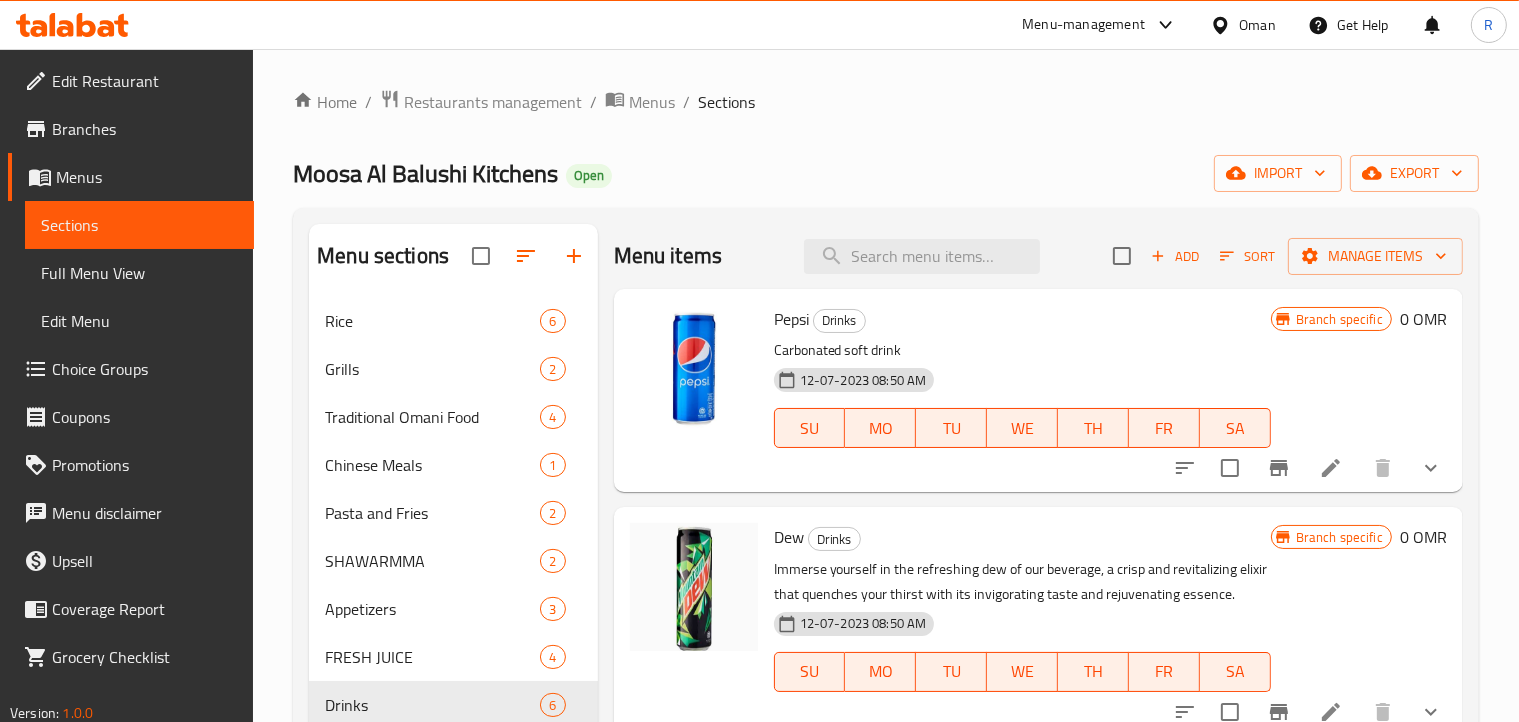 click on "Home / Restaurants management / Menus / Sections Moosa Al Balushi Kitchens Open import export Menu sections Rice  6 Grills 2 Traditional Omani Food 4 Chinese Meals 1 Pasta and Fries 2 SHAWARMMA 2 Appetizers 3 FRESH JUICE 4 Drinks 6 Pastries 1 Menu items Add Sort Manage items Pepsi   Drinks Carbonated soft drink 12-07-2023 08:50 AM SU MO TU WE TH FR SA Branch specific 0   OMR Dew   Drinks Immerse yourself in the refreshing dew of our beverage, a crisp and revitalizing elixir that quenches your thirst with its invigorating taste and rejuvenating essence. 12-07-2023 08:50 AM SU MO TU WE TH FR SA Branch specific 0   OMR Mineral Water   Drinks Stay hydrated and refreshed with our mineral water.  12-07-2023 08:50 AM SU MO TU WE TH FR SA Branch specific 0   OMR Juice   Drinks Refreshment with our selection of freshly squeezed juices. 12-07-2023 08:50 AM SU MO TU WE TH FR SA Branch specific 0   OMR Yoghurt   Drinks Yoghurt box 12-07-2023 08:50 AM SU MO TU WE TH FR SA Branch specific 0.1   OMR Fresh Mango Juice   SU" at bounding box center (886, 525) 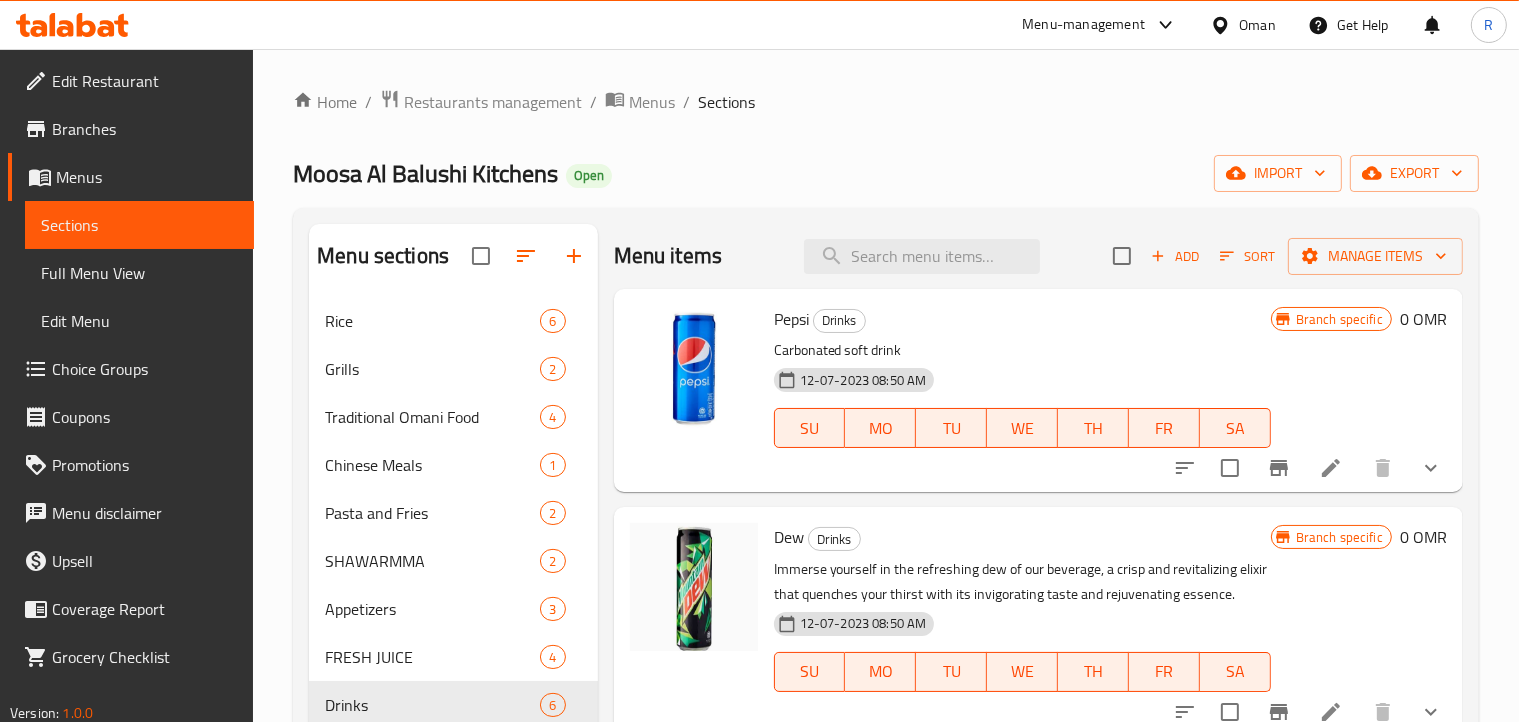 click on "[PERSON] Kitchens Open import export" at bounding box center [886, 173] 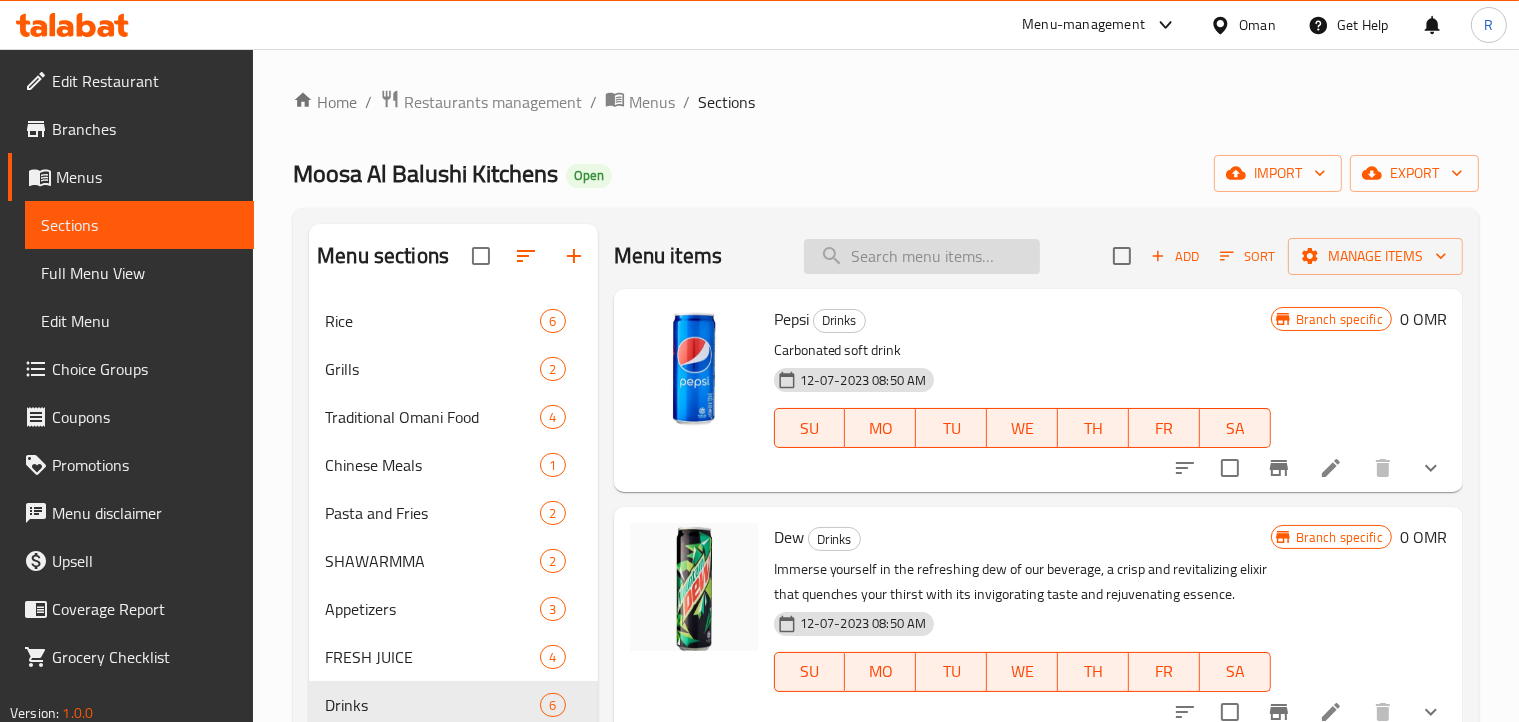 click at bounding box center [922, 256] 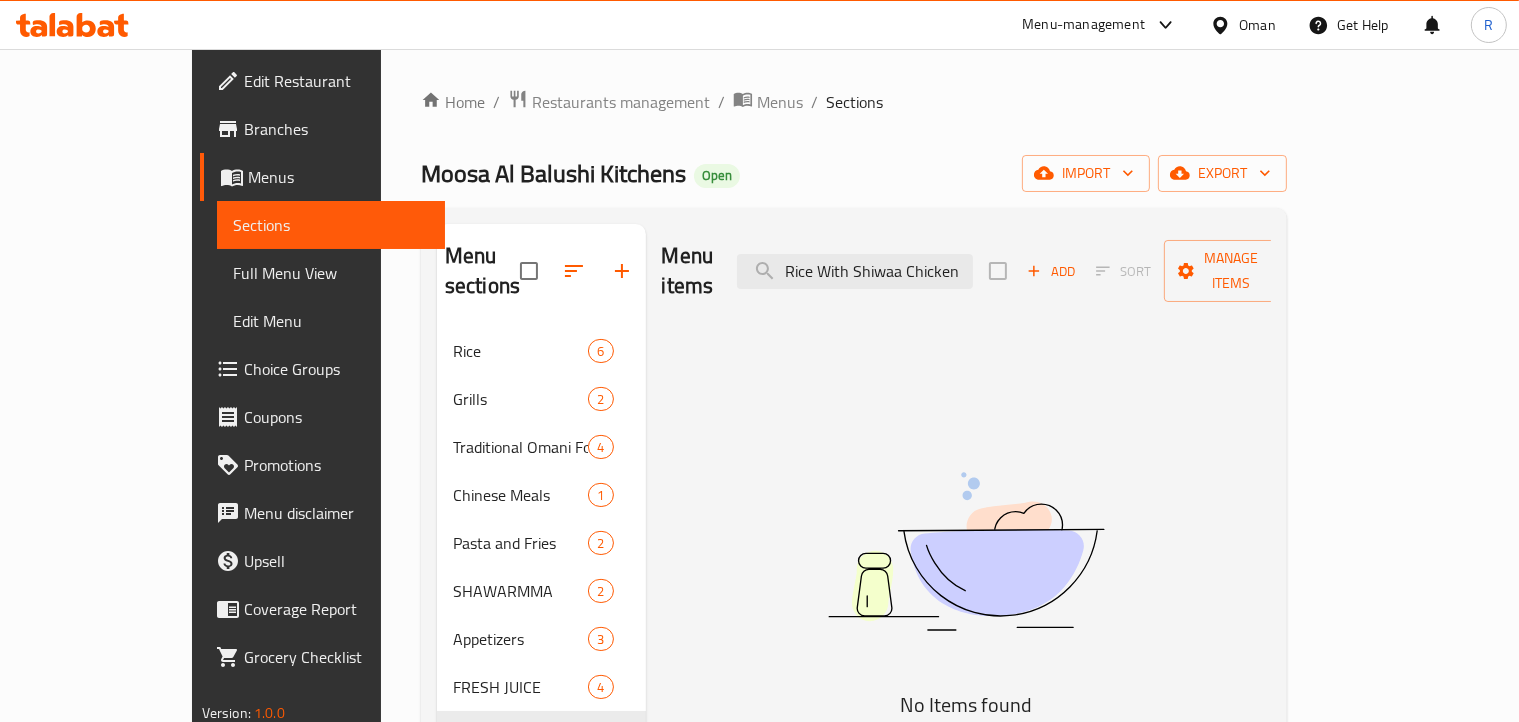 type on "Rice With Shiwaa Chicken" 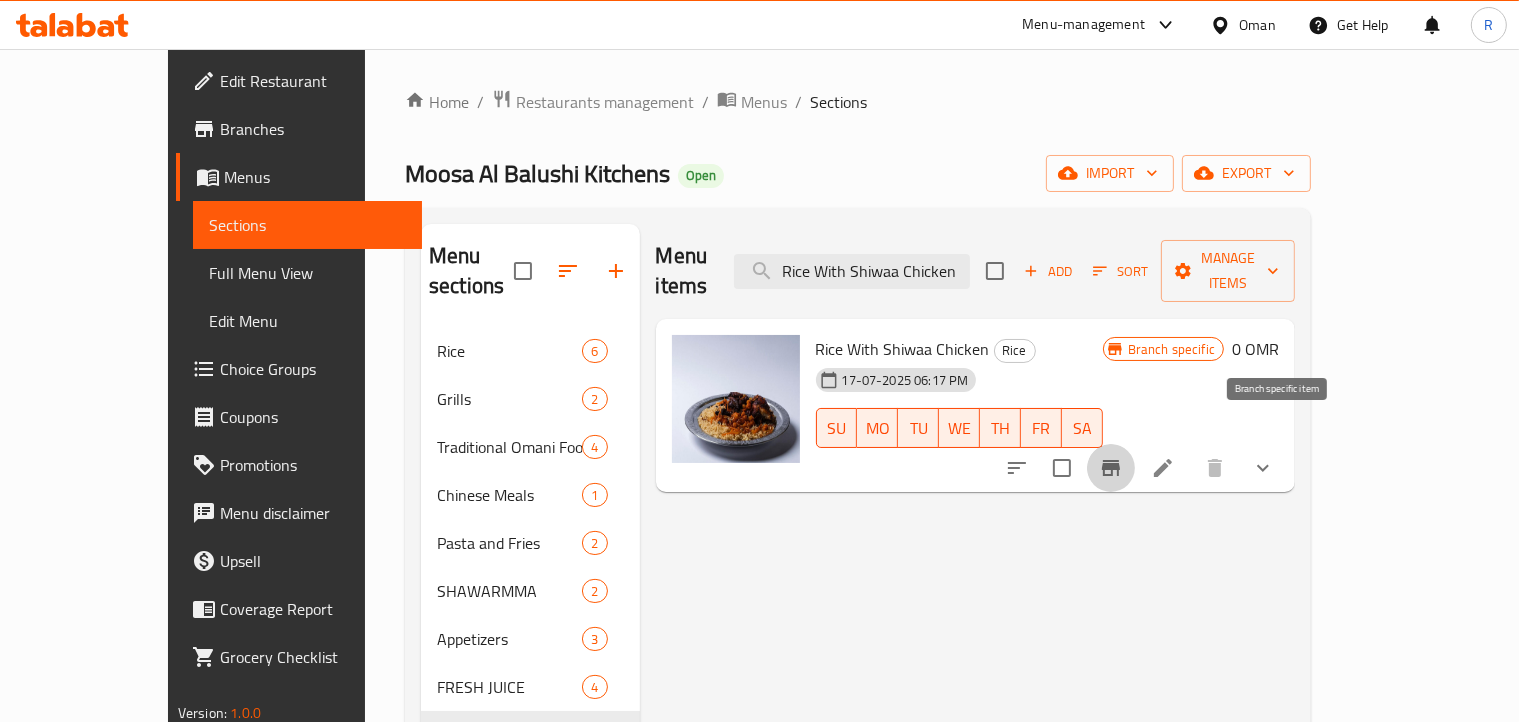click 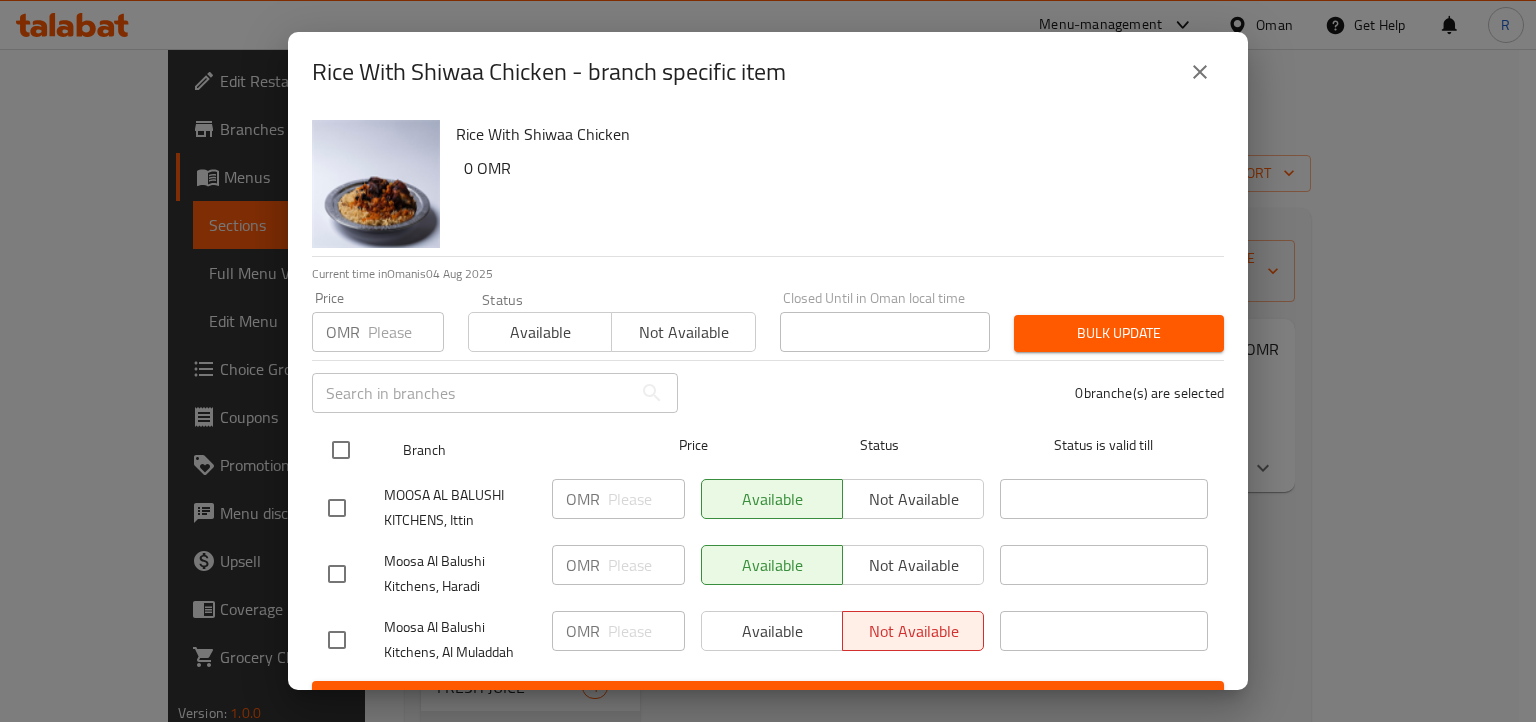 scroll, scrollTop: 36, scrollLeft: 0, axis: vertical 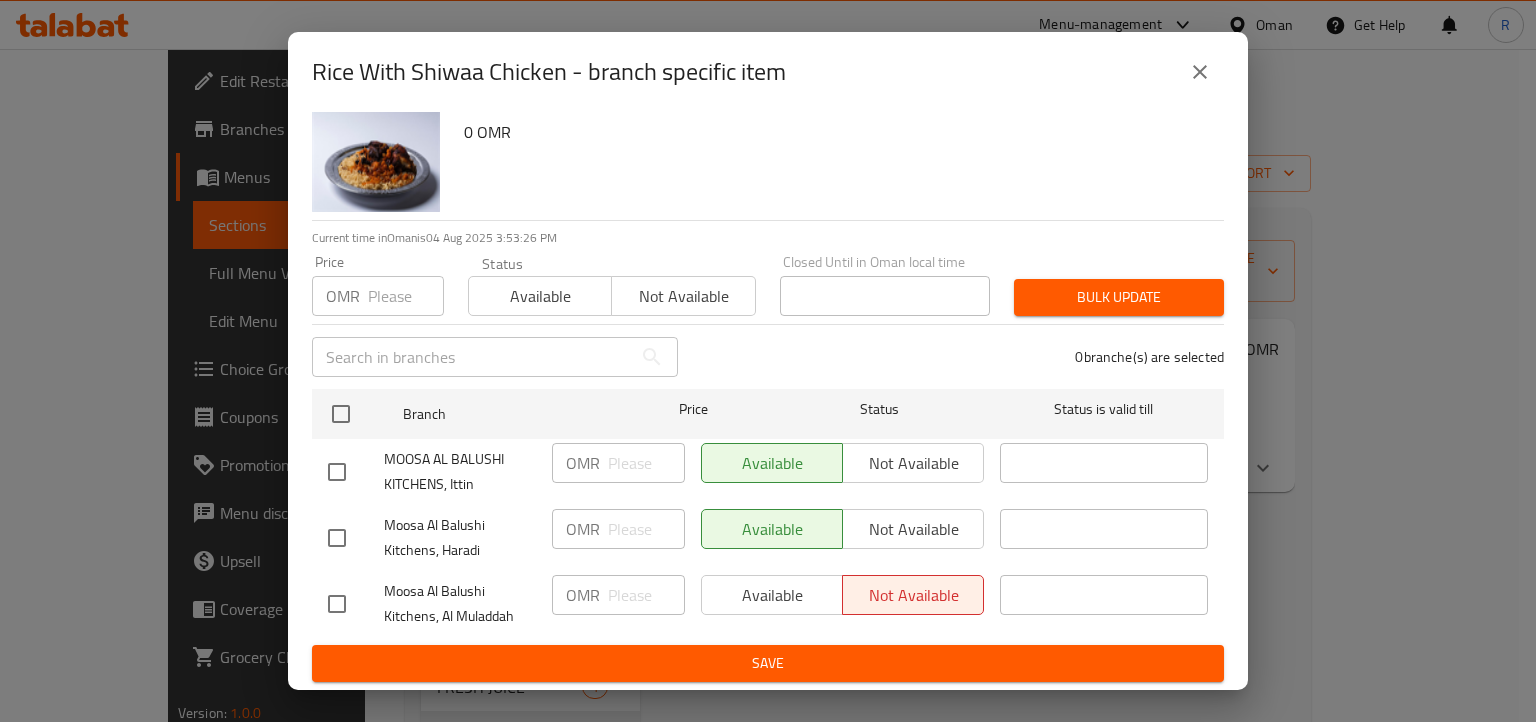 click 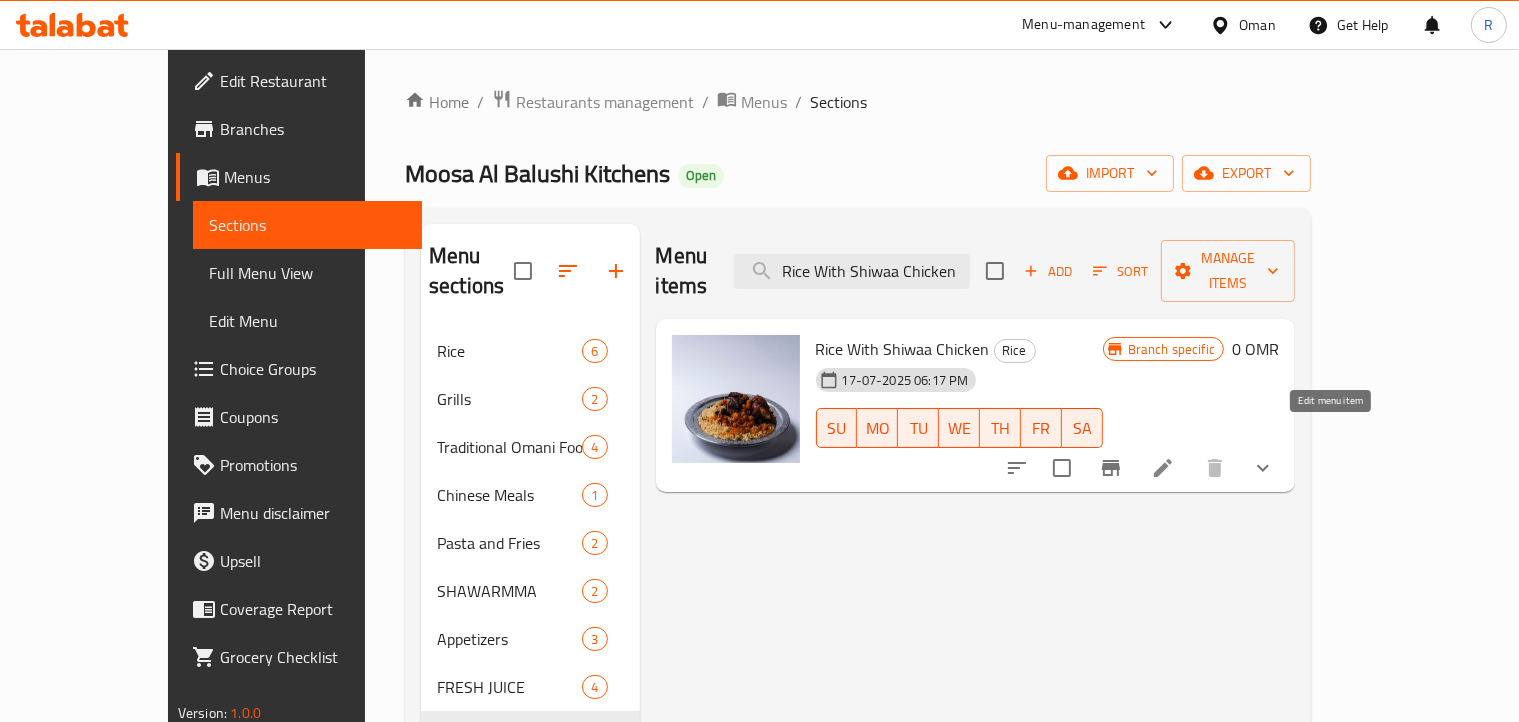 click 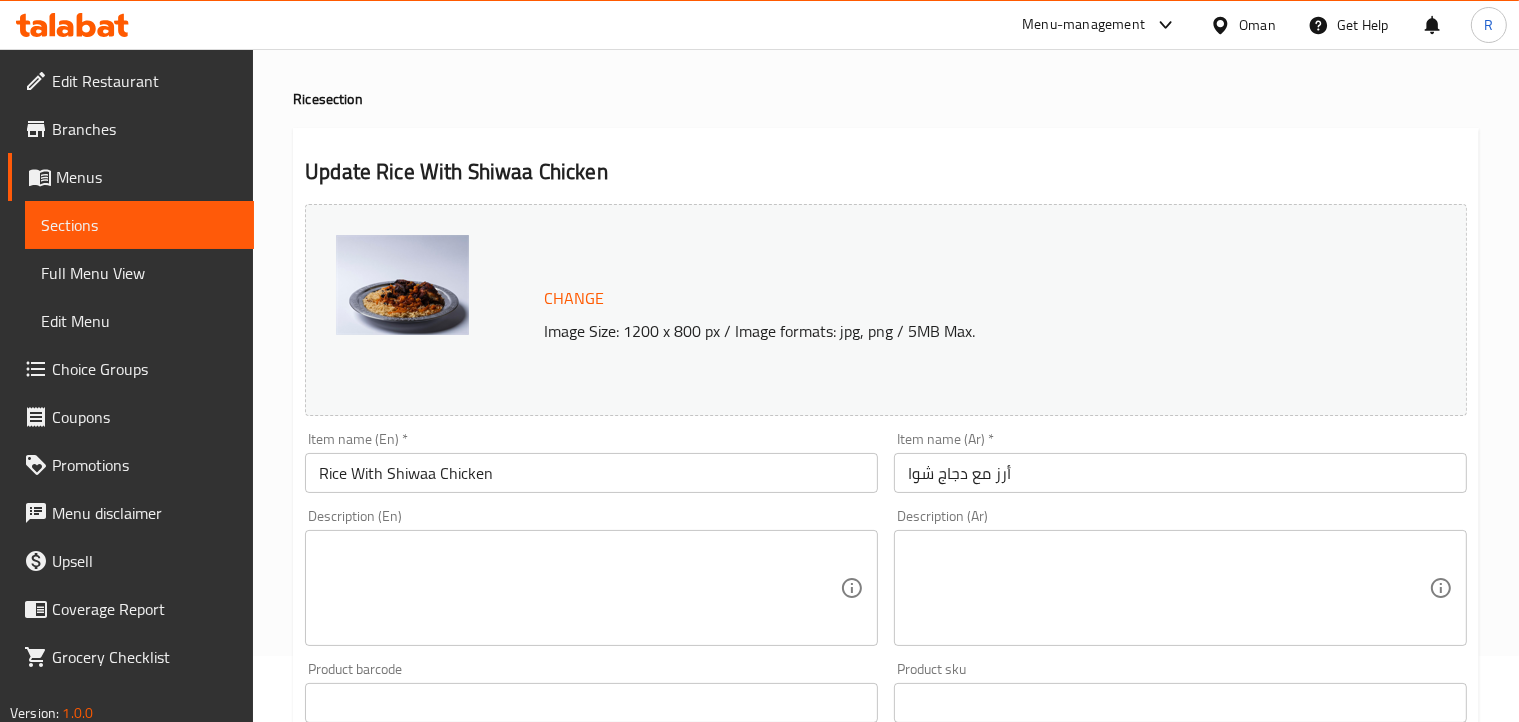 scroll, scrollTop: 0, scrollLeft: 0, axis: both 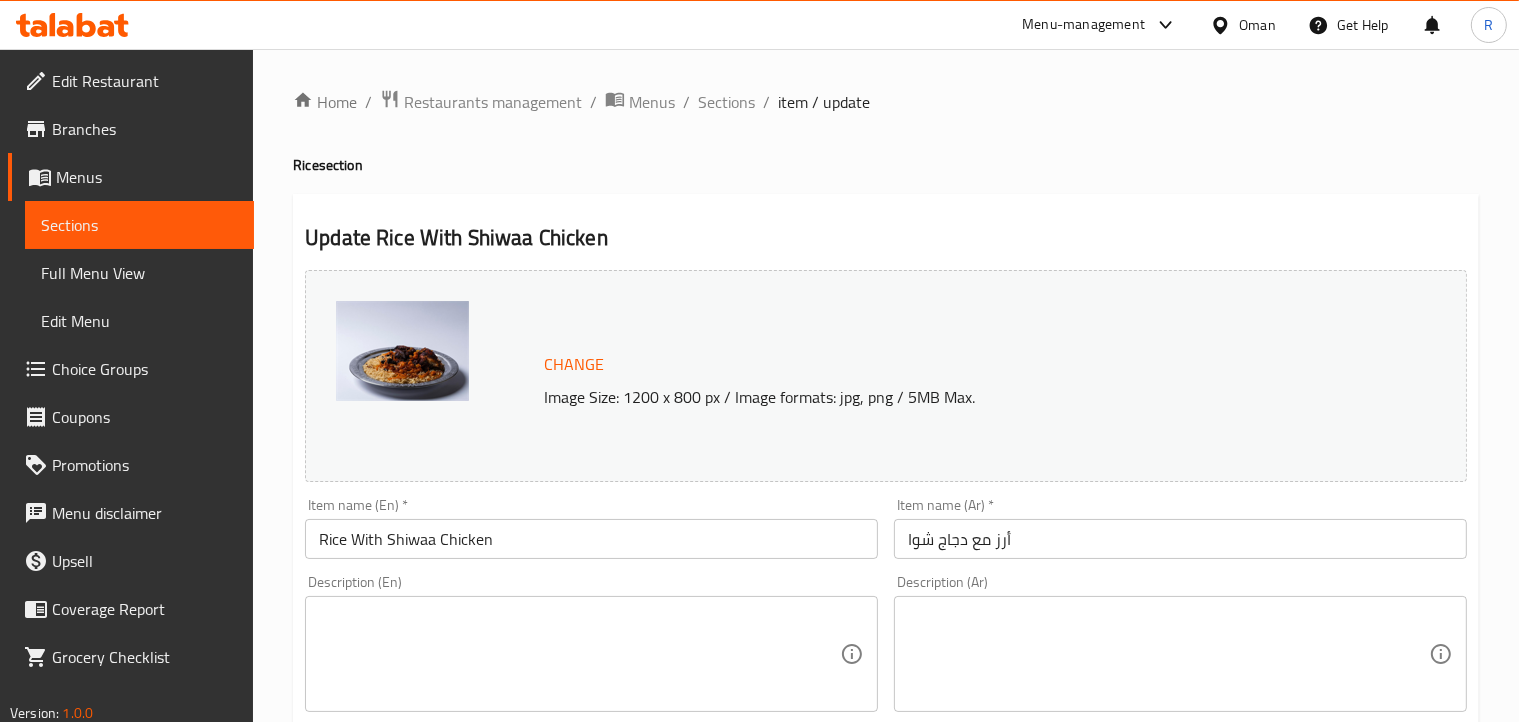 click on "Update Rice With Shiwaa Chicken Change Image Size: 1200 x 800 px / Image formats: jpg, png / 5MB Max. Item name (En)   * Rice With Shiwaa Chicken Item name (En)  * Item name (Ar)   * أرز مع دجاج شوا Item name (Ar)  * Description (En)                                                             Description (En) Description (Ar)                                                                                                                                          Description (Ar) Product barcode Product barcode Product sku Product sku Price   * OMR 0 Price  * Price on selection Free item Start Date Start Date End Date End Date Available Days SU MO TU WE TH FR SA Available from ​ ​ Available to ​ ​ Status Active Inactive Exclude from GEM Variations & Choices Your choice (ID: 1072065928) Min 1  ,  Max 1 Name (En) Your choice Name (En) Name (Ar) اختار Name (Ar) Min 1 Min Max 1 Max Medium size (ID: 1823183871) 2.3   OMR Name (En) Medium size Name (En) Name (Ar) حجم وسط Price 1" at bounding box center [886, 894] 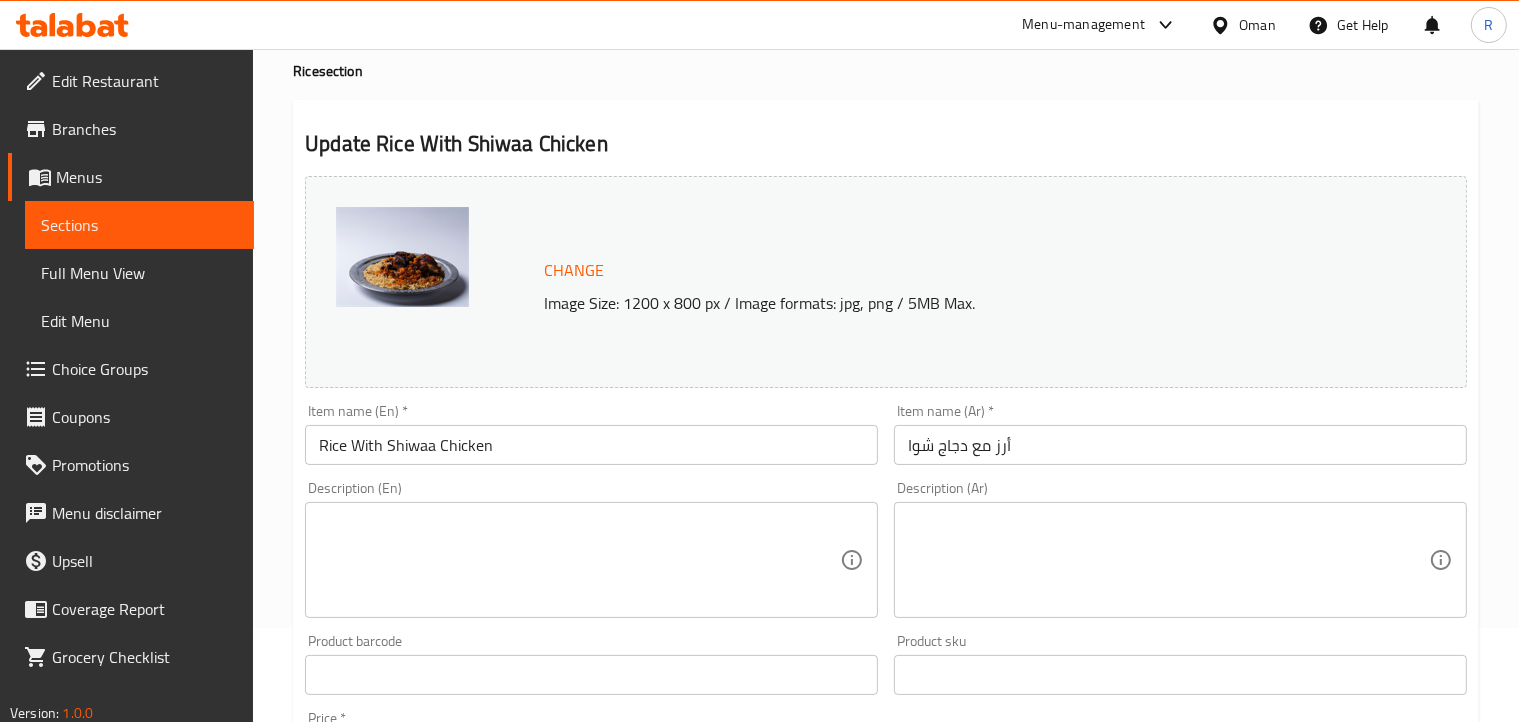 scroll, scrollTop: 0, scrollLeft: 0, axis: both 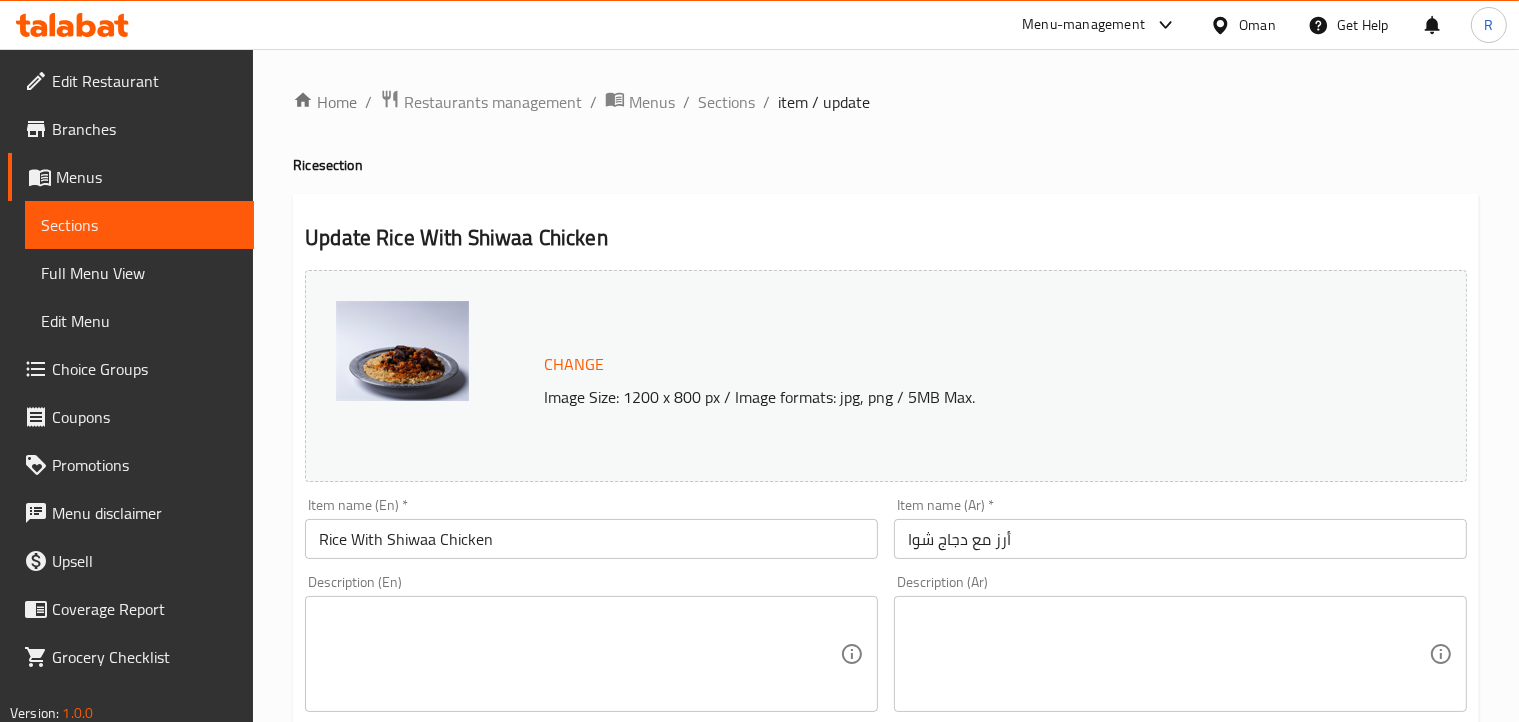 click on "Home / Restaurants management / Menus / Sections / item / update Rice   section Update Rice With Shiwaa Chicken Change Image Size: 1200 x 800 px / Image formats: jpg, png / 5MB Max. Item name (En)   * Rice With Shiwaa Chicken Item name (En)  * Item name (Ar)   * أرز مع دجاج شوا Item name (Ar)  * Description (En)                                                             Description (En) Description (Ar)                                                                                                                                          Description (Ar) Product barcode Product barcode Product sku Product sku Price   * OMR 0 Price  * Price on selection Free item Start Date Start Date End Date End Date Available Days SU MO TU WE TH FR SA Available from ​ ​ Available to ​ ​ Status Active Inactive Exclude from GEM Variations & Choices Your choice (ID: 1072065928) Min 1  ,  Max 1 Name (En) Your choice Name (En) Name (Ar) اختار Name (Ar) Min 1 Min Max 1 Max Medium size 2.3   OMR" at bounding box center (886, 850) 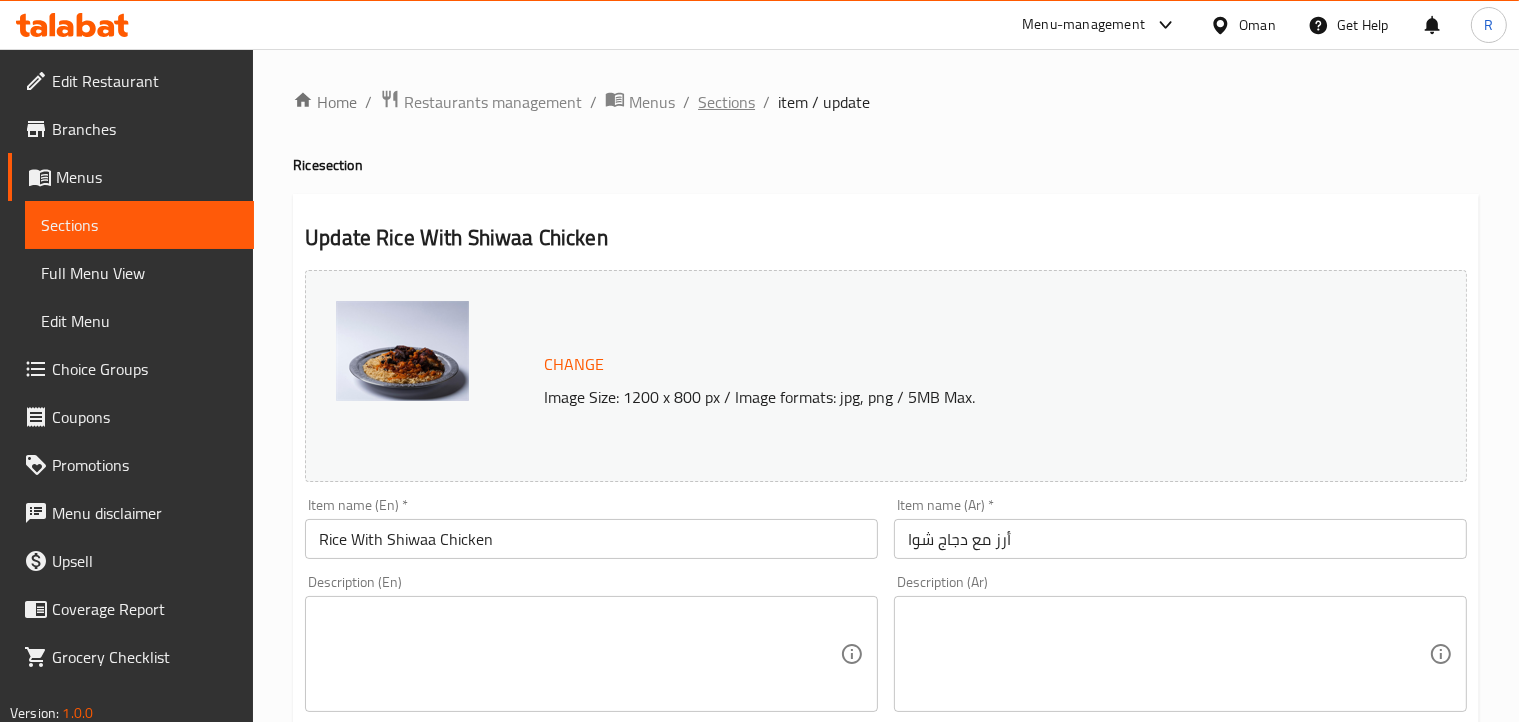 click on "Sections" at bounding box center [726, 102] 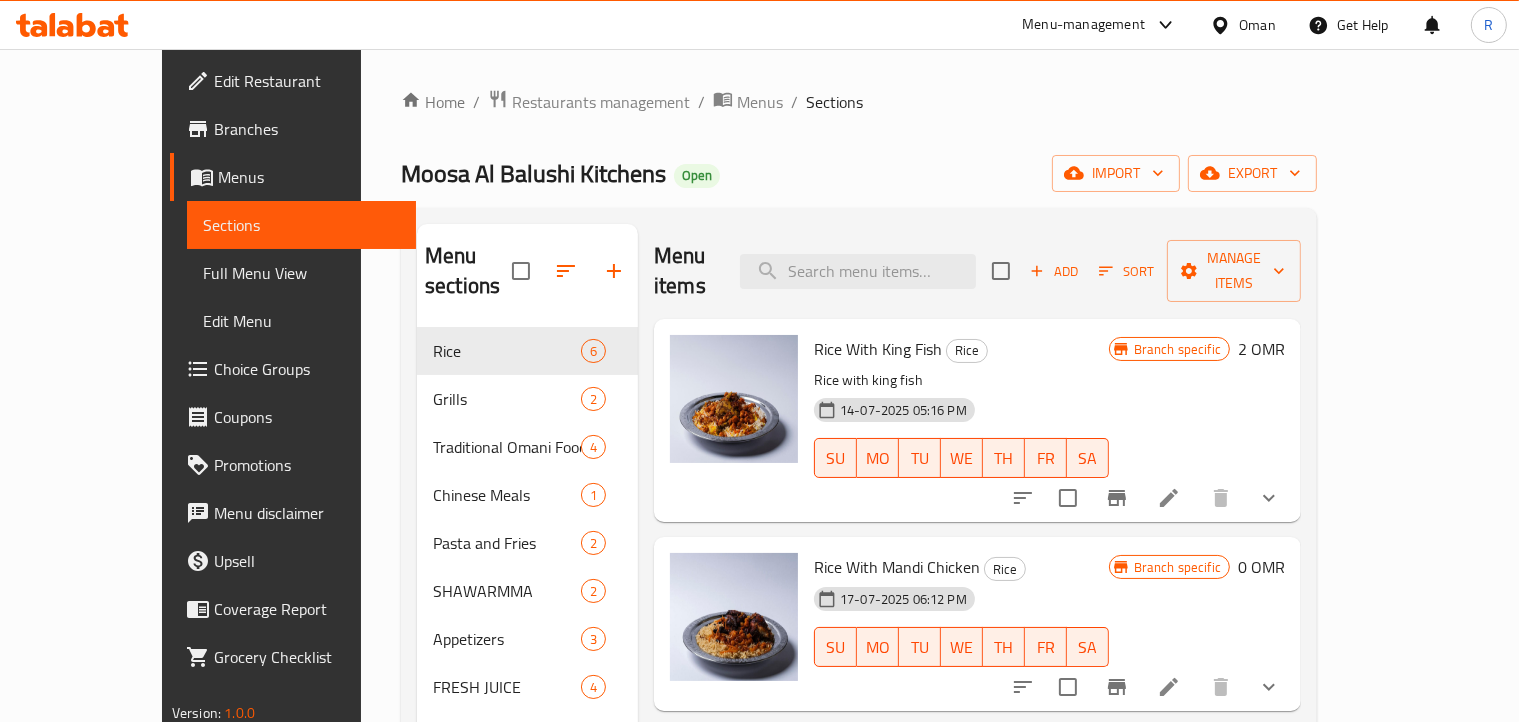 click on "[PERSON] Kitchens Open import export" at bounding box center (859, 173) 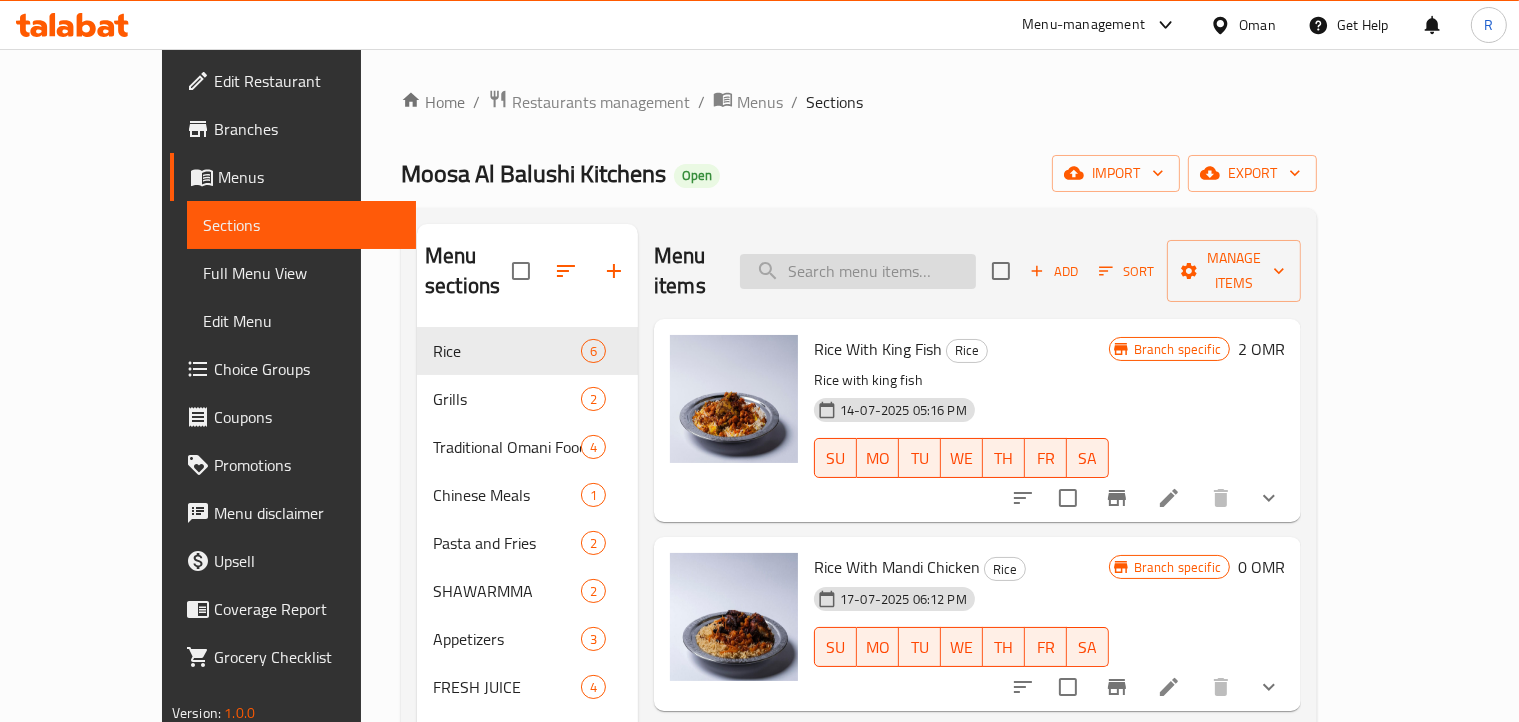 drag, startPoint x: 857, startPoint y: 245, endPoint x: 867, endPoint y: 256, distance: 14.866069 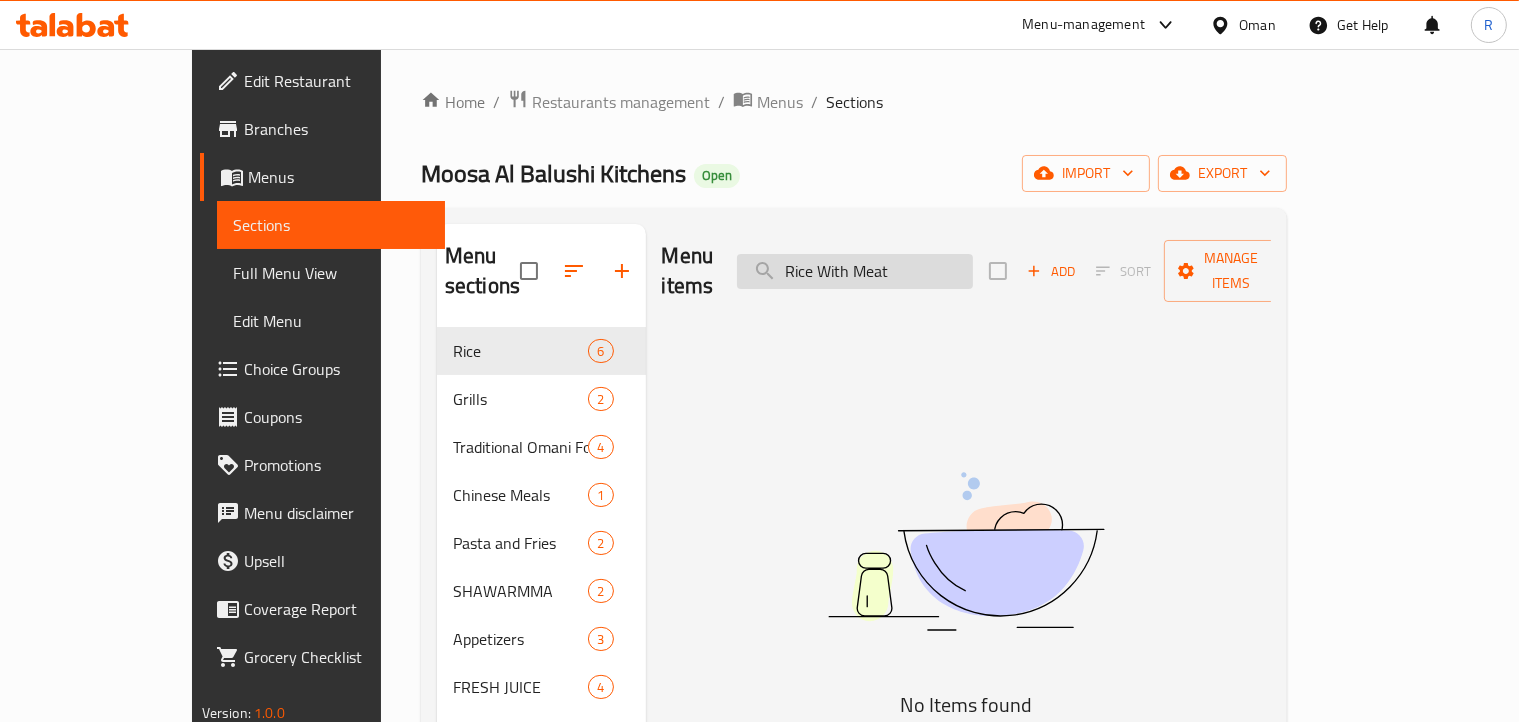 type on "Rice With Meat" 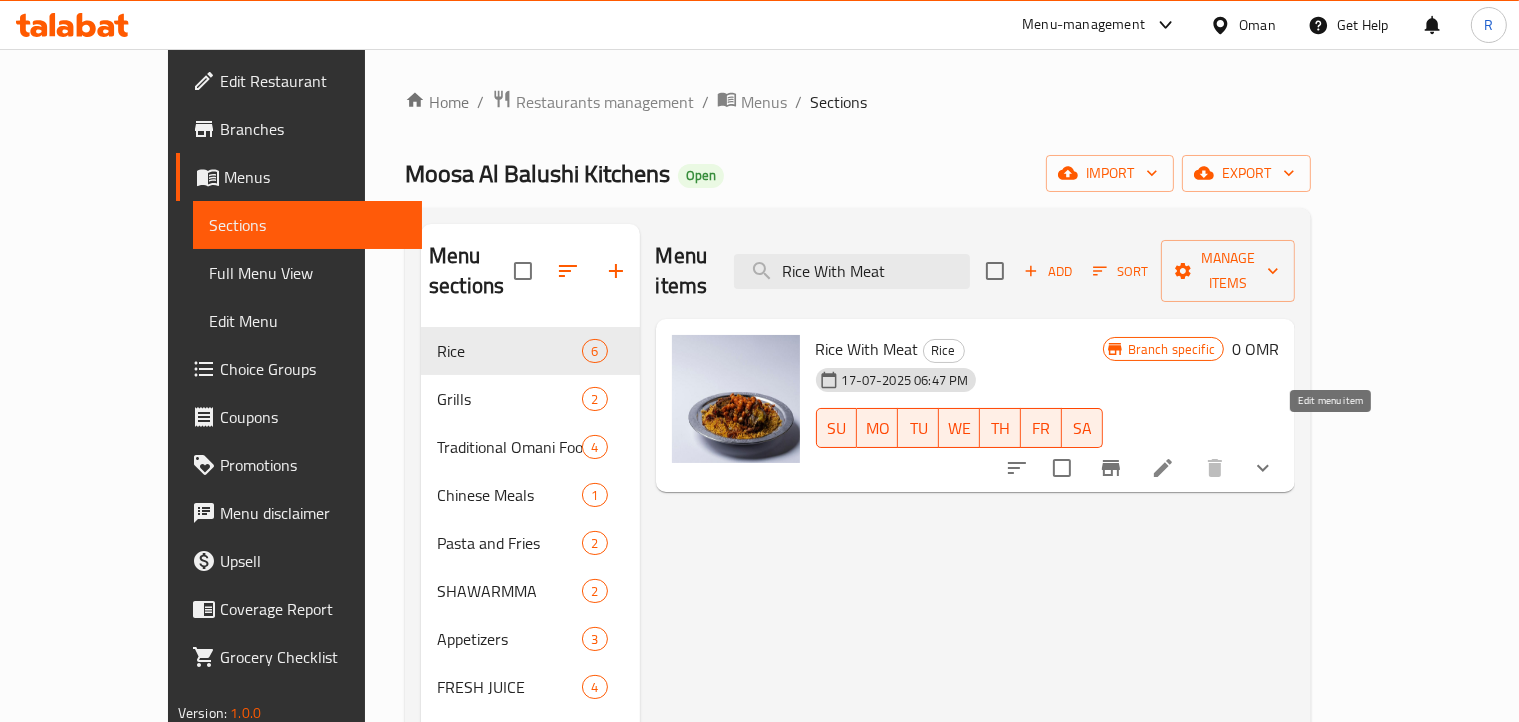 click 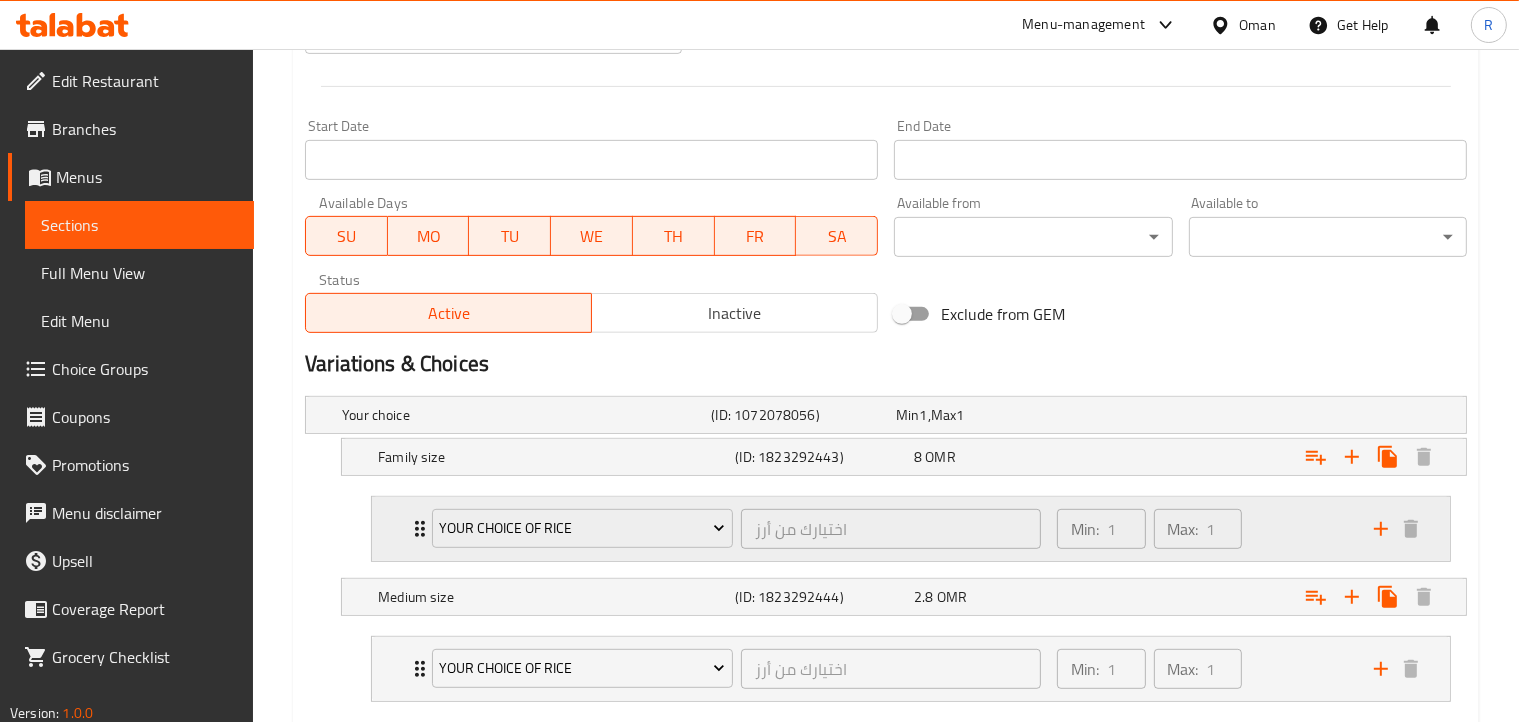 scroll, scrollTop: 927, scrollLeft: 0, axis: vertical 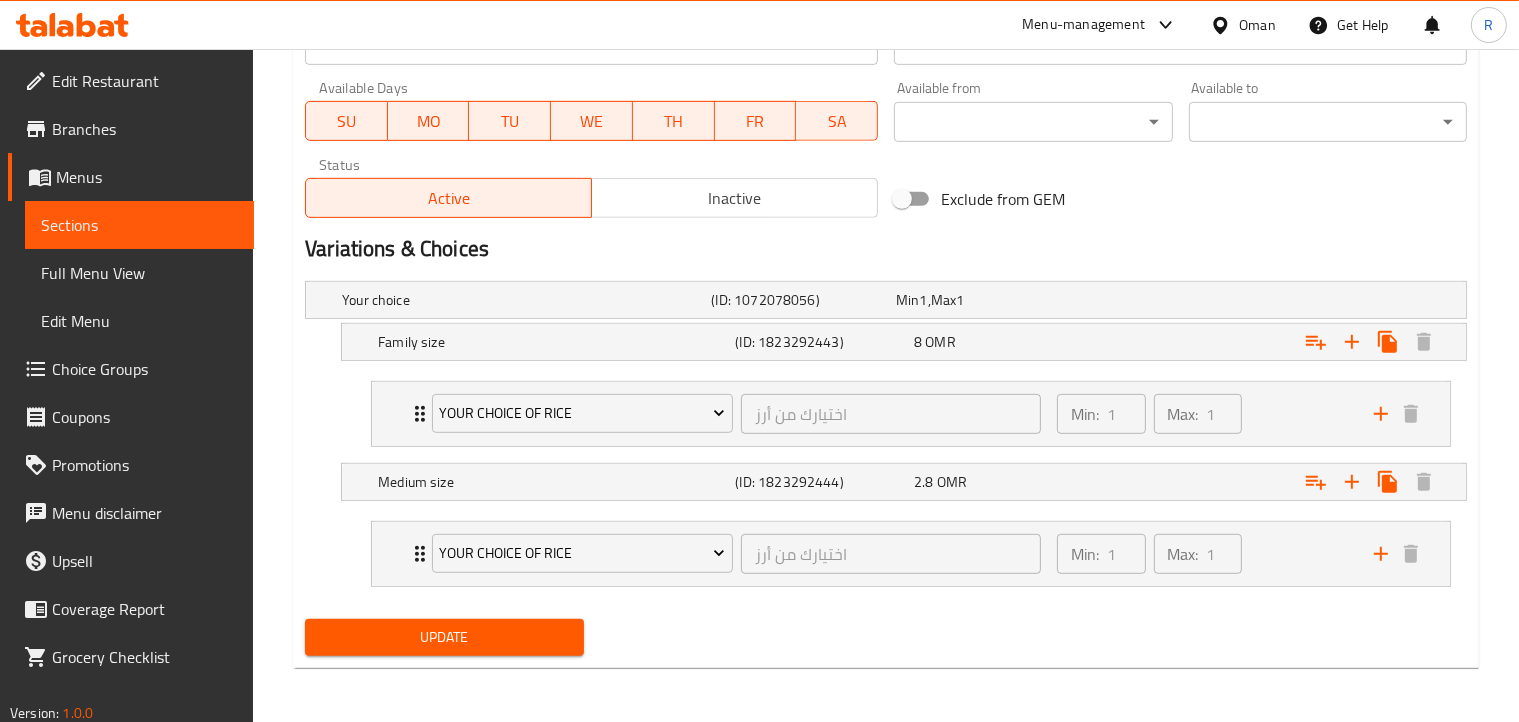 click on "Update" at bounding box center [886, 637] 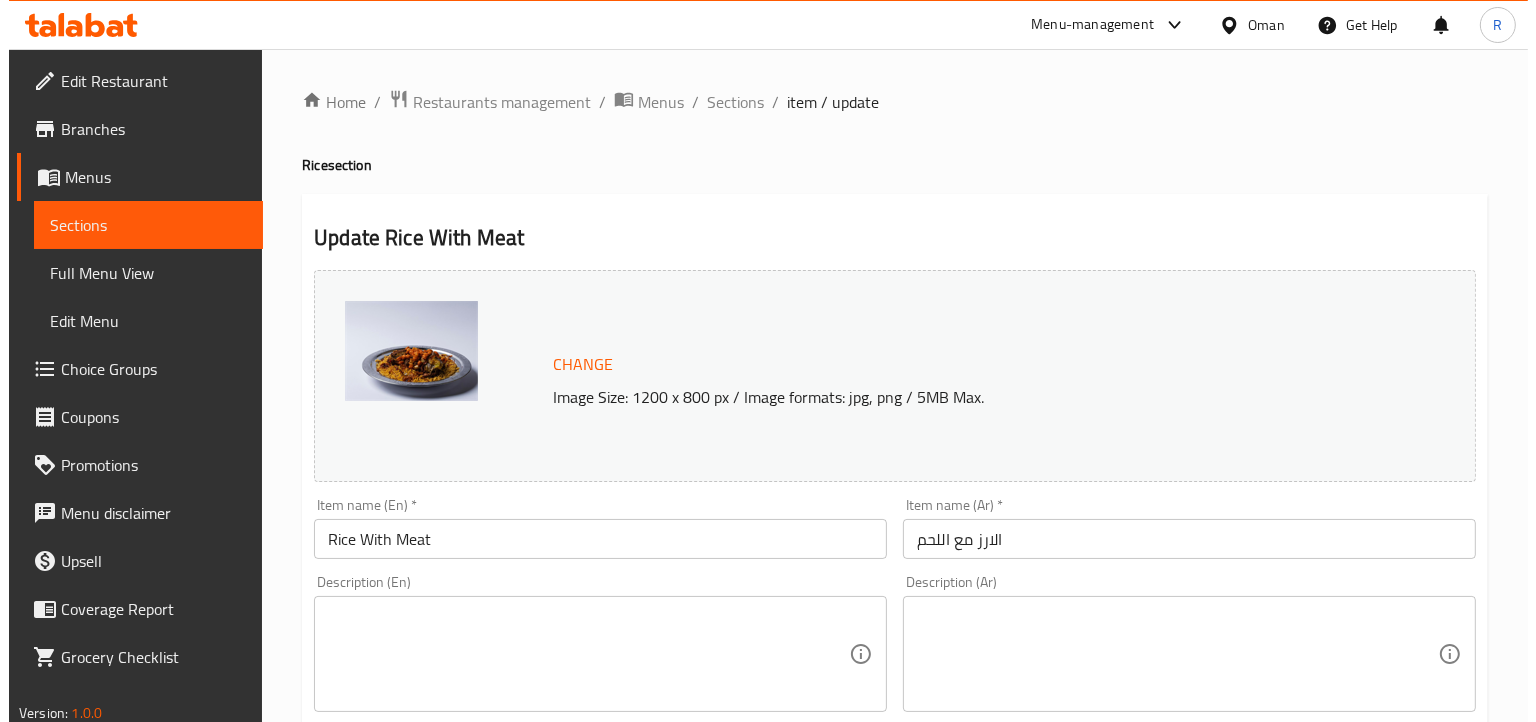 scroll, scrollTop: 0, scrollLeft: 0, axis: both 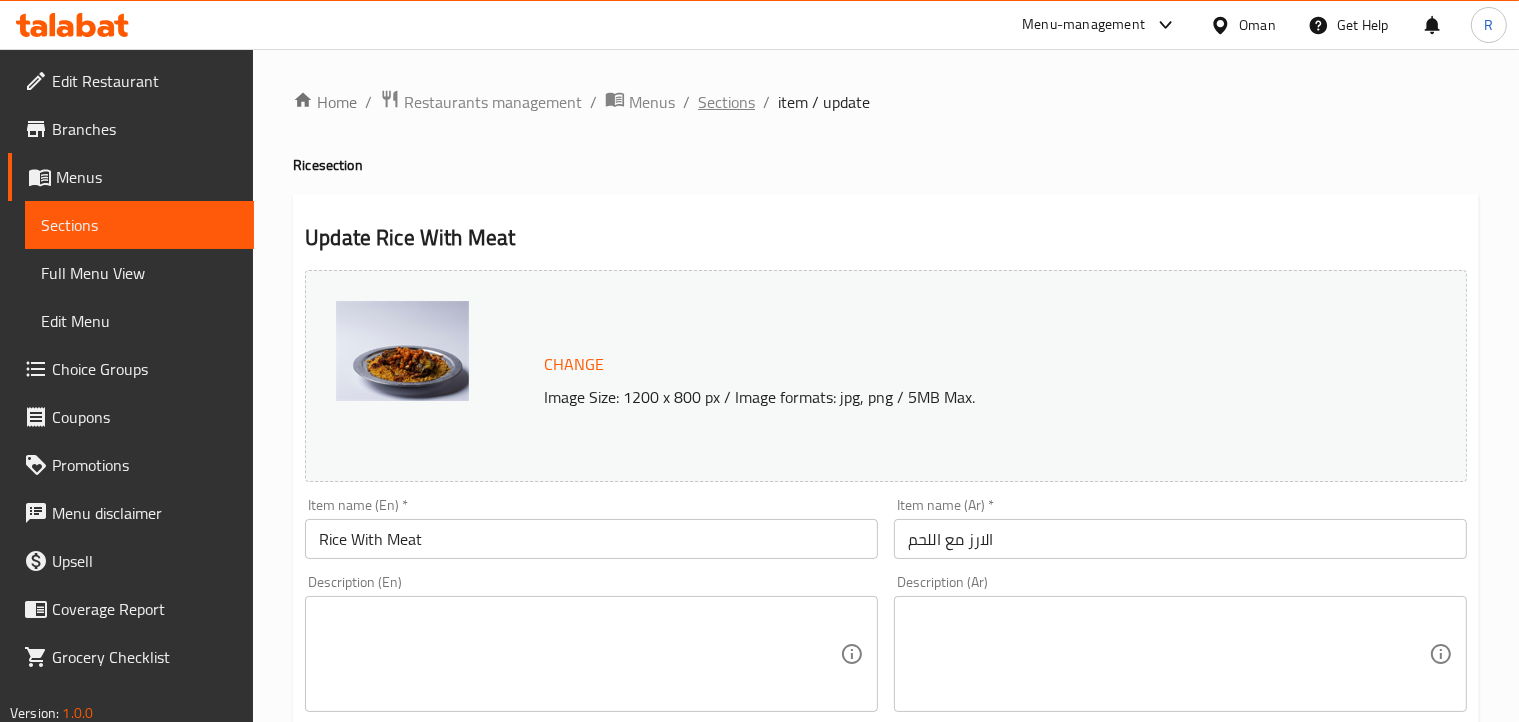 click on "Sections" at bounding box center (726, 102) 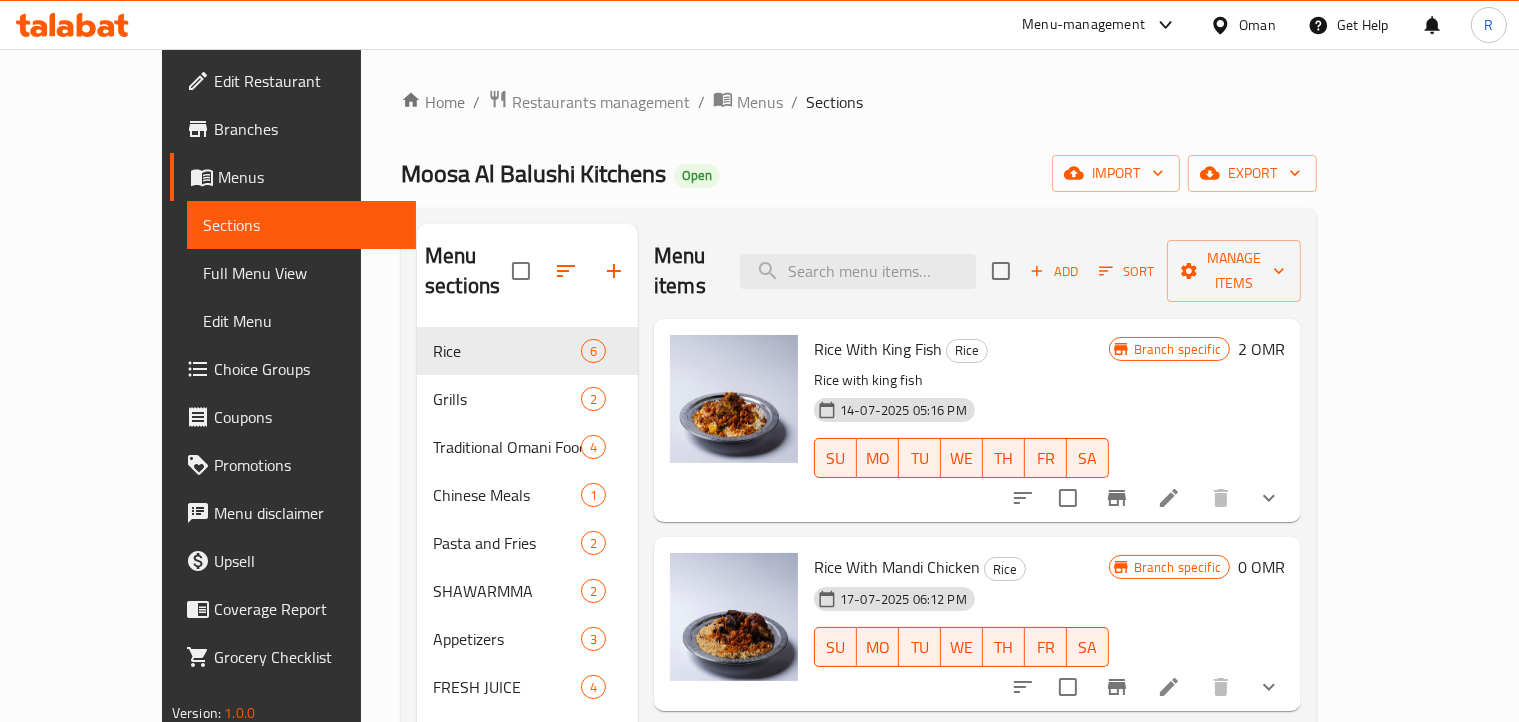 click on "Menu items Add Sort Manage items" at bounding box center [977, 271] 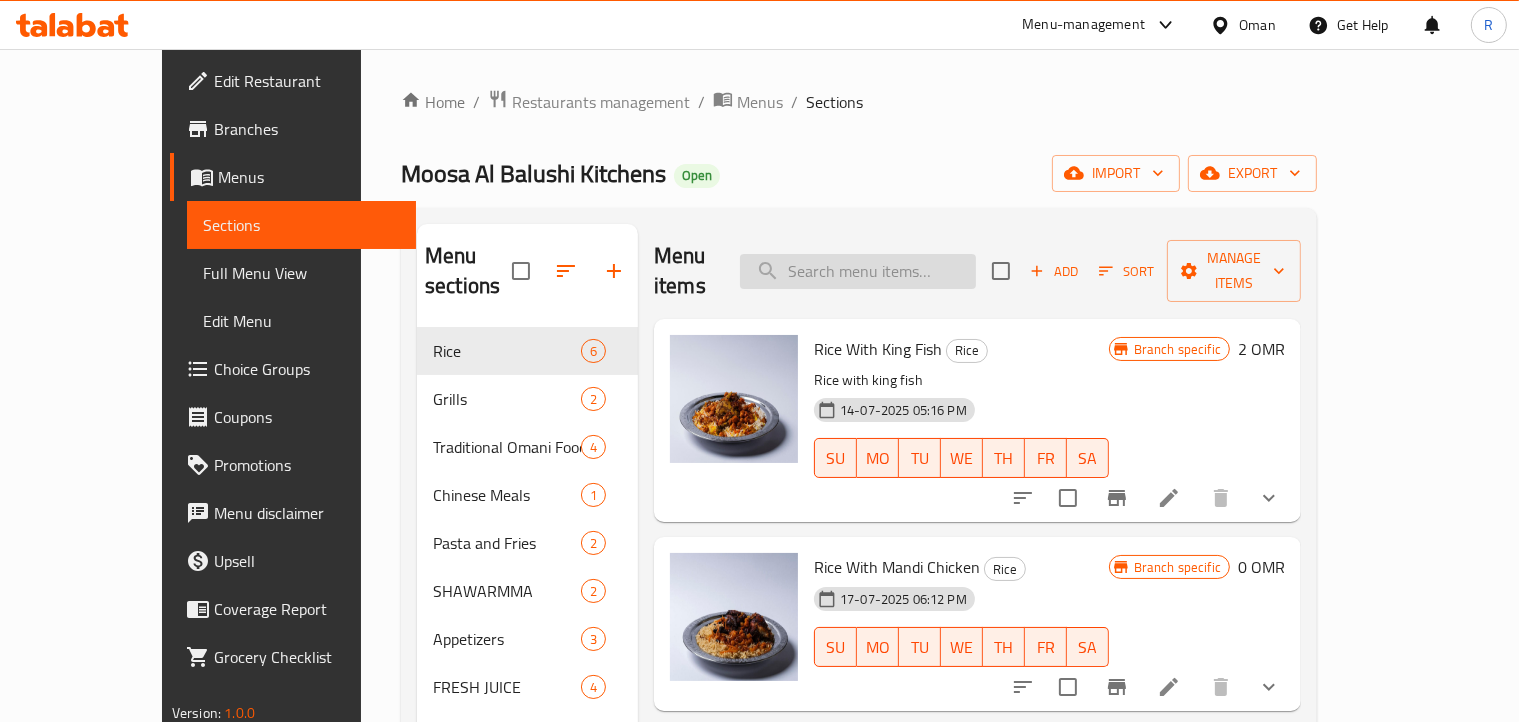 click at bounding box center [858, 271] 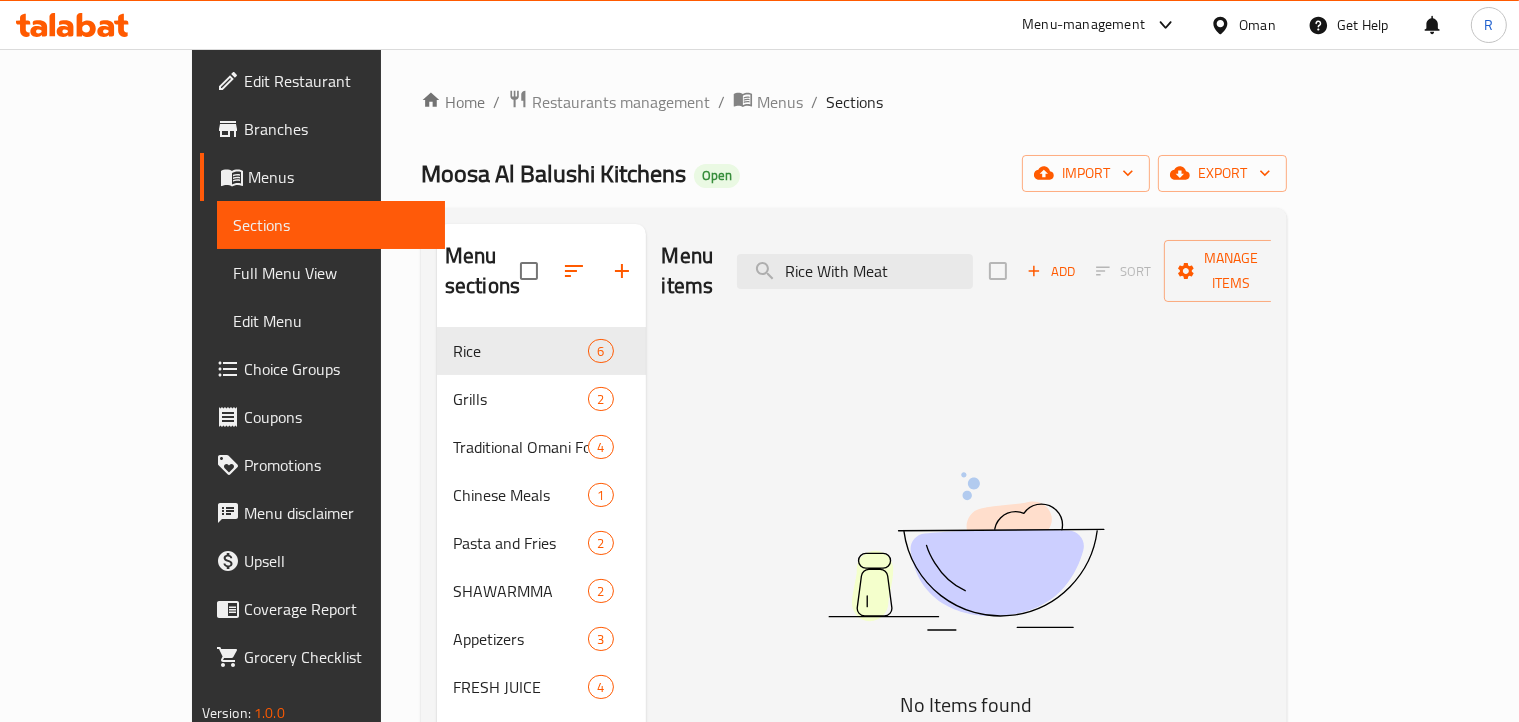 type on "Rice With Meat" 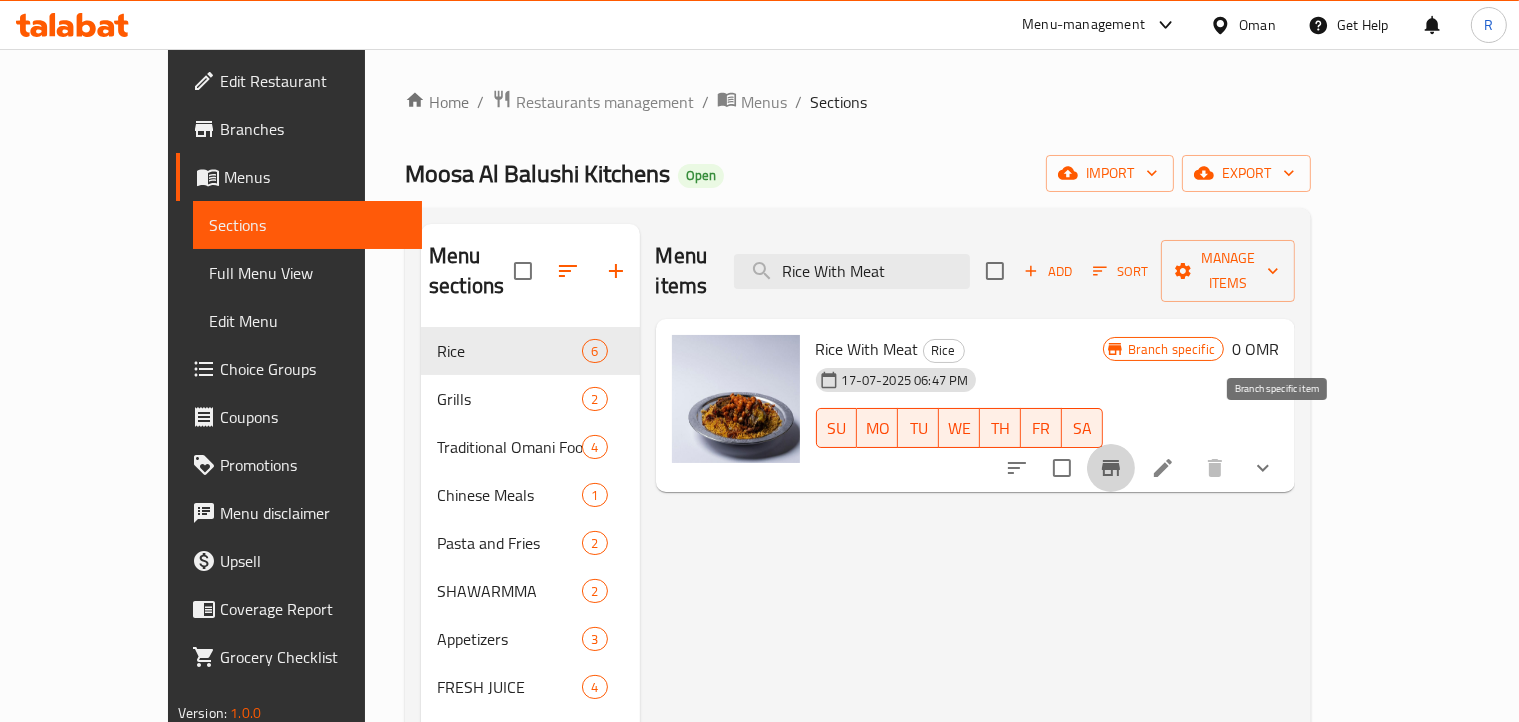 click 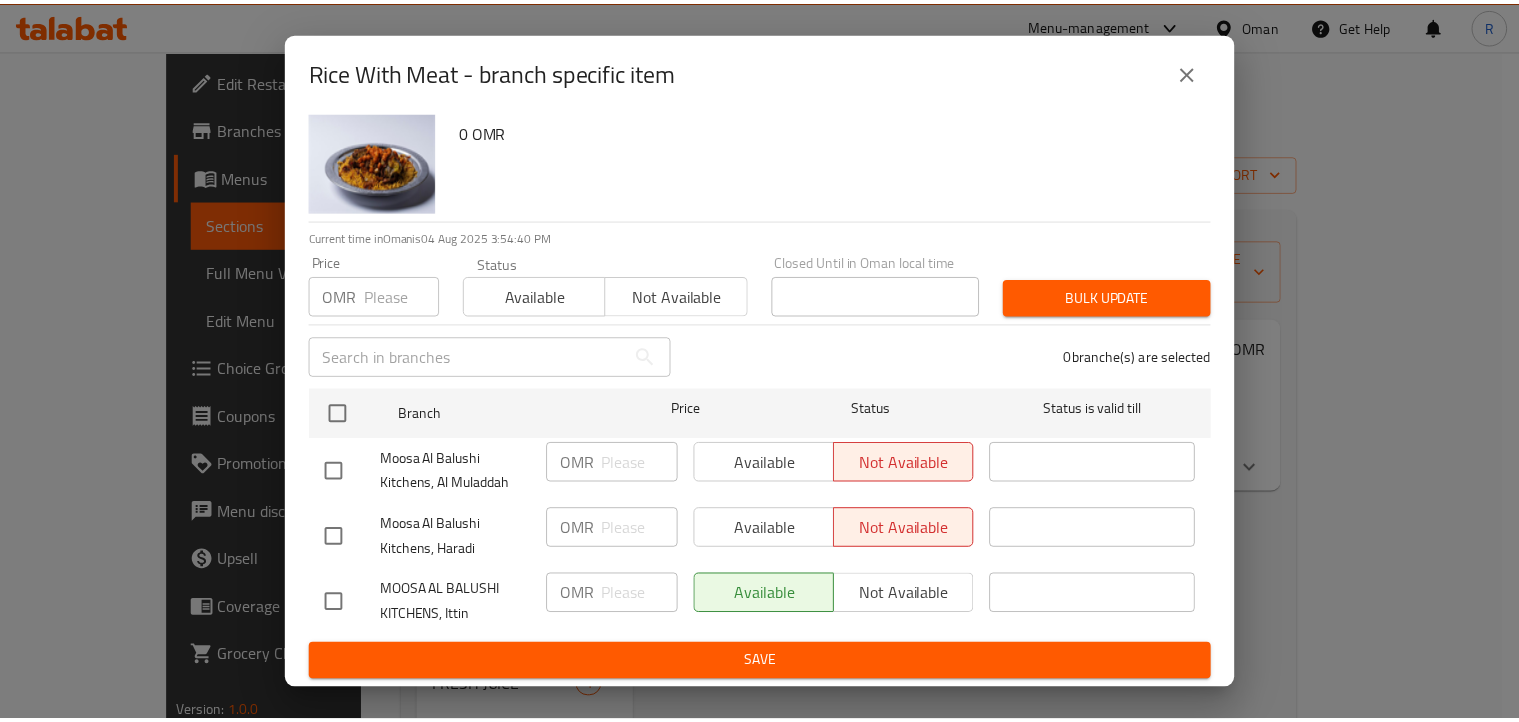scroll, scrollTop: 0, scrollLeft: 0, axis: both 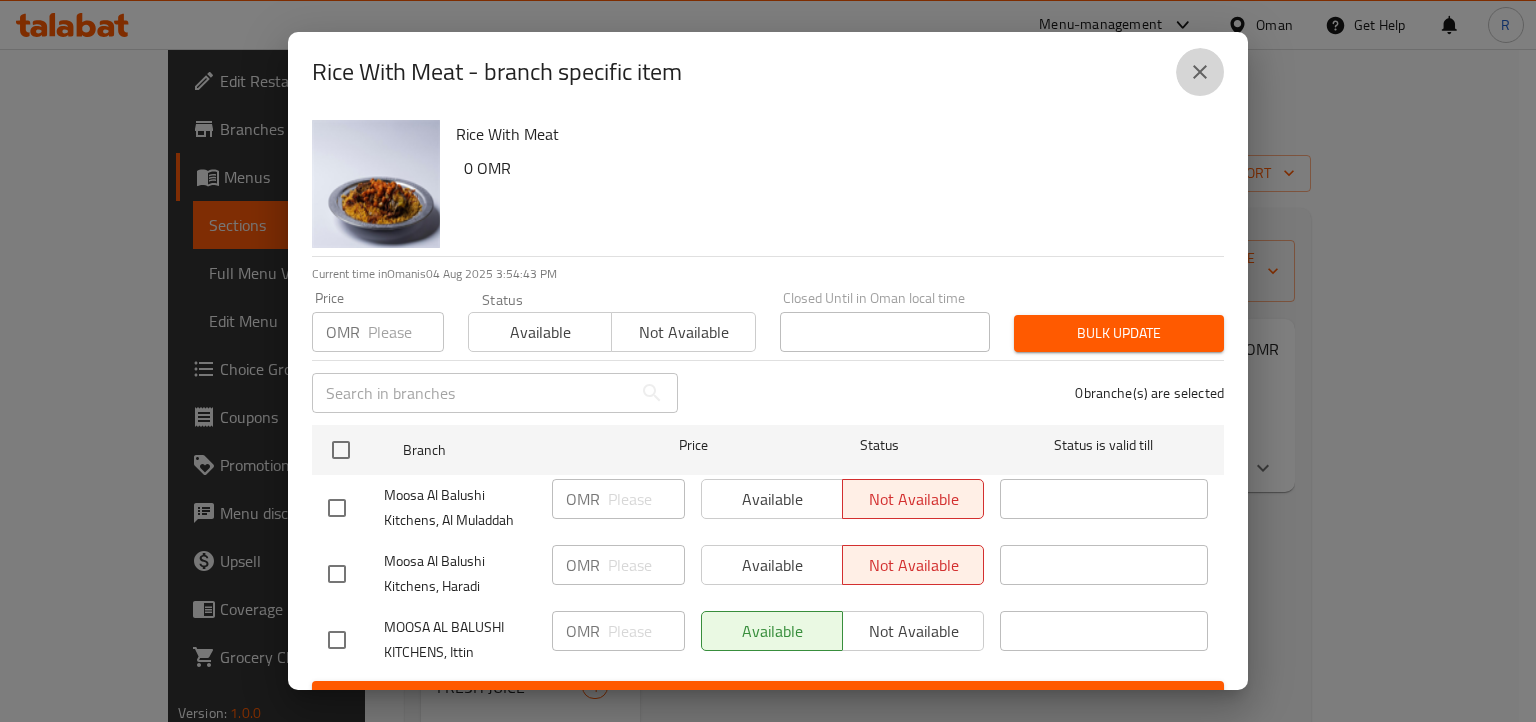 click 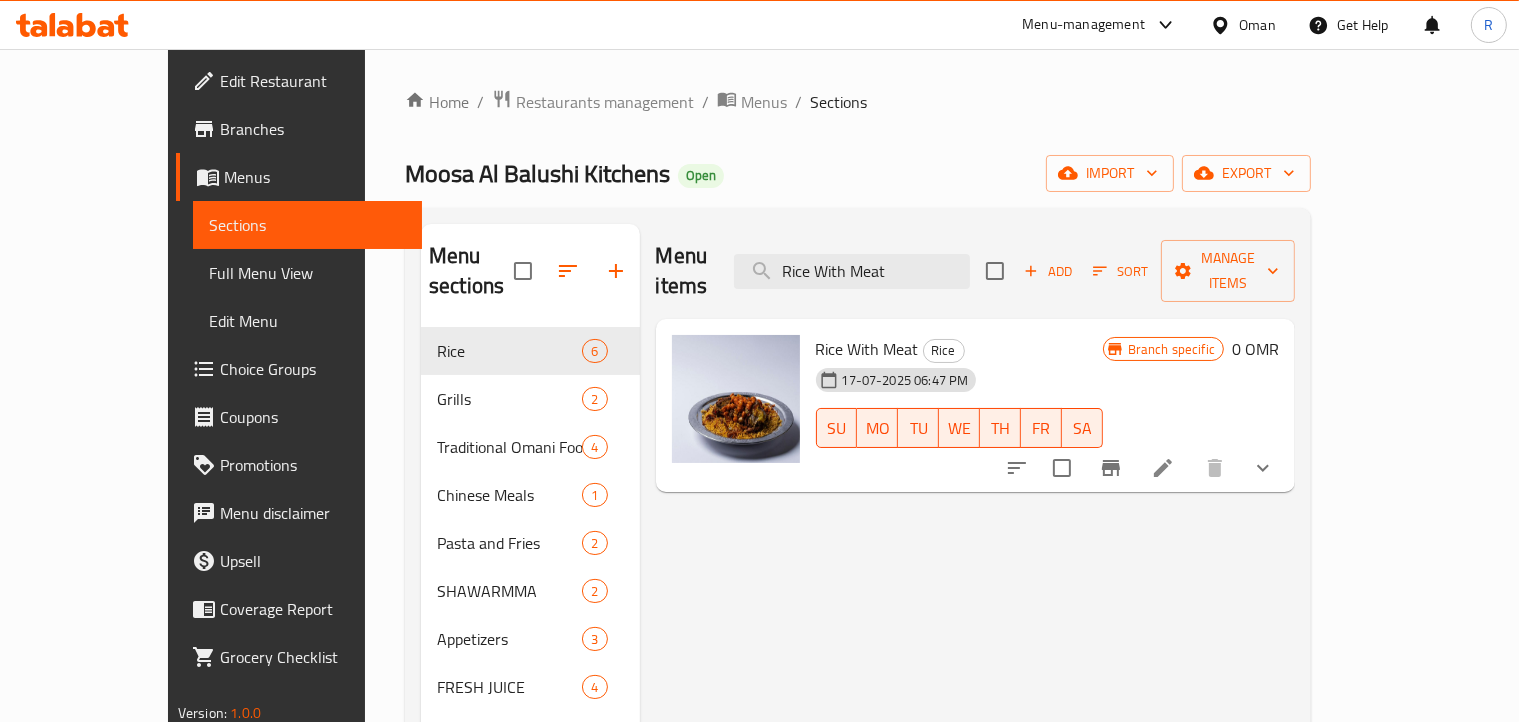 click on "[PERSON] Kitchens Open import export" at bounding box center (858, 173) 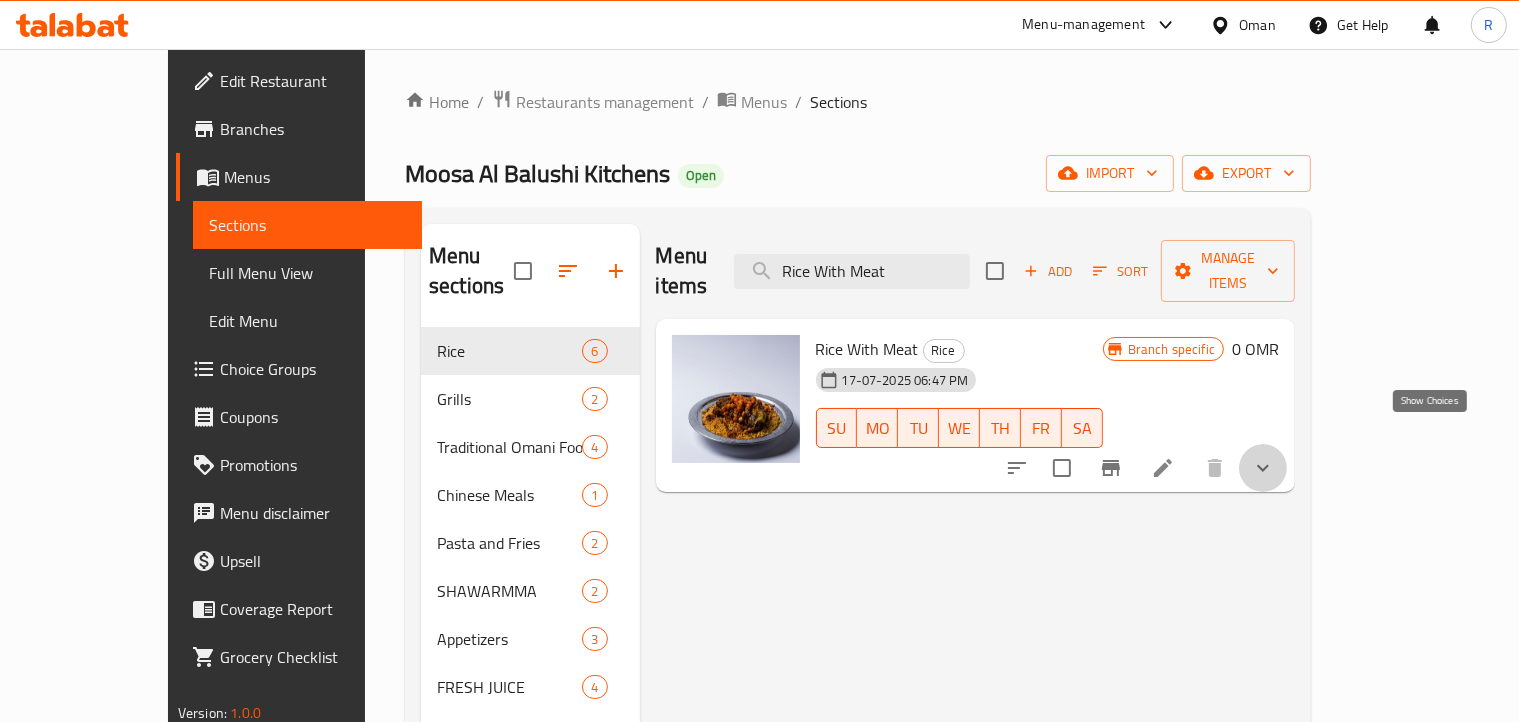 click 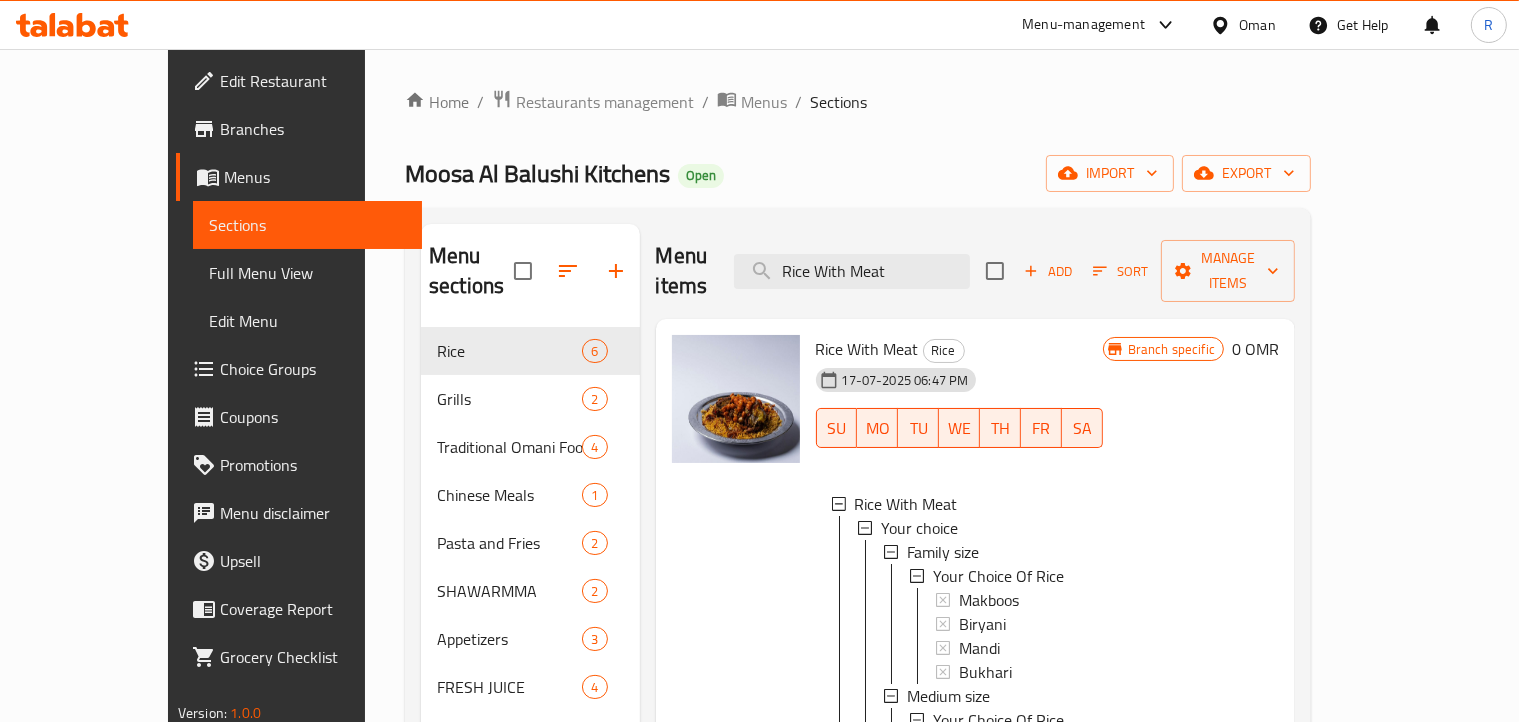 scroll, scrollTop: 2, scrollLeft: 0, axis: vertical 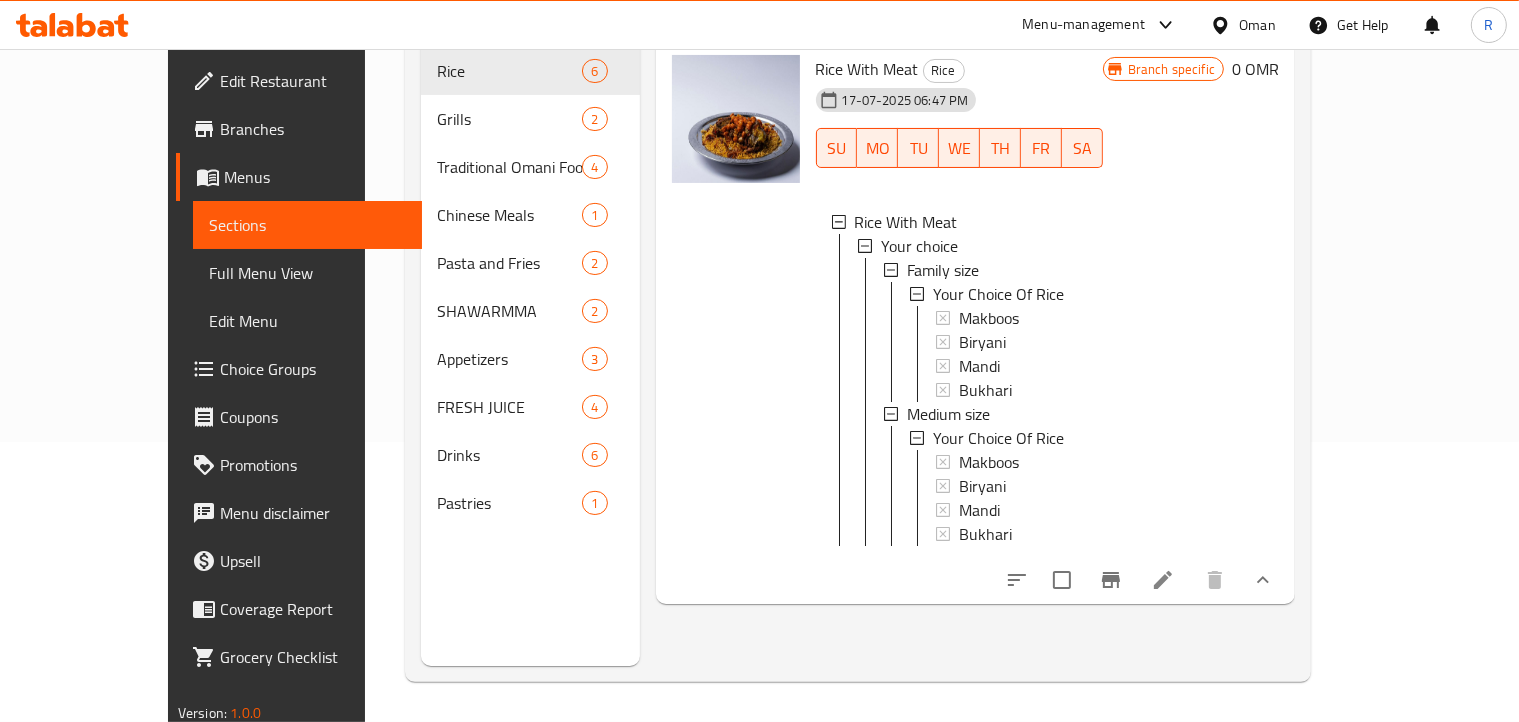 click at bounding box center (736, 322) 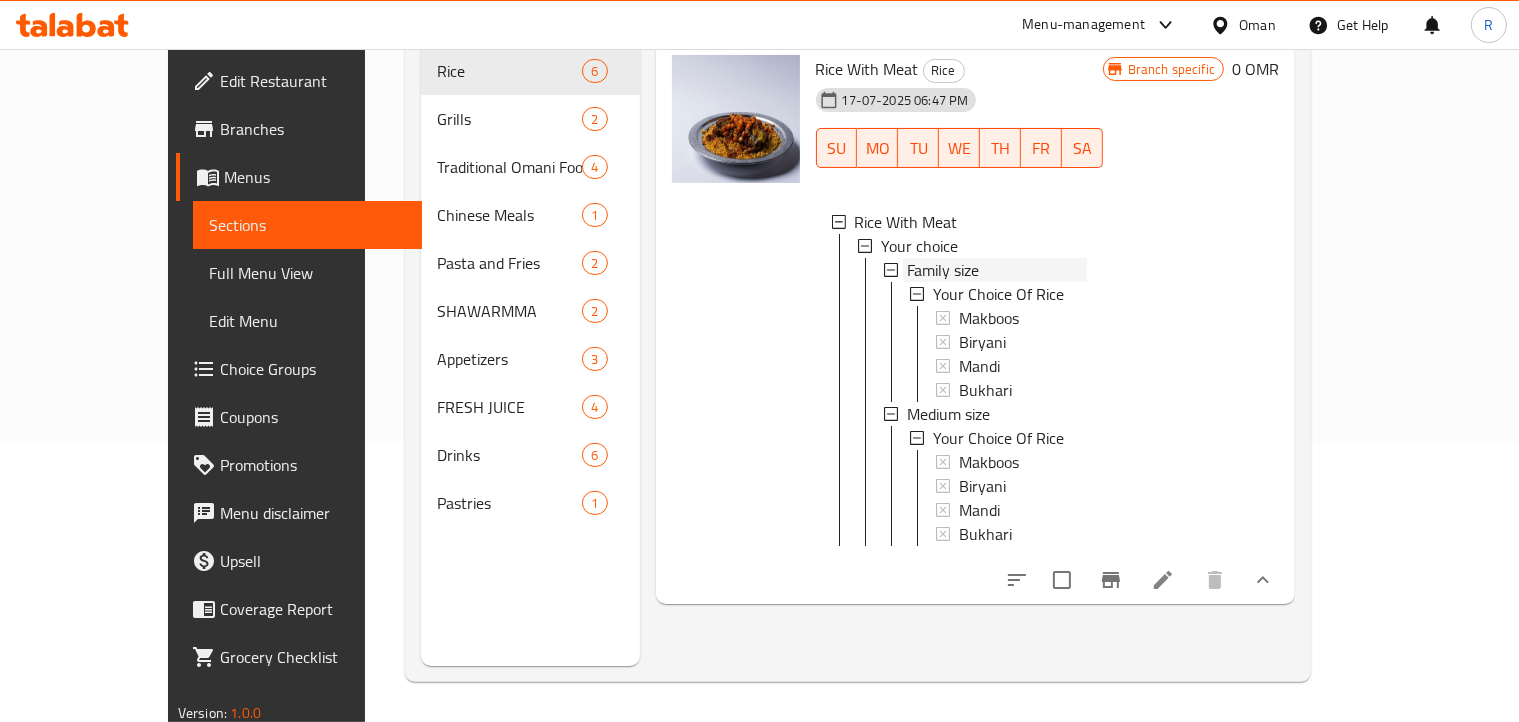 click on "Family size" at bounding box center (943, 270) 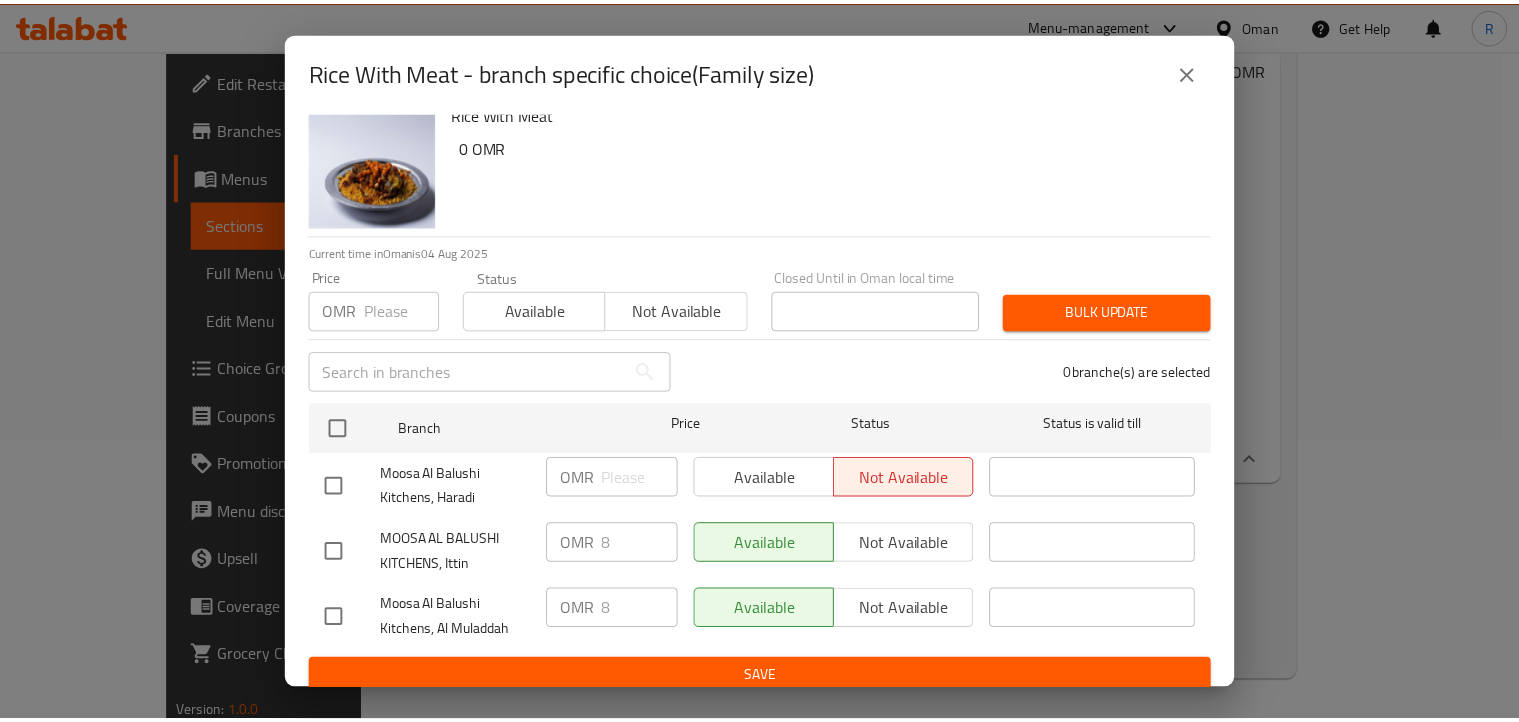 scroll, scrollTop: 36, scrollLeft: 0, axis: vertical 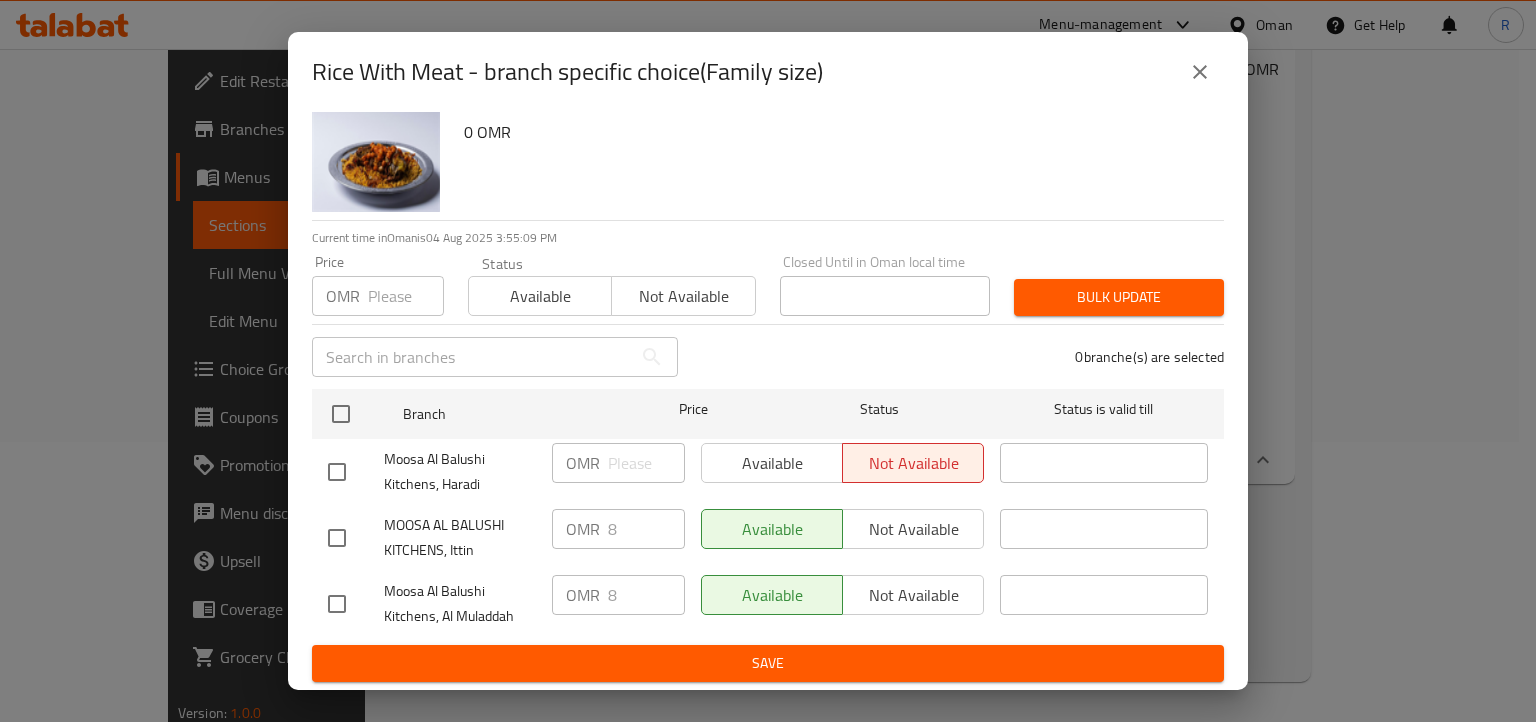 click 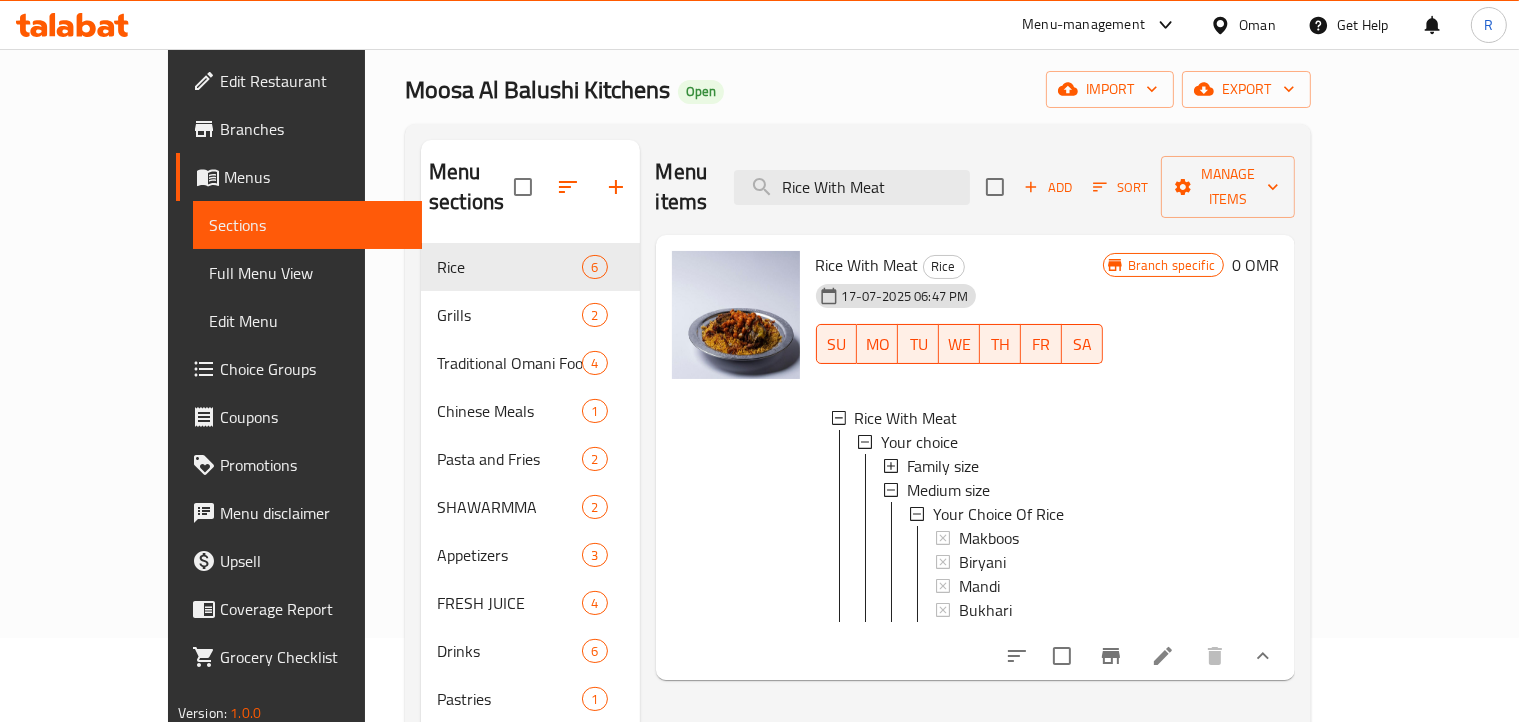 scroll, scrollTop: 200, scrollLeft: 0, axis: vertical 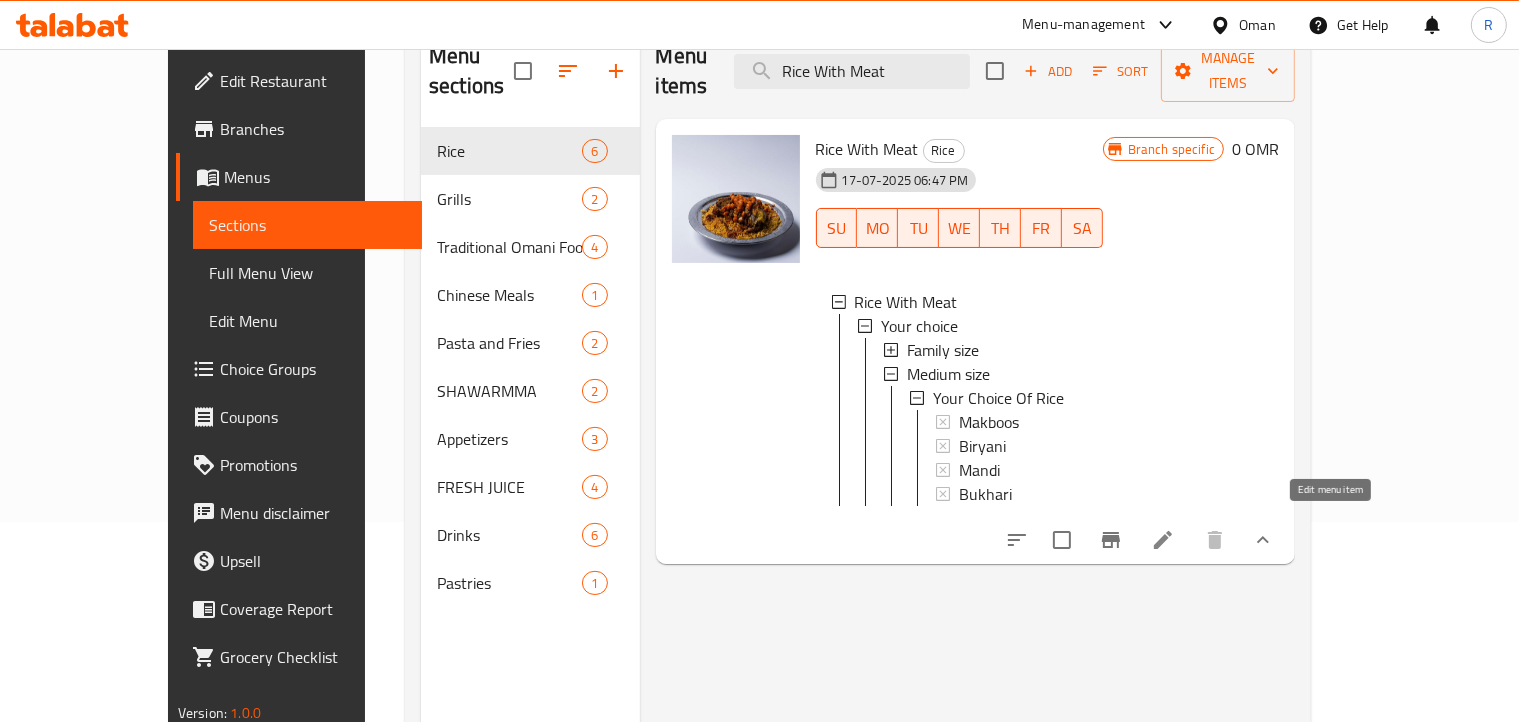 click 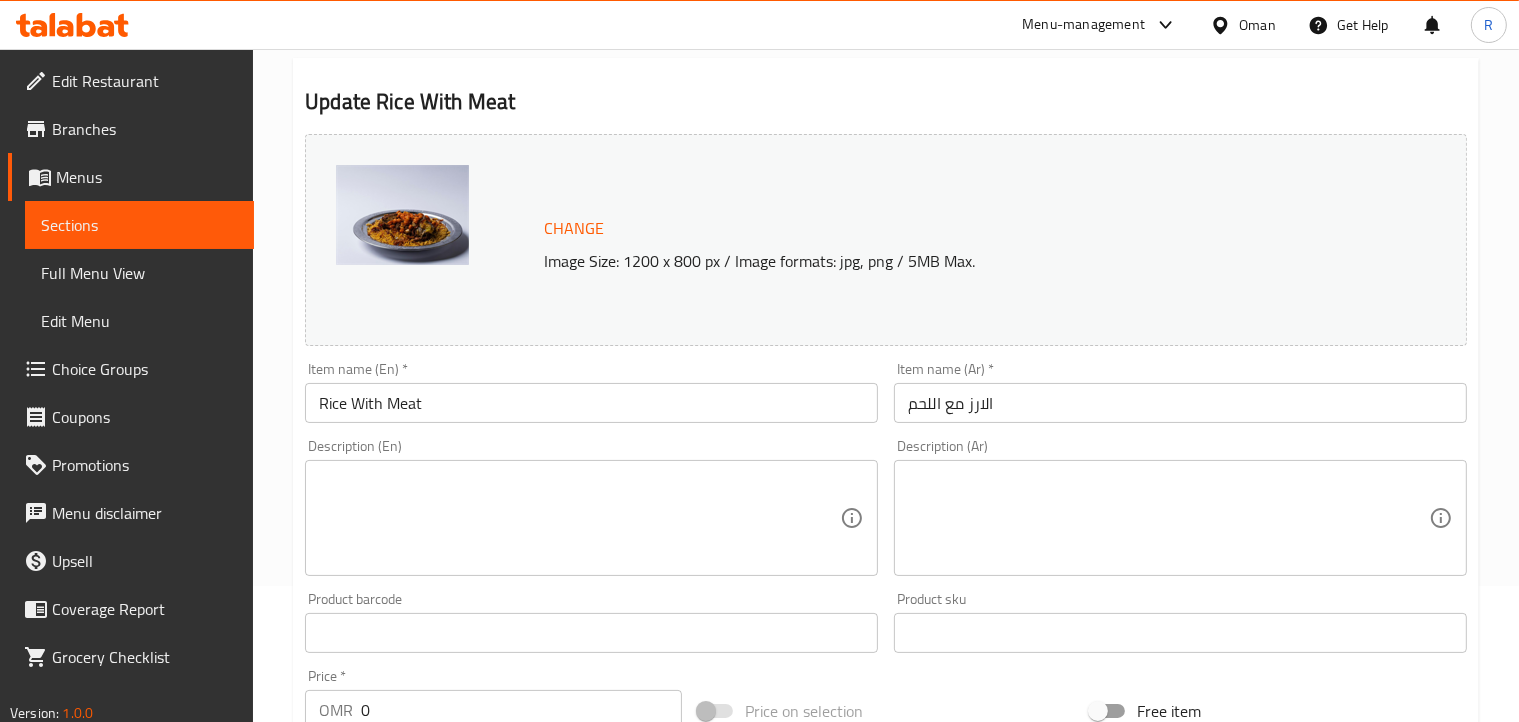 scroll, scrollTop: 0, scrollLeft: 0, axis: both 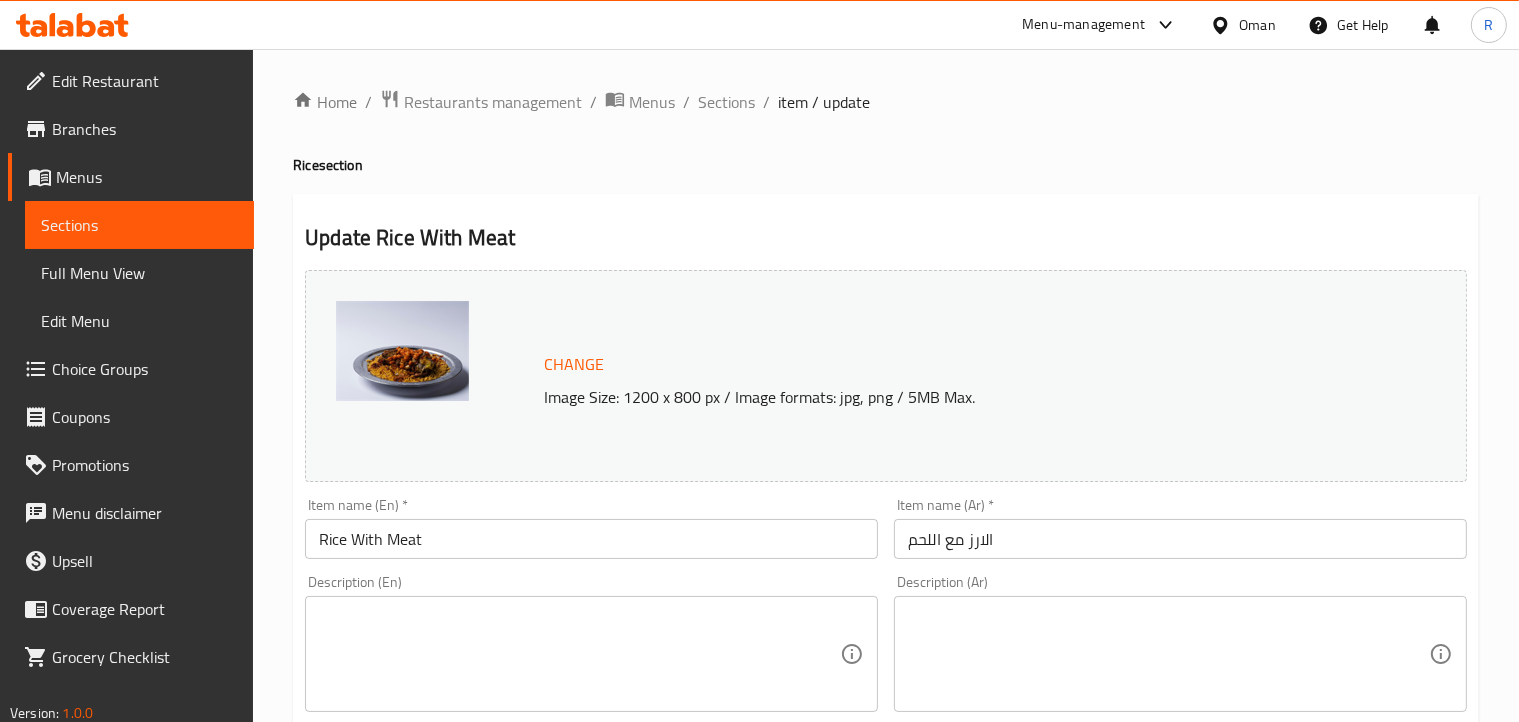 click on "Home / Restaurants management / Menus / Sections / item / update Rice   section Update Rice With Meat Change Image Size: 1200 x 800 px / Image formats: jpg, png / 5MB Max. Item name (En)   * Rice With Meat Item name (En)  * Item name (Ar)   * الارز مع اللحم Item name (Ar)  * Description (En)                                                                Description (En) Description (Ar)                                                                                Description (Ar) Product barcode Product barcode Product sku Product sku Price   * OMR 0 Price  * Price on selection Free item Start Date Start Date End Date End Date Available Days SU MO TU WE TH FR SA Available from ​ ​ Available to ​ ​ Status Active Inactive Exclude from GEM Variations & Choices Your choice (ID: 1072078056) Min 1  ,  Max 1 Name (En) Your choice Name (En) Name (Ar) اختار Name (Ar) Min 1 Min Max 1 Max Family size (ID: 1823292443) 8   OMR Name (En) Family size Name (En) Name (Ar) Name (Ar) Price OMR" at bounding box center (886, 850) 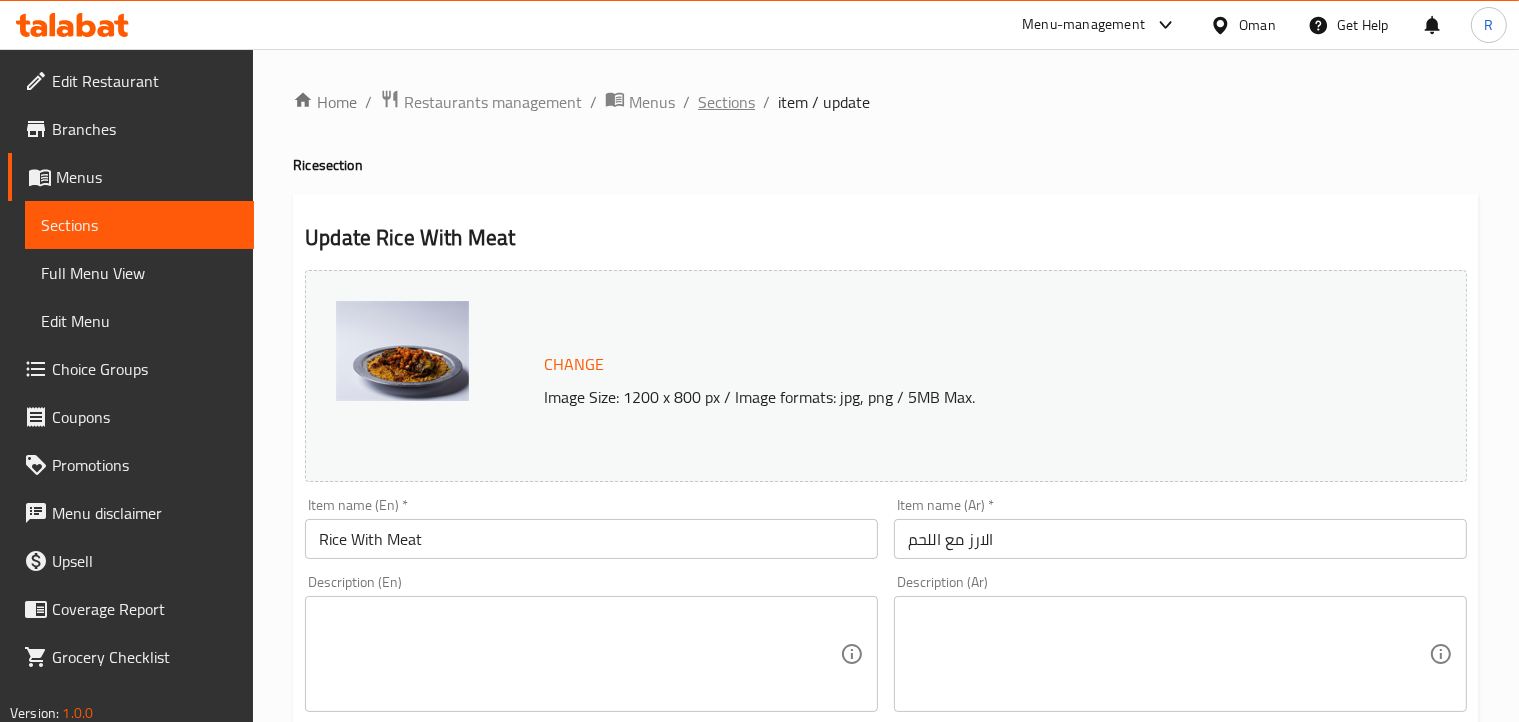 click on "Sections" at bounding box center [726, 102] 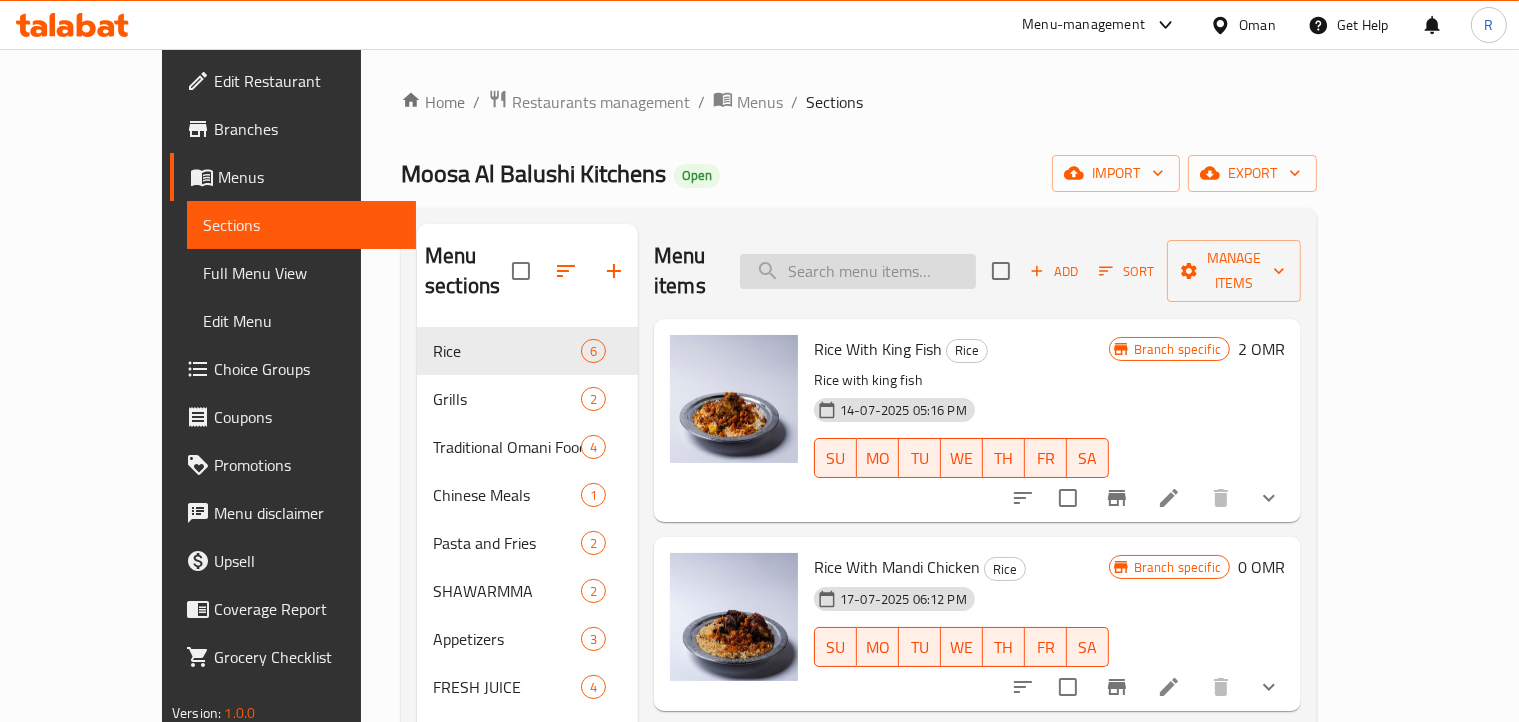 click at bounding box center (858, 271) 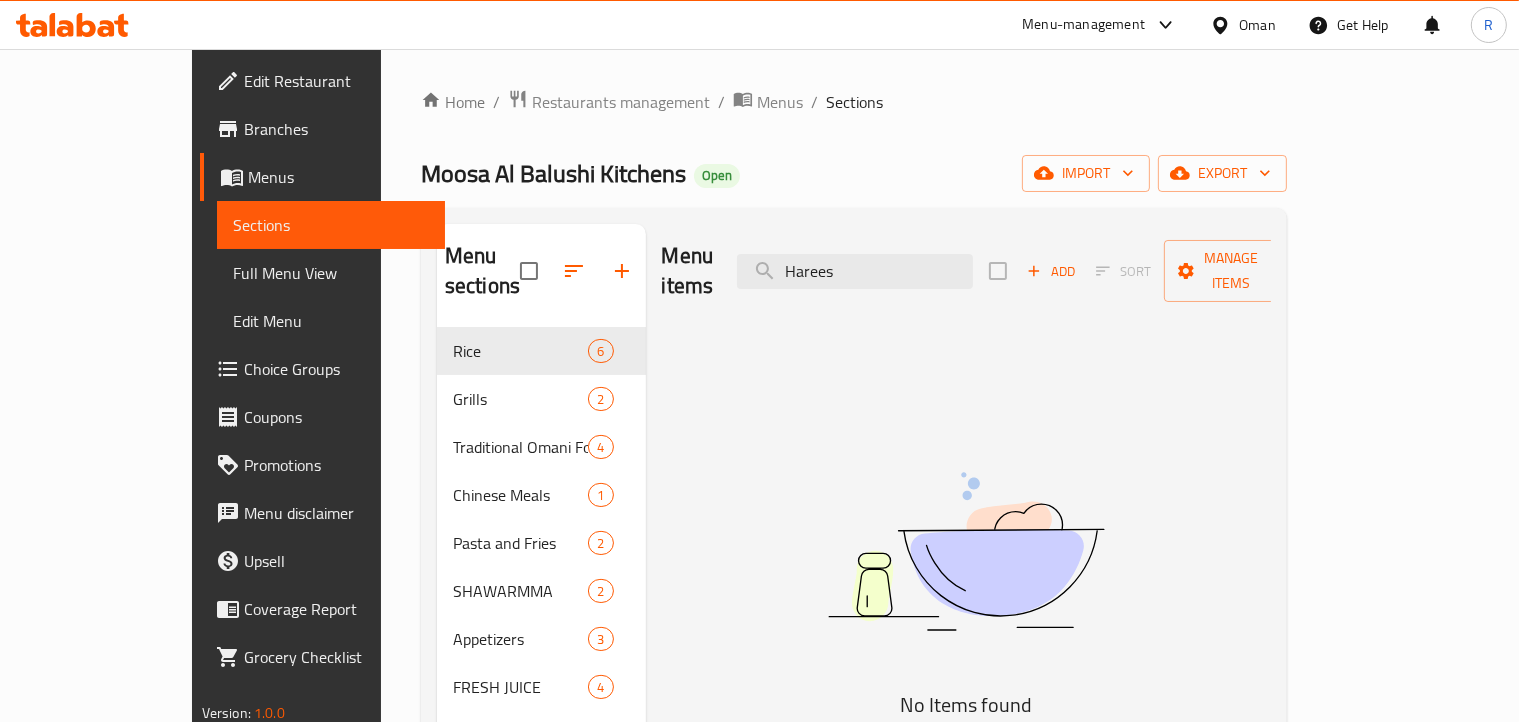 type on "Harees" 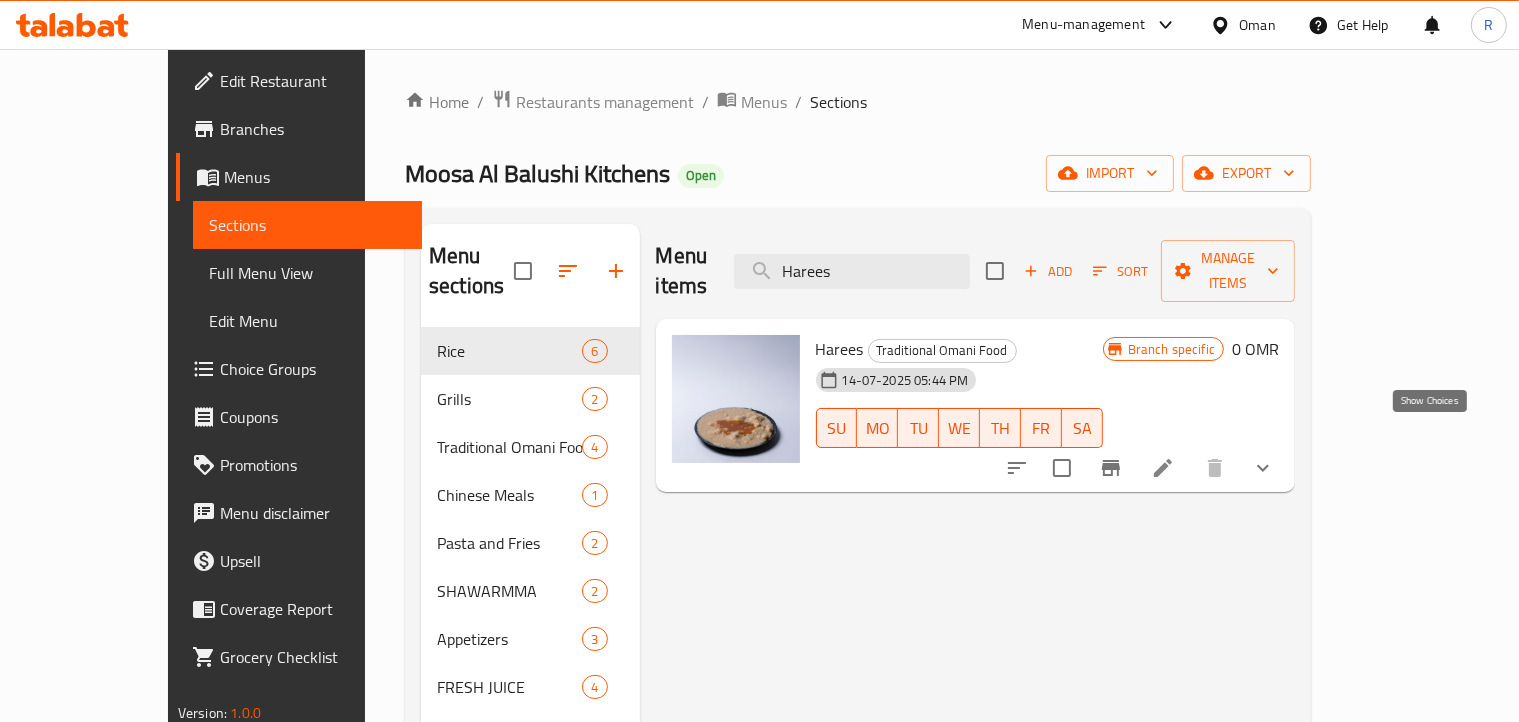 click 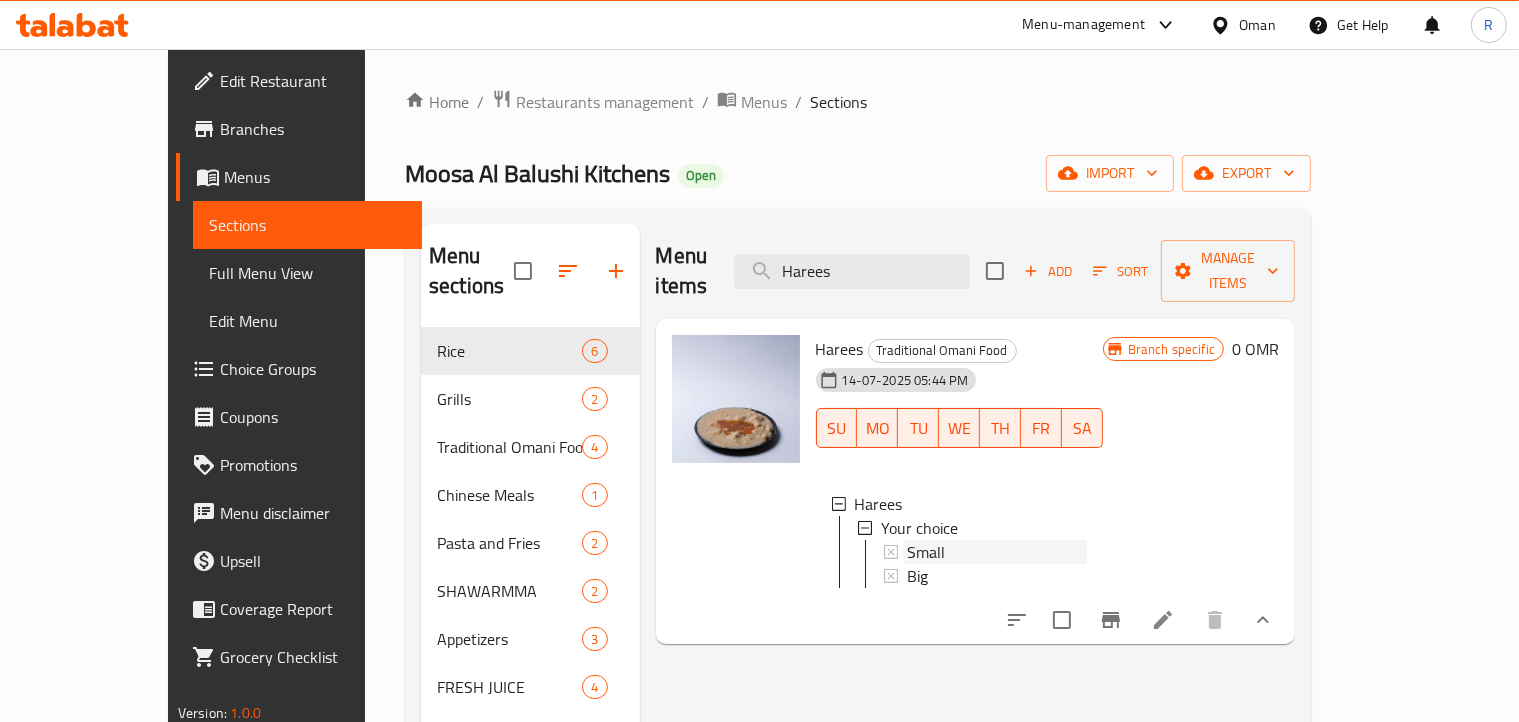 click on "Small" at bounding box center [926, 552] 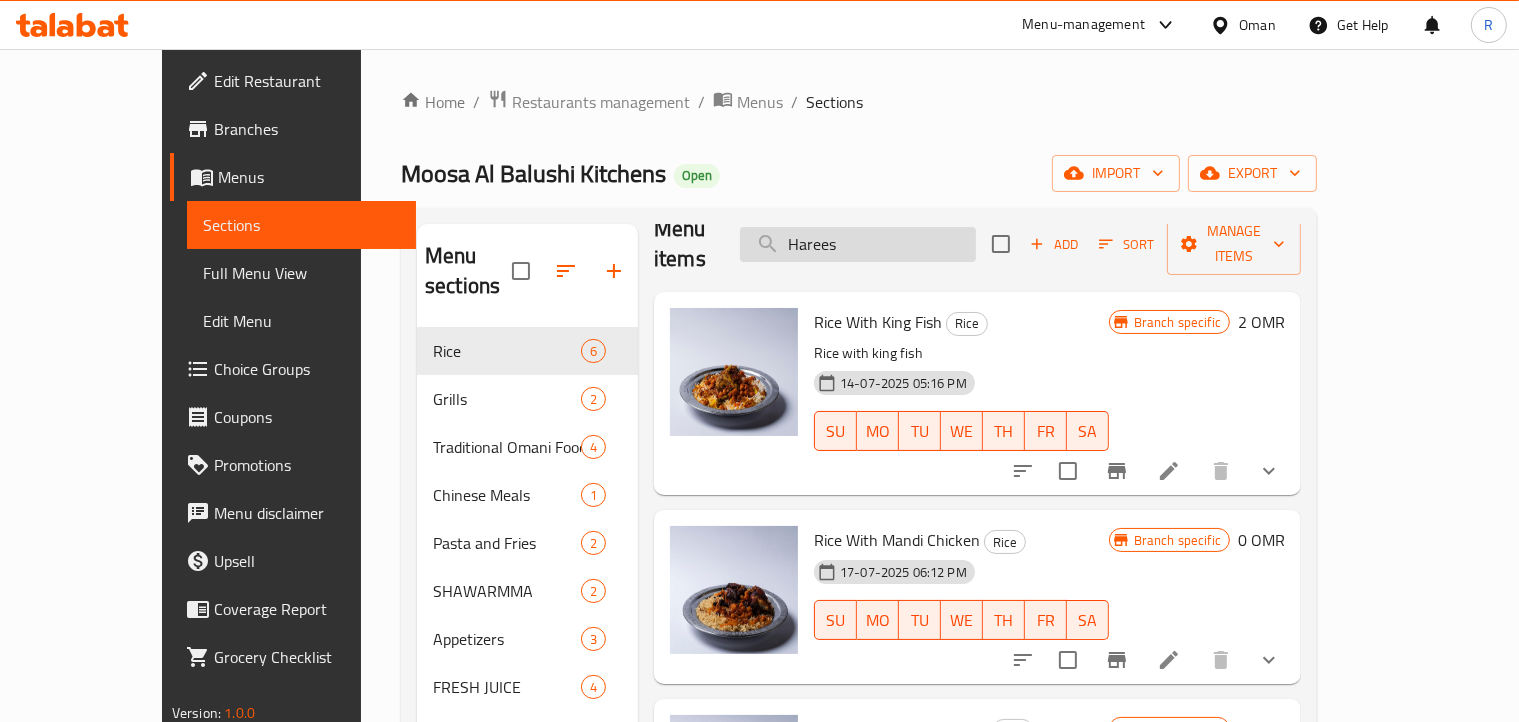 scroll, scrollTop: 0, scrollLeft: 0, axis: both 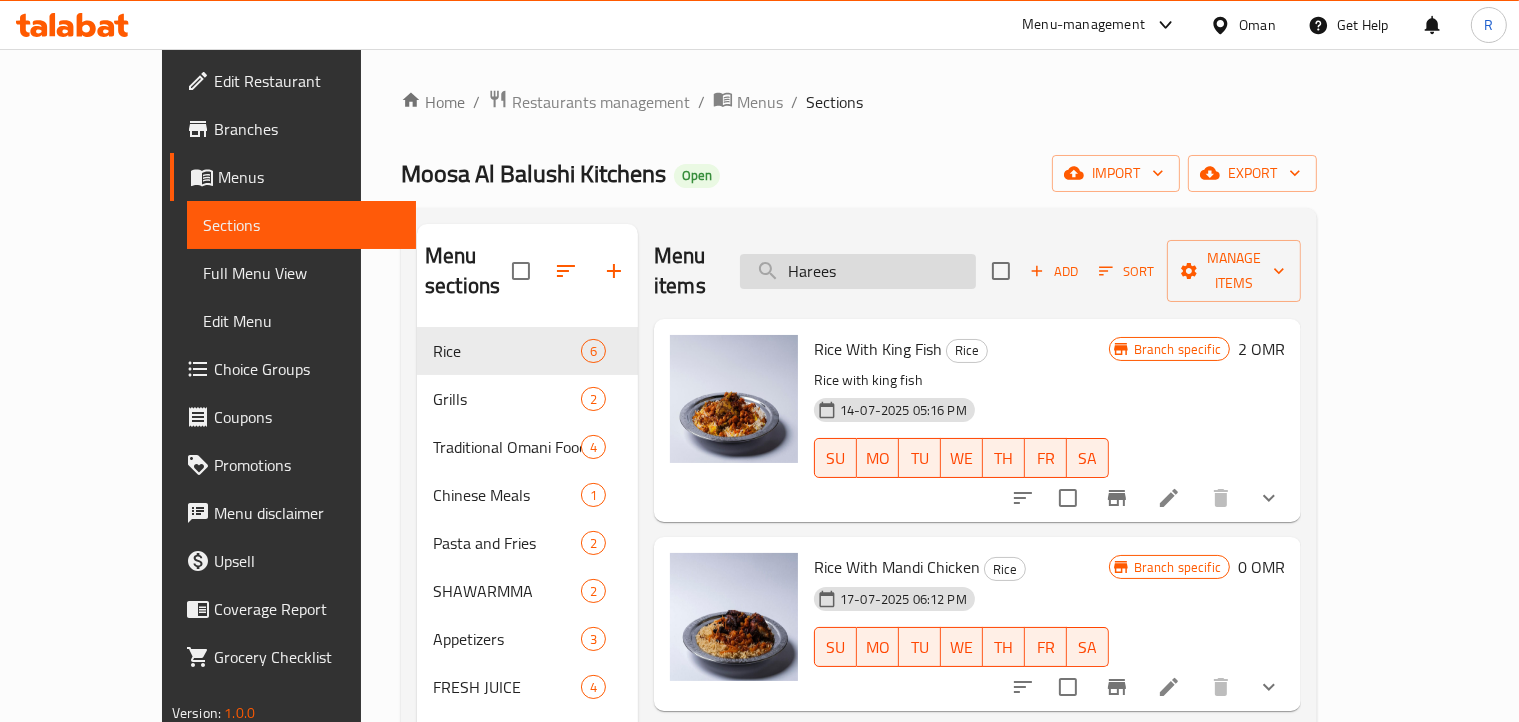 click on "Harees" at bounding box center [858, 271] 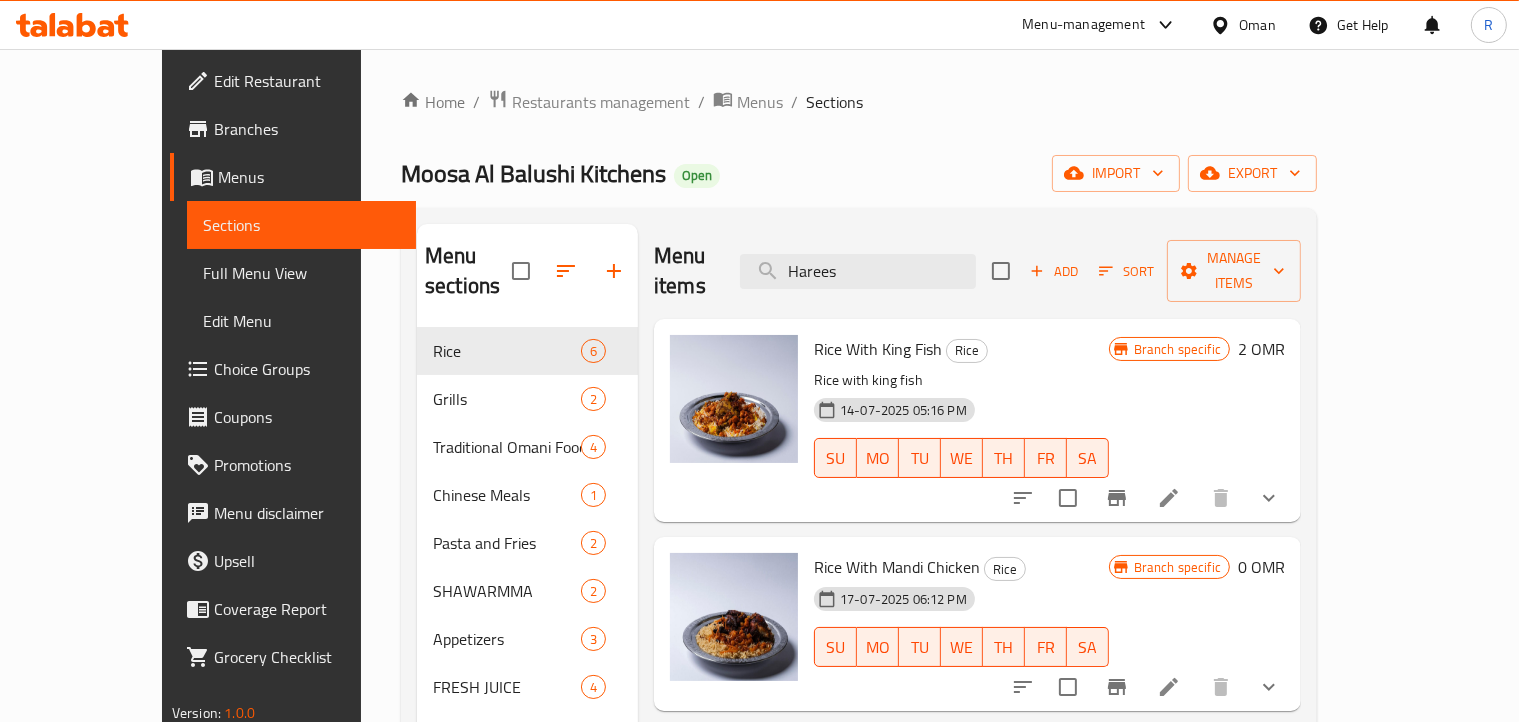 click on "Home / Restaurants management / Menus / Sections [PERSON] Kitchens Open import export Menu sections Rice  6 Grills 2 Traditional Omani Food 4 Chinese Meals 1 Pasta and Fries 2 SHAWARMMA 2 Appetizers 3 FRESH JUICE 4 Drinks 6 Pastries 1 Menu items Harees Add Sort Manage items Rice With King Fish   Rice  Rice with king fish  [DATE] [TIME] PM SU MO TU WE TH FR SA Branch specific 2   OMR Rice With Mandi Chicken   Rice  [DATE] [TIME] PM SU MO TU WE TH FR SA Branch specific 0   OMR Rice With Shiwaa Chicken   Rice                                                              [DATE] [TIME] PM SU MO TU WE TH FR SA Branch specific 0   OMR Rice With Charcoal Chicken   Rice  [DATE] [TIME] PM SU MO TU WE TH FR SA Branch specific 0   OMR Rice With Meat   Rice                                                                 [DATE] [TIME] PM SU MO TU WE TH FR SA Branch specific 0   OMR Rice With Fish Geather   Rice  [DATE] [TIME] PM SU MO TU WE TH FR SA Branch specific 2.8   OMR" at bounding box center [859, 525] 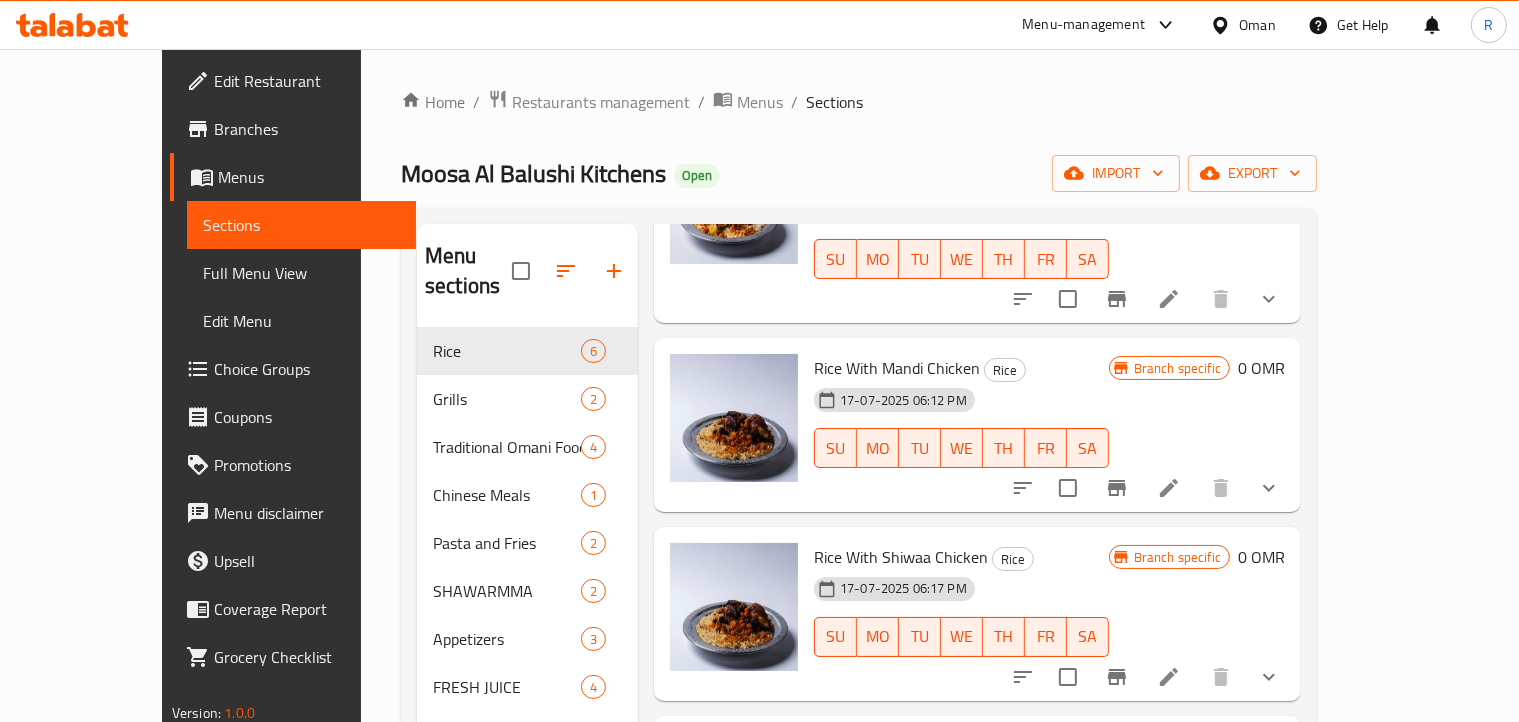 scroll, scrollTop: 489, scrollLeft: 0, axis: vertical 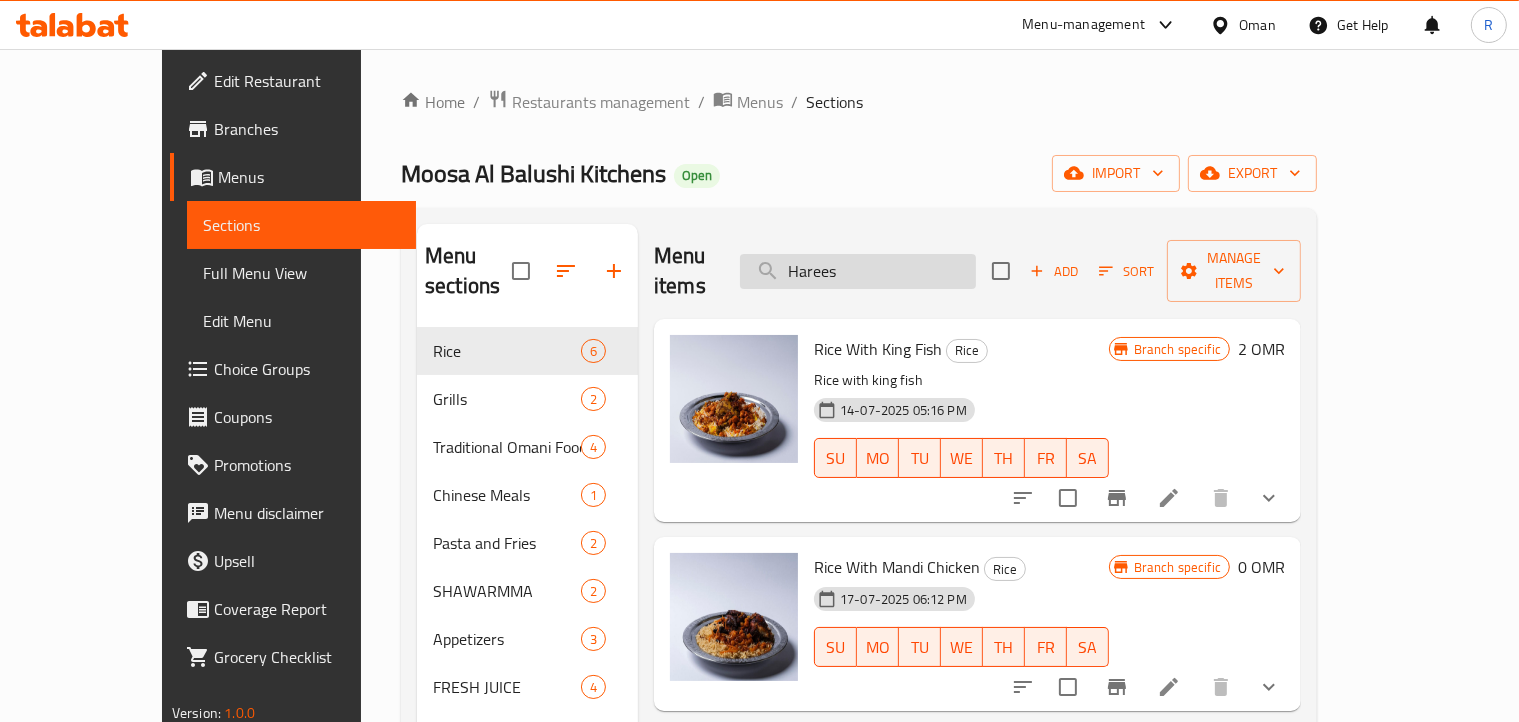click on "Harees" at bounding box center (858, 271) 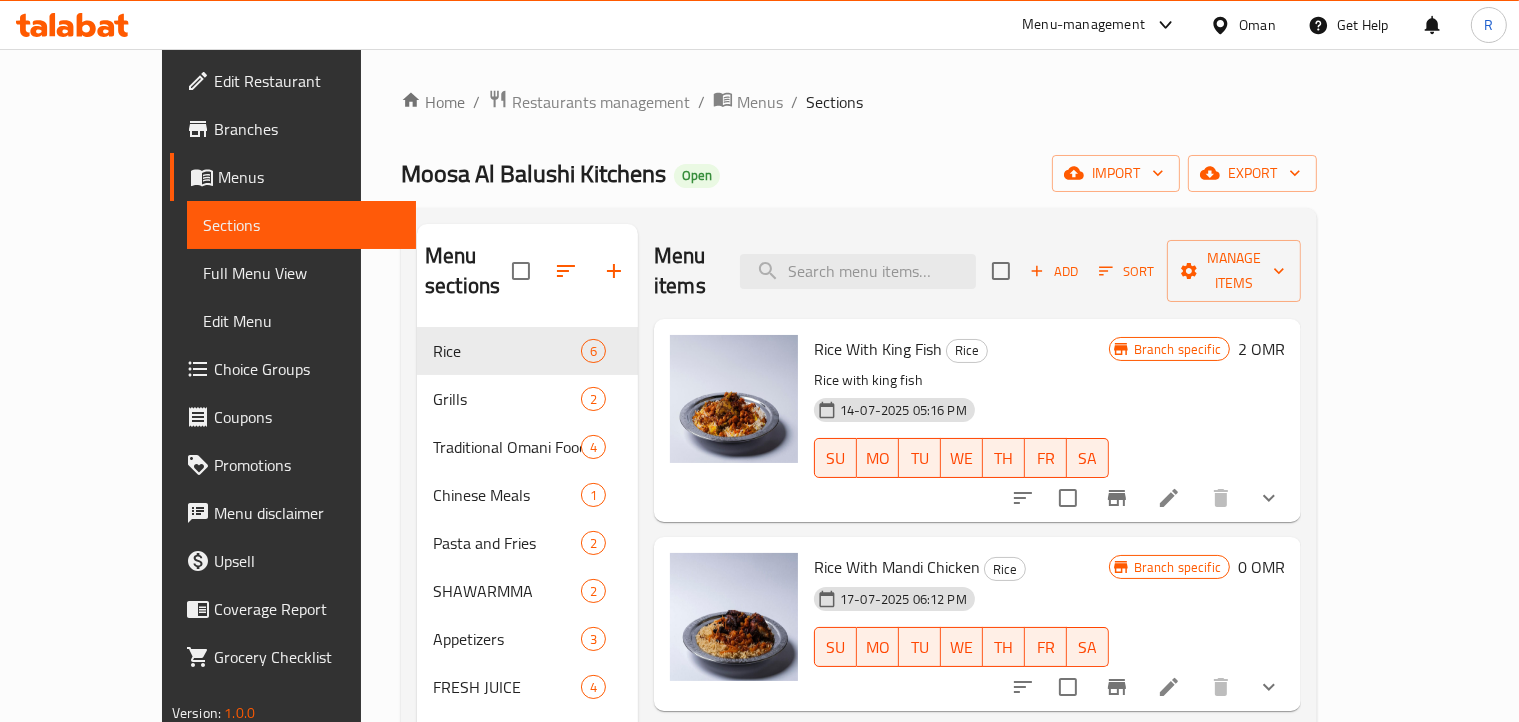 paste on "Harees" 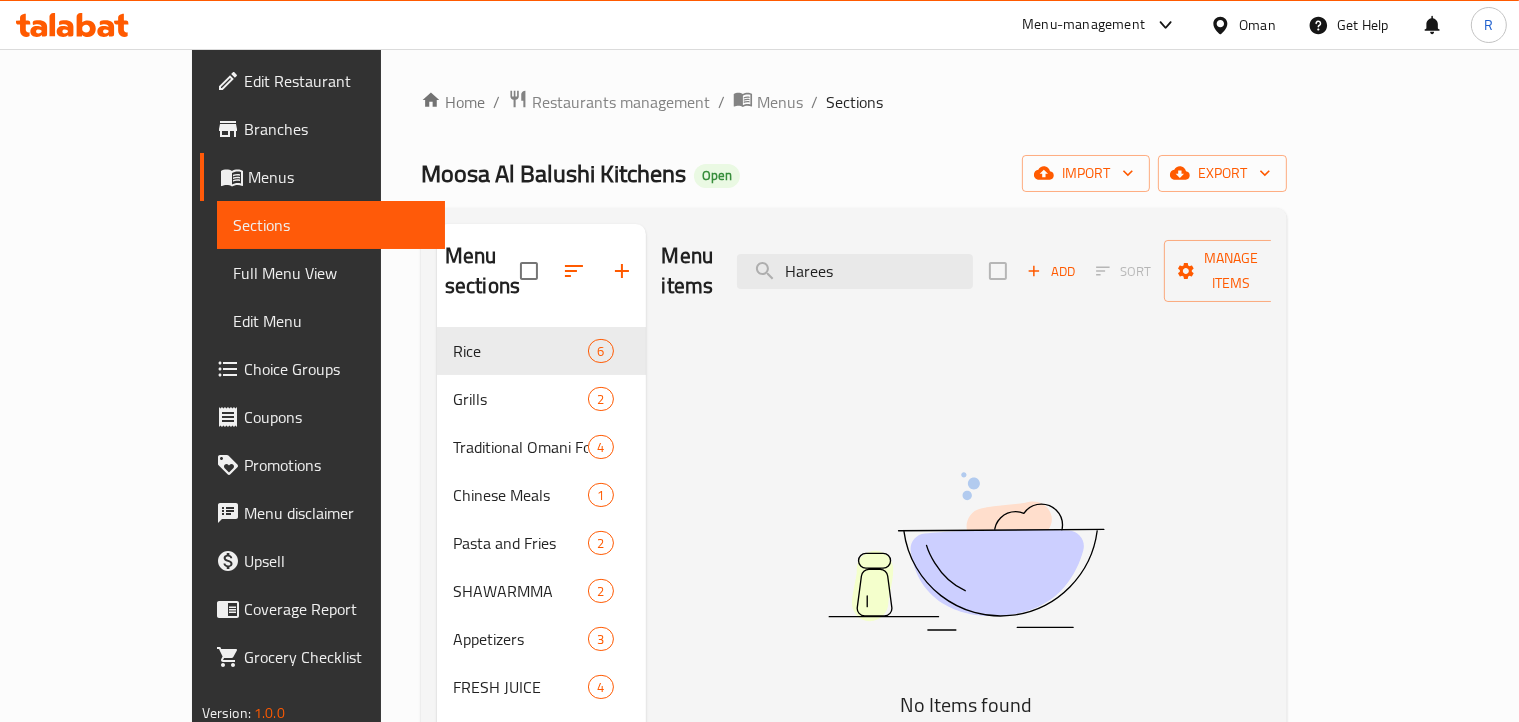 type on "Harees" 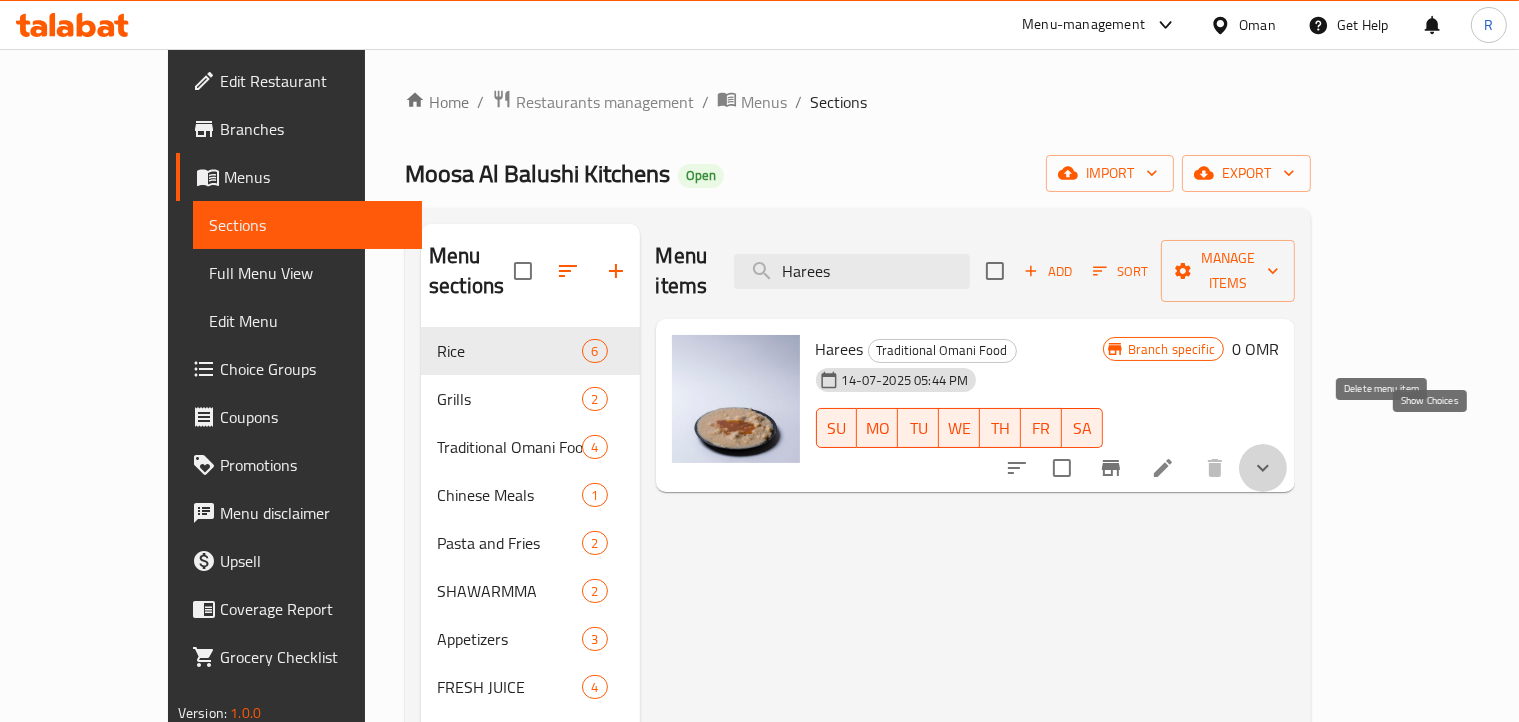 click 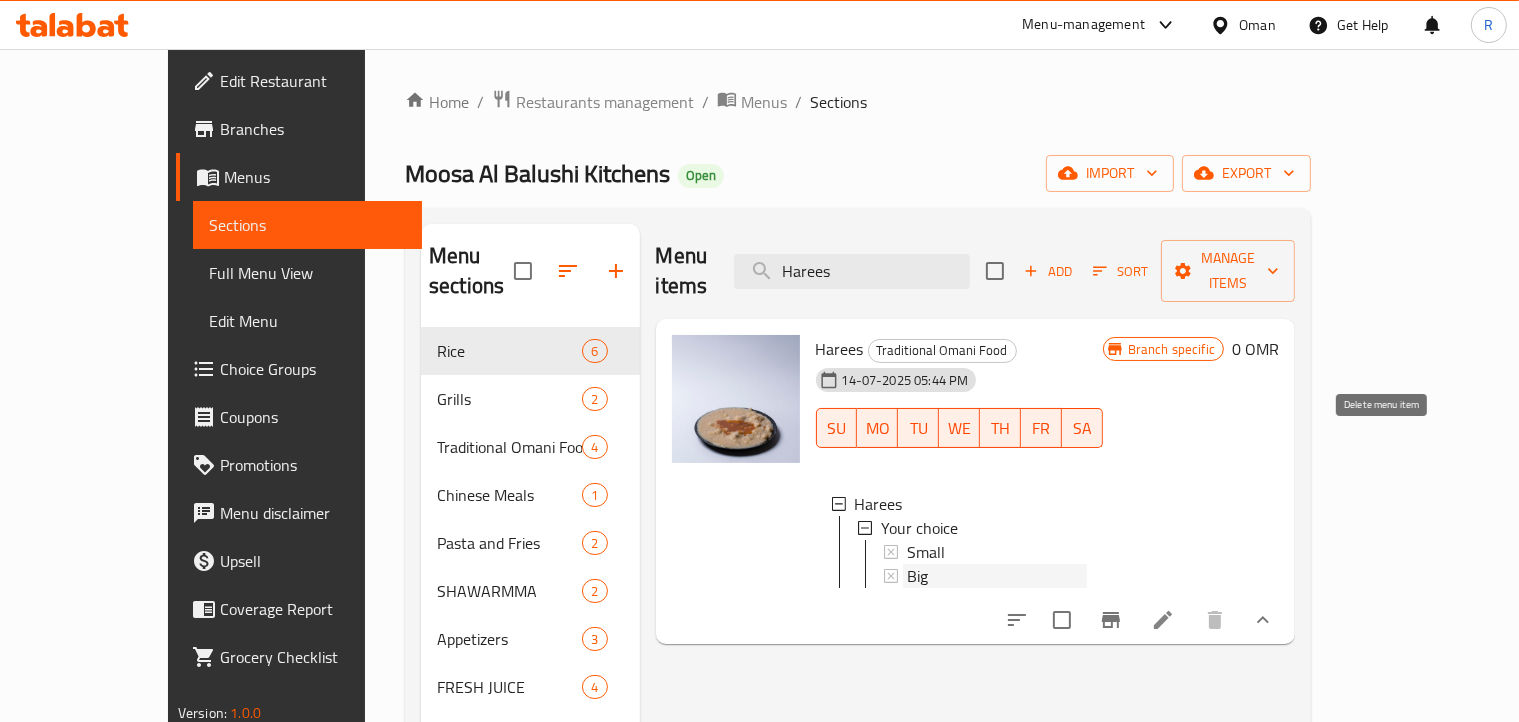 click on "Big" at bounding box center (917, 576) 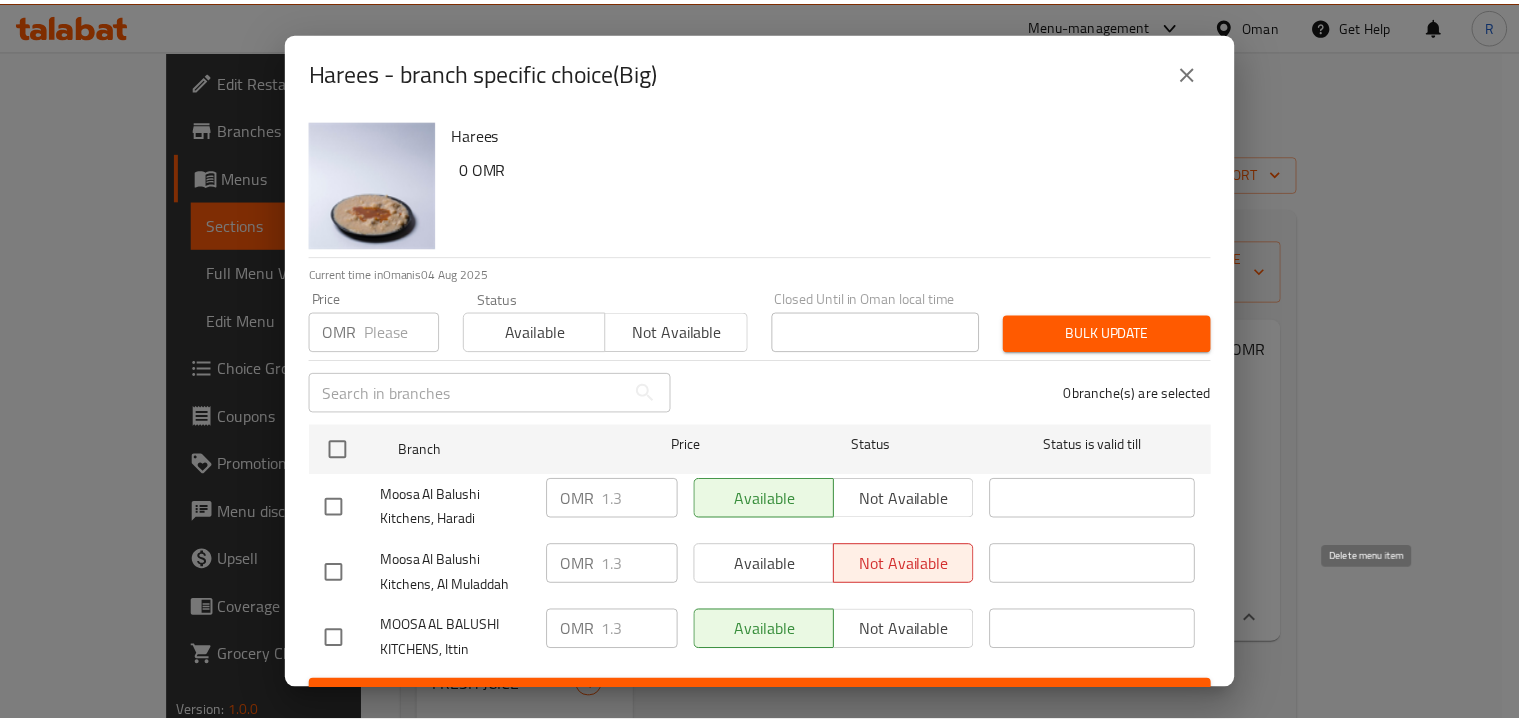 scroll, scrollTop: 36, scrollLeft: 0, axis: vertical 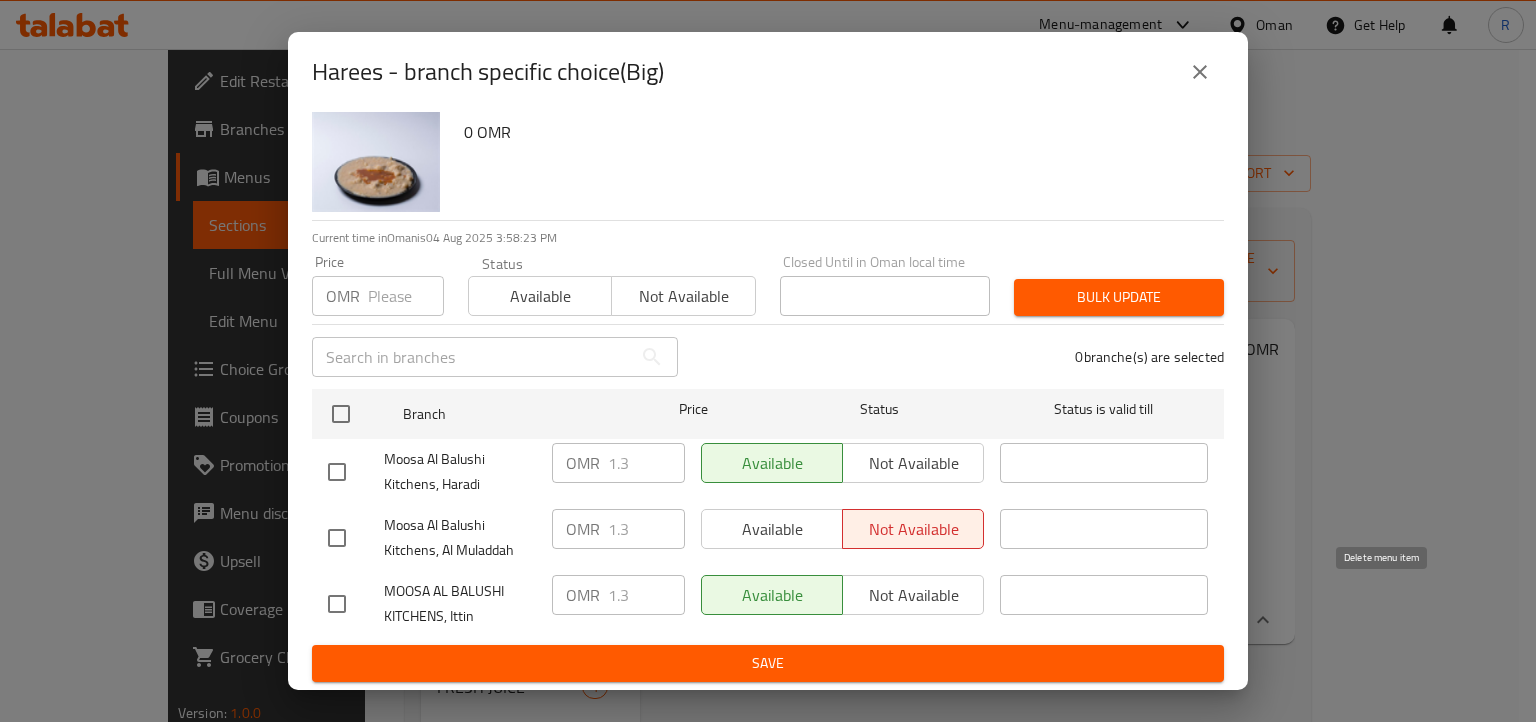 click 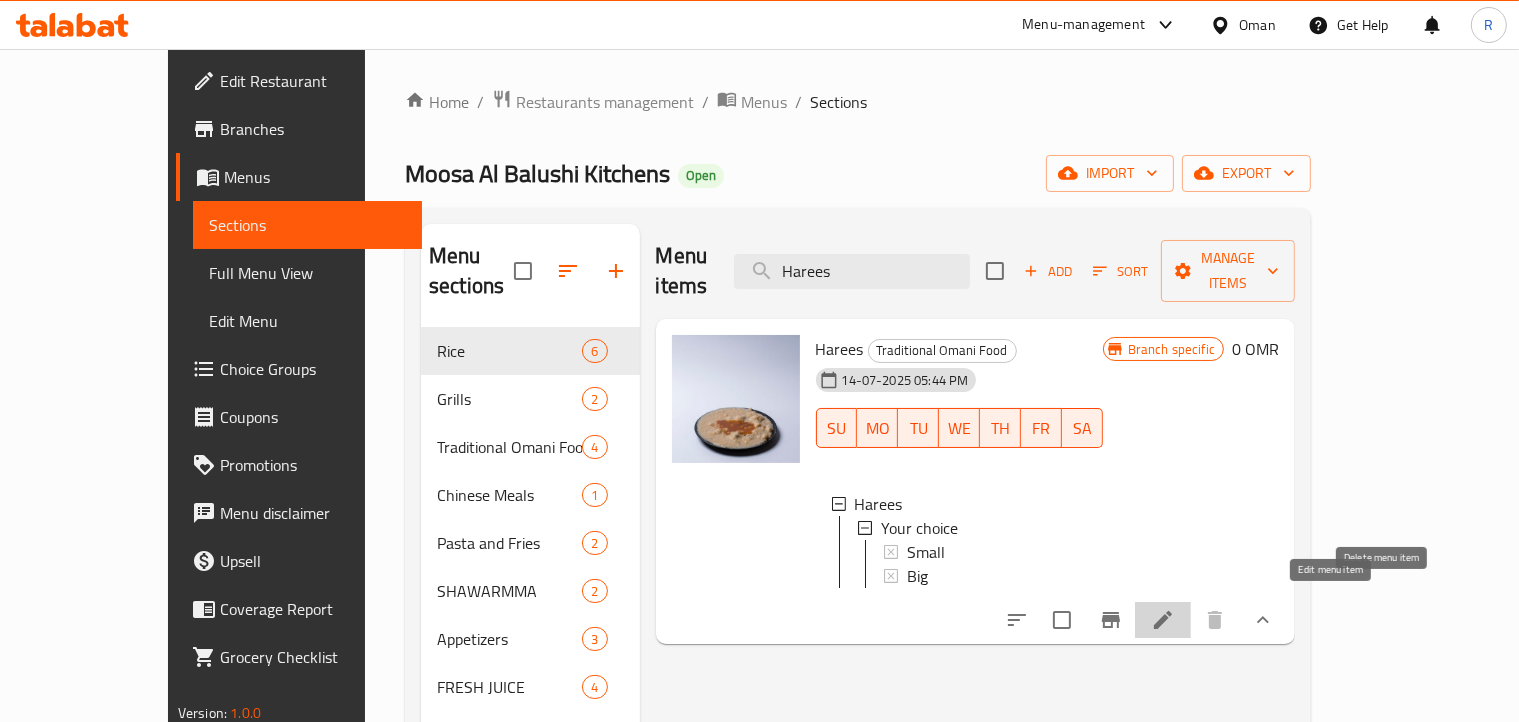 click 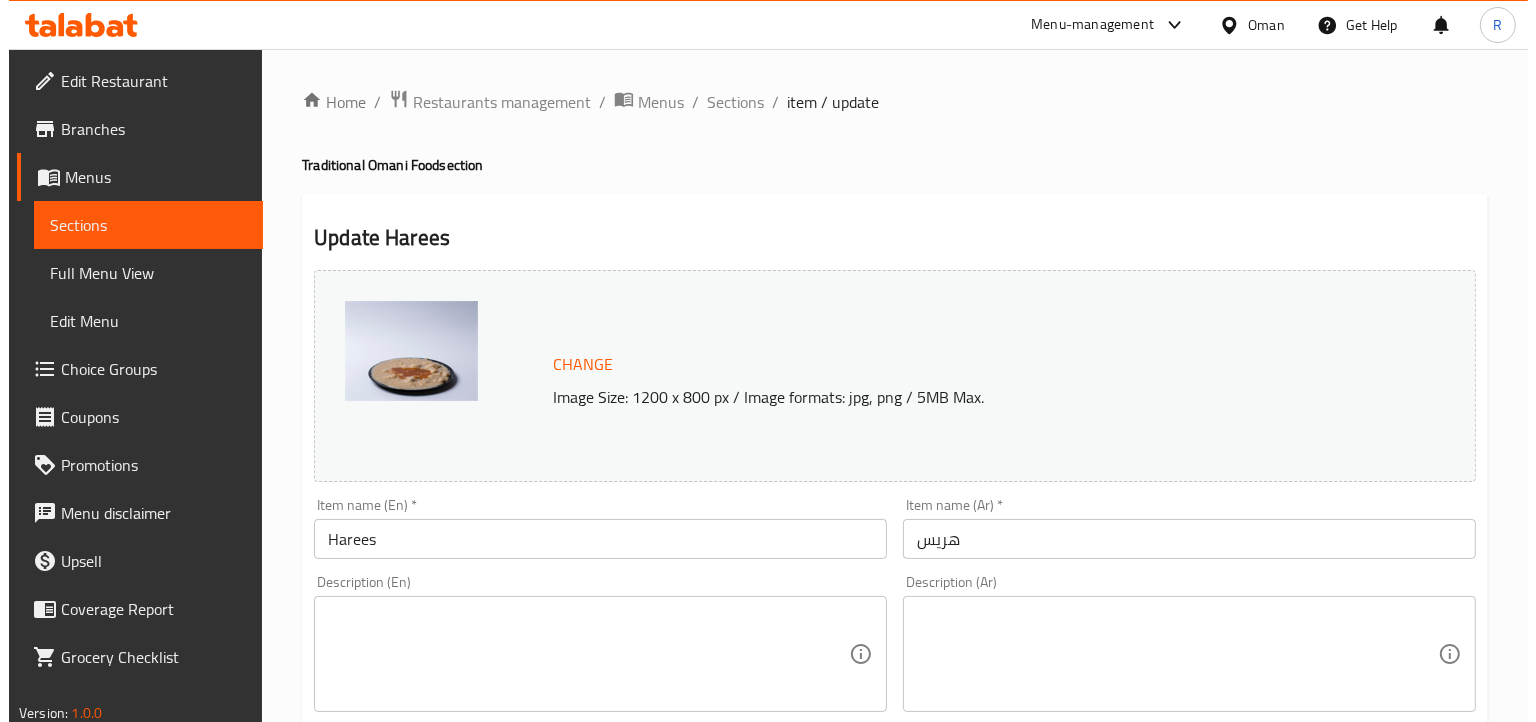 scroll, scrollTop: 0, scrollLeft: 0, axis: both 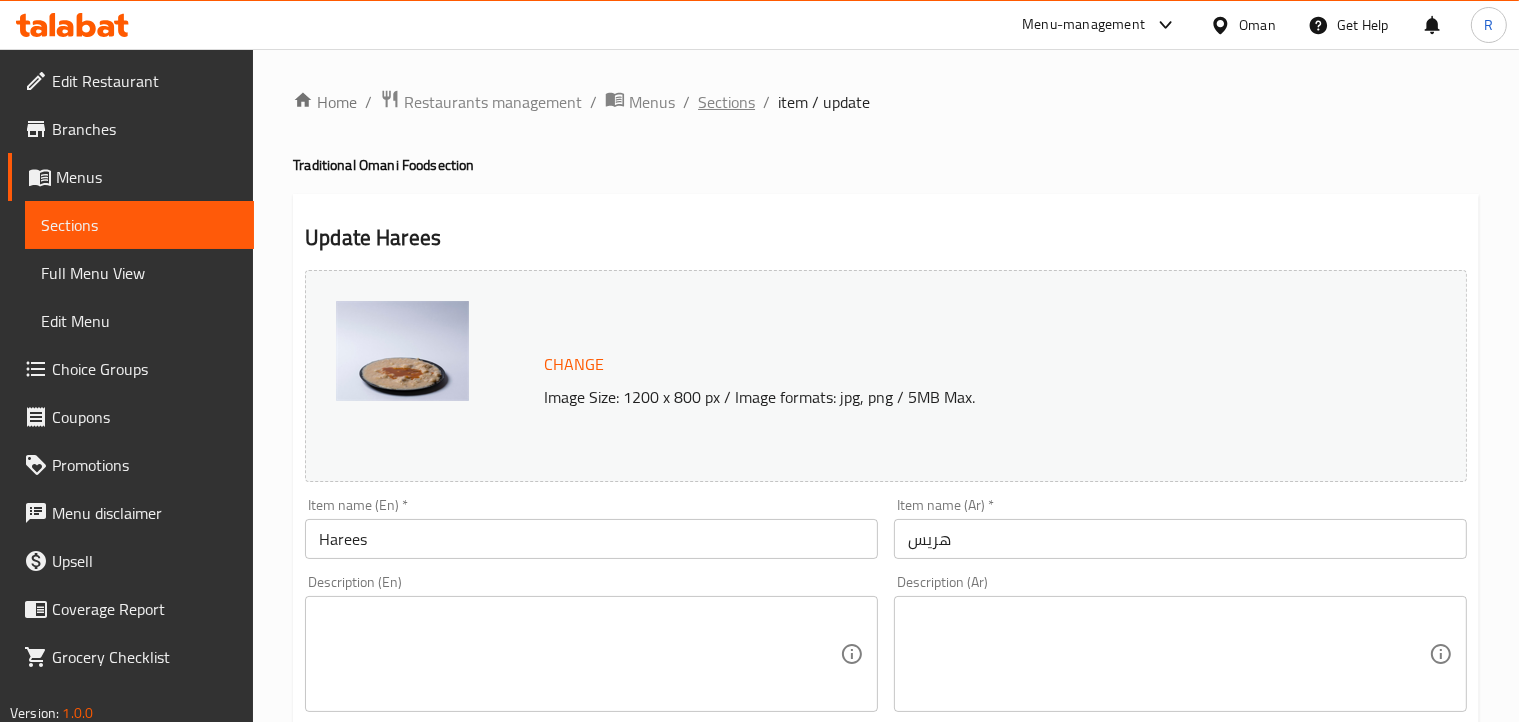 click on "Sections" at bounding box center [726, 102] 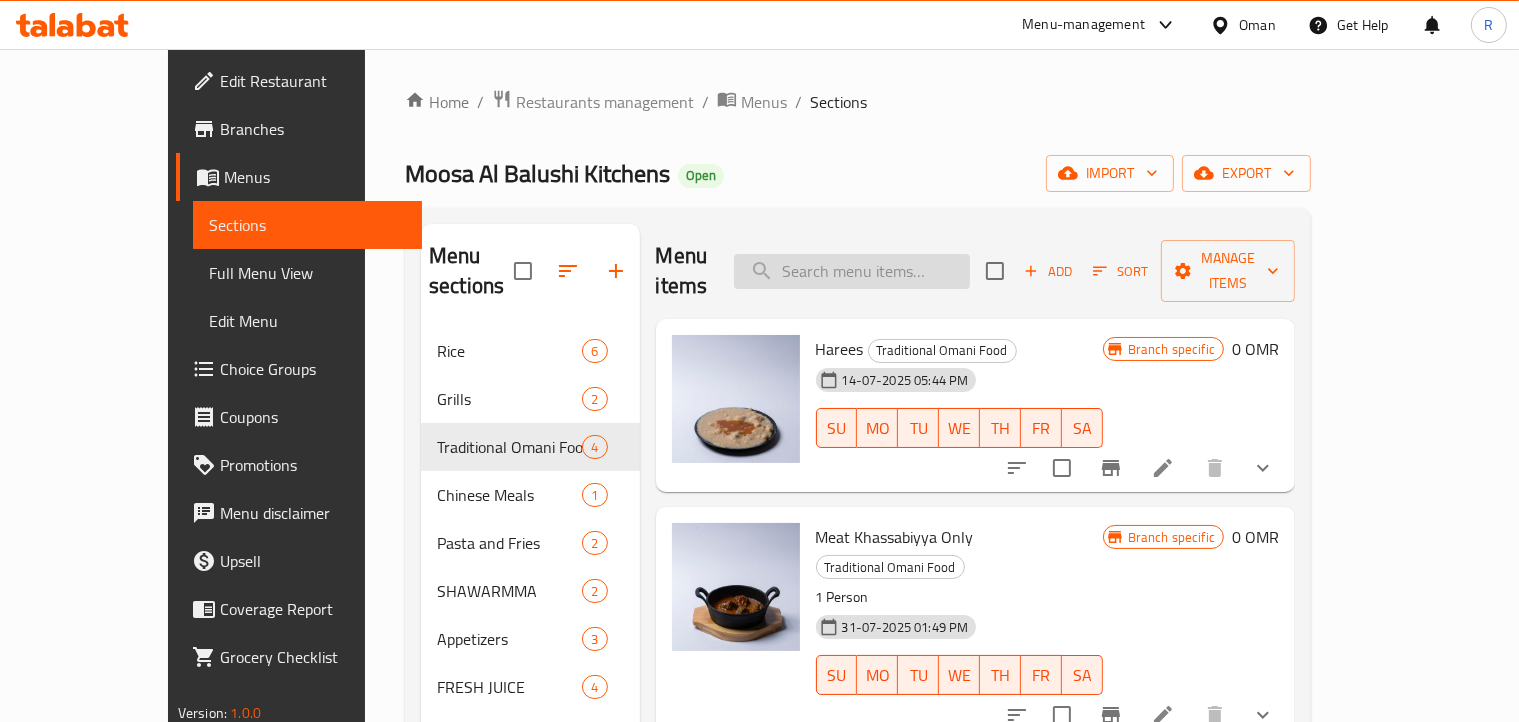 click at bounding box center [852, 271] 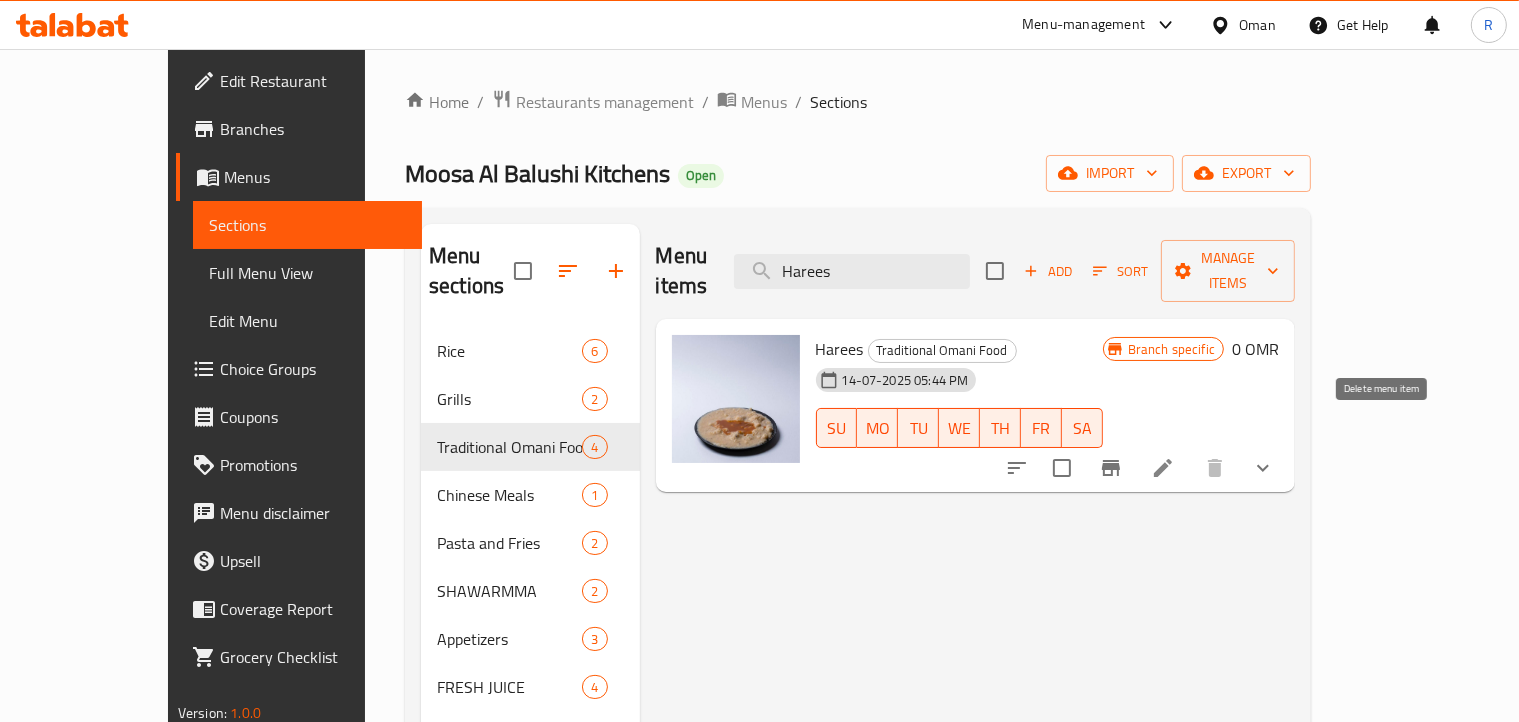 type on "Harees" 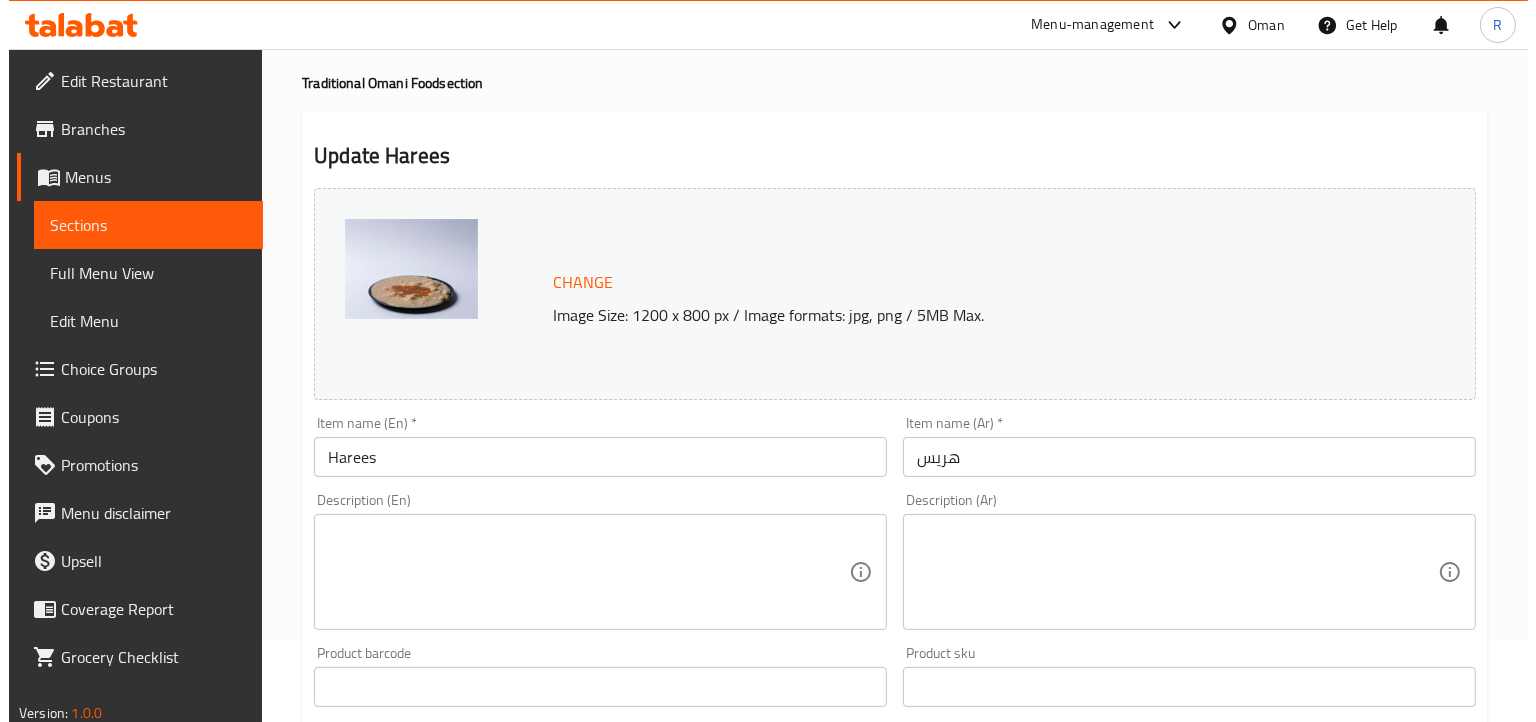 scroll, scrollTop: 0, scrollLeft: 0, axis: both 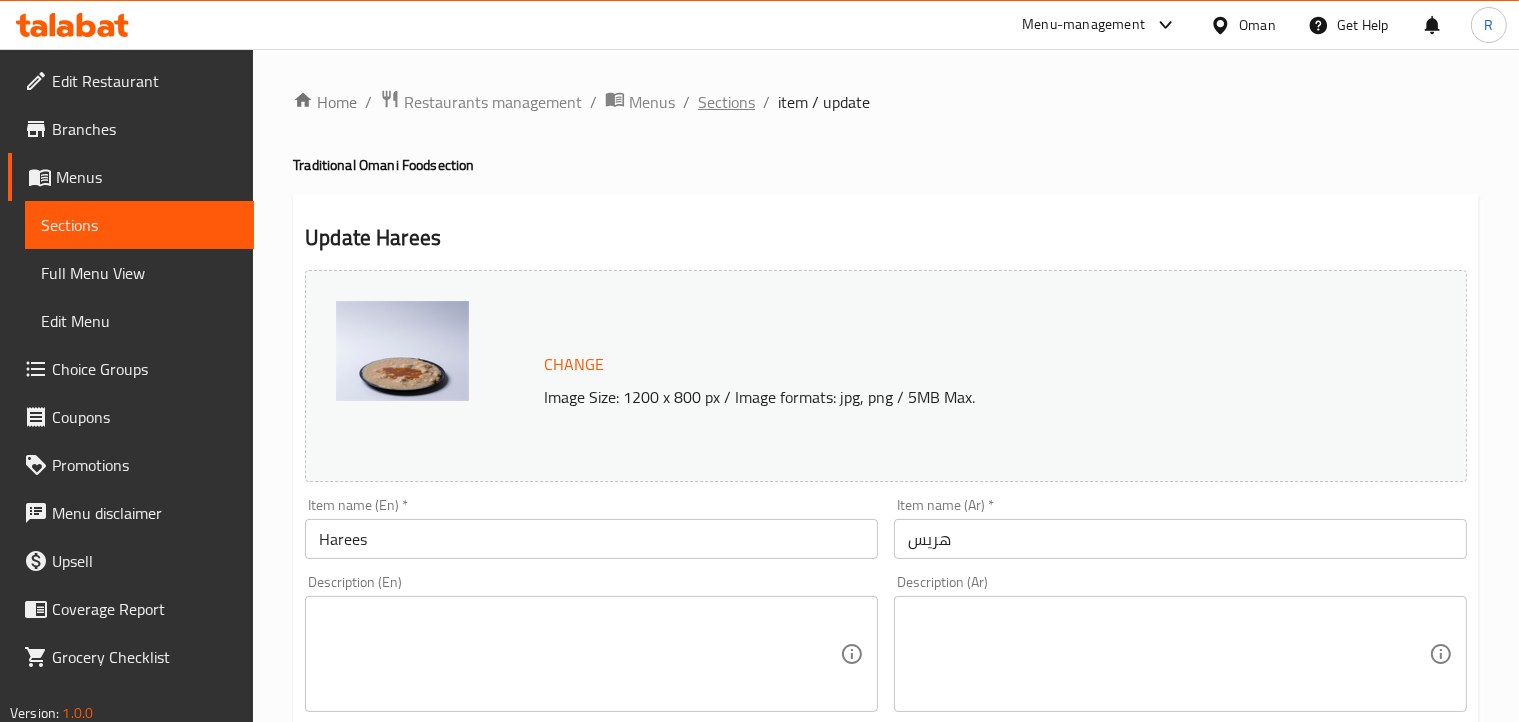 click on "Sections" at bounding box center (726, 102) 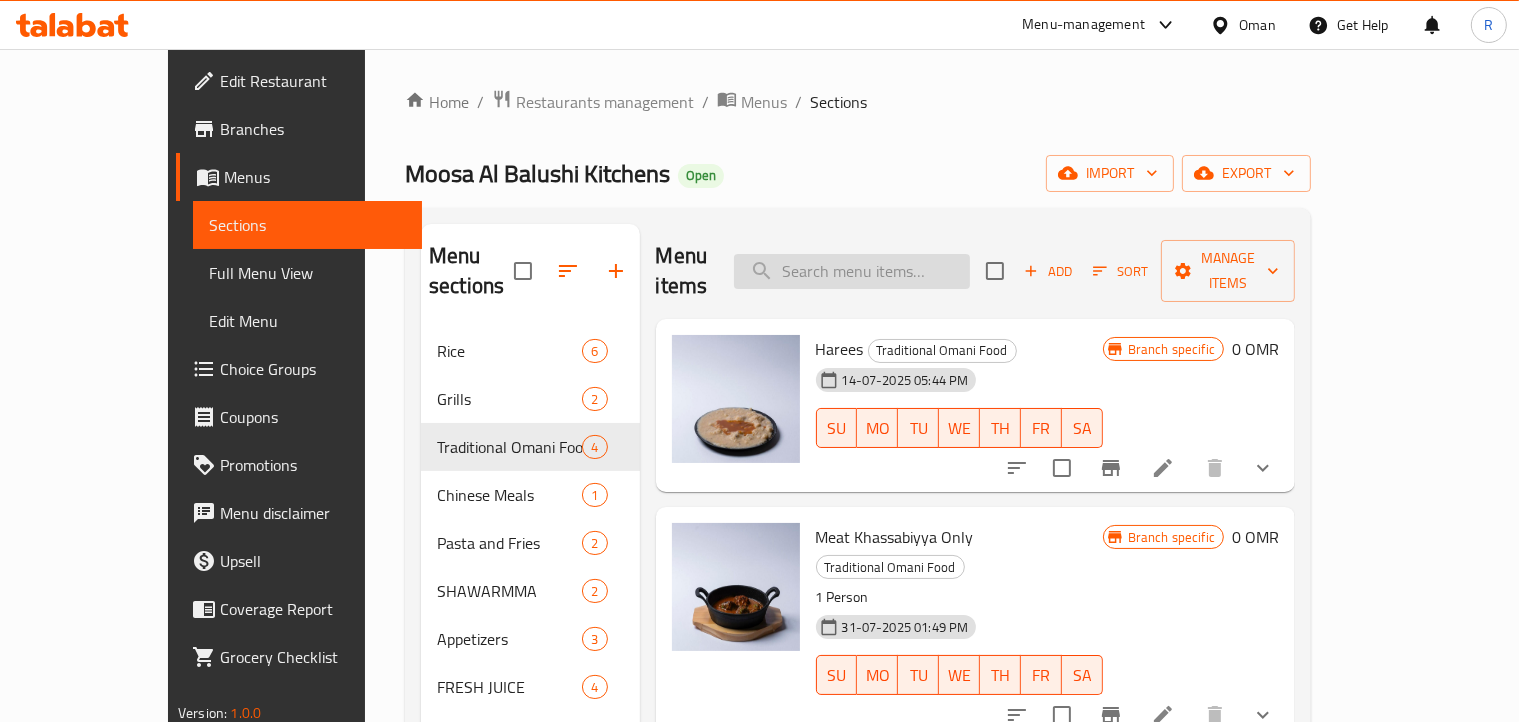 paste on "Harees" 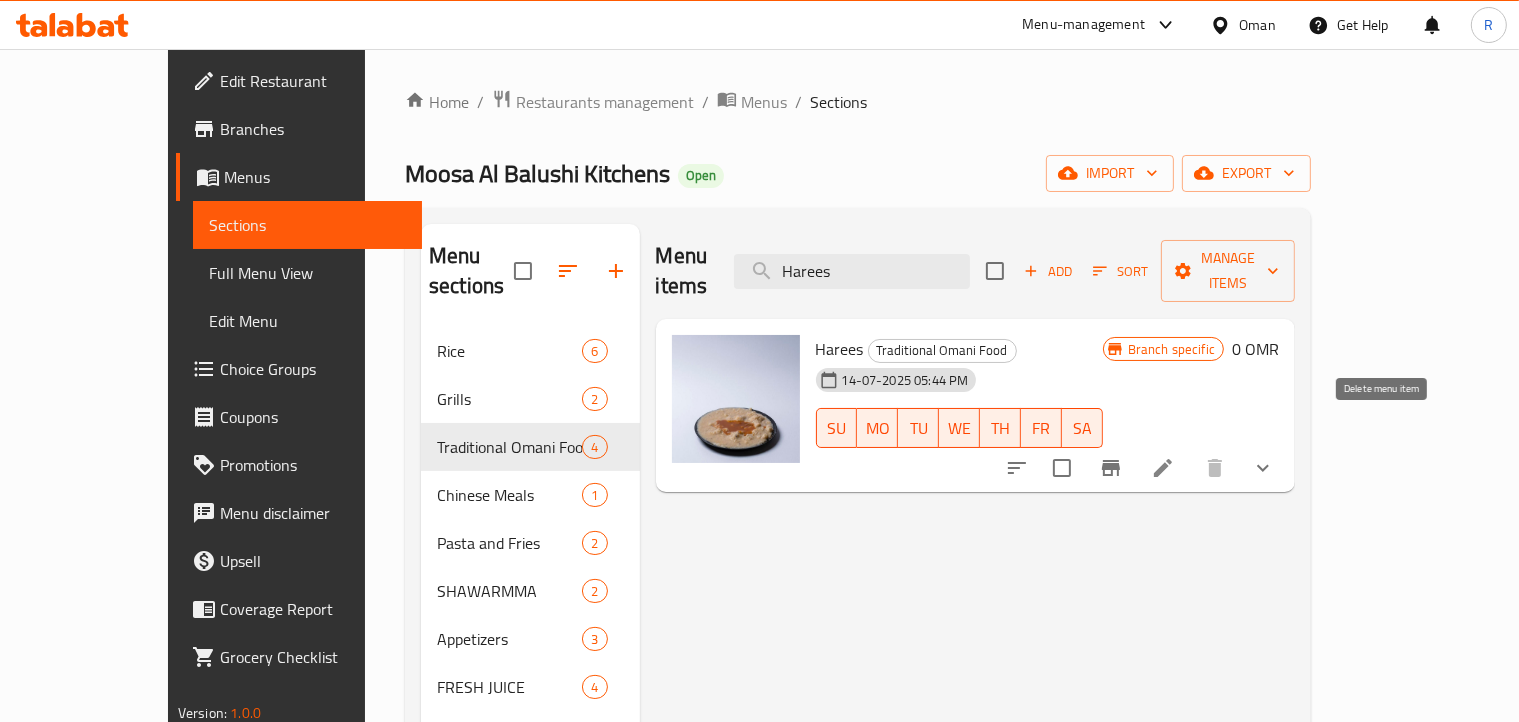 click on "[PERSON] Kitchens Open import export" at bounding box center (858, 173) 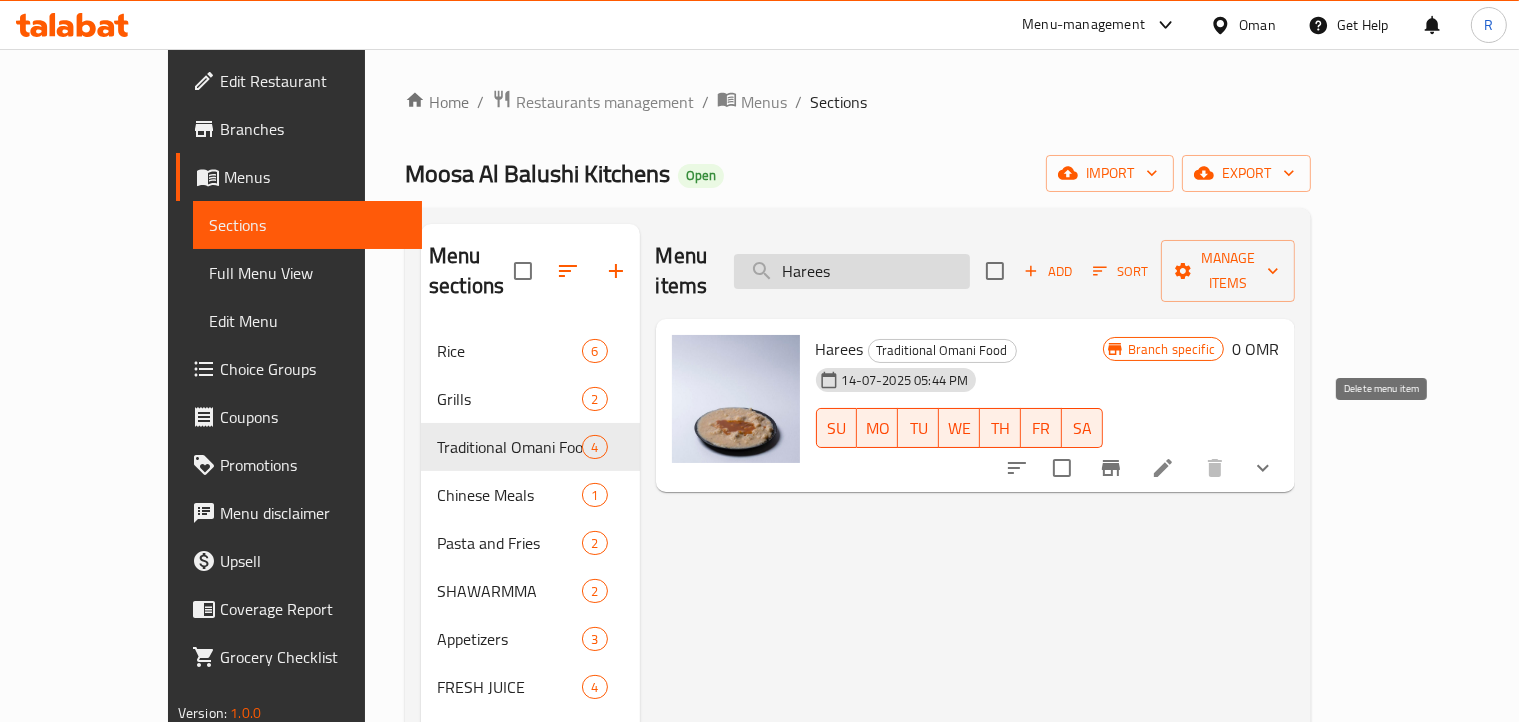 click on "Harees" at bounding box center (852, 271) 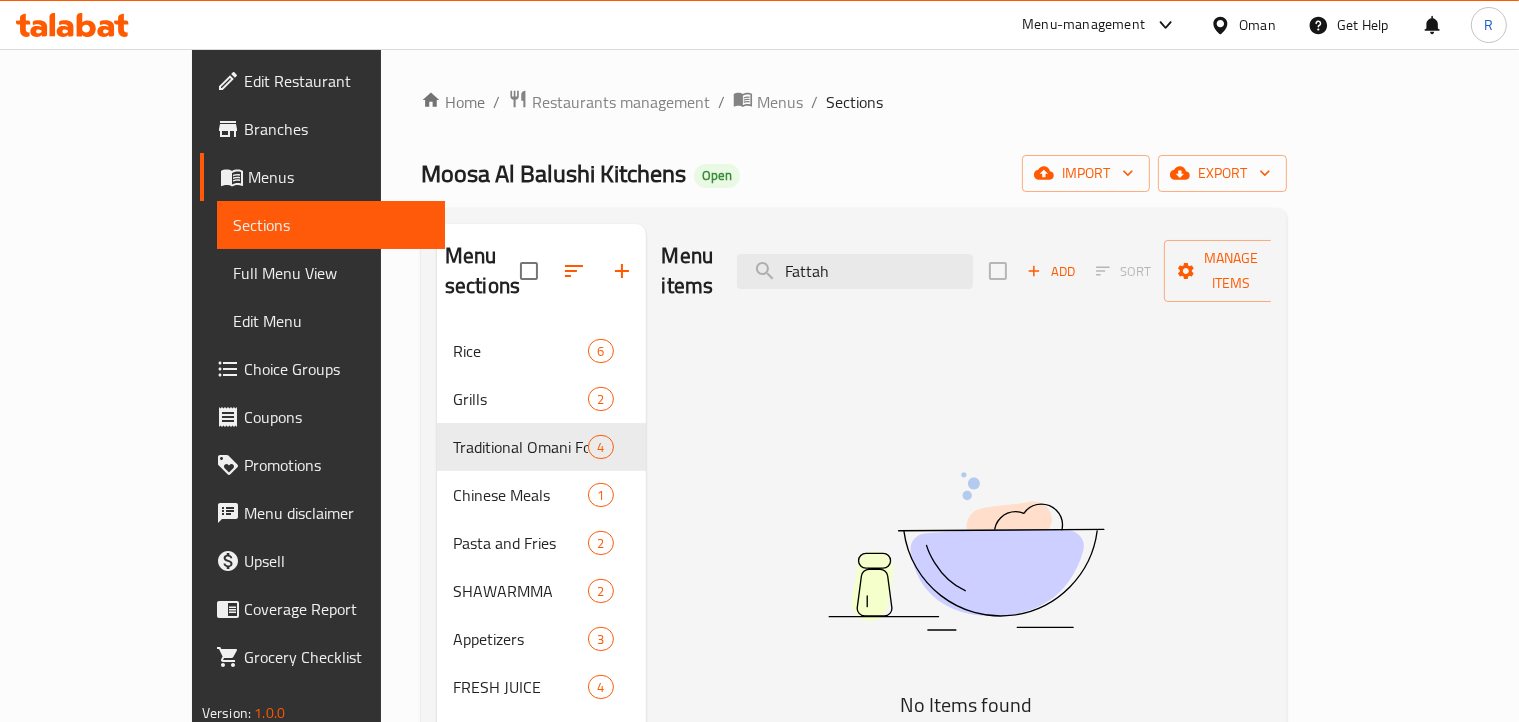 type on "Fattah" 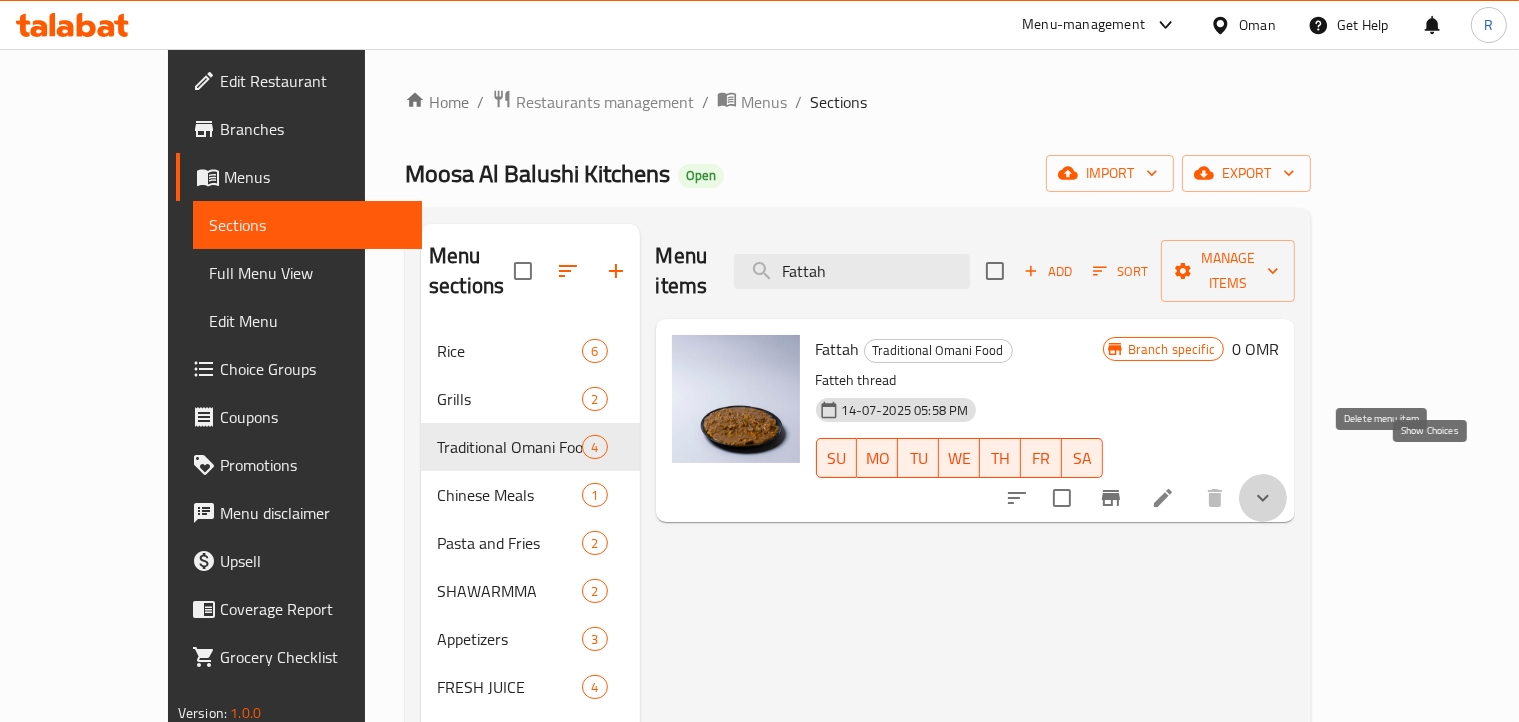 click 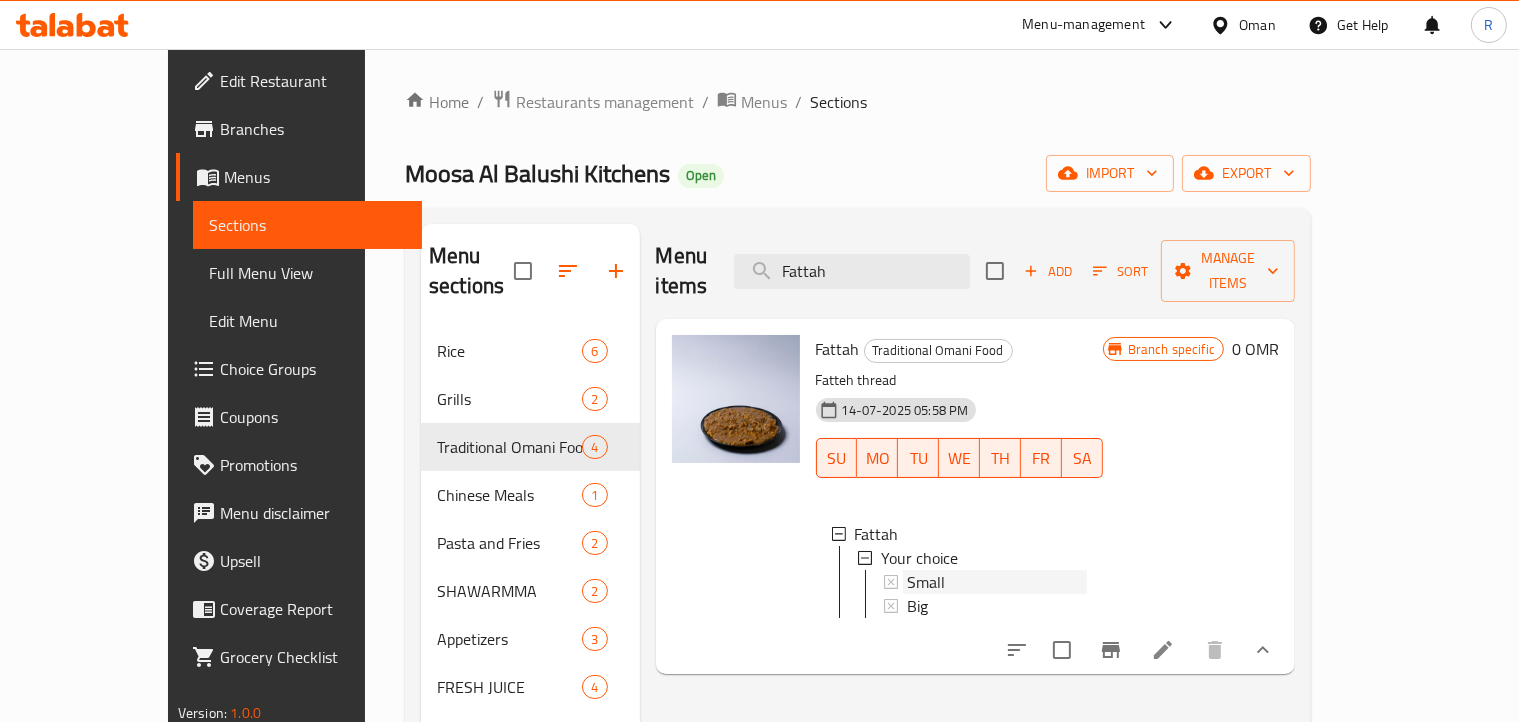 click on "Small" at bounding box center (997, 582) 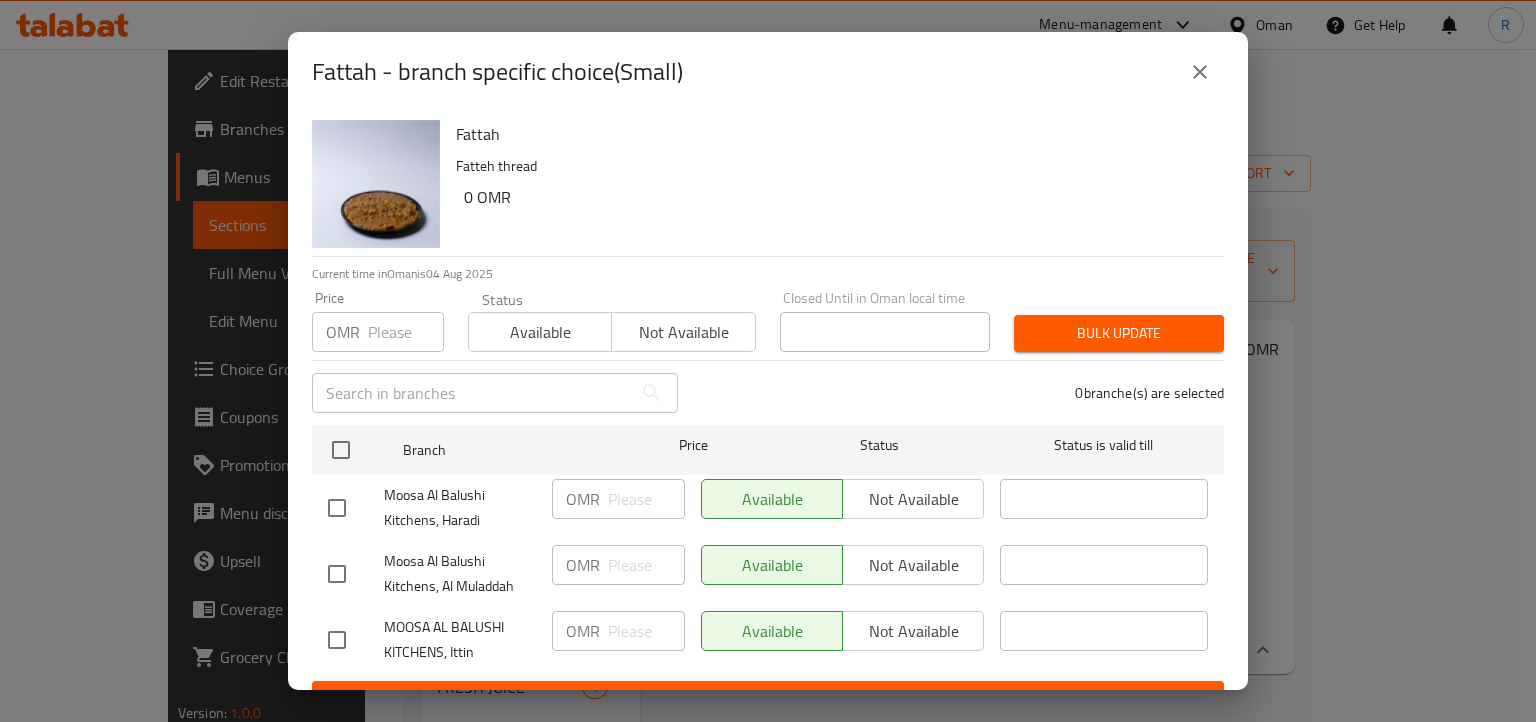 scroll, scrollTop: 36, scrollLeft: 0, axis: vertical 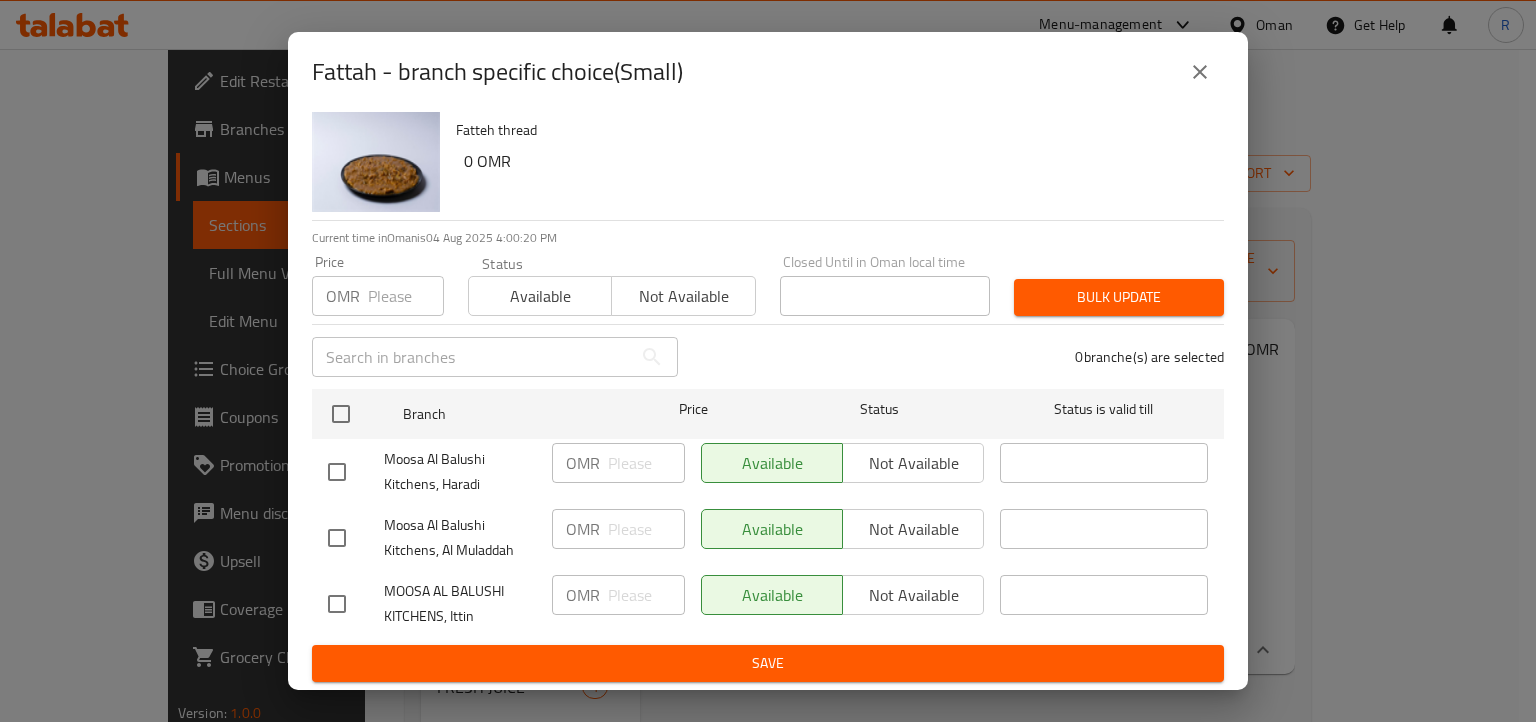 click 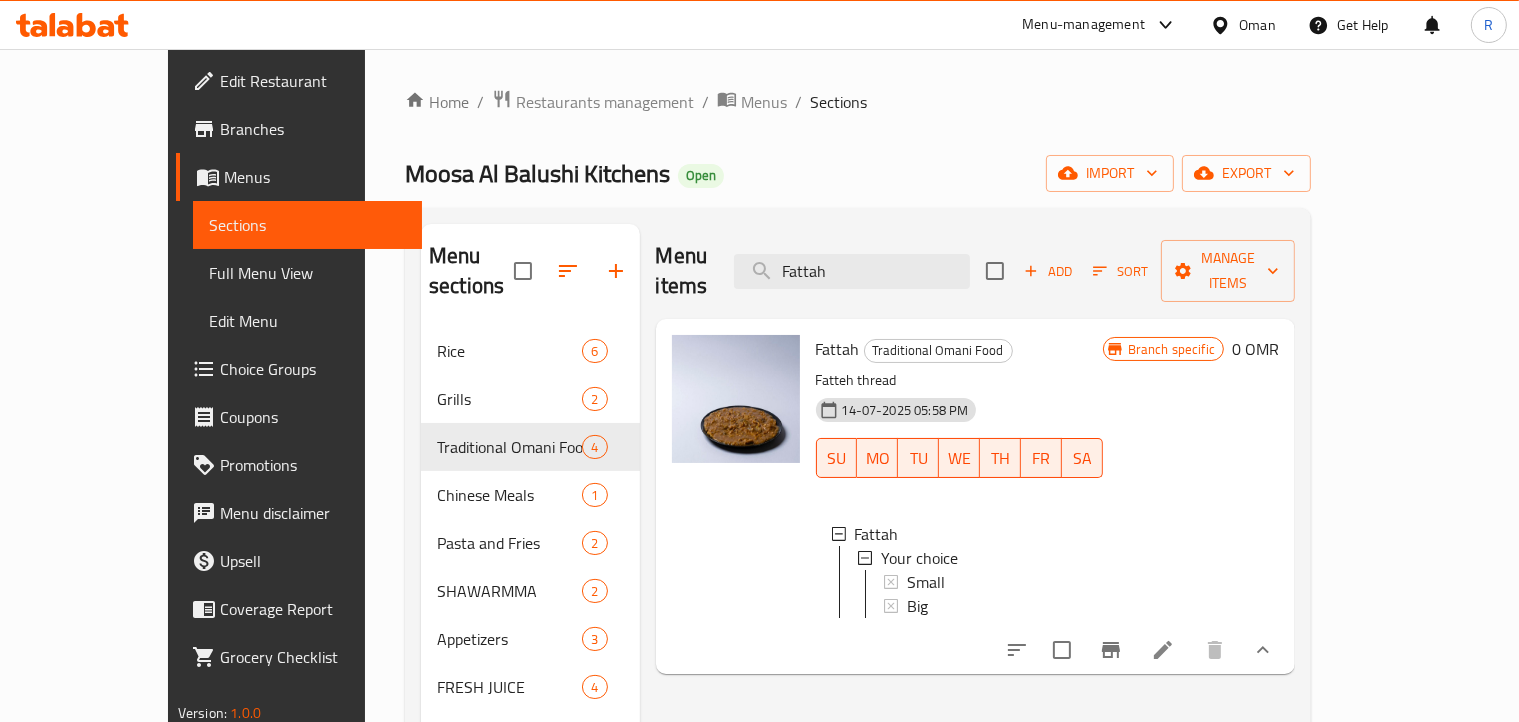 click on "Fatteh thread" at bounding box center [959, 380] 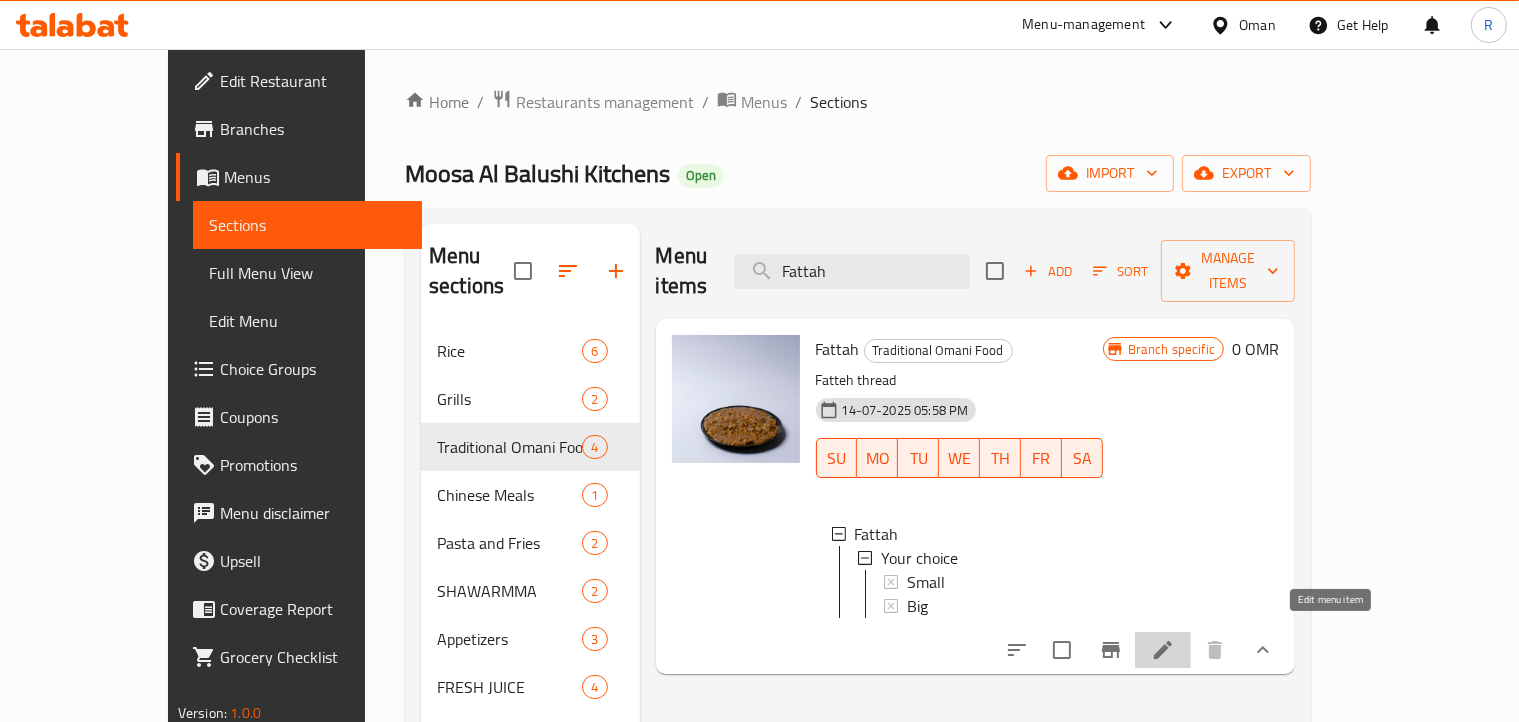 click 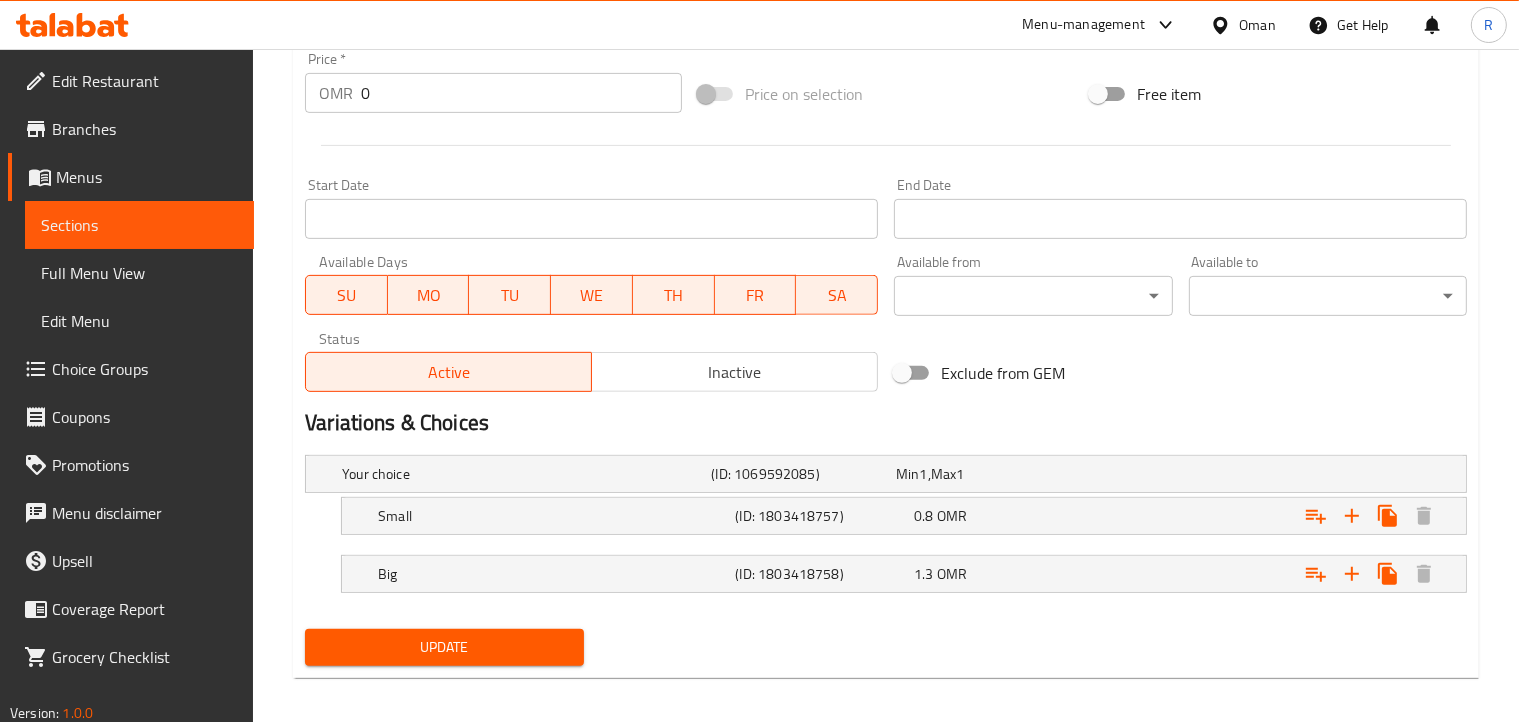 scroll, scrollTop: 764, scrollLeft: 0, axis: vertical 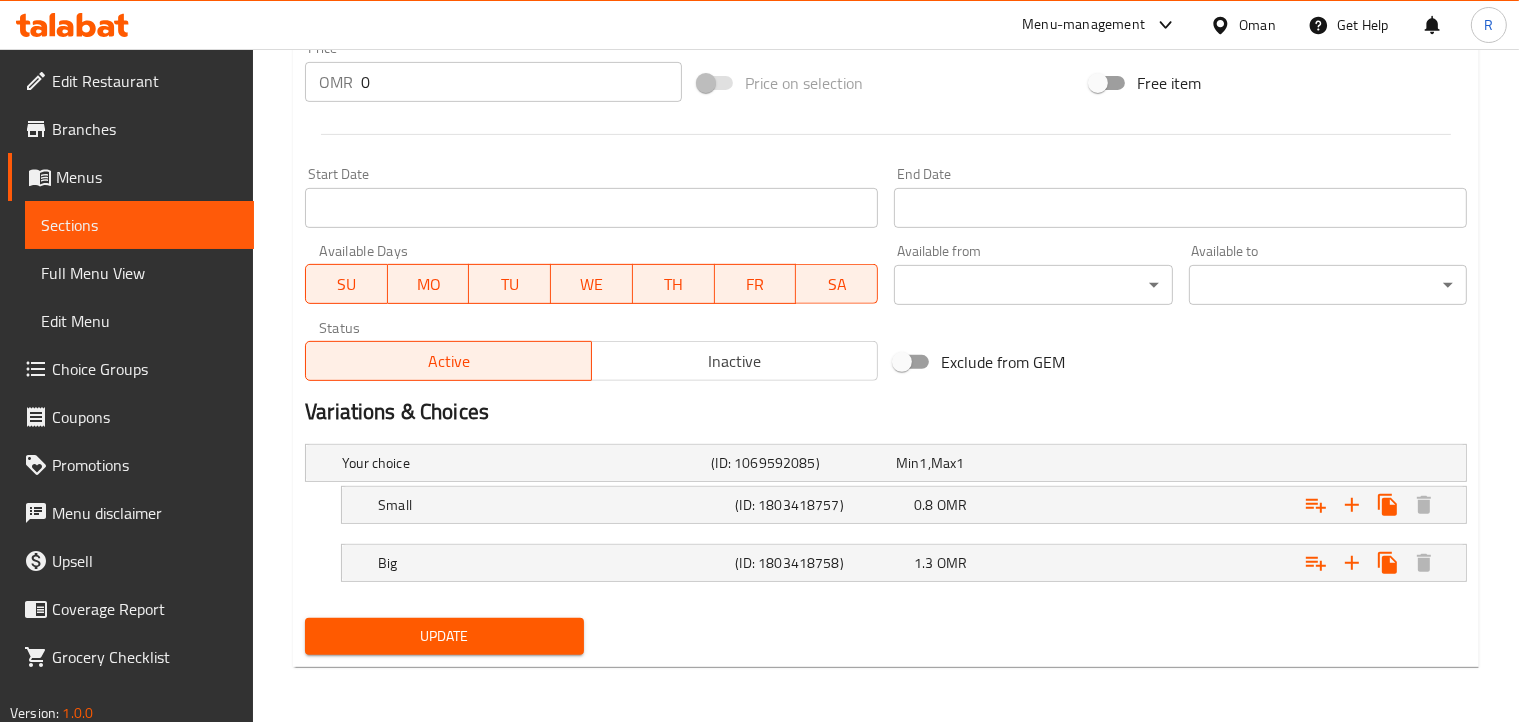 click on "Menu-management Oman Get Help R" at bounding box center (759, 25) 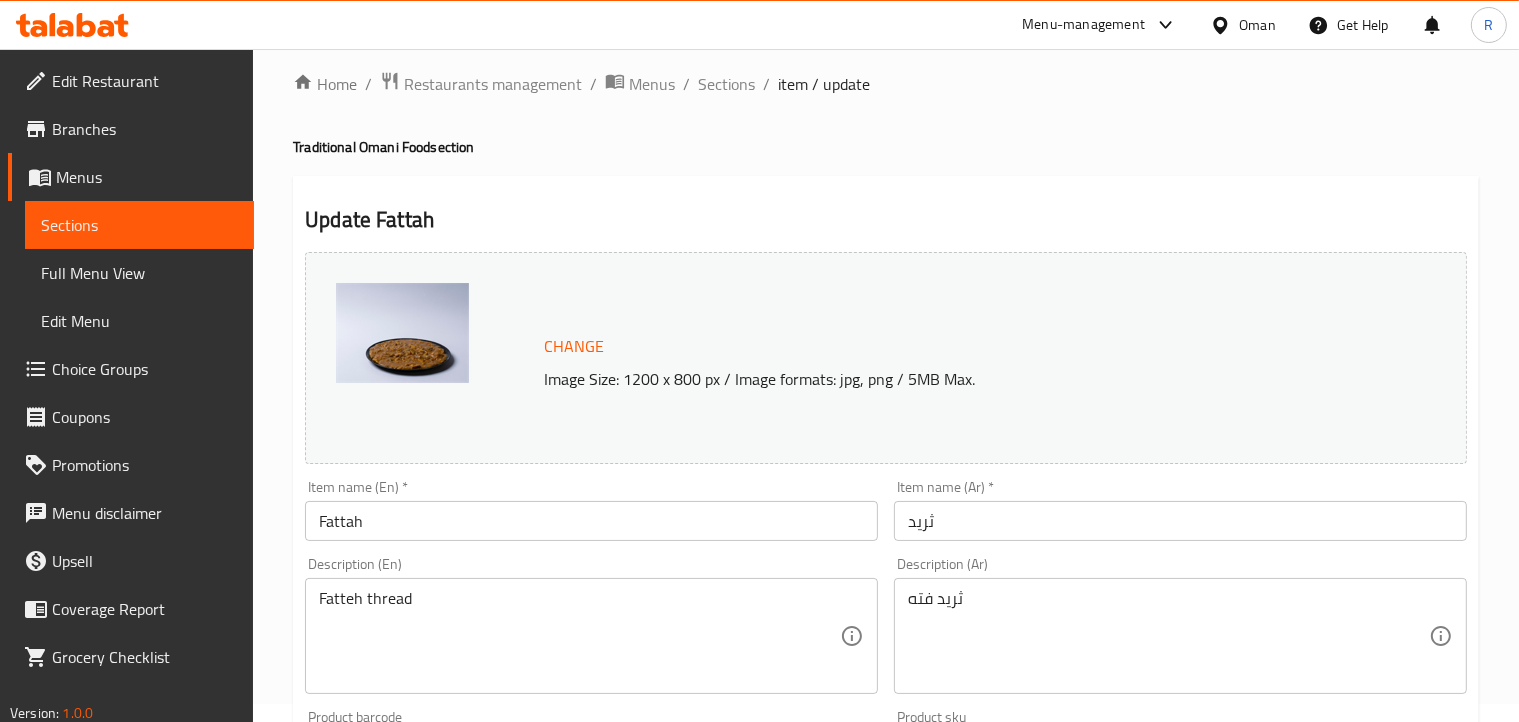 scroll, scrollTop: 0, scrollLeft: 0, axis: both 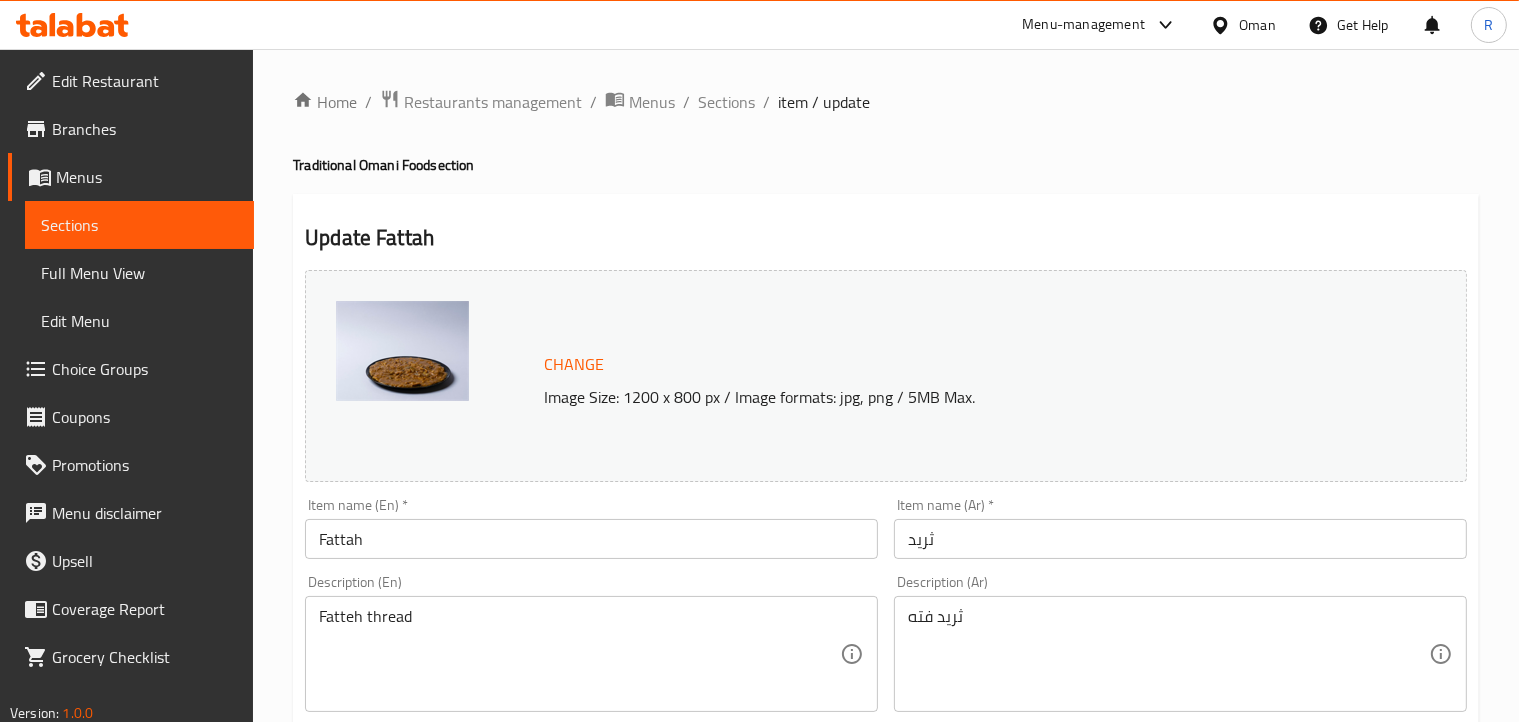 click on "Fattah" at bounding box center [591, 539] 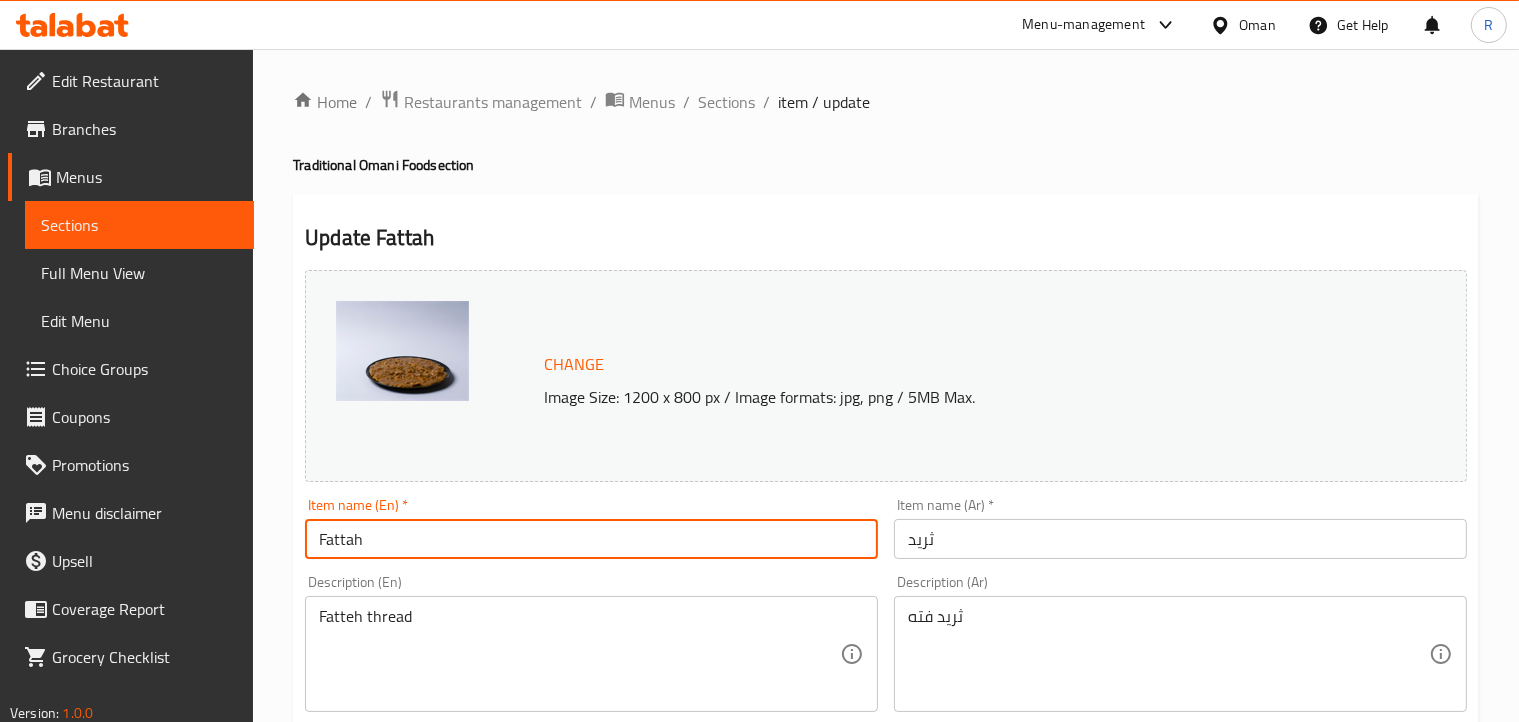 click on "Fattah" at bounding box center [591, 539] 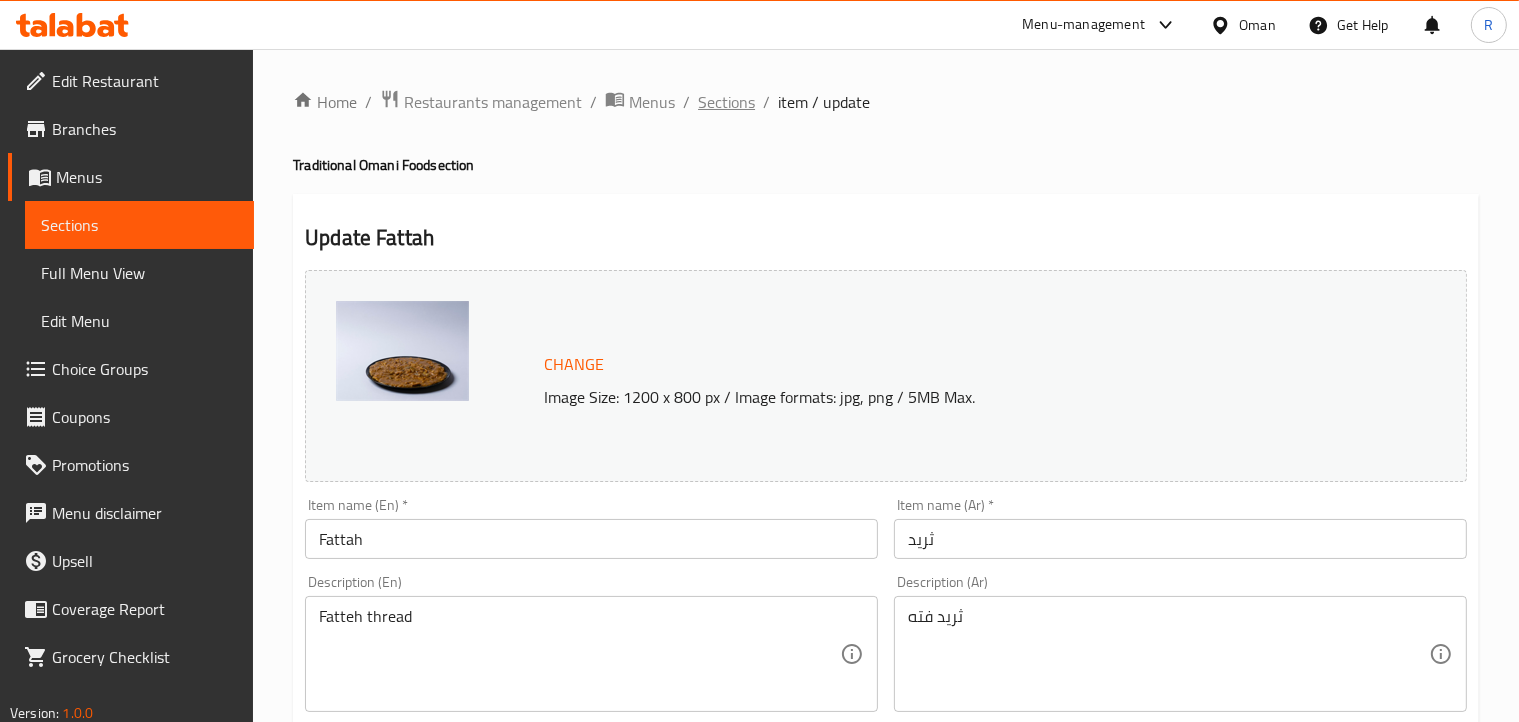 click on "Sections" at bounding box center [726, 102] 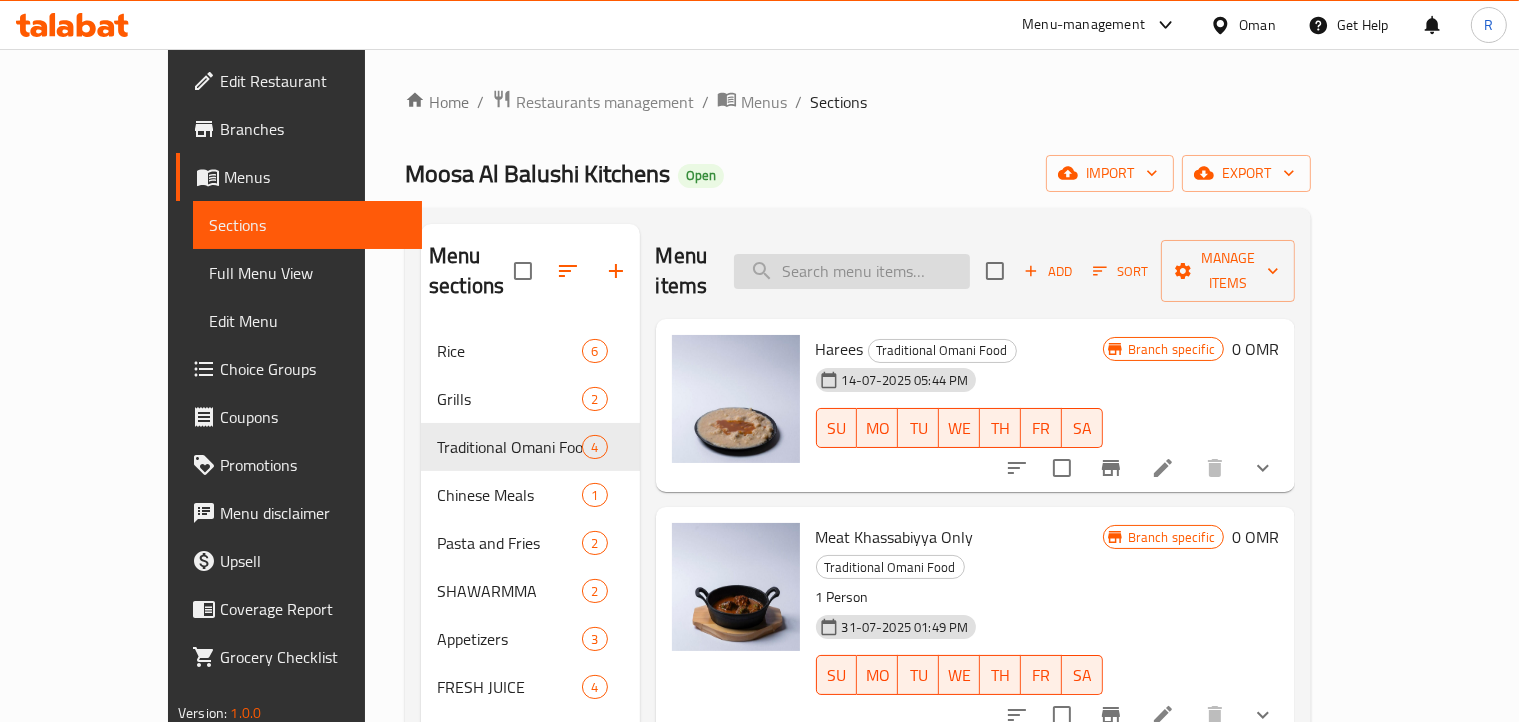 click at bounding box center (852, 271) 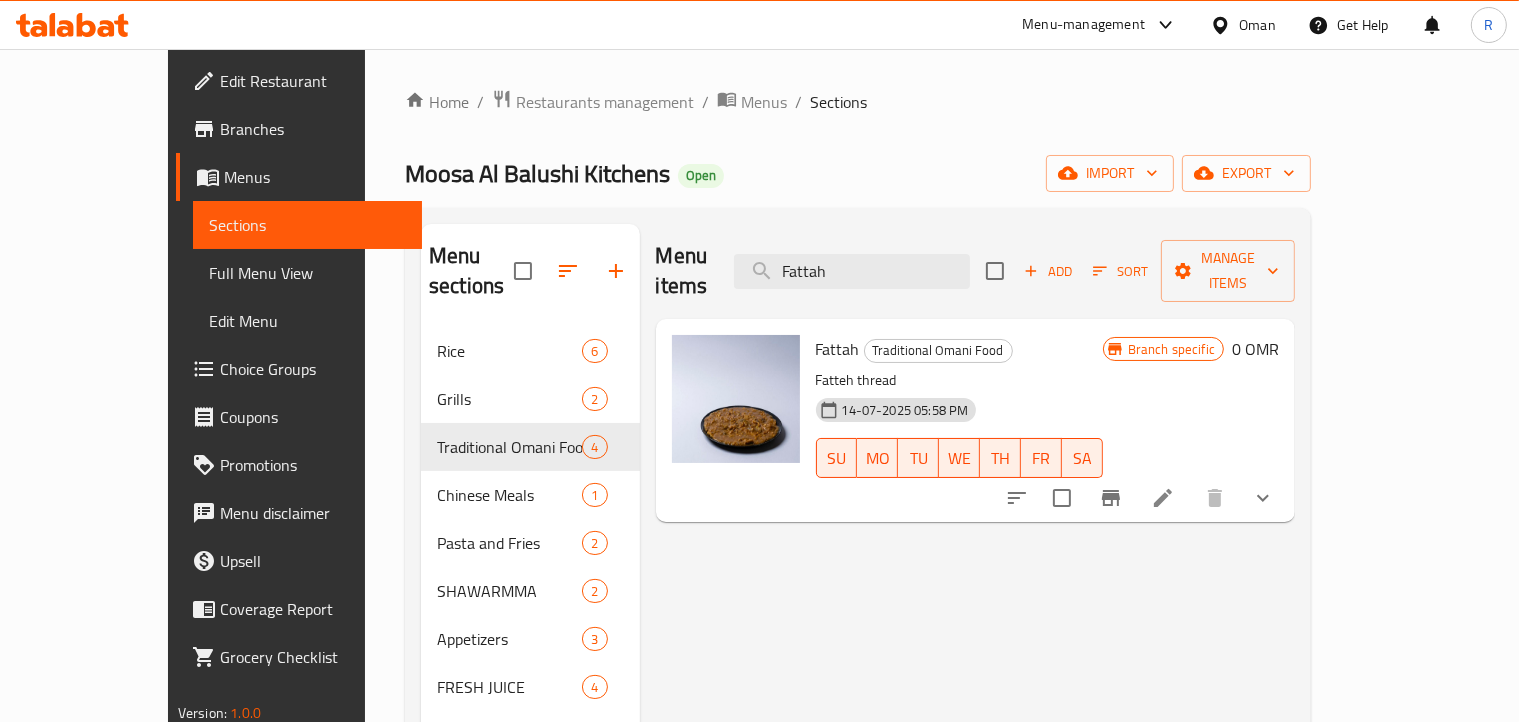 type on "Fattah" 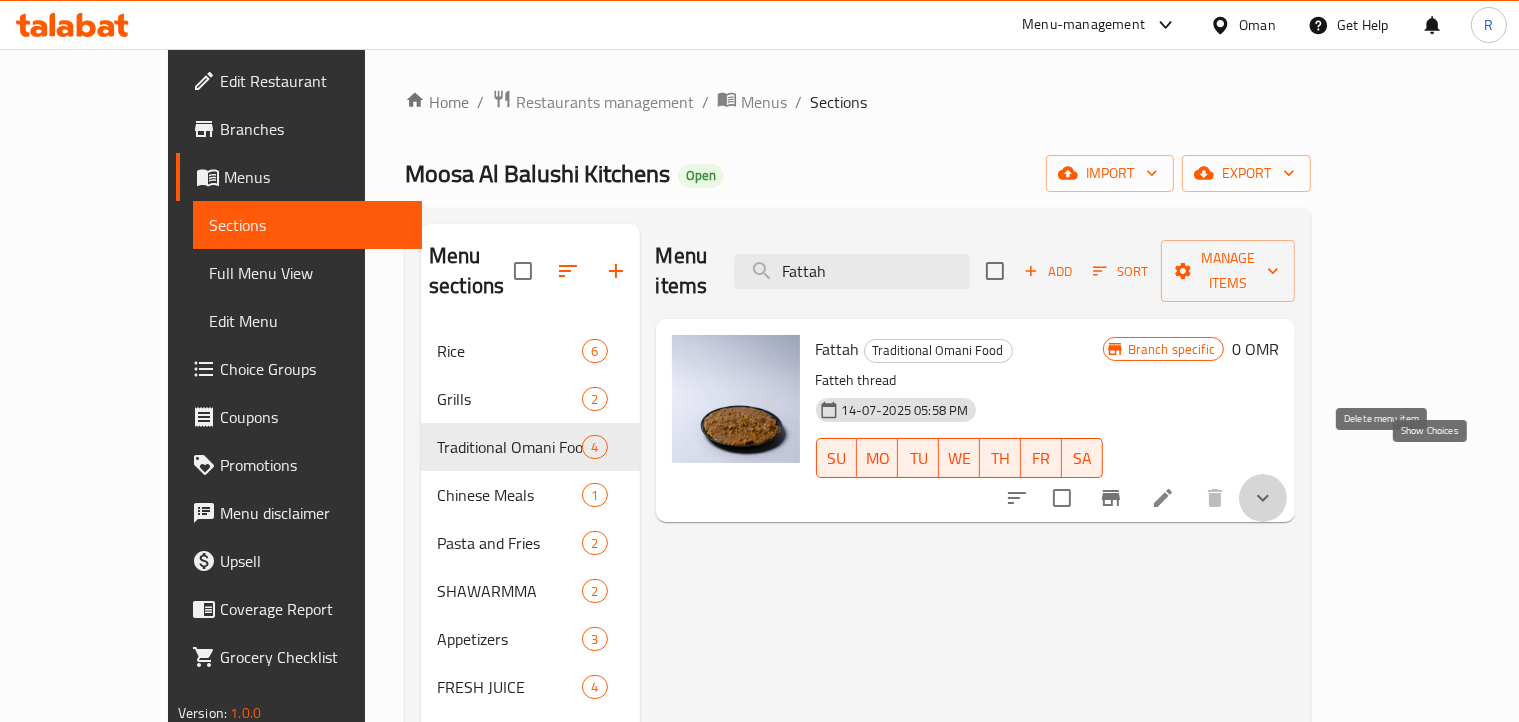 click 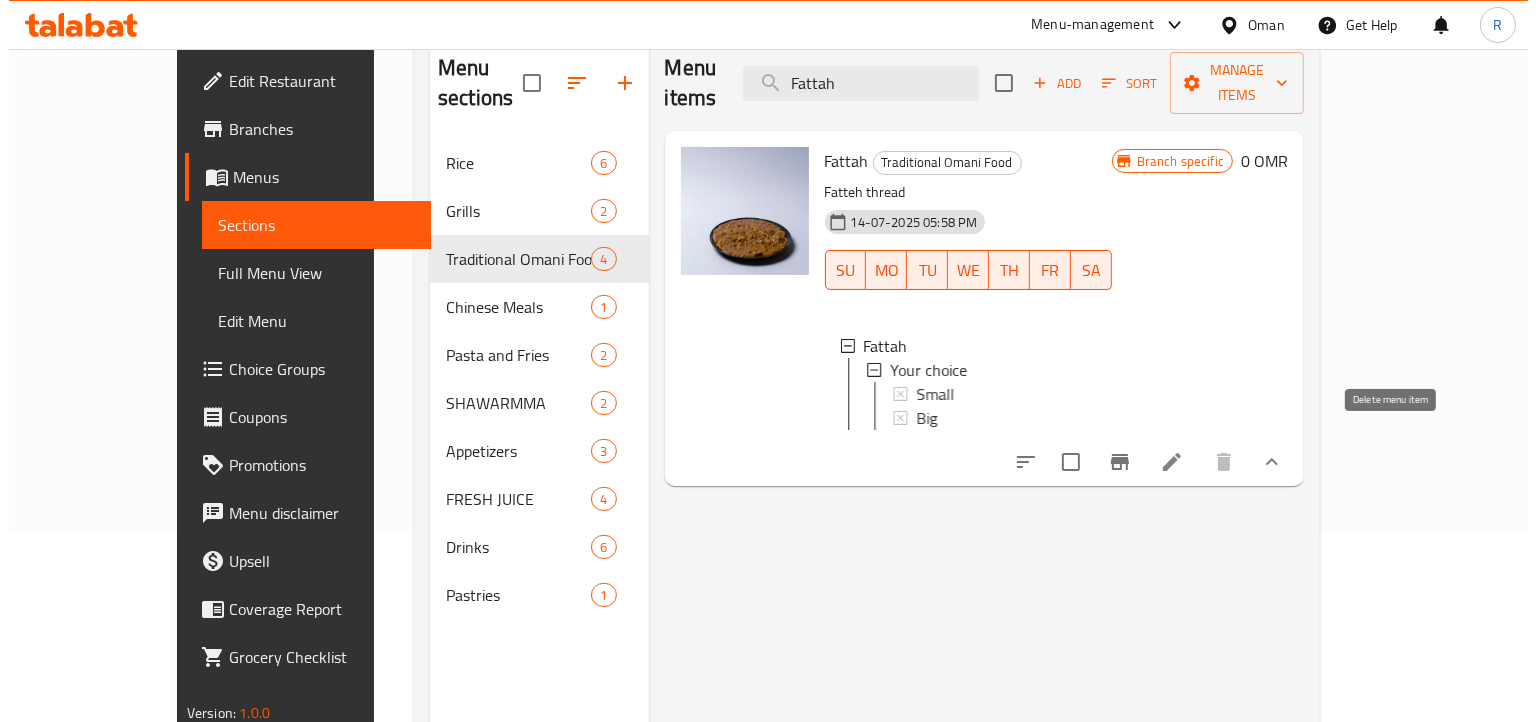 scroll, scrollTop: 280, scrollLeft: 0, axis: vertical 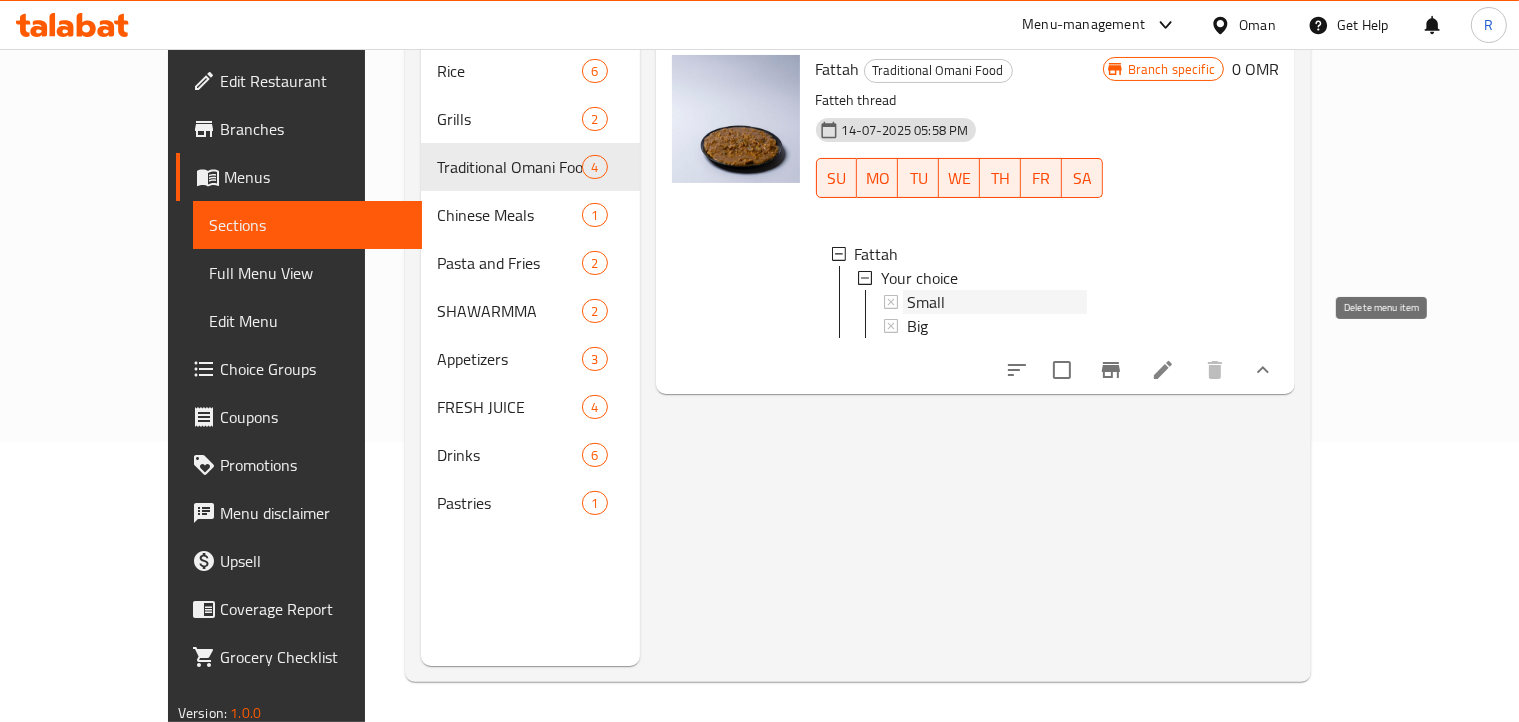 click on "Small" at bounding box center (997, 302) 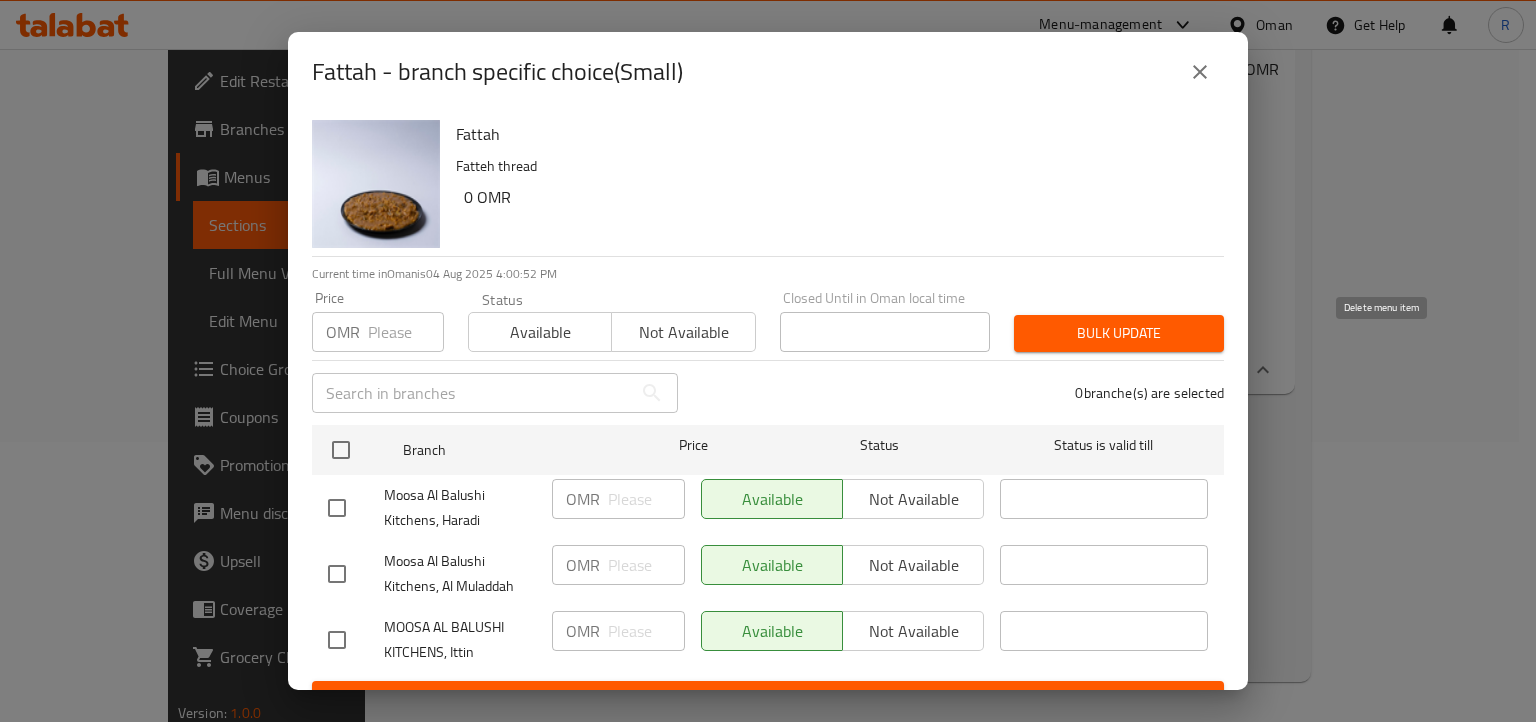 click at bounding box center [337, 508] 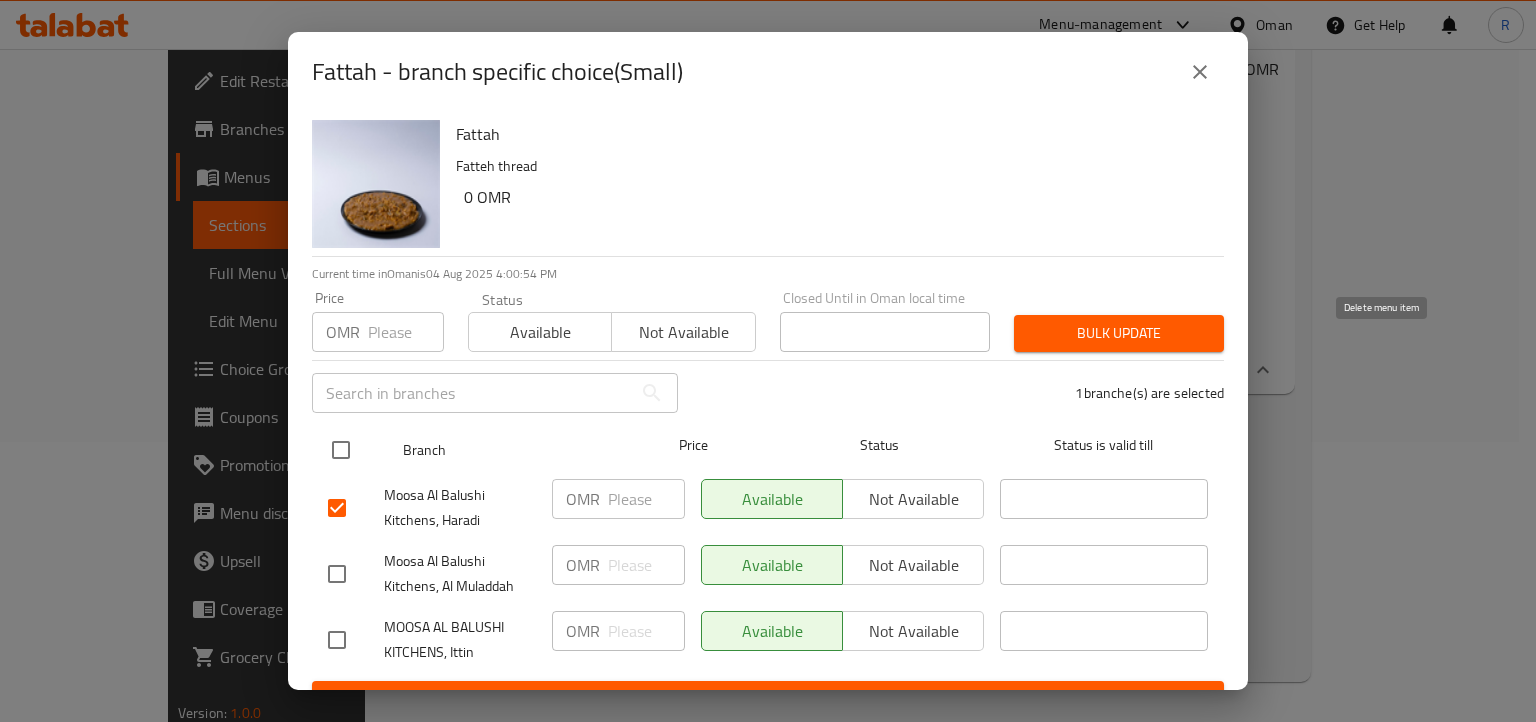 click at bounding box center [341, 450] 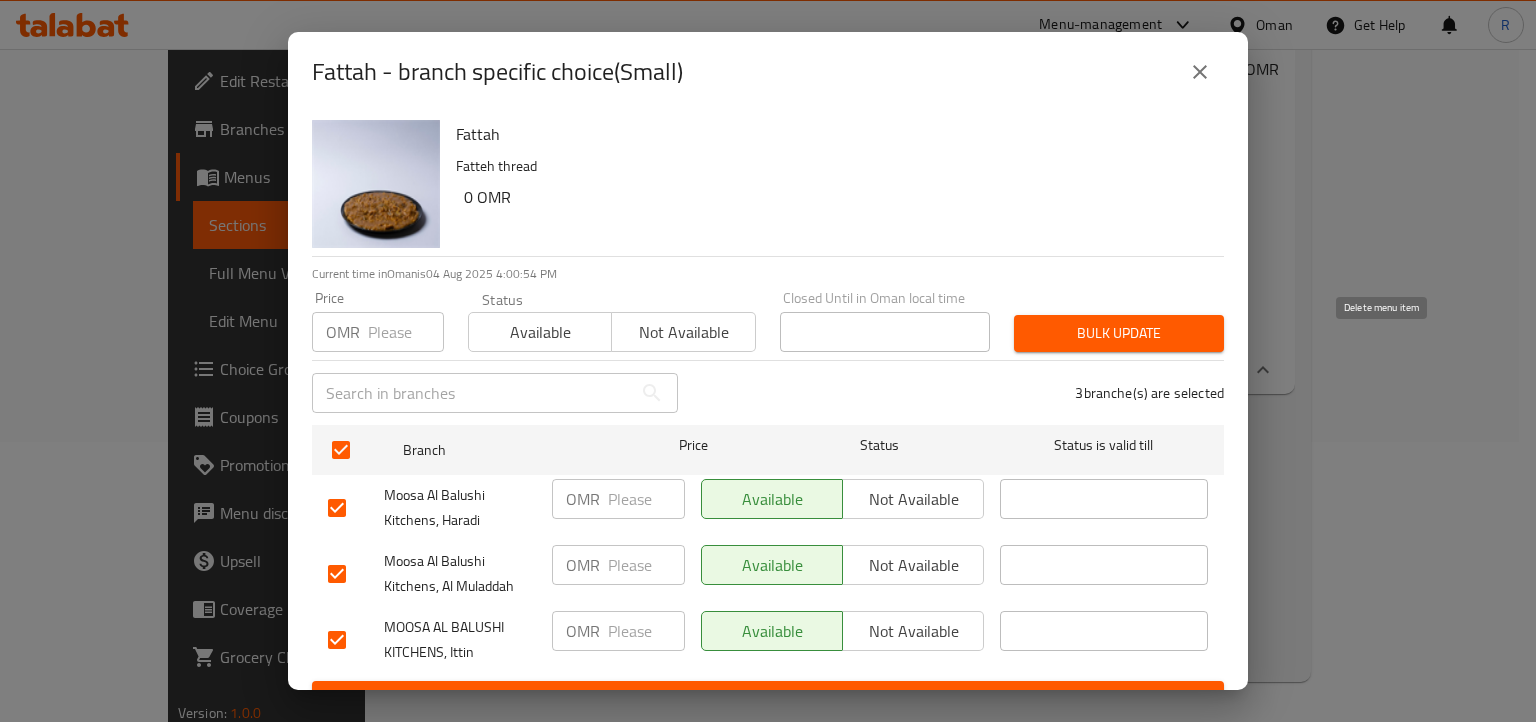 click at bounding box center (646, 499) 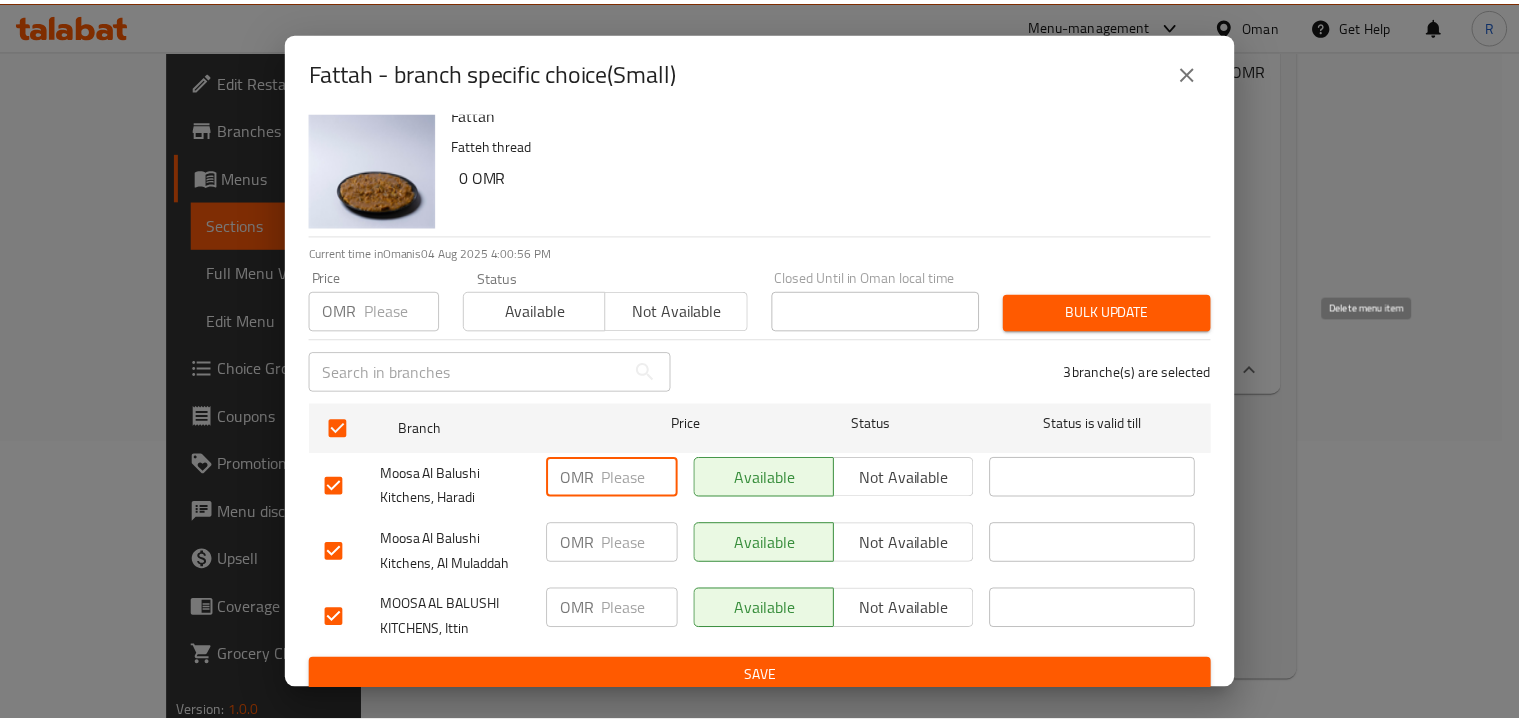scroll, scrollTop: 36, scrollLeft: 0, axis: vertical 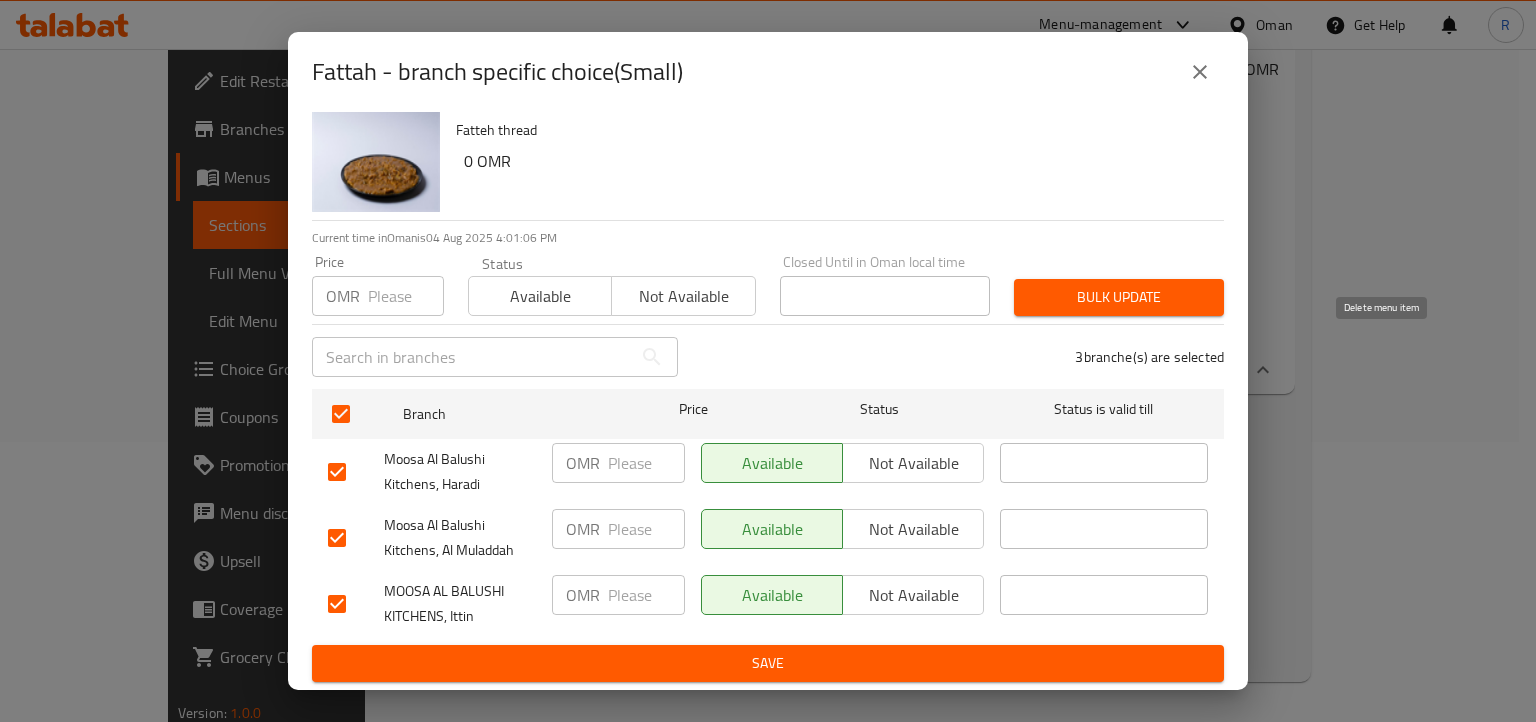 click at bounding box center (646, 463) 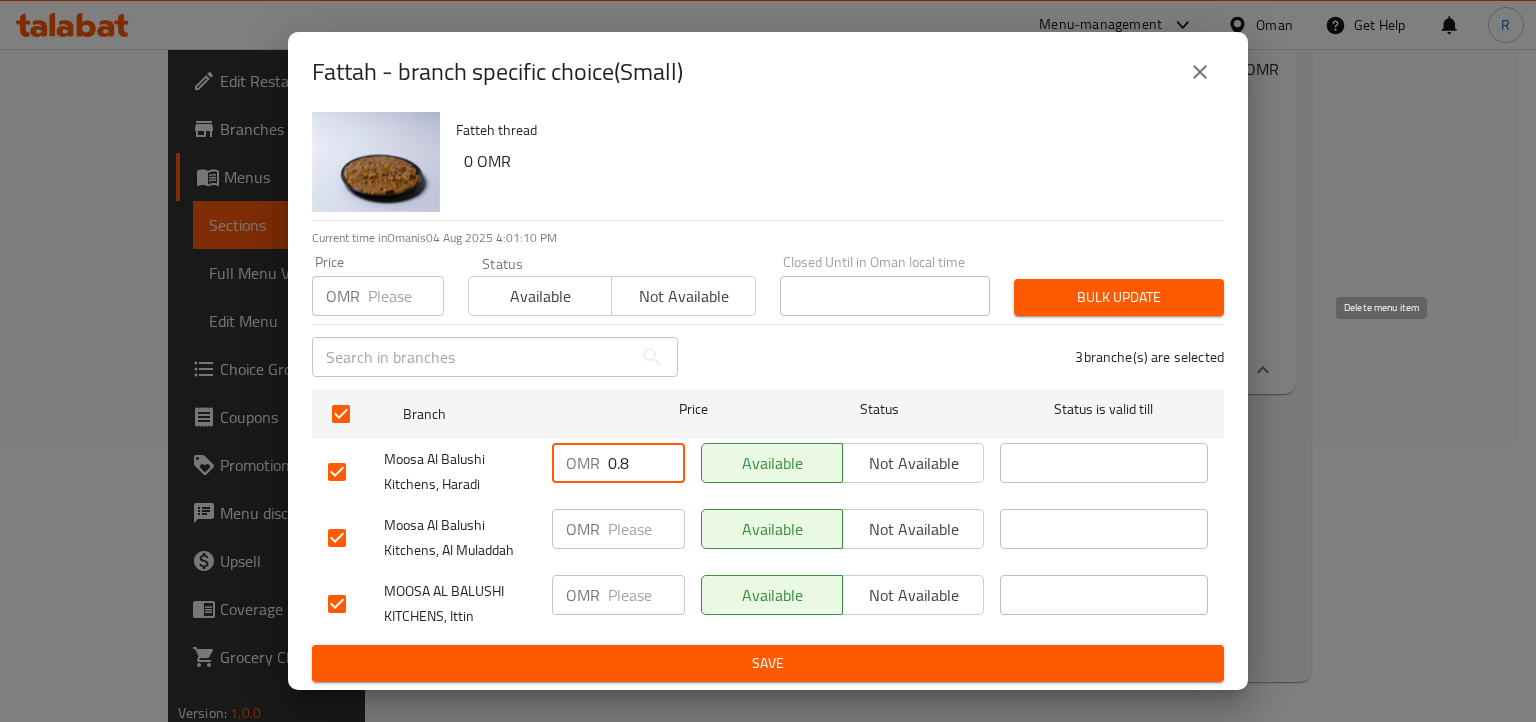 type on "0.8" 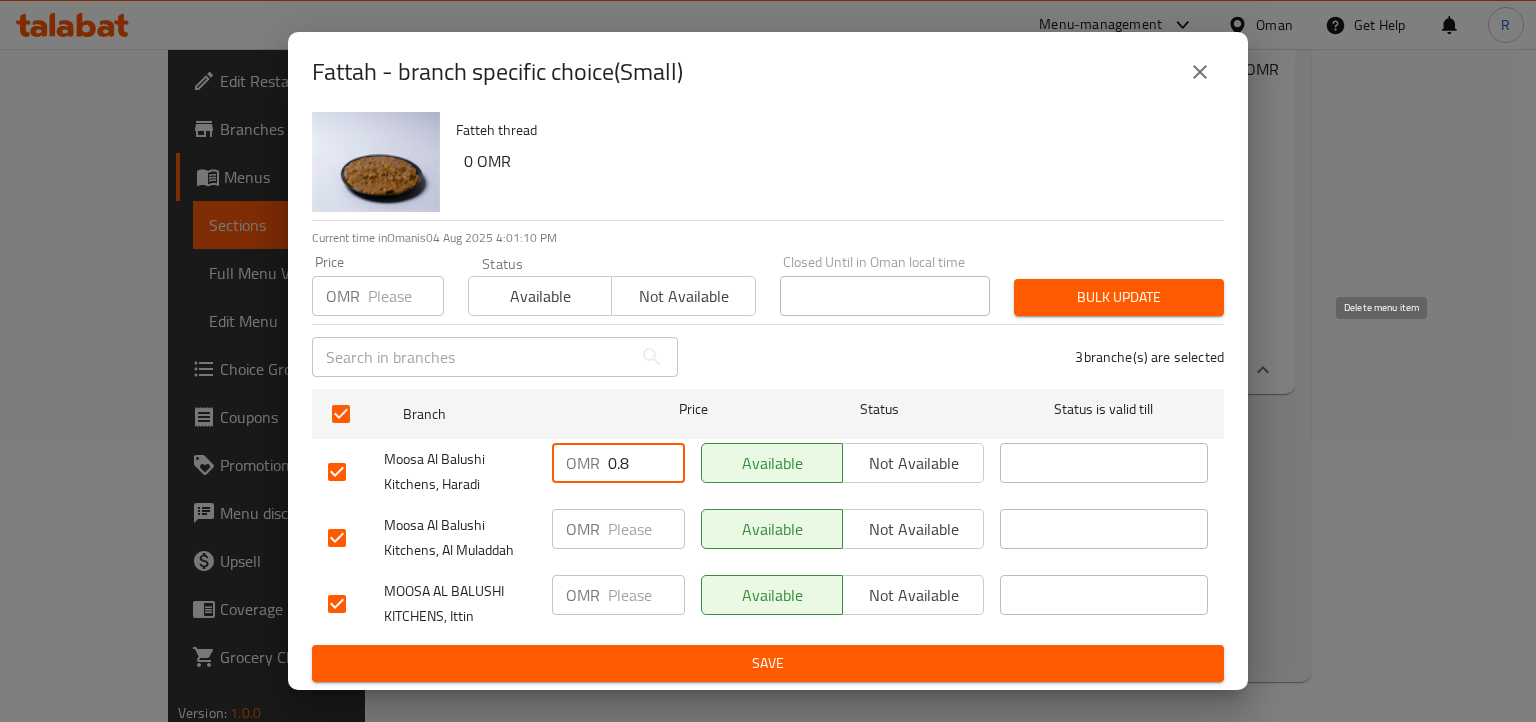 click at bounding box center (646, 529) 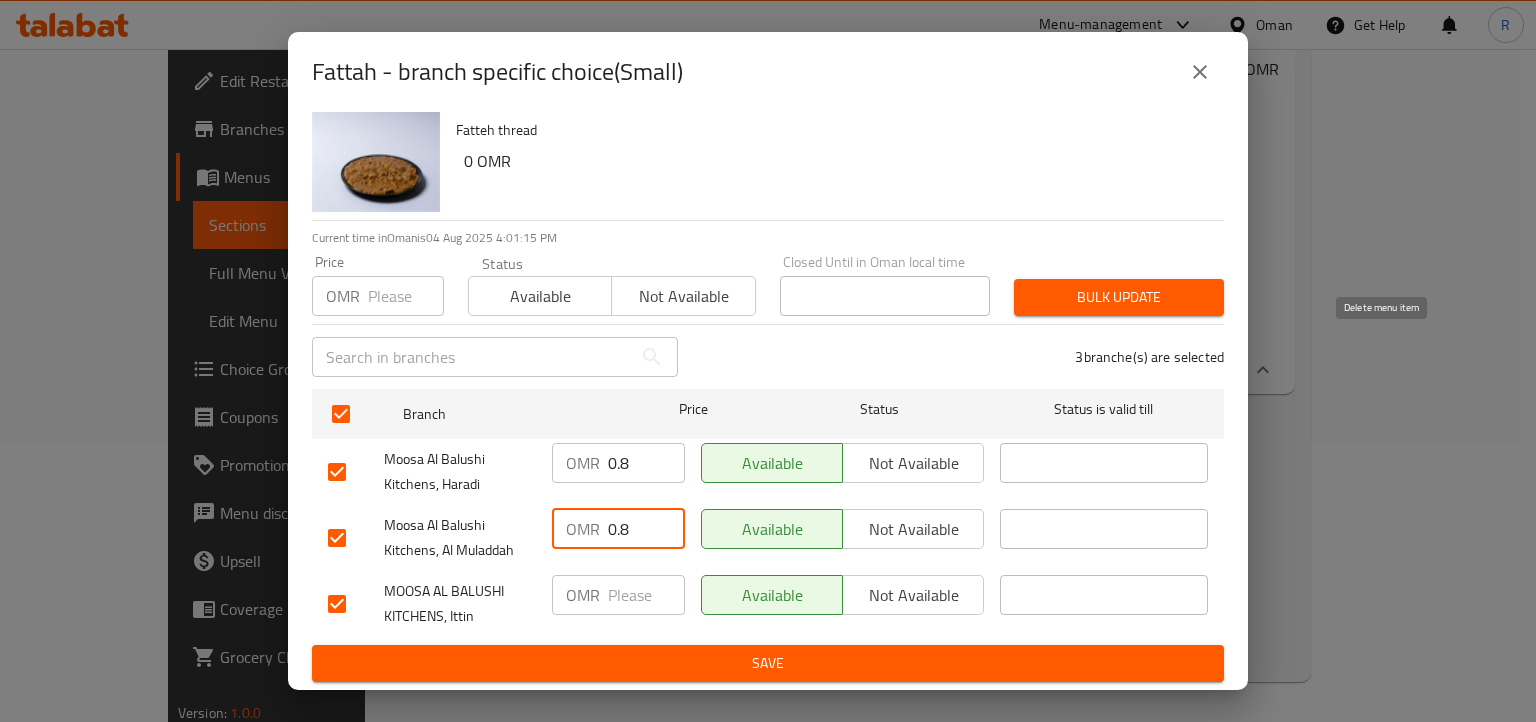 type on "0.8" 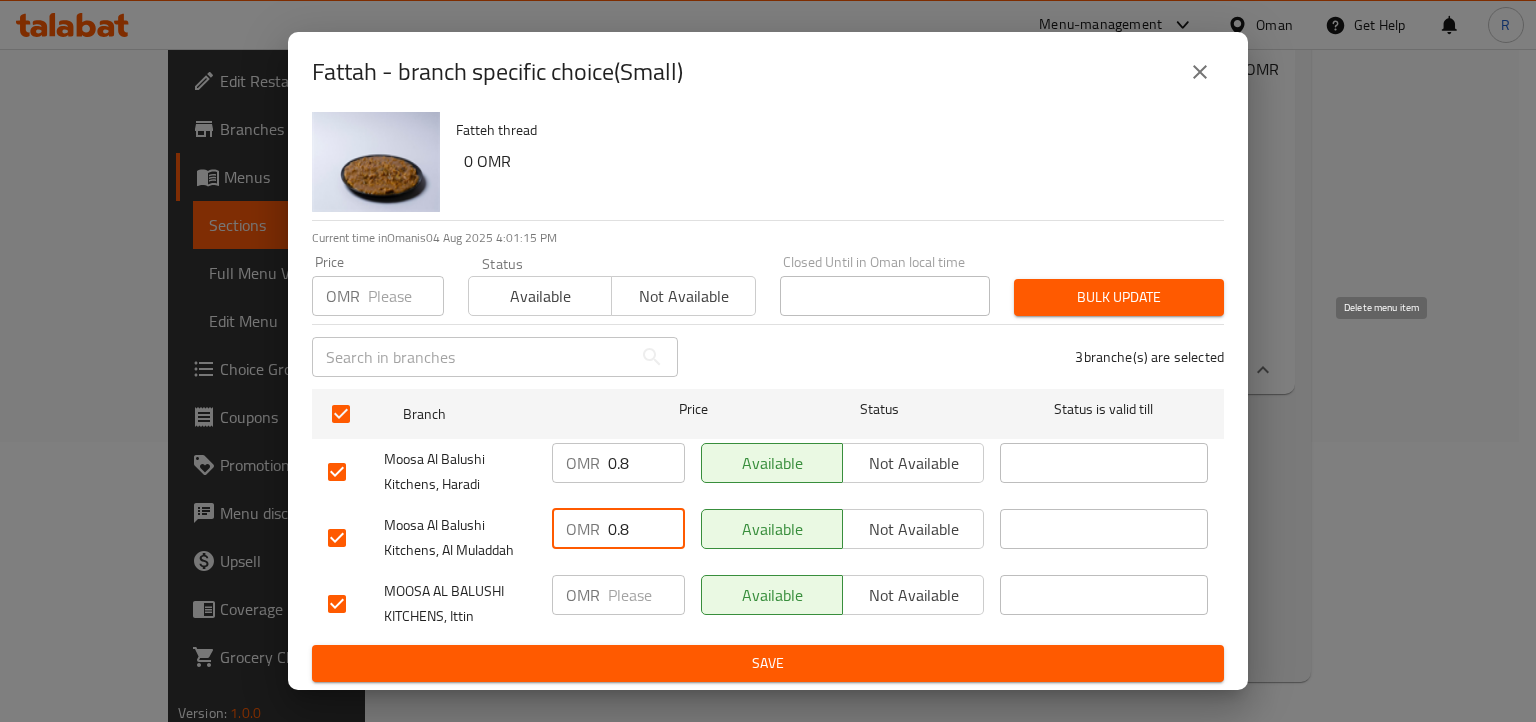 click at bounding box center (646, 595) 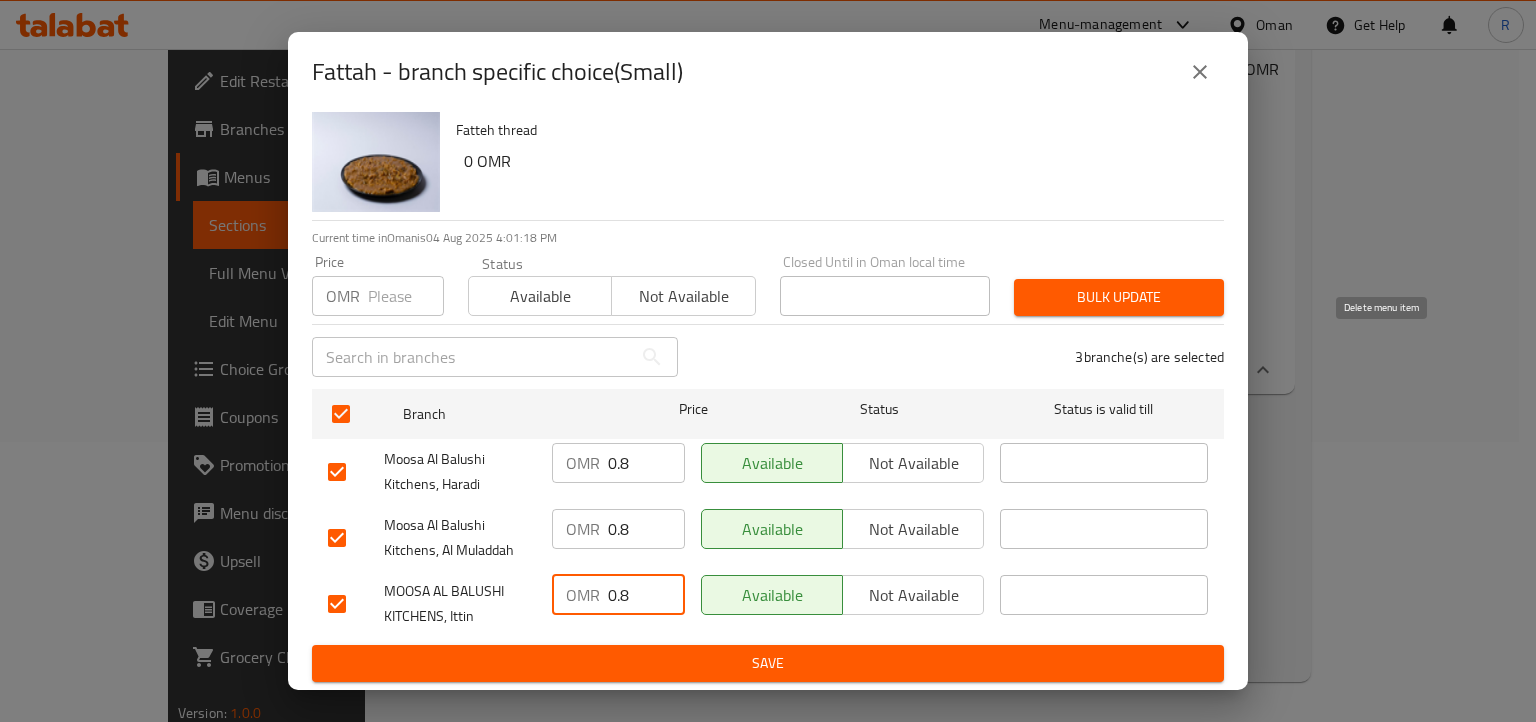 type on "0.8" 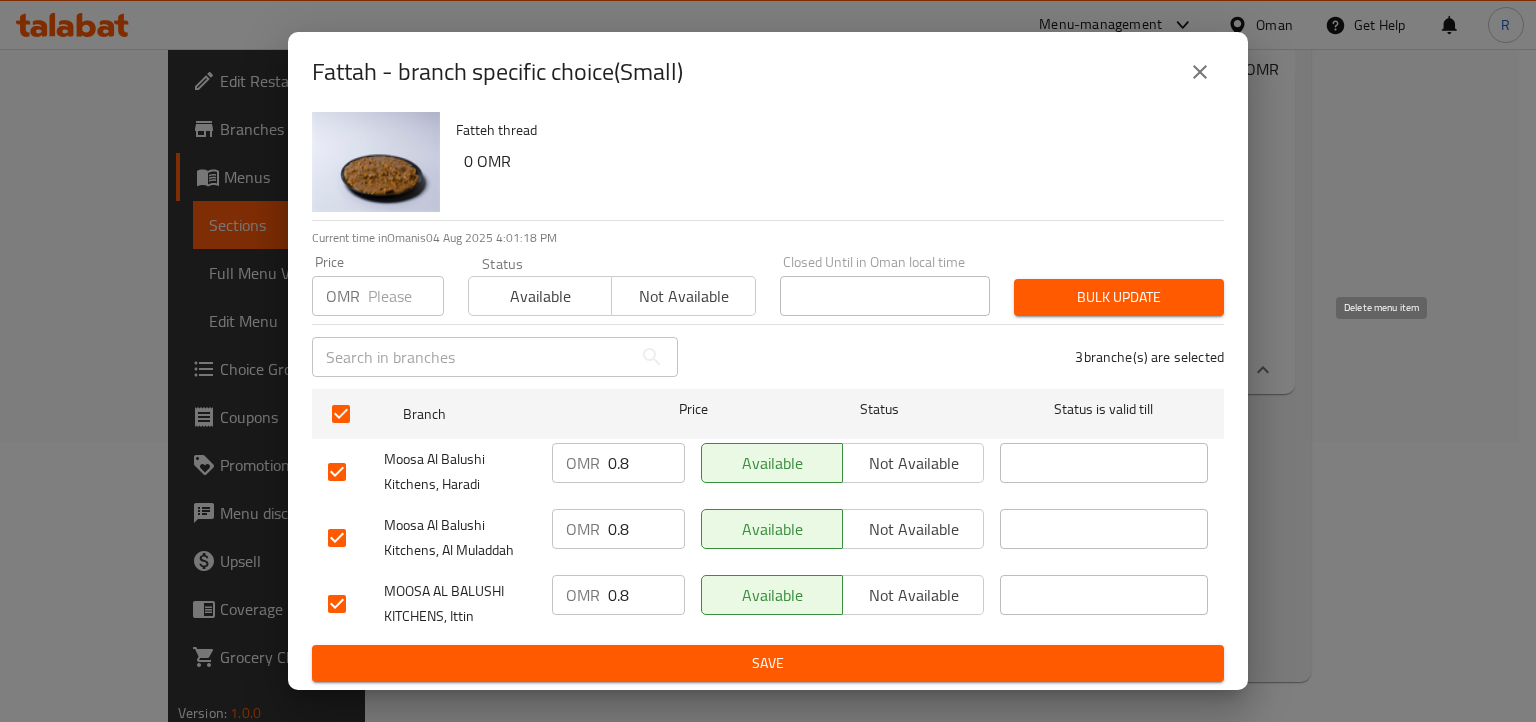 click on "Fattah Fatteh thread 0   OMR" at bounding box center (832, 148) 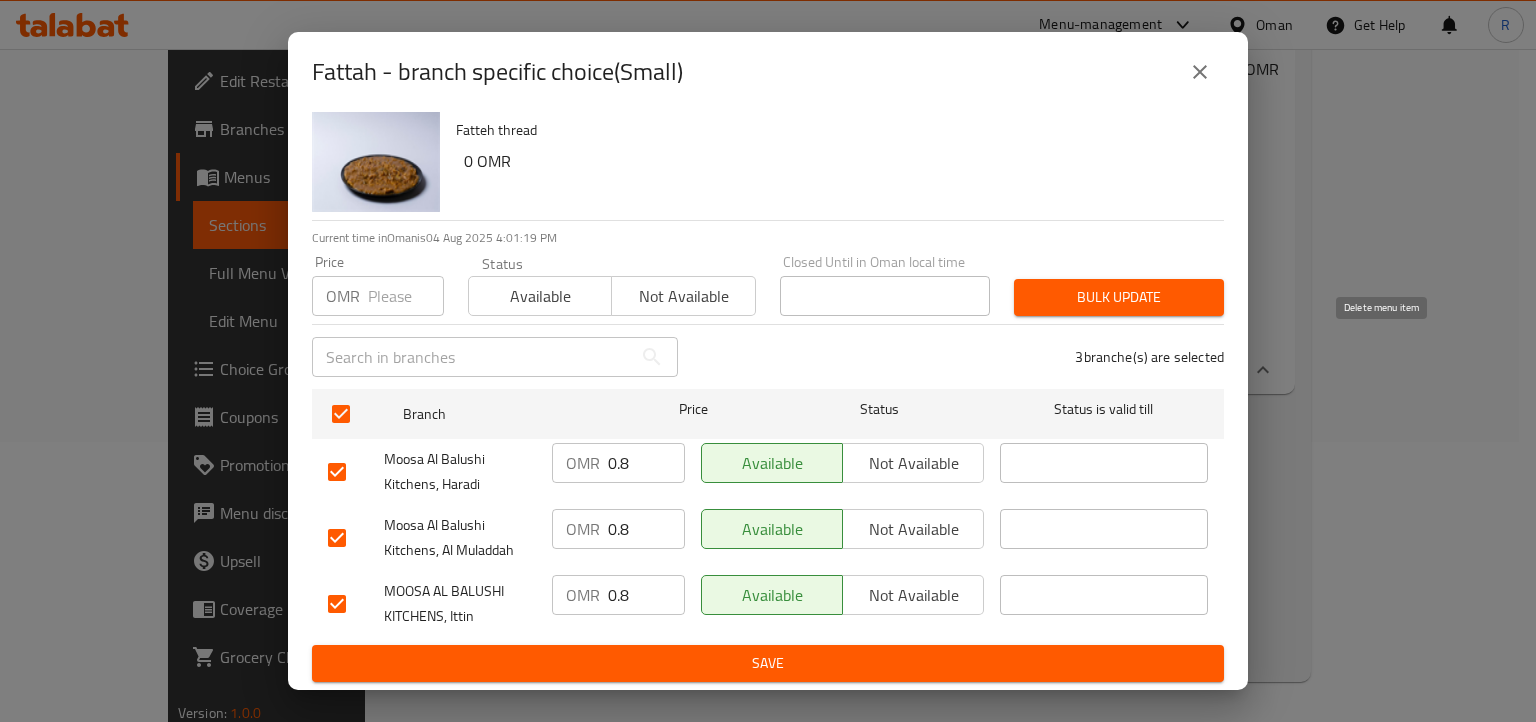 click on "Save" at bounding box center (768, 663) 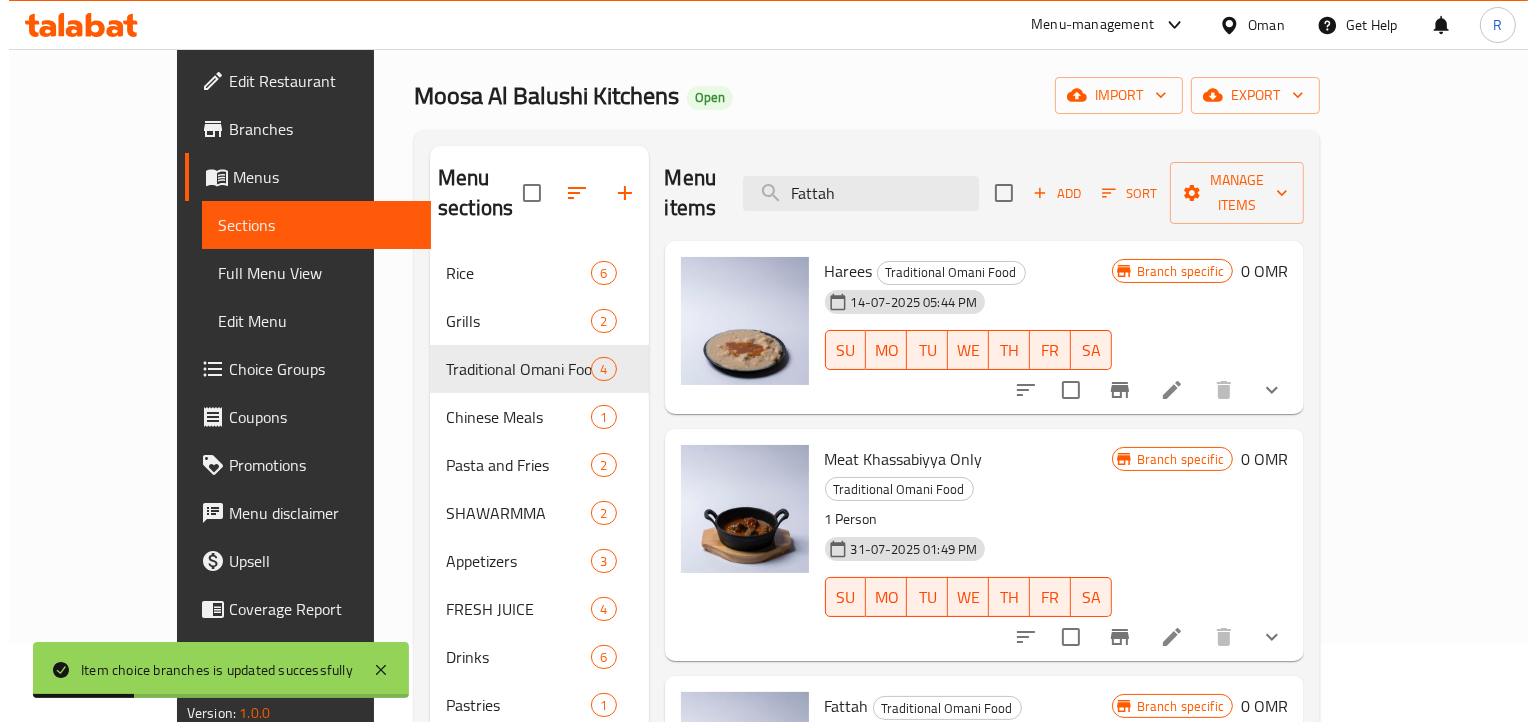 scroll, scrollTop: 0, scrollLeft: 0, axis: both 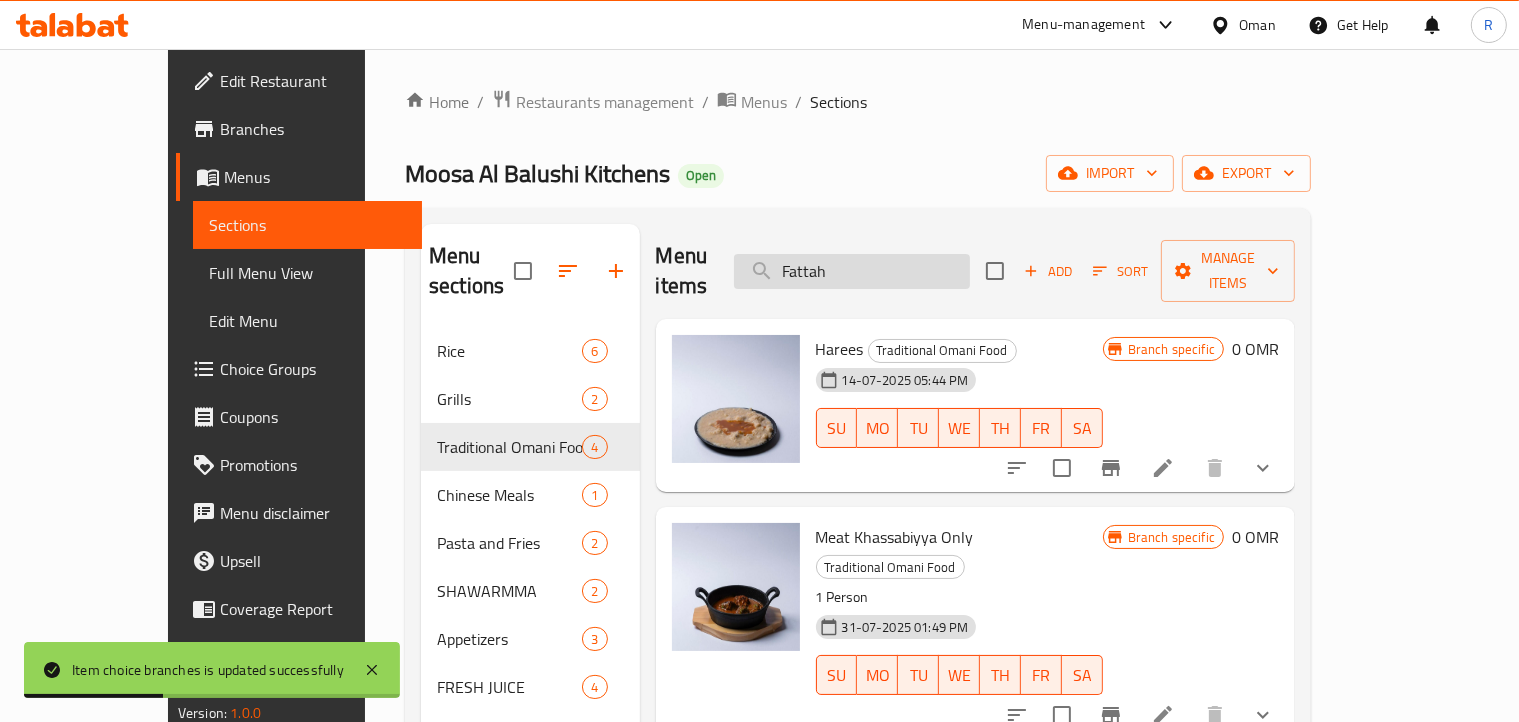 click on "Fattah" at bounding box center (852, 271) 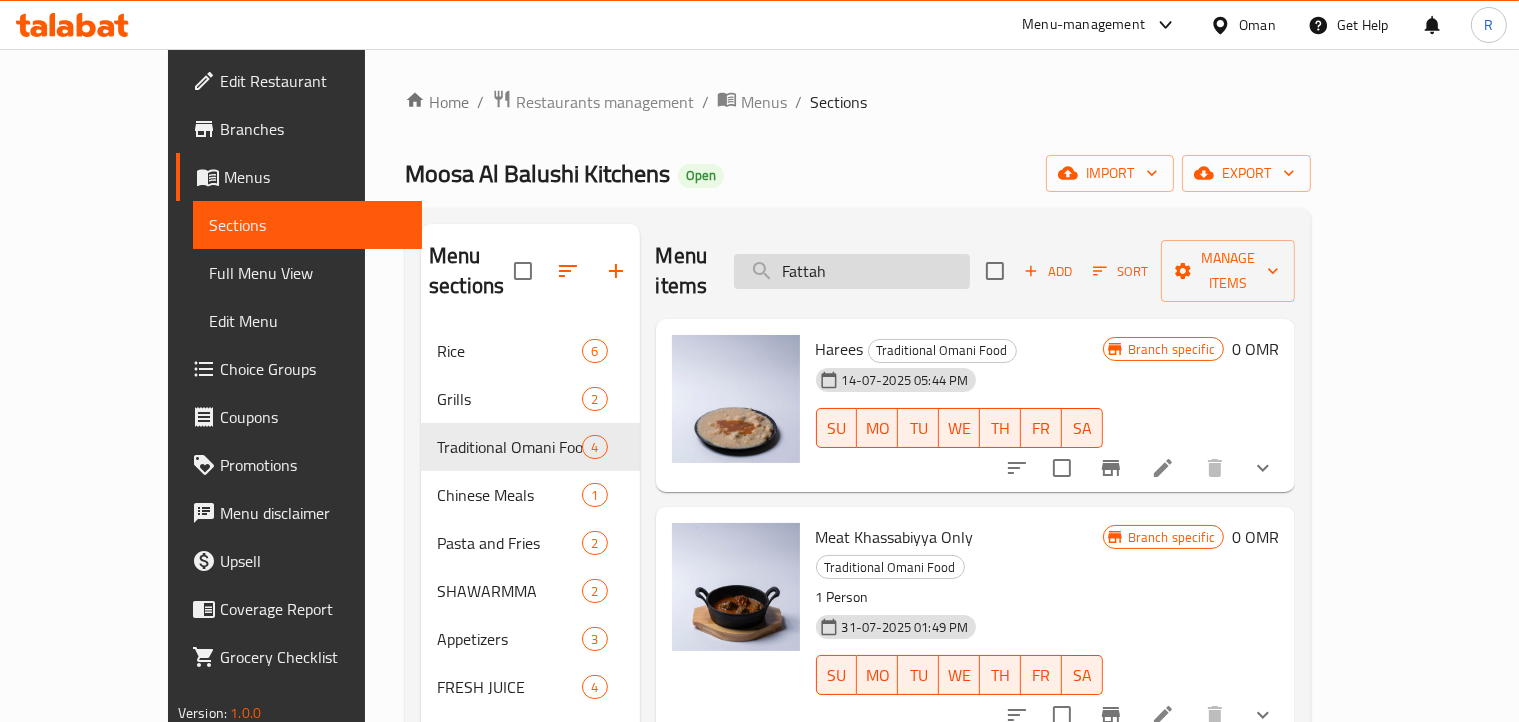 click on "Fattah" at bounding box center [852, 271] 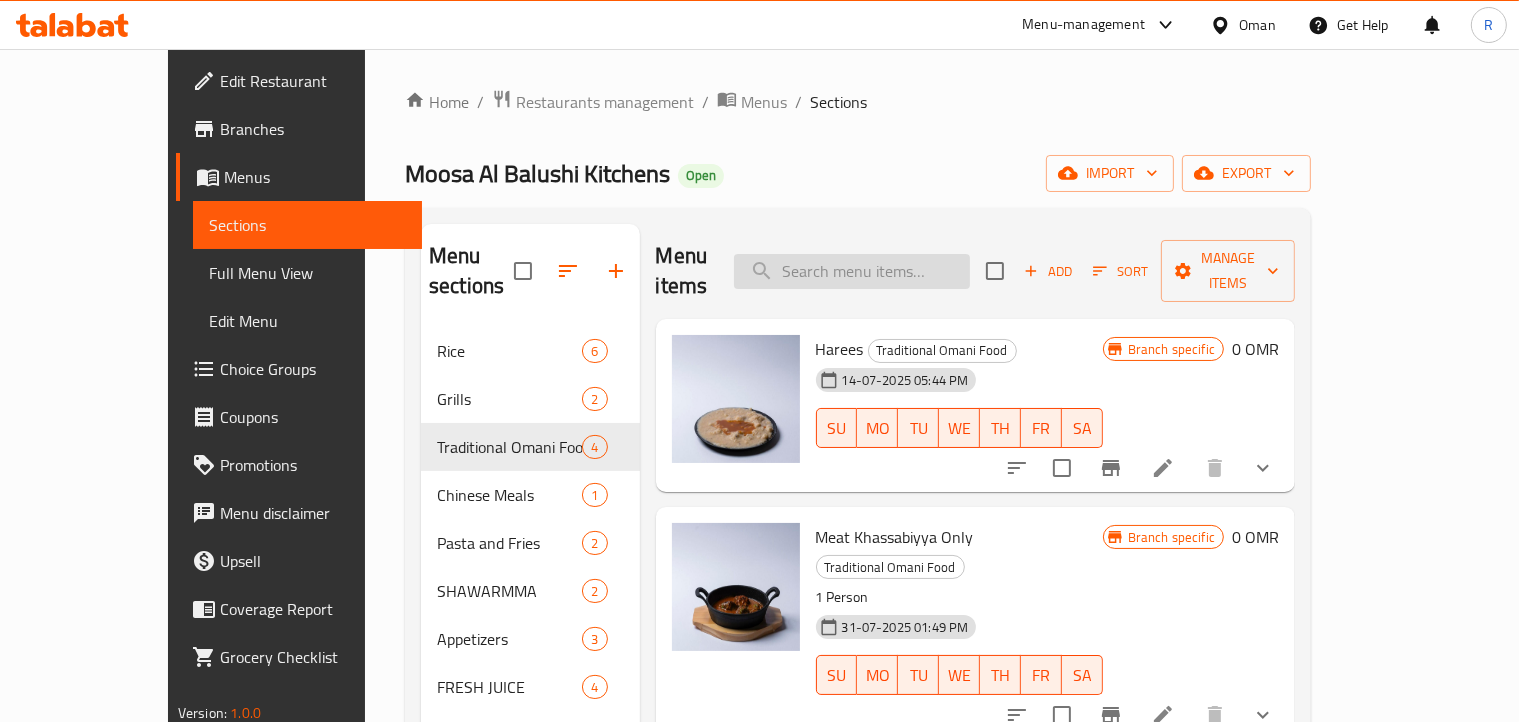 click at bounding box center (852, 271) 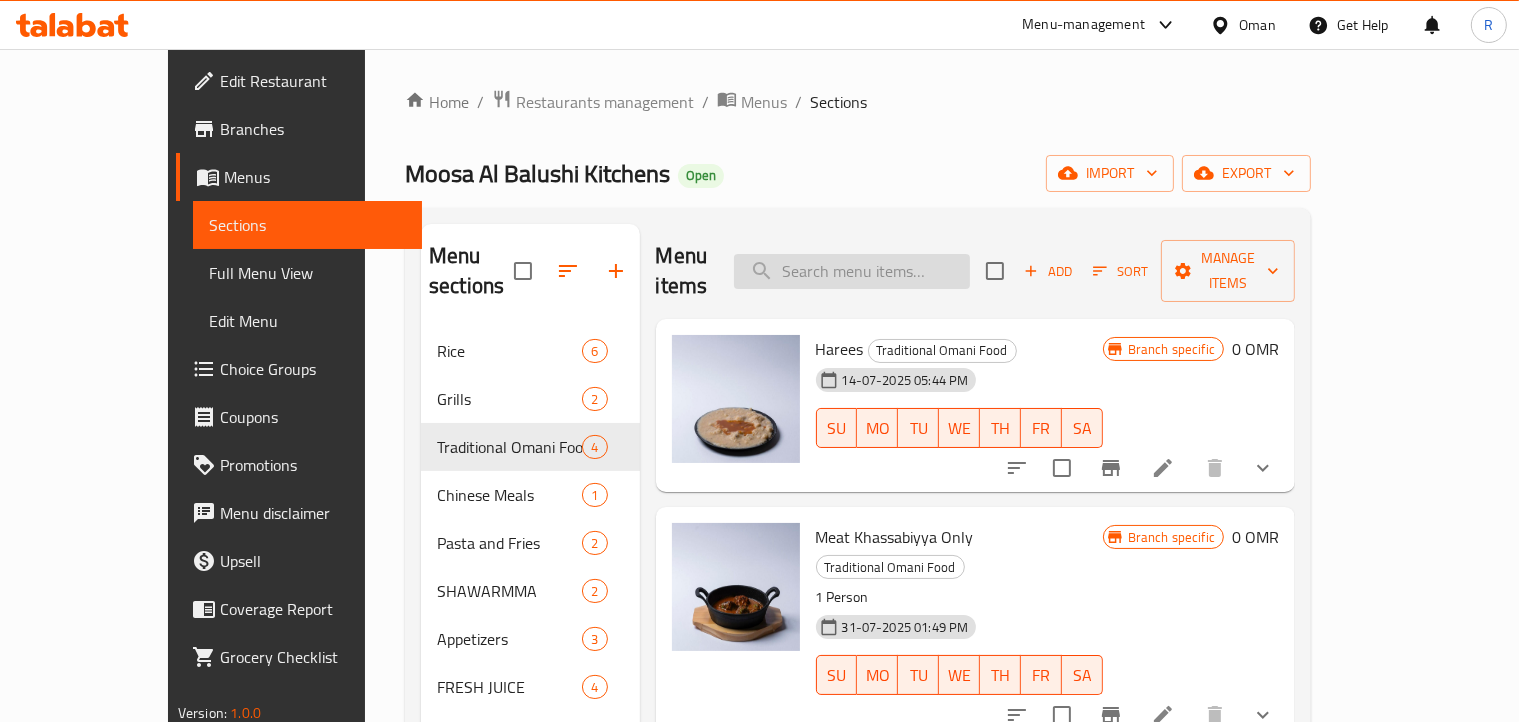 paste on "Fattah" 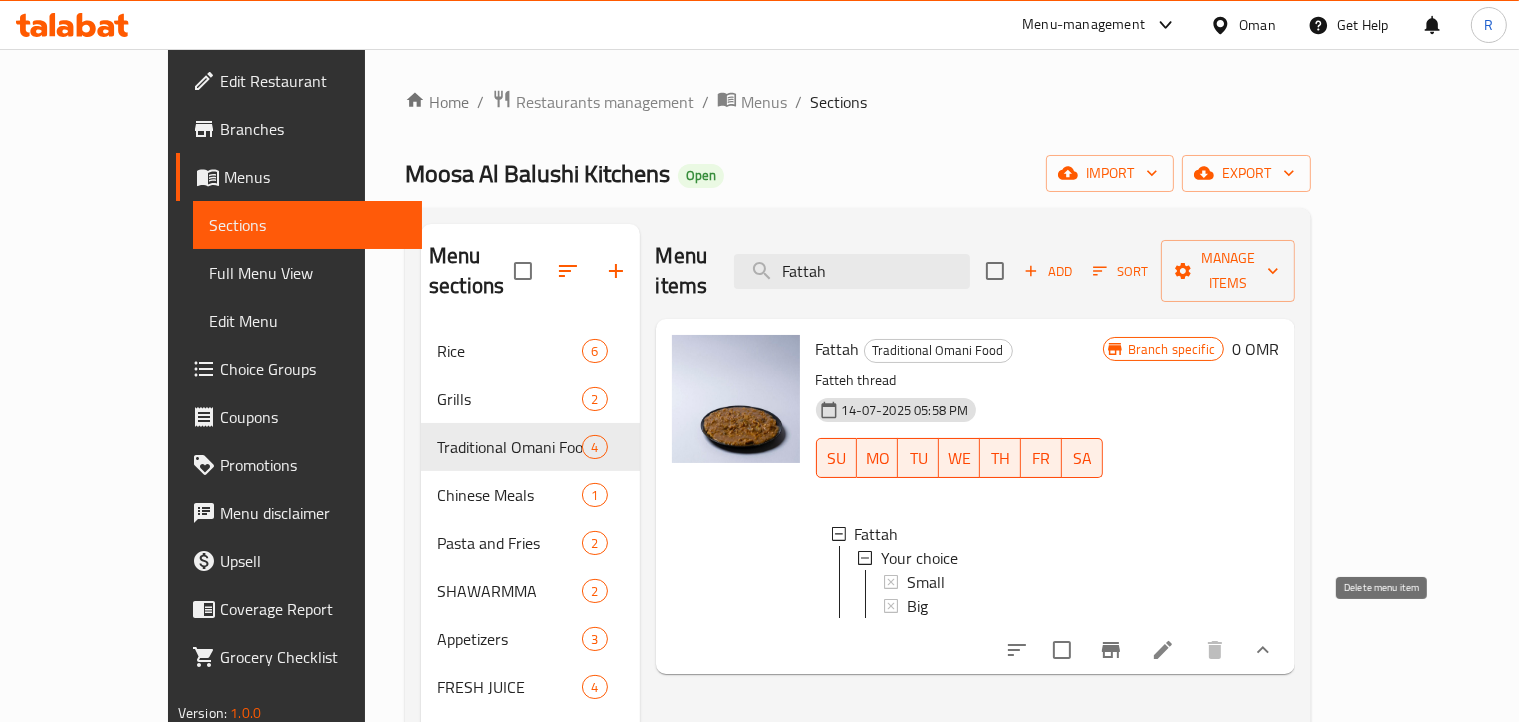 click on "Small" at bounding box center (997, 582) 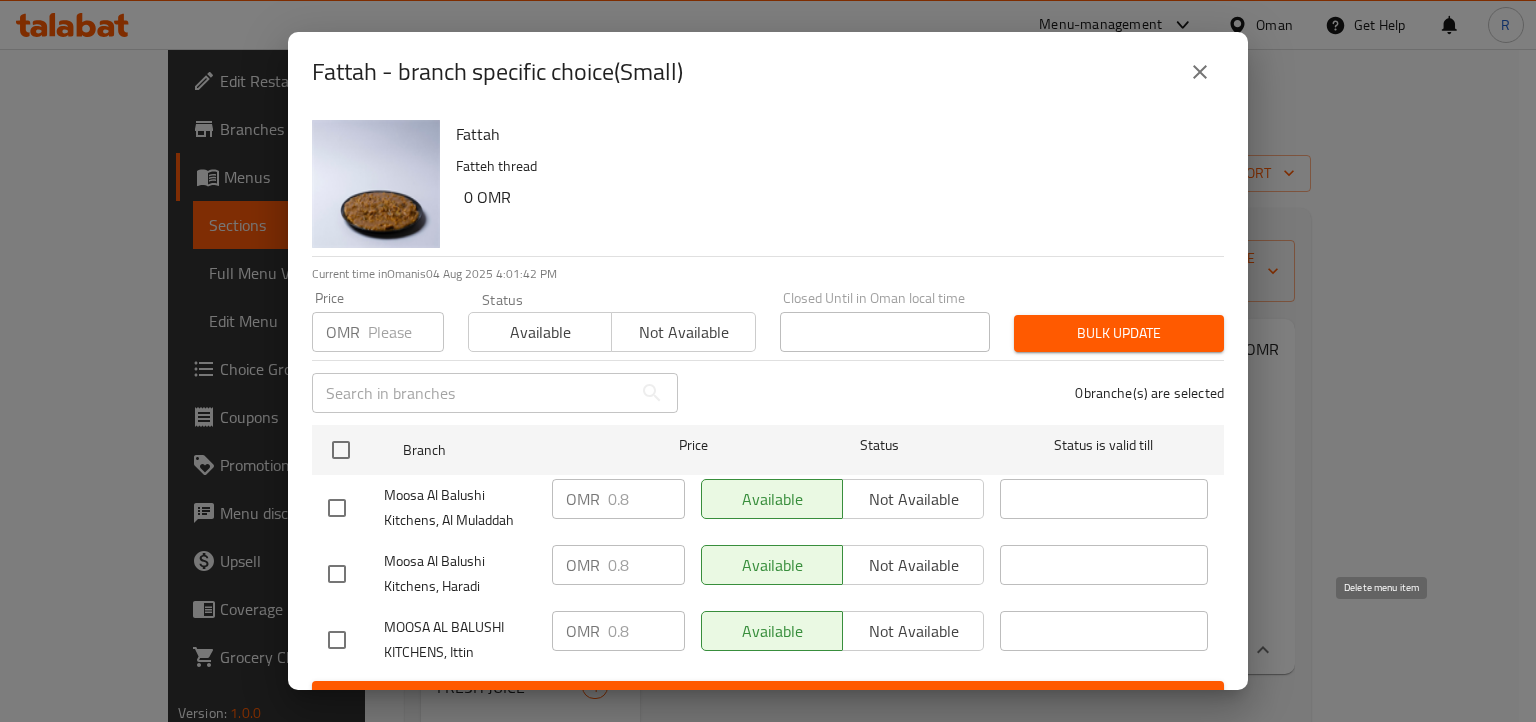 drag, startPoint x: 1196, startPoint y: 67, endPoint x: 1190, endPoint y: 102, distance: 35.510563 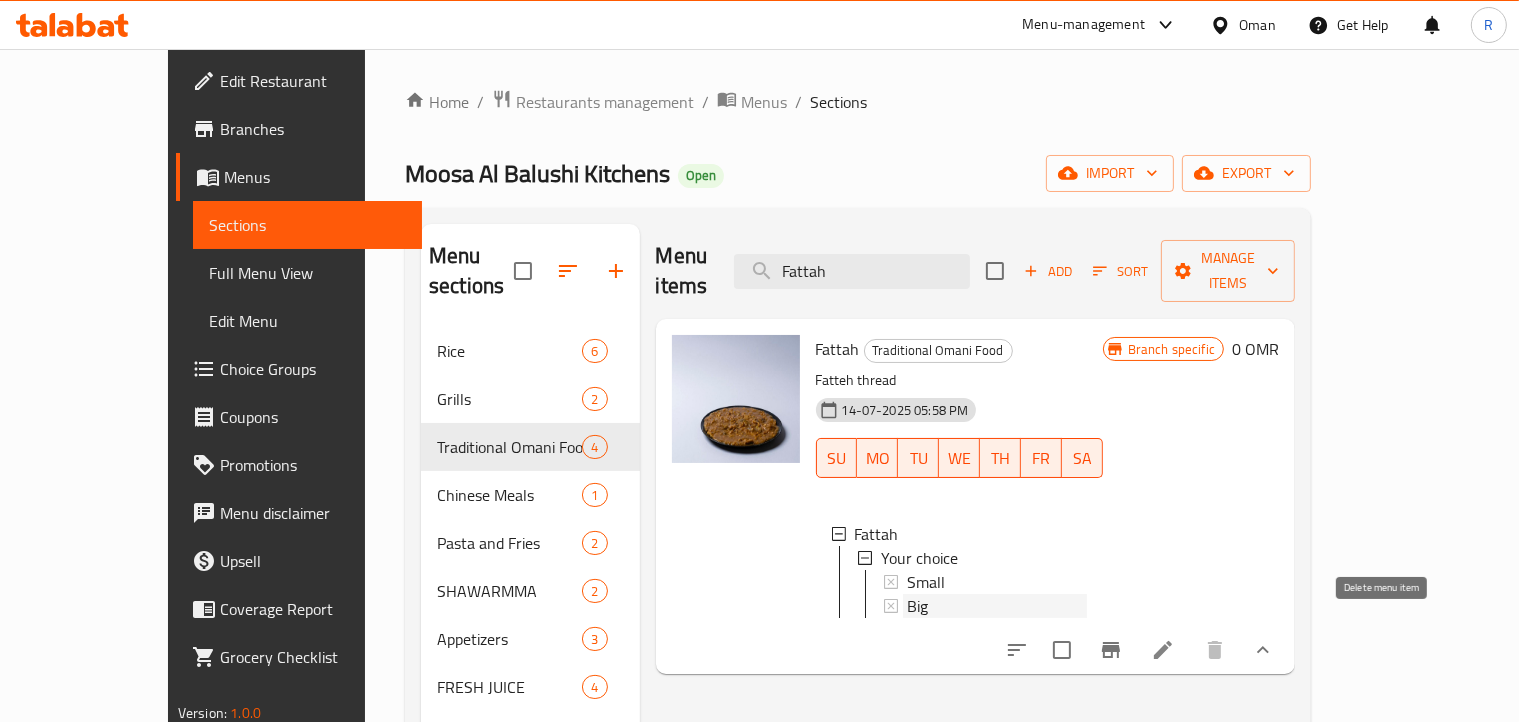 click on "Big" at bounding box center (997, 606) 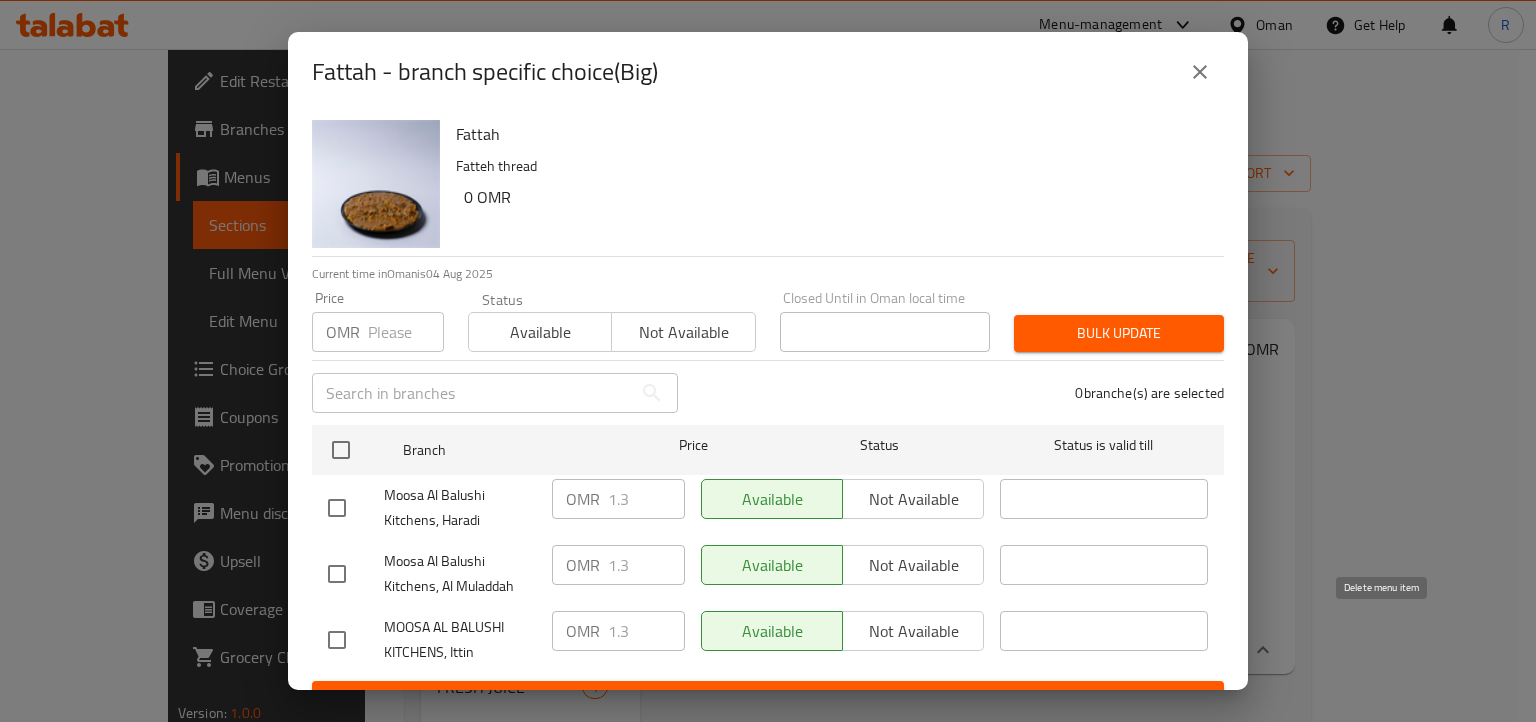 scroll, scrollTop: 36, scrollLeft: 0, axis: vertical 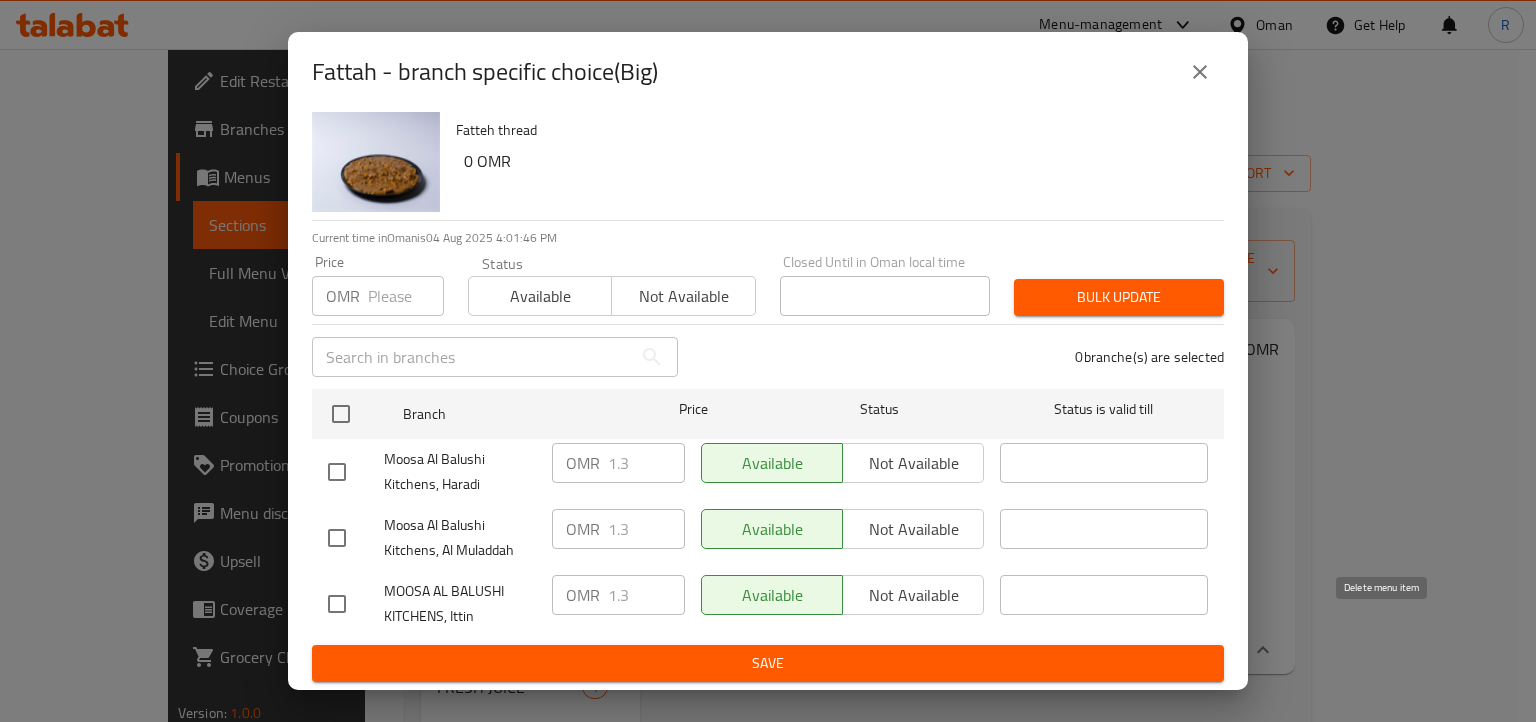click 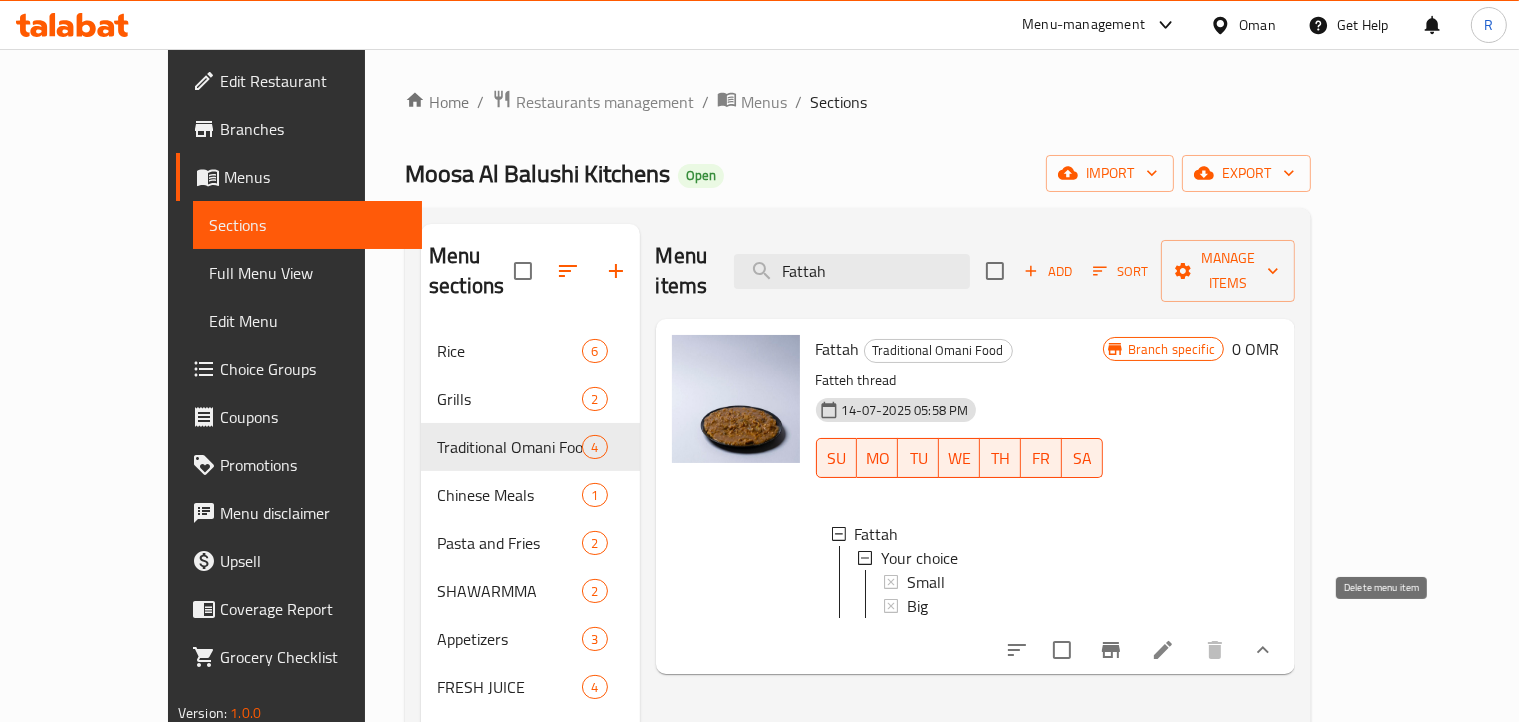 click on "[PERSON] Kitchens Open import export" at bounding box center (858, 173) 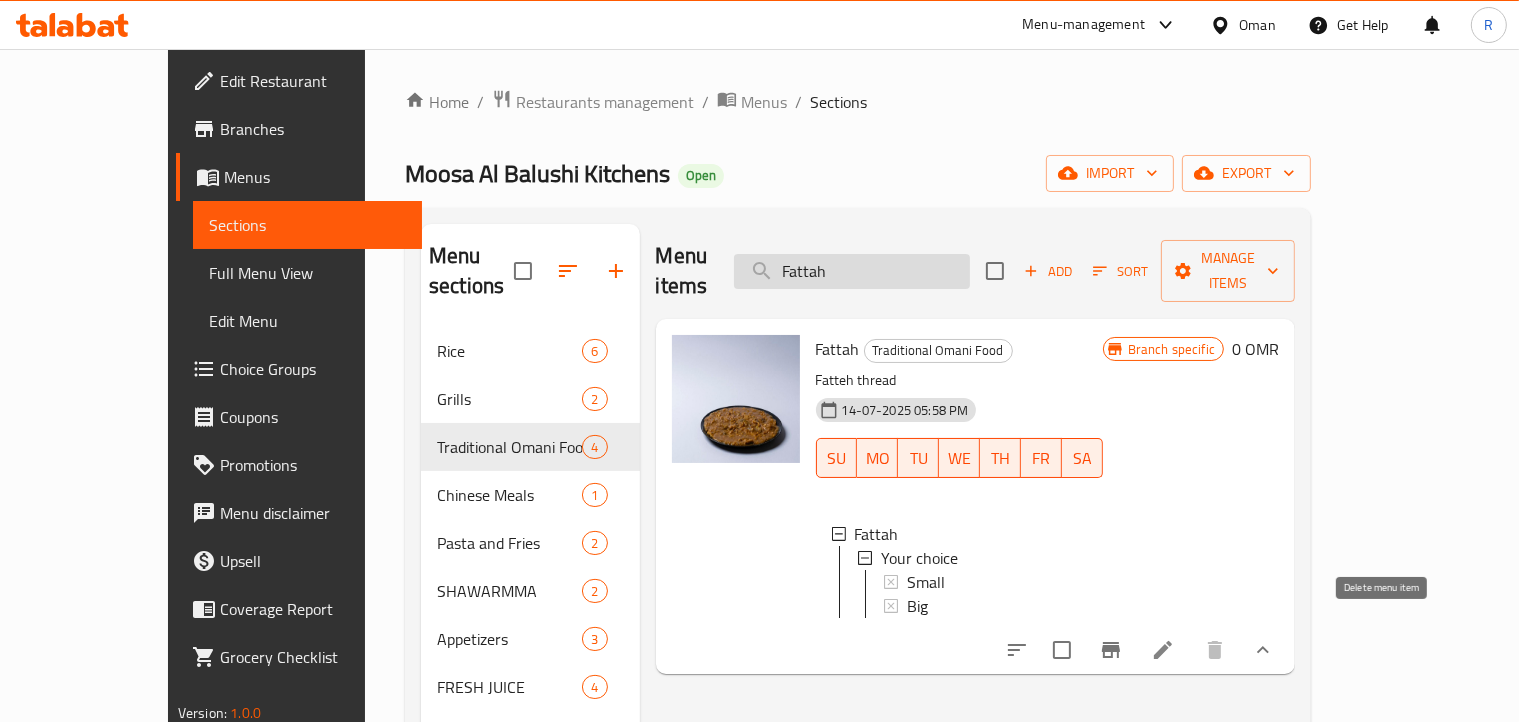 click on "Fattah" at bounding box center (852, 271) 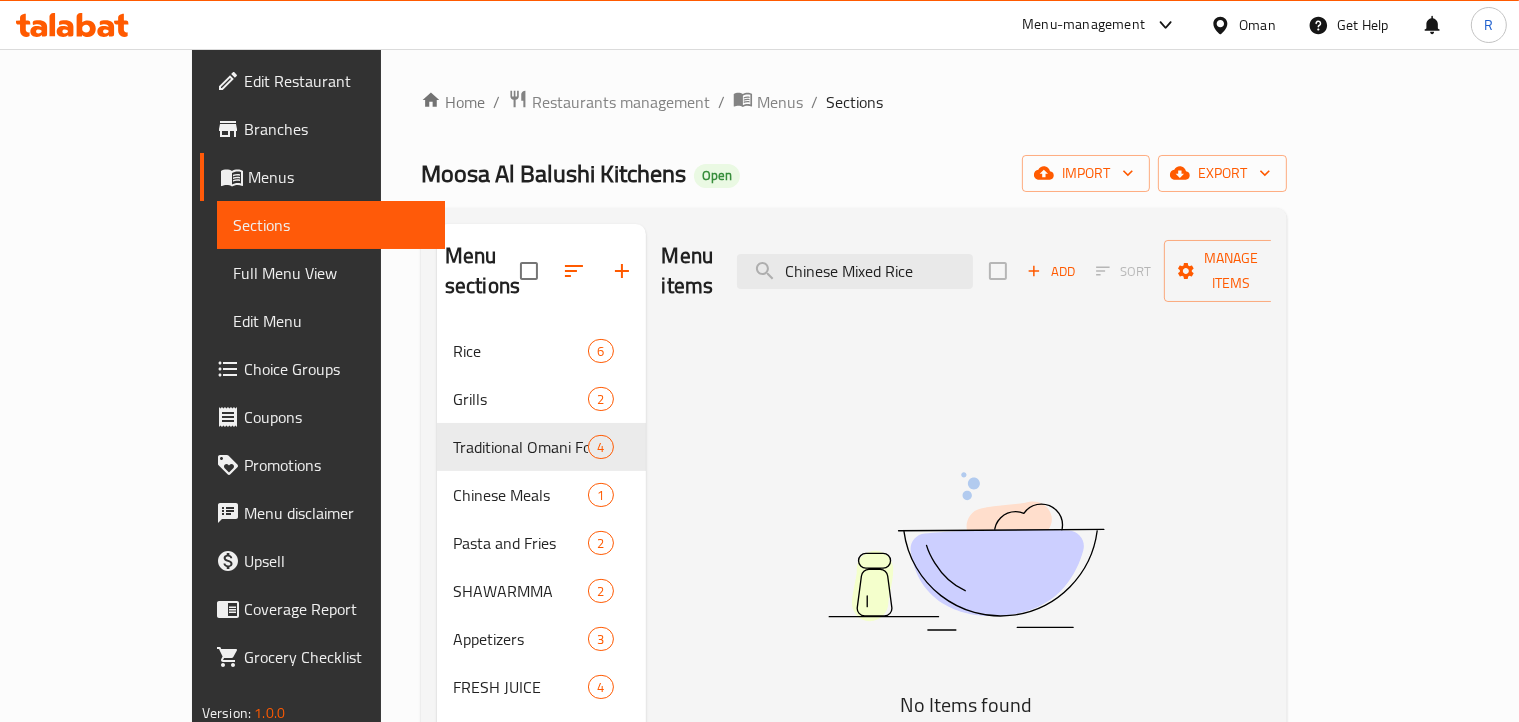 type on "Chinese Mixed Rice" 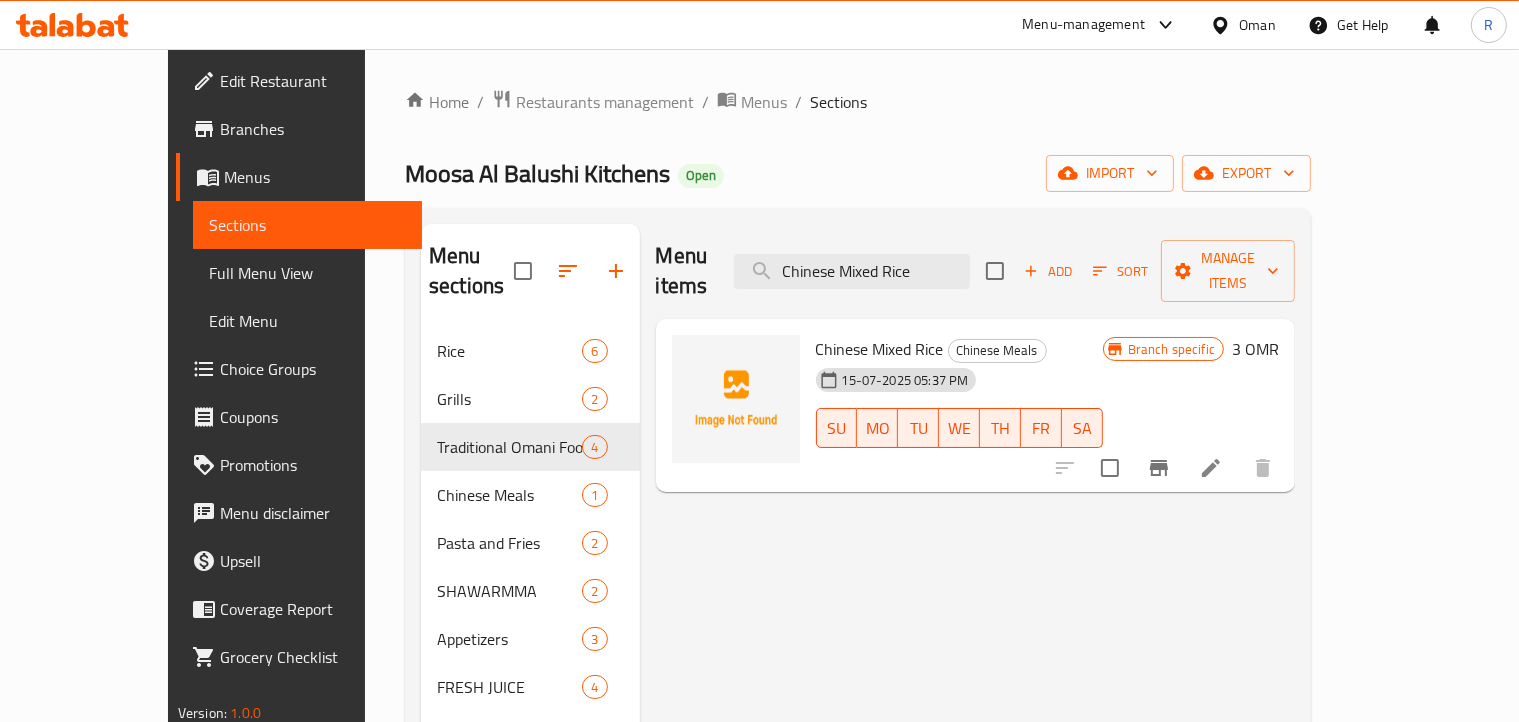 click at bounding box center [1211, 468] 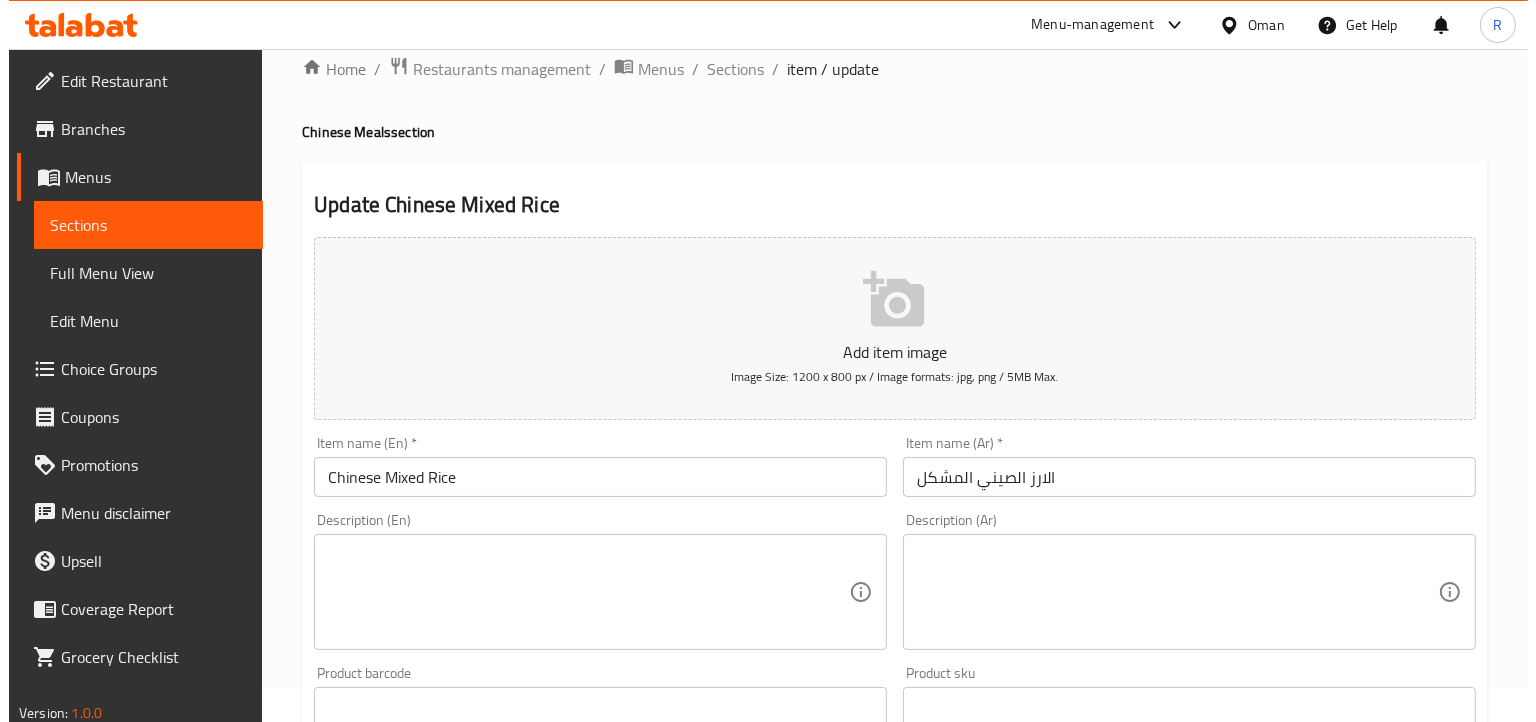 scroll, scrollTop: 0, scrollLeft: 0, axis: both 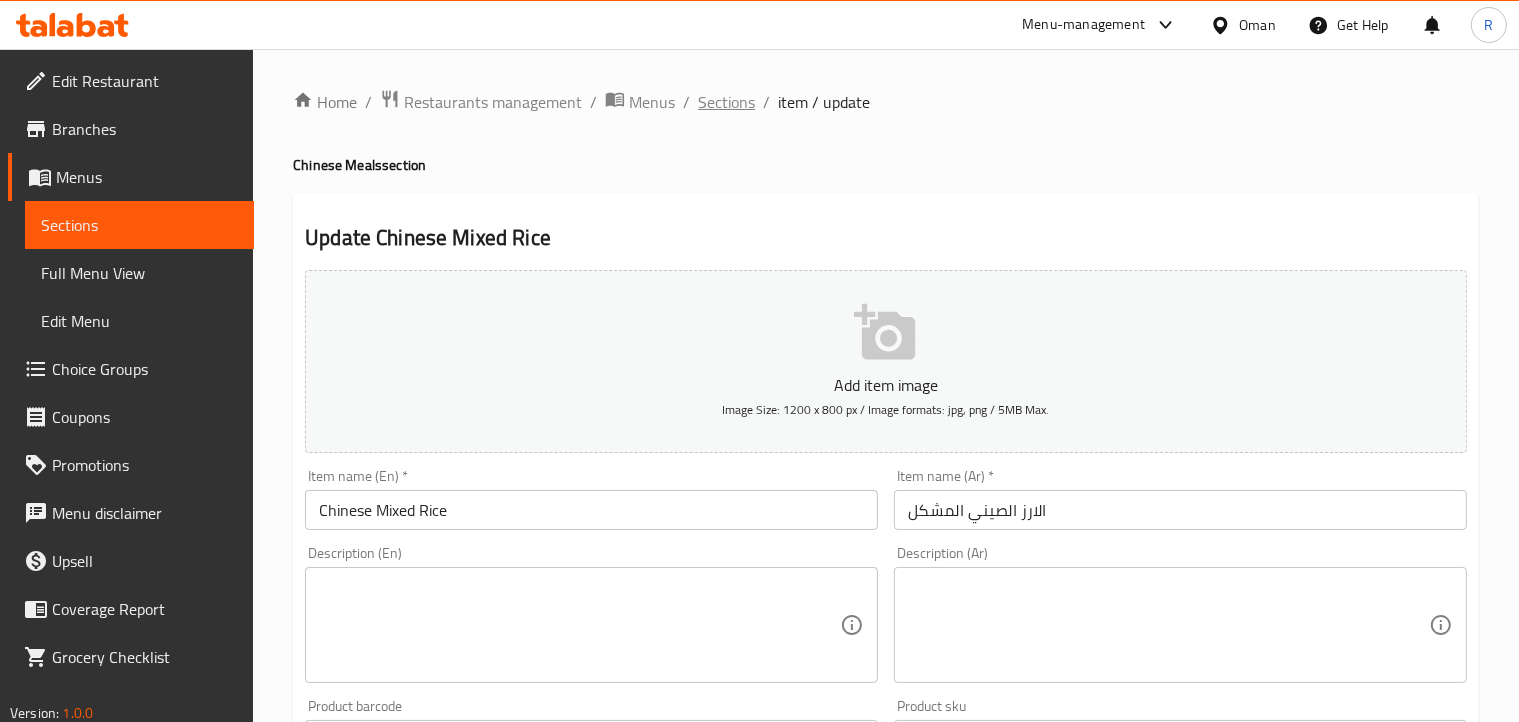click on "Sections" at bounding box center [726, 102] 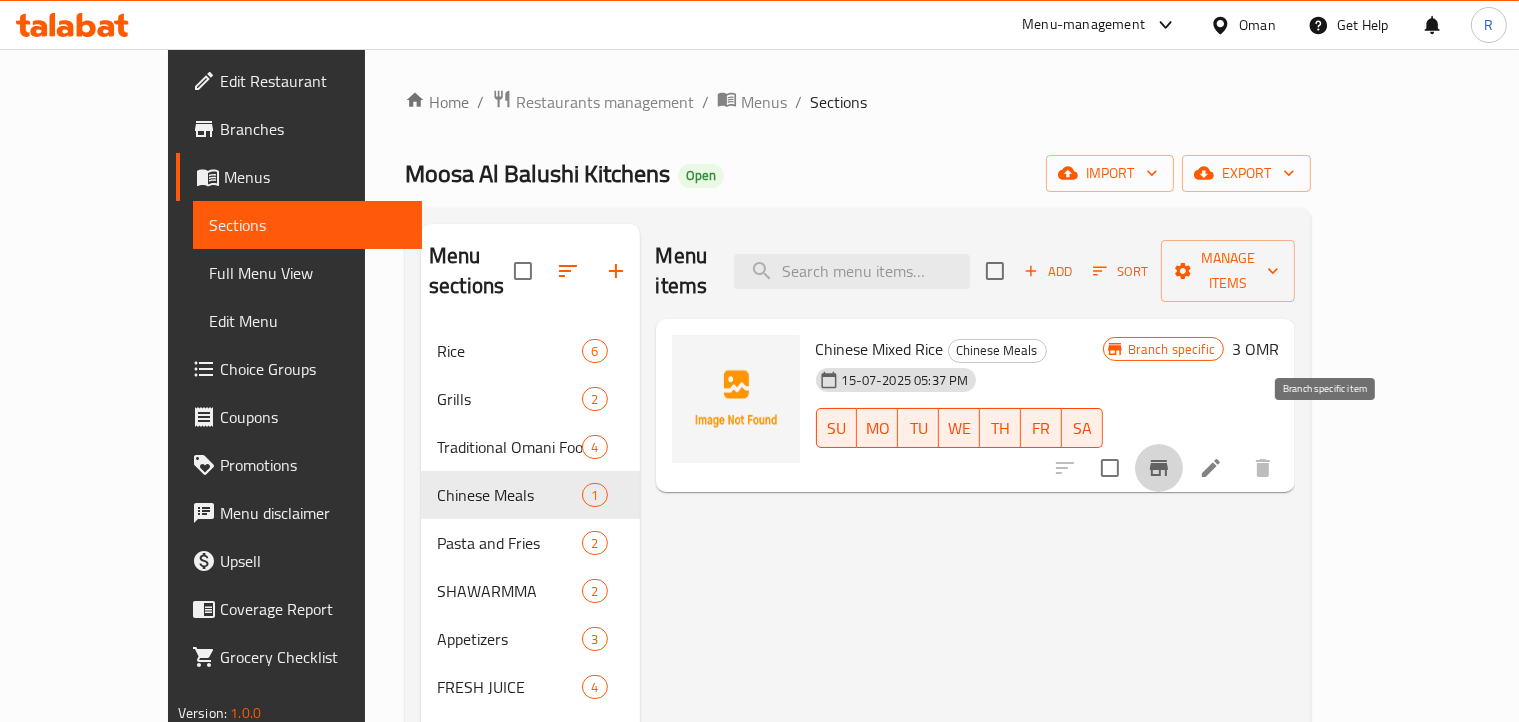click 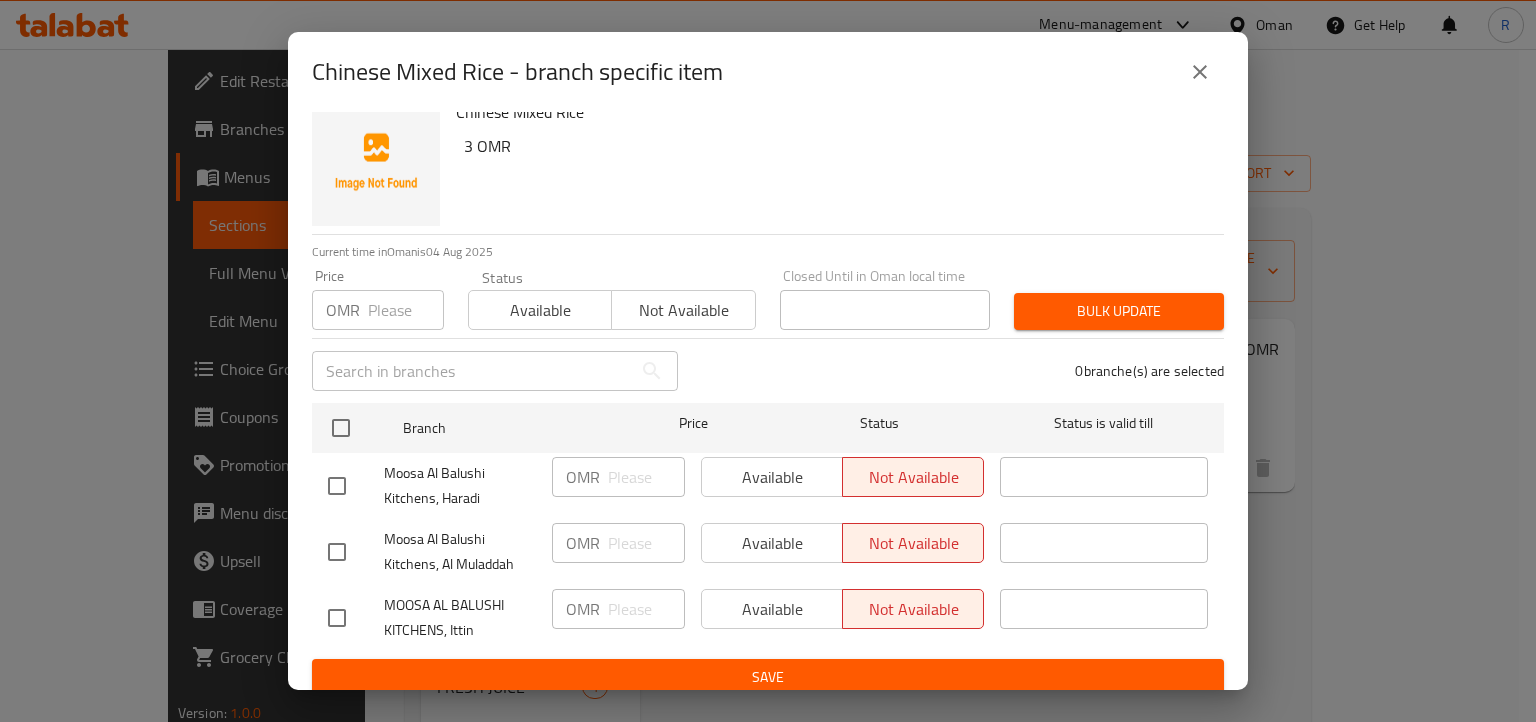 scroll, scrollTop: 36, scrollLeft: 0, axis: vertical 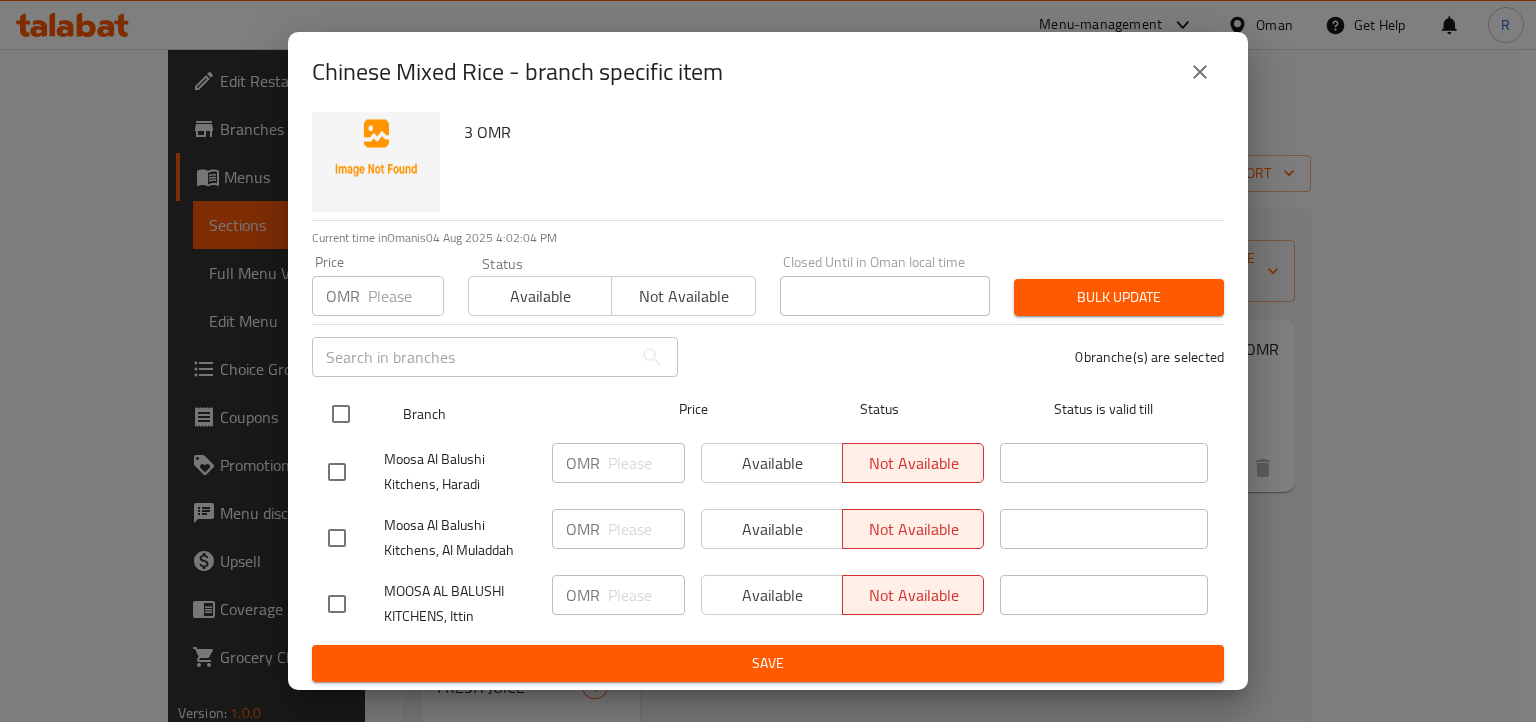 click at bounding box center [341, 414] 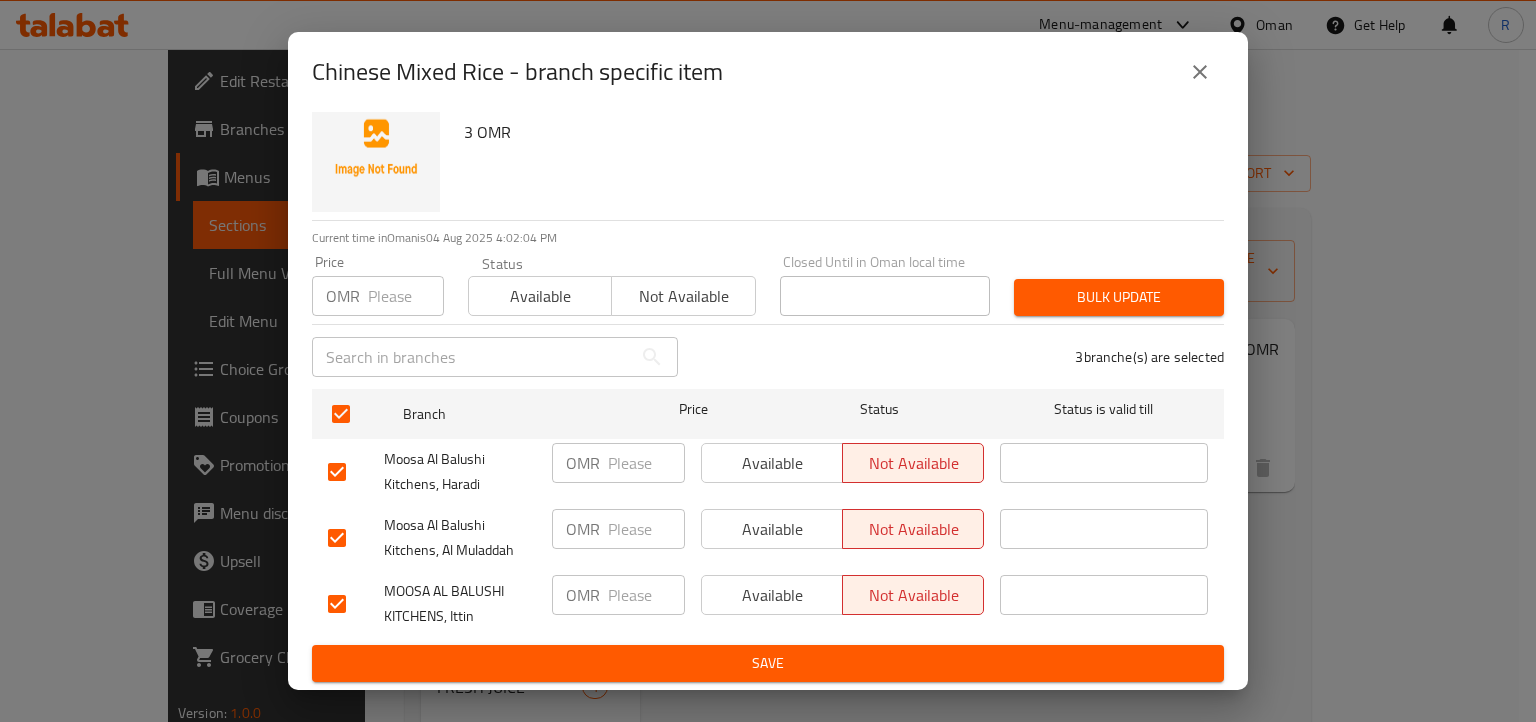 click at bounding box center (646, 463) 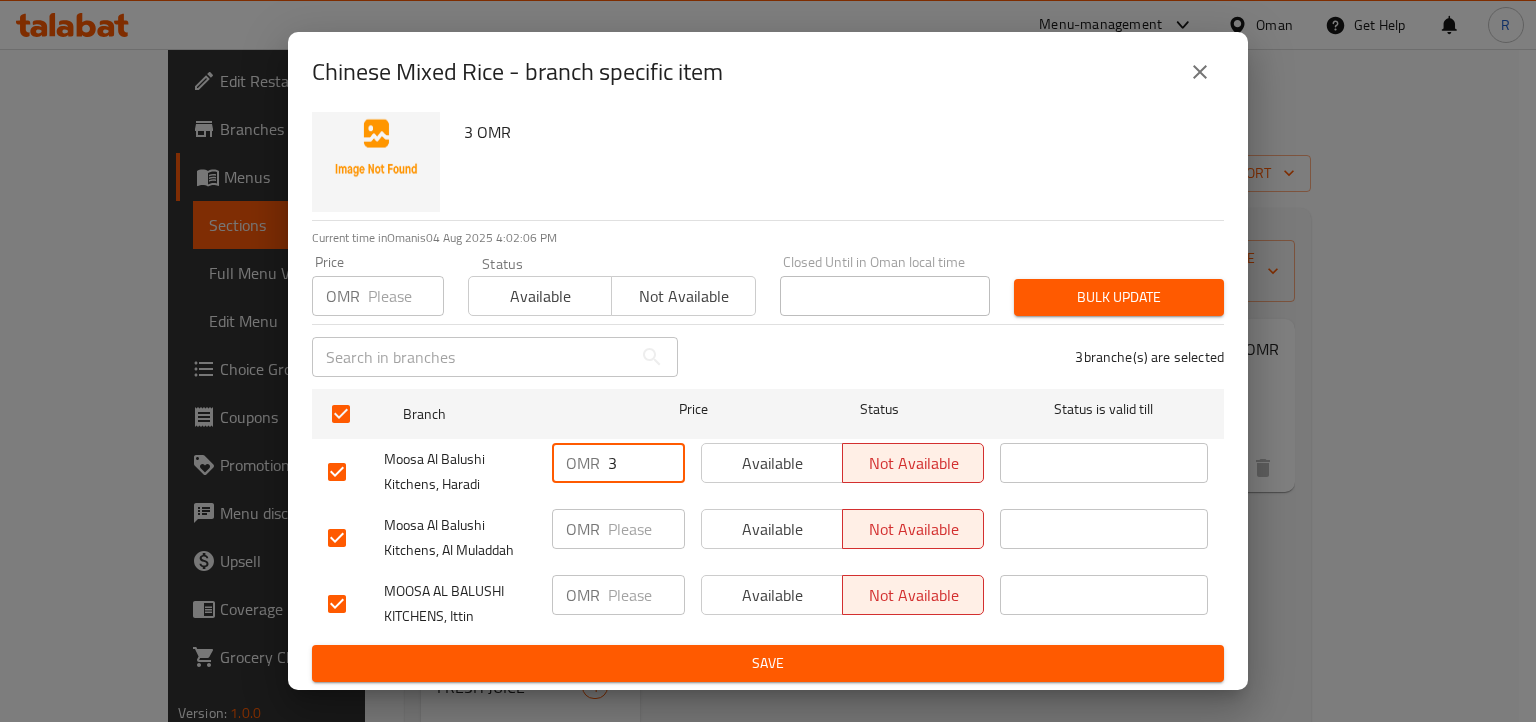 type on "3" 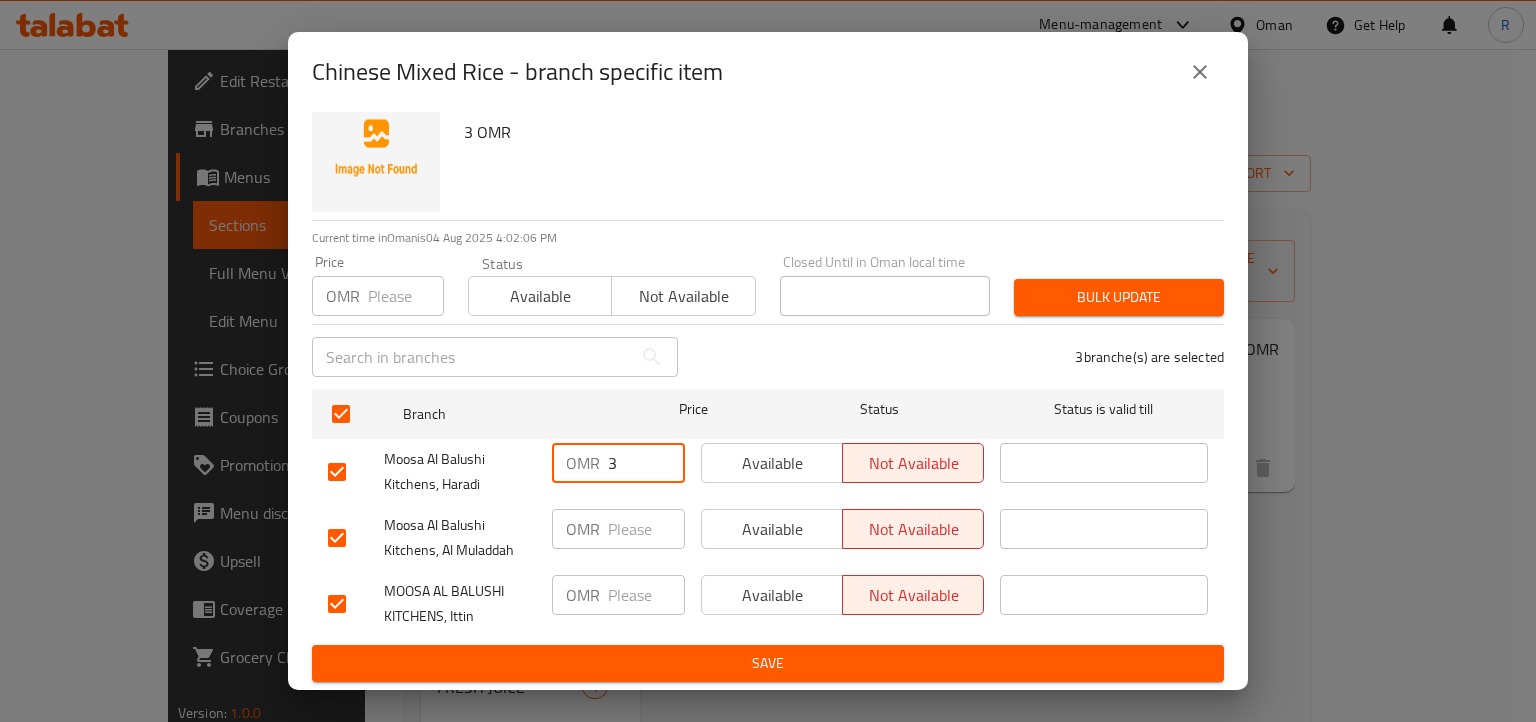 click at bounding box center (646, 529) 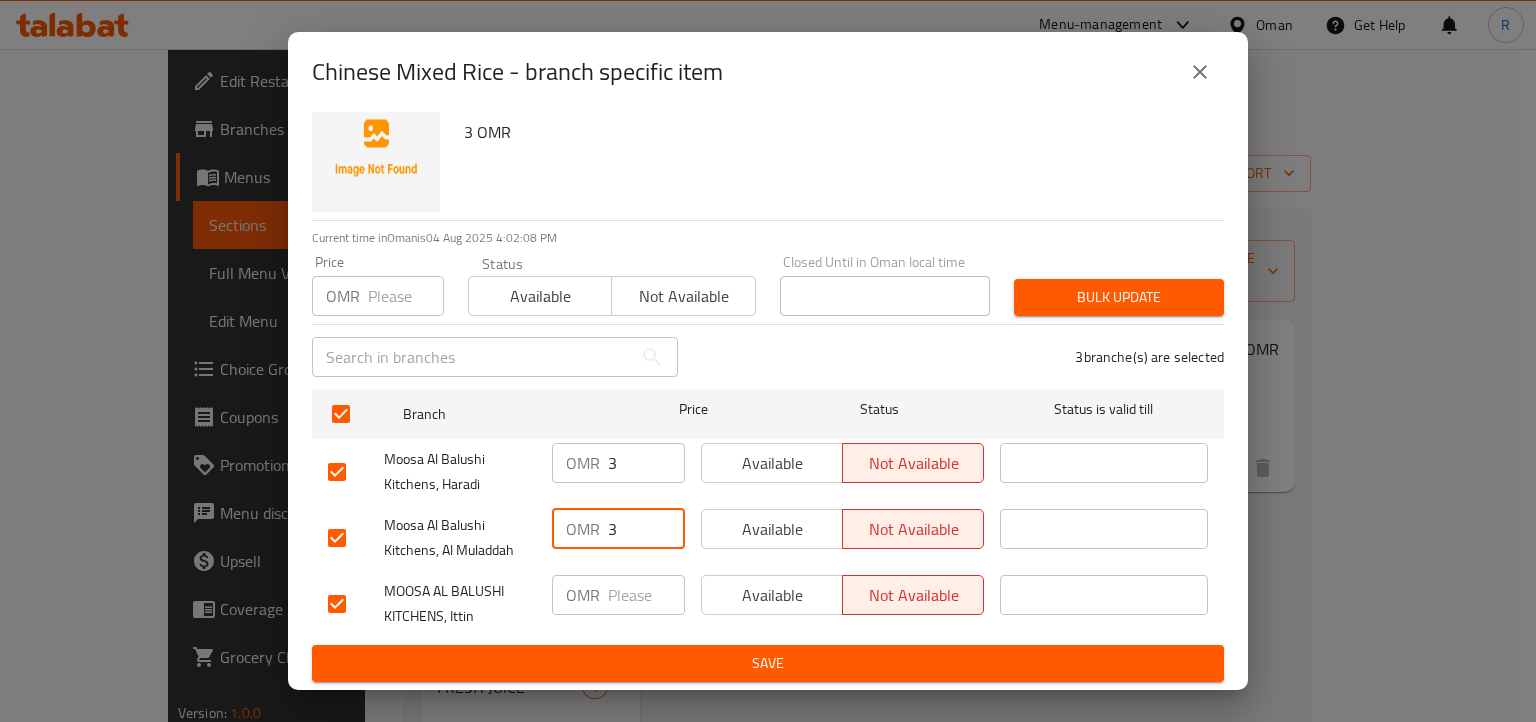 type on "3" 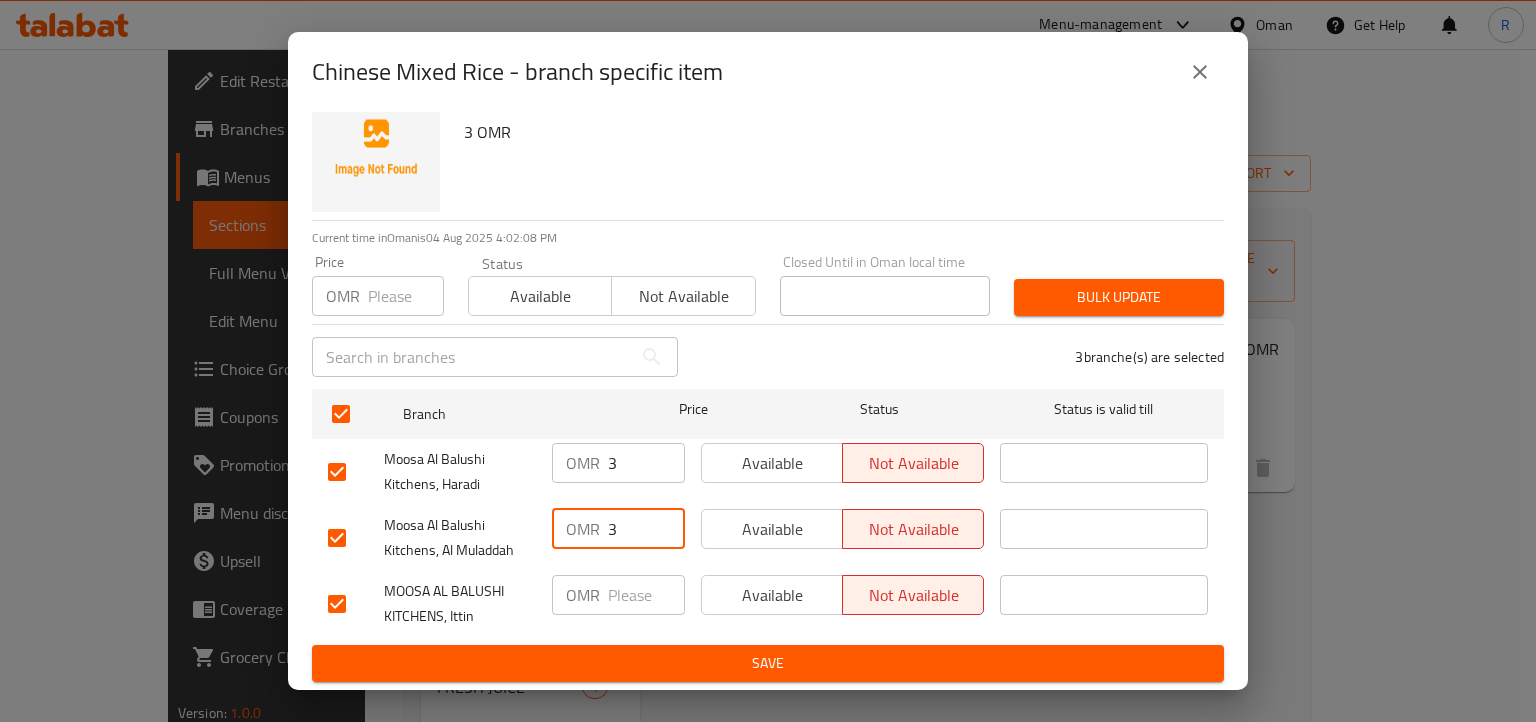 click 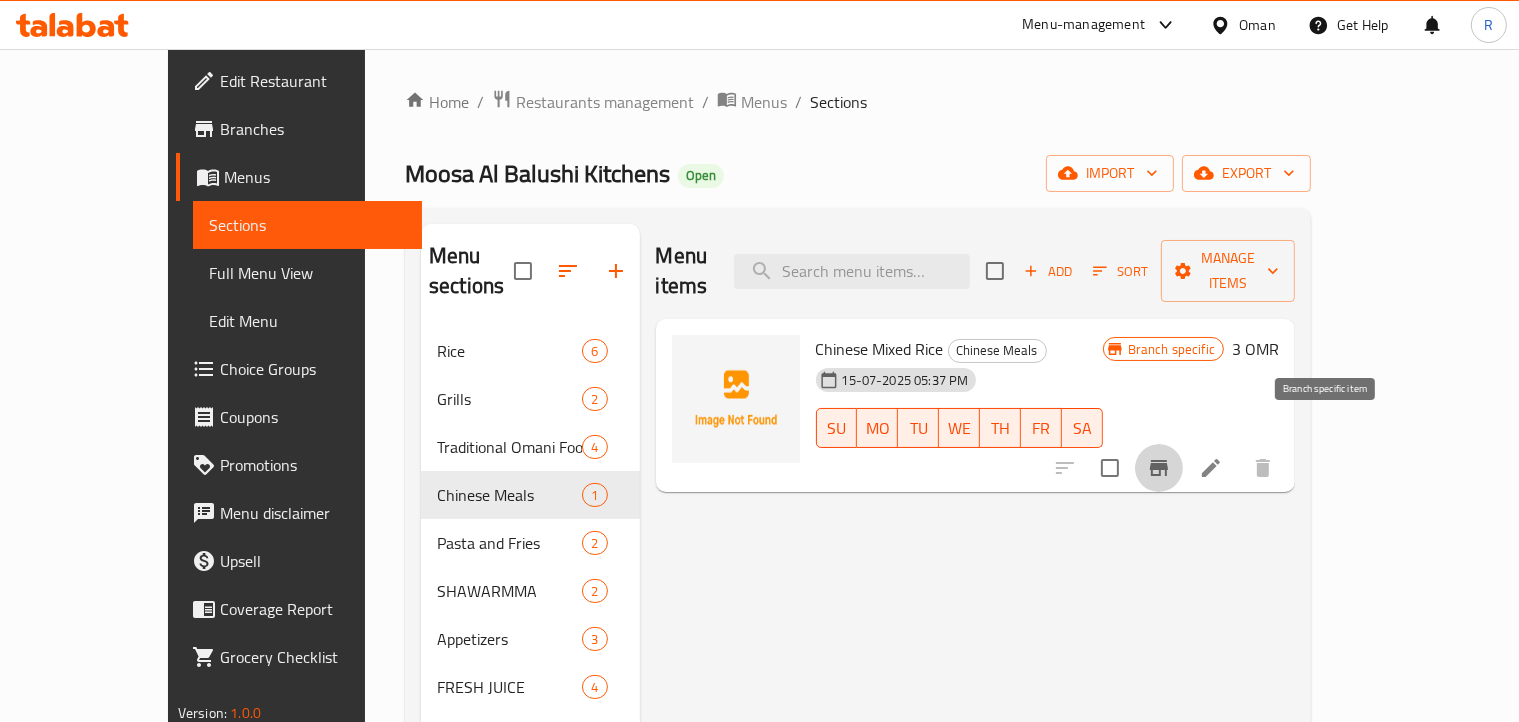 click 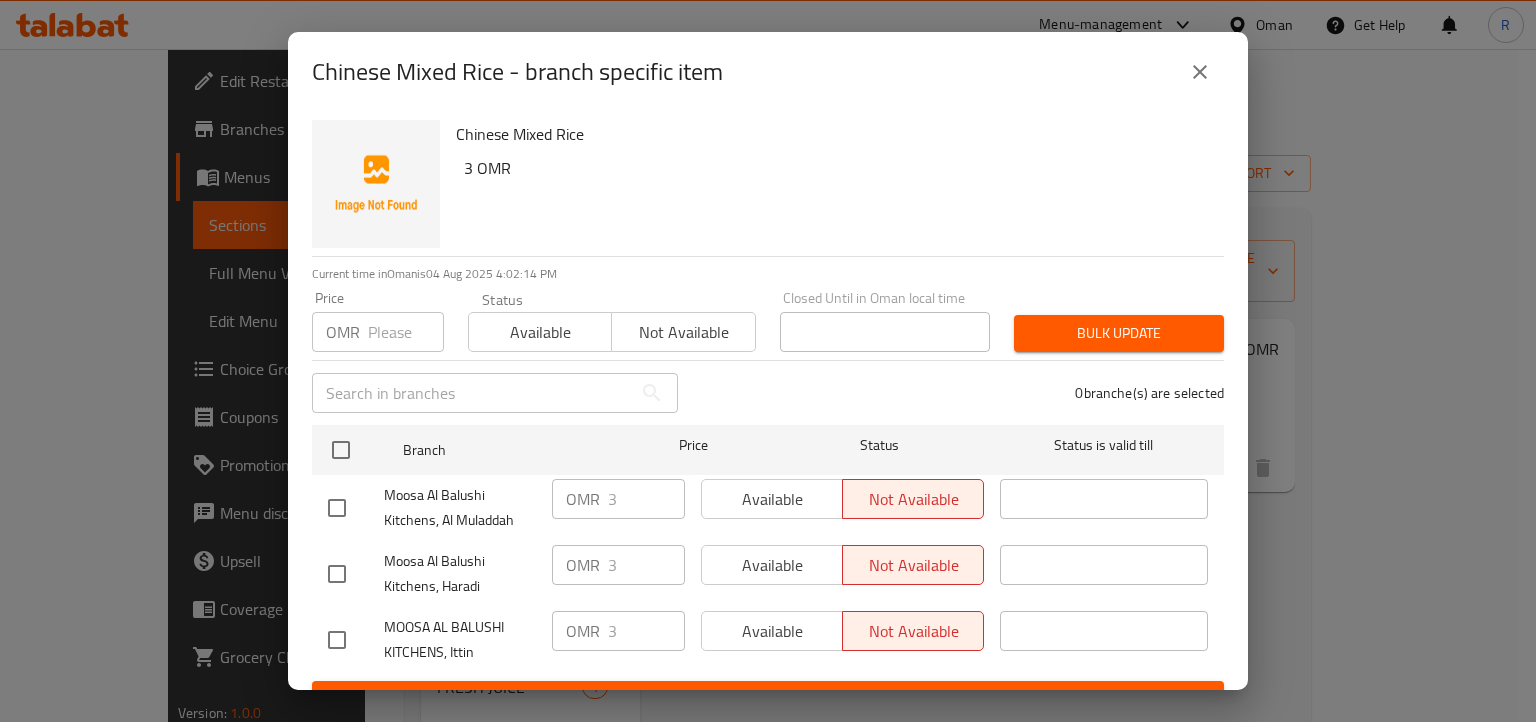 click 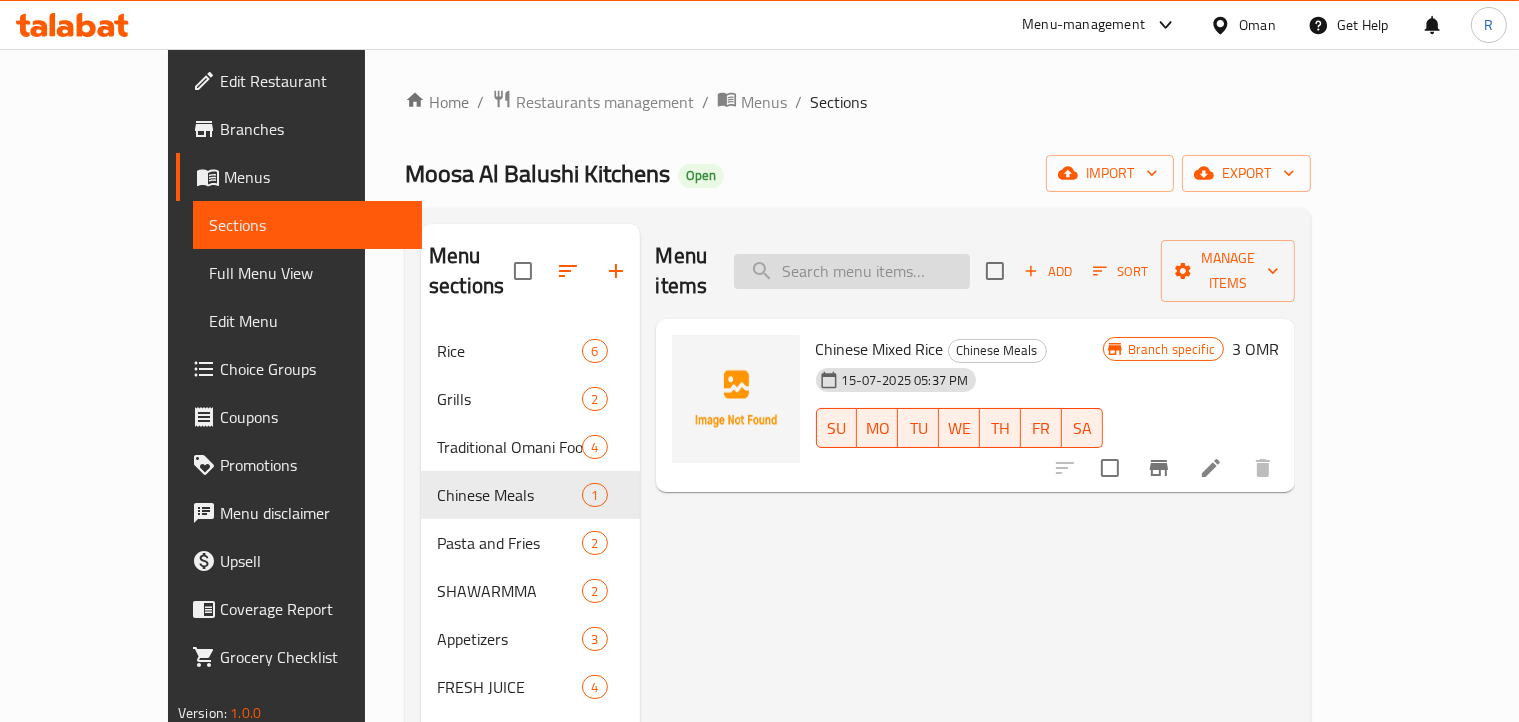click at bounding box center (852, 271) 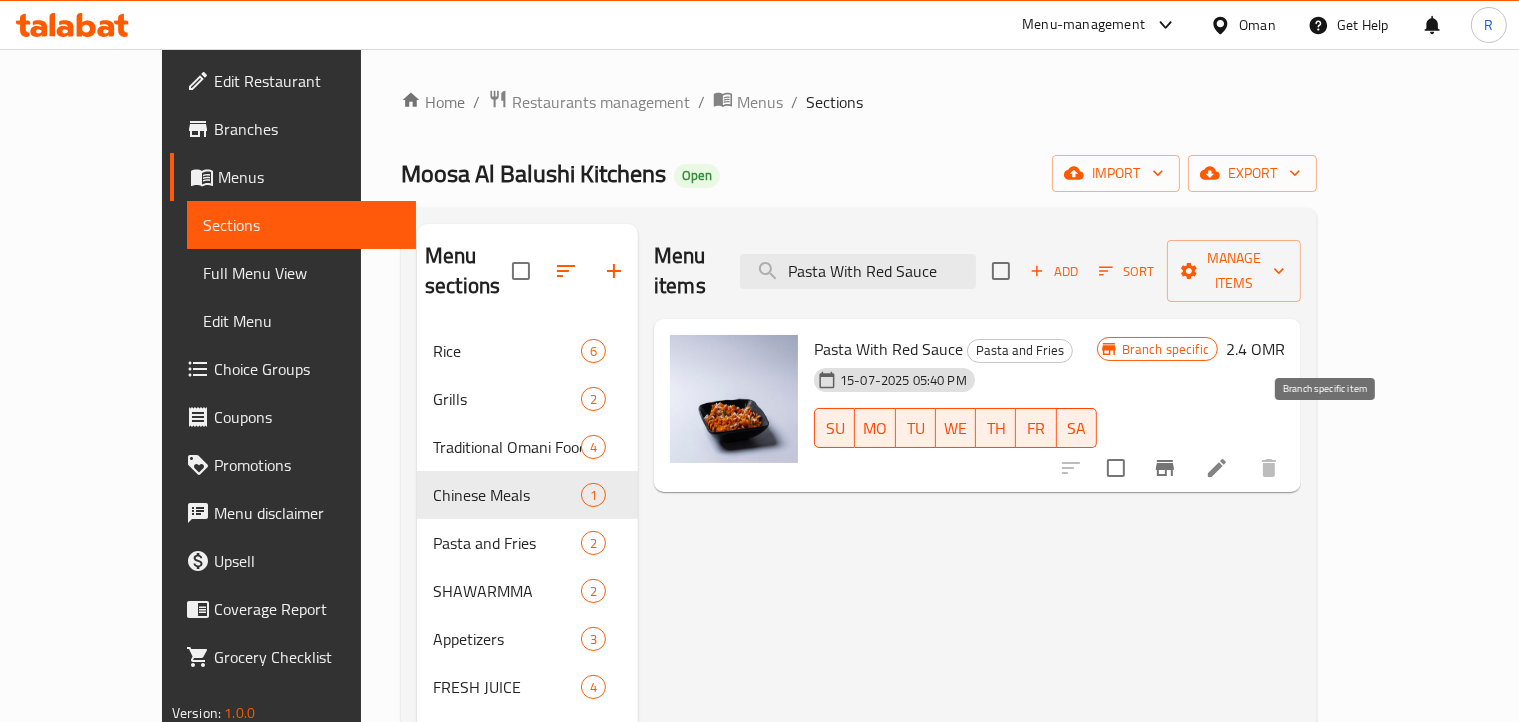 click 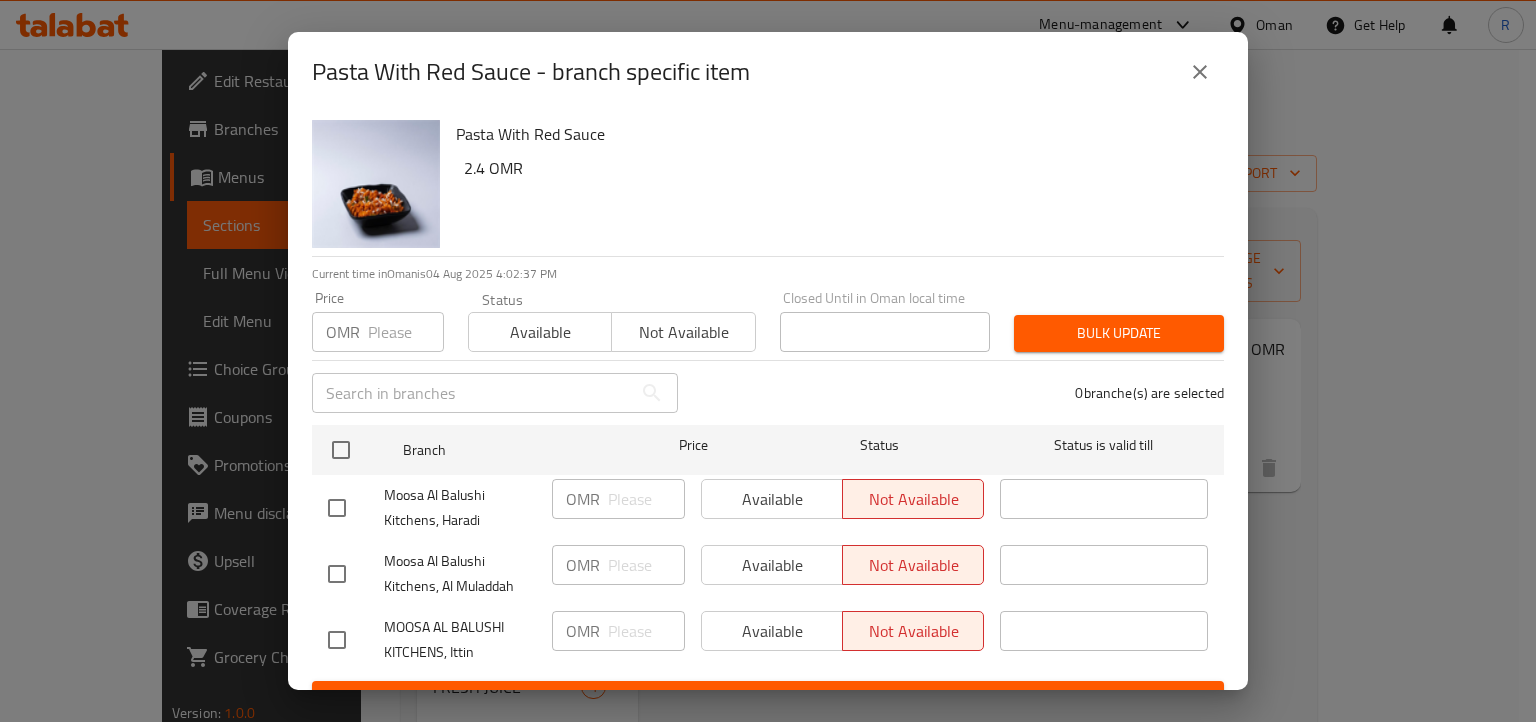 drag, startPoint x: 1197, startPoint y: 73, endPoint x: 1216, endPoint y: 127, distance: 57.245087 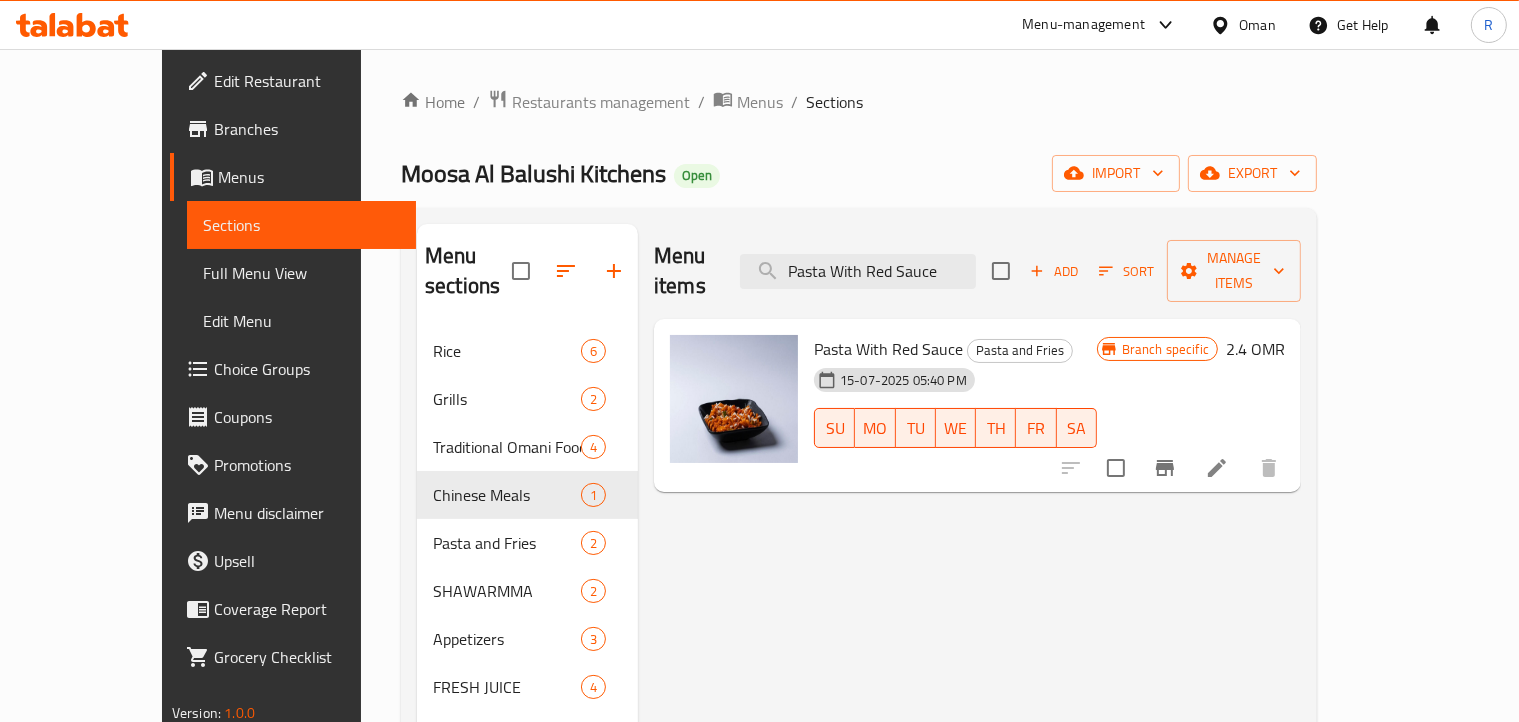 click 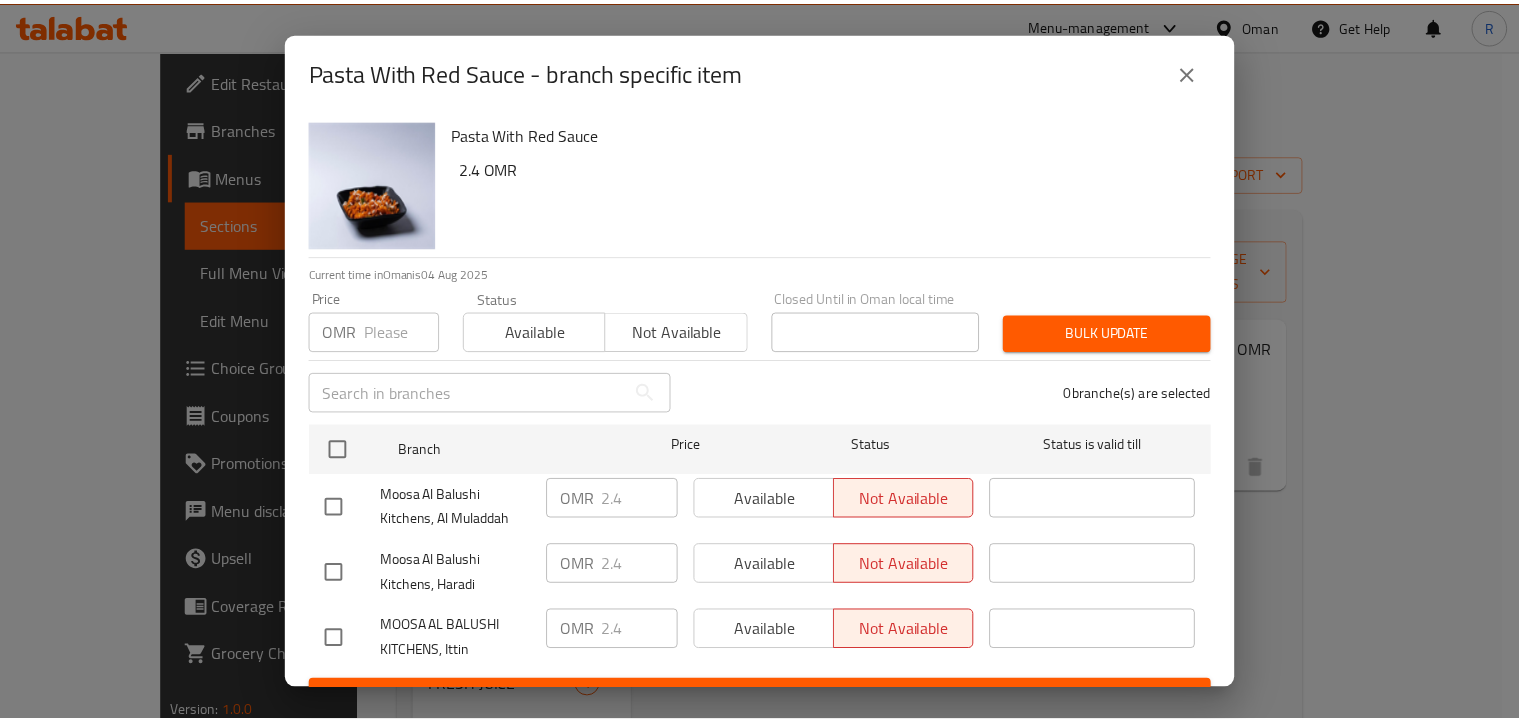 scroll, scrollTop: 36, scrollLeft: 0, axis: vertical 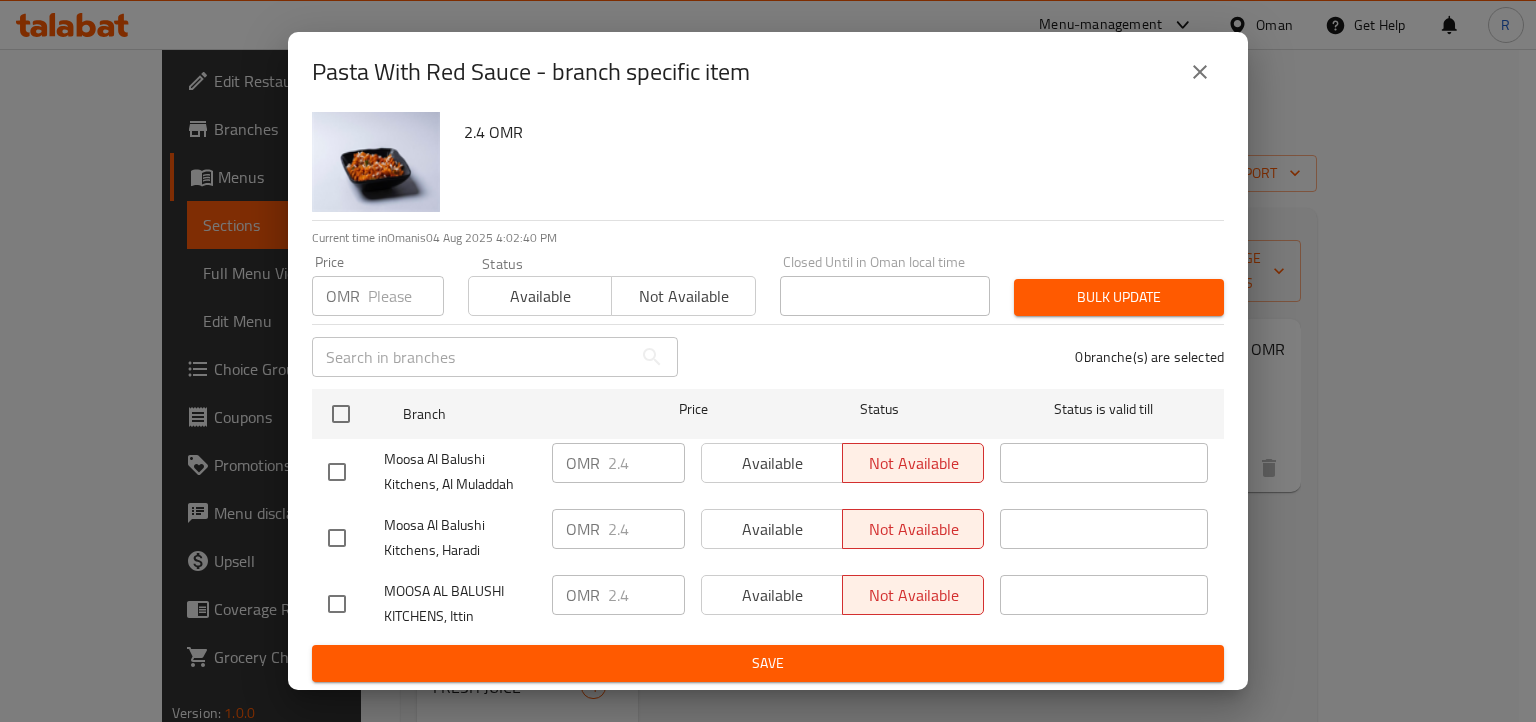 click 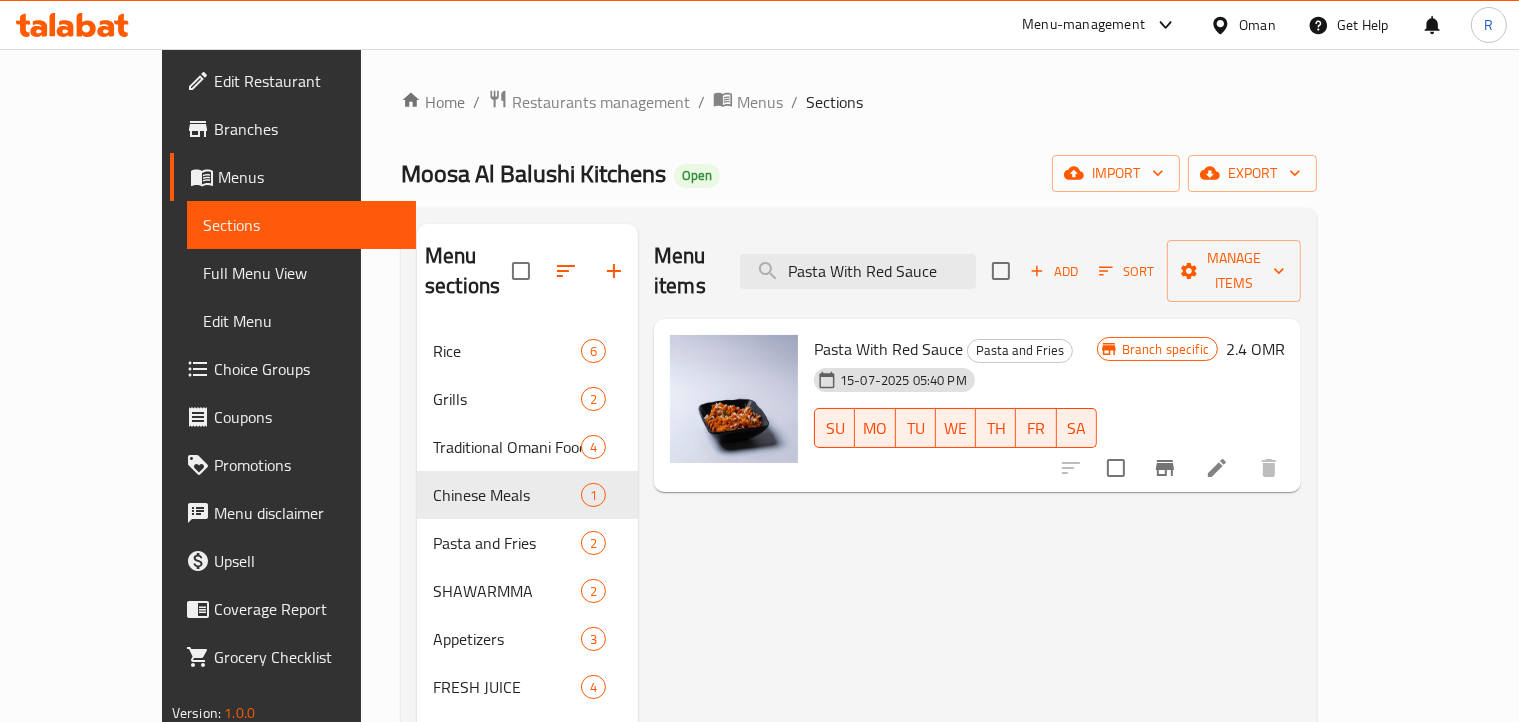 click on "Menu sections Rice  6 Grills 2 Traditional Omani Food 4 Chinese Meals 1 Pasta and Fries 2 SHAWARMMA 2 Appetizers 3 FRESH JUICE 4 Drinks 6 Pastries 1 Menu items Pasta With Red Sauce Add Sort Manage items Pasta With Red Sauce   Pasta and Fries [DATE] [TIME] PM SU MO TU WE TH FR SA Branch specific 2.4   OMR" at bounding box center (859, 585) 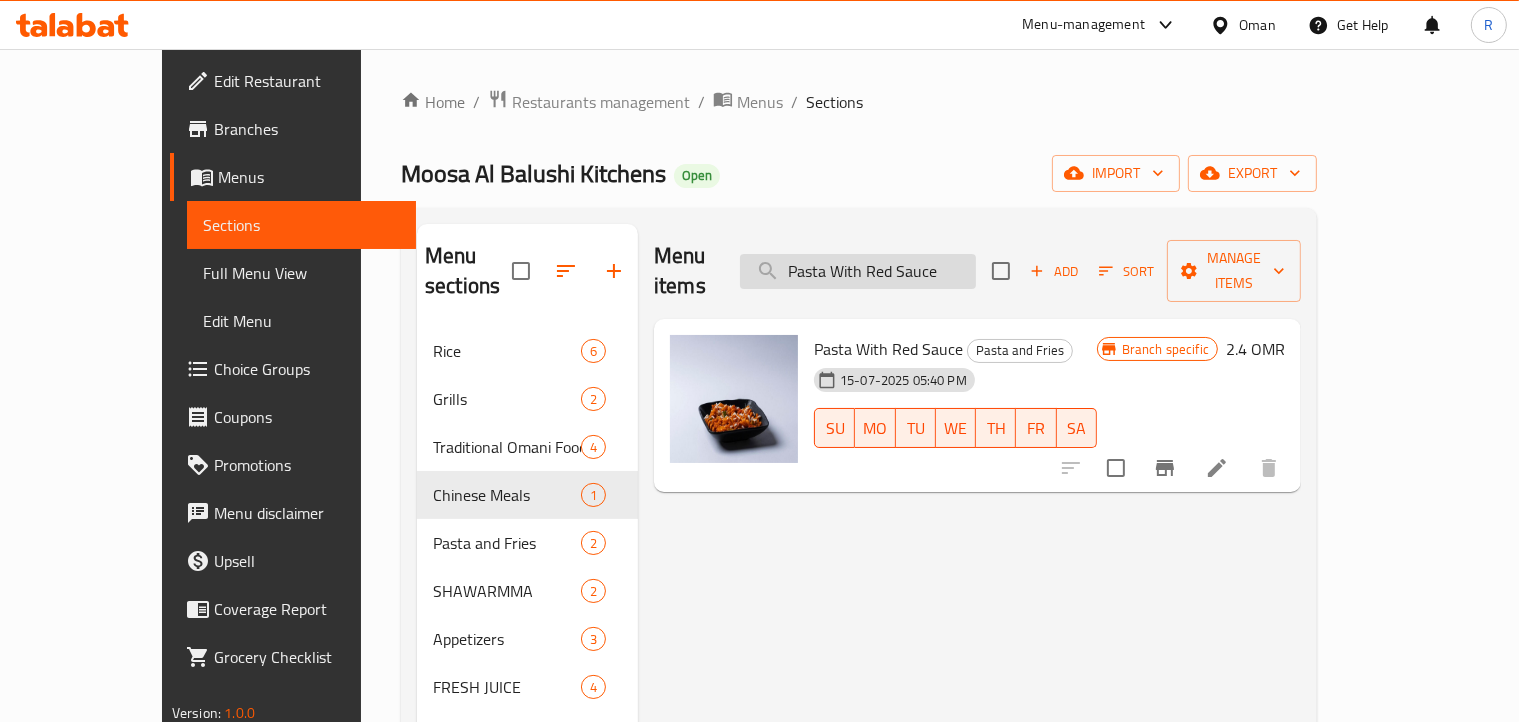 click on "Pasta With Red Sauce" at bounding box center [858, 271] 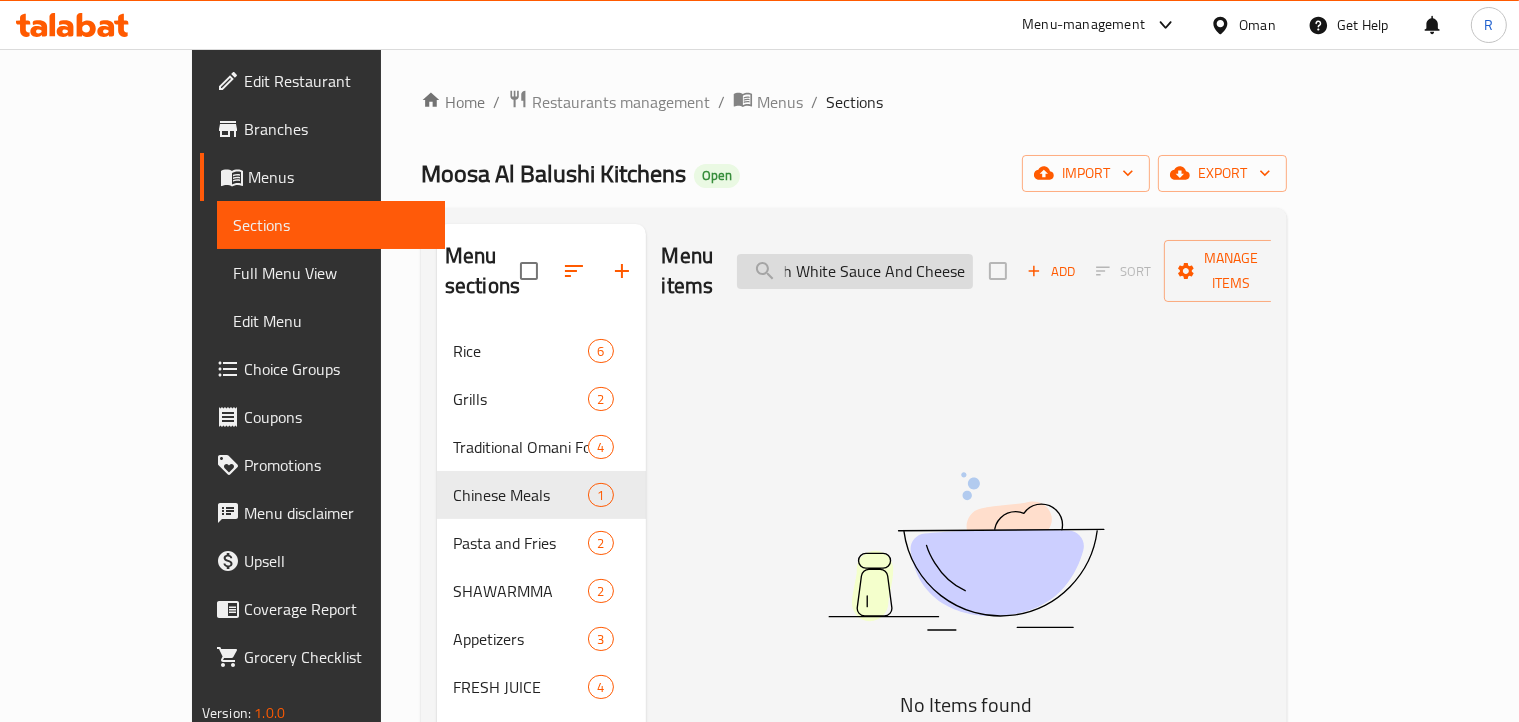 scroll, scrollTop: 0, scrollLeft: 64, axis: horizontal 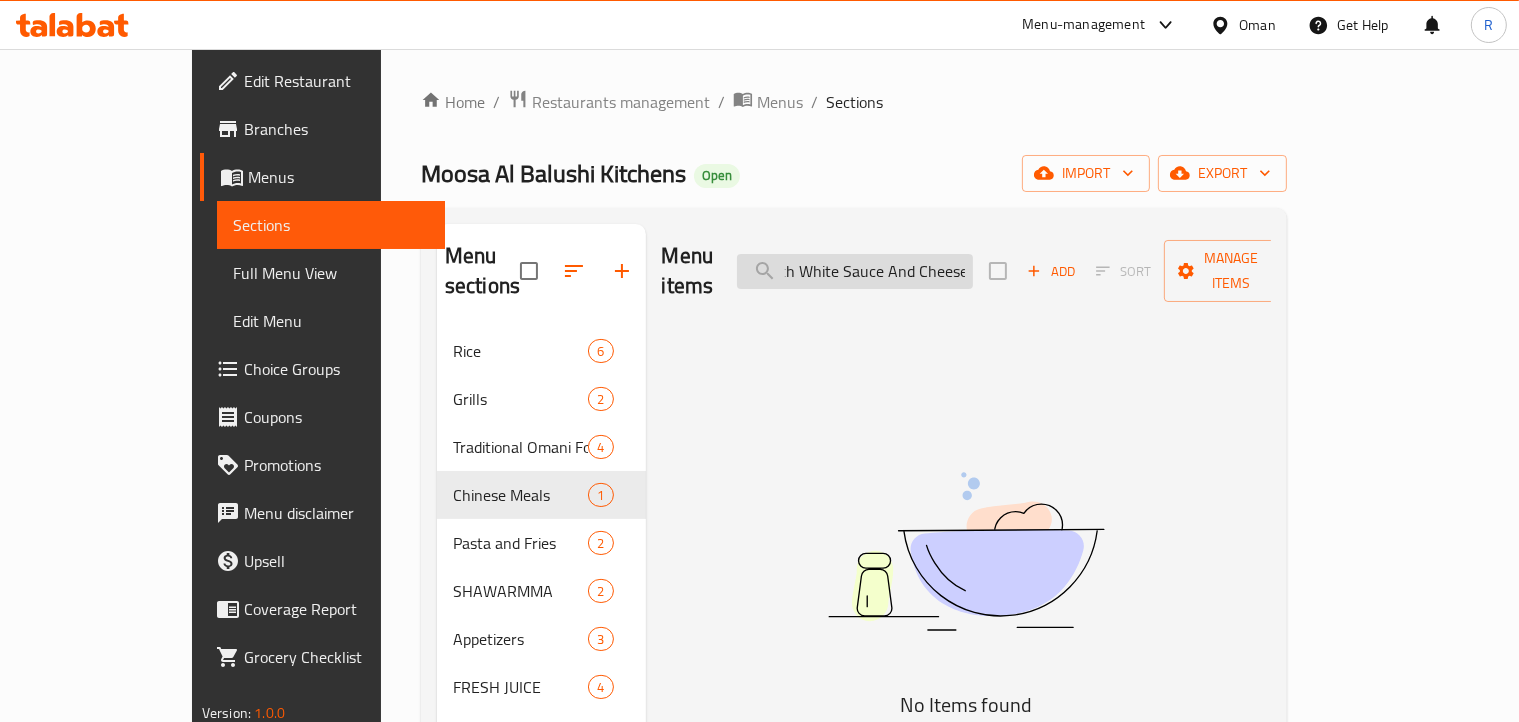 type on "Pasta With White Sauce And Cheese" 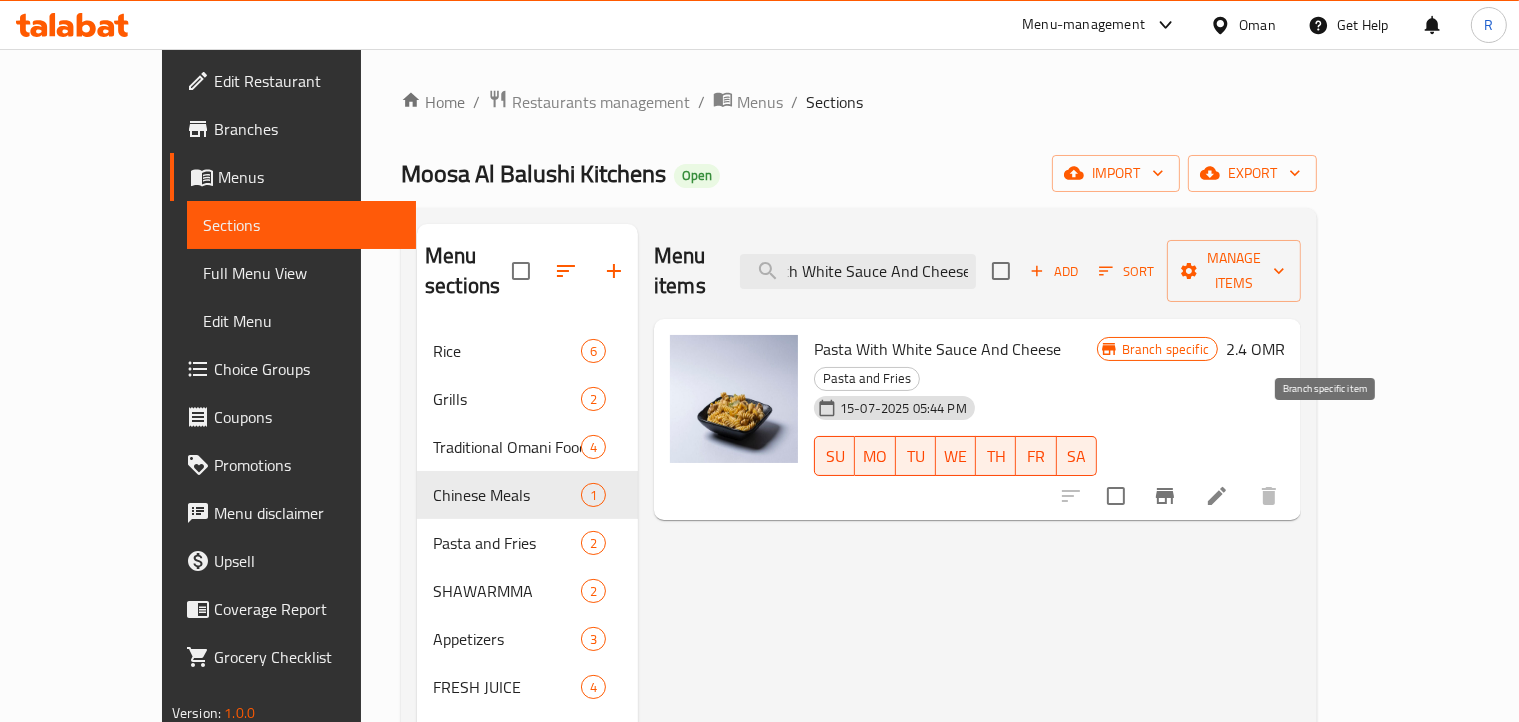 click 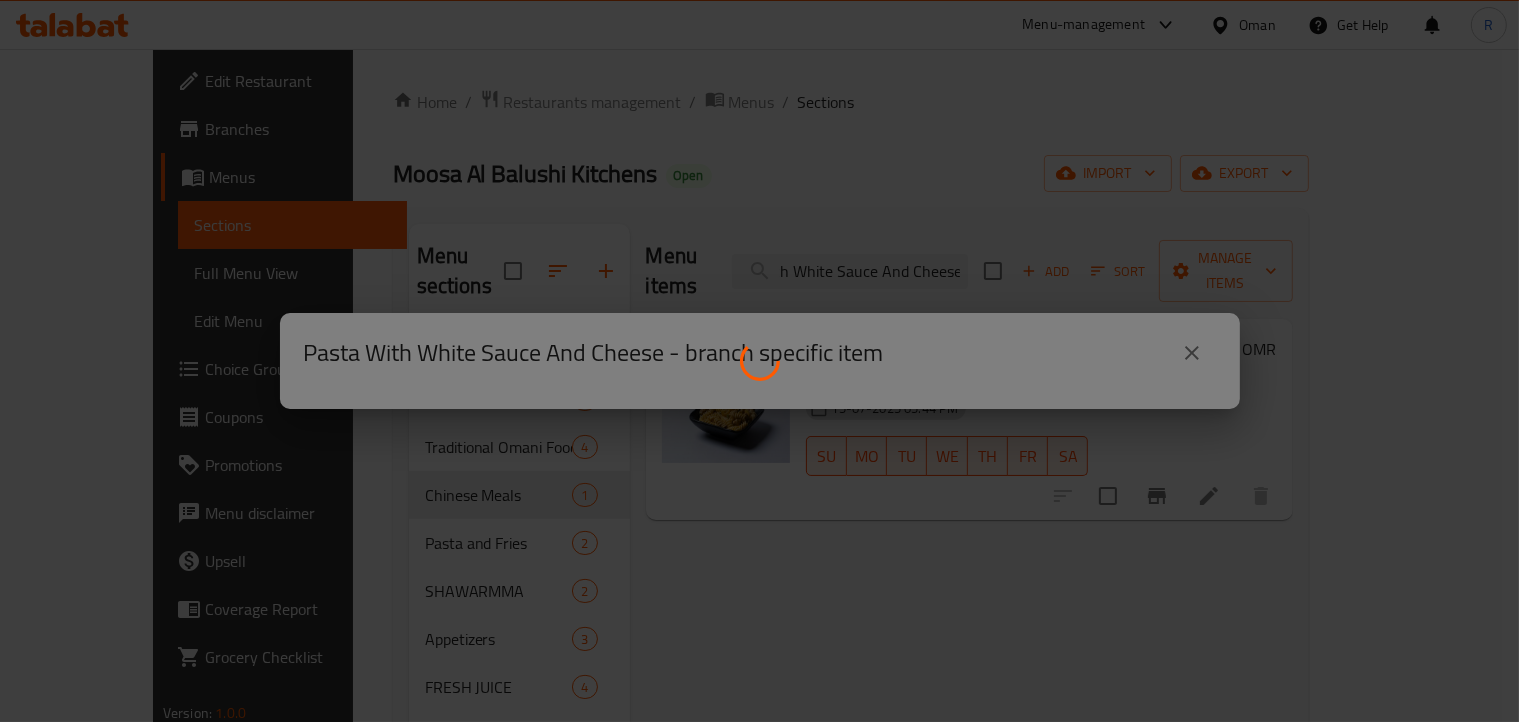 scroll, scrollTop: 0, scrollLeft: 0, axis: both 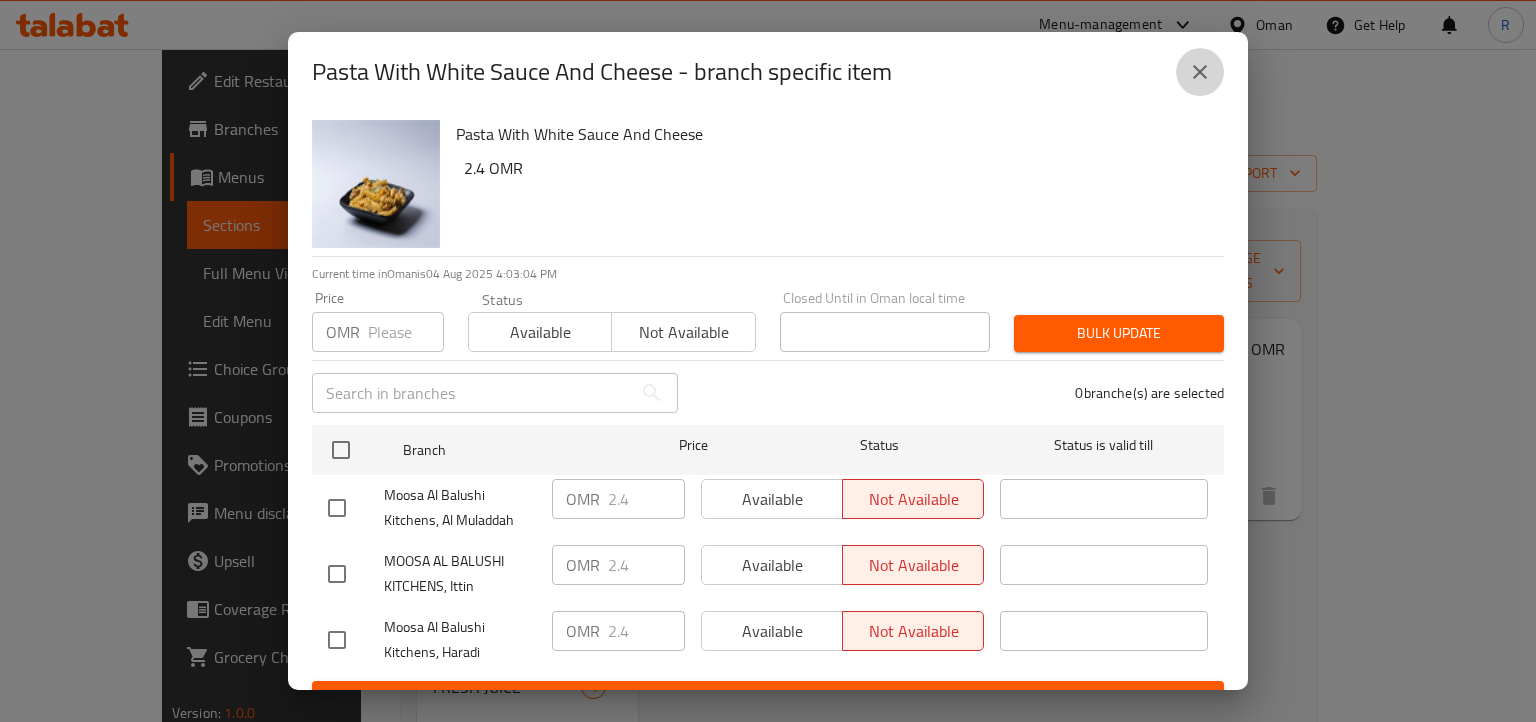 click 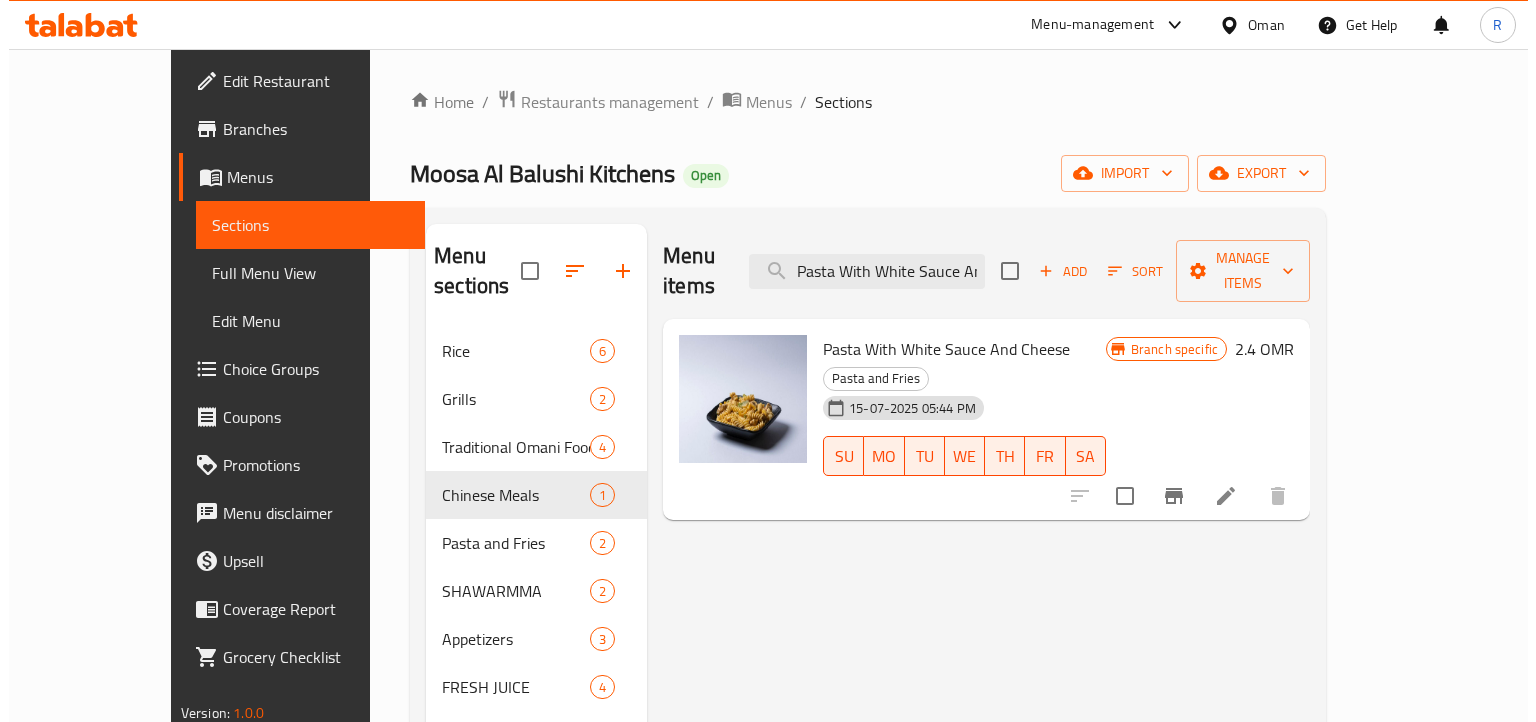 scroll, scrollTop: 0, scrollLeft: 0, axis: both 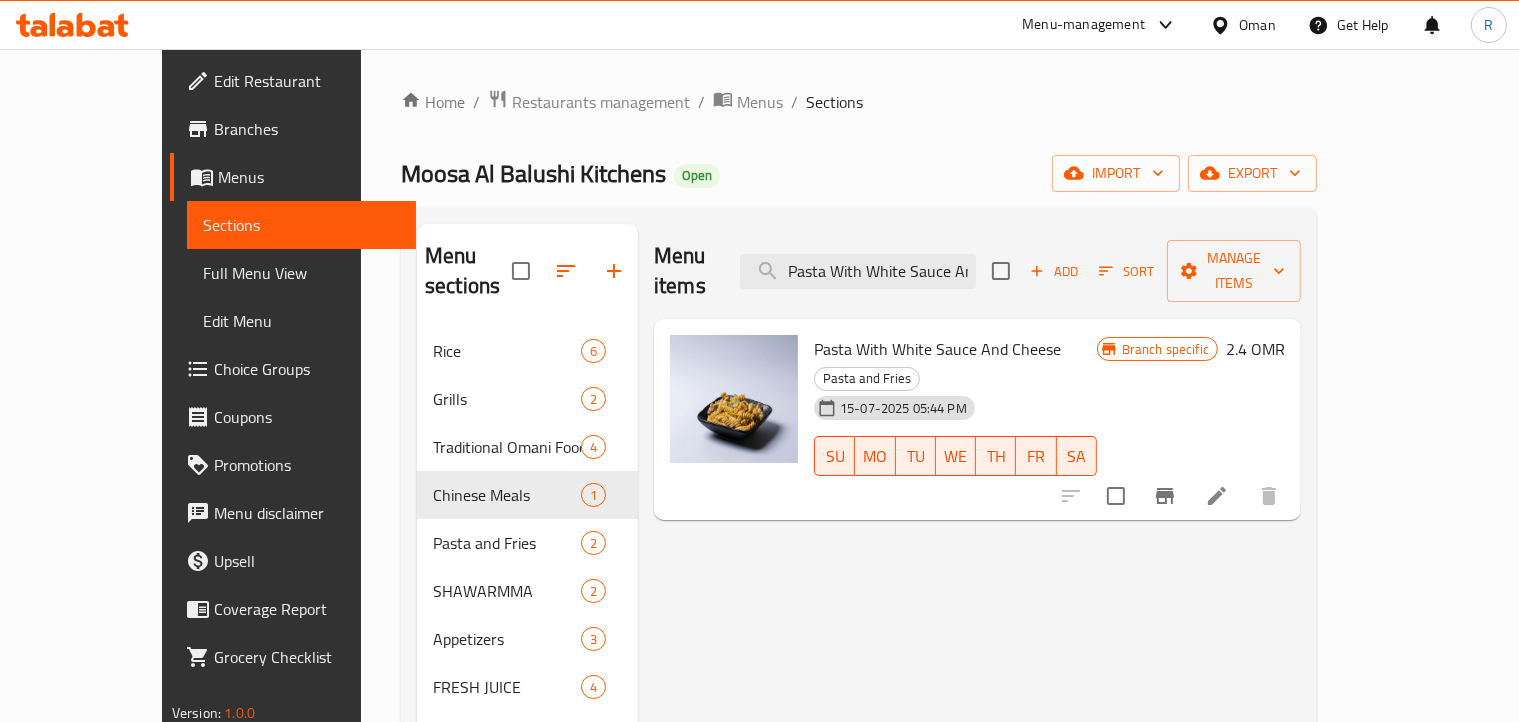 click on "Moosa Al Balushi Kitchens Open import export" at bounding box center [859, 173] 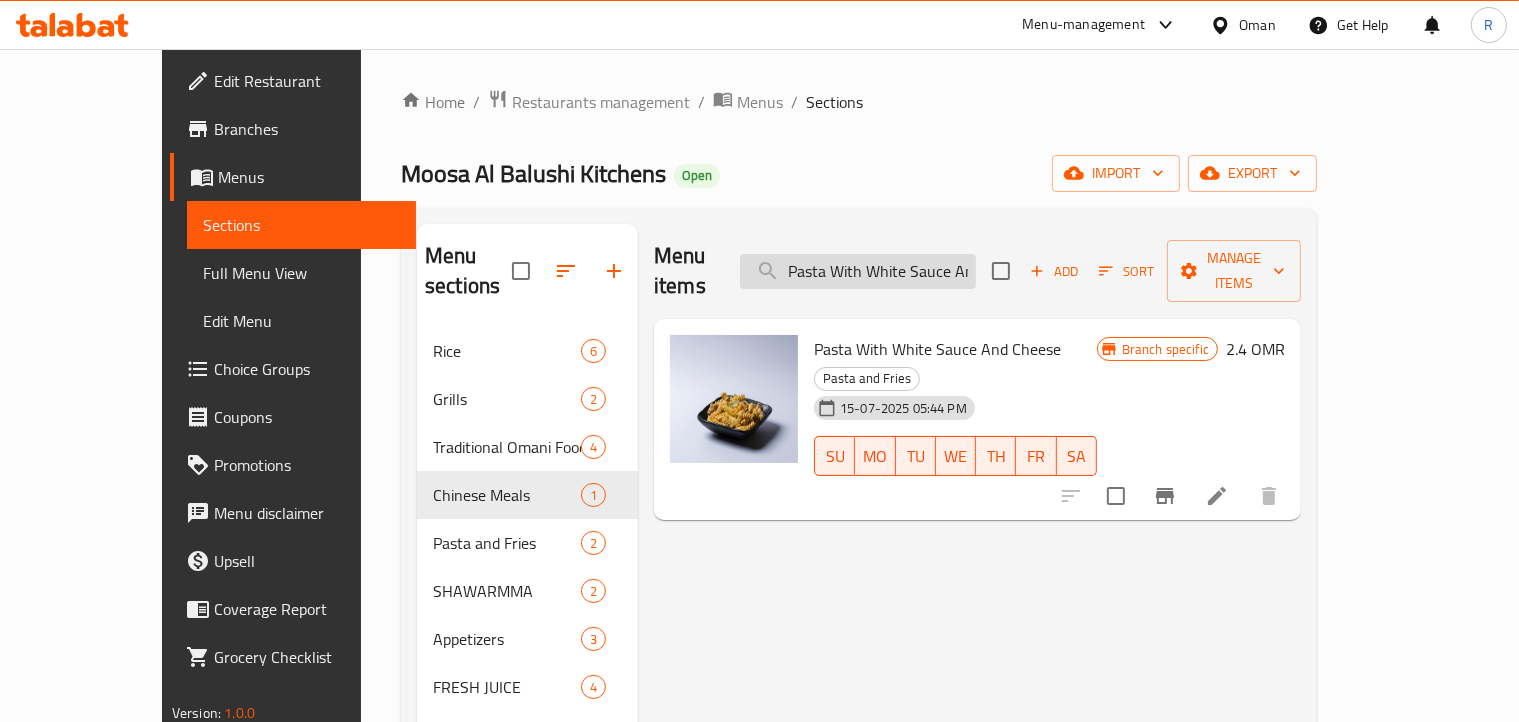 click on "Pasta With White Sauce And Cheese" at bounding box center [858, 271] 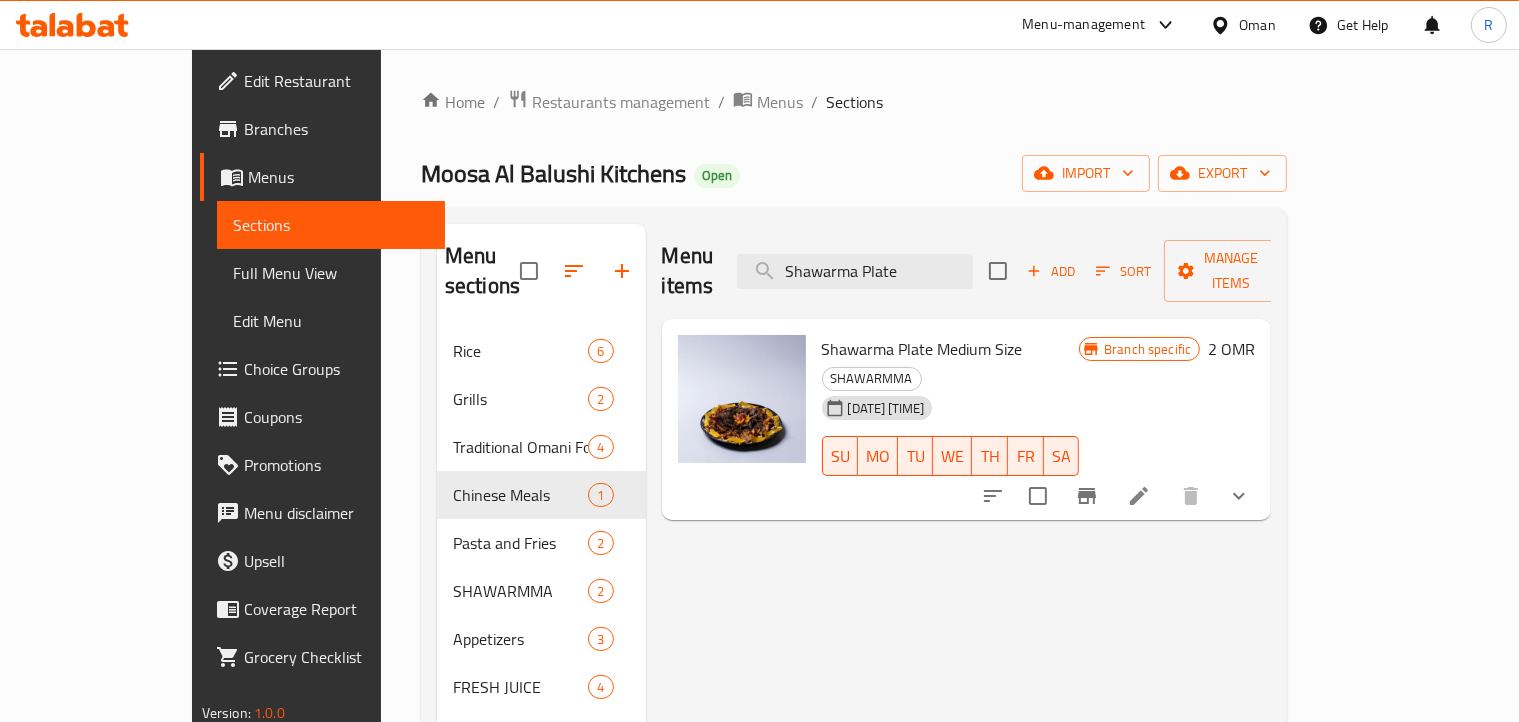 click on "Moosa Al Balushi Kitchens Open import export" at bounding box center (854, 173) 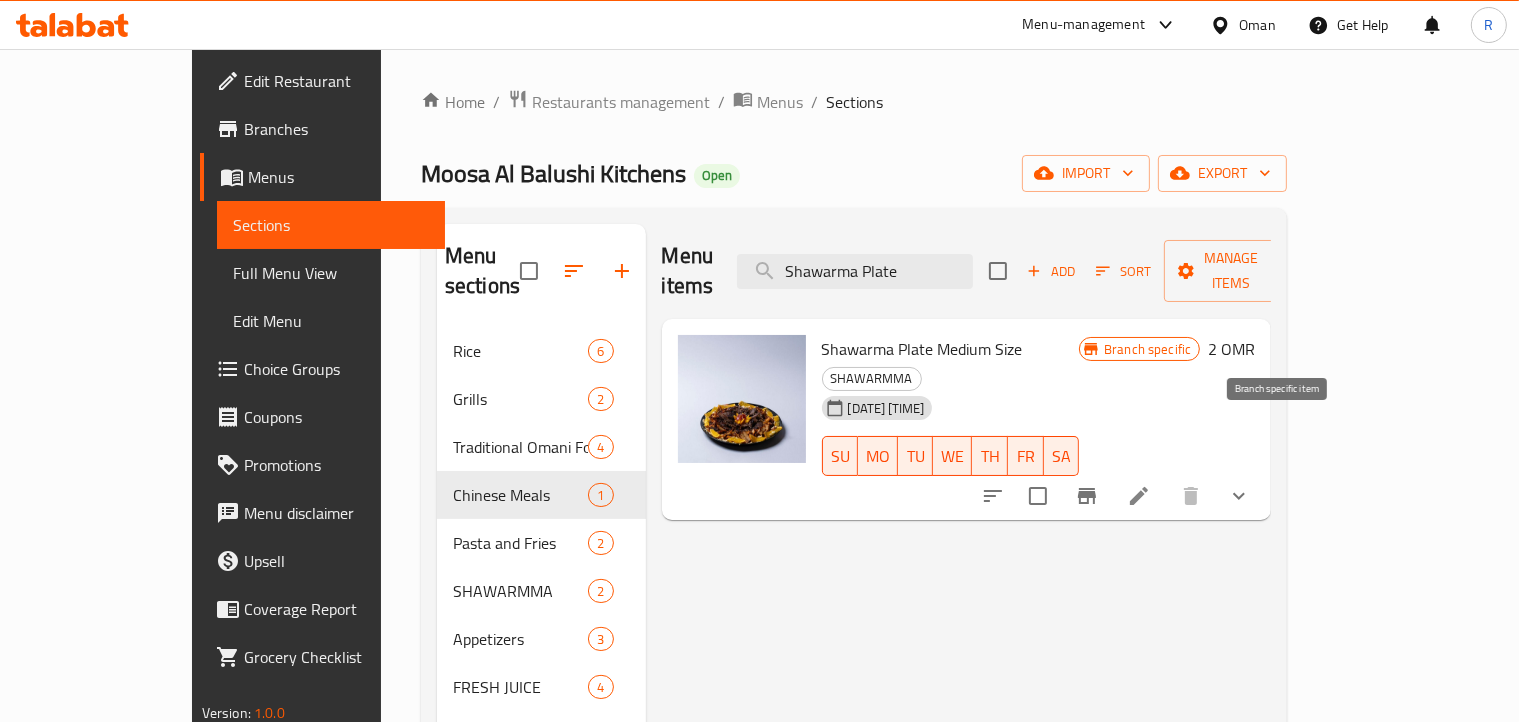 click 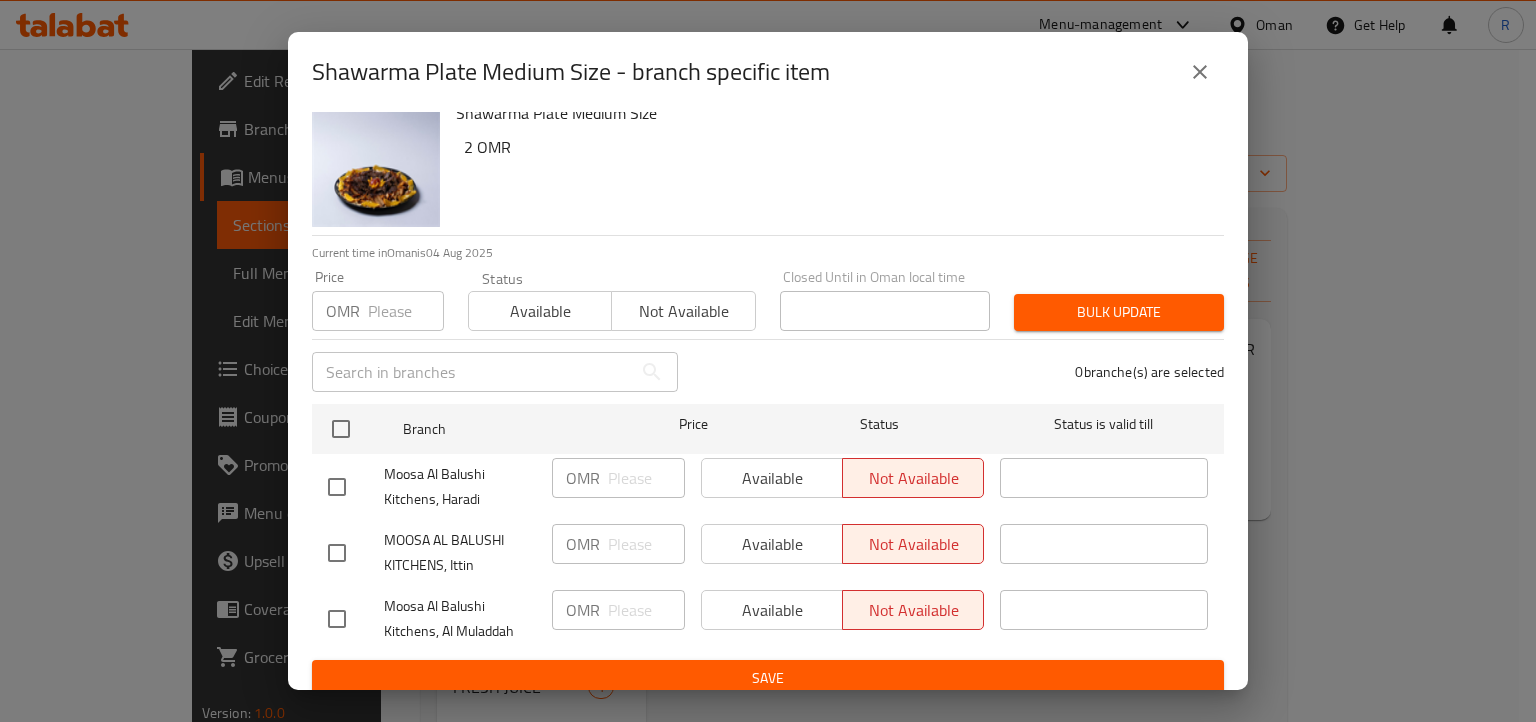 scroll, scrollTop: 36, scrollLeft: 0, axis: vertical 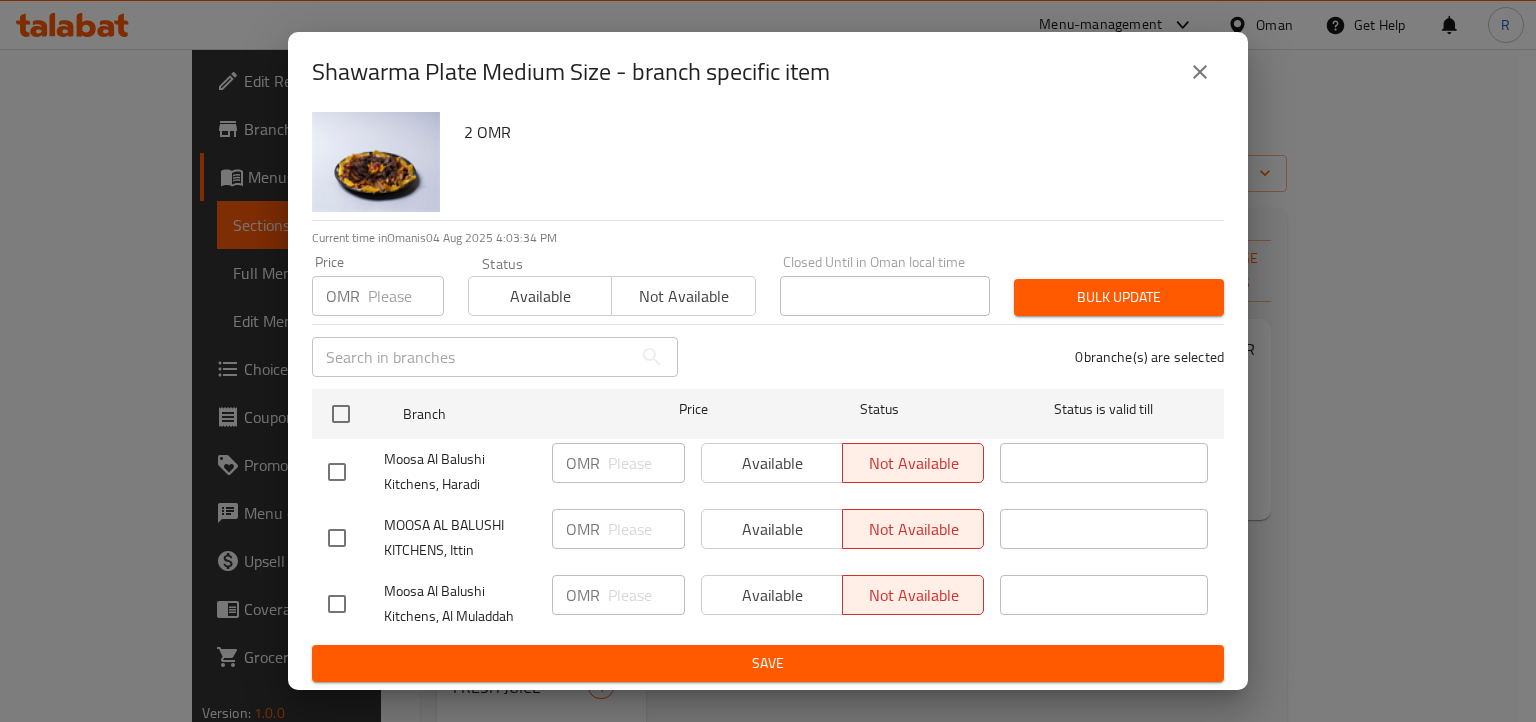 click at bounding box center (1200, 72) 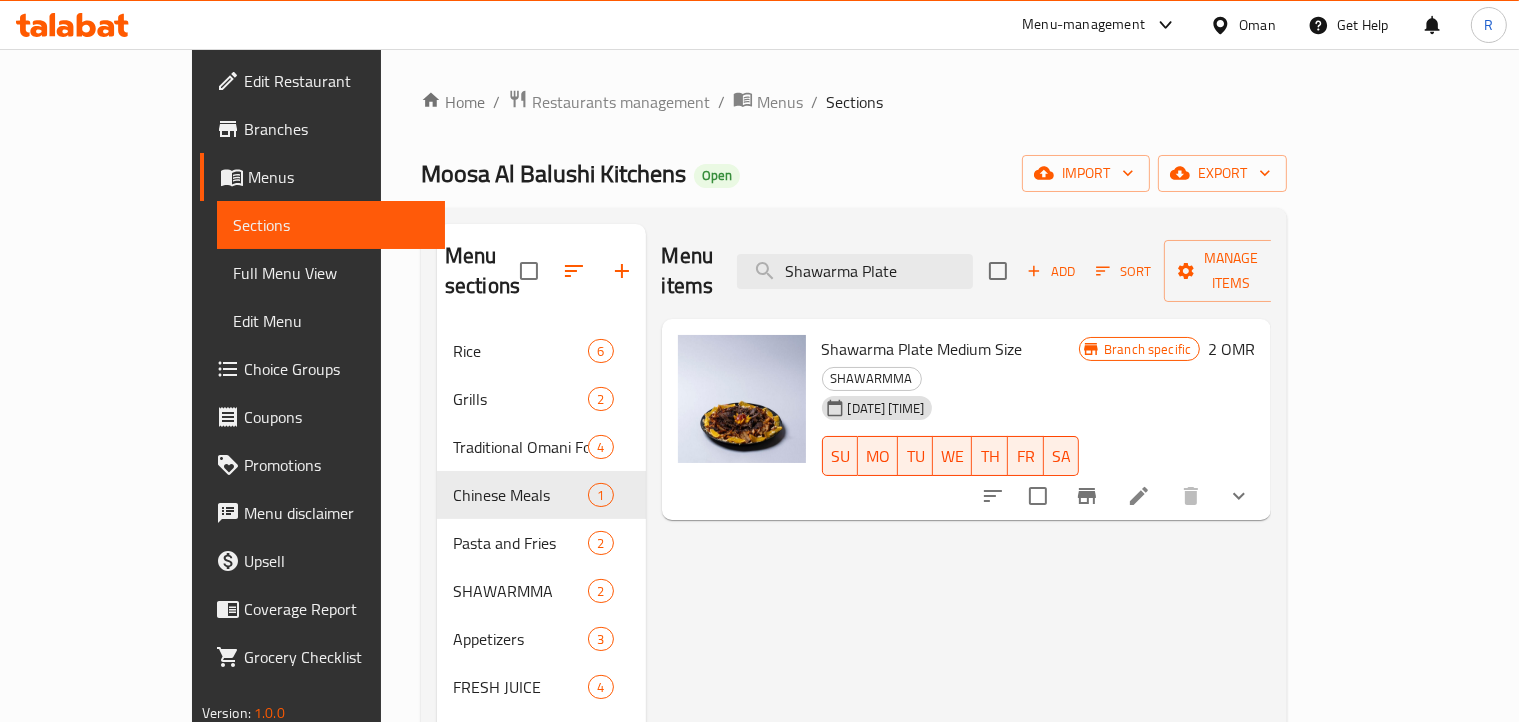 click 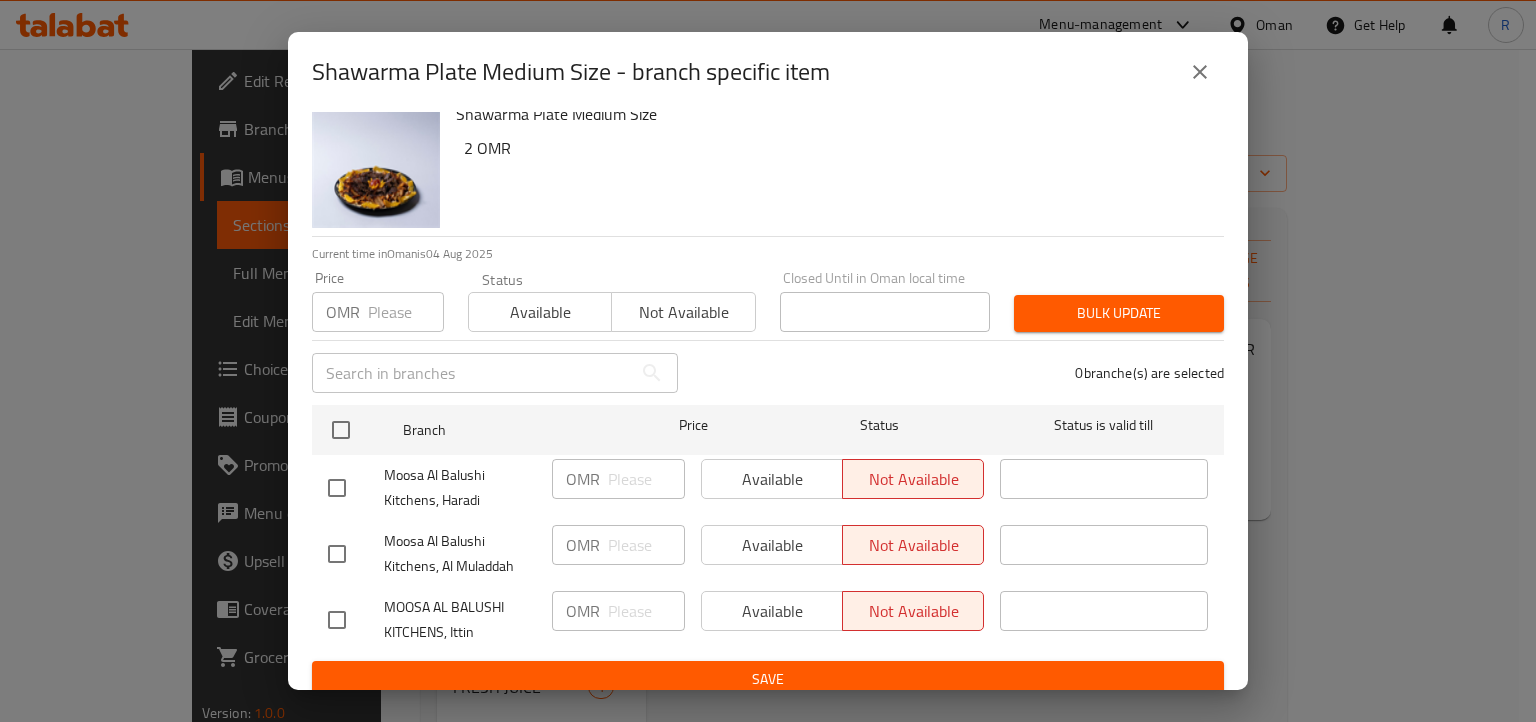 scroll, scrollTop: 36, scrollLeft: 0, axis: vertical 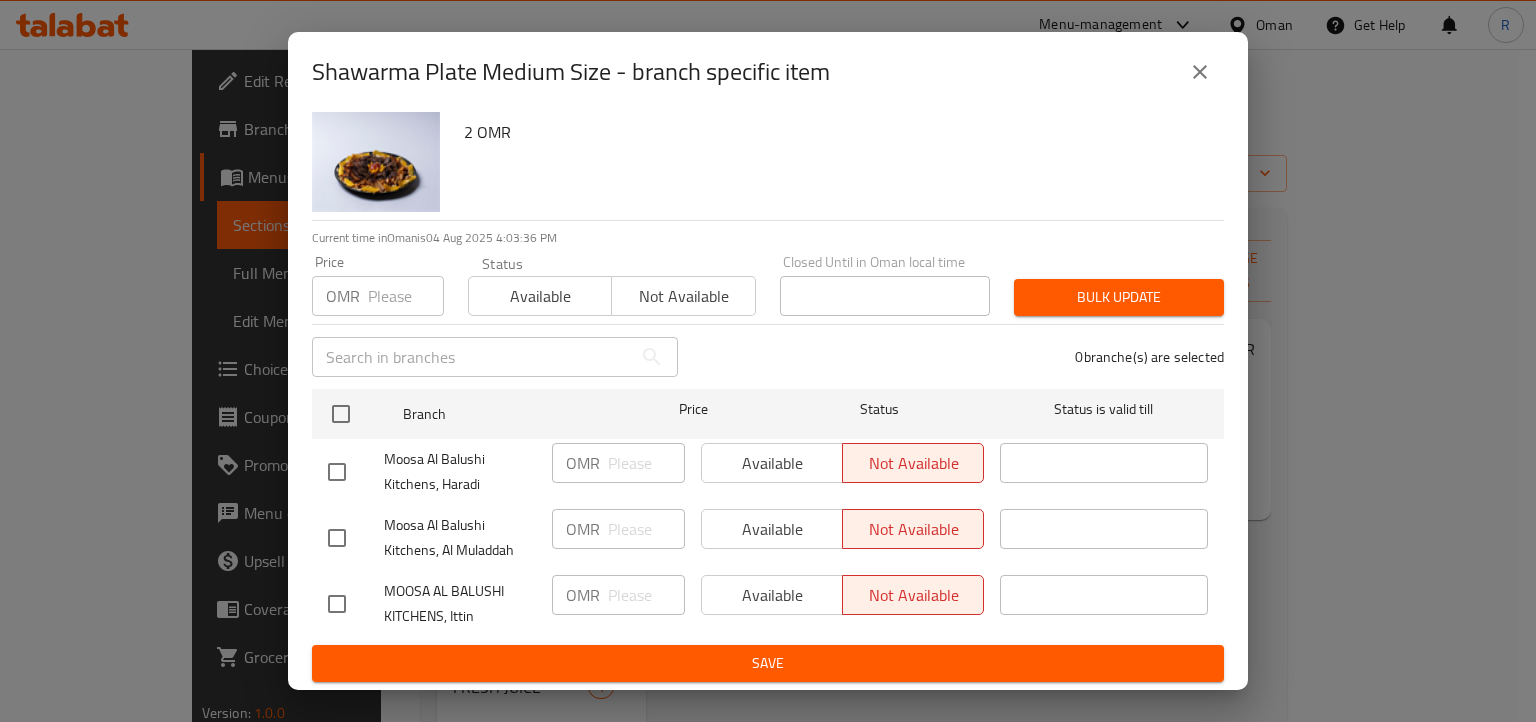 click 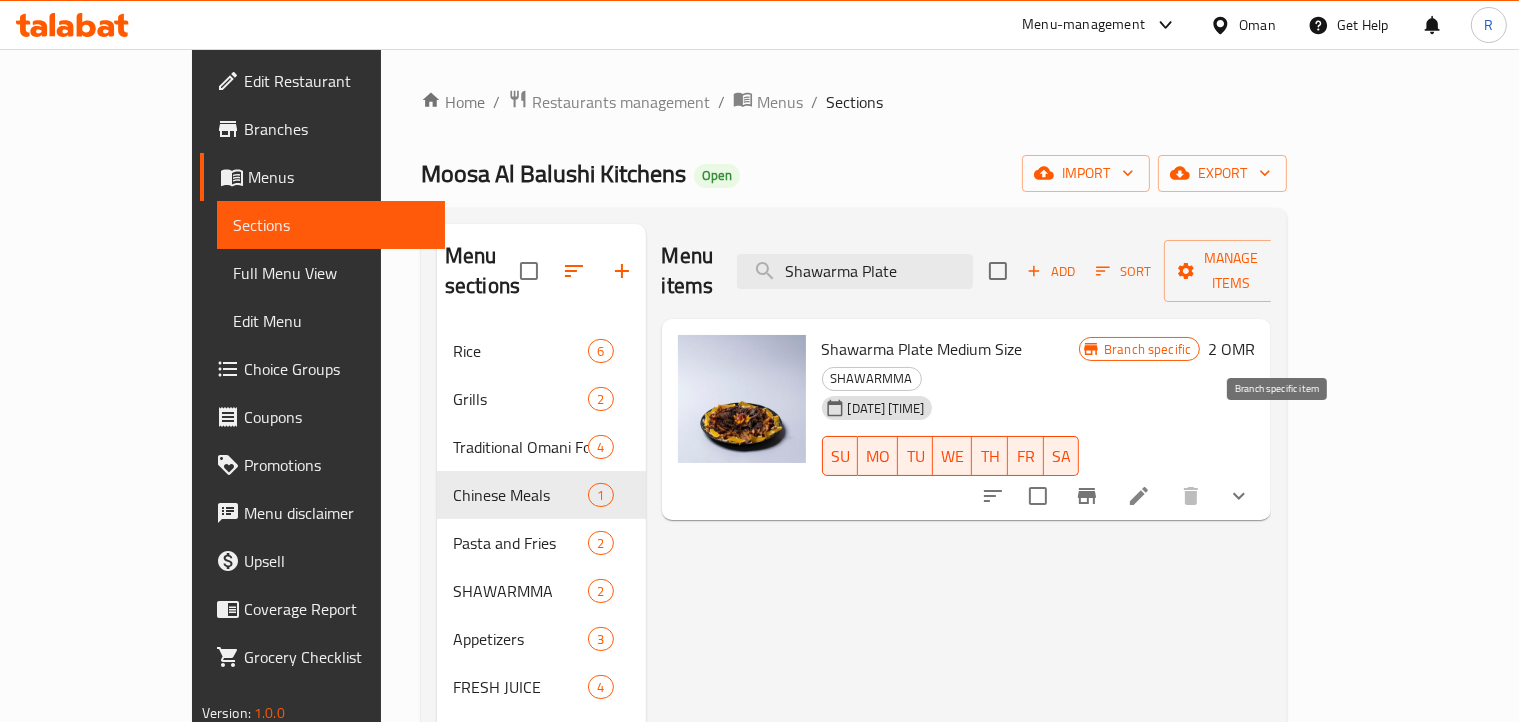 click 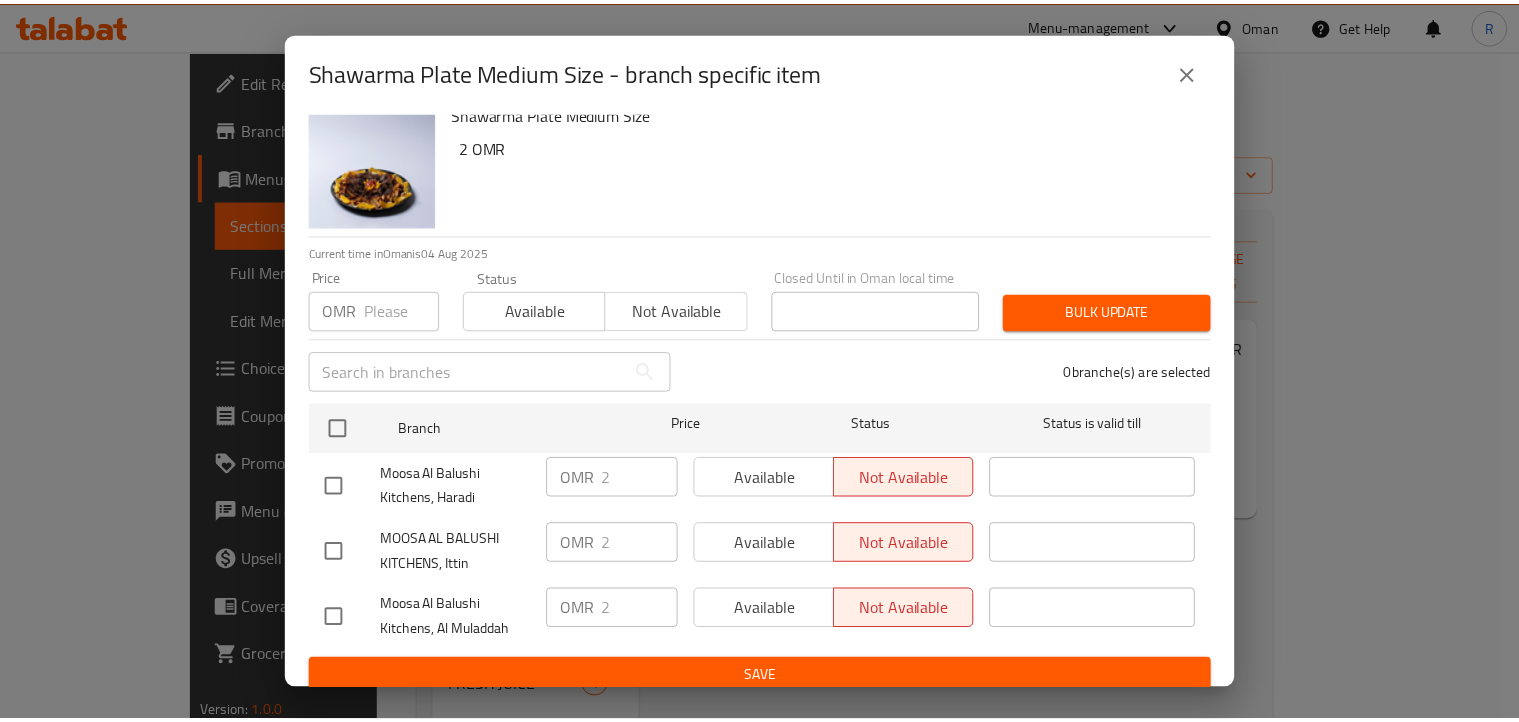 scroll, scrollTop: 36, scrollLeft: 0, axis: vertical 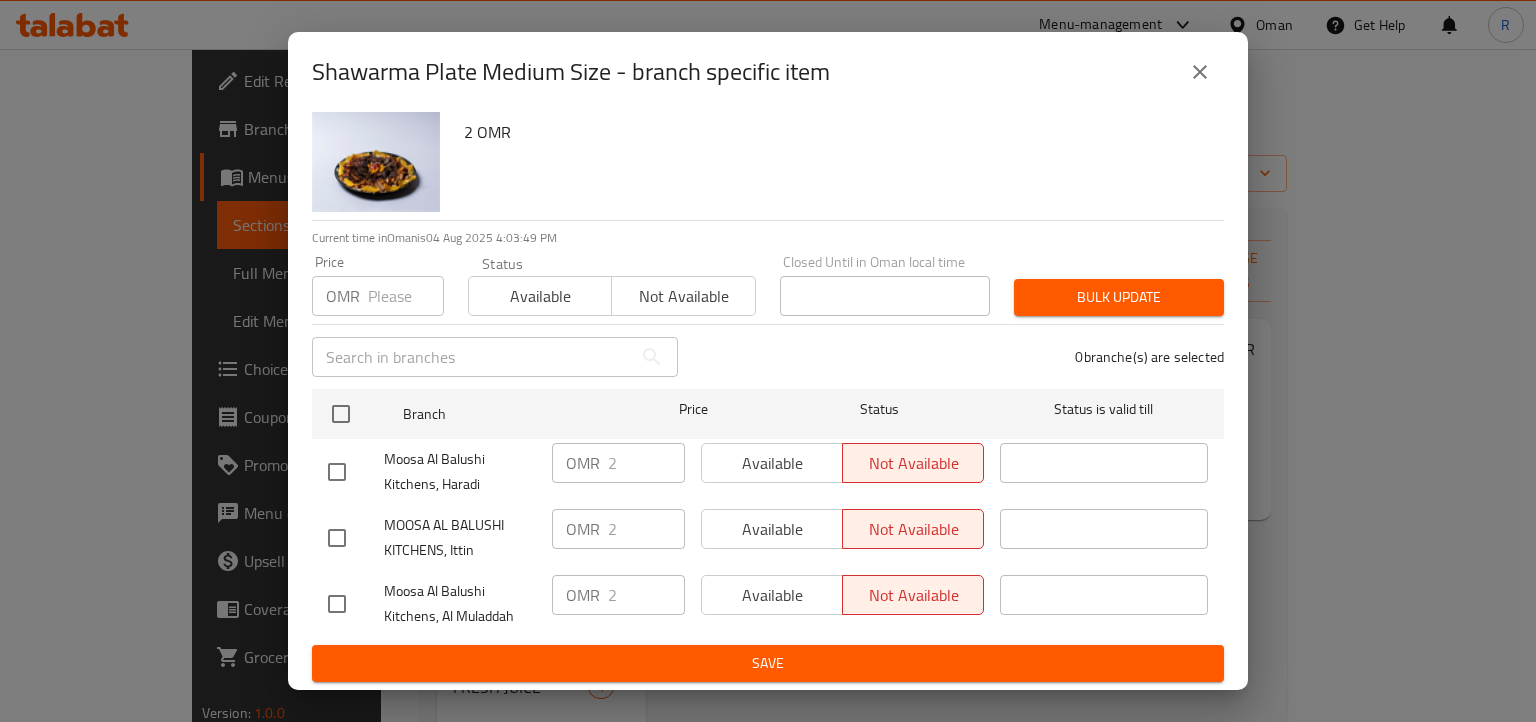 click 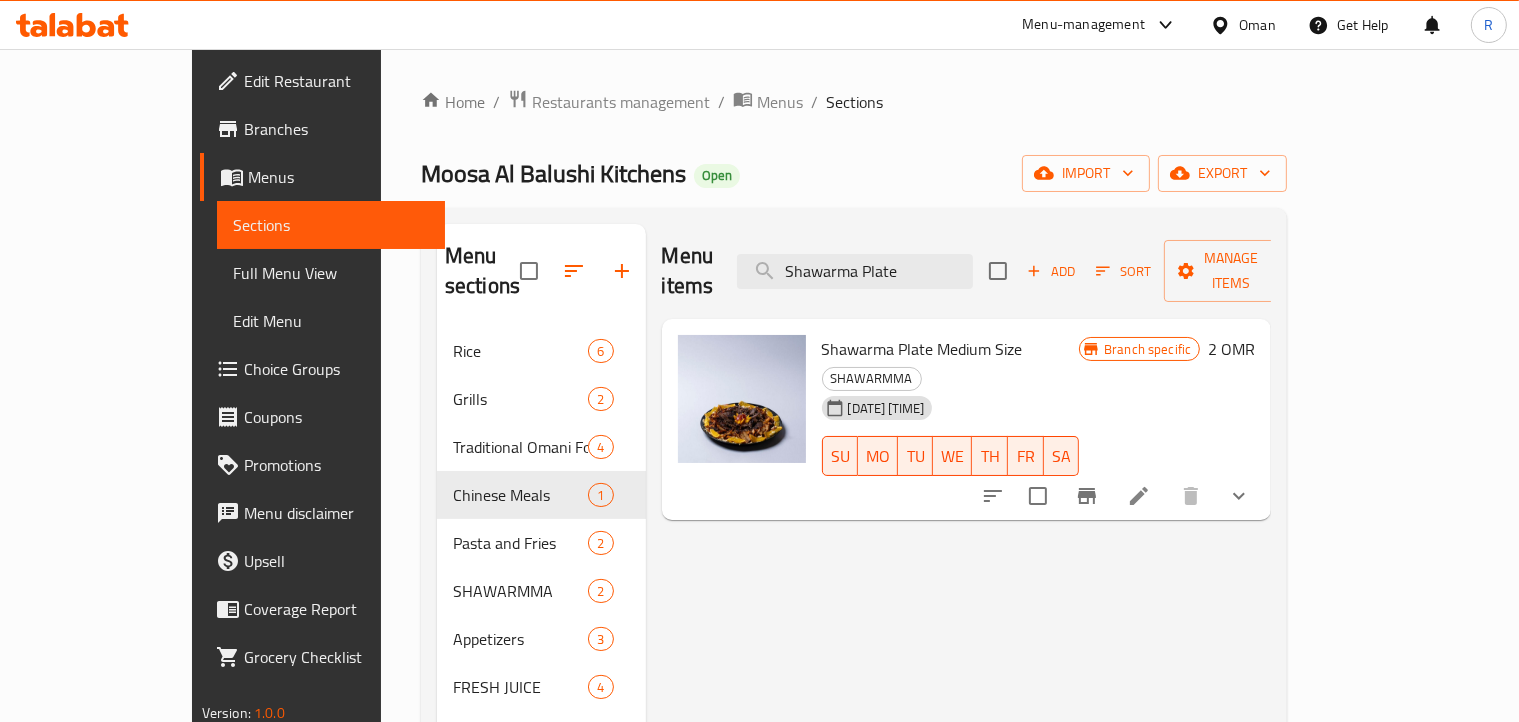 drag, startPoint x: 785, startPoint y: 206, endPoint x: 837, endPoint y: 242, distance: 63.245552 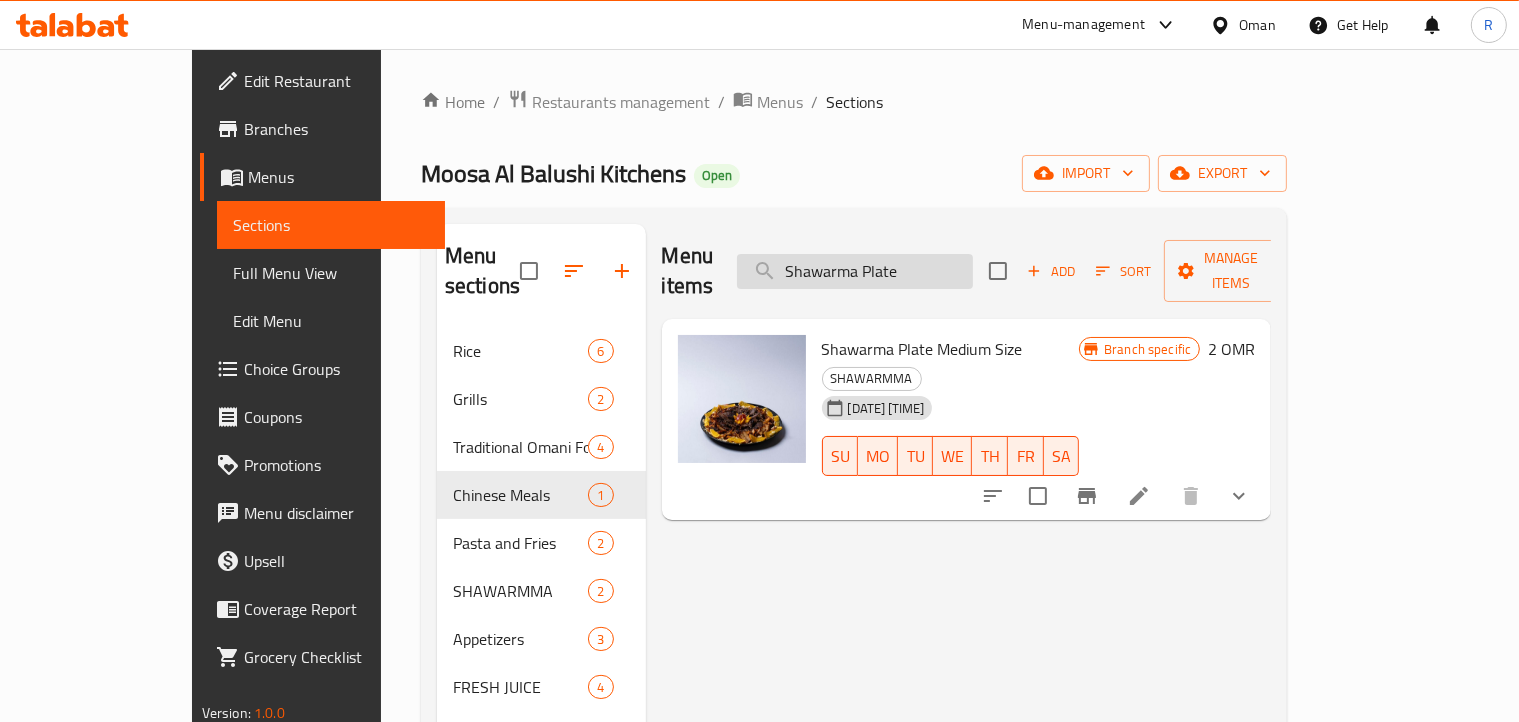 click on "Home / Restaurants management / Menus / Sections Moosa Al Balushi Kitchens Open import export Menu sections Rice  6 Grills 2 Traditional Omani Food 4 Chinese Meals 1 Pasta and Fries 2 SHAWARMMA 2 Appetizers 3 FRESH JUICE 4 Drinks 6 Pastries 1 Menu items Shawarma Plate Add Sort Manage items Shawarma Plate Medium Size   SHAWARMMA 15-07-2025 05:47 PM SU MO TU WE TH FR SA Branch specific 2   OMR" at bounding box center [854, 525] 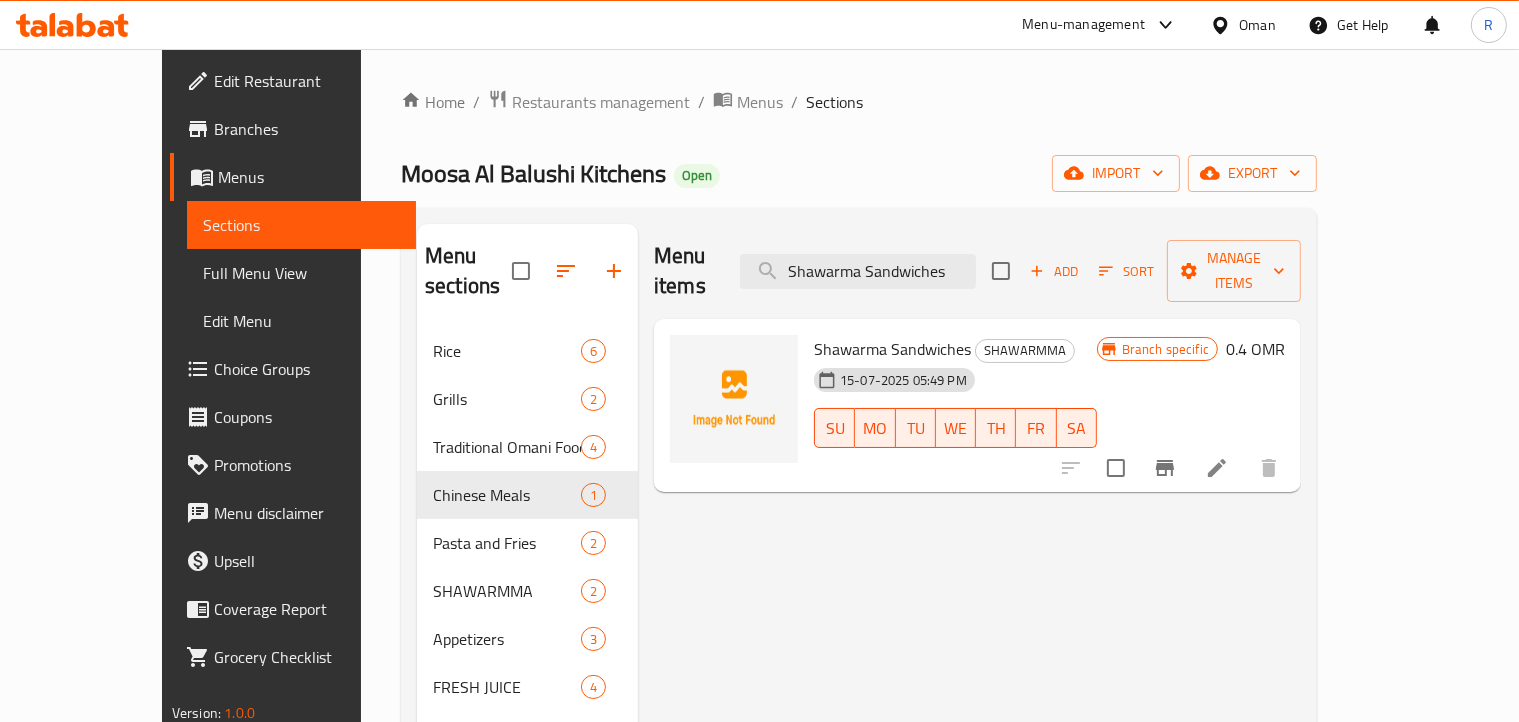 click on "[PERSON] Kitchens Open import export" at bounding box center (859, 173) 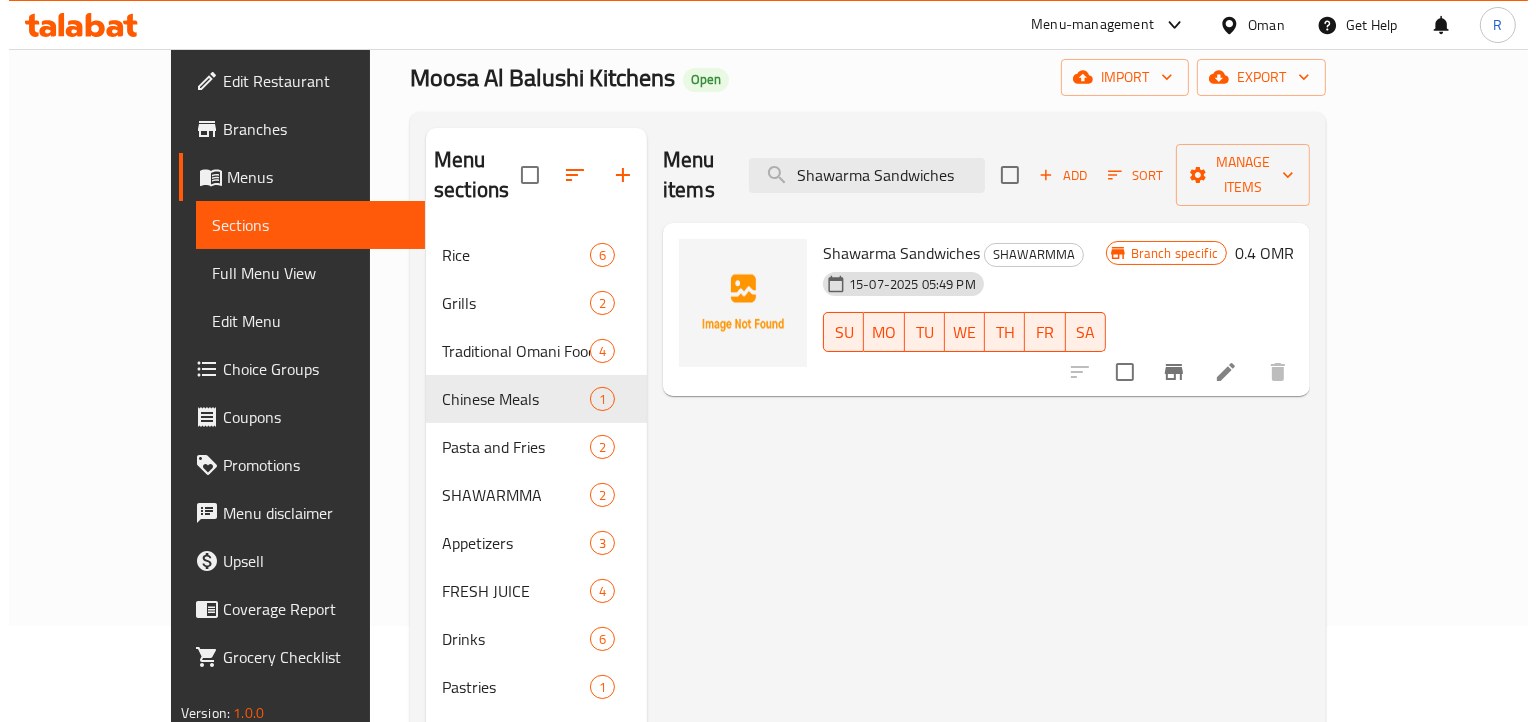 scroll, scrollTop: 0, scrollLeft: 0, axis: both 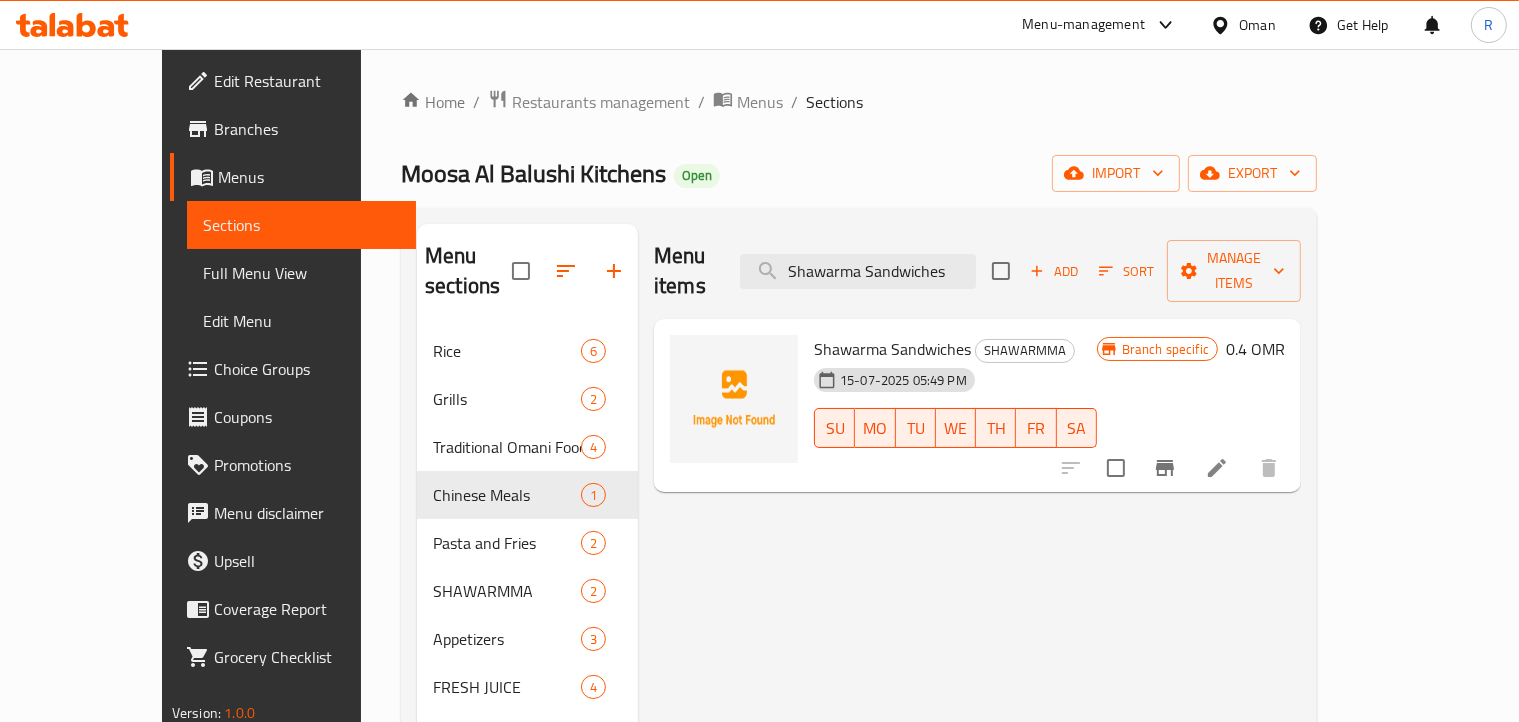 click on "[PERSON] Kitchens Open import export" at bounding box center (859, 173) 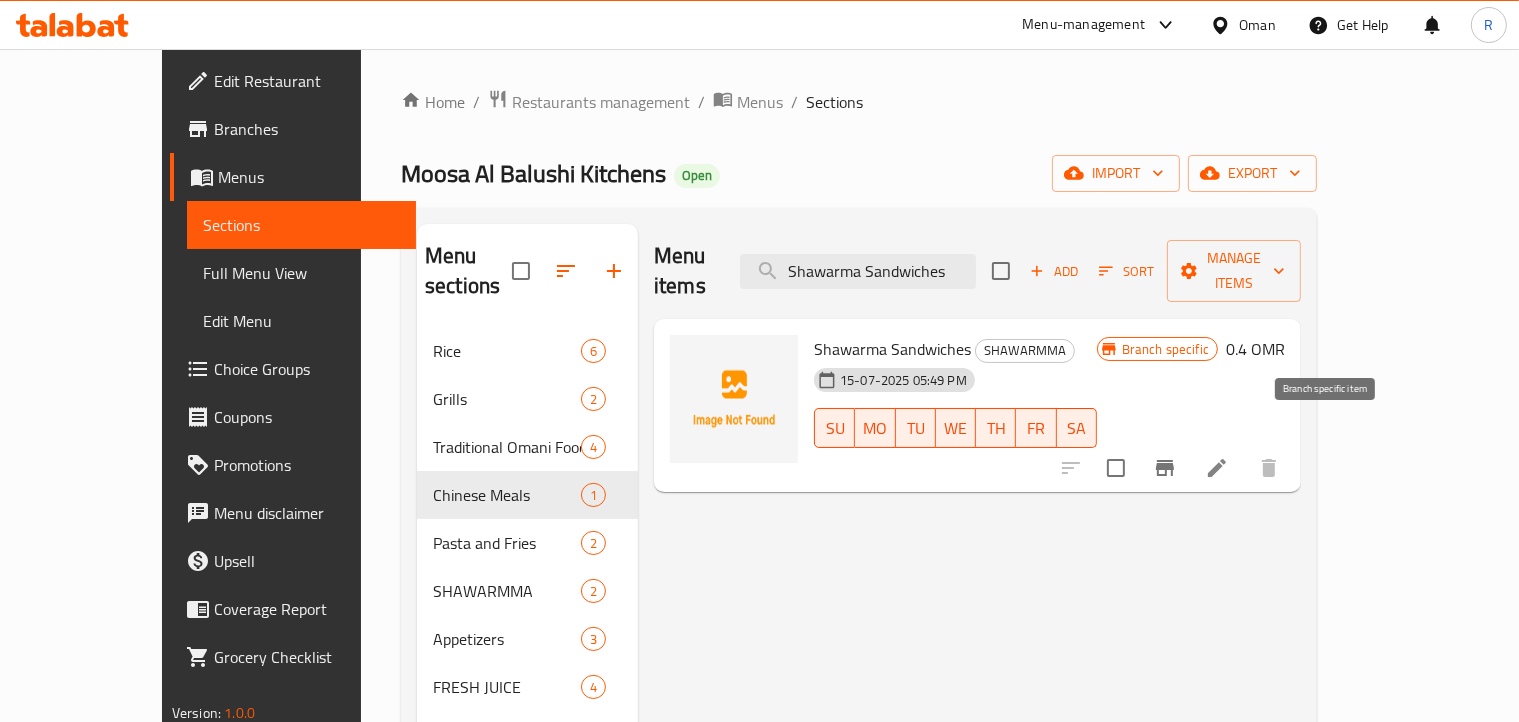 click 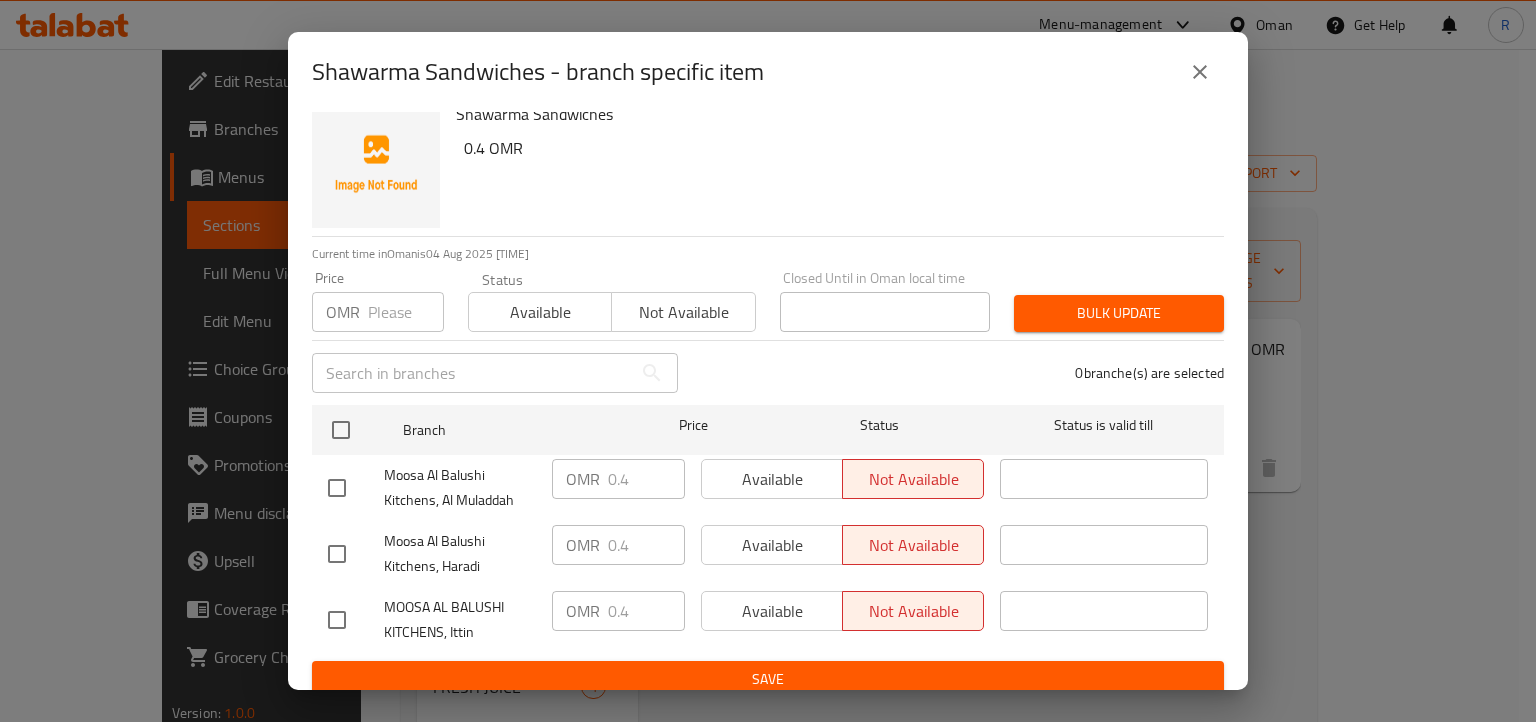 scroll, scrollTop: 36, scrollLeft: 0, axis: vertical 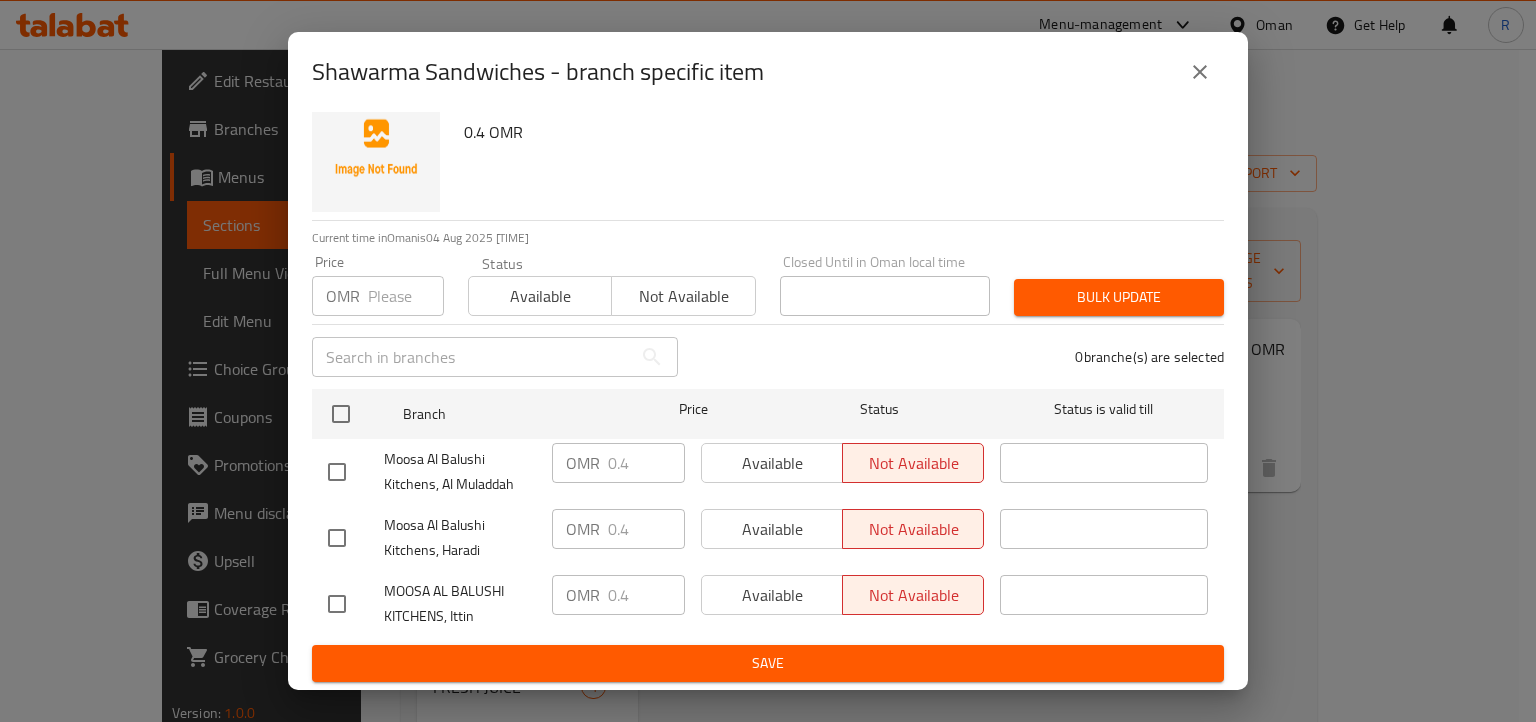 click 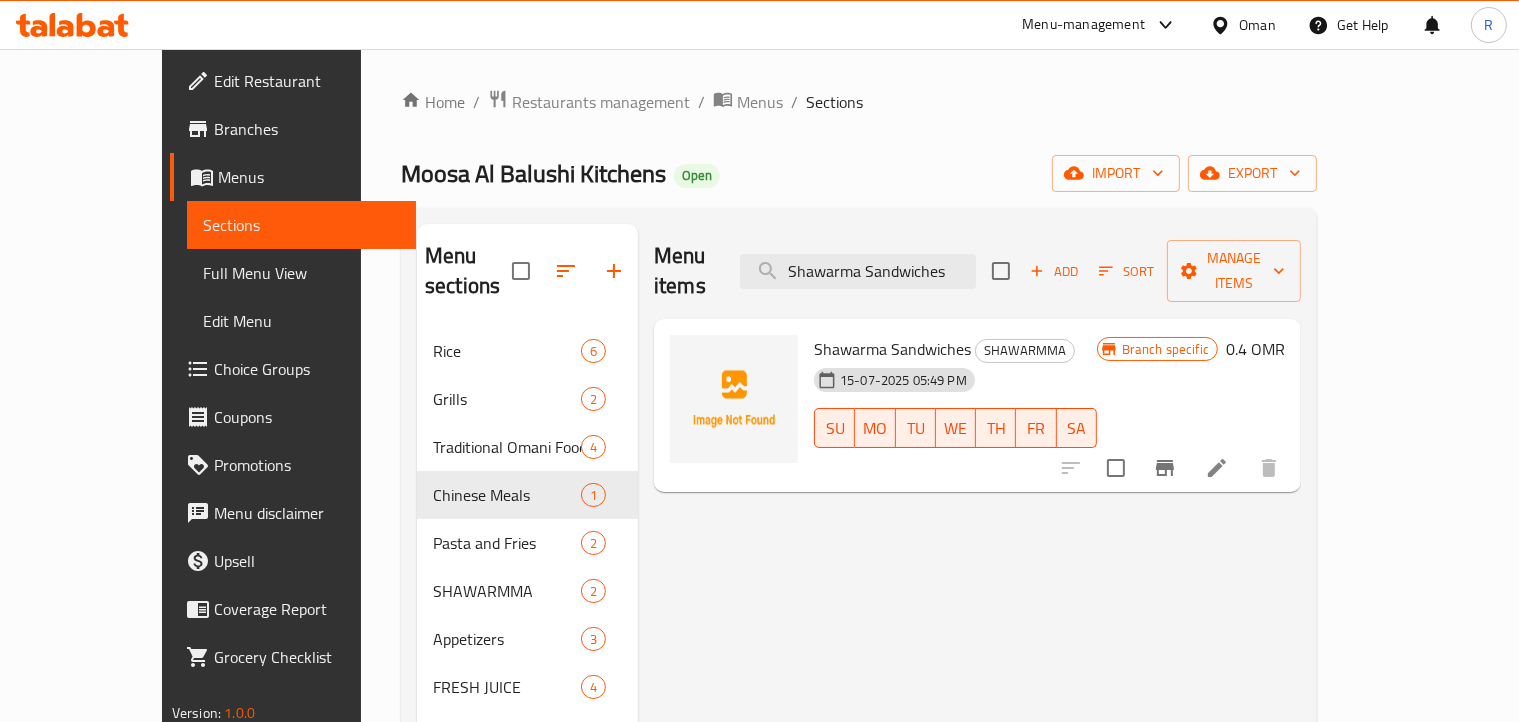 click on "Menu sections Rice  6 Grills 2 Traditional Omani Food 4 Chinese Meals 1 Pasta and Fries 2 SHAWARMMA 2 Appetizers 3 FRESH JUICE 4 Drinks 6 Pastries 1 Menu items Shawarma Sandwiches Add Sort Manage items Shawarma Sandwiches   SHAWARMMA 15-07-2025 05:49 PM SU MO TU WE TH FR SA Branch specific 0.4   OMR" at bounding box center (859, 585) 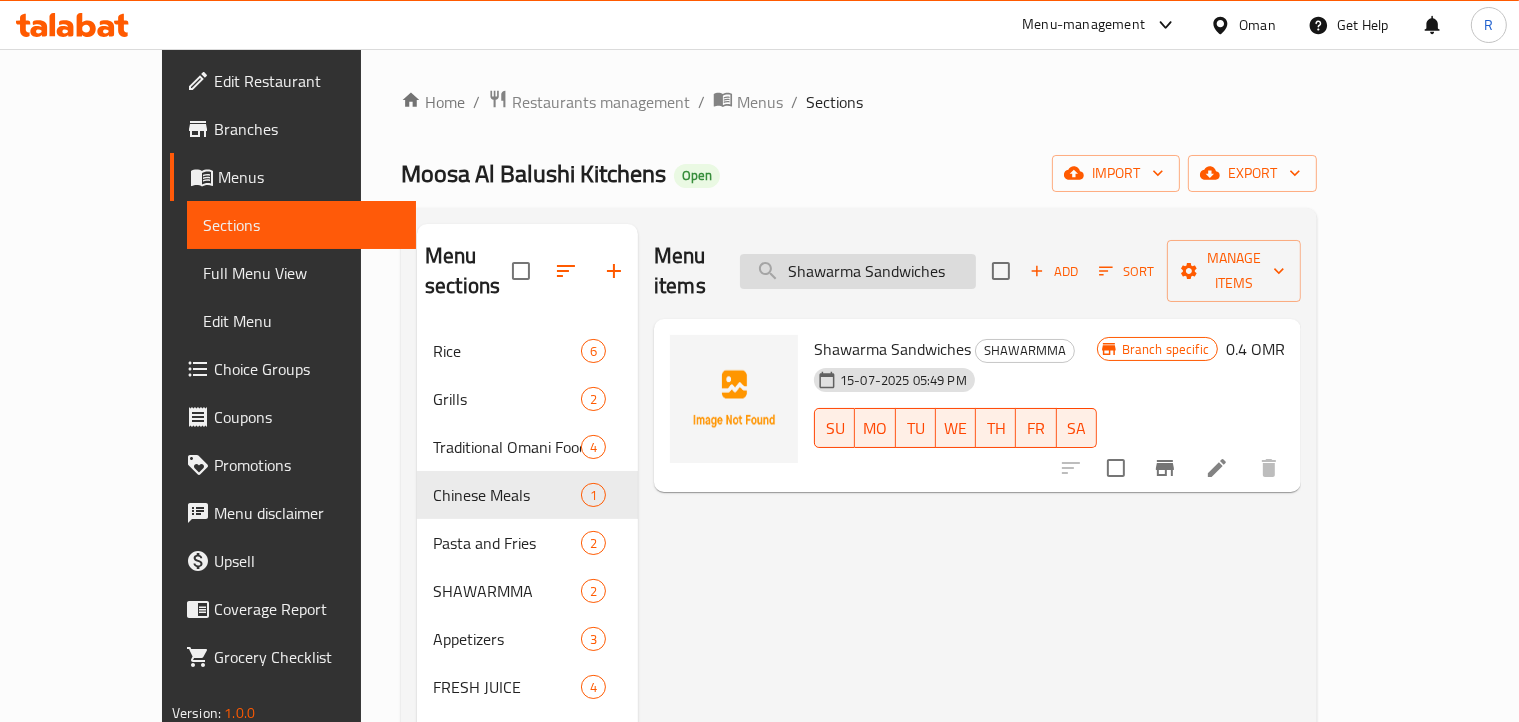 click on "Shawarma Sandwiches" at bounding box center [858, 271] 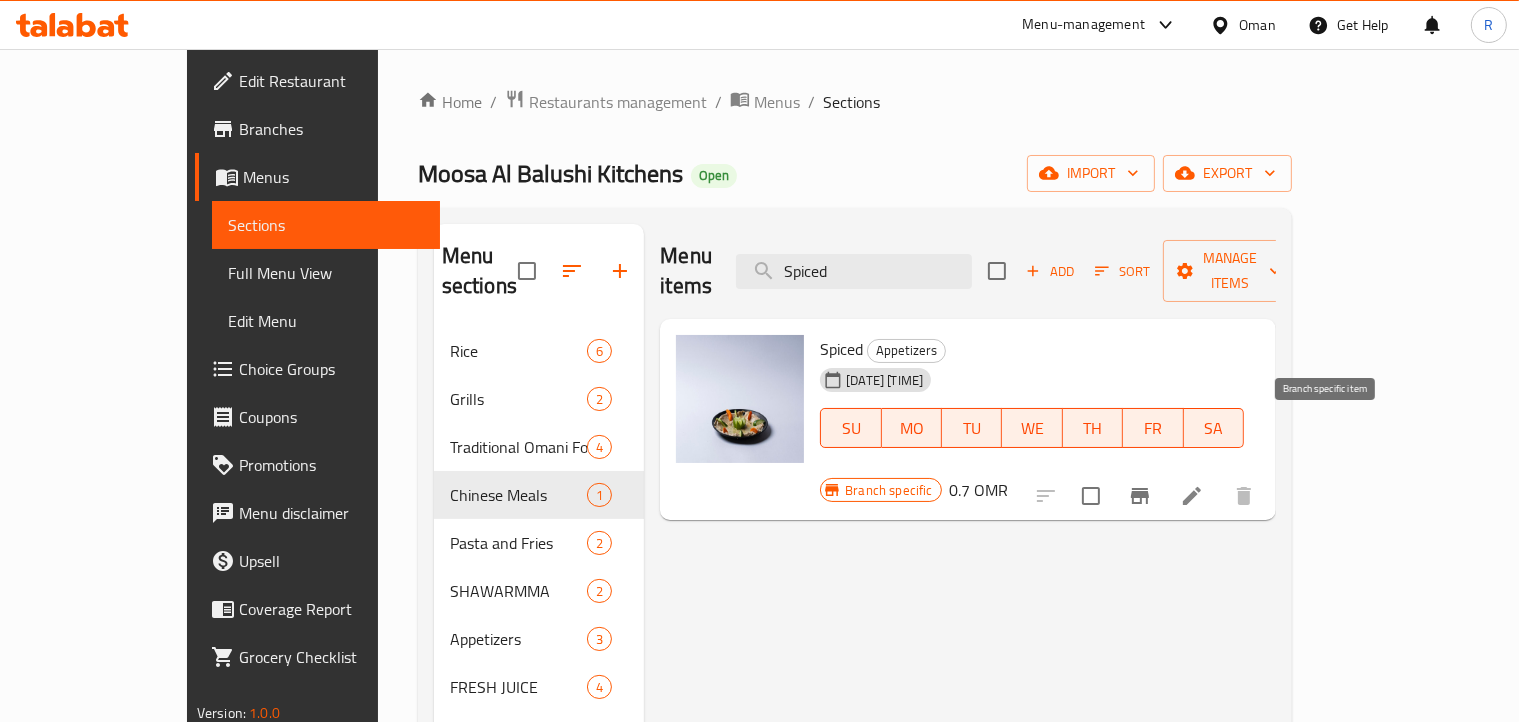 click 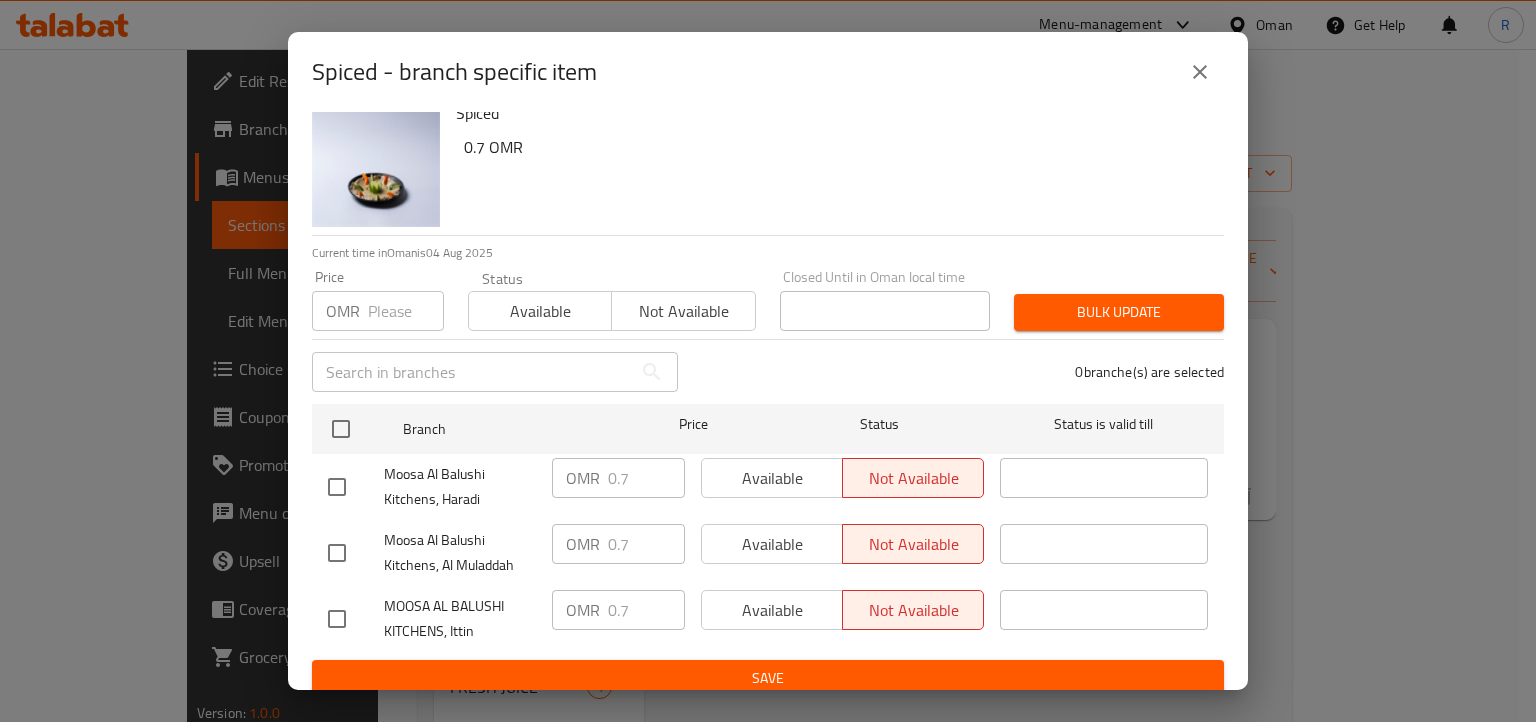 scroll, scrollTop: 36, scrollLeft: 0, axis: vertical 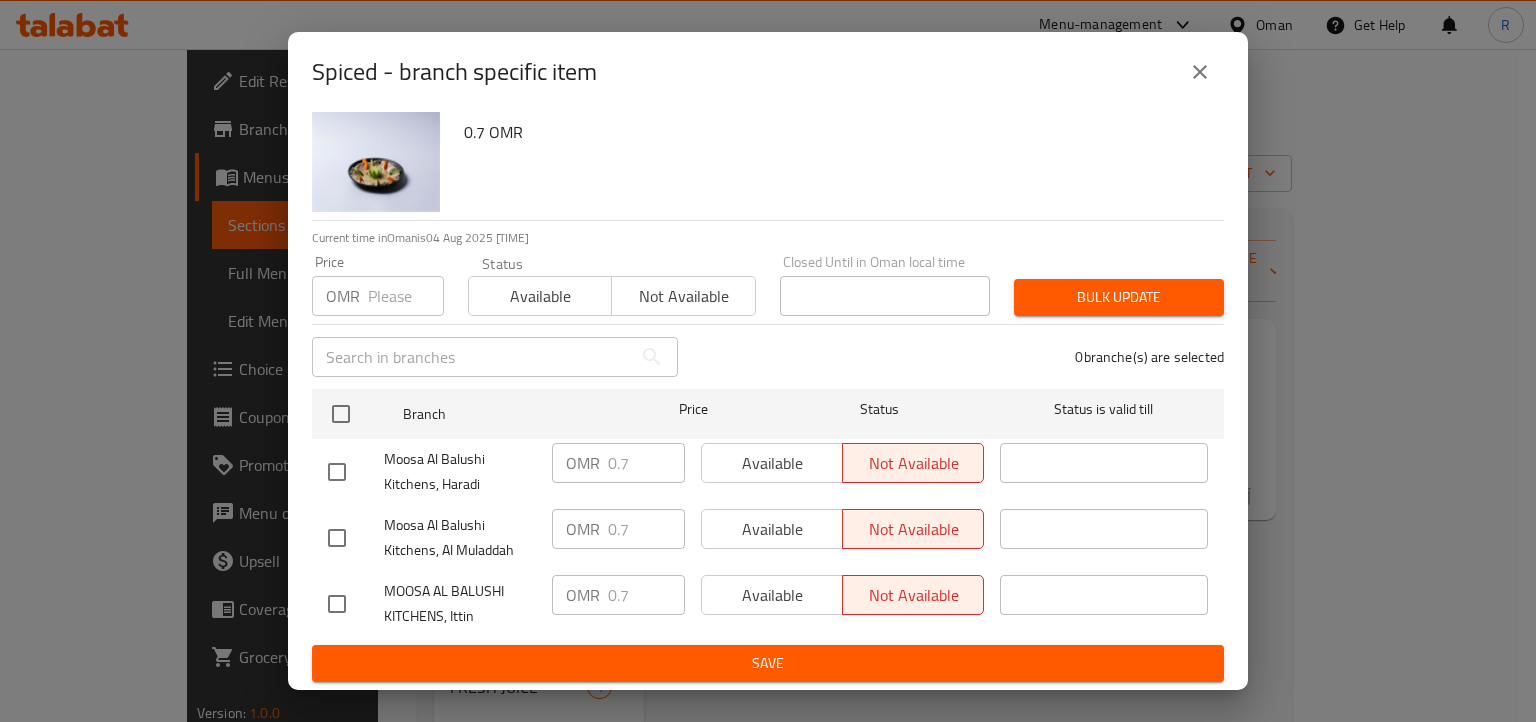 click at bounding box center [1200, 72] 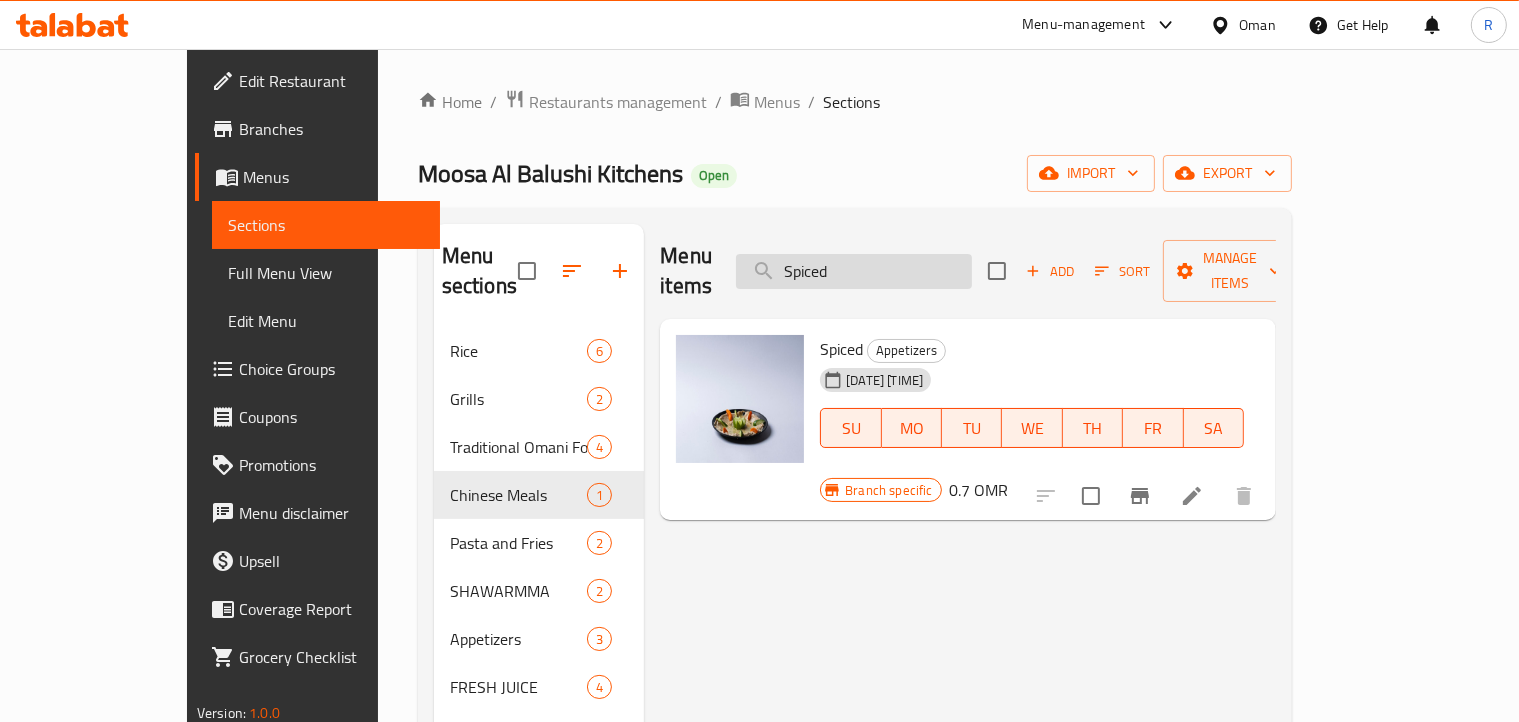drag, startPoint x: 756, startPoint y: 201, endPoint x: 856, endPoint y: 238, distance: 106.62551 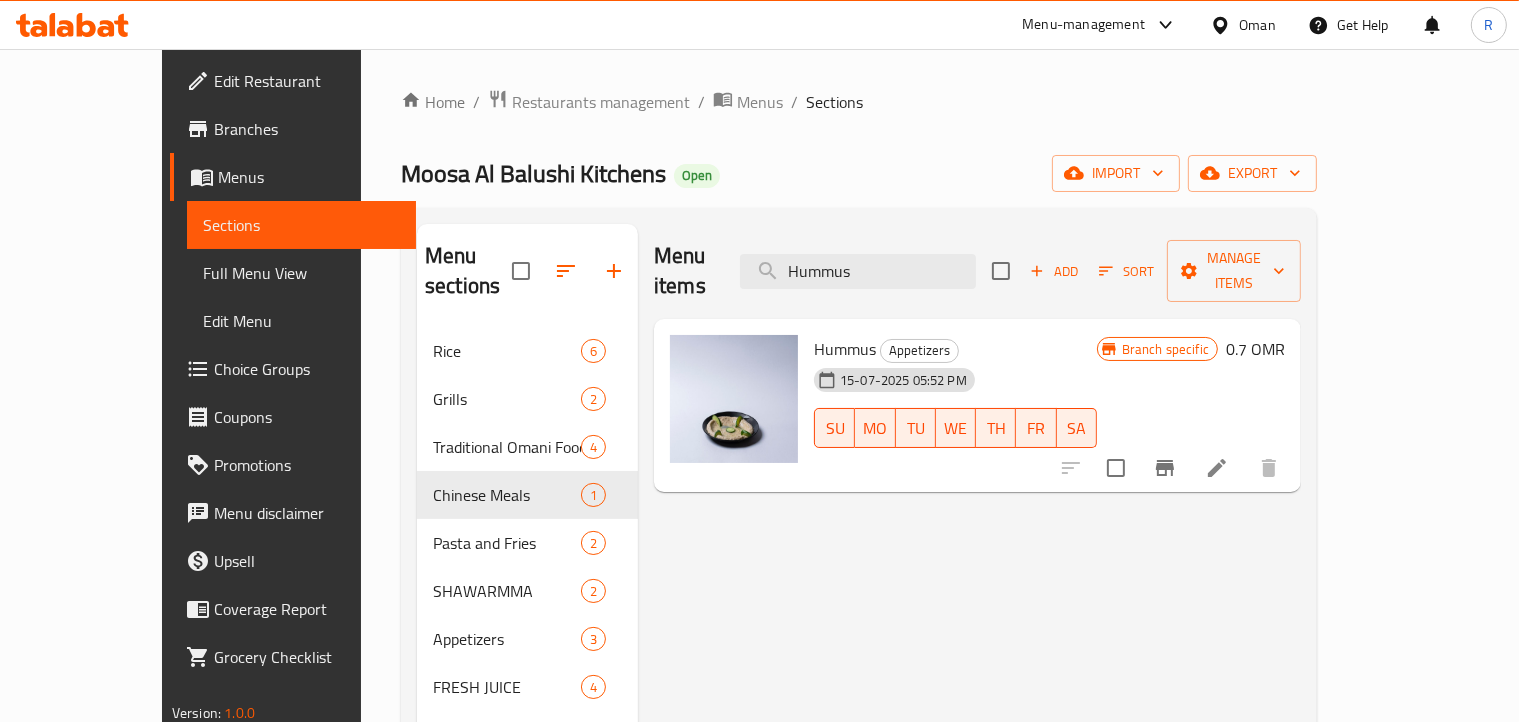 click 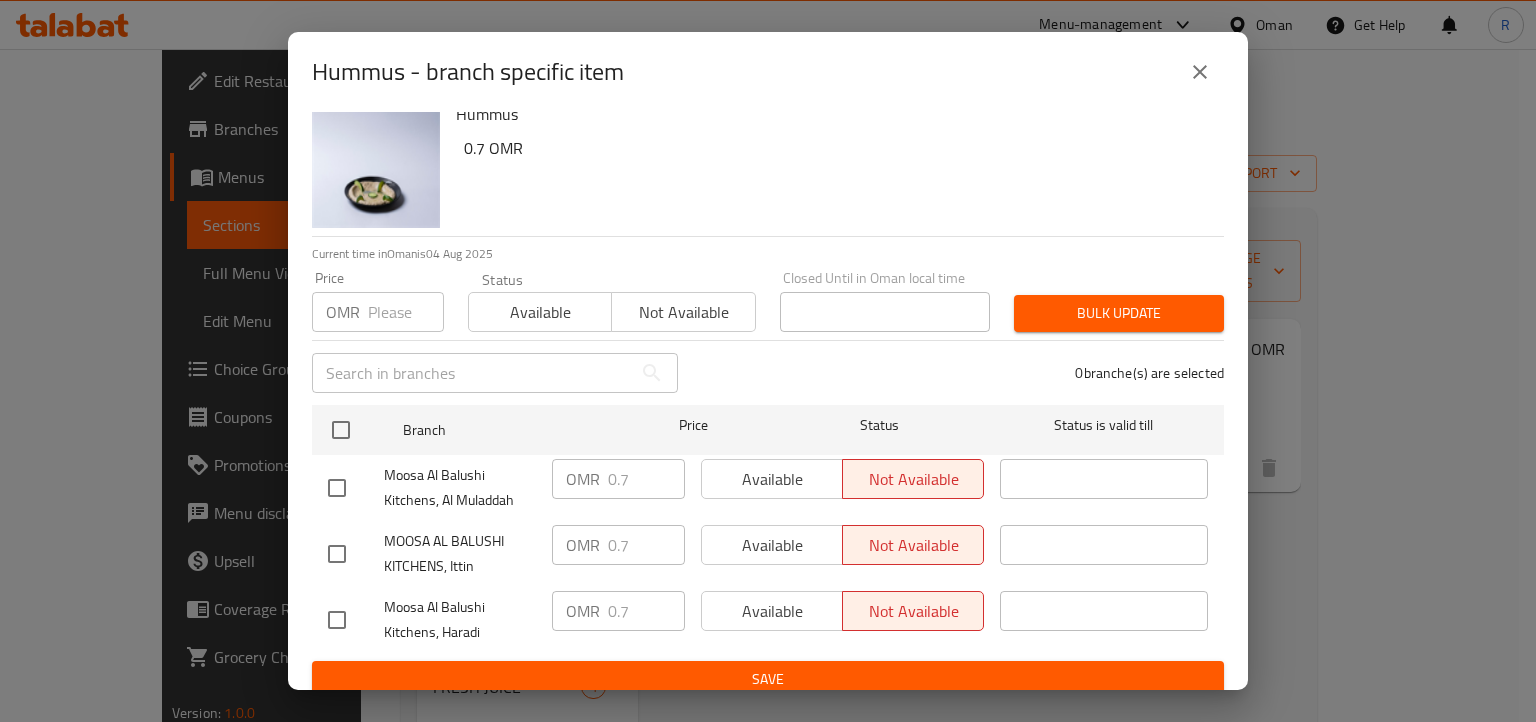 scroll, scrollTop: 36, scrollLeft: 0, axis: vertical 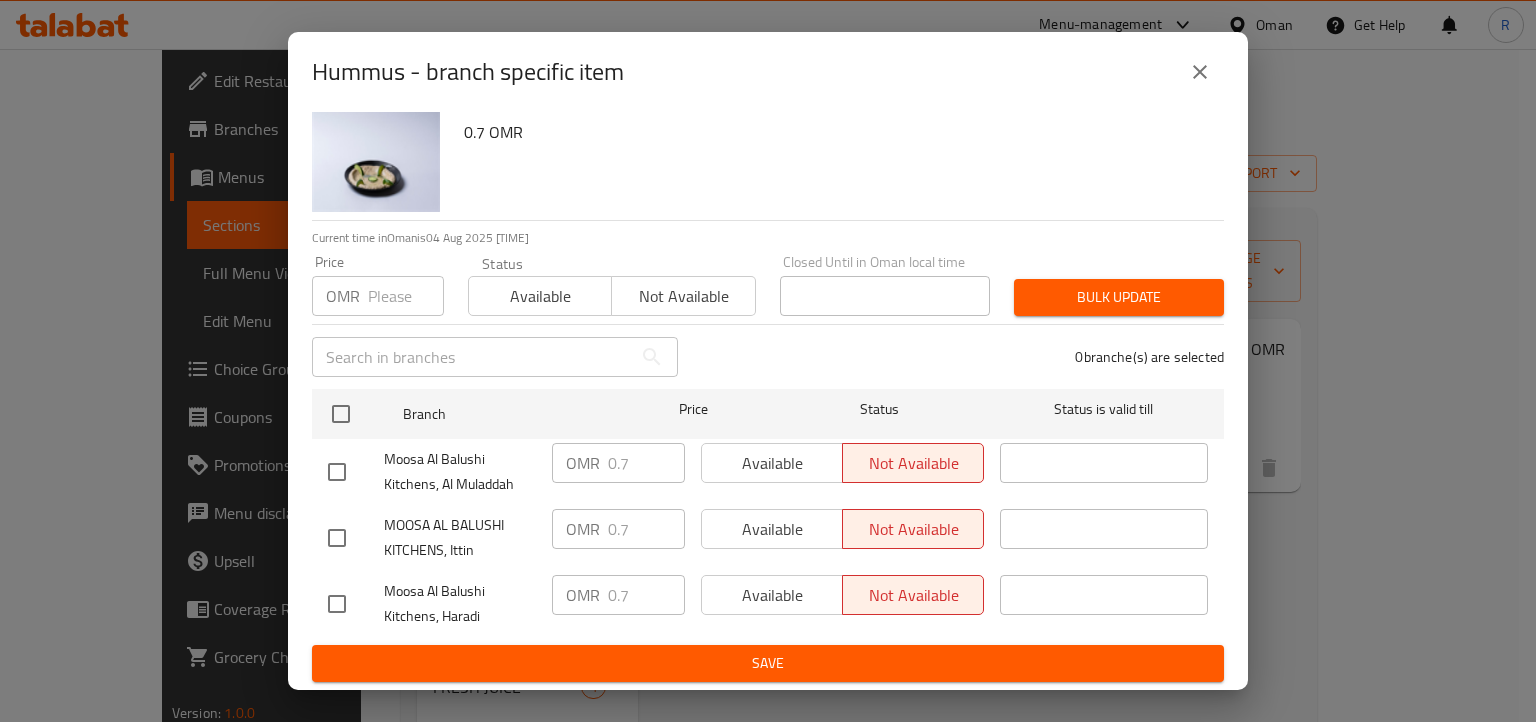 click 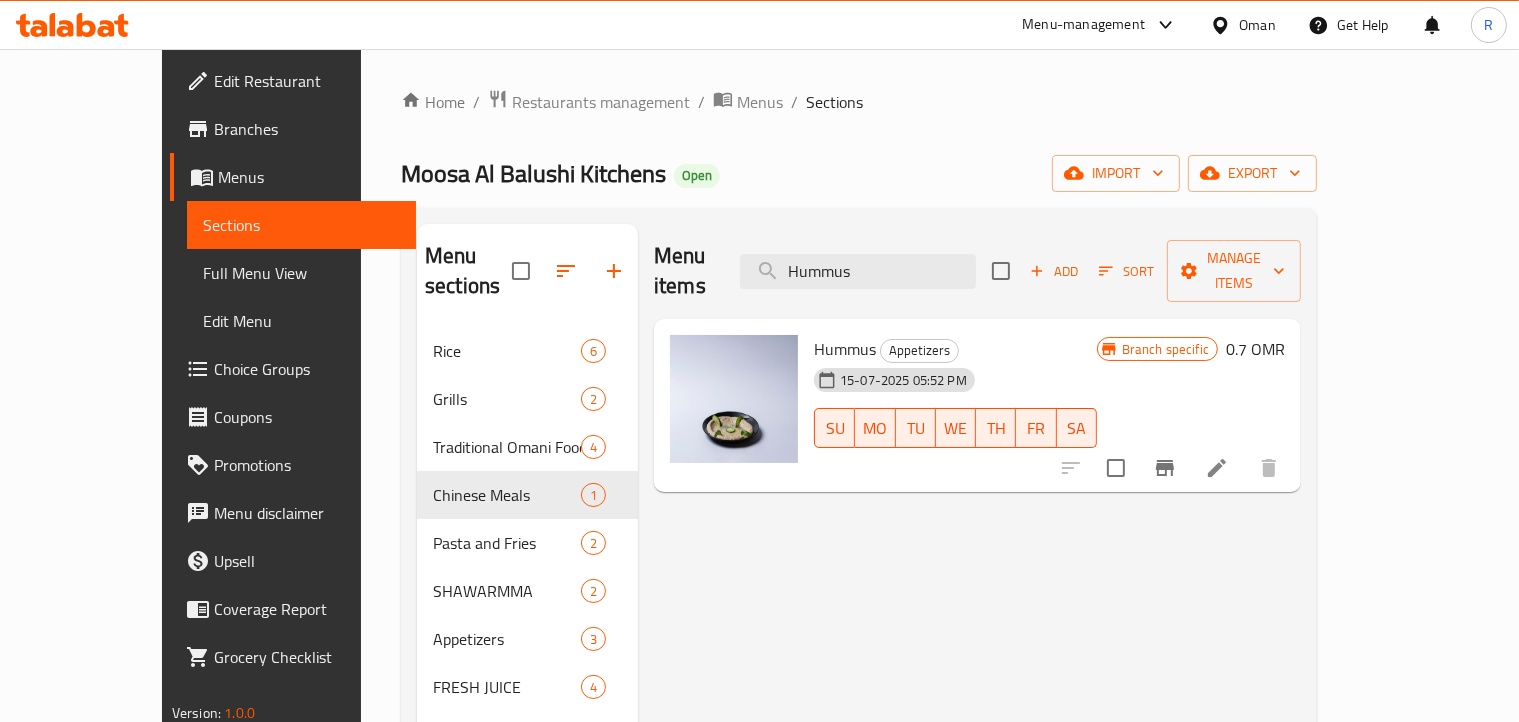 click on "Menu sections Rice  6 Grills 2 Traditional Omani Food 4 Chinese Meals 1 Pasta and Fries 2 SHAWARMMA 2 Appetizers 3 FRESH JUICE 4 Drinks 6 Pastries 1 Menu items Hummus Add Sort Manage items Hummus   Appetizers 15-07-2025 05:52 PM SU MO TU WE TH FR SA Branch specific 0.7   OMR" at bounding box center (859, 585) 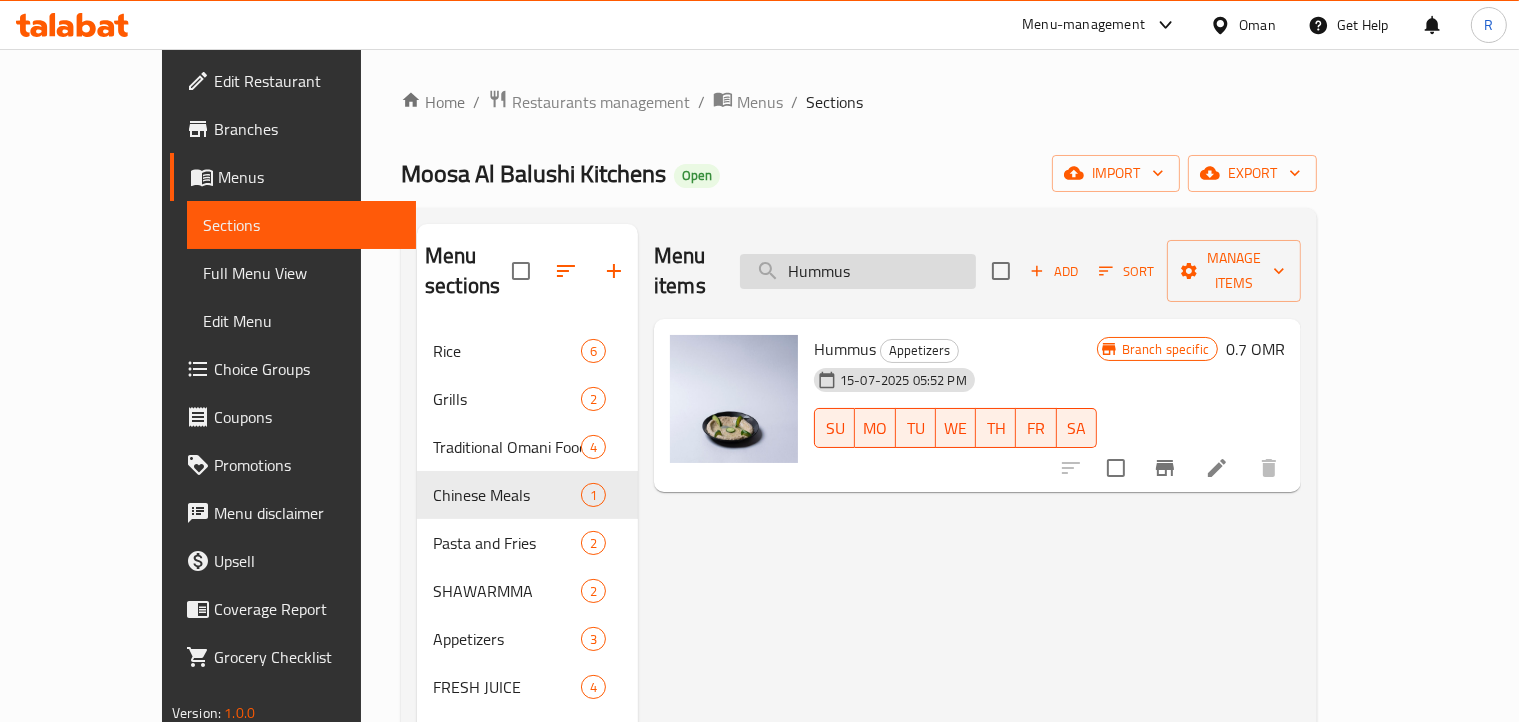 click on "Hummus" at bounding box center (858, 271) 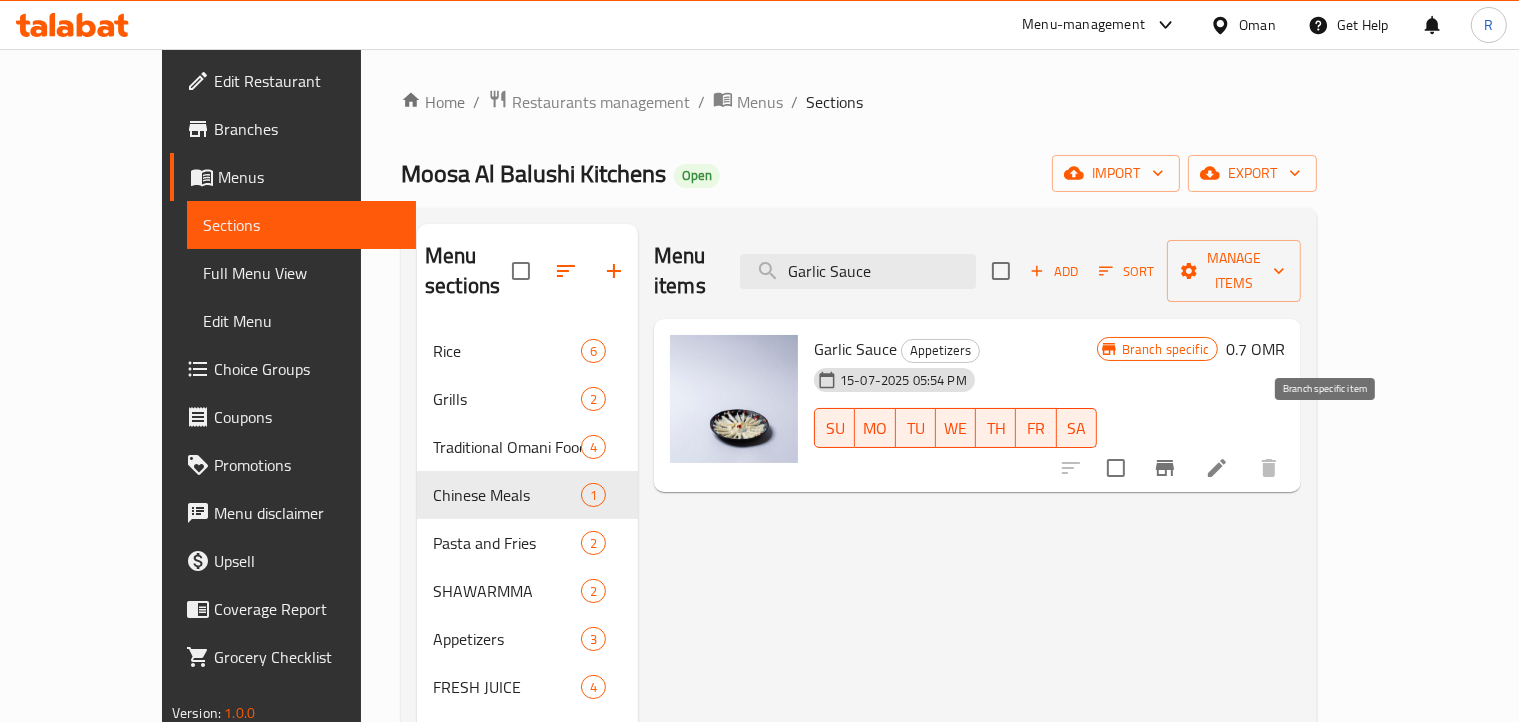 click 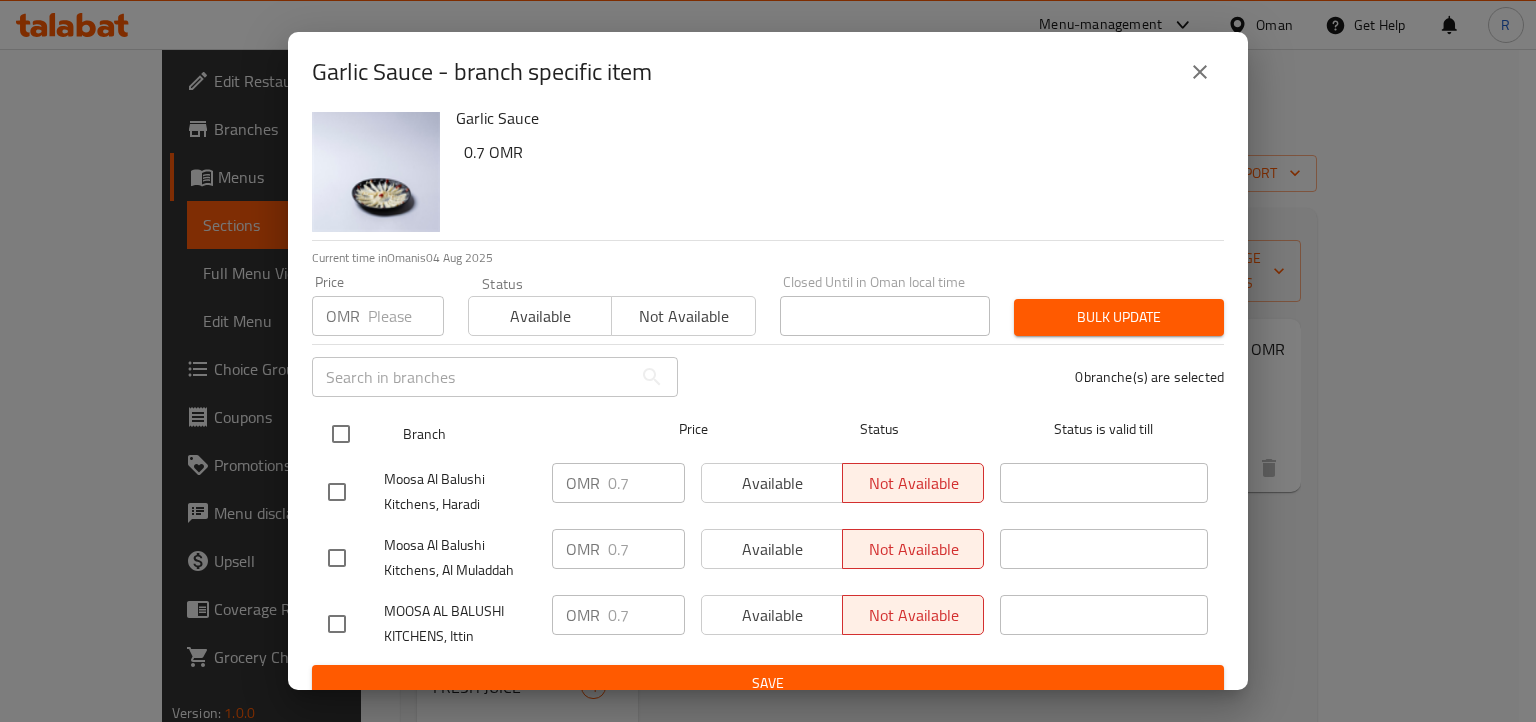 scroll, scrollTop: 36, scrollLeft: 0, axis: vertical 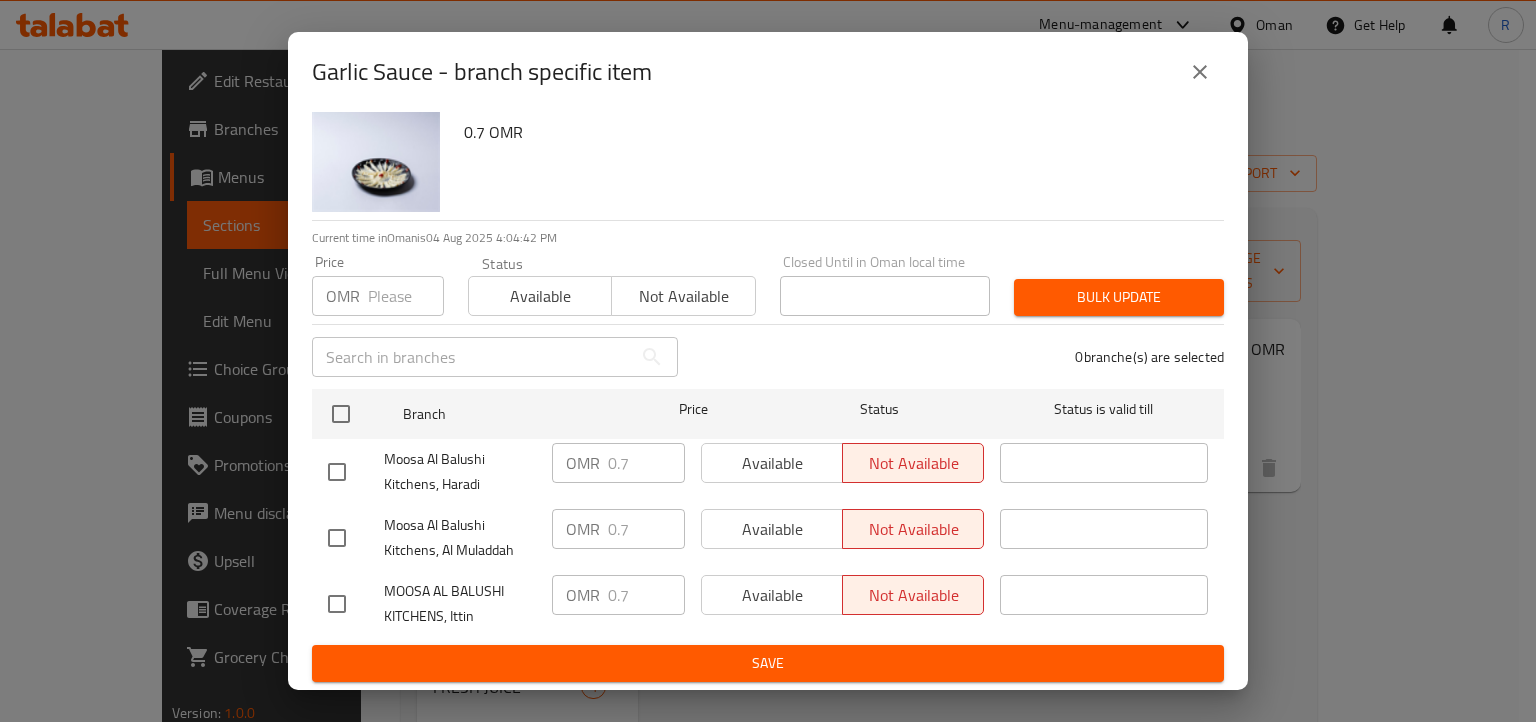 click at bounding box center [1200, 72] 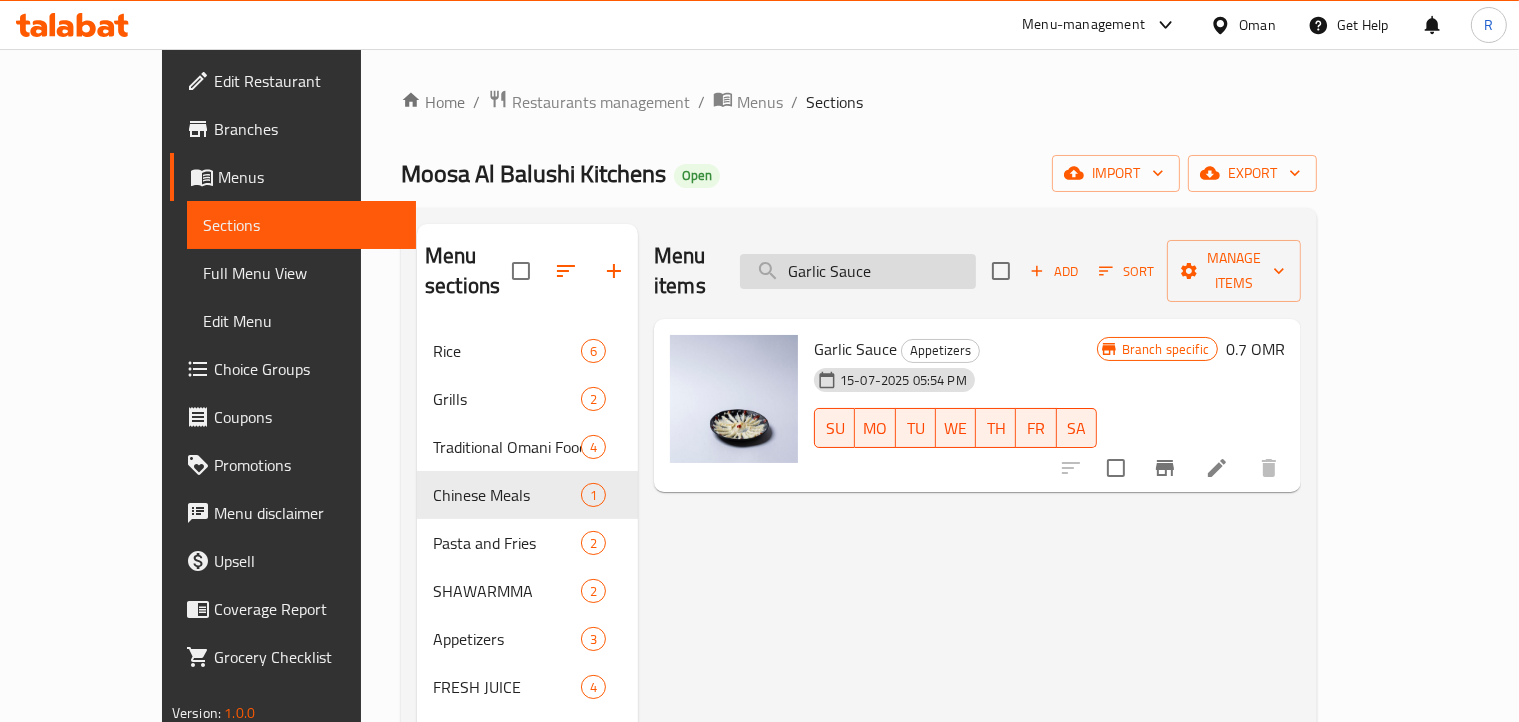 click on "Garlic Sauce" at bounding box center (858, 271) 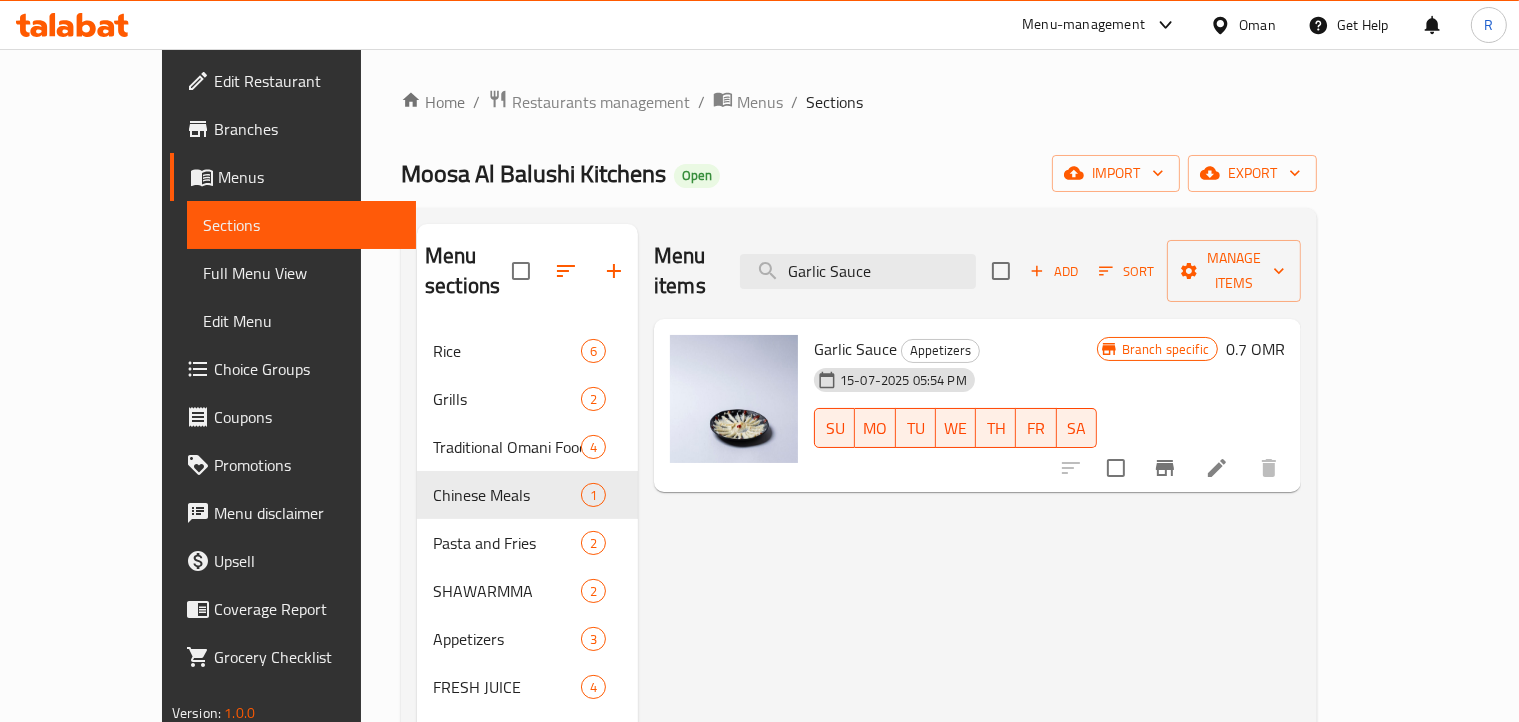 click on "Home / Restaurants management / Menus / Sections Moosa Al Balushi Kitchens Open import export Menu sections Rice  6 Grills 2 Traditional Omani Food 4 Chinese Meals 1 Pasta and Fries 2 SHAWARMMA 2 Appetizers 3 FRESH JUICE 4 Drinks 6 Pastries 1 Menu items Garlic Sauce Add Sort Manage items Garlic Sauce   Appetizers 15-07-2025 05:54 PM SU MO TU WE TH FR SA Branch specific 0.7   OMR" at bounding box center [859, 525] 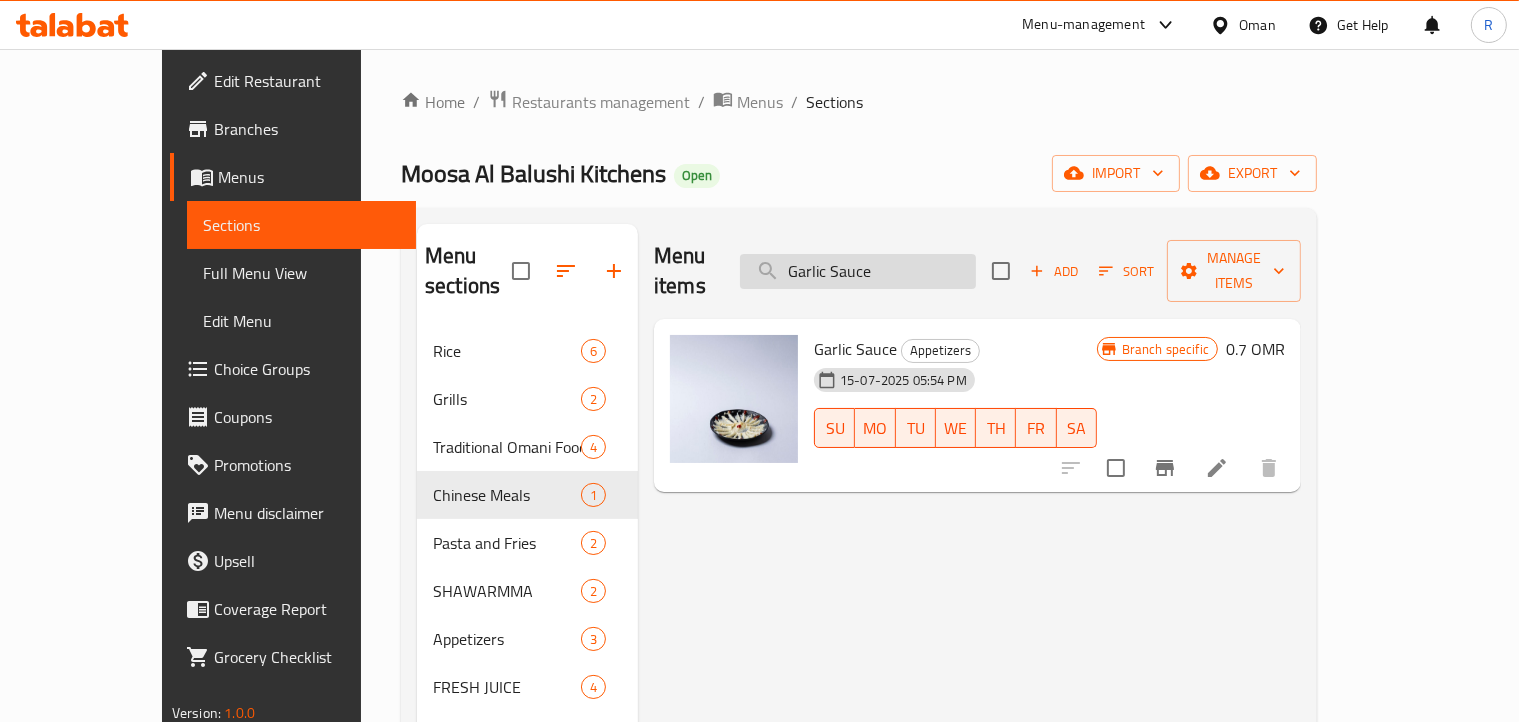 click on "Garlic Sauce" at bounding box center [858, 271] 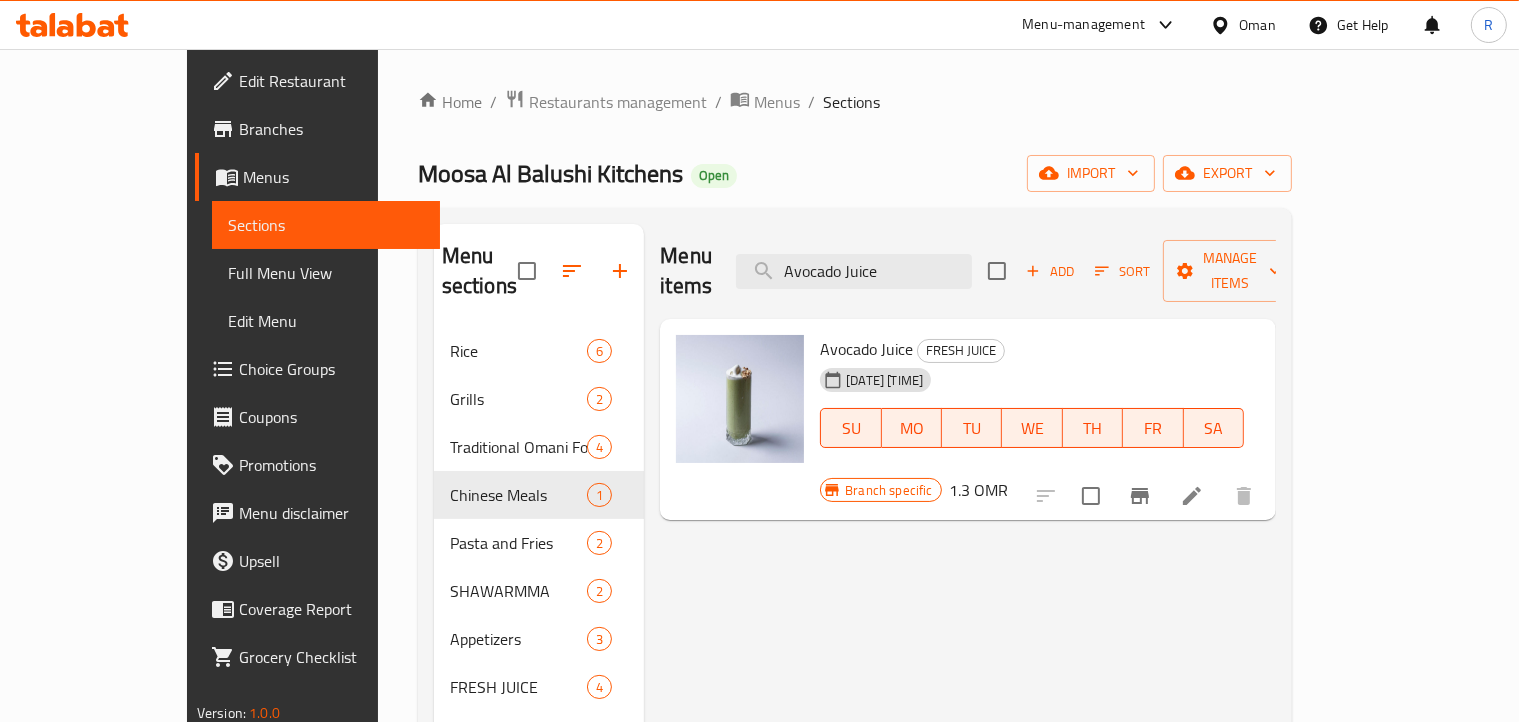 click 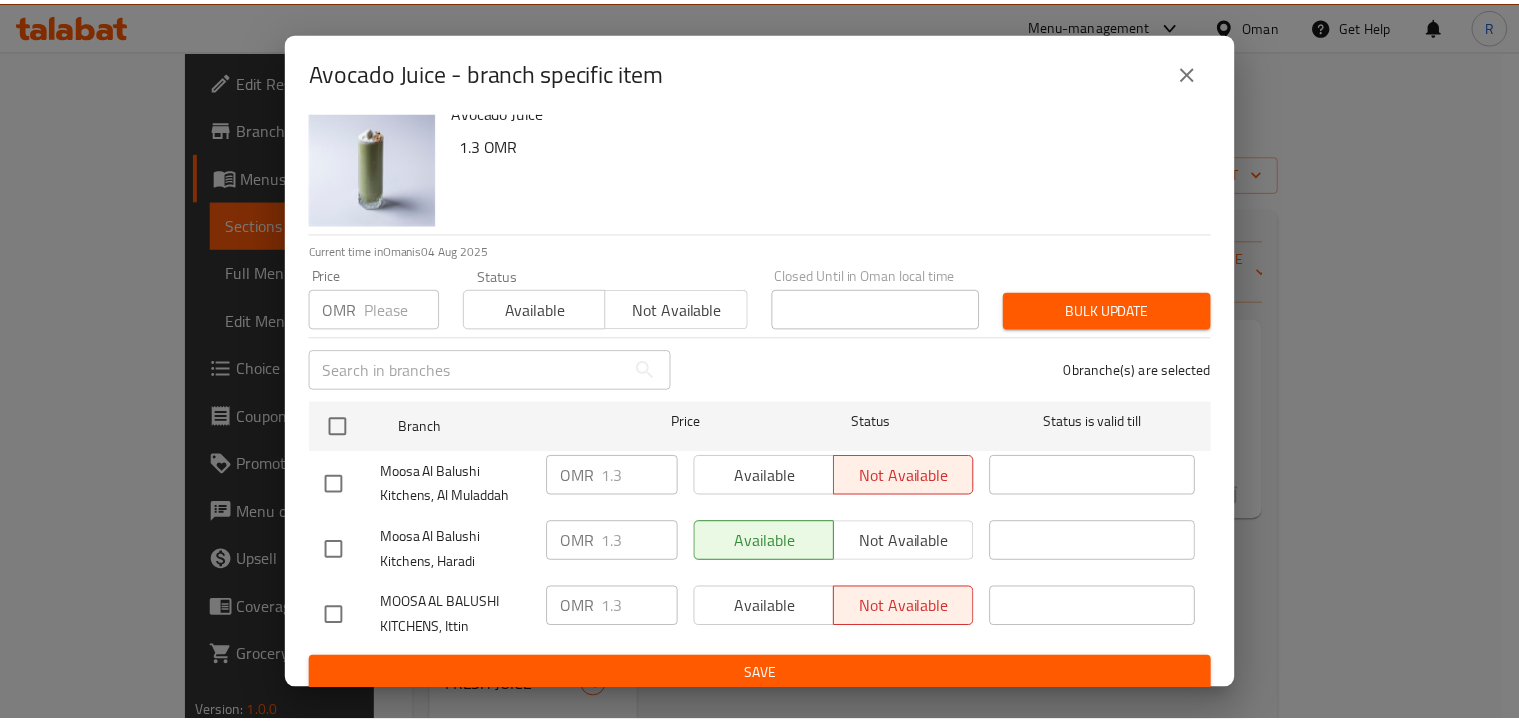 scroll, scrollTop: 36, scrollLeft: 0, axis: vertical 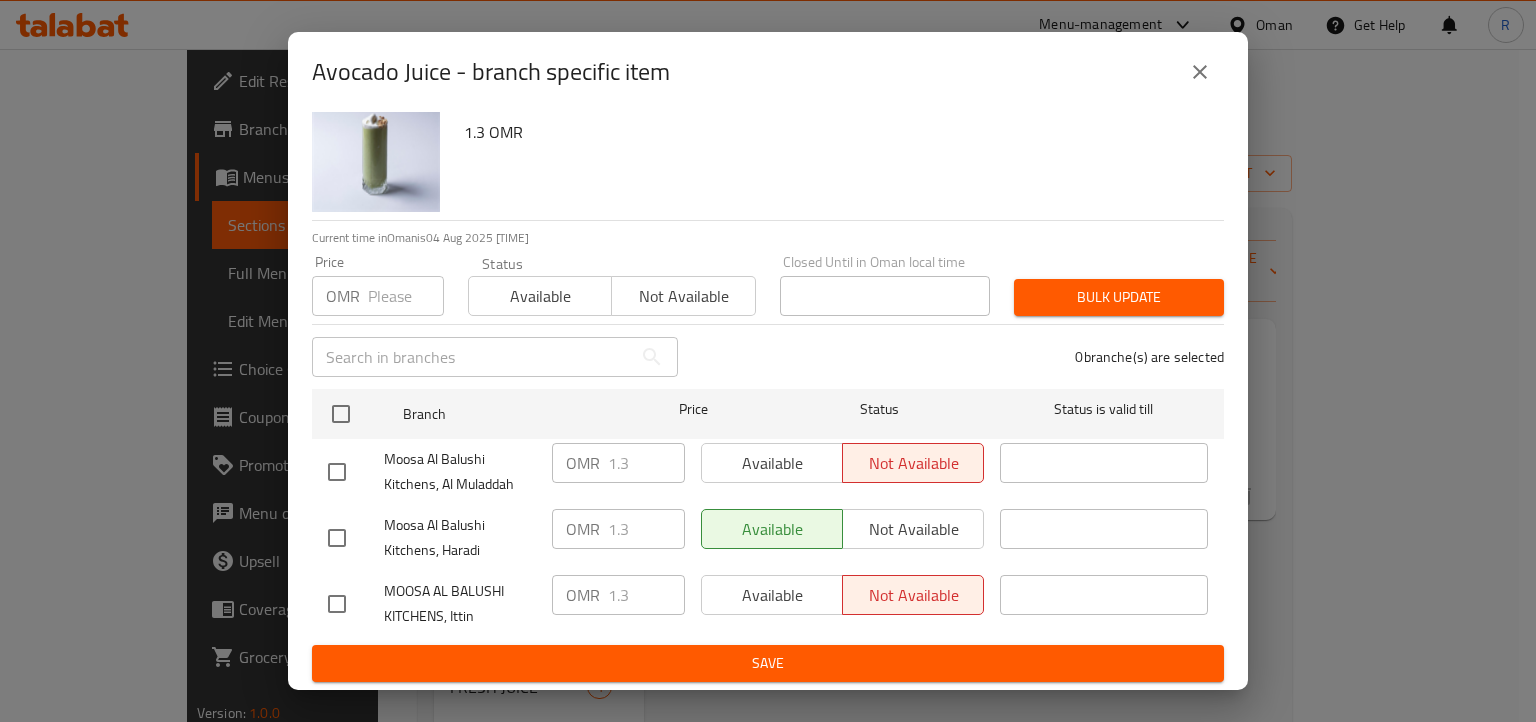 click 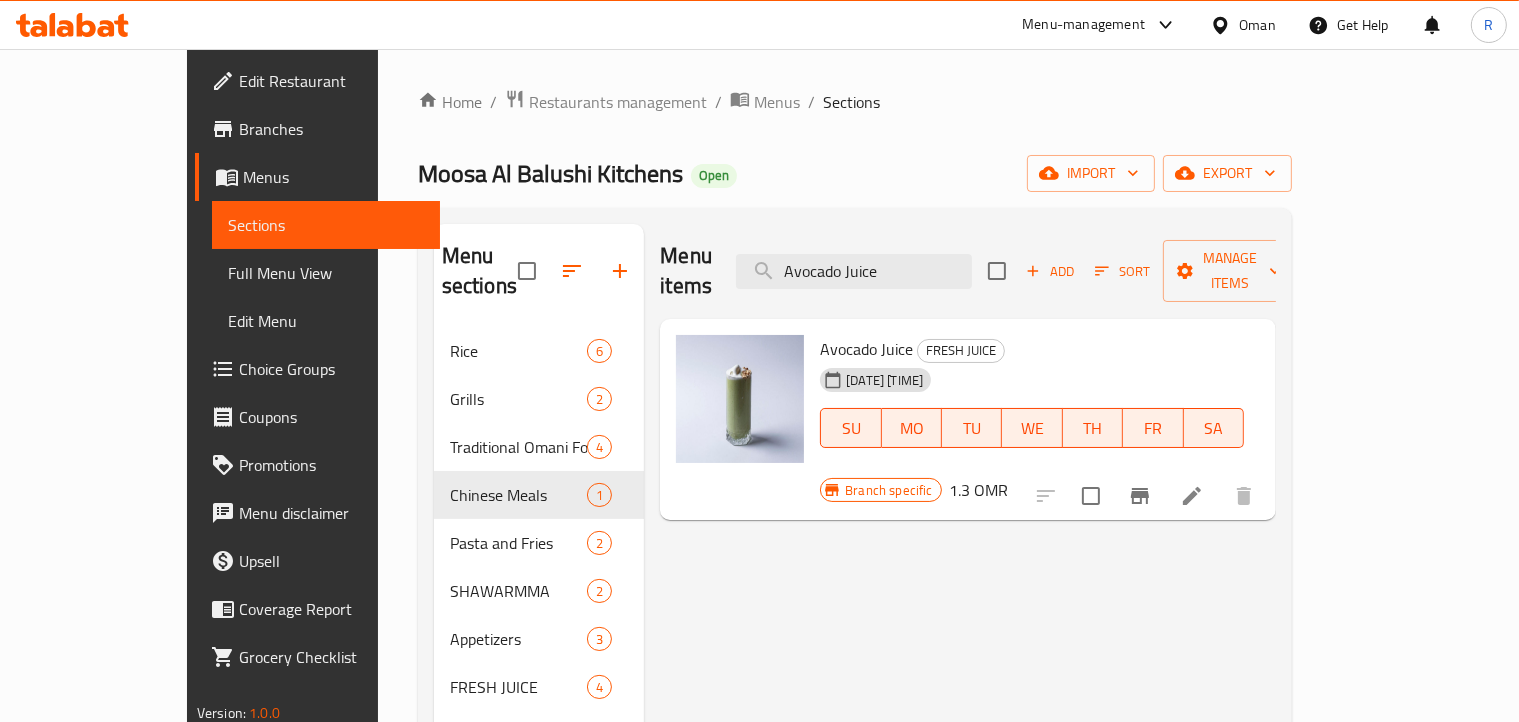 click on "[PERSON] Kitchens Open import export" at bounding box center (855, 173) 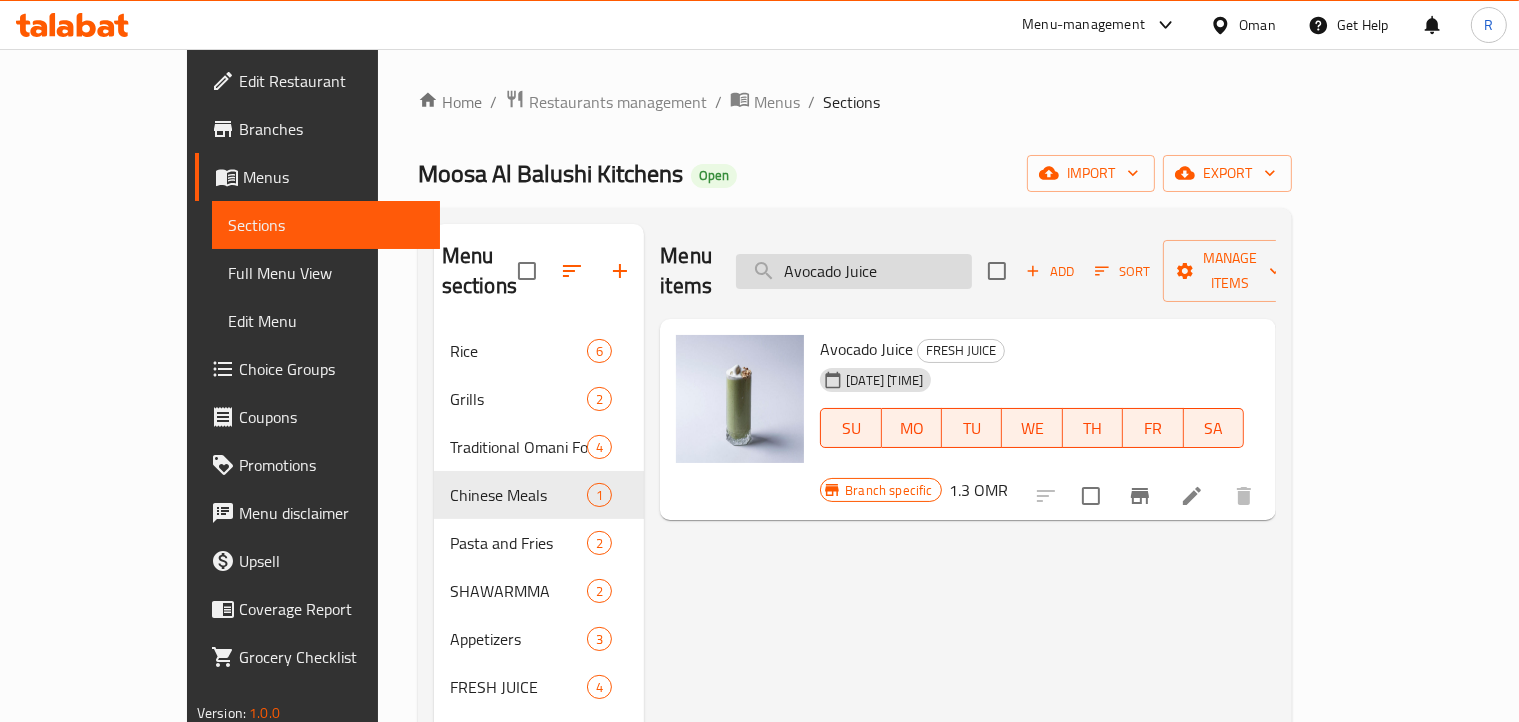 click on "Avocado Juice" at bounding box center [854, 271] 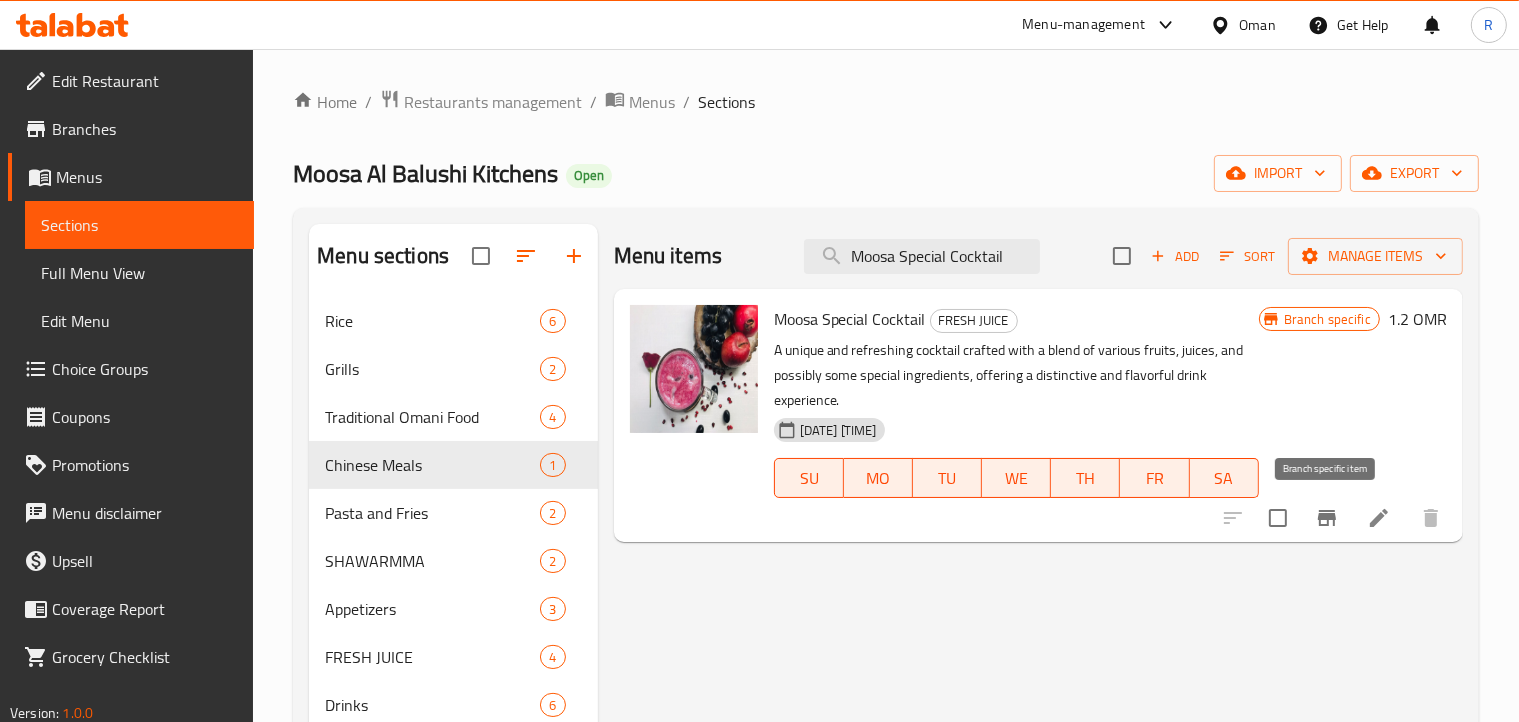 click 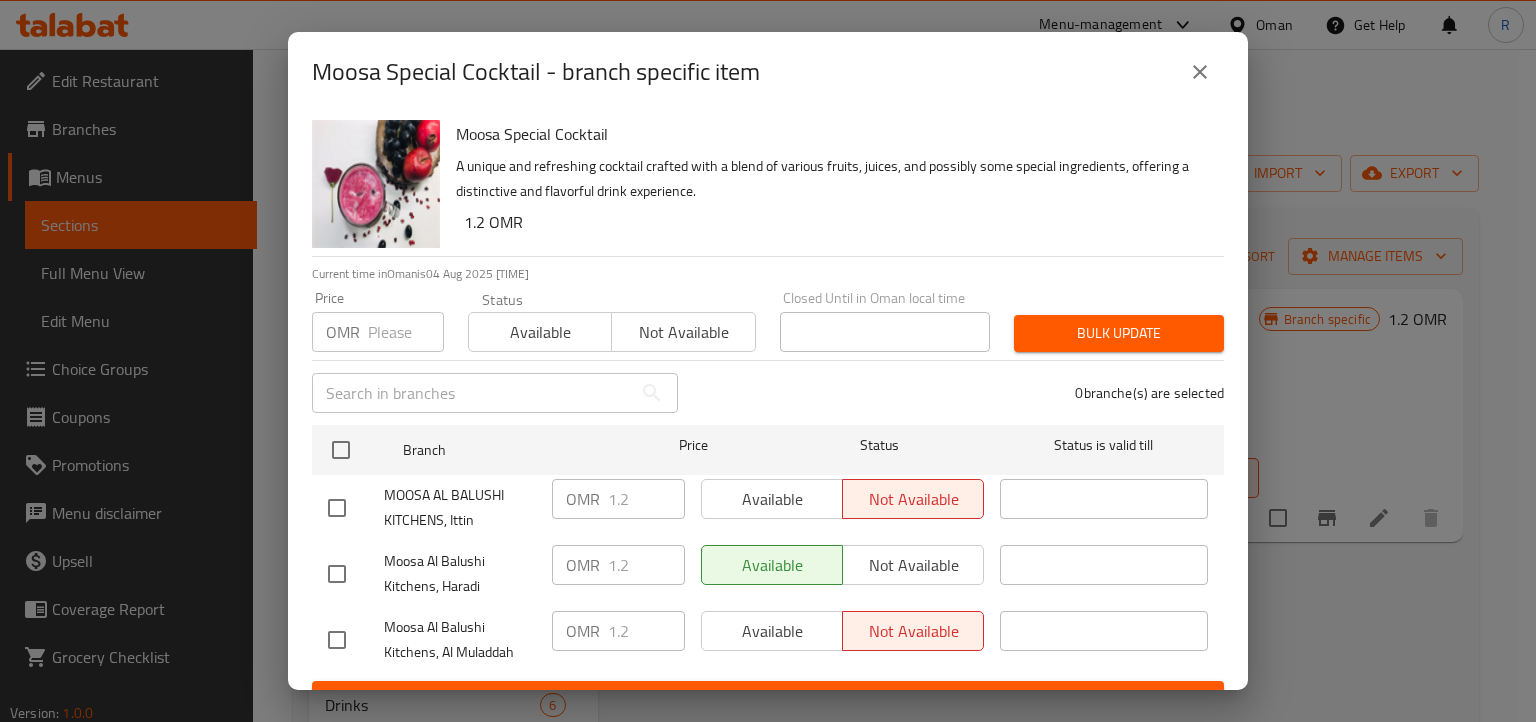 click 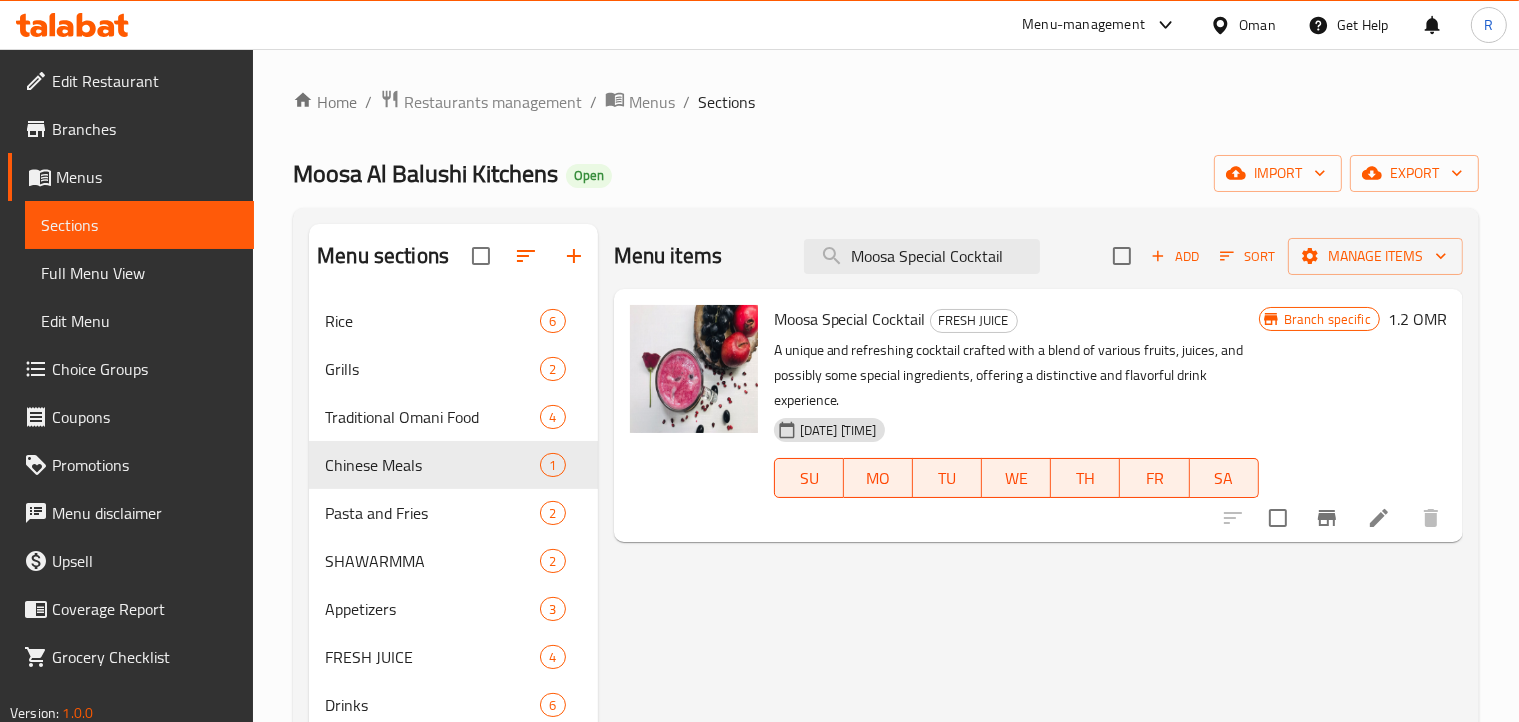 click on "Home / Restaurants management / Menus / Sections Moosa Al Balushi Kitchens Open import export Menu sections Rice  6 Grills 2 Traditional Omani Food 4 Chinese Meals 1 Pasta and Fries 2 SHAWARMMA 2 Appetizers 3 FRESH JUICE 4 Drinks 6 Pastries 1 Menu items Moosa Special Cocktail Add Sort Manage items Moosa Special Cocktail   FRESH JUICE A unique and refreshing cocktail crafted with a blend of various fruits, juices, and possibly some special ingredients, offering a distinctive and flavorful drink experience. 24-10-2023 09:10 AM SU MO TU WE TH FR SA Branch specific 1.2   OMR" at bounding box center [886, 525] 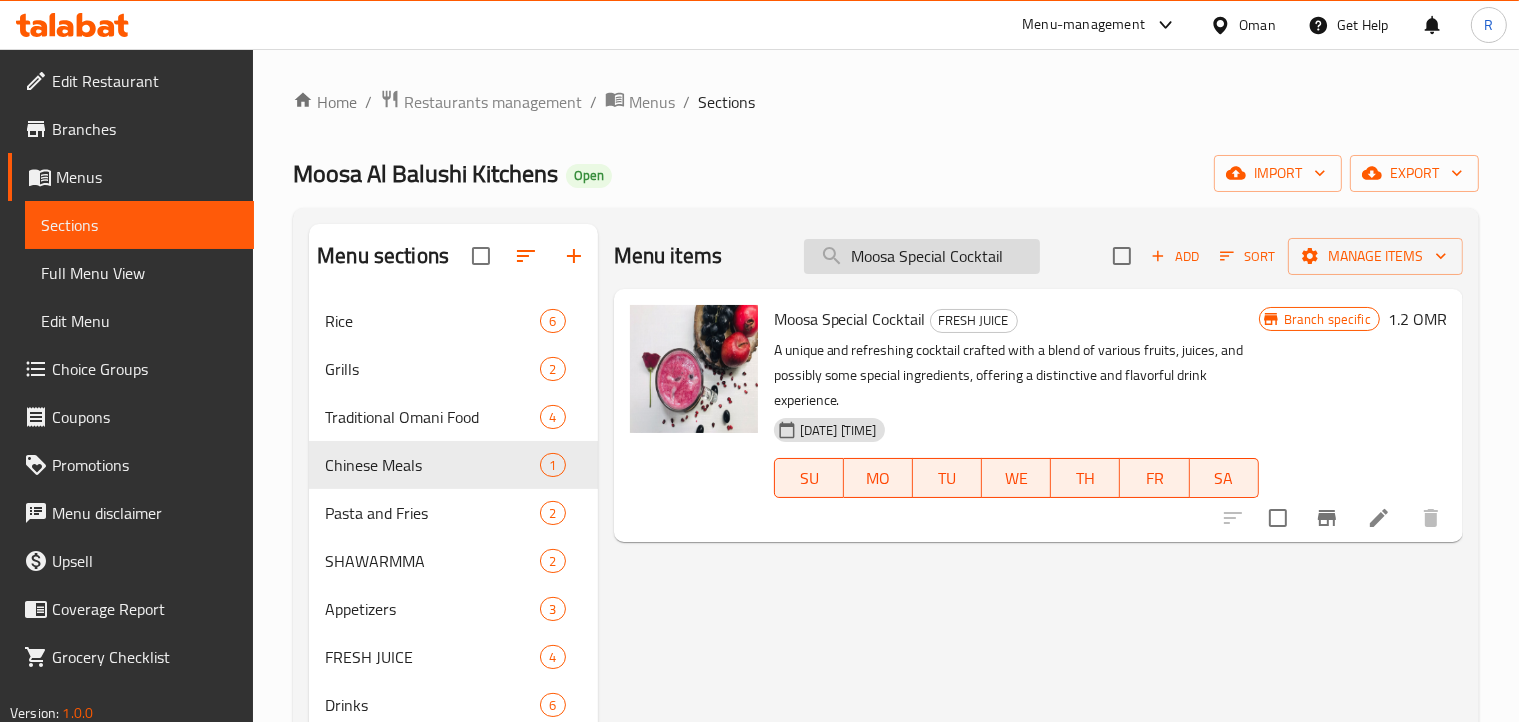 click on "Moosa Special Cocktail" at bounding box center (922, 256) 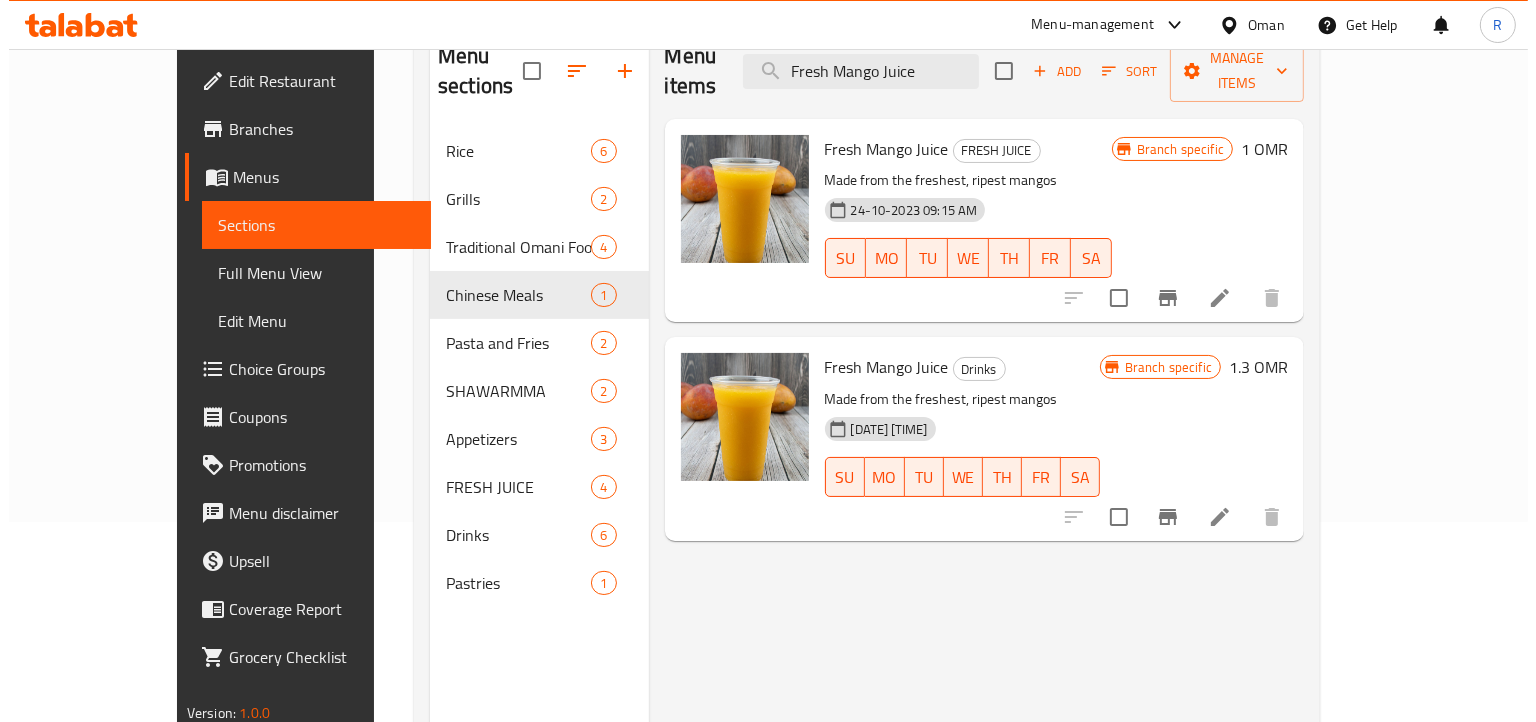 scroll, scrollTop: 0, scrollLeft: 0, axis: both 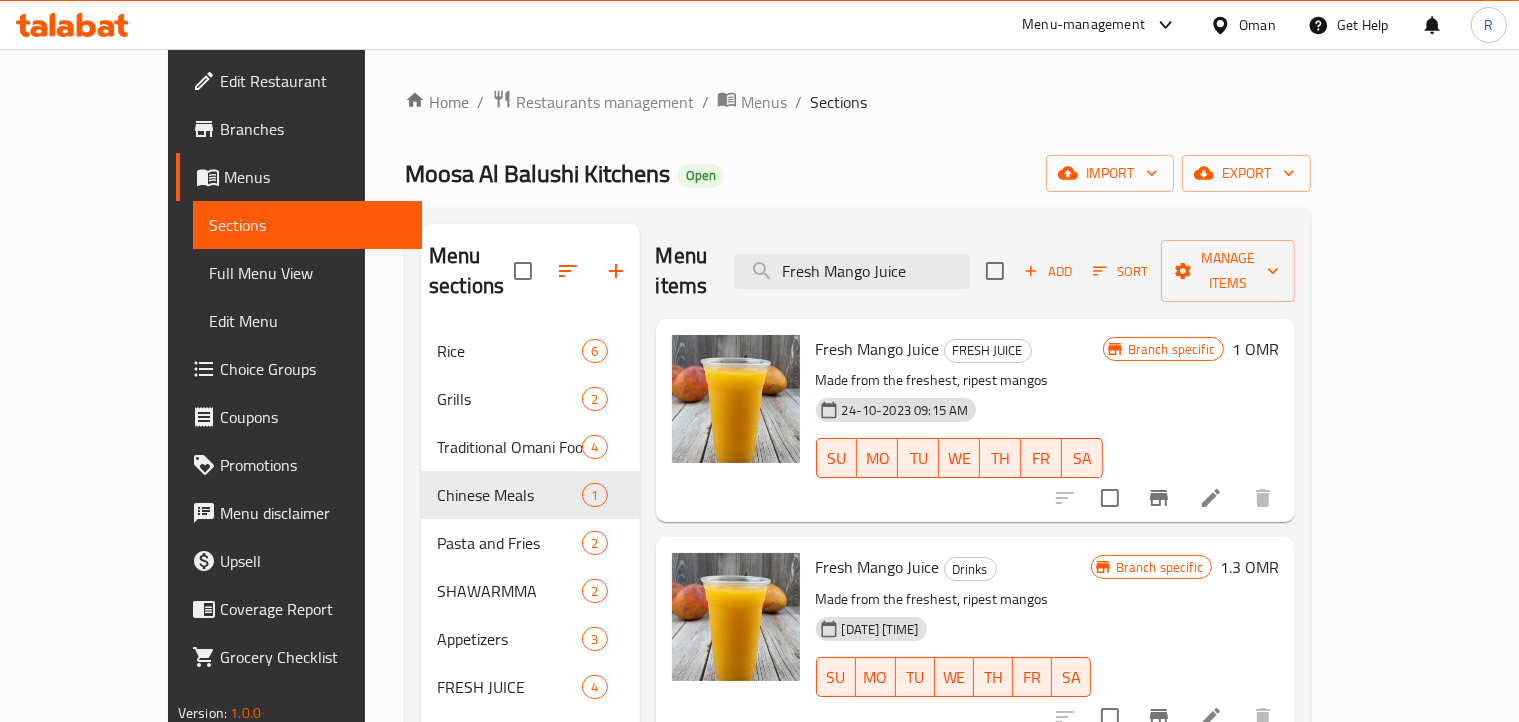 click on "Home / Restaurants management / Menus / Sections Moosa Al Balushi Kitchens Open import export Menu sections Rice  6 Grills 2 Traditional Omani Food 4 Chinese Meals 1 Pasta and Fries 2 SHAWARMMA 2 Appetizers 3 FRESH JUICE 4 Drinks 6 Pastries 1 Menu items Fresh Mango Juice Add Sort Manage items Fresh Mango Juice   FRESH JUICE Made from the freshest, ripest mangos 24-10-2023 09:15 AM SU MO TU WE TH FR SA Branch specific 1   OMR Fresh Mango Juice   Drinks Made from the freshest, ripest mangos 24-10-2023 08:51 AM SU MO TU WE TH FR SA Branch specific 1.3   OMR" at bounding box center (858, 525) 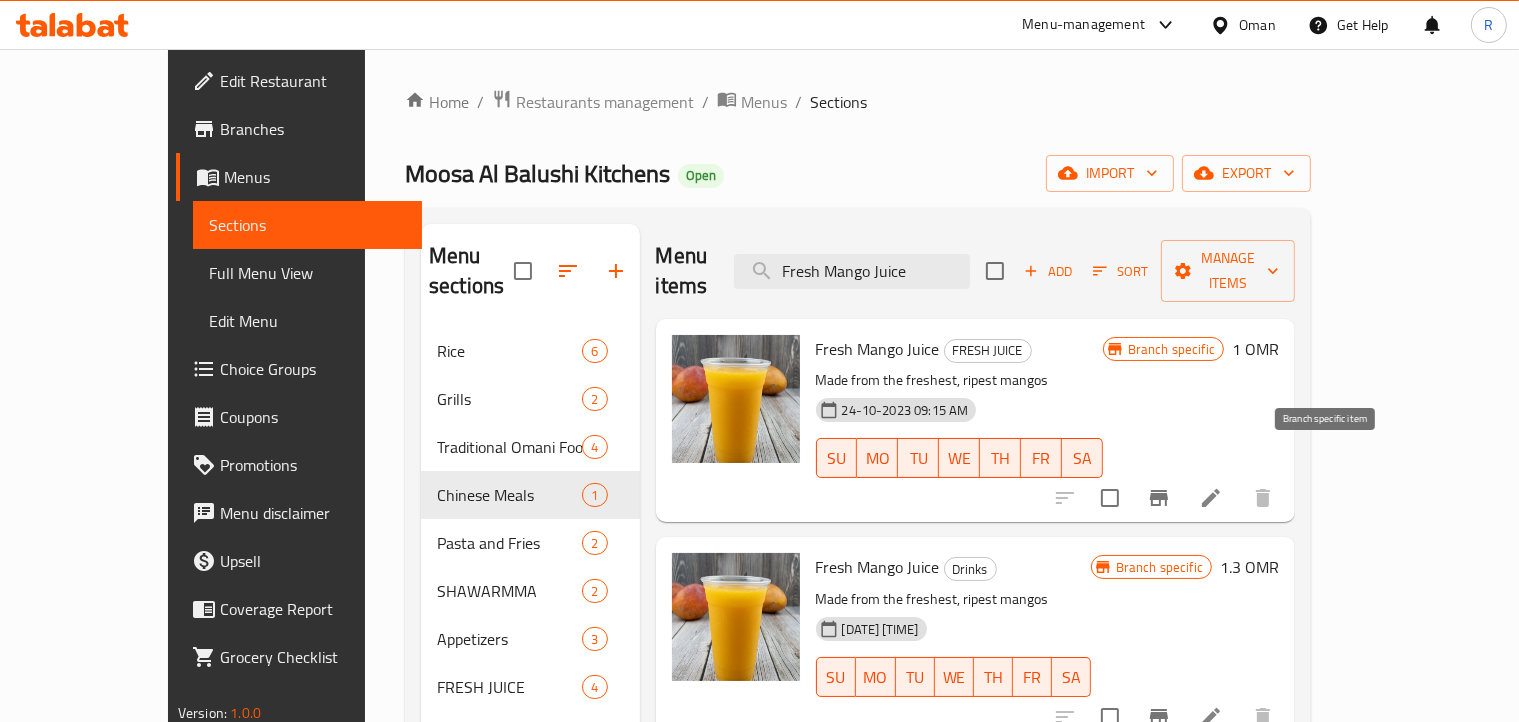 click 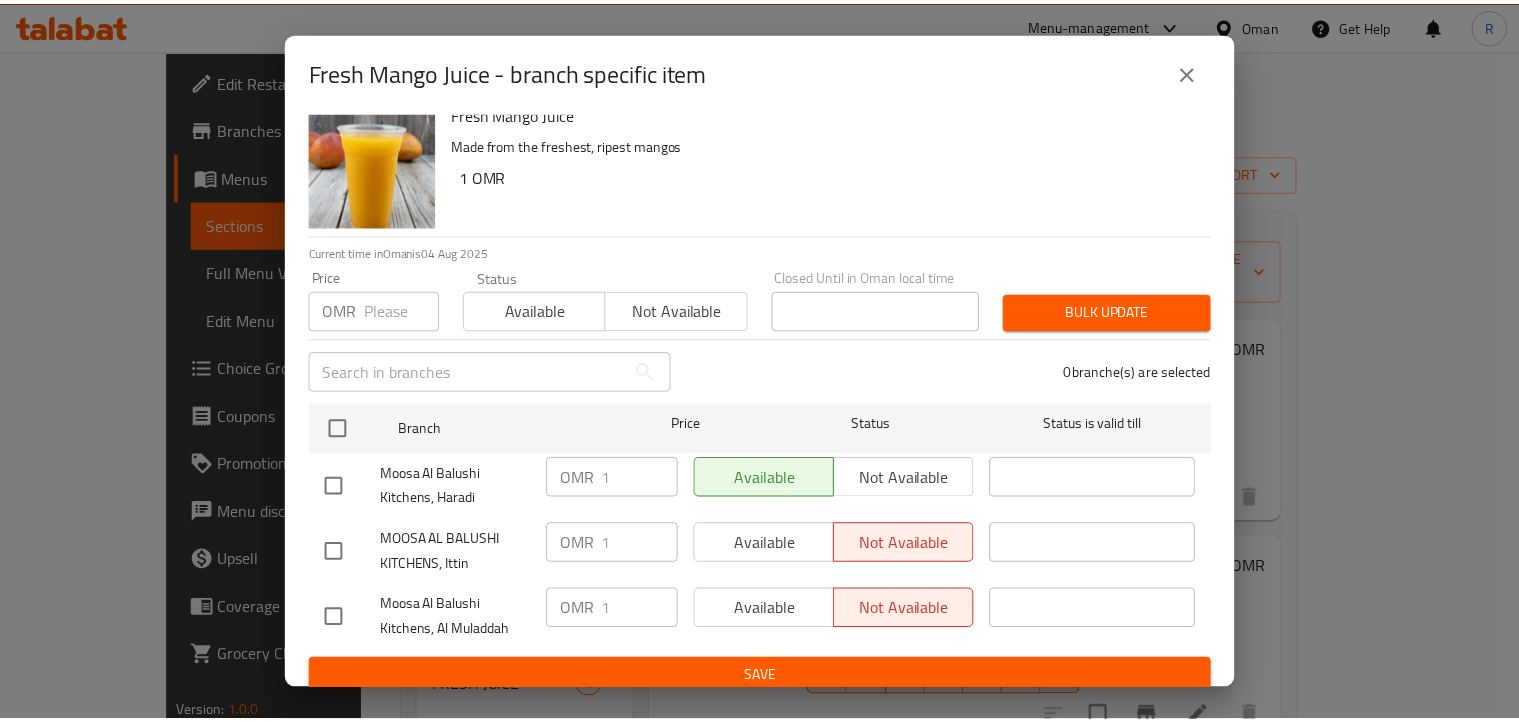 scroll, scrollTop: 36, scrollLeft: 0, axis: vertical 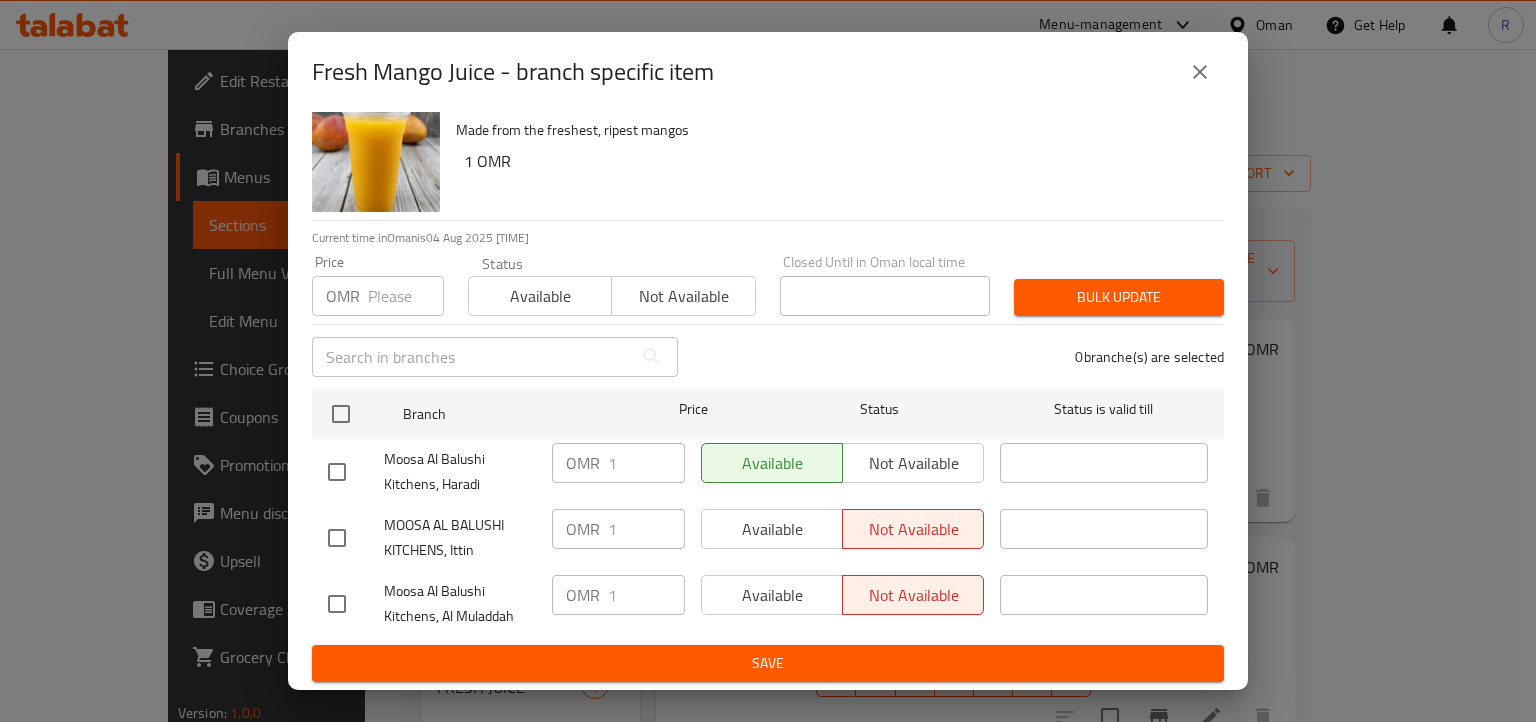 click 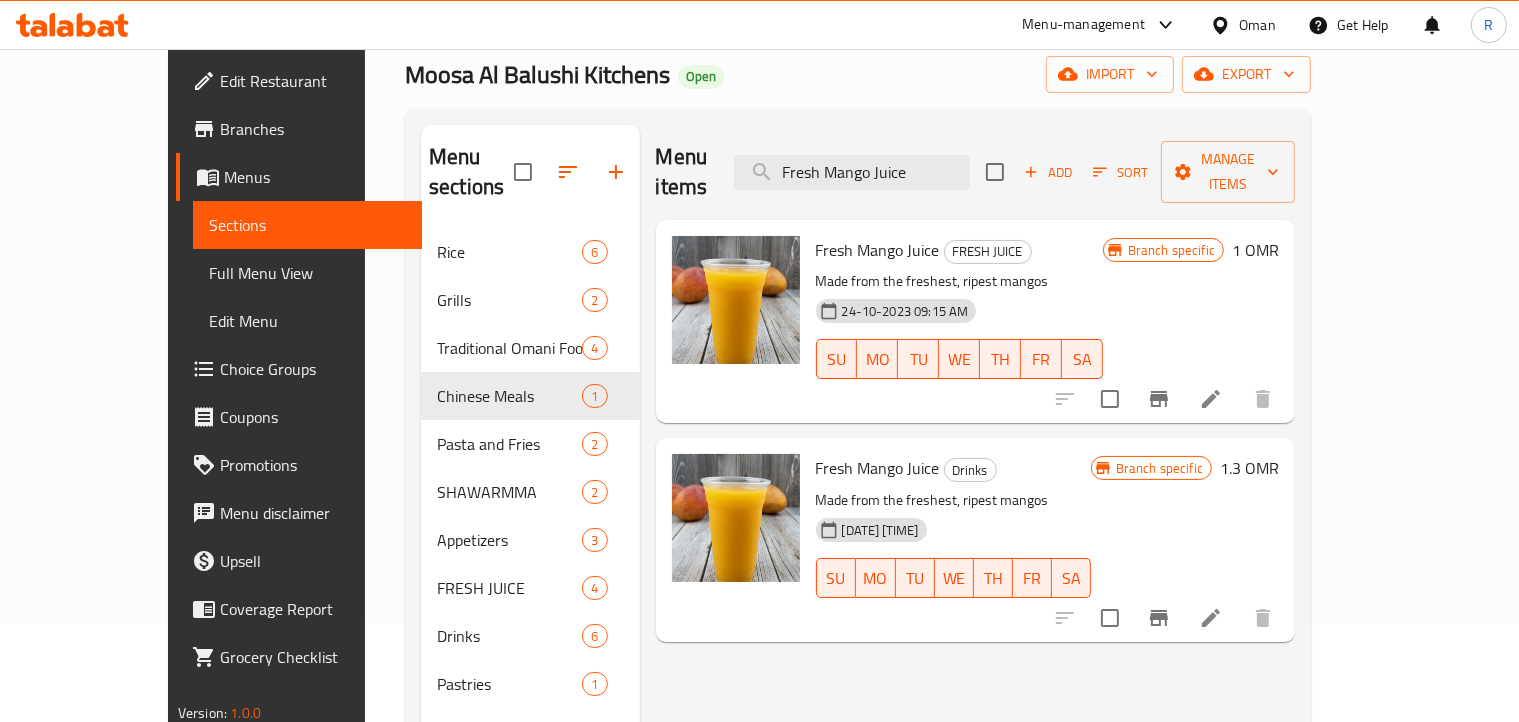 scroll, scrollTop: 100, scrollLeft: 0, axis: vertical 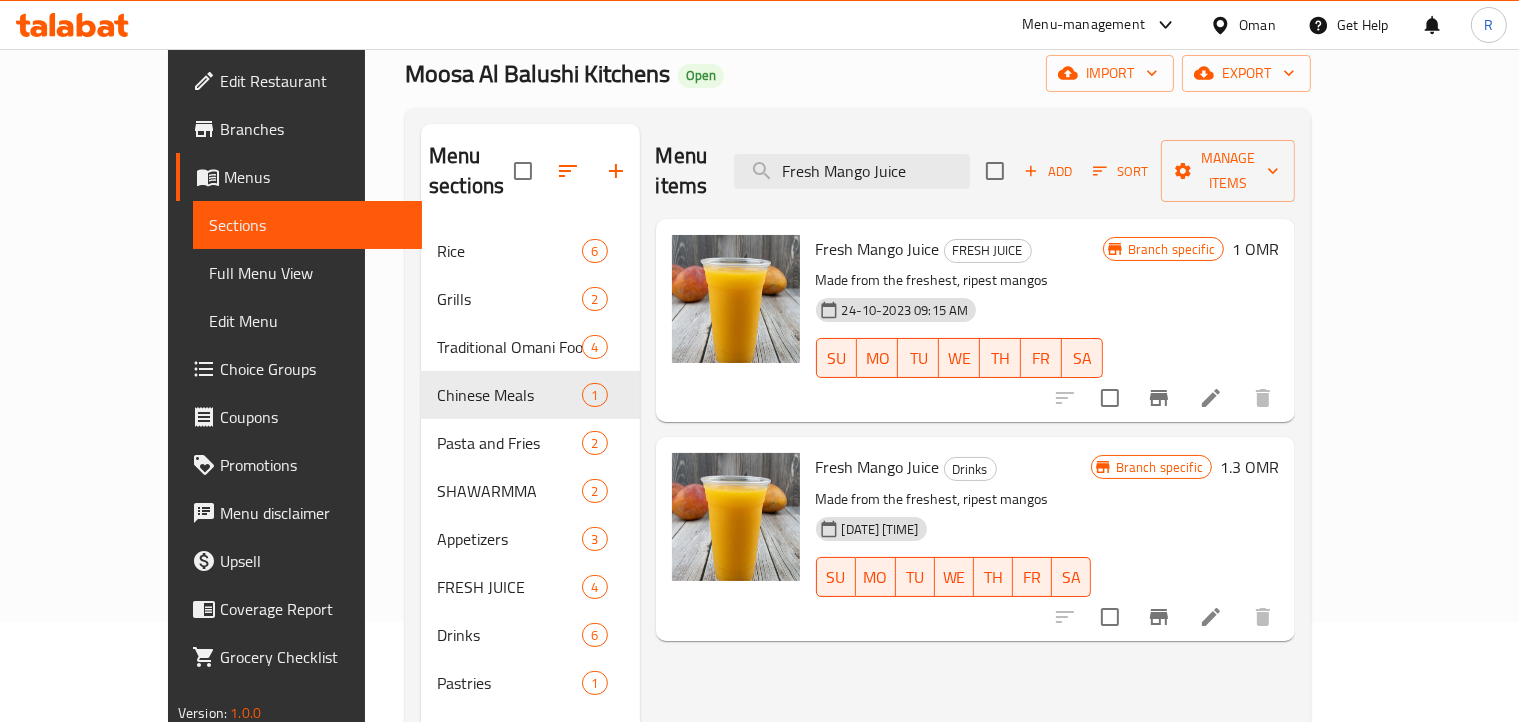 click 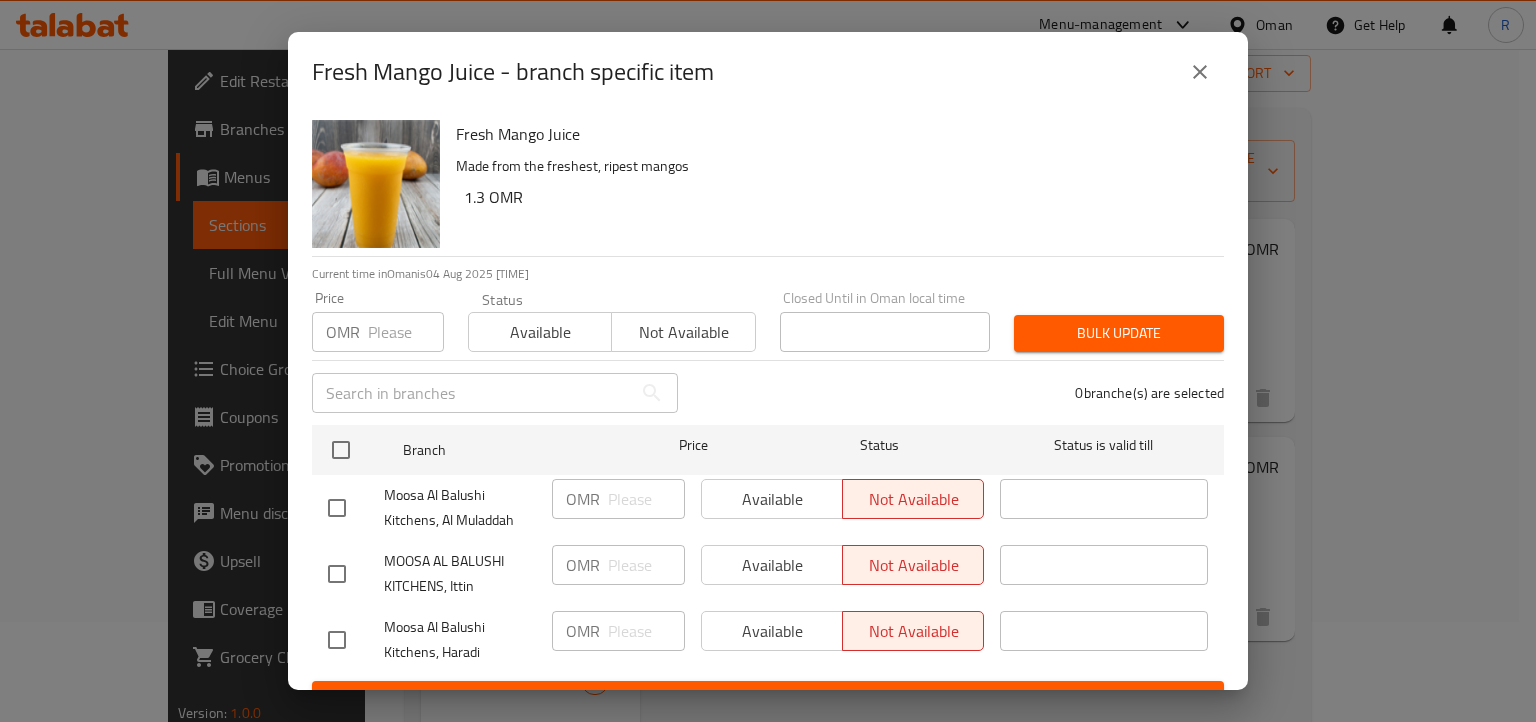 click 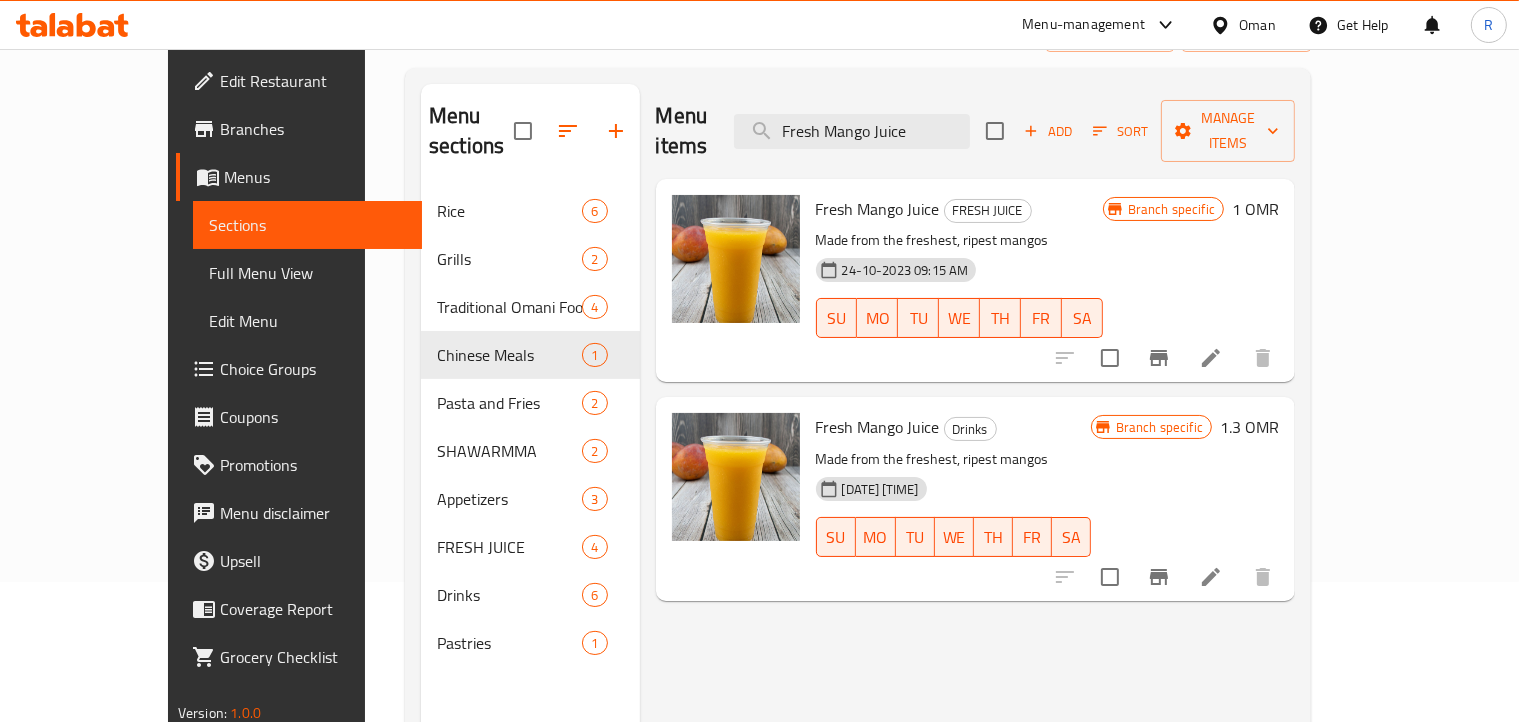 scroll, scrollTop: 100, scrollLeft: 0, axis: vertical 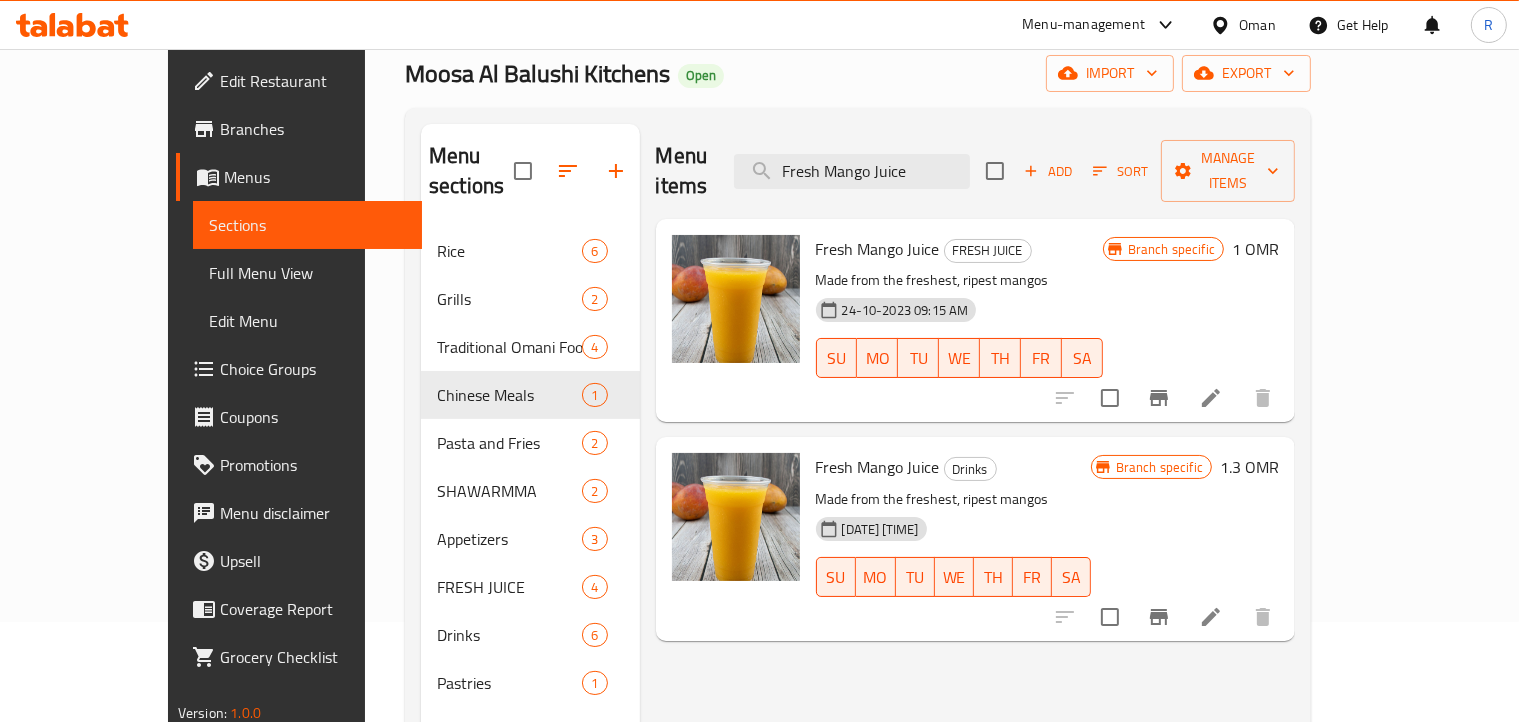 click on "Menu items Fresh Mango Juice Add Sort Manage items" at bounding box center (976, 171) 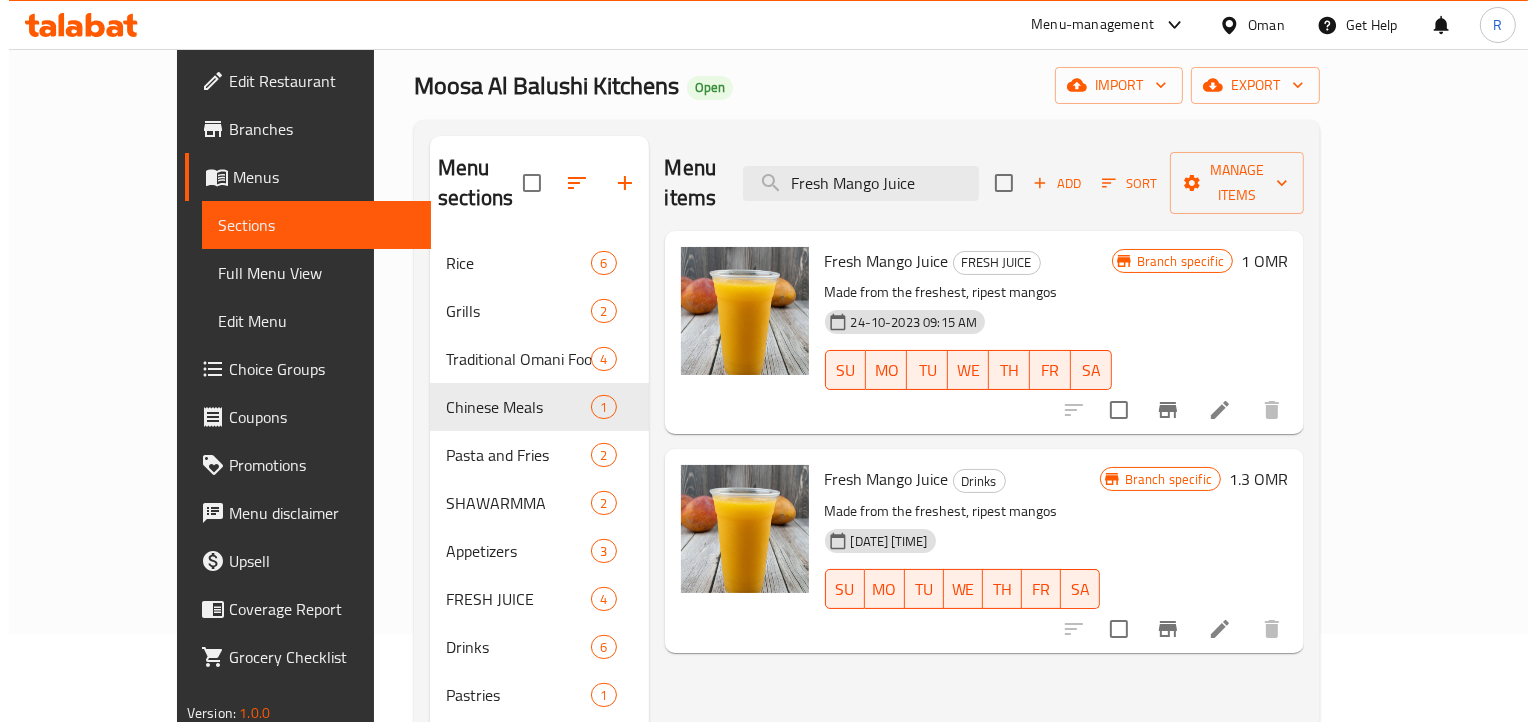 scroll, scrollTop: 0, scrollLeft: 0, axis: both 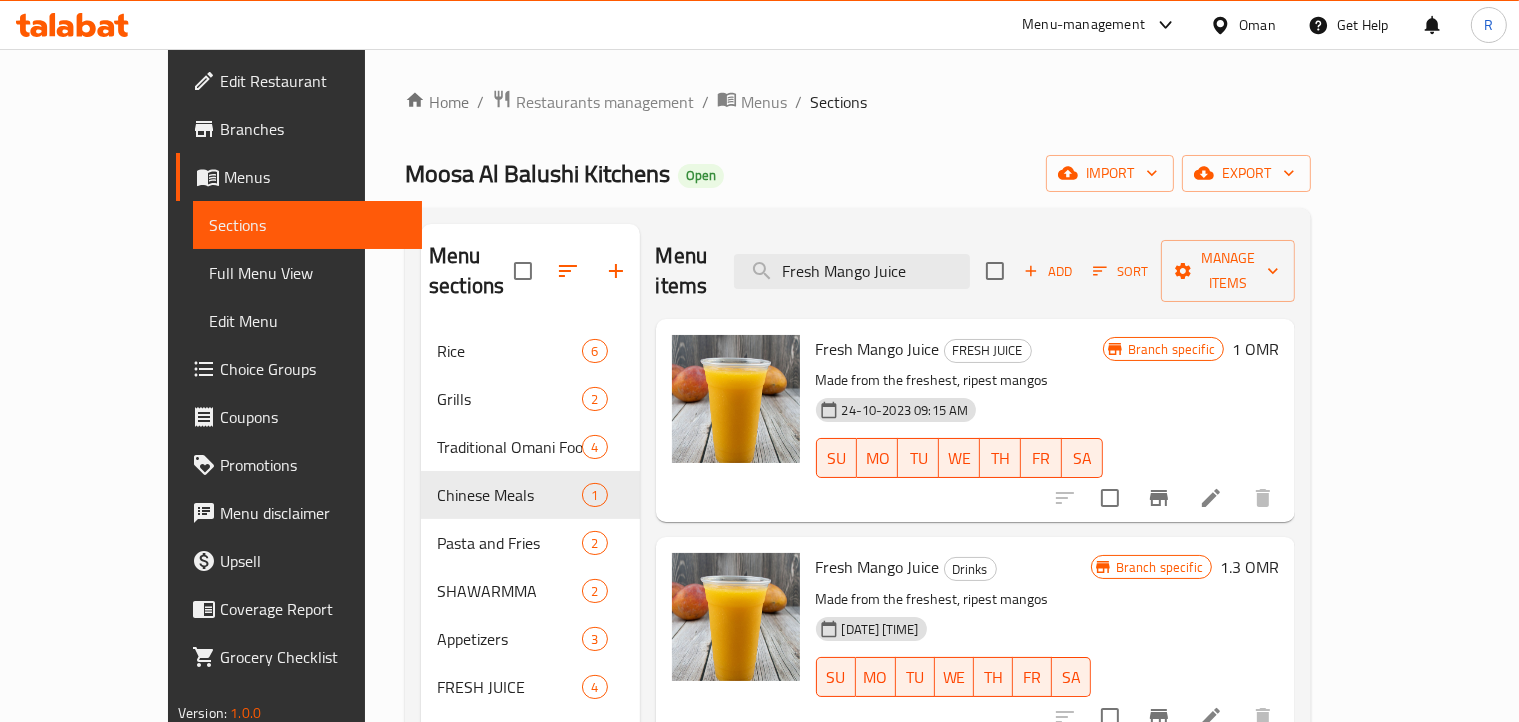 click 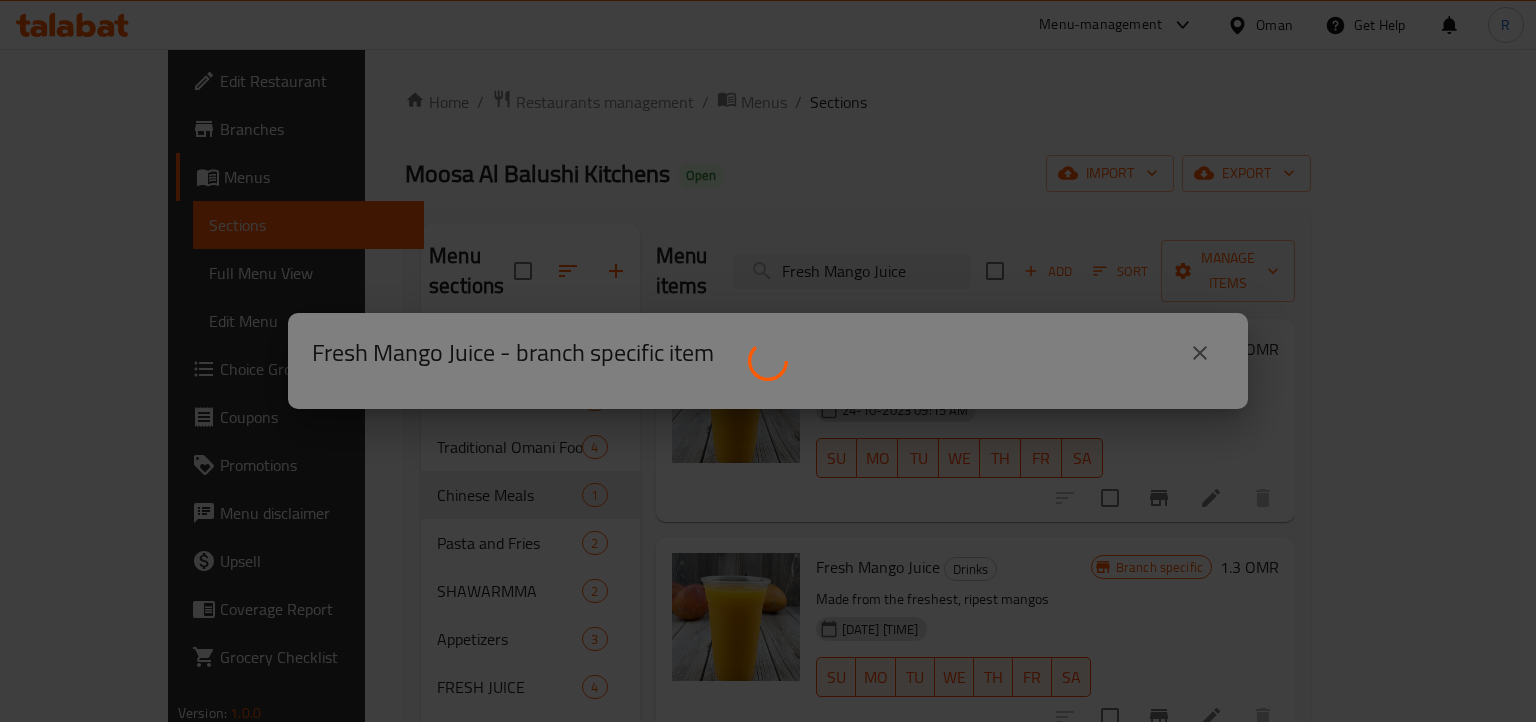 click at bounding box center (768, 361) 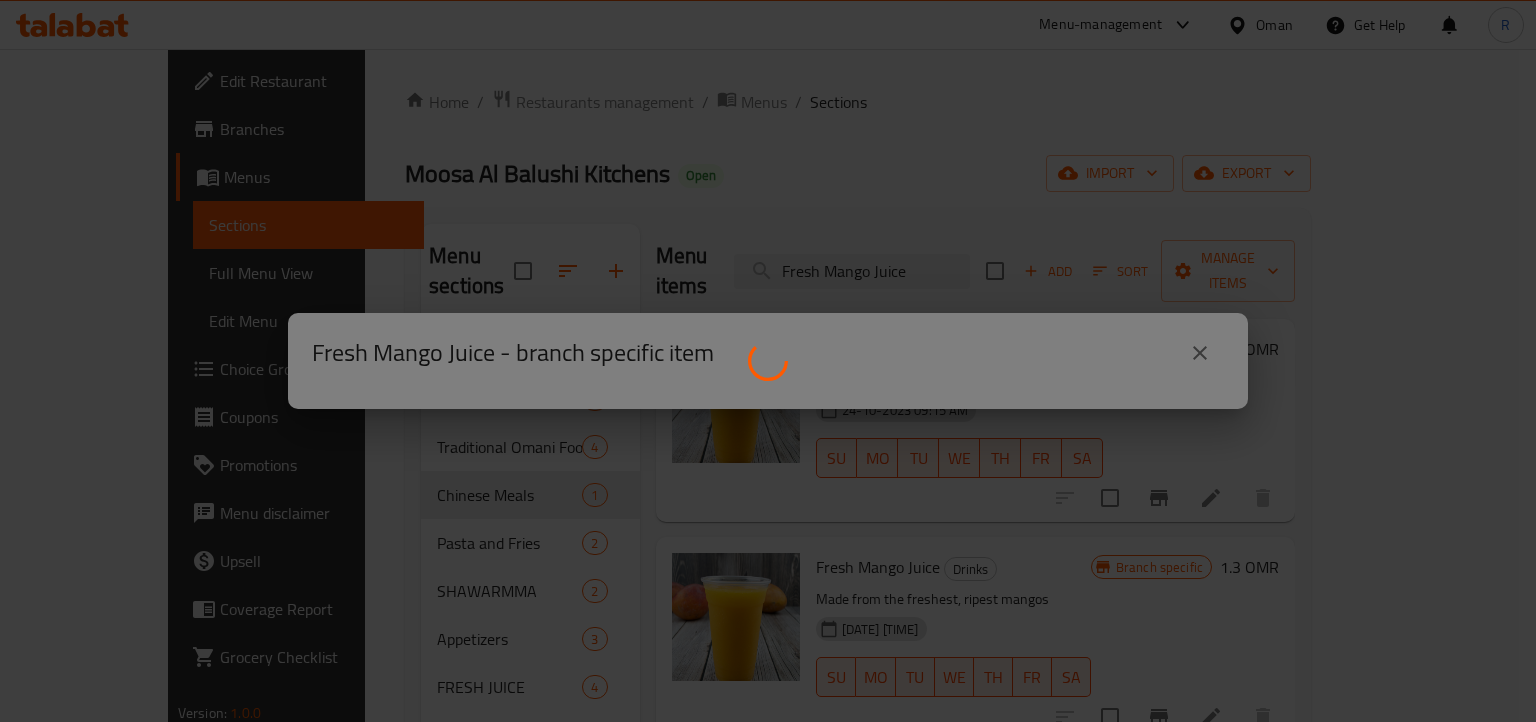 click at bounding box center (768, 361) 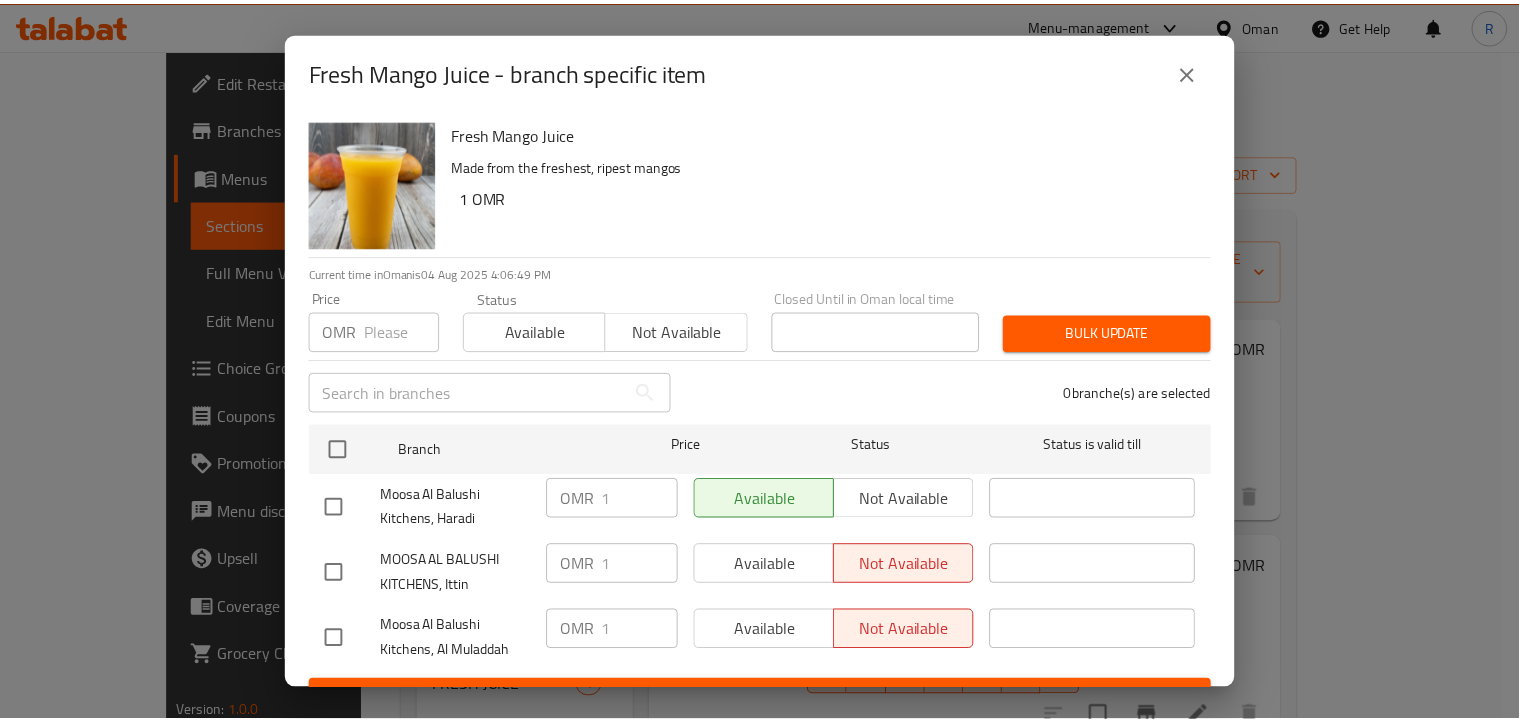scroll, scrollTop: 36, scrollLeft: 0, axis: vertical 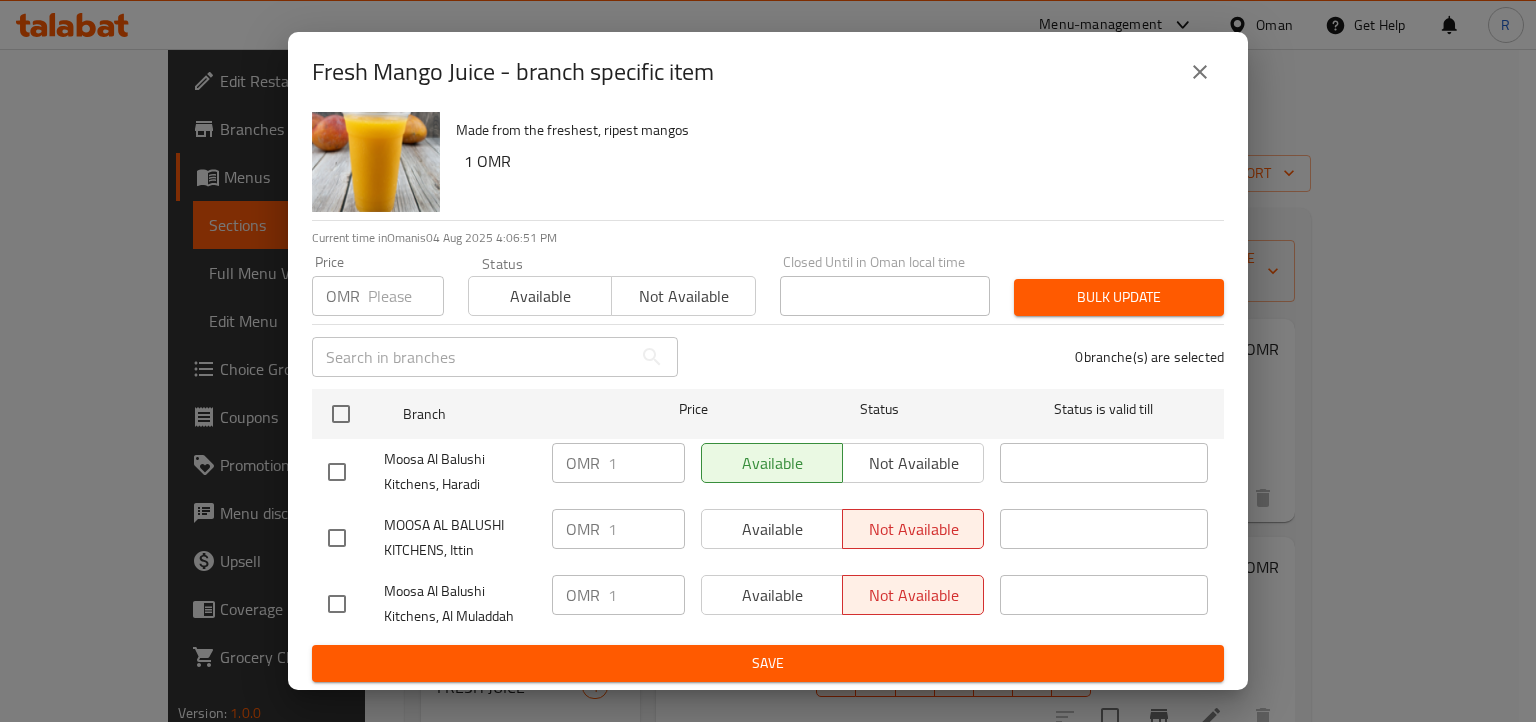 click at bounding box center (1200, 72) 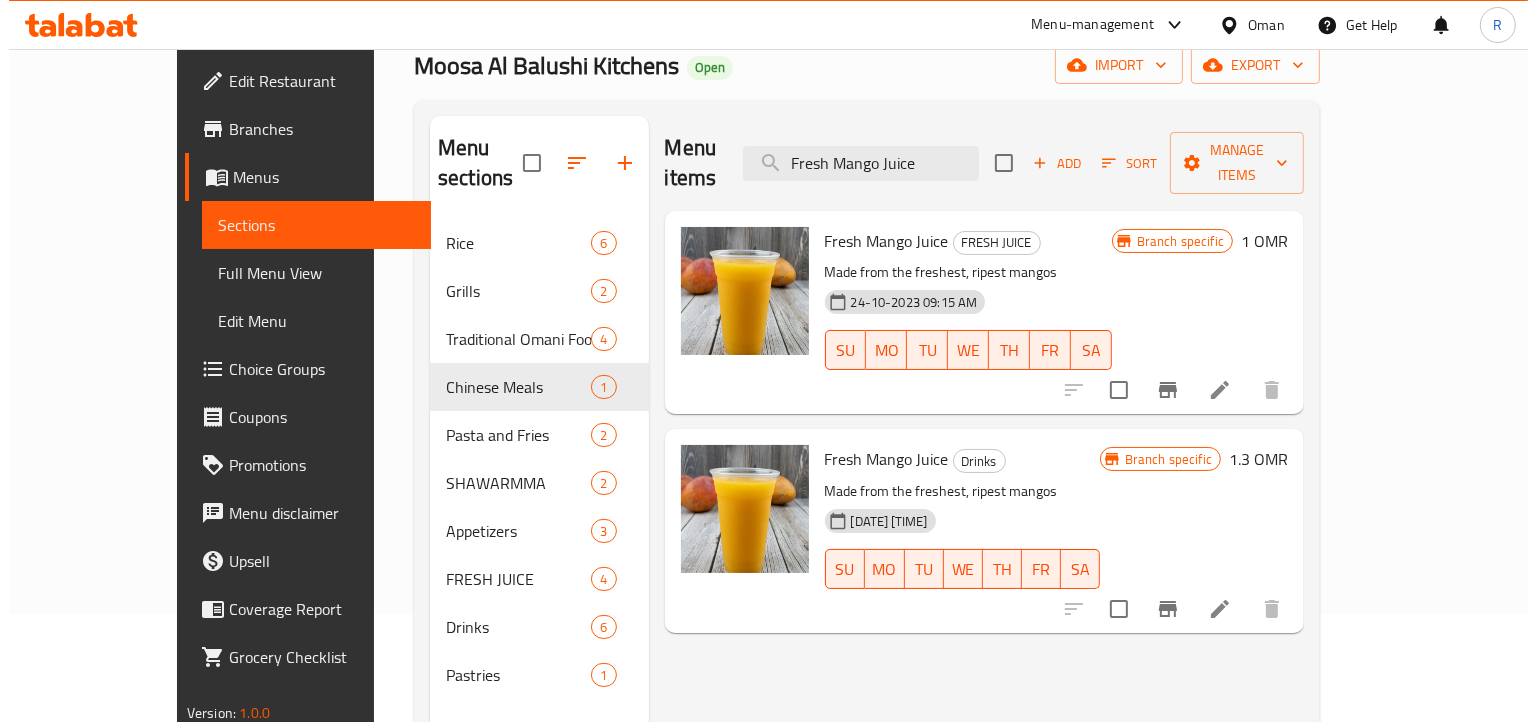 scroll, scrollTop: 200, scrollLeft: 0, axis: vertical 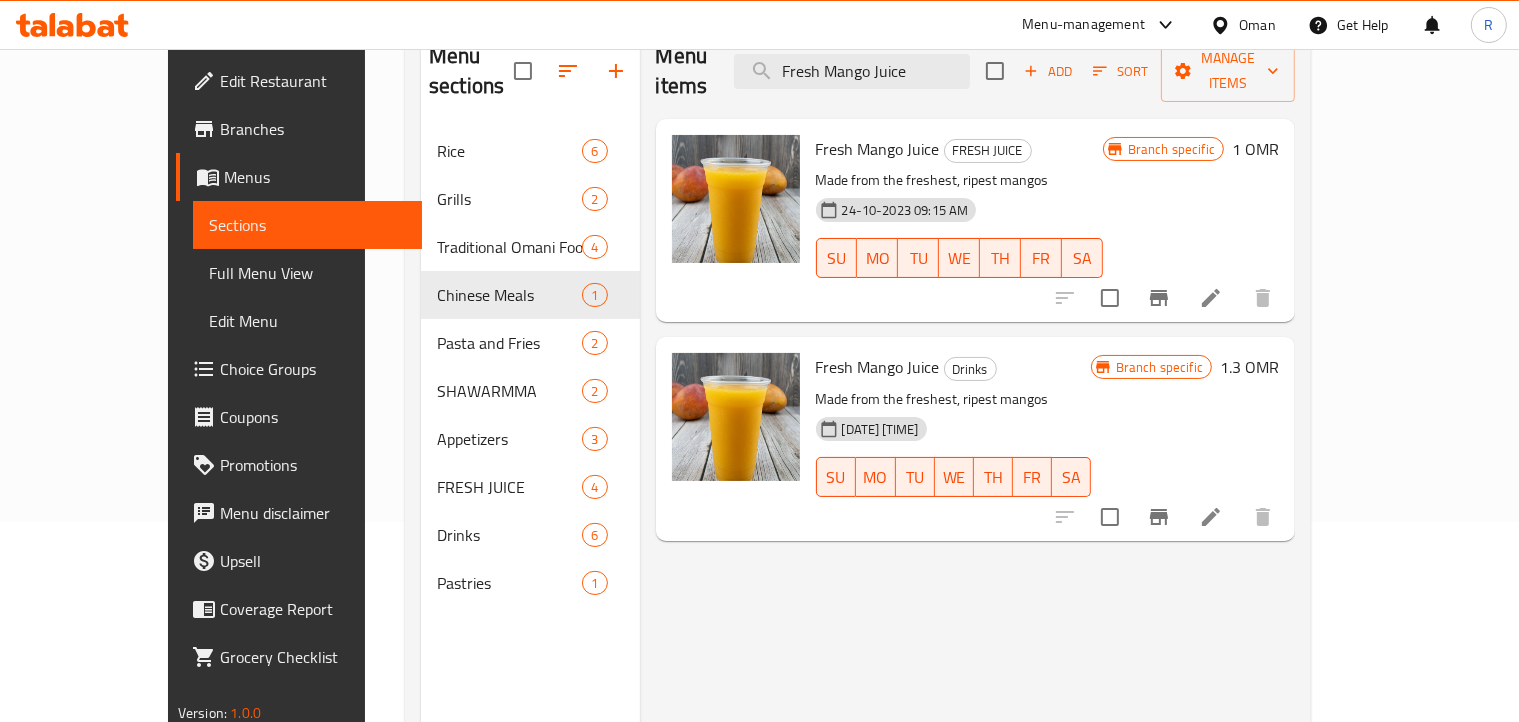 click 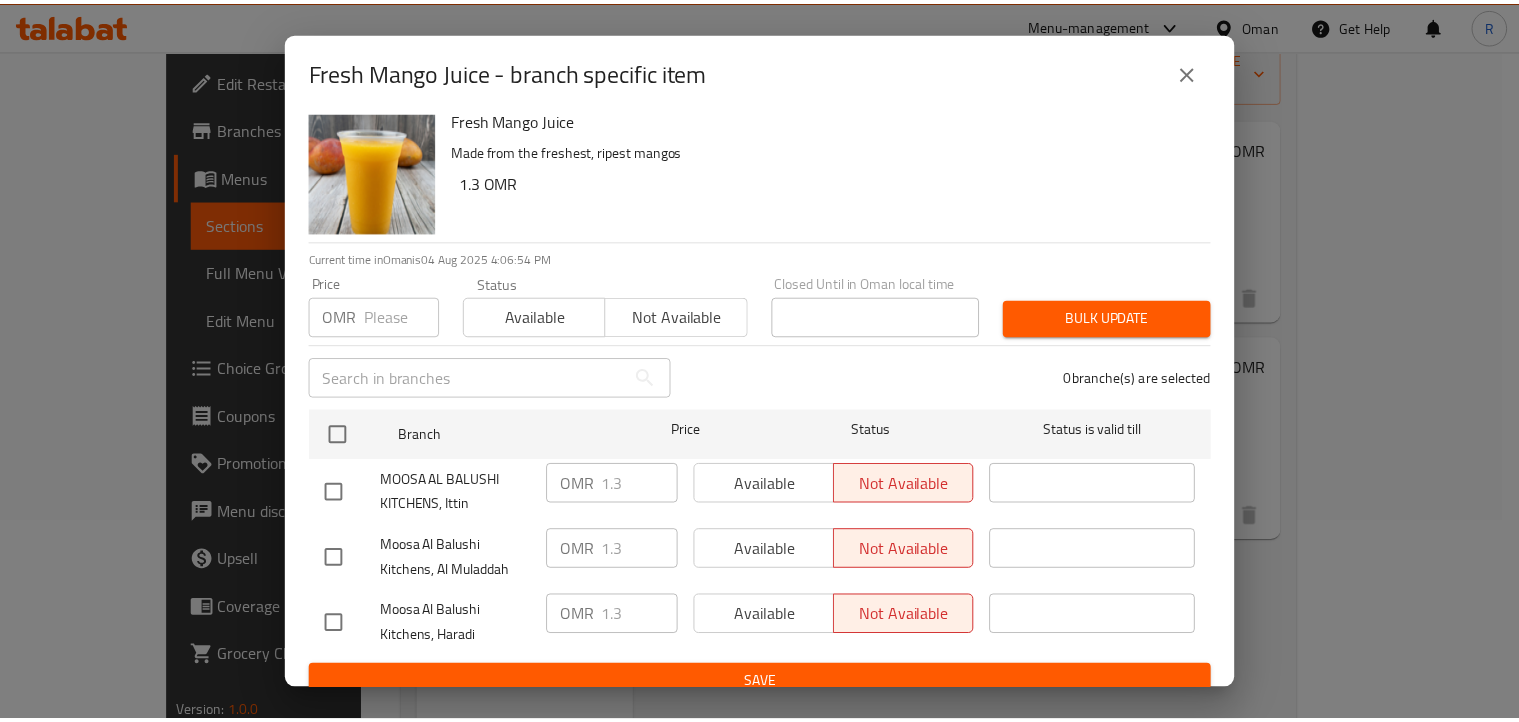 scroll, scrollTop: 0, scrollLeft: 0, axis: both 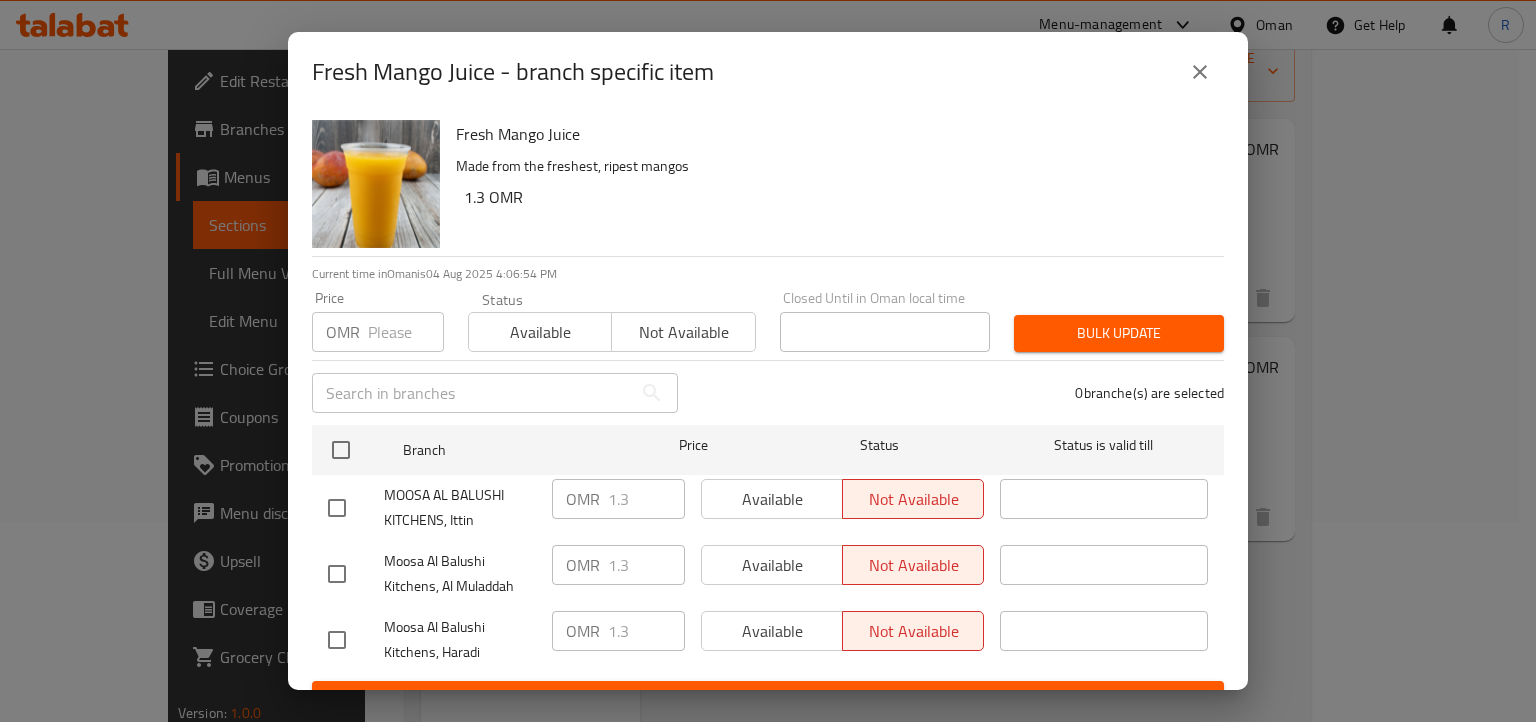 click 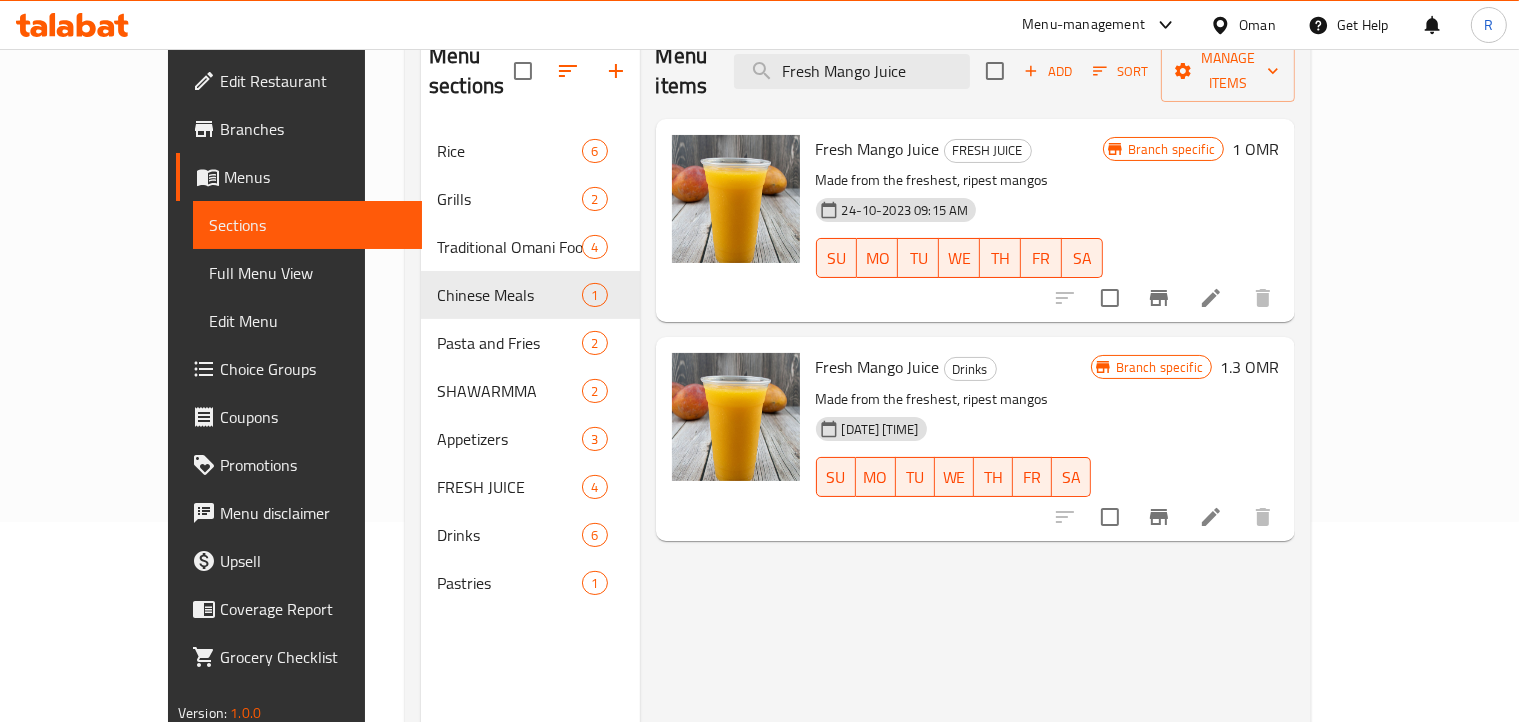 click on "Menu items Fresh Mango Juice Add Sort Manage items Fresh Mango Juice   FRESH JUICE Made from the freshest, ripest mangos 24-10-2023 09:15 AM SU MO TU WE TH FR SA Branch specific 1   OMR Fresh Mango Juice   Drinks Made from the freshest, ripest mangos 24-10-2023 08:51 AM SU MO TU WE TH FR SA Branch specific 1.3   OMR" at bounding box center [968, 385] 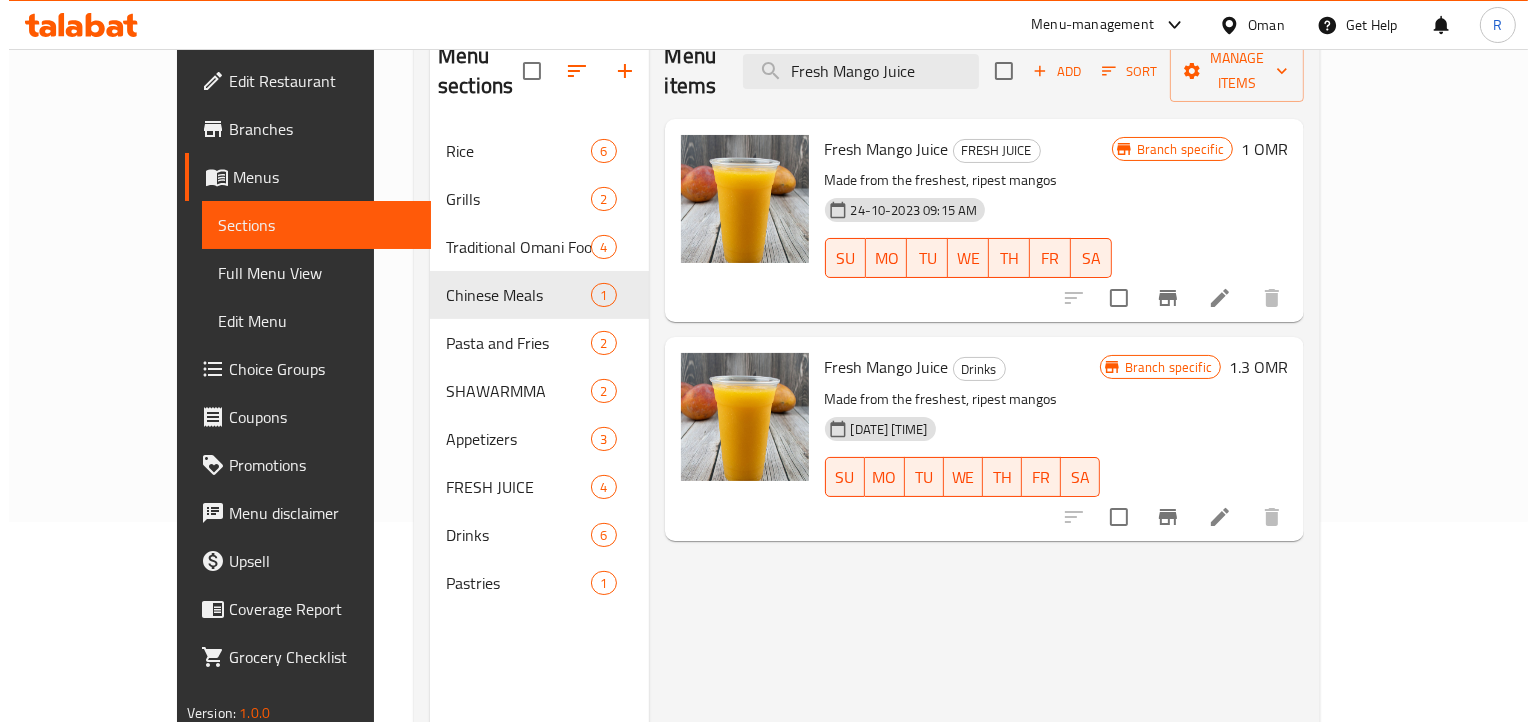 scroll, scrollTop: 0, scrollLeft: 0, axis: both 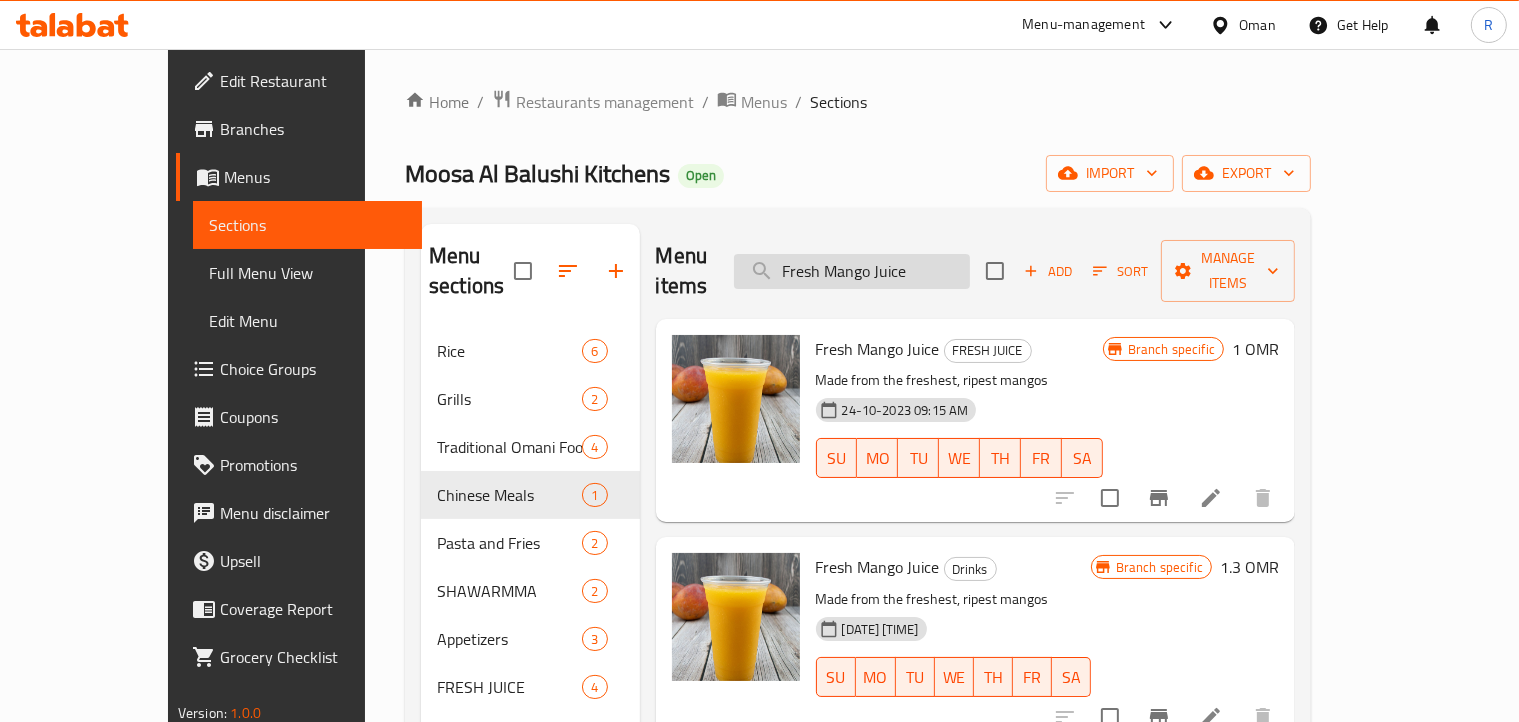 click on "Fresh Mango Juice" at bounding box center [852, 271] 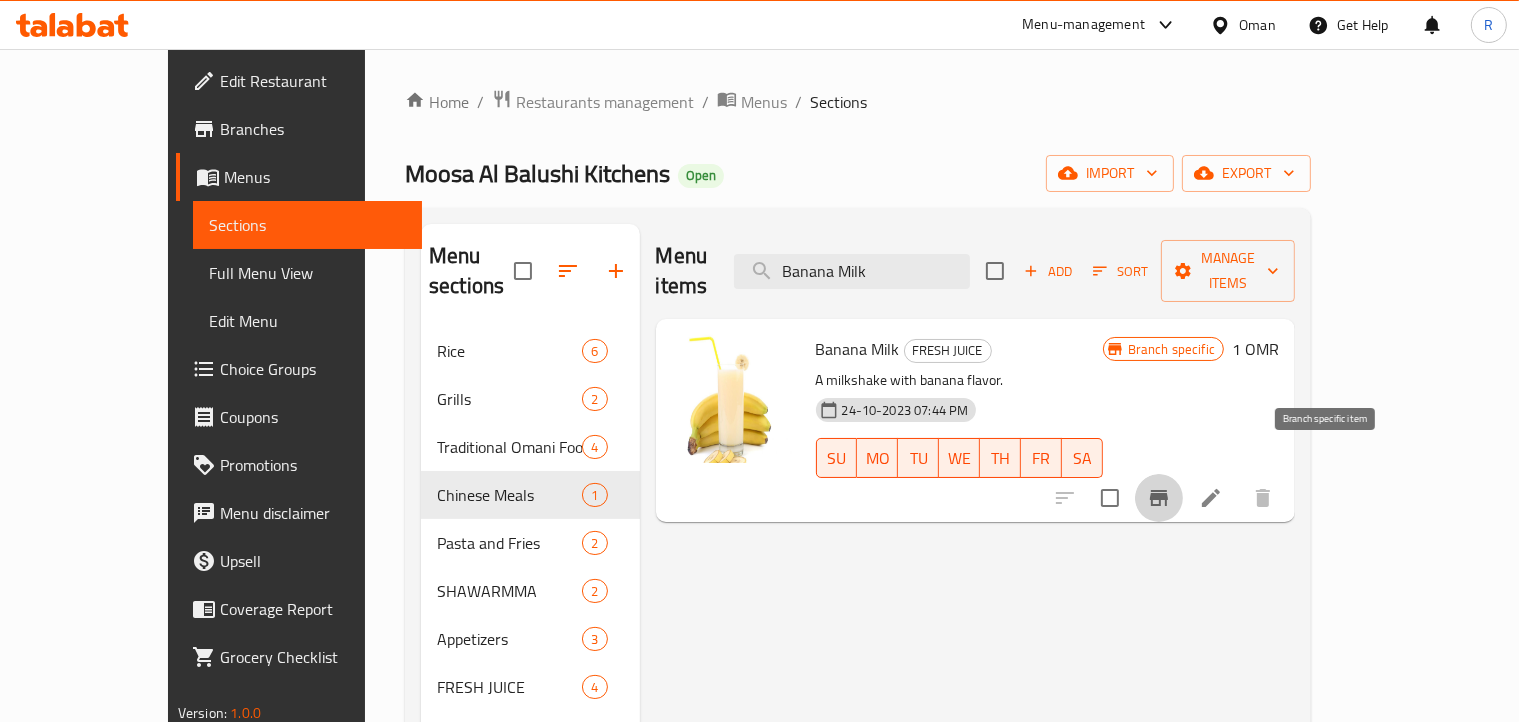 click 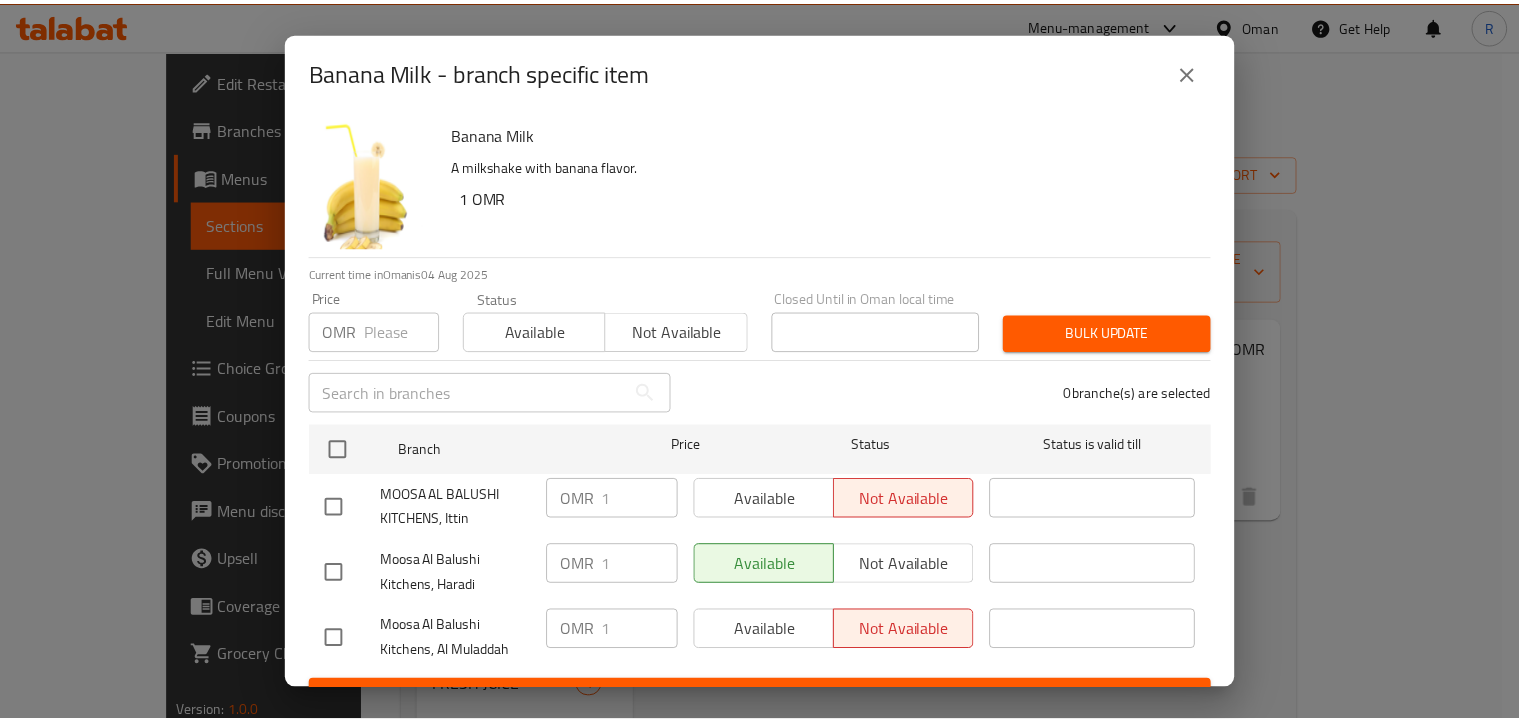 scroll, scrollTop: 36, scrollLeft: 0, axis: vertical 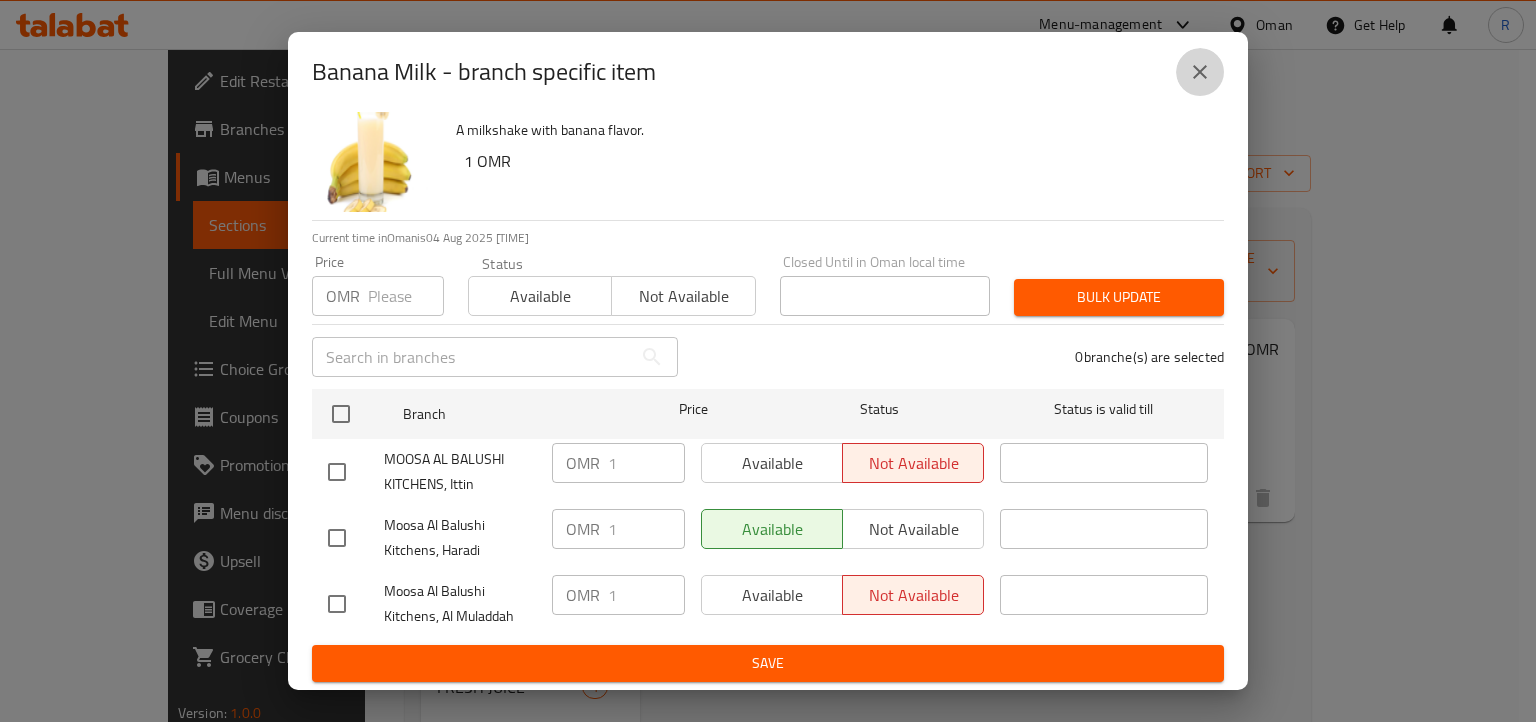 click 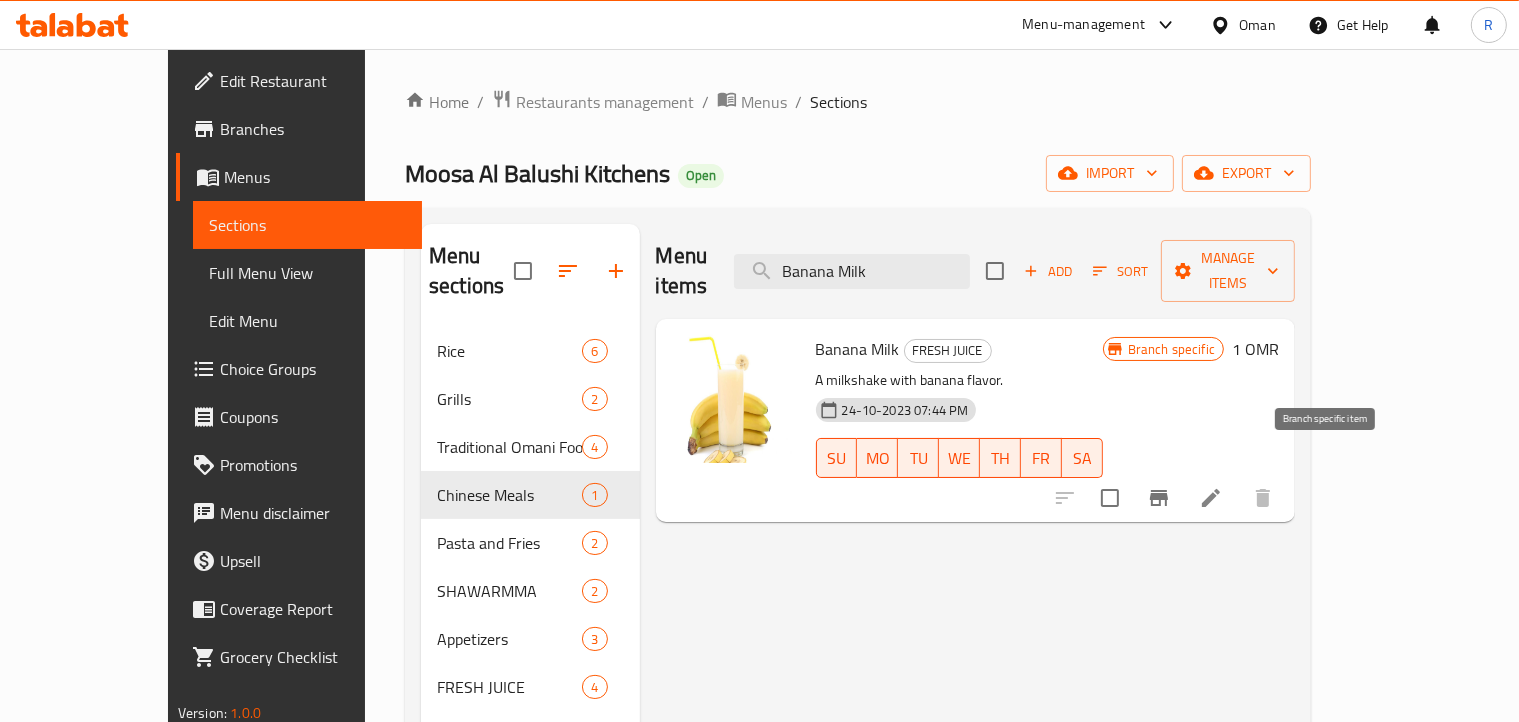 click 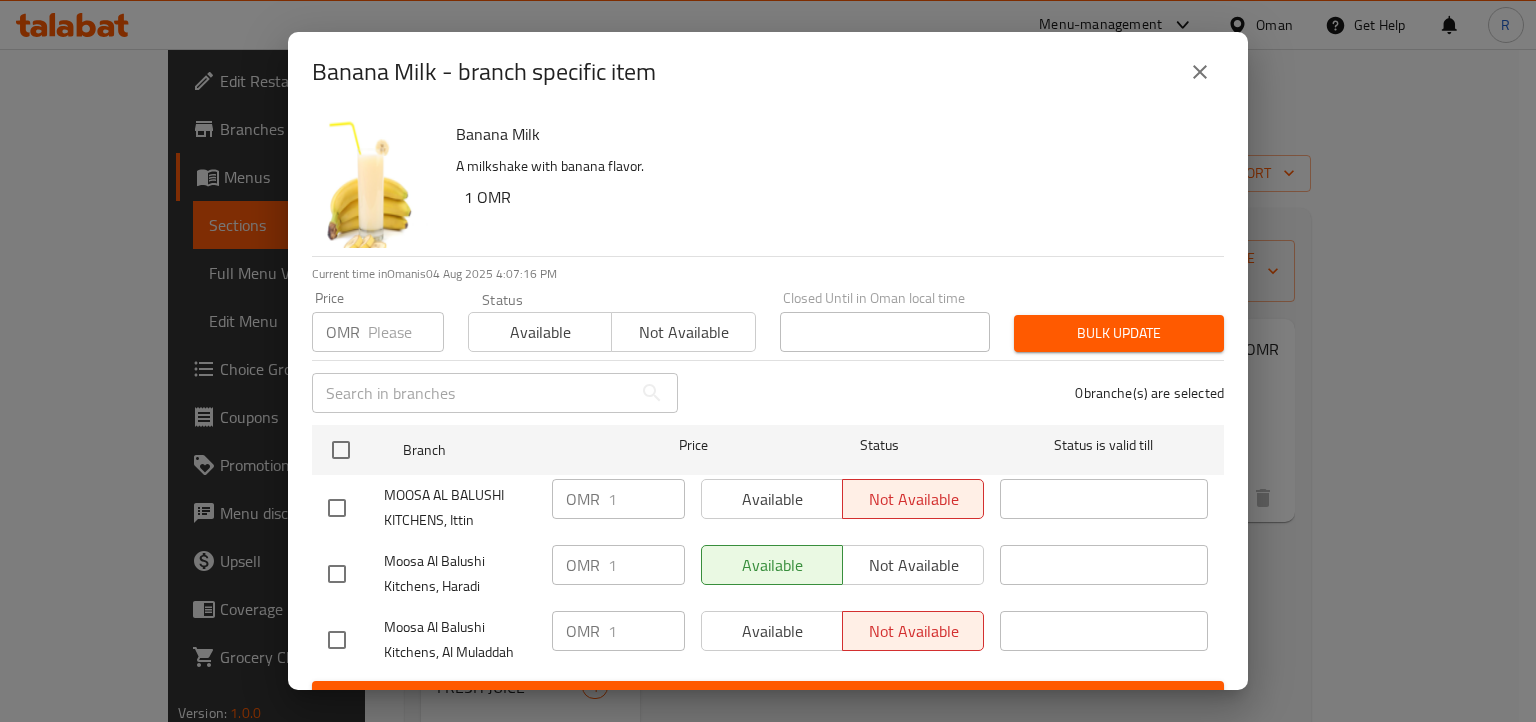 click 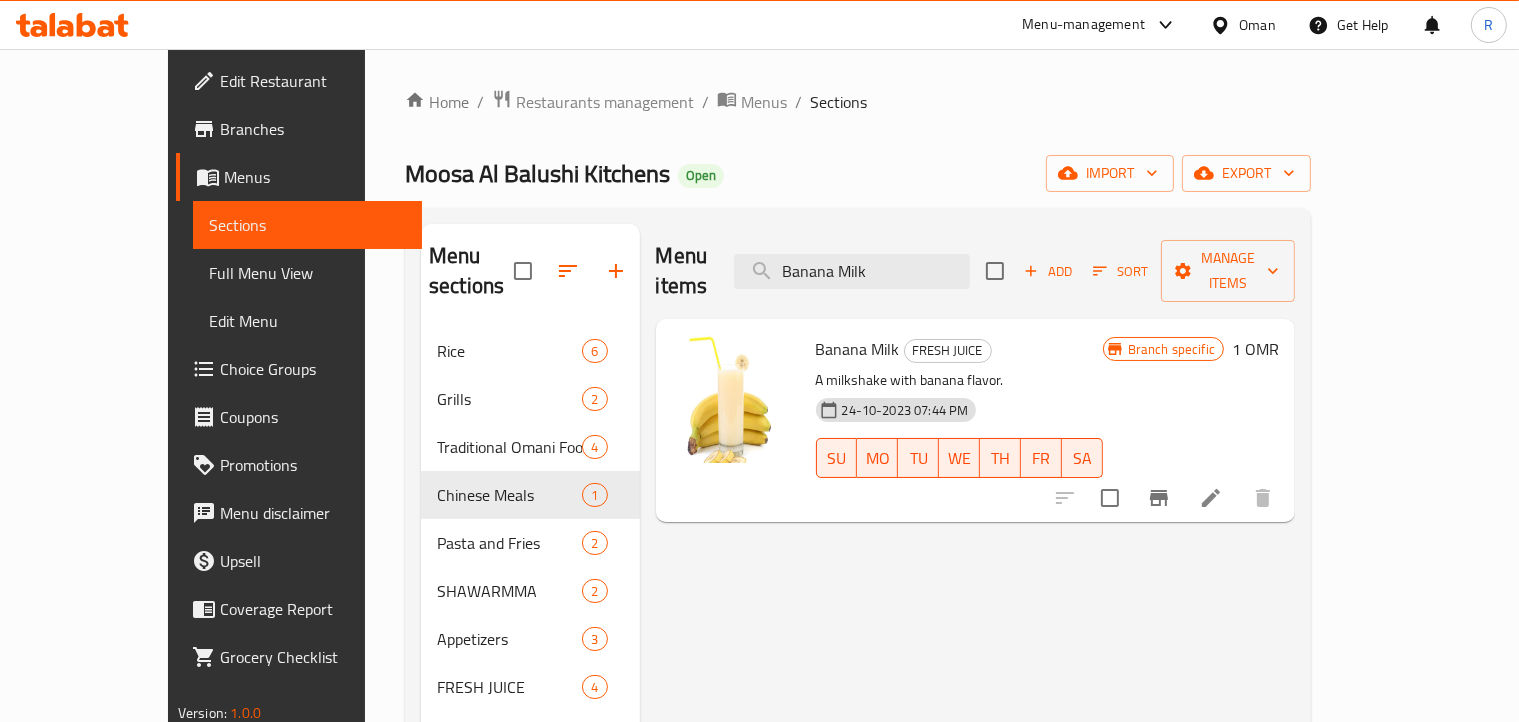 click on "[PERSON] Kitchens Open import export" at bounding box center (858, 173) 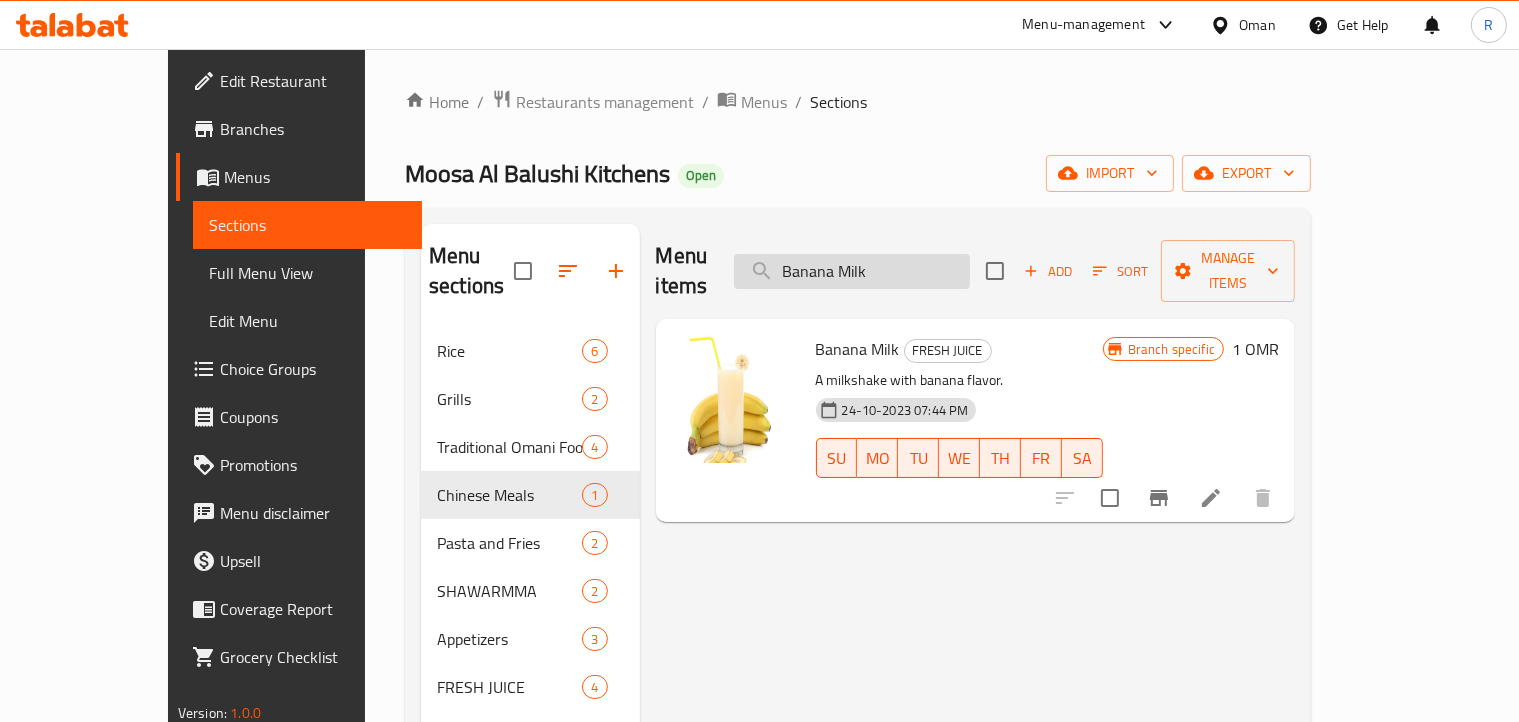 click on "Banana Milk" at bounding box center [852, 271] 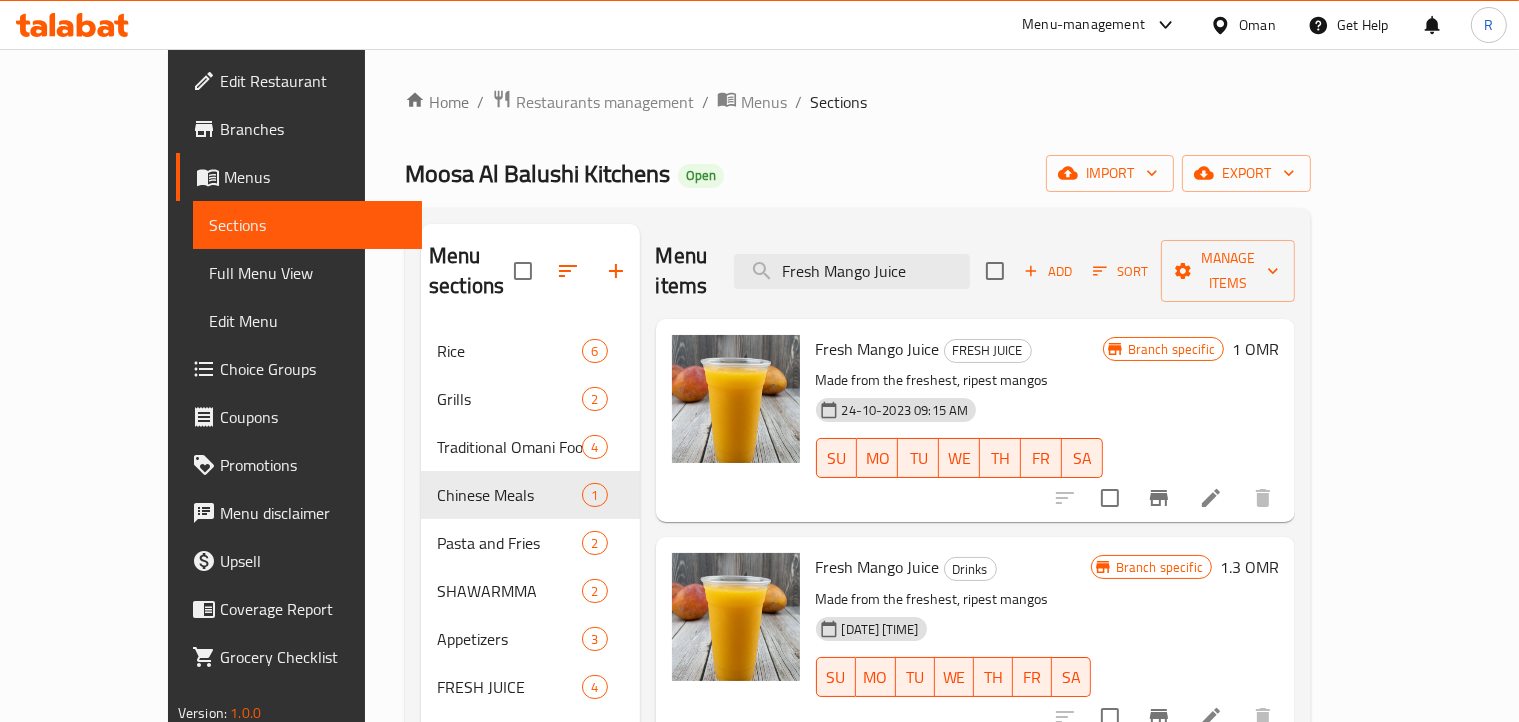 drag, startPoint x: 790, startPoint y: 148, endPoint x: 826, endPoint y: 217, distance: 77.82673 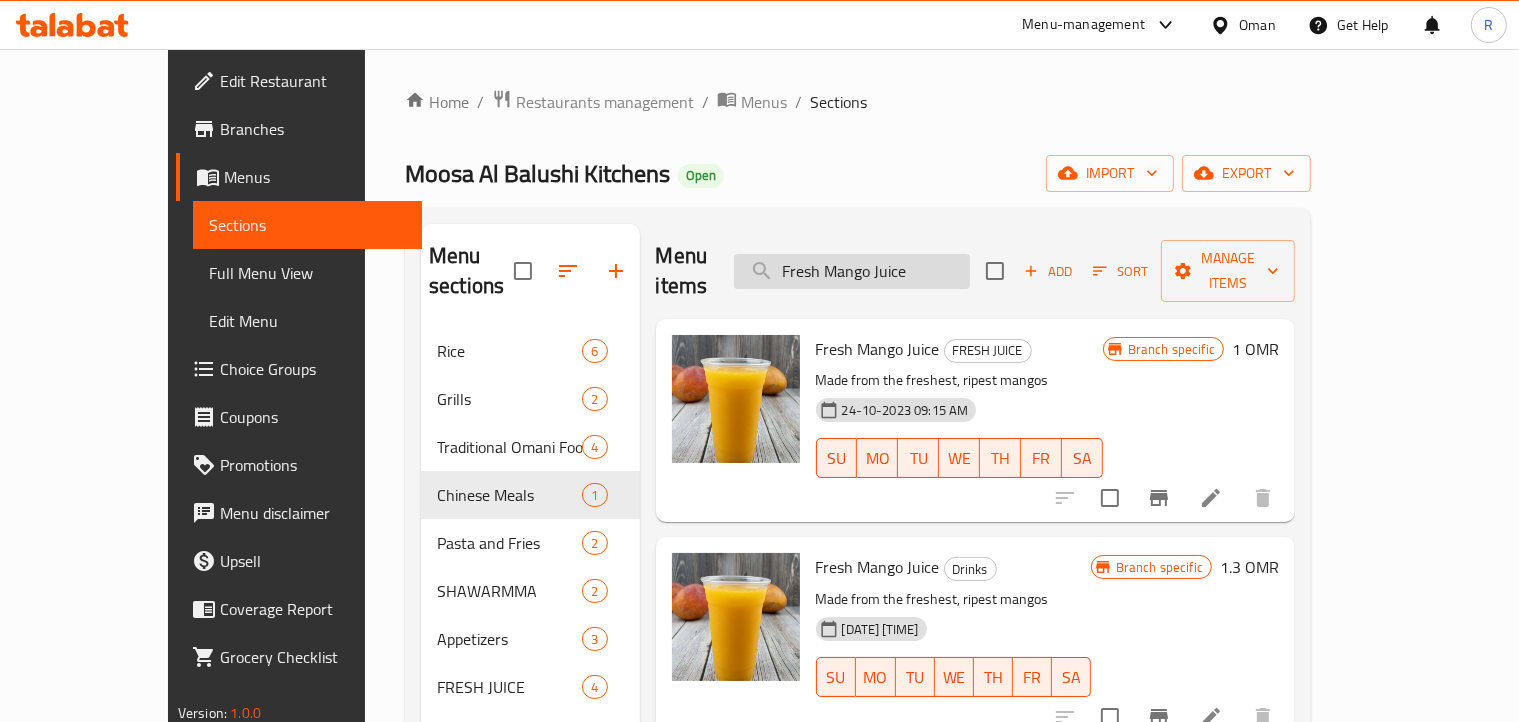 click on "Fresh Mango Juice" at bounding box center [852, 271] 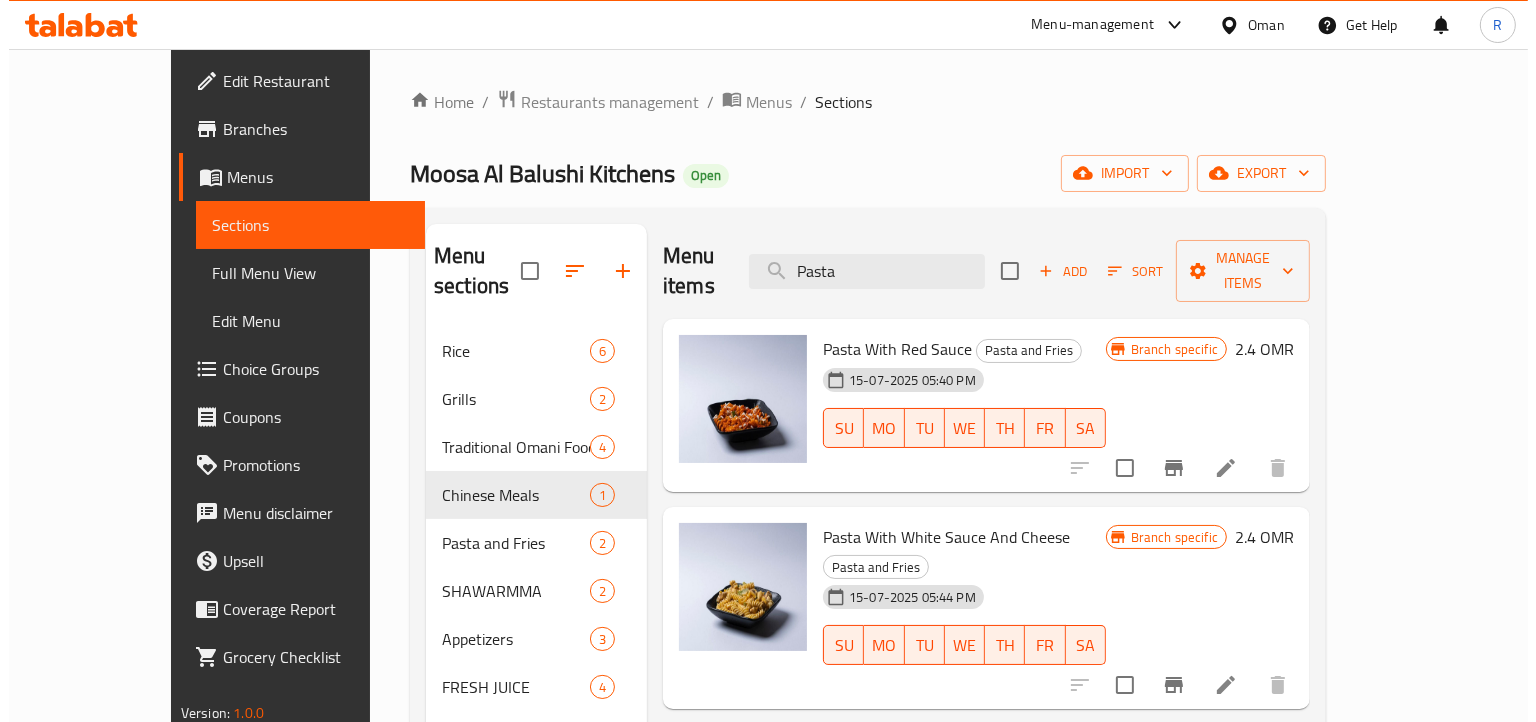 scroll, scrollTop: 280, scrollLeft: 0, axis: vertical 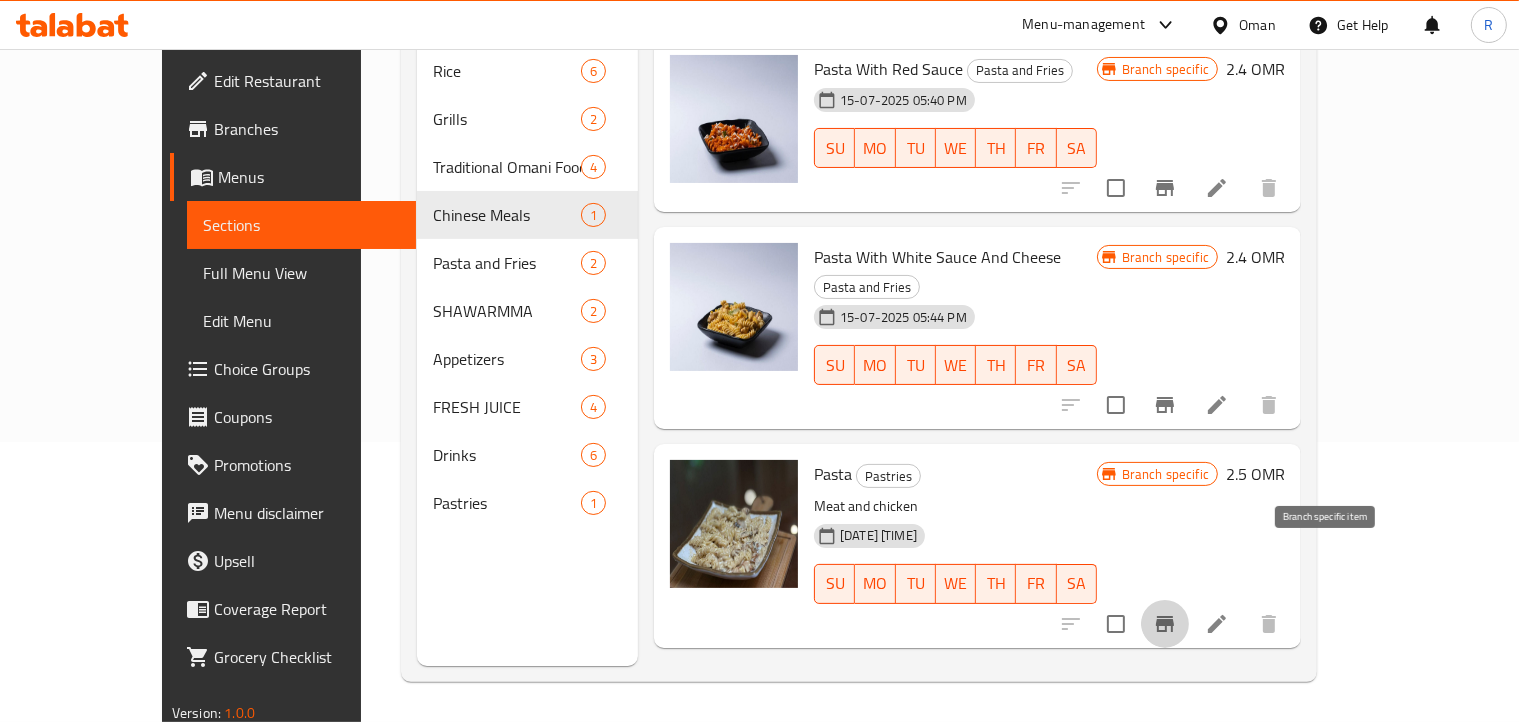click 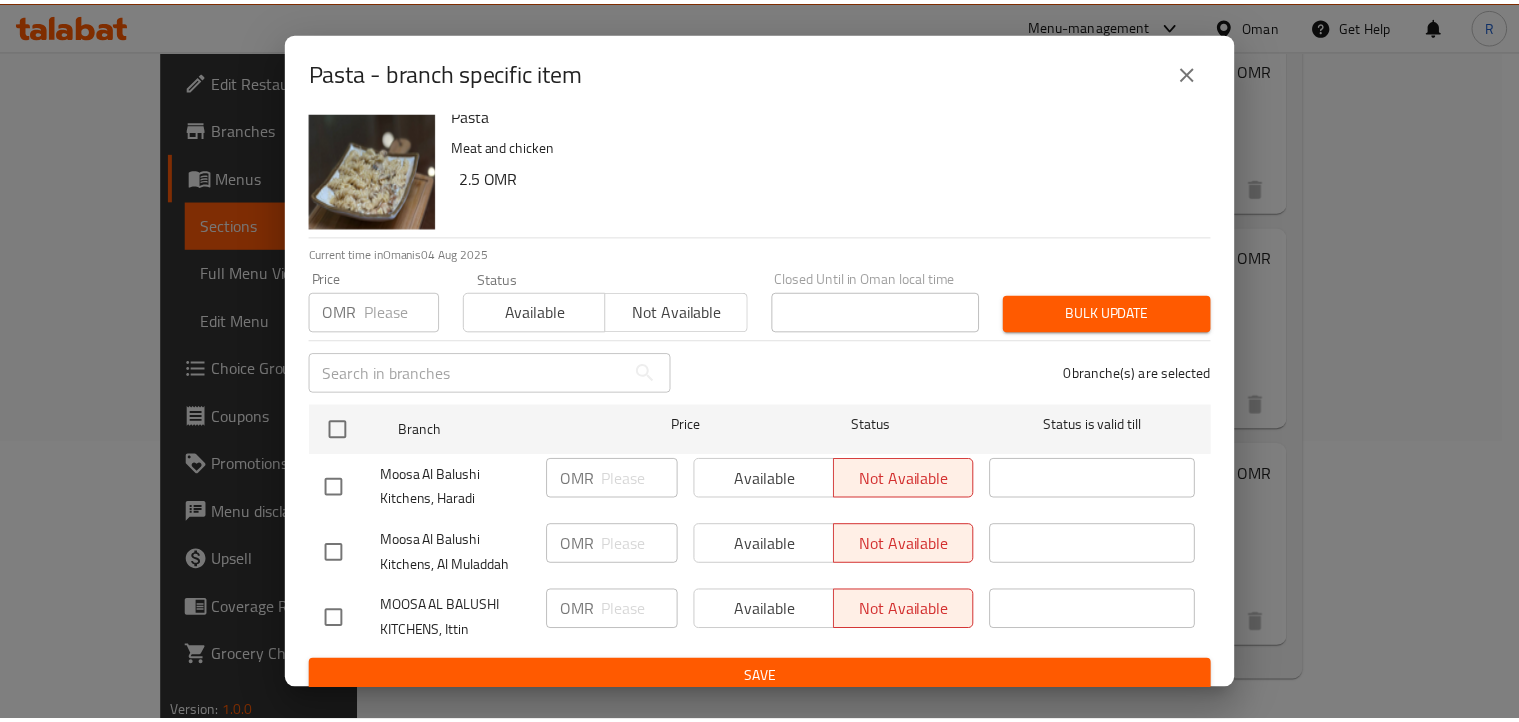 scroll, scrollTop: 36, scrollLeft: 0, axis: vertical 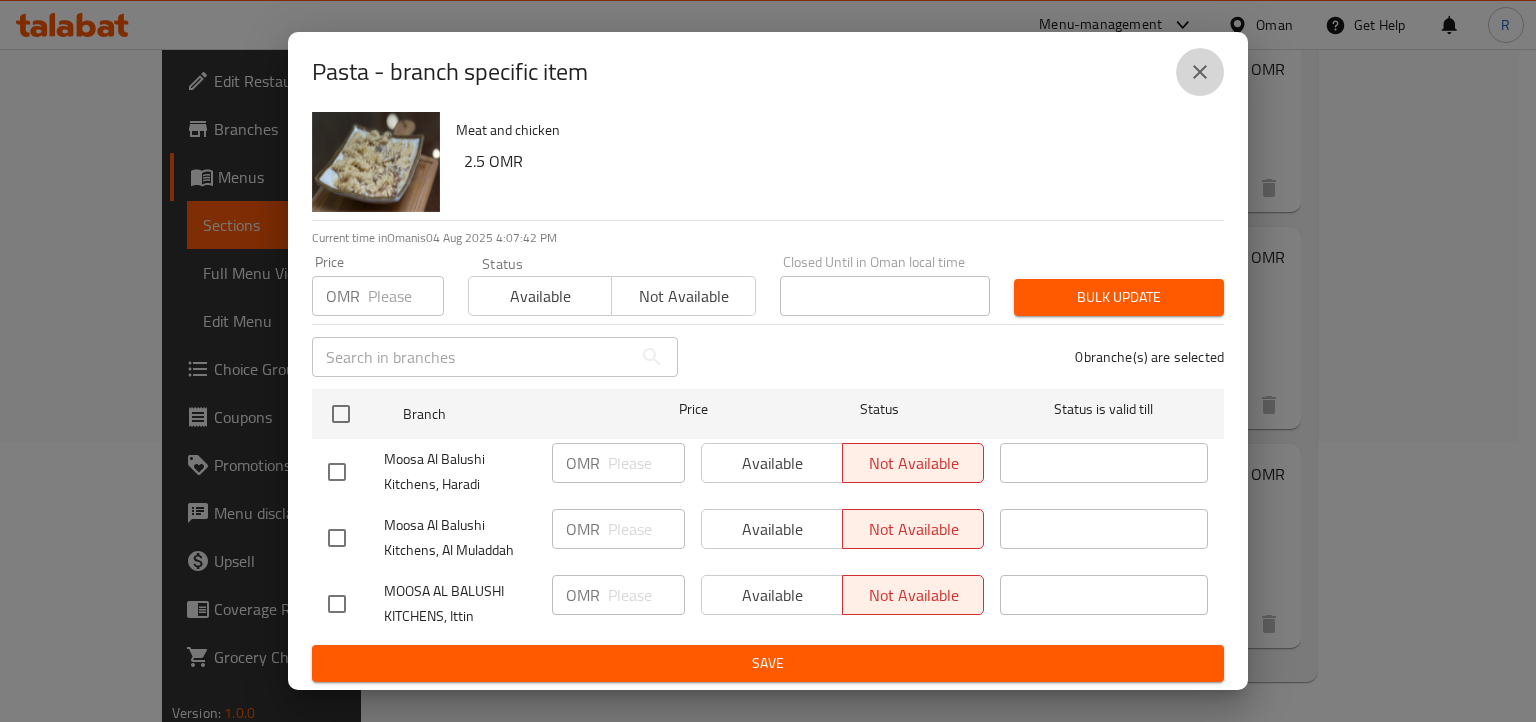 click 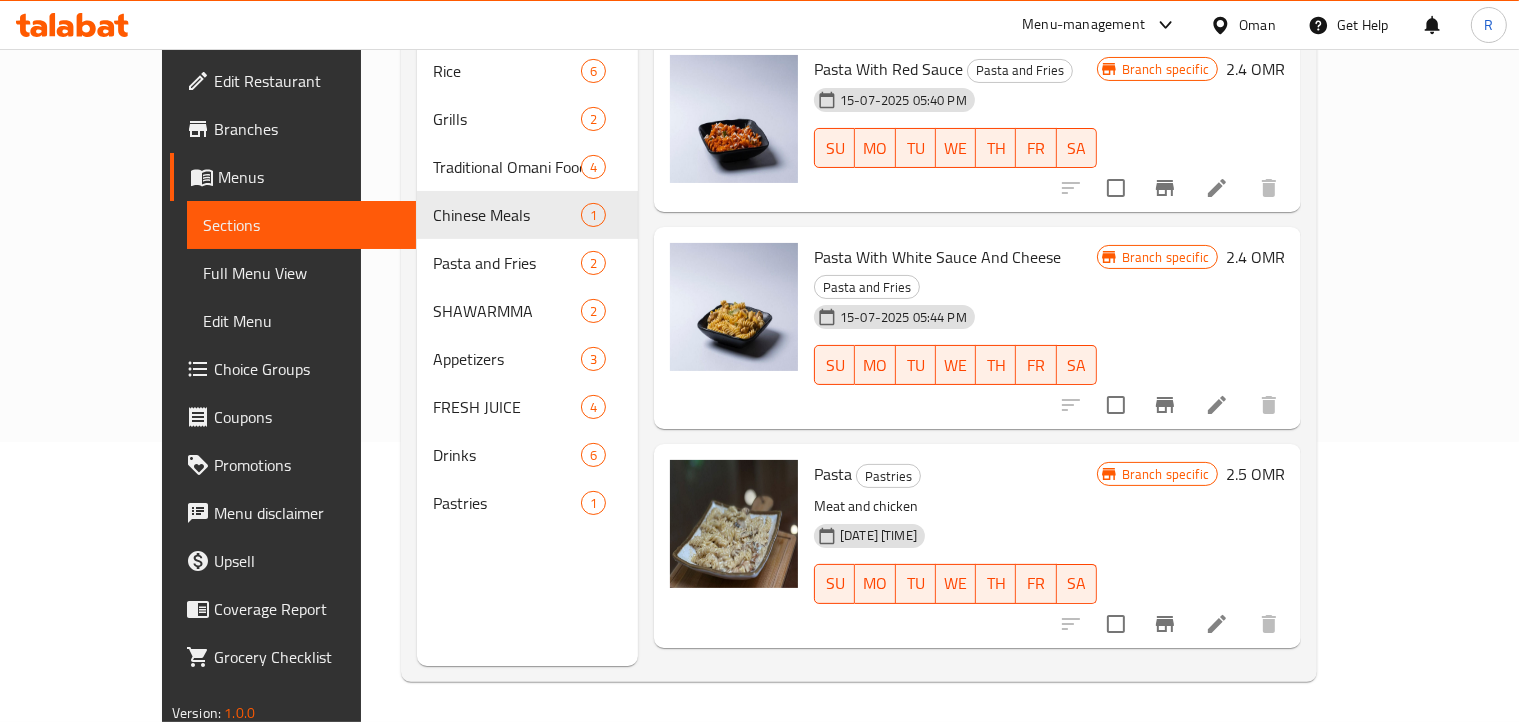 click on "Pasta   Pastries" at bounding box center [955, 474] 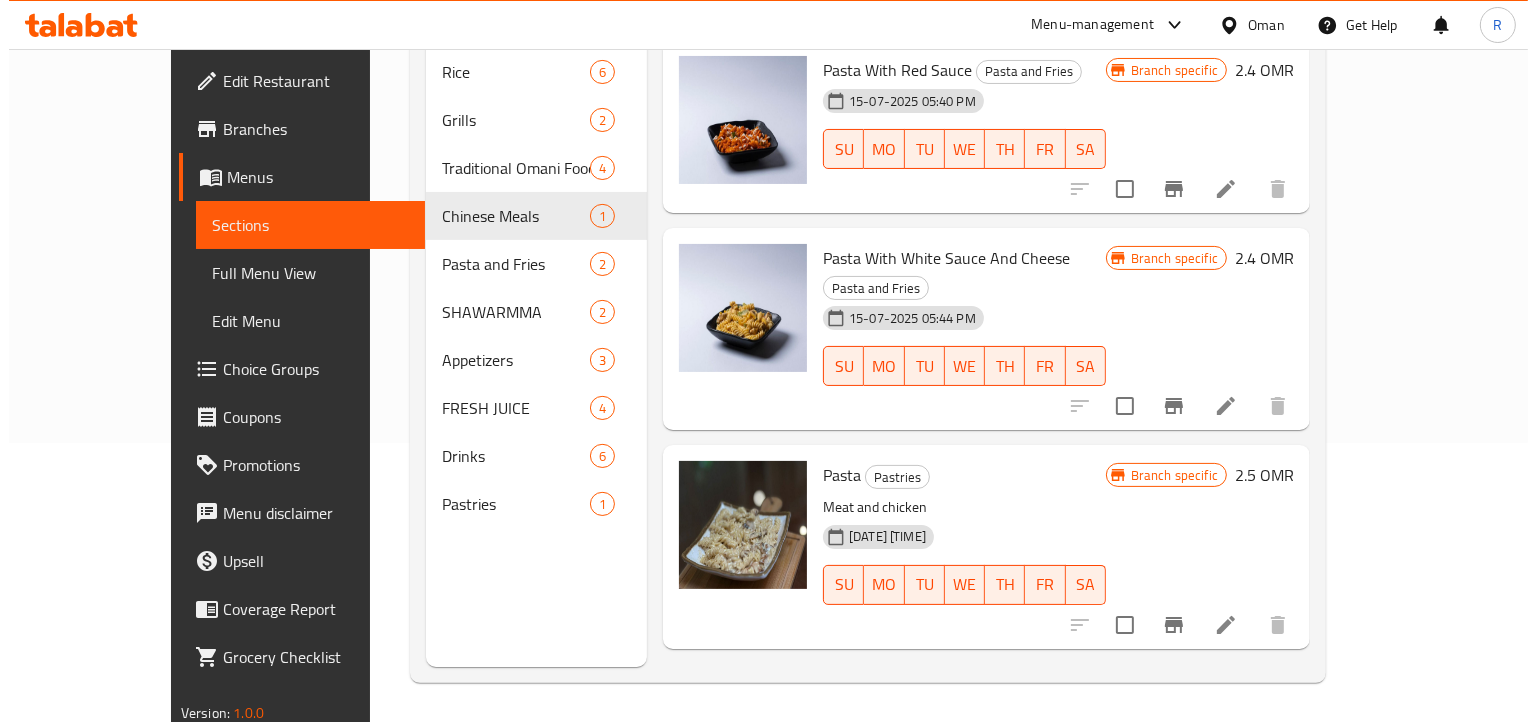 scroll, scrollTop: 280, scrollLeft: 0, axis: vertical 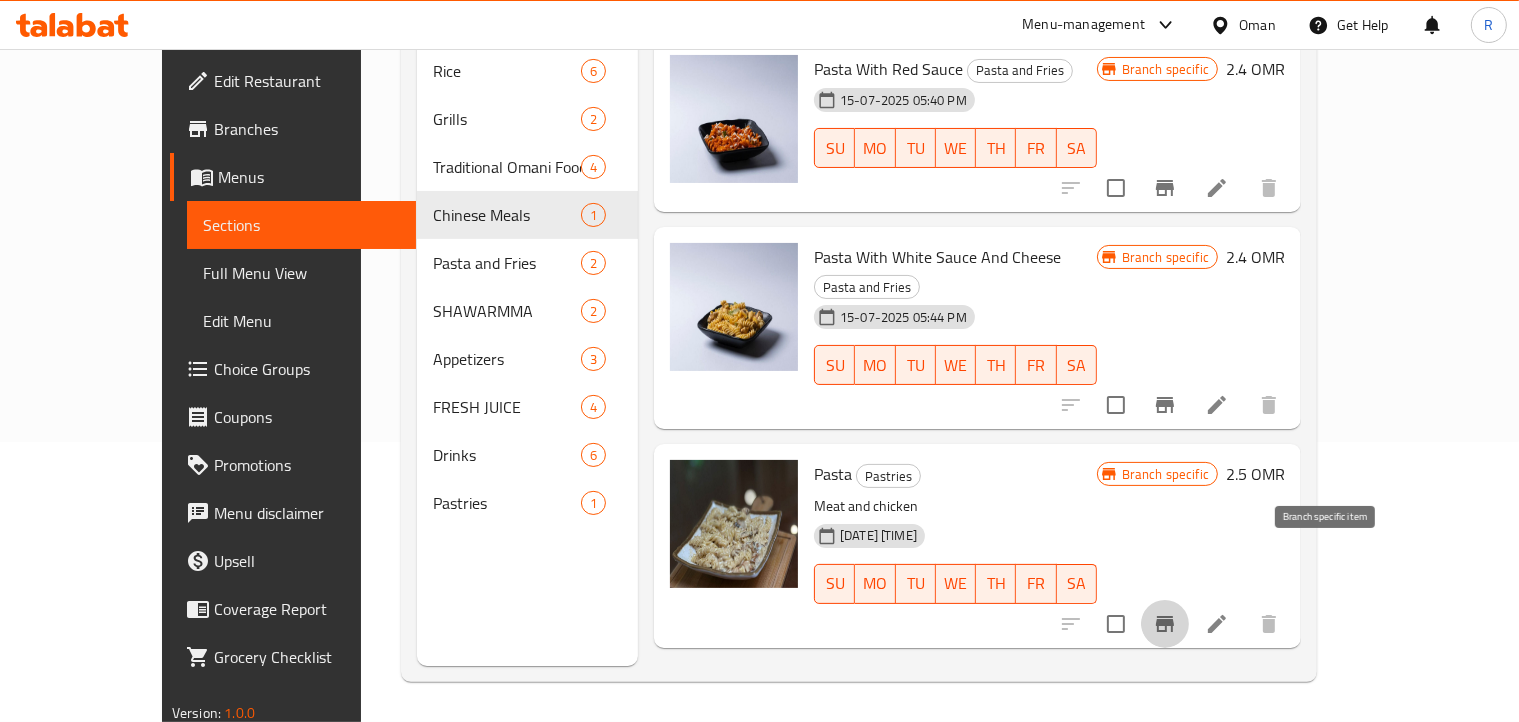 click 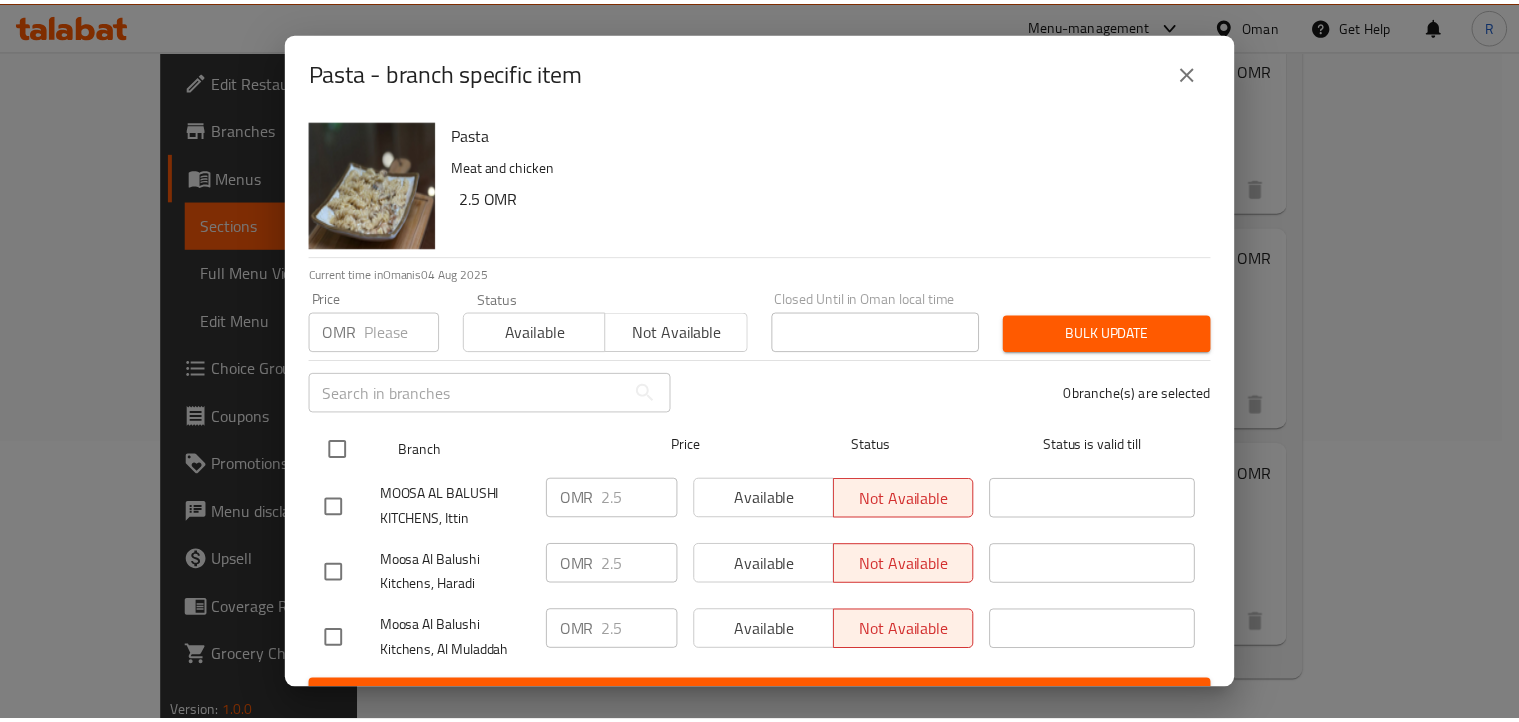 scroll, scrollTop: 36, scrollLeft: 0, axis: vertical 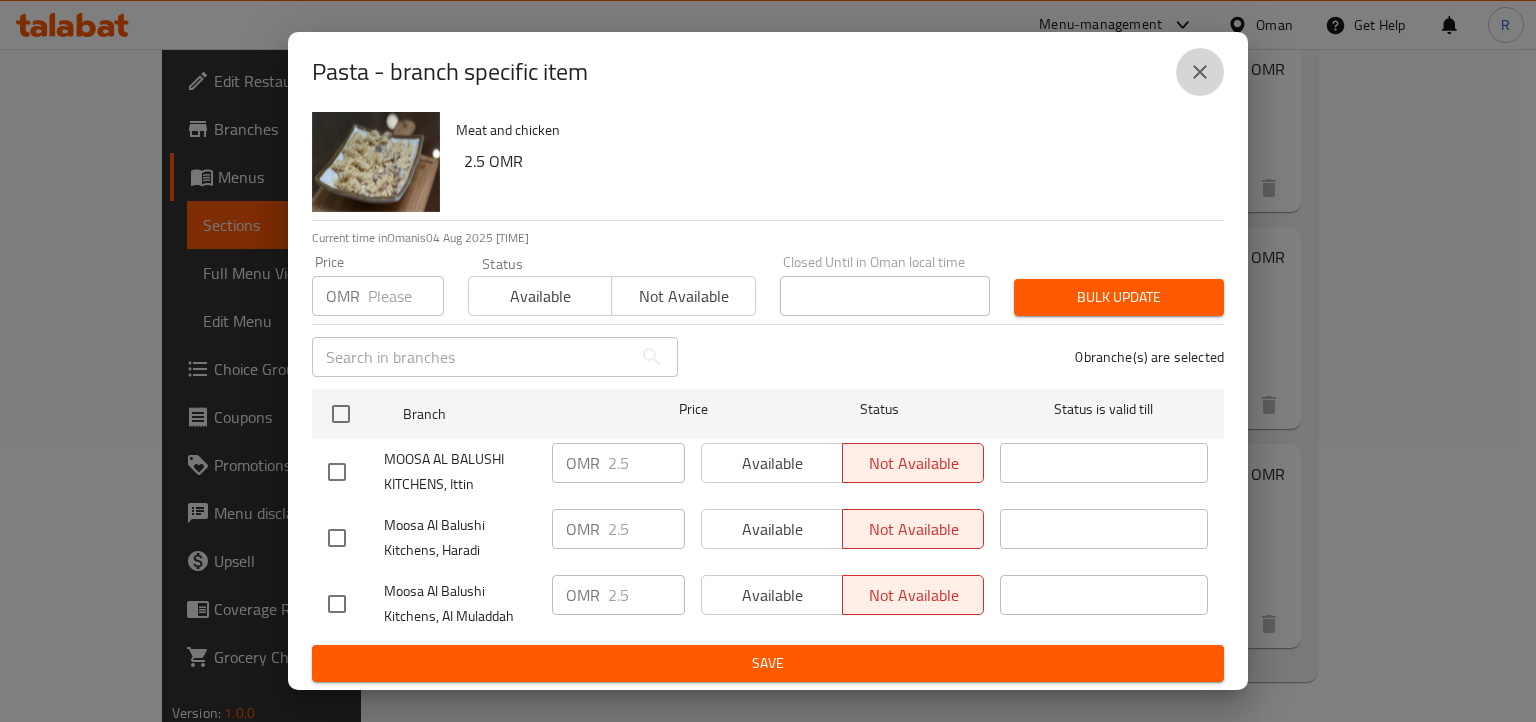 click 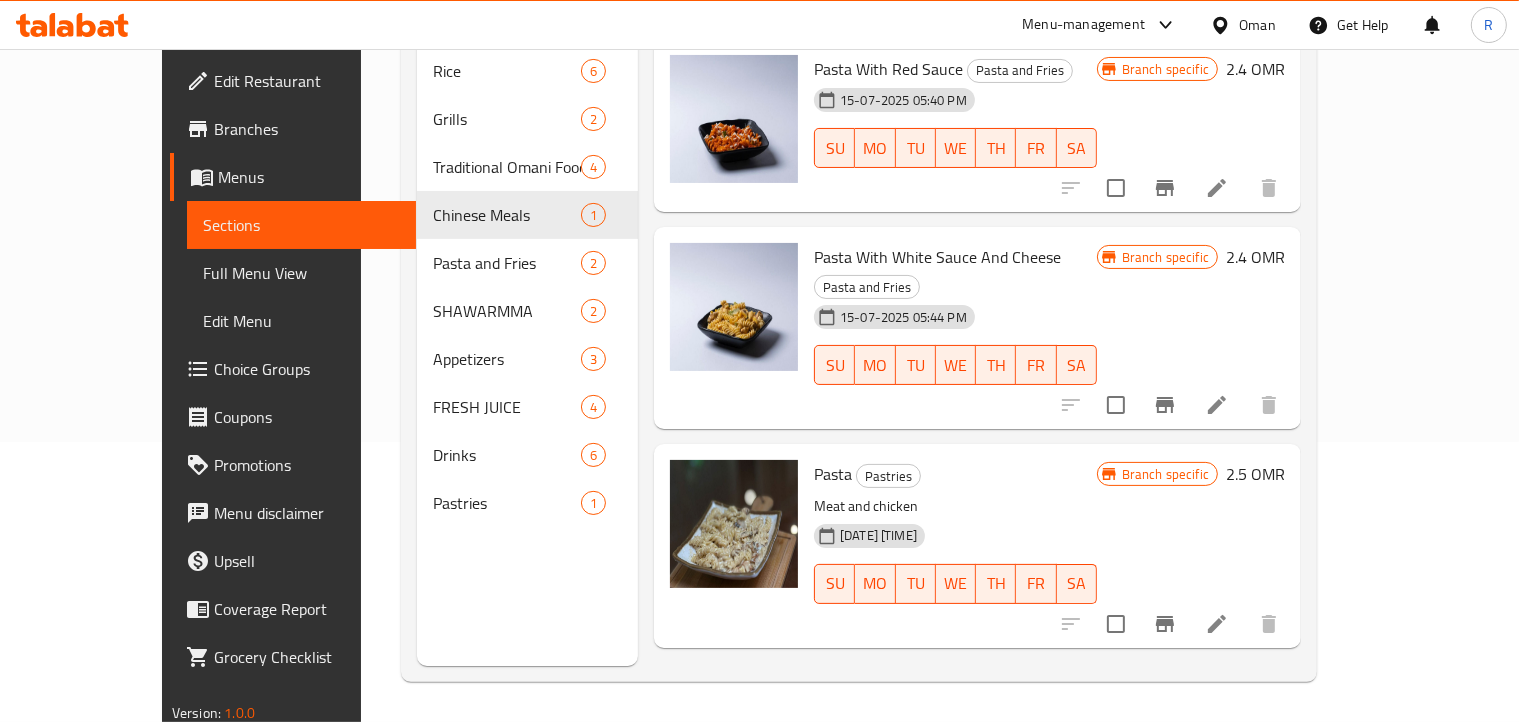 click on "Pasta With Red Sauce   Pasta and Fries 15-07-2025 05:40 PM SU MO TU WE TH FR SA" at bounding box center (955, 126) 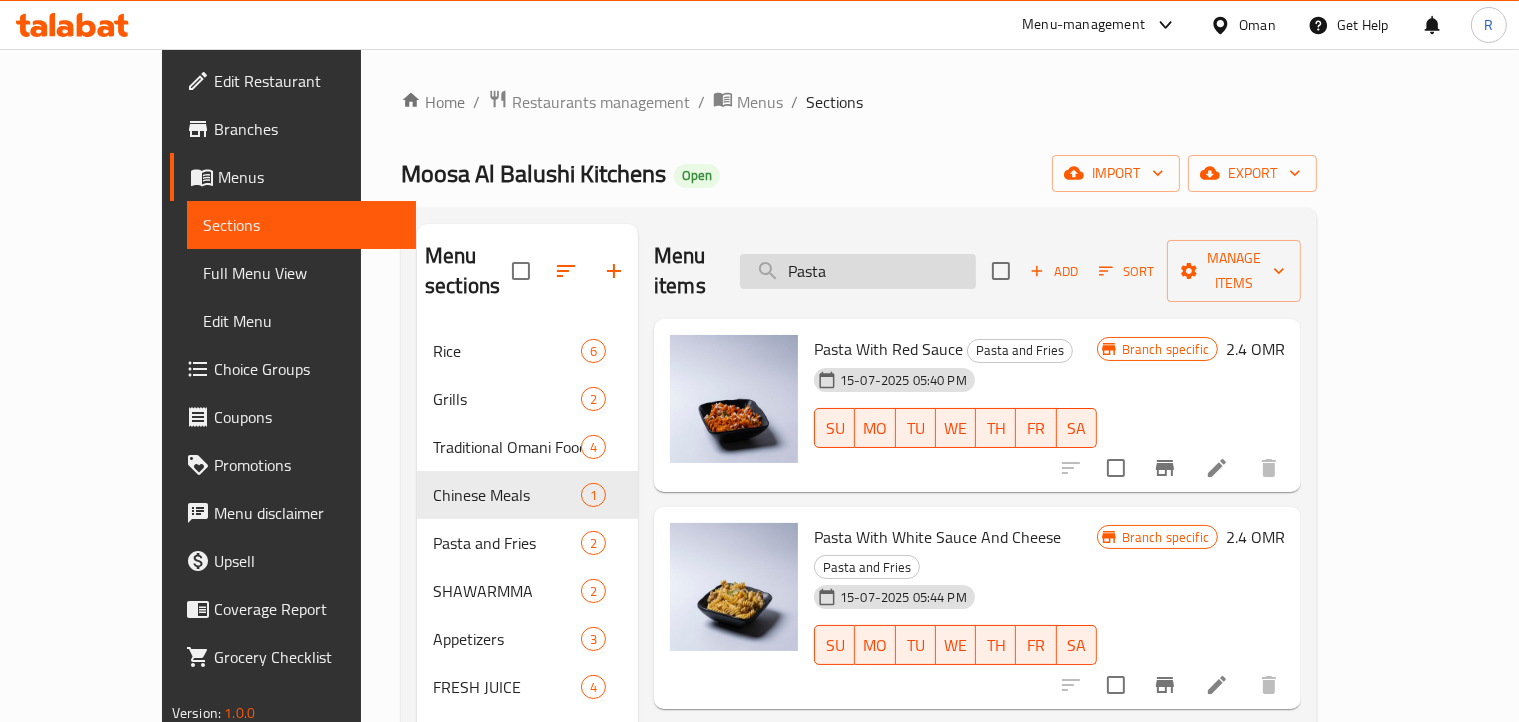 click on "Pasta" at bounding box center [858, 271] 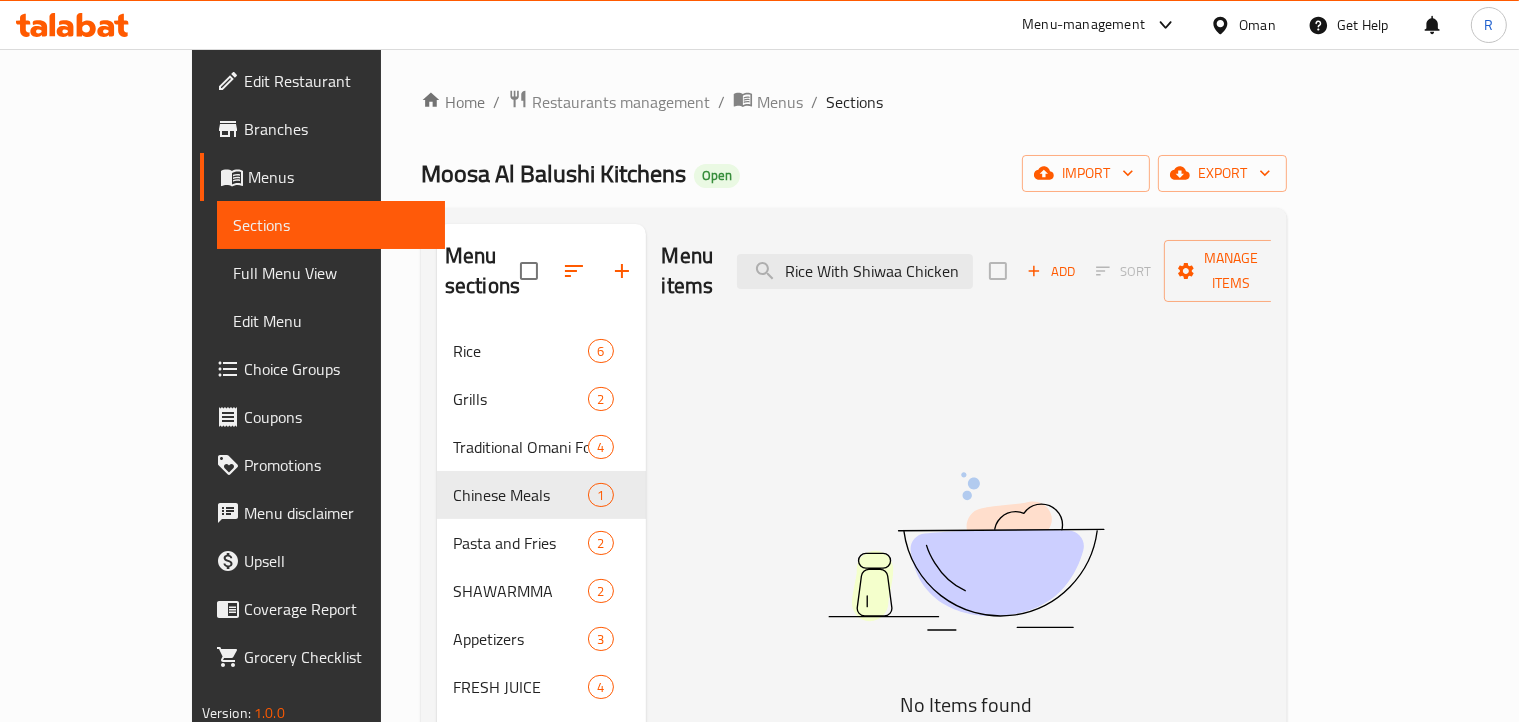 type on "Rice With Shiwaa Chicken" 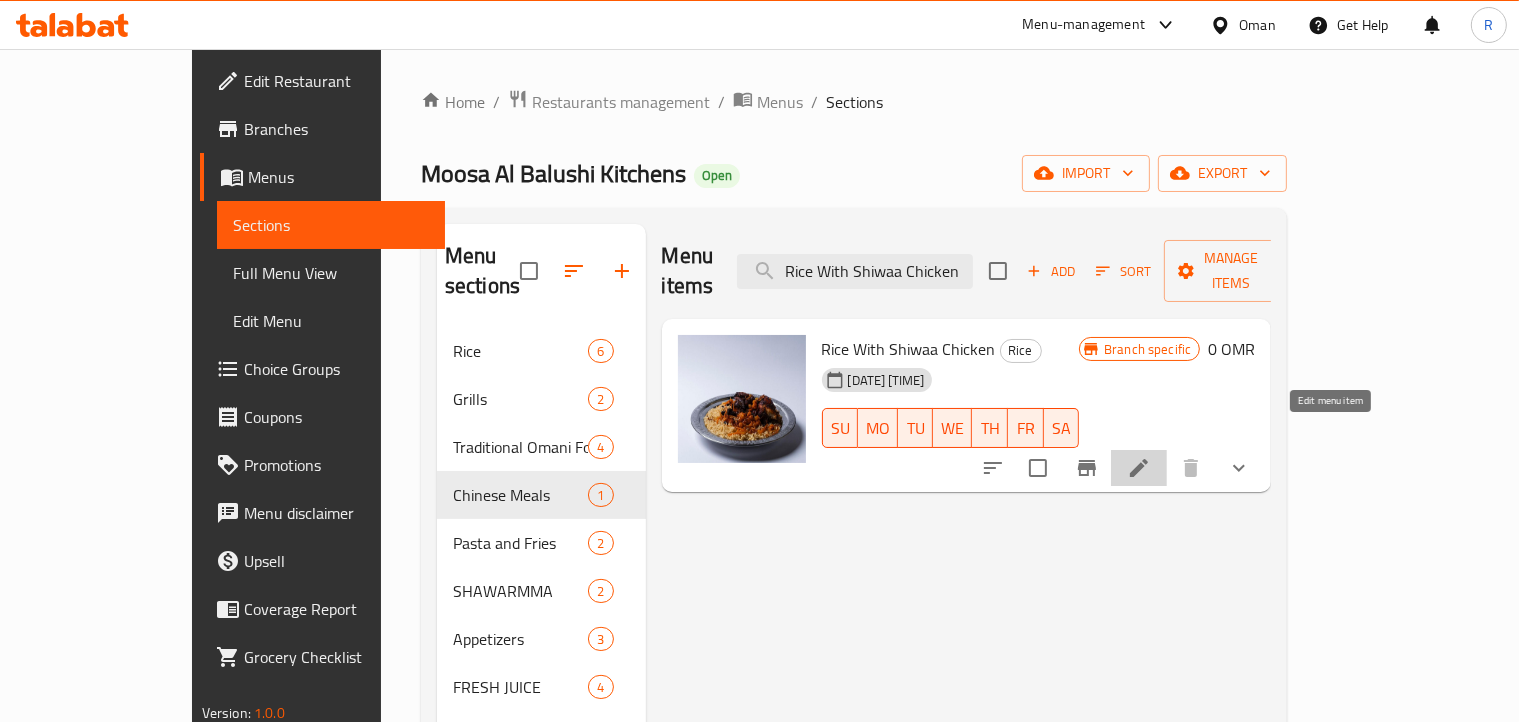 click 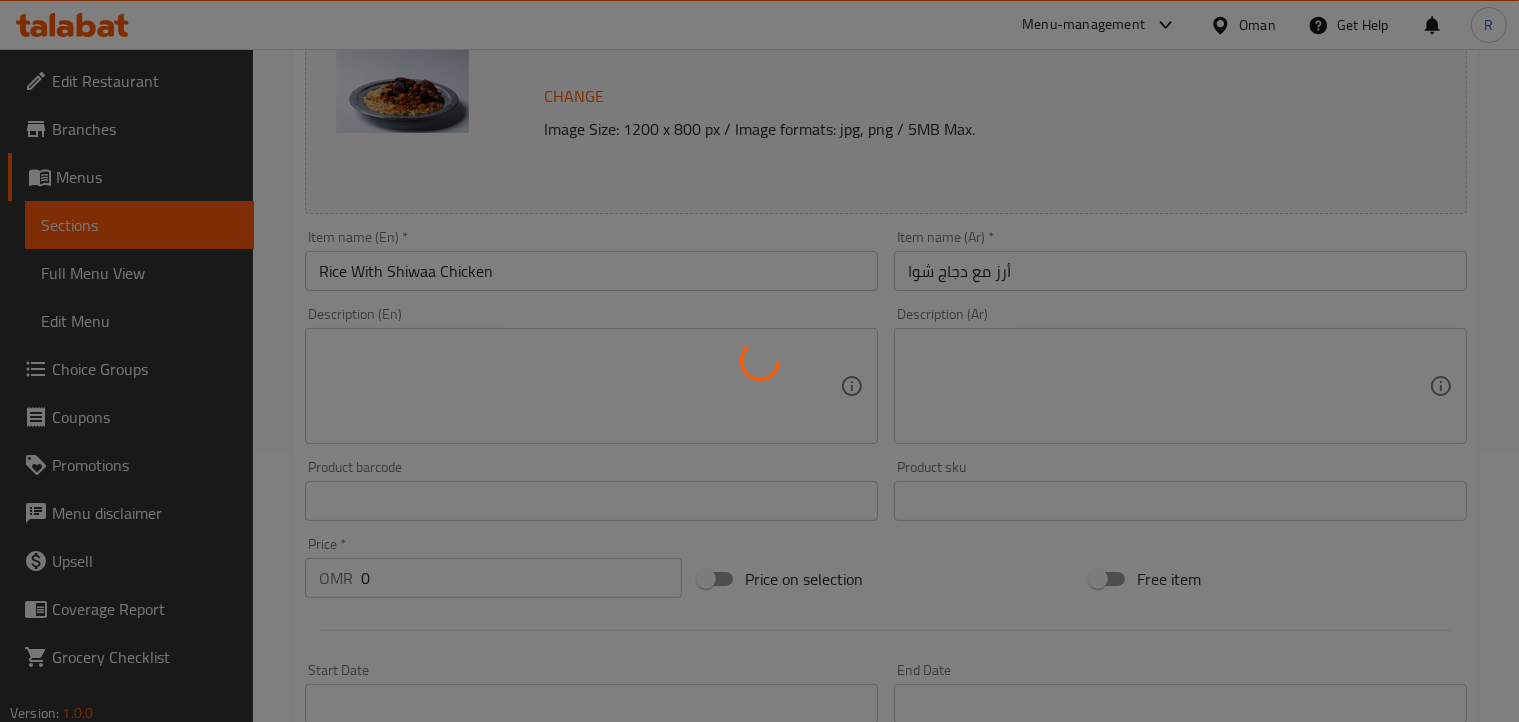 scroll, scrollTop: 100, scrollLeft: 0, axis: vertical 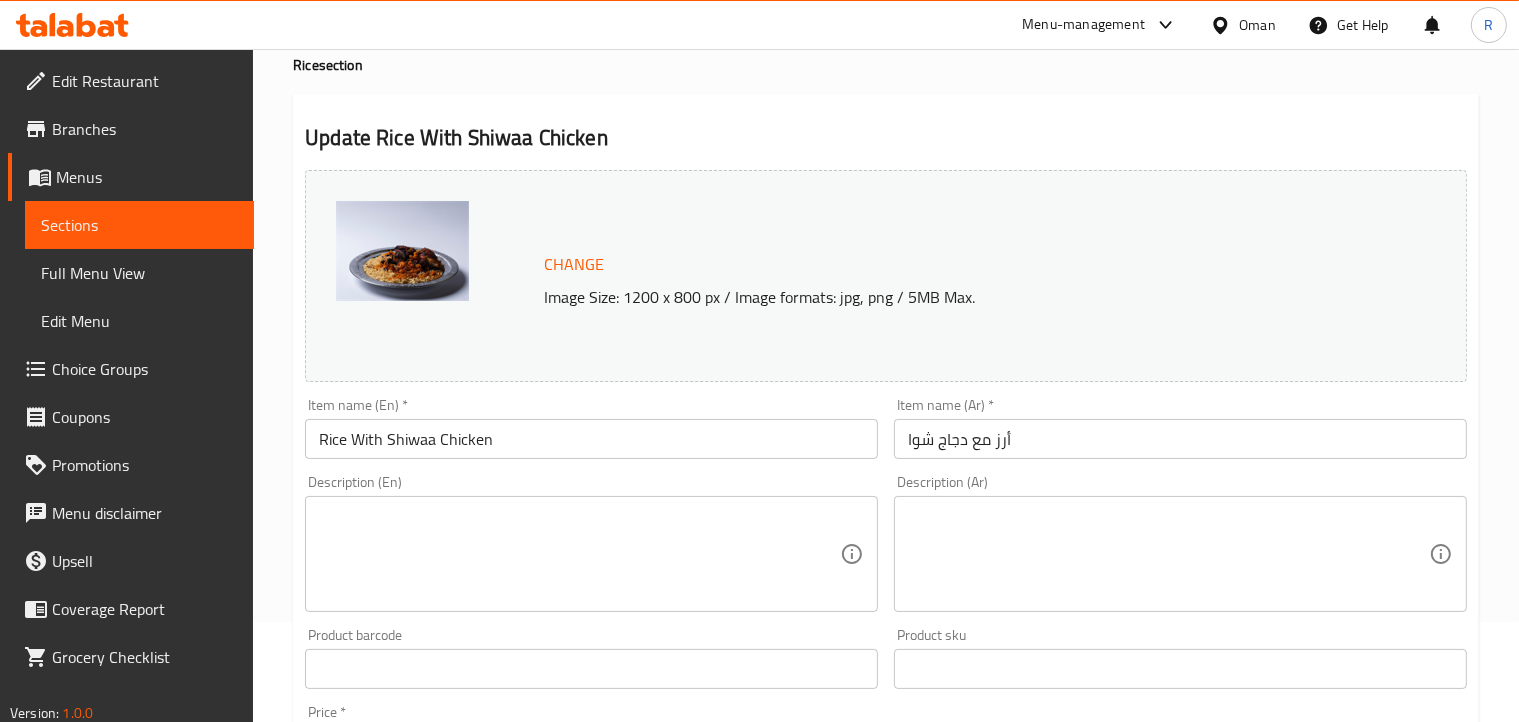 click on "Update Rice With Shiwaa Chicken Change Image Size: 1200 x 800 px / Image formats: jpg, png / 5MB Max. Item name (En)   * Rice With Shiwaa Chicken Item name (En)  * Item name (Ar)   * أرز مع دجاج شوا Item name (Ar)  * Description (En)                                                             Description (En) Description (Ar)                                                                                                                                          Description (Ar) Product barcode Product barcode Product sku Product sku Price   * OMR 0 Price  * Price on selection Free item Start Date Start Date End Date End Date Available Days SU MO TU WE TH FR SA Available from ​ ​ Available to ​ ​ Status Active Inactive Exclude from GEM Variations & Choices Your choice (ID: 1072065928) Min 1  ,  Max 1 Name (En) Your choice Name (En) Name (Ar) اختار Name (Ar) Min 1 Min Max 1 Max Medium size (ID: 1823183871) 2.3   OMR Name (En) Medium size Name (En) Name (Ar) حجم وسط Price 1" at bounding box center [886, 794] 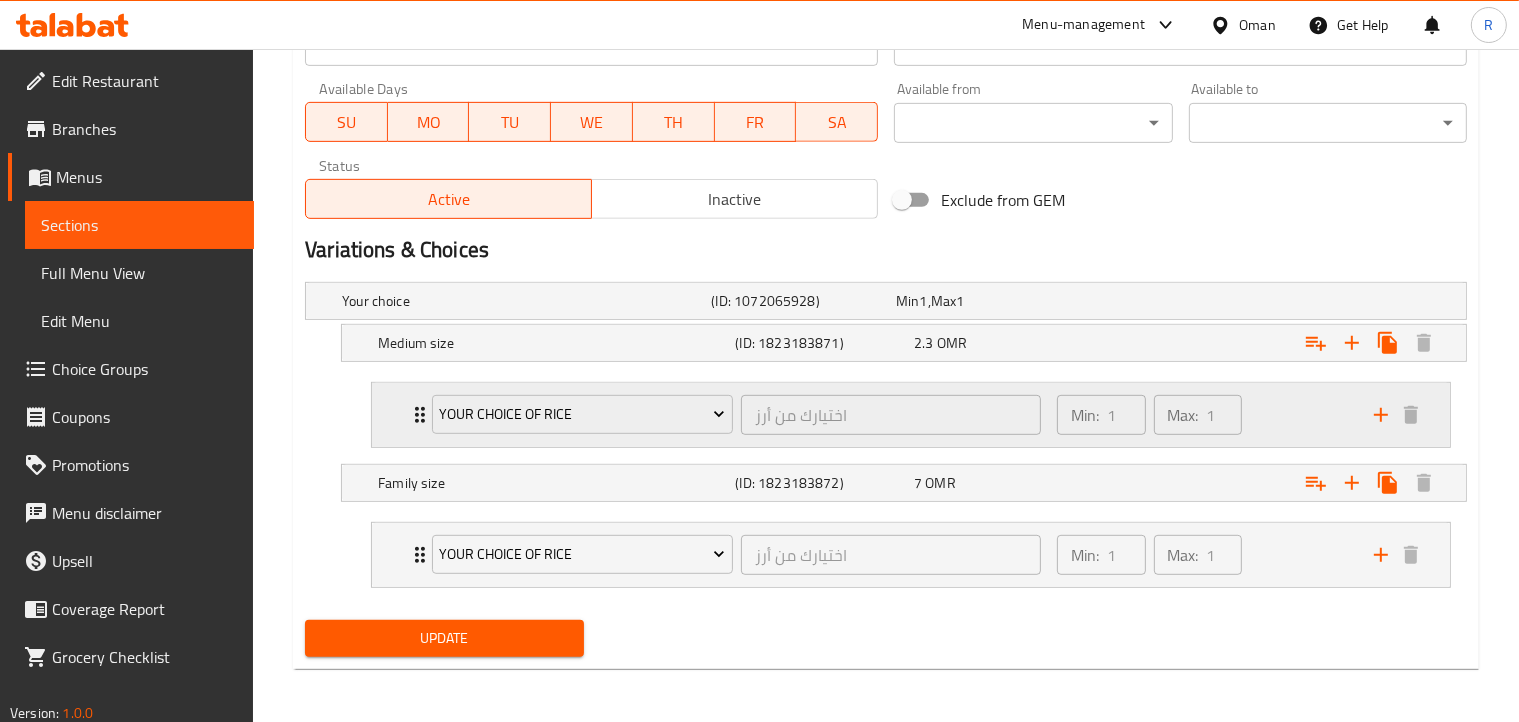 scroll, scrollTop: 927, scrollLeft: 0, axis: vertical 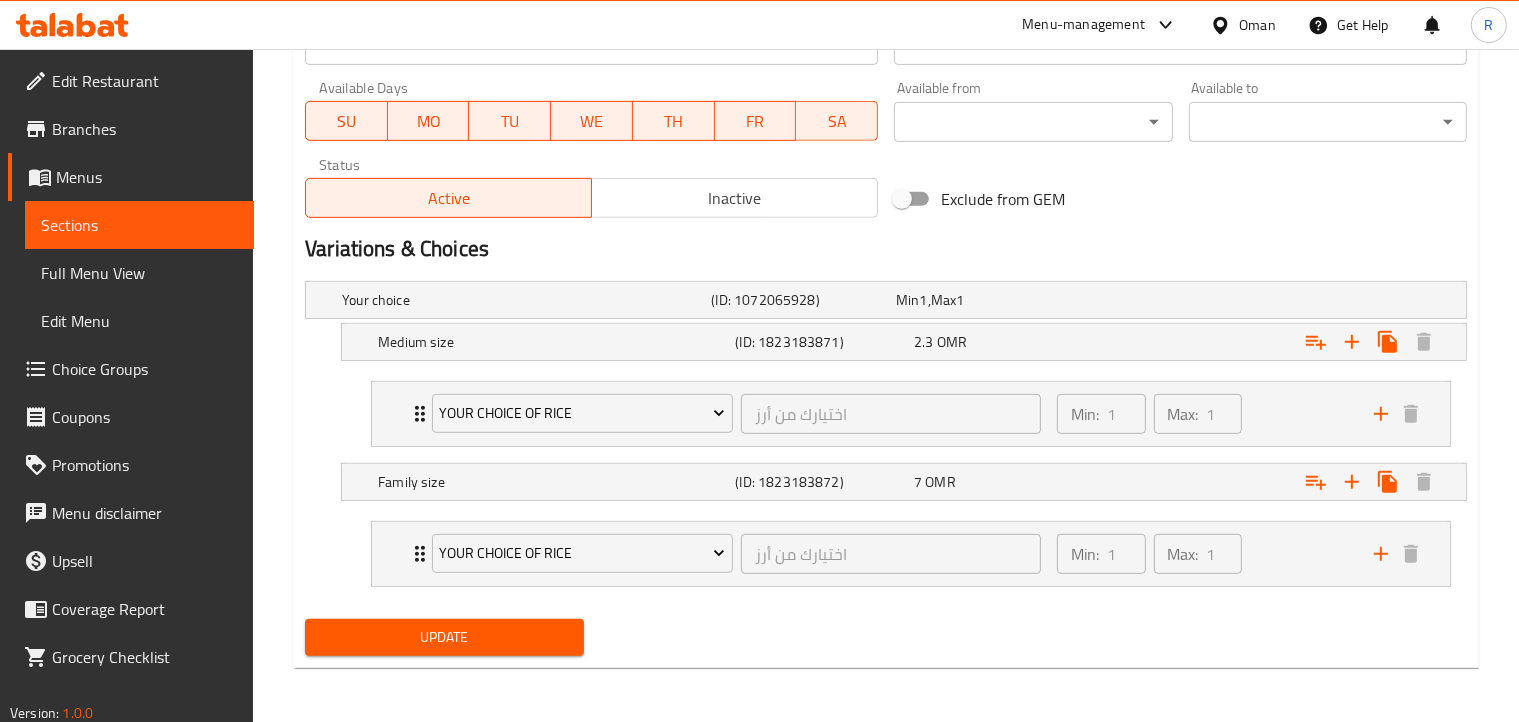 drag, startPoint x: 797, startPoint y: 242, endPoint x: 758, endPoint y: 217, distance: 46.32494 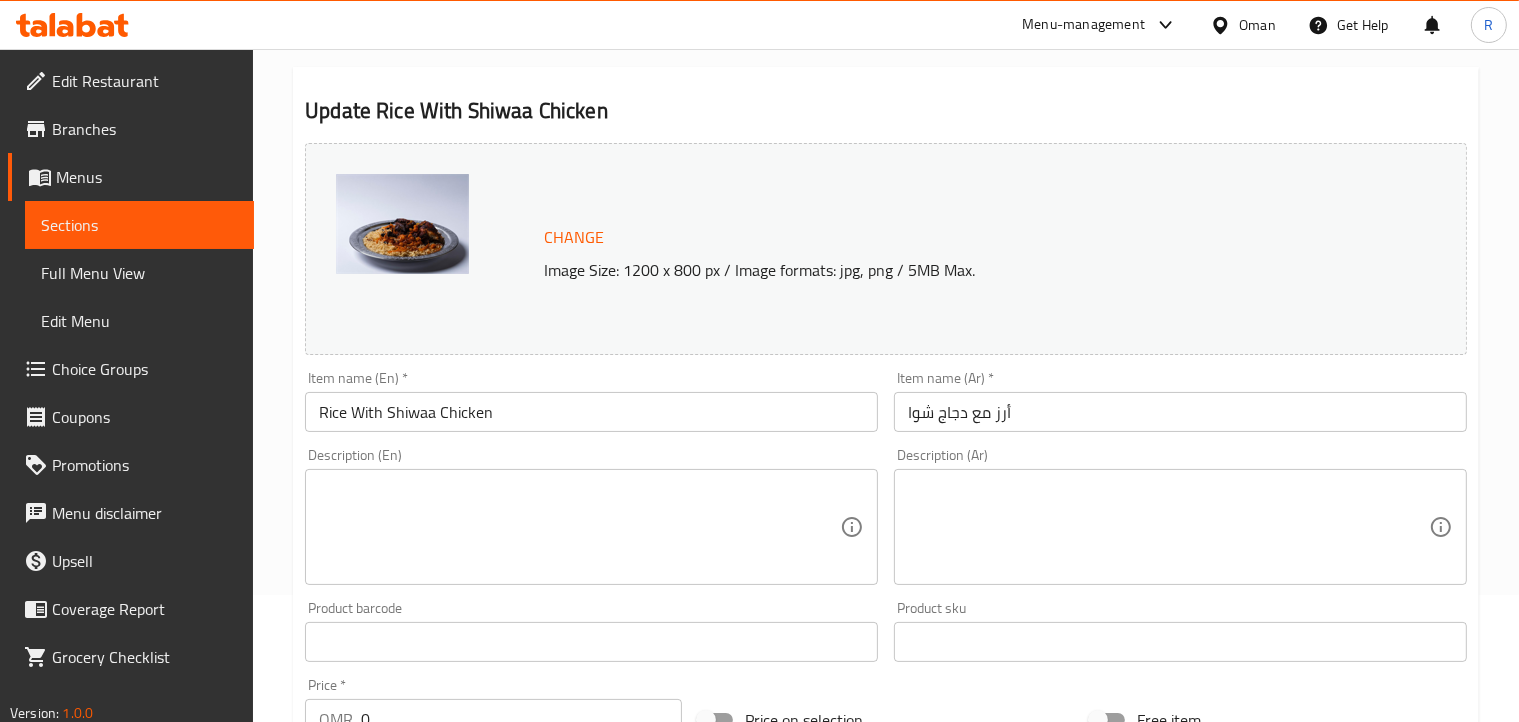 scroll, scrollTop: 0, scrollLeft: 0, axis: both 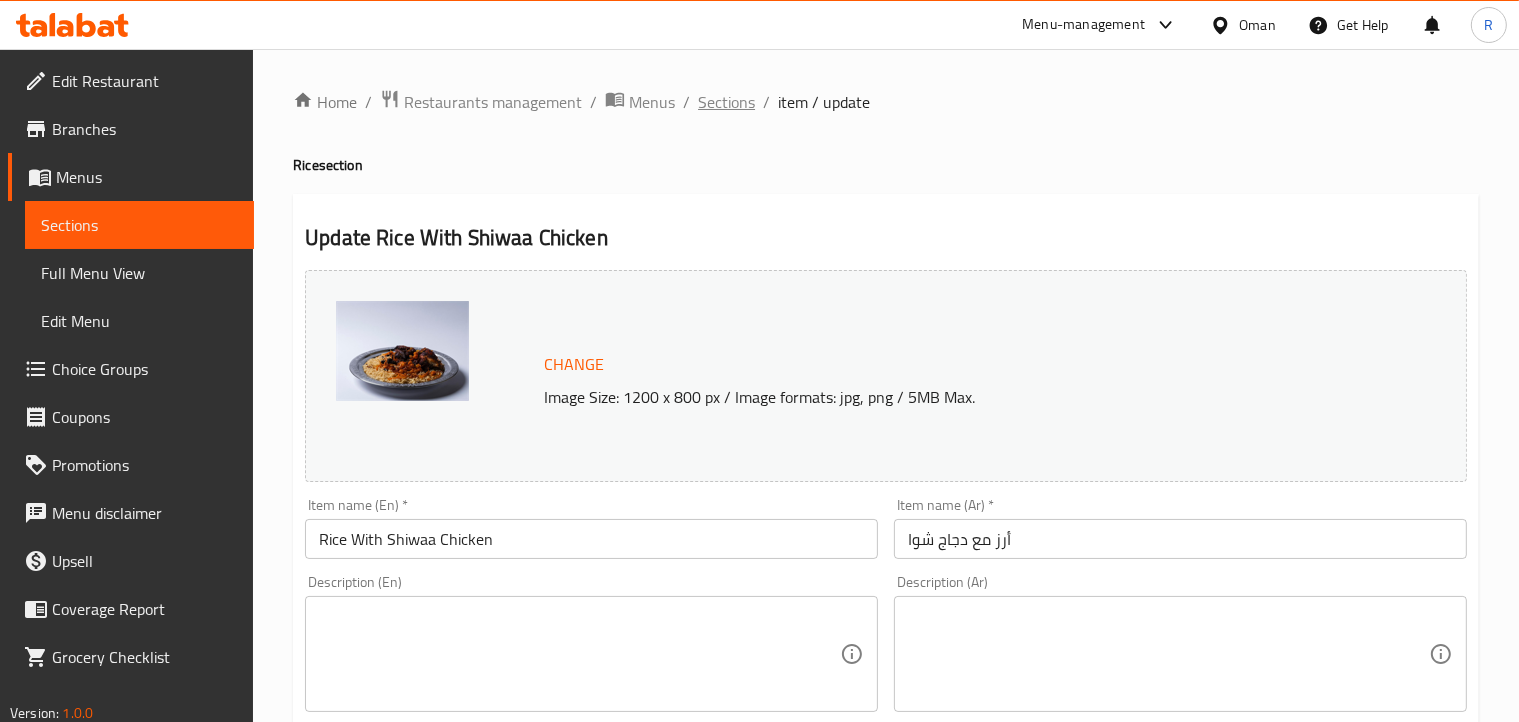 click on "Sections" at bounding box center (726, 102) 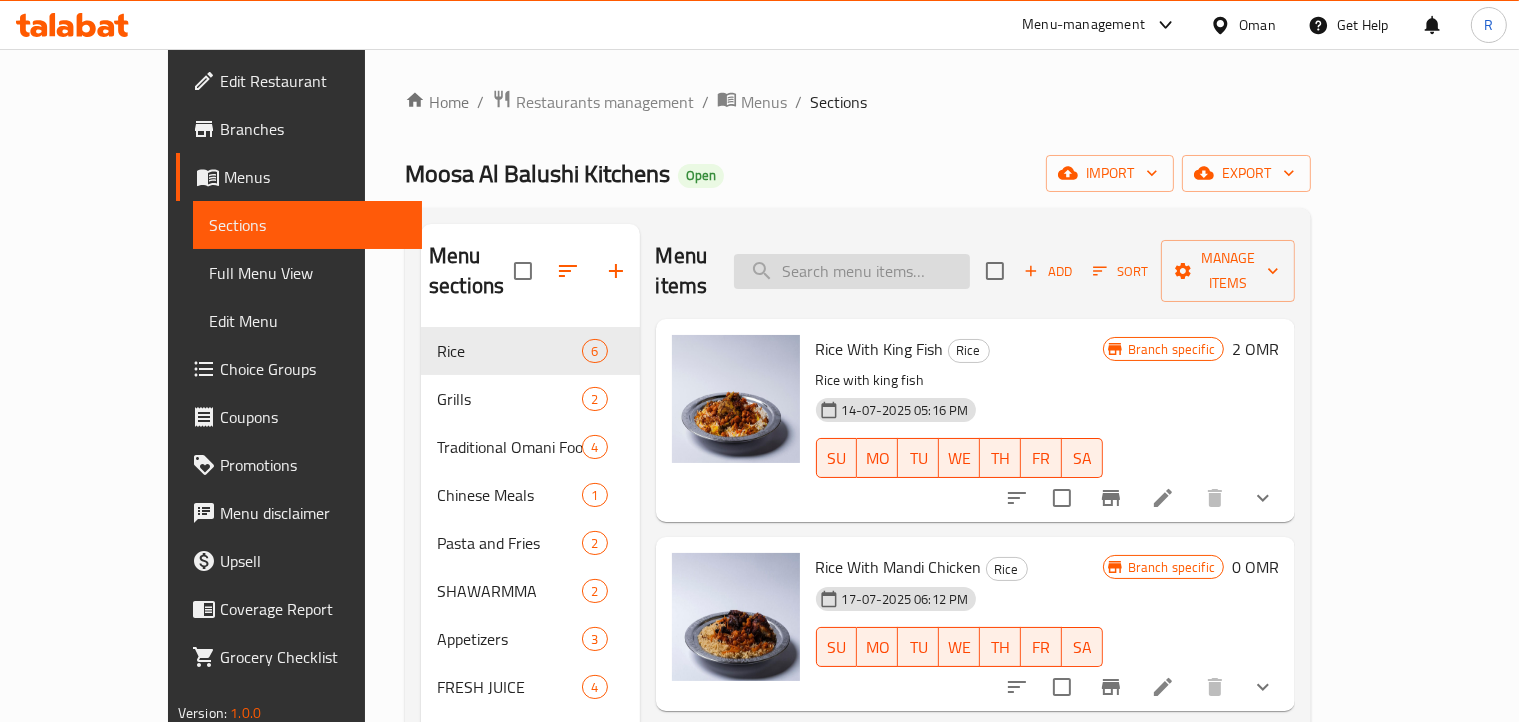 click at bounding box center (852, 271) 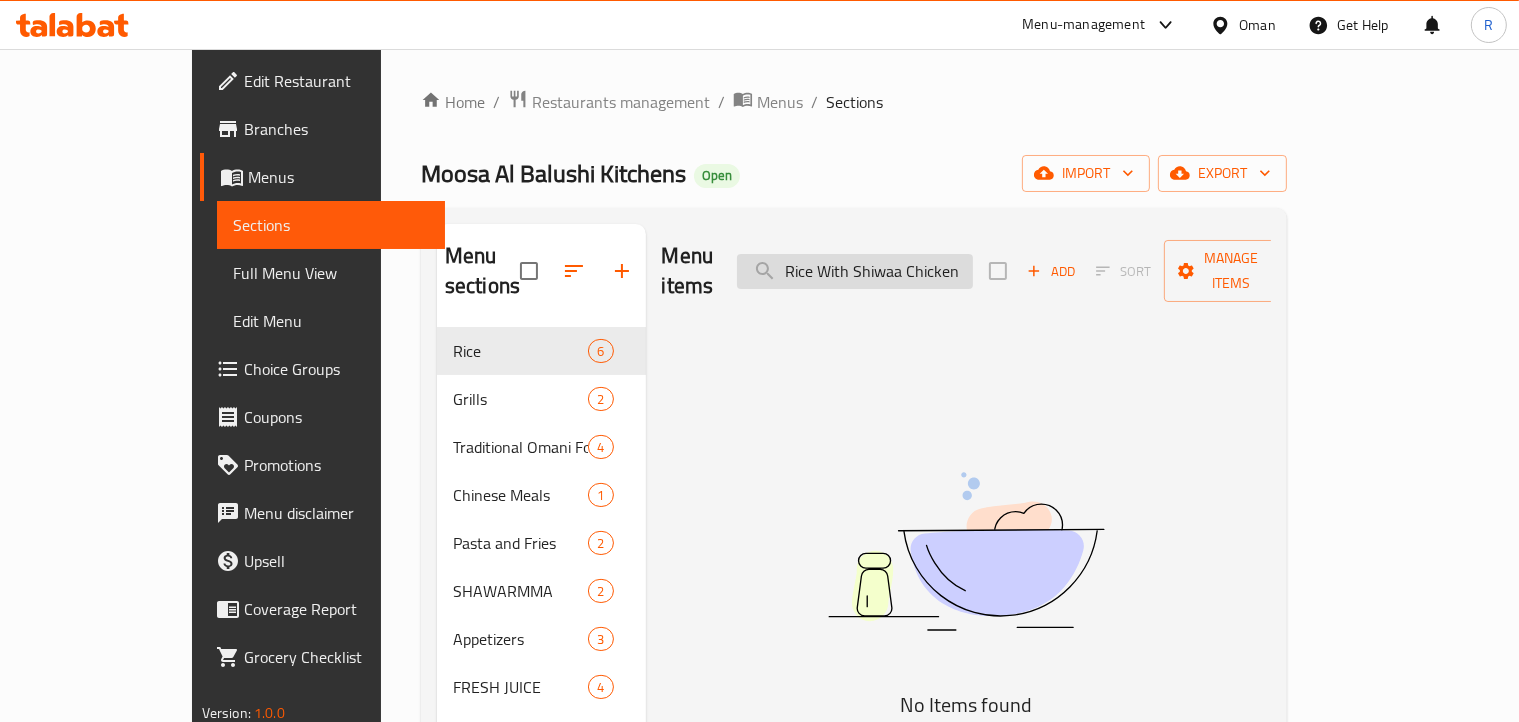 type on "Rice With Shiwaa Chicken" 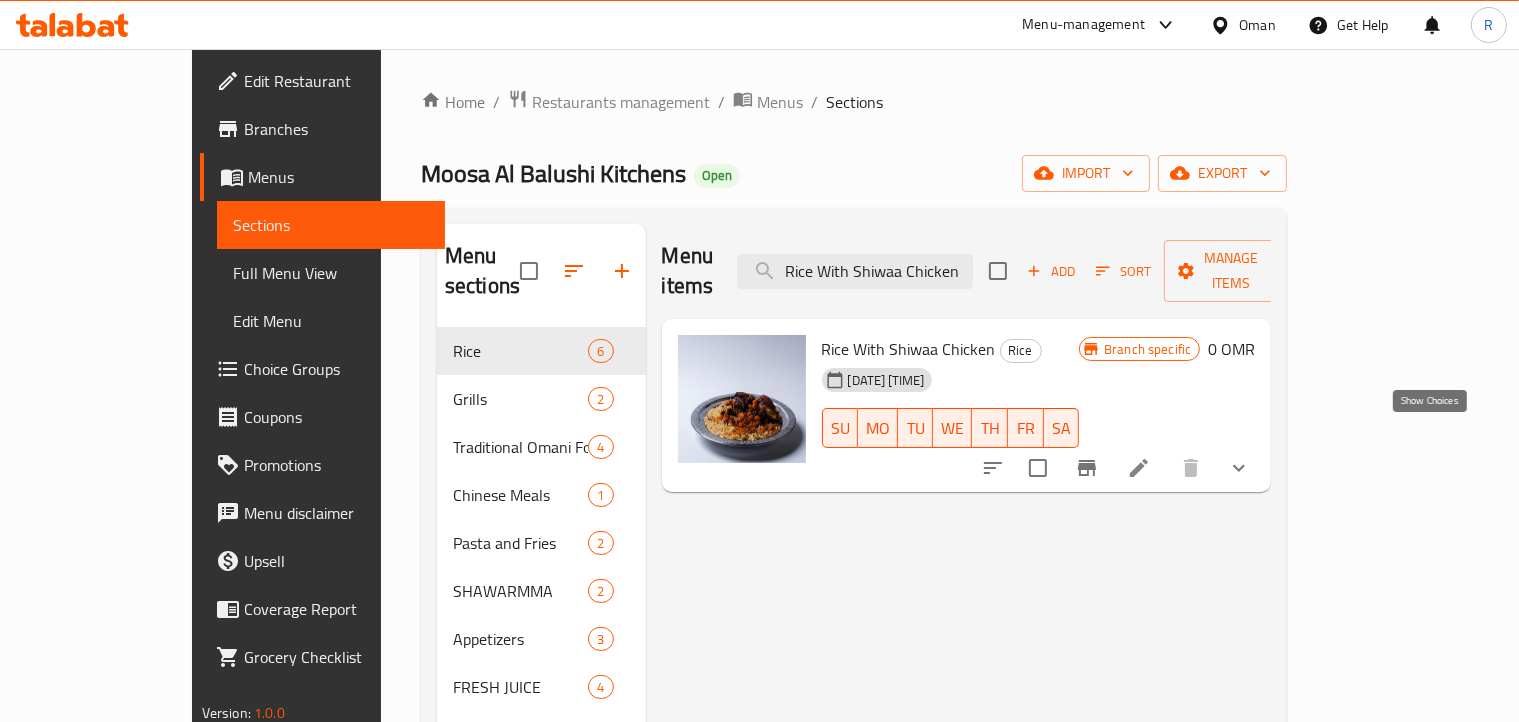 click 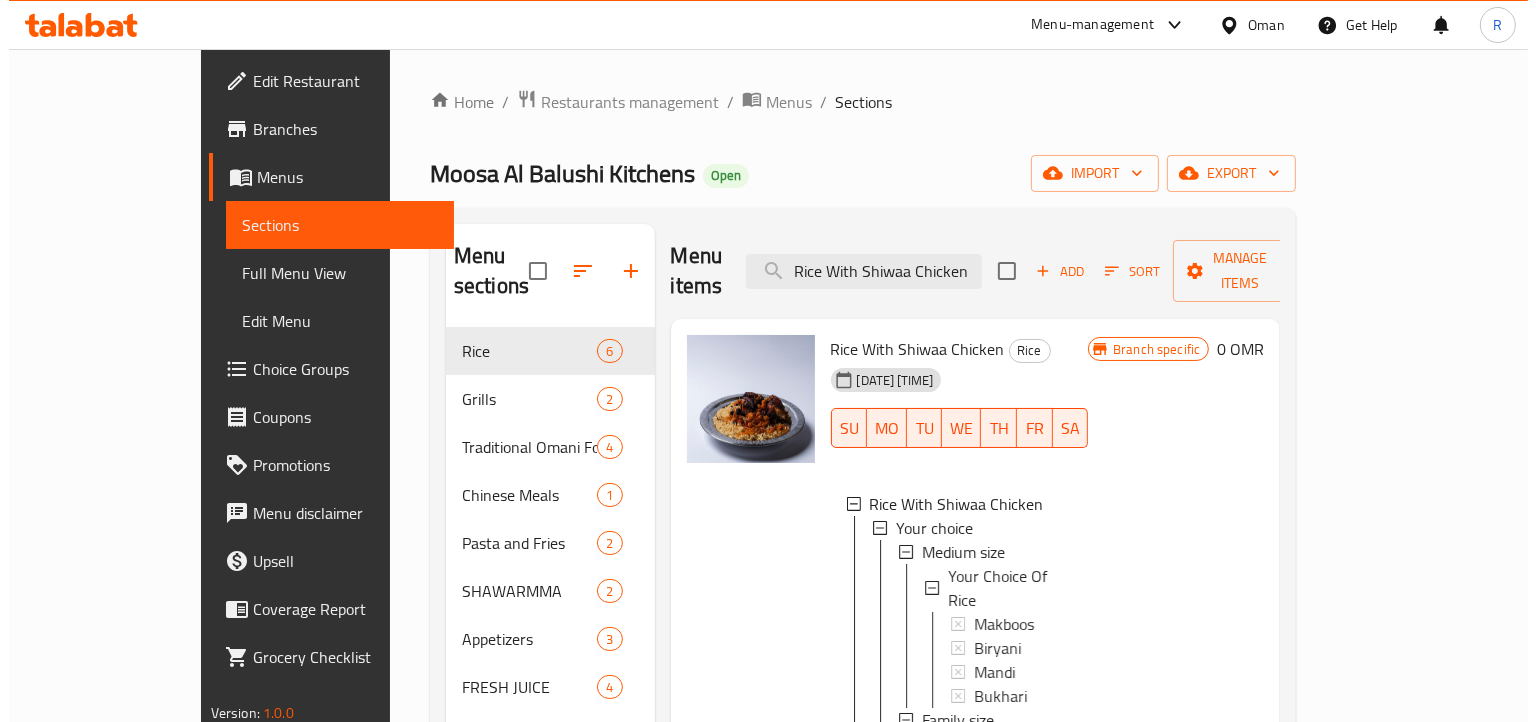 scroll, scrollTop: 200, scrollLeft: 0, axis: vertical 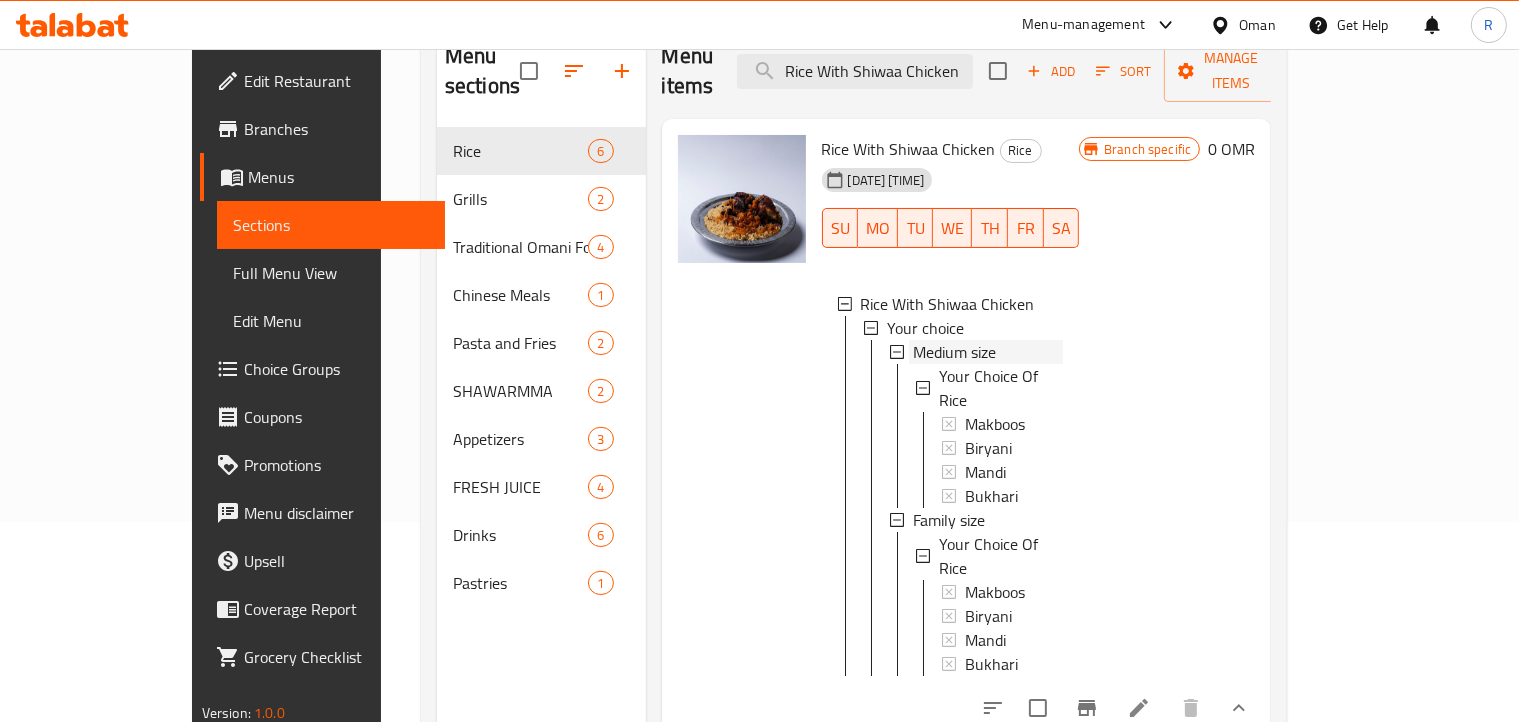 click on "Medium size" at bounding box center [954, 352] 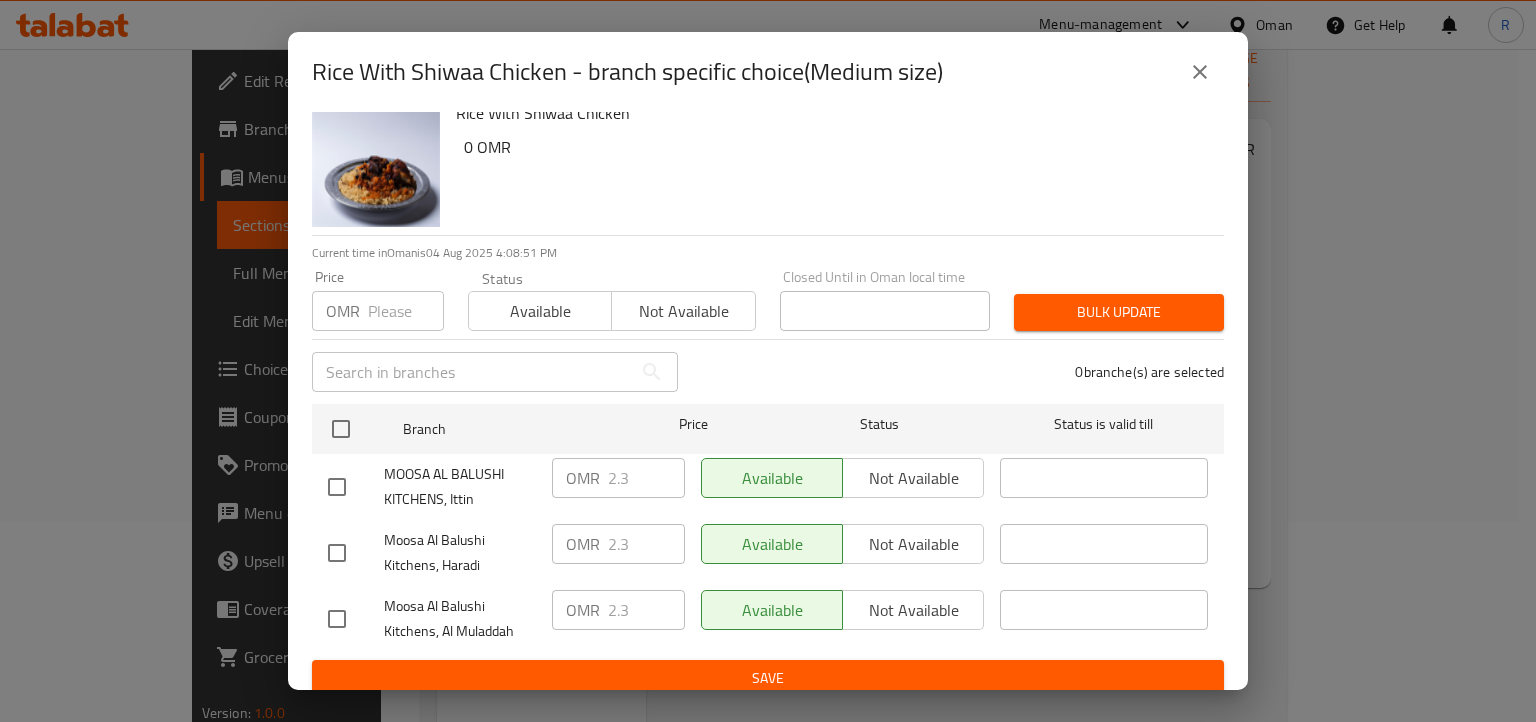 scroll, scrollTop: 36, scrollLeft: 0, axis: vertical 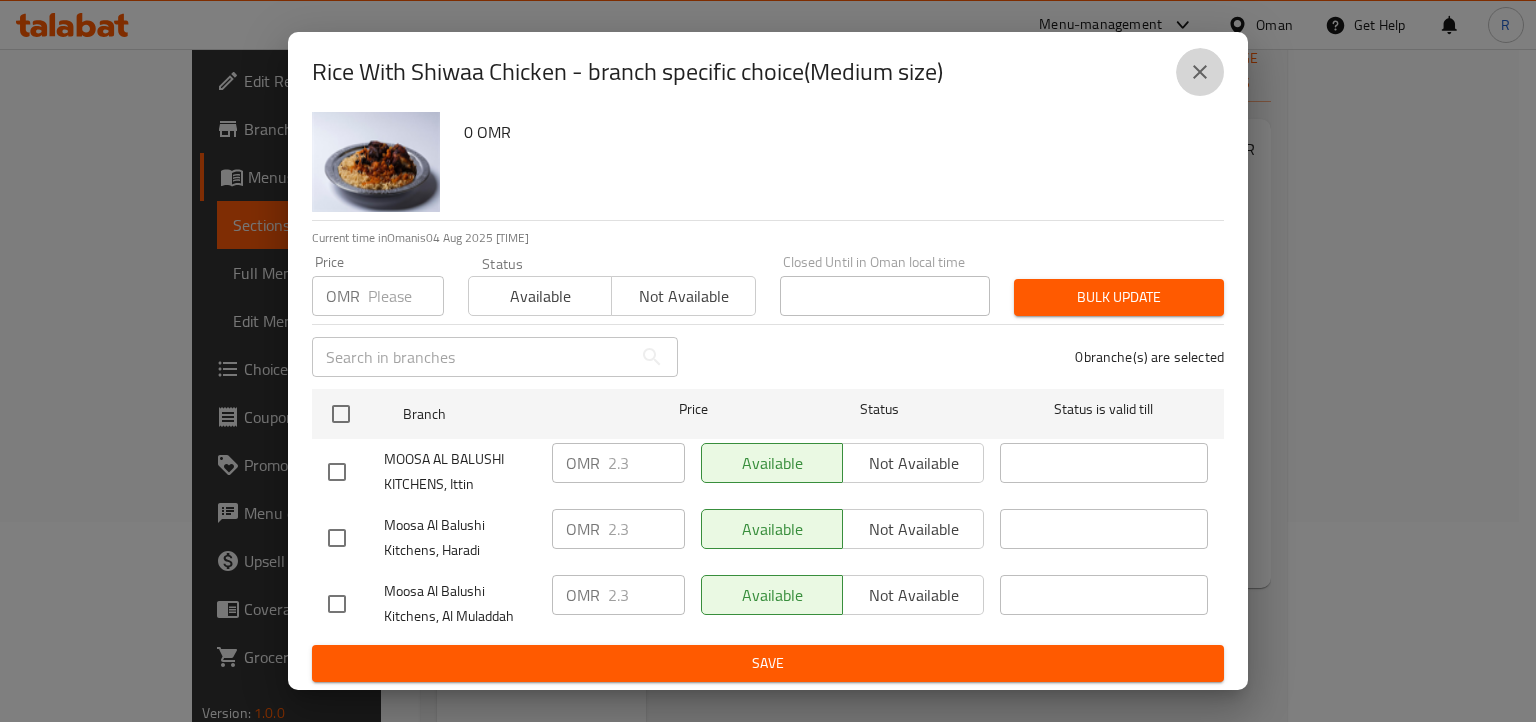 click 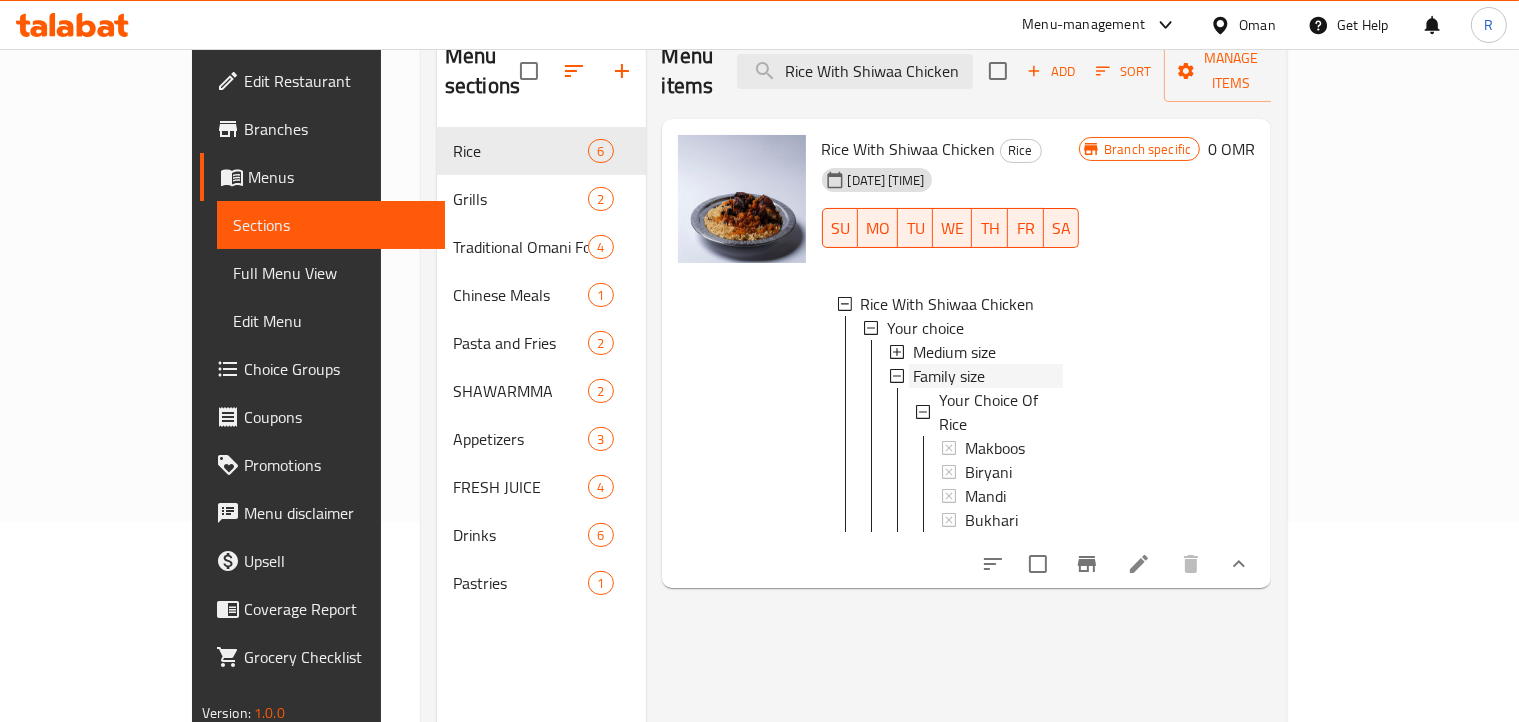click on "Family size" at bounding box center [949, 376] 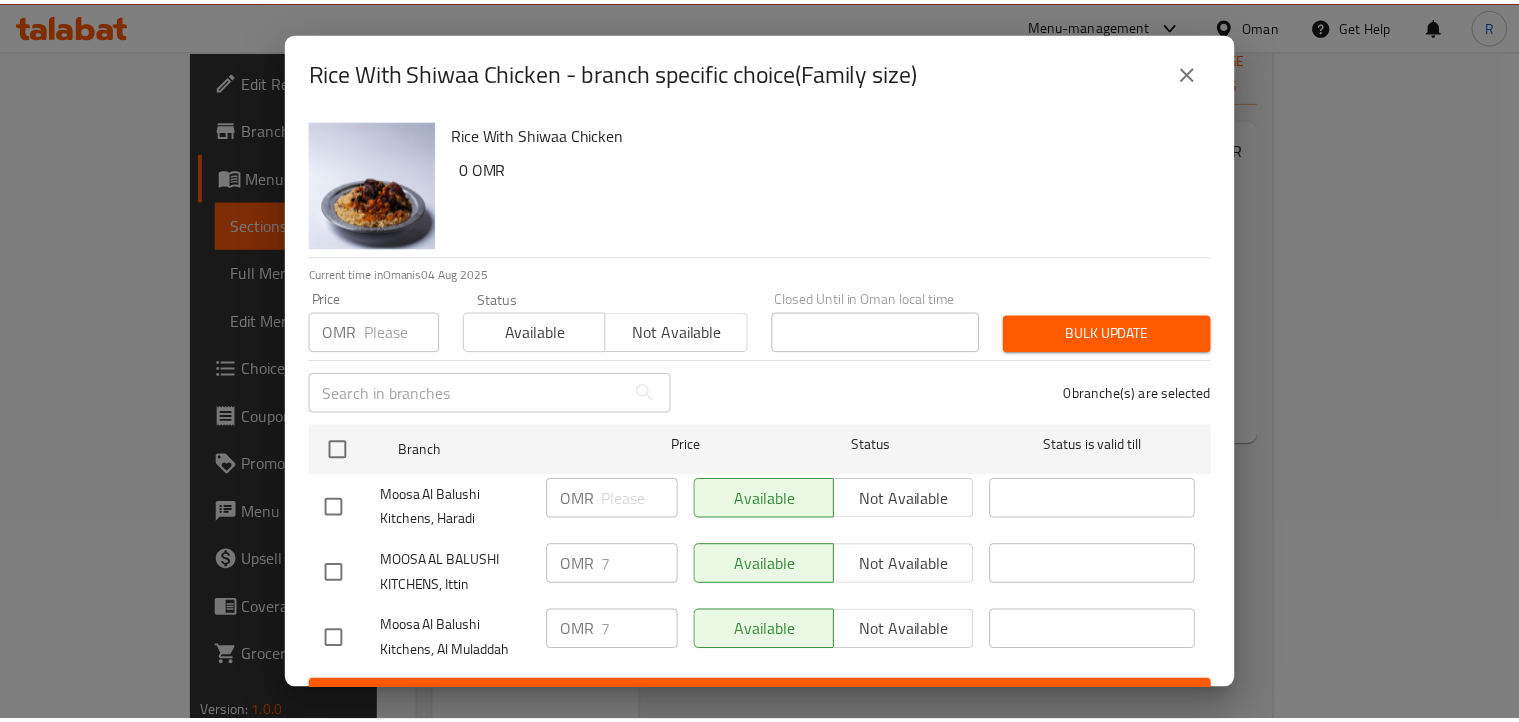 scroll, scrollTop: 36, scrollLeft: 0, axis: vertical 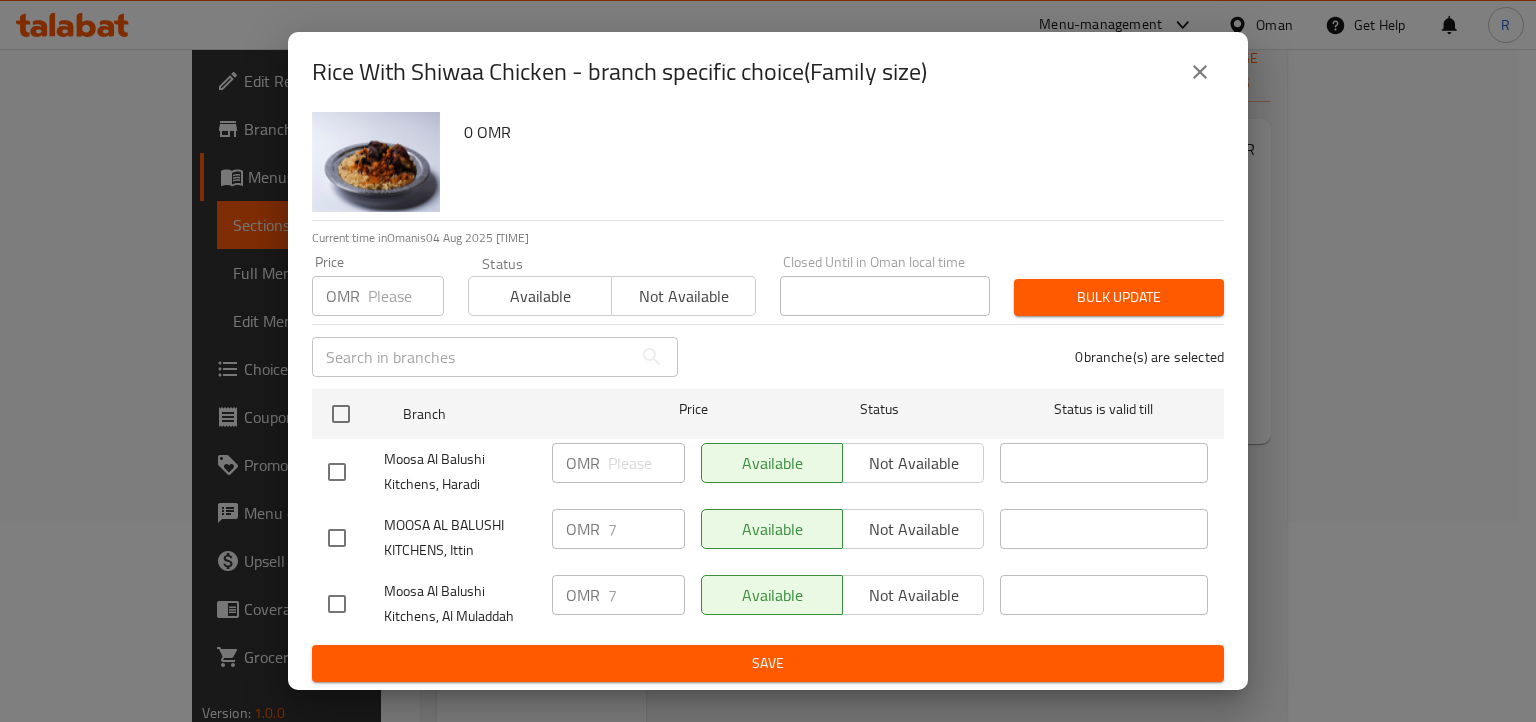 click 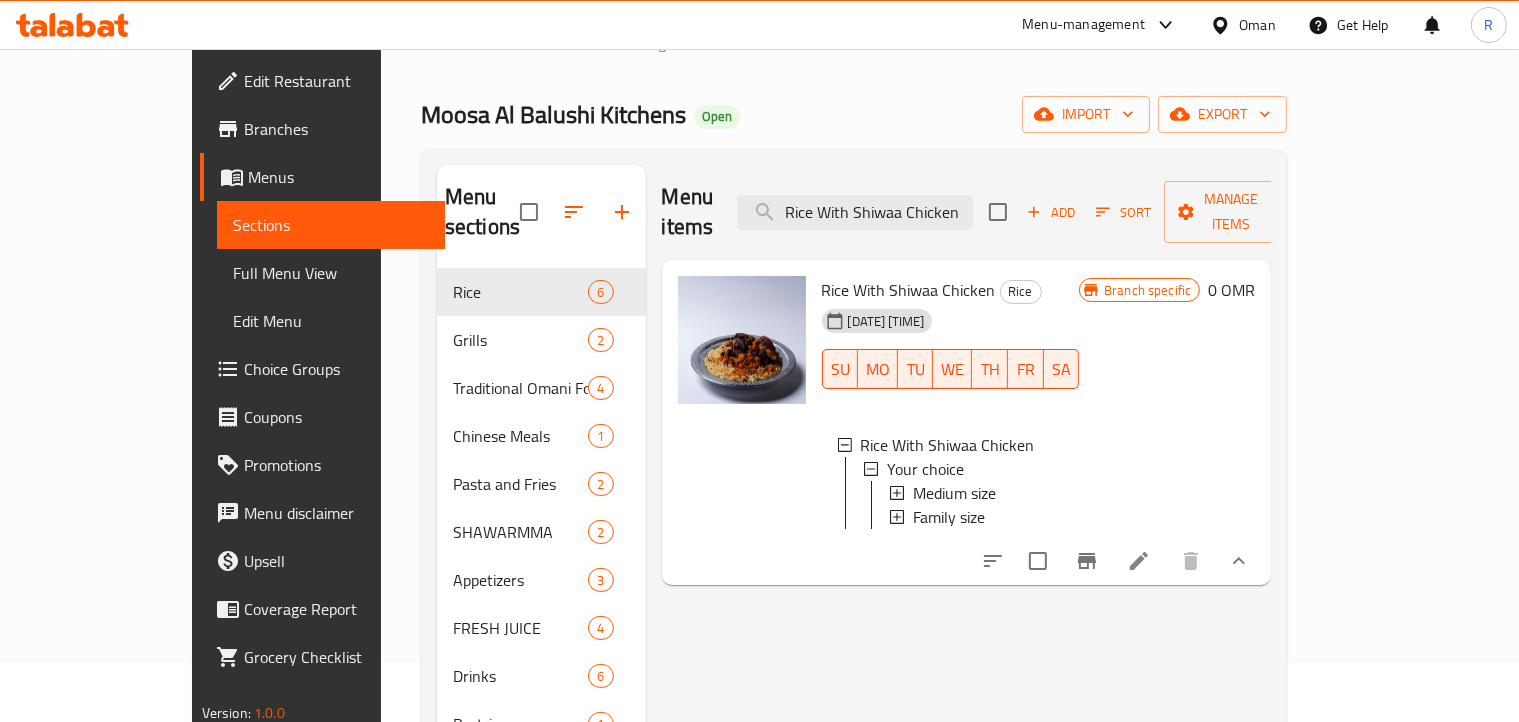 scroll, scrollTop: 100, scrollLeft: 0, axis: vertical 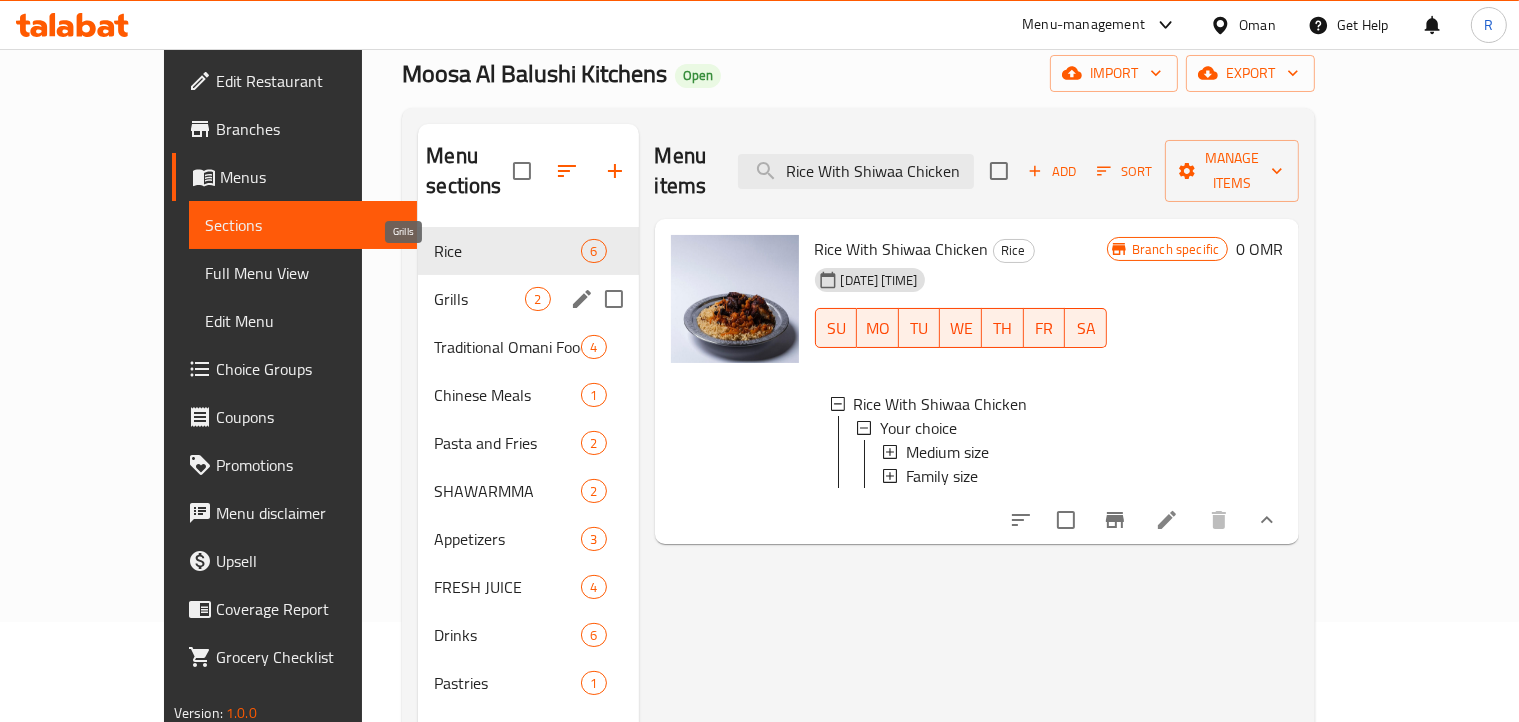 drag, startPoint x: 340, startPoint y: 267, endPoint x: 376, endPoint y: 248, distance: 40.706264 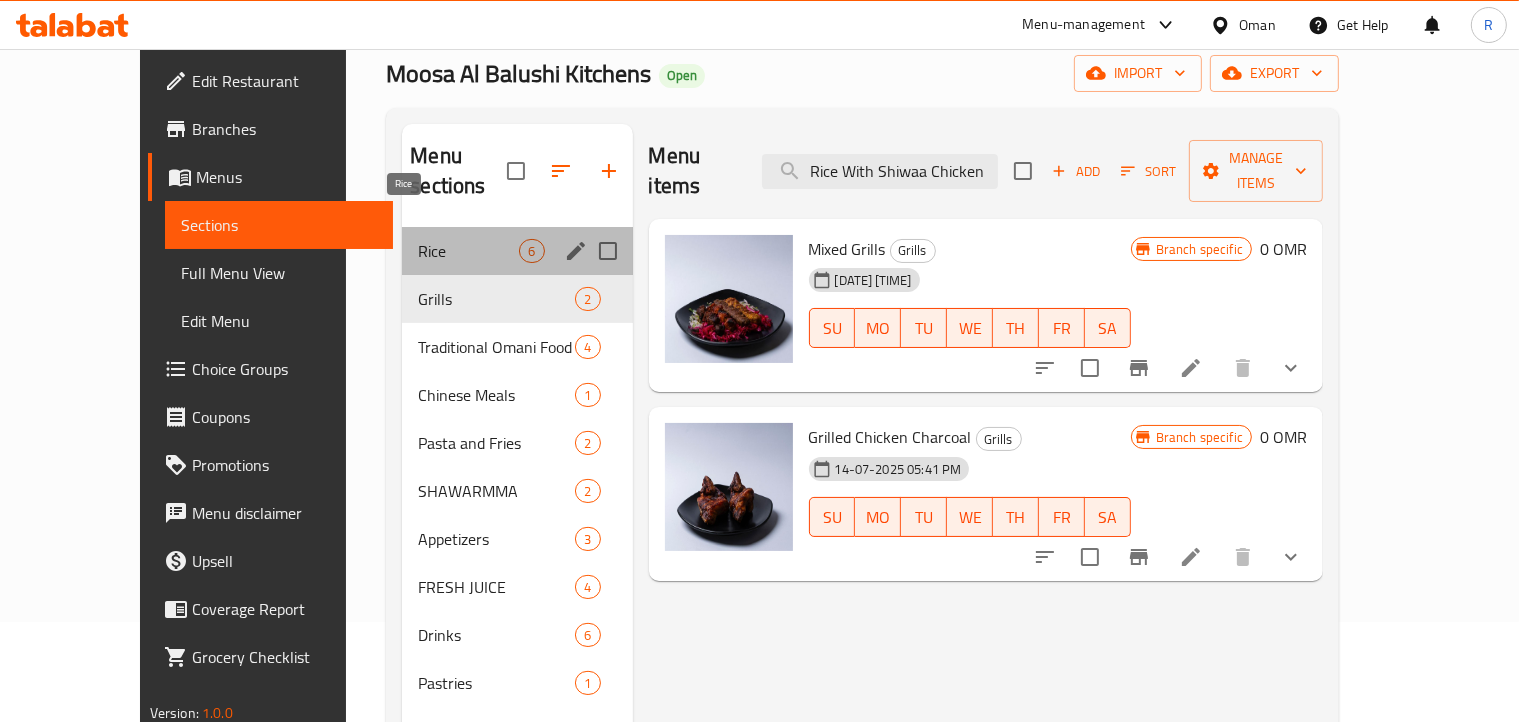click on "Rice" at bounding box center (468, 251) 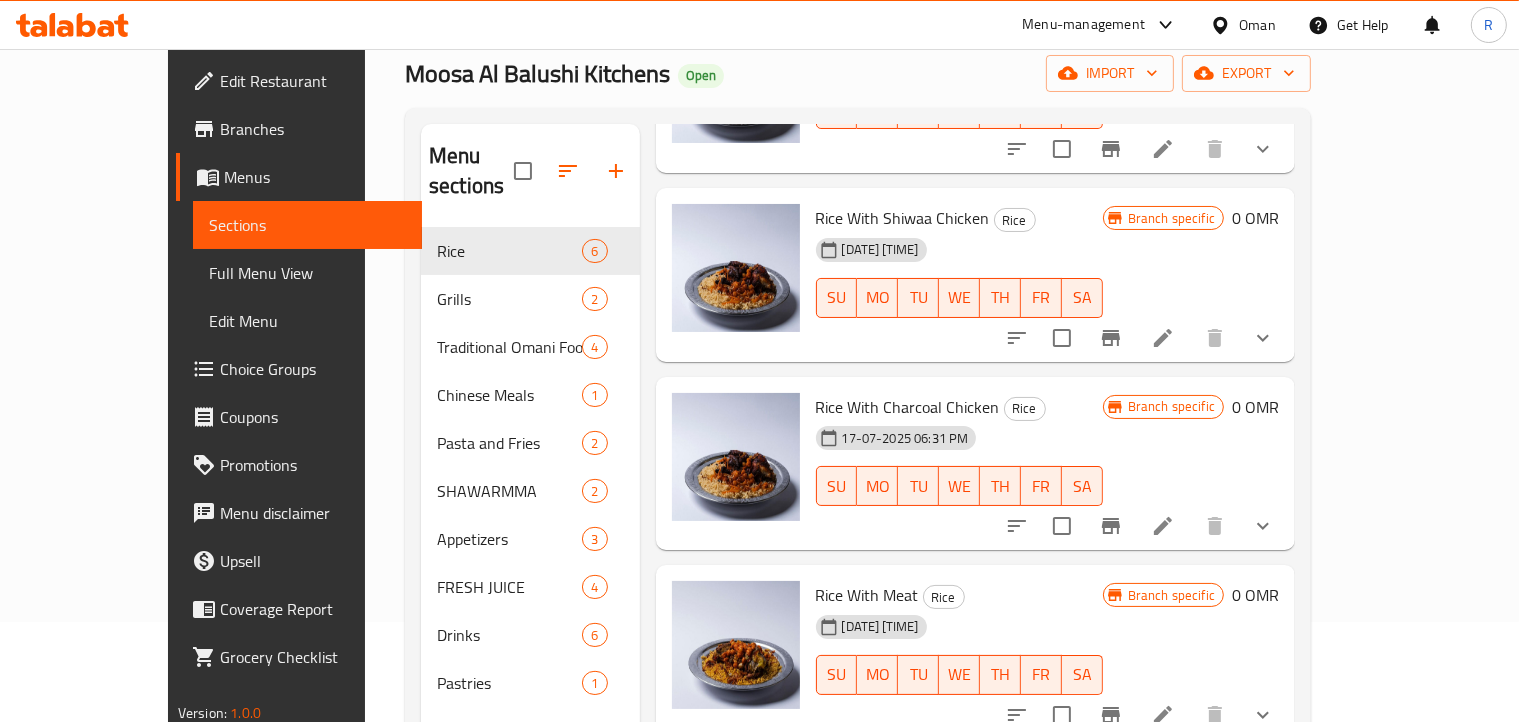 scroll, scrollTop: 489, scrollLeft: 0, axis: vertical 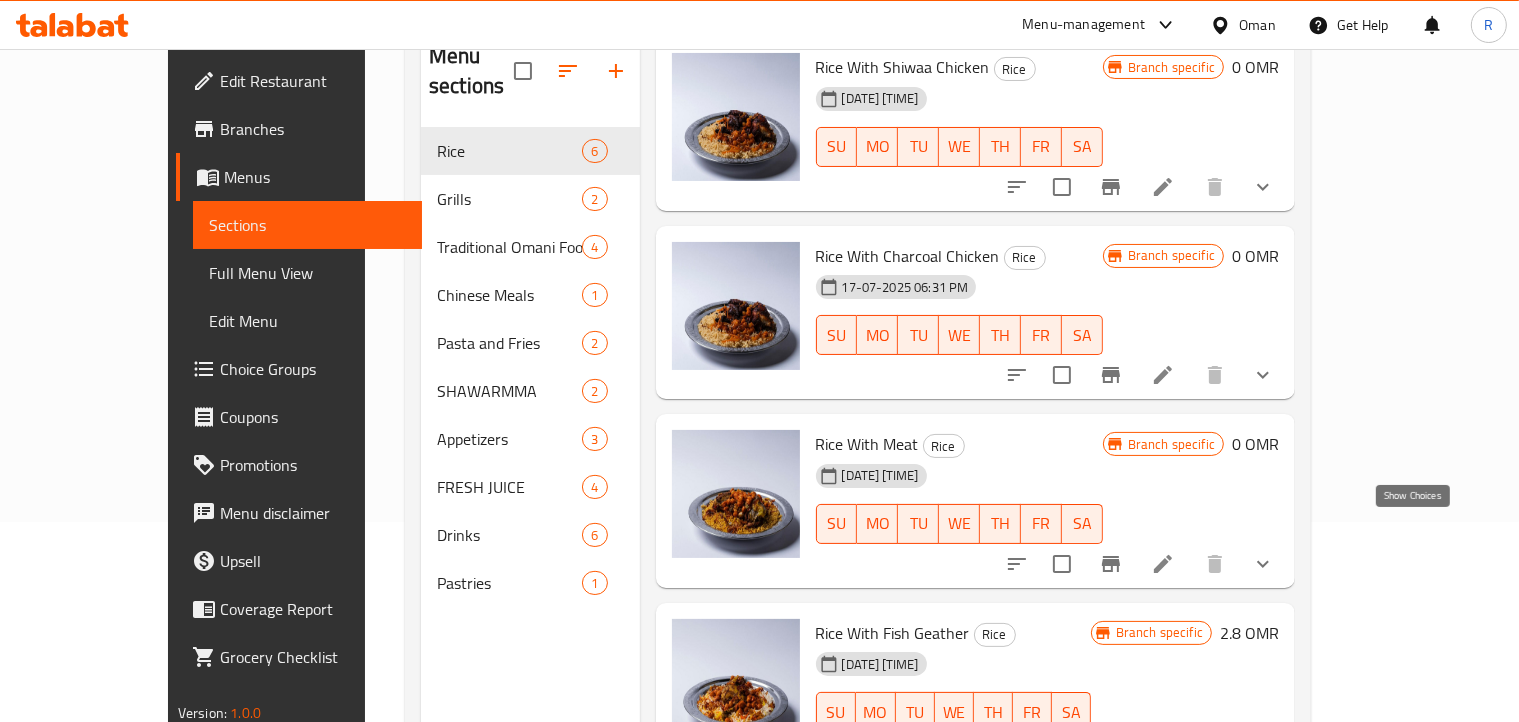 click 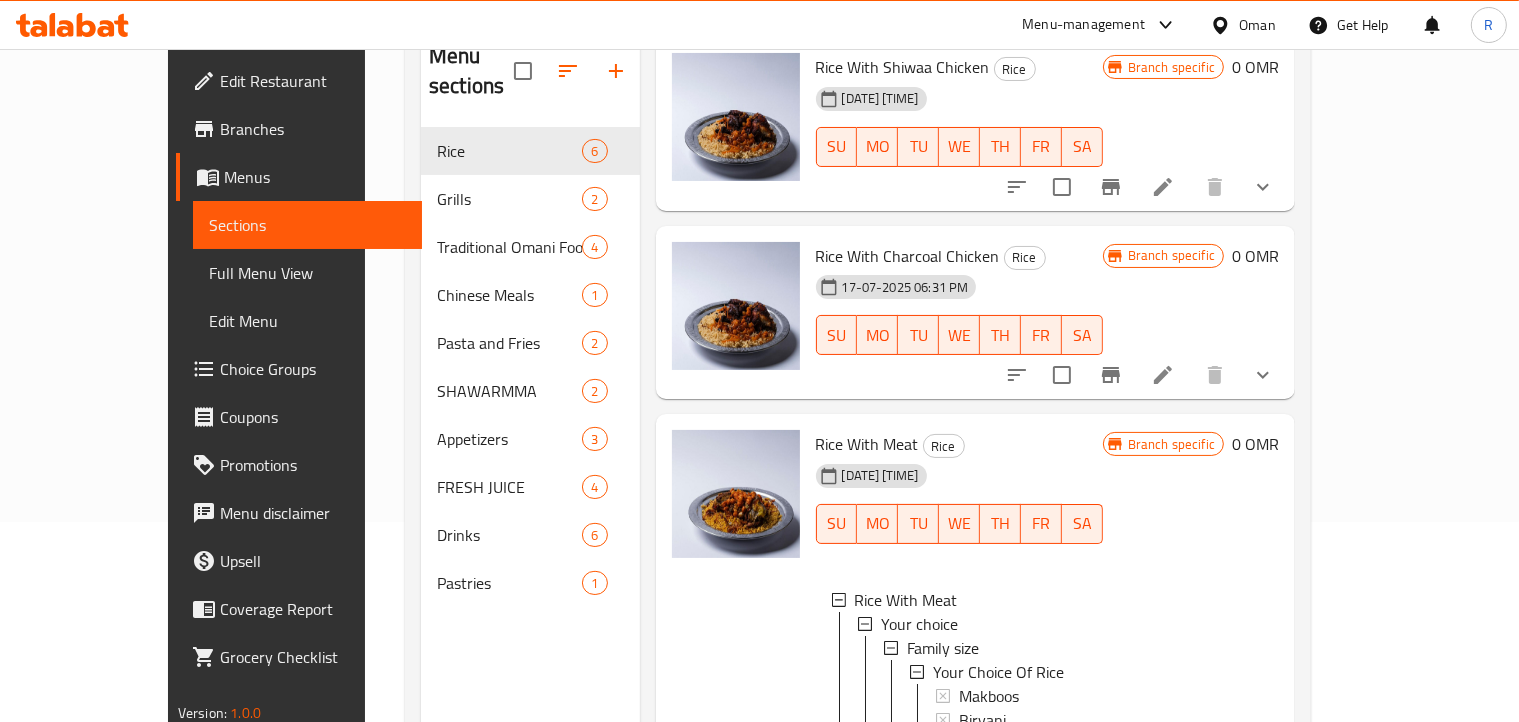 scroll, scrollTop: 2, scrollLeft: 0, axis: vertical 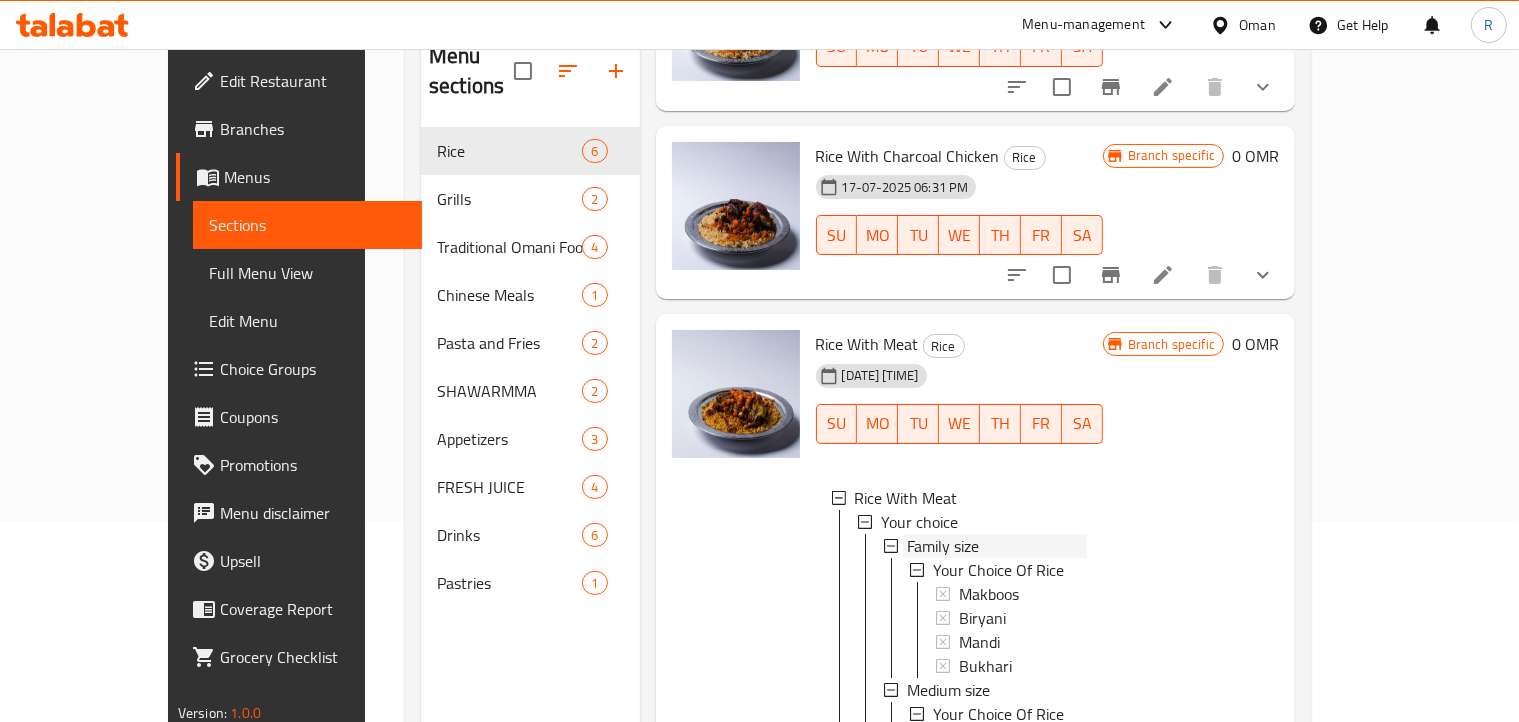 click on "Family size" at bounding box center (997, 546) 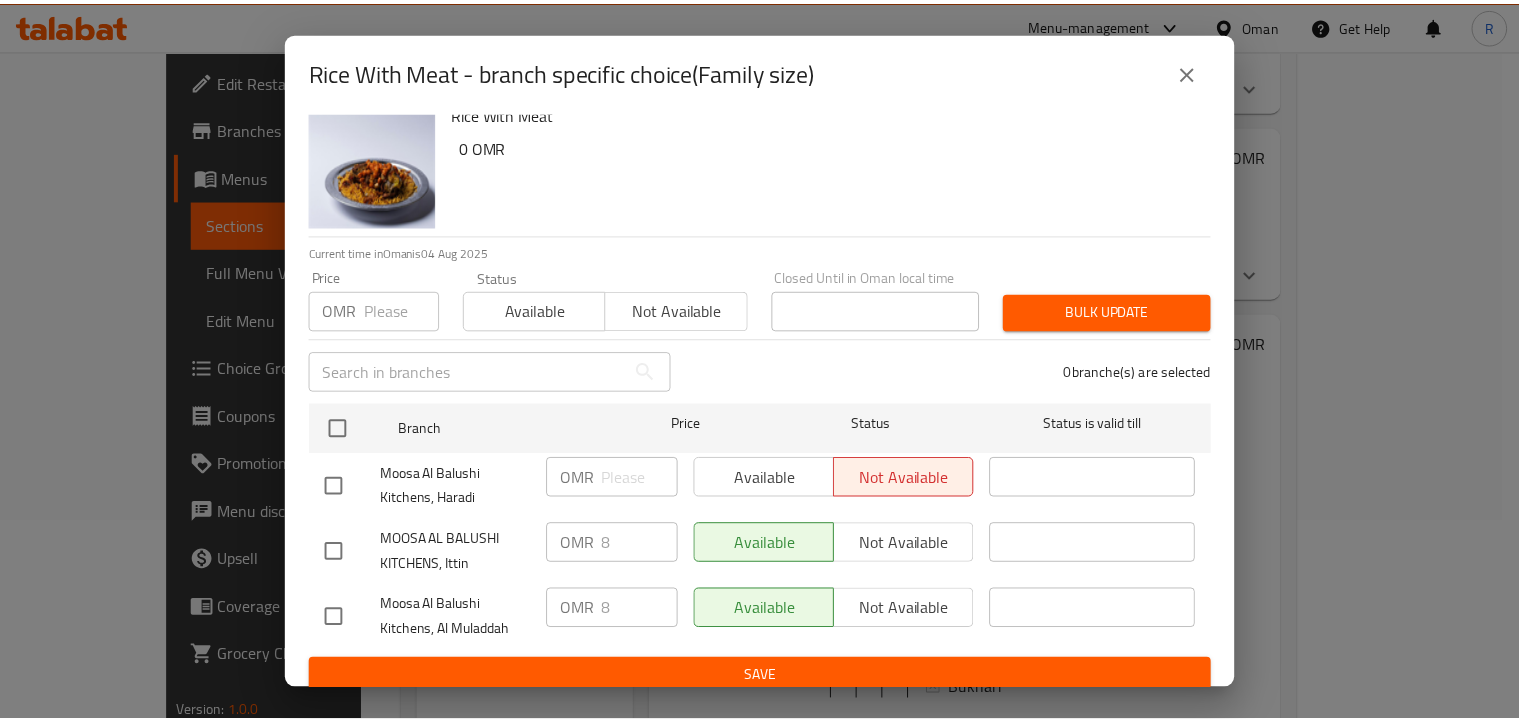 scroll, scrollTop: 36, scrollLeft: 0, axis: vertical 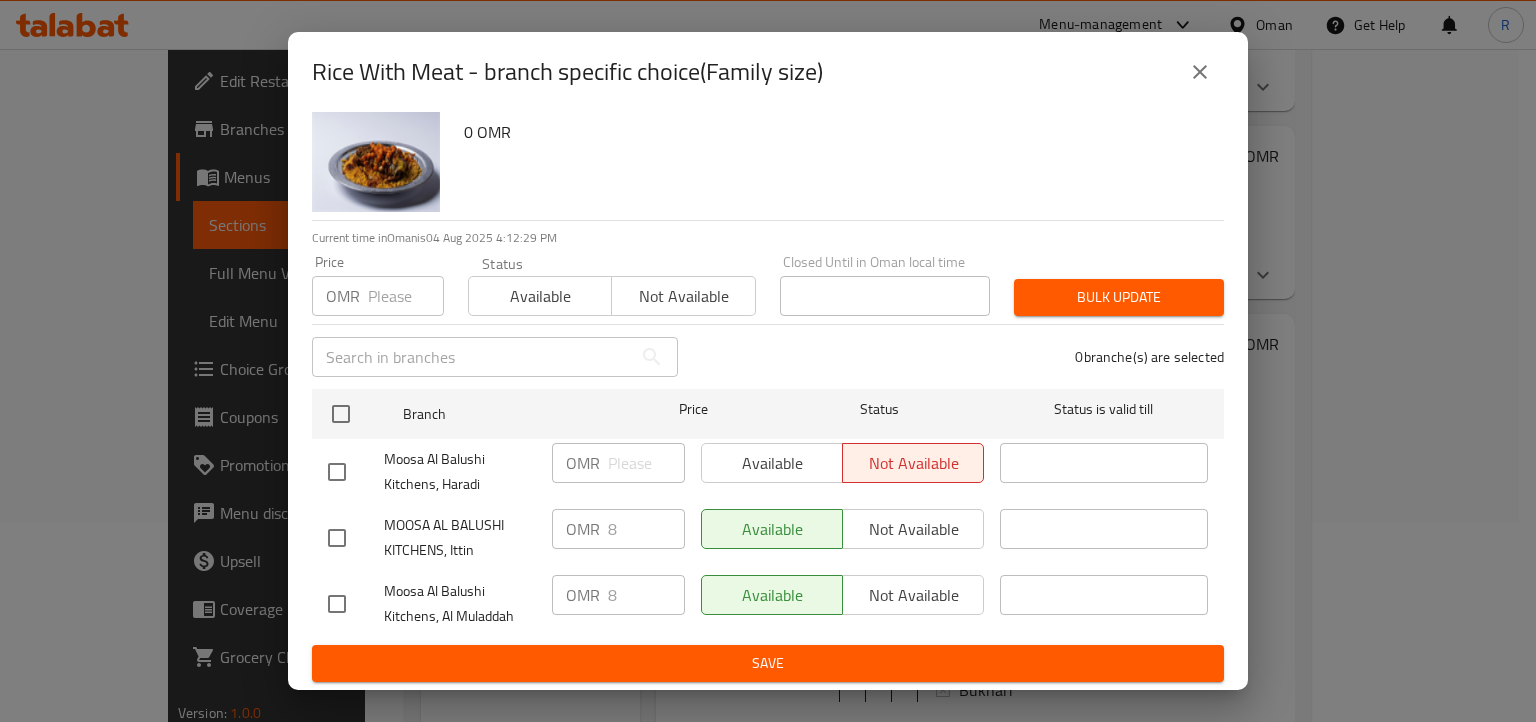click 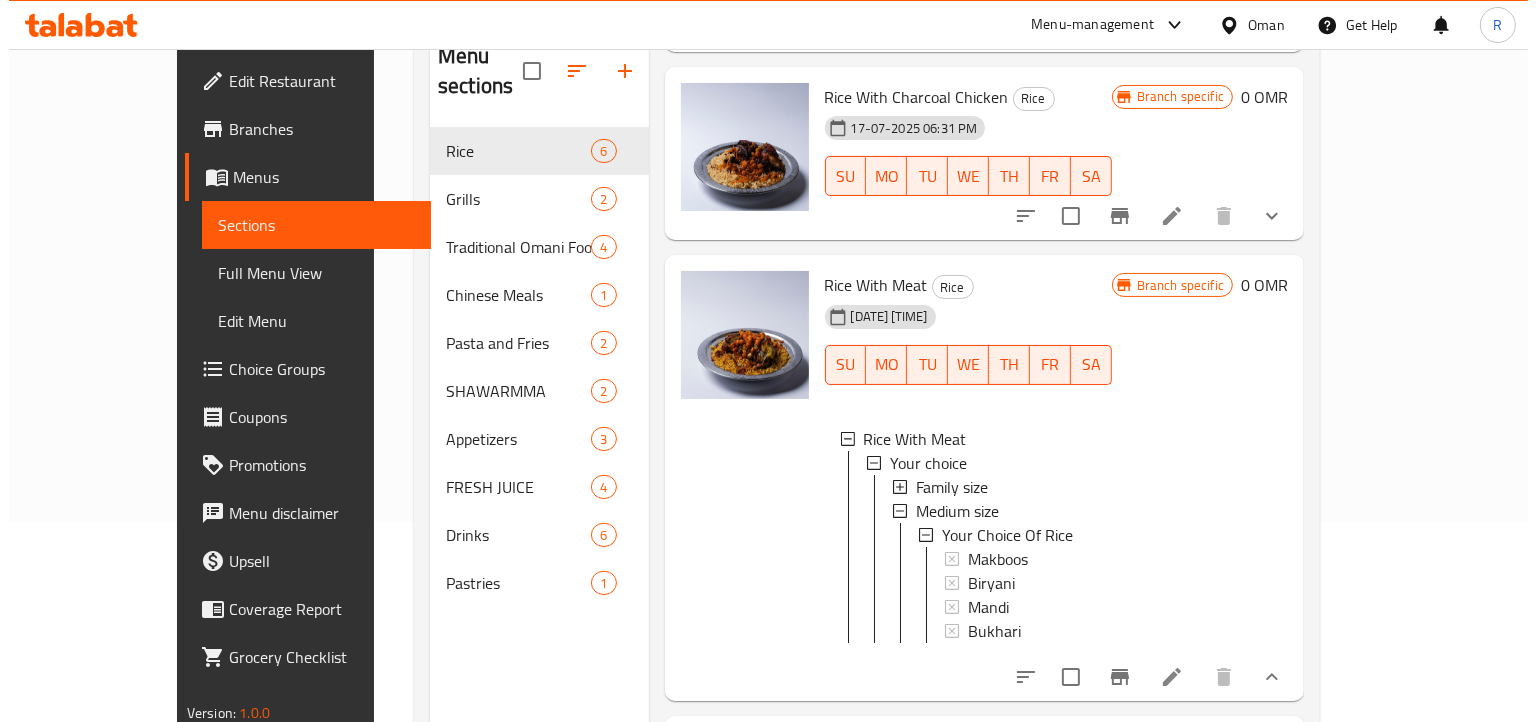 scroll, scrollTop: 689, scrollLeft: 0, axis: vertical 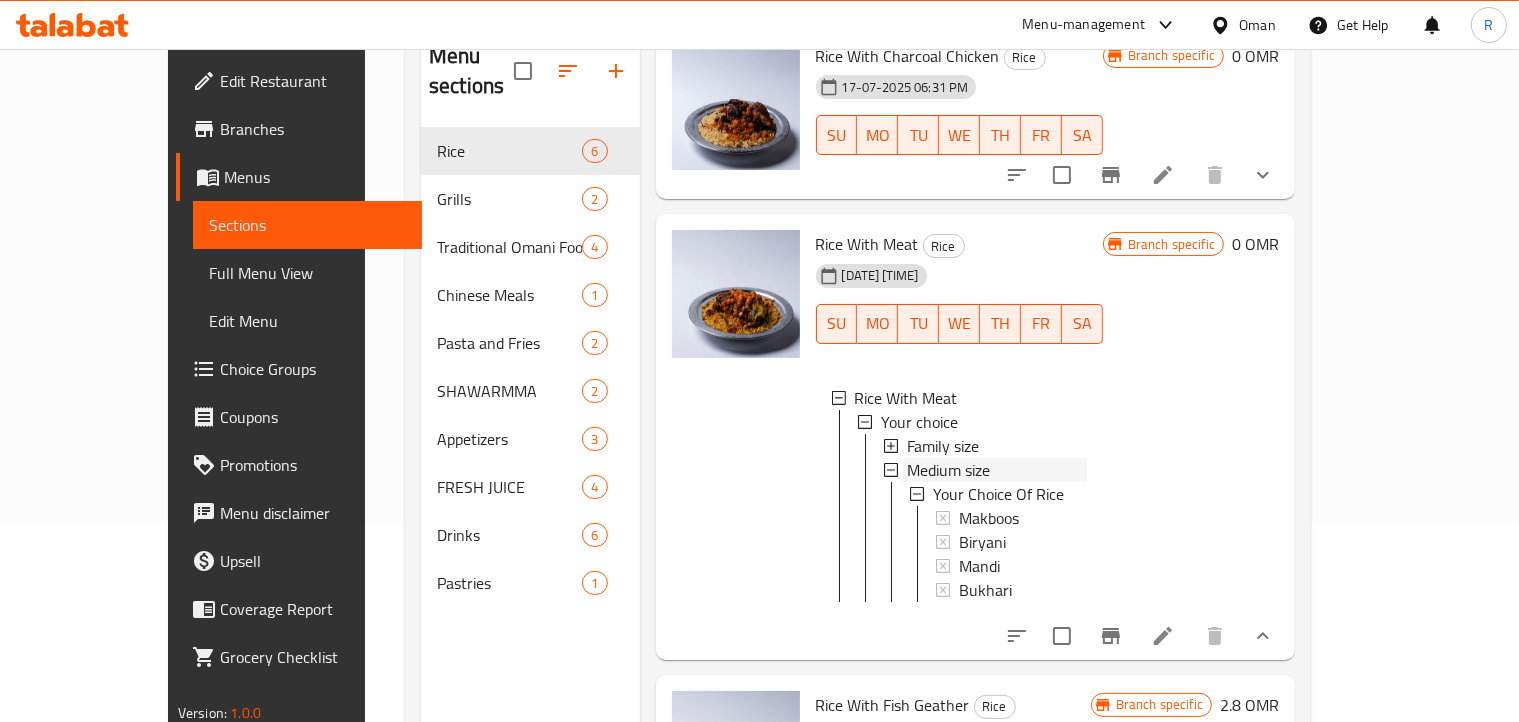 click on "Medium size" at bounding box center (948, 470) 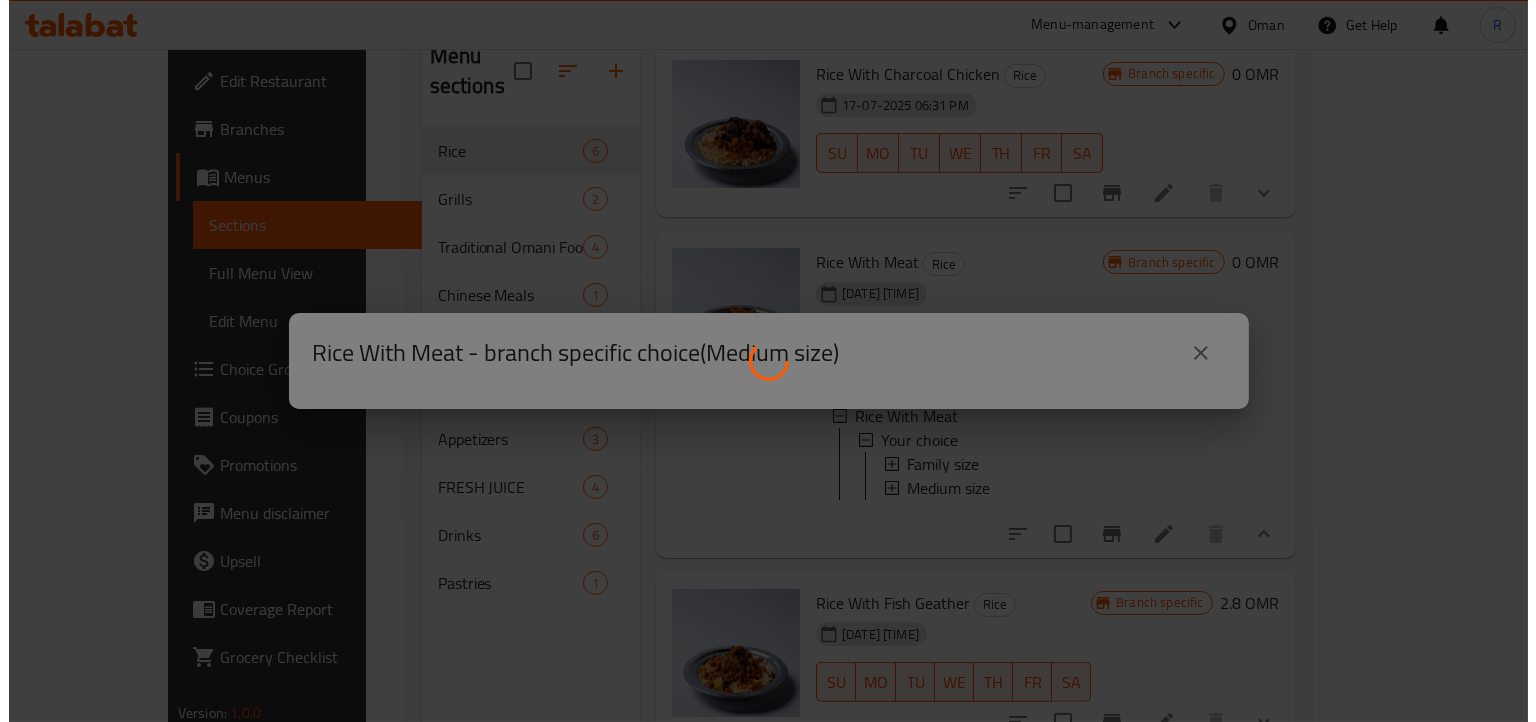 scroll, scrollTop: 0, scrollLeft: 0, axis: both 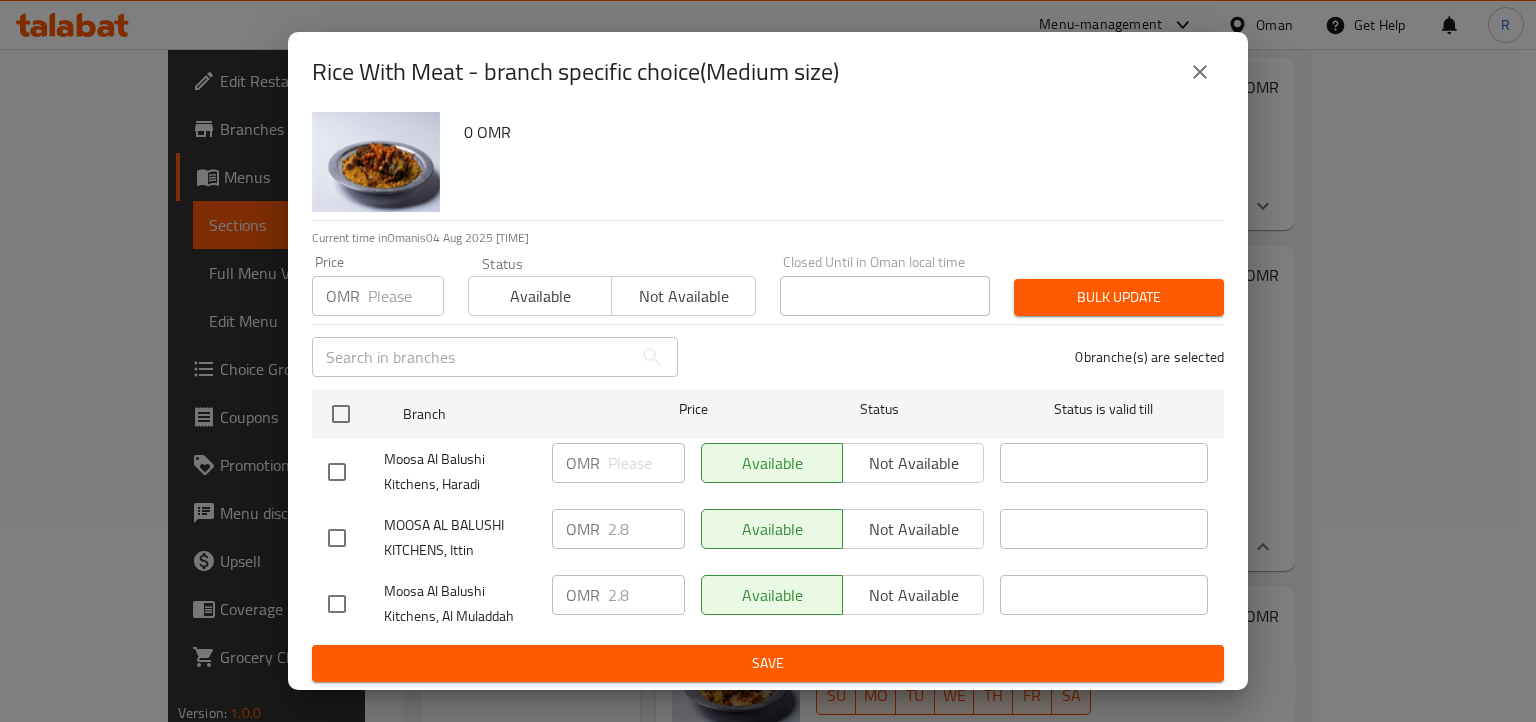 click 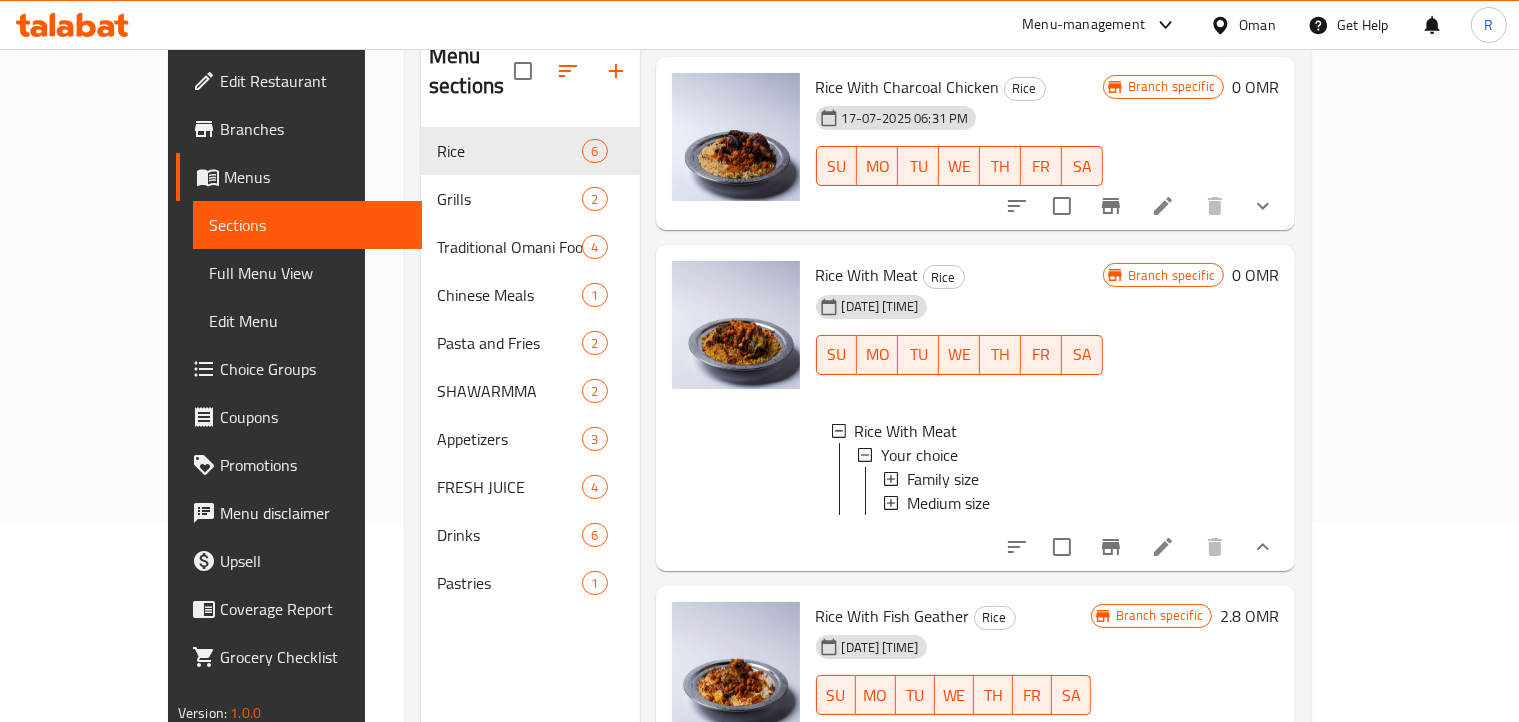click on "17-07-2025 06:47 PM SU MO TU WE TH FR SA" at bounding box center [959, 341] 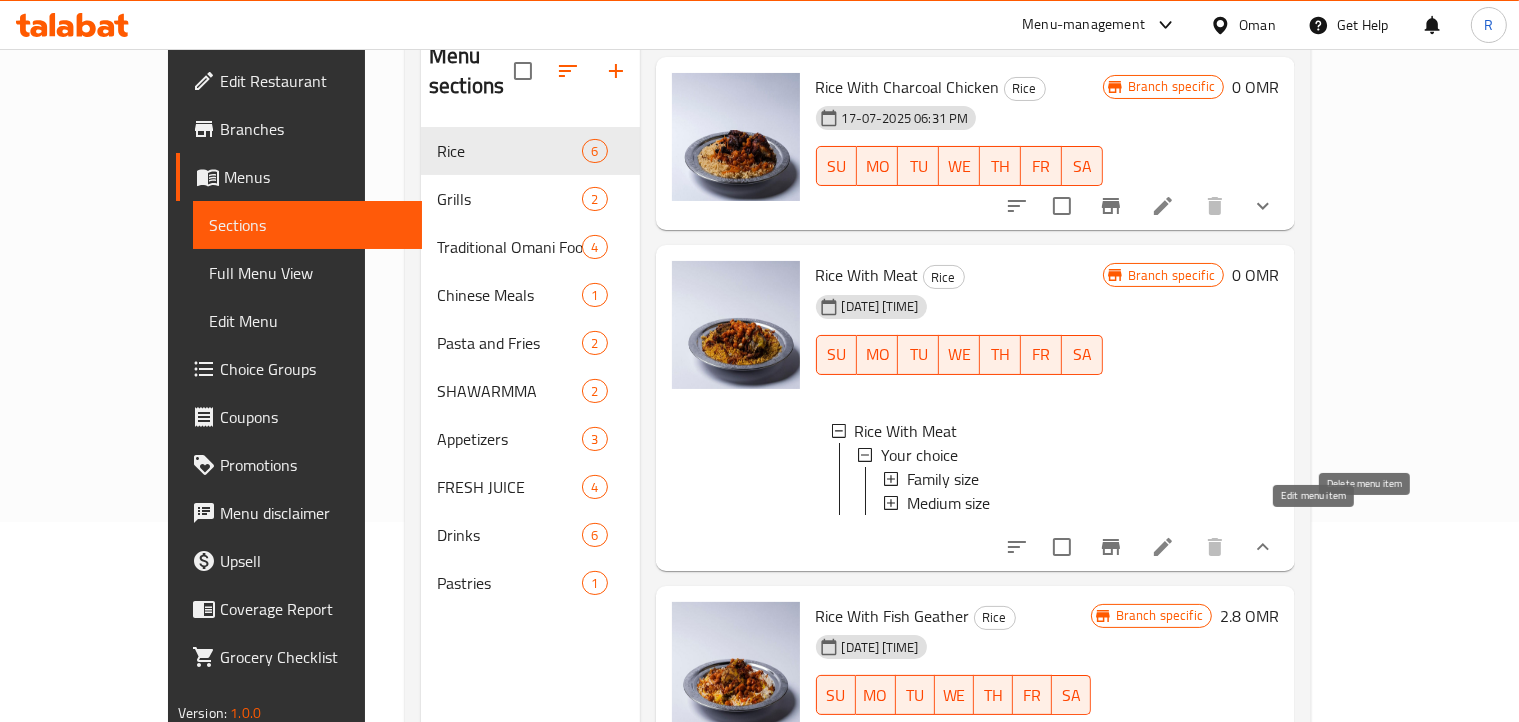click 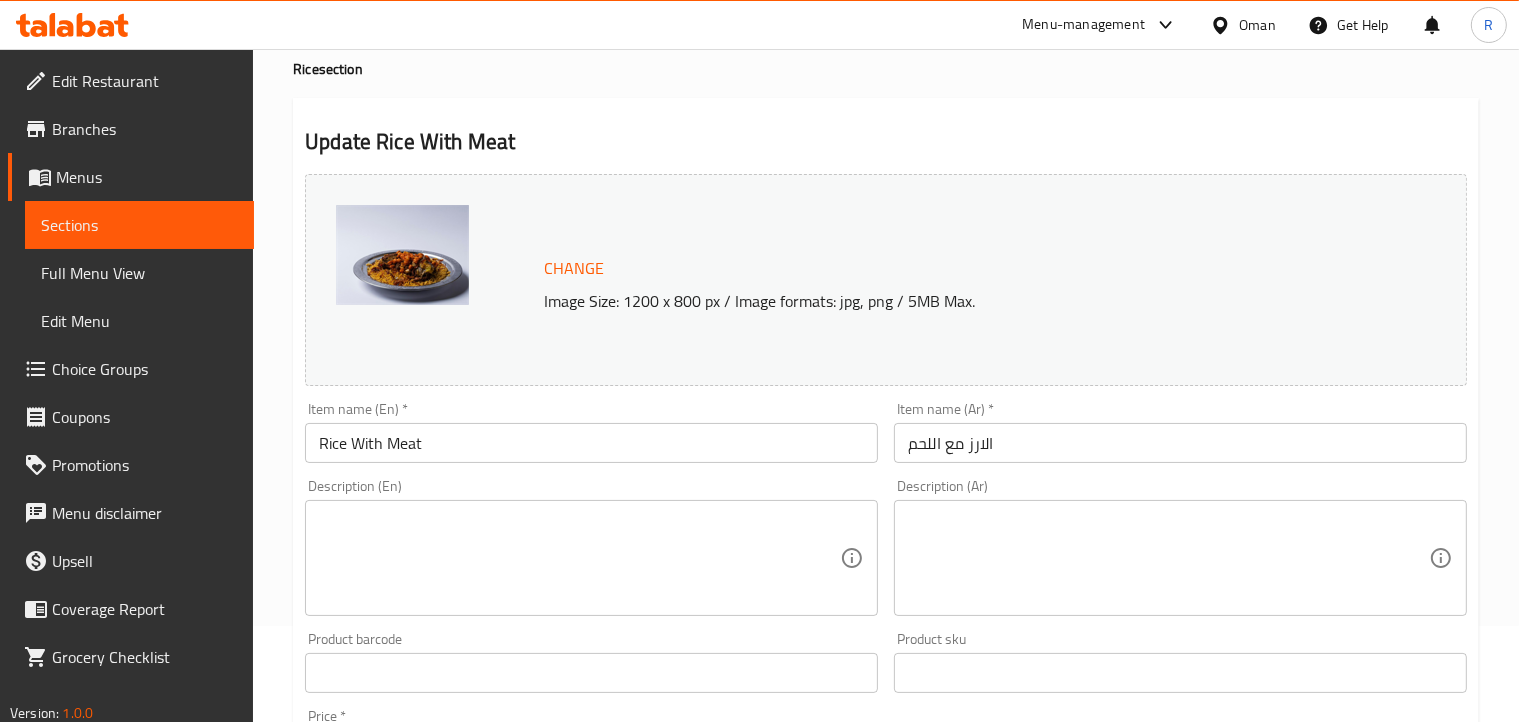 scroll, scrollTop: 0, scrollLeft: 0, axis: both 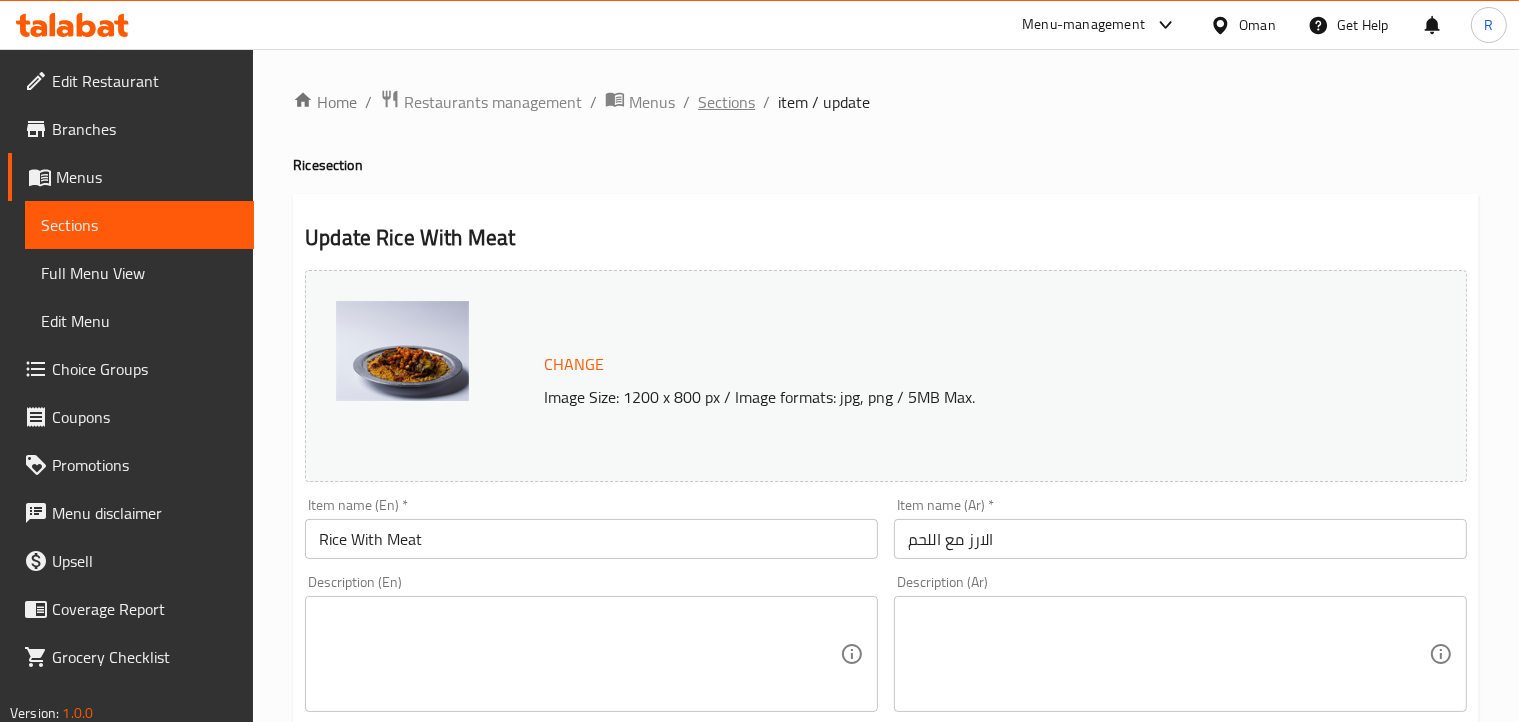 click on "Sections" at bounding box center (726, 102) 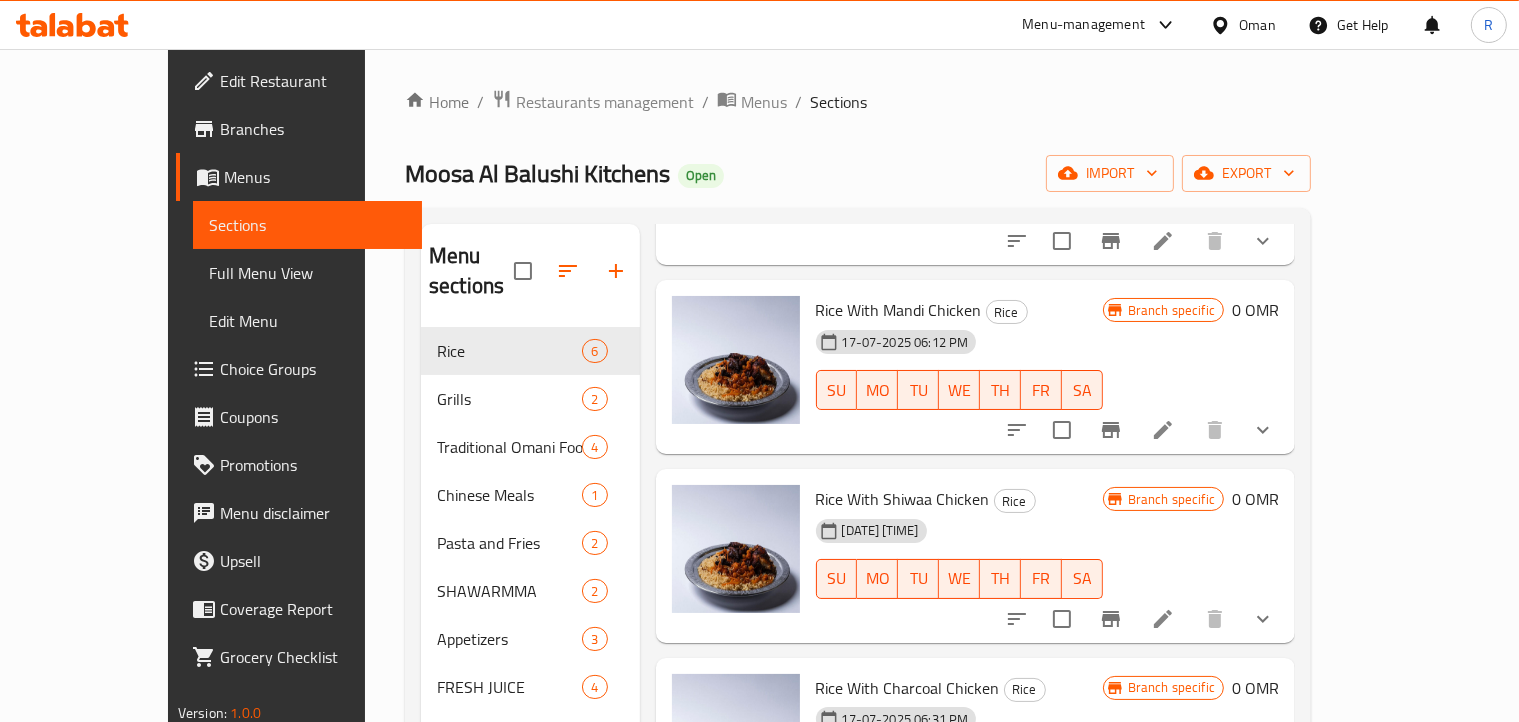 scroll, scrollTop: 489, scrollLeft: 0, axis: vertical 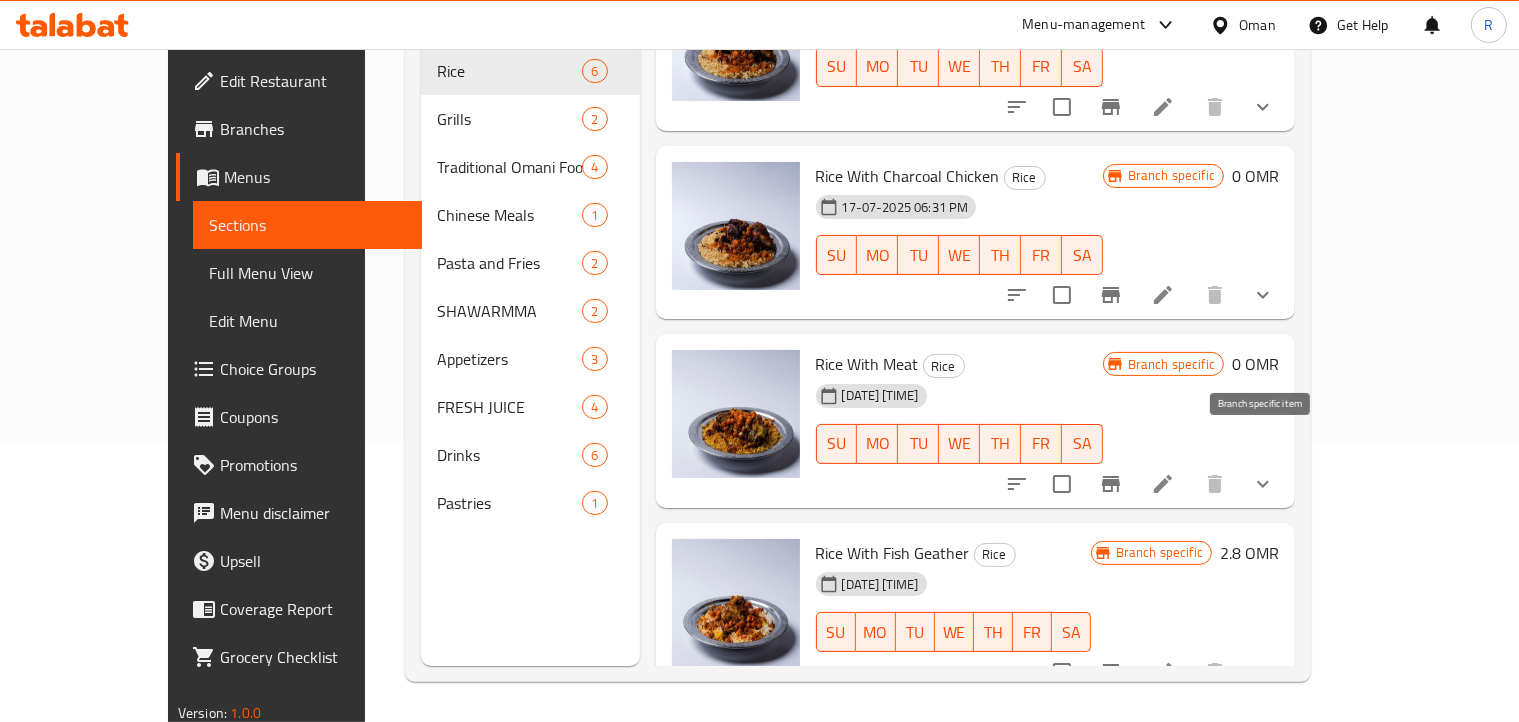 click 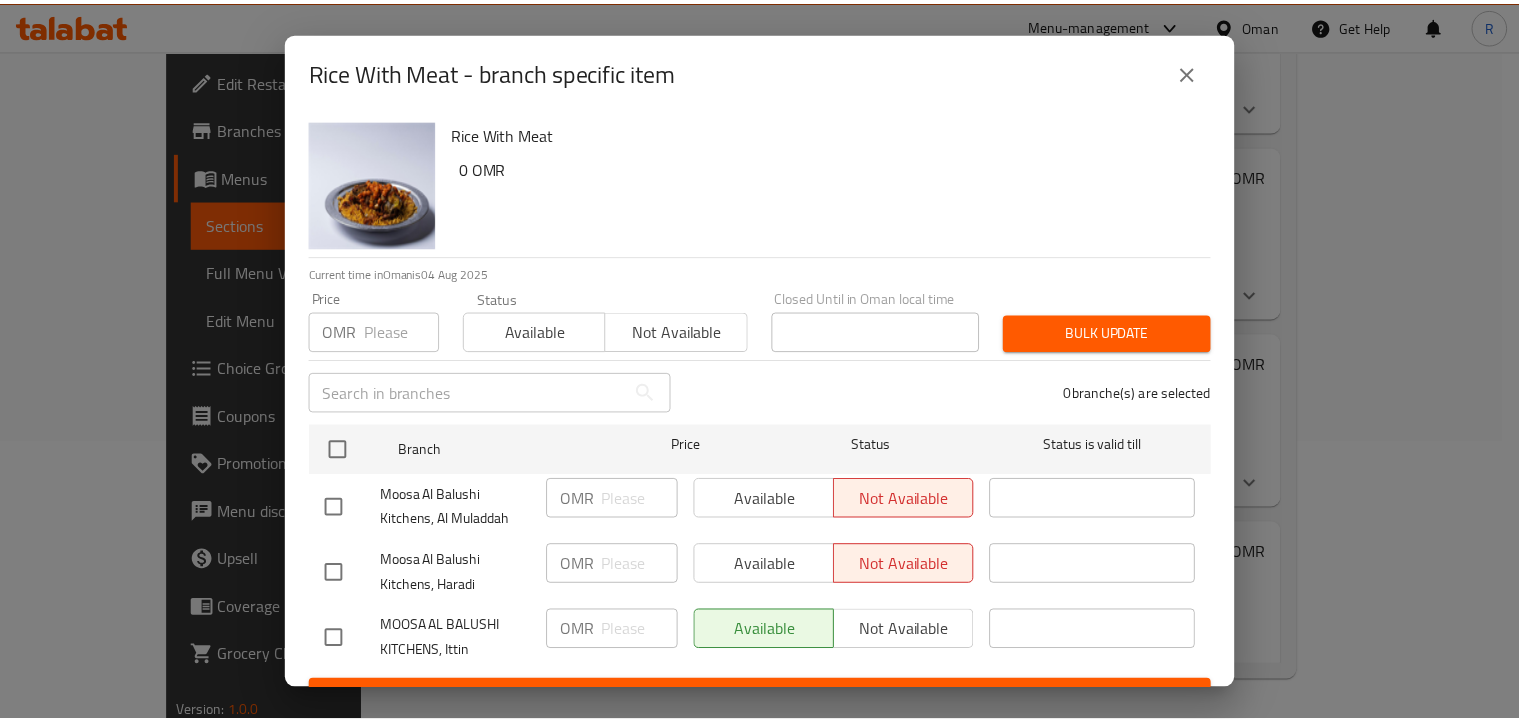 scroll, scrollTop: 36, scrollLeft: 0, axis: vertical 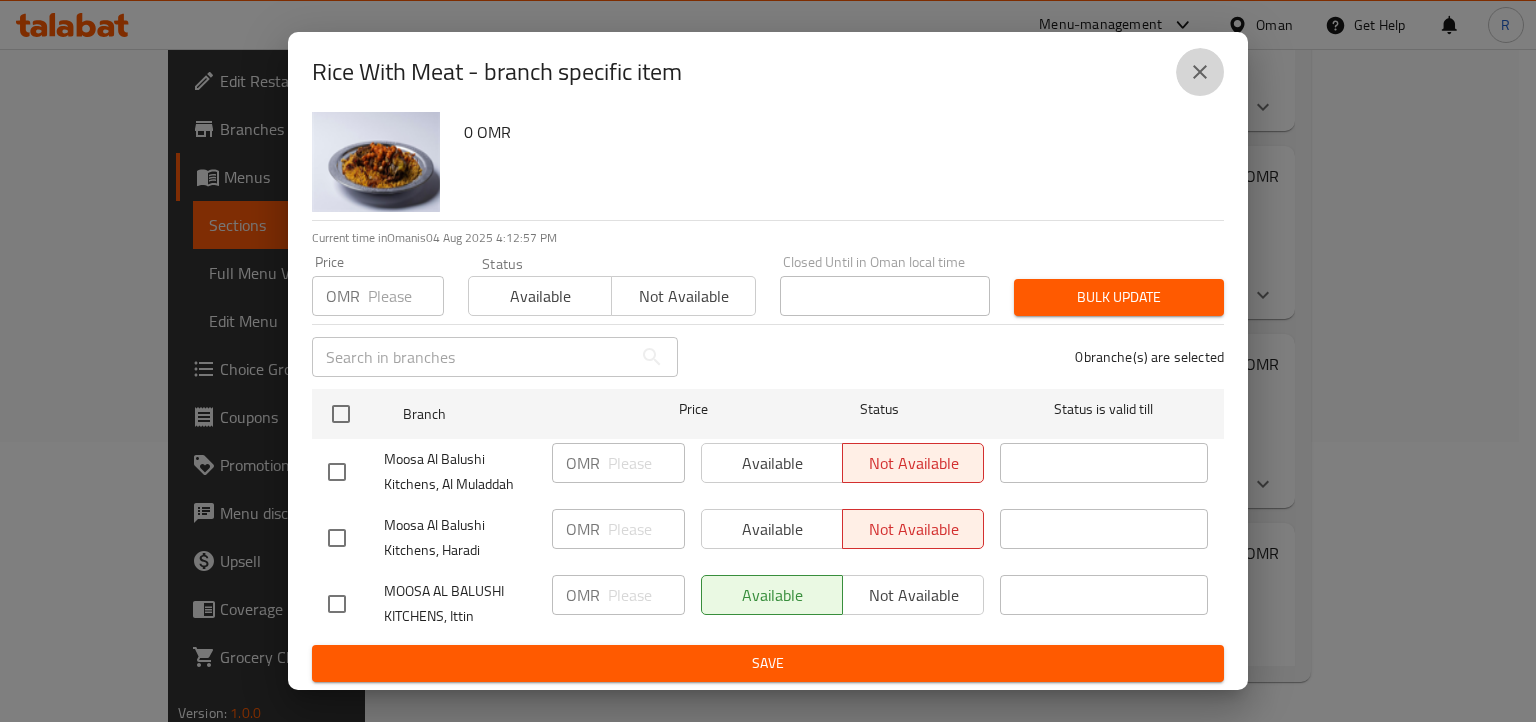 click 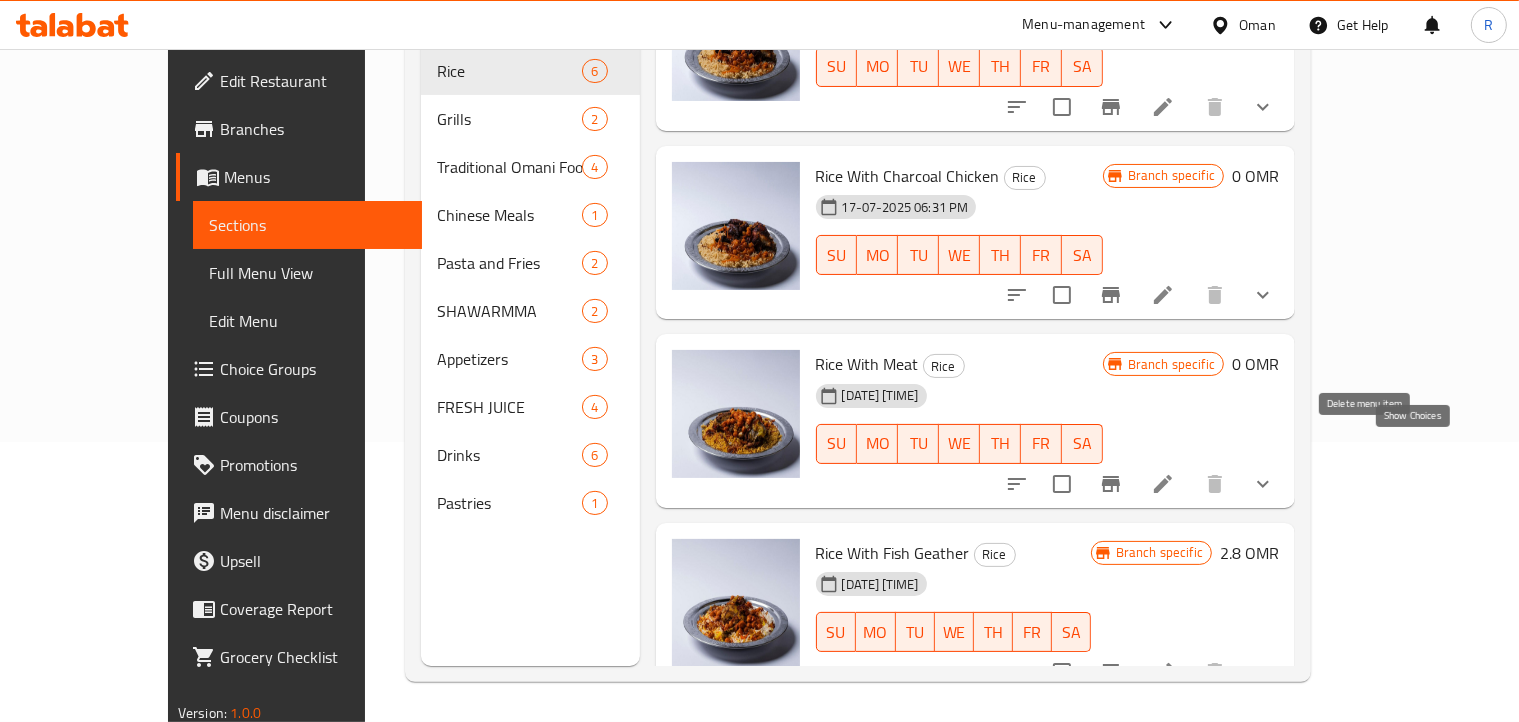 click 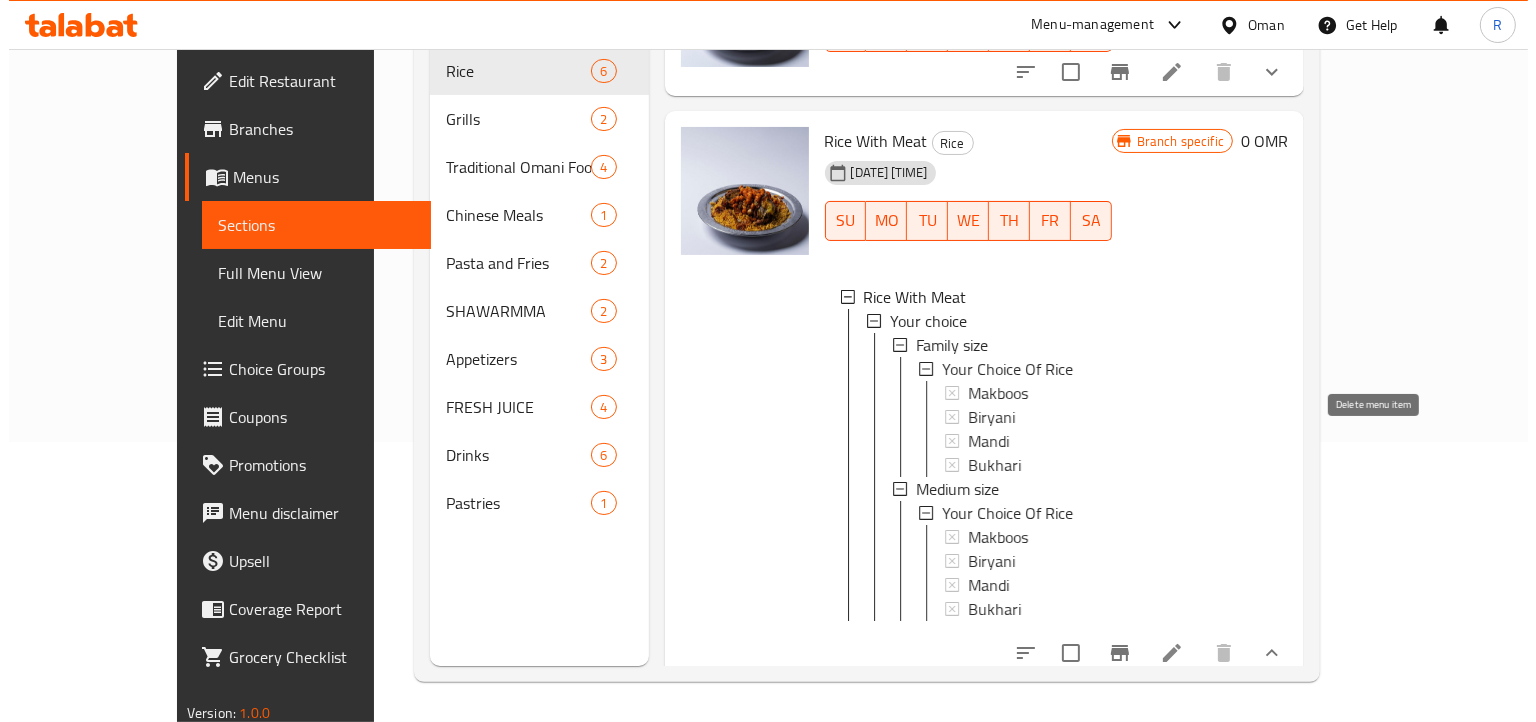 scroll, scrollTop: 898, scrollLeft: 0, axis: vertical 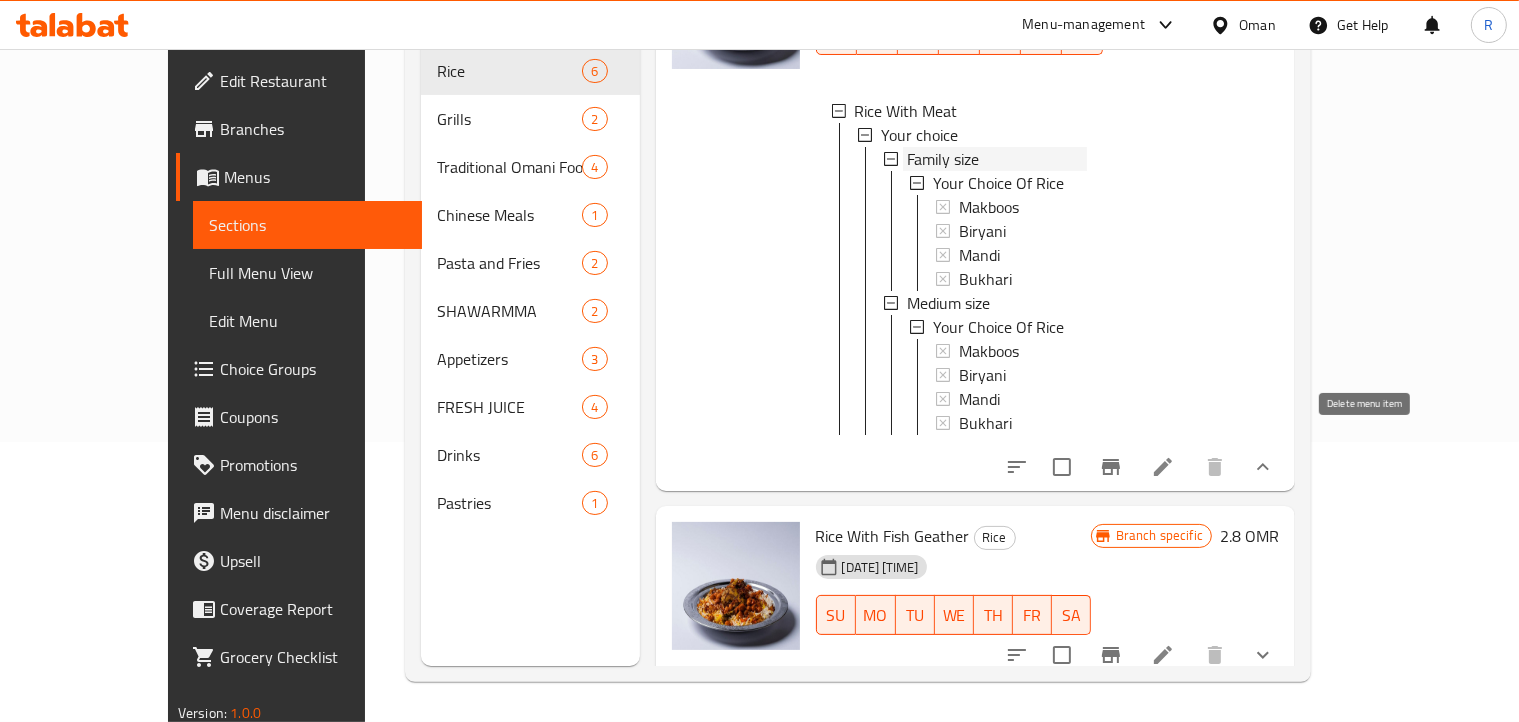 click on "Family size" at bounding box center (943, 159) 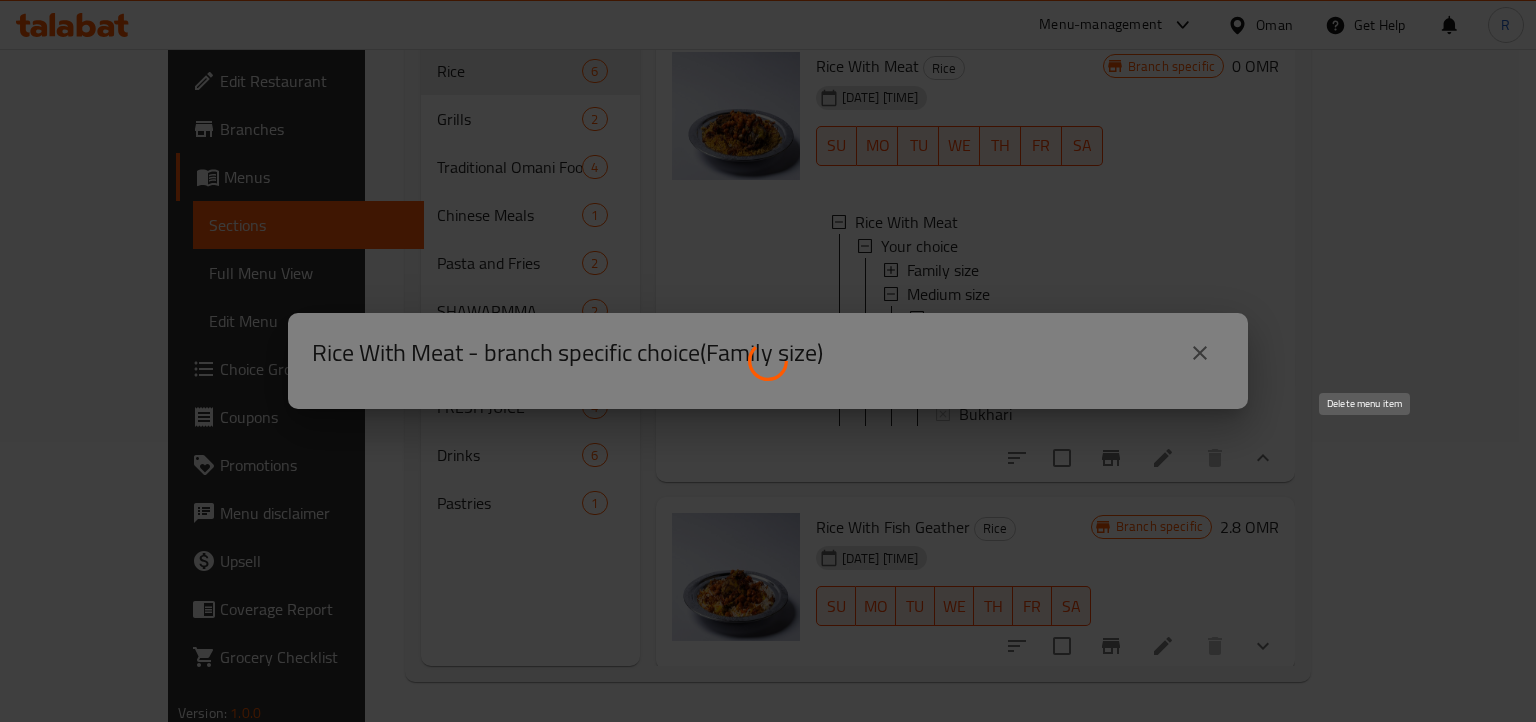 scroll, scrollTop: 778, scrollLeft: 0, axis: vertical 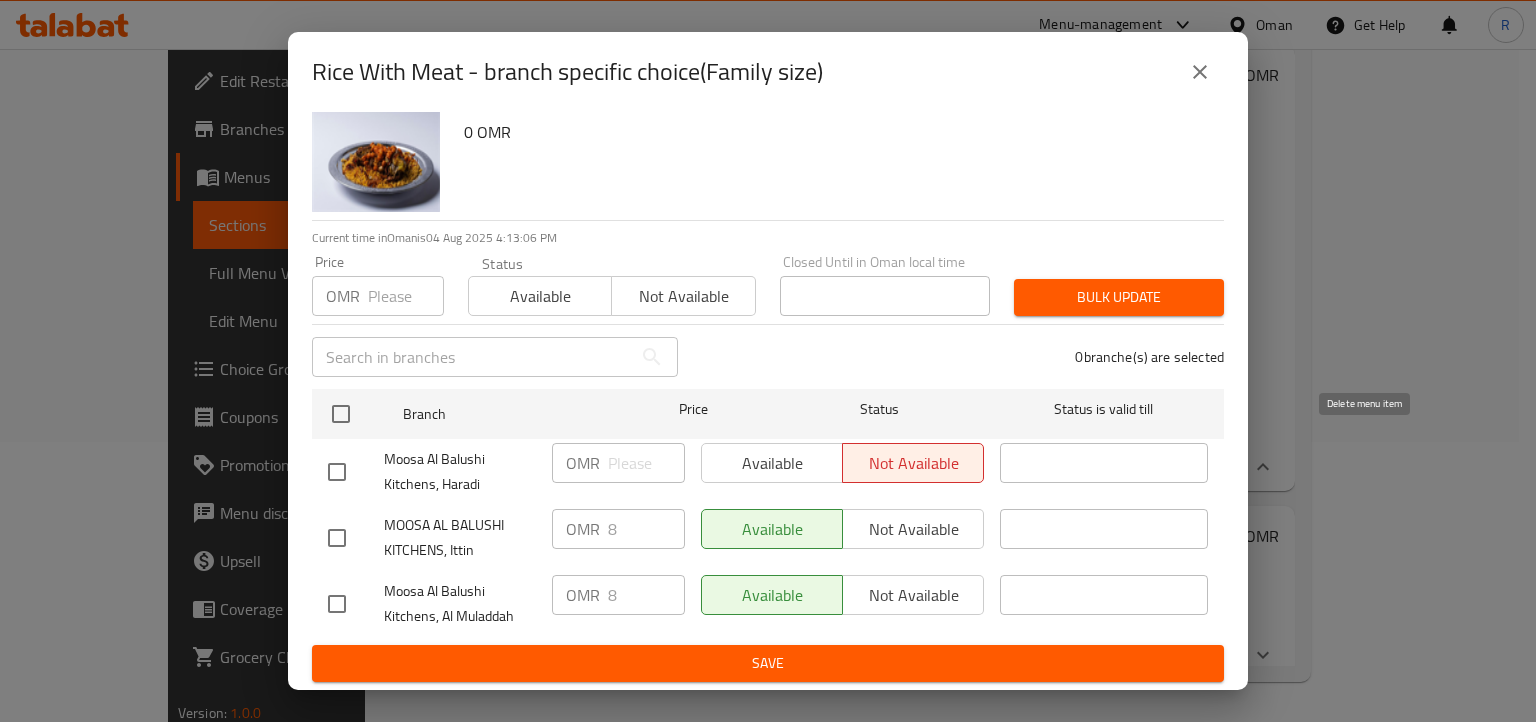 click 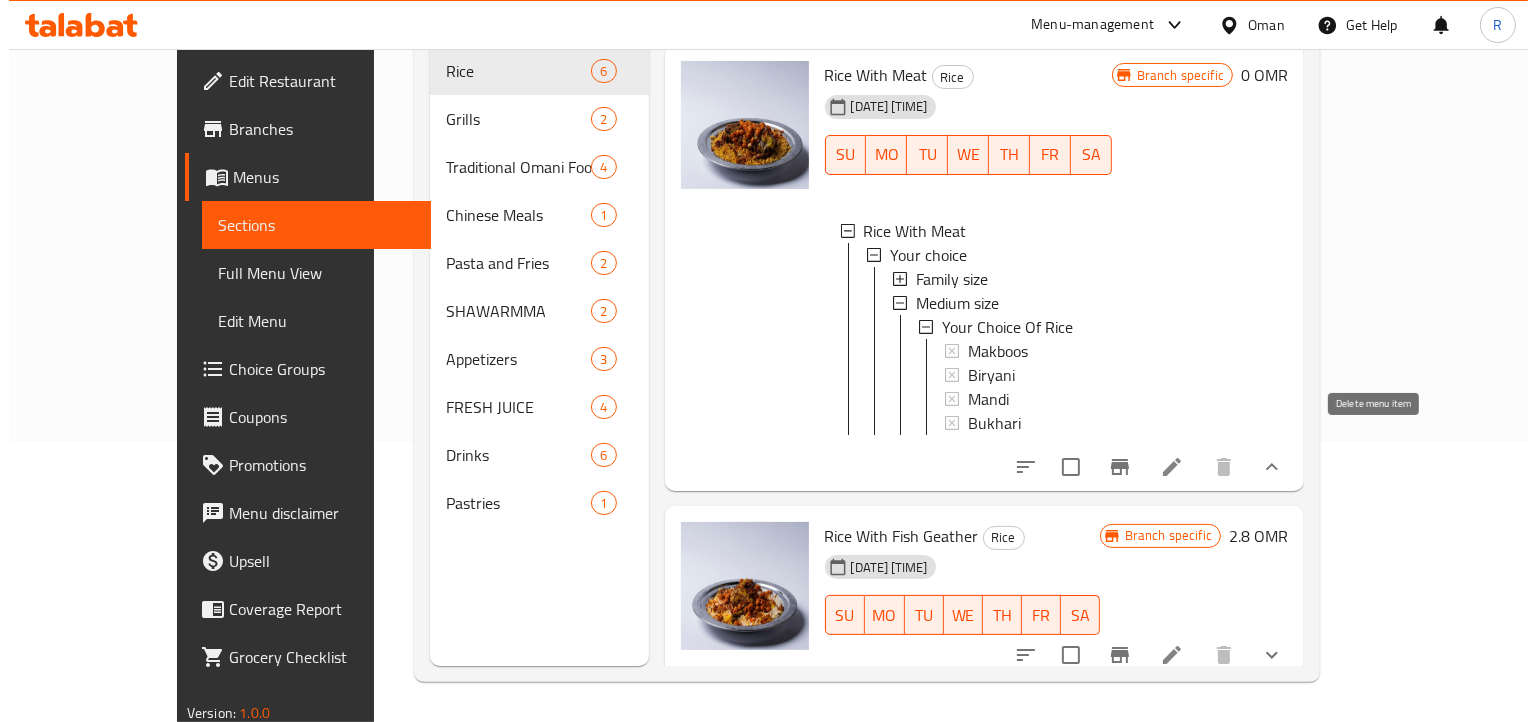scroll, scrollTop: 2, scrollLeft: 0, axis: vertical 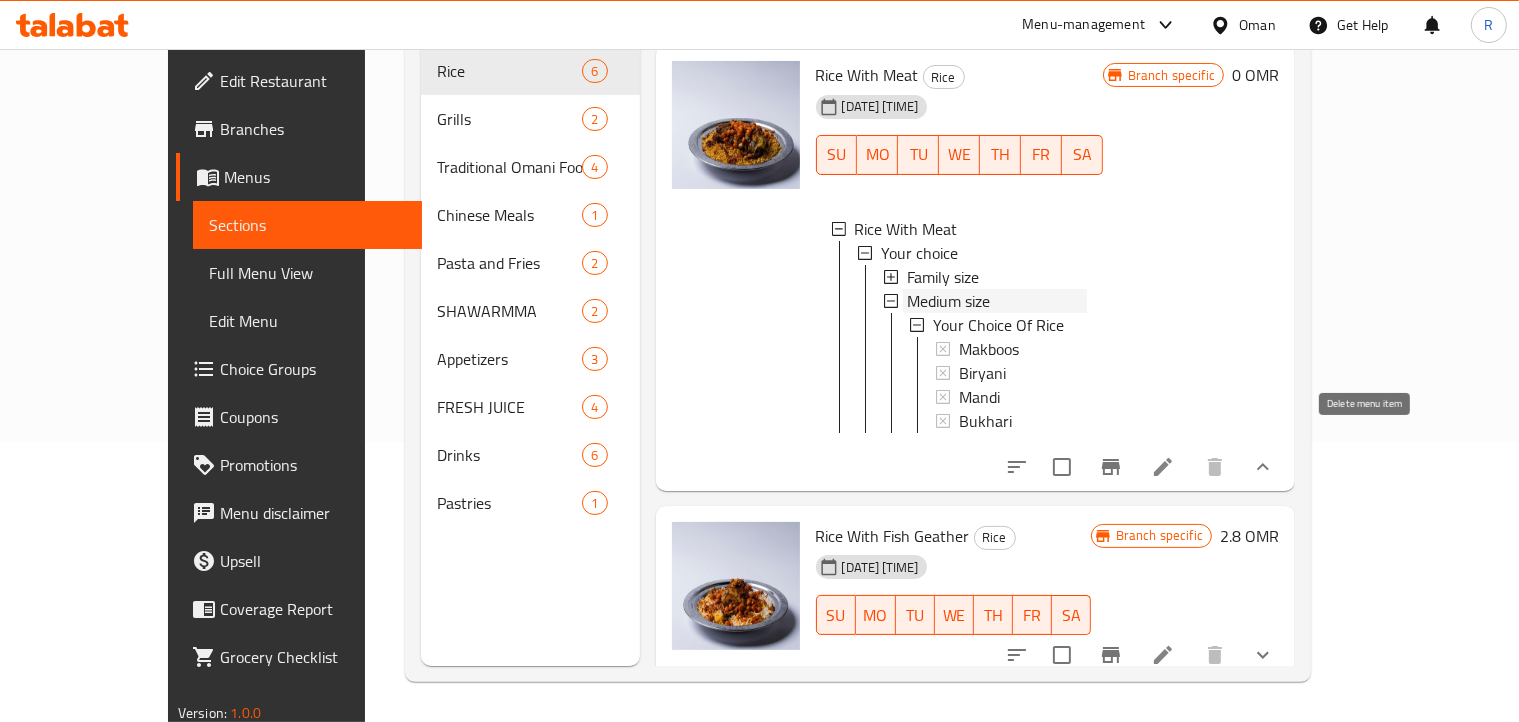 click on "Medium size" at bounding box center (948, 301) 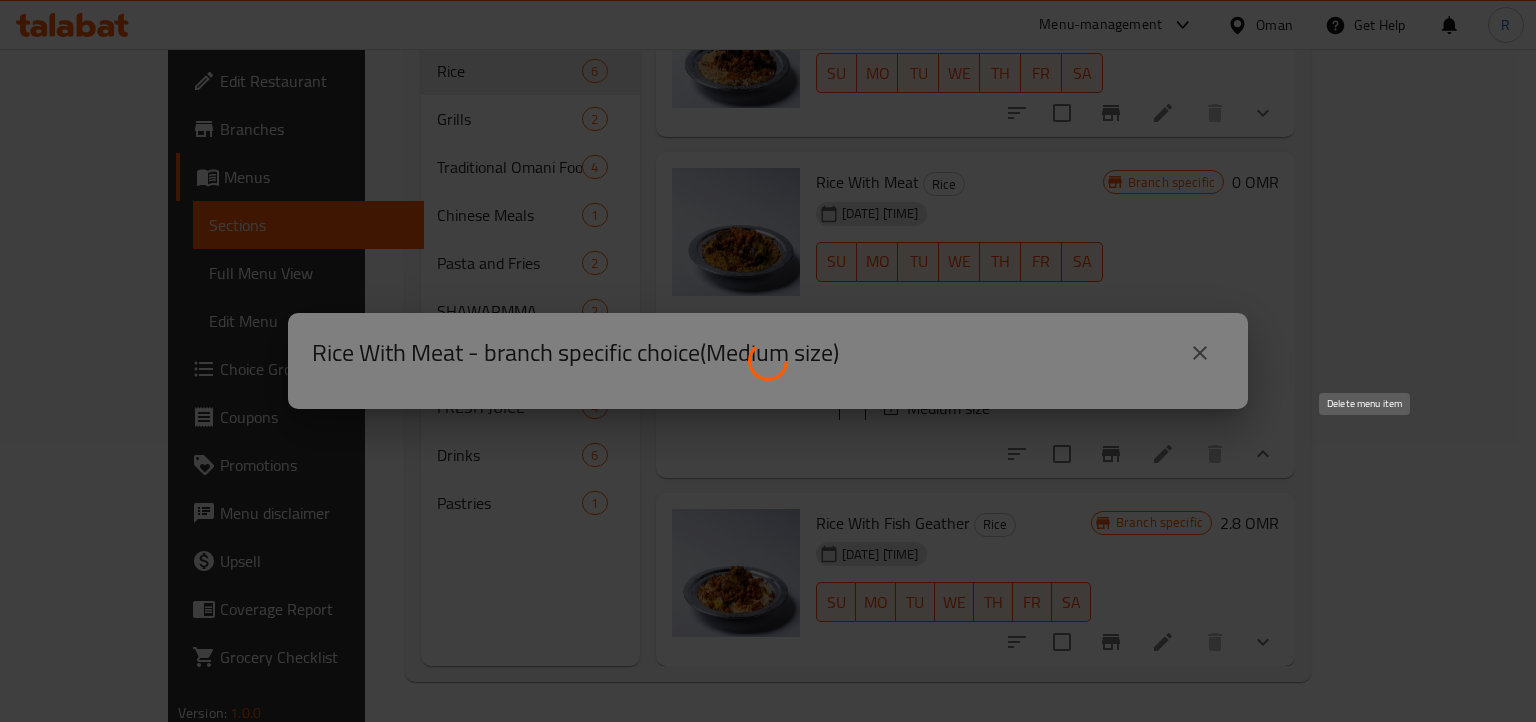 scroll, scrollTop: 0, scrollLeft: 0, axis: both 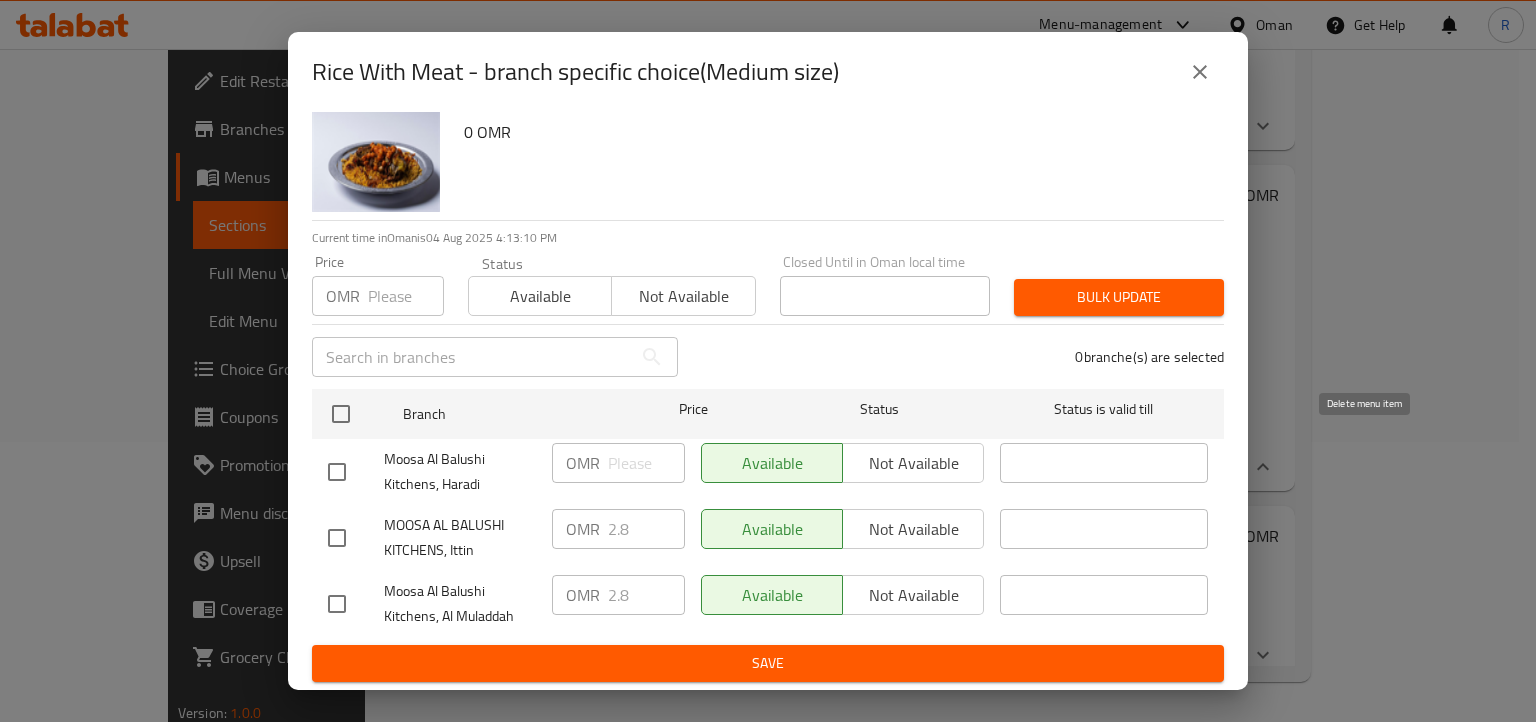 click 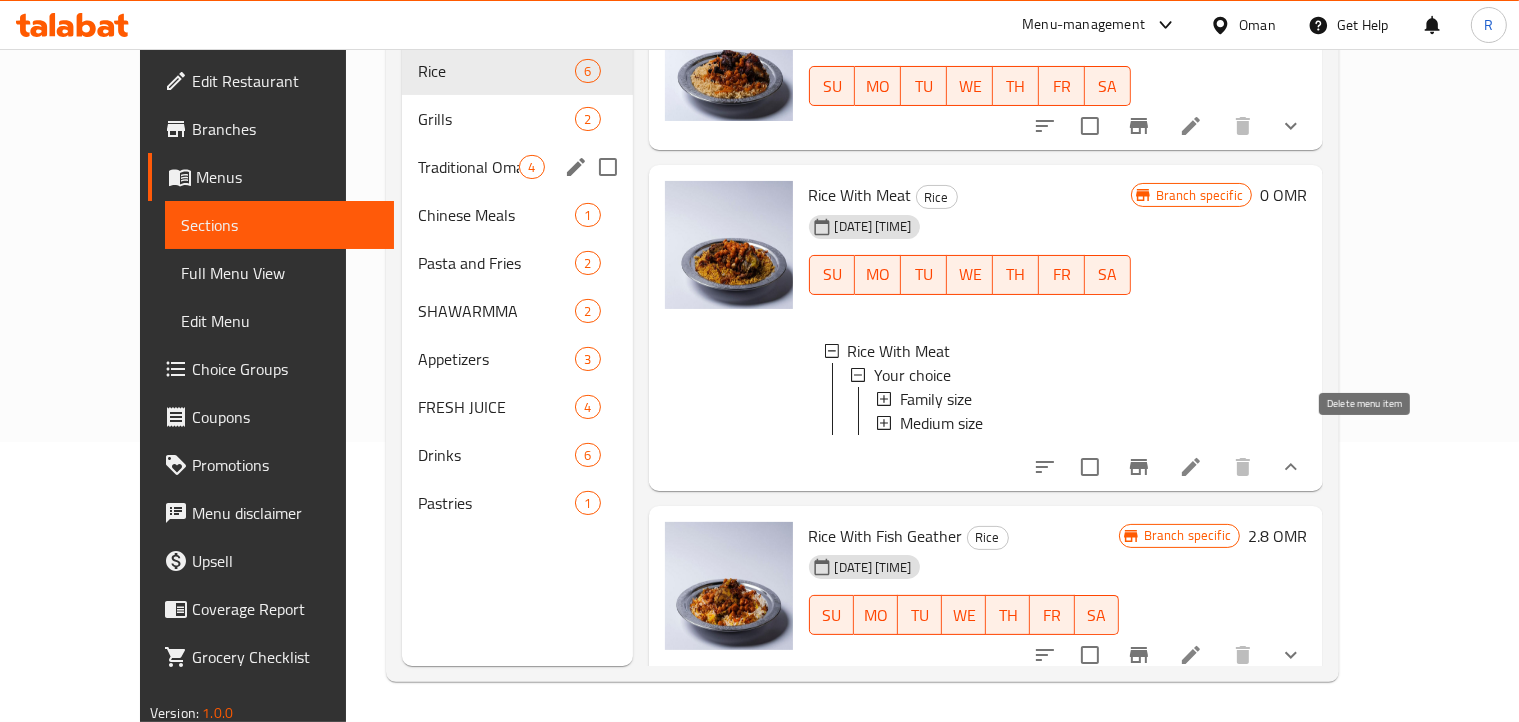 scroll, scrollTop: 0, scrollLeft: 0, axis: both 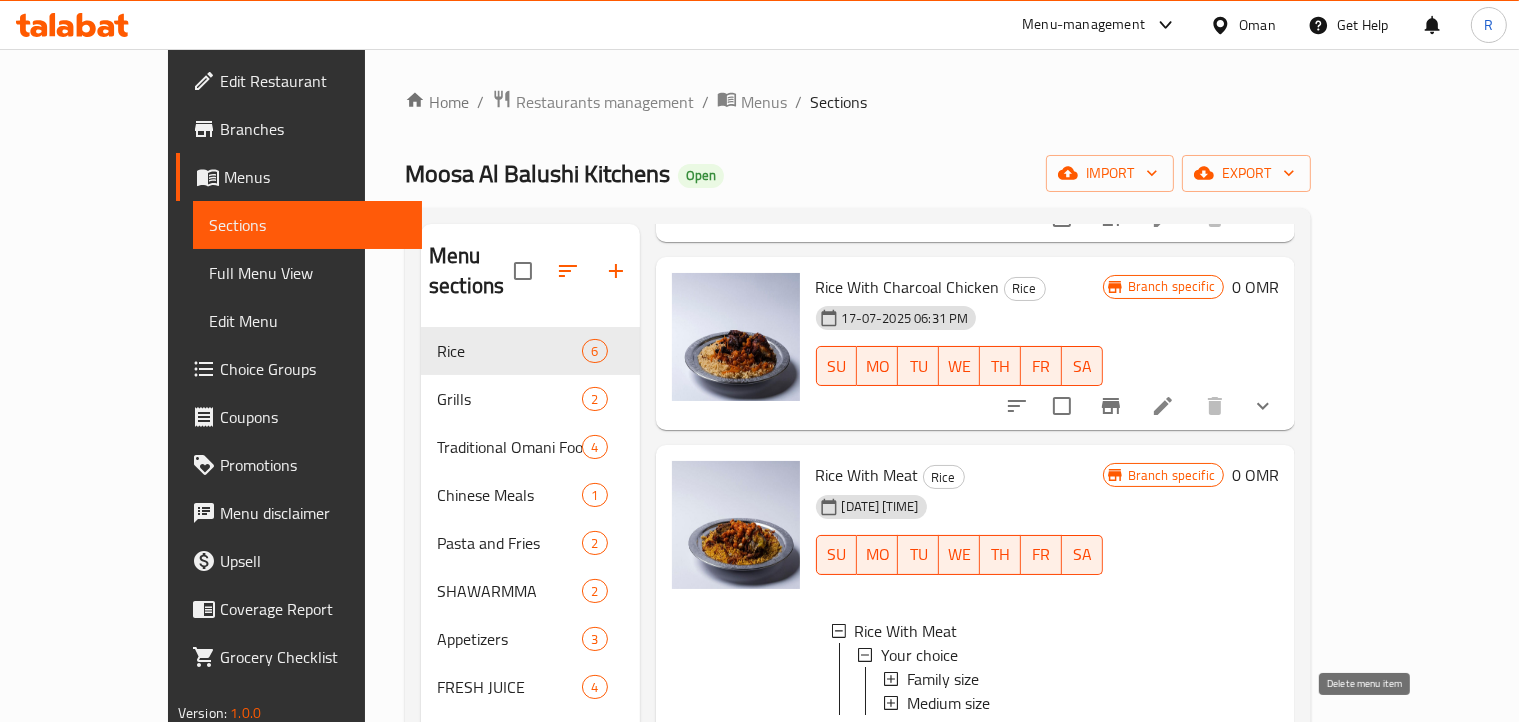 click on "Home / Restaurants management / Menus / Sections Moosa Al Balushi Kitchens Open import export Menu sections Rice  6 Grills 2 Traditional Omani Food 4 Chinese Meals 1 Pasta and Fries 2 SHAWARMMA 2 Appetizers 3 FRESH JUICE 4 Drinks 6 Pastries 1 Menu items Add Sort Manage items Rice With King Fish   Rice  Rice with king fish  14-07-2025 05:16 PM SU MO TU WE TH FR SA Branch specific 2   OMR Rice With Mandi Chicken   Rice  17-07-2025 06:12 PM SU MO TU WE TH FR SA Branch specific 0   OMR Rice With Shiwaa Chicken   Rice                                                              17-07-2025 06:17 PM SU MO TU WE TH FR SA Branch specific 0   OMR Rice With Charcoal Chicken   Rice  17-07-2025 06:31 PM SU MO TU WE TH FR SA Branch specific 0   OMR Rice With Meat   Rice                                                                 17-07-2025 06:47 PM SU MO TU WE TH FR SA Rice With Meat Your choice Family size Medium size Branch specific 0   OMR Rice With Fish Geather   Rice  15-07-2025 05:22 PM SU MO TU WE TH FR SA 2.8" at bounding box center [858, 525] 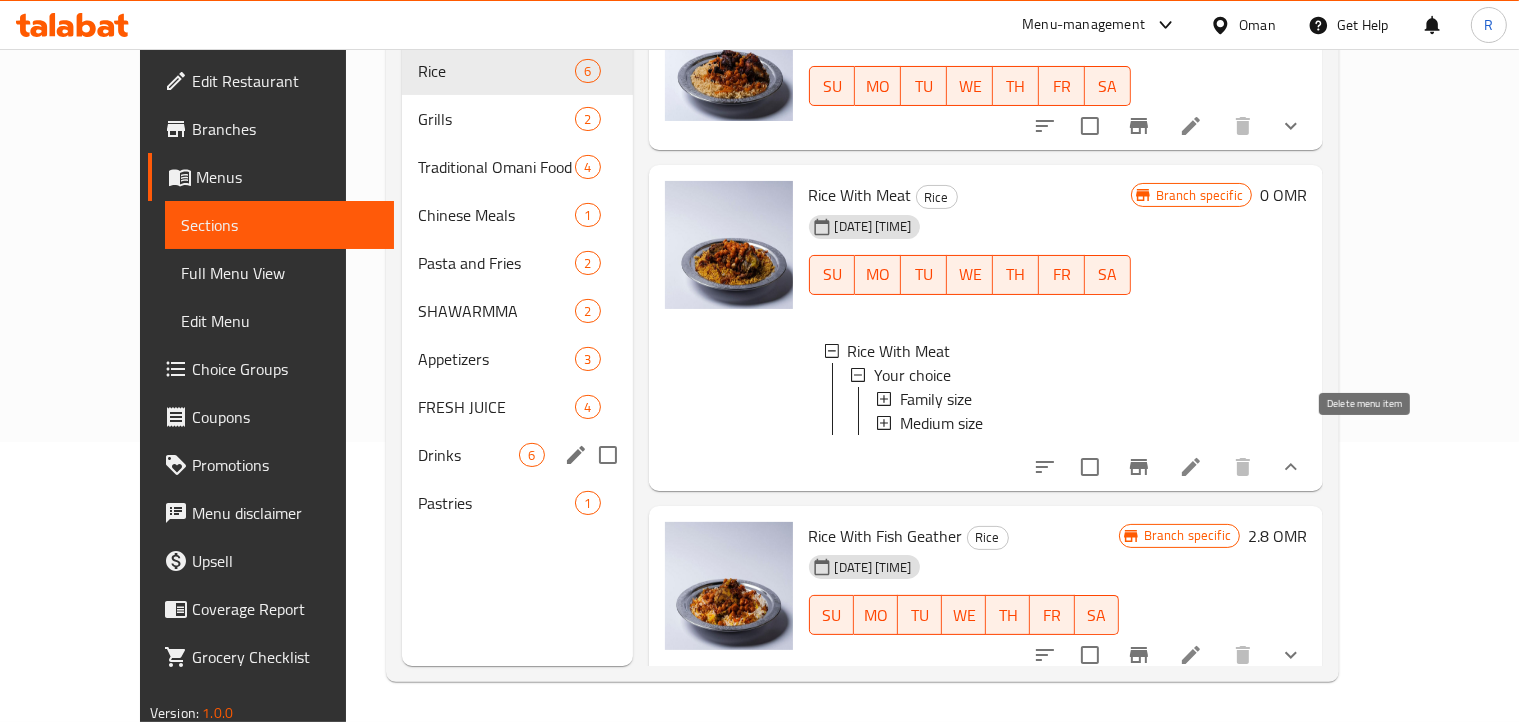 scroll, scrollTop: 0, scrollLeft: 0, axis: both 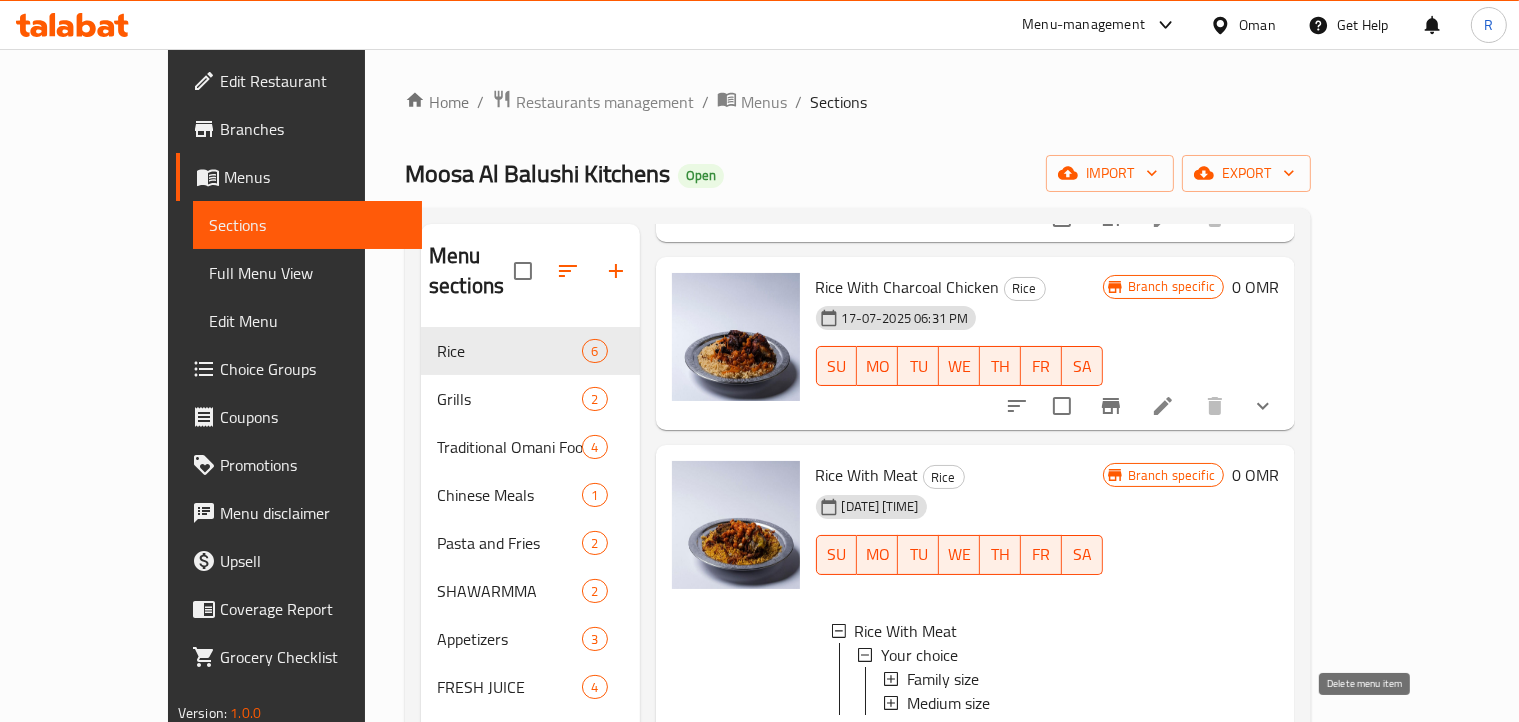 click on "Home / Restaurants management / Menus / Sections Moosa Al Balushi Kitchens Open import export Menu sections Rice  6 Grills 2 Traditional Omani Food 4 Chinese Meals 1 Pasta and Fries 2 SHAWARMMA 2 Appetizers 3 FRESH JUICE 4 Drinks 6 Pastries 1 Menu items Add Sort Manage items Rice With King Fish   Rice  Rice with king fish  14-07-2025 05:16 PM SU MO TU WE TH FR SA Branch specific 2   OMR Rice With Mandi Chicken   Rice  17-07-2025 06:12 PM SU MO TU WE TH FR SA Branch specific 0   OMR Rice With Shiwaa Chicken   Rice                                                              17-07-2025 06:17 PM SU MO TU WE TH FR SA Branch specific 0   OMR Rice With Charcoal Chicken   Rice  17-07-2025 06:31 PM SU MO TU WE TH FR SA Branch specific 0   OMR Rice With Meat   Rice                                                                 17-07-2025 06:47 PM SU MO TU WE TH FR SA Rice With Meat Your choice Family size Medium size Branch specific 0   OMR Rice With Fish Geather   Rice  15-07-2025 05:22 PM SU MO TU WE TH FR SA 2.8" at bounding box center [858, 525] 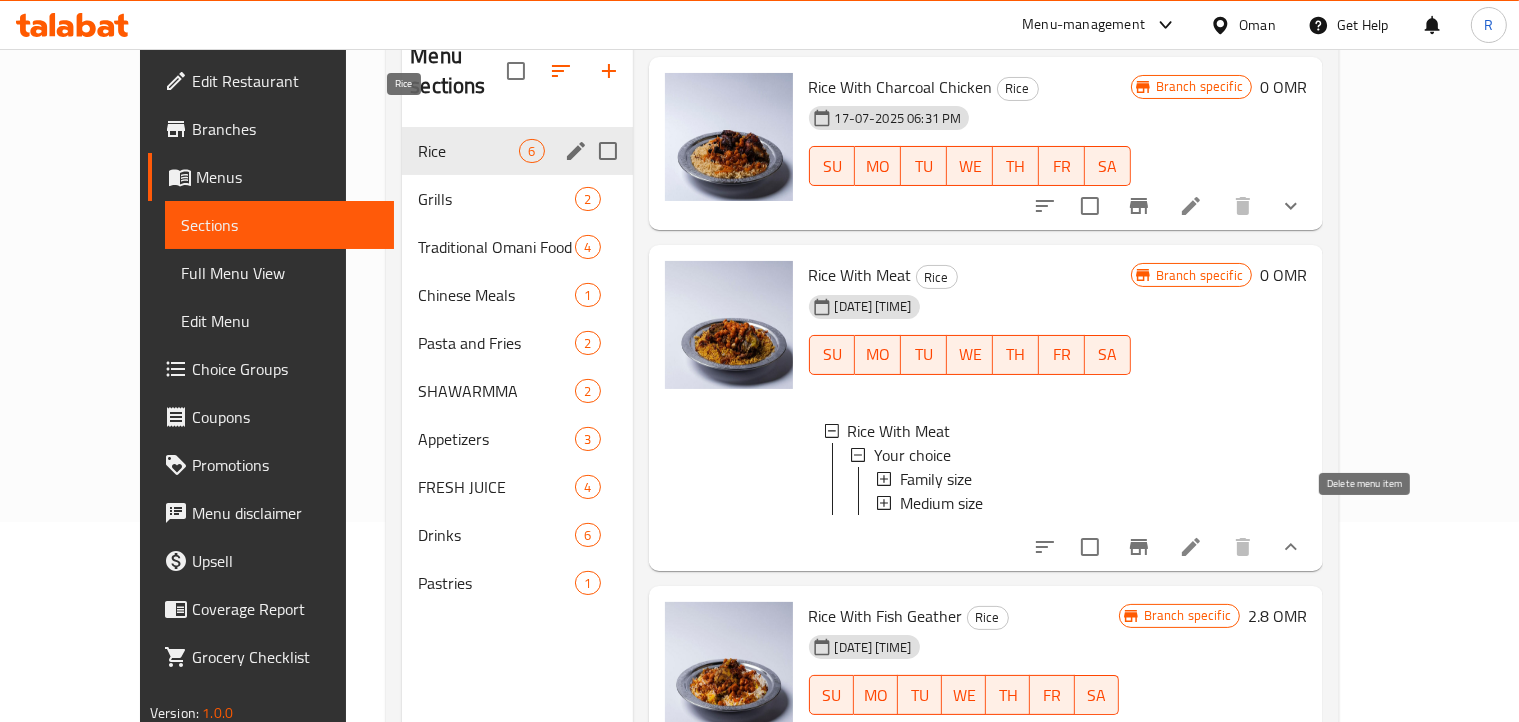 scroll, scrollTop: 0, scrollLeft: 0, axis: both 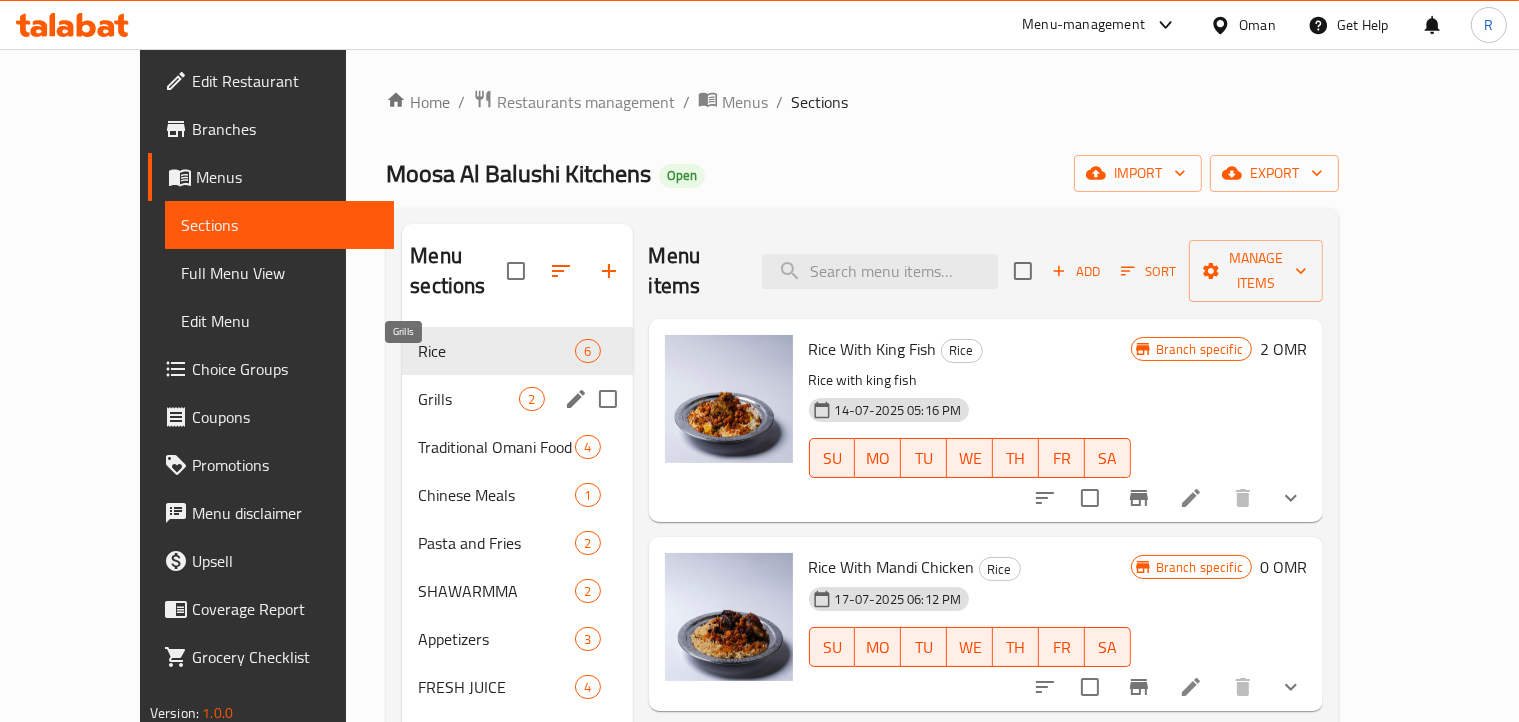 drag, startPoint x: 388, startPoint y: 359, endPoint x: 435, endPoint y: 332, distance: 54.20332 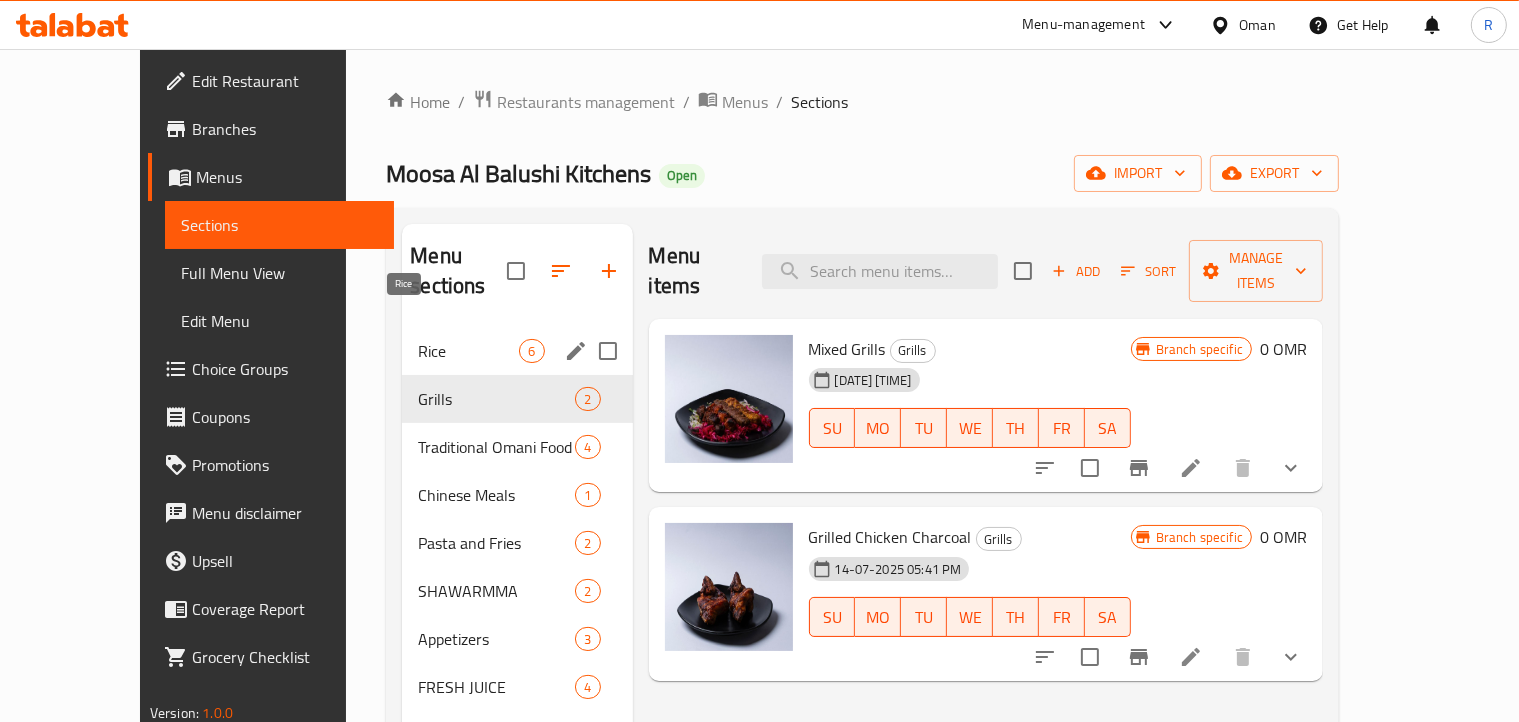 click on "Rice" at bounding box center (468, 351) 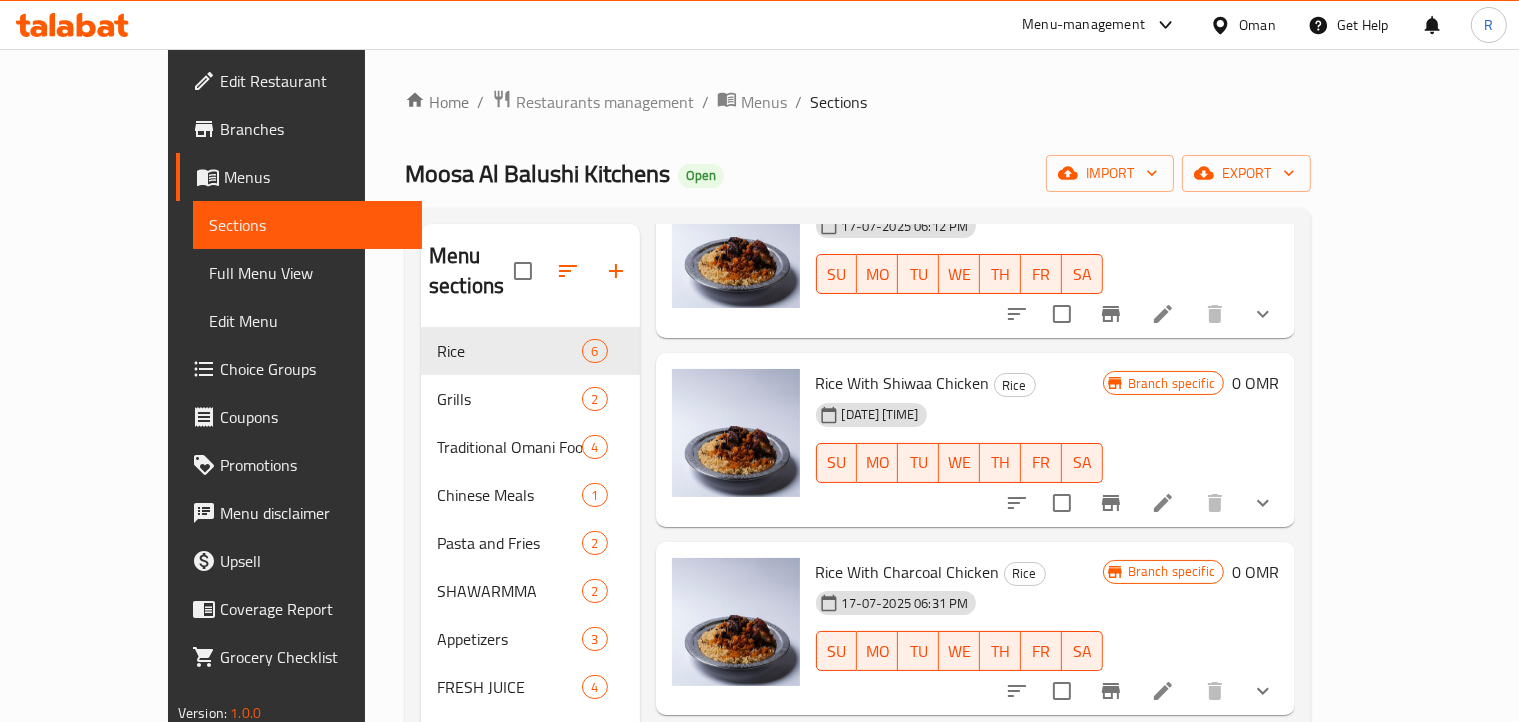 scroll, scrollTop: 489, scrollLeft: 0, axis: vertical 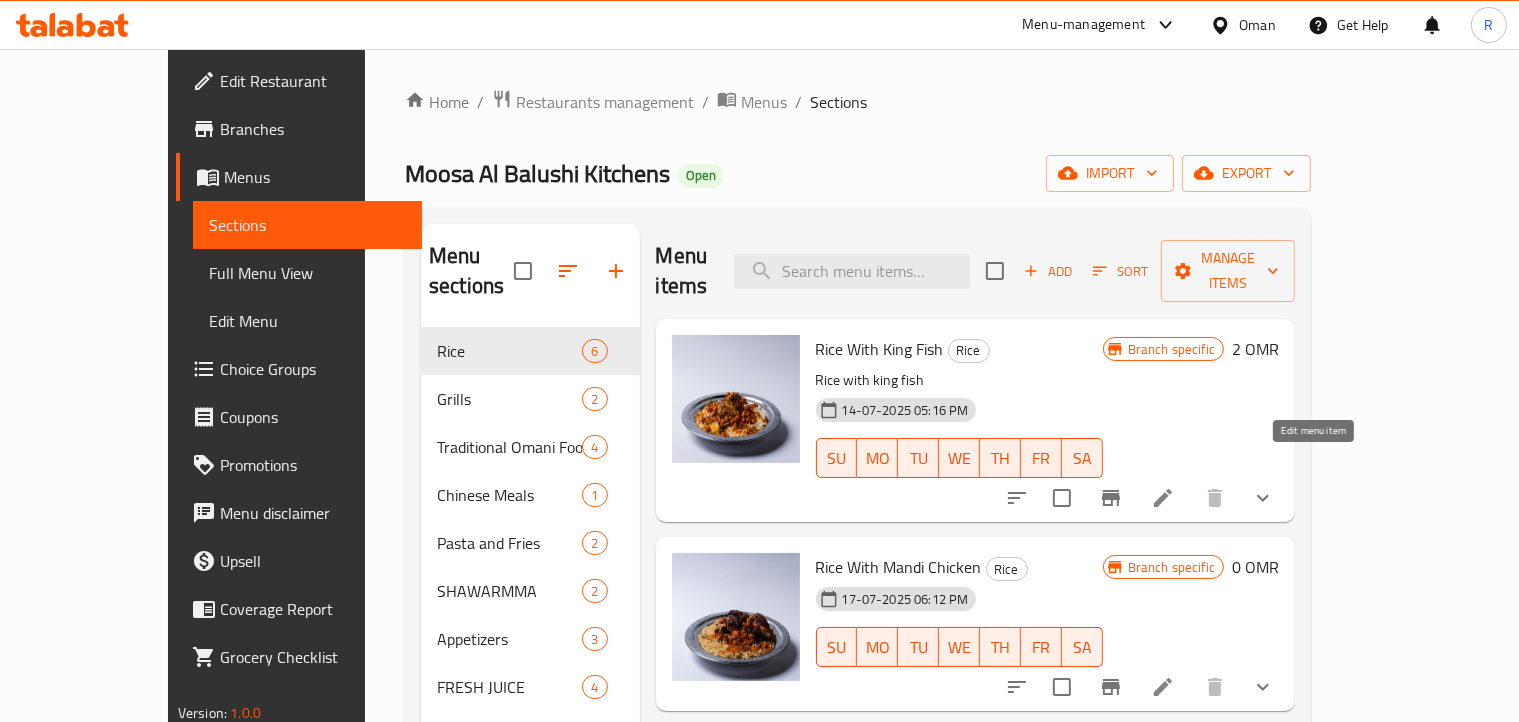 click 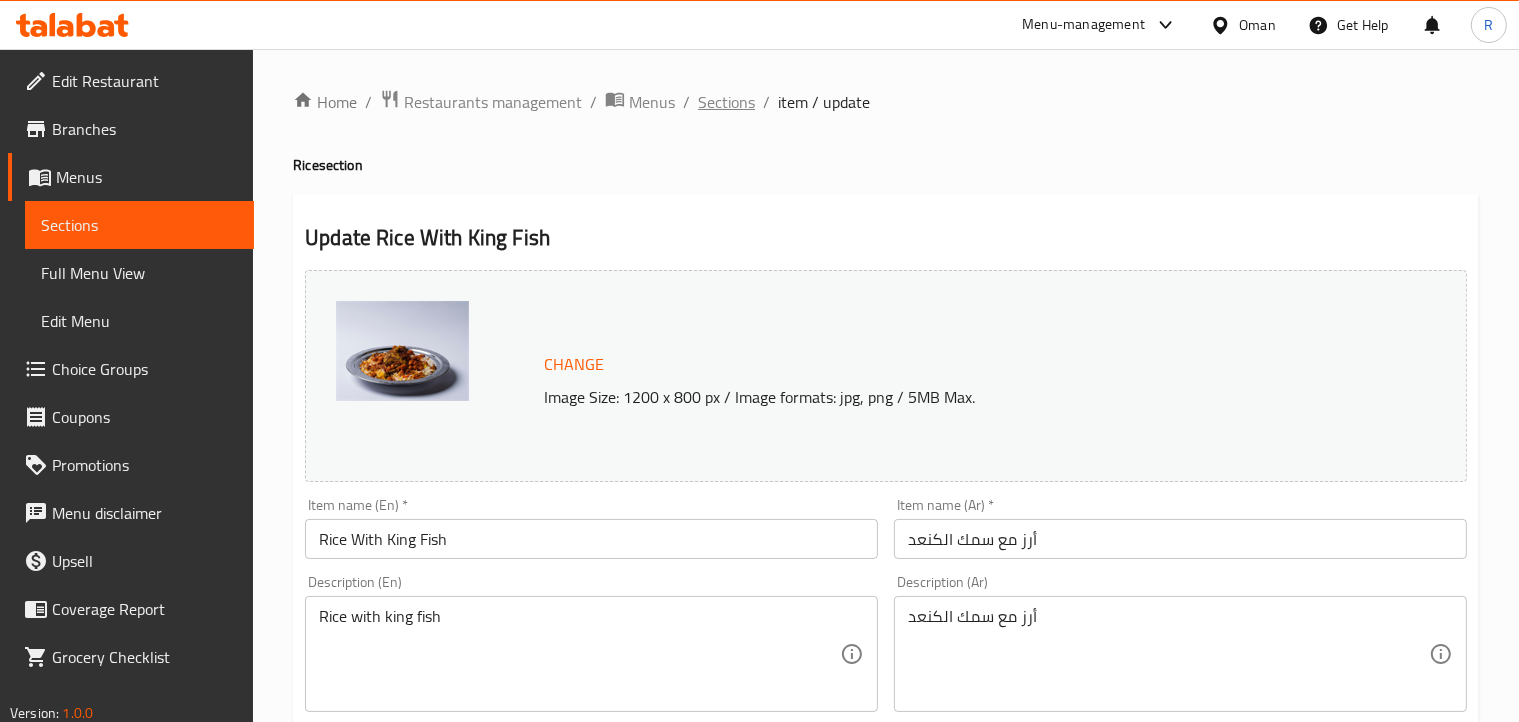 click on "Sections" at bounding box center [726, 102] 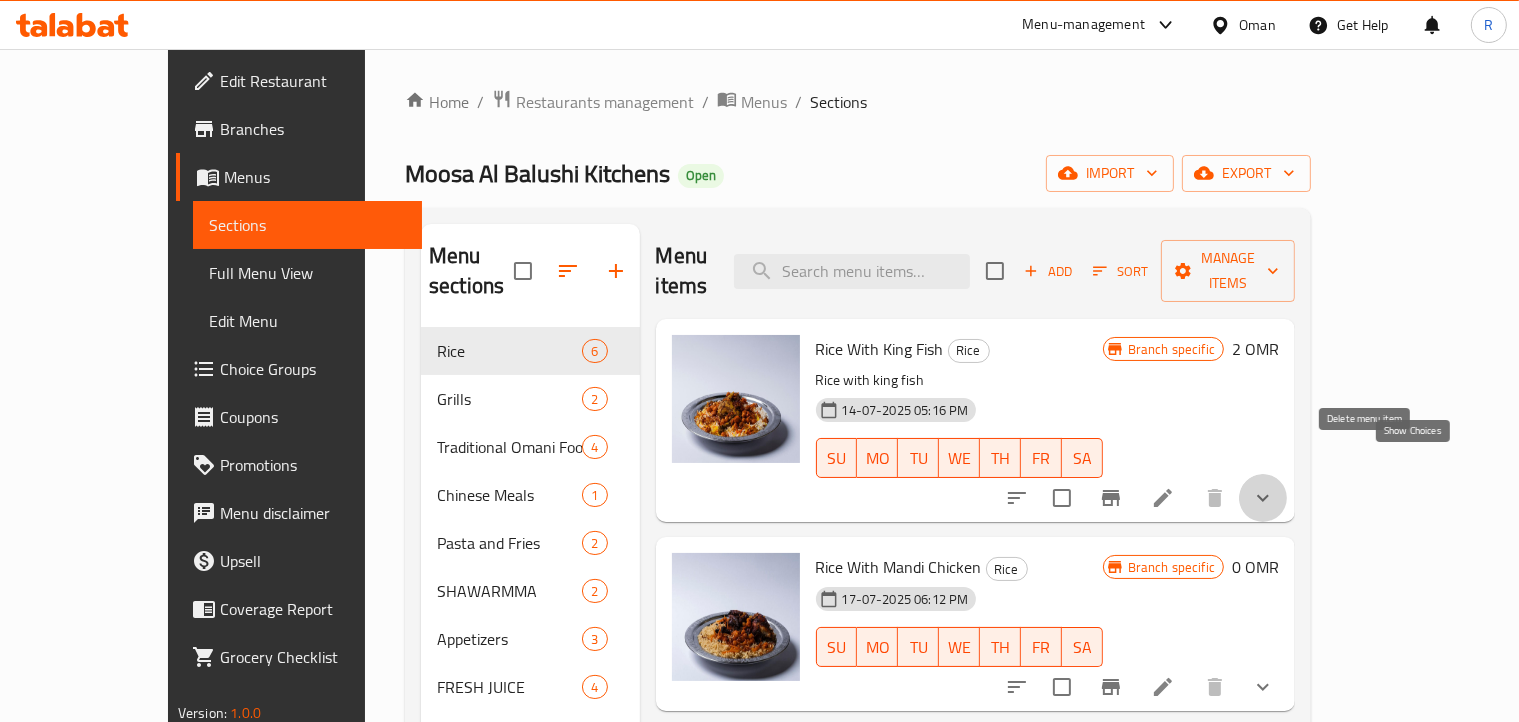 click 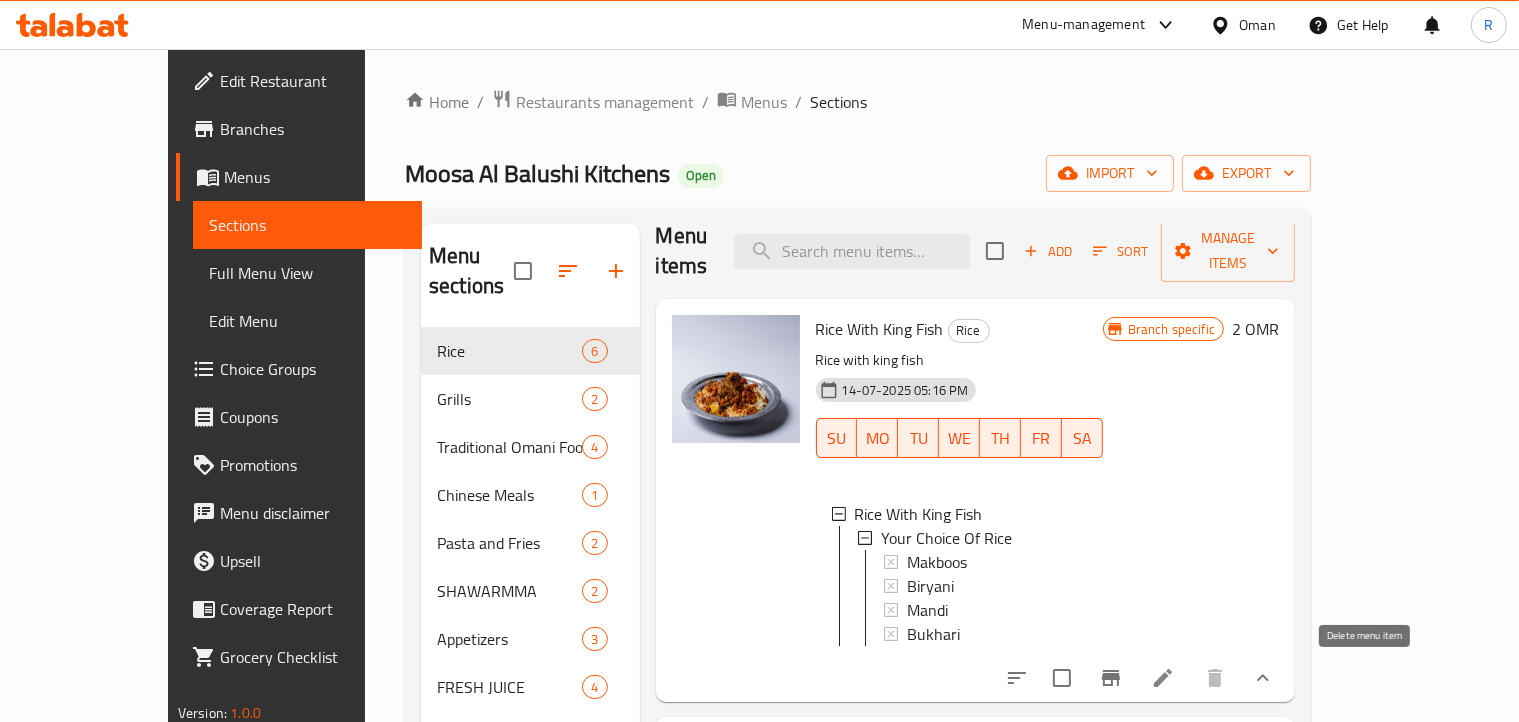 scroll, scrollTop: 0, scrollLeft: 0, axis: both 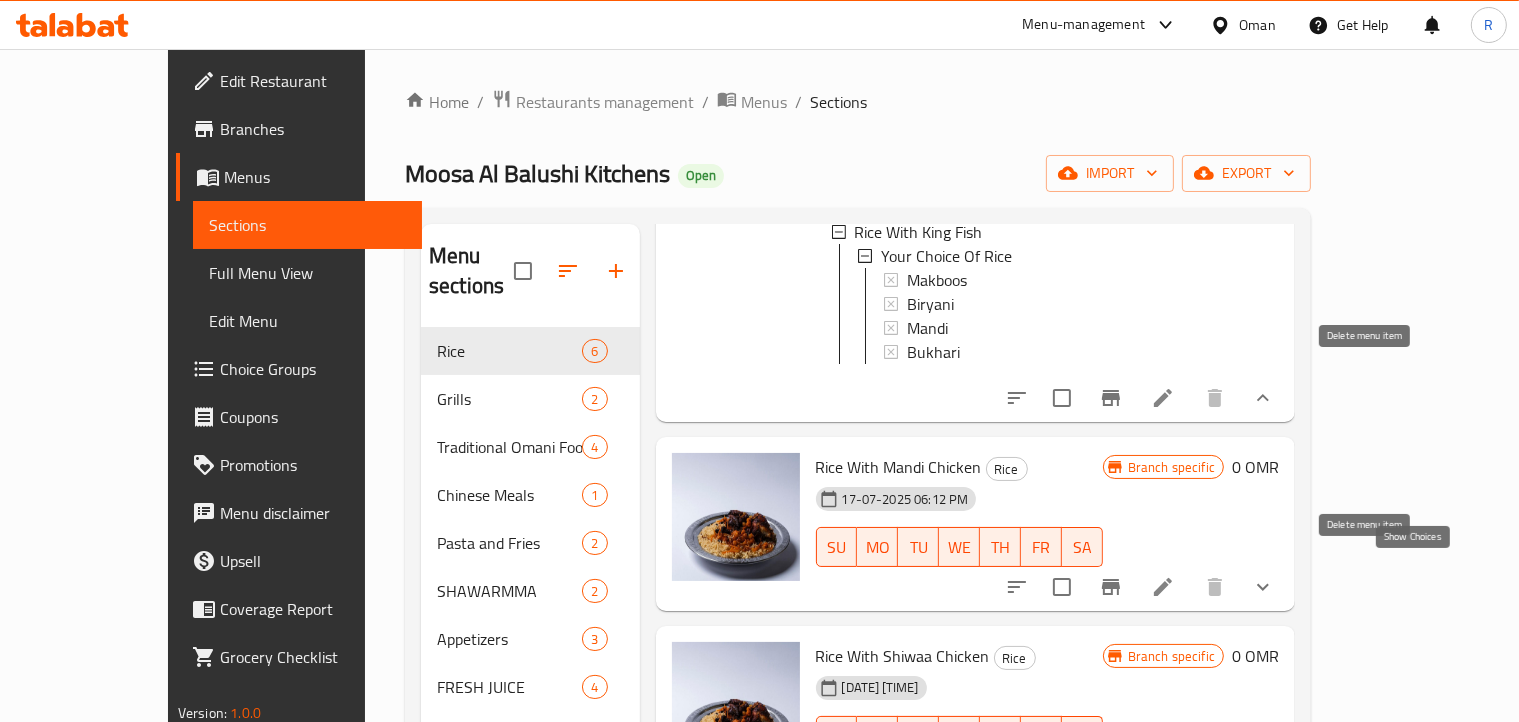 click 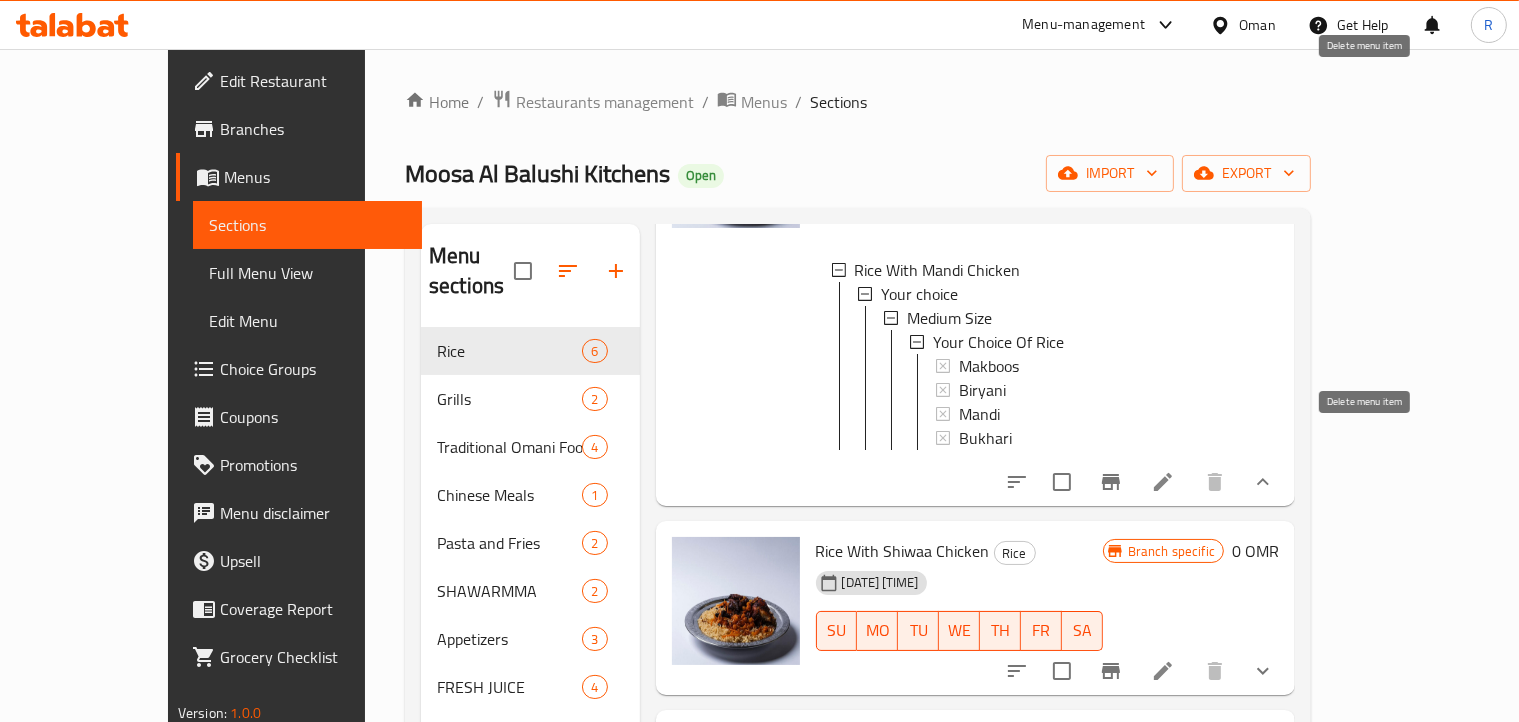 scroll, scrollTop: 600, scrollLeft: 0, axis: vertical 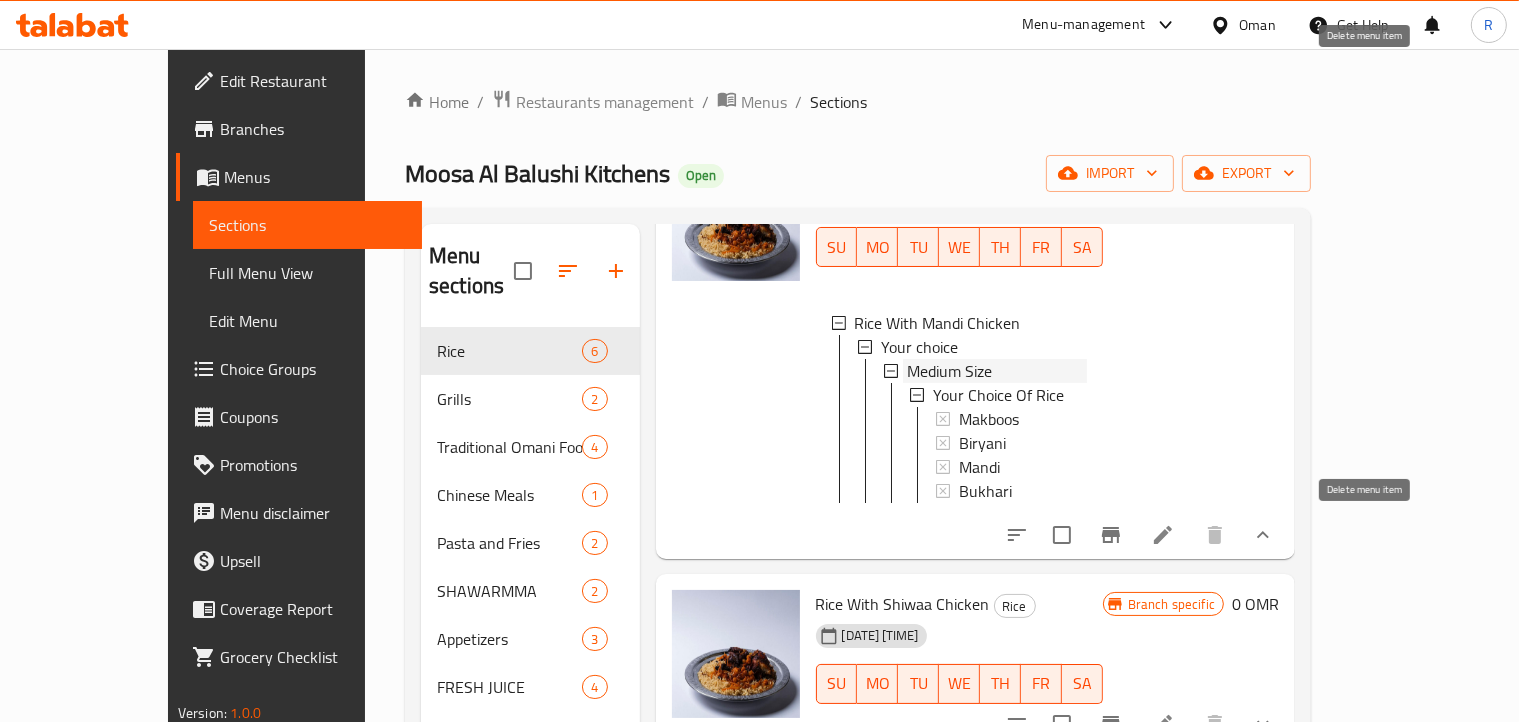 click on "Medium Size" at bounding box center (949, 371) 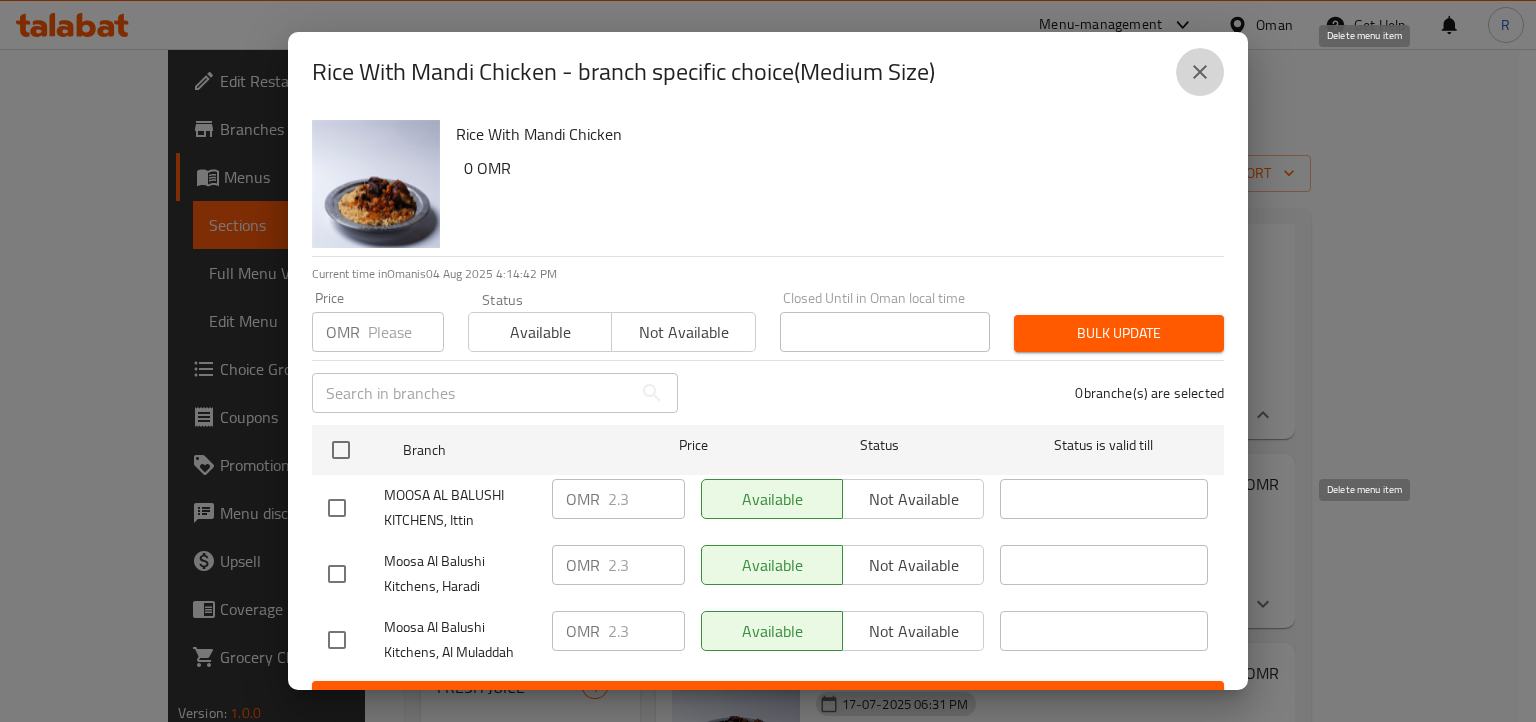 click 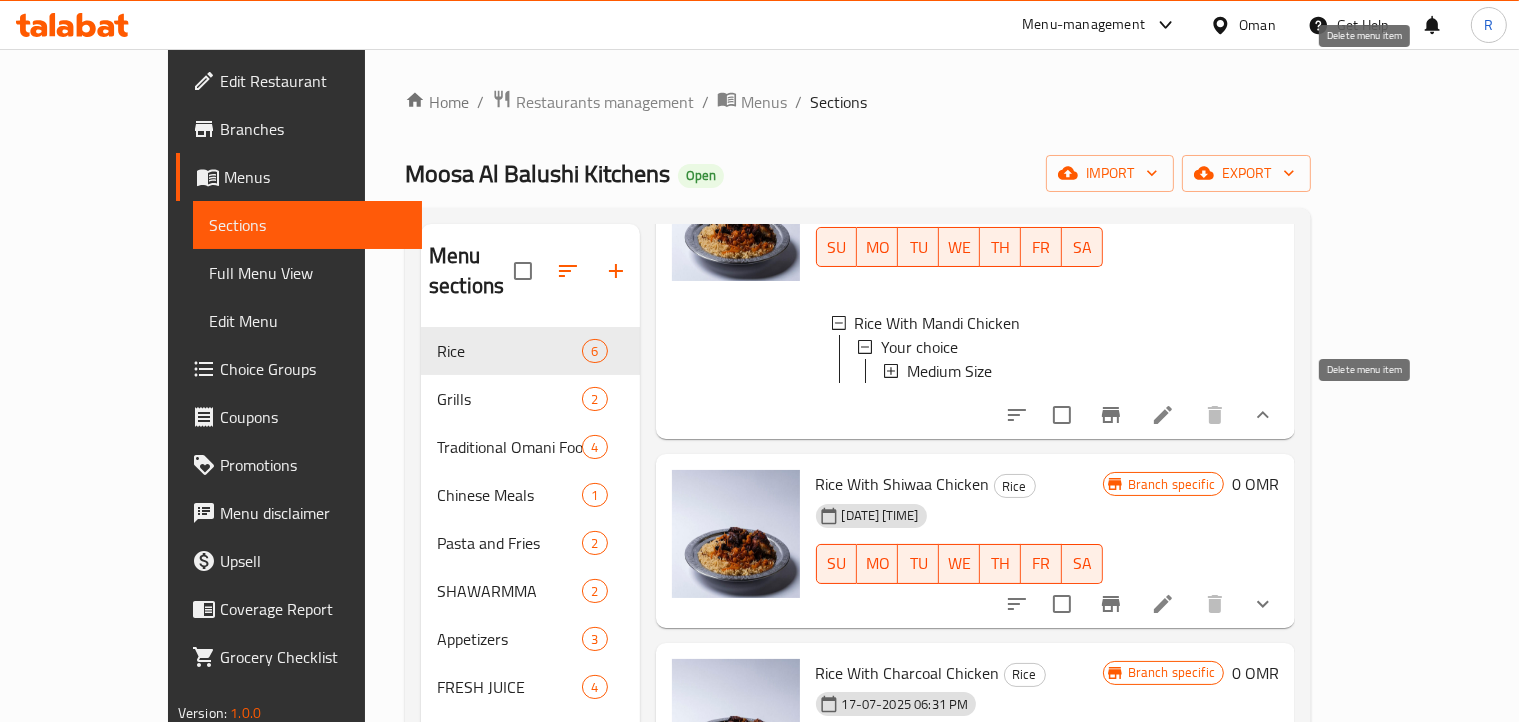 scroll, scrollTop: 2, scrollLeft: 0, axis: vertical 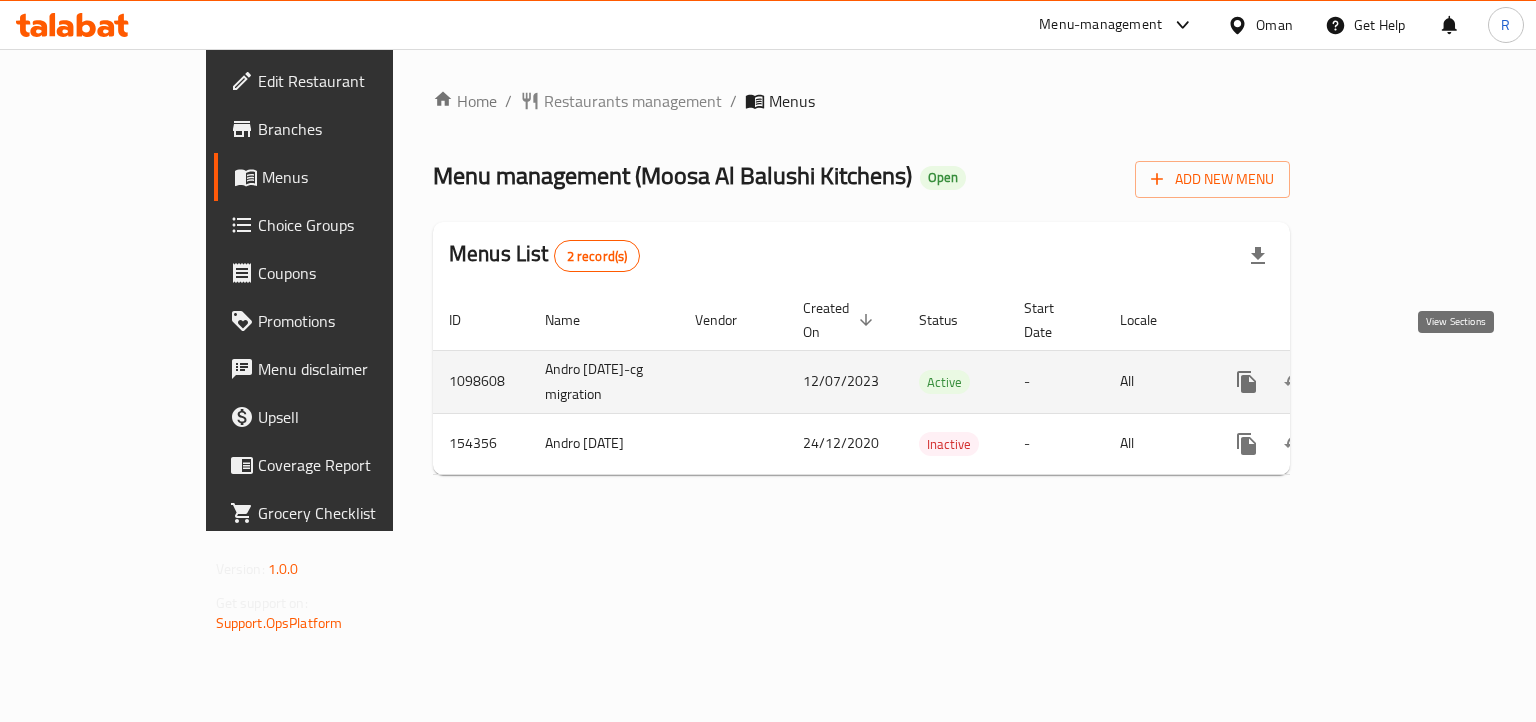 click 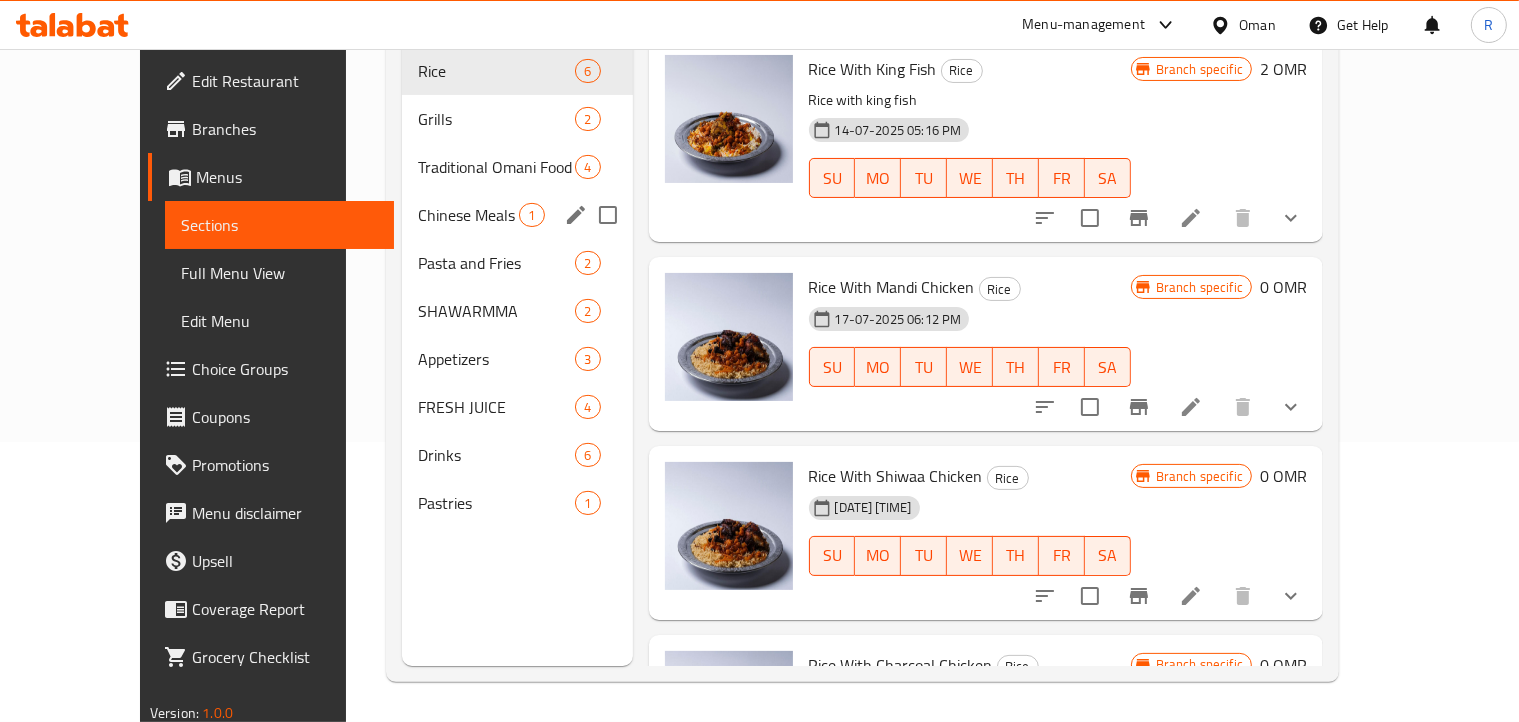 scroll, scrollTop: 0, scrollLeft: 0, axis: both 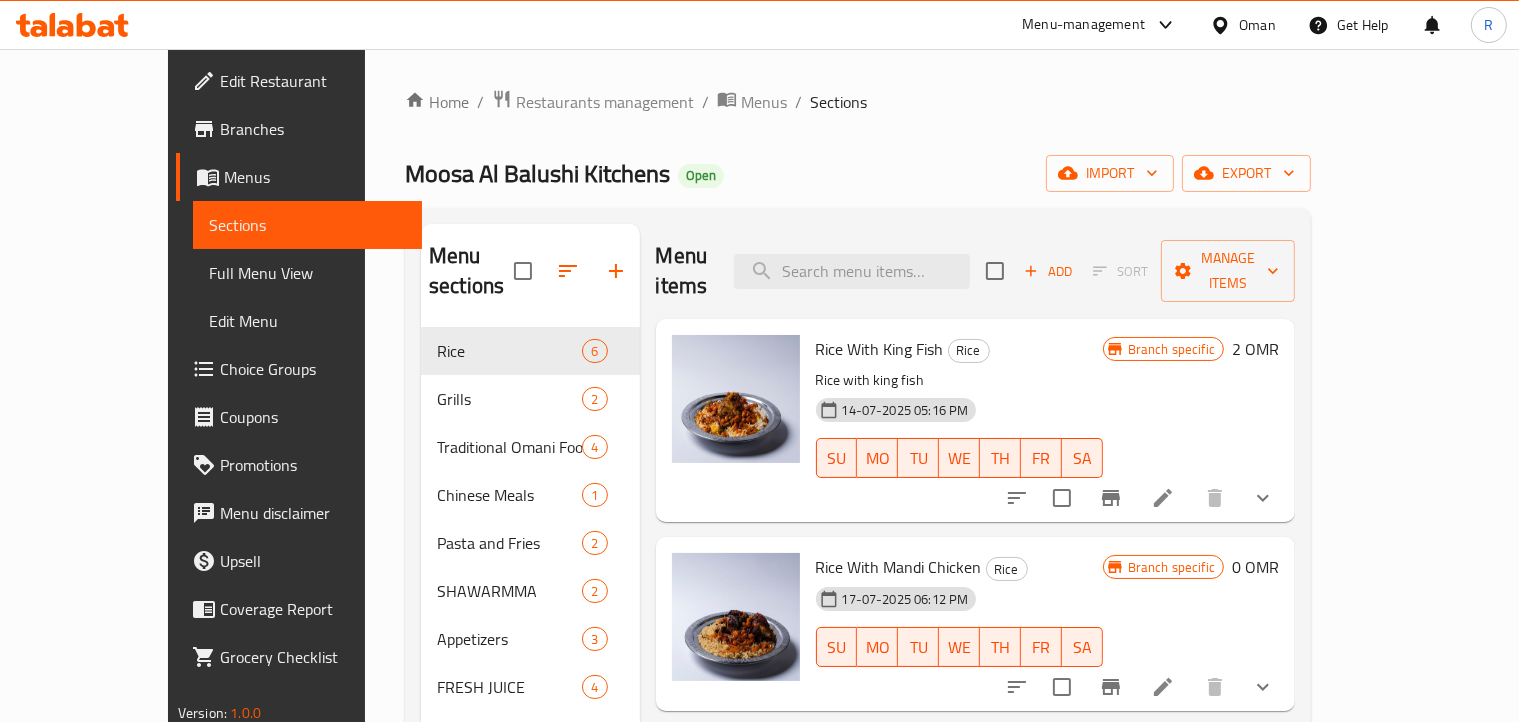 click on "[PERSON] Kitchens Open import export" at bounding box center (858, 173) 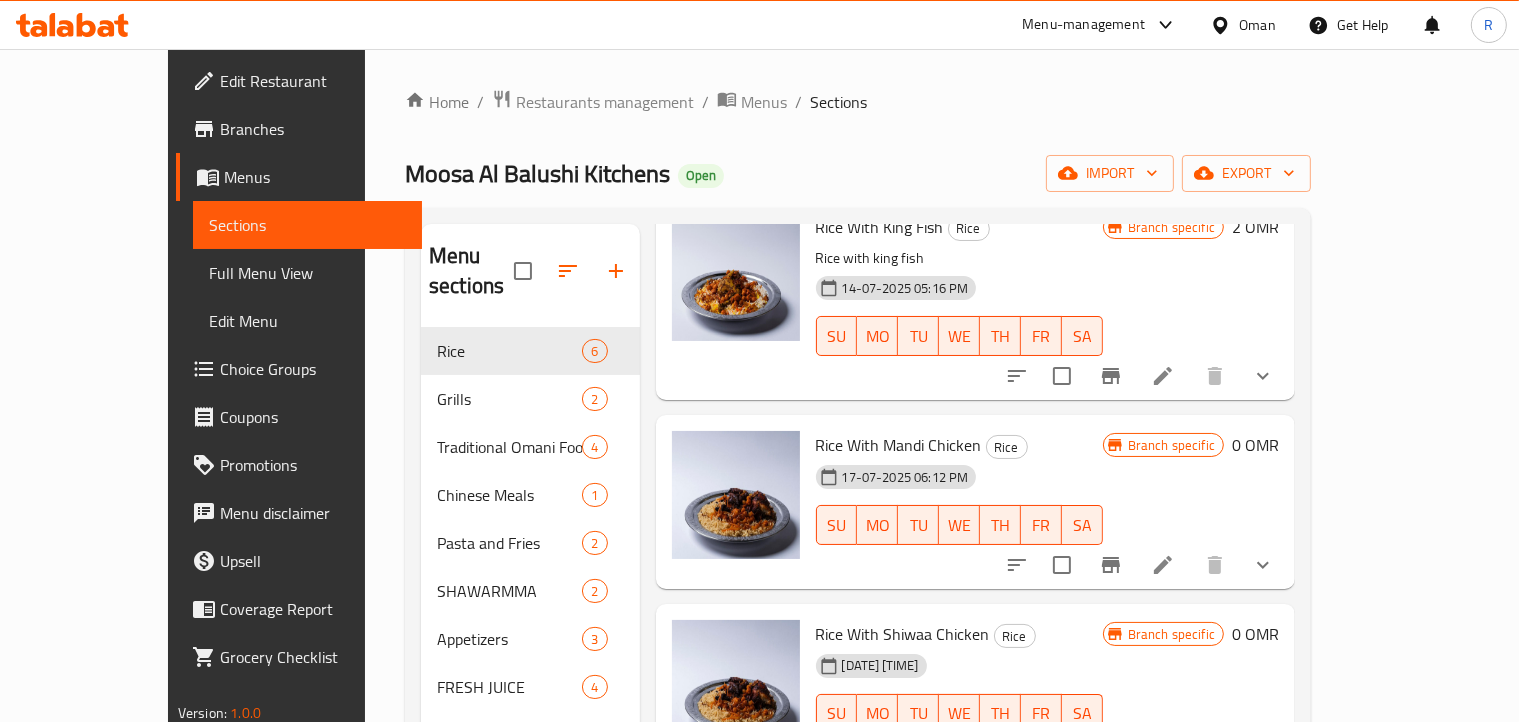 scroll, scrollTop: 489, scrollLeft: 0, axis: vertical 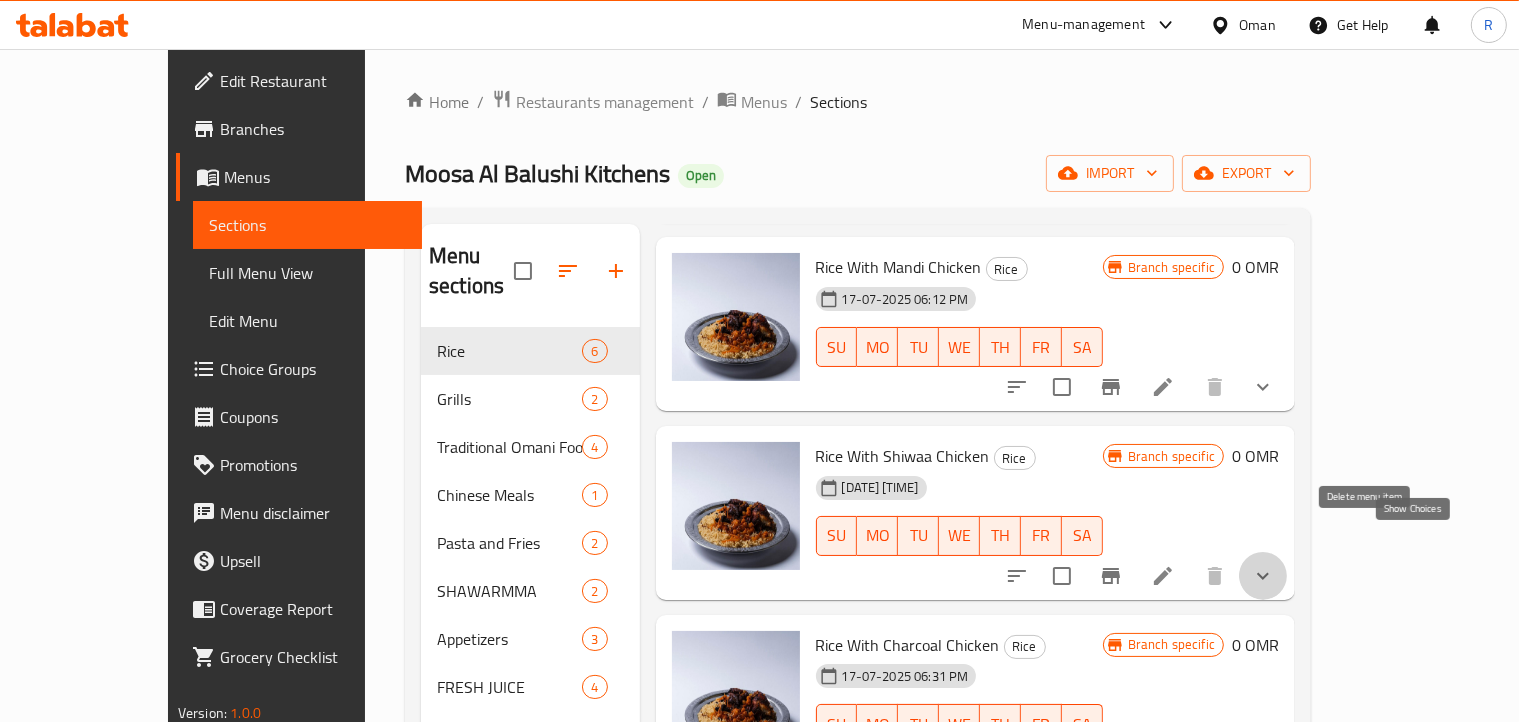 drag, startPoint x: 1408, startPoint y: 543, endPoint x: 1398, endPoint y: 533, distance: 14.142136 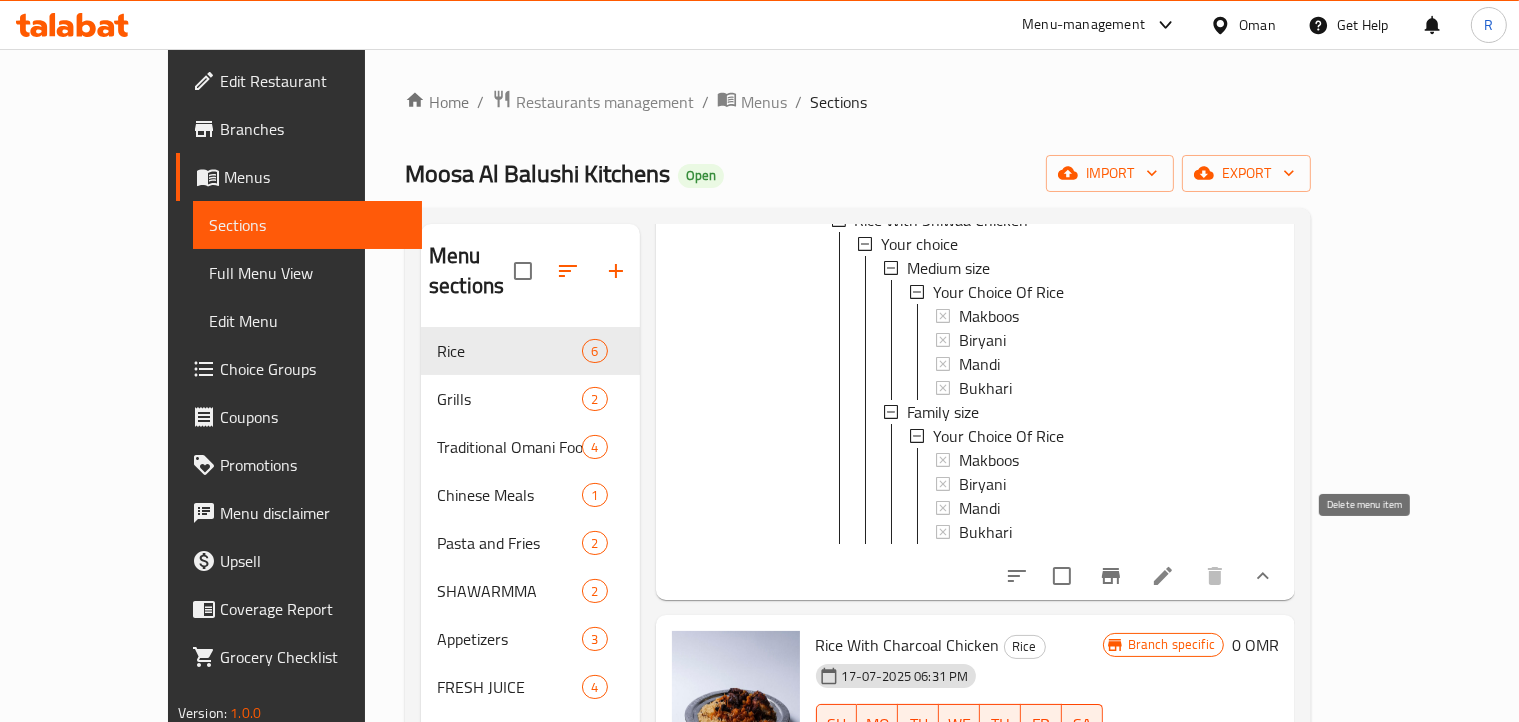 scroll, scrollTop: 700, scrollLeft: 0, axis: vertical 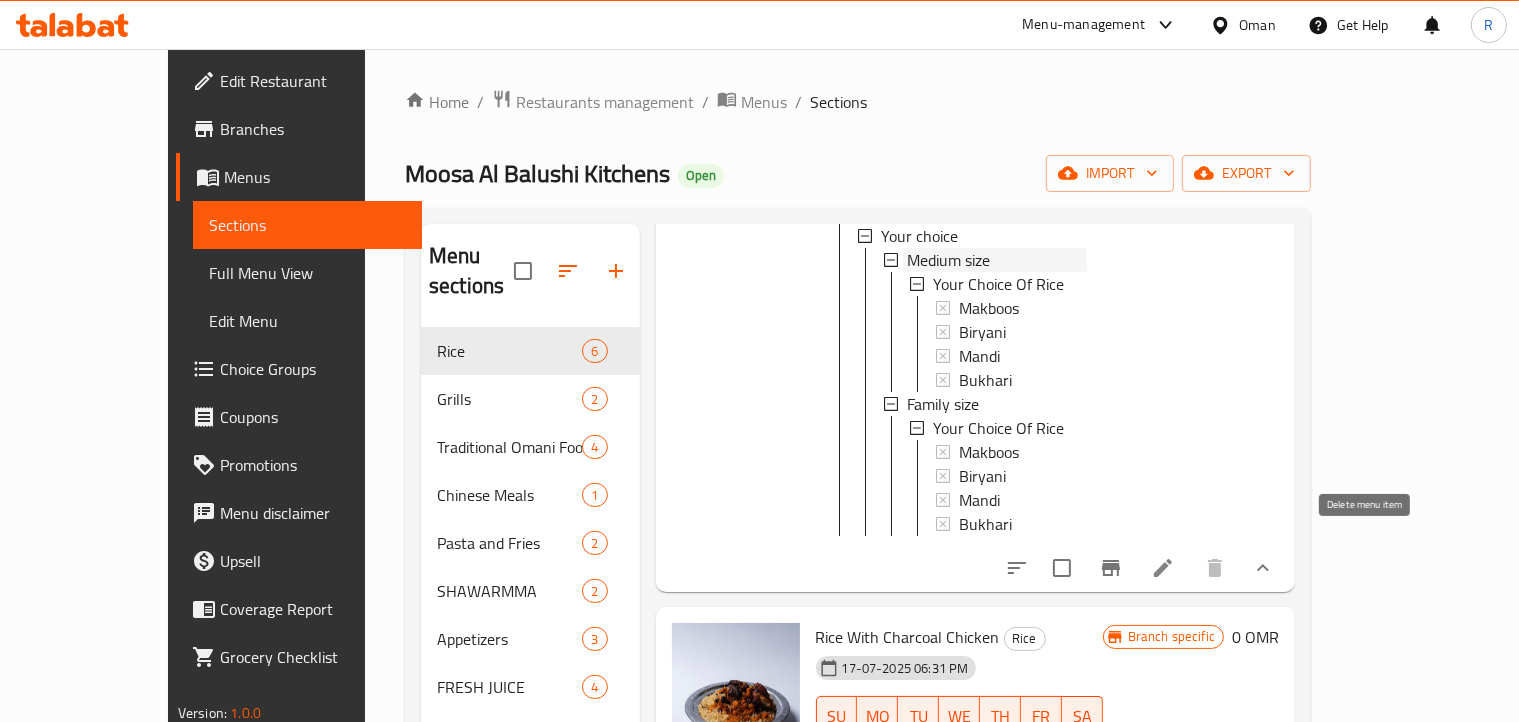 click on "Medium size" at bounding box center (948, 260) 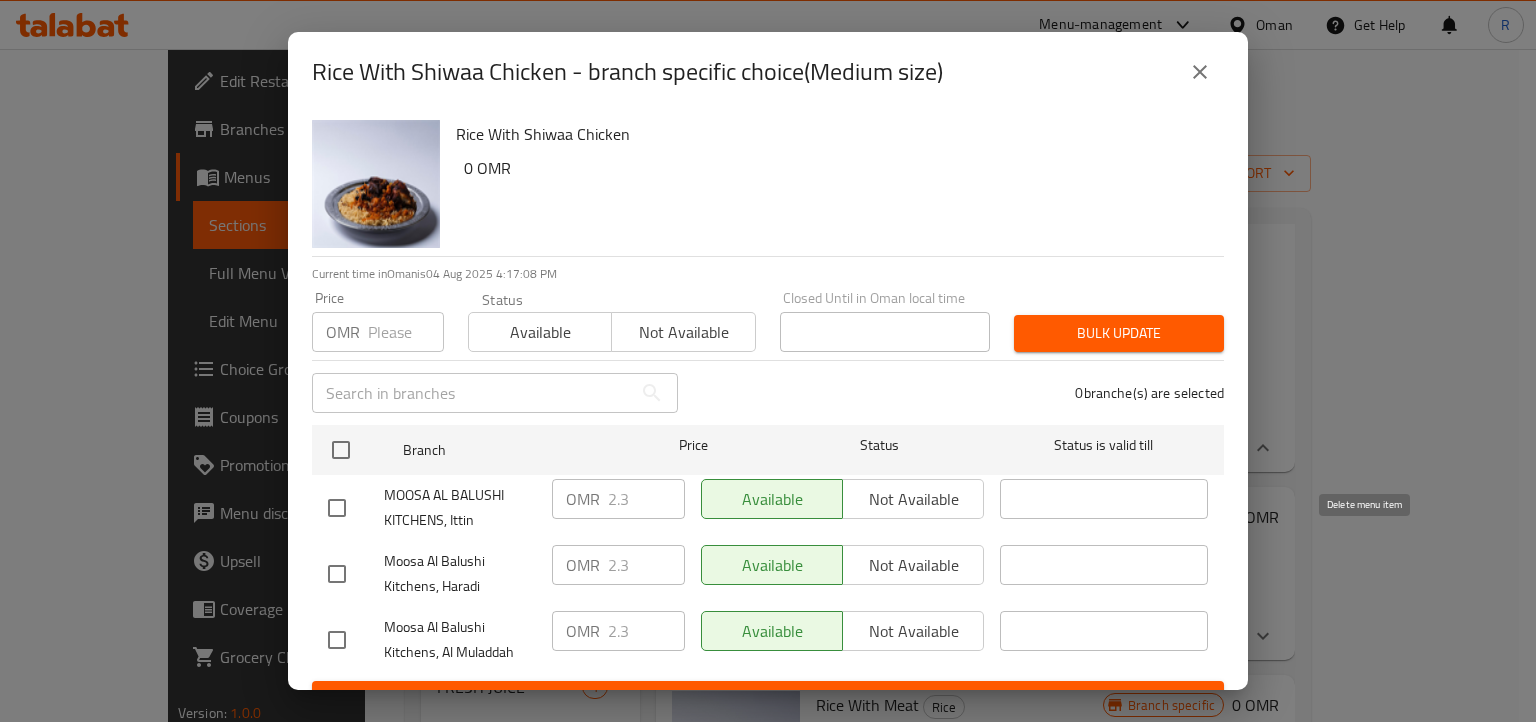 click 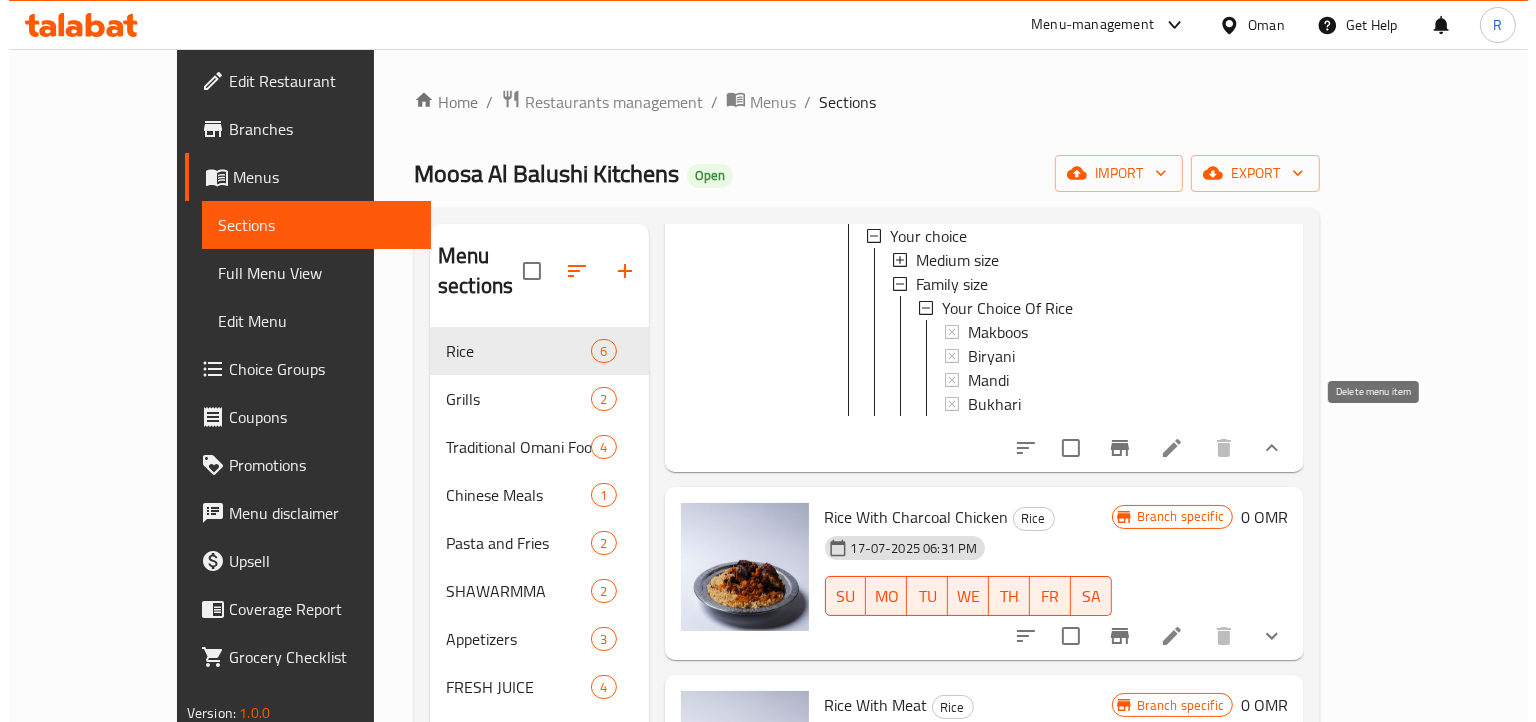 scroll, scrollTop: 693, scrollLeft: 0, axis: vertical 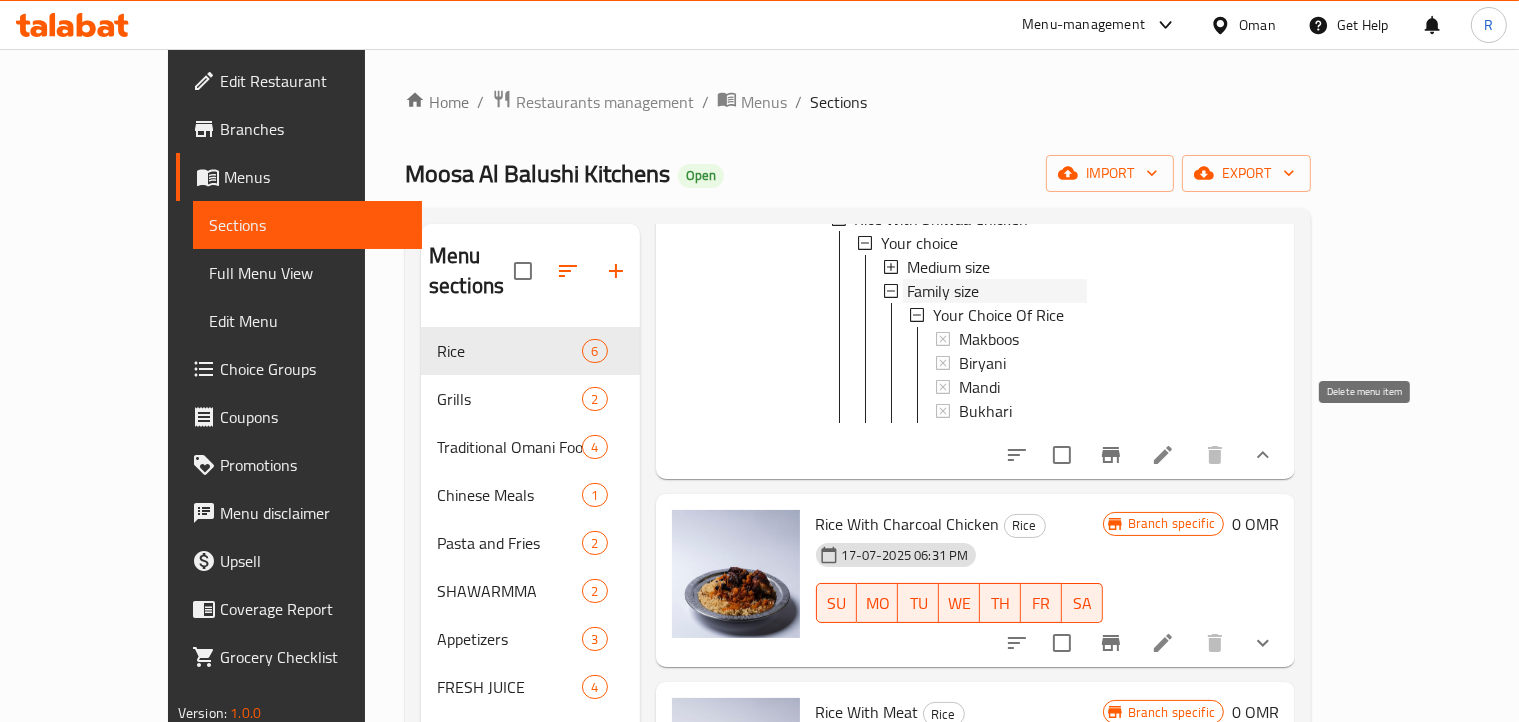 click on "Family size" at bounding box center (943, 291) 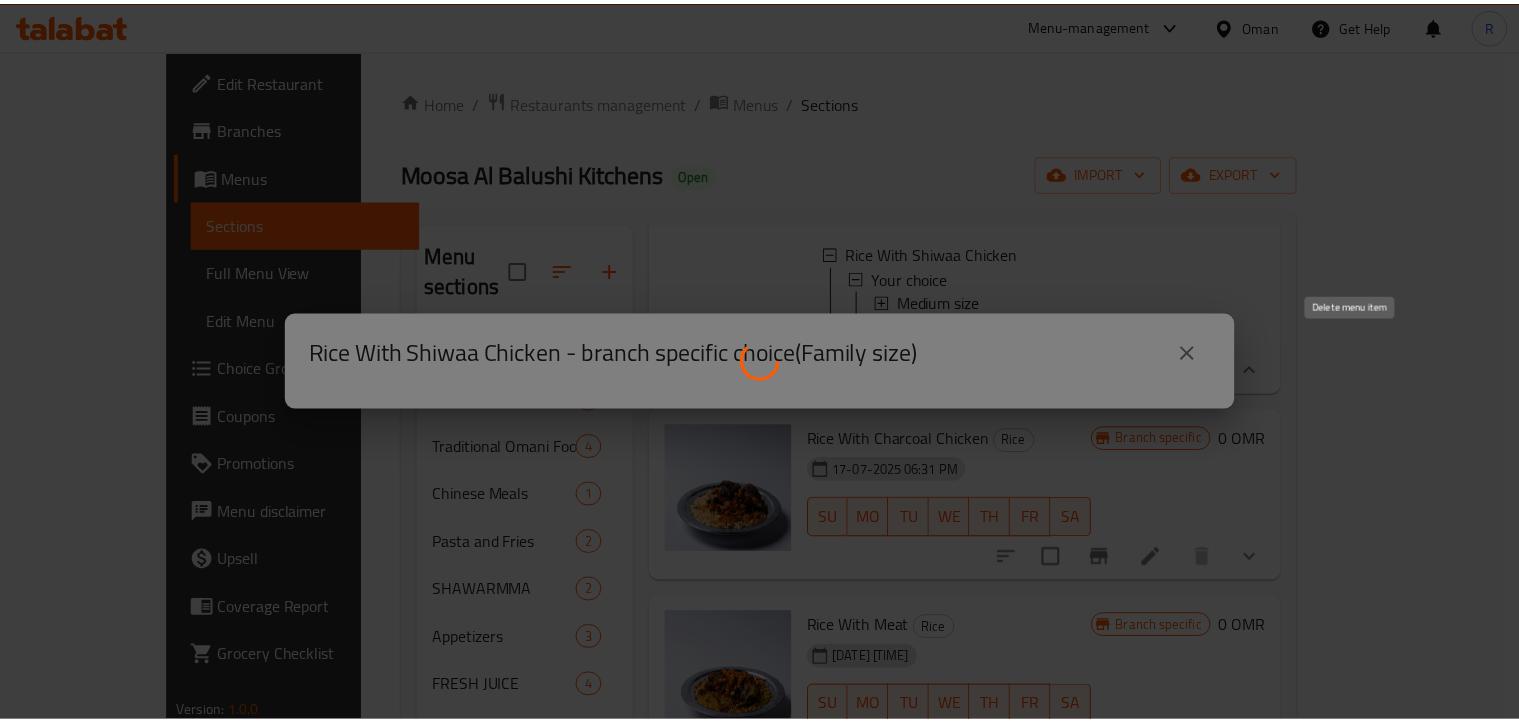 scroll, scrollTop: 658, scrollLeft: 0, axis: vertical 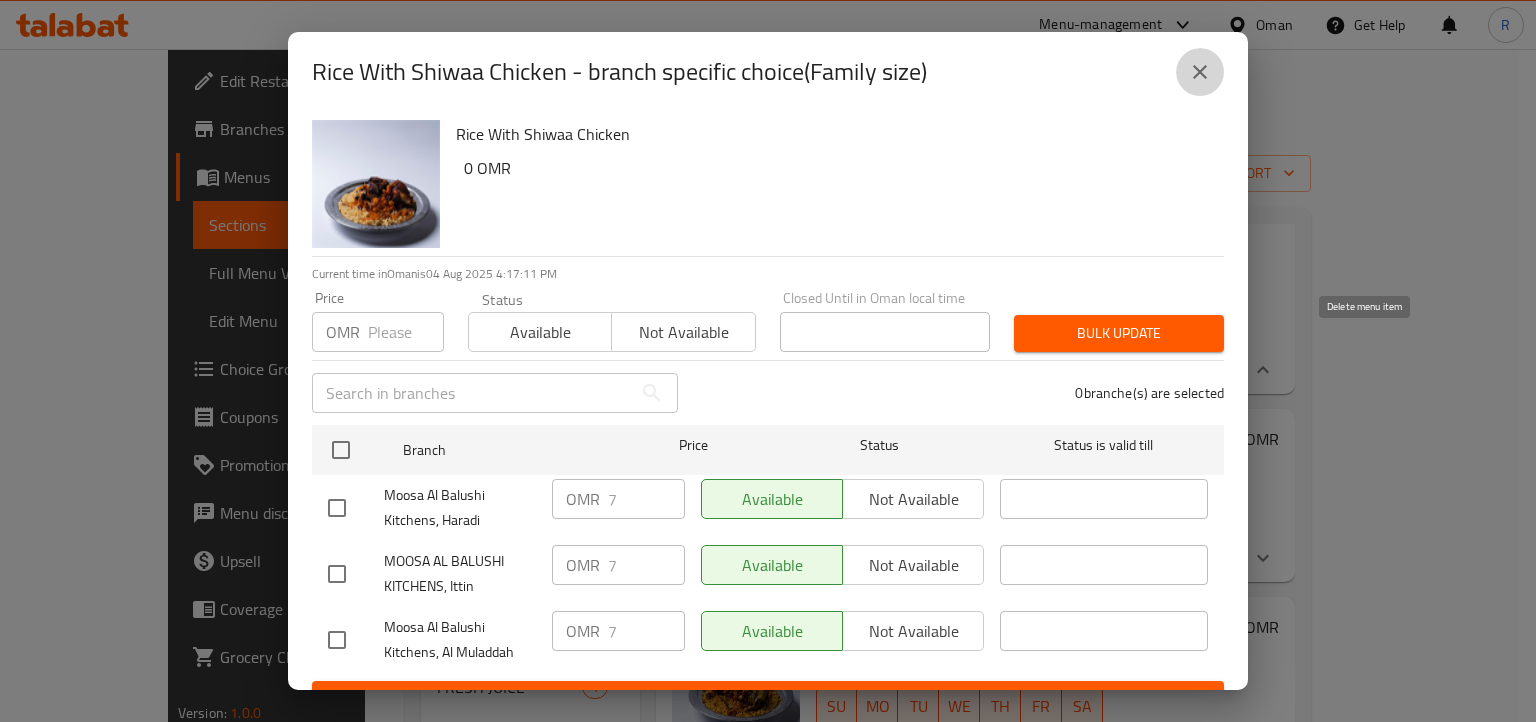 click 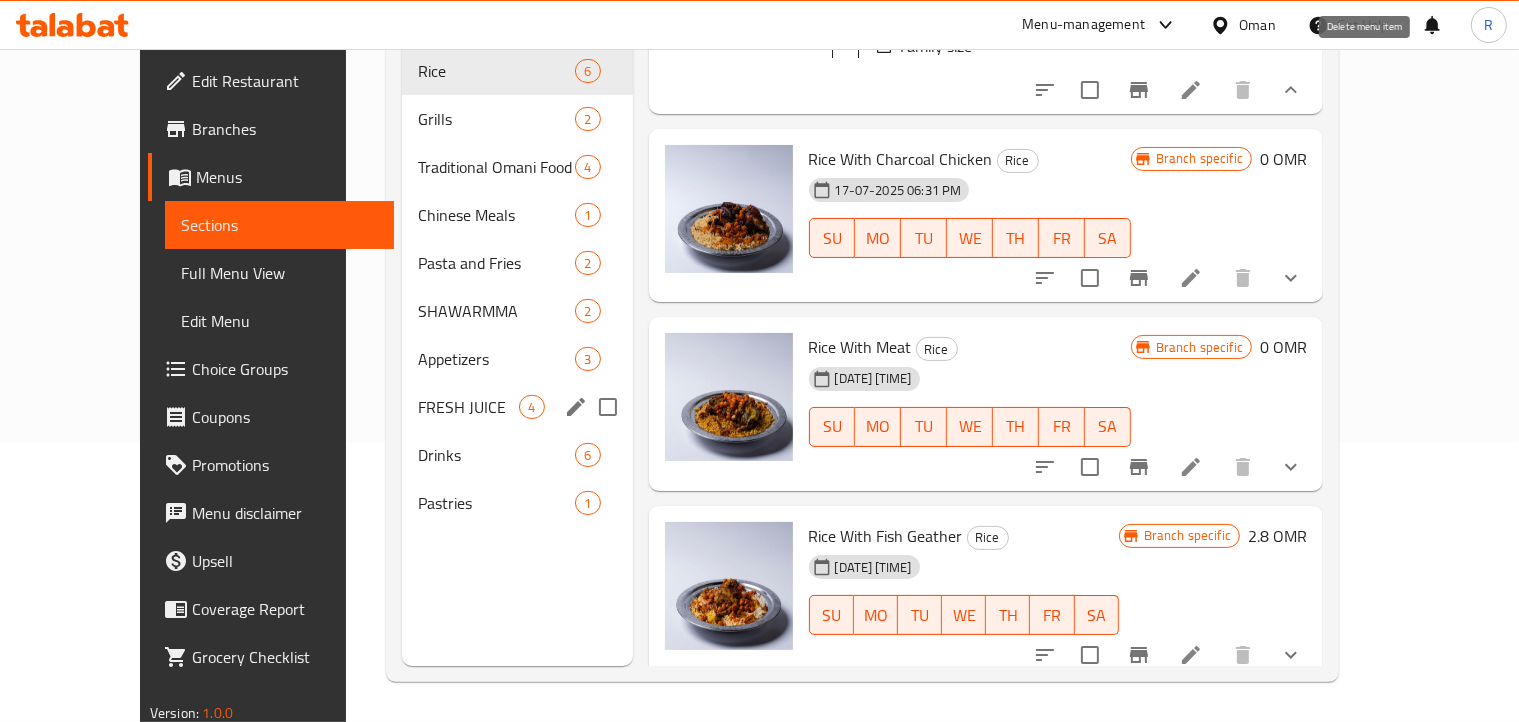 scroll, scrollTop: 0, scrollLeft: 0, axis: both 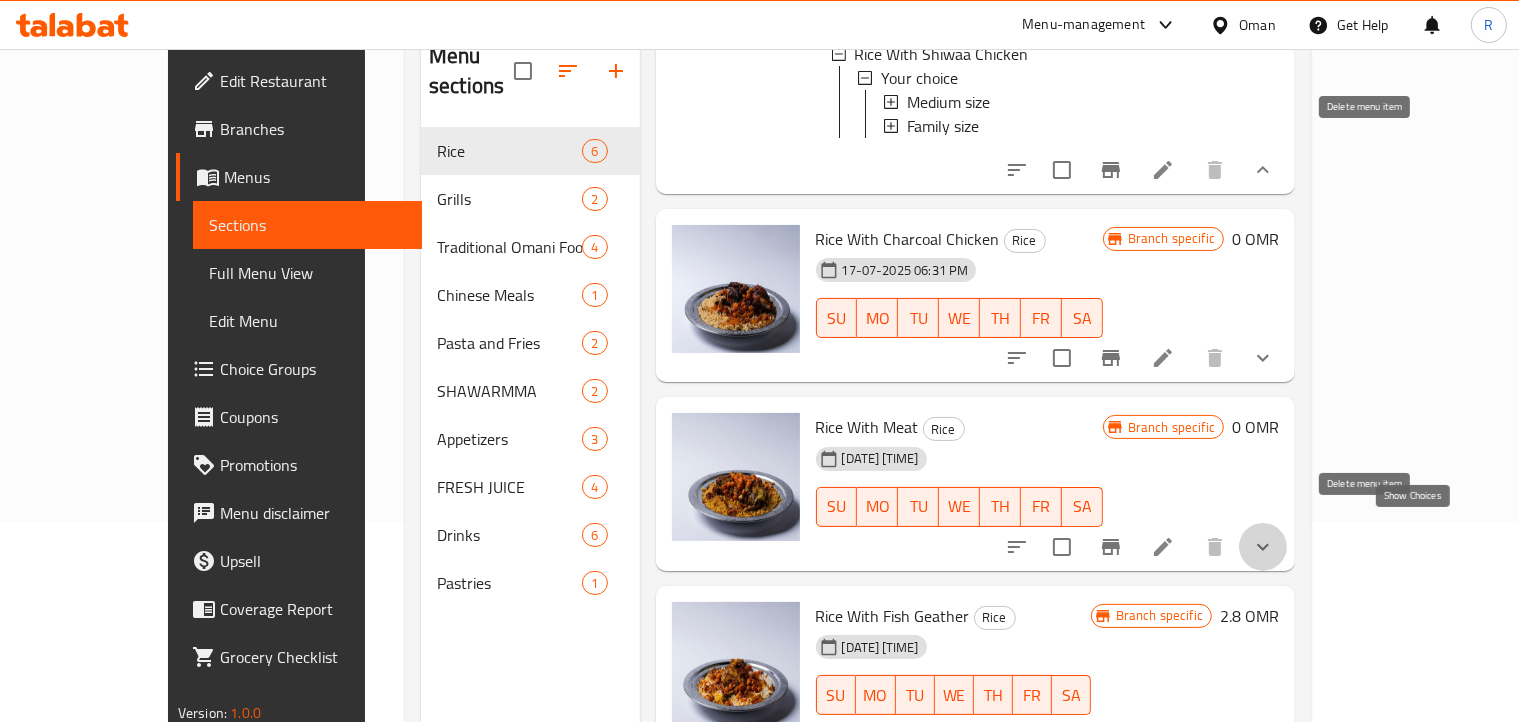 click 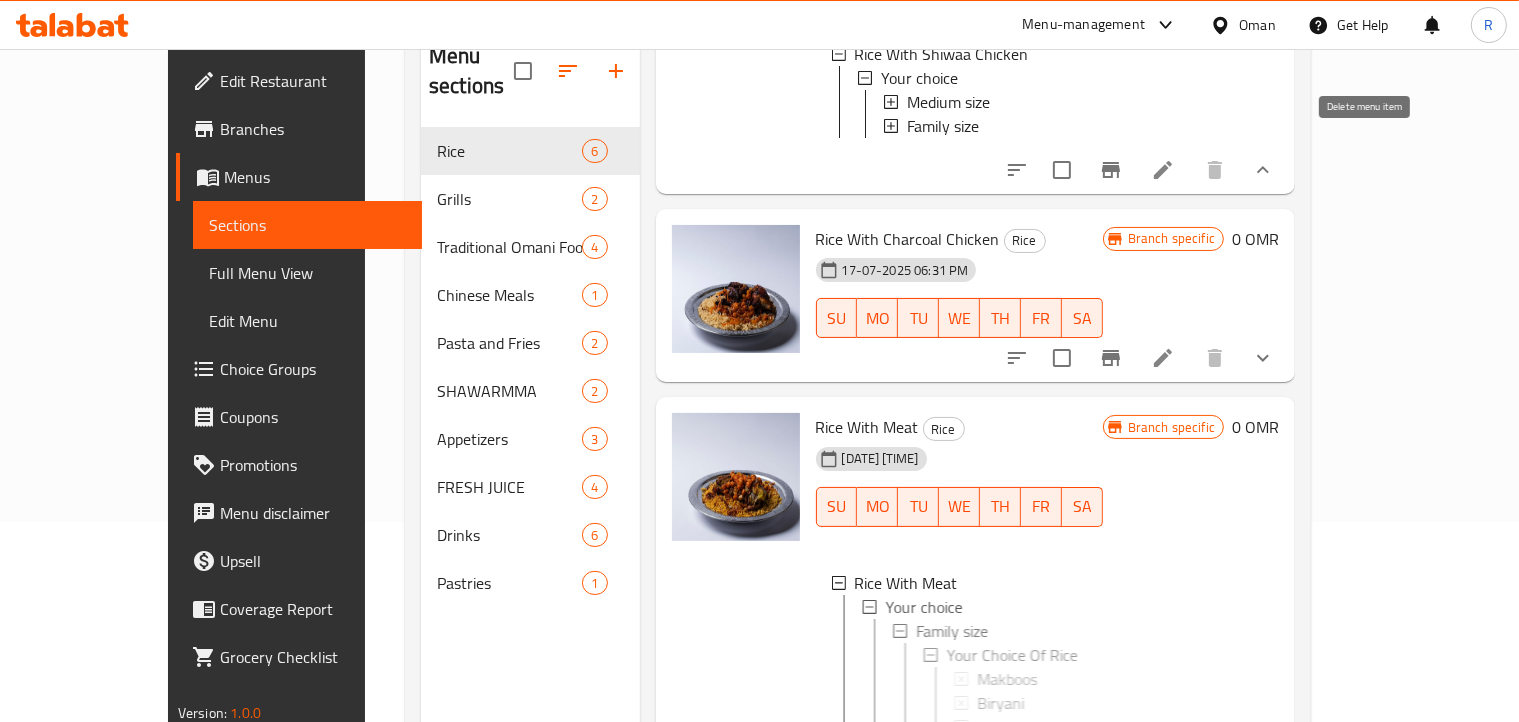 scroll, scrollTop: 2, scrollLeft: 0, axis: vertical 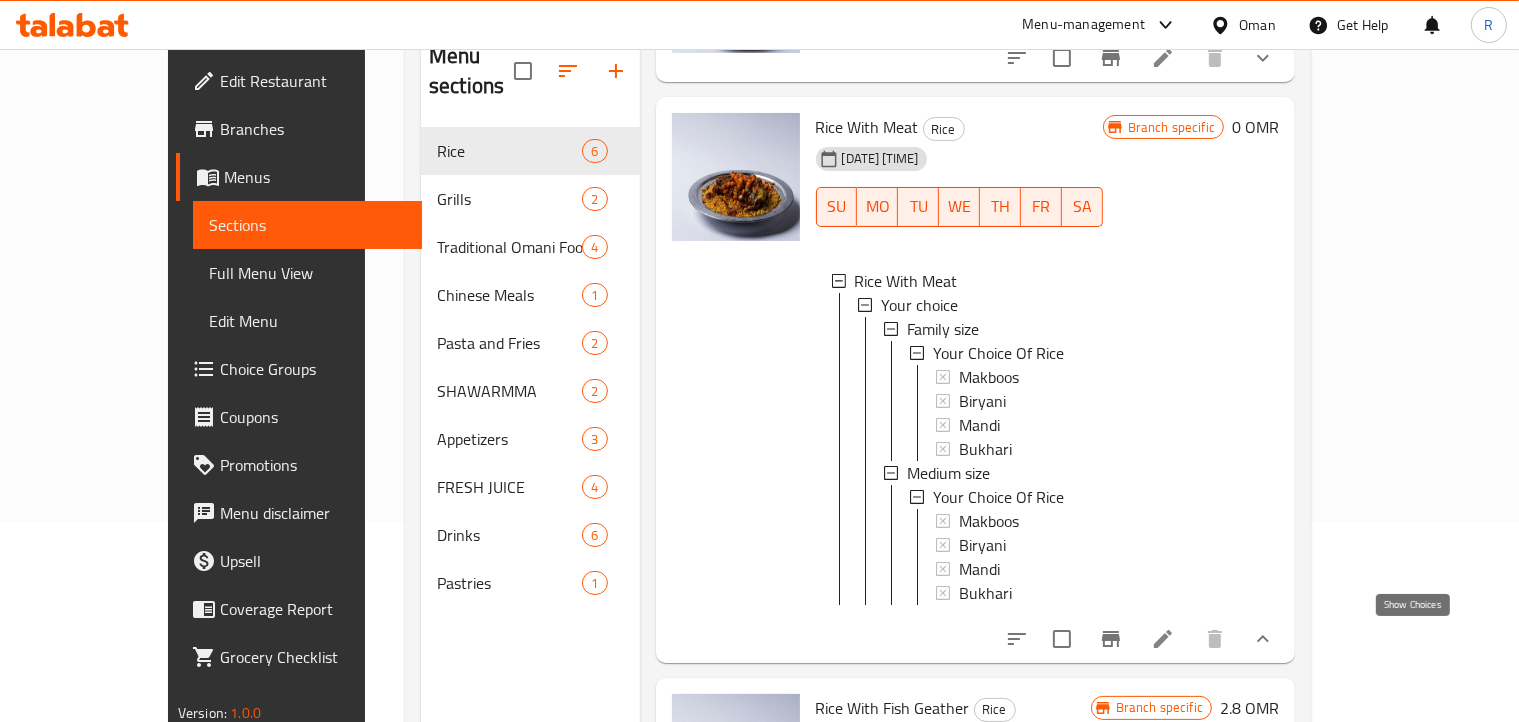 click 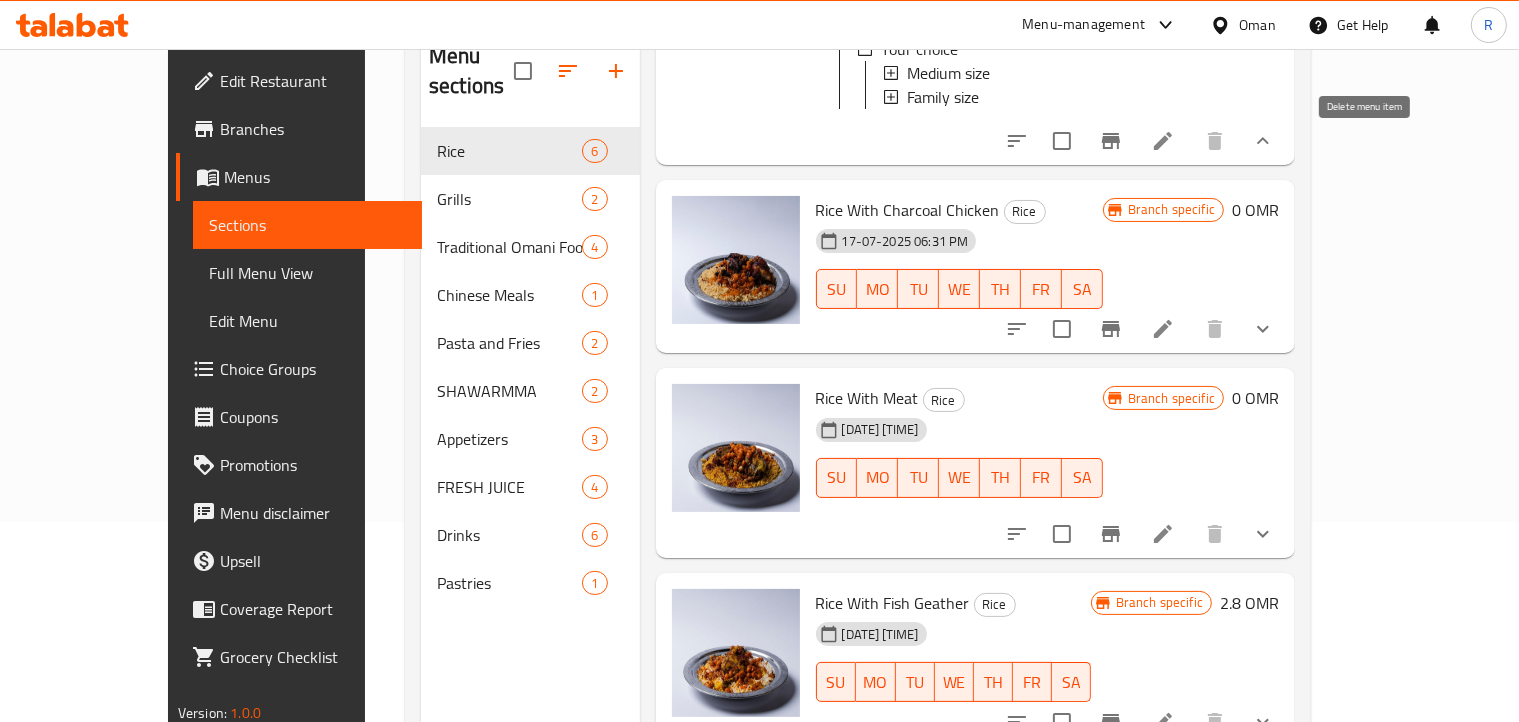 scroll, scrollTop: 675, scrollLeft: 0, axis: vertical 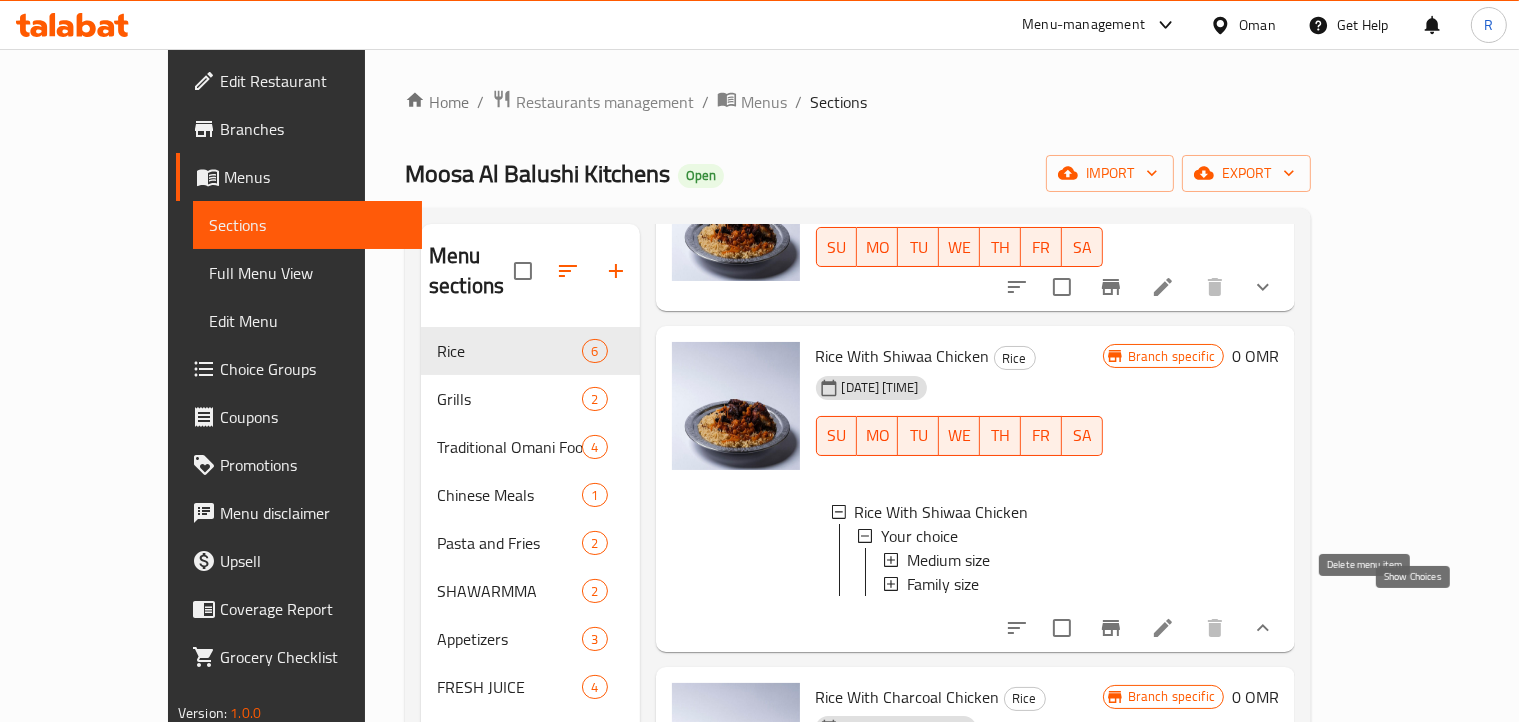 click 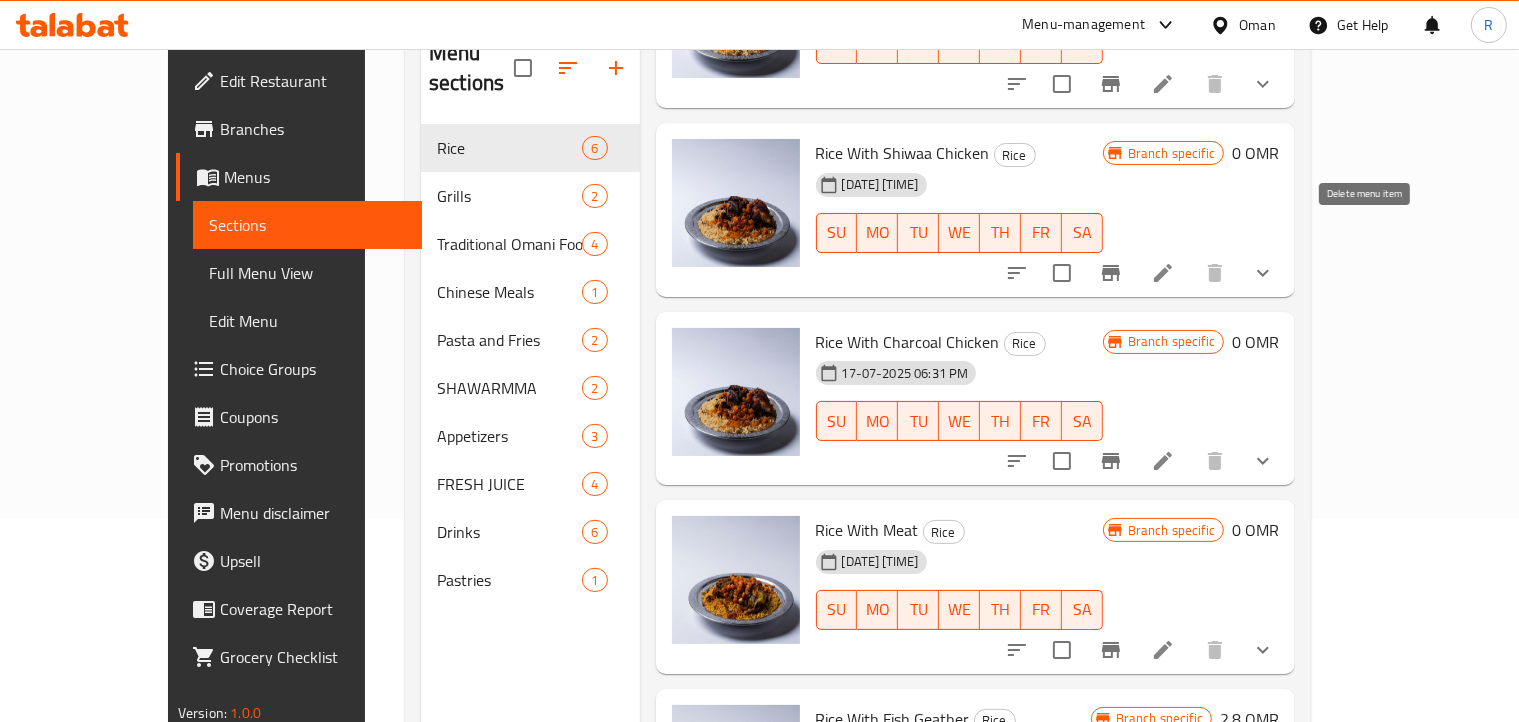scroll, scrollTop: 280, scrollLeft: 0, axis: vertical 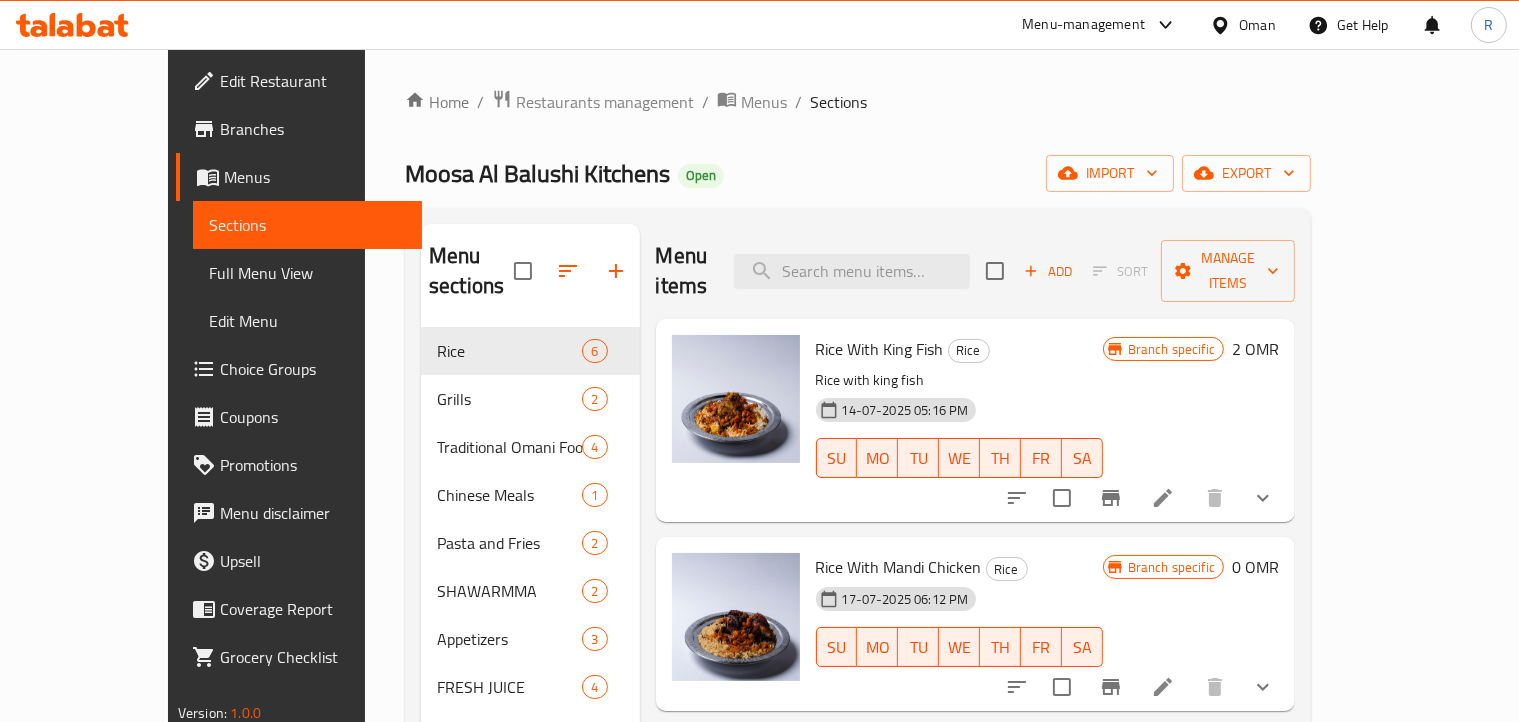 drag, startPoint x: 900, startPoint y: 193, endPoint x: 991, endPoint y: 229, distance: 97.862144 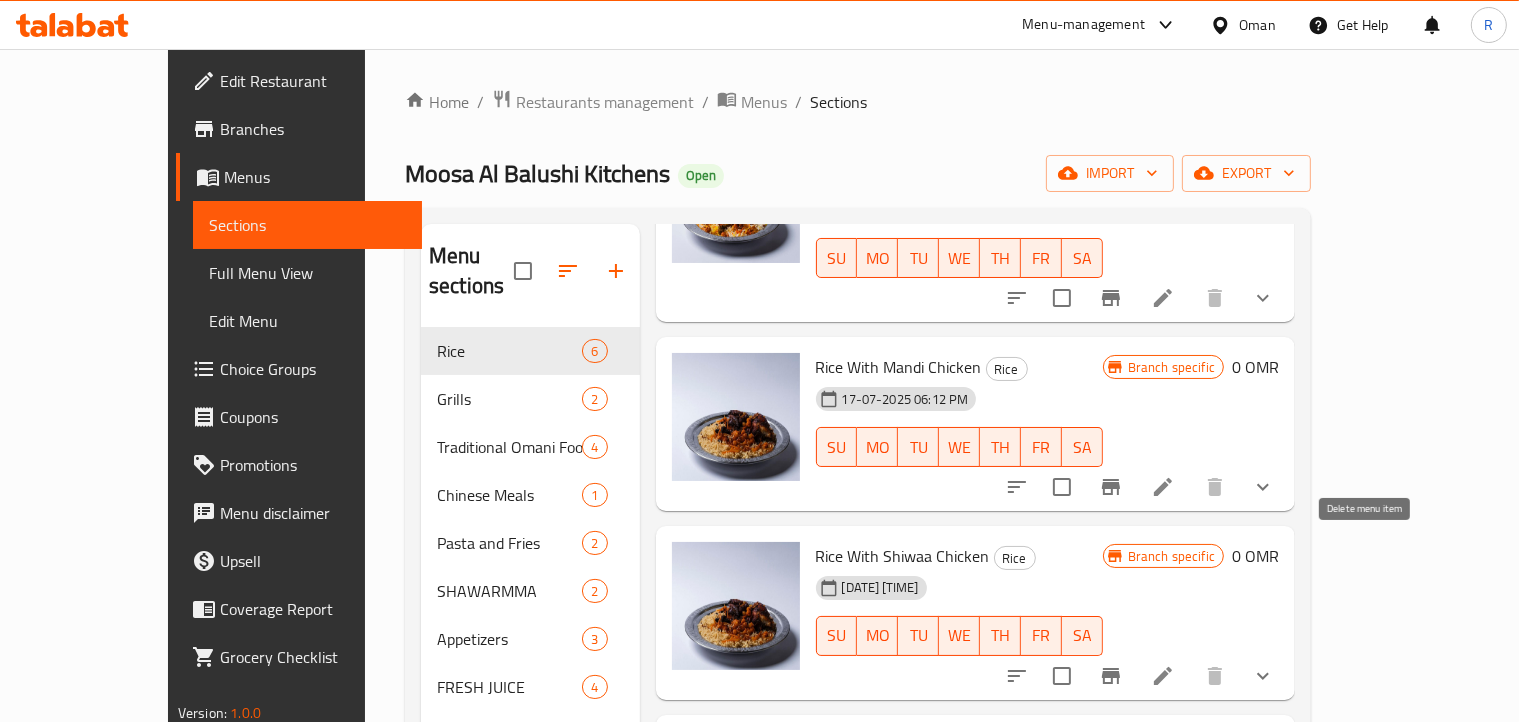 scroll, scrollTop: 489, scrollLeft: 0, axis: vertical 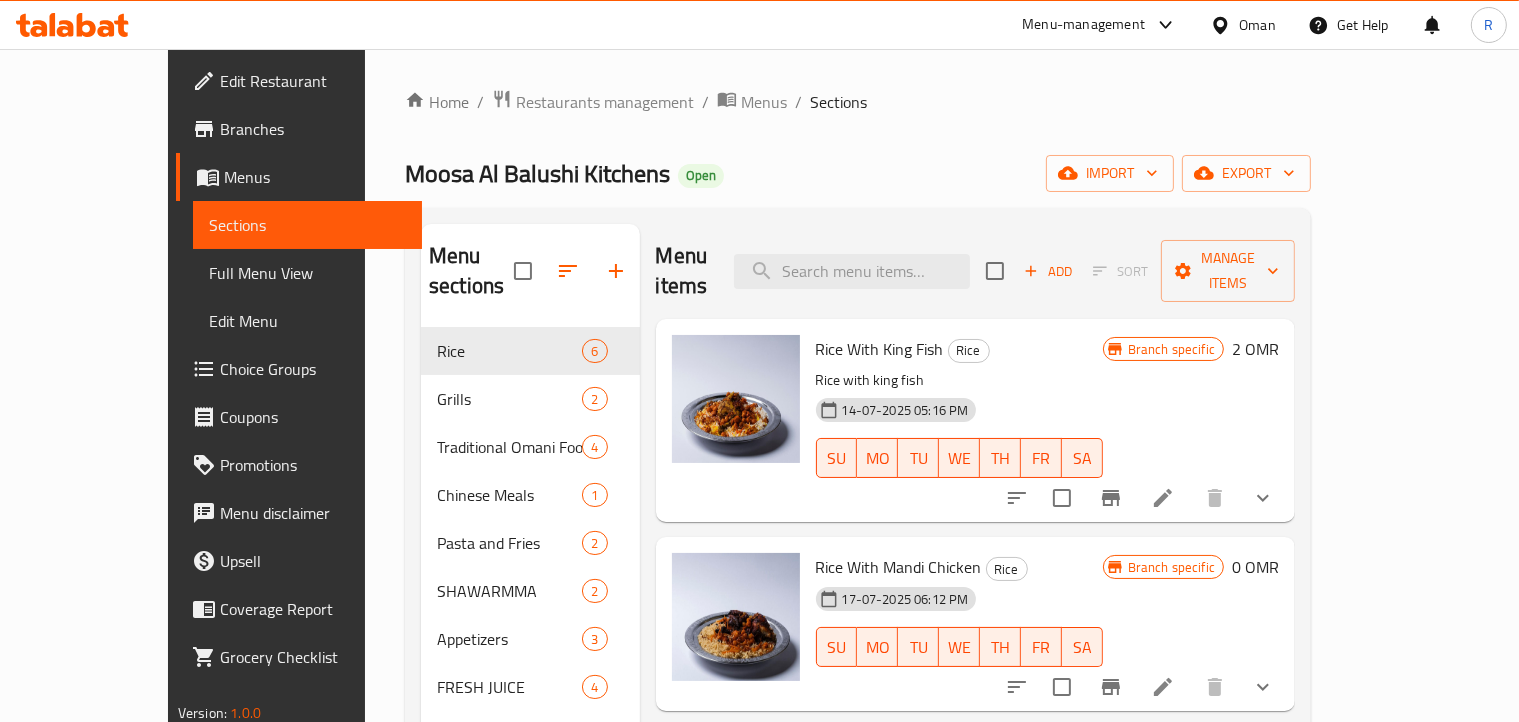 click on "[PERSON] Kitchens Open import export" at bounding box center [858, 173] 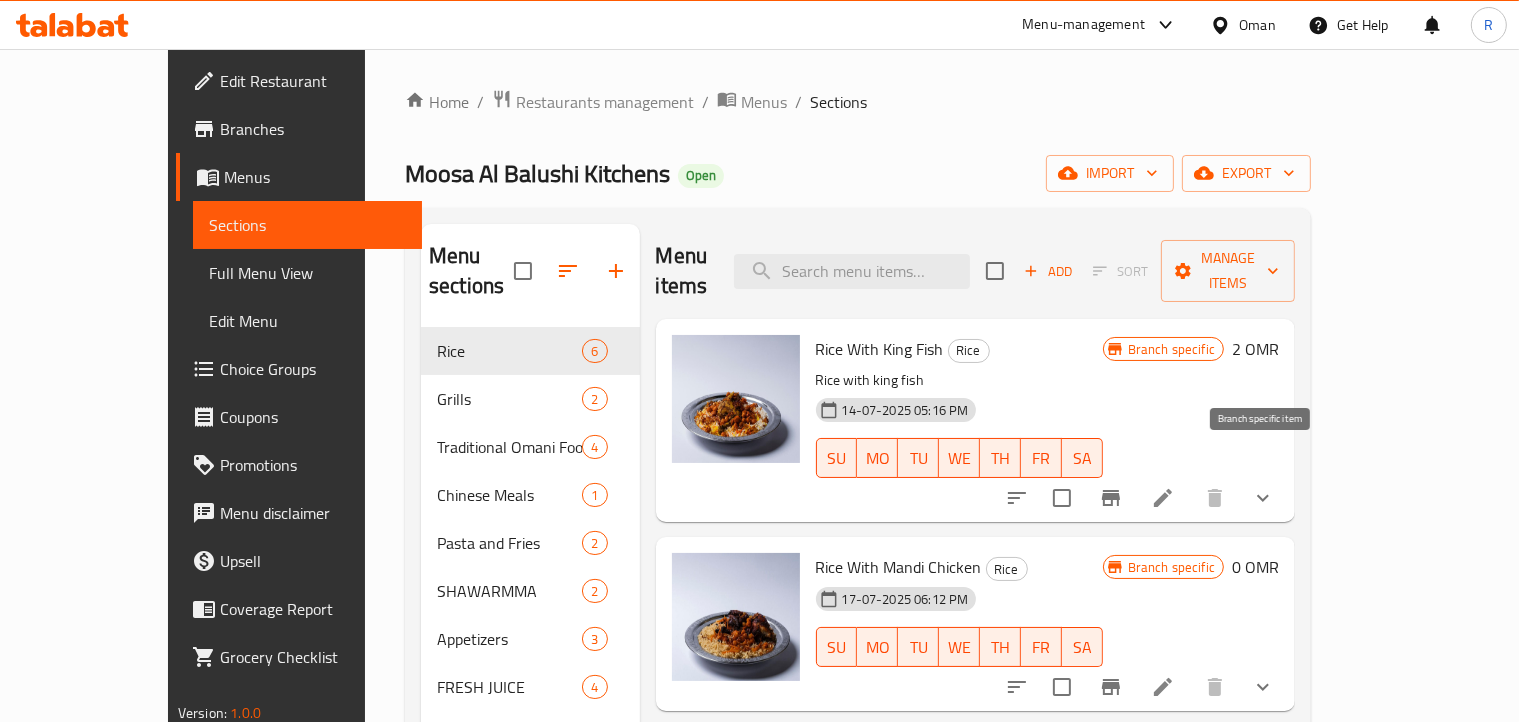 click 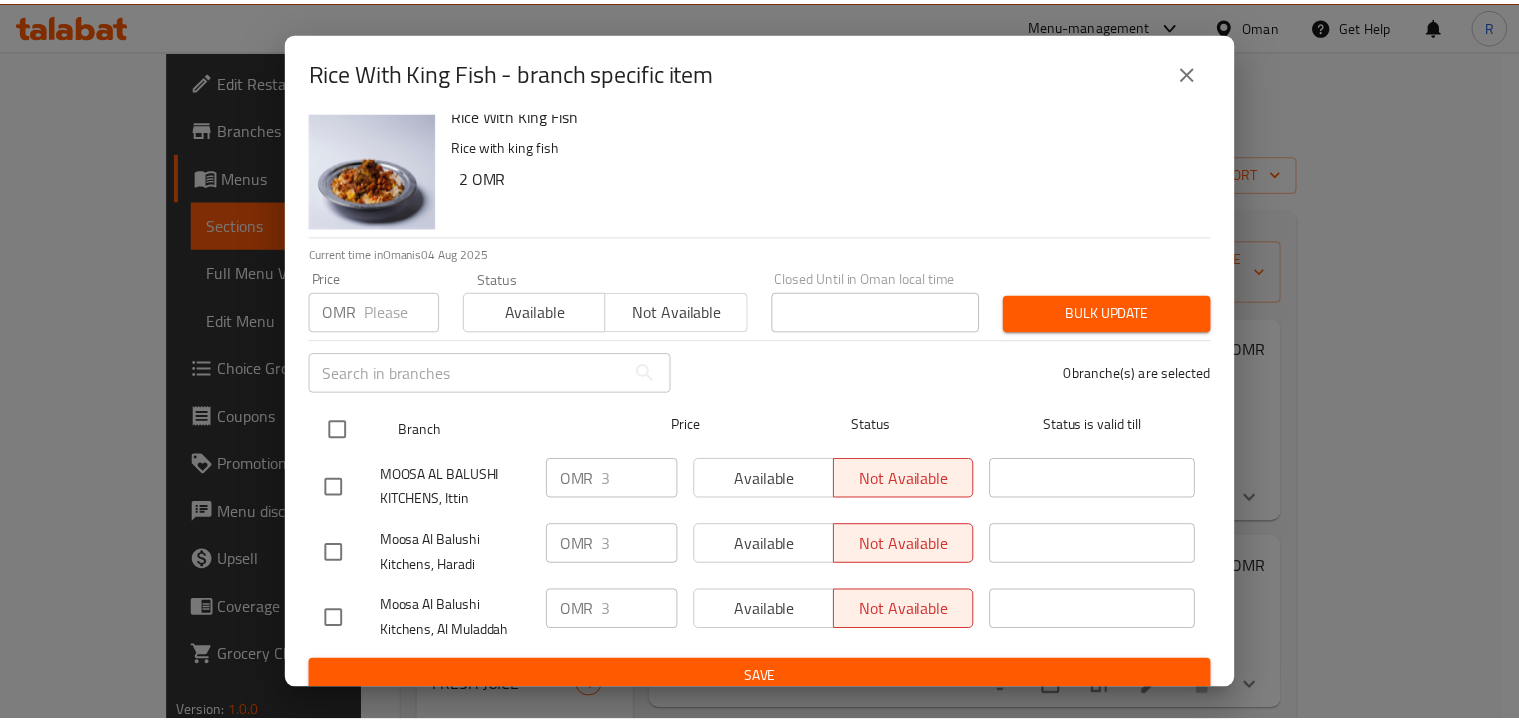 scroll, scrollTop: 36, scrollLeft: 0, axis: vertical 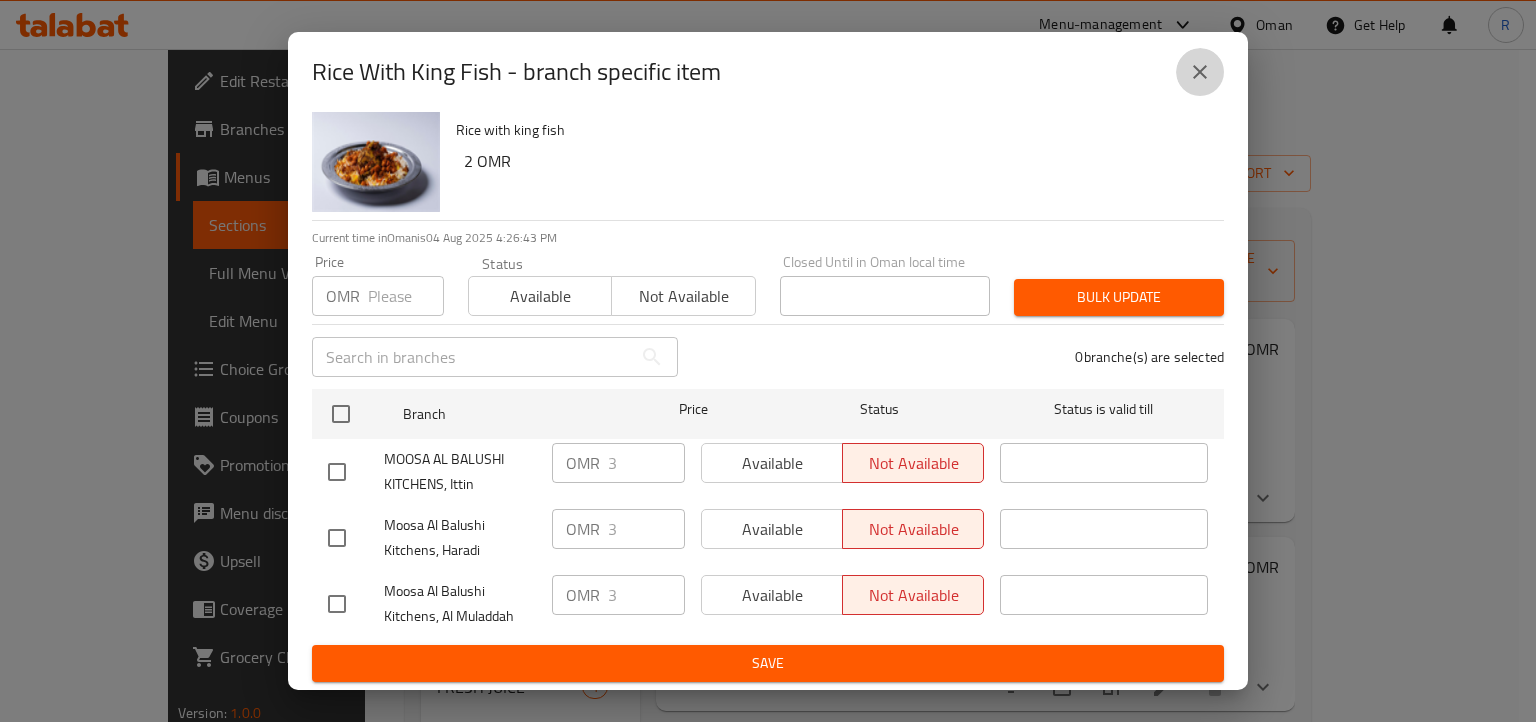 click 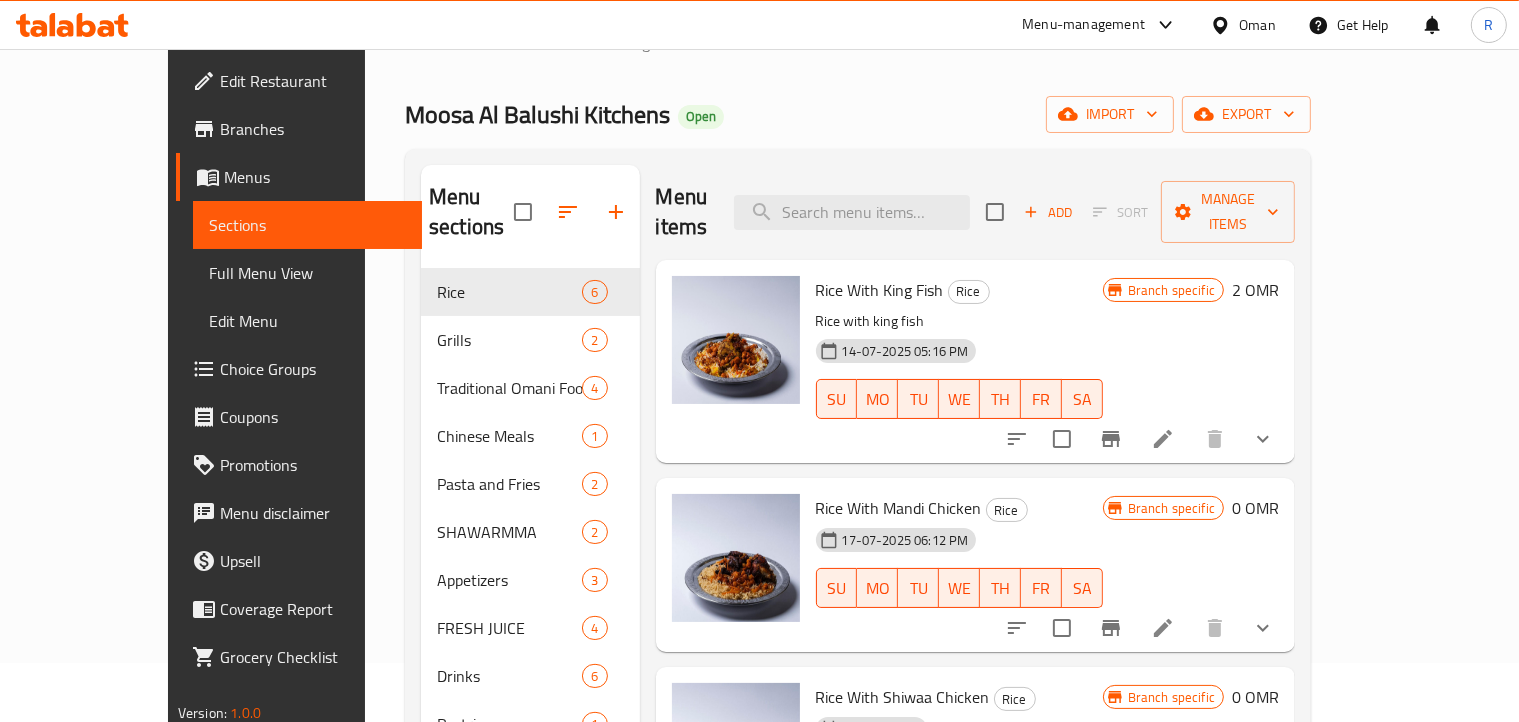 scroll, scrollTop: 100, scrollLeft: 0, axis: vertical 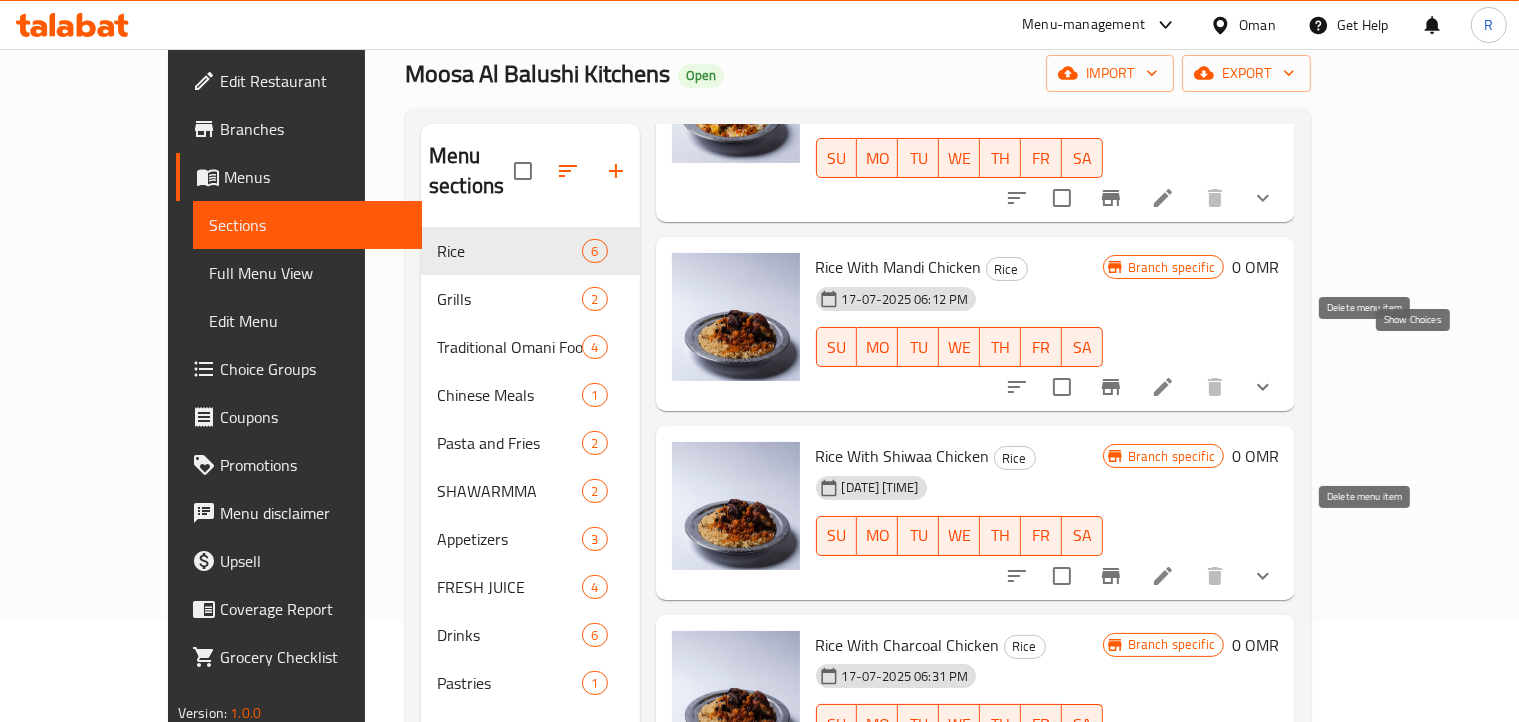 click 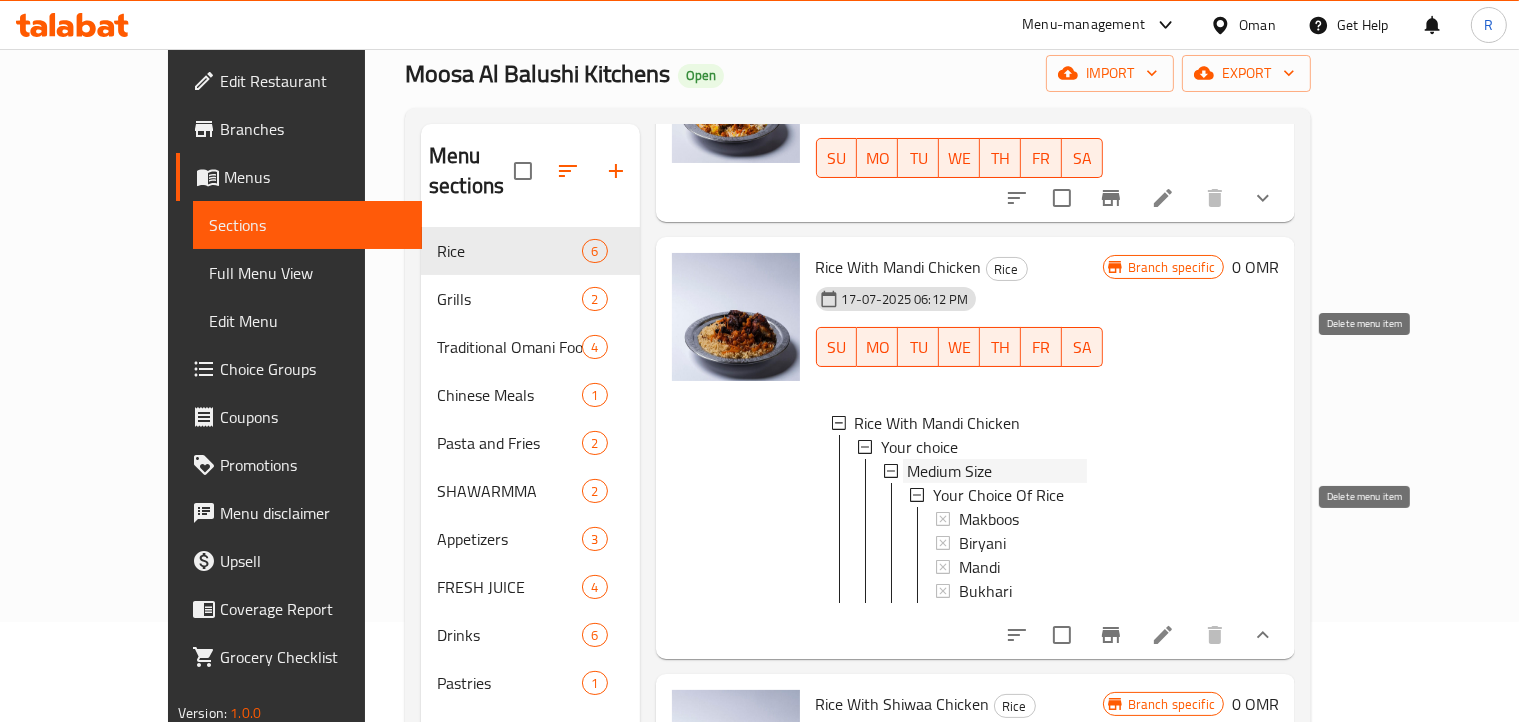 click on "Medium Size" at bounding box center [949, 471] 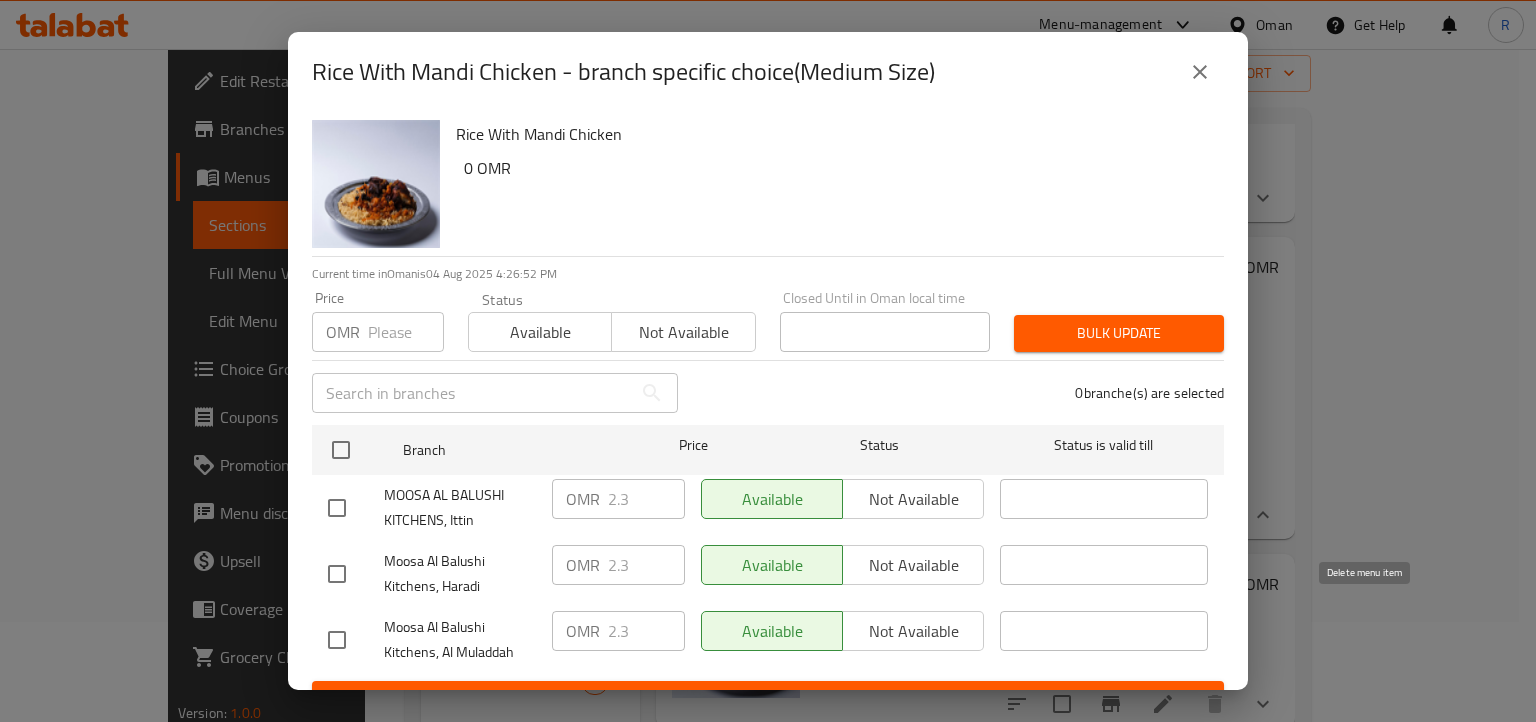 click 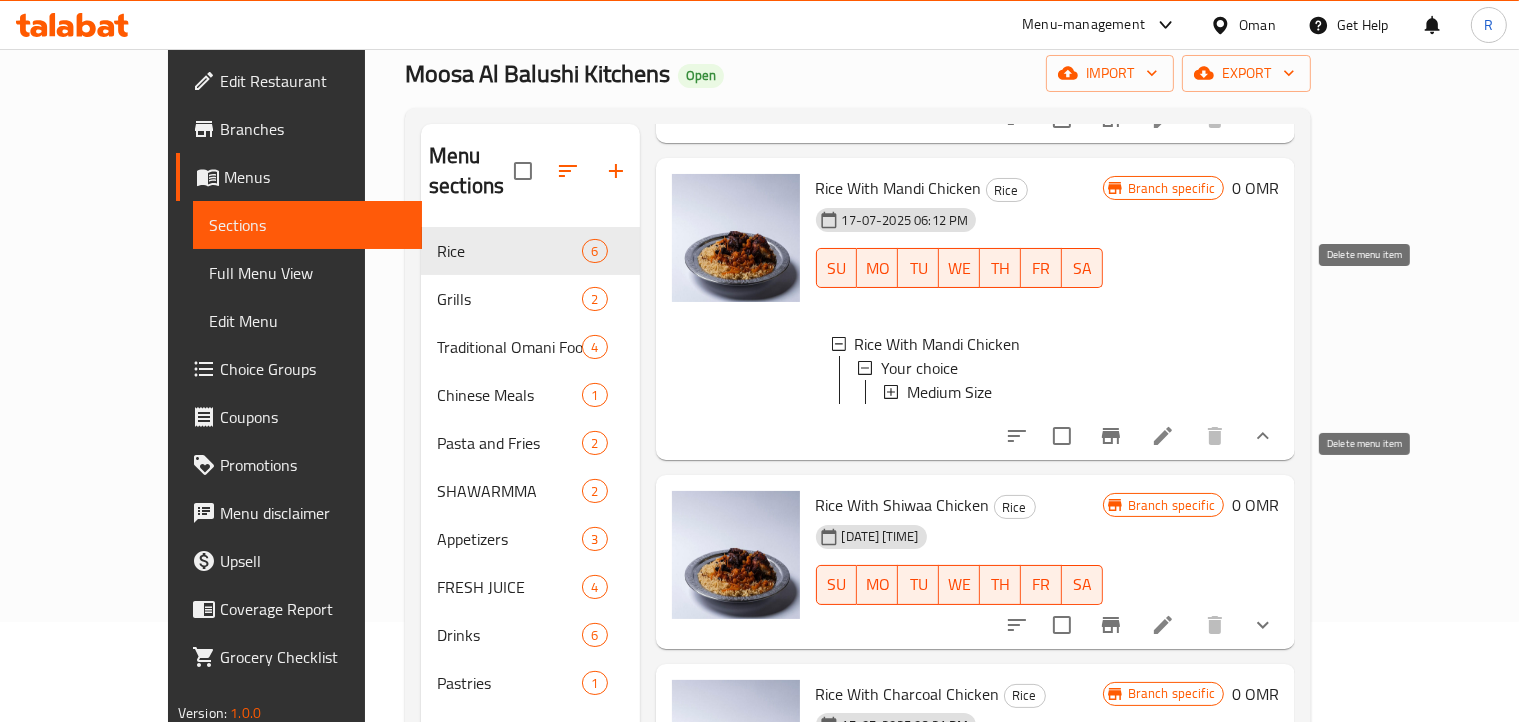 scroll, scrollTop: 400, scrollLeft: 0, axis: vertical 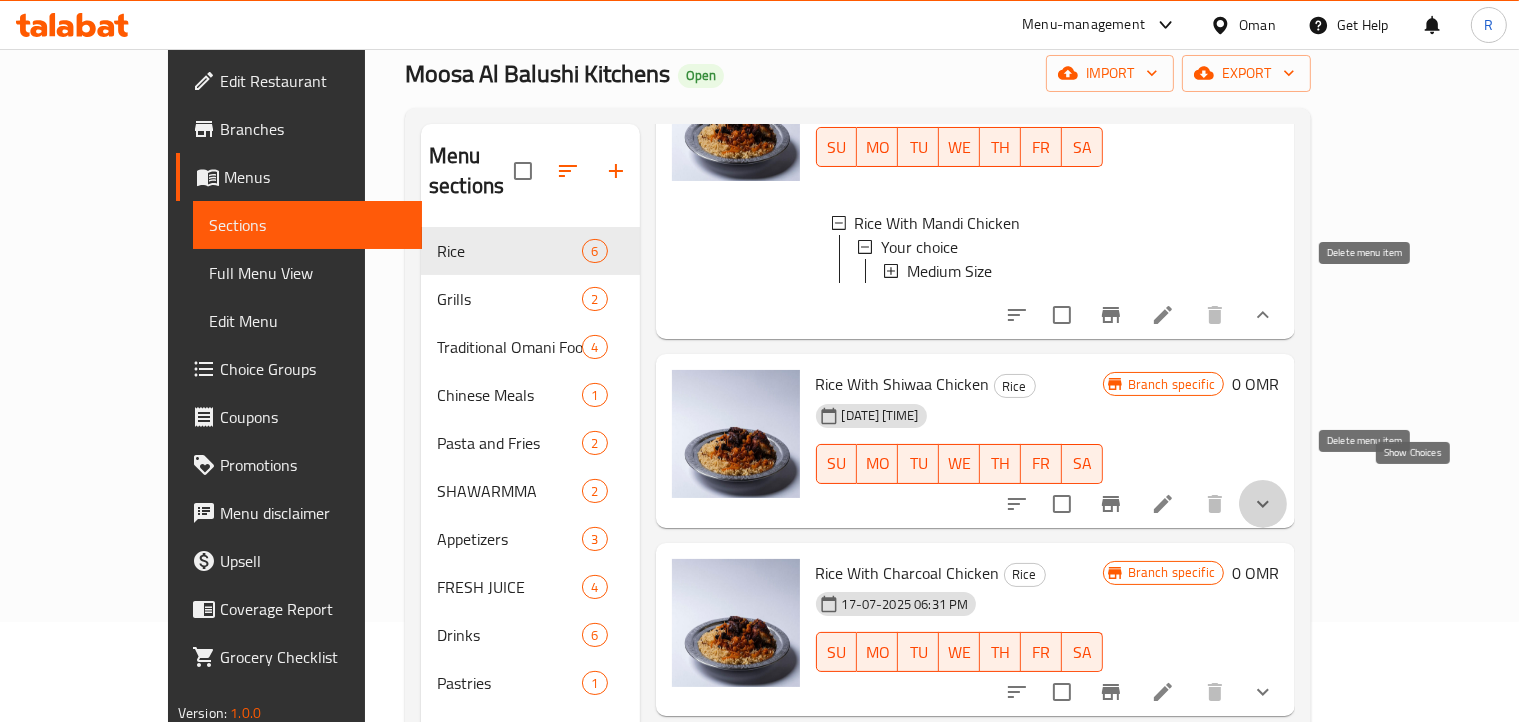 click 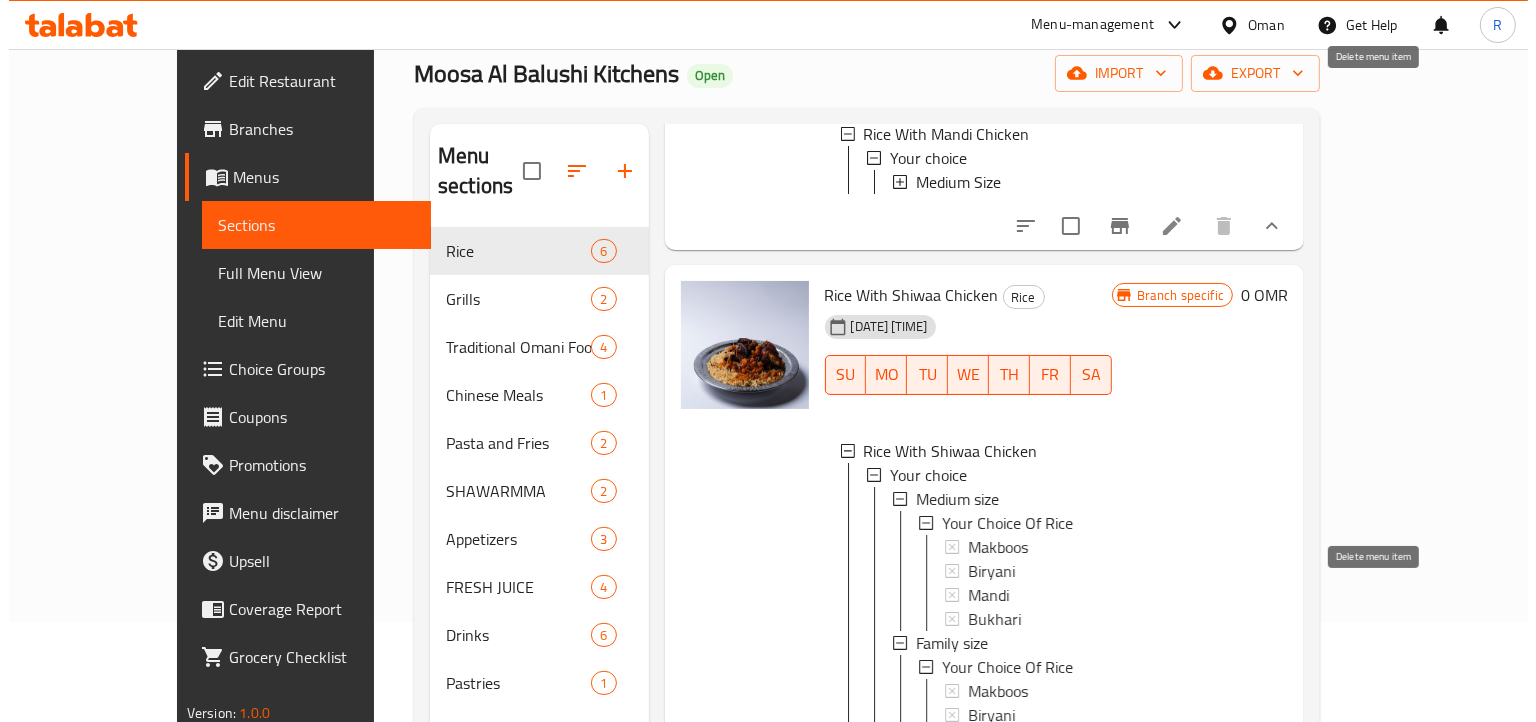 scroll, scrollTop: 700, scrollLeft: 0, axis: vertical 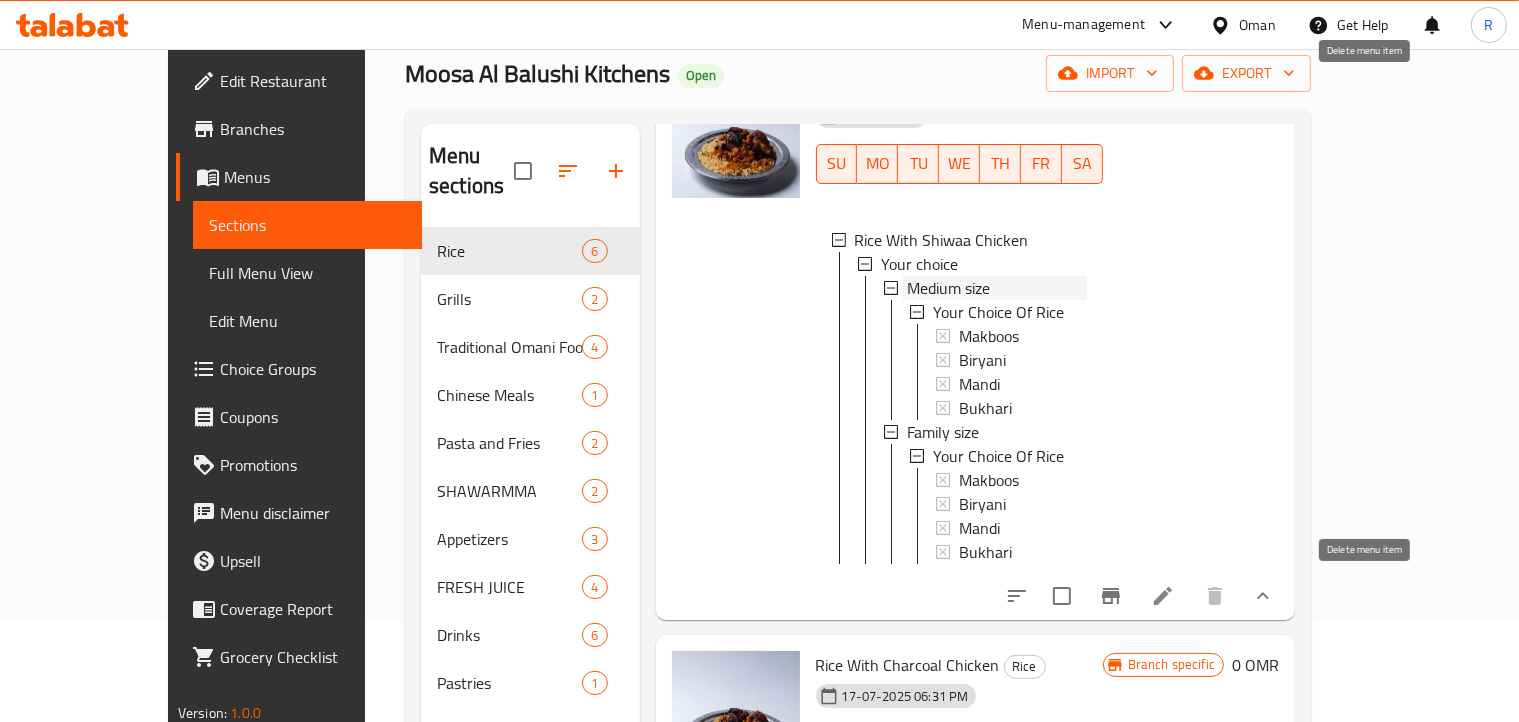 click on "Medium size" at bounding box center (948, 288) 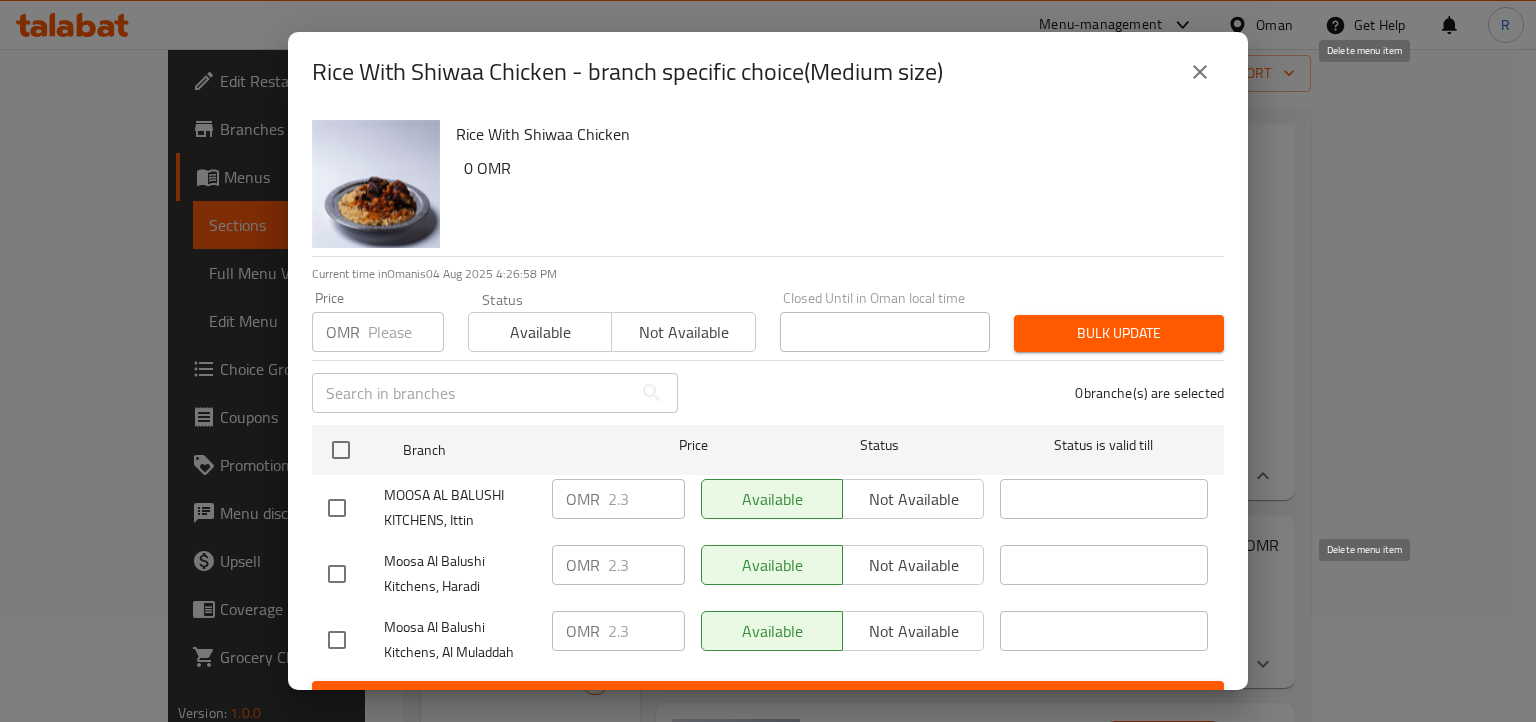 click 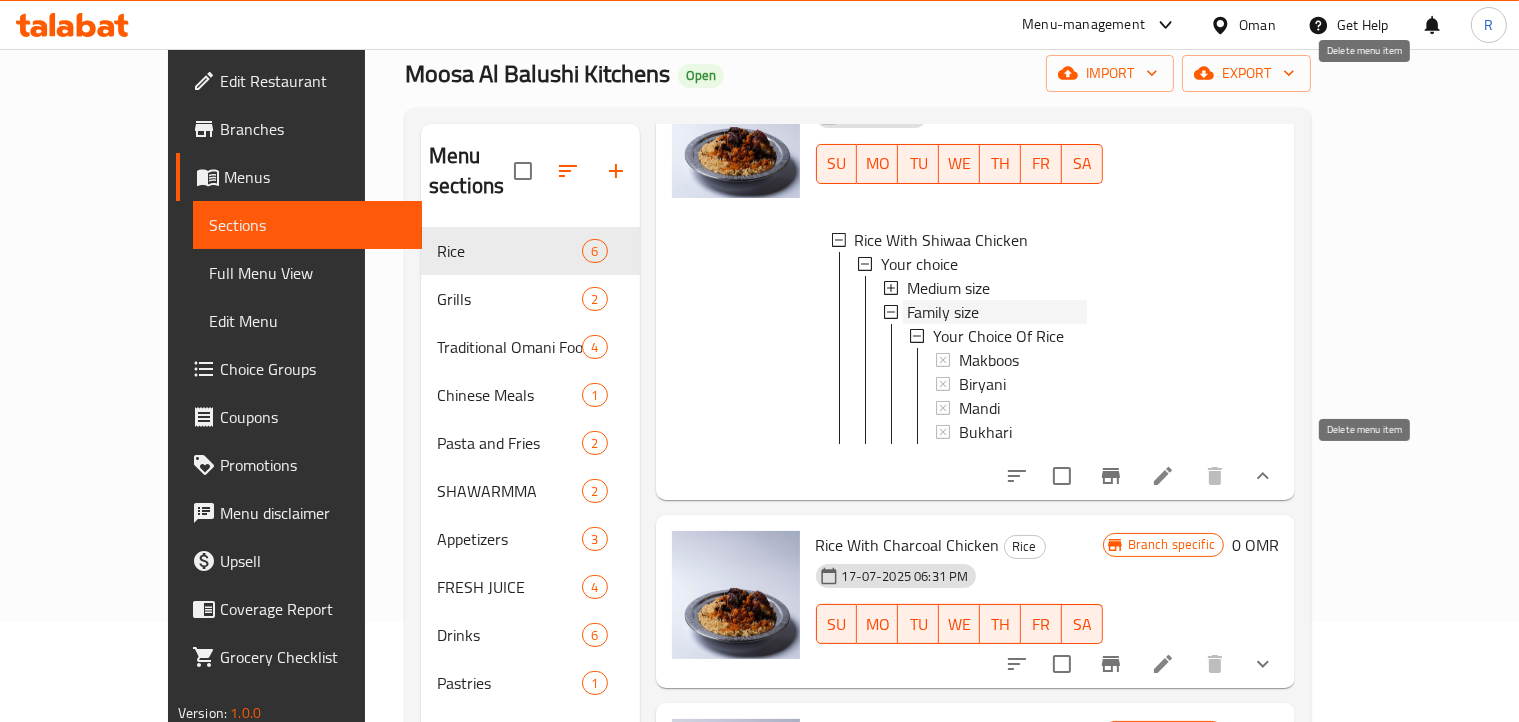 click on "Family size" at bounding box center (943, 312) 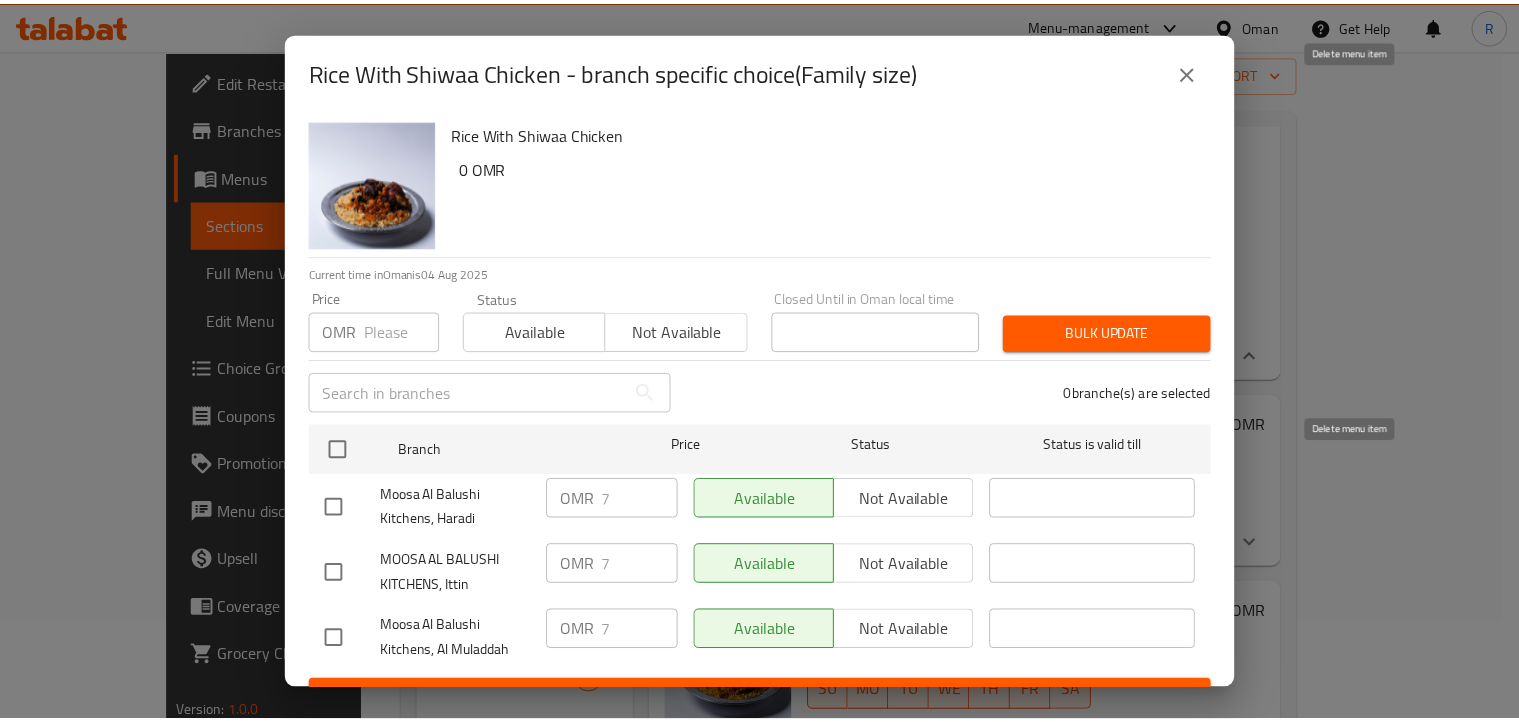 scroll, scrollTop: 36, scrollLeft: 0, axis: vertical 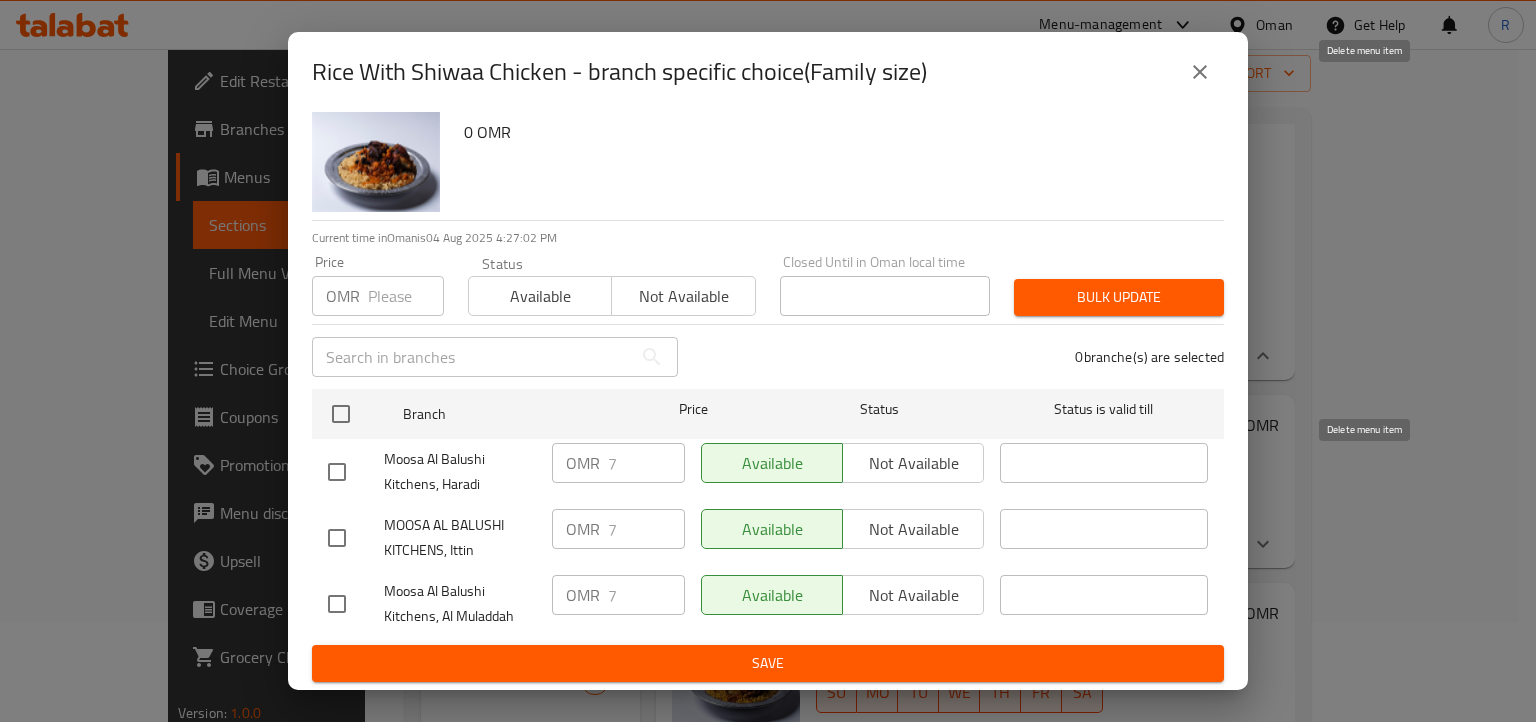 click 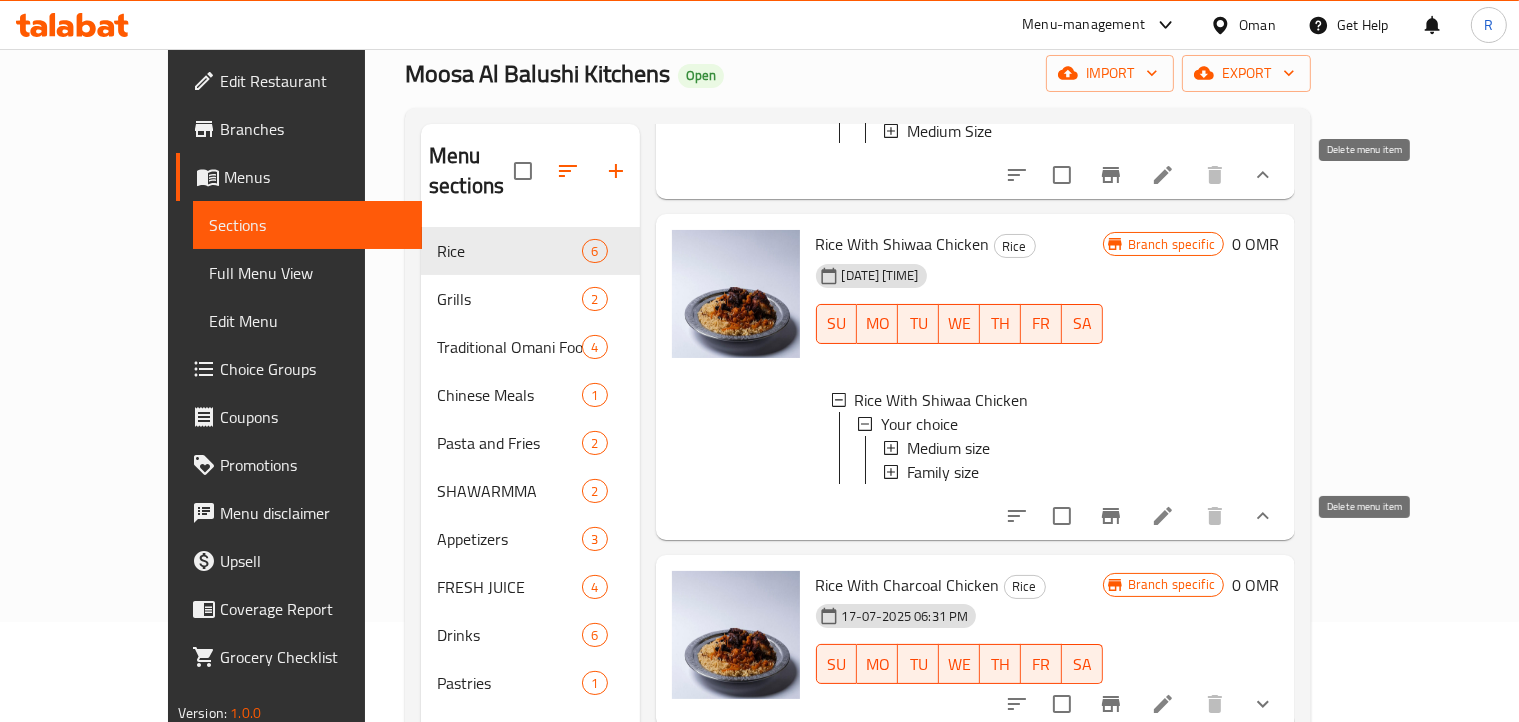 scroll, scrollTop: 500, scrollLeft: 0, axis: vertical 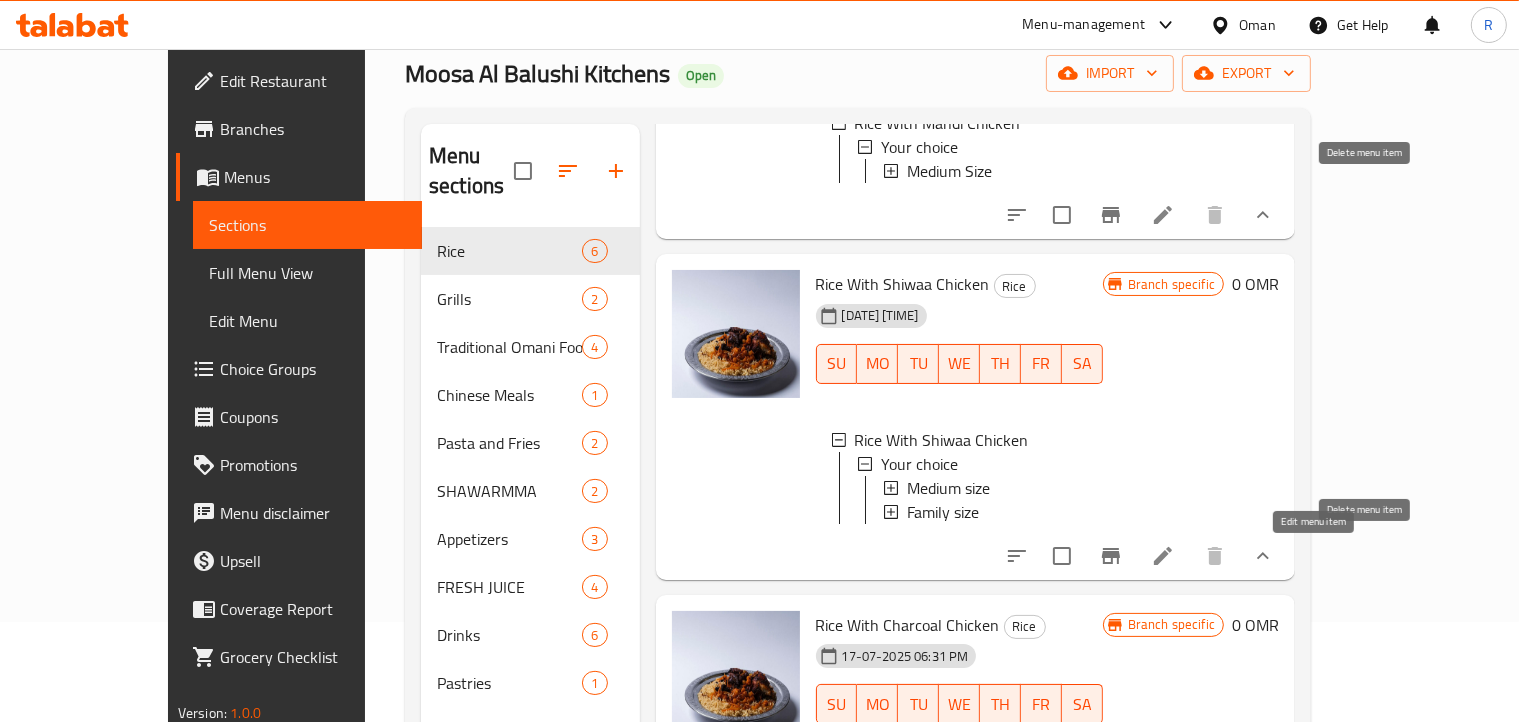 click 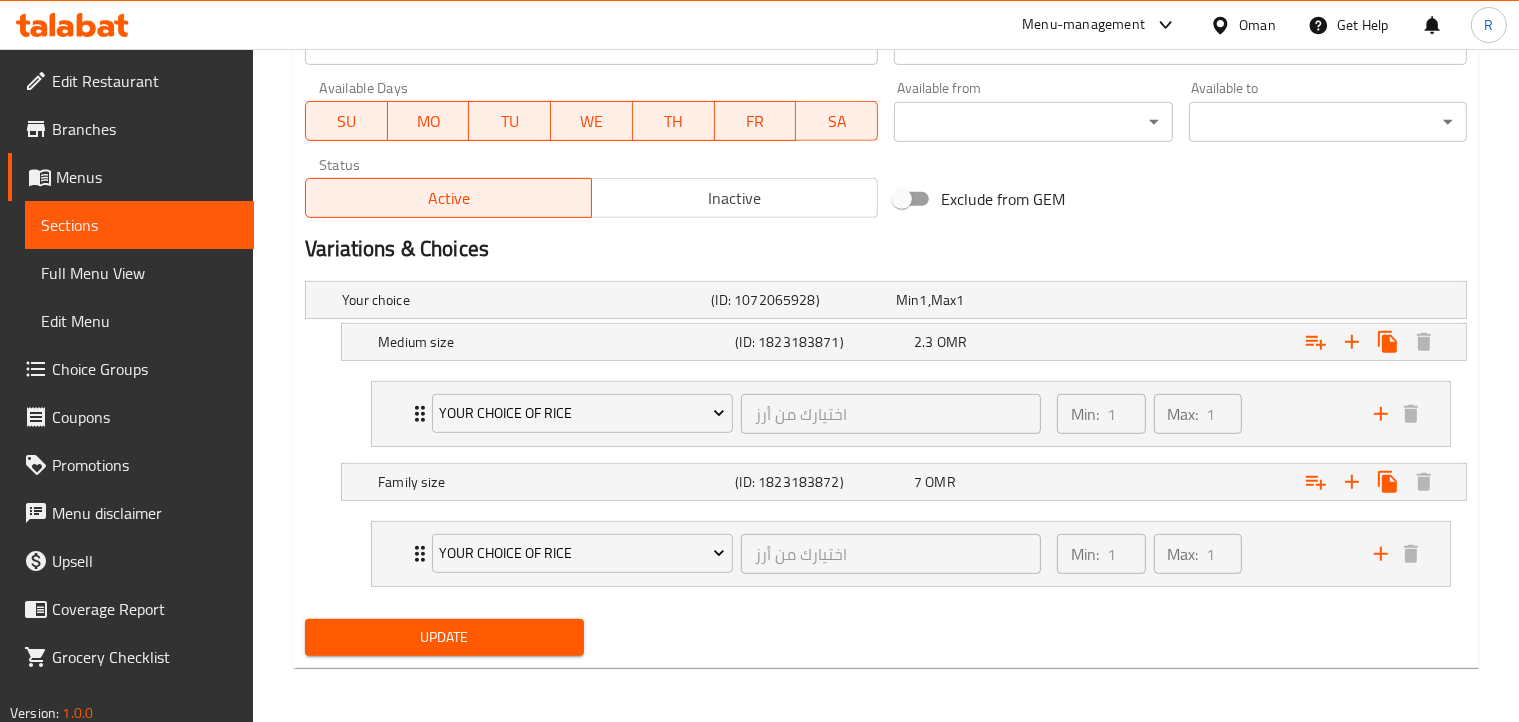 scroll, scrollTop: 0, scrollLeft: 0, axis: both 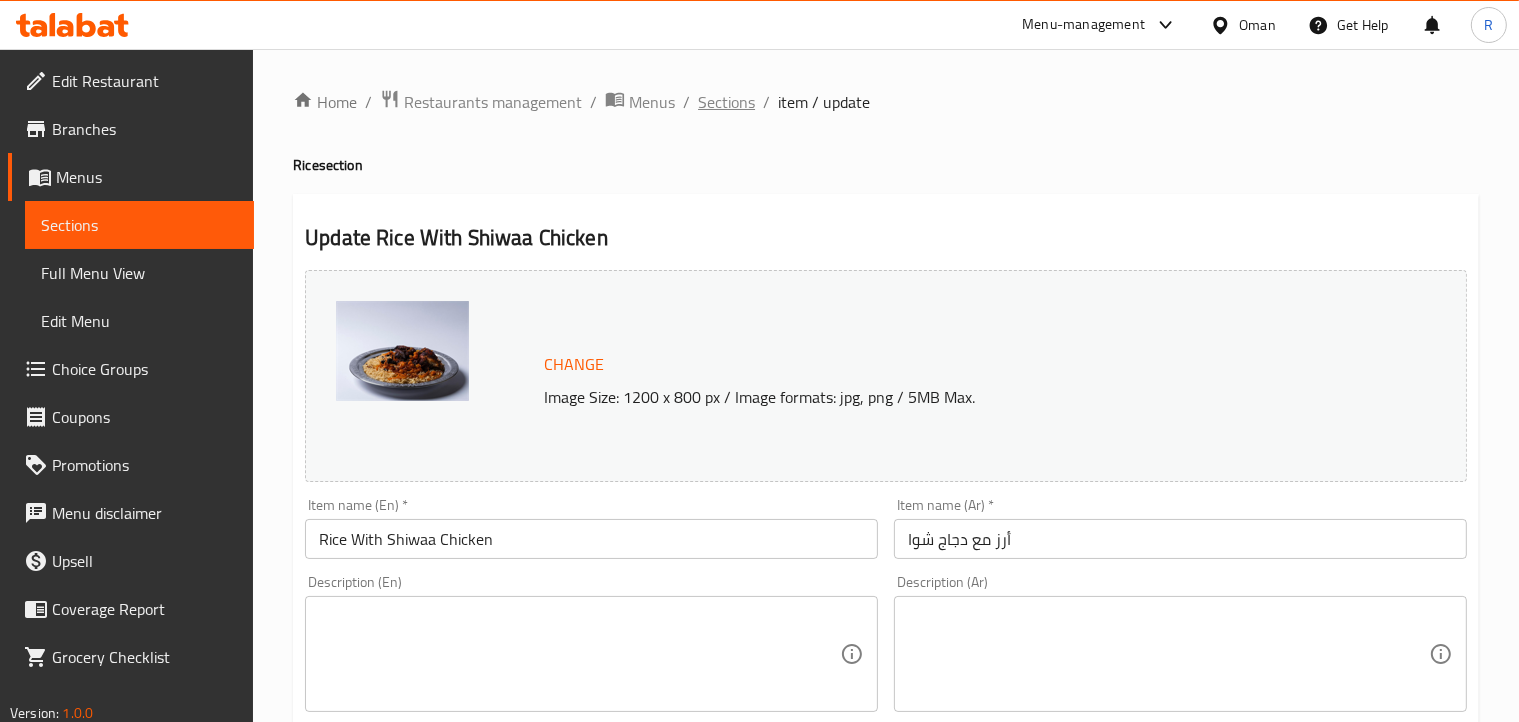 click on "Sections" at bounding box center (726, 102) 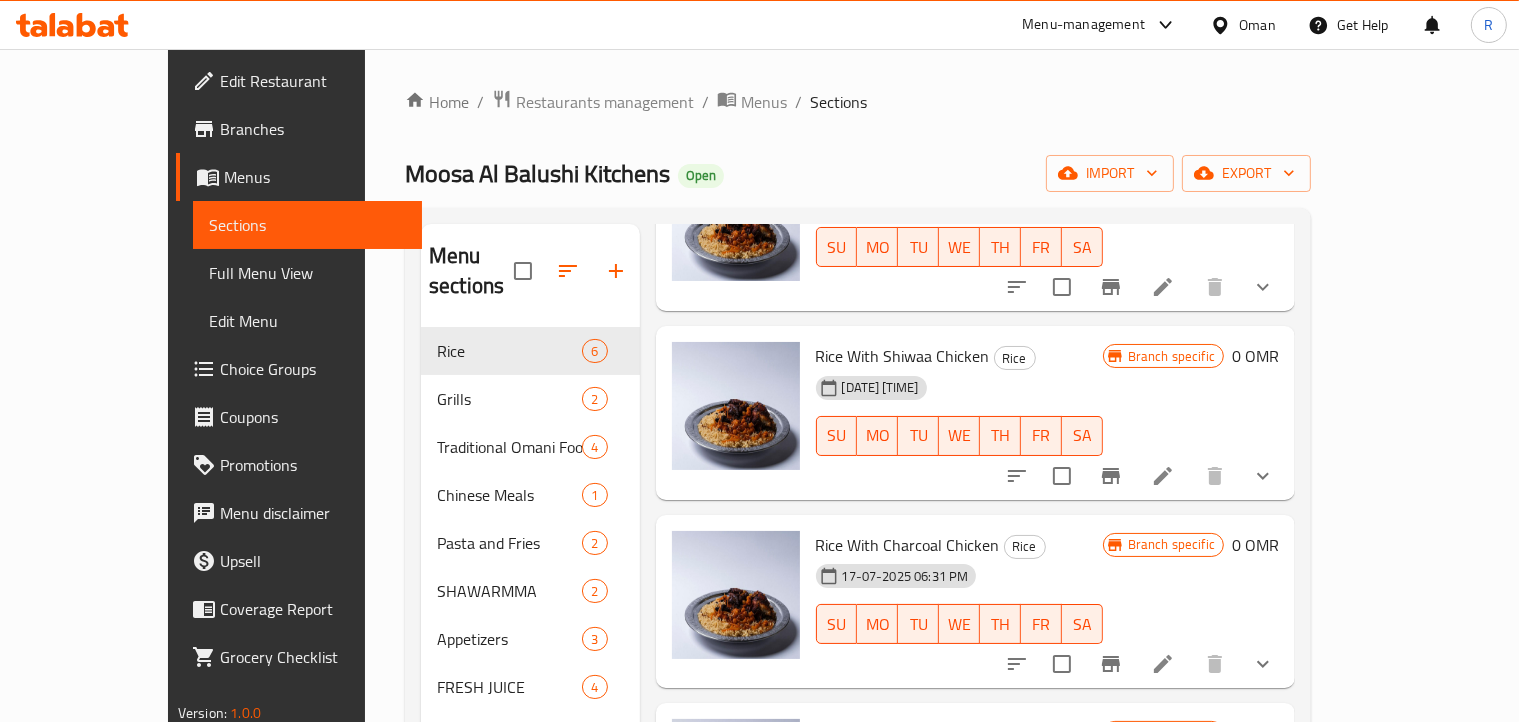 scroll, scrollTop: 489, scrollLeft: 0, axis: vertical 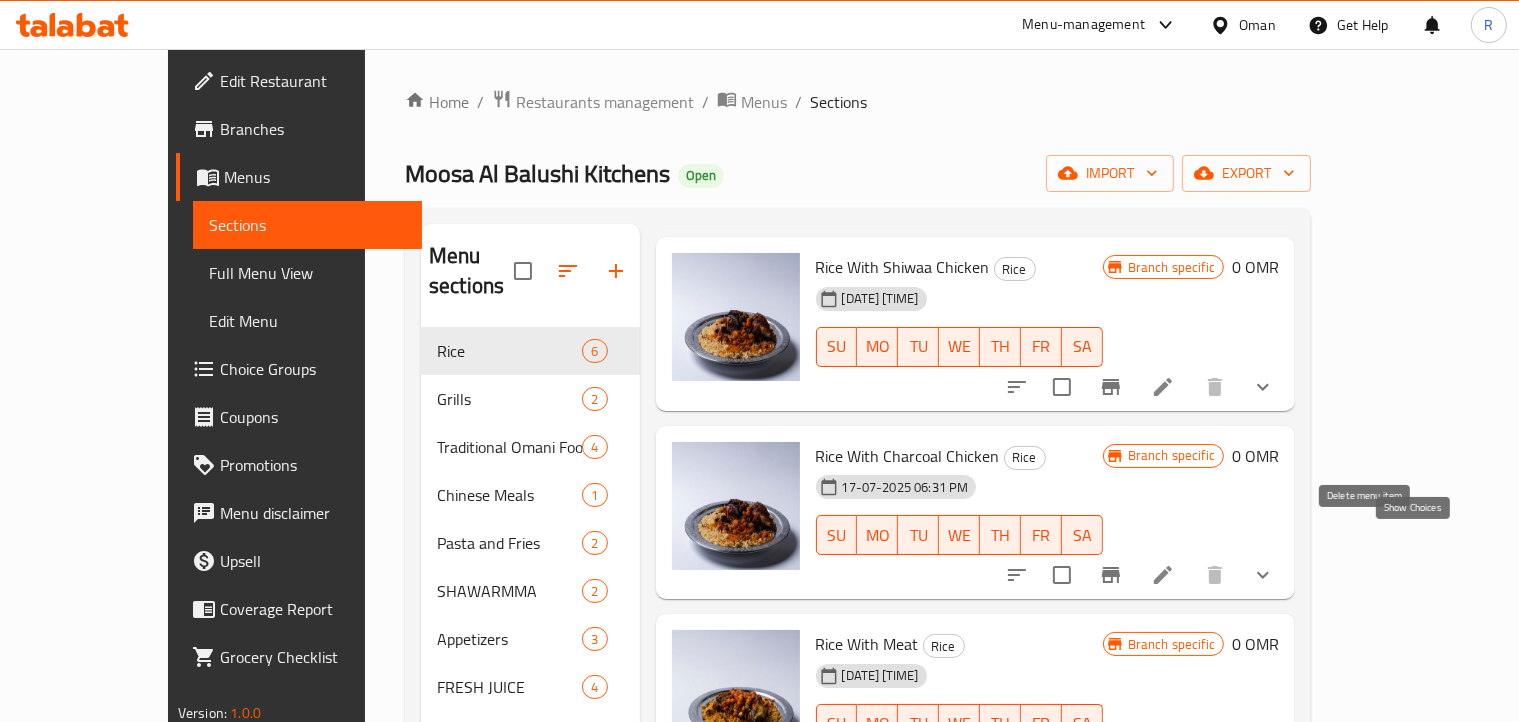 click 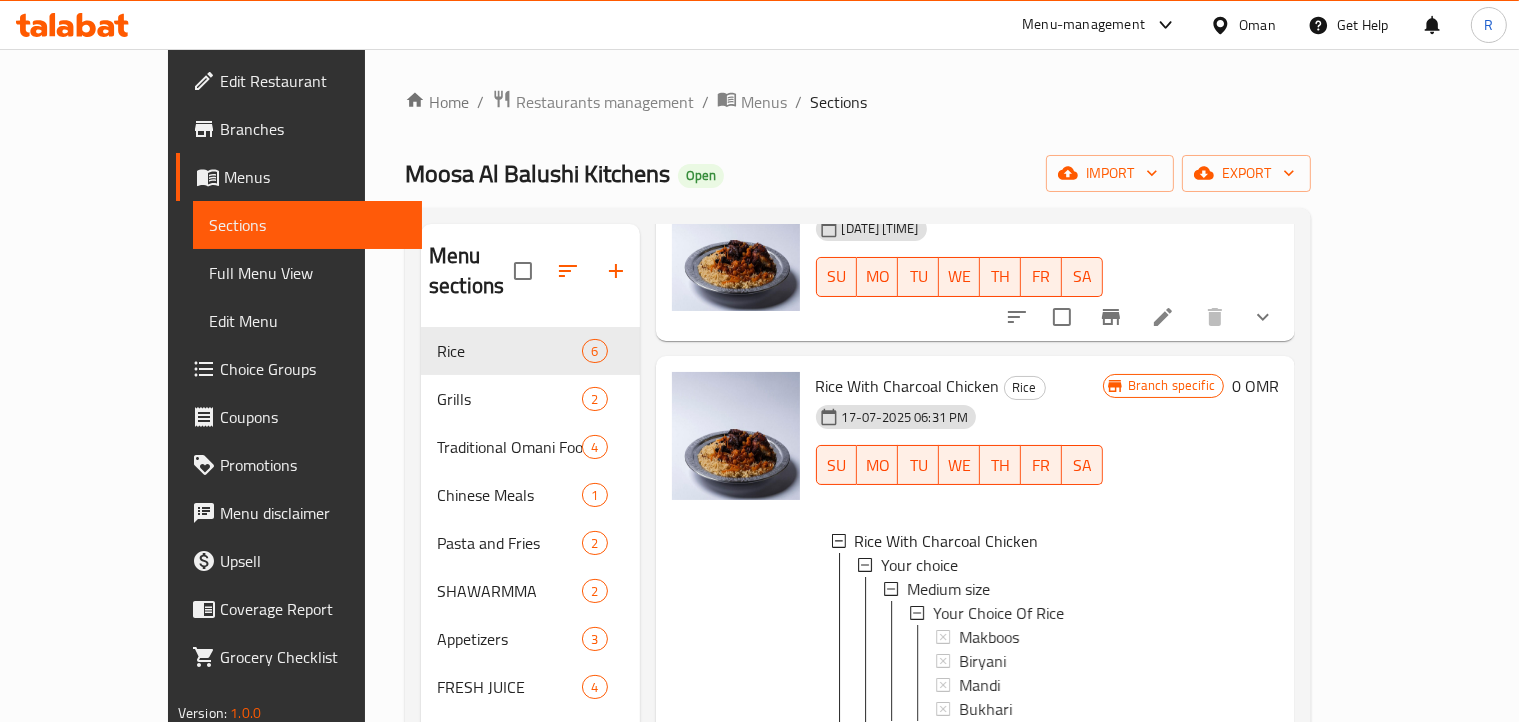 scroll, scrollTop: 689, scrollLeft: 0, axis: vertical 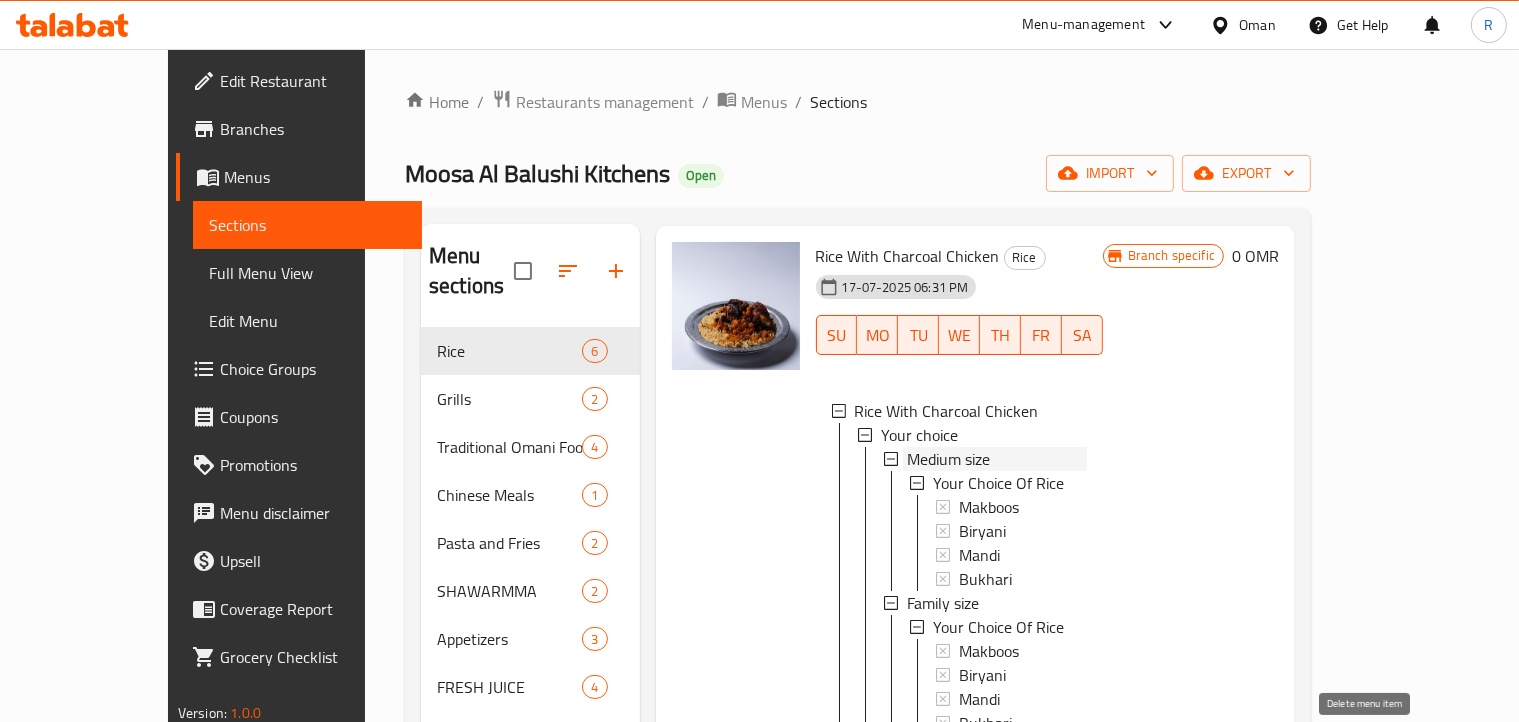 click on "Medium size" at bounding box center (948, 459) 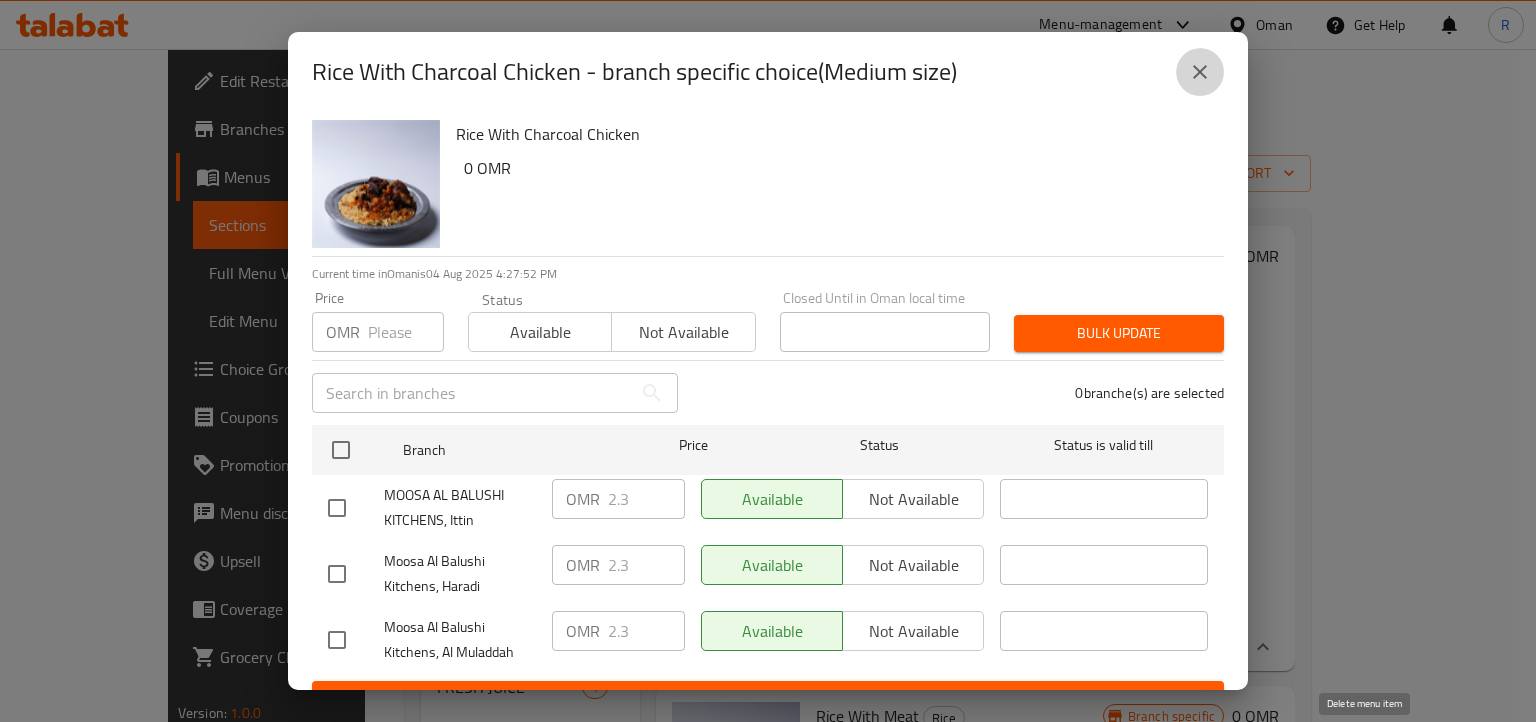 drag, startPoint x: 1201, startPoint y: 61, endPoint x: 1126, endPoint y: 166, distance: 129.03488 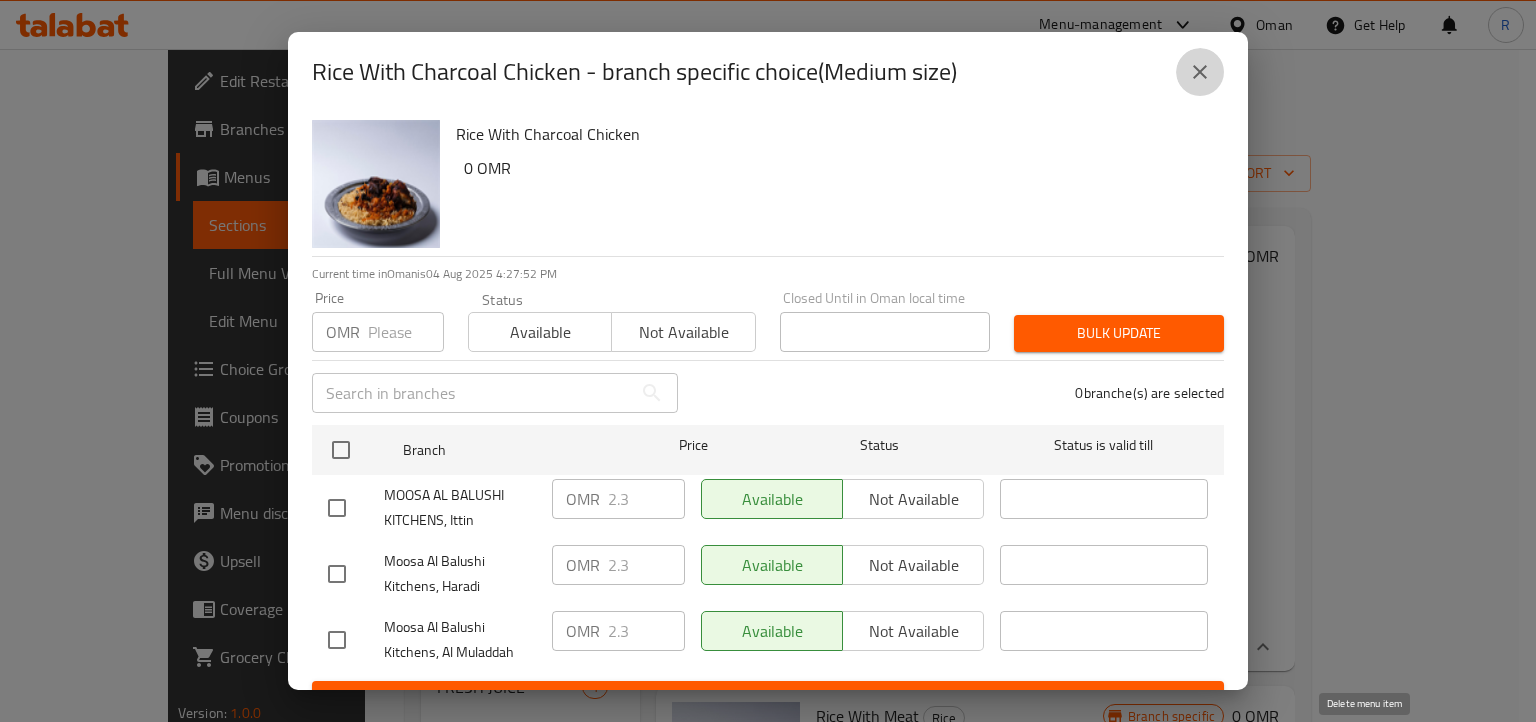 click 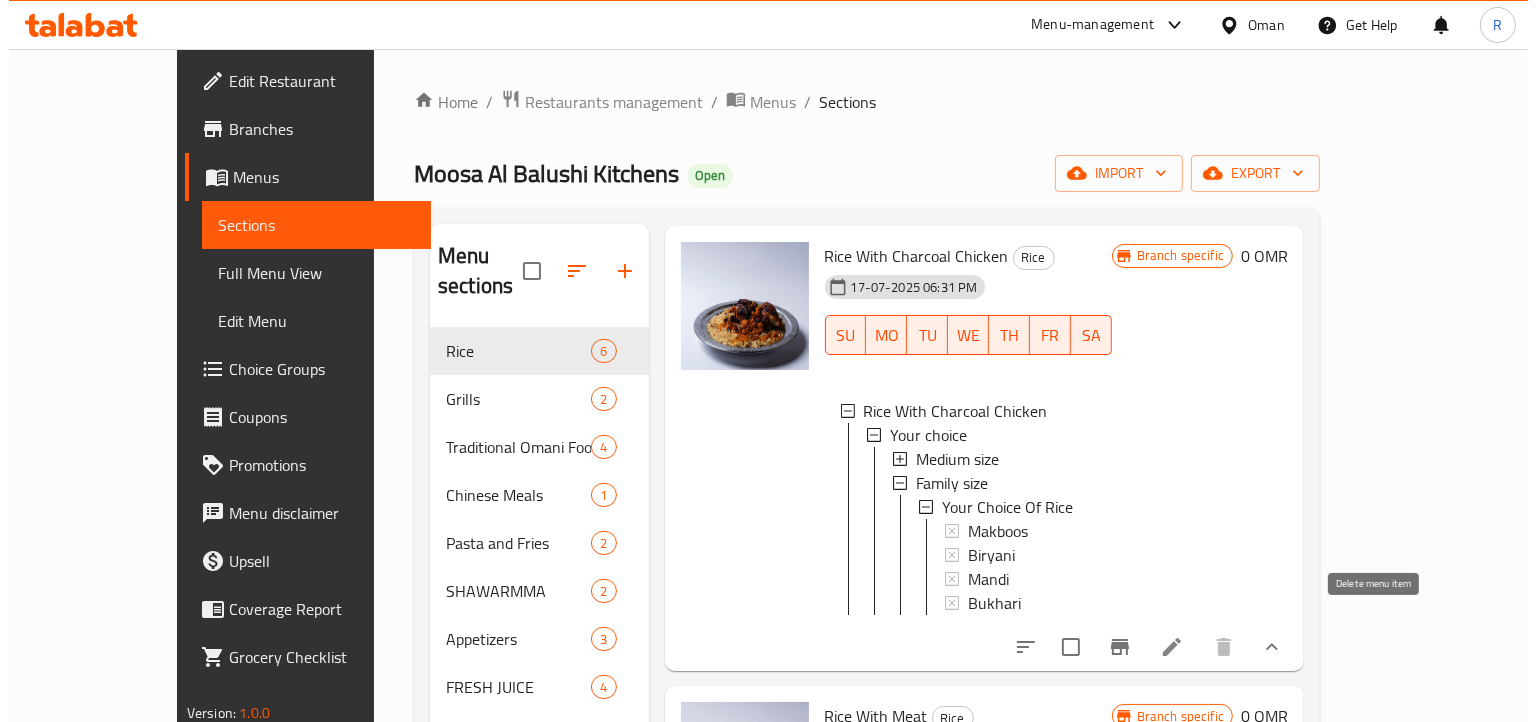 scroll, scrollTop: 2, scrollLeft: 0, axis: vertical 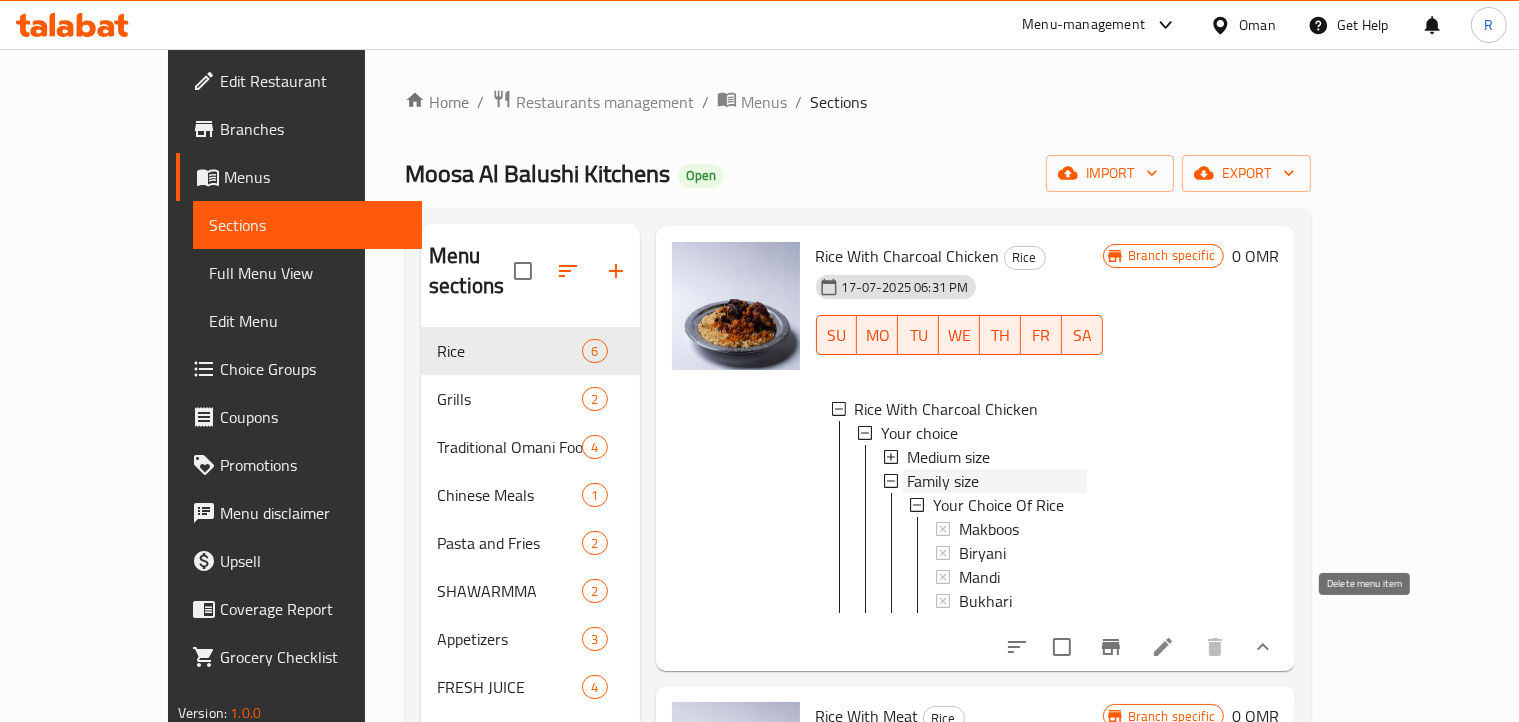 click on "Family size" at bounding box center [943, 481] 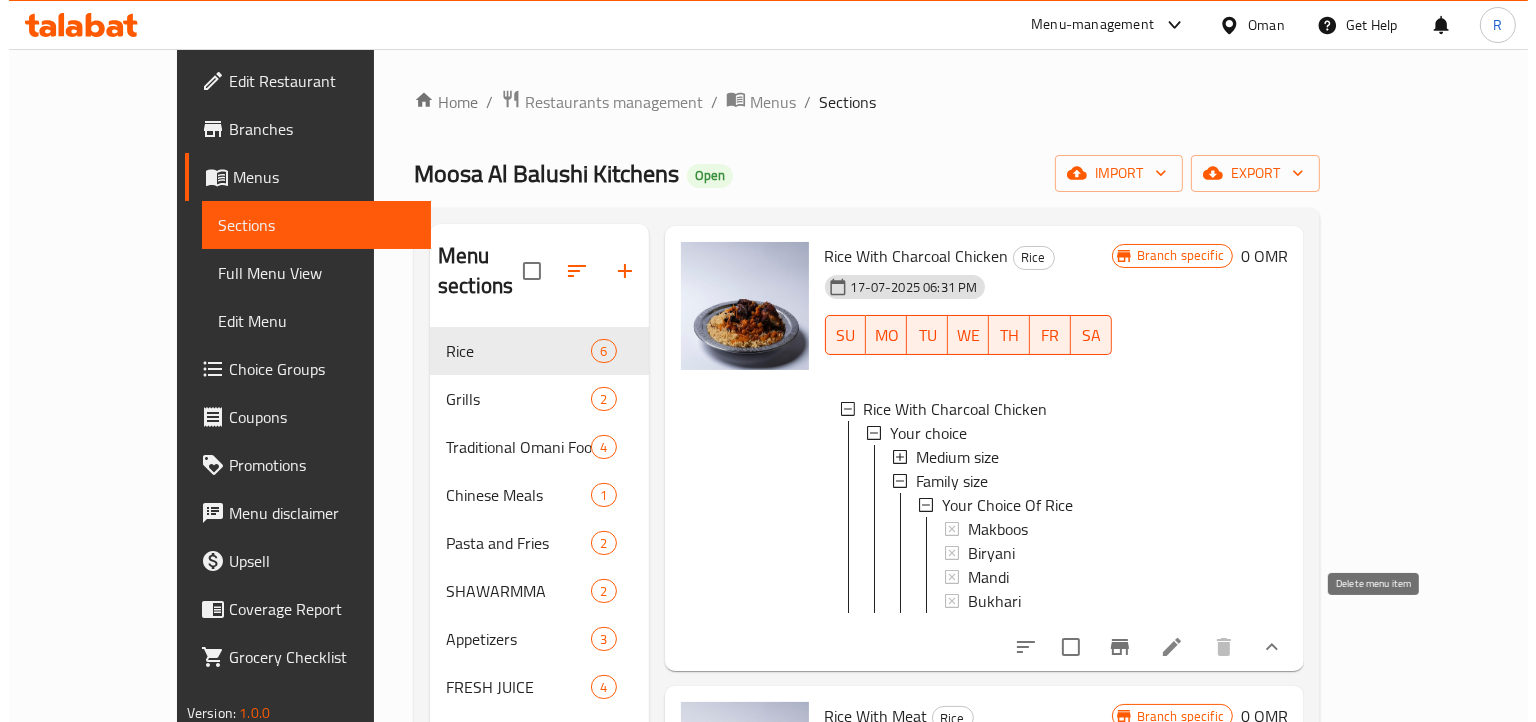 scroll, scrollTop: 0, scrollLeft: 0, axis: both 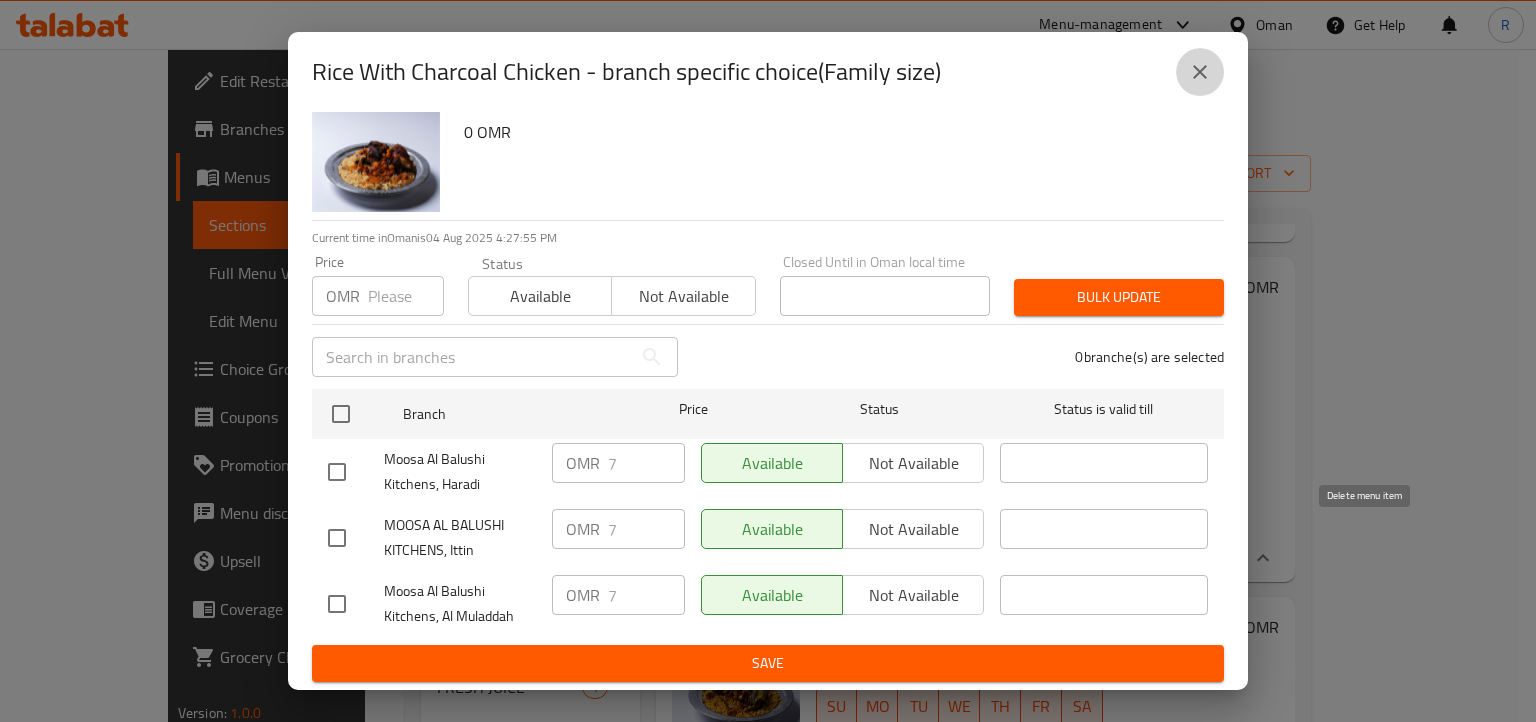 click 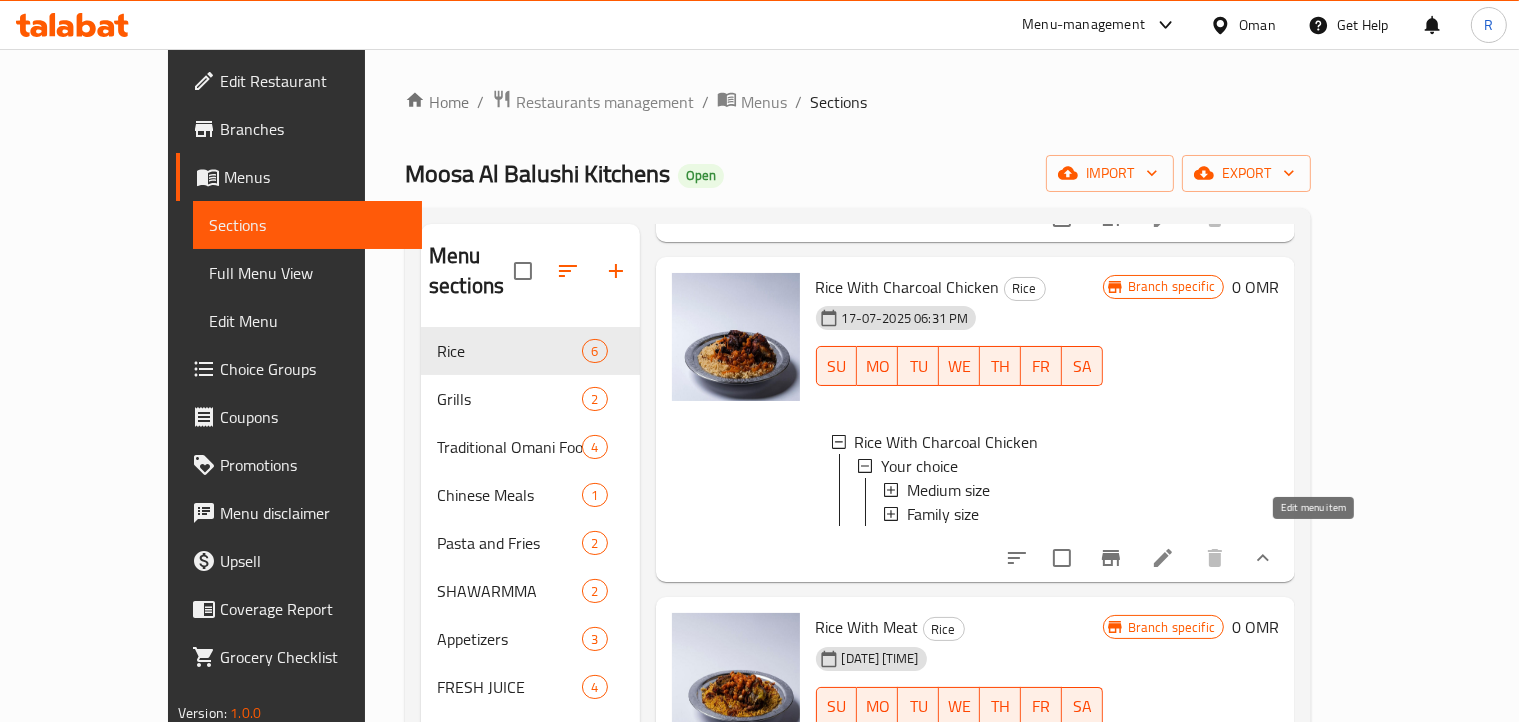 click 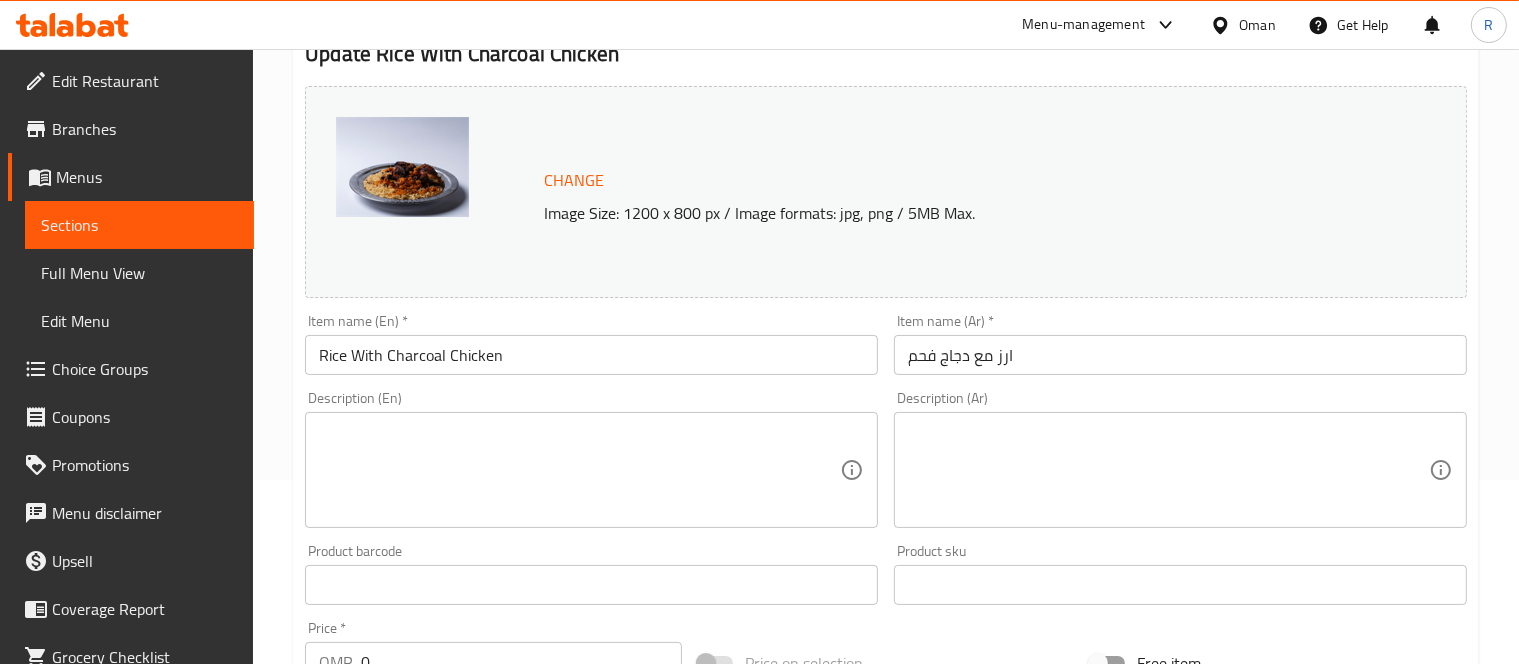 scroll, scrollTop: 0, scrollLeft: 0, axis: both 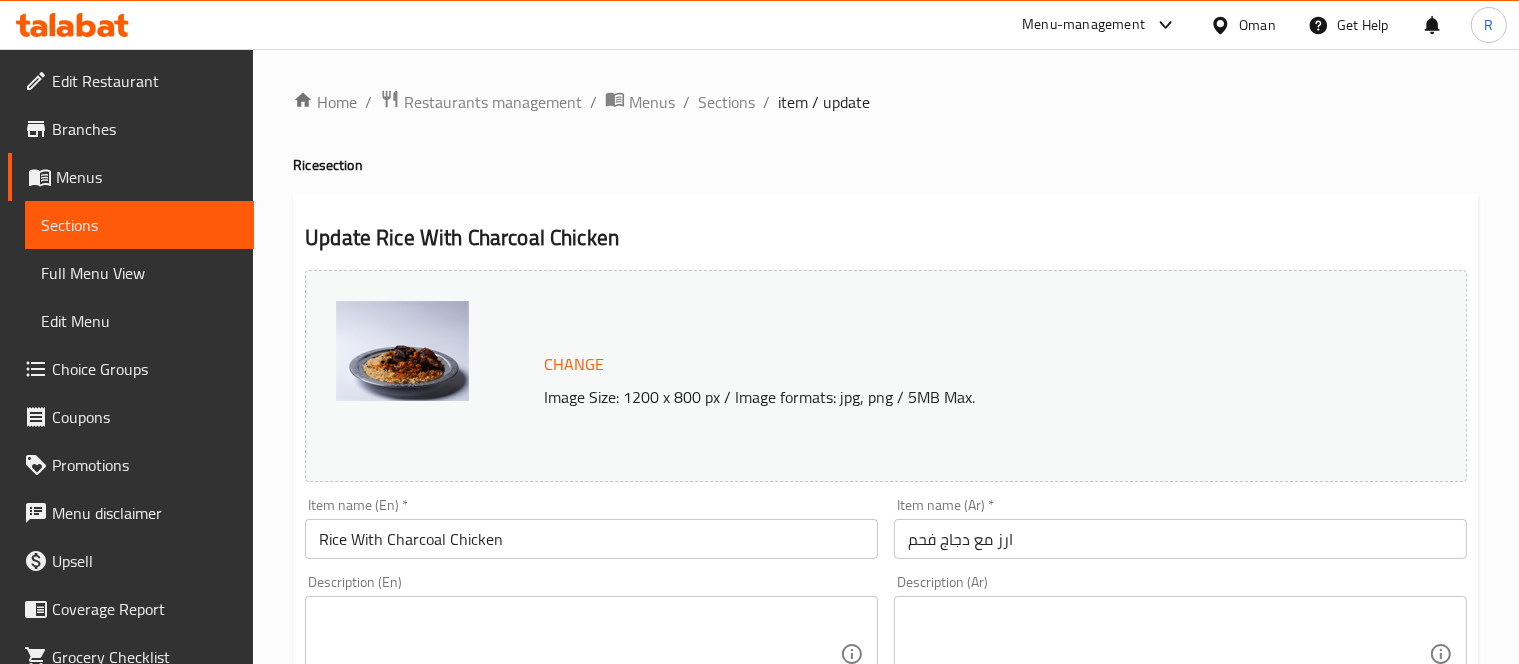 click on "Home / Restaurants management / Menus / Sections / item / update Rice   section Update Rice With Charcoal Chicken Change Image Size: 1200 x 800 px / Image formats: jpg, png / 5MB Max. Item name (En)   * Rice With Charcoal Chicken Item name (En)  * Item name (Ar)   * ارز مع دجاج فحم Item name (Ar)  * Description (En) Description (En) Description (Ar) Description (Ar) Product barcode Product barcode Product sku Product sku Price   * OMR 0 Price  * Price on selection Free item Start Date Start Date End Date End Date Available Days SU MO TU WE TH FR SA Available from ​ ​ Available to ​ ​ Status Active Inactive Exclude from GEM Variations & Choices Your choice (ID: 1072069595) Min 1  ,  Max 1 Name (En) Your choice Name (En) Name (Ar) اختار Name (Ar) Min 1 Min Max 1 Max Medium size (ID: 1823212409) 2.3   OMR Name (En) Medium size Name (En) Name (Ar) الحجم الوسط Name (Ar) Price OMR 2.3 Price Status Your Choice Of Rice اختيارك من أرز ​ Min: 1 ​ Max: 1 ​ 0" at bounding box center (886, 850) 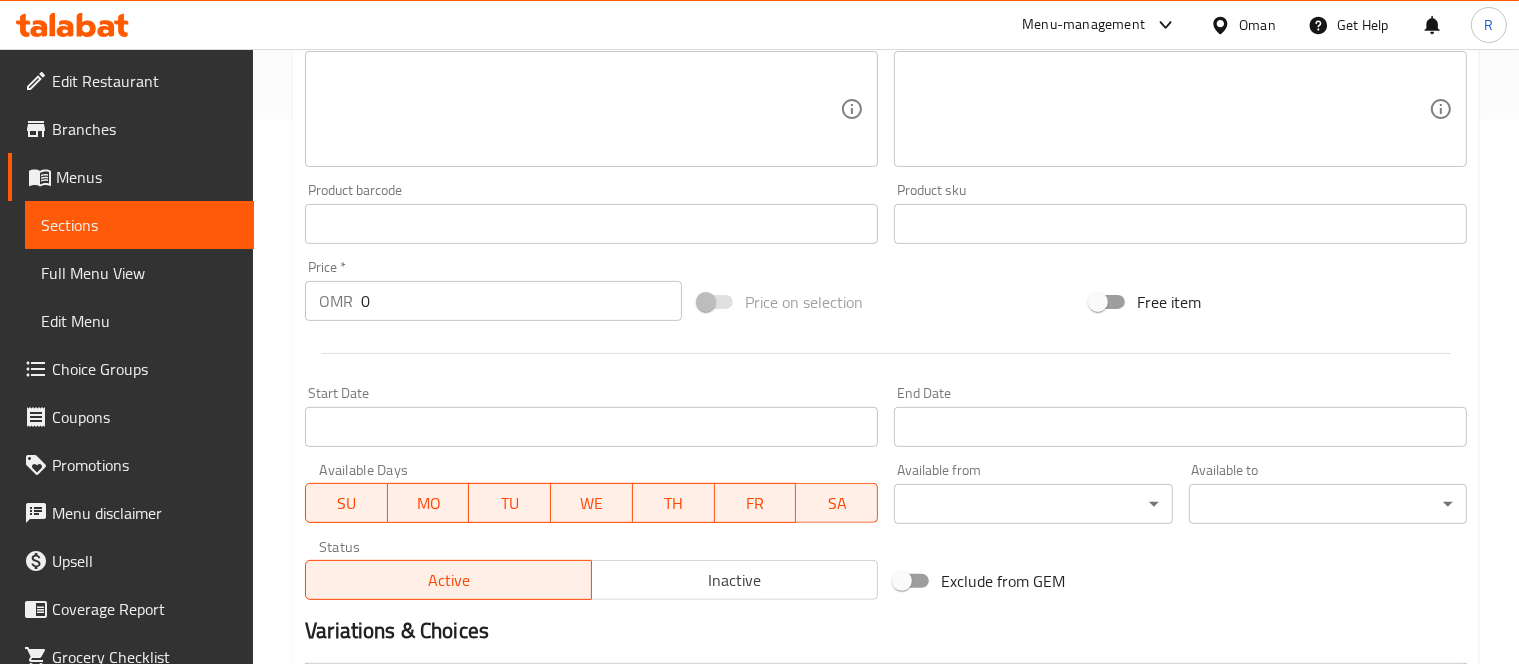 scroll, scrollTop: 600, scrollLeft: 0, axis: vertical 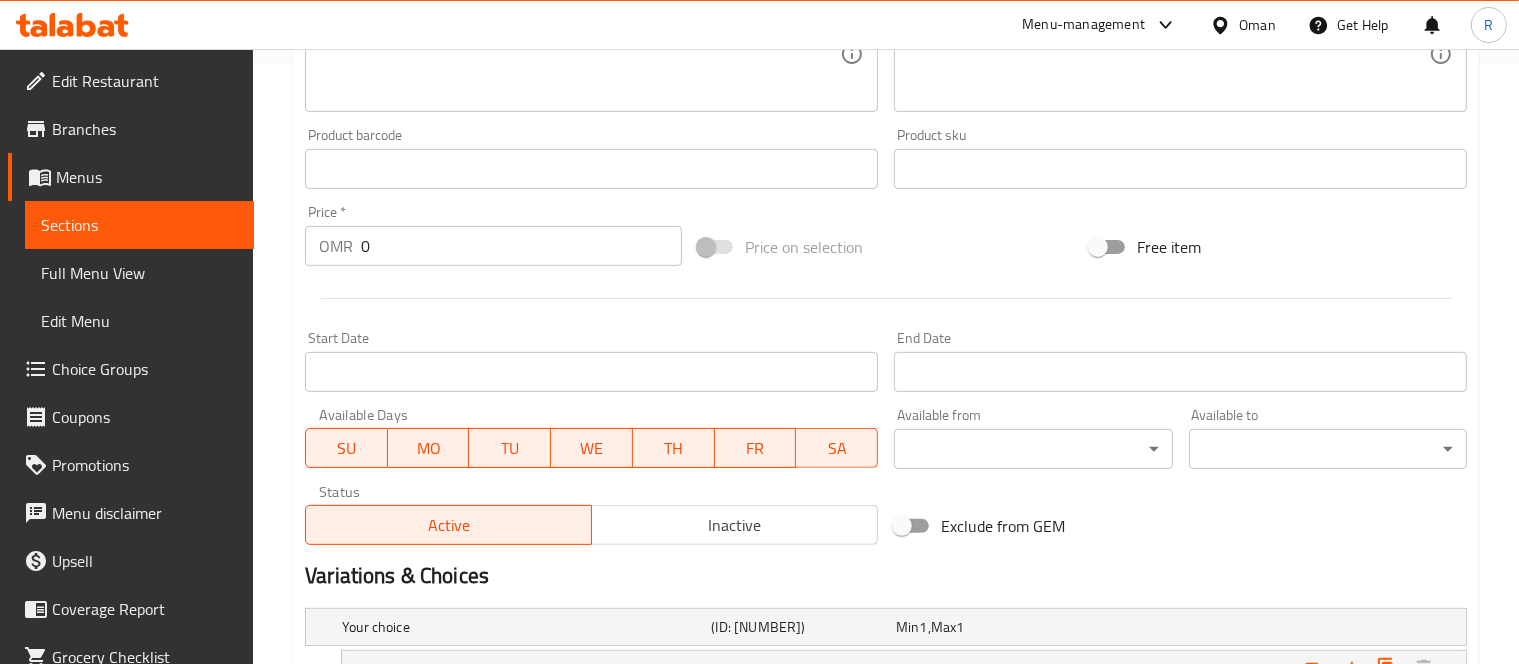 click on "Variations & Choices" at bounding box center (886, 576) 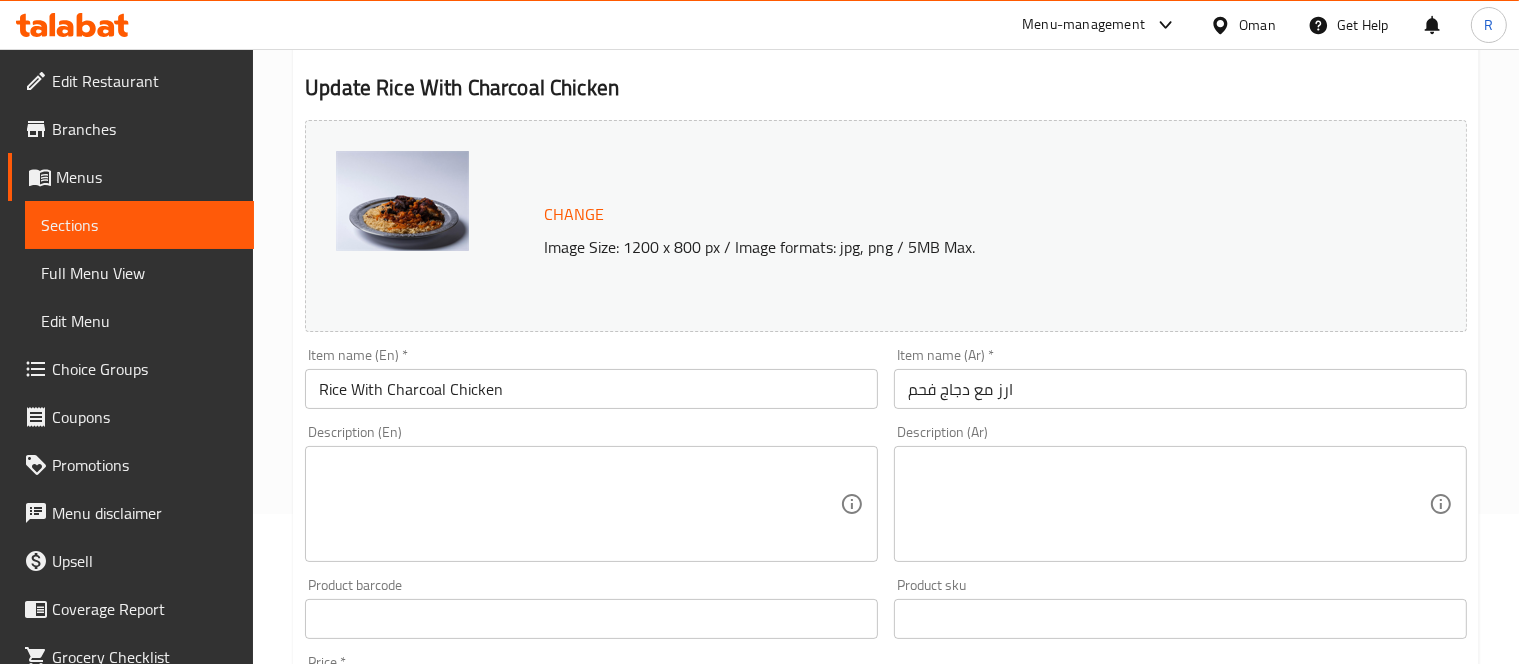 scroll, scrollTop: 0, scrollLeft: 0, axis: both 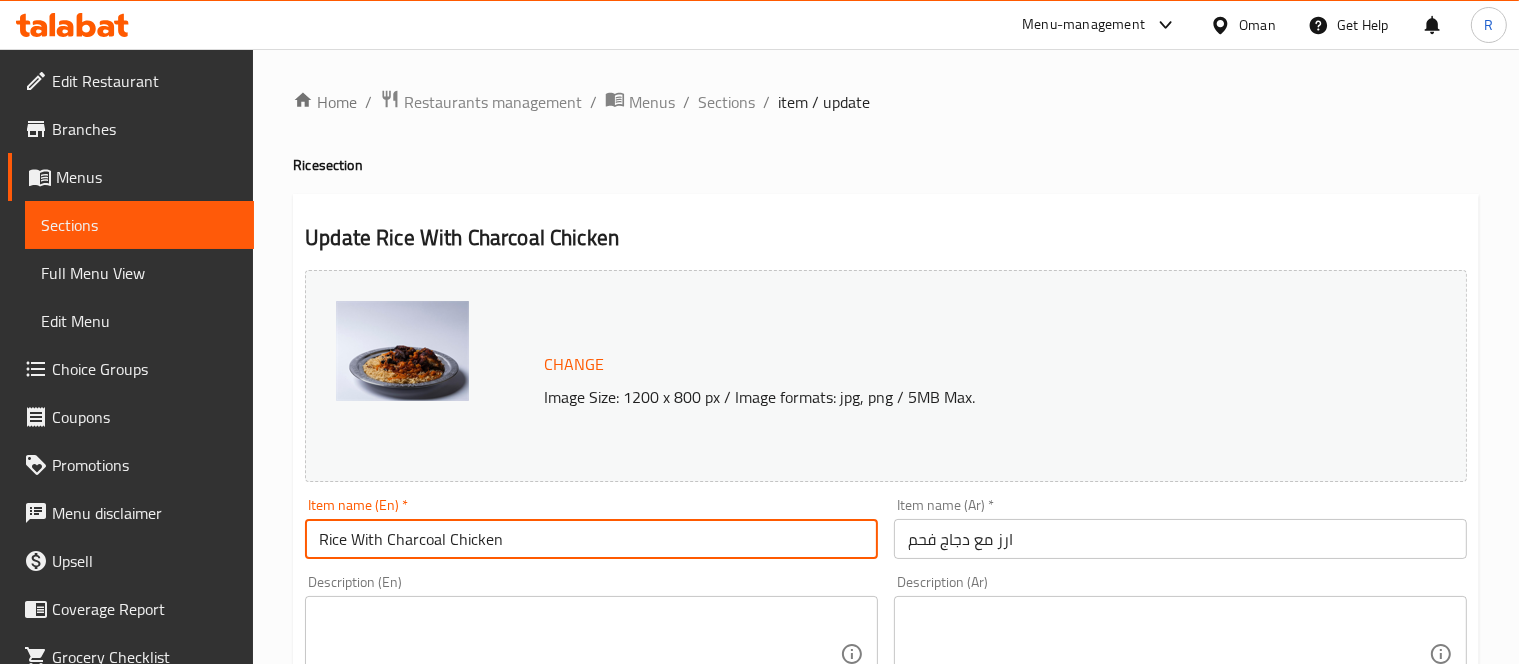 click on "Rice With Charcoal Chicken" at bounding box center [591, 539] 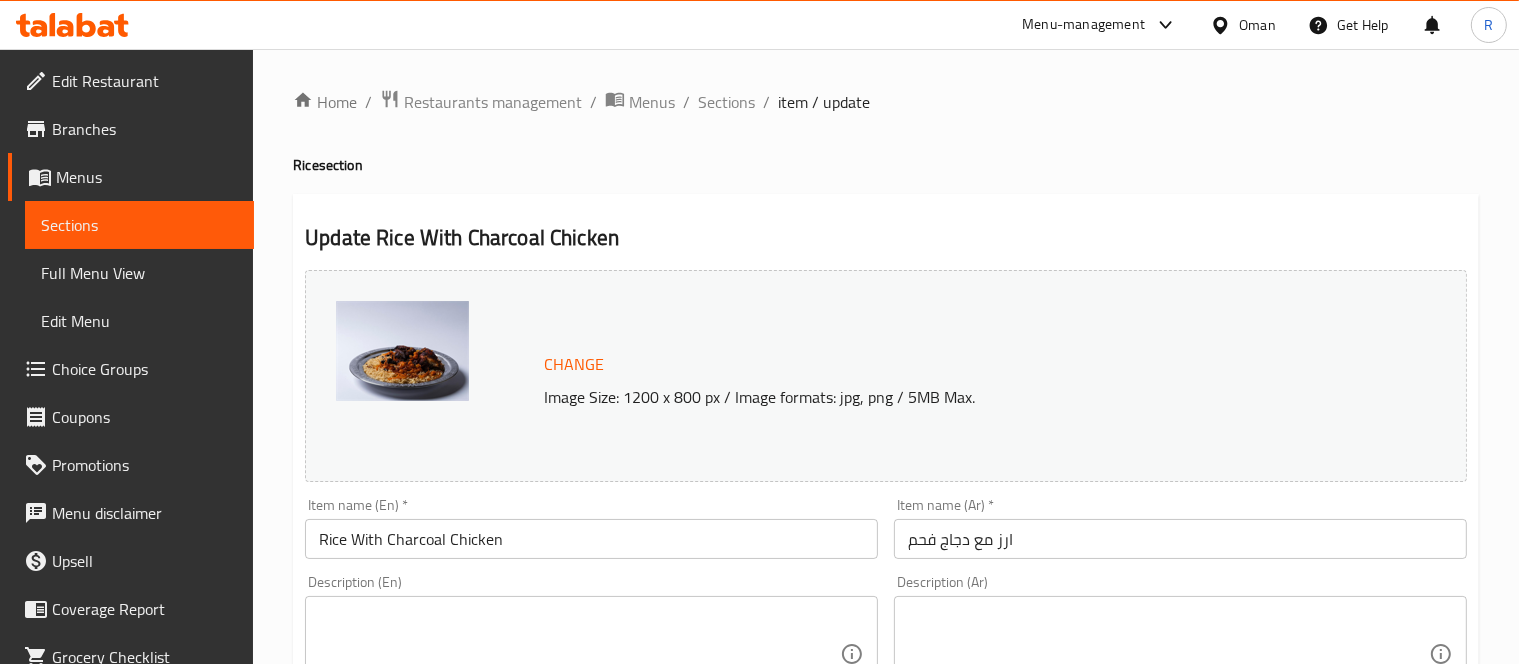 click on "Home / Restaurants management / Menus / Sections / item / update Rice   section Update Rice With Charcoal Chicken Change Image Size: 1200 x 800 px / Image formats: jpg, png / 5MB Max. Item name (En)   * Rice With Charcoal Chicken Item name (En)  * Item name (Ar)   * ارز مع دجاج فحم Item name (Ar)  * Description (En) Description (En) Description (Ar) Description (Ar) Product barcode Product barcode Product sku Product sku Price   * OMR 0 Price  * Price on selection Free item Start Date Start Date End Date End Date Available Days SU MO TU WE TH FR SA Available from ​ ​ Available to ​ ​ Status Active Inactive Exclude from GEM Variations & Choices Your choice (ID: 1072069595) Min 1  ,  Max 1 Name (En) Your choice Name (En) Name (Ar) اختار Name (Ar) Min 1 Min Max 1 Max Medium size (ID: 1823212409) 2.3   OMR Name (En) Medium size Name (En) Name (Ar) الحجم الوسط Name (Ar) Price OMR 2.3 Price Status Your Choice Of Rice اختيارك من أرز ​ Min: 1 ​ Max: 1 ​ 0" at bounding box center [886, 850] 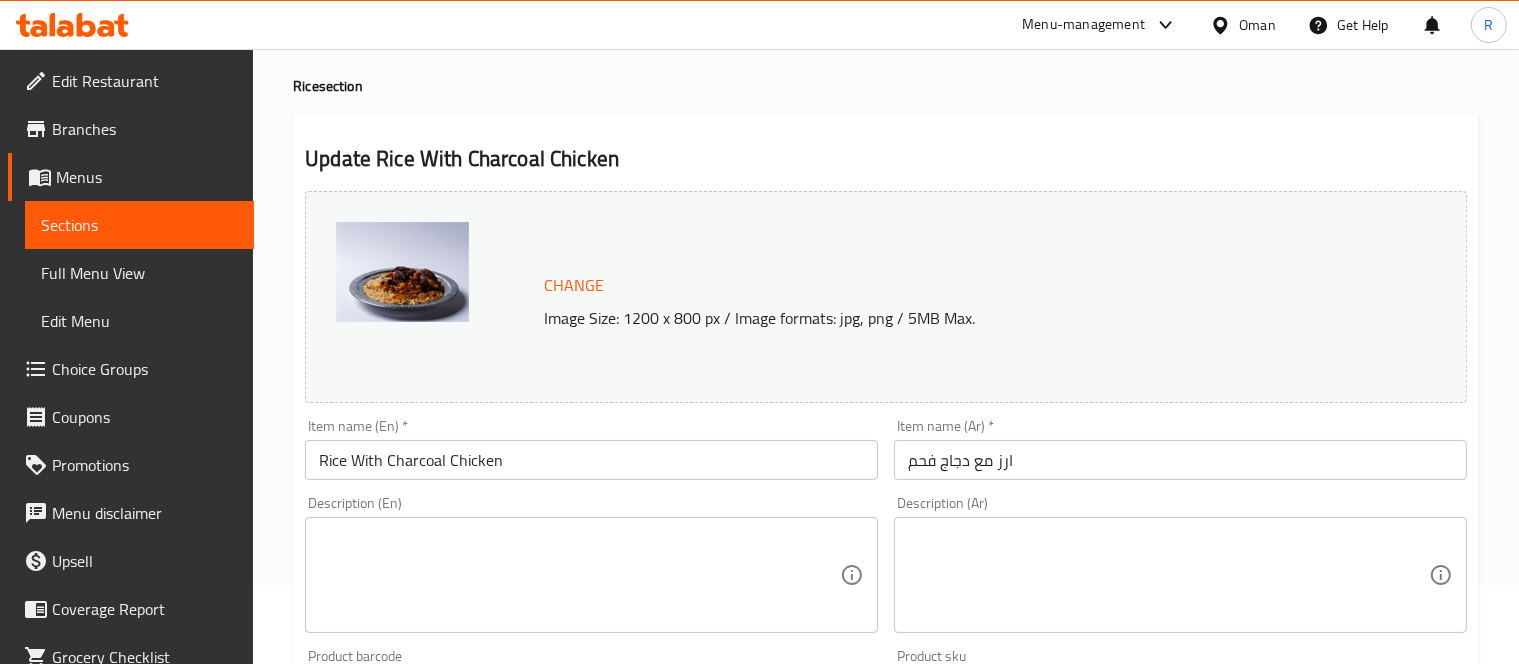 scroll, scrollTop: 0, scrollLeft: 0, axis: both 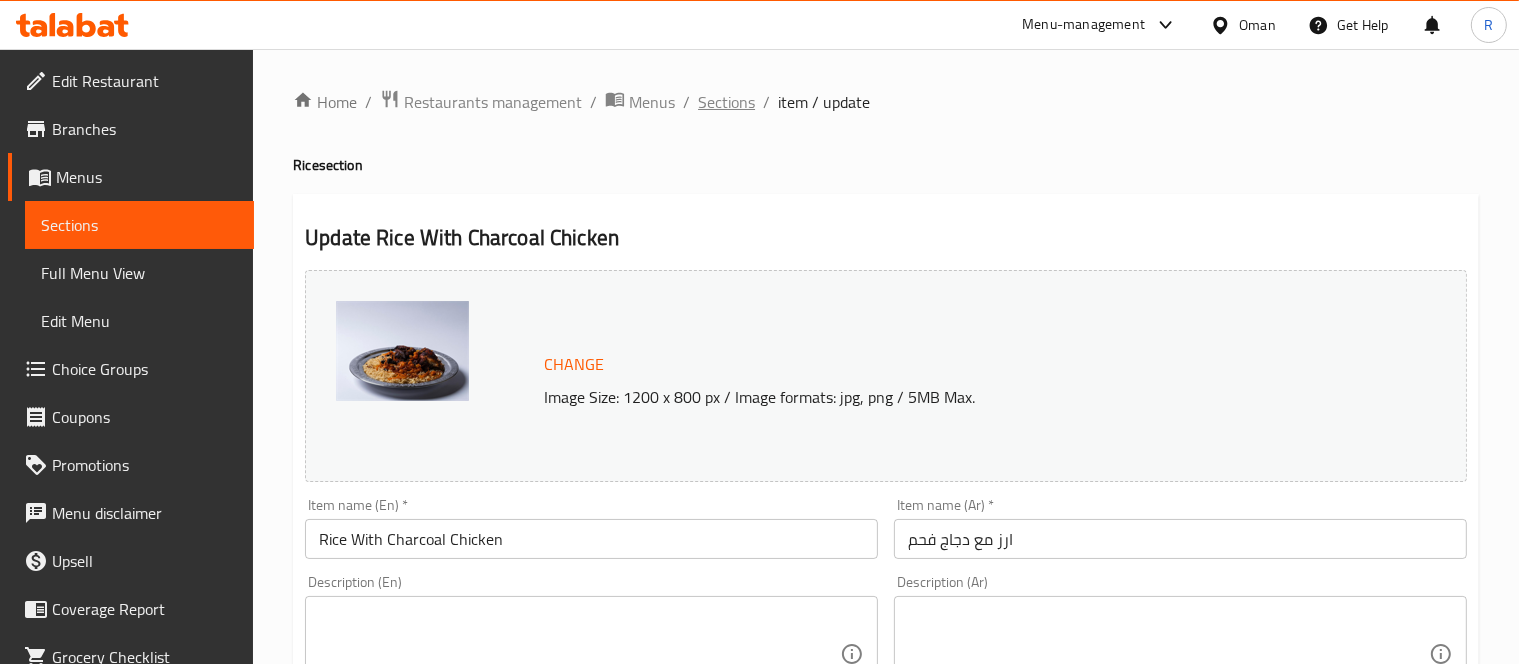 click on "Sections" at bounding box center [726, 102] 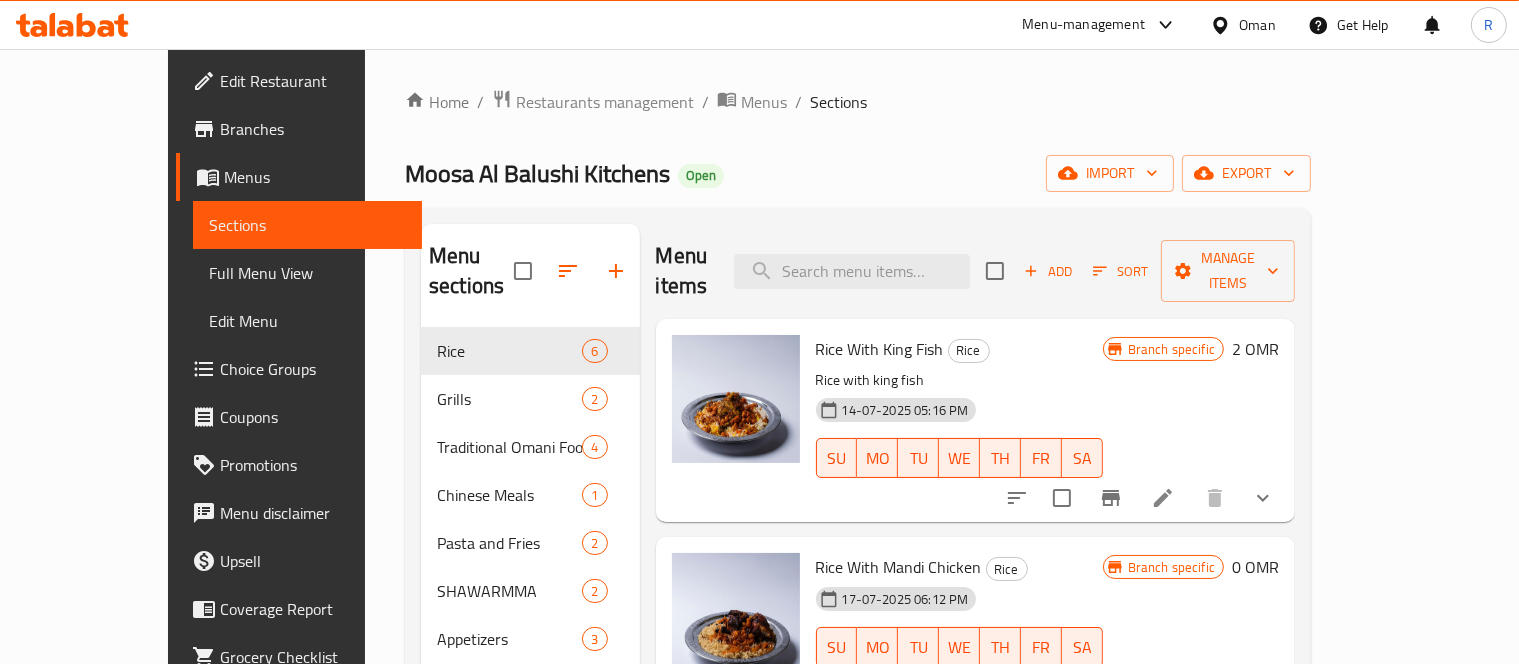 scroll, scrollTop: 547, scrollLeft: 0, axis: vertical 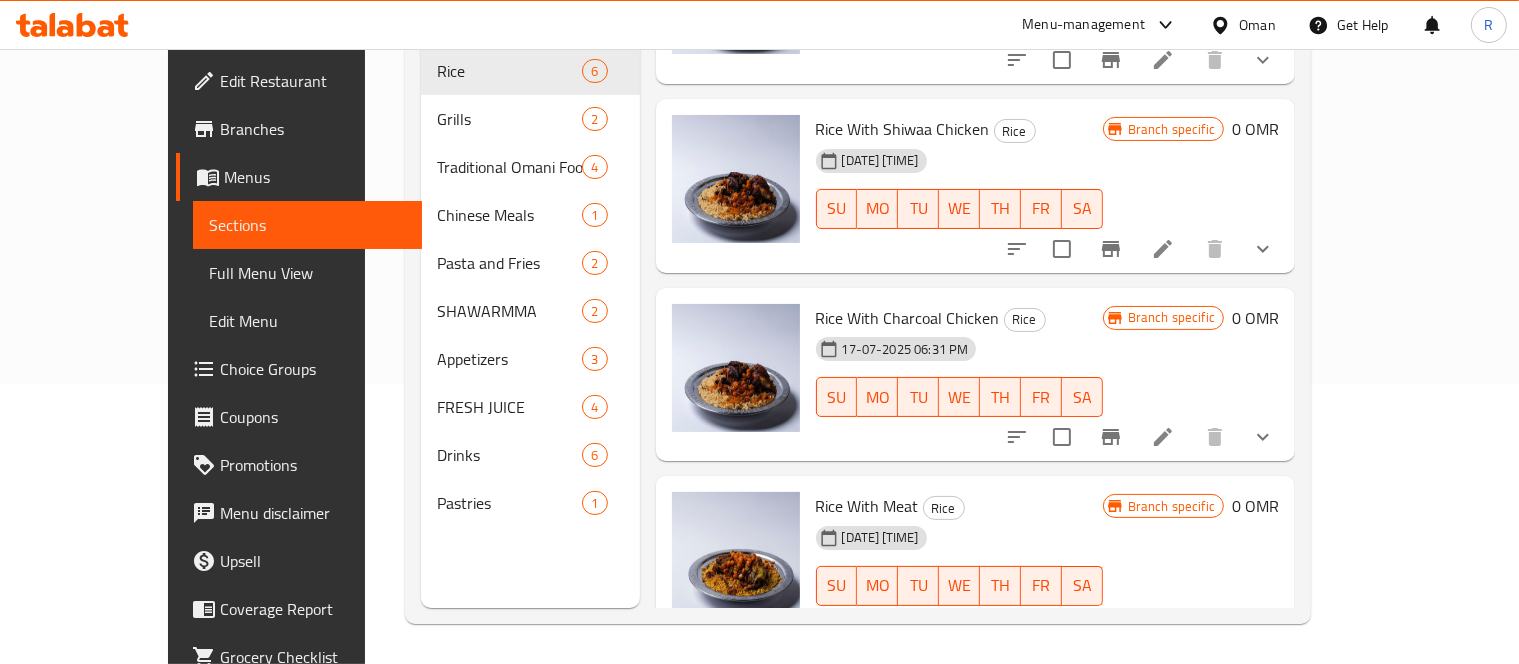 click on "Rice With Charcoal Chicken" at bounding box center (908, 318) 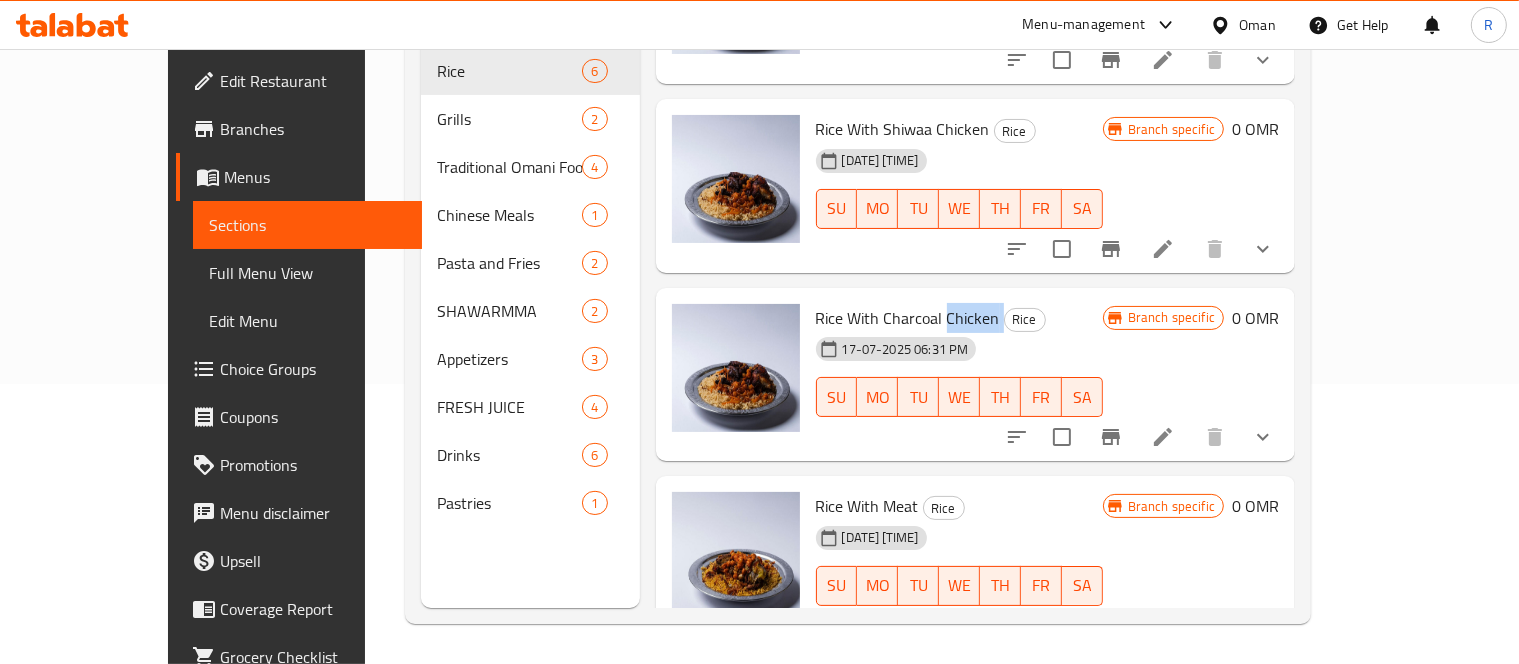 click on "Rice With Charcoal Chicken" at bounding box center [908, 318] 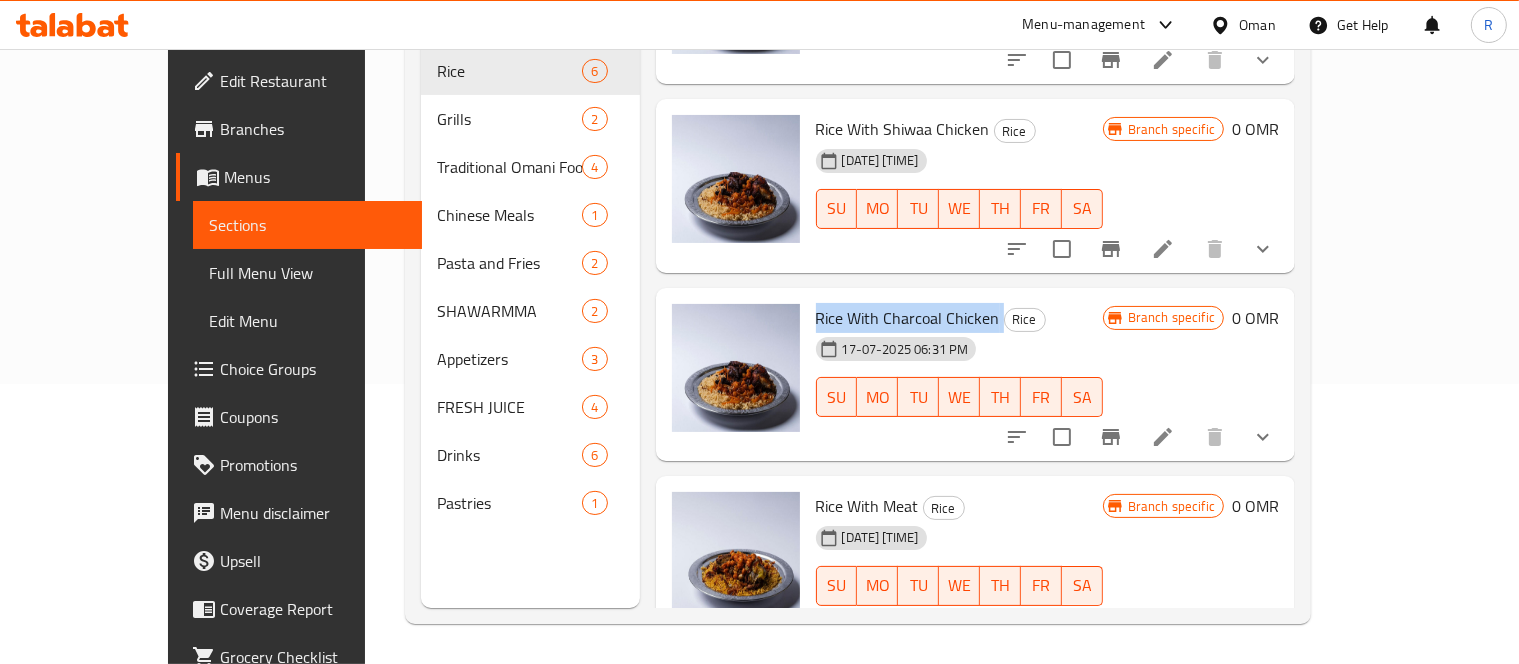 click on "Rice With Charcoal Chicken" at bounding box center (908, 318) 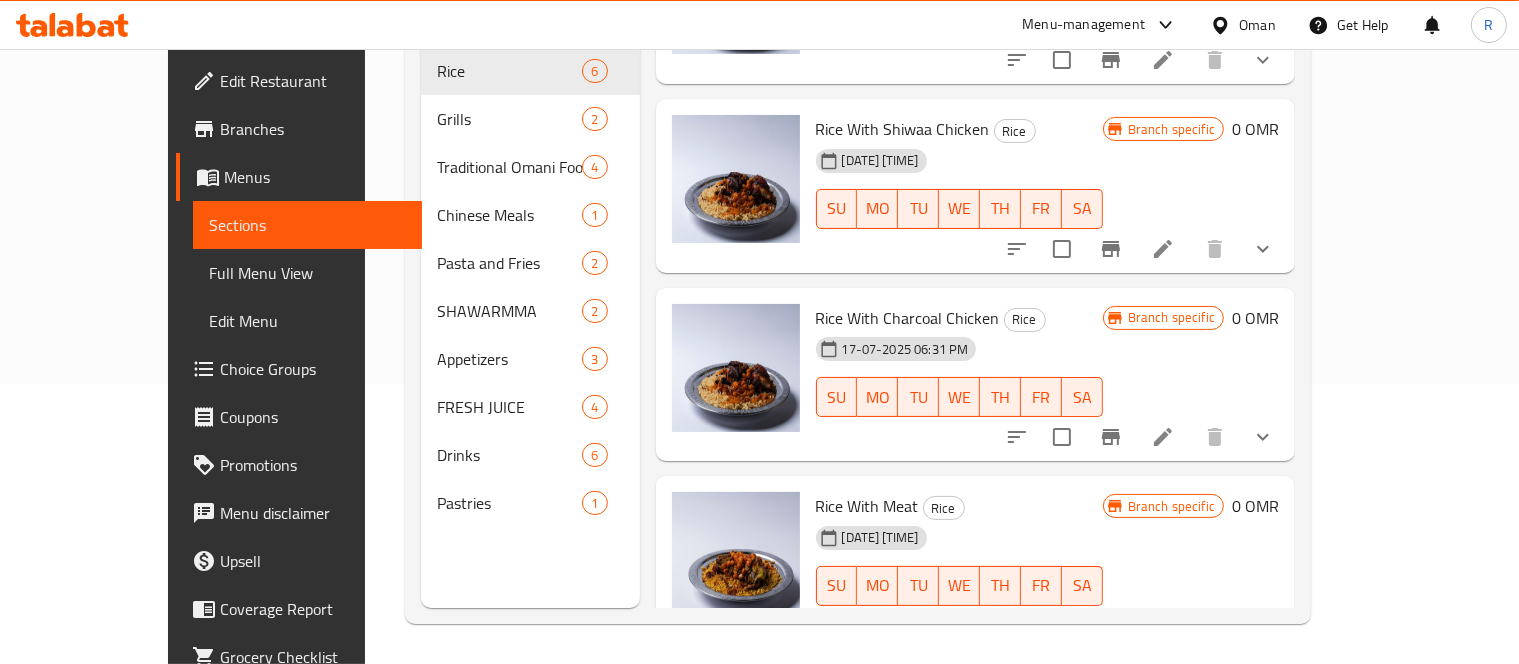 click on "Menu items Add Sort Manage items Rice With King Fish   Rice  Rice with king fish  14-07-2025 05:16 PM SU MO TU WE TH FR SA Branch specific 2   OMR Rice With Mandi Chicken   Rice  17-07-2025 06:12 PM SU MO TU WE TH FR SA Branch specific 0   OMR Rice With Shiwaa Chicken   Rice                                                              17-07-2025 06:17 PM SU MO TU WE TH FR SA Branch specific 0   OMR Rice With Charcoal Chicken   Rice  17-07-2025 06:31 PM SU MO TU WE TH FR SA Branch specific 0   OMR Rice With Meat   Rice                                                                 17-07-2025 06:47 PM SU MO TU WE TH FR SA Branch specific 0   OMR Rice With Fish Geather   Rice  15-07-2025 05:22 PM SU MO TU WE TH FR SA Branch specific 2.8   OMR" at bounding box center [968, 276] 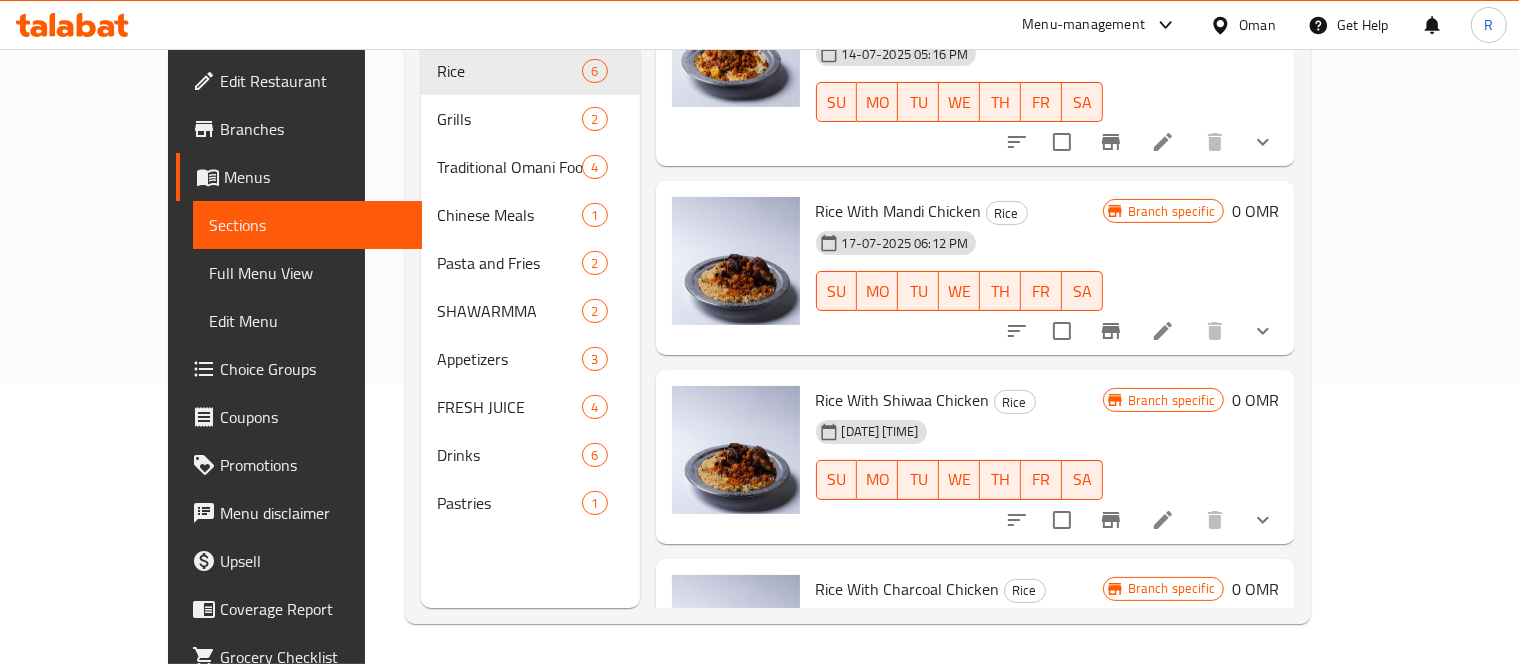 scroll, scrollTop: 0, scrollLeft: 0, axis: both 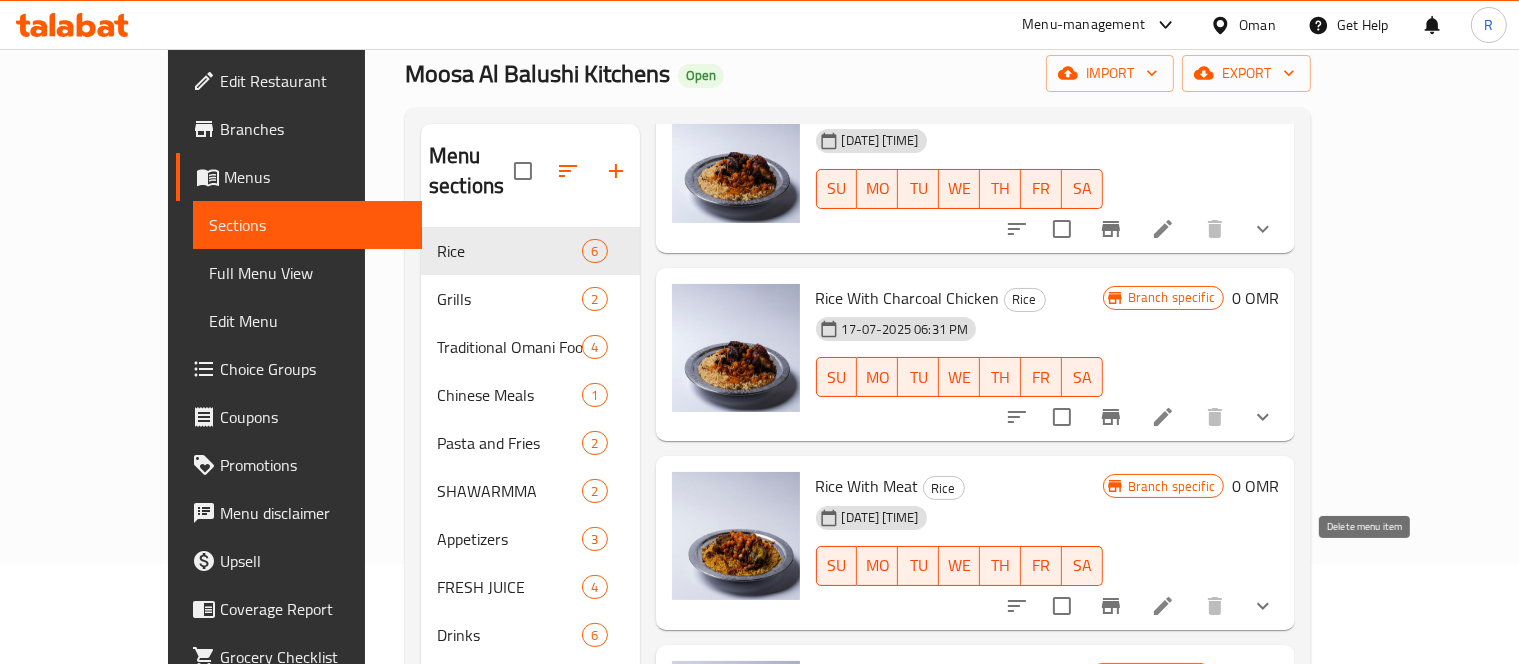 click 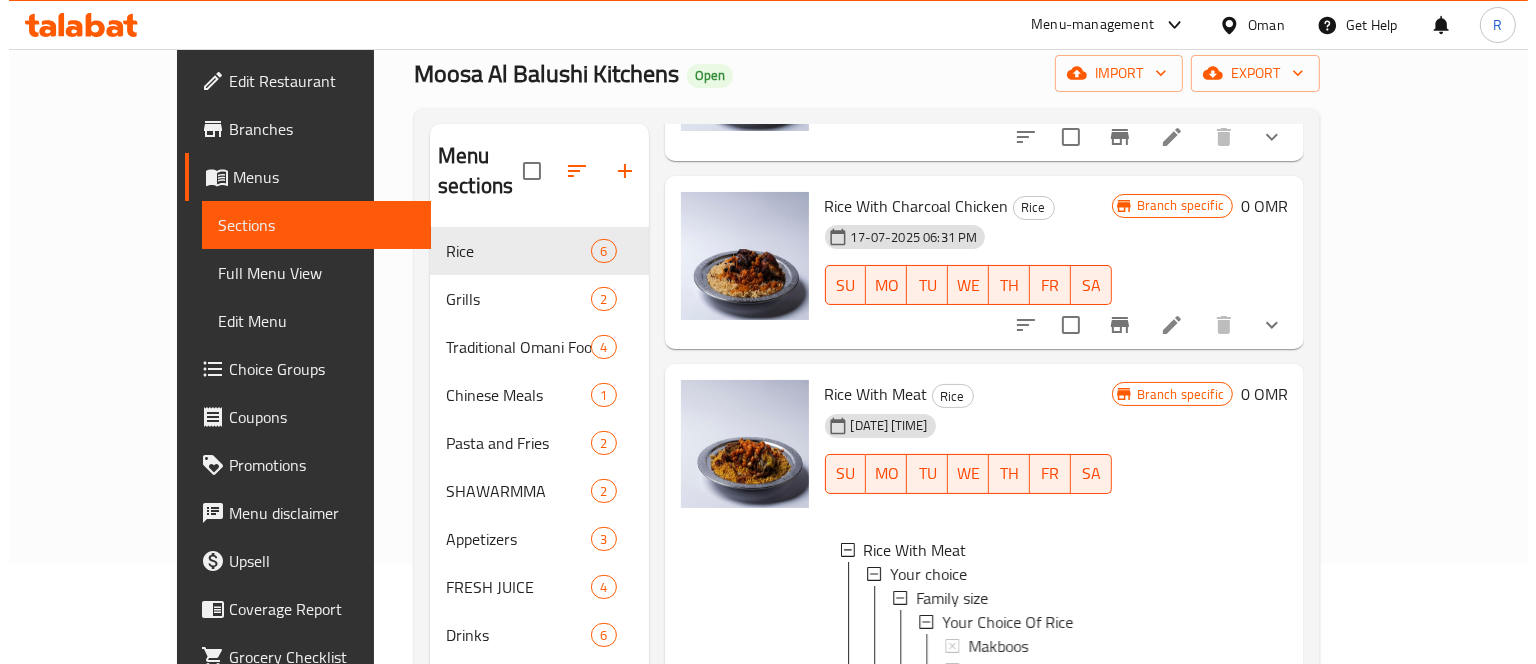 scroll, scrollTop: 947, scrollLeft: 0, axis: vertical 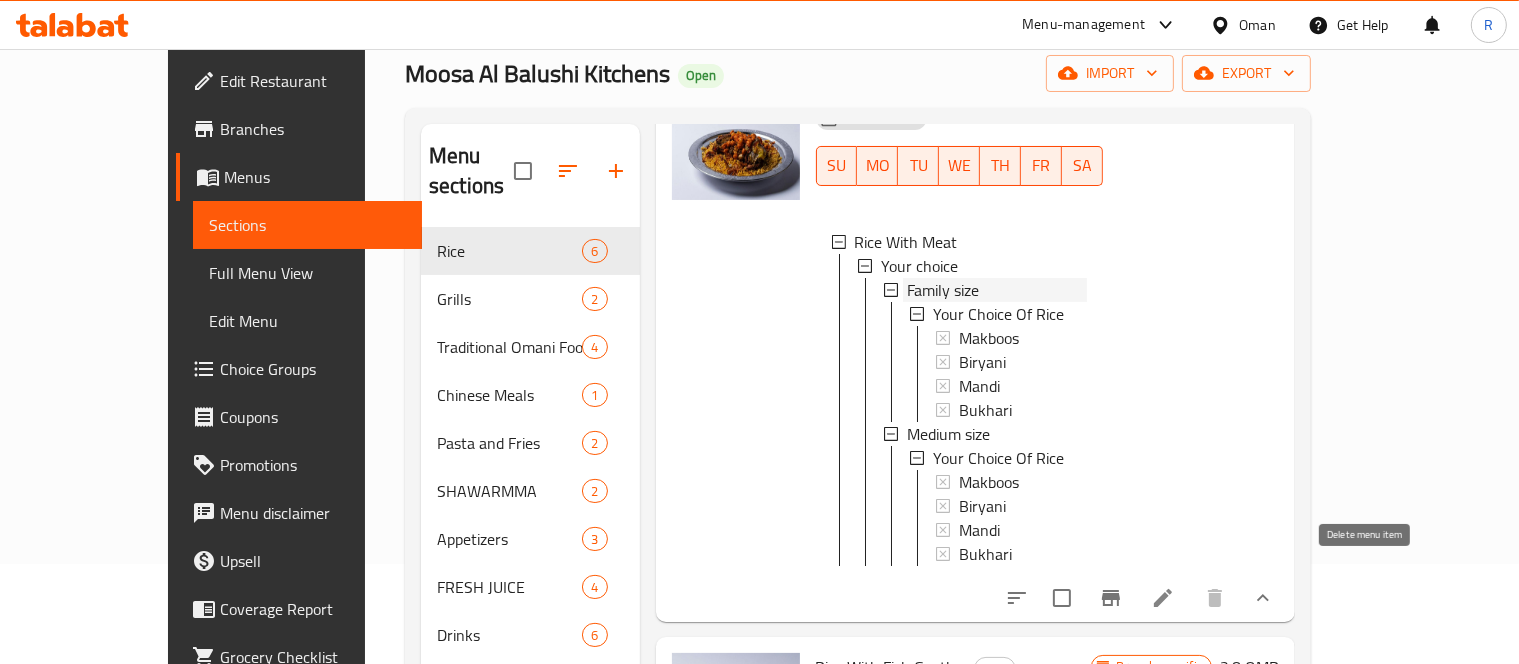 click on "Family size" at bounding box center (943, 290) 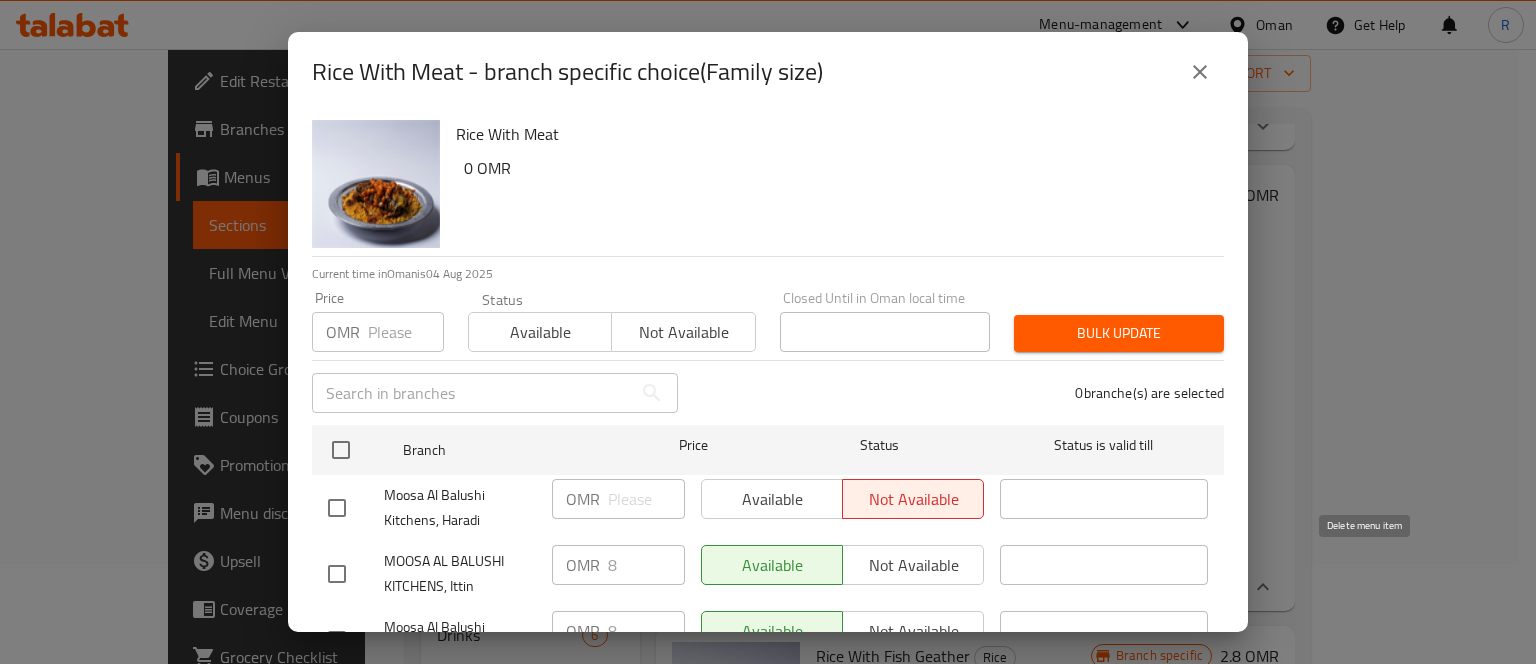 scroll, scrollTop: 836, scrollLeft: 0, axis: vertical 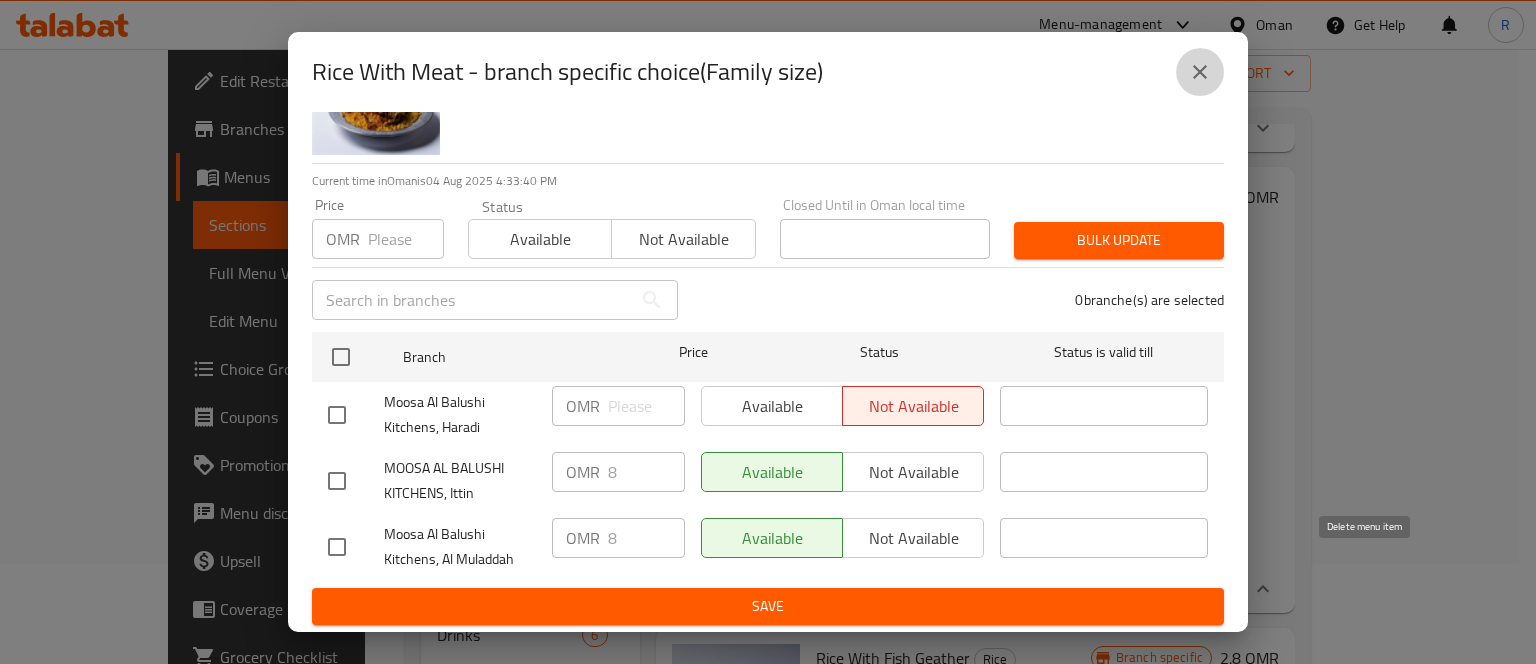 click 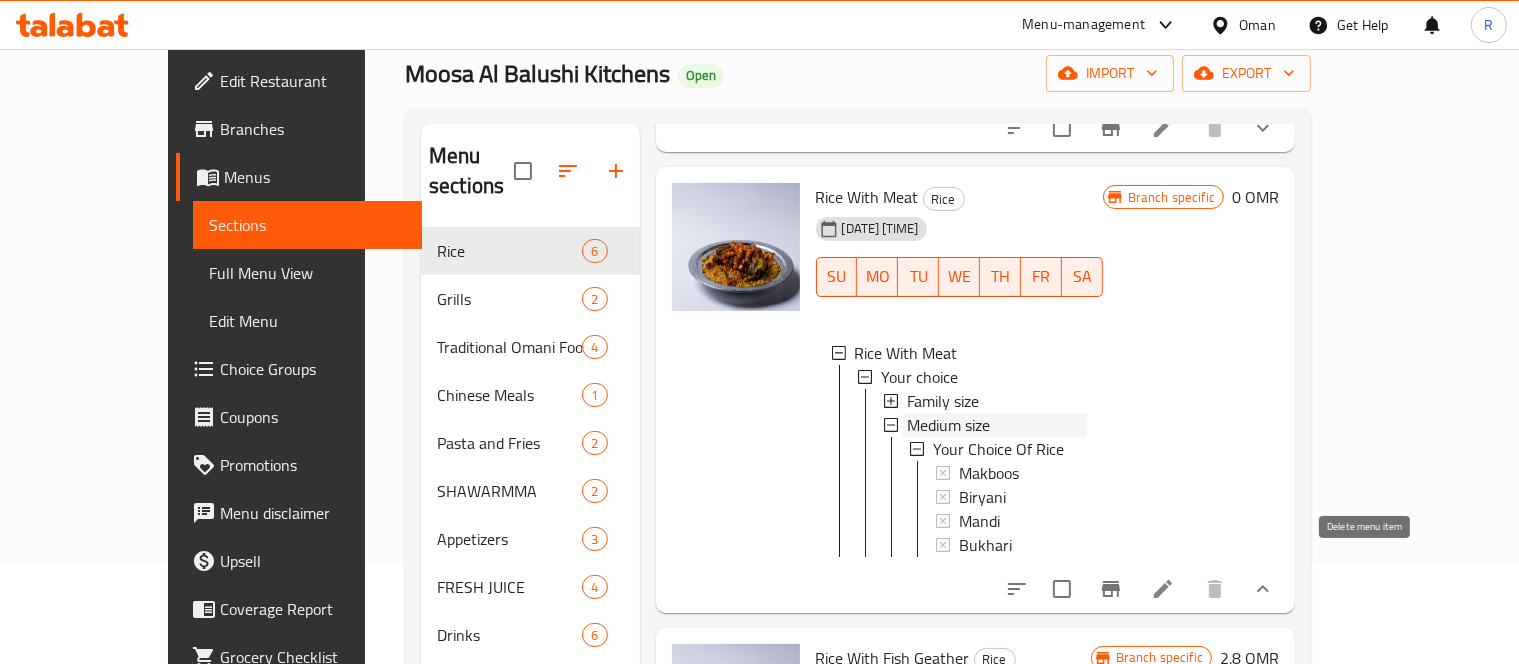 click on "Medium size" at bounding box center [948, 425] 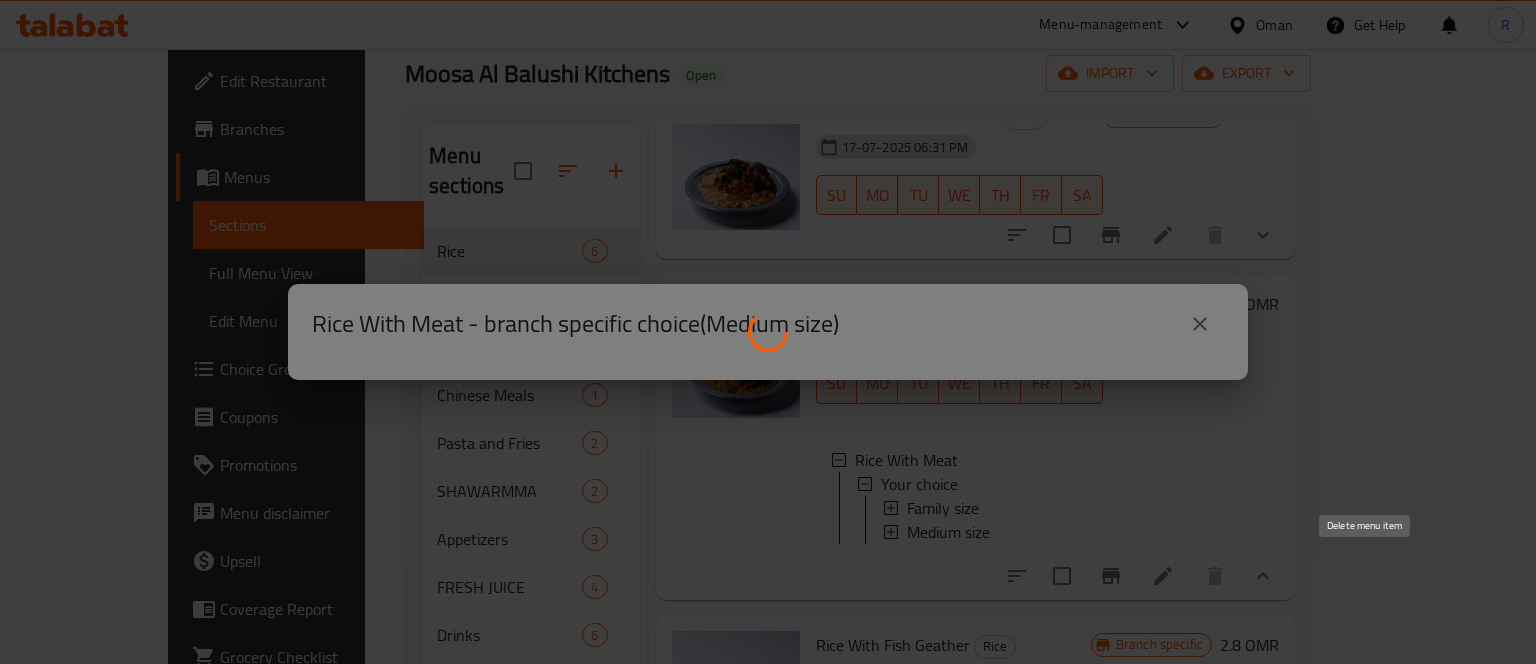 scroll, scrollTop: 716, scrollLeft: 0, axis: vertical 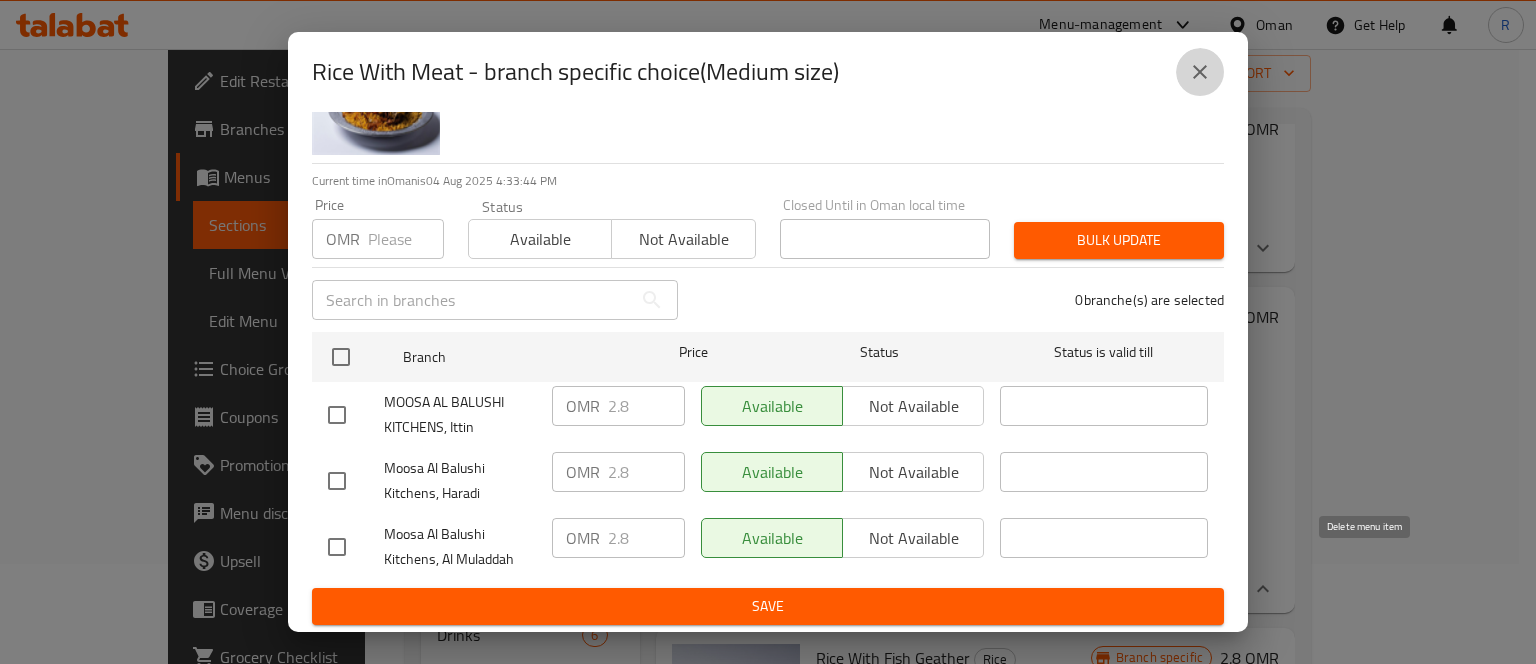 click 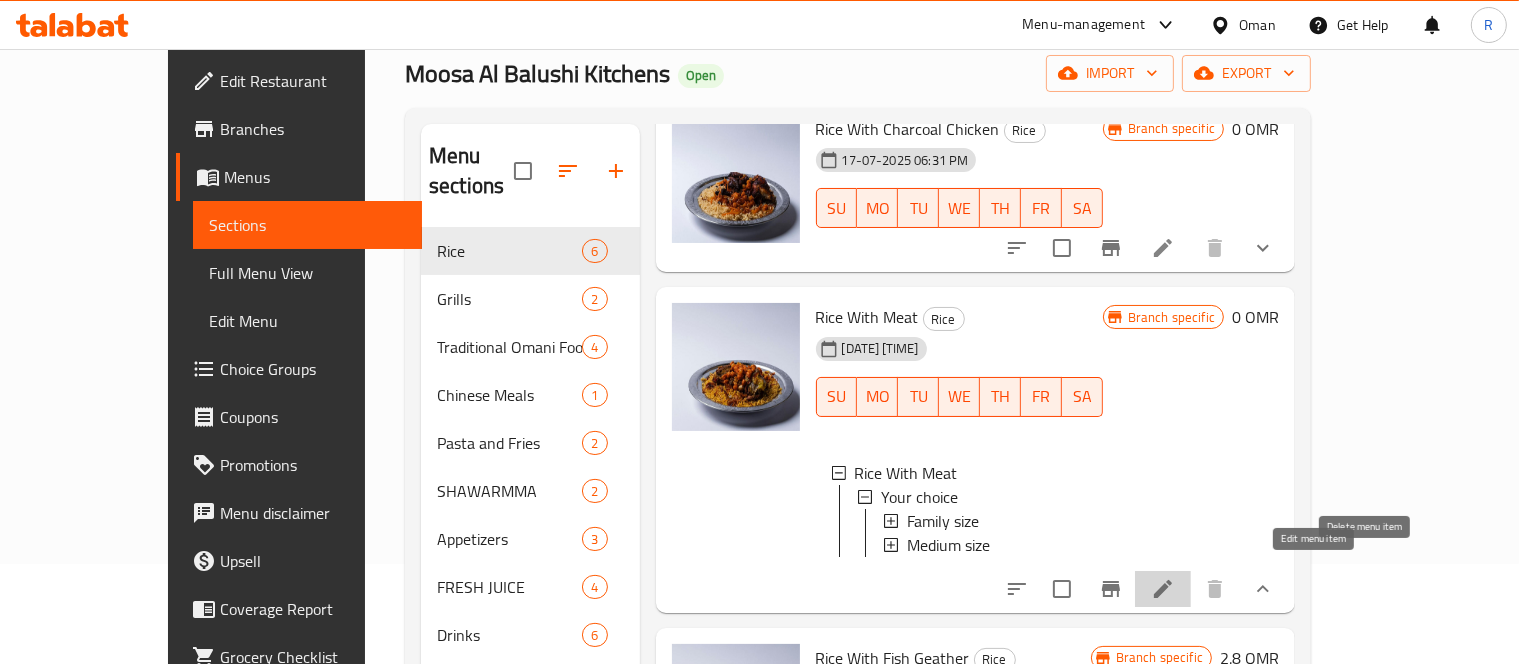 click 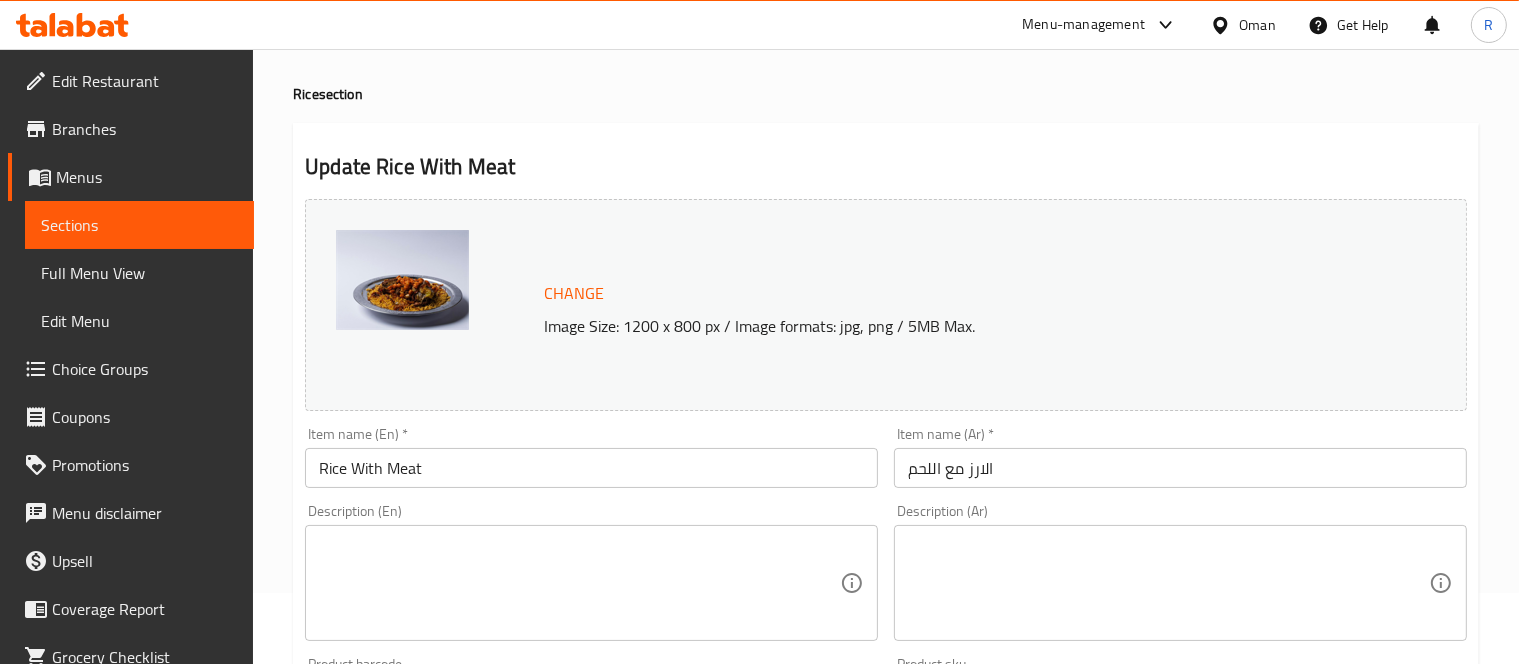 scroll, scrollTop: 0, scrollLeft: 0, axis: both 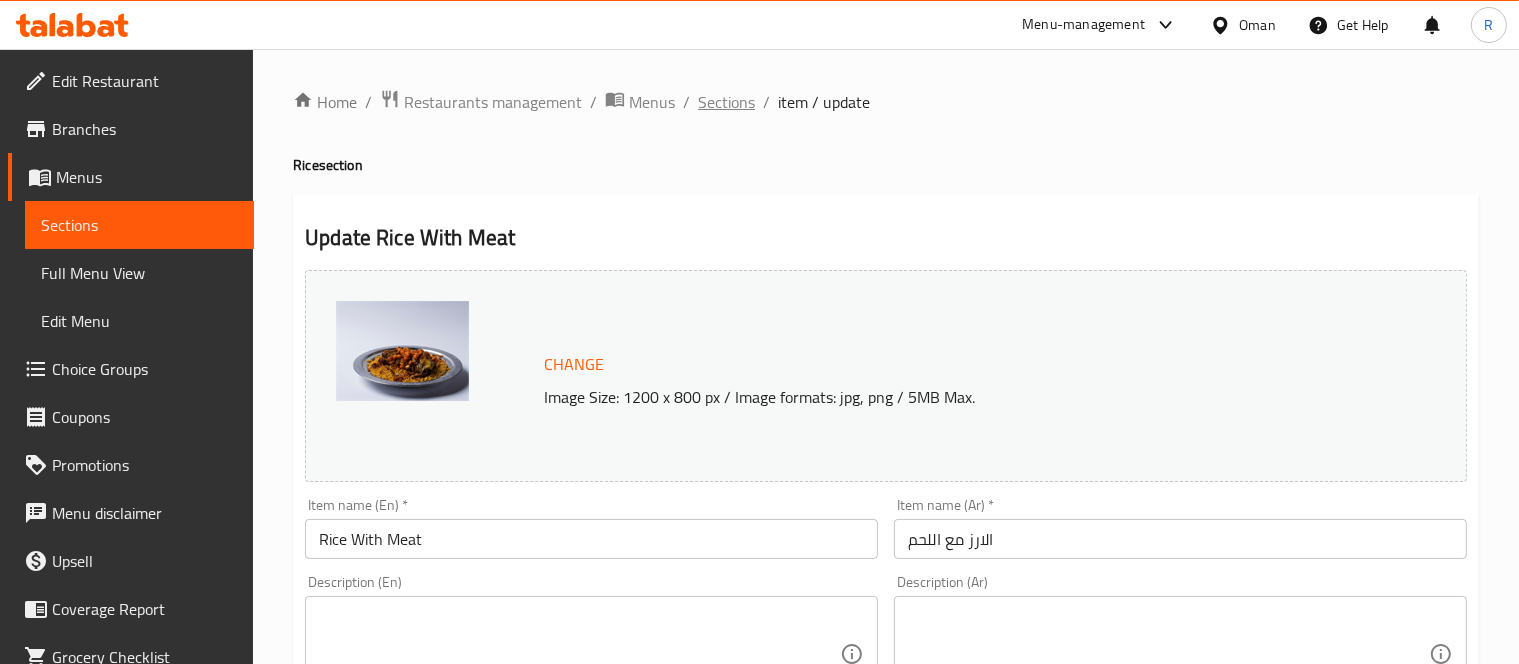 click on "Sections" at bounding box center (726, 102) 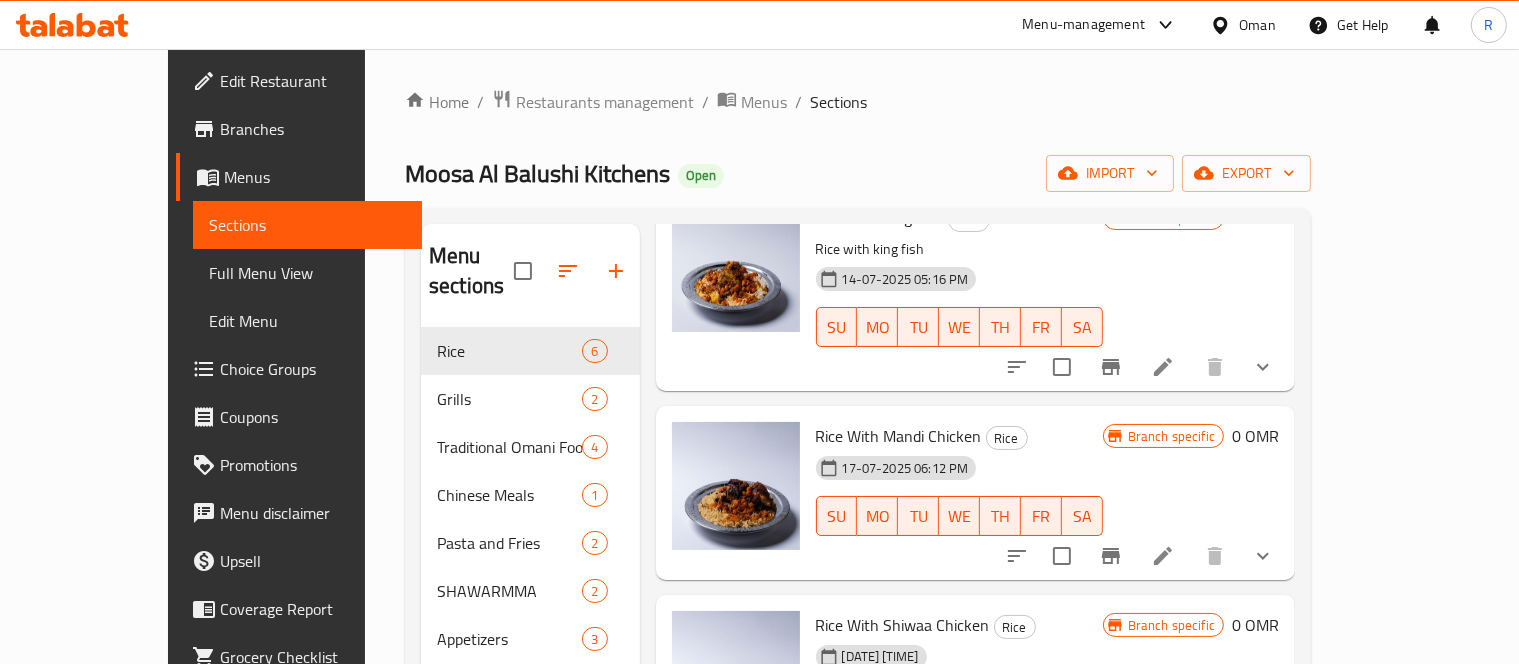 scroll, scrollTop: 547, scrollLeft: 0, axis: vertical 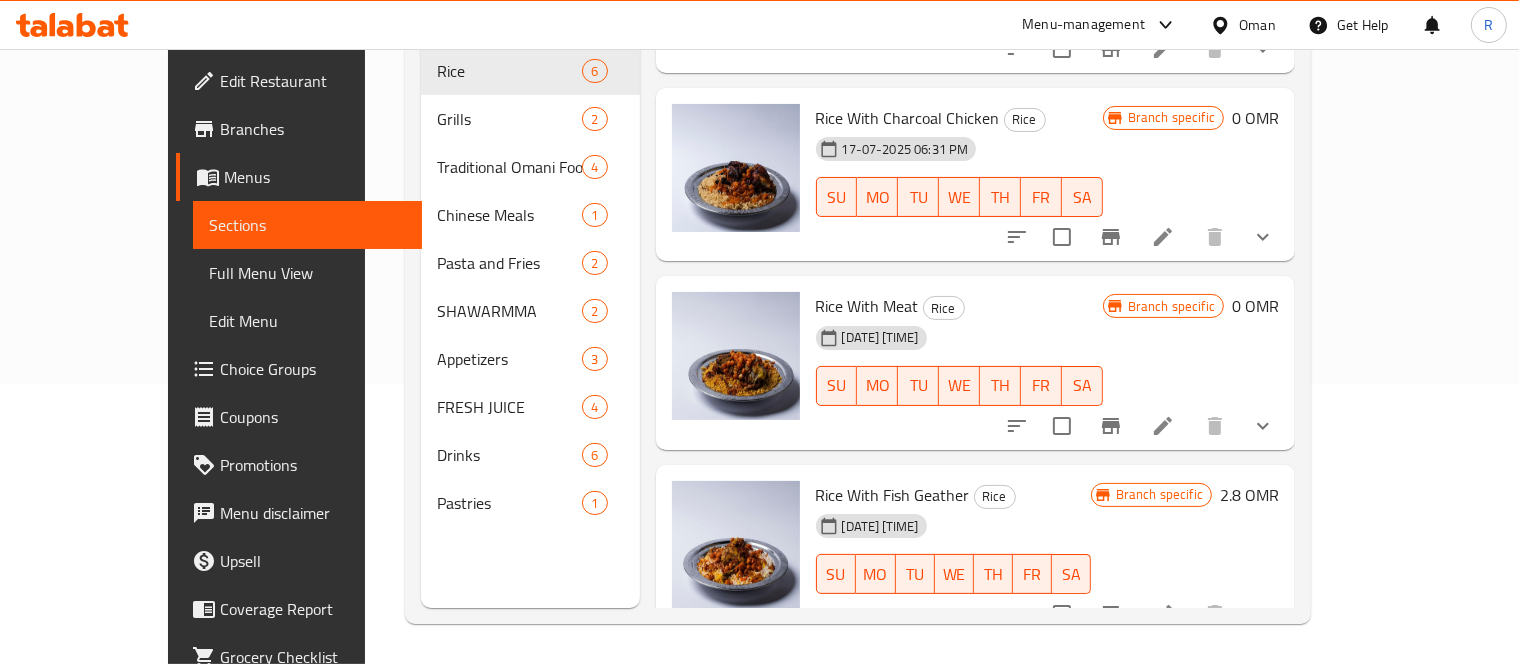 click on "Rice With Meat" at bounding box center [867, 306] 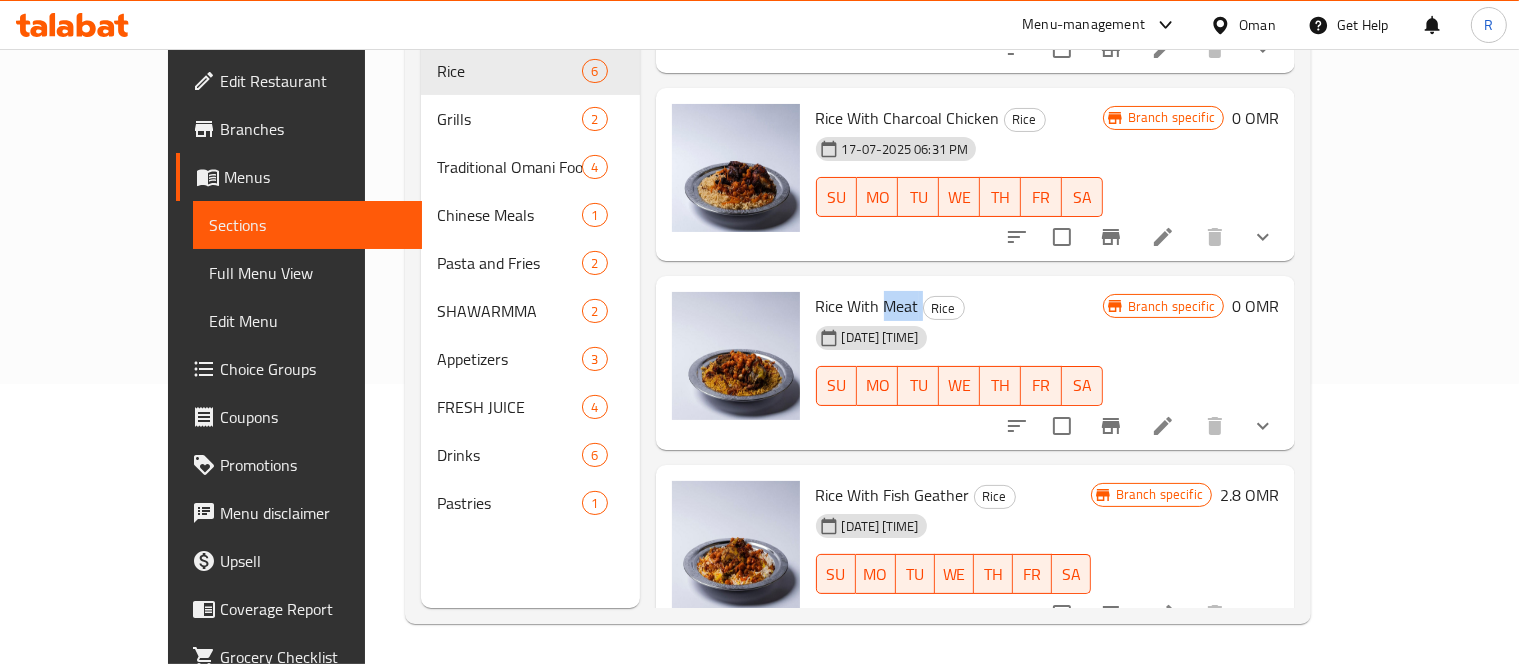 click on "Rice With Meat" at bounding box center (867, 306) 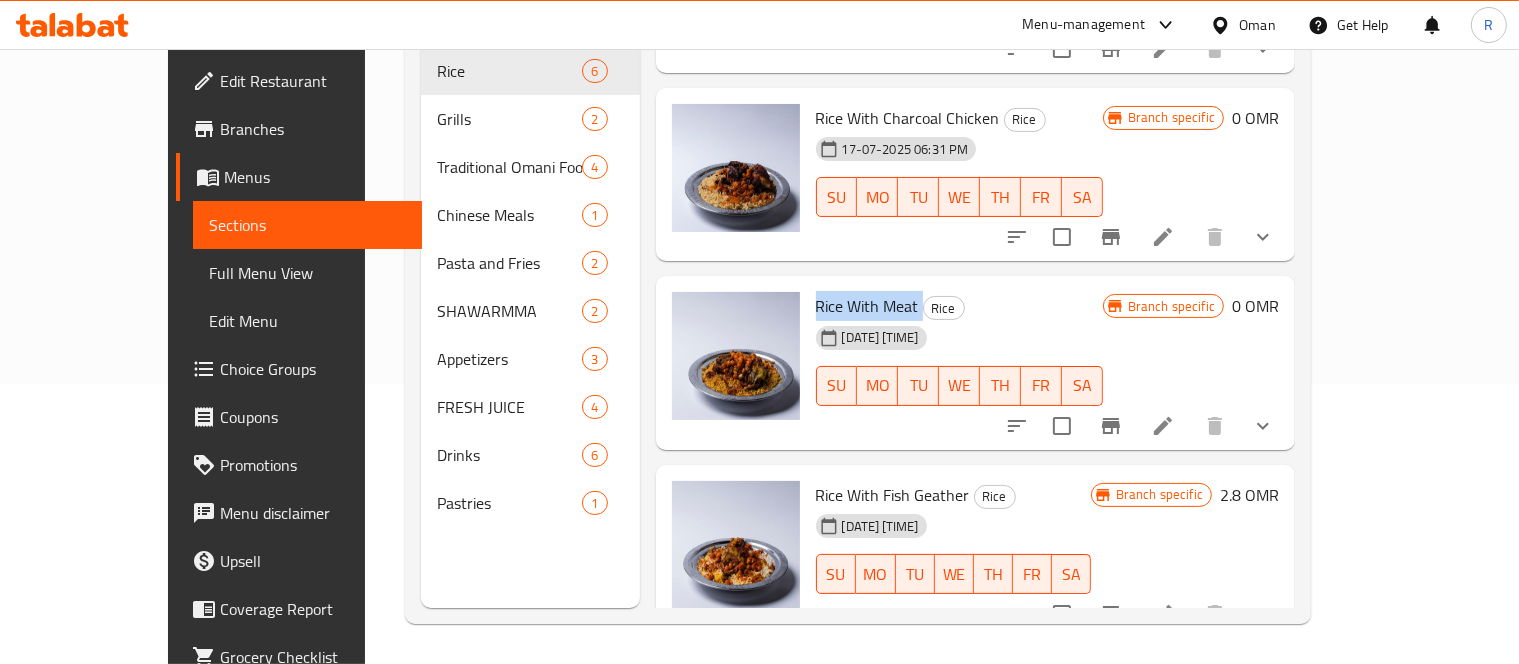click on "Rice With Meat" at bounding box center (867, 306) 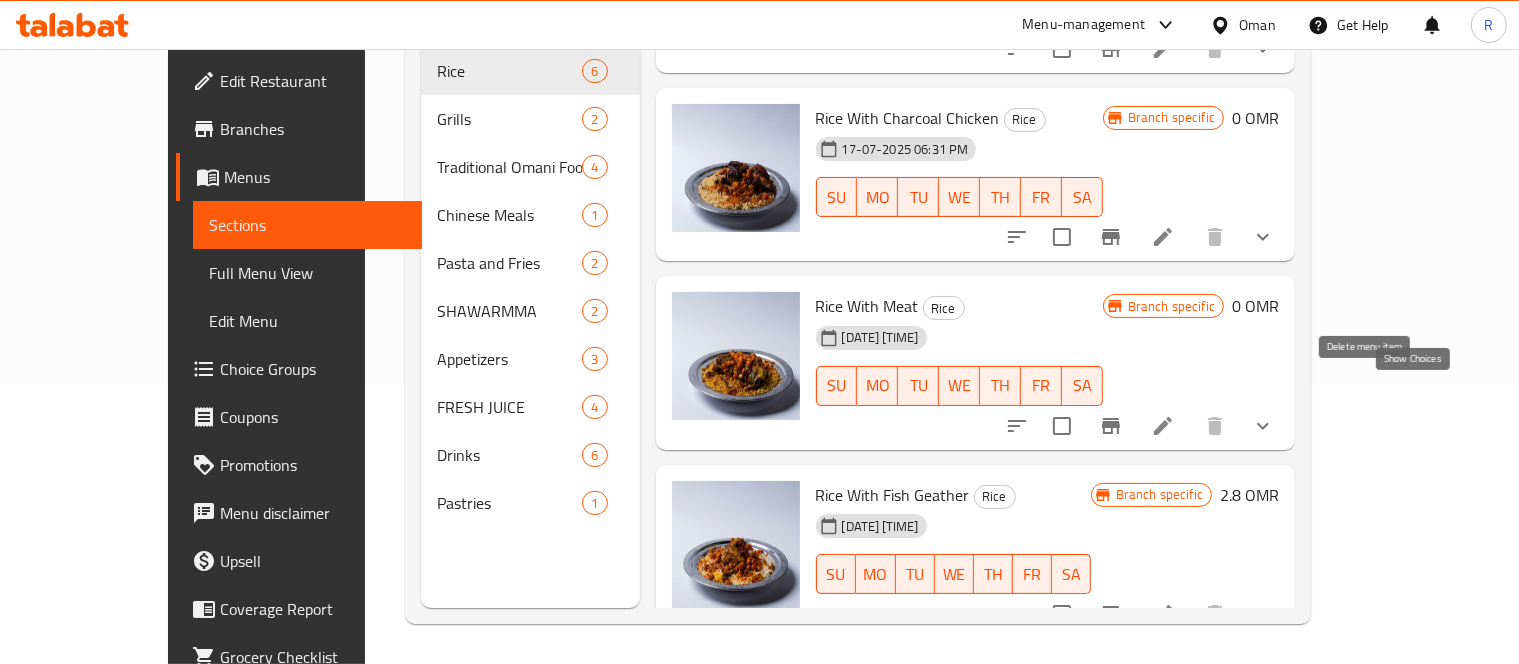 click 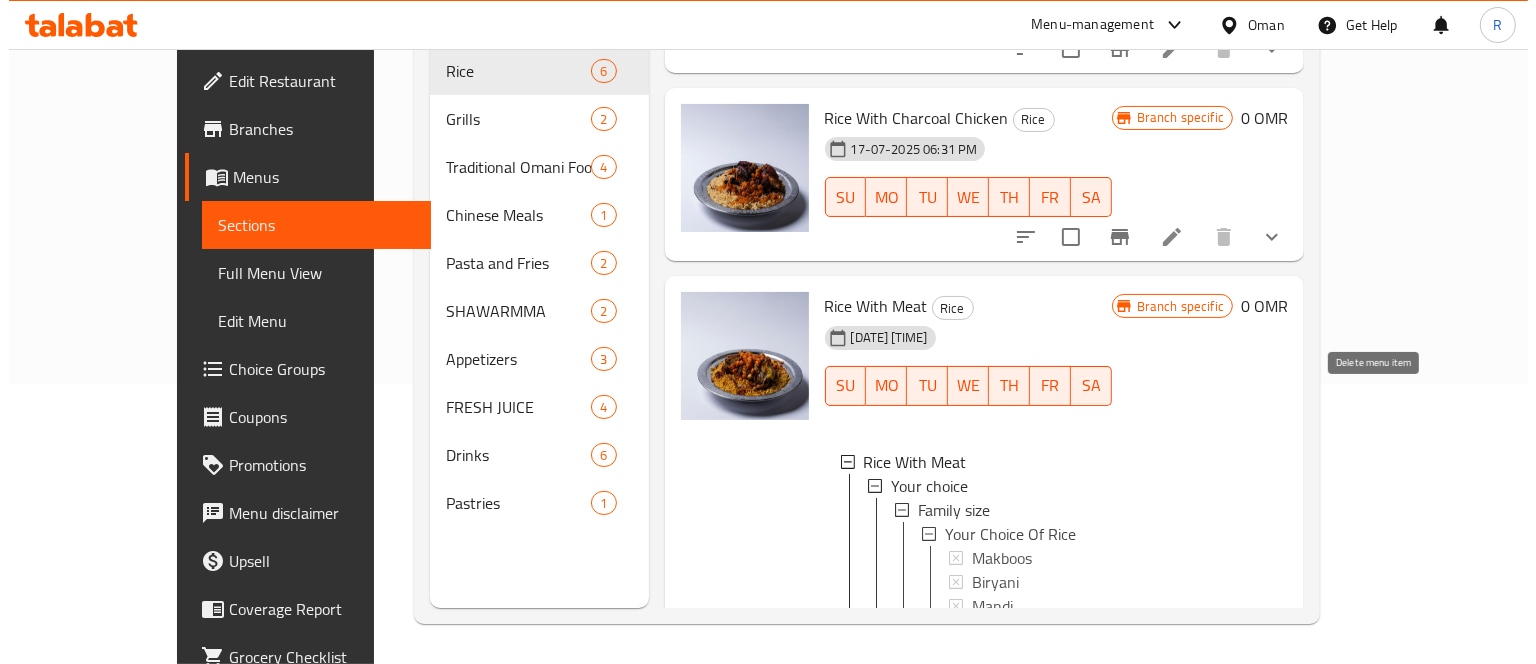 scroll, scrollTop: 2, scrollLeft: 0, axis: vertical 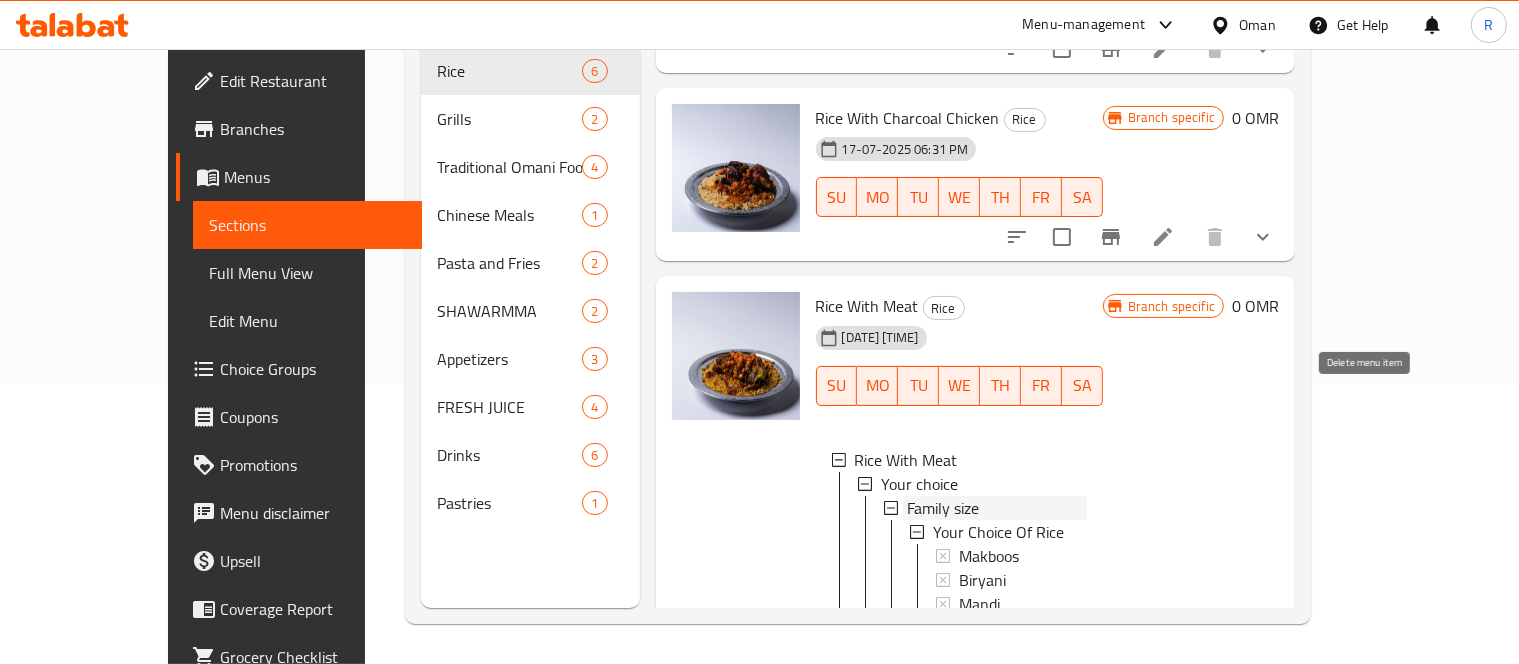 click on "Family size" at bounding box center [943, 508] 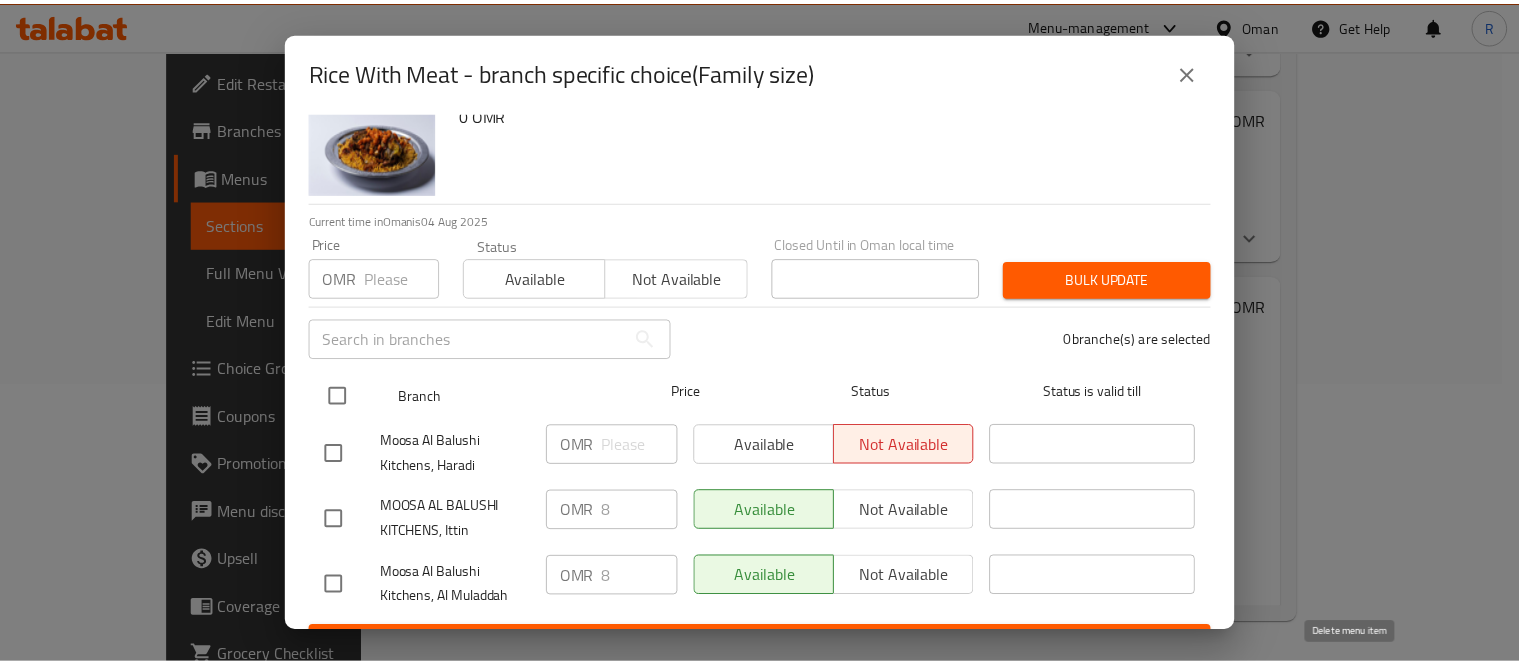 scroll, scrollTop: 93, scrollLeft: 0, axis: vertical 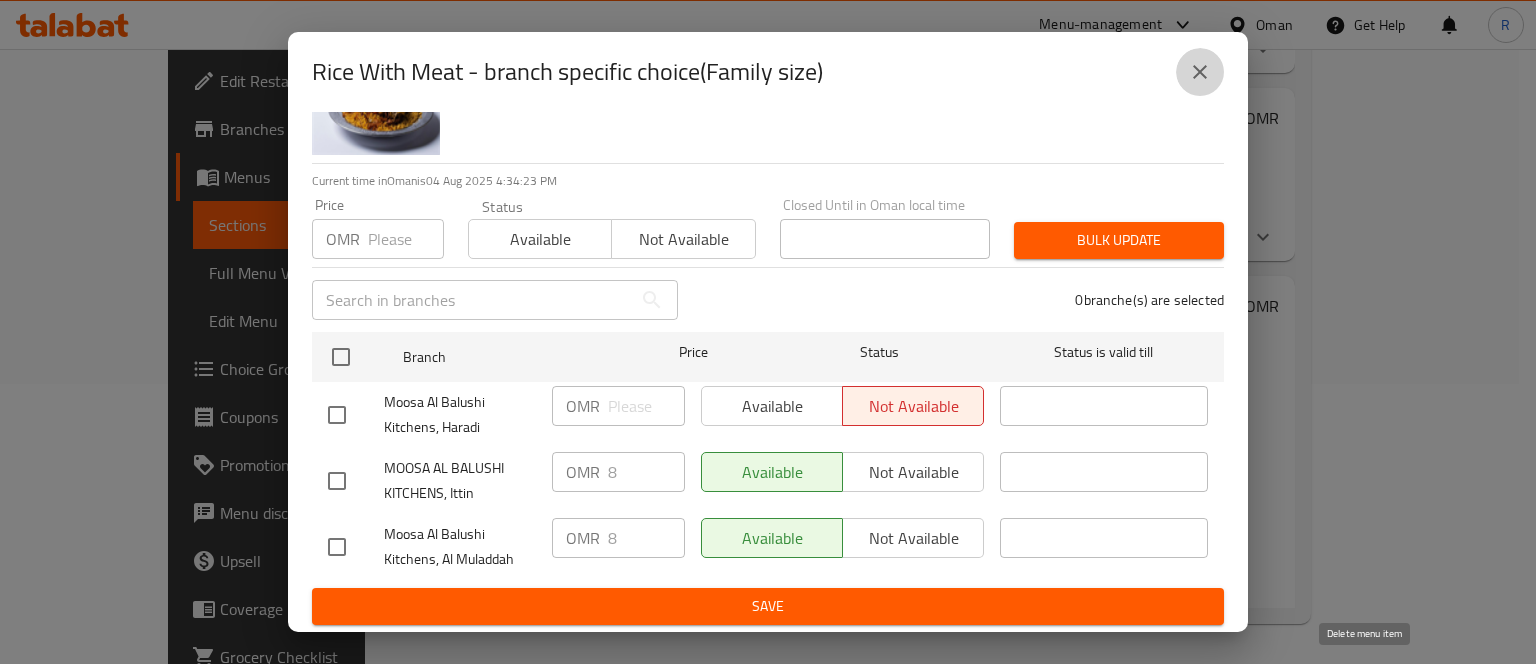 click 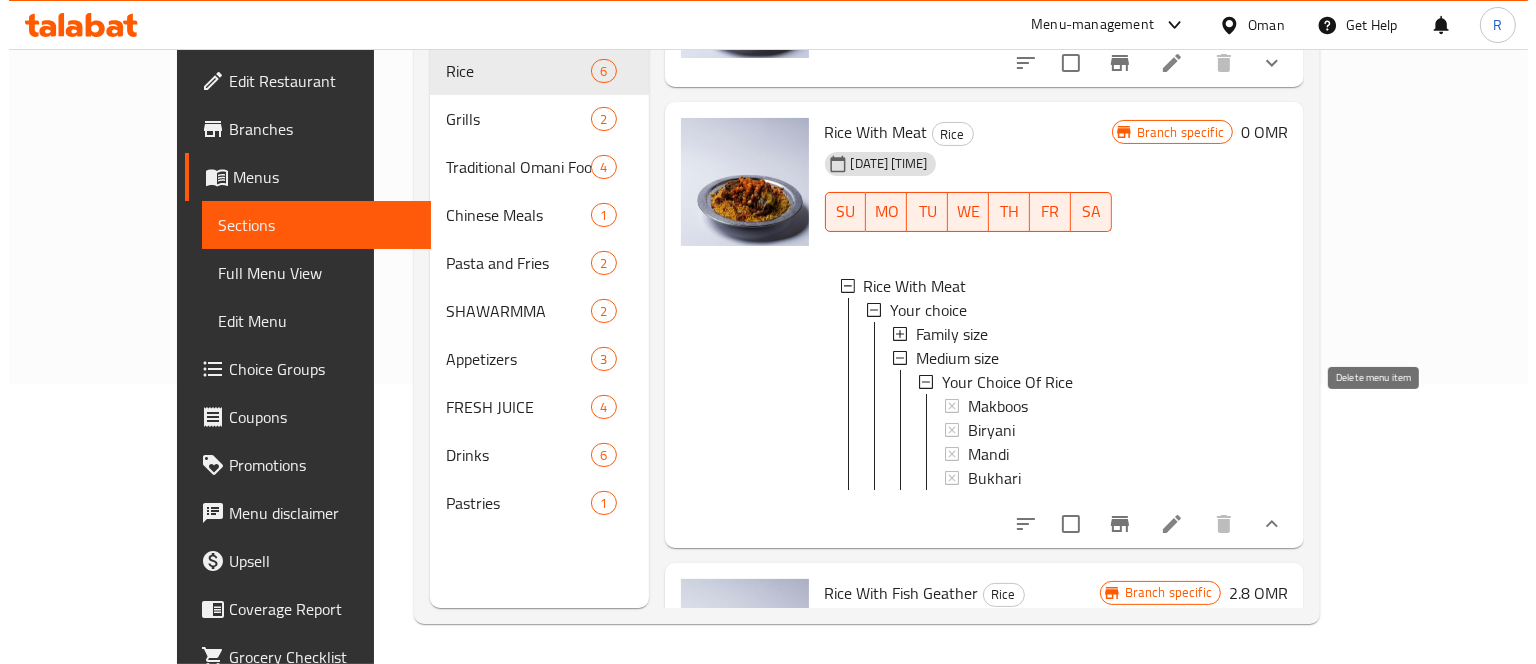 scroll, scrollTop: 836, scrollLeft: 0, axis: vertical 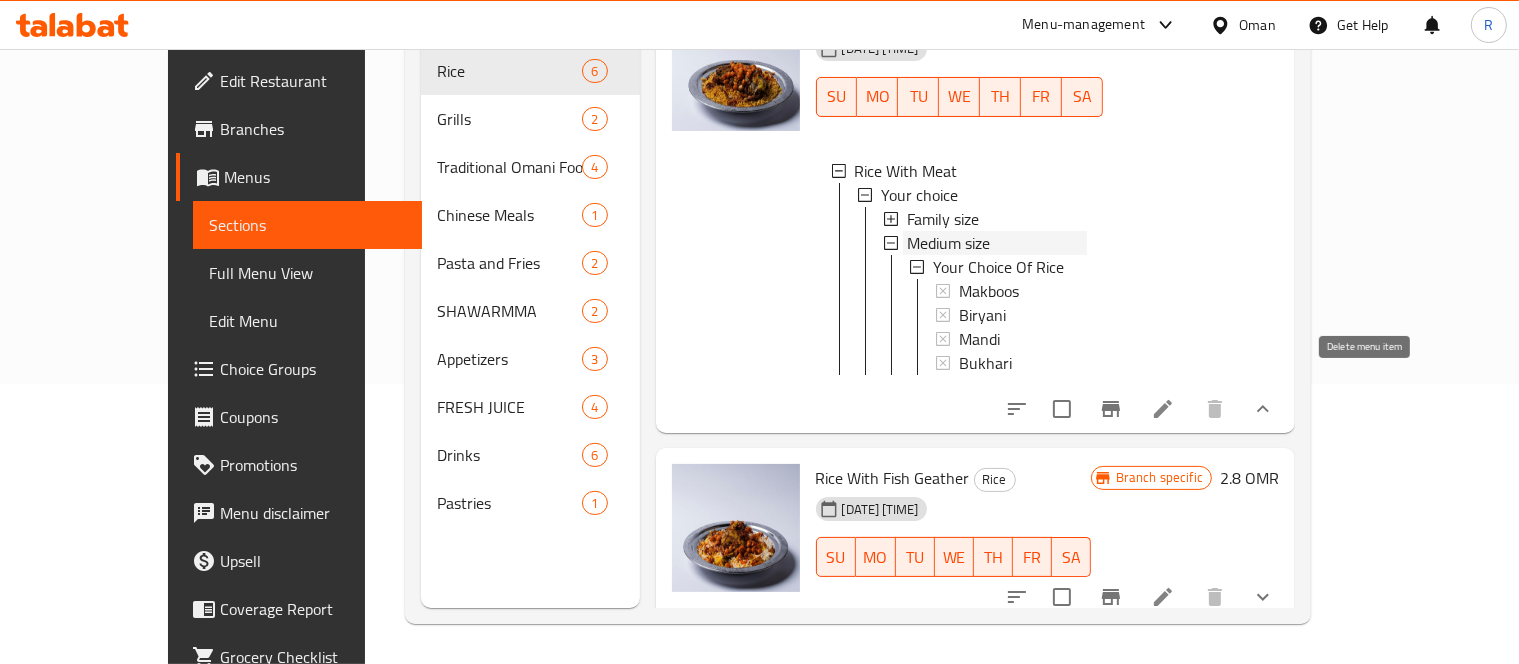click on "Medium size" at bounding box center (948, 243) 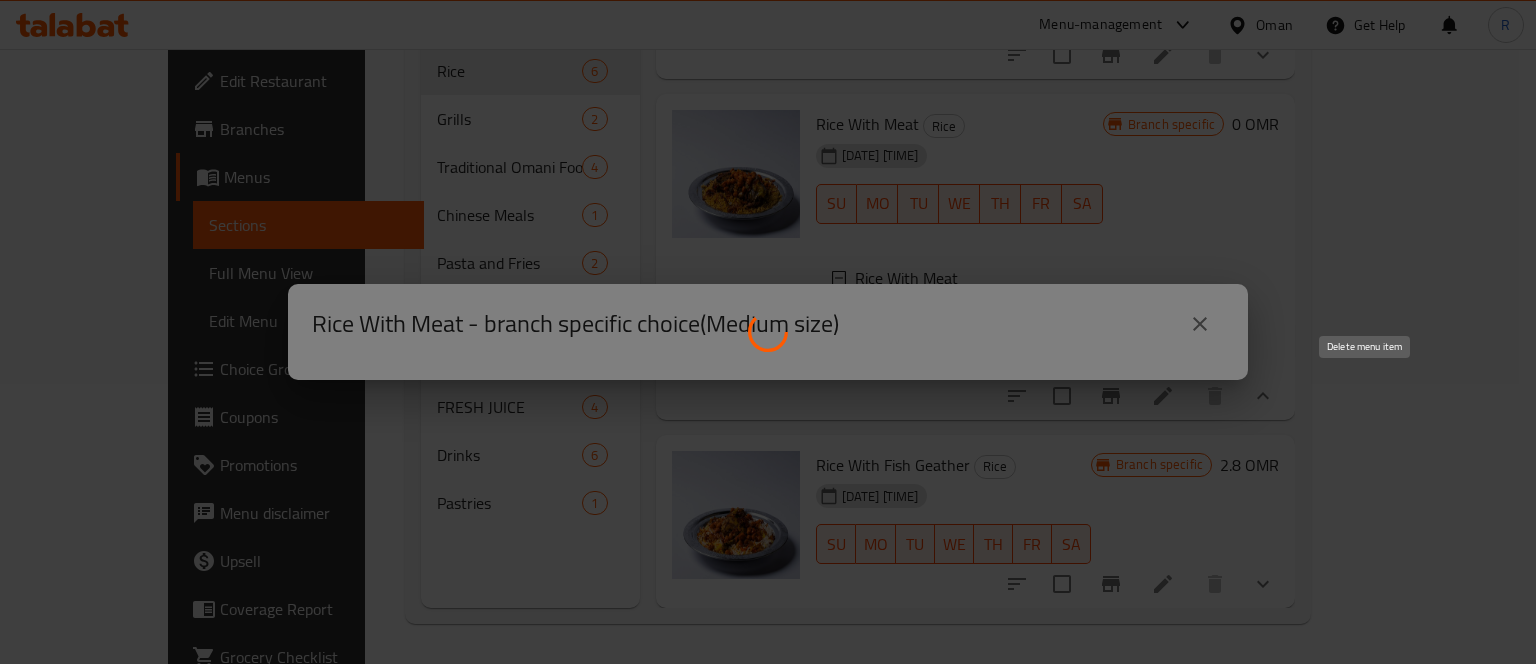 scroll, scrollTop: 0, scrollLeft: 0, axis: both 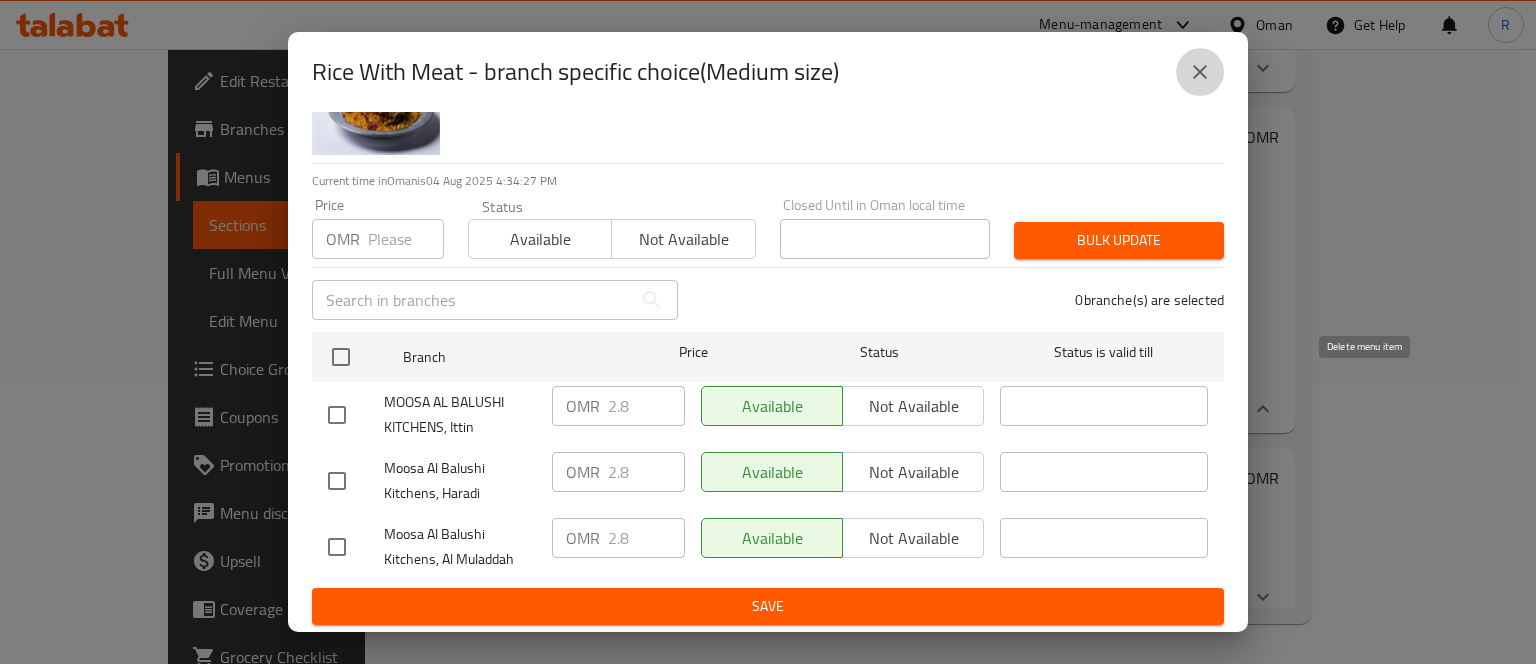 click 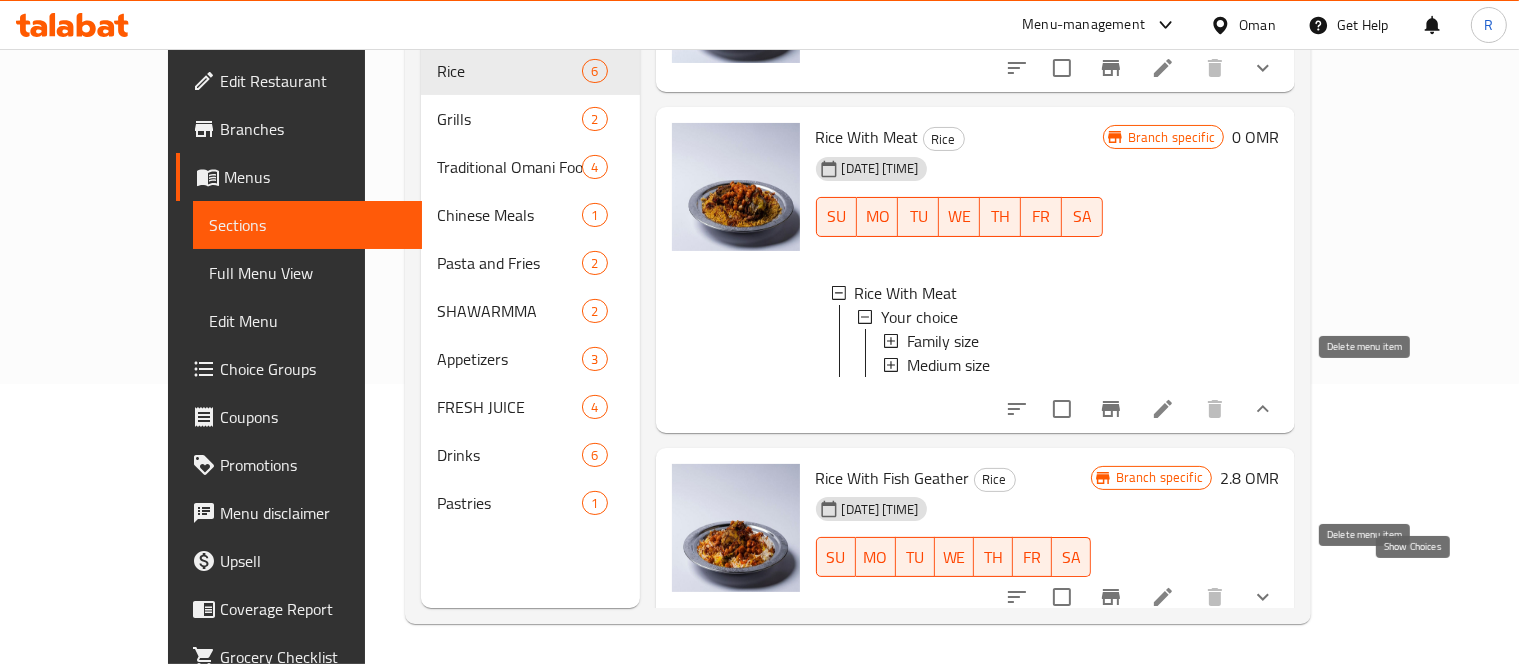 click 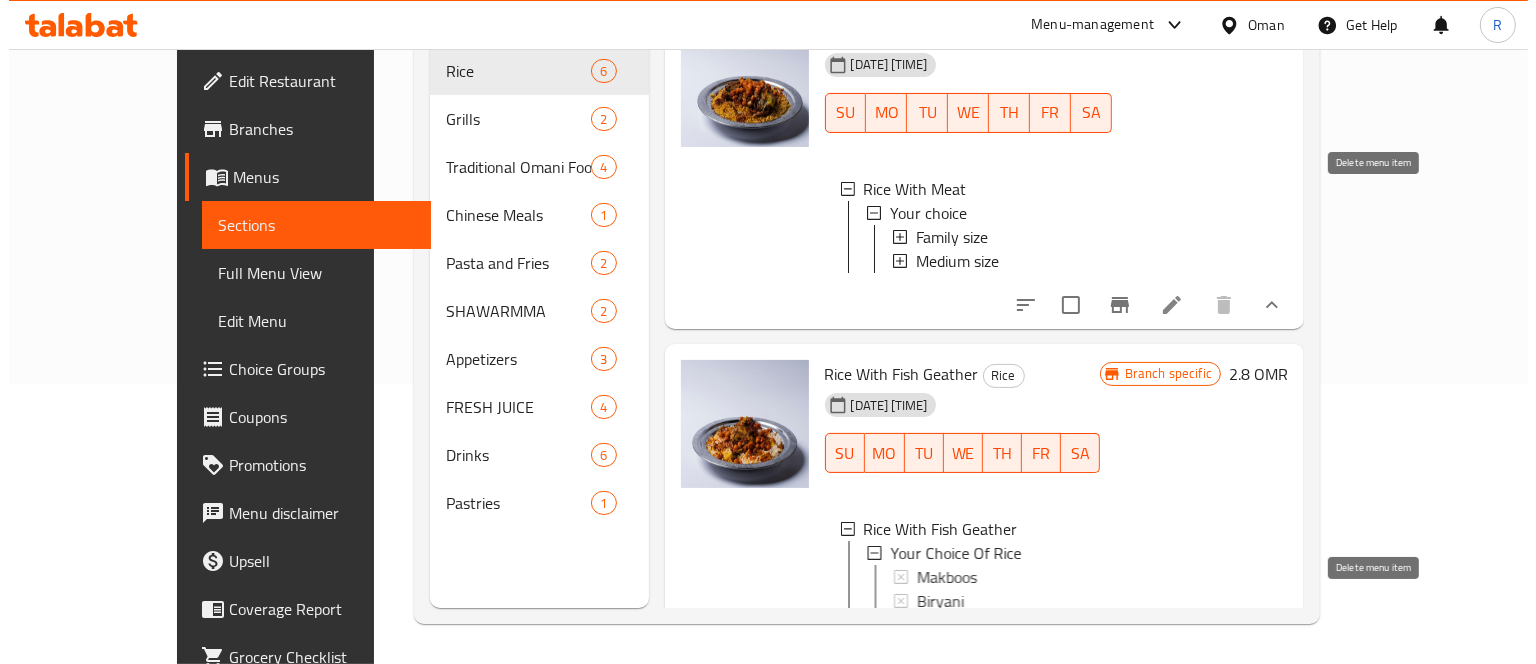 scroll, scrollTop: 932, scrollLeft: 0, axis: vertical 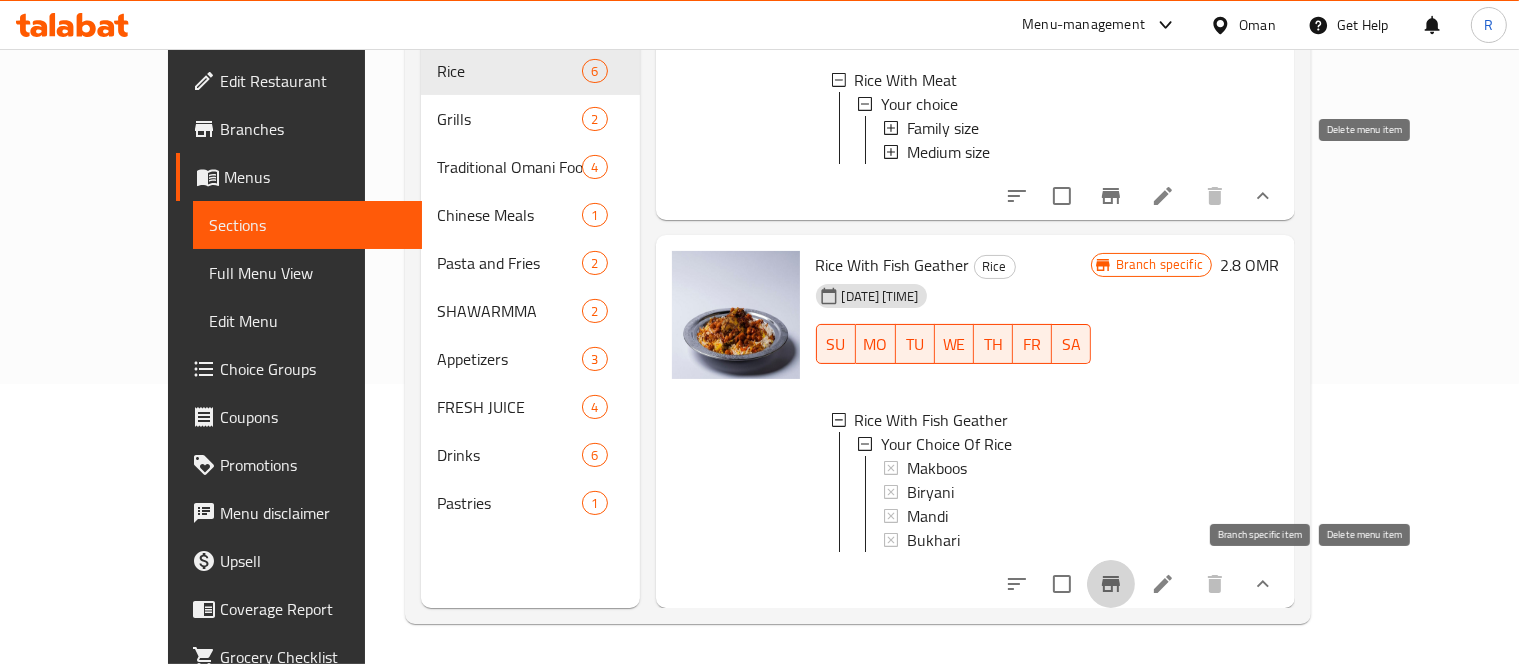 click 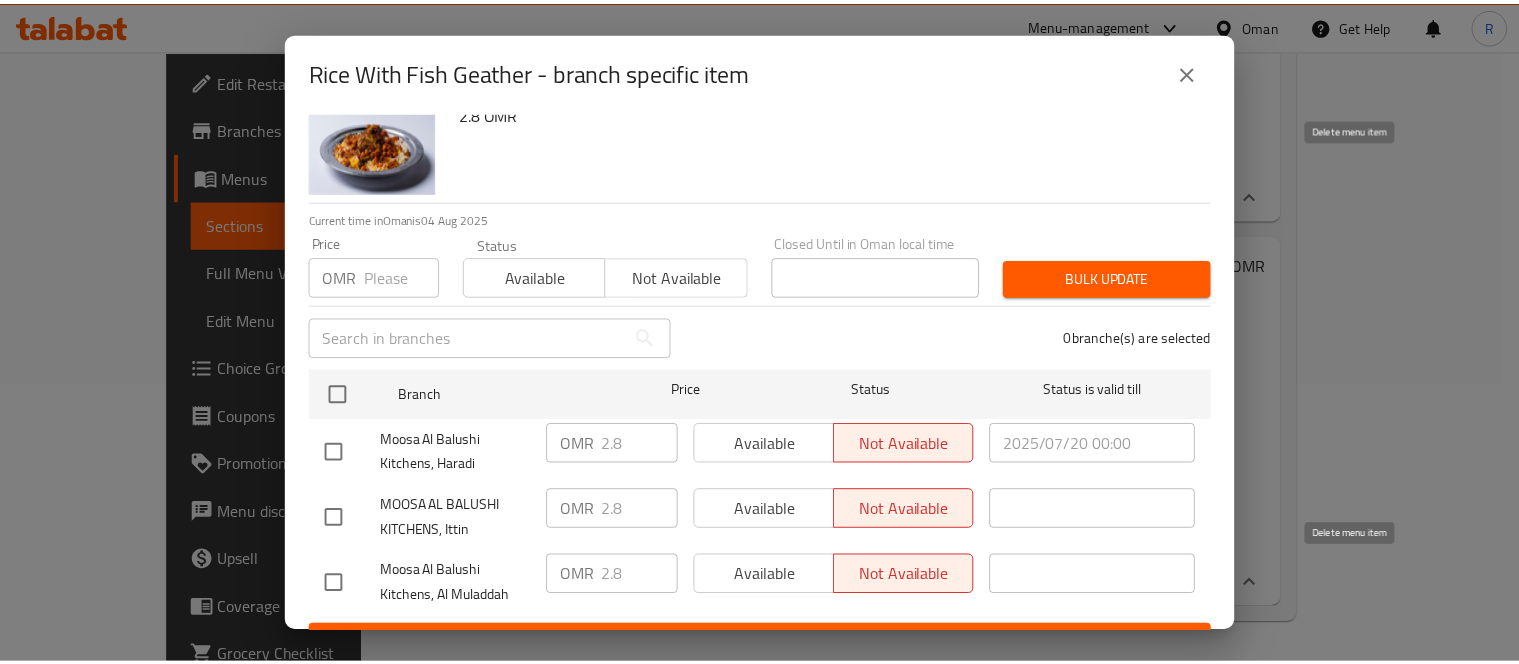 scroll, scrollTop: 93, scrollLeft: 0, axis: vertical 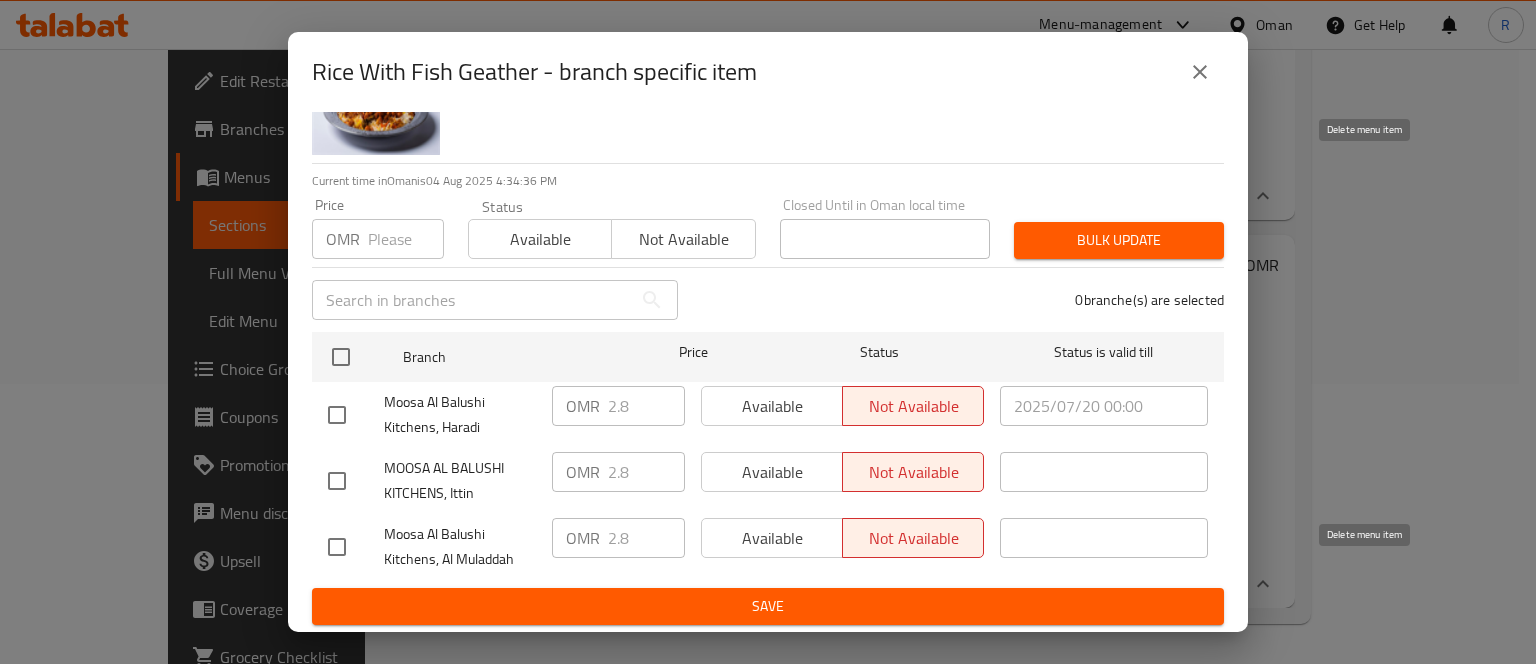 click 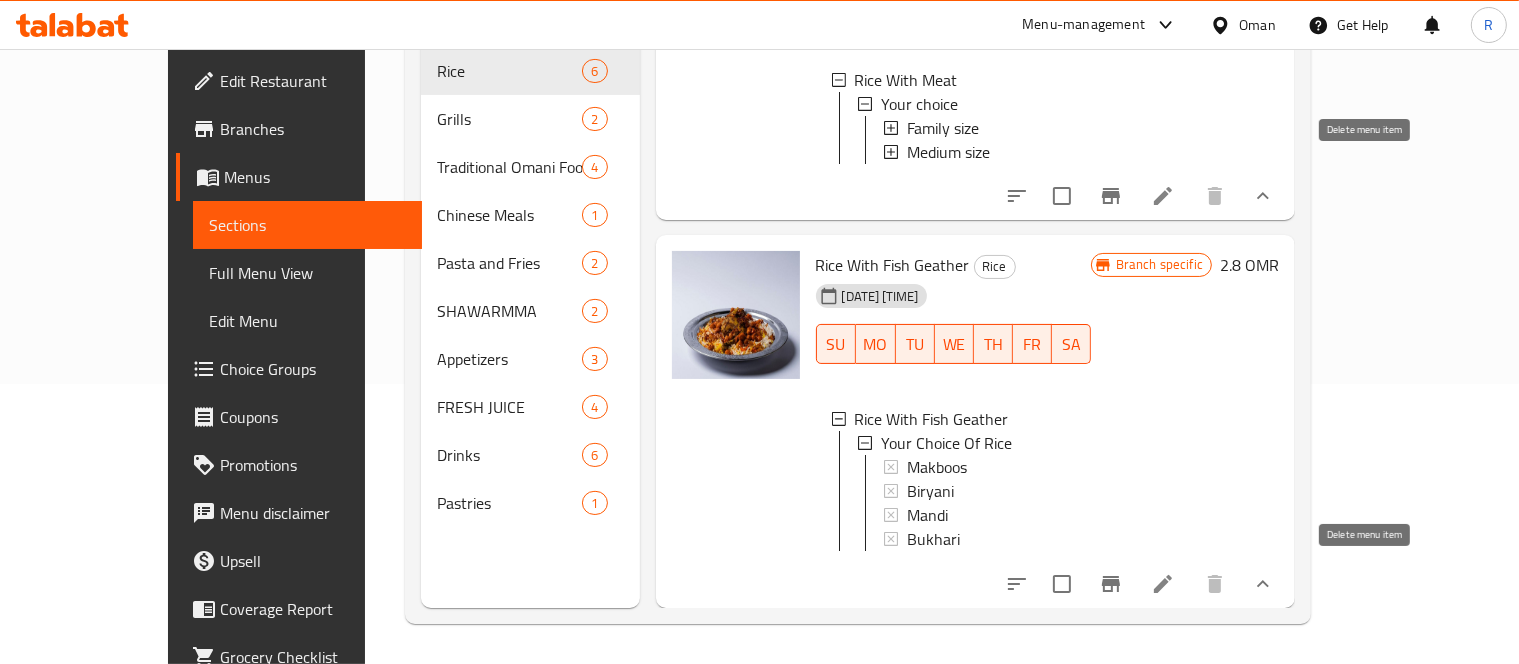 scroll, scrollTop: 2, scrollLeft: 0, axis: vertical 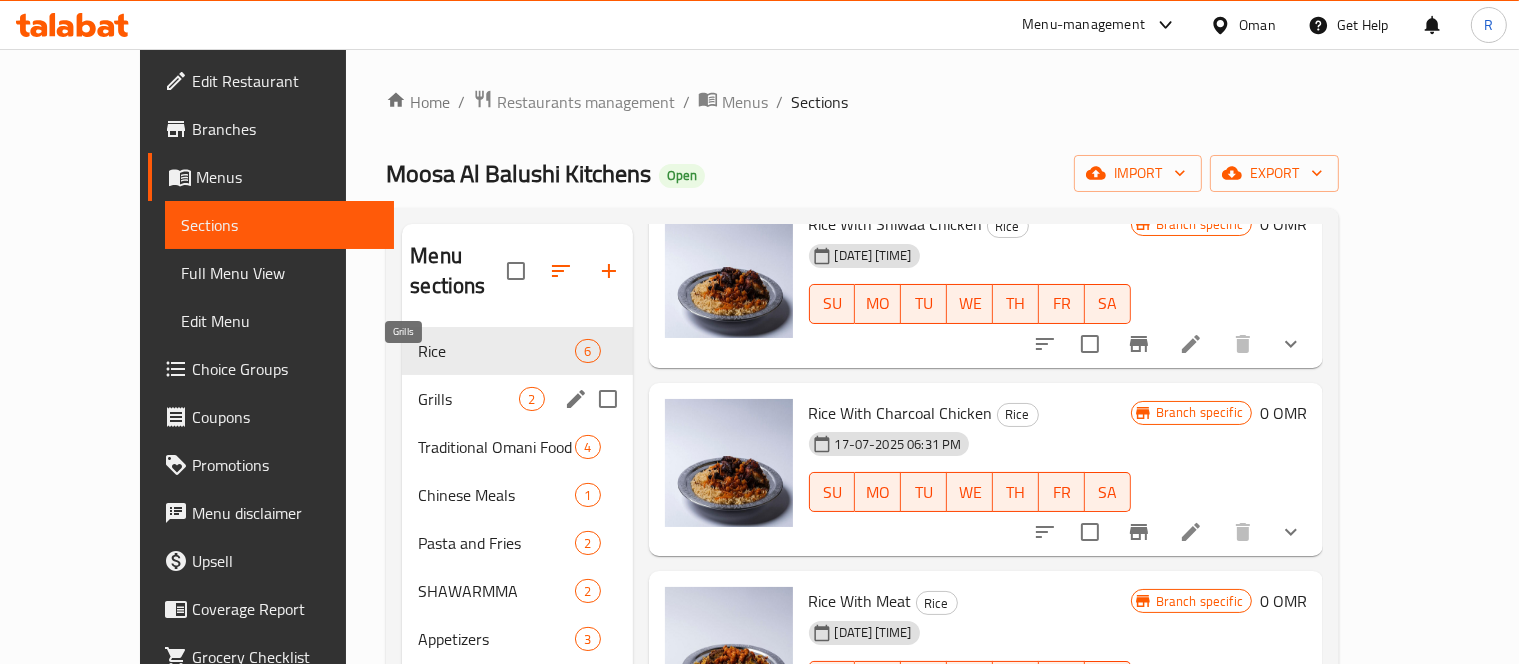 click on "Grills" at bounding box center (468, 399) 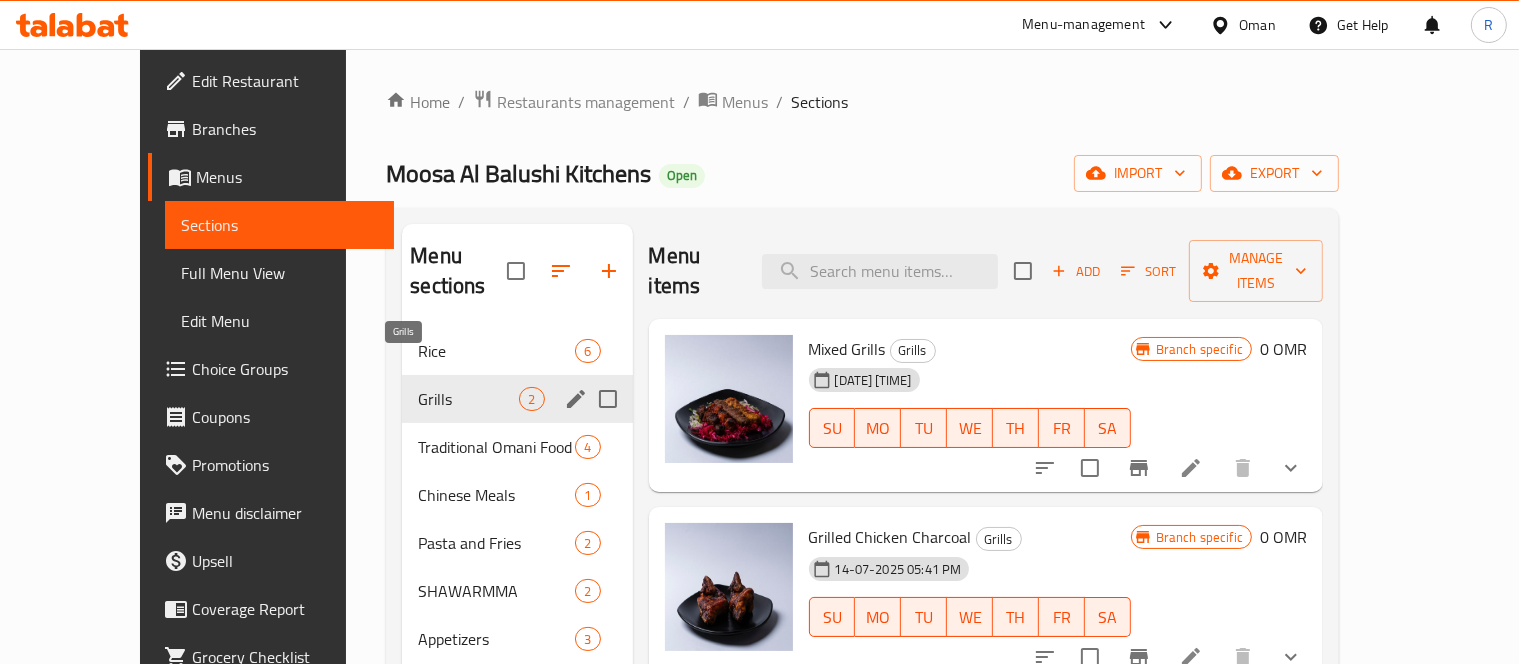 scroll, scrollTop: 0, scrollLeft: 0, axis: both 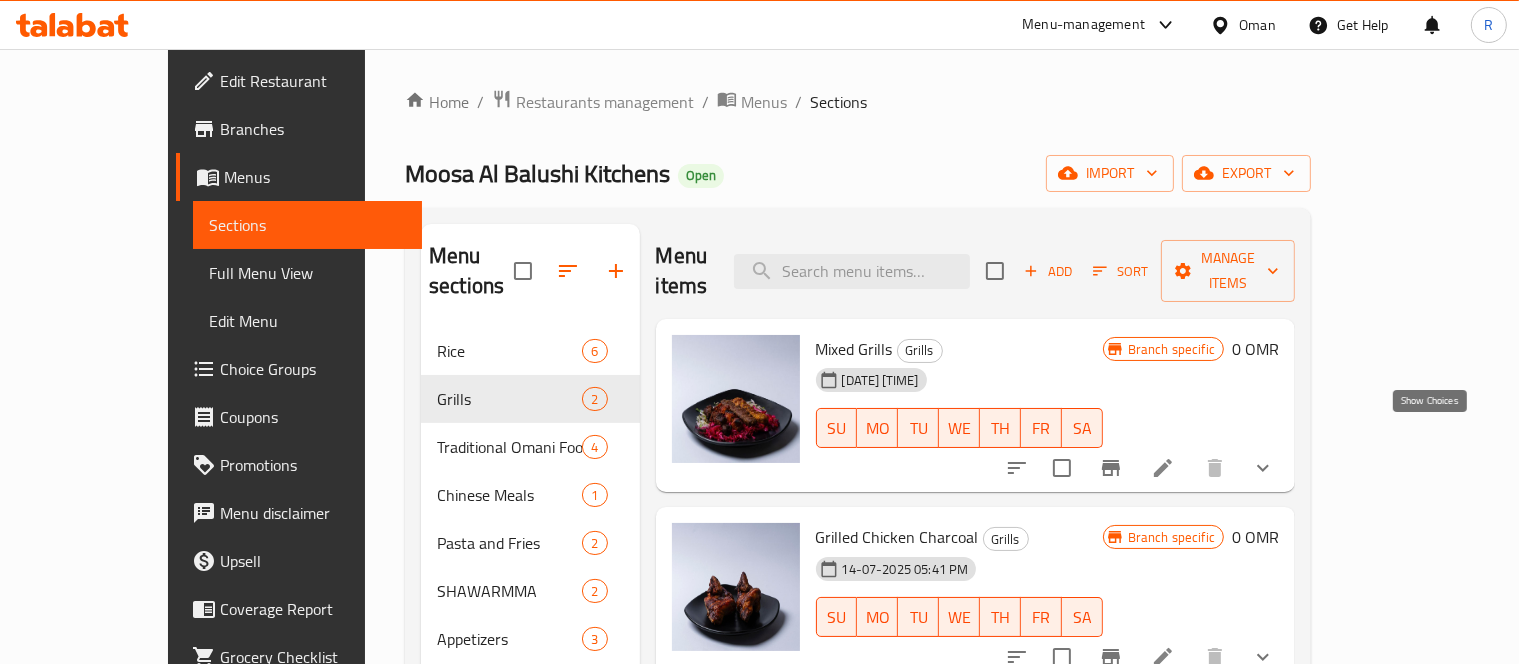 click 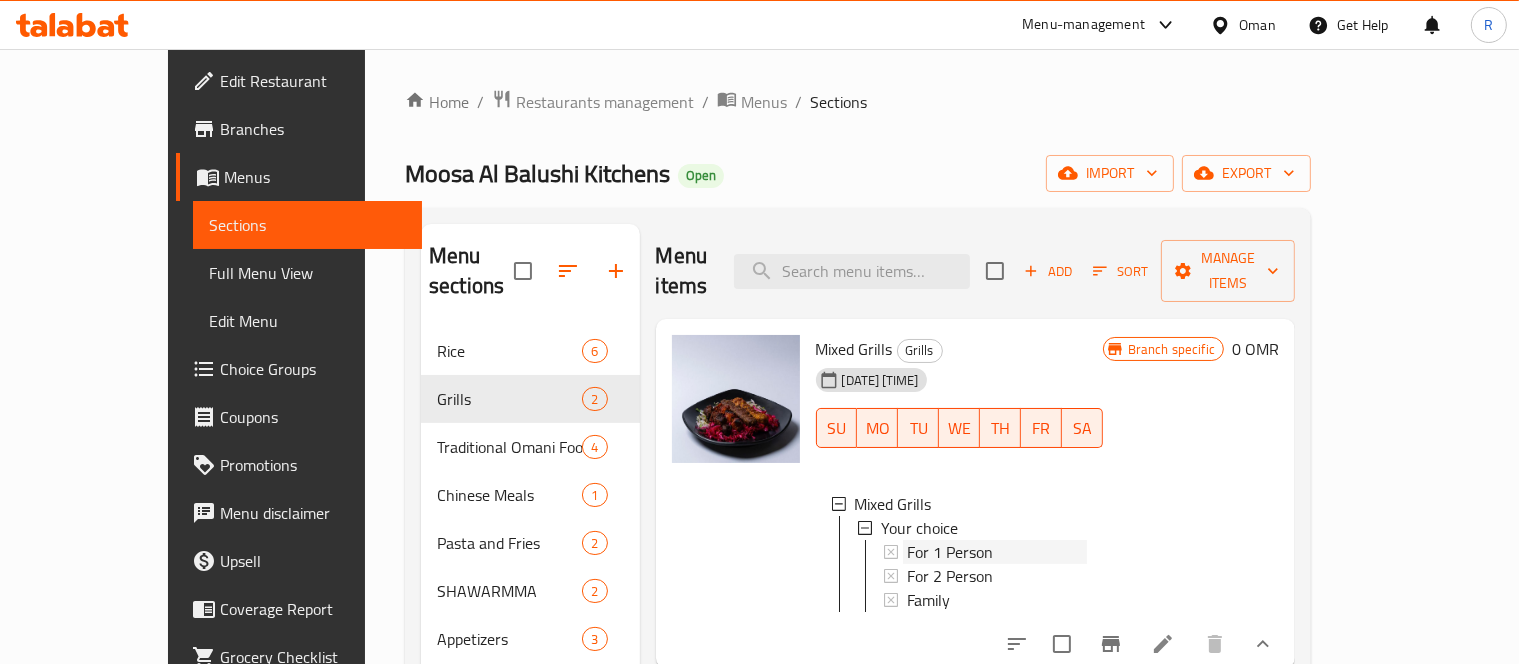 click on "For 1 Person" at bounding box center (950, 552) 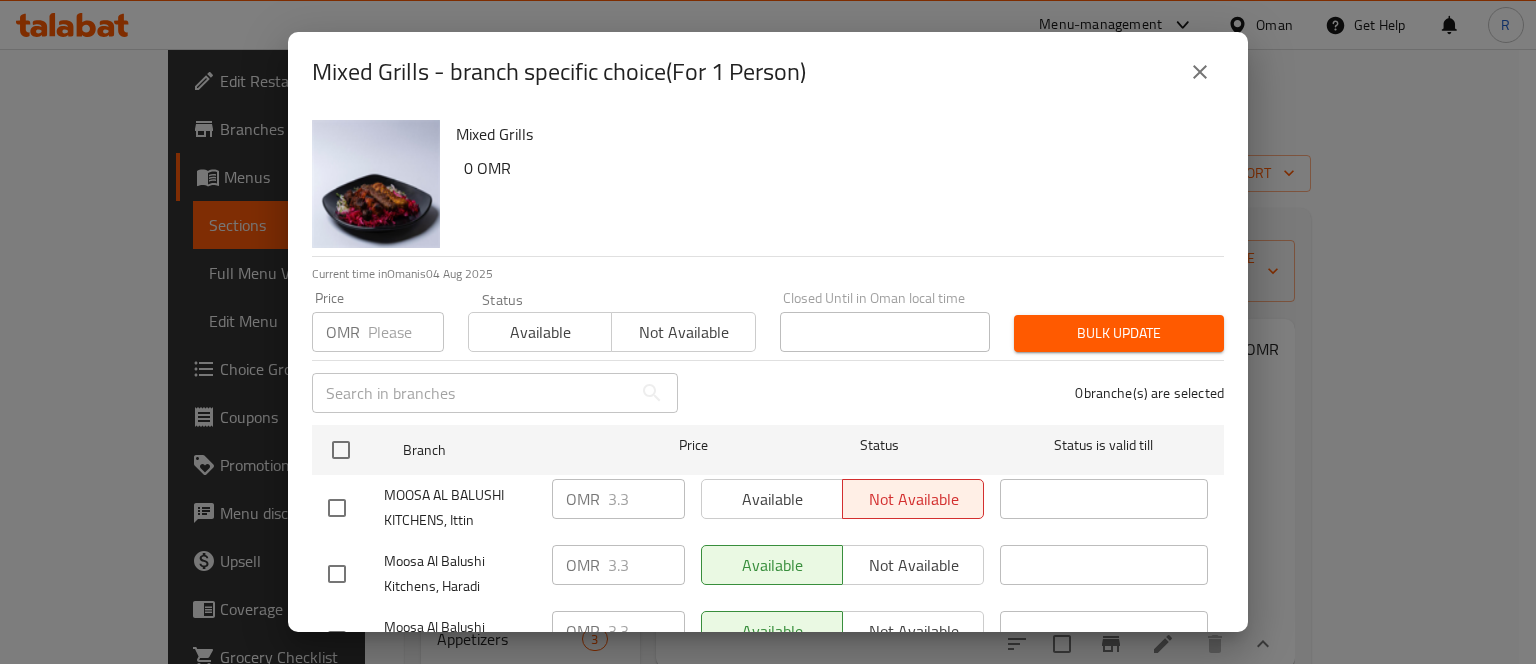 scroll, scrollTop: 93, scrollLeft: 0, axis: vertical 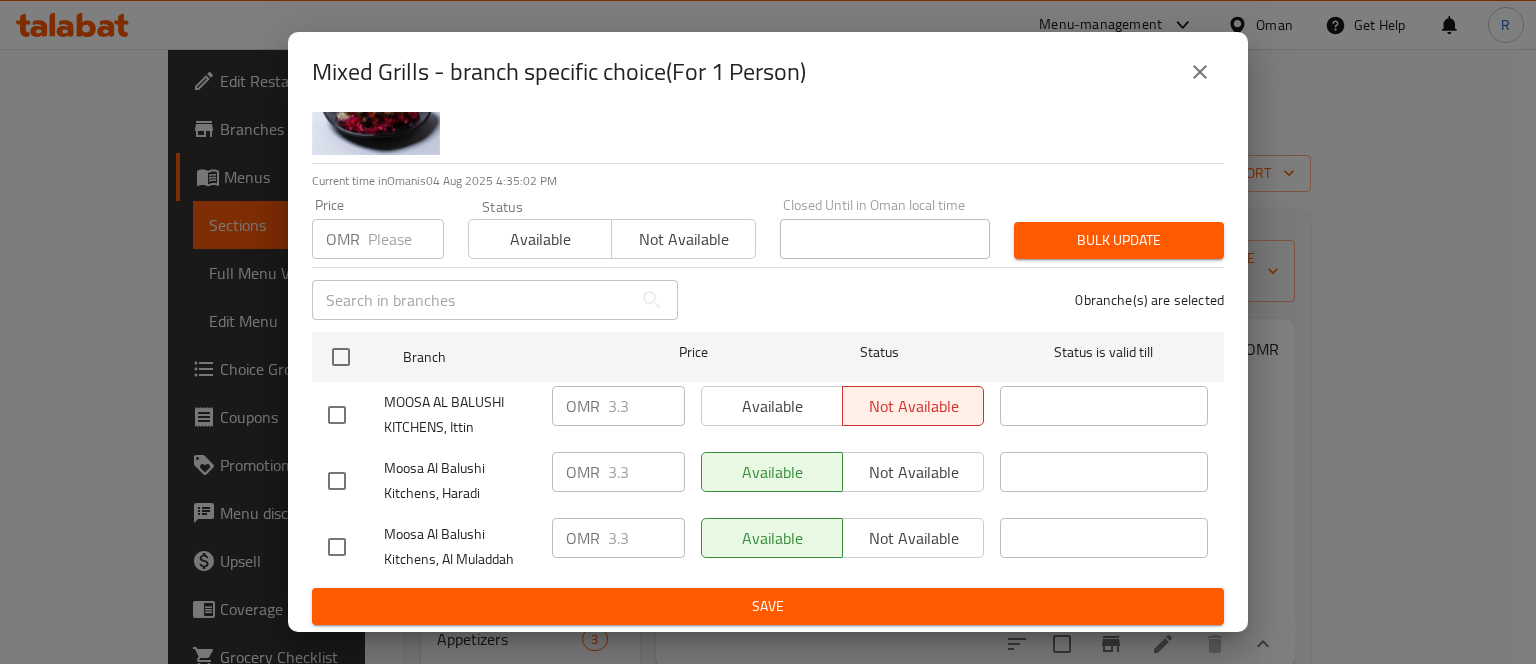 click at bounding box center [1200, 72] 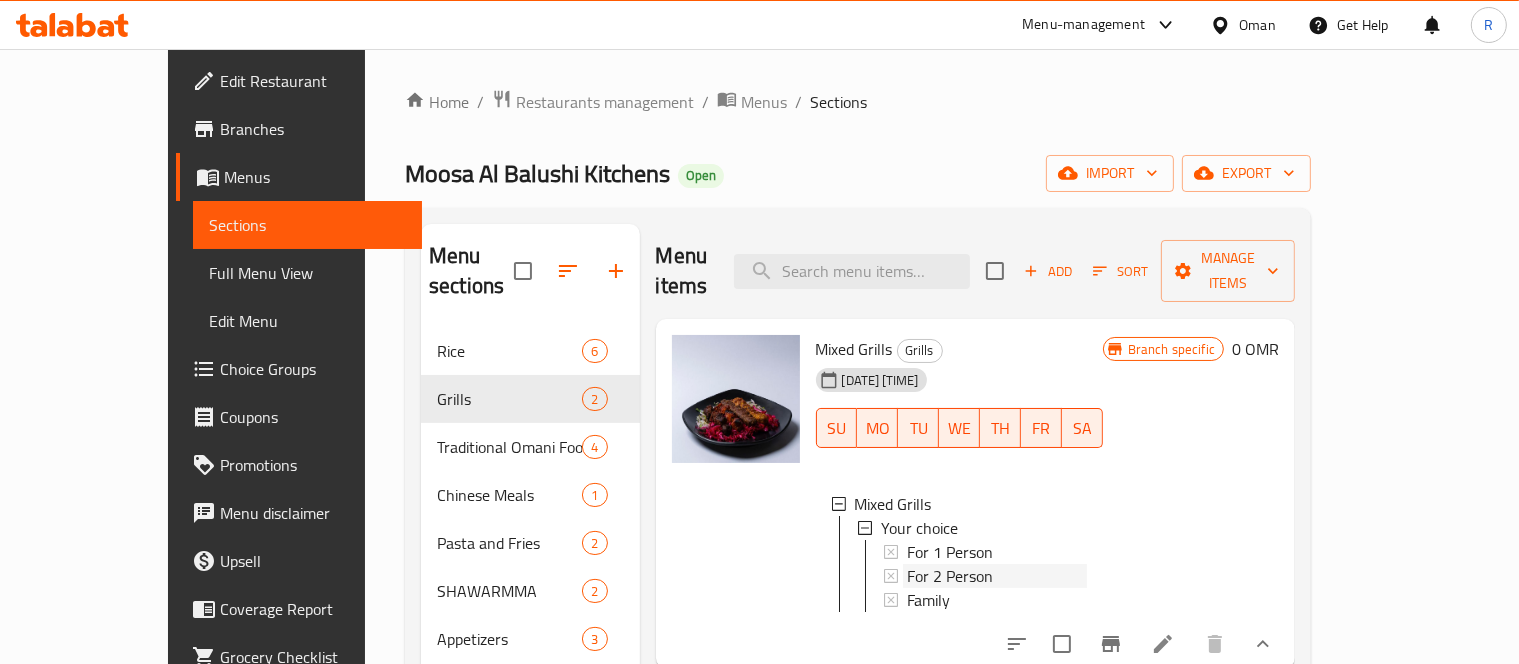click on "For 2 Person" at bounding box center [997, 576] 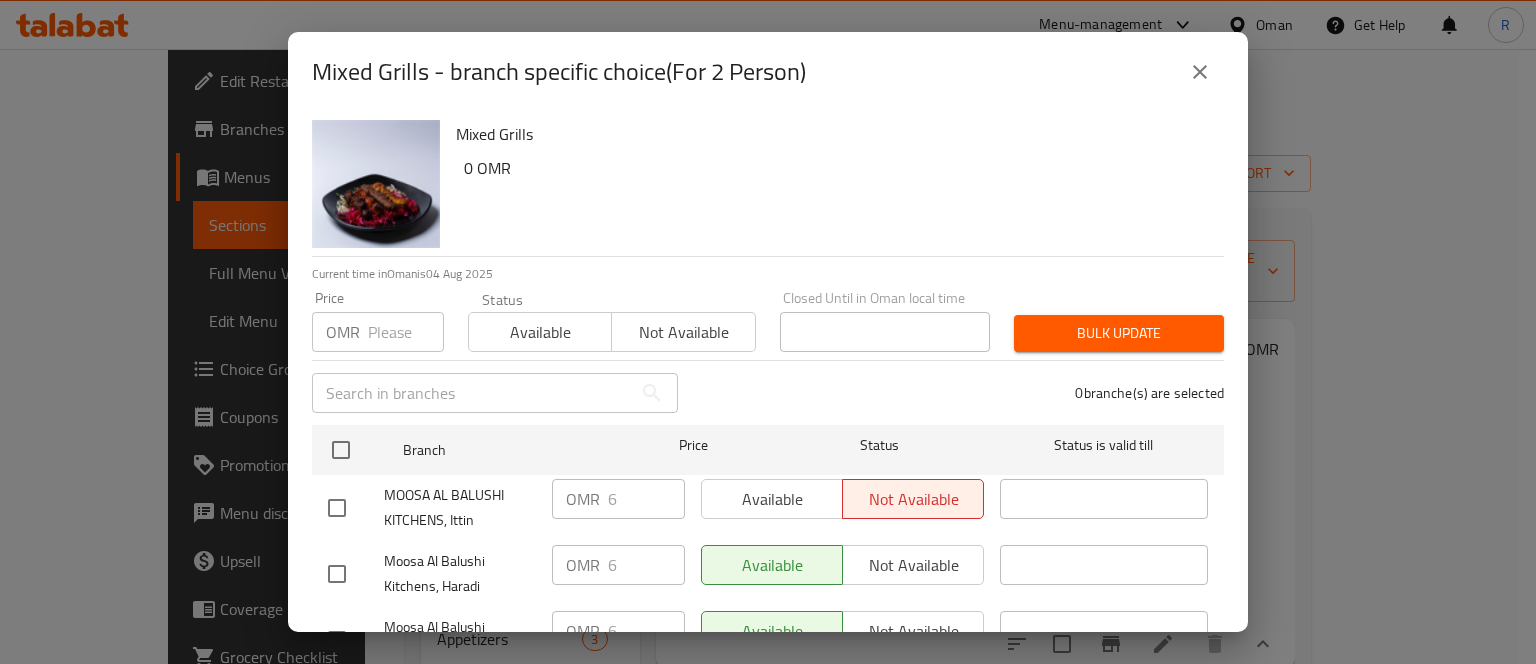 scroll, scrollTop: 93, scrollLeft: 0, axis: vertical 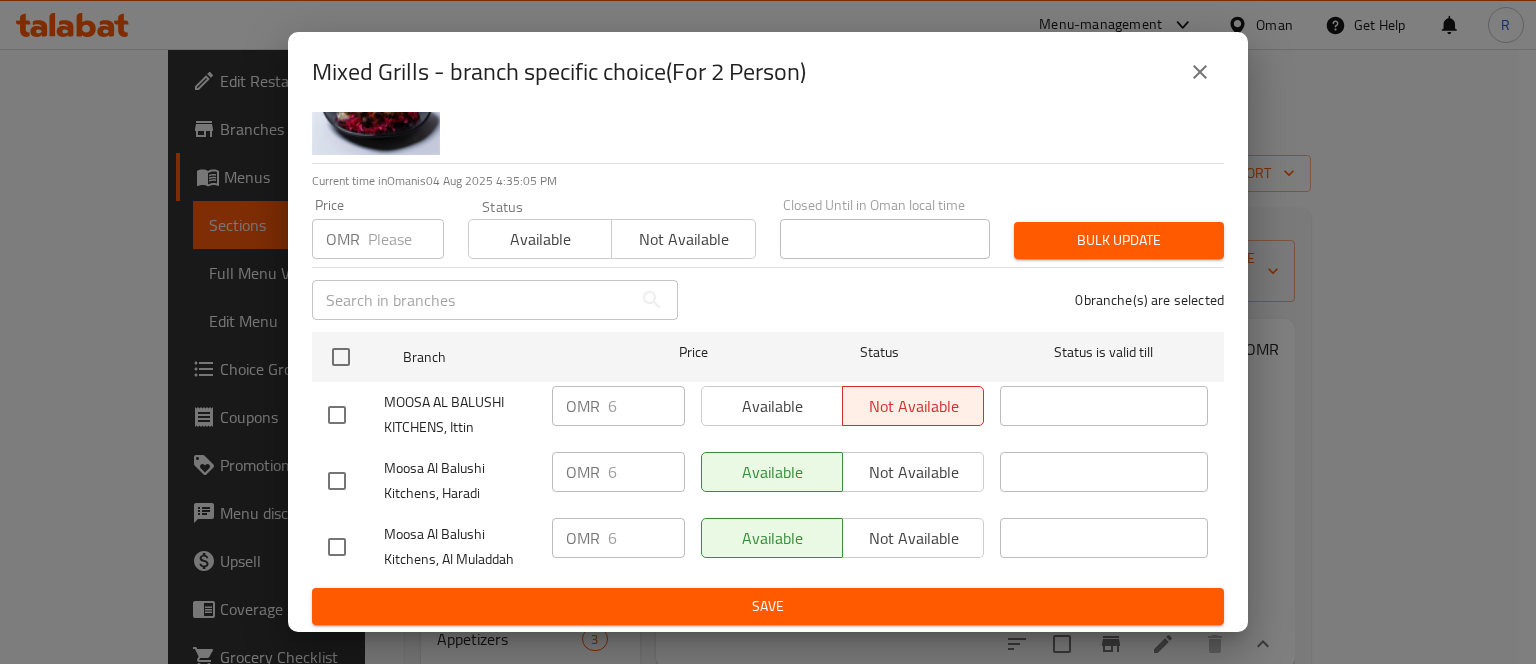 click 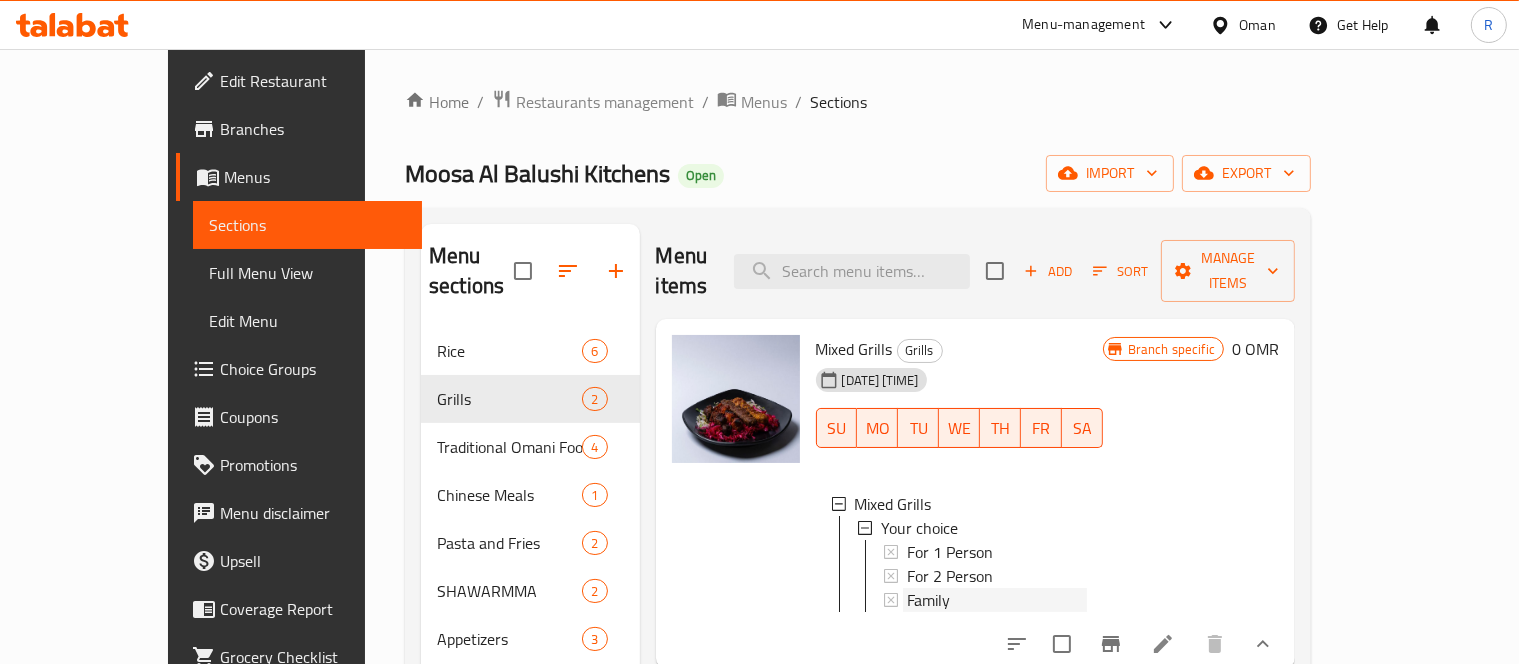click on "Family" at bounding box center [997, 600] 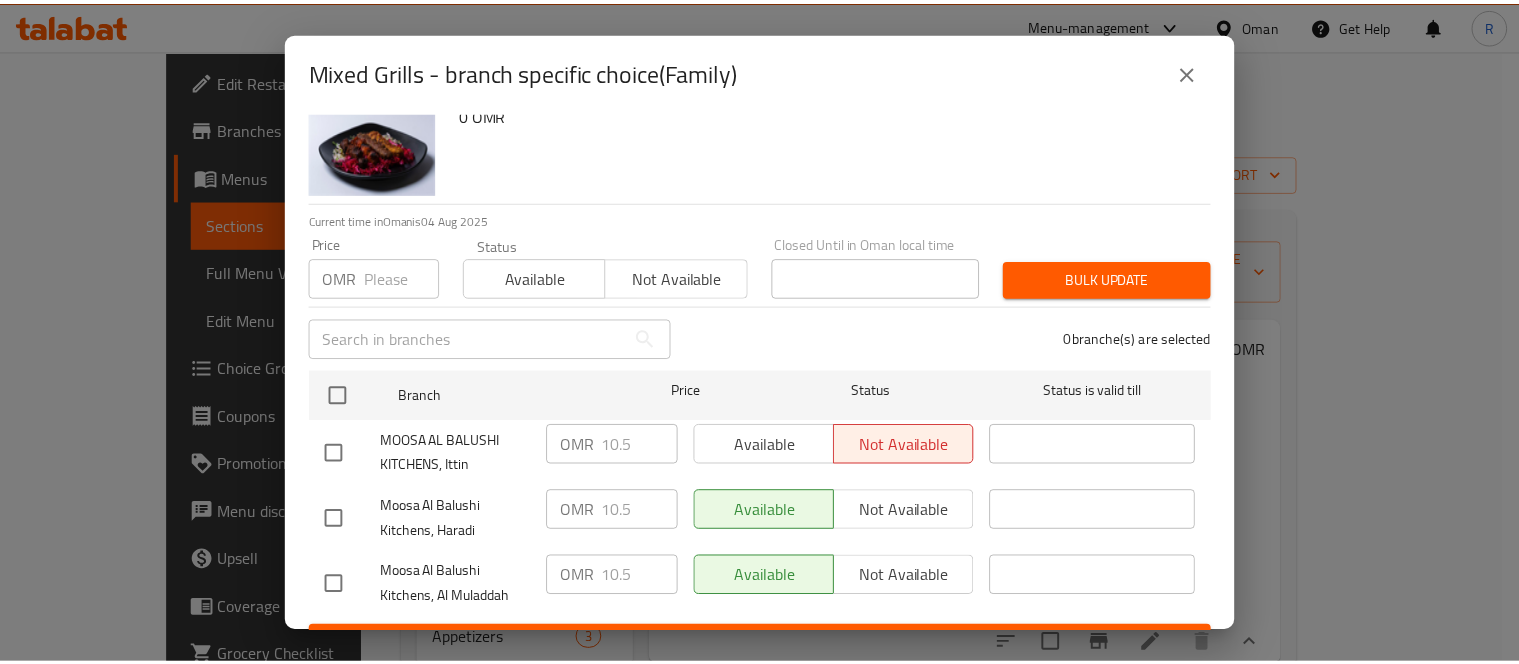 scroll, scrollTop: 93, scrollLeft: 0, axis: vertical 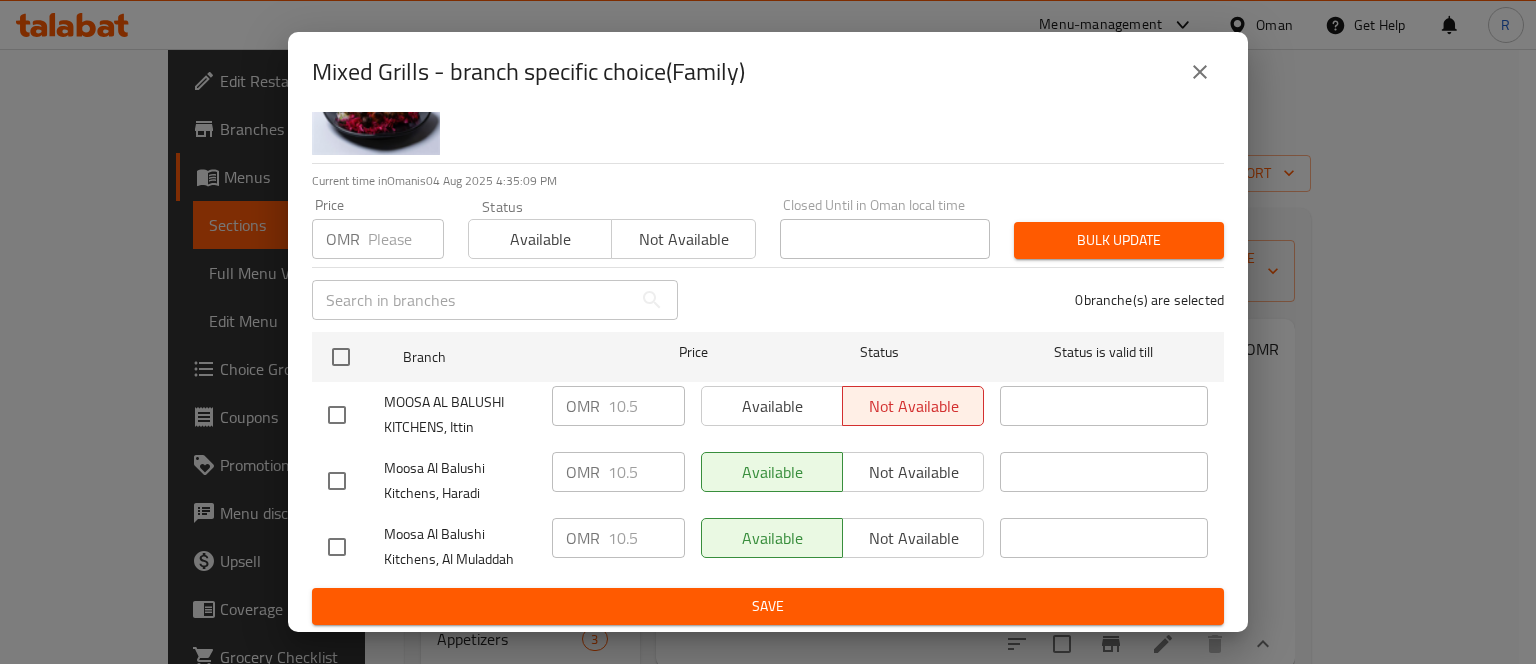 click 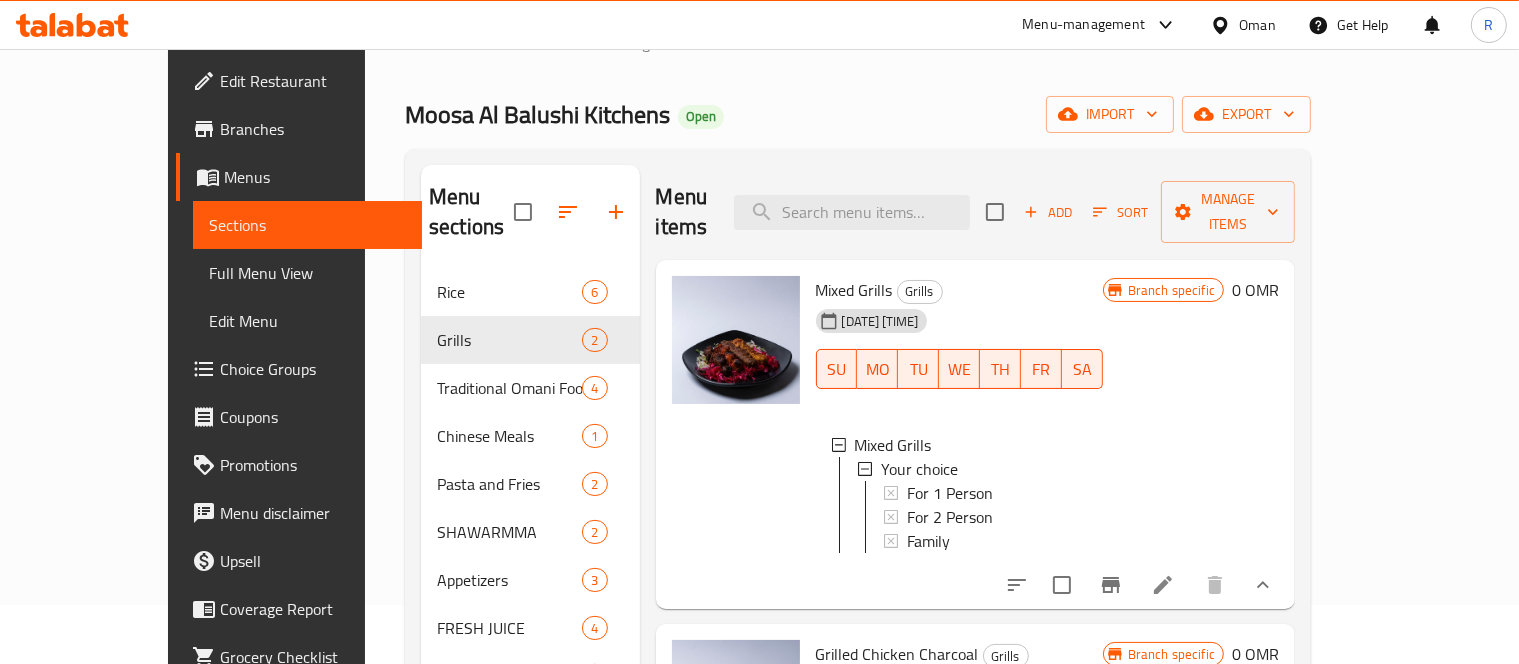 scroll, scrollTop: 100, scrollLeft: 0, axis: vertical 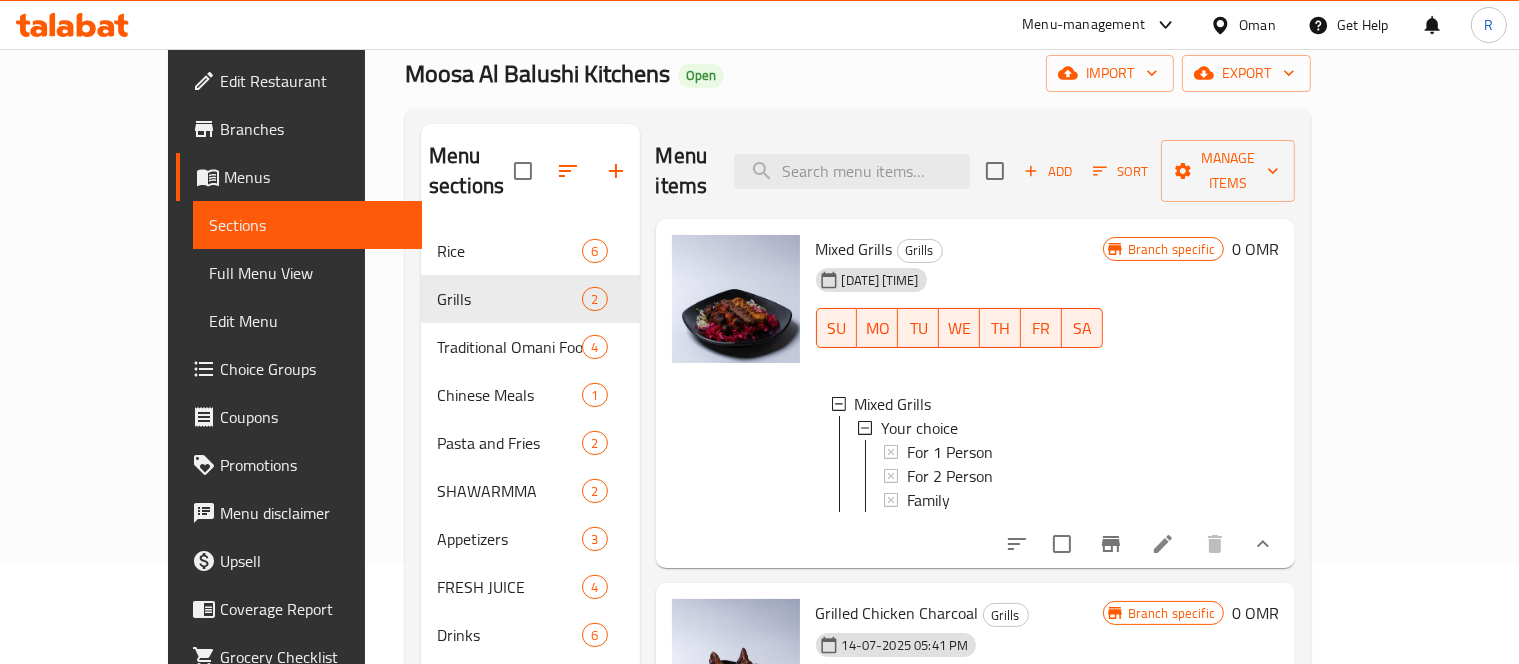 click at bounding box center [1163, 544] 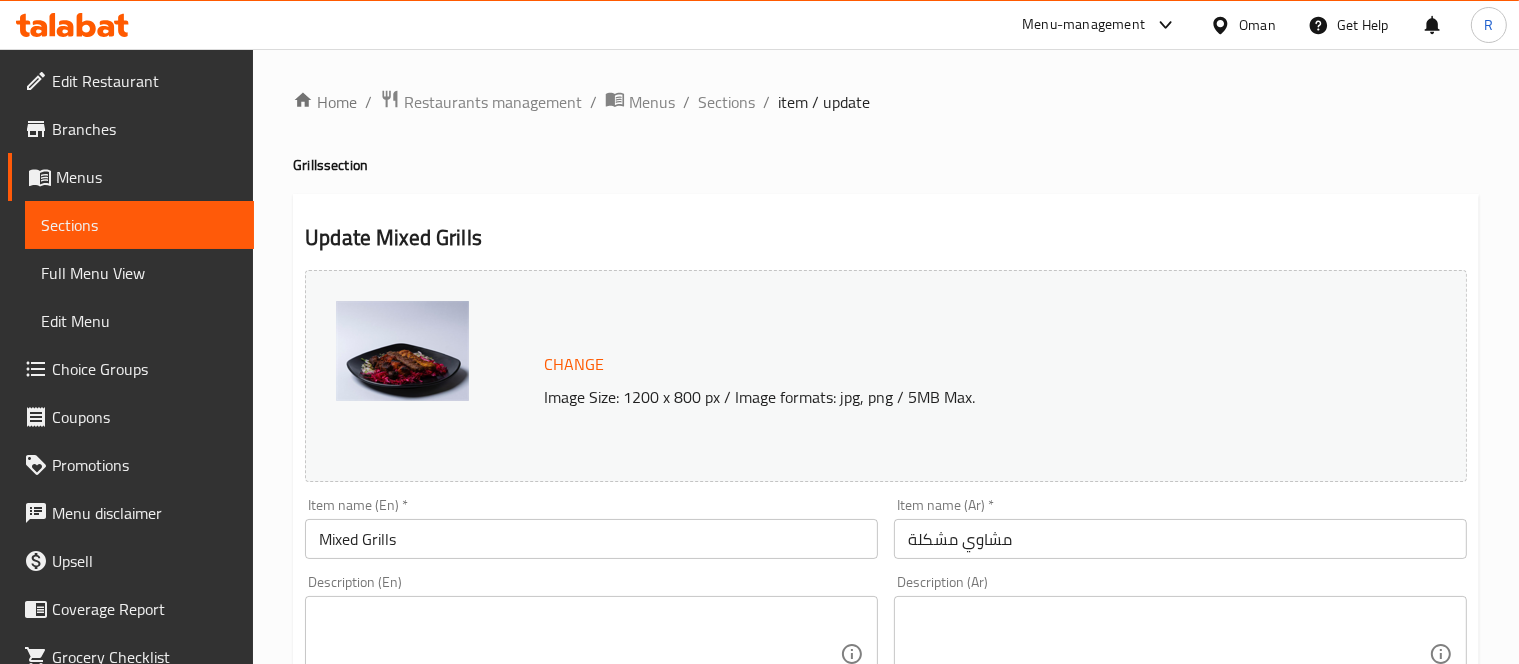 scroll, scrollTop: 0, scrollLeft: 0, axis: both 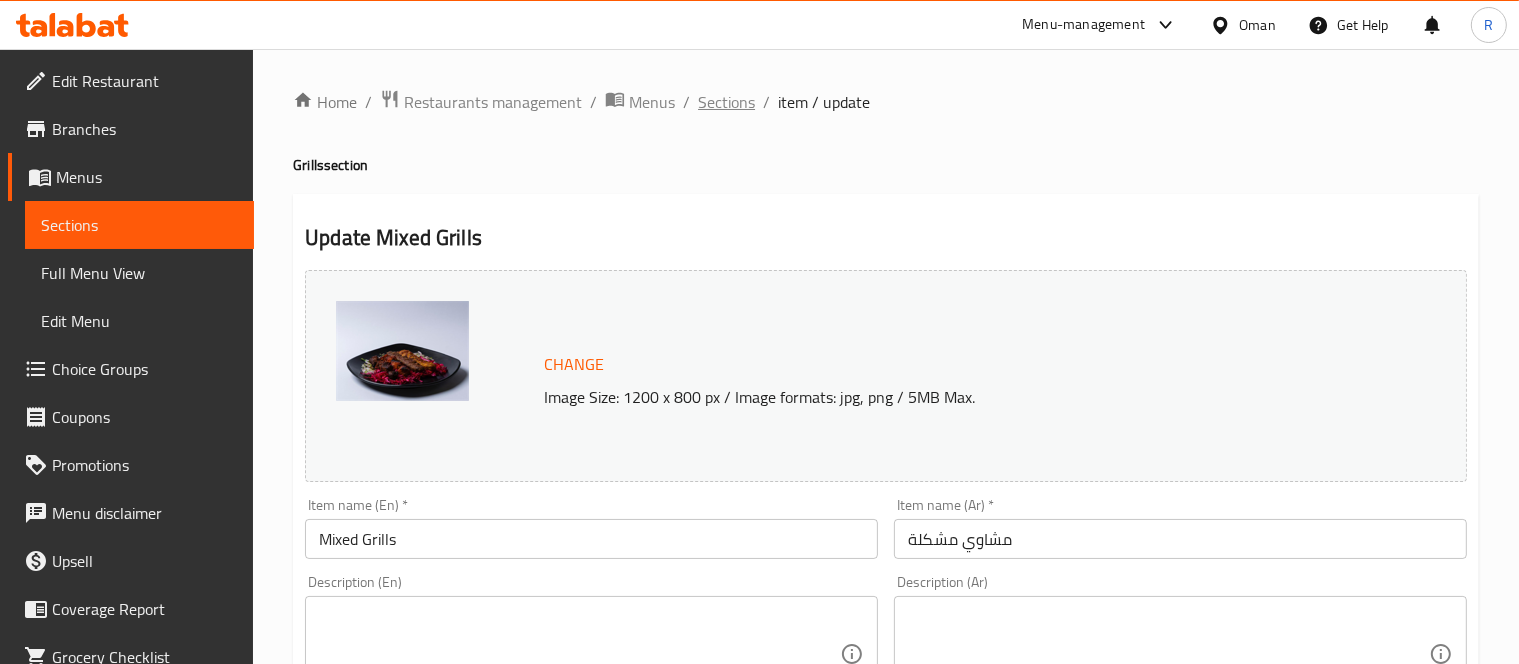 click on "Sections" at bounding box center (726, 102) 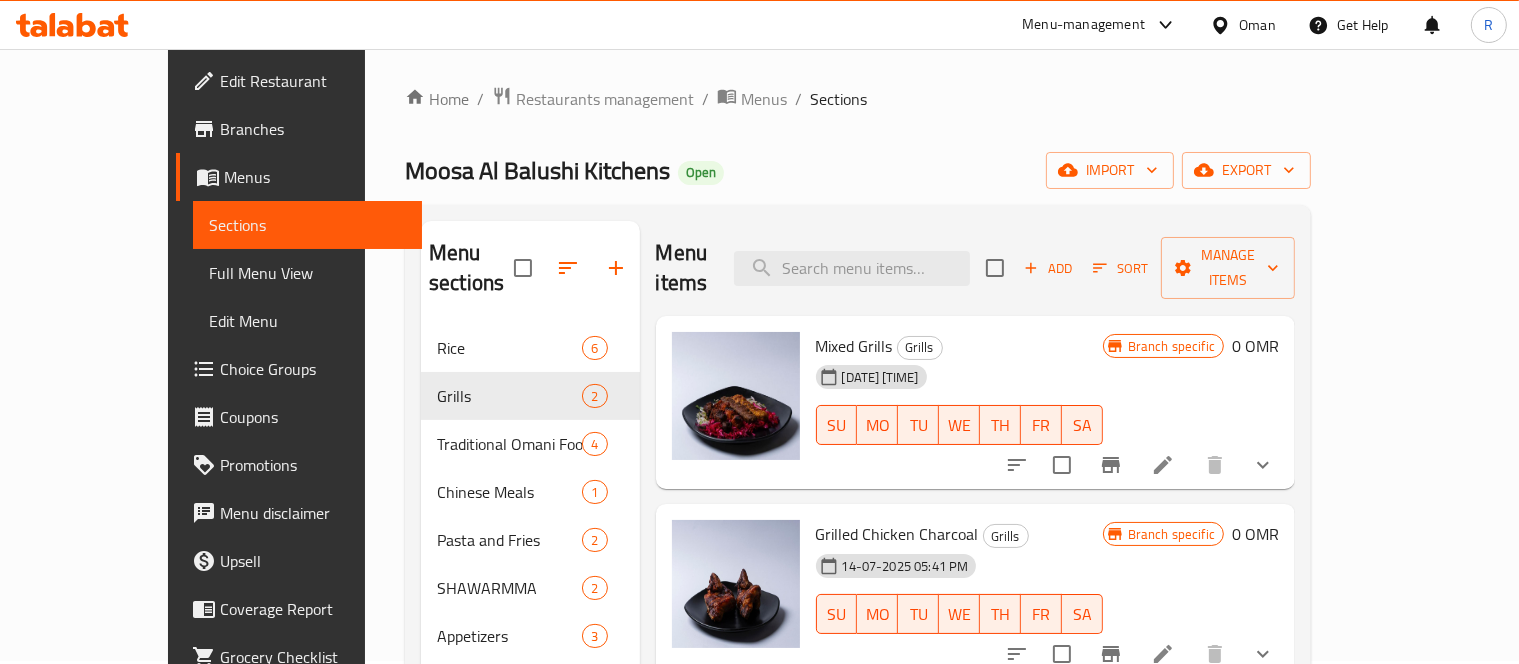 scroll, scrollTop: 0, scrollLeft: 0, axis: both 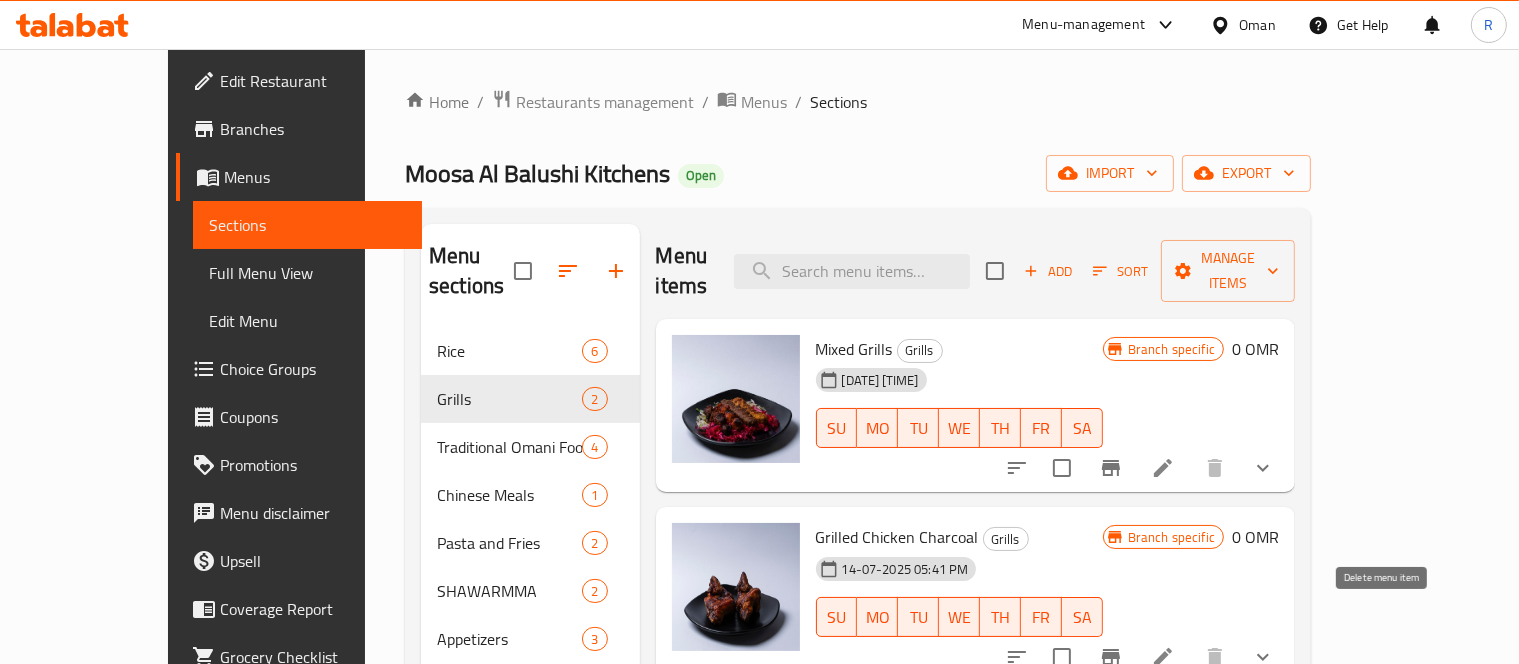 click 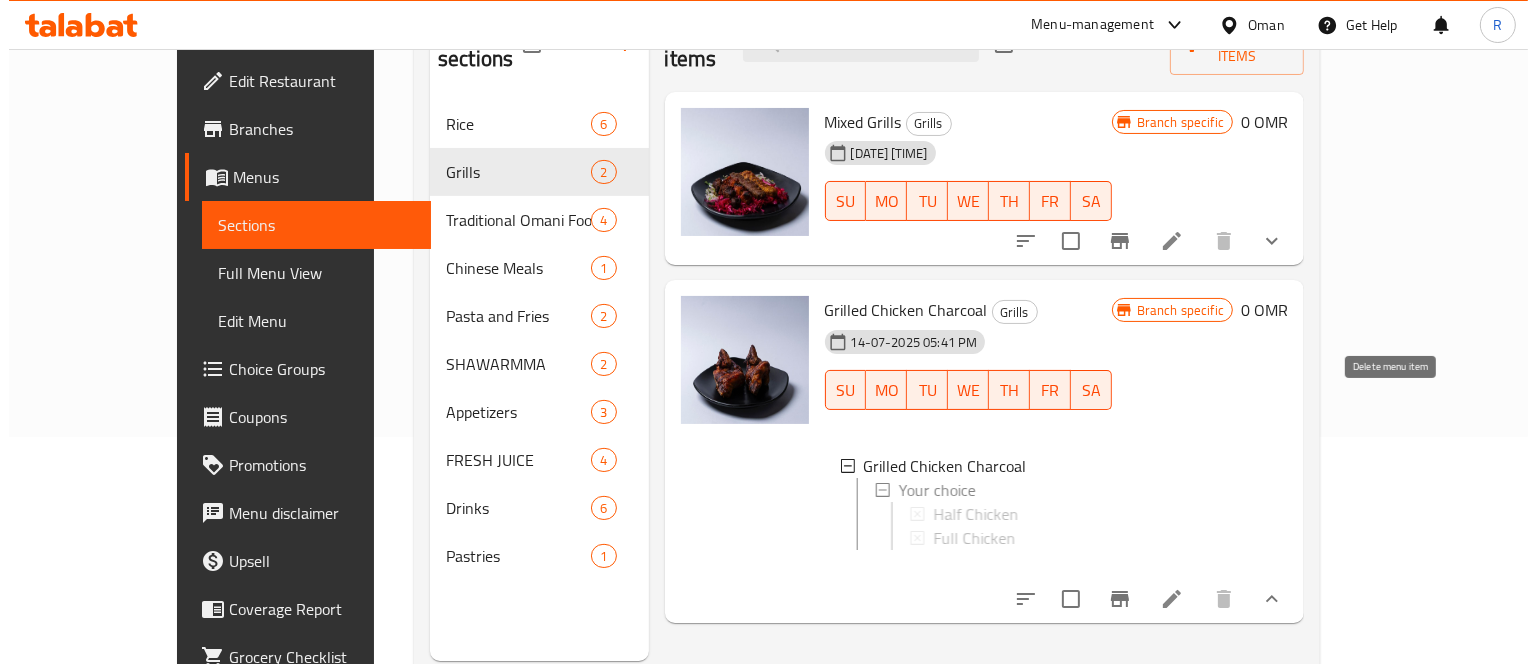 scroll, scrollTop: 280, scrollLeft: 0, axis: vertical 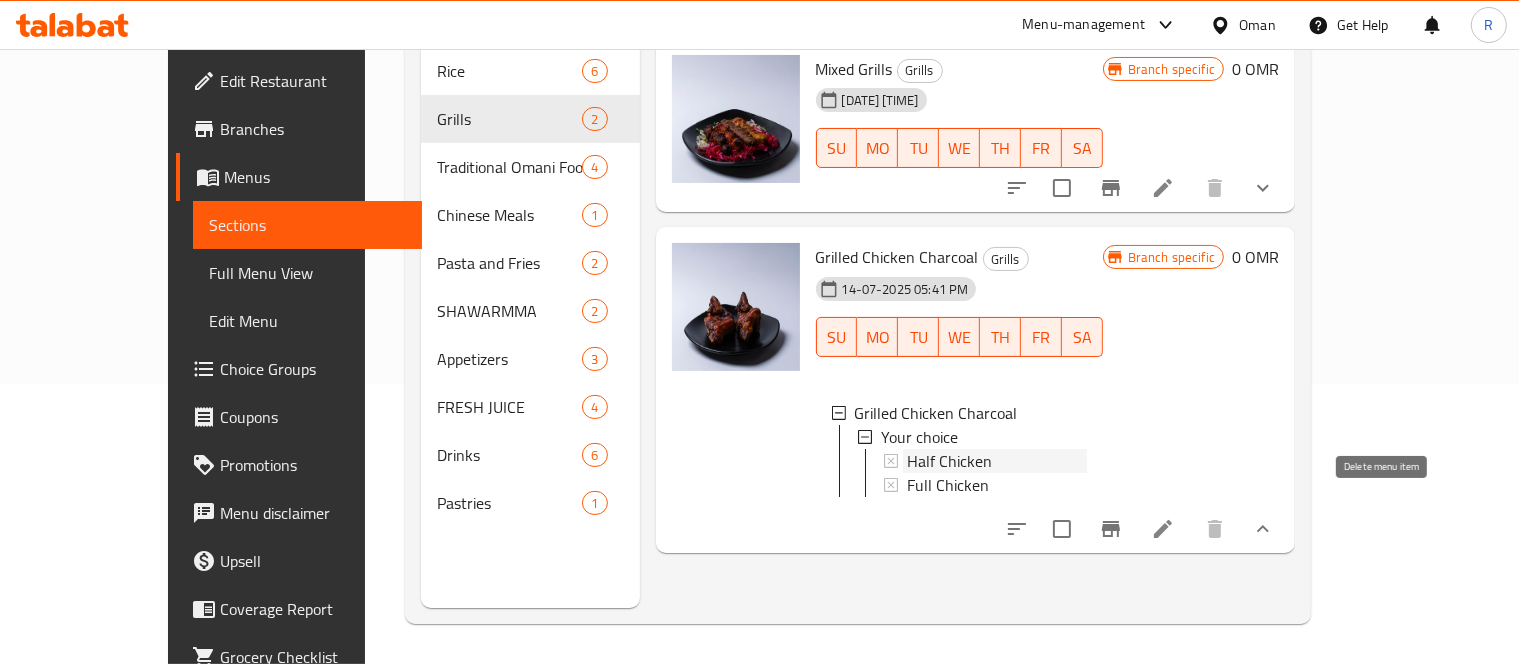 click on "Half Chicken" at bounding box center [949, 461] 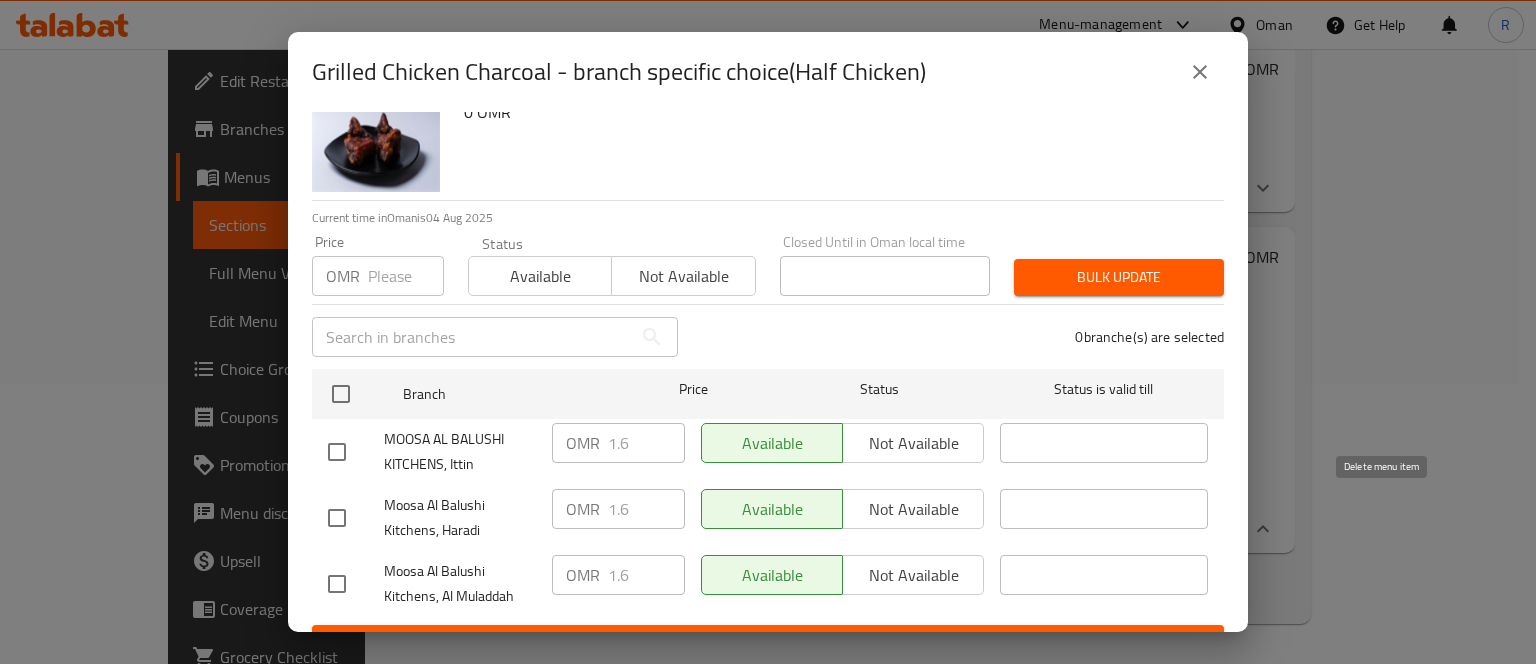 scroll, scrollTop: 93, scrollLeft: 0, axis: vertical 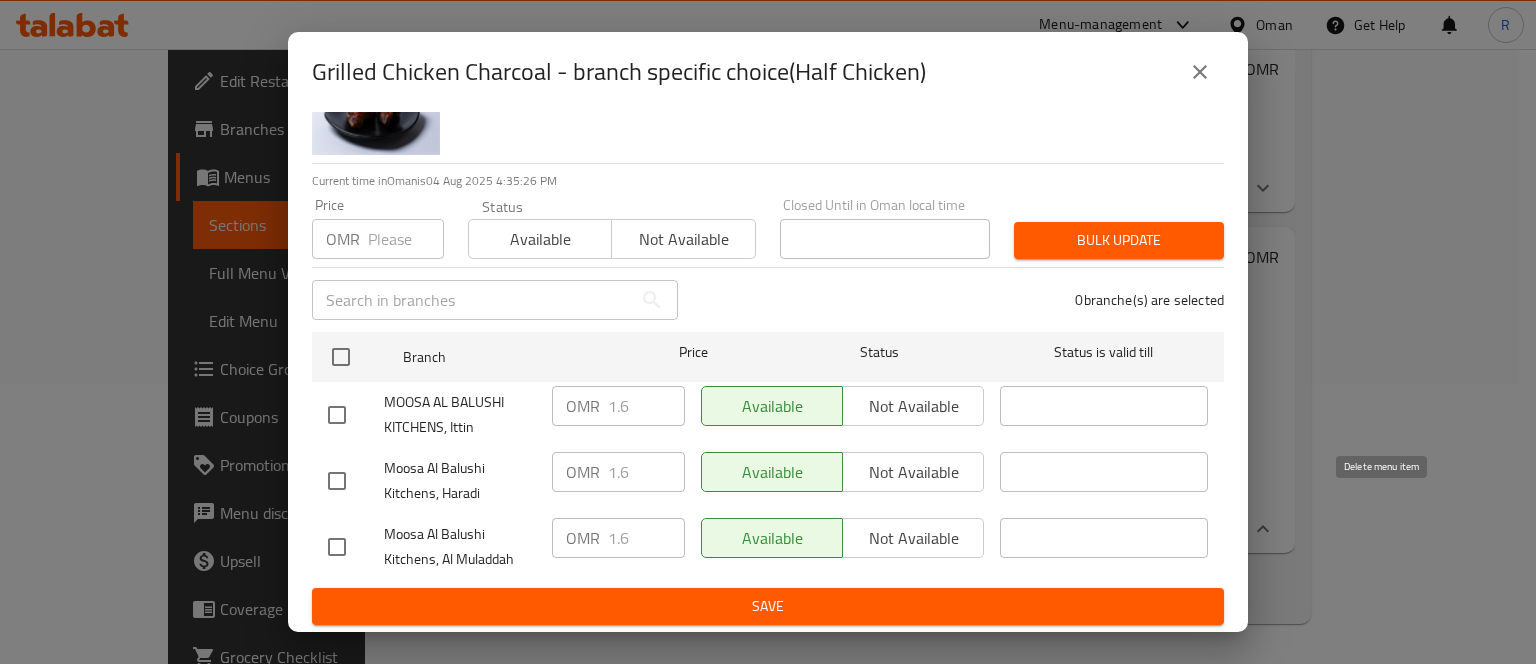 click 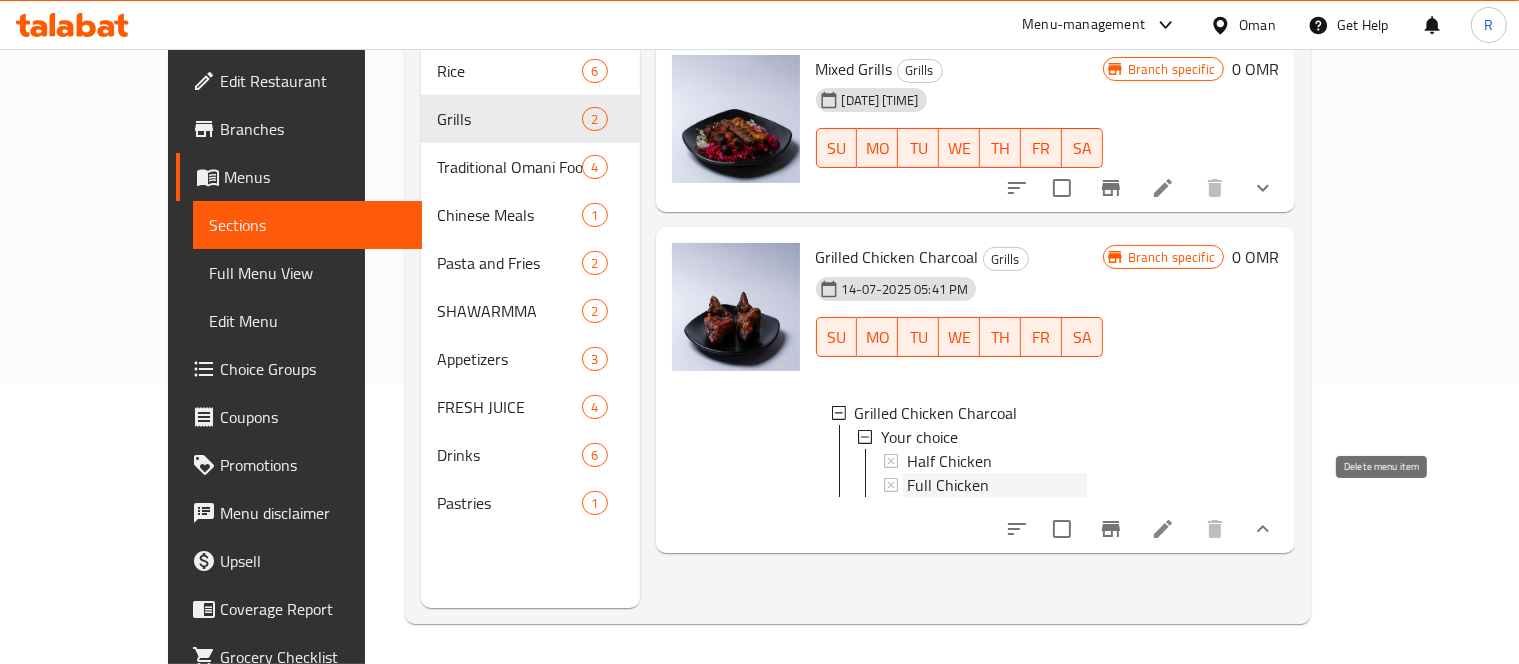 click on "Full Chicken" at bounding box center (997, 485) 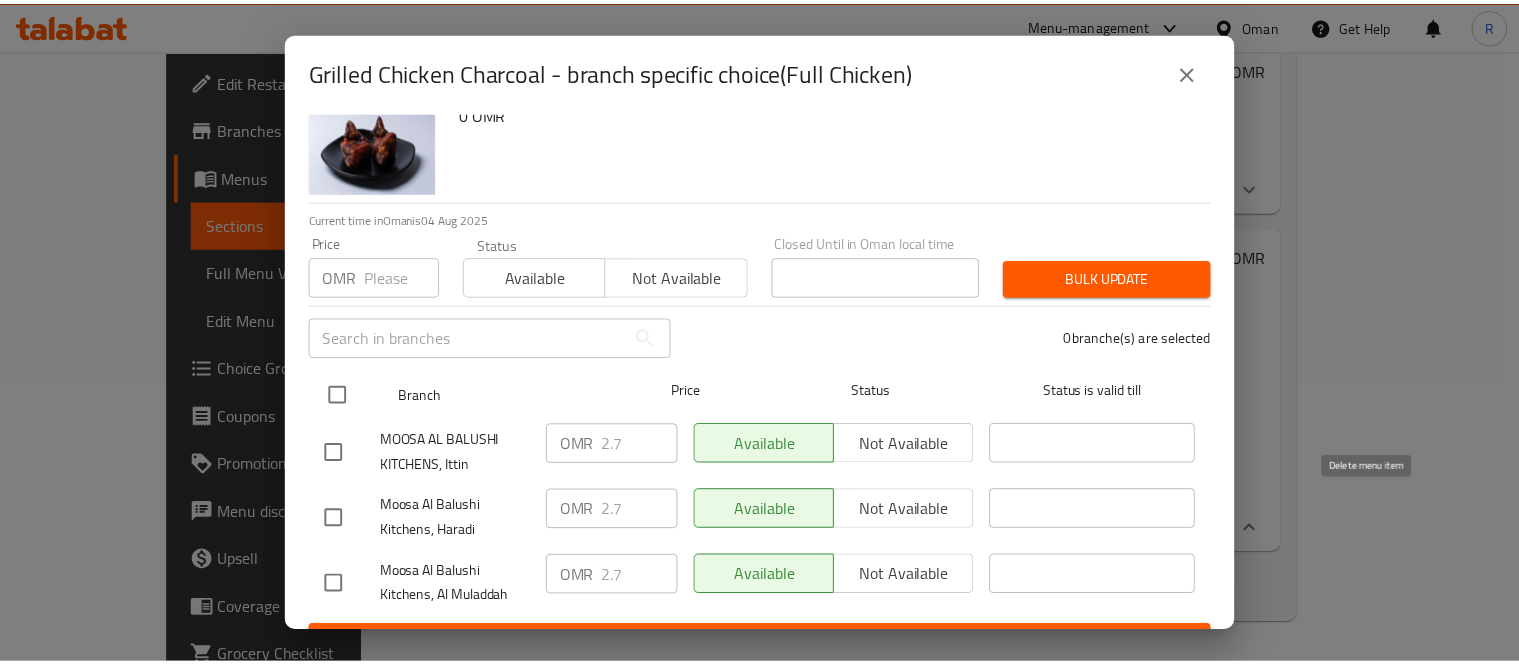scroll, scrollTop: 93, scrollLeft: 0, axis: vertical 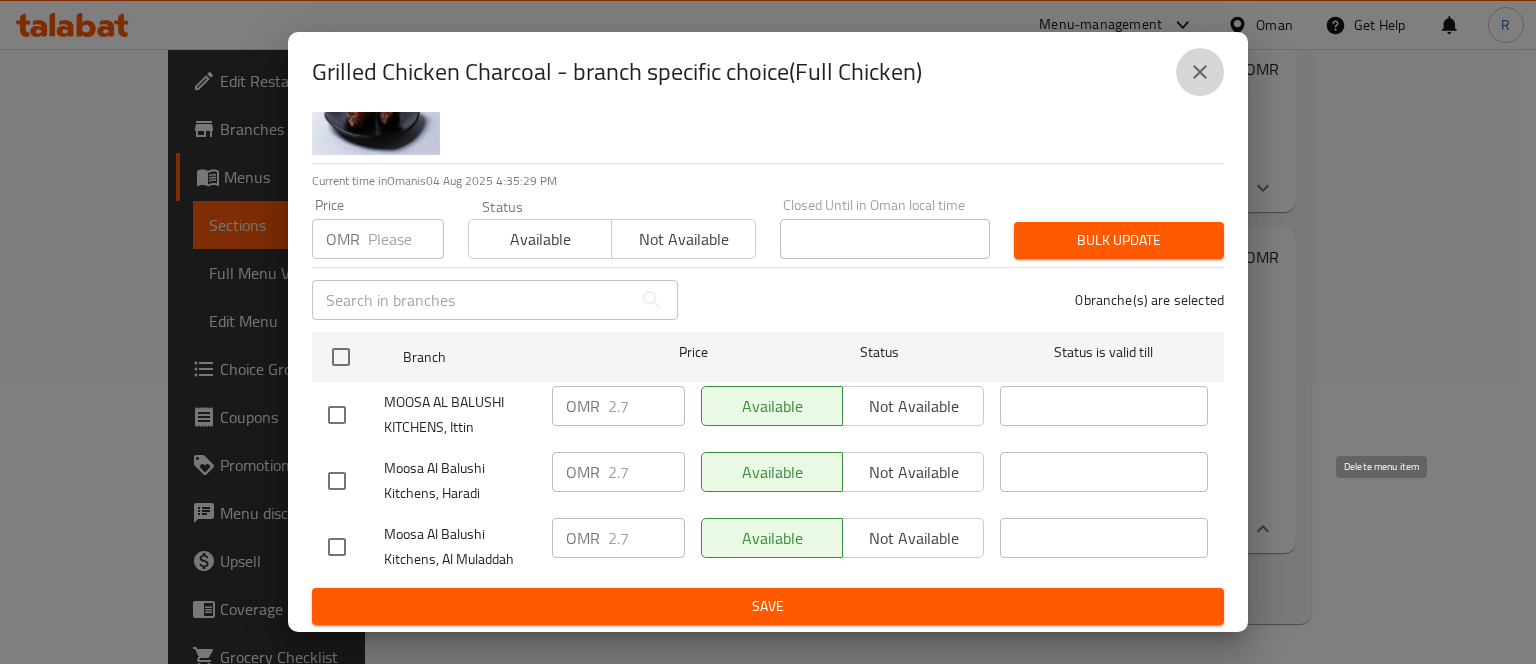 click 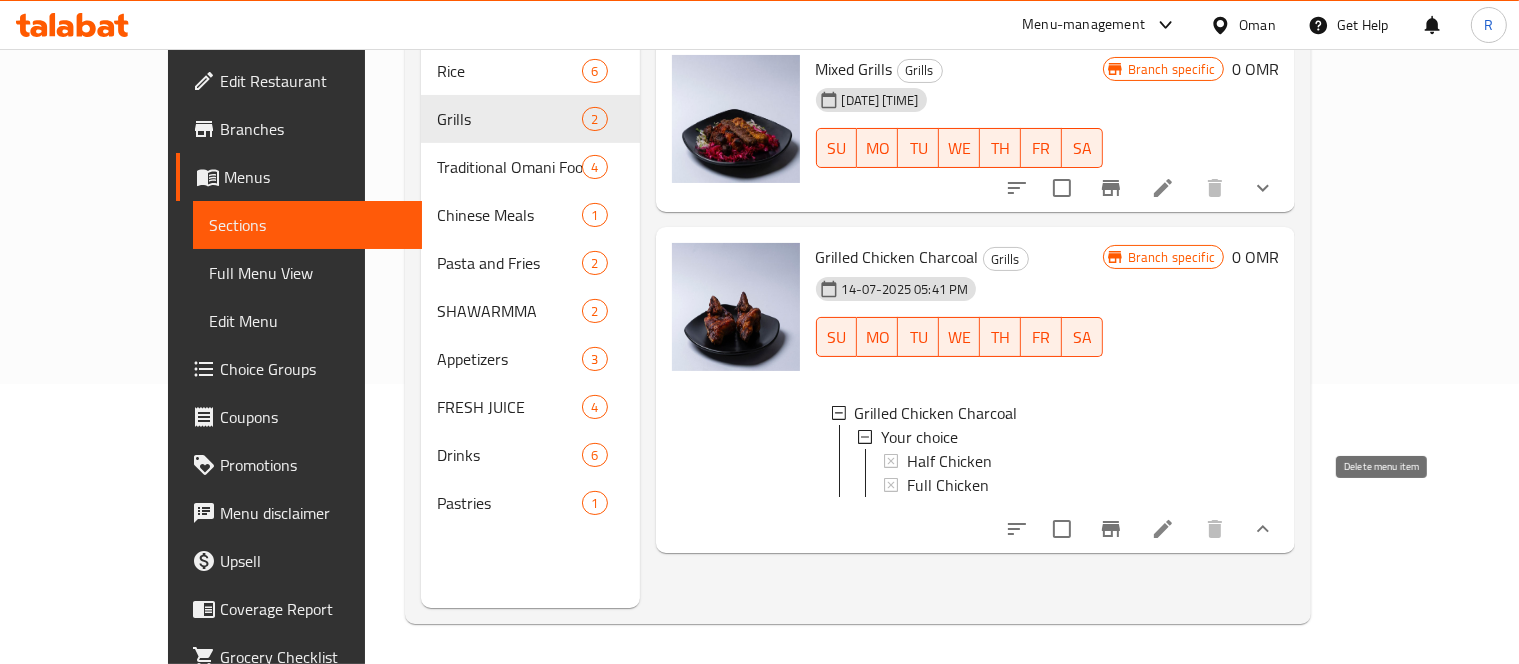 click 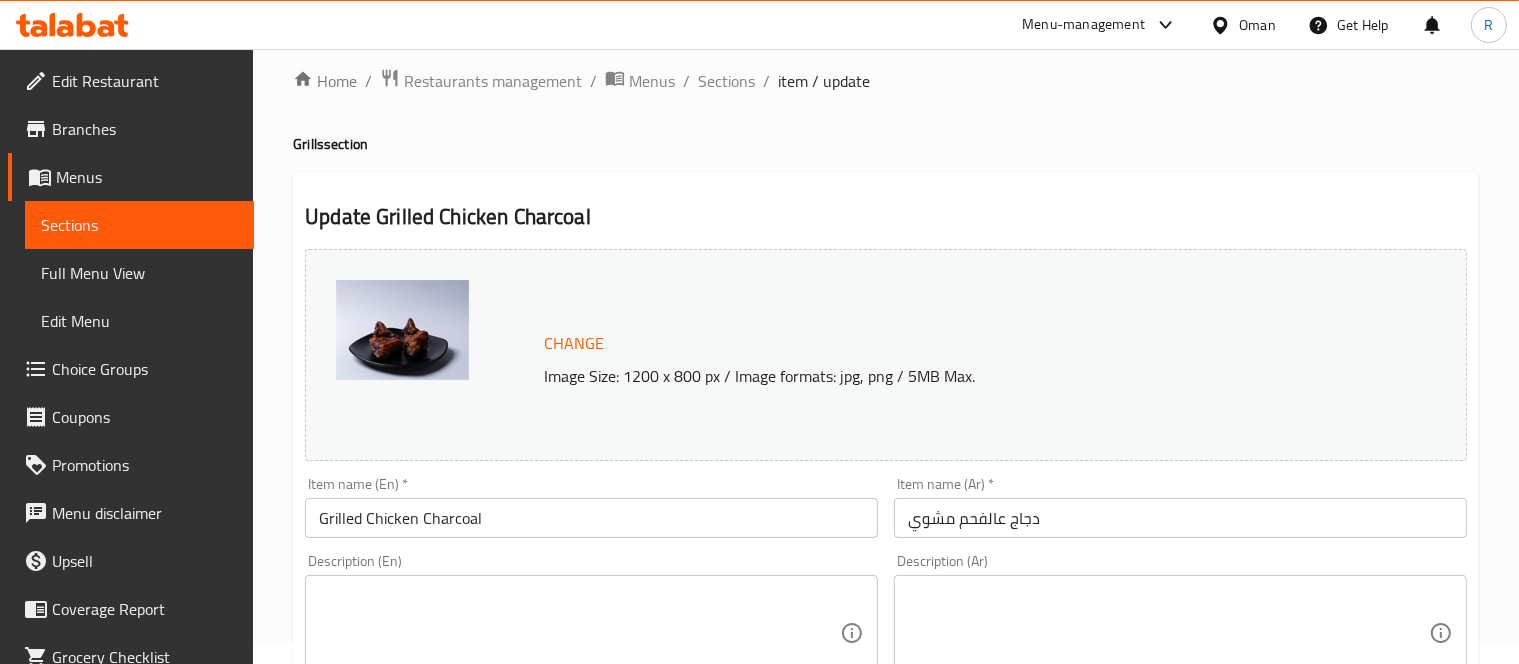 scroll, scrollTop: 0, scrollLeft: 0, axis: both 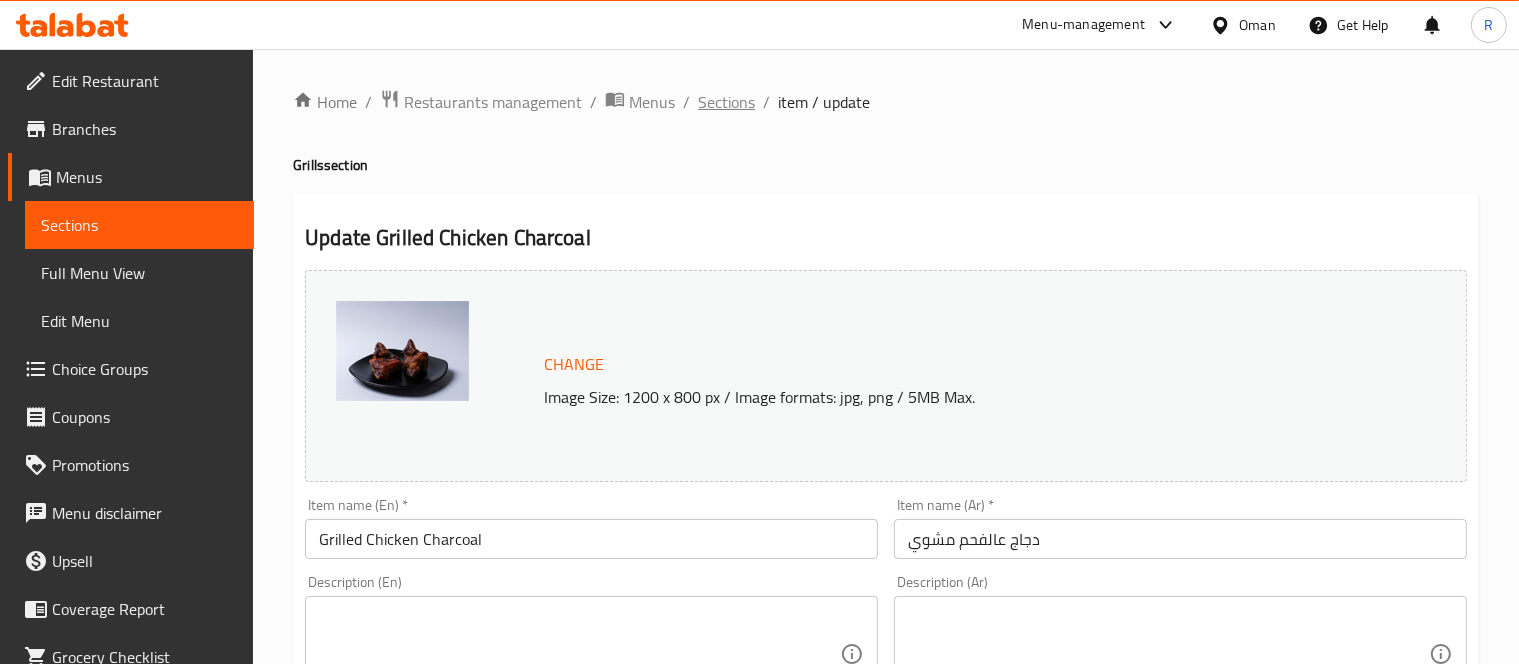 click on "Sections" at bounding box center [726, 102] 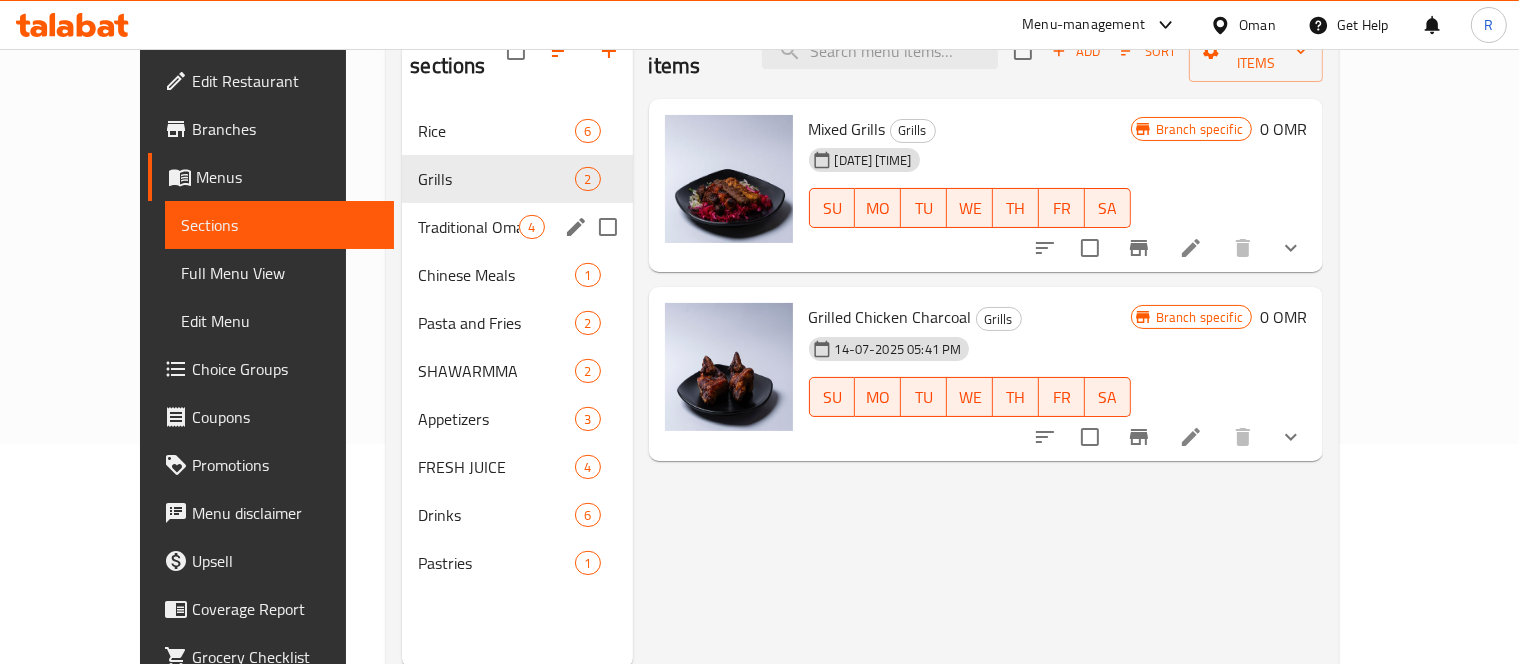 scroll, scrollTop: 180, scrollLeft: 0, axis: vertical 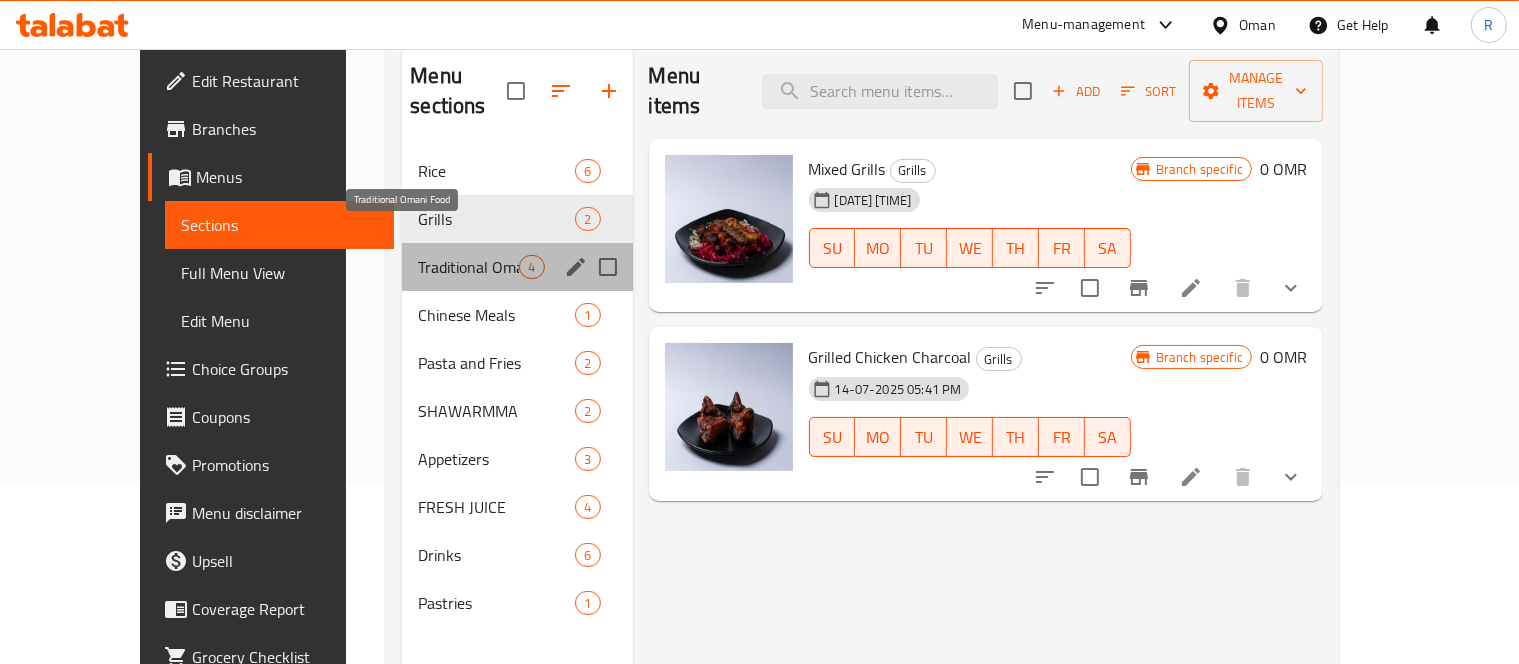 click on "Traditional Omani Food" at bounding box center (468, 267) 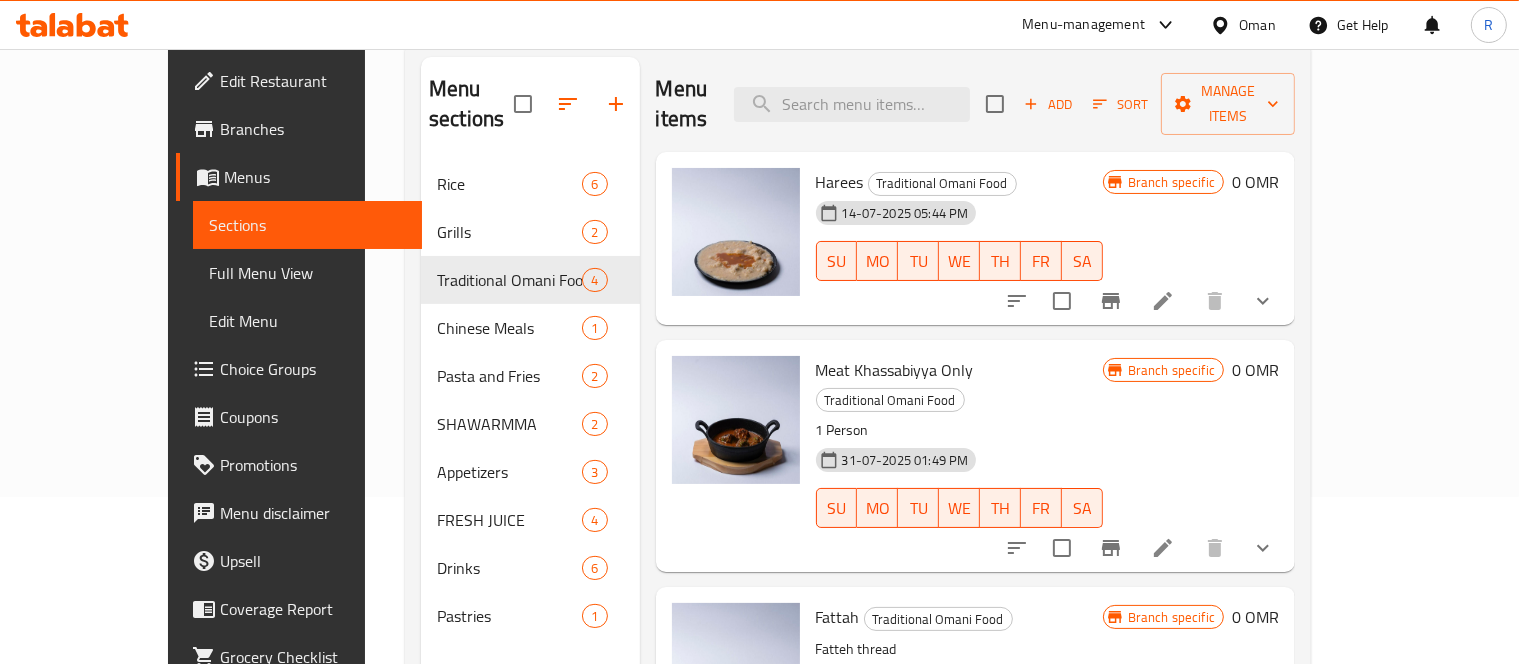 scroll, scrollTop: 0, scrollLeft: 0, axis: both 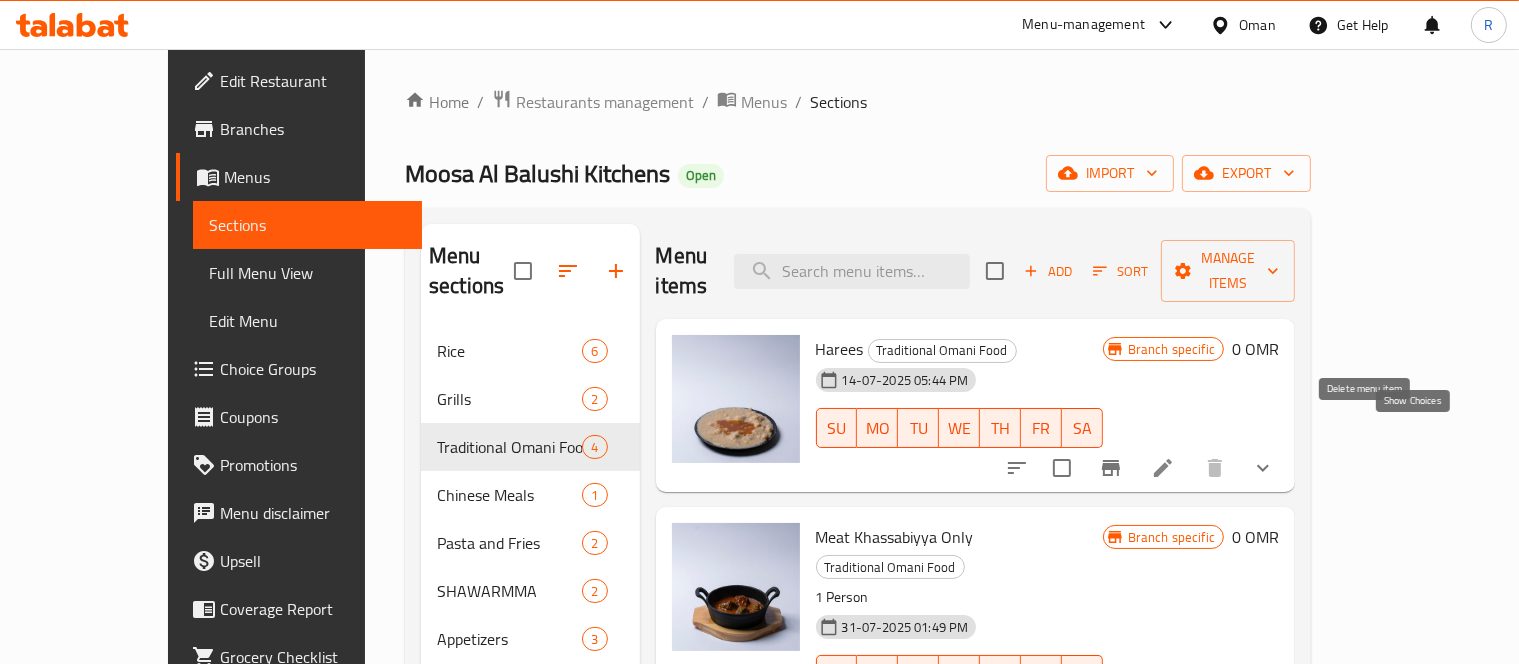 click 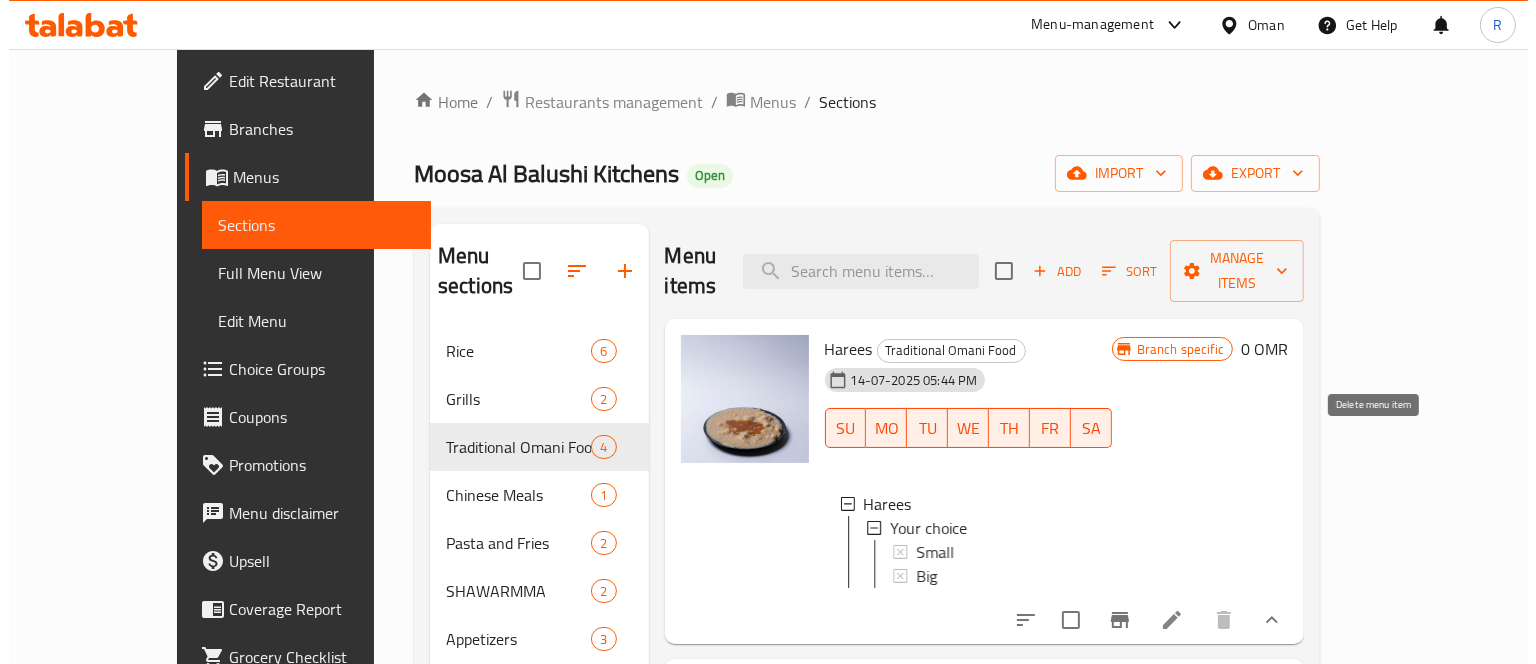 scroll, scrollTop: 2, scrollLeft: 0, axis: vertical 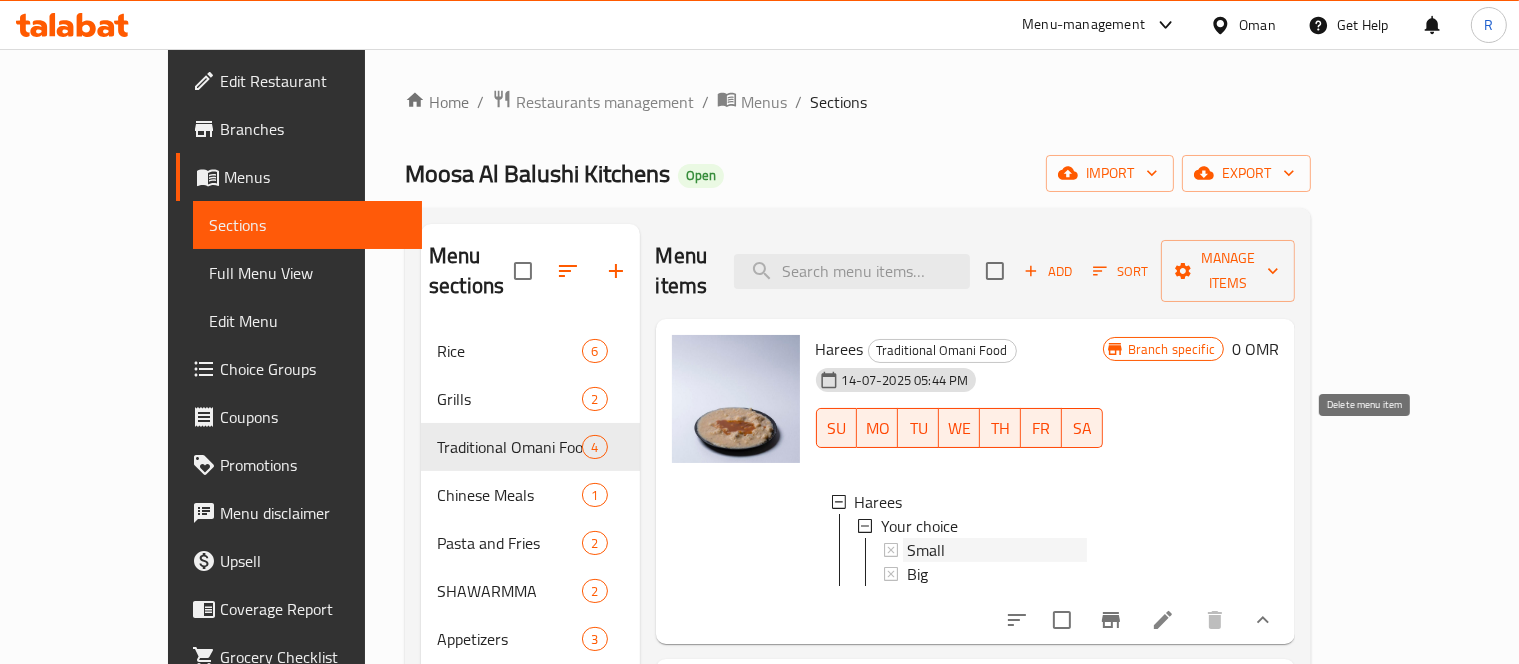 click on "Small" at bounding box center [997, 550] 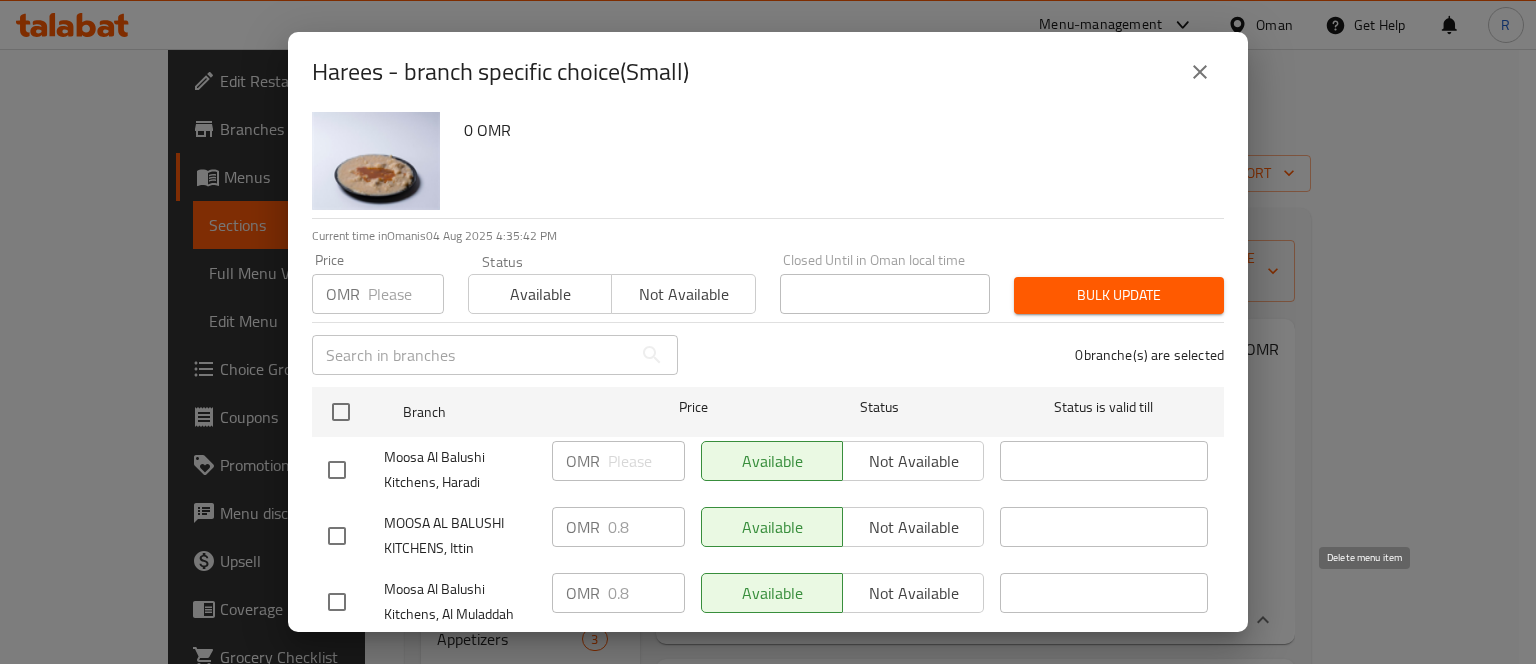 scroll, scrollTop: 0, scrollLeft: 0, axis: both 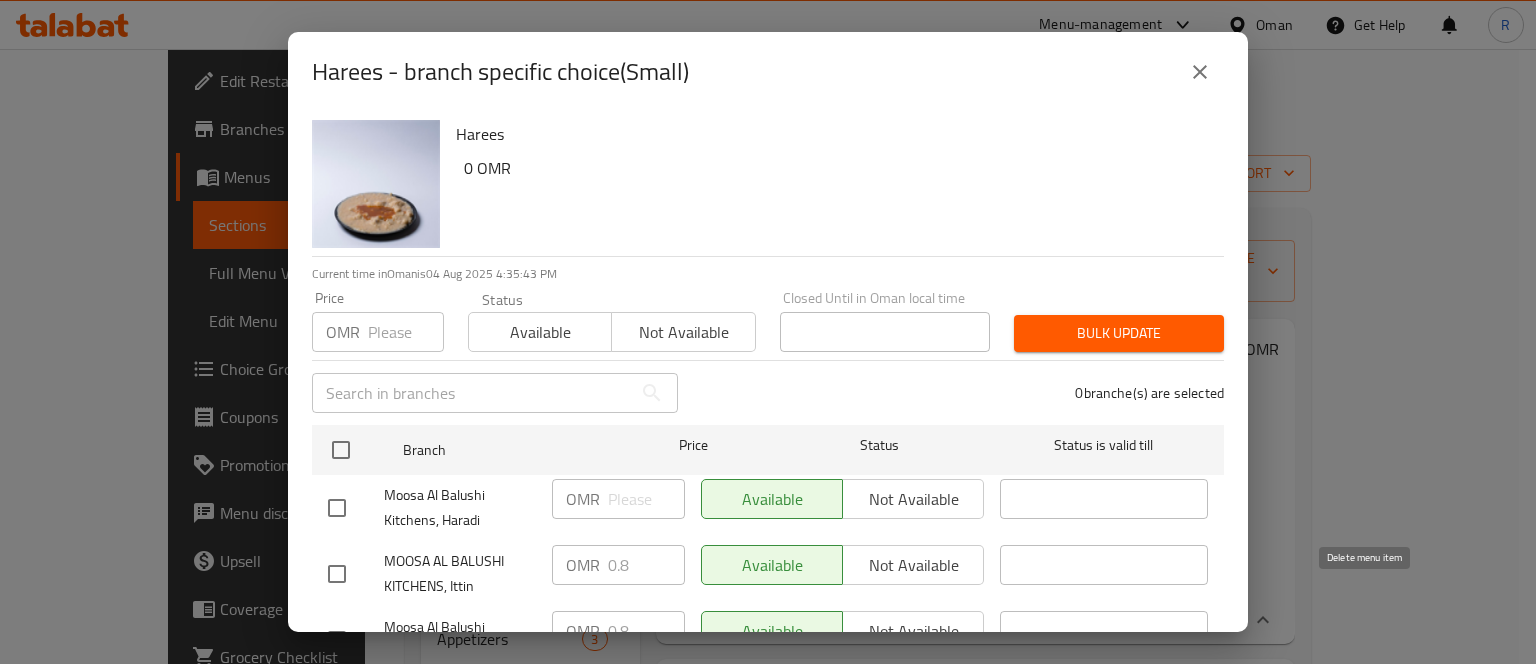 click 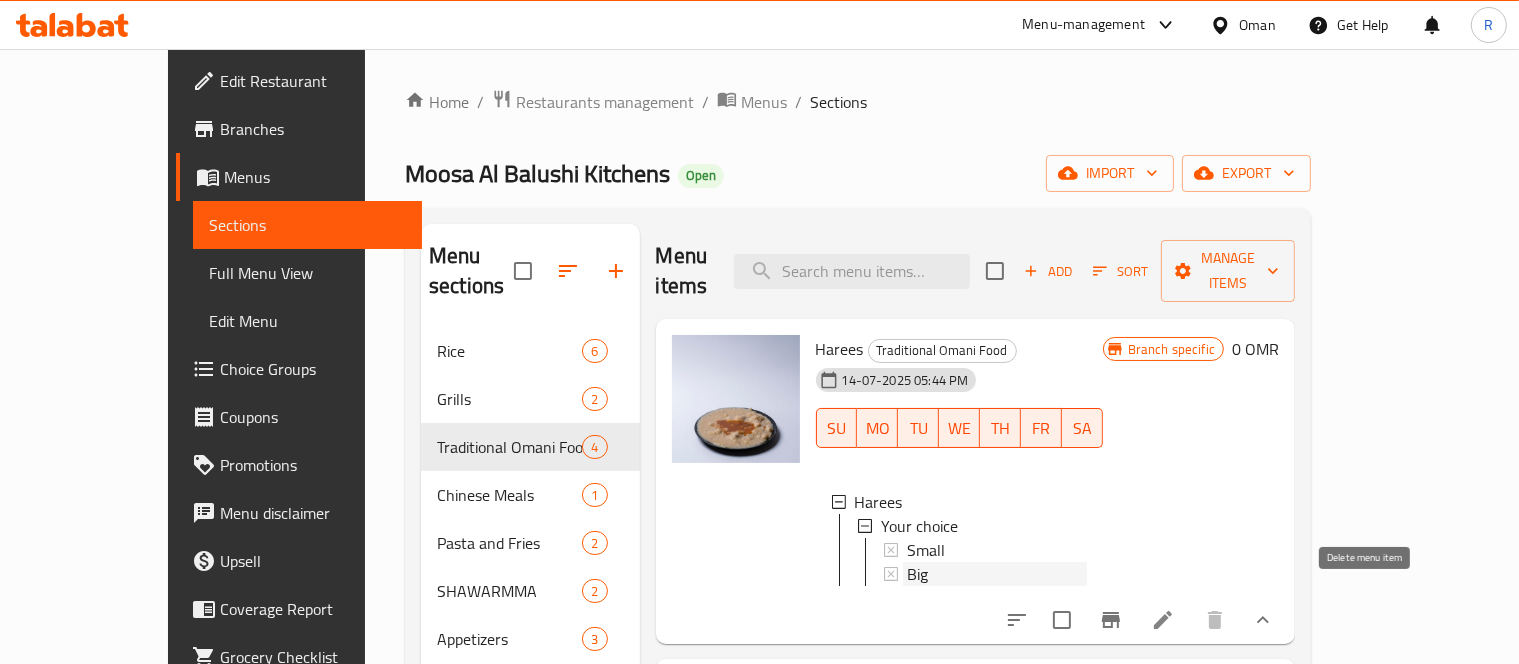 click on "Big" at bounding box center [997, 574] 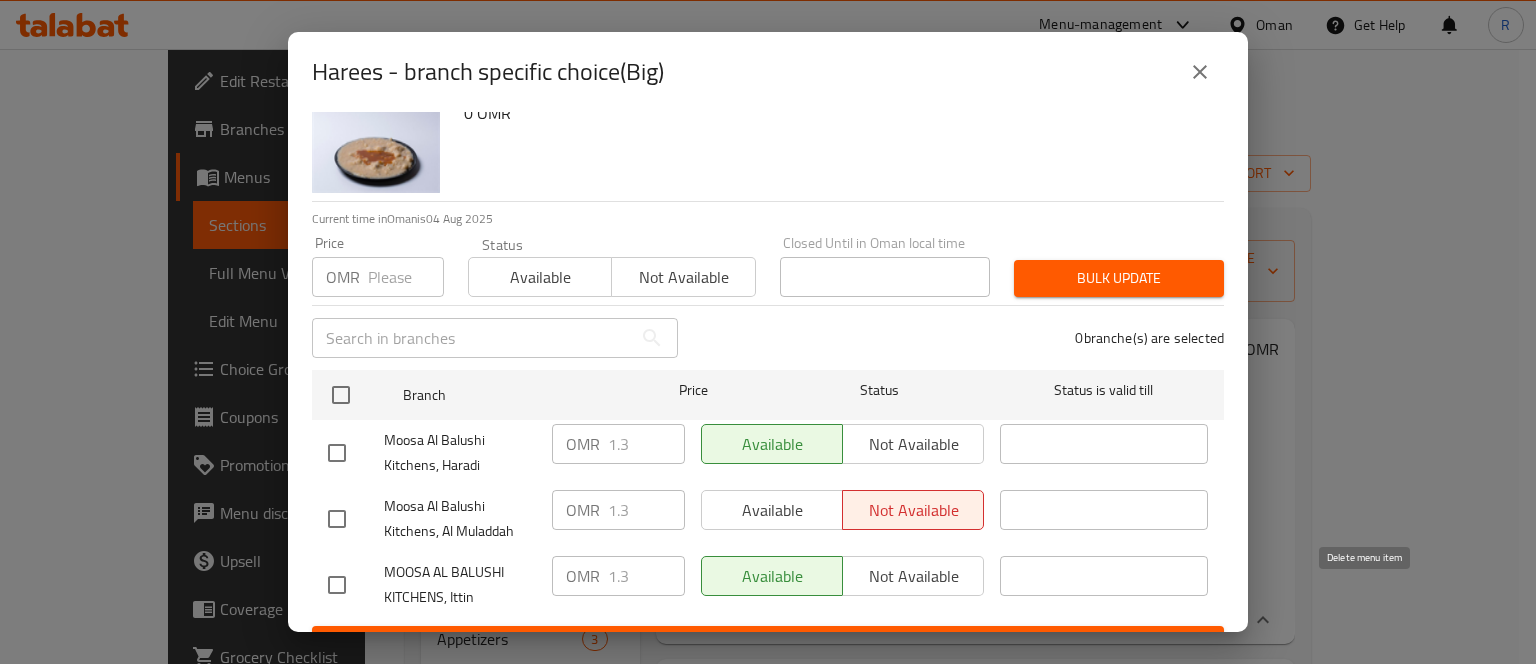 scroll, scrollTop: 93, scrollLeft: 0, axis: vertical 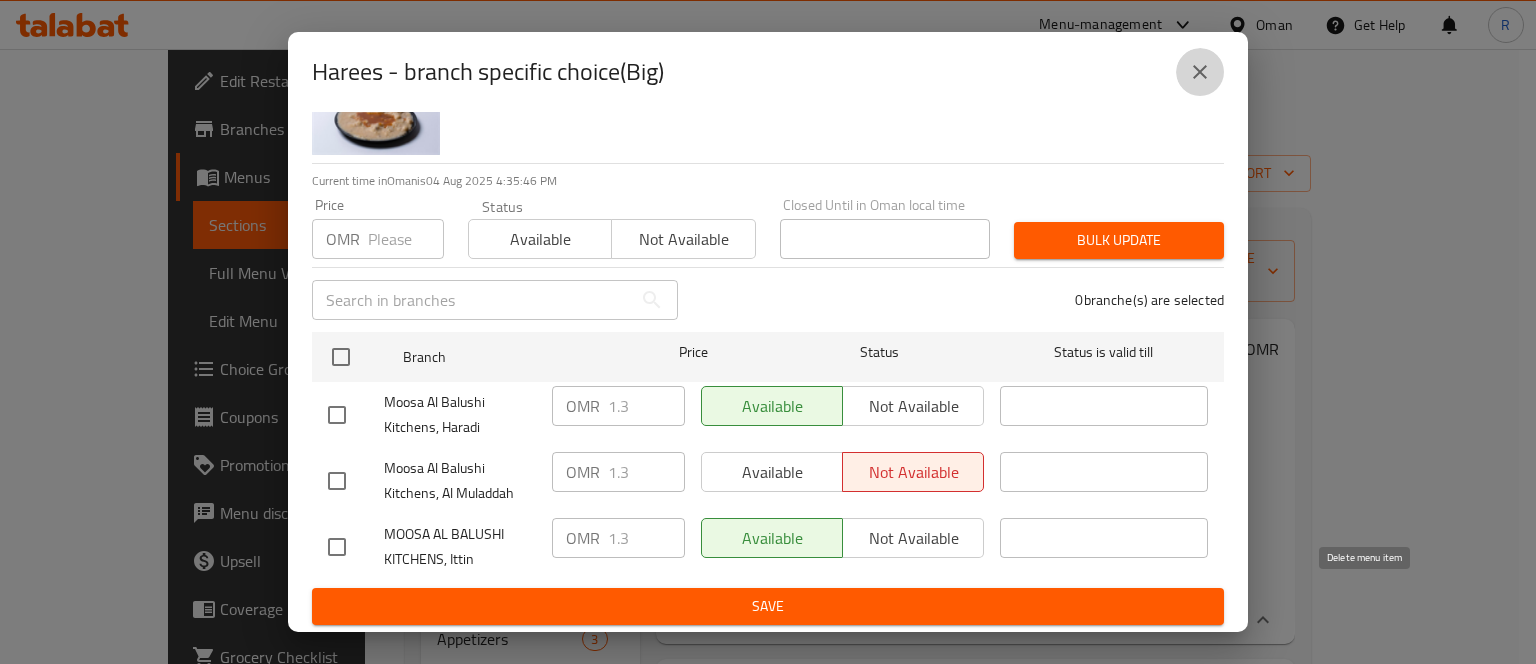 click 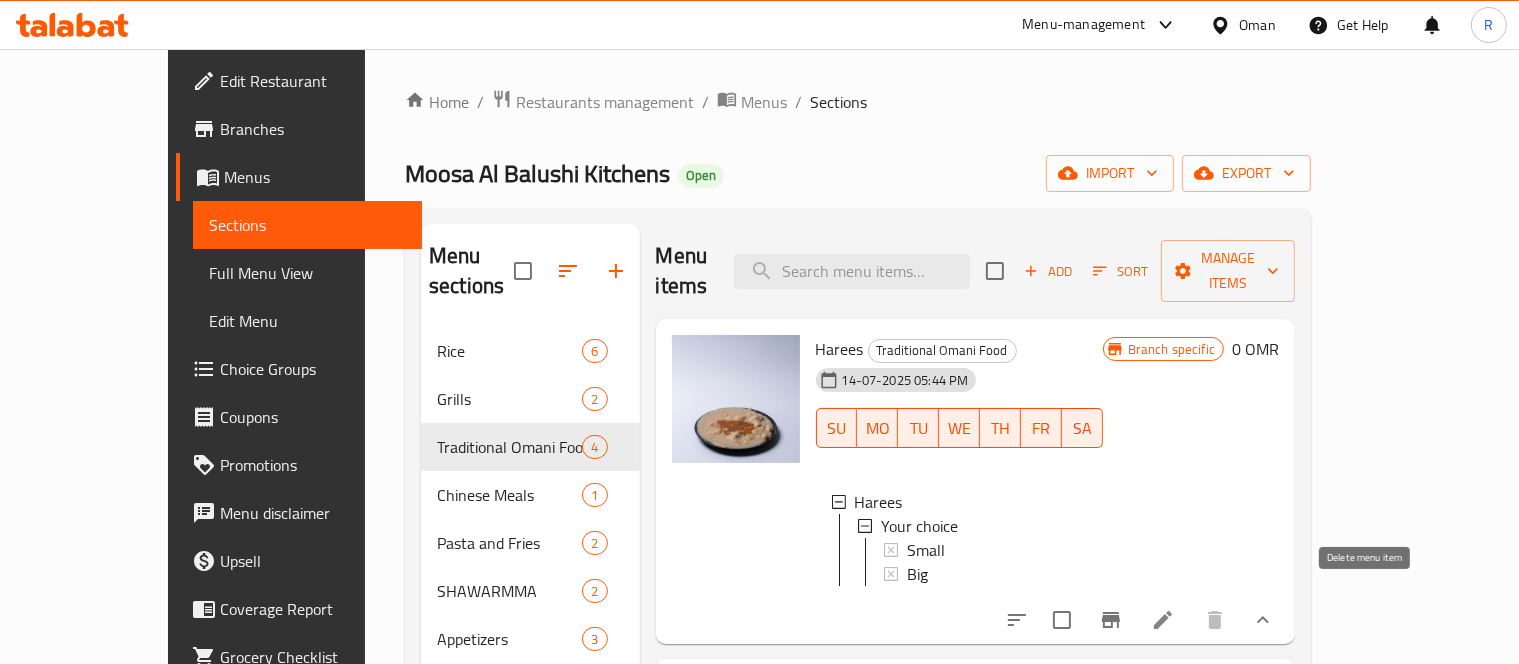 click 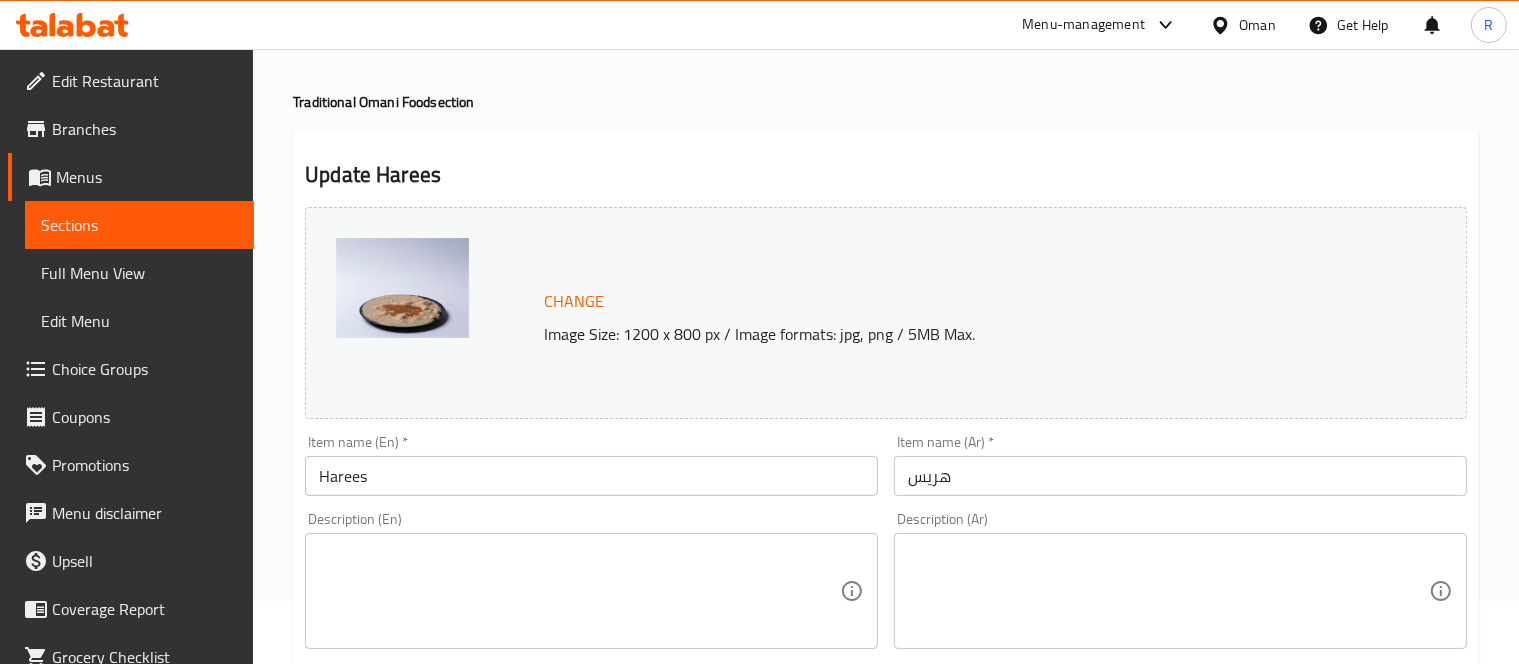 scroll, scrollTop: 0, scrollLeft: 0, axis: both 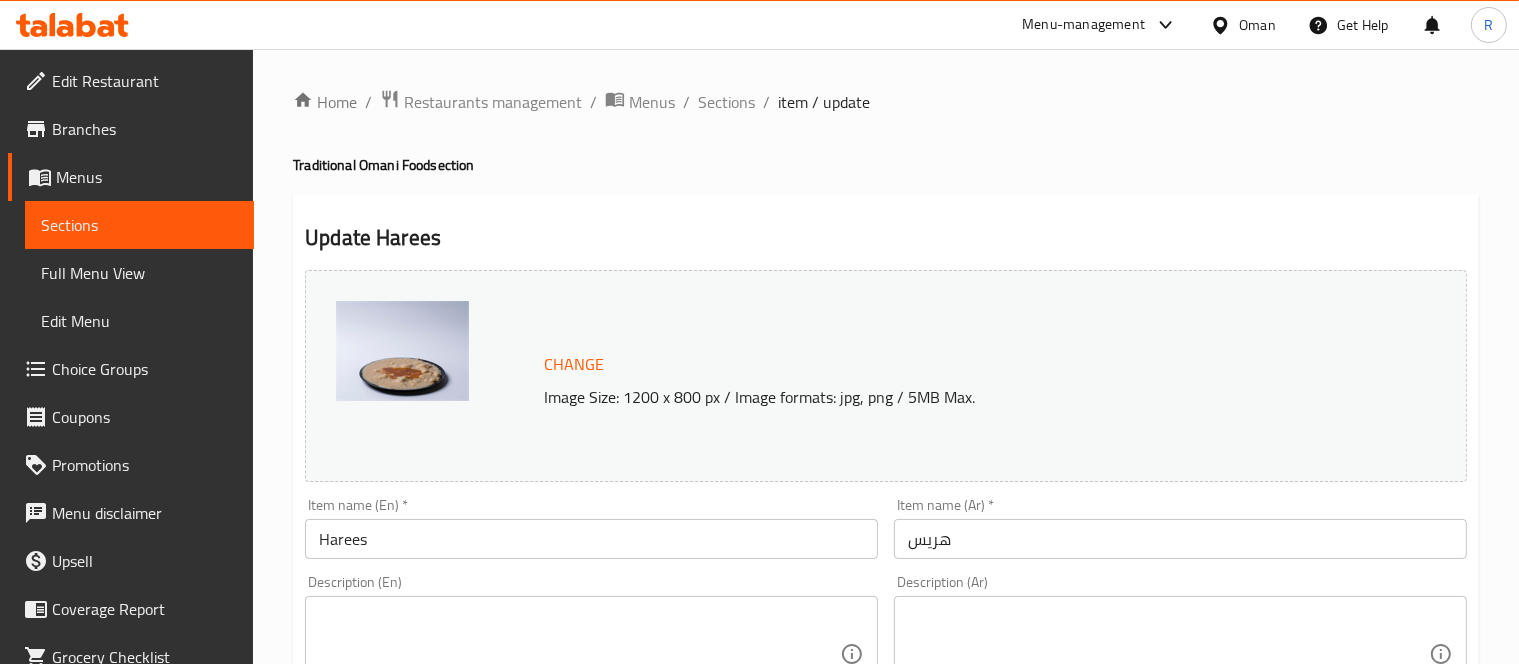 click on "Update Harees Change Image Size: 1200 x 800 px / Image formats: jpg, png / 5MB Max. Item name (En)   * Harees Item name (En)  * Item name (Ar)   * هريس Item name (Ar)  * Description (En) Description (En) Description (Ar) Description (Ar) Product barcode Product barcode Product sku Product sku Price   * OMR 0 Price  * Price on selection Free item Start Date Start Date End Date End Date Available Days SU MO TU WE TH FR SA Available from ​ ​ Available to ​ ​ Status Active Inactive Exclude from GEM Variations & Choices Your choice (ID: 1069585074) Min 1  ,  Max 1 Name (En) Your choice Name (En) Name (Ar) اختار Name (Ar) Min 1 Min Max 1 Max Small (ID: 1803363622) 0.8   OMR Name (En) Small Name (En) Name (Ar) صغير Name (Ar) Price OMR 0.8 Price Status Big (ID: 1803363623) 1   OMR Name (En) Big Name (En) Name (Ar) كبير Name (Ar) Price OMR 1 Price Status Update" at bounding box center (886, 812) 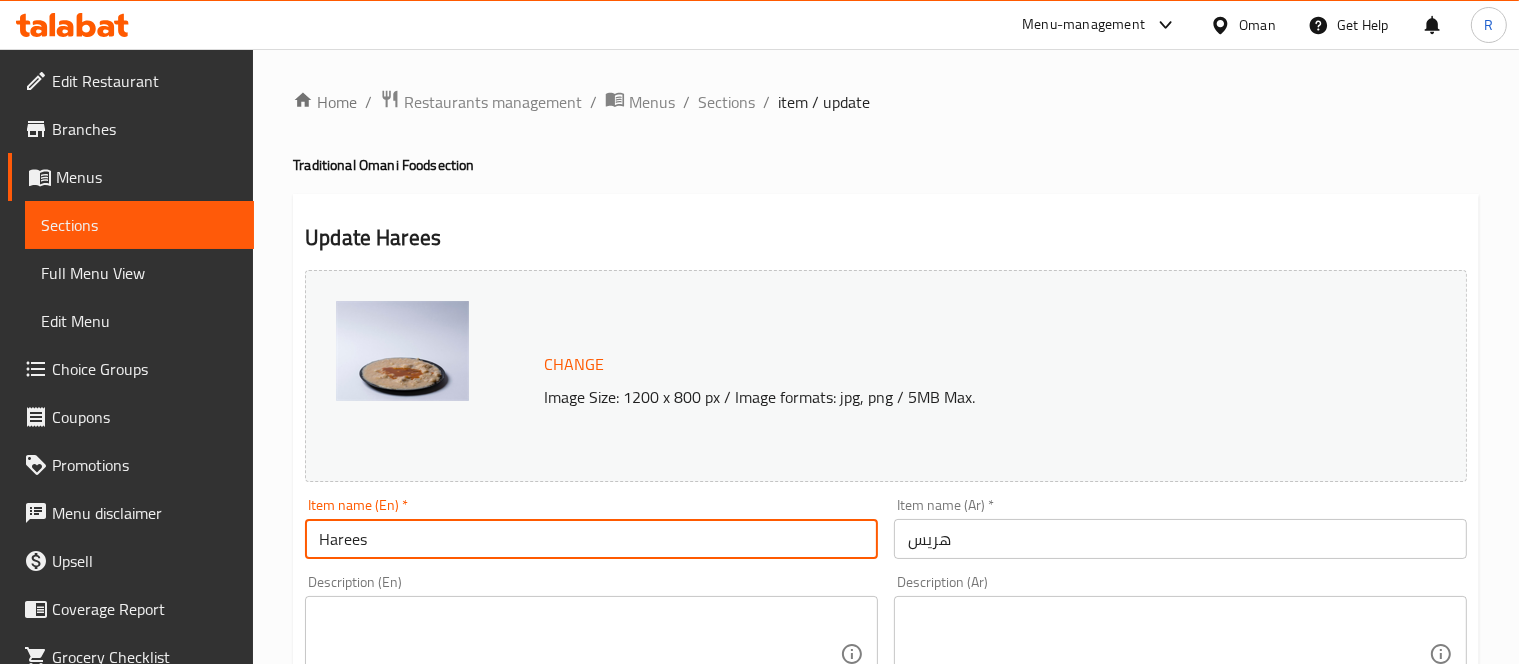 click on "Harees" at bounding box center (591, 539) 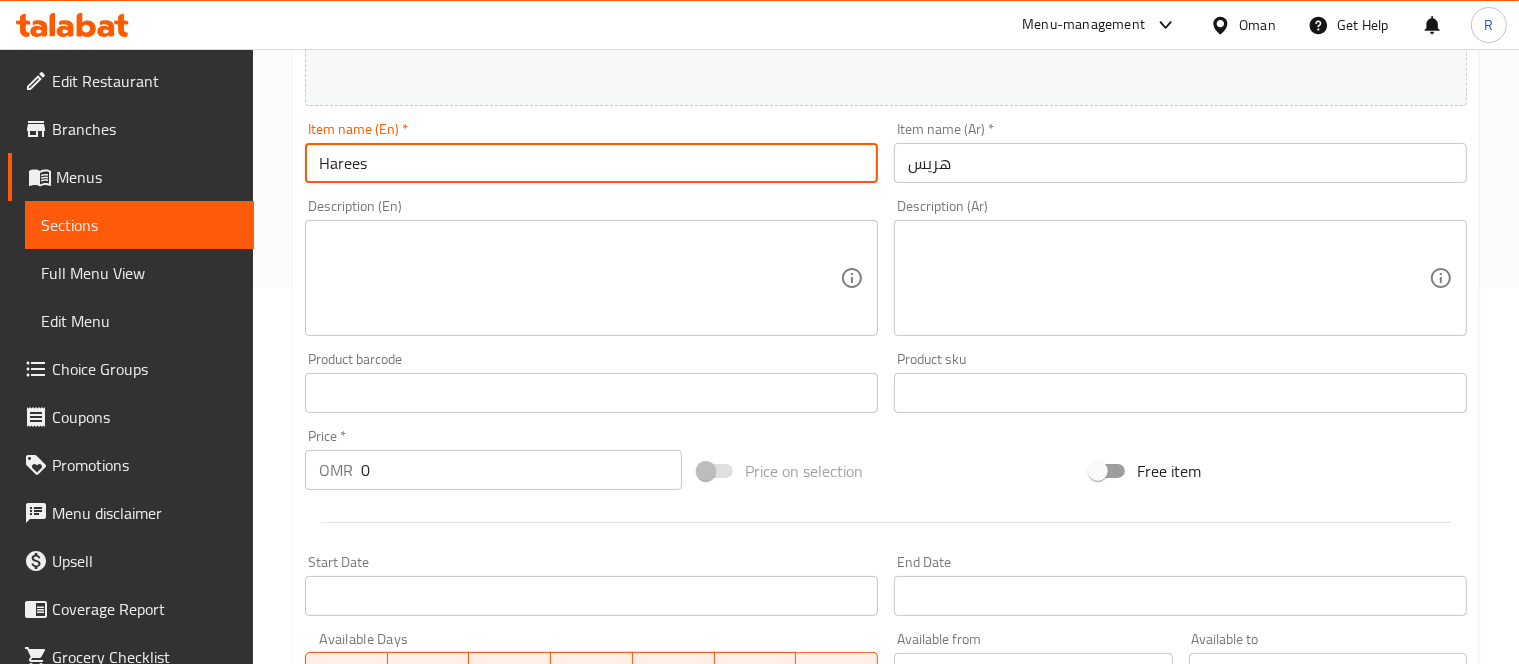 scroll, scrollTop: 500, scrollLeft: 0, axis: vertical 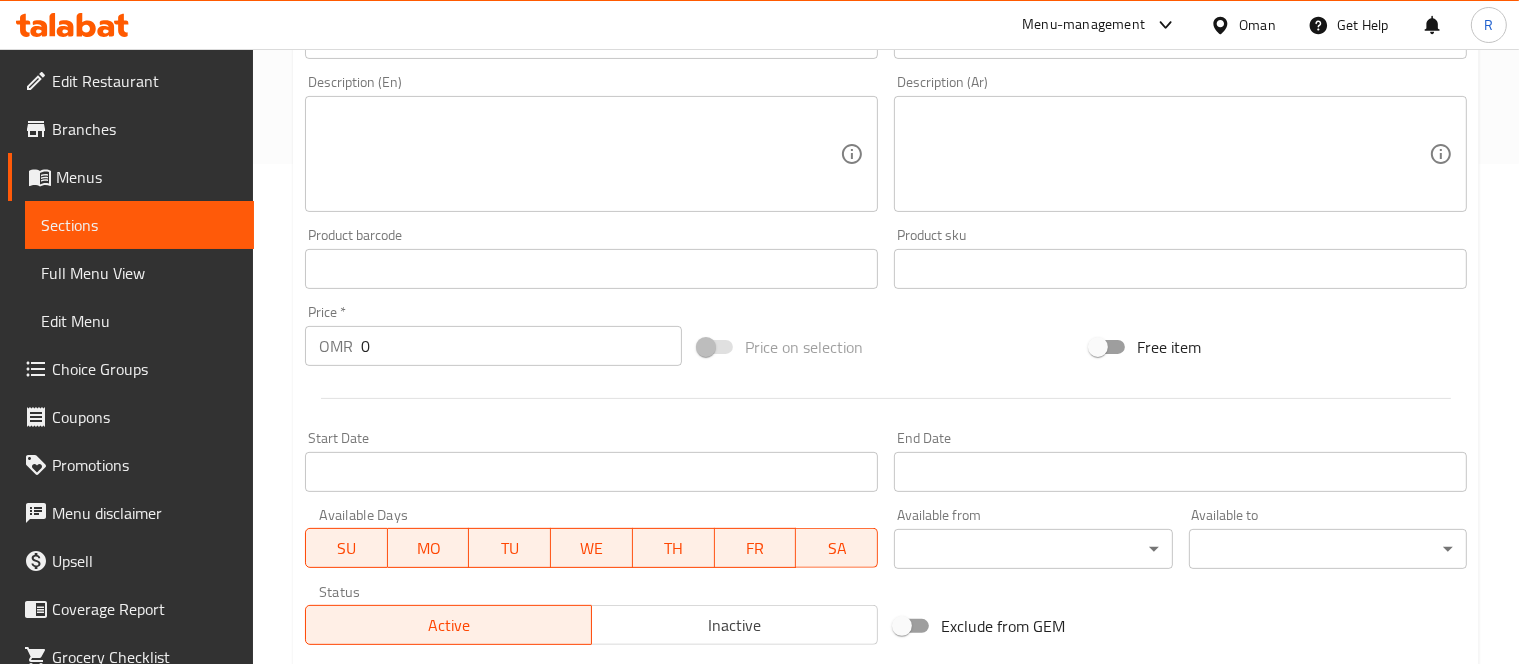 click on "Start Date Start Date" at bounding box center (591, 461) 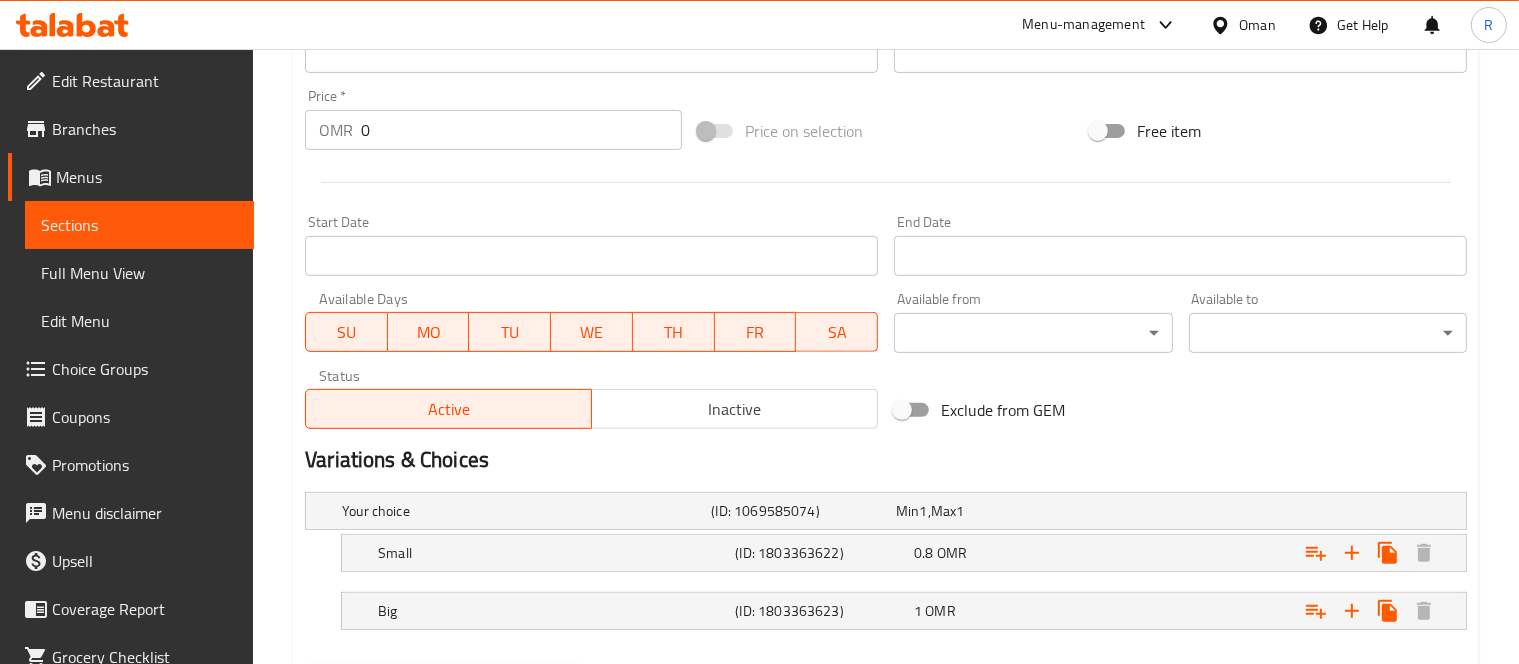 scroll, scrollTop: 821, scrollLeft: 0, axis: vertical 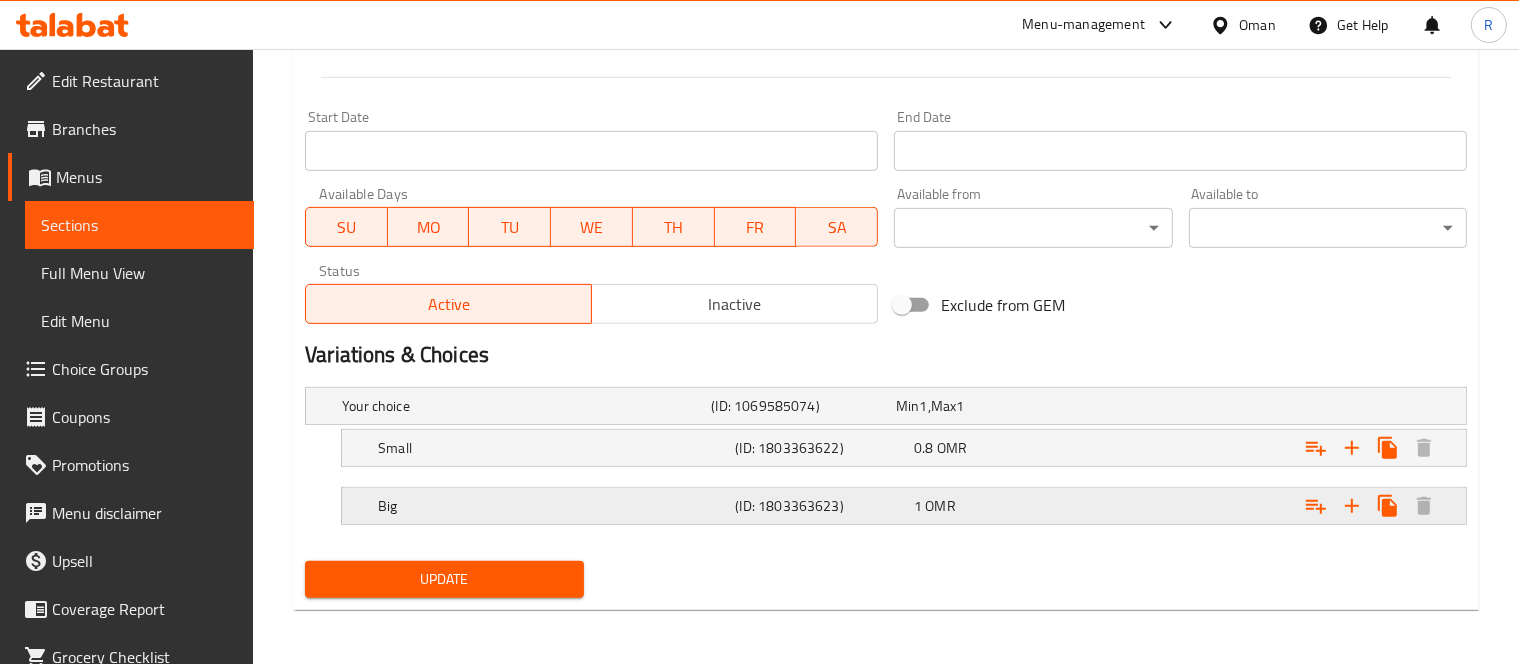 click on "Big" at bounding box center [522, 406] 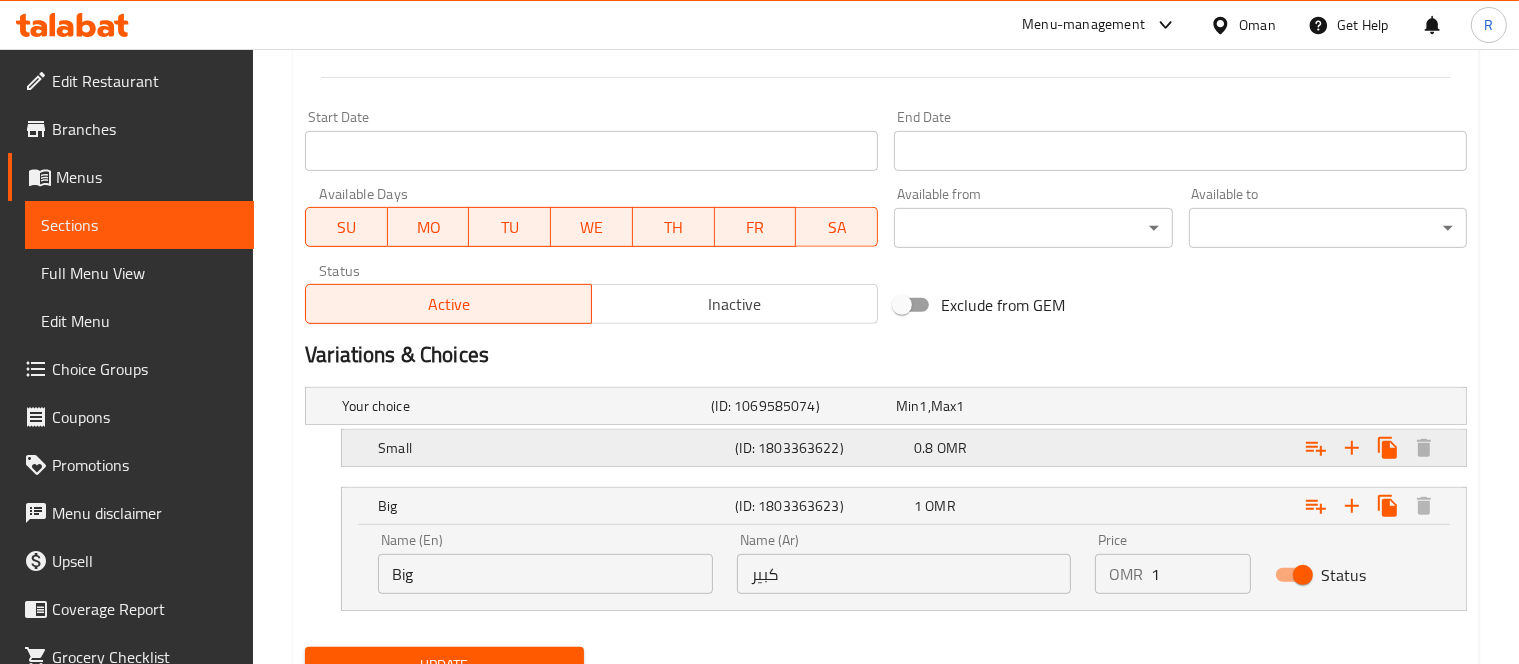 click on "Small" at bounding box center [522, 406] 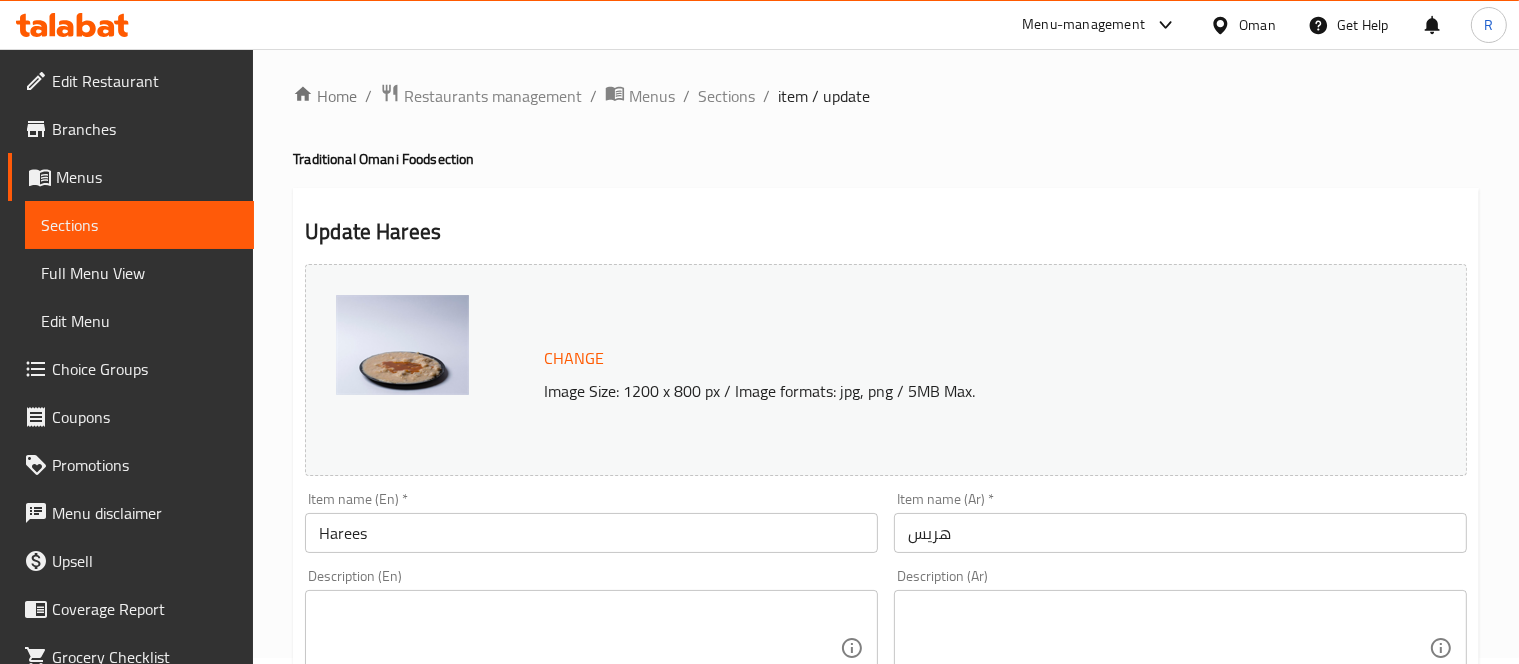 scroll, scrollTop: 0, scrollLeft: 0, axis: both 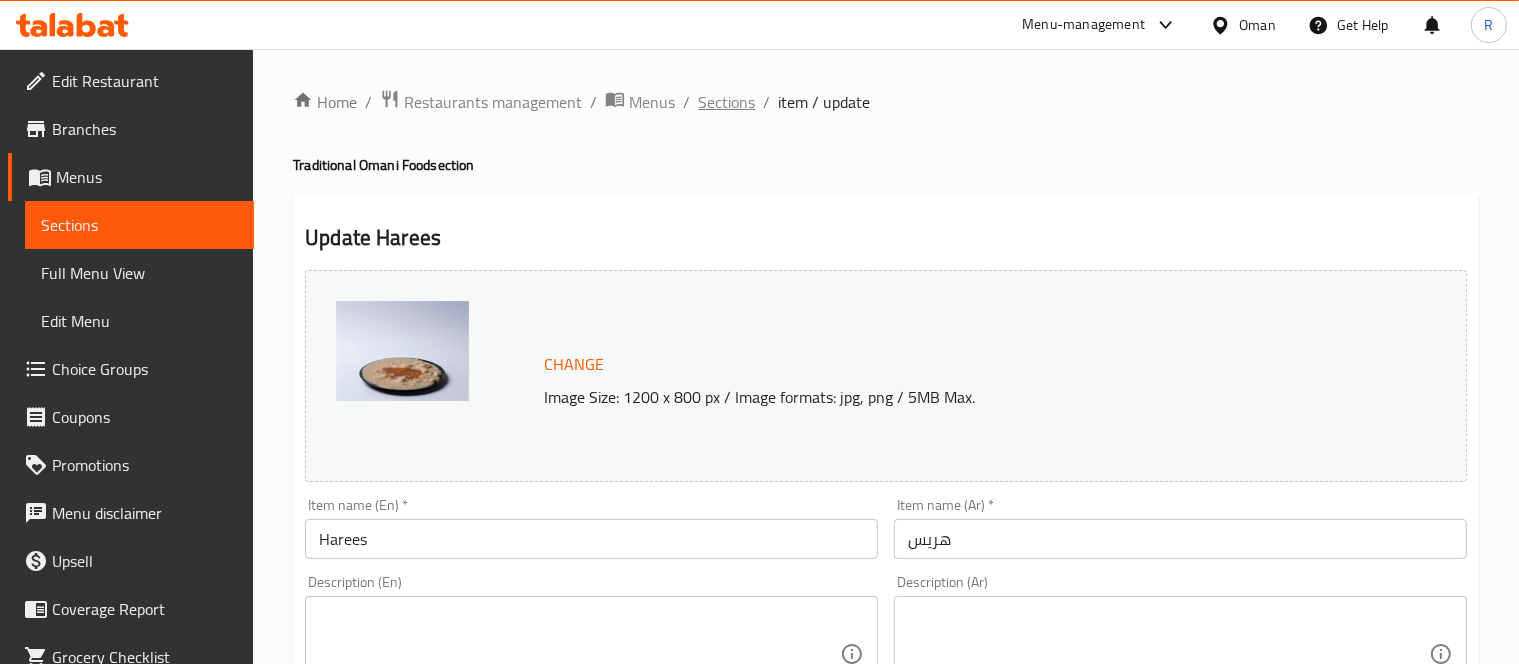 click on "Sections" at bounding box center (726, 102) 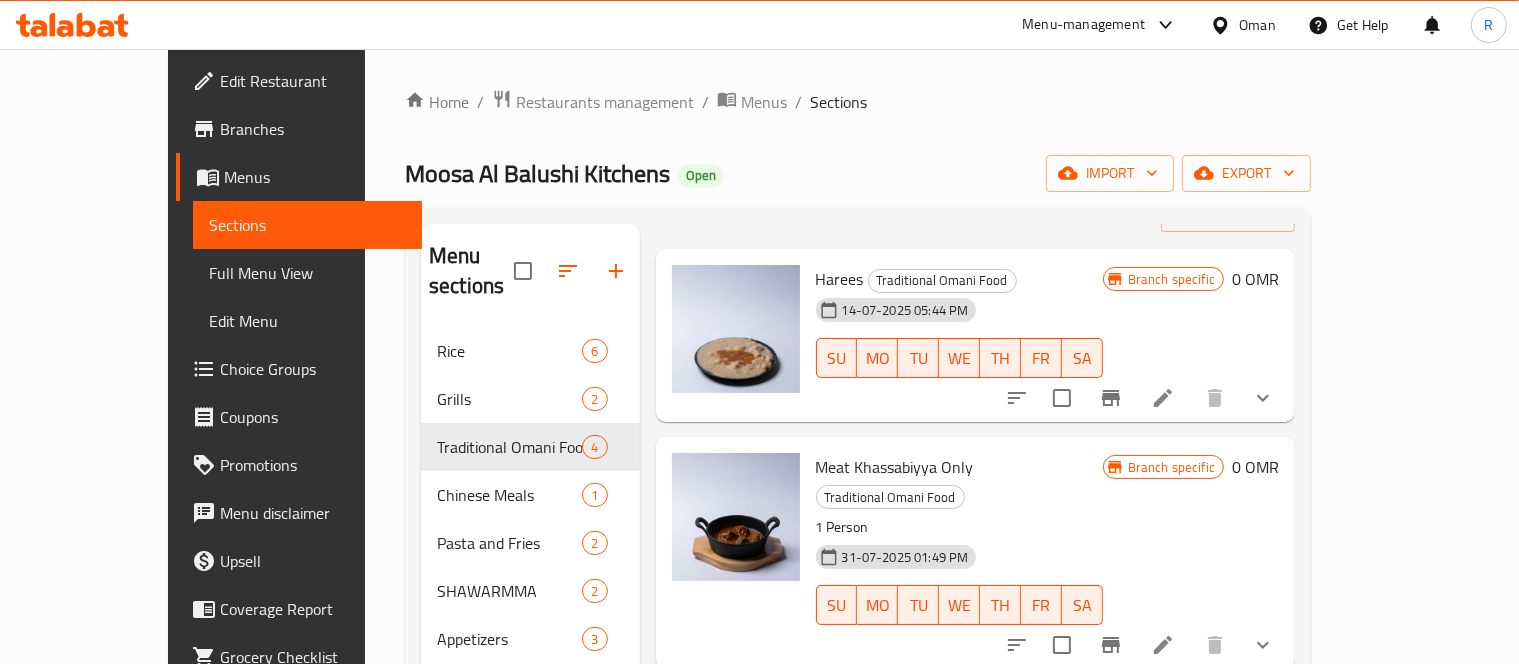 scroll, scrollTop: 0, scrollLeft: 0, axis: both 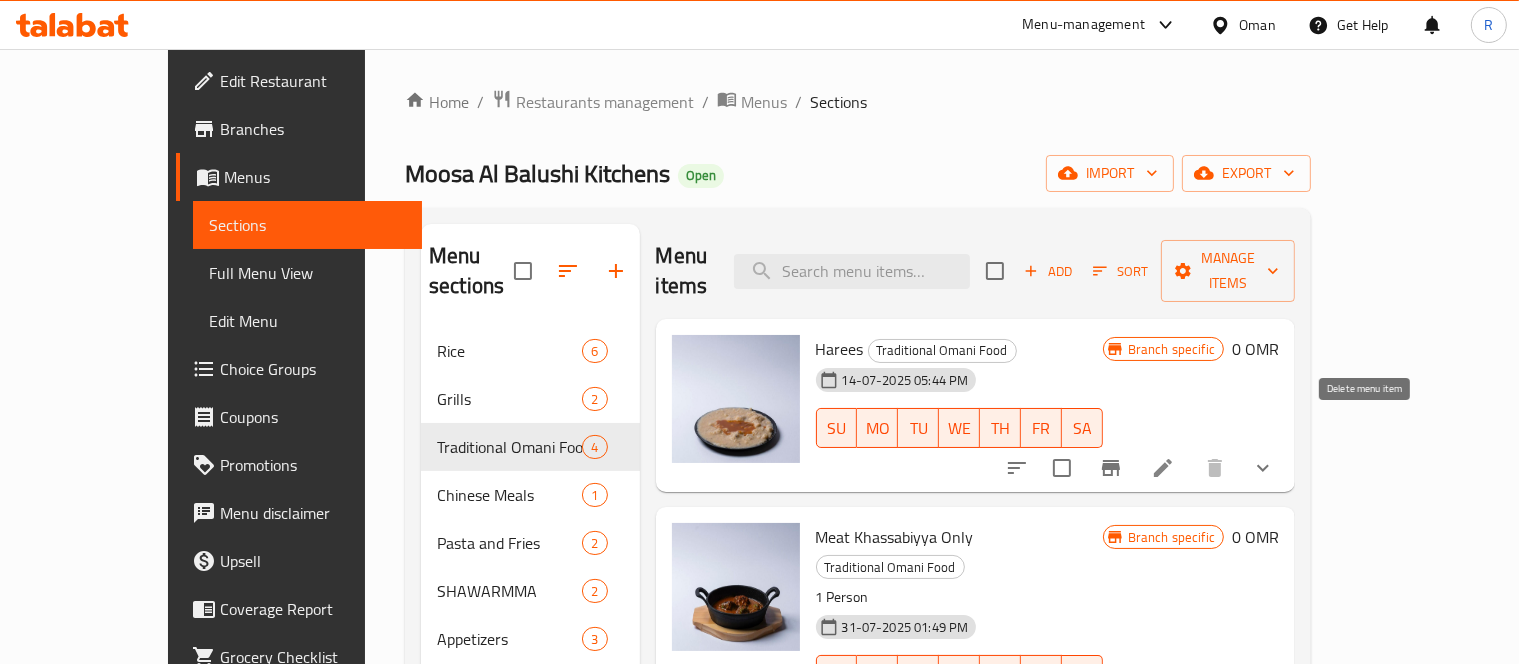 click at bounding box center [1263, 468] 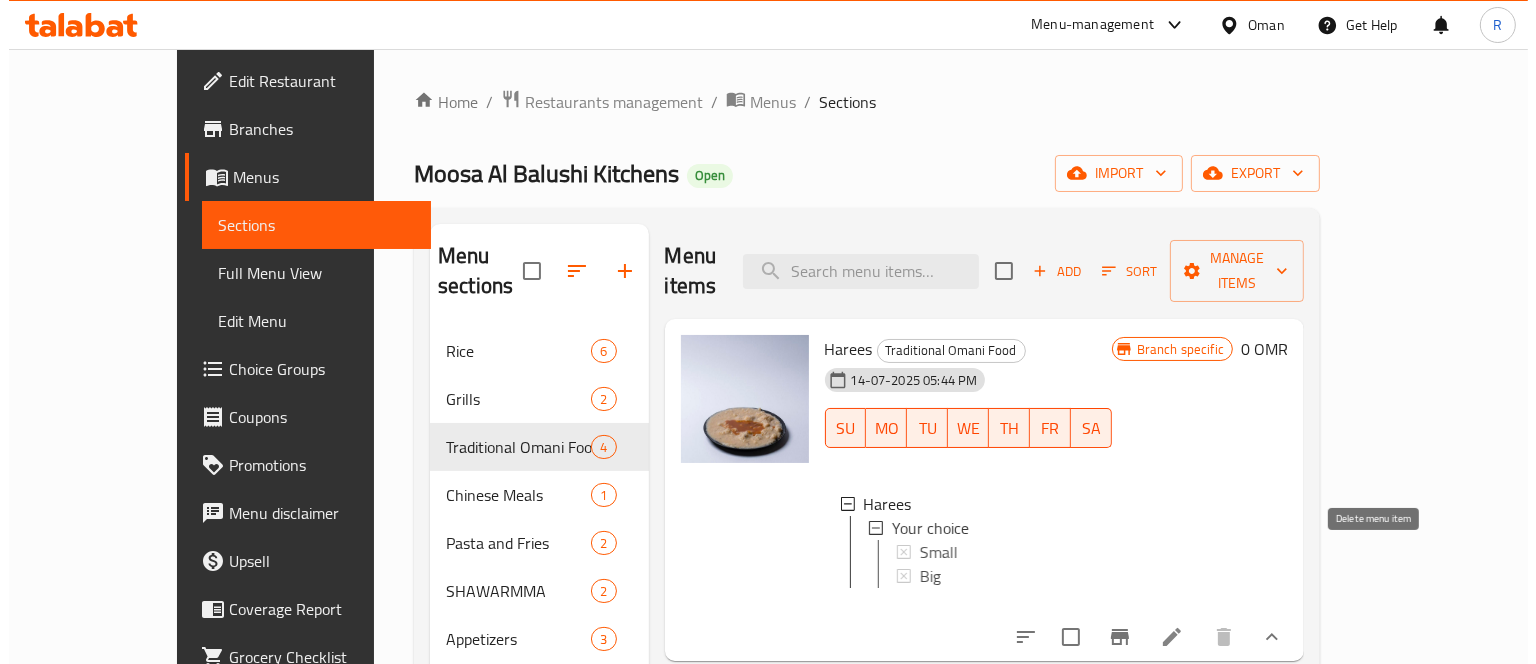 scroll, scrollTop: 2, scrollLeft: 0, axis: vertical 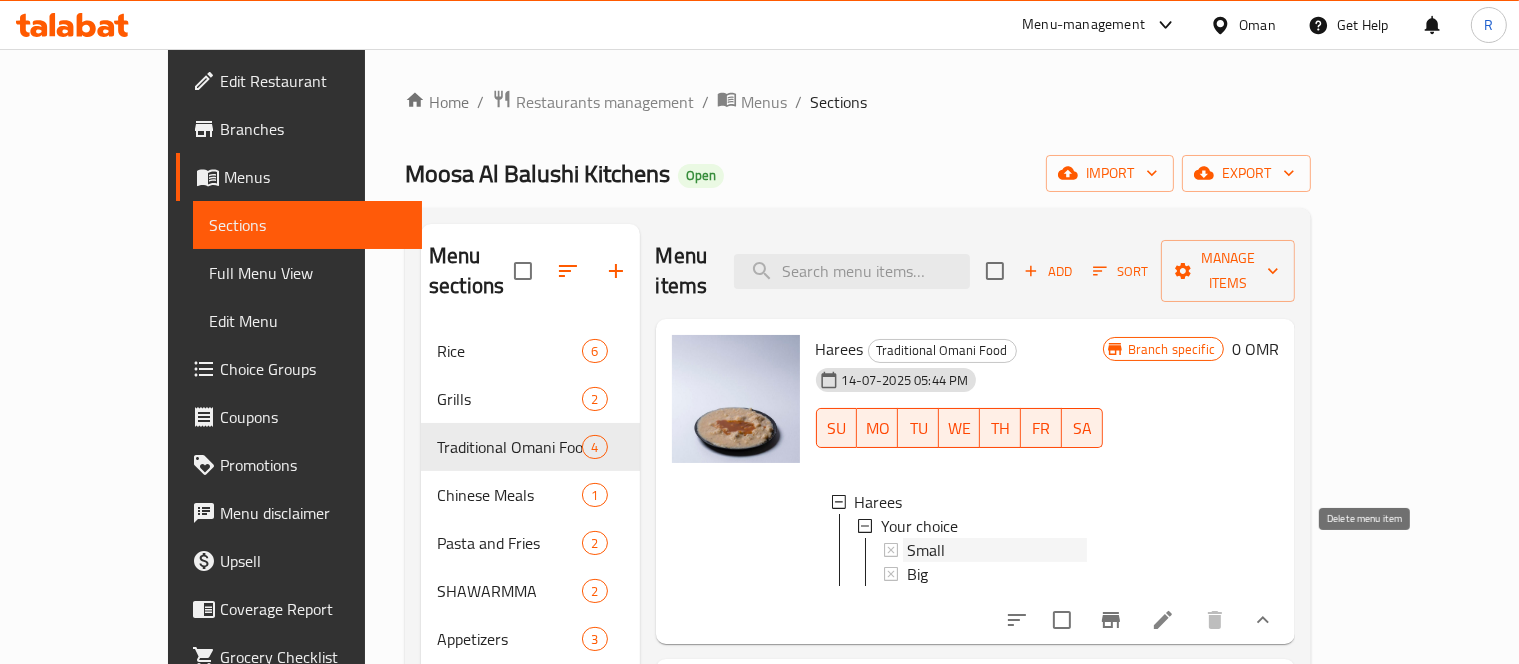 click on "Small" at bounding box center [997, 550] 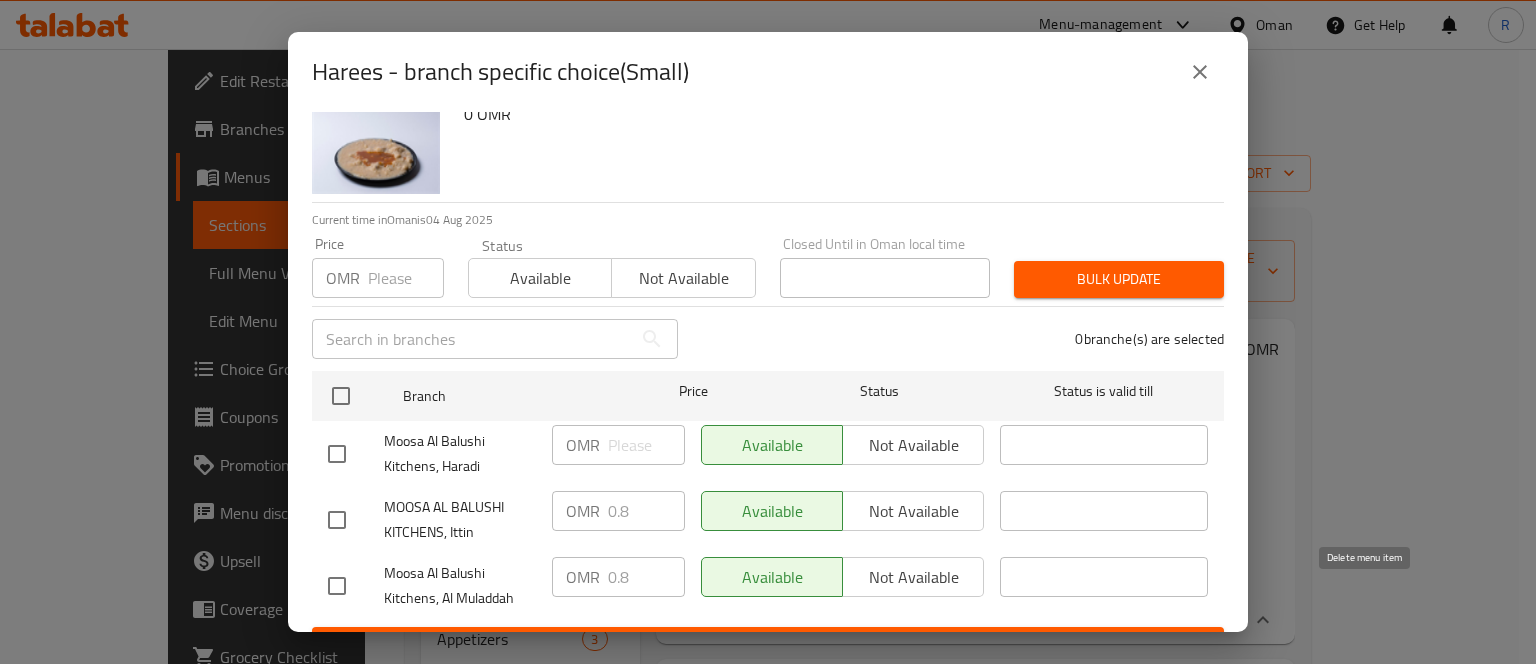 scroll, scrollTop: 93, scrollLeft: 0, axis: vertical 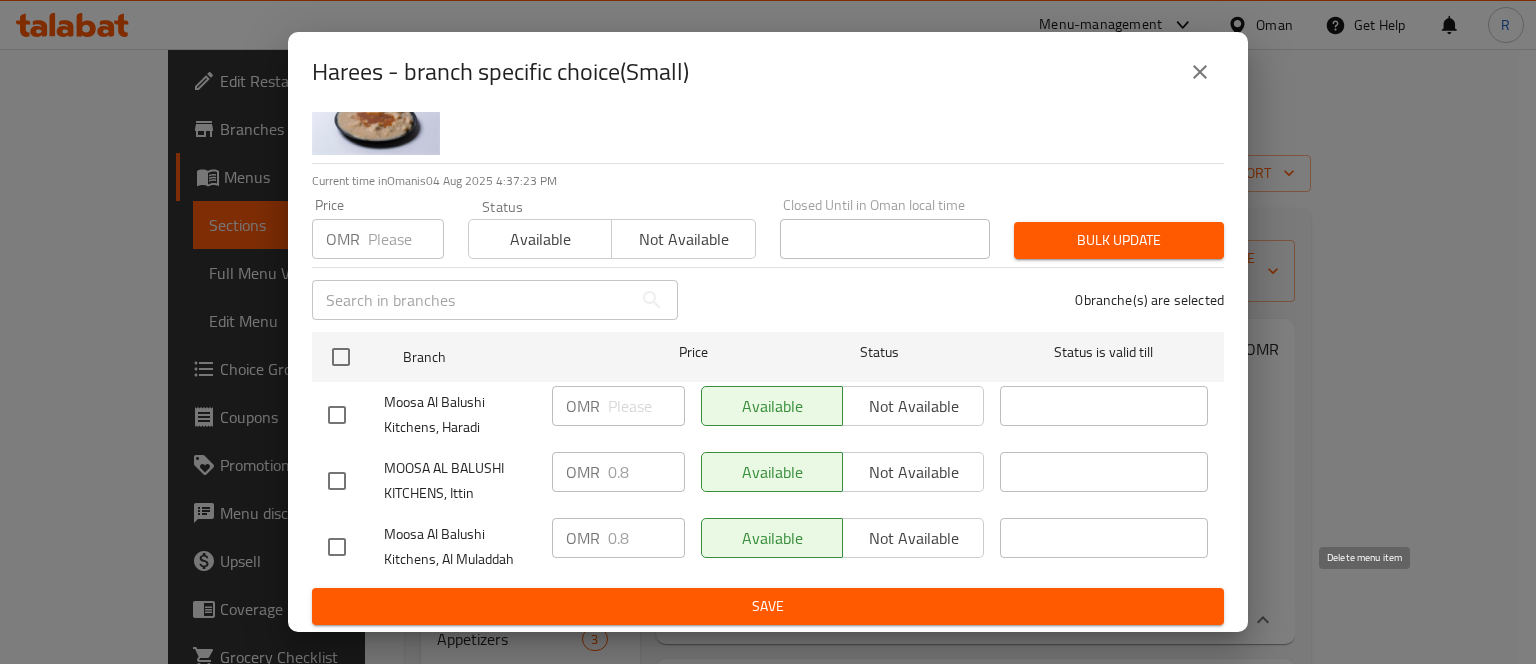 click 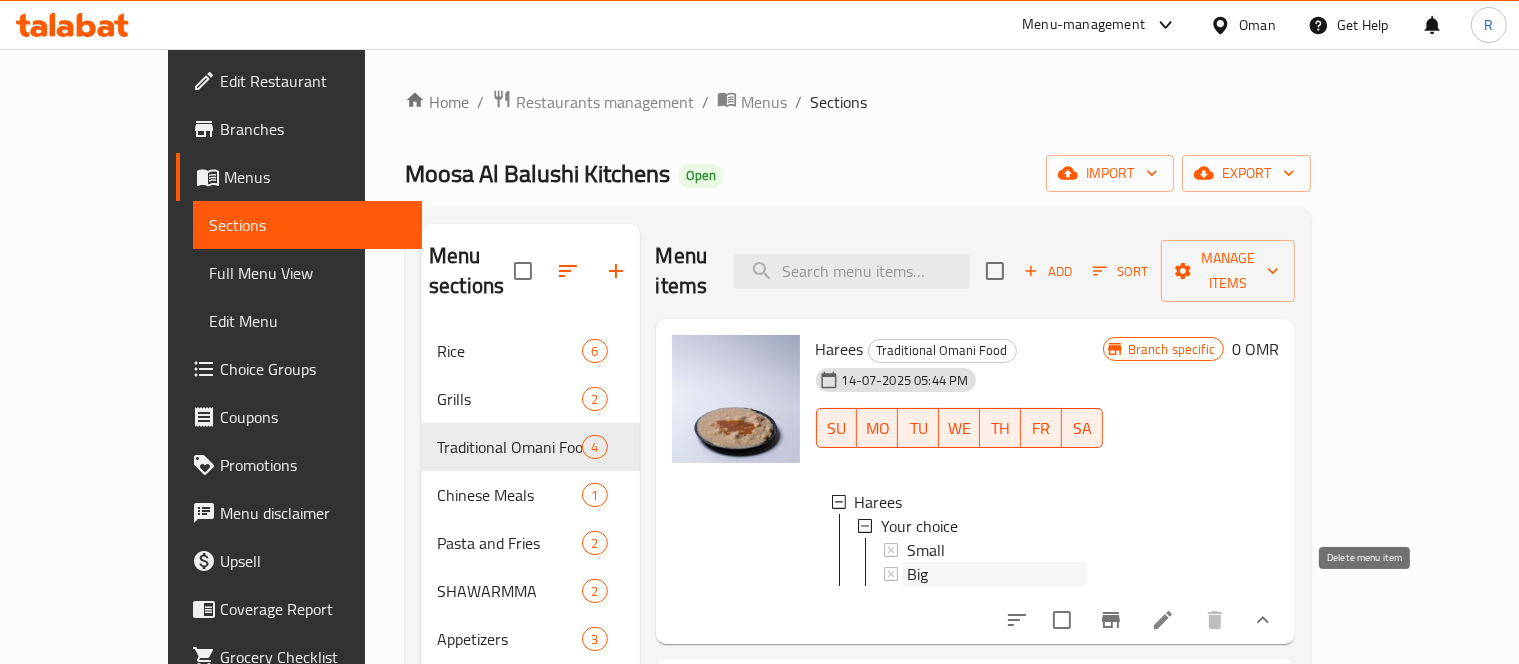 click on "Big" at bounding box center (997, 574) 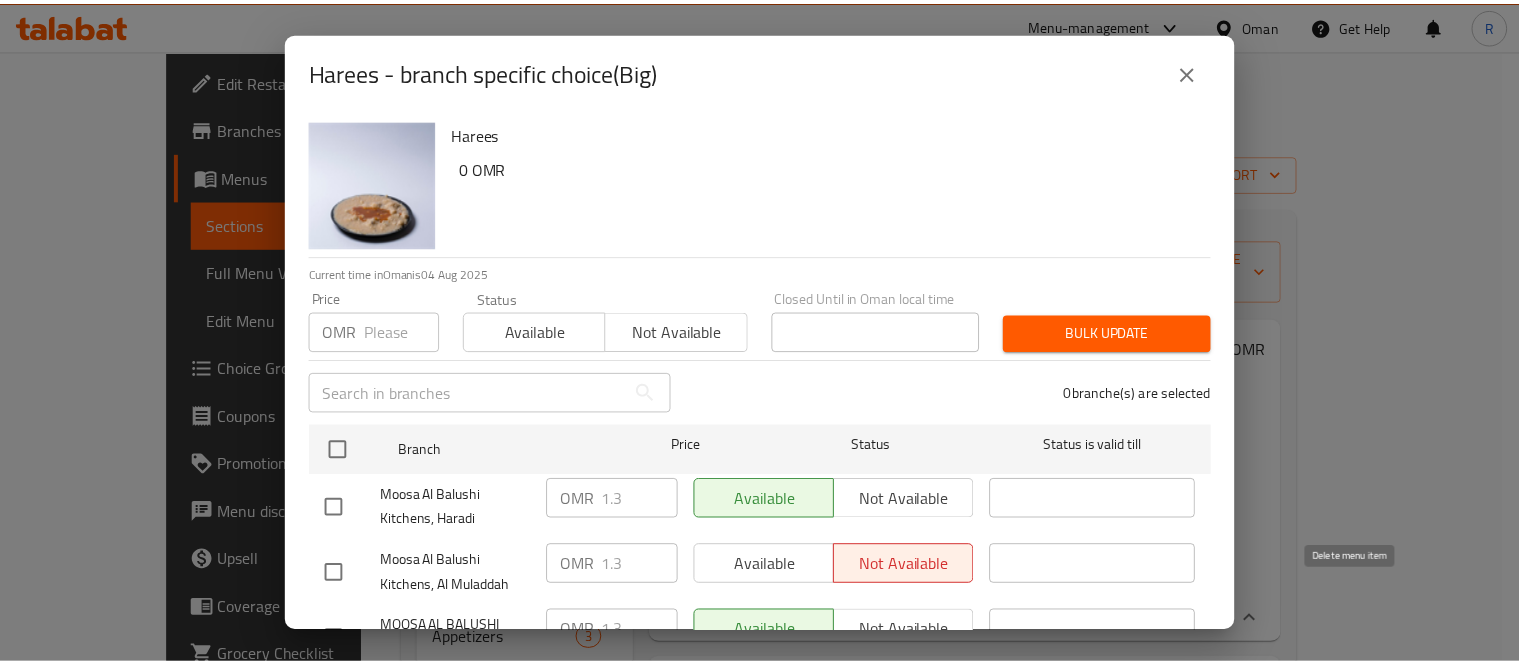 scroll, scrollTop: 93, scrollLeft: 0, axis: vertical 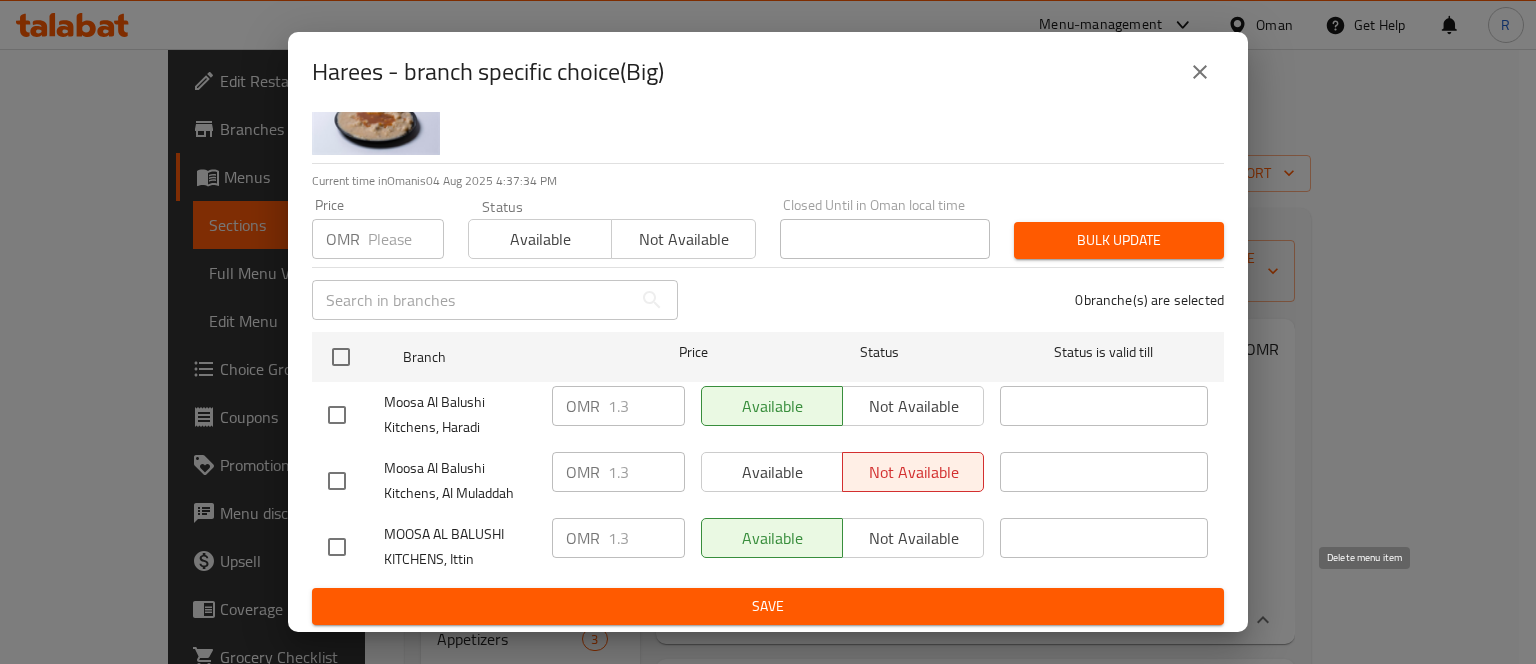 click 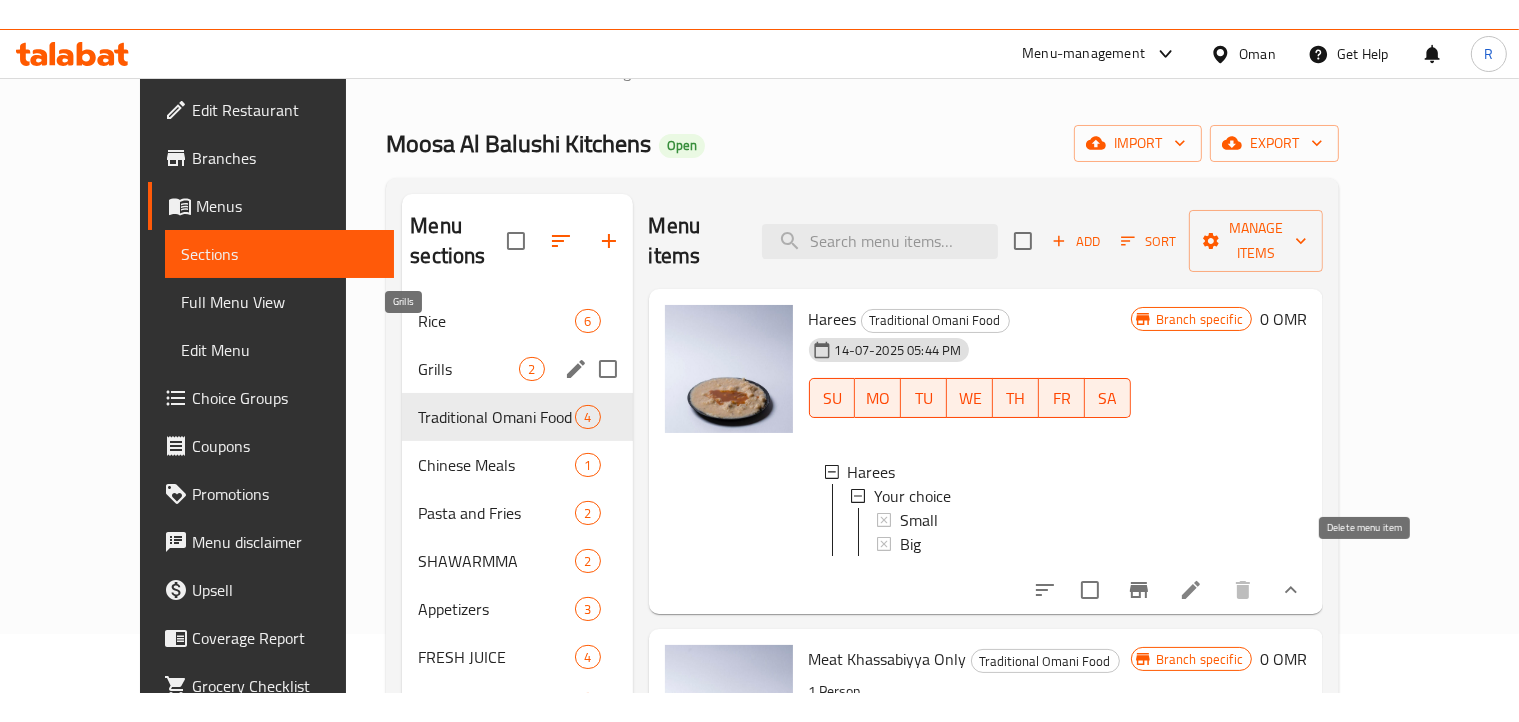 scroll, scrollTop: 100, scrollLeft: 0, axis: vertical 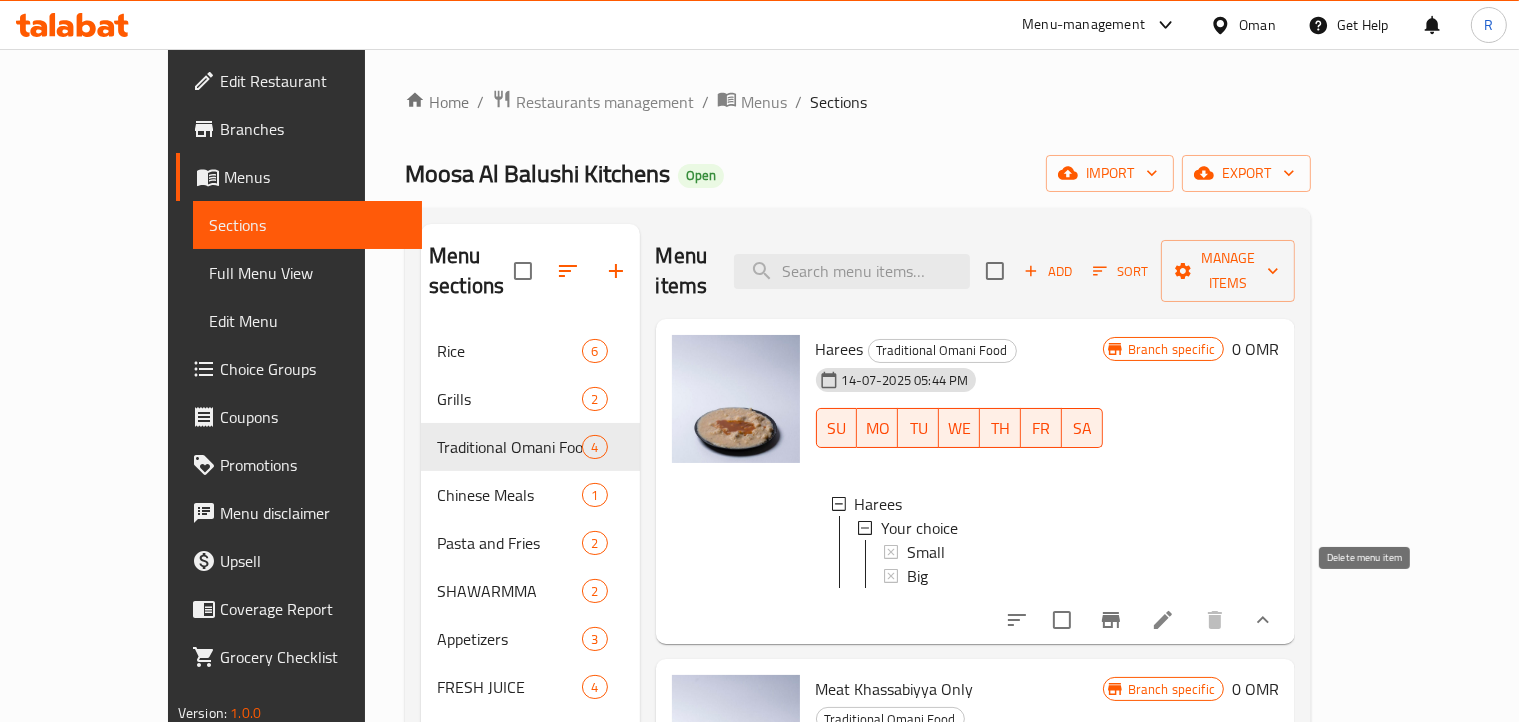 click on "Home / Restaurants management / Menus / Sections Moosa Al Balushi Kitchens Open import export Menu sections Rice  6 Grills 2 Traditional Omani Food 4 Chinese Meals 1 Pasta and Fries 2 SHAWARMMA 2 Appetizers 3 FRESH JUICE 4 Drinks 6 Pastries 1 Menu items Add Sort Manage items Harees   Traditional Omani Food 14-07-2025 05:44 PM SU MO TU WE TH FR SA Harees Your choice Small Big Branch specific 0   OMR Meat Khassabiyya Only   Traditional Omani Food 1 Person 31-07-2025 01:49 PM SU MO TU WE TH FR SA Branch specific 0   OMR Fattah   Traditional Omani Food Fatteh thread 14-07-2025 05:58 PM SU MO TU WE TH FR SA Branch specific 0   OMR Arsiya   Traditional Omani Food 14-07-2025 05:46 PM SU MO TU WE TH FR SA Branch specific 0   OMR" at bounding box center [858, 525] 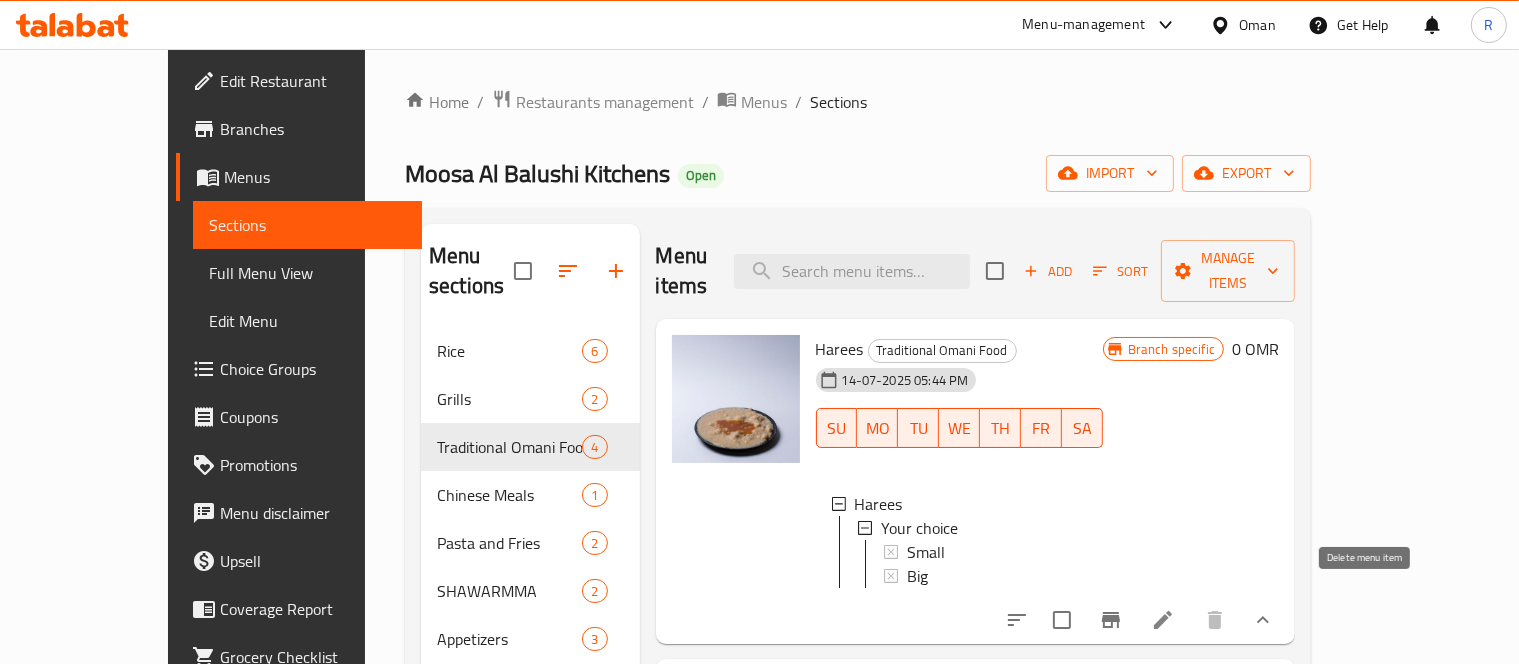 click on "[PERSON] Kitchens Open import export" at bounding box center (858, 173) 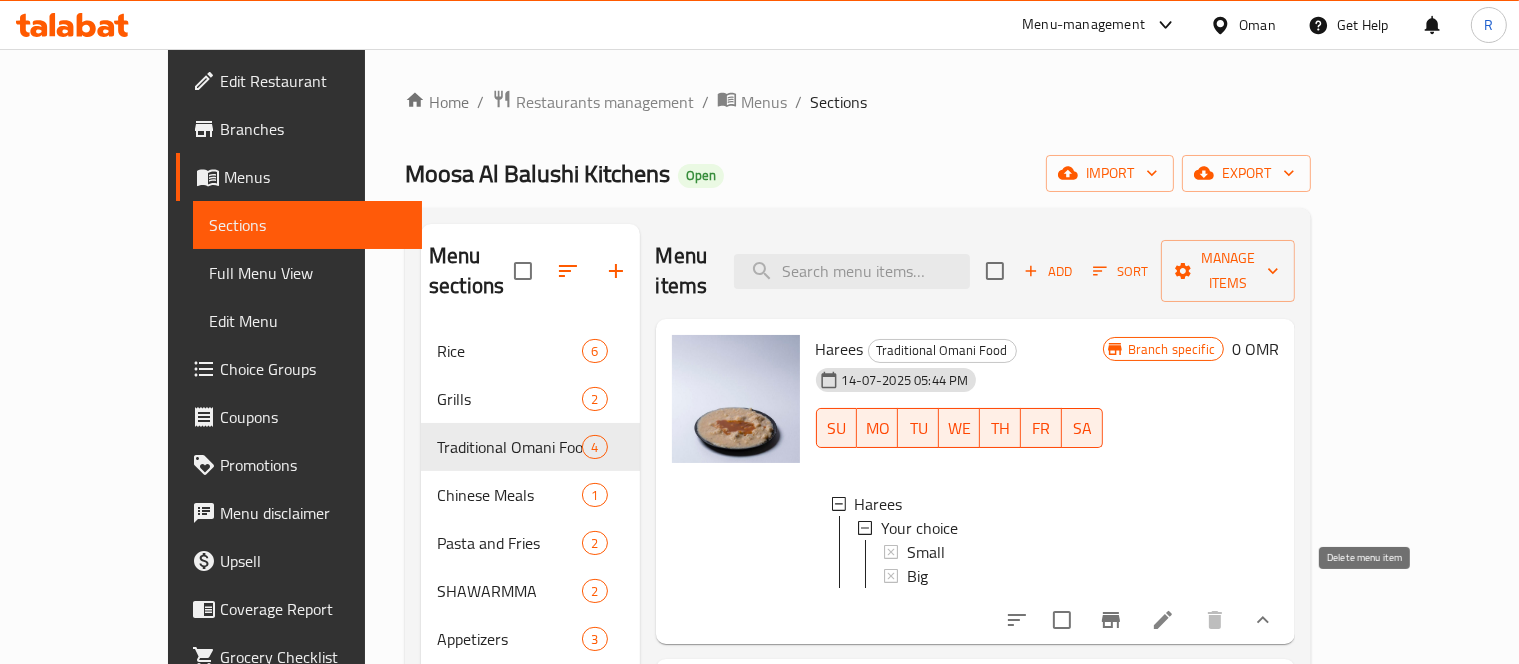scroll, scrollTop: 2, scrollLeft: 0, axis: vertical 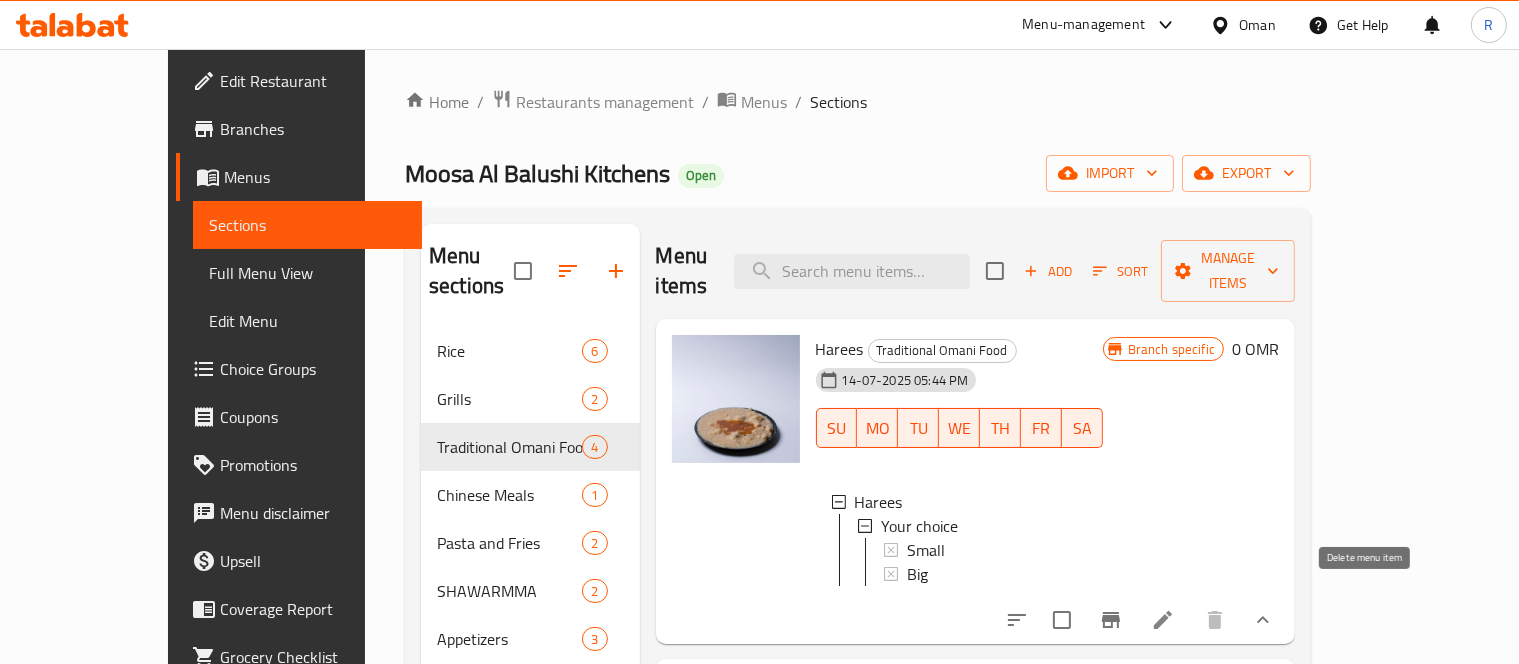 click on "Home / Restaurants management / Menus / Sections Moosa Al Balushi Kitchens Open import export Menu sections Rice  6 Grills 2 Traditional Omani Food 4 Chinese Meals 1 Pasta and Fries 2 SHAWARMMA 2 Appetizers 3 FRESH JUICE 4 Drinks 6 Pastries 1 Menu items Add Sort Manage items Harees   Traditional Omani Food 14-07-2025 05:44 PM SU MO TU WE TH FR SA Harees Your choice Small Big Branch specific 0   OMR Meat Khassabiyya Only   Traditional Omani Food 1 Person 31-07-2025 01:49 PM SU MO TU WE TH FR SA Branch specific 0   OMR Fattah   Traditional Omani Food Fatteh thread 14-07-2025 05:58 PM SU MO TU WE TH FR SA Branch specific 0   OMR Arsiya   Traditional Omani Food 14-07-2025 05:46 PM SU MO TU WE TH FR SA Branch specific 0   OMR" at bounding box center [858, 496] 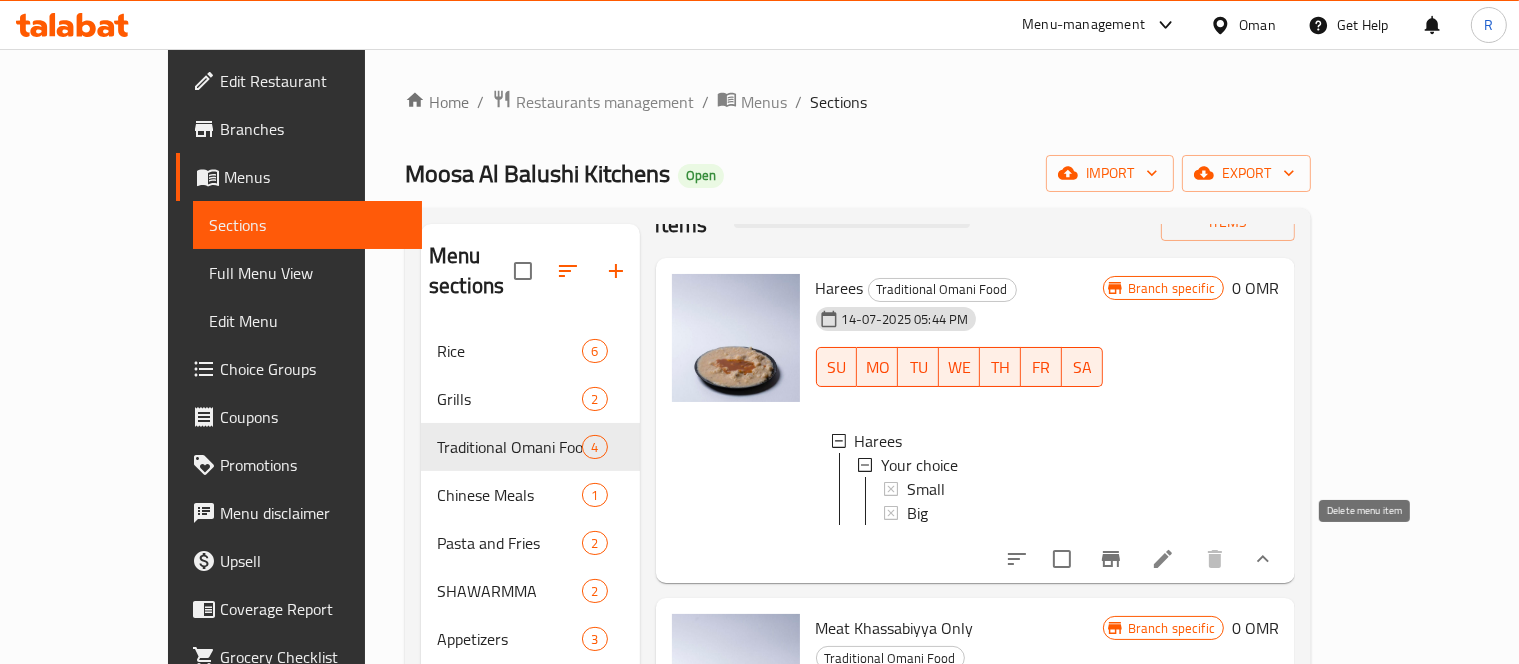 scroll, scrollTop: 100, scrollLeft: 0, axis: vertical 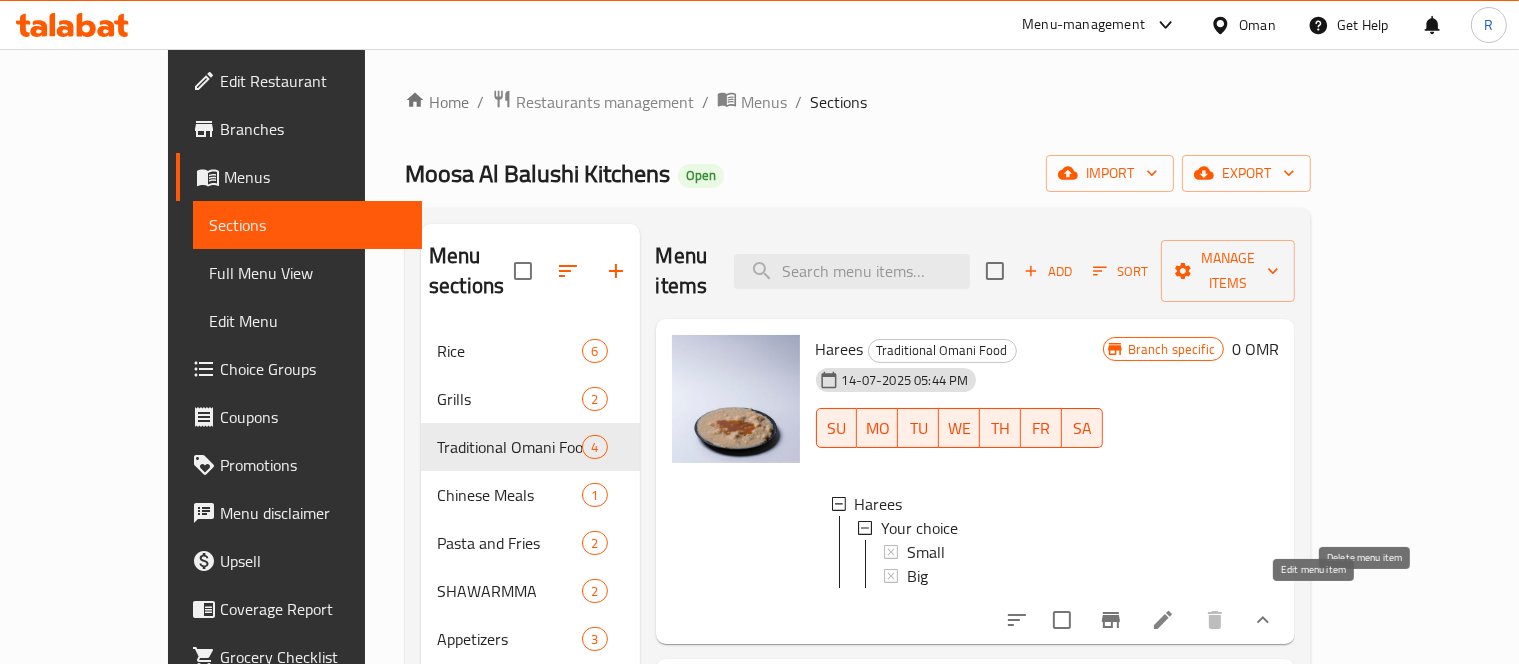 click 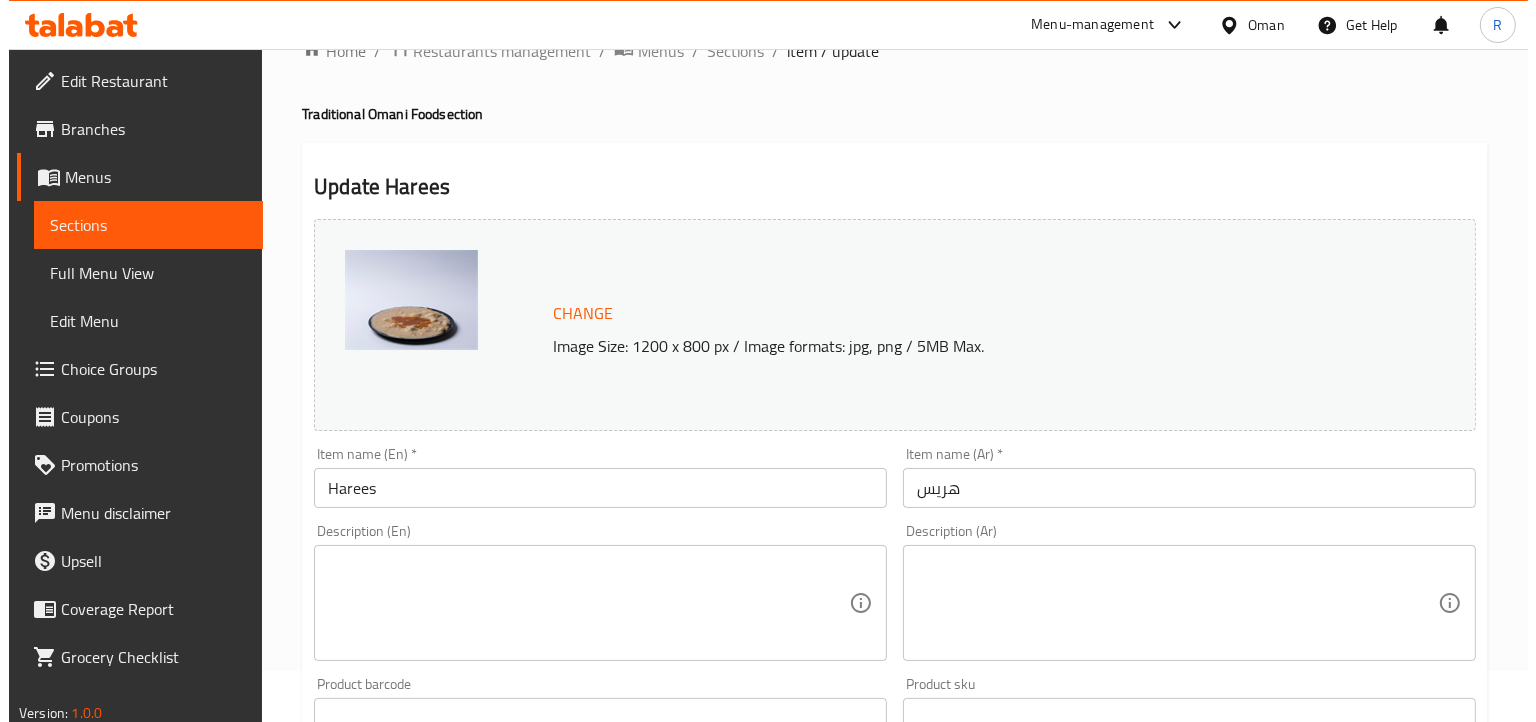 scroll, scrollTop: 0, scrollLeft: 0, axis: both 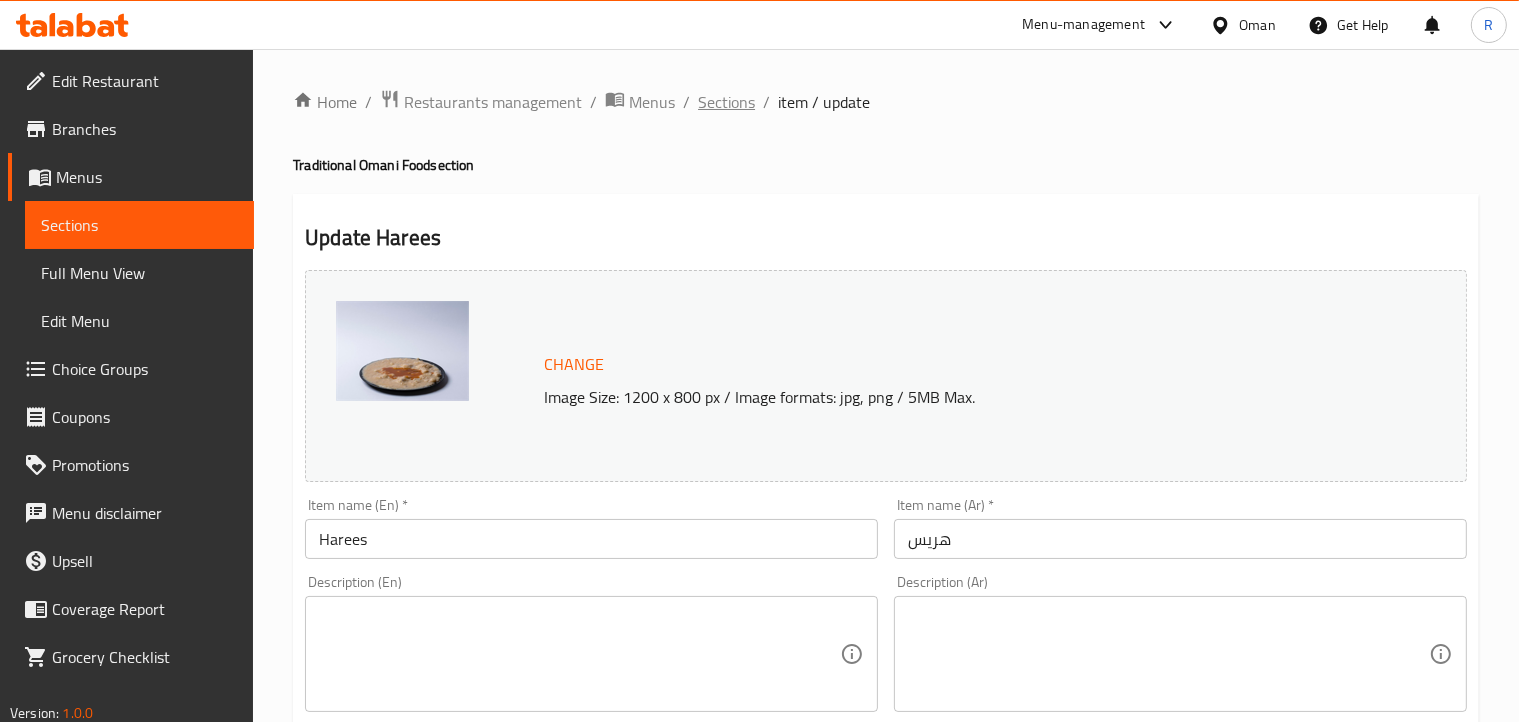 click on "Sections" at bounding box center (726, 102) 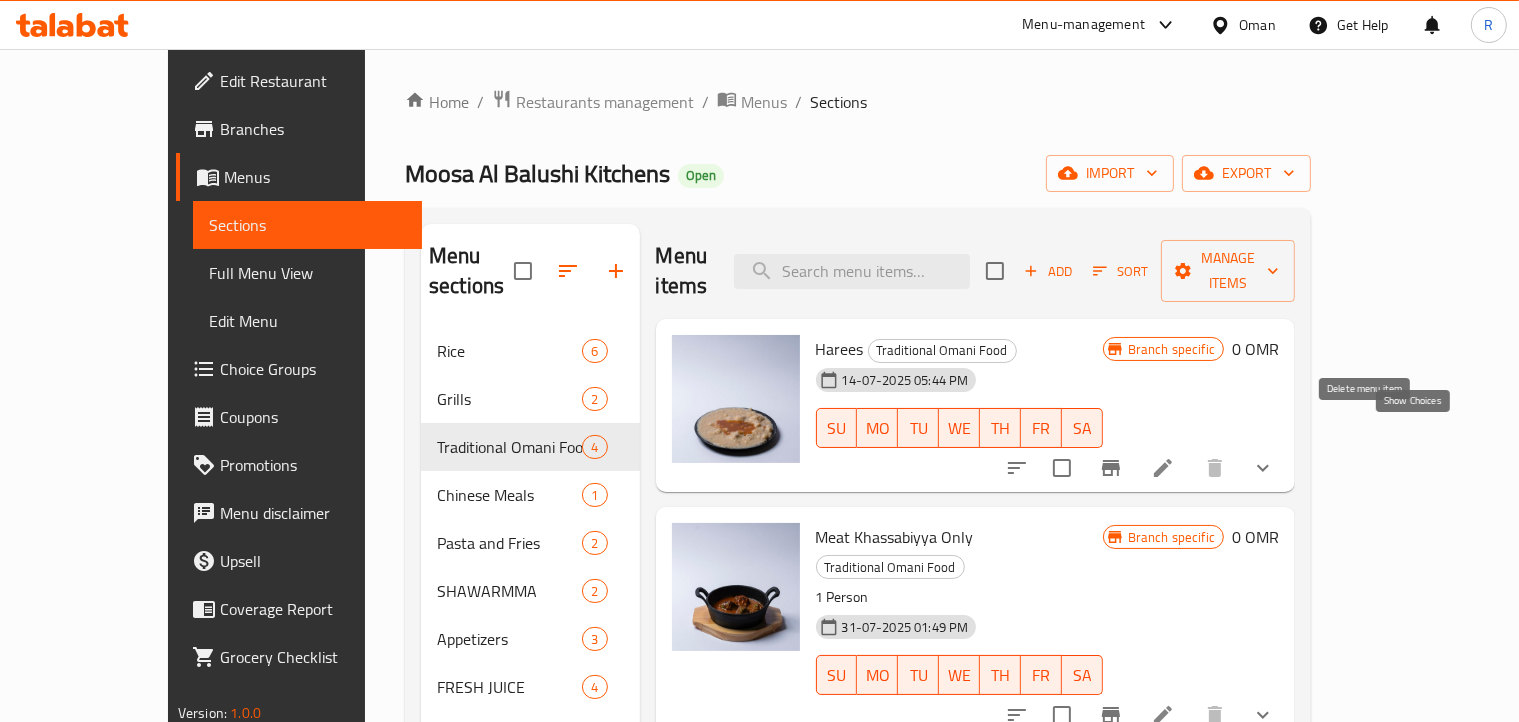 click 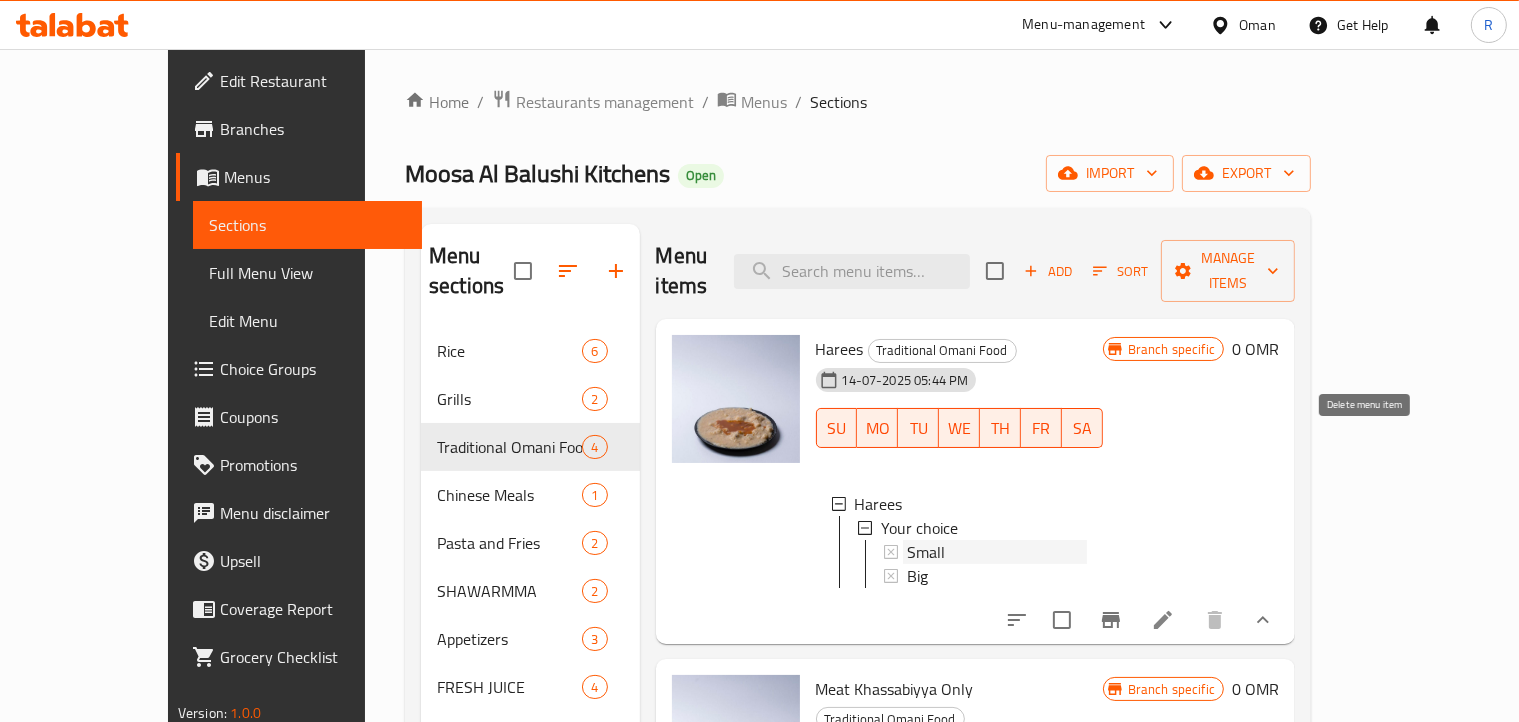 click on "Small" at bounding box center (926, 552) 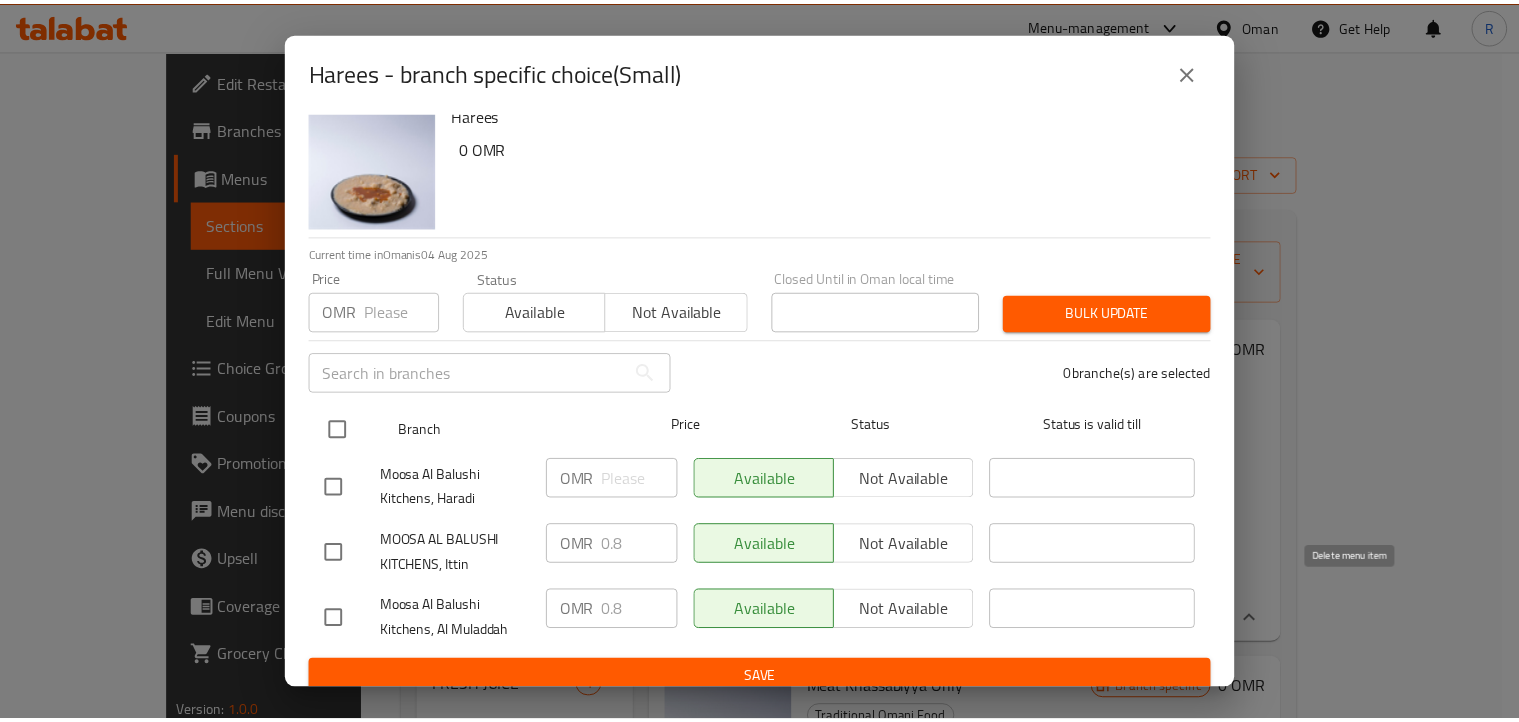 scroll, scrollTop: 36, scrollLeft: 0, axis: vertical 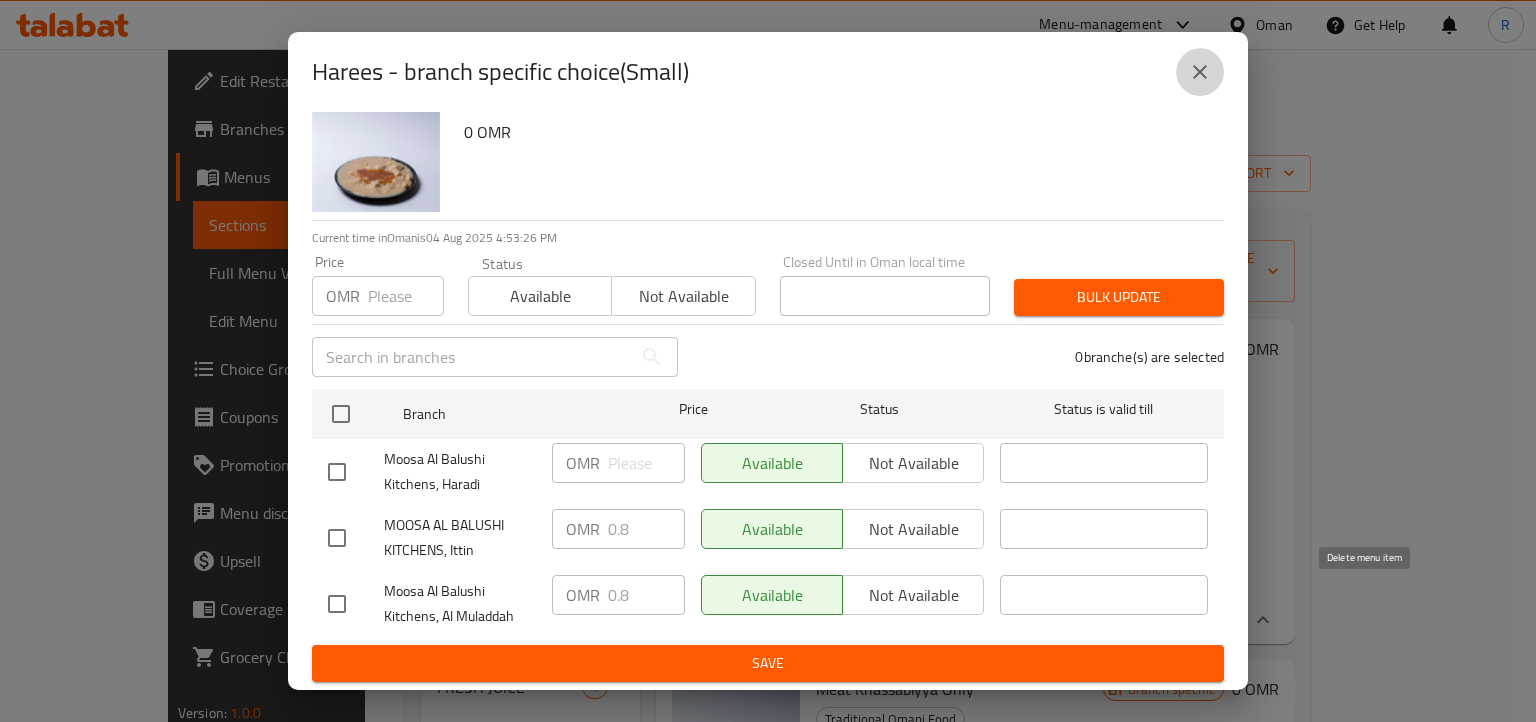 drag, startPoint x: 1204, startPoint y: 52, endPoint x: 1203, endPoint y: 64, distance: 12.0415945 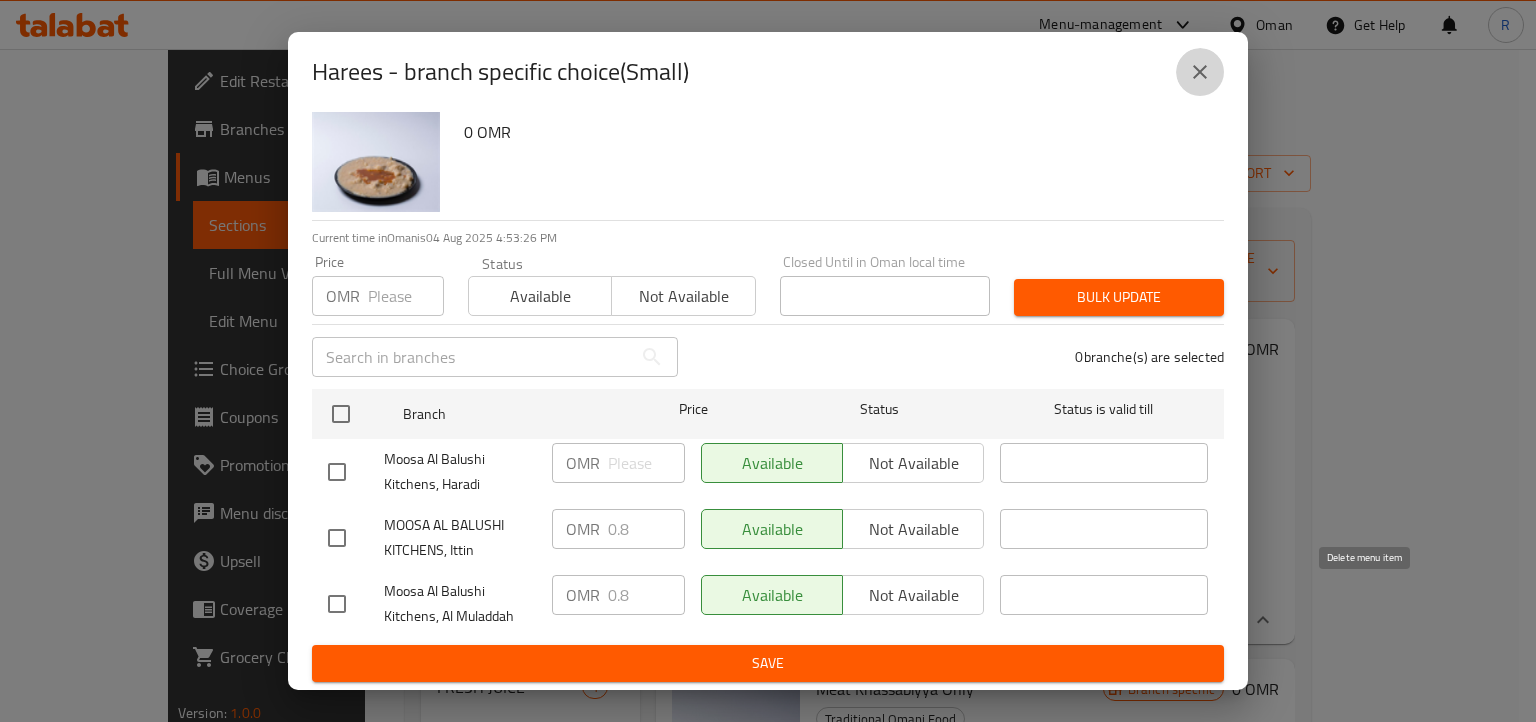 click at bounding box center [1200, 72] 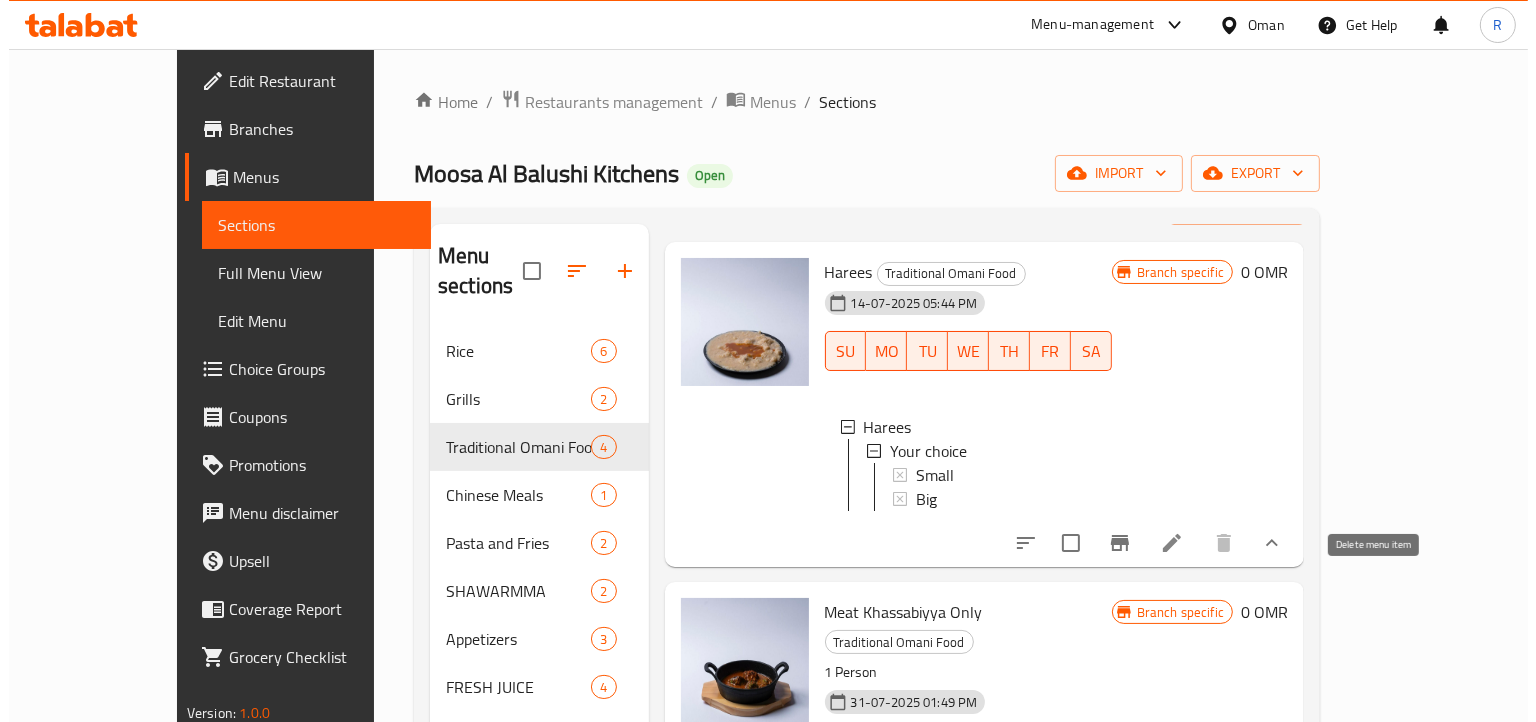 scroll, scrollTop: 200, scrollLeft: 0, axis: vertical 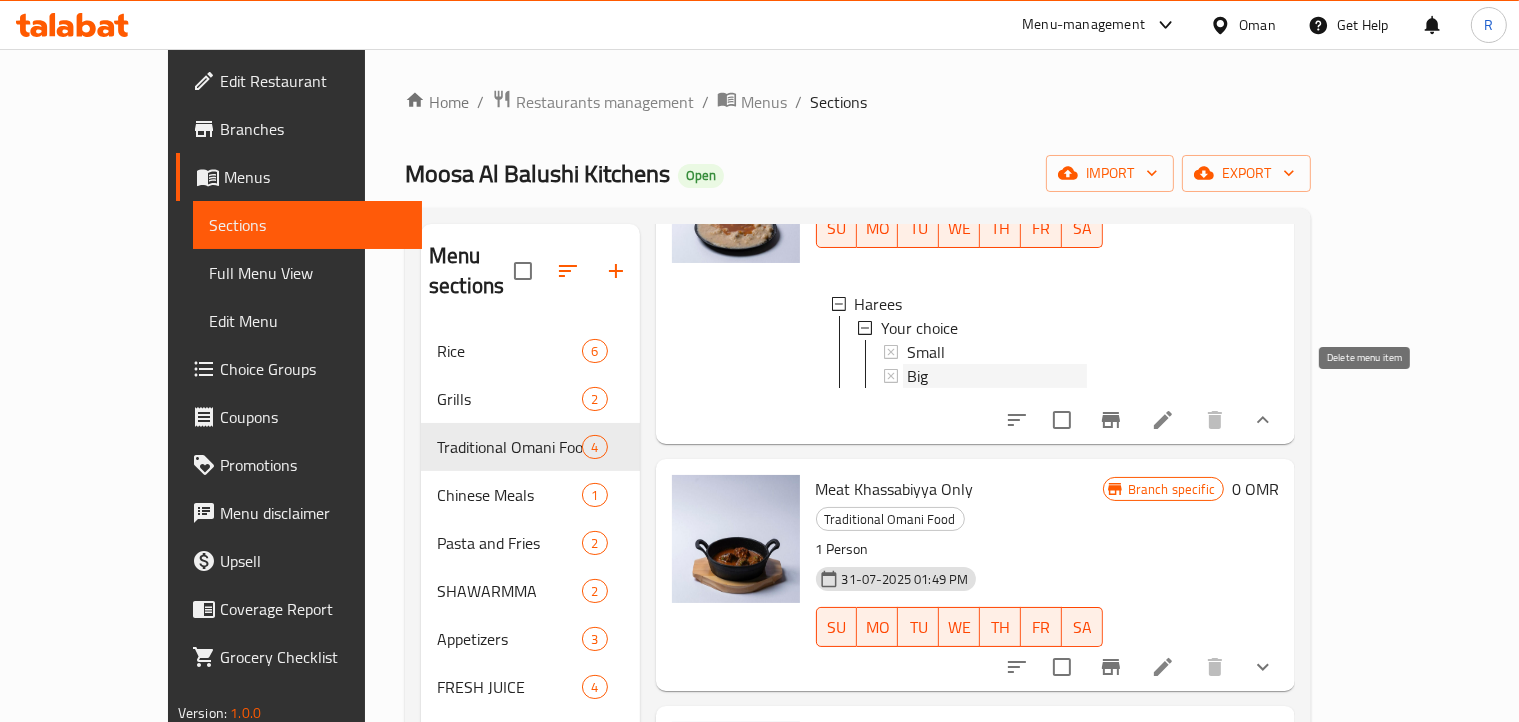 click on "Big" at bounding box center (997, 376) 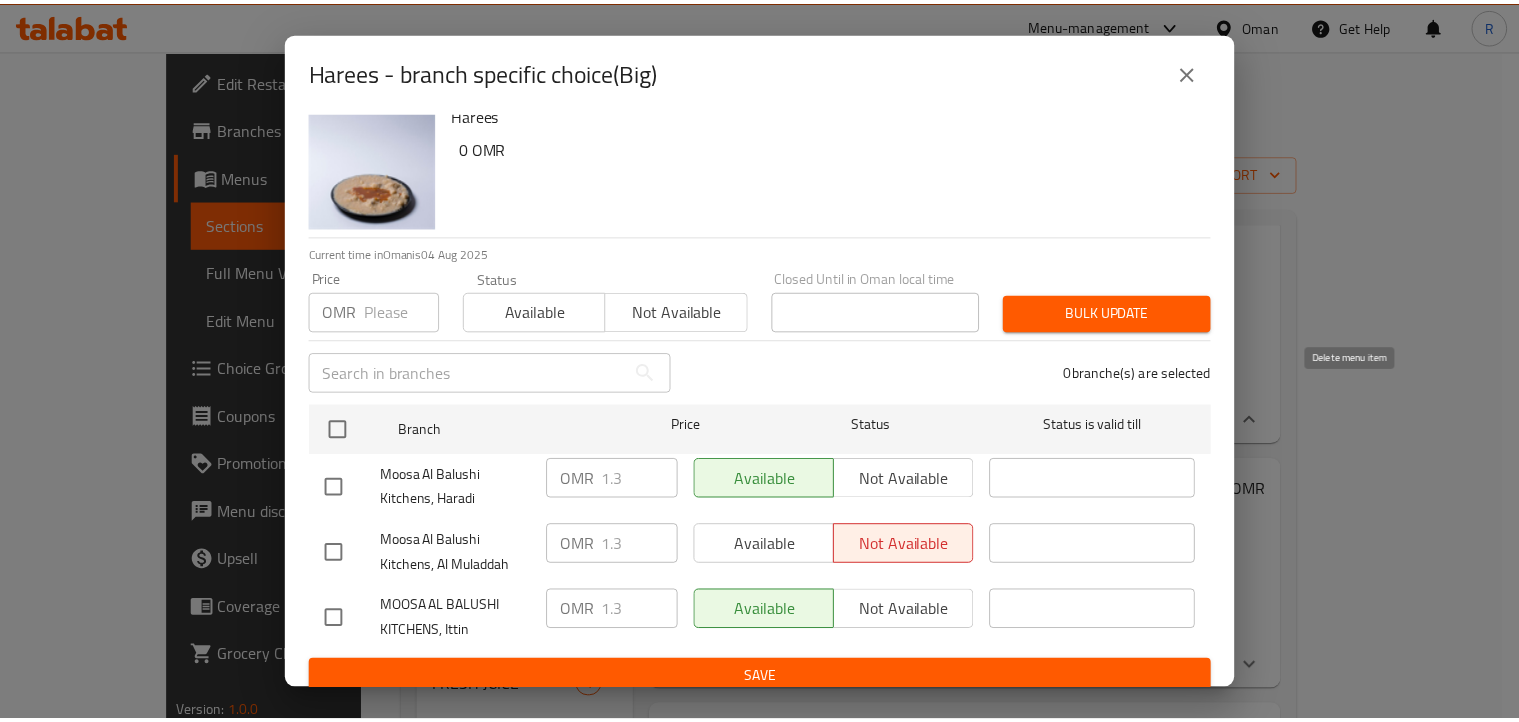 scroll, scrollTop: 36, scrollLeft: 0, axis: vertical 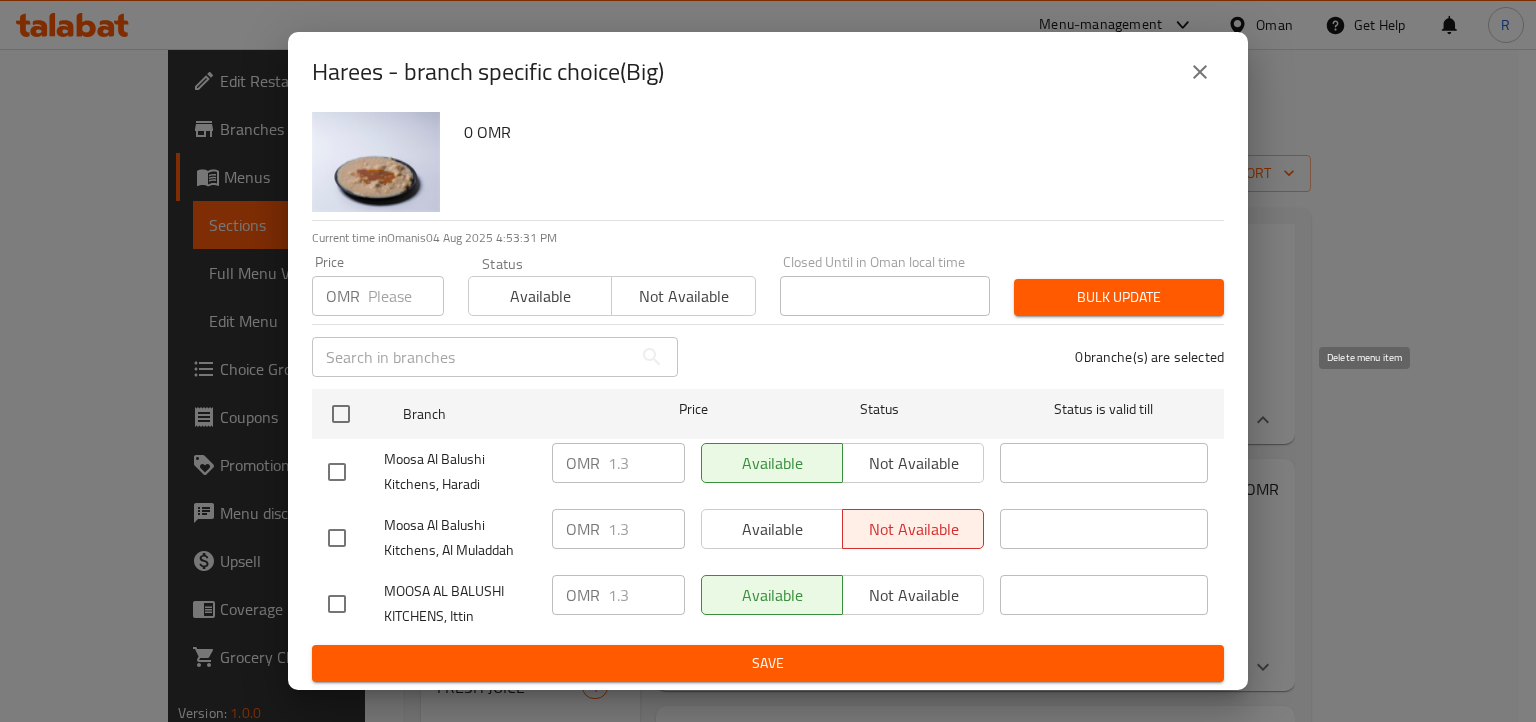 click 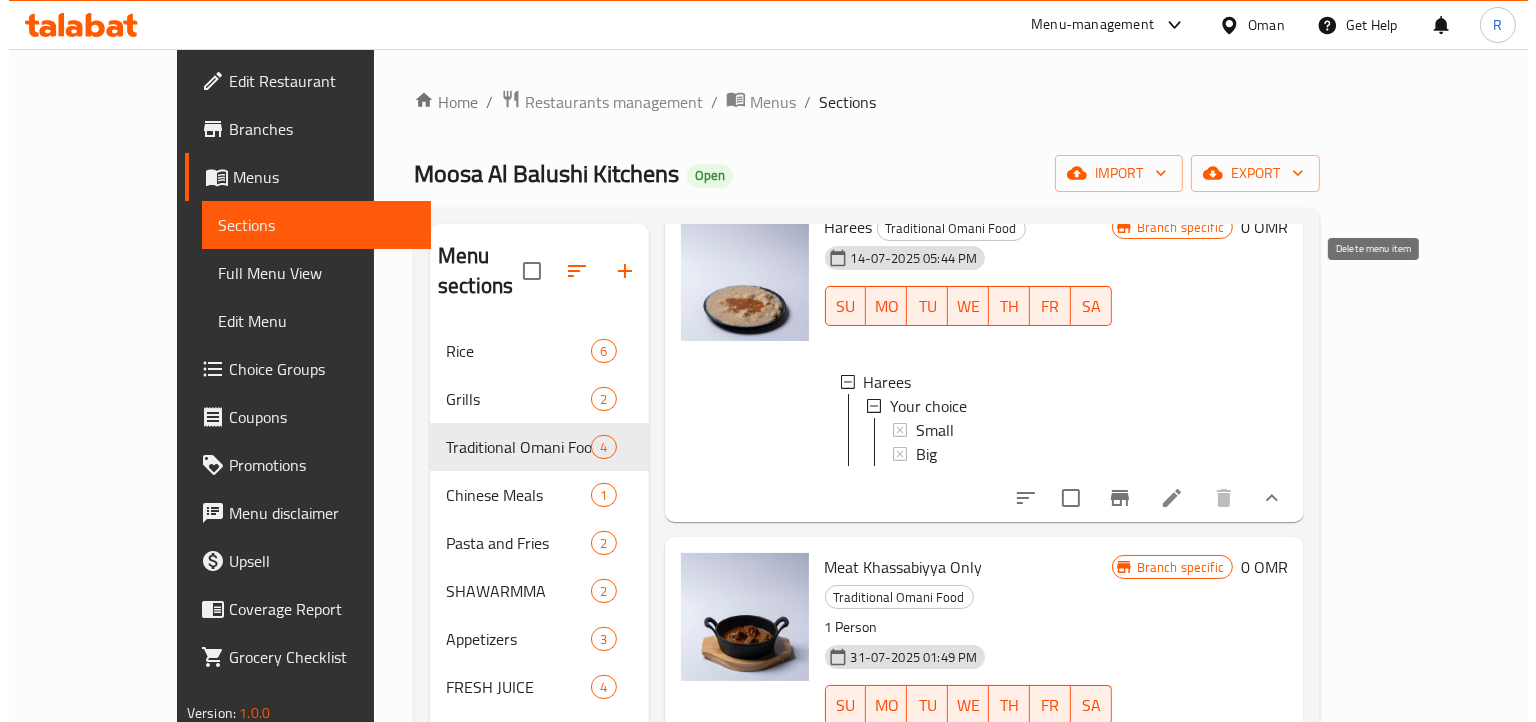 scroll, scrollTop: 0, scrollLeft: 0, axis: both 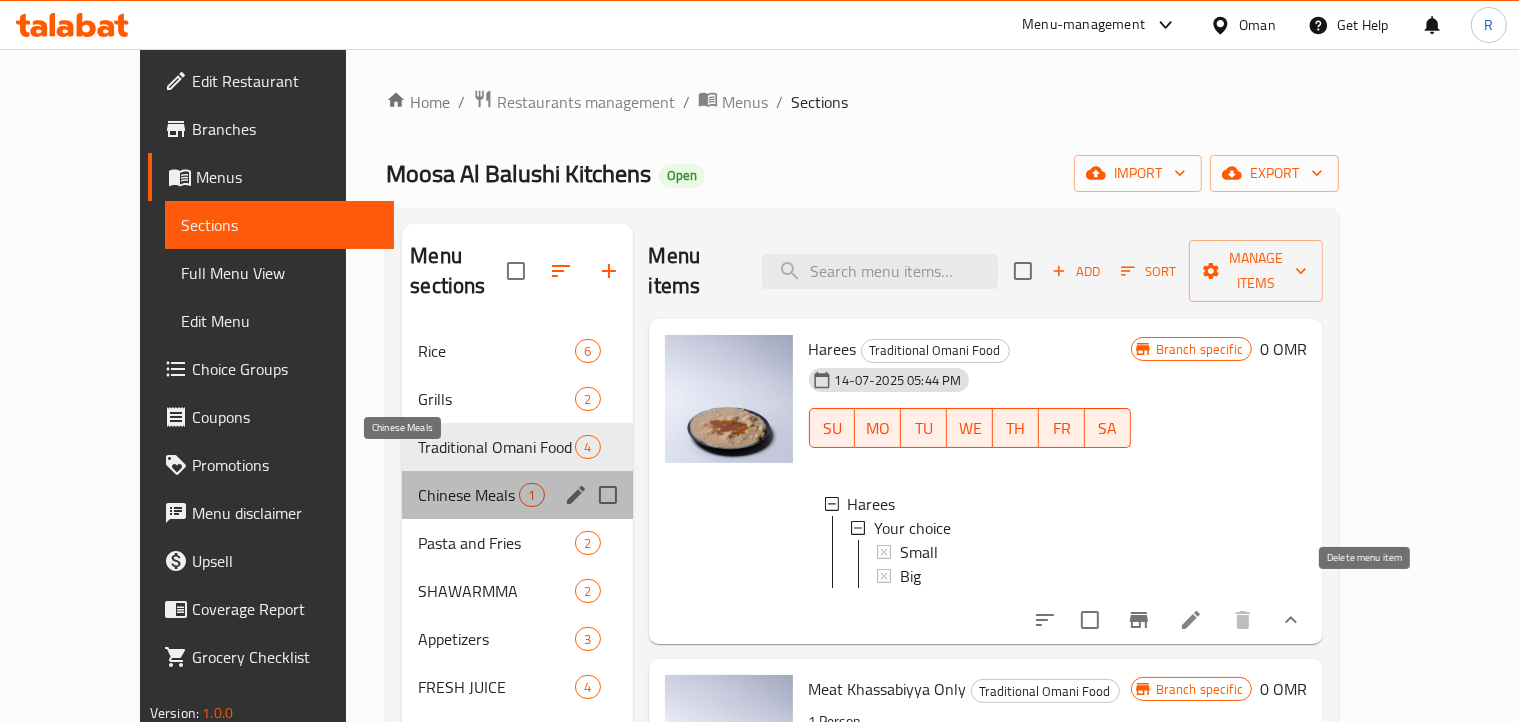 click on "Chinese Meals" at bounding box center [468, 495] 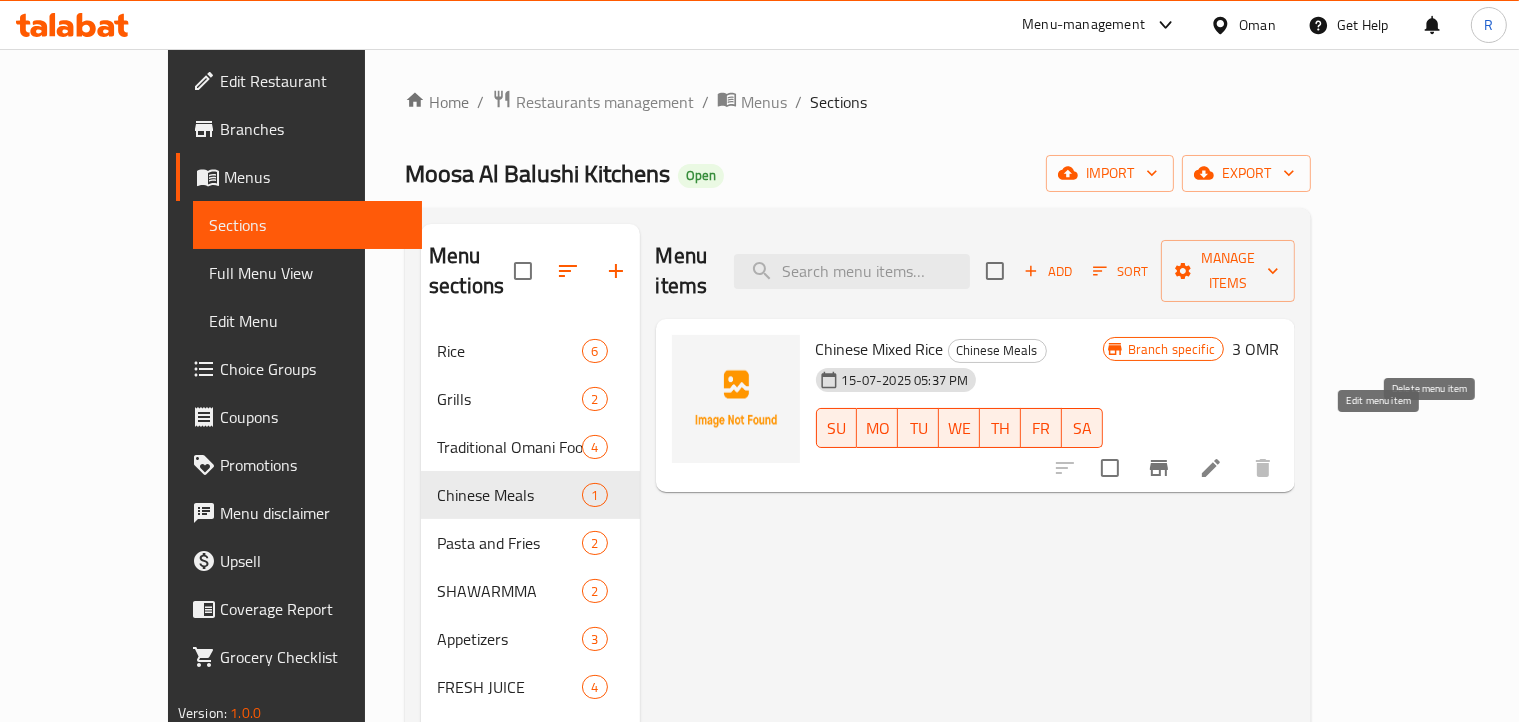 click 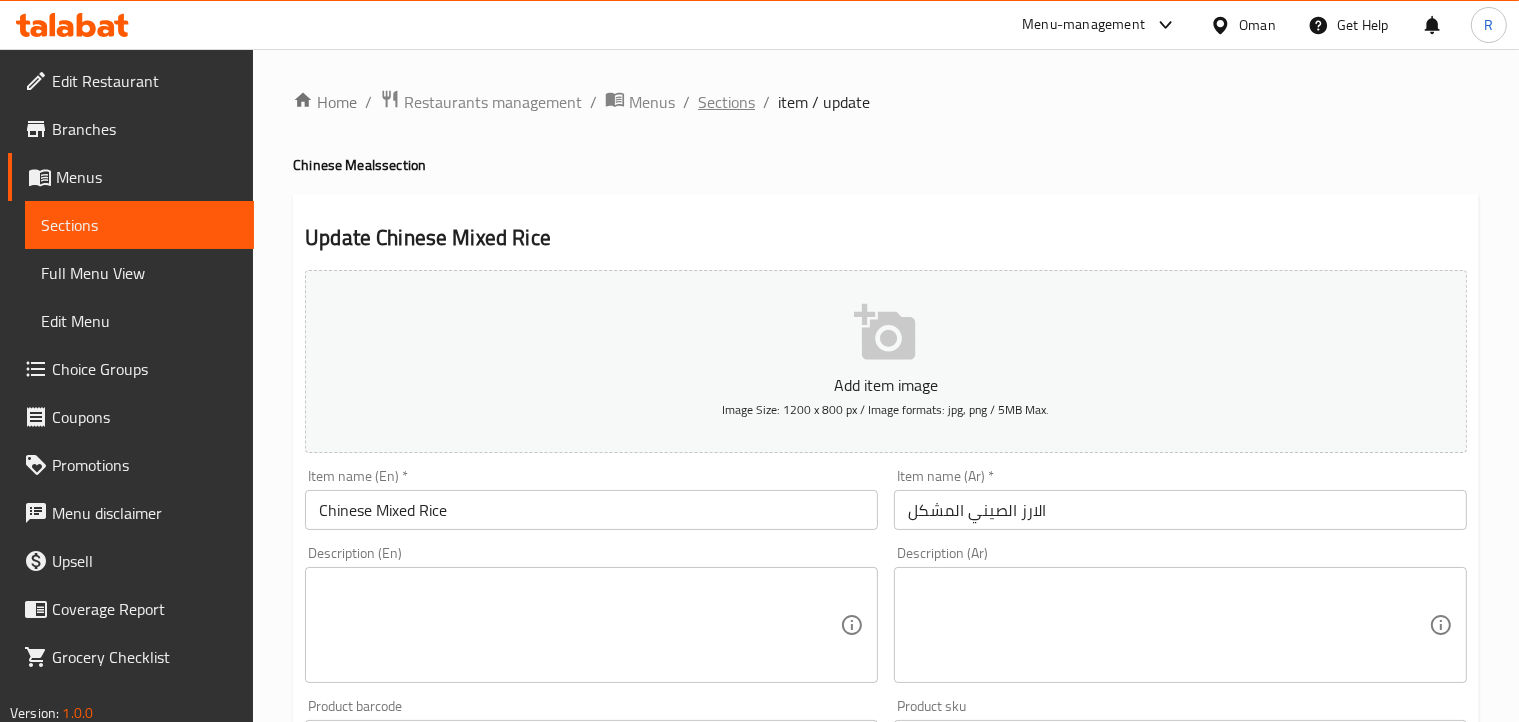 click on "Sections" at bounding box center [726, 102] 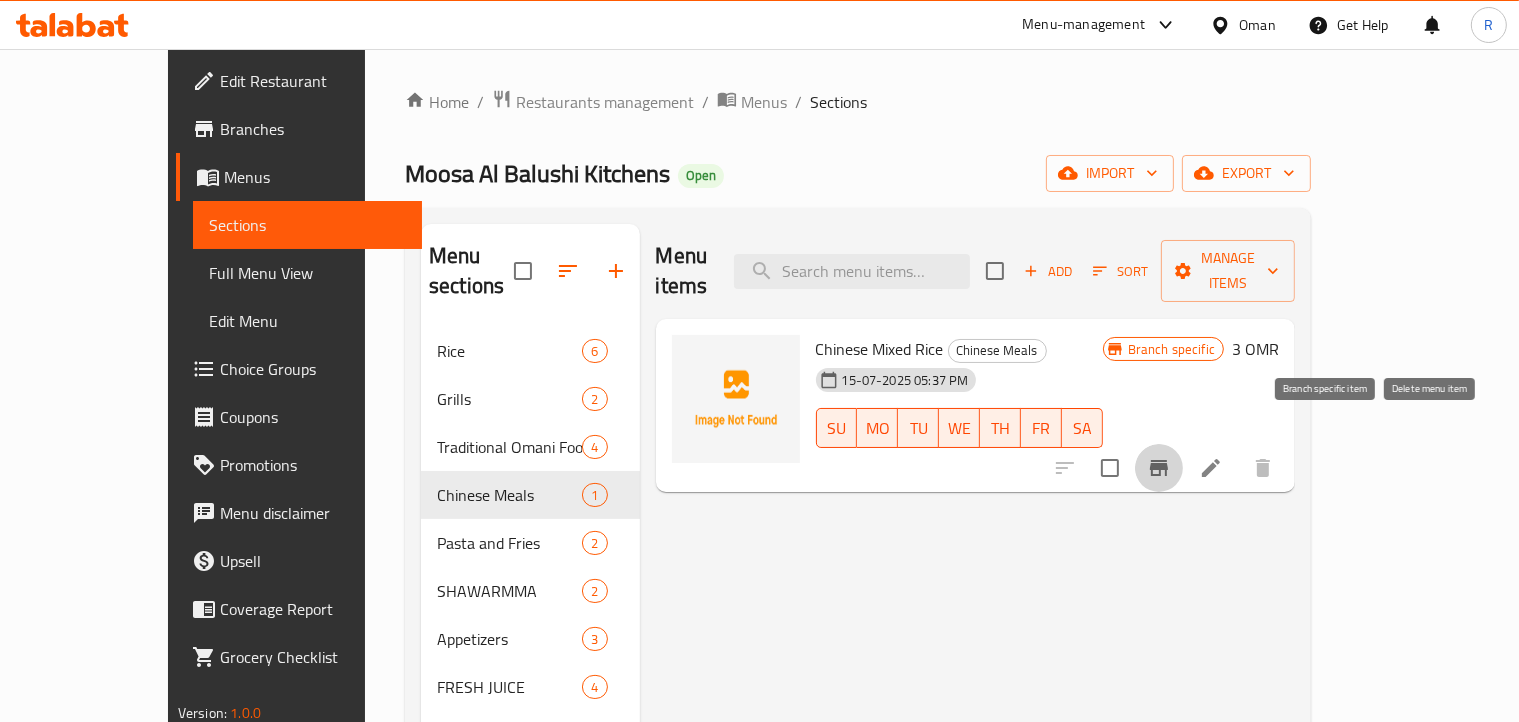 click 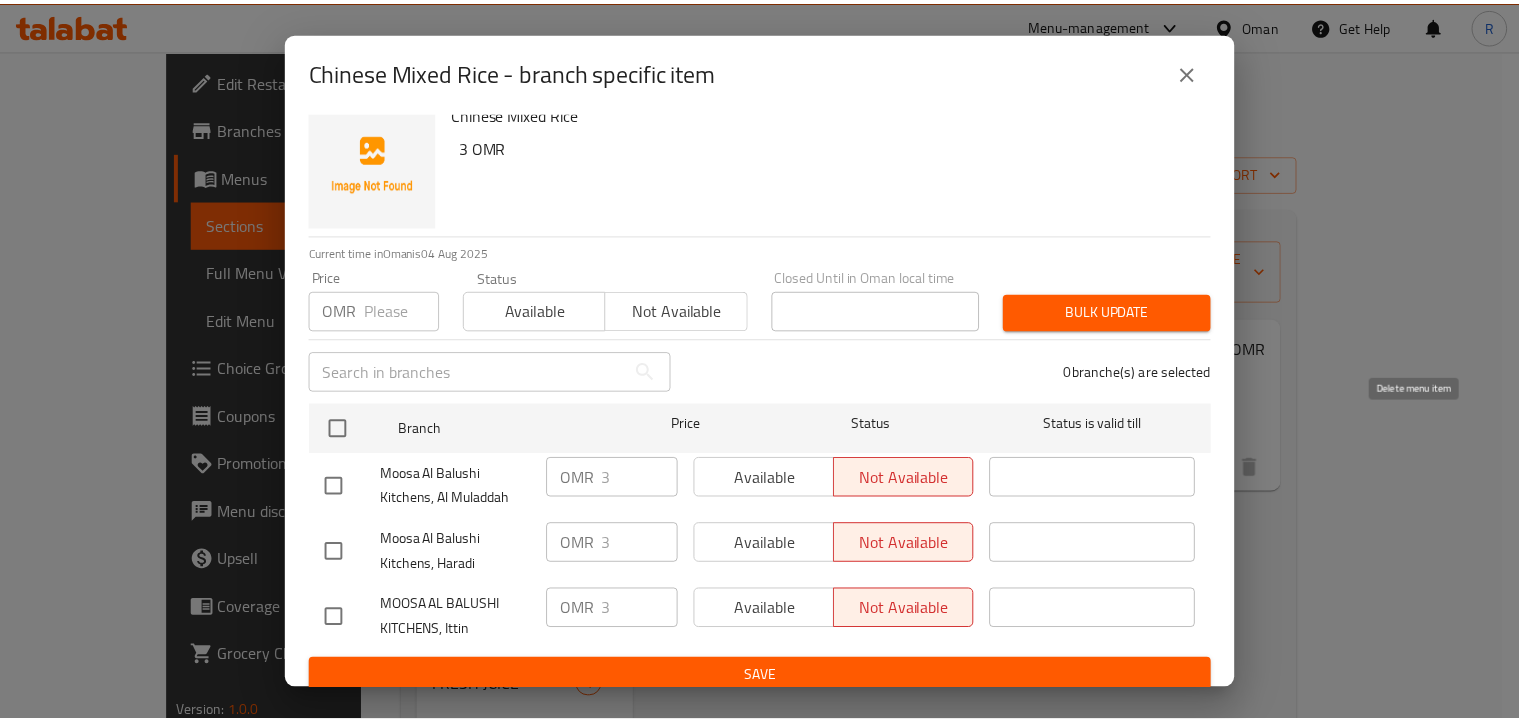 scroll, scrollTop: 36, scrollLeft: 0, axis: vertical 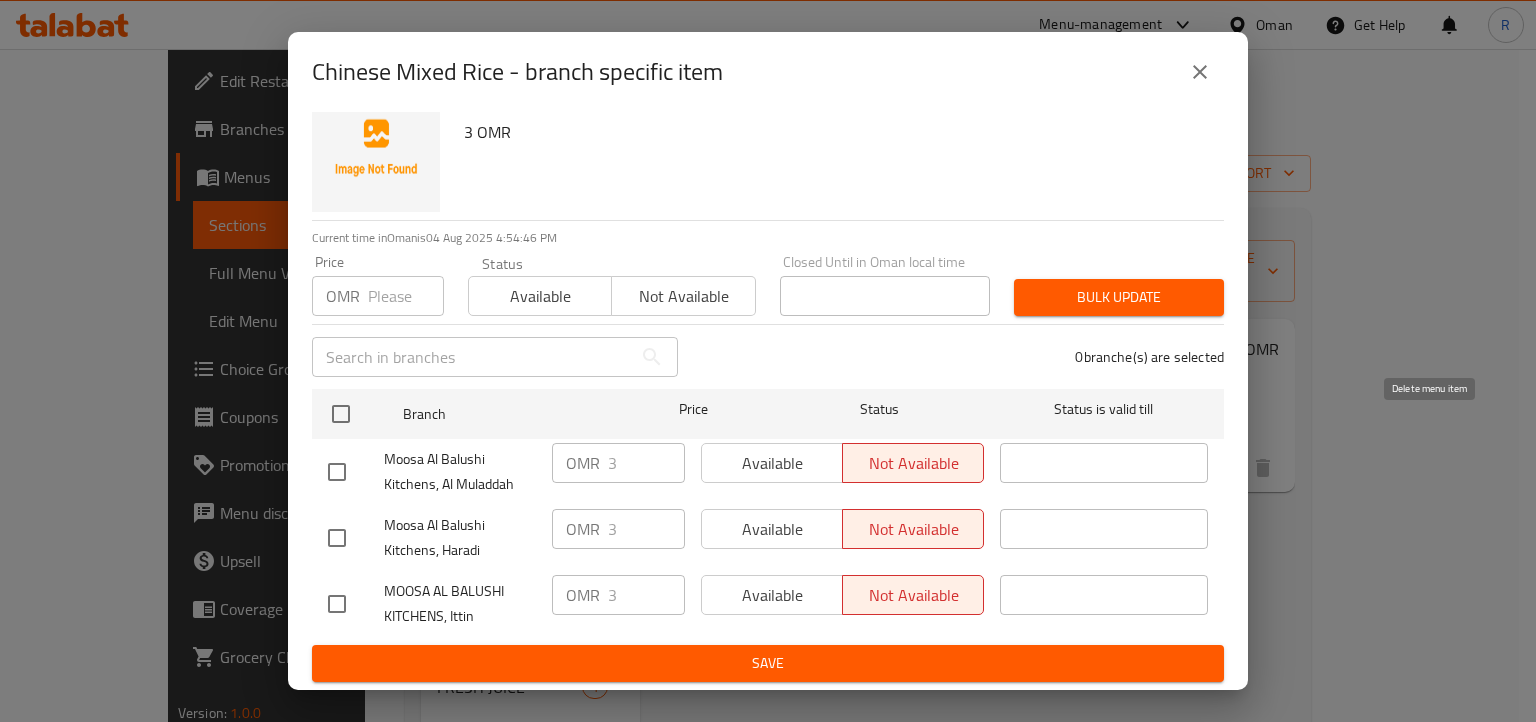 click 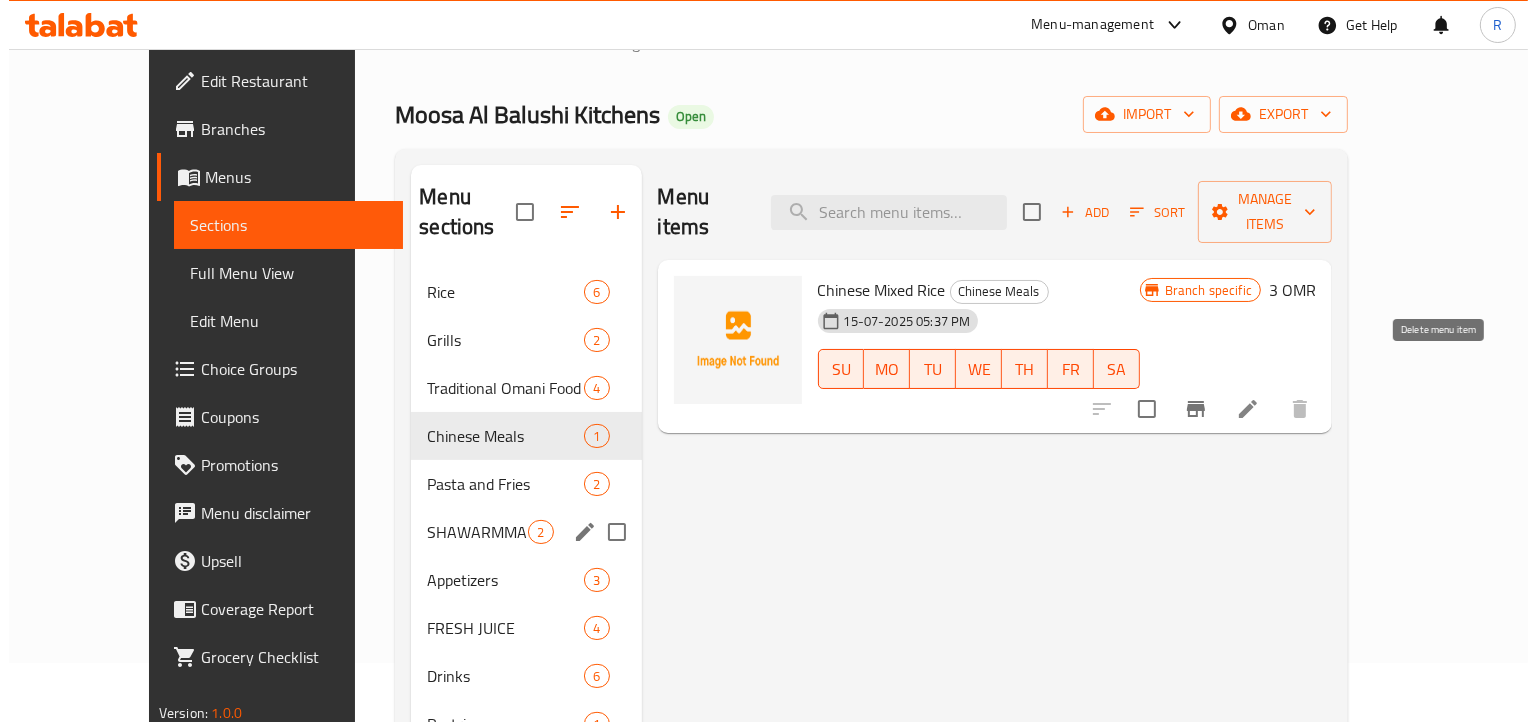 scroll, scrollTop: 100, scrollLeft: 0, axis: vertical 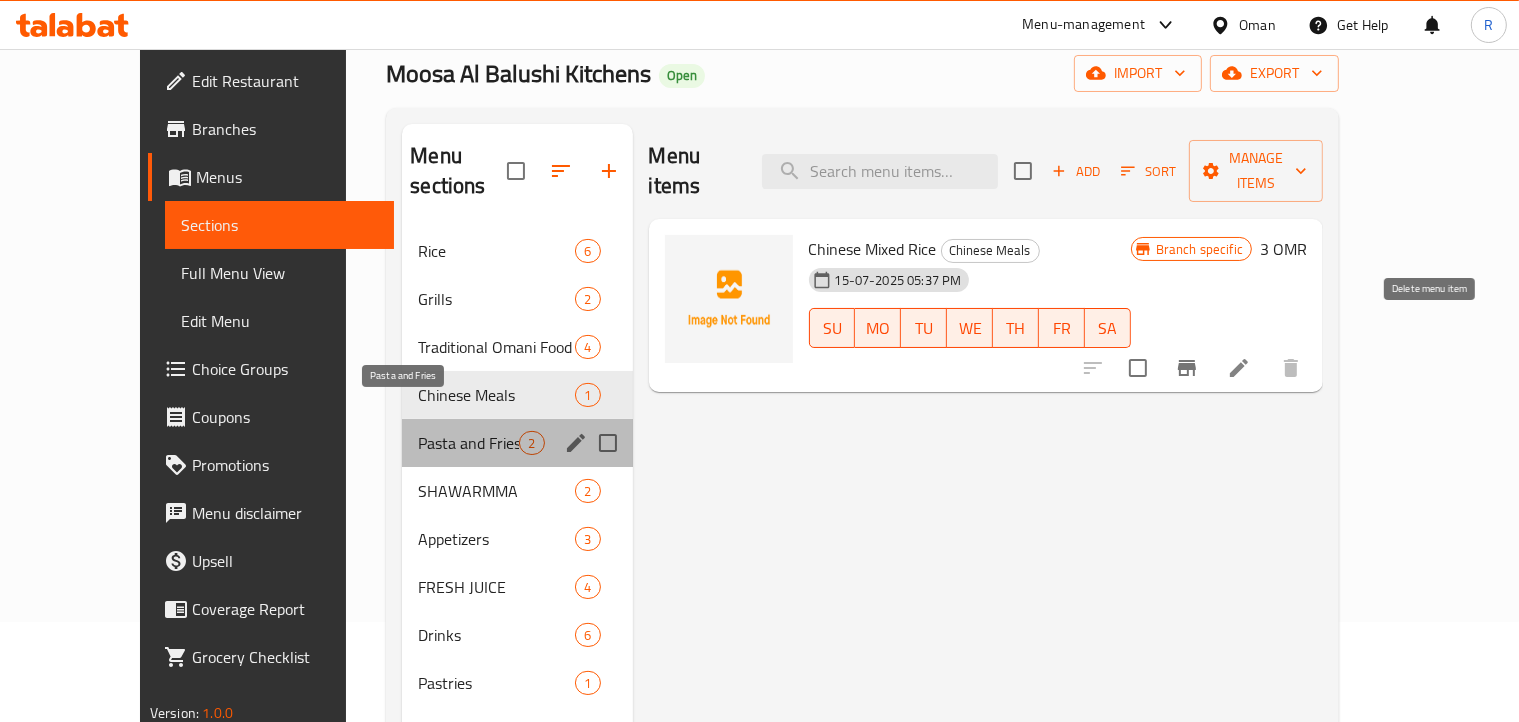 click on "Pasta and Fries" at bounding box center (468, 443) 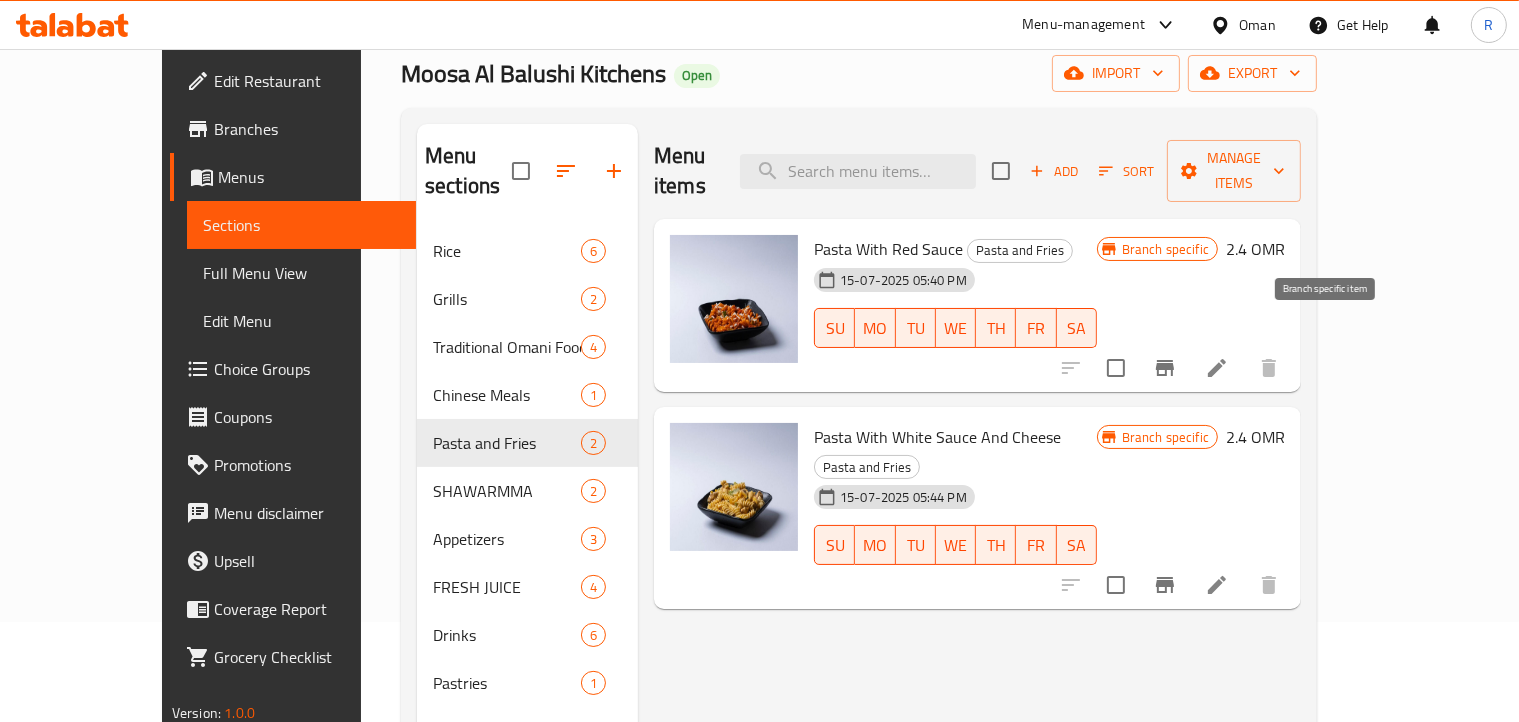 click 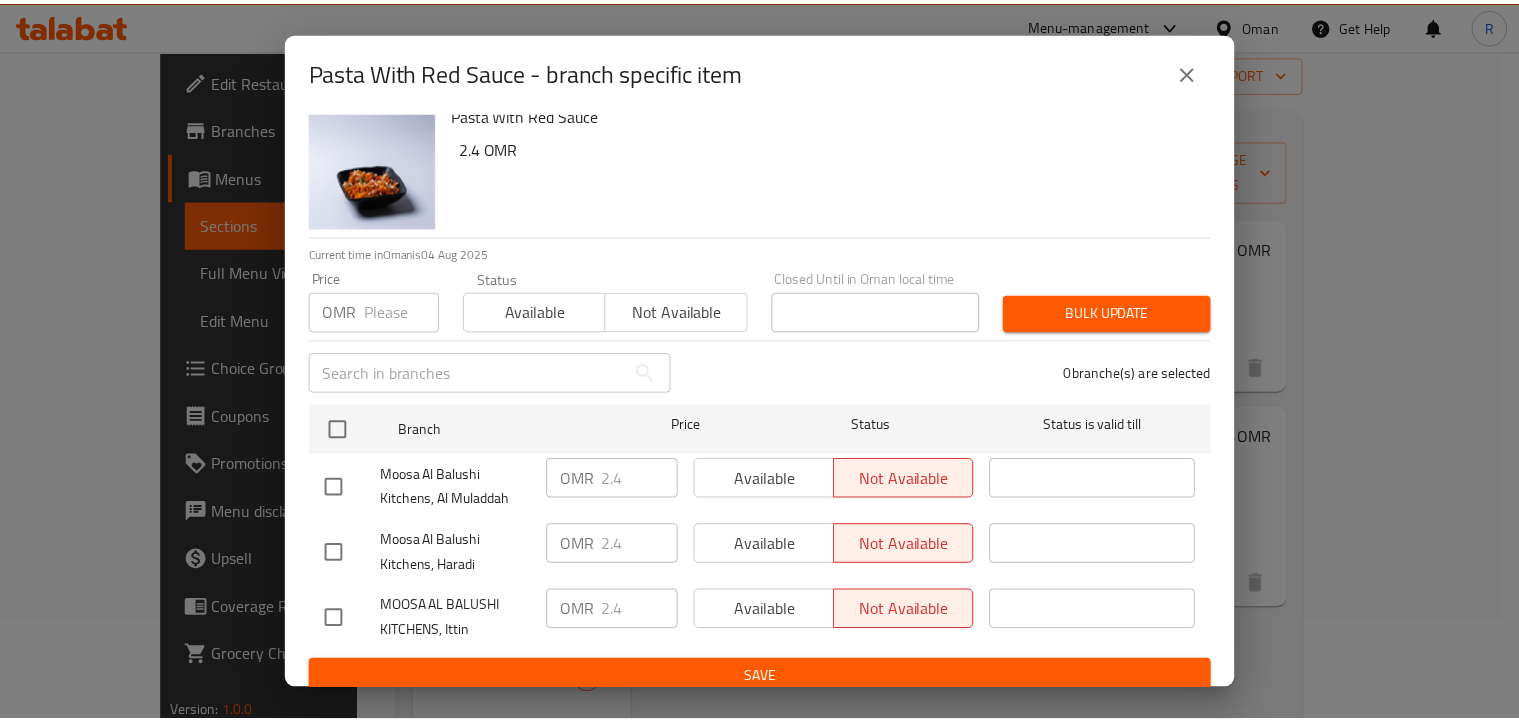 scroll, scrollTop: 36, scrollLeft: 0, axis: vertical 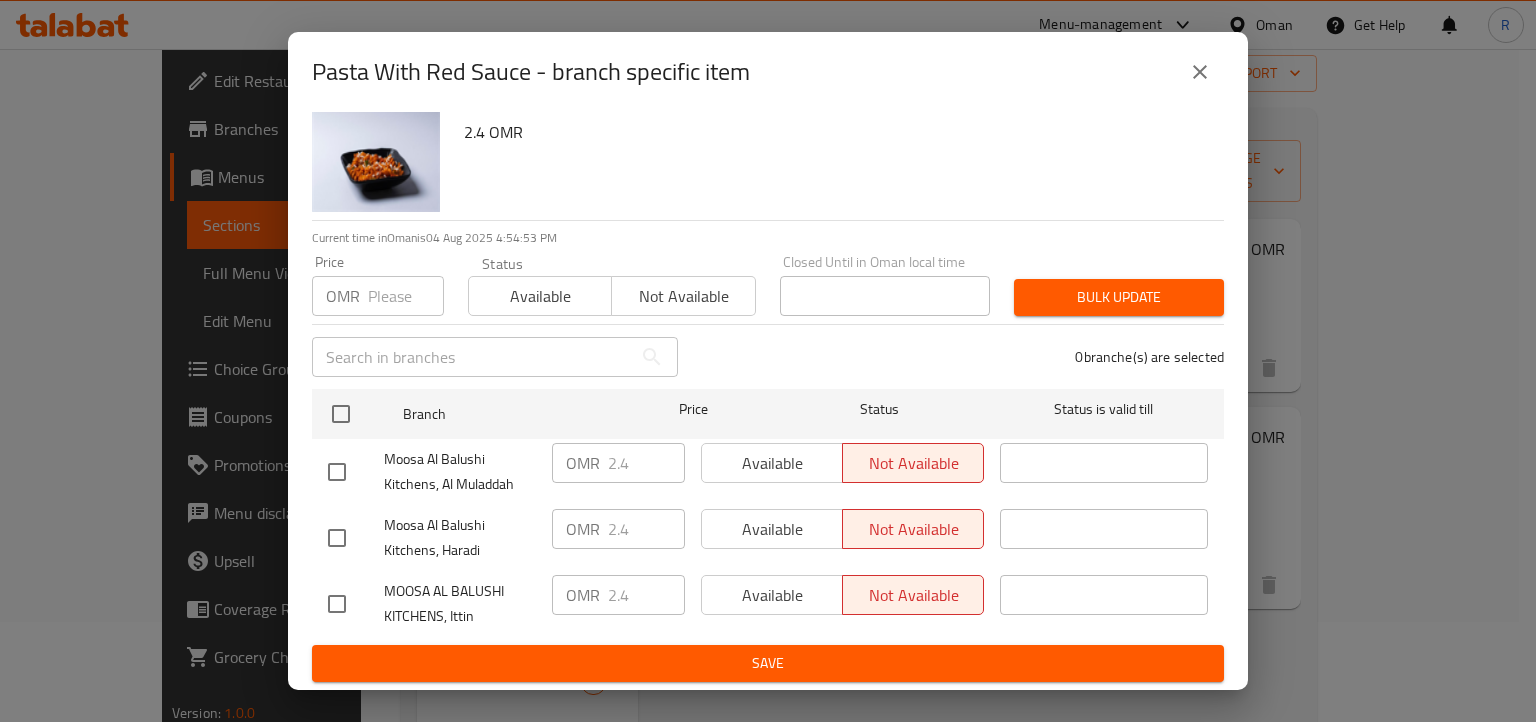 click 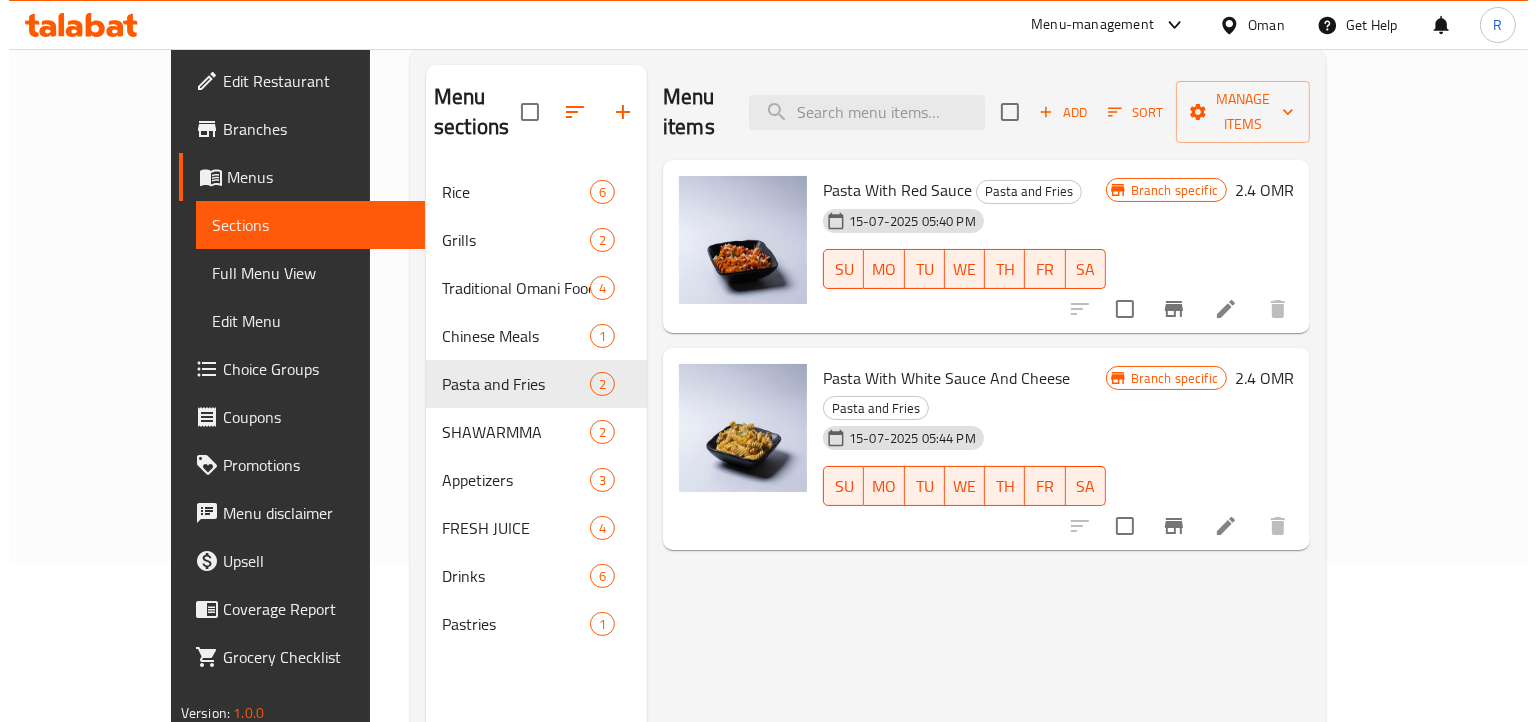 scroll, scrollTop: 200, scrollLeft: 0, axis: vertical 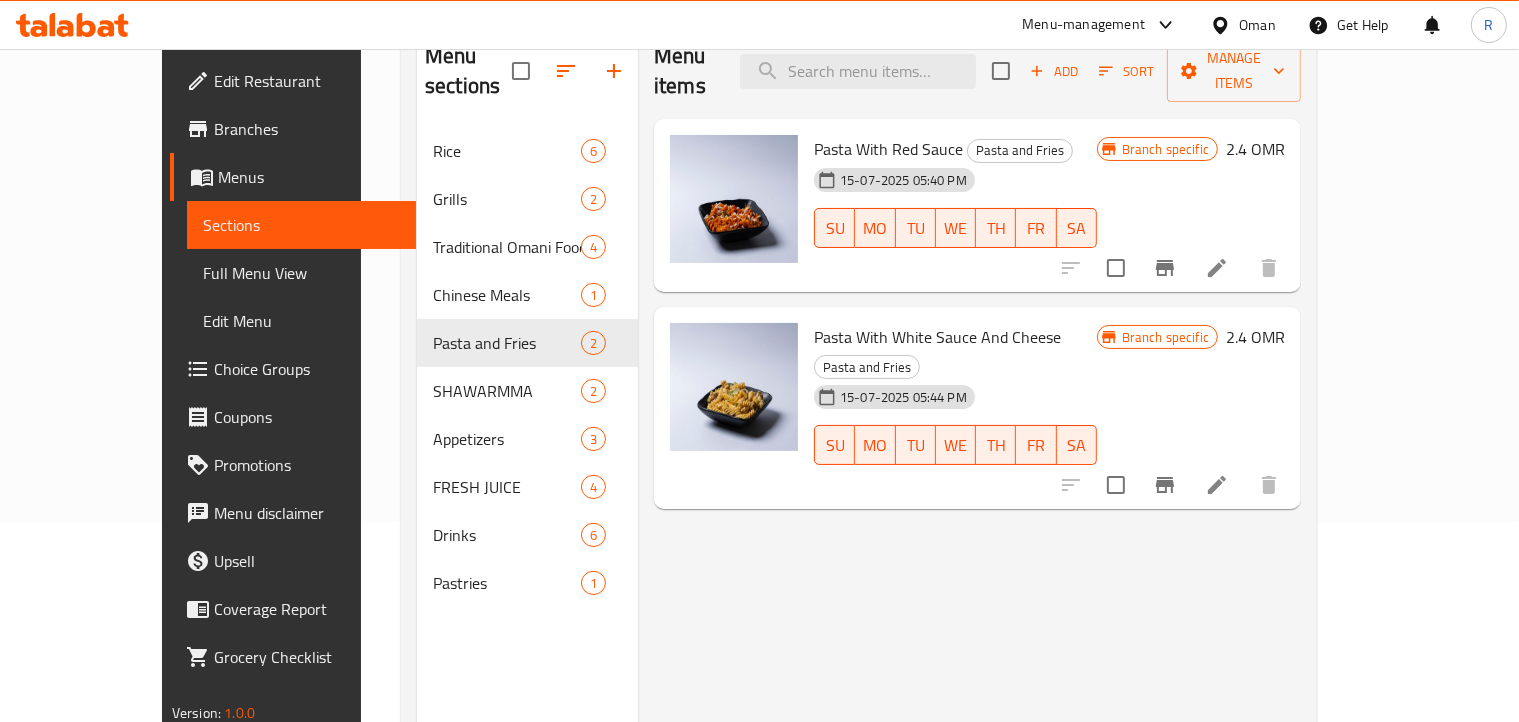 click 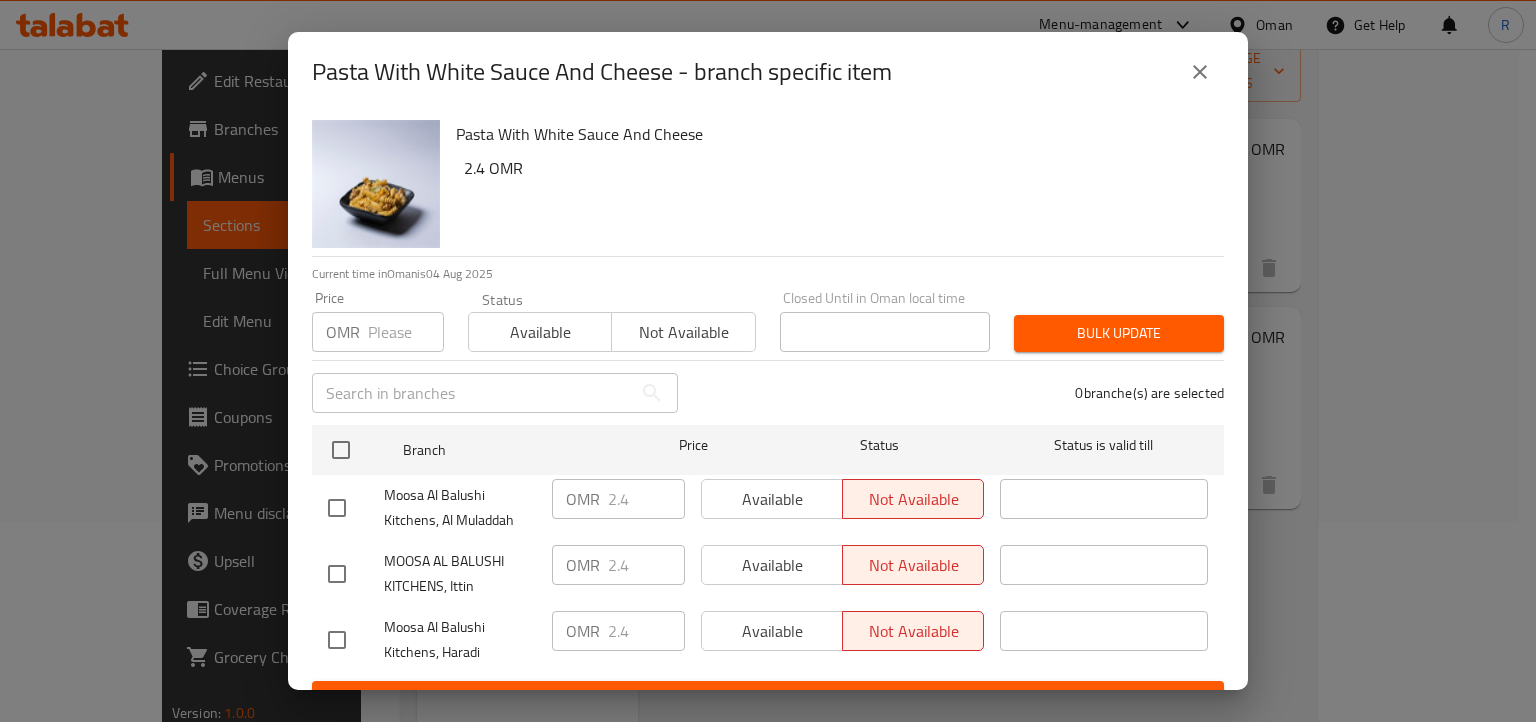 scroll, scrollTop: 36, scrollLeft: 0, axis: vertical 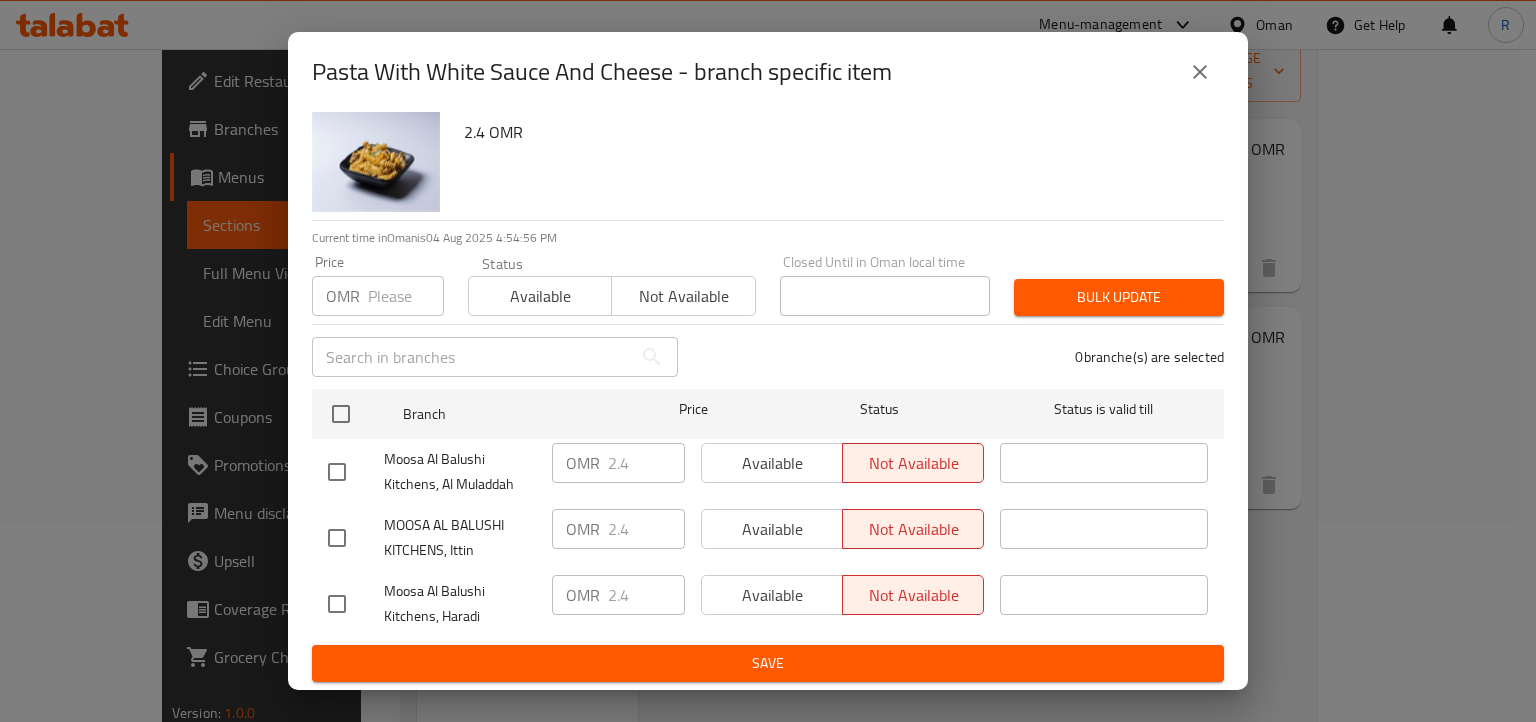 drag, startPoint x: 1203, startPoint y: 70, endPoint x: 1161, endPoint y: 79, distance: 42.953465 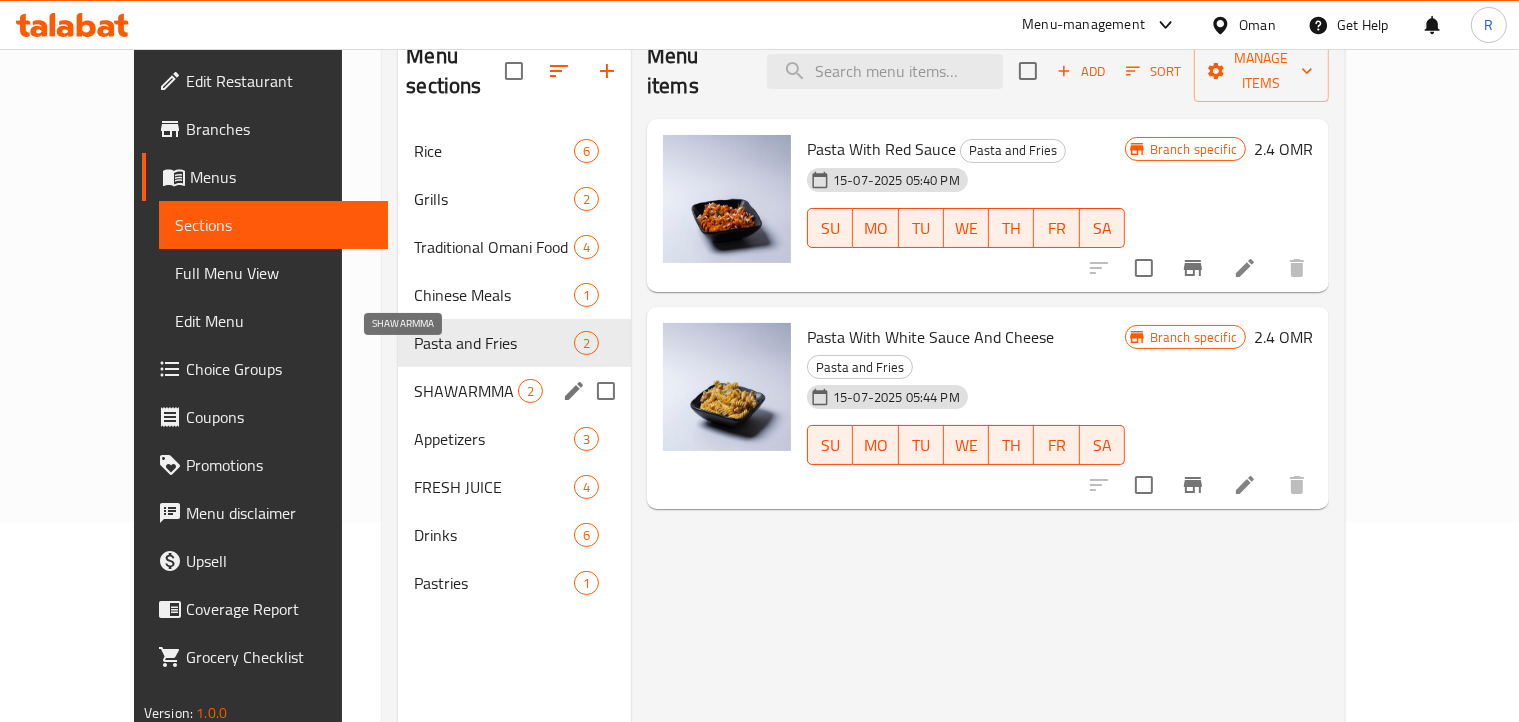 click on "SHAWARMMA" at bounding box center (466, 391) 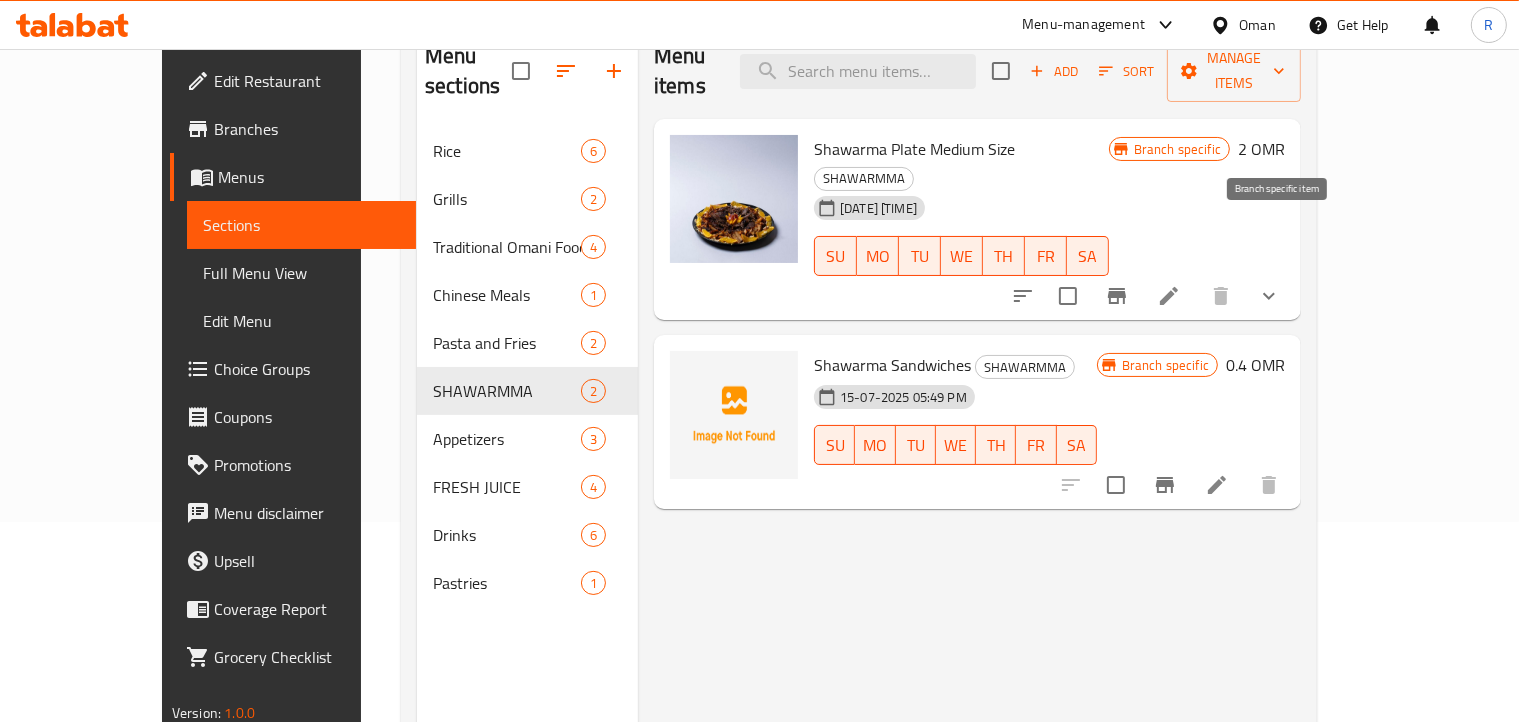 click 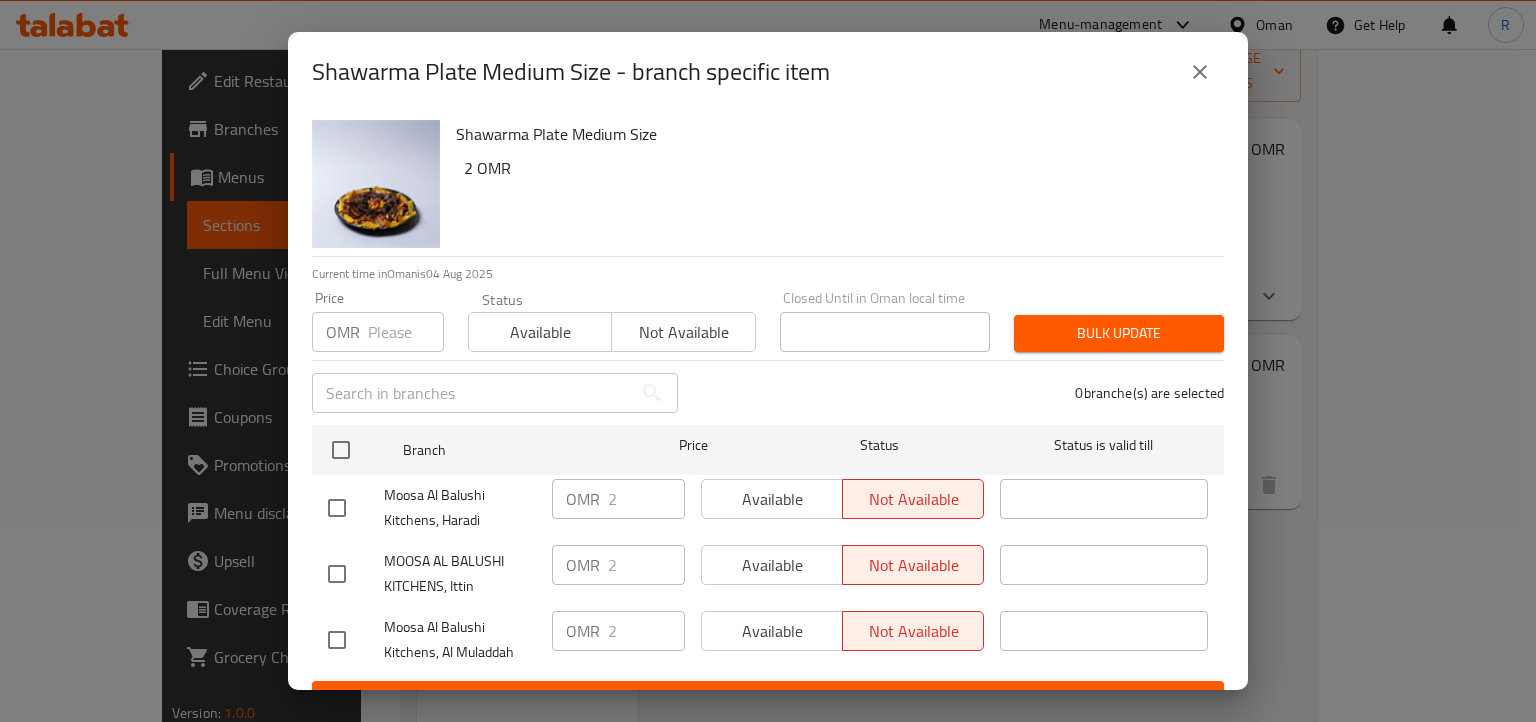 scroll, scrollTop: 36, scrollLeft: 0, axis: vertical 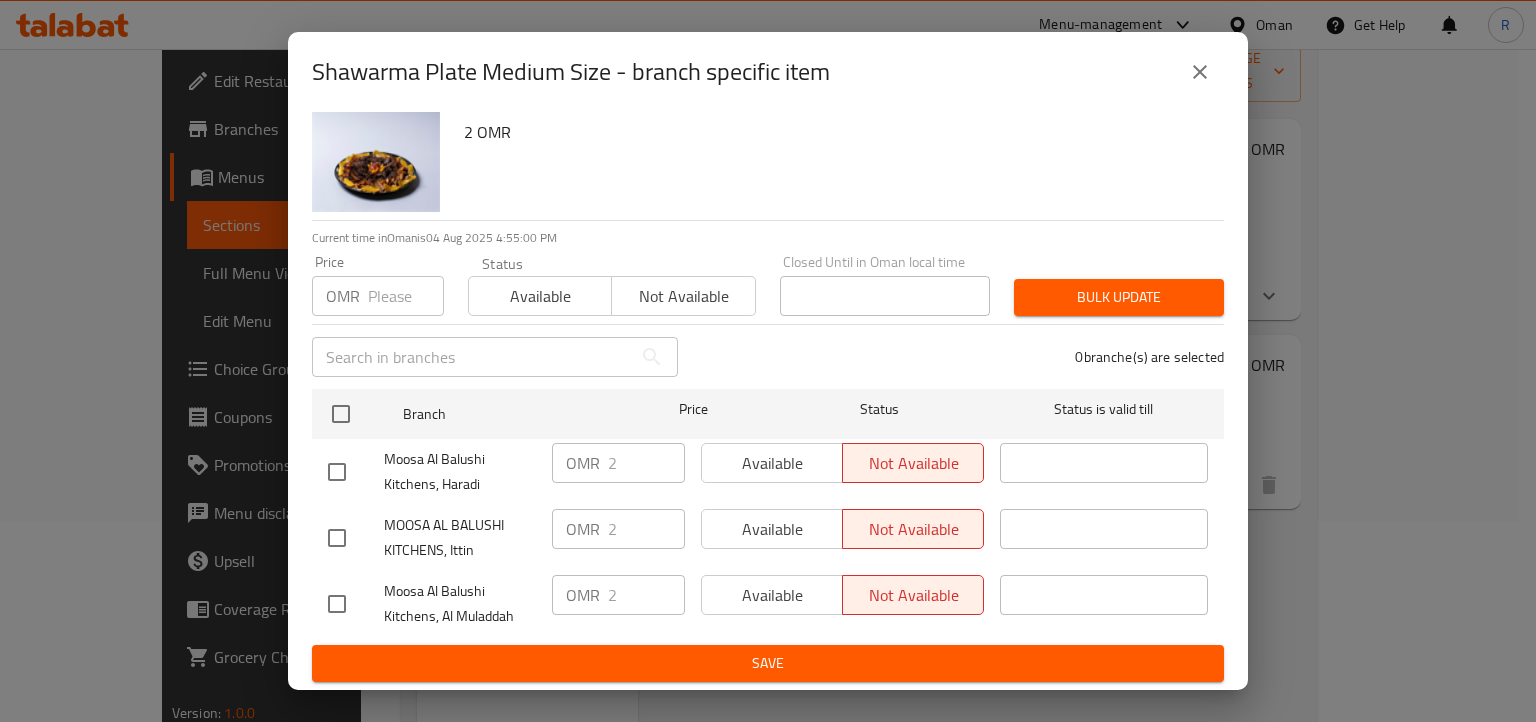 click 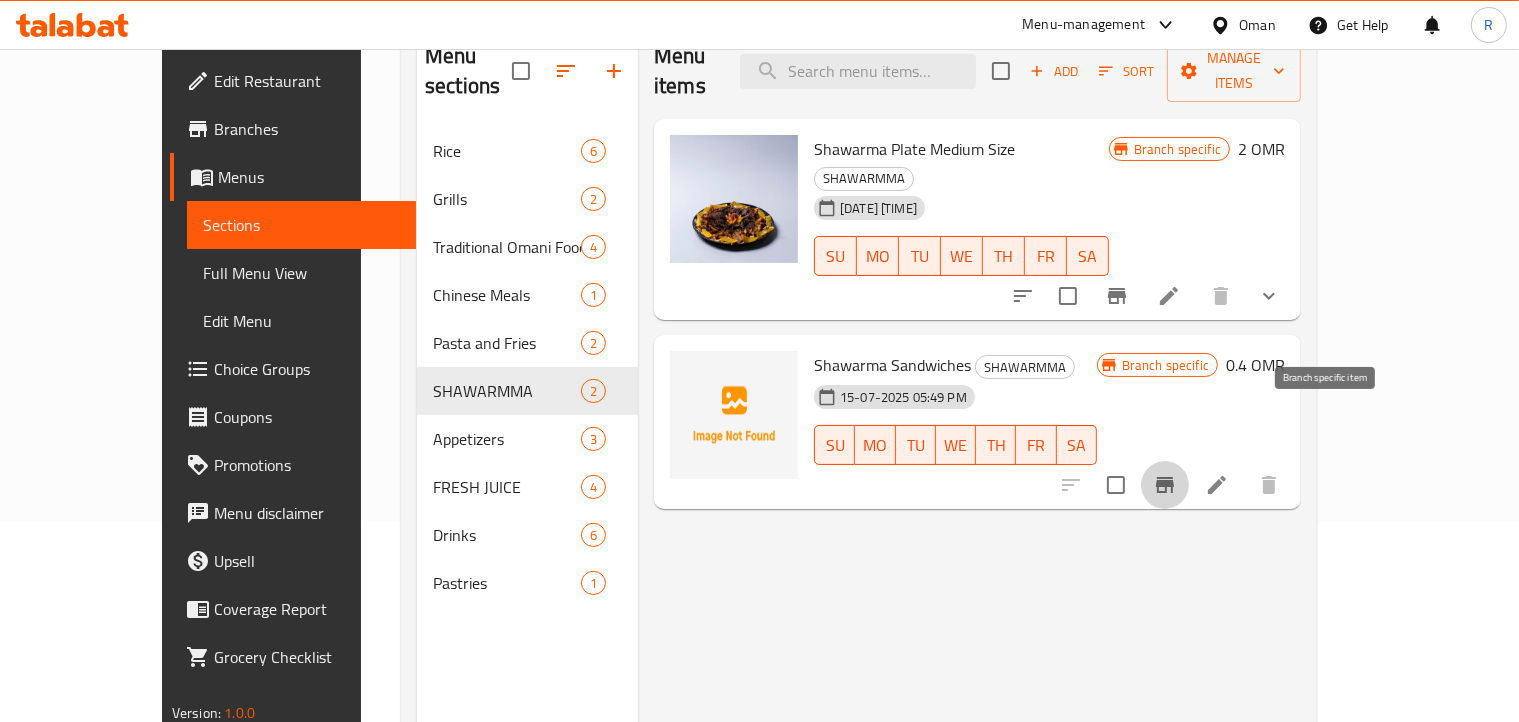 click 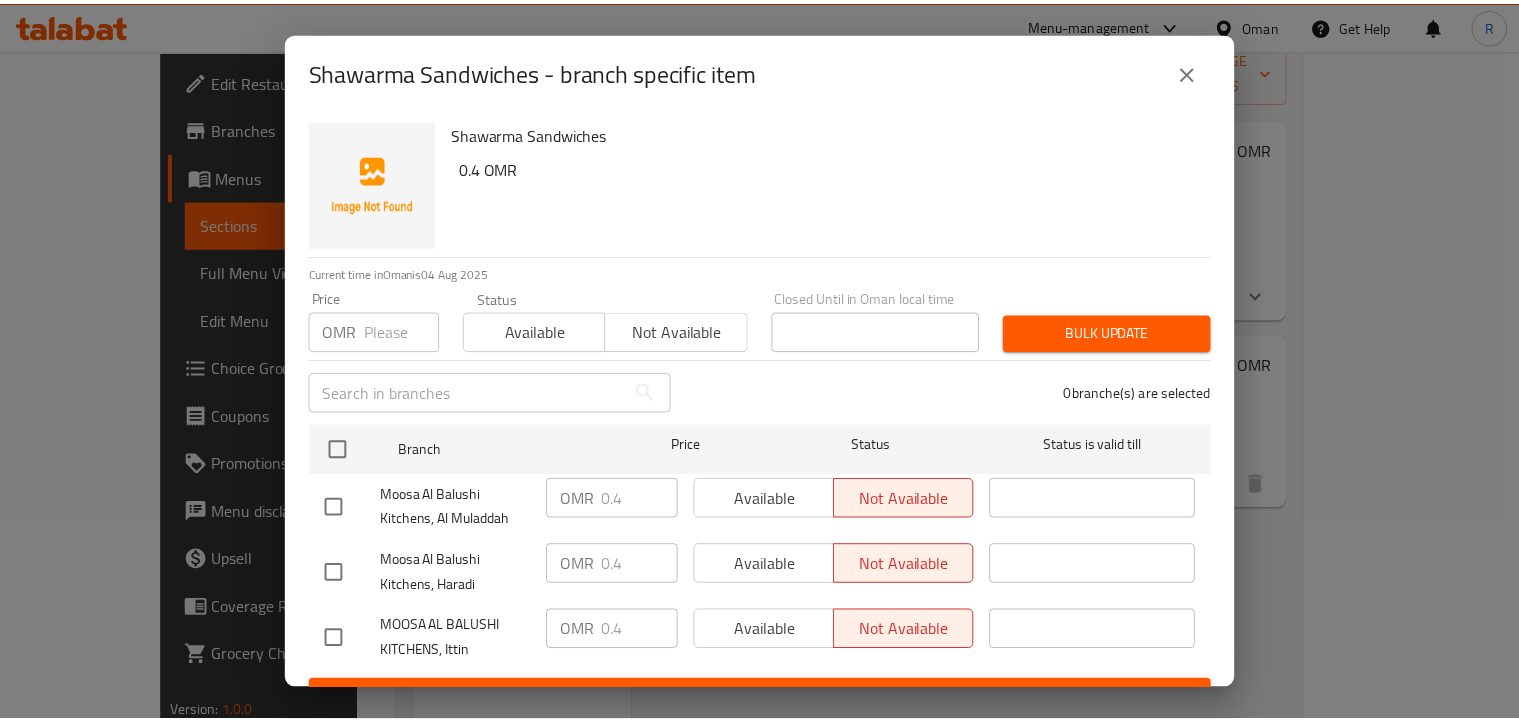 scroll, scrollTop: 36, scrollLeft: 0, axis: vertical 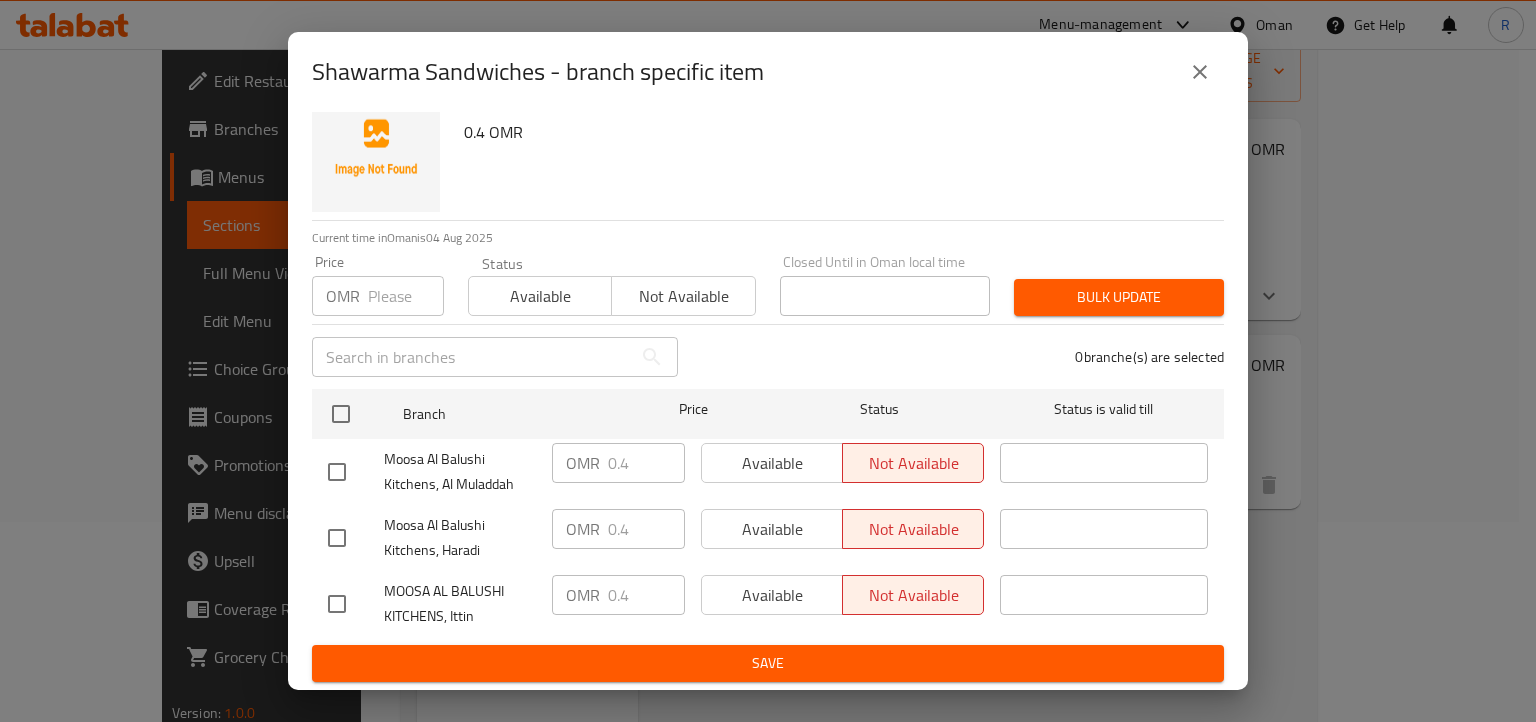 click 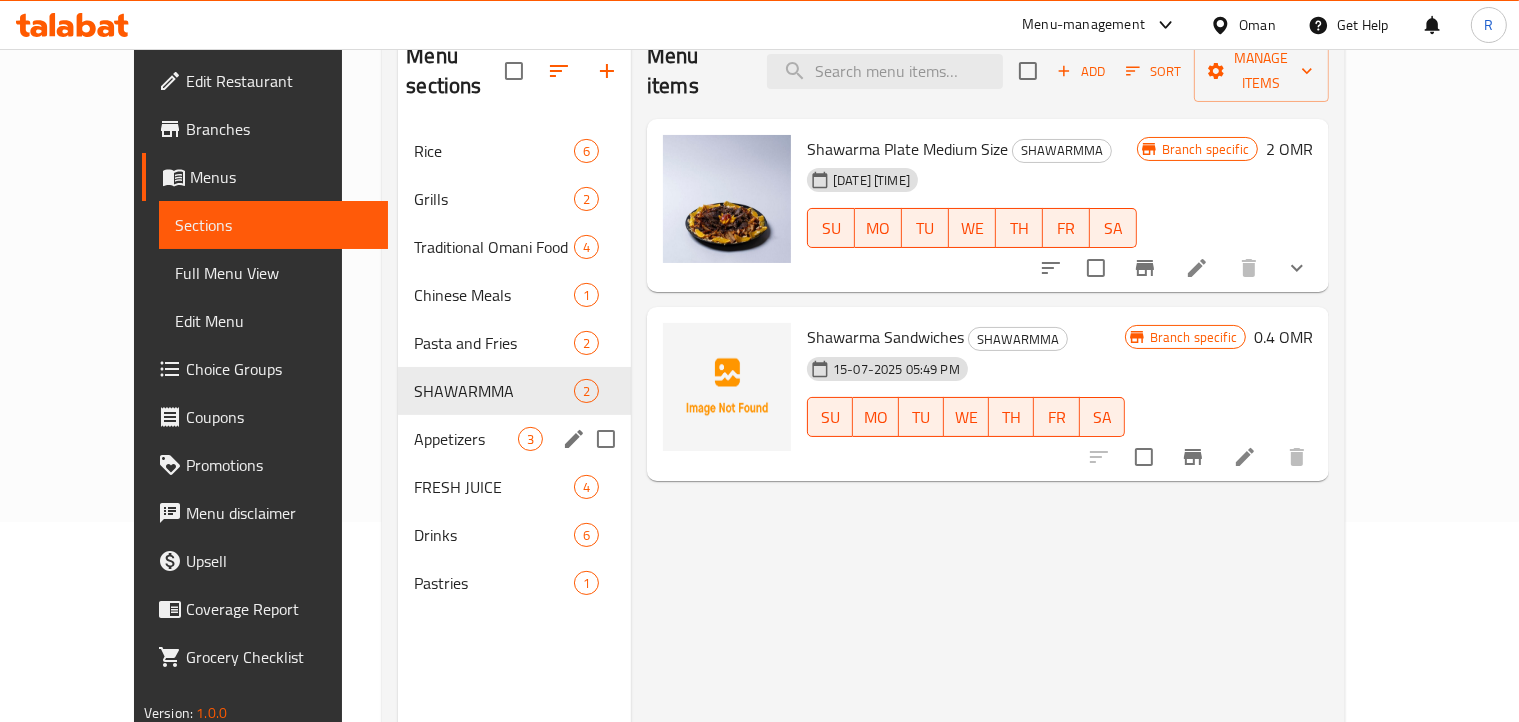 click on "Appetizers" at bounding box center (466, 439) 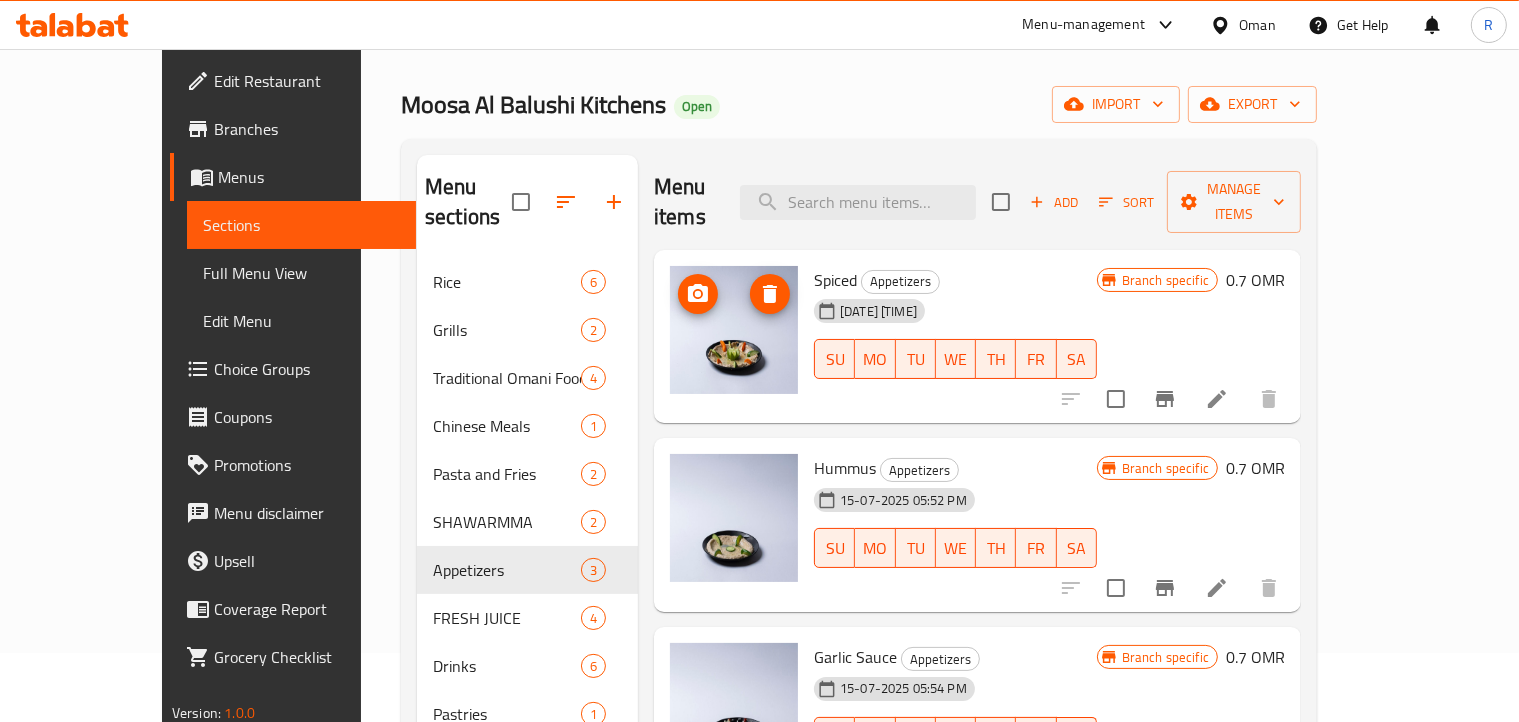 scroll, scrollTop: 0, scrollLeft: 0, axis: both 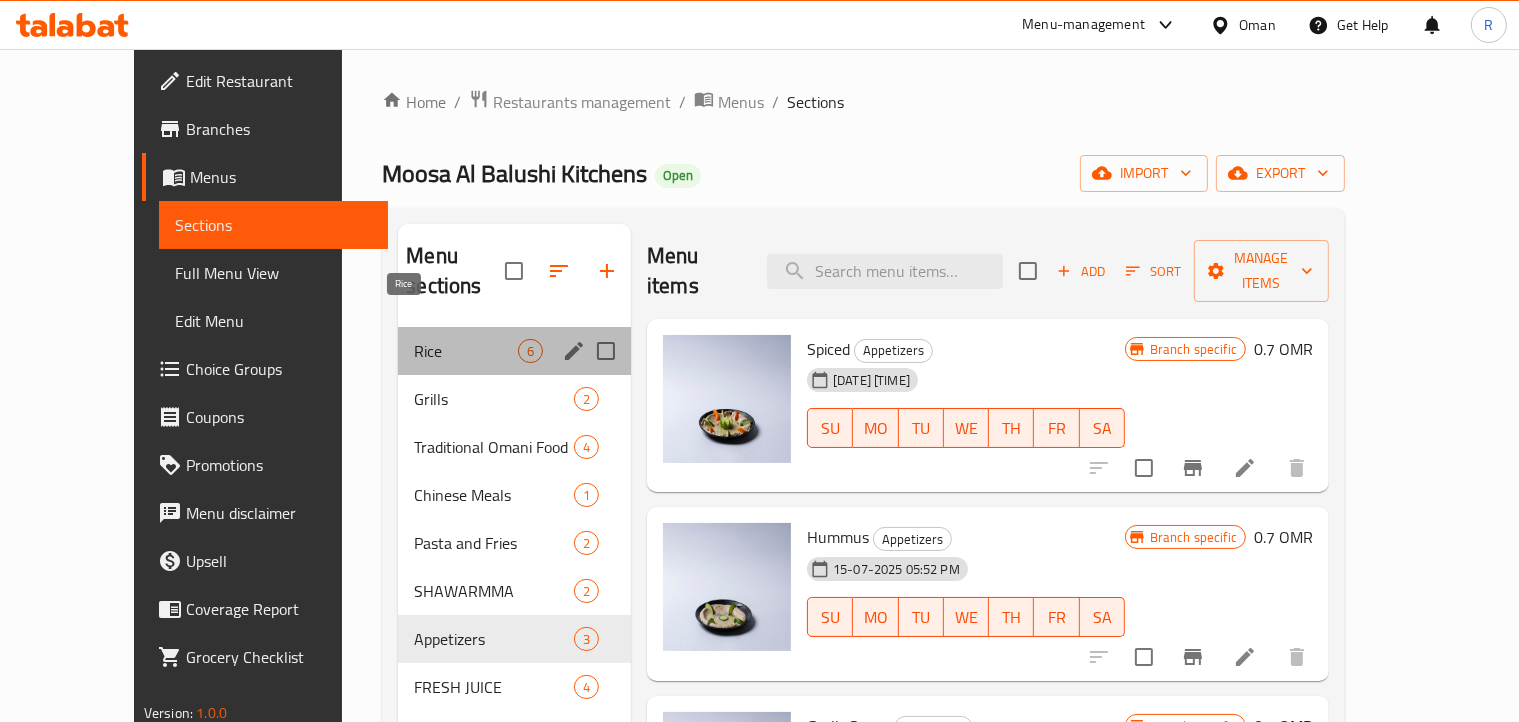 drag, startPoint x: 363, startPoint y: 311, endPoint x: 411, endPoint y: 317, distance: 48.373547 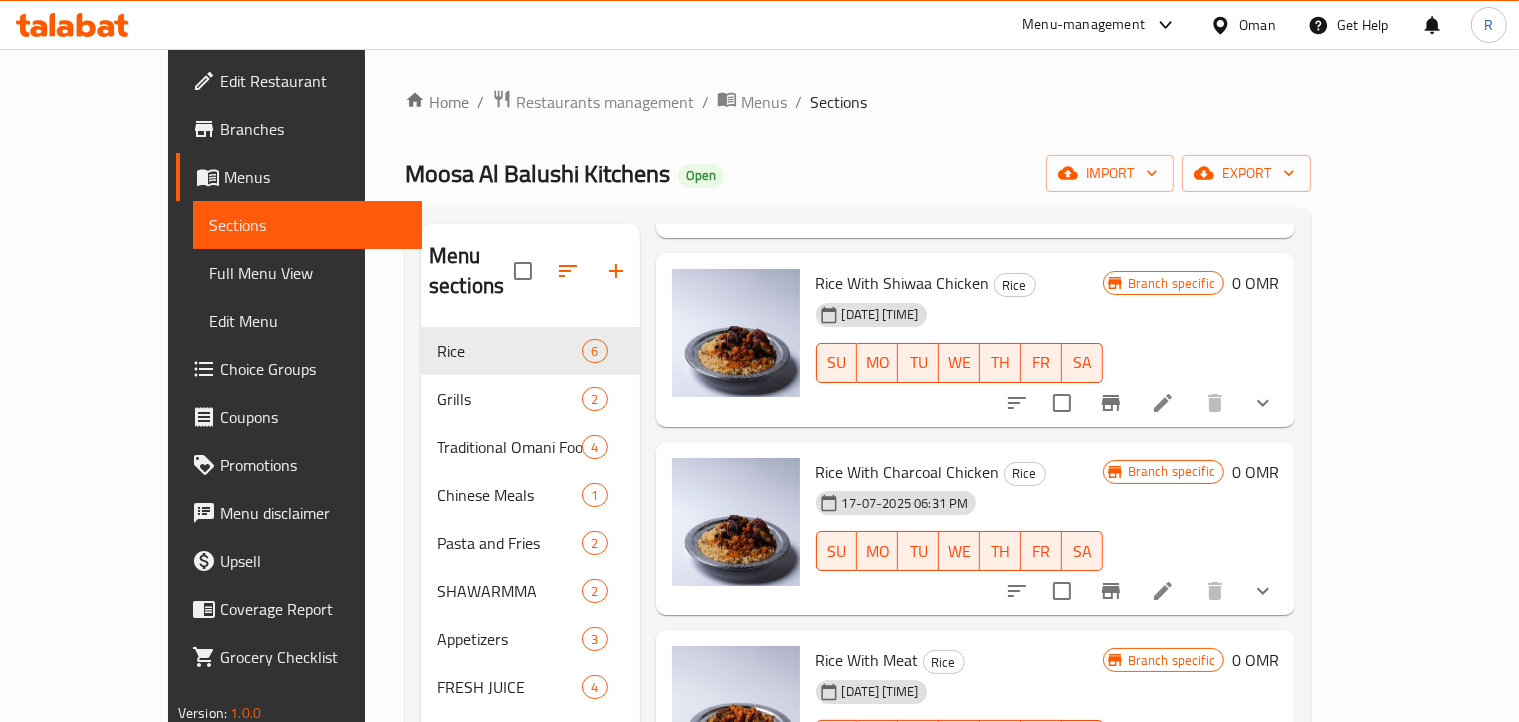 scroll, scrollTop: 489, scrollLeft: 0, axis: vertical 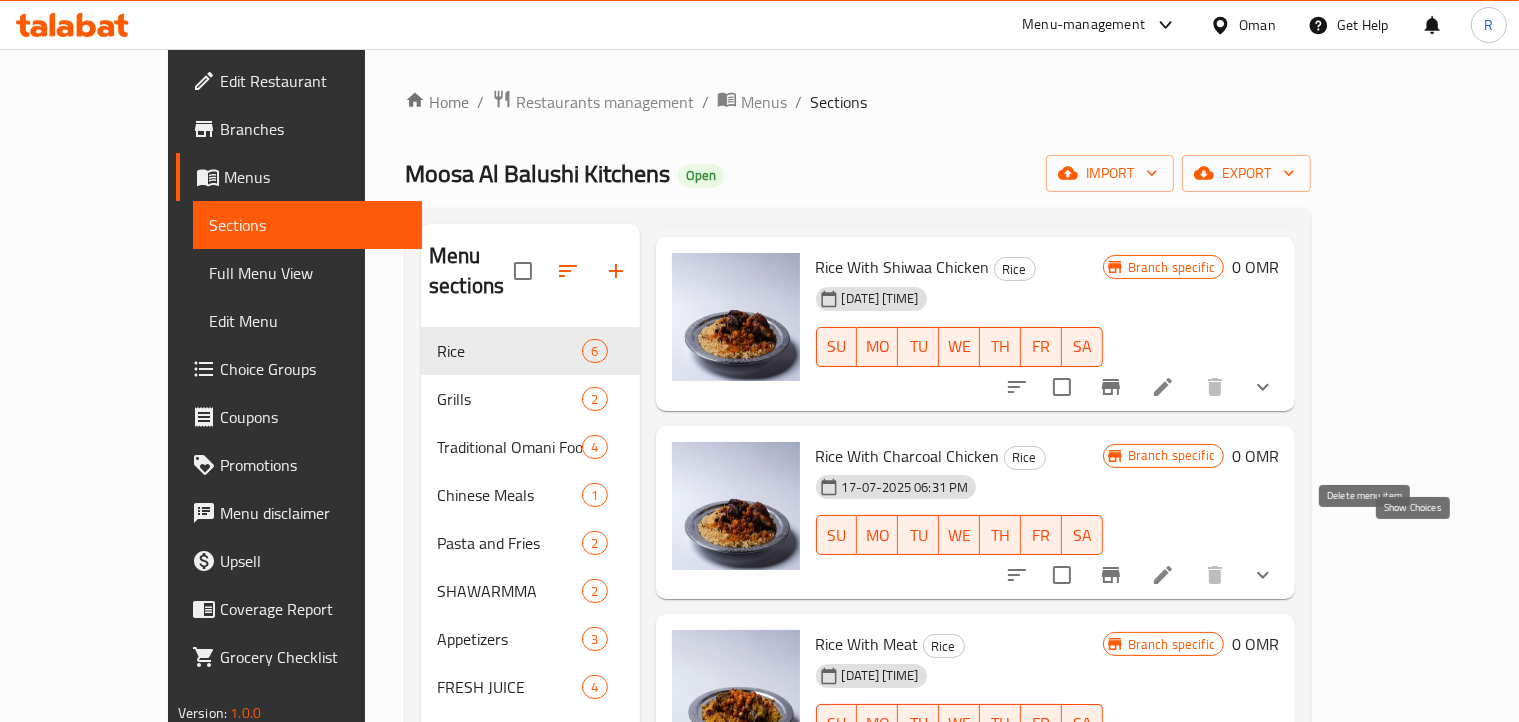 click 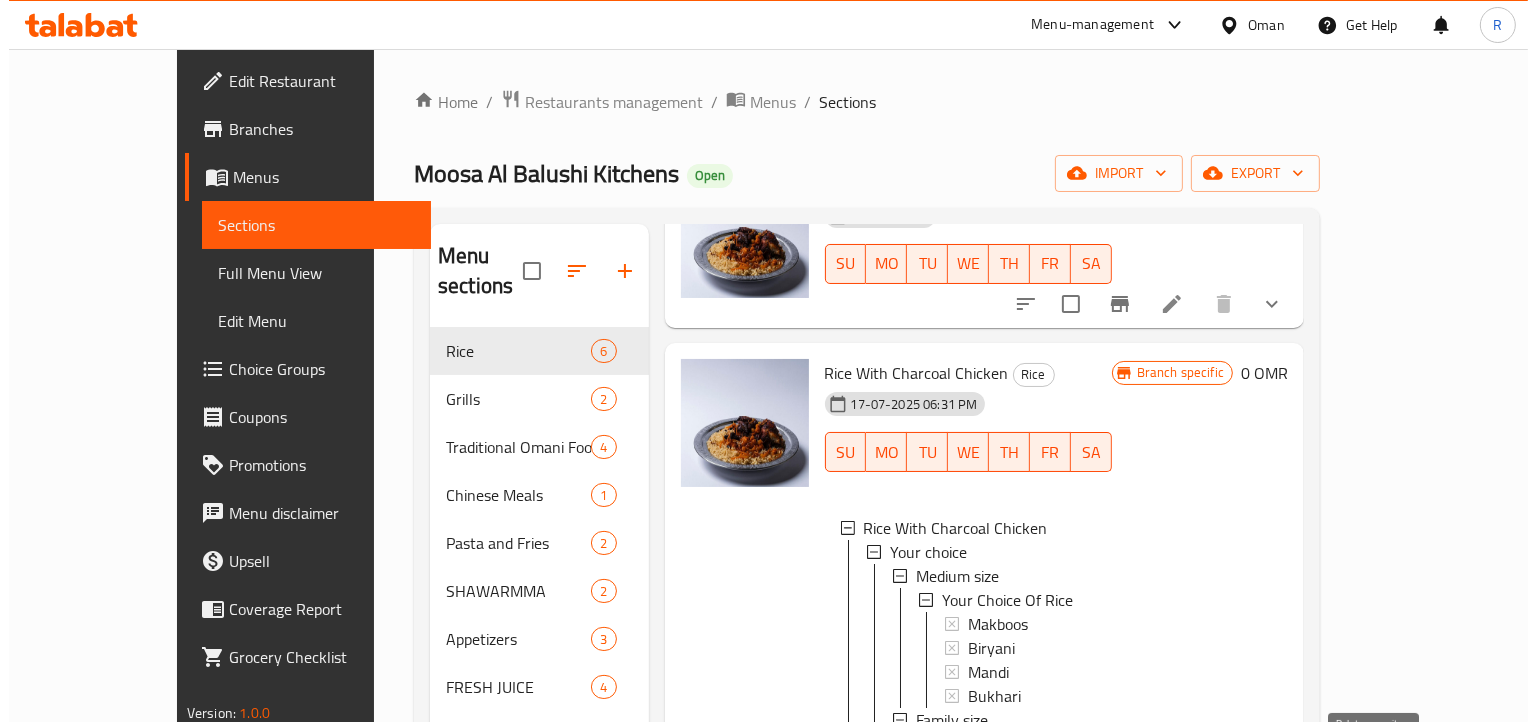 scroll, scrollTop: 689, scrollLeft: 0, axis: vertical 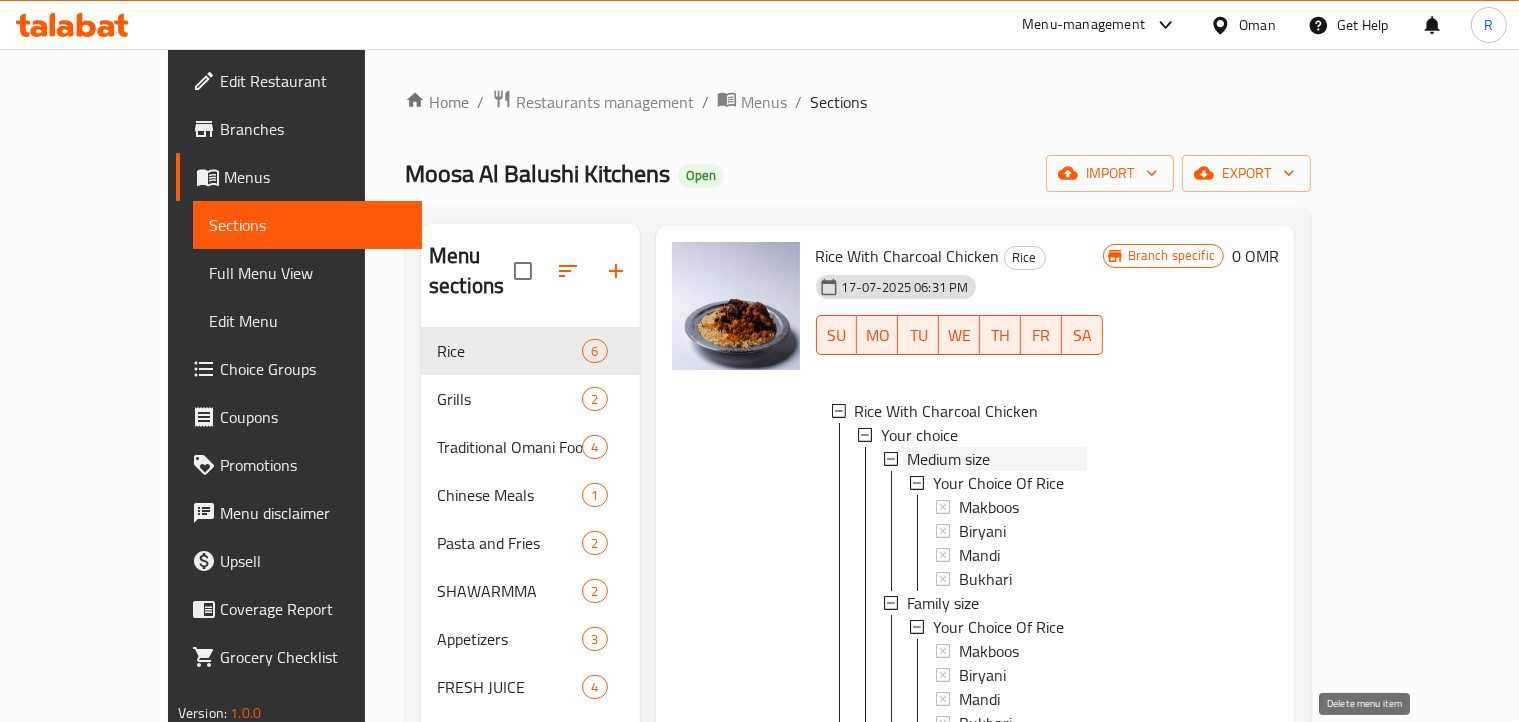 click on "Medium size" at bounding box center [948, 459] 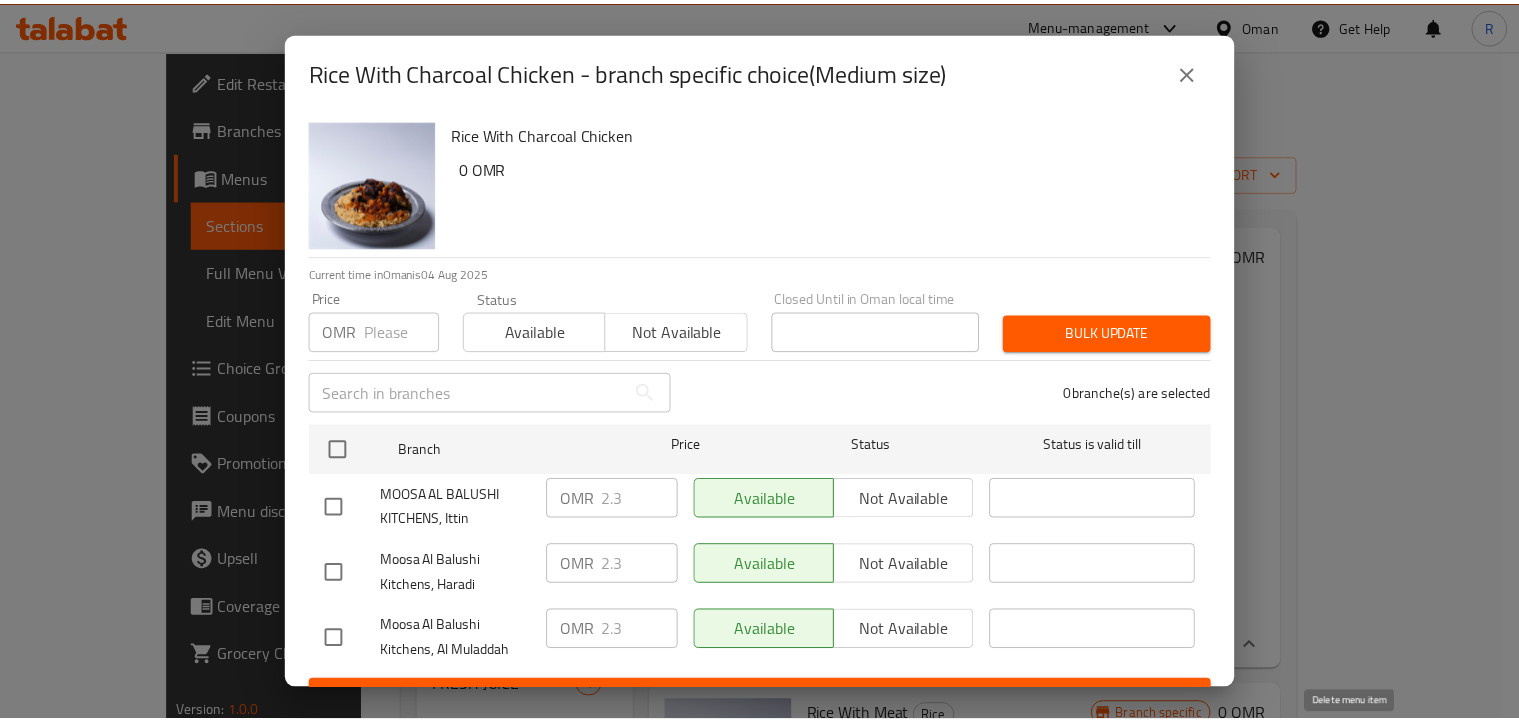 scroll, scrollTop: 36, scrollLeft: 0, axis: vertical 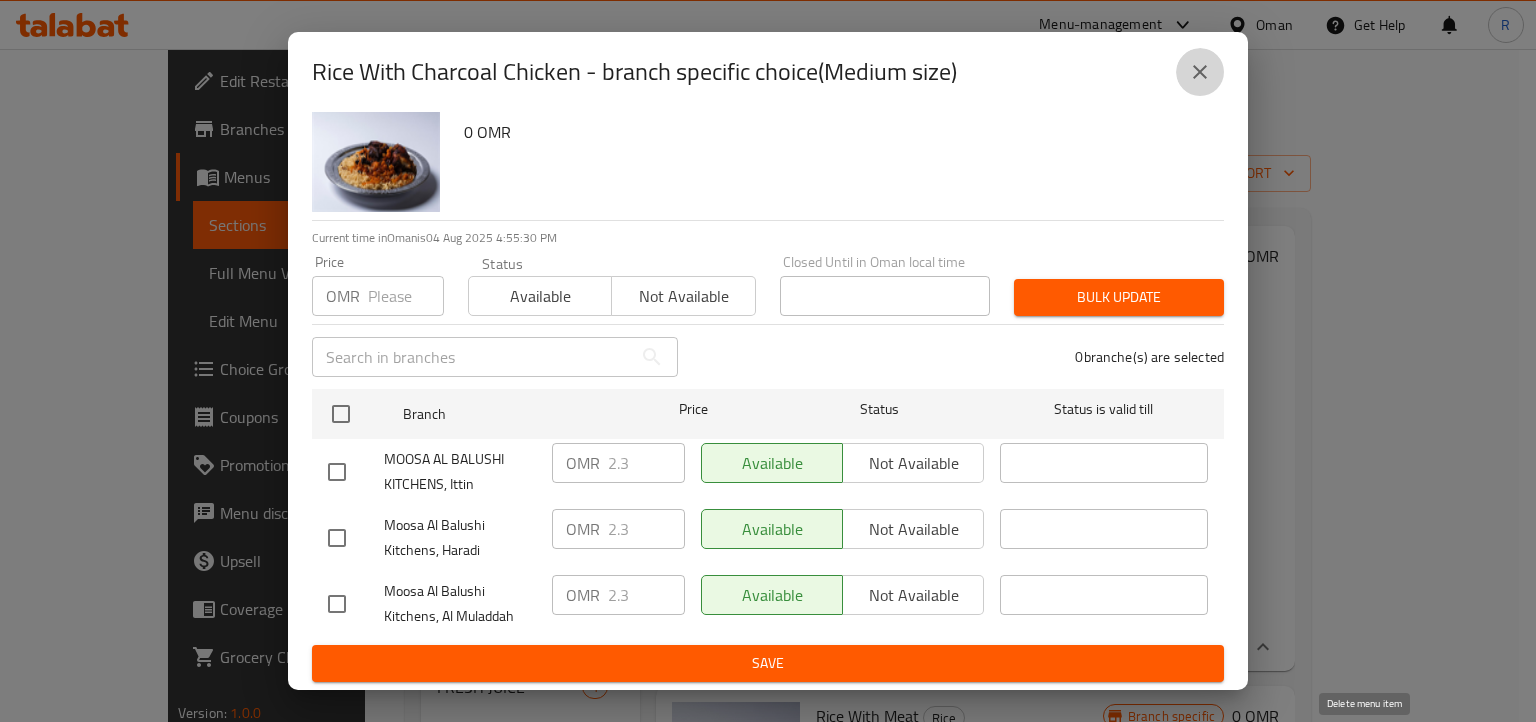 click 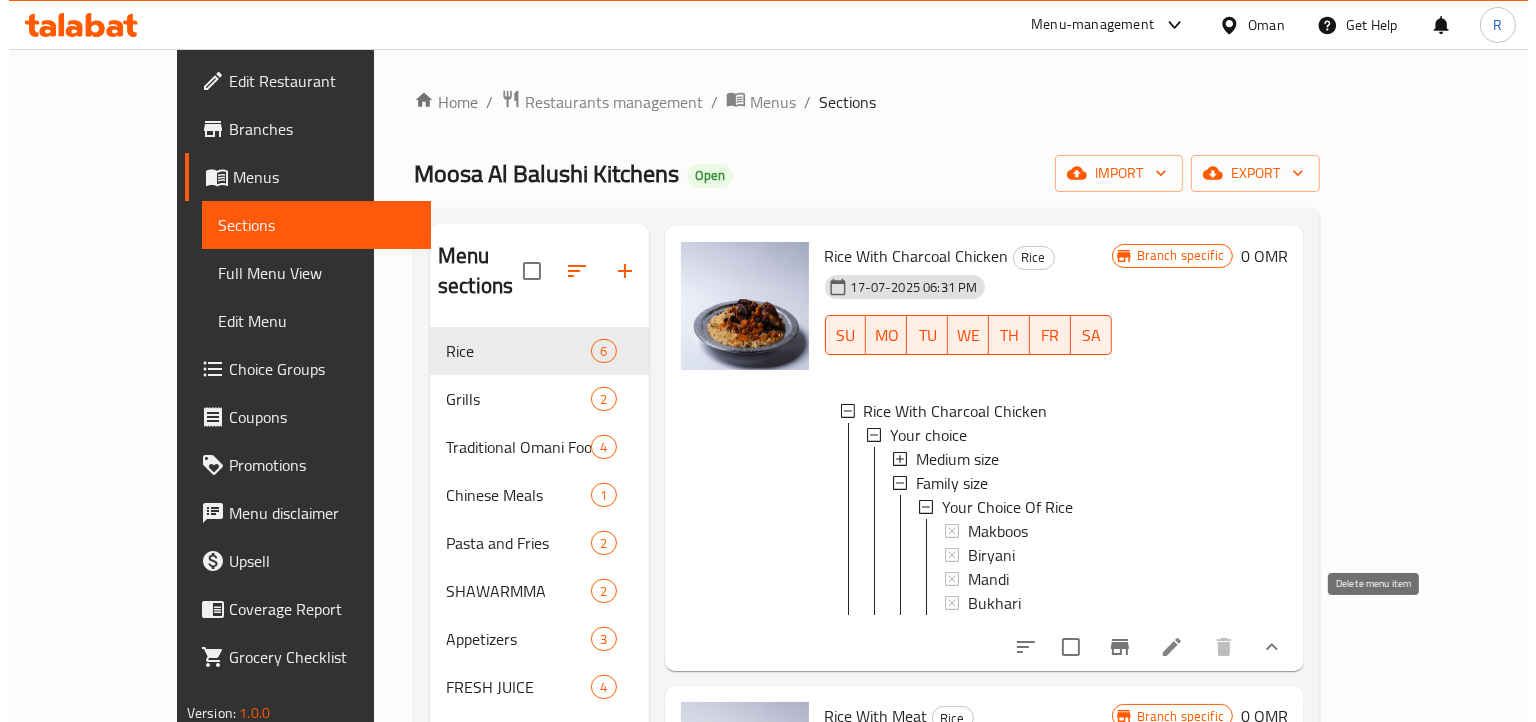 scroll, scrollTop: 2, scrollLeft: 0, axis: vertical 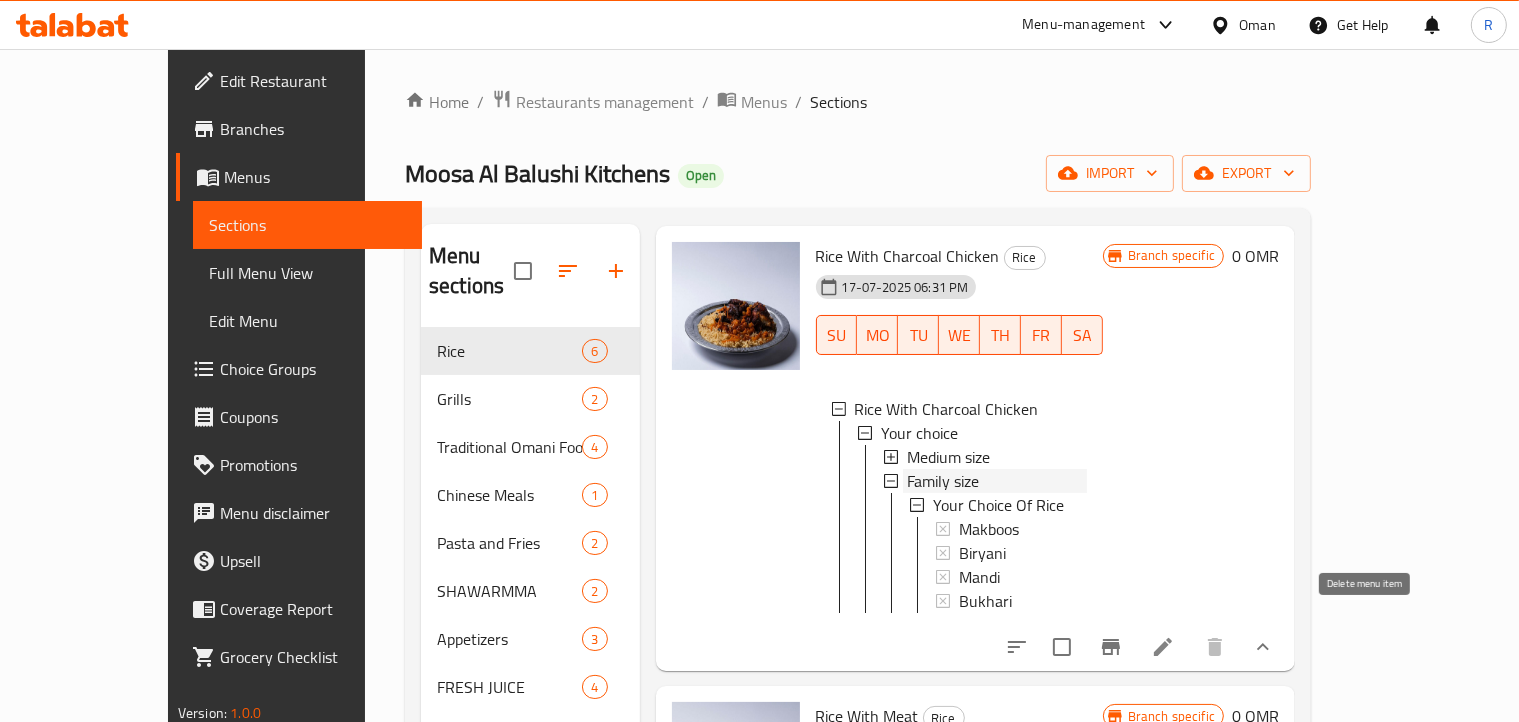 click on "Family size" at bounding box center [943, 481] 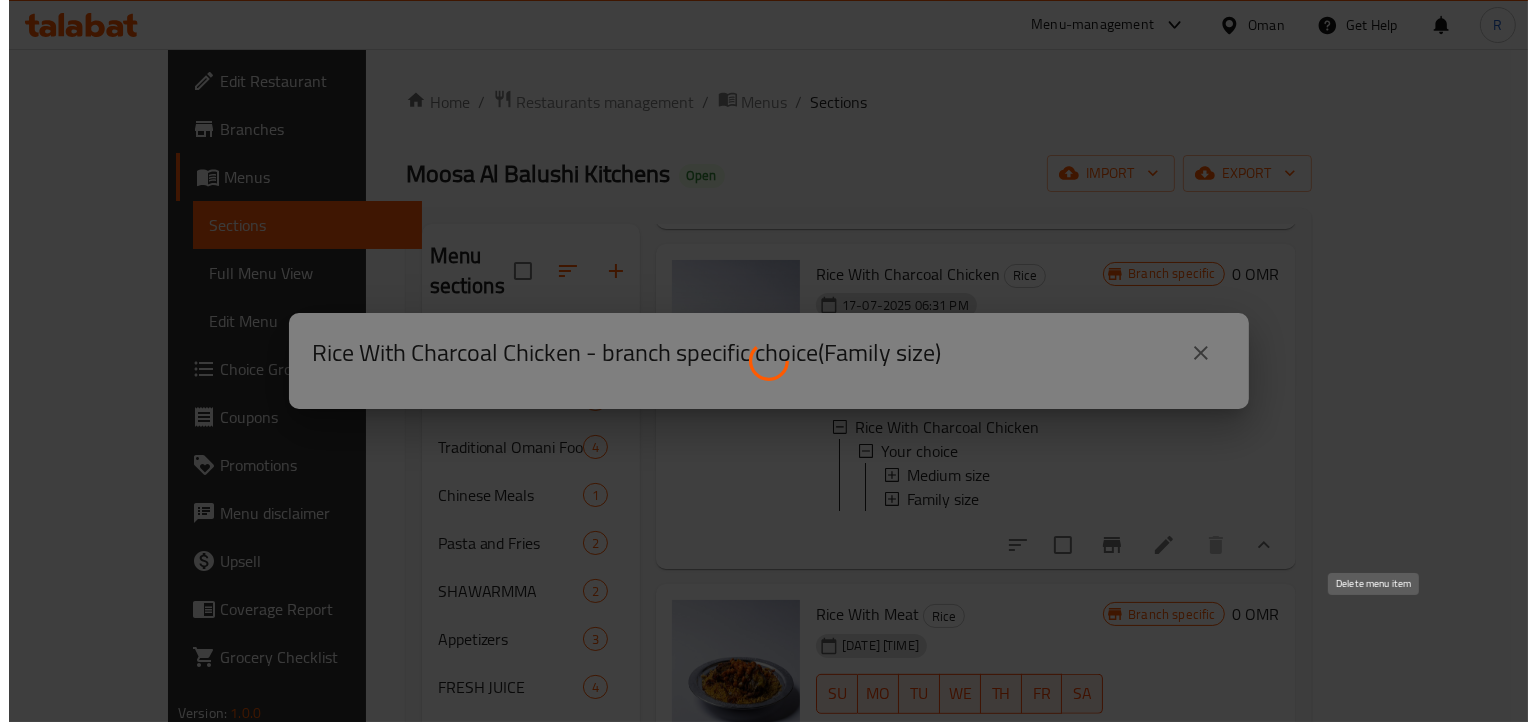 scroll, scrollTop: 0, scrollLeft: 0, axis: both 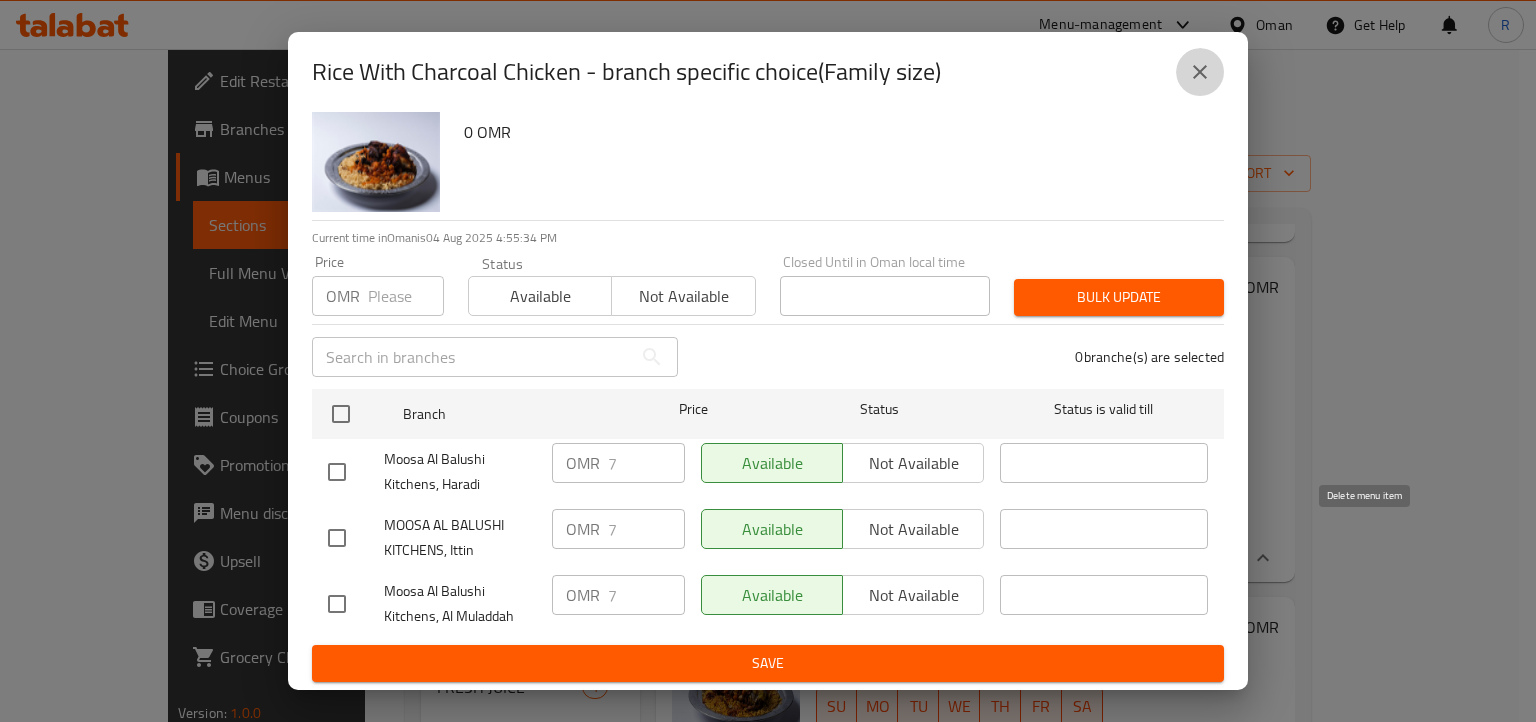 click 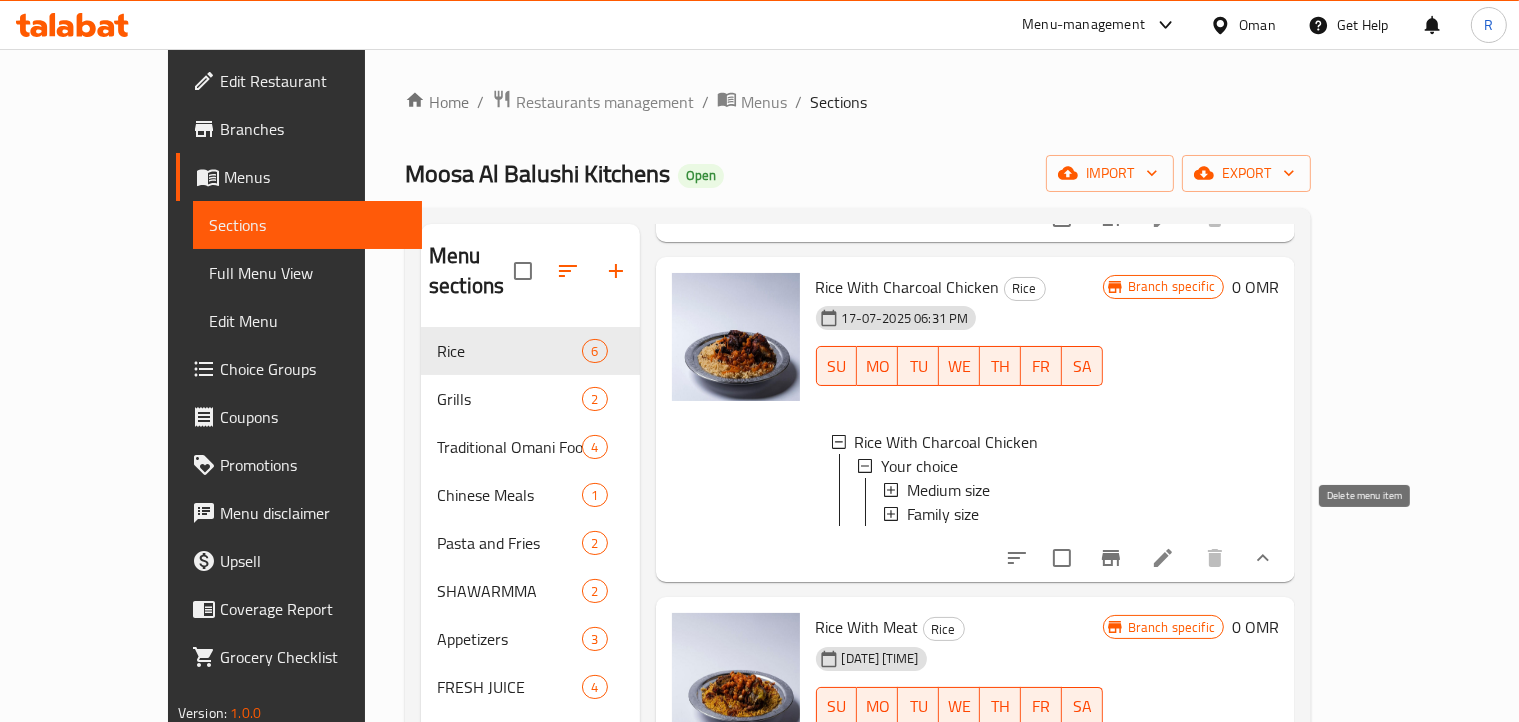 scroll, scrollTop: 2, scrollLeft: 0, axis: vertical 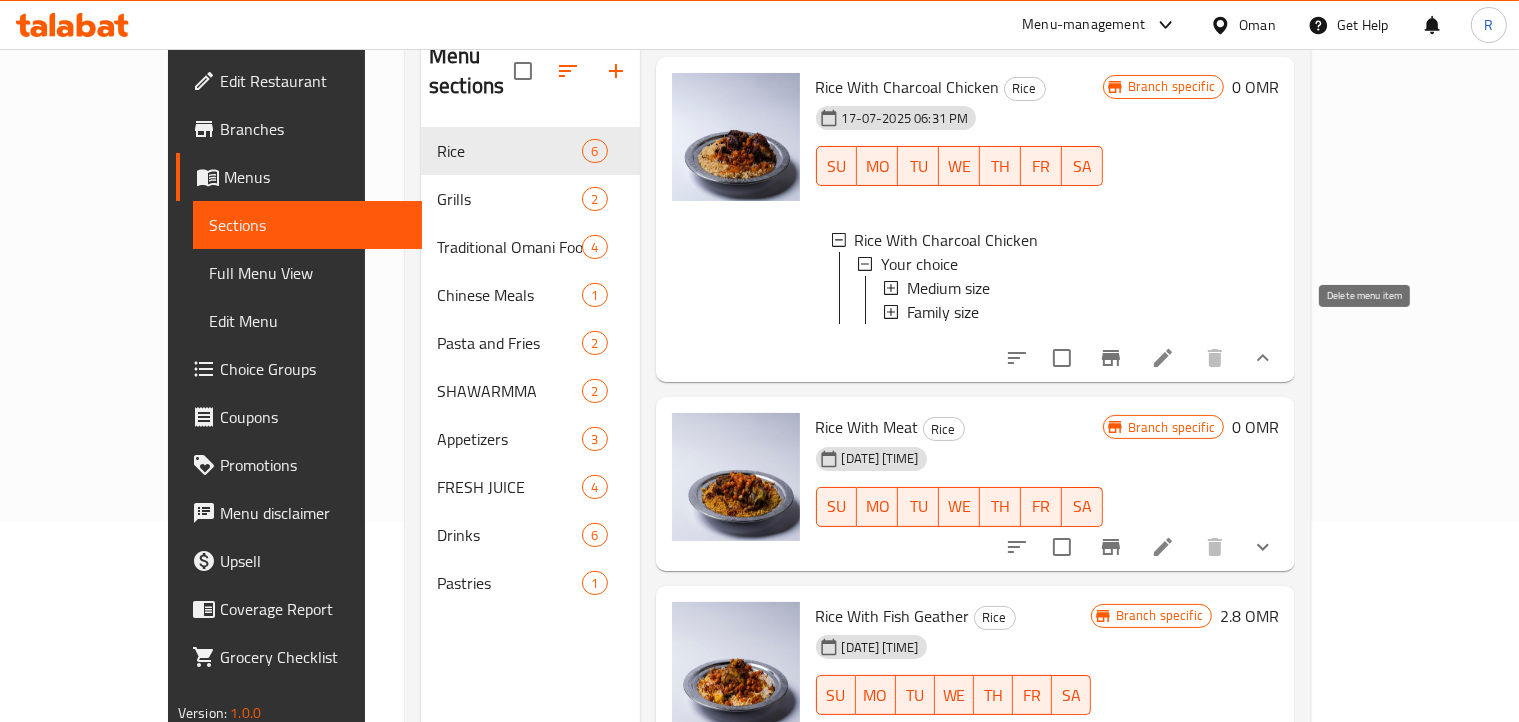 drag, startPoint x: 1326, startPoint y: 481, endPoint x: 1344, endPoint y: 488, distance: 19.313208 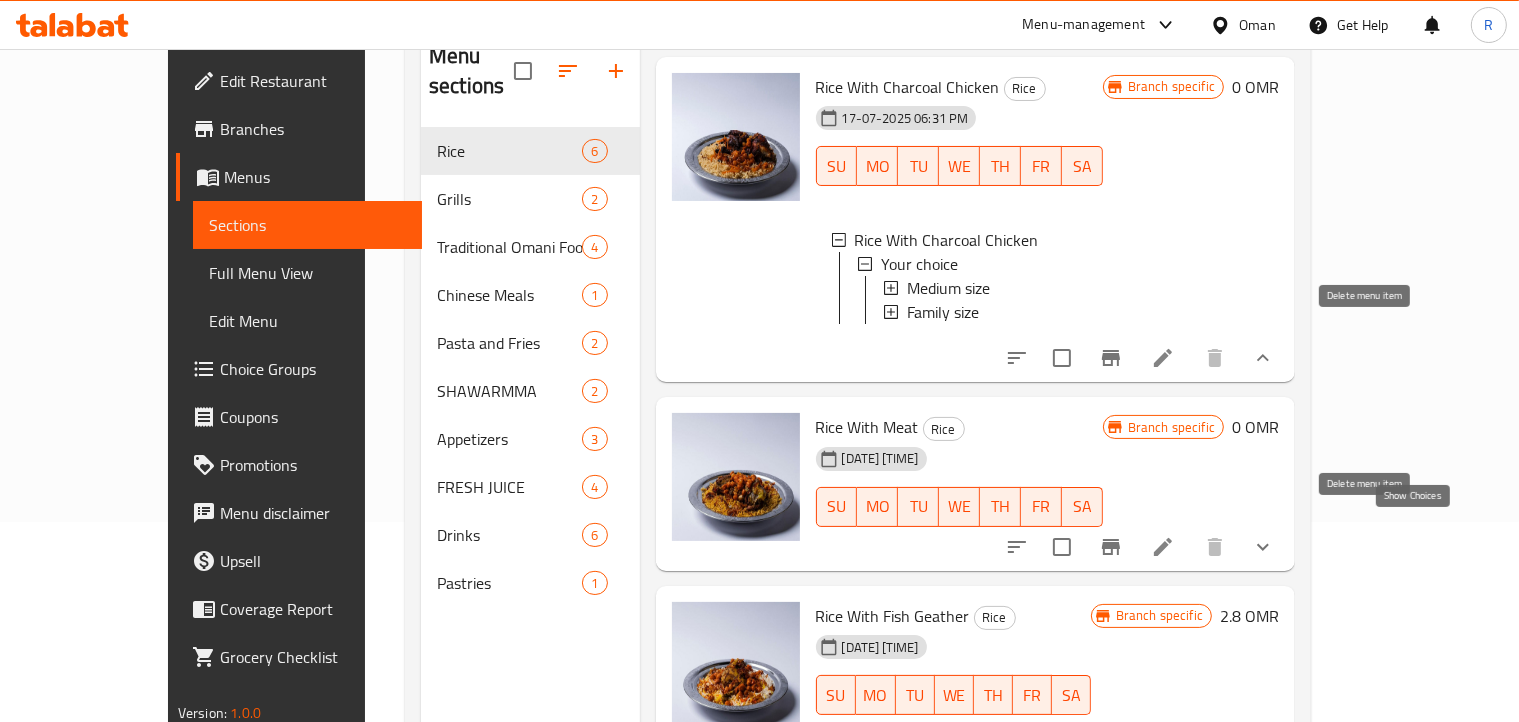 click 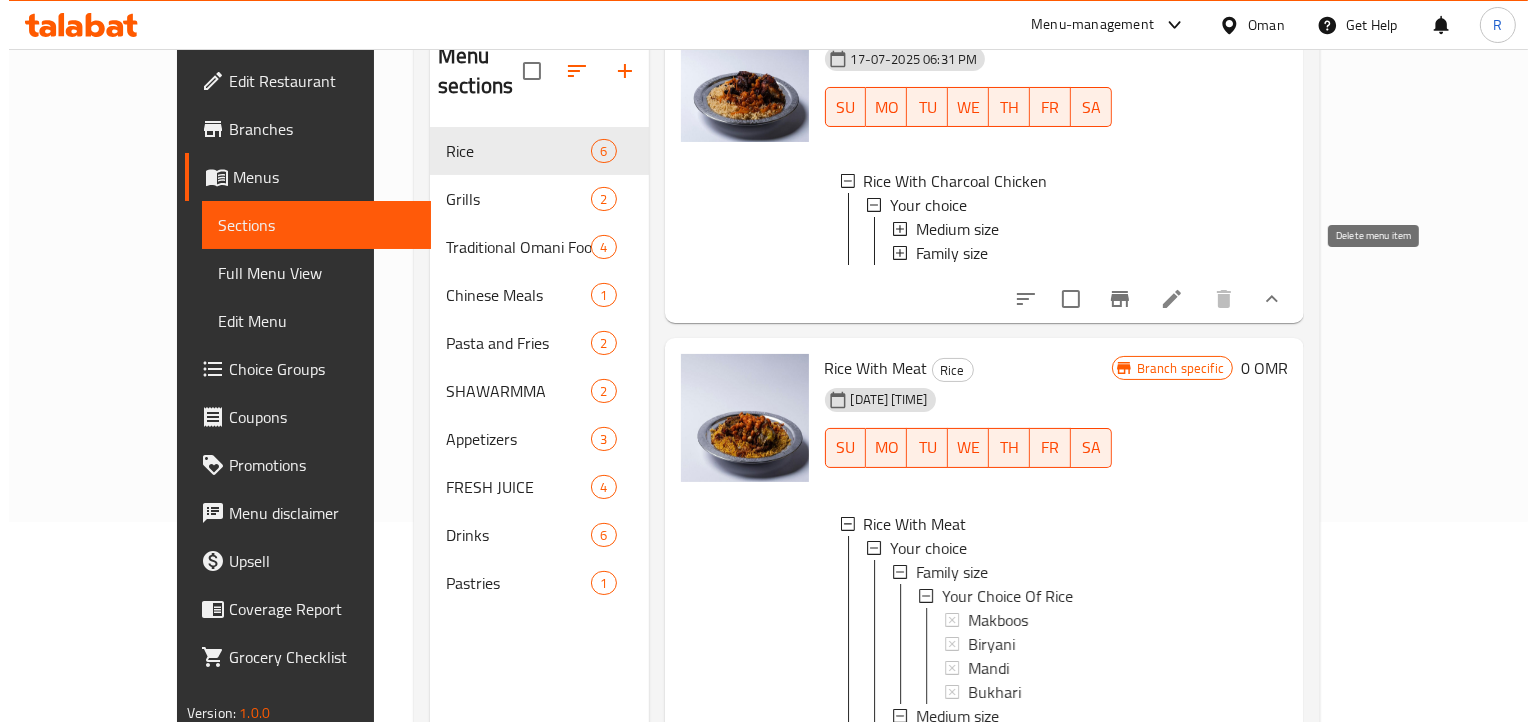scroll, scrollTop: 858, scrollLeft: 0, axis: vertical 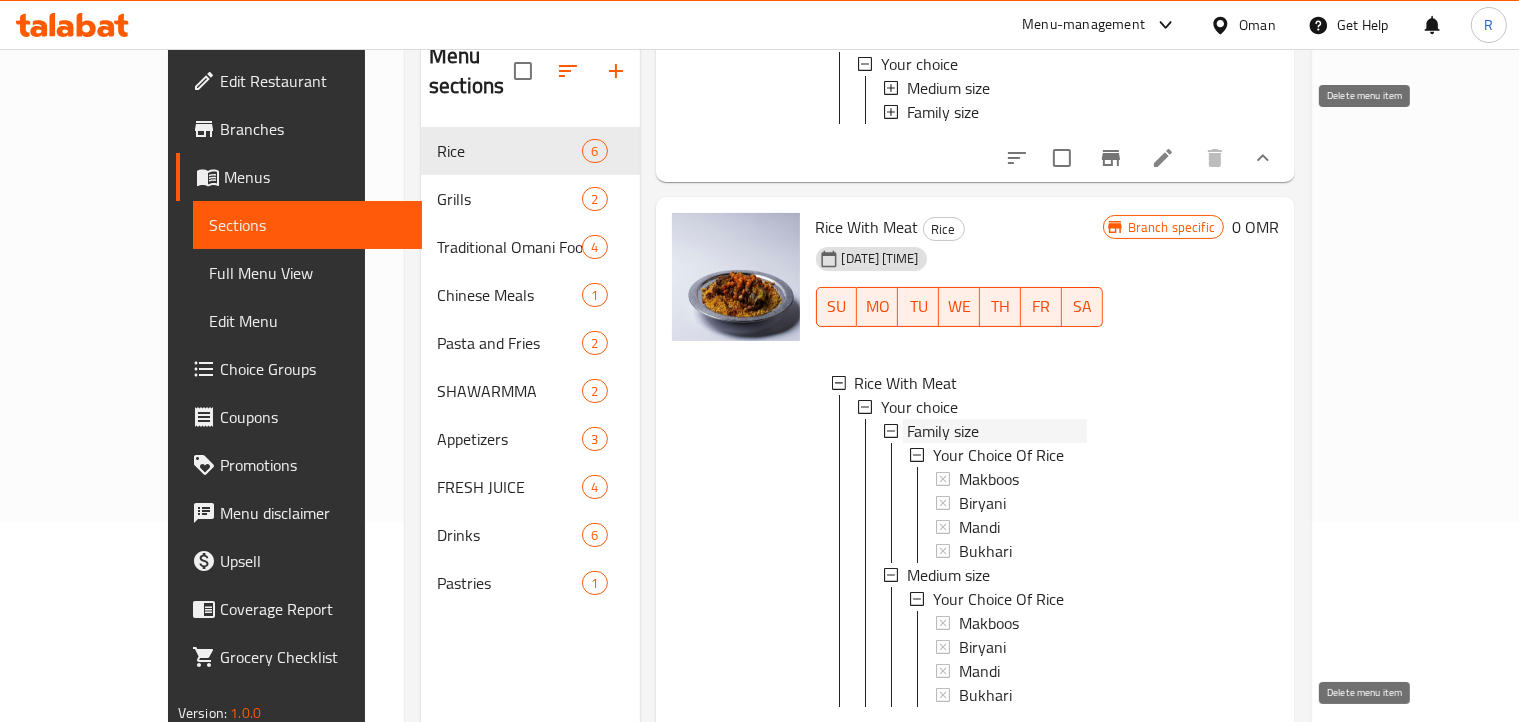 click on "Family size" at bounding box center (943, 431) 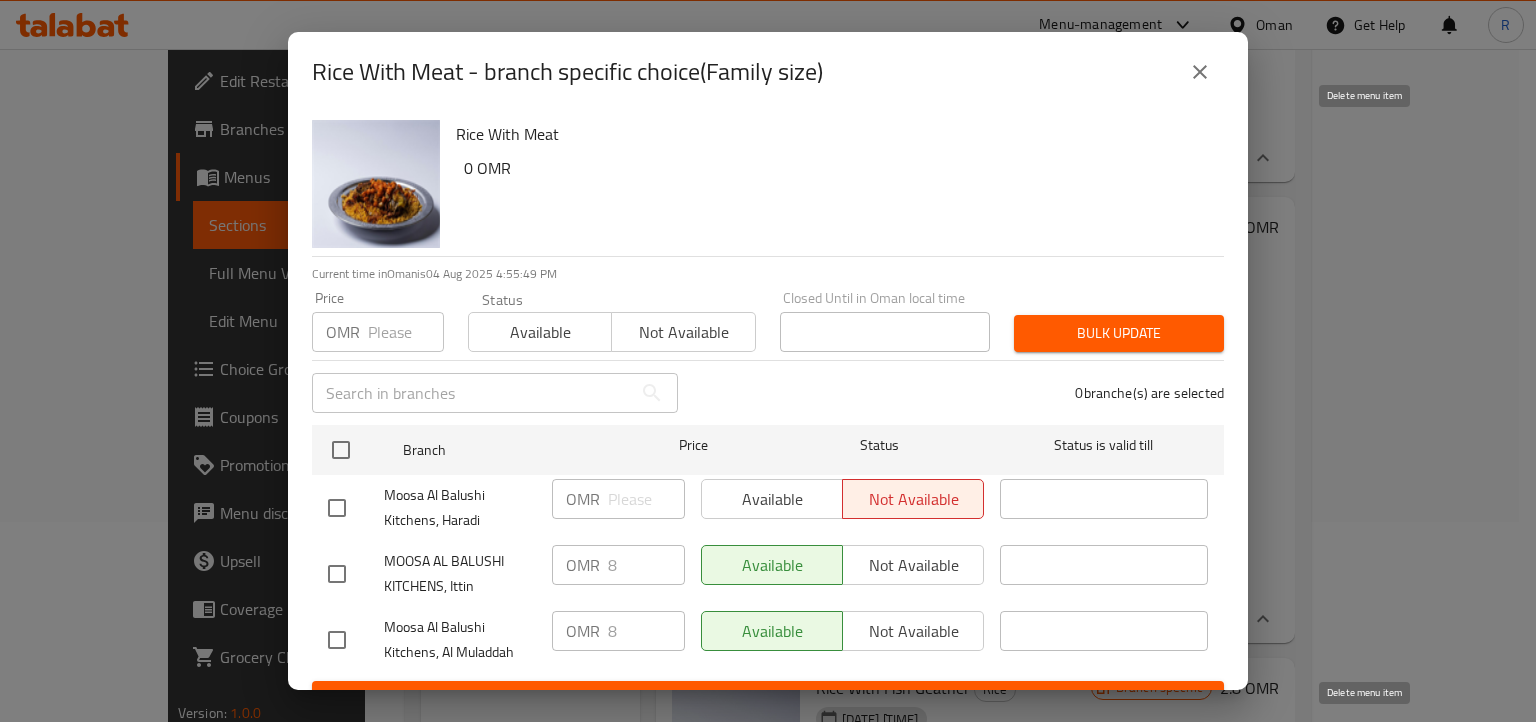 click 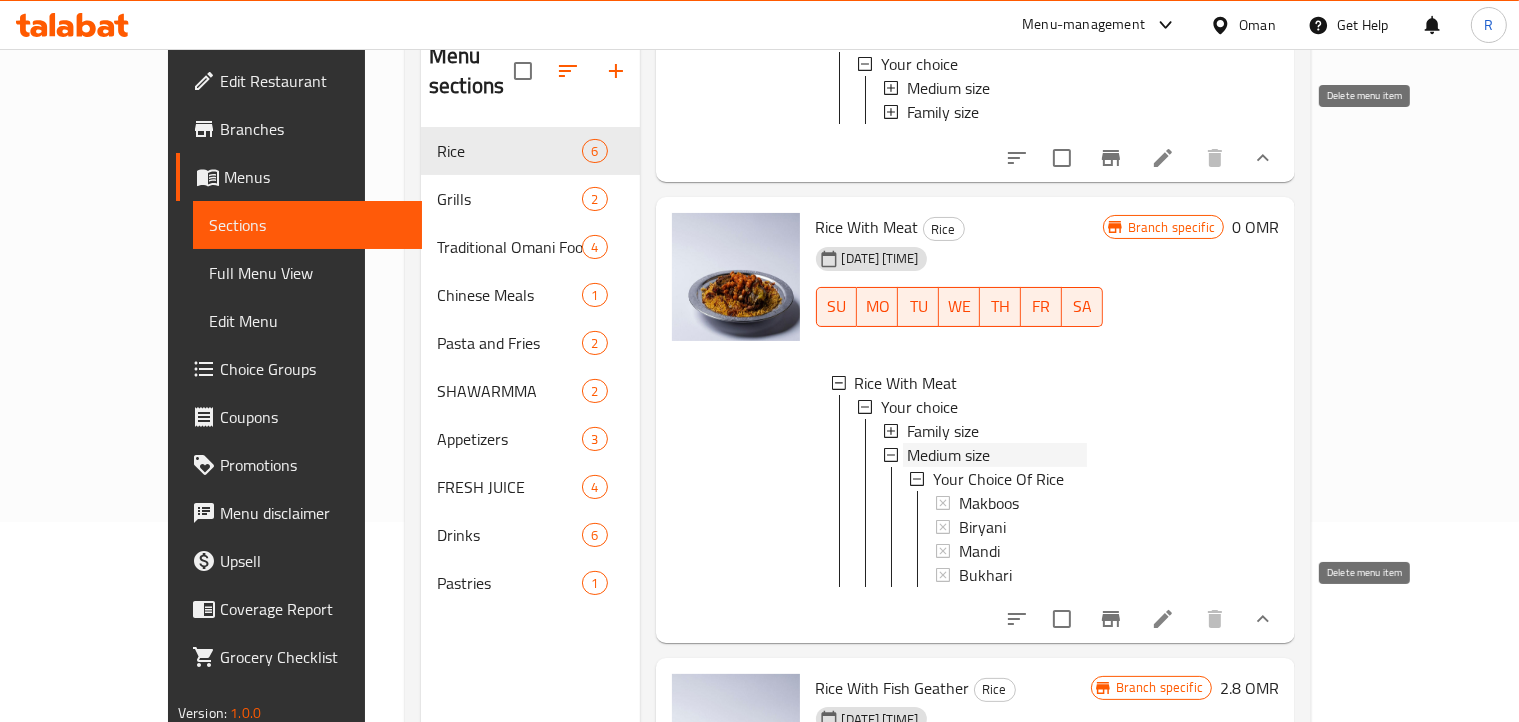 click on "Medium size" at bounding box center (948, 455) 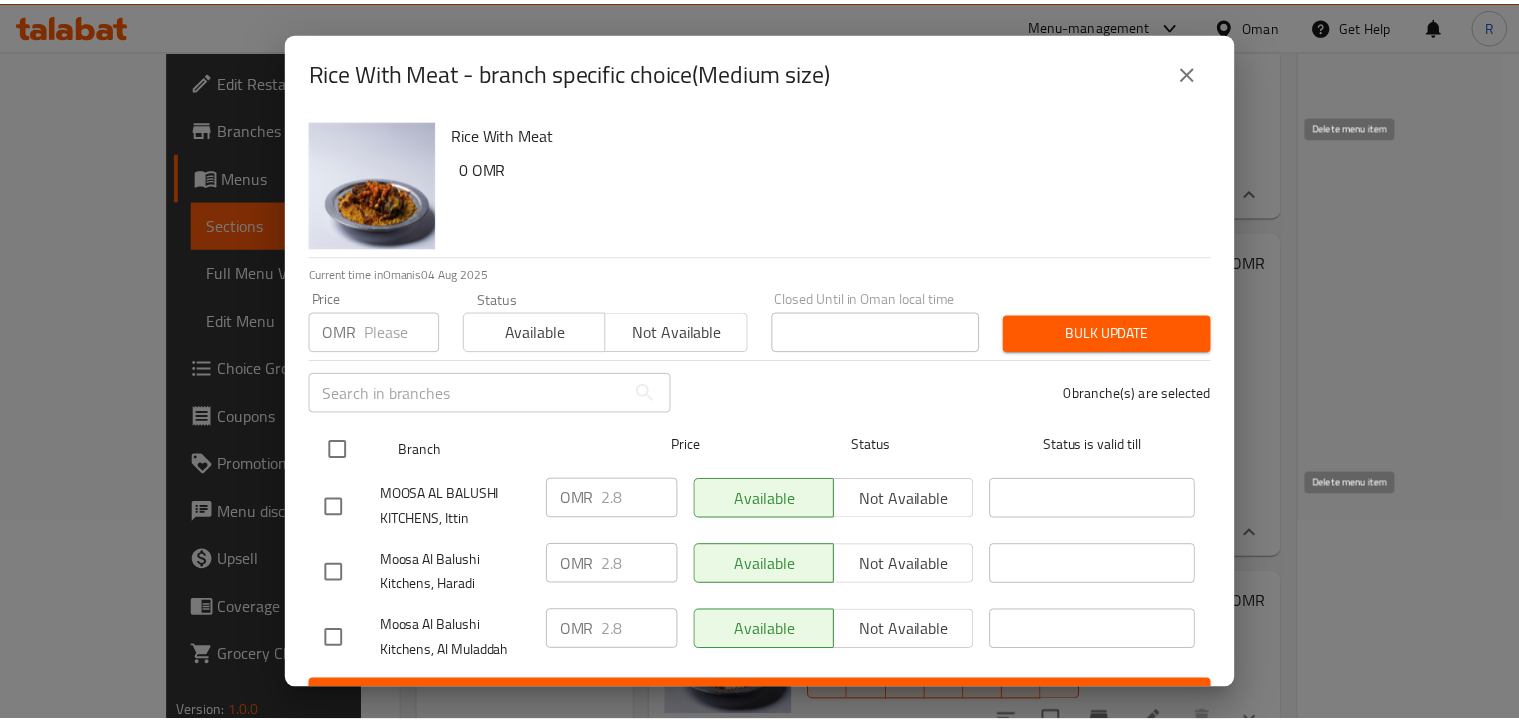 scroll, scrollTop: 827, scrollLeft: 0, axis: vertical 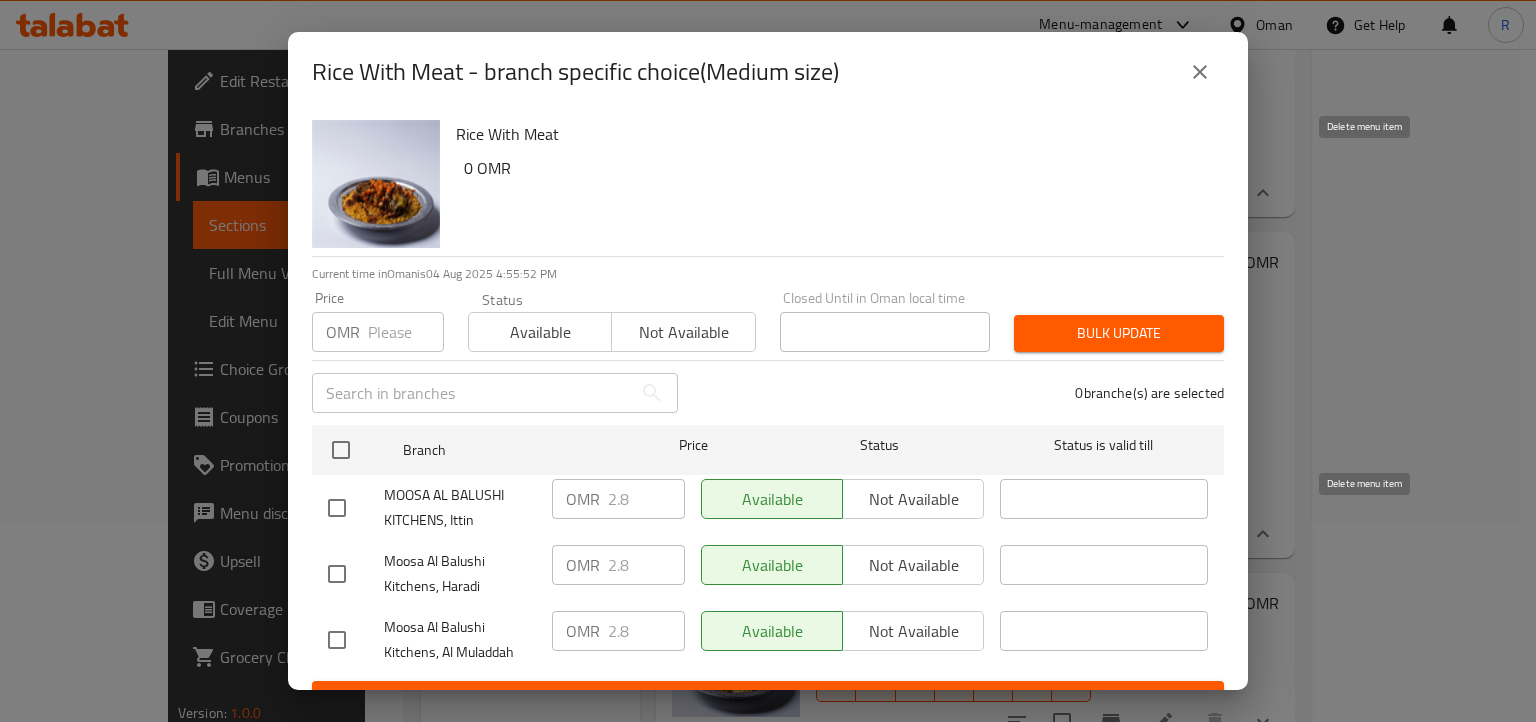 click 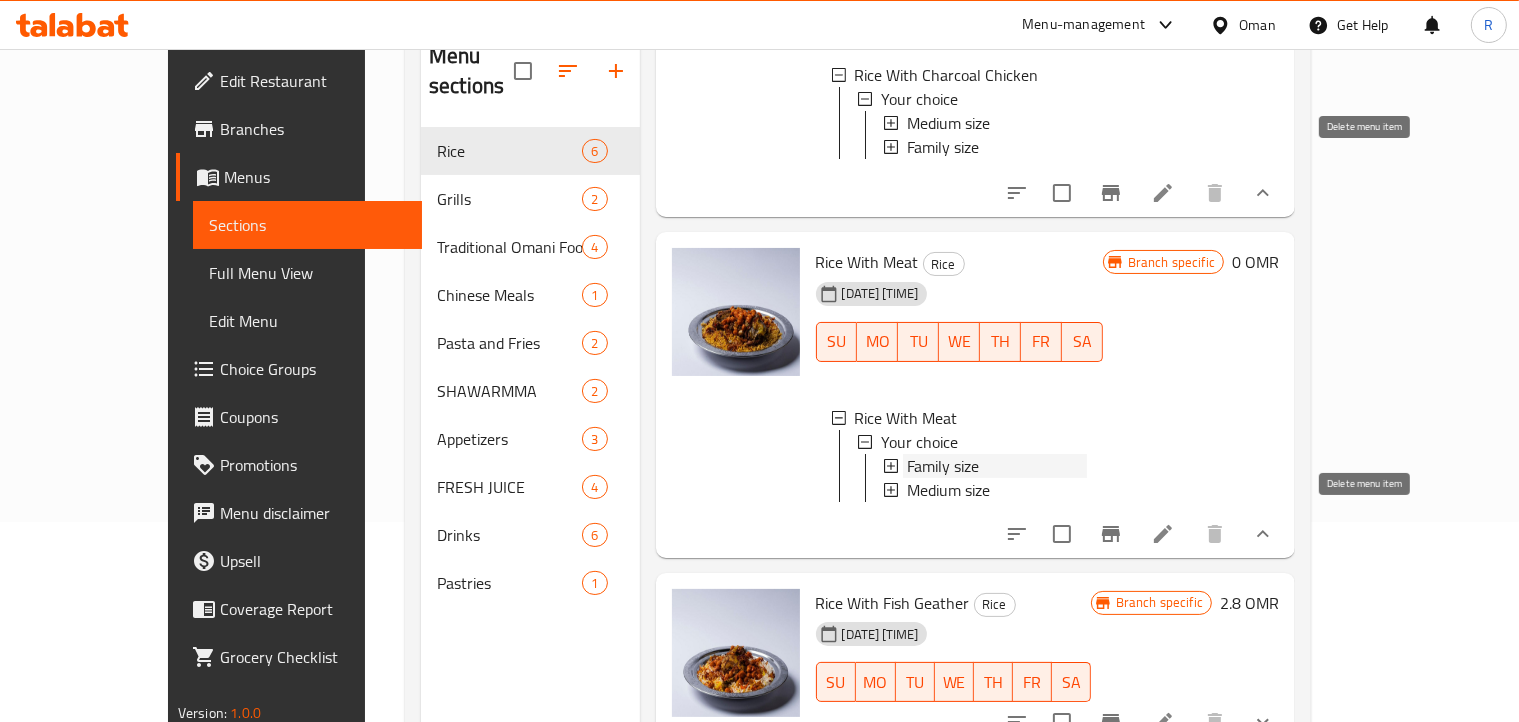 click on "Family size" at bounding box center [997, 466] 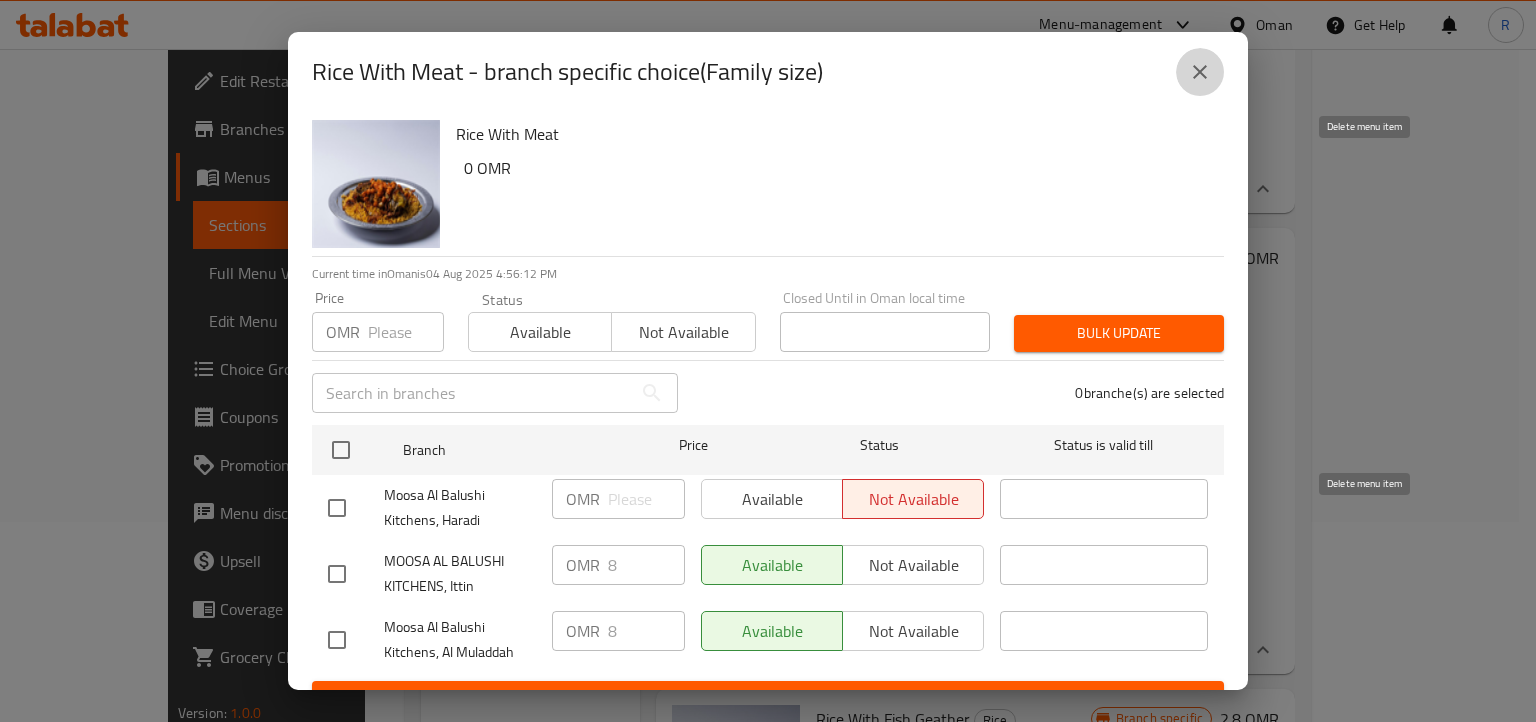 click 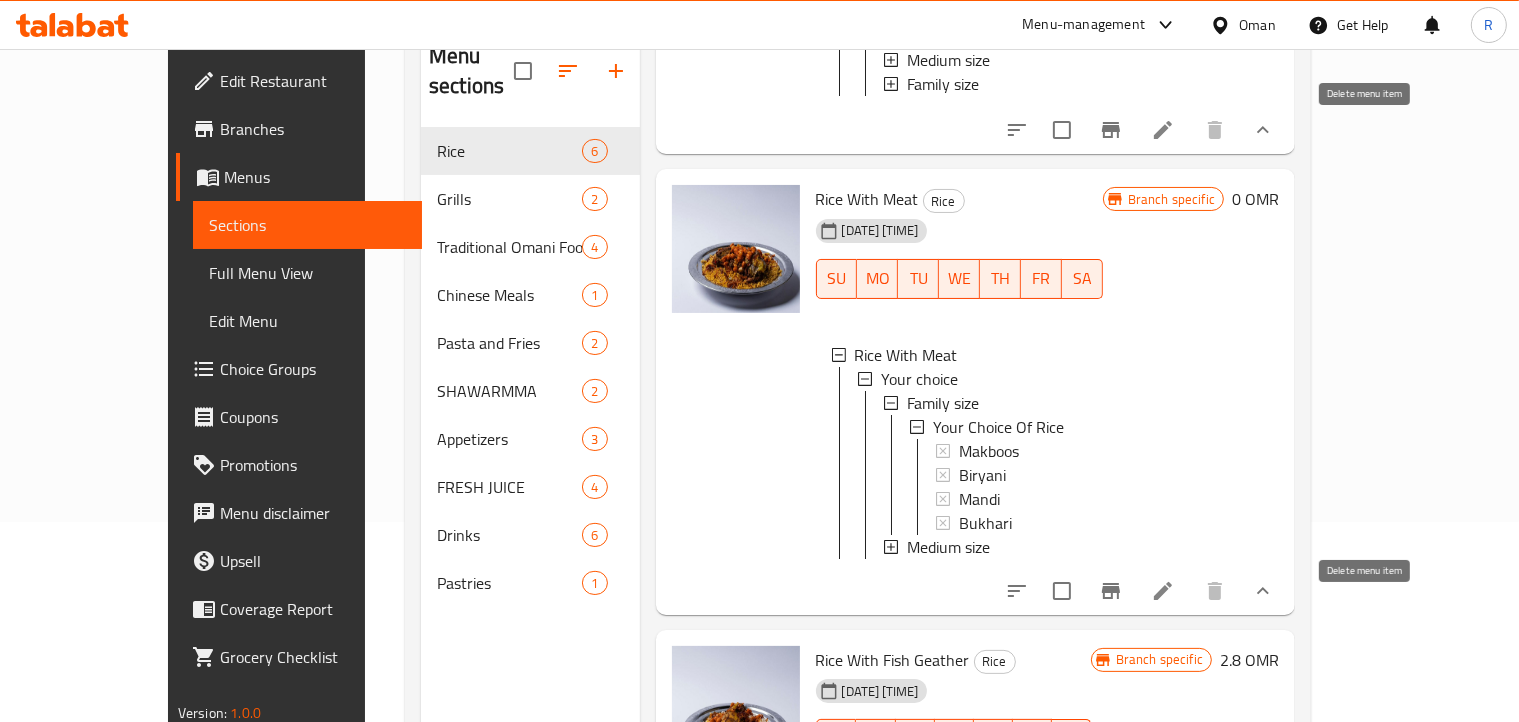 scroll, scrollTop: 947, scrollLeft: 0, axis: vertical 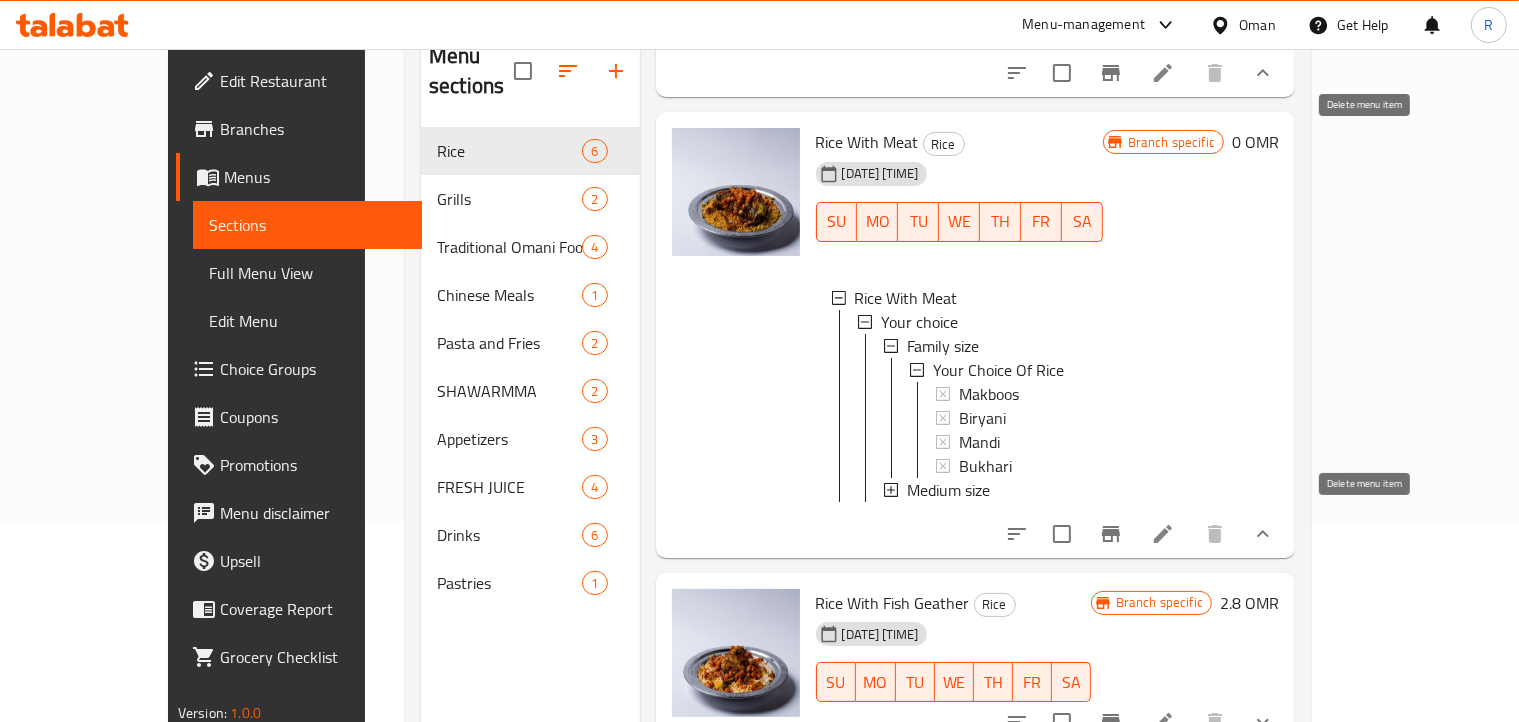 click at bounding box center [736, 335] 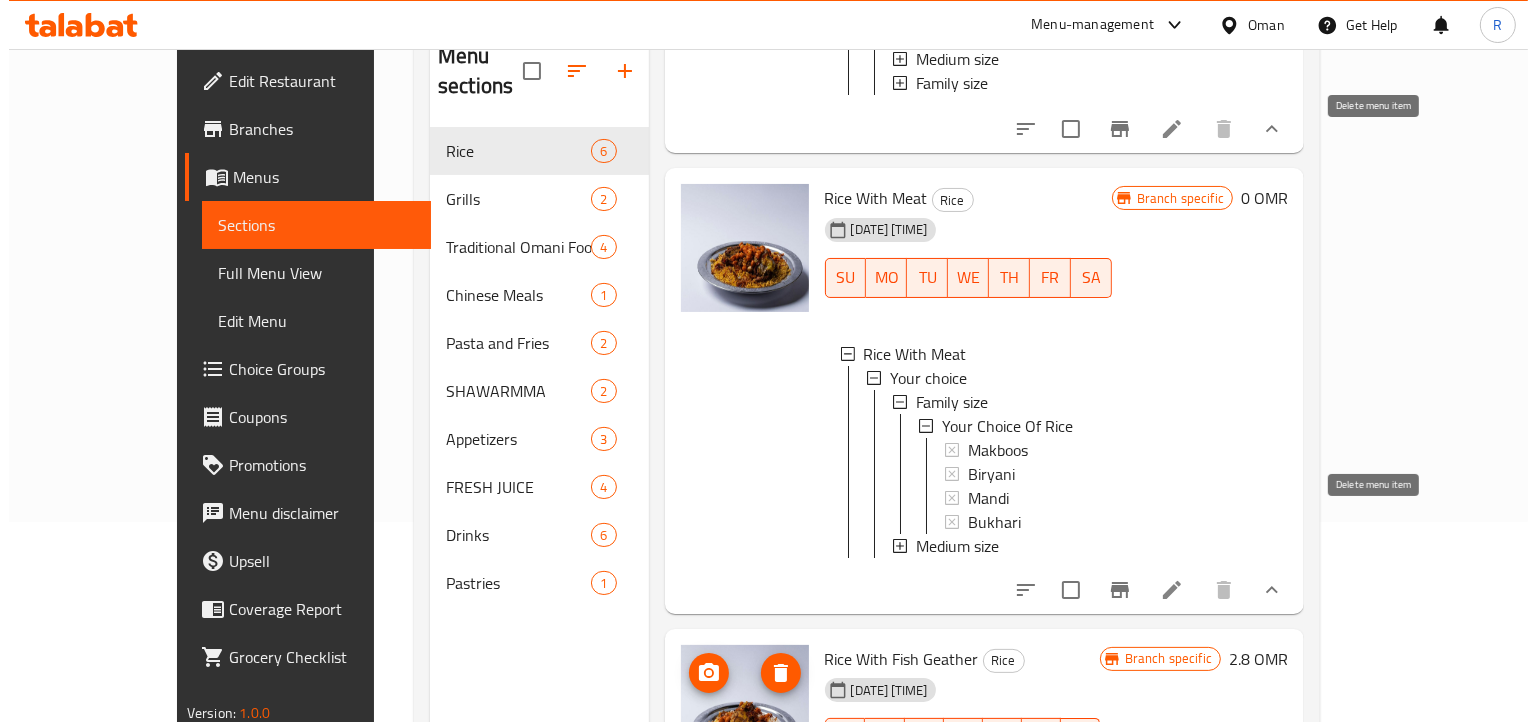 scroll, scrollTop: 947, scrollLeft: 0, axis: vertical 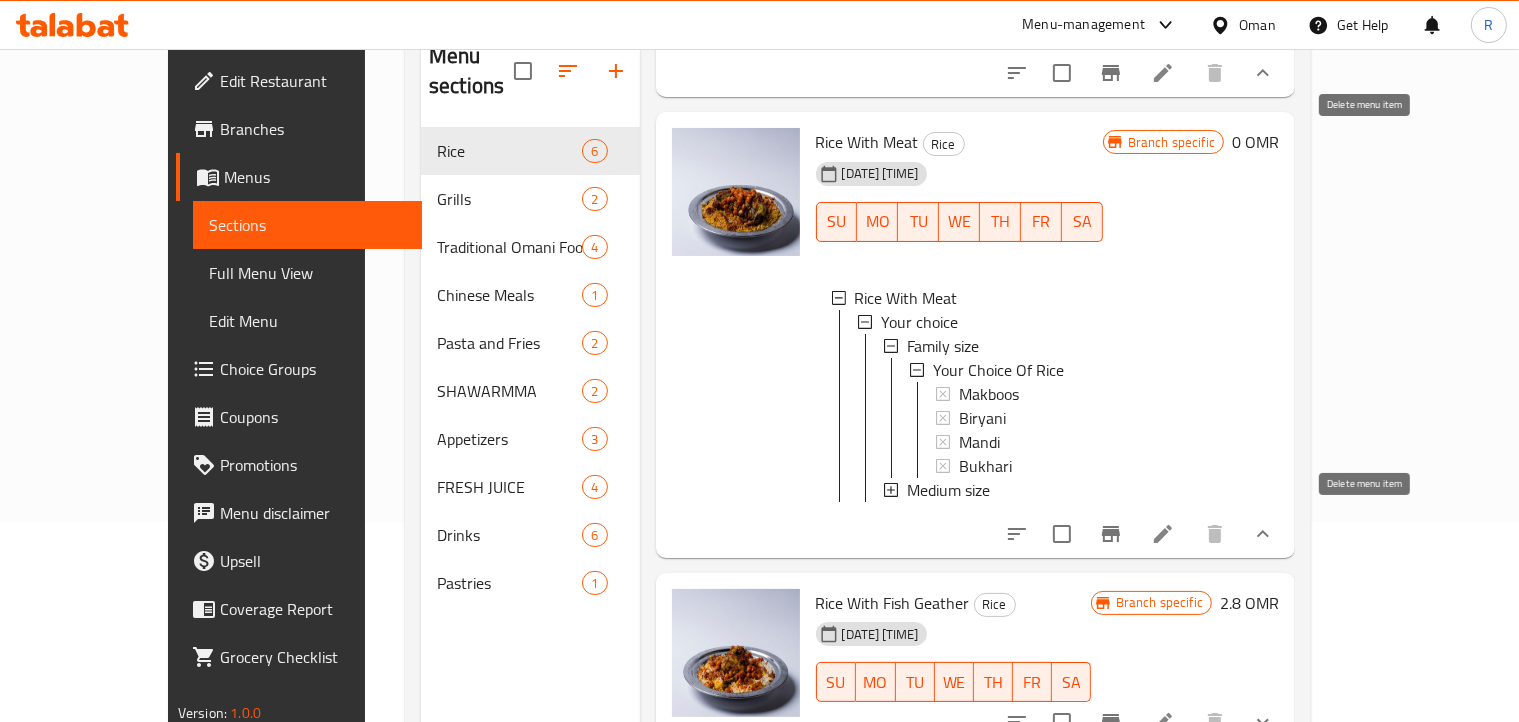 click at bounding box center [736, 335] 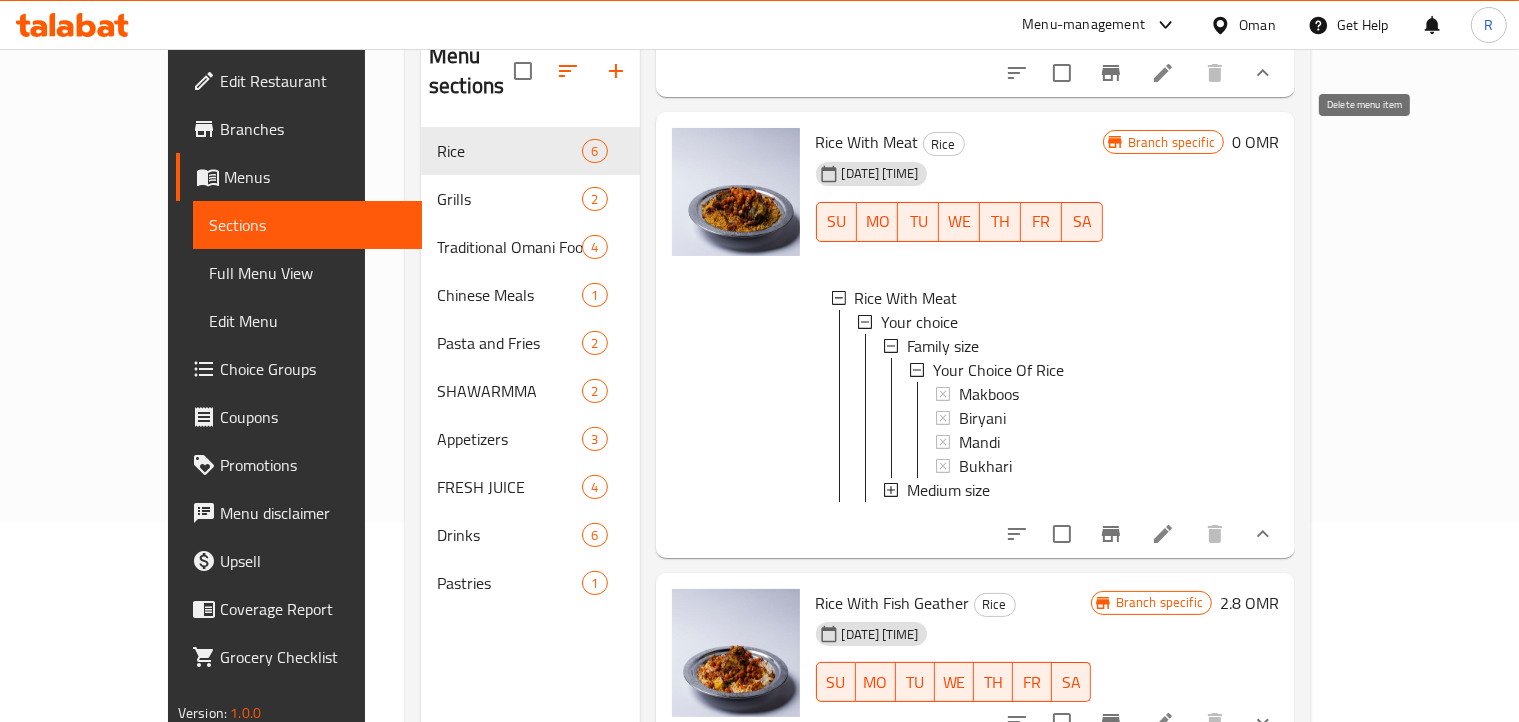 click on "Family size" at bounding box center (943, 346) 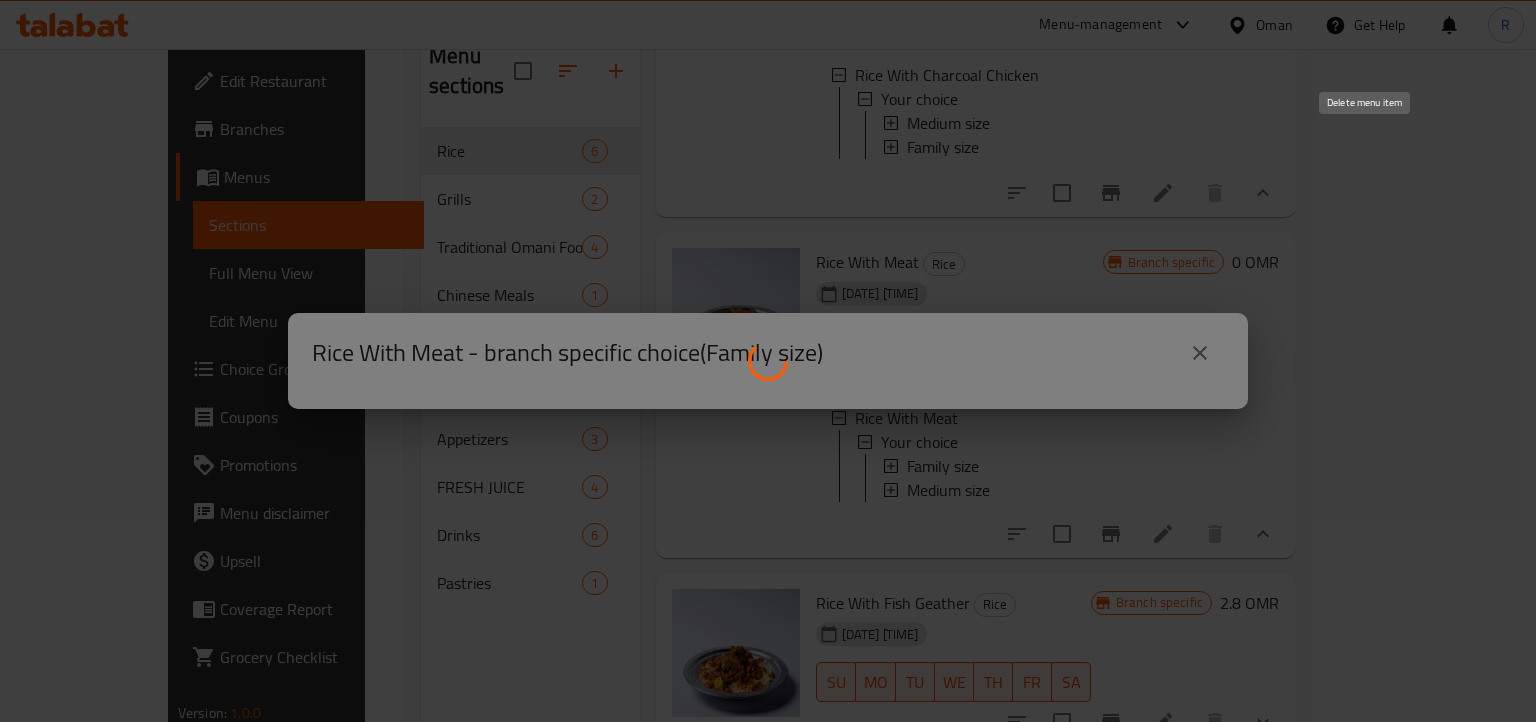 scroll, scrollTop: 827, scrollLeft: 0, axis: vertical 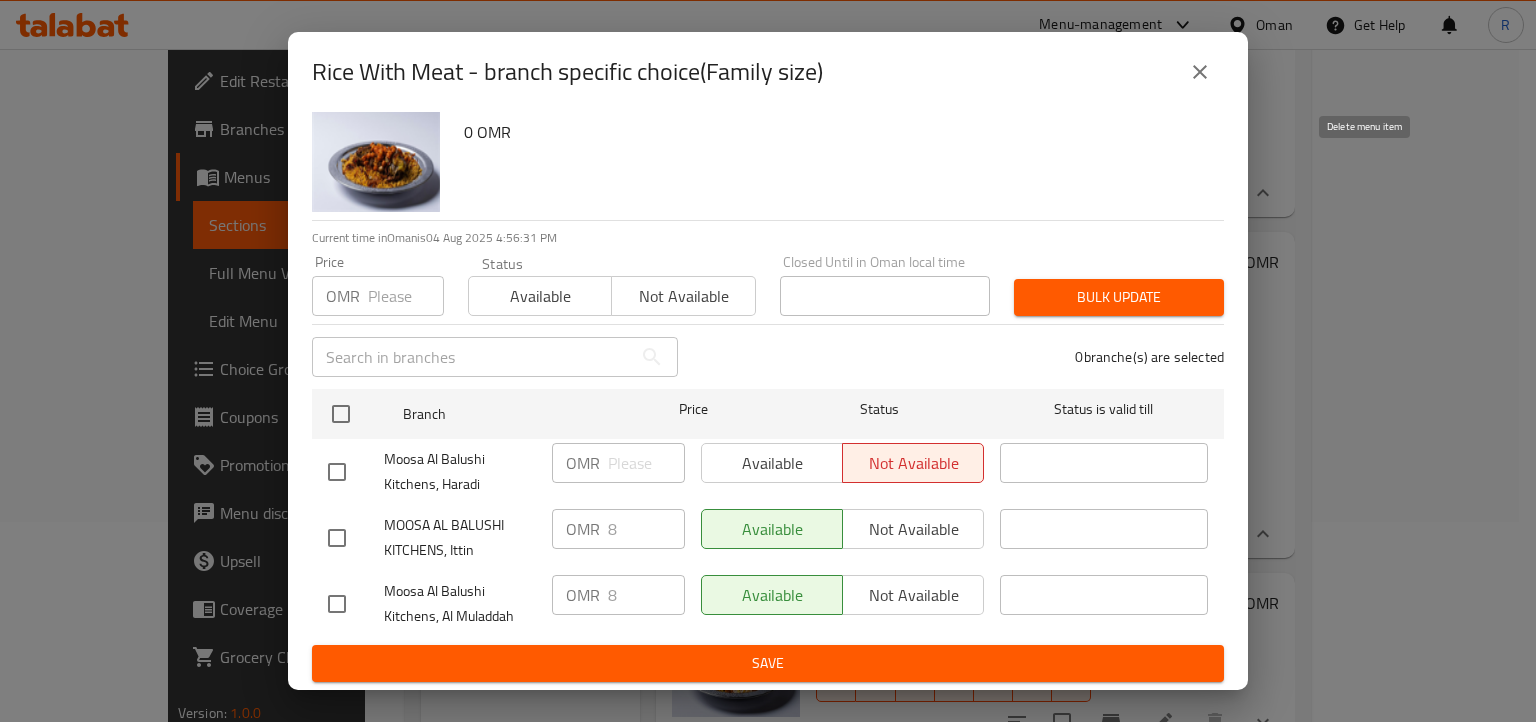click 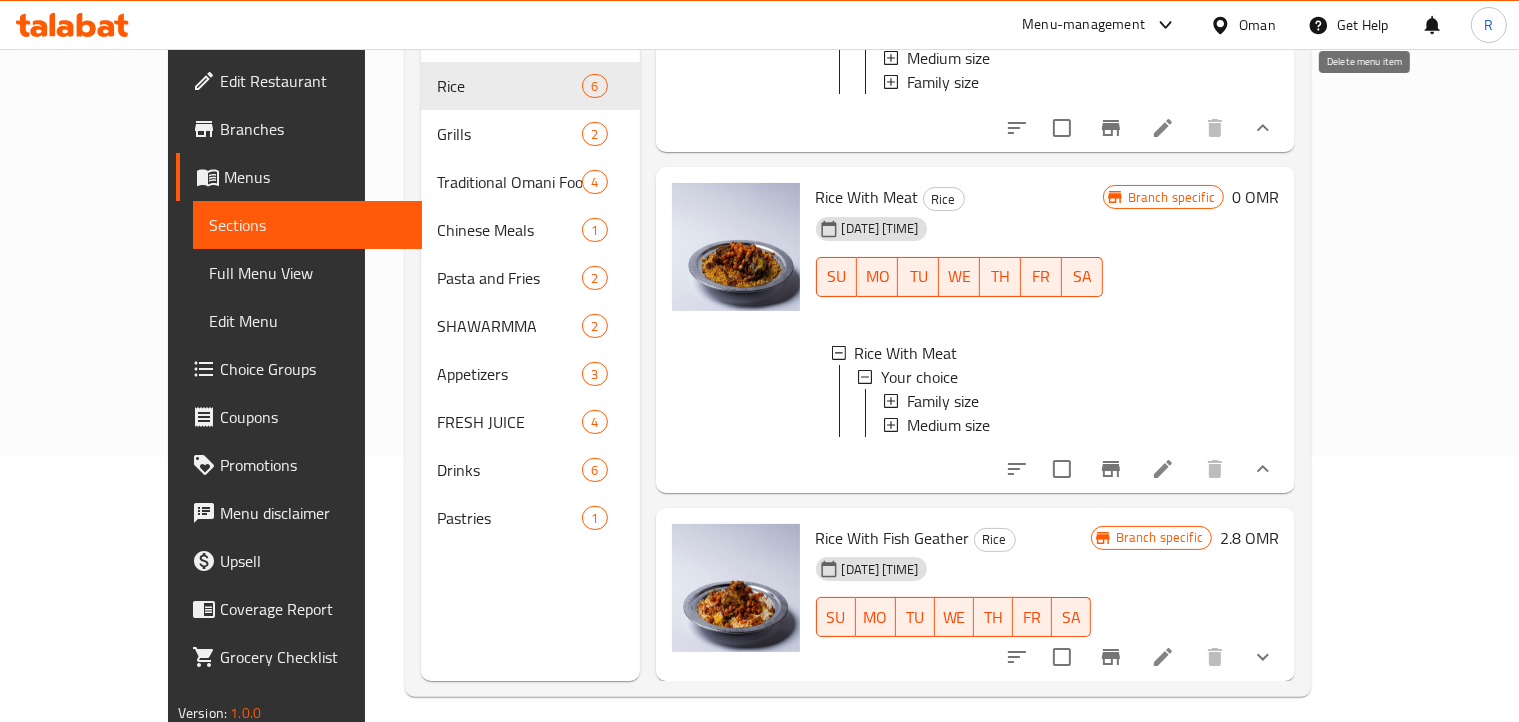 scroll, scrollTop: 280, scrollLeft: 0, axis: vertical 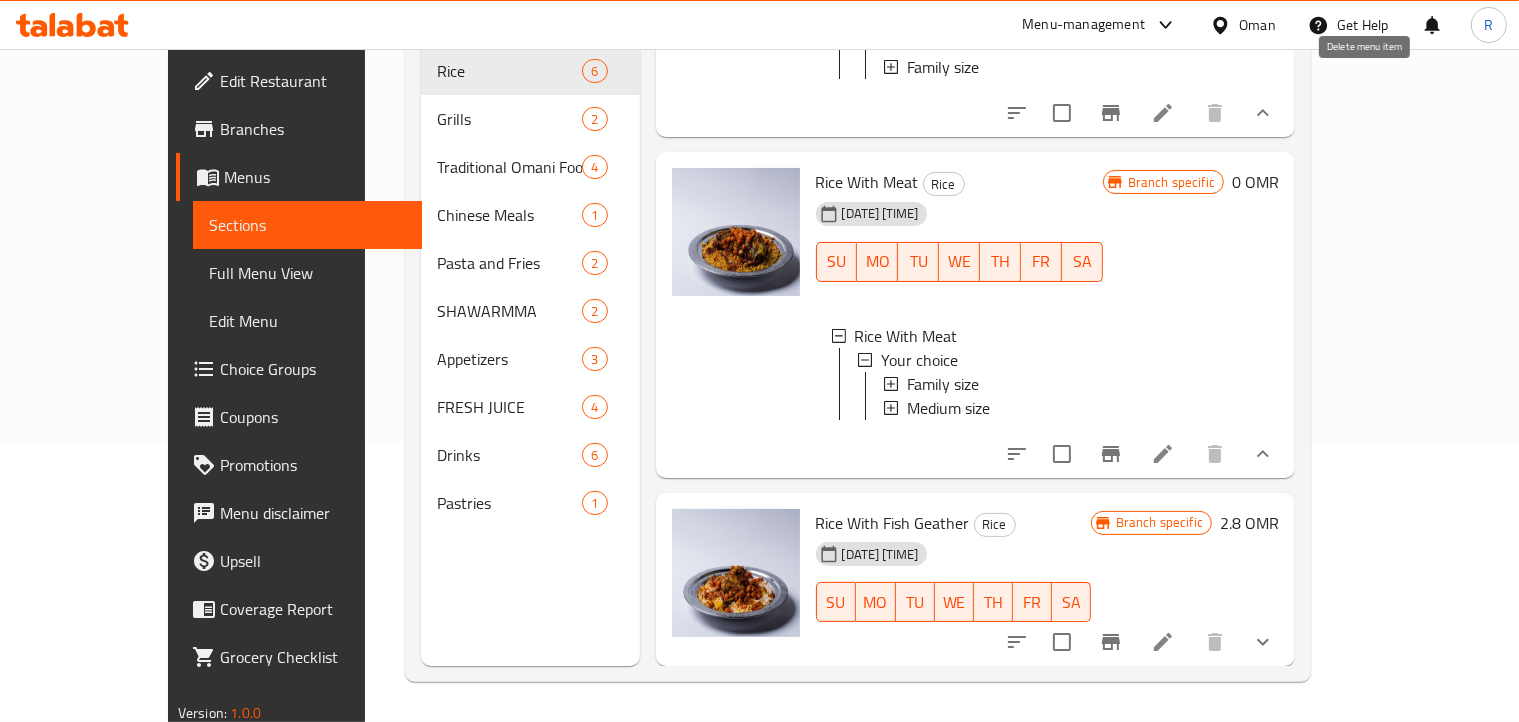 click at bounding box center (736, 315) 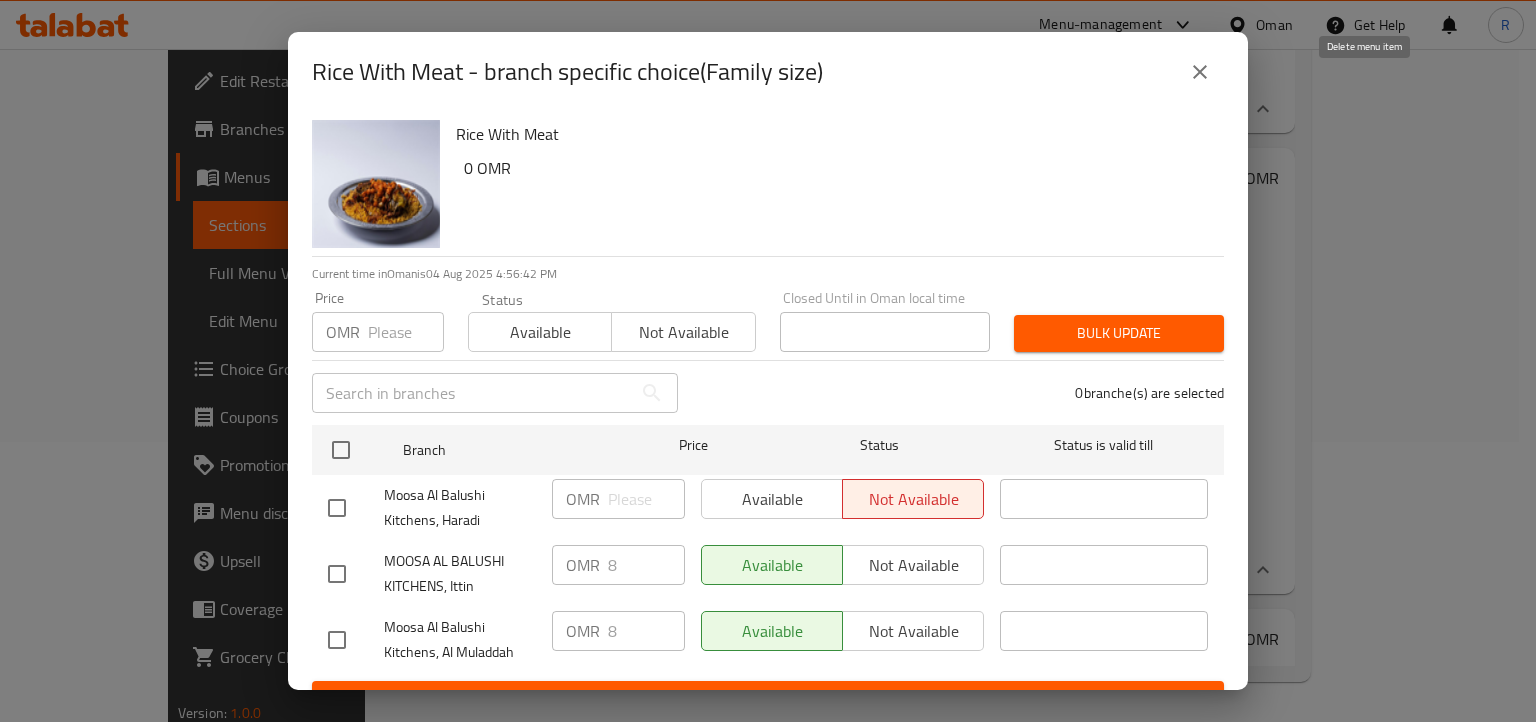 click 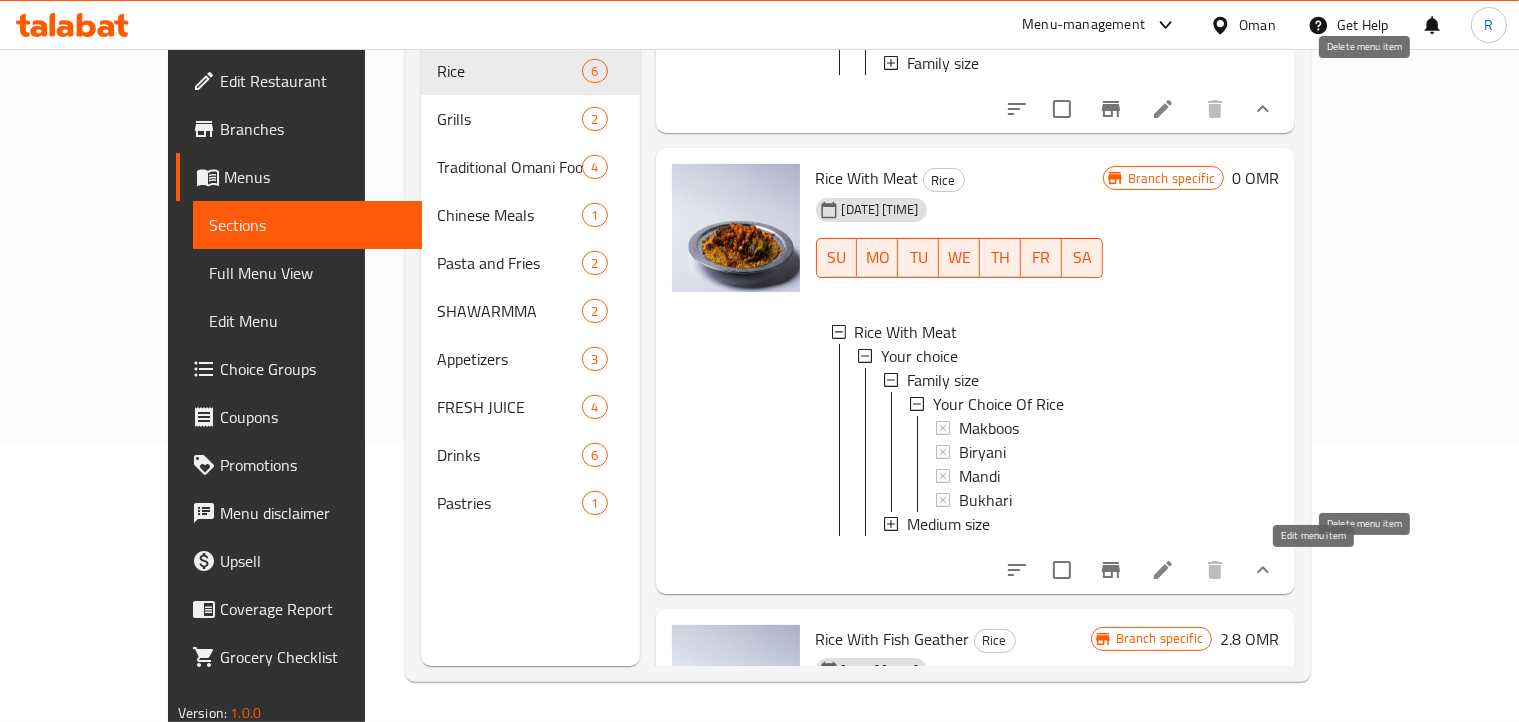 click 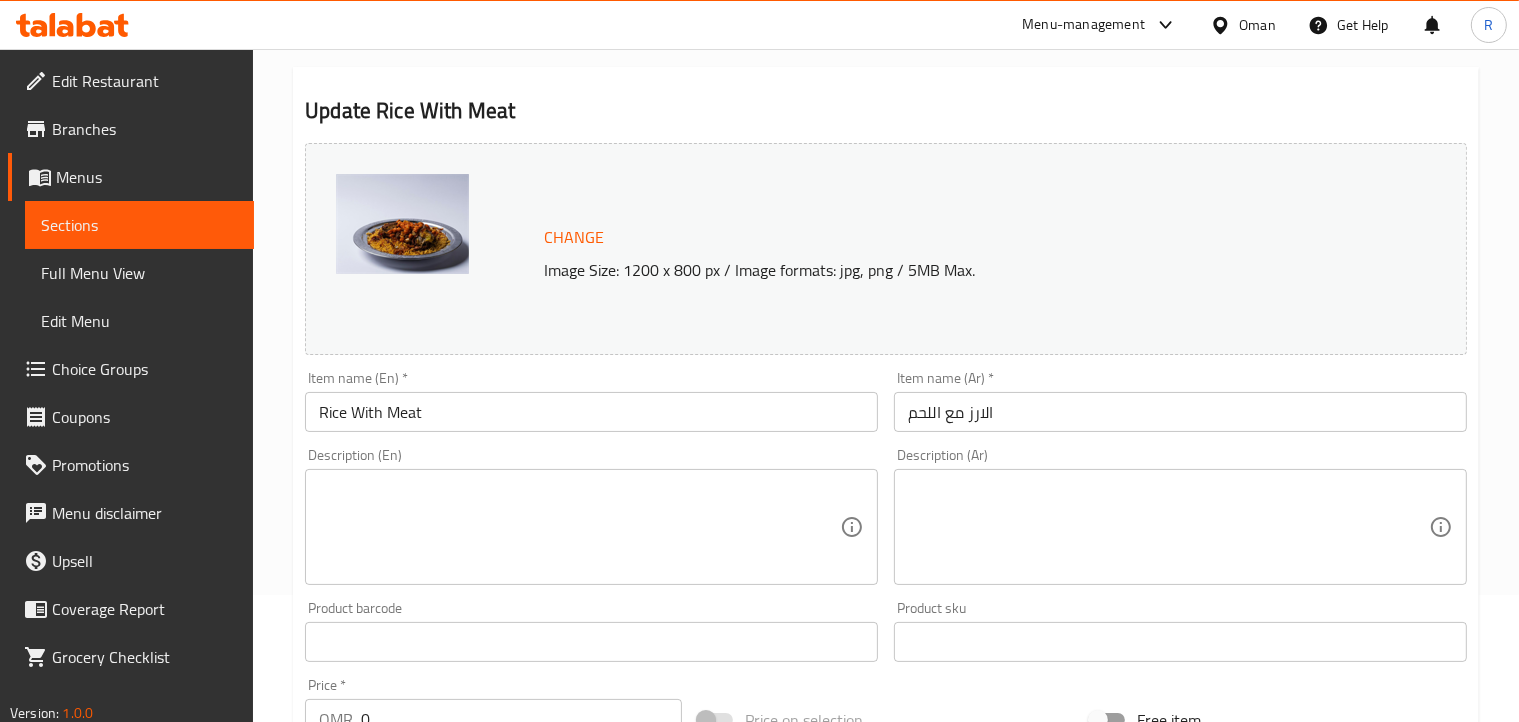 scroll, scrollTop: 0, scrollLeft: 0, axis: both 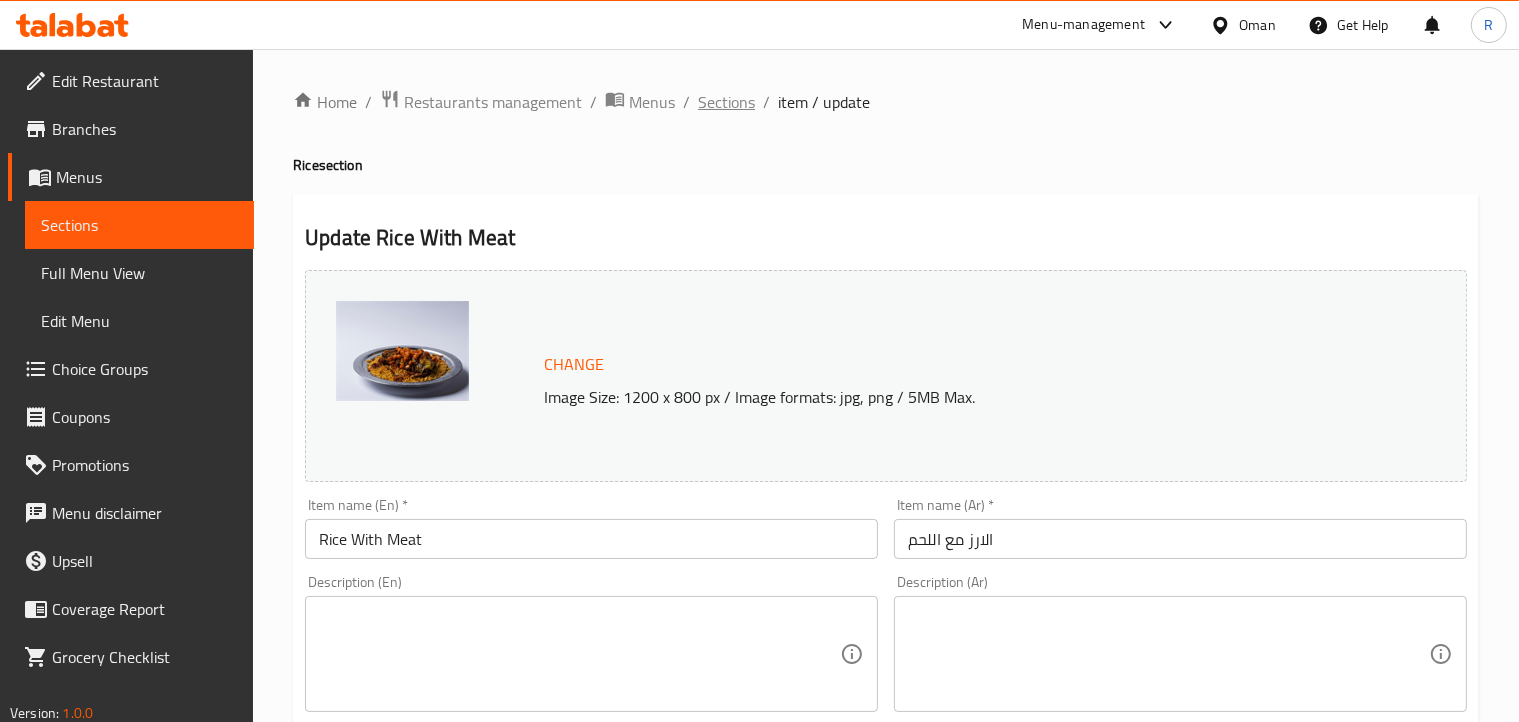 click on "Sections" at bounding box center (726, 102) 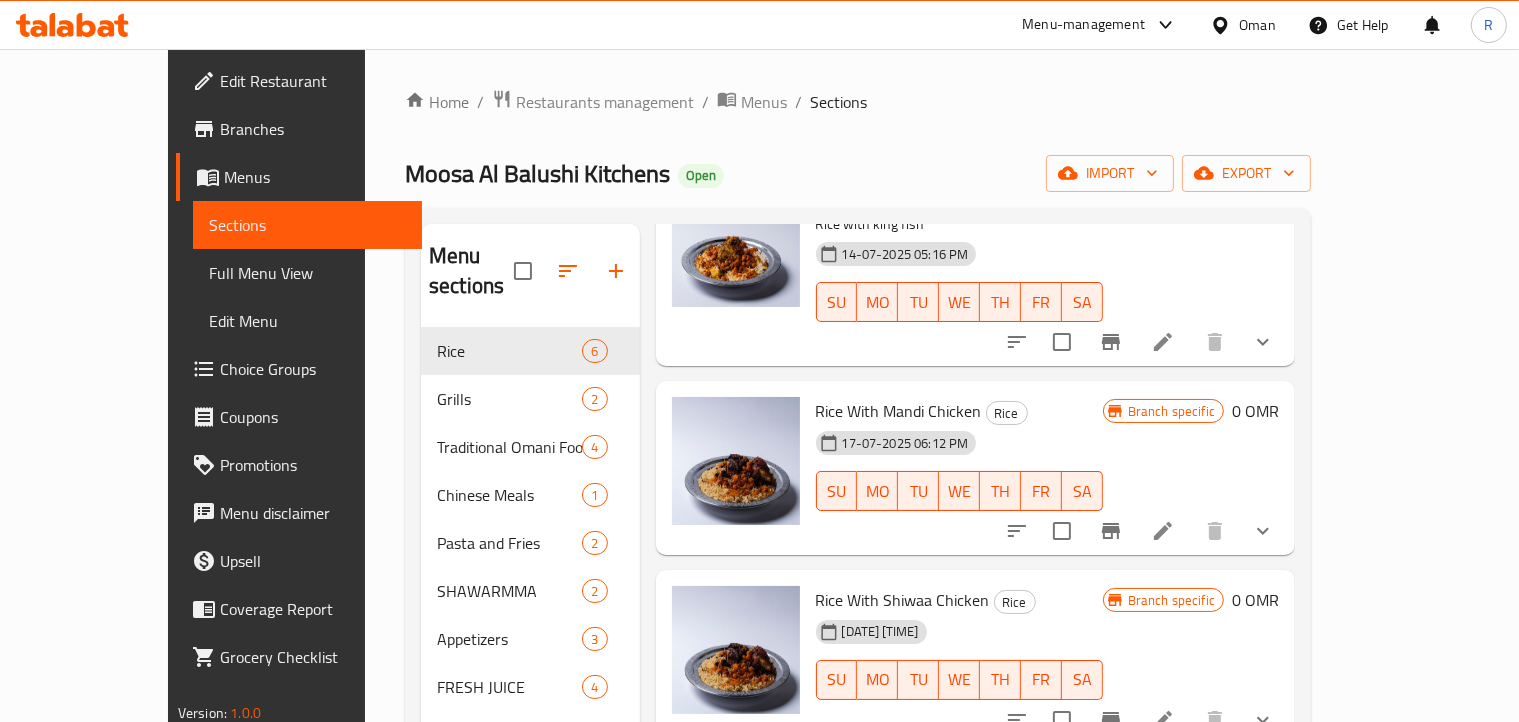 scroll, scrollTop: 489, scrollLeft: 0, axis: vertical 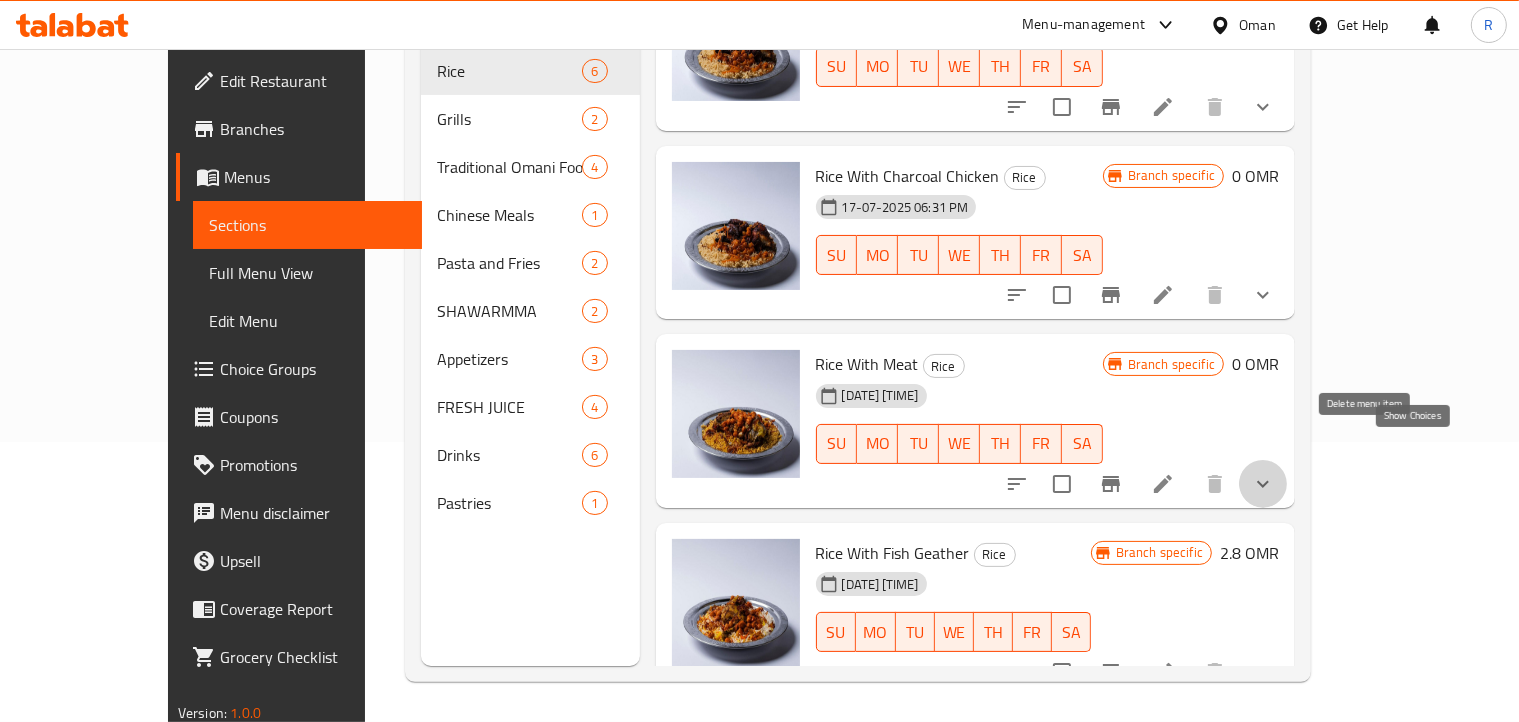 click 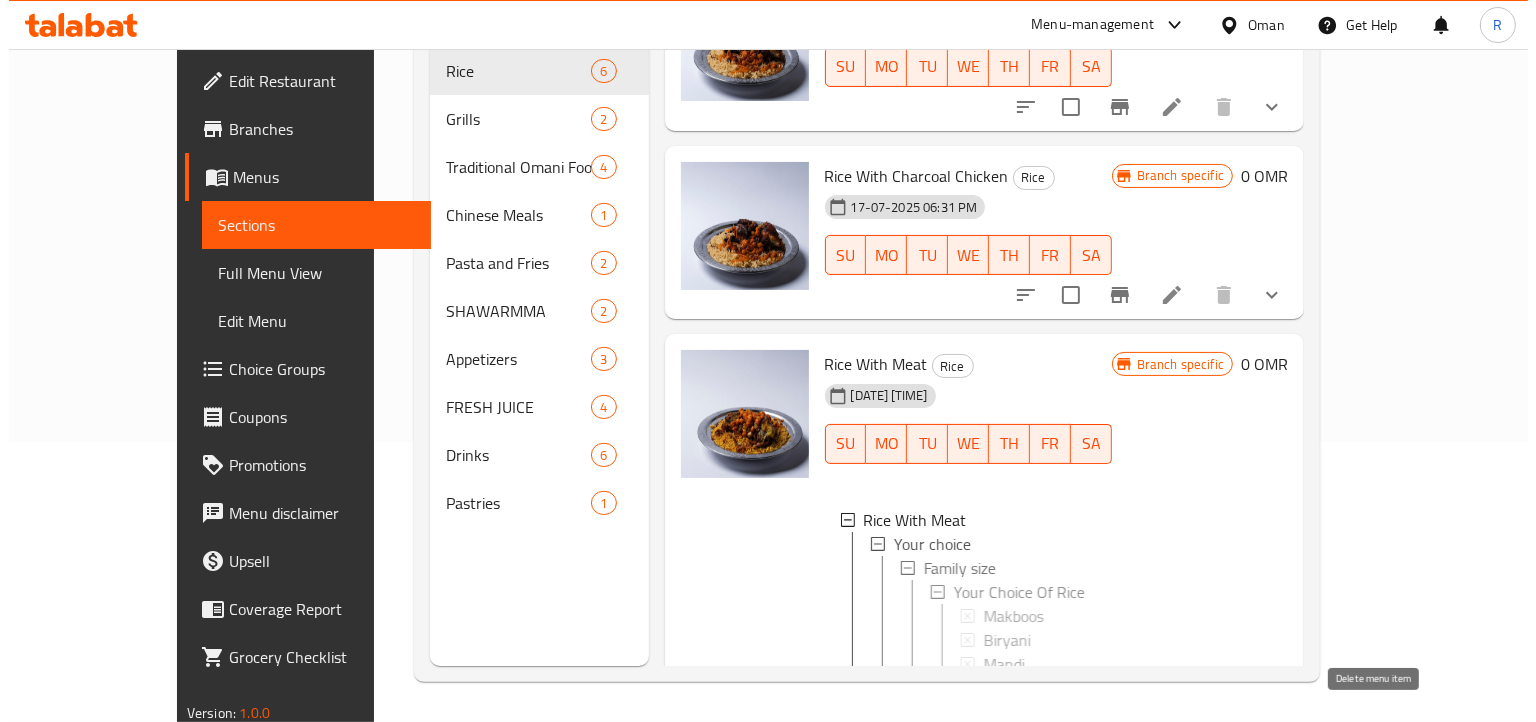 scroll, scrollTop: 793, scrollLeft: 0, axis: vertical 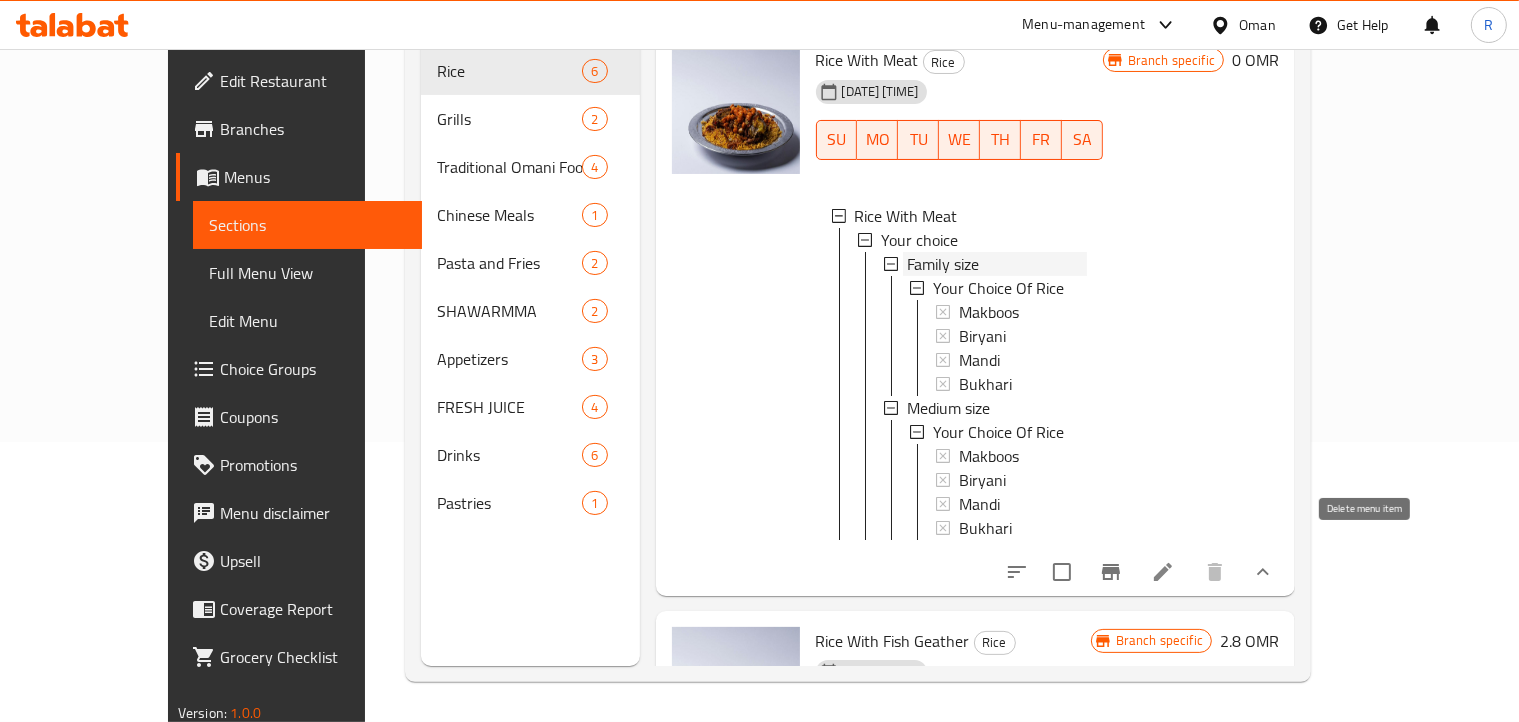 click on "Family size" at bounding box center [943, 264] 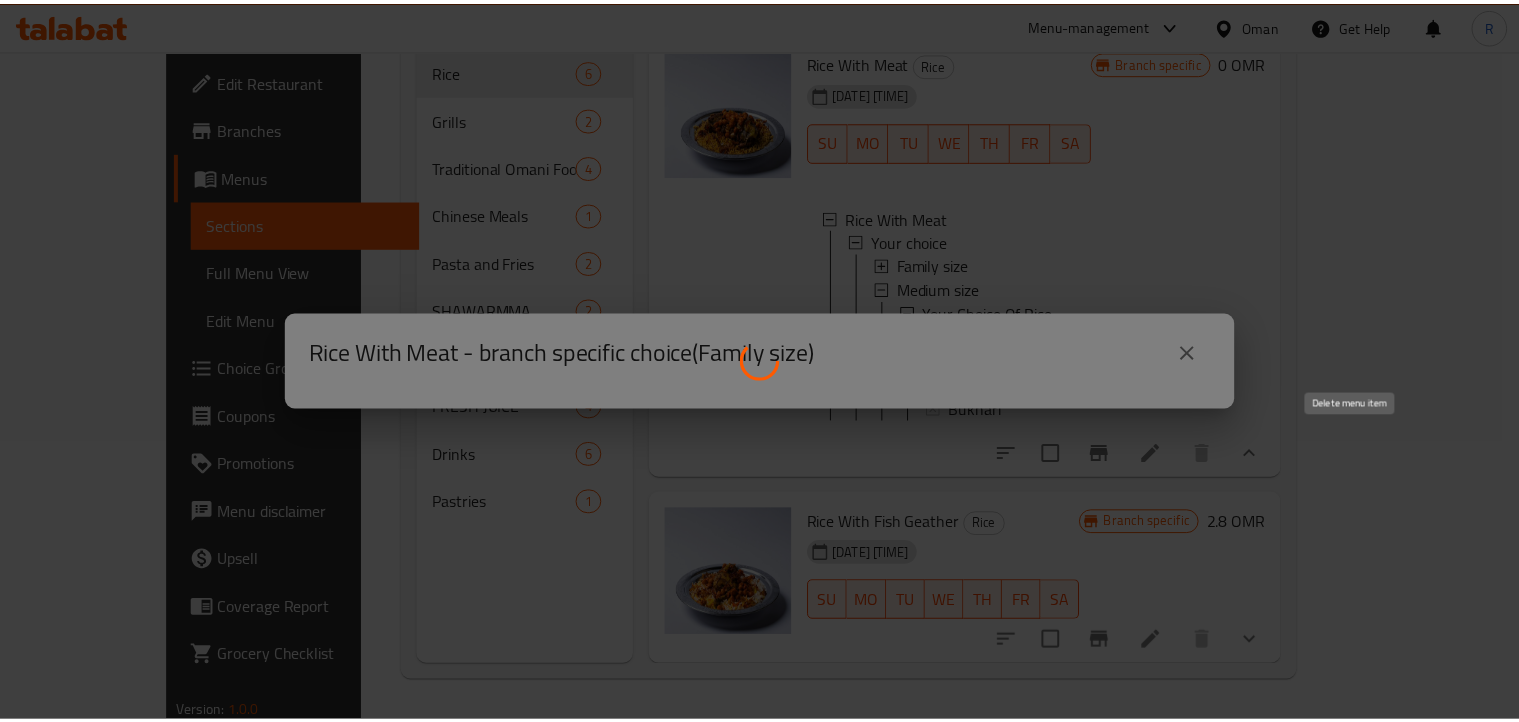 scroll, scrollTop: 778, scrollLeft: 0, axis: vertical 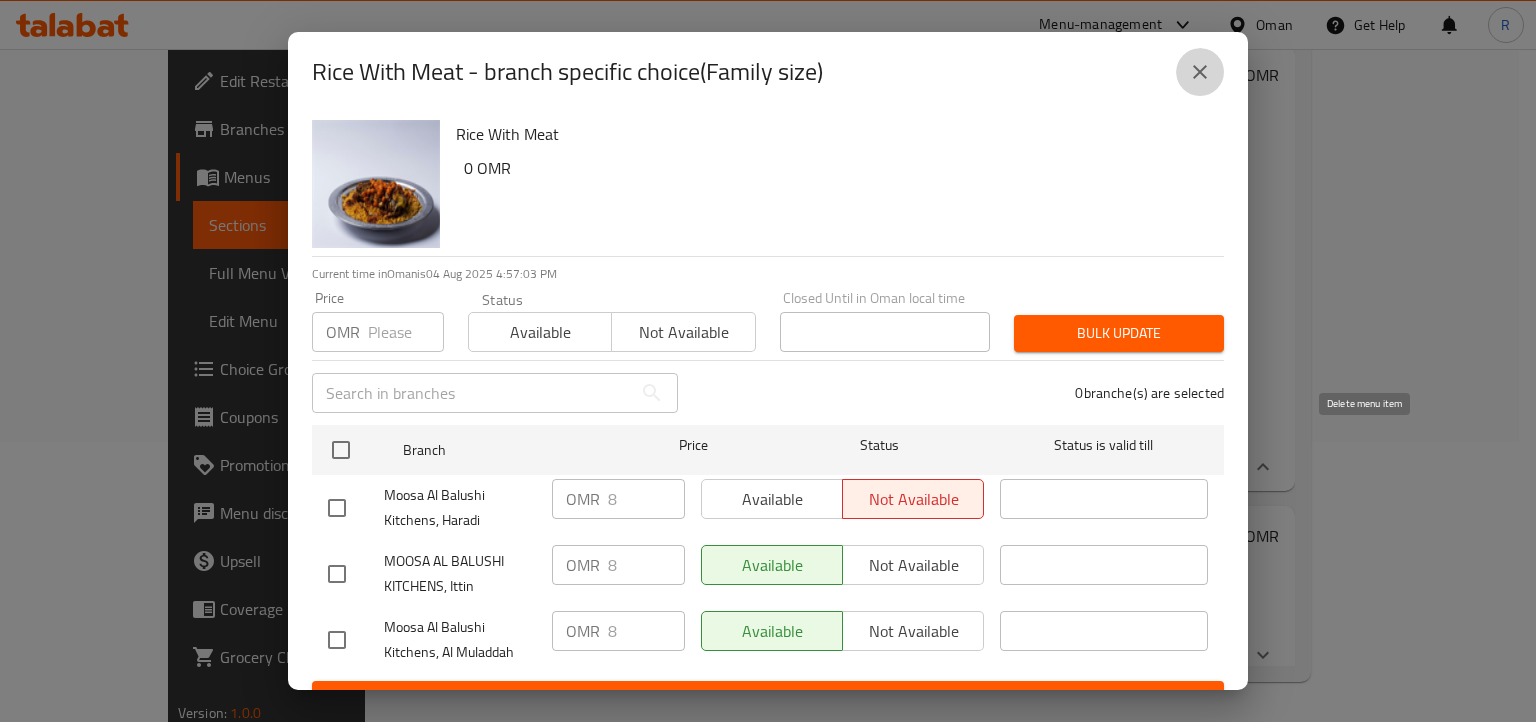 click 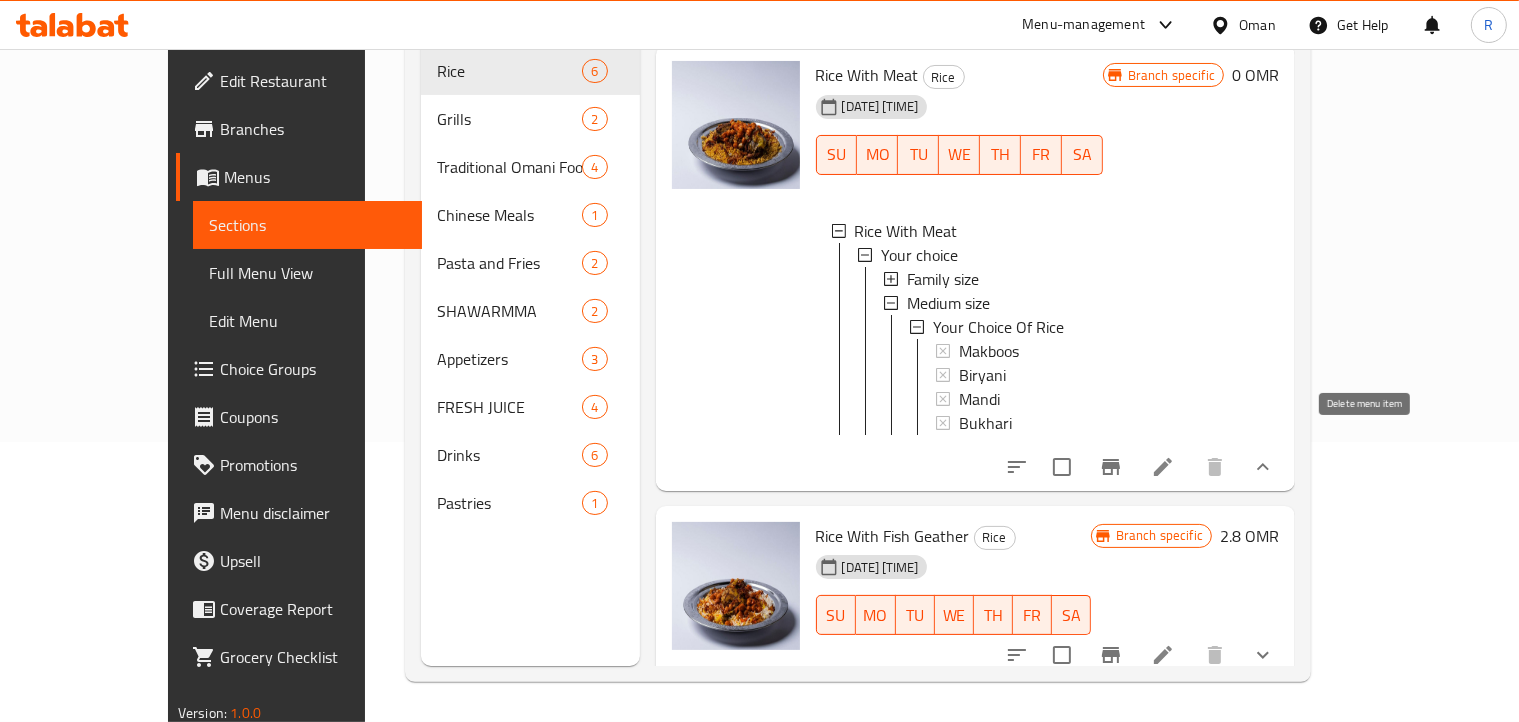 click 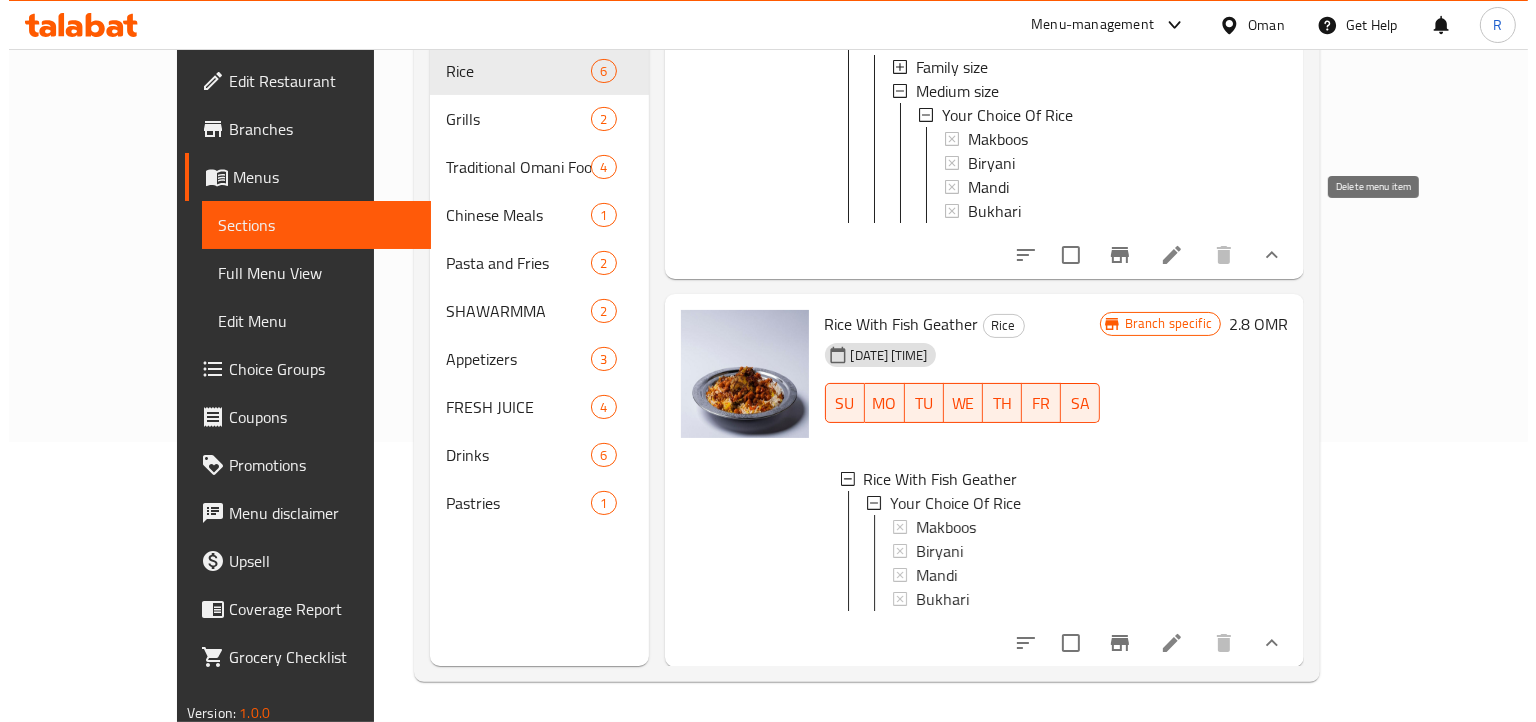 scroll, scrollTop: 995, scrollLeft: 0, axis: vertical 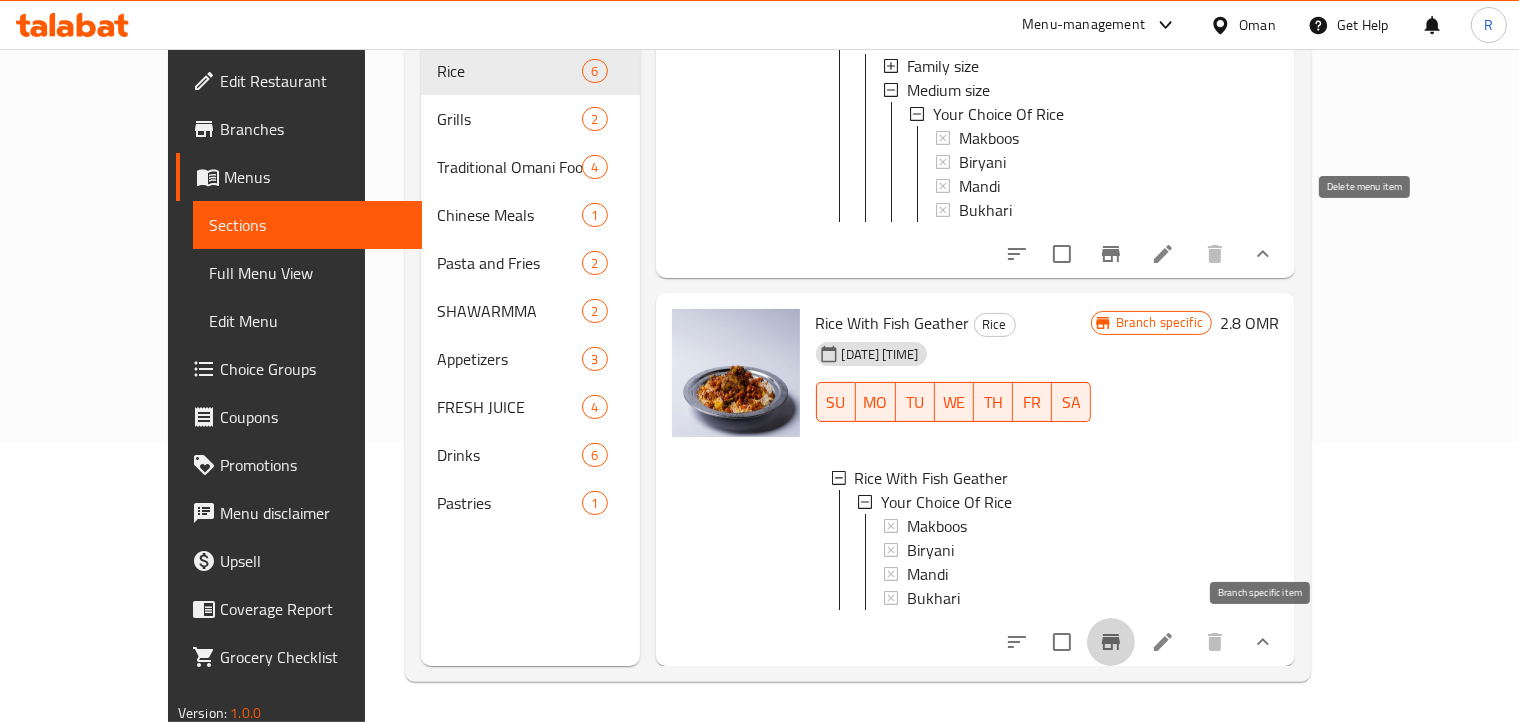click 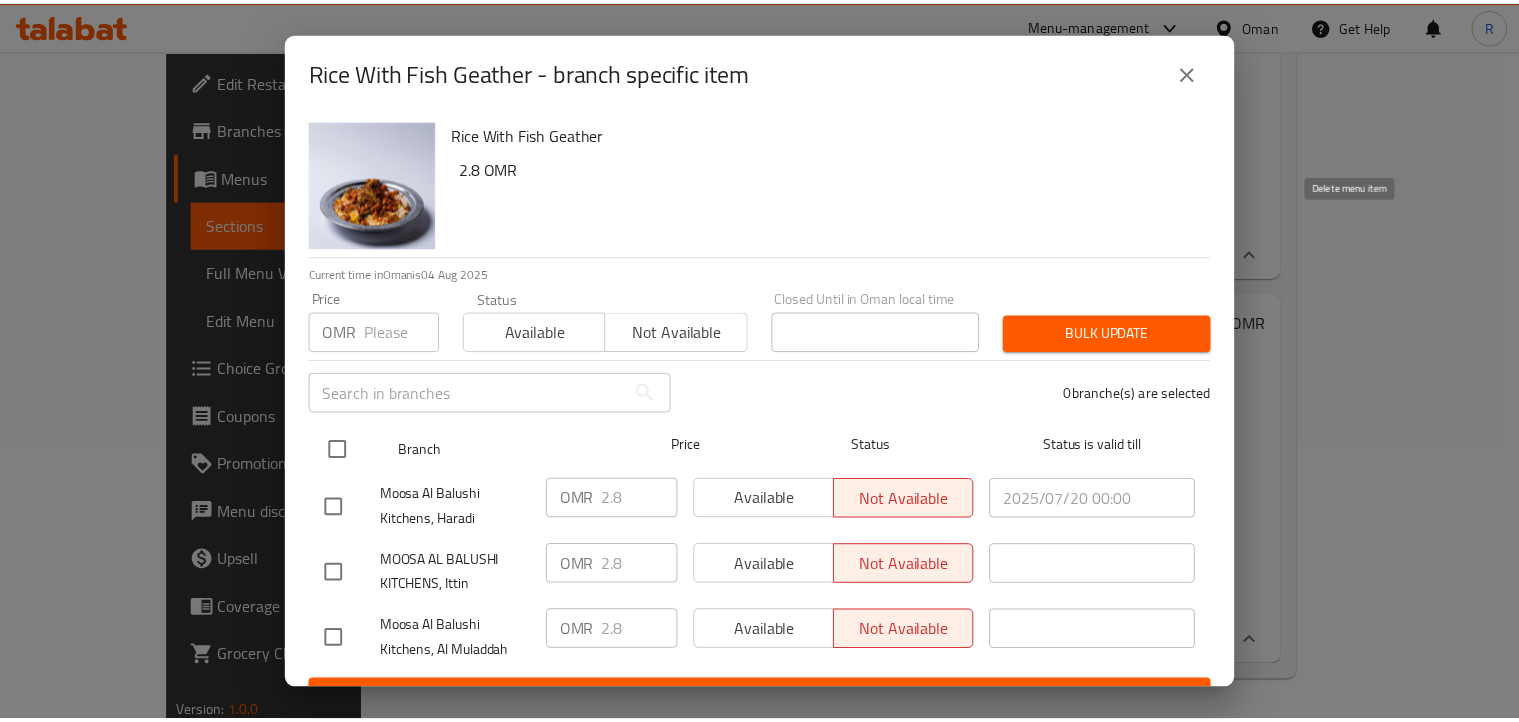 scroll, scrollTop: 36, scrollLeft: 0, axis: vertical 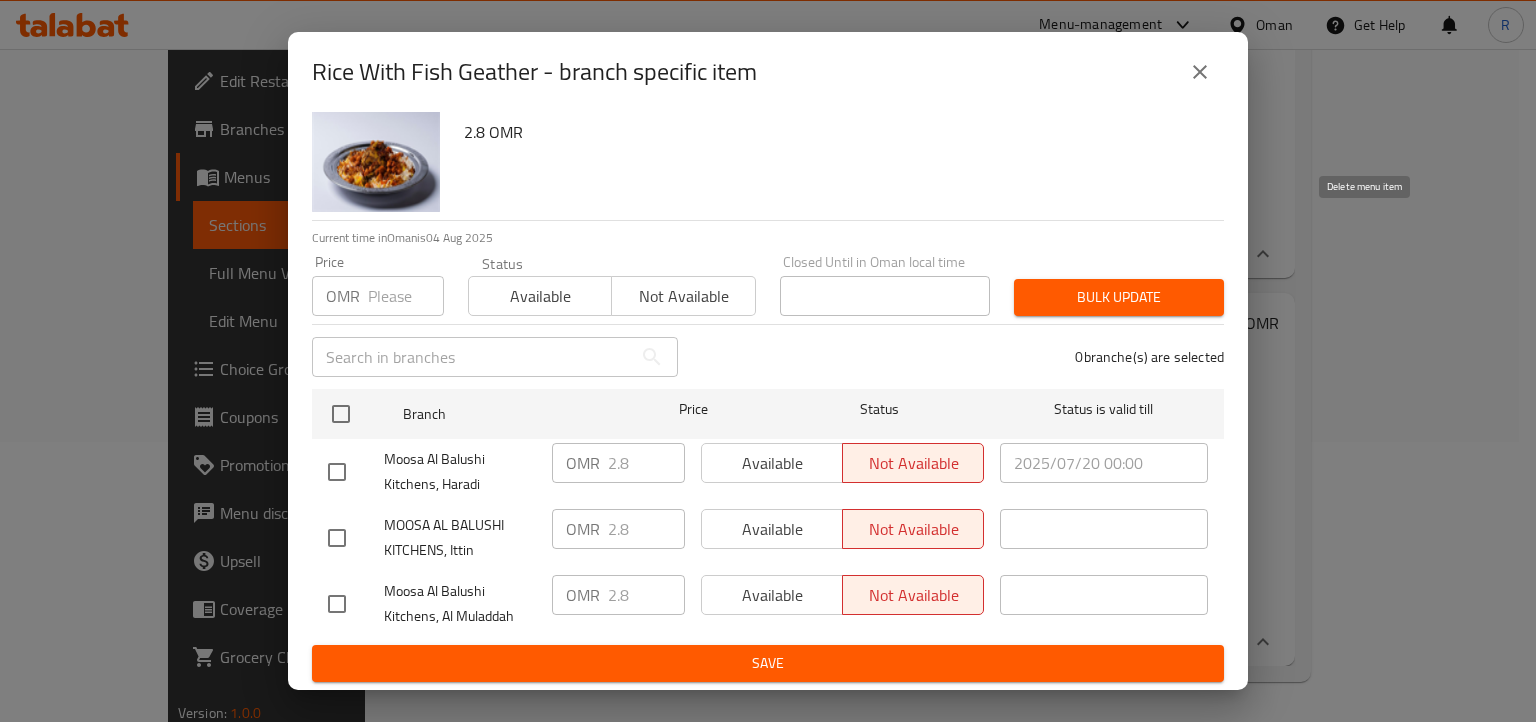 click 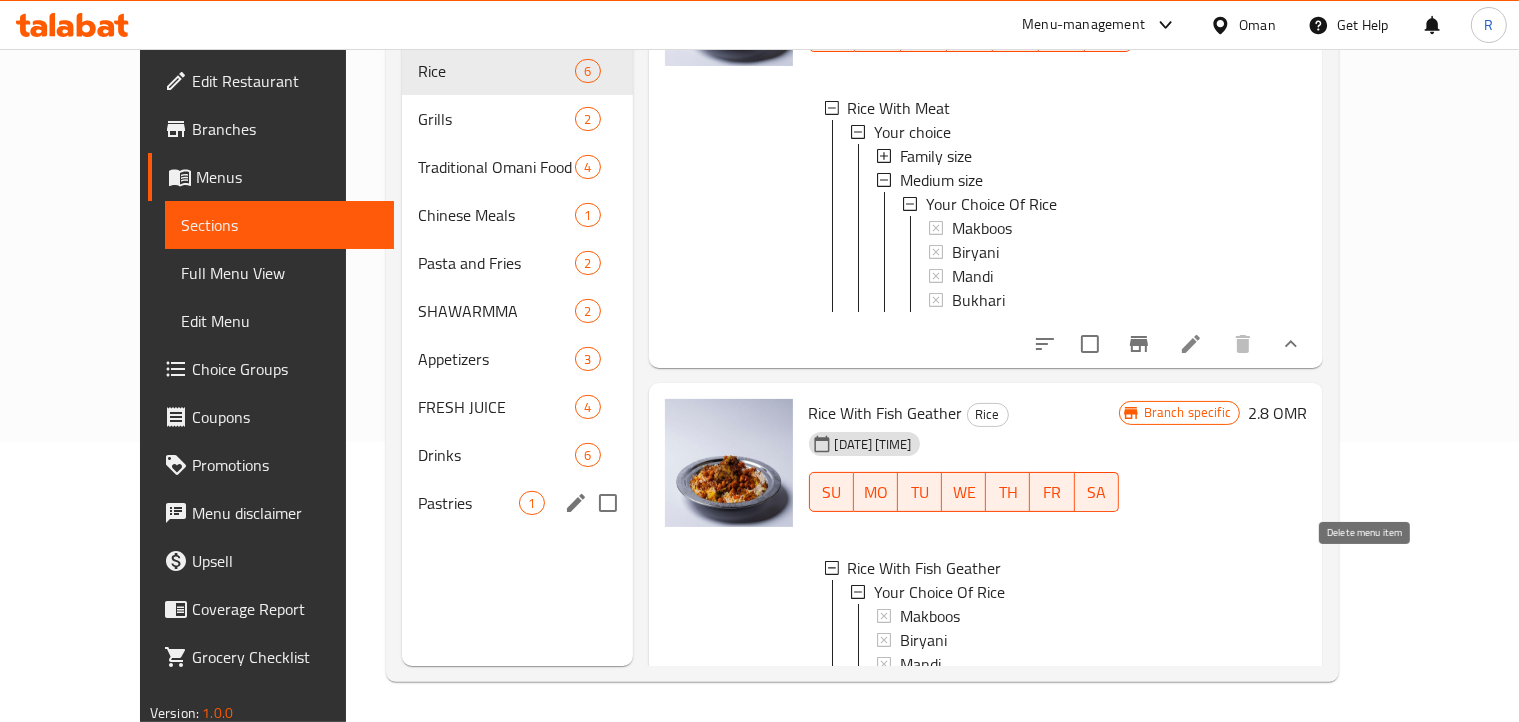 scroll, scrollTop: 495, scrollLeft: 0, axis: vertical 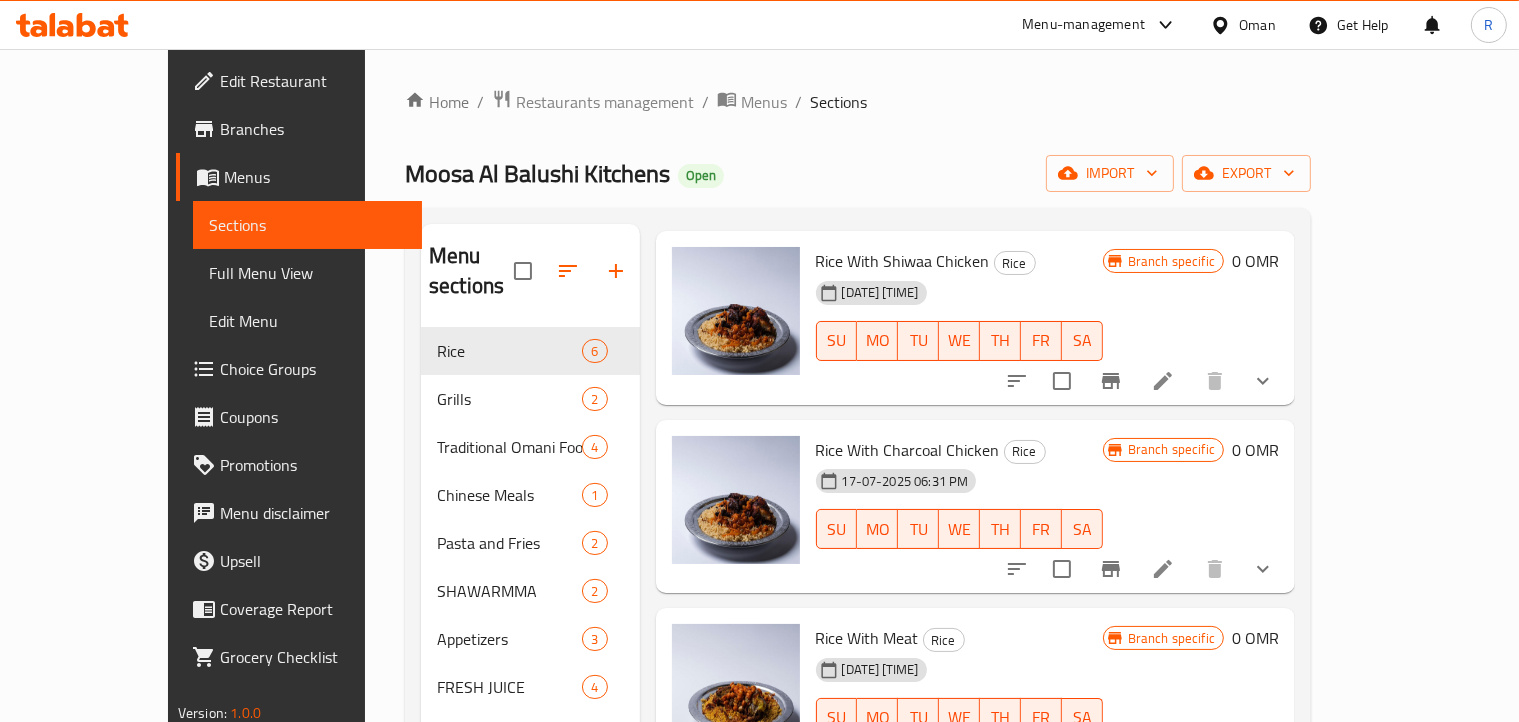 drag, startPoint x: 857, startPoint y: 105, endPoint x: 856, endPoint y: 153, distance: 48.010414 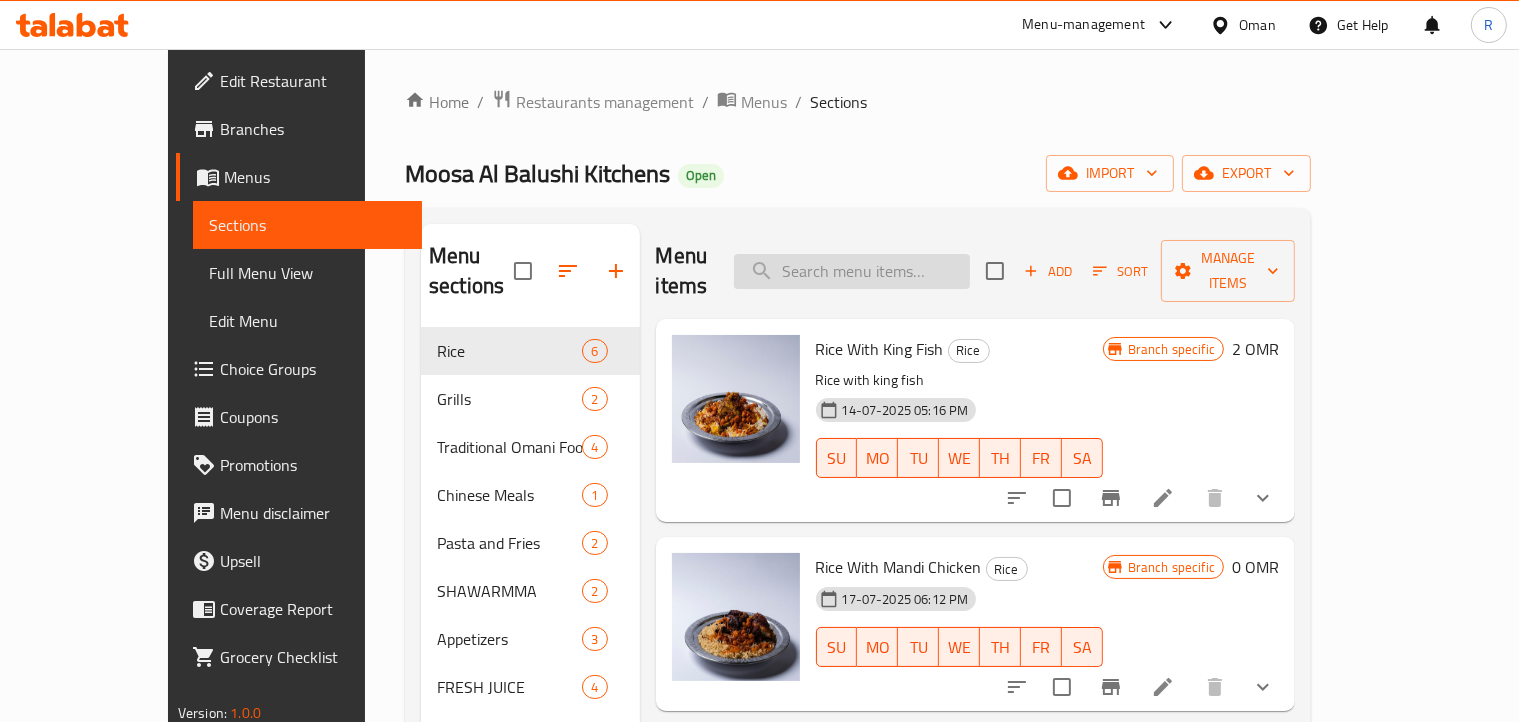 click at bounding box center [852, 271] 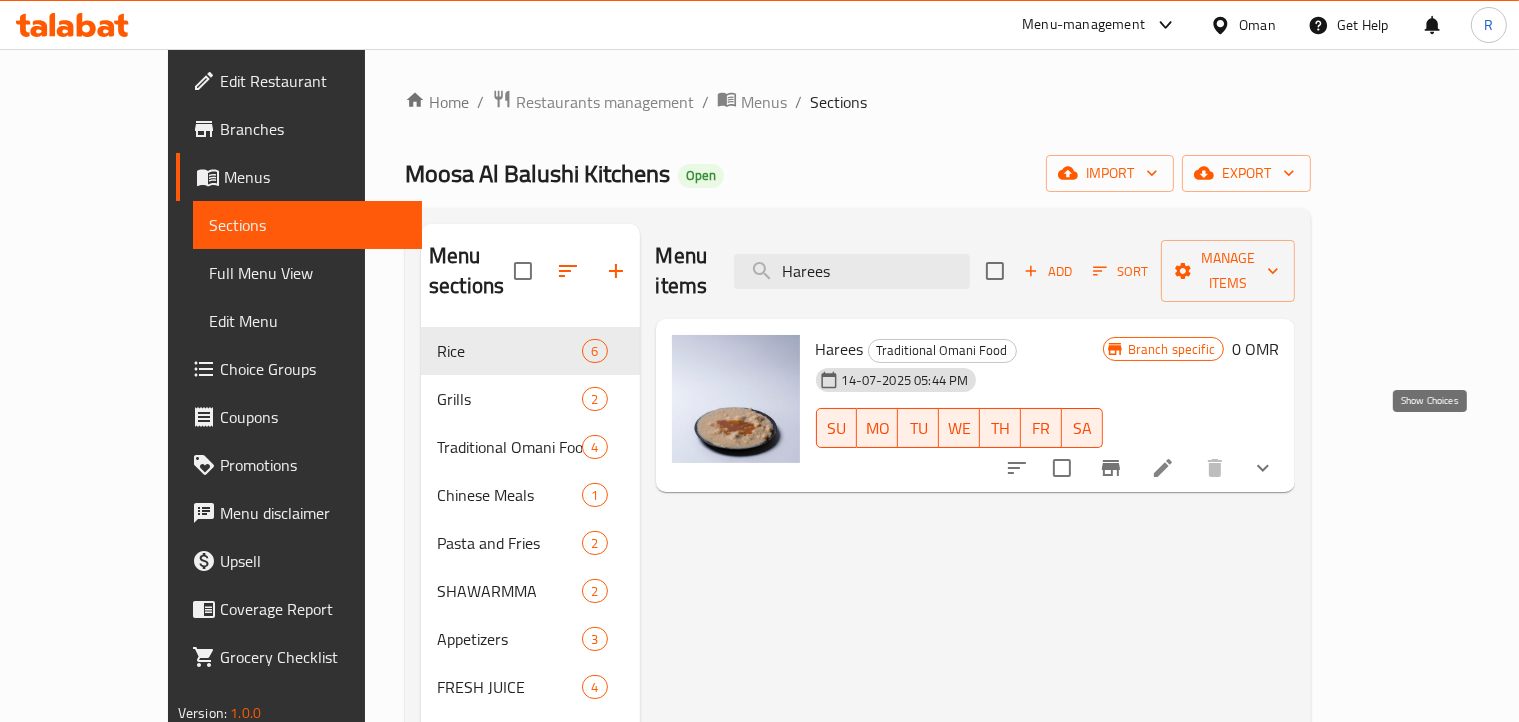 drag, startPoint x: 1432, startPoint y: 442, endPoint x: 1243, endPoint y: 442, distance: 189 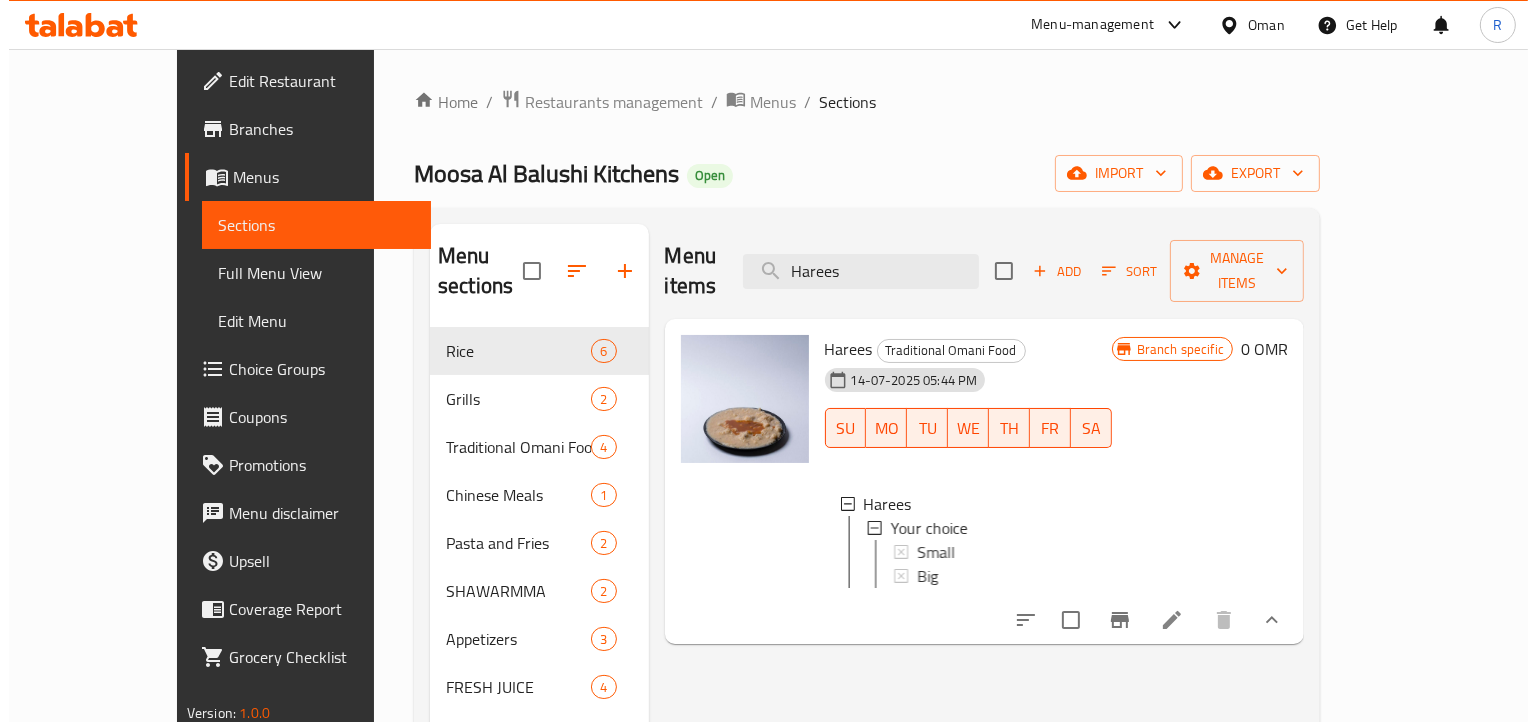scroll, scrollTop: 2, scrollLeft: 0, axis: vertical 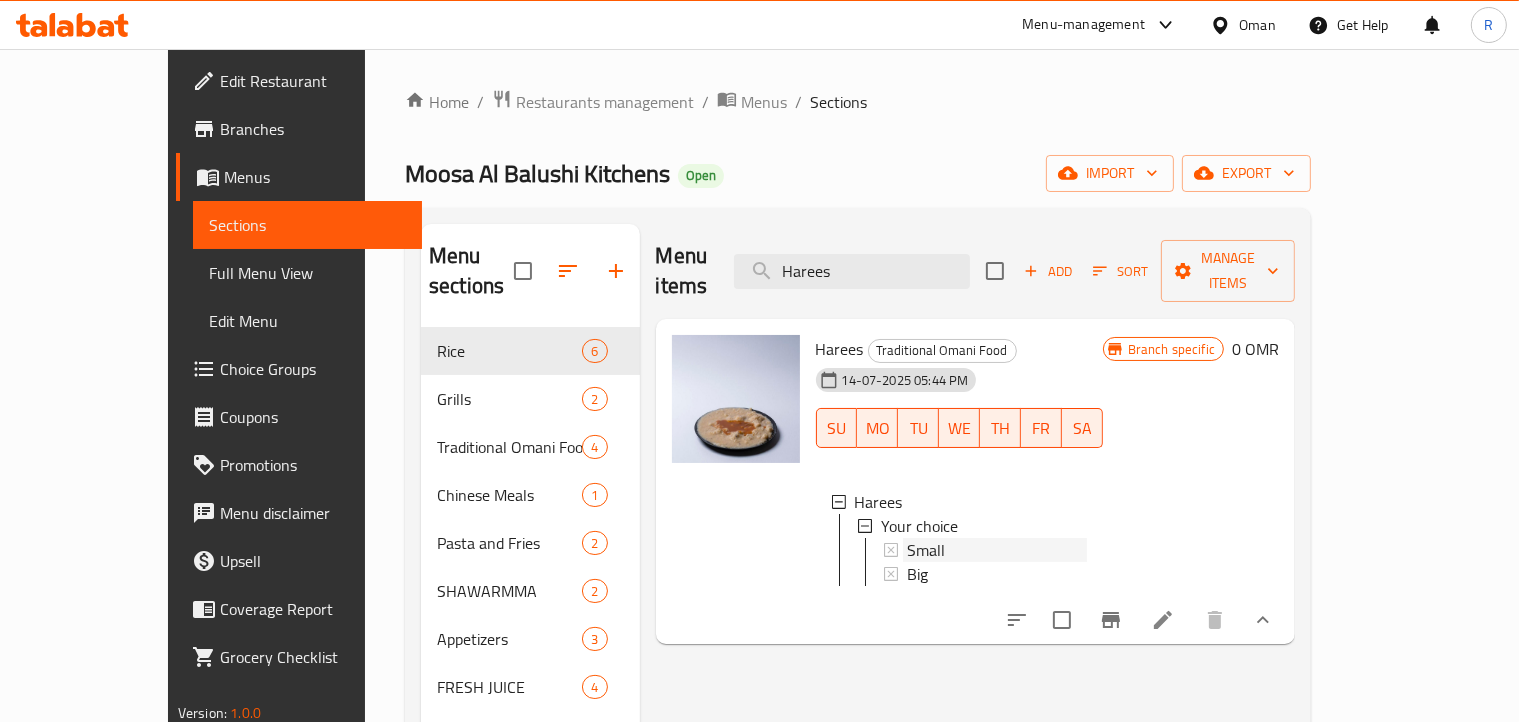 click on "Small" at bounding box center (926, 550) 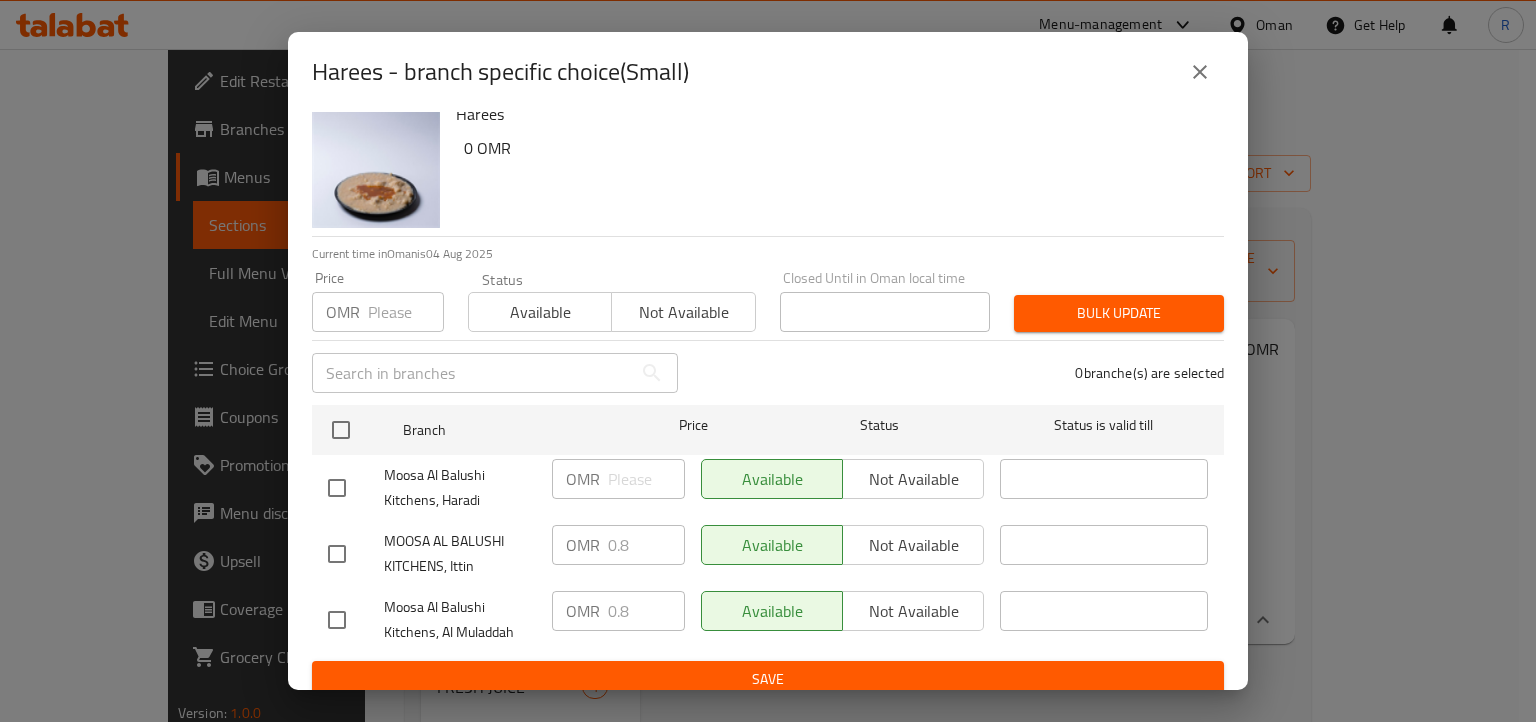 scroll, scrollTop: 36, scrollLeft: 0, axis: vertical 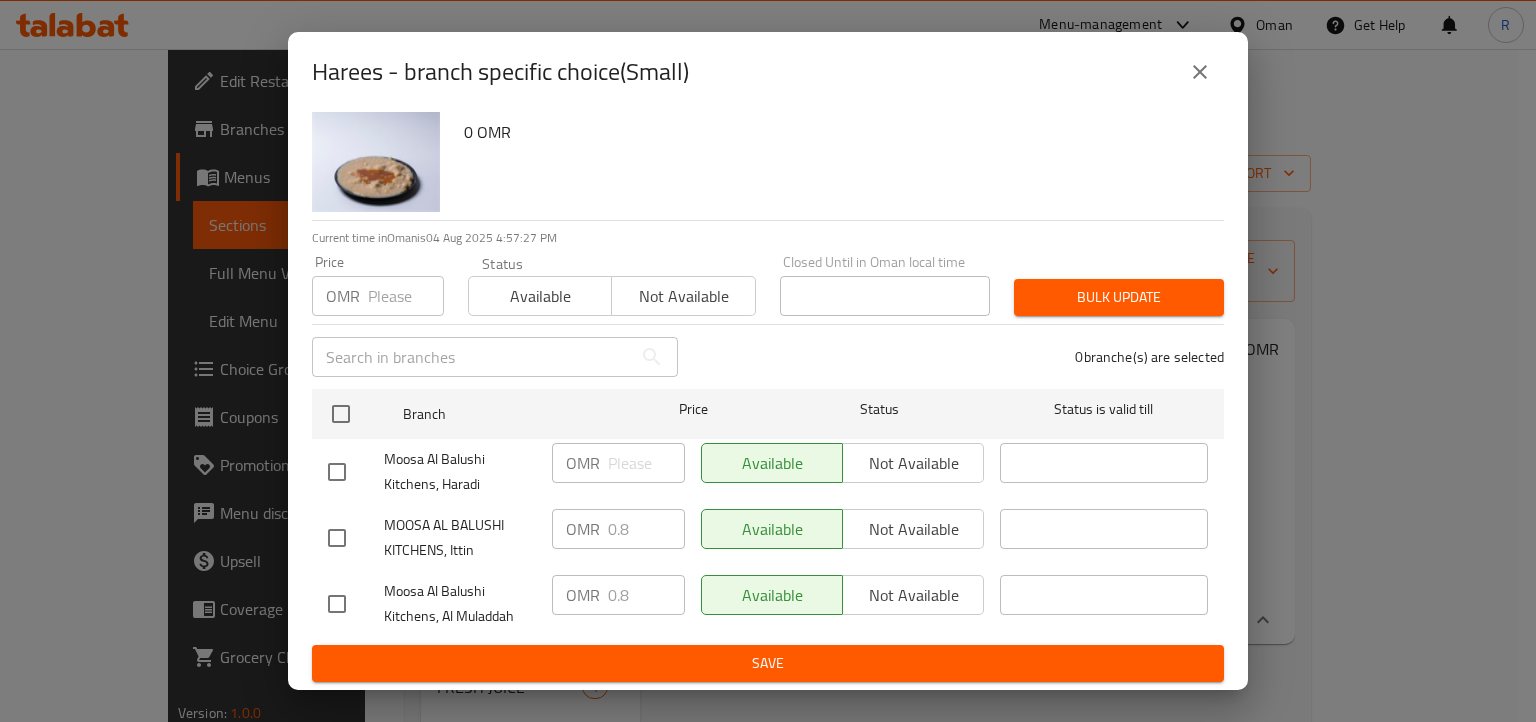 click 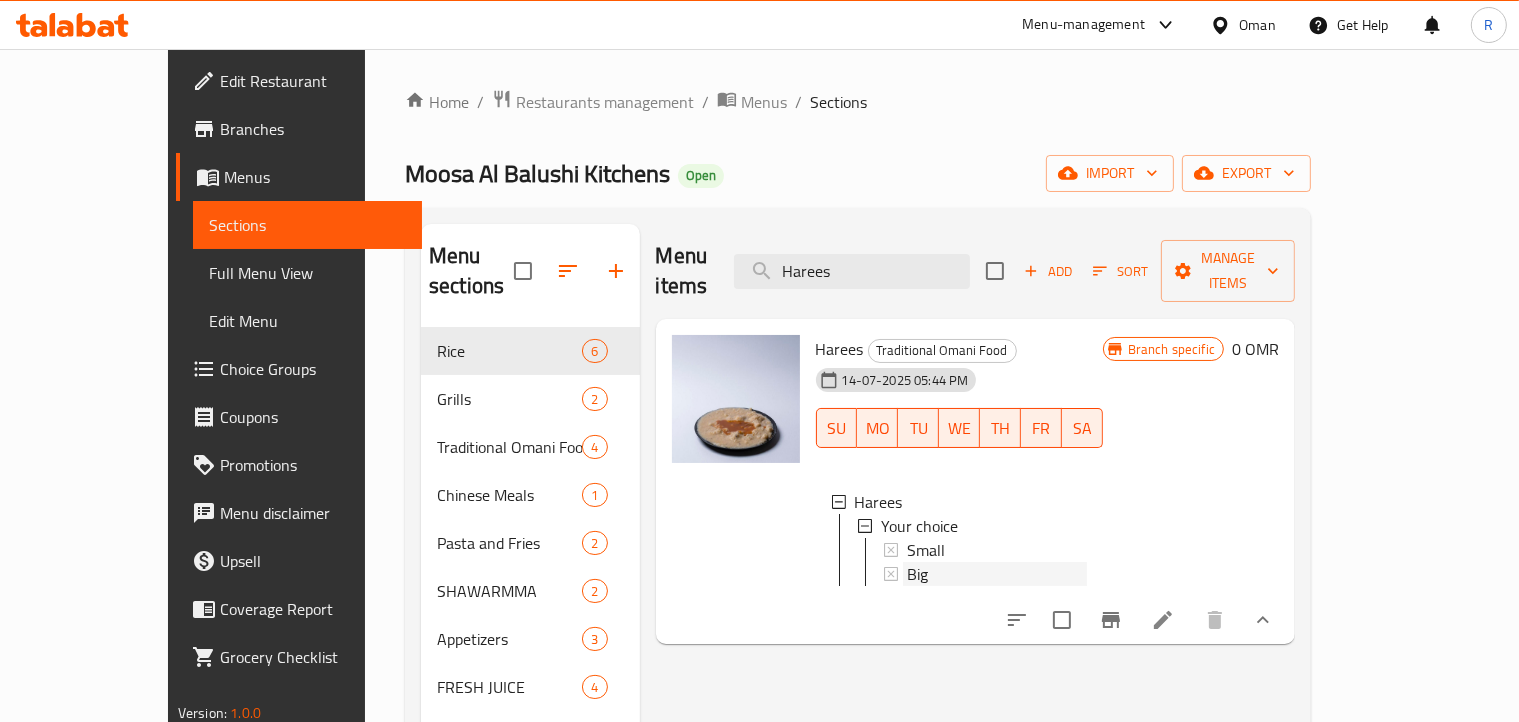 click on "Big" at bounding box center (997, 574) 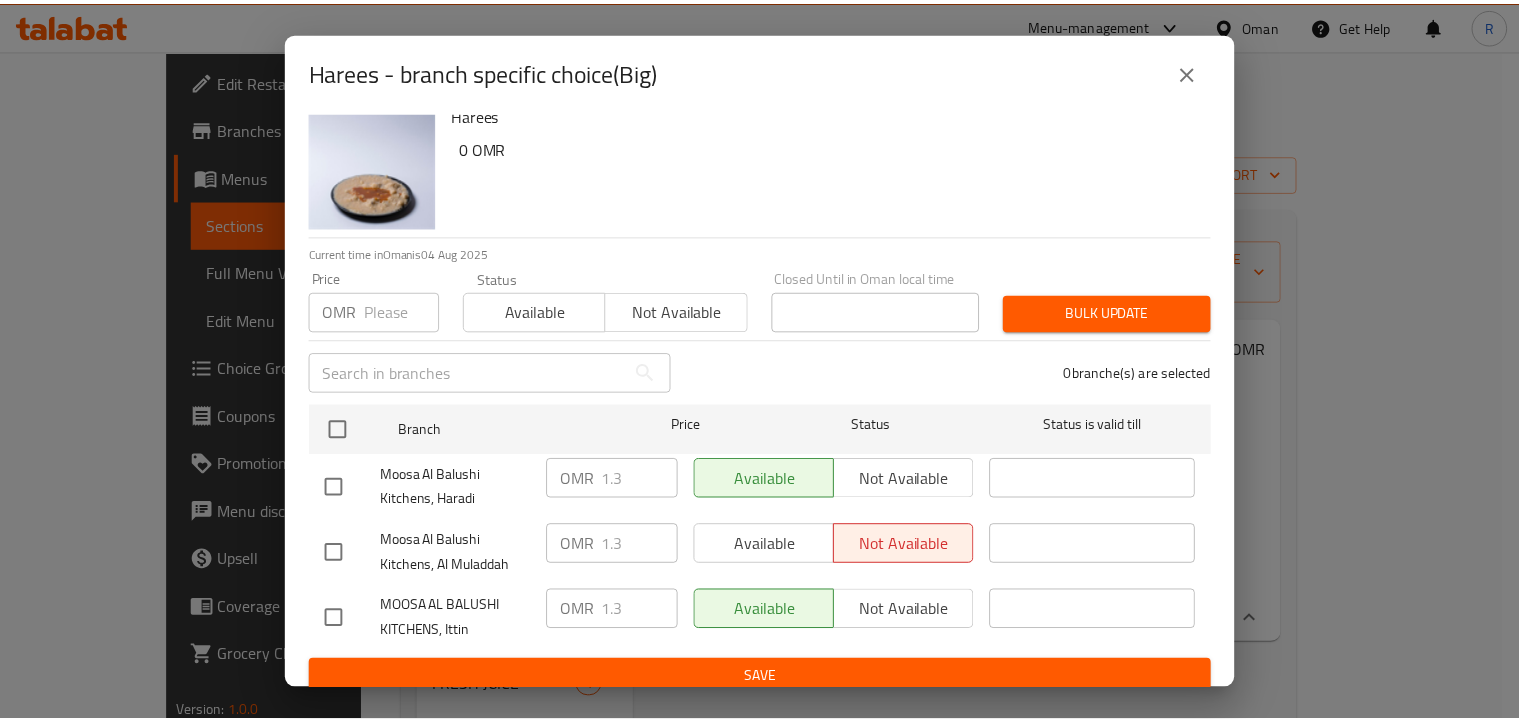 scroll, scrollTop: 36, scrollLeft: 0, axis: vertical 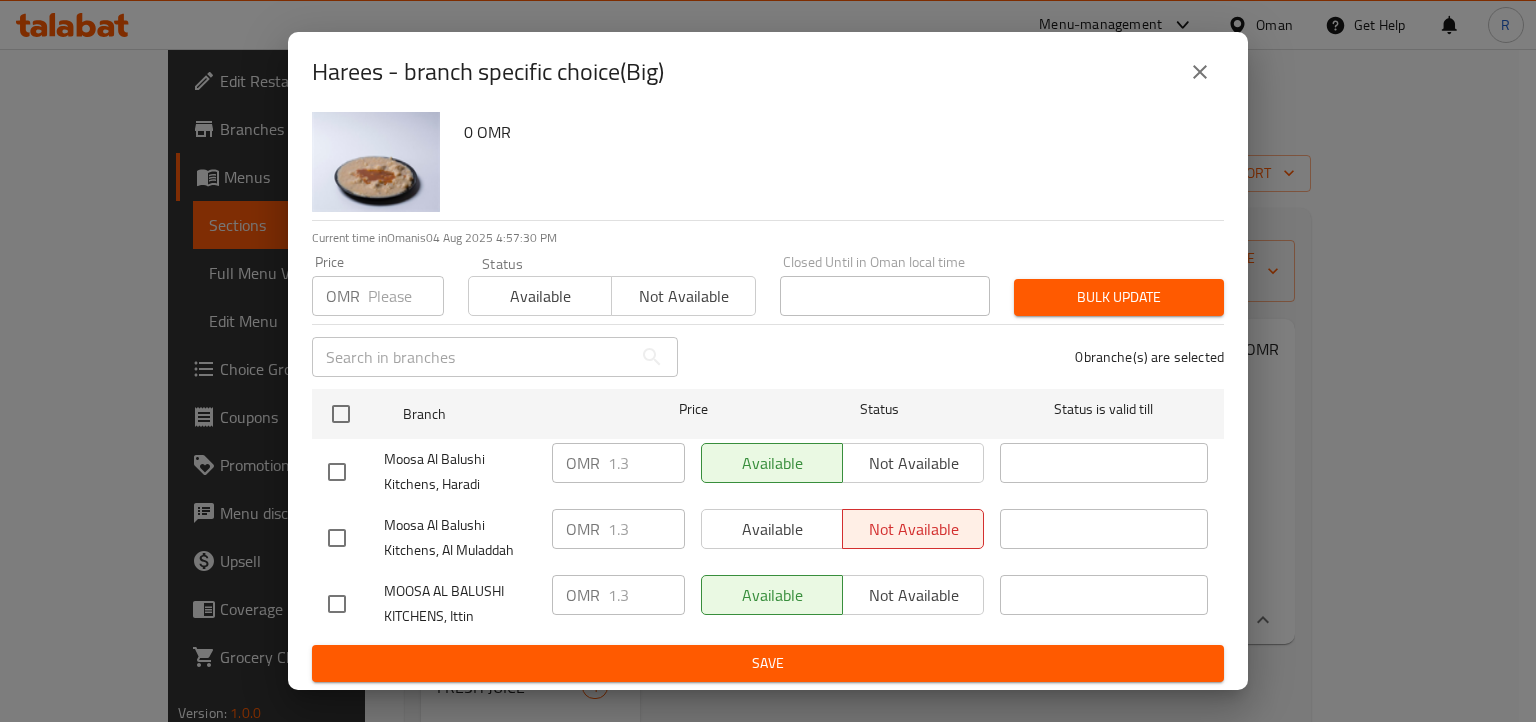 click at bounding box center [1200, 72] 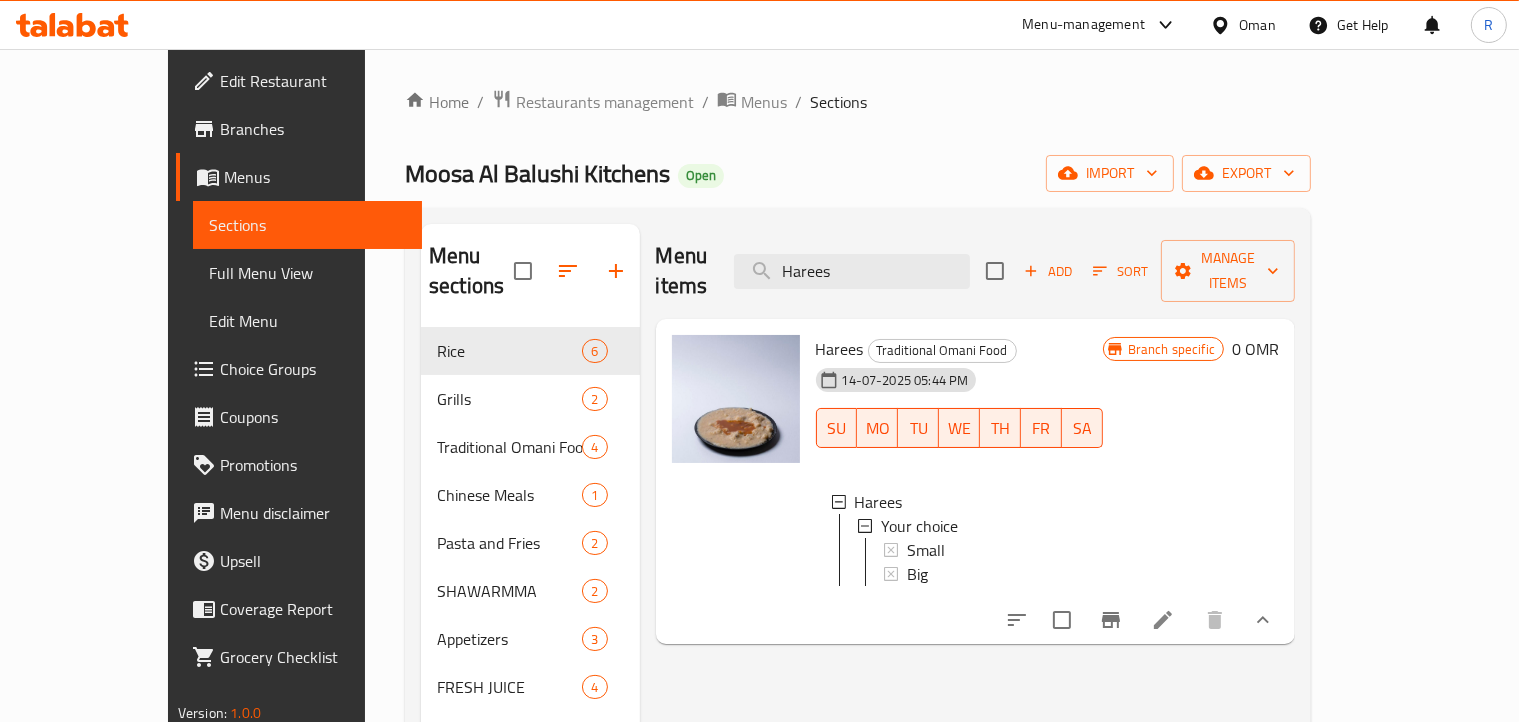 click at bounding box center (736, 482) 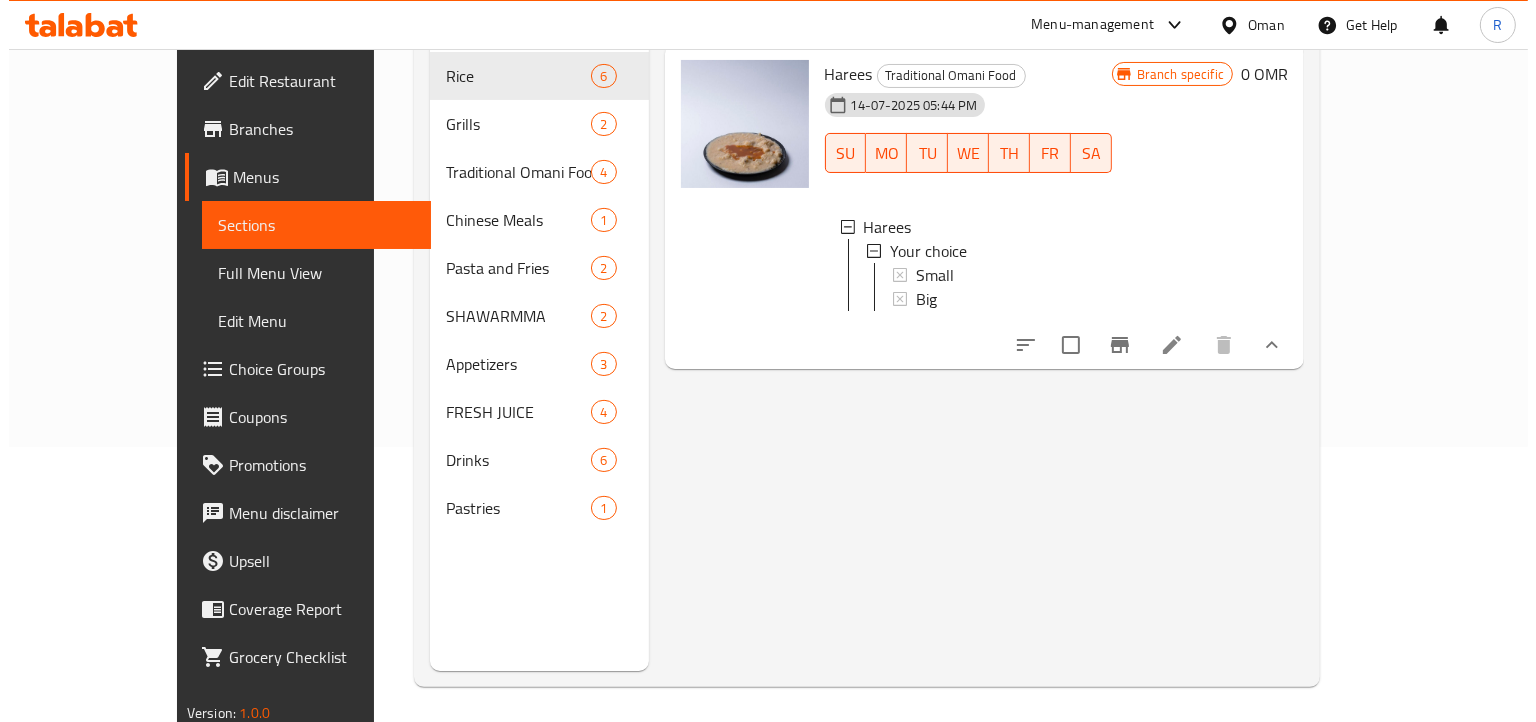 scroll, scrollTop: 80, scrollLeft: 0, axis: vertical 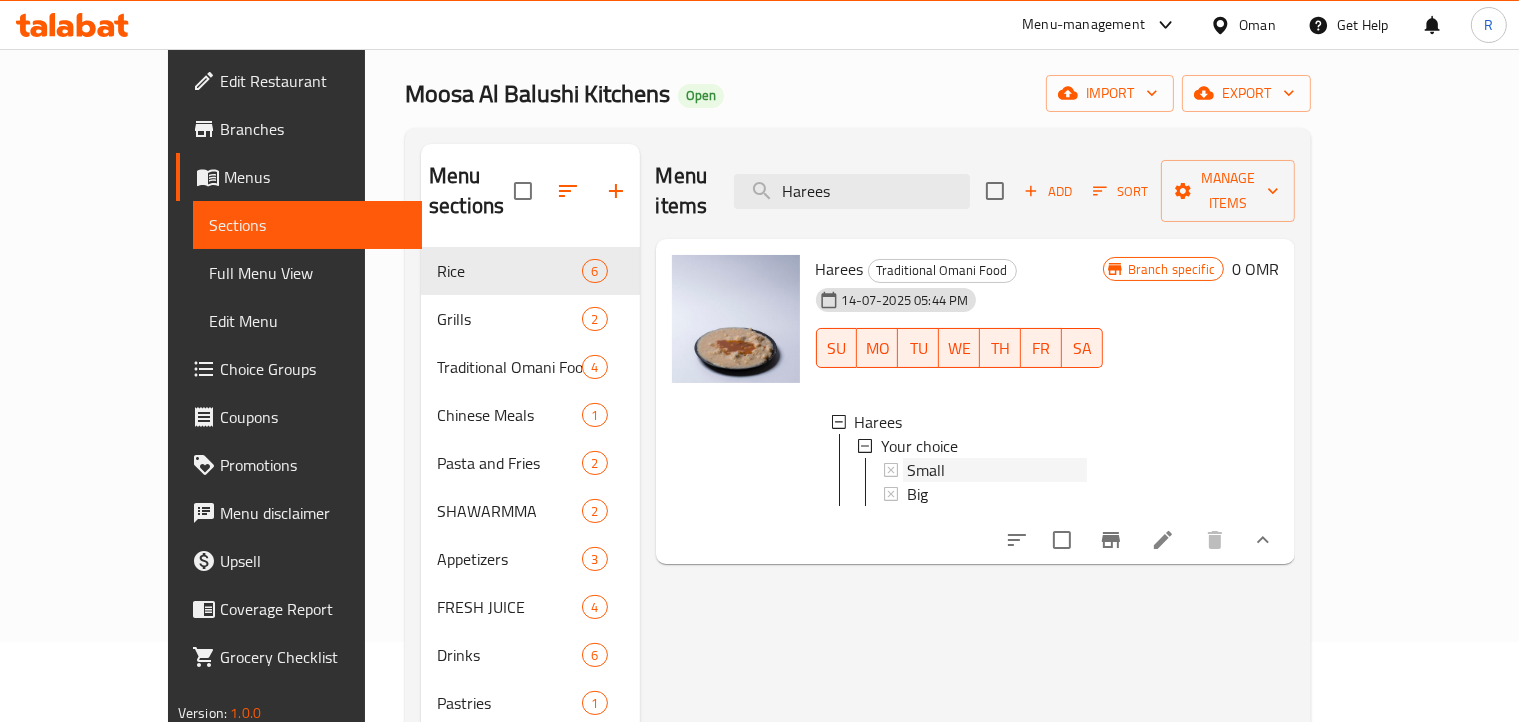 click on "Small" at bounding box center [997, 470] 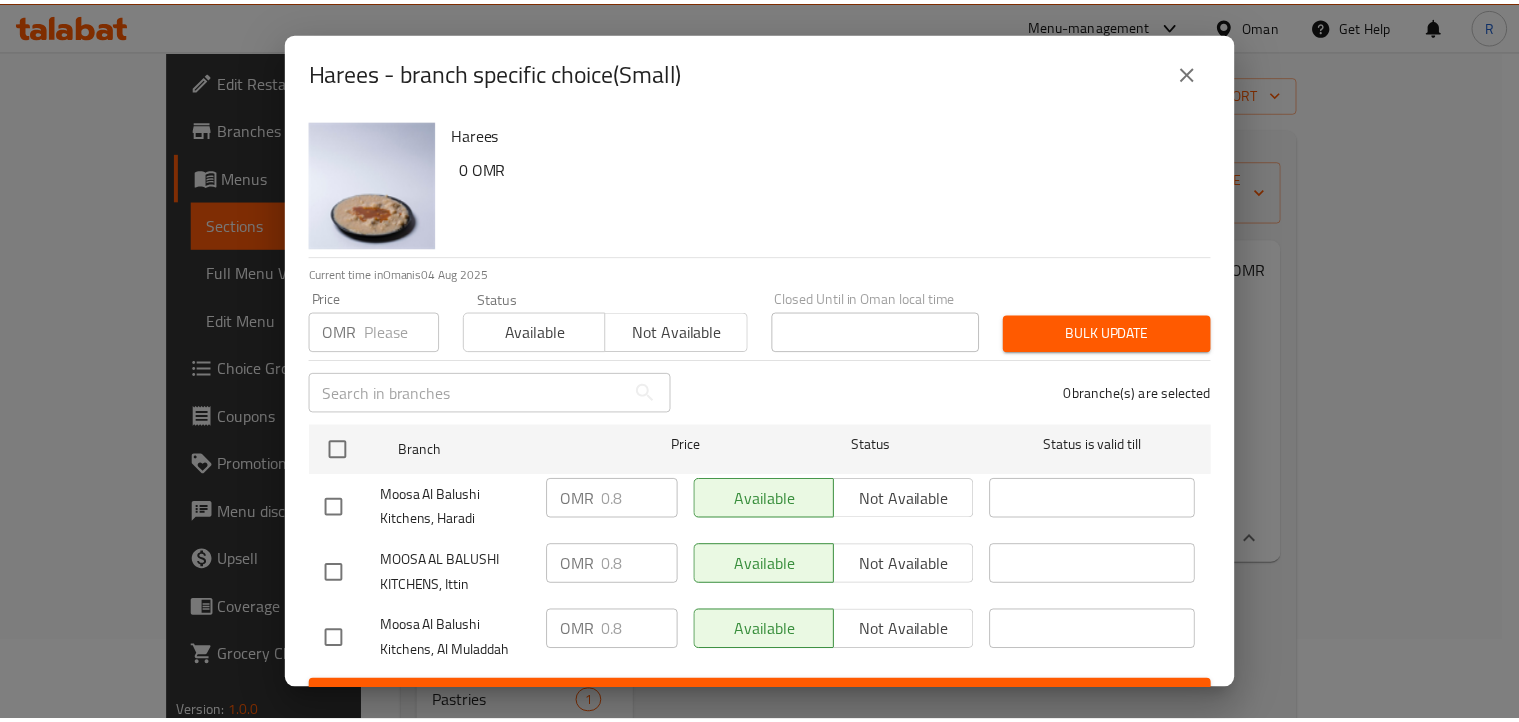scroll, scrollTop: 36, scrollLeft: 0, axis: vertical 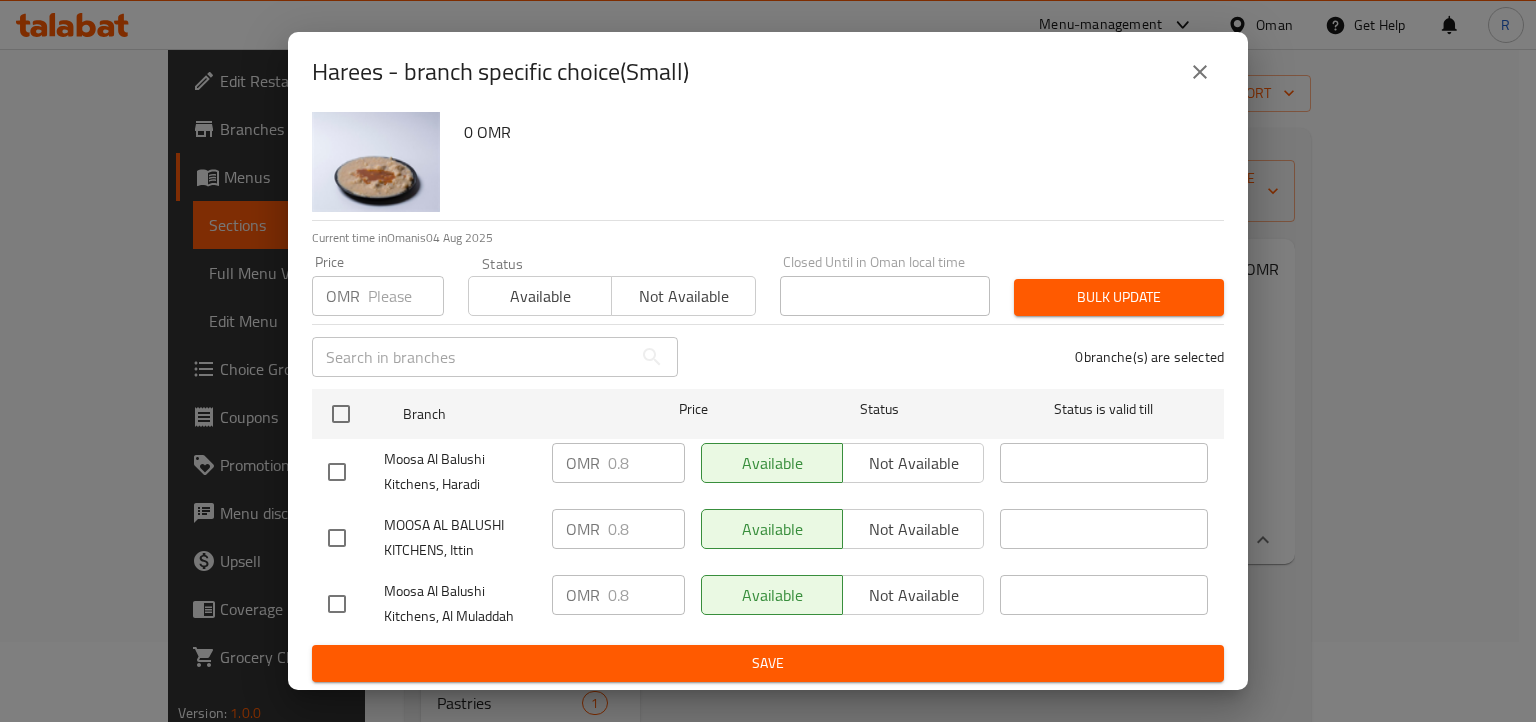 click 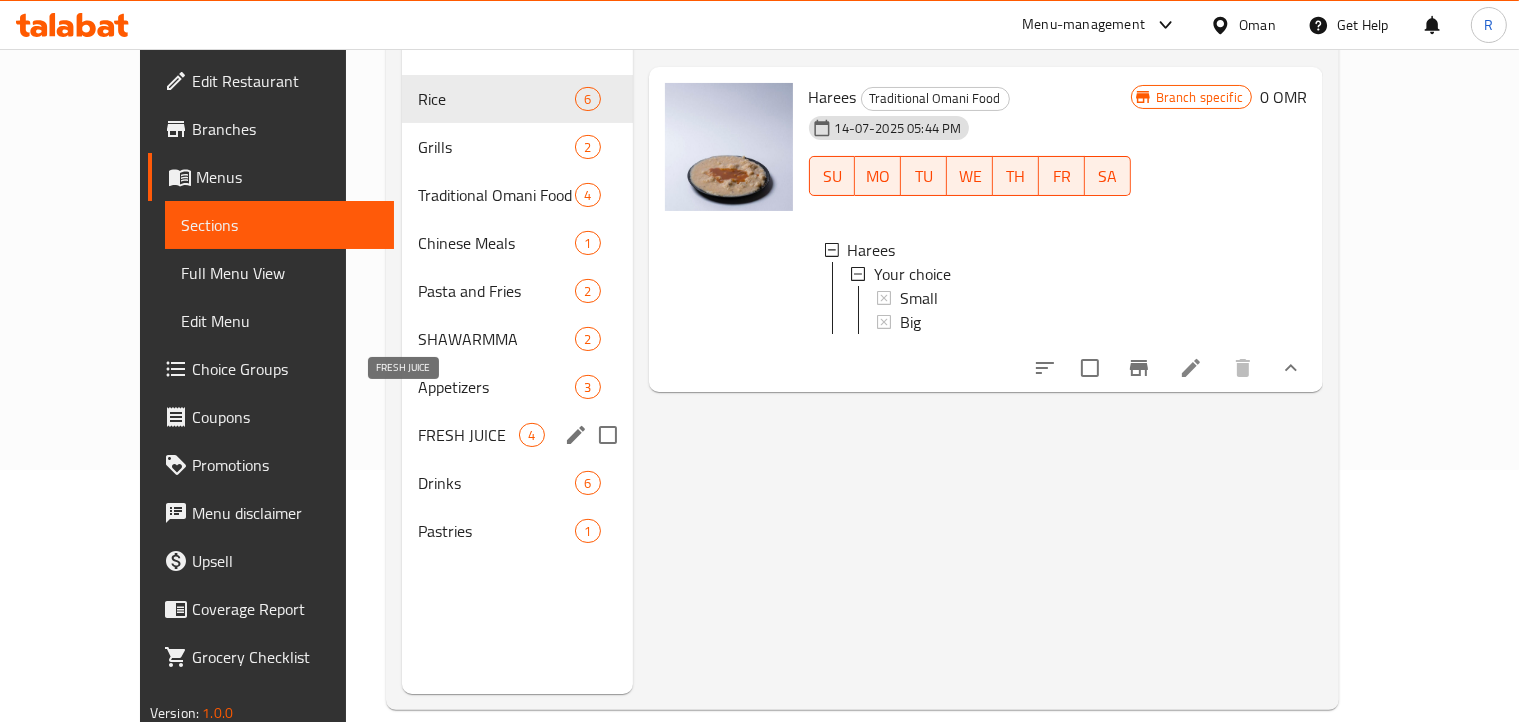 scroll, scrollTop: 280, scrollLeft: 0, axis: vertical 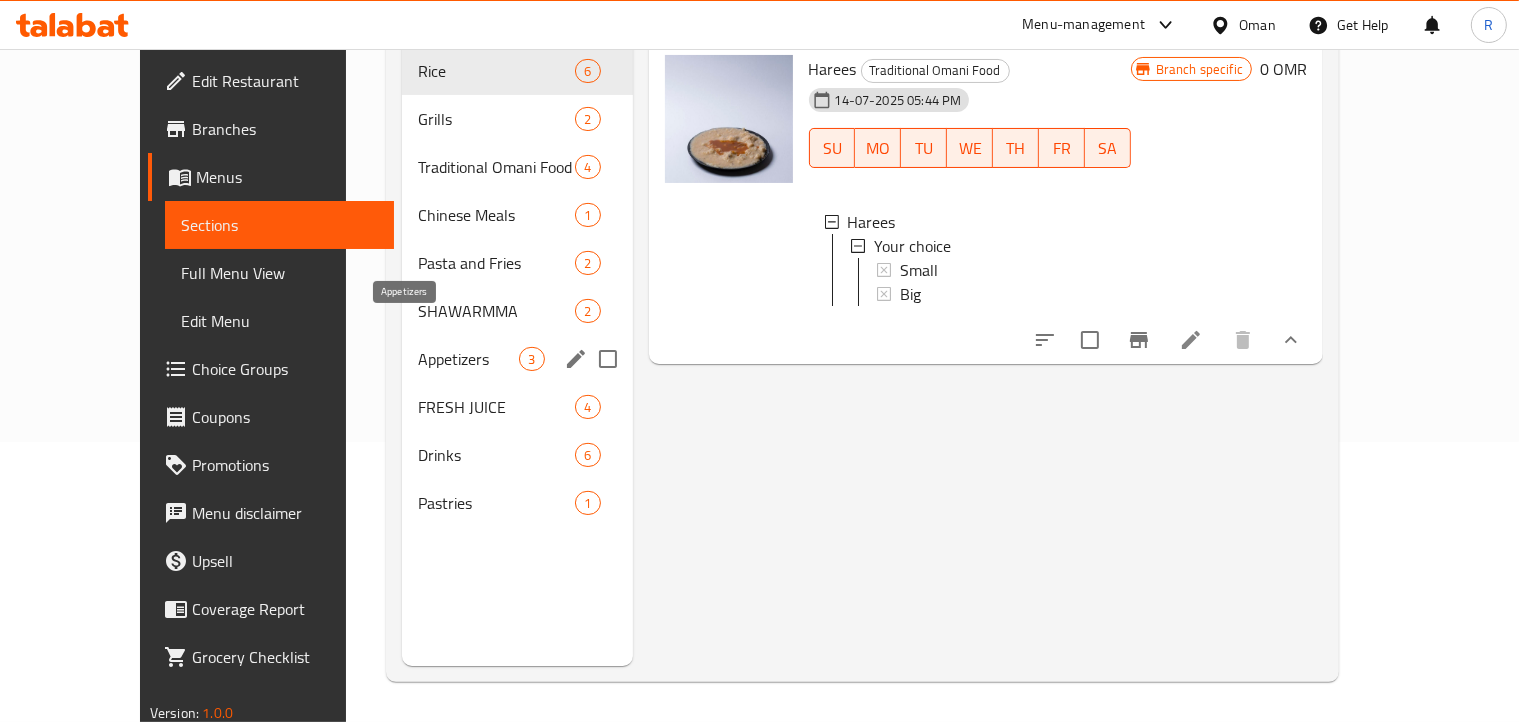 click on "Appetizers" at bounding box center (468, 359) 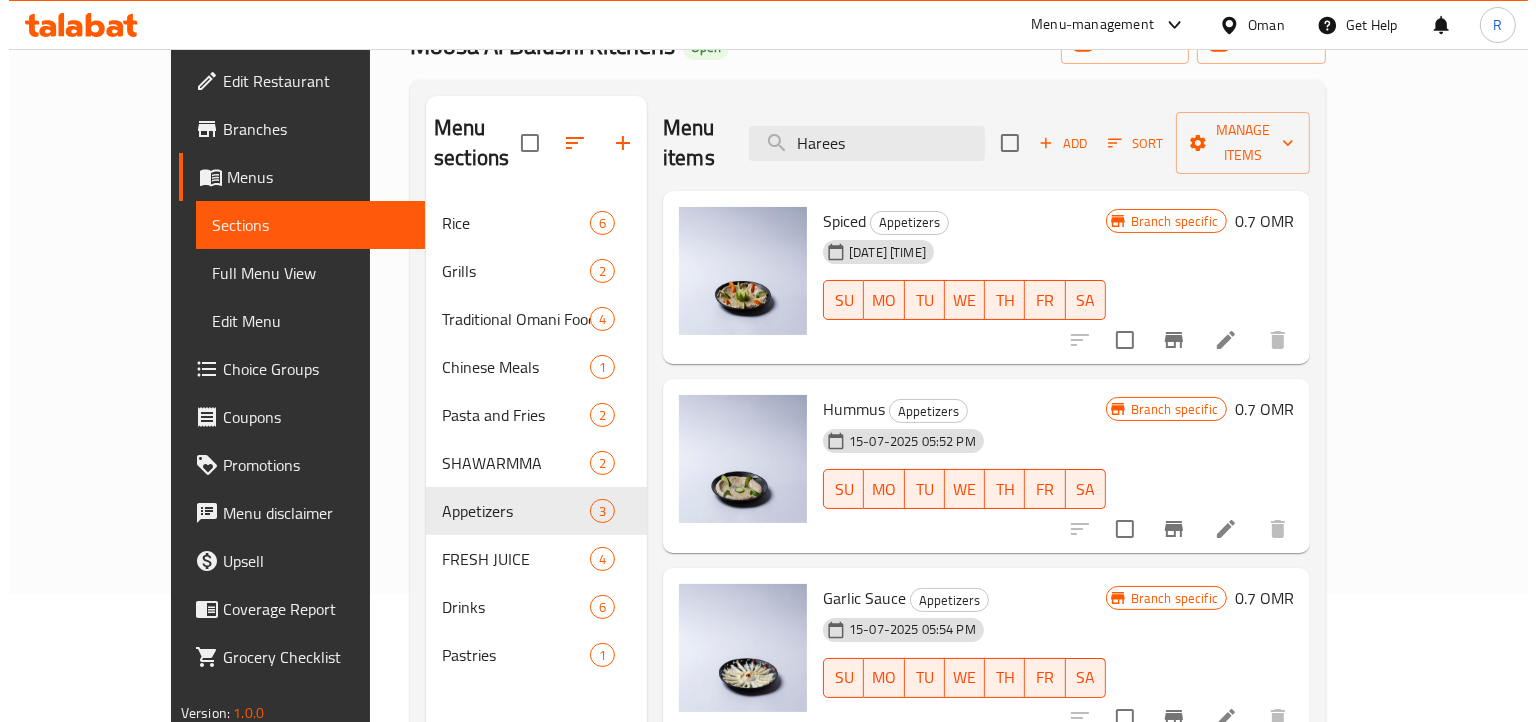 scroll, scrollTop: 0, scrollLeft: 0, axis: both 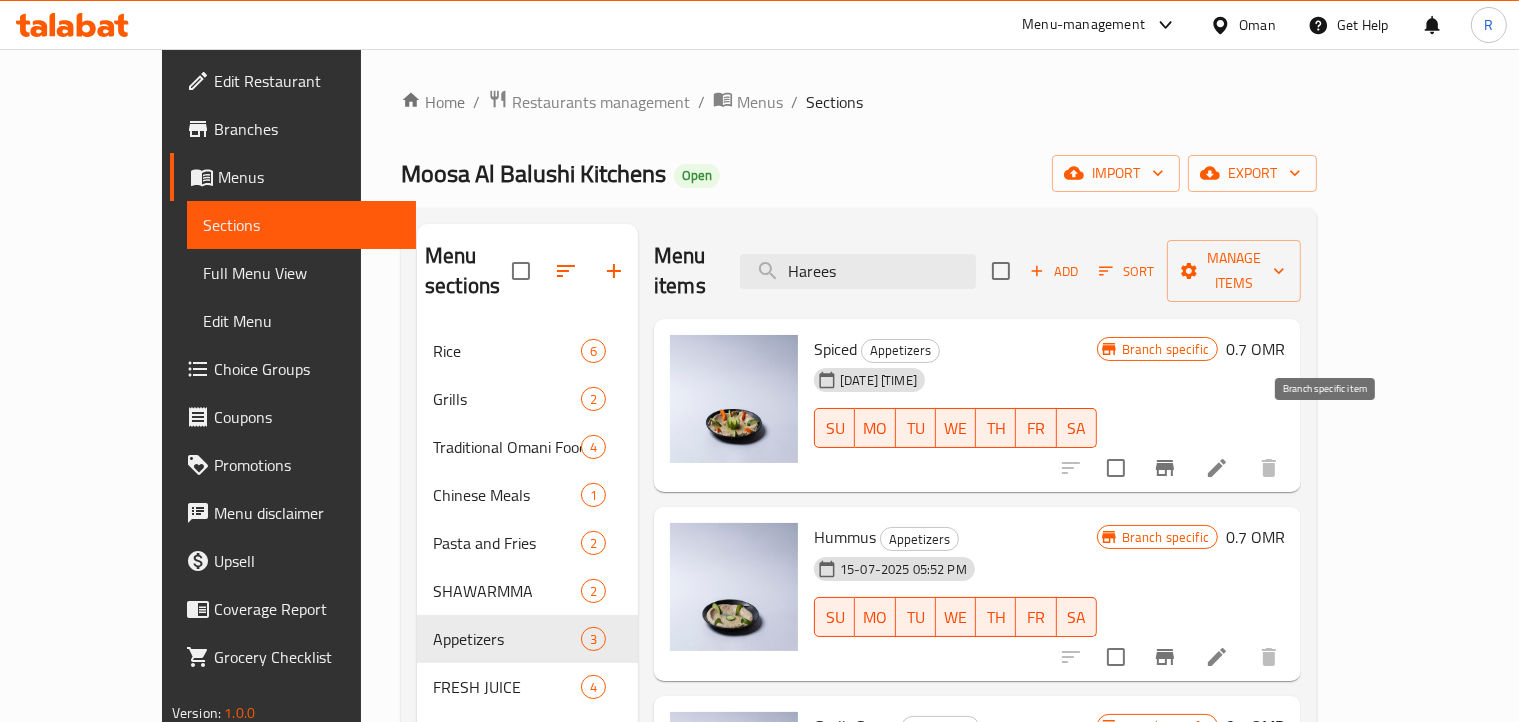 click 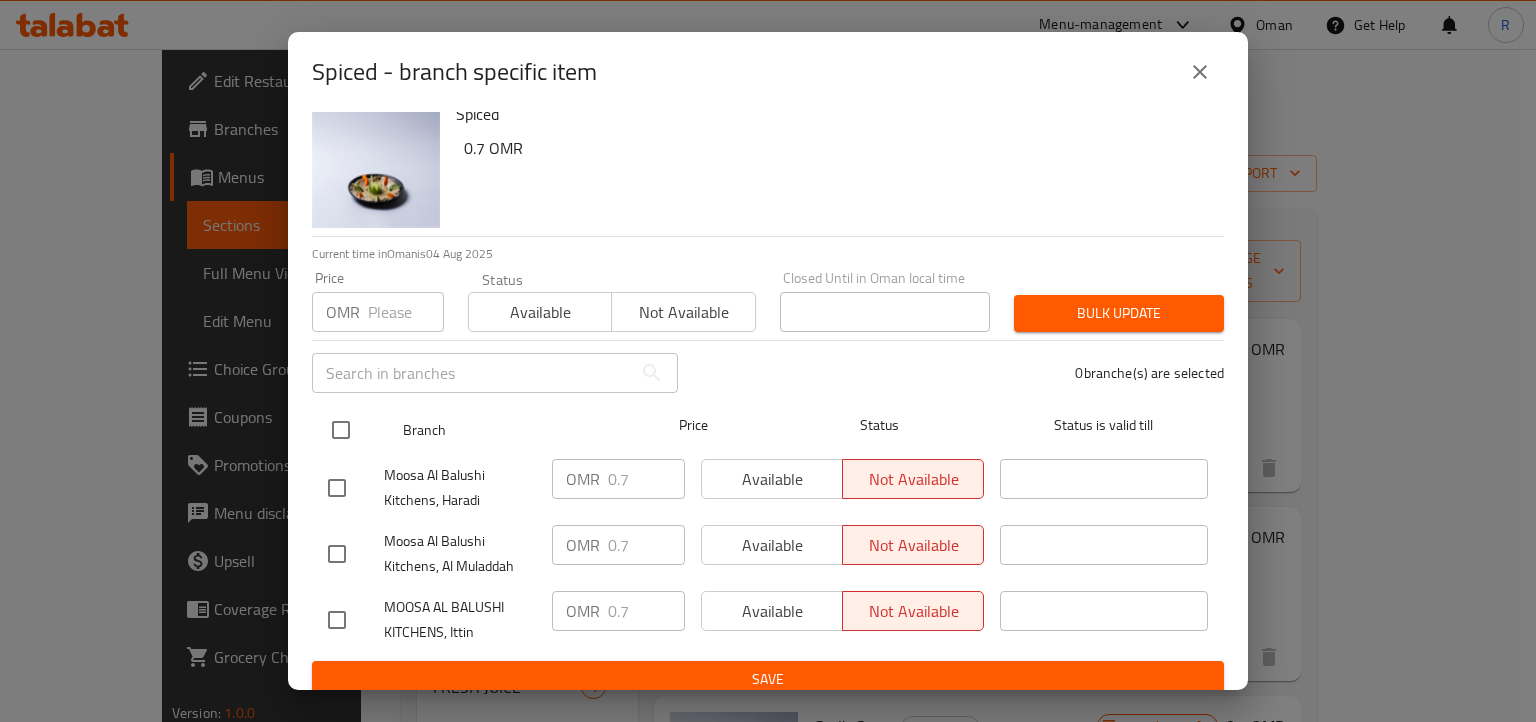 scroll, scrollTop: 36, scrollLeft: 0, axis: vertical 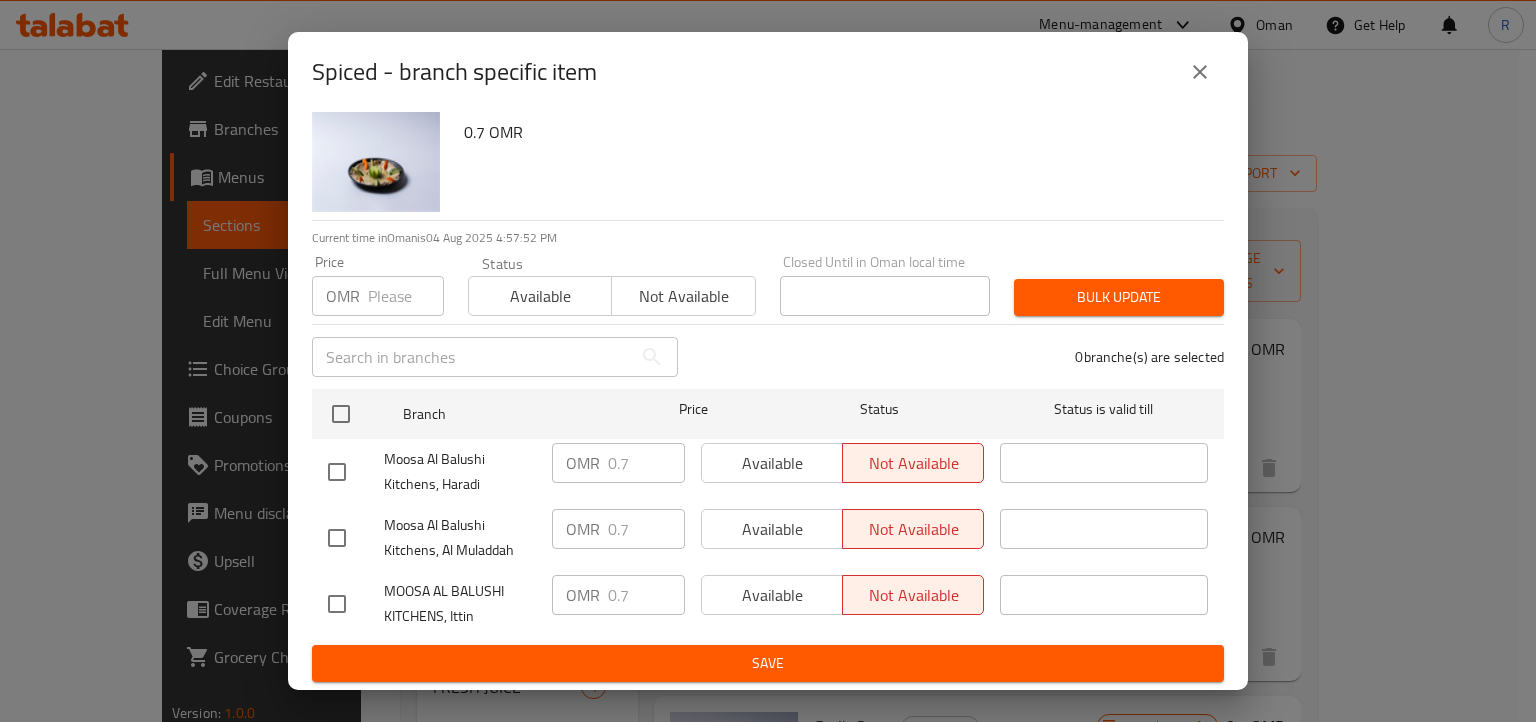 click at bounding box center (1200, 72) 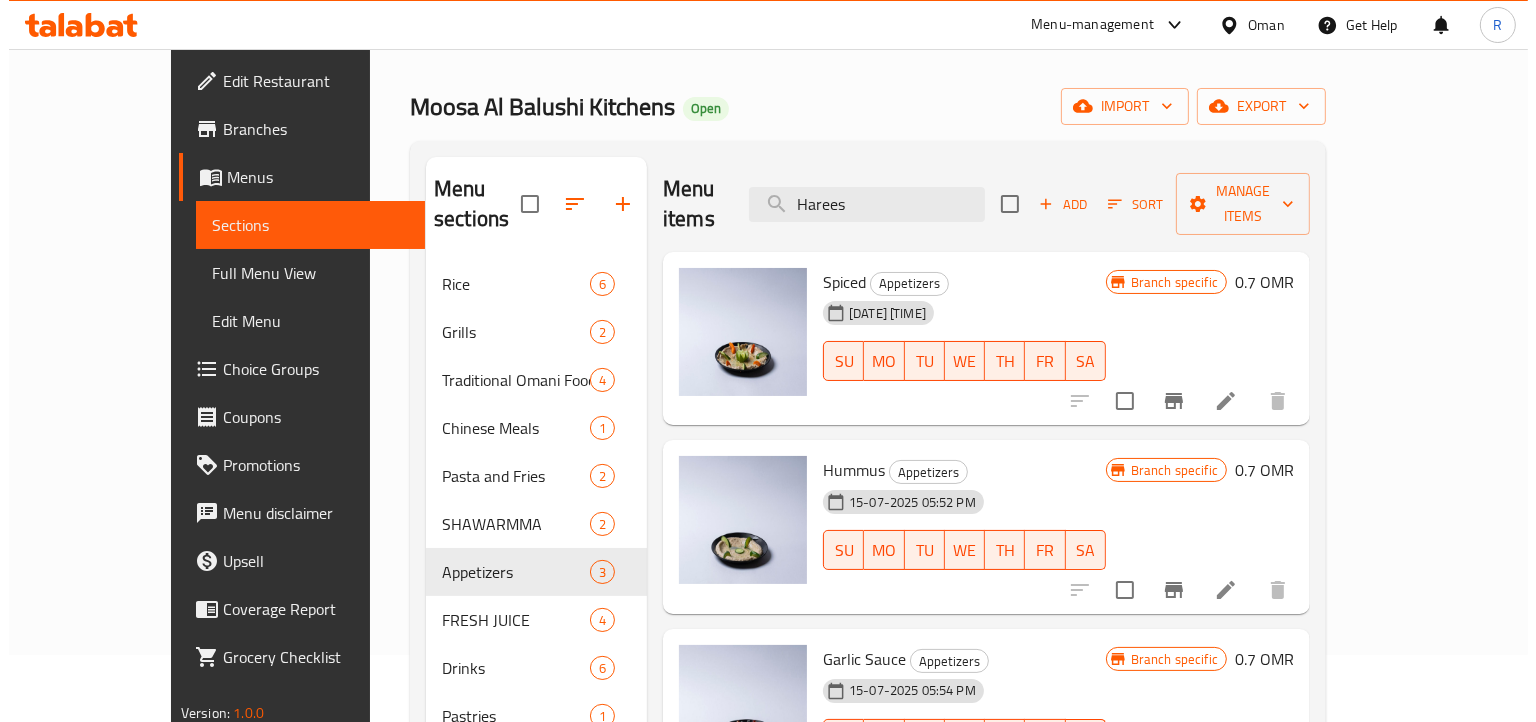 scroll, scrollTop: 200, scrollLeft: 0, axis: vertical 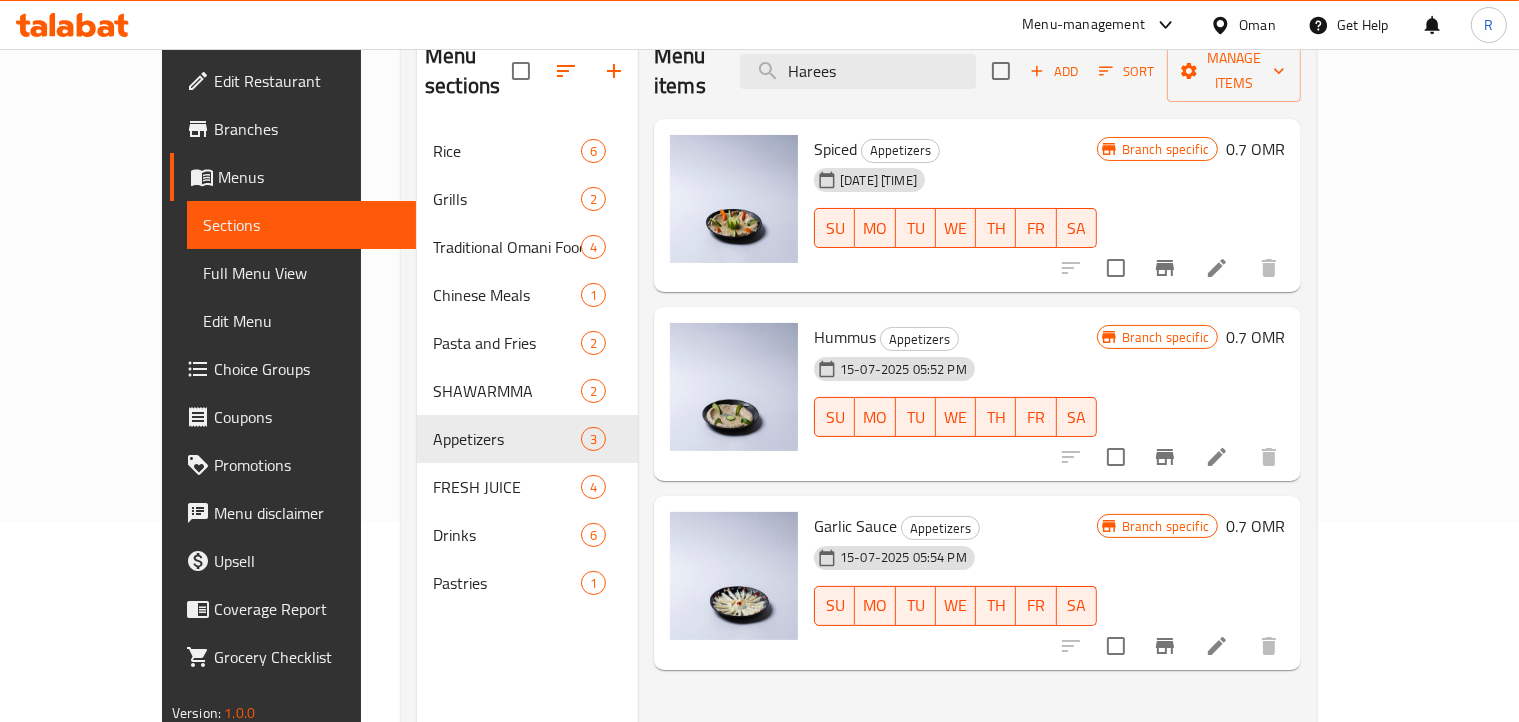 click 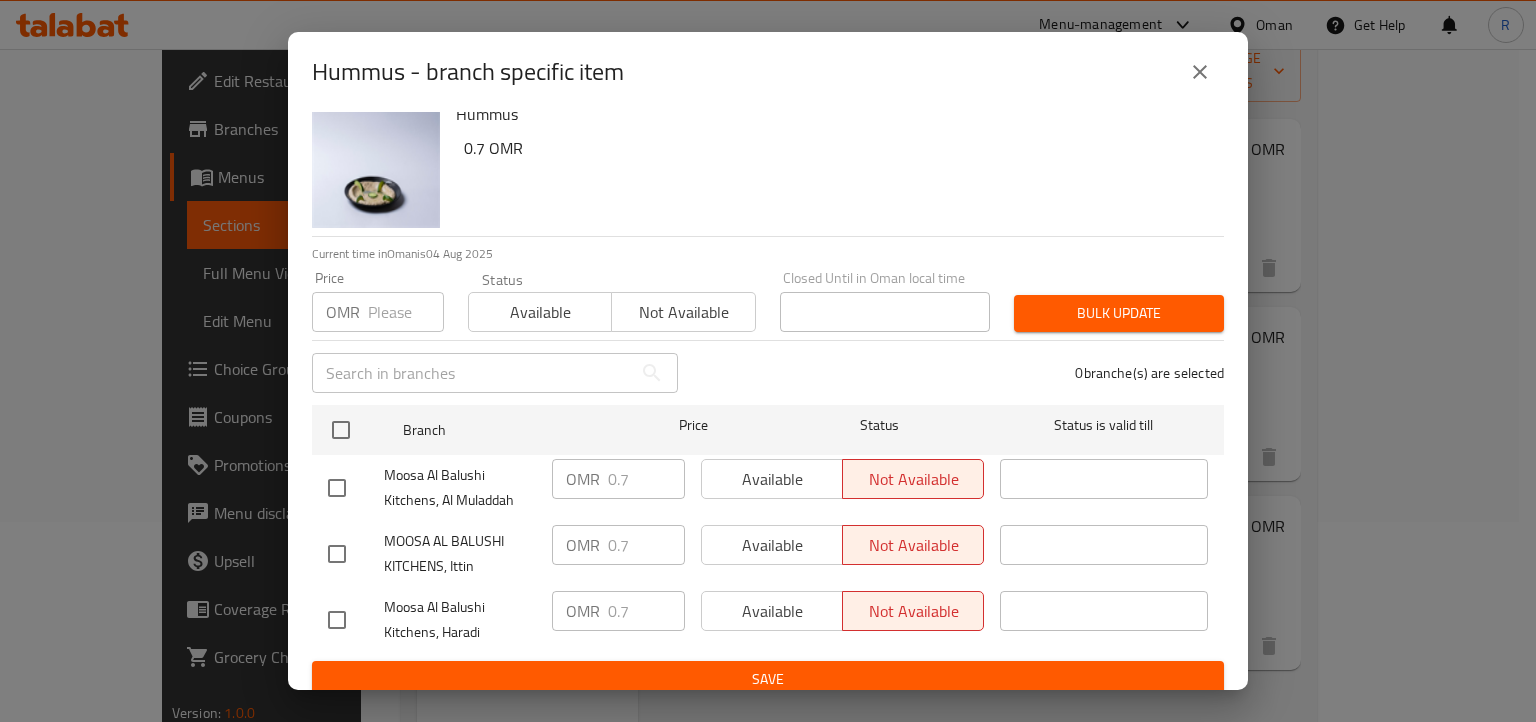 scroll, scrollTop: 36, scrollLeft: 0, axis: vertical 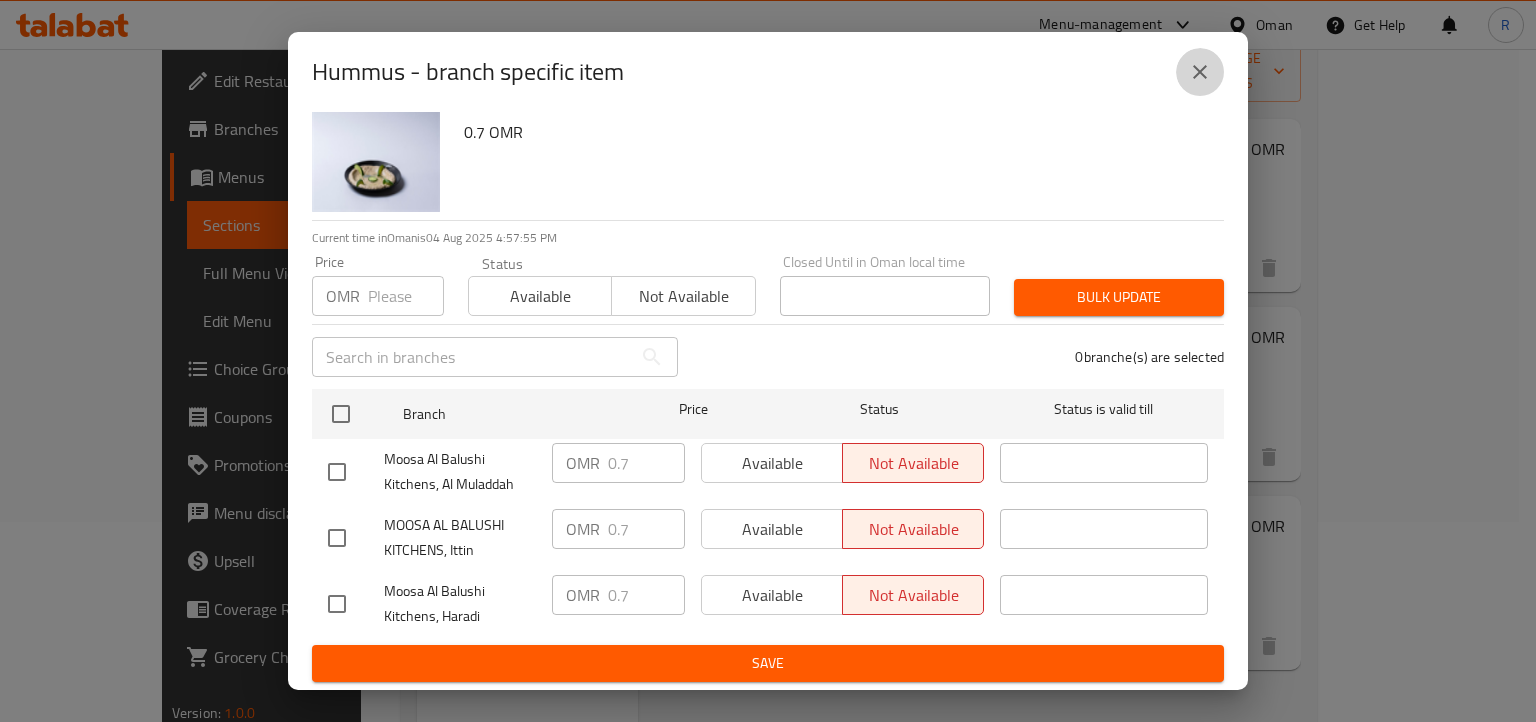 click 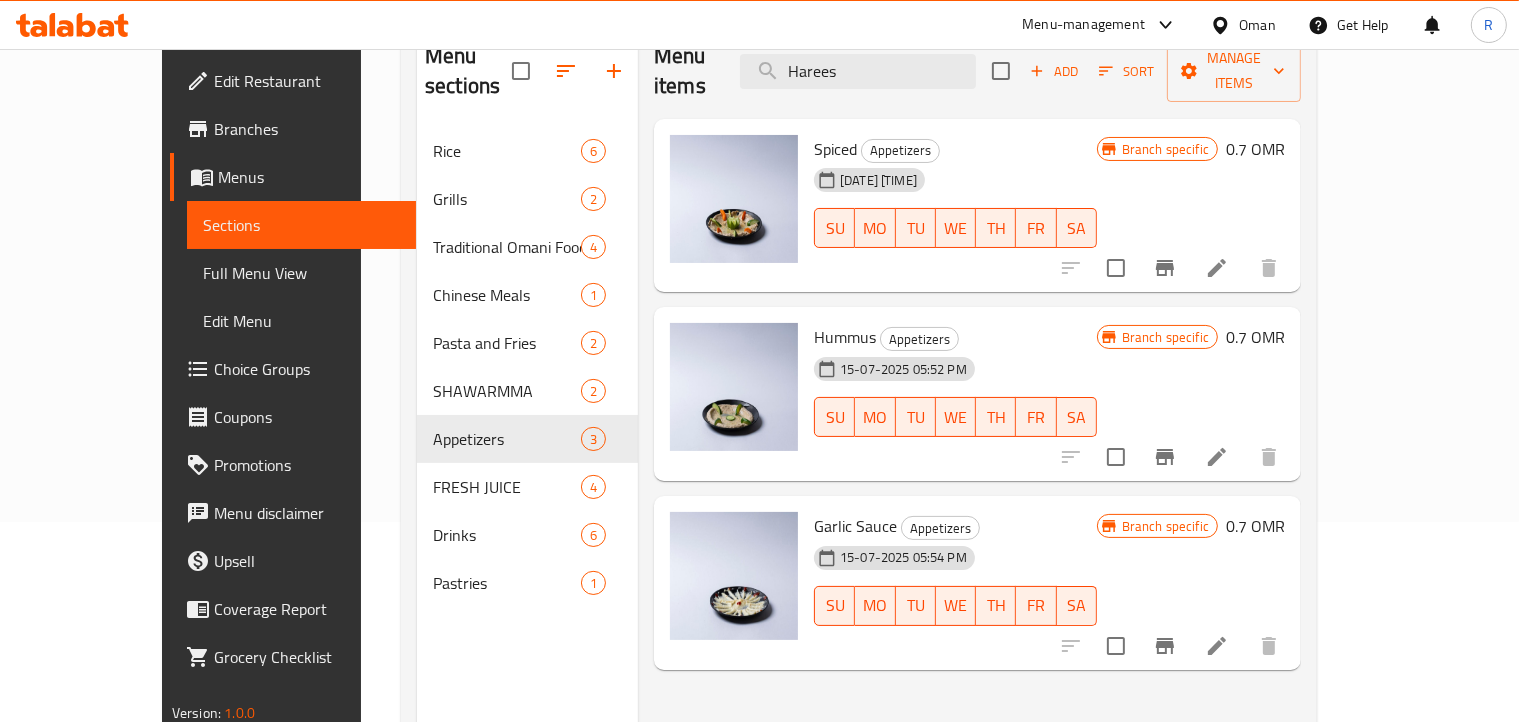 click 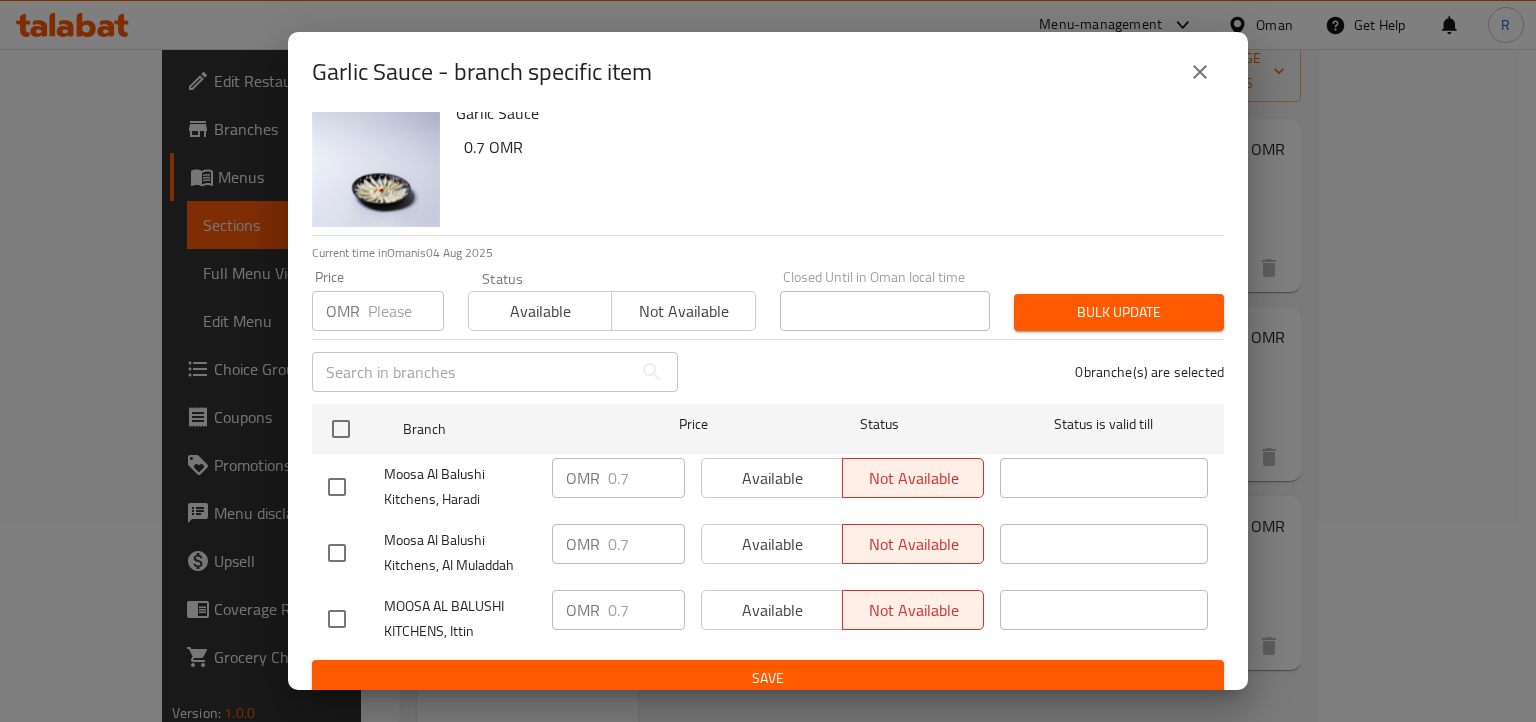 scroll, scrollTop: 36, scrollLeft: 0, axis: vertical 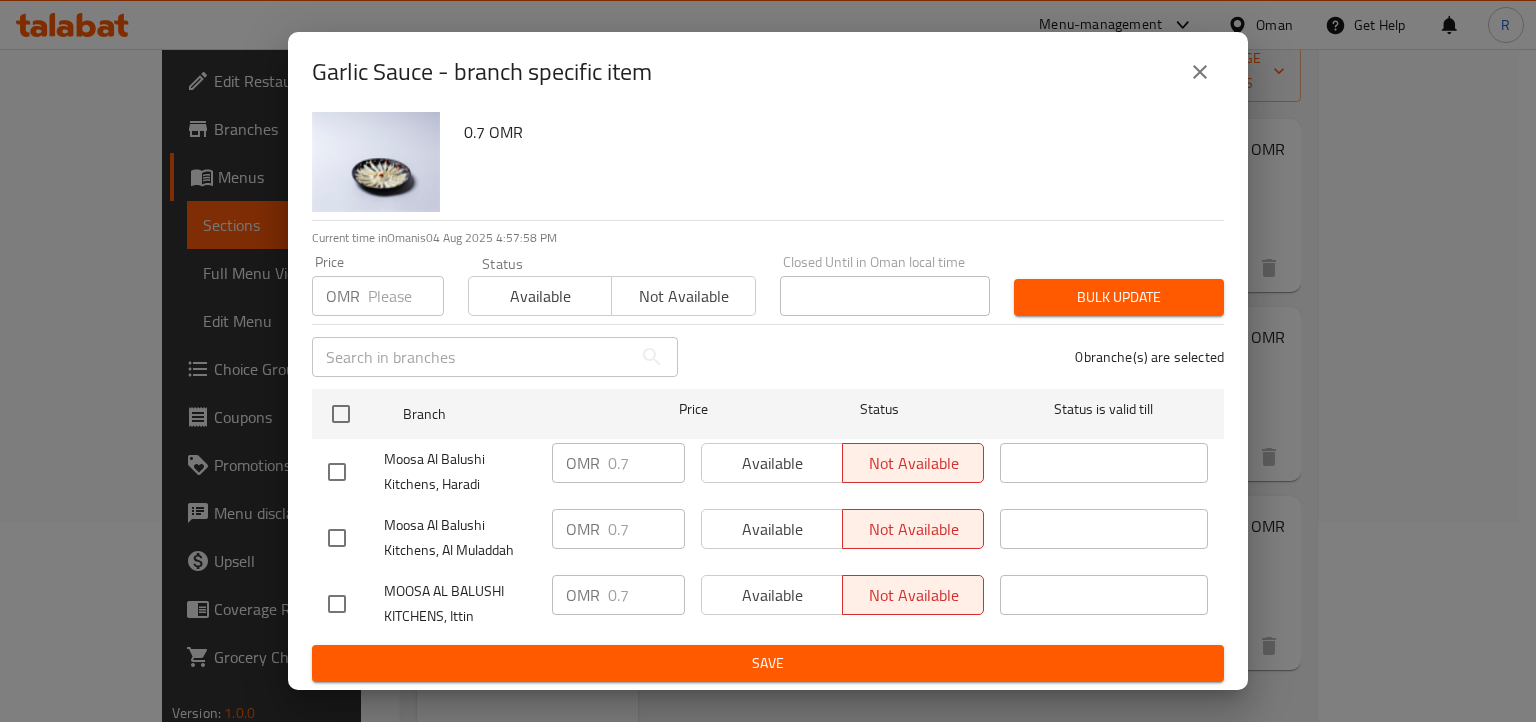 click 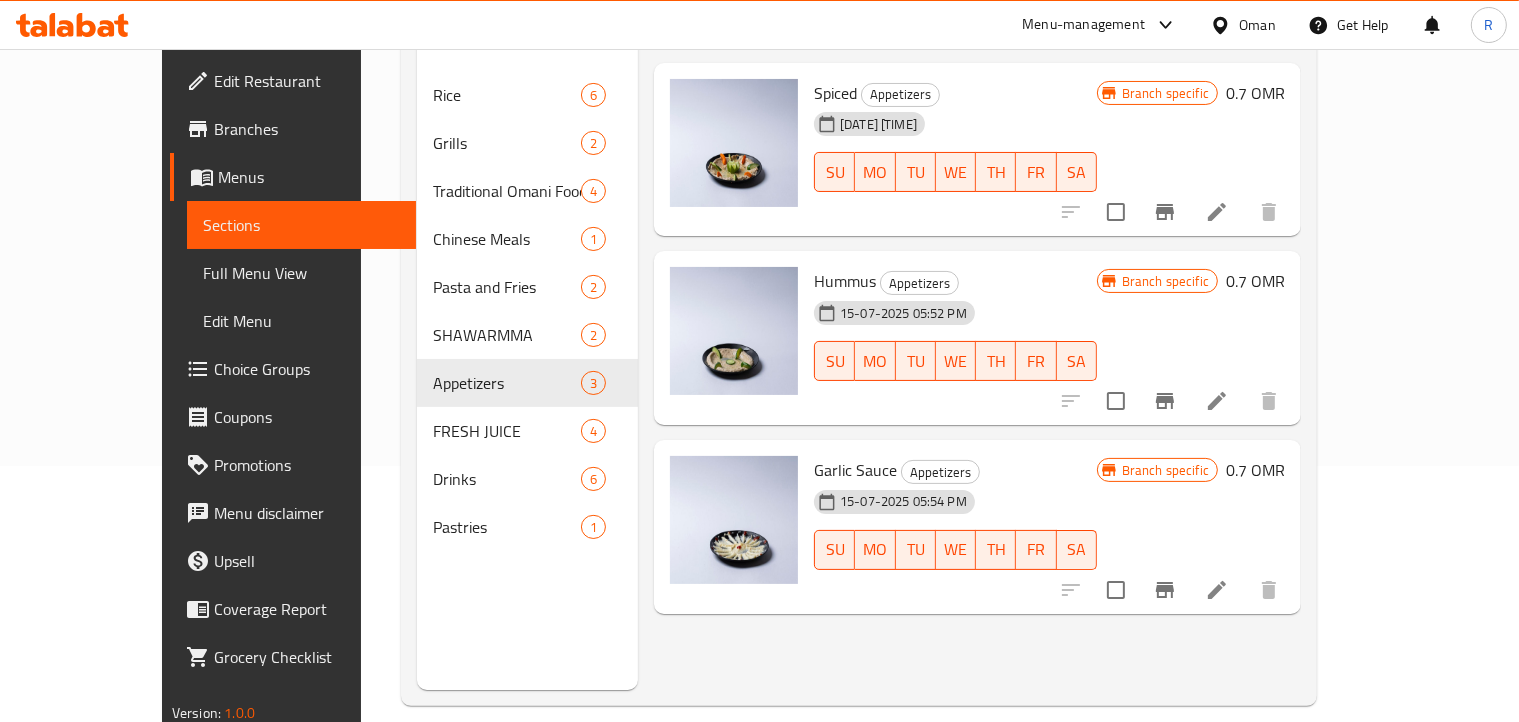scroll, scrollTop: 280, scrollLeft: 0, axis: vertical 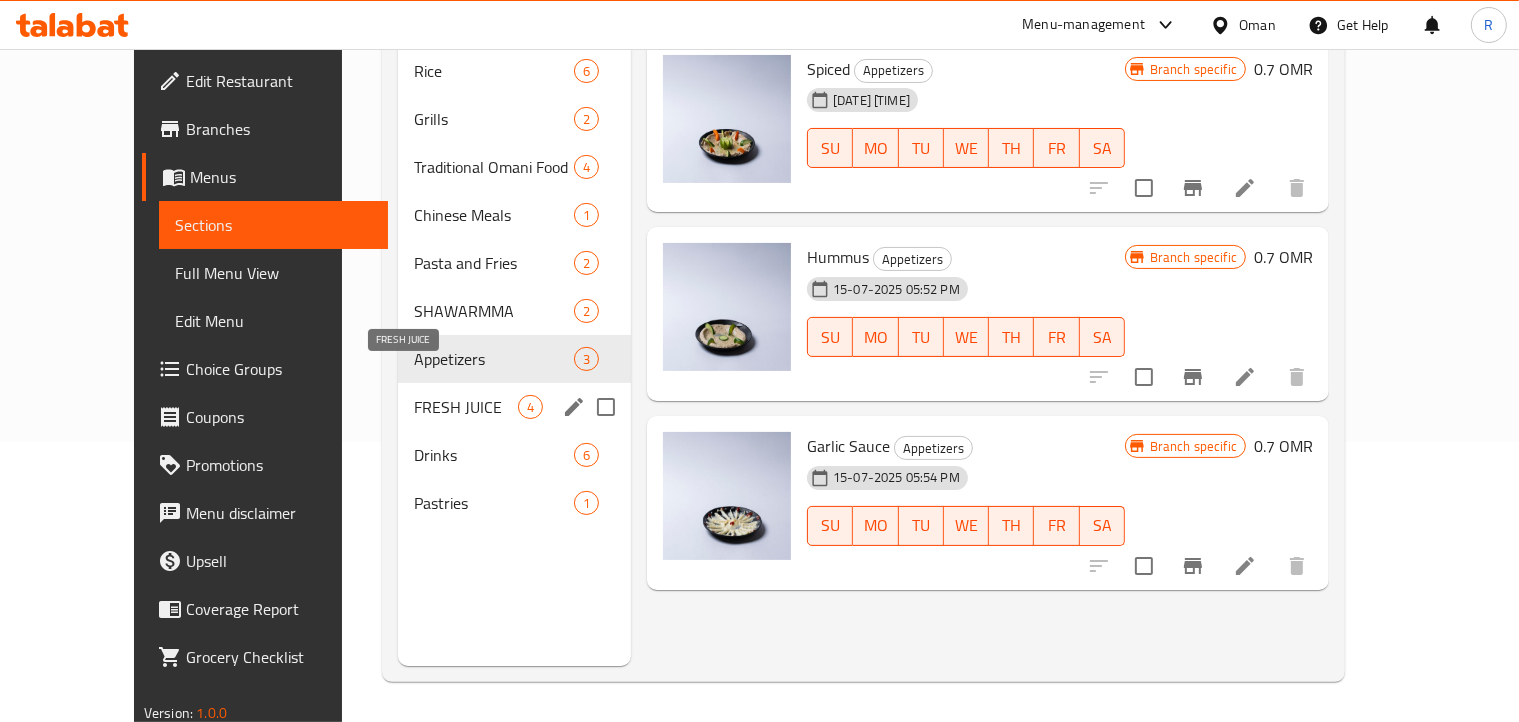 click on "FRESH JUICE" at bounding box center (466, 407) 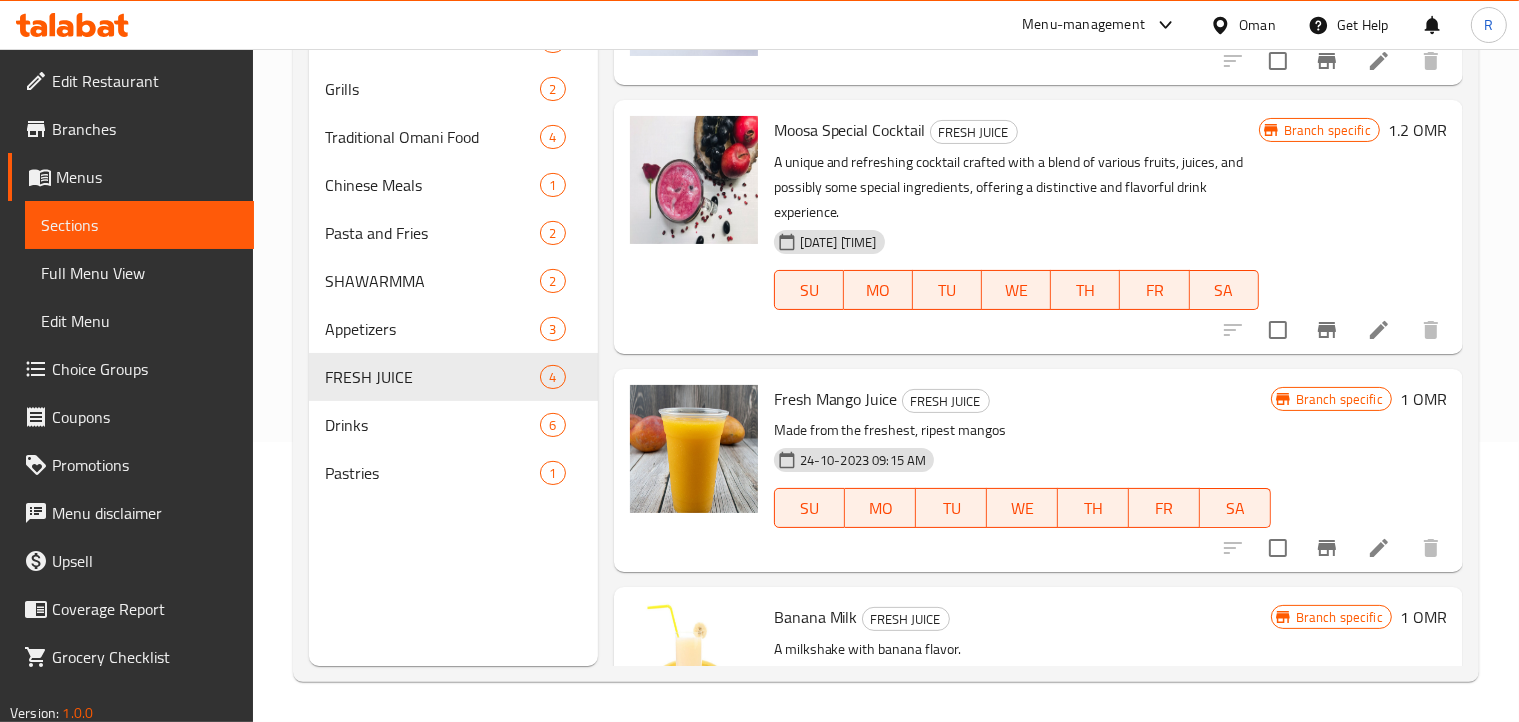 scroll, scrollTop: 0, scrollLeft: 0, axis: both 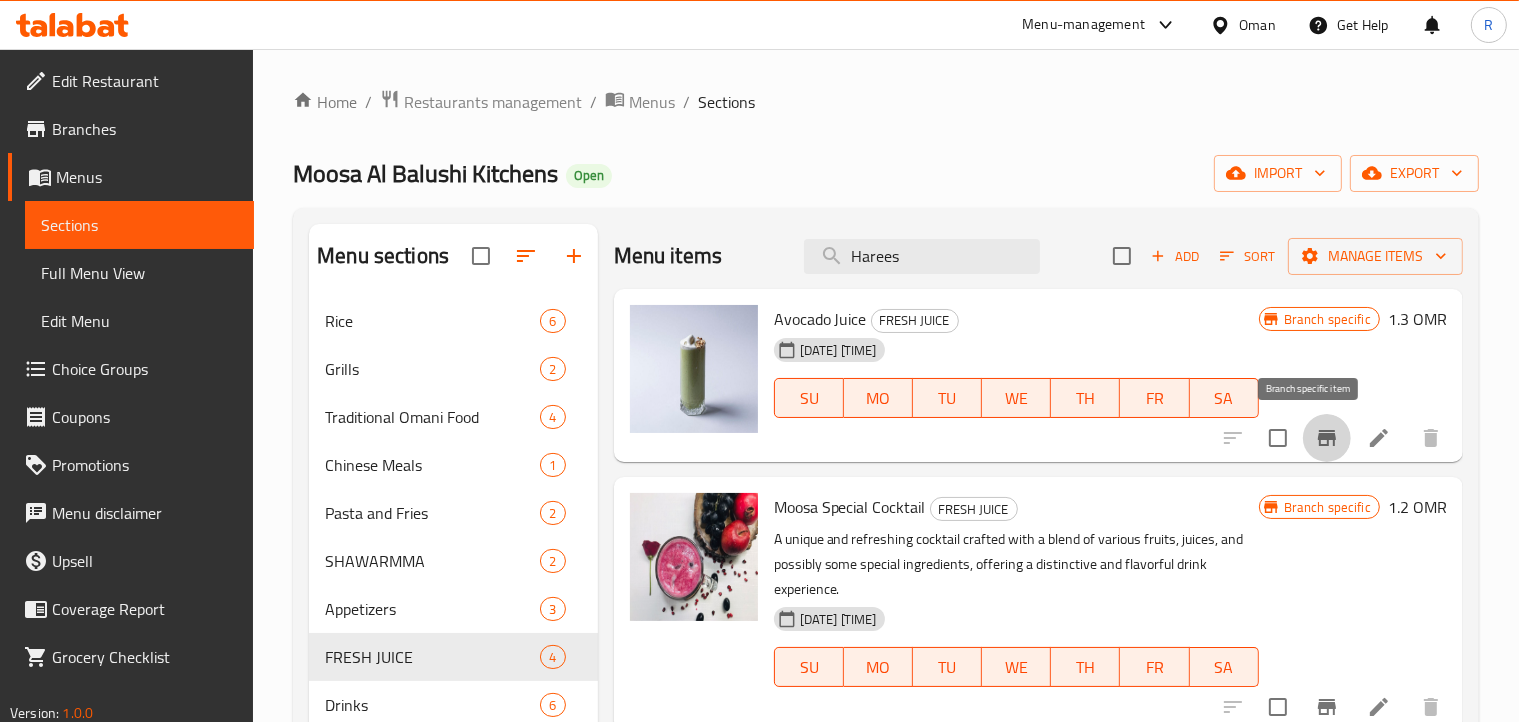 click 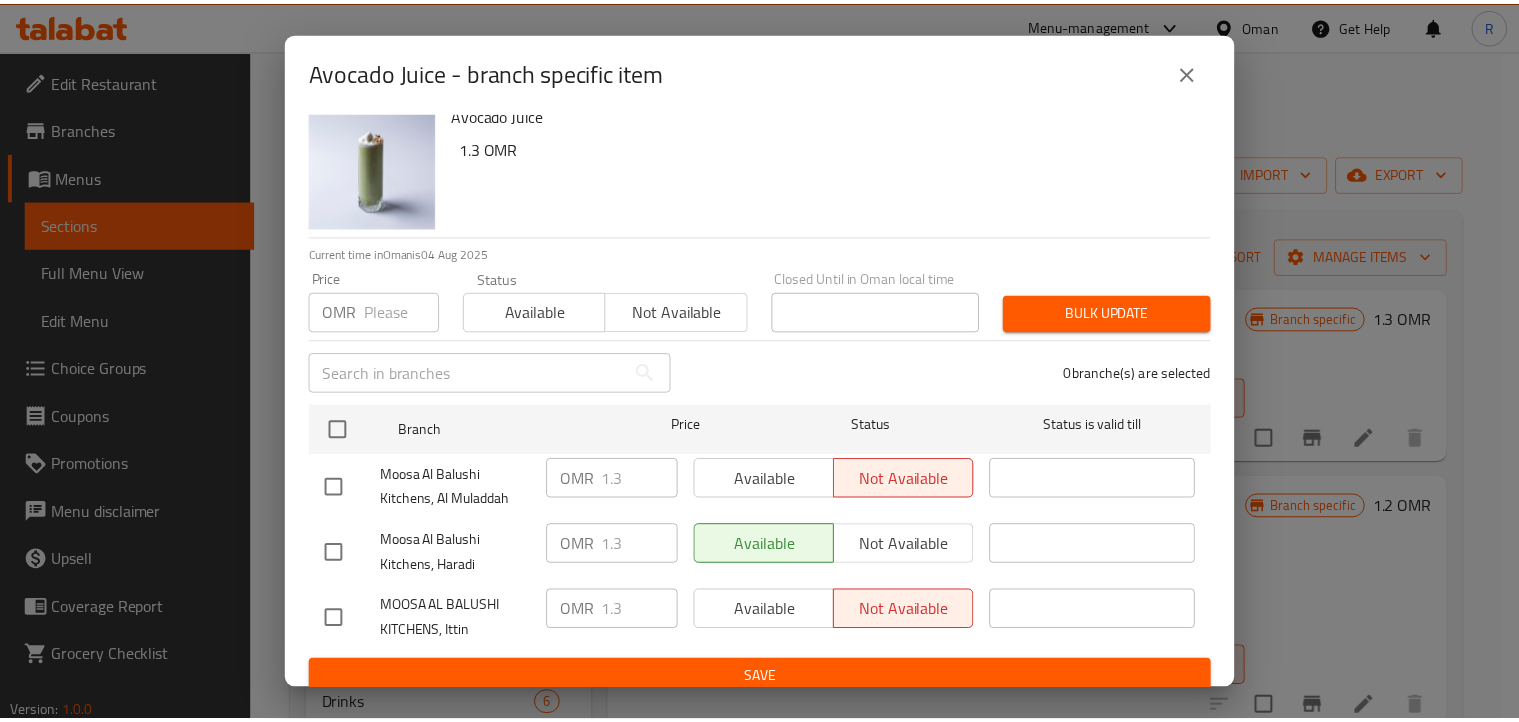 scroll, scrollTop: 36, scrollLeft: 0, axis: vertical 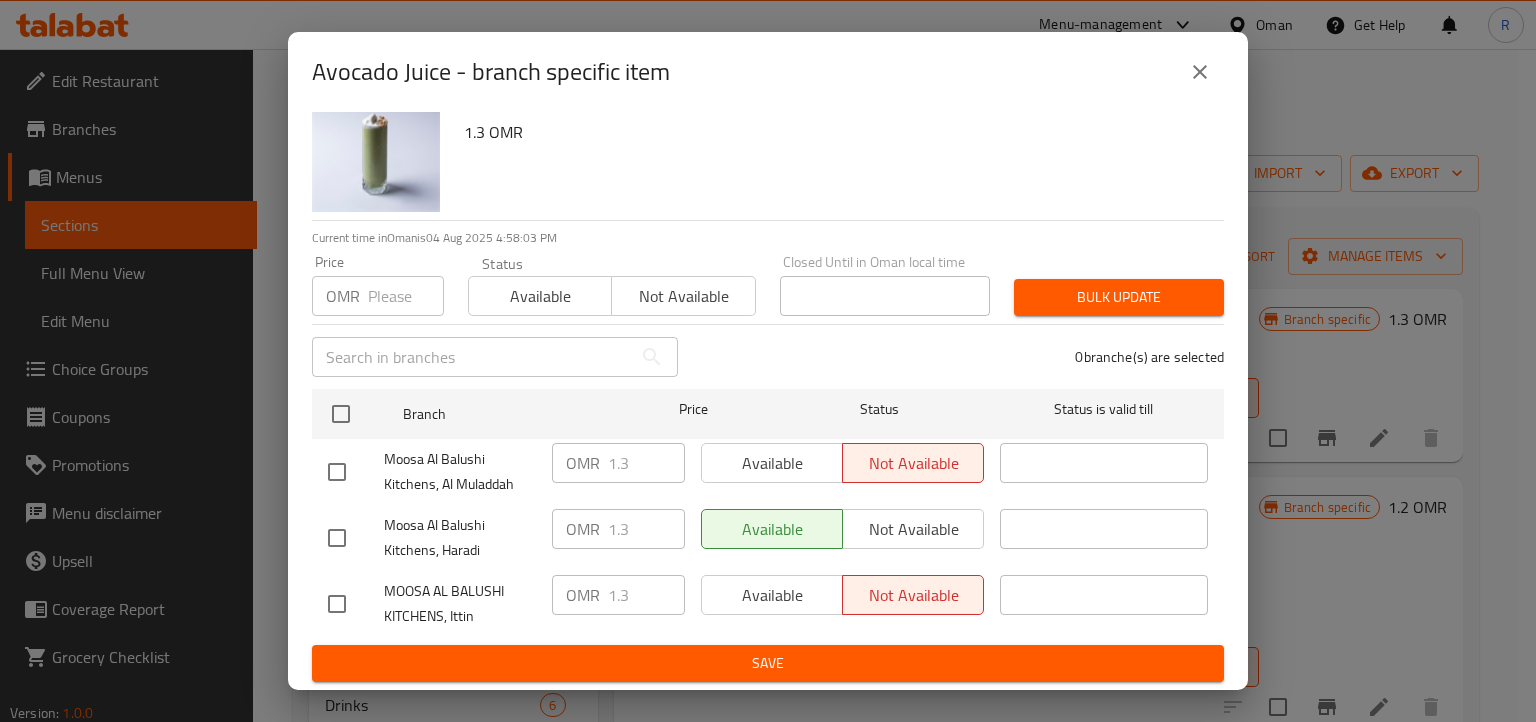 click 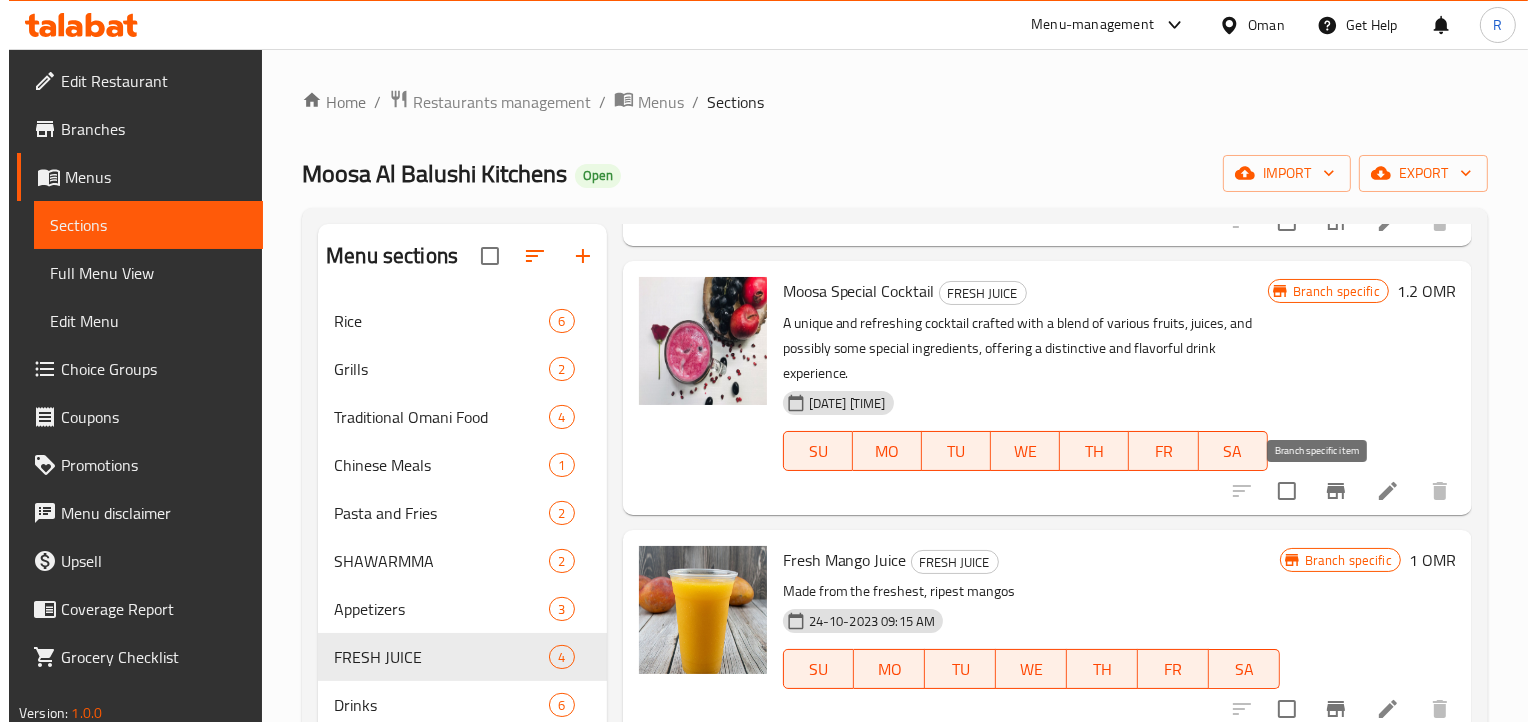 scroll, scrollTop: 222, scrollLeft: 0, axis: vertical 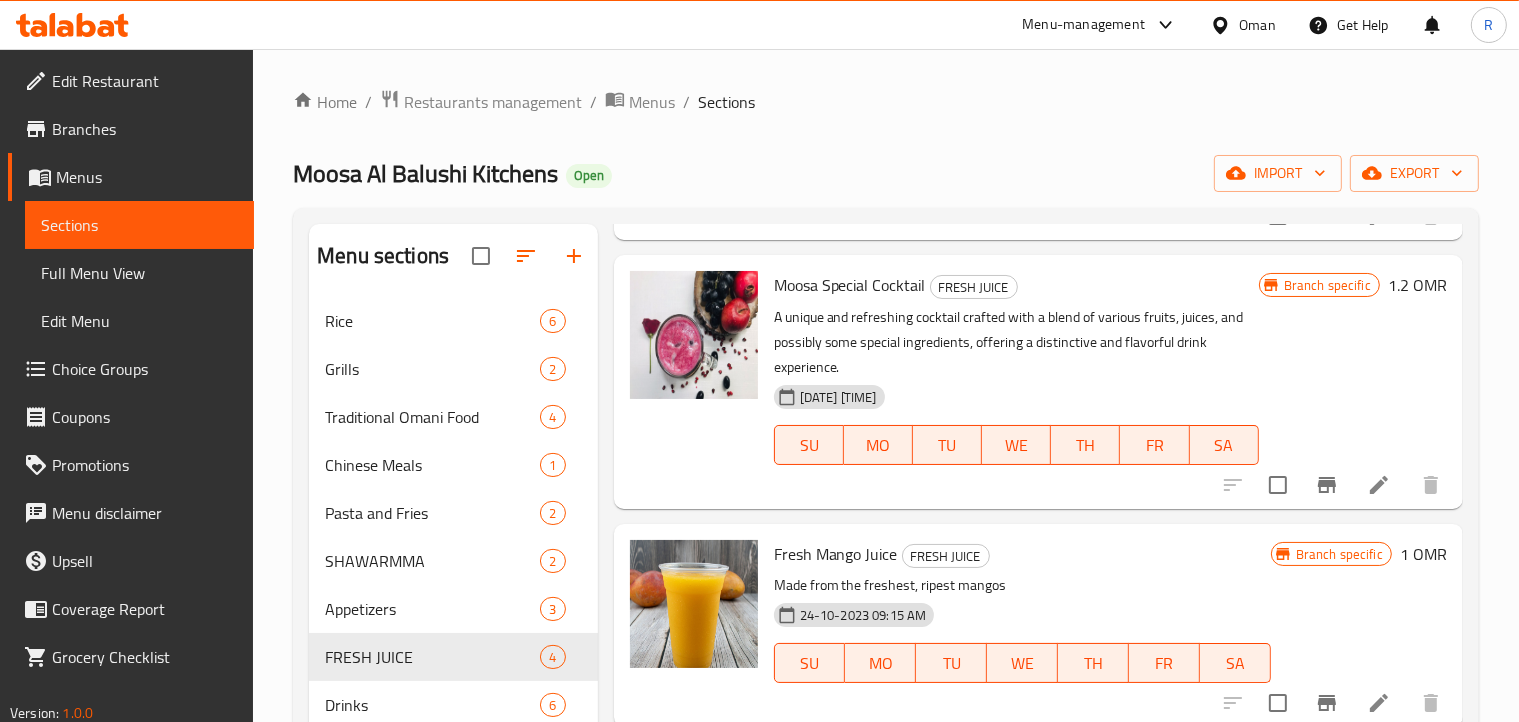 click at bounding box center [1327, 485] 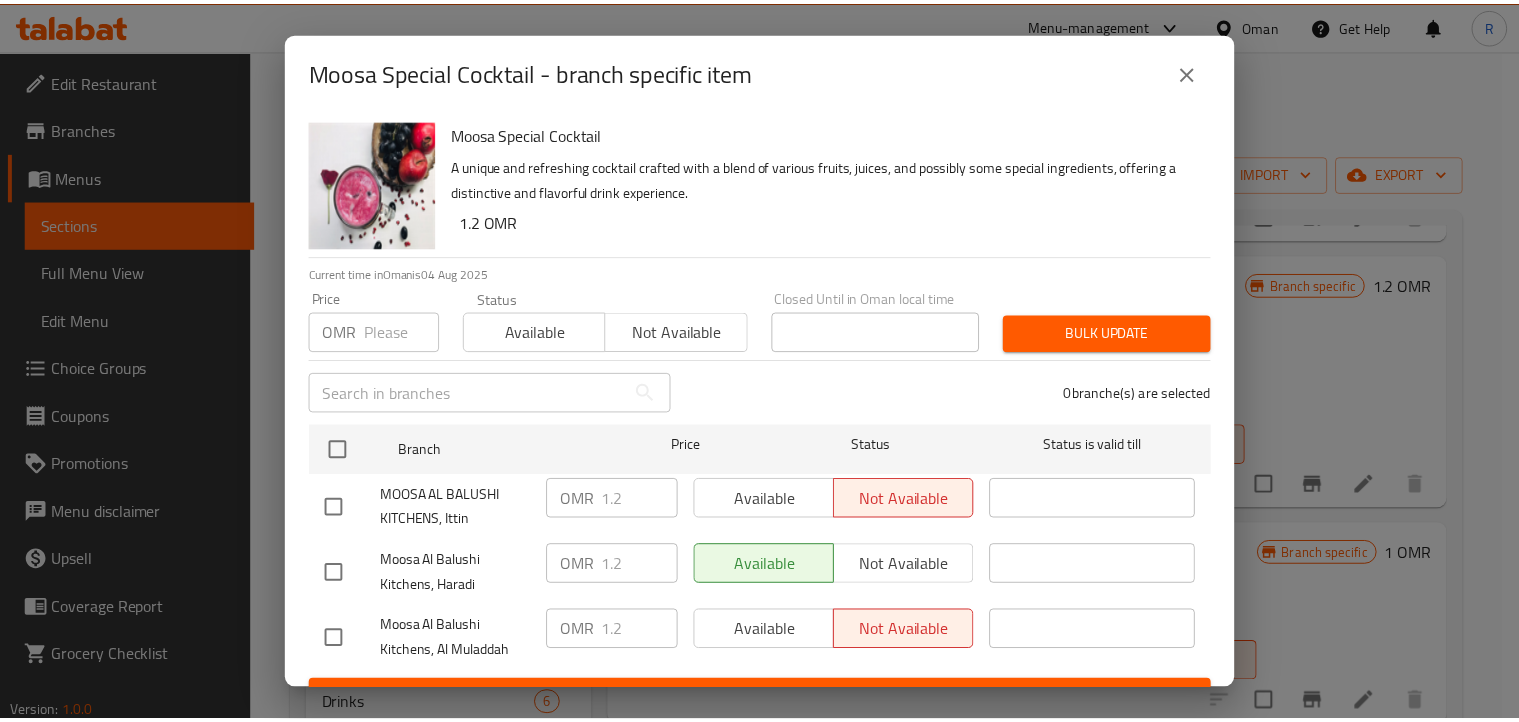 scroll, scrollTop: 36, scrollLeft: 0, axis: vertical 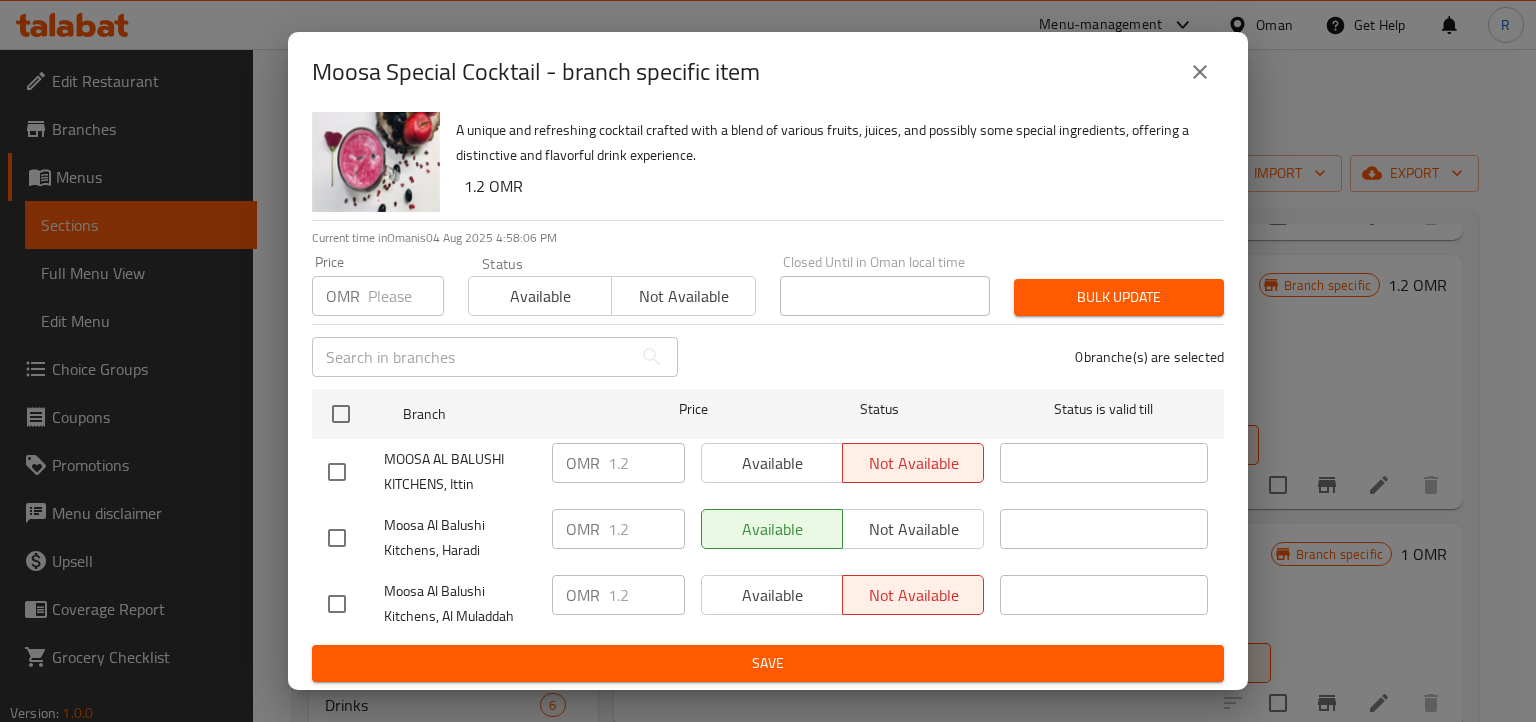 click 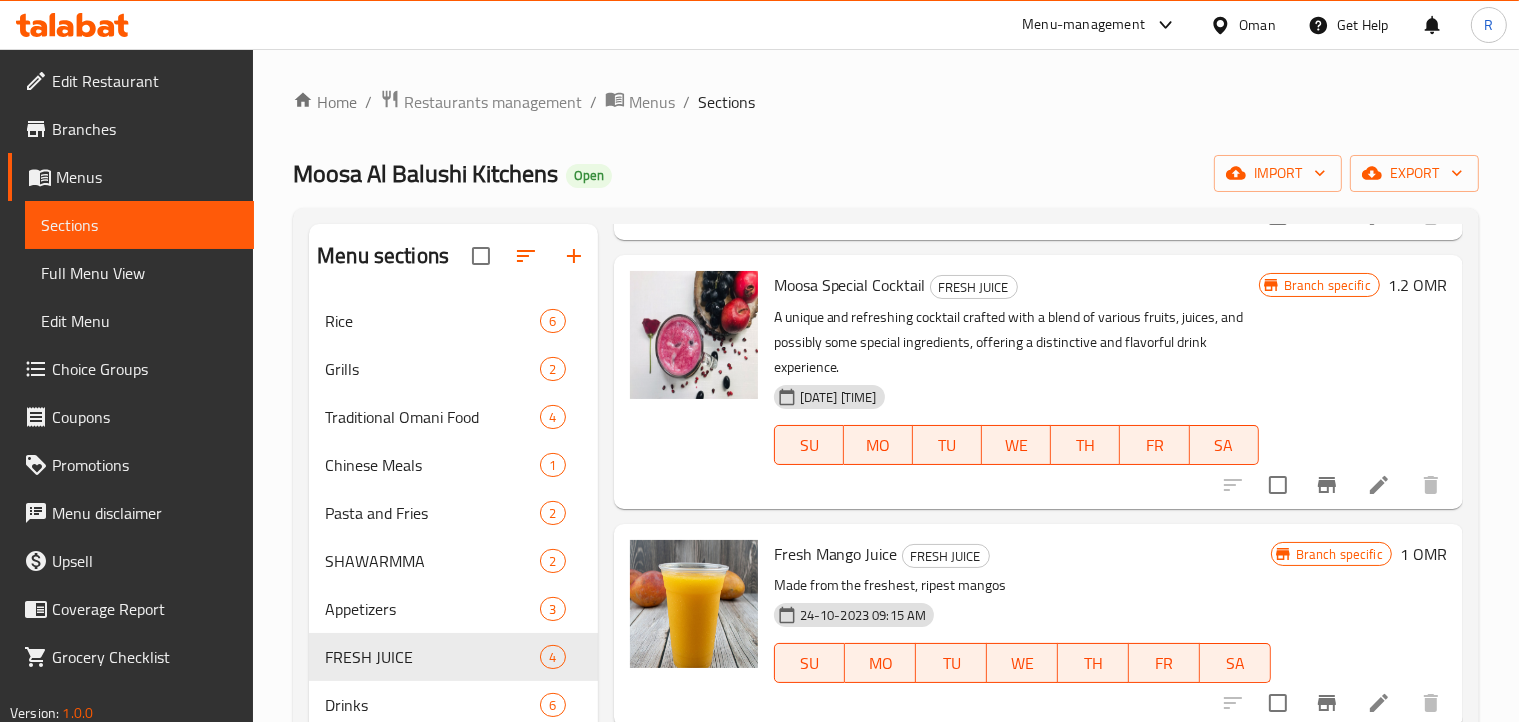 scroll, scrollTop: 200, scrollLeft: 0, axis: vertical 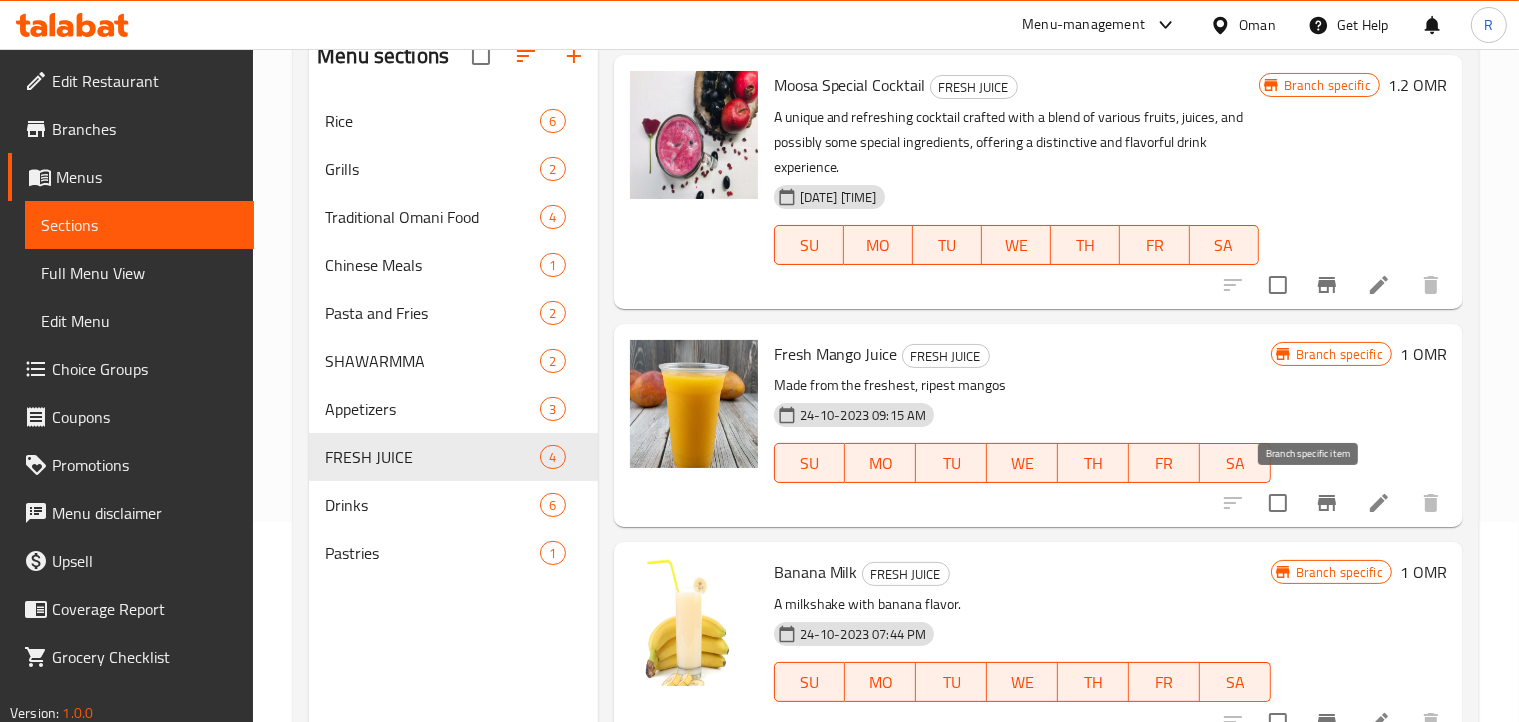 click at bounding box center [1327, 503] 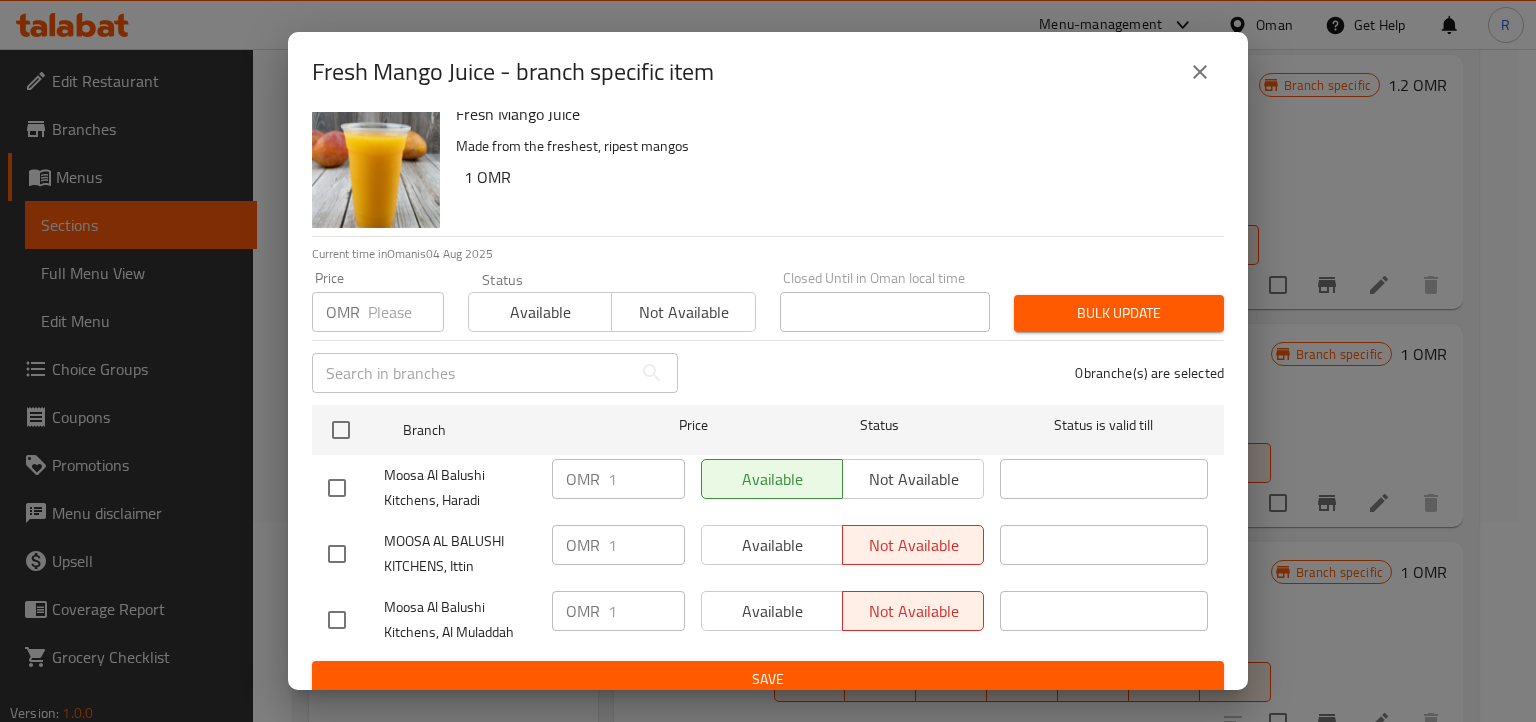 scroll, scrollTop: 36, scrollLeft: 0, axis: vertical 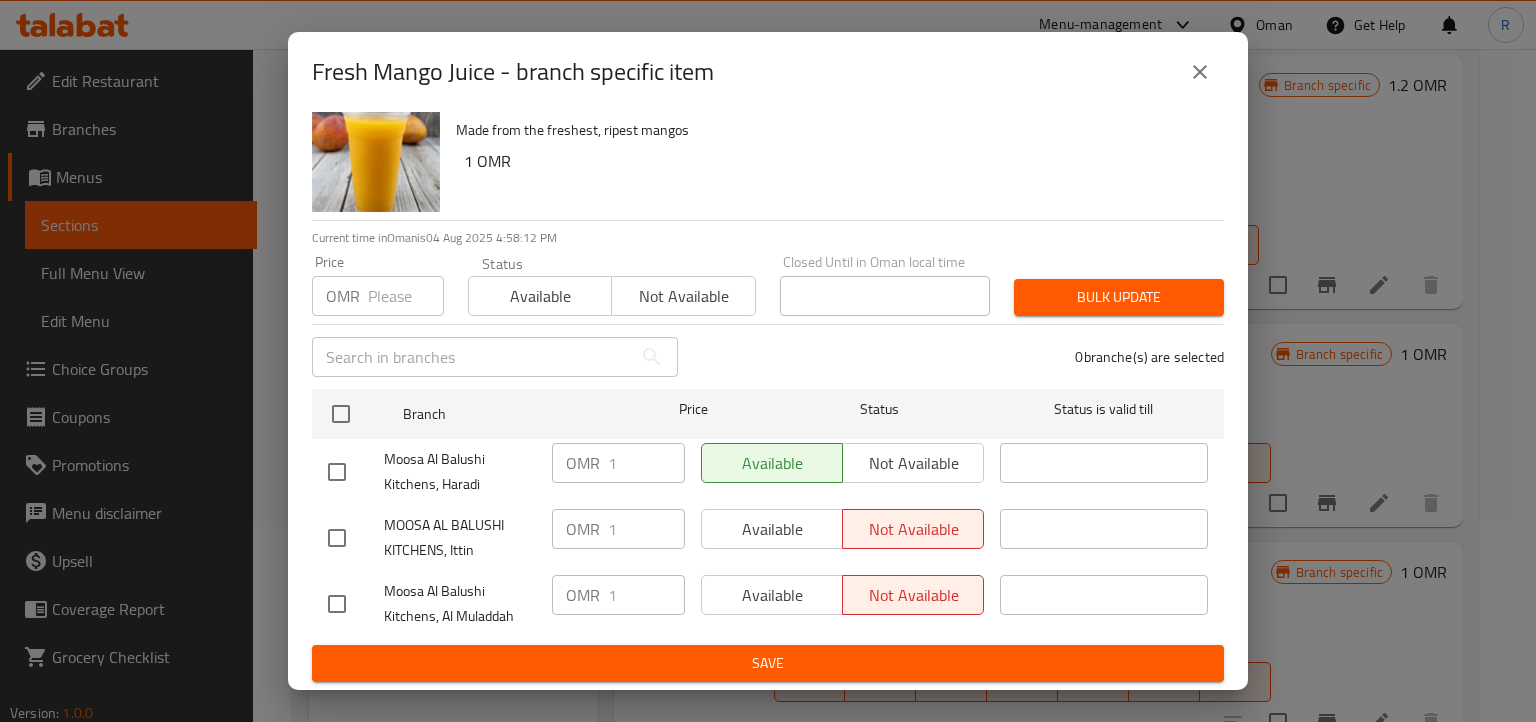 click 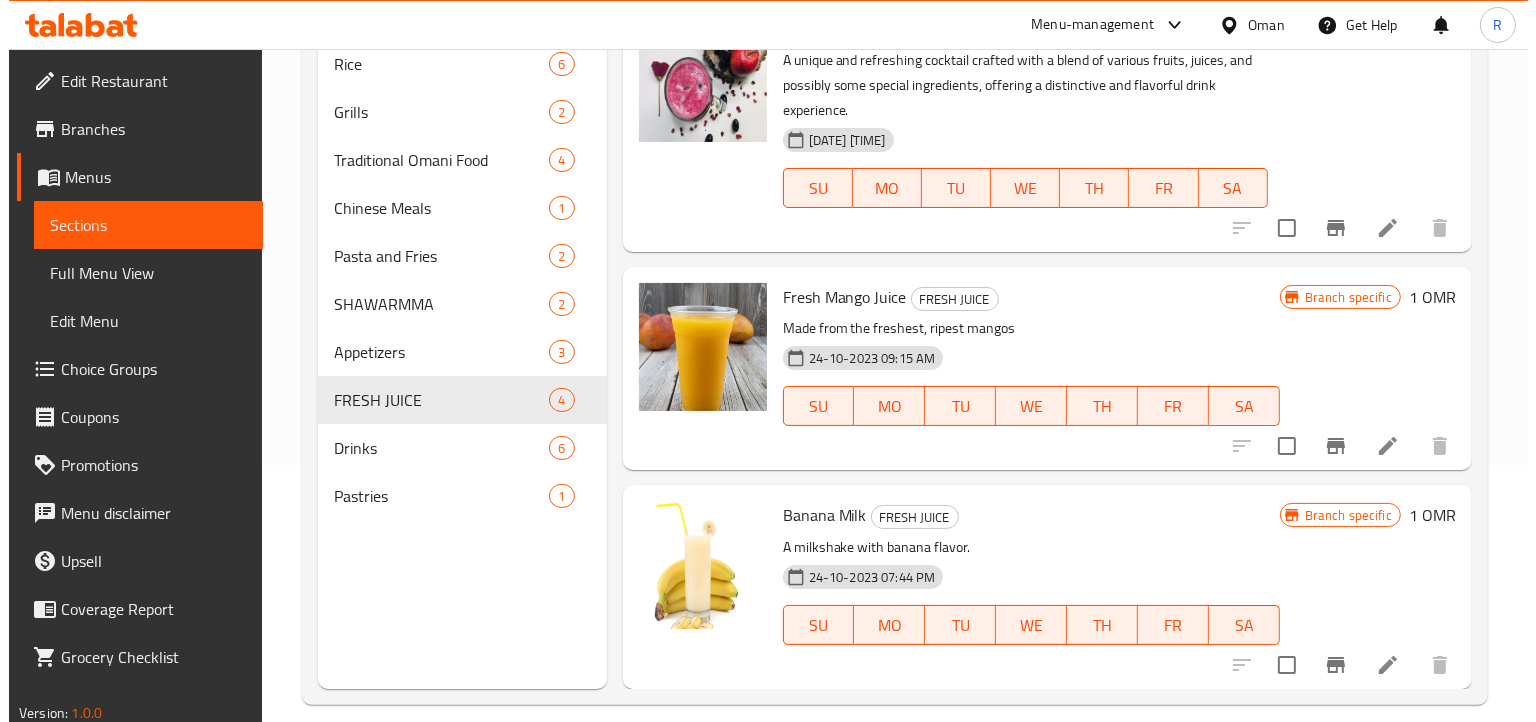 scroll, scrollTop: 280, scrollLeft: 0, axis: vertical 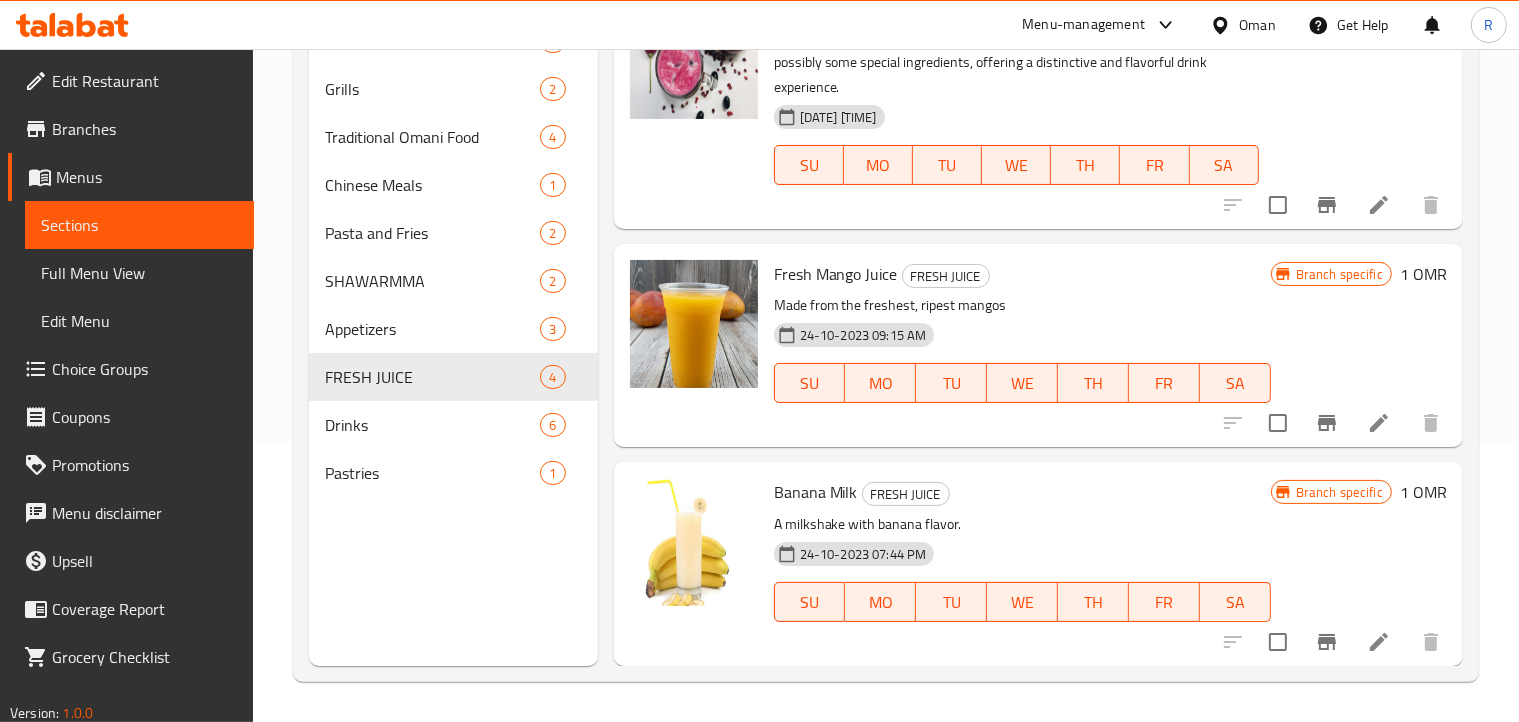 click at bounding box center (1327, 642) 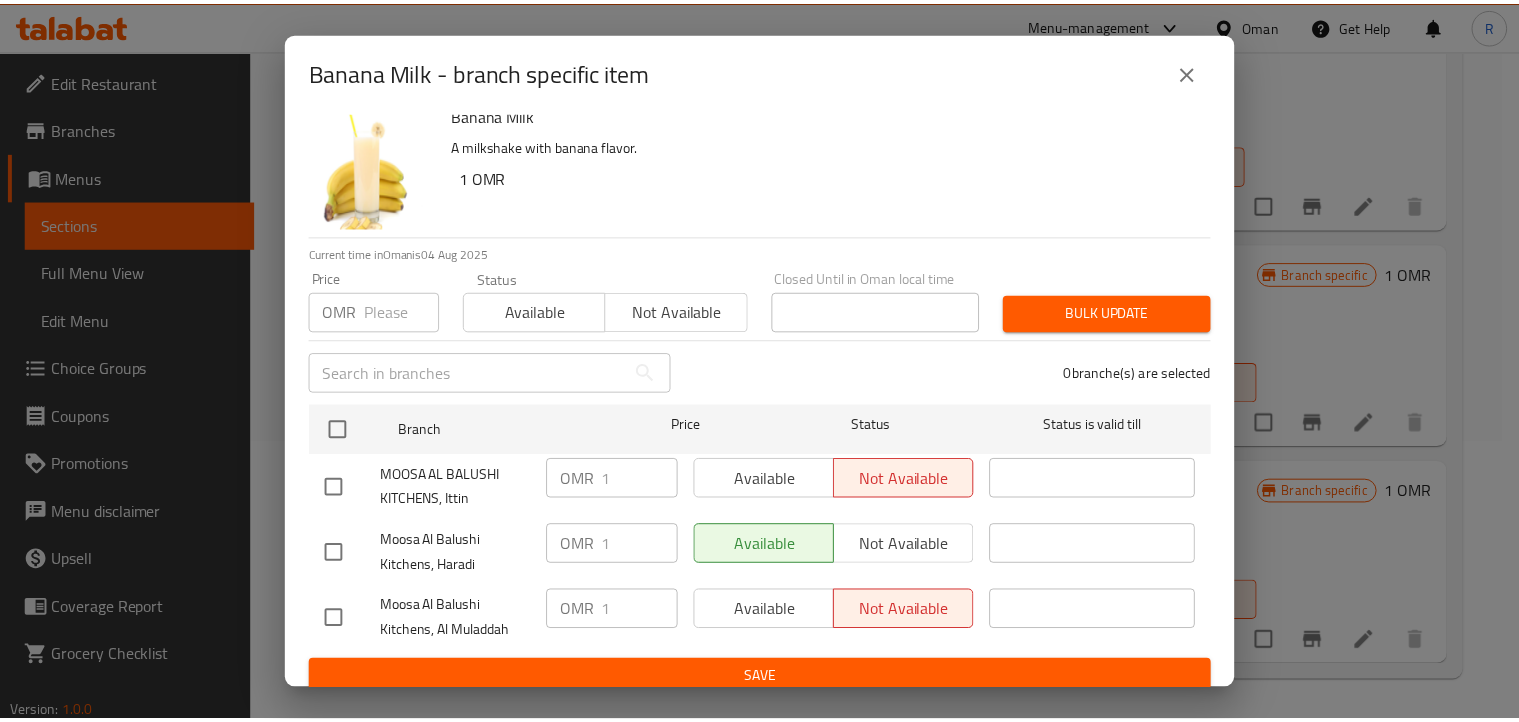 scroll, scrollTop: 36, scrollLeft: 0, axis: vertical 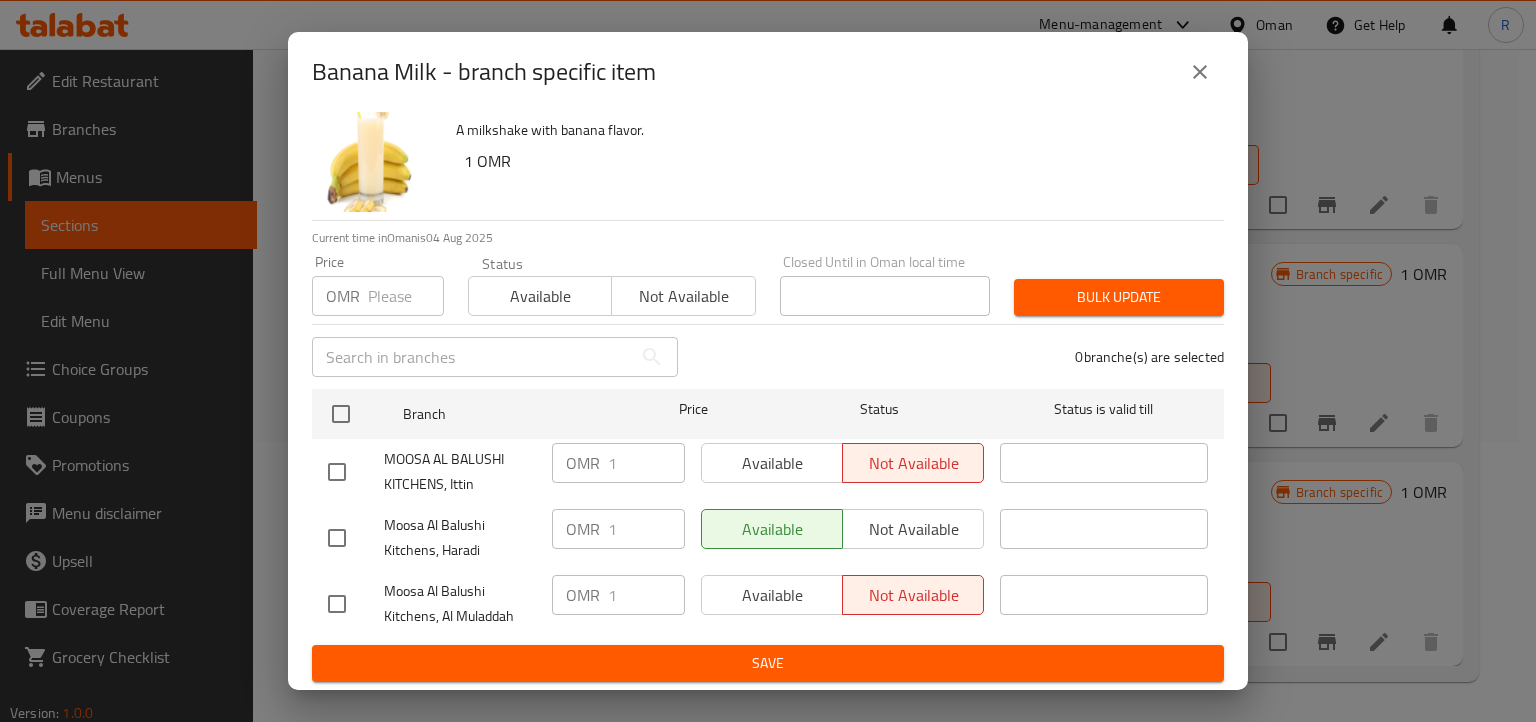click 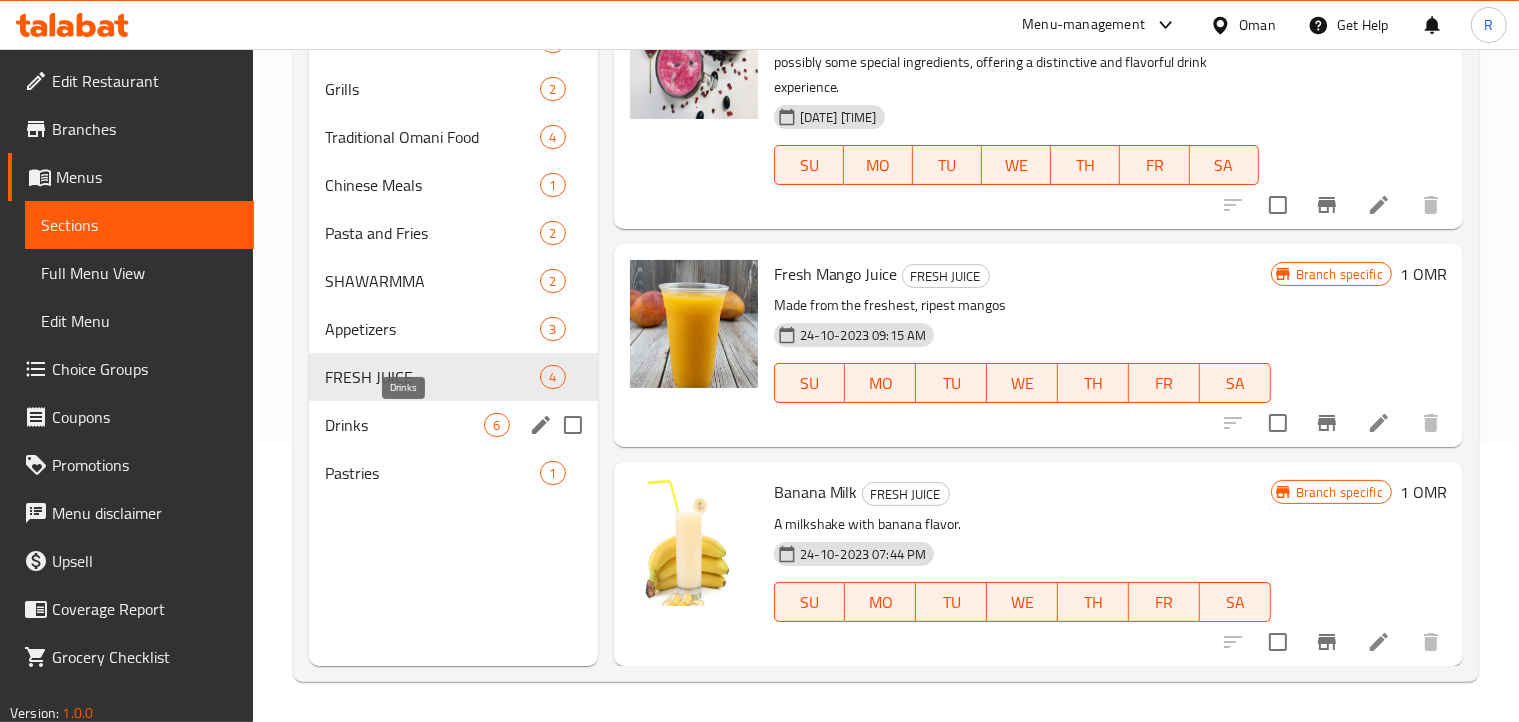 click on "Drinks" at bounding box center (404, 425) 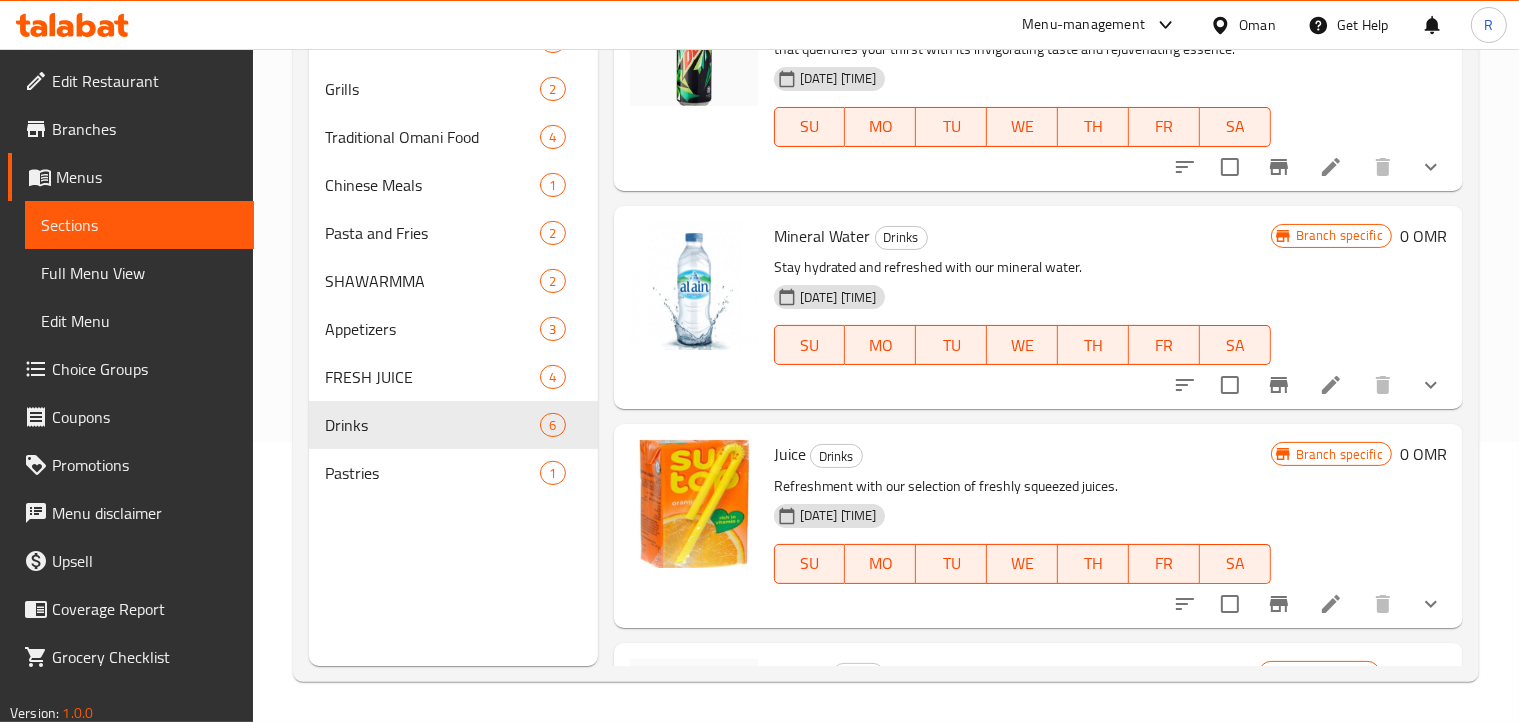 scroll, scrollTop: 0, scrollLeft: 0, axis: both 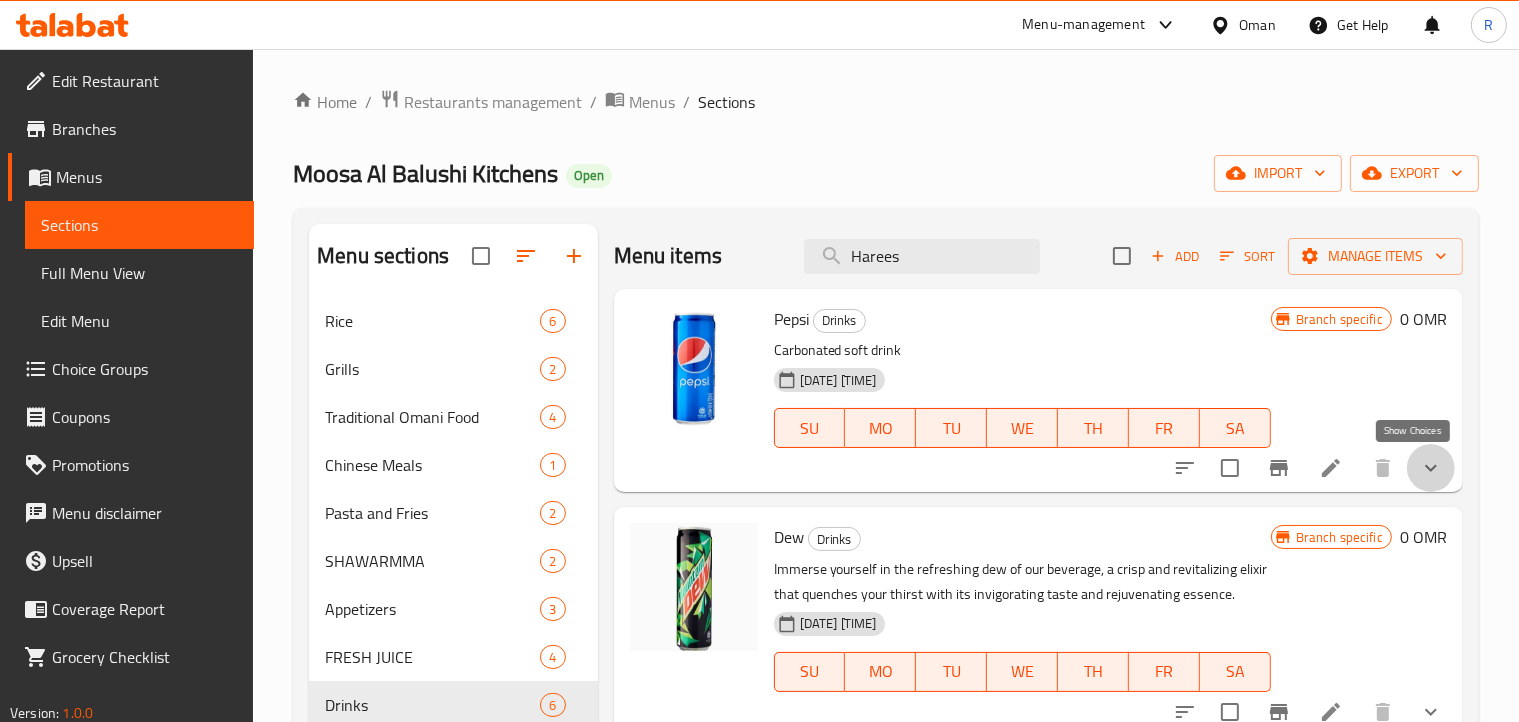 click 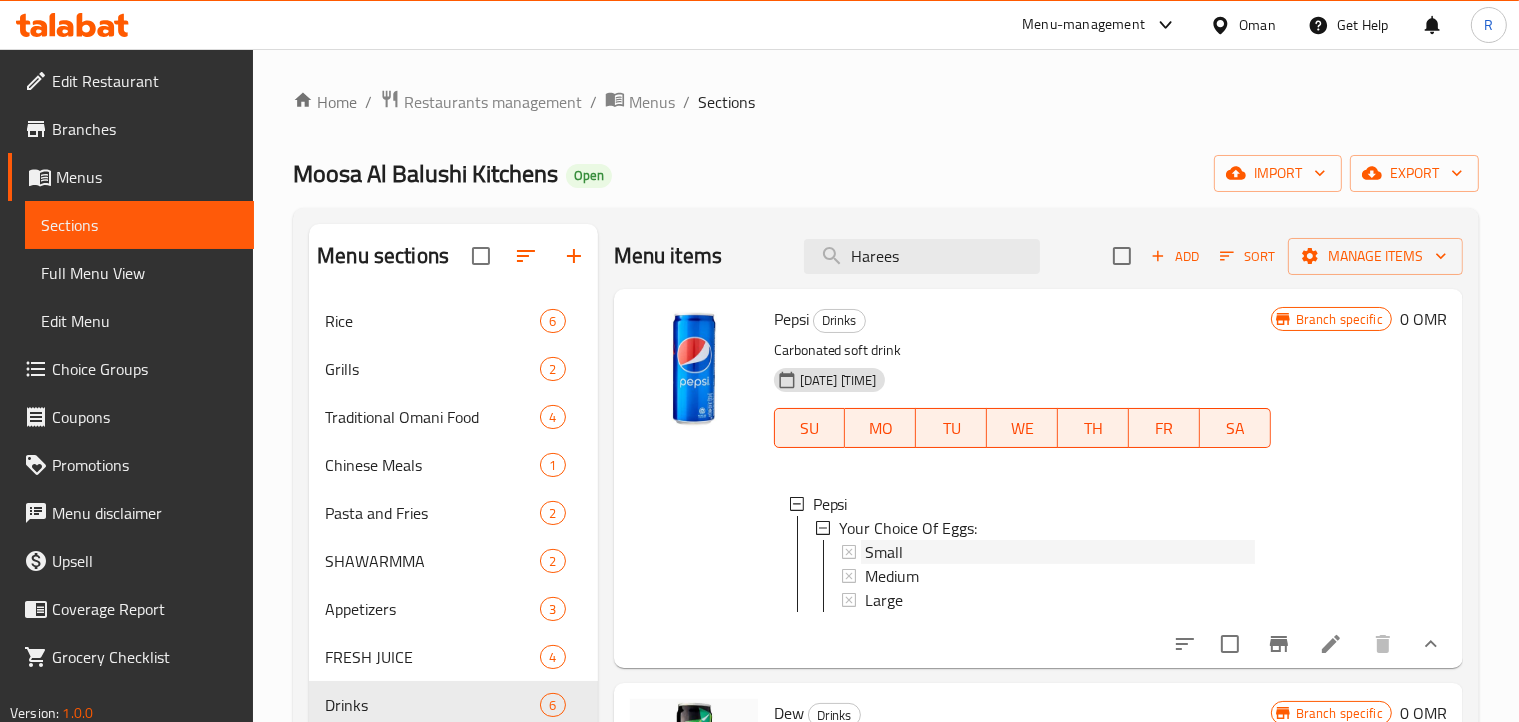 click on "Small" at bounding box center [1060, 552] 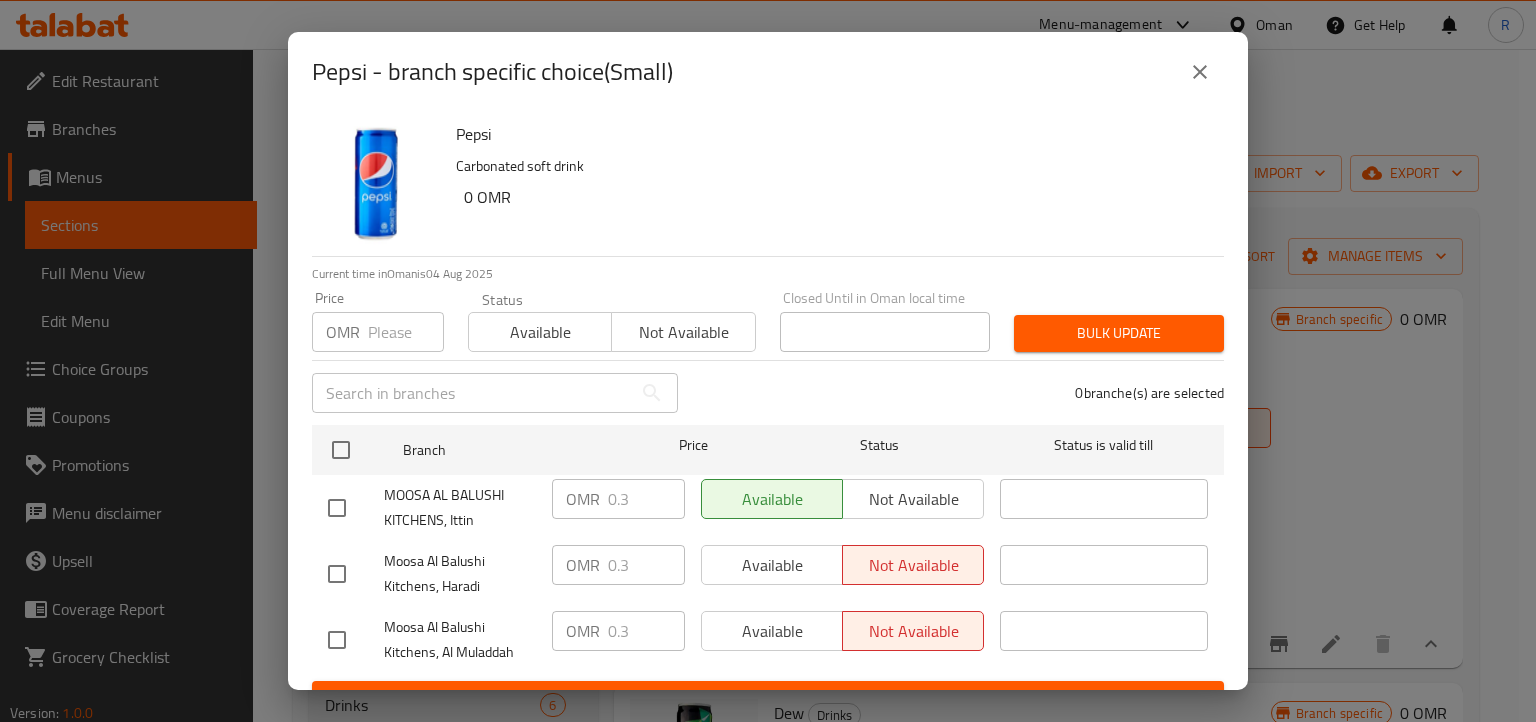 click 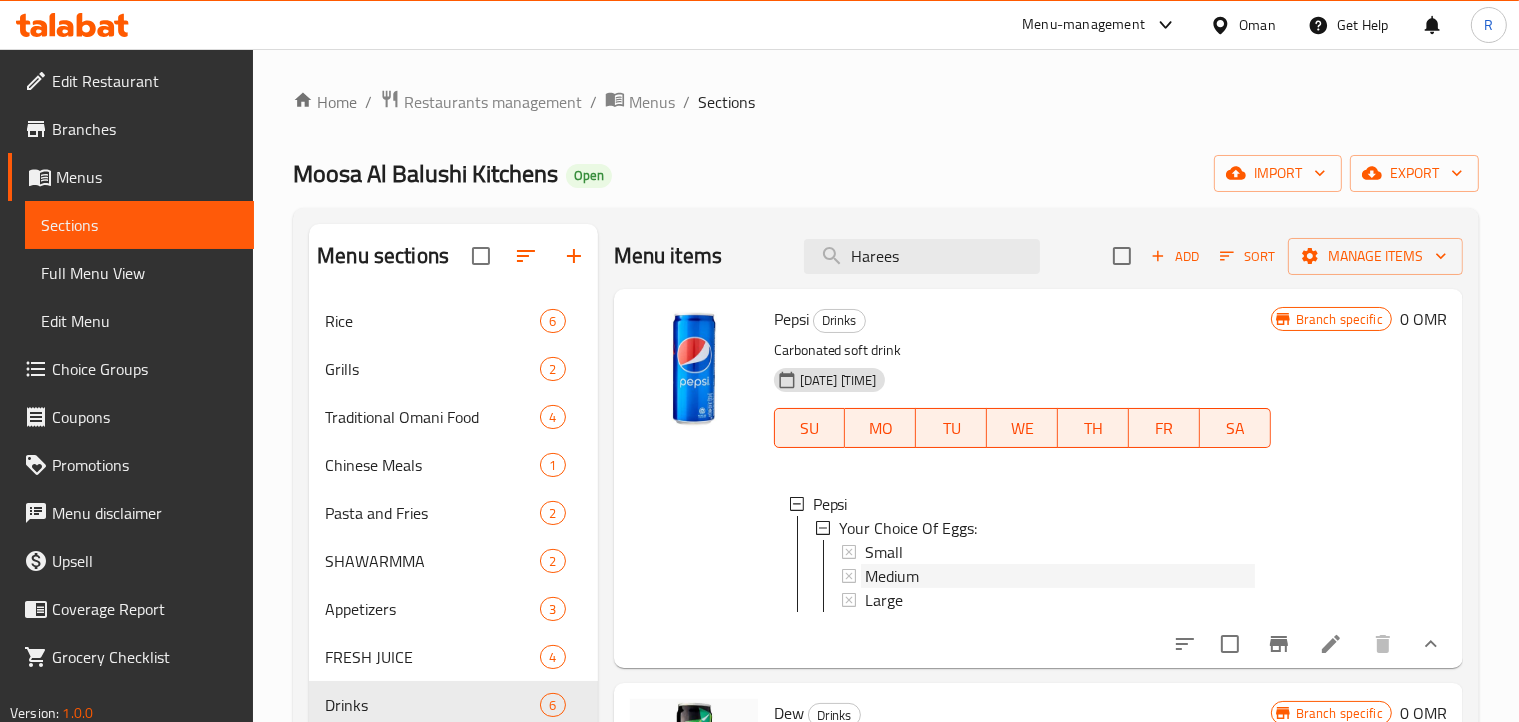 click on "Medium" at bounding box center [892, 576] 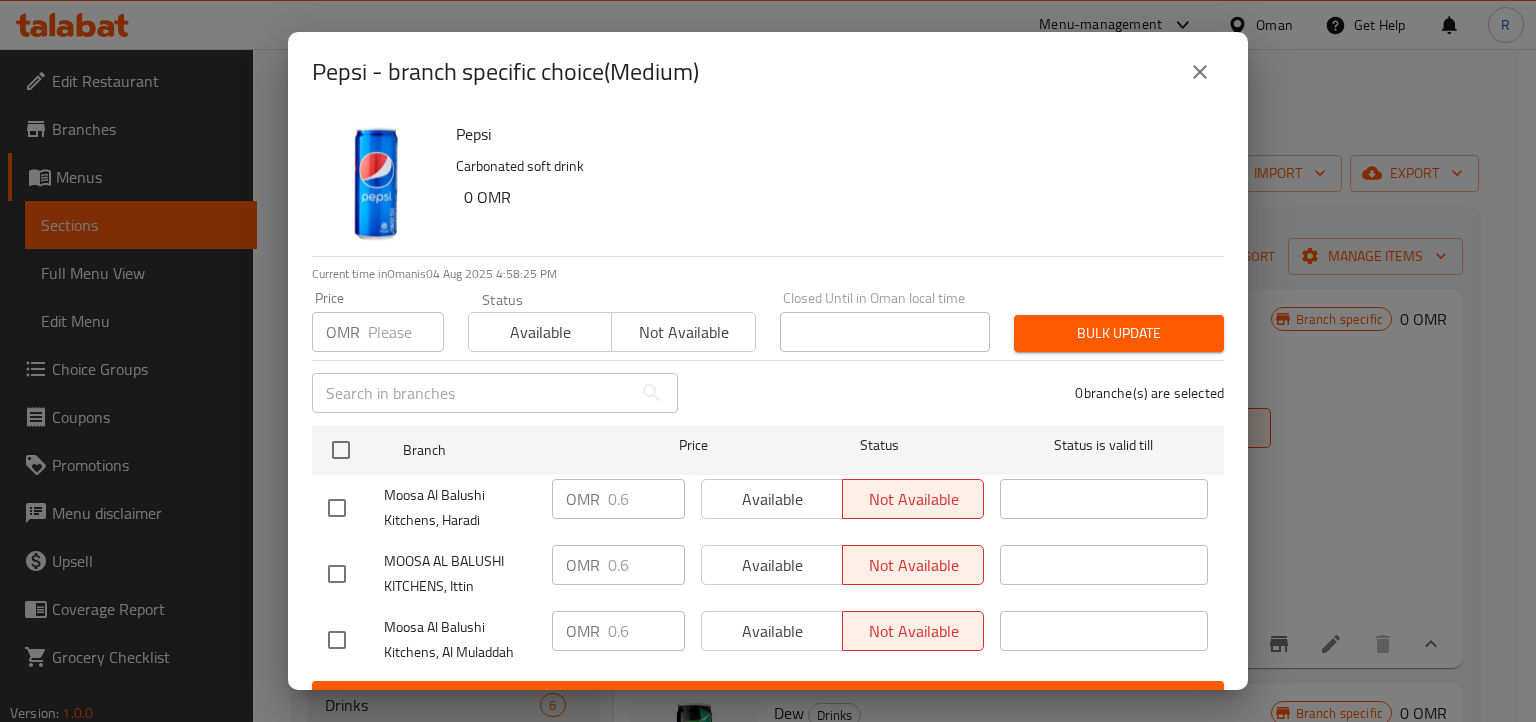 click 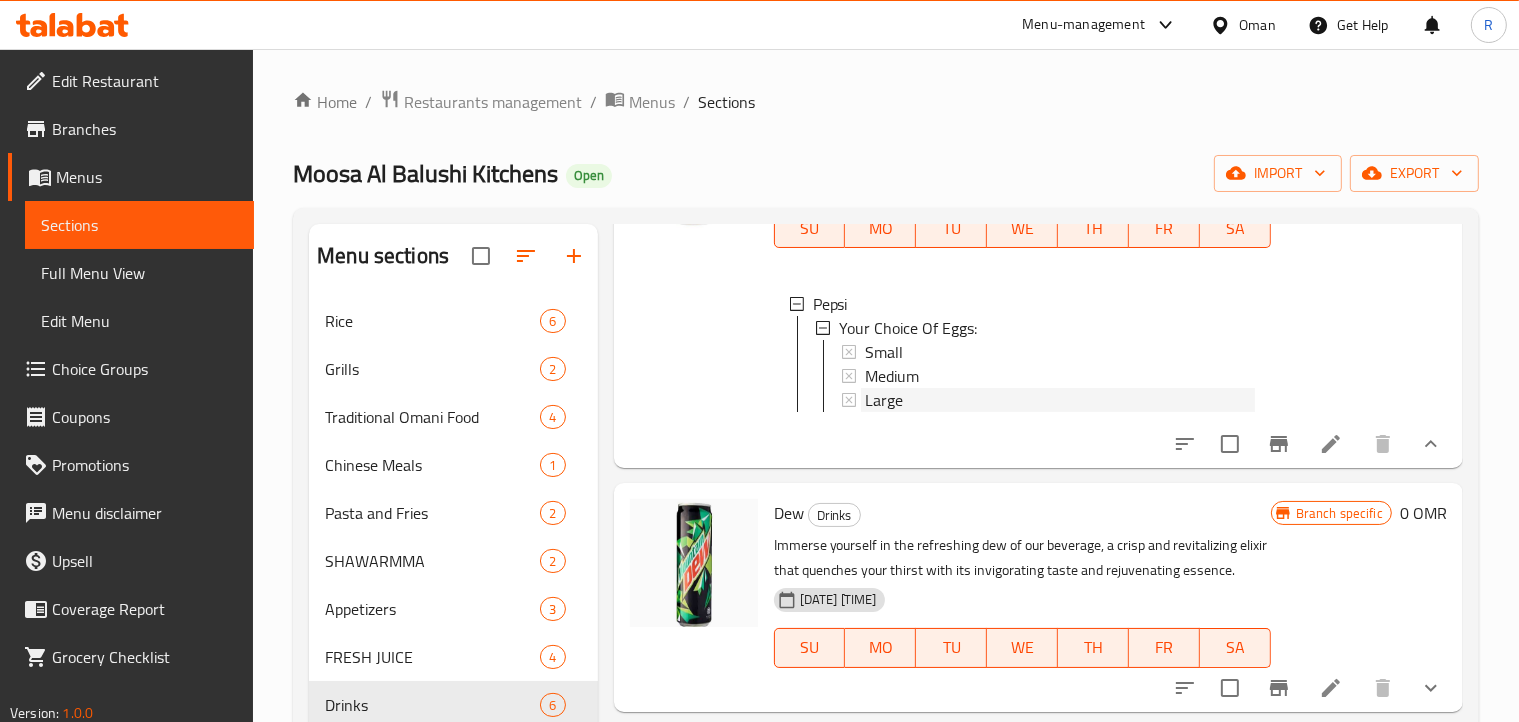 click on "Large" at bounding box center [1060, 400] 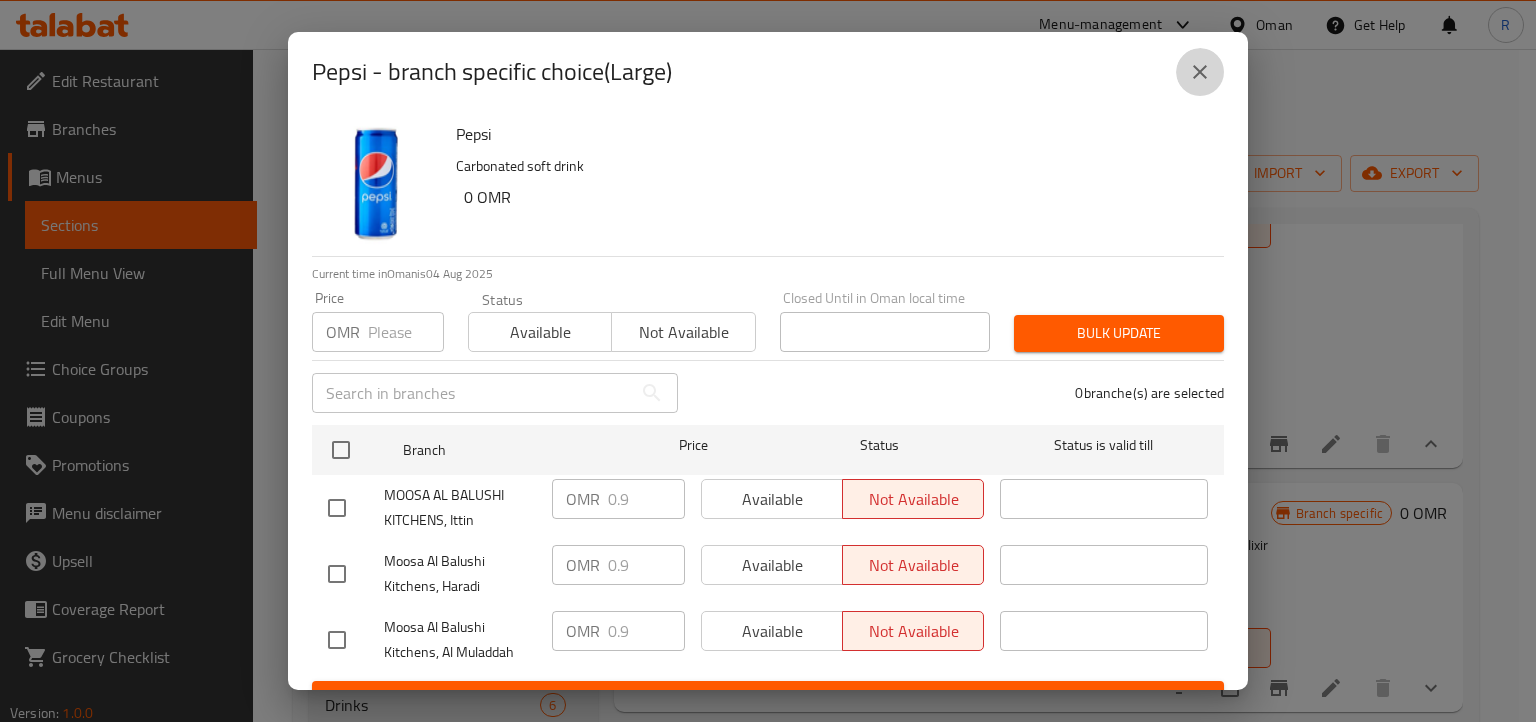 click at bounding box center [1200, 72] 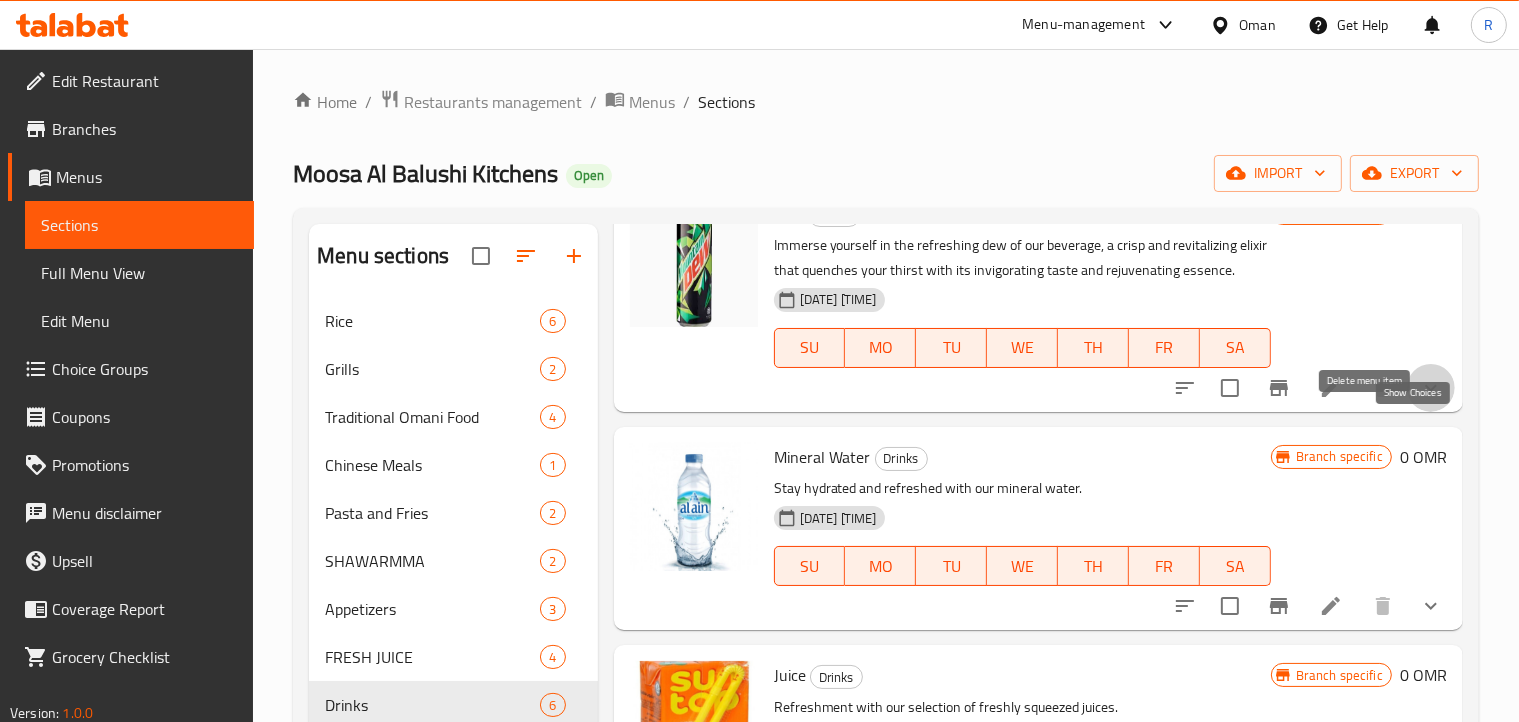 click 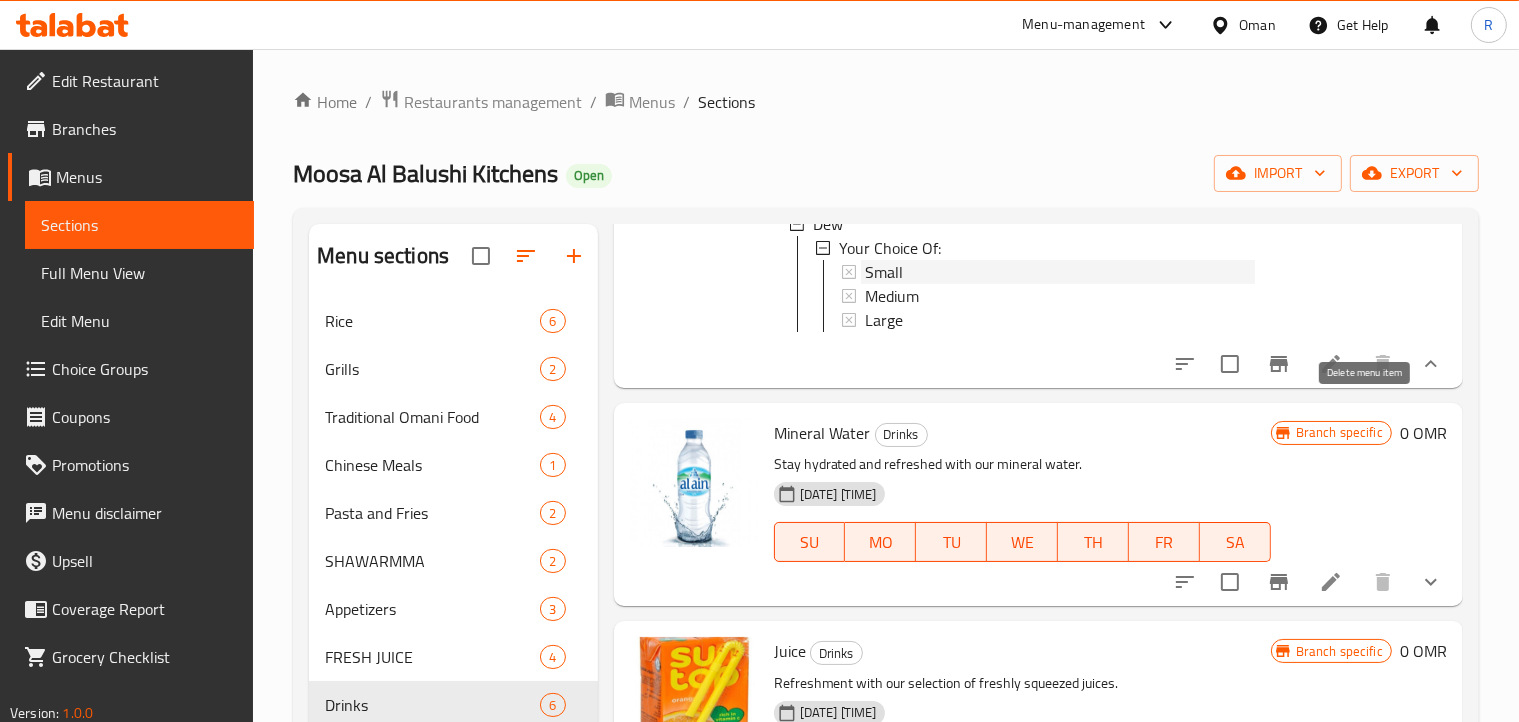 click on "Small" at bounding box center (1060, 272) 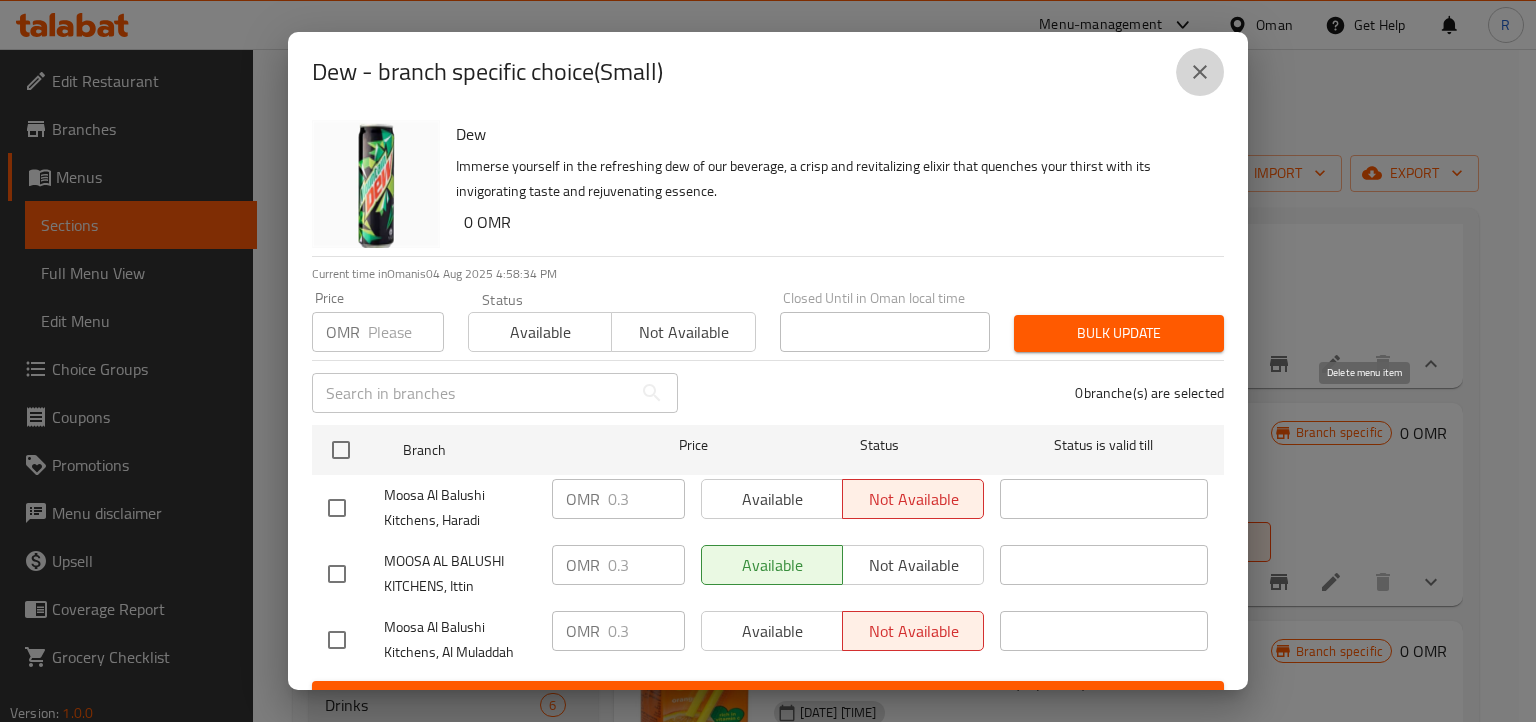 click at bounding box center [1200, 72] 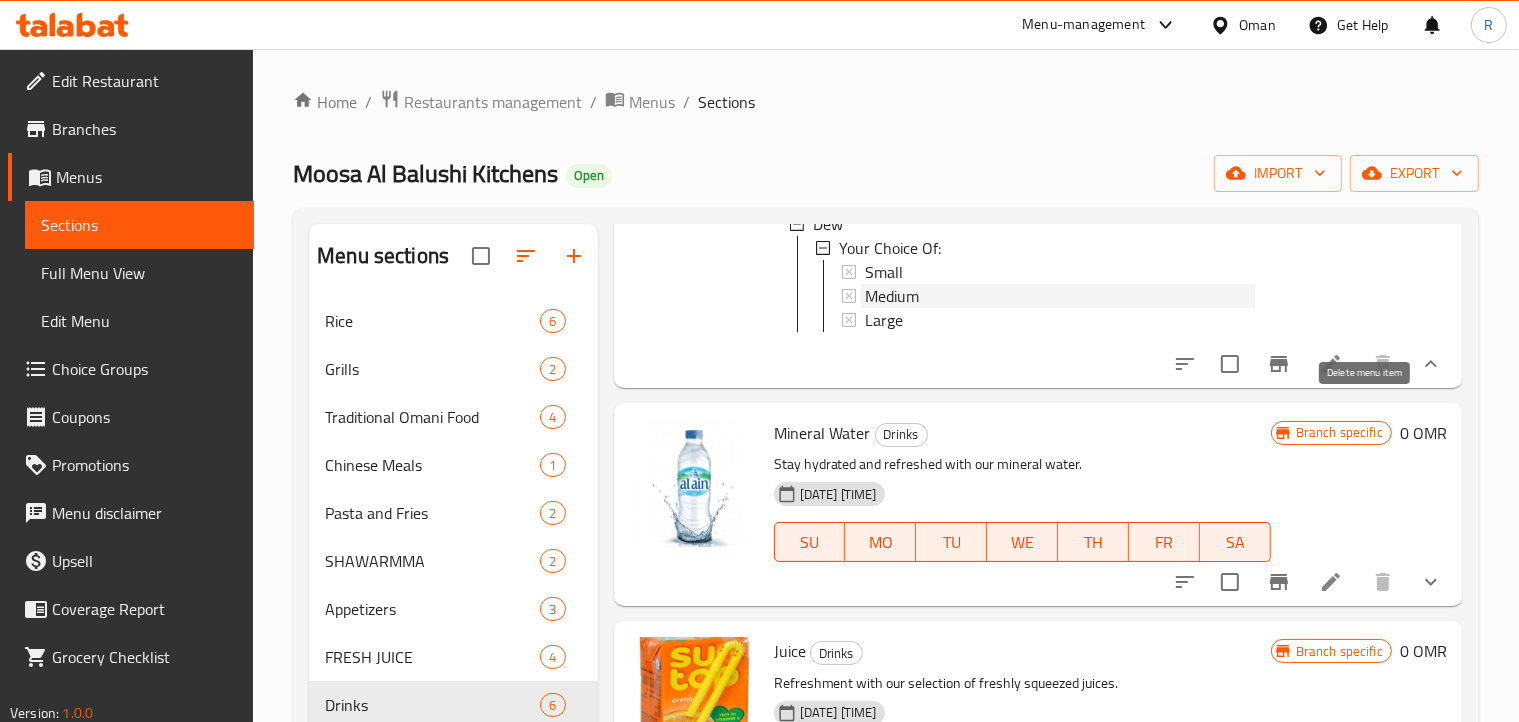 click on "Medium" at bounding box center [892, 296] 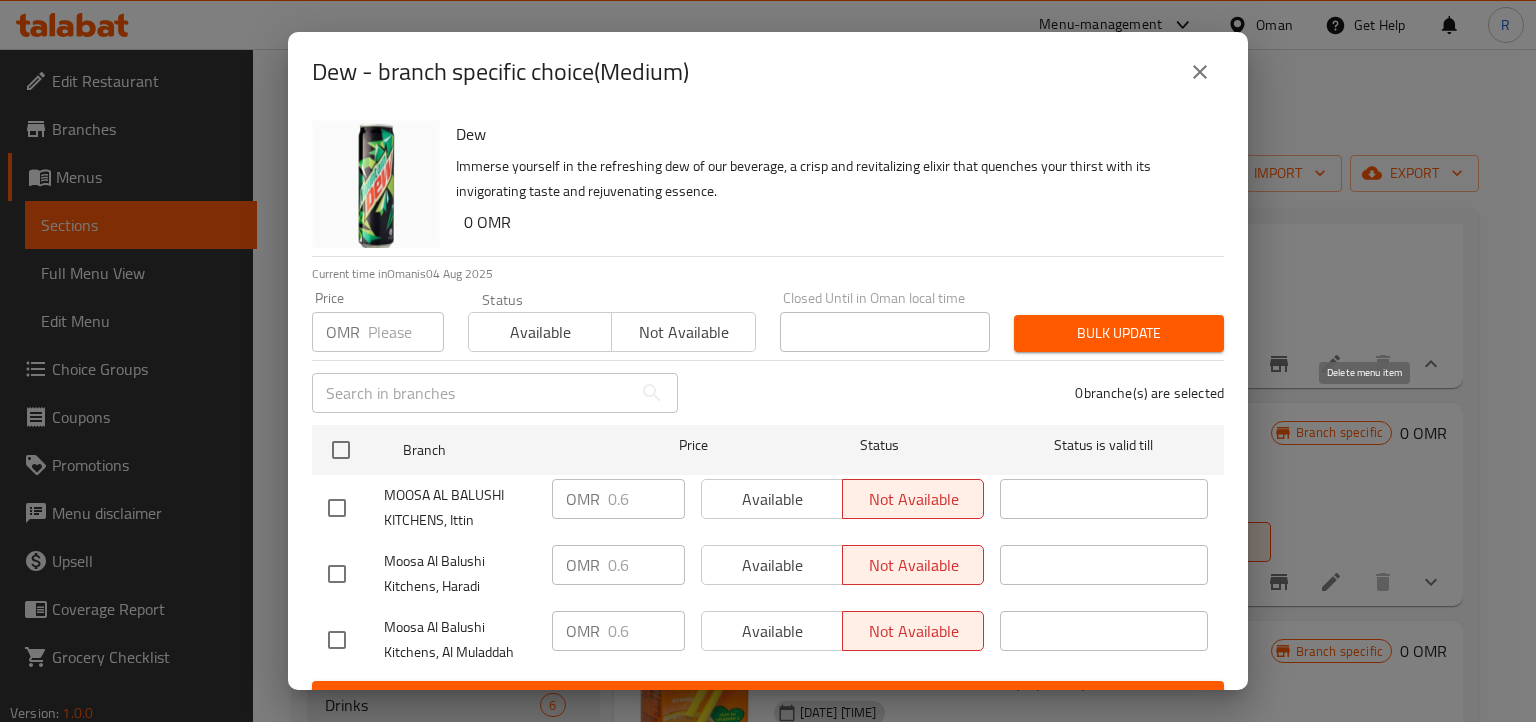 click at bounding box center (1200, 72) 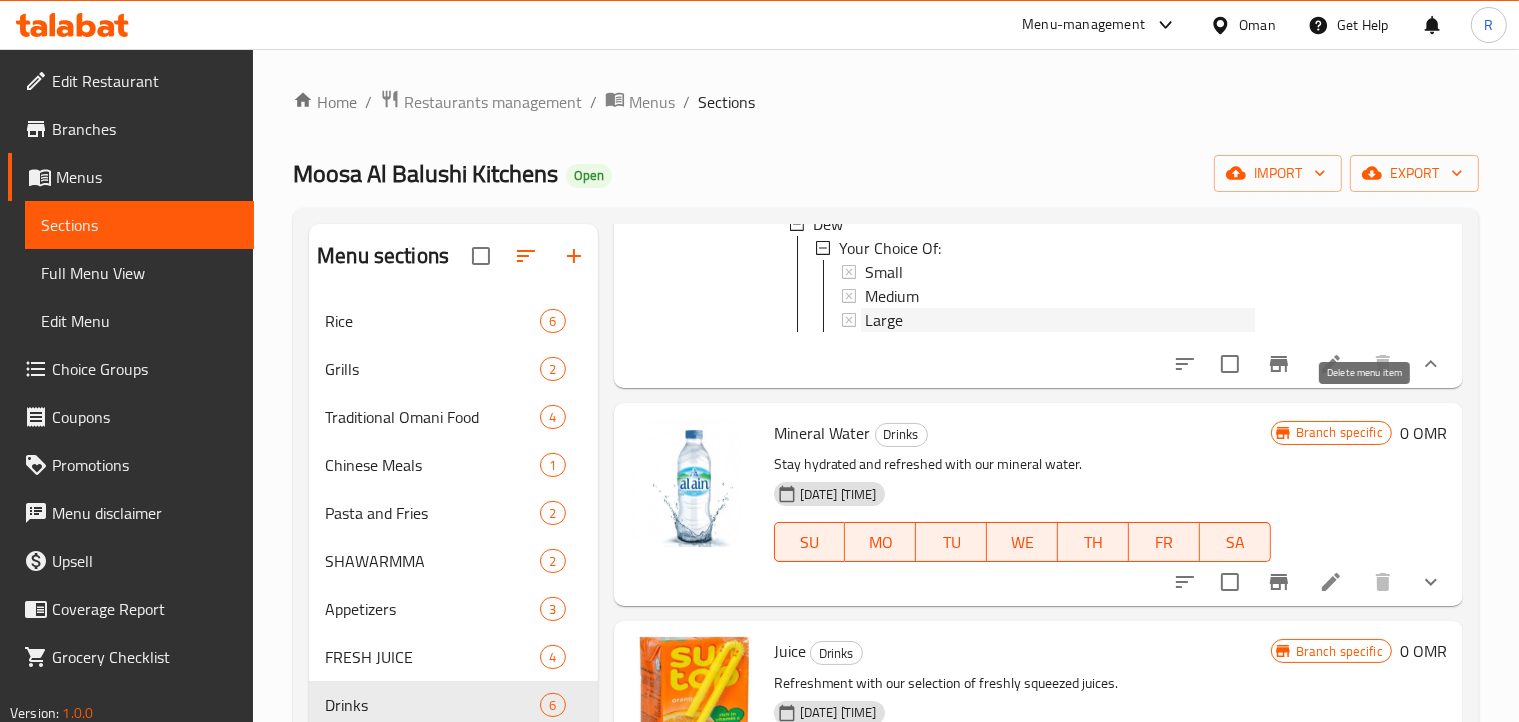click on "Large" at bounding box center [1060, 320] 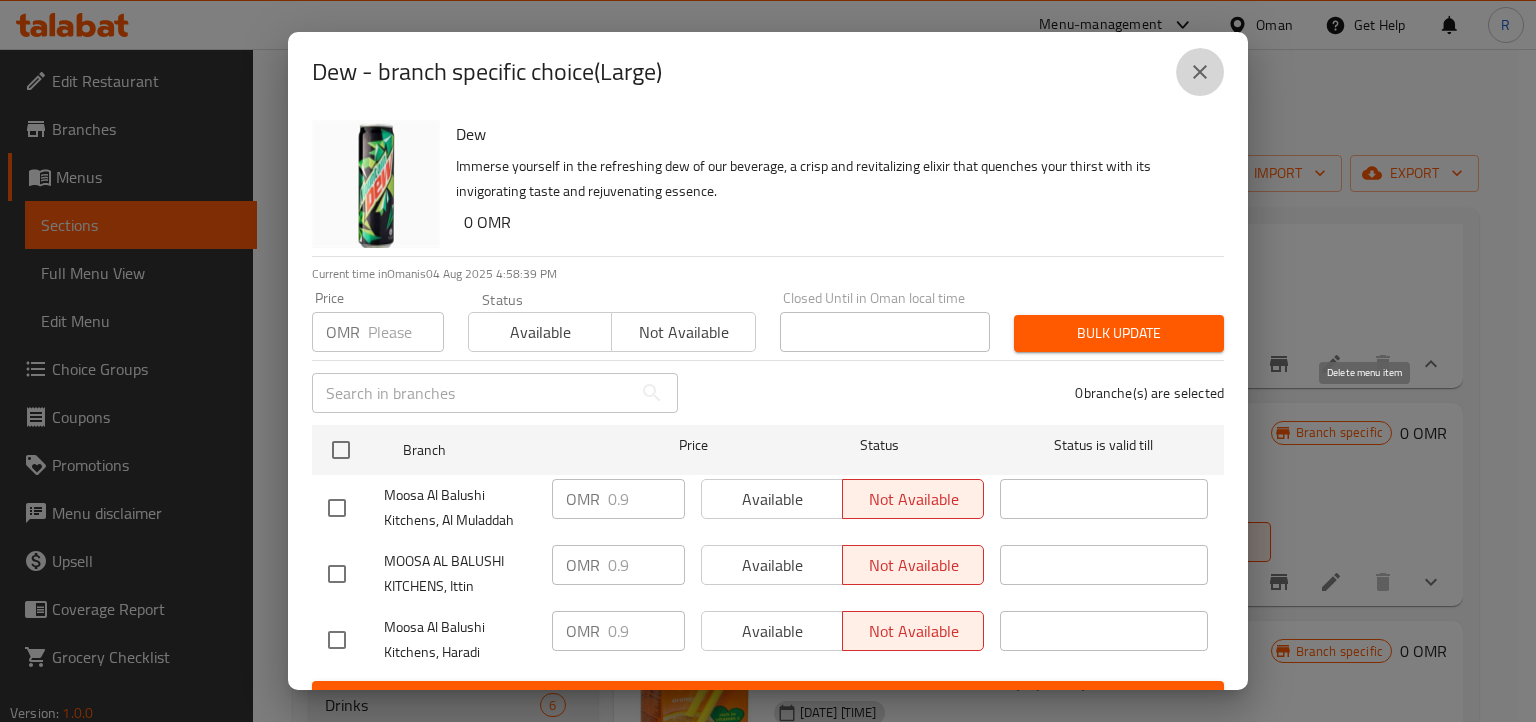 click at bounding box center [1200, 72] 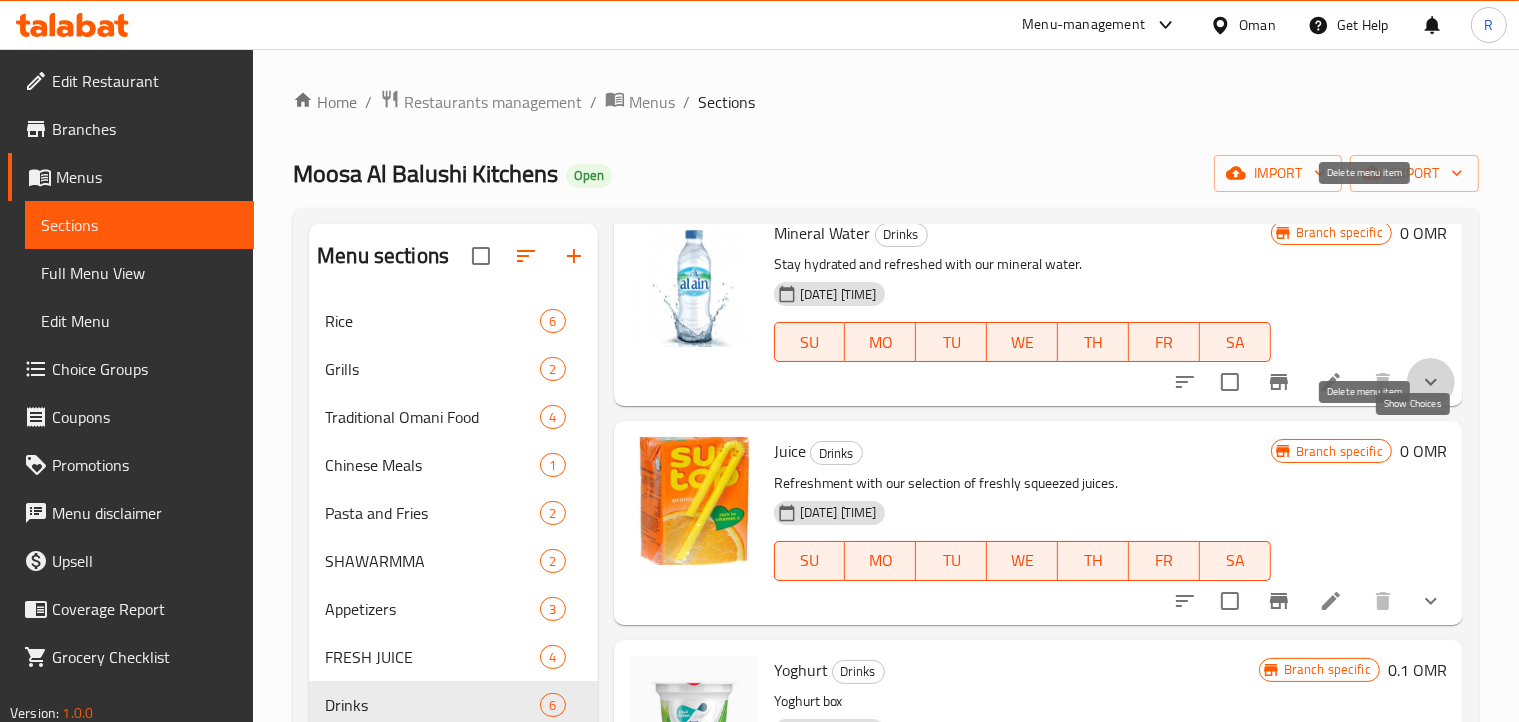 click 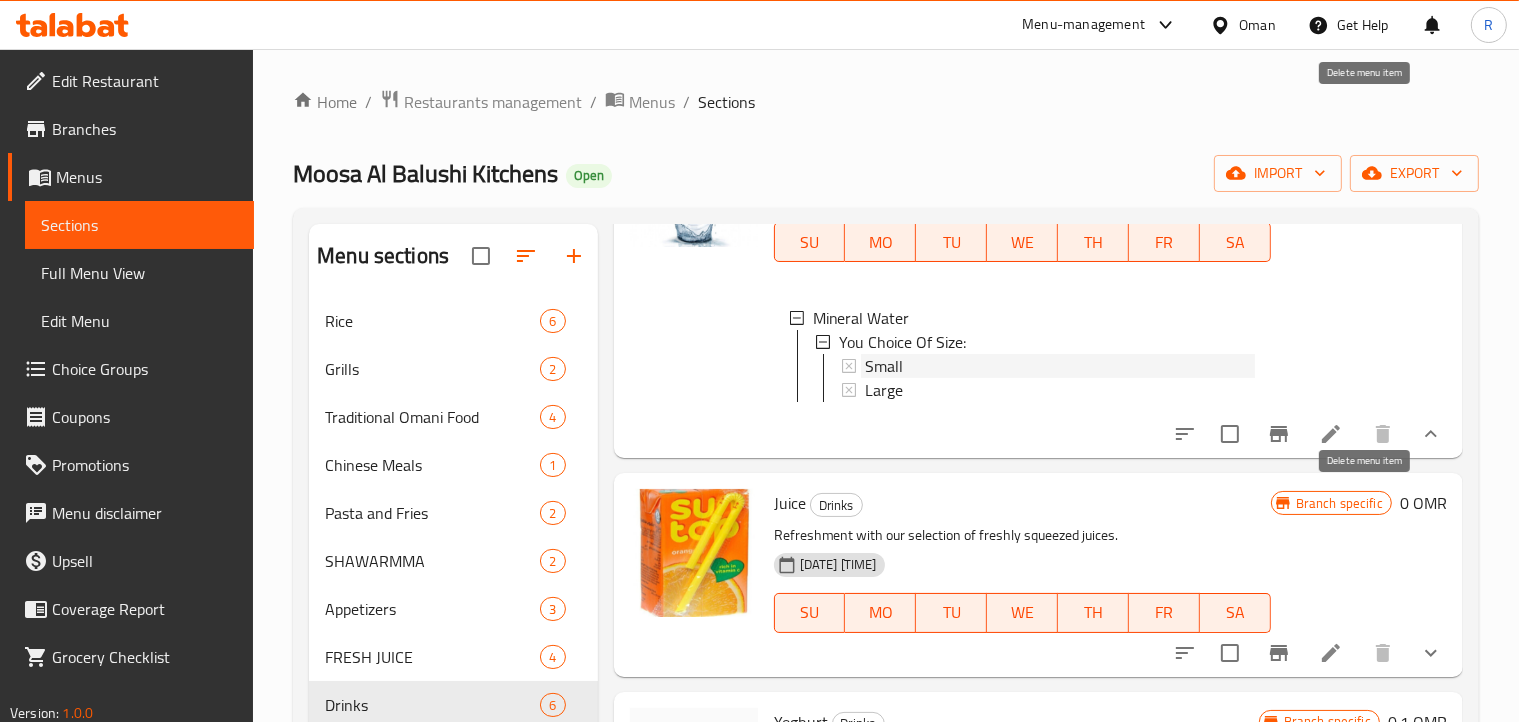 click on "Small" at bounding box center (1060, 366) 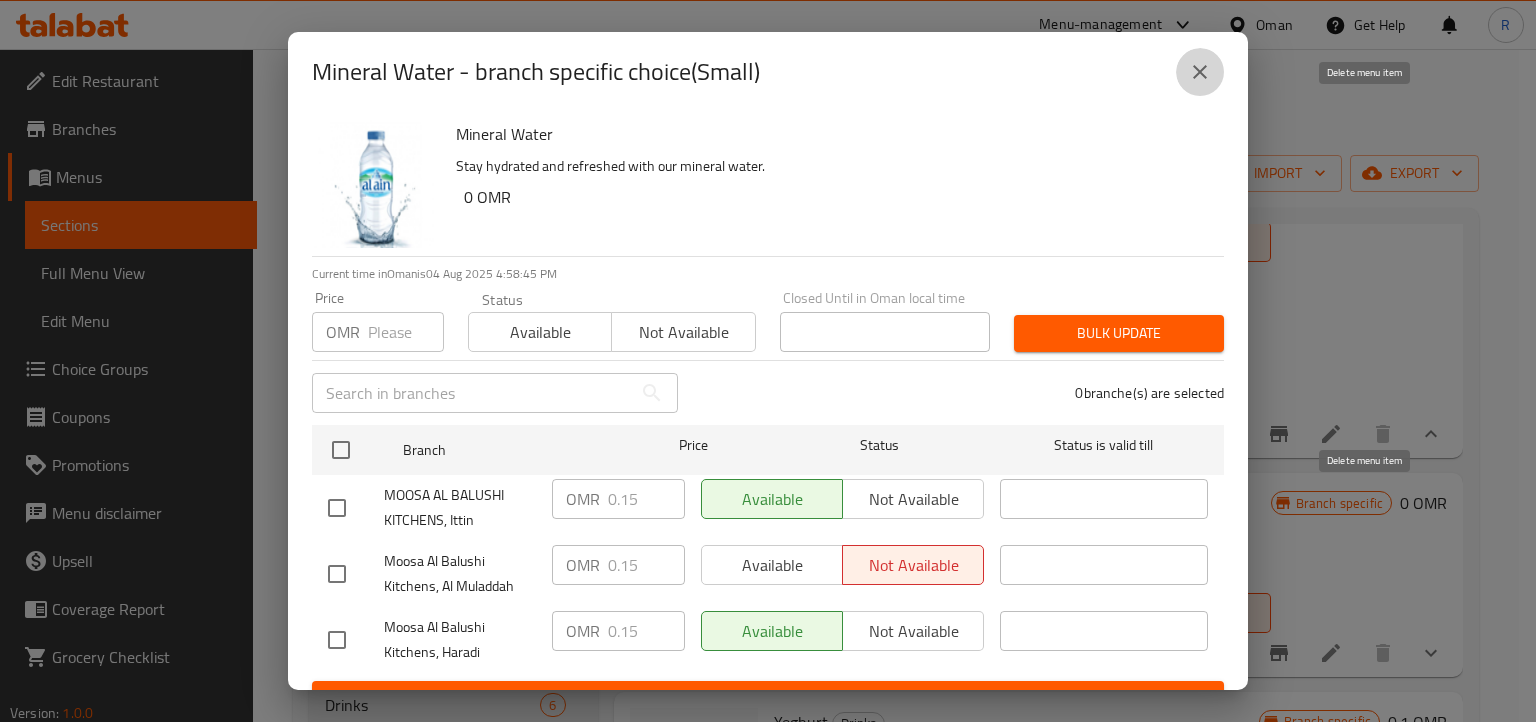 click 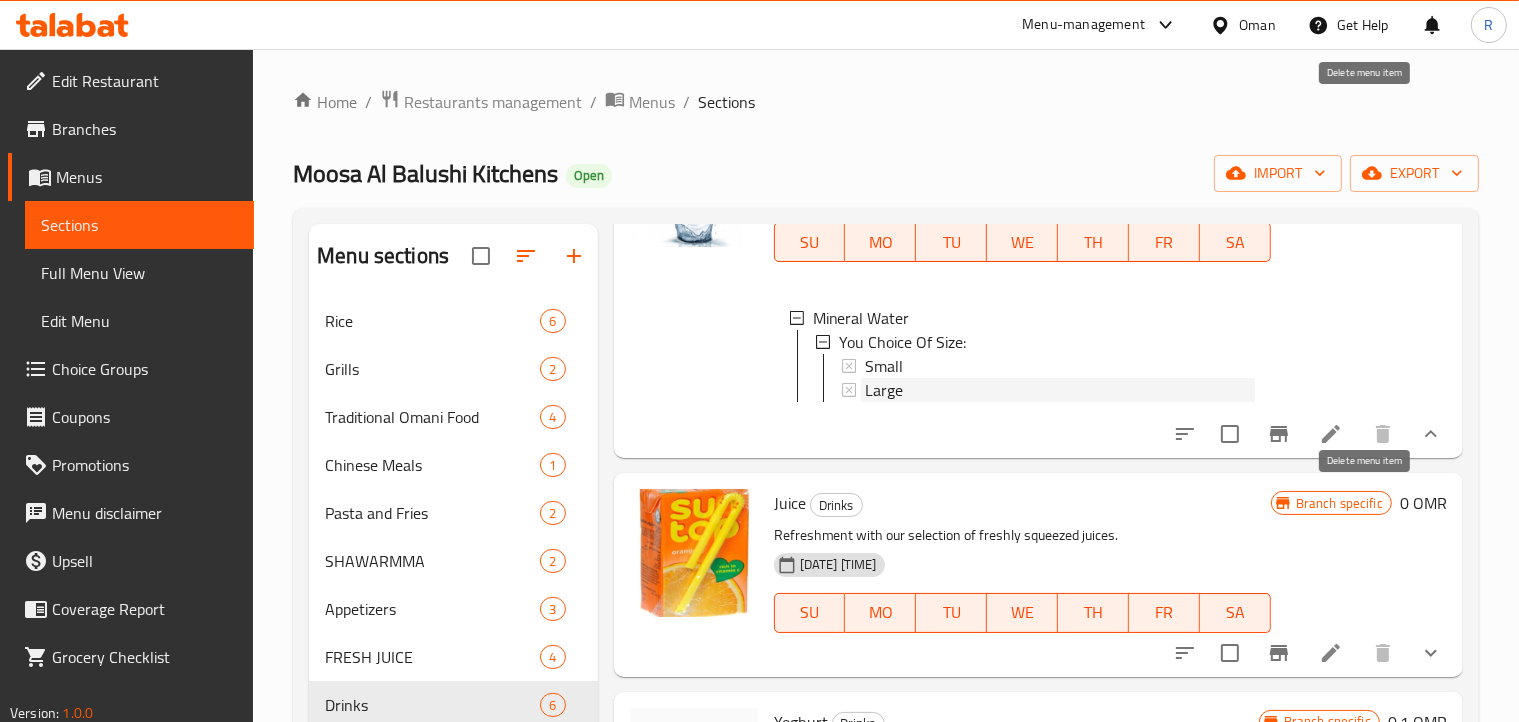 click on "Large" at bounding box center [1060, 390] 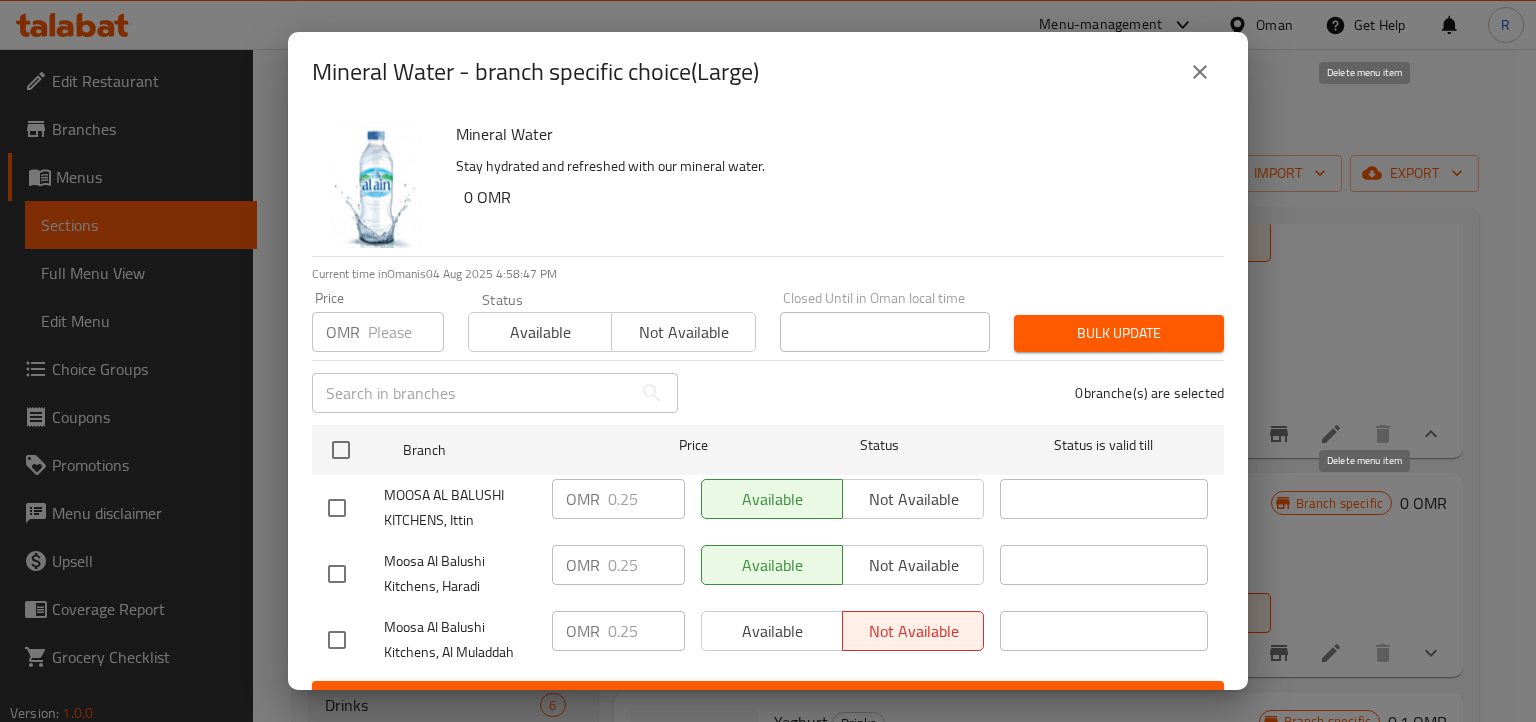 click 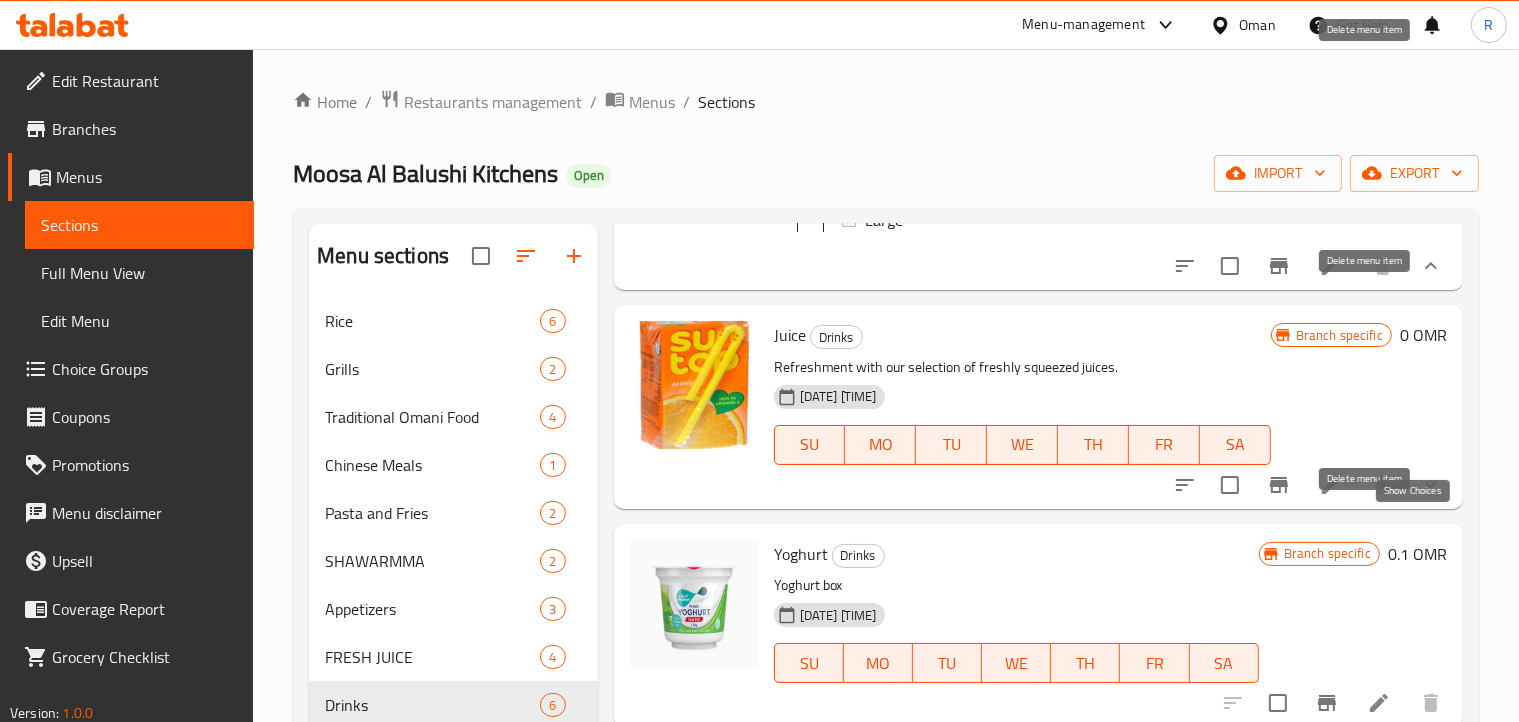 click 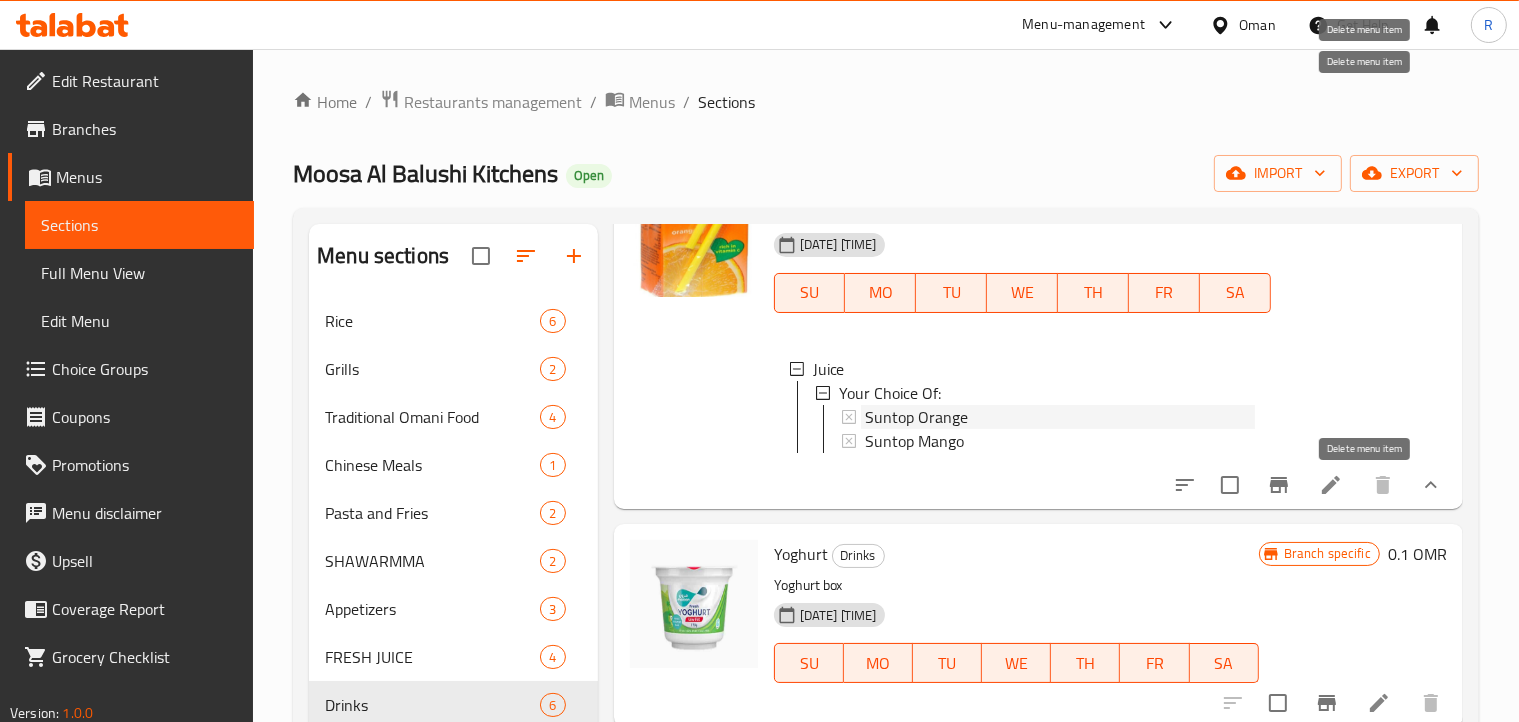 click on "Suntop Orange" at bounding box center [916, 417] 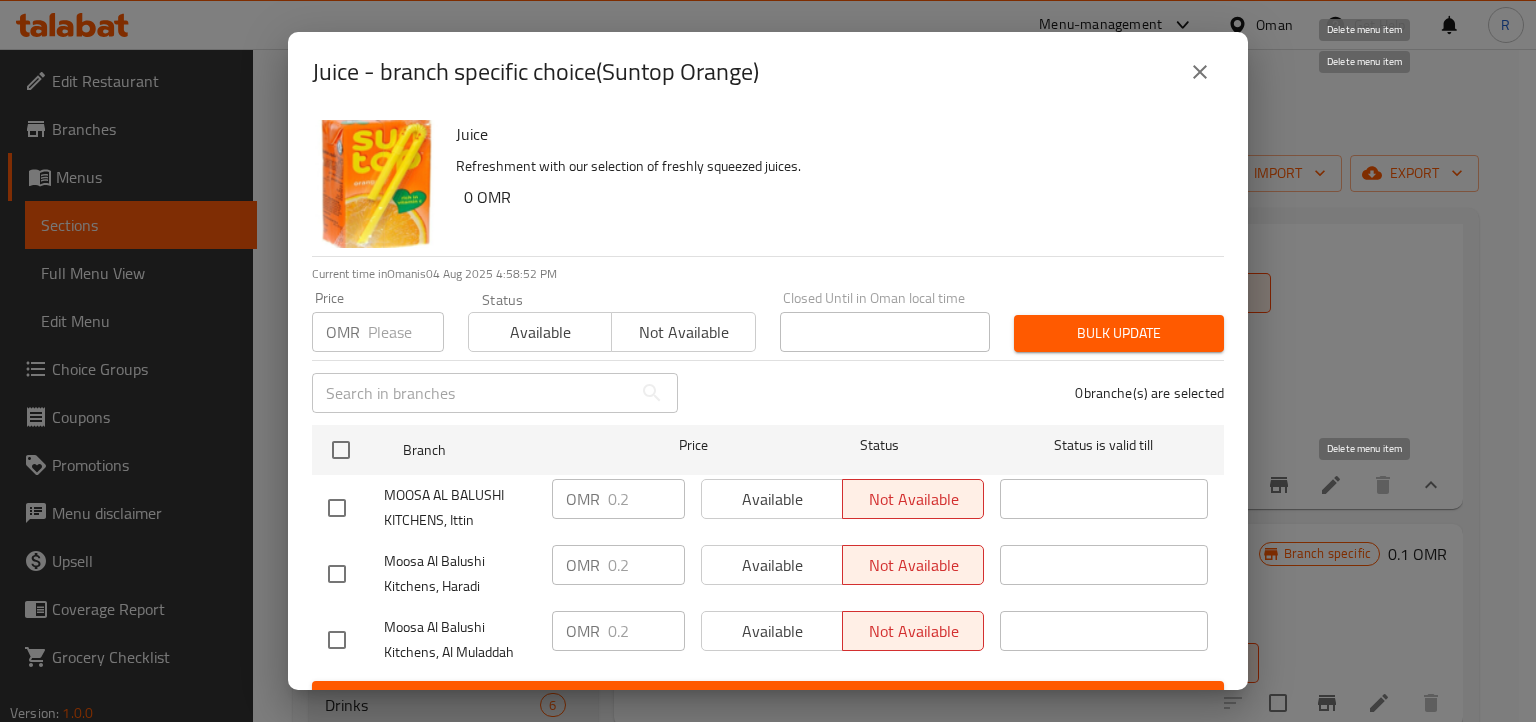 click 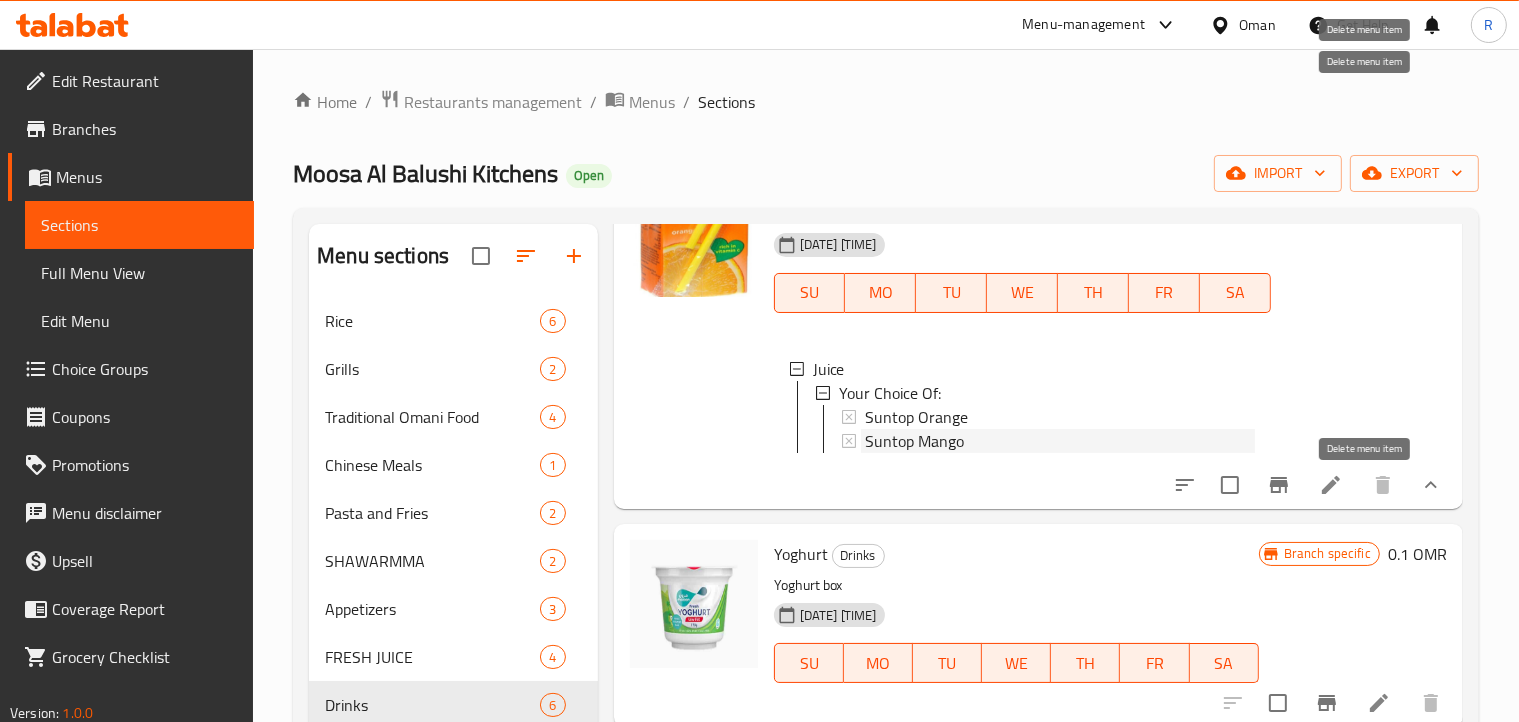 click on "Suntop Mango" at bounding box center (914, 441) 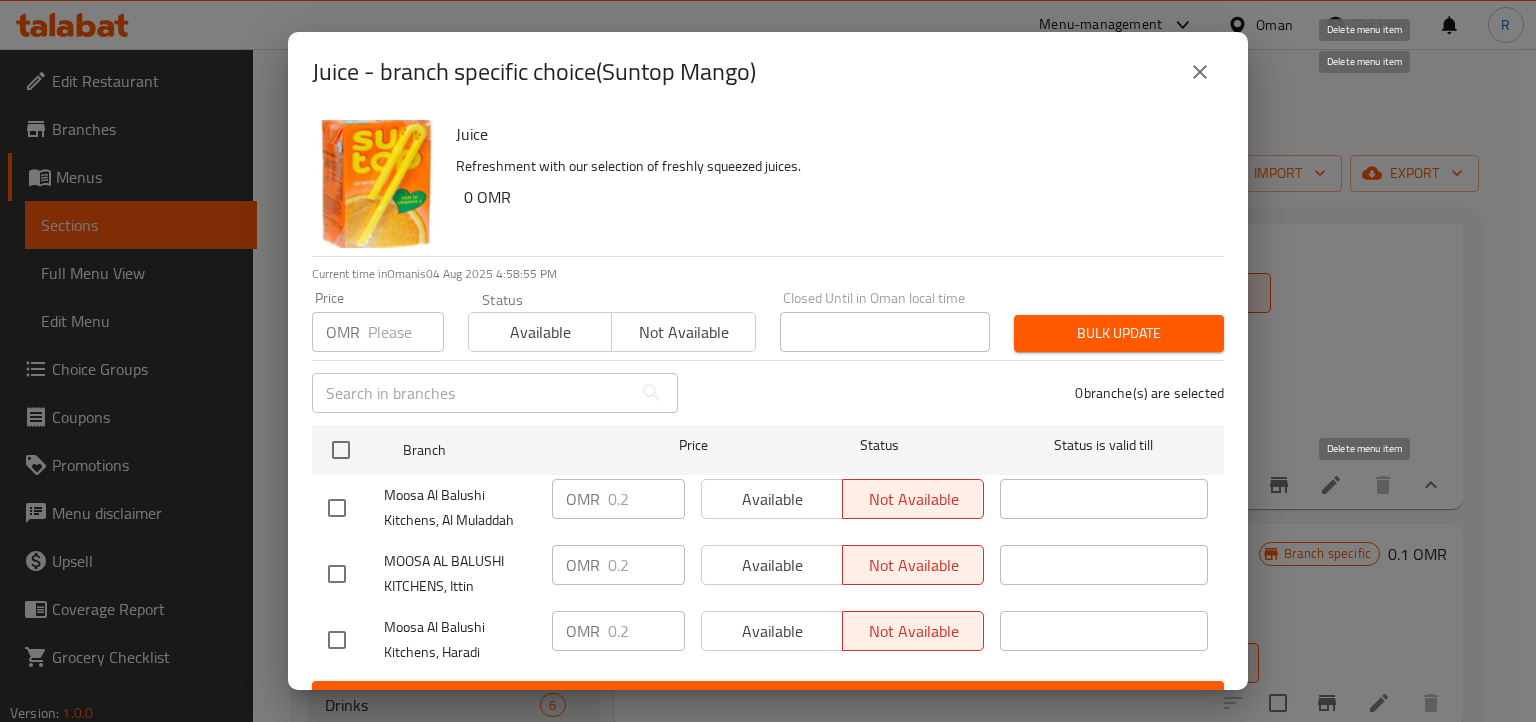 click 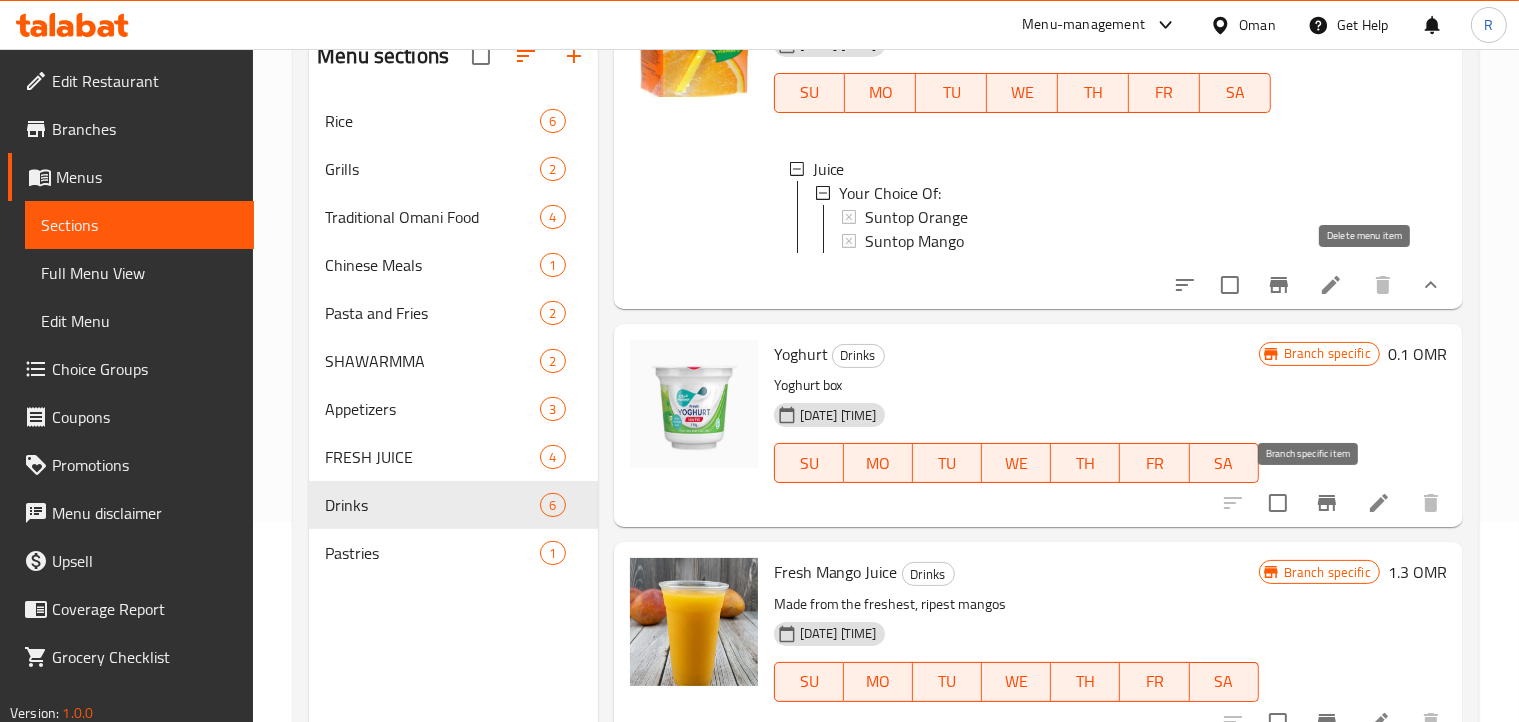 click 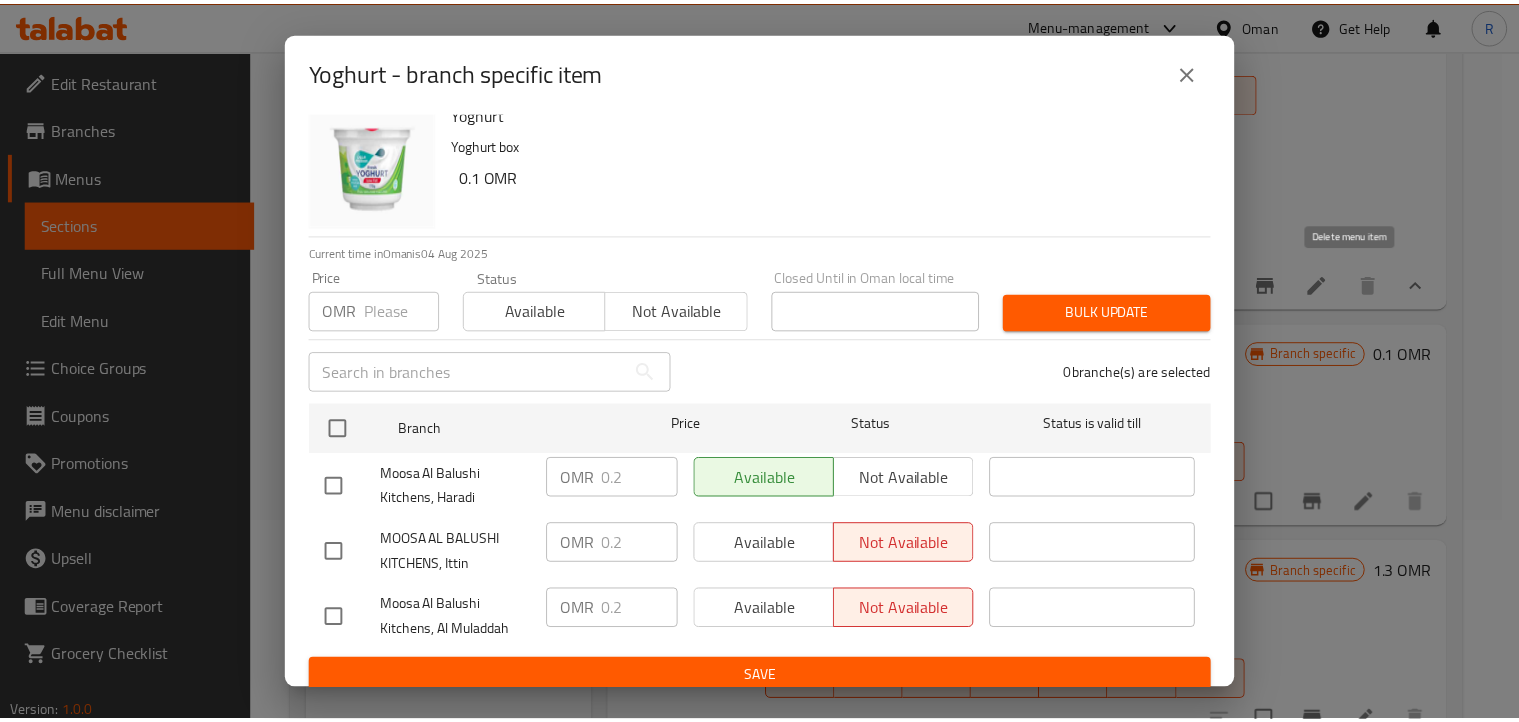 scroll, scrollTop: 36, scrollLeft: 0, axis: vertical 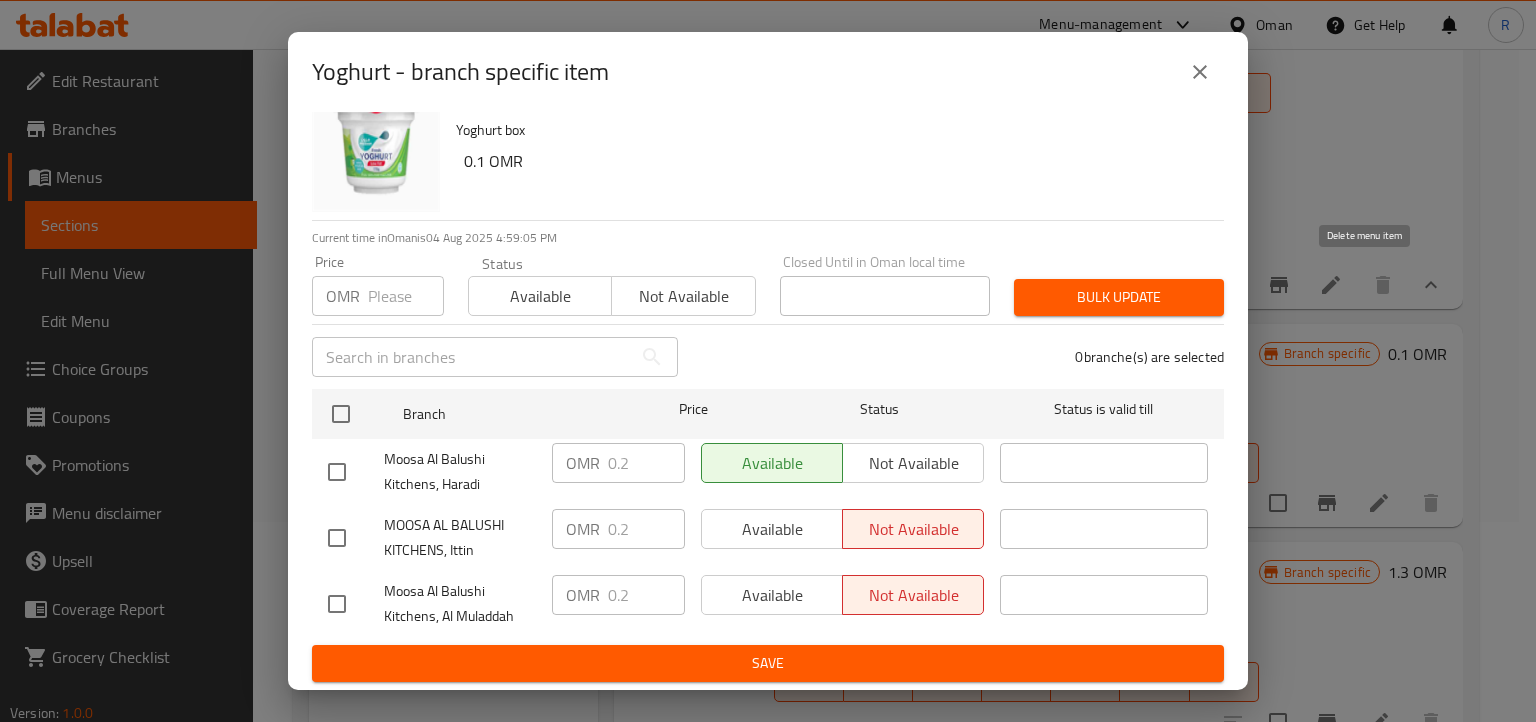 click 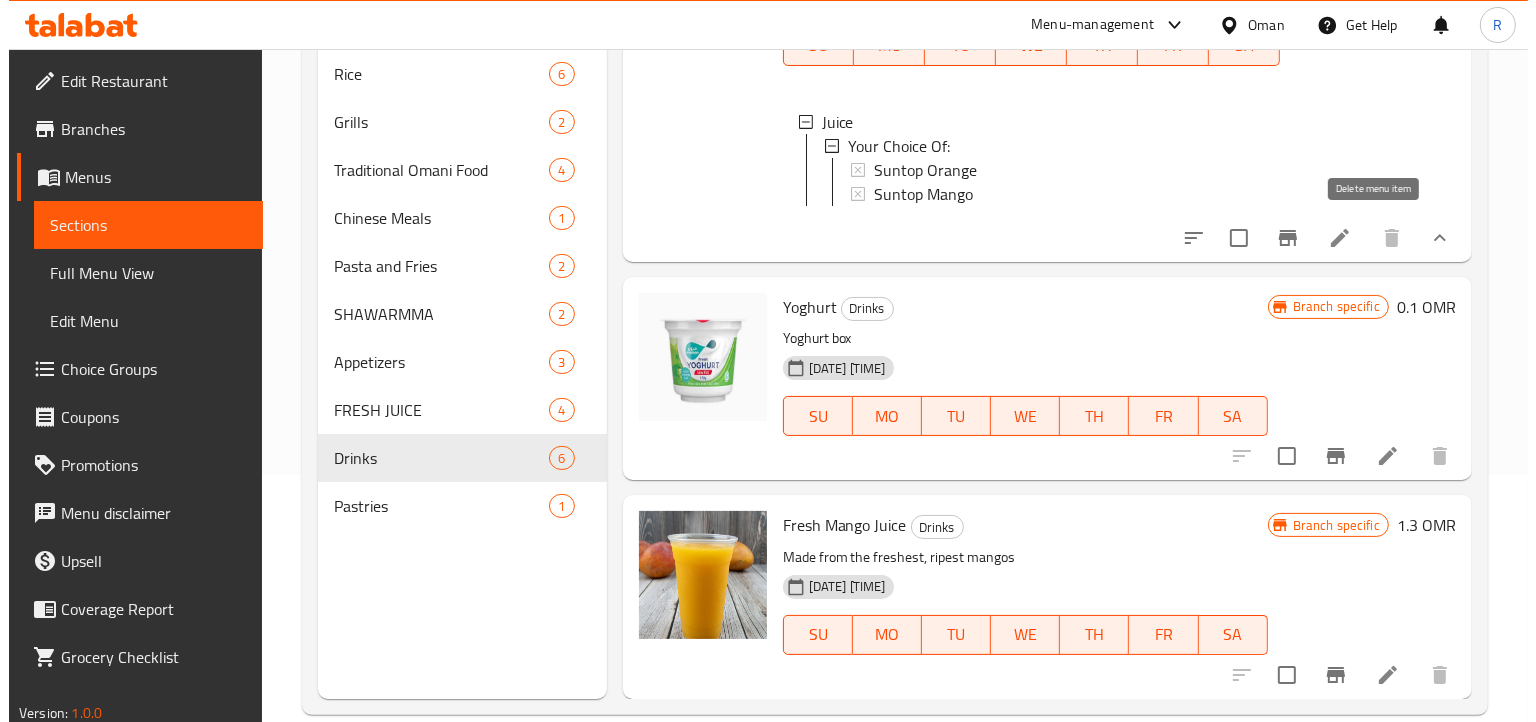 scroll, scrollTop: 280, scrollLeft: 0, axis: vertical 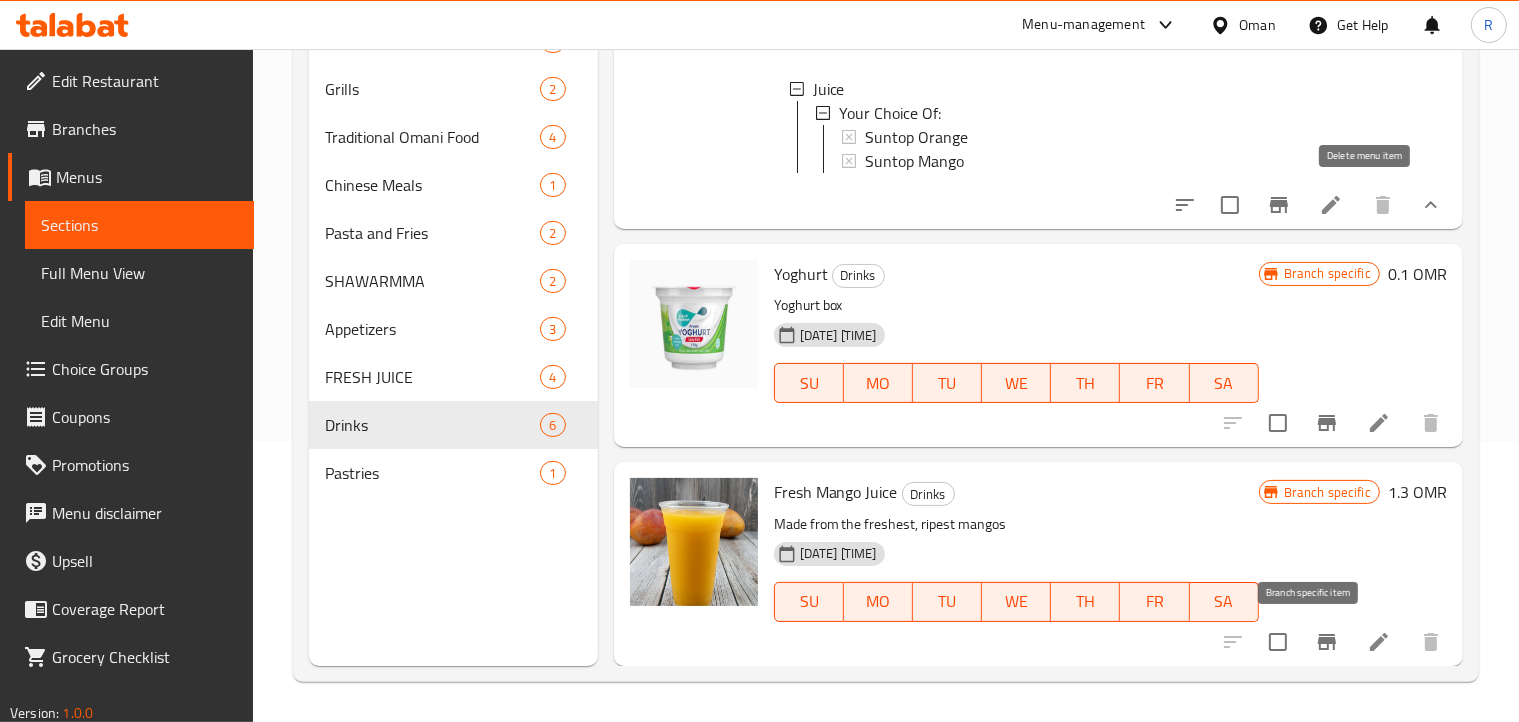 click 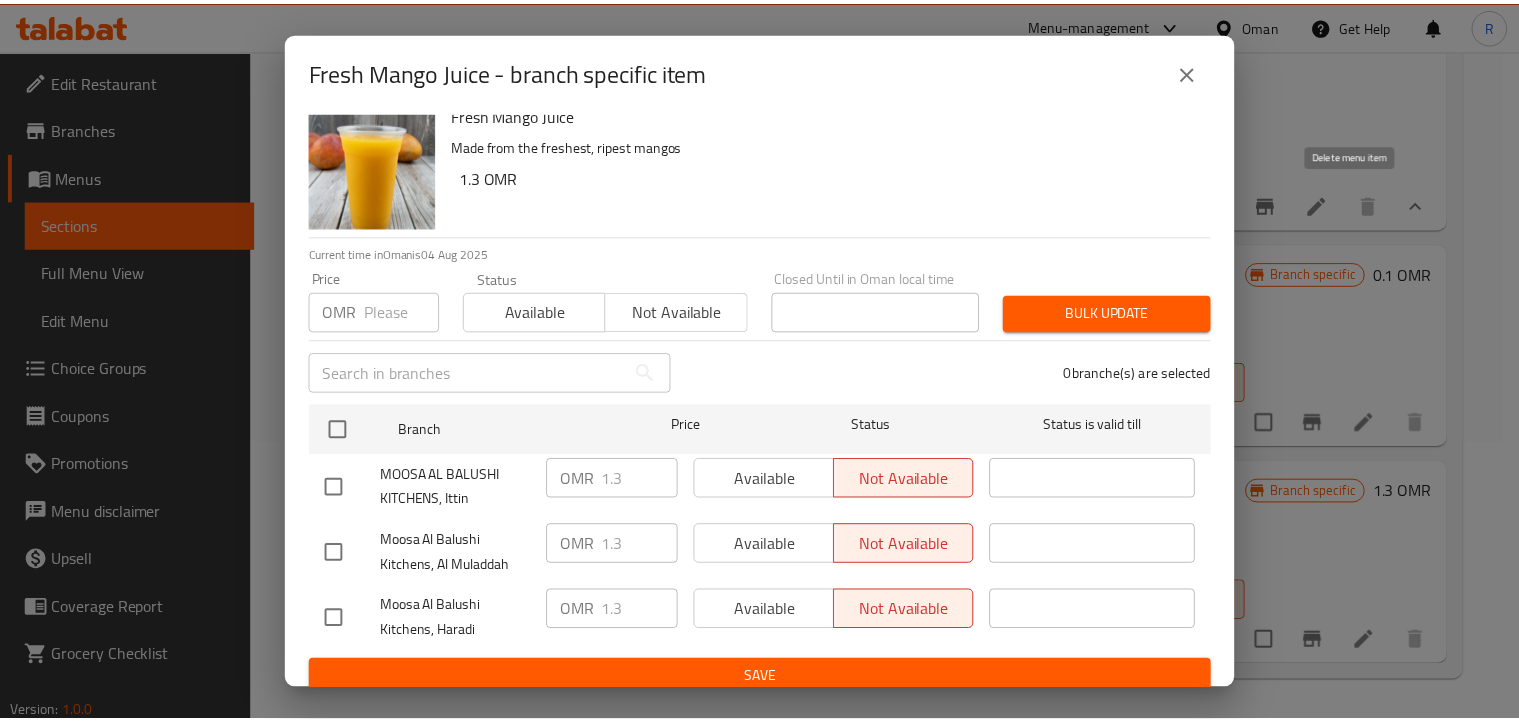 scroll, scrollTop: 36, scrollLeft: 0, axis: vertical 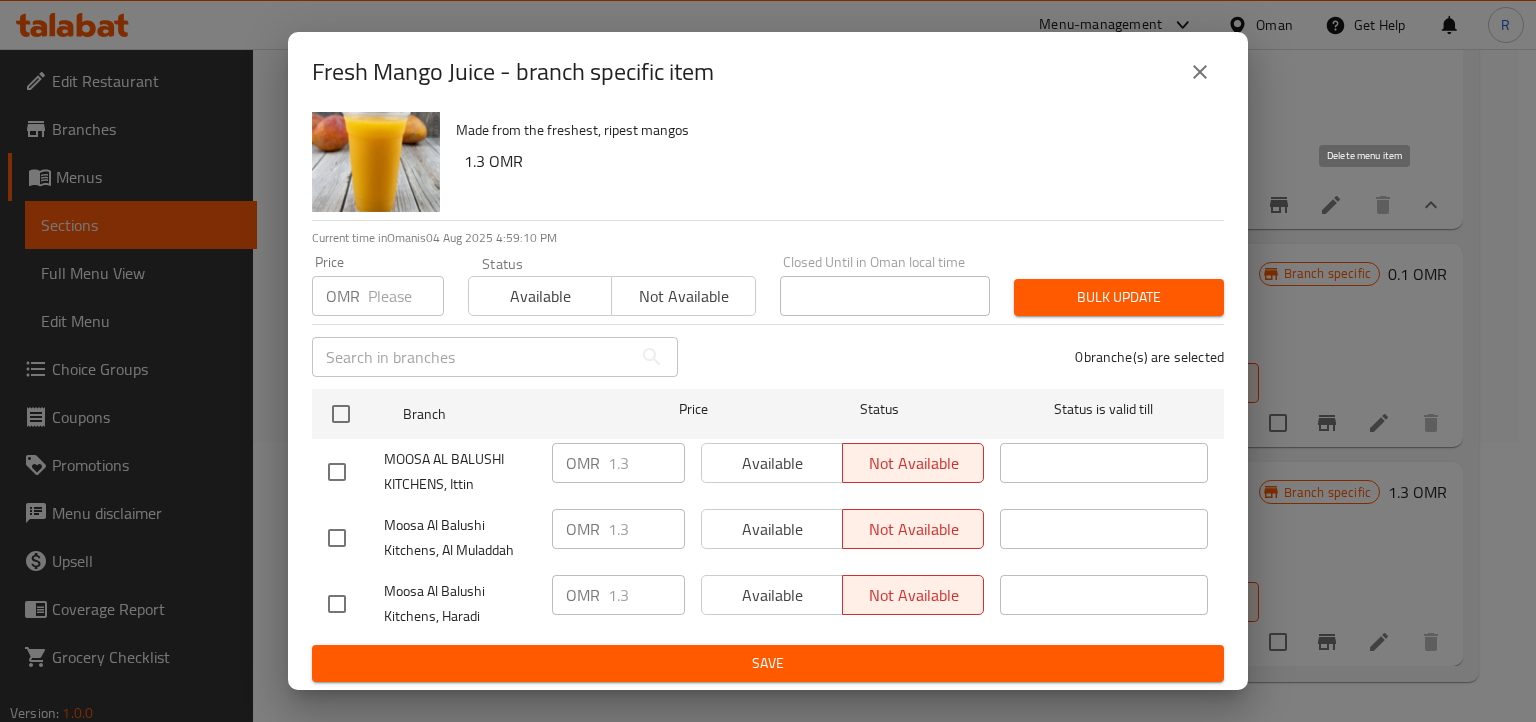click at bounding box center [1200, 72] 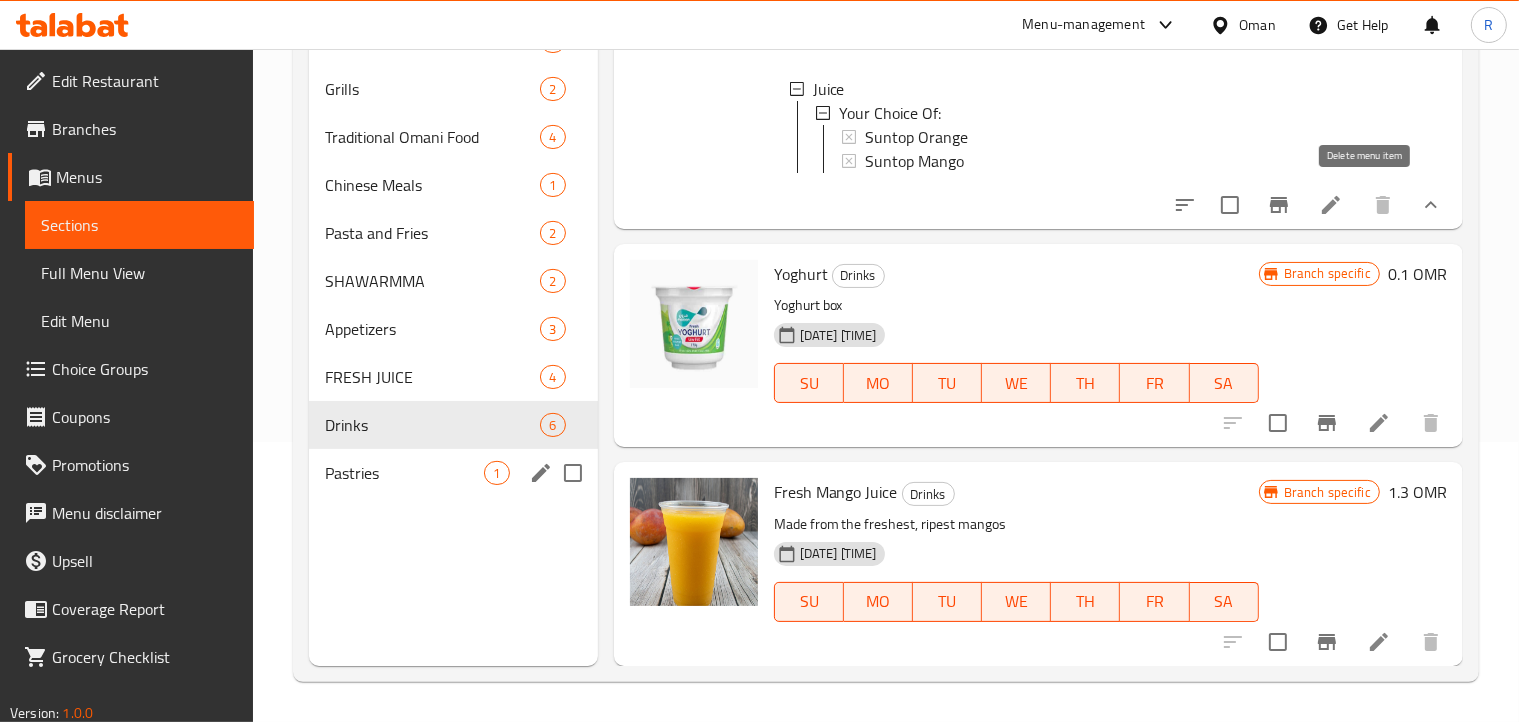 click on "Pastries" at bounding box center [404, 473] 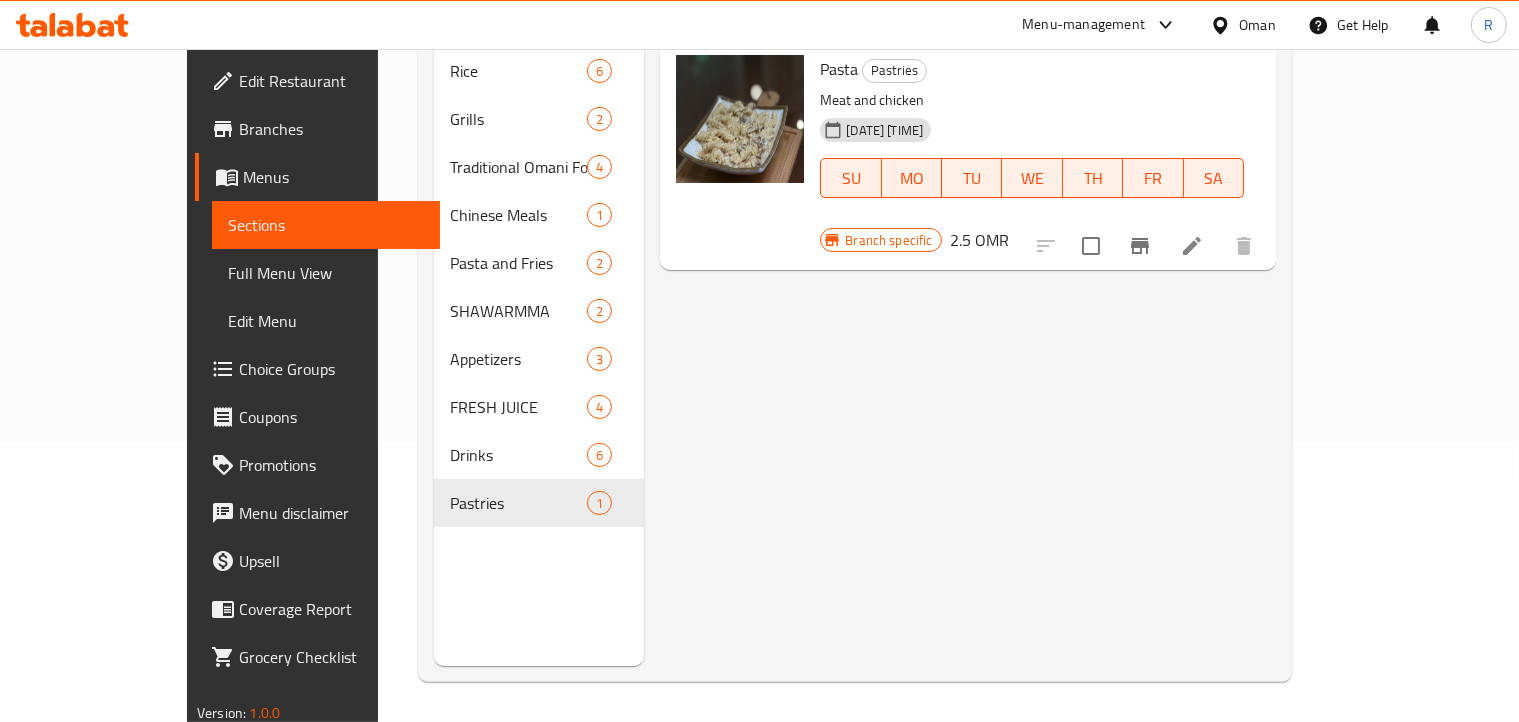 scroll, scrollTop: 0, scrollLeft: 0, axis: both 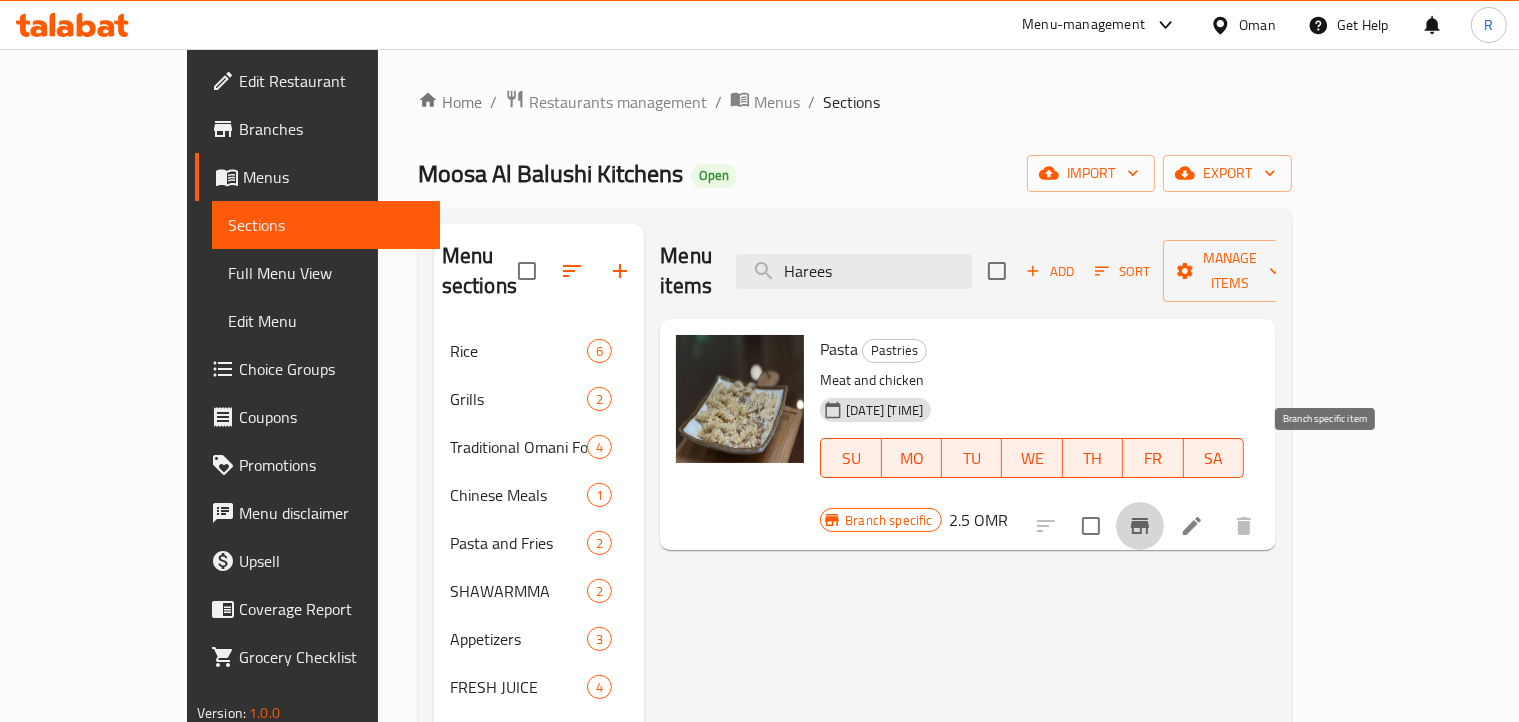 click 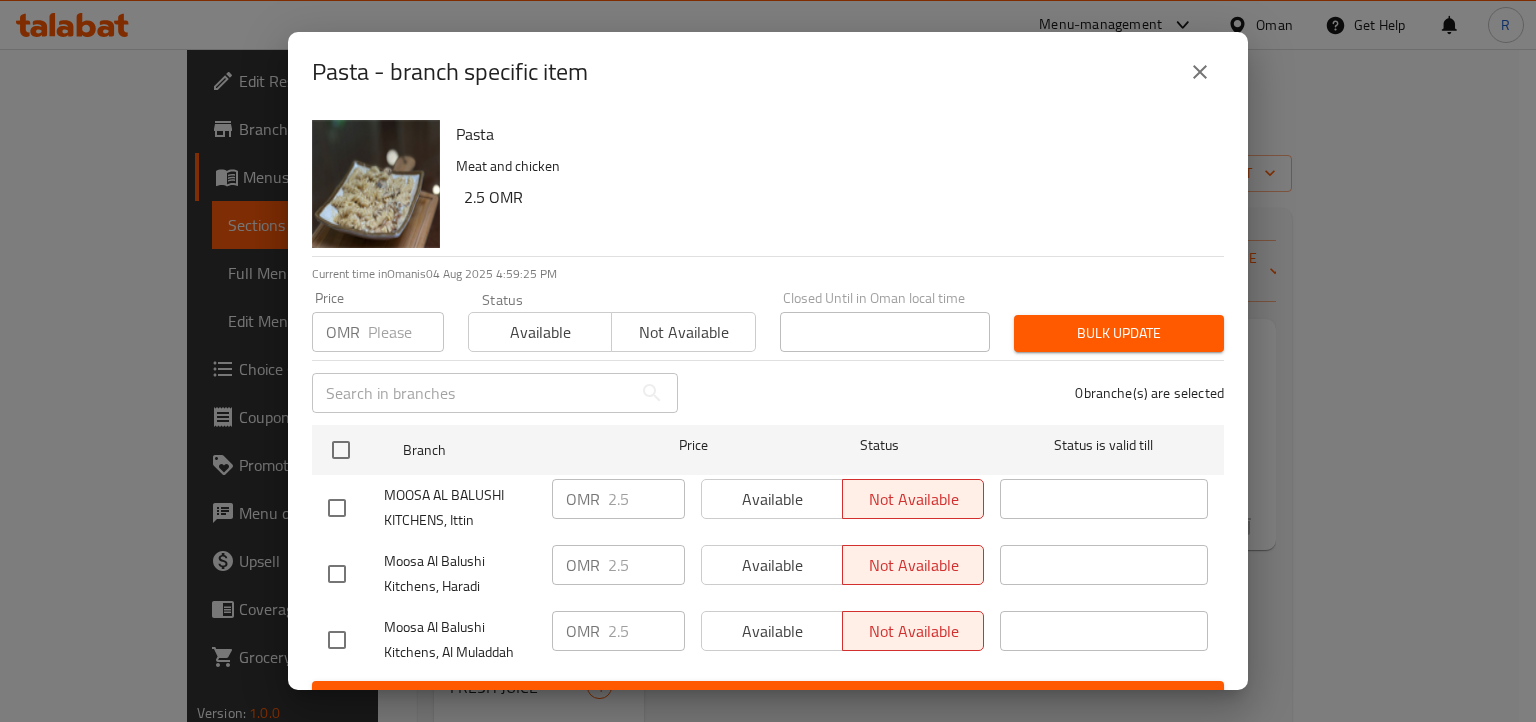 click 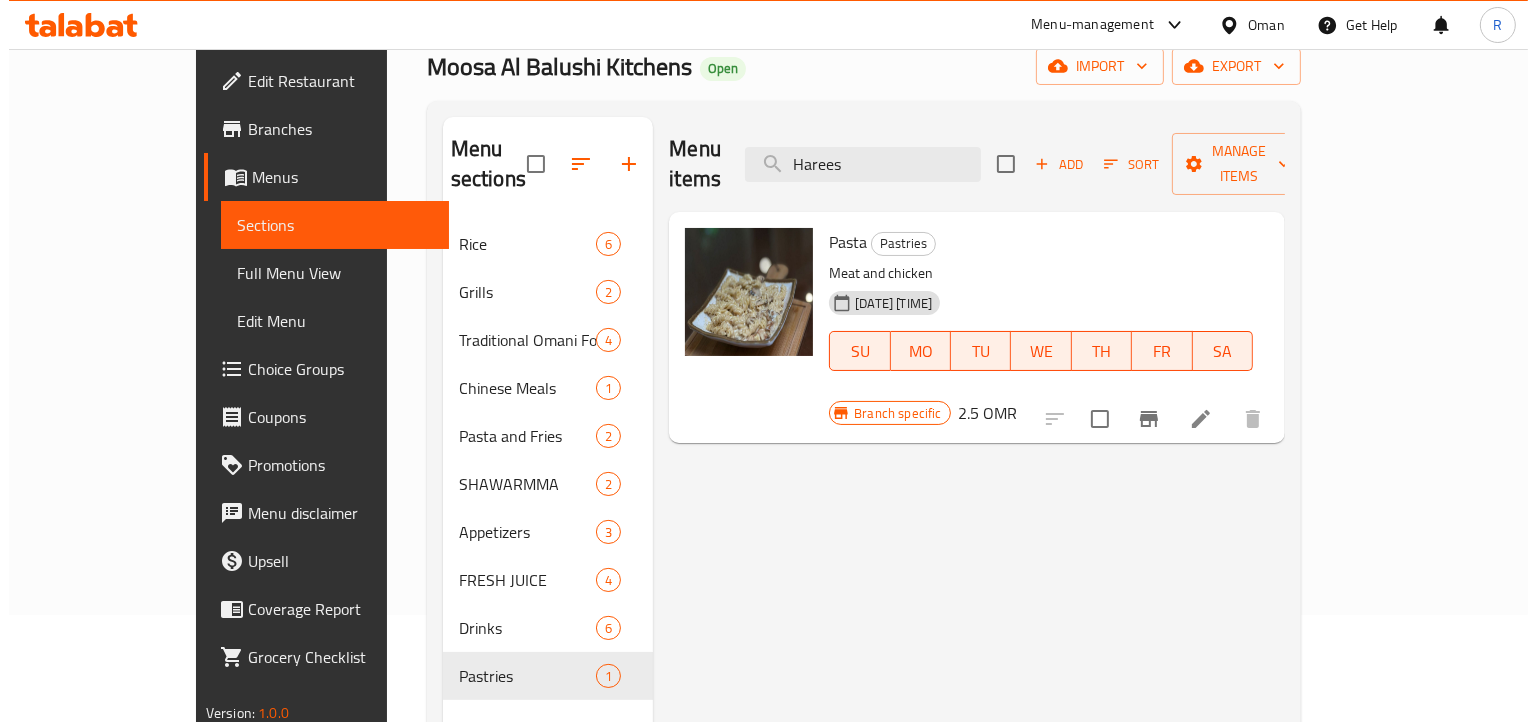 scroll, scrollTop: 0, scrollLeft: 0, axis: both 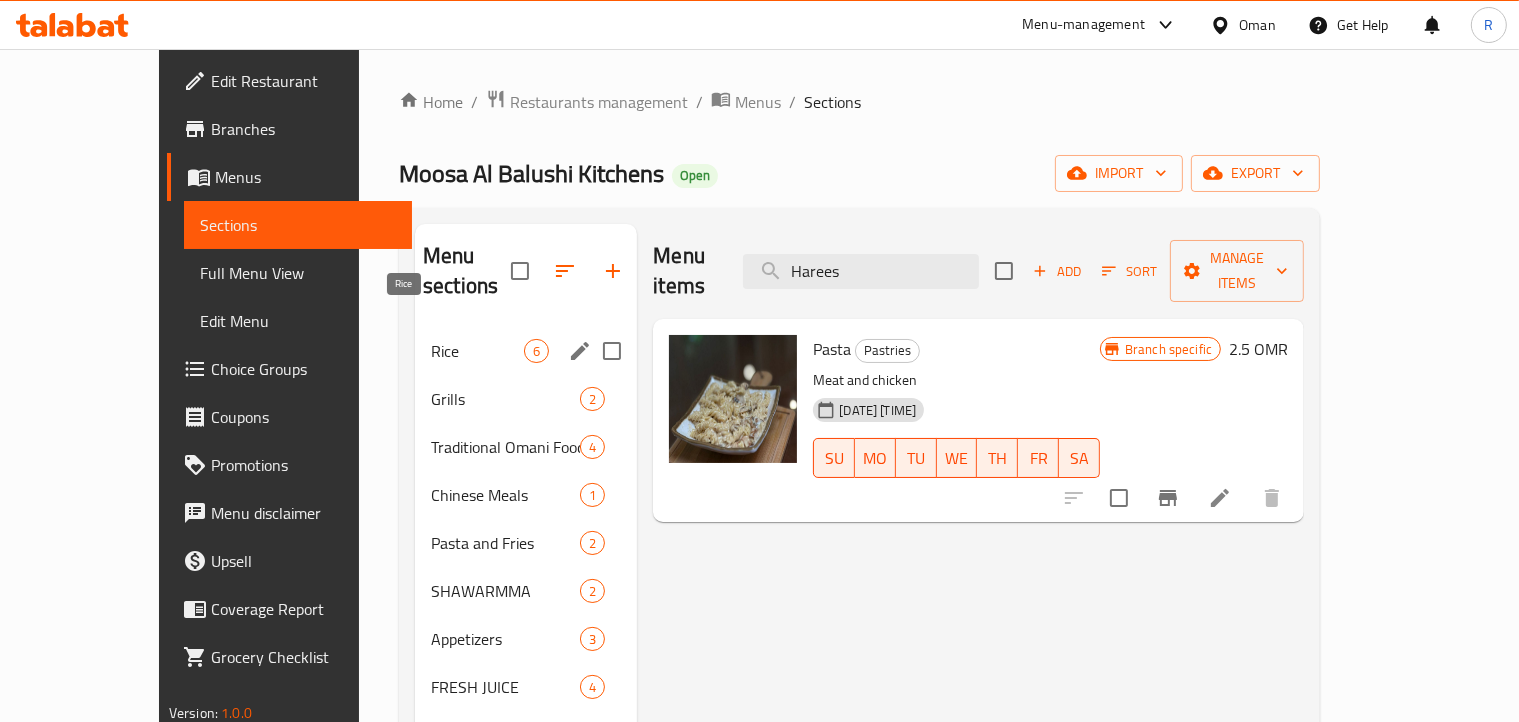 click on "Rice" at bounding box center [477, 351] 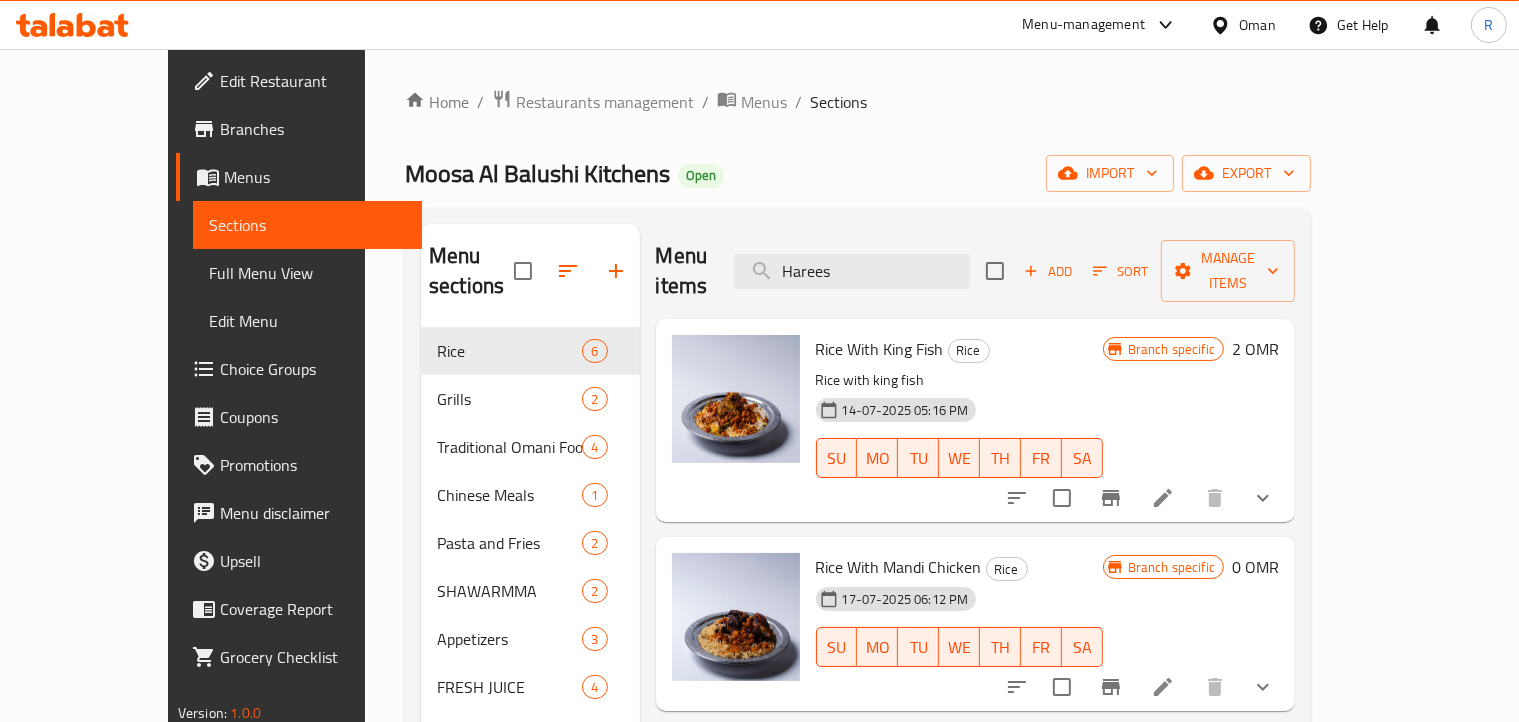 click on "Home / Restaurants management / Menus / Sections [PERSON] Kitchens Open import export Menu sections Rice  6 Grills 2 Traditional Omani Food 4 Chinese Meals 1 Pasta and Fries 2 SHAWARMMA 2 Appetizers 3 FRESH JUICE 4 Drinks 6 Pastries 1 Menu items Harees Add Sort Manage items Rice With King Fish   Rice  Rice with king fish  [DATE] [TIME] PM SU MO TU WE TH FR SA Branch specific 2   OMR Rice With Mandi Chicken   Rice  [DATE] [TIME] PM SU MO TU WE TH FR SA Branch specific 0   OMR Rice With Shiwaa Chicken   Rice                                                              [DATE] [TIME] PM SU MO TU WE TH FR SA Branch specific 0   OMR Rice With Charcoal Chicken   Rice  [DATE] [TIME] PM SU MO TU WE TH FR SA Branch specific 0   OMR Rice With Meat   Rice                                                                 [DATE] [TIME] PM SU MO TU WE TH FR SA Branch specific 0   OMR Rice With Fish Geather   Rice  [DATE] [TIME] PM SU MO TU WE TH FR SA Branch specific 2.8   OMR" at bounding box center (858, 525) 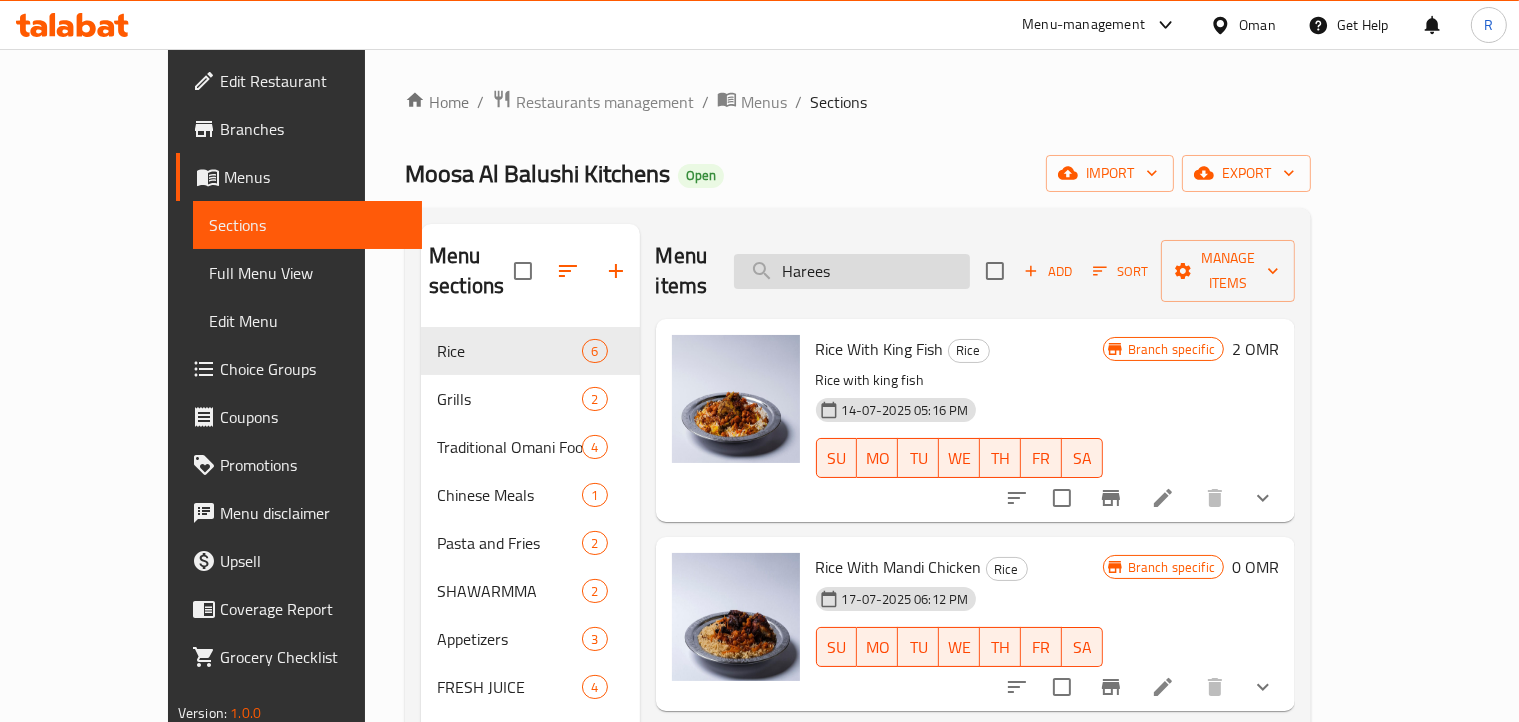 click on "Harees" at bounding box center [852, 271] 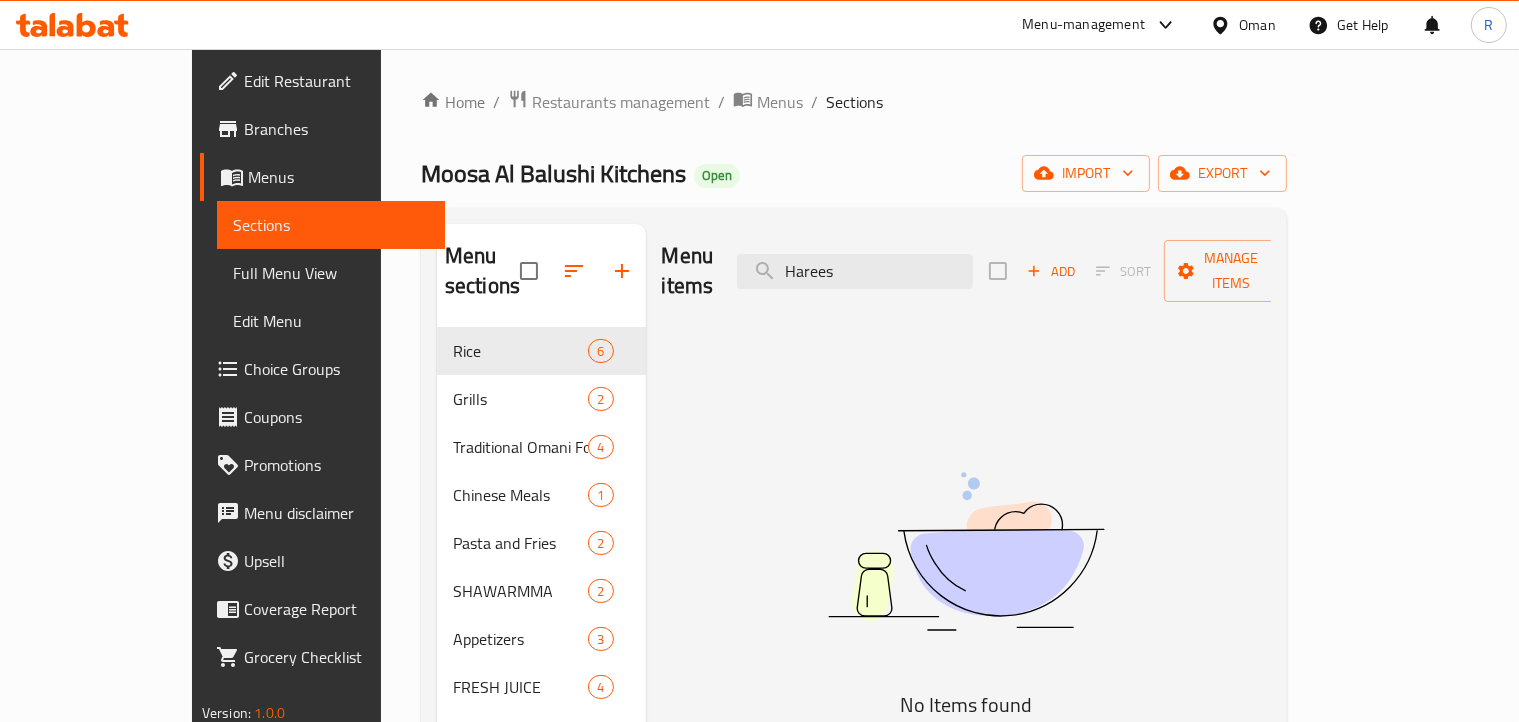 type on "Harees" 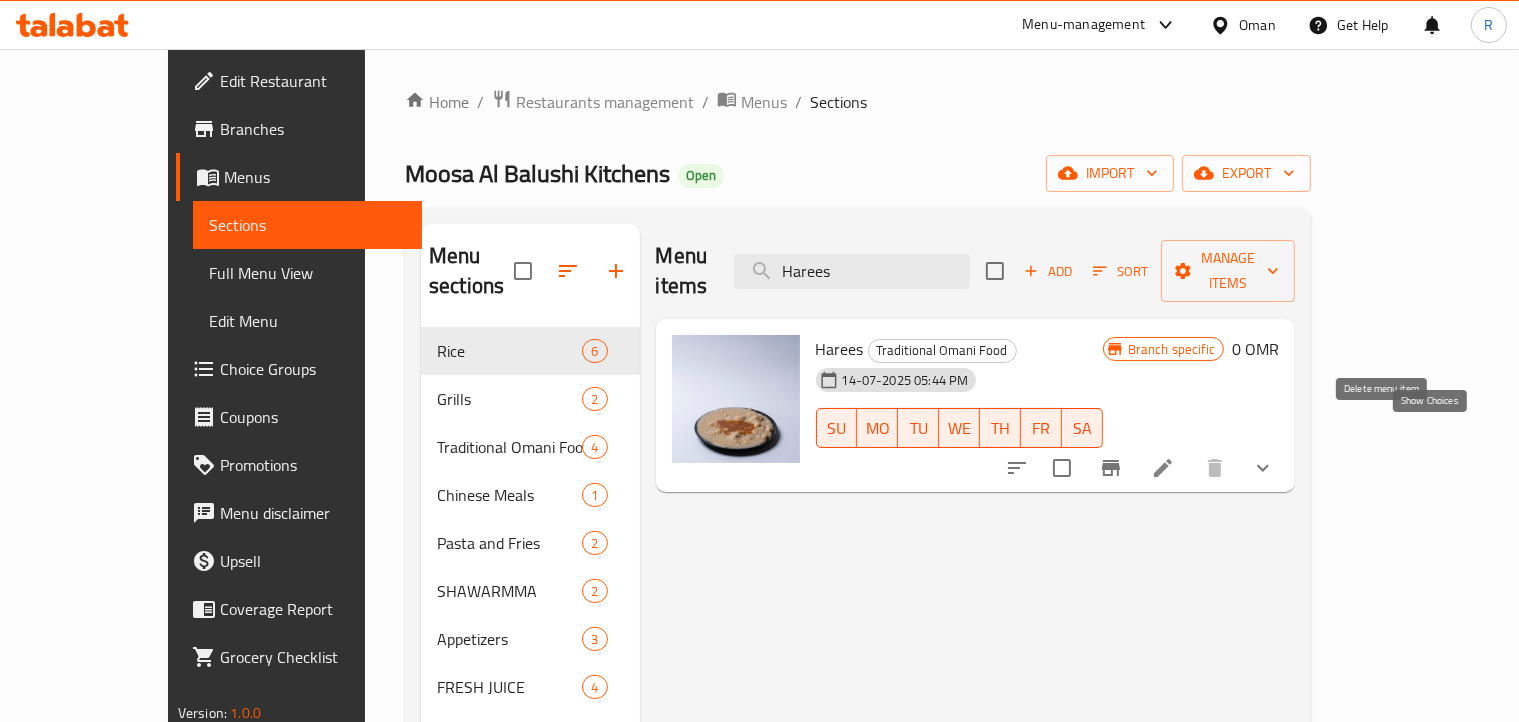 click 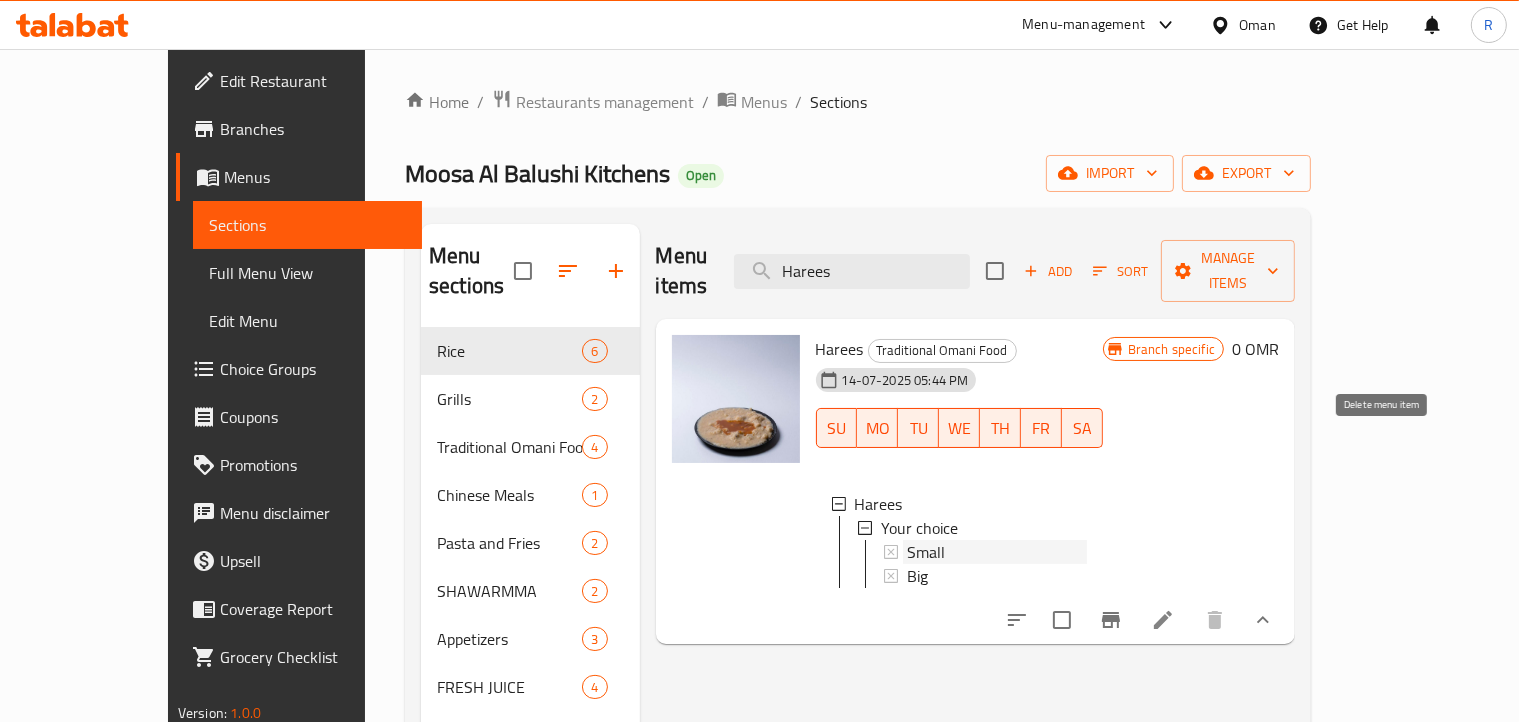click on "Small" at bounding box center (997, 552) 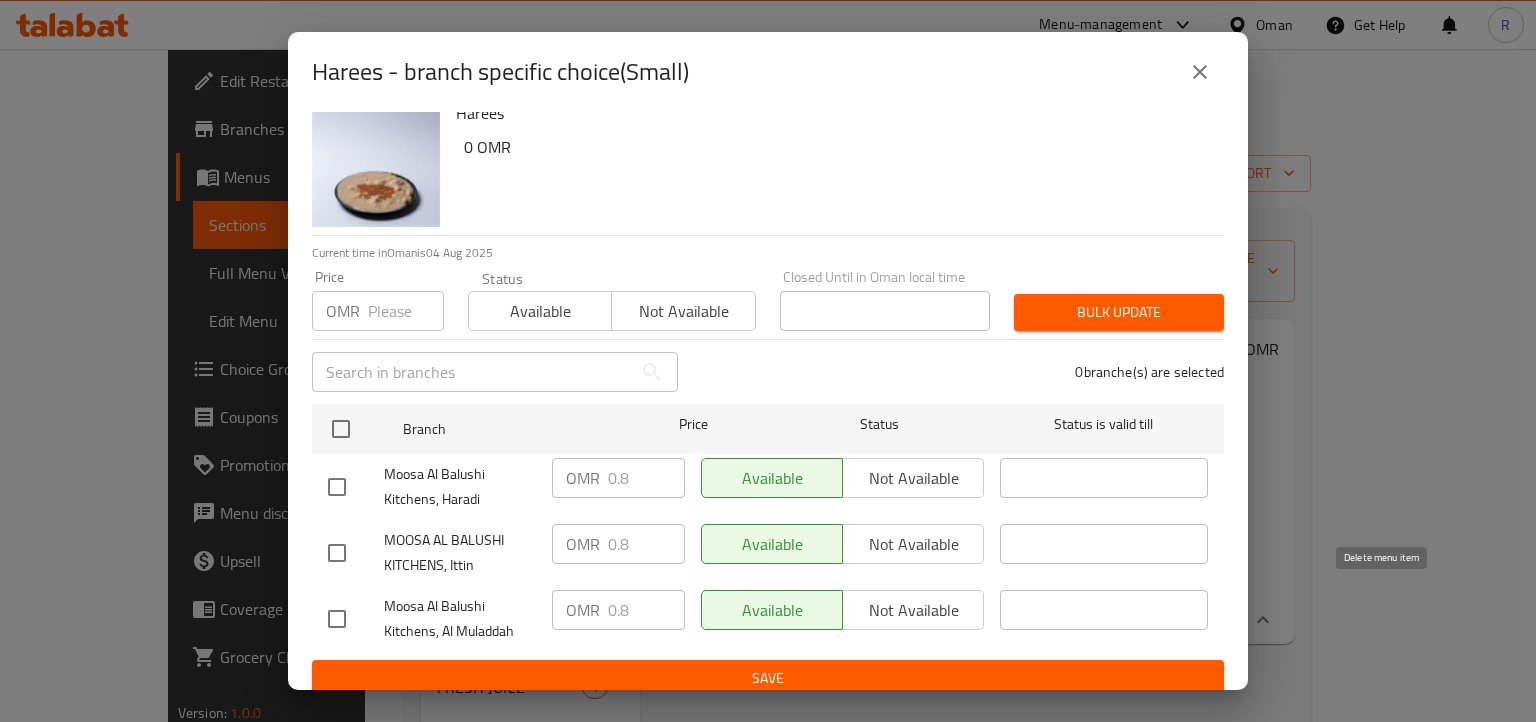 scroll, scrollTop: 36, scrollLeft: 0, axis: vertical 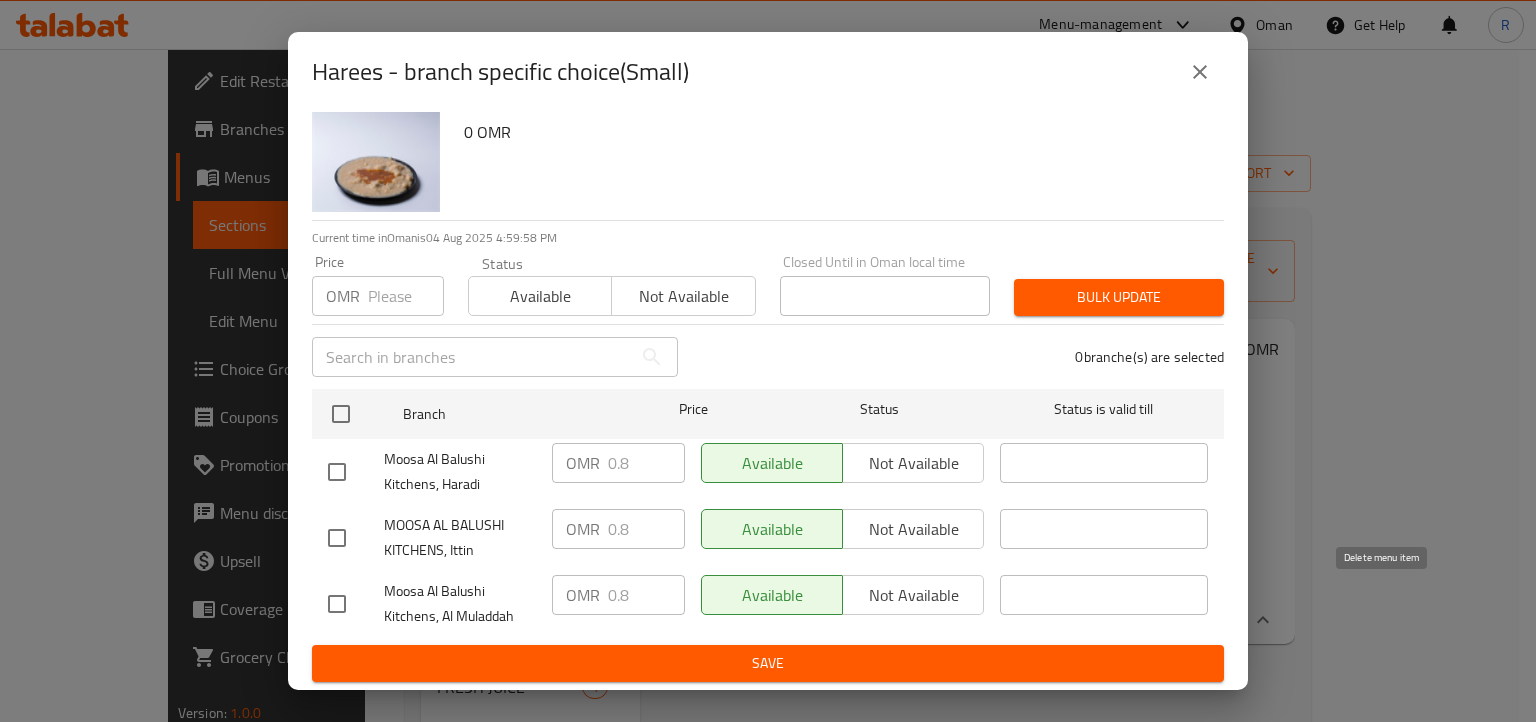 click 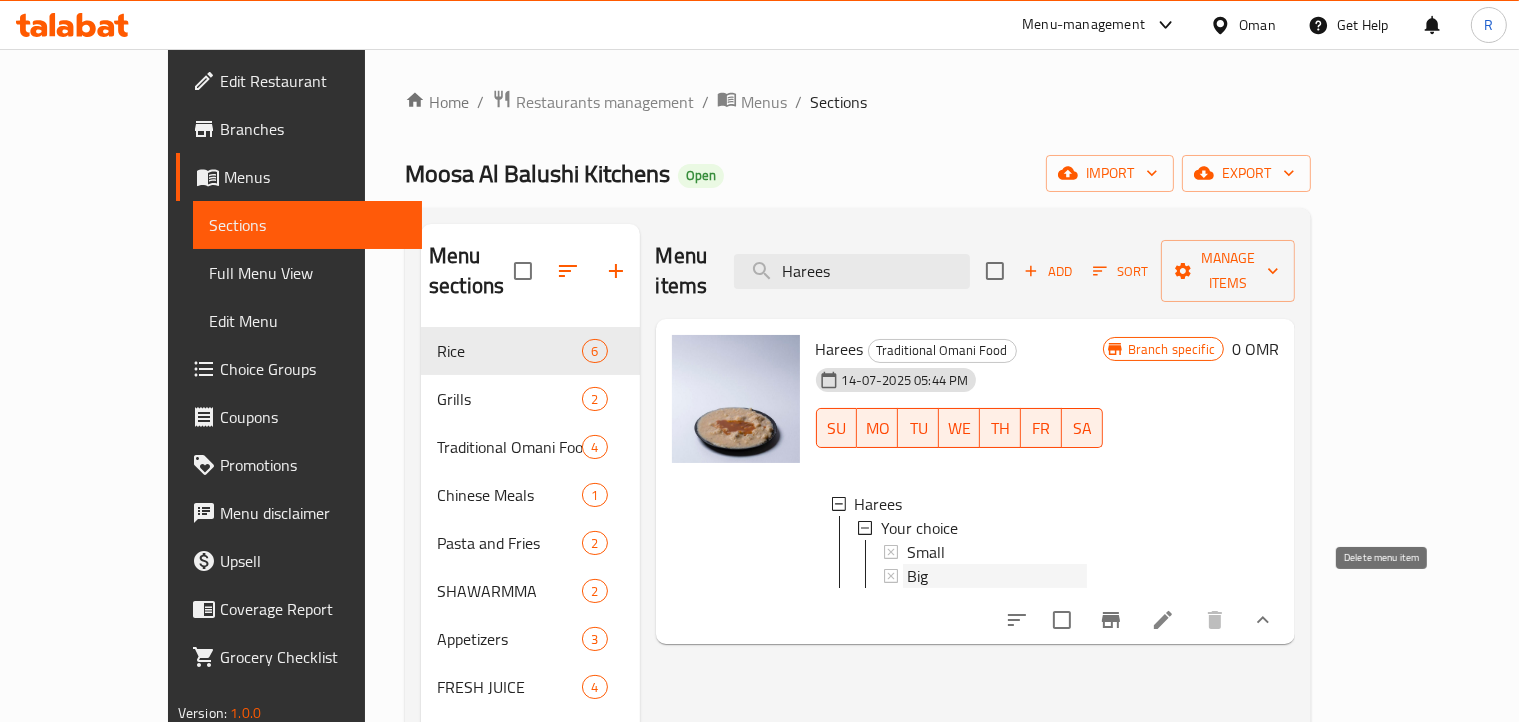 click on "Big" at bounding box center [997, 576] 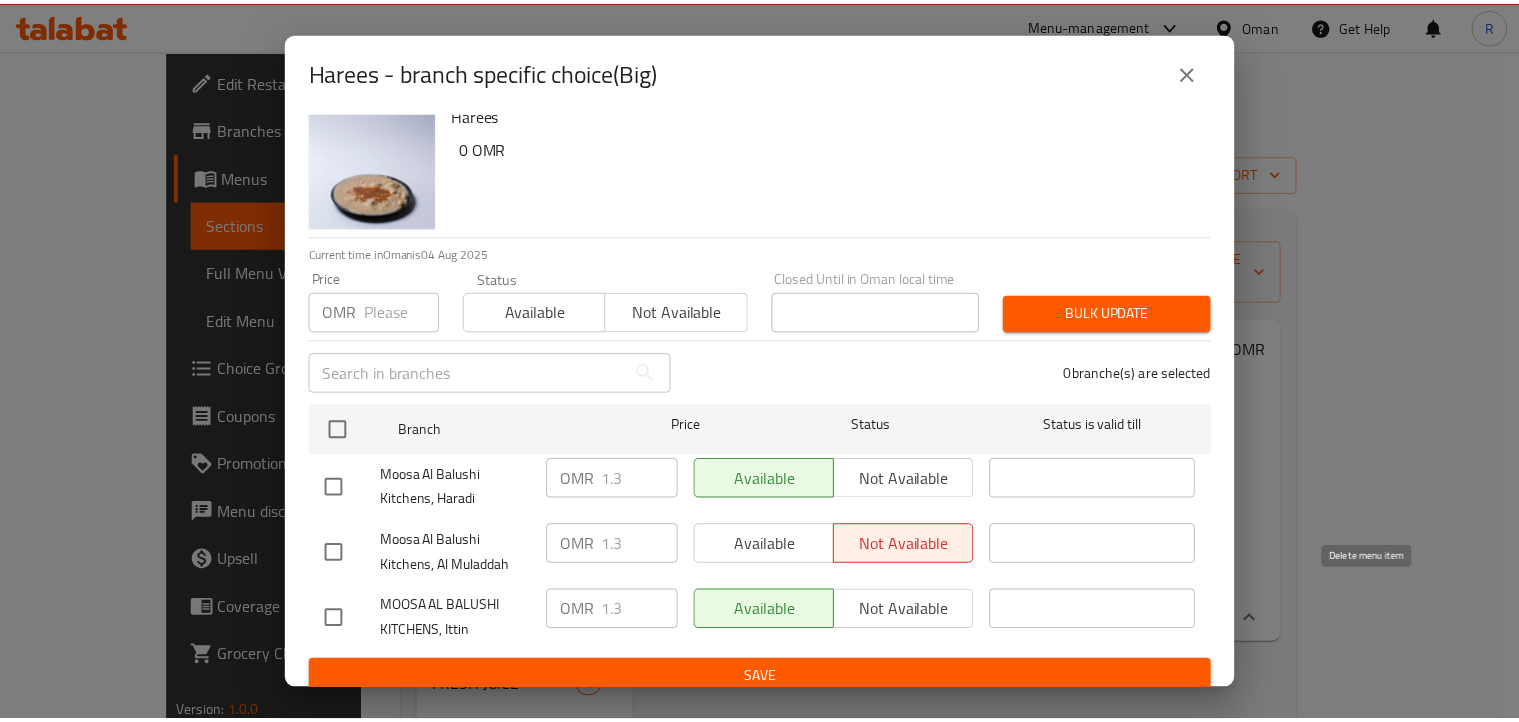 scroll, scrollTop: 36, scrollLeft: 0, axis: vertical 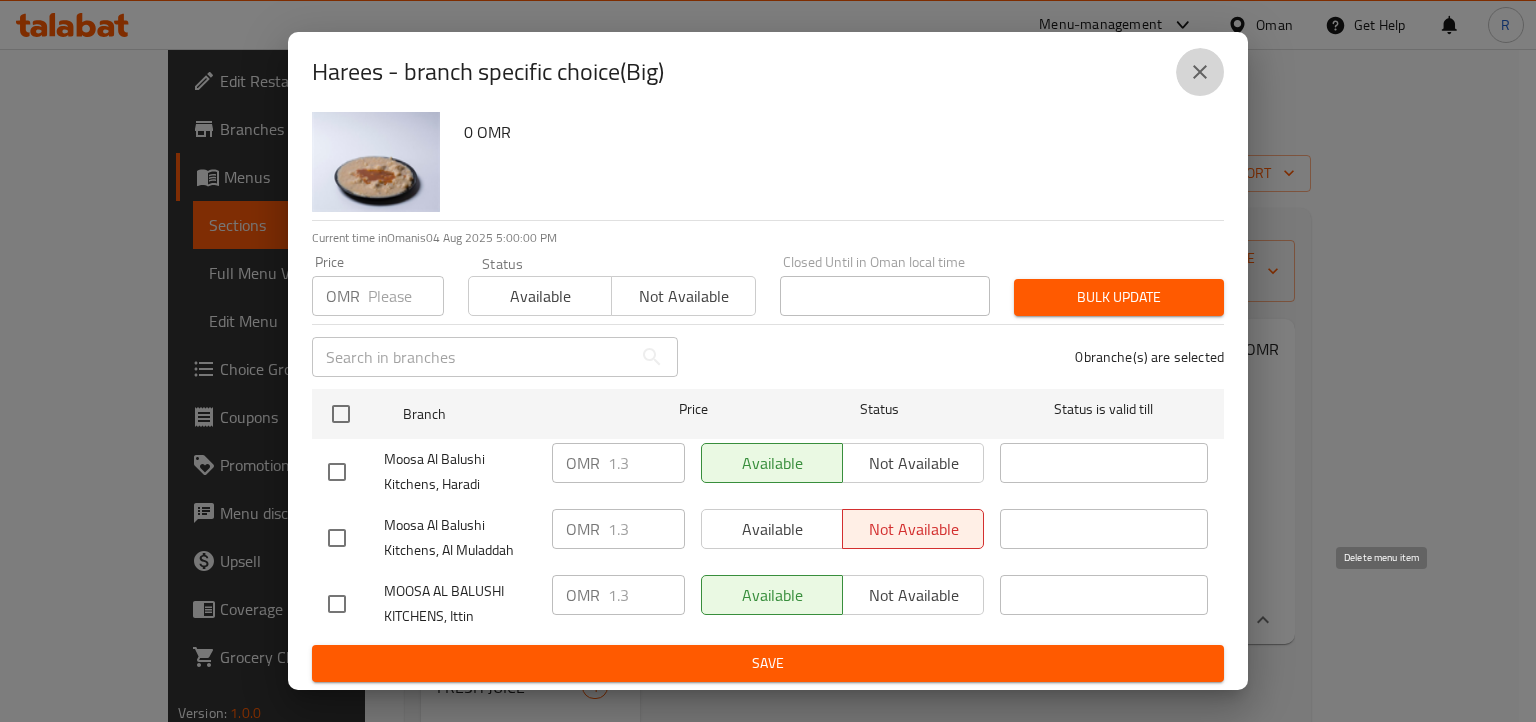 click 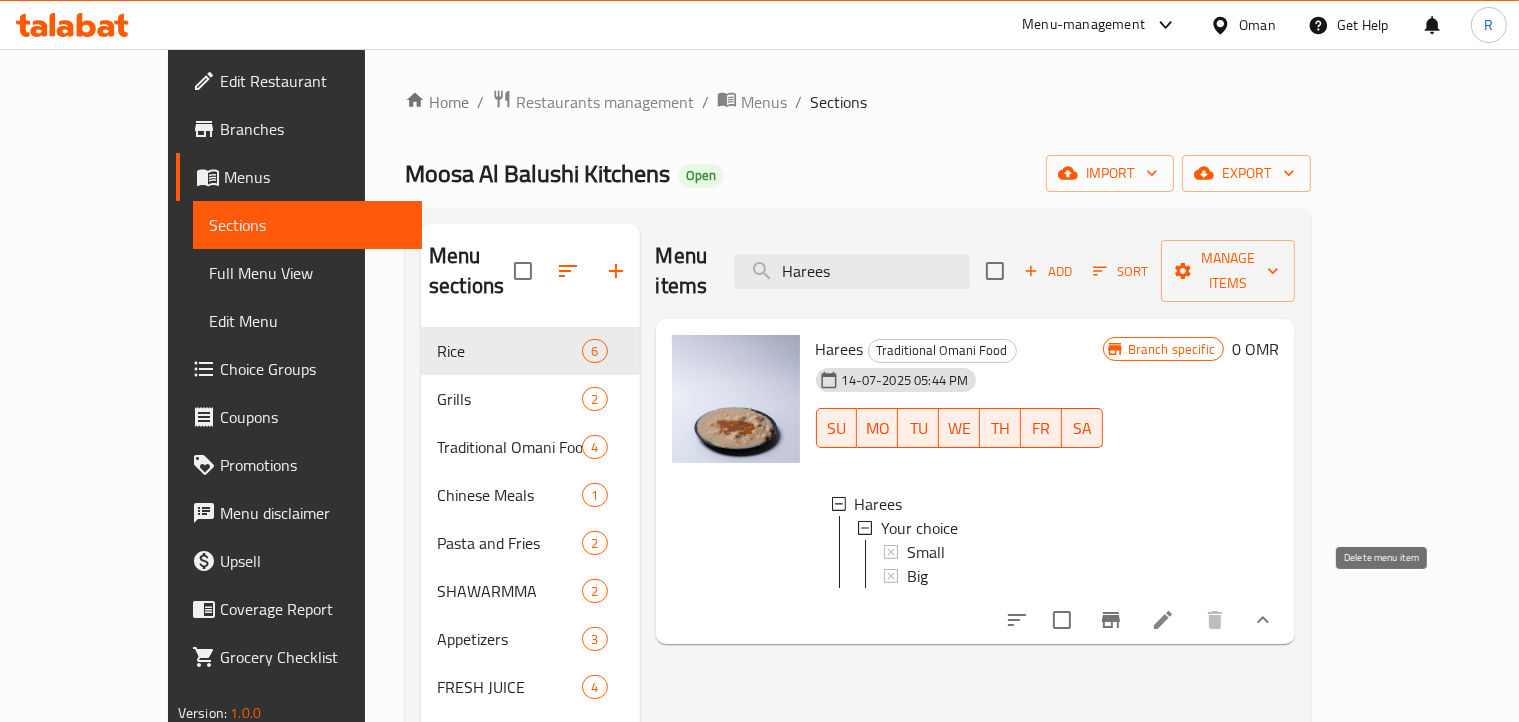 click on "Full Menu View" at bounding box center (307, 273) 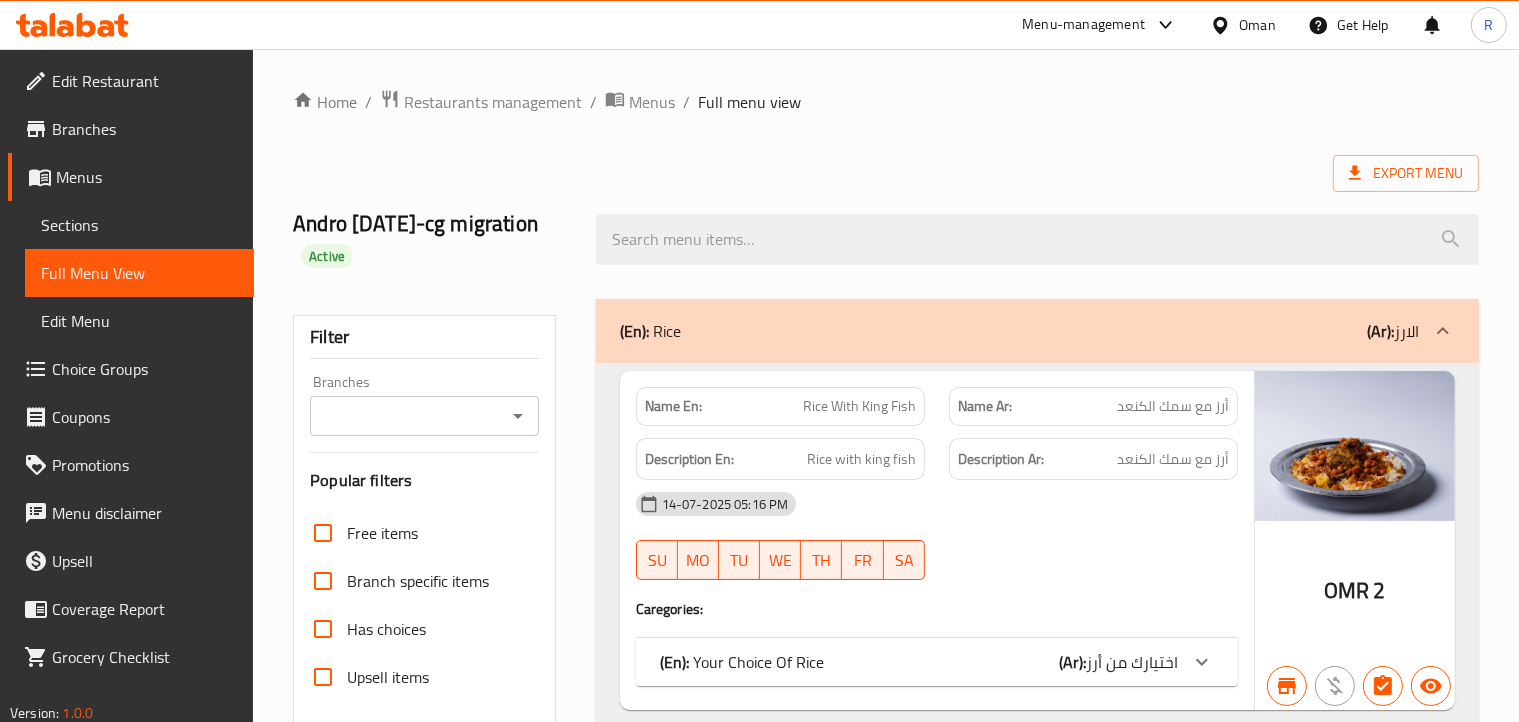 click on "Branches" at bounding box center (407, 416) 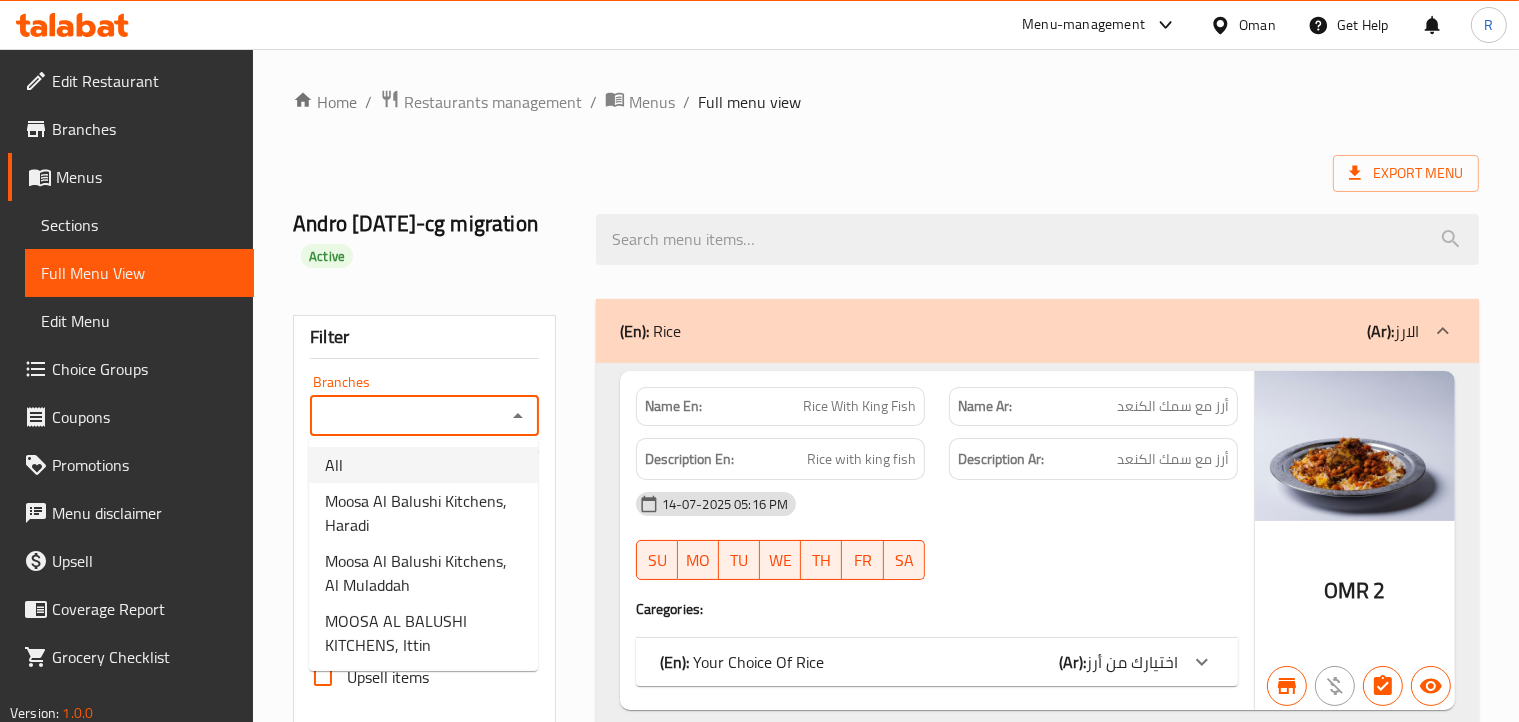 click on "All" at bounding box center (423, 465) 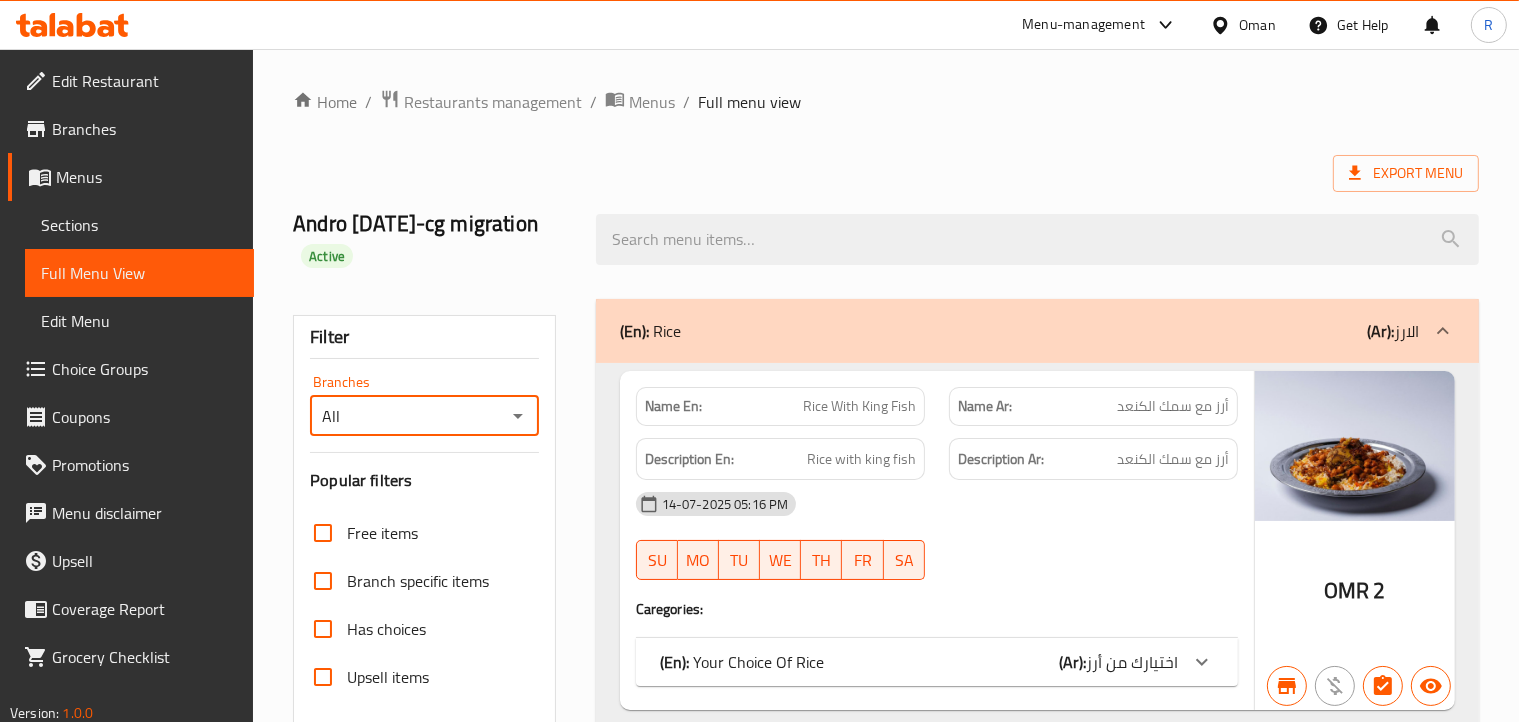 click 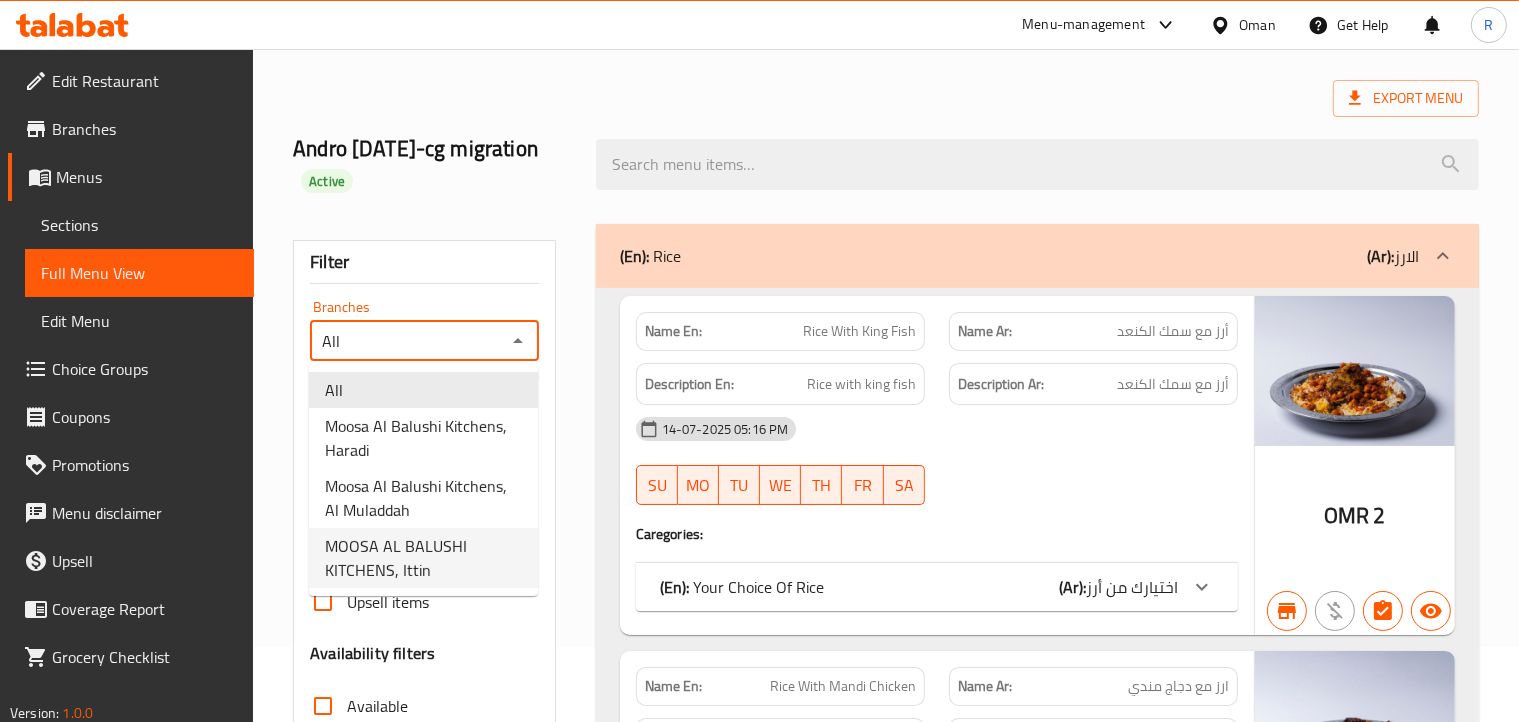 scroll, scrollTop: 300, scrollLeft: 0, axis: vertical 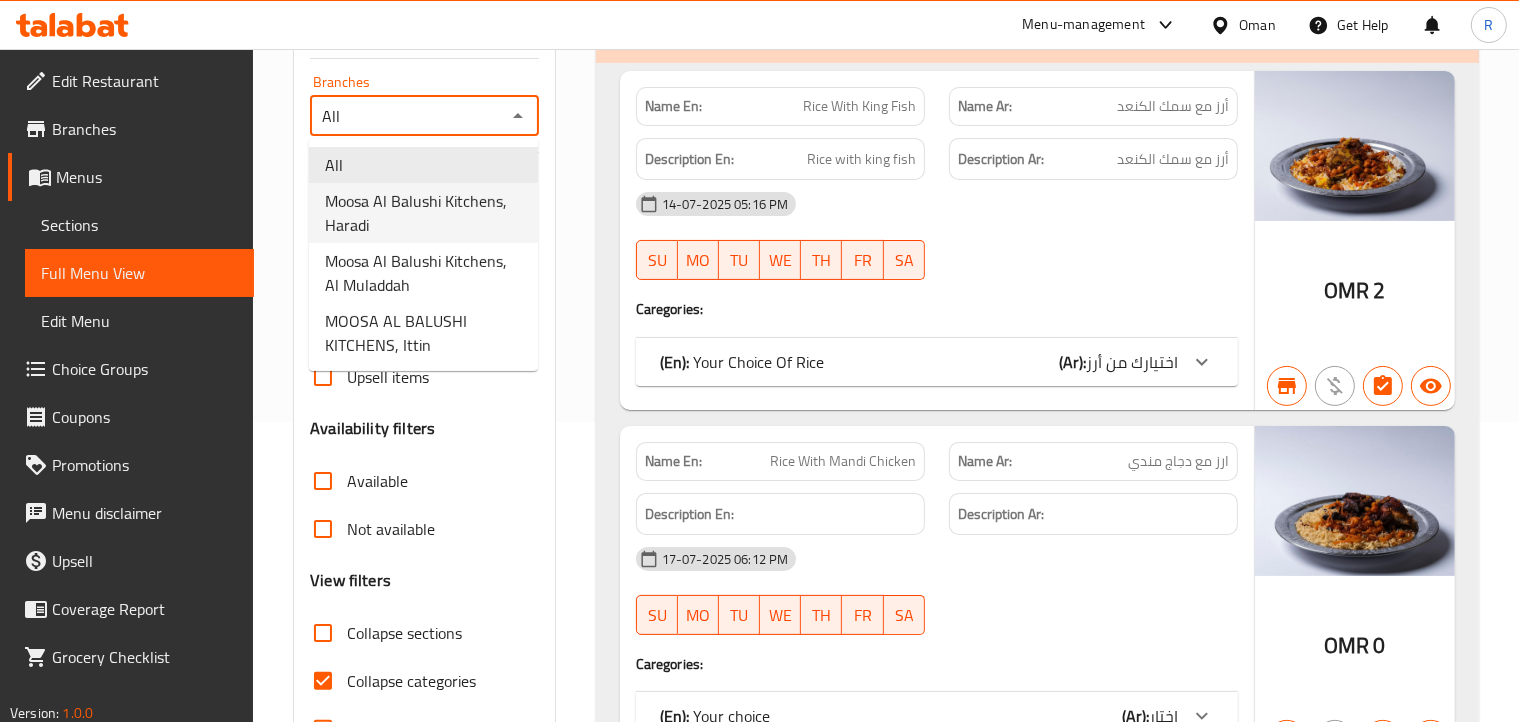 click on "Moosa Al Balushi Kitchens, Haradi" at bounding box center (423, 213) 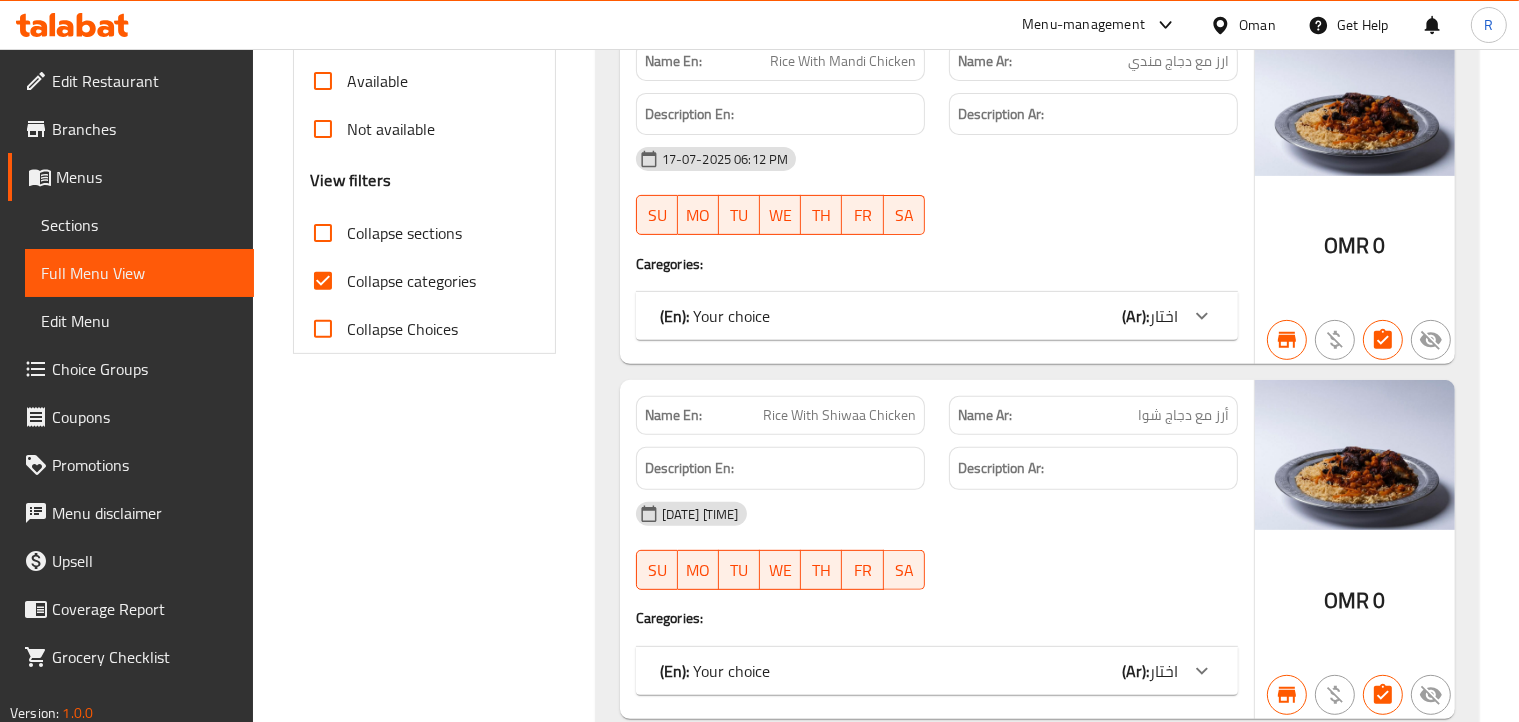 scroll, scrollTop: 0, scrollLeft: 0, axis: both 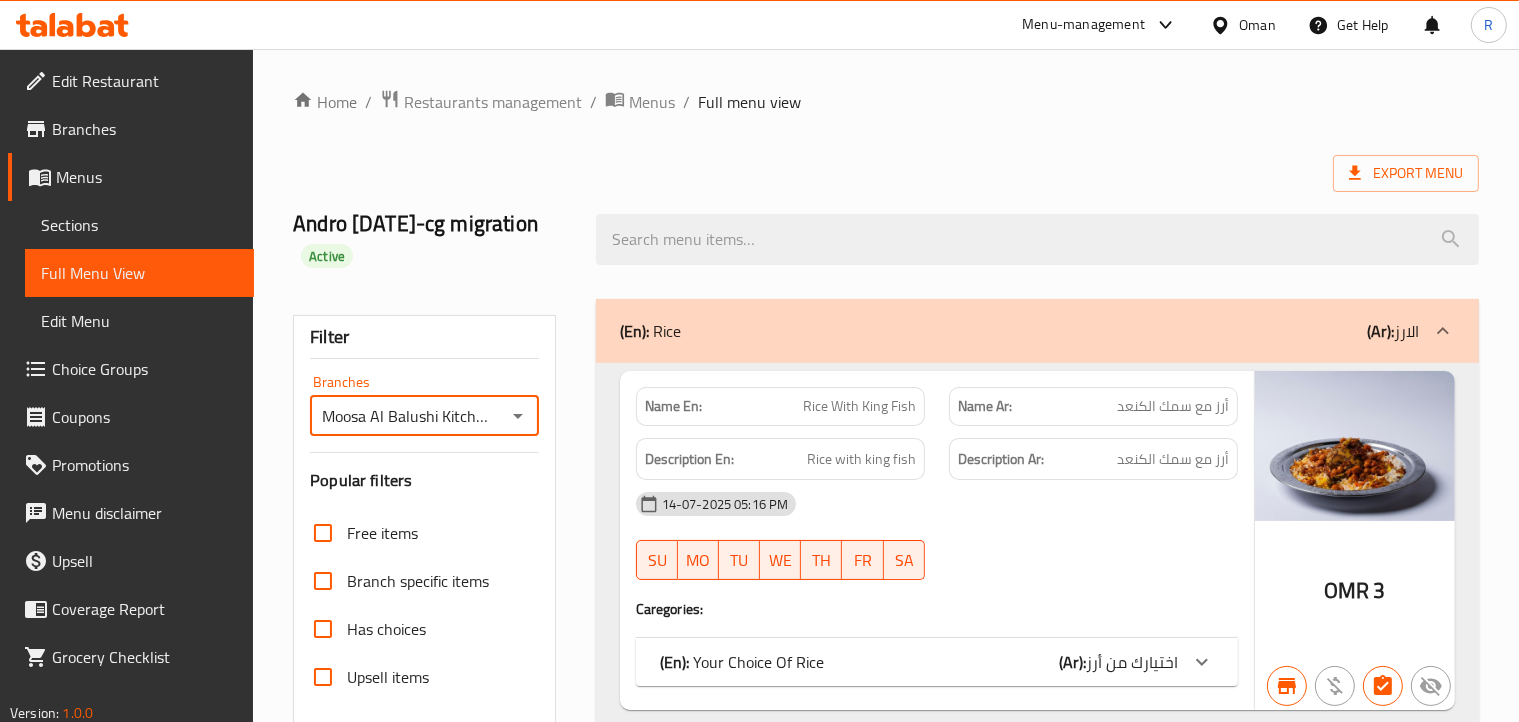 click 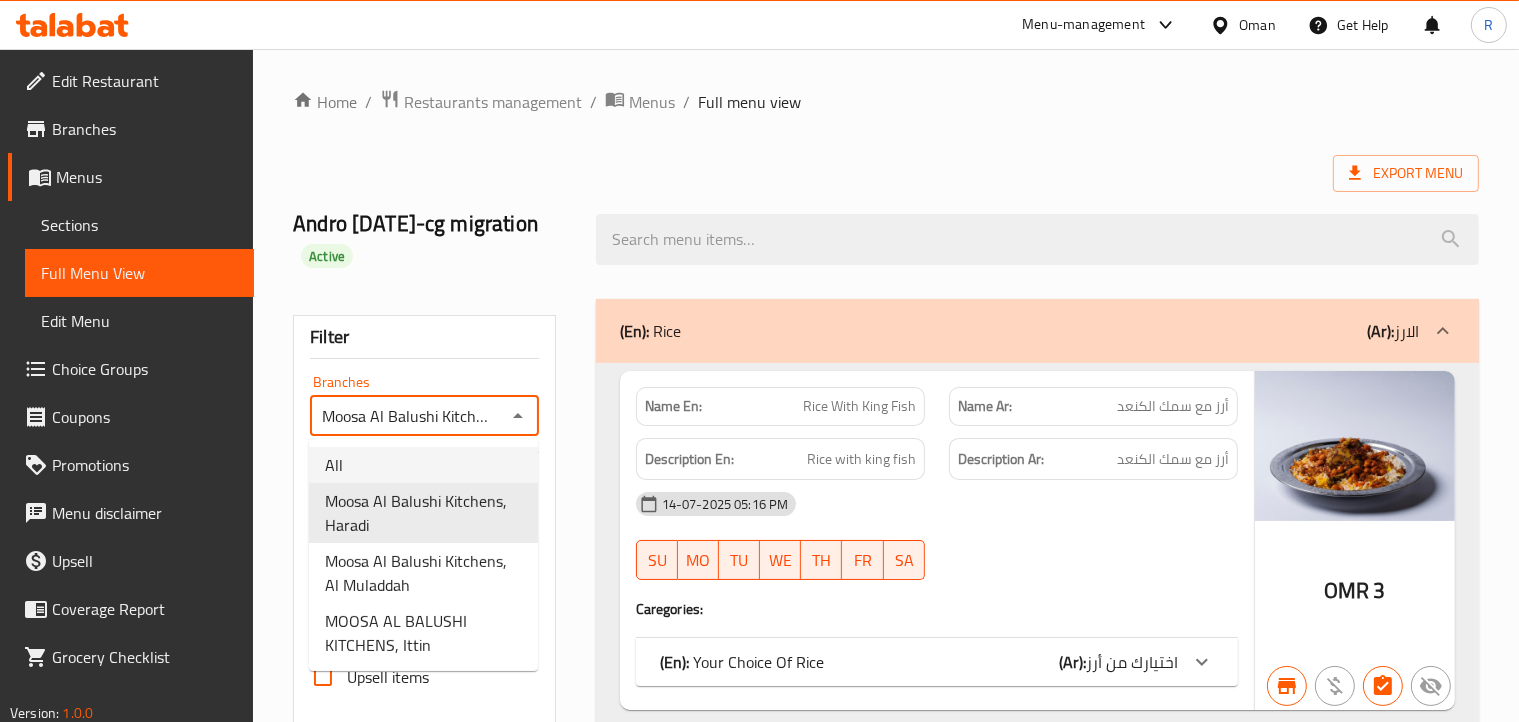 drag, startPoint x: 368, startPoint y: 471, endPoint x: 388, endPoint y: 471, distance: 20 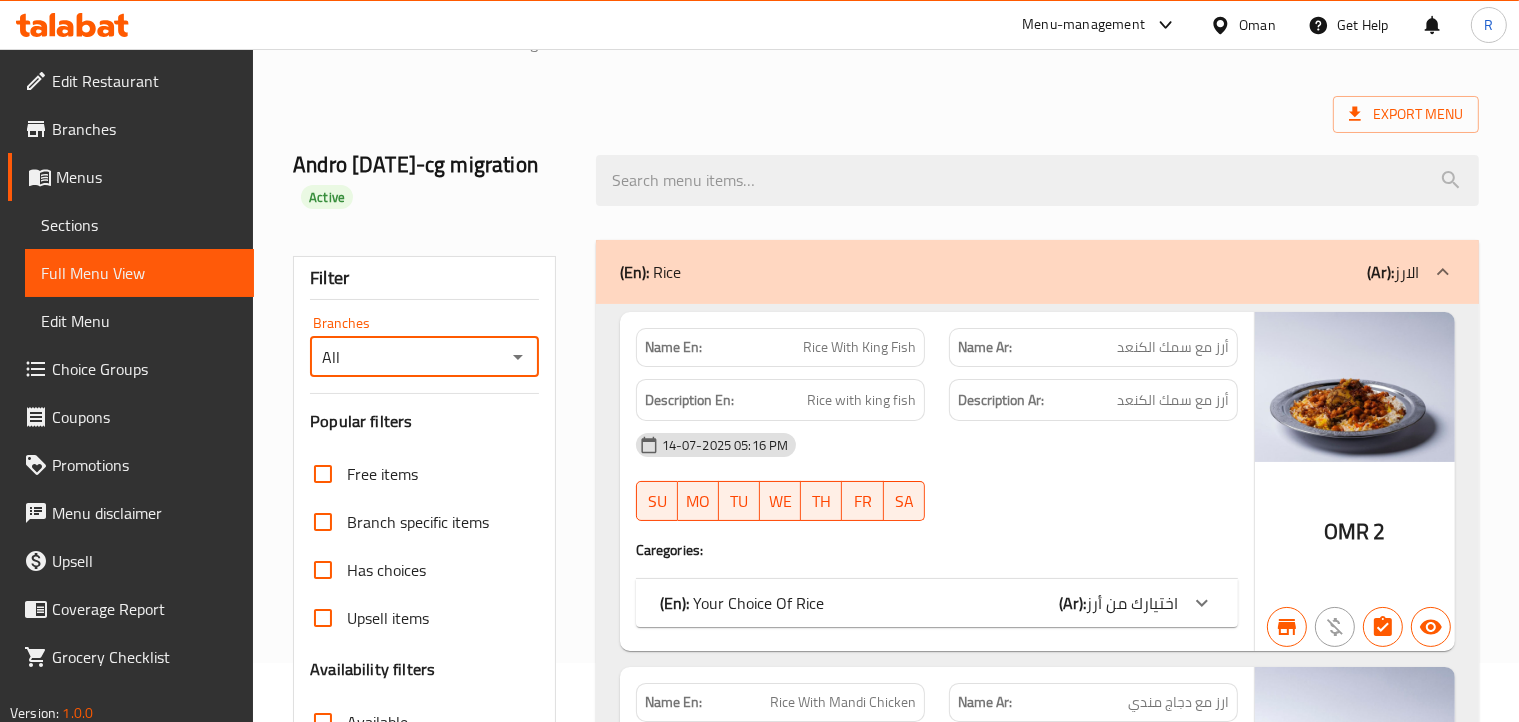 scroll, scrollTop: 100, scrollLeft: 0, axis: vertical 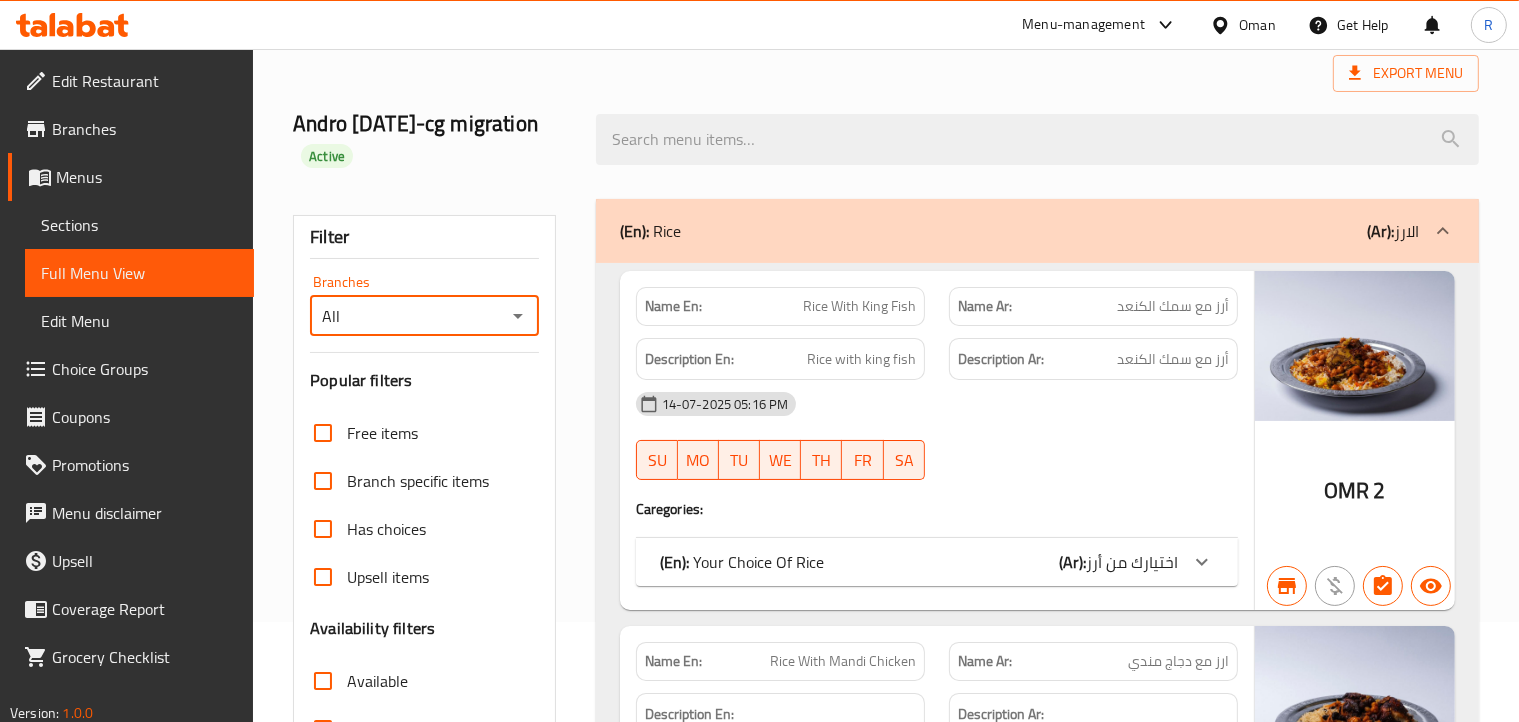 click on "Andro 24/12/2020-cg migration   Active" at bounding box center [432, 139] 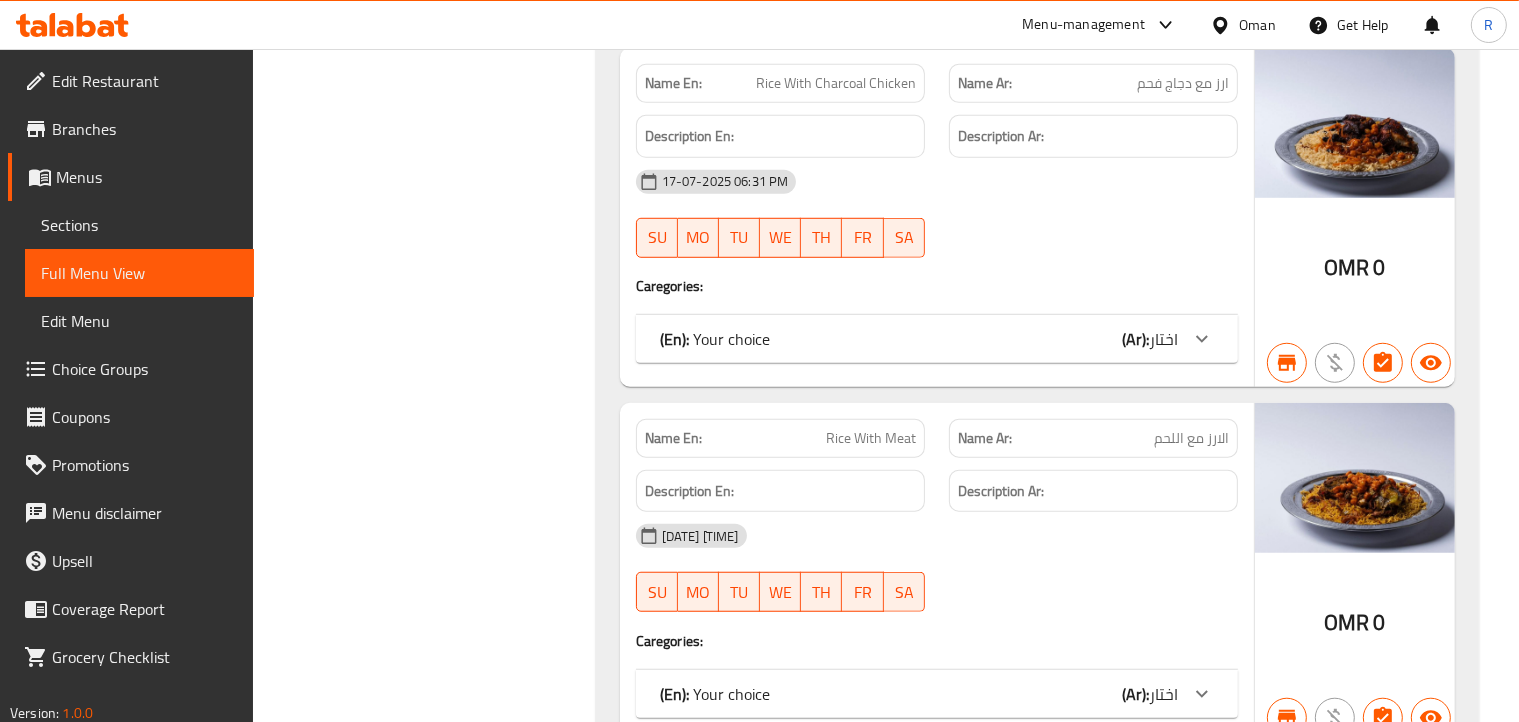 scroll, scrollTop: 1400, scrollLeft: 0, axis: vertical 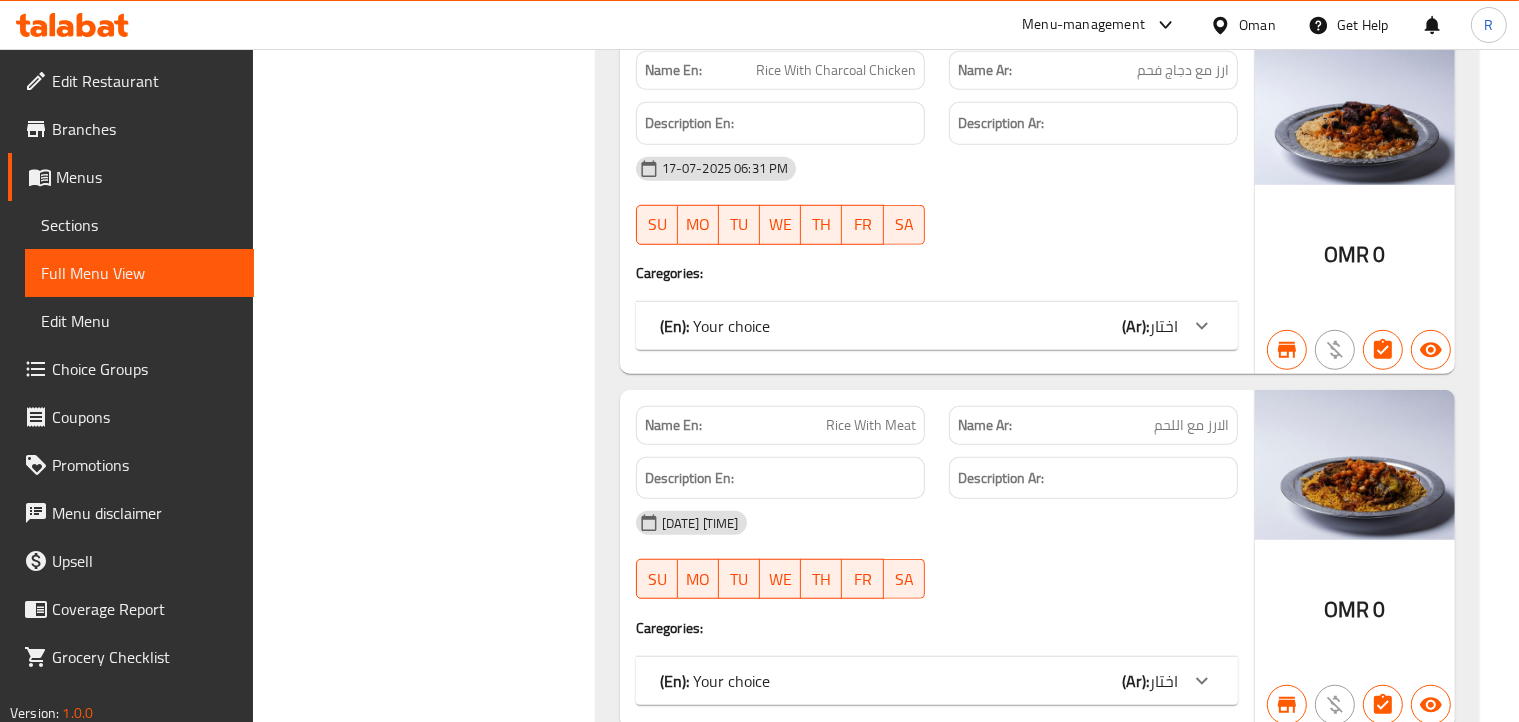 click on "(En):   Your choice (Ar): اختار" at bounding box center [919, -738] 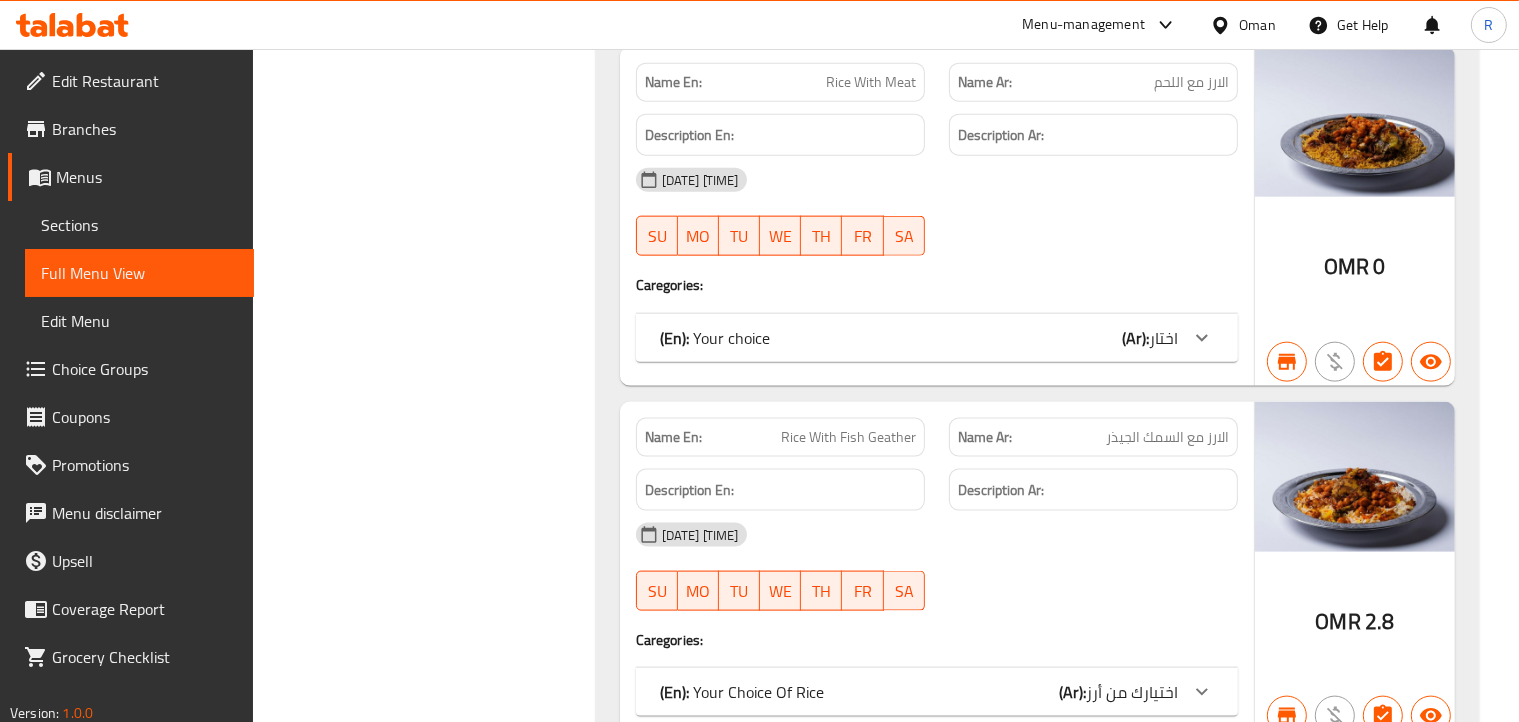 scroll, scrollTop: 2500, scrollLeft: 0, axis: vertical 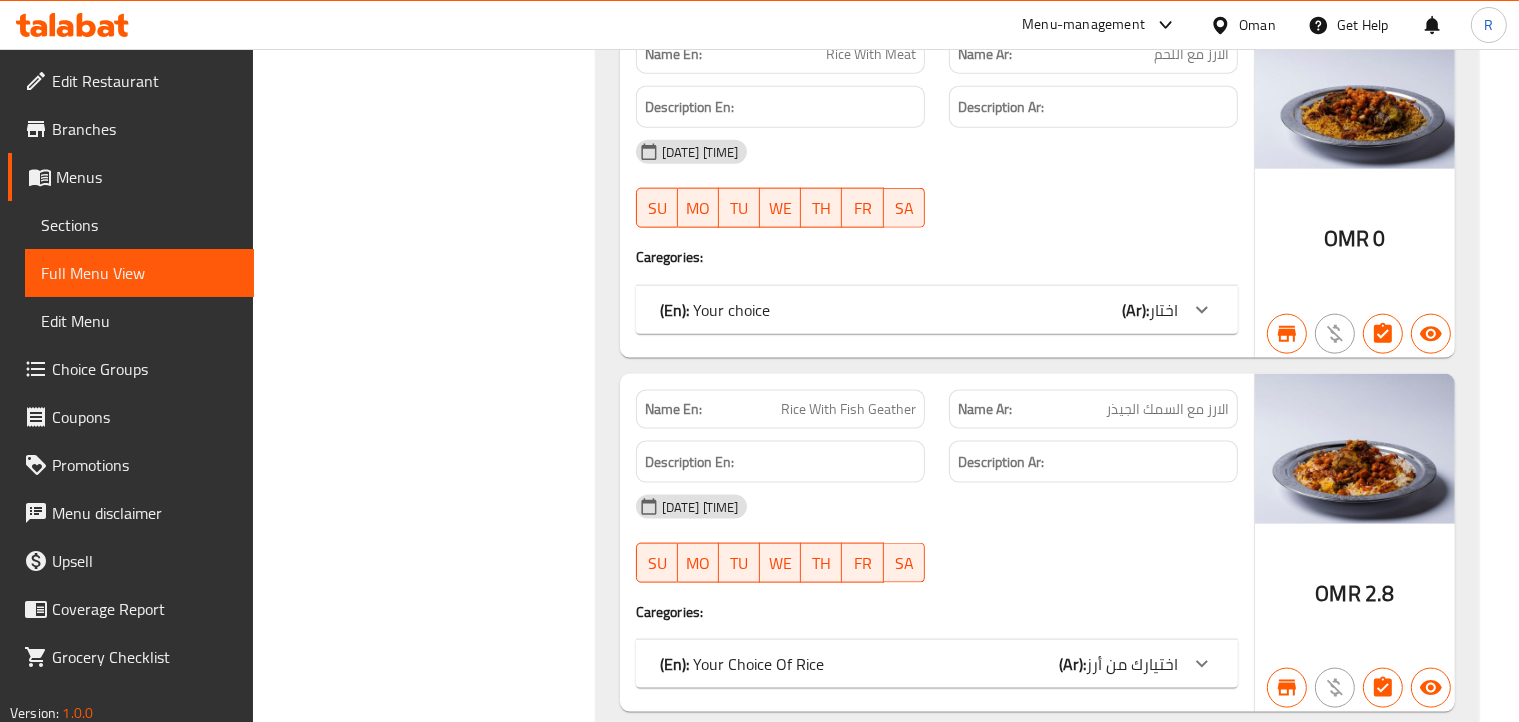 click on "(En):   Your choice (Ar): اختار" at bounding box center [919, -1838] 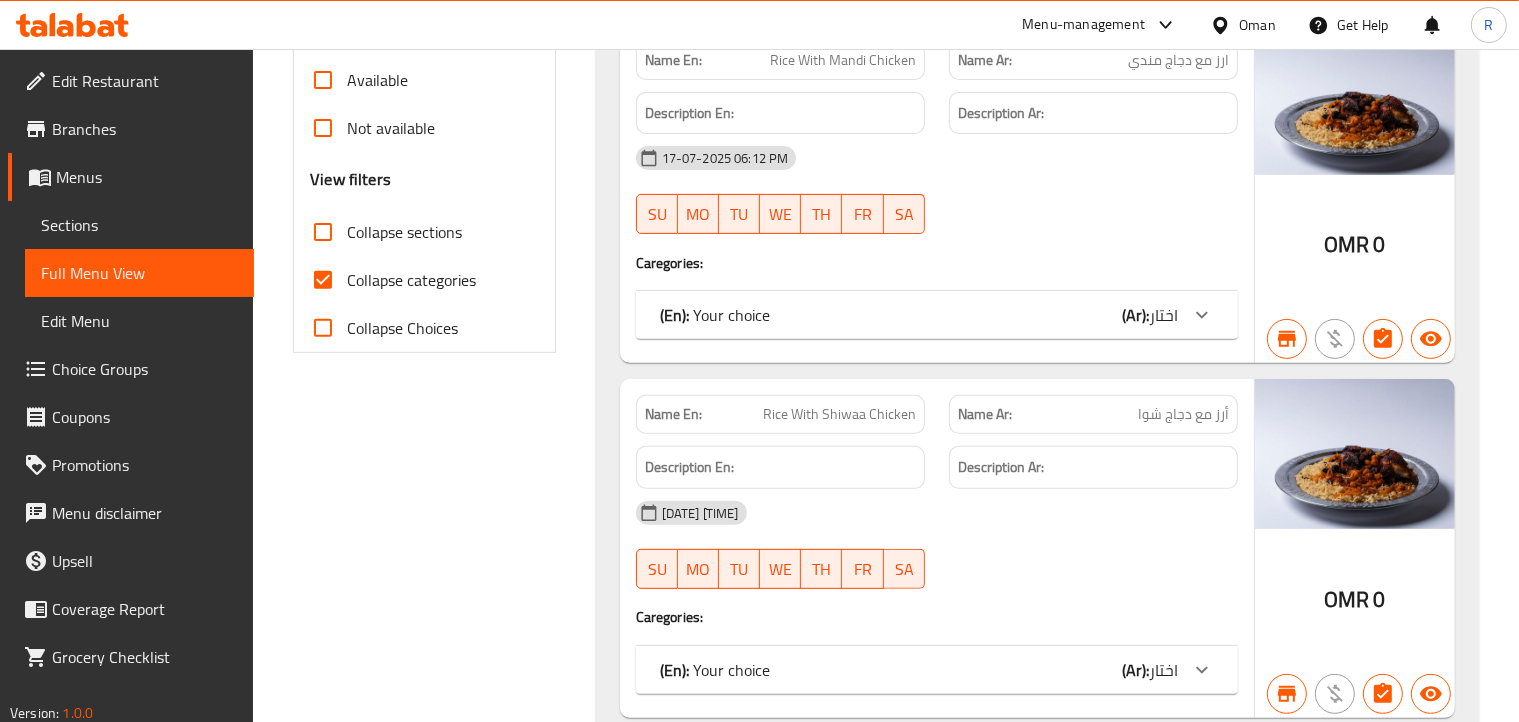 scroll, scrollTop: 700, scrollLeft: 0, axis: vertical 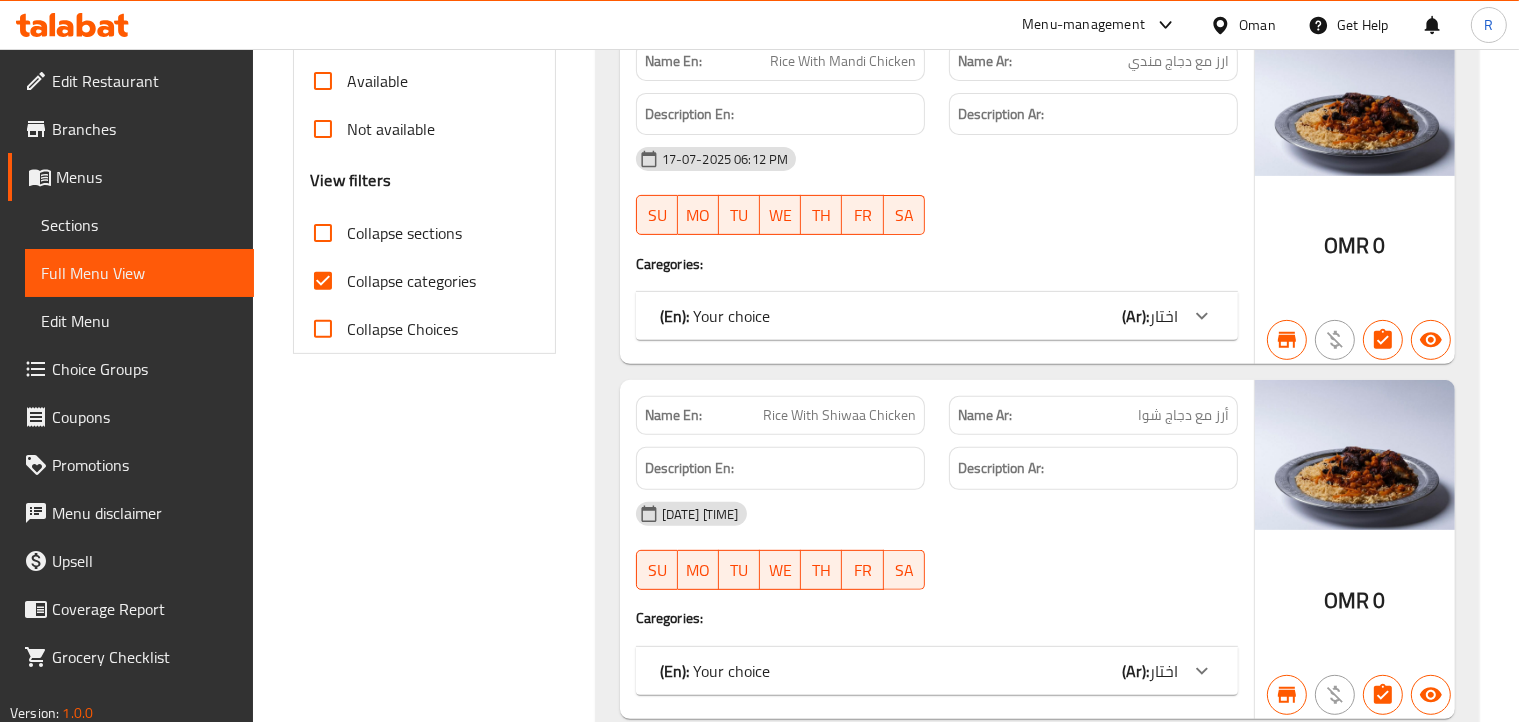 click on "Collapse sections" at bounding box center [323, 233] 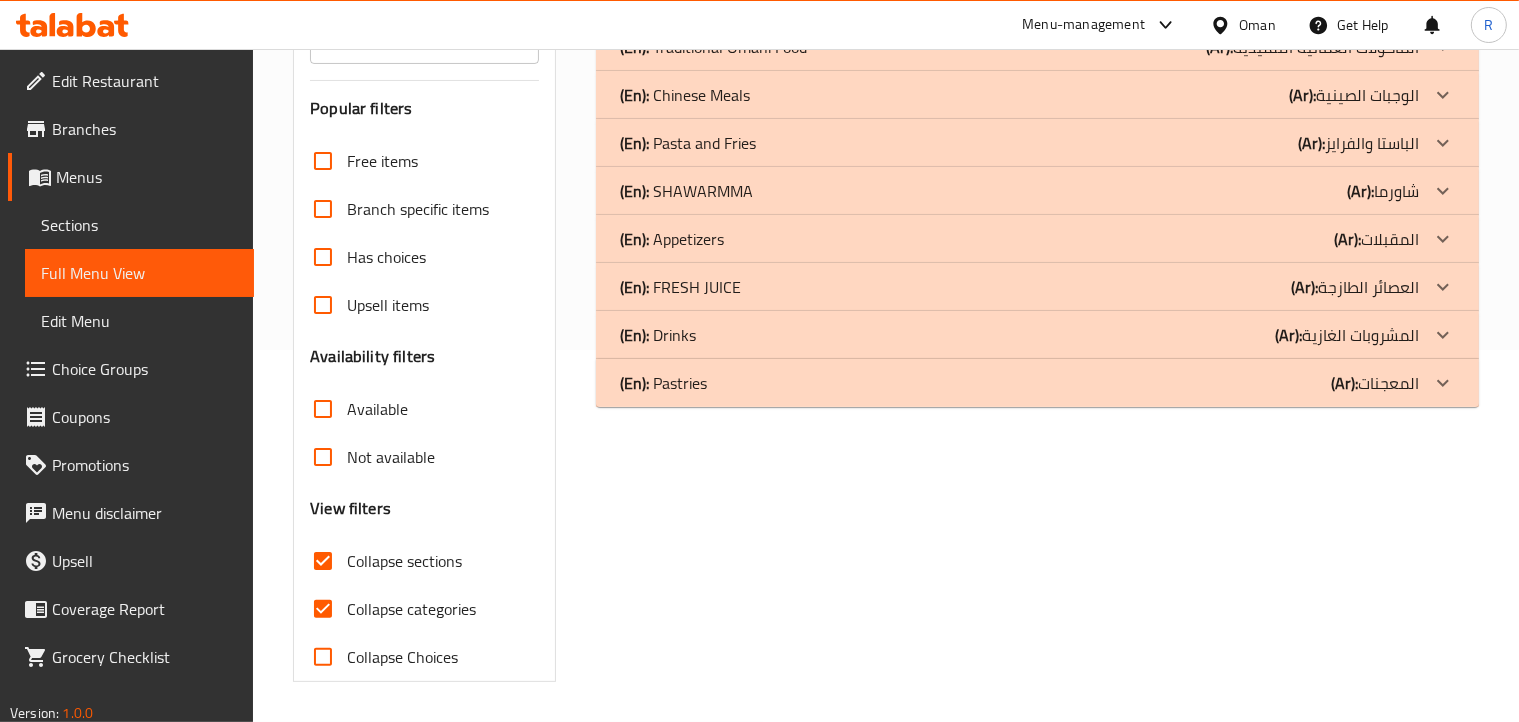 click on "Collapse categories" at bounding box center (323, 609) 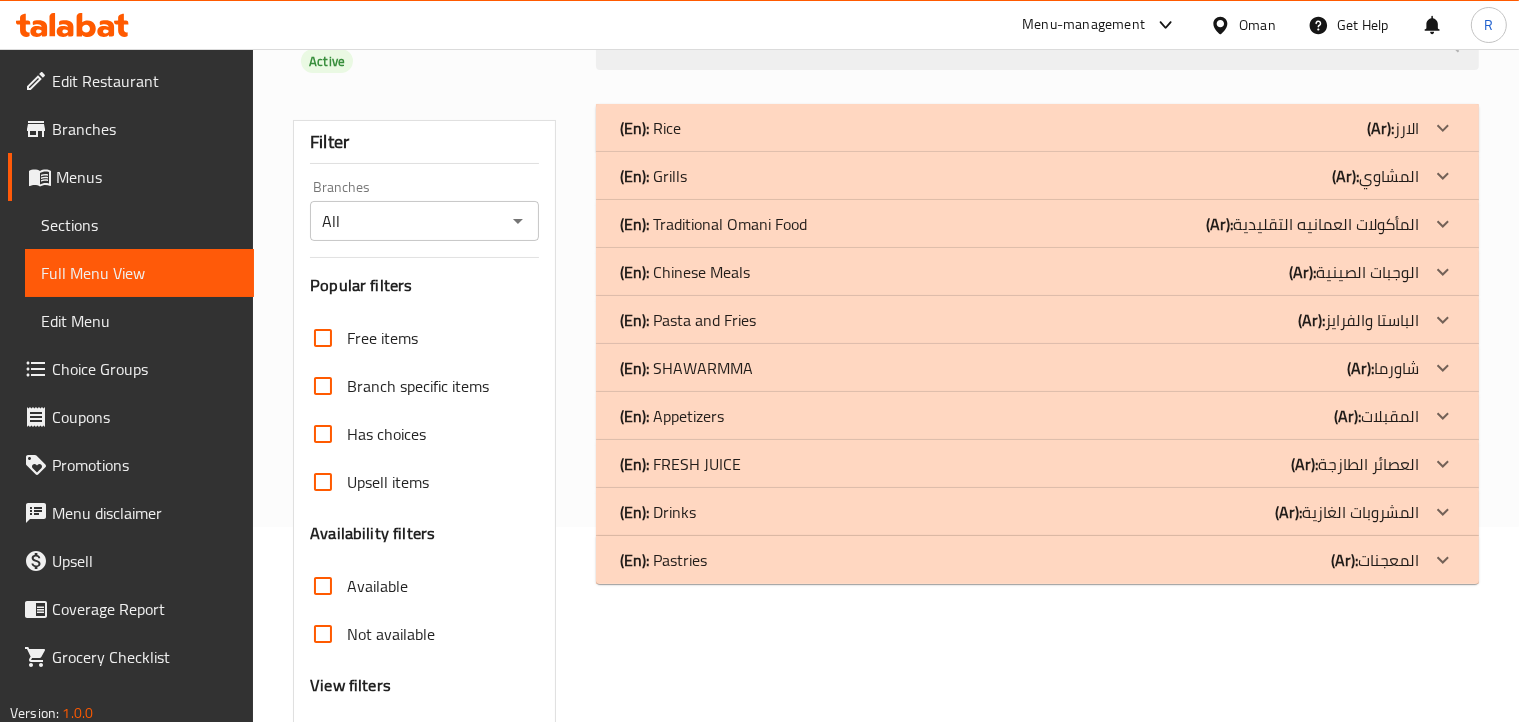 scroll, scrollTop: 0, scrollLeft: 0, axis: both 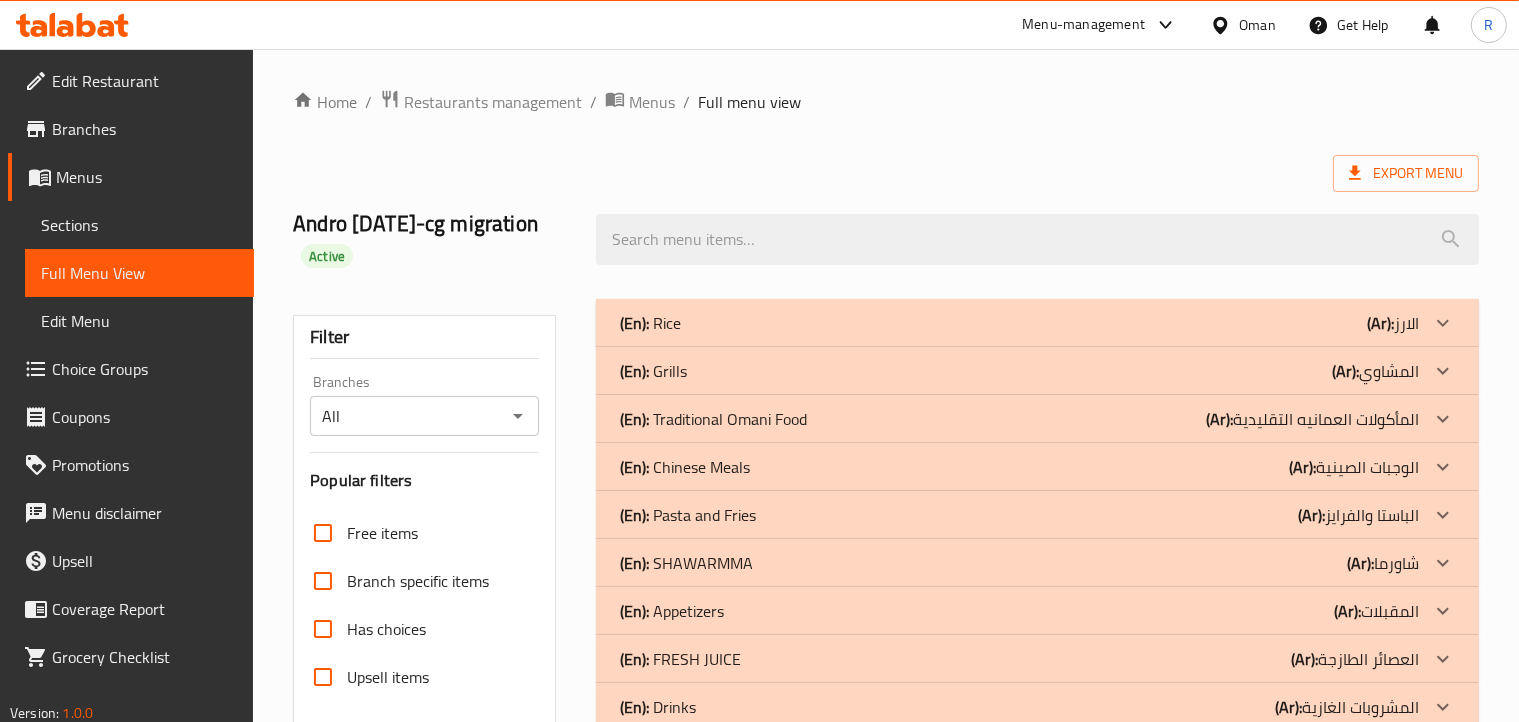 click on "(En):   Rice  (Ar): الارز" at bounding box center [1019, 323] 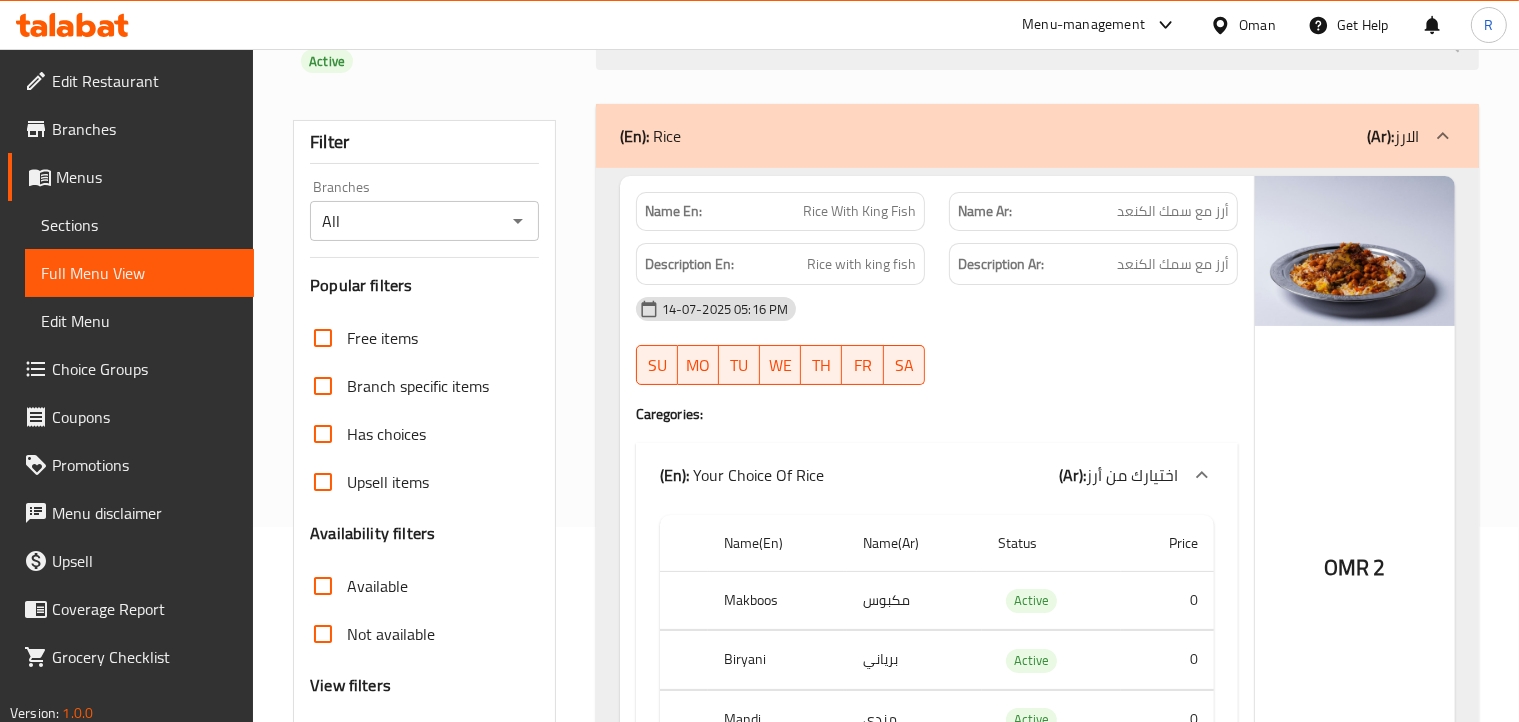 scroll, scrollTop: 0, scrollLeft: 0, axis: both 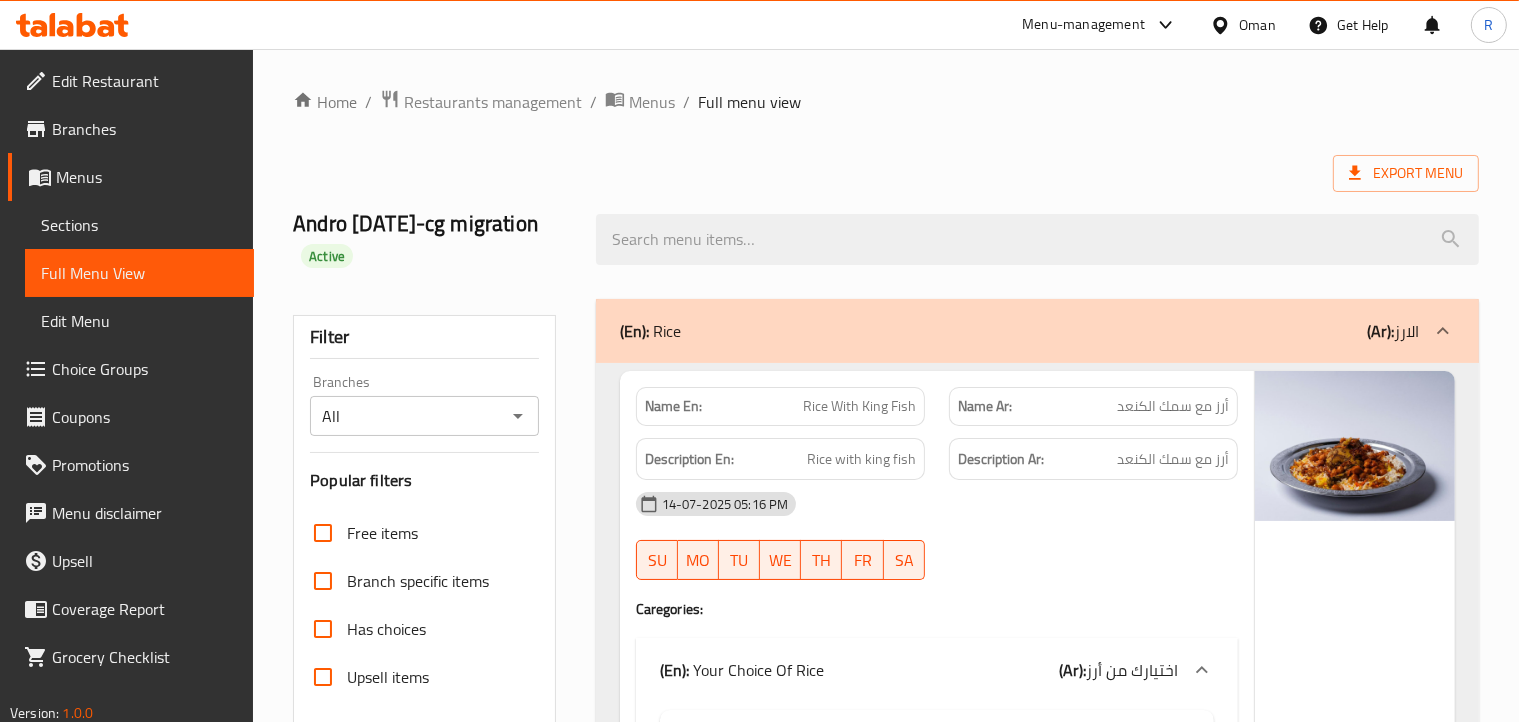 click on "(En):   Rice  (Ar): الارز" at bounding box center (1019, 331) 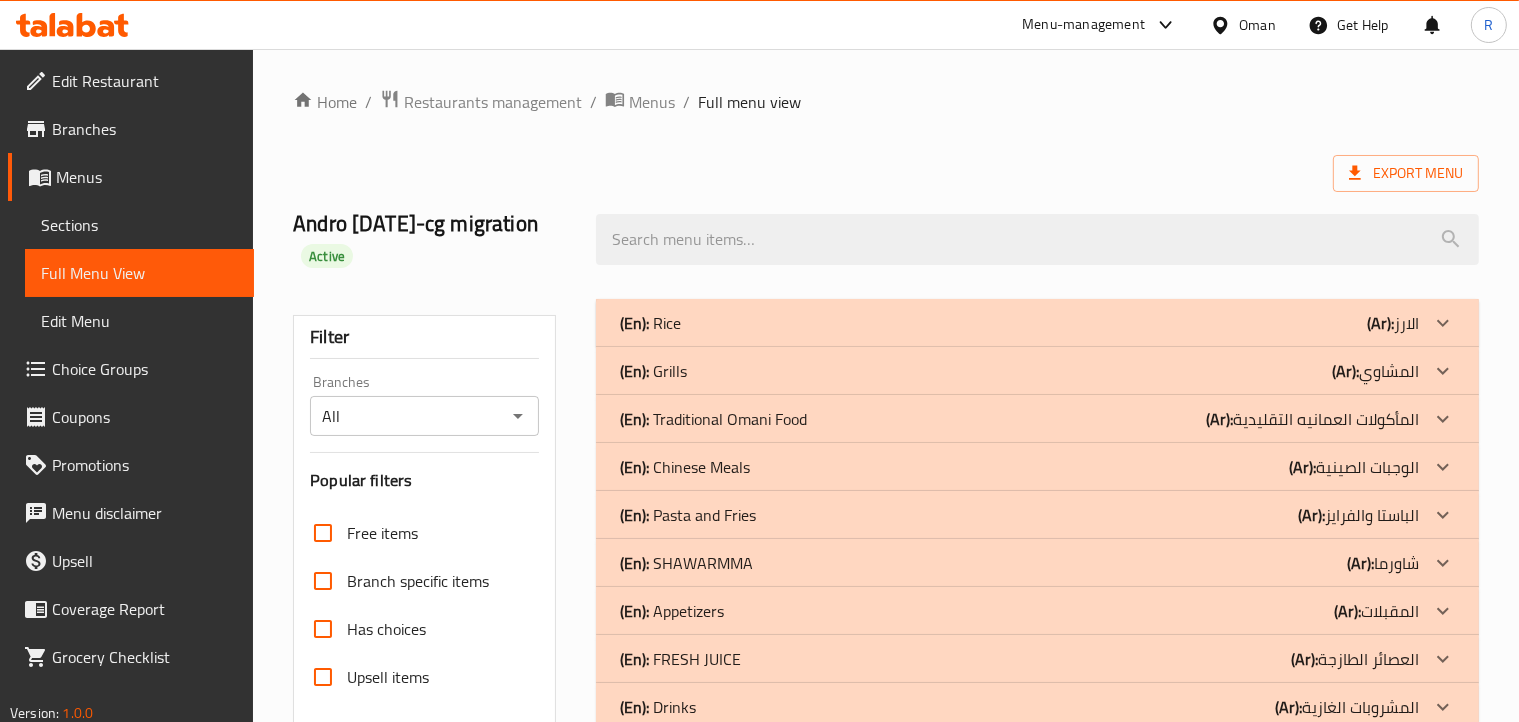 click on "(En):   Rice  (Ar): الارز" at bounding box center [1019, 323] 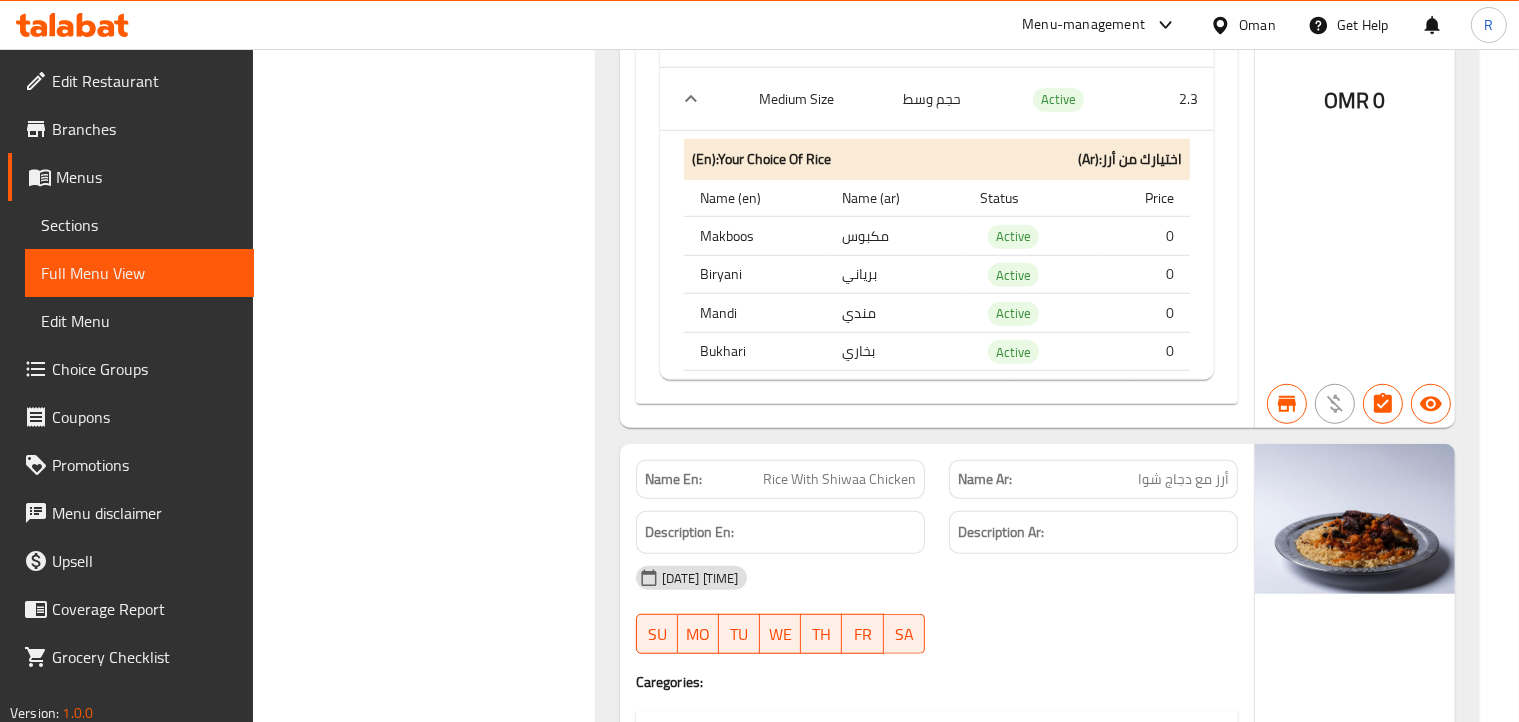 scroll, scrollTop: 1100, scrollLeft: 0, axis: vertical 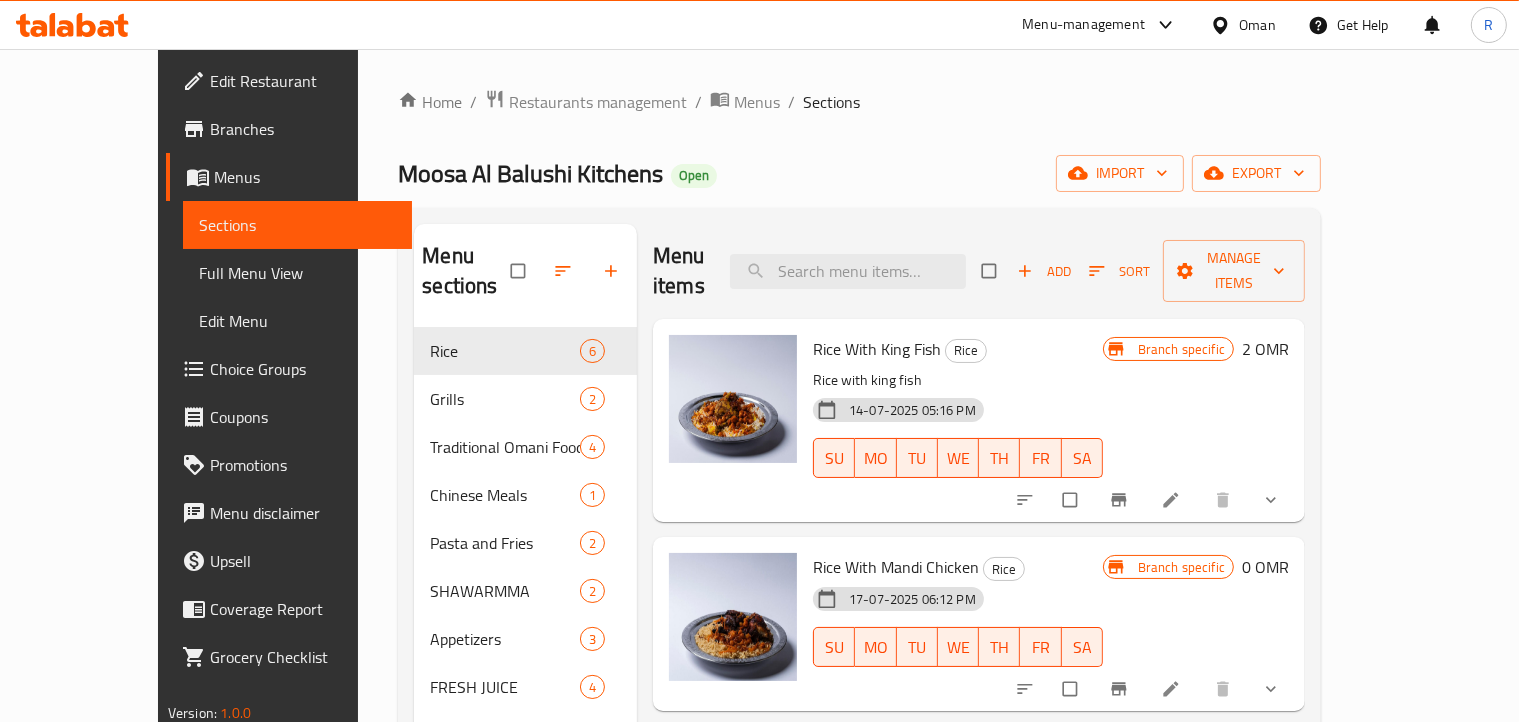 click on "Full Menu View" at bounding box center (297, 273) 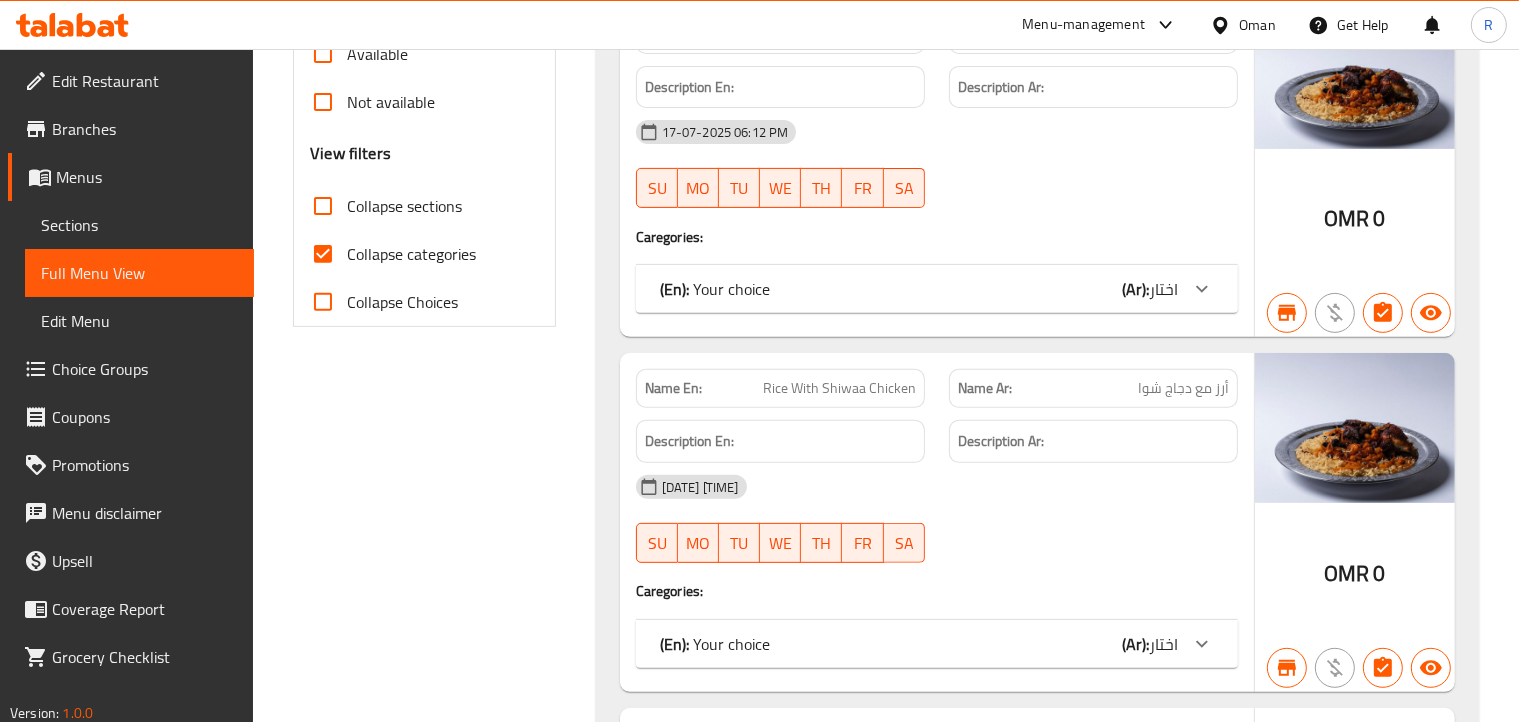 scroll, scrollTop: 700, scrollLeft: 0, axis: vertical 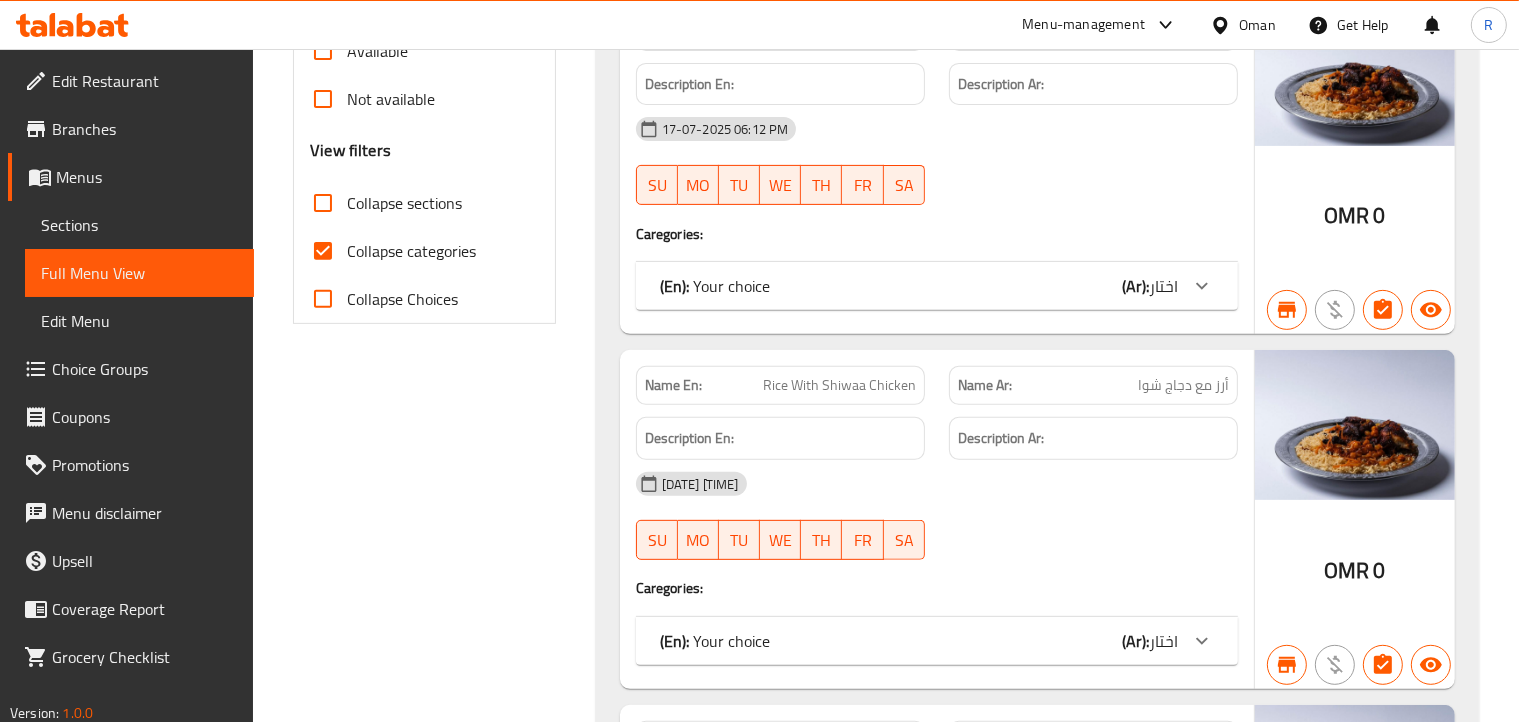 click on "Collapse sections" at bounding box center [323, 203] 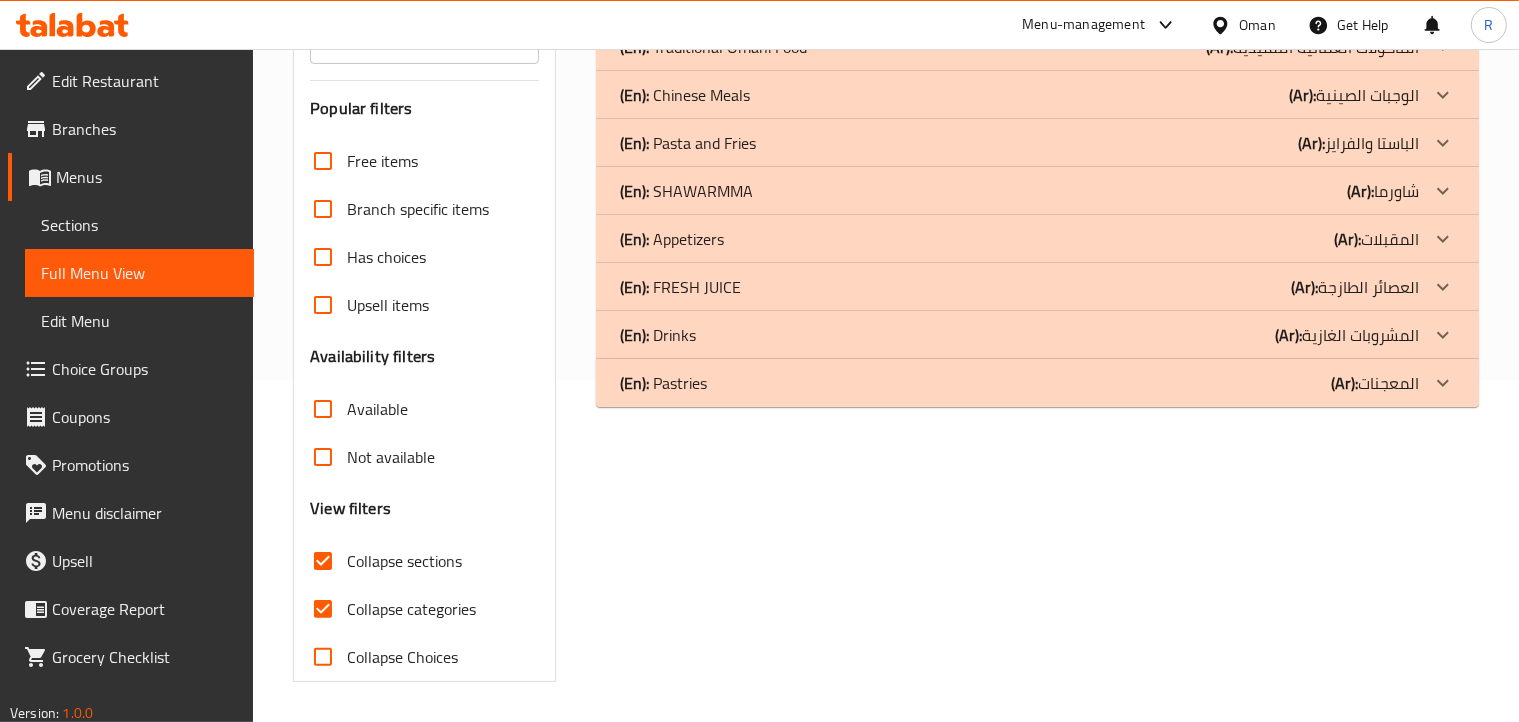 click on "Collapse categories" at bounding box center [323, 609] 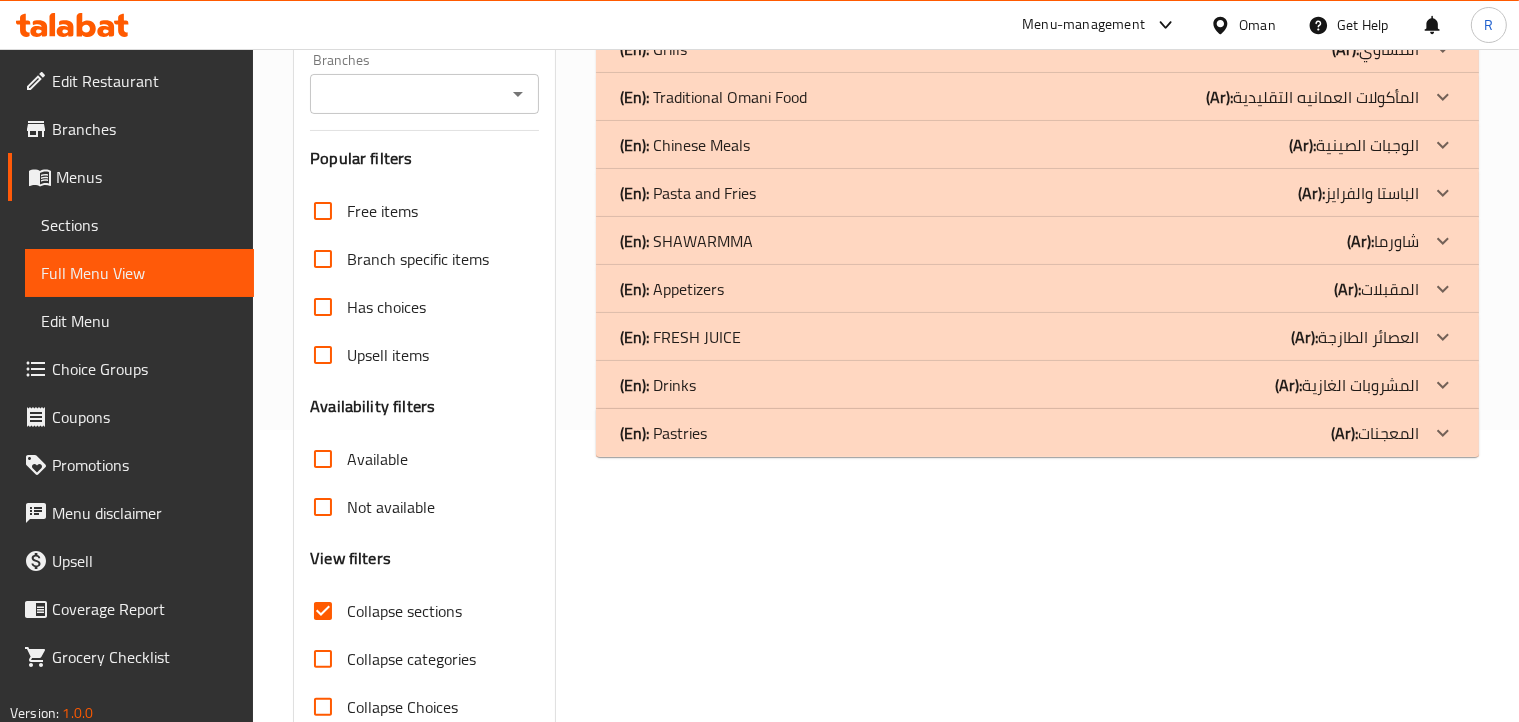 scroll, scrollTop: 372, scrollLeft: 0, axis: vertical 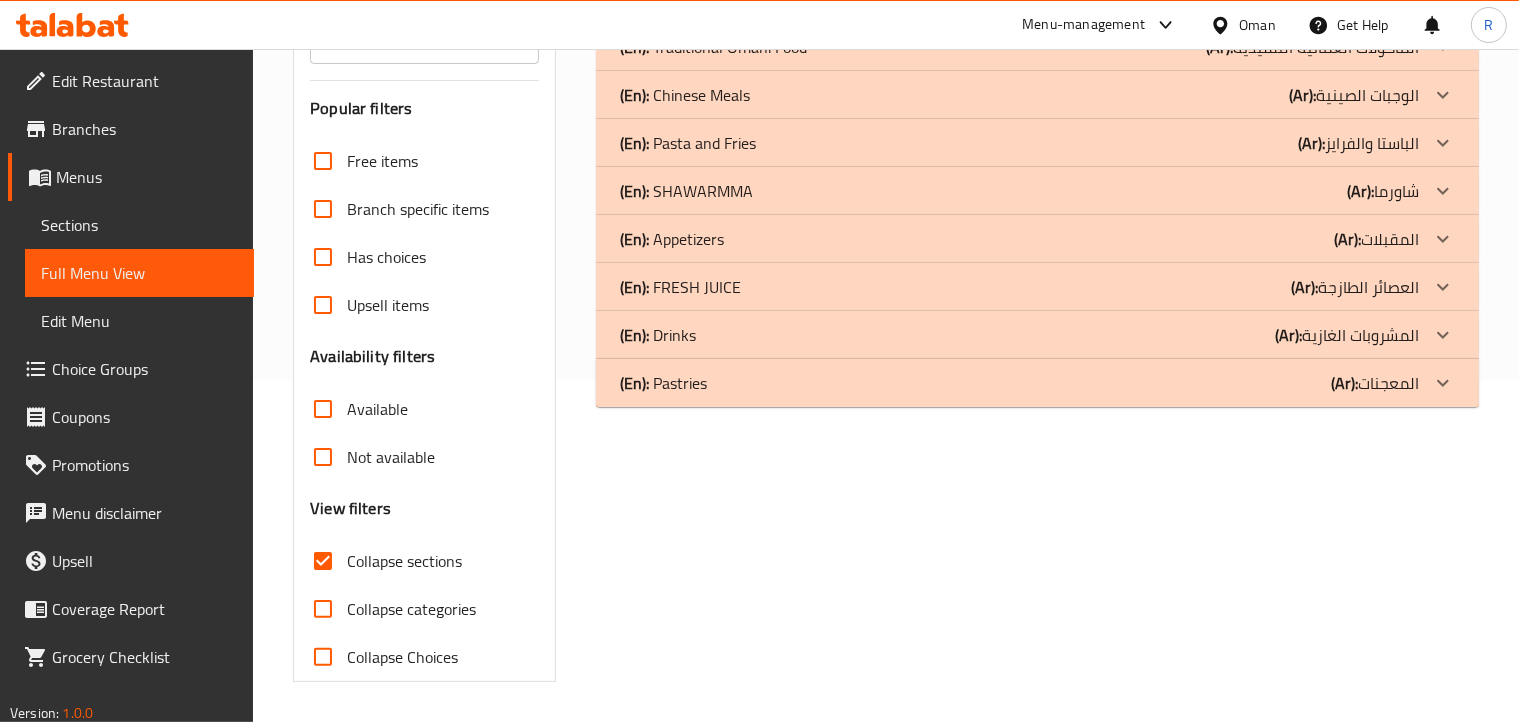 click on "Collapse categories" at bounding box center [323, 609] 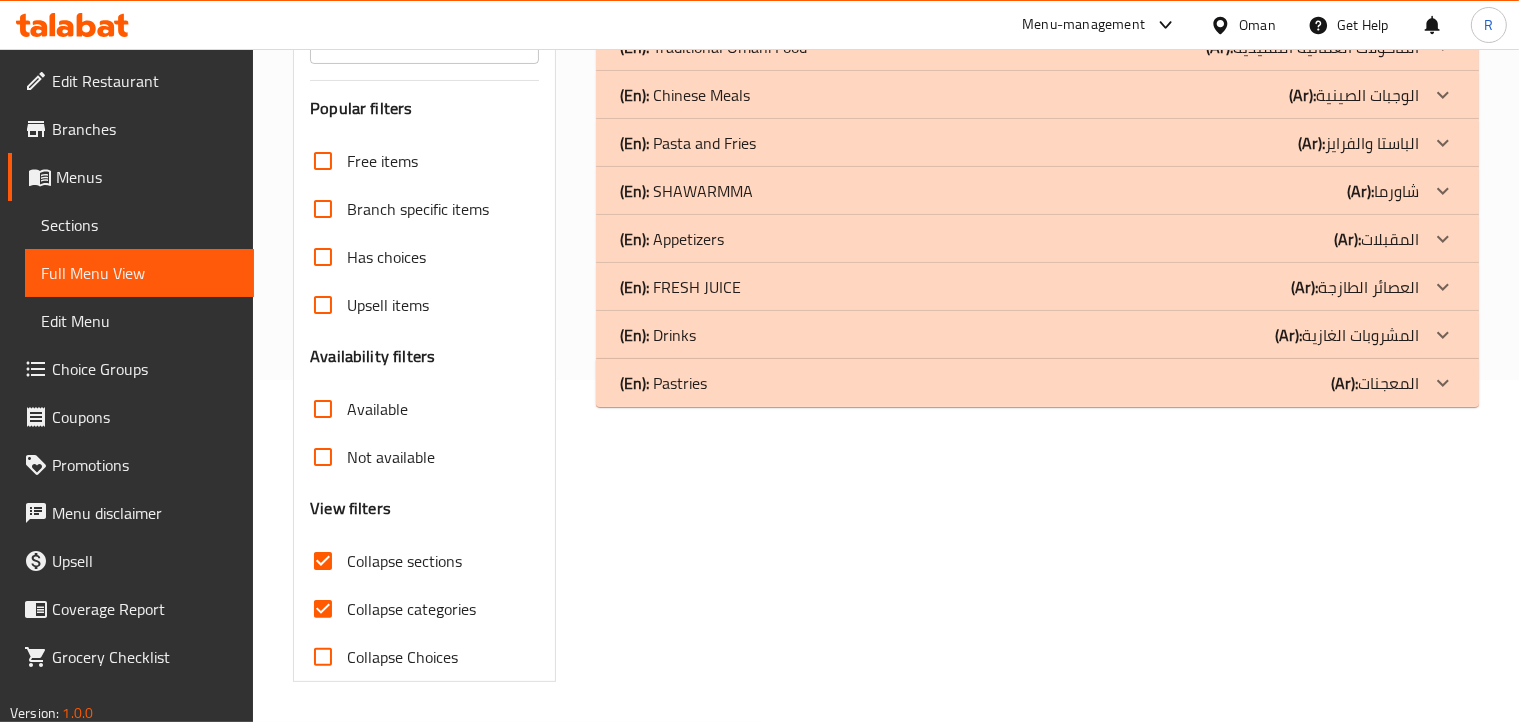 click on "Collapse sections" at bounding box center (323, 561) 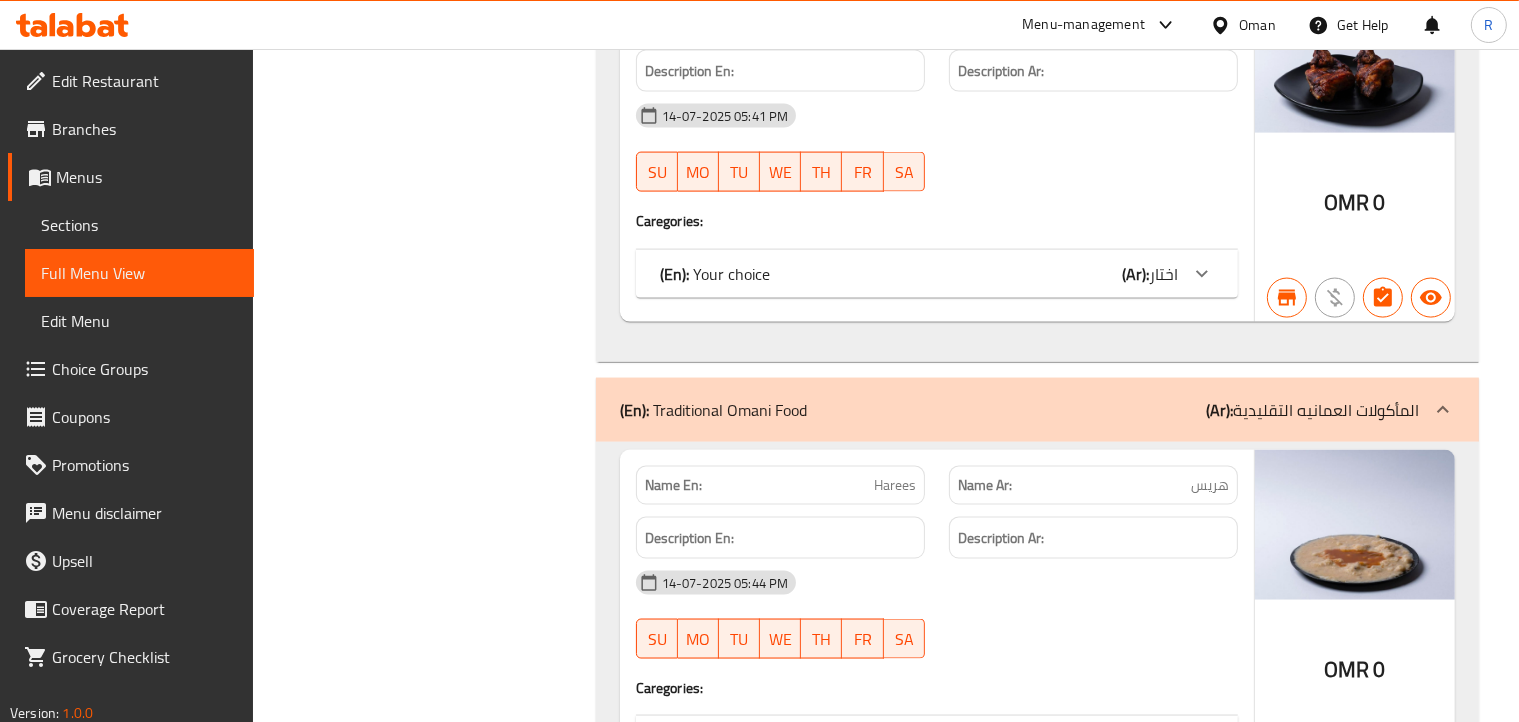 scroll, scrollTop: 2972, scrollLeft: 0, axis: vertical 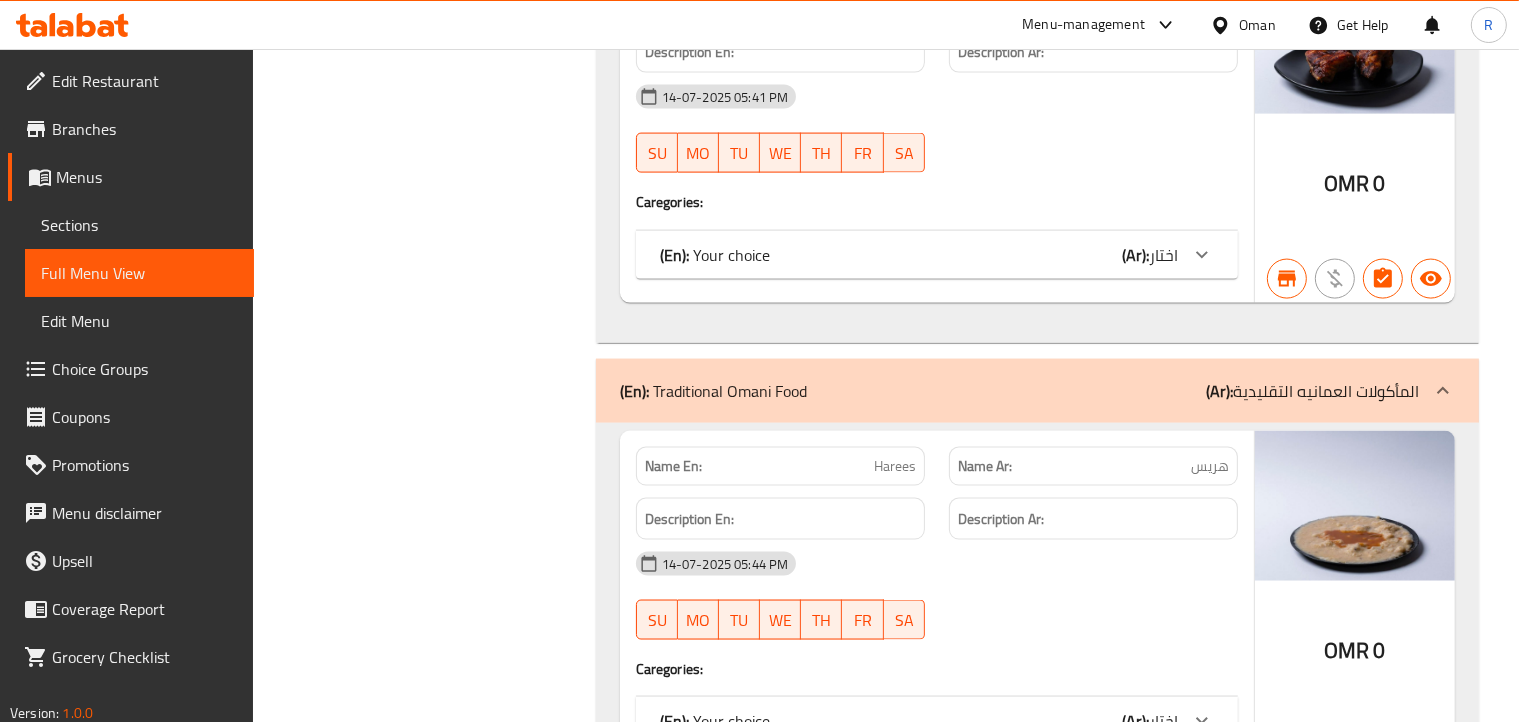 click on "(En):   Your choice (Ar): اختار" at bounding box center (919, -2340) 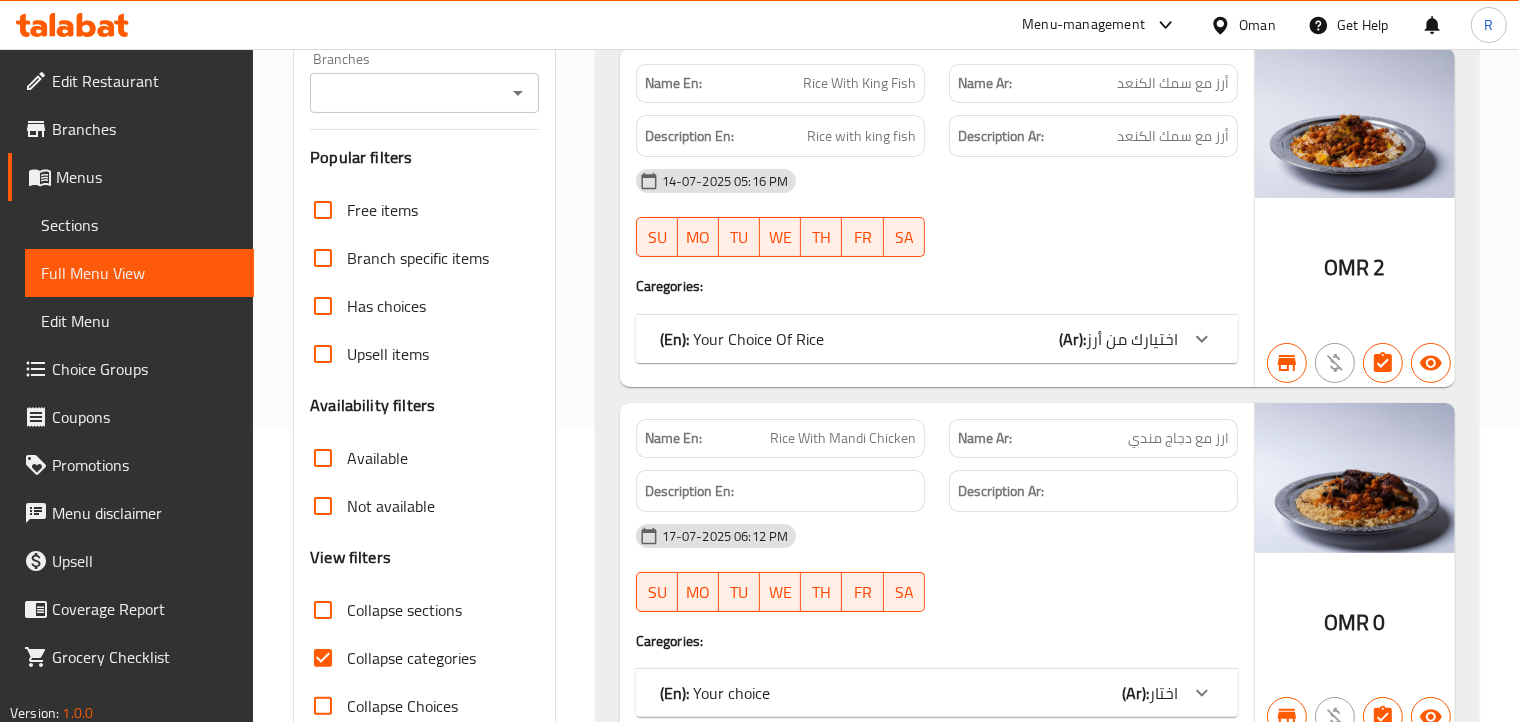 scroll, scrollTop: 300, scrollLeft: 0, axis: vertical 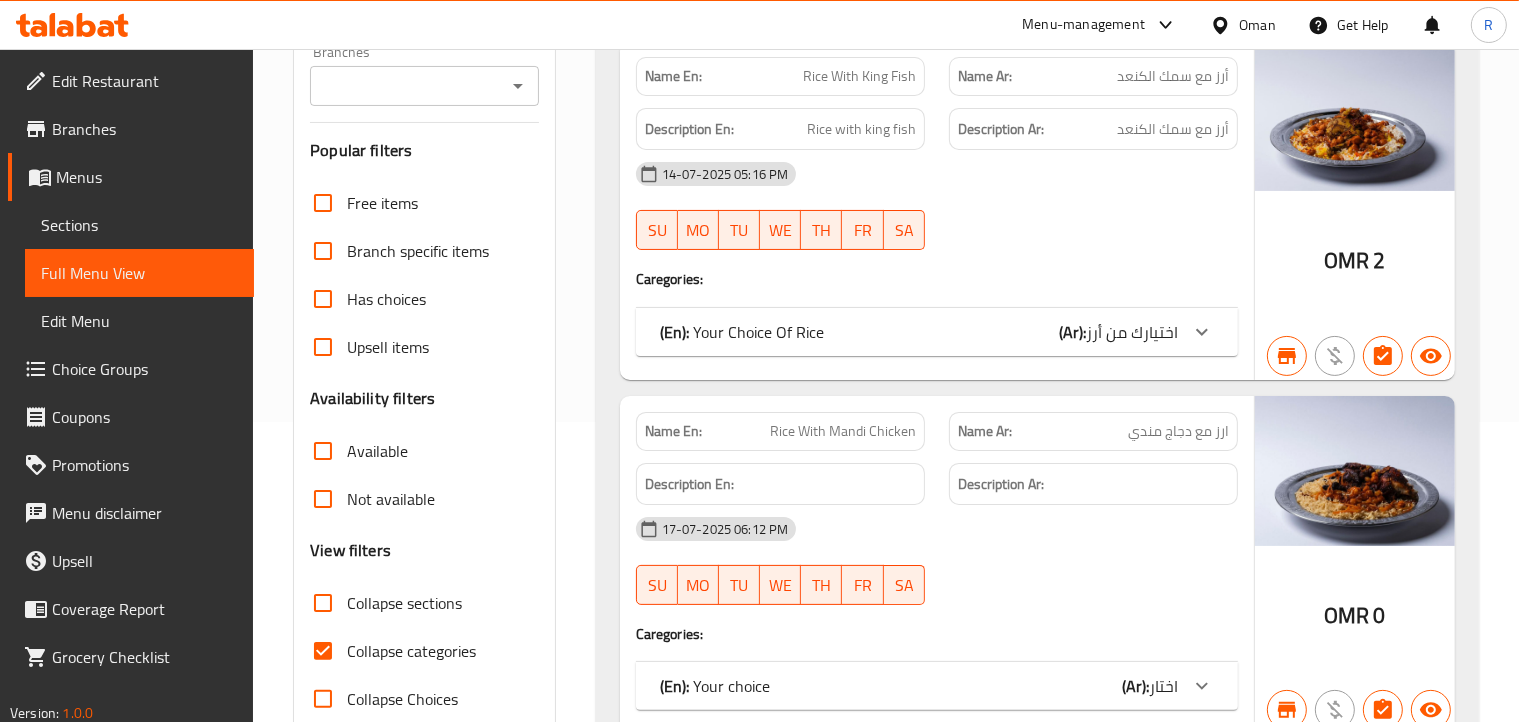click on "(En):   Your Choice Of Rice (Ar): اختيارك من أرز" at bounding box center [919, 332] 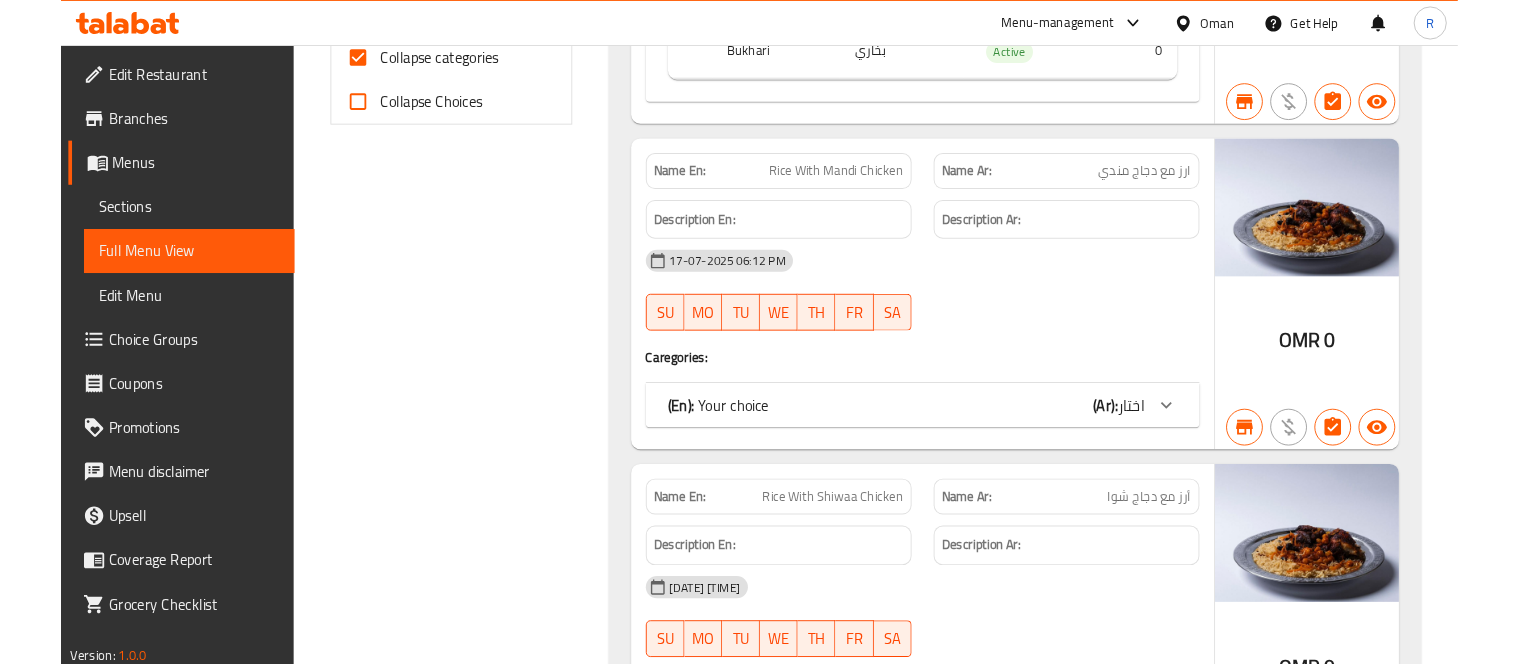 scroll, scrollTop: 1000, scrollLeft: 0, axis: vertical 